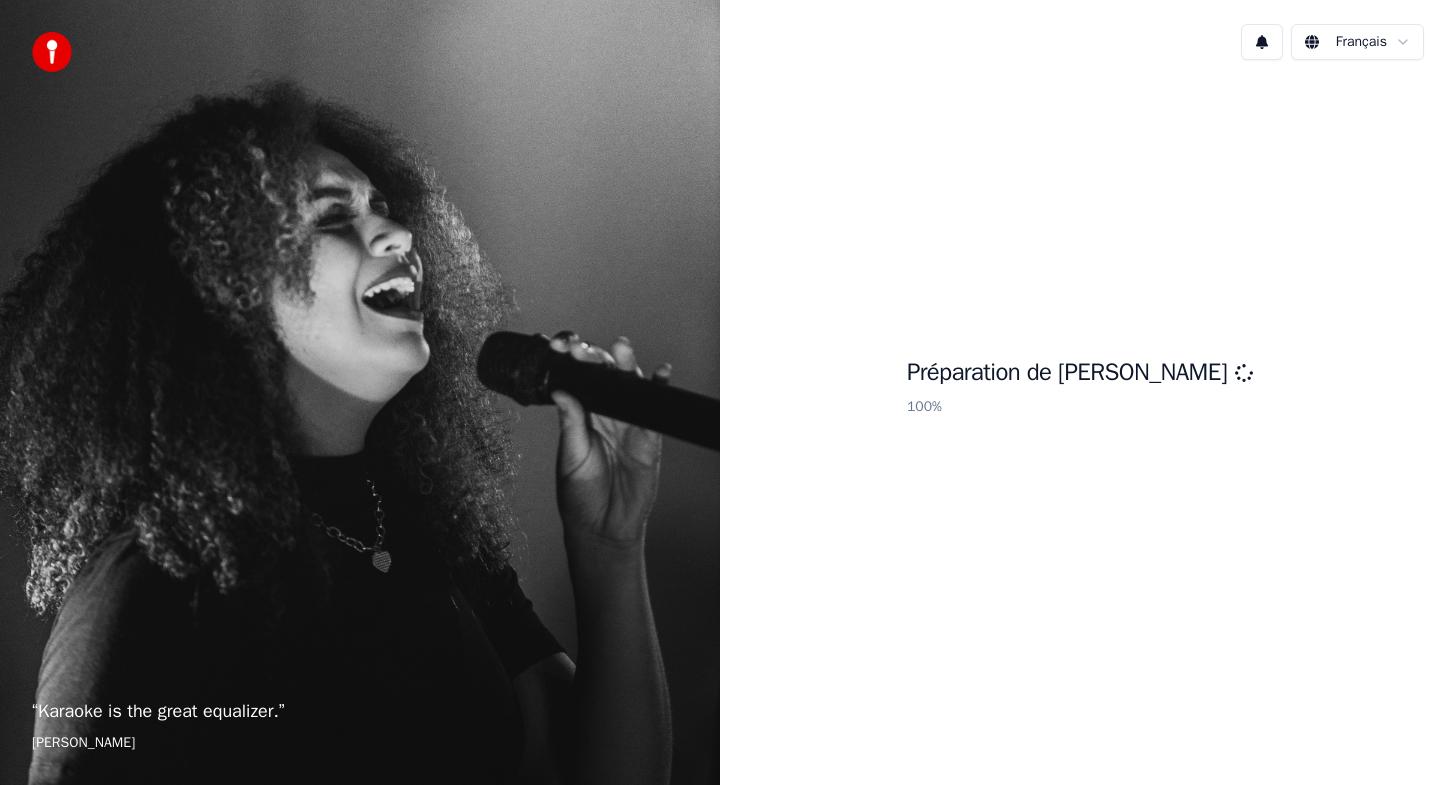 scroll, scrollTop: 0, scrollLeft: 0, axis: both 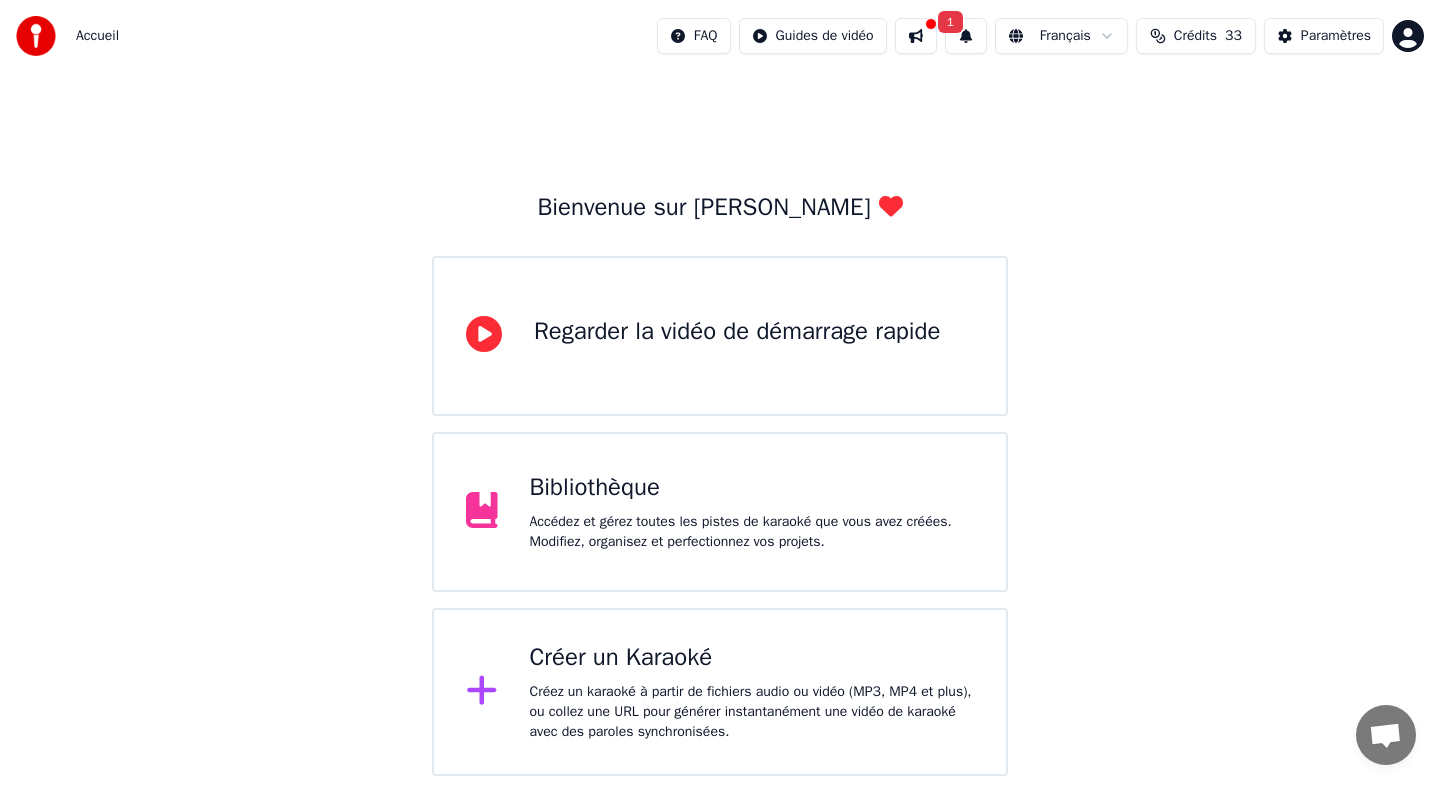 click on "Accédez et gérez toutes les pistes de karaoké que vous avez créées. Modifiez, organisez et perfectionnez vos projets." at bounding box center (752, 532) 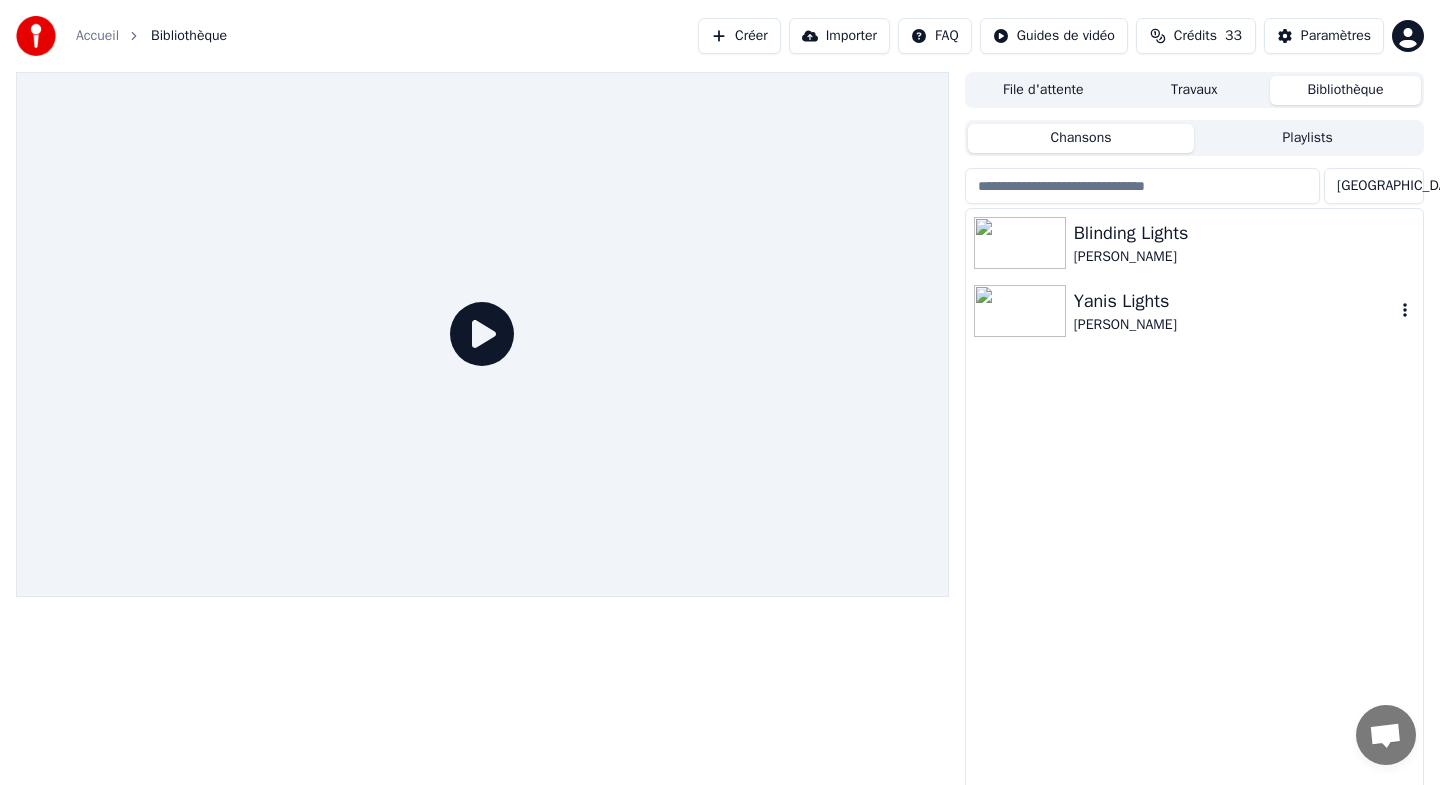 click at bounding box center [1020, 311] 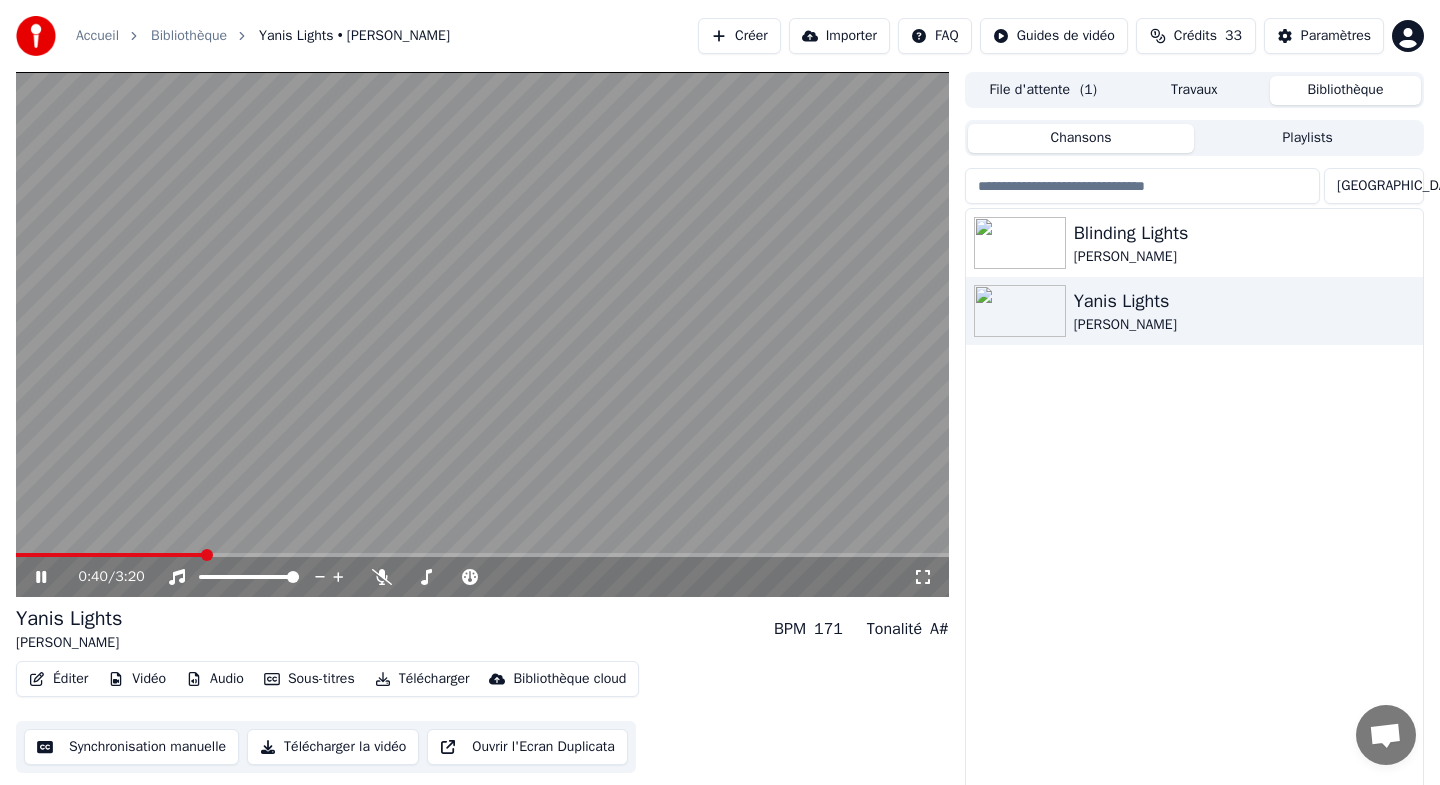 click 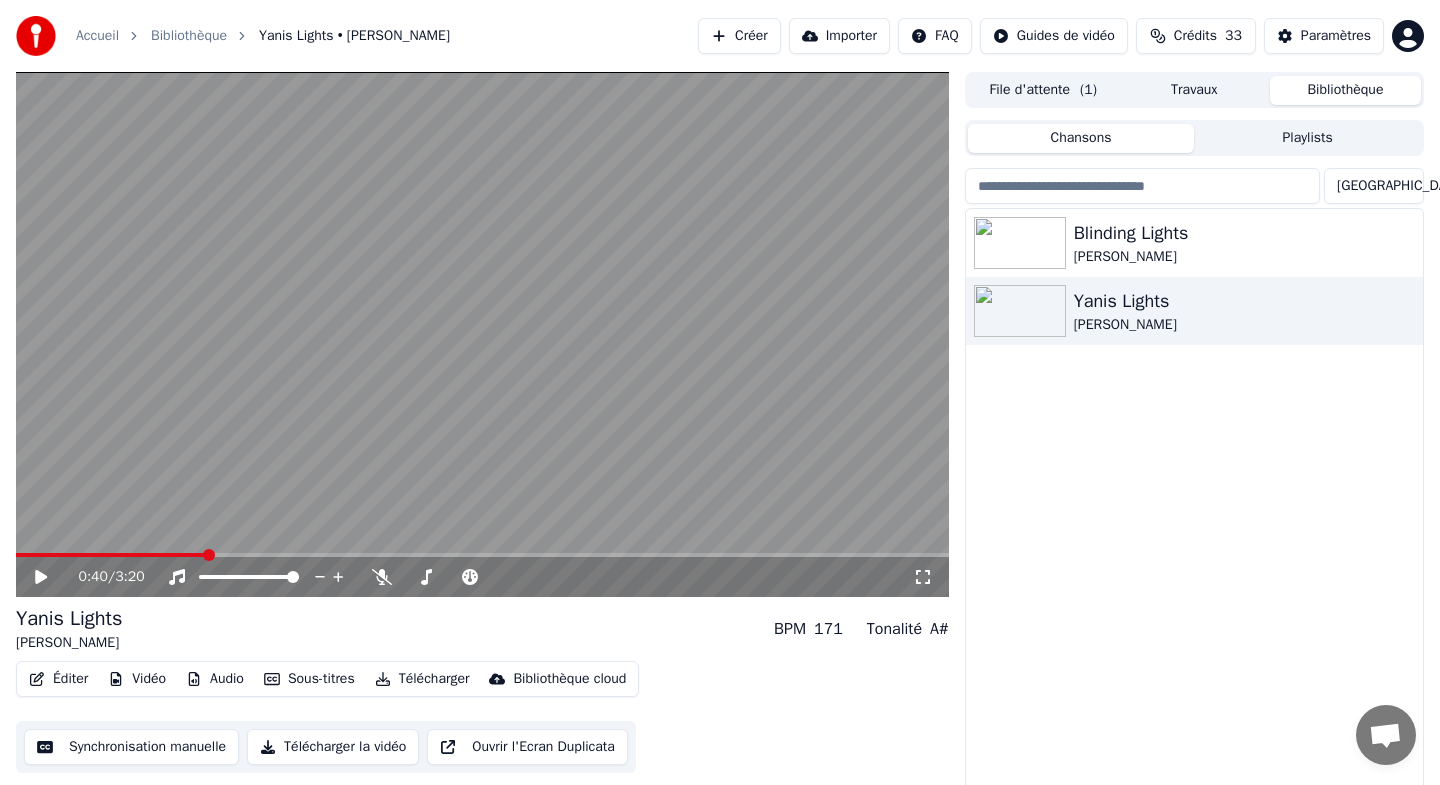 click 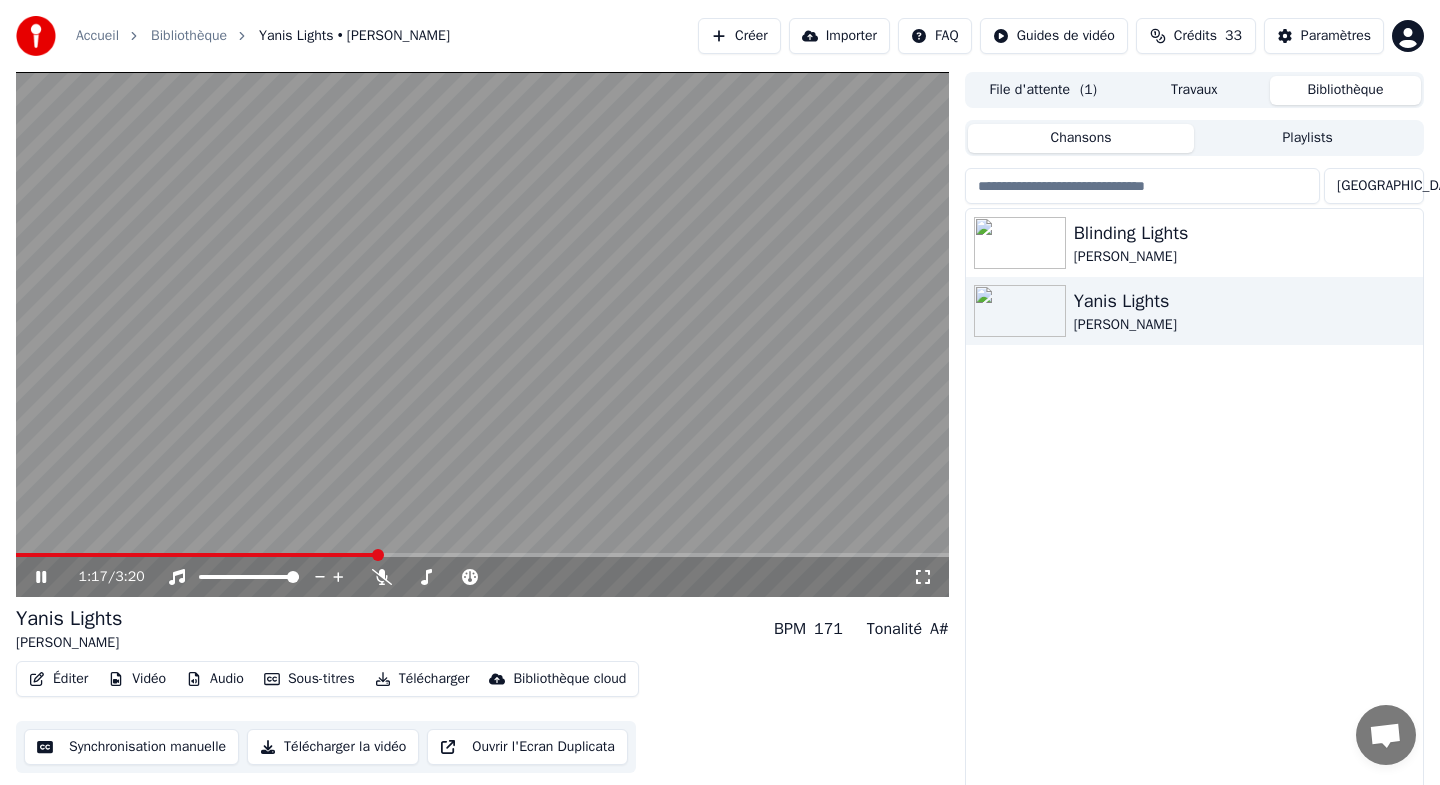 click 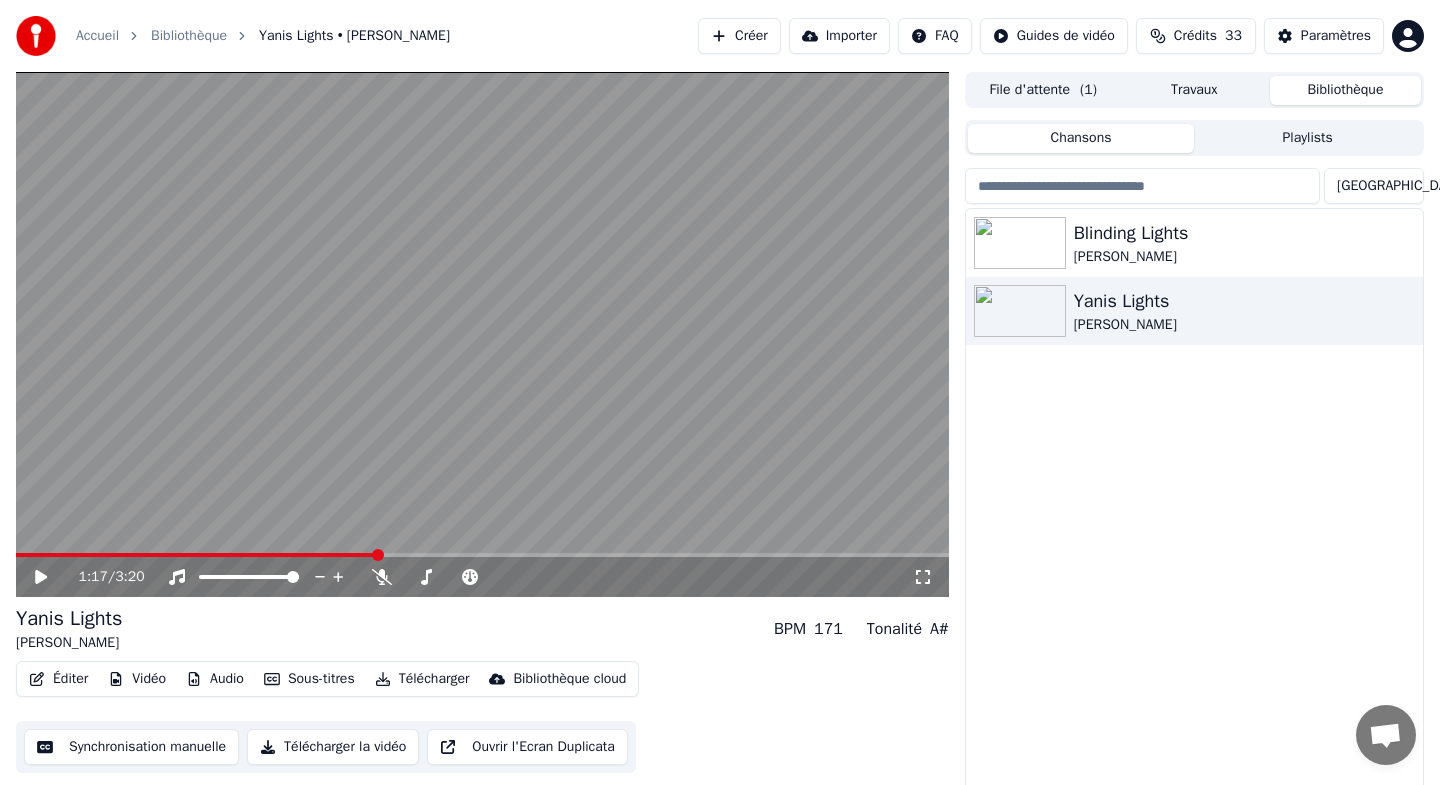 click on "Synchronisation manuelle" at bounding box center [131, 747] 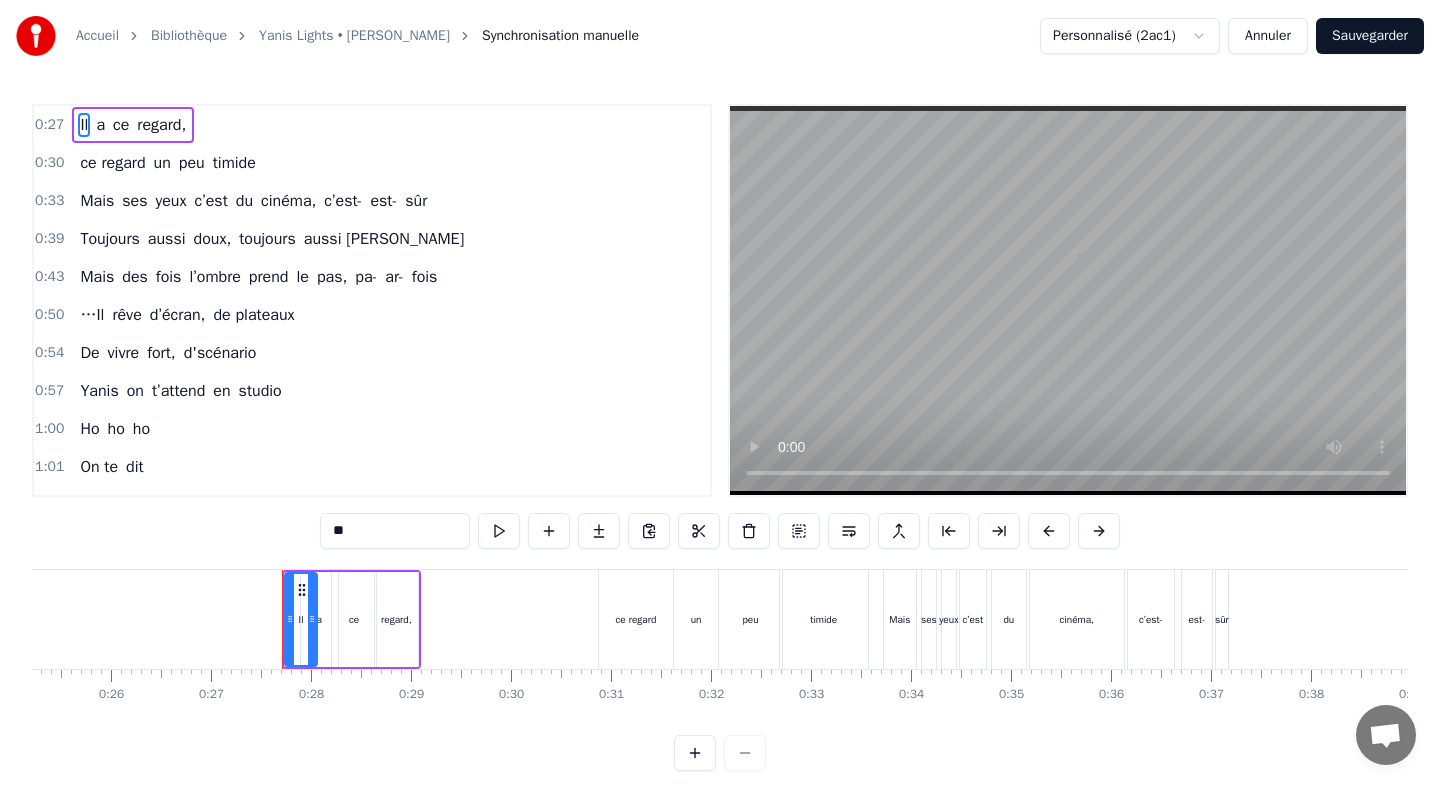 scroll, scrollTop: 0, scrollLeft: 2671, axis: horizontal 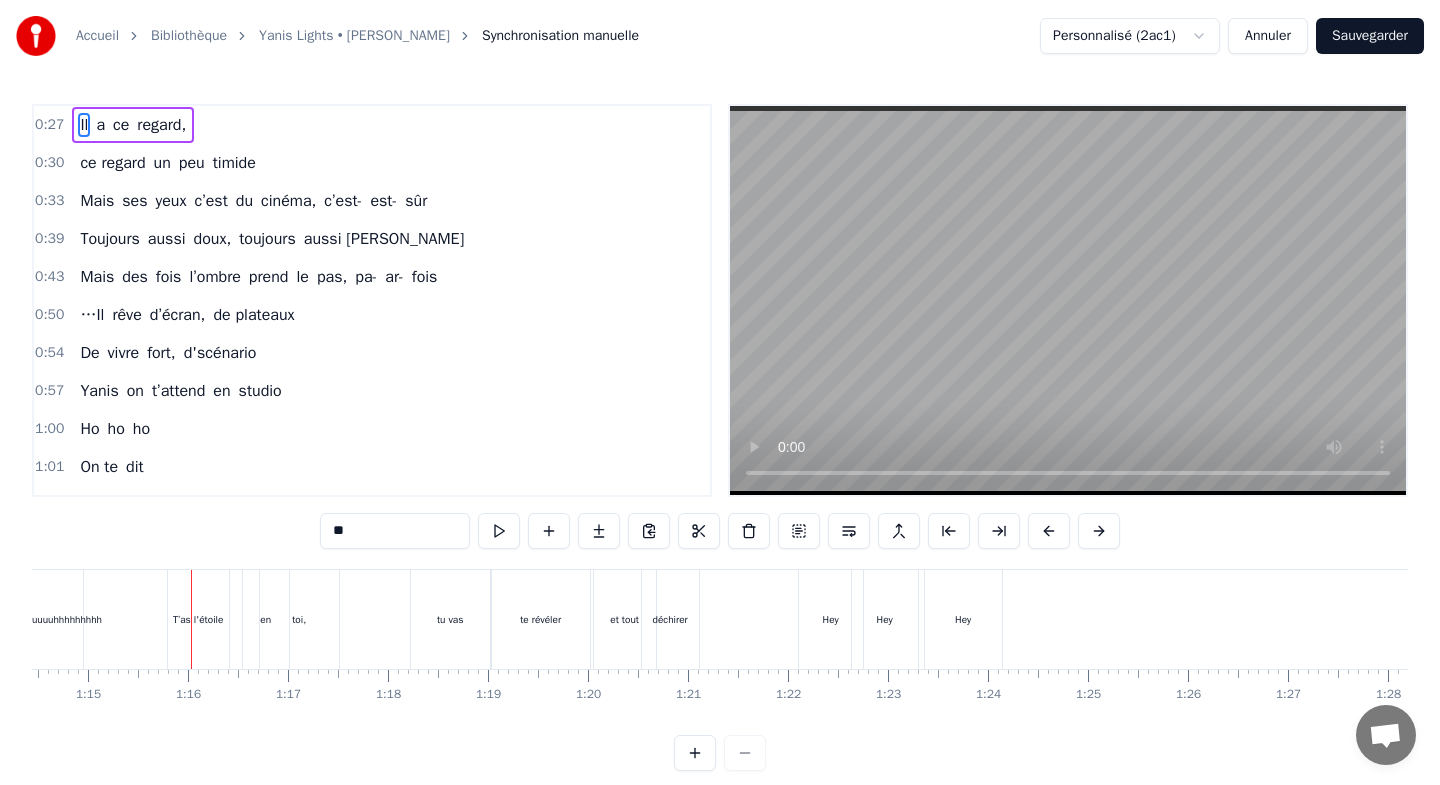 click on "T’as l'étoile" at bounding box center (198, 619) 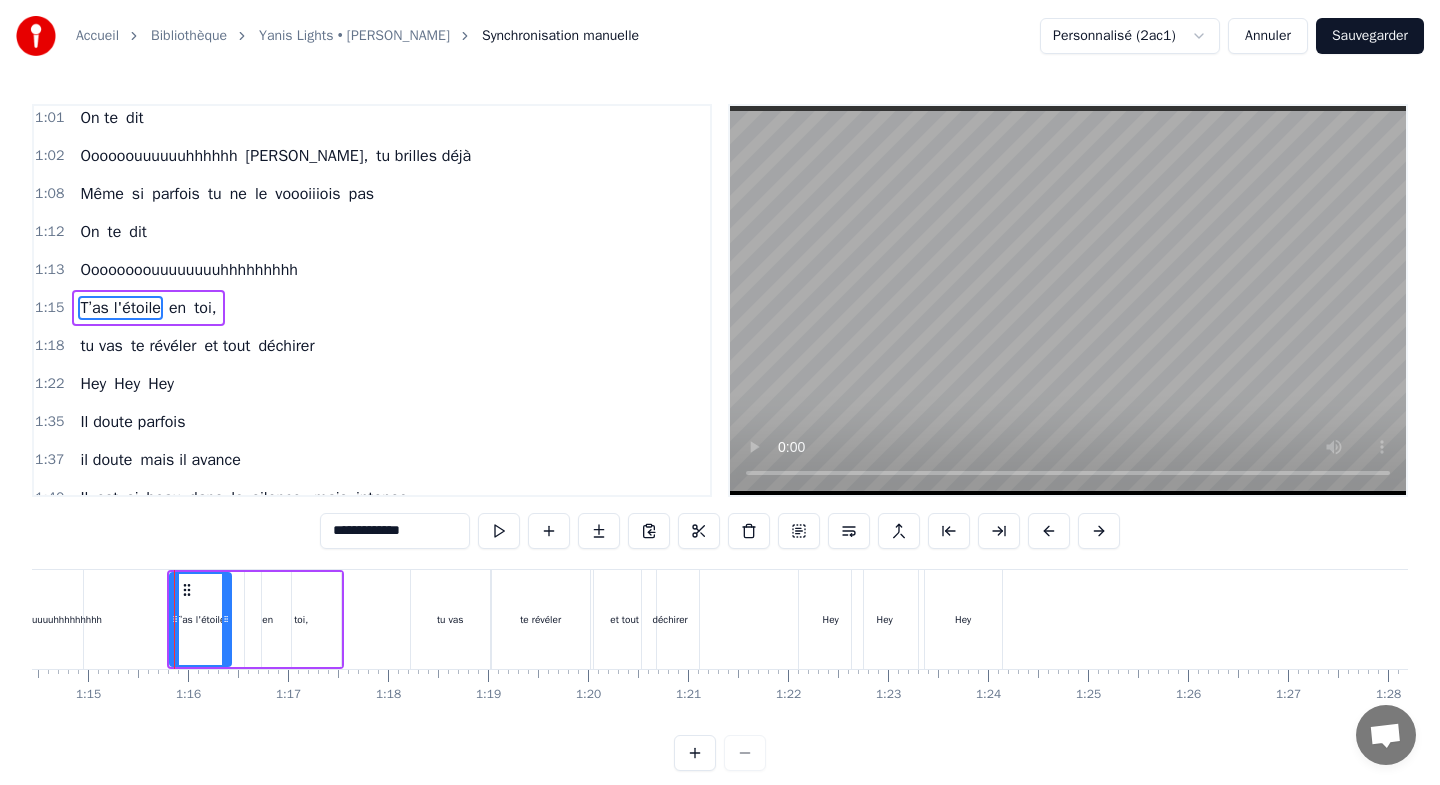 scroll, scrollTop: 357, scrollLeft: 0, axis: vertical 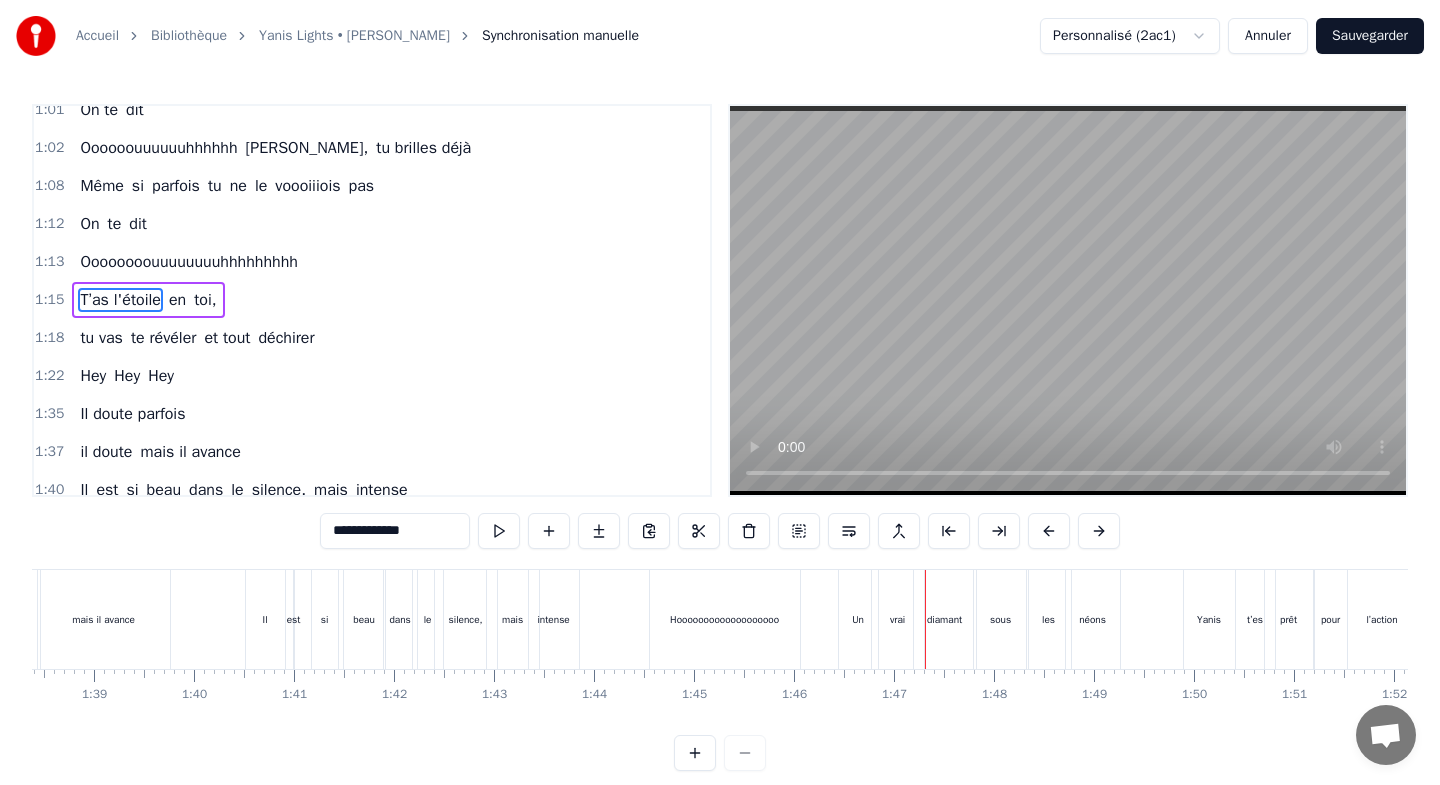 type 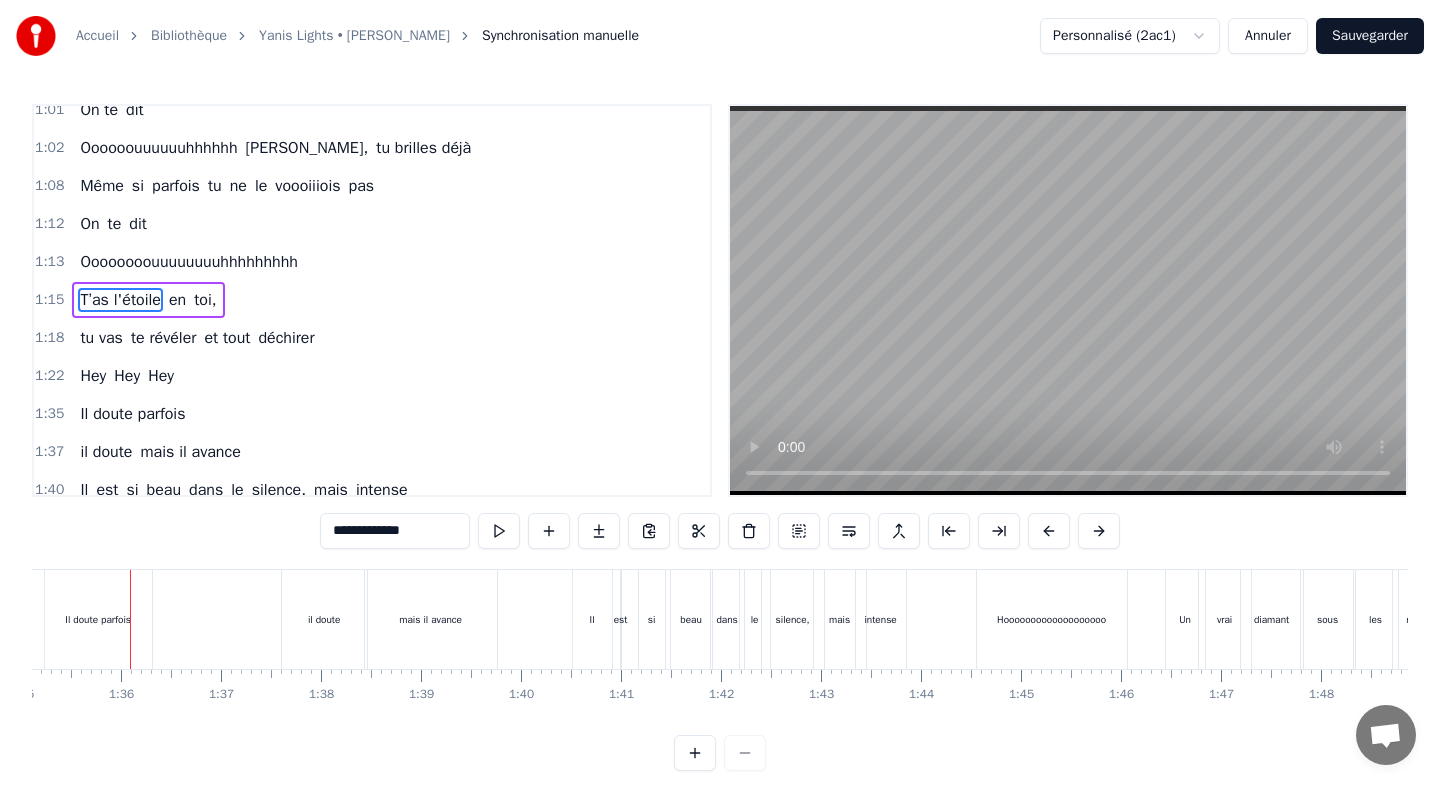 scroll, scrollTop: 0, scrollLeft: 9509, axis: horizontal 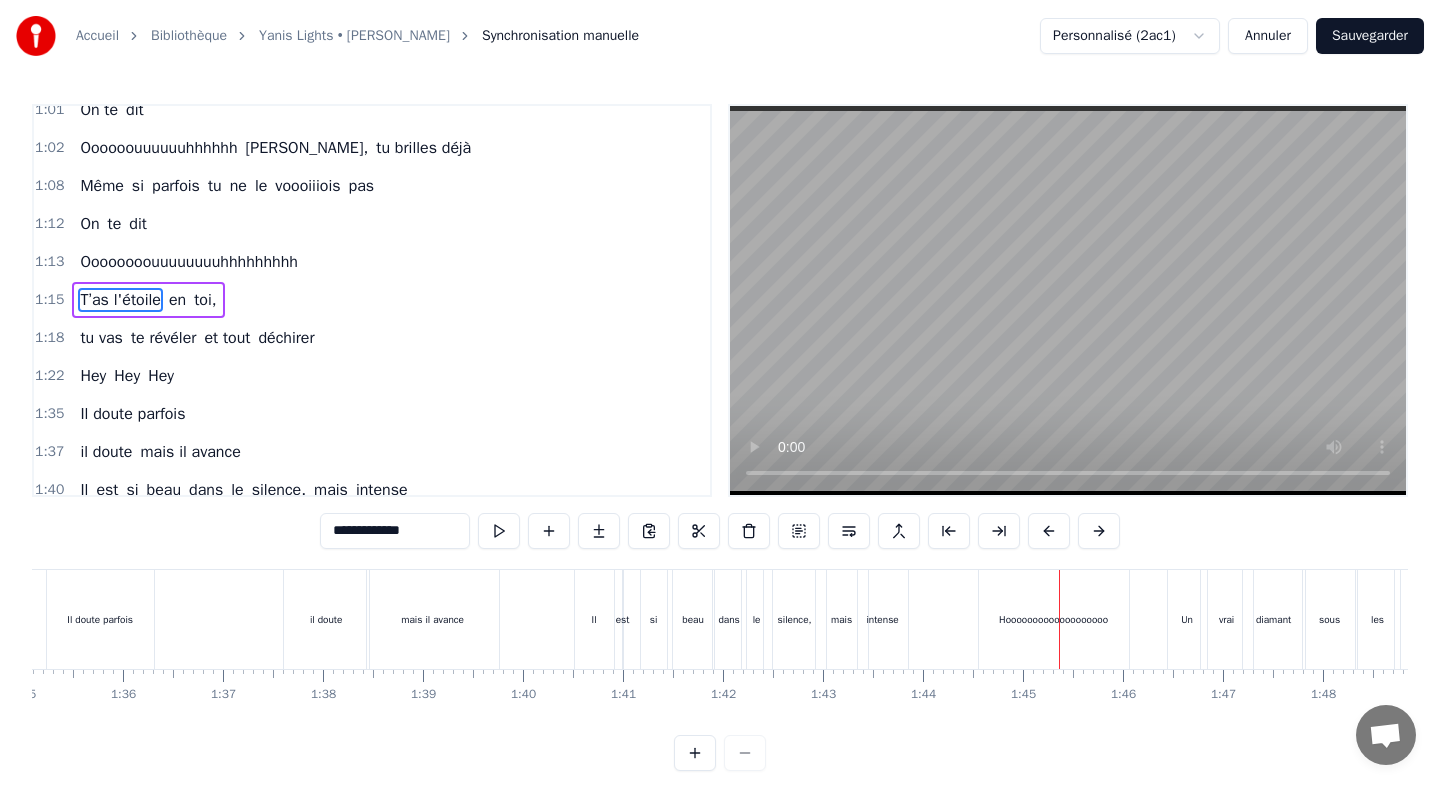 click on "Hooooooooooooooooooo" at bounding box center [1054, 619] 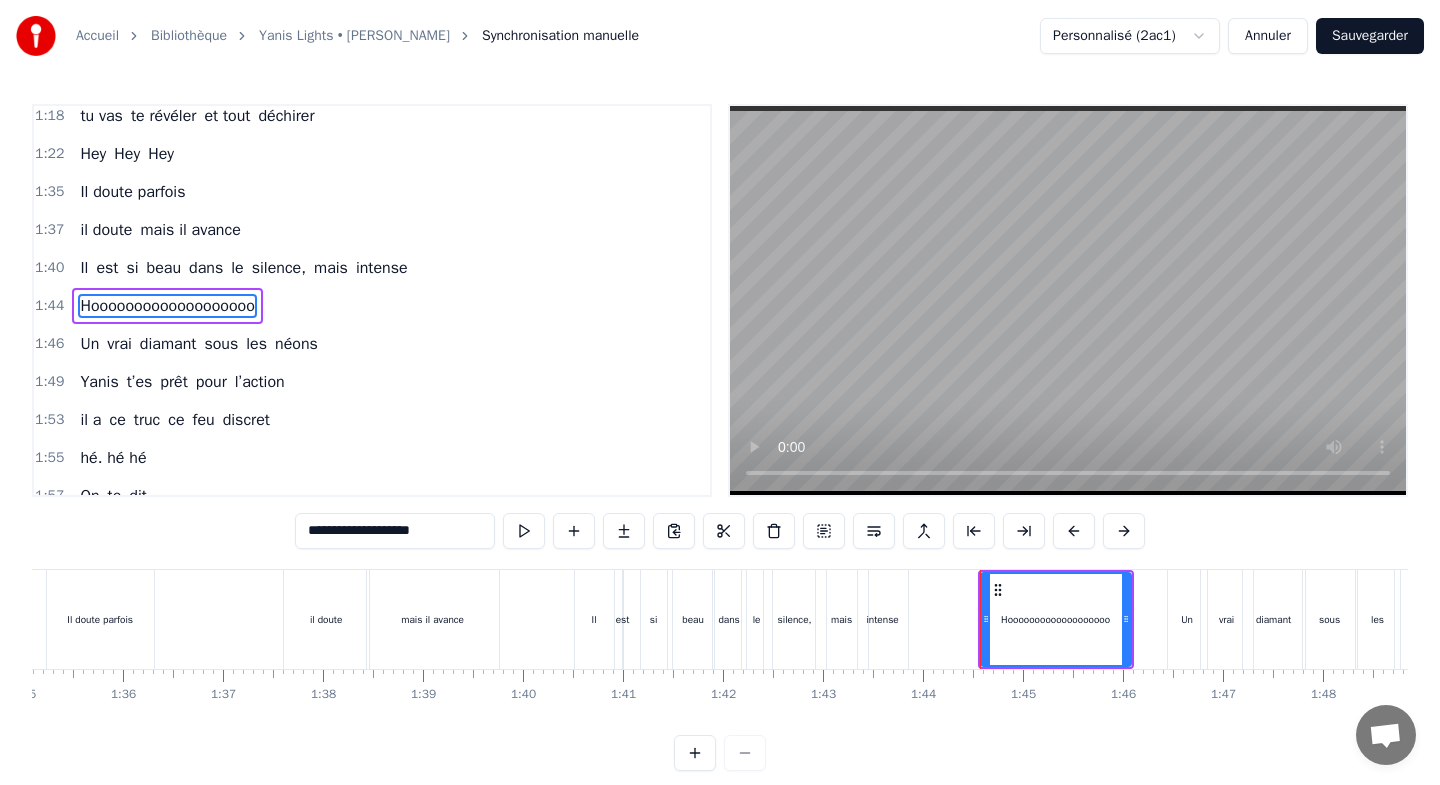 scroll, scrollTop: 585, scrollLeft: 0, axis: vertical 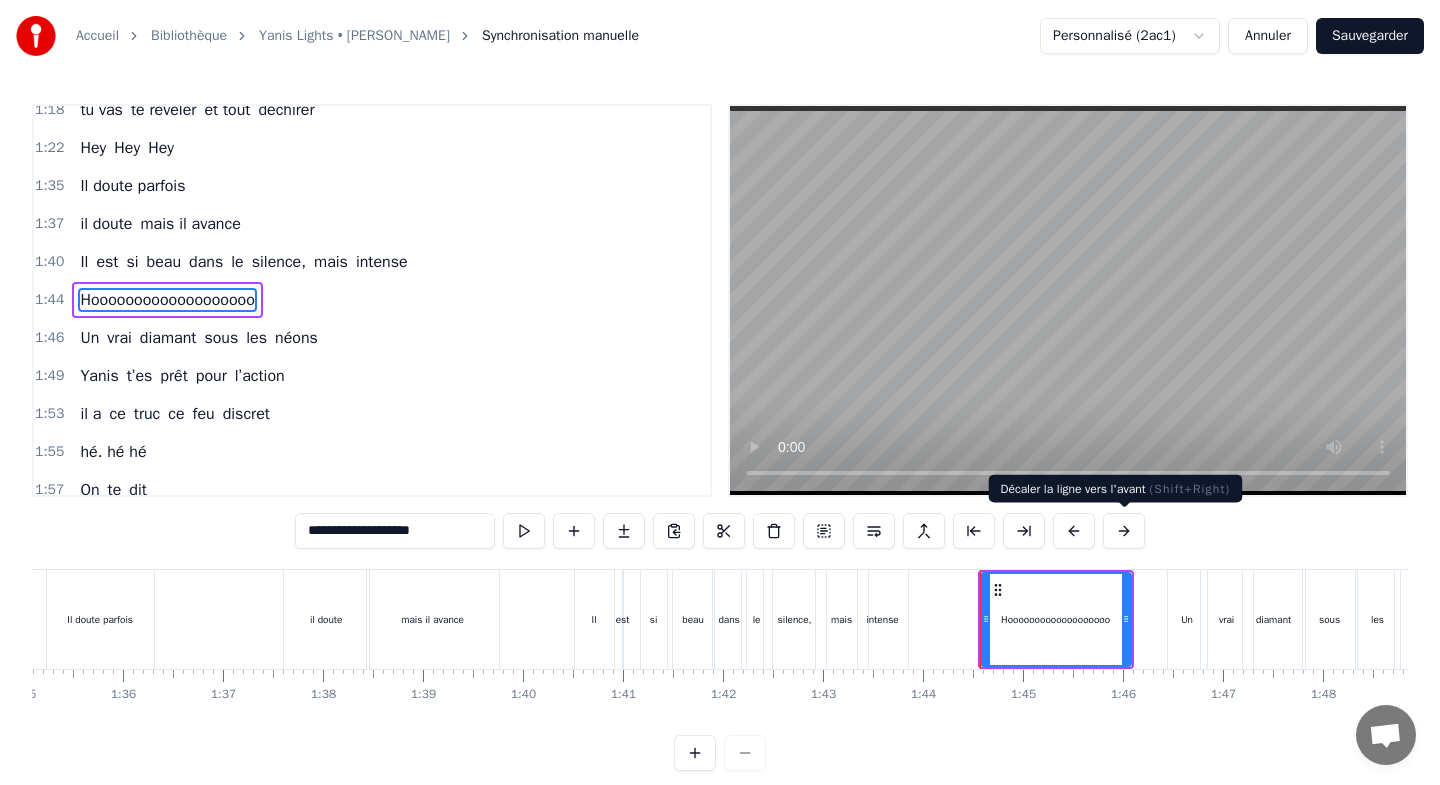 click at bounding box center [1124, 531] 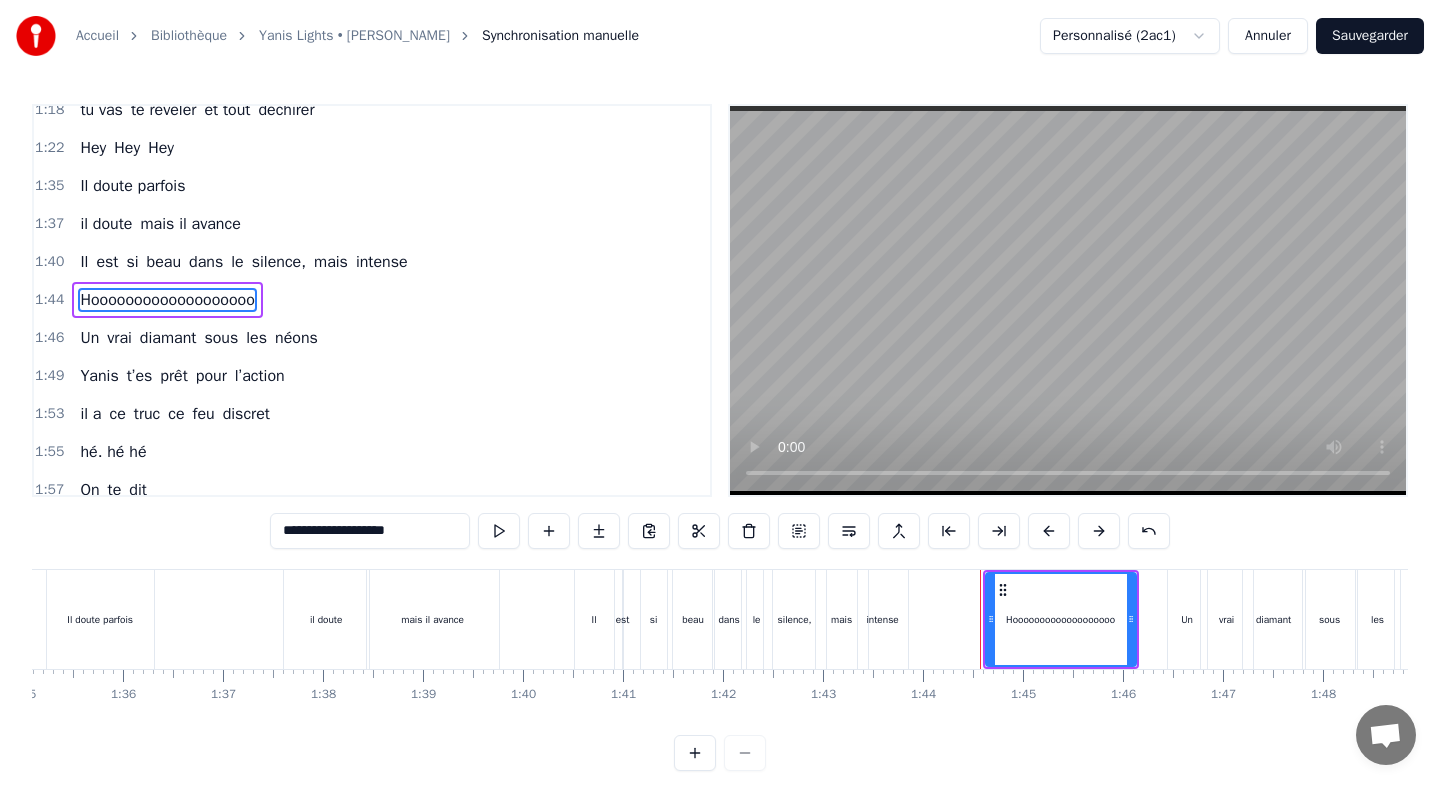 click at bounding box center (1099, 531) 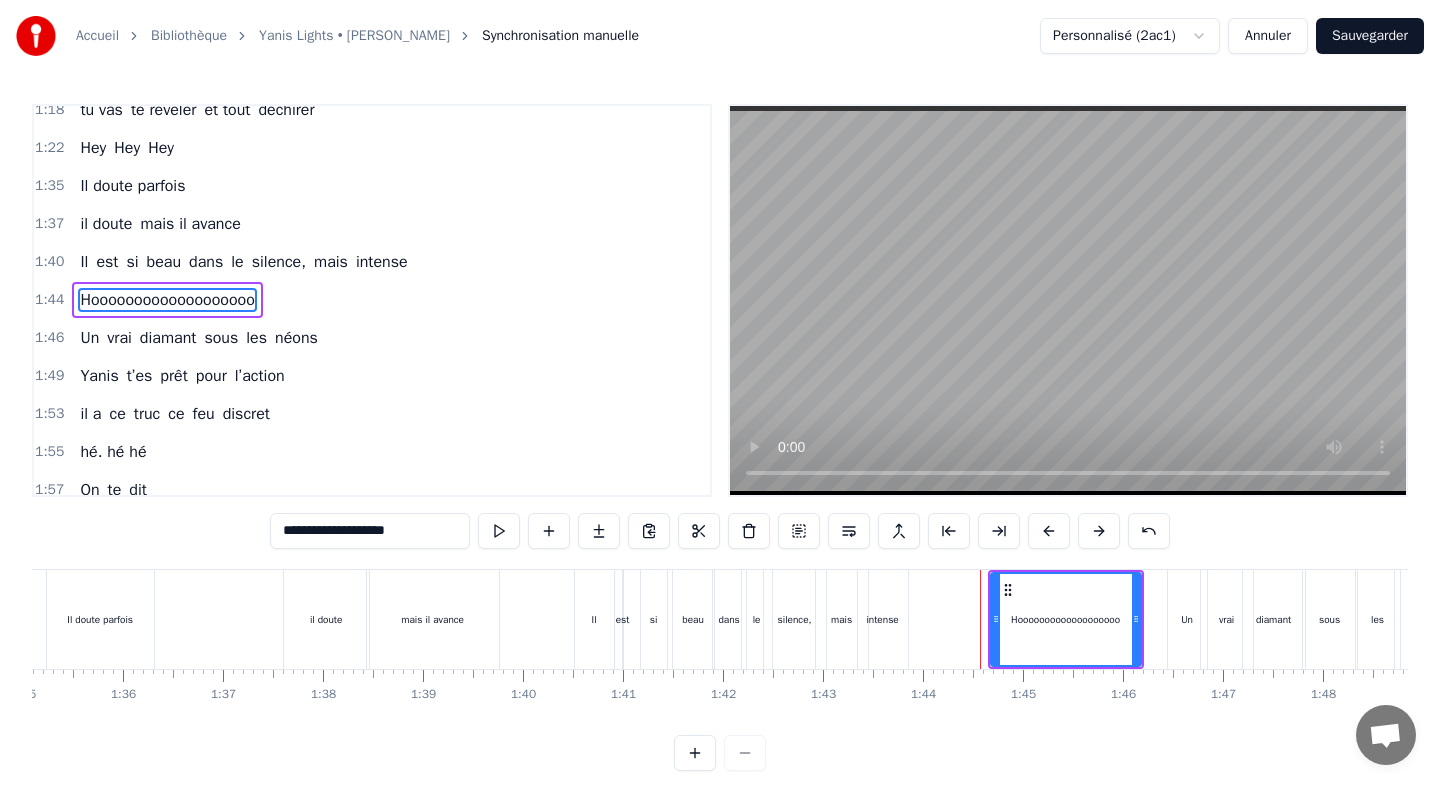 click at bounding box center (1099, 531) 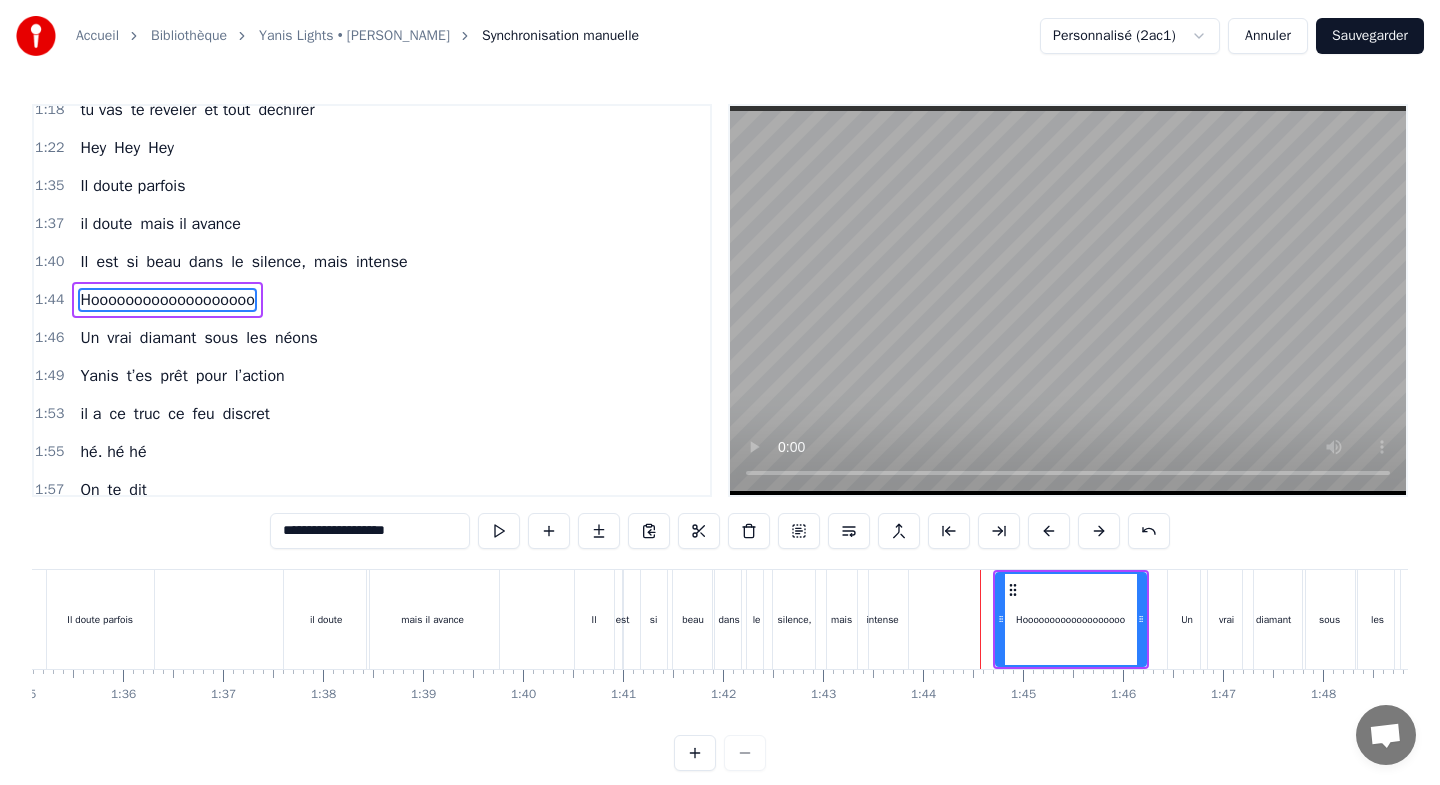 click at bounding box center (1099, 531) 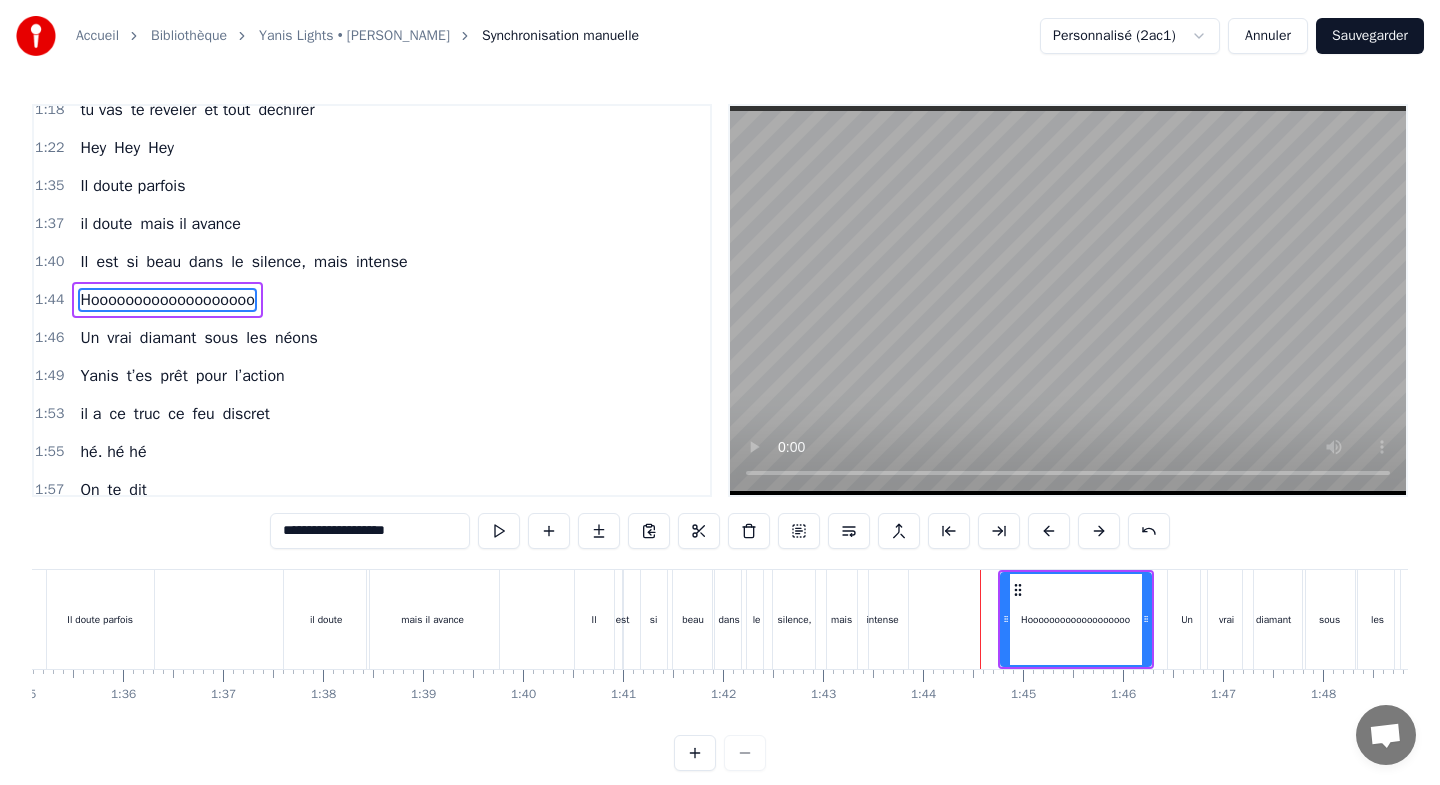 click at bounding box center [1099, 531] 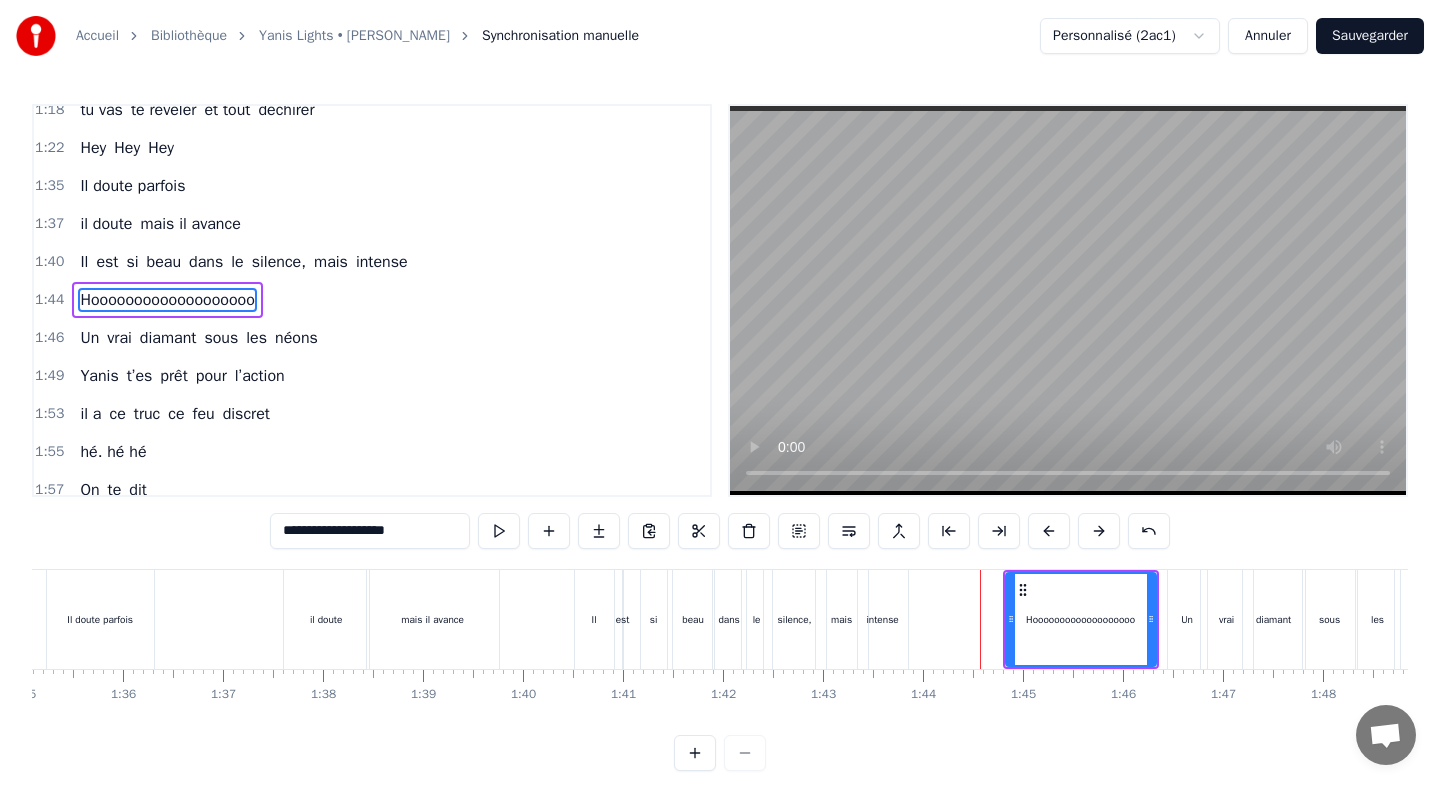 click at bounding box center [1099, 531] 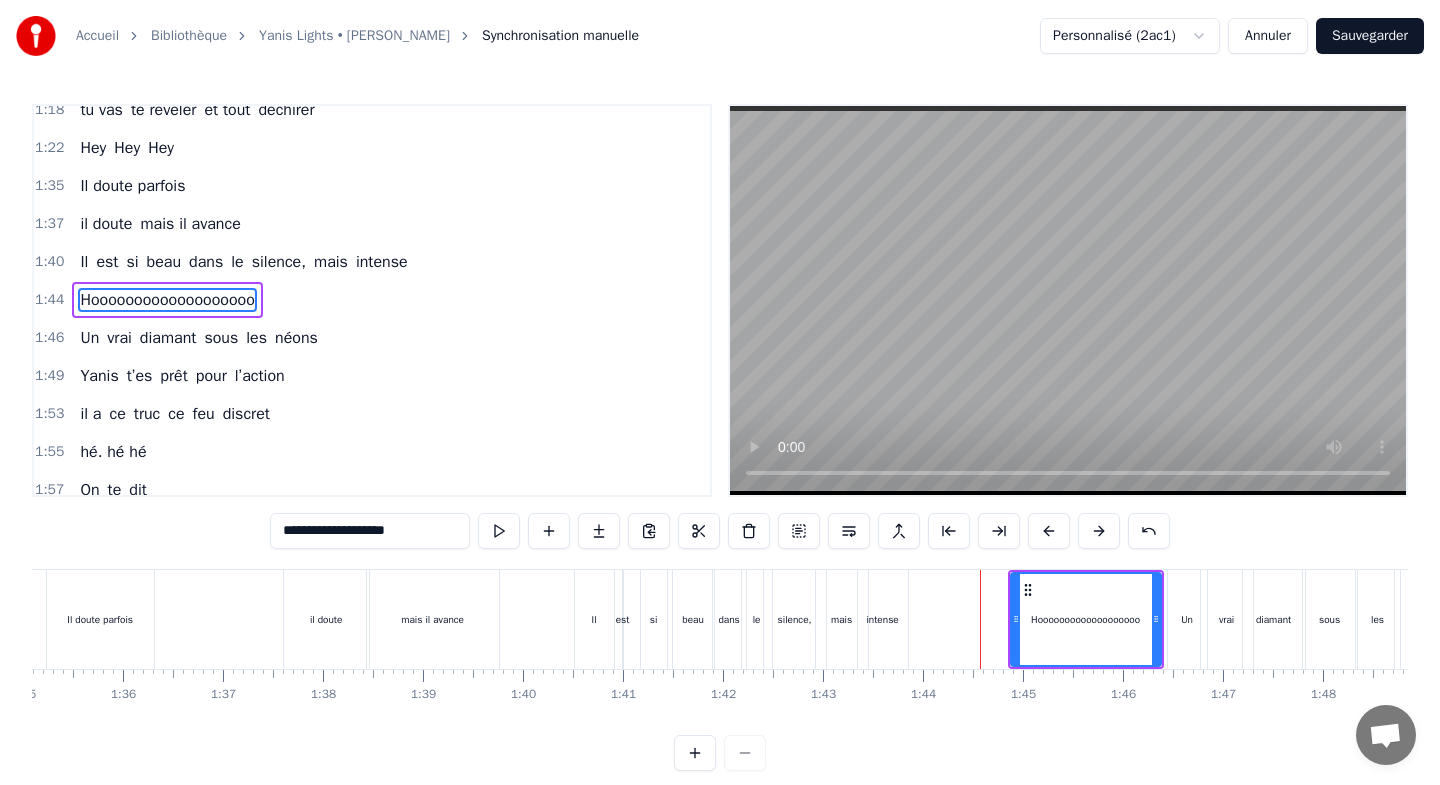 click at bounding box center (1099, 531) 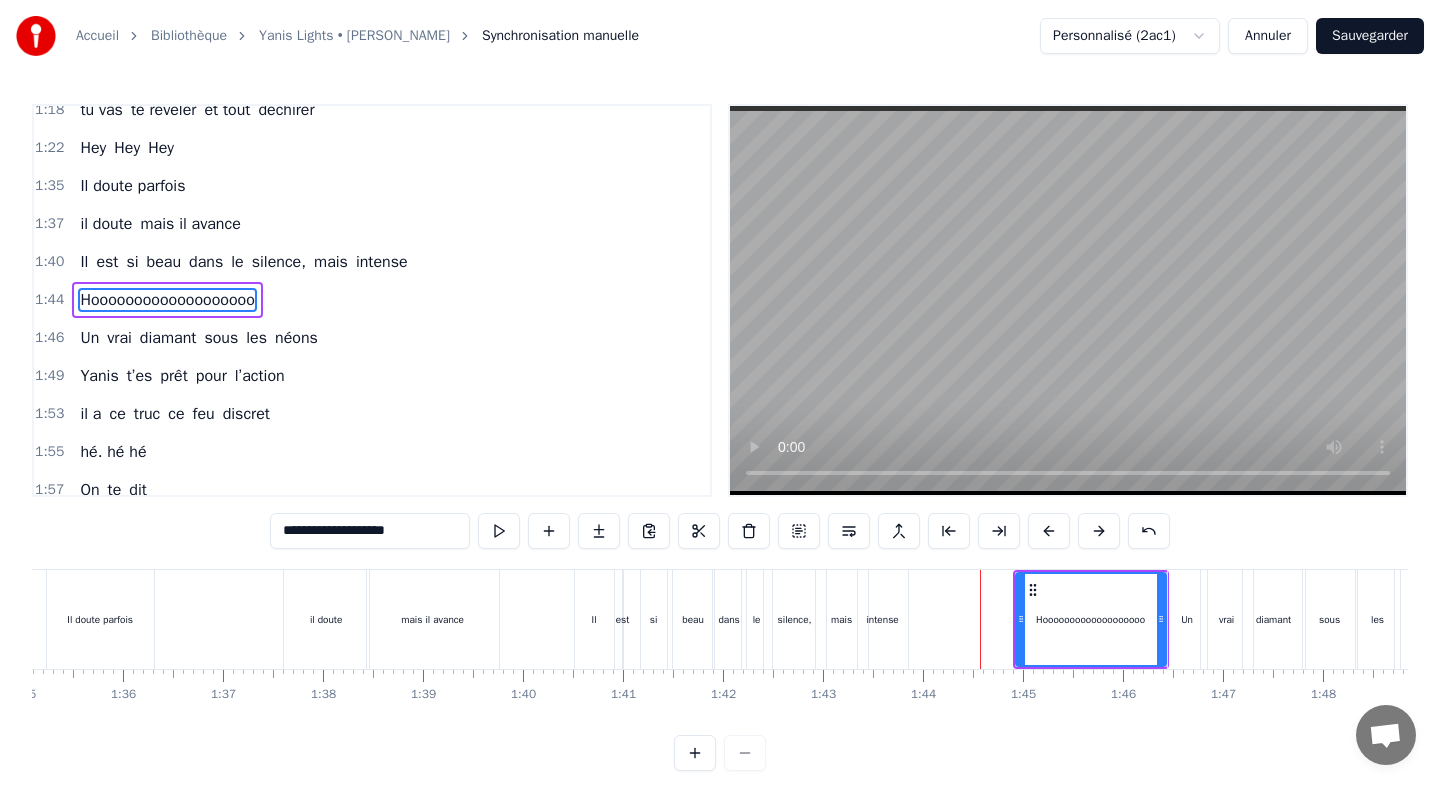 click on "Un" at bounding box center (1187, 619) 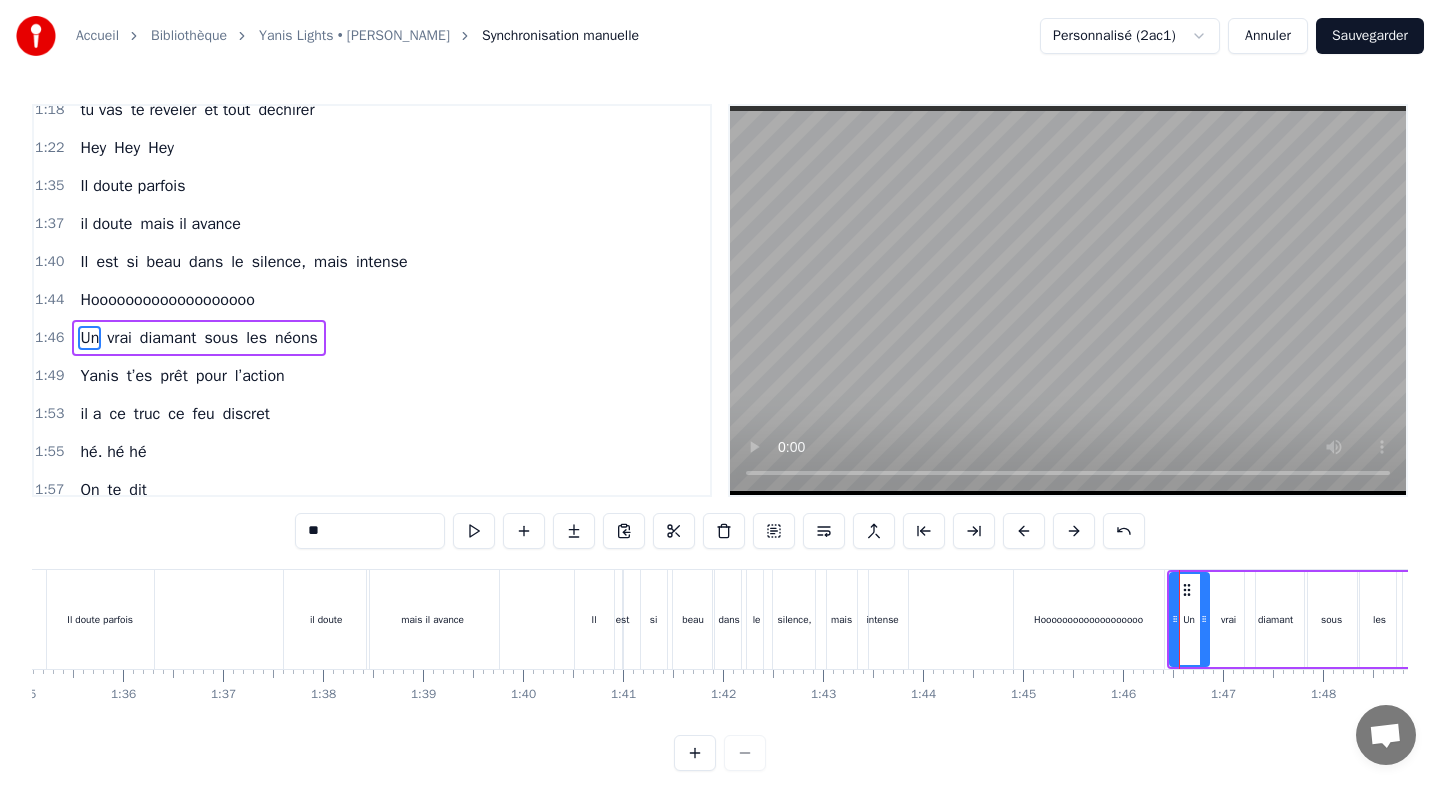 scroll, scrollTop: 623, scrollLeft: 0, axis: vertical 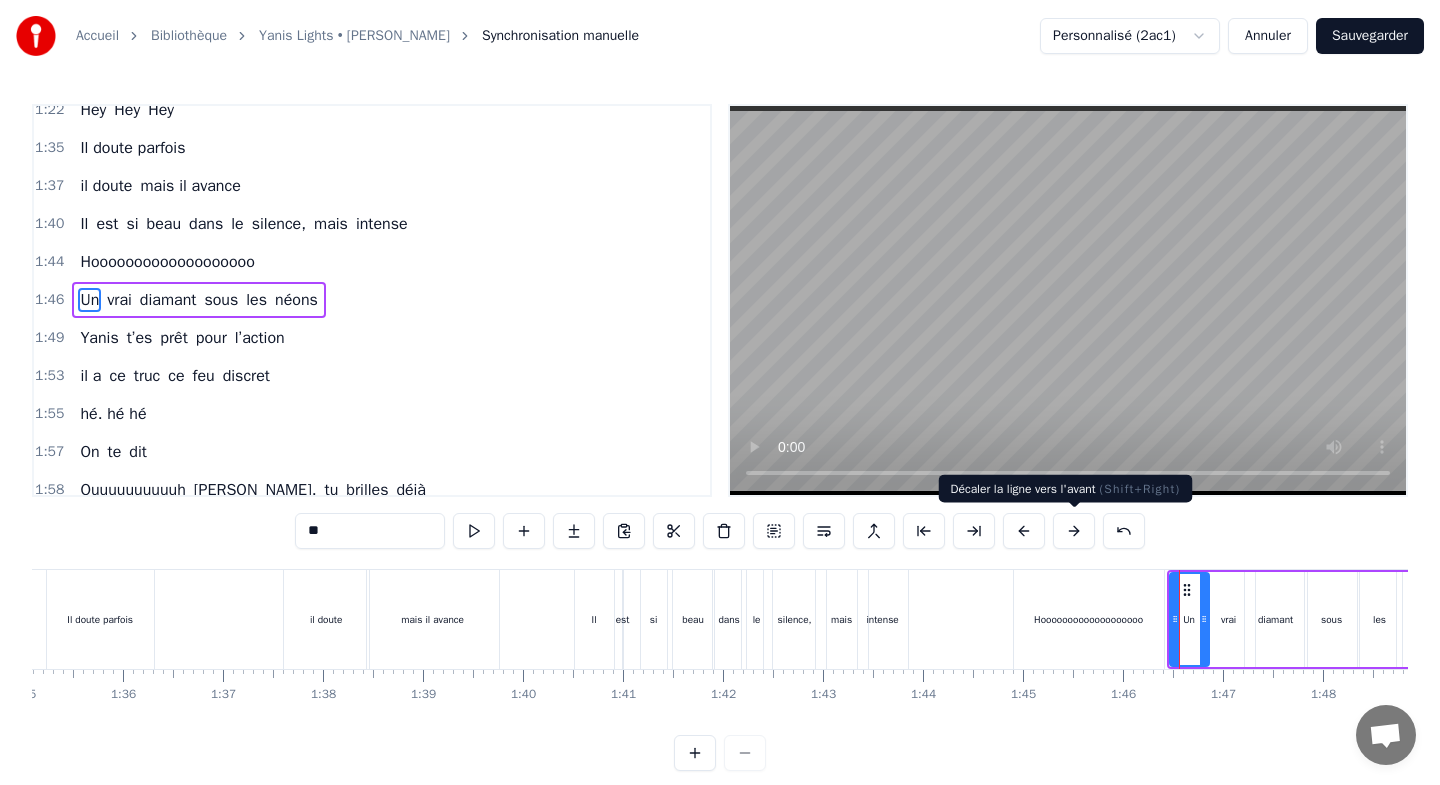 click at bounding box center [1074, 531] 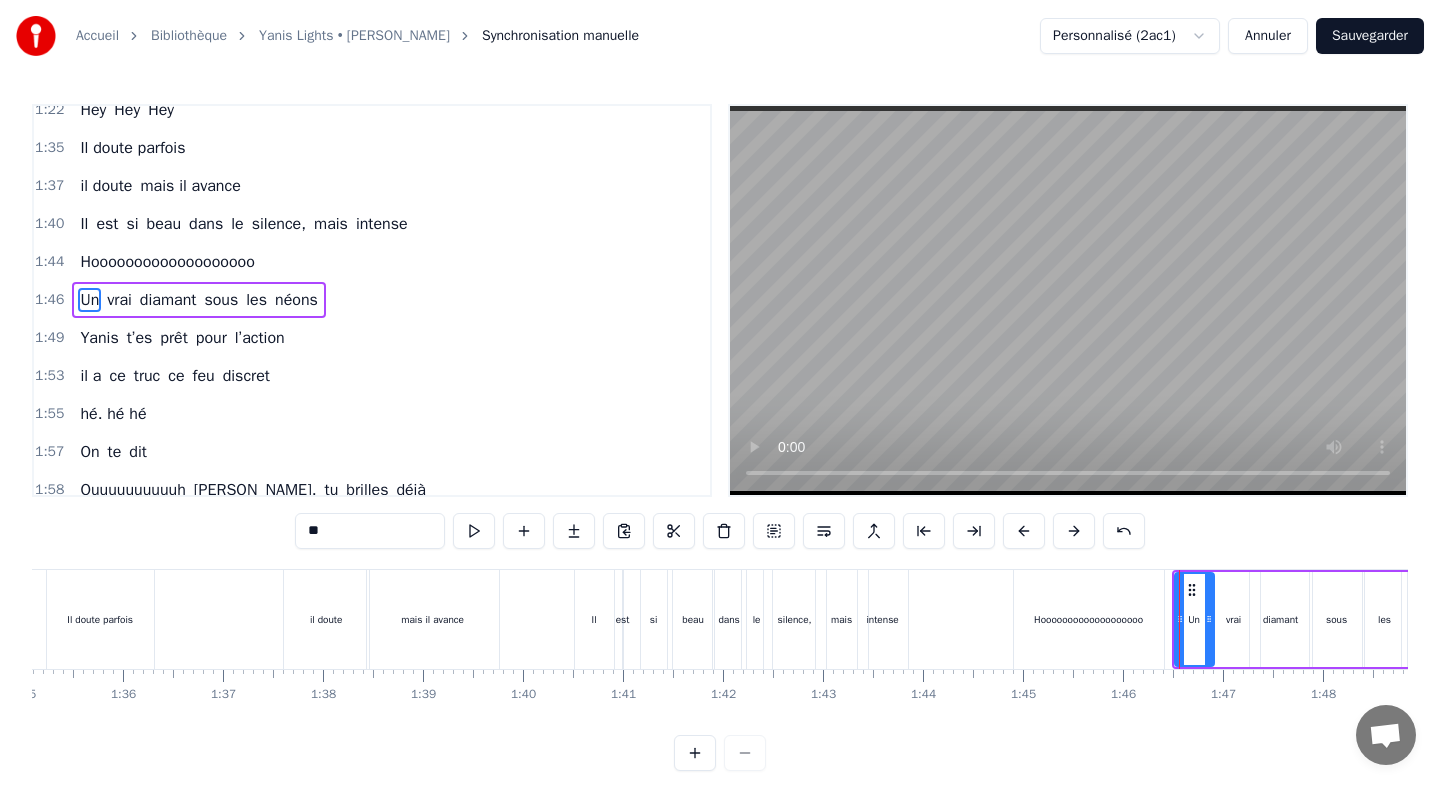 click at bounding box center (1074, 531) 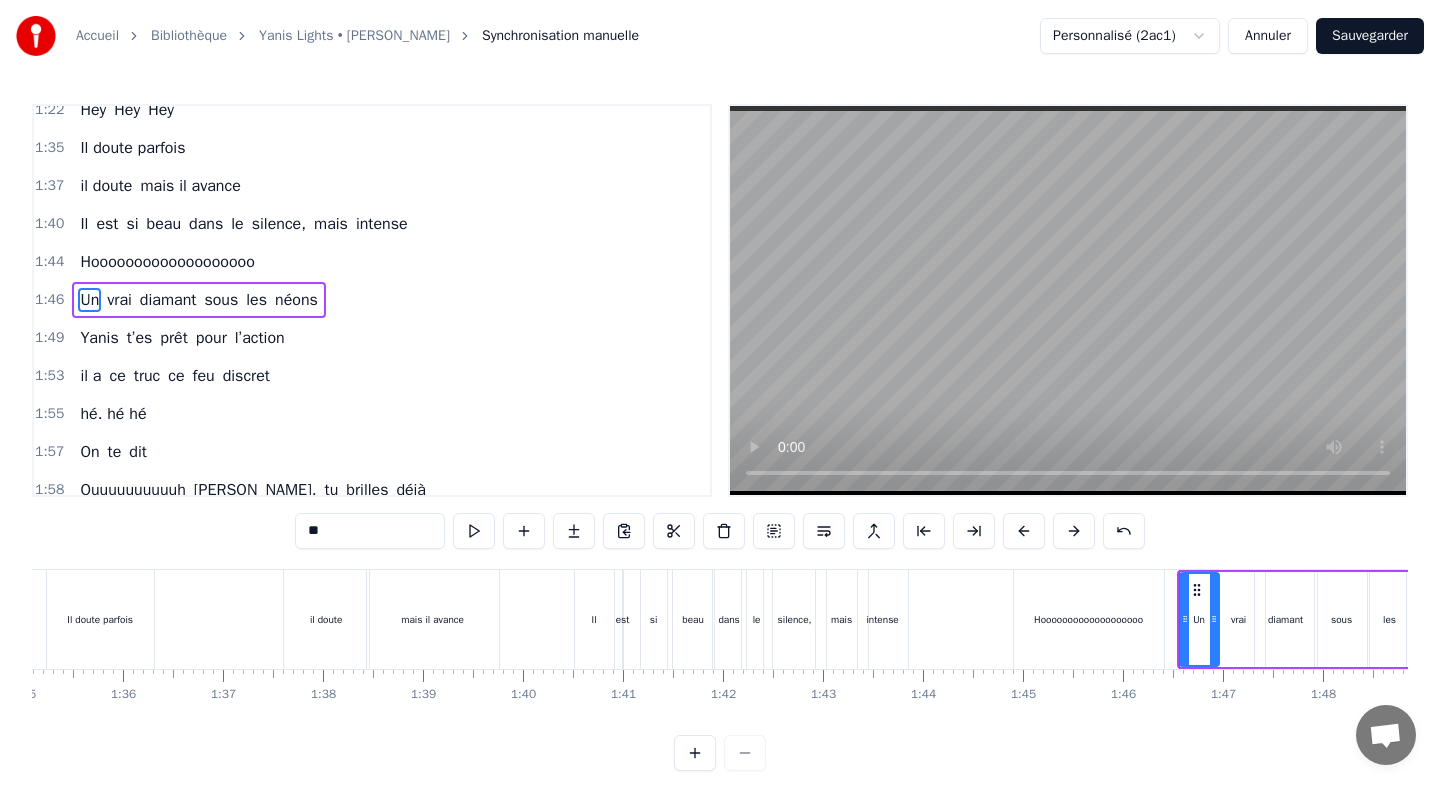 click at bounding box center [1074, 531] 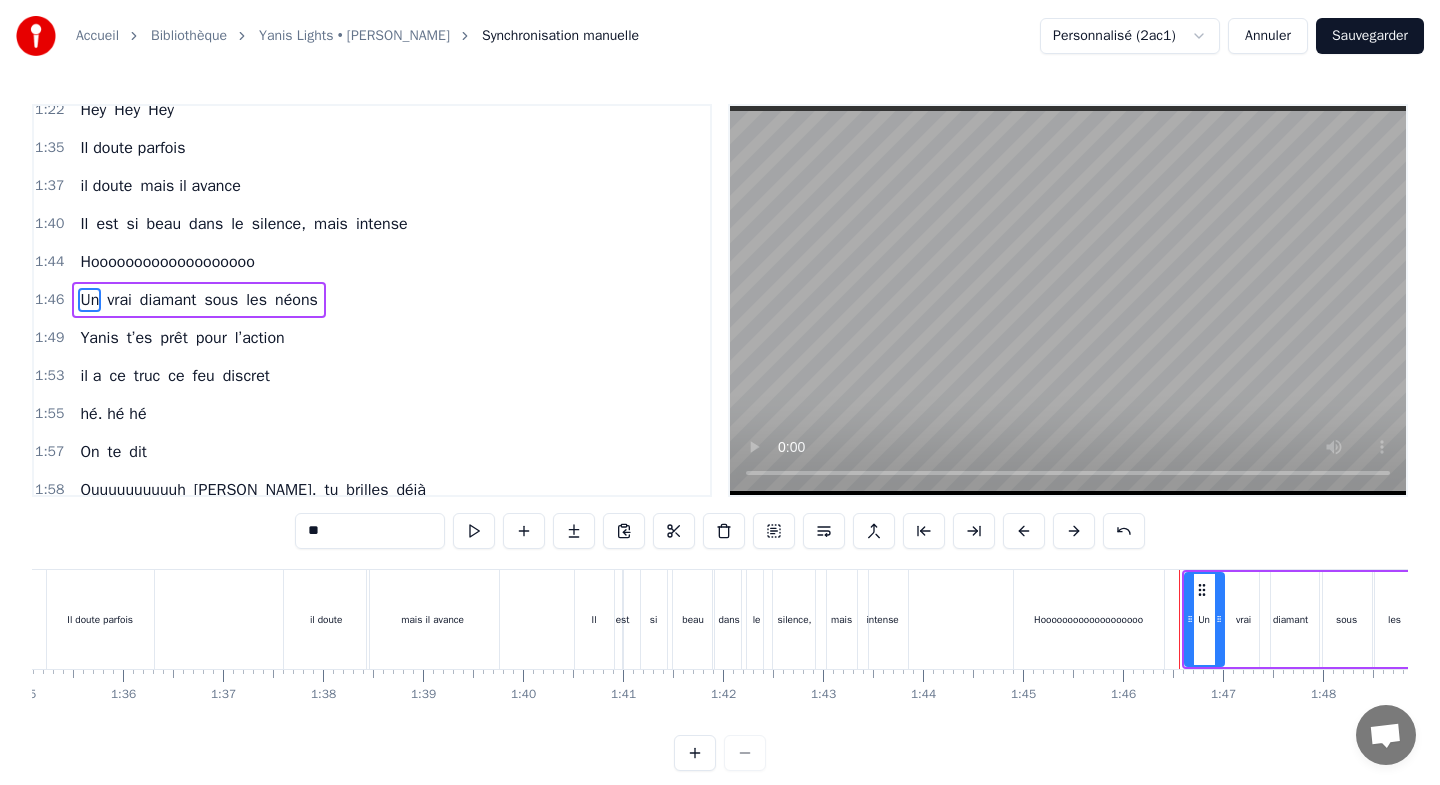 click at bounding box center [1074, 531] 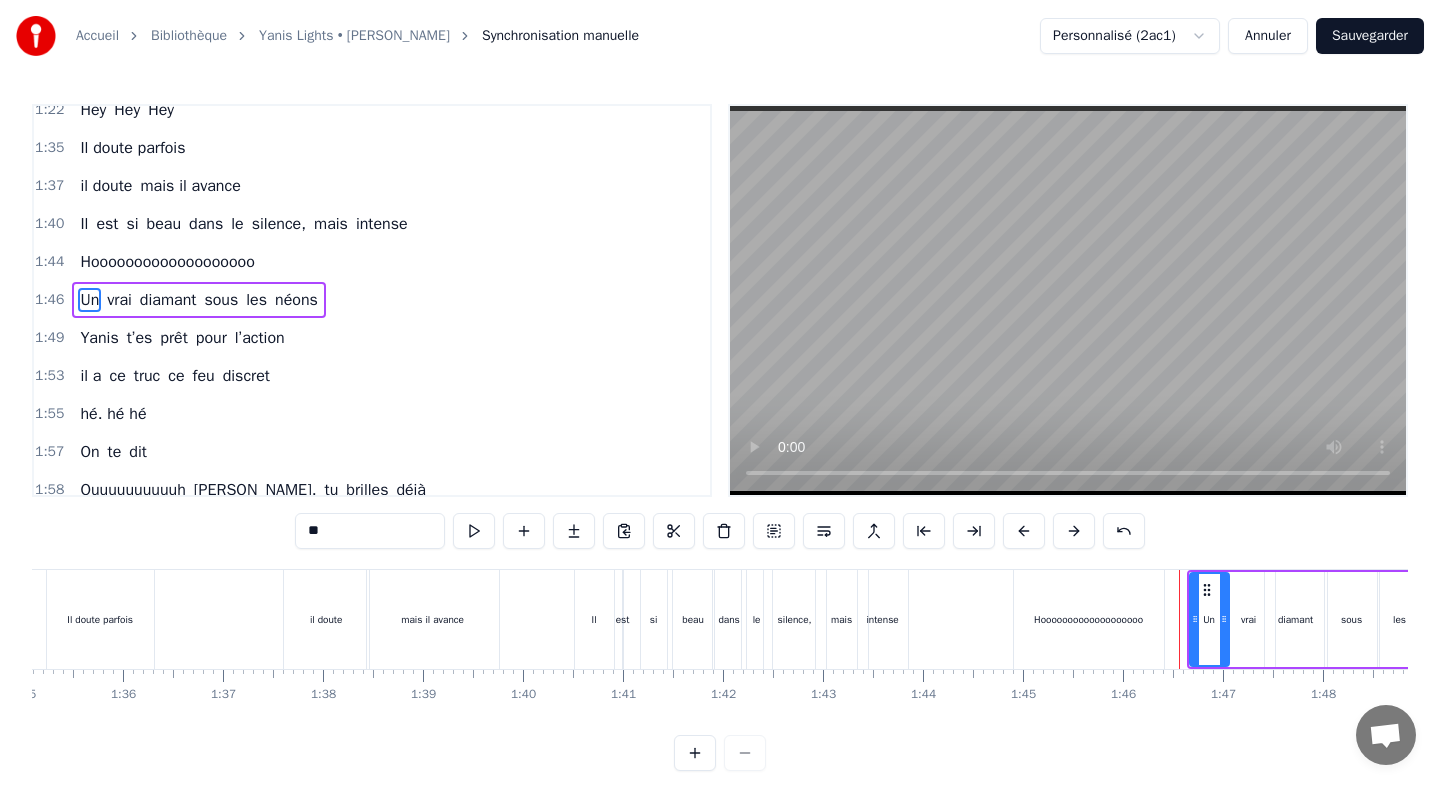 click at bounding box center [1074, 531] 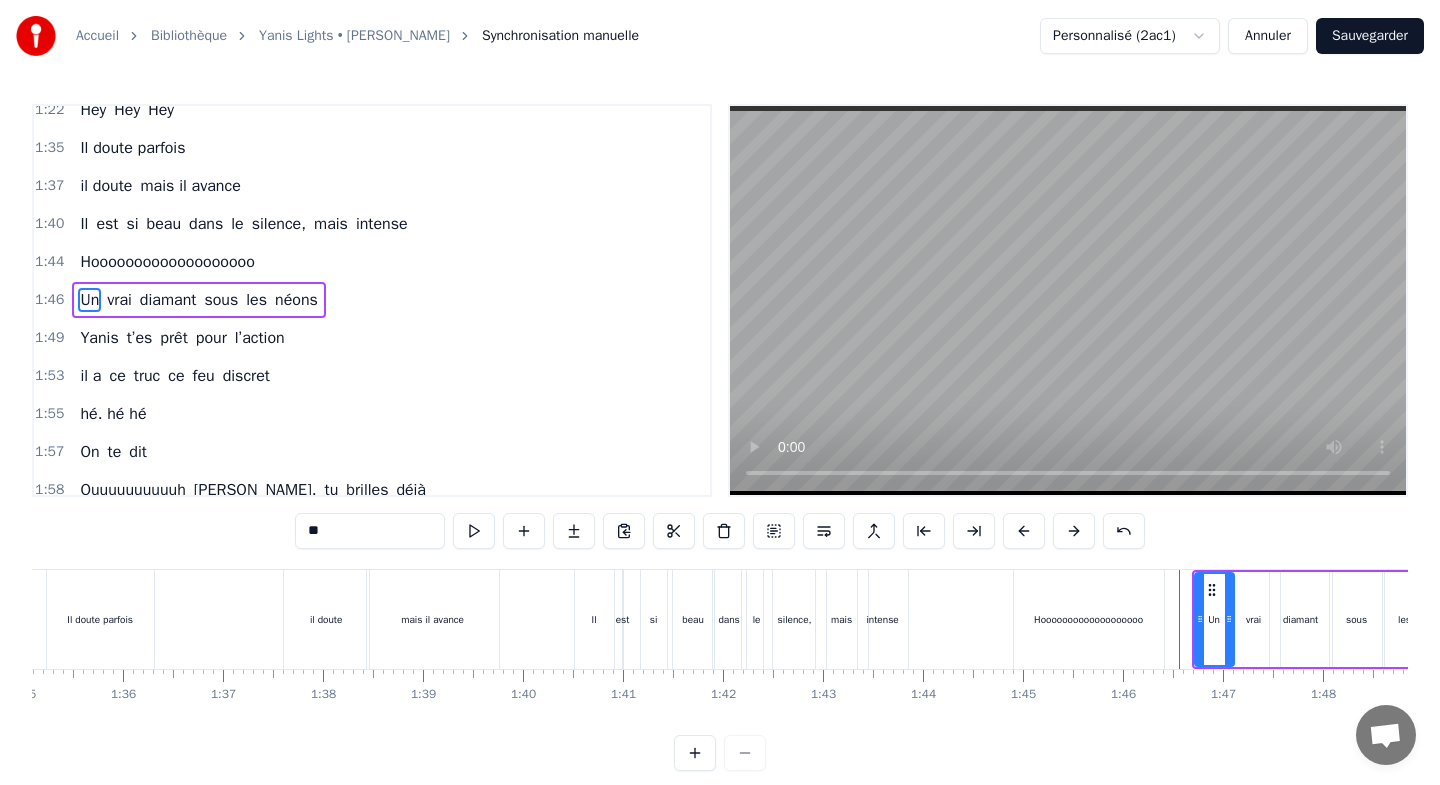 click at bounding box center [1074, 531] 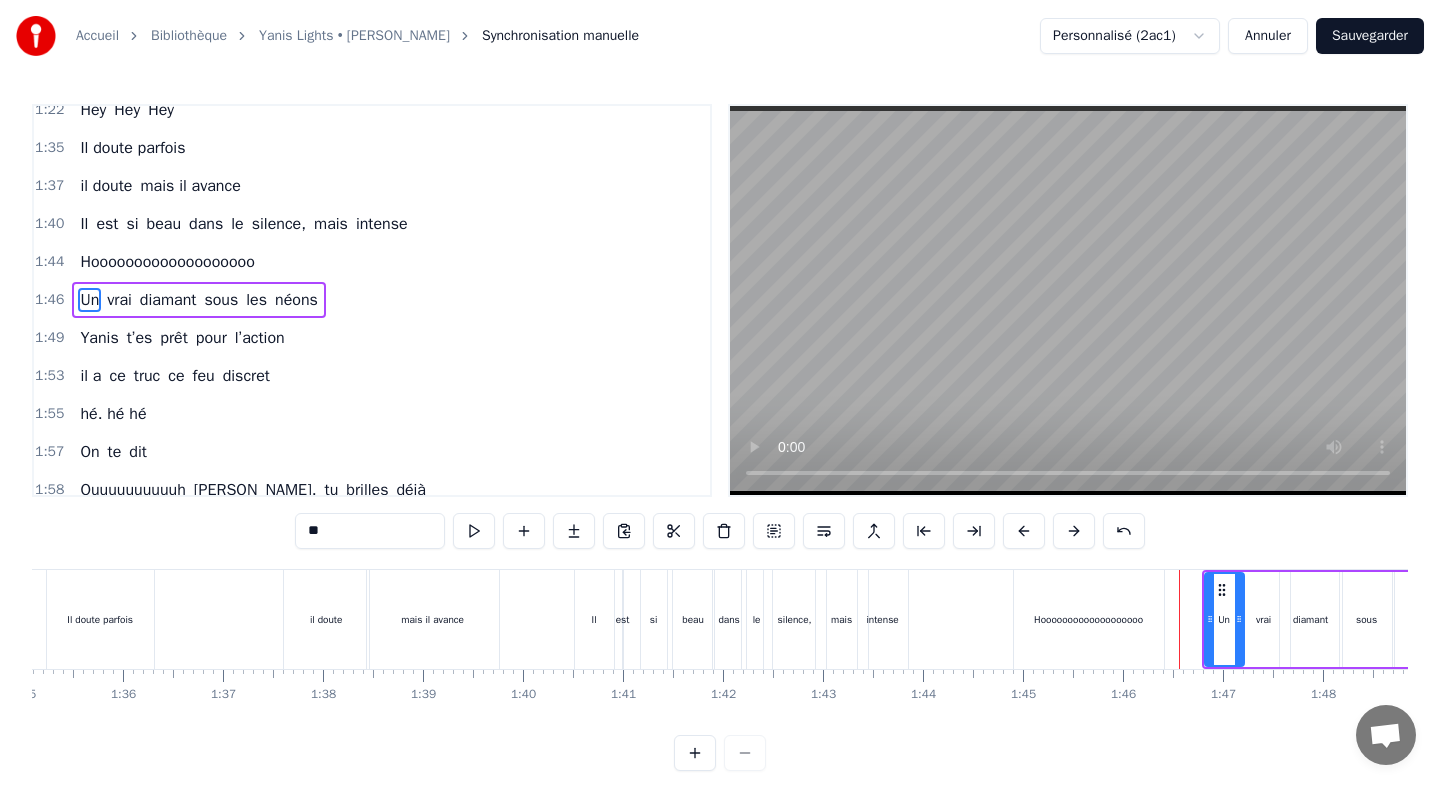 click at bounding box center [1074, 531] 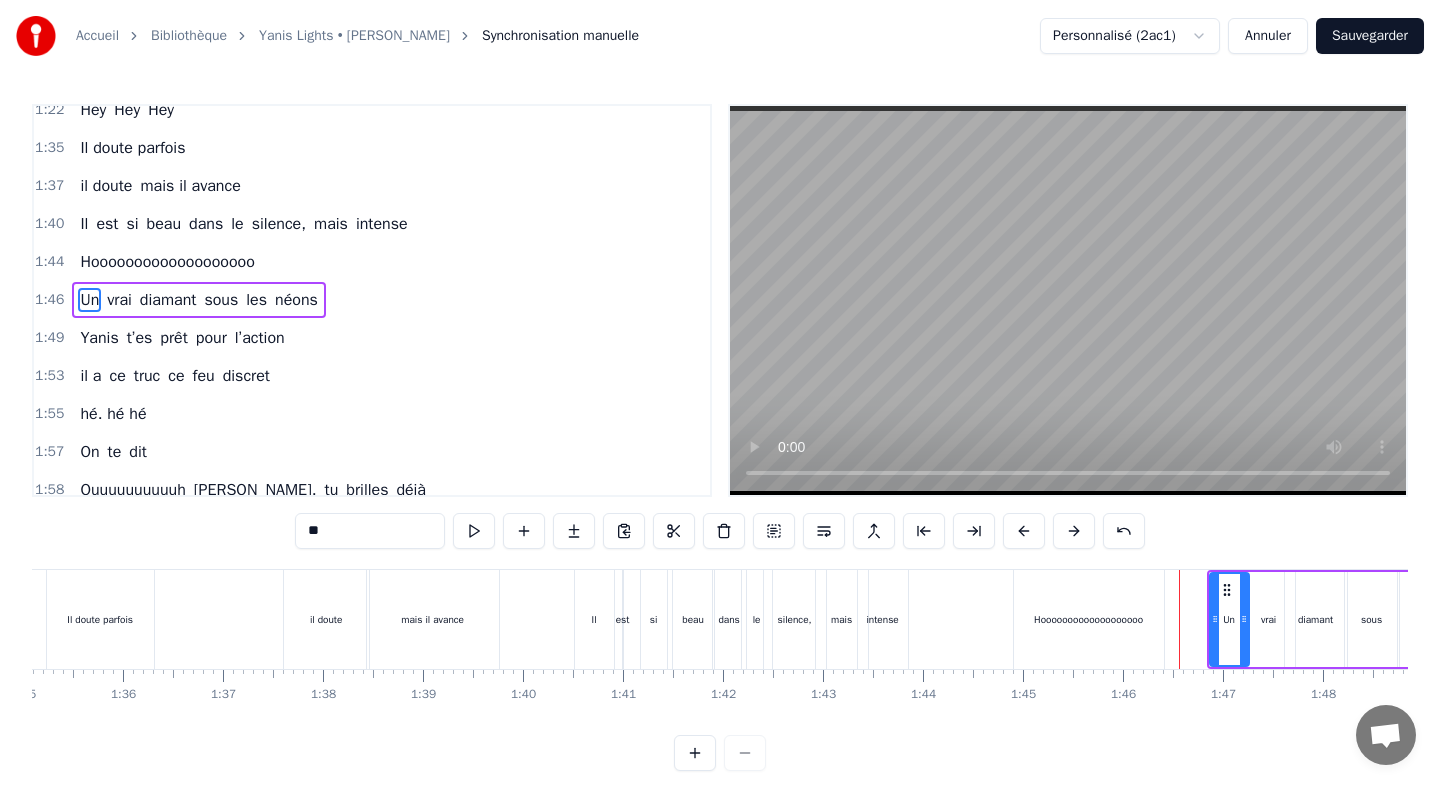 click at bounding box center (1074, 531) 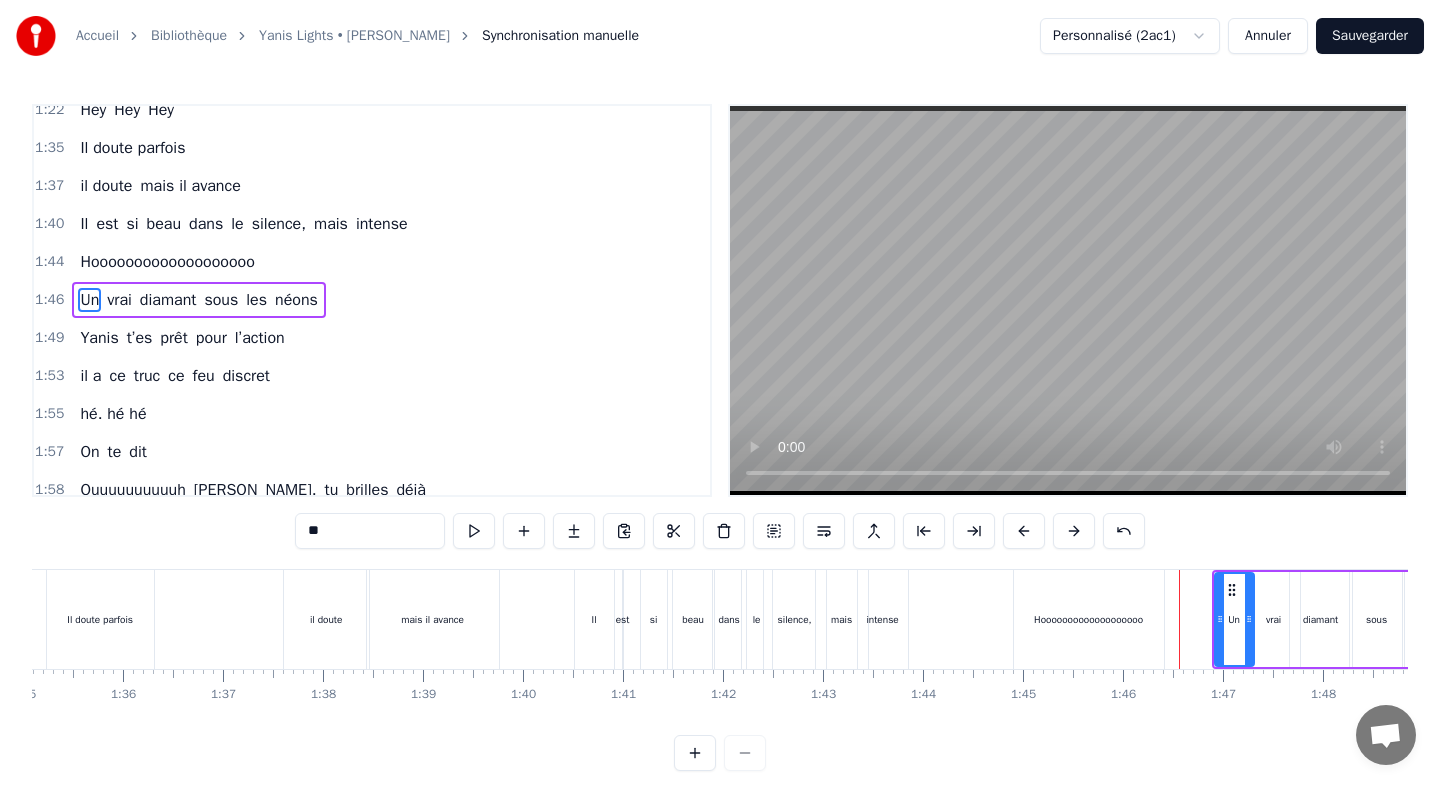 click at bounding box center [1074, 531] 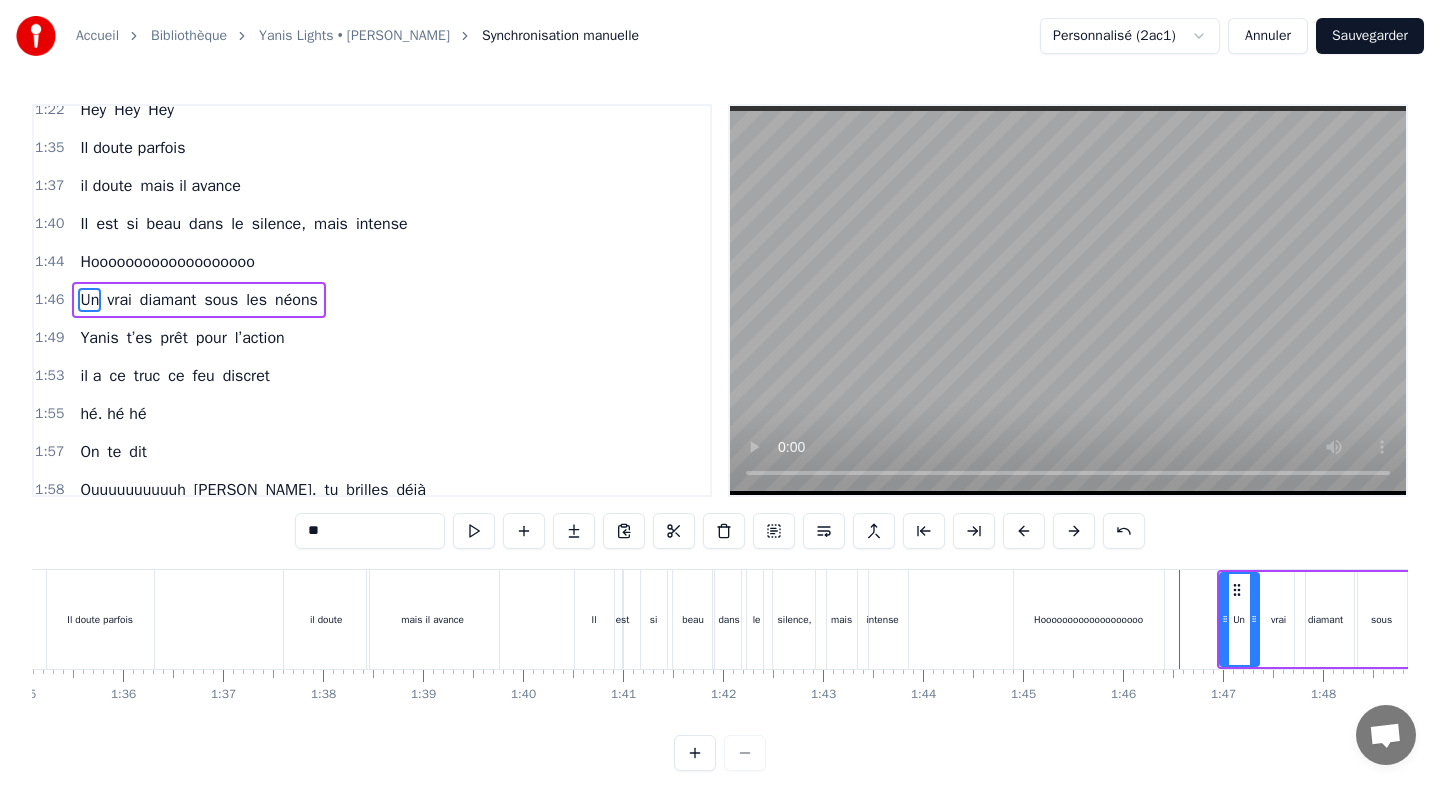 click at bounding box center (1074, 531) 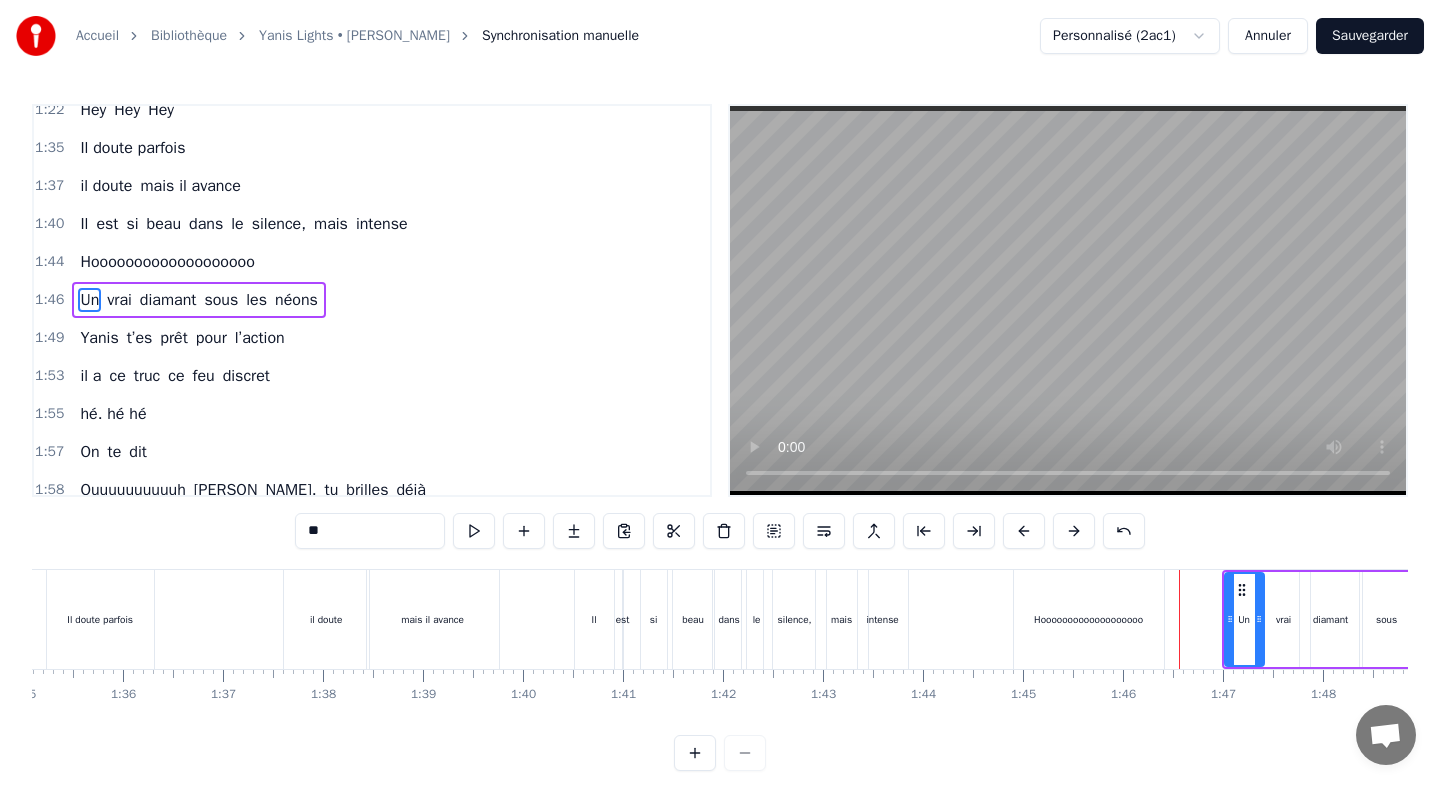 click at bounding box center (1074, 531) 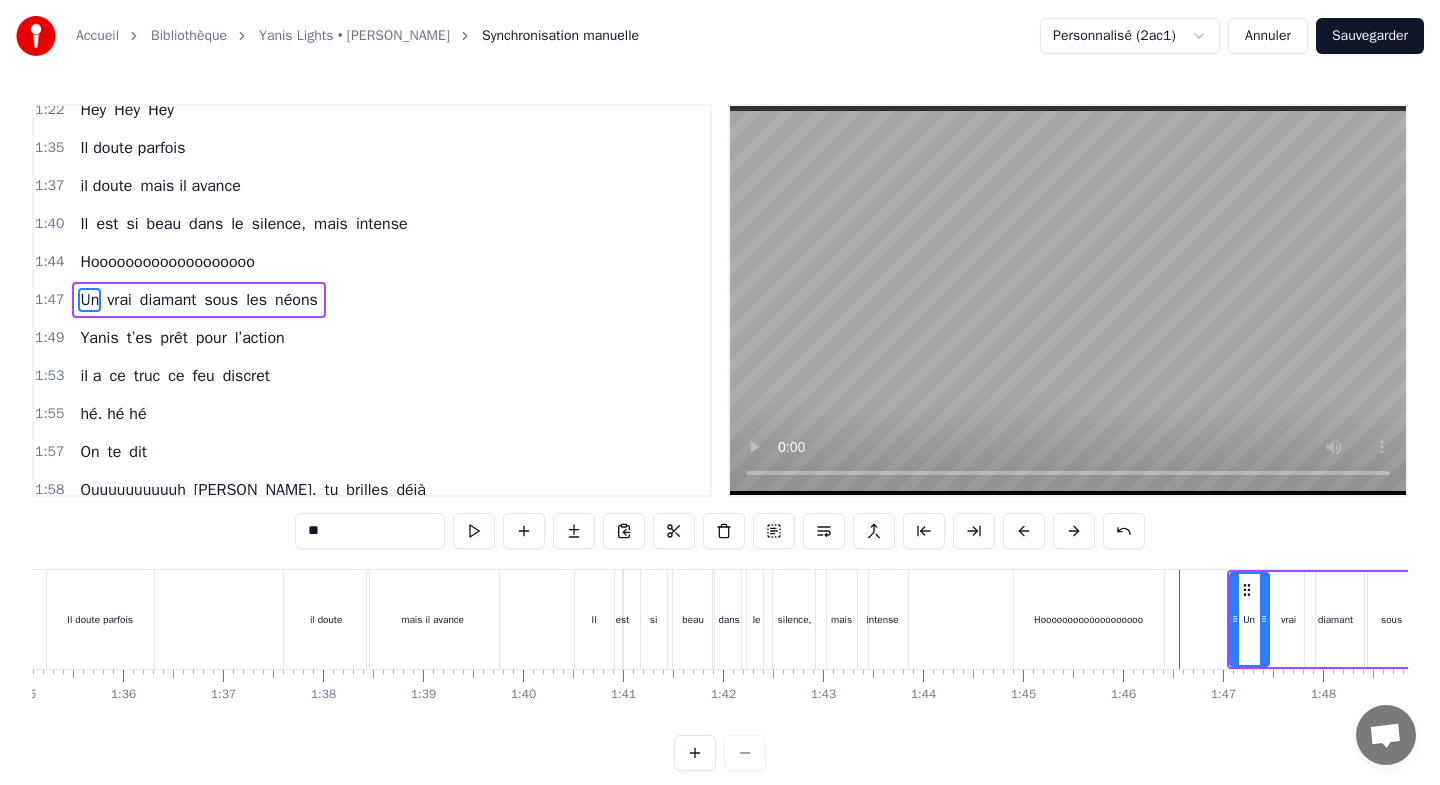 click at bounding box center [1074, 531] 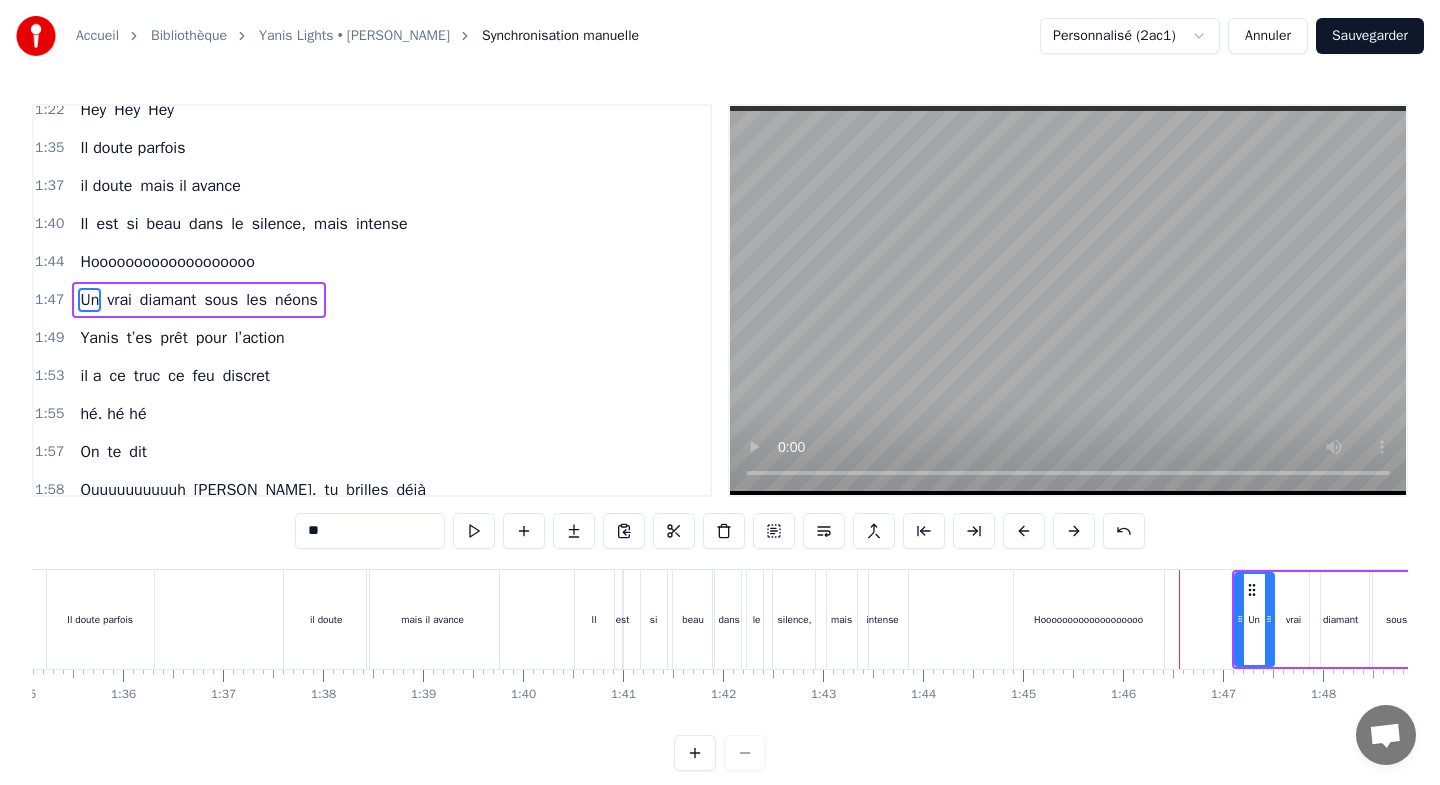 click at bounding box center (1074, 531) 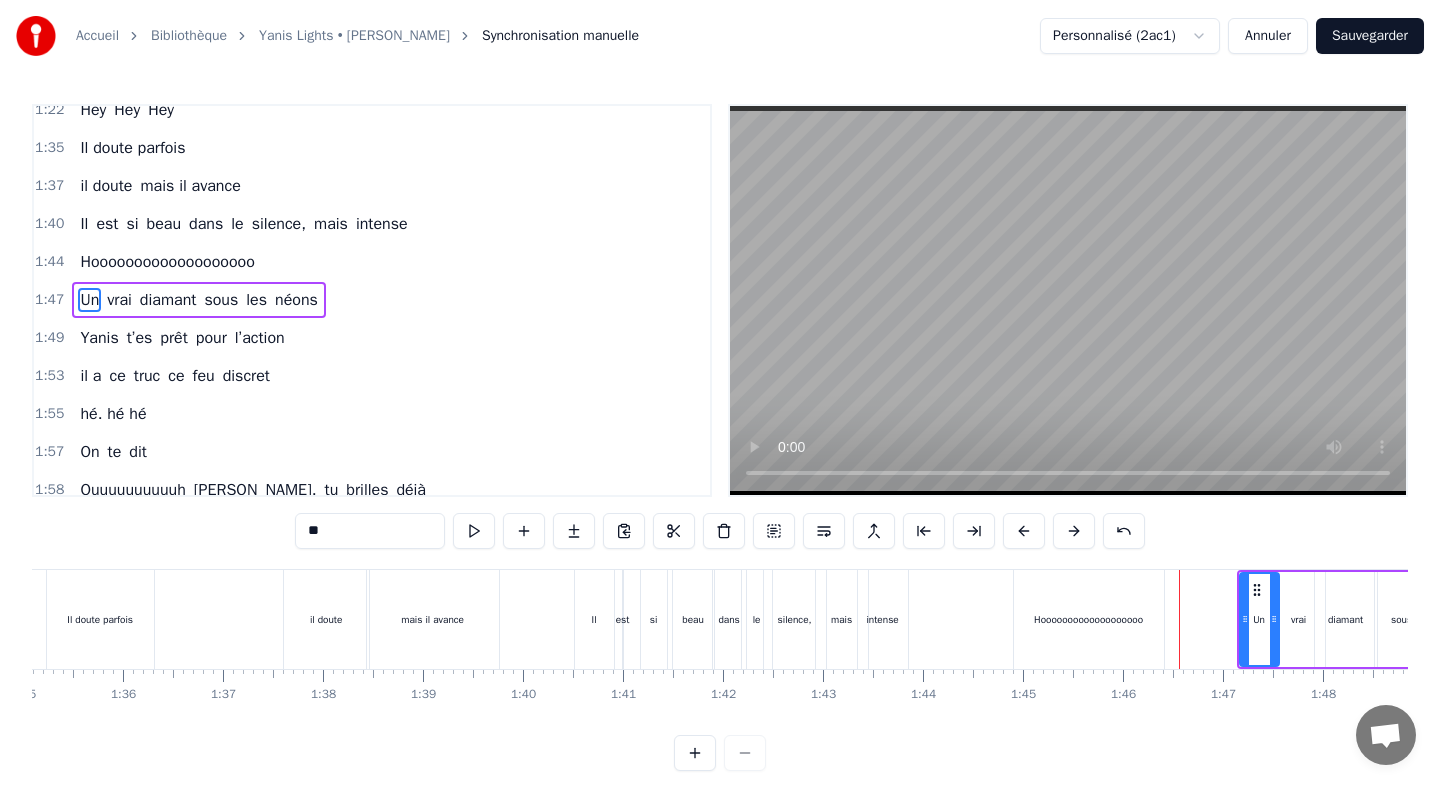 click at bounding box center [1074, 531] 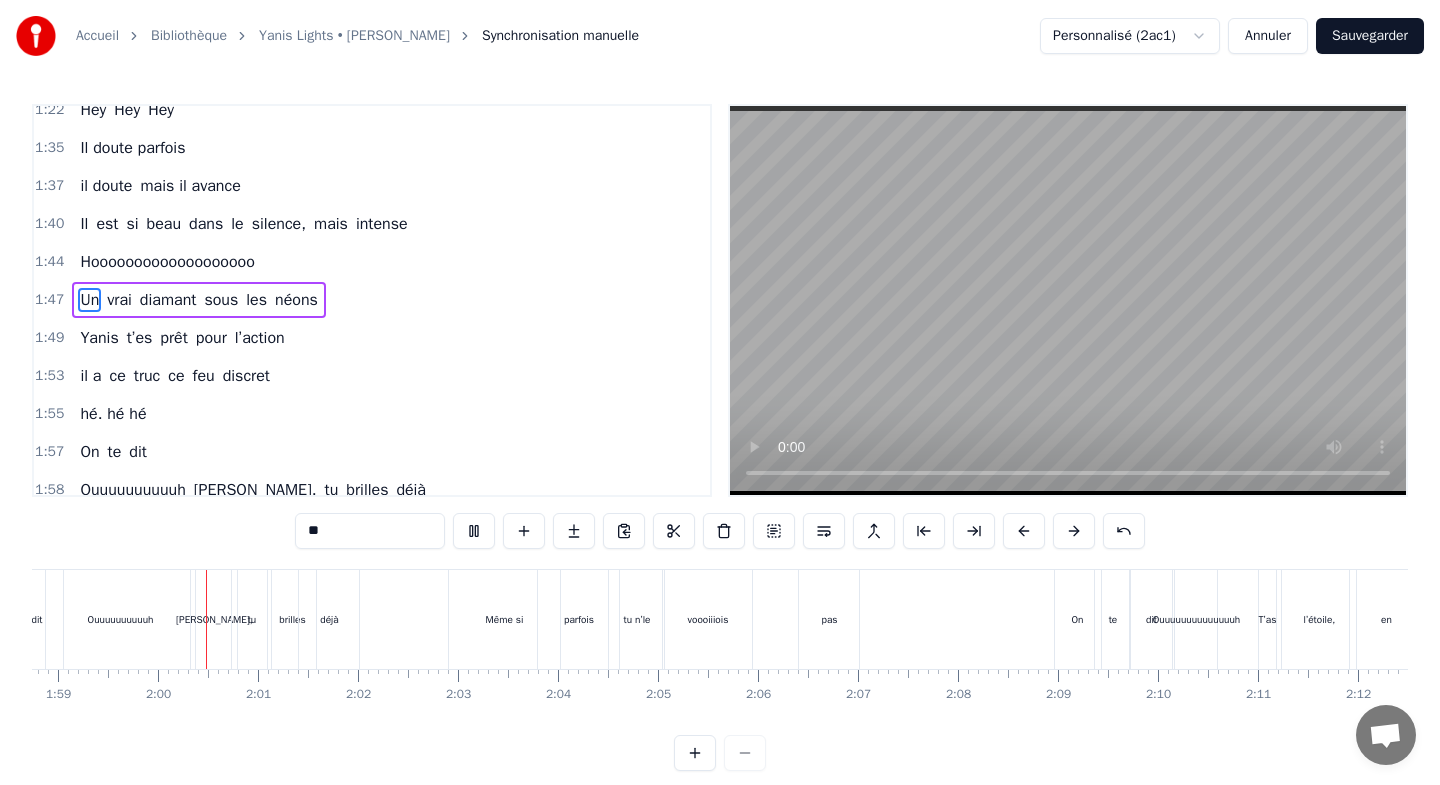 scroll, scrollTop: 0, scrollLeft: 11885, axis: horizontal 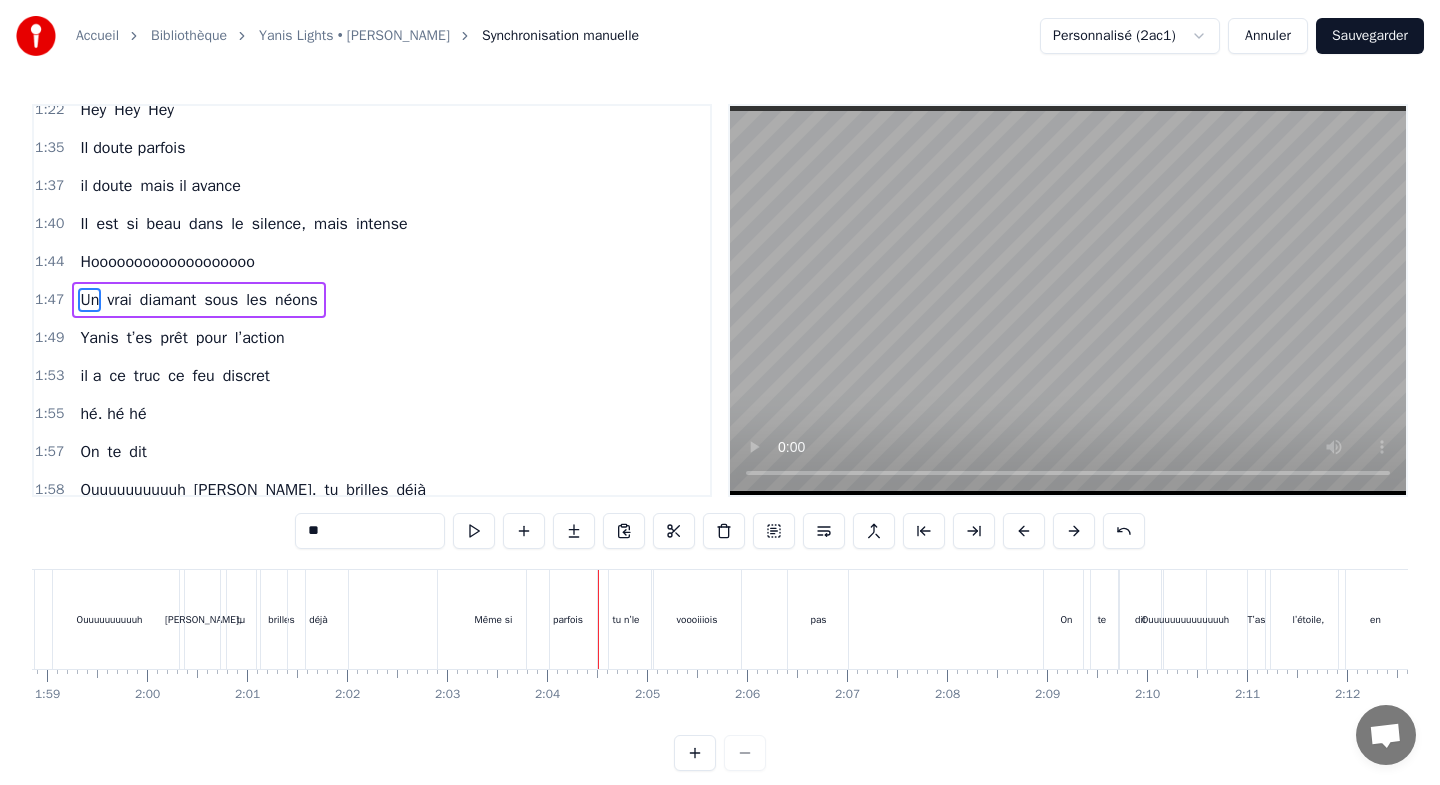 click on "déjà" at bounding box center (318, 619) 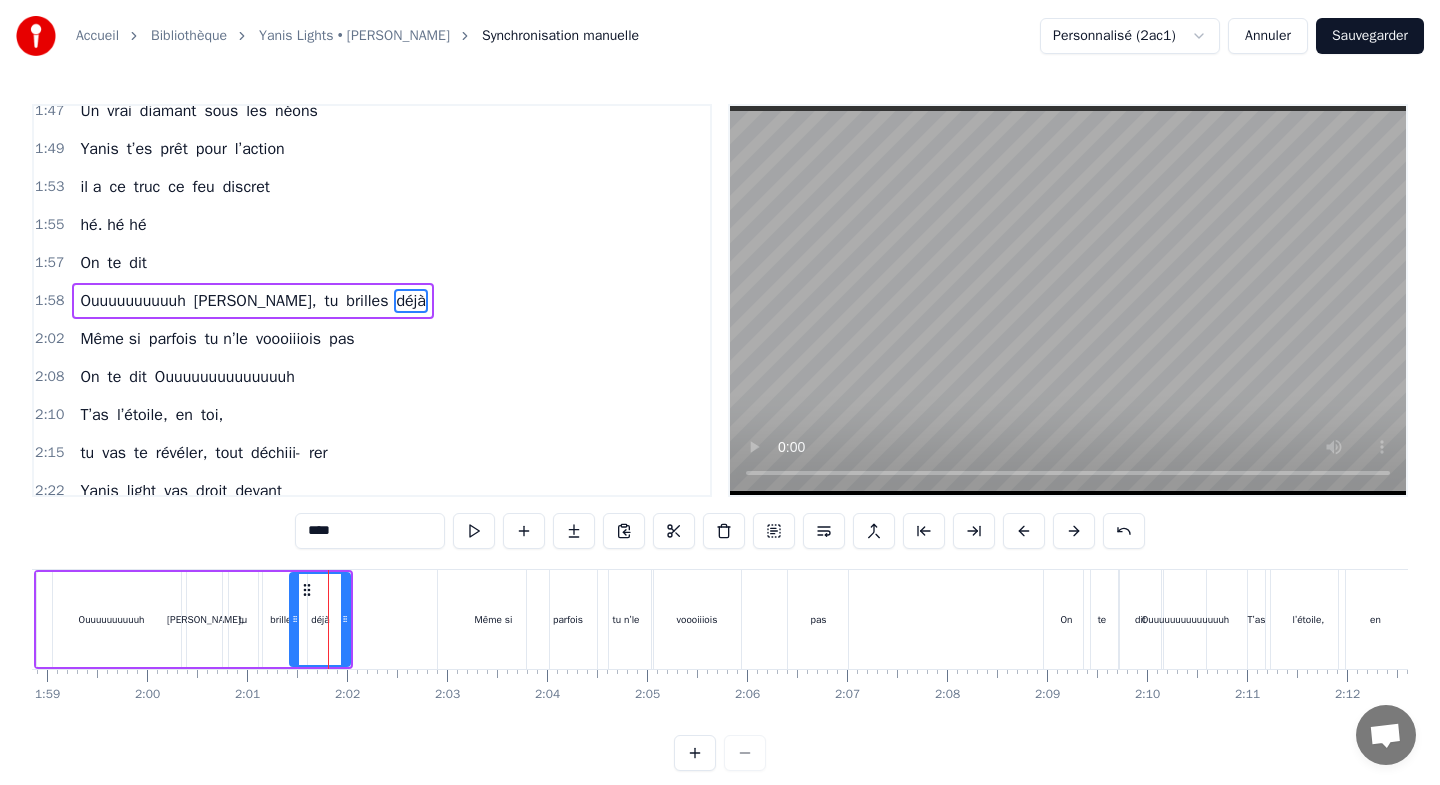 scroll, scrollTop: 813, scrollLeft: 0, axis: vertical 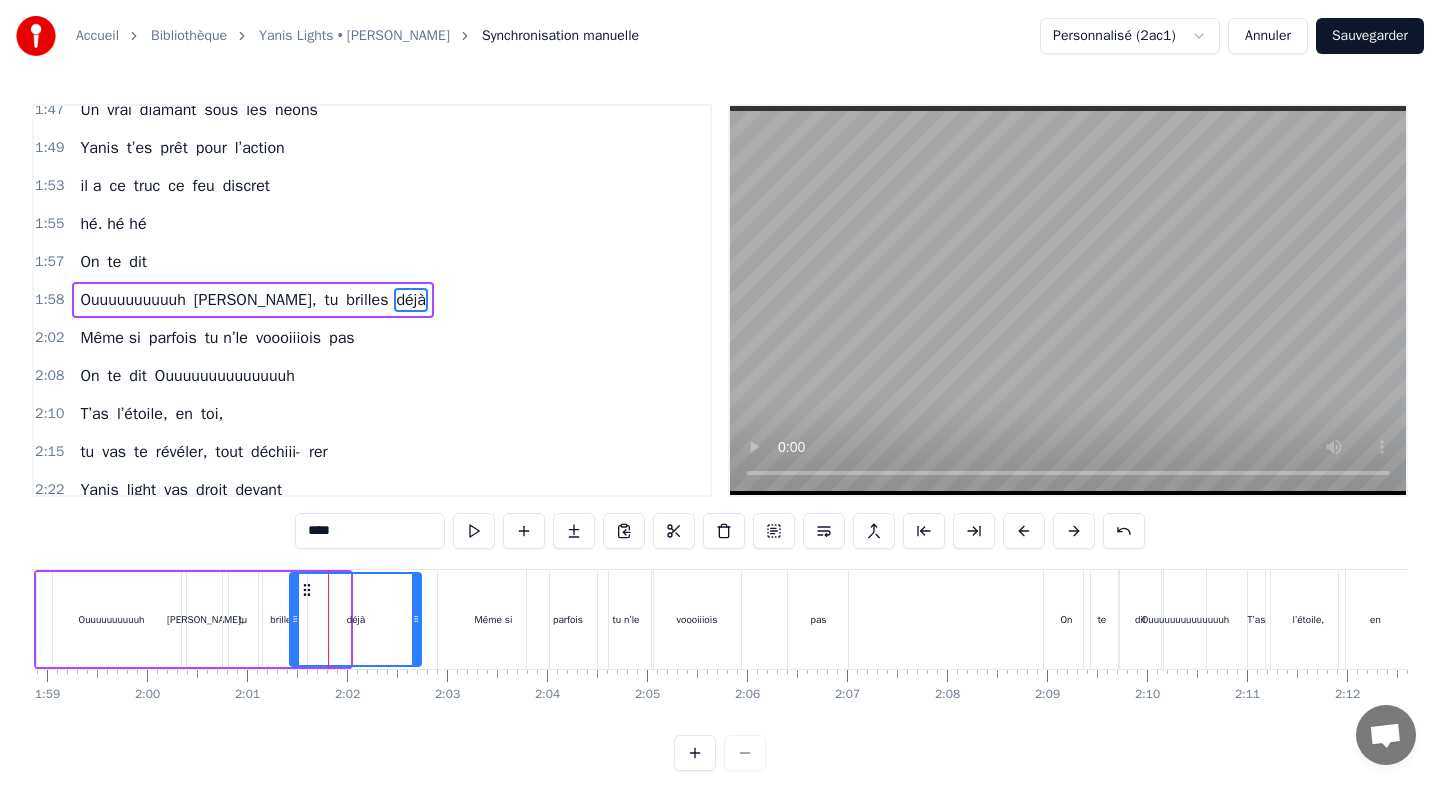 drag, startPoint x: 346, startPoint y: 598, endPoint x: 417, endPoint y: 607, distance: 71.568146 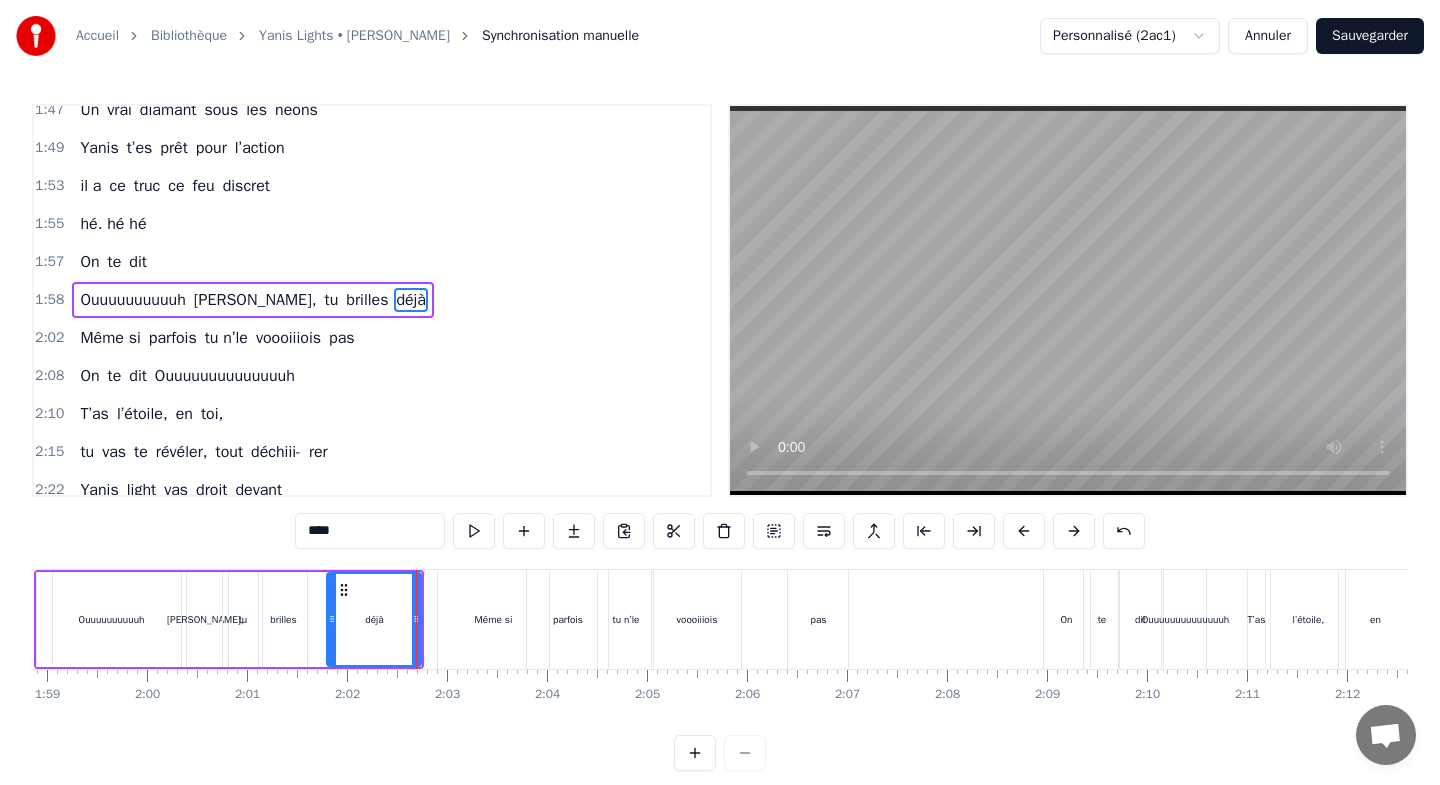 drag, startPoint x: 296, startPoint y: 597, endPoint x: 333, endPoint y: 598, distance: 37.01351 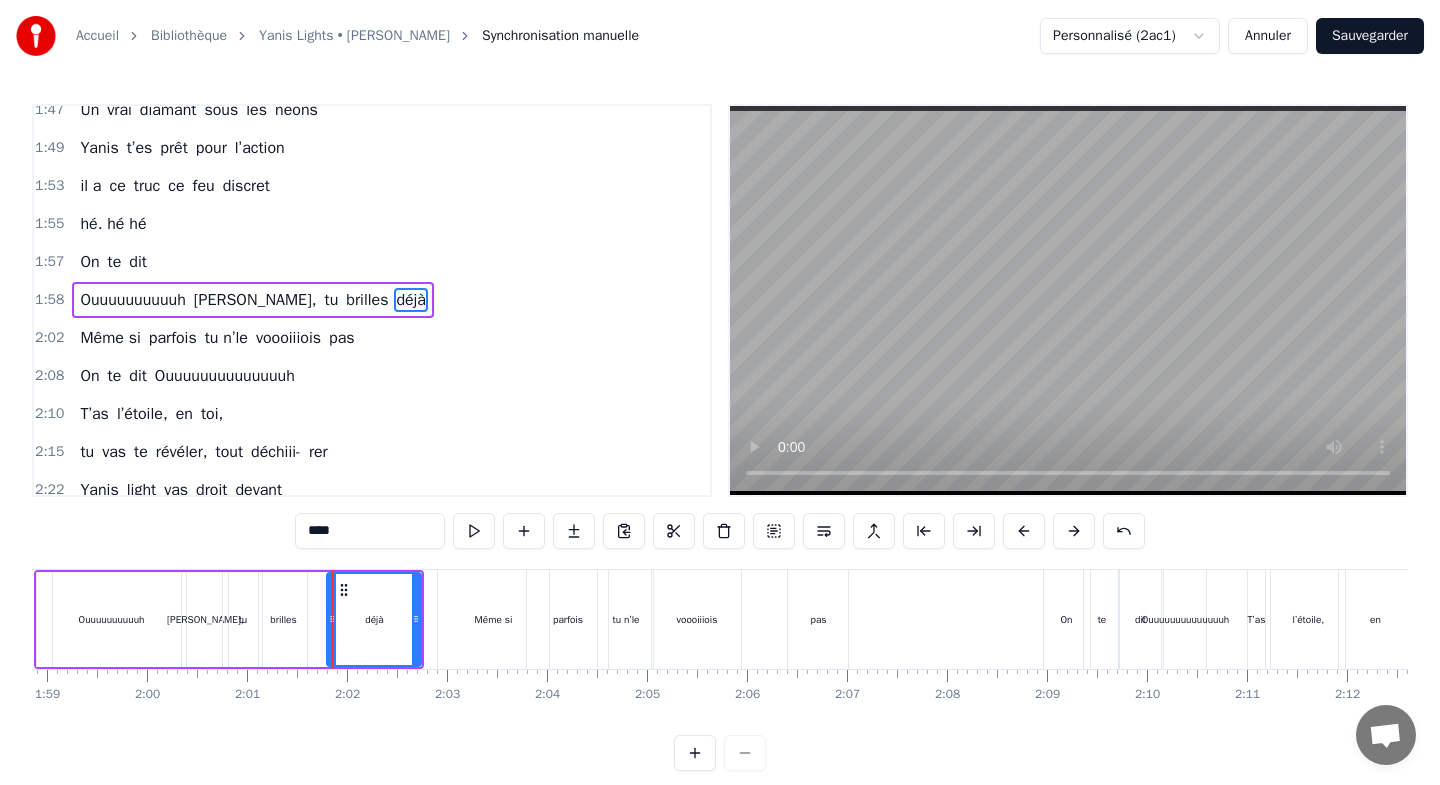 click on "brilles" at bounding box center (283, 619) 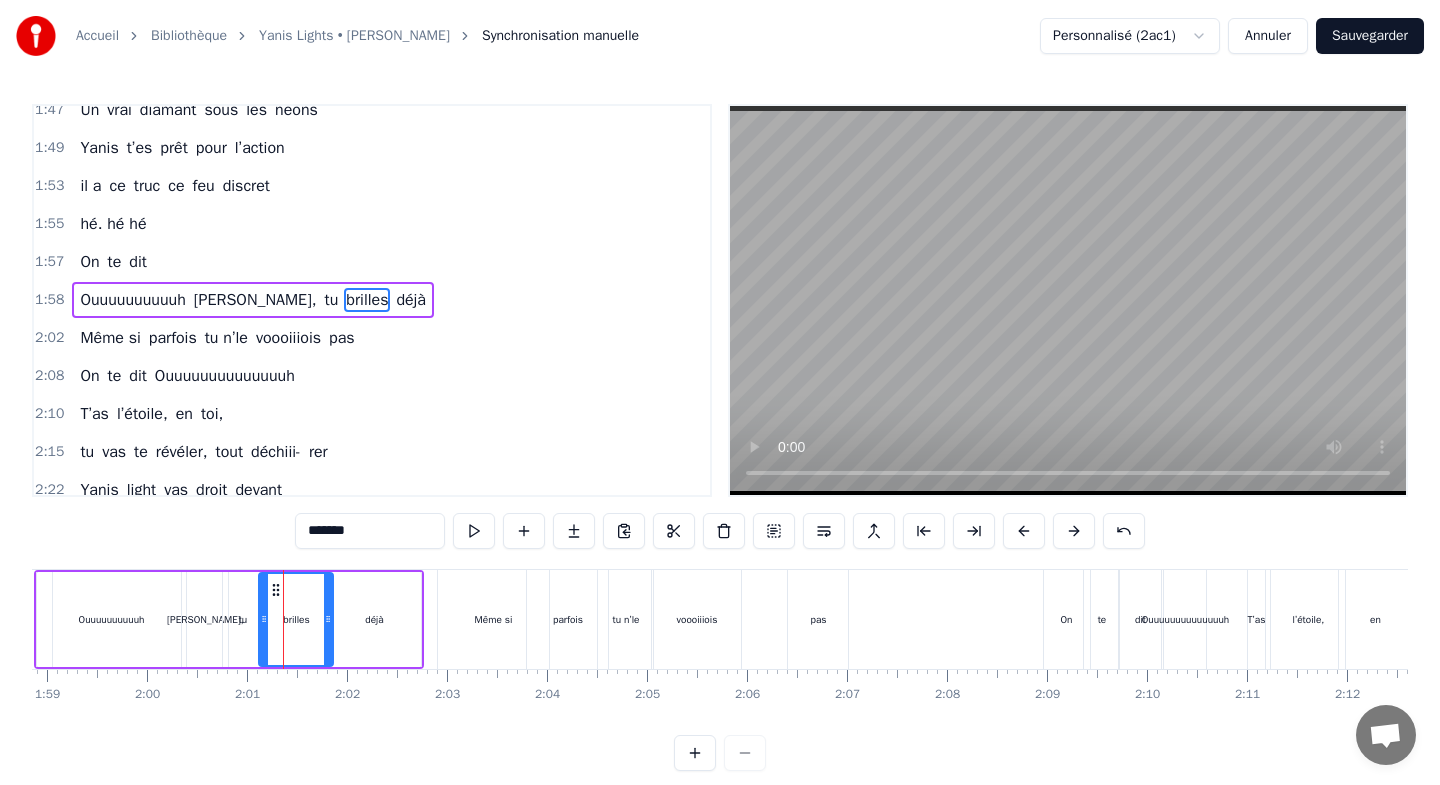 drag, startPoint x: 301, startPoint y: 588, endPoint x: 327, endPoint y: 592, distance: 26.305893 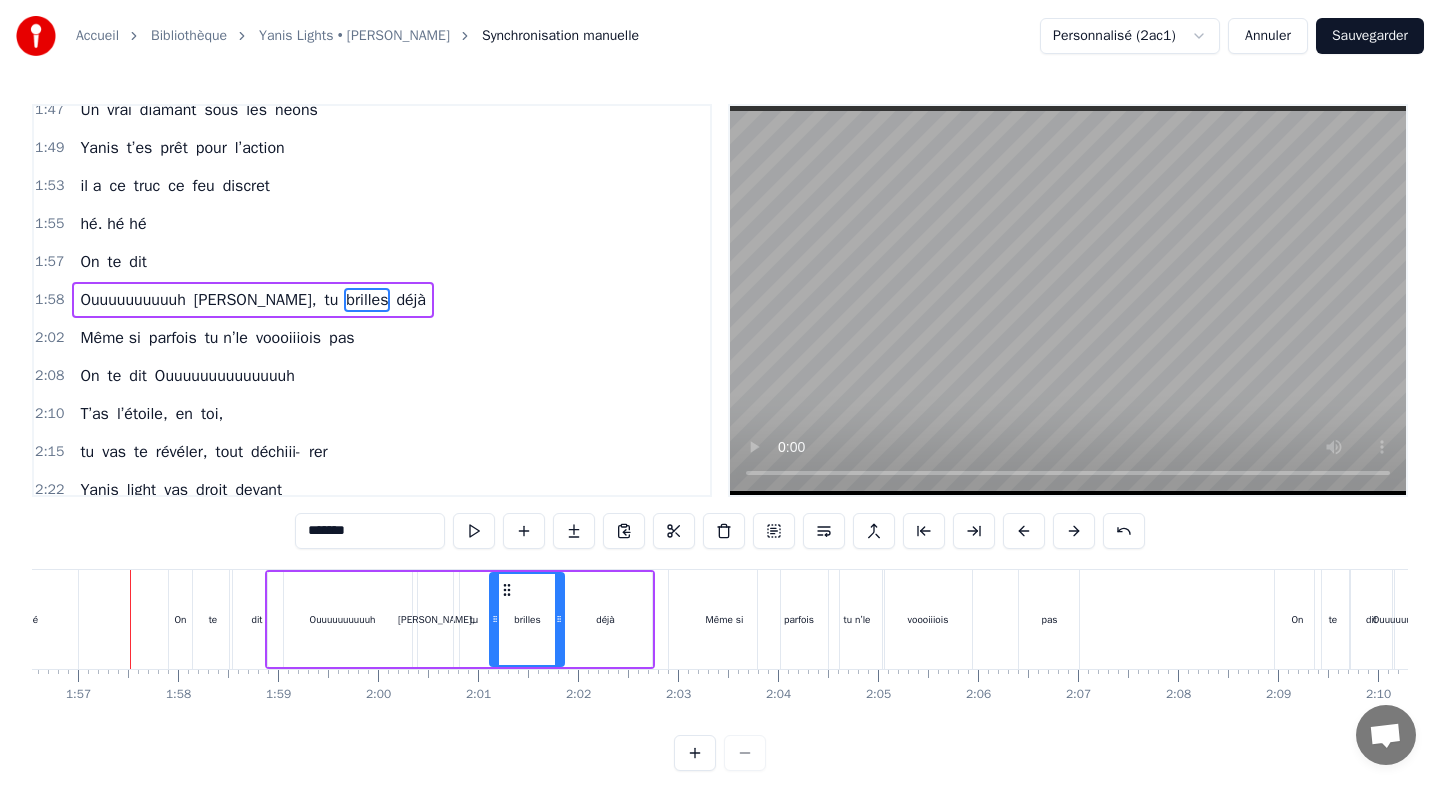 scroll, scrollTop: 0, scrollLeft: 11652, axis: horizontal 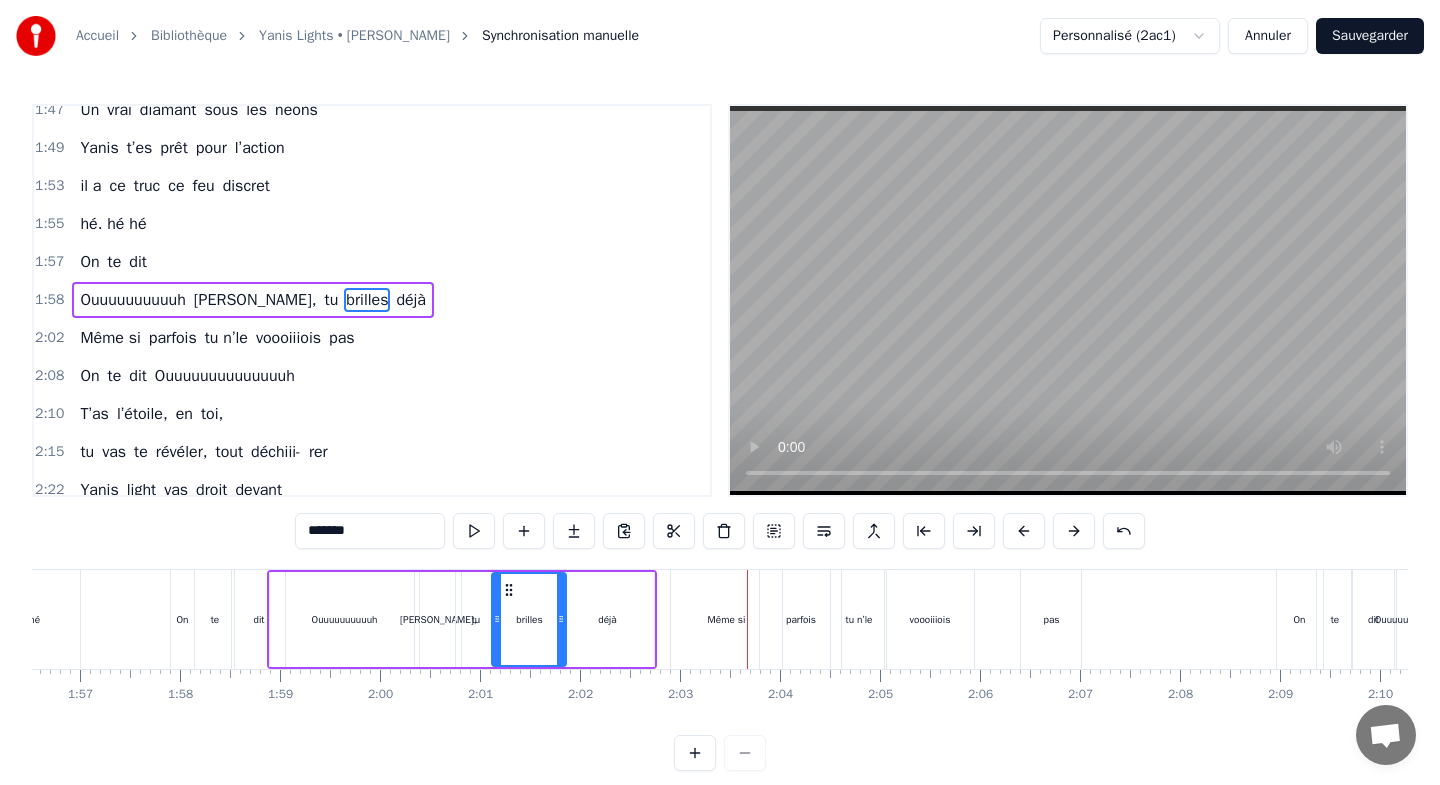 click on "Même si" at bounding box center (727, 619) 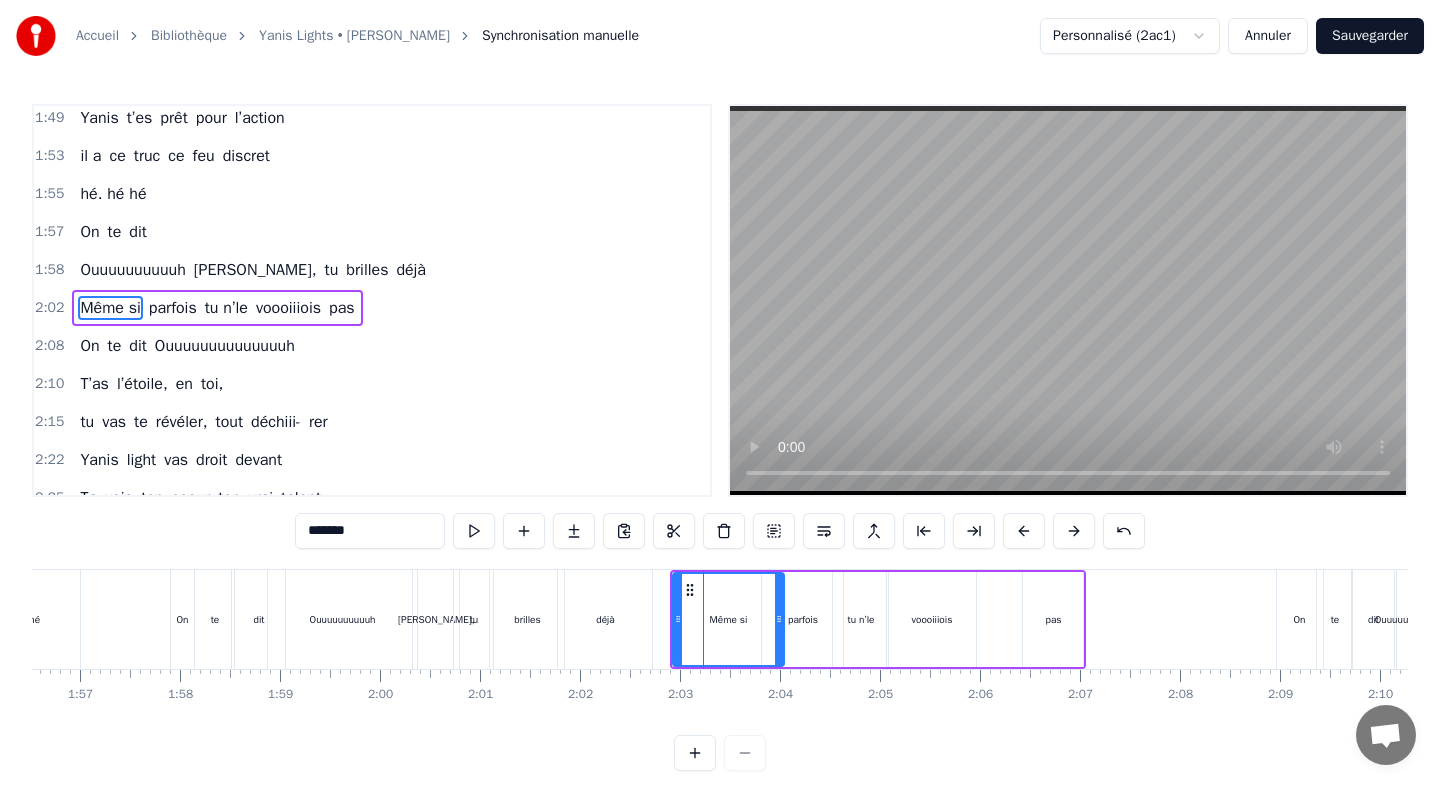 scroll, scrollTop: 851, scrollLeft: 0, axis: vertical 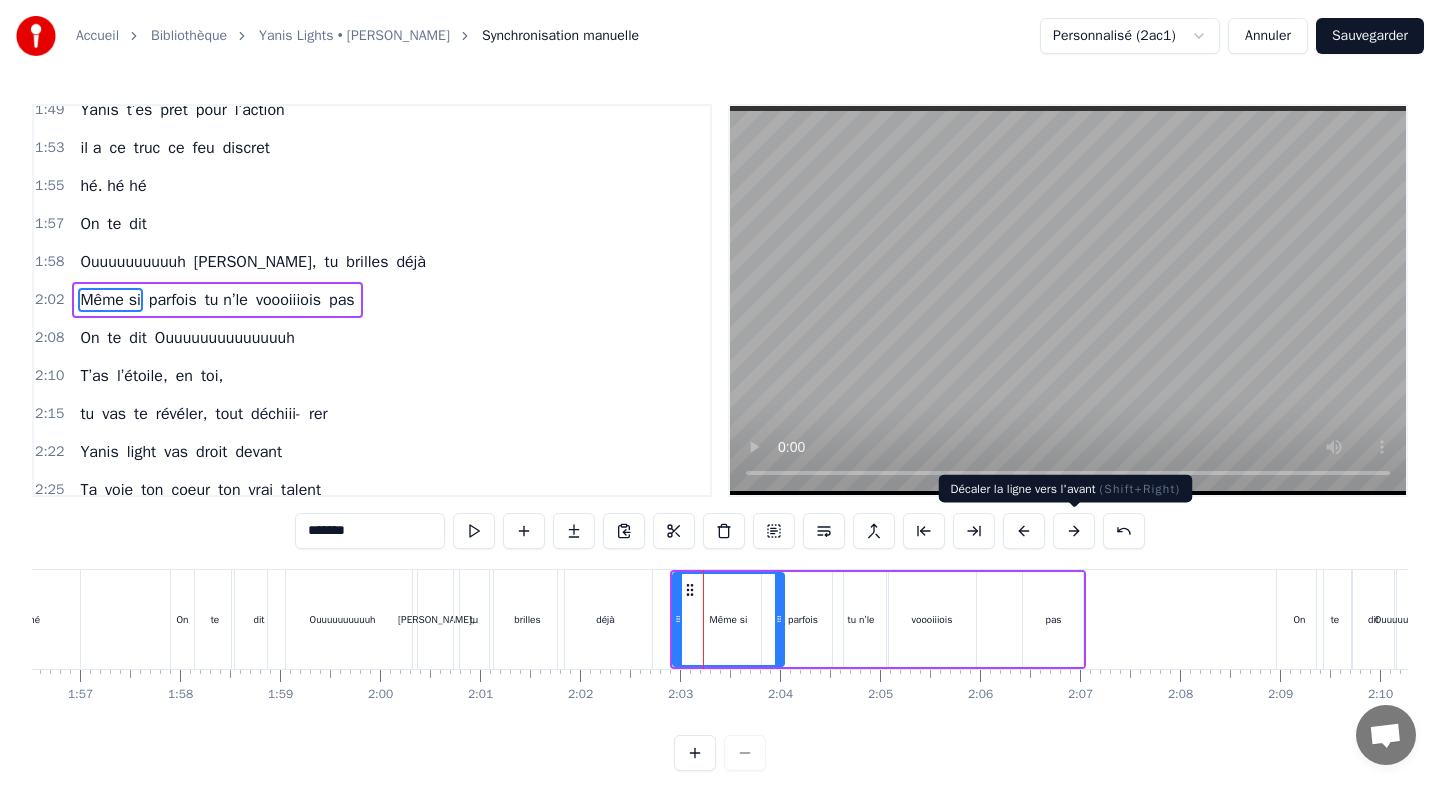 click at bounding box center [1074, 531] 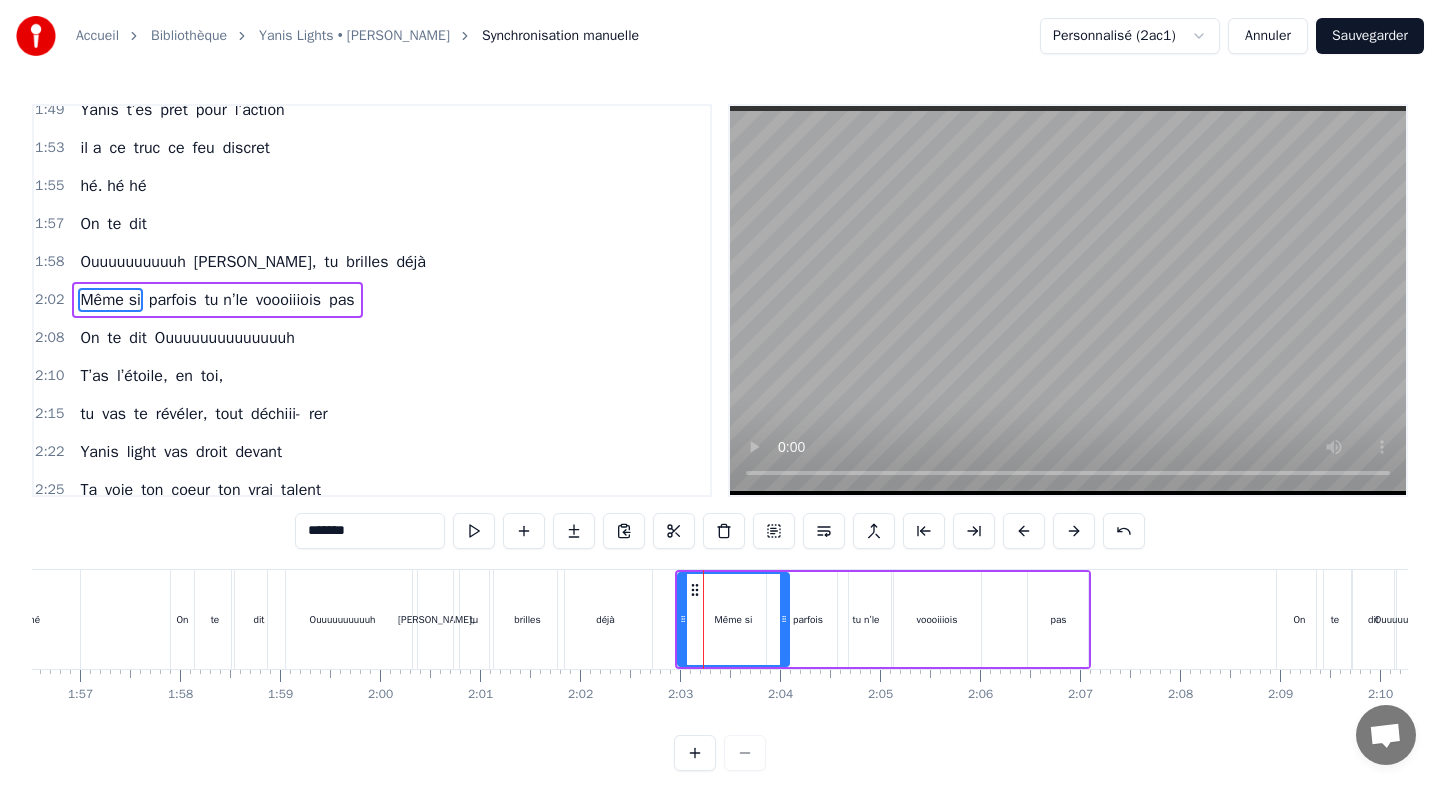 click at bounding box center [1074, 531] 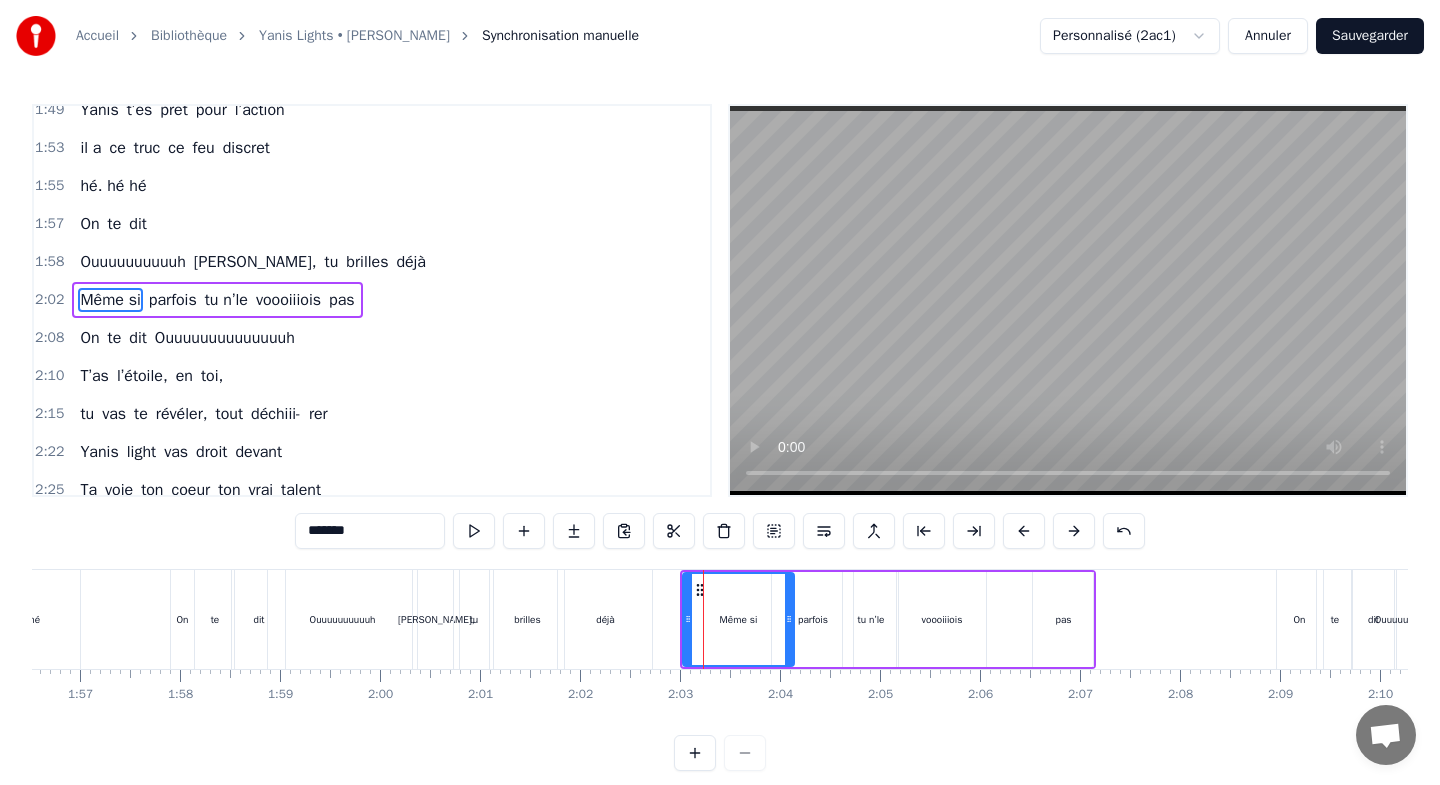 click at bounding box center (1074, 531) 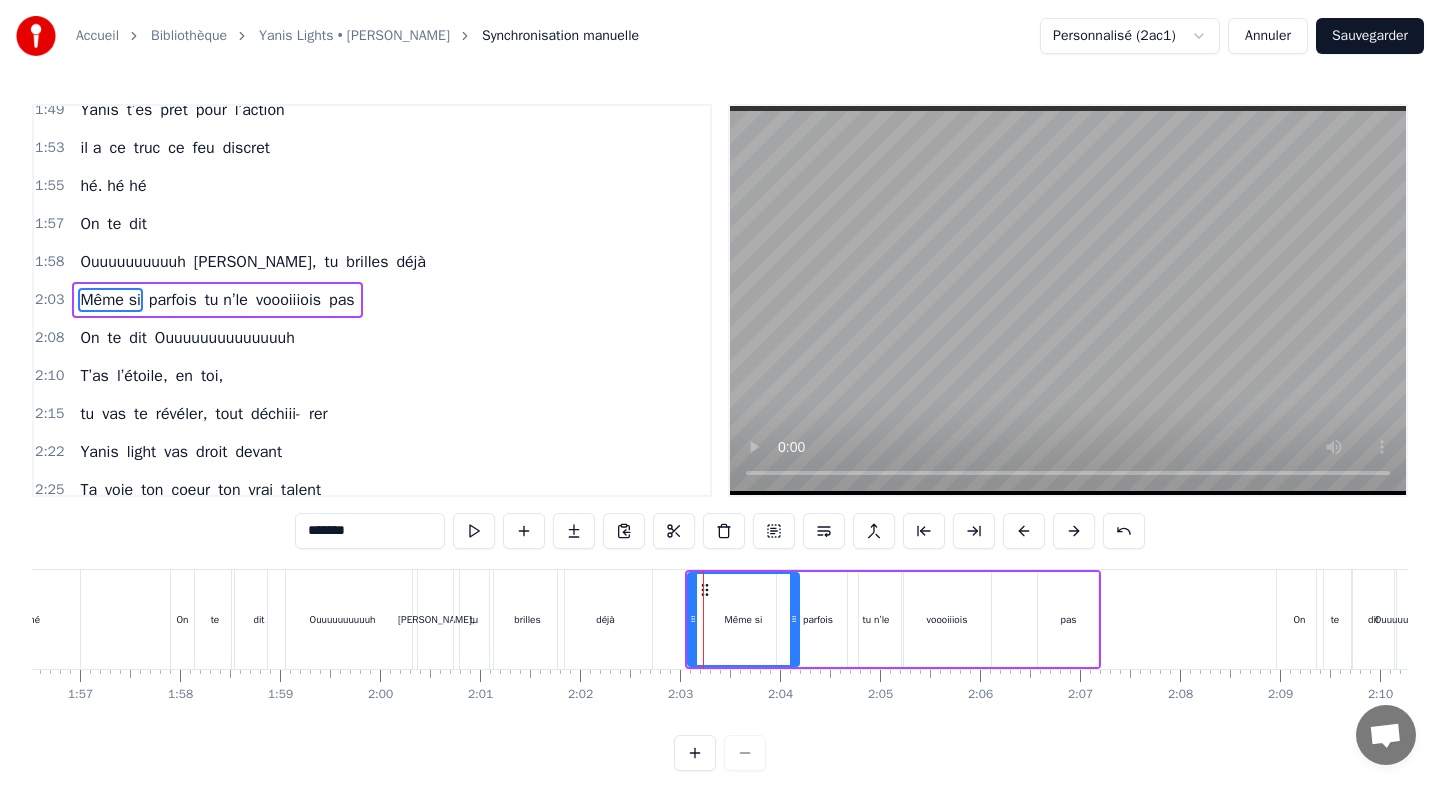 click at bounding box center (1074, 531) 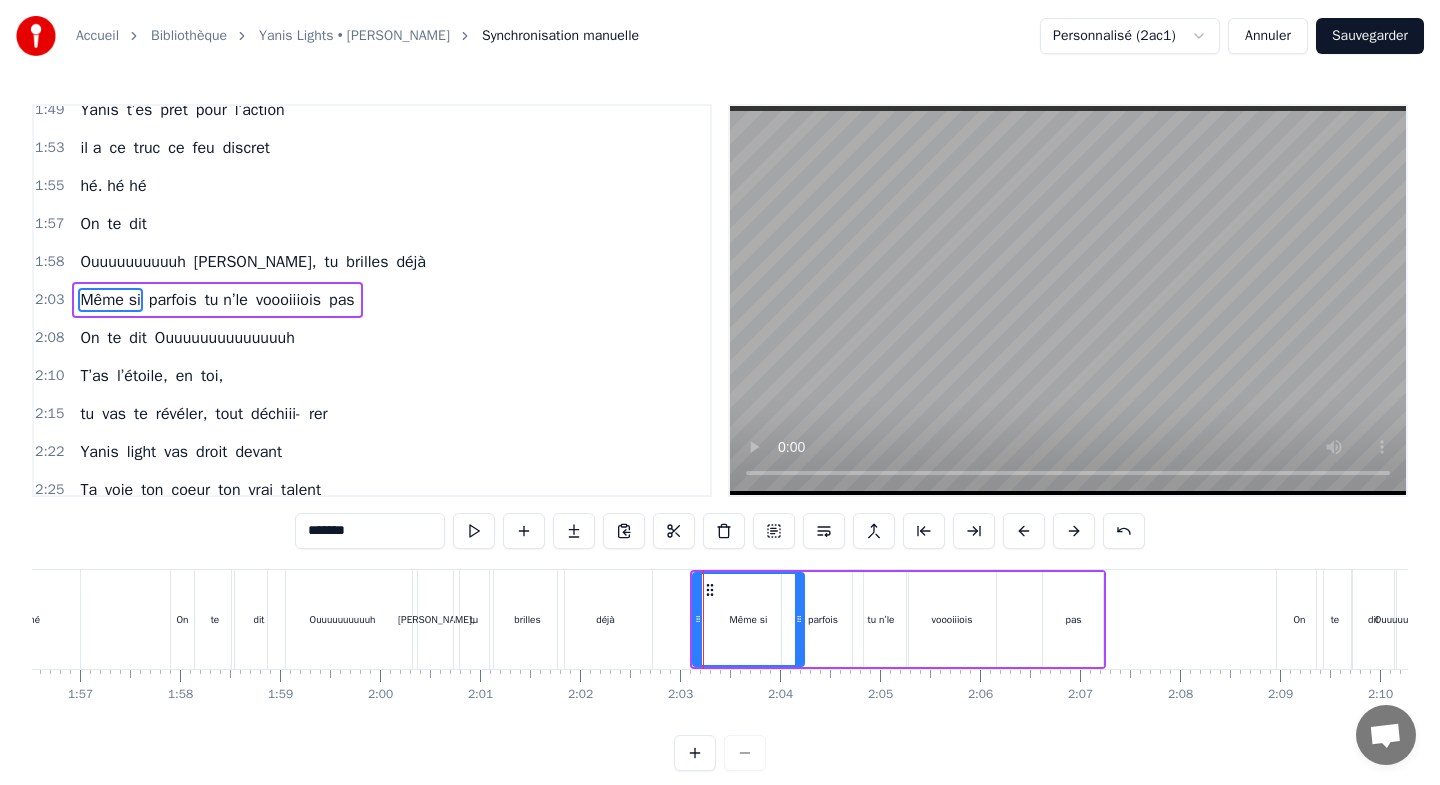 click at bounding box center (1074, 531) 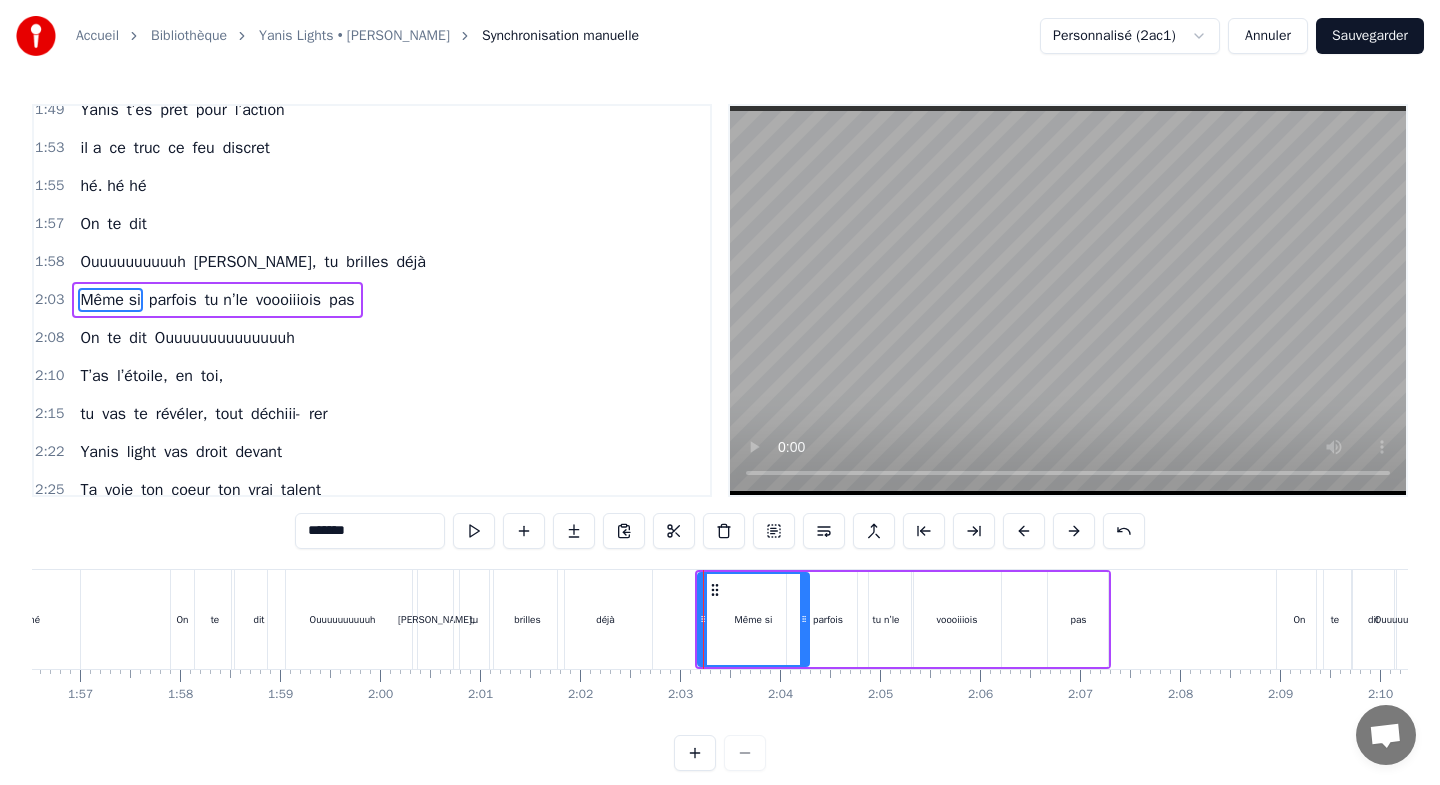 click at bounding box center (1074, 531) 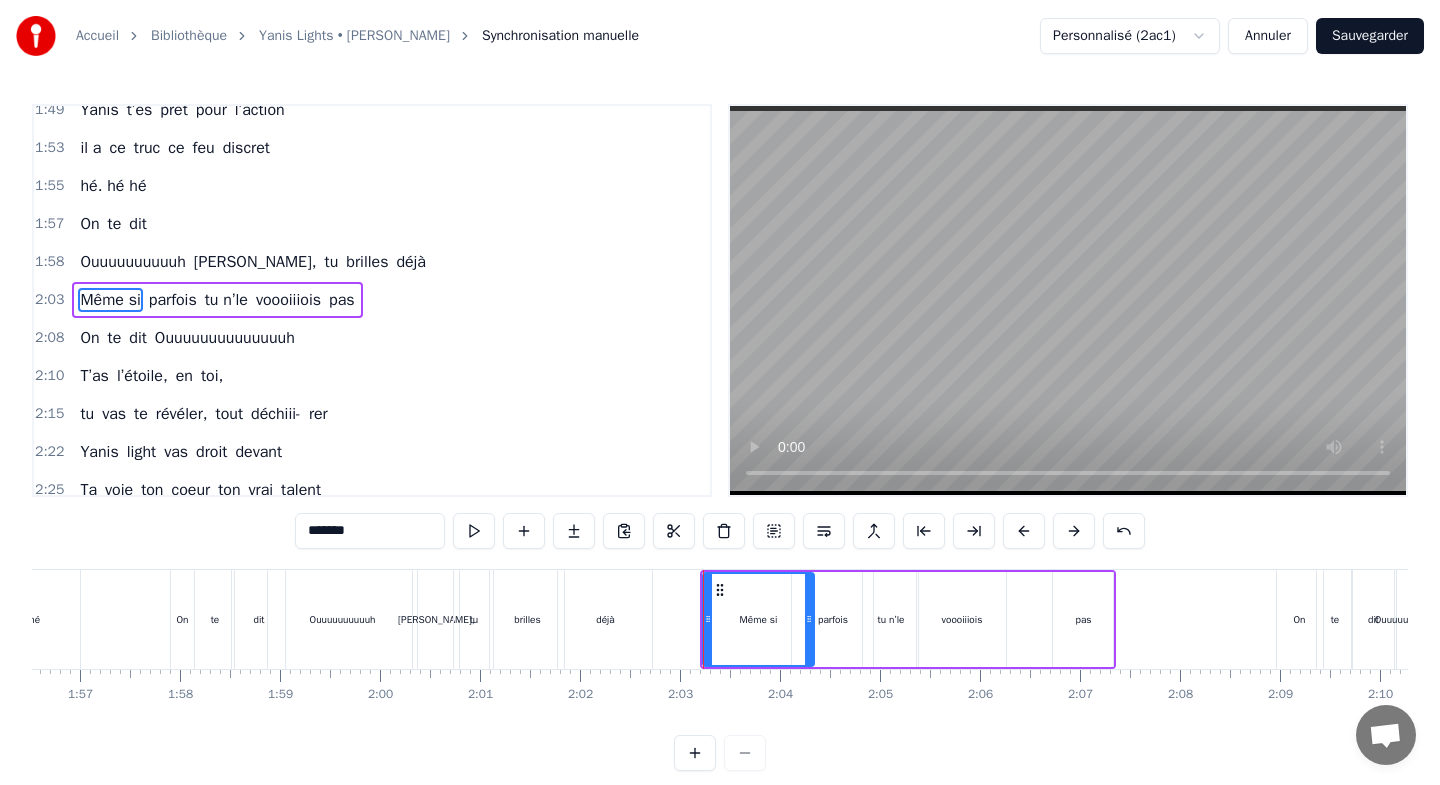click at bounding box center [1074, 531] 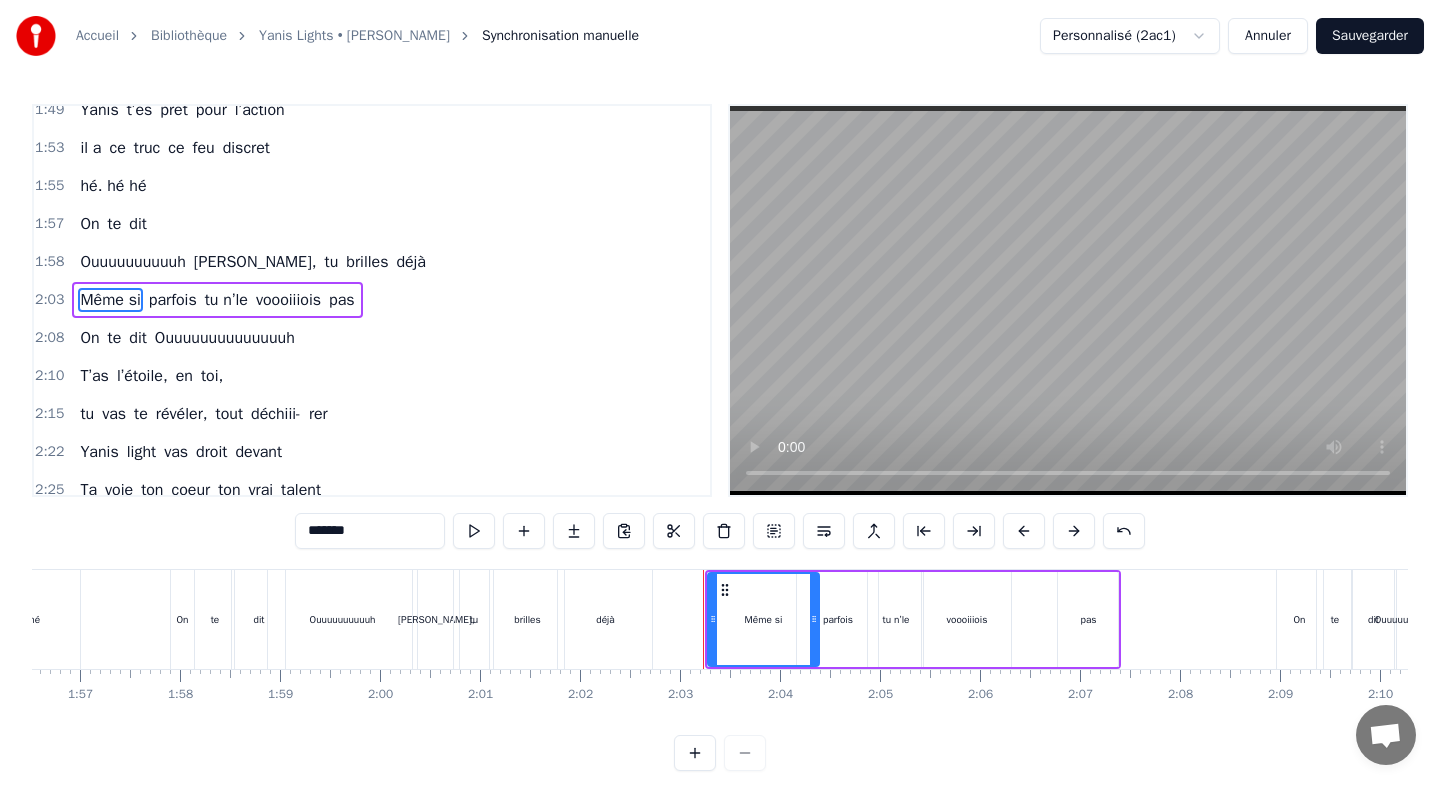 click at bounding box center [1074, 531] 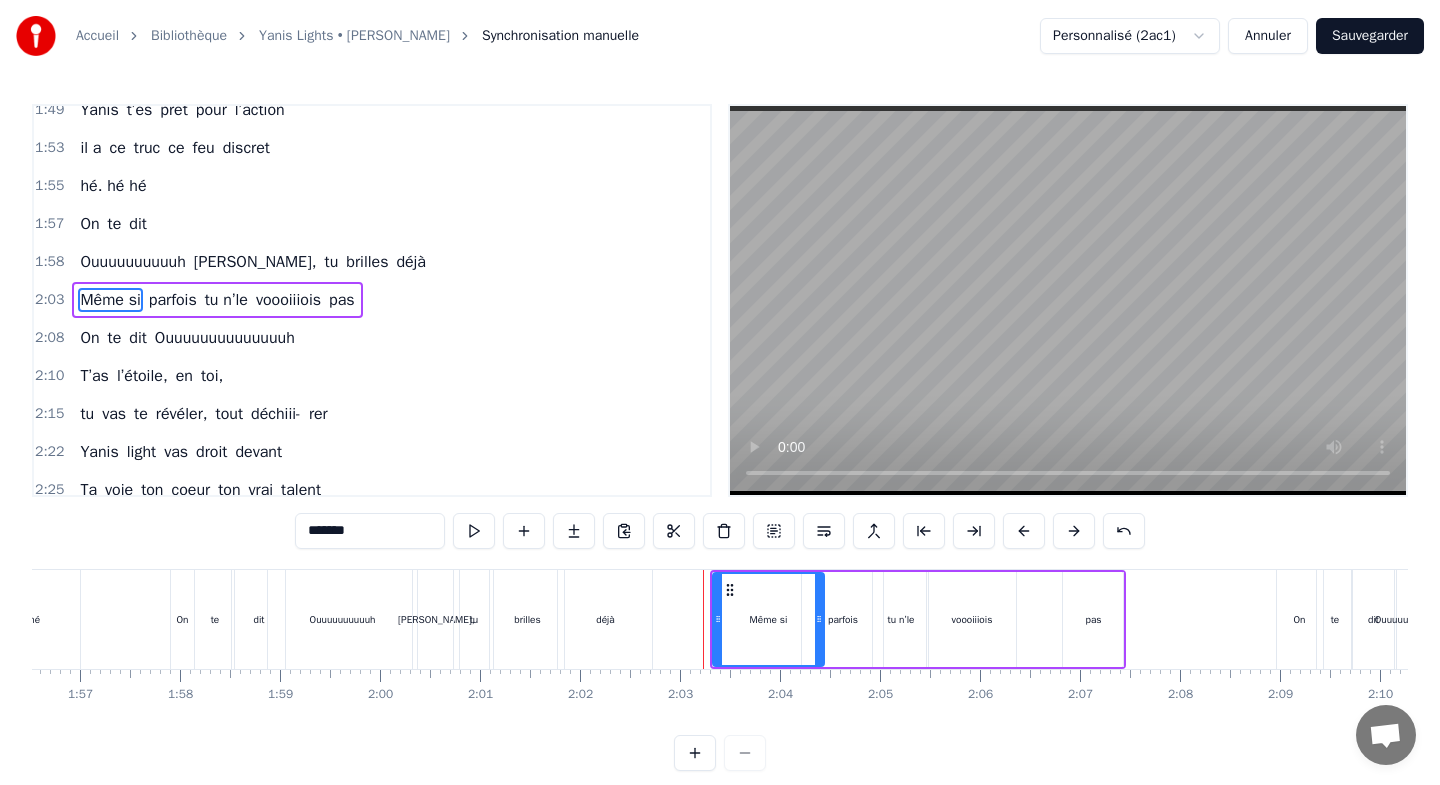 click at bounding box center [1074, 531] 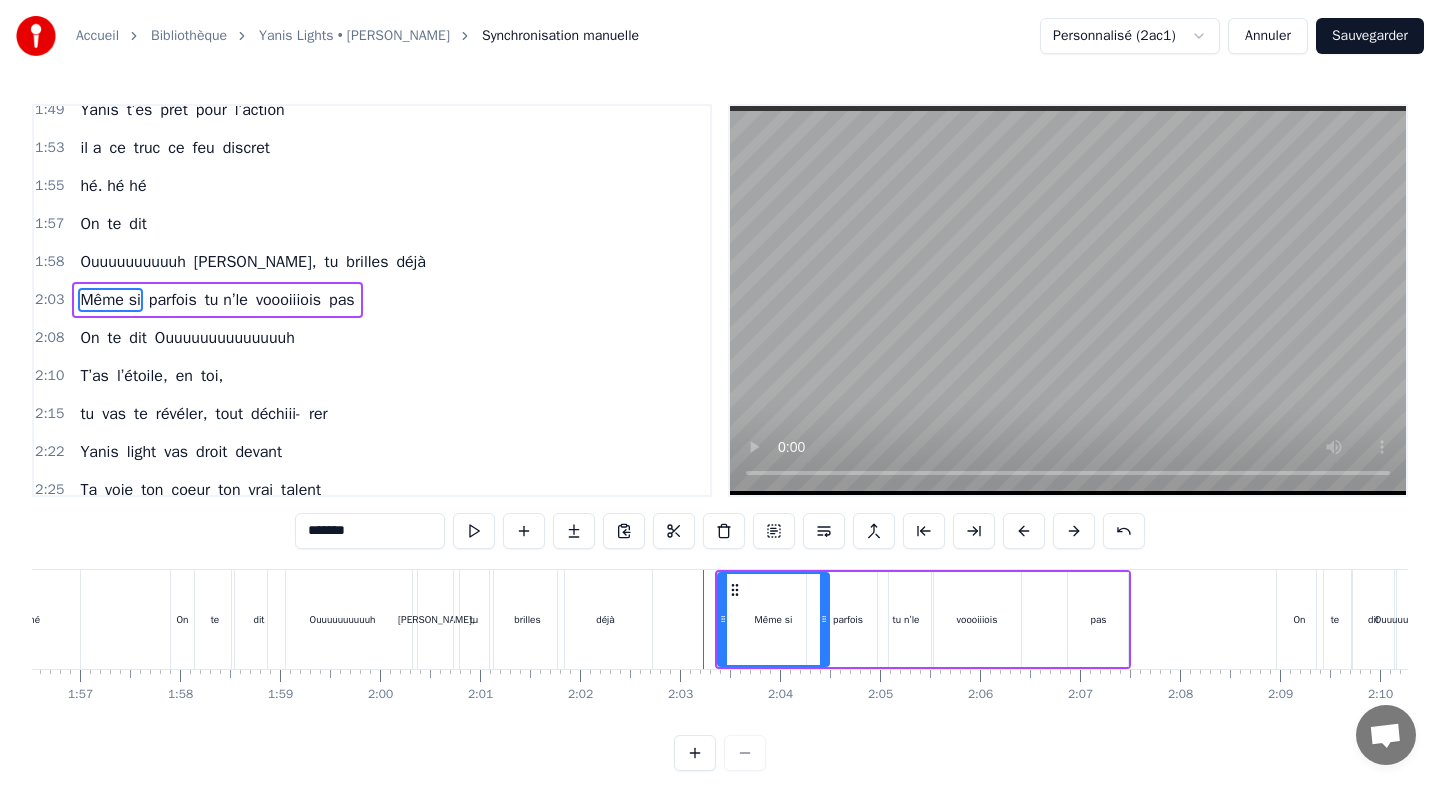 click at bounding box center [1074, 531] 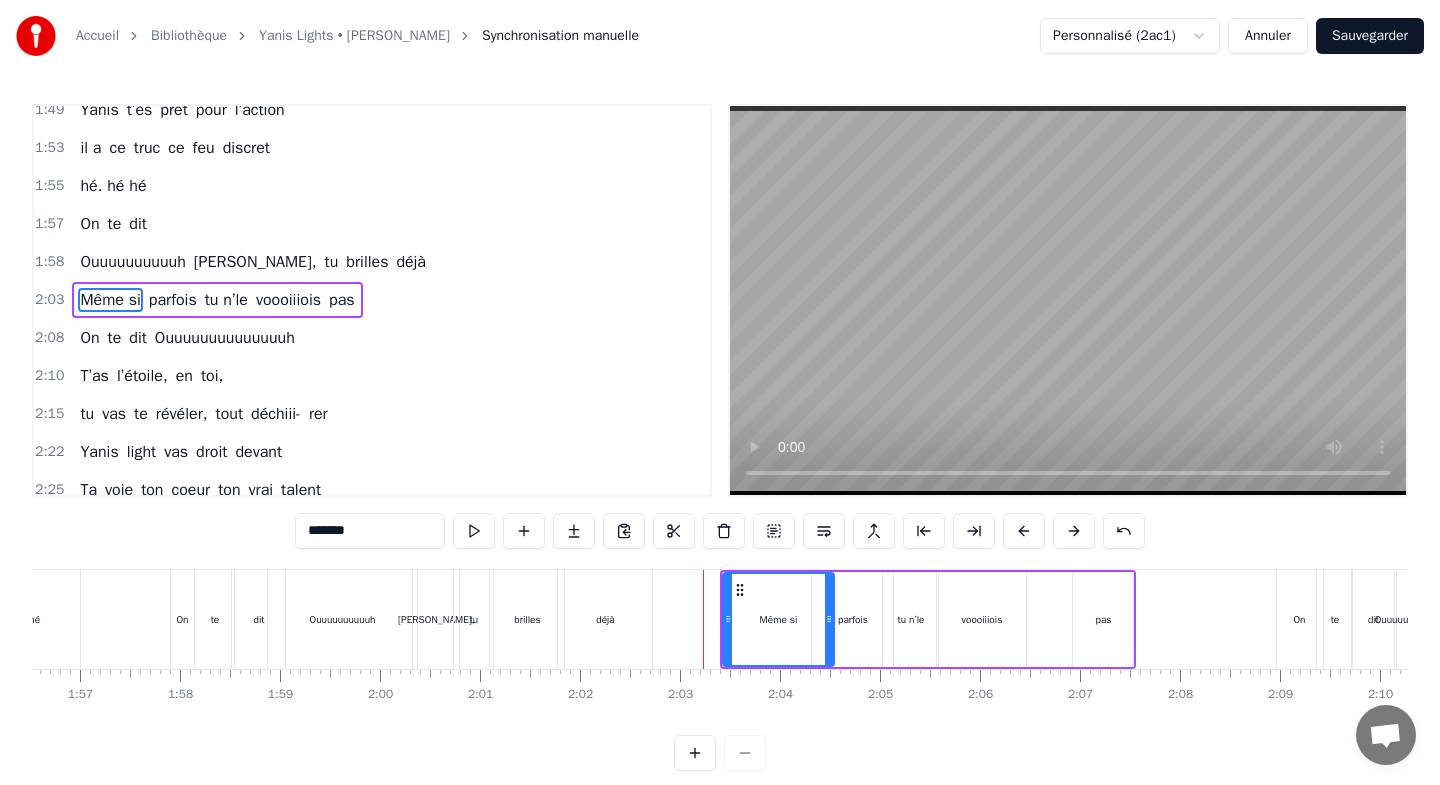 click on "déjà" at bounding box center [605, 619] 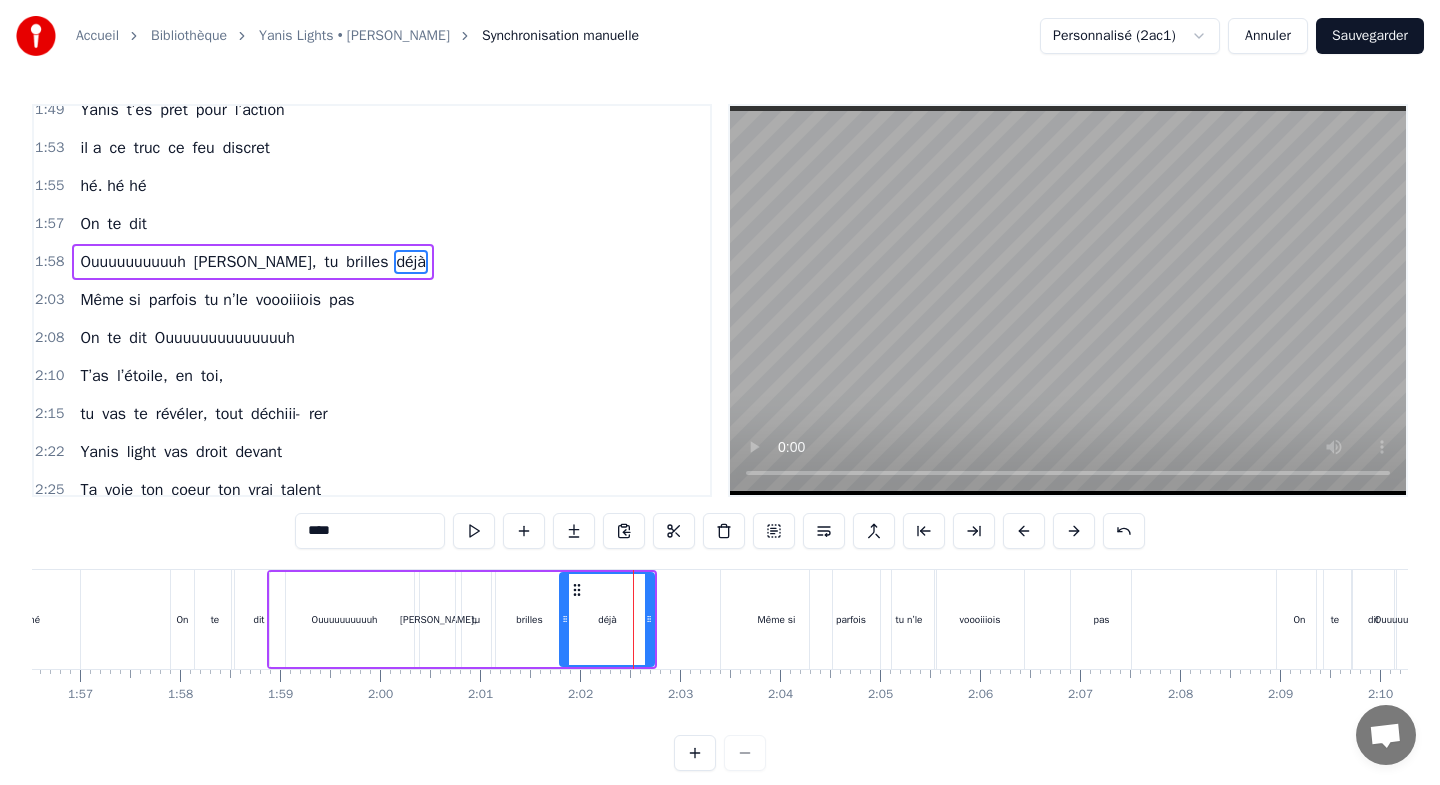 scroll, scrollTop: 813, scrollLeft: 0, axis: vertical 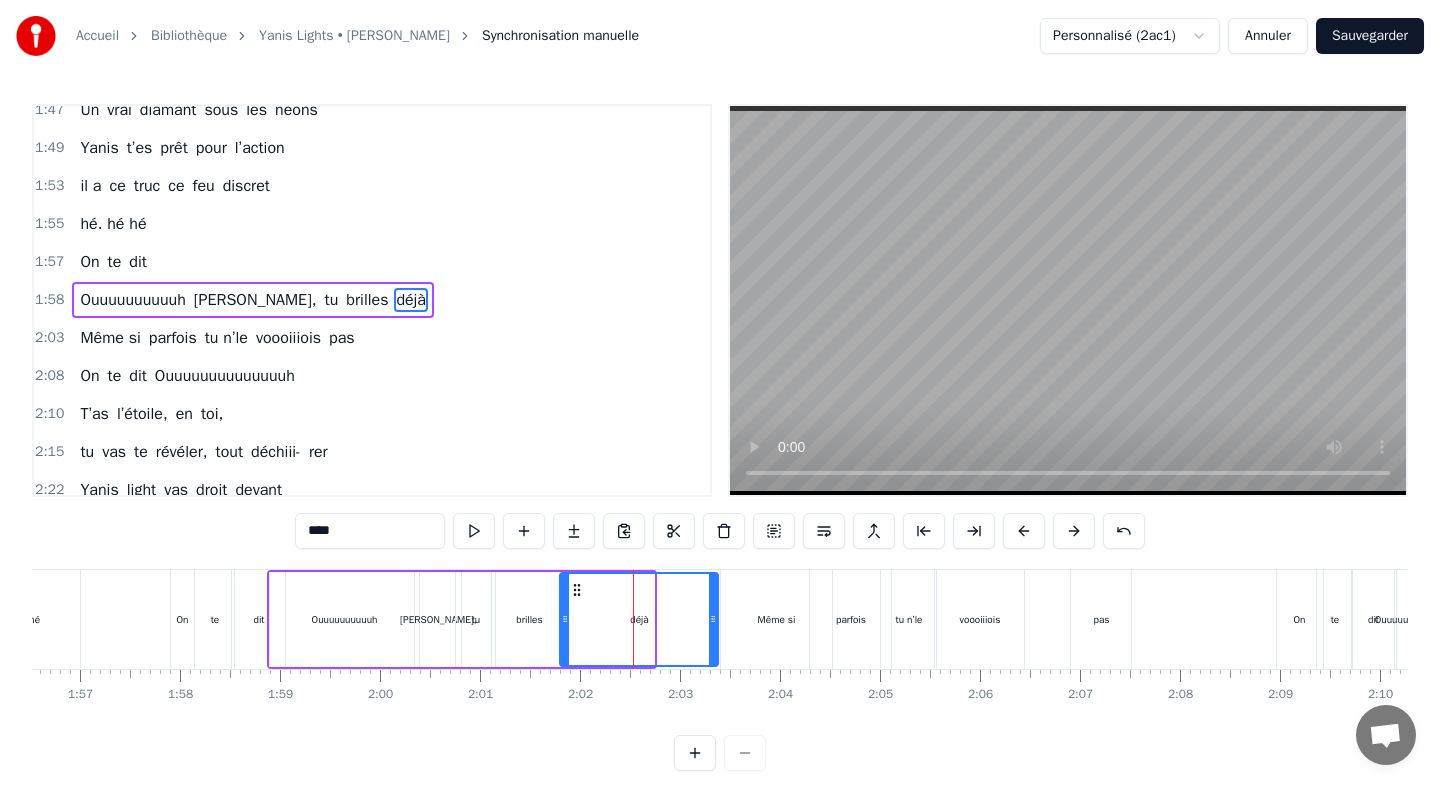 drag, startPoint x: 652, startPoint y: 611, endPoint x: 716, endPoint y: 615, distance: 64.12488 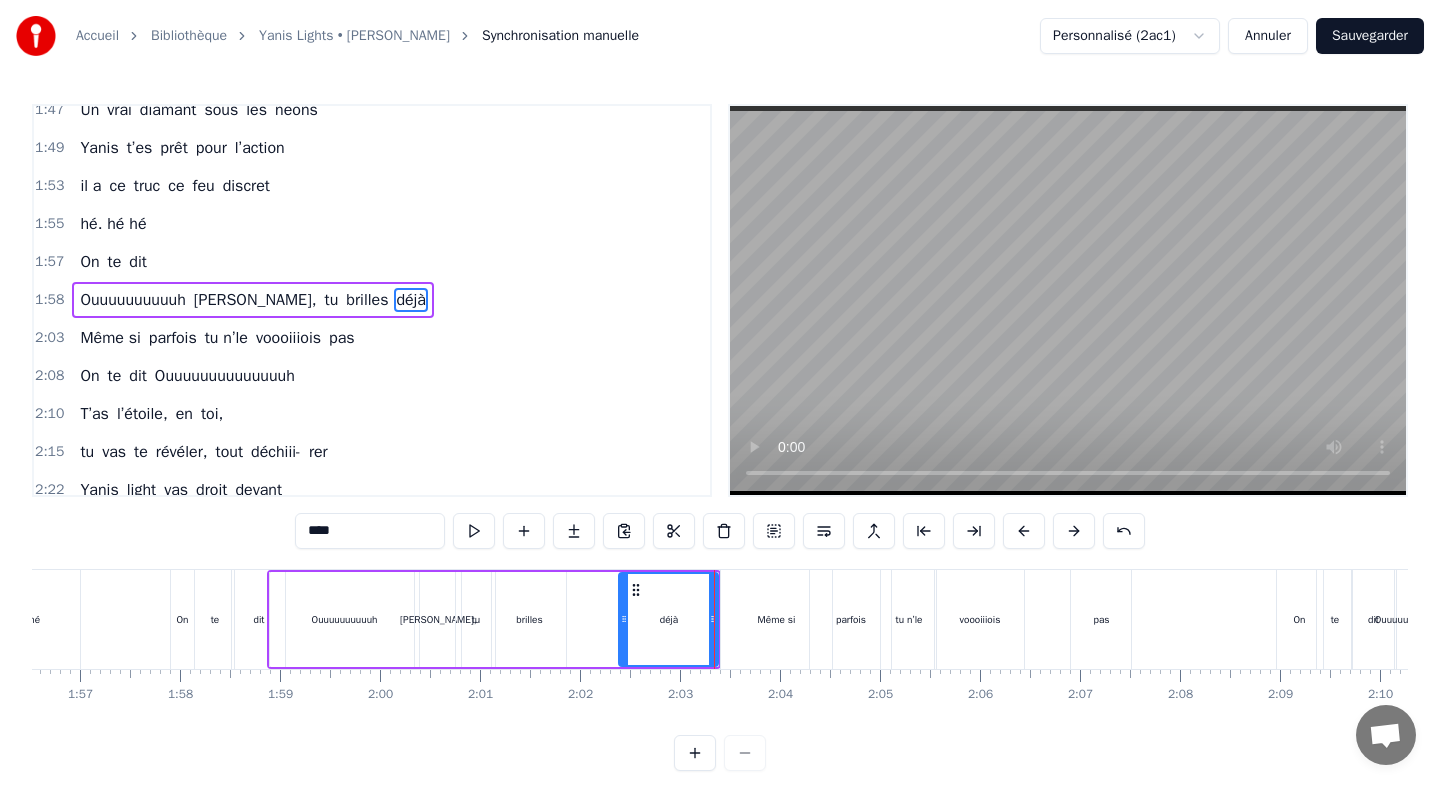 drag, startPoint x: 569, startPoint y: 614, endPoint x: 628, endPoint y: 616, distance: 59.03389 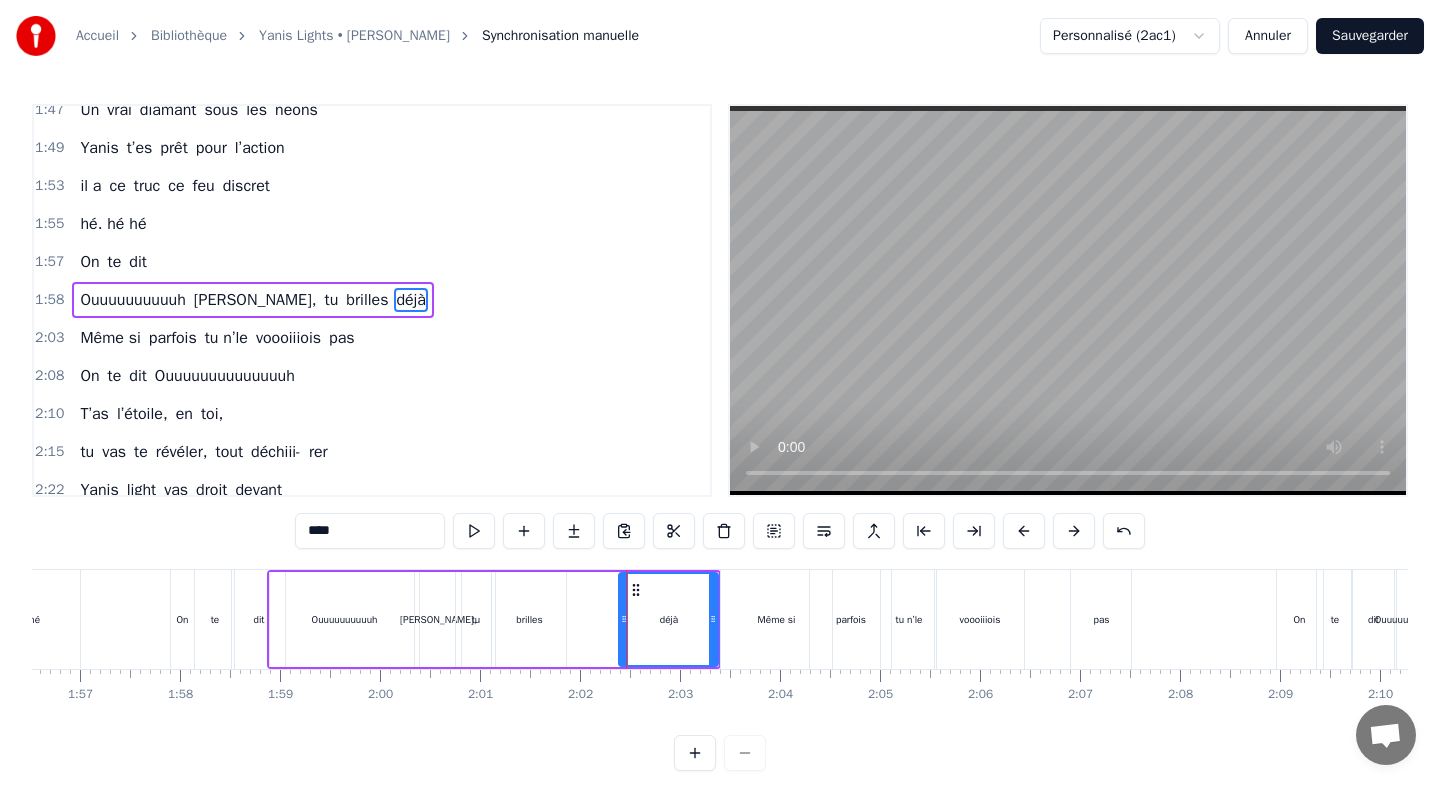 click on "brilles" at bounding box center [529, 619] 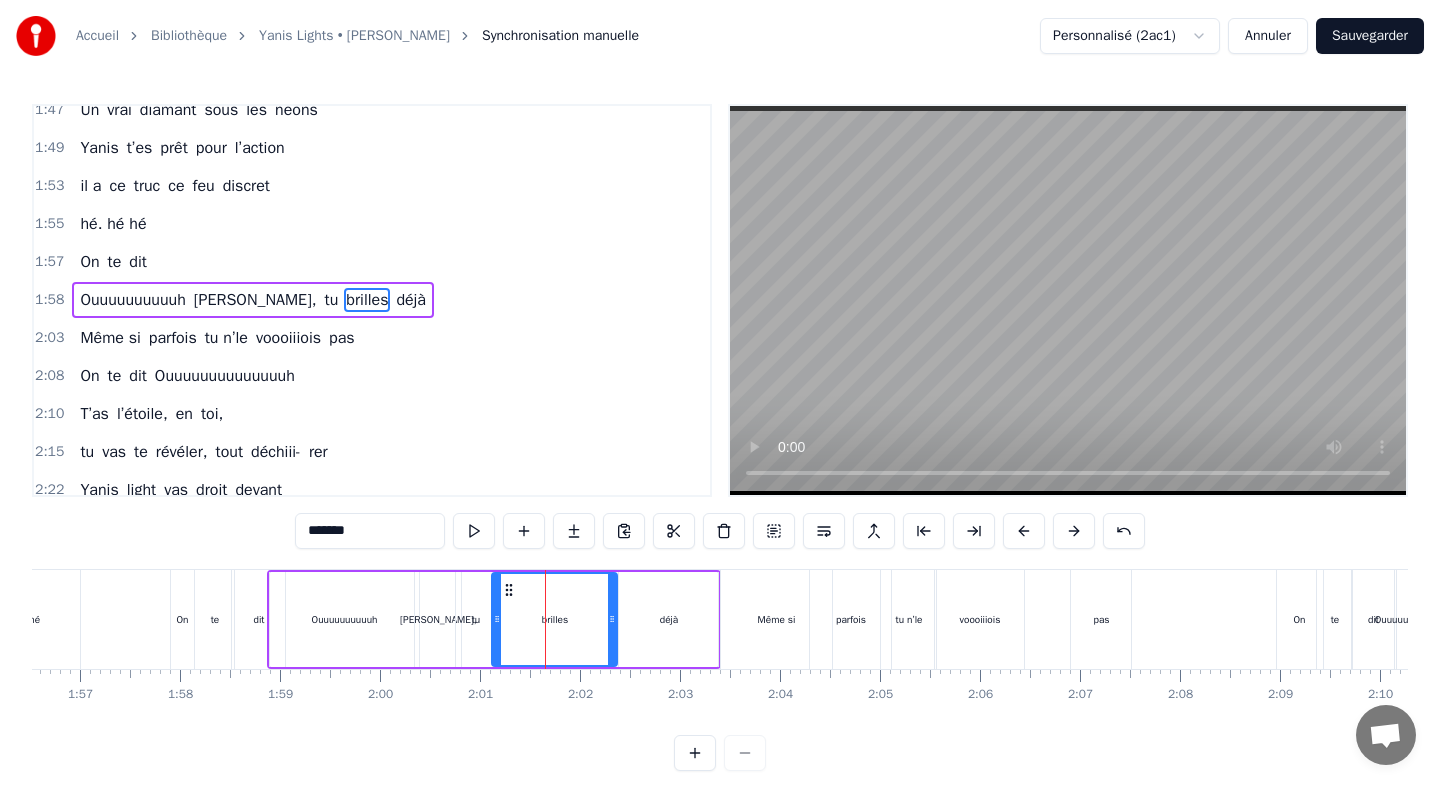 drag, startPoint x: 559, startPoint y: 595, endPoint x: 610, endPoint y: 605, distance: 51.971146 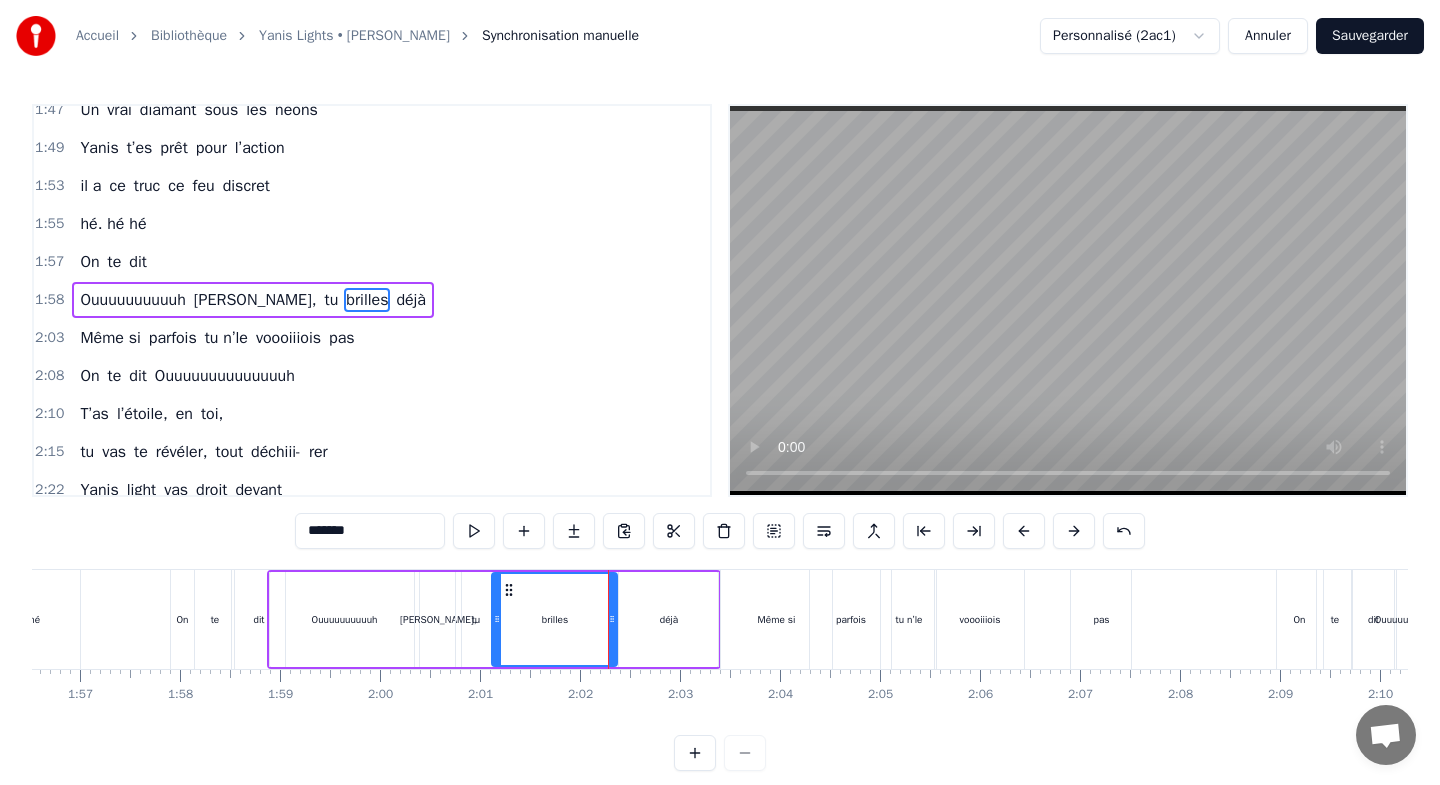 click on "pas" at bounding box center [1101, 619] 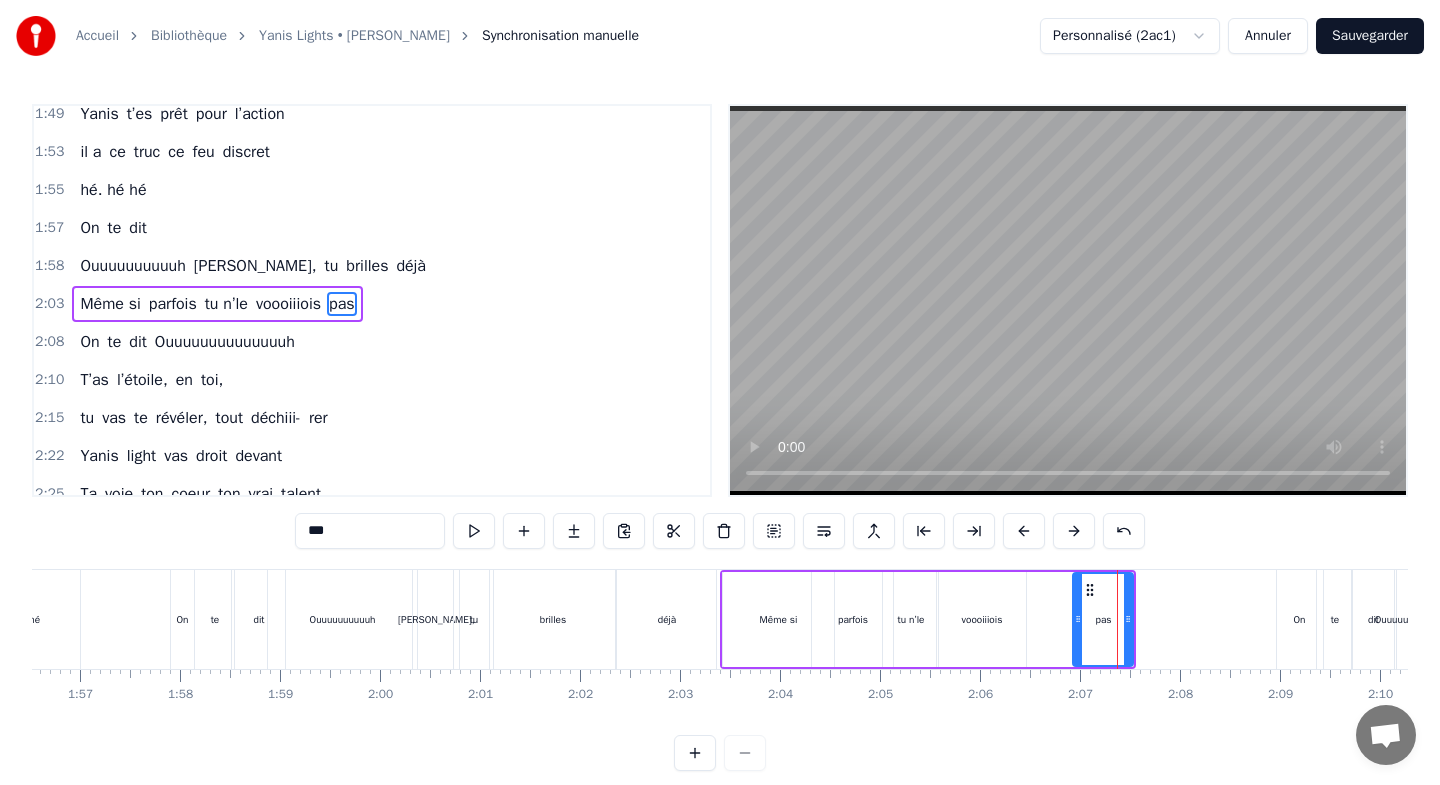scroll, scrollTop: 851, scrollLeft: 0, axis: vertical 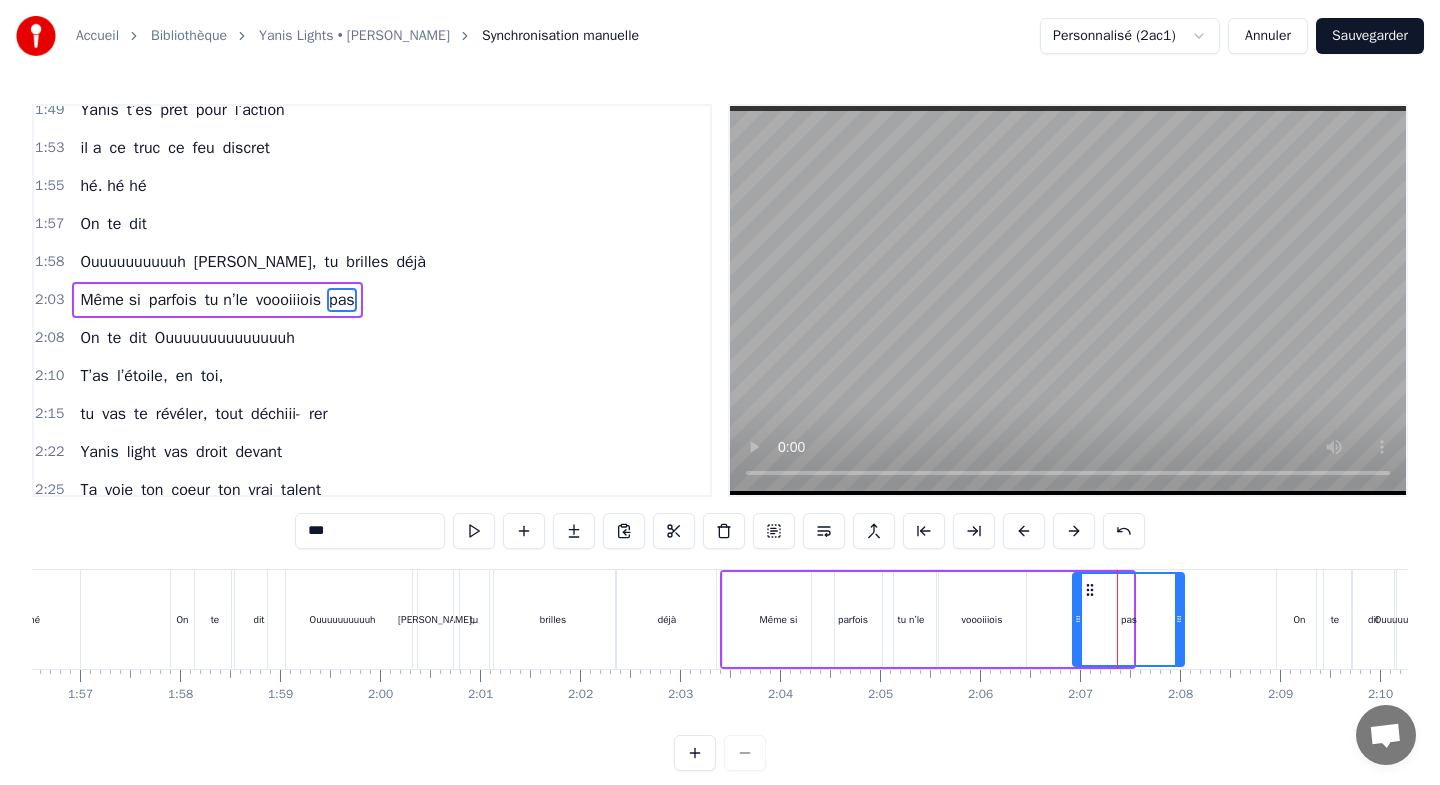 drag, startPoint x: 1127, startPoint y: 594, endPoint x: 1178, endPoint y: 603, distance: 51.78803 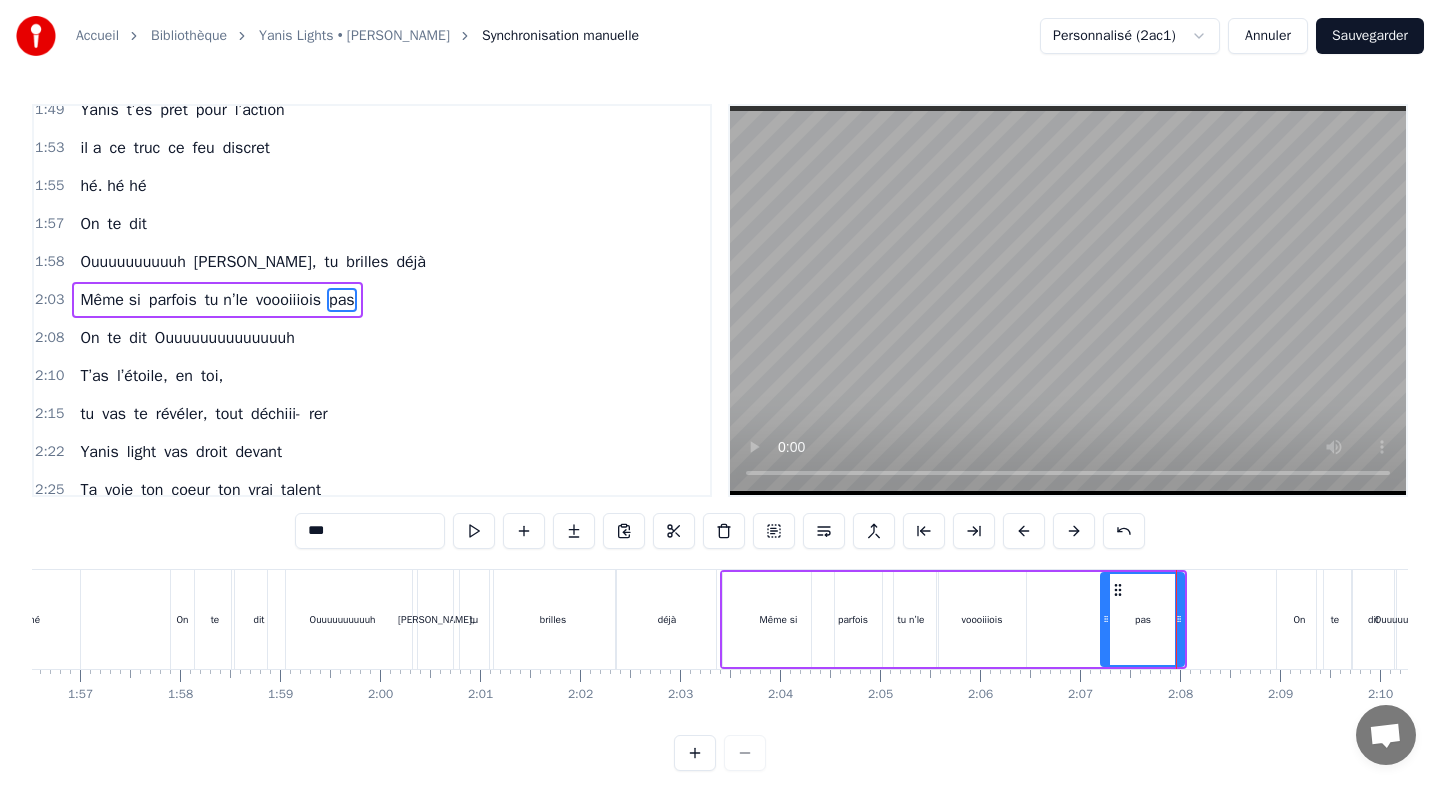 drag, startPoint x: 1077, startPoint y: 598, endPoint x: 1107, endPoint y: 599, distance: 30.016663 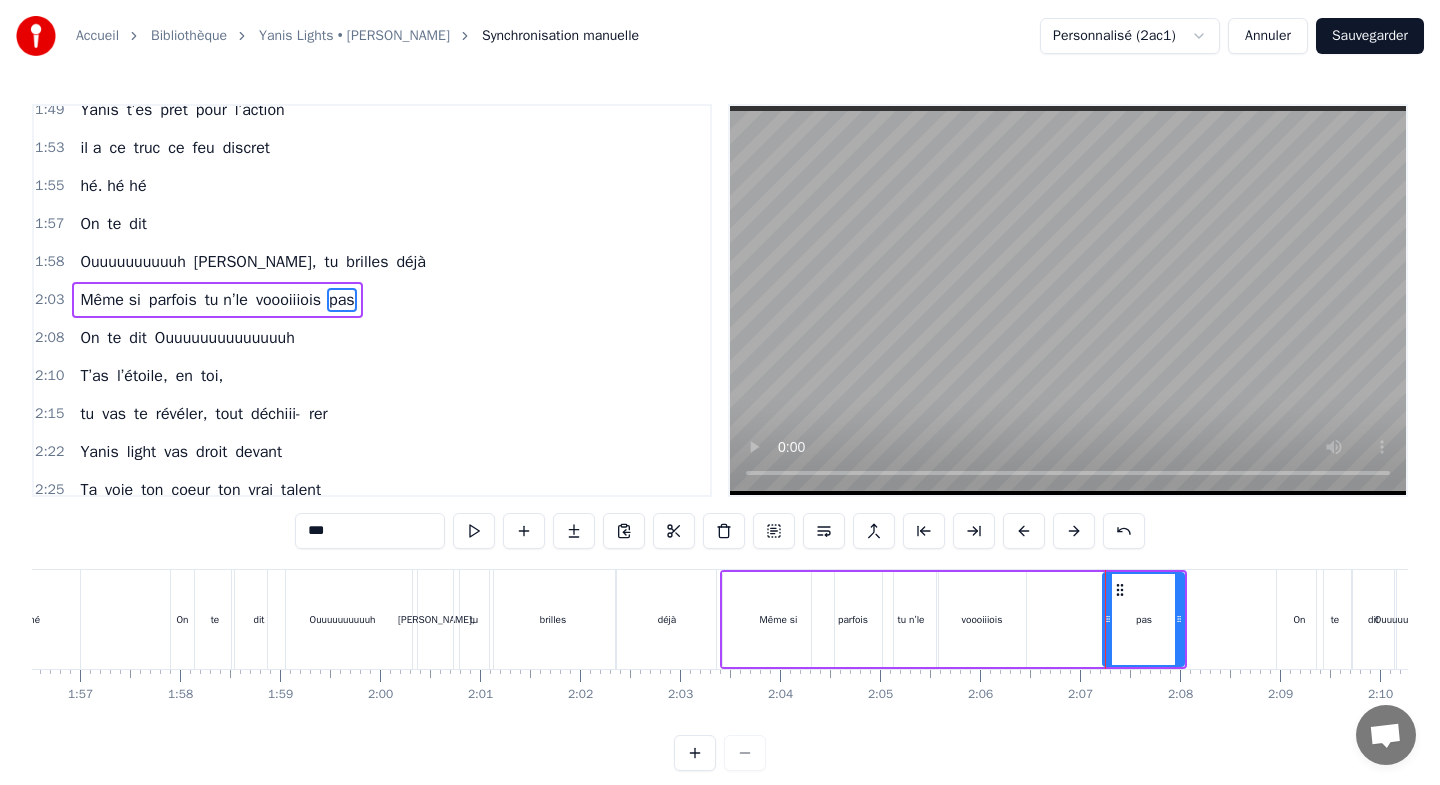 click on "voooiiiois" at bounding box center [981, 619] 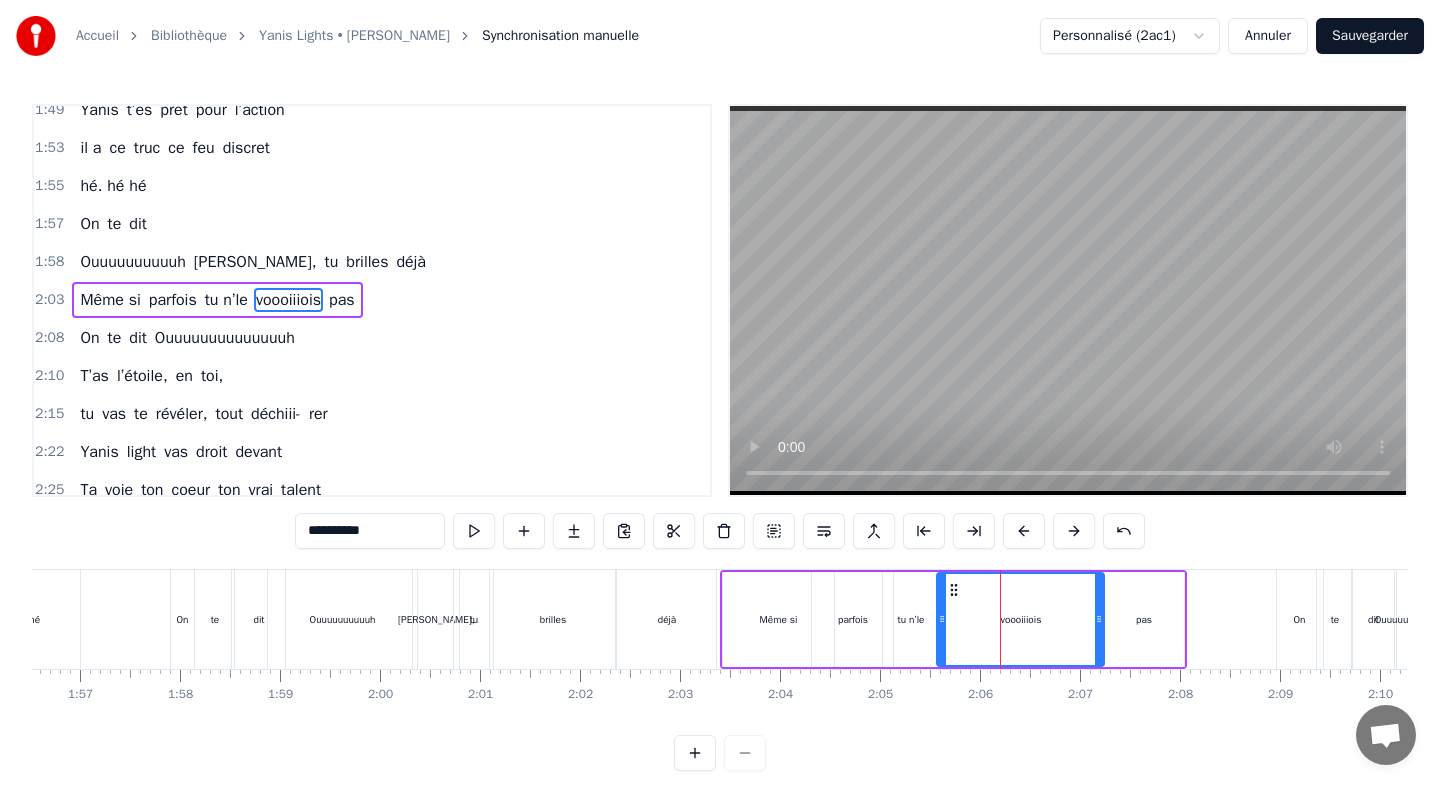 drag, startPoint x: 1021, startPoint y: 595, endPoint x: 1099, endPoint y: 599, distance: 78.10249 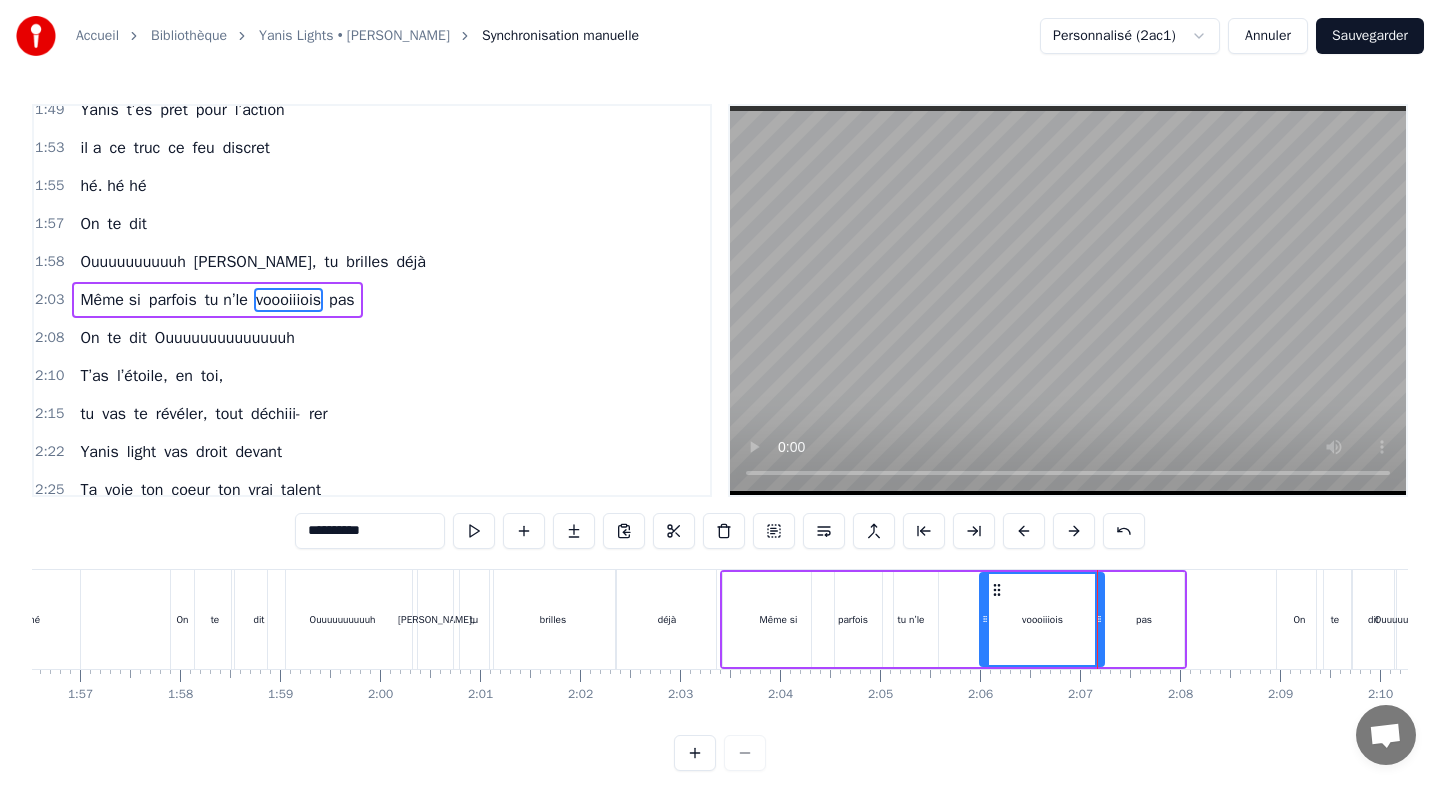 drag, startPoint x: 942, startPoint y: 598, endPoint x: 985, endPoint y: 600, distance: 43.046486 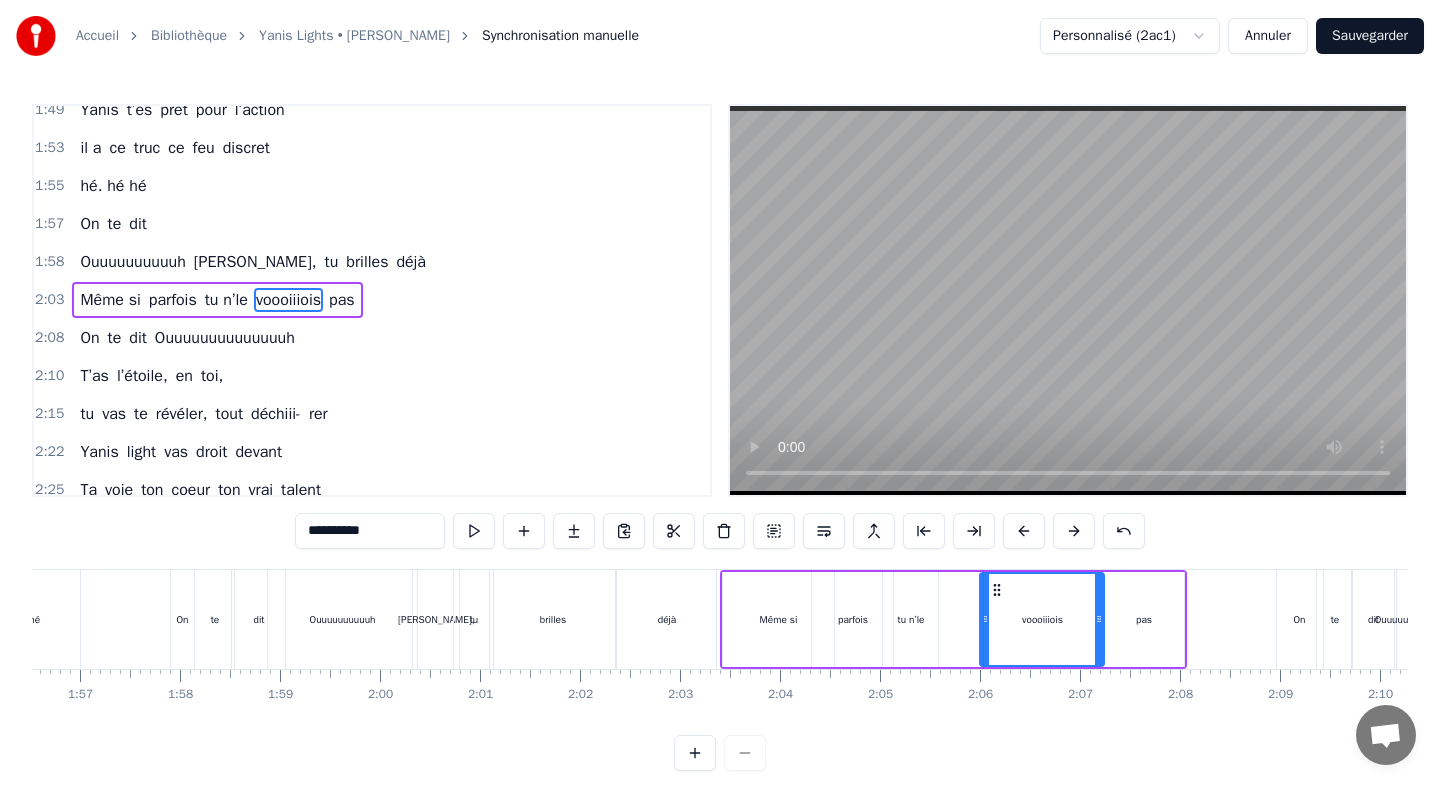 click on "tu n’le" at bounding box center [910, 619] 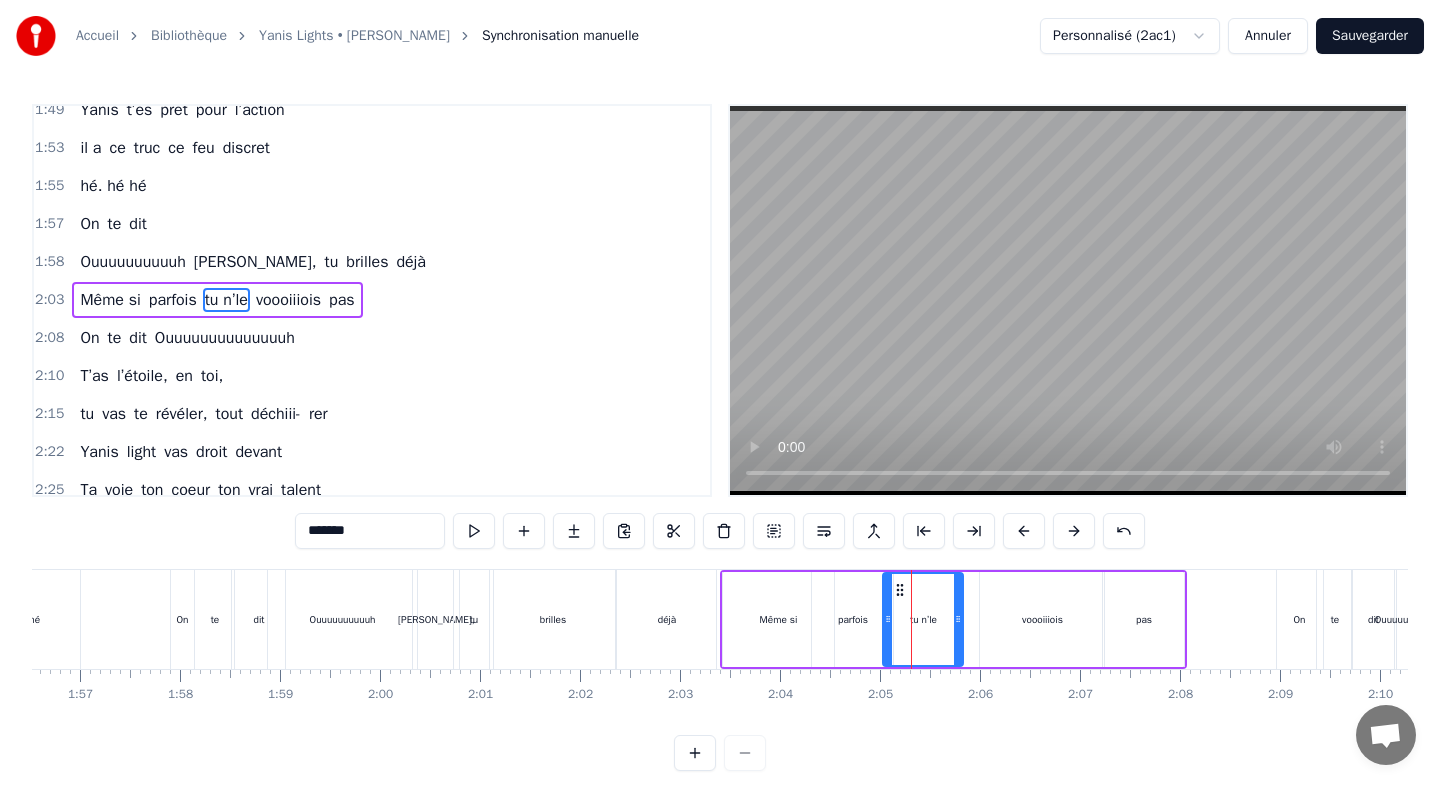 drag, startPoint x: 934, startPoint y: 587, endPoint x: 959, endPoint y: 589, distance: 25.079872 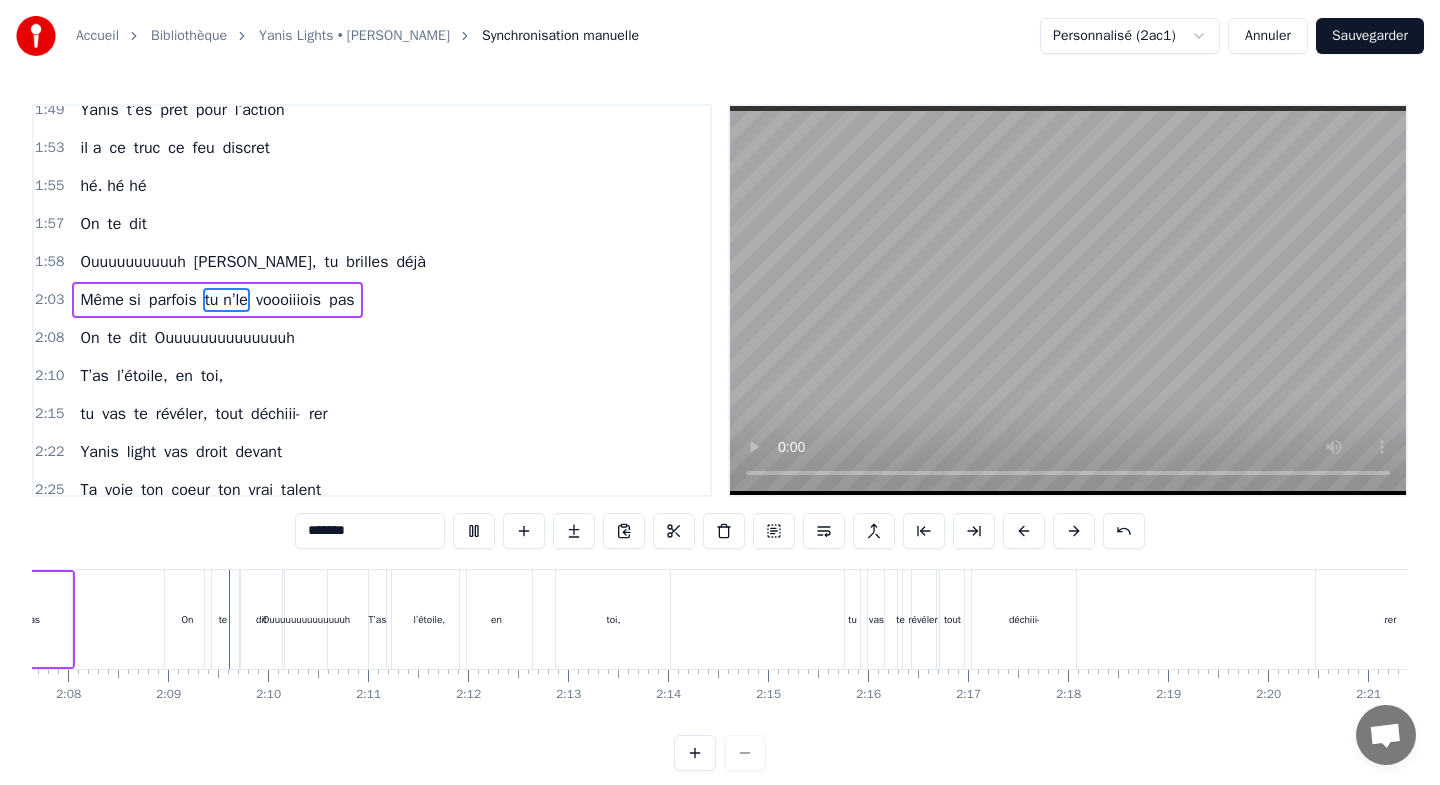scroll, scrollTop: 0, scrollLeft: 12785, axis: horizontal 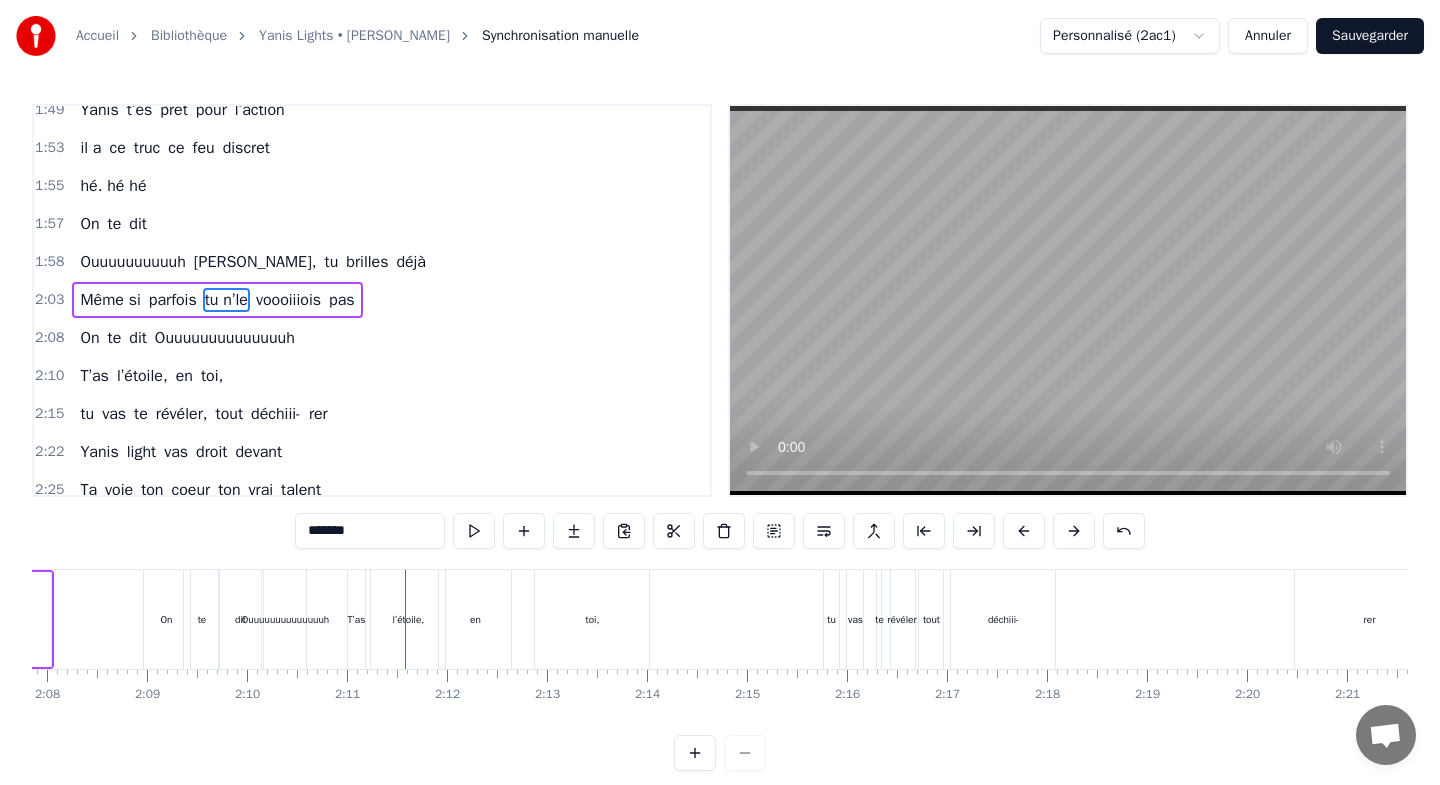 click on "T’as" at bounding box center [357, 619] 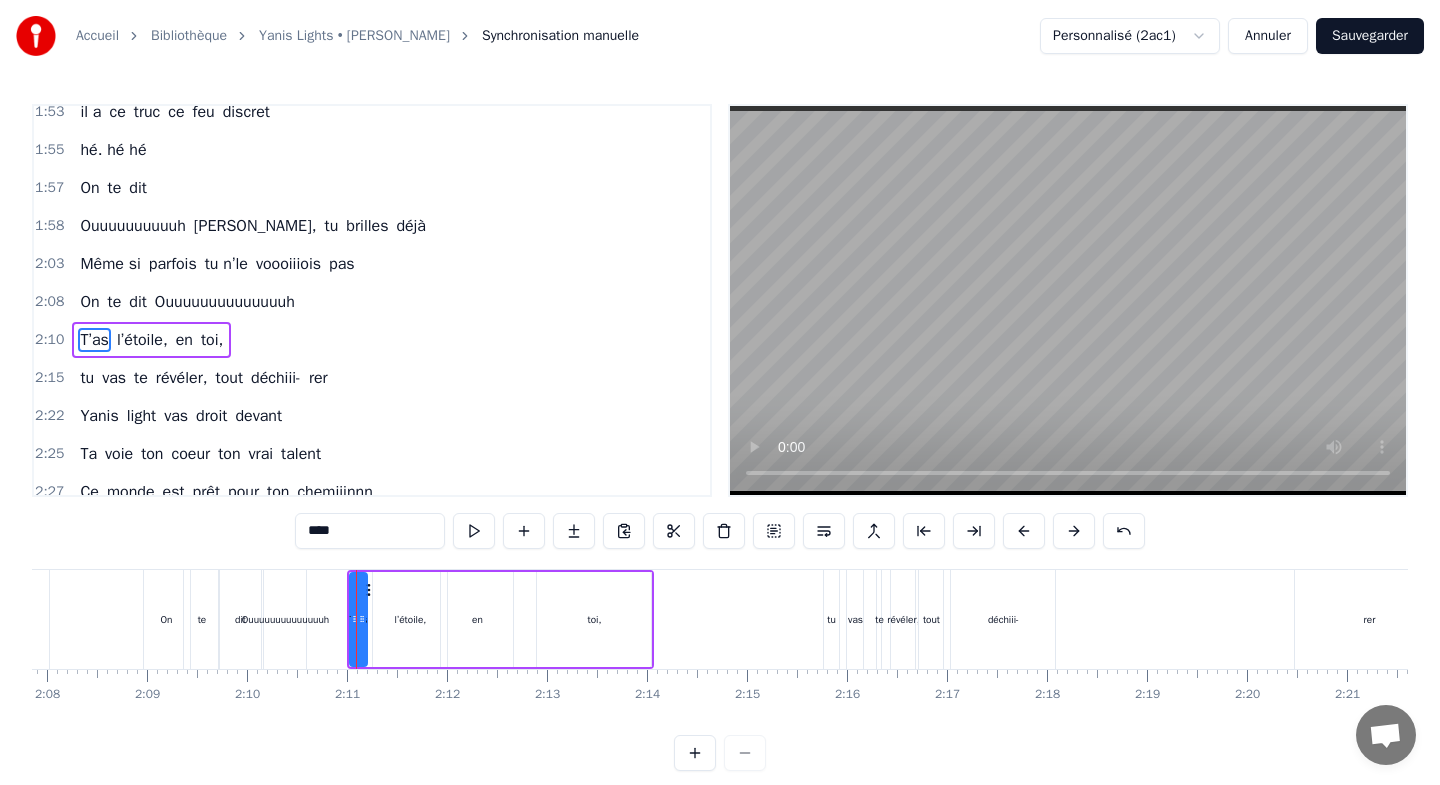scroll, scrollTop: 927, scrollLeft: 0, axis: vertical 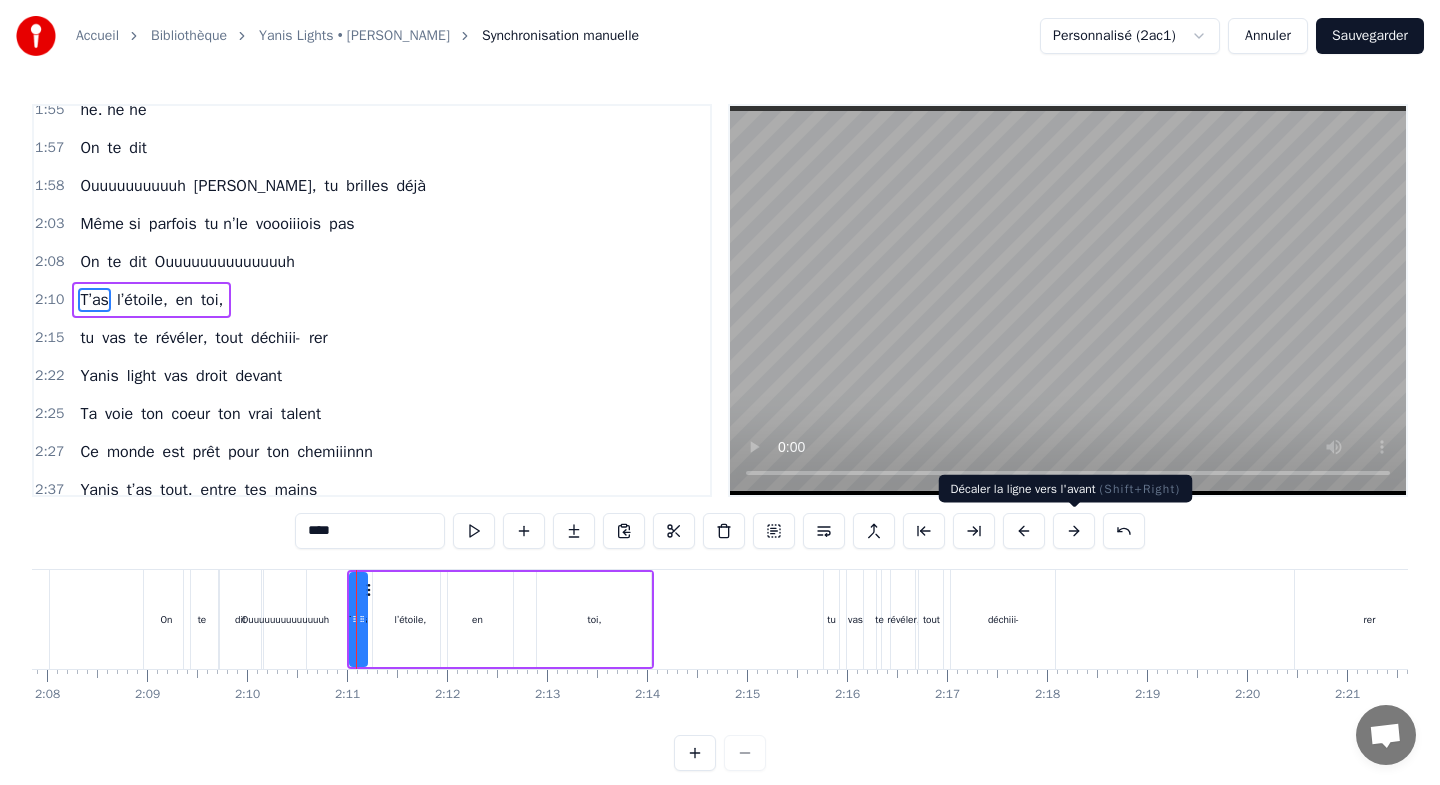 click at bounding box center [1074, 531] 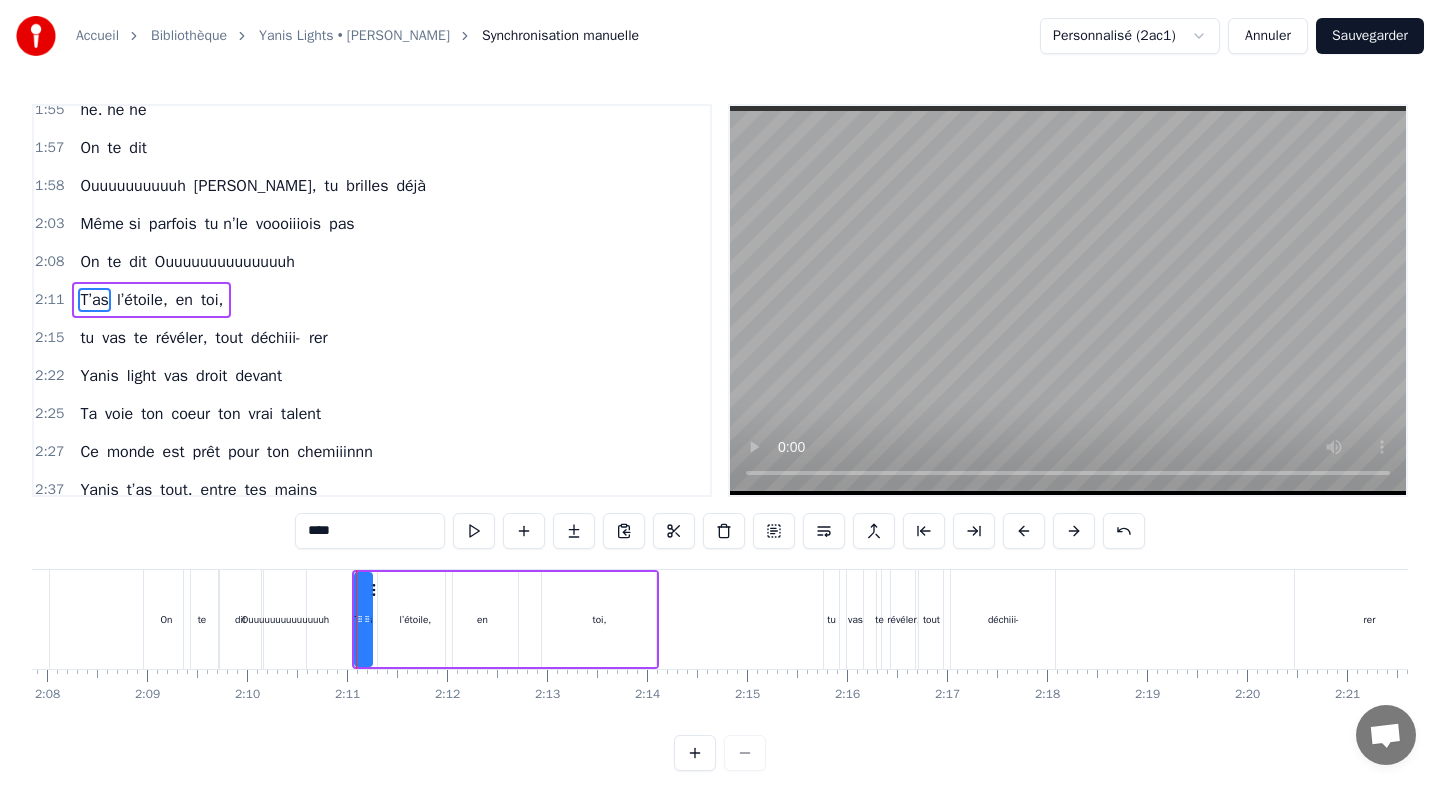click at bounding box center (1074, 531) 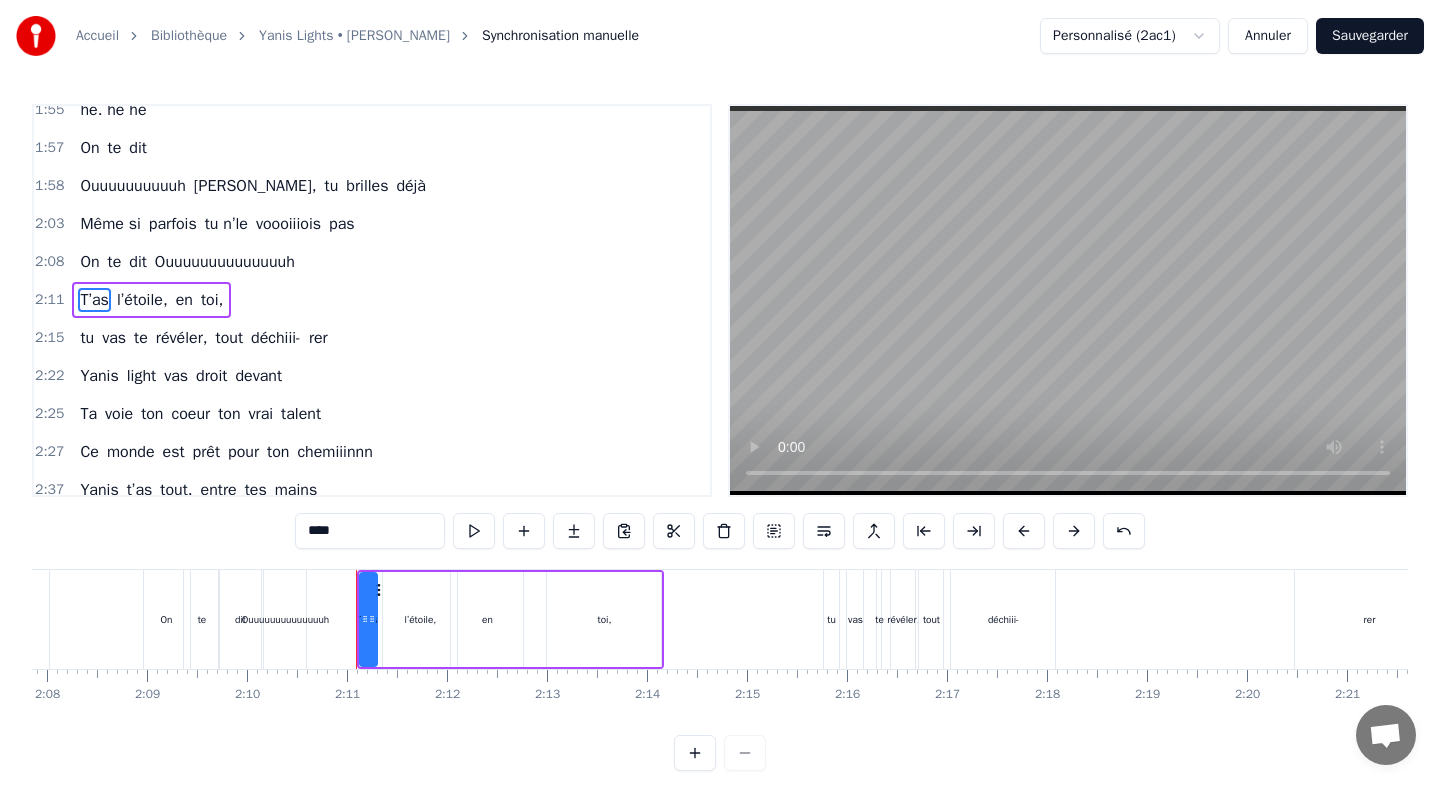 click at bounding box center [1074, 531] 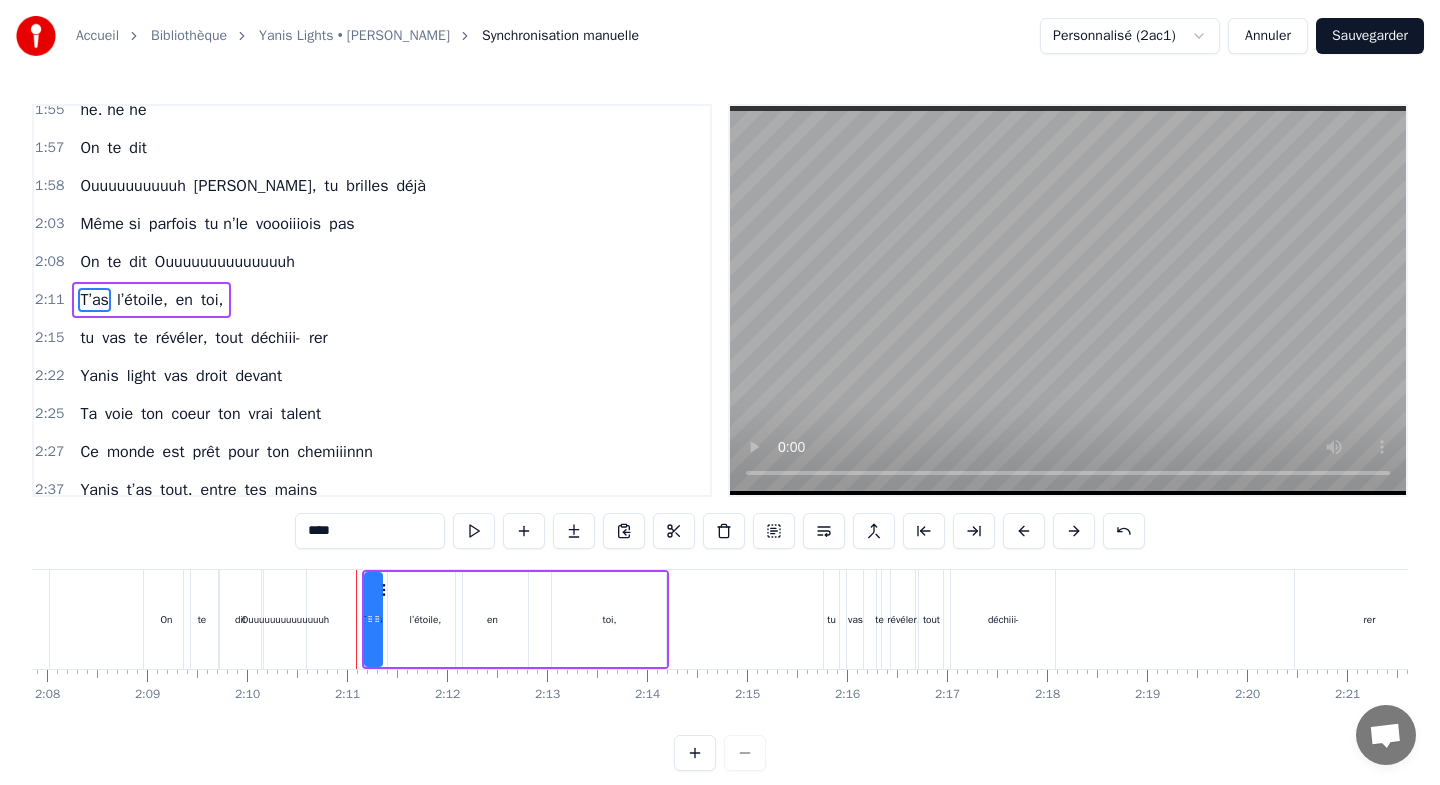 click at bounding box center (1074, 531) 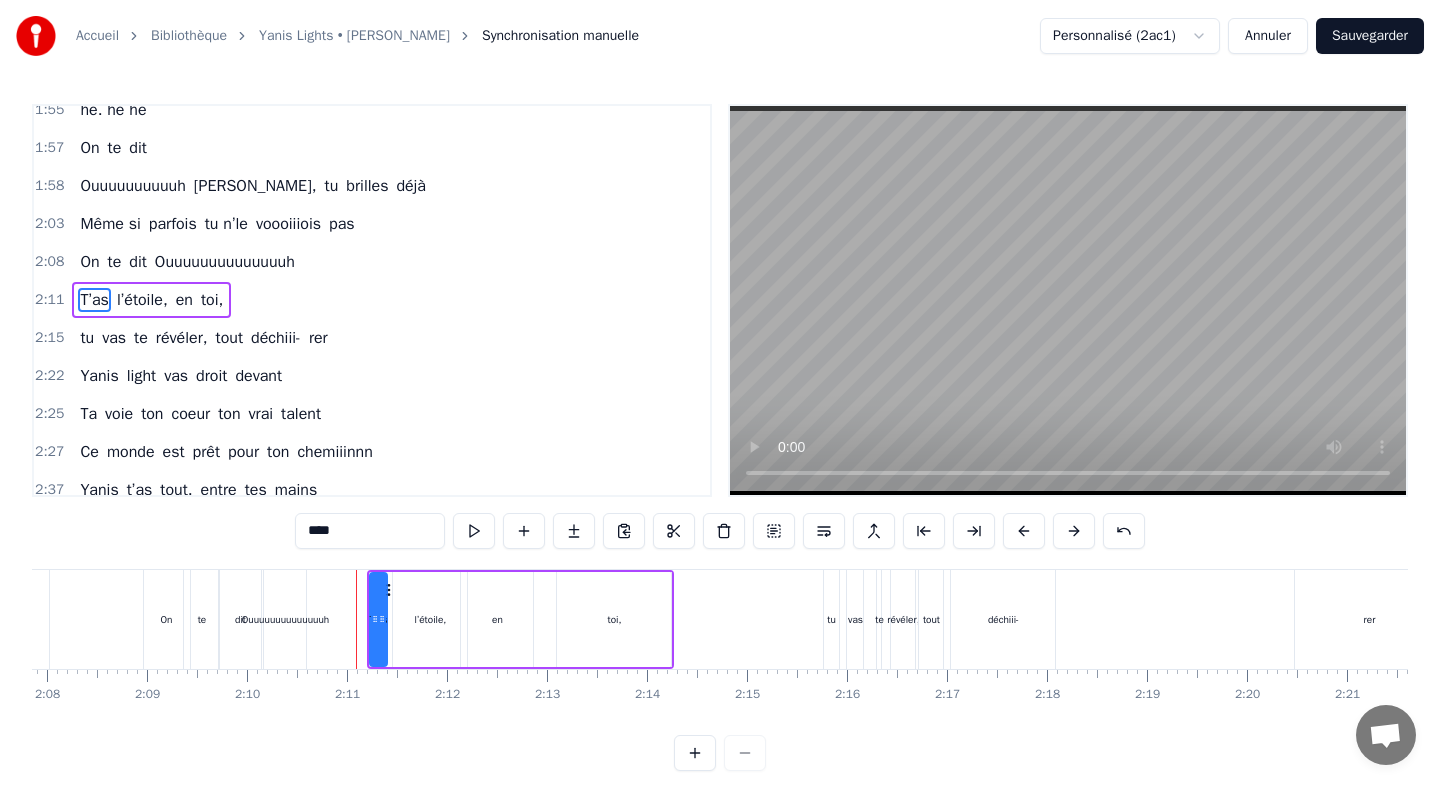 click at bounding box center [1074, 531] 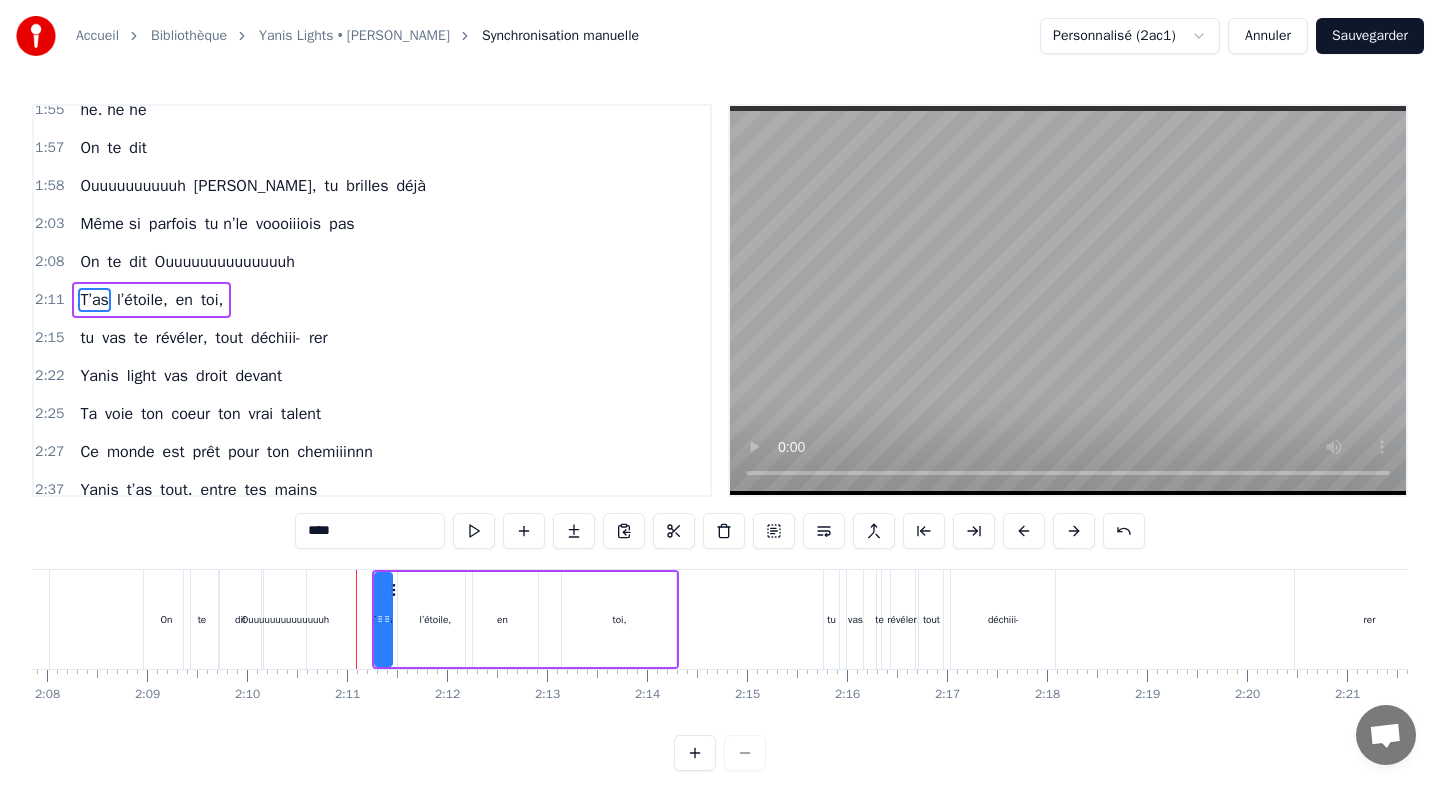 click at bounding box center (1074, 531) 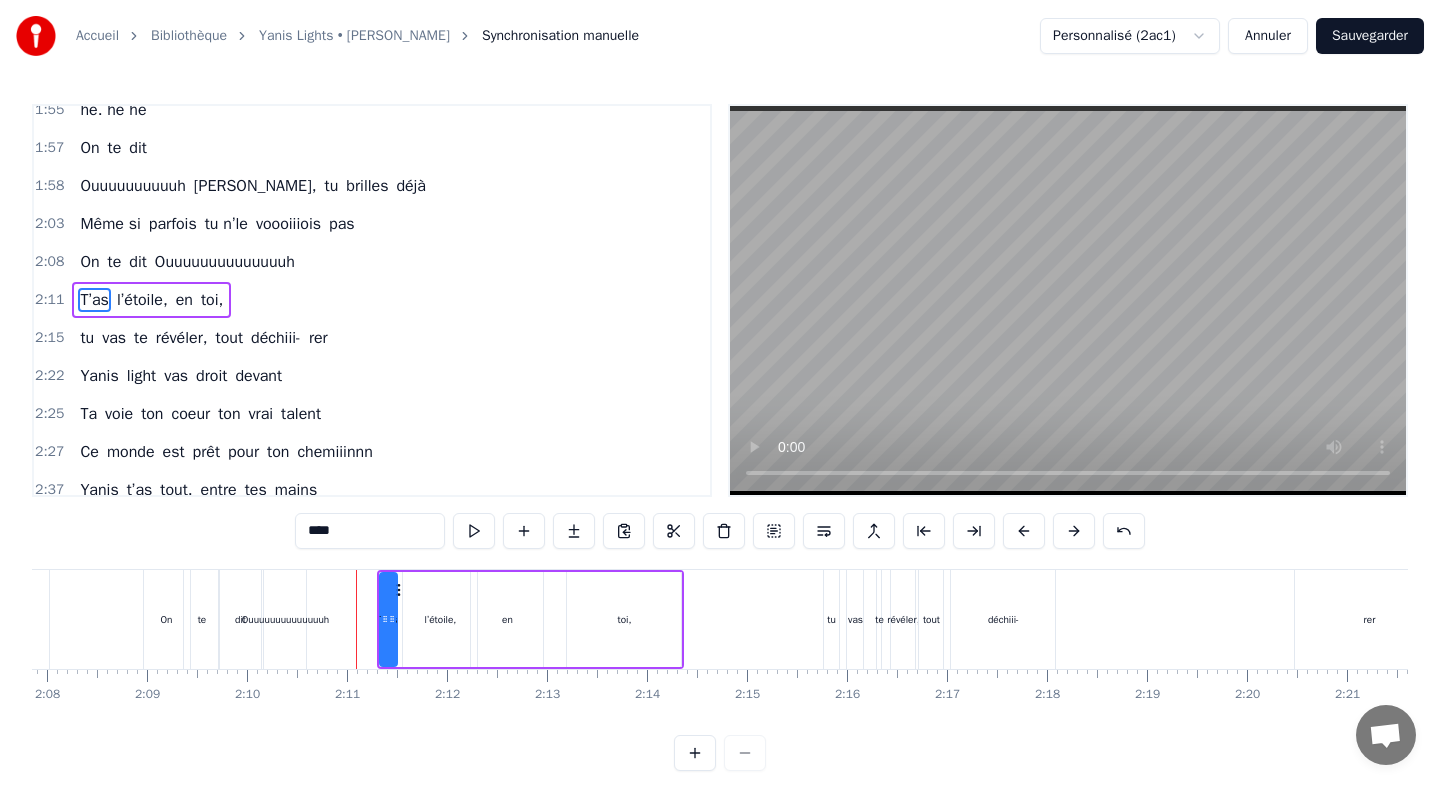 click at bounding box center (1074, 531) 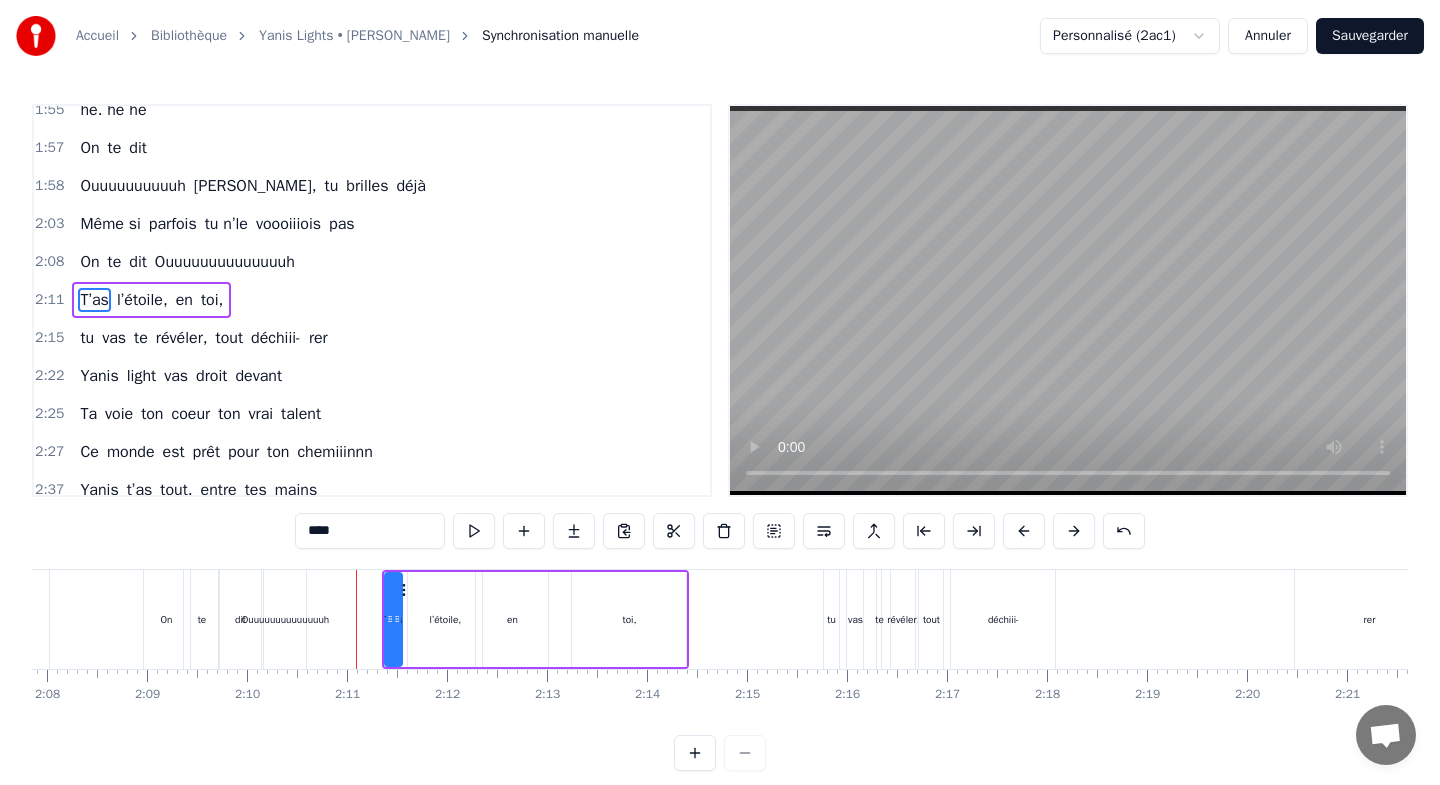 click at bounding box center (1074, 531) 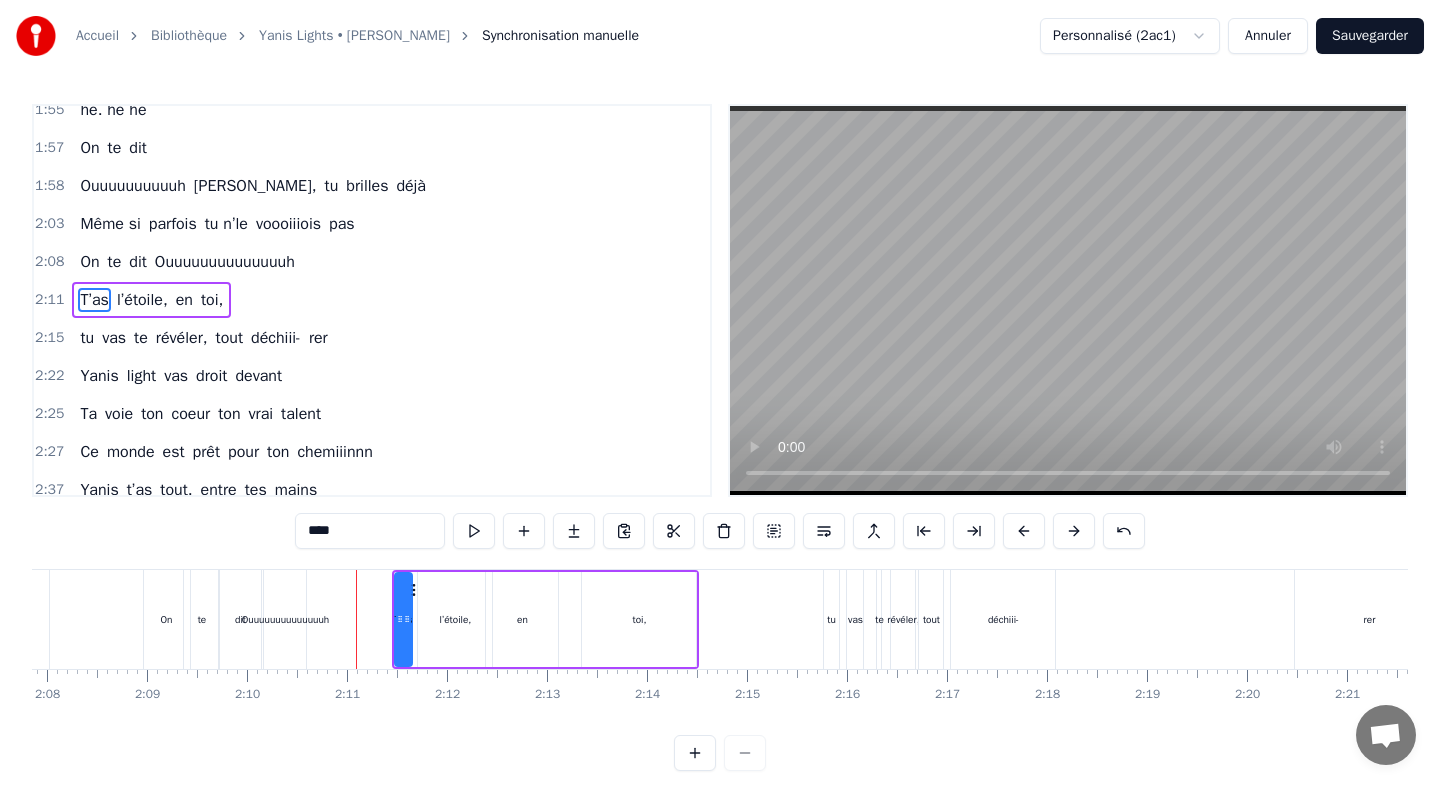 click at bounding box center (1074, 531) 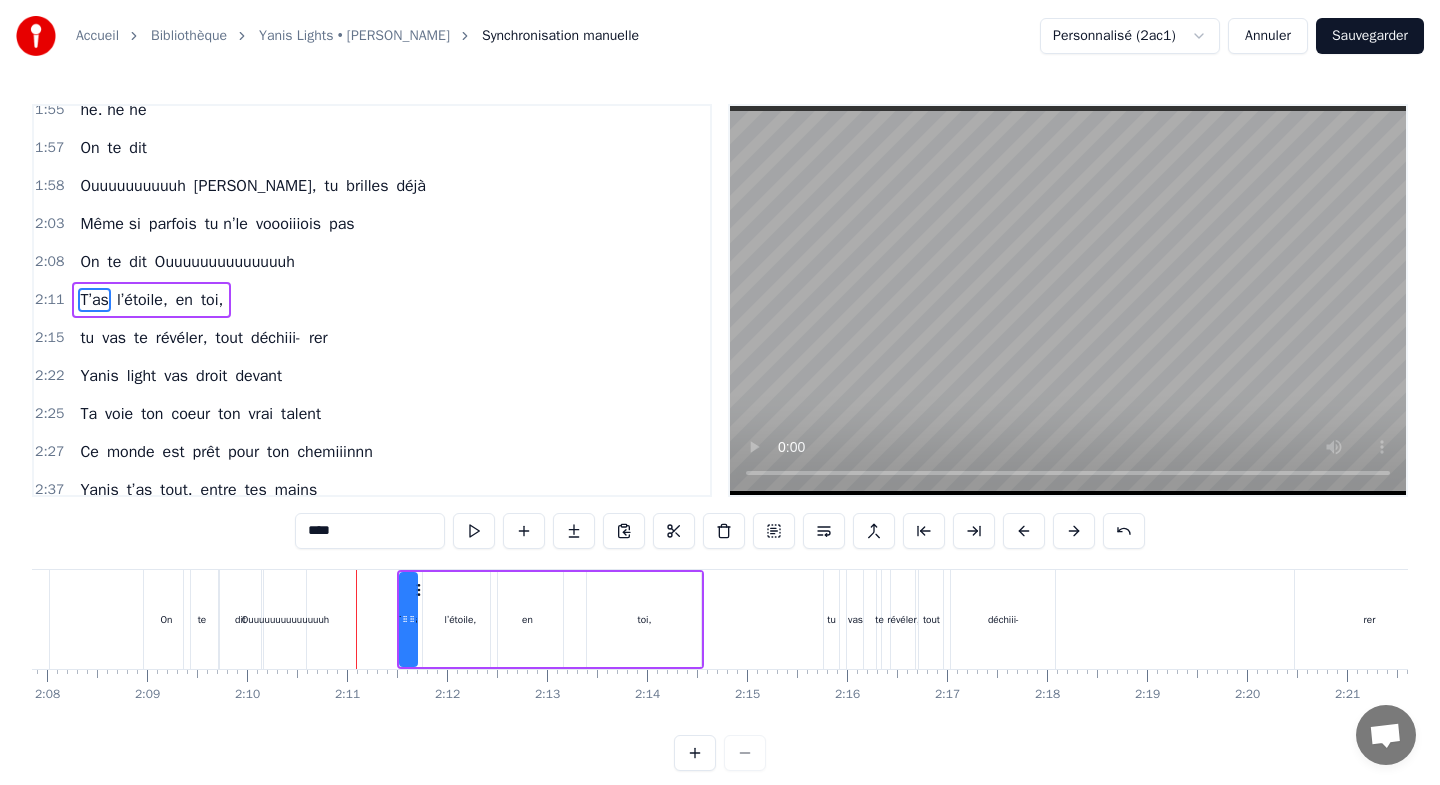 click at bounding box center [1074, 531] 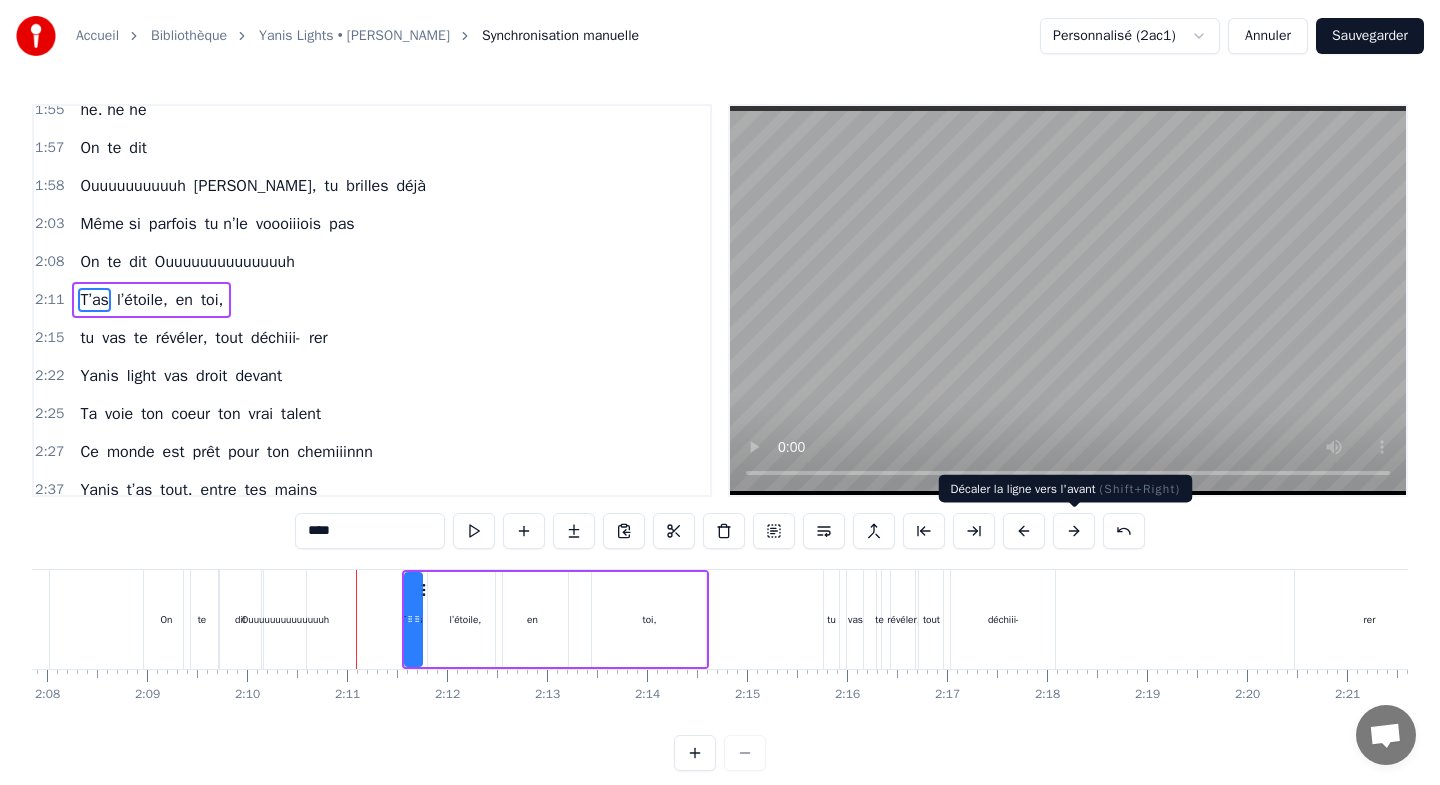 click at bounding box center [1074, 531] 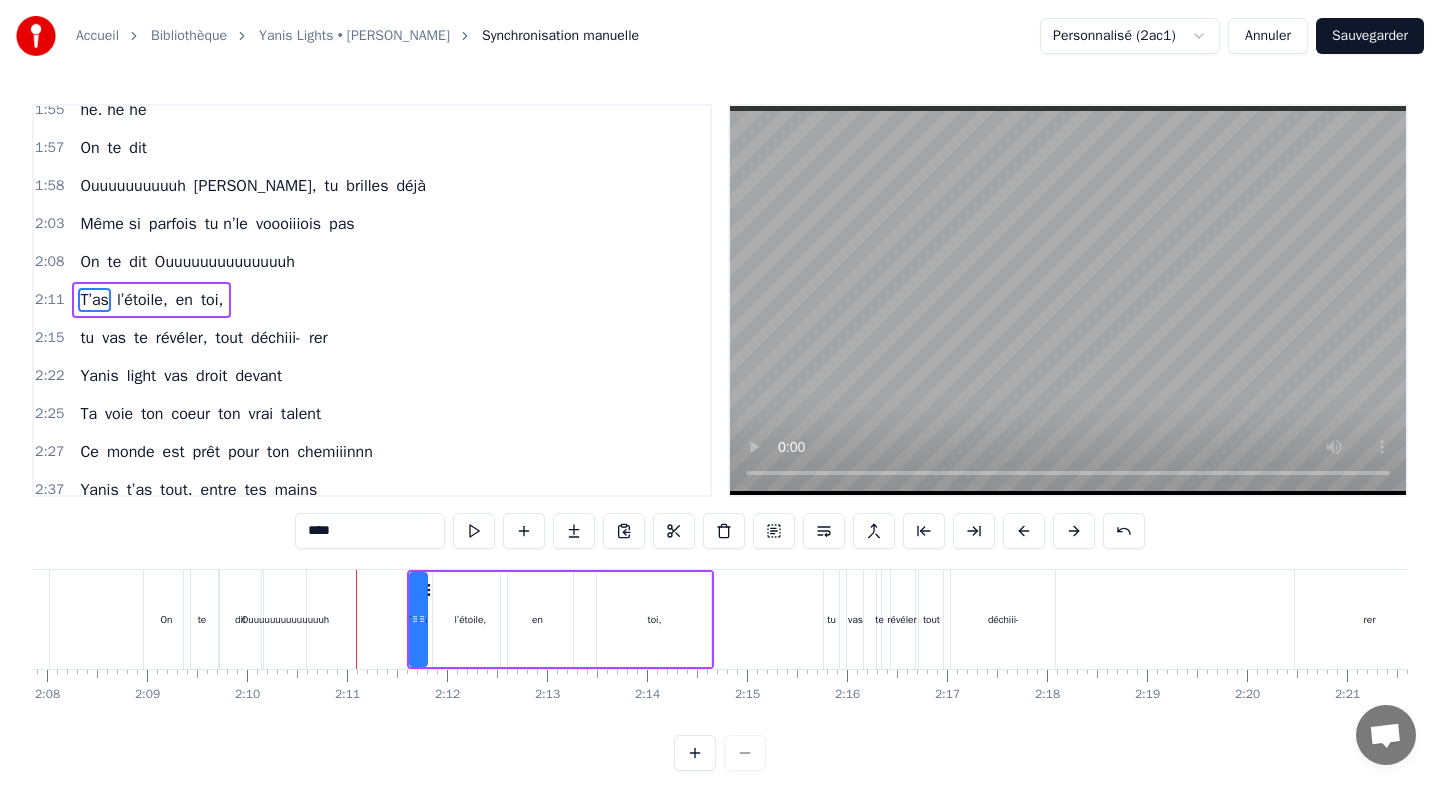 click at bounding box center (1074, 531) 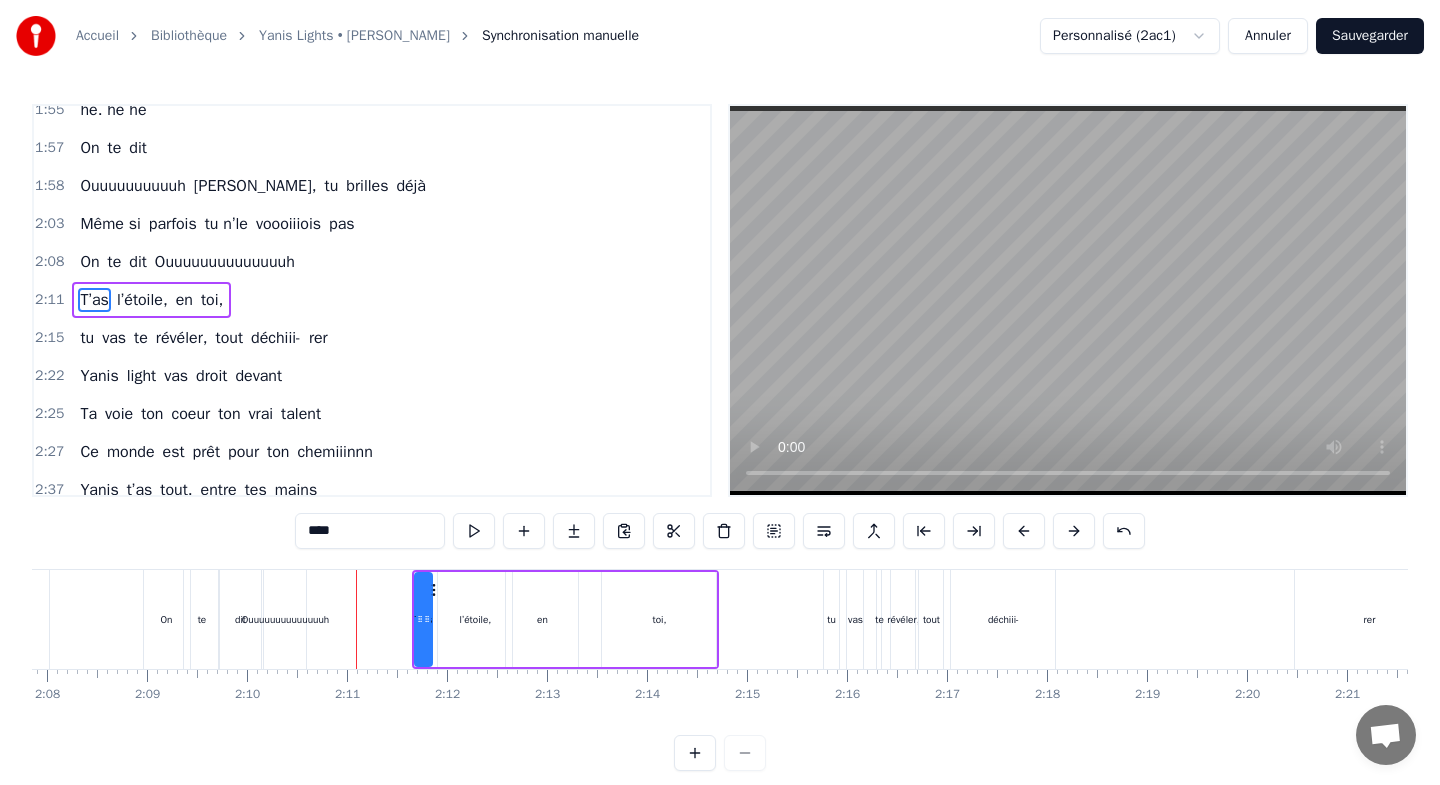 click at bounding box center (1074, 531) 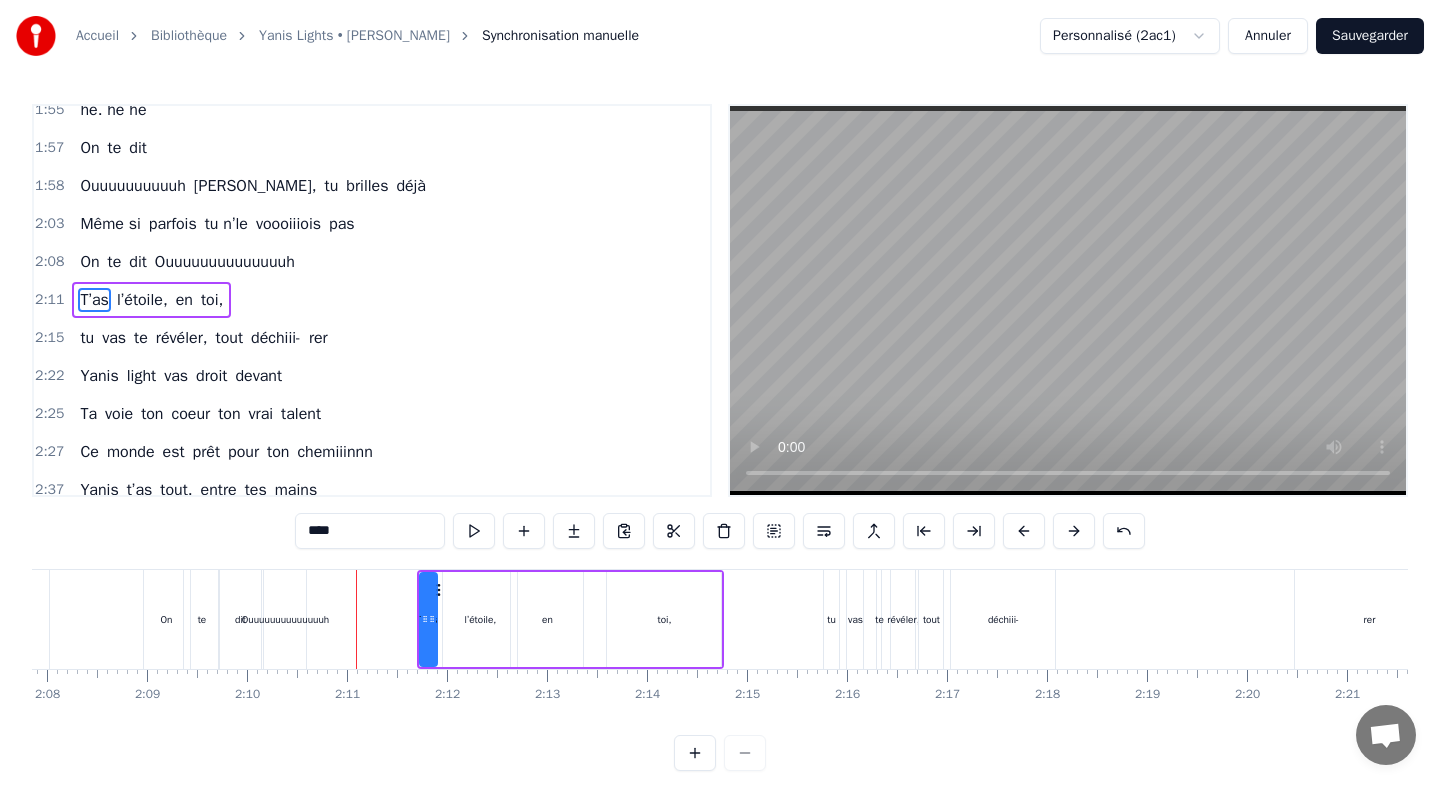 click at bounding box center (1074, 531) 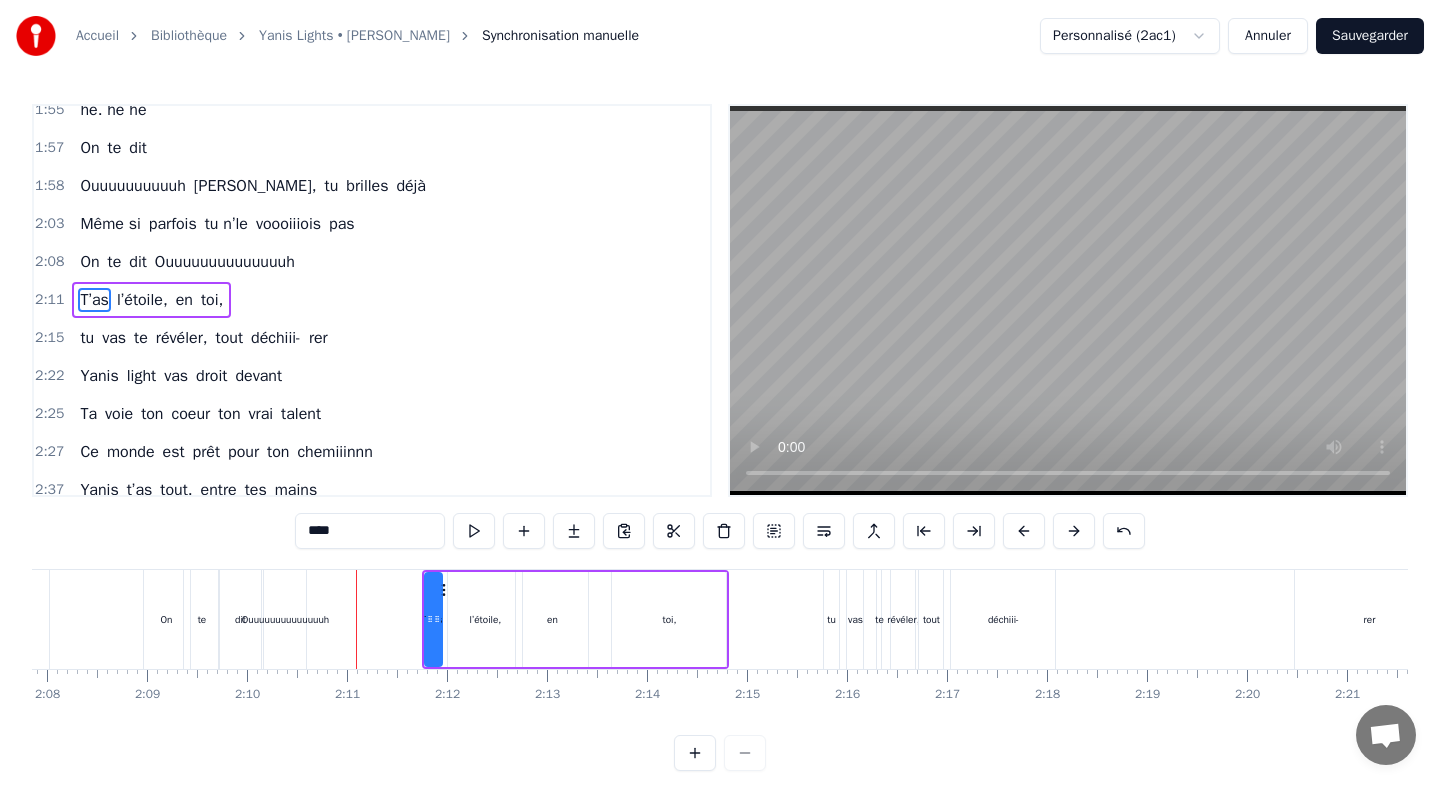 click at bounding box center (1074, 531) 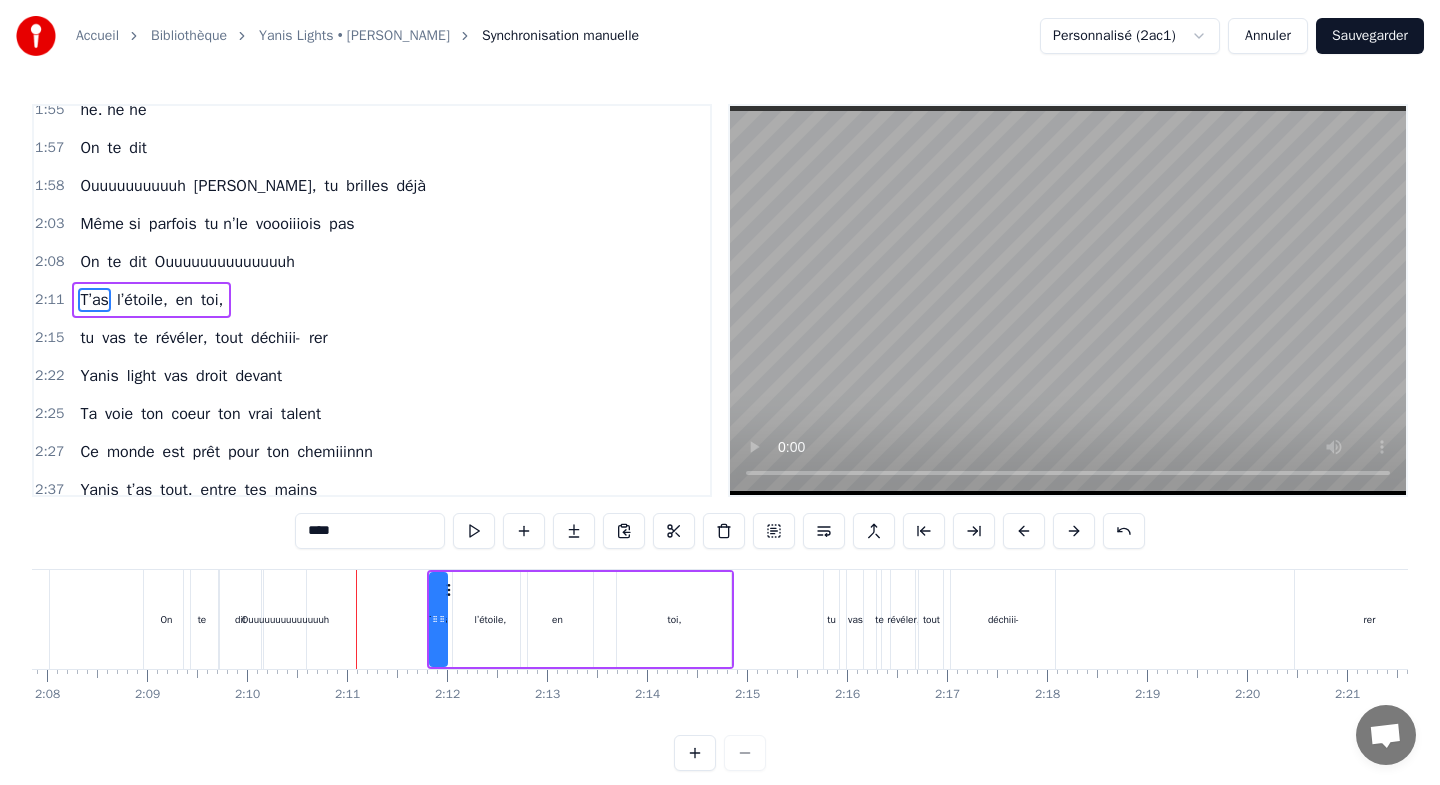 click at bounding box center [1074, 531] 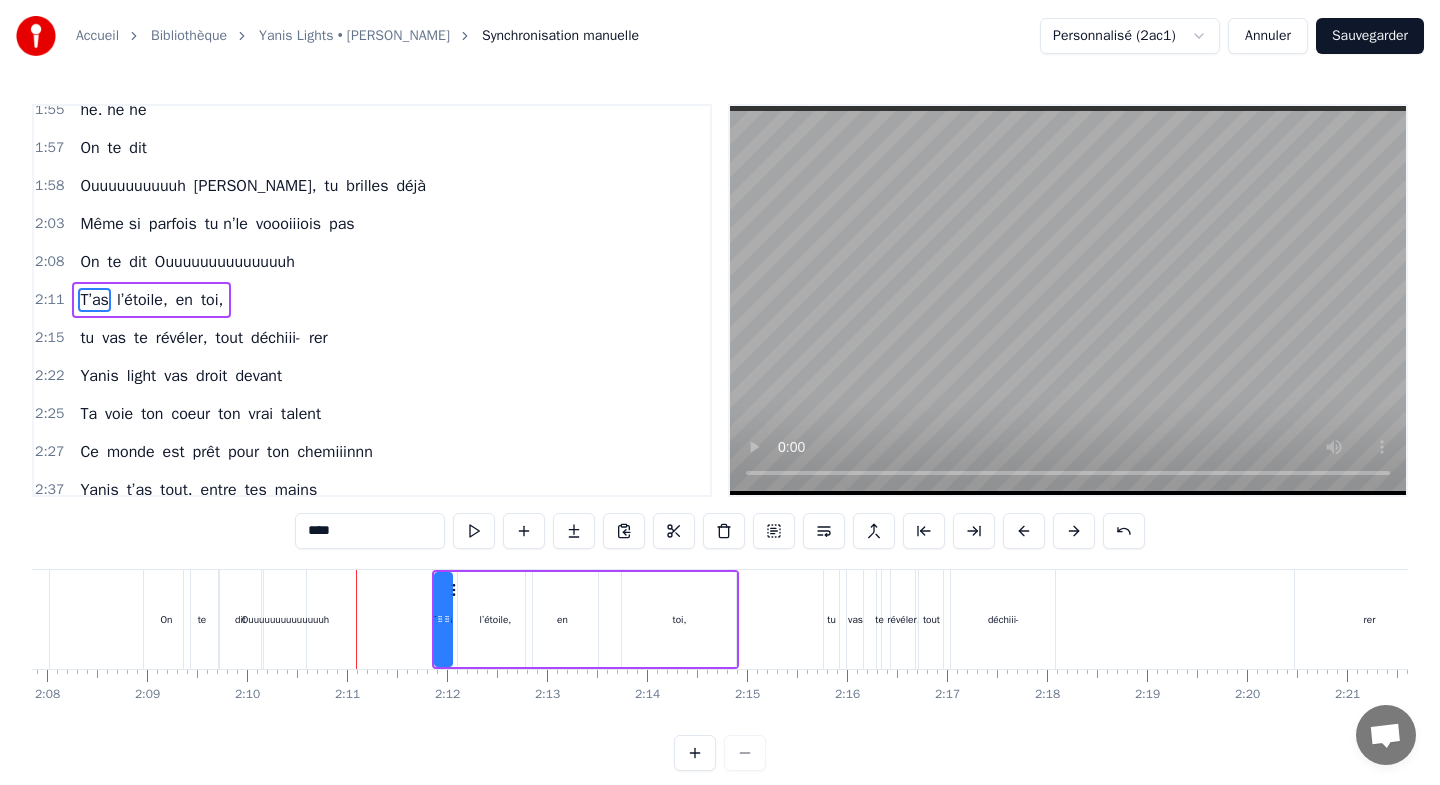 click at bounding box center [1074, 531] 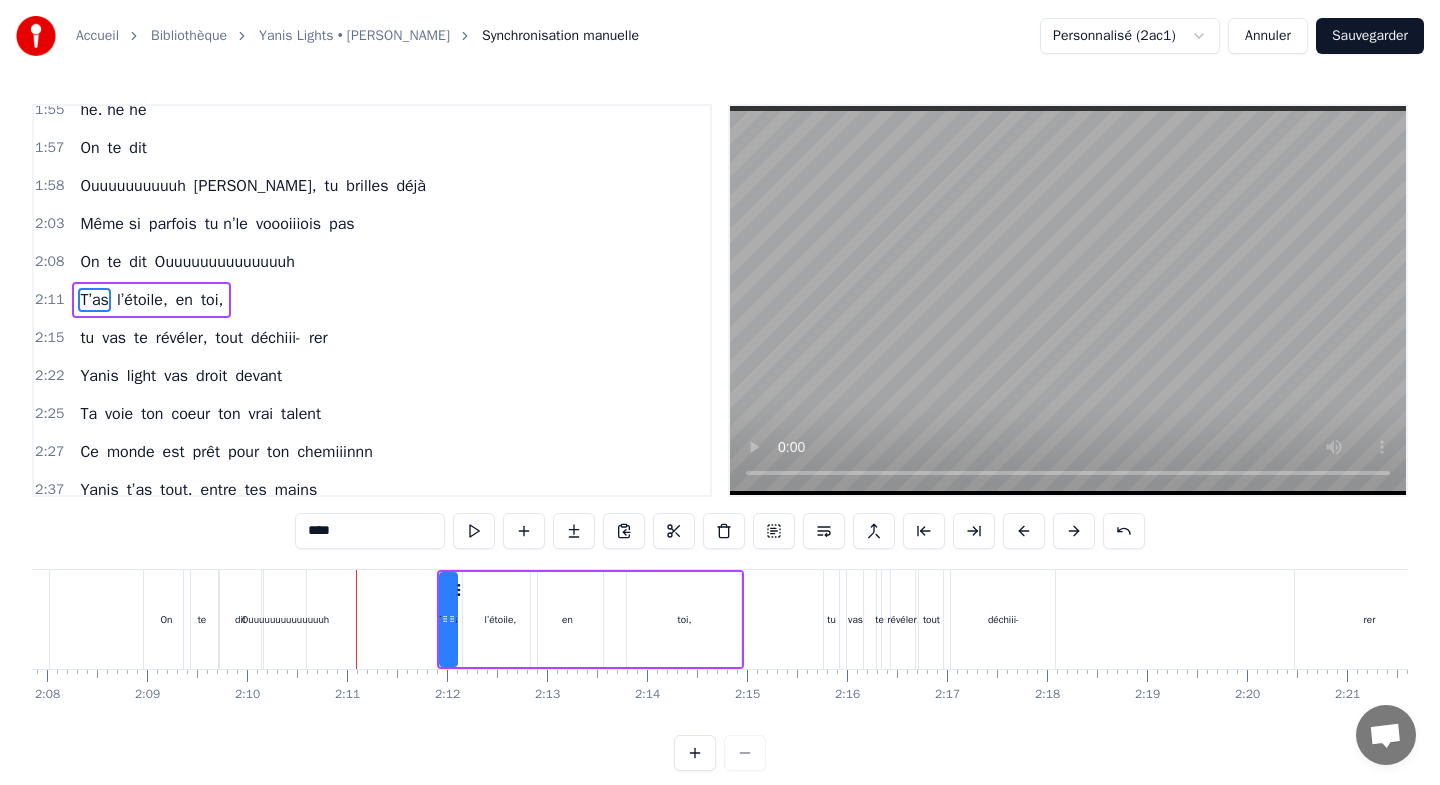 click at bounding box center [1074, 531] 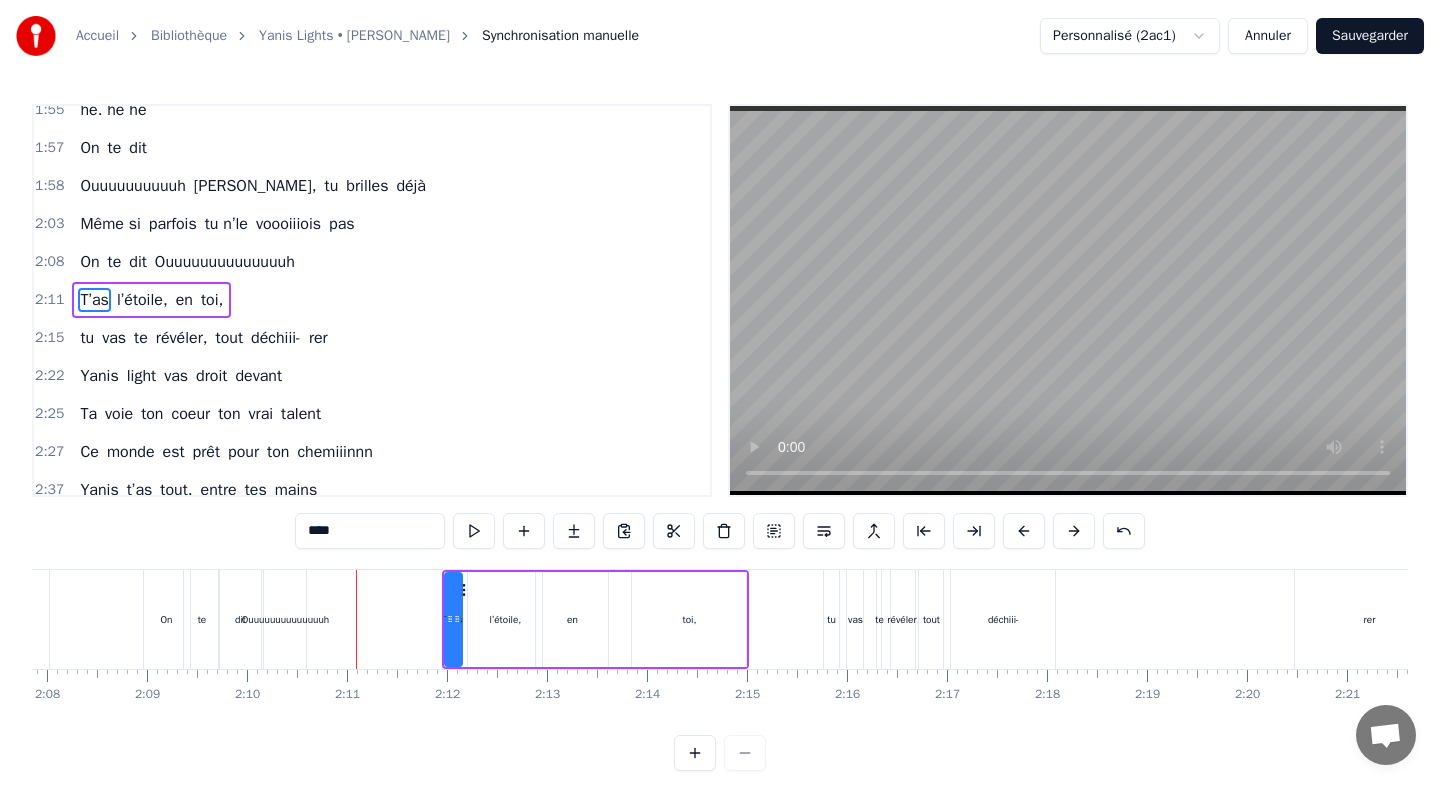 click on "Ouuuuuuuuuuuuuuh" at bounding box center (285, 619) 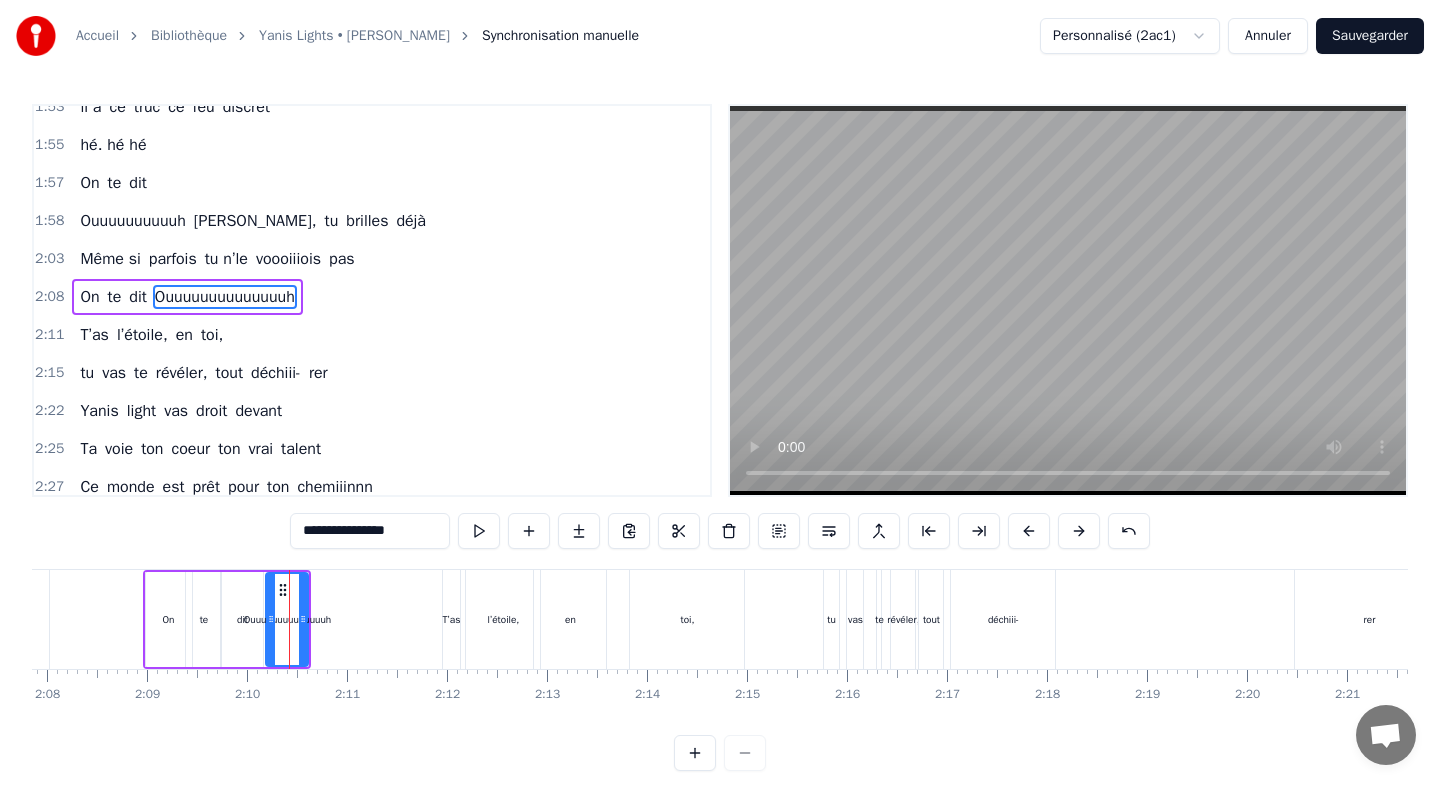 scroll, scrollTop: 889, scrollLeft: 0, axis: vertical 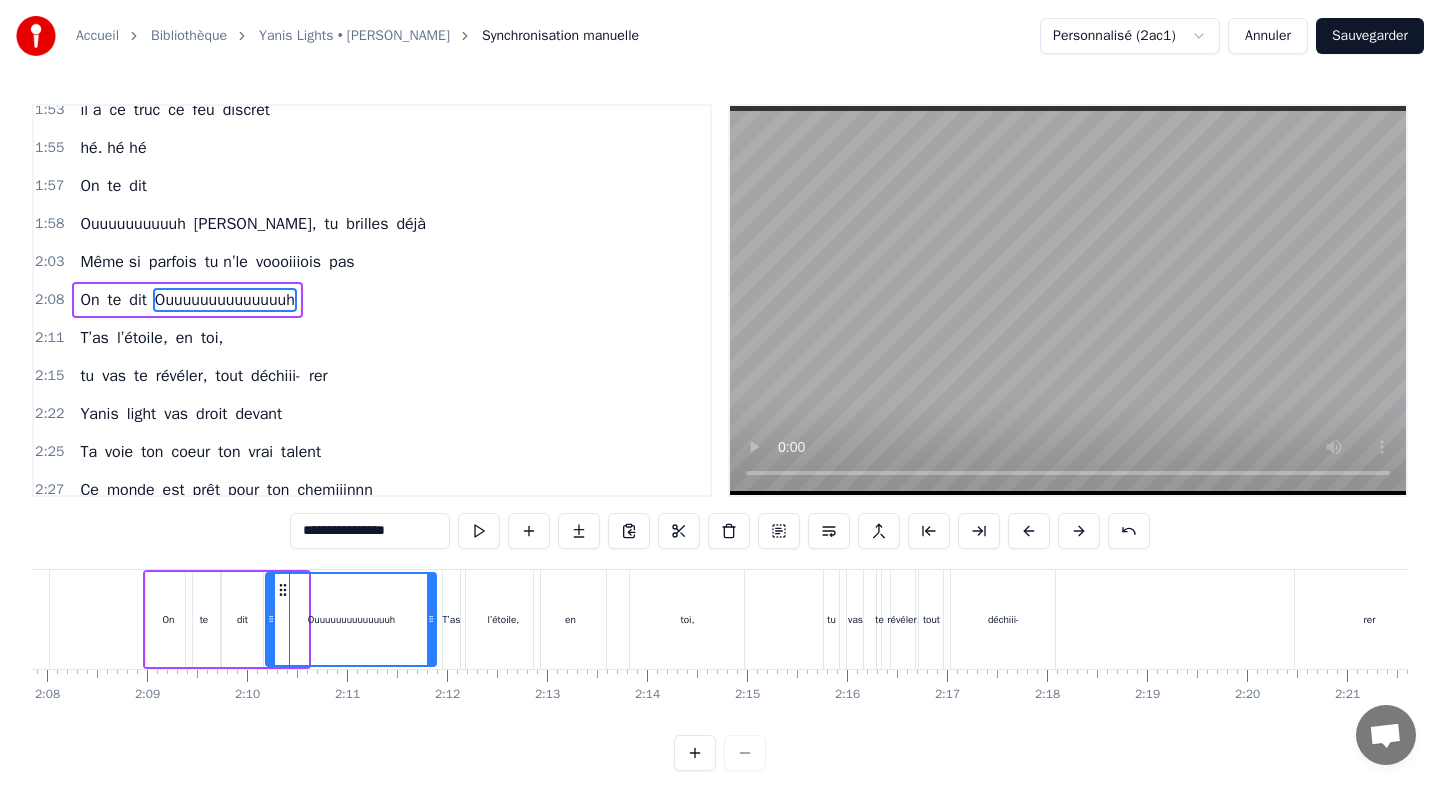 drag, startPoint x: 303, startPoint y: 594, endPoint x: 431, endPoint y: 610, distance: 128.99612 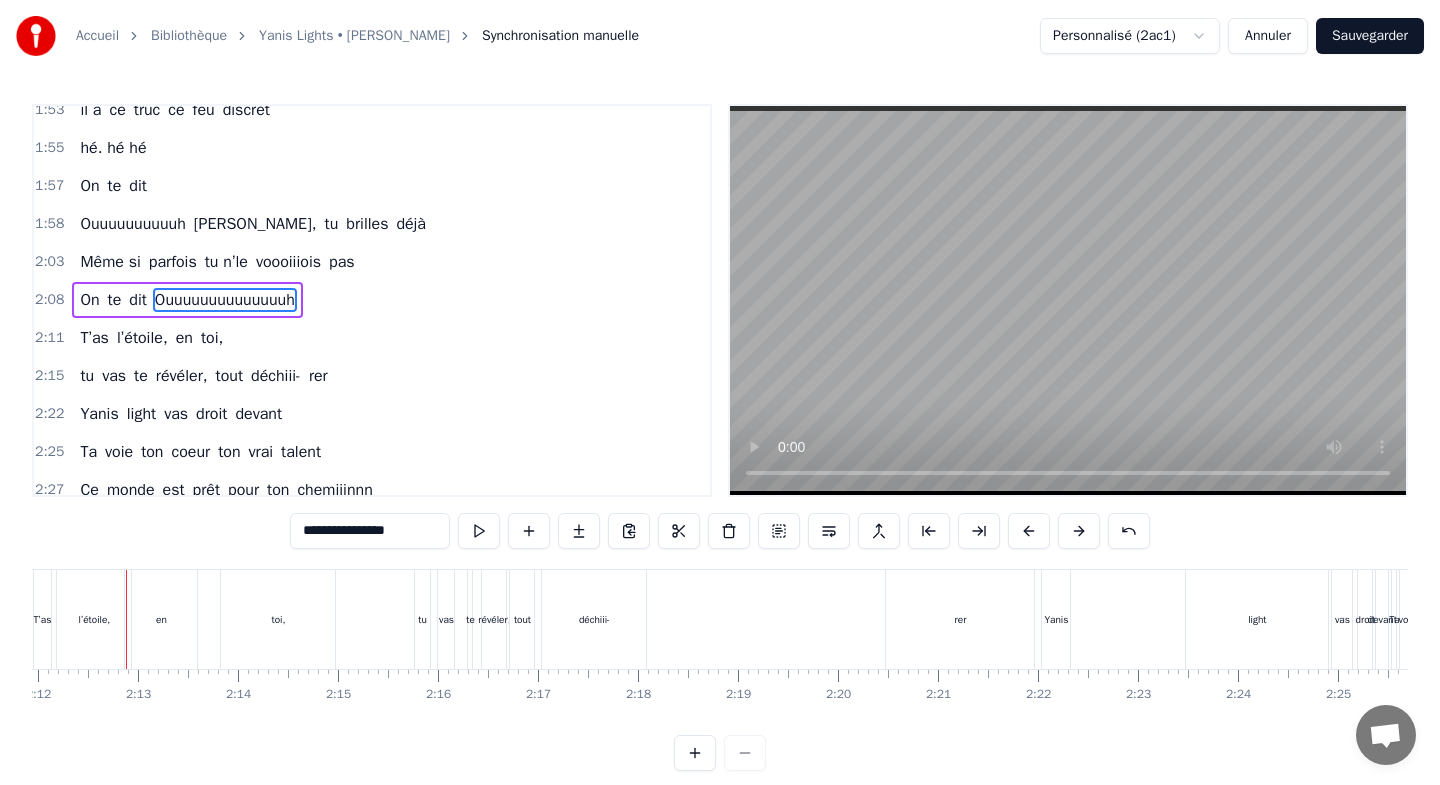 scroll, scrollTop: 0, scrollLeft: 13188, axis: horizontal 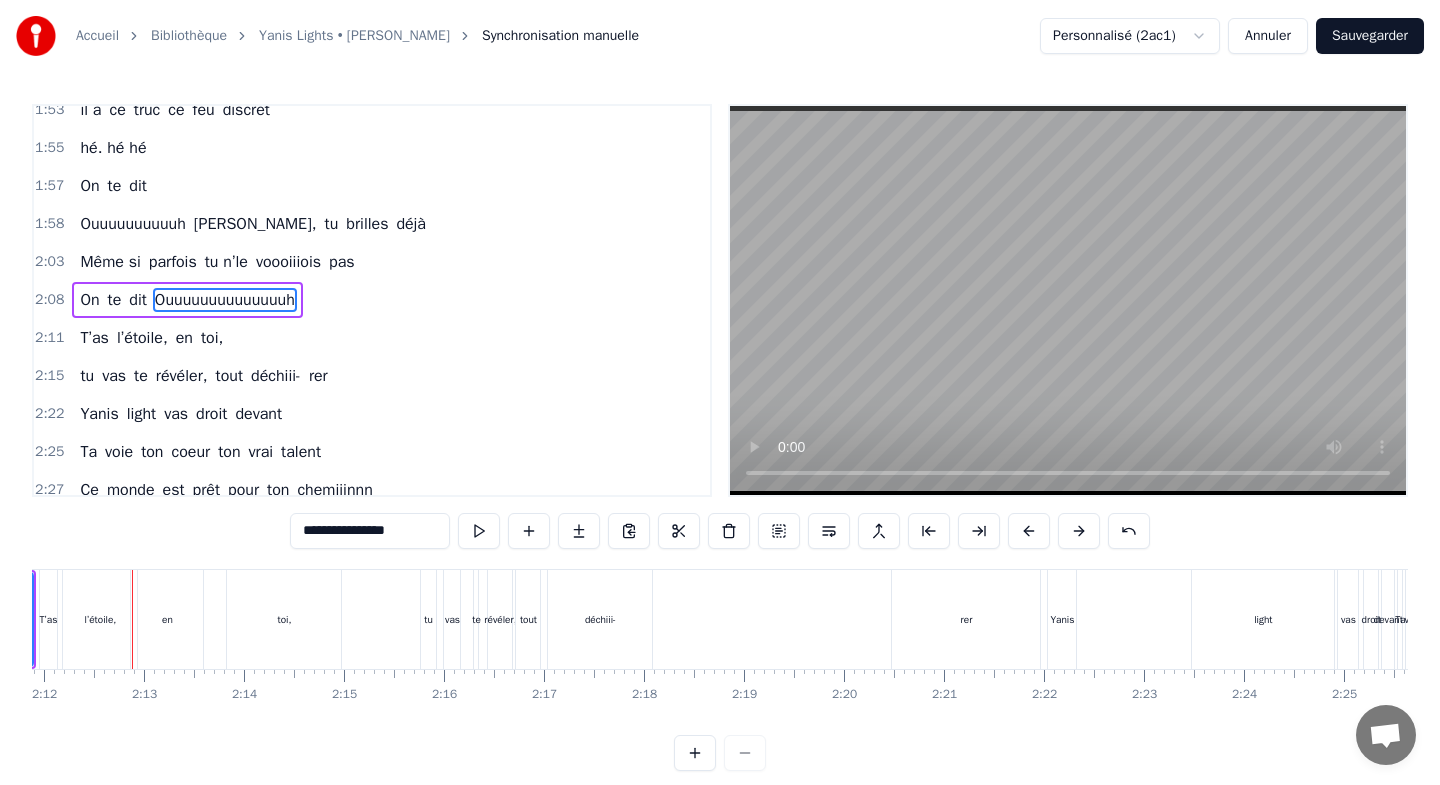click on "toi," at bounding box center [284, 619] 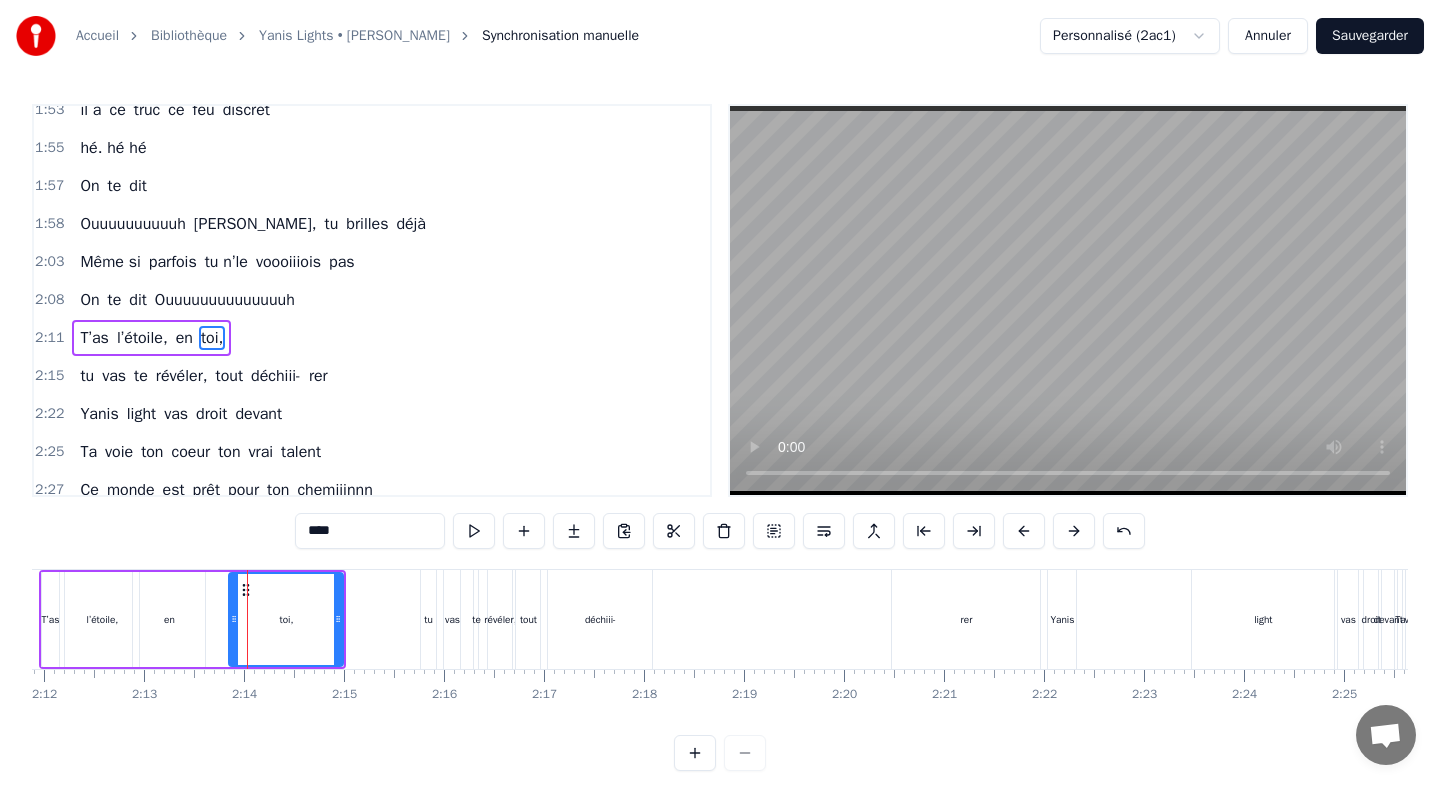 scroll, scrollTop: 927, scrollLeft: 0, axis: vertical 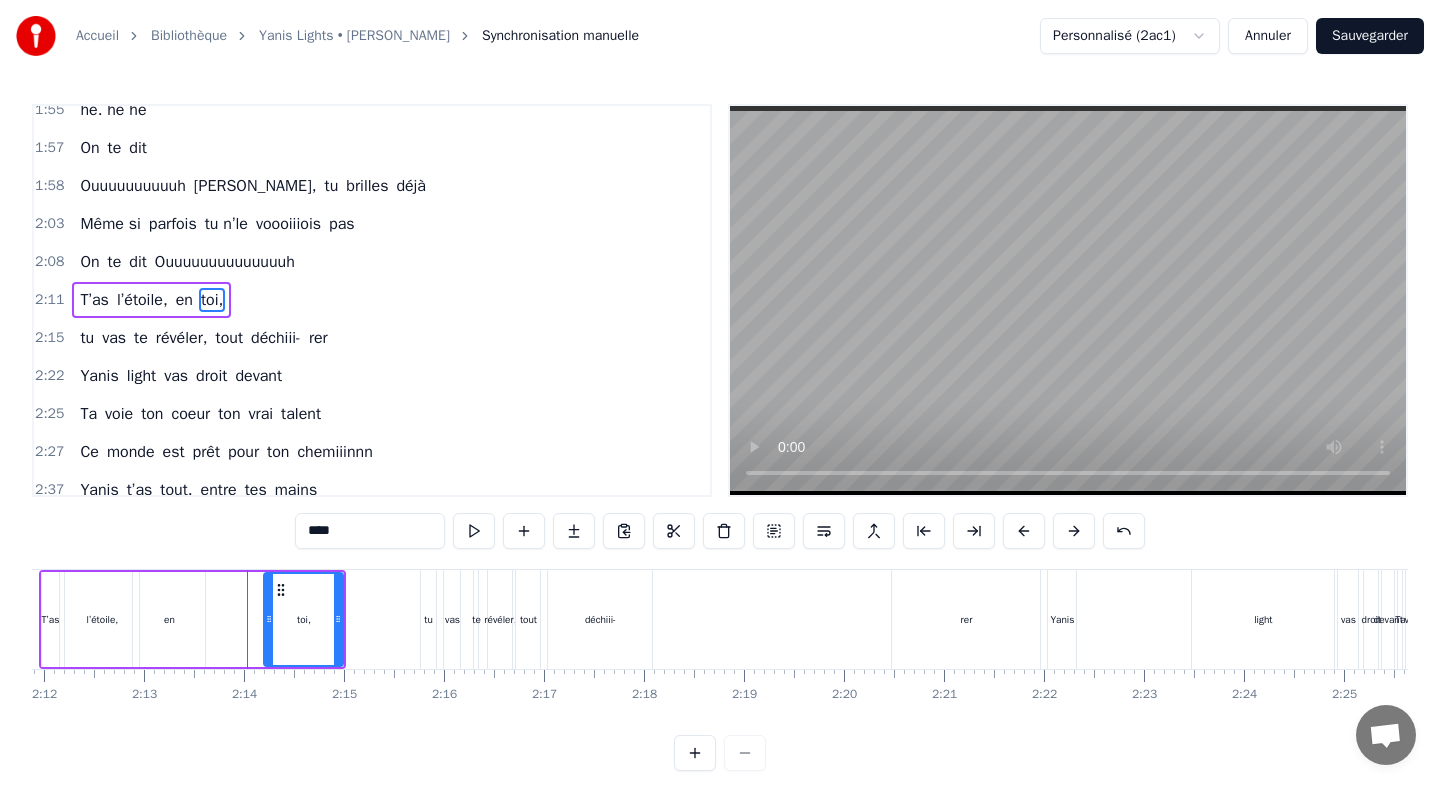 drag, startPoint x: 232, startPoint y: 591, endPoint x: 267, endPoint y: 594, distance: 35.128338 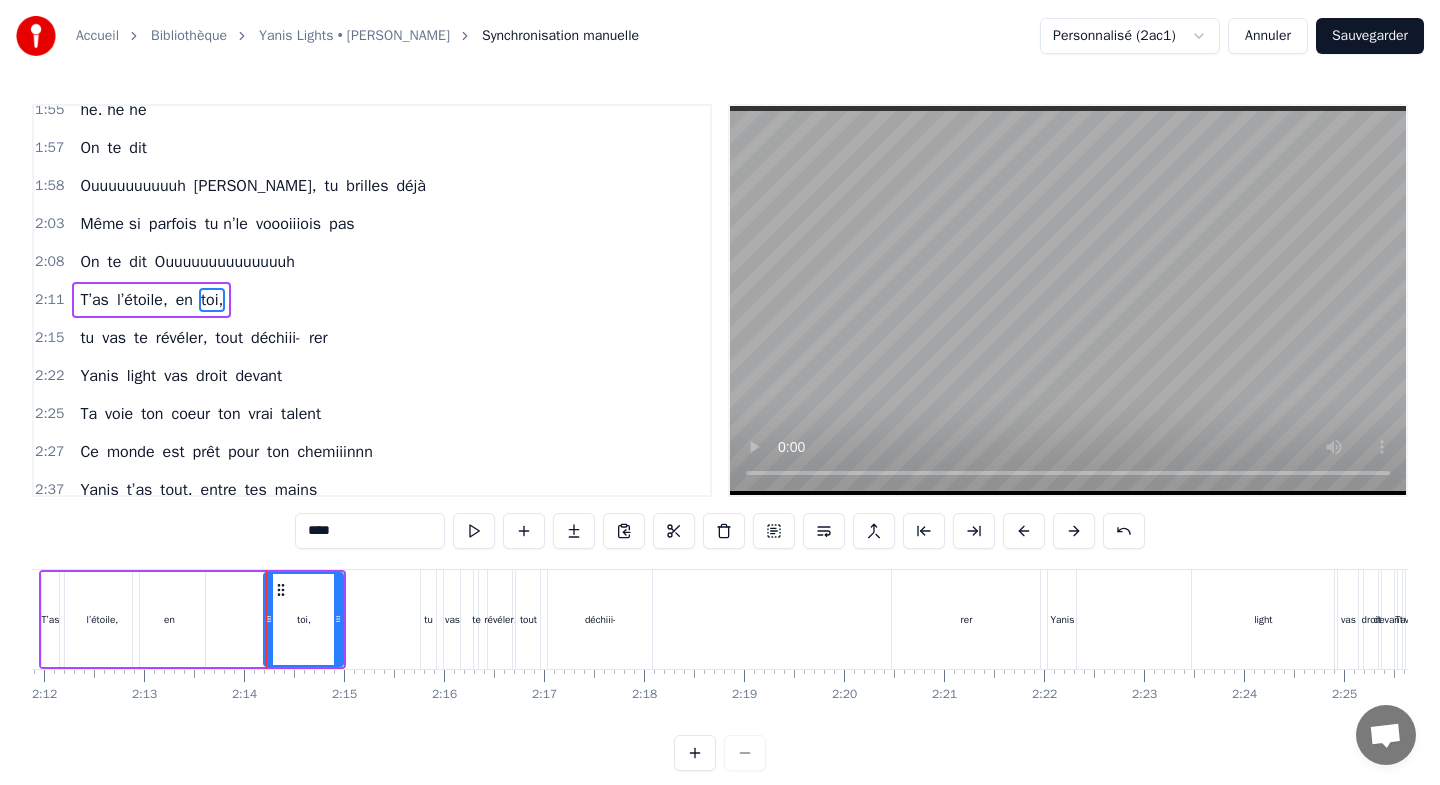 click on "en" at bounding box center [169, 619] 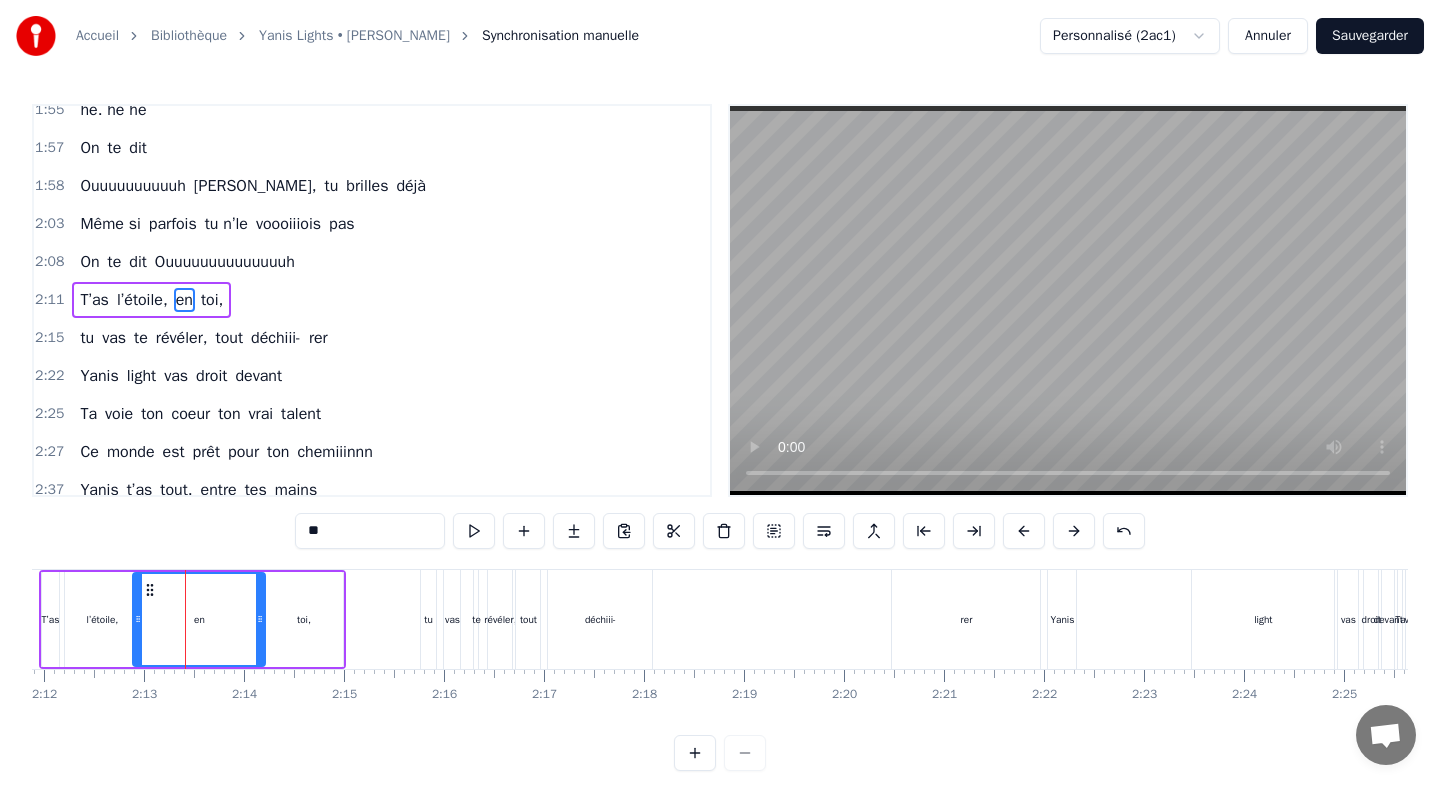 drag, startPoint x: 200, startPoint y: 588, endPoint x: 260, endPoint y: 592, distance: 60.133186 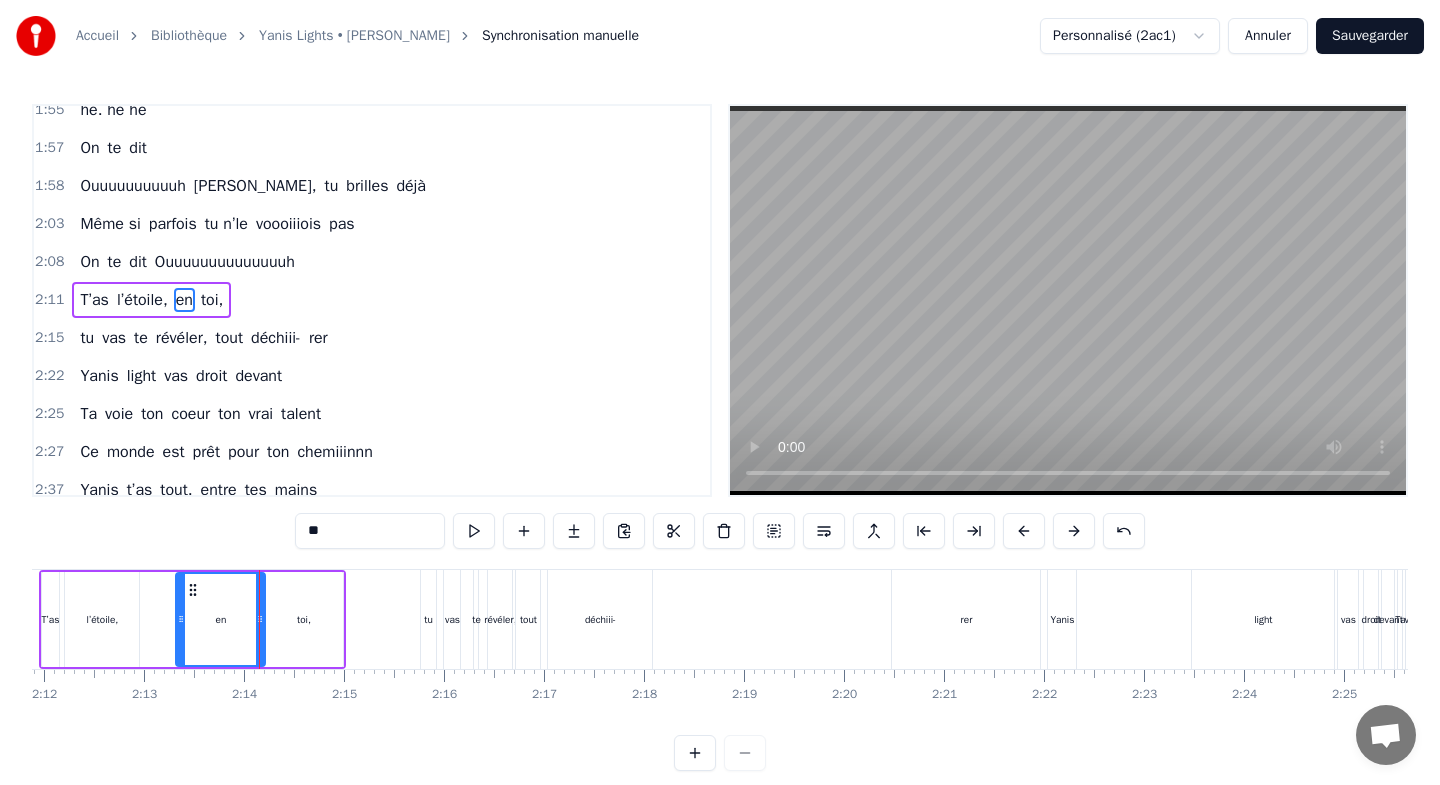 drag, startPoint x: 139, startPoint y: 594, endPoint x: 182, endPoint y: 595, distance: 43.011627 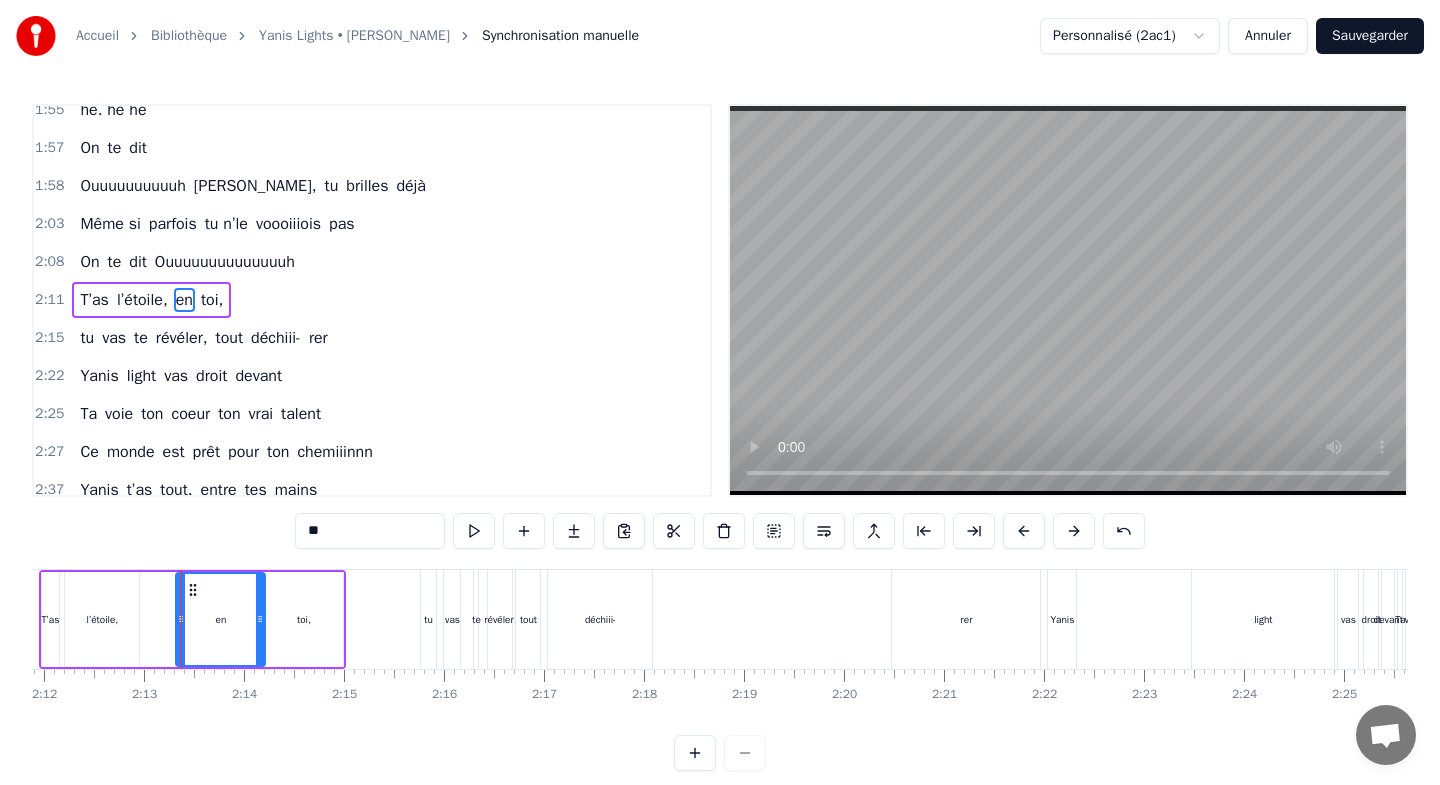 click on "l’étoile," at bounding box center [102, 619] 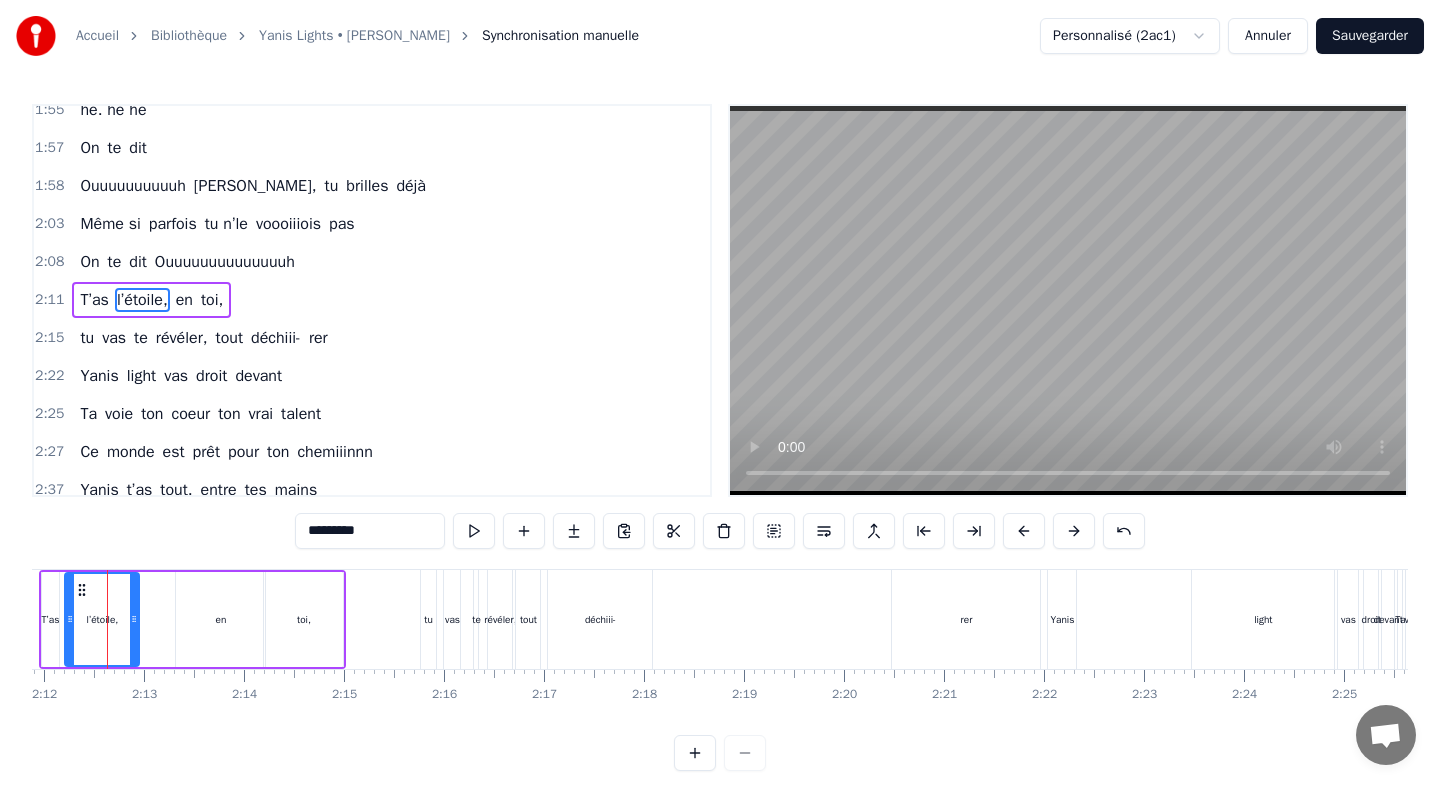 scroll, scrollTop: 0, scrollLeft: 13162, axis: horizontal 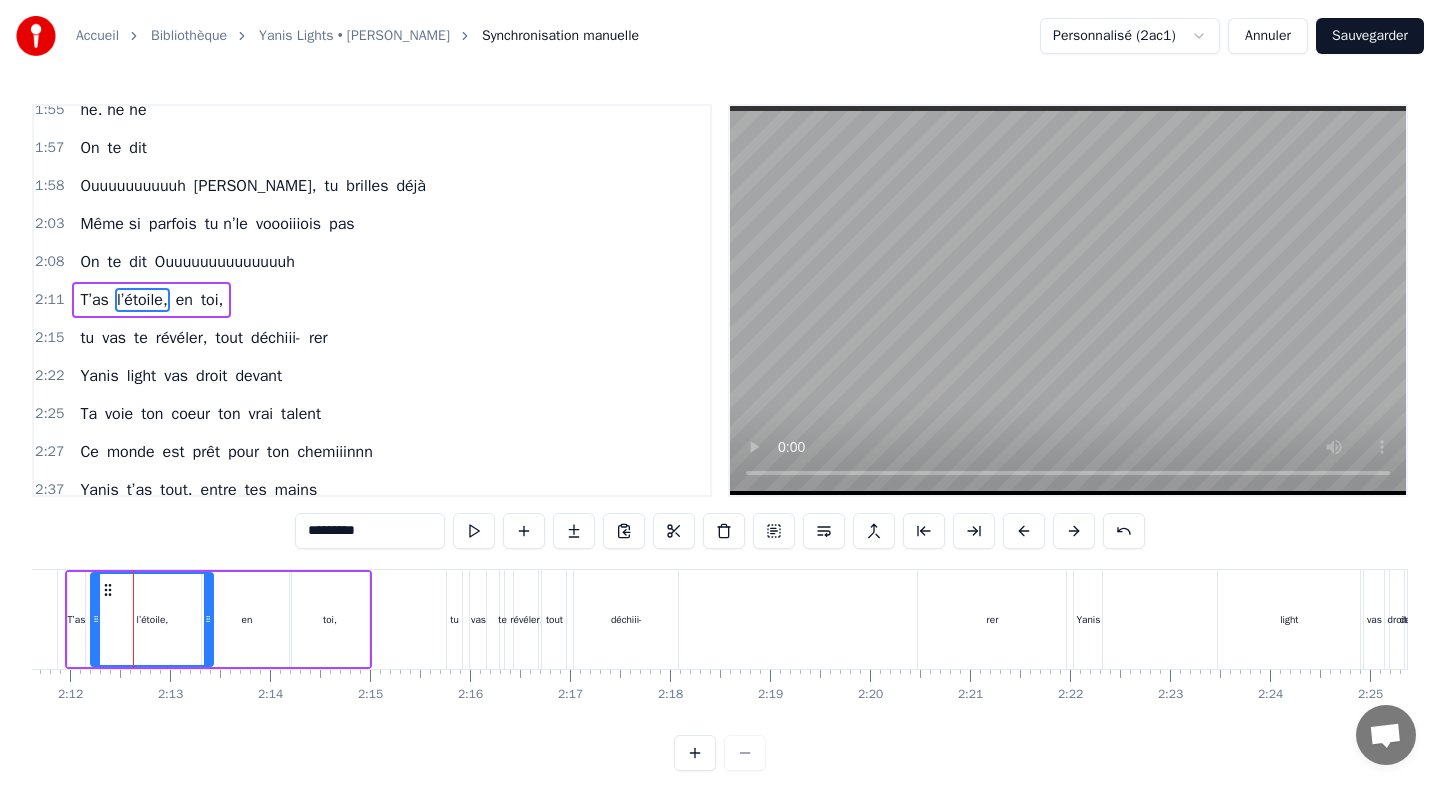 drag, startPoint x: 160, startPoint y: 588, endPoint x: 208, endPoint y: 600, distance: 49.47727 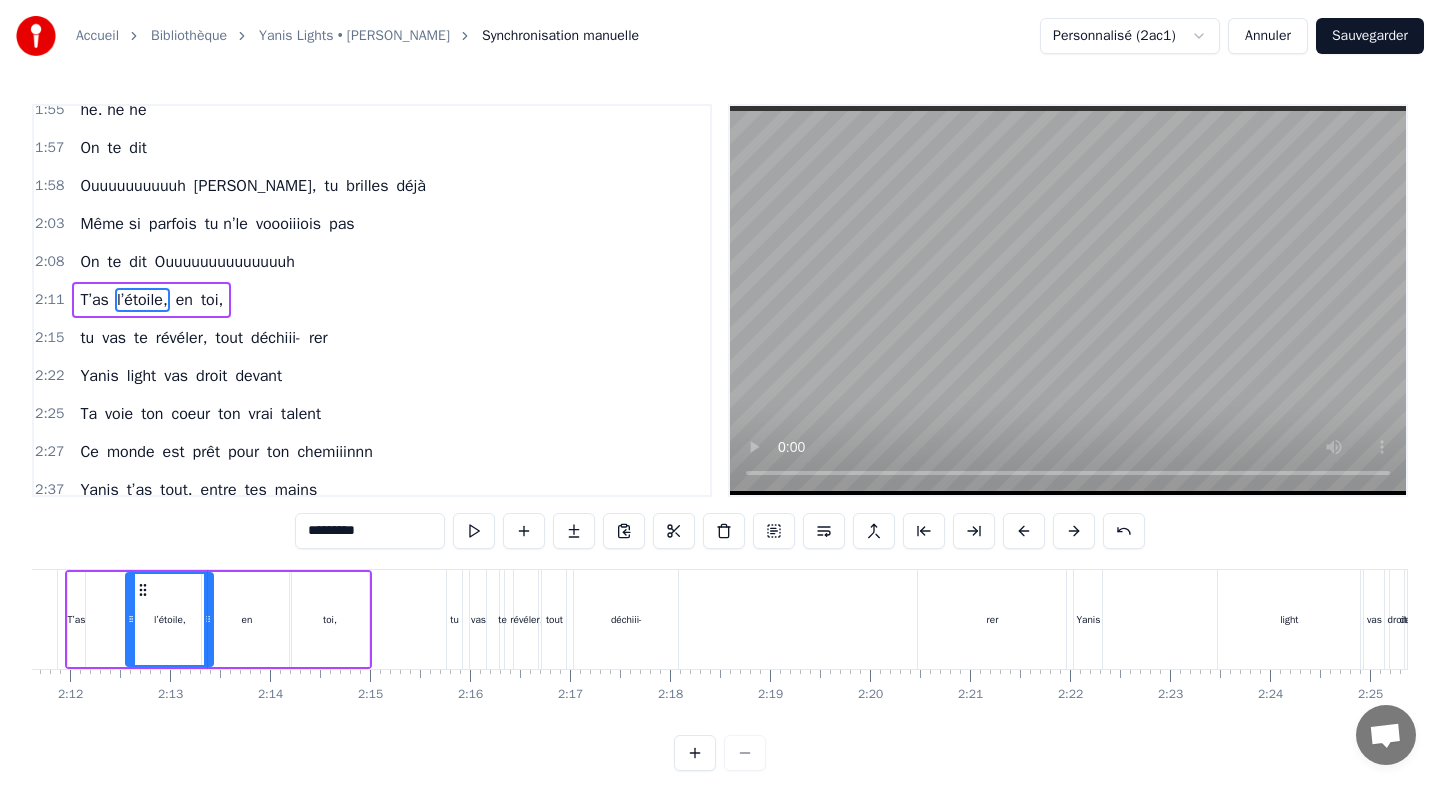 drag, startPoint x: 98, startPoint y: 595, endPoint x: 133, endPoint y: 599, distance: 35.22783 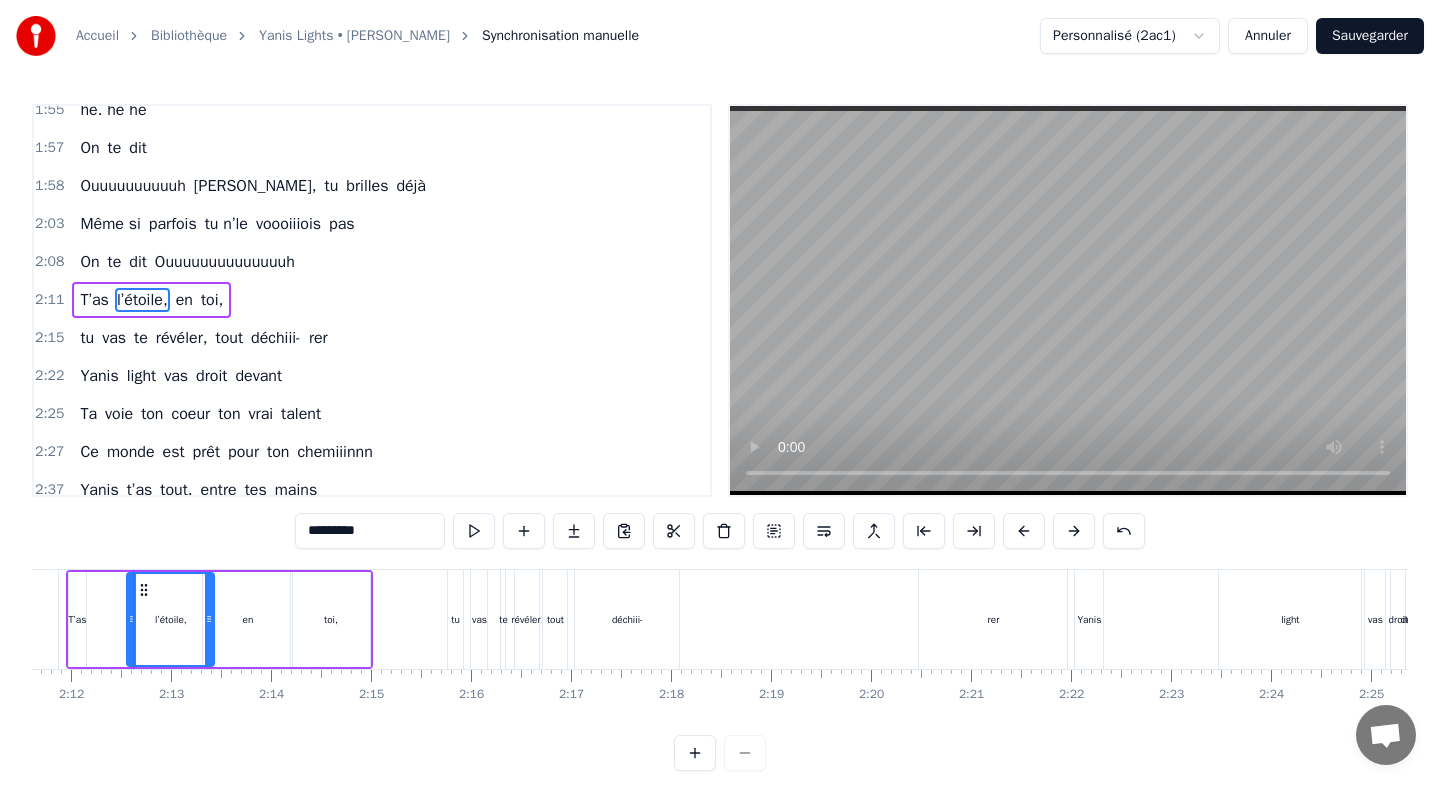 click on "T’as l’étoile, en toi," at bounding box center (220, 619) 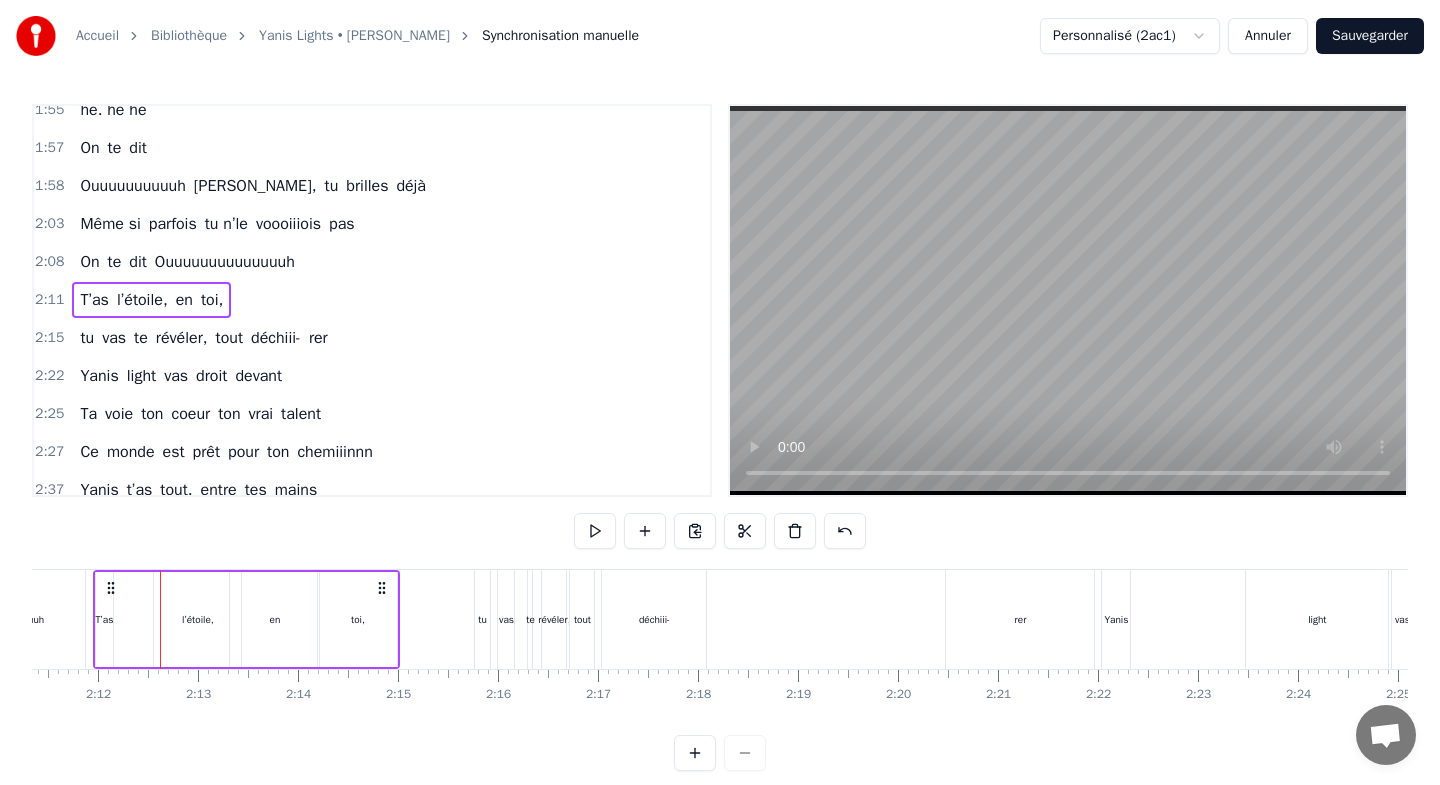 scroll, scrollTop: 0, scrollLeft: 13130, axis: horizontal 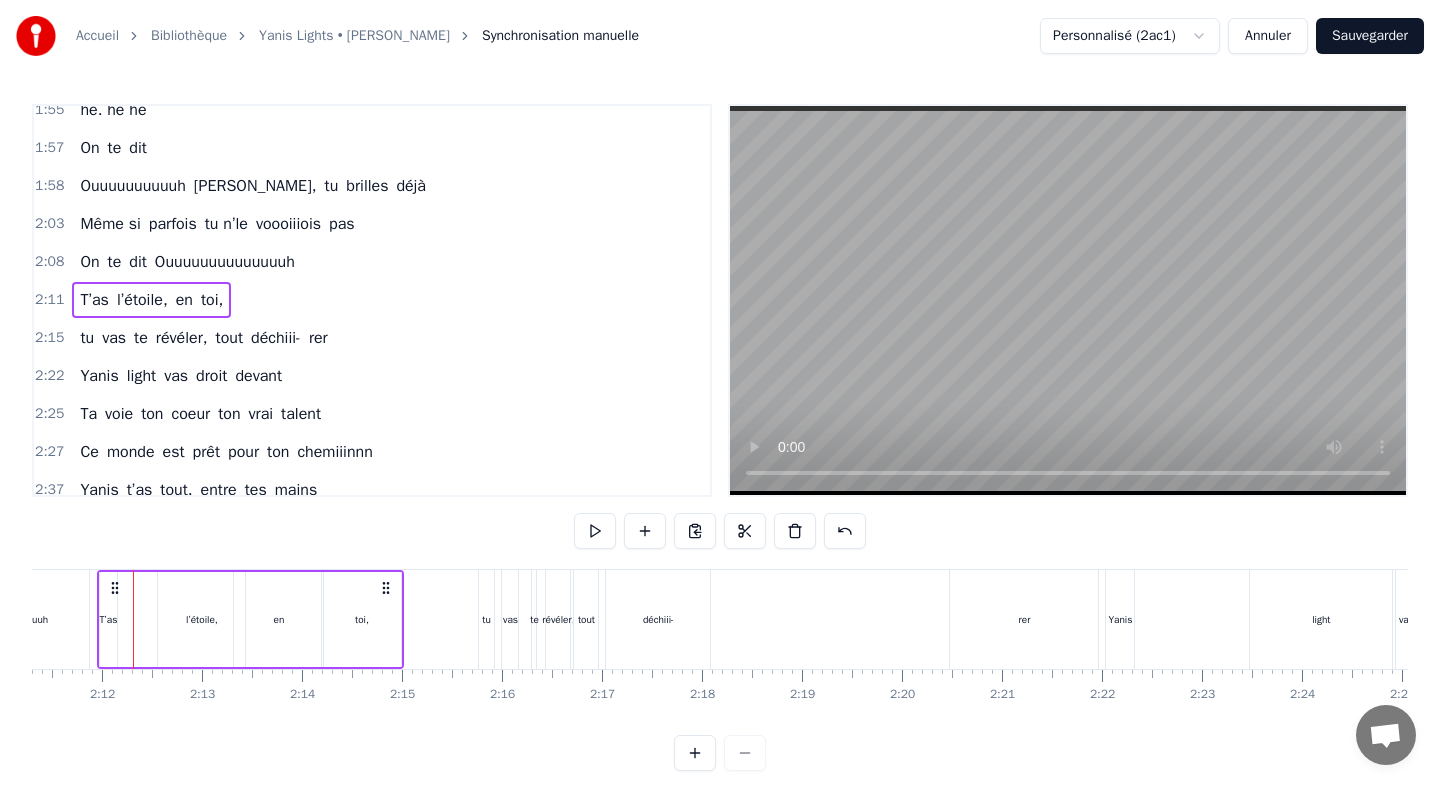 click 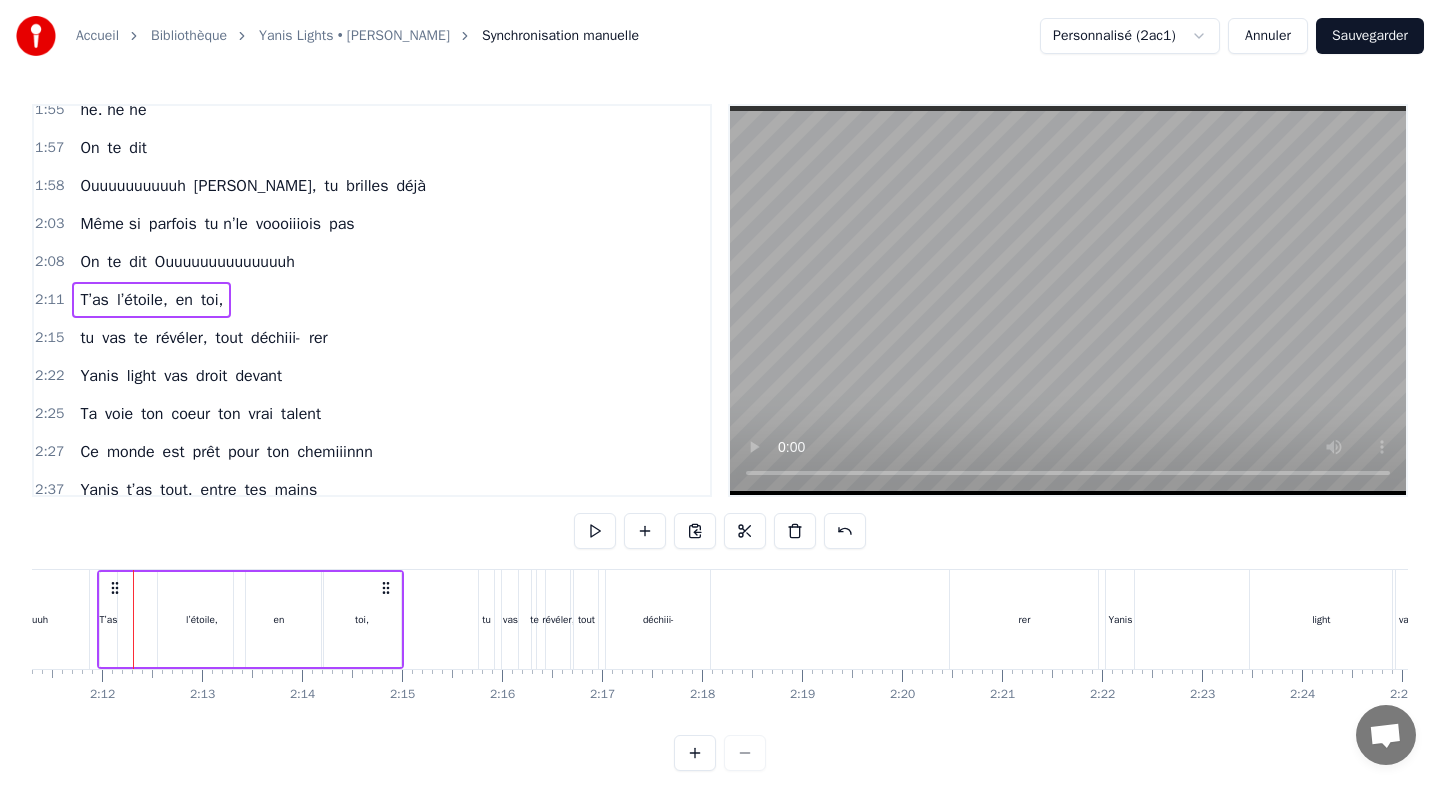 click on "T’as" at bounding box center (109, 619) 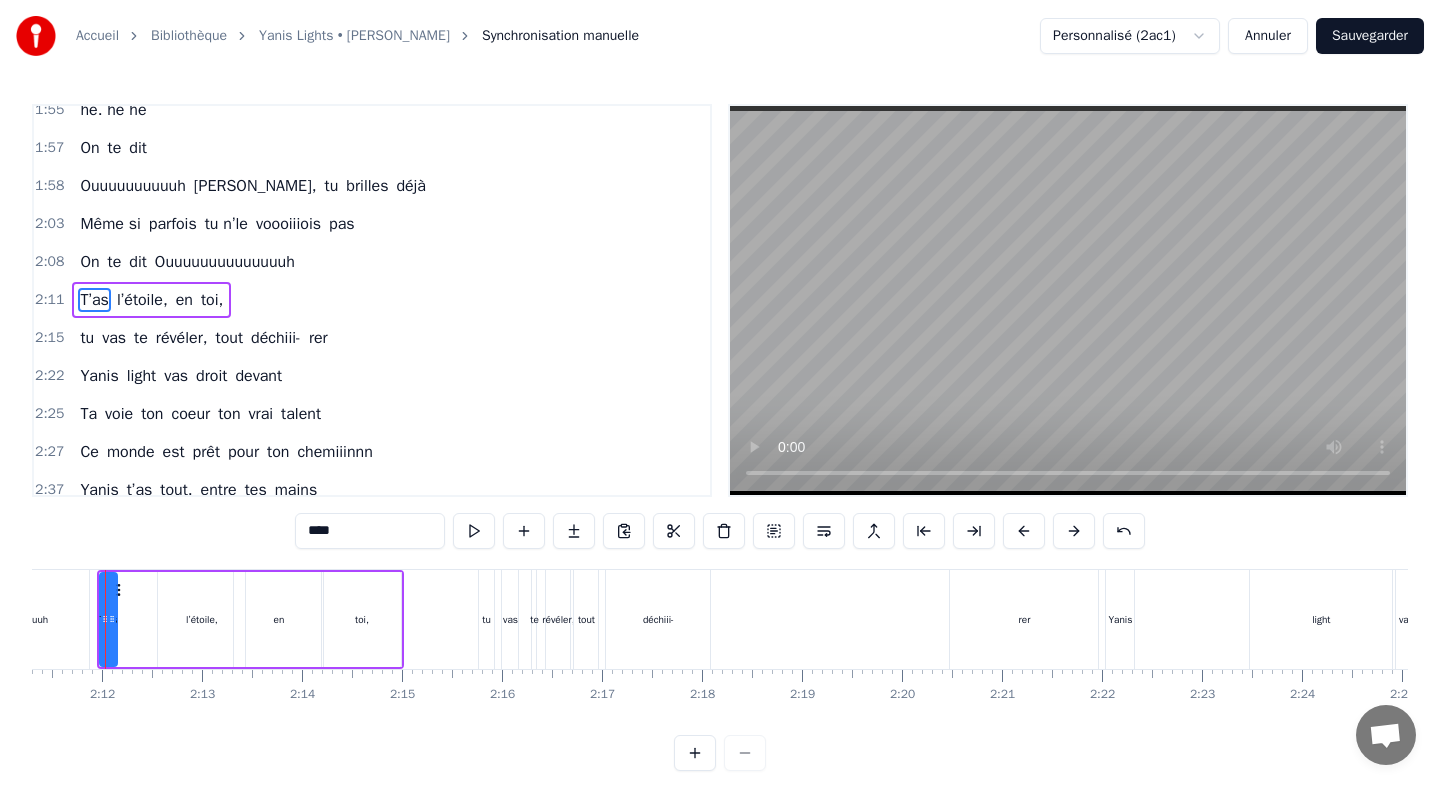 scroll, scrollTop: 0, scrollLeft: 13102, axis: horizontal 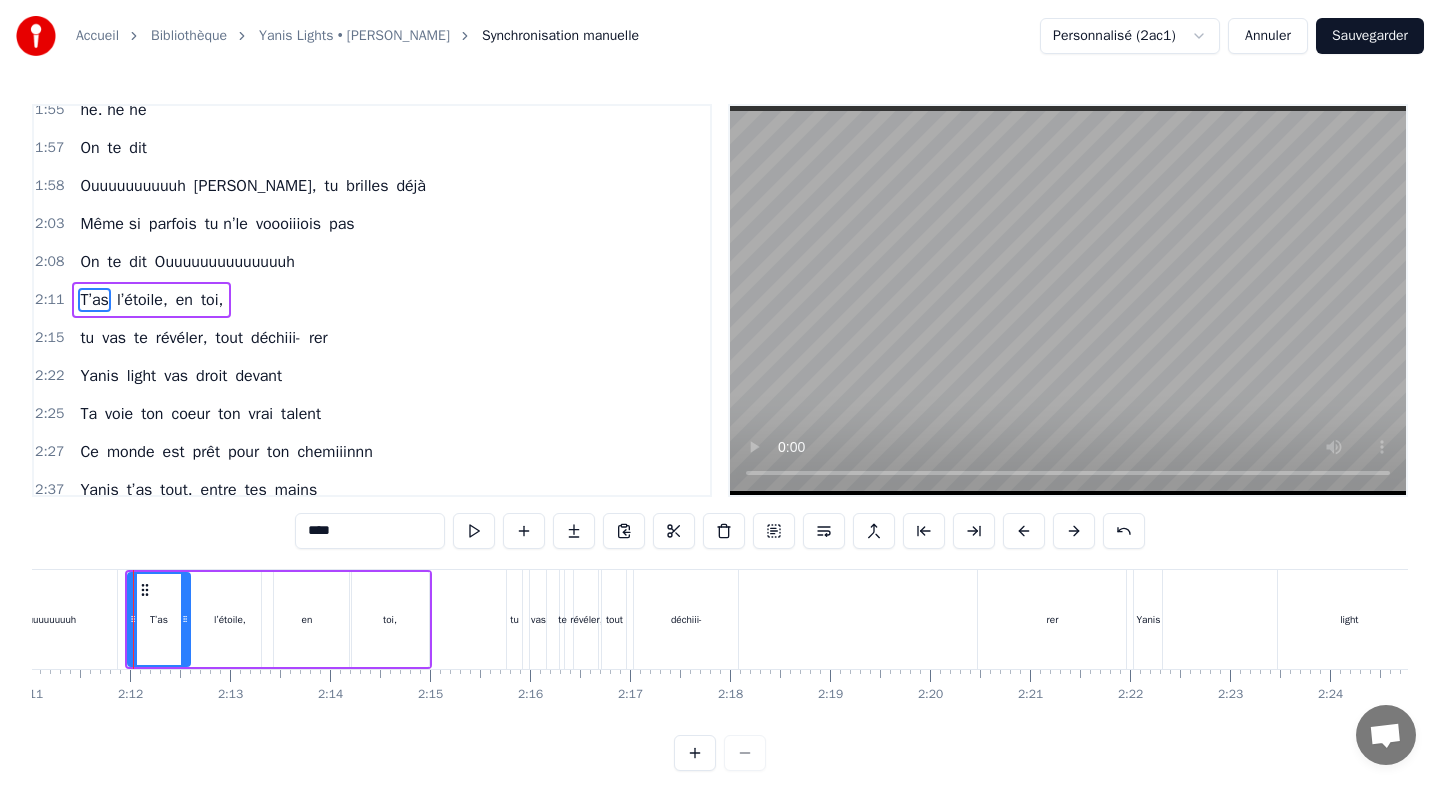 drag, startPoint x: 142, startPoint y: 594, endPoint x: 187, endPoint y: 596, distance: 45.044422 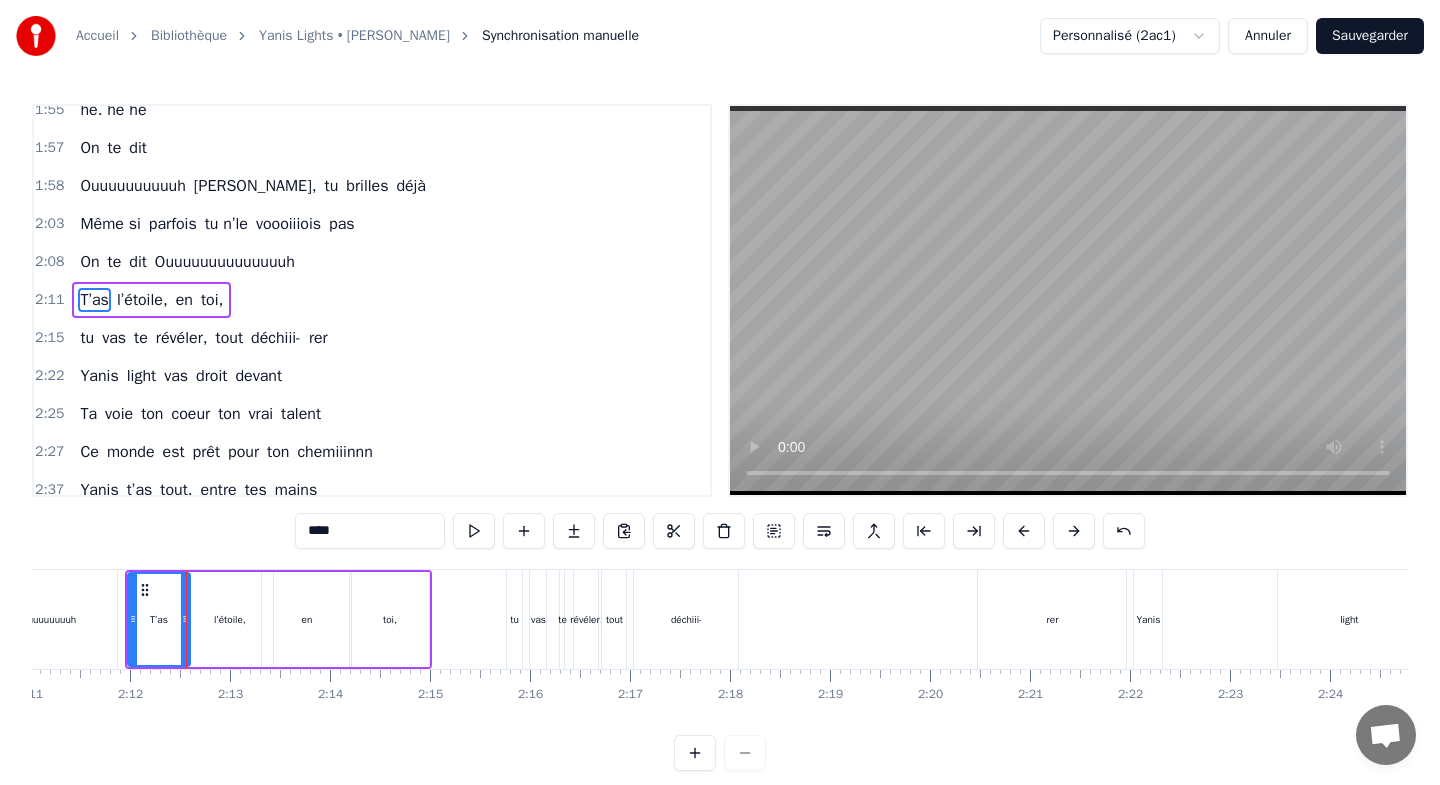 click on "tu" at bounding box center (515, 619) 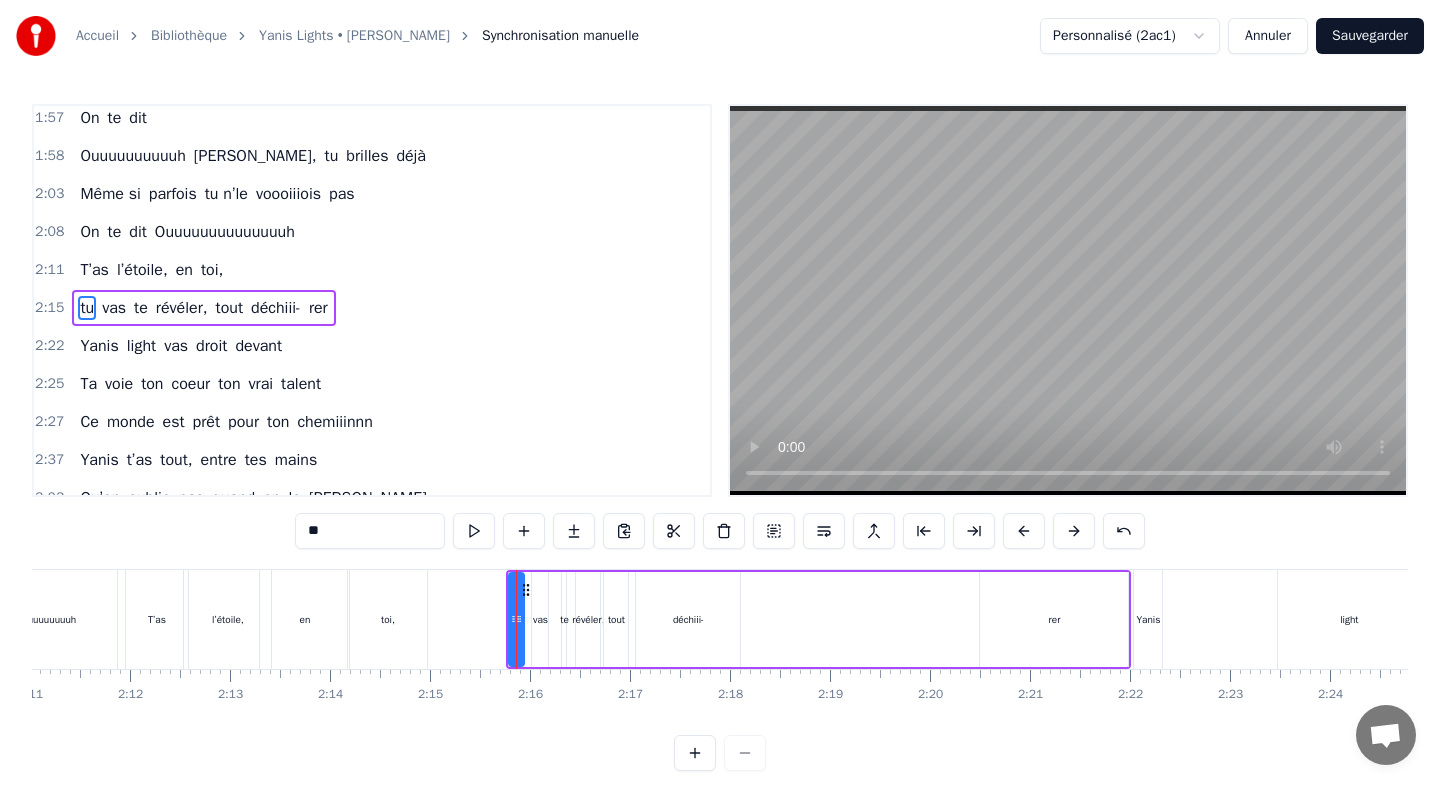 scroll, scrollTop: 965, scrollLeft: 0, axis: vertical 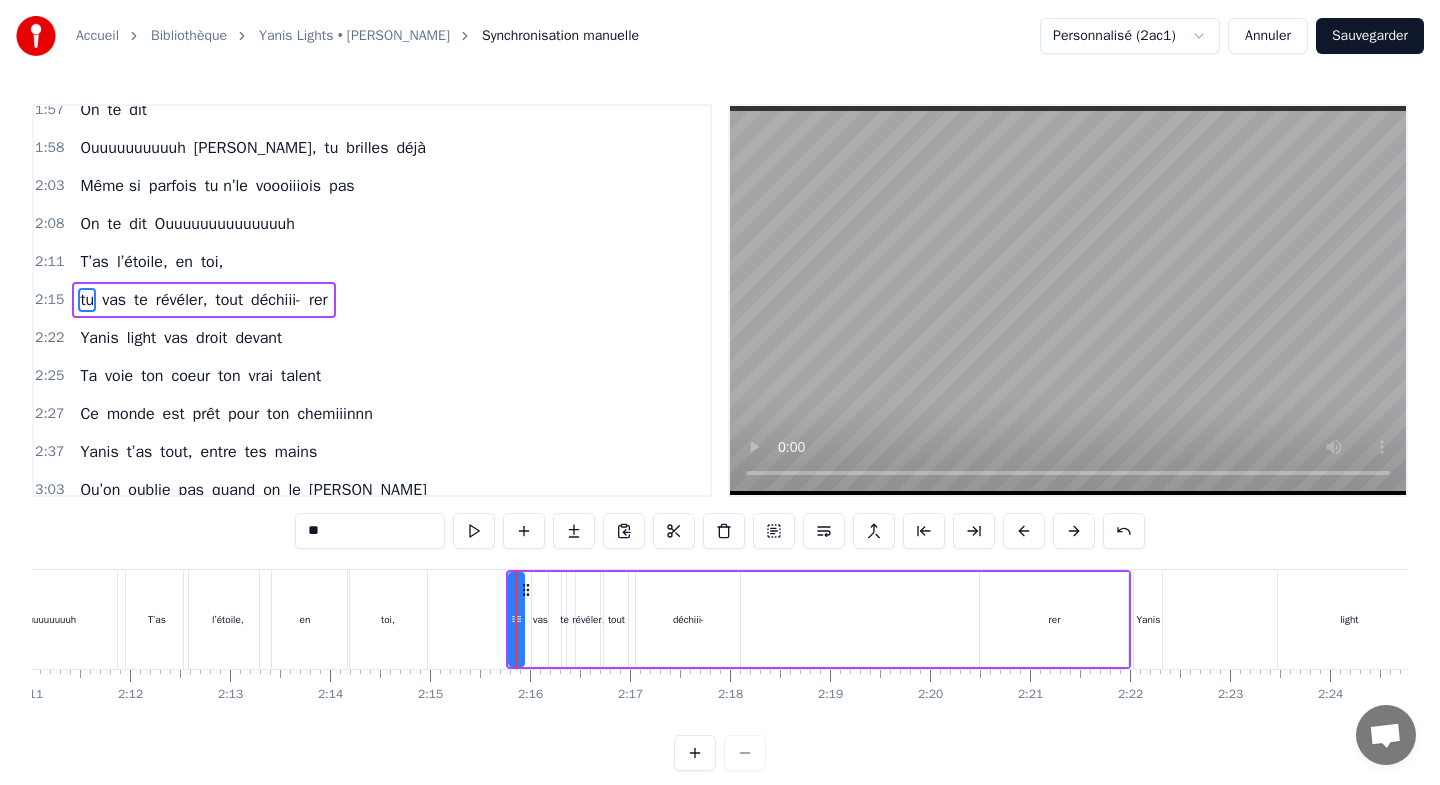 click on "toi," at bounding box center (387, 619) 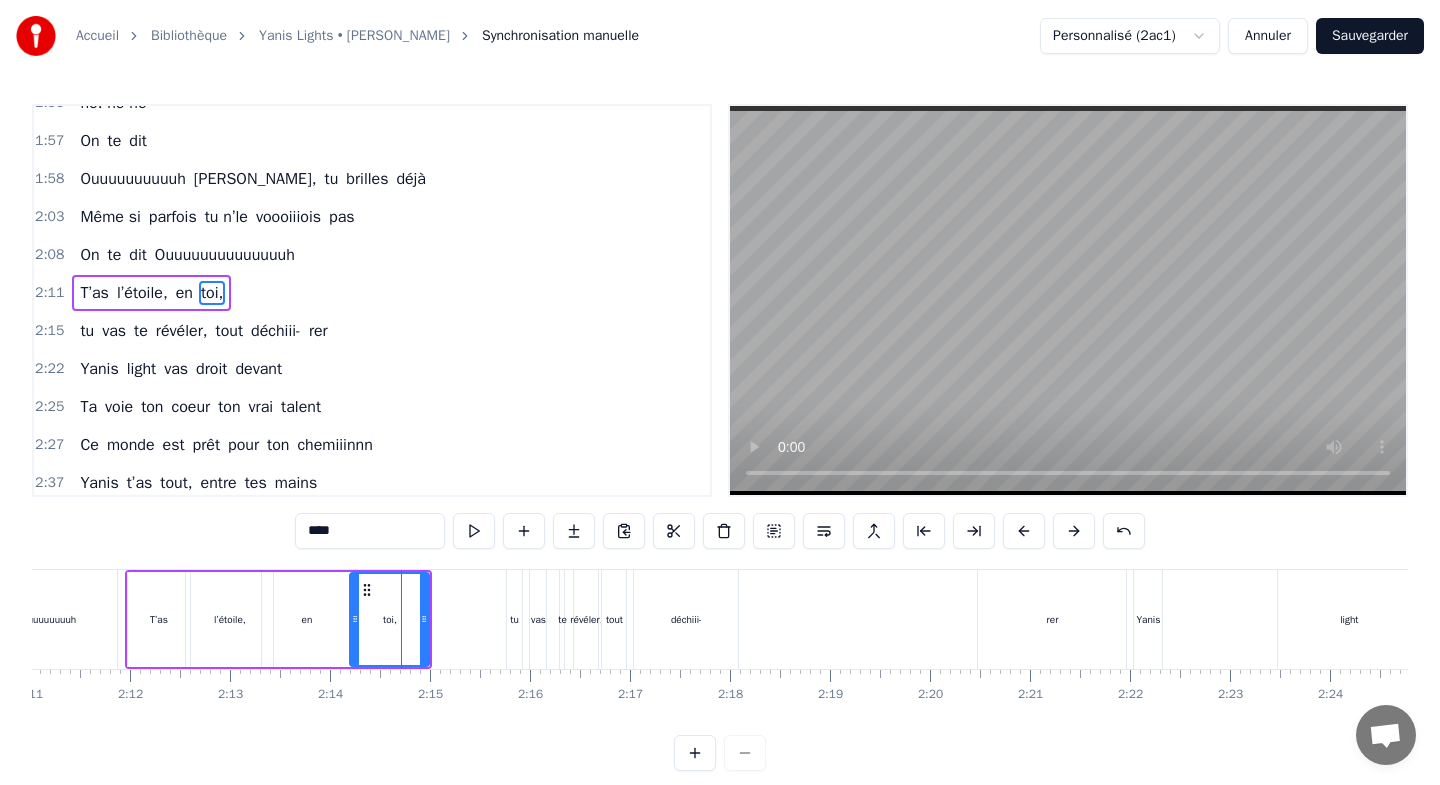 scroll, scrollTop: 927, scrollLeft: 0, axis: vertical 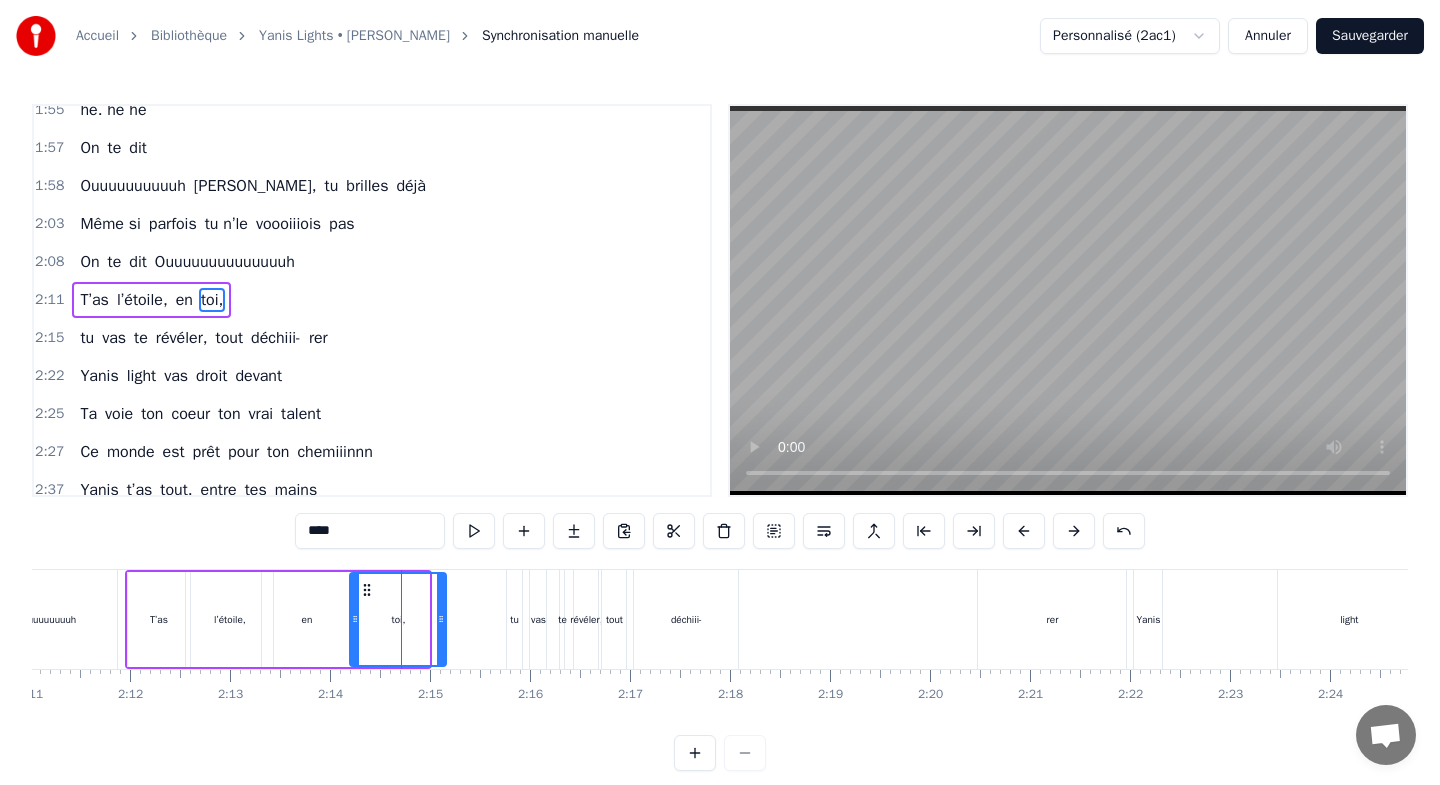 drag, startPoint x: 425, startPoint y: 591, endPoint x: 442, endPoint y: 593, distance: 17.117243 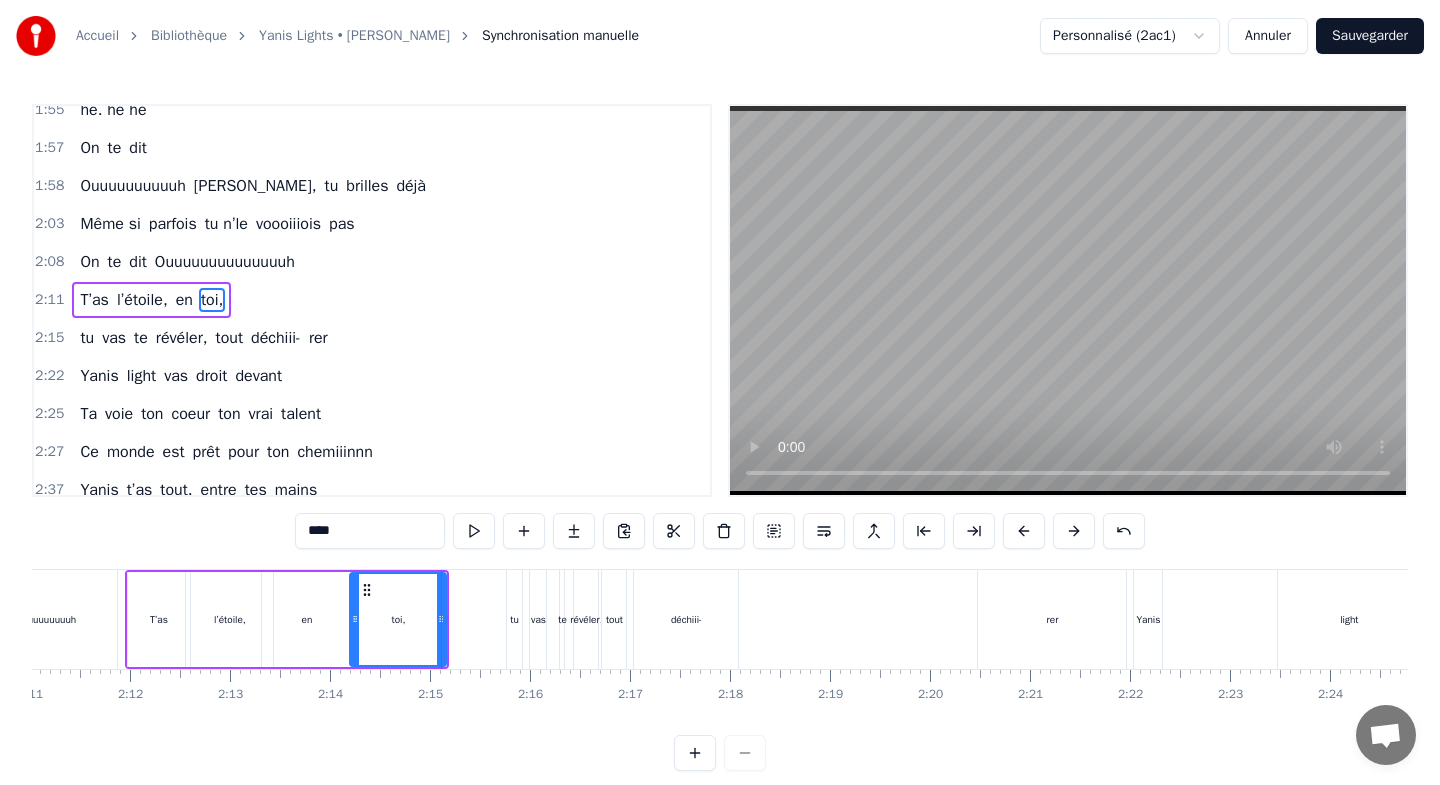 click on "tu" at bounding box center [515, 619] 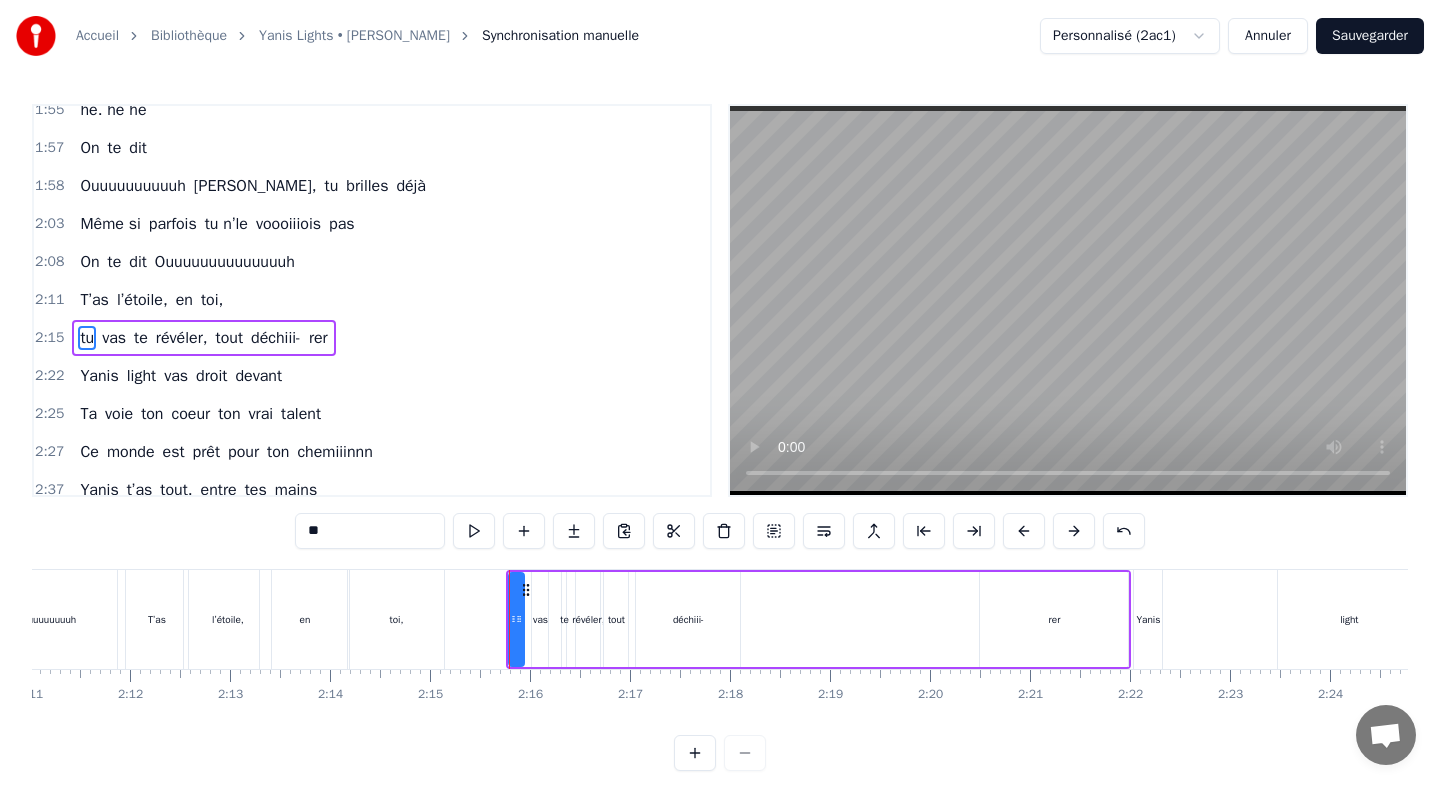 scroll, scrollTop: 965, scrollLeft: 0, axis: vertical 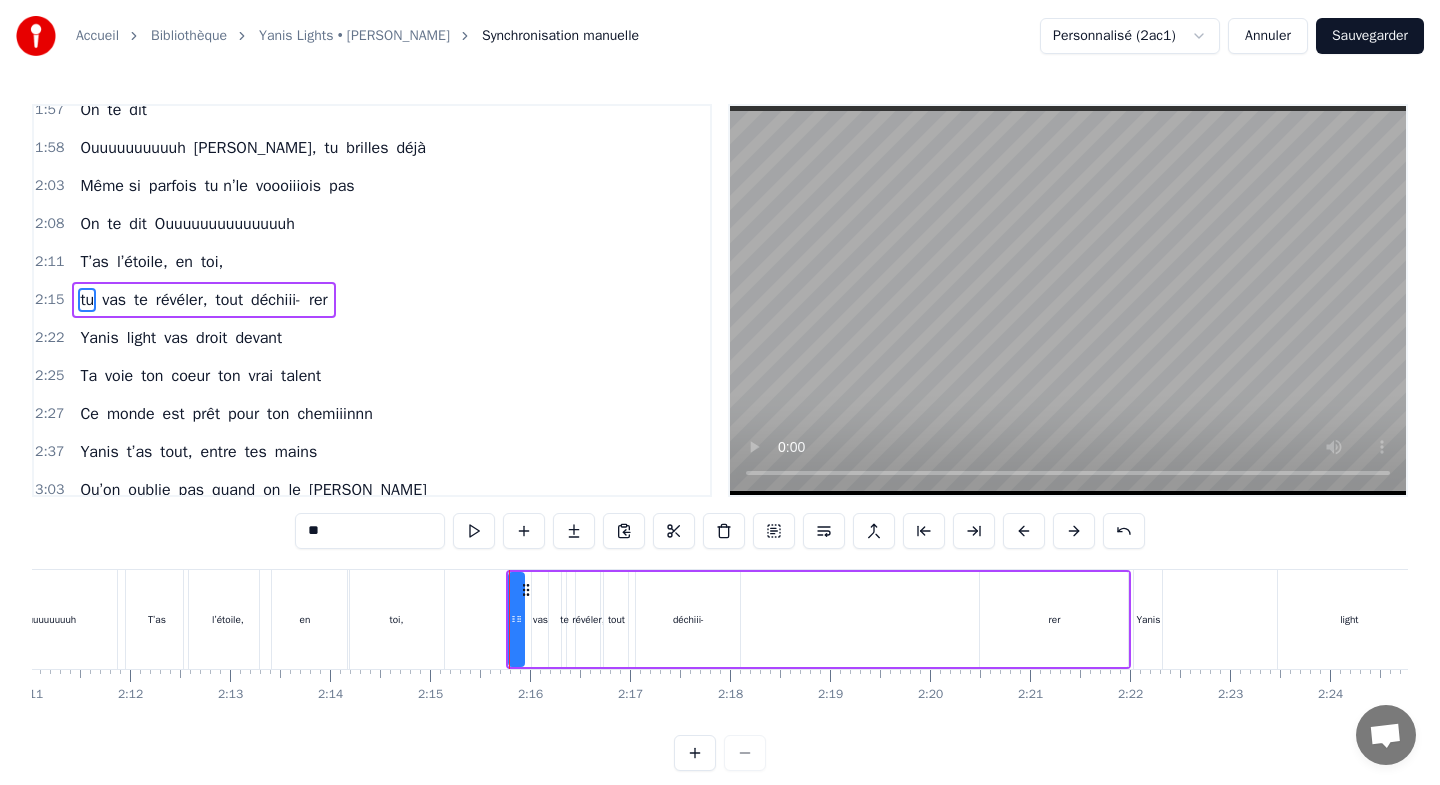 click at bounding box center [509, 619] 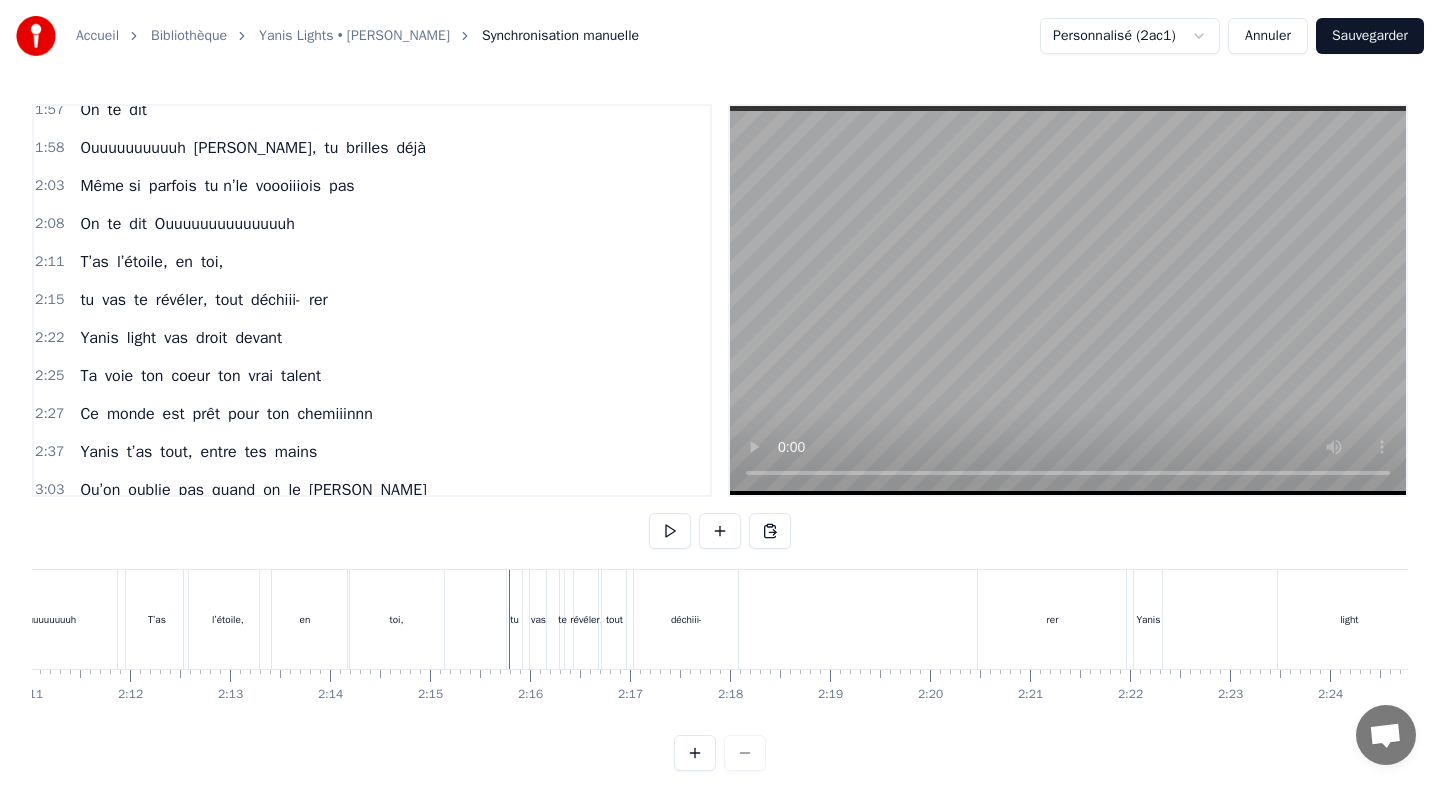 click on "tu" at bounding box center [515, 619] 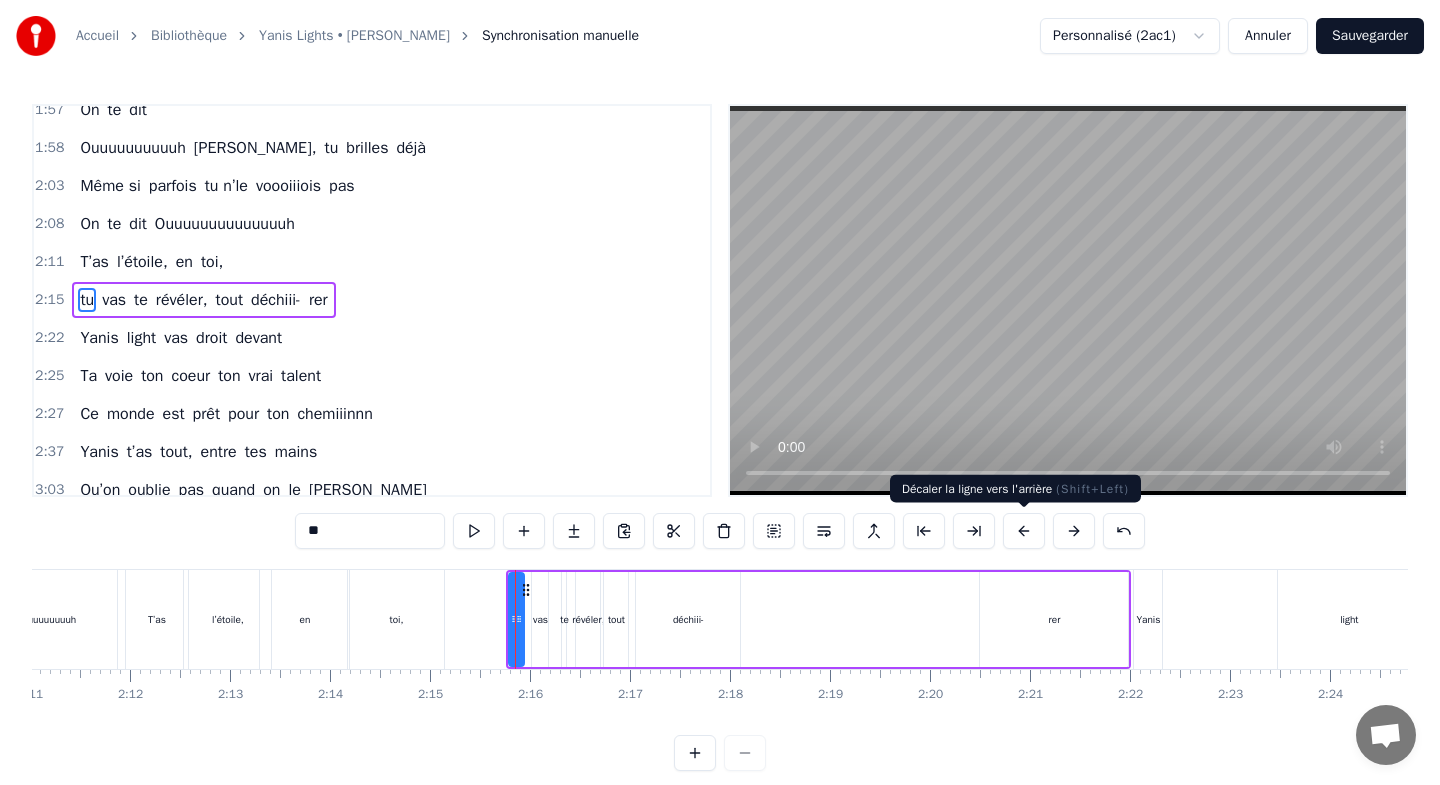 click at bounding box center [1024, 531] 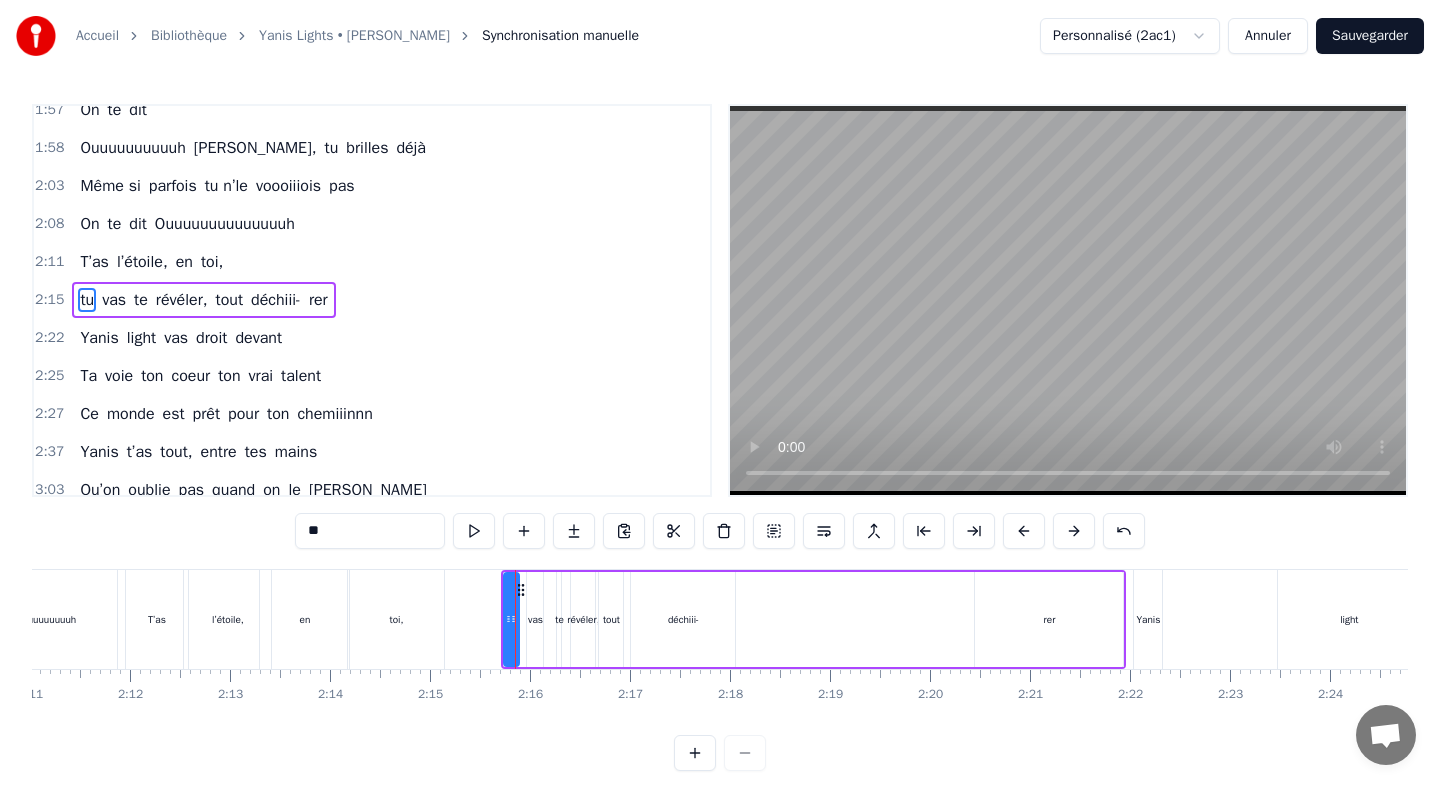 click at bounding box center [1024, 531] 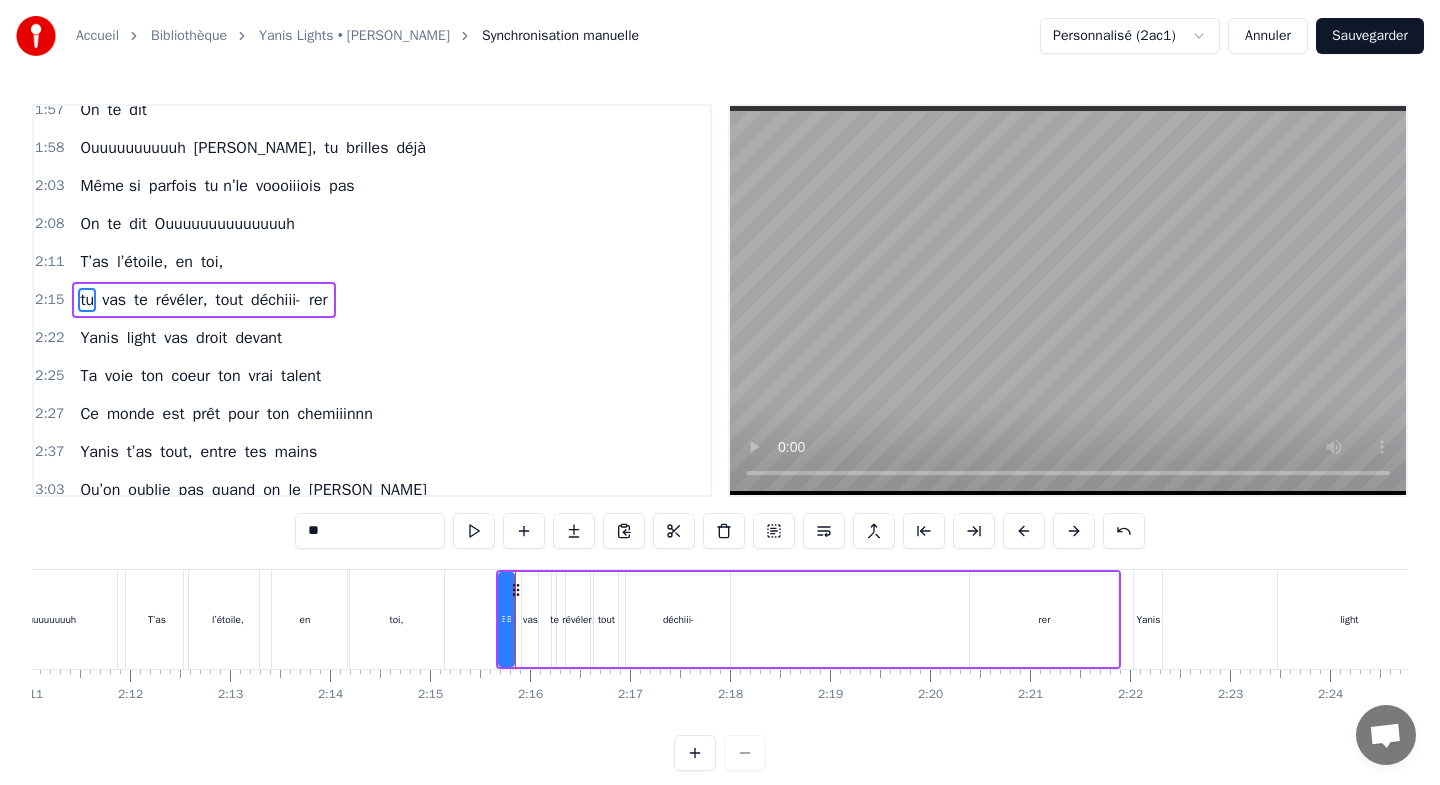 click at bounding box center (1024, 531) 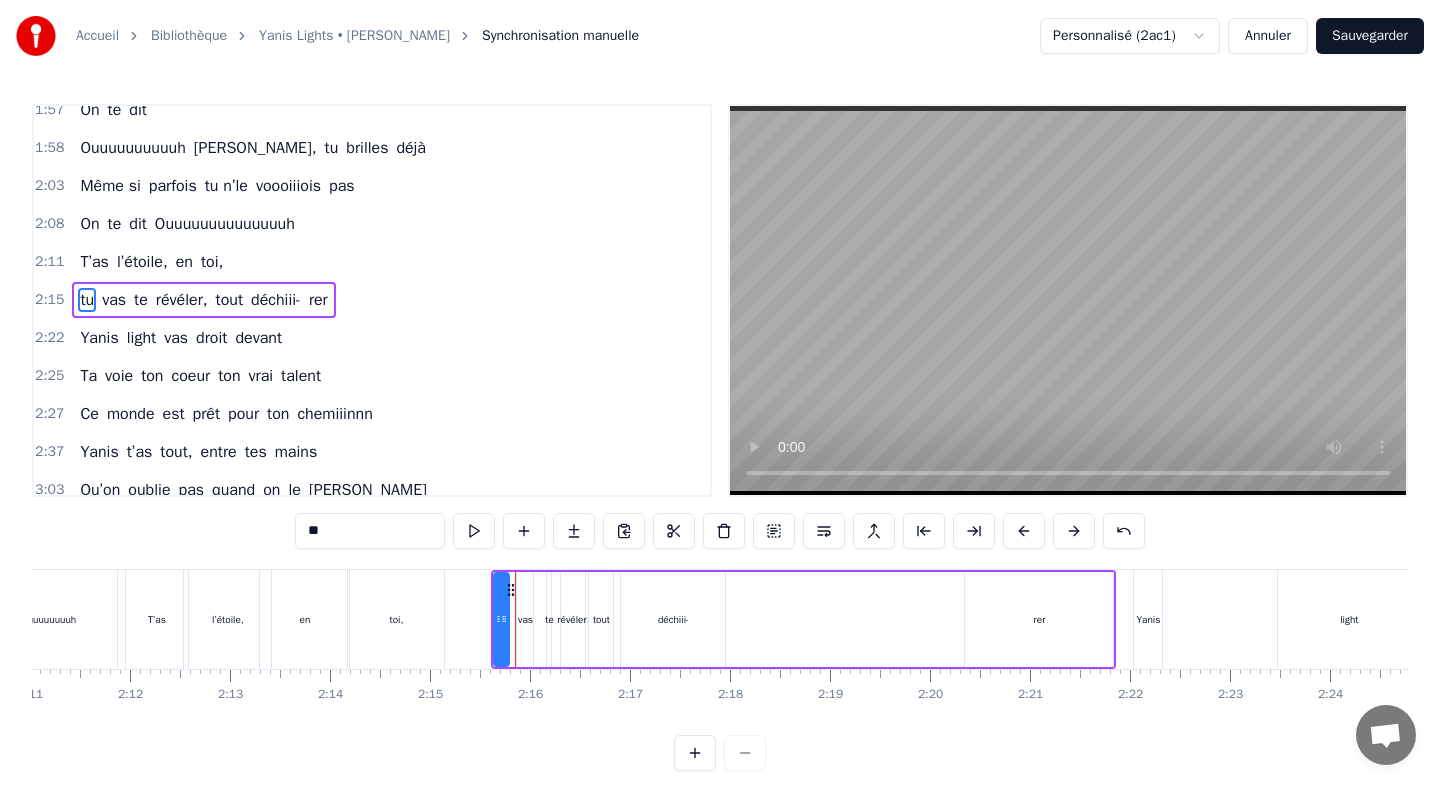 click at bounding box center [1024, 531] 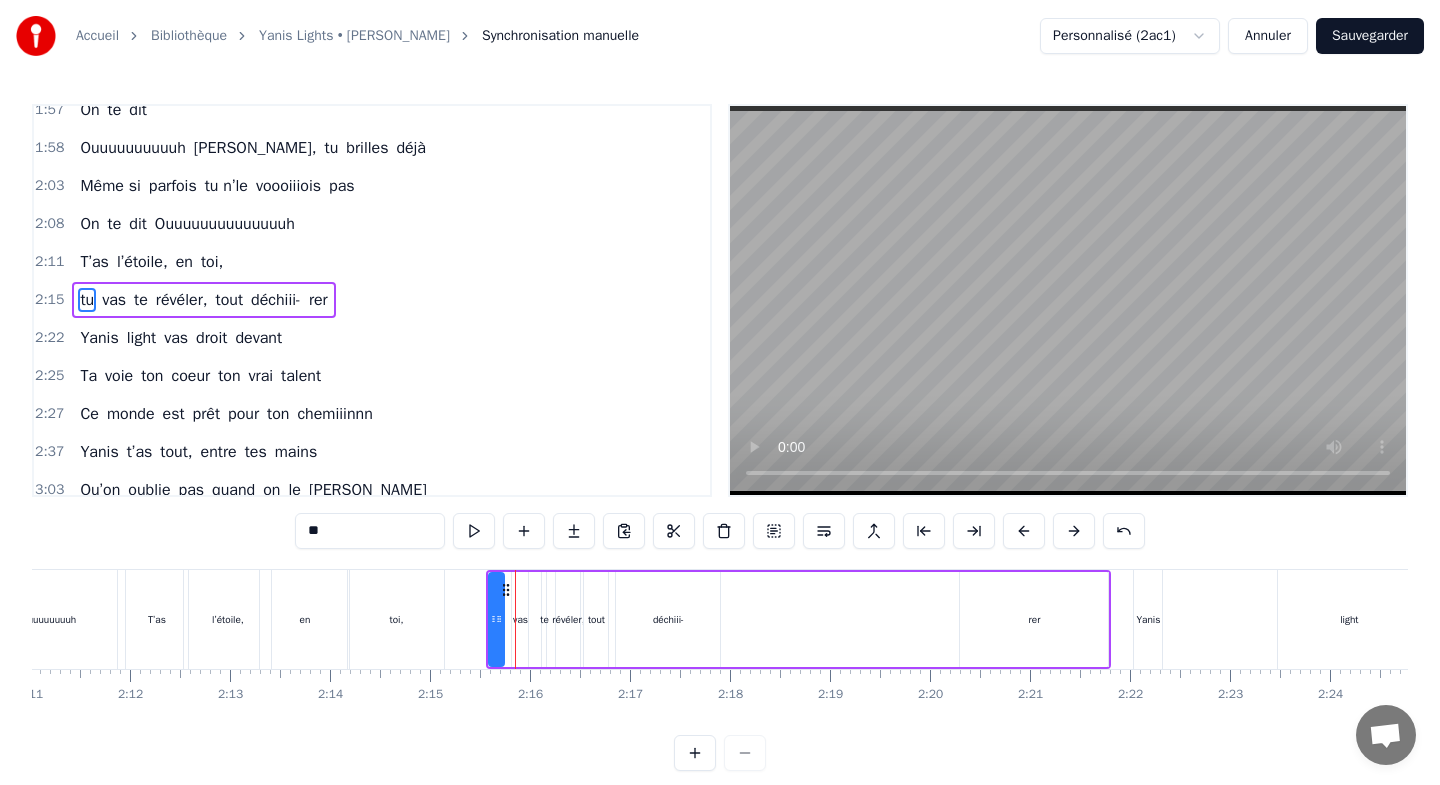 click at bounding box center [1024, 531] 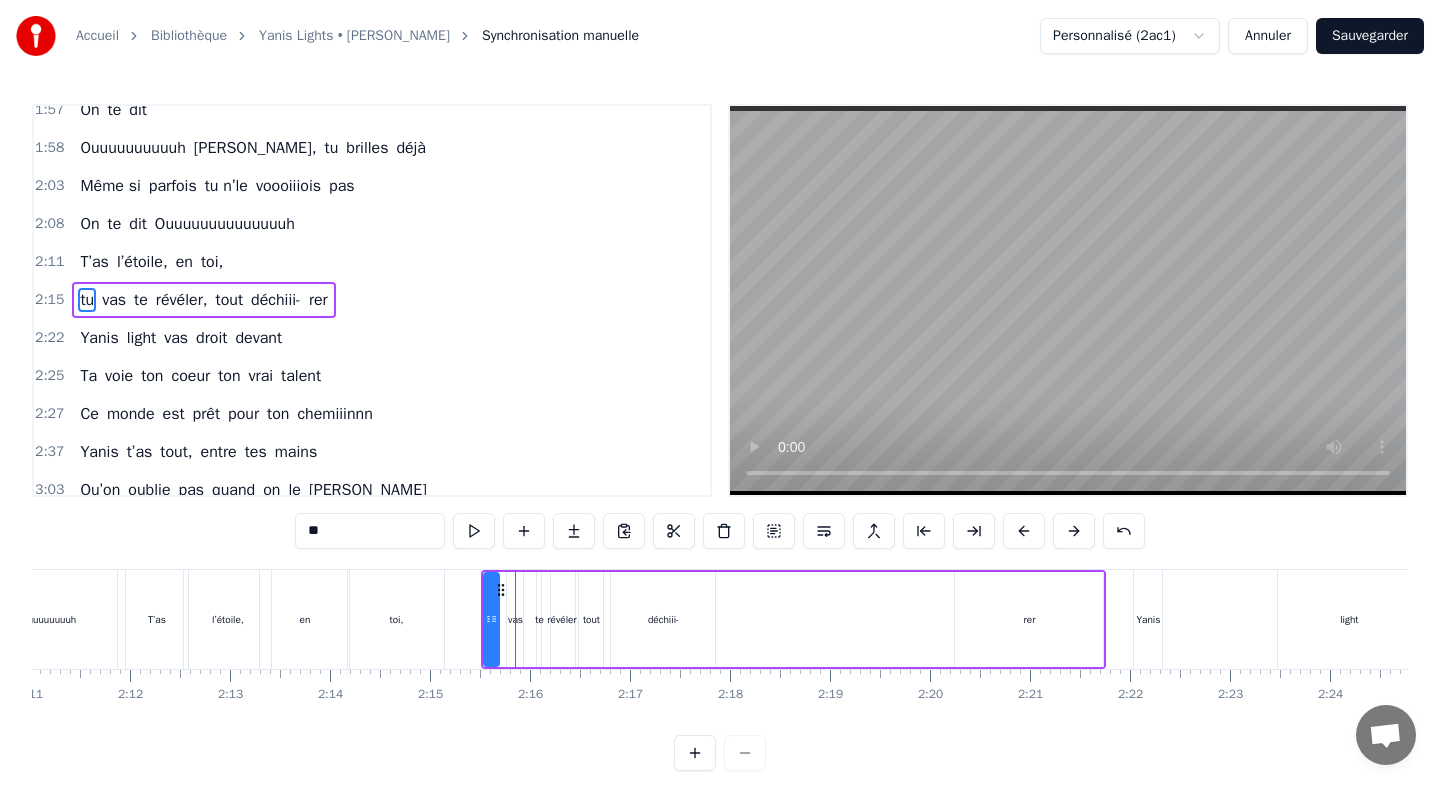 click at bounding box center (1024, 531) 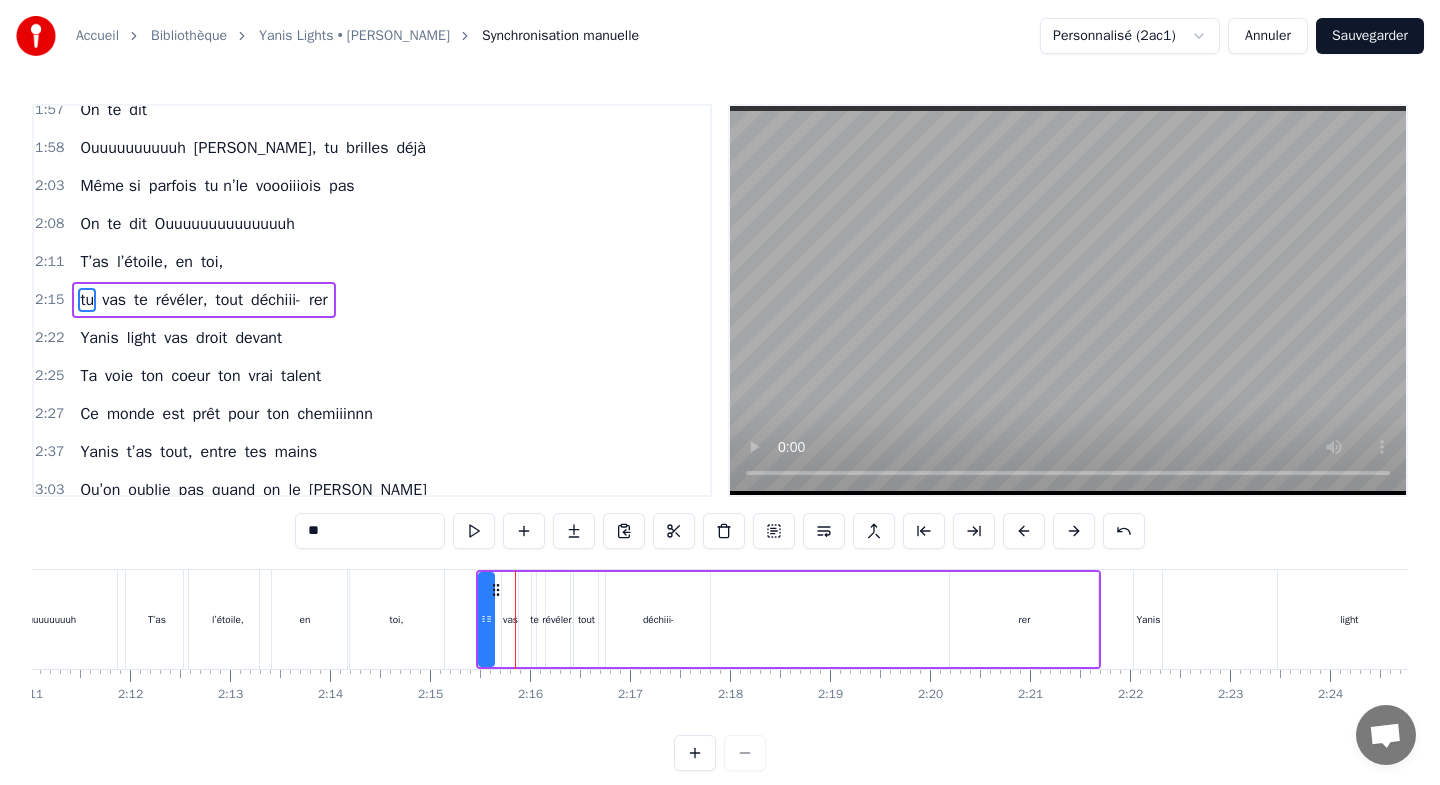 click at bounding box center (1024, 531) 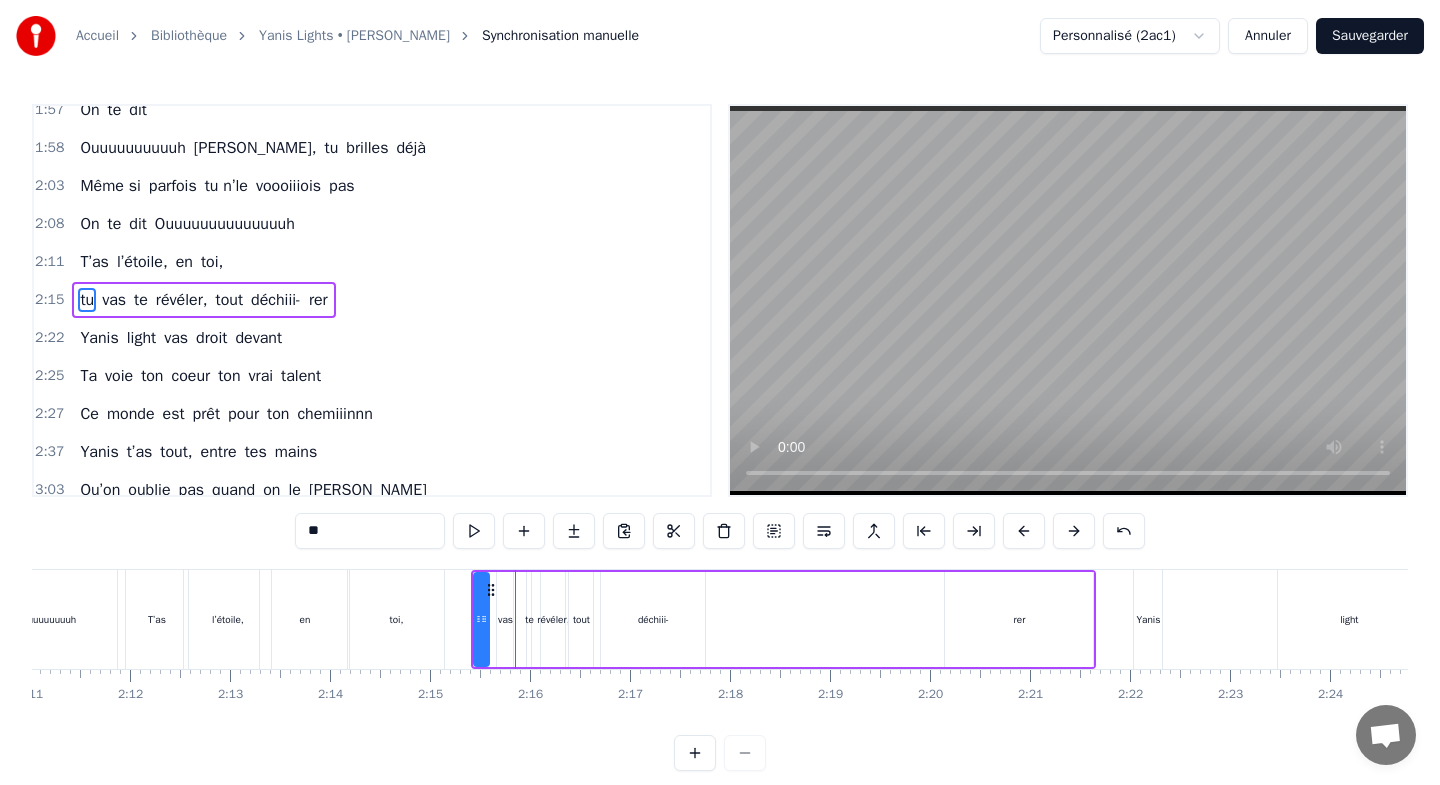 click at bounding box center [1024, 531] 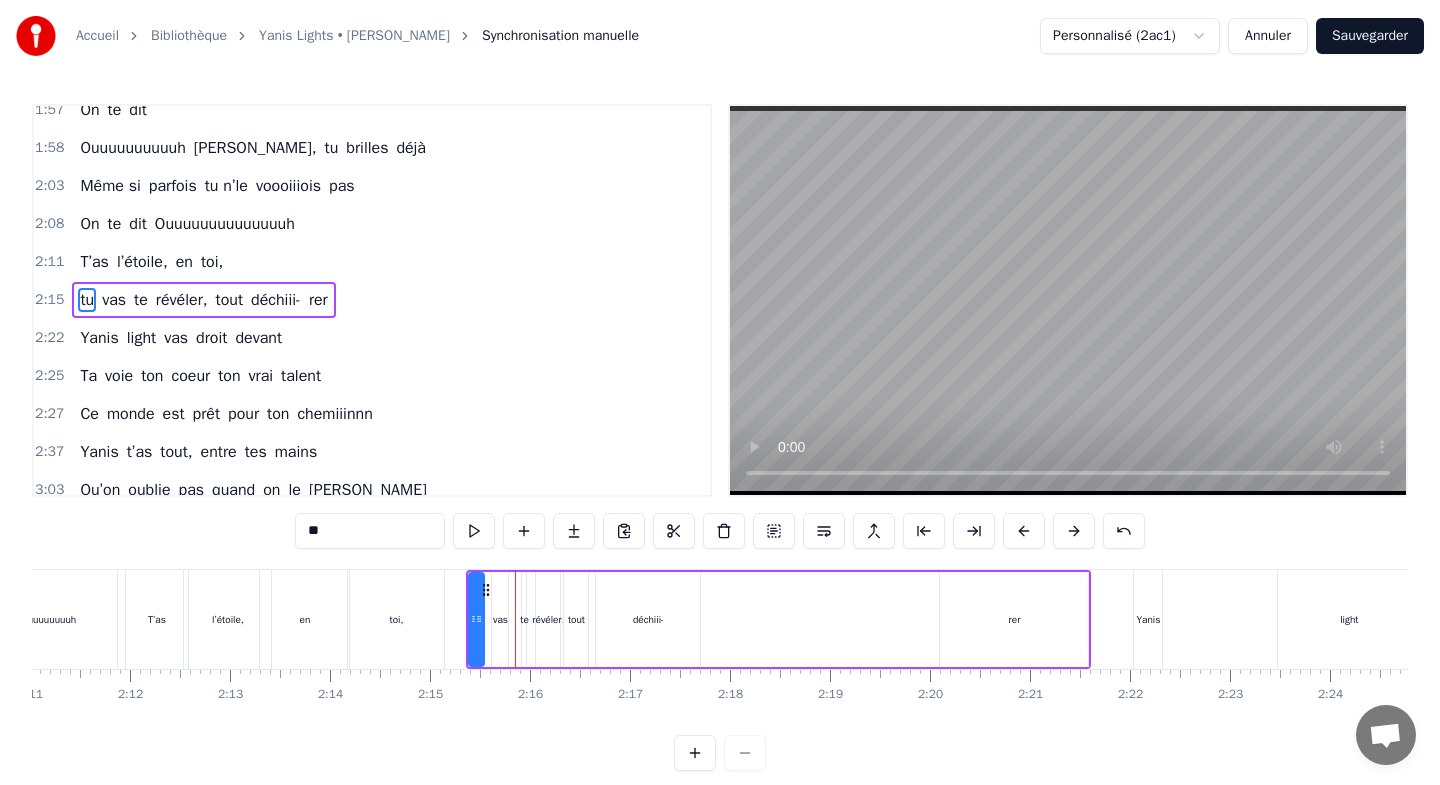 click at bounding box center (1024, 531) 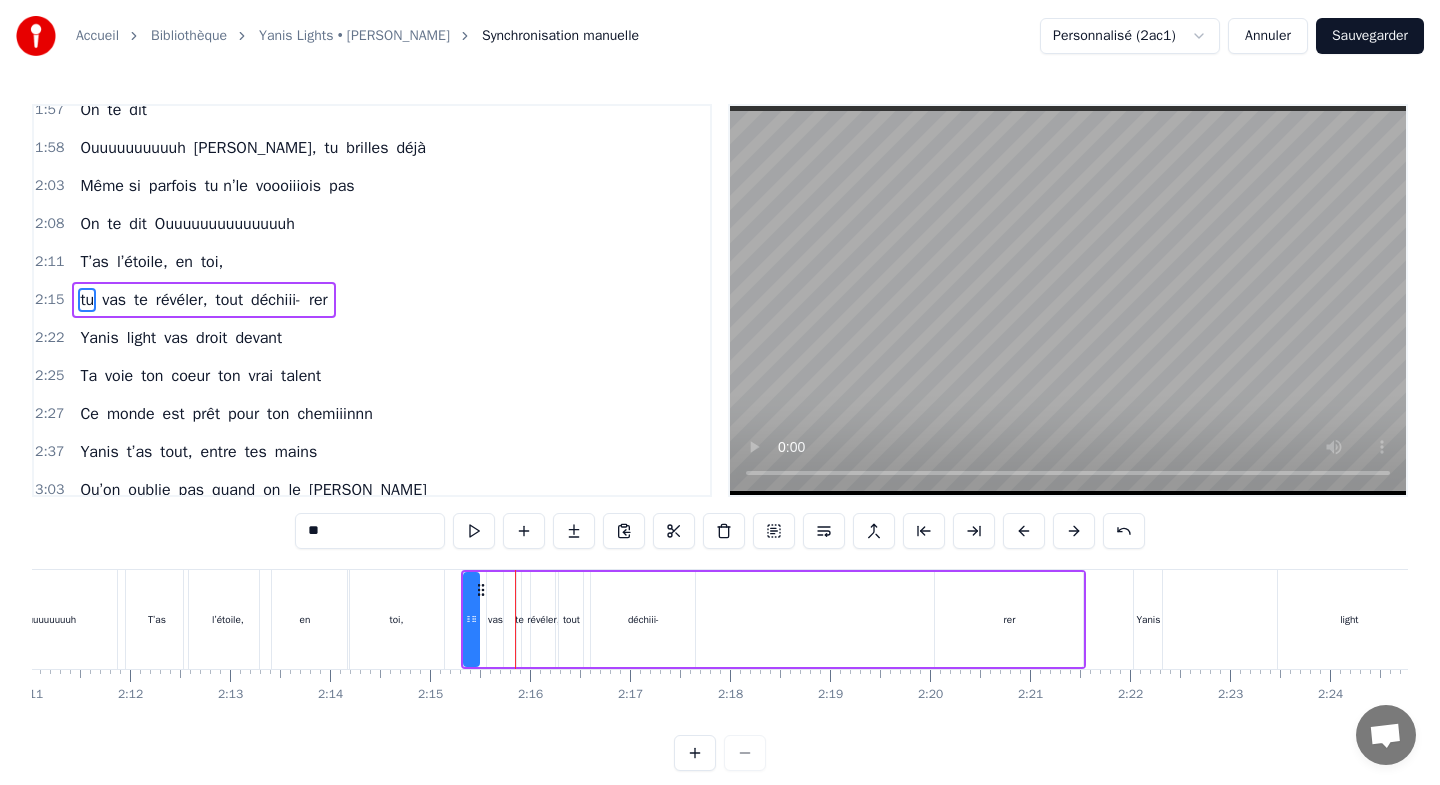 click at bounding box center [1024, 531] 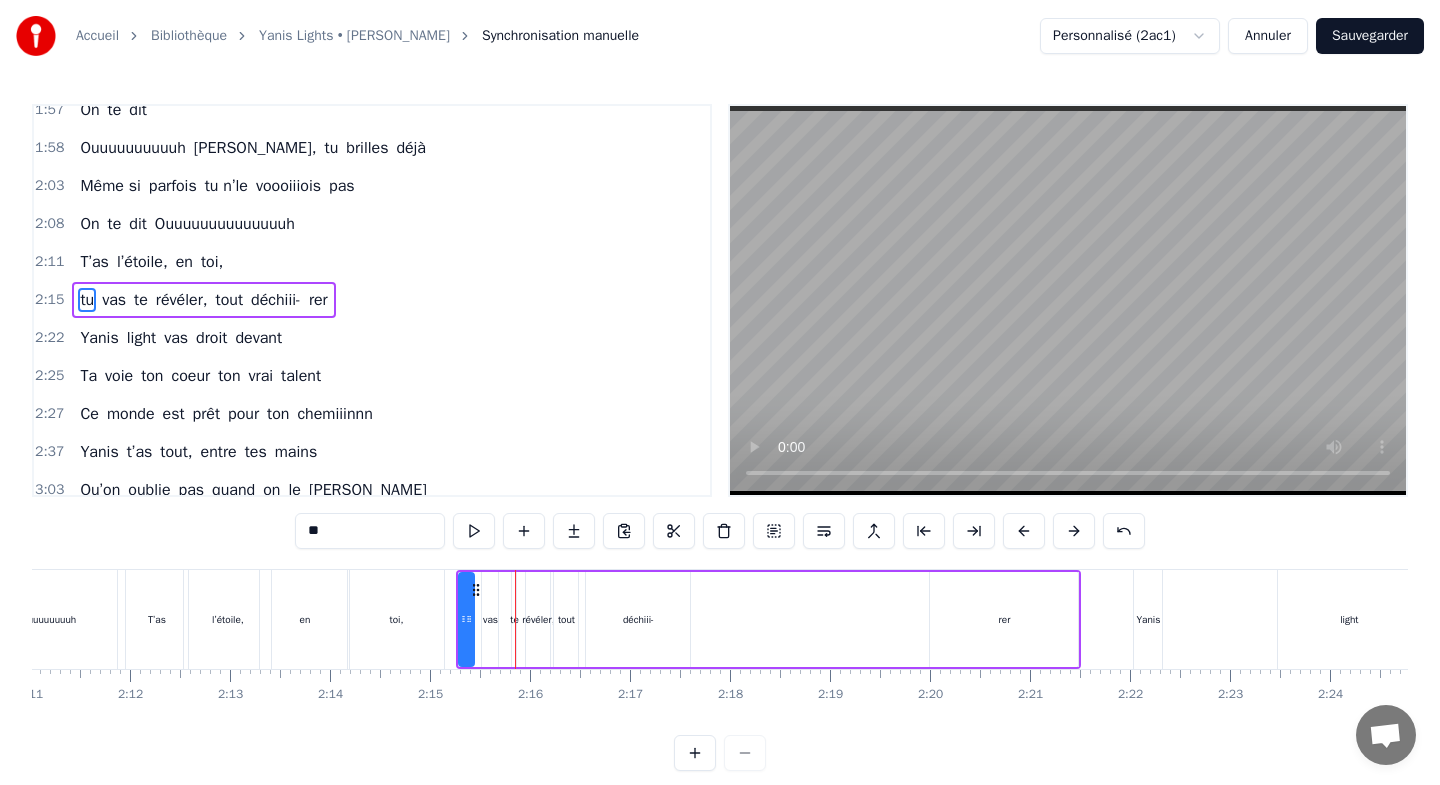 click at bounding box center [1024, 531] 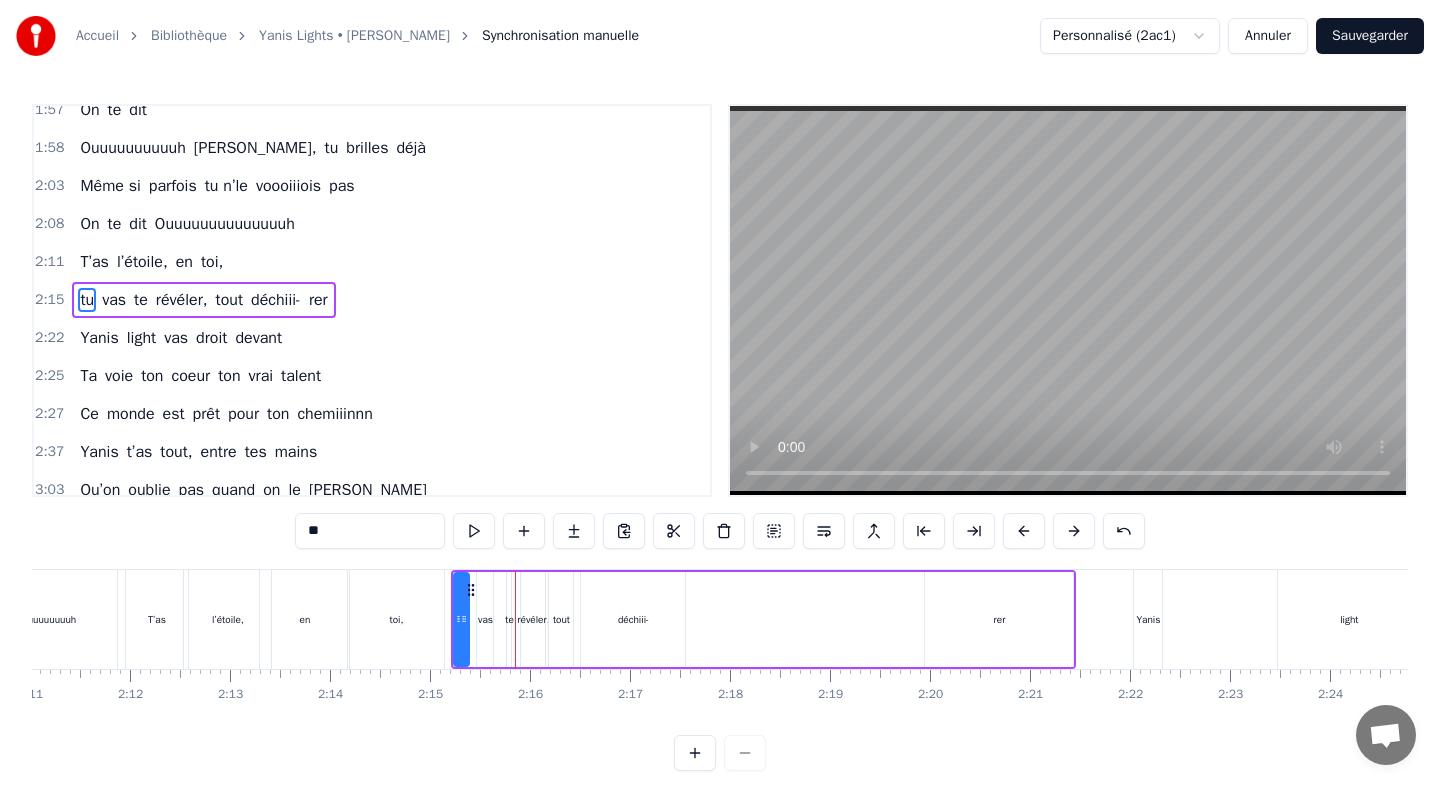 click at bounding box center (1024, 531) 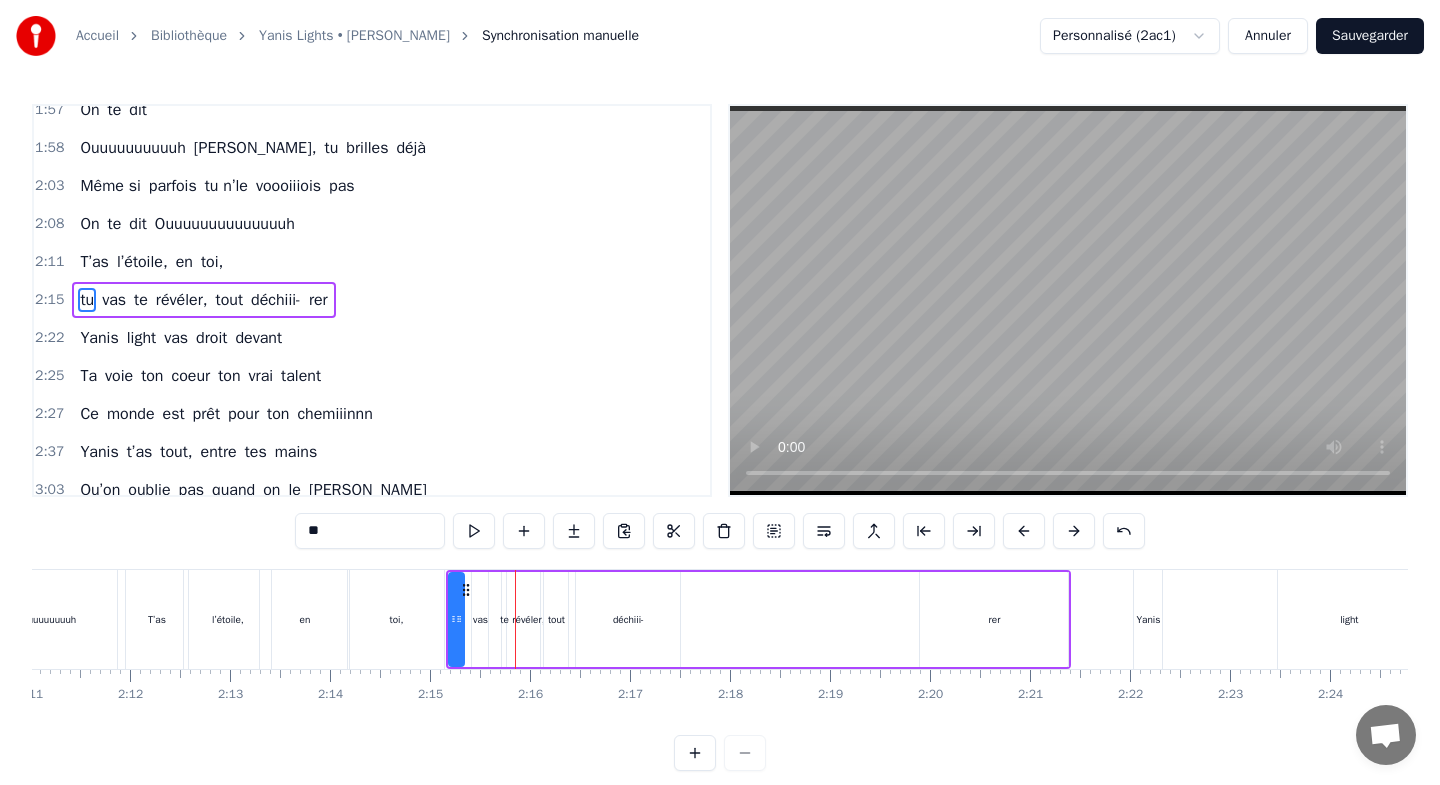 click at bounding box center (1024, 531) 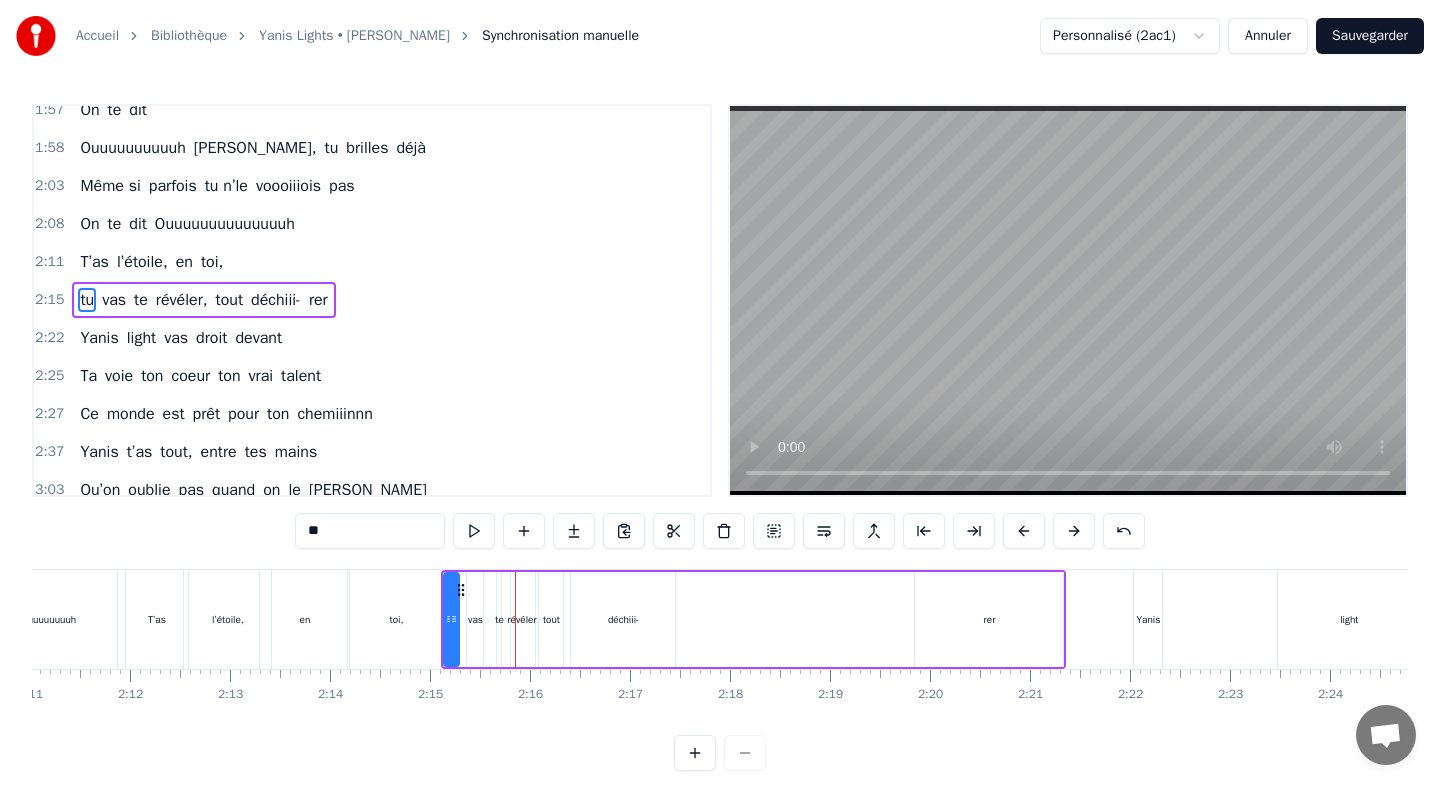 click on "rer" at bounding box center [989, 619] 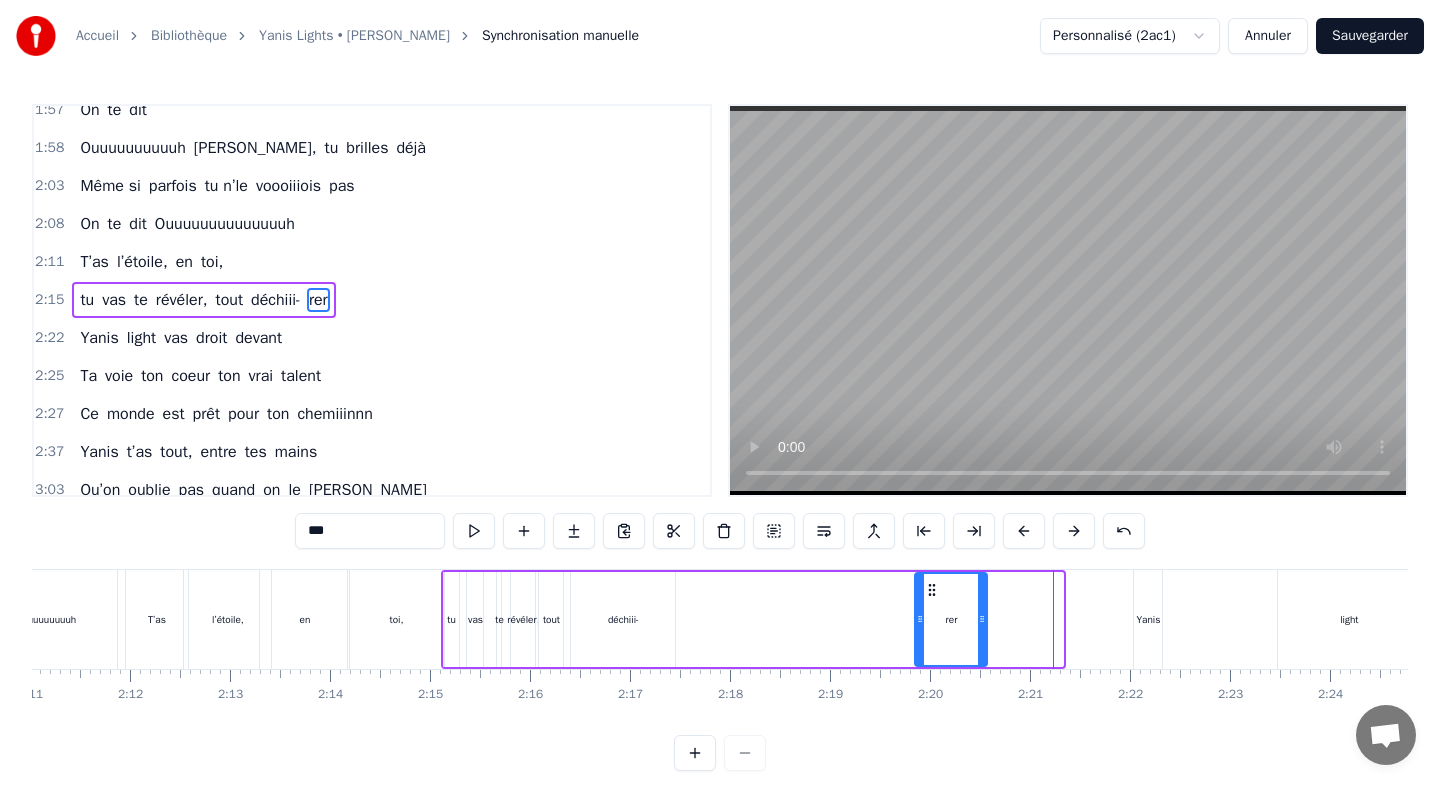 drag, startPoint x: 1060, startPoint y: 598, endPoint x: 983, endPoint y: 603, distance: 77.16217 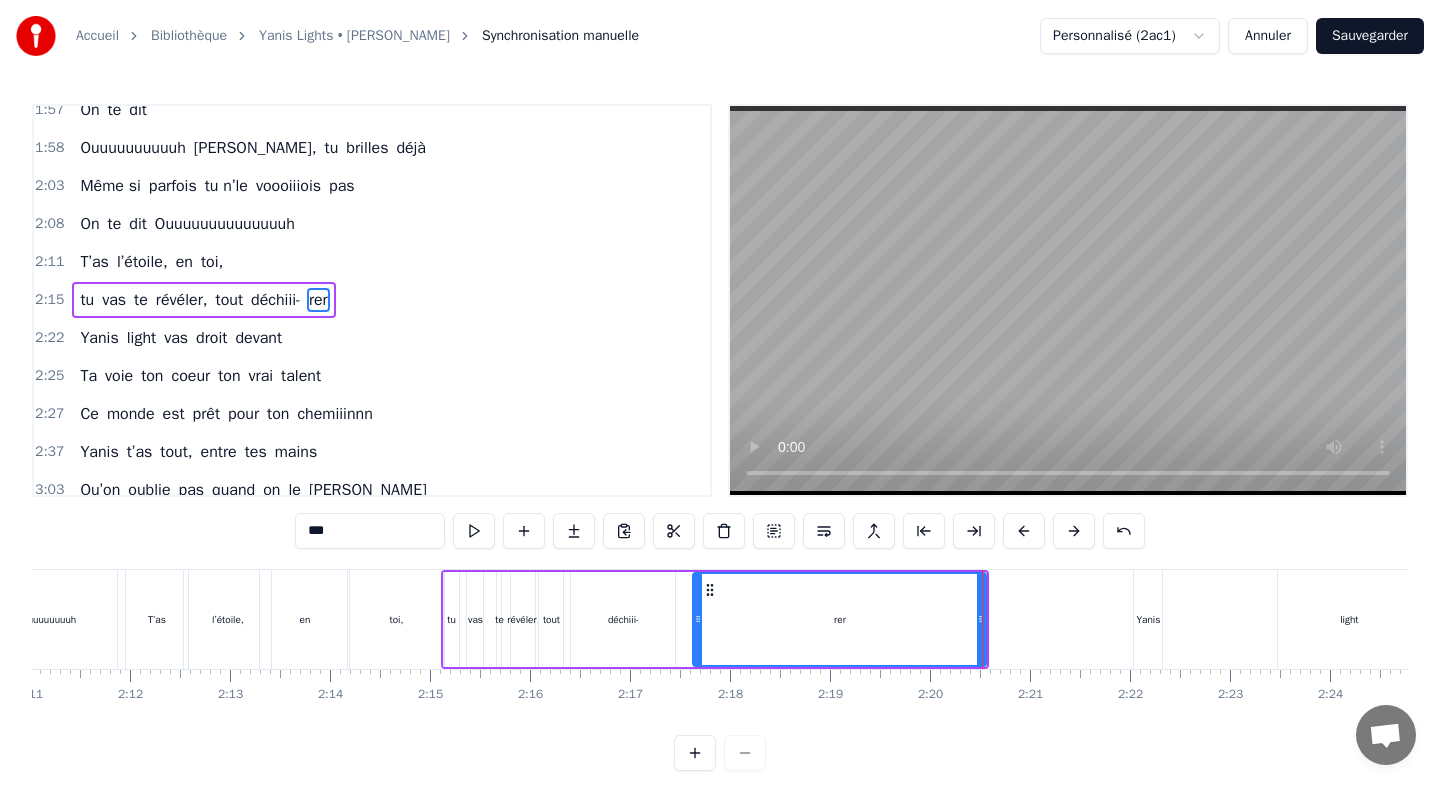 drag, startPoint x: 918, startPoint y: 603, endPoint x: 696, endPoint y: 618, distance: 222.50618 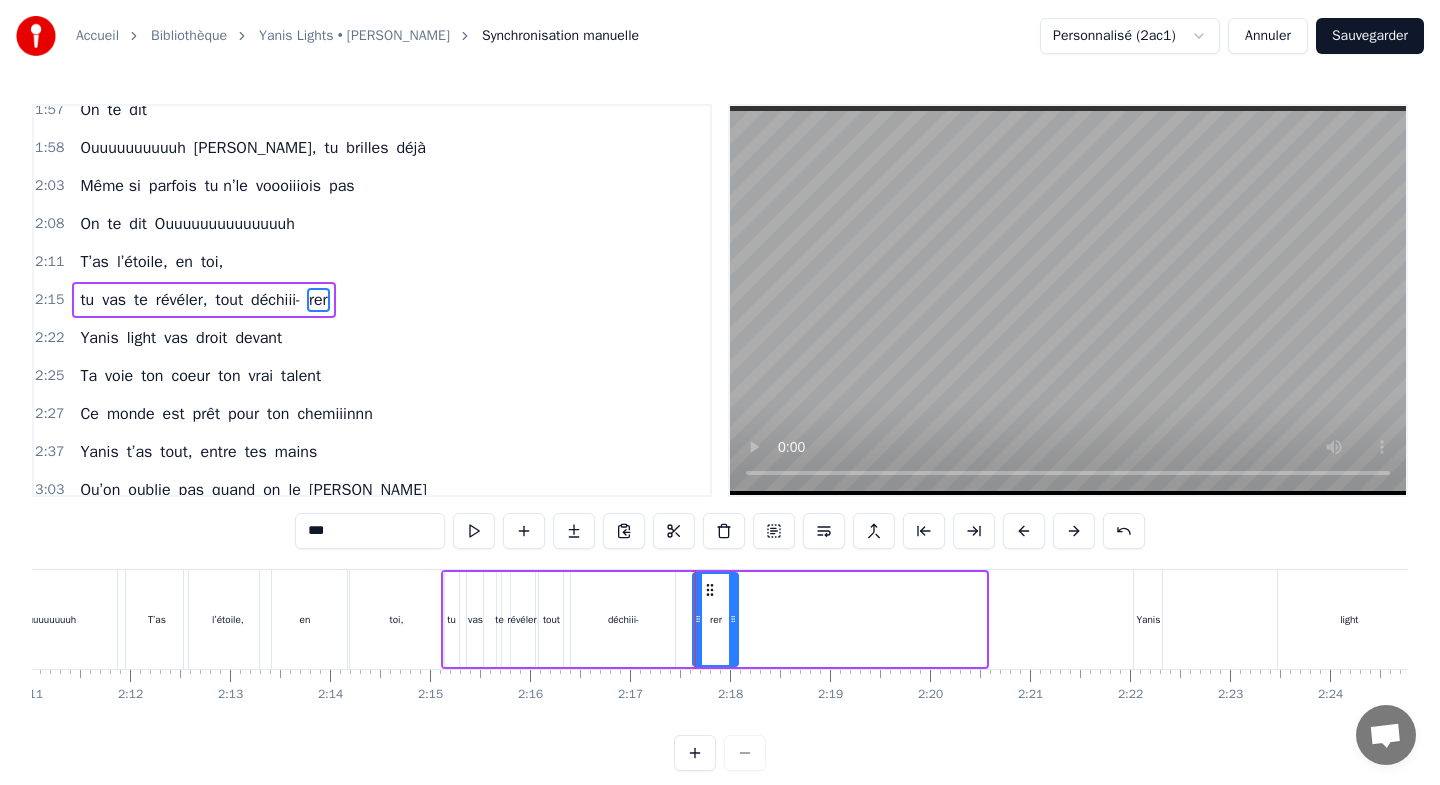 drag, startPoint x: 983, startPoint y: 600, endPoint x: 735, endPoint y: 608, distance: 248.129 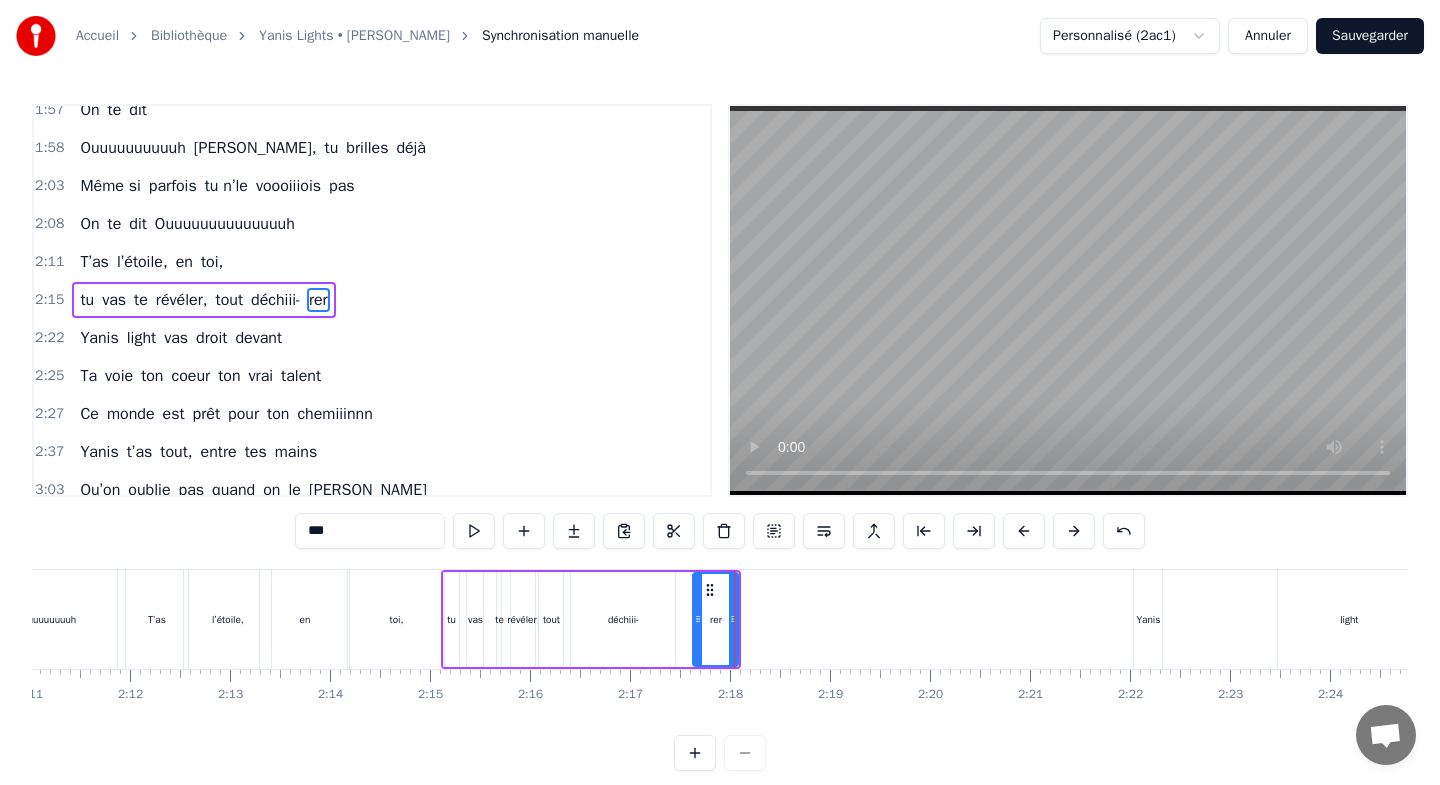 click on "déchiii-" at bounding box center [623, 619] 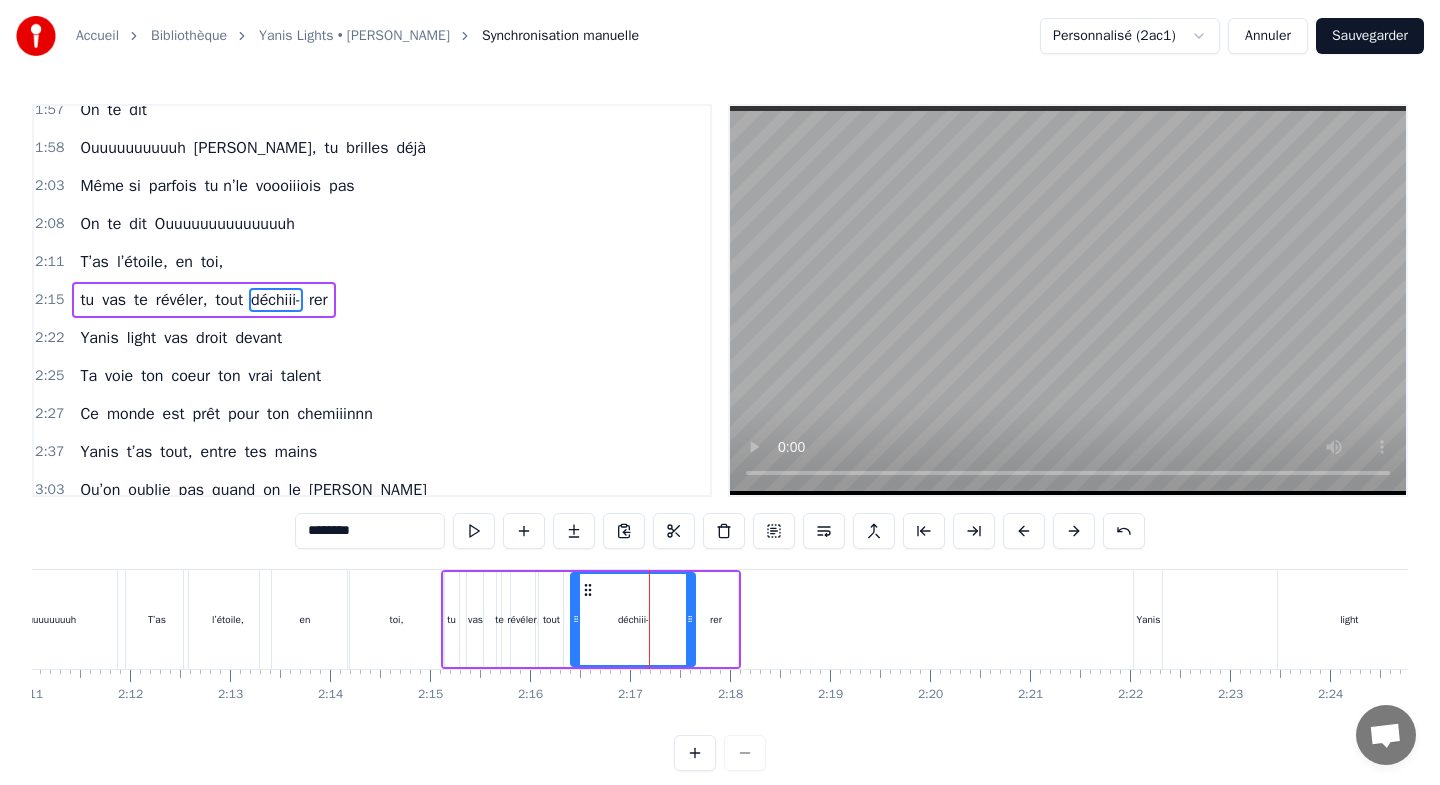 drag, startPoint x: 670, startPoint y: 590, endPoint x: 690, endPoint y: 590, distance: 20 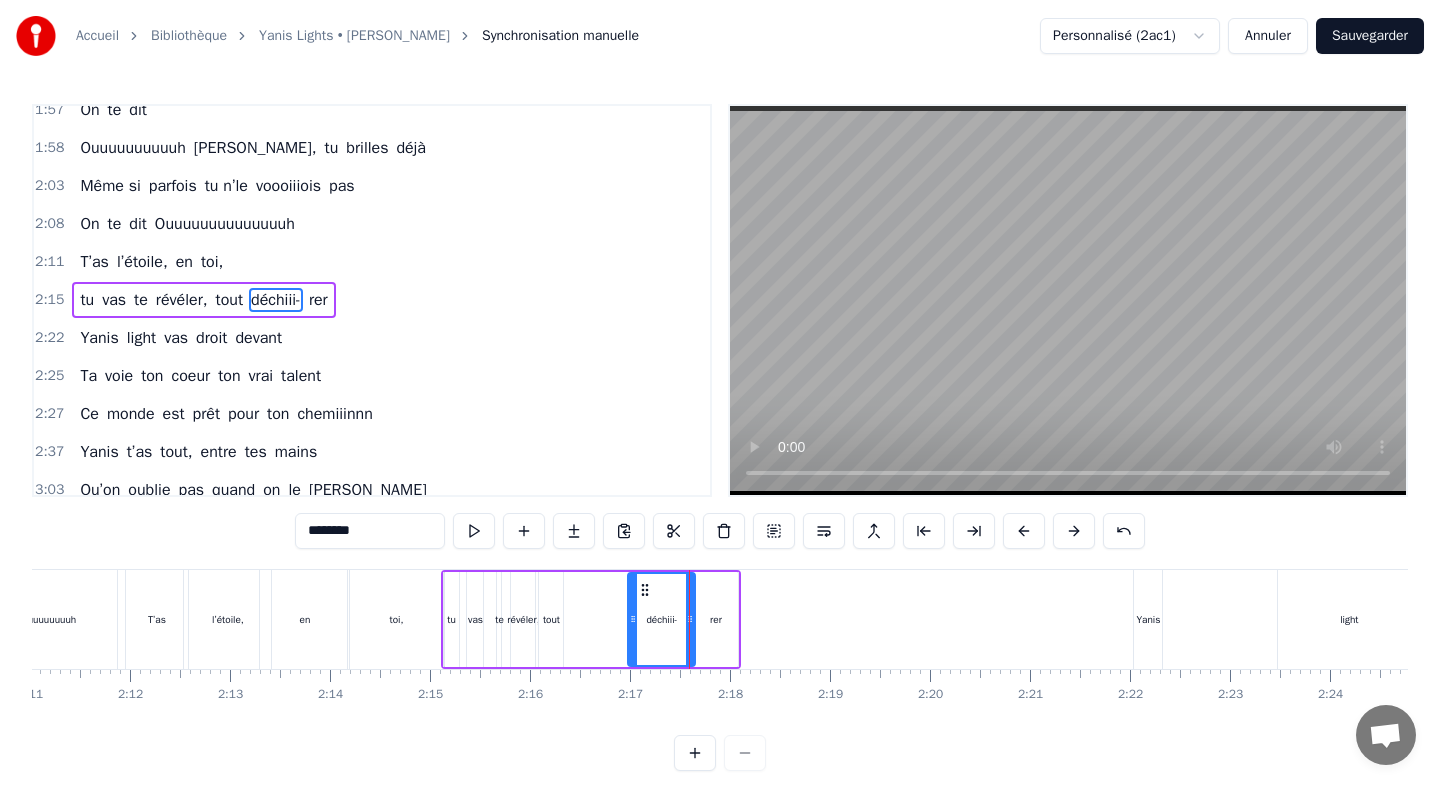 drag, startPoint x: 577, startPoint y: 594, endPoint x: 634, endPoint y: 596, distance: 57.035076 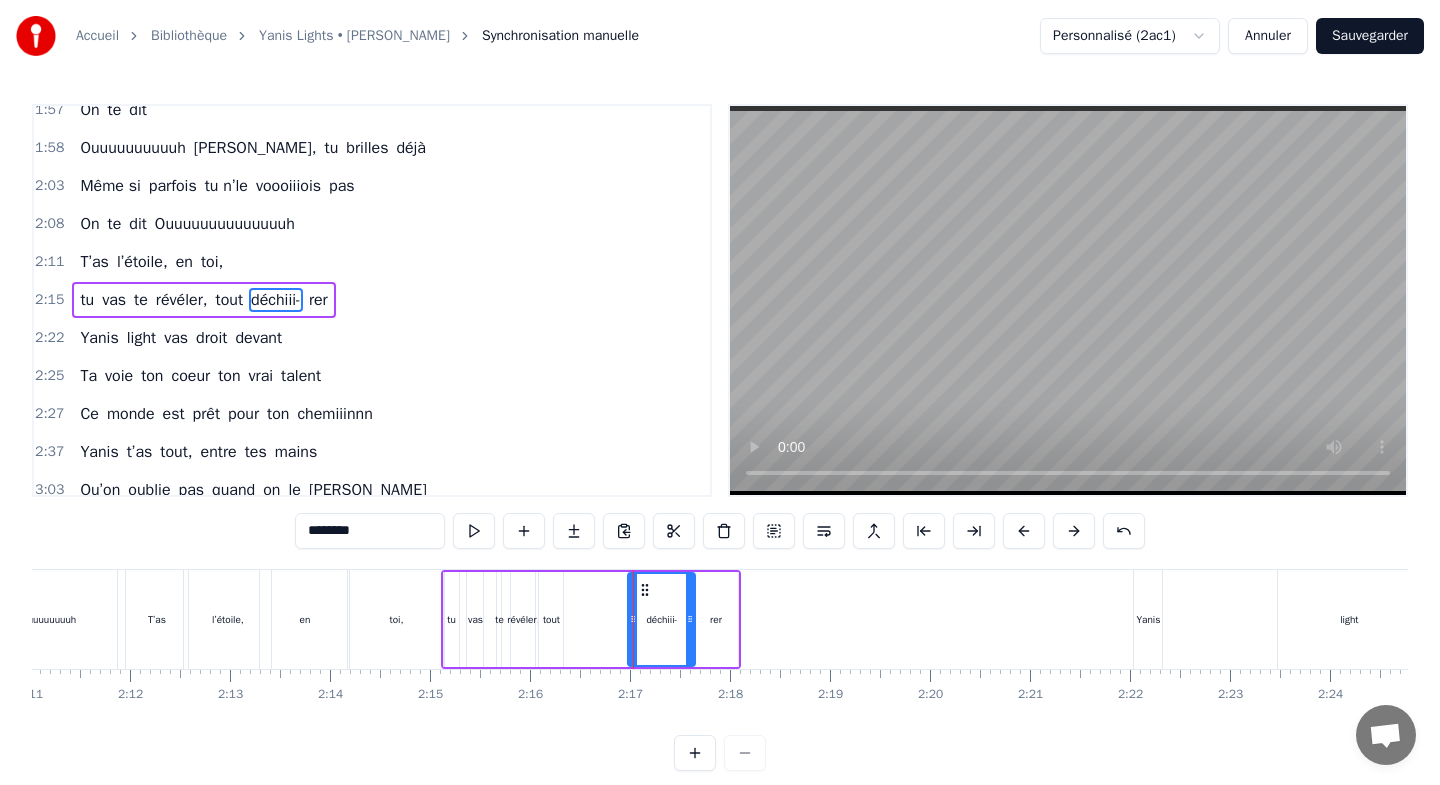 click on "tout" at bounding box center [551, 619] 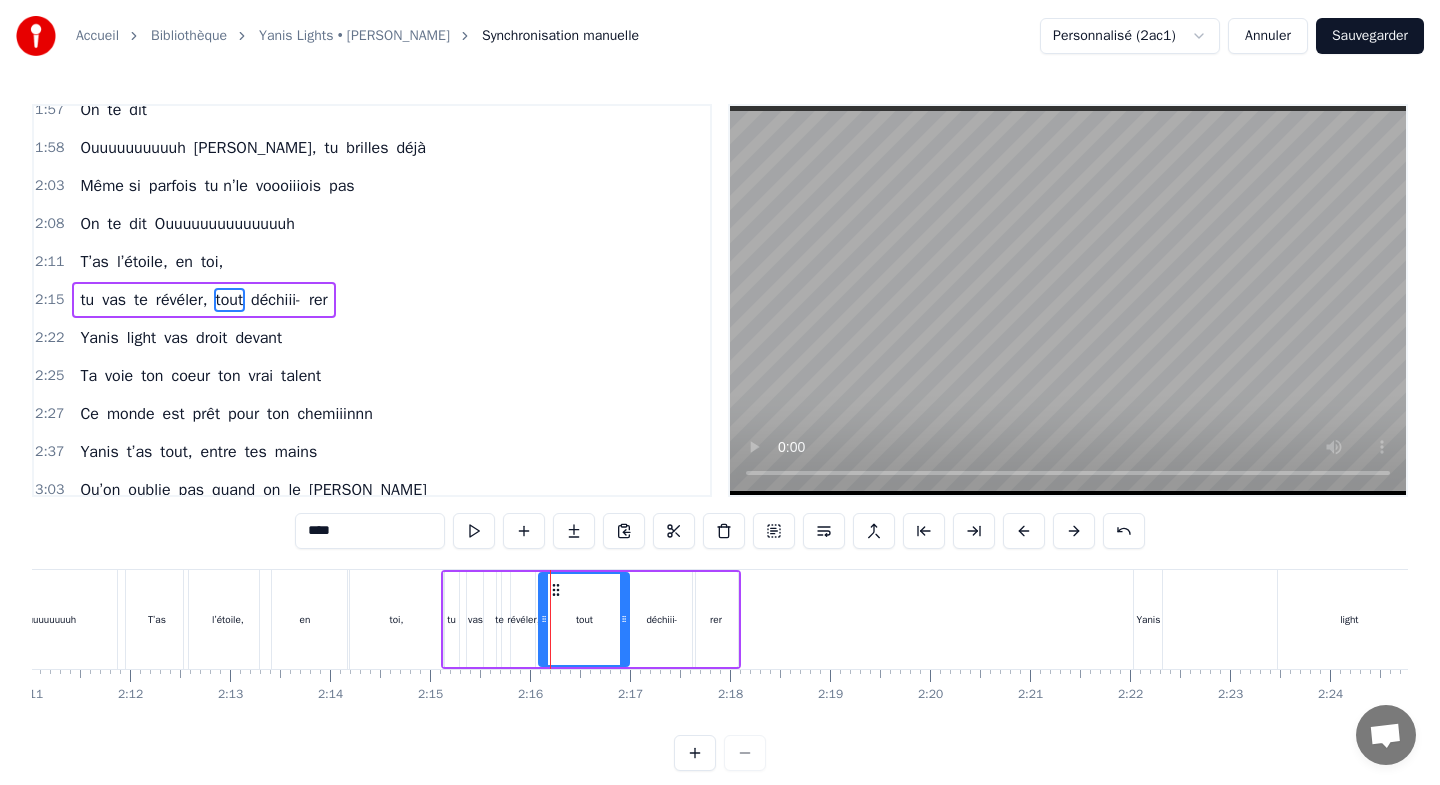 drag, startPoint x: 561, startPoint y: 591, endPoint x: 627, endPoint y: 600, distance: 66.61081 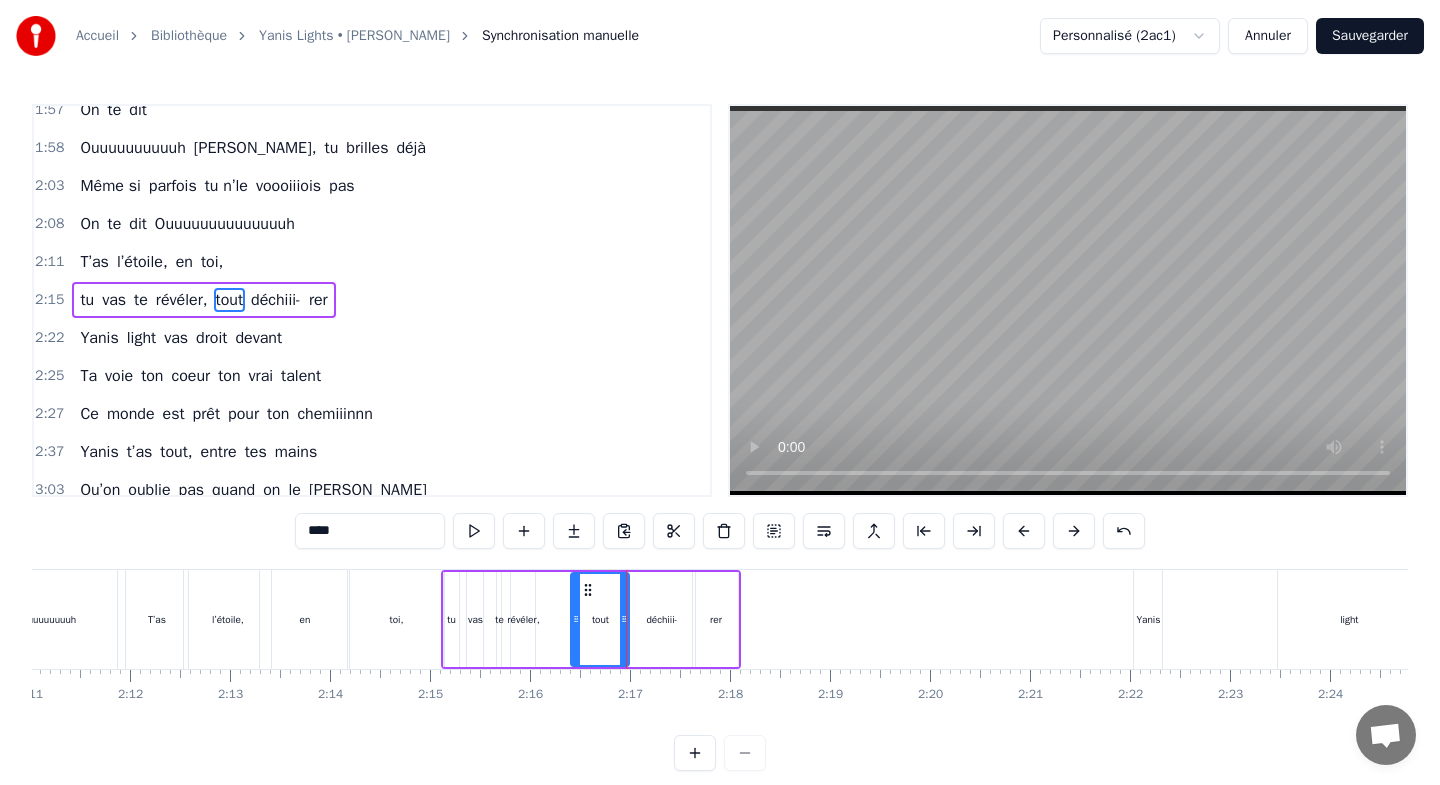 drag, startPoint x: 545, startPoint y: 593, endPoint x: 577, endPoint y: 598, distance: 32.38827 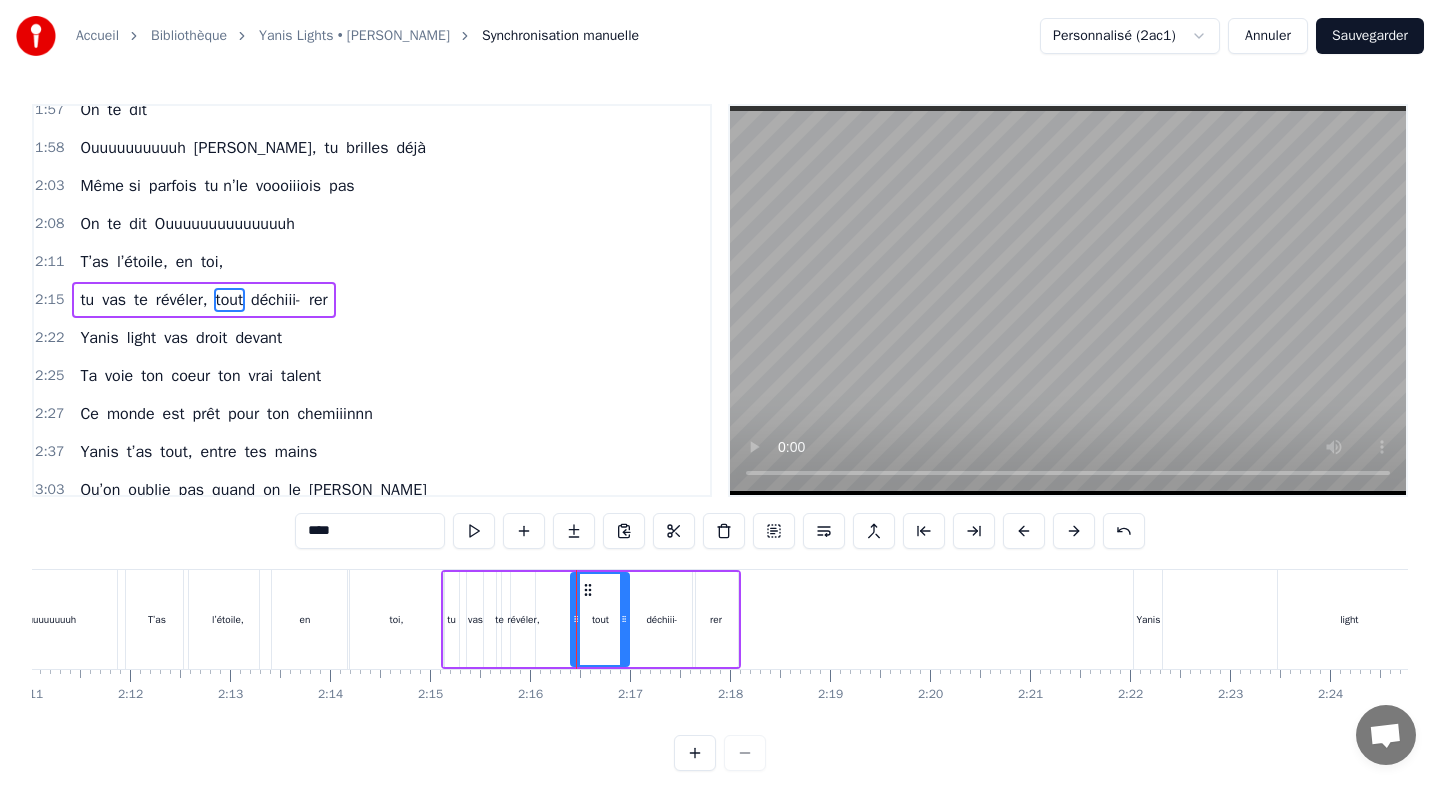 click on "révéler," at bounding box center [523, 619] 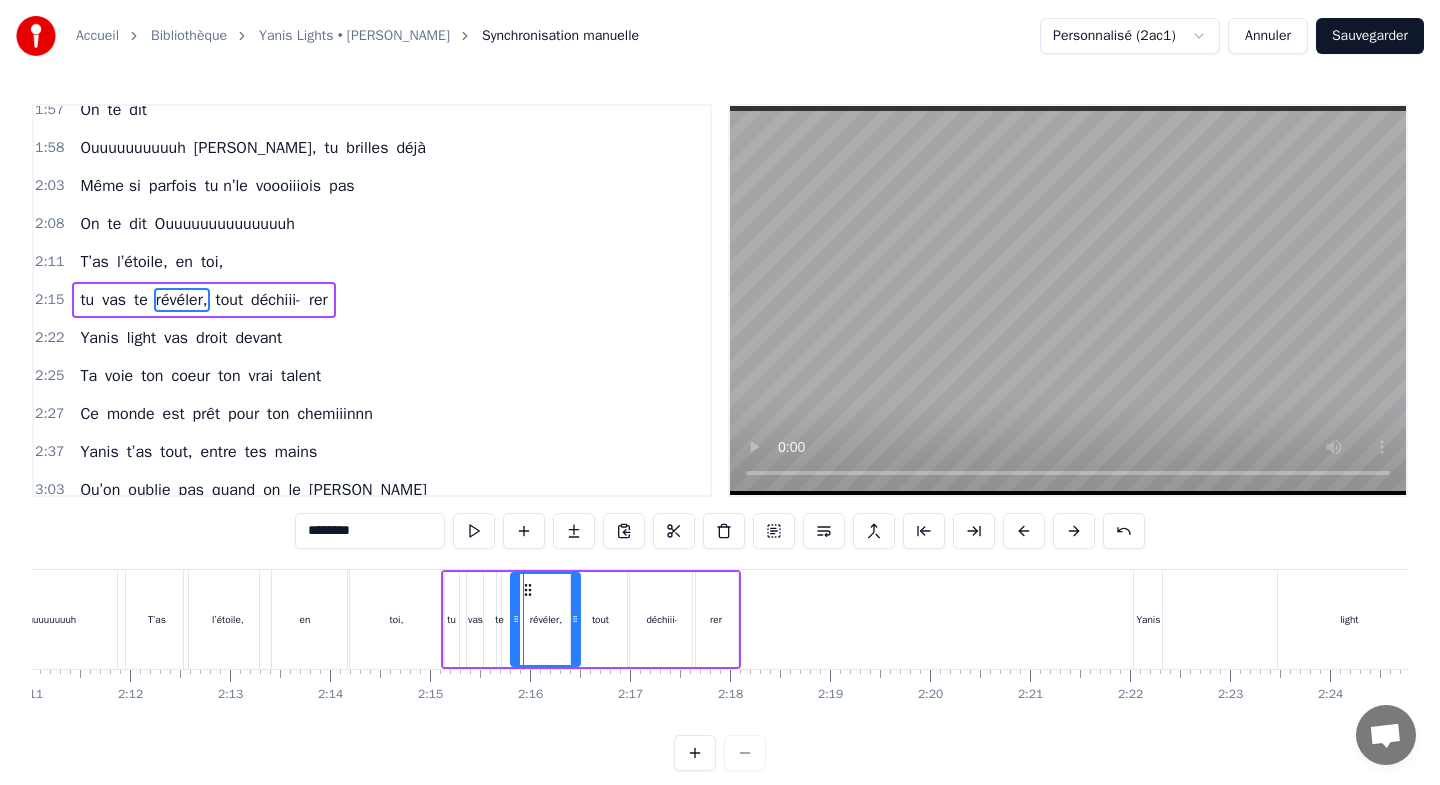 drag, startPoint x: 531, startPoint y: 590, endPoint x: 576, endPoint y: 594, distance: 45.17743 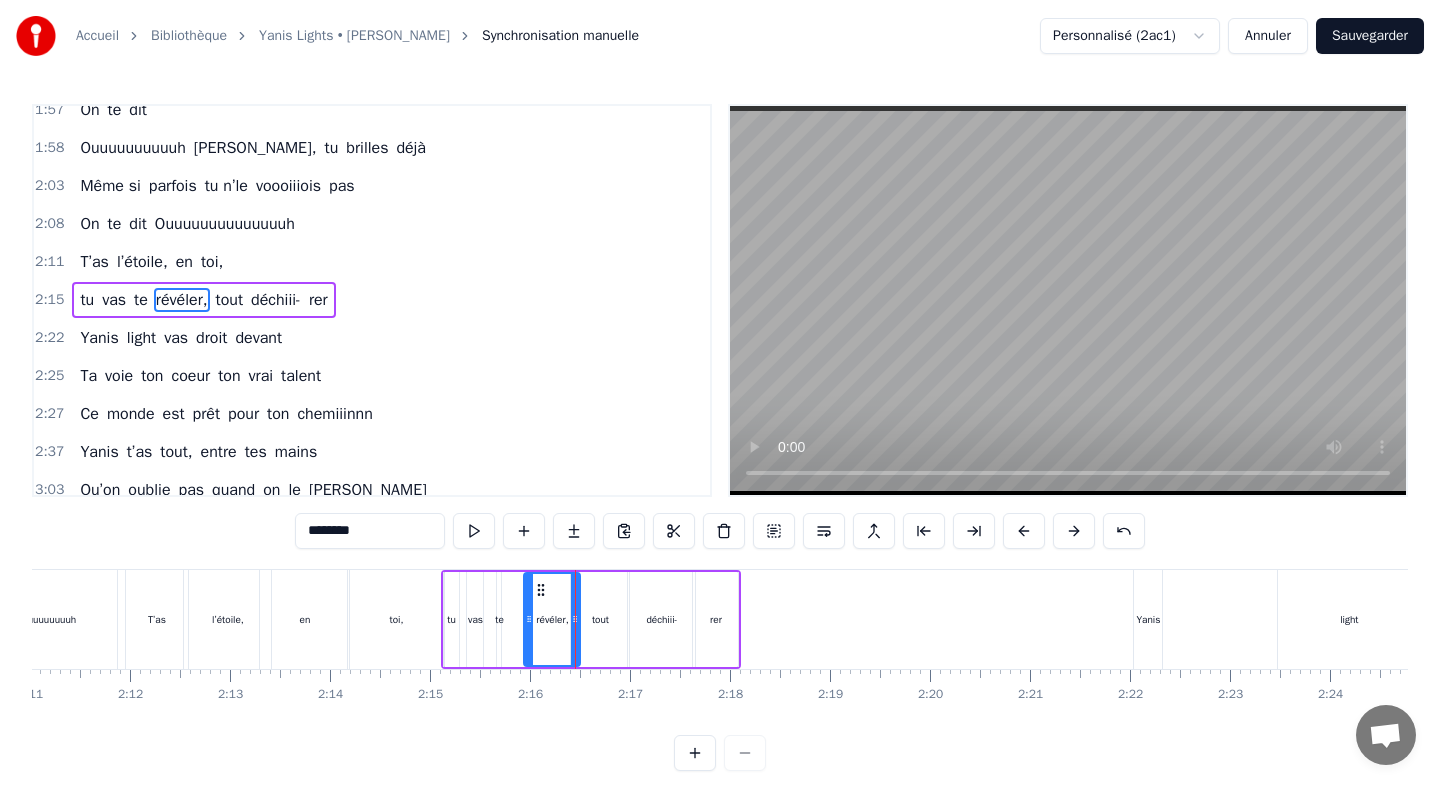 drag, startPoint x: 518, startPoint y: 592, endPoint x: 531, endPoint y: 593, distance: 13.038404 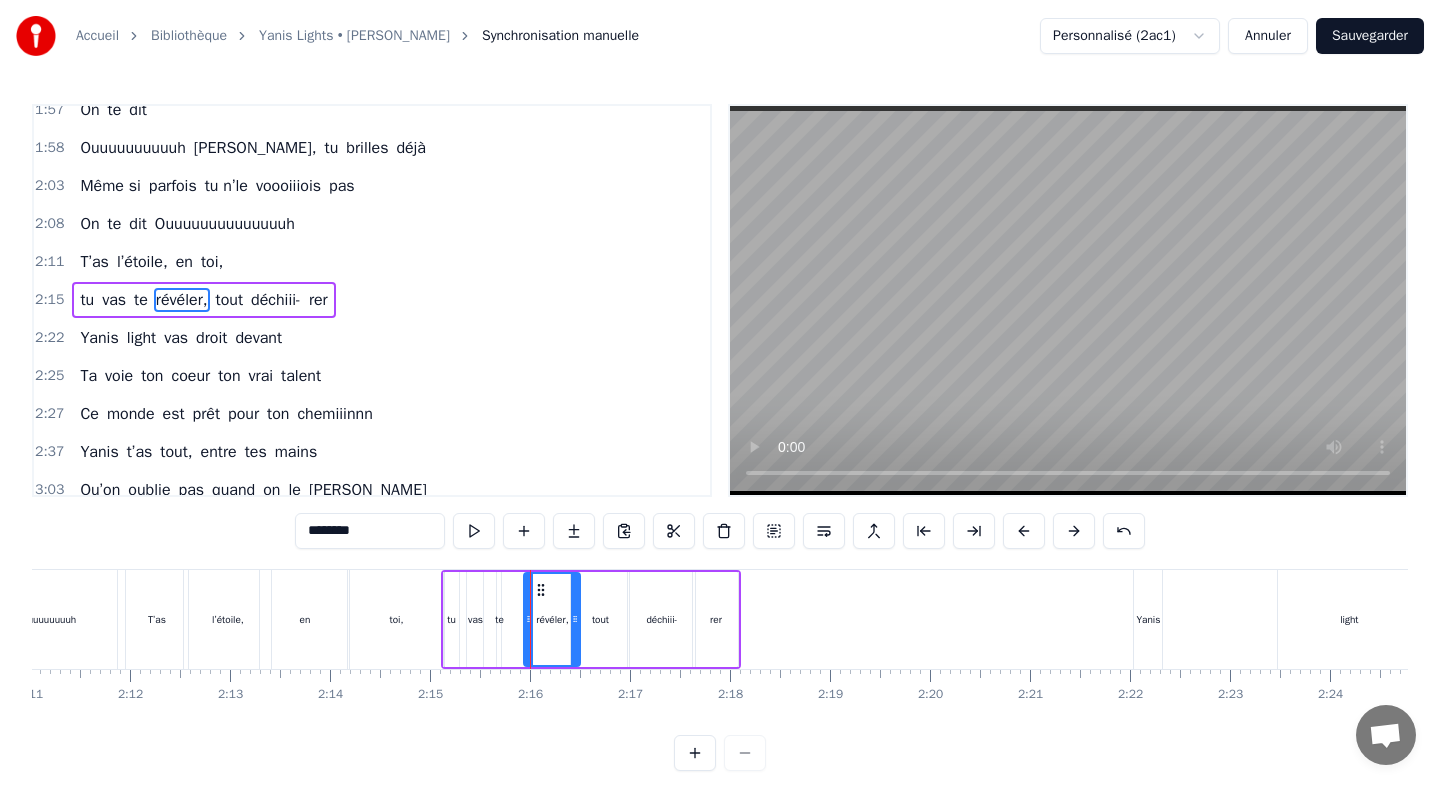 click on "te" at bounding box center [499, 619] 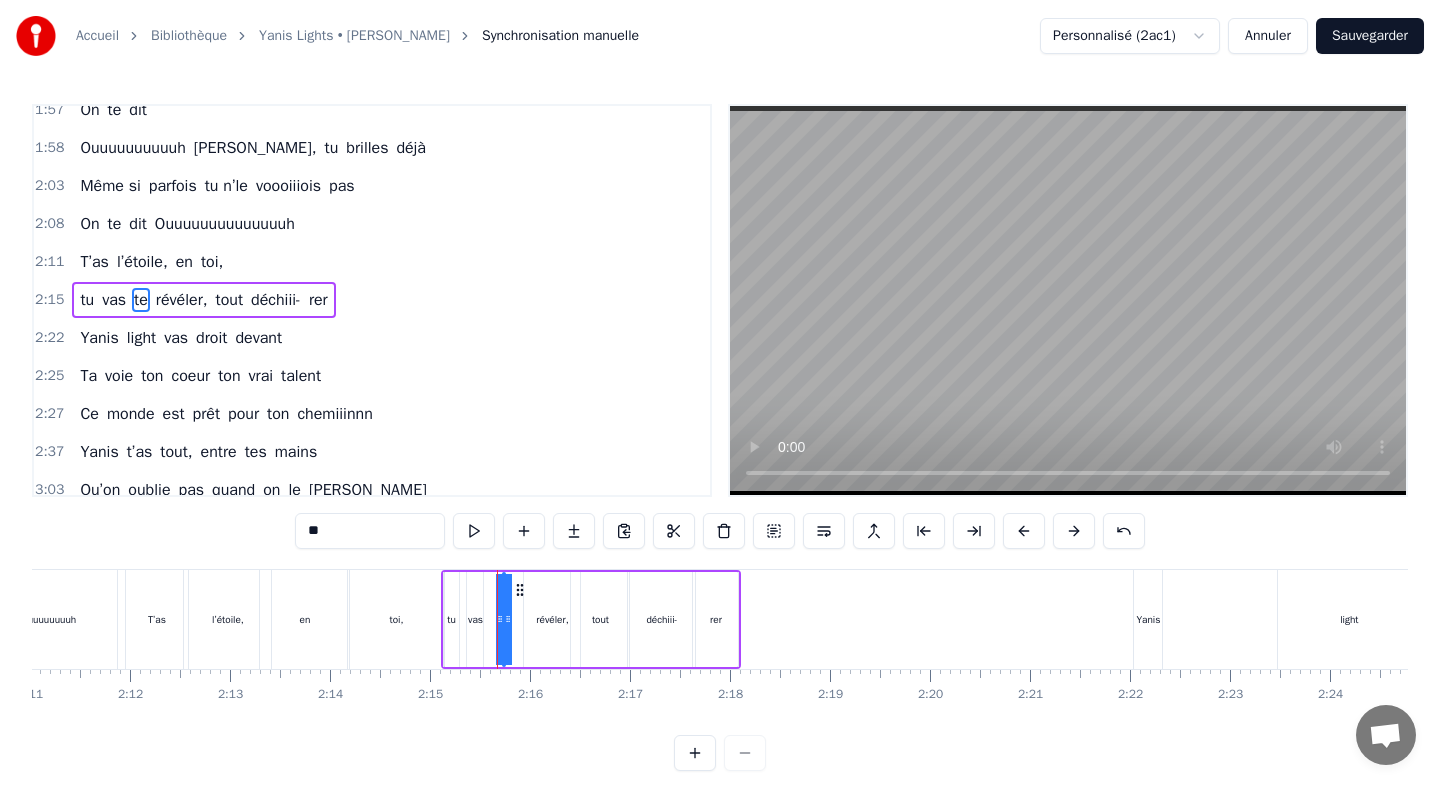 drag, startPoint x: 503, startPoint y: 591, endPoint x: 523, endPoint y: 592, distance: 20.024984 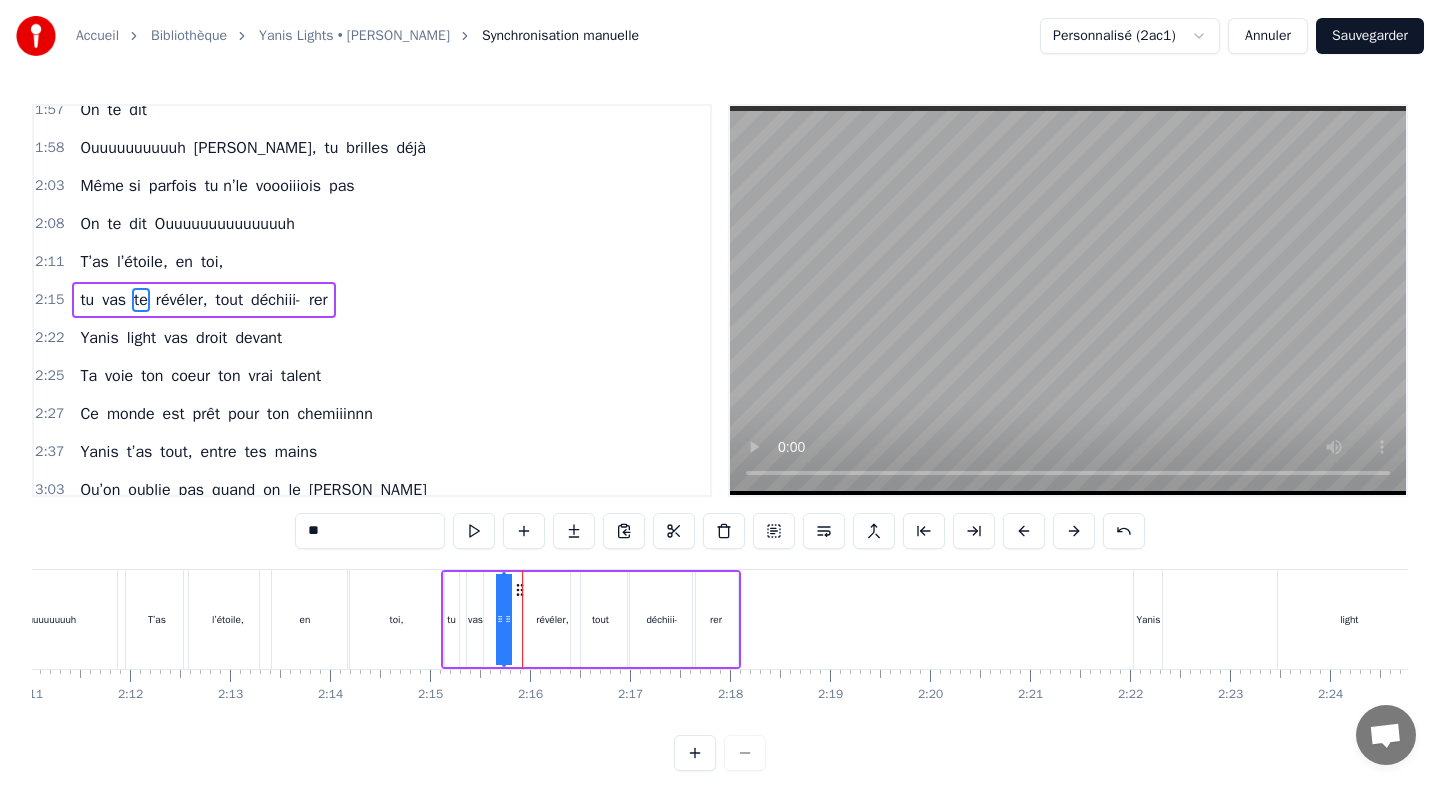 drag, startPoint x: 509, startPoint y: 589, endPoint x: 523, endPoint y: 592, distance: 14.3178215 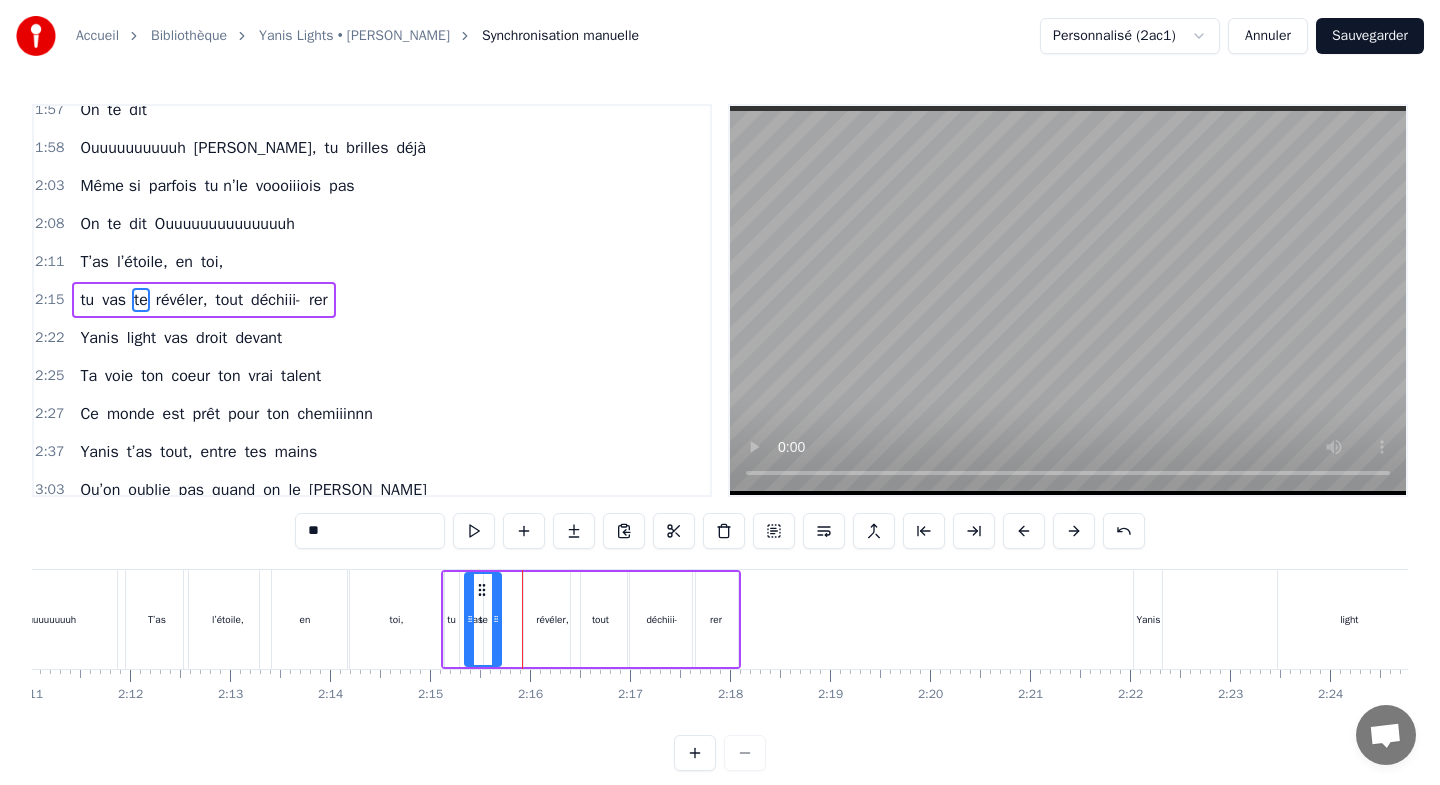 drag, startPoint x: 506, startPoint y: 593, endPoint x: 468, endPoint y: 593, distance: 38 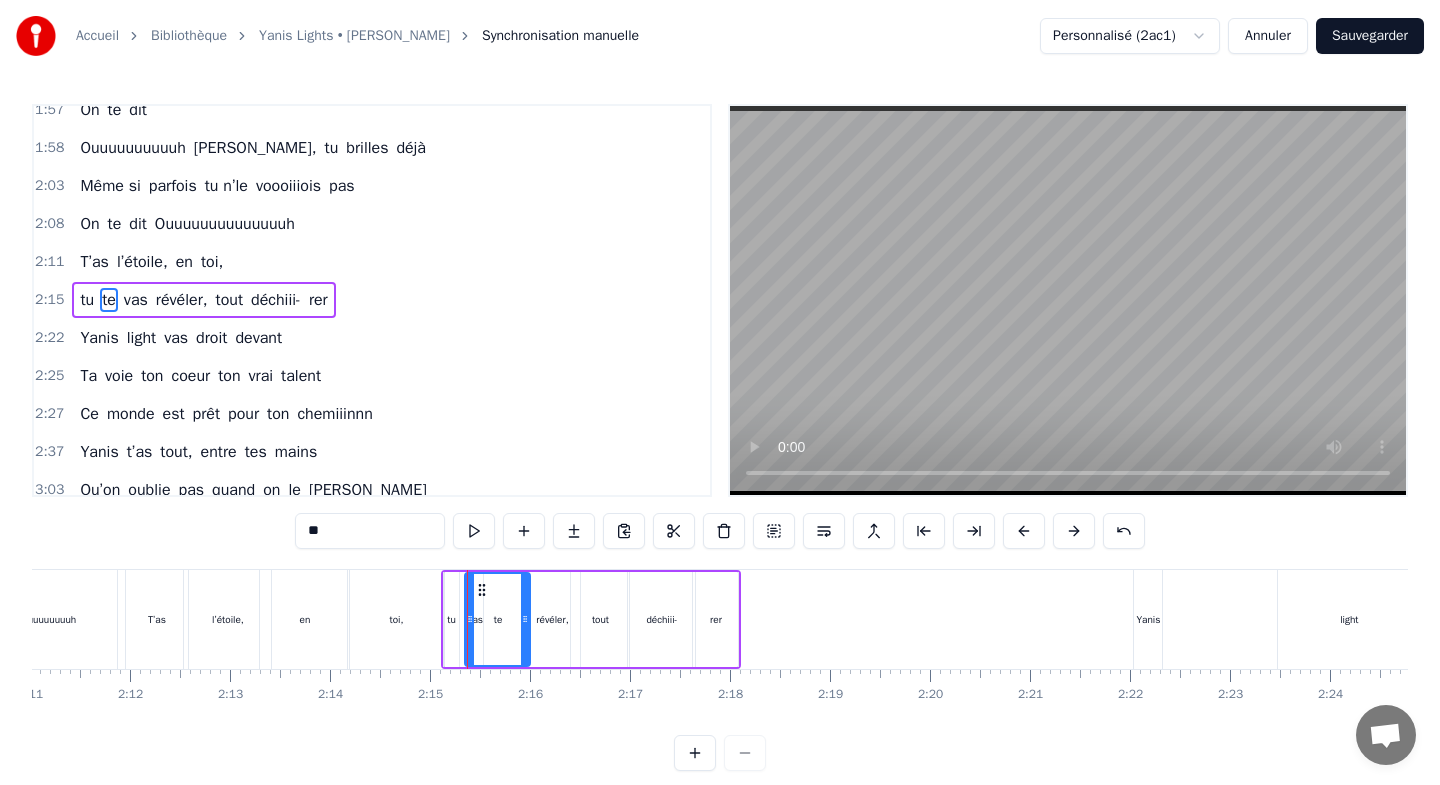 drag, startPoint x: 496, startPoint y: 592, endPoint x: 525, endPoint y: 595, distance: 29.15476 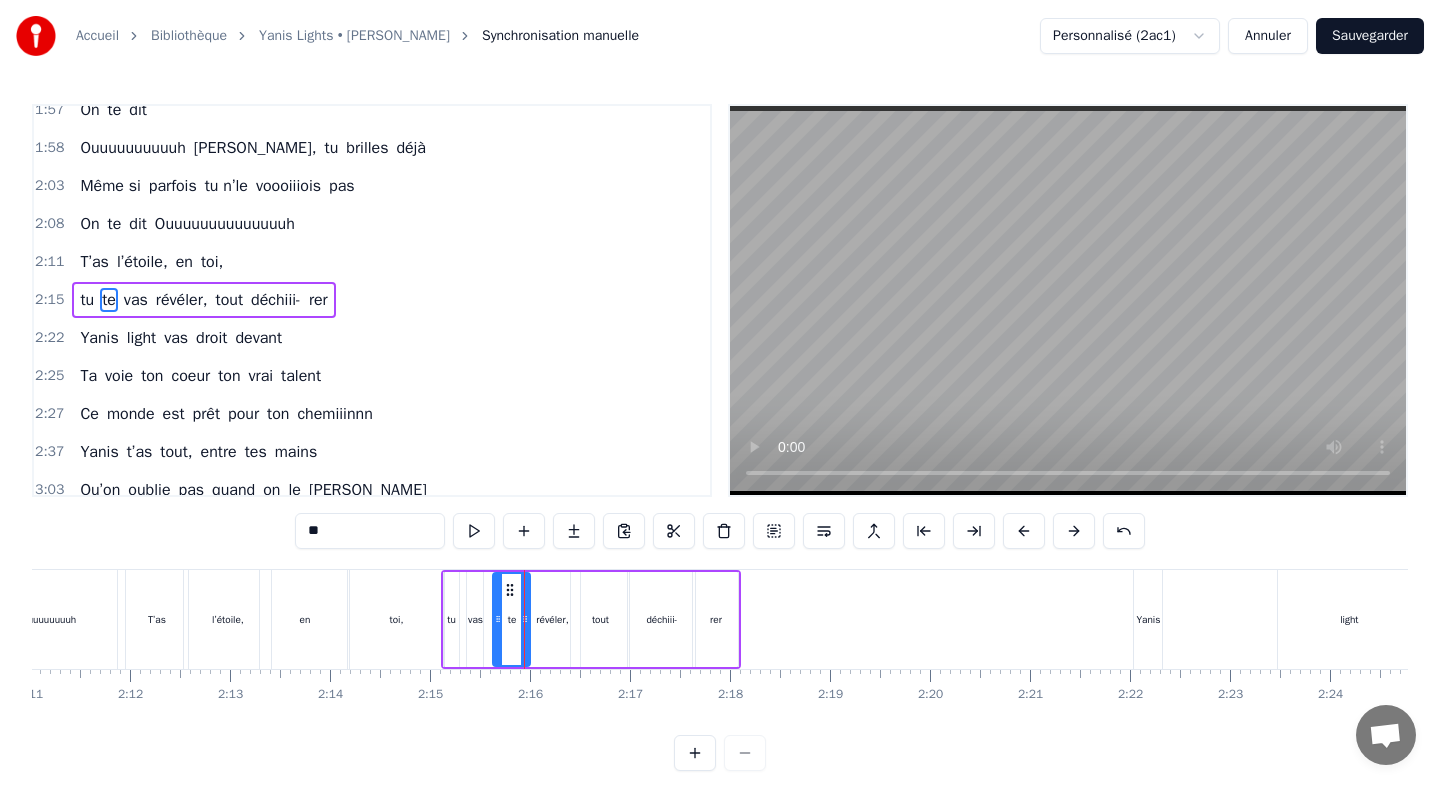 drag, startPoint x: 469, startPoint y: 592, endPoint x: 497, endPoint y: 596, distance: 28.284271 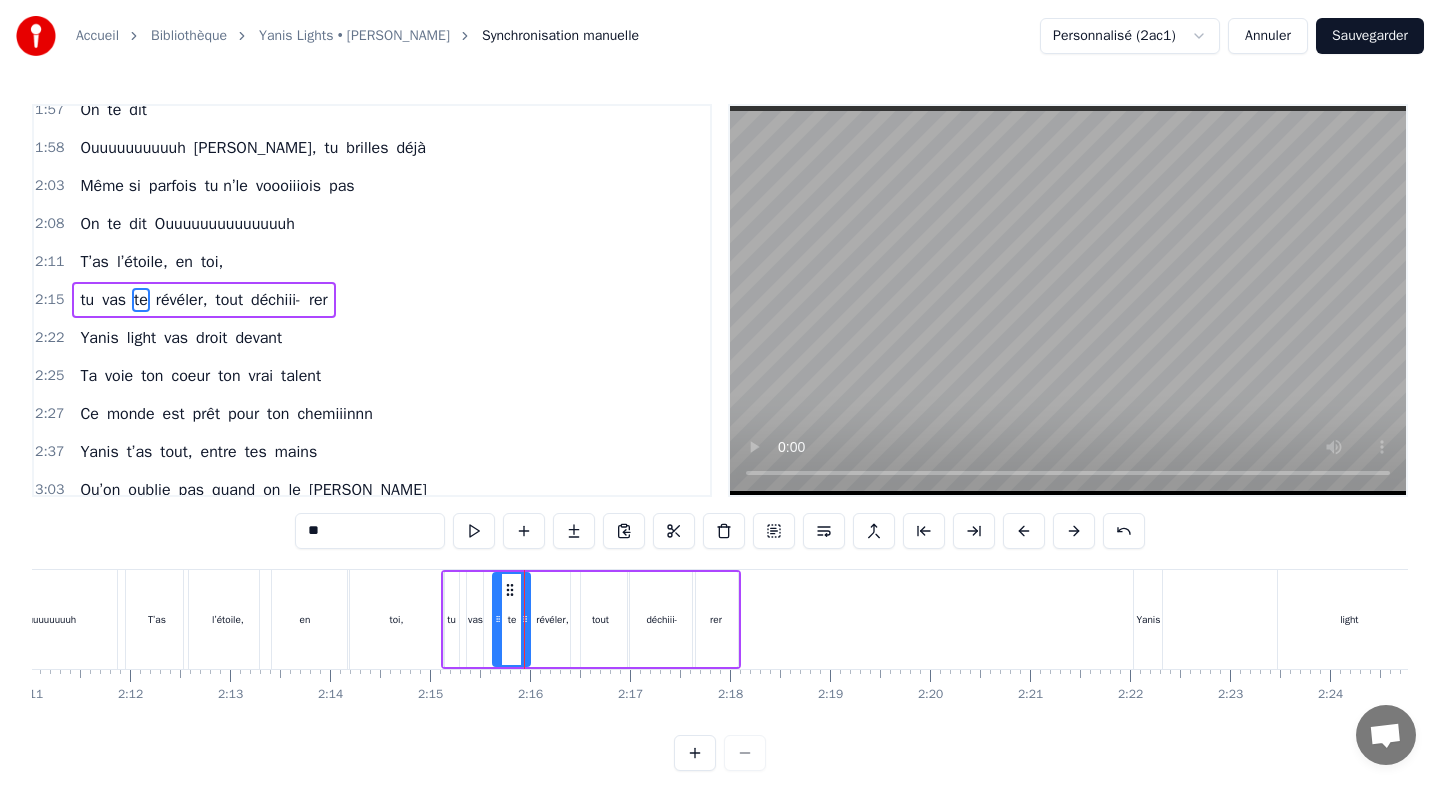 click on "vas" at bounding box center (475, 619) 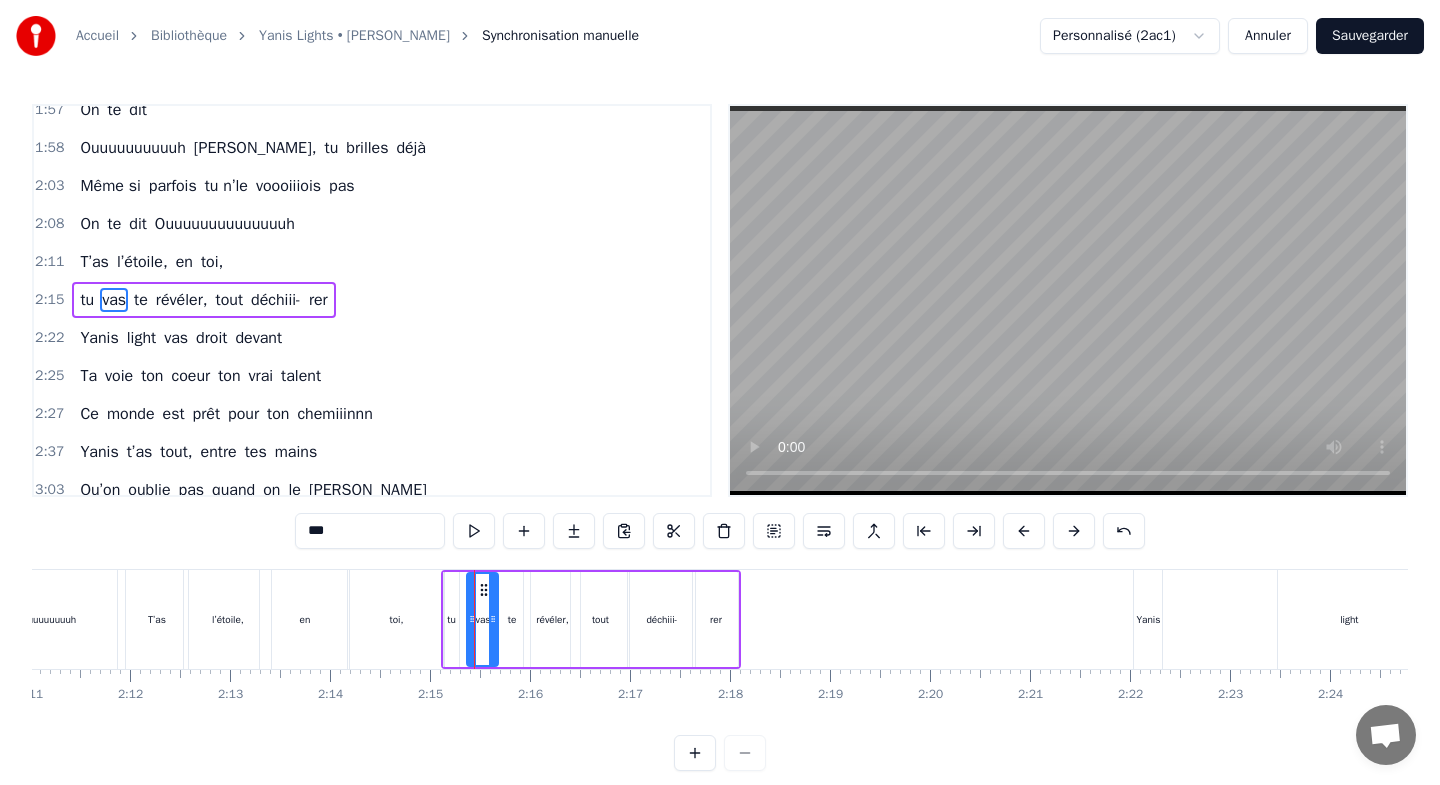 drag, startPoint x: 481, startPoint y: 591, endPoint x: 496, endPoint y: 591, distance: 15 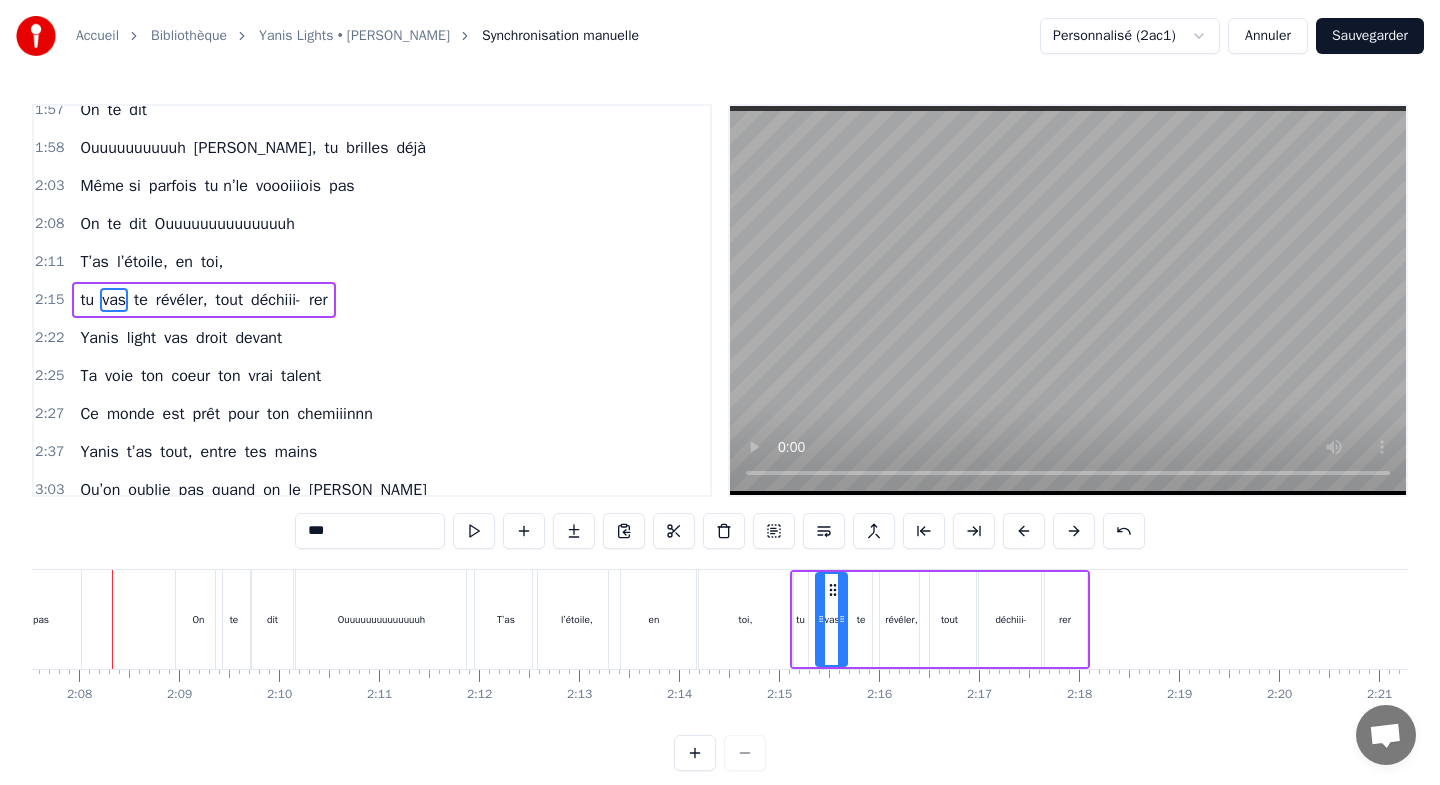 scroll, scrollTop: 0, scrollLeft: 12733, axis: horizontal 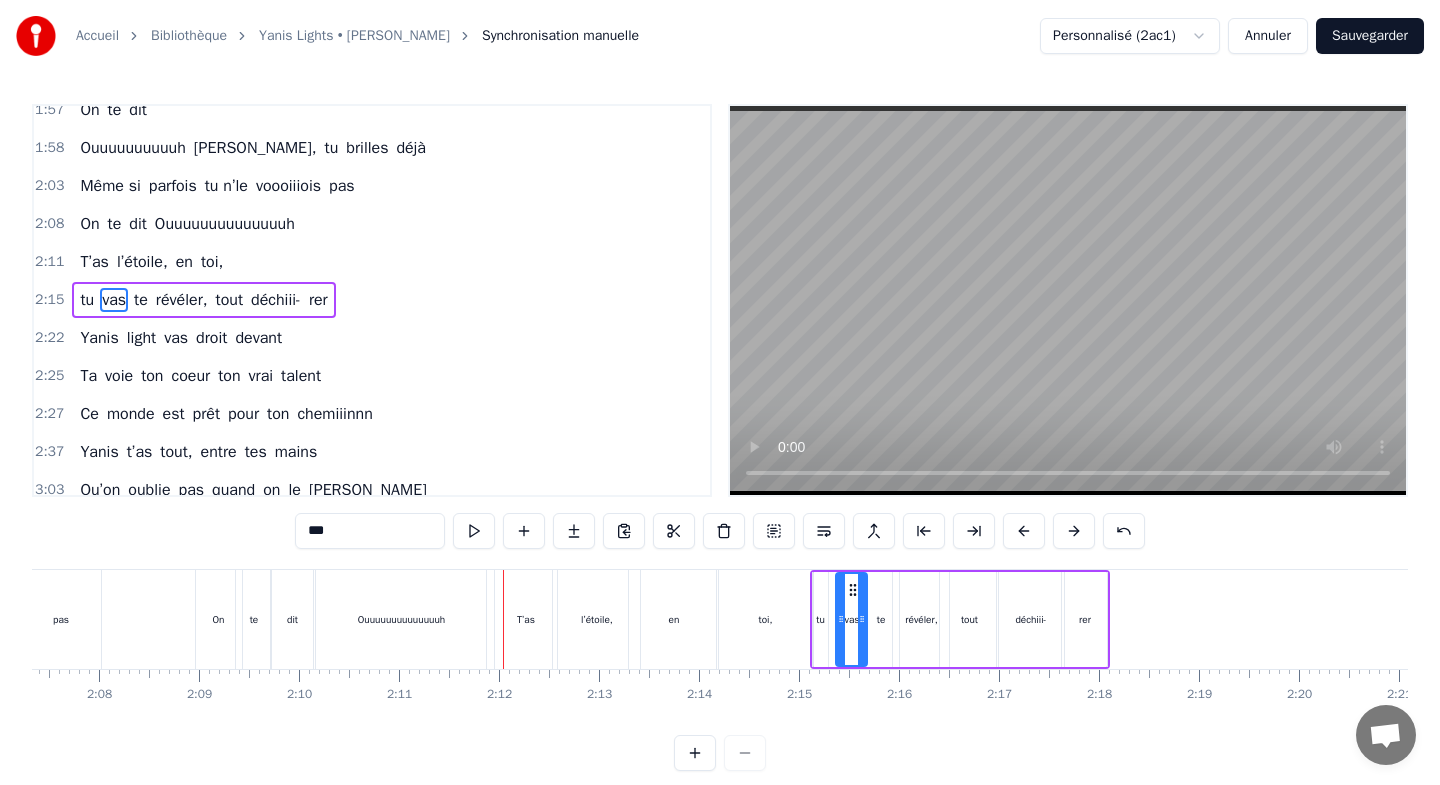 click on "T’as" at bounding box center (526, 619) 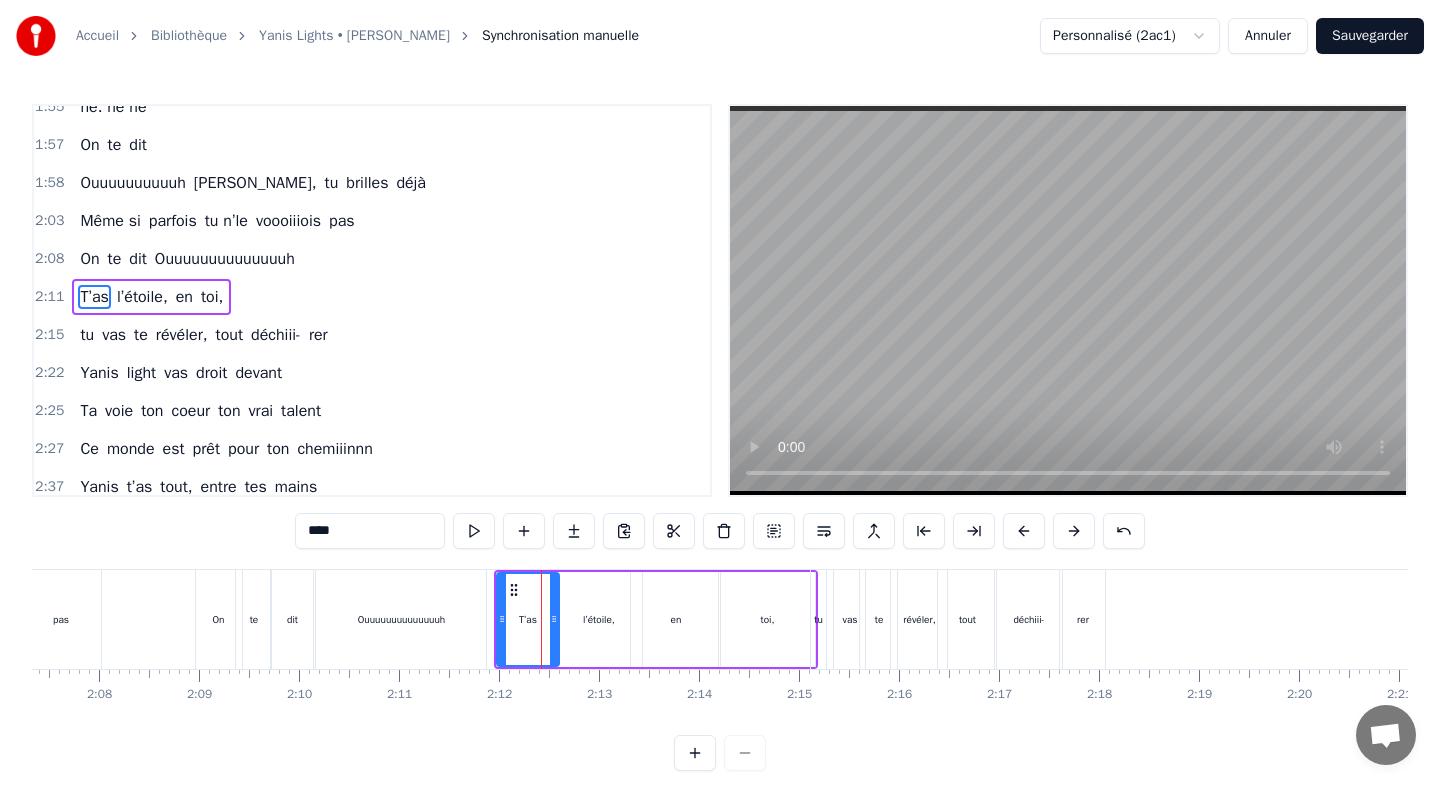 scroll, scrollTop: 927, scrollLeft: 0, axis: vertical 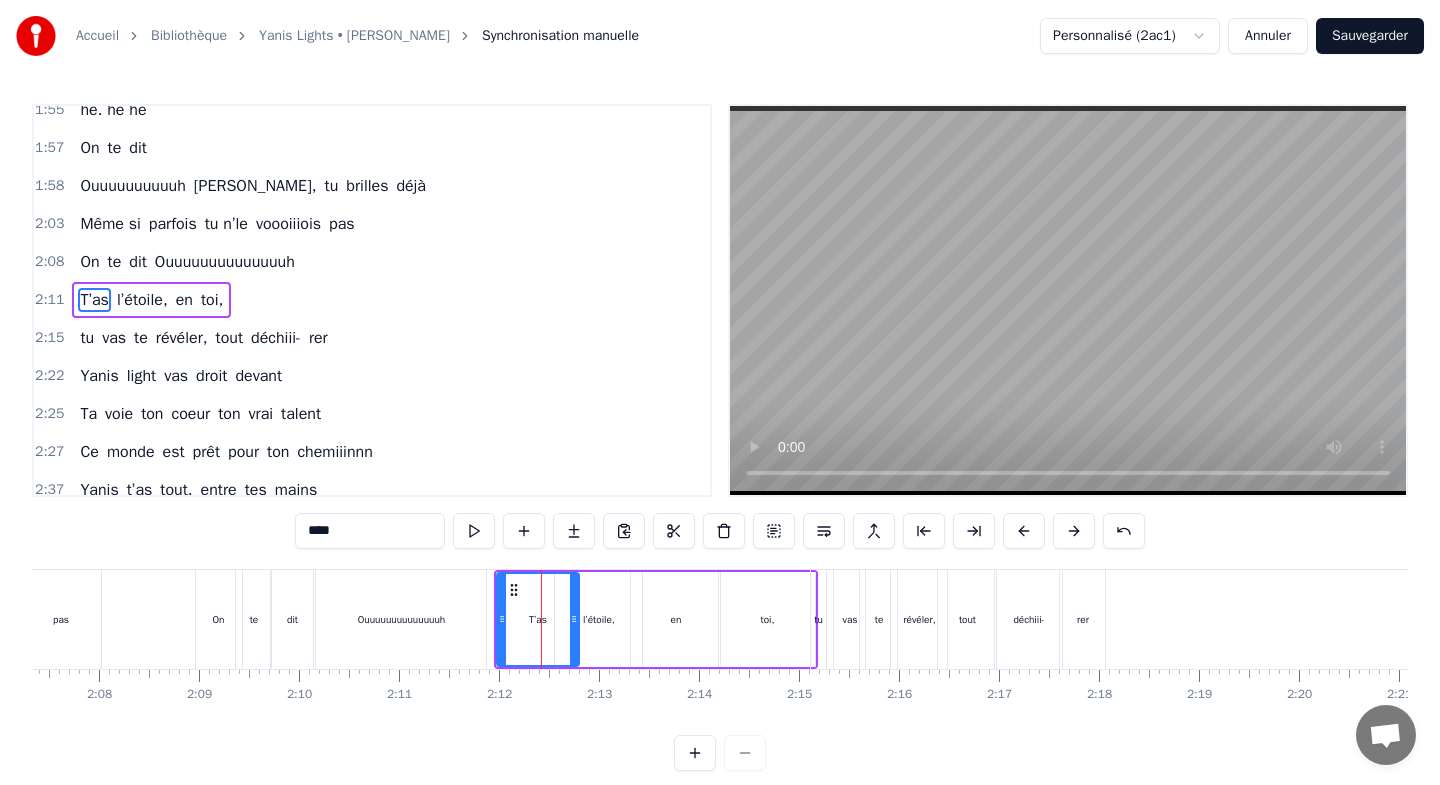 drag, startPoint x: 556, startPoint y: 586, endPoint x: 576, endPoint y: 586, distance: 20 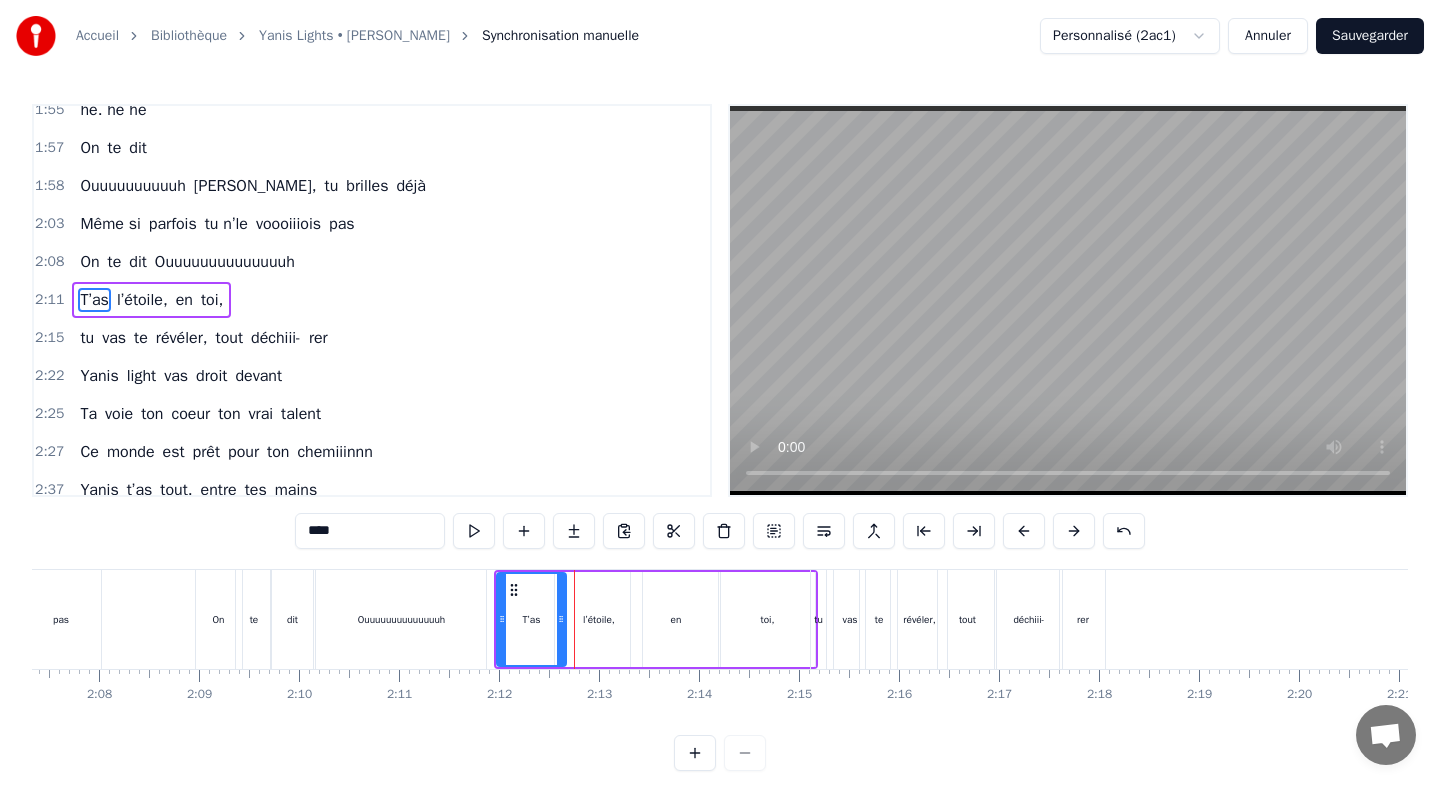 drag, startPoint x: 576, startPoint y: 588, endPoint x: 563, endPoint y: 593, distance: 13.928389 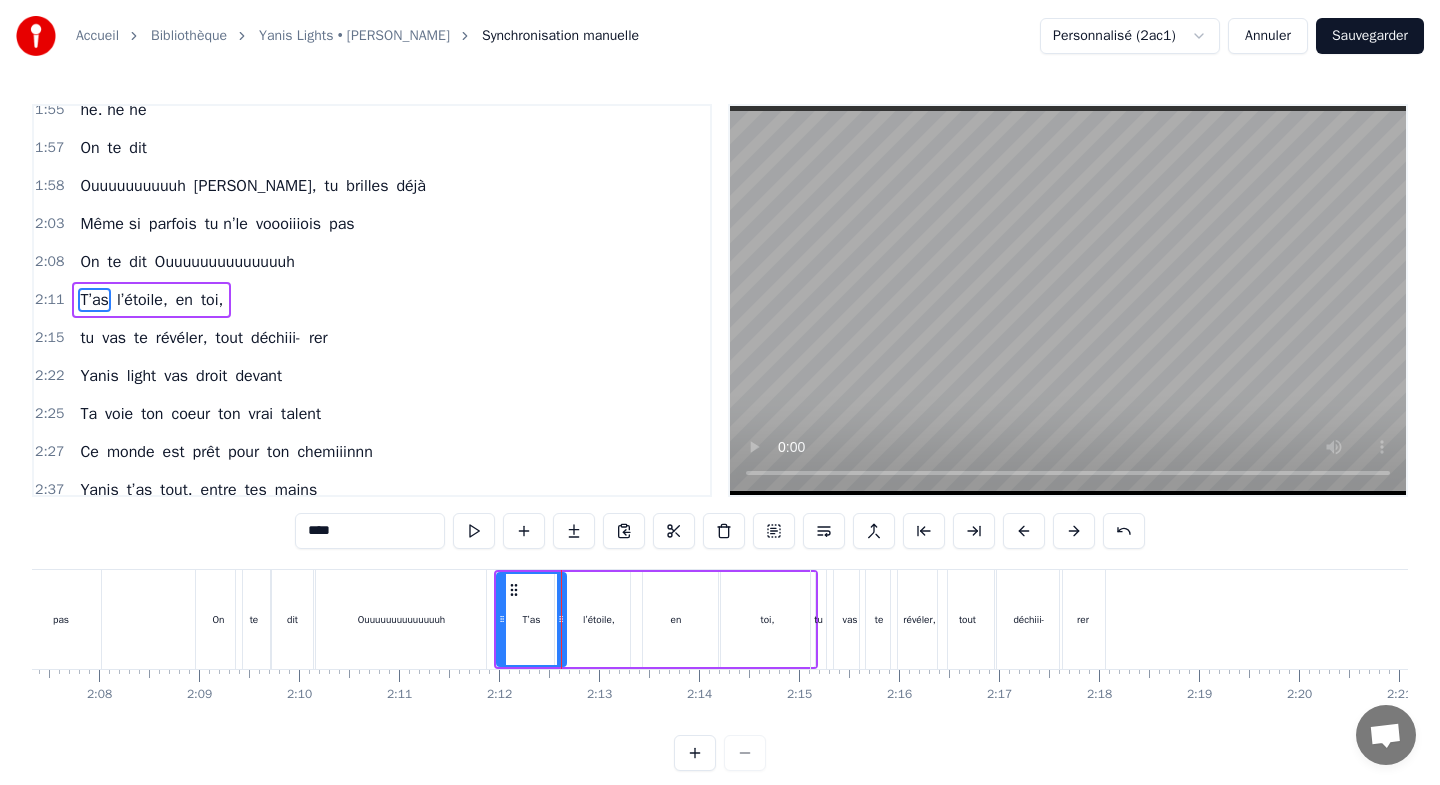 click on "l’étoile," at bounding box center [598, 619] 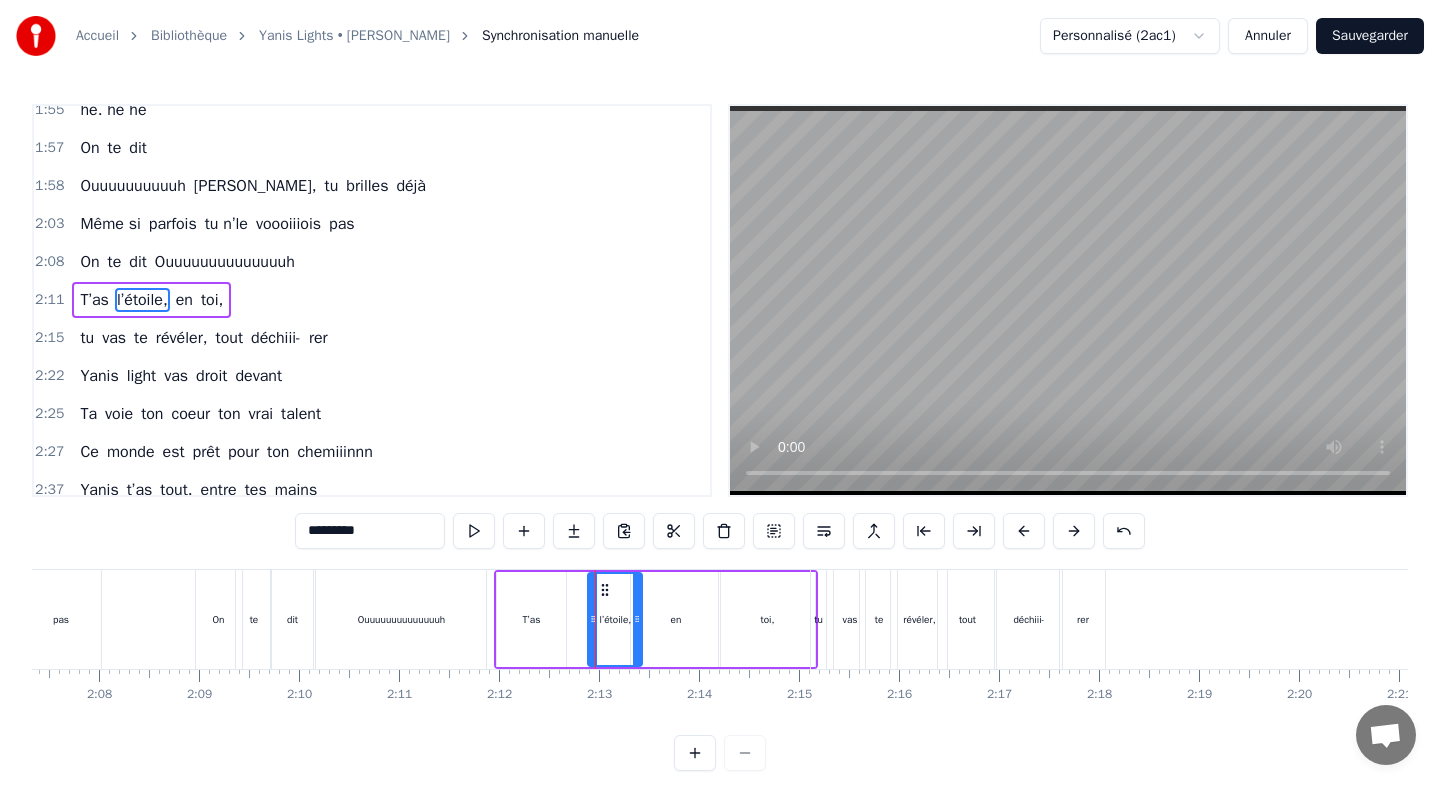 drag, startPoint x: 559, startPoint y: 586, endPoint x: 592, endPoint y: 591, distance: 33.37664 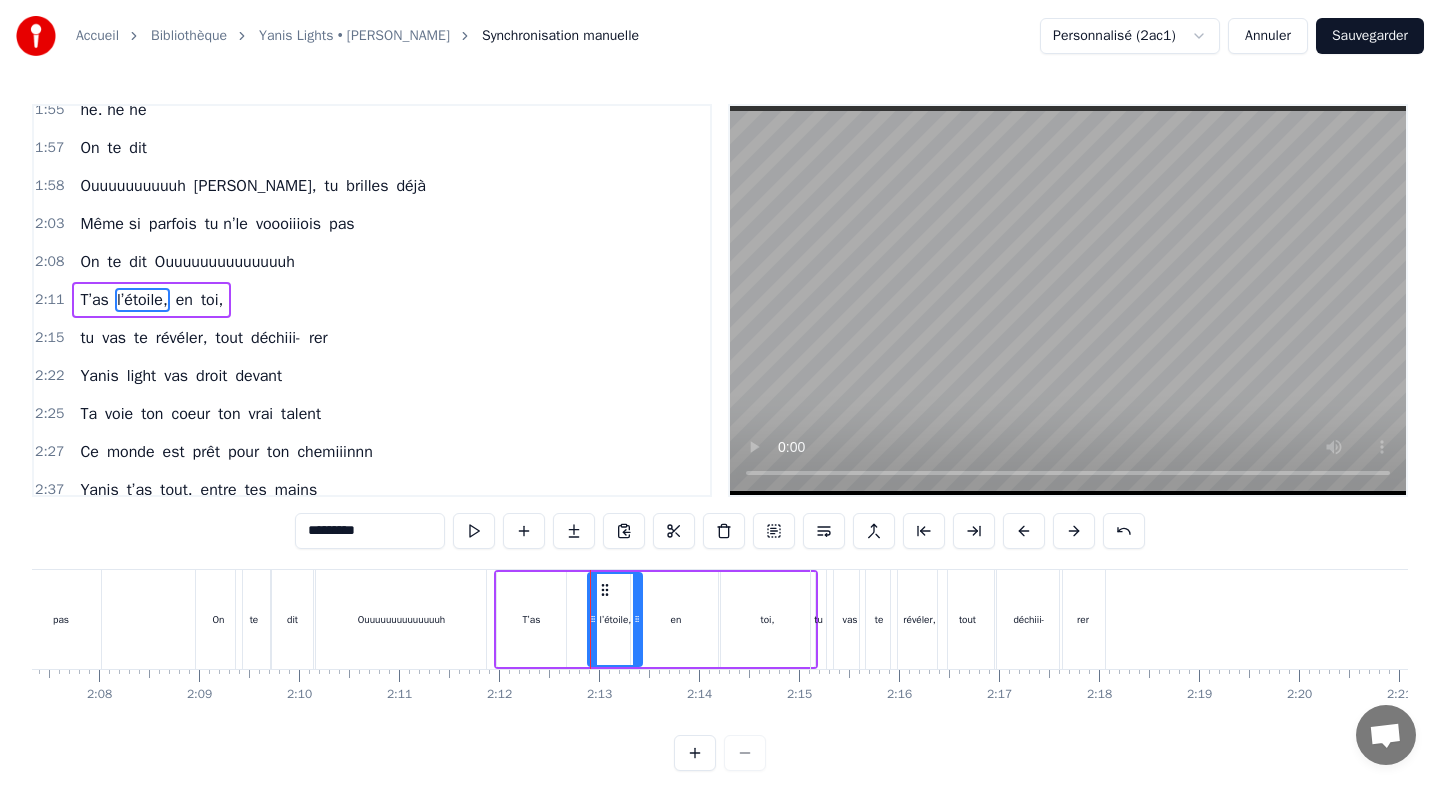 click on "T’as" at bounding box center [532, 619] 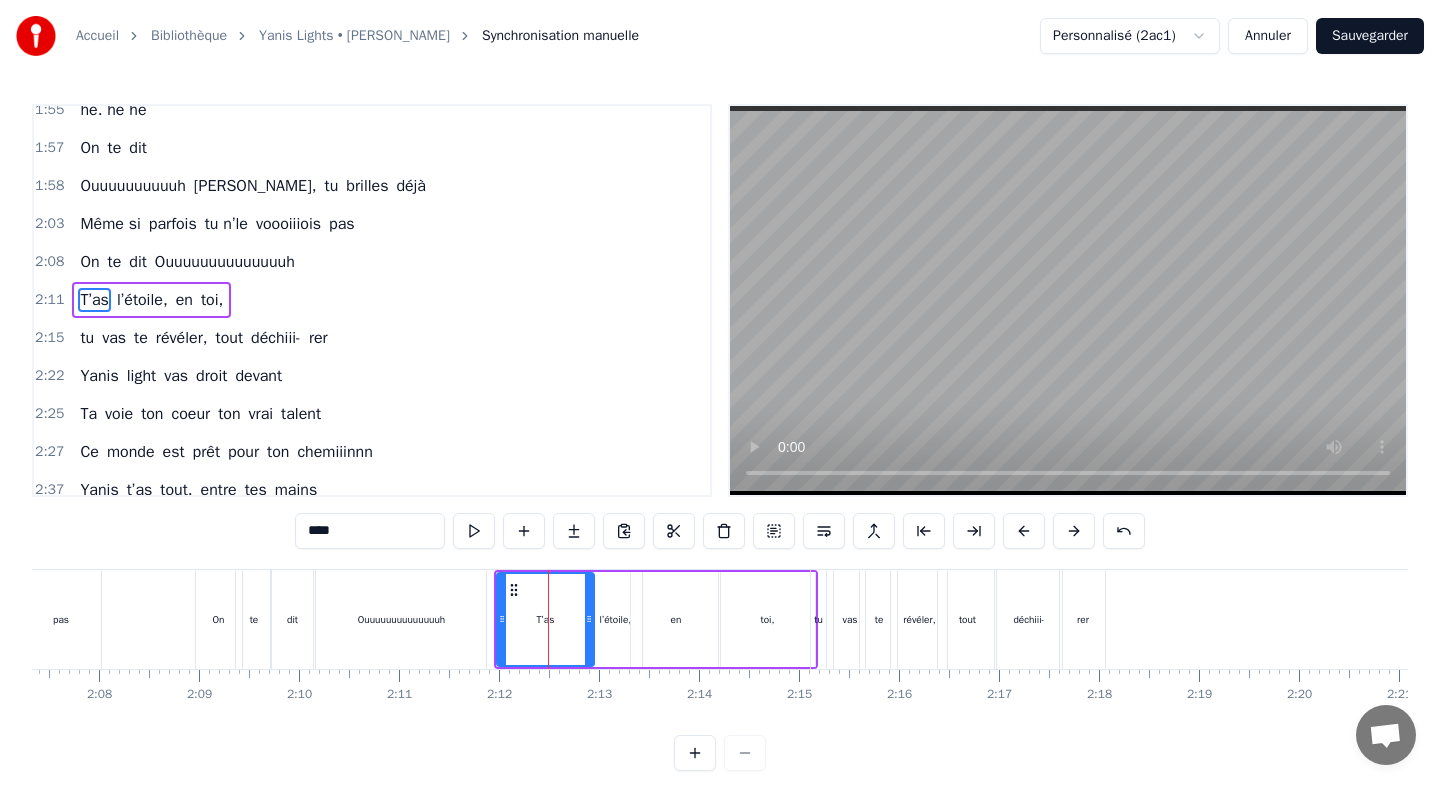 drag, startPoint x: 564, startPoint y: 590, endPoint x: 592, endPoint y: 592, distance: 28.071337 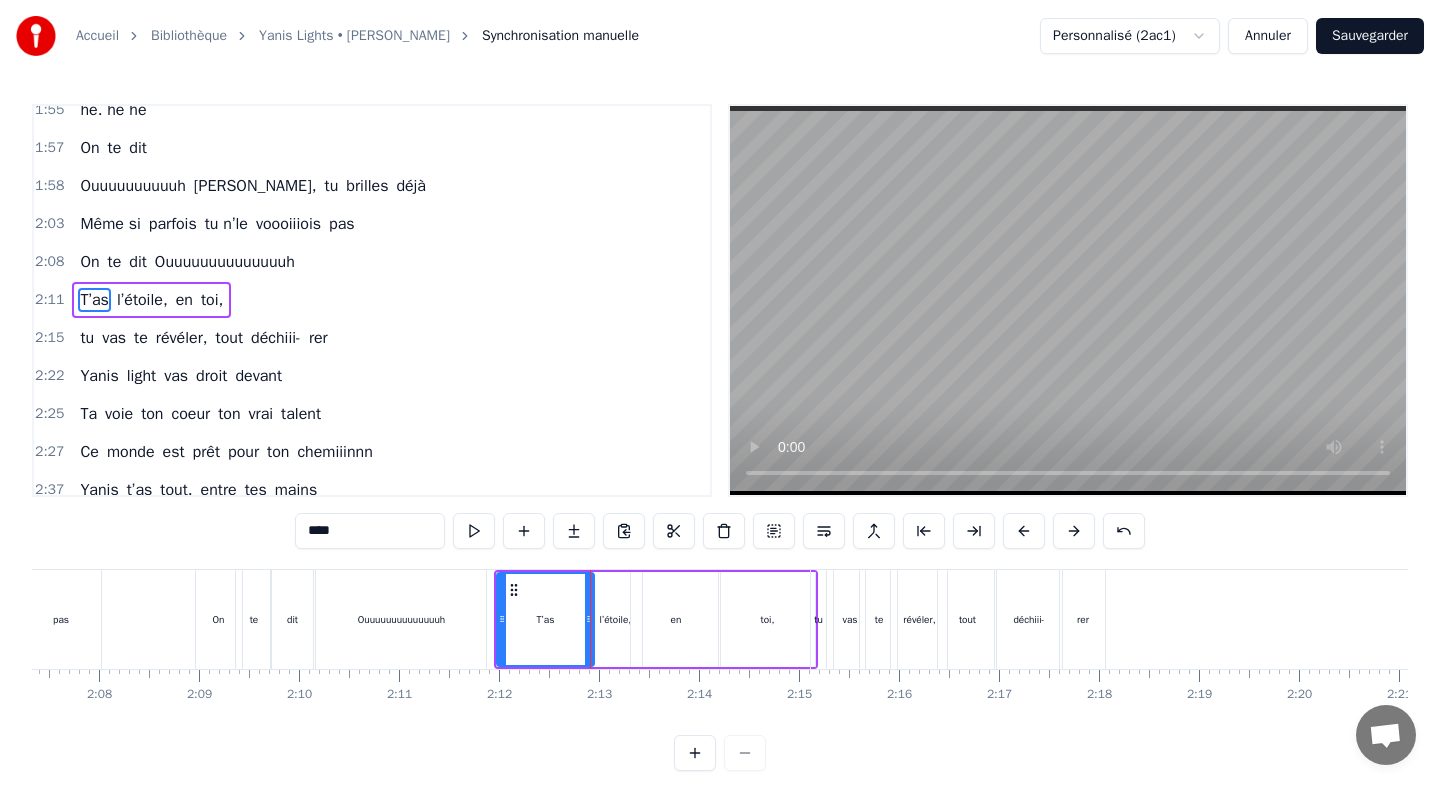 click on "en" at bounding box center [675, 619] 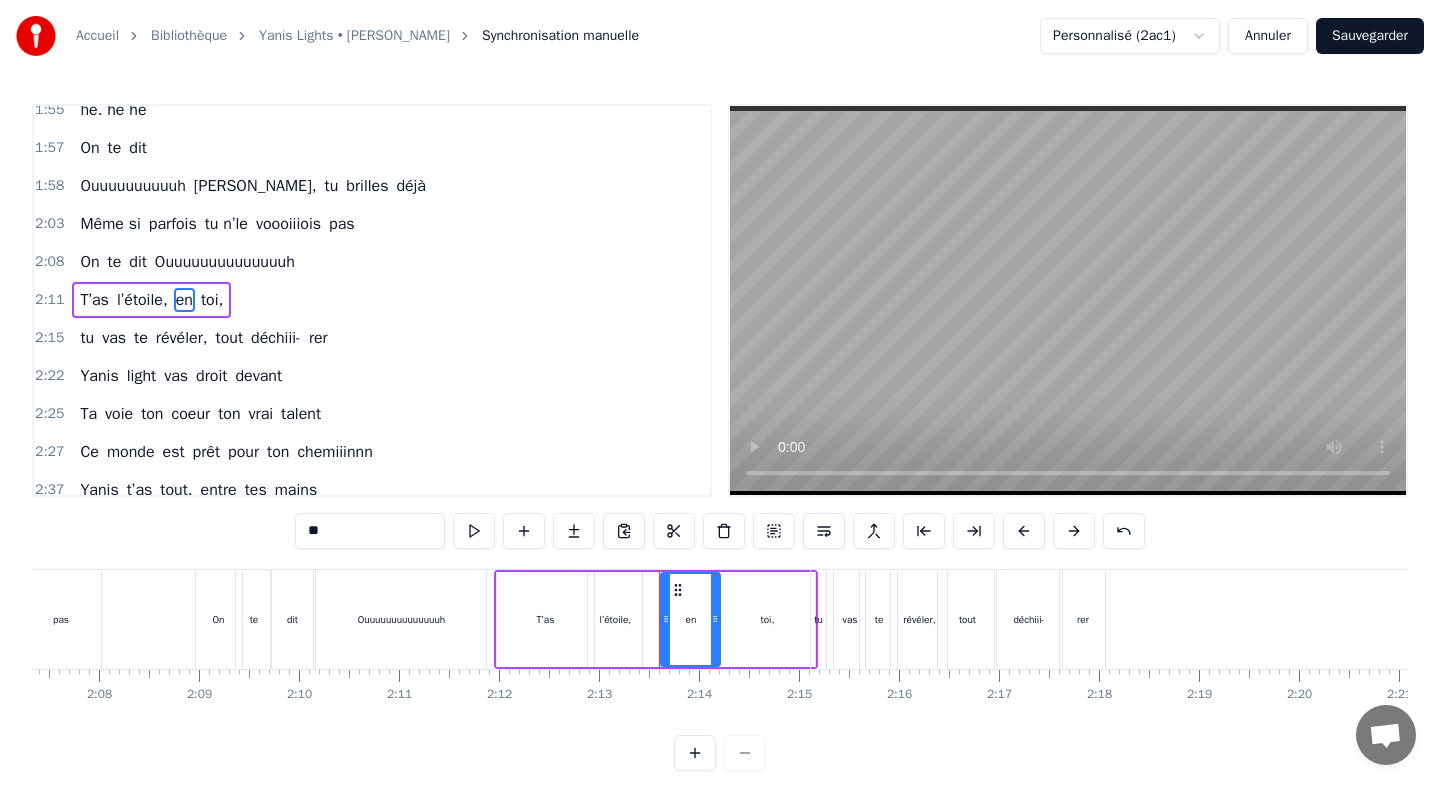drag, startPoint x: 634, startPoint y: 587, endPoint x: 664, endPoint y: 594, distance: 30.805843 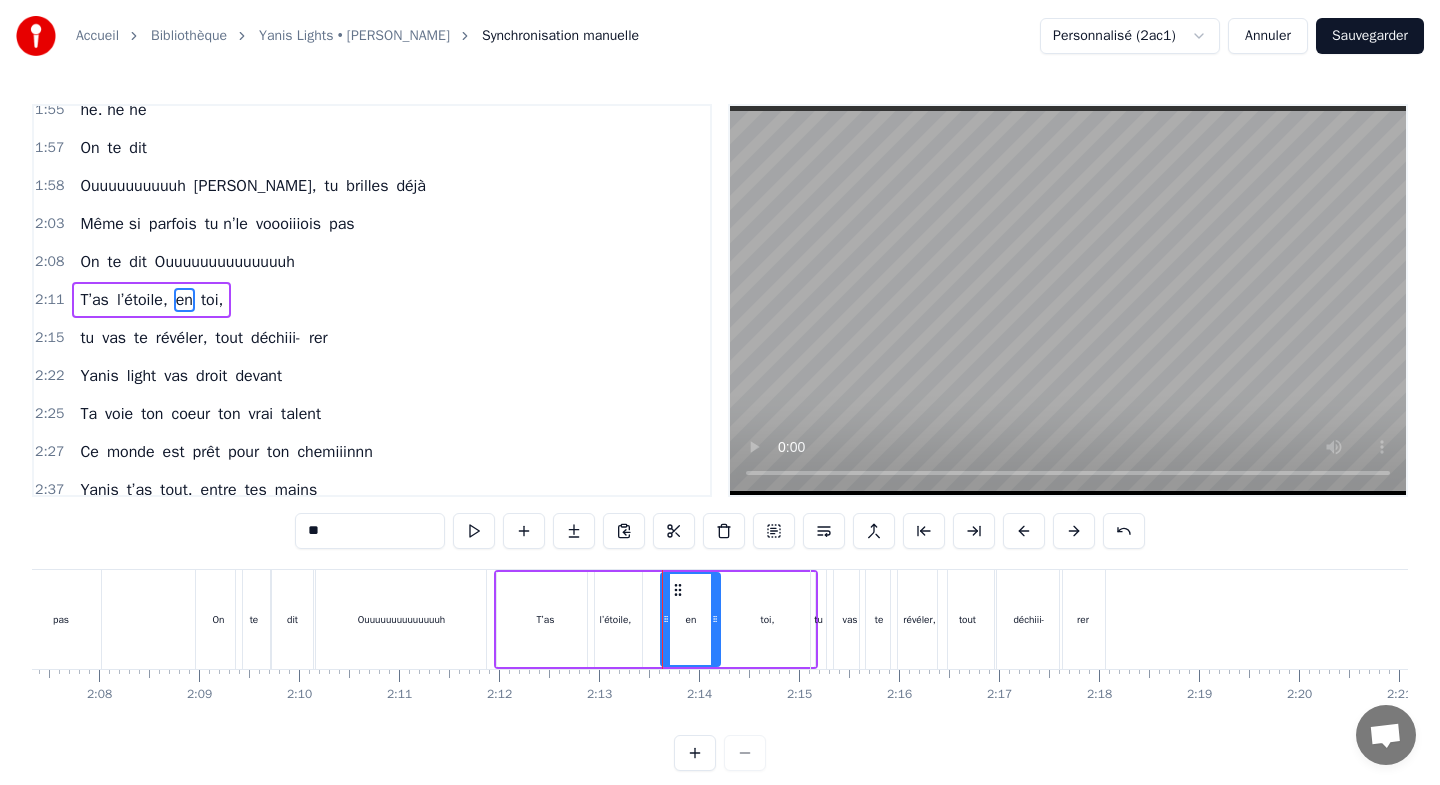 click on "l’étoile," at bounding box center [615, 619] 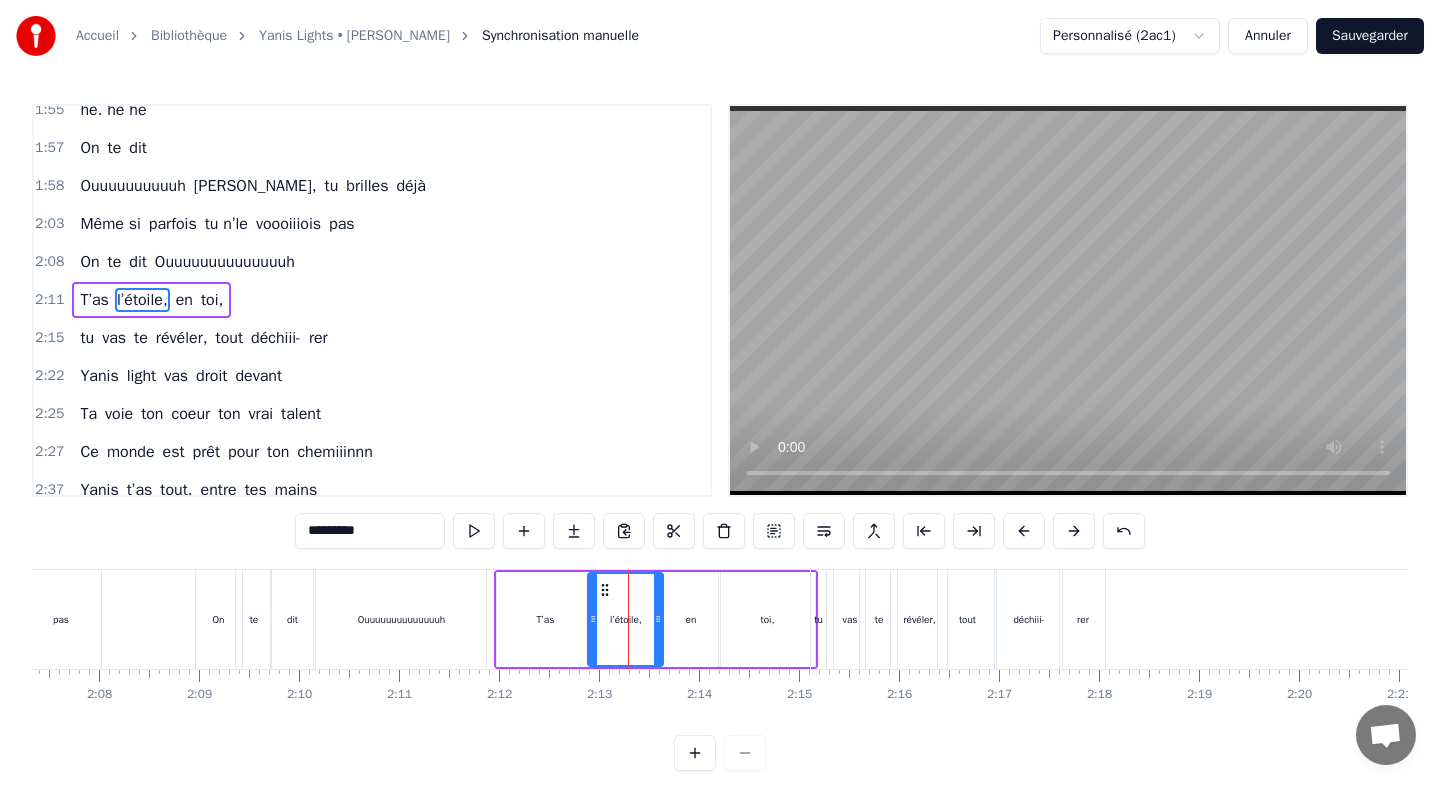 drag, startPoint x: 640, startPoint y: 591, endPoint x: 661, endPoint y: 595, distance: 21.377558 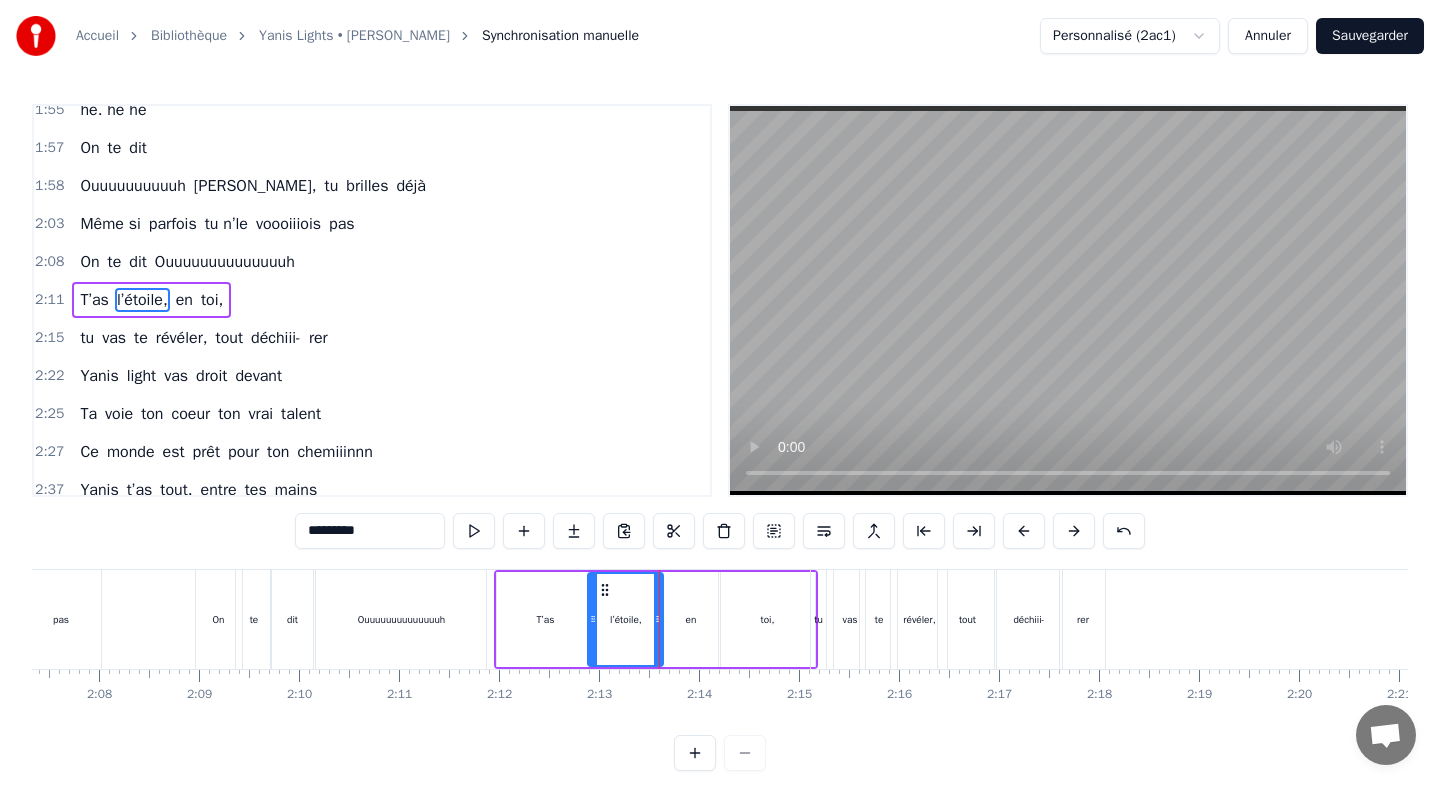 click on "en" at bounding box center (690, 619) 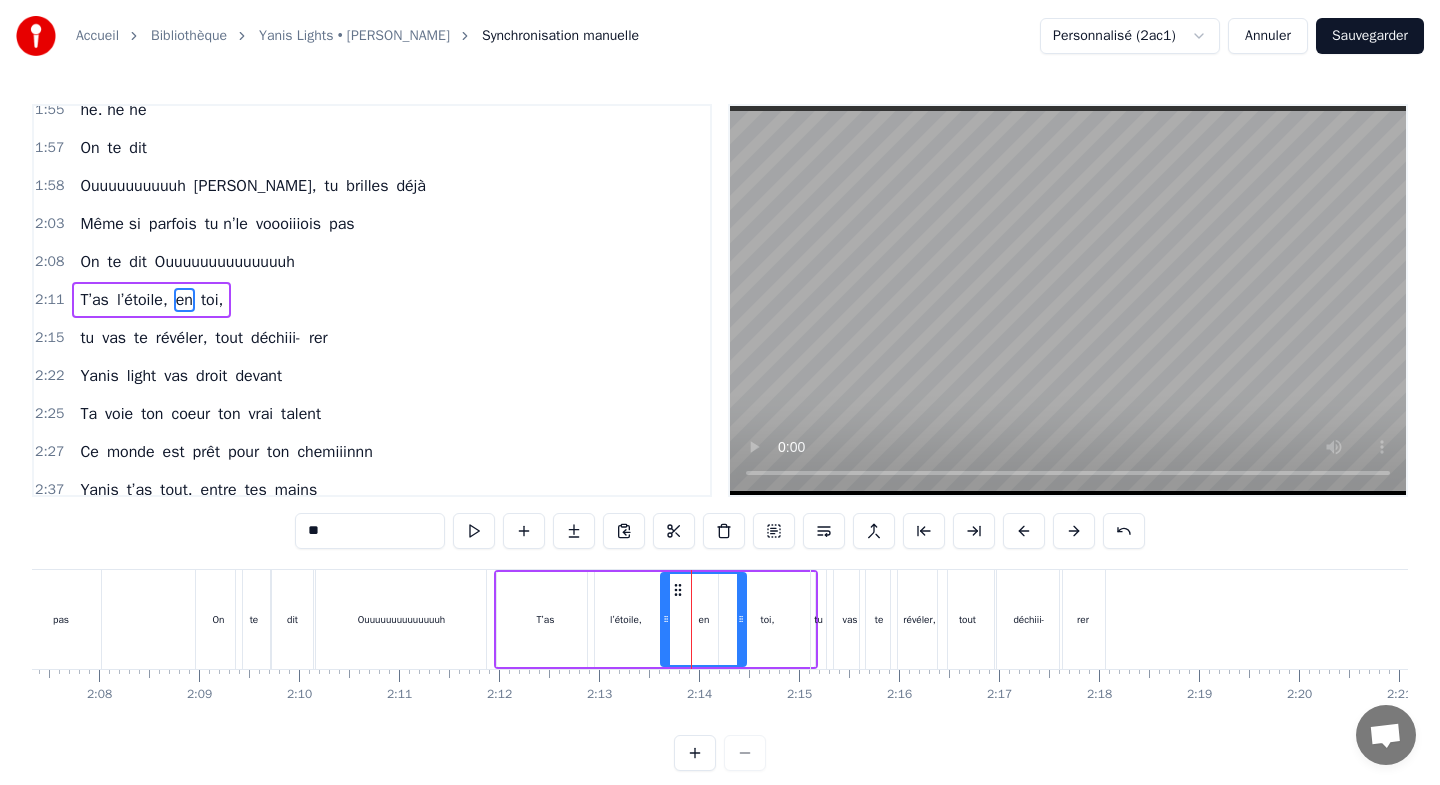 drag, startPoint x: 717, startPoint y: 594, endPoint x: 743, endPoint y: 594, distance: 26 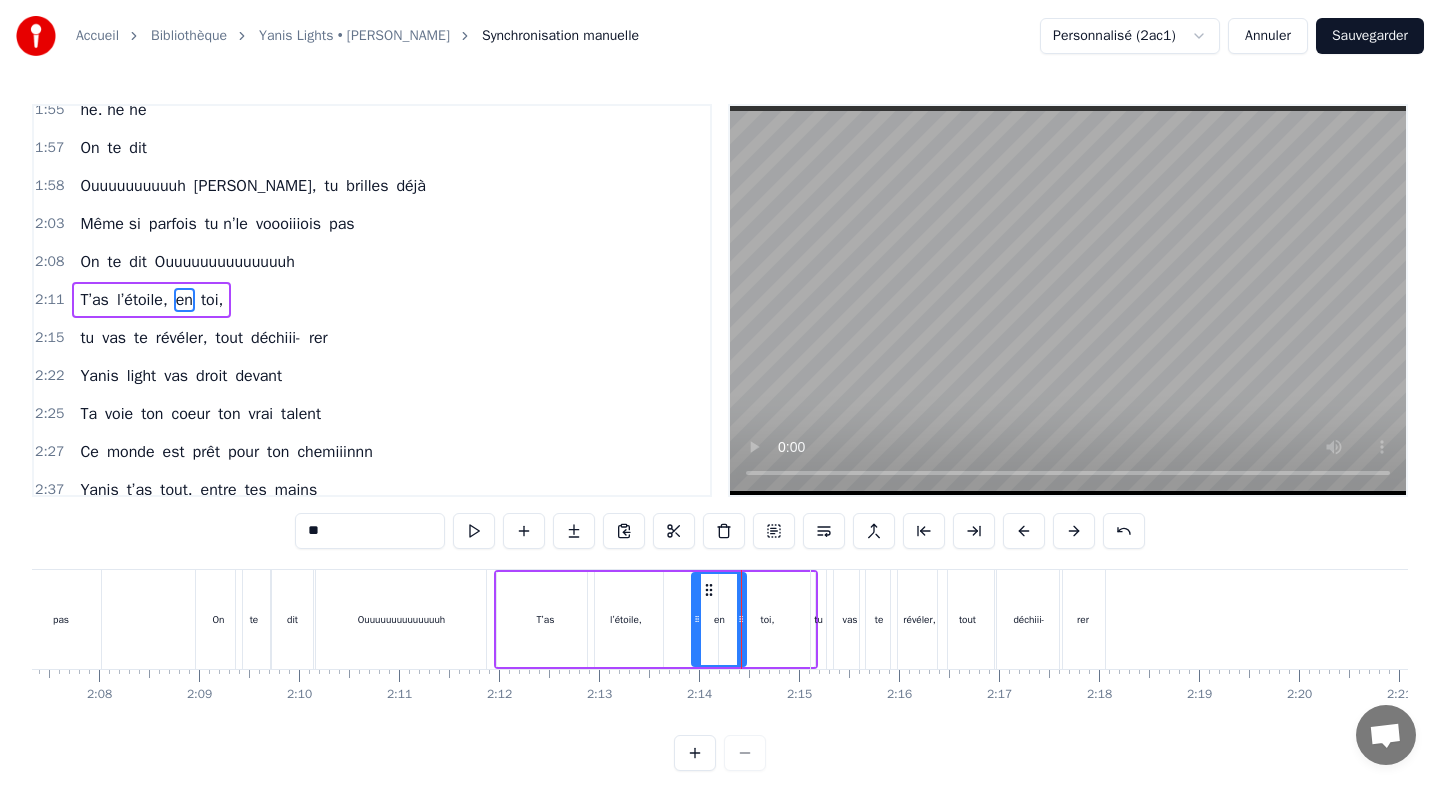 drag, startPoint x: 668, startPoint y: 592, endPoint x: 699, endPoint y: 593, distance: 31.016125 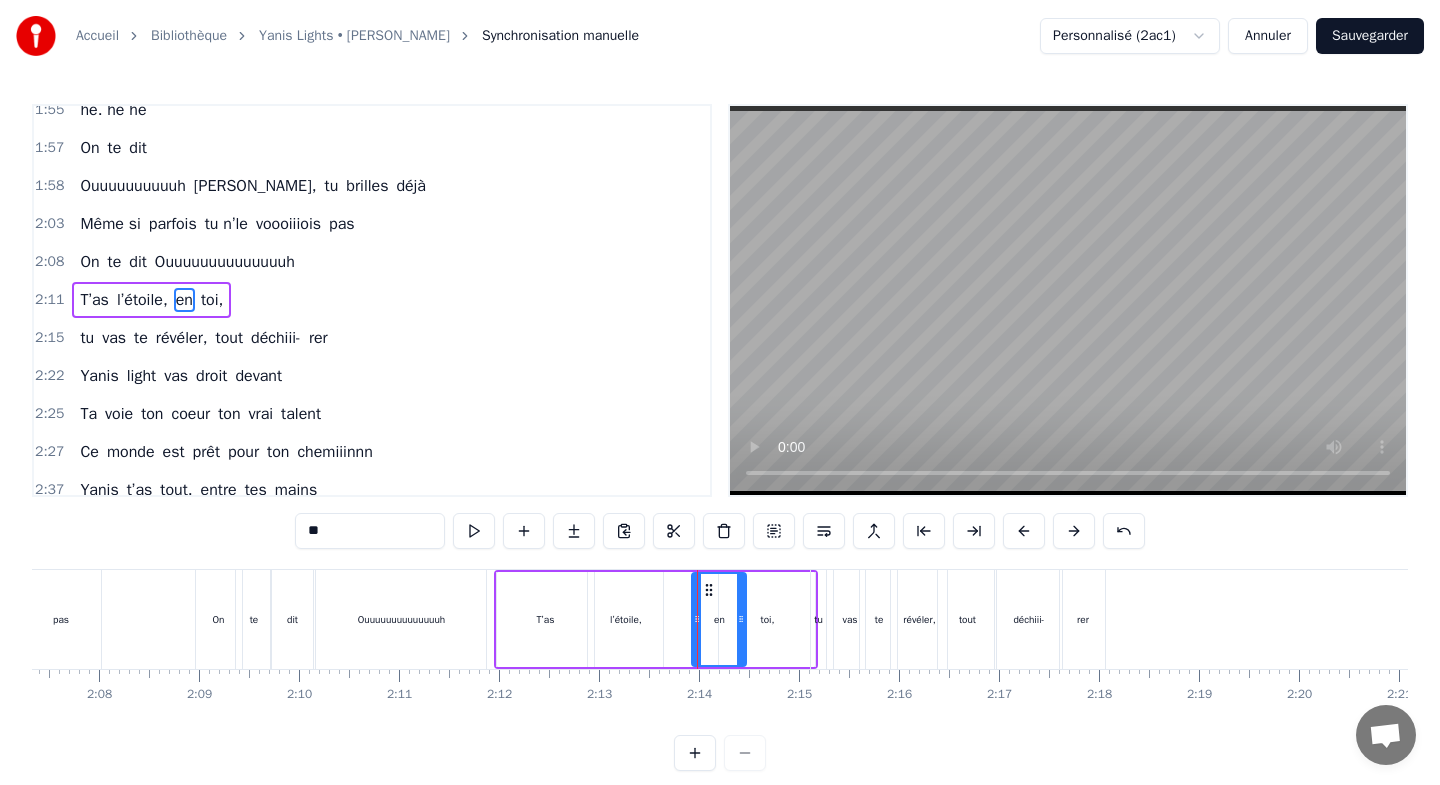 click on "l’étoile," at bounding box center [625, 619] 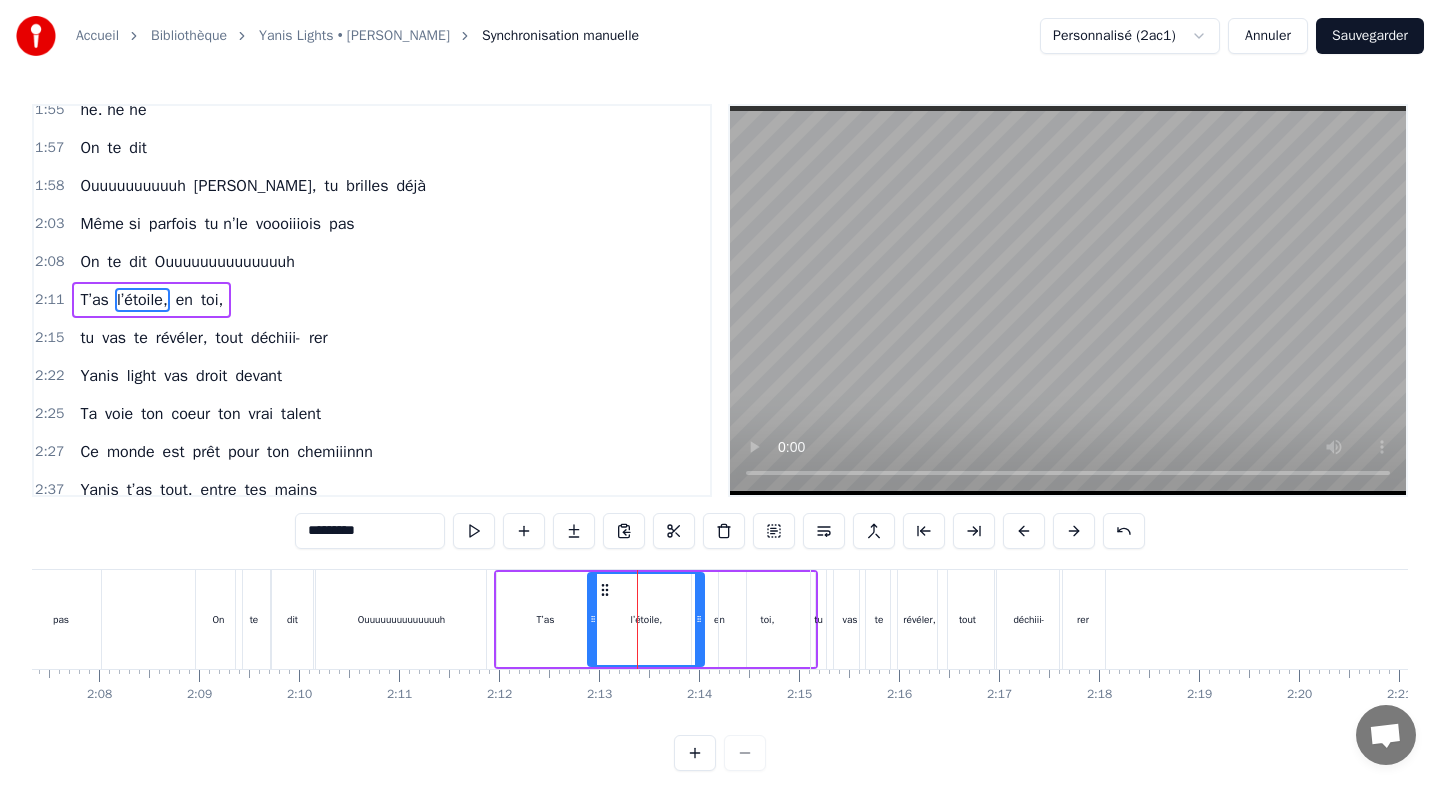 drag, startPoint x: 659, startPoint y: 588, endPoint x: 700, endPoint y: 590, distance: 41.04875 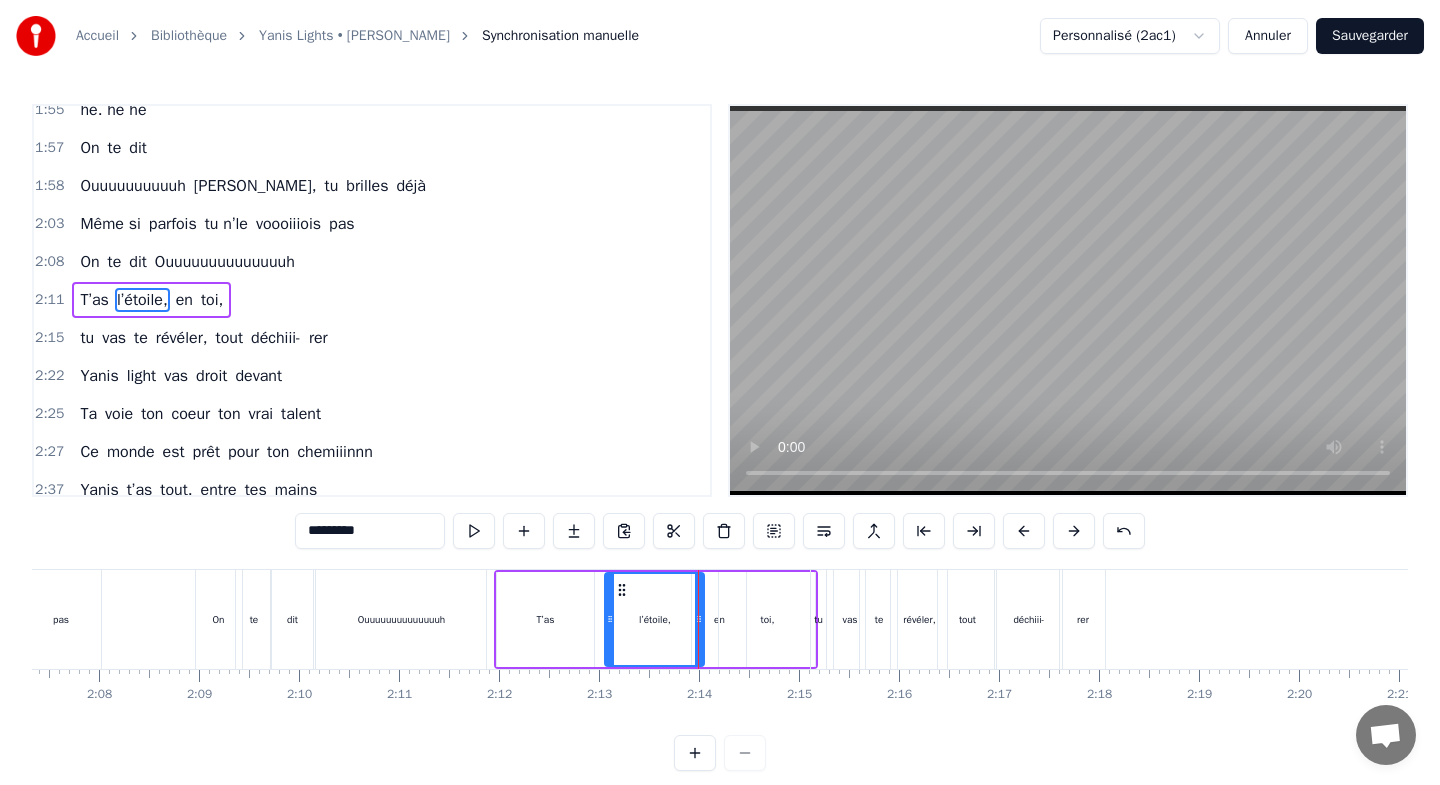 drag, startPoint x: 593, startPoint y: 589, endPoint x: 610, endPoint y: 590, distance: 17.029387 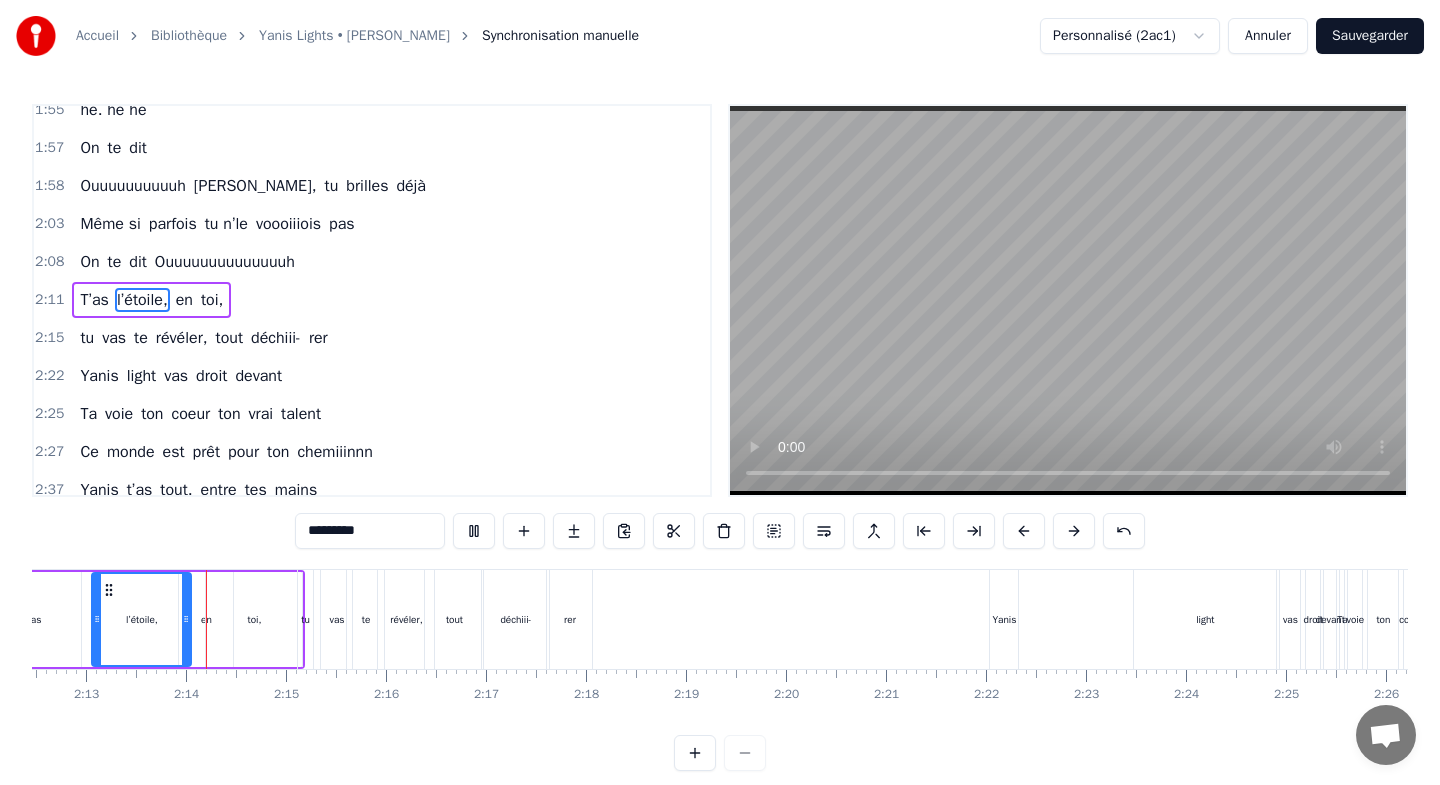 scroll, scrollTop: 0, scrollLeft: 13247, axis: horizontal 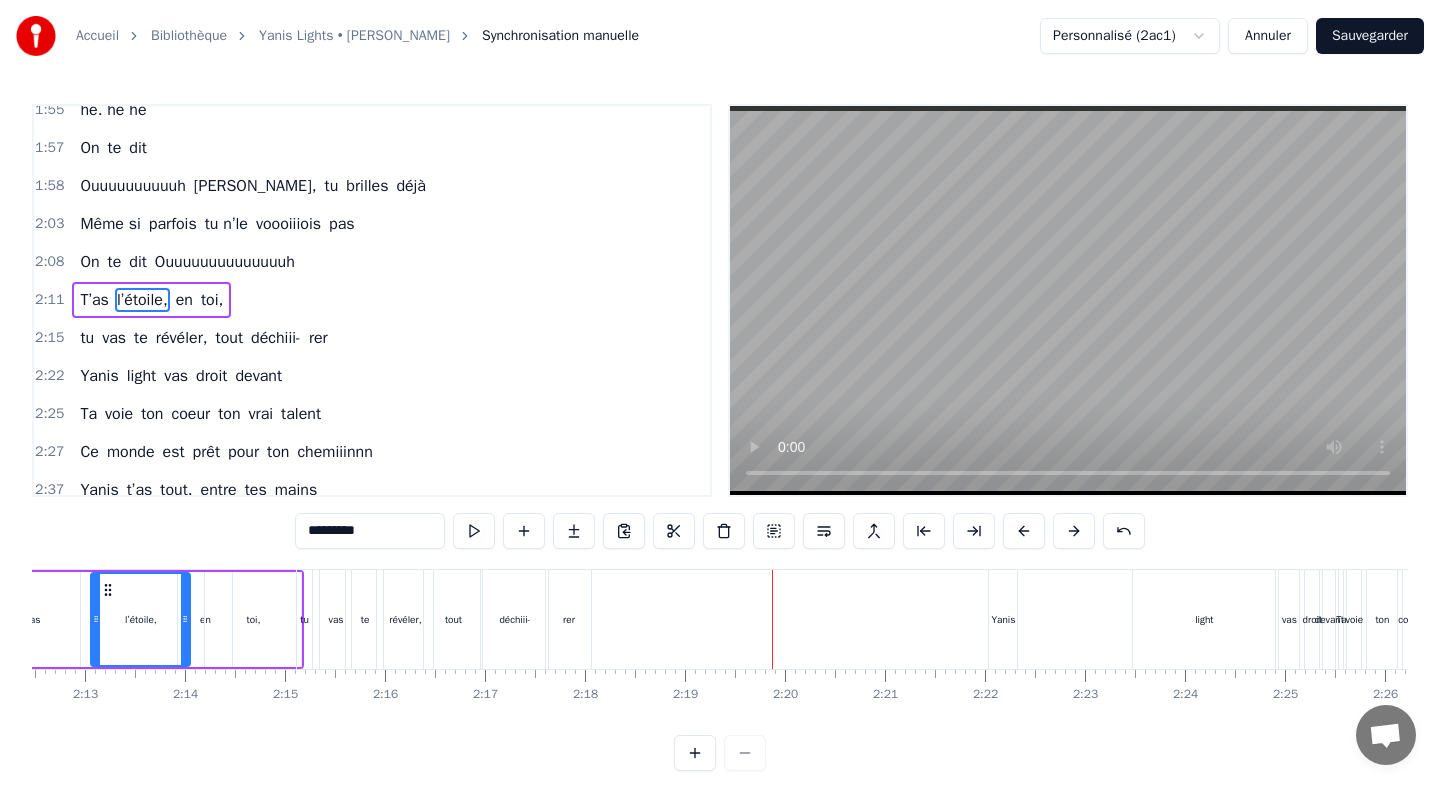 click on "Yanis" at bounding box center (1003, 619) 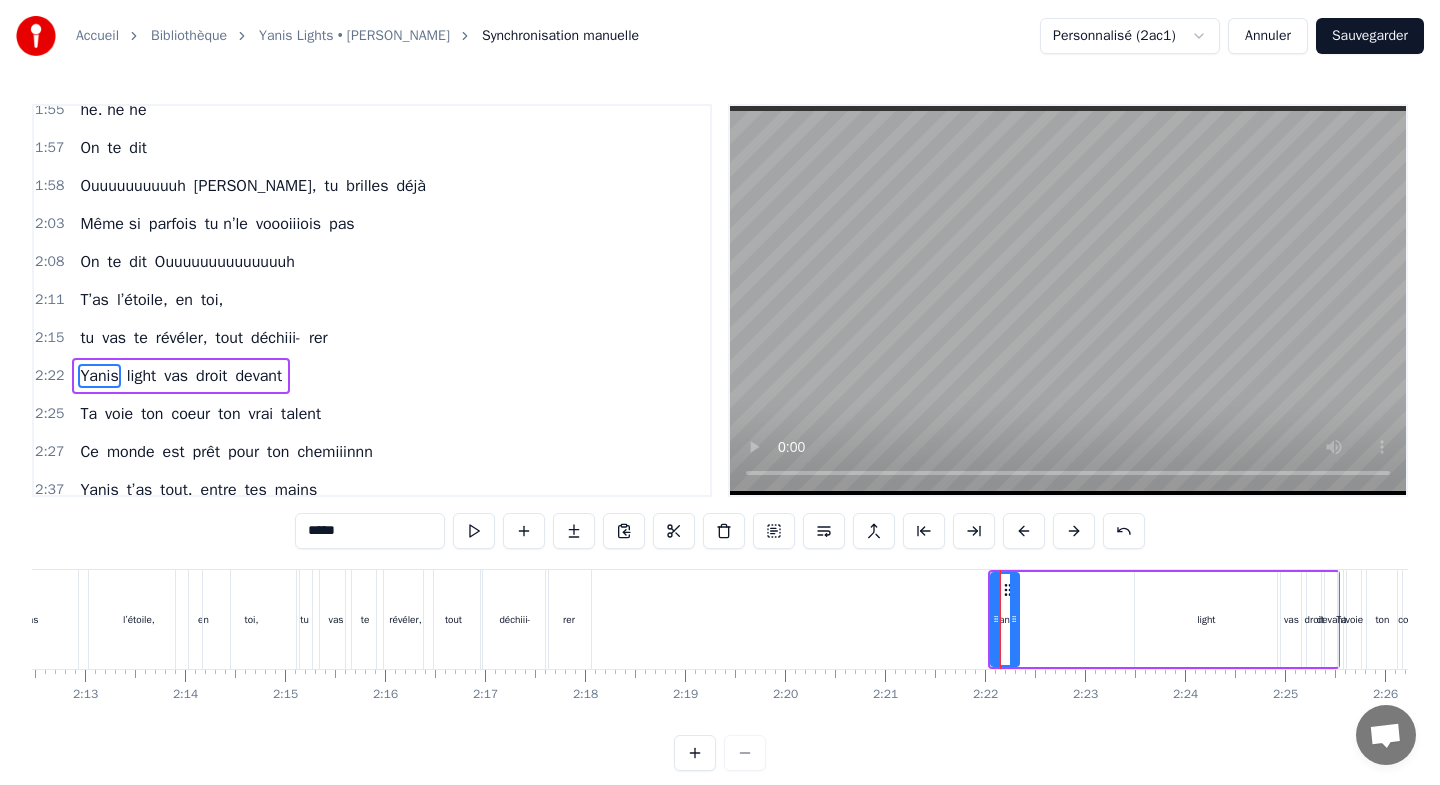 scroll, scrollTop: 1003, scrollLeft: 0, axis: vertical 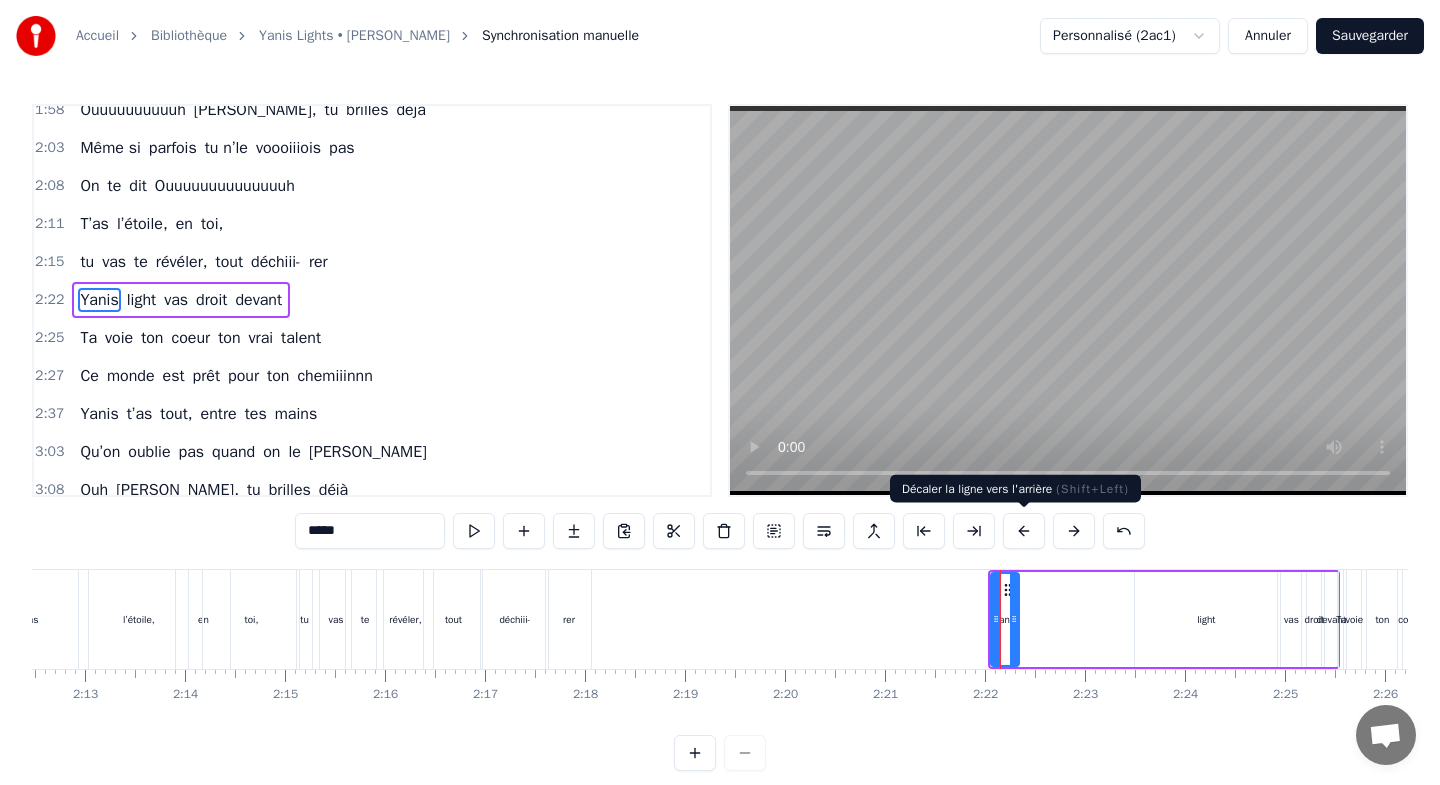 click at bounding box center [1024, 531] 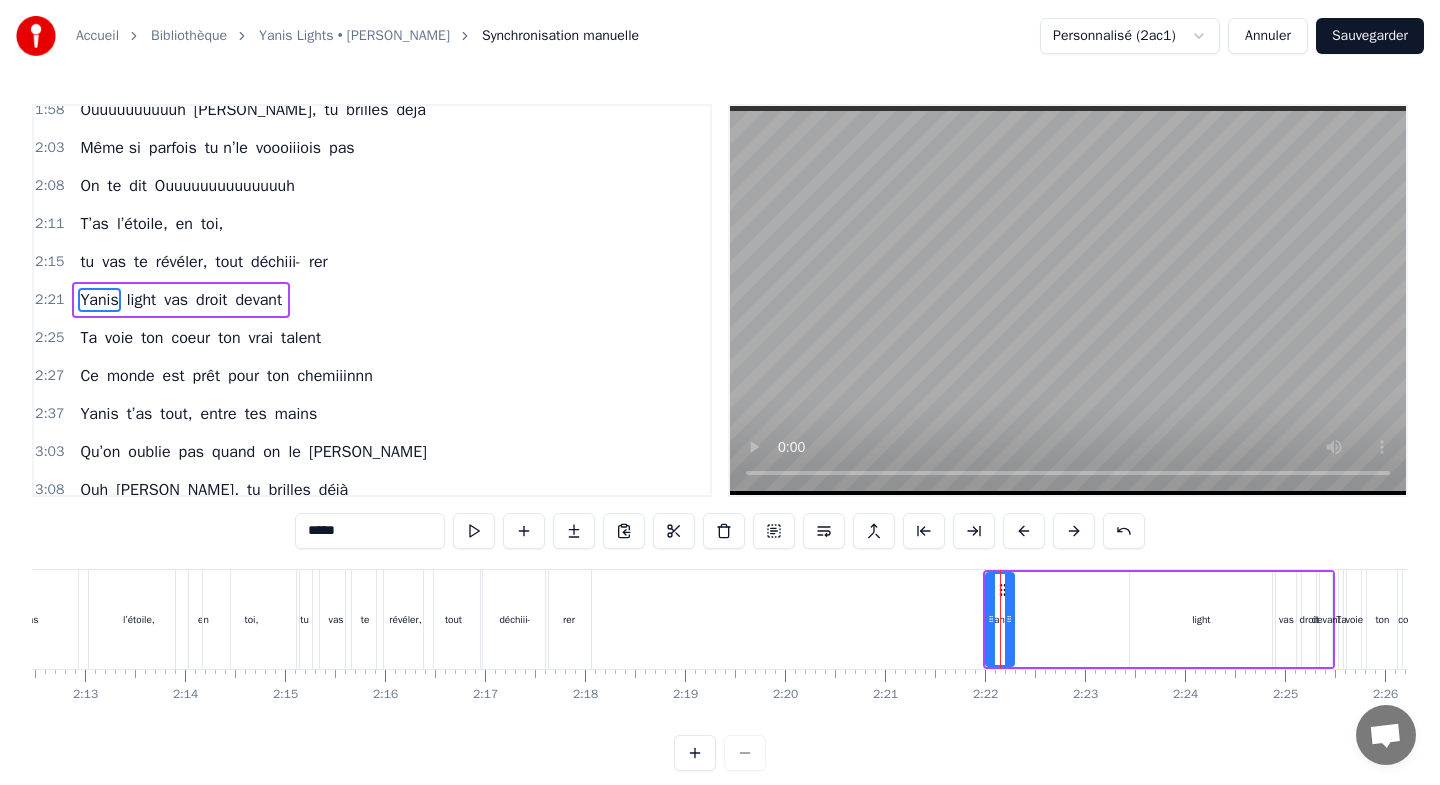 click at bounding box center [1024, 531] 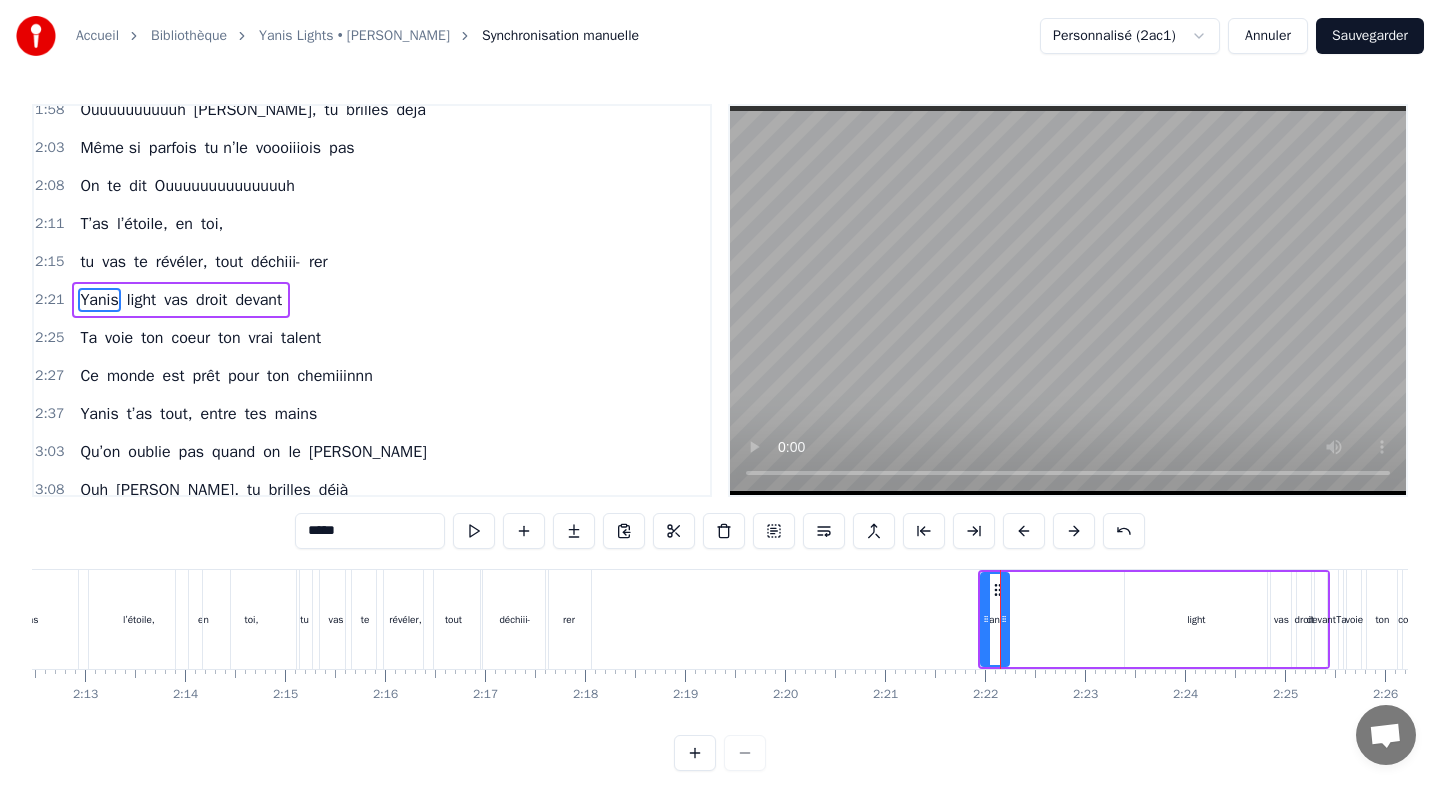 click at bounding box center (1024, 531) 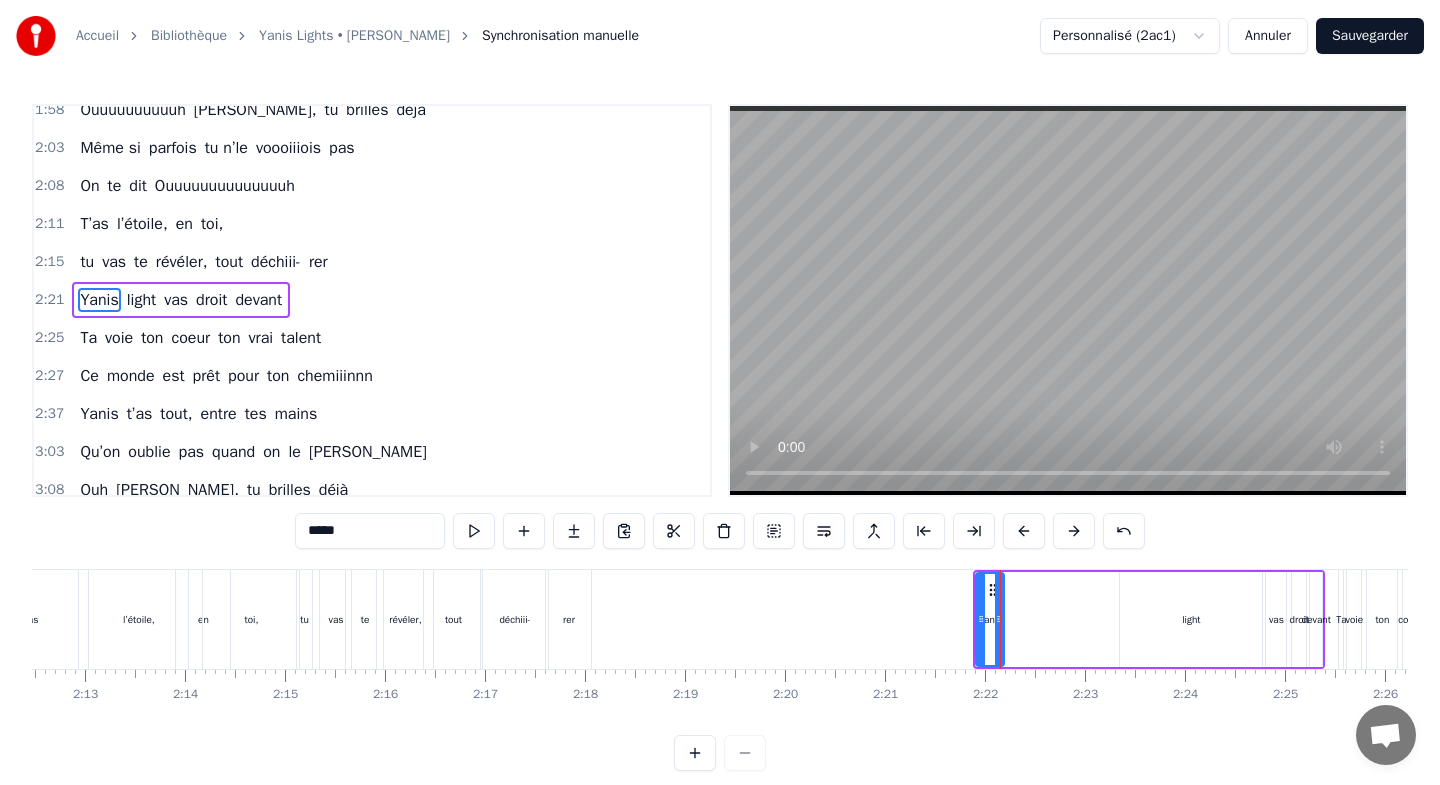 click at bounding box center [1024, 531] 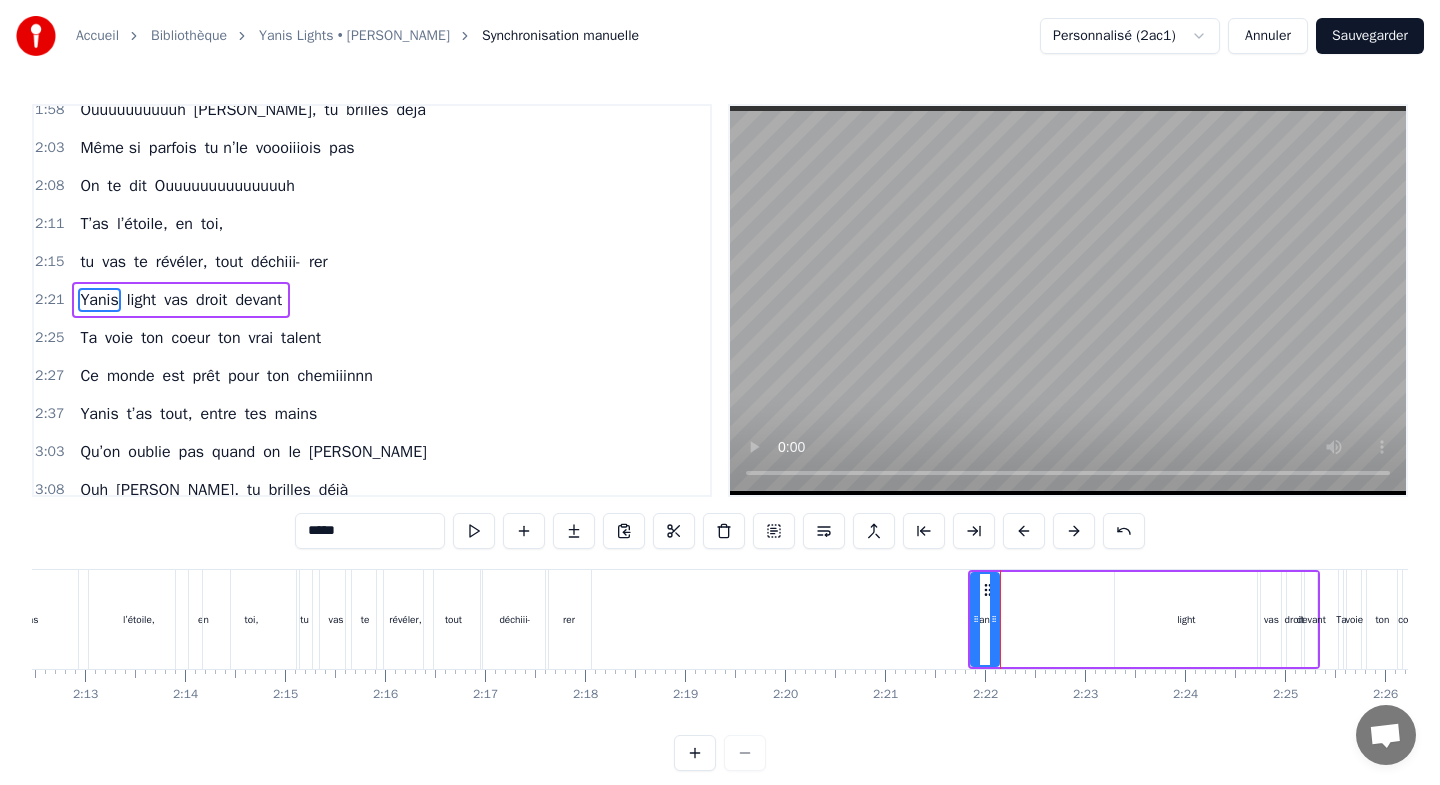 click at bounding box center (1024, 531) 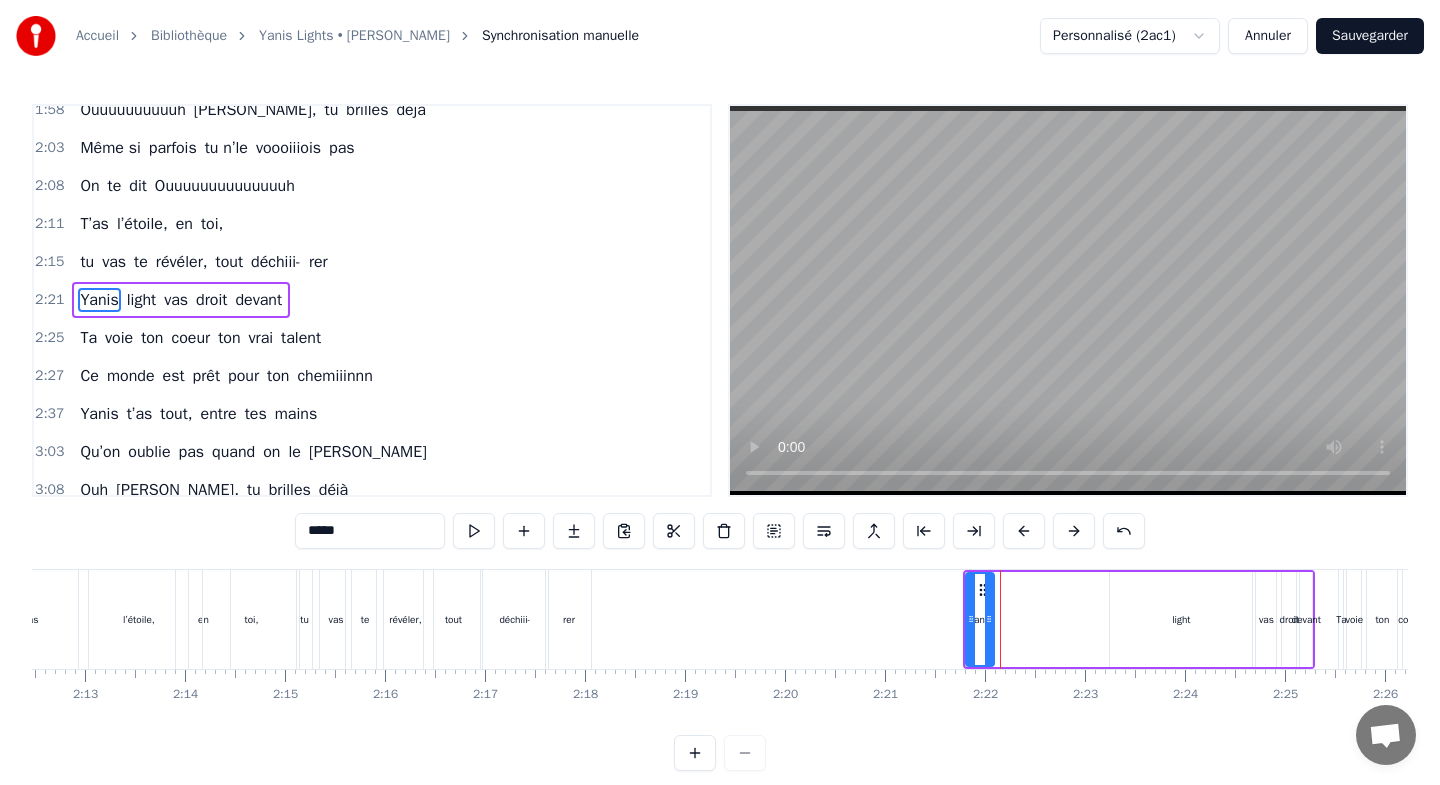 click at bounding box center [1024, 531] 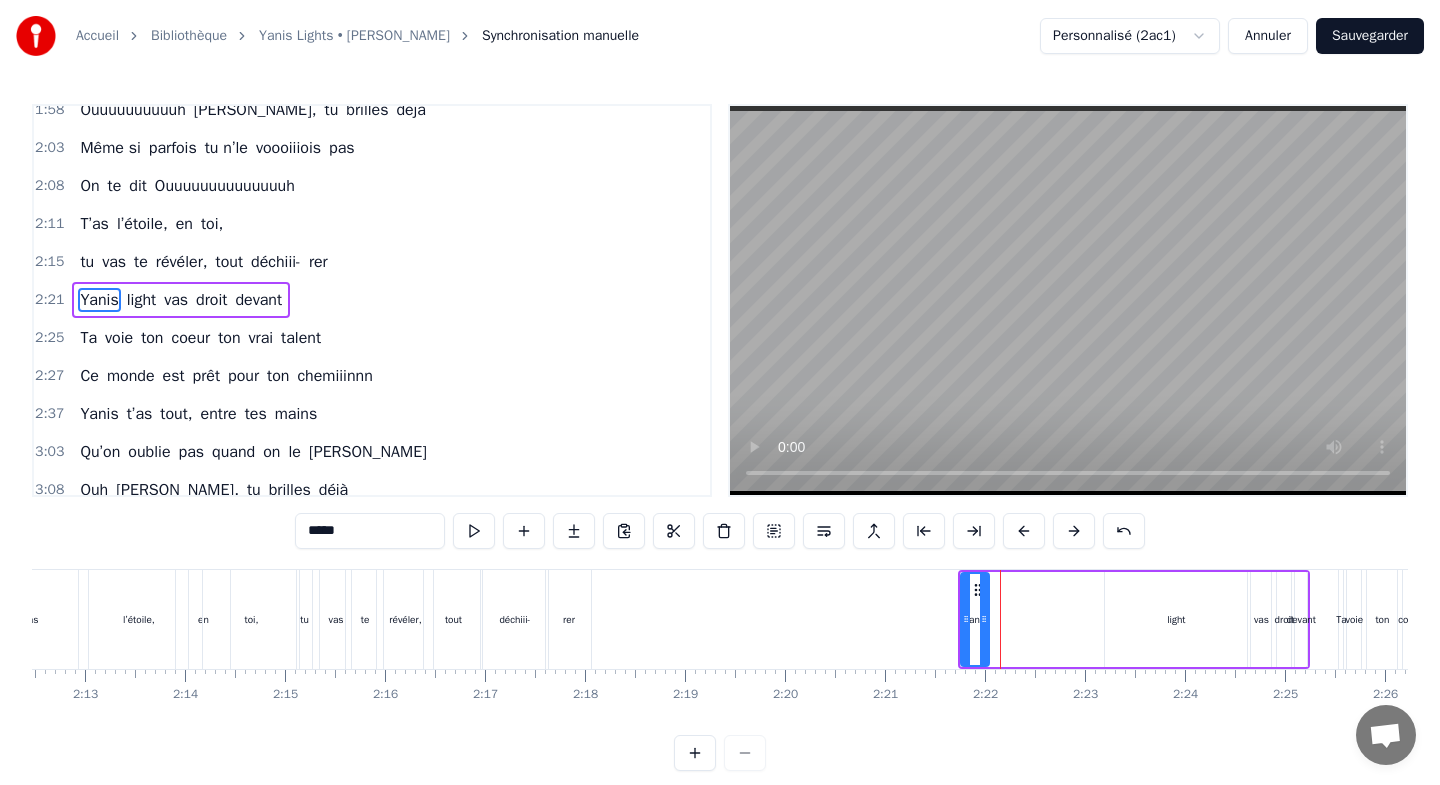 click at bounding box center [1024, 531] 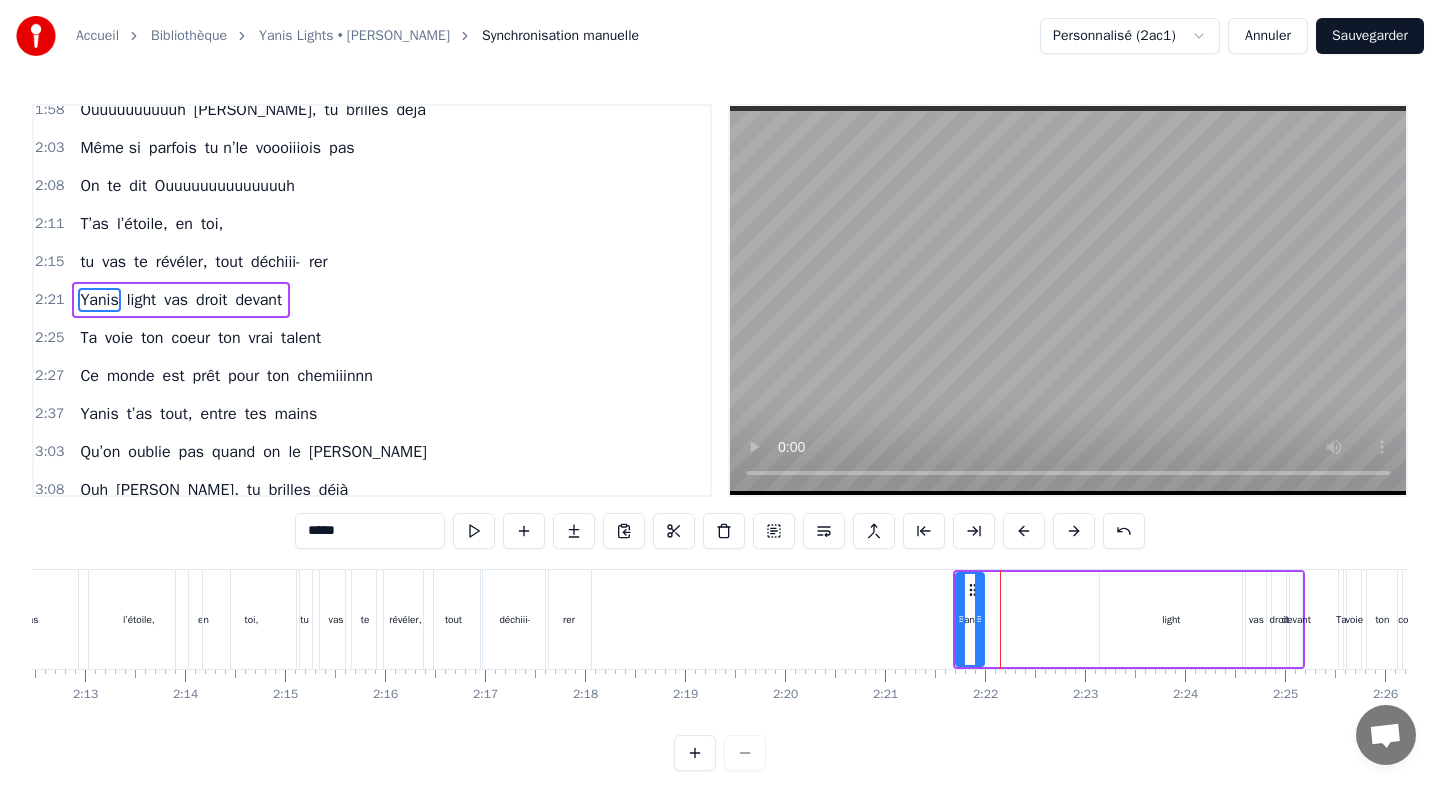 click at bounding box center (1024, 531) 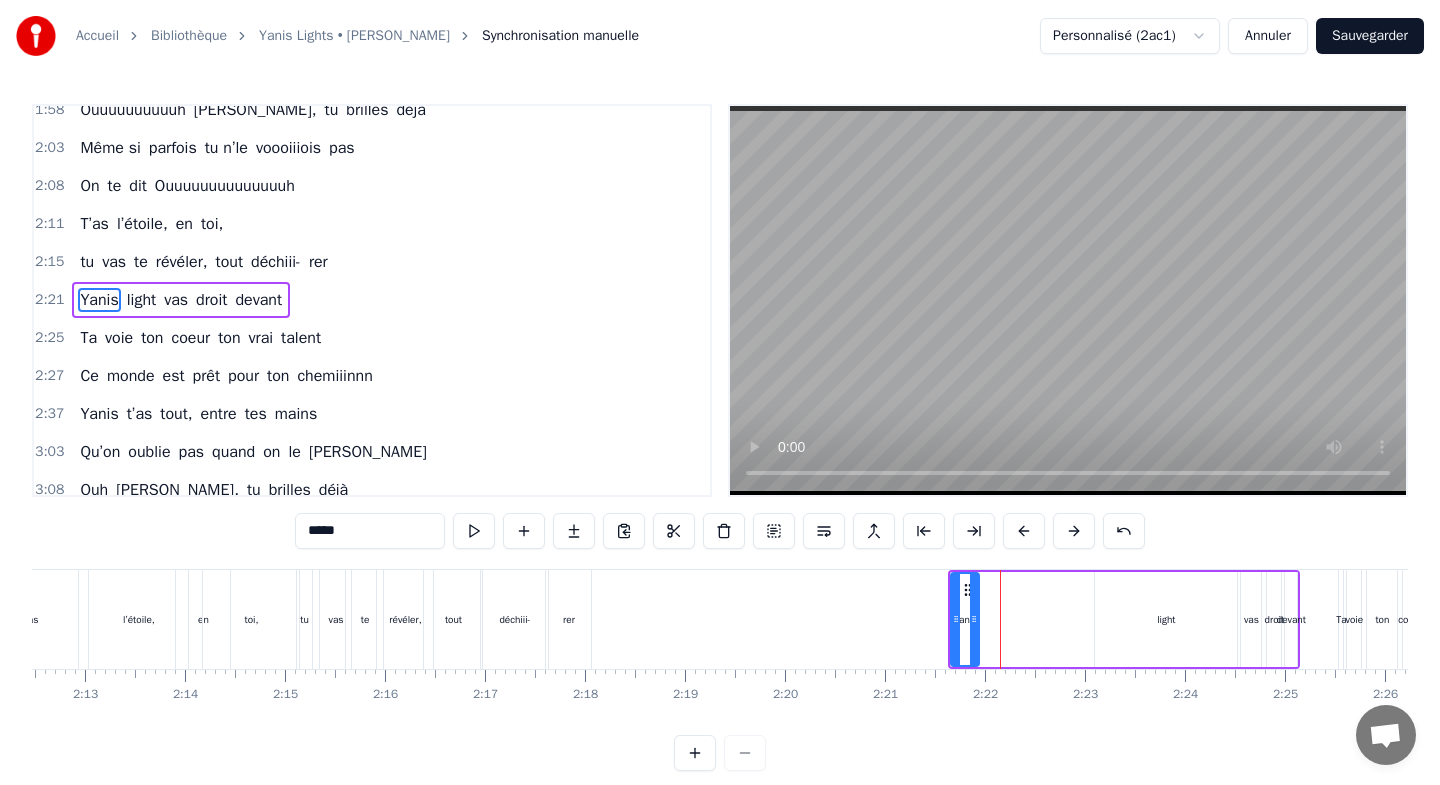 click at bounding box center (1024, 531) 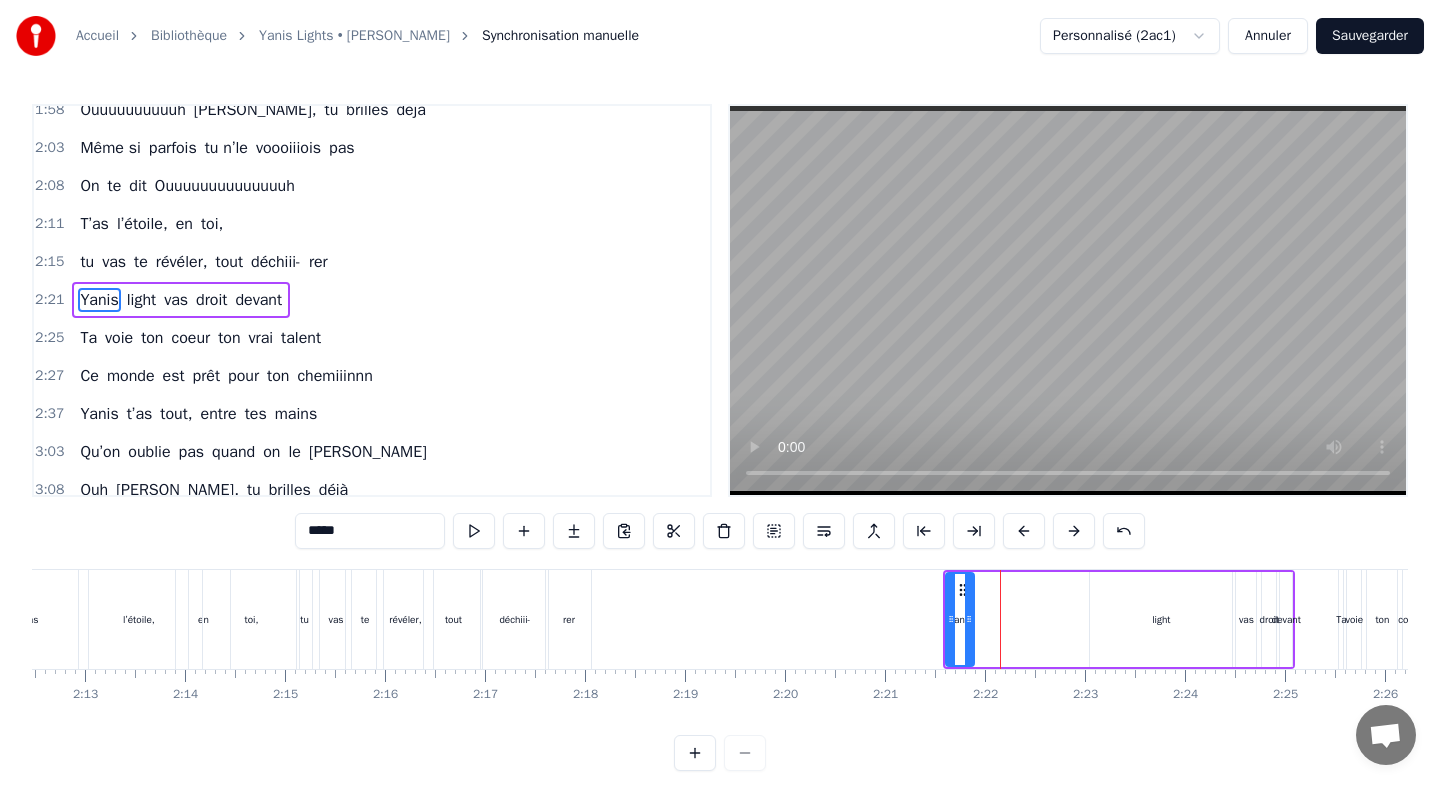 click at bounding box center (1024, 531) 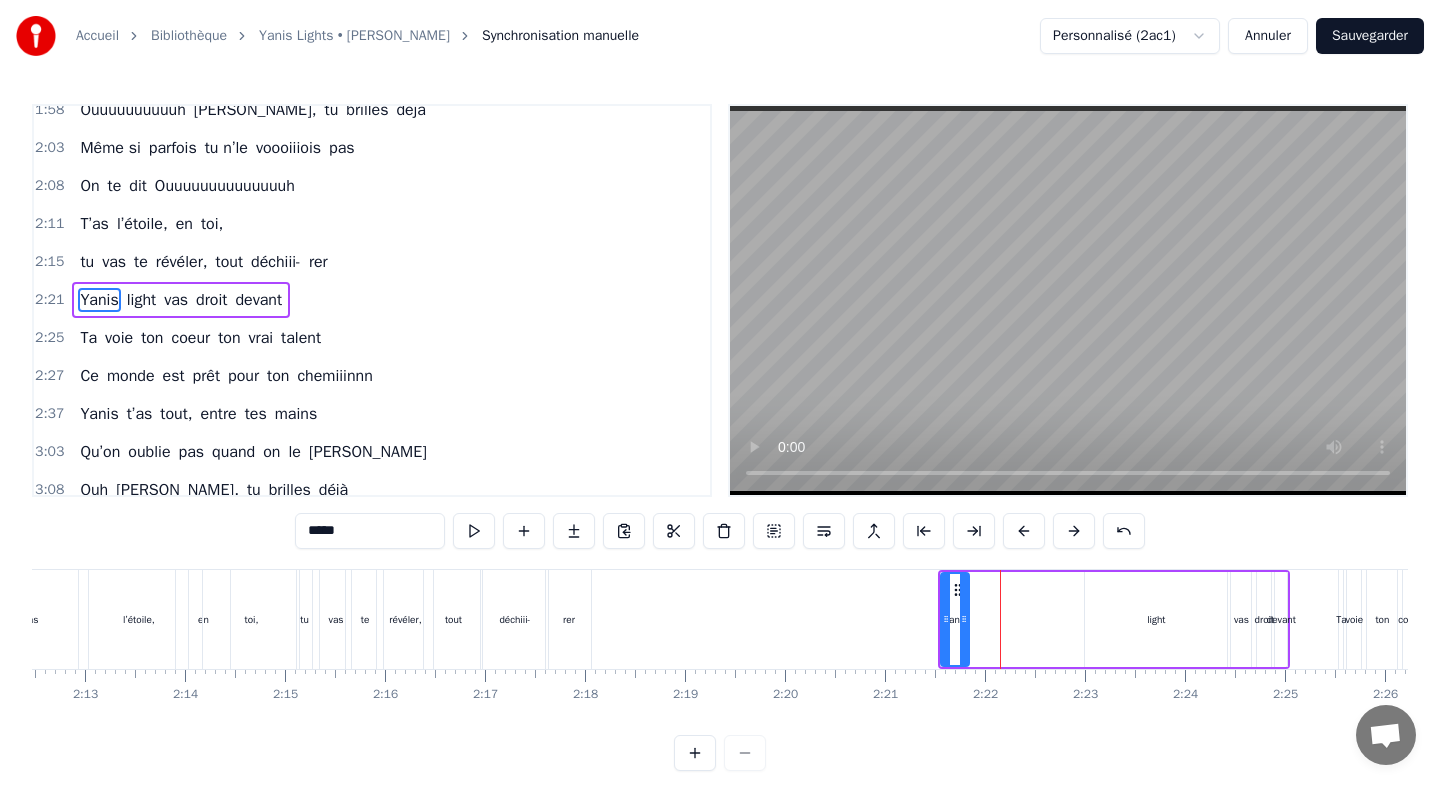 click at bounding box center [1024, 531] 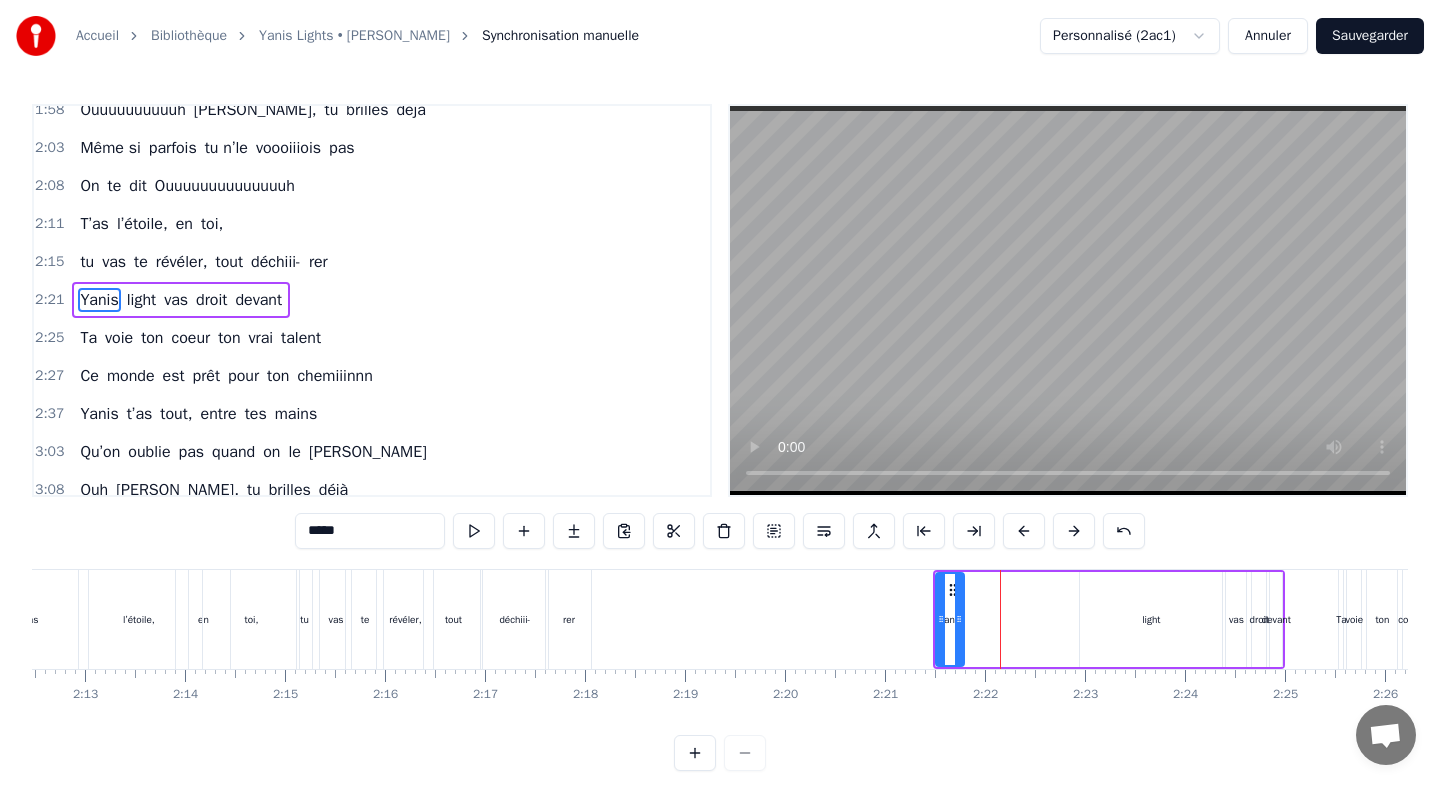 click at bounding box center [1024, 531] 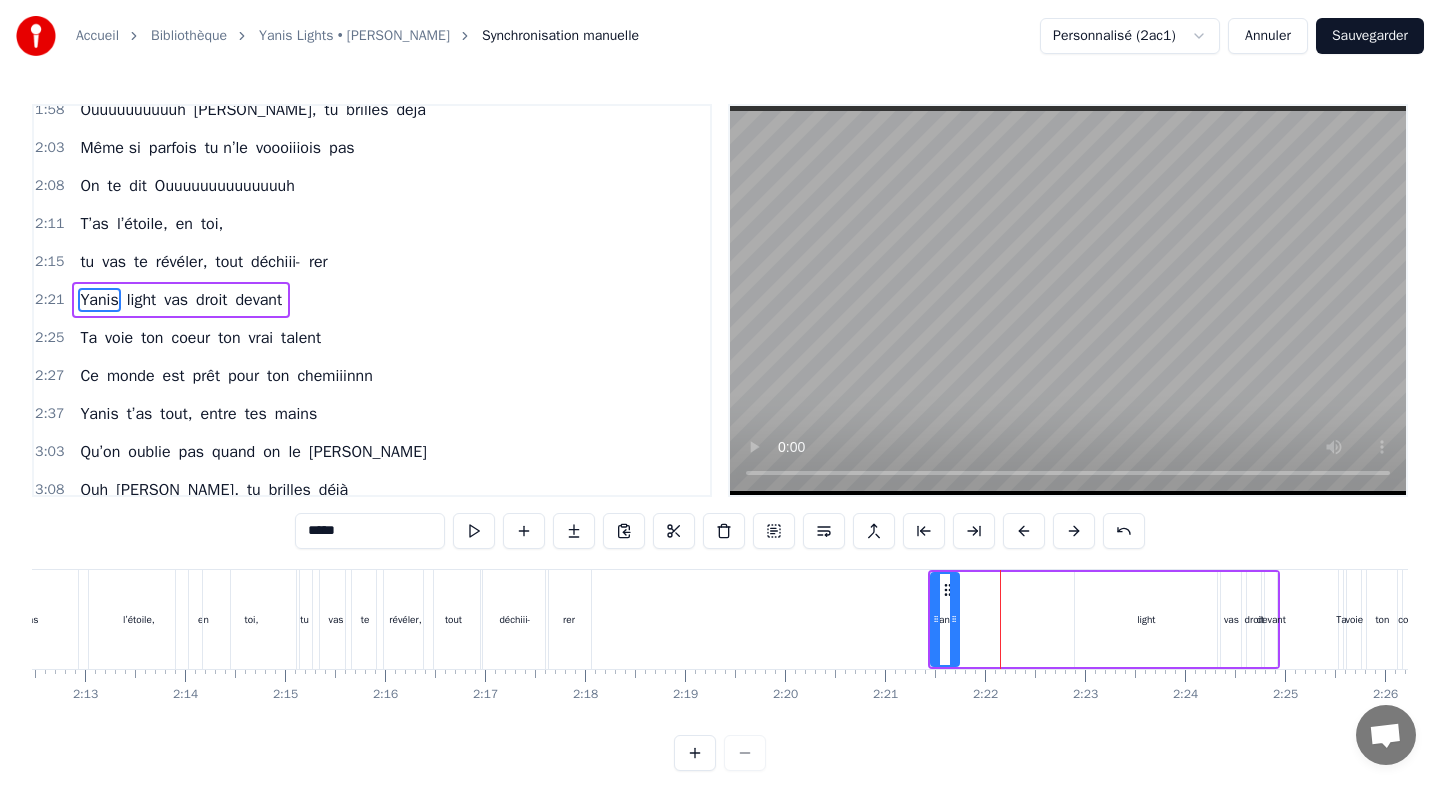 click at bounding box center (1024, 531) 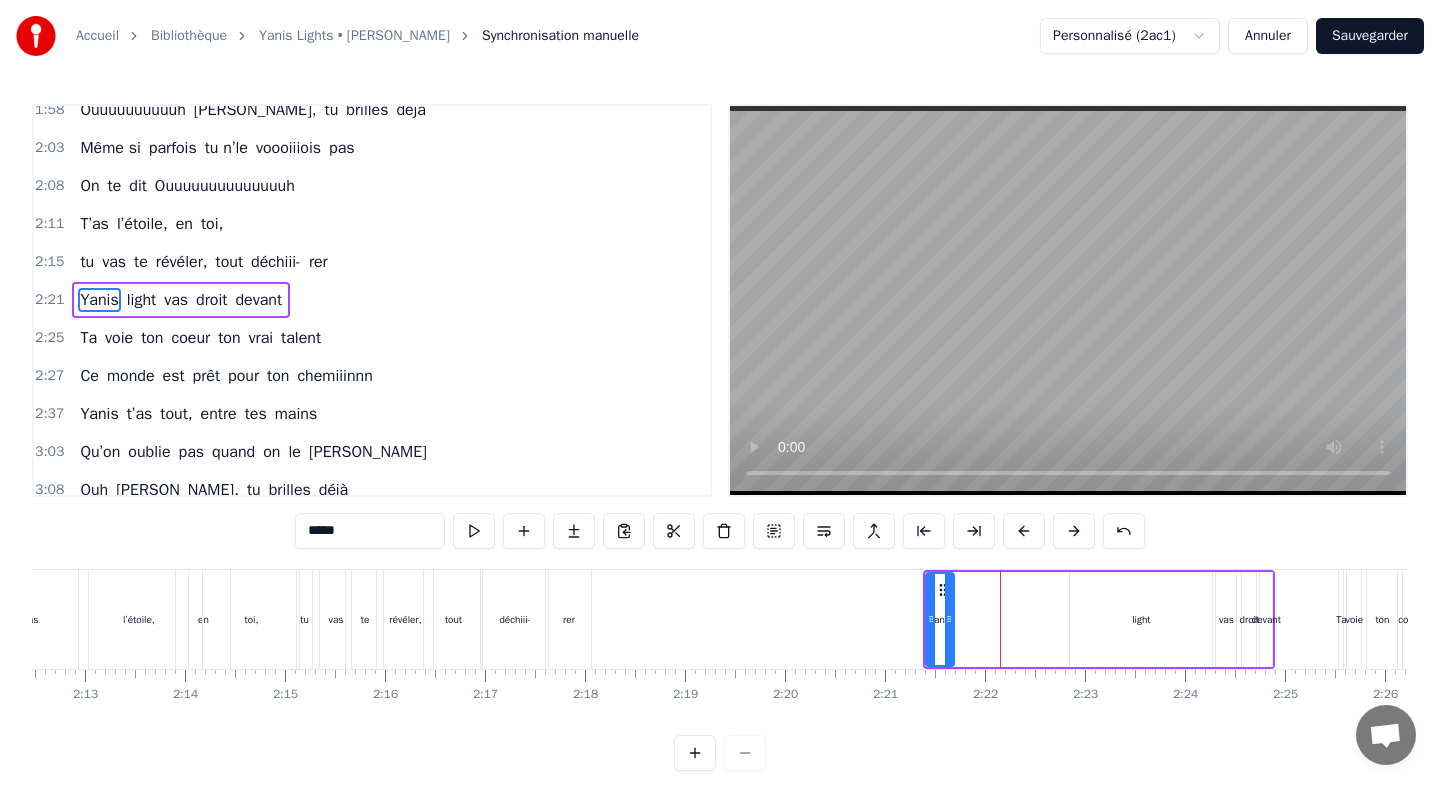 click at bounding box center [1024, 531] 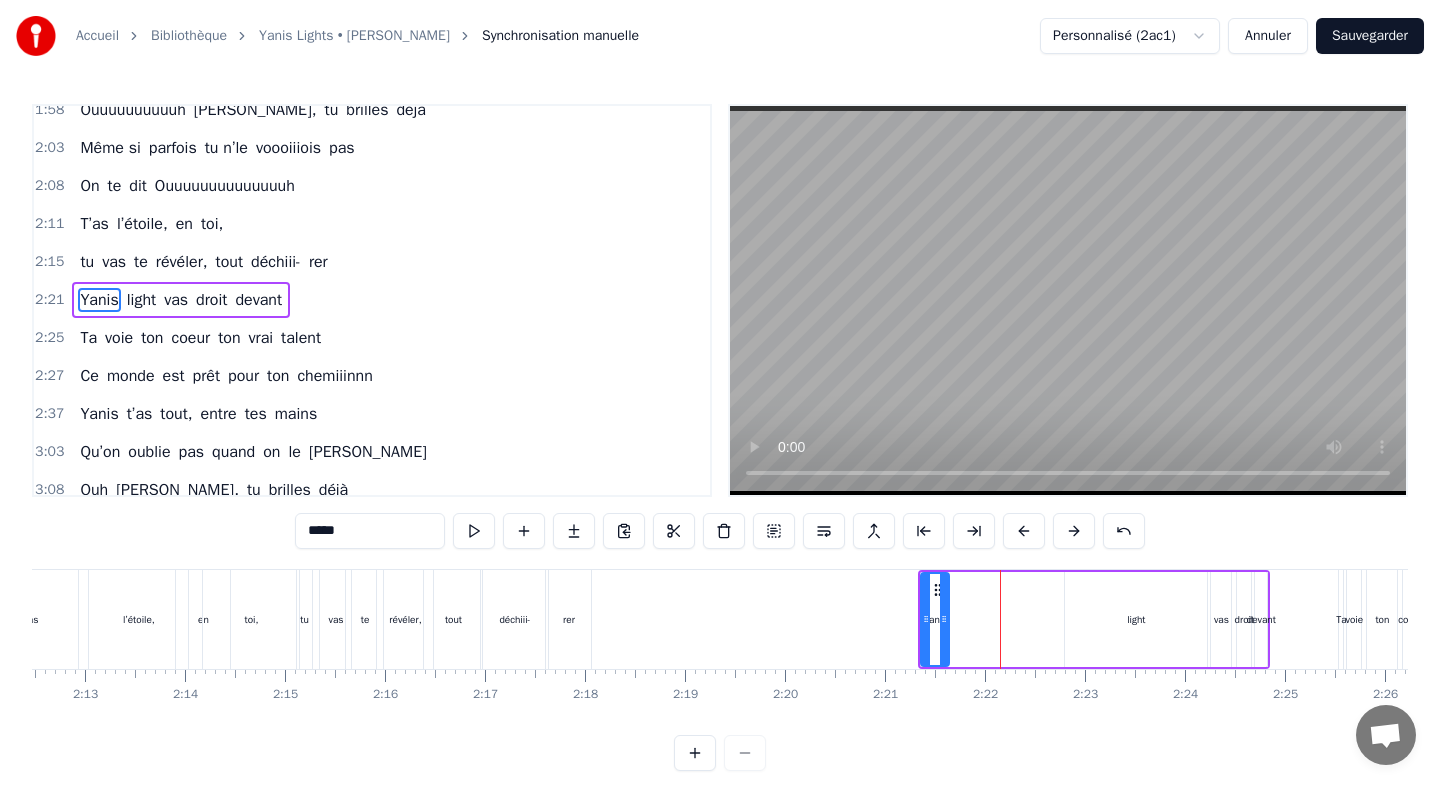 click at bounding box center (1024, 531) 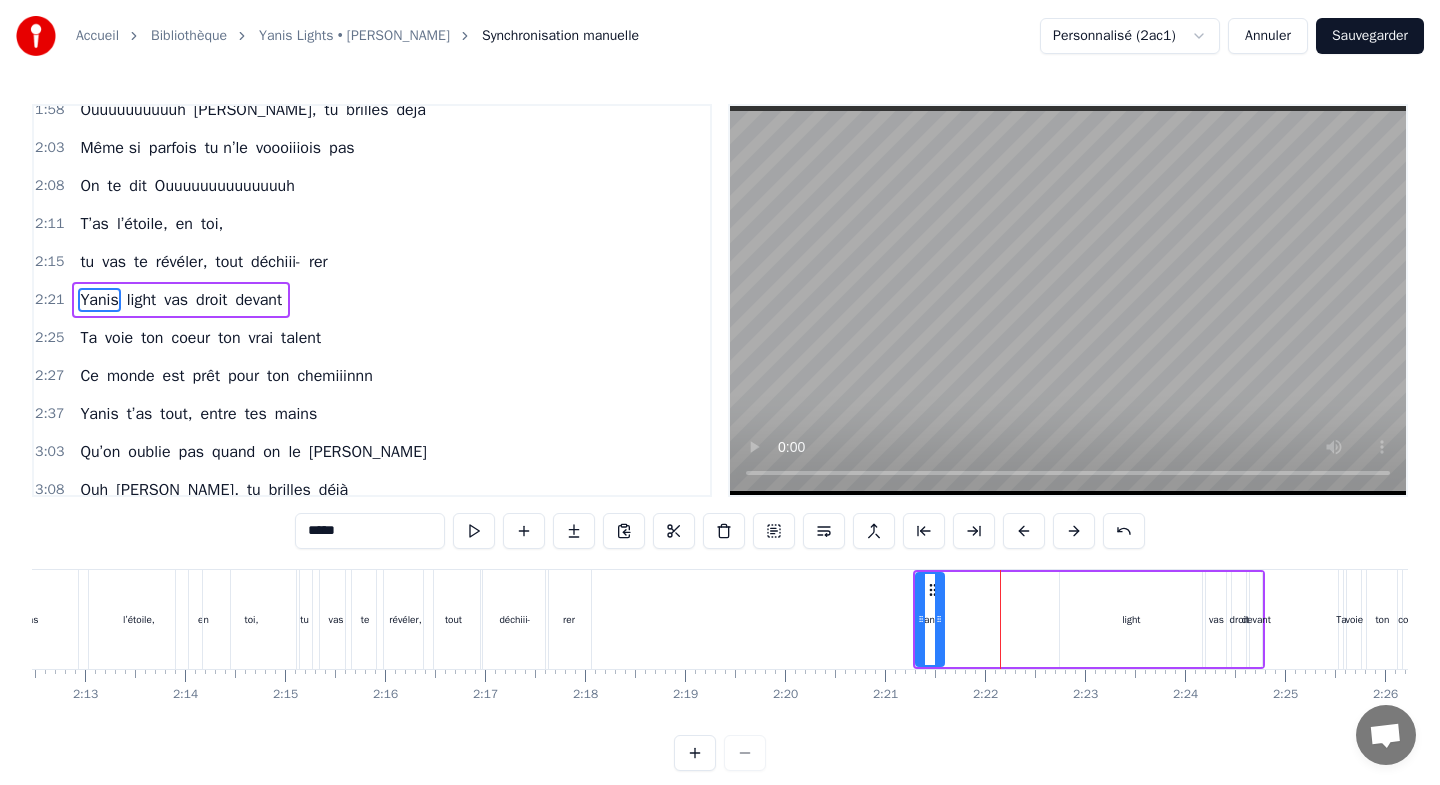 click at bounding box center (1024, 531) 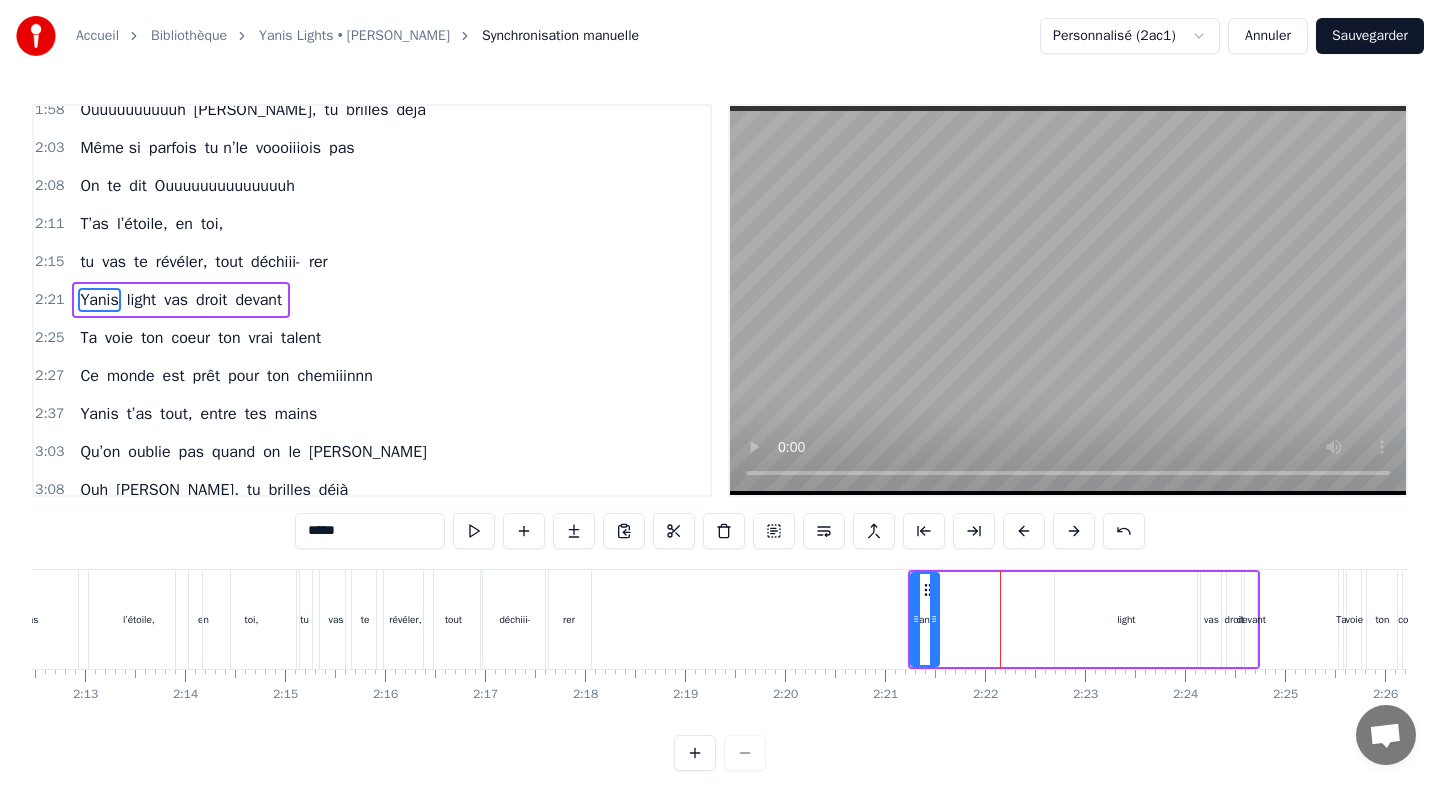 click at bounding box center (1024, 531) 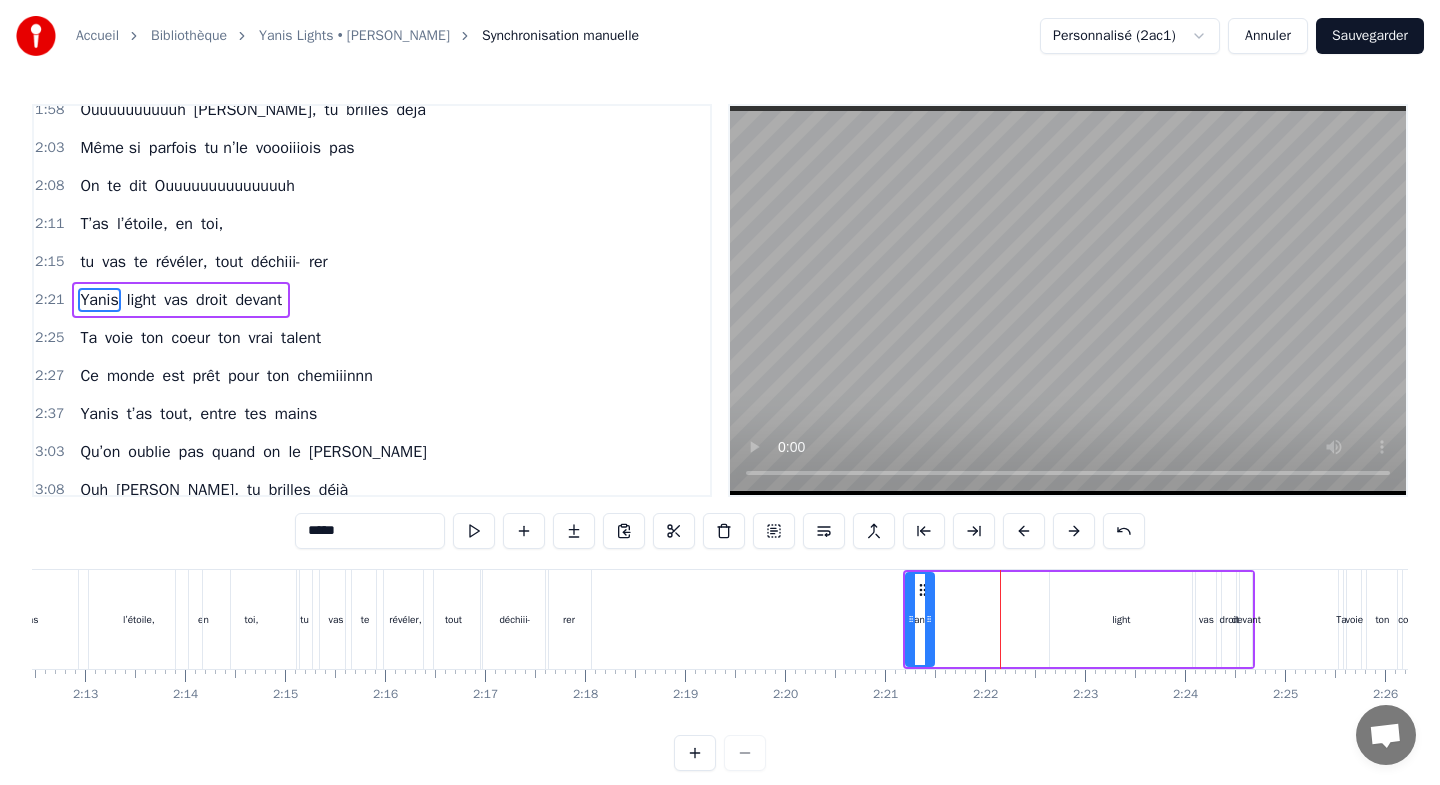 click at bounding box center [1024, 531] 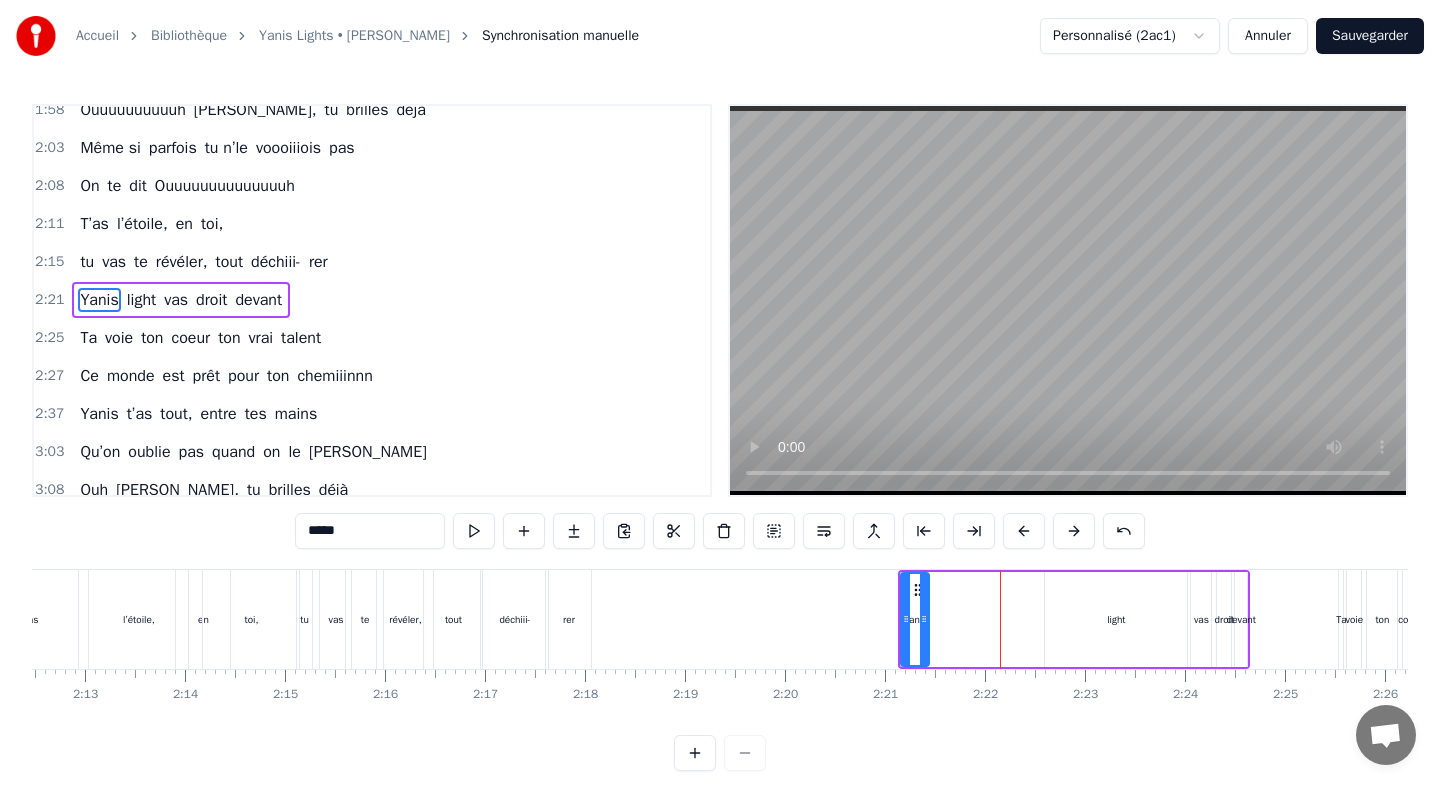 click at bounding box center (1024, 531) 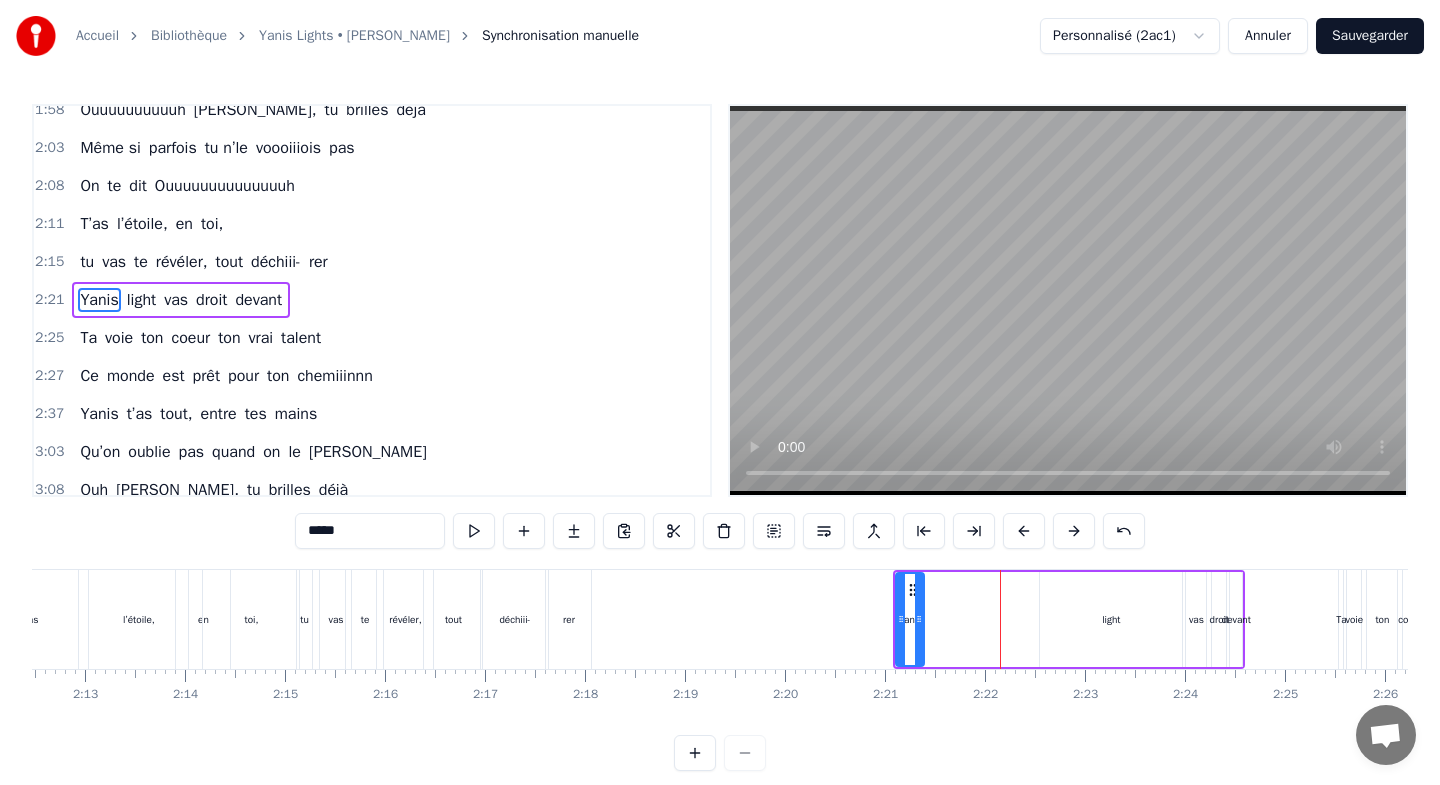 click at bounding box center (1024, 531) 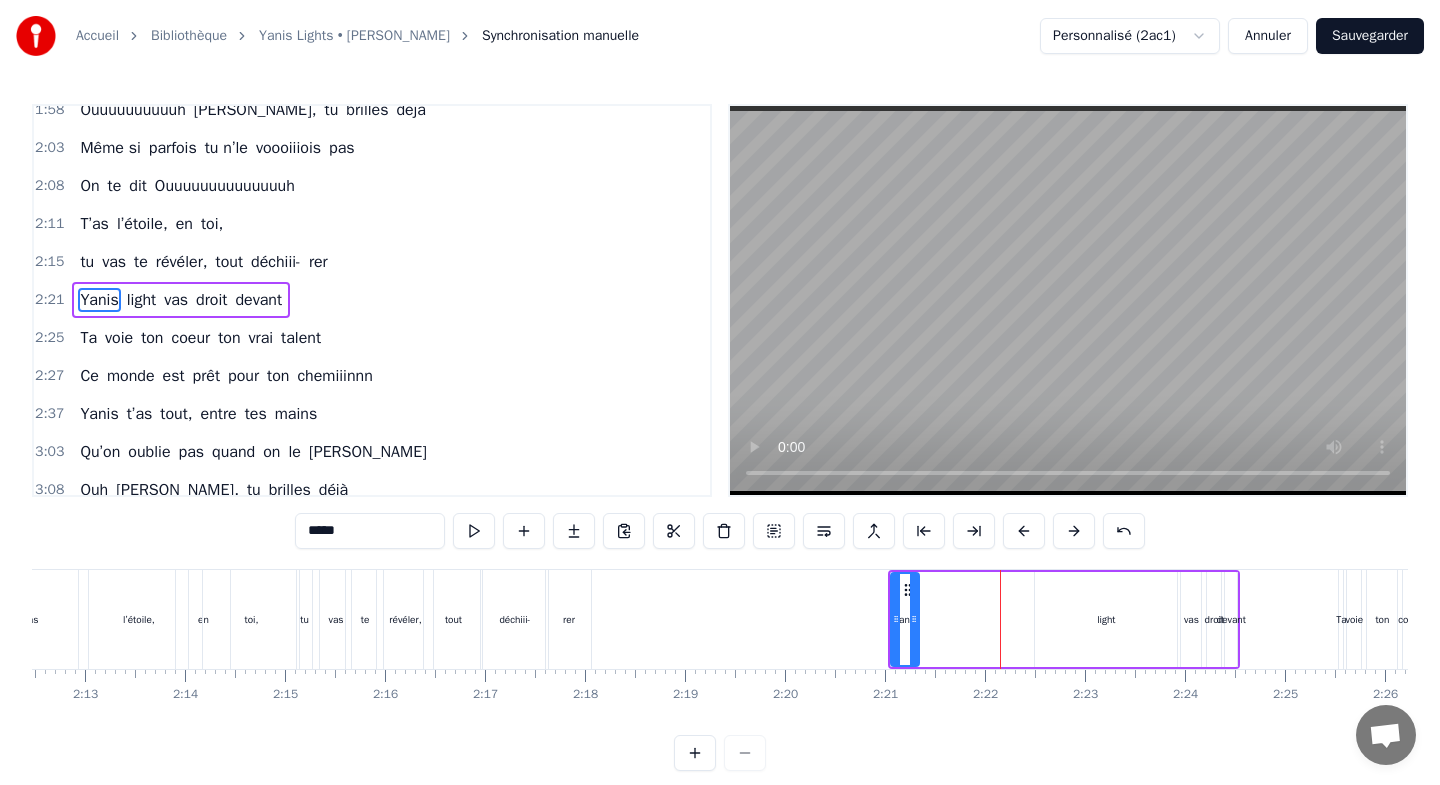 click at bounding box center [1024, 531] 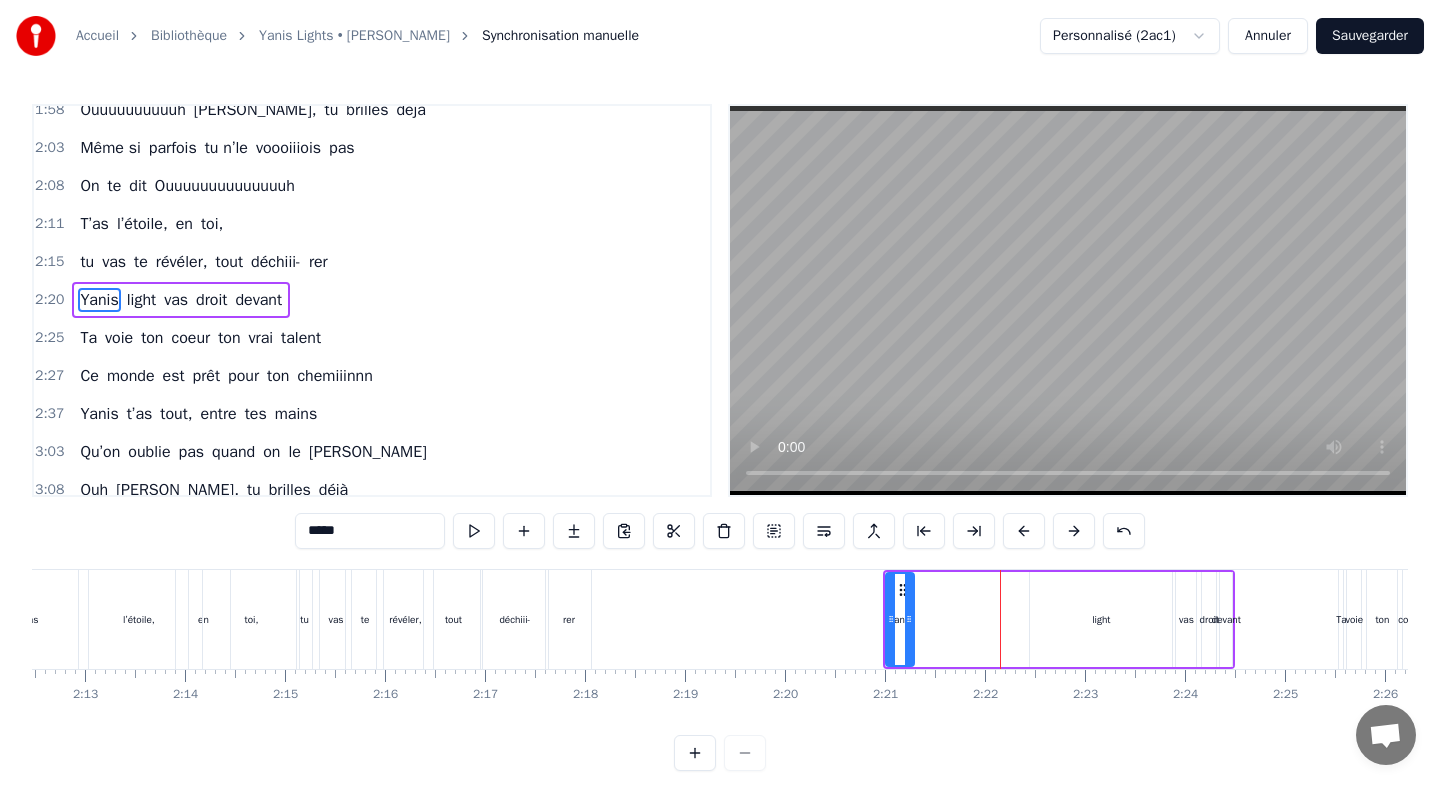 click at bounding box center (1024, 531) 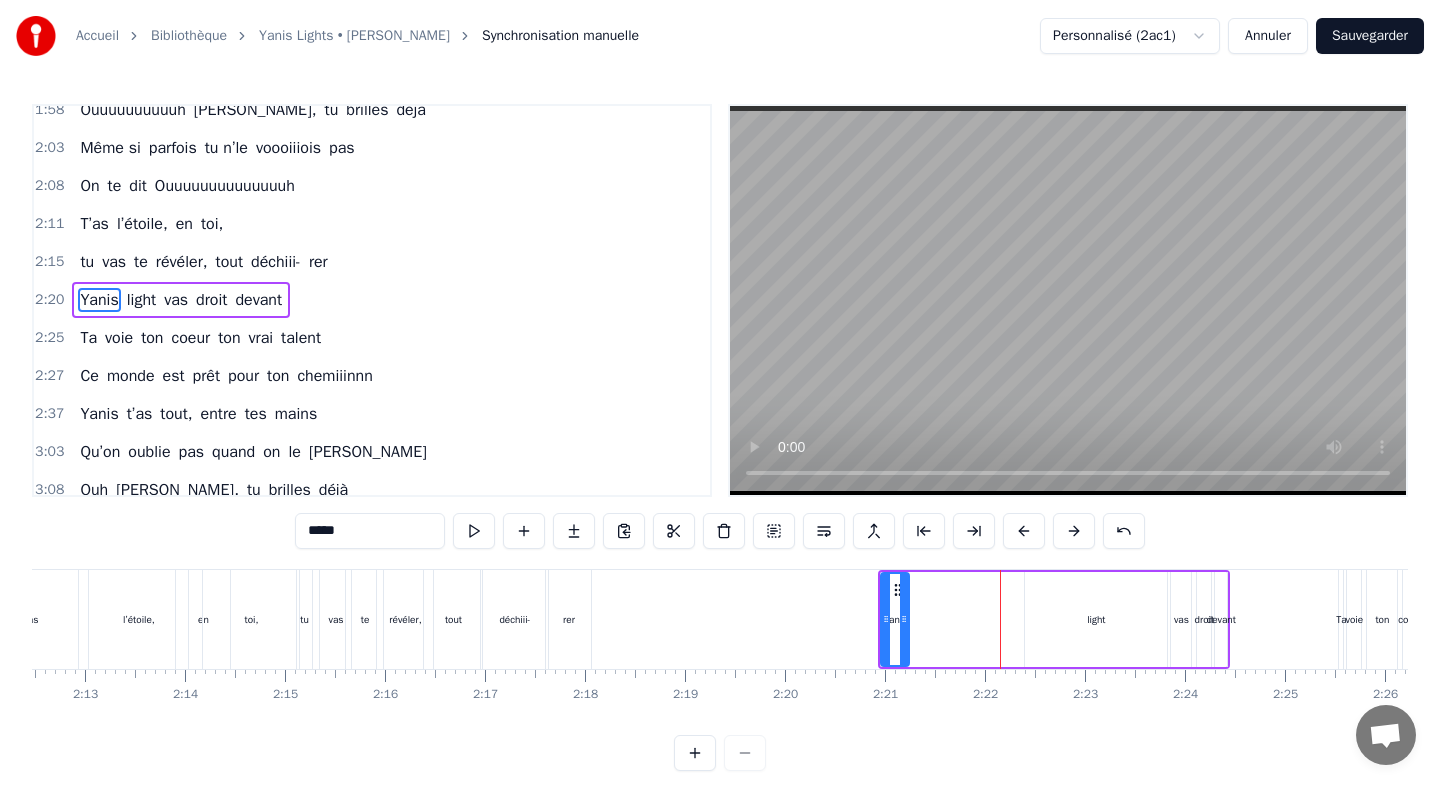click at bounding box center [1024, 531] 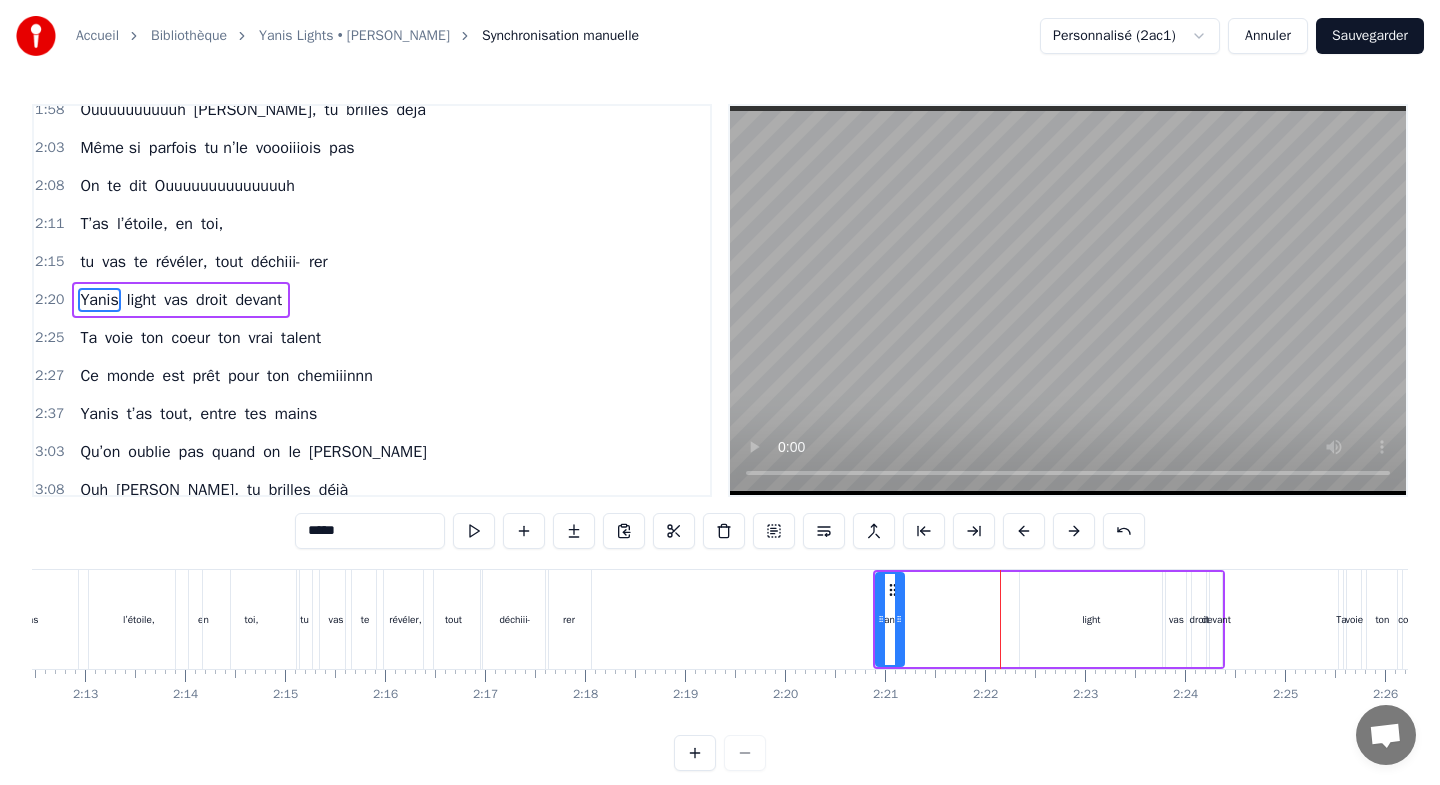 click at bounding box center (1024, 531) 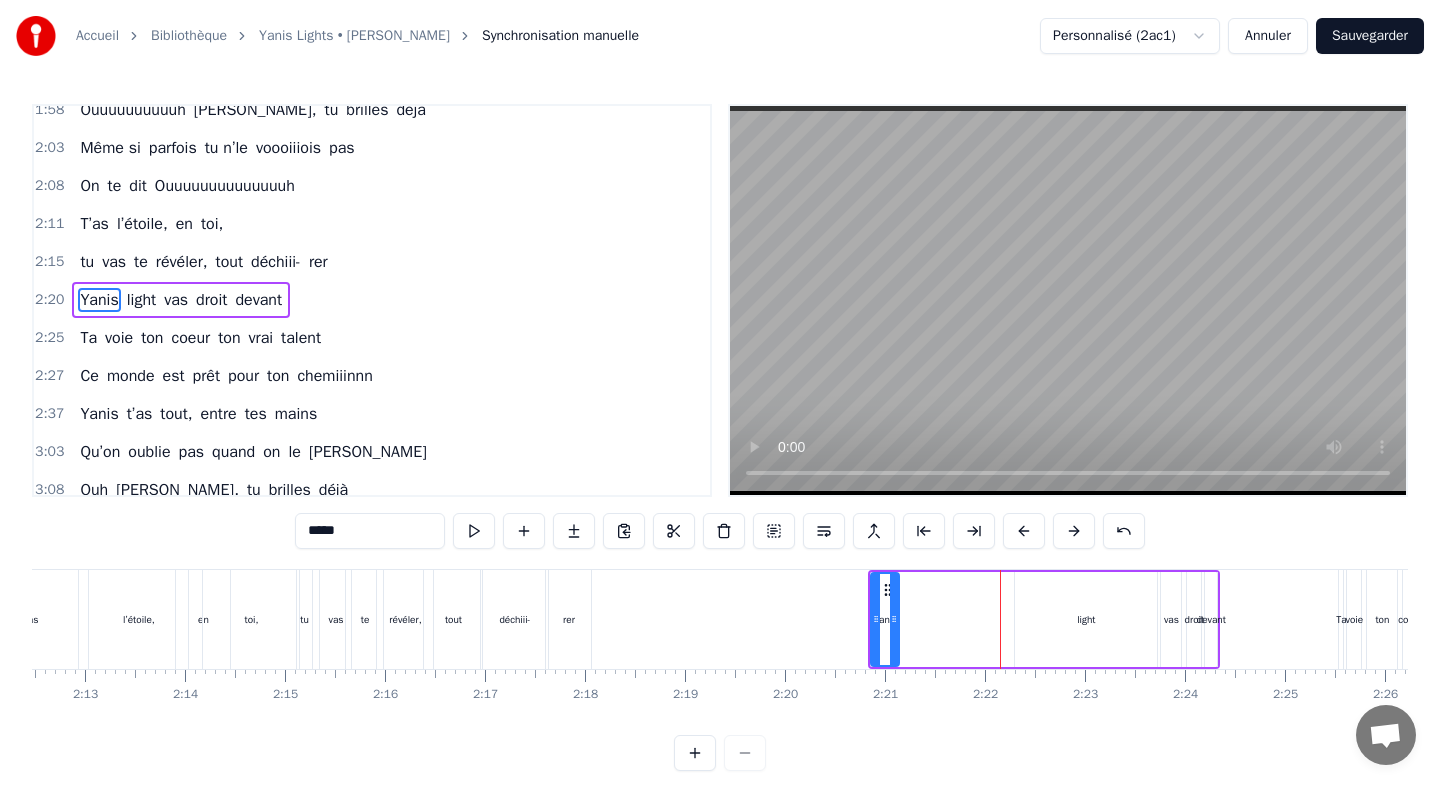 click at bounding box center (1024, 531) 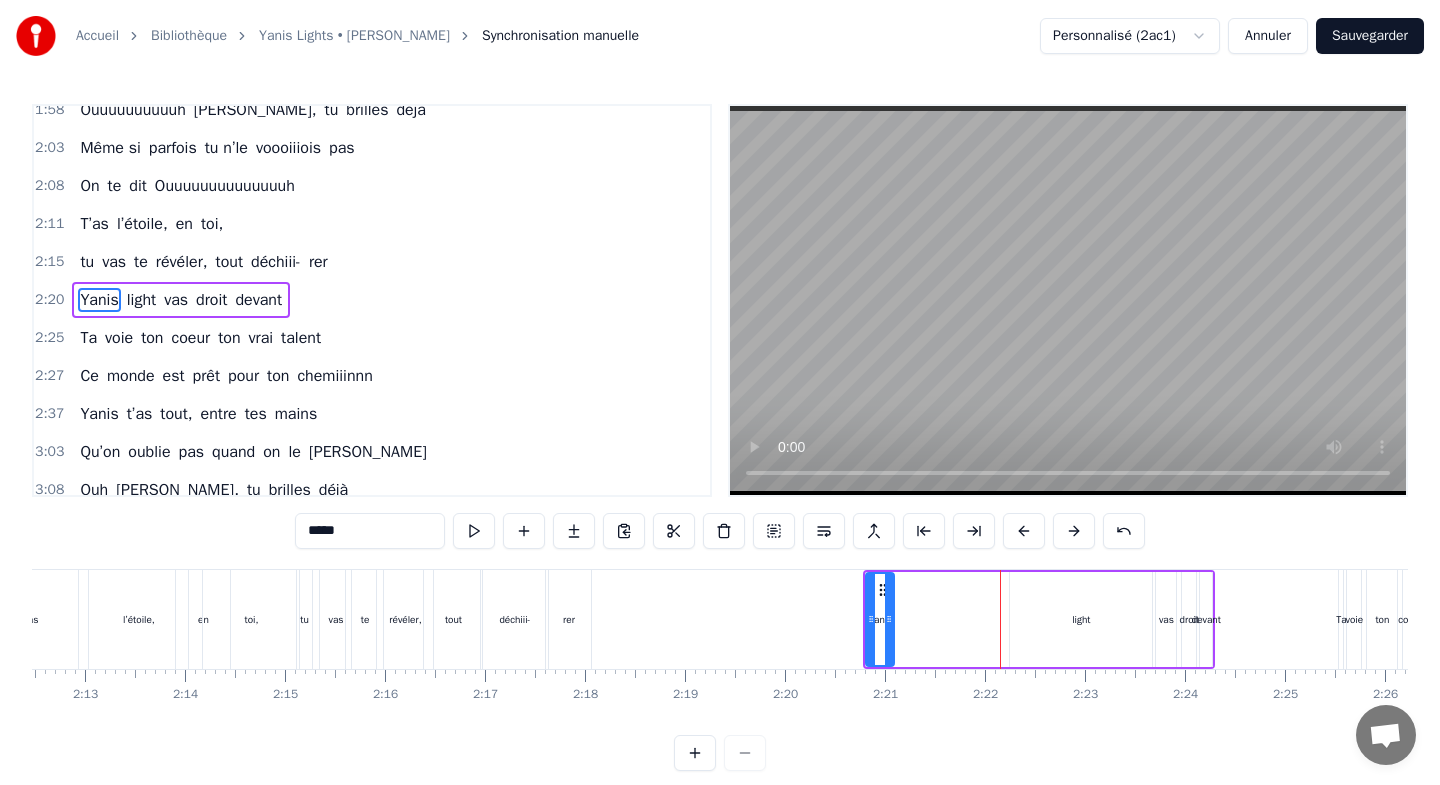 click at bounding box center [1024, 531] 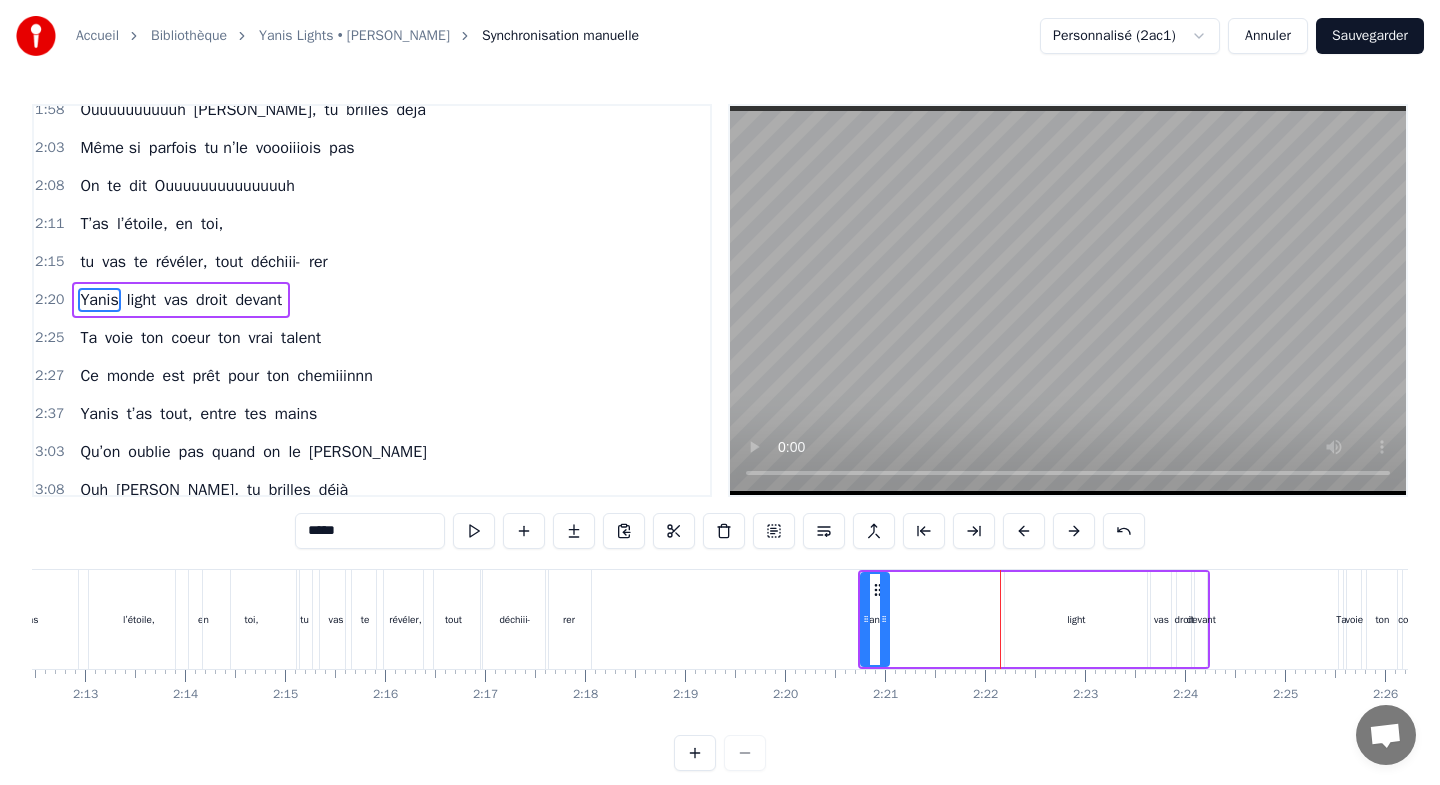 click at bounding box center (1024, 531) 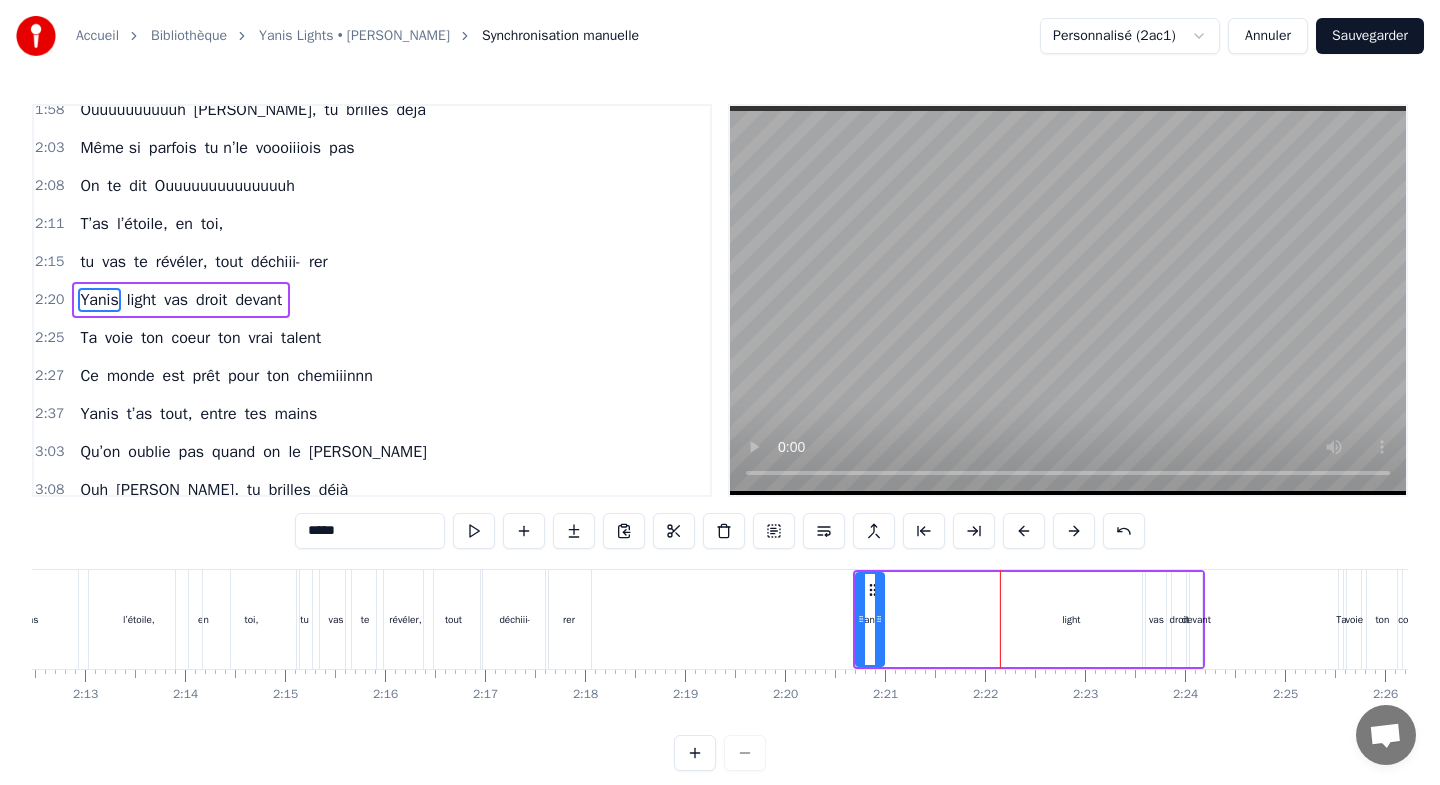 click at bounding box center (1024, 531) 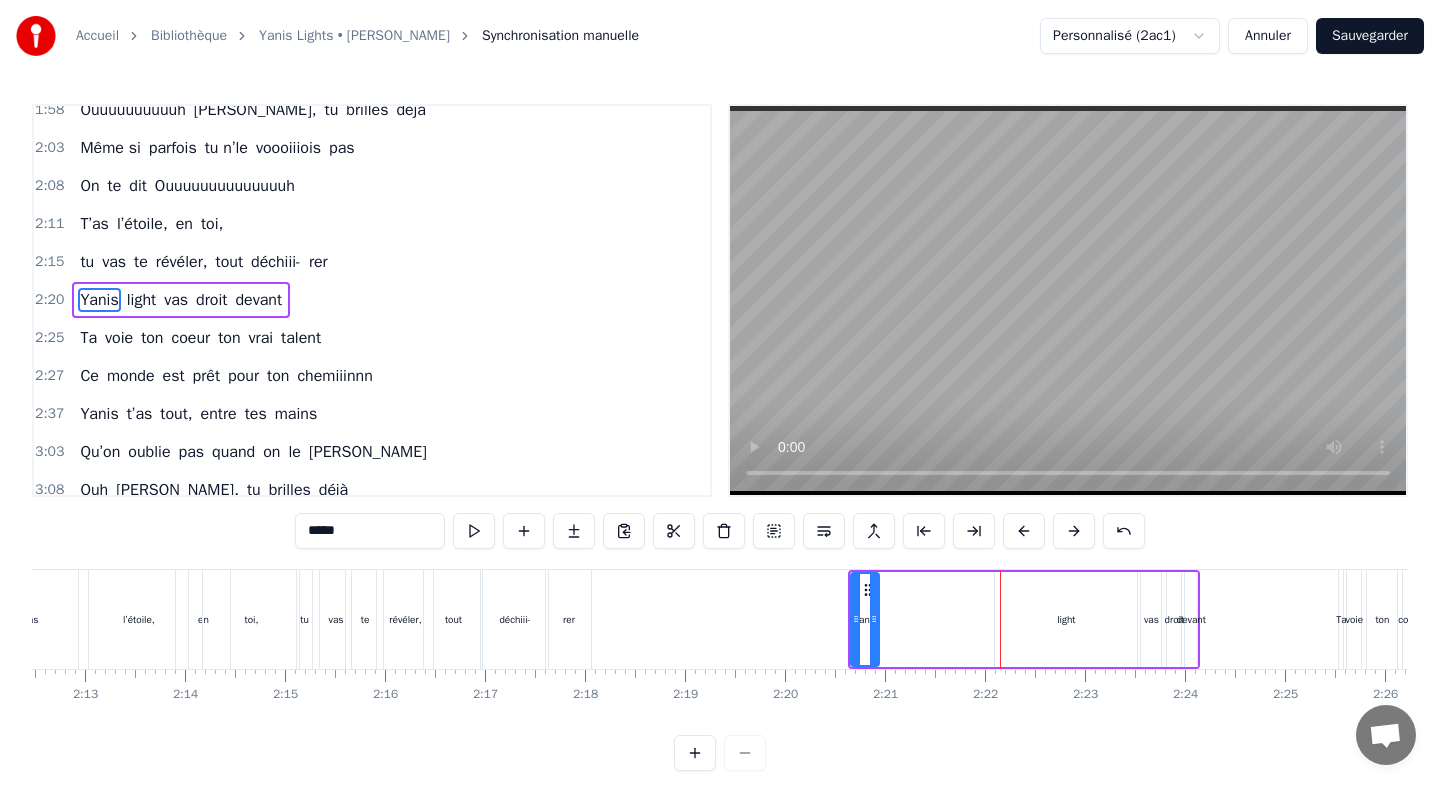 click at bounding box center [1024, 531] 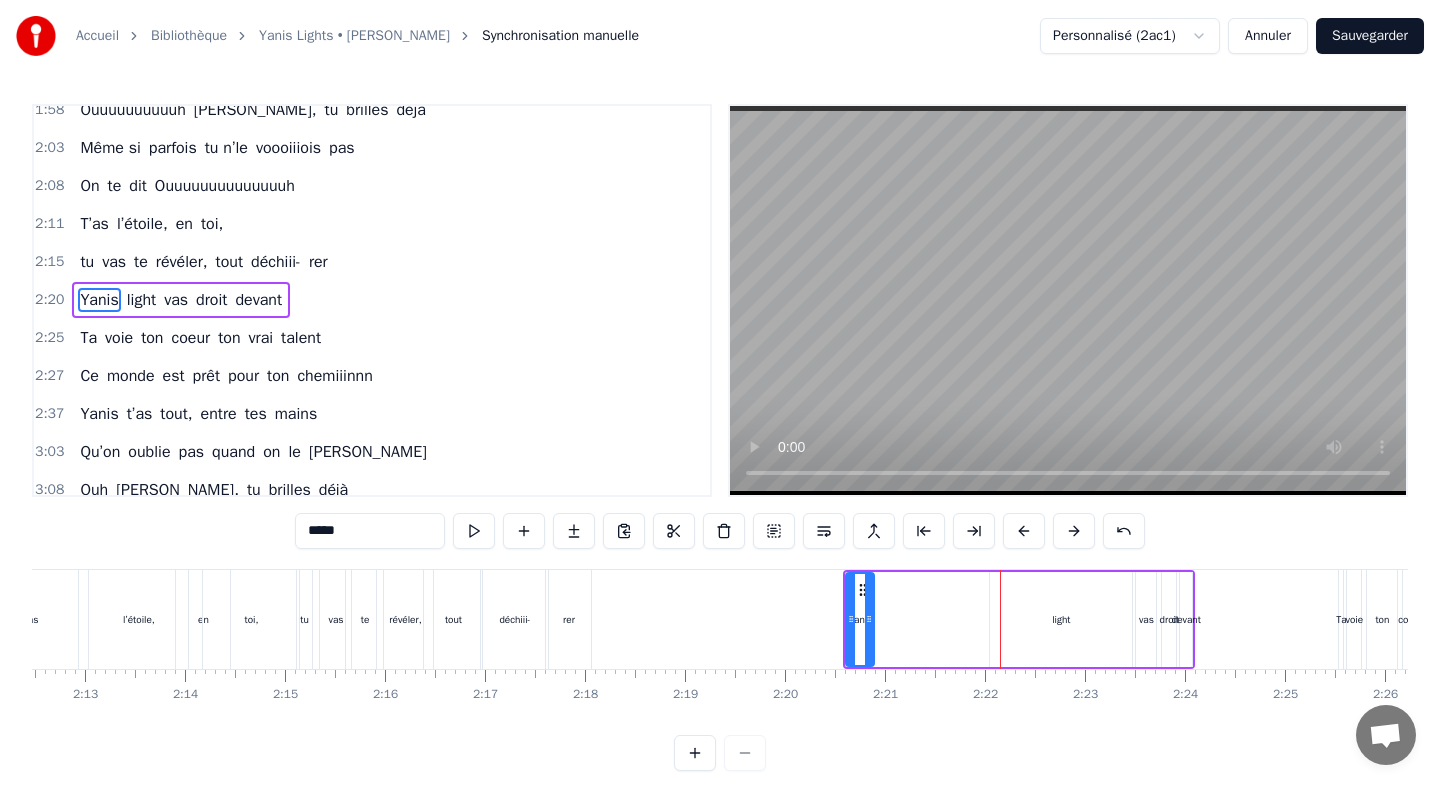 click at bounding box center (1024, 531) 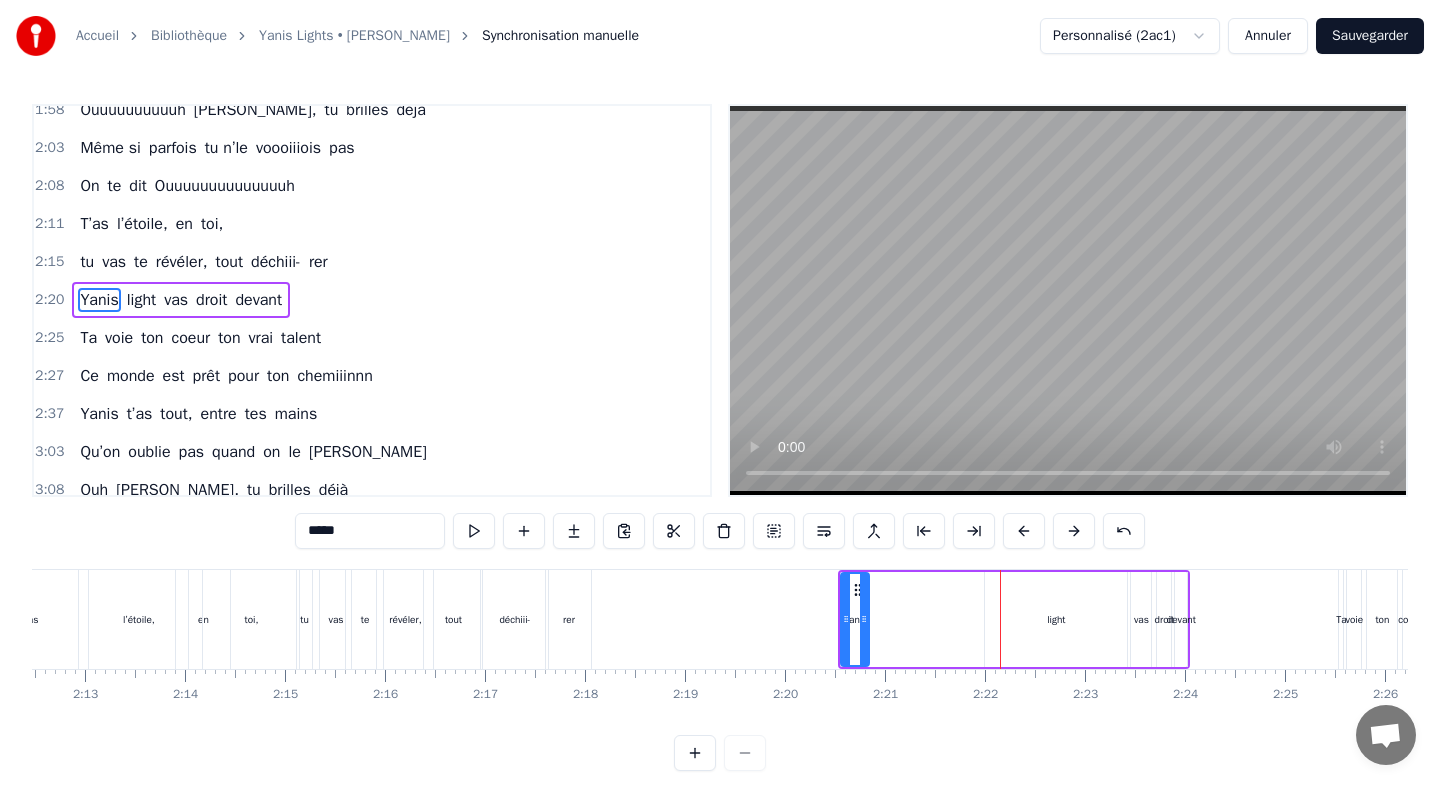 click at bounding box center (1024, 531) 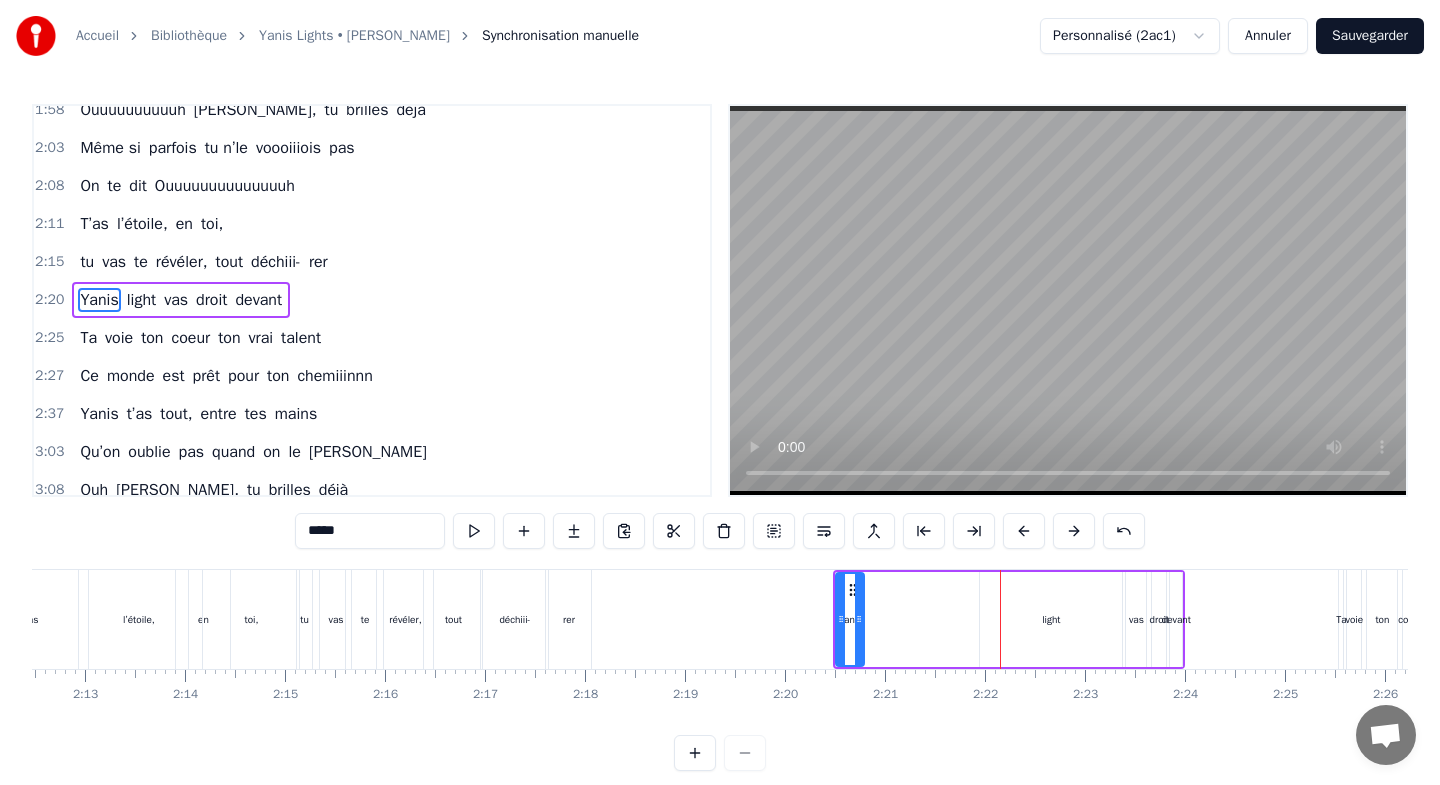 click at bounding box center (1024, 531) 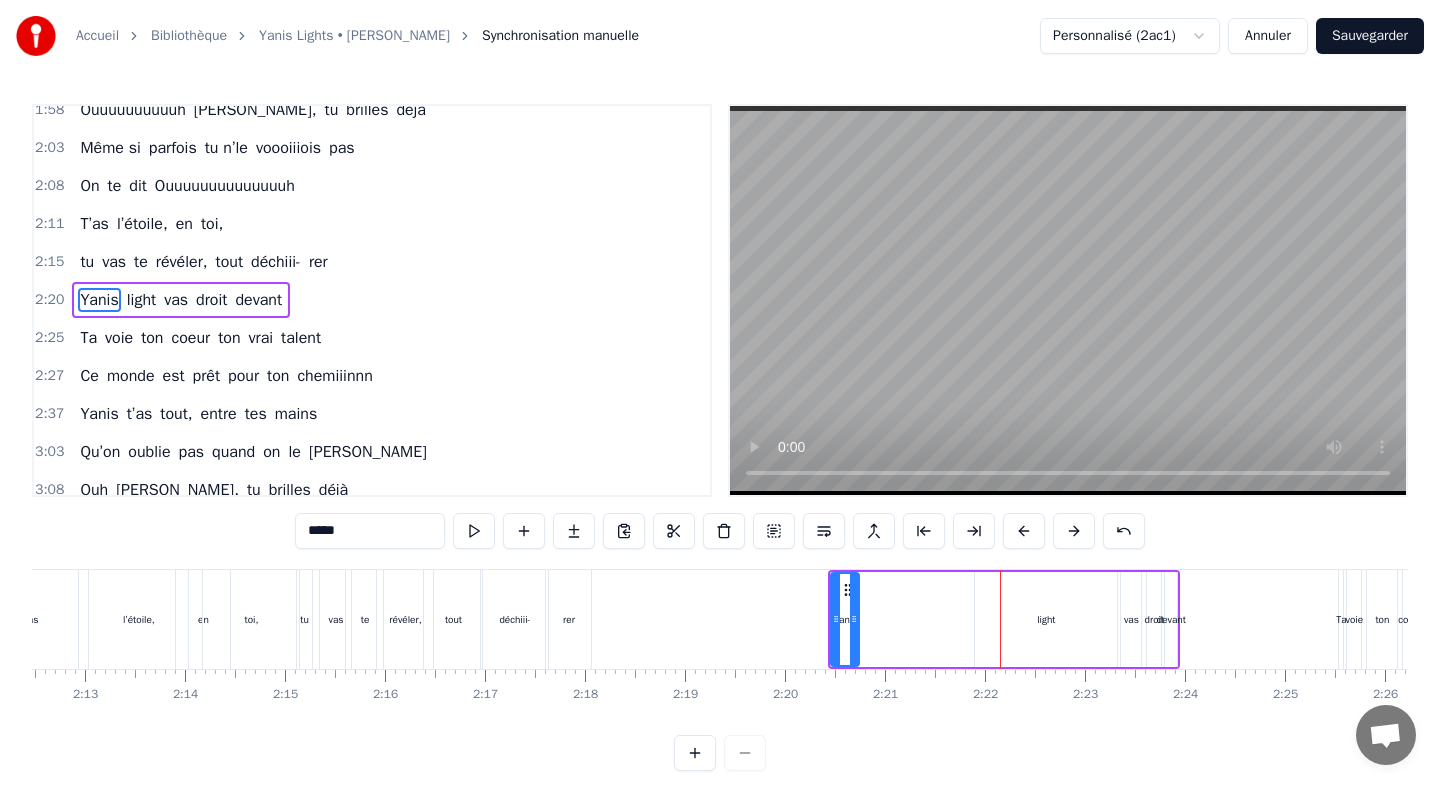 click at bounding box center [1024, 531] 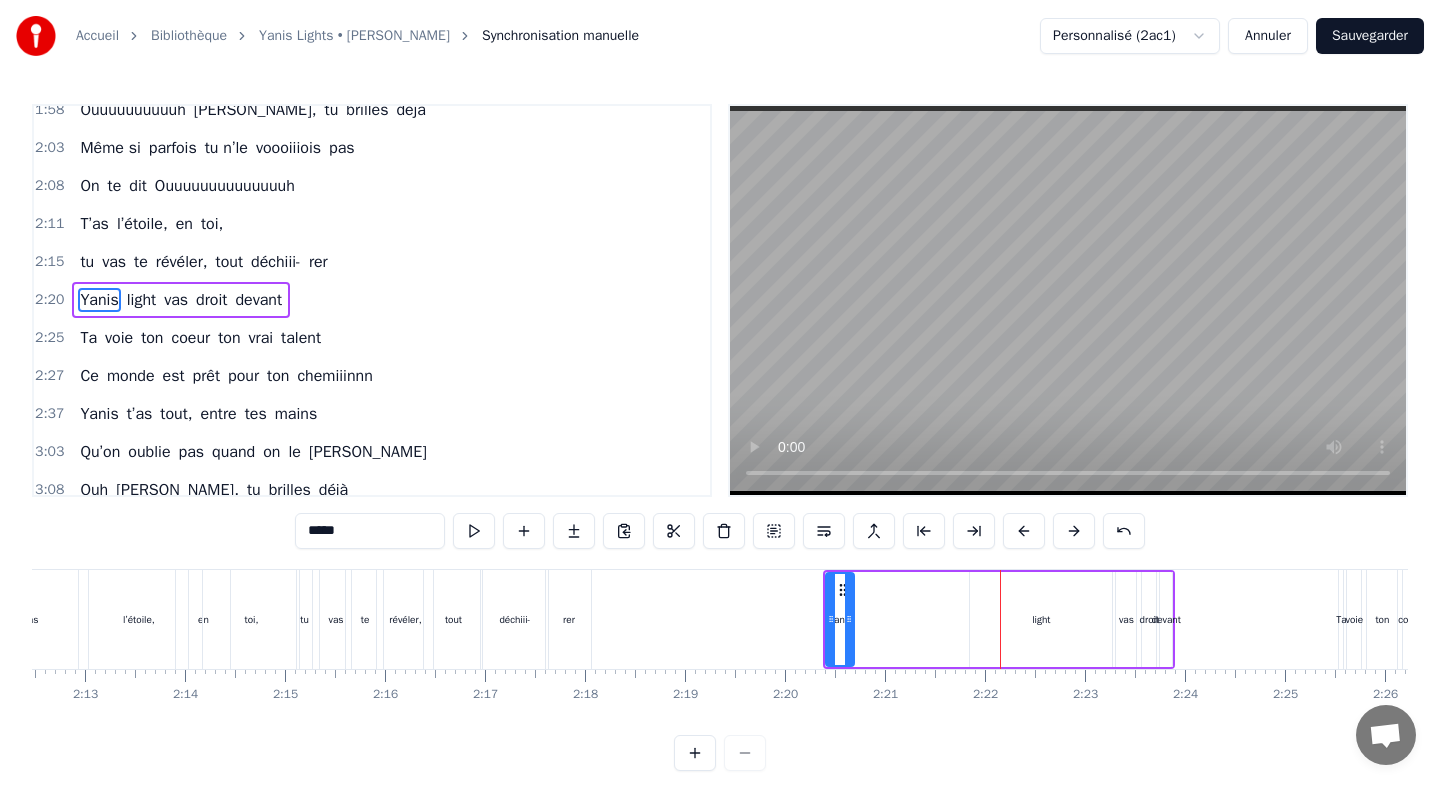 click at bounding box center [1024, 531] 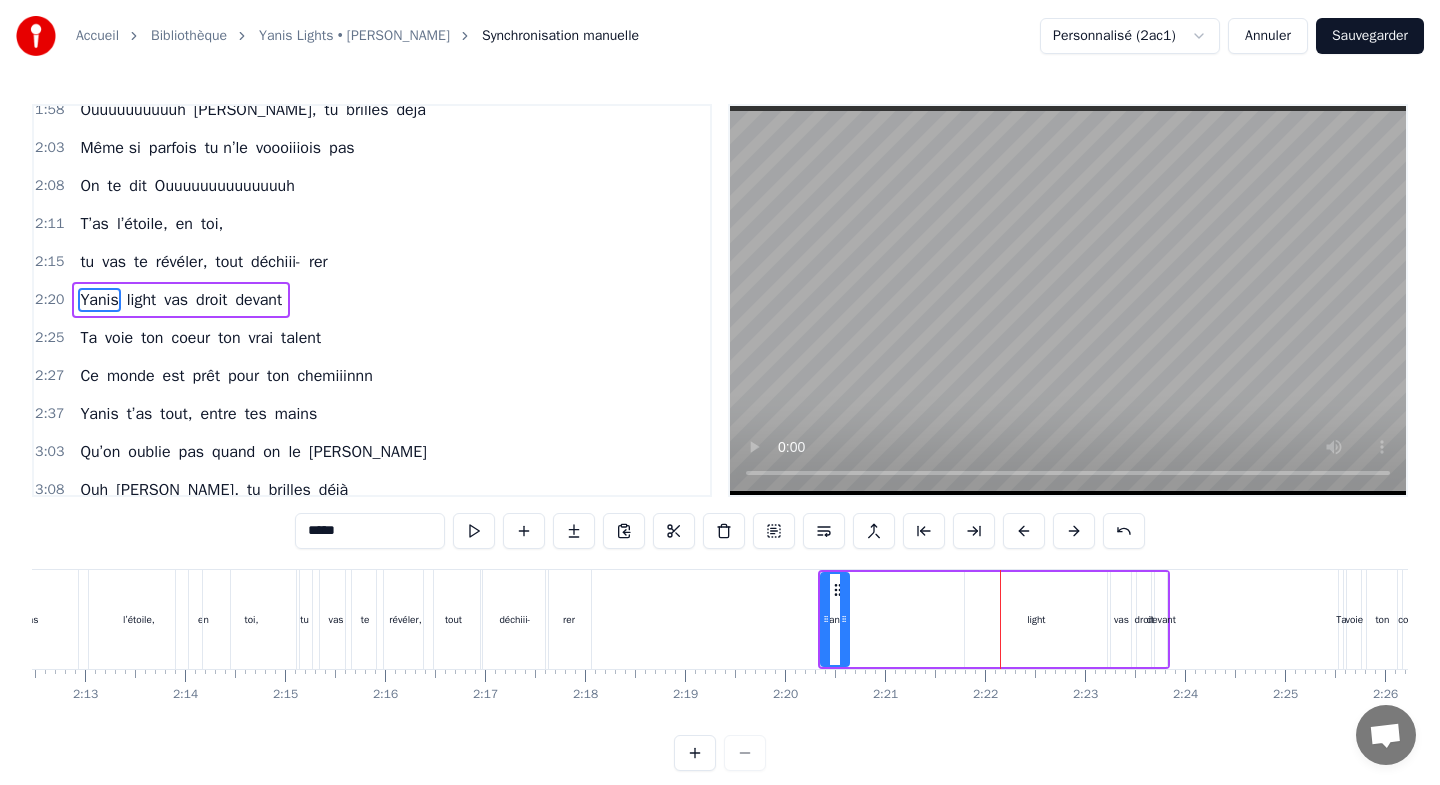 click at bounding box center (1024, 531) 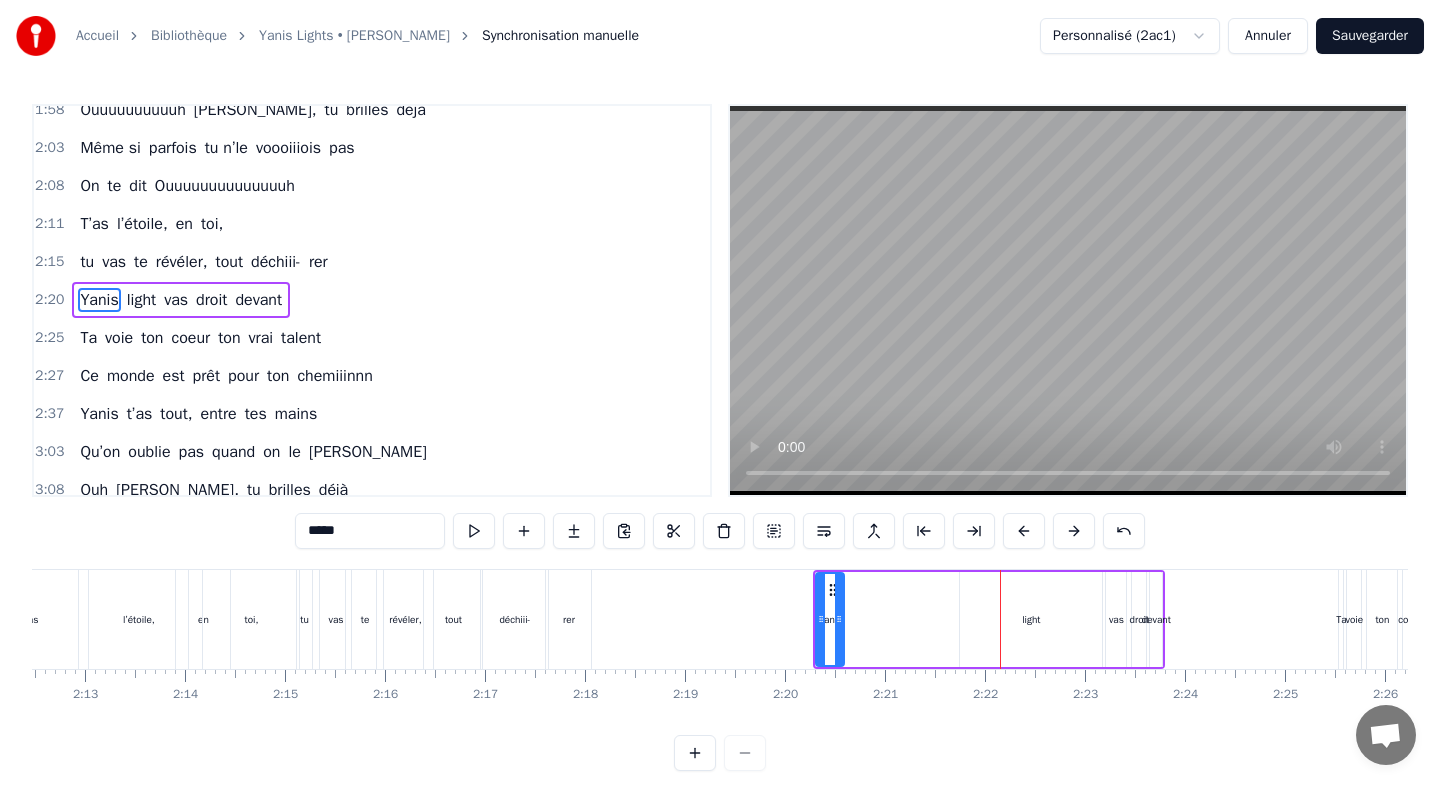 click at bounding box center (1024, 531) 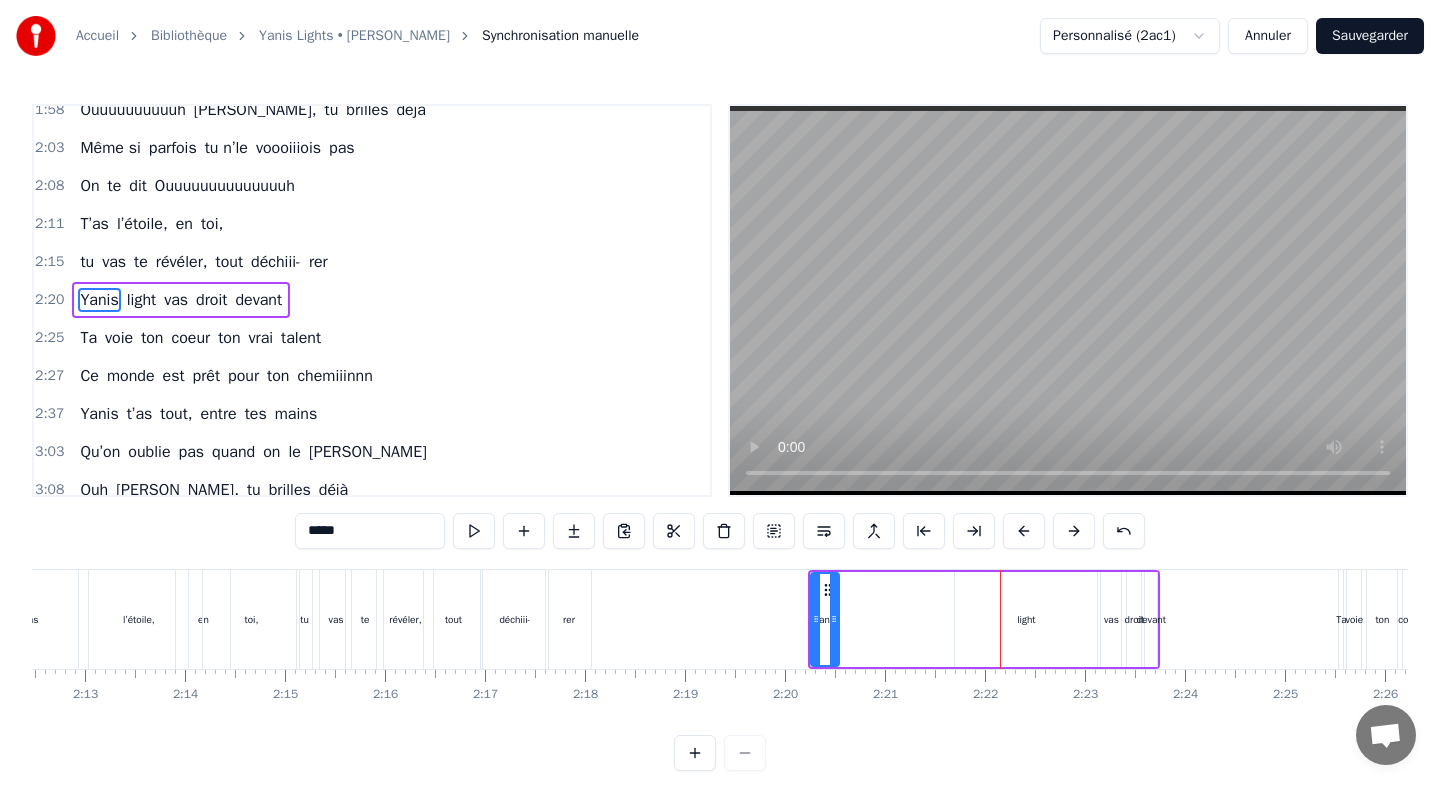 click at bounding box center [1024, 531] 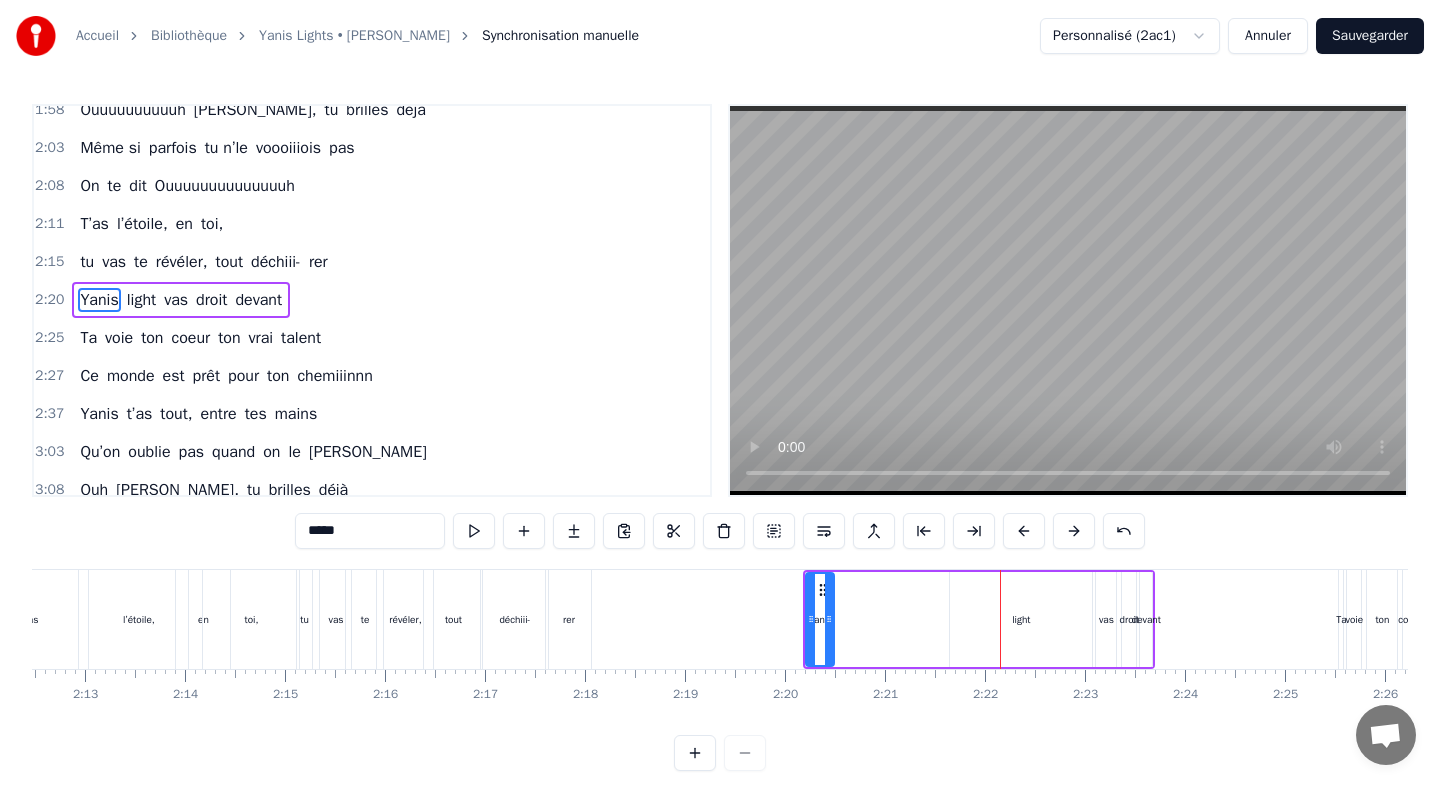 click at bounding box center [1024, 531] 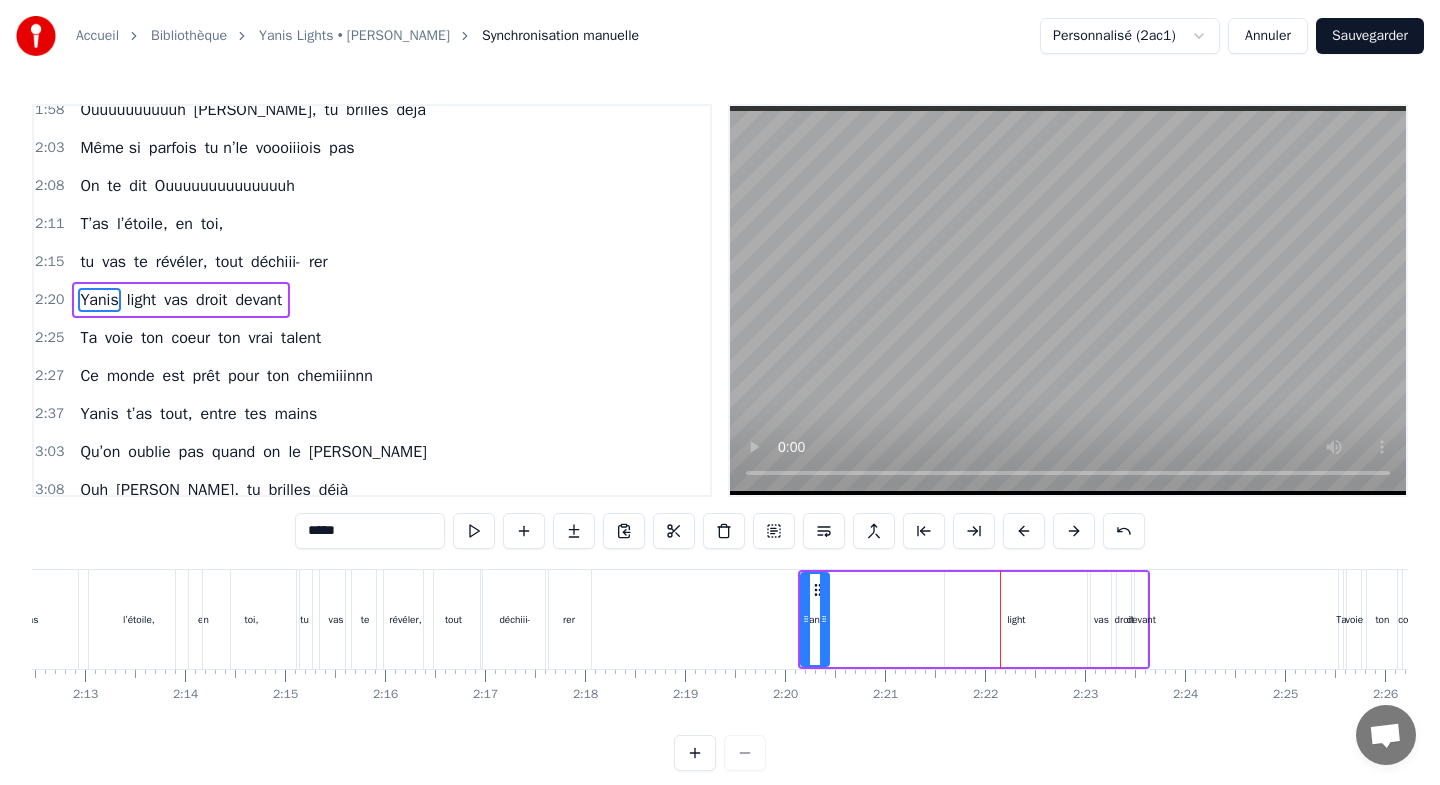 click at bounding box center [1024, 531] 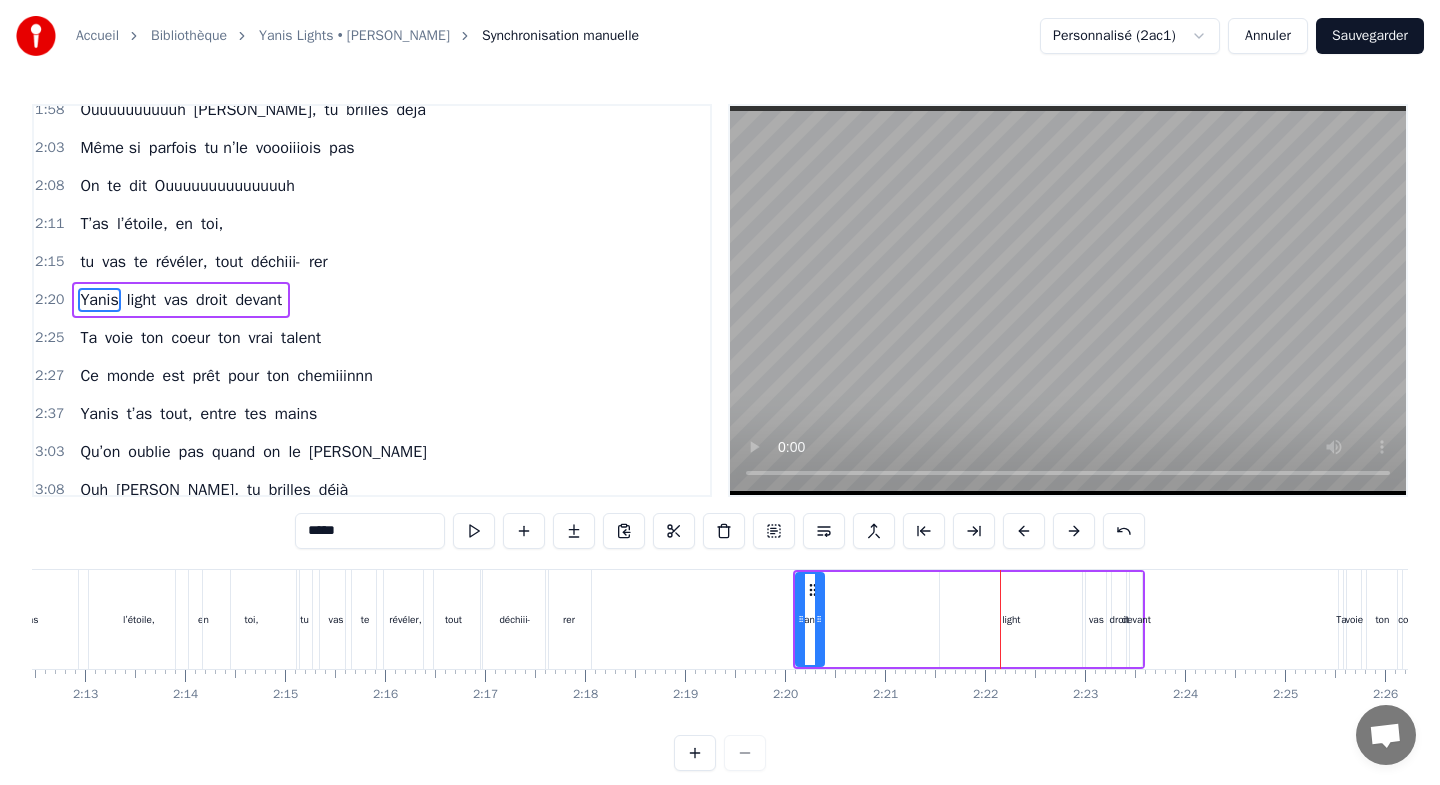 click at bounding box center (1024, 531) 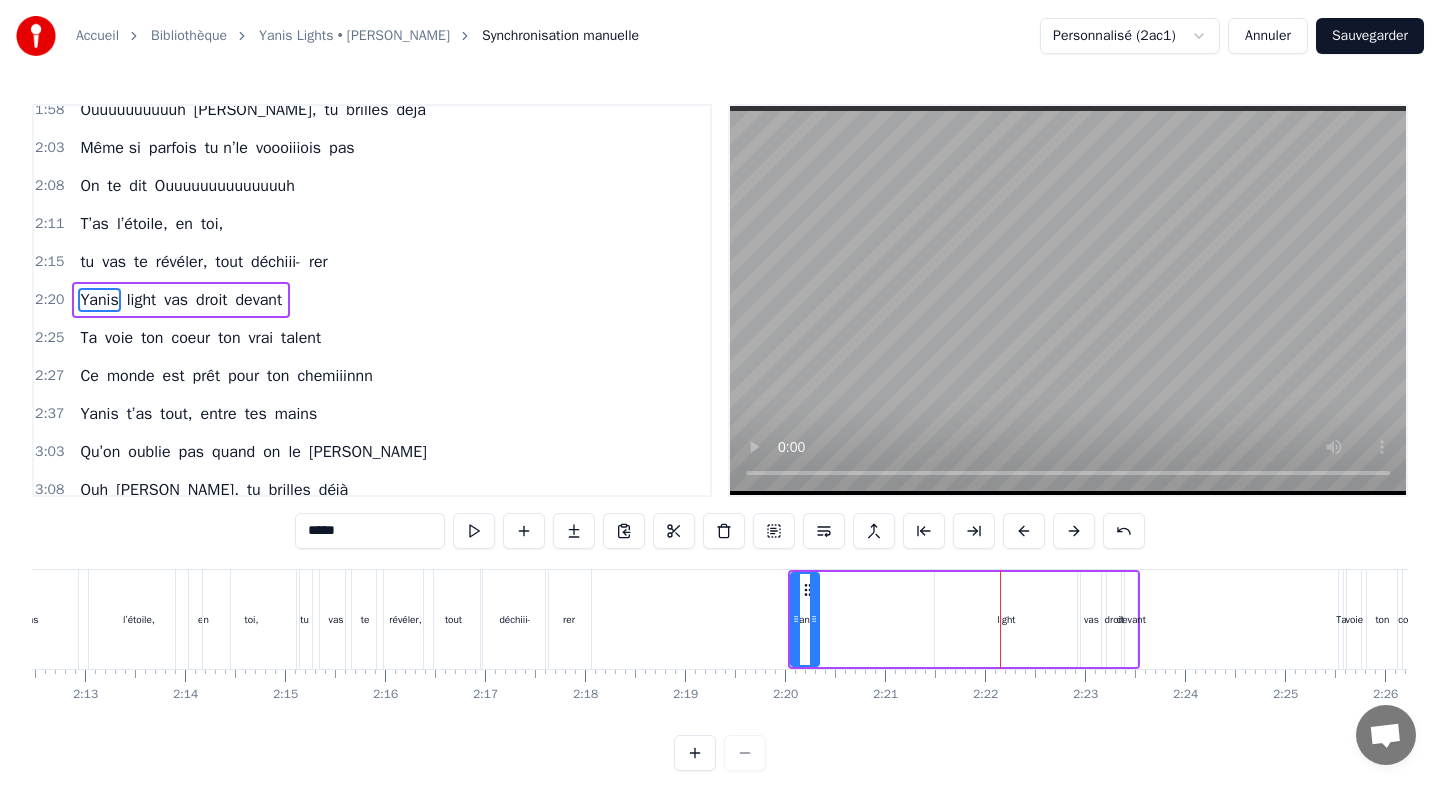 click at bounding box center (1024, 531) 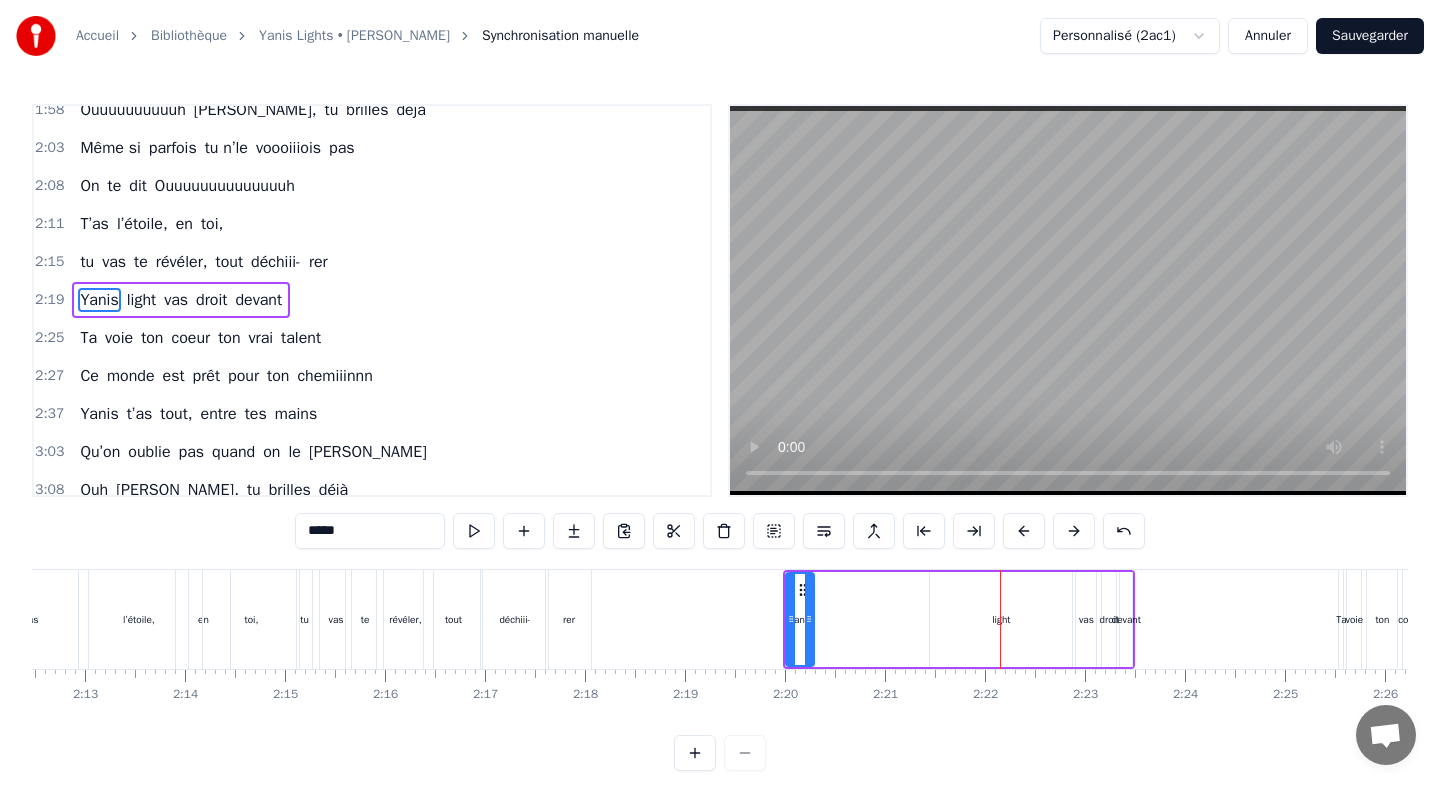 click at bounding box center [1024, 531] 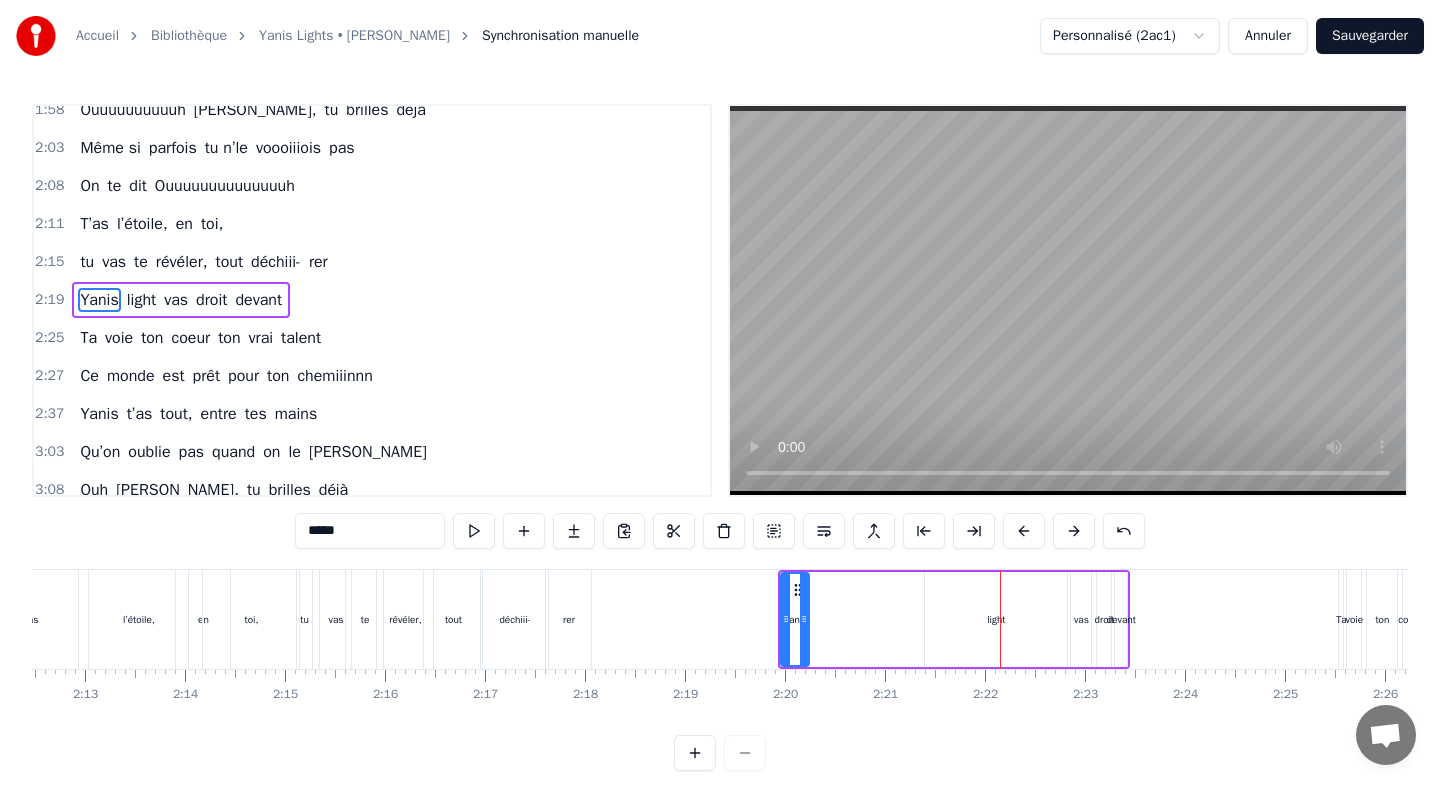 click on "light" at bounding box center (996, 619) 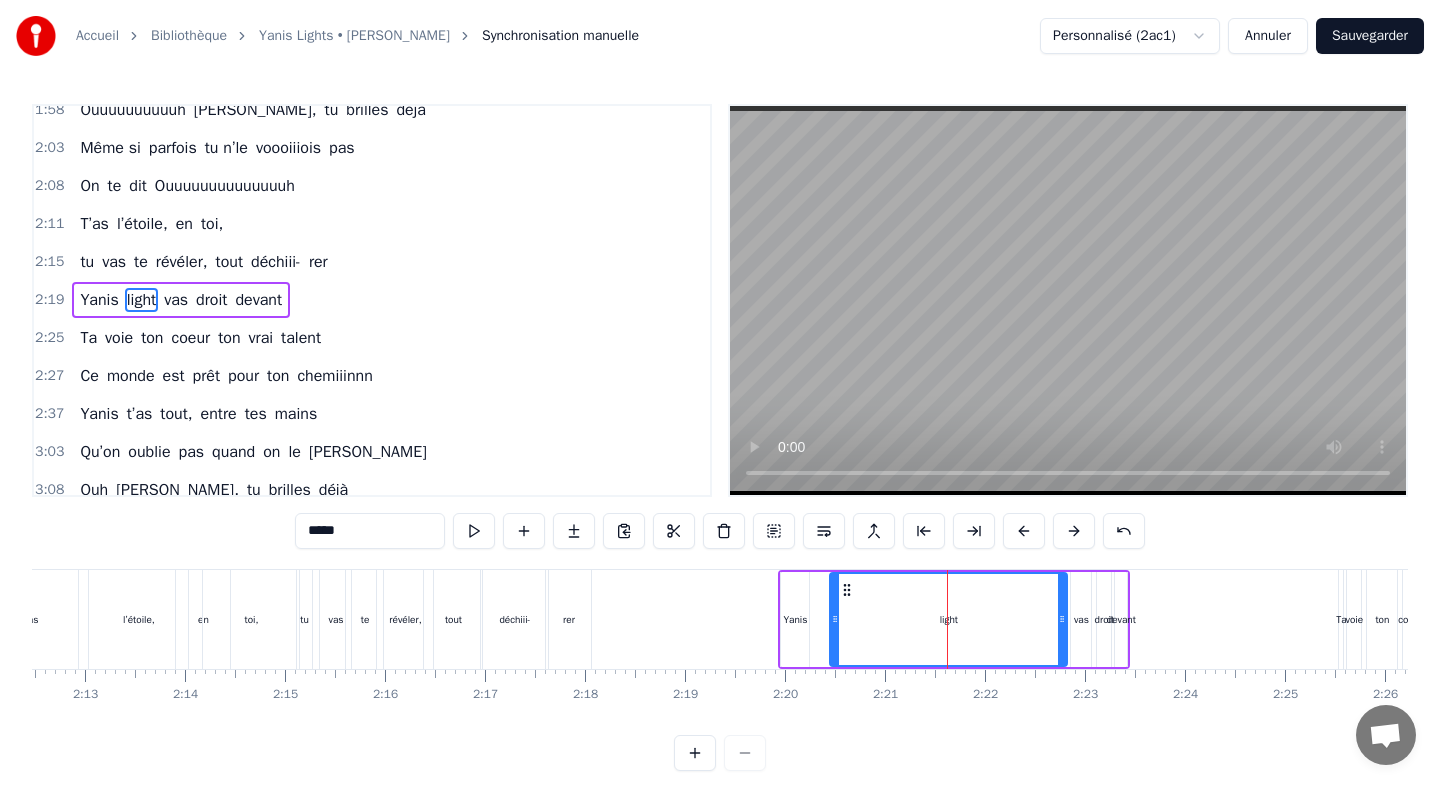 drag, startPoint x: 926, startPoint y: 598, endPoint x: 831, endPoint y: 597, distance: 95.005264 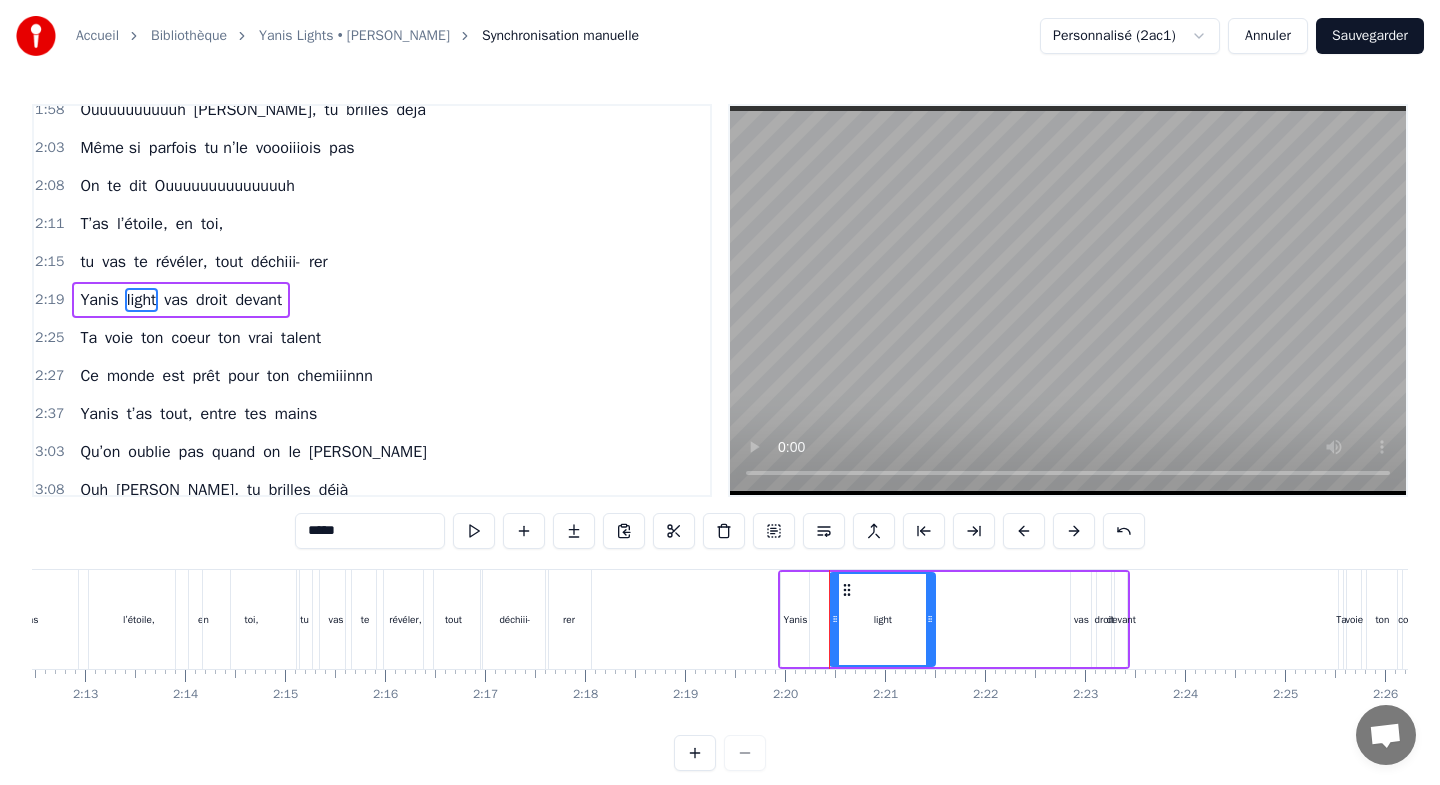 drag, startPoint x: 1063, startPoint y: 593, endPoint x: 931, endPoint y: 596, distance: 132.03409 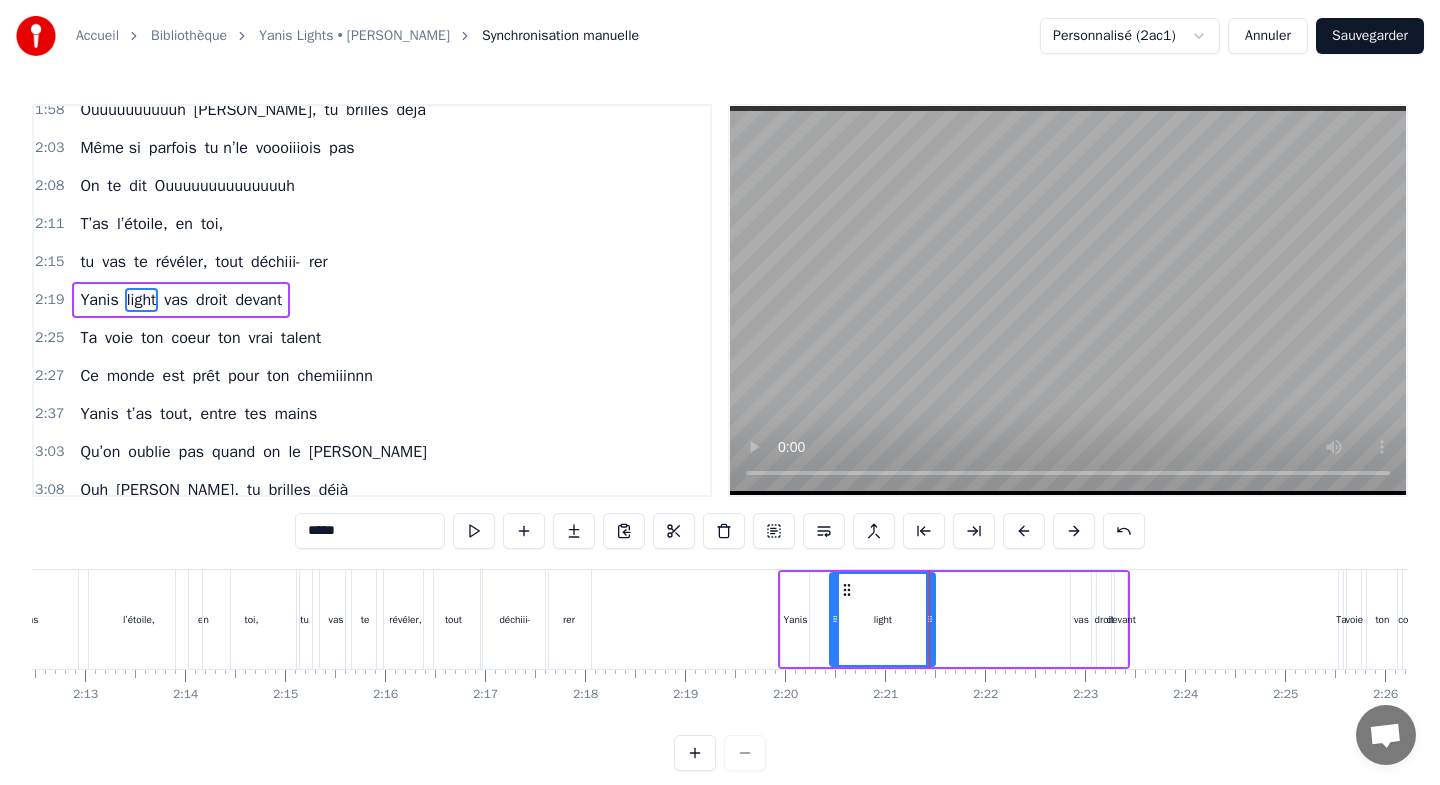 click on "vas" at bounding box center [1081, 619] 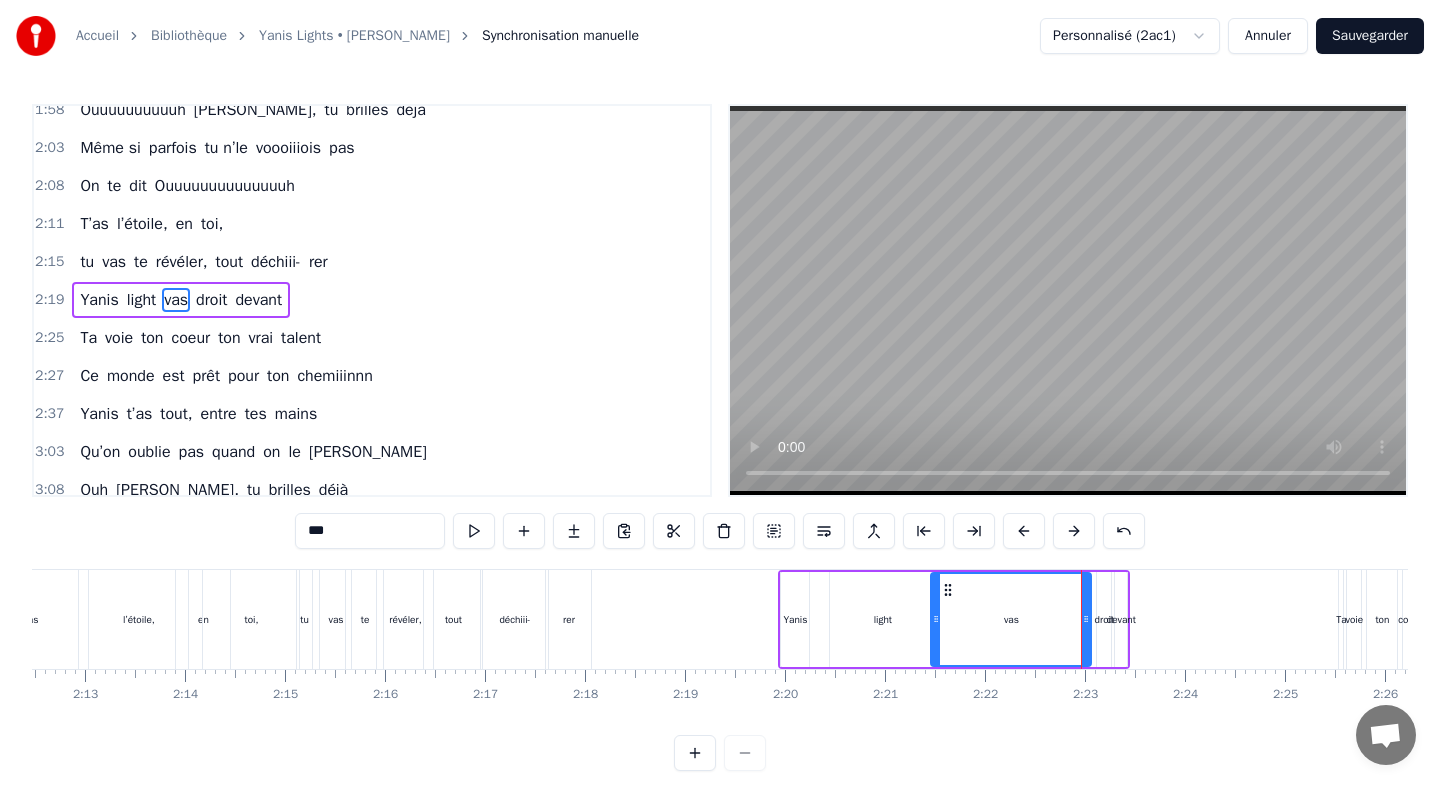 drag, startPoint x: 1074, startPoint y: 591, endPoint x: 934, endPoint y: 605, distance: 140.69826 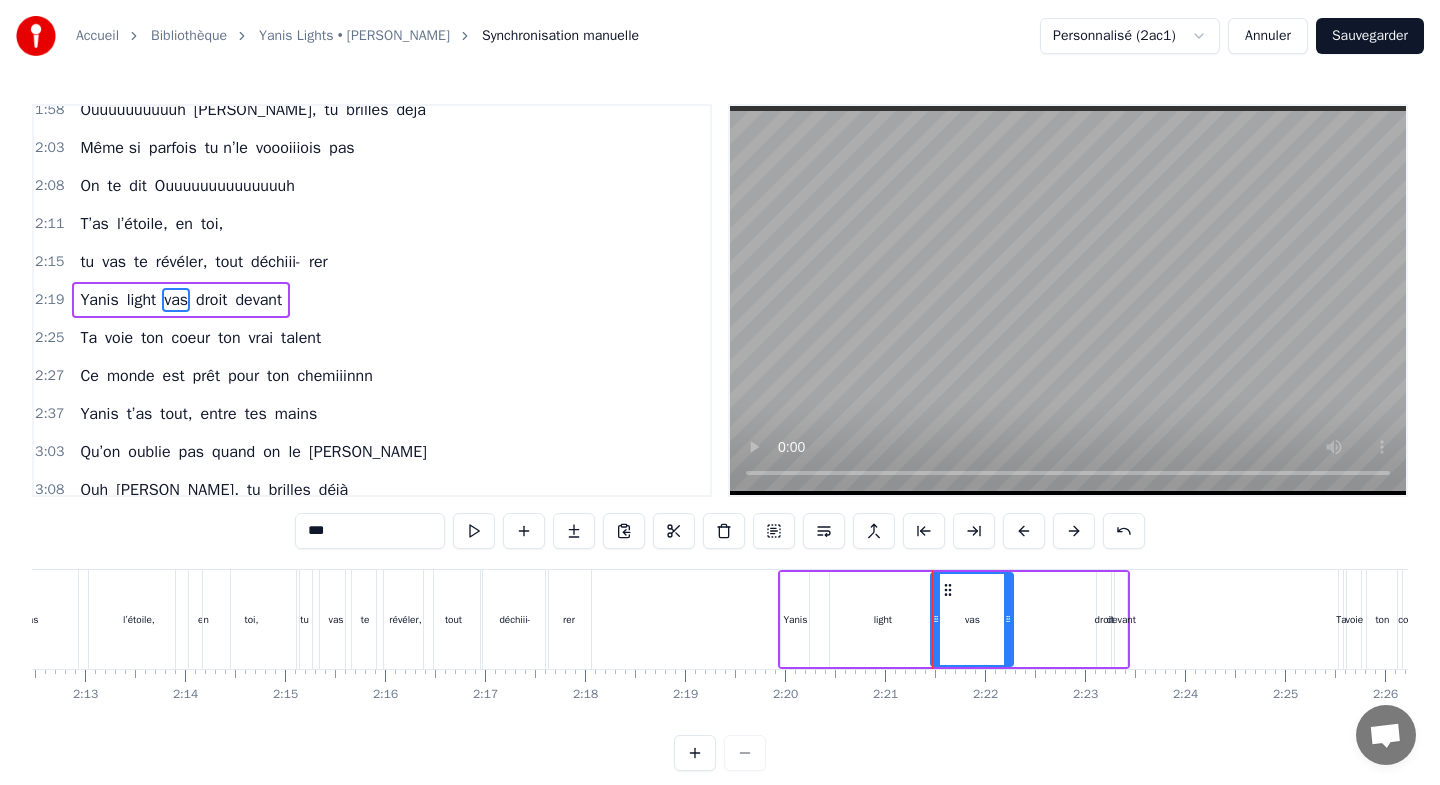 drag, startPoint x: 1087, startPoint y: 584, endPoint x: 1009, endPoint y: 602, distance: 80.04999 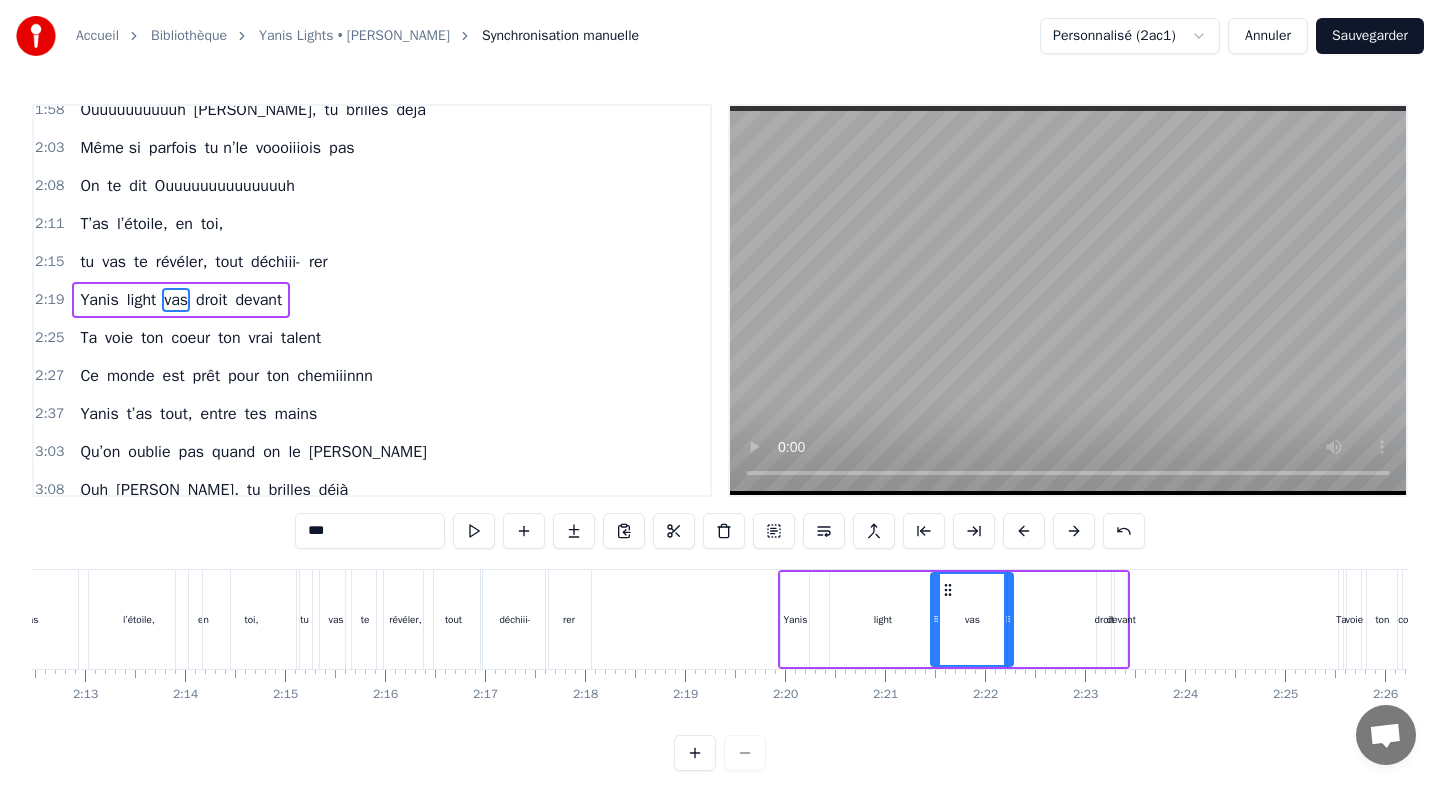 click on "droit" at bounding box center (1104, 619) 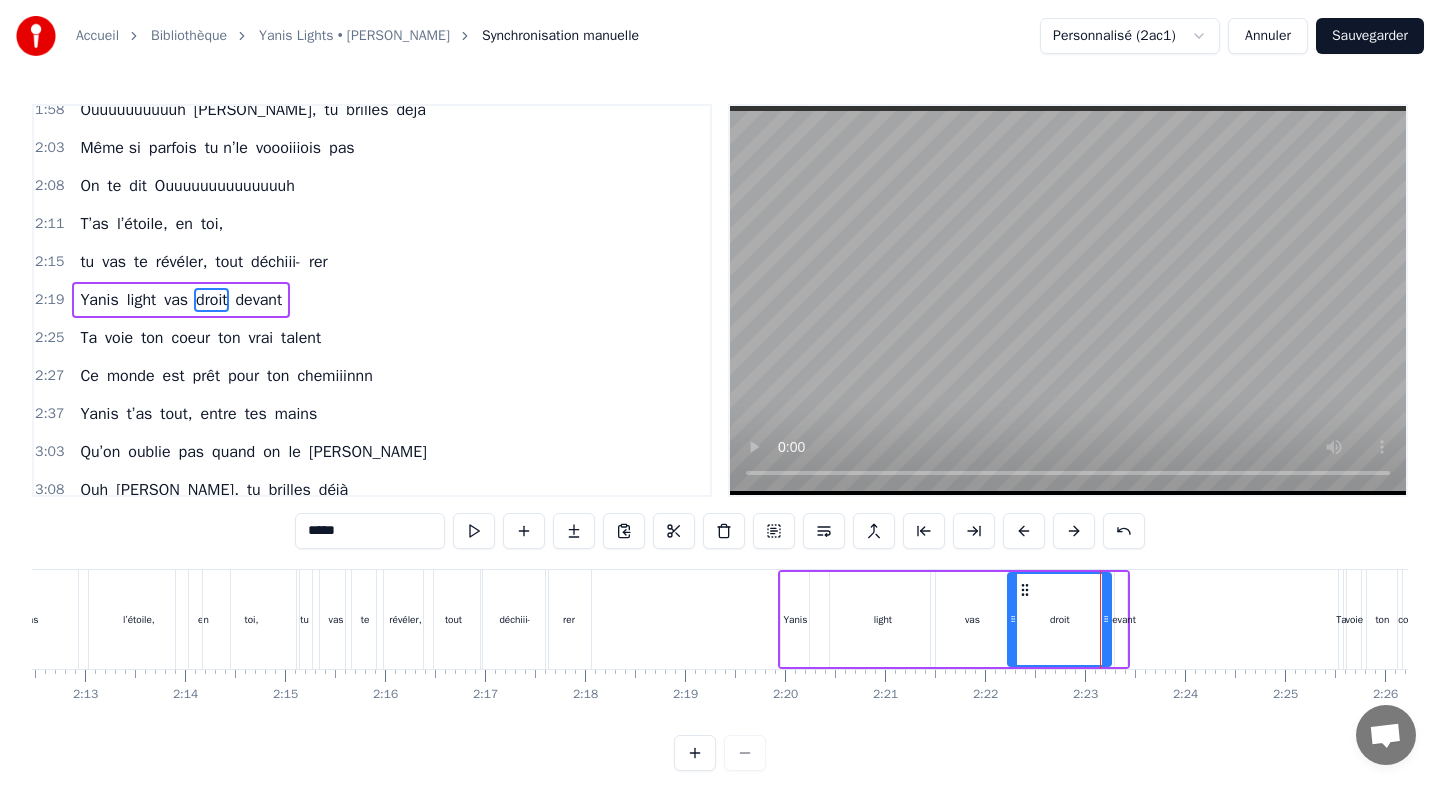 drag, startPoint x: 1098, startPoint y: 591, endPoint x: 1009, endPoint y: 601, distance: 89.560036 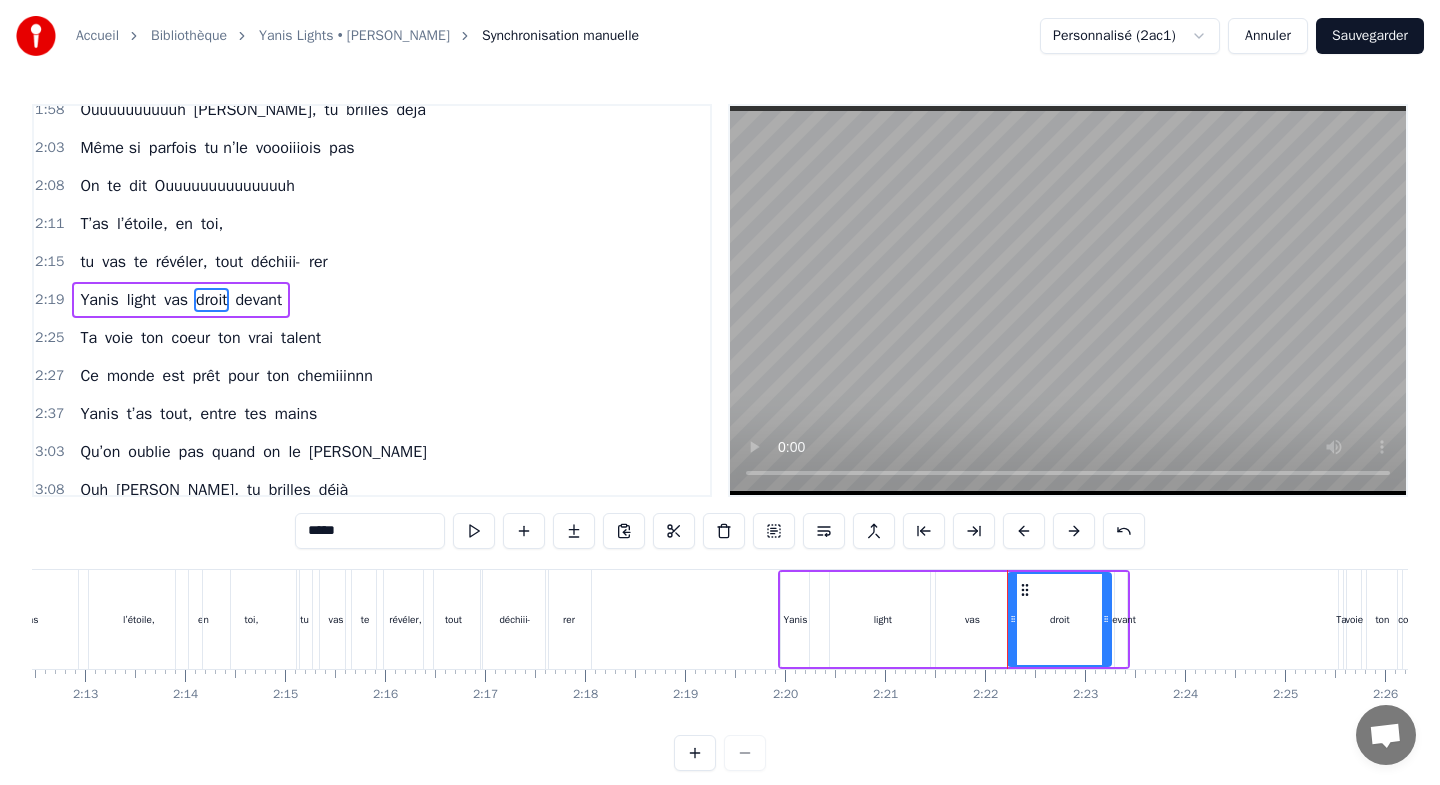 click on "vas" at bounding box center (176, 300) 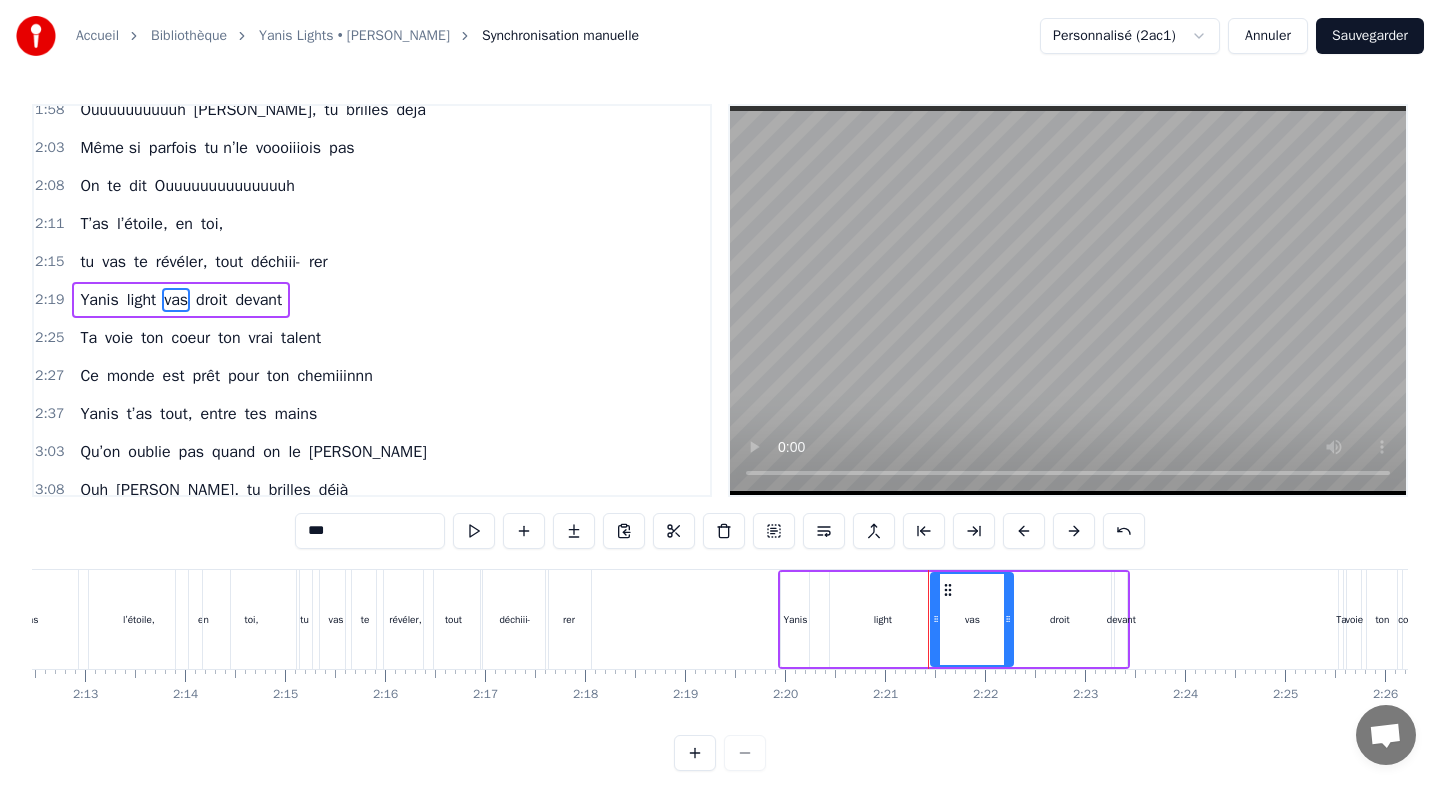click on "***" at bounding box center (370, 531) 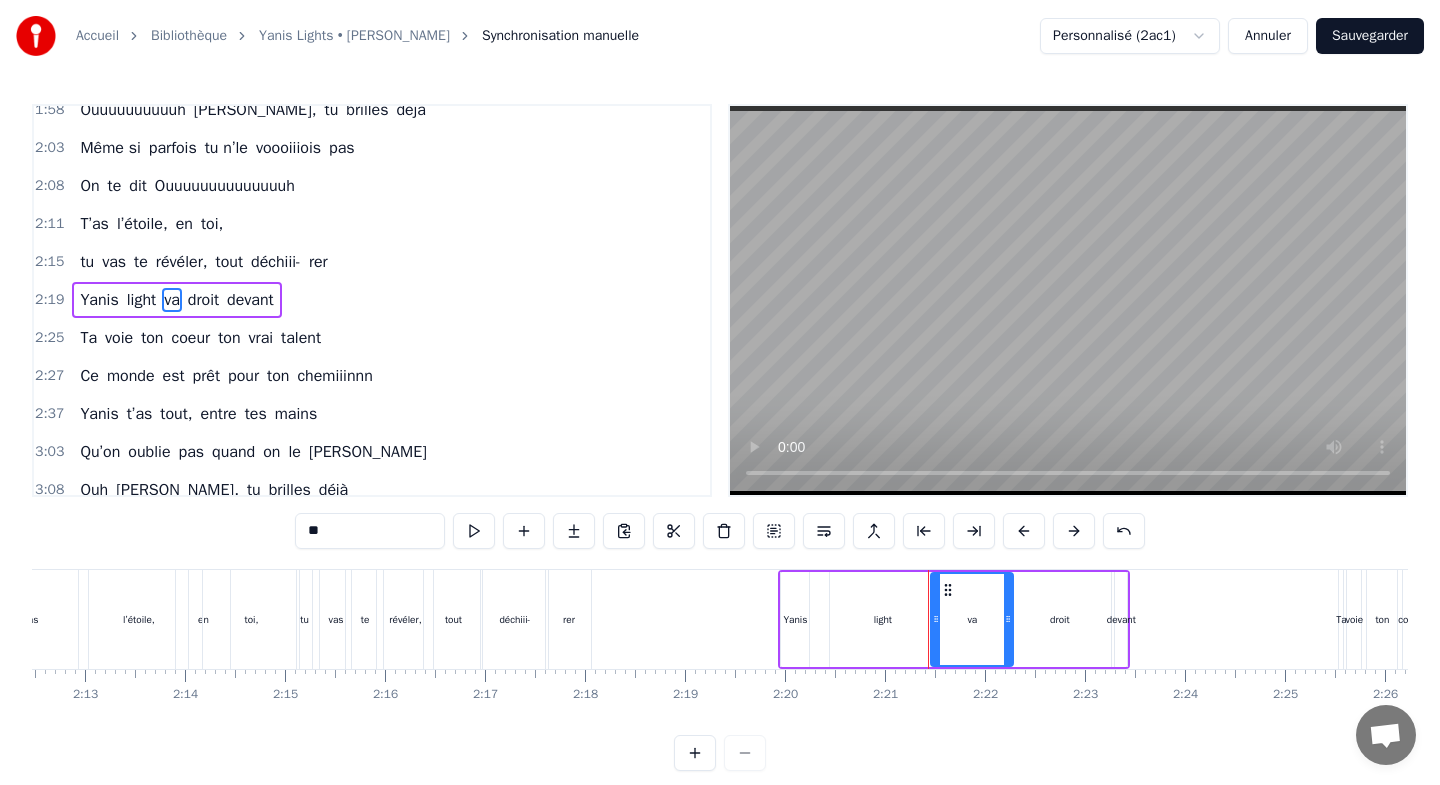 click on "light" at bounding box center [882, 619] 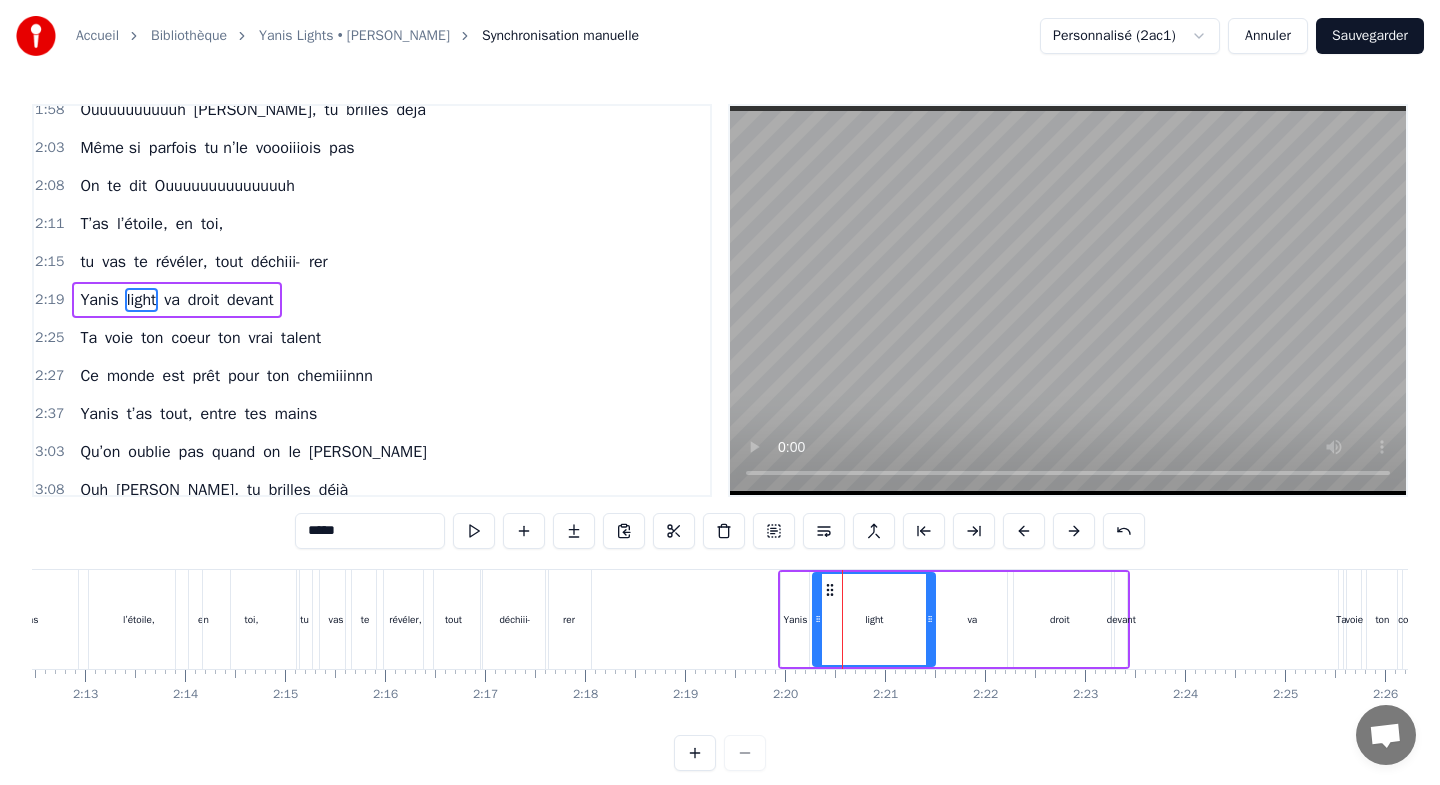 drag, startPoint x: 835, startPoint y: 593, endPoint x: 818, endPoint y: 594, distance: 17.029387 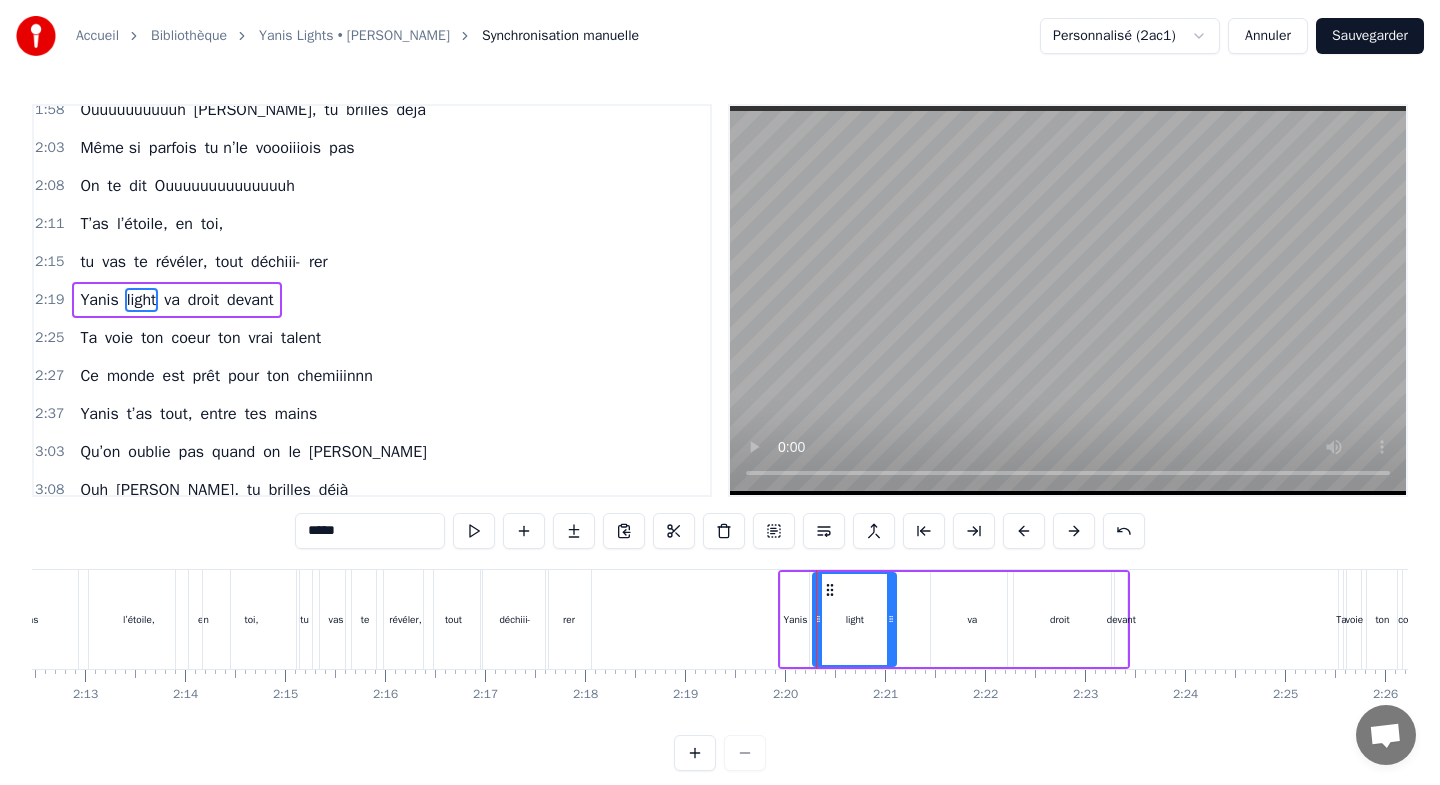 drag, startPoint x: 932, startPoint y: 591, endPoint x: 893, endPoint y: 593, distance: 39.051247 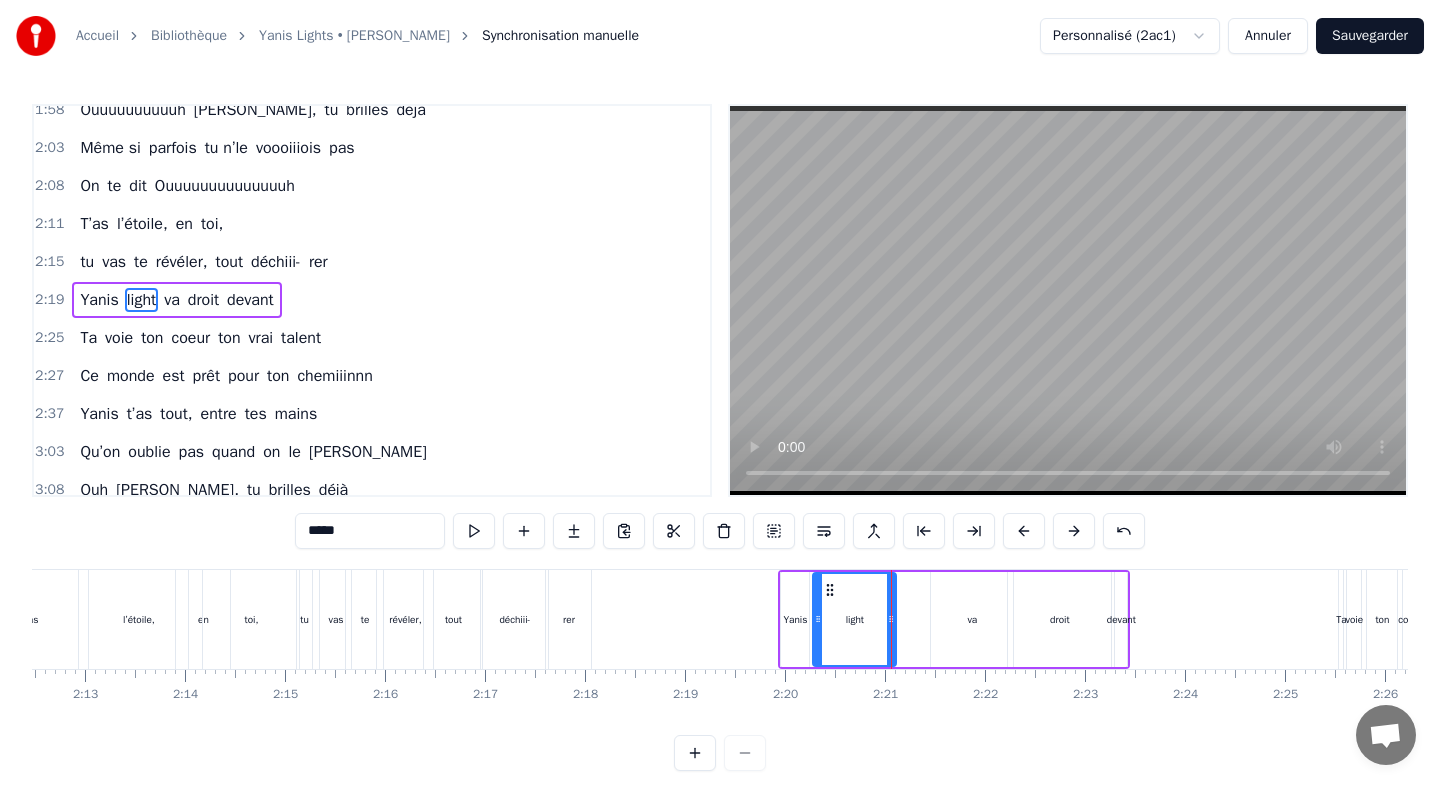 click on "light" at bounding box center [854, 619] 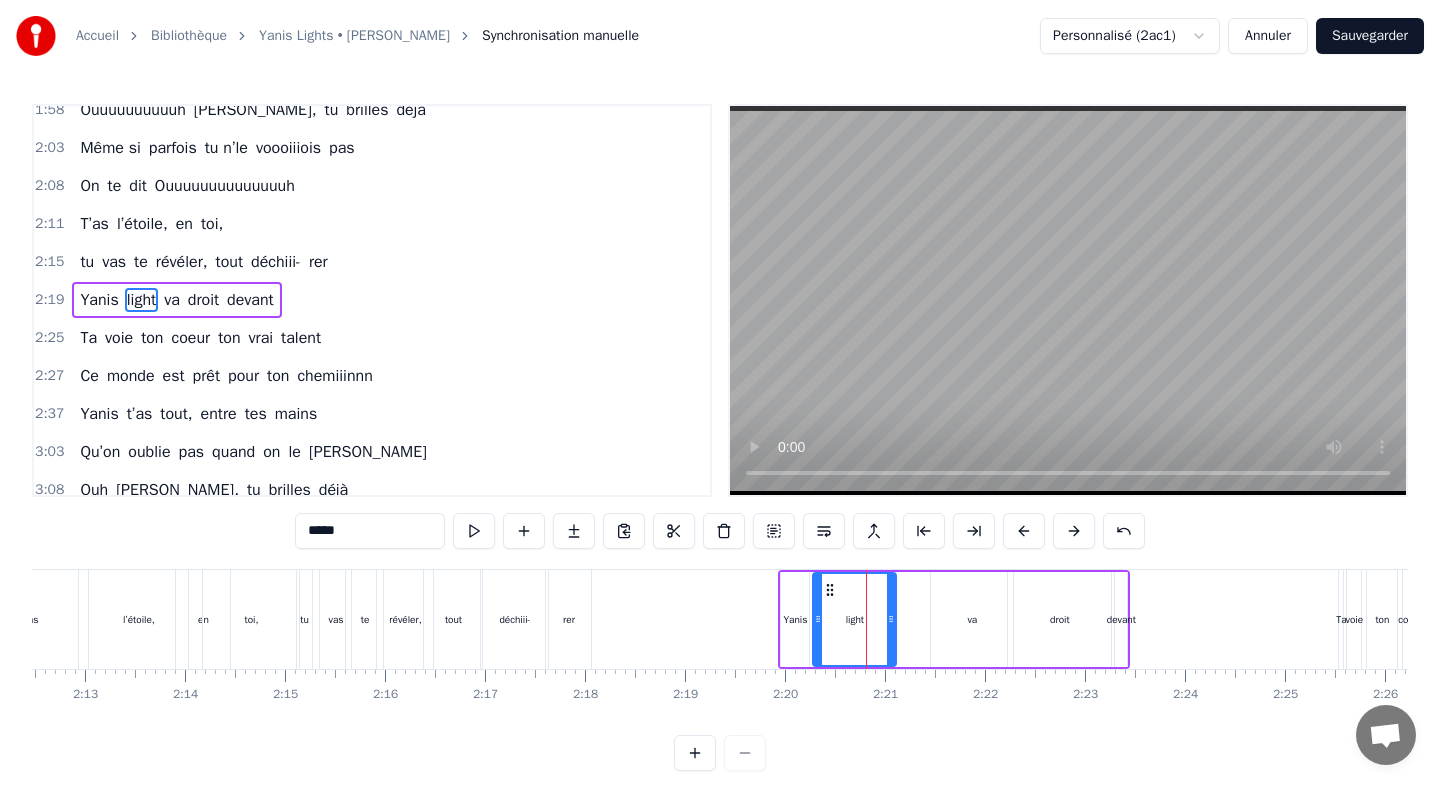 click on "*****" at bounding box center (370, 531) 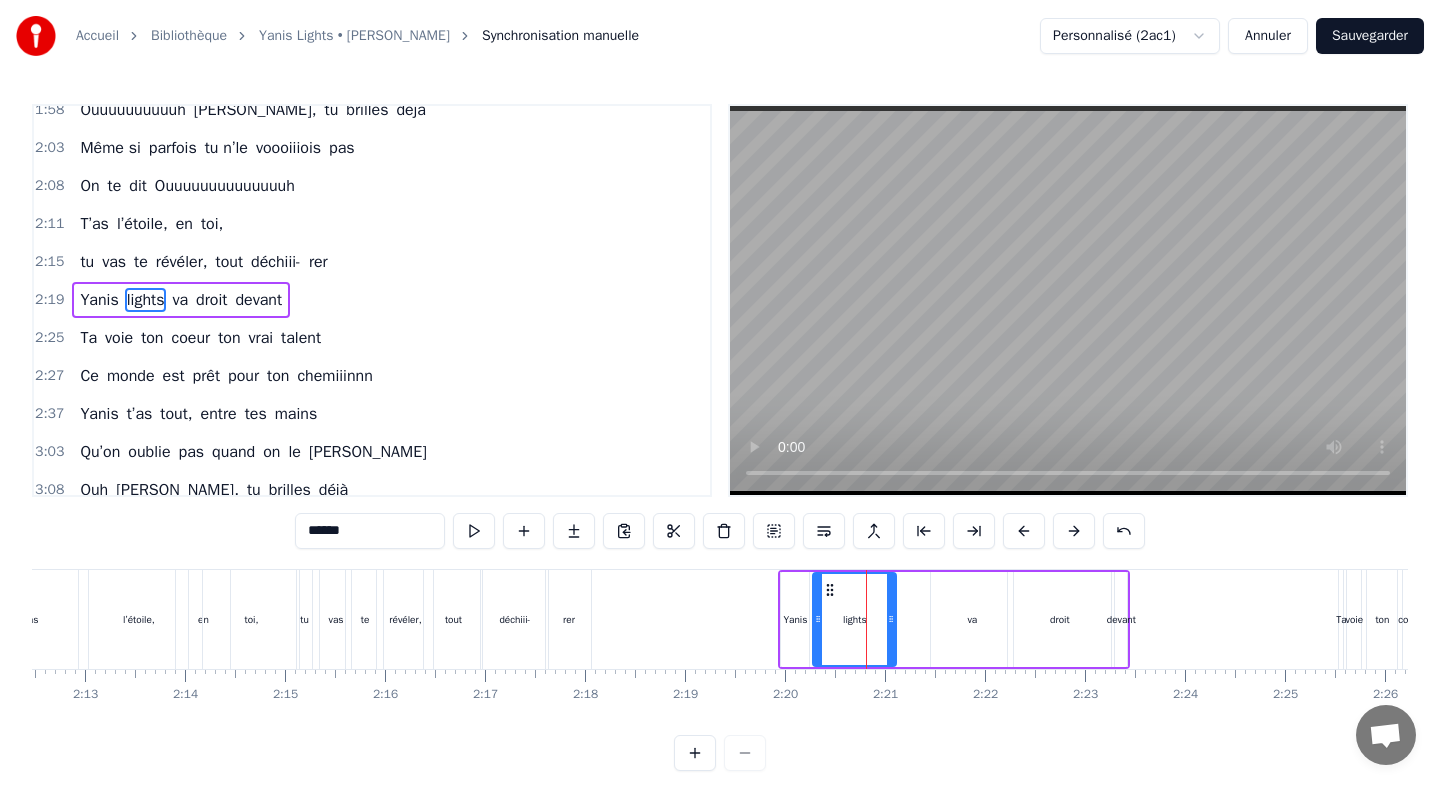 click on "va" at bounding box center [972, 619] 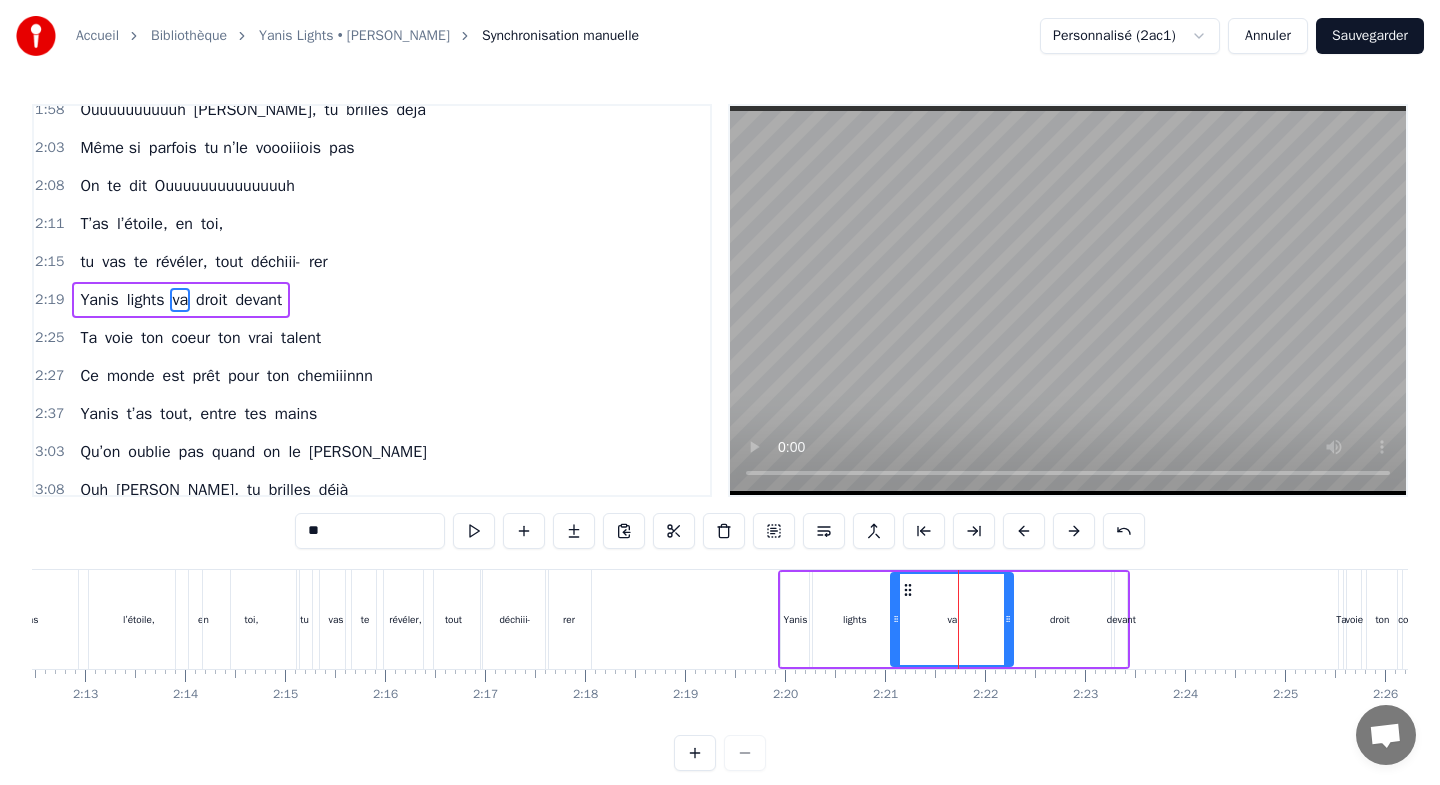 drag, startPoint x: 935, startPoint y: 595, endPoint x: 895, endPoint y: 595, distance: 40 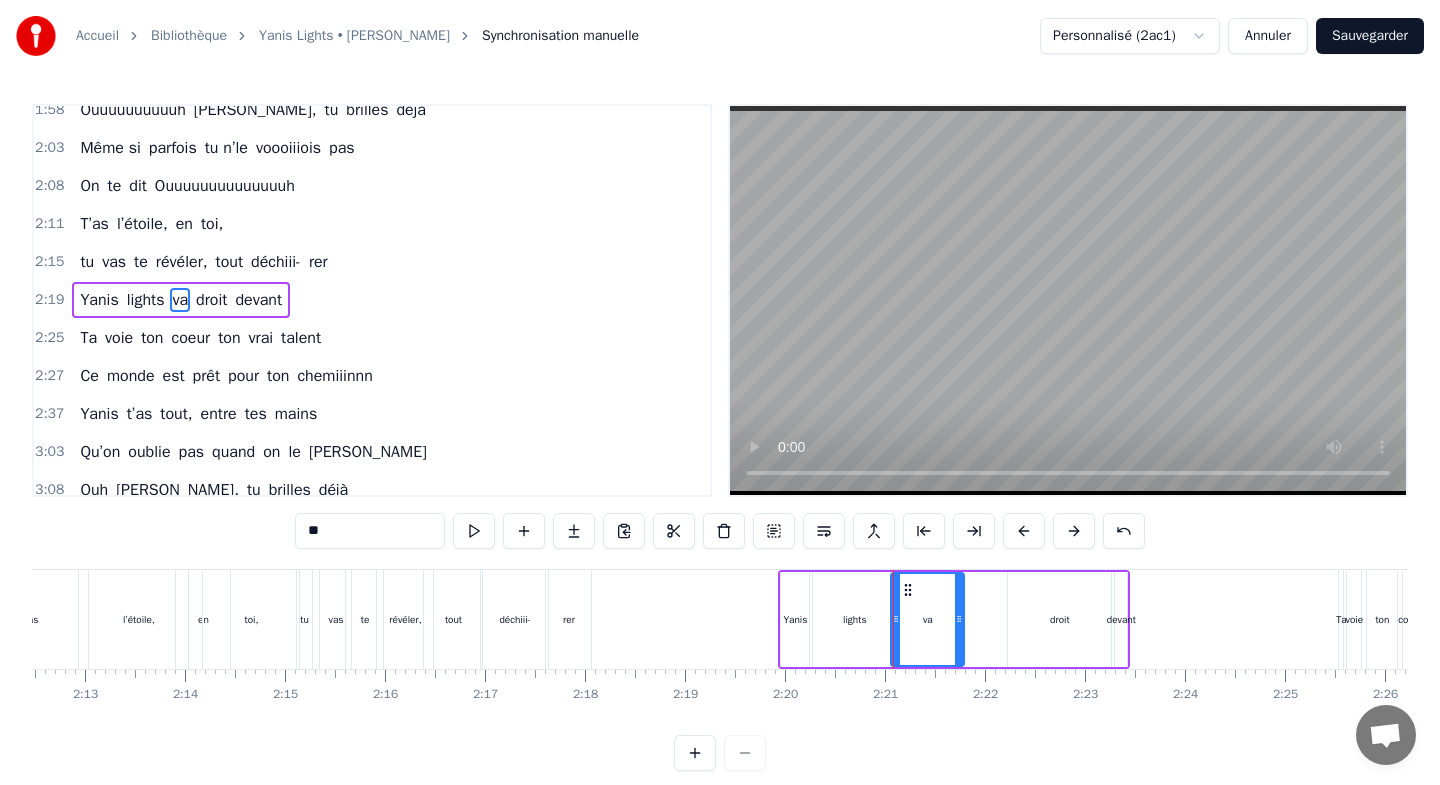drag, startPoint x: 1010, startPoint y: 593, endPoint x: 961, endPoint y: 594, distance: 49.010204 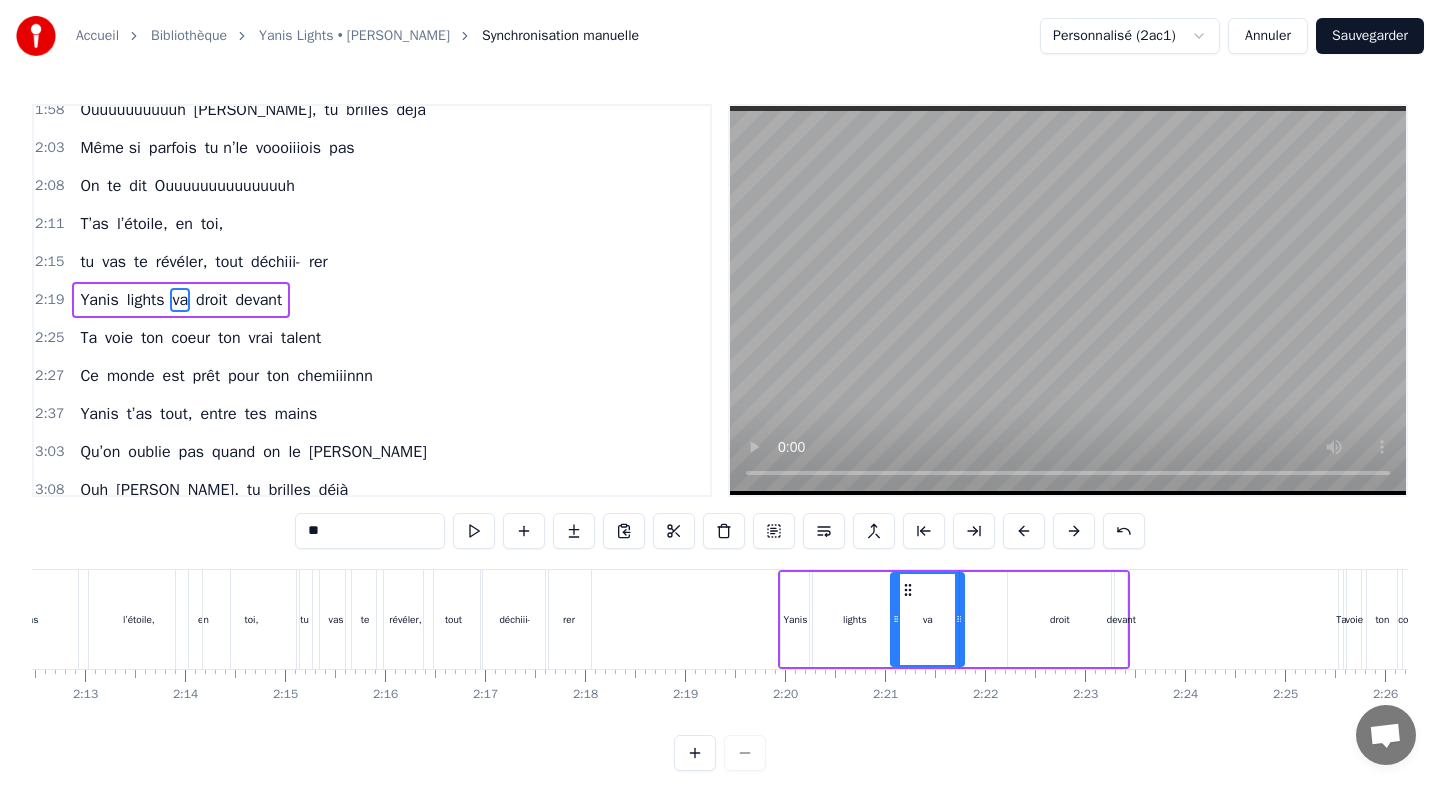 click on "lights" at bounding box center (854, 619) 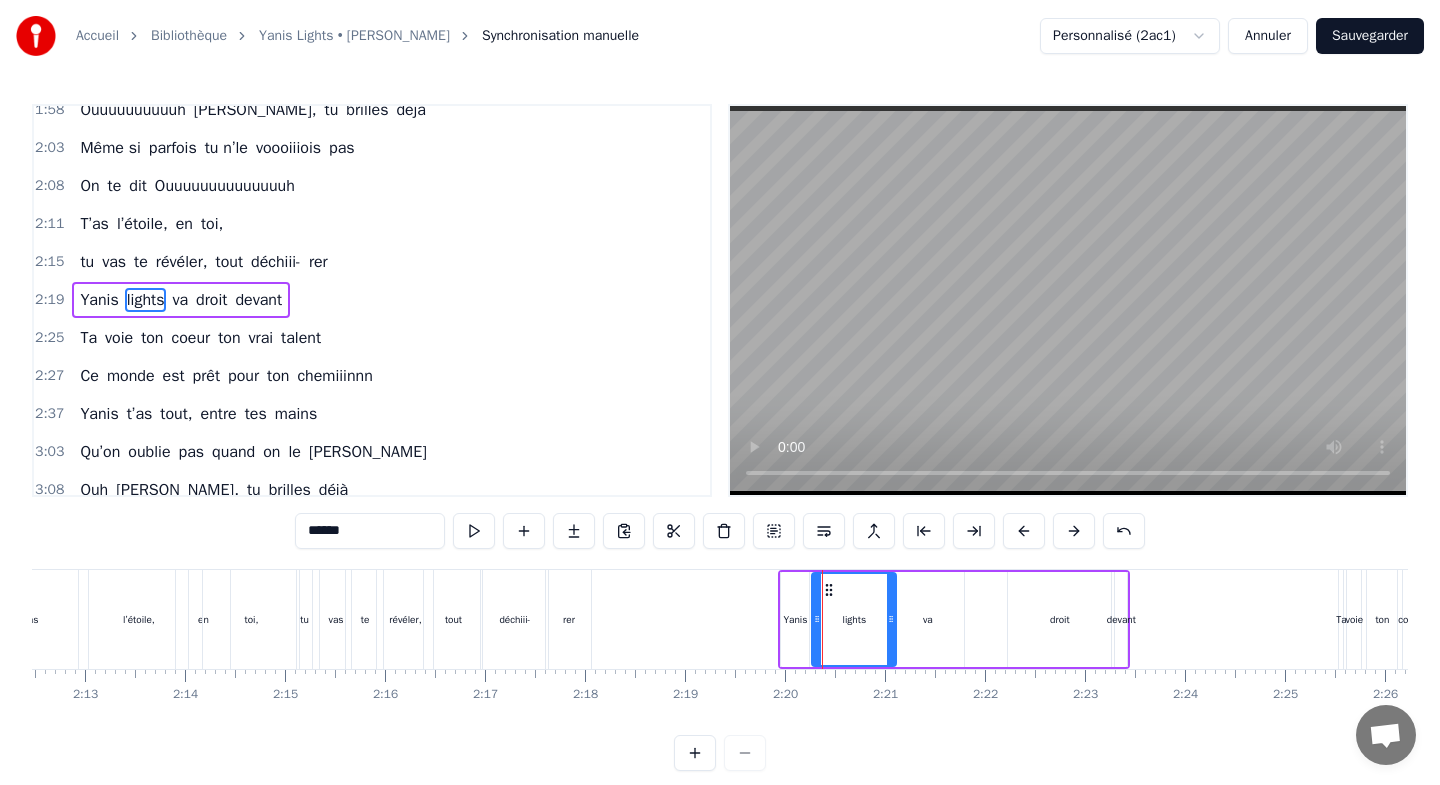 click at bounding box center (817, 619) 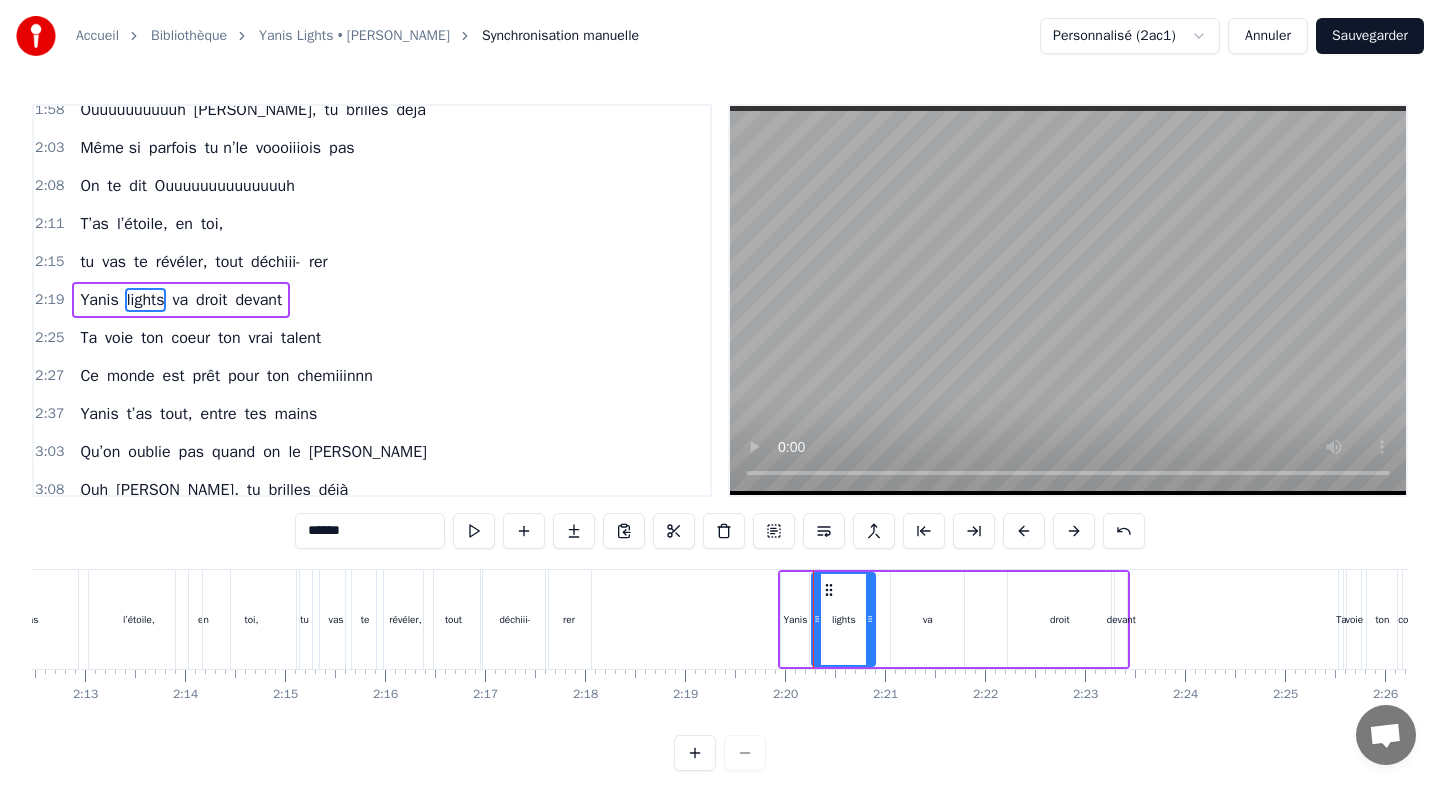 drag, startPoint x: 889, startPoint y: 589, endPoint x: 868, endPoint y: 591, distance: 21.095022 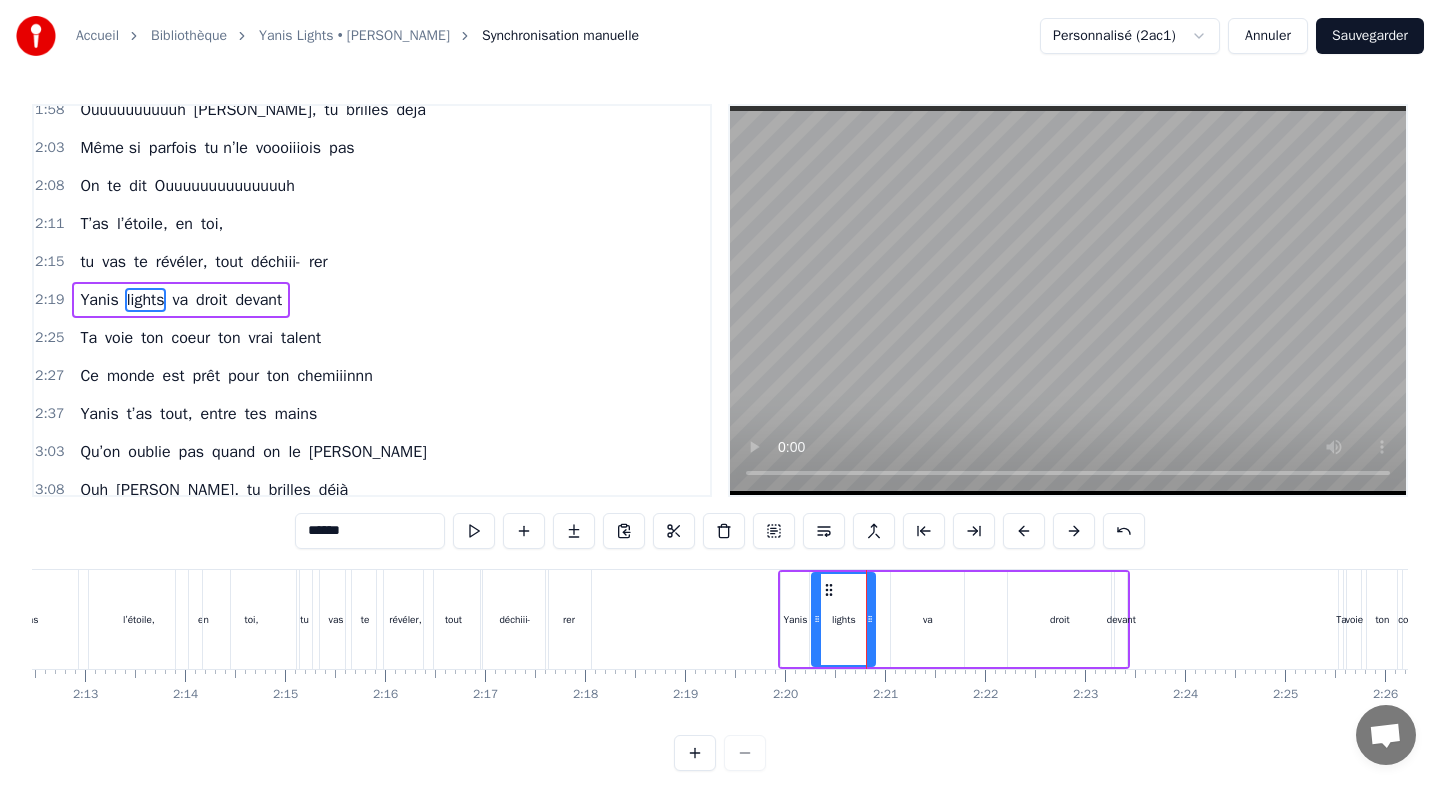 click on "va" at bounding box center [927, 619] 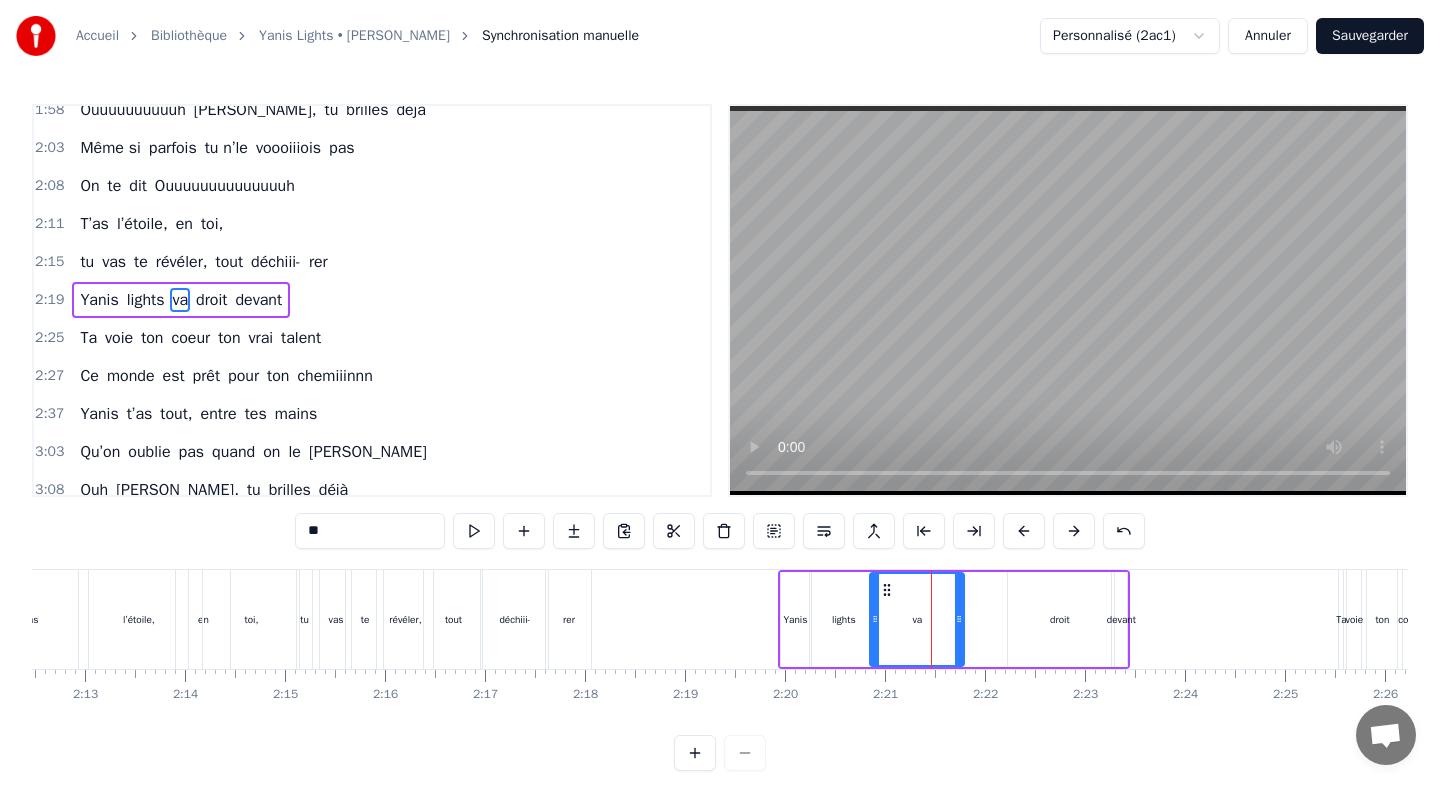 drag, startPoint x: 895, startPoint y: 590, endPoint x: 874, endPoint y: 590, distance: 21 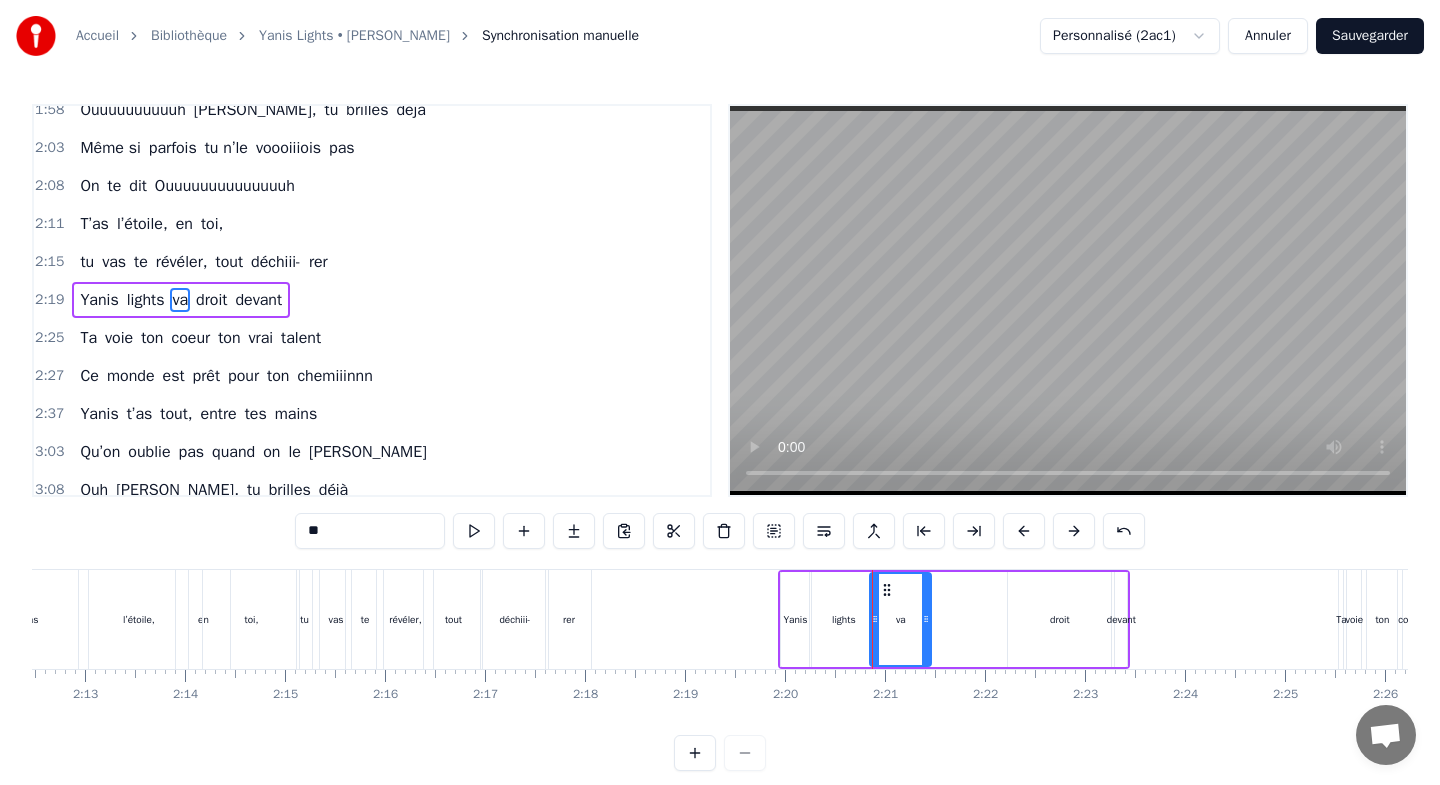 drag, startPoint x: 958, startPoint y: 591, endPoint x: 925, endPoint y: 592, distance: 33.01515 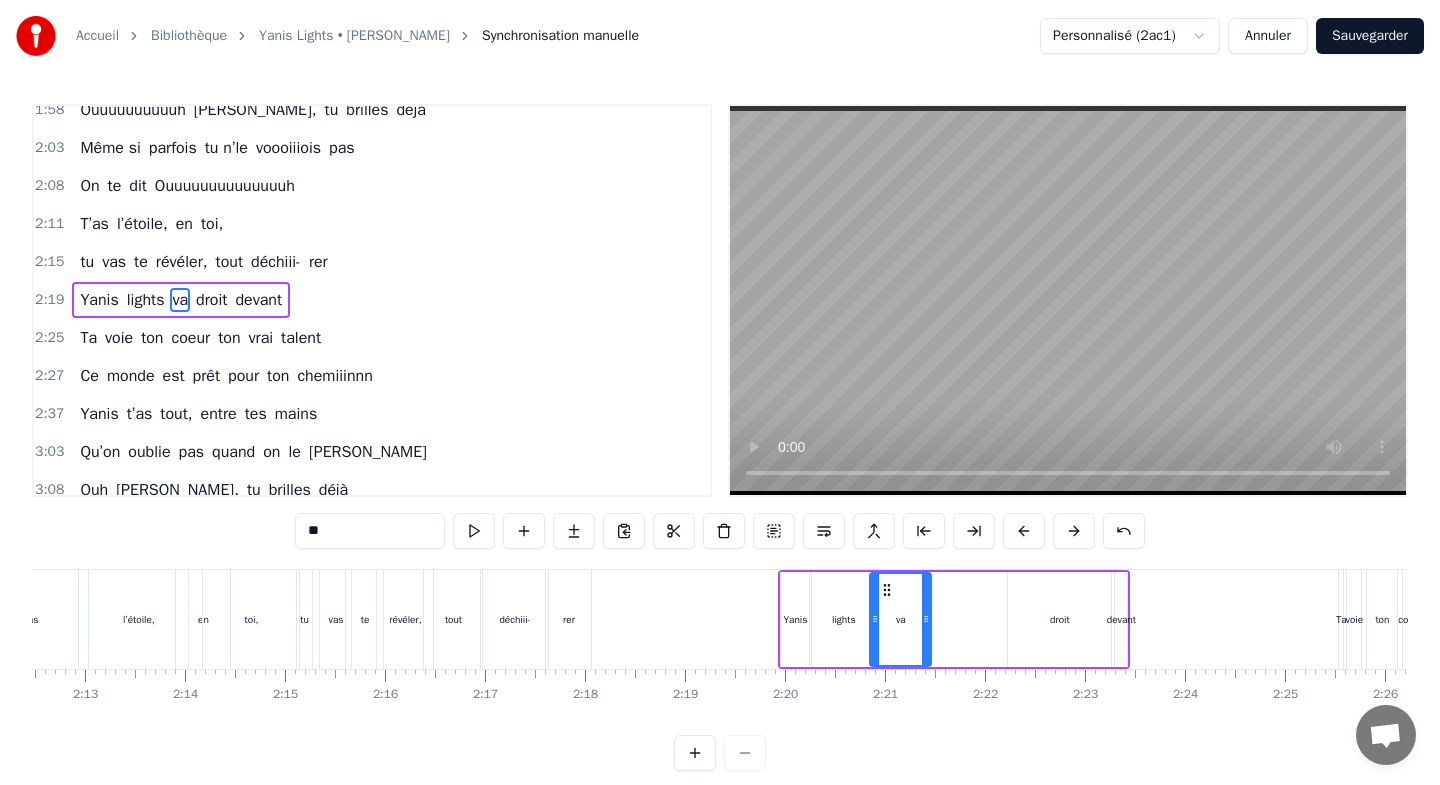 click on "droit" at bounding box center [1059, 619] 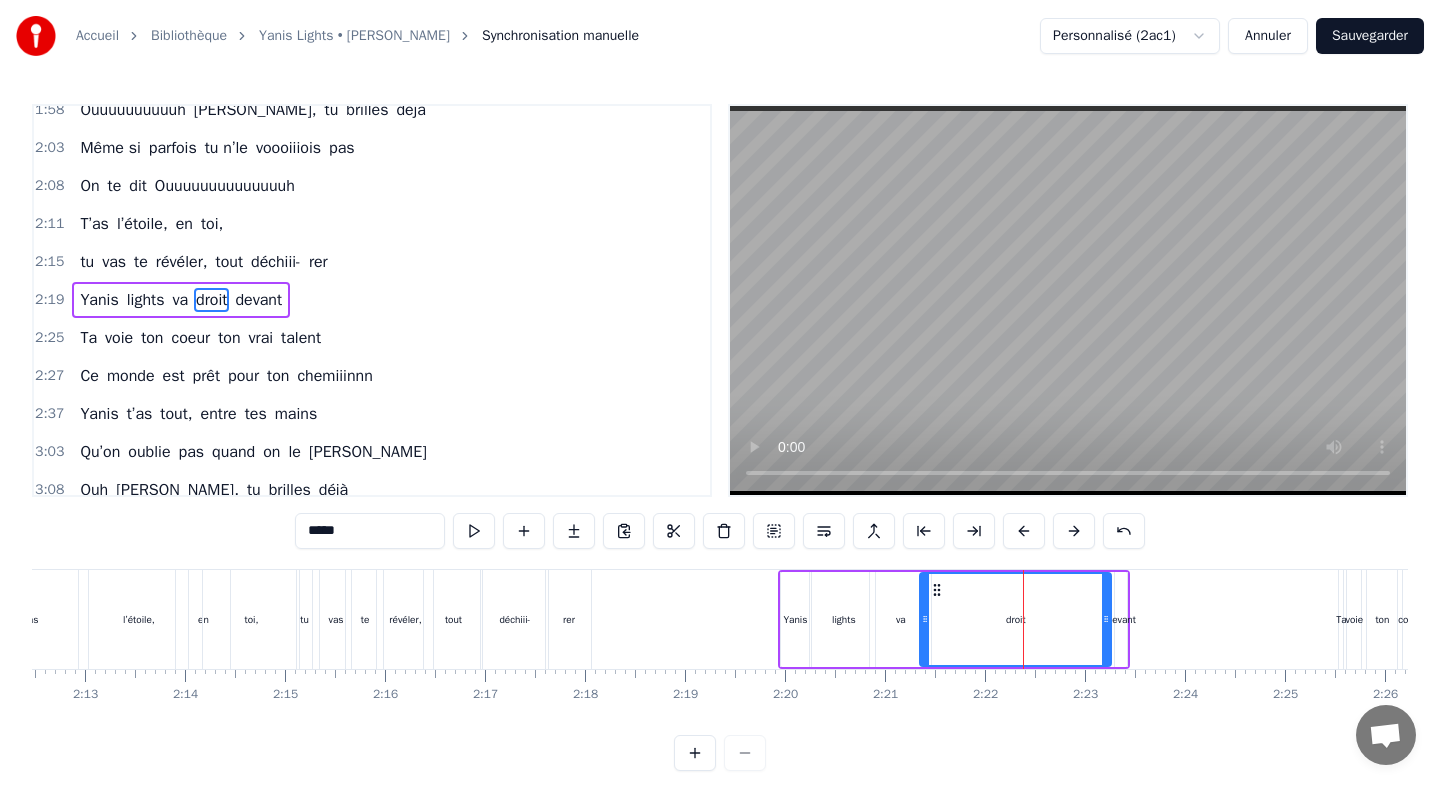 drag, startPoint x: 1010, startPoint y: 597, endPoint x: 922, endPoint y: 599, distance: 88.02273 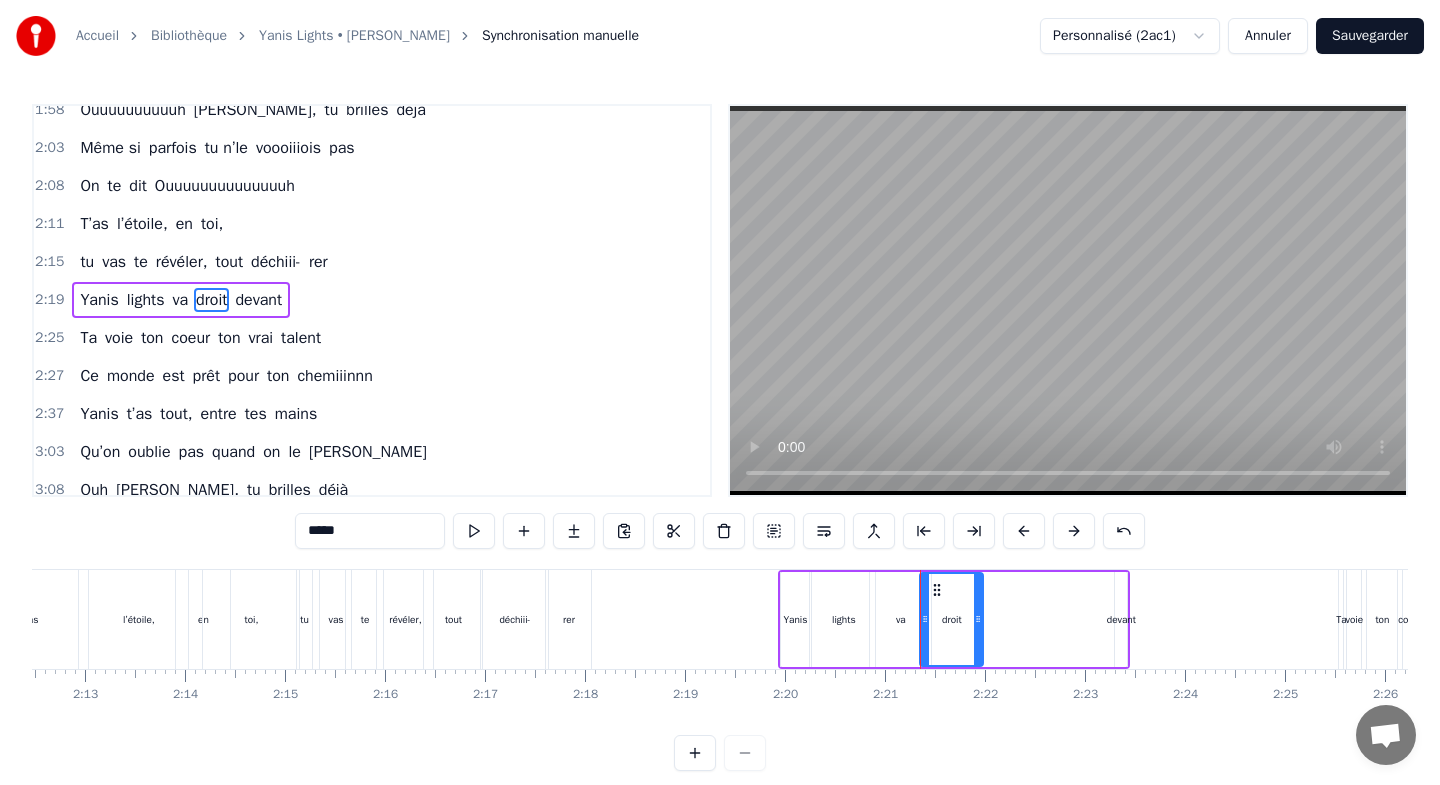 drag, startPoint x: 1105, startPoint y: 593, endPoint x: 977, endPoint y: 597, distance: 128.06248 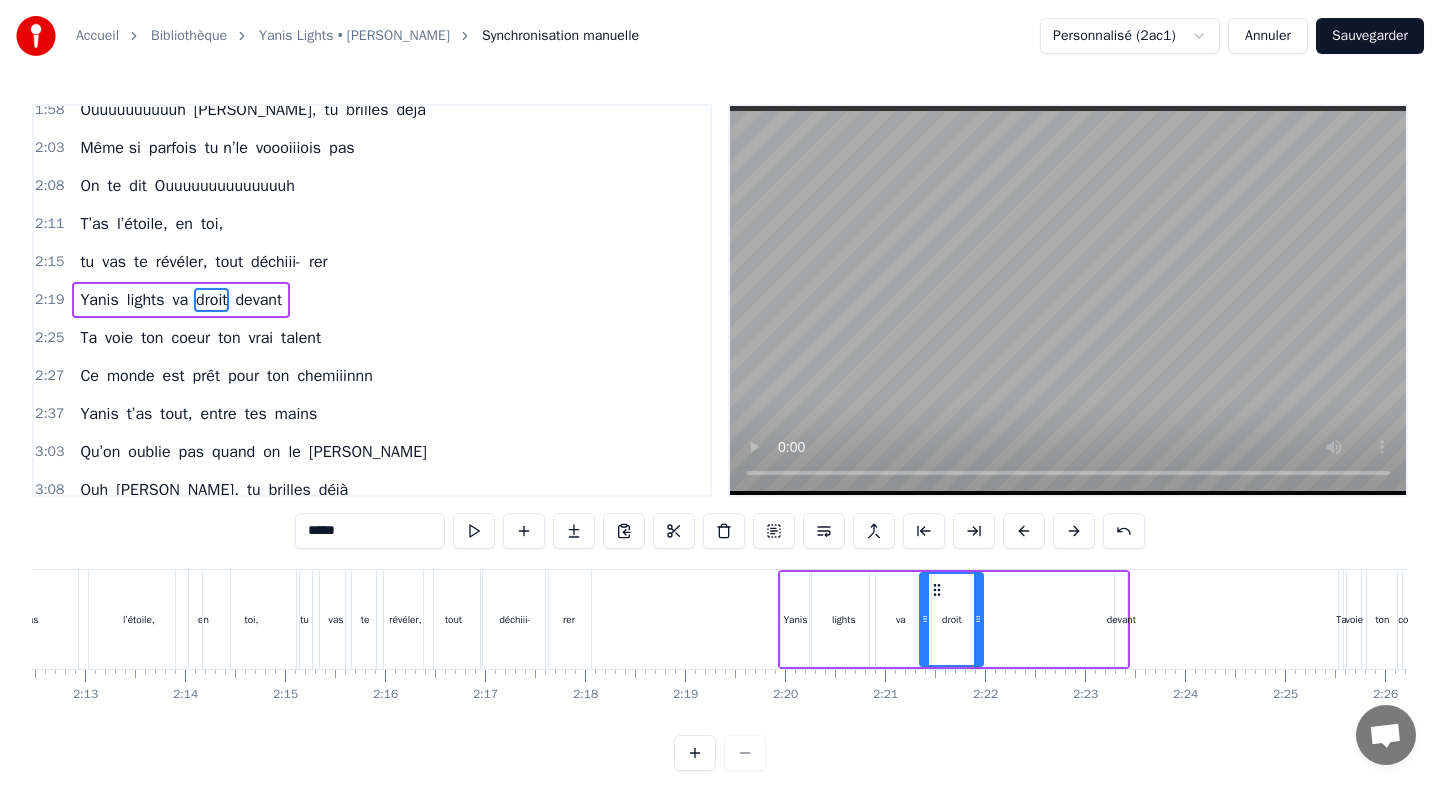 click on "devant" at bounding box center (1121, 619) 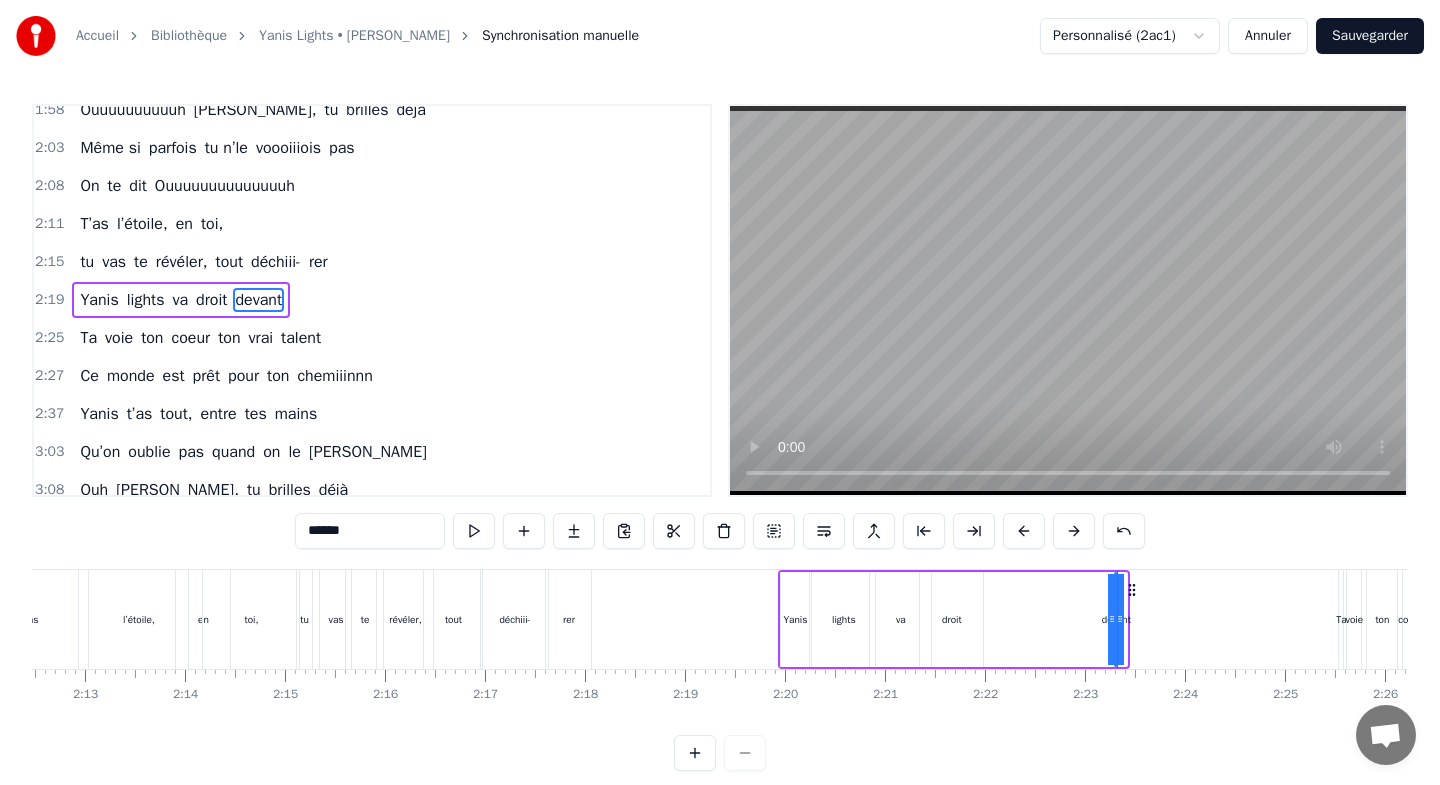 drag, startPoint x: 1118, startPoint y: 596, endPoint x: 998, endPoint y: 606, distance: 120.41595 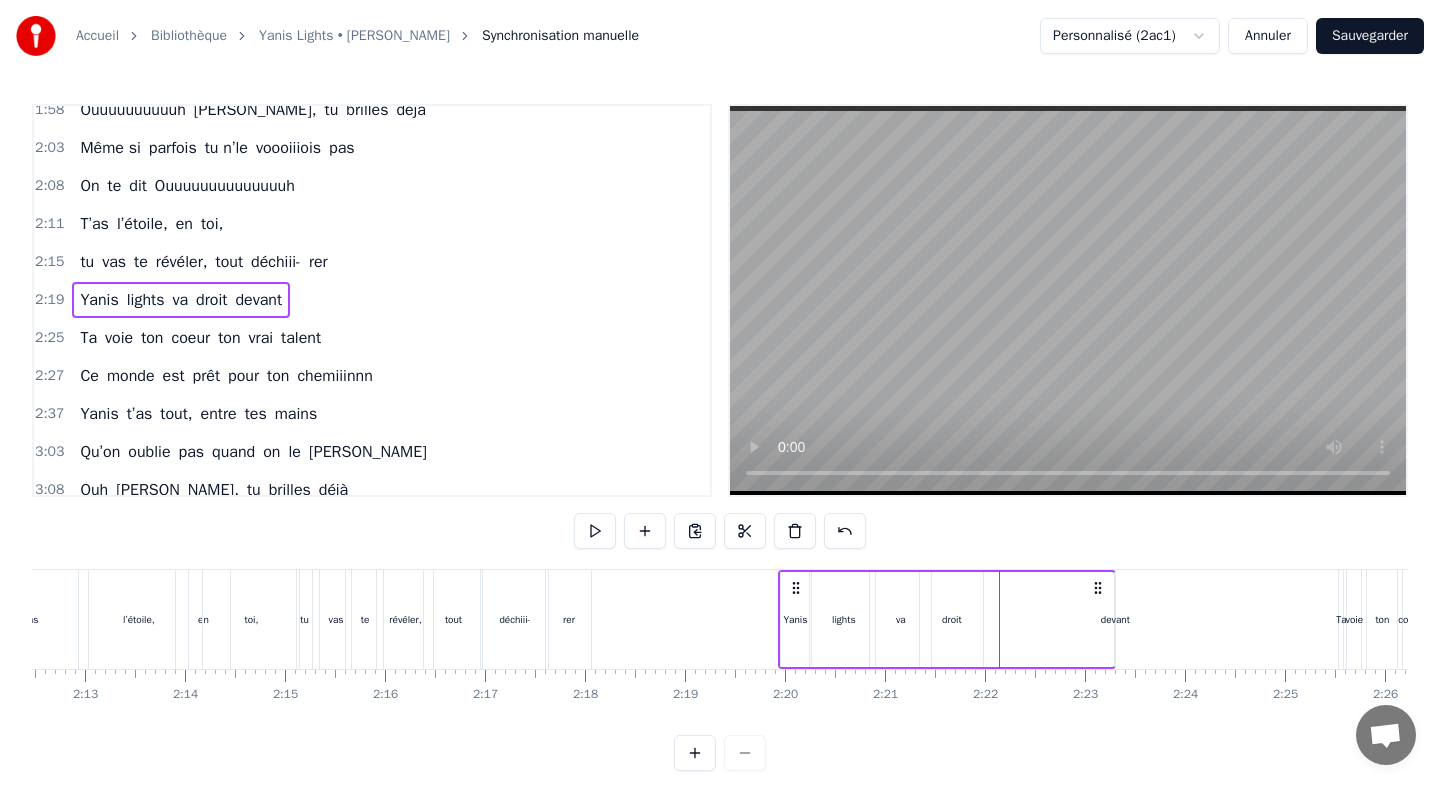 click on "devant" at bounding box center [1115, 619] 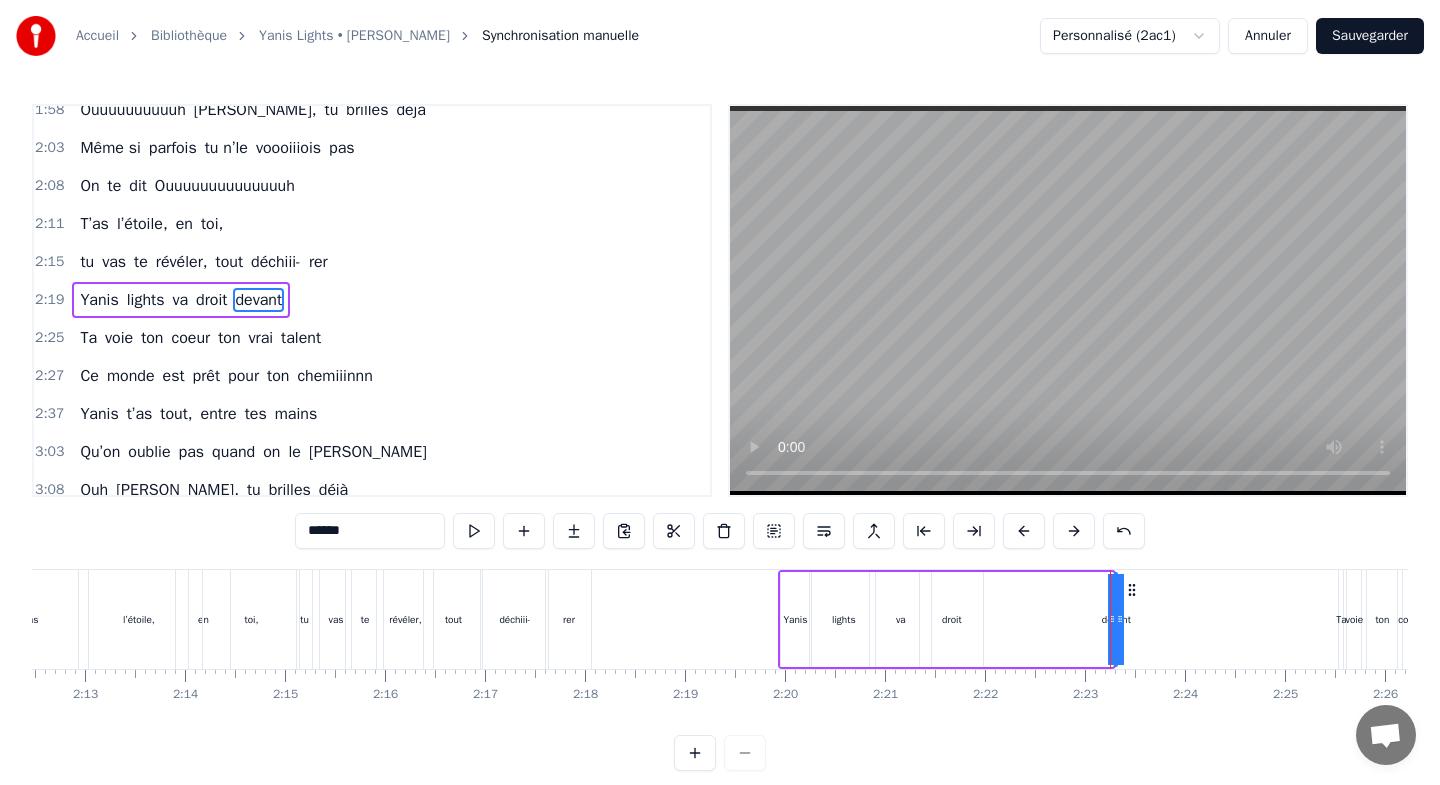 click on "Il a ce regard, ce regard un peu timide Mais ses yeux c’est du cinéma, c’est- est- sûr Toujours aussi doux, toujours aussi [PERSON_NAME] Mais des fois l’ombre prend le pas, pa- ar- fois …Il rêve d’écran, de plateaux De vivre fort, d'scénario [PERSON_NAME] on t’attend en studio Ho ho ho On te dit Oooooouuuuuuhhhhhh Yanis, tu brilles déjà Même si parfois tu ne le voooiiiois pas On te dit Oooooooouuuuuuuuhhhhhhhhh T’as l'étoile en toi, tu vas te révéler et tout déchirer Hey Hey Hey Il doute parfois  il doute mais il avance Il est si beau dans le silence, mais intense Hooooooooooooooooooo Un vrai diamant sous les néons Yanis t’es prêt pour l’action il a  ce truc ce feu discret hé.          hé            hé On te dit Ouuuuuuuuuuh Yanis, tu brilles déjà Même si parfois tu n’le voooiiiois pas On te dit Ouuuuuuuuuuuuuuh T’as l’étoile, en toi, tu vas te révéler, tout déchiii- rer Yanis lights va droit devant [PERSON_NAME] ton coeur ton vrai talent Ce monde est prêt pour ton chemiiinnn" at bounding box center (-3209, 619) 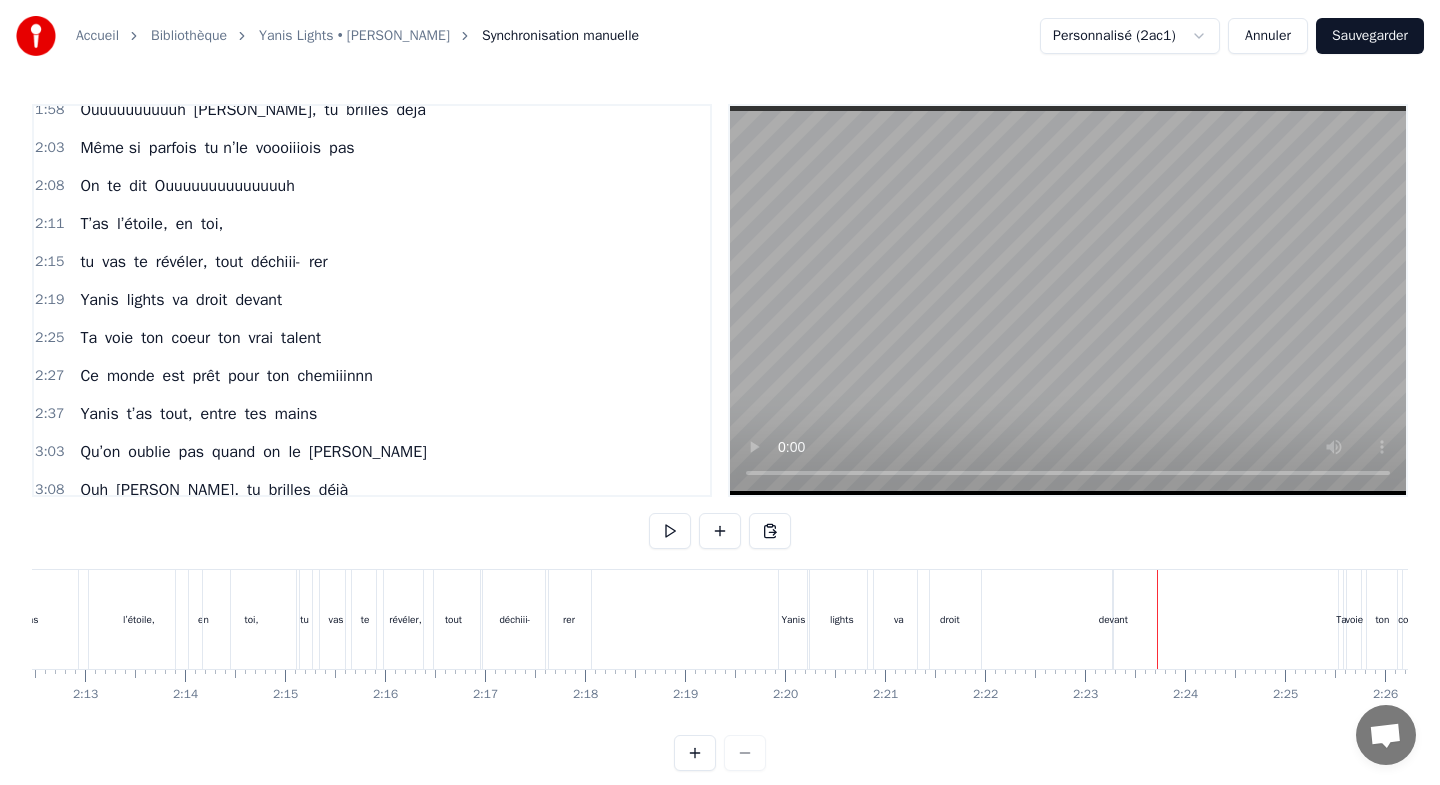 click on "devant" at bounding box center (1113, 619) 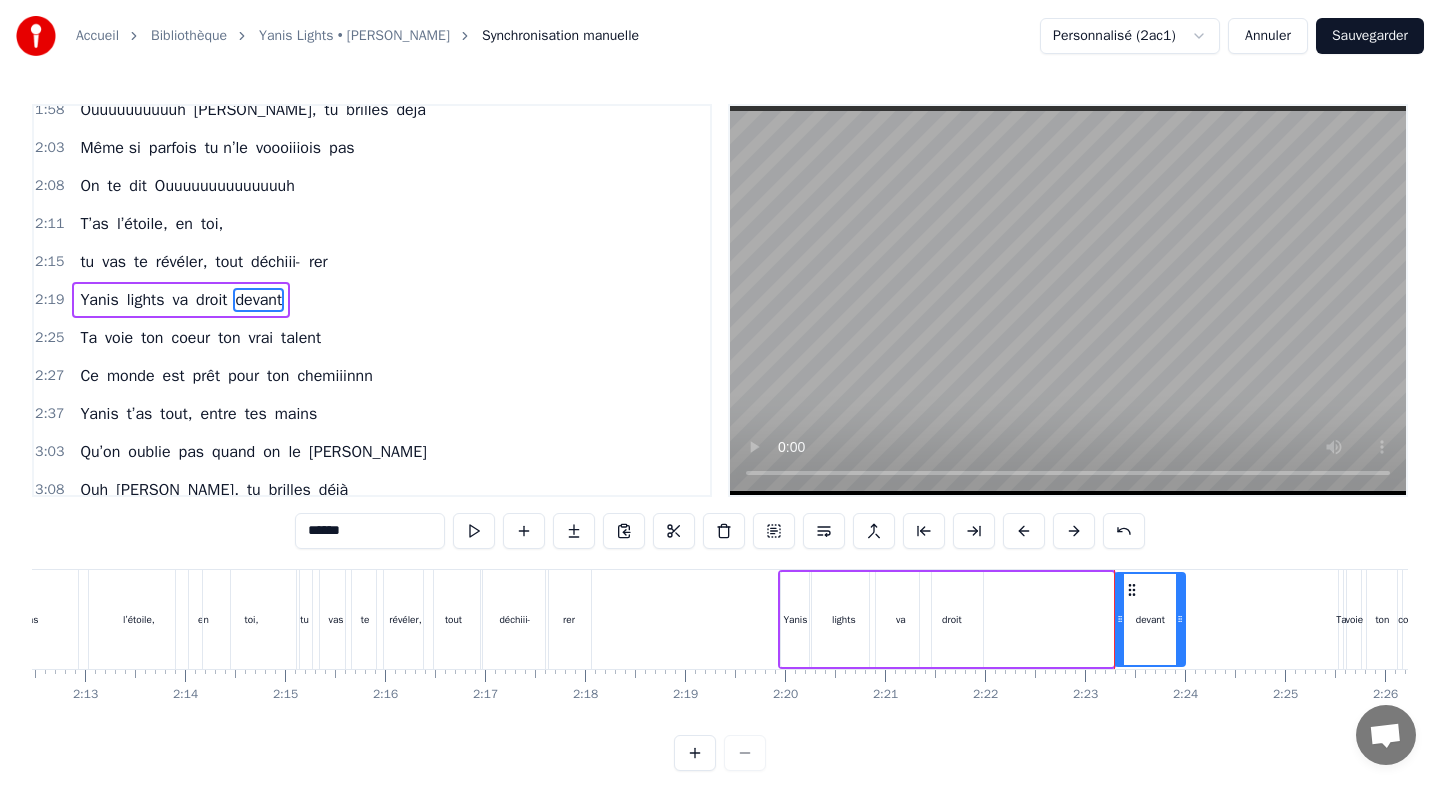 drag, startPoint x: 1108, startPoint y: 596, endPoint x: 1180, endPoint y: 595, distance: 72.00694 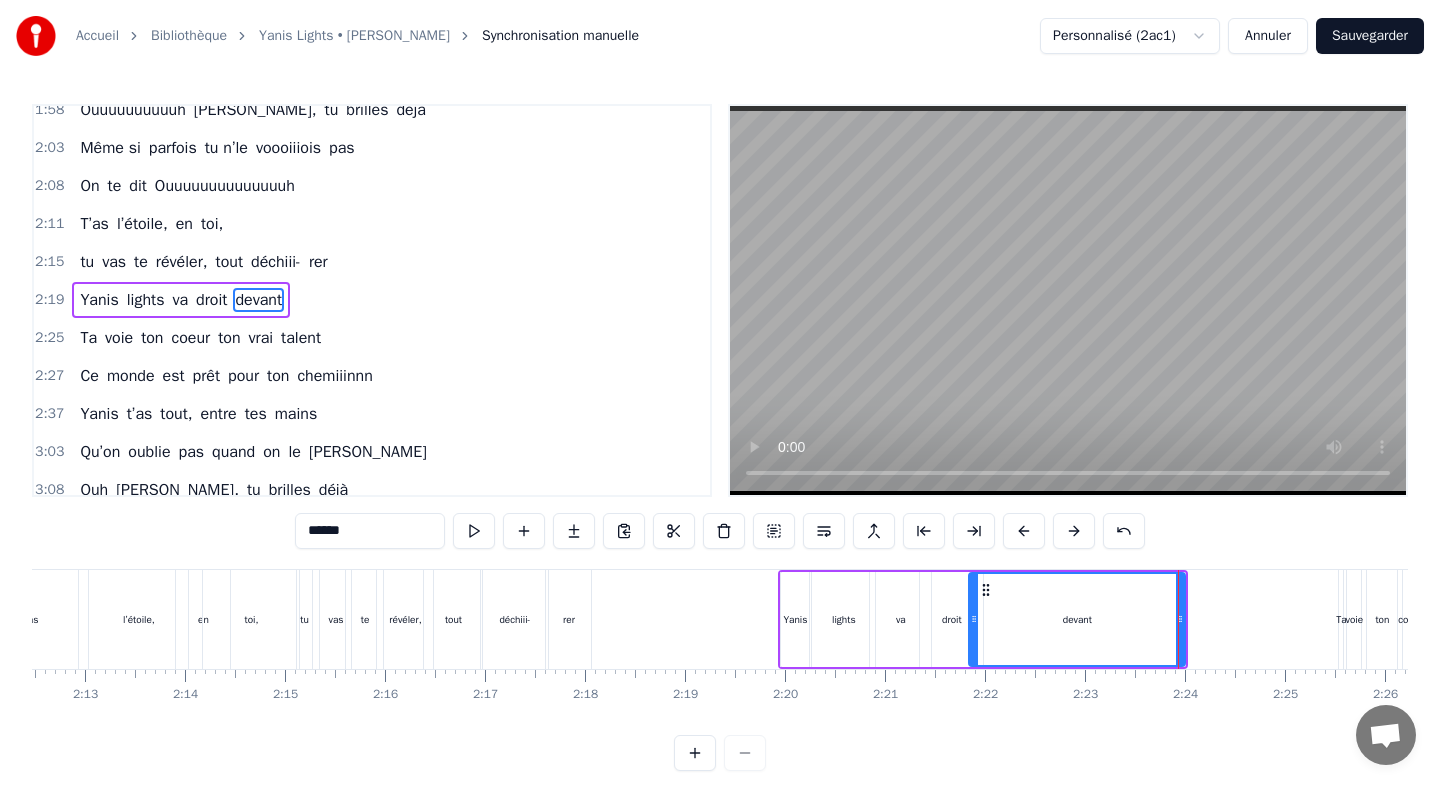 drag, startPoint x: 1118, startPoint y: 595, endPoint x: 972, endPoint y: 594, distance: 146.00342 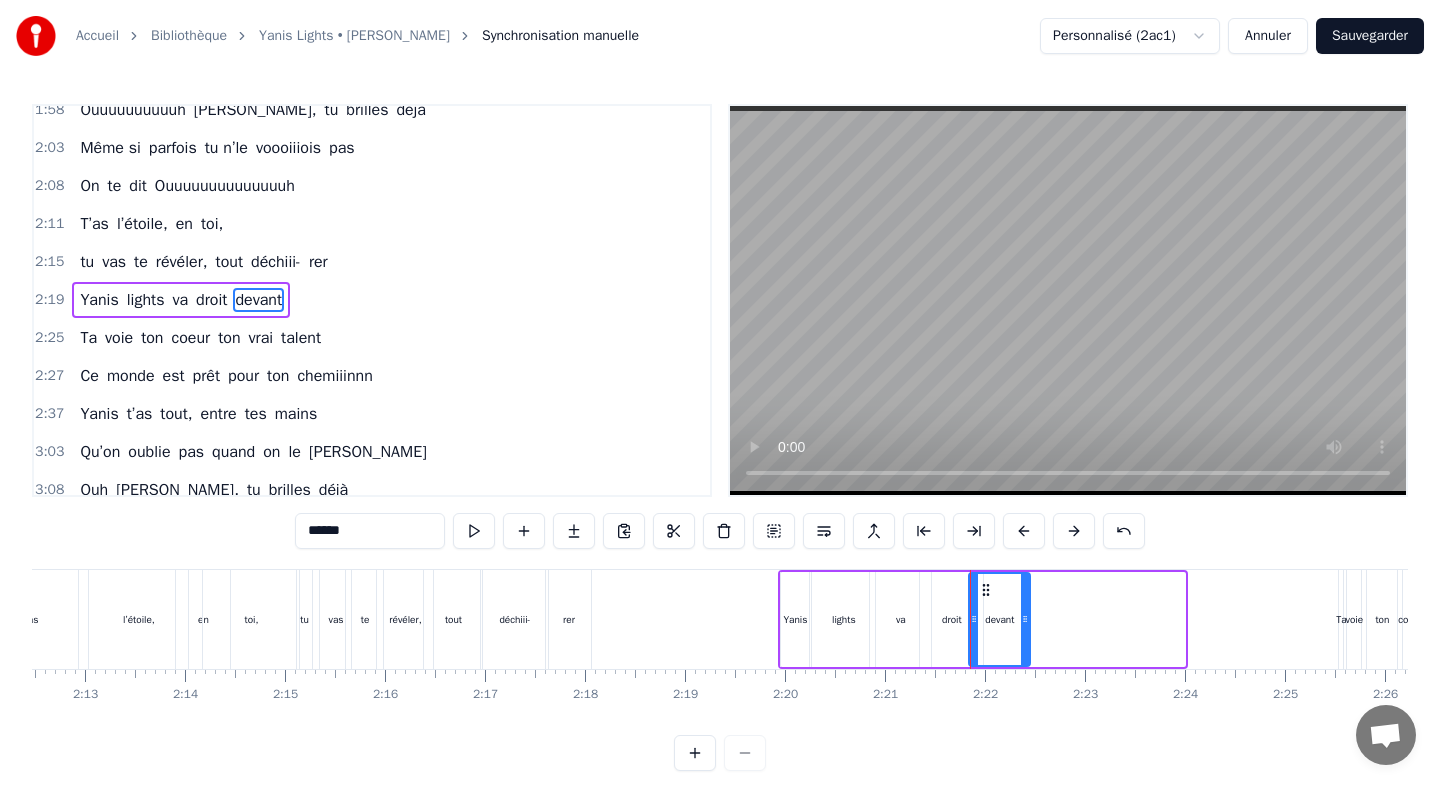 drag, startPoint x: 1178, startPoint y: 600, endPoint x: 1023, endPoint y: 610, distance: 155.32225 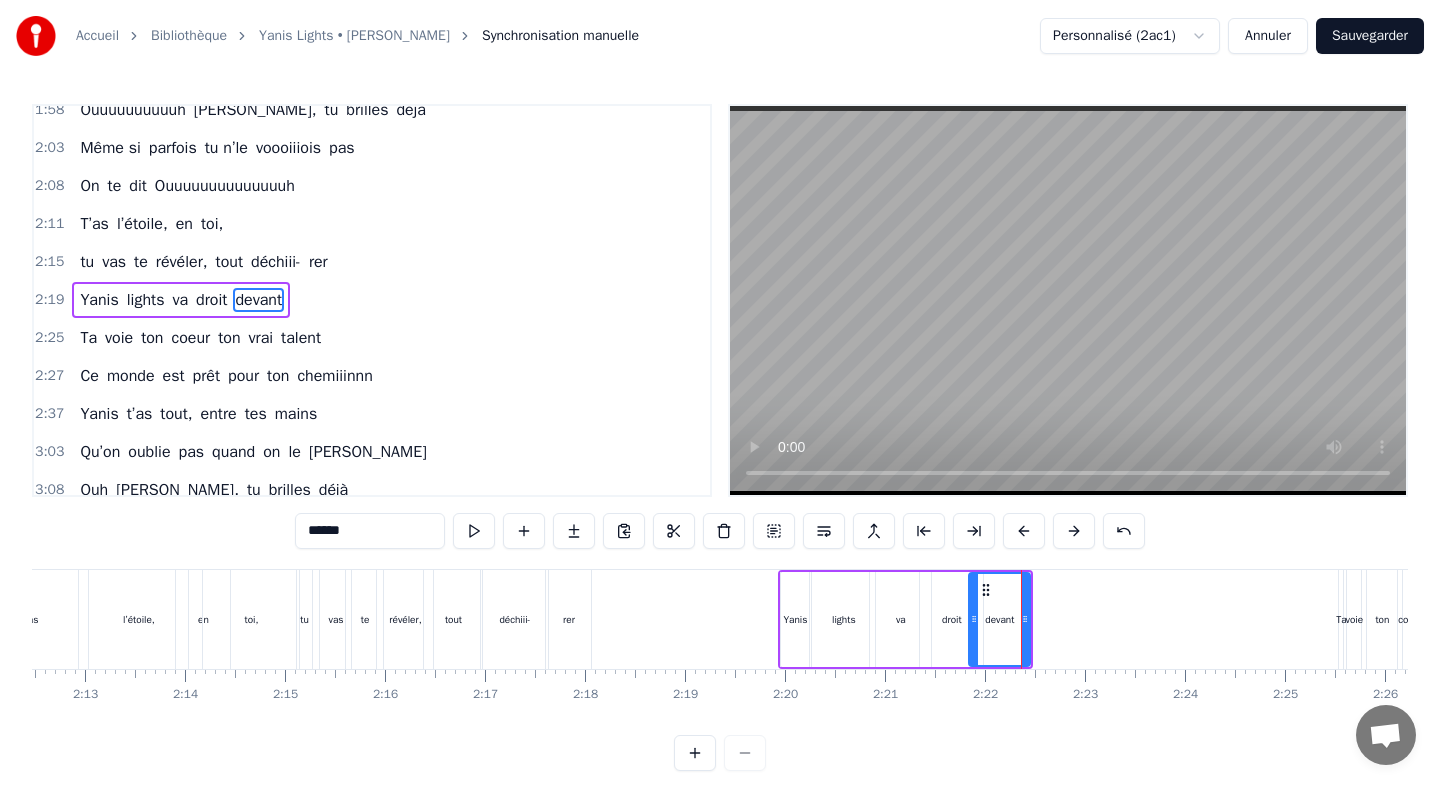 click on "voie" at bounding box center (1354, 619) 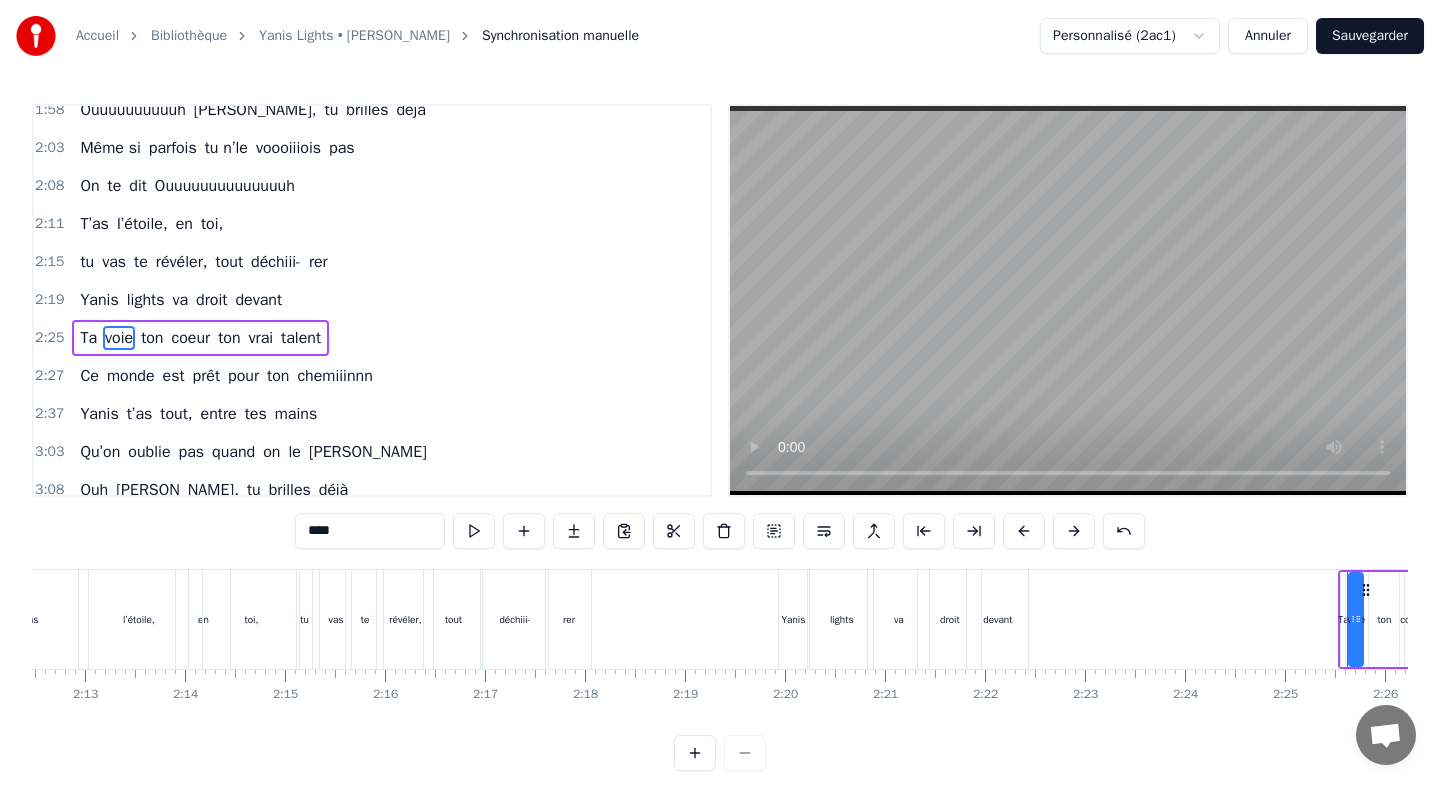 scroll, scrollTop: 1041, scrollLeft: 0, axis: vertical 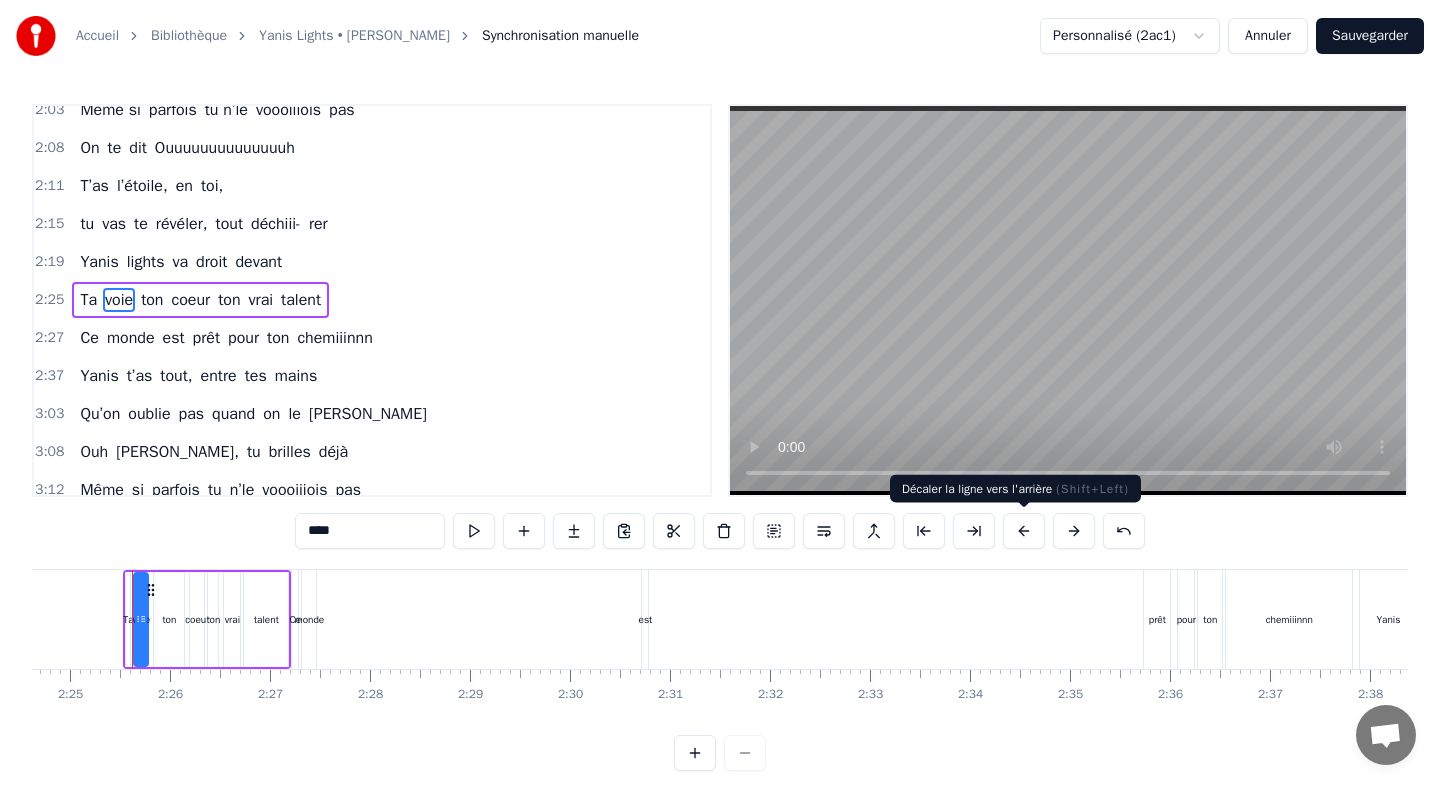 click at bounding box center (1024, 531) 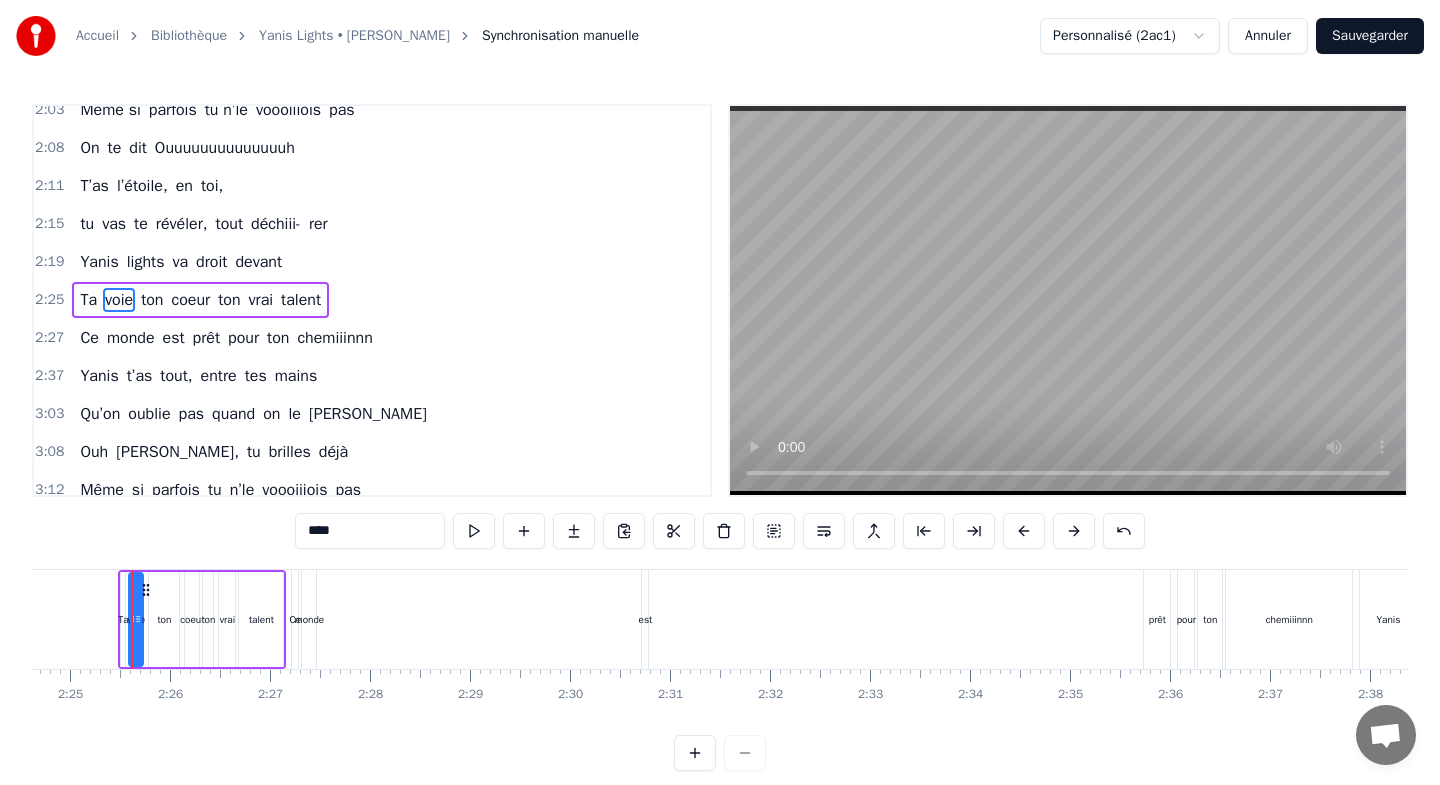 click at bounding box center (1024, 531) 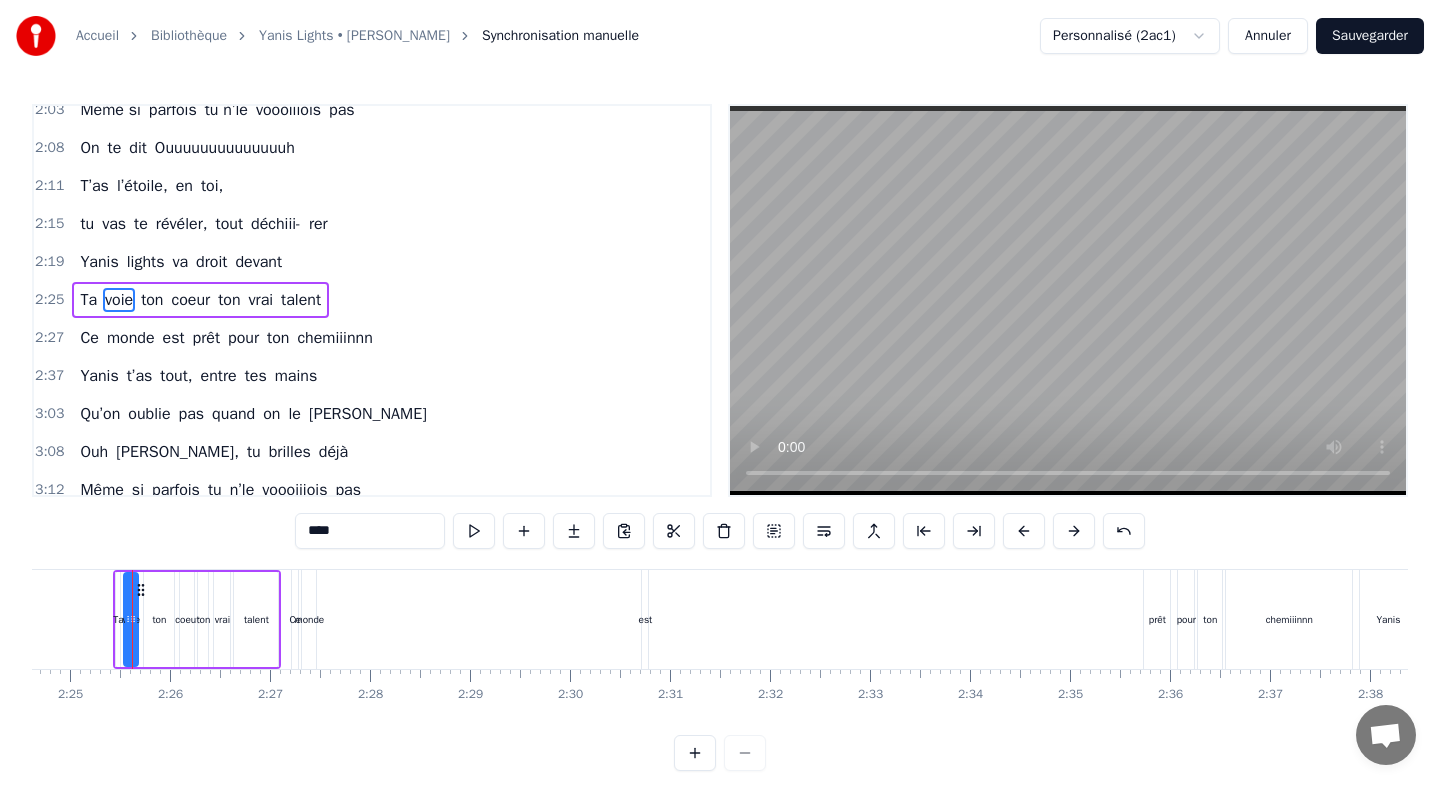 click at bounding box center [1024, 531] 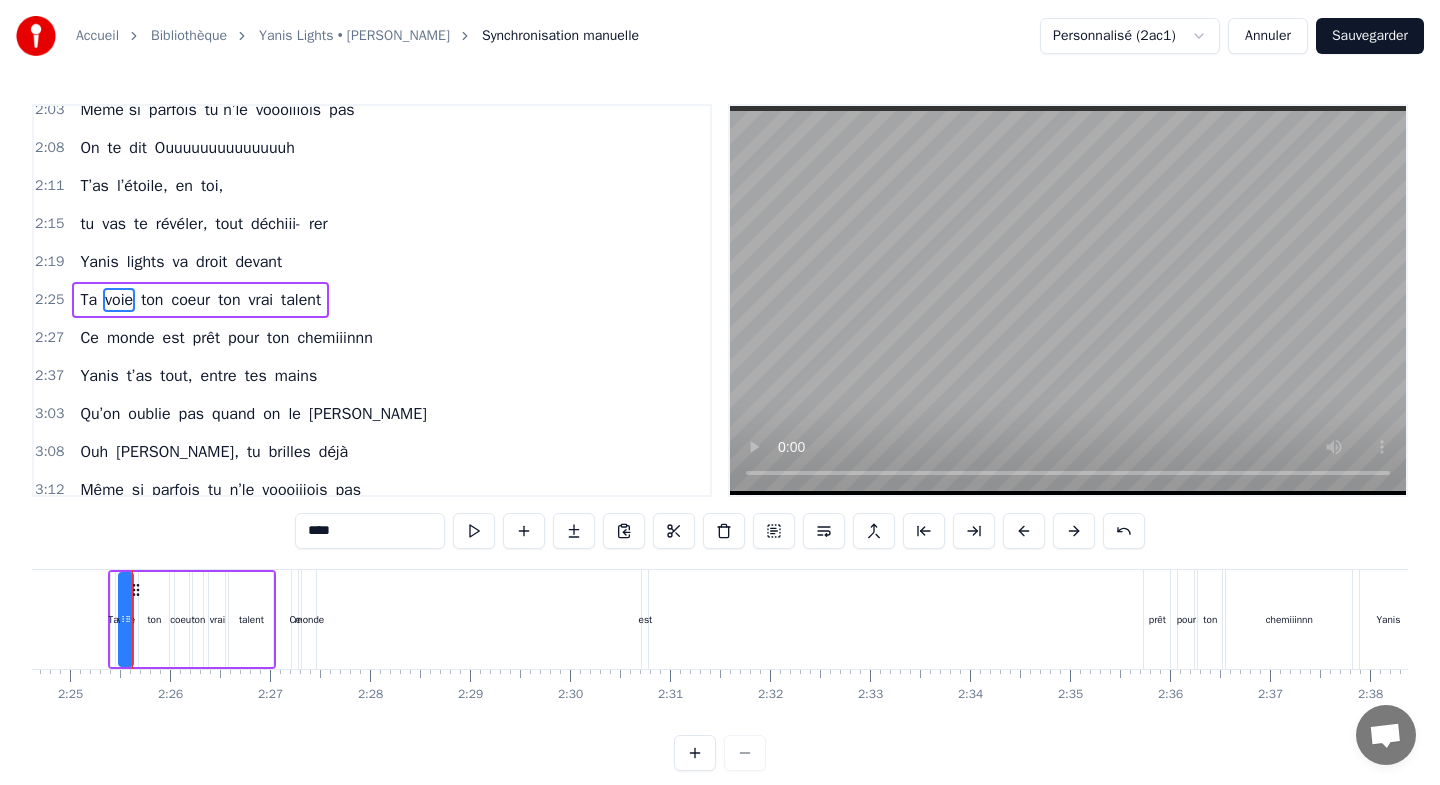 click at bounding box center (1024, 531) 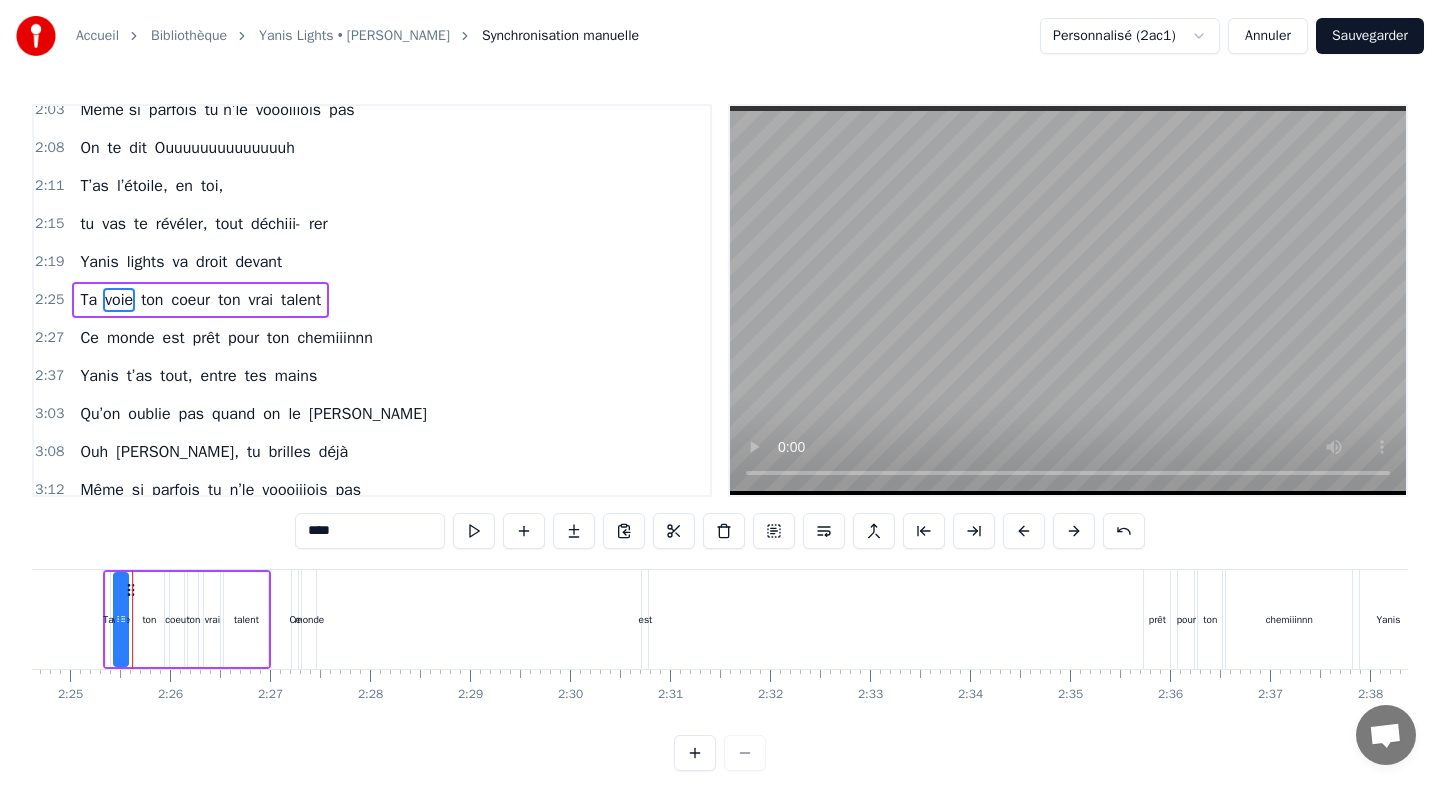 click at bounding box center [1024, 531] 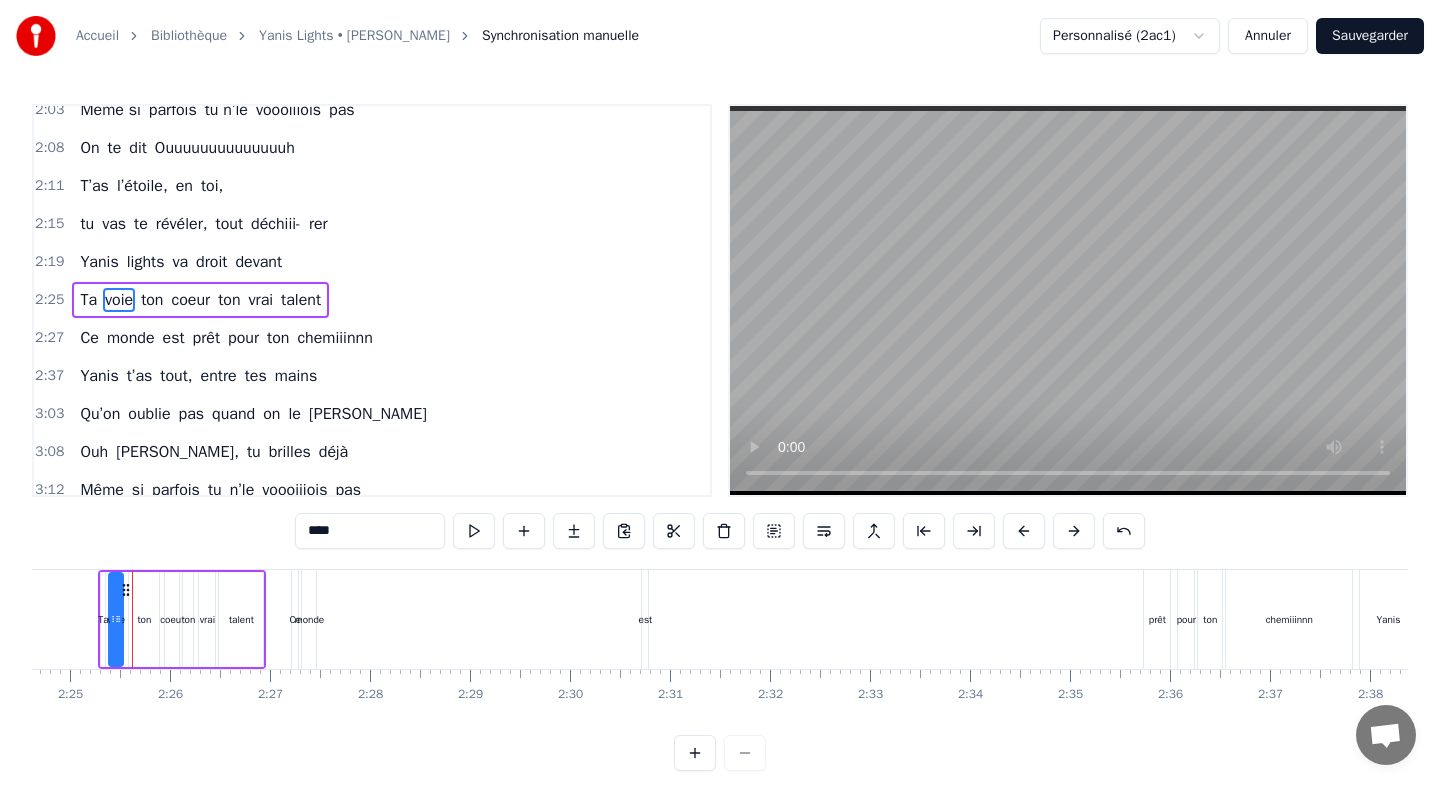 click at bounding box center (1024, 531) 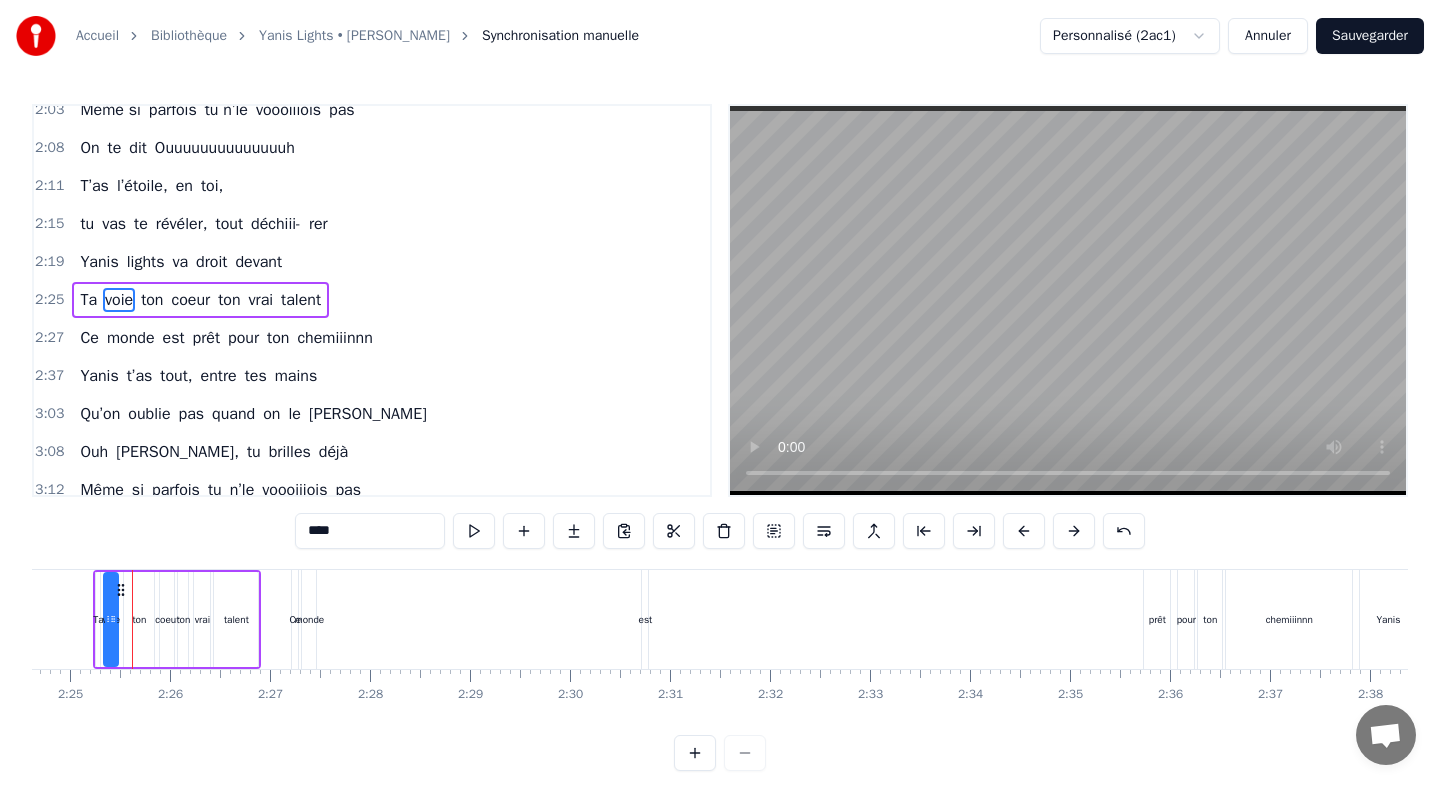 click at bounding box center [1024, 531] 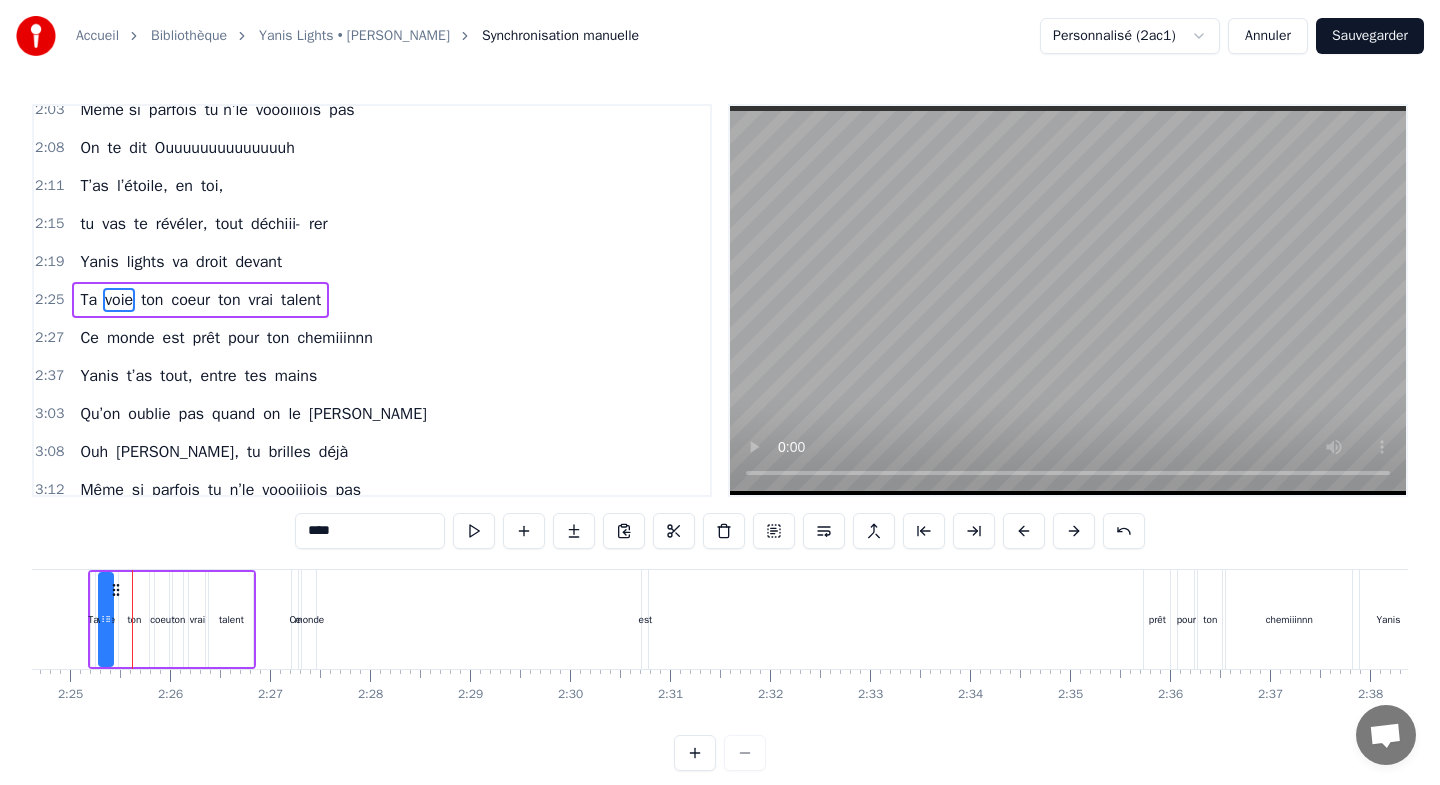 click at bounding box center [1024, 531] 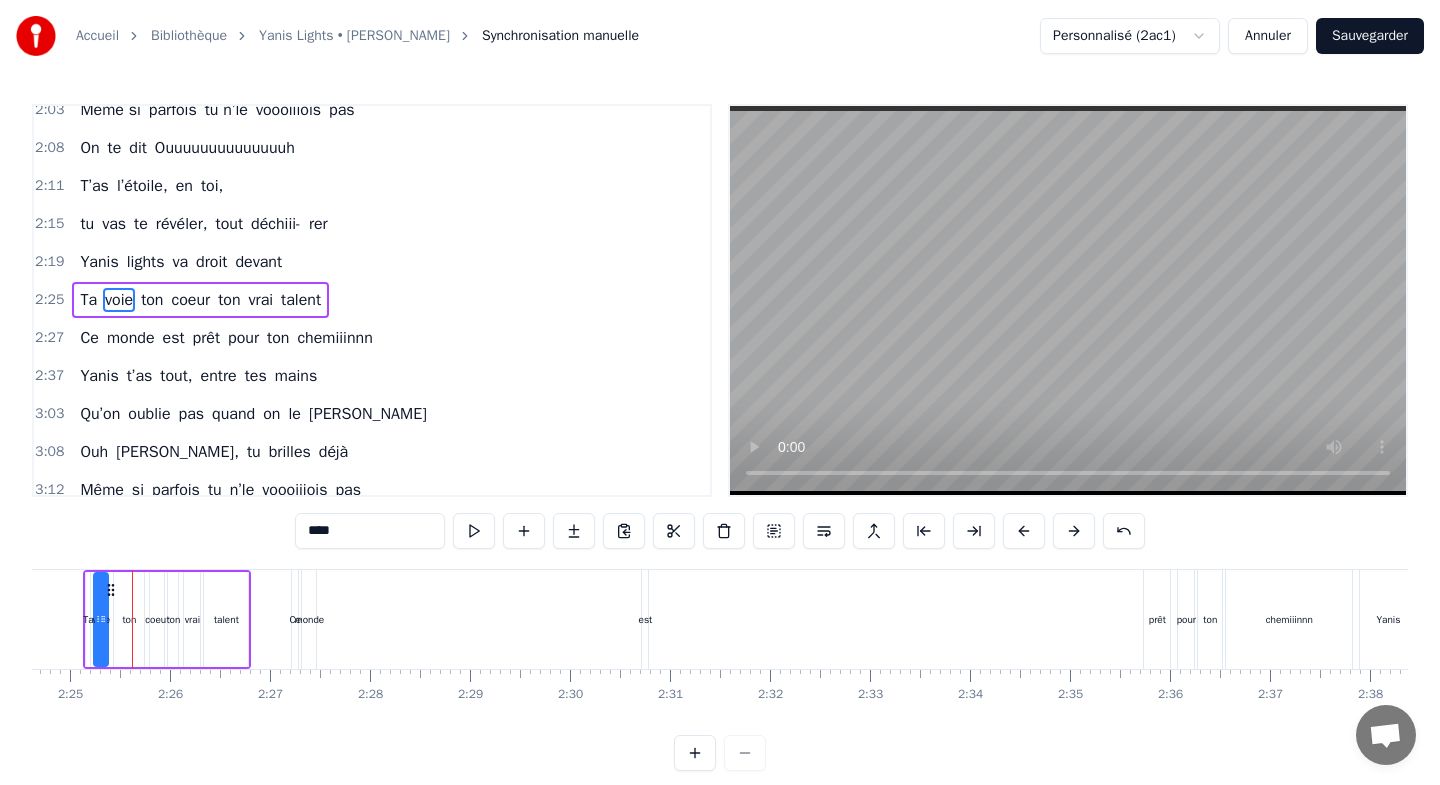 click at bounding box center (1024, 531) 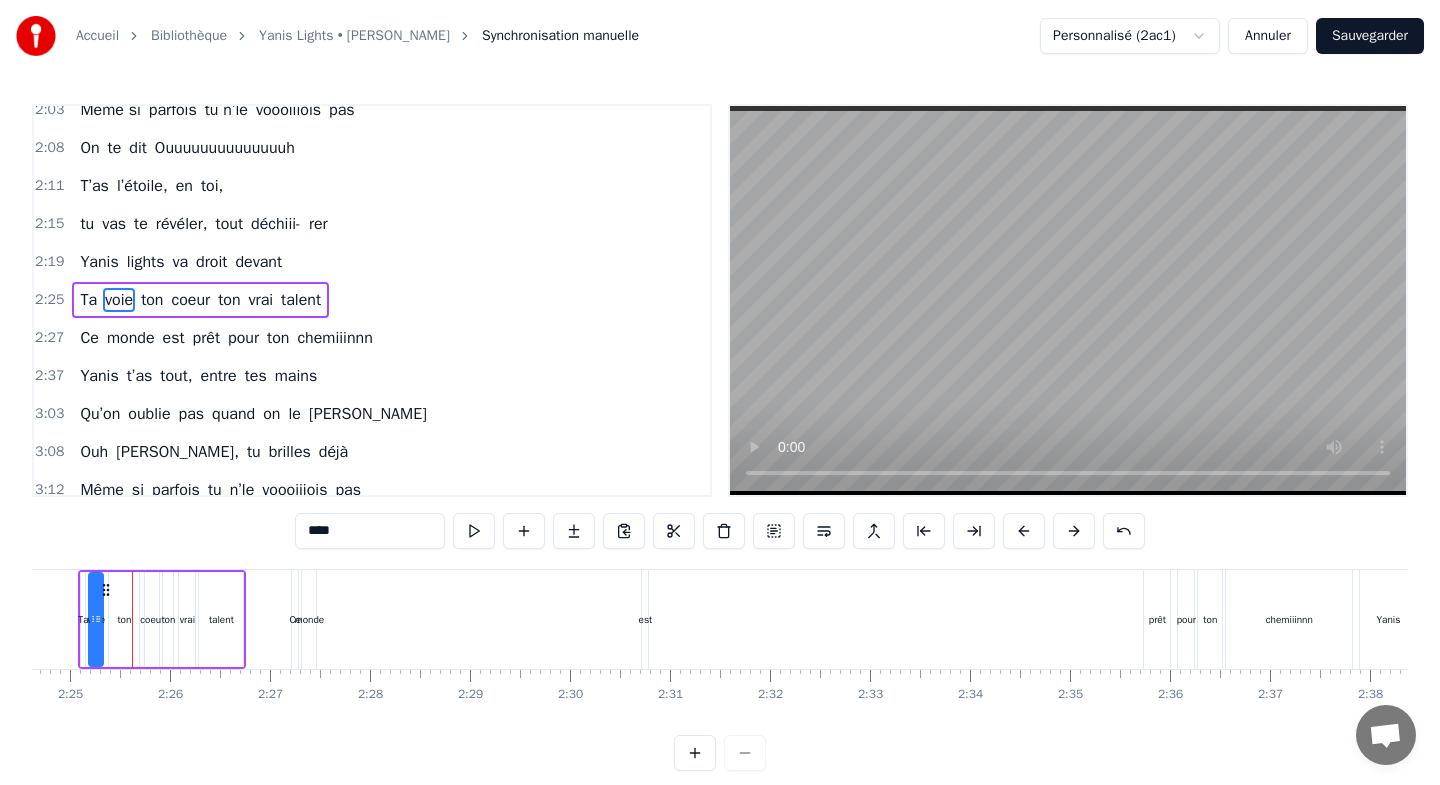 click at bounding box center (1024, 531) 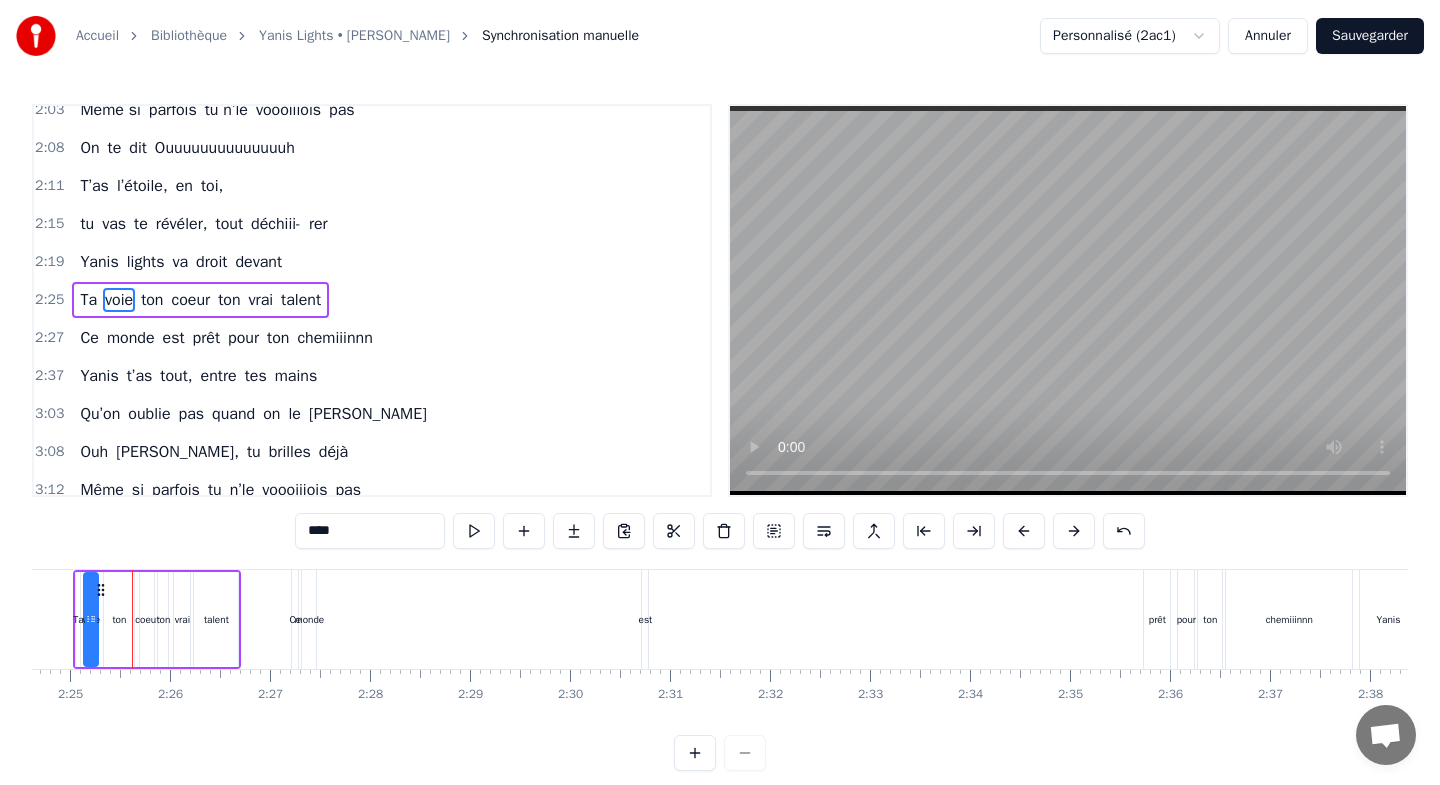 click at bounding box center (1024, 531) 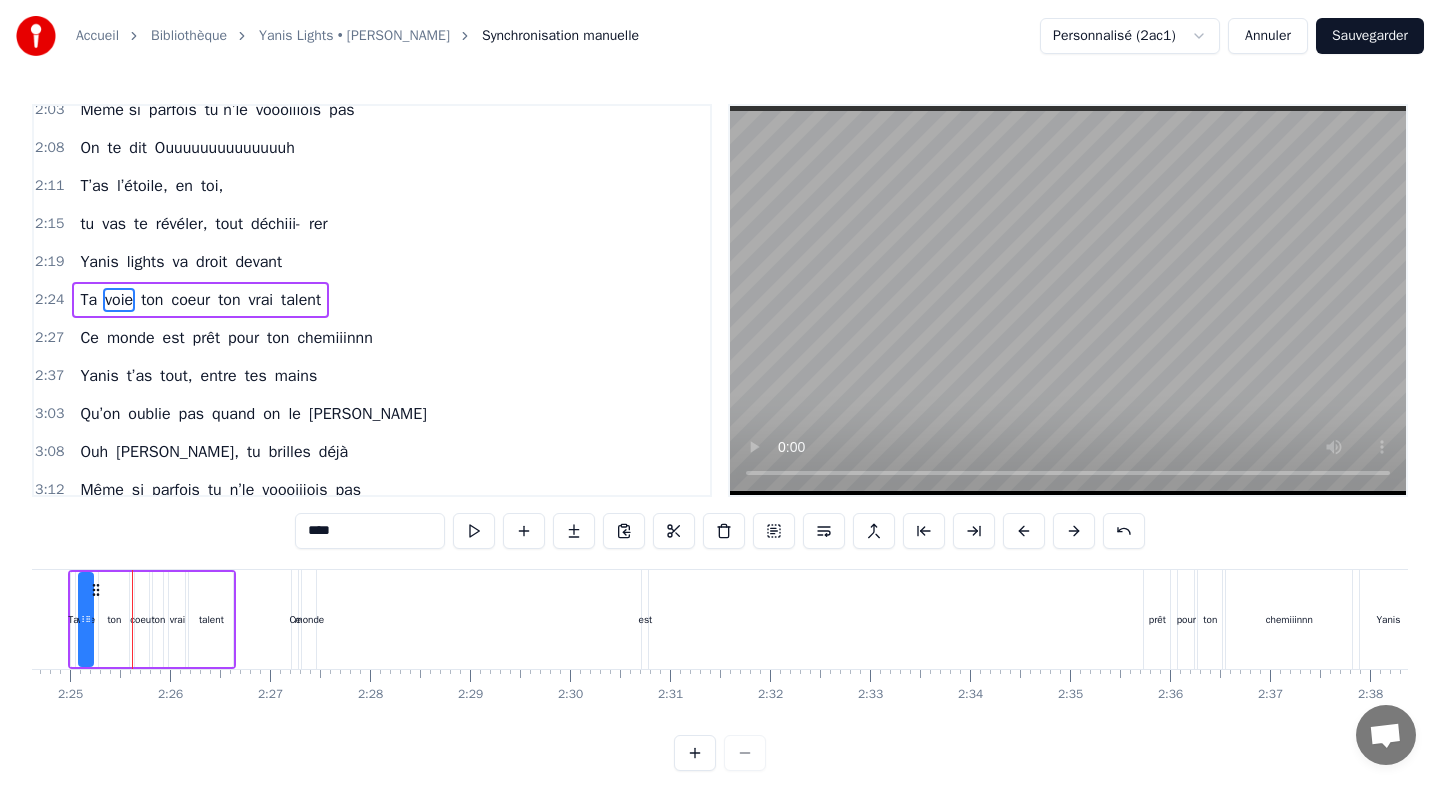 click at bounding box center (1024, 531) 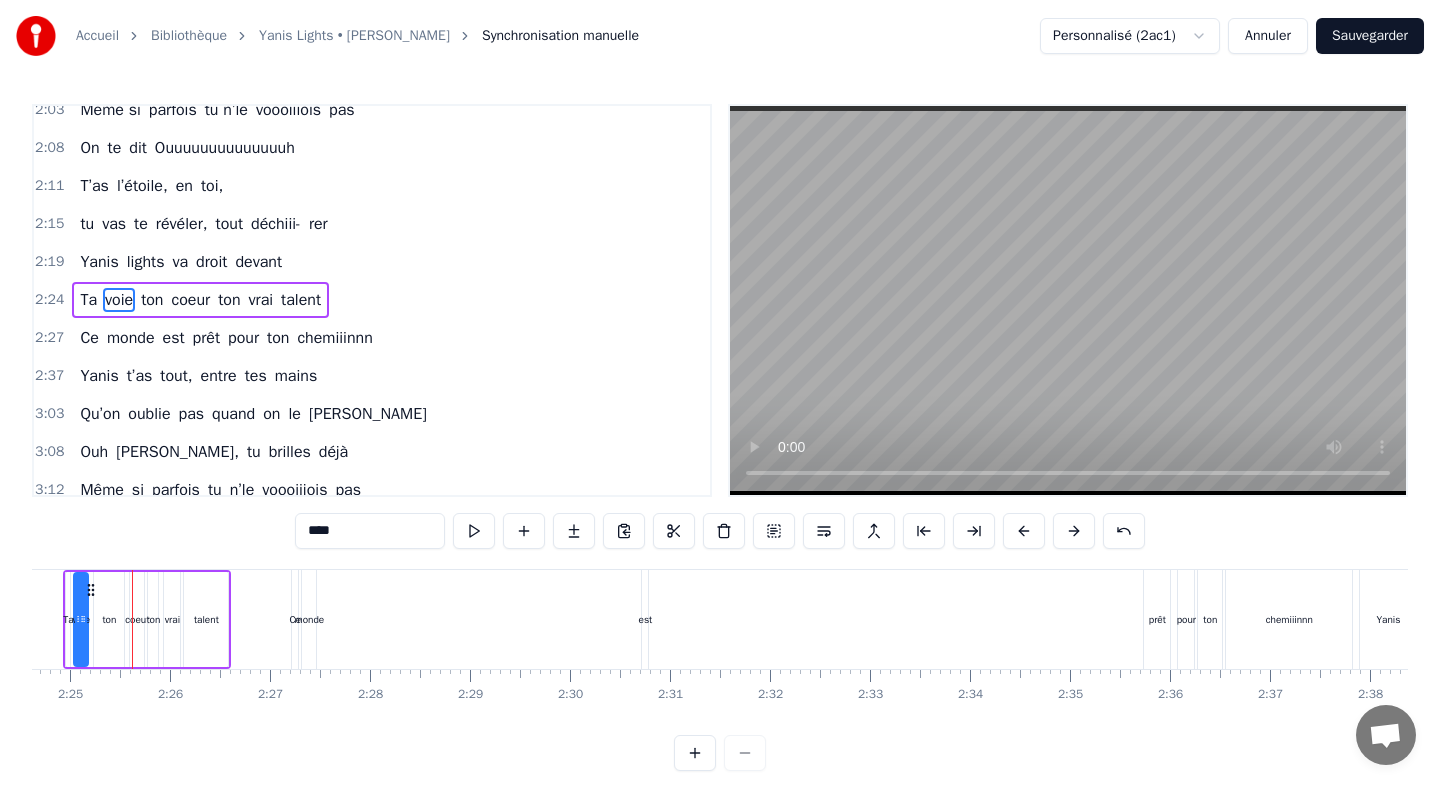 click at bounding box center [1024, 531] 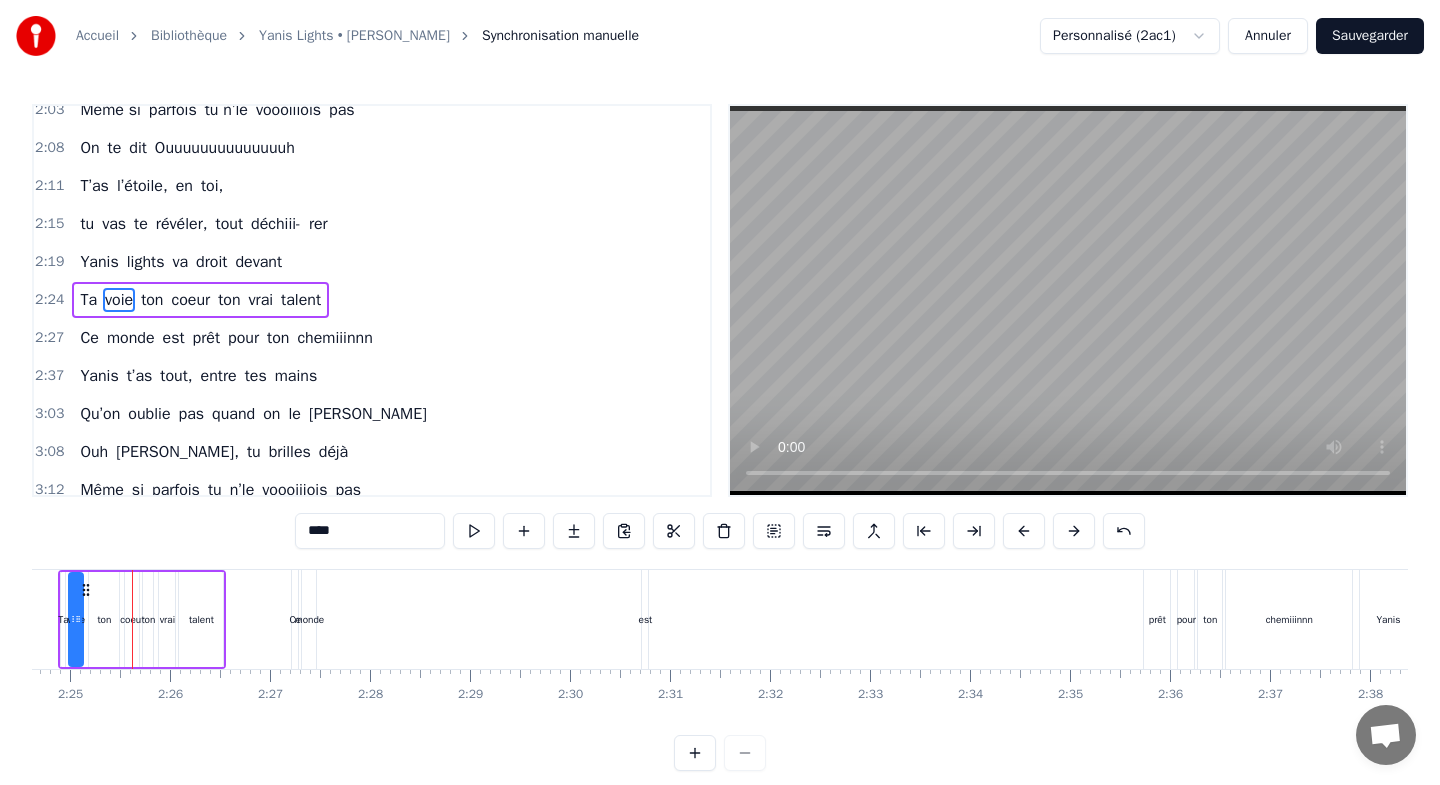 click at bounding box center (1024, 531) 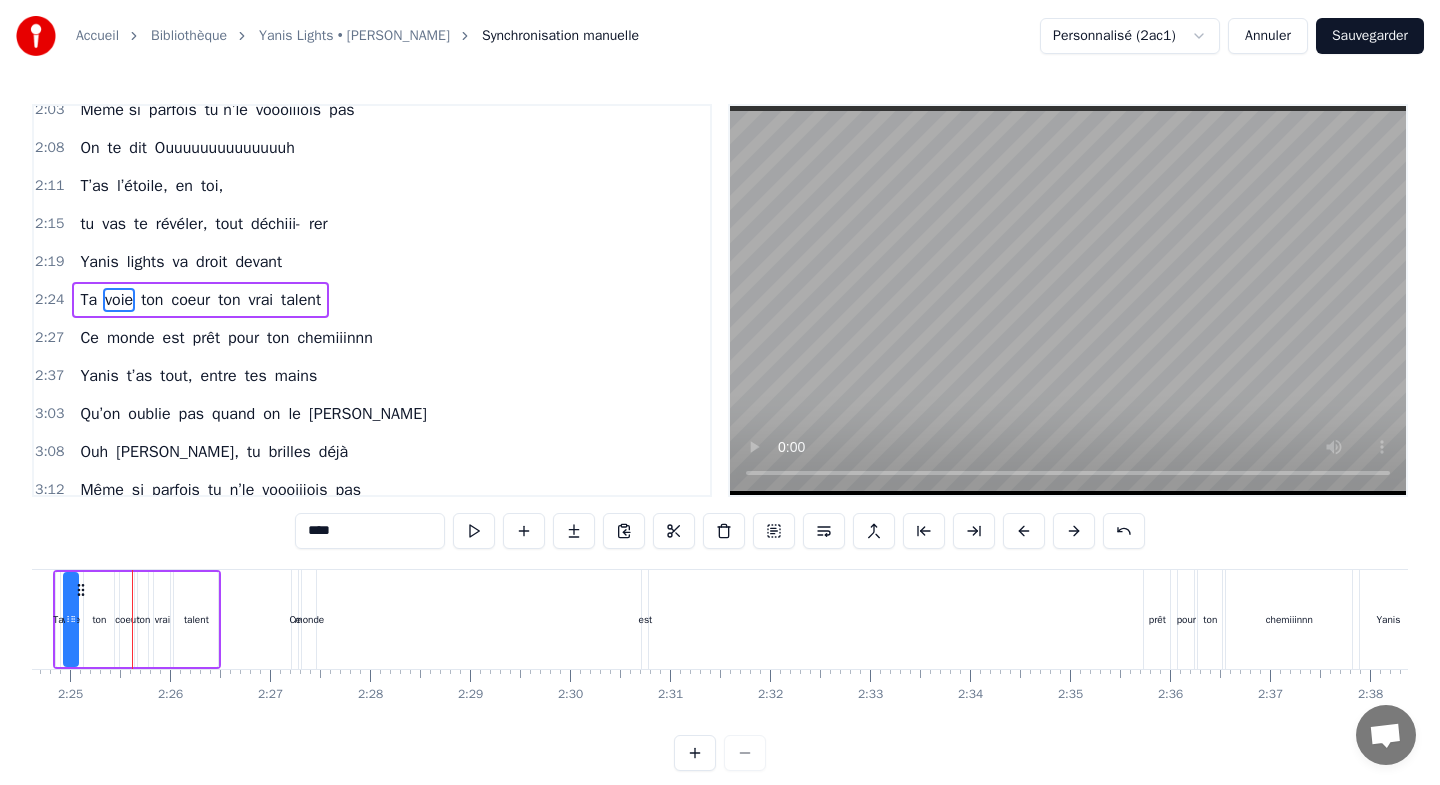 click at bounding box center [1024, 531] 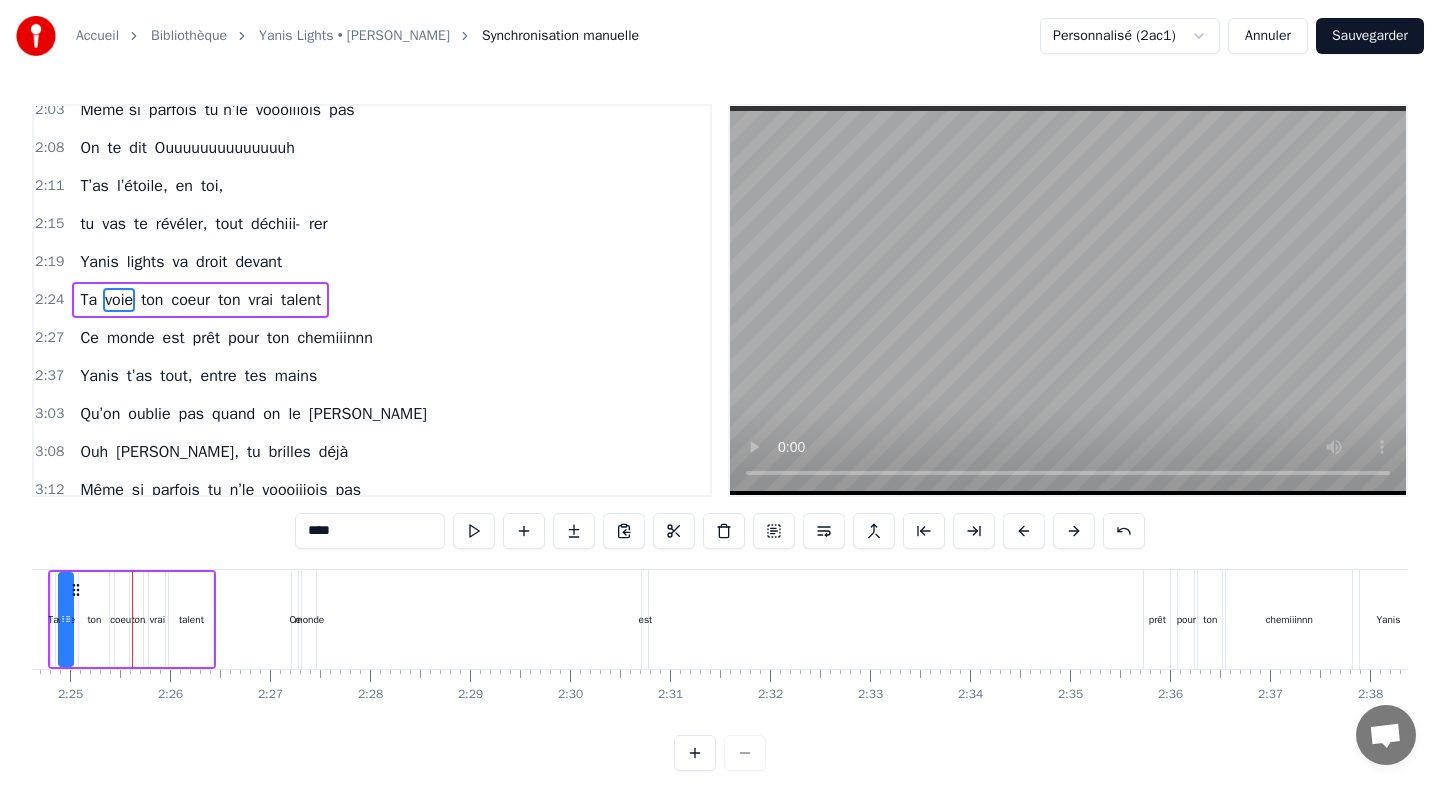 click at bounding box center [1024, 531] 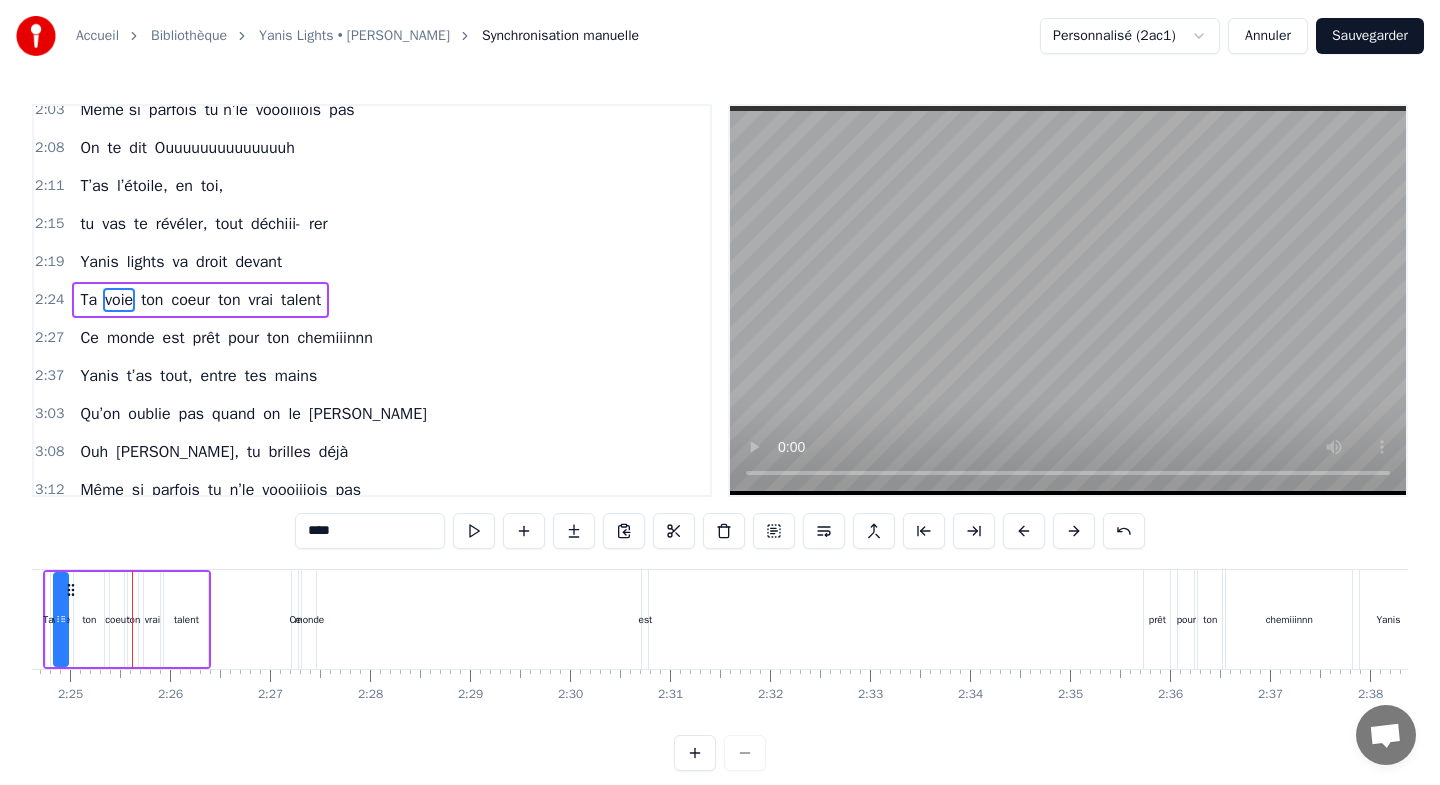 click at bounding box center [1024, 531] 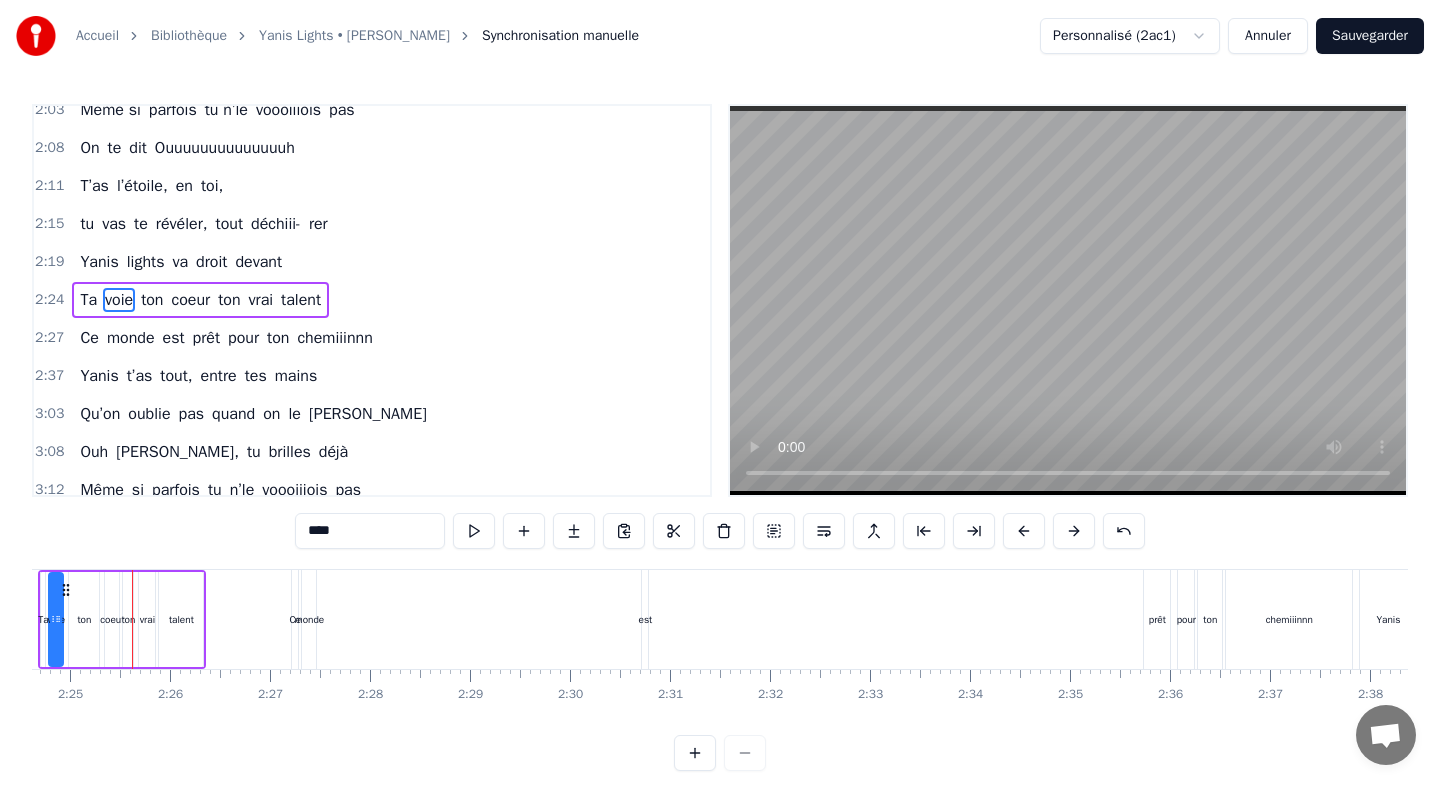 click at bounding box center [1024, 531] 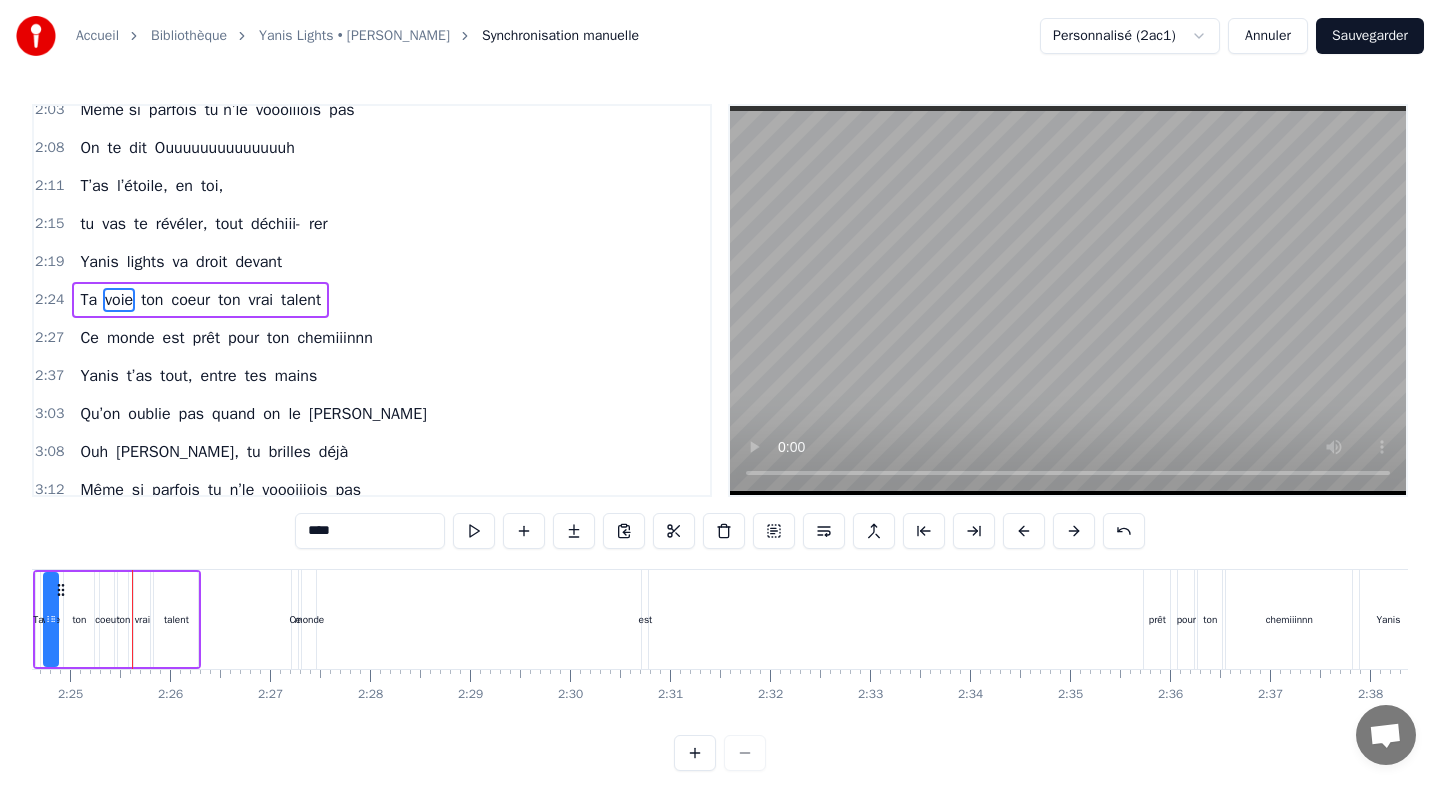 click at bounding box center [1024, 531] 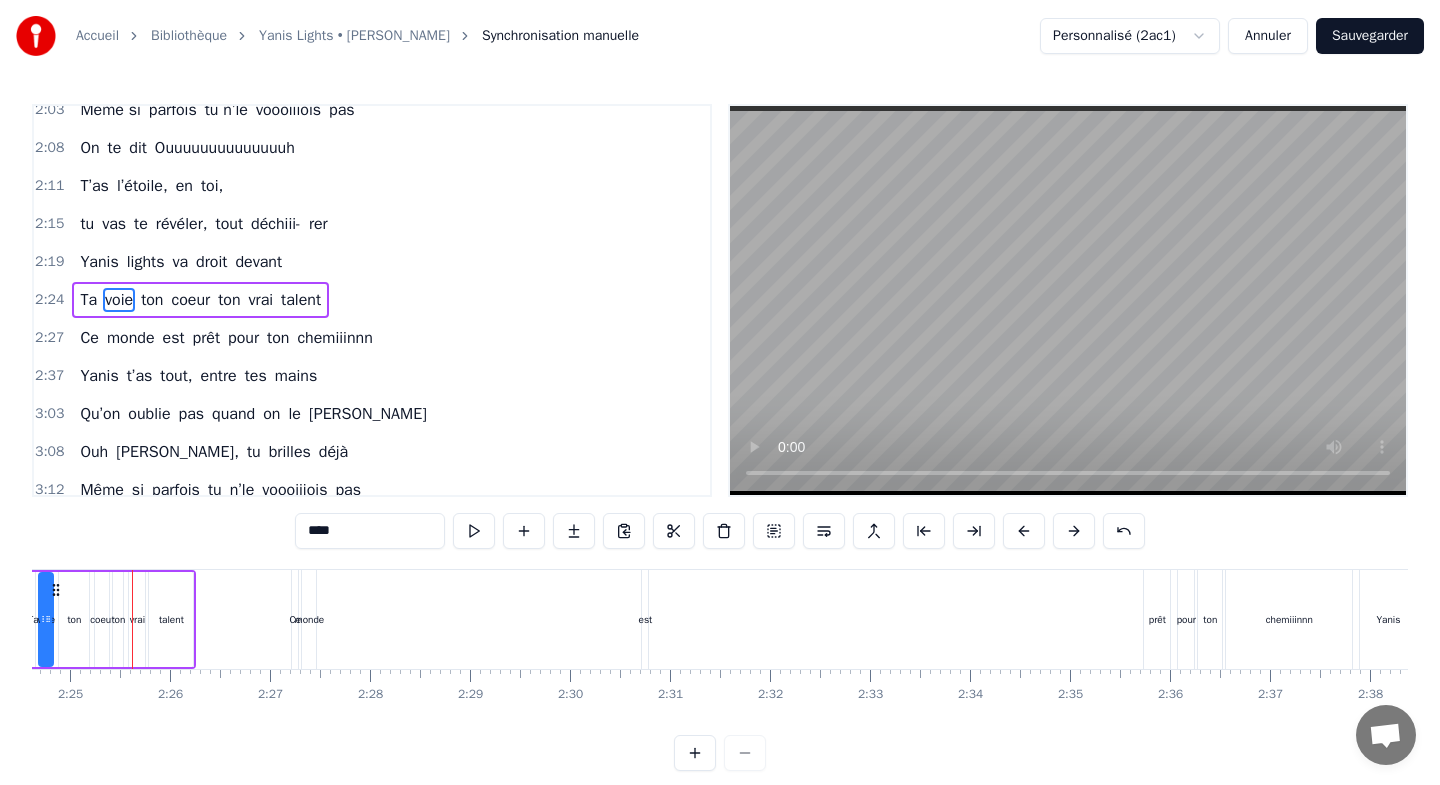 click at bounding box center [1024, 531] 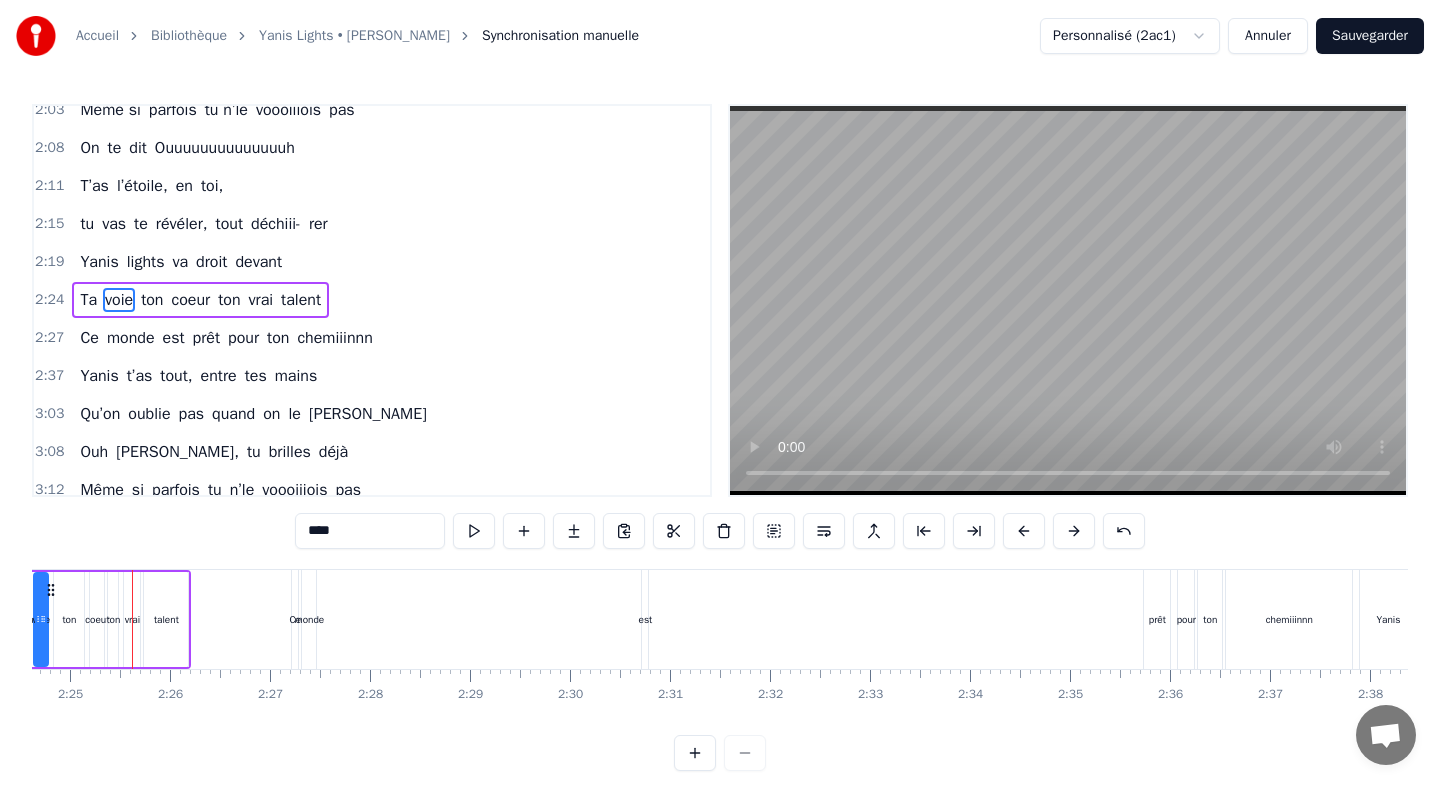 click at bounding box center [1024, 531] 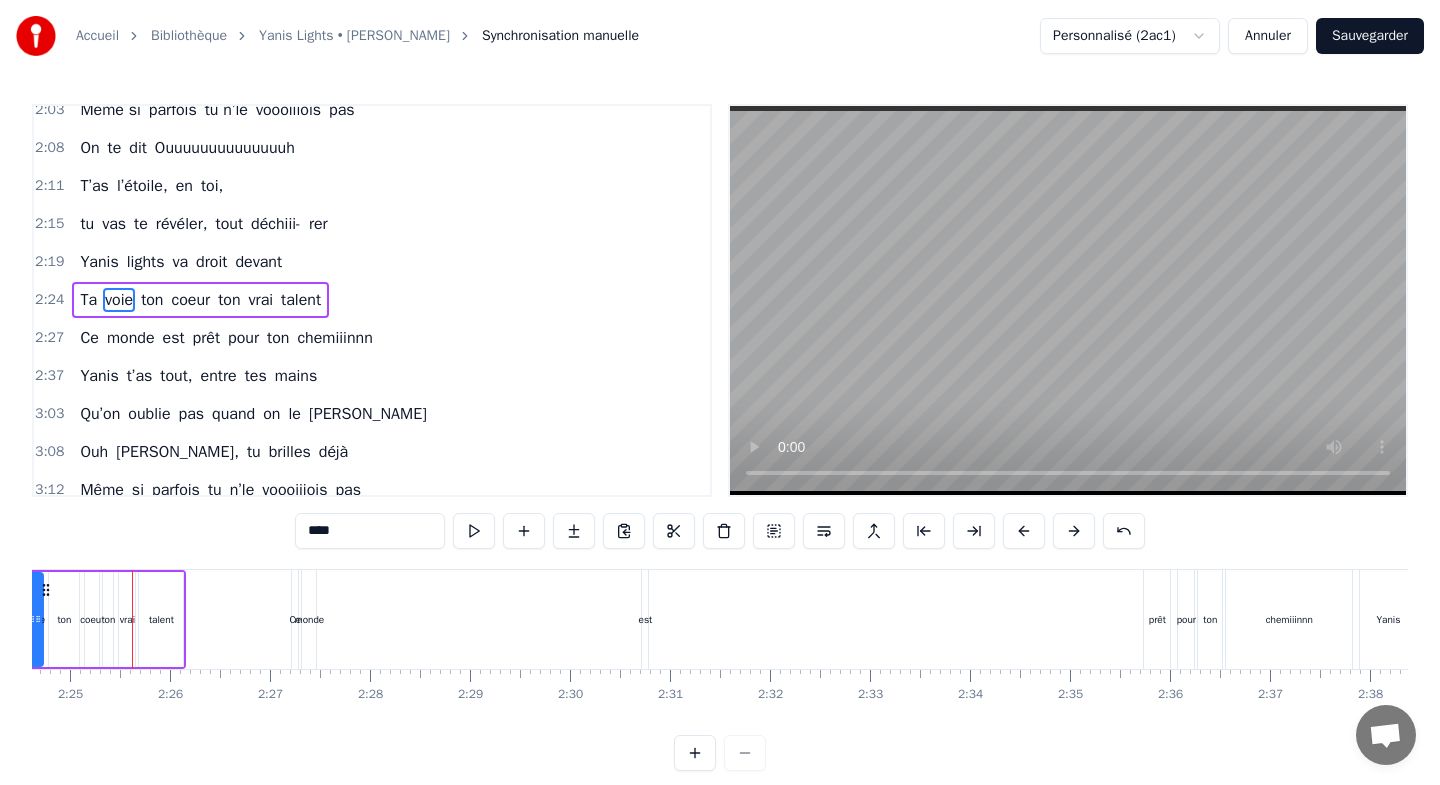 click at bounding box center [1024, 531] 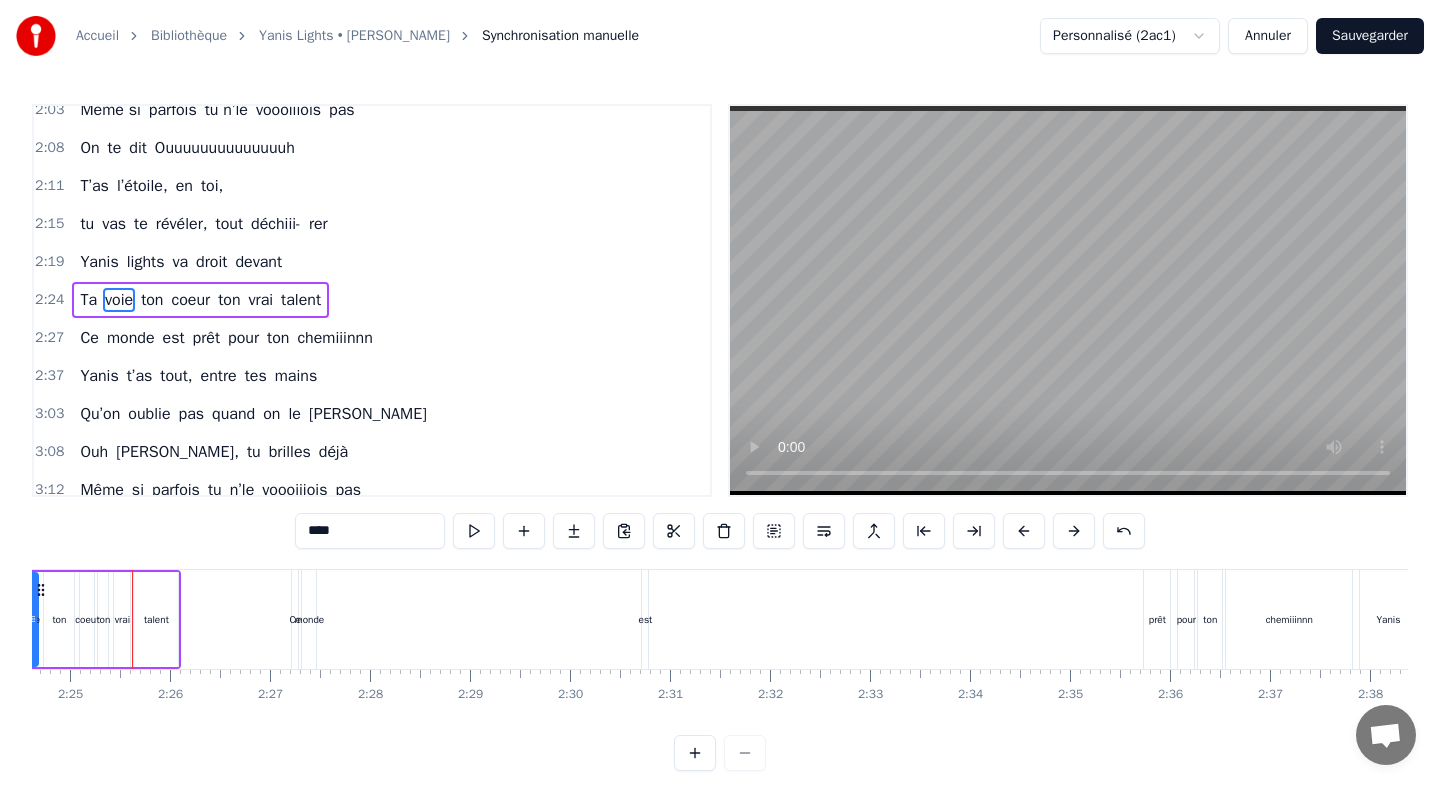 click at bounding box center (1024, 531) 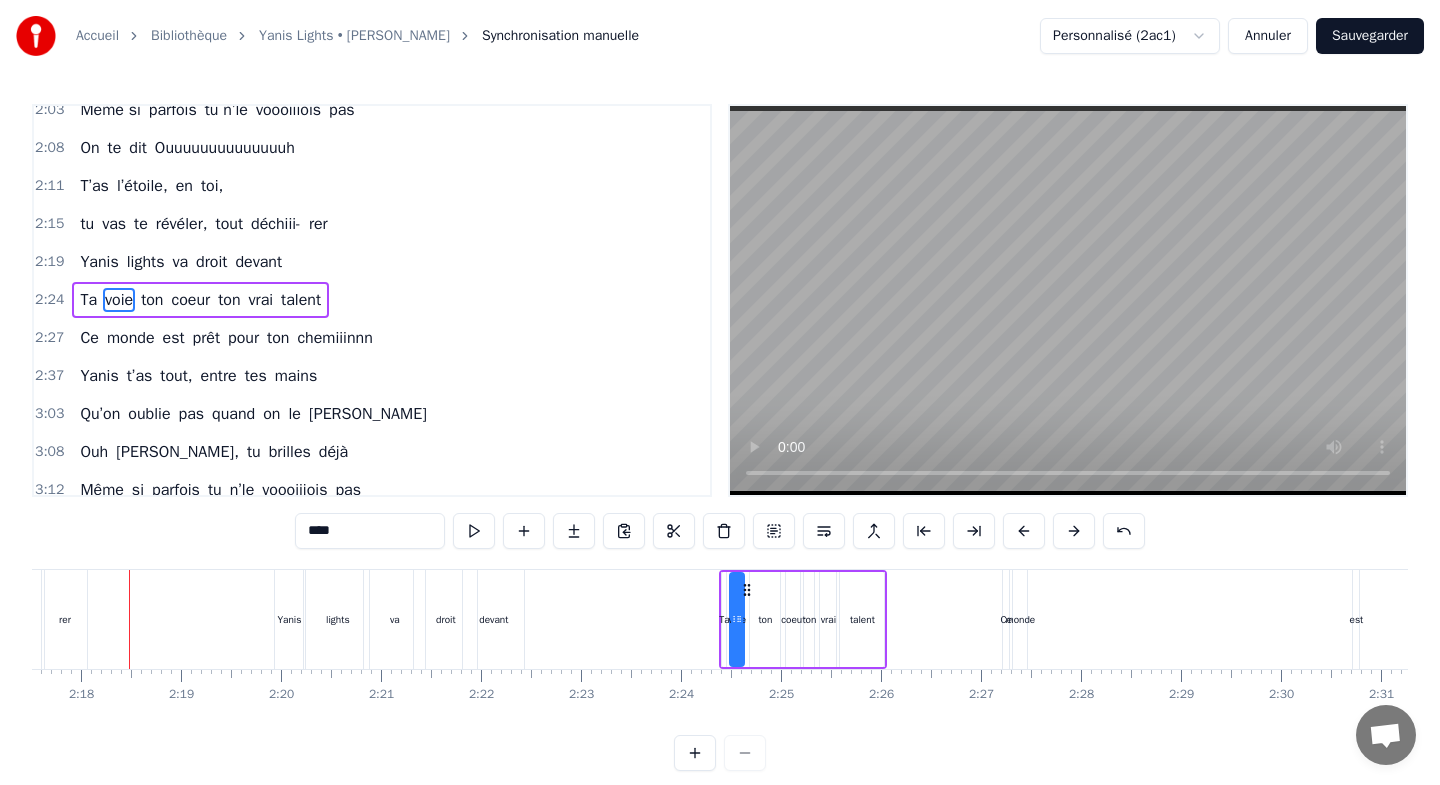scroll, scrollTop: 0, scrollLeft: 13748, axis: horizontal 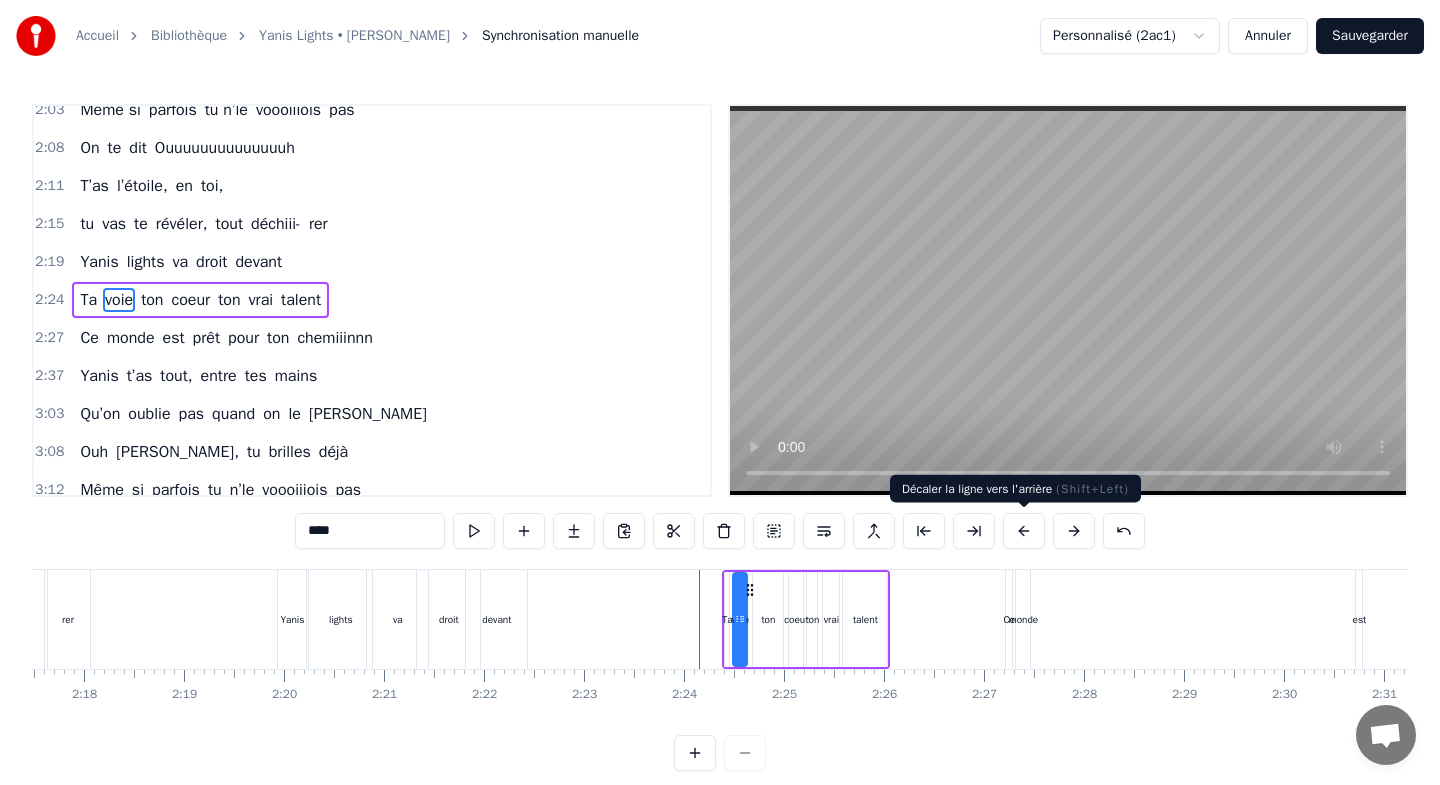 click at bounding box center [1024, 531] 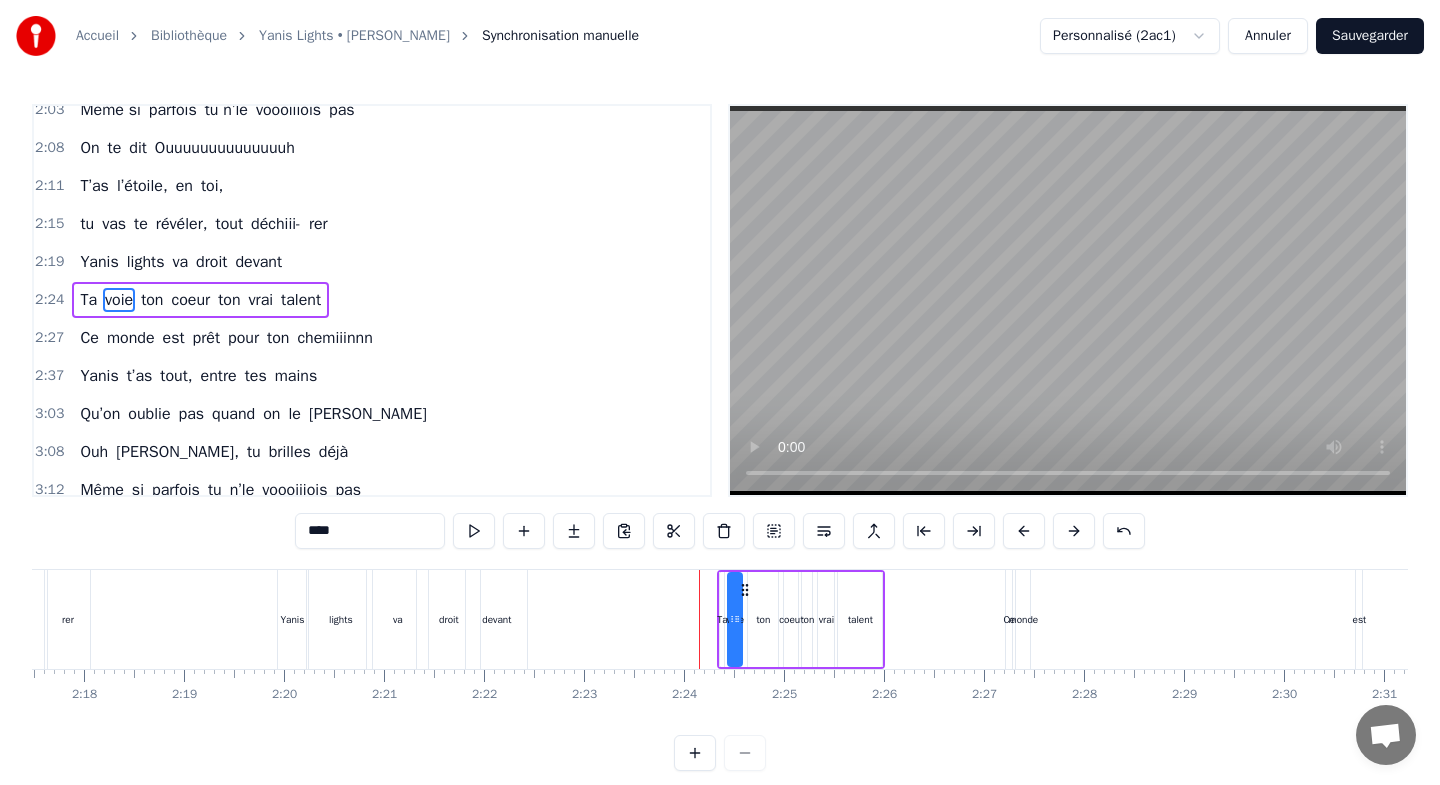 click at bounding box center (1024, 531) 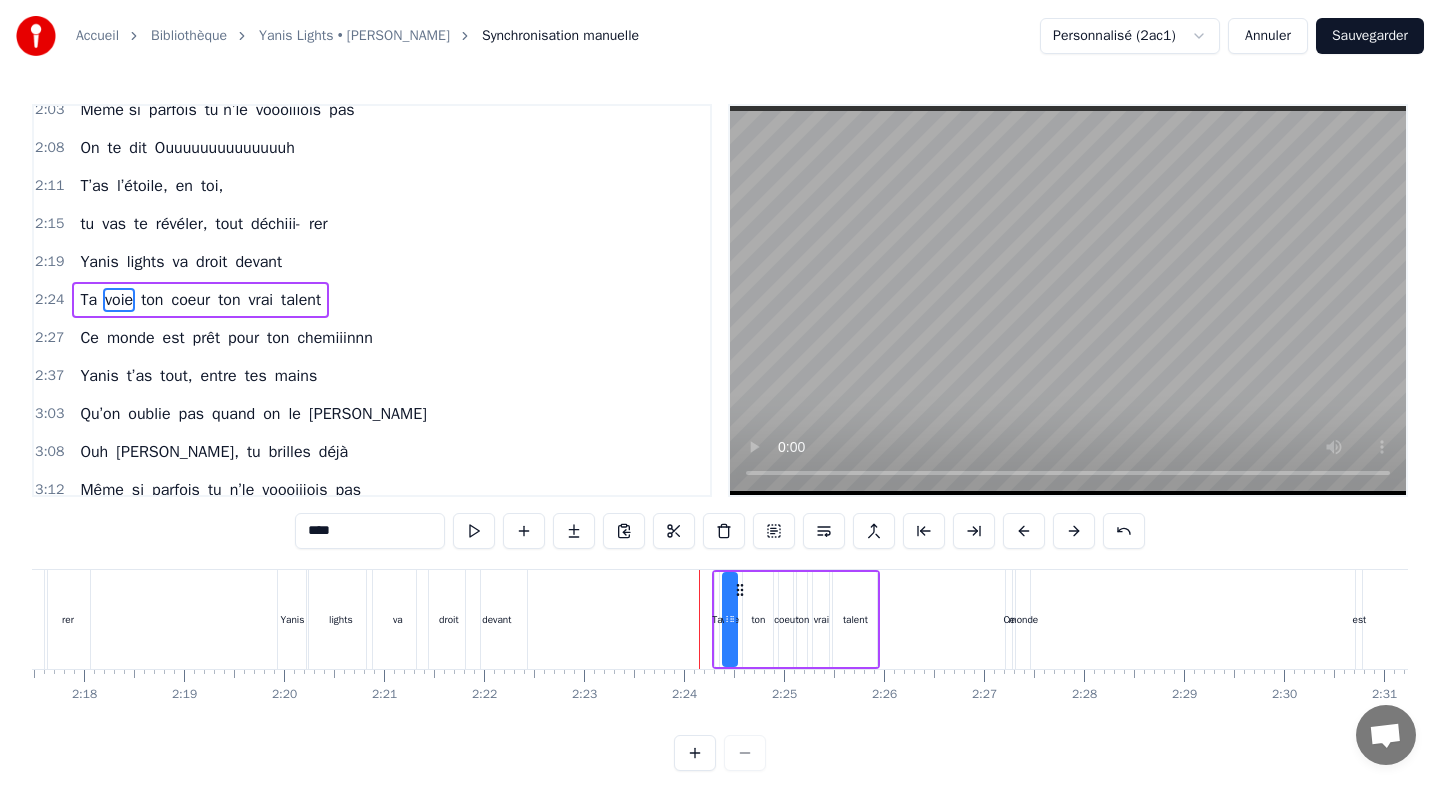 click at bounding box center (1024, 531) 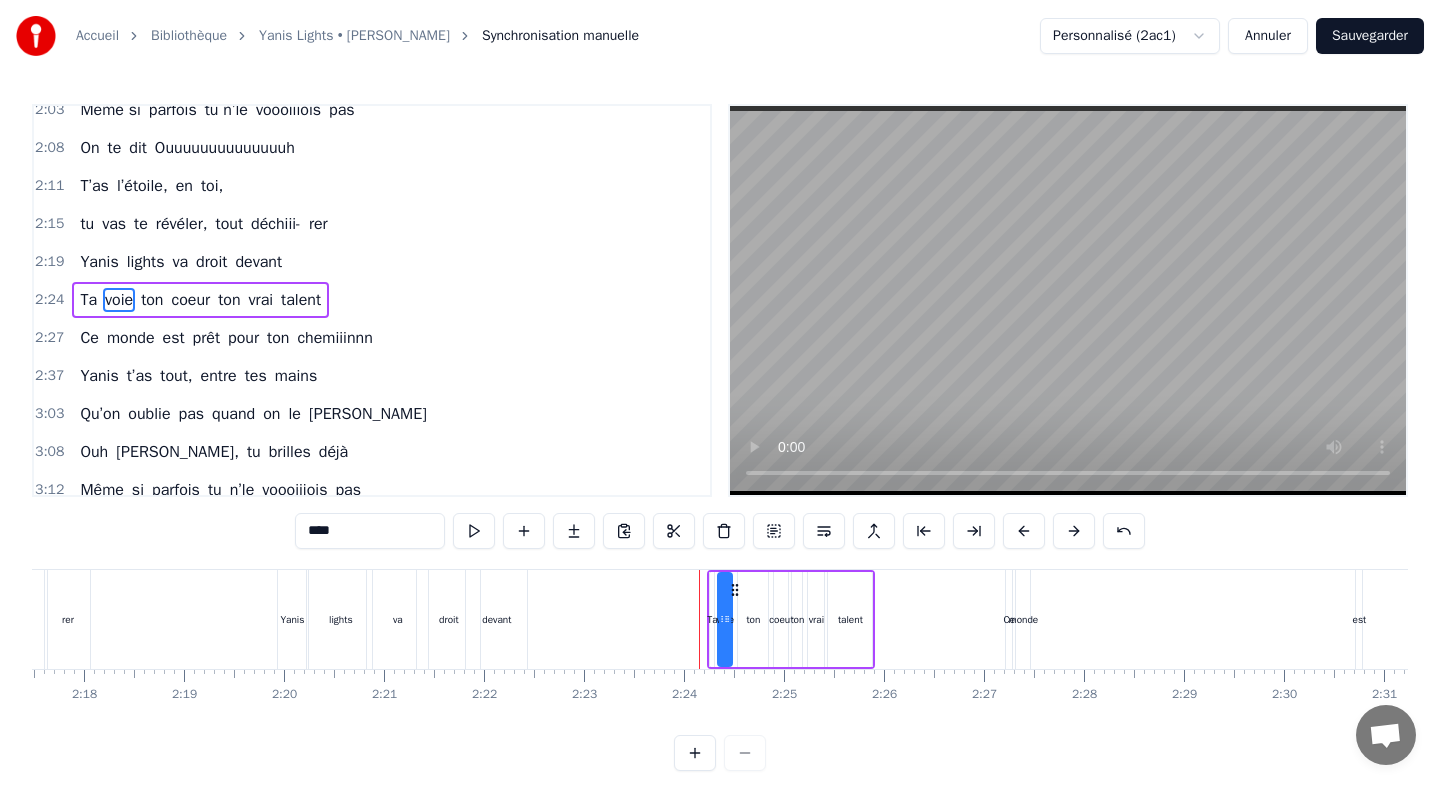 click at bounding box center (1024, 531) 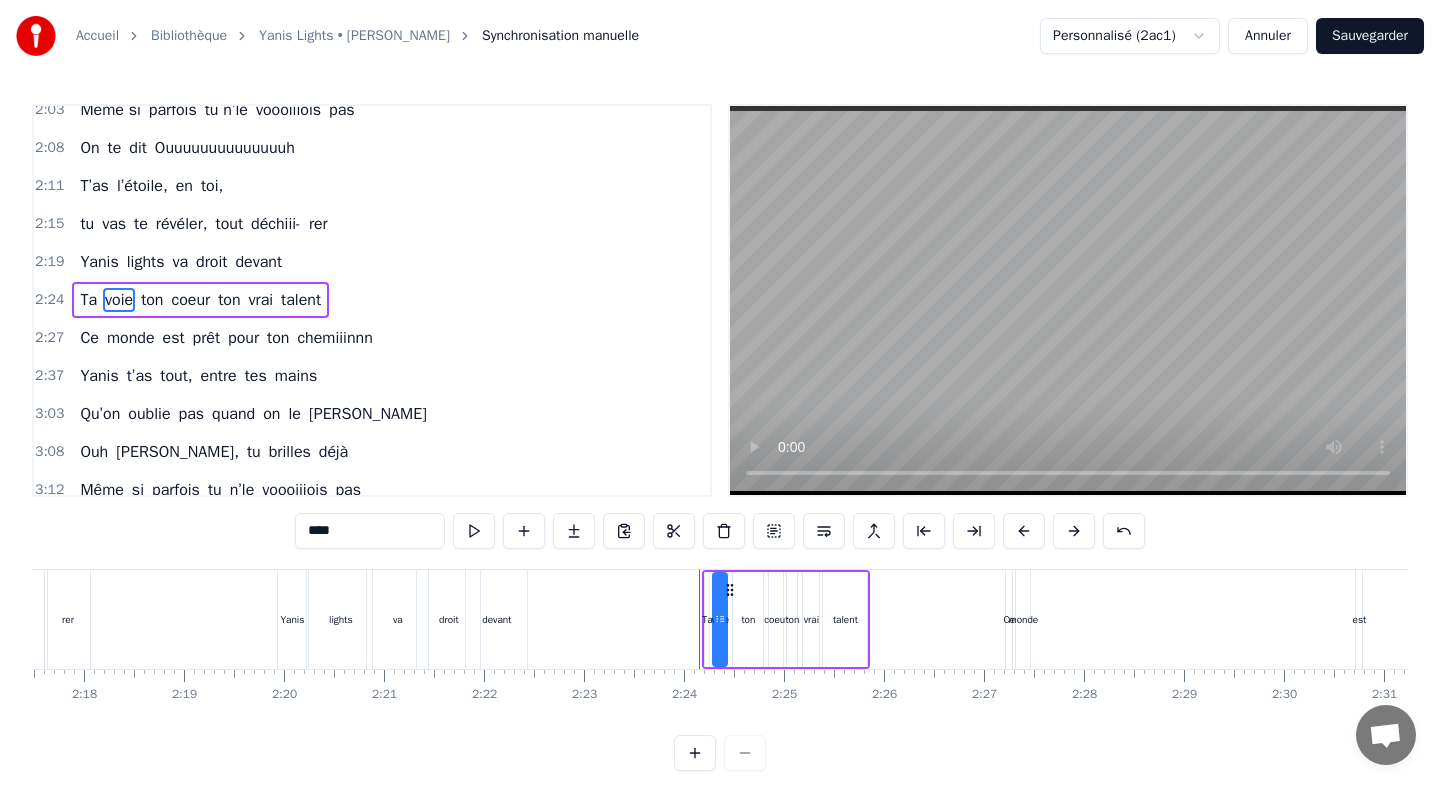 click at bounding box center (1024, 531) 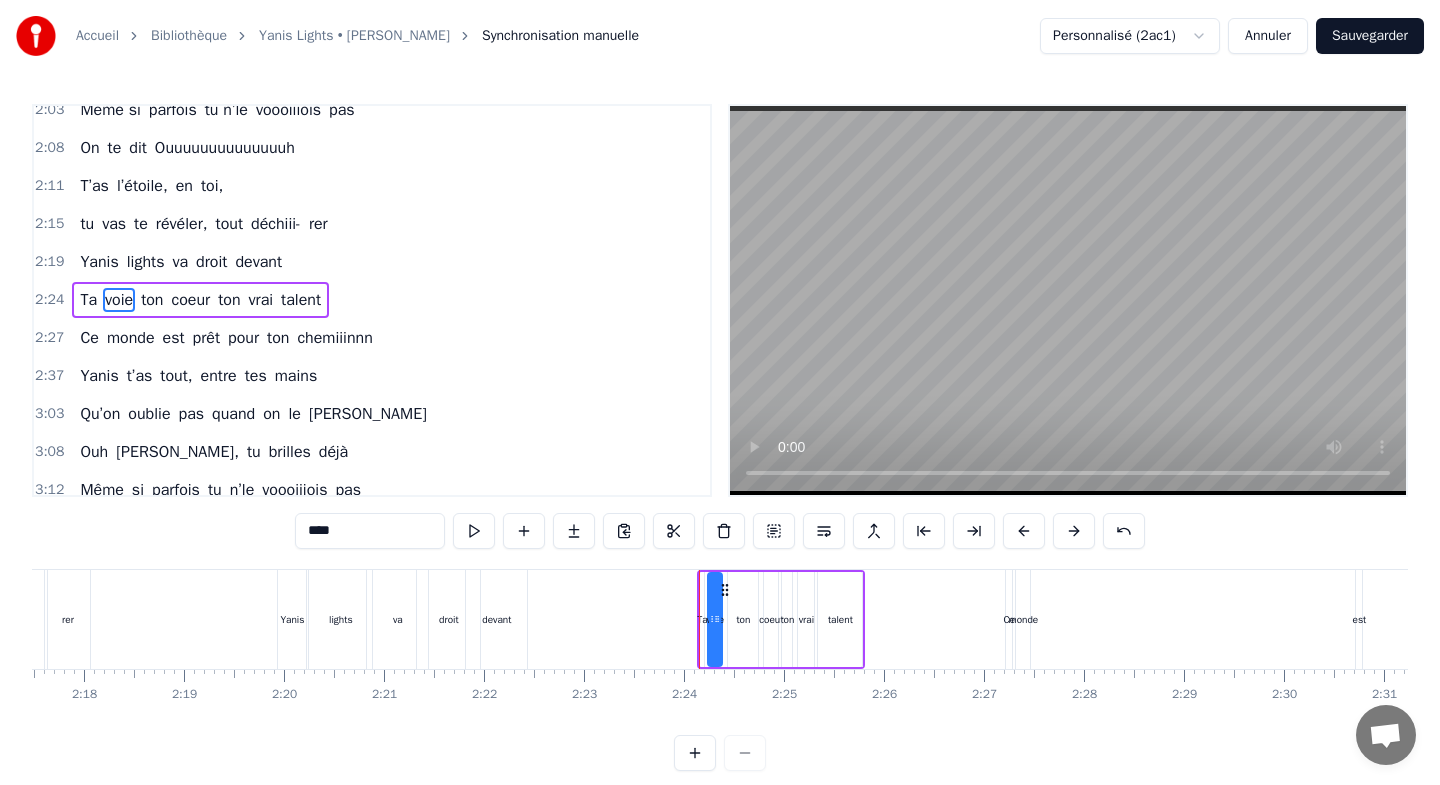 click at bounding box center [1024, 531] 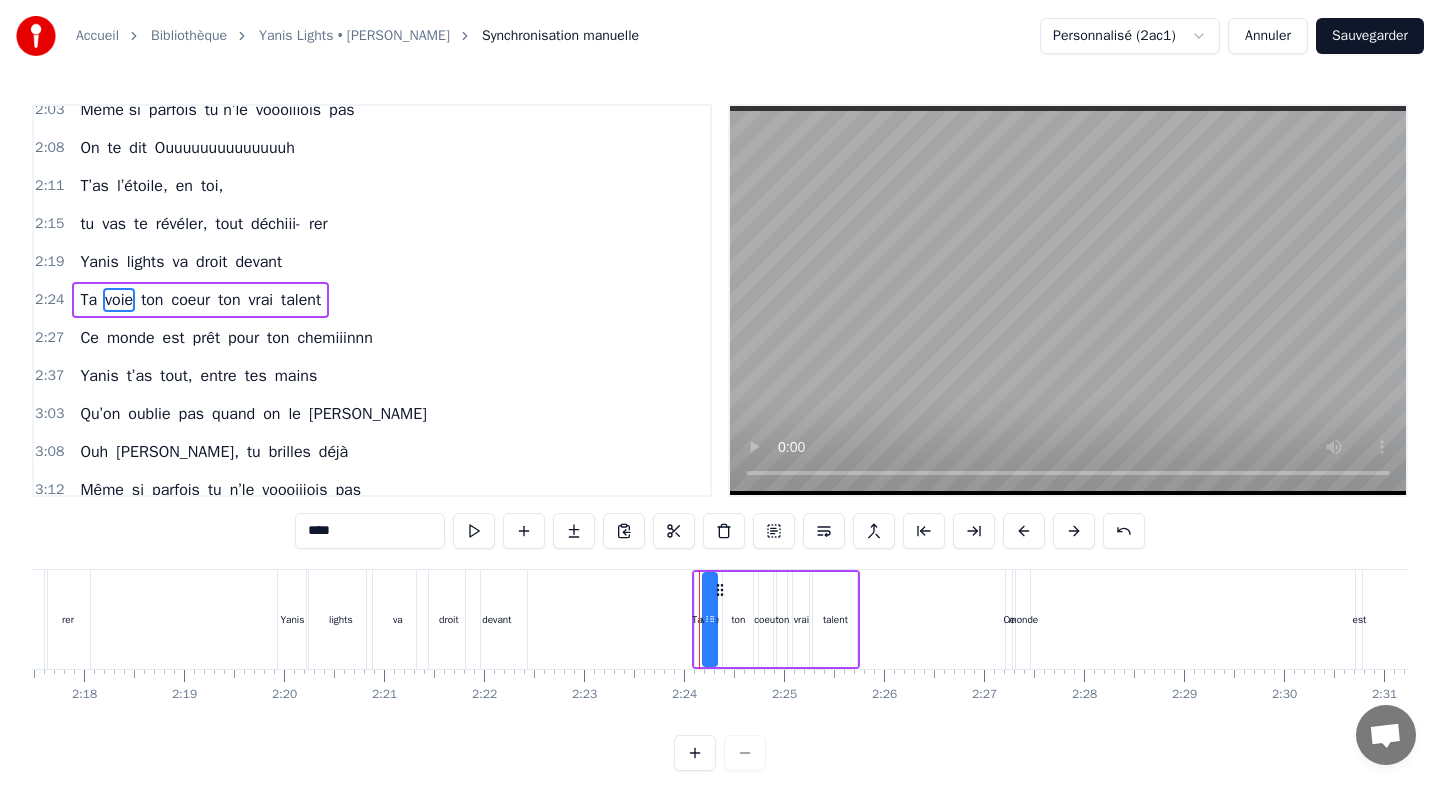 click at bounding box center (1024, 531) 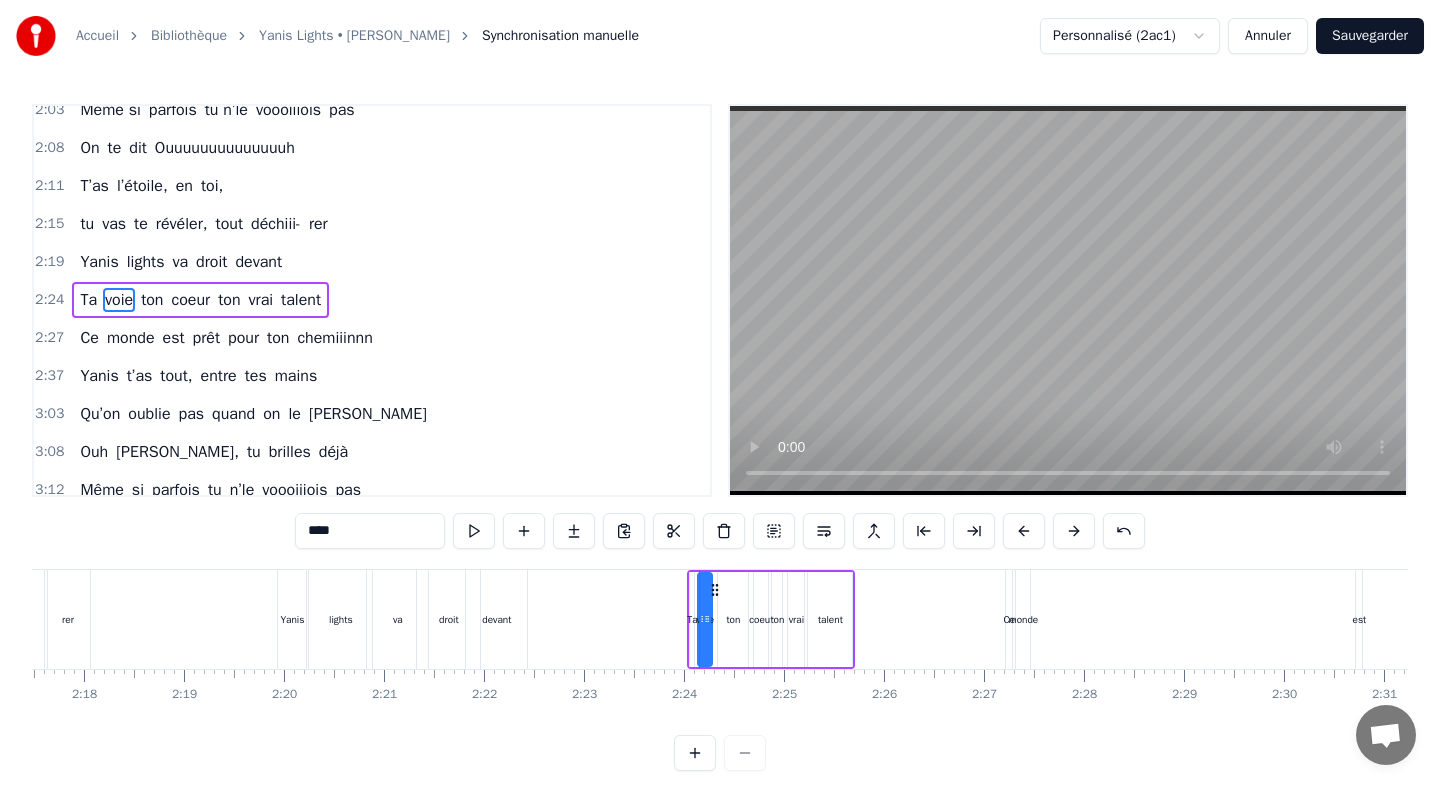 click at bounding box center (1024, 531) 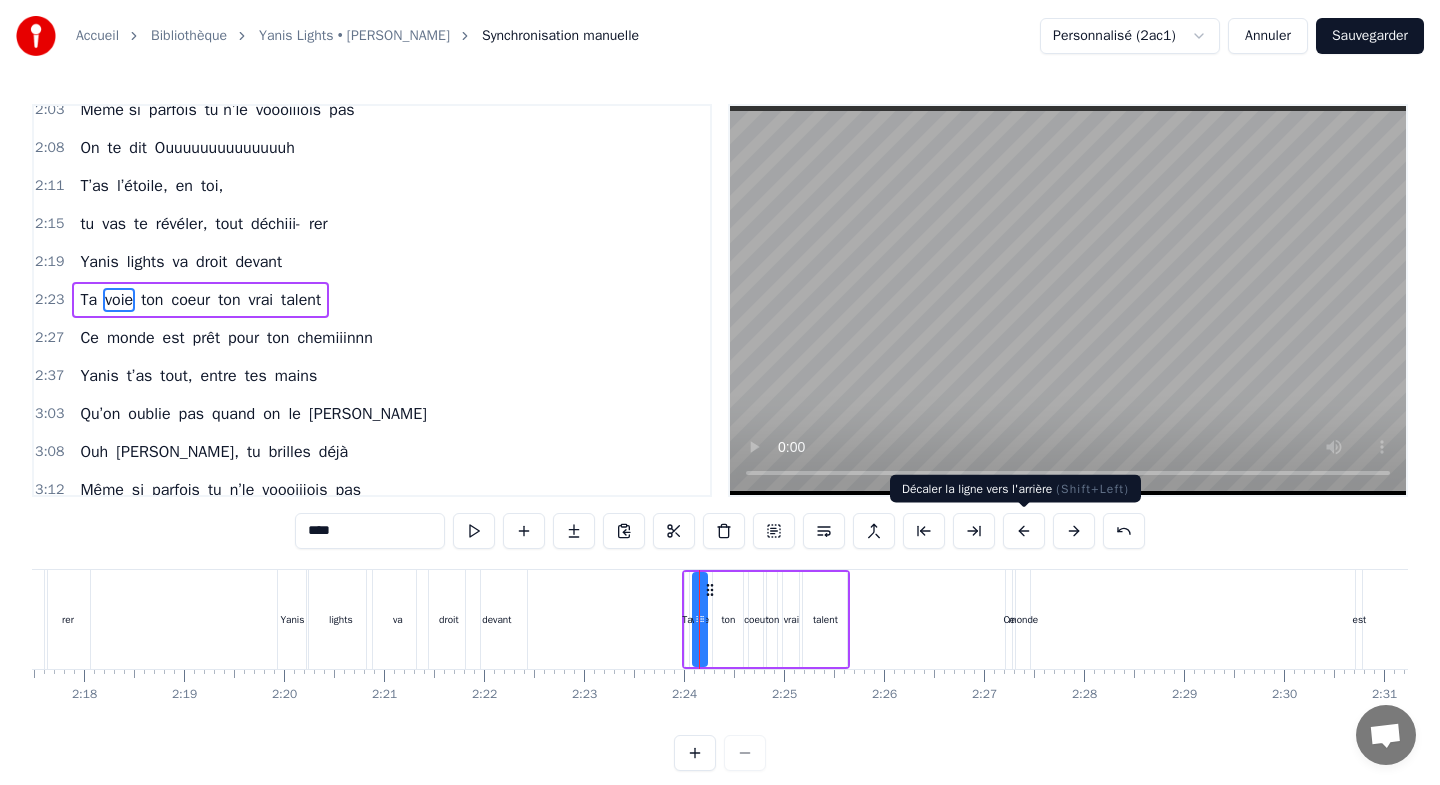 click at bounding box center [1024, 531] 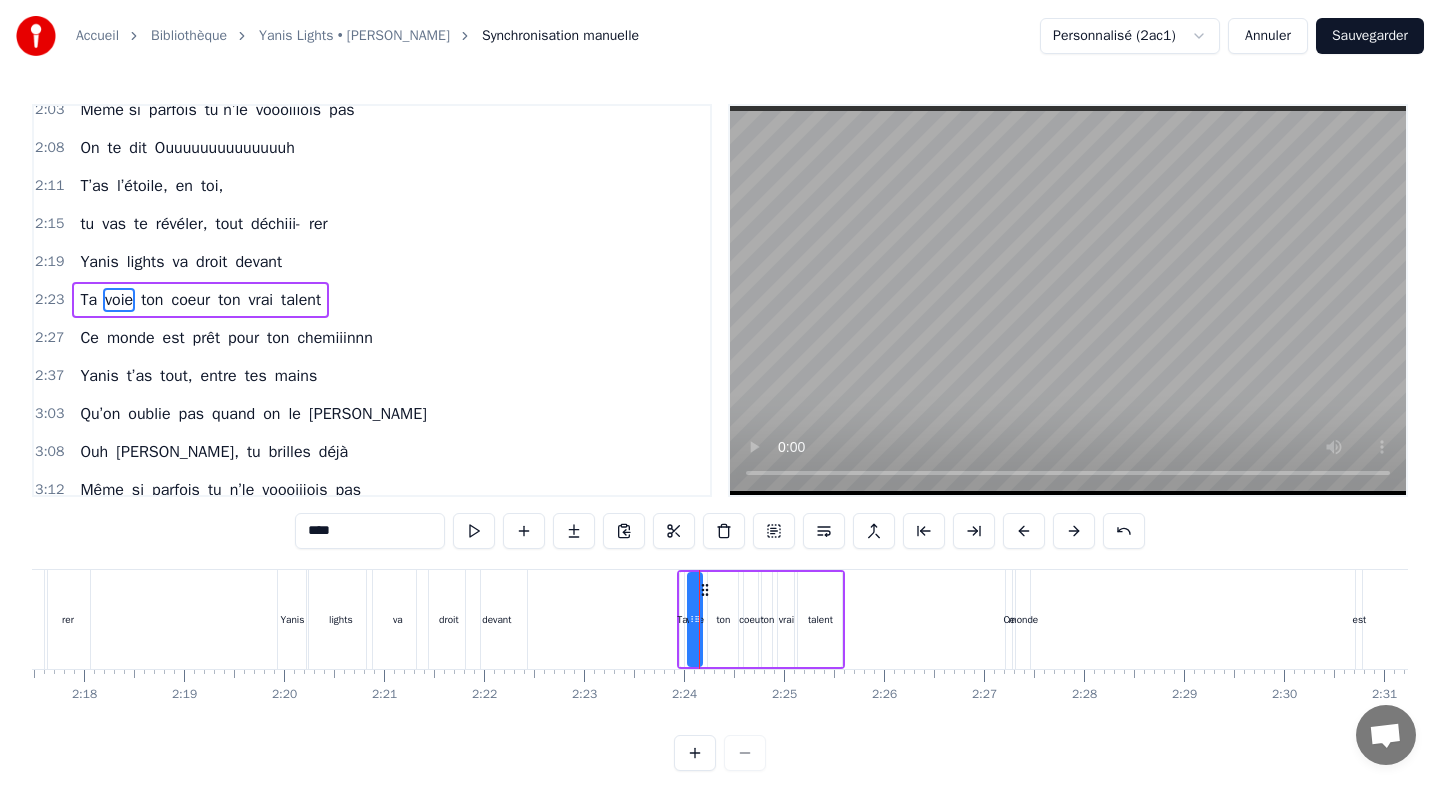 click at bounding box center (1024, 531) 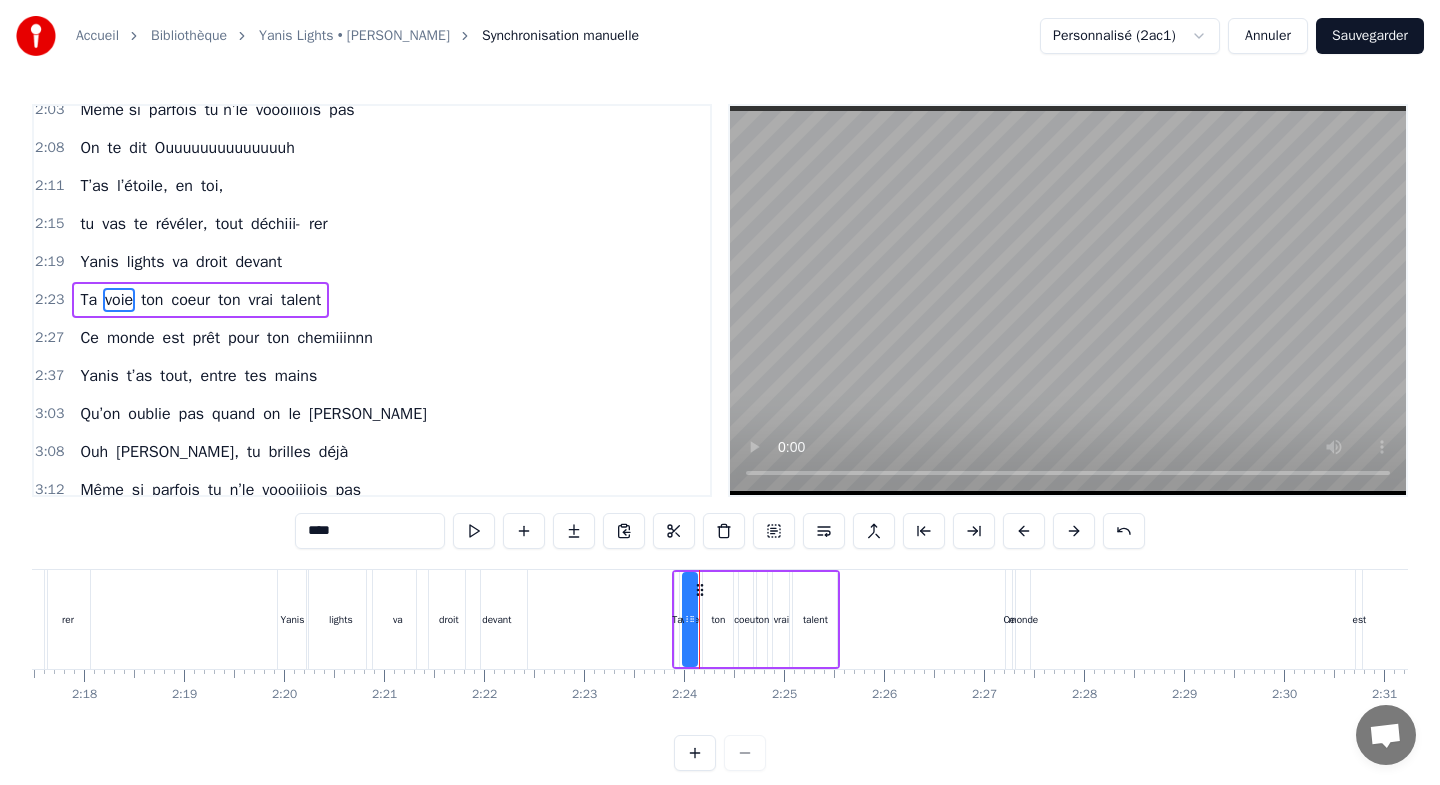 click at bounding box center [1024, 531] 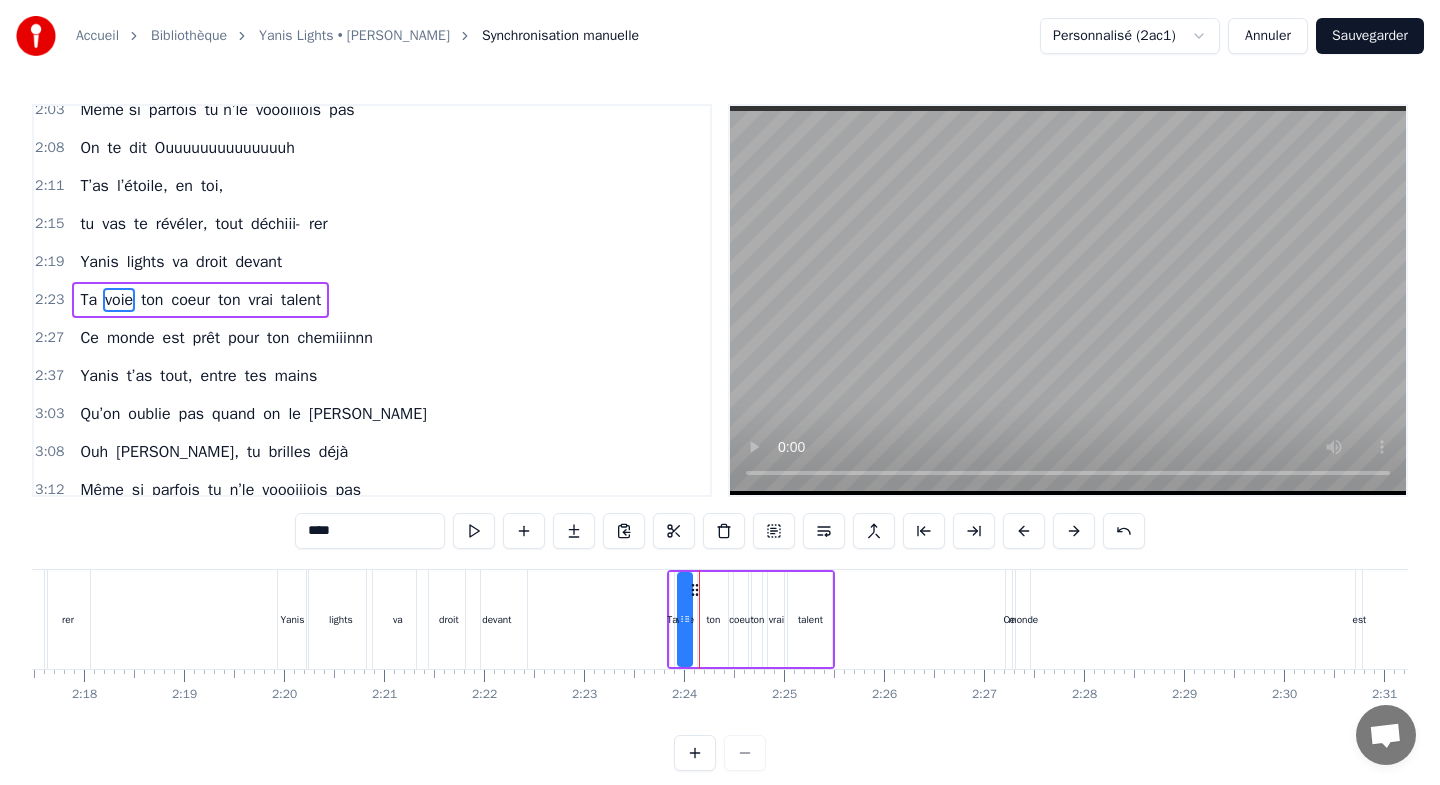 click at bounding box center [1024, 531] 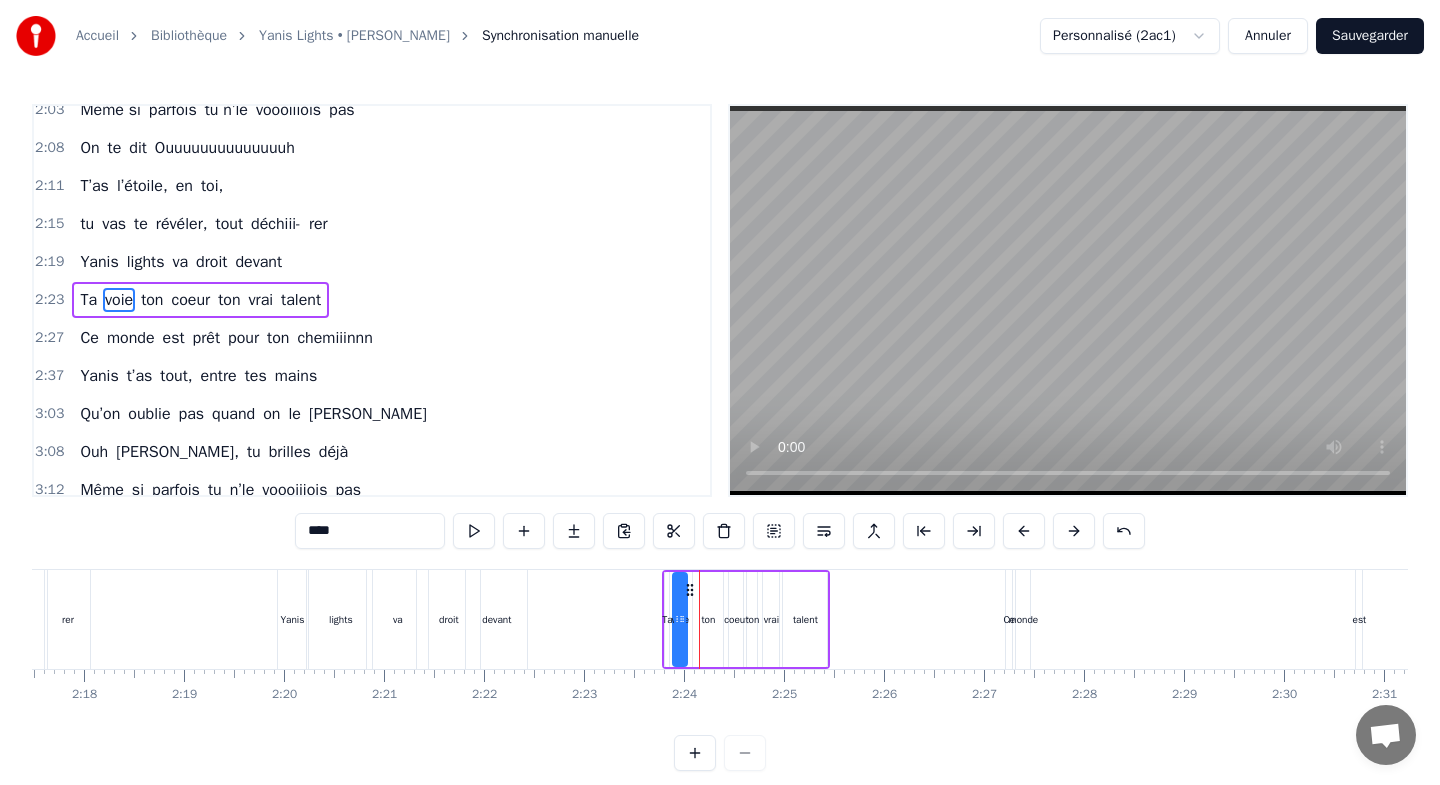 click at bounding box center [1024, 531] 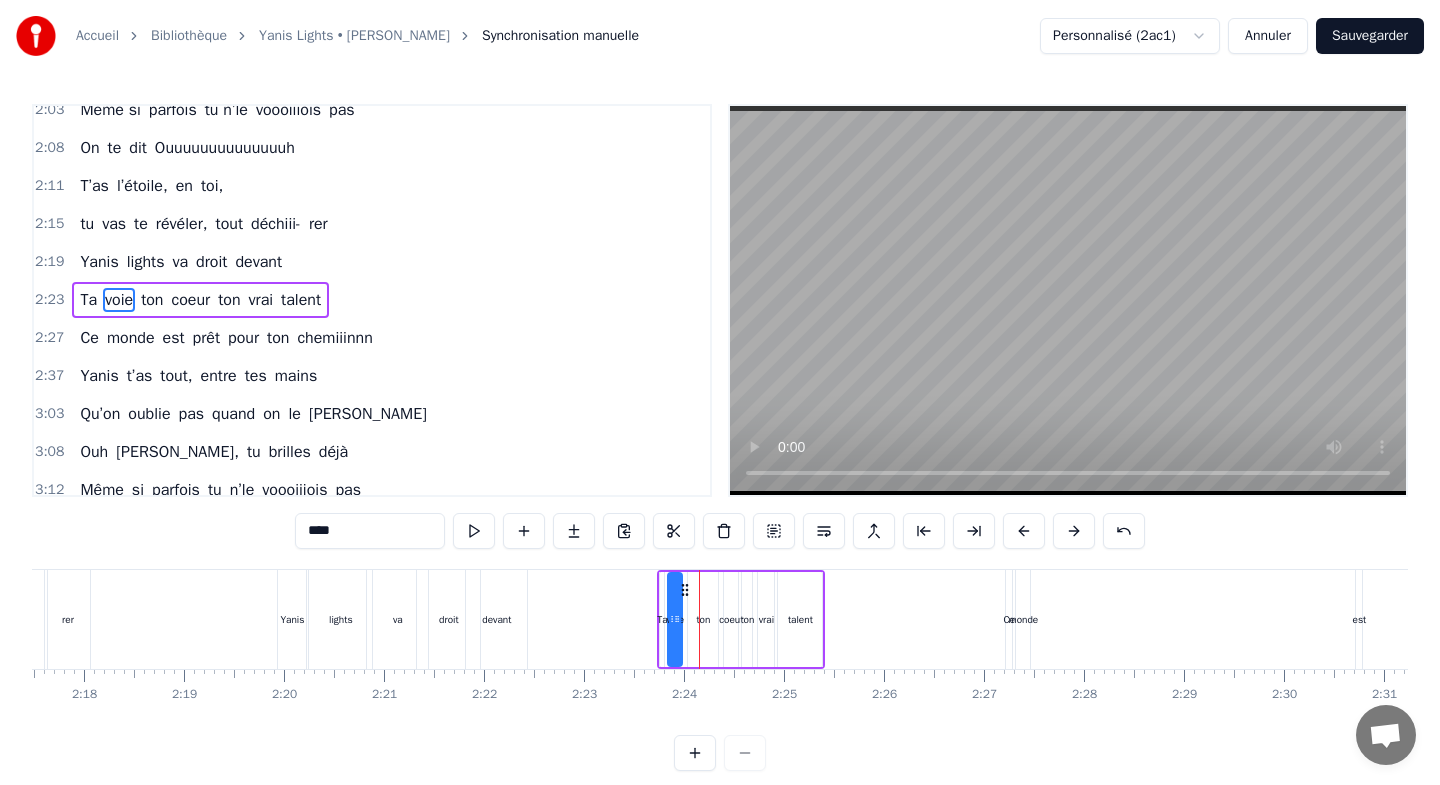 click at bounding box center [1024, 531] 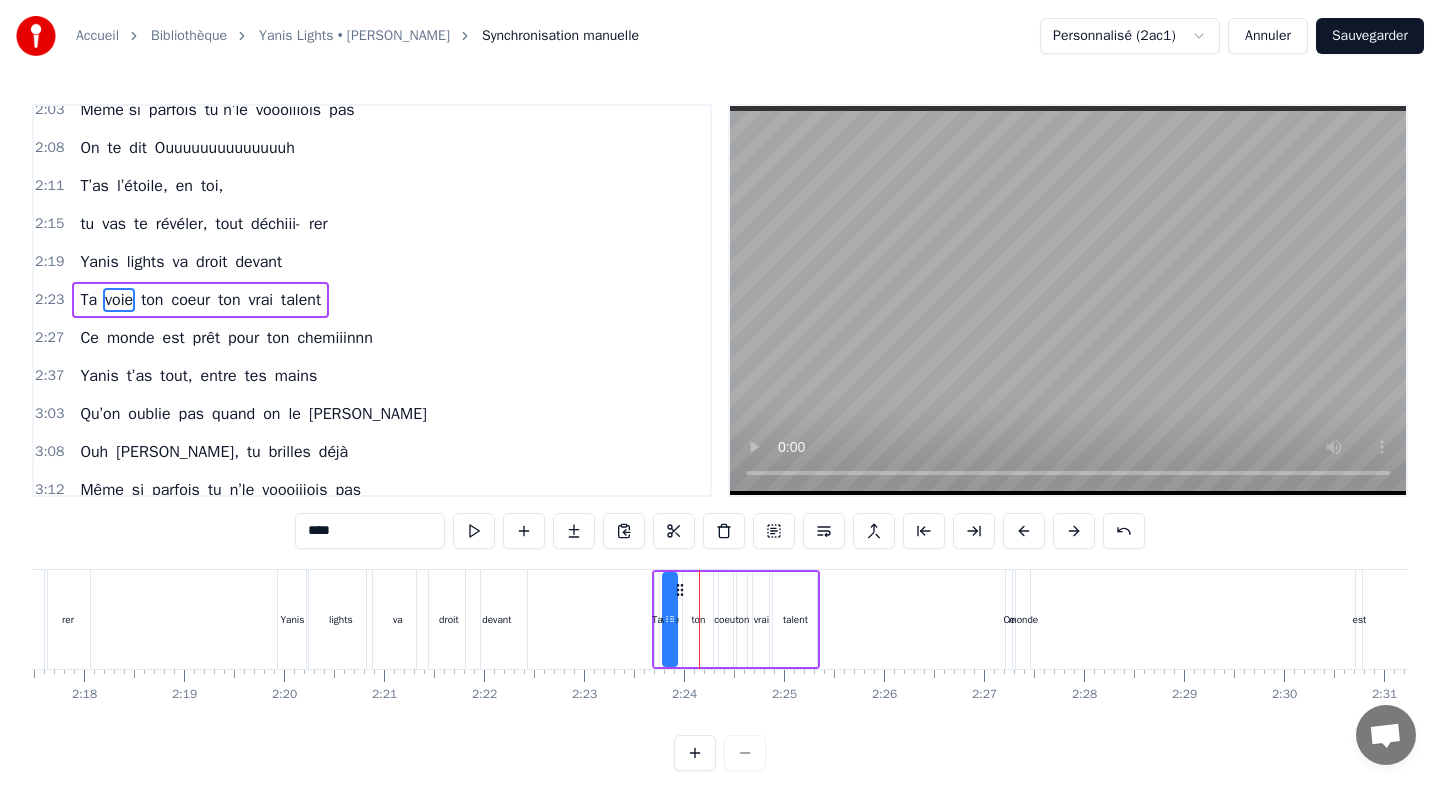 click at bounding box center (1024, 531) 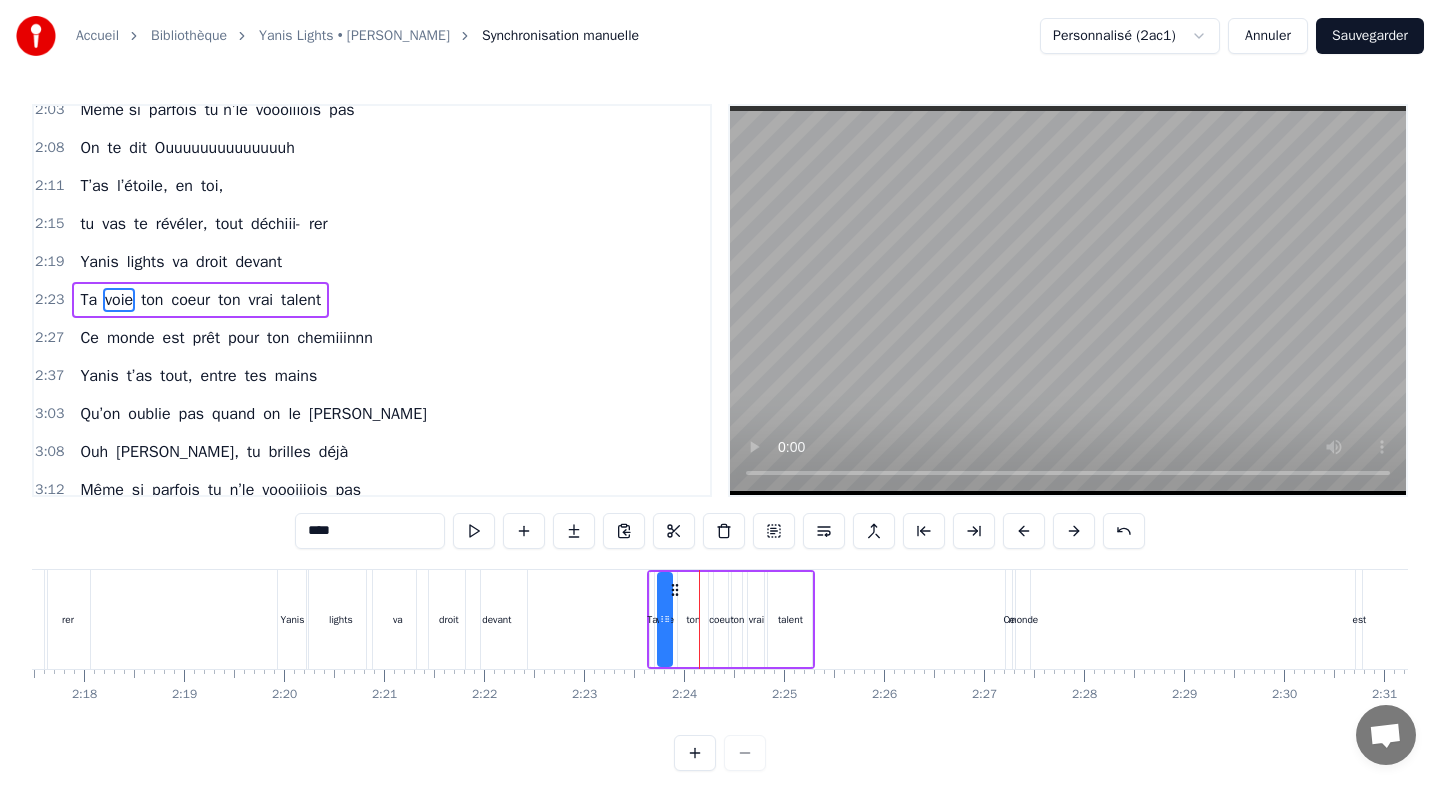 click at bounding box center [1024, 531] 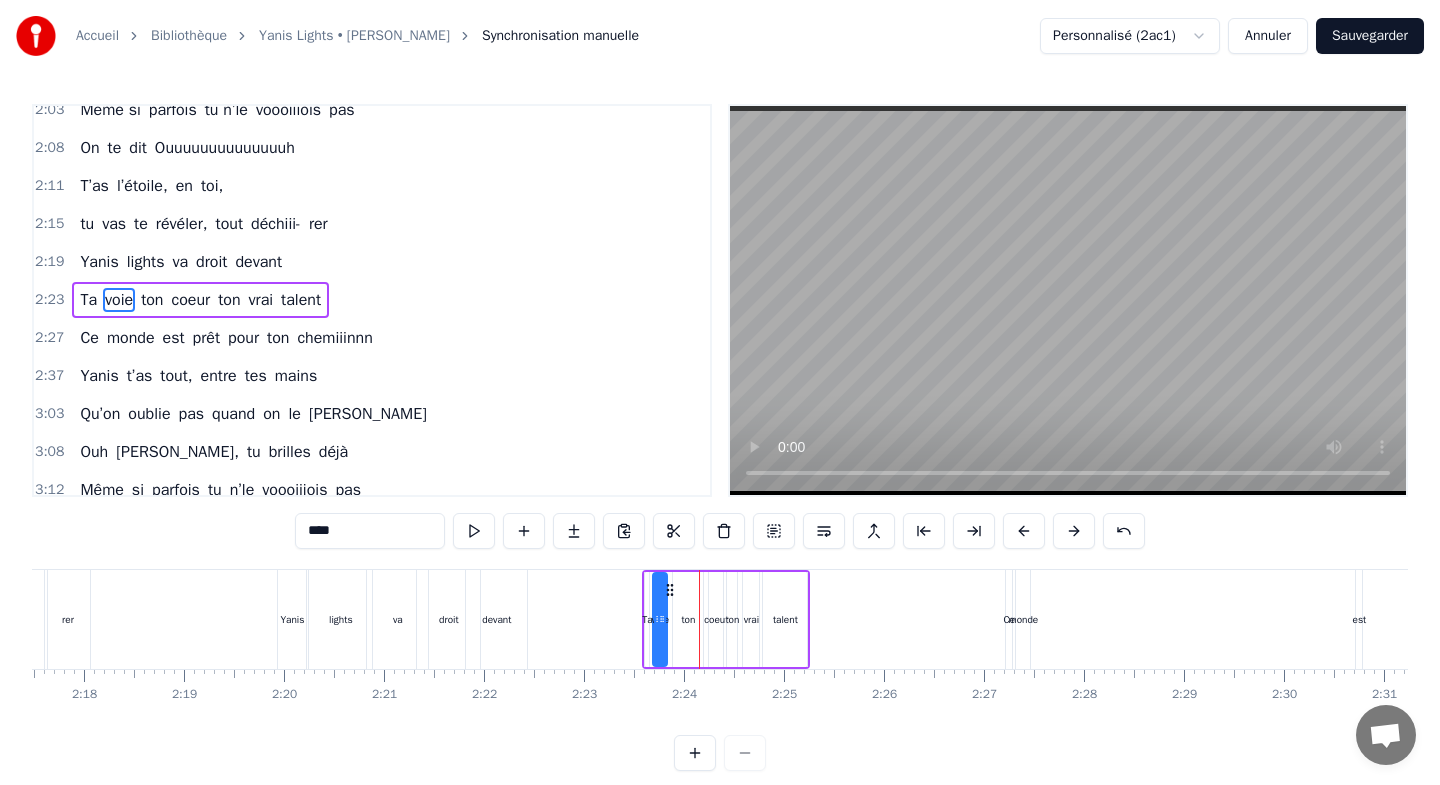 click at bounding box center (1024, 531) 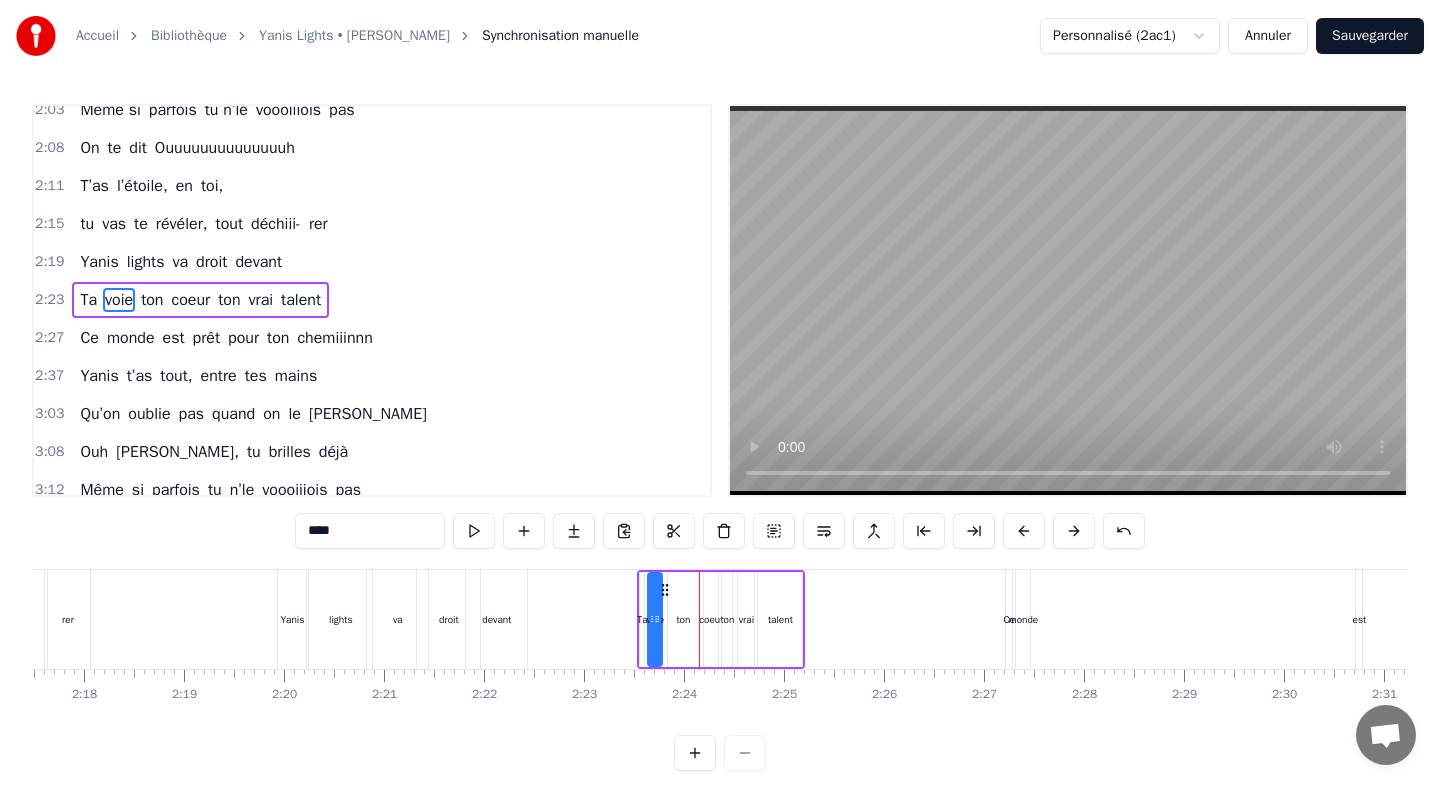 click at bounding box center [1024, 531] 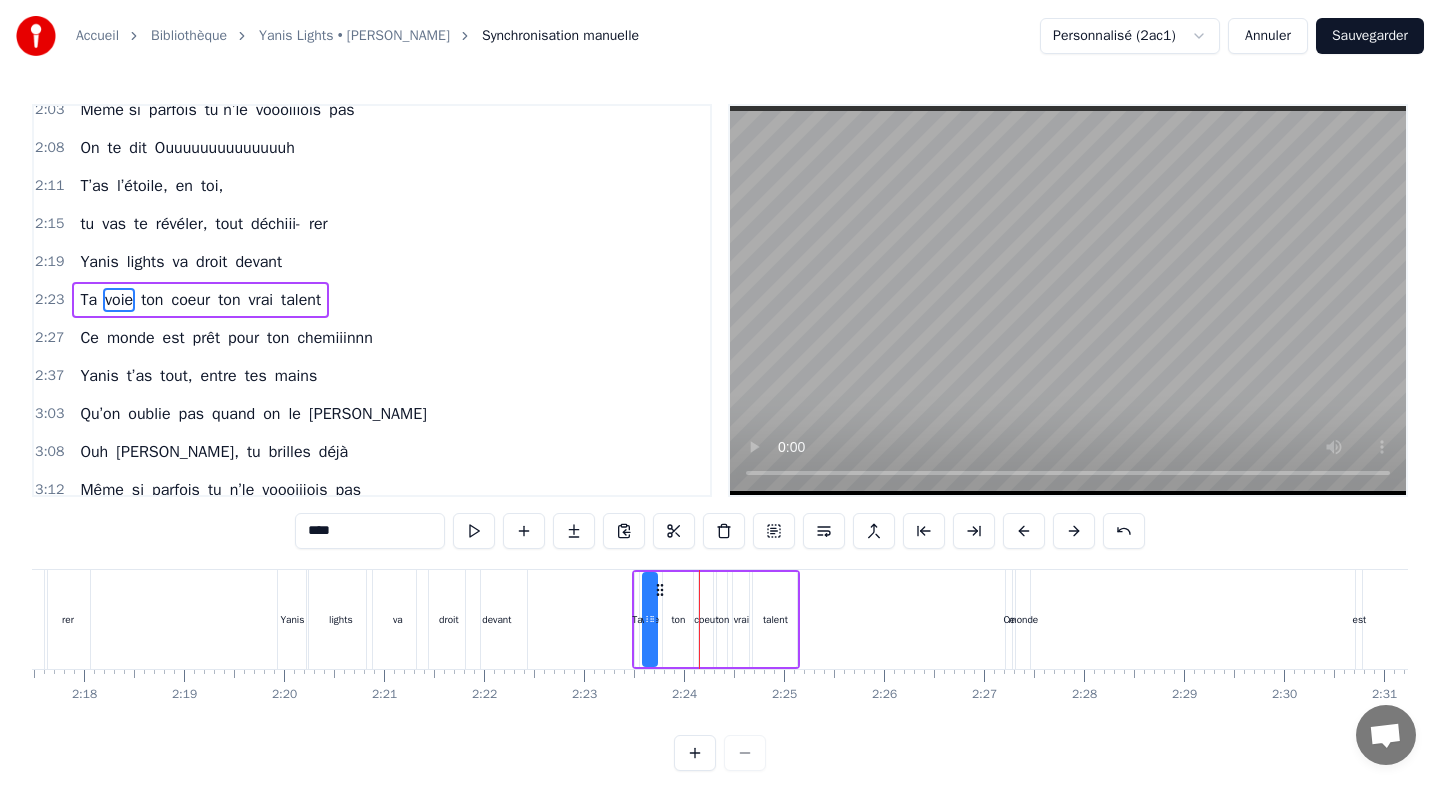click at bounding box center (1024, 531) 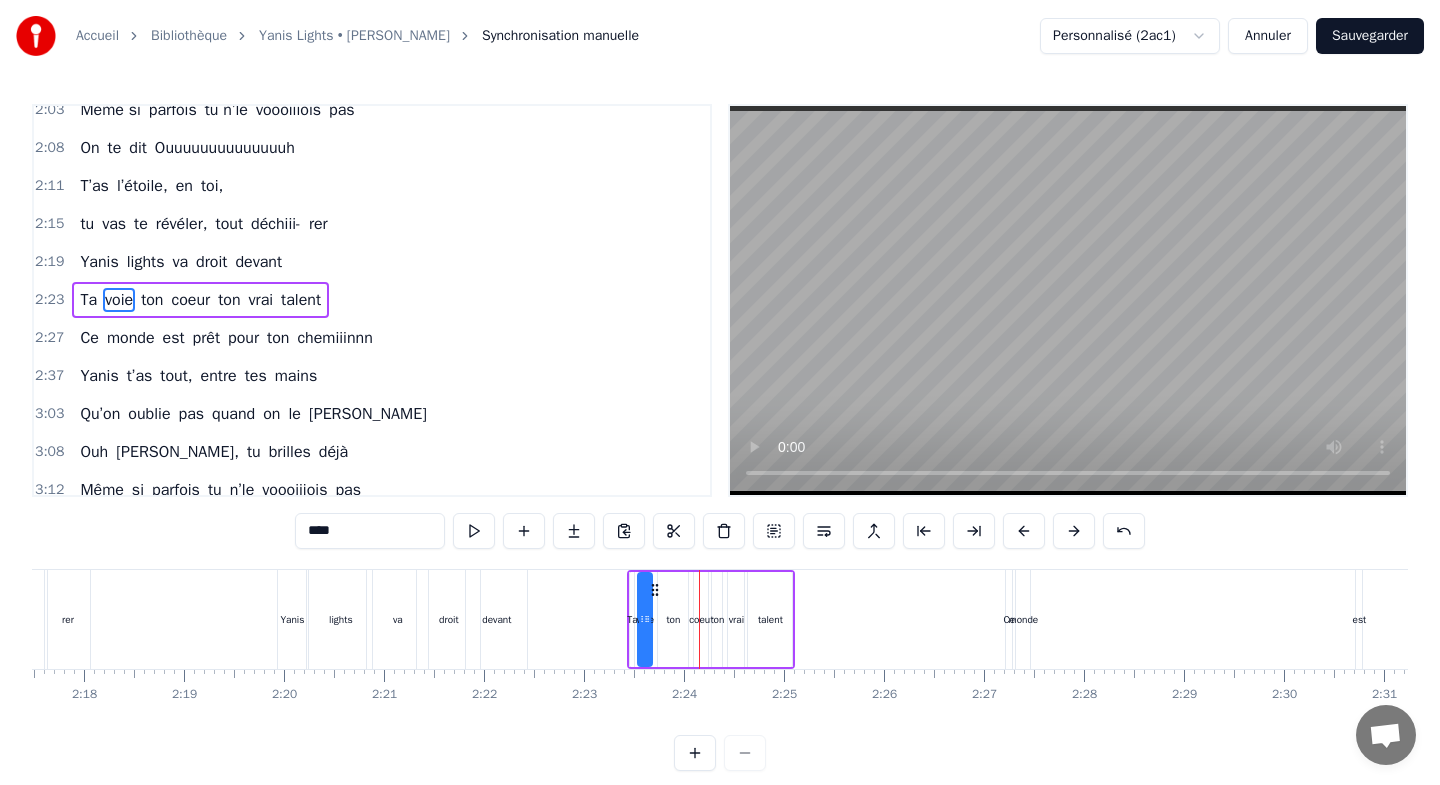 click at bounding box center [1024, 531] 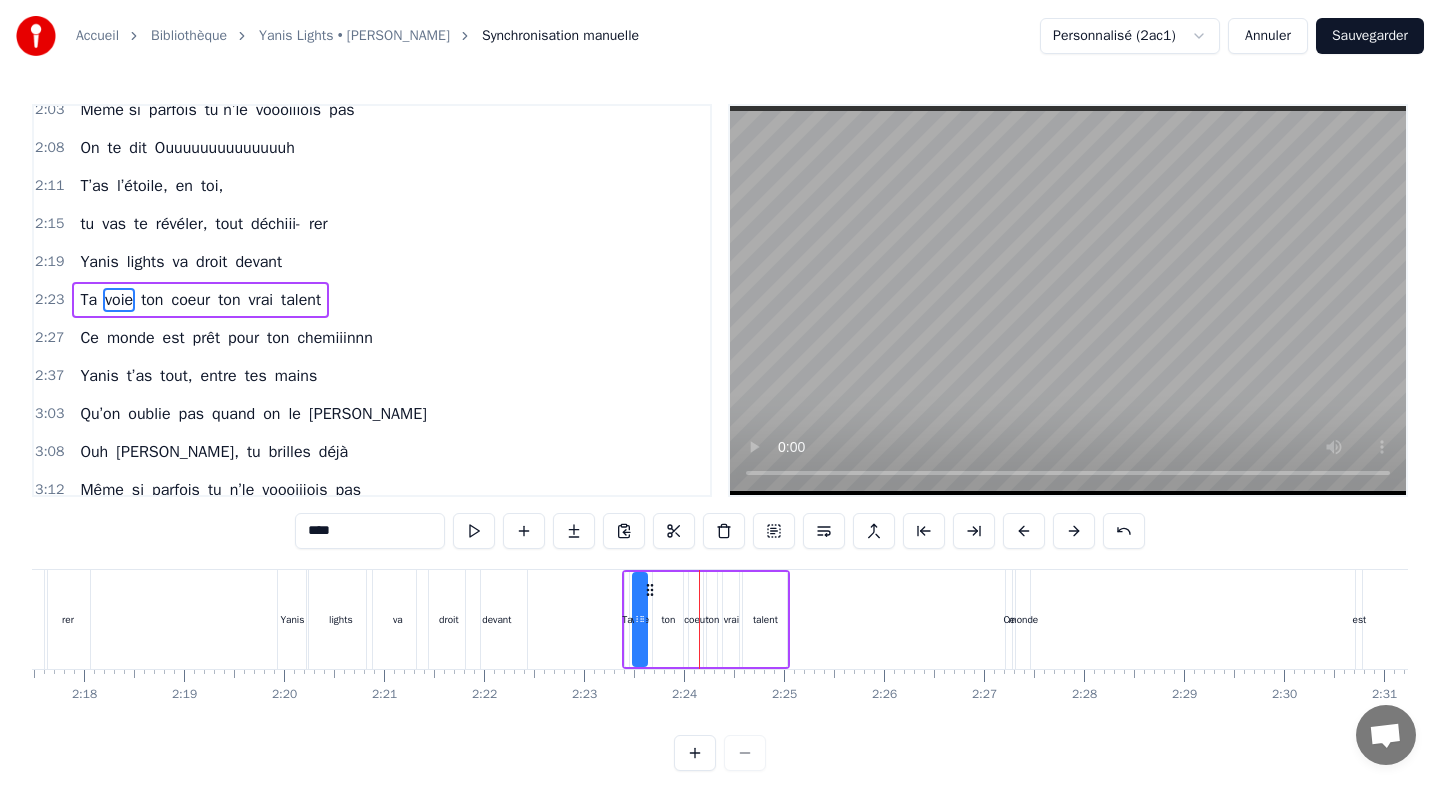 click at bounding box center [1024, 531] 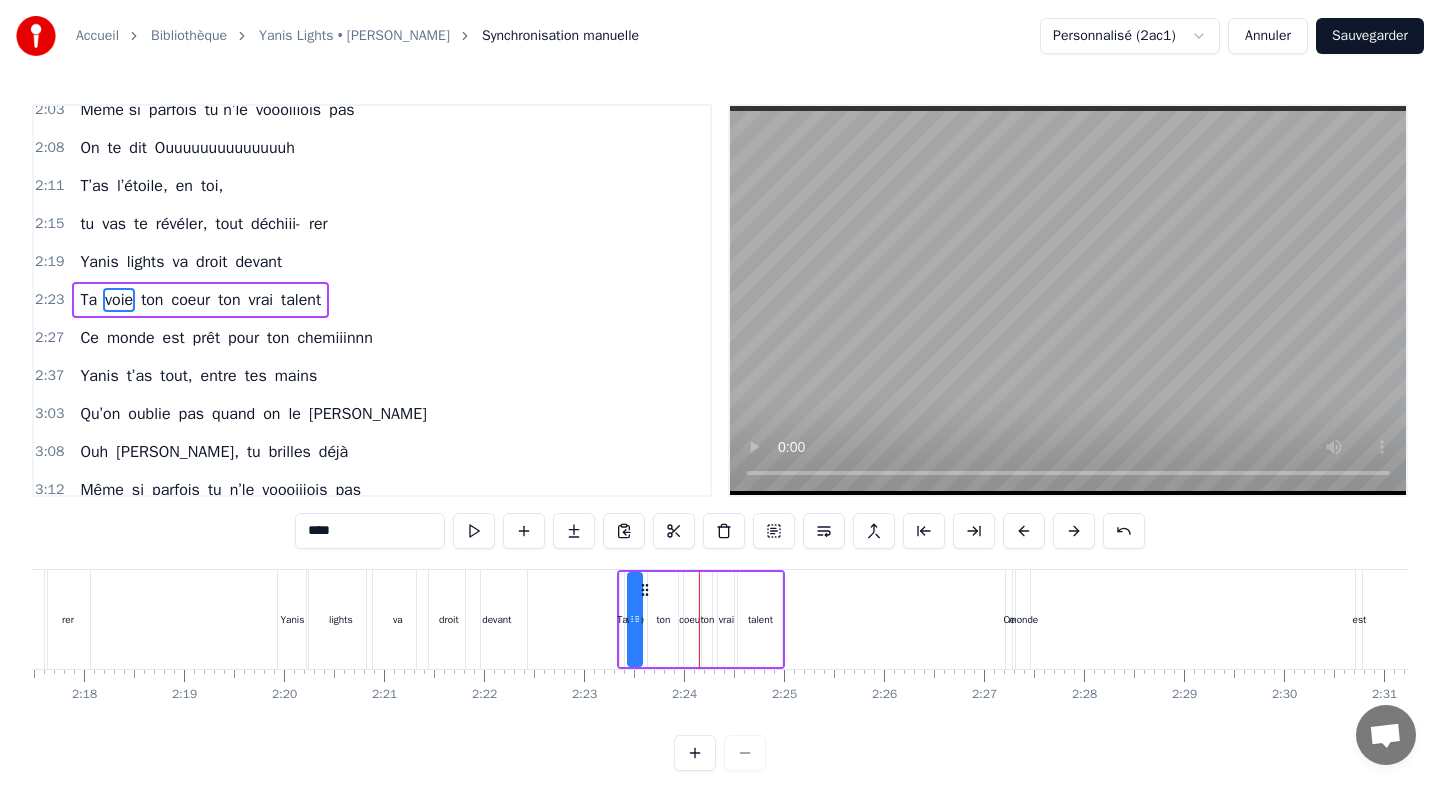 click at bounding box center [1024, 531] 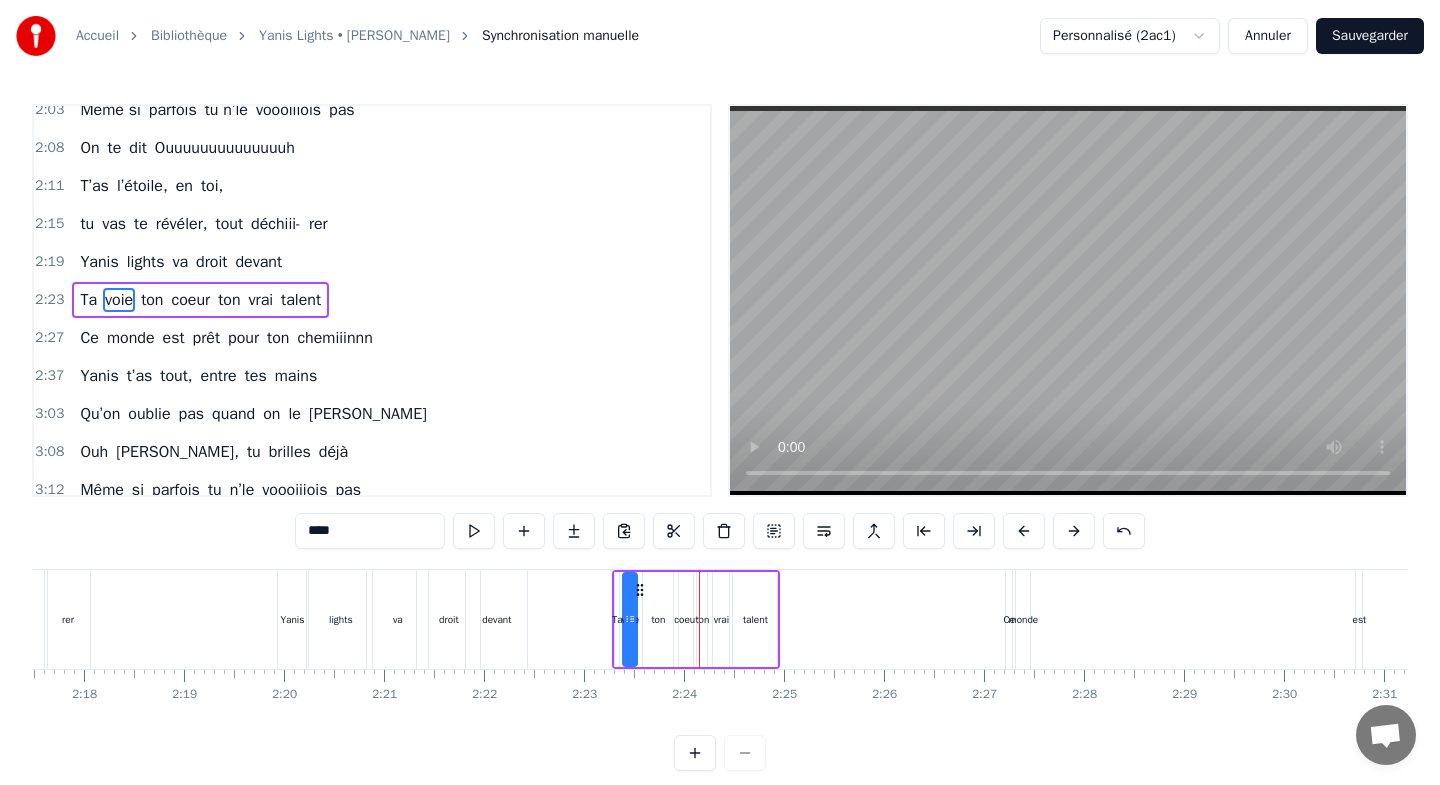 click at bounding box center (1024, 531) 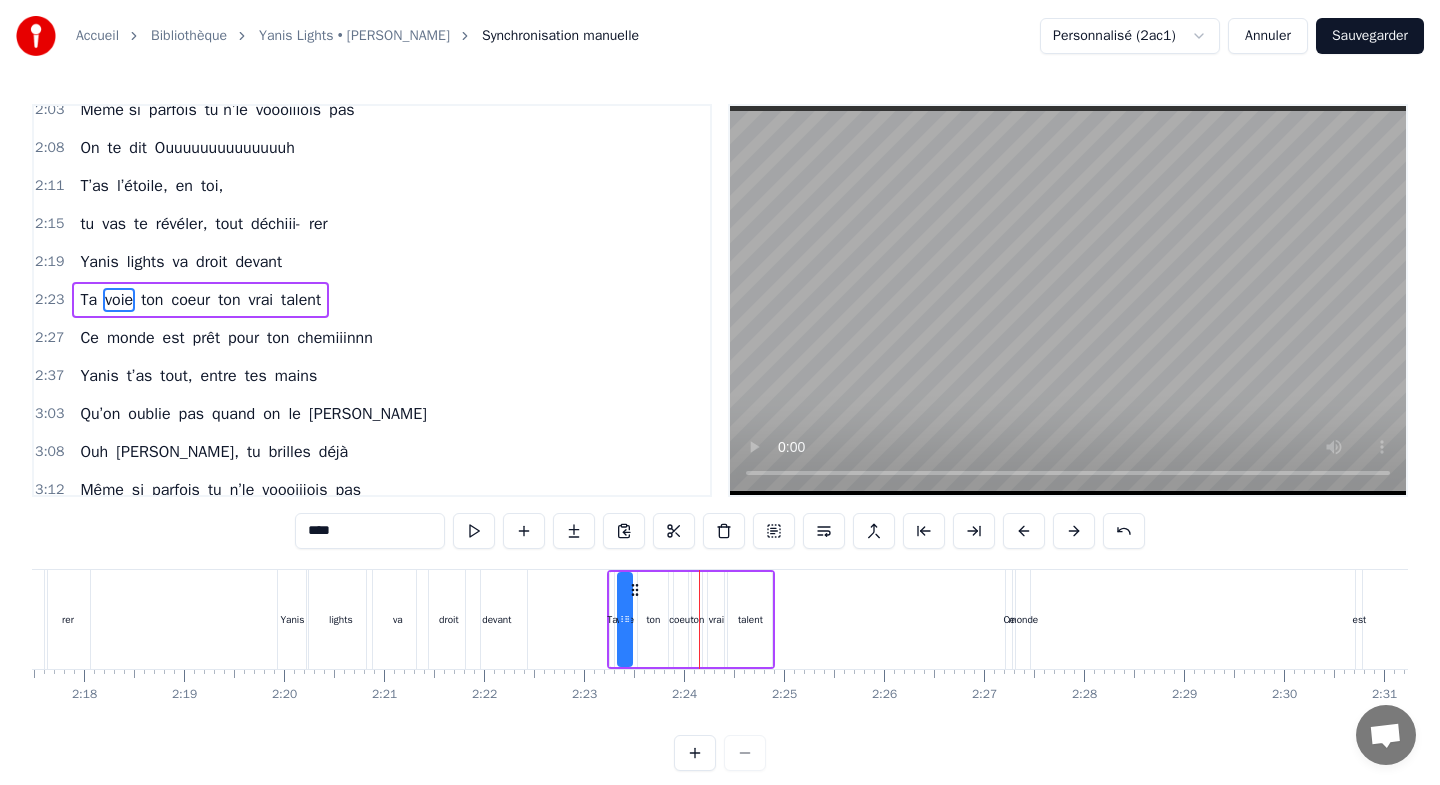 click at bounding box center [1024, 531] 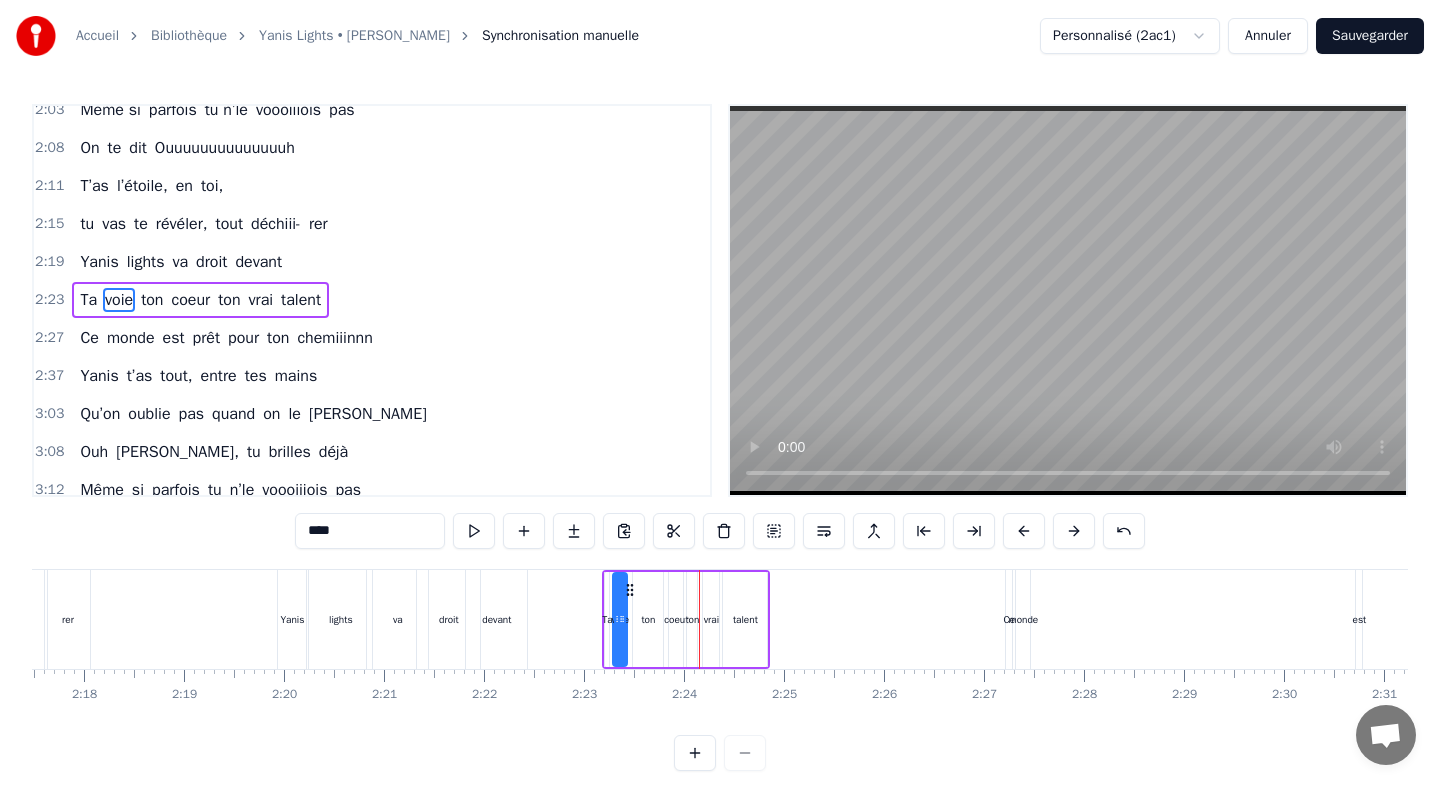 click at bounding box center [1024, 531] 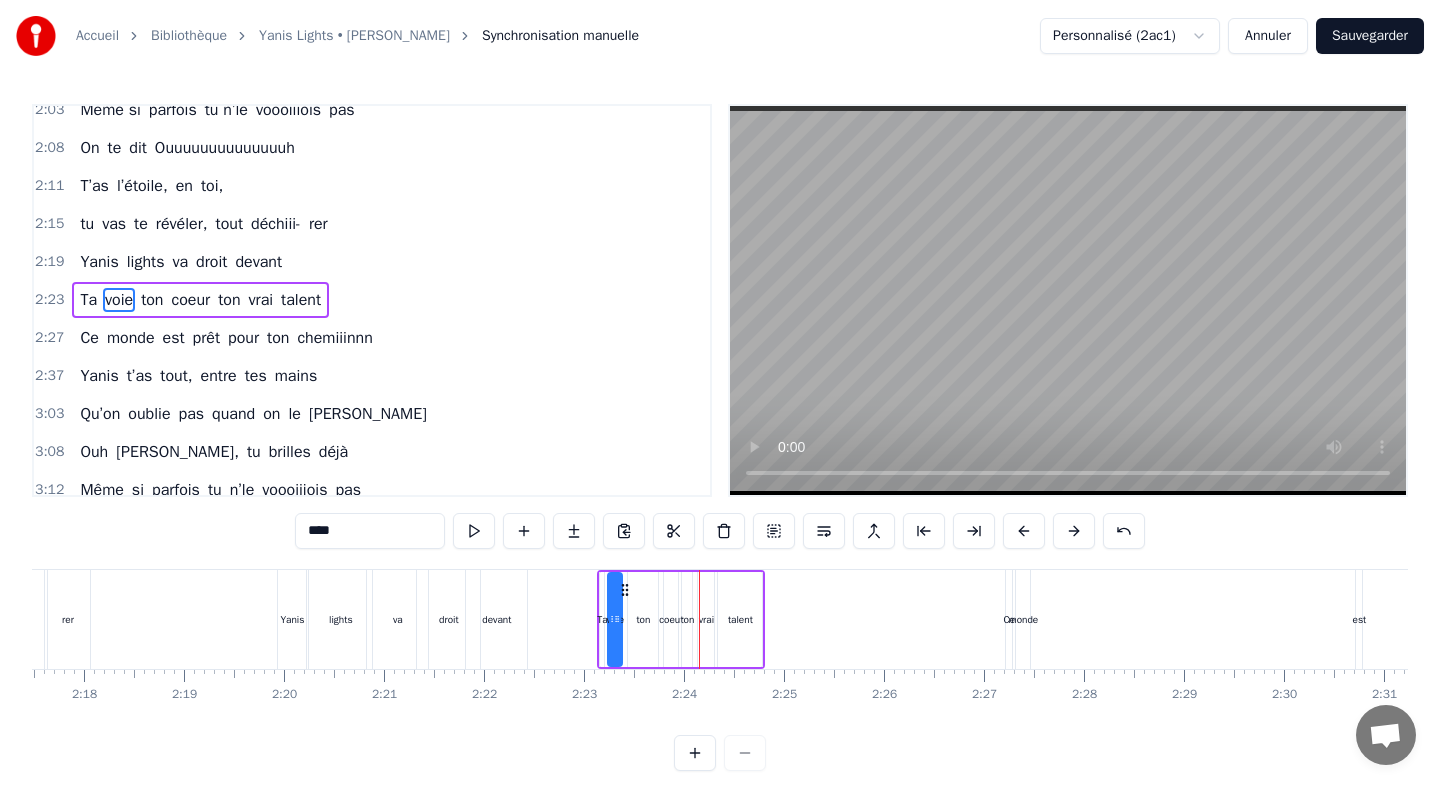 click at bounding box center [1024, 531] 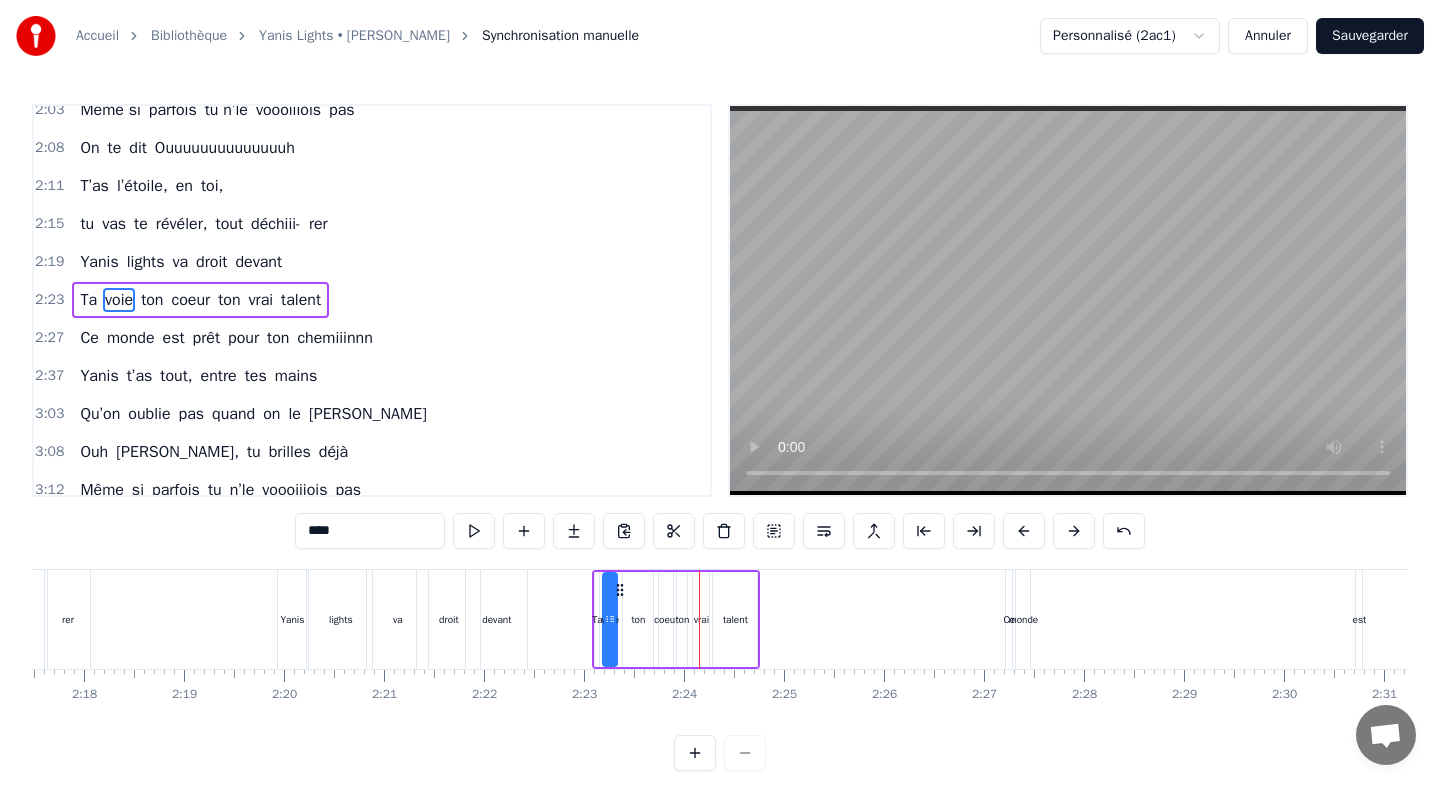 click at bounding box center (1024, 531) 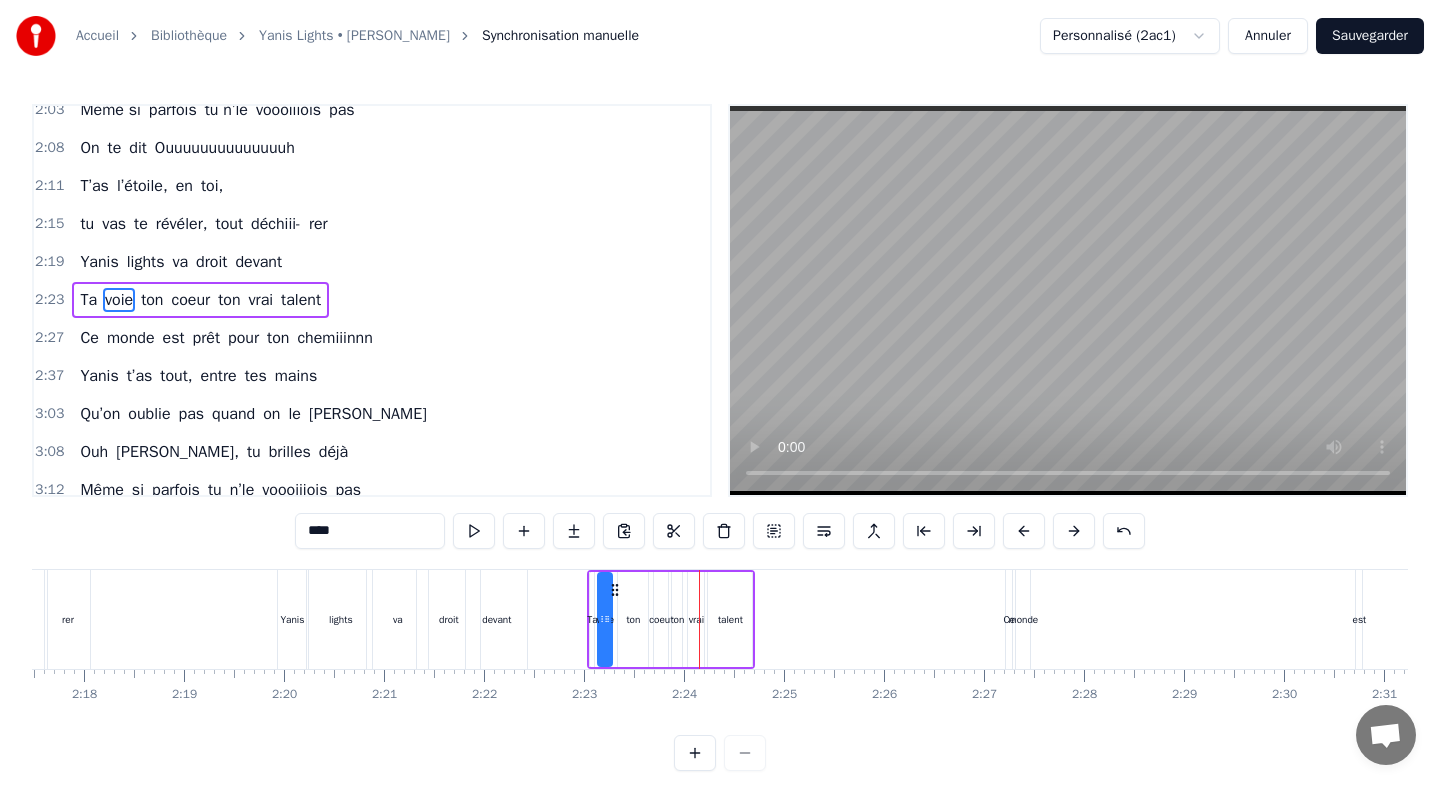 click at bounding box center (1024, 531) 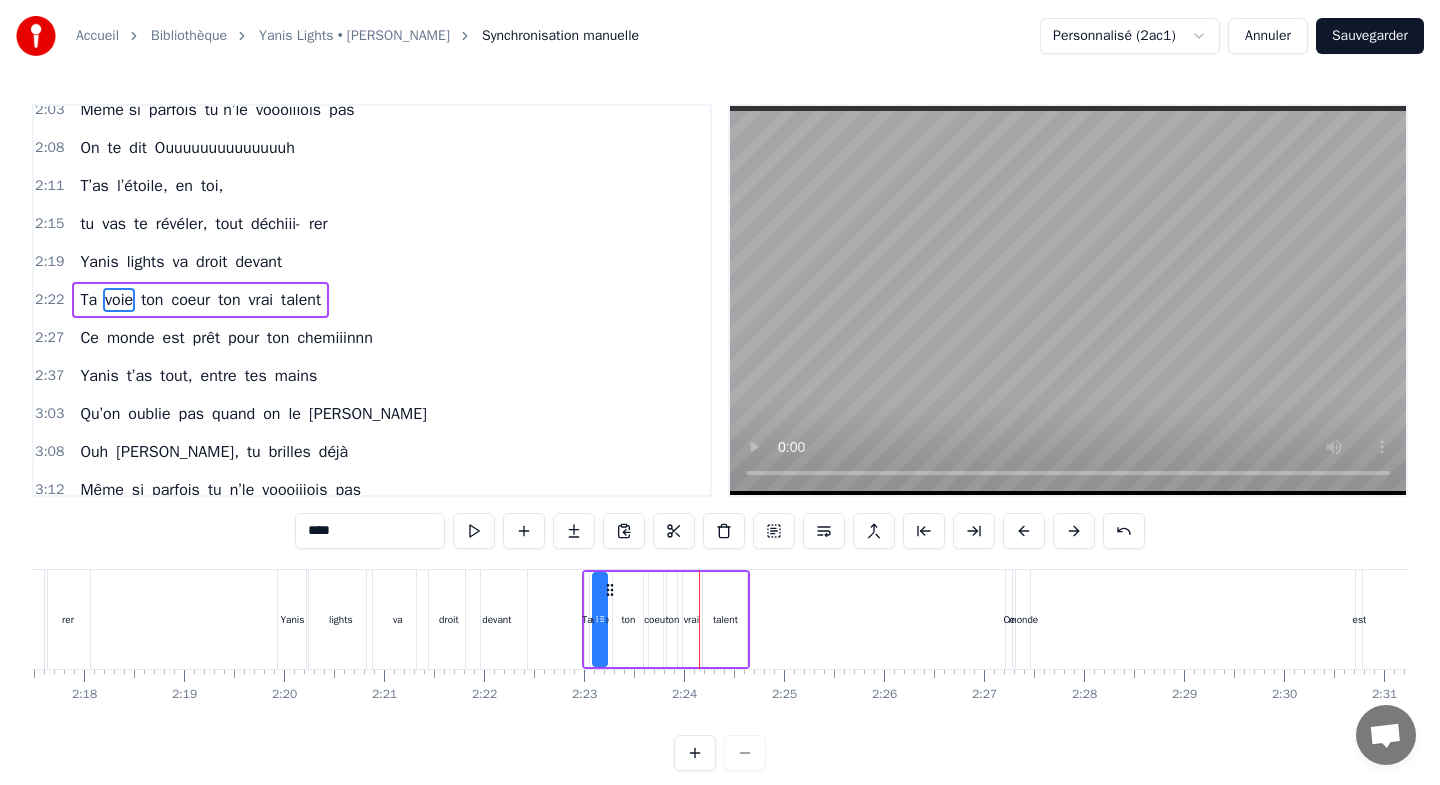 click at bounding box center [1024, 531] 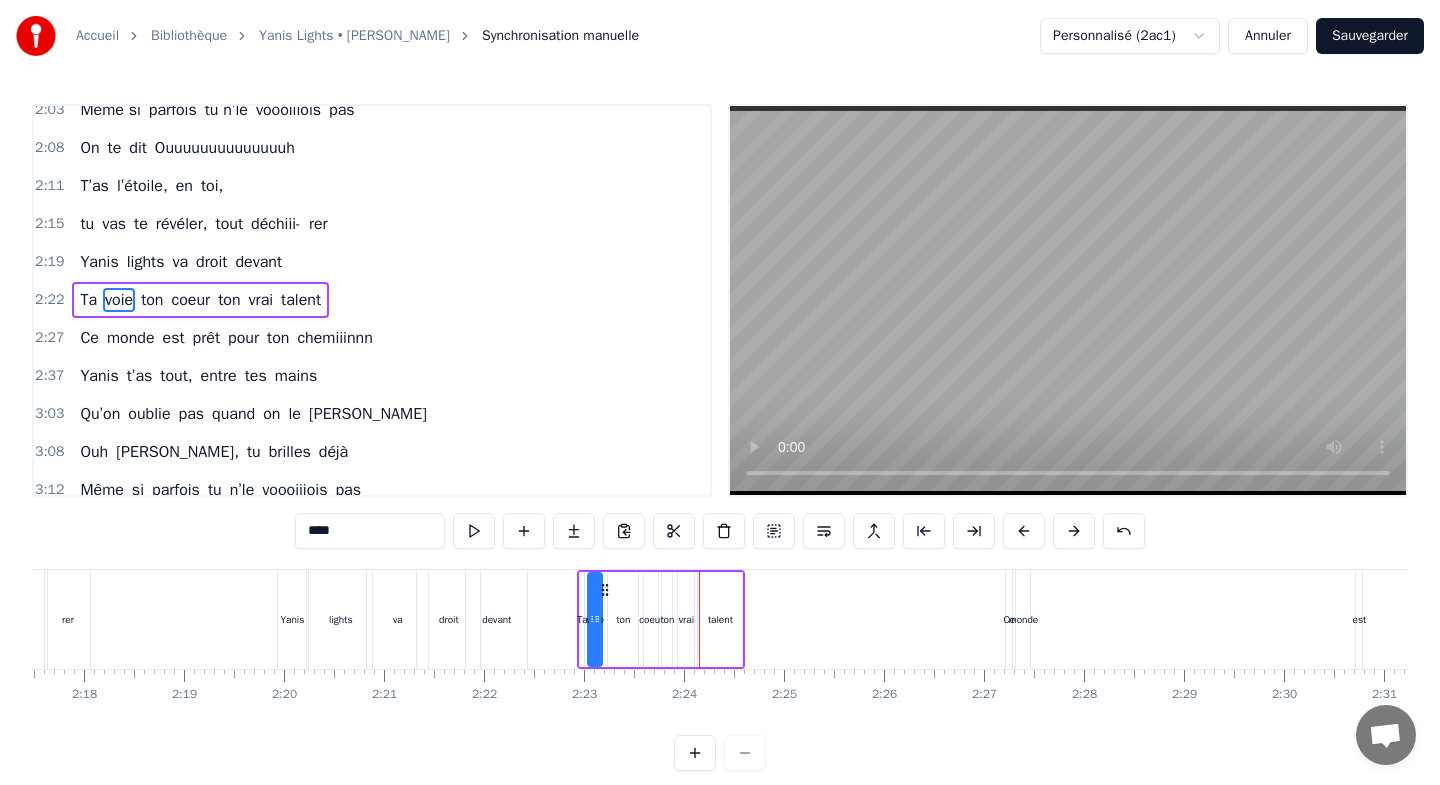 click at bounding box center [1024, 531] 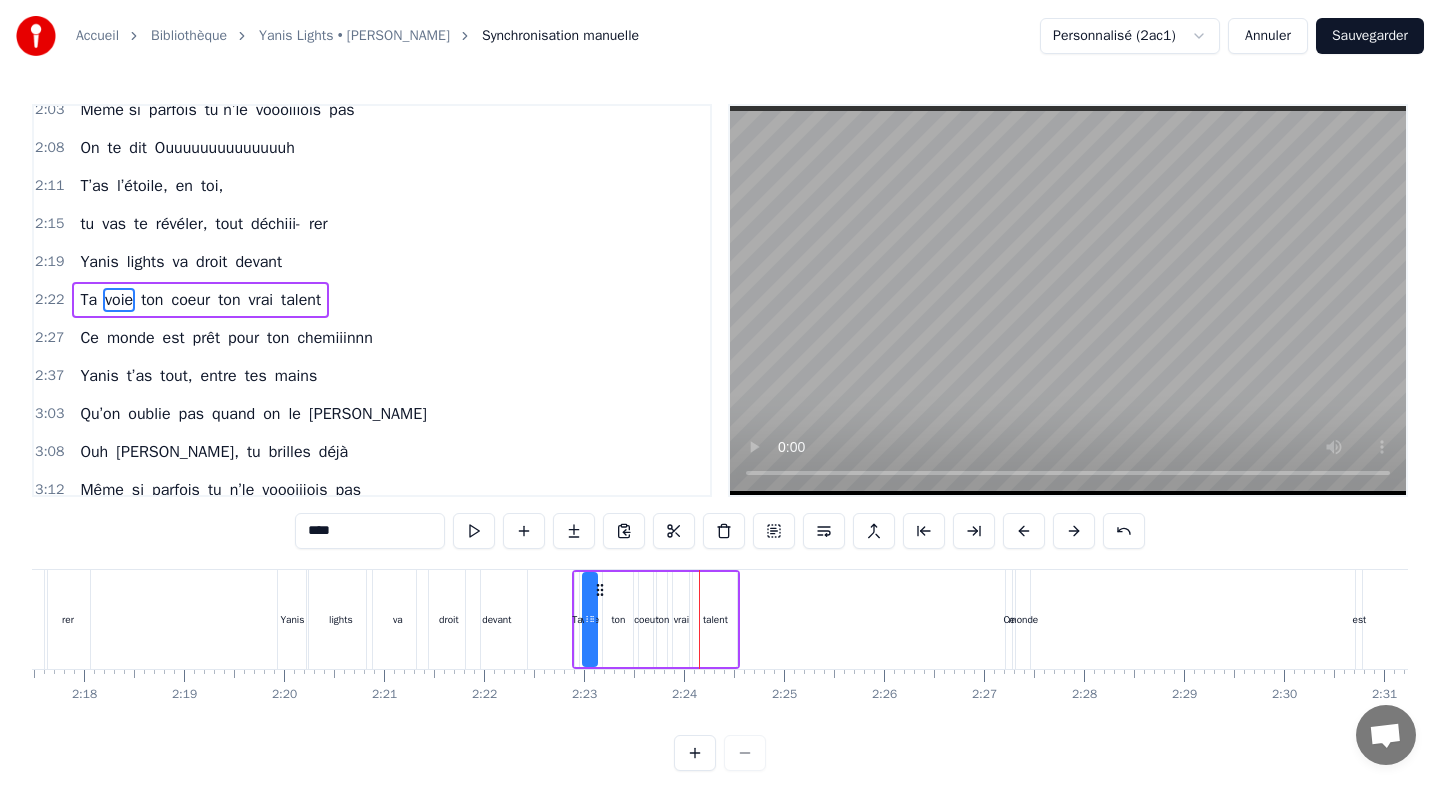 click at bounding box center [1024, 531] 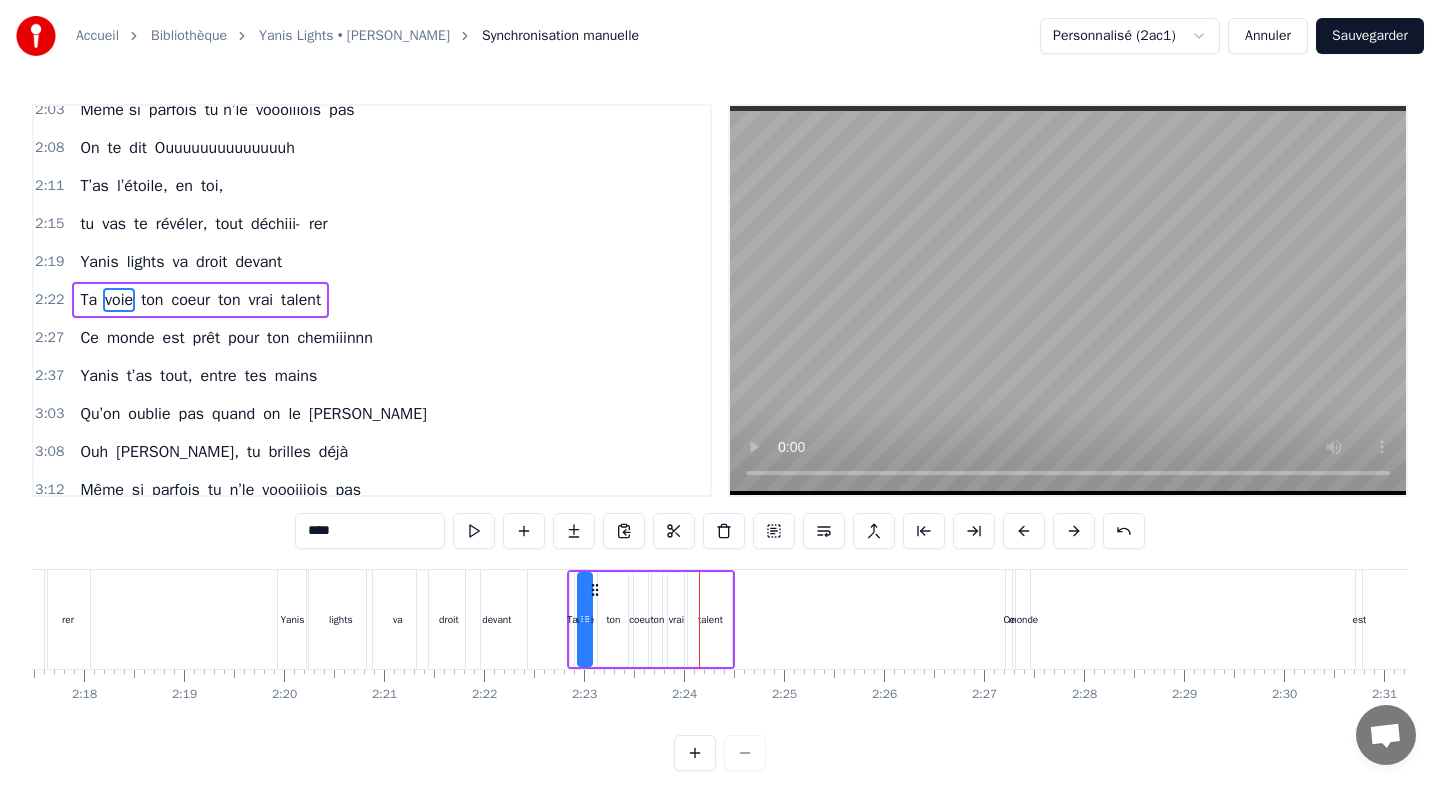 click on "talent" at bounding box center [710, 619] 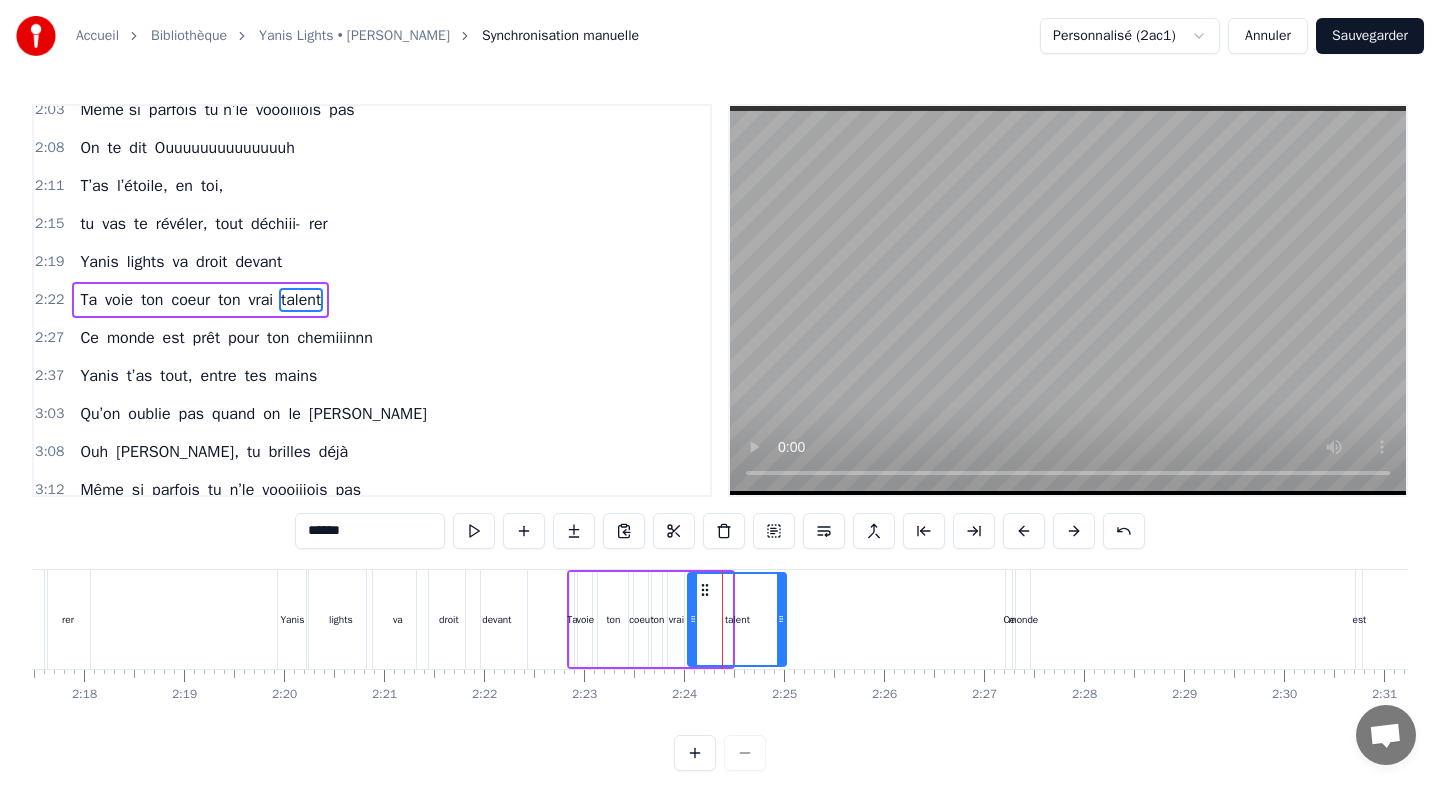 drag, startPoint x: 729, startPoint y: 593, endPoint x: 783, endPoint y: 603, distance: 54.91812 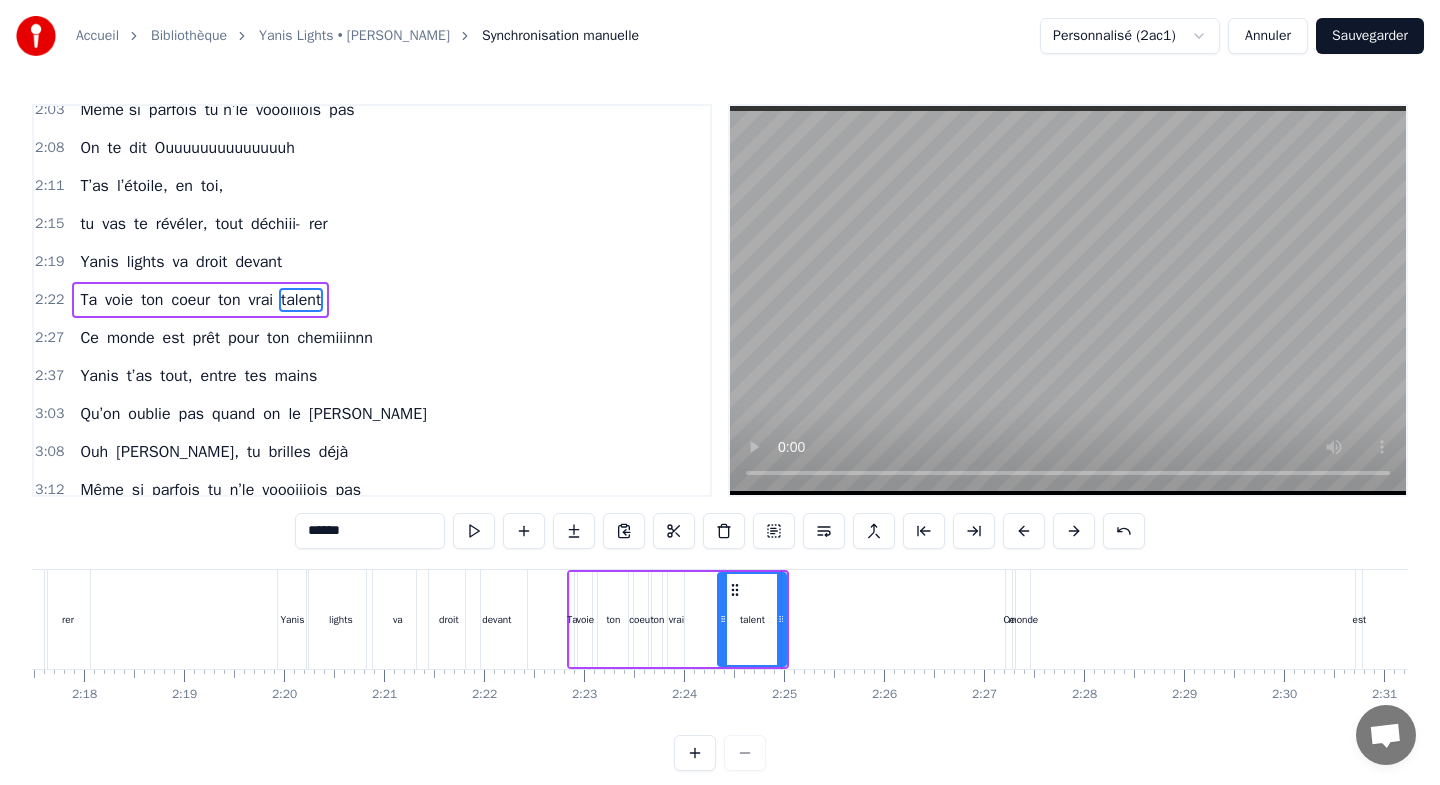 drag, startPoint x: 690, startPoint y: 595, endPoint x: 720, endPoint y: 599, distance: 30.265491 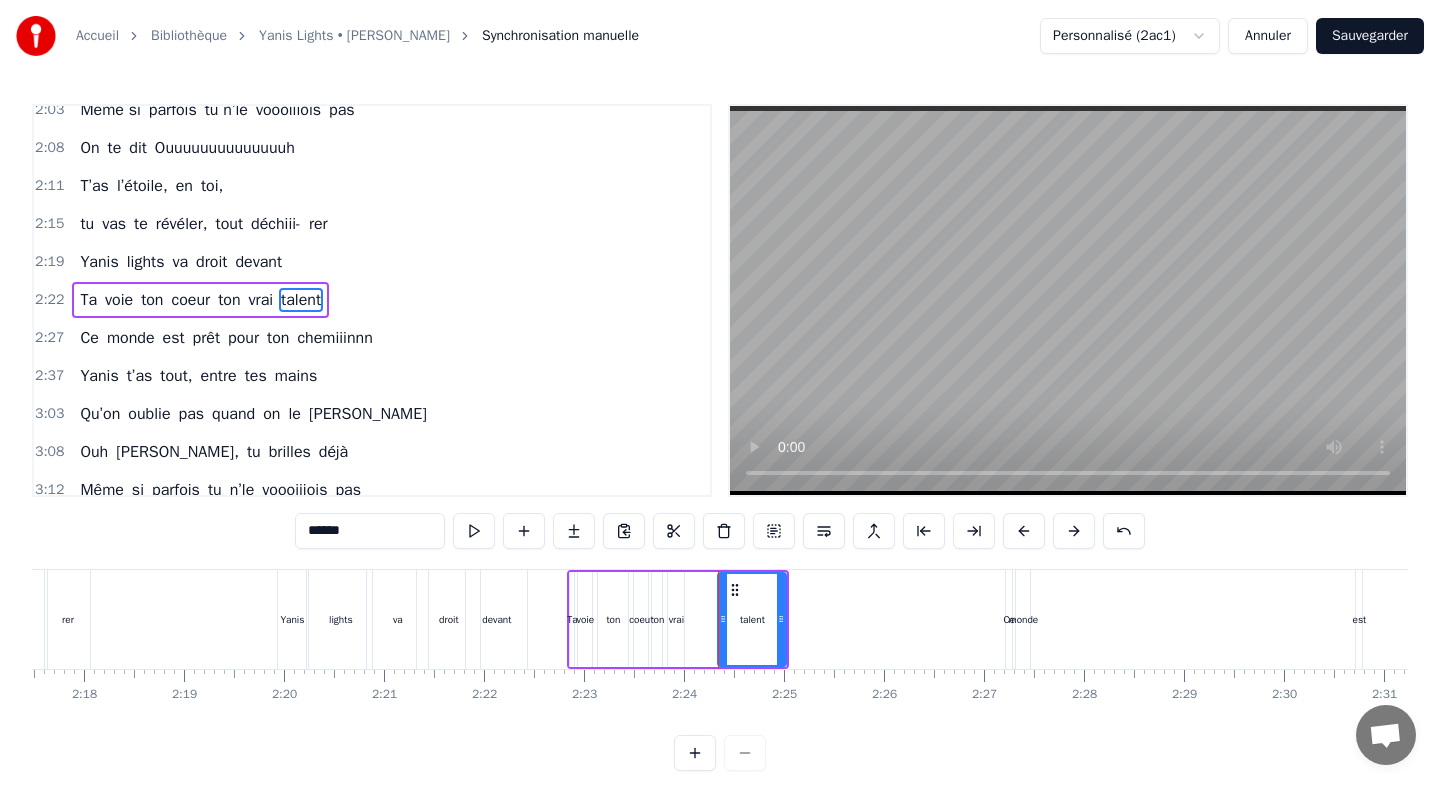 click on "vrai" at bounding box center (676, 619) 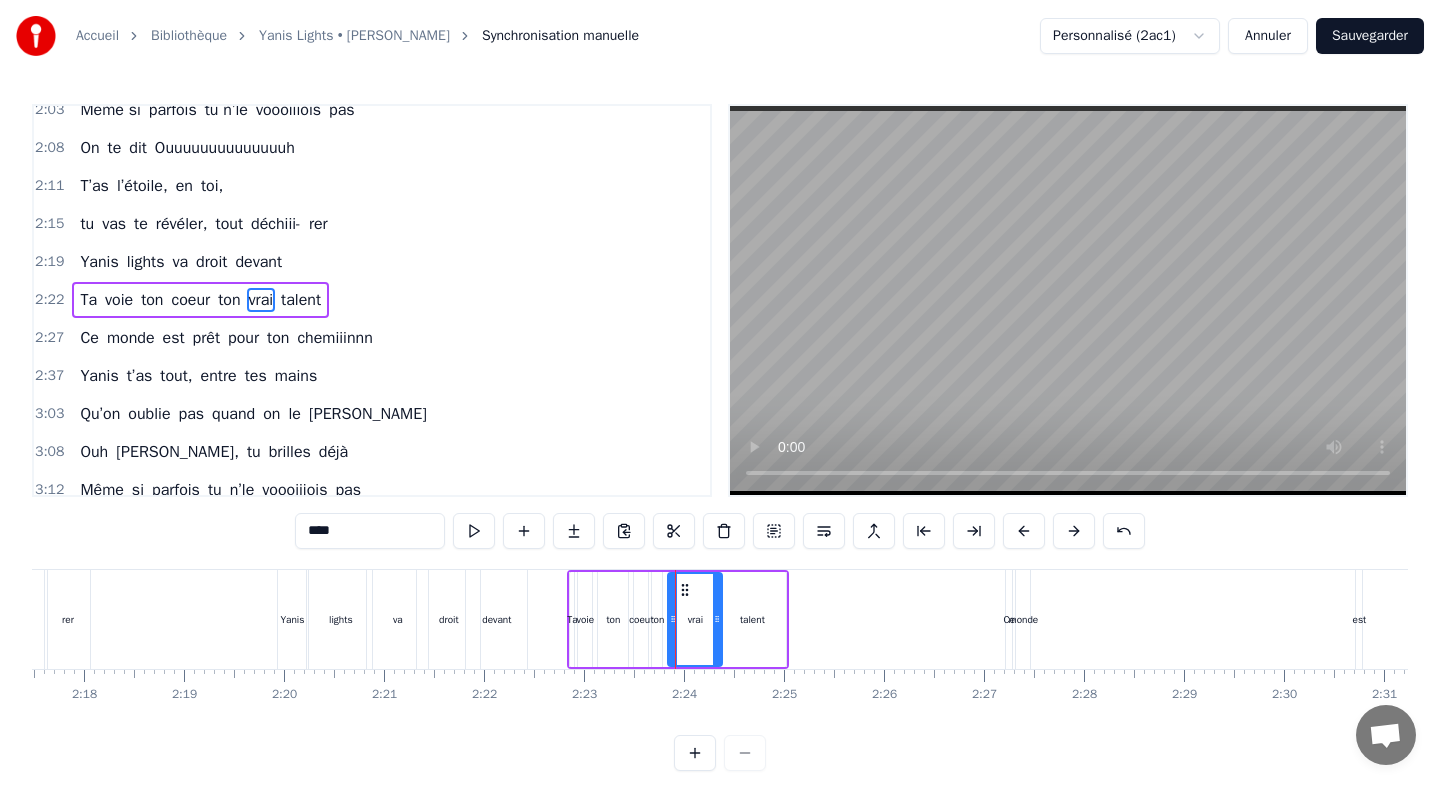 drag, startPoint x: 682, startPoint y: 593, endPoint x: 720, endPoint y: 593, distance: 38 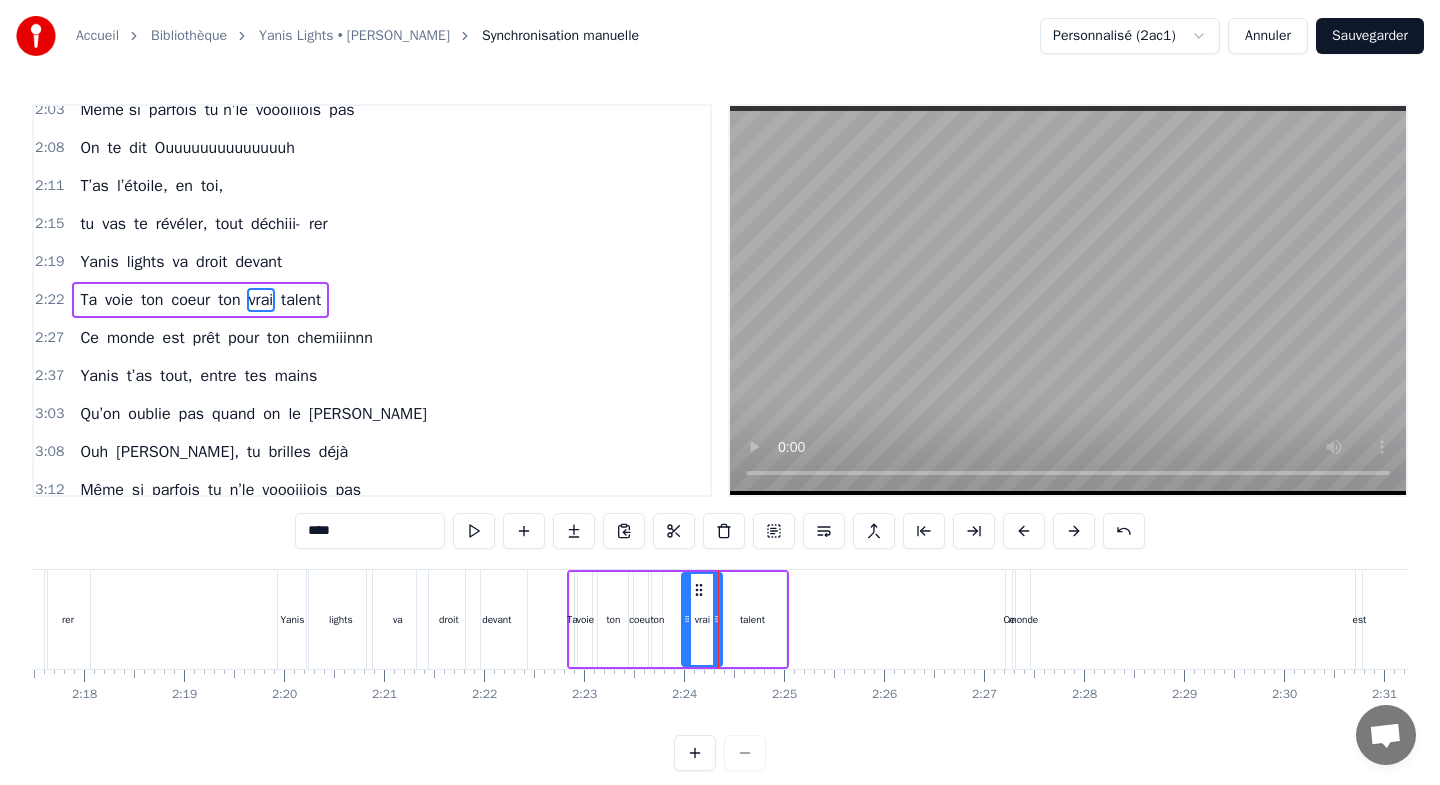 drag, startPoint x: 675, startPoint y: 597, endPoint x: 689, endPoint y: 597, distance: 14 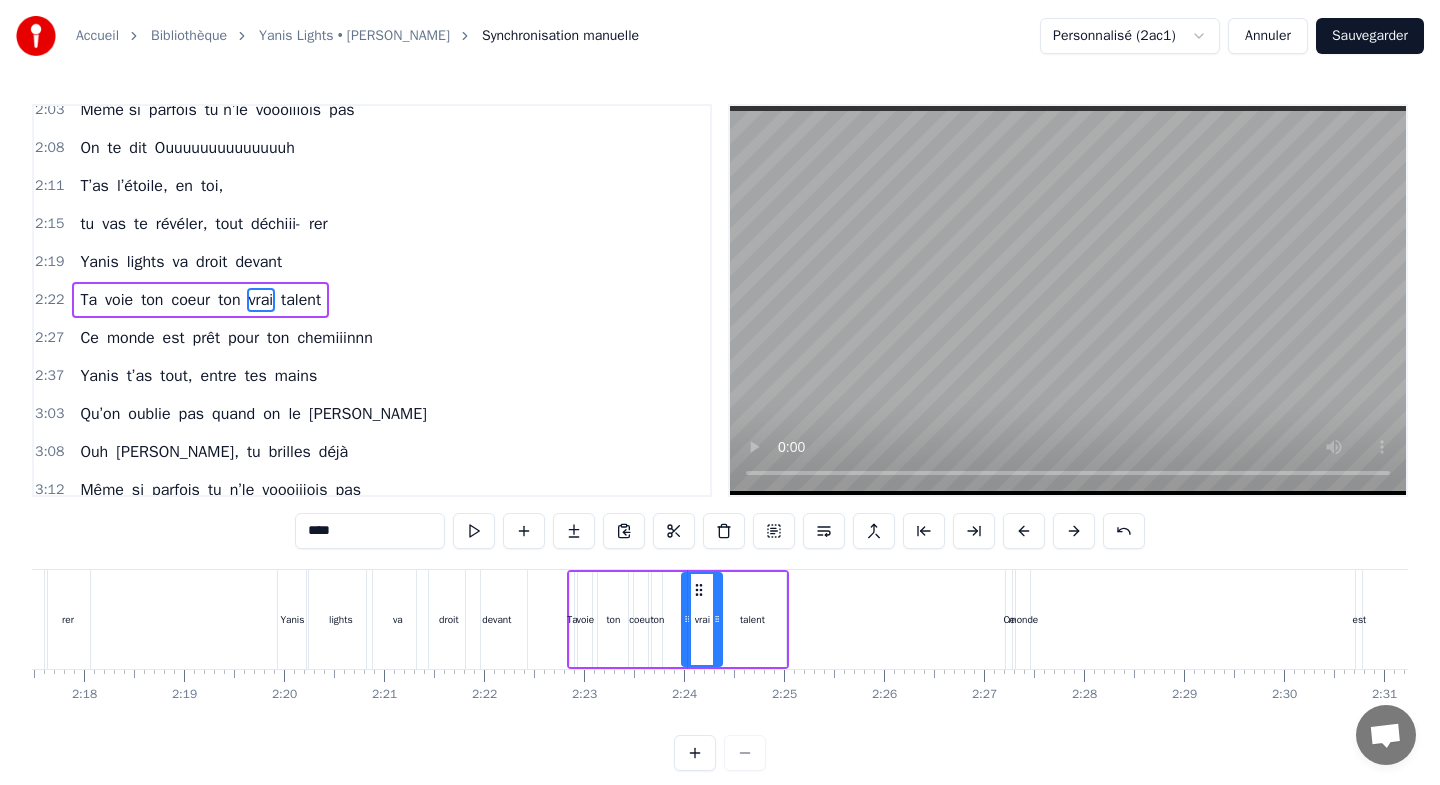click on "ton" at bounding box center [657, 619] 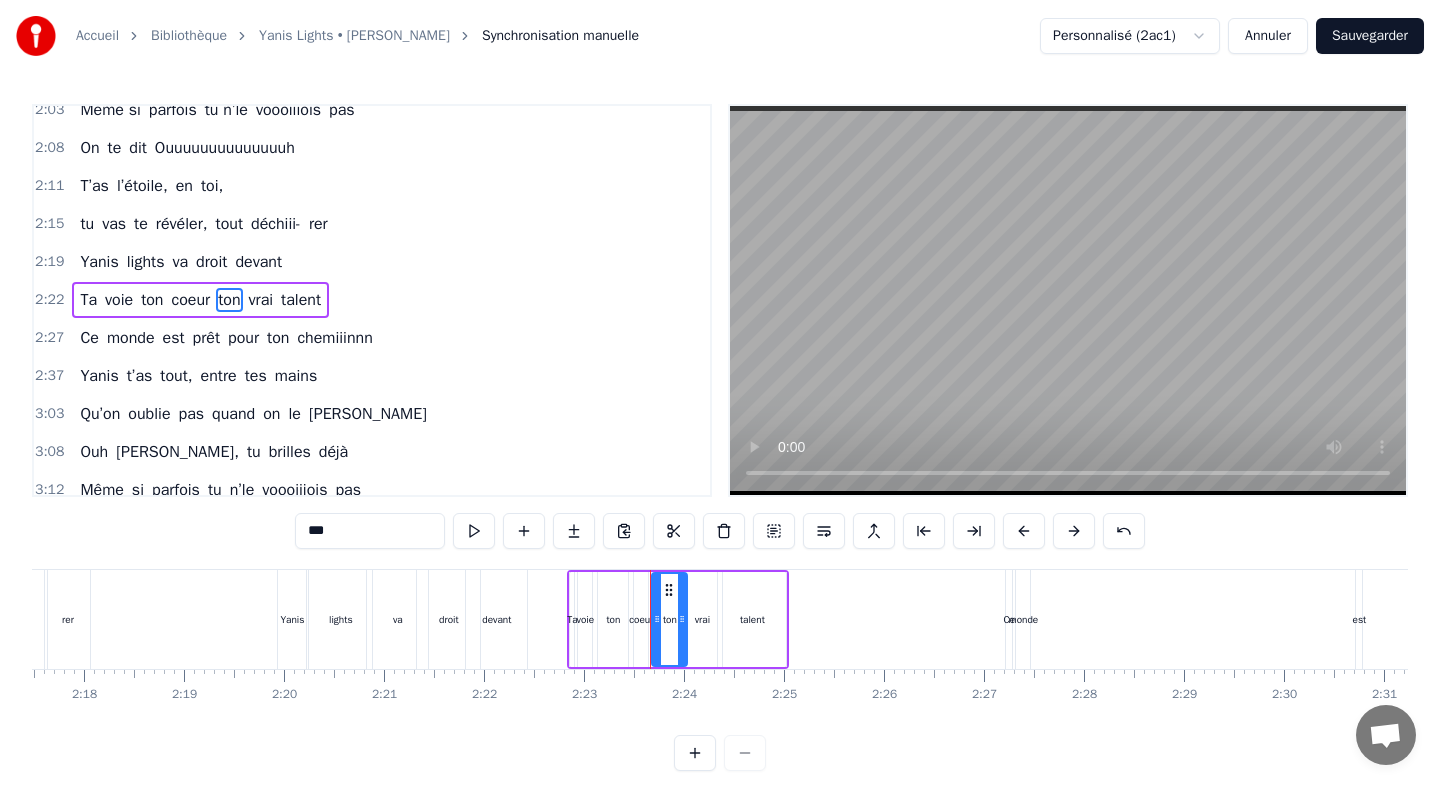 drag, startPoint x: 661, startPoint y: 594, endPoint x: 686, endPoint y: 594, distance: 25 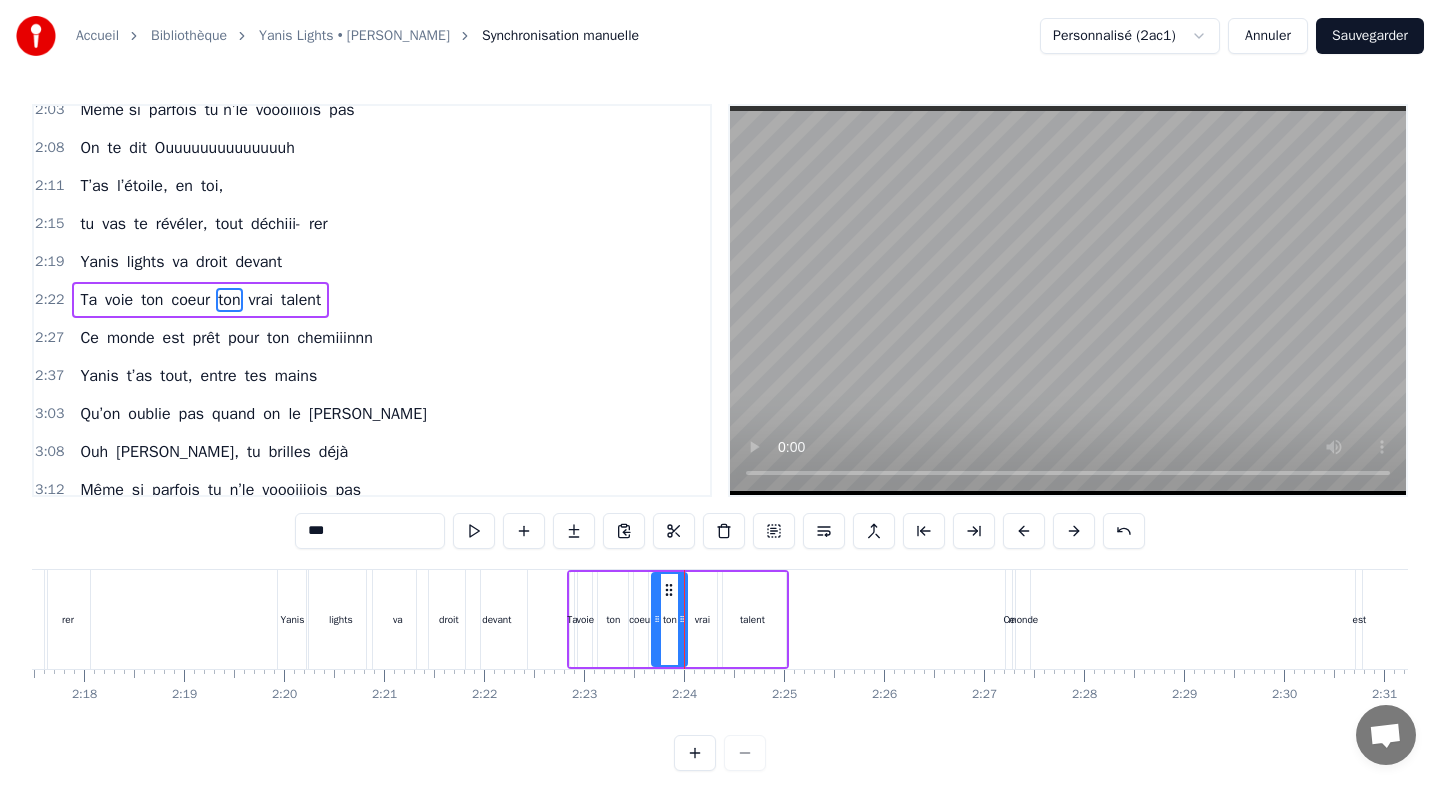 click on "talent" at bounding box center (752, 619) 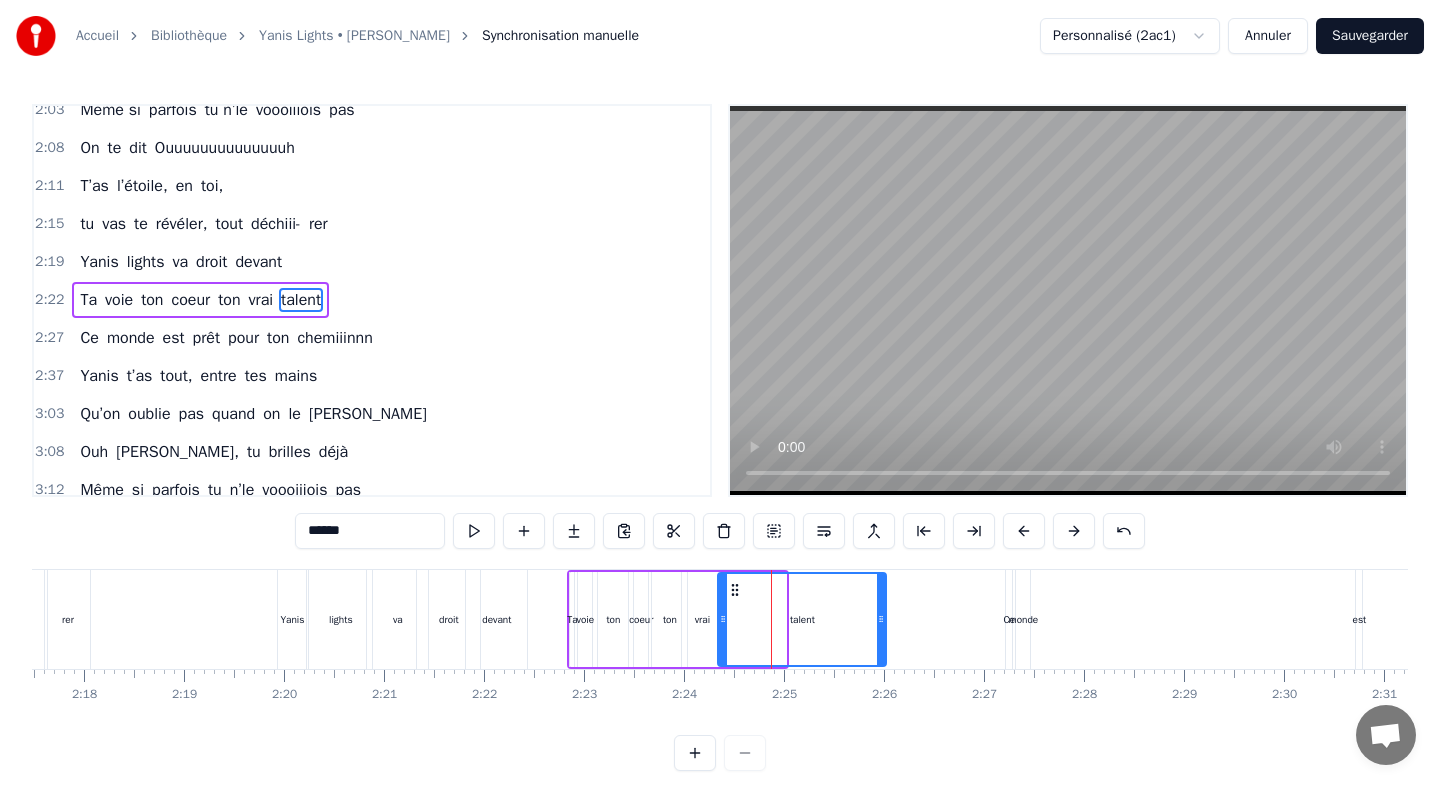 drag, startPoint x: 781, startPoint y: 597, endPoint x: 881, endPoint y: 608, distance: 100.60318 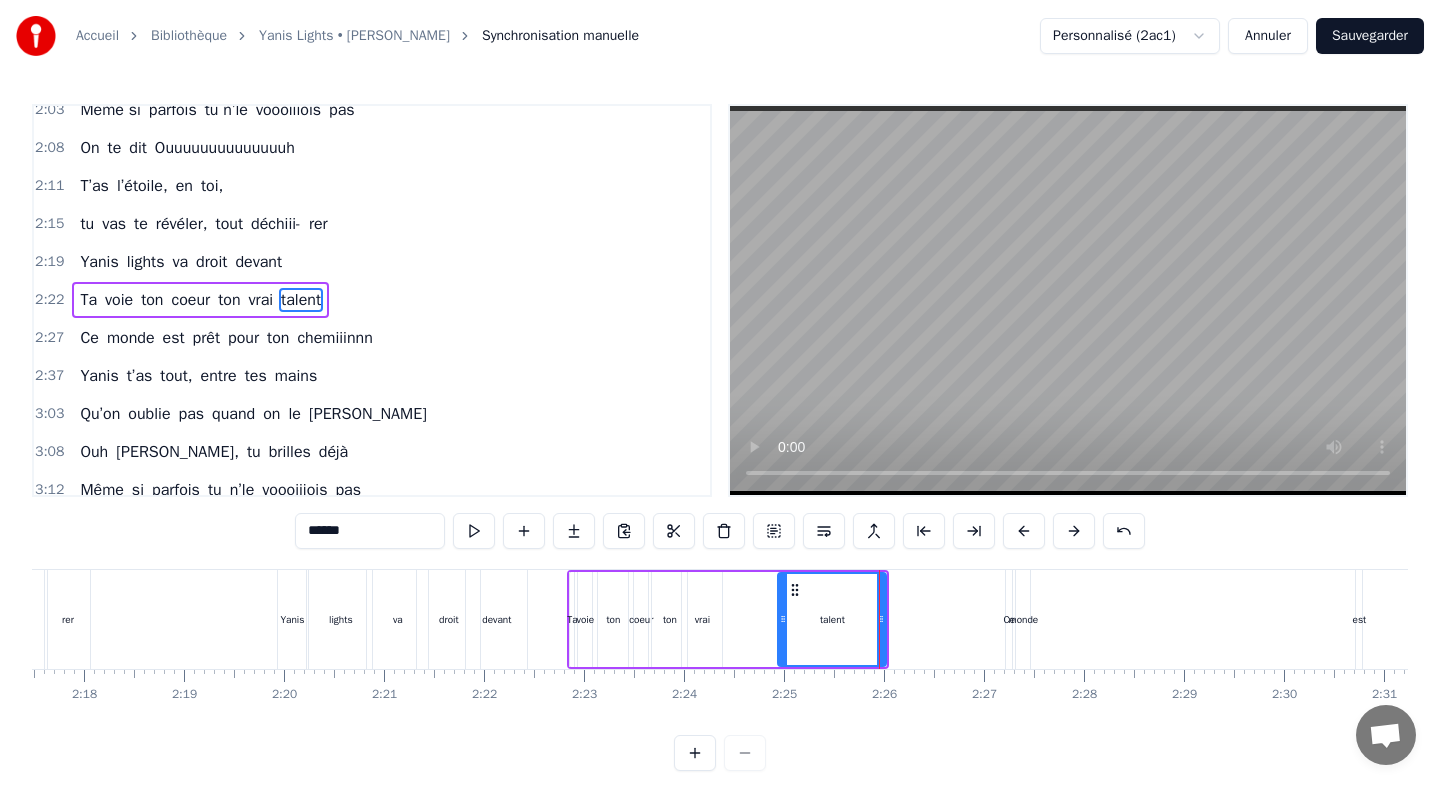 drag, startPoint x: 721, startPoint y: 598, endPoint x: 781, endPoint y: 603, distance: 60.207973 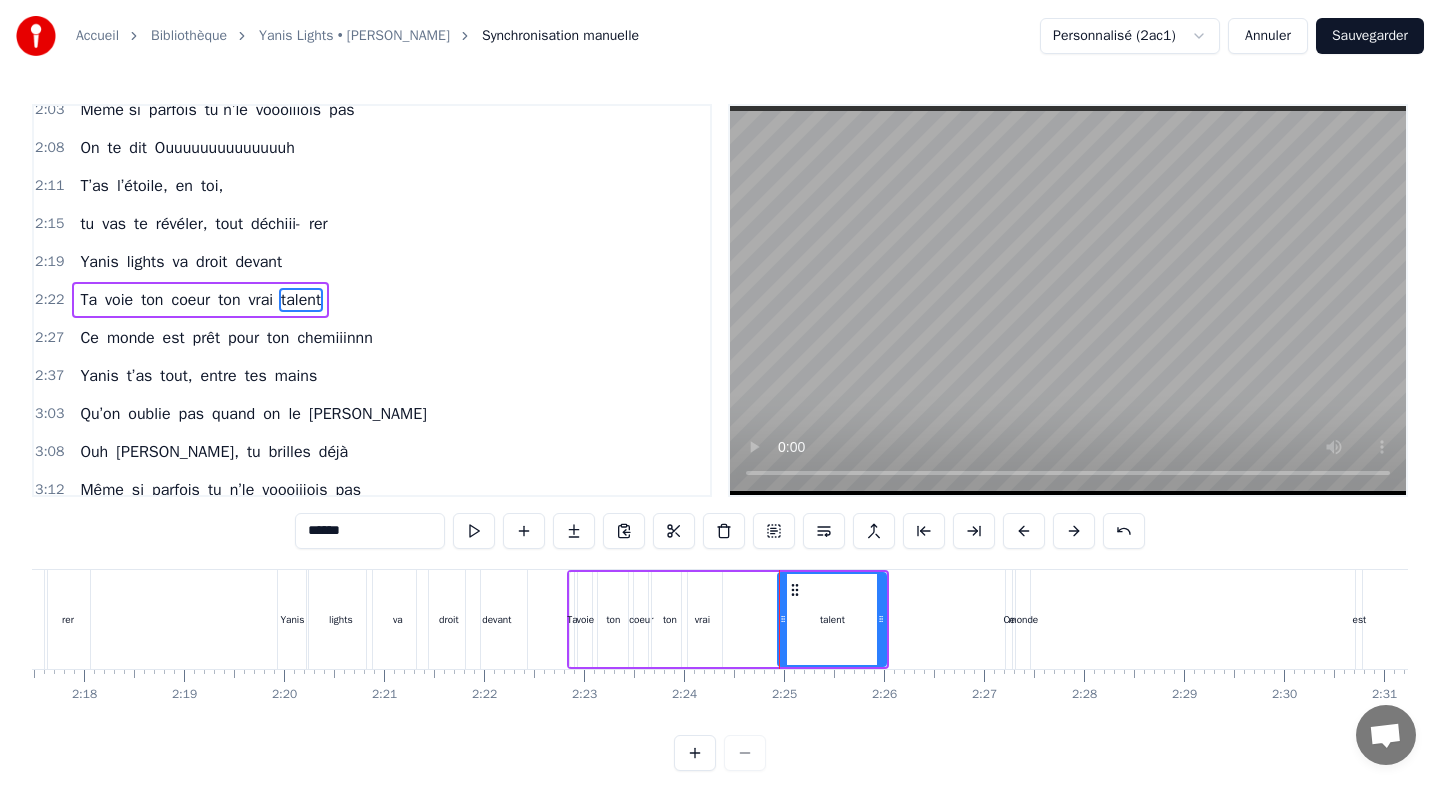 click on "vrai" at bounding box center (702, 619) 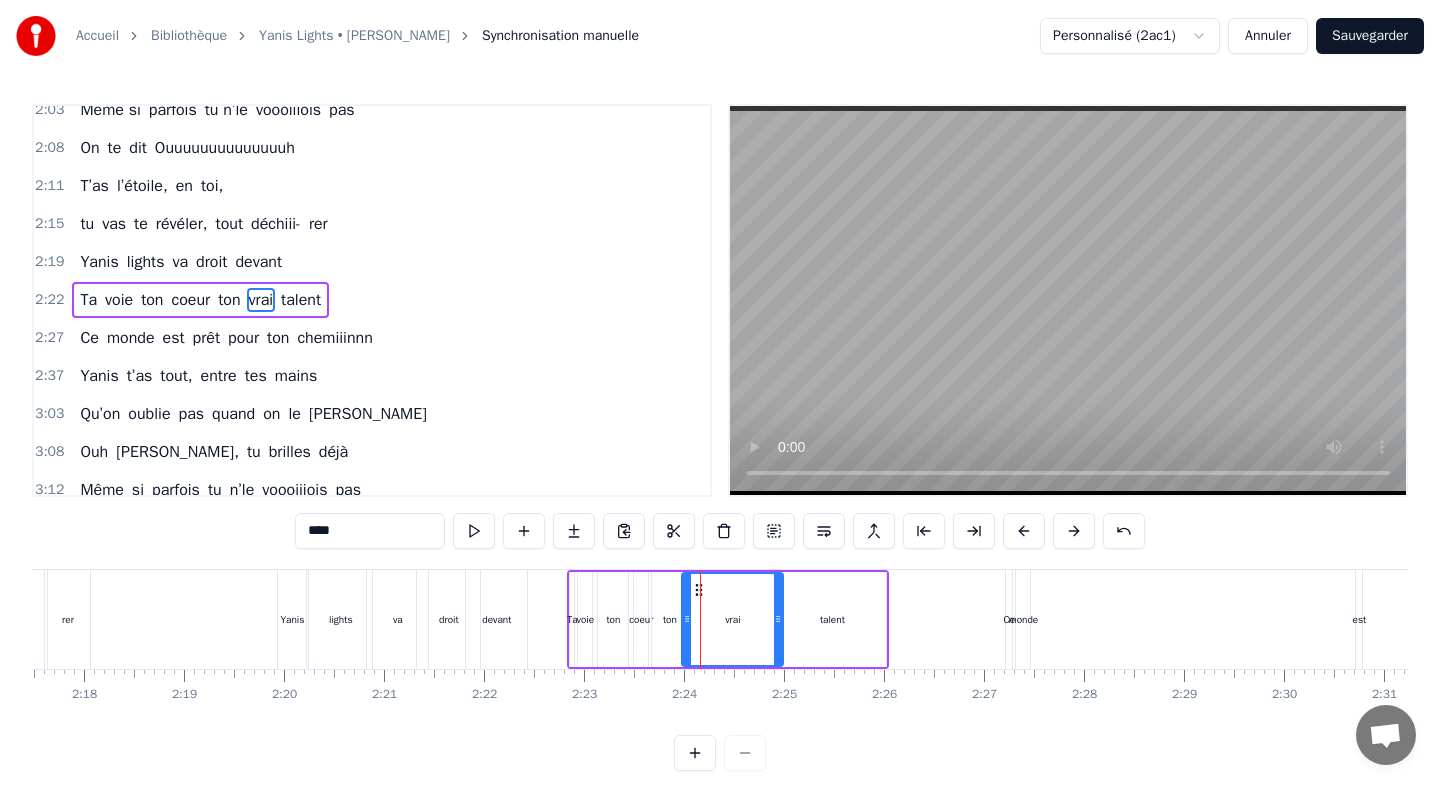 drag, startPoint x: 720, startPoint y: 598, endPoint x: 781, endPoint y: 601, distance: 61.073727 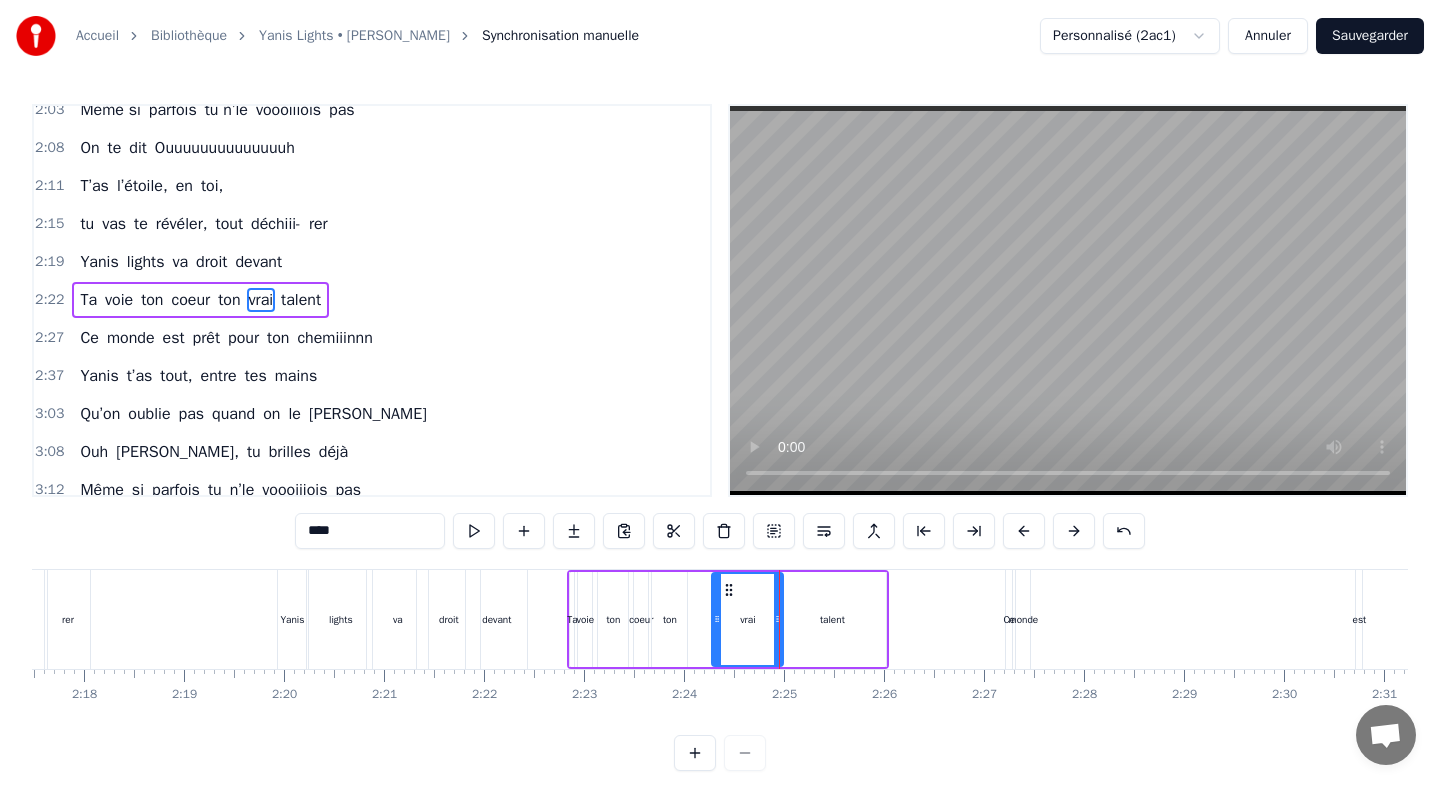 drag, startPoint x: 688, startPoint y: 591, endPoint x: 718, endPoint y: 592, distance: 30.016663 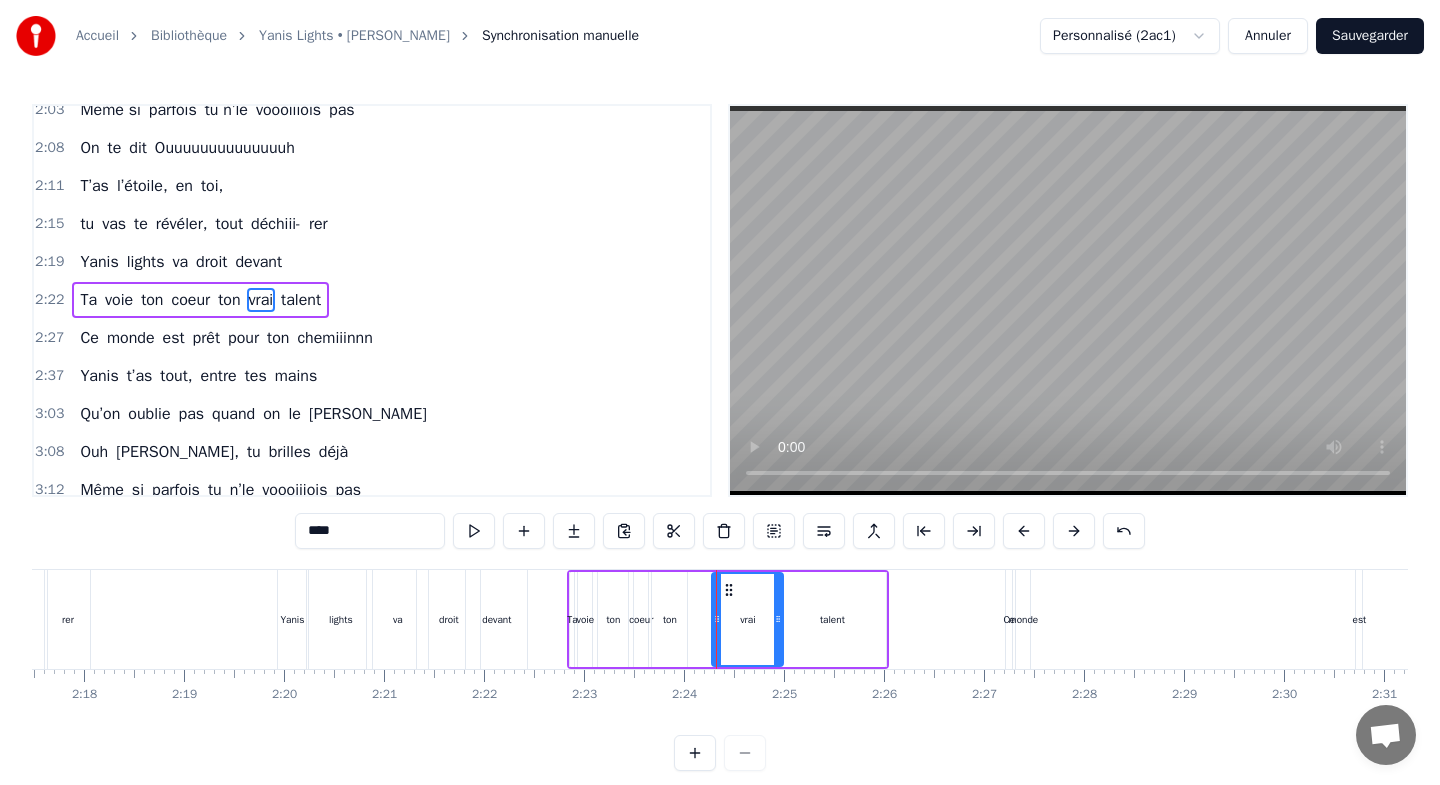 click on "ton" at bounding box center [669, 619] 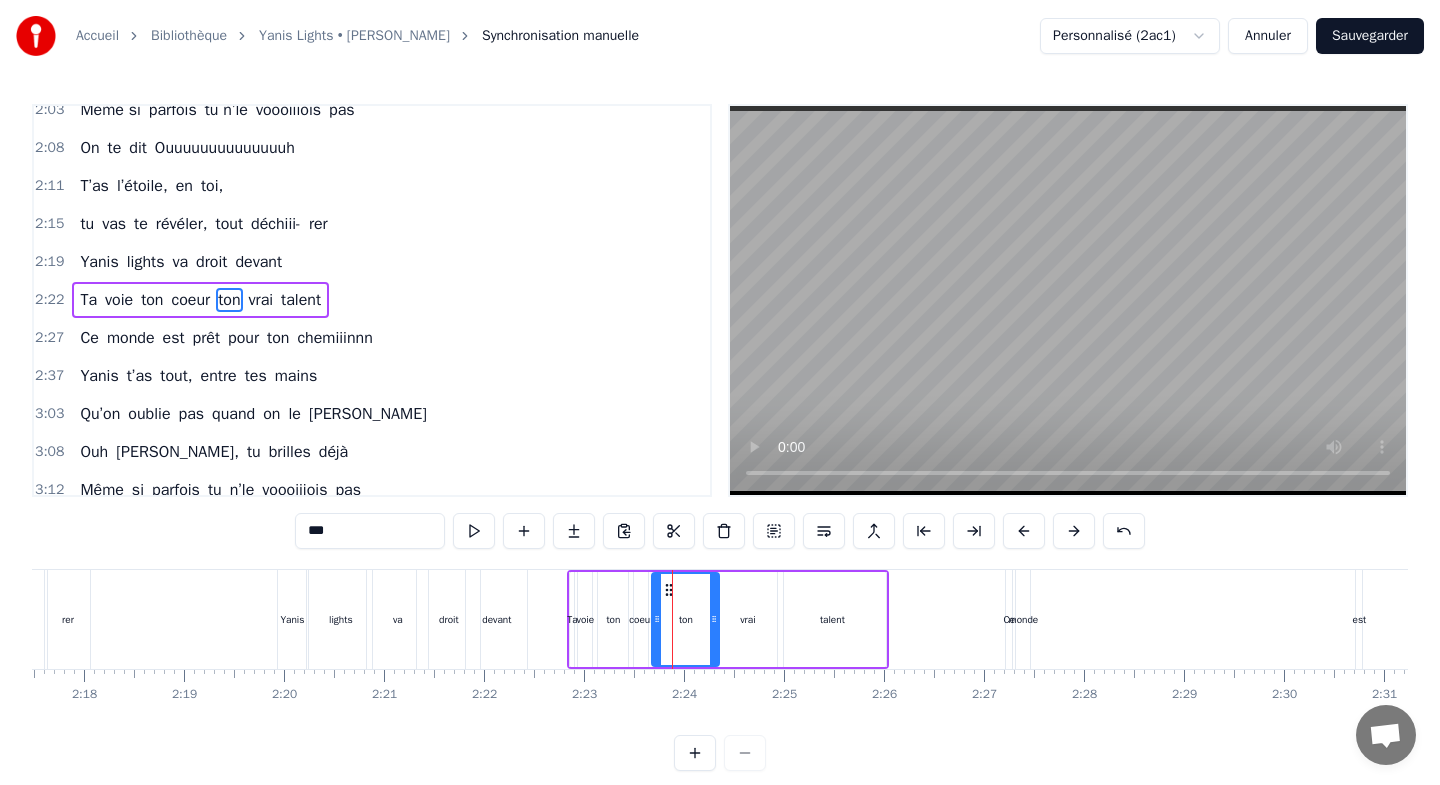 drag, startPoint x: 684, startPoint y: 593, endPoint x: 717, endPoint y: 593, distance: 33 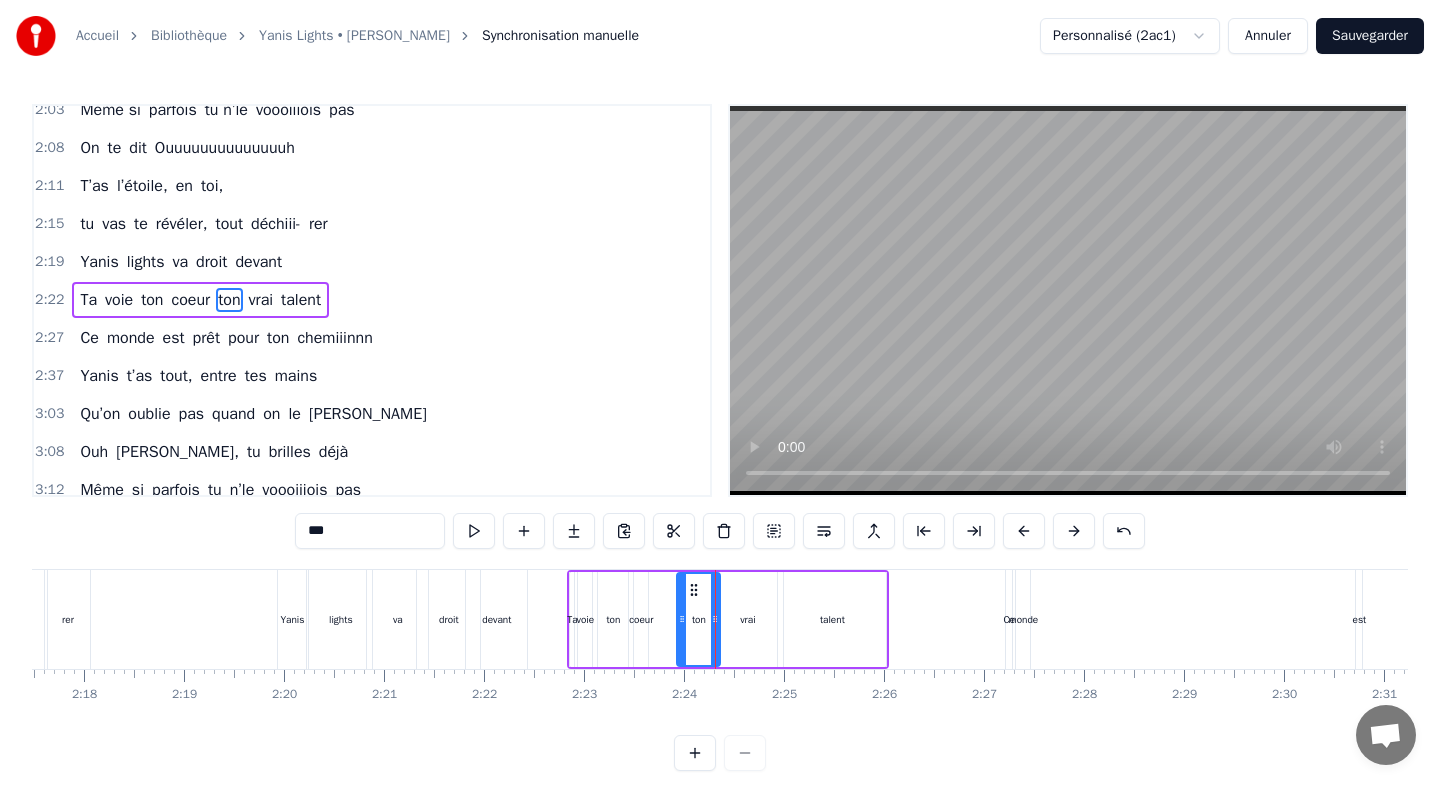 drag, startPoint x: 656, startPoint y: 588, endPoint x: 684, endPoint y: 596, distance: 29.12044 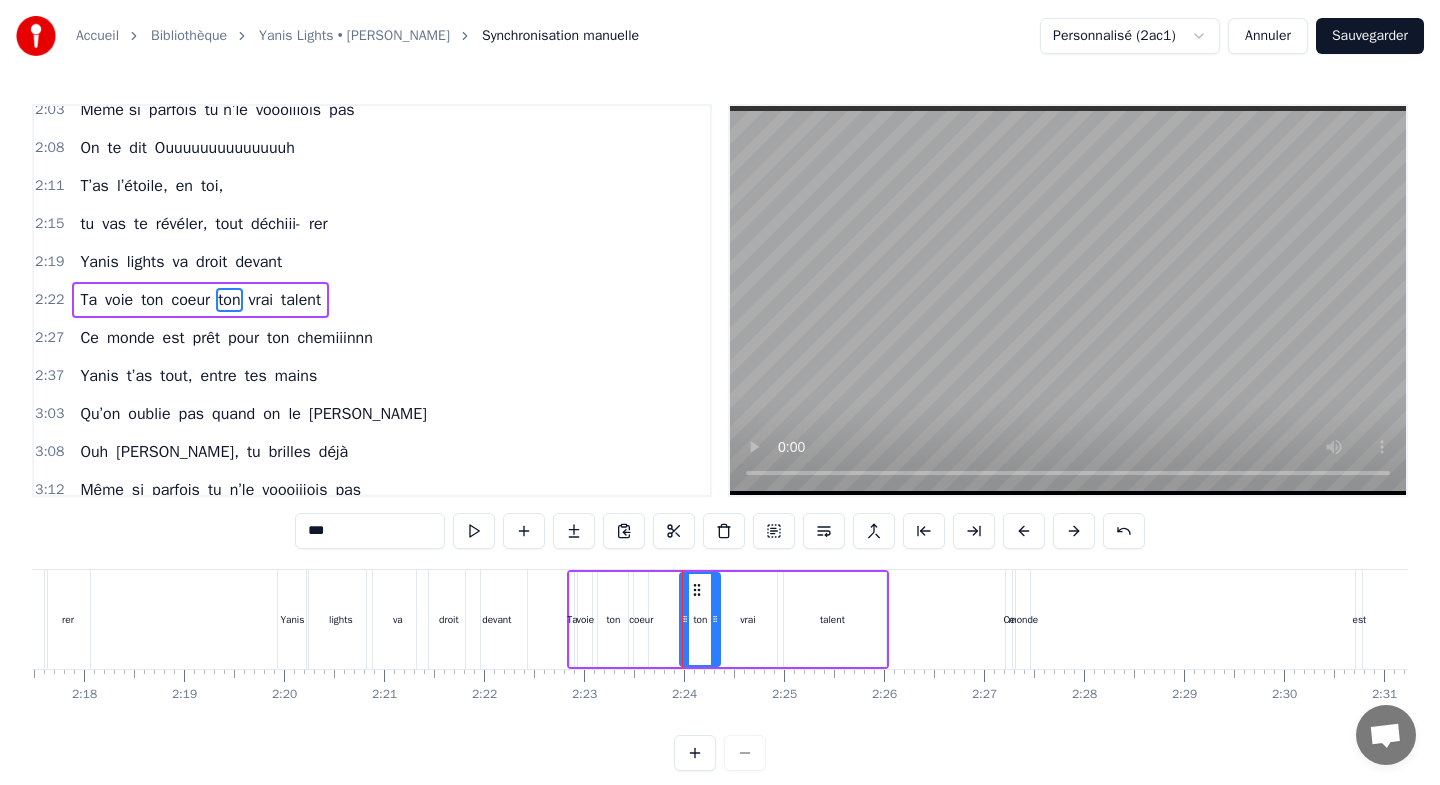 click on "coeur" at bounding box center [641, 619] 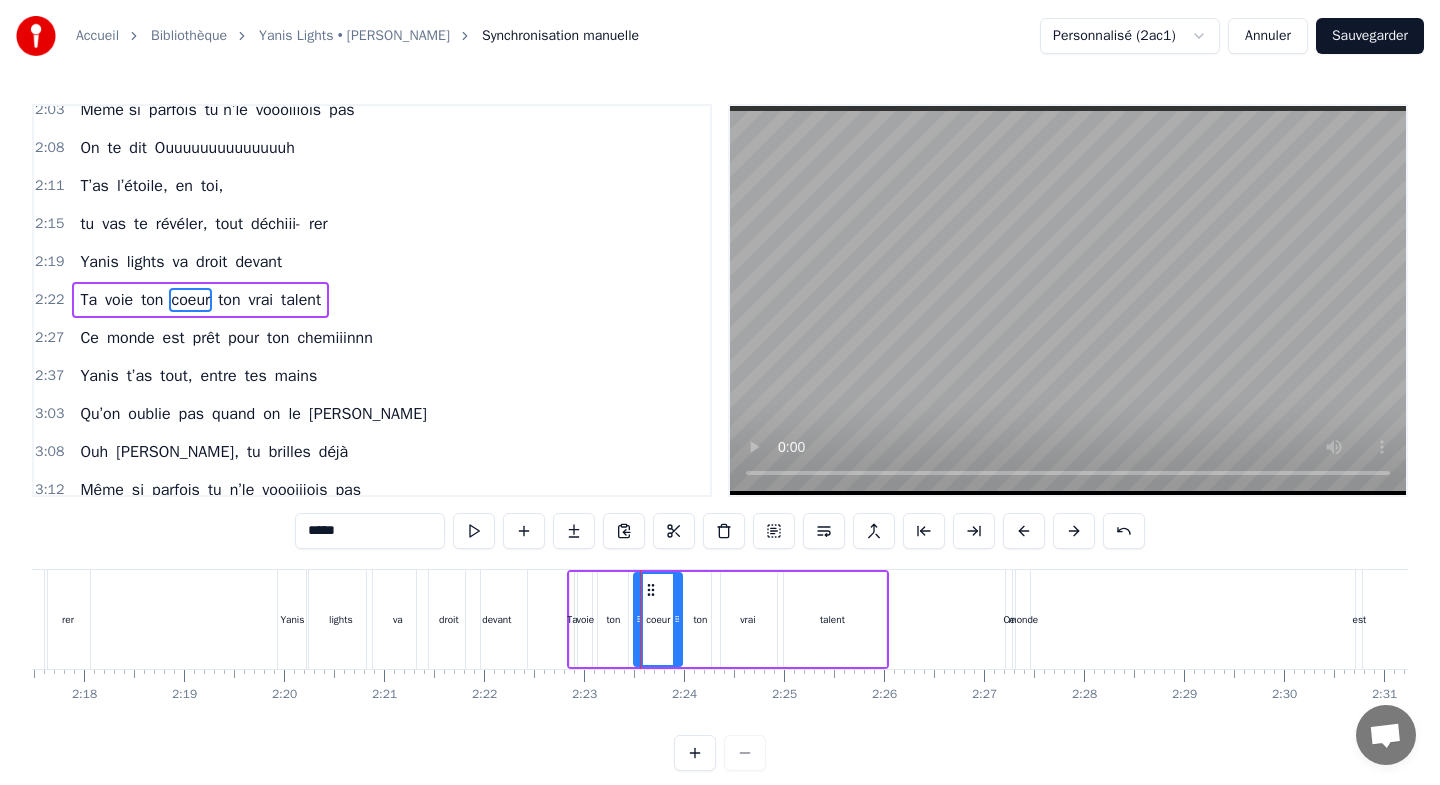 drag, startPoint x: 647, startPoint y: 597, endPoint x: 681, endPoint y: 600, distance: 34.132095 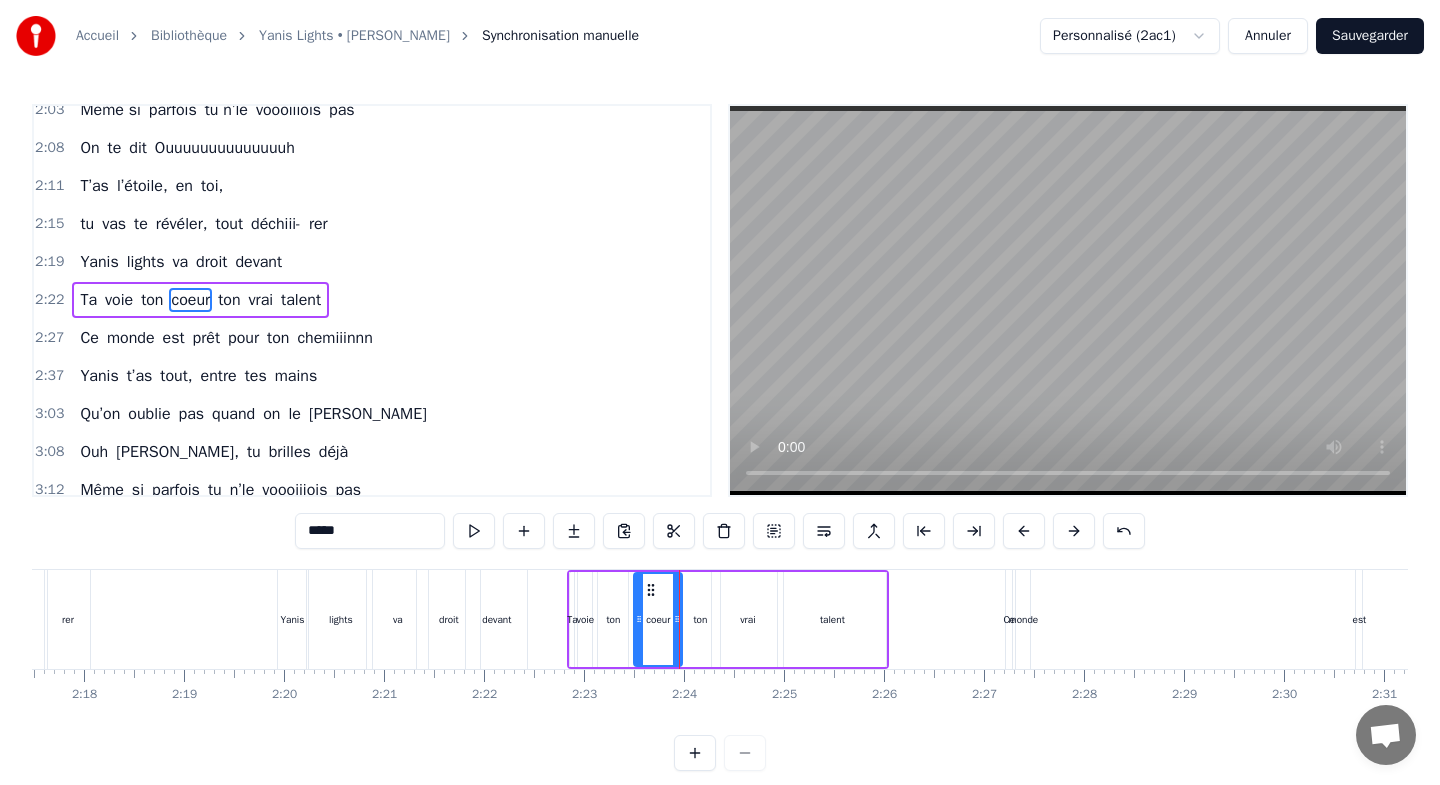 click on "ton" at bounding box center (613, 619) 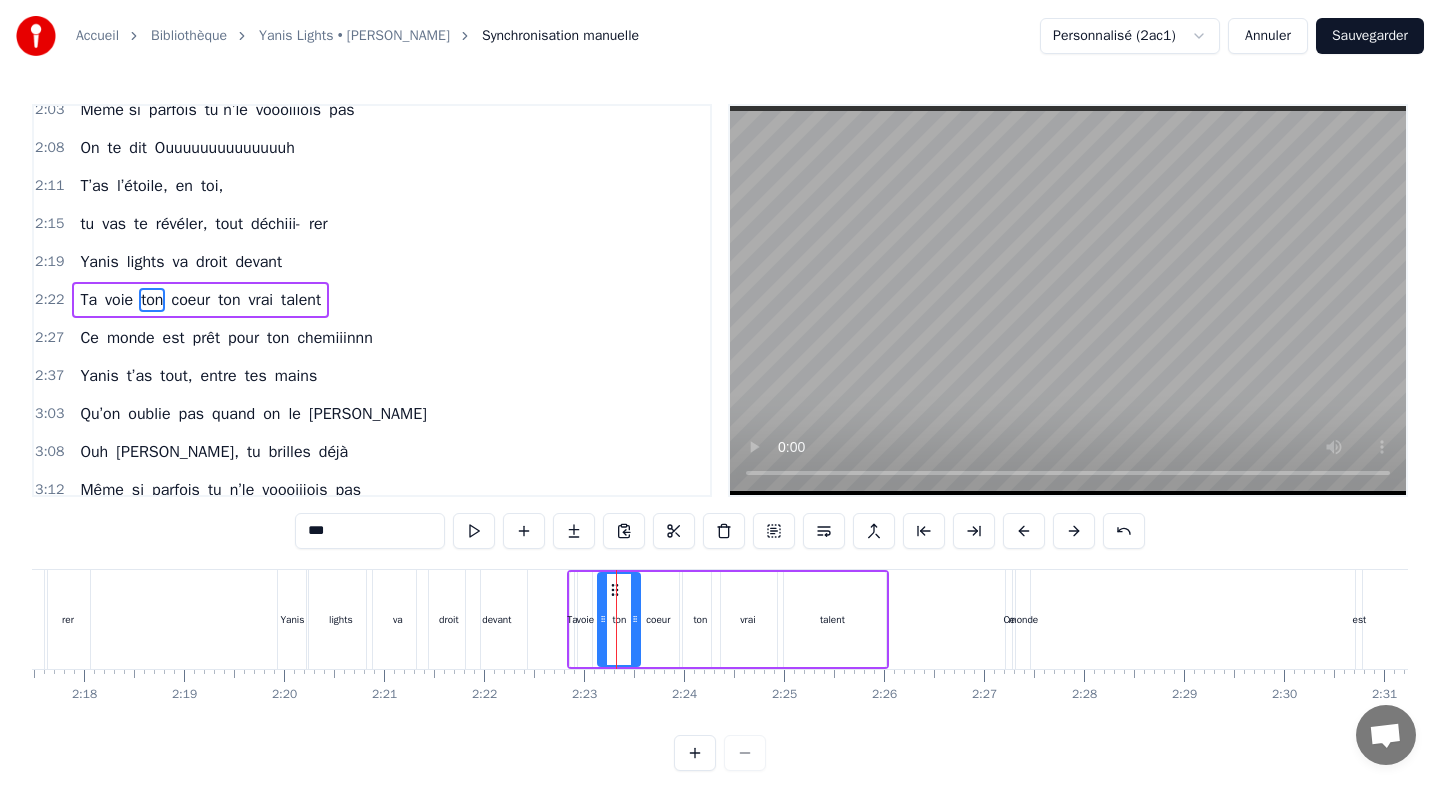 drag, startPoint x: 625, startPoint y: 593, endPoint x: 637, endPoint y: 595, distance: 12.165525 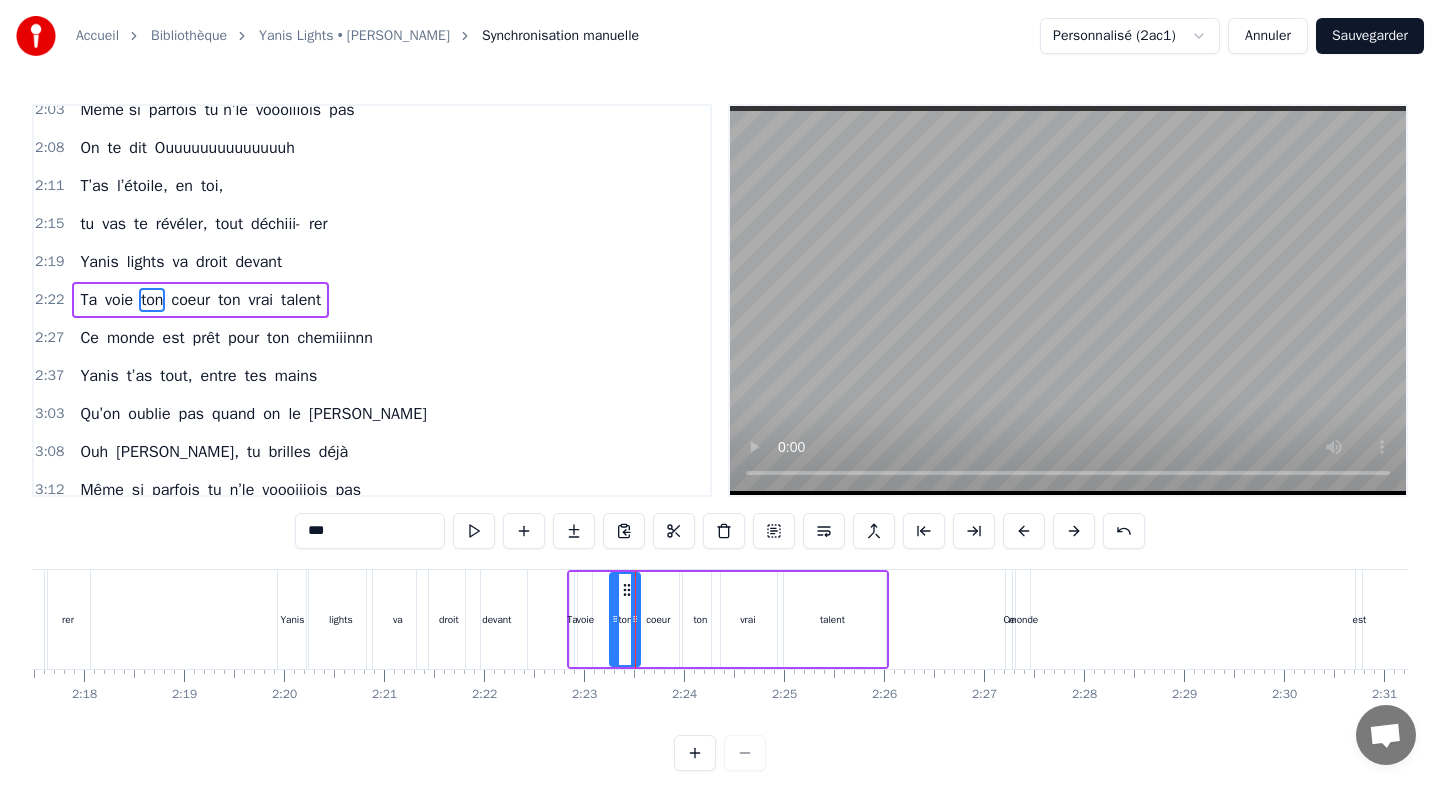drag, startPoint x: 604, startPoint y: 596, endPoint x: 617, endPoint y: 597, distance: 13.038404 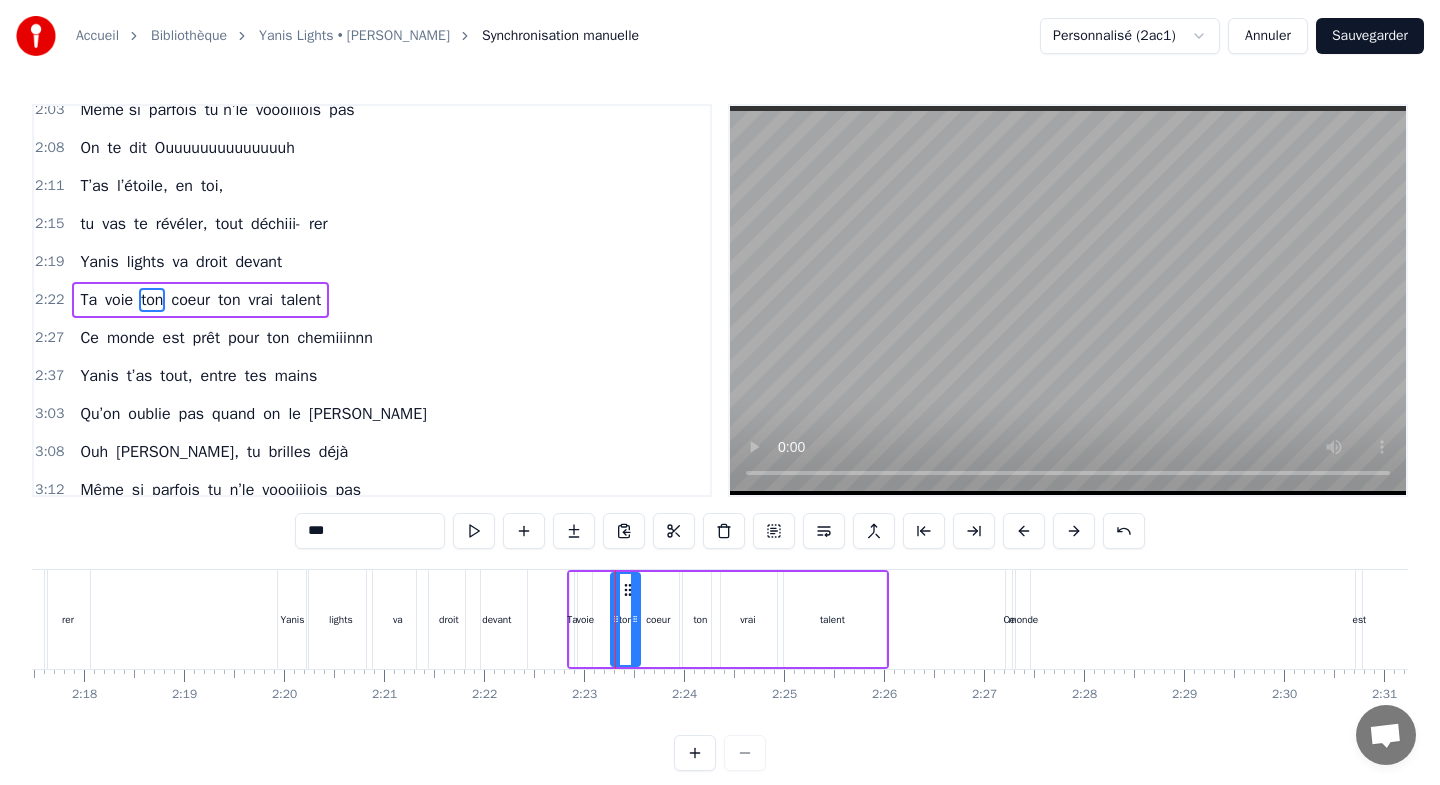 click on "voie" at bounding box center [585, 619] 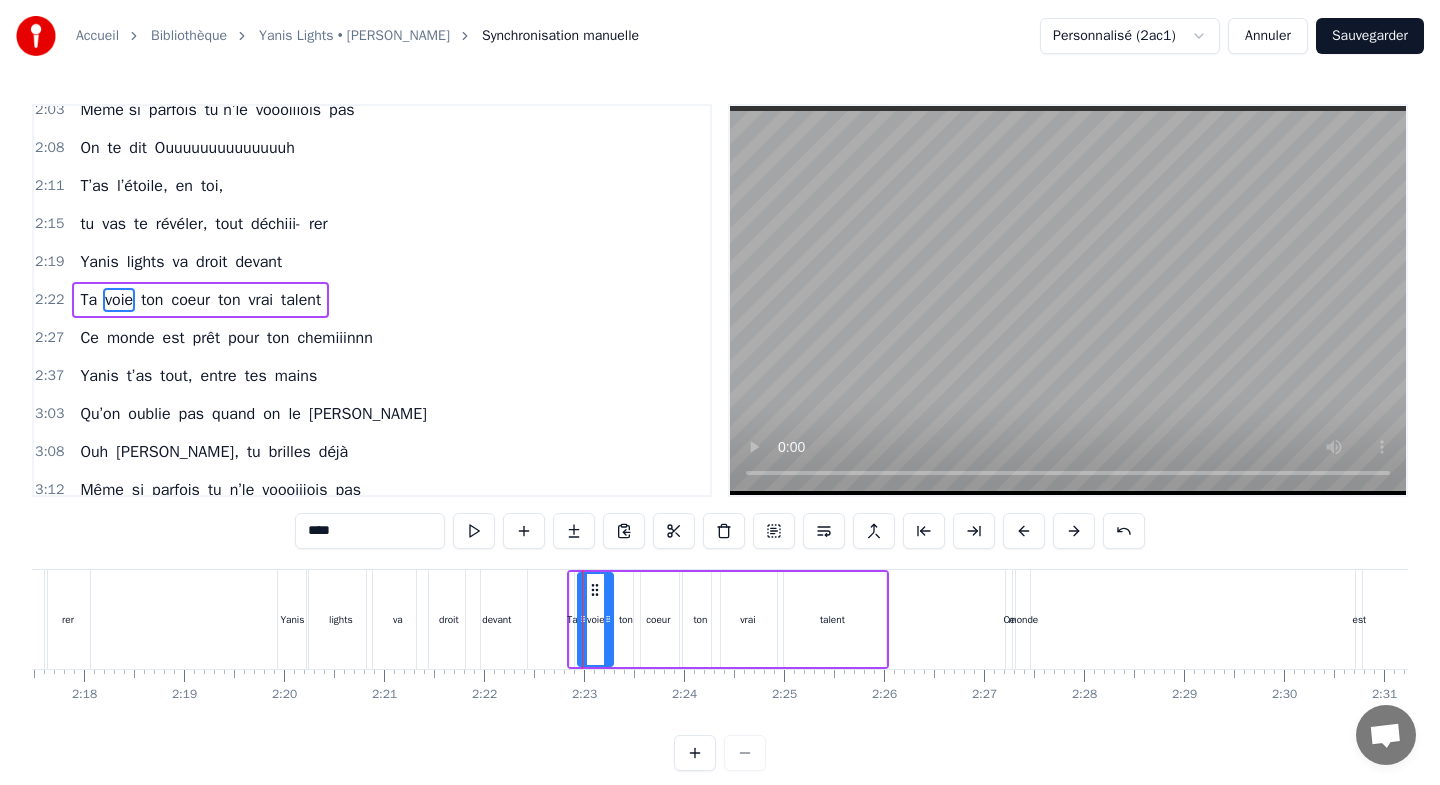 drag, startPoint x: 589, startPoint y: 592, endPoint x: 610, endPoint y: 593, distance: 21.023796 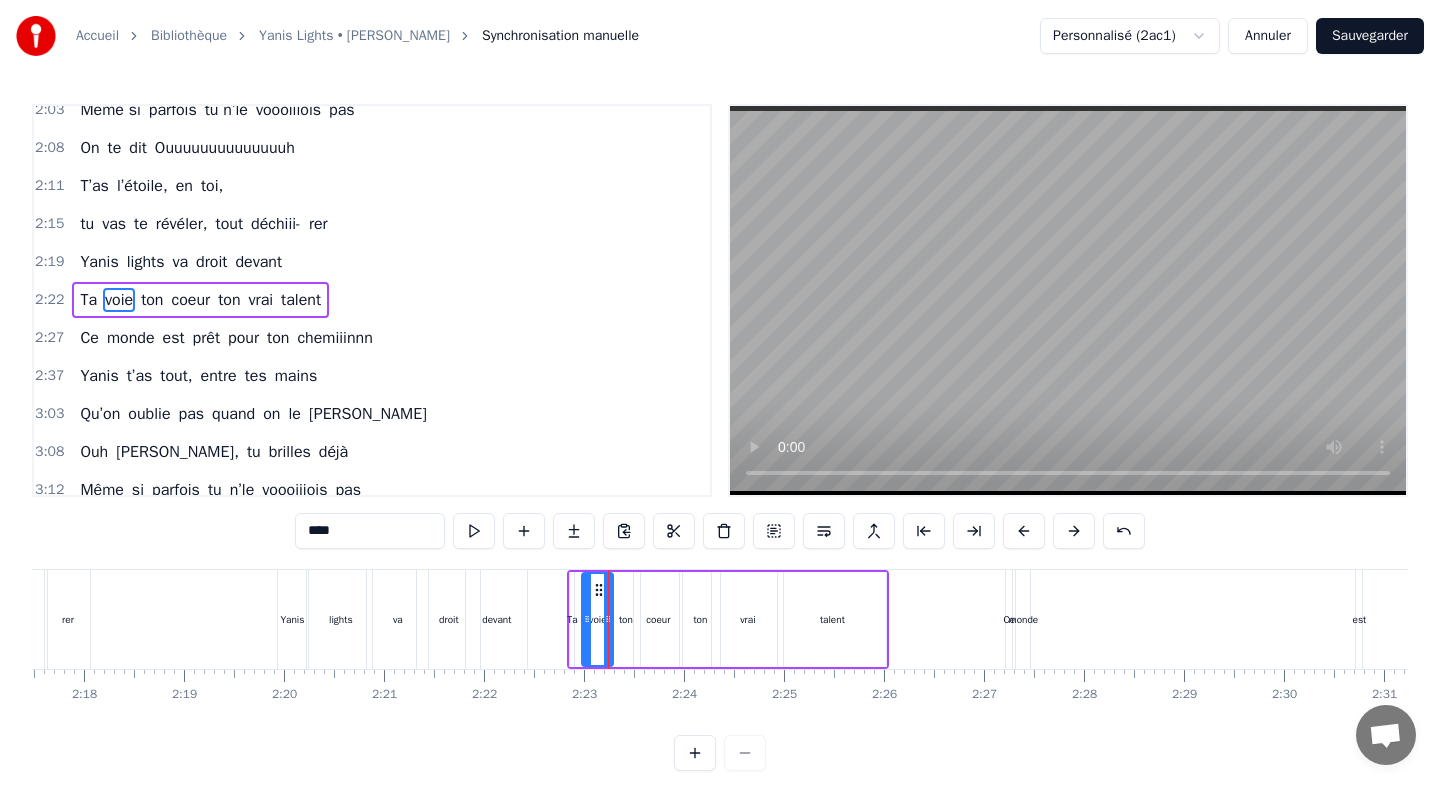 click at bounding box center (587, 619) 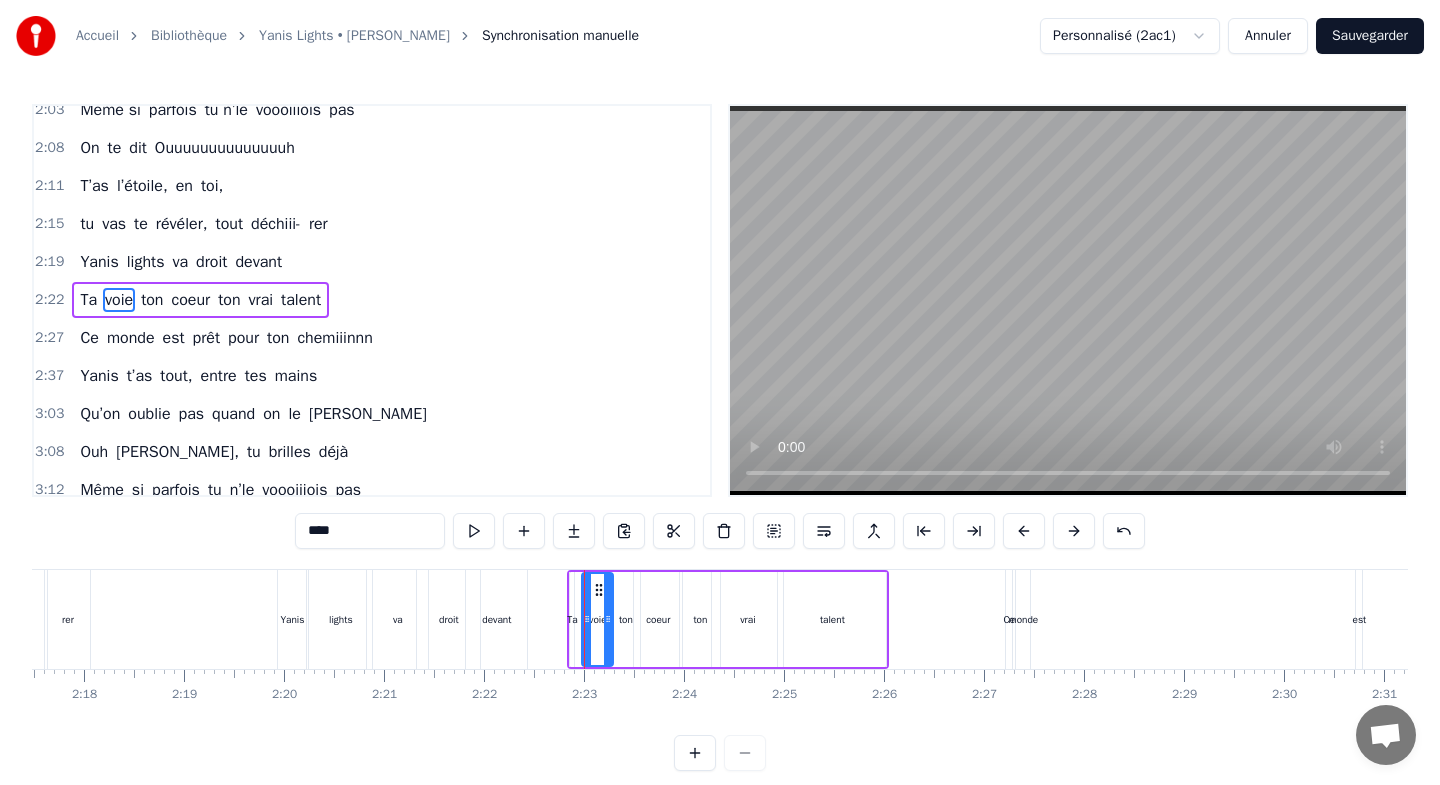 click on "monde" at bounding box center [1023, 619] 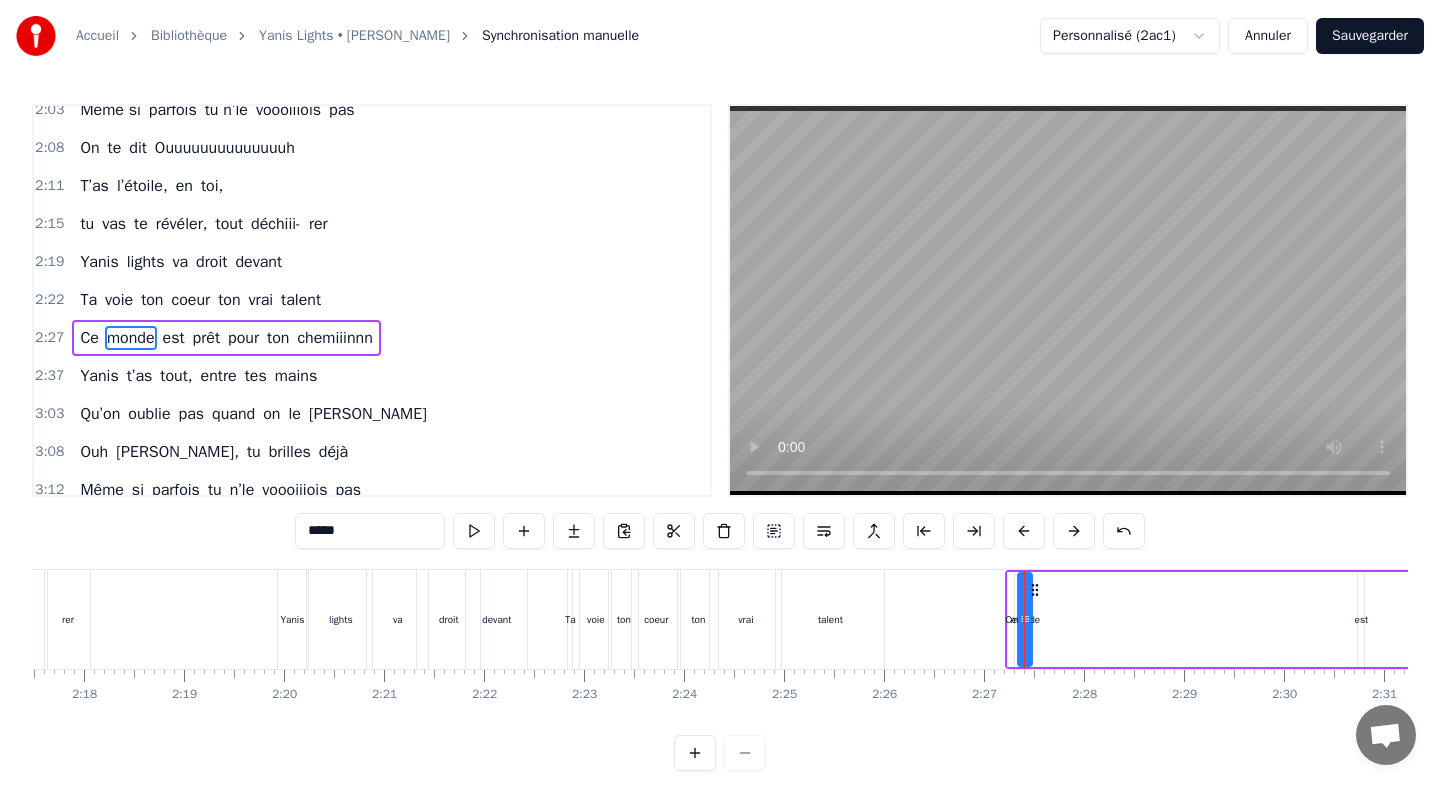scroll, scrollTop: 1055, scrollLeft: 0, axis: vertical 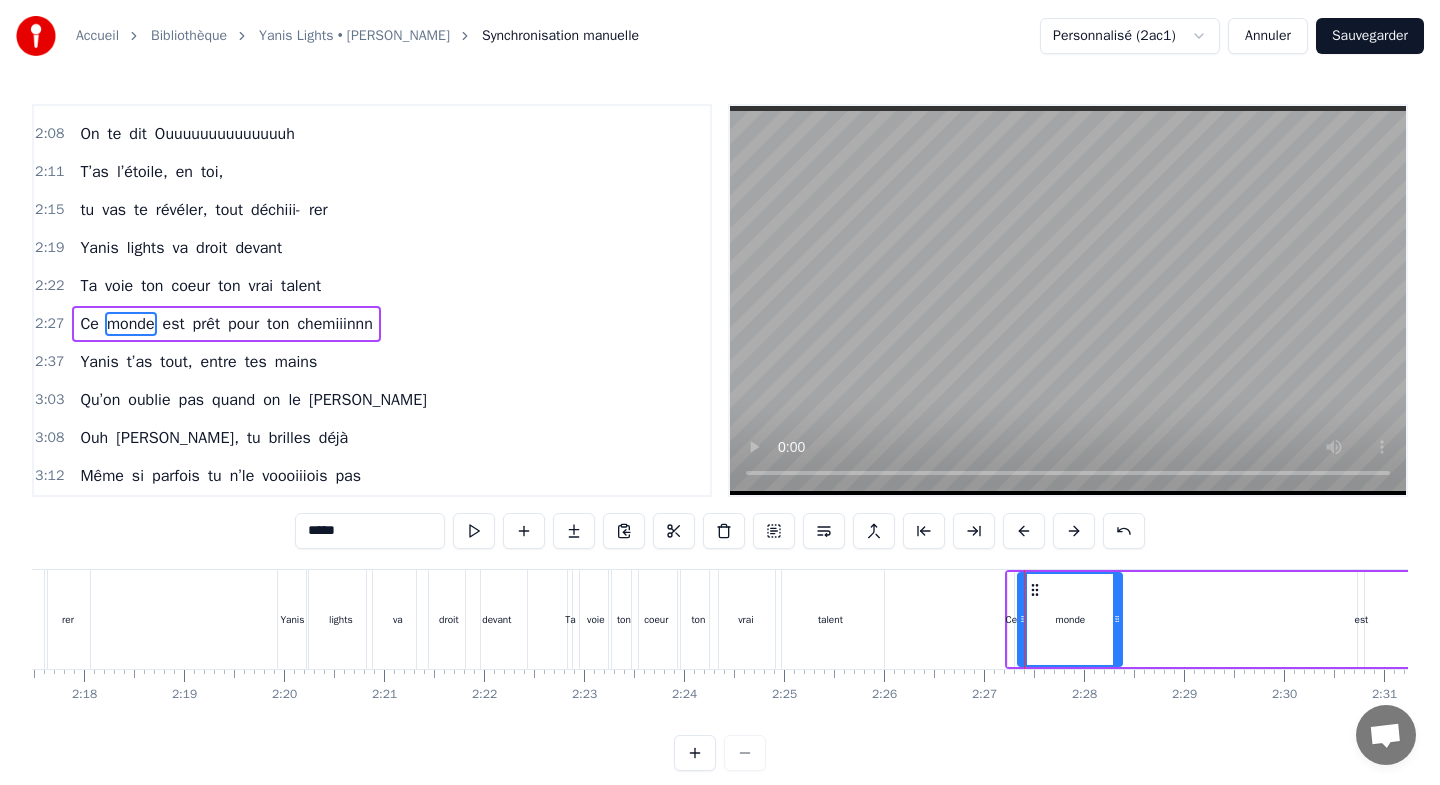 drag, startPoint x: 1030, startPoint y: 591, endPoint x: 1121, endPoint y: 592, distance: 91.00549 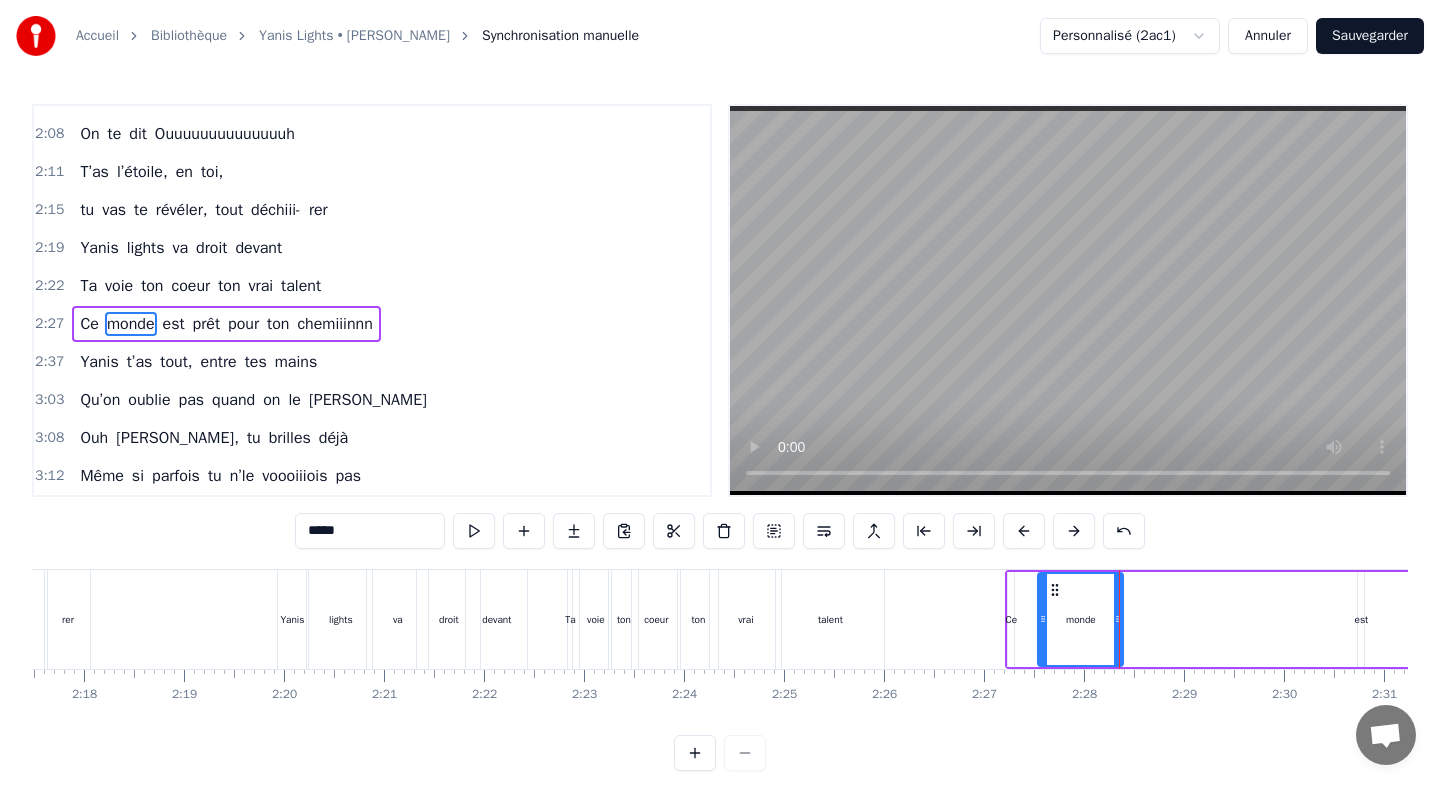 drag, startPoint x: 1022, startPoint y: 594, endPoint x: 1042, endPoint y: 595, distance: 20.024984 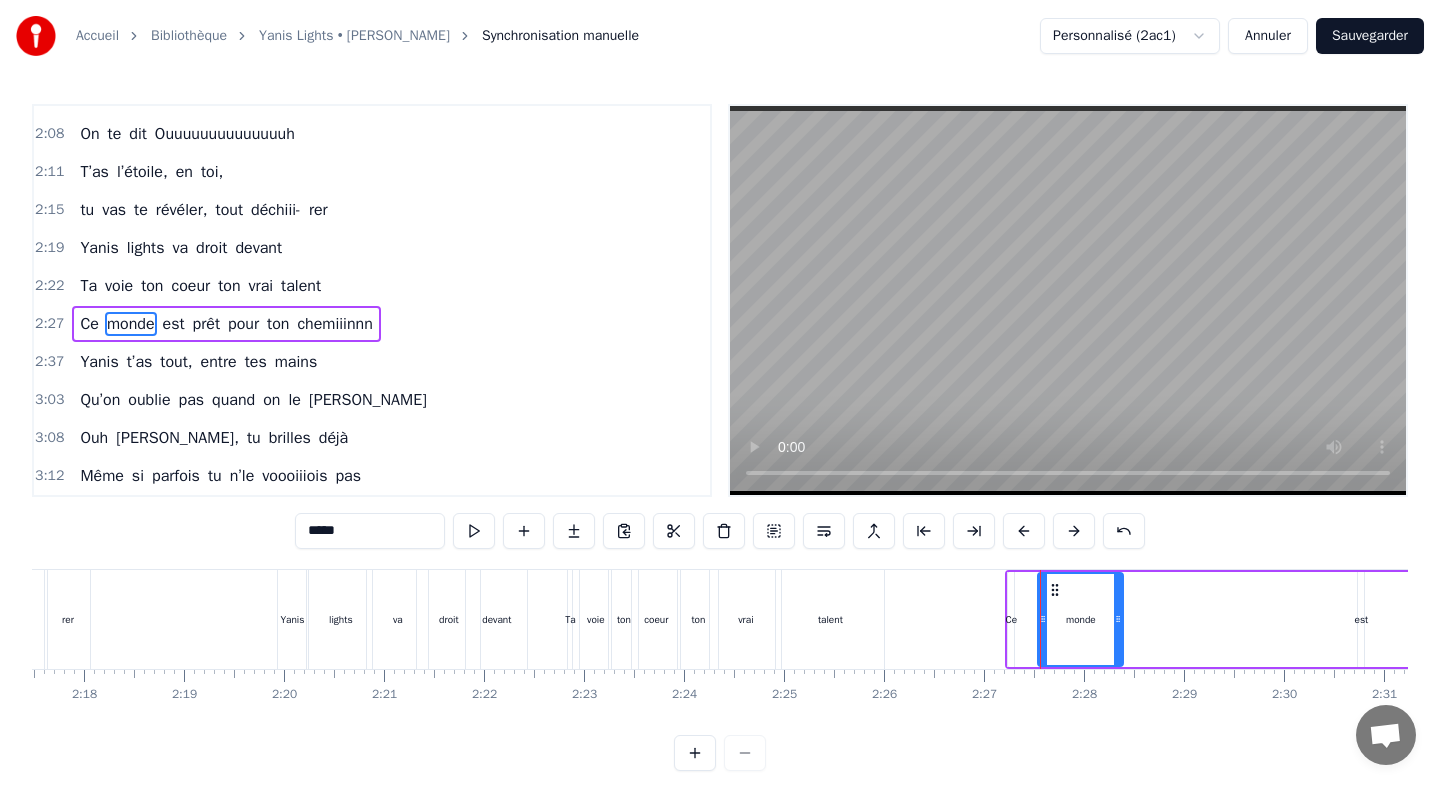 click on "Ce" at bounding box center (1011, 619) 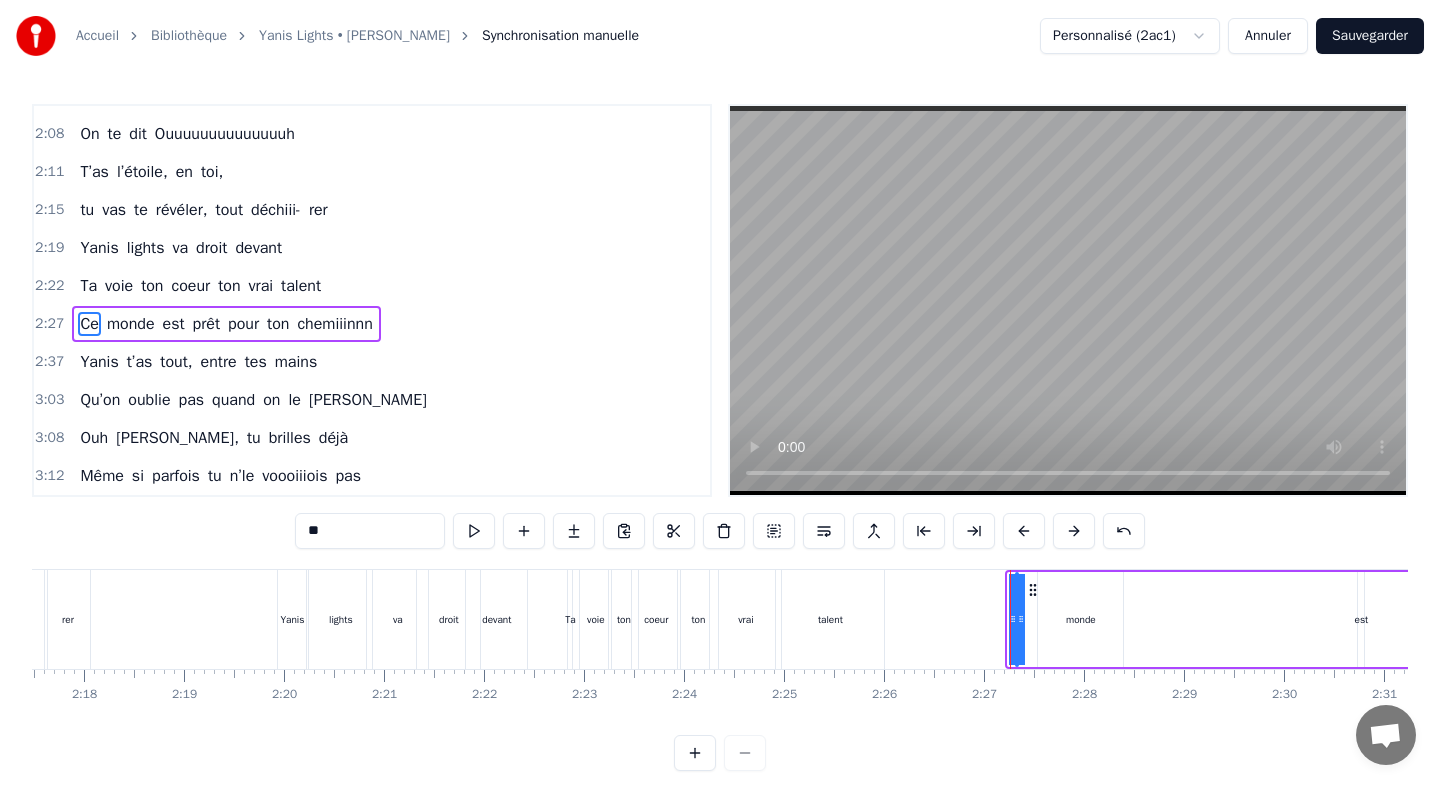 drag, startPoint x: 1016, startPoint y: 596, endPoint x: 1052, endPoint y: 597, distance: 36.013885 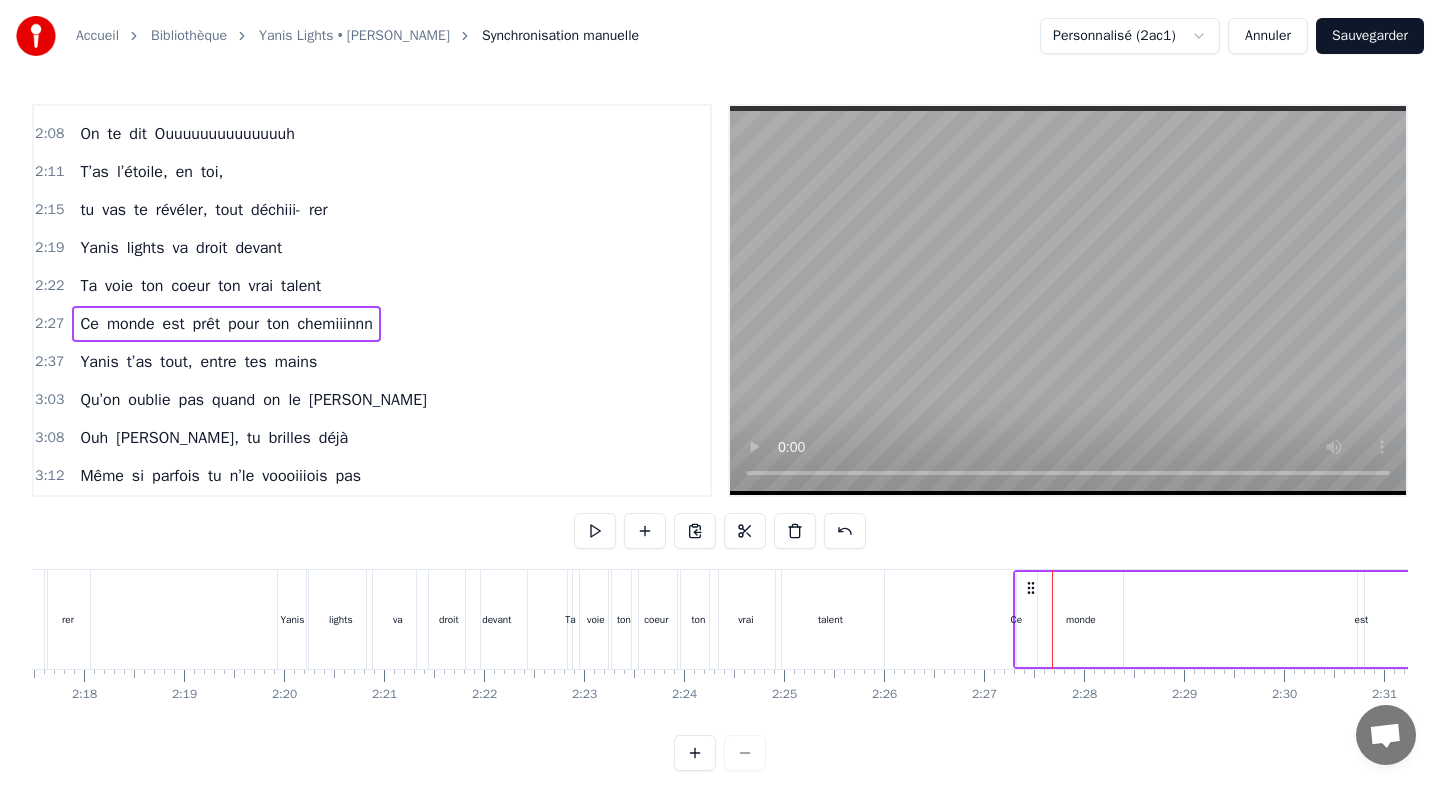 click on "Ce" at bounding box center (1016, 619) 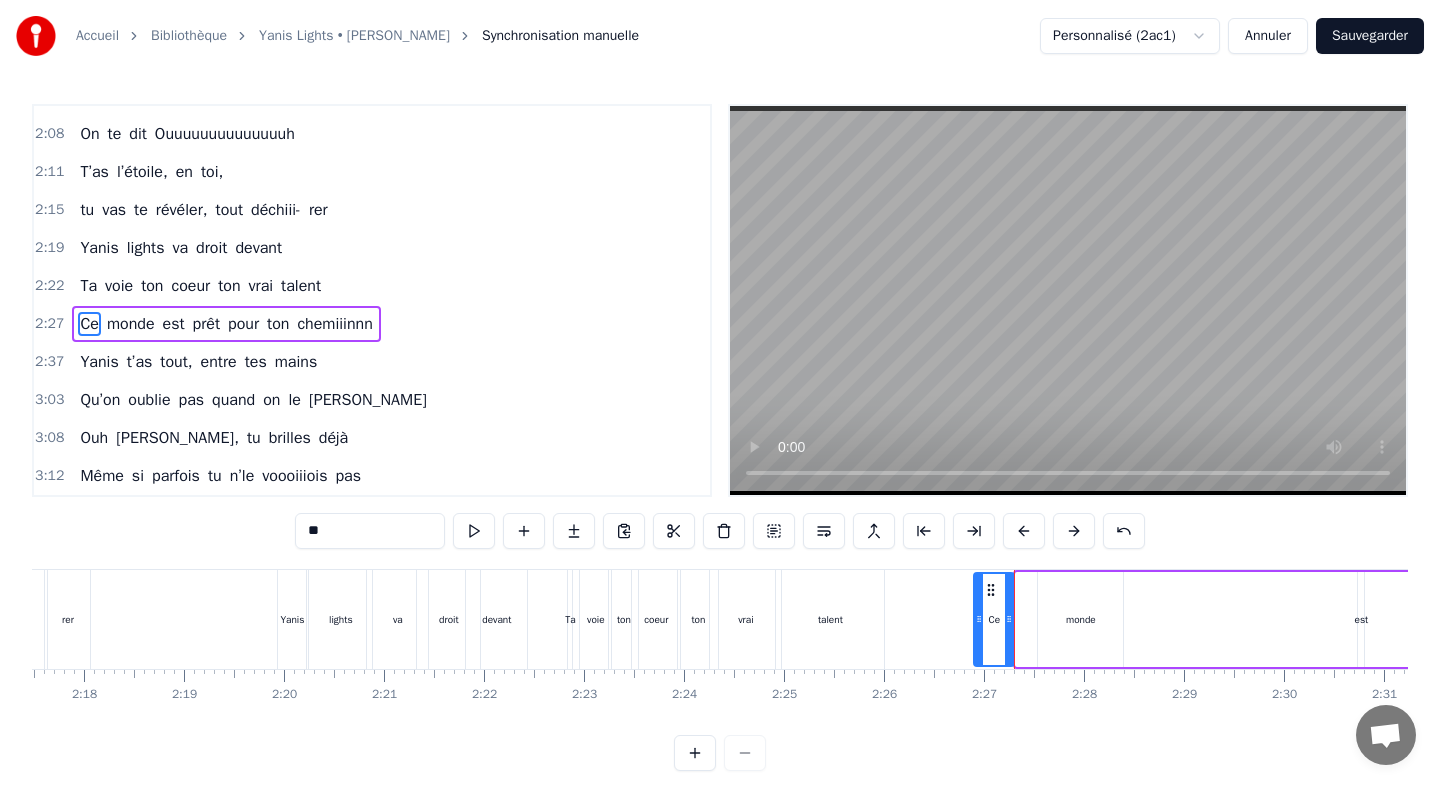 drag, startPoint x: 1023, startPoint y: 601, endPoint x: 978, endPoint y: 602, distance: 45.01111 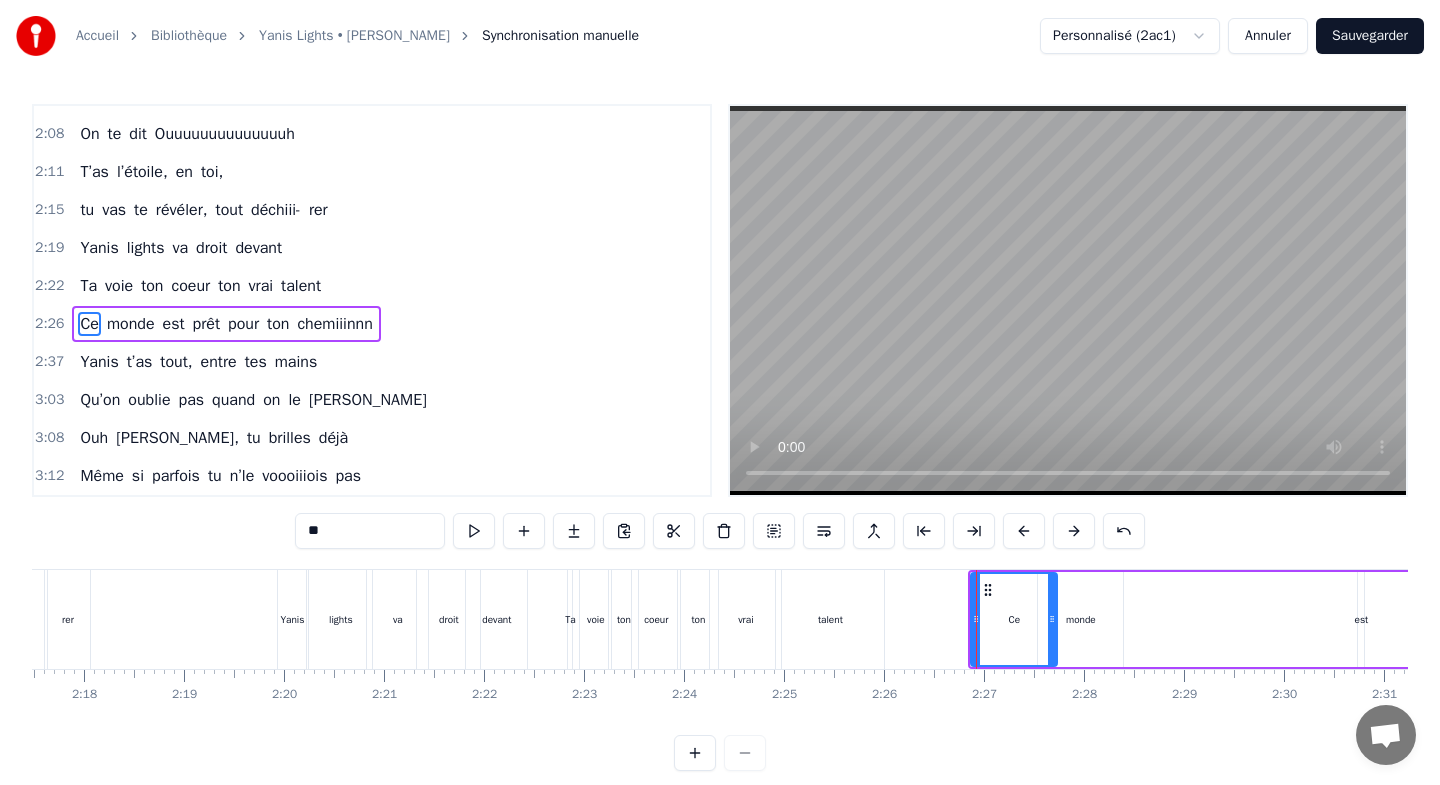 drag, startPoint x: 1010, startPoint y: 606, endPoint x: 1053, endPoint y: 608, distance: 43.046486 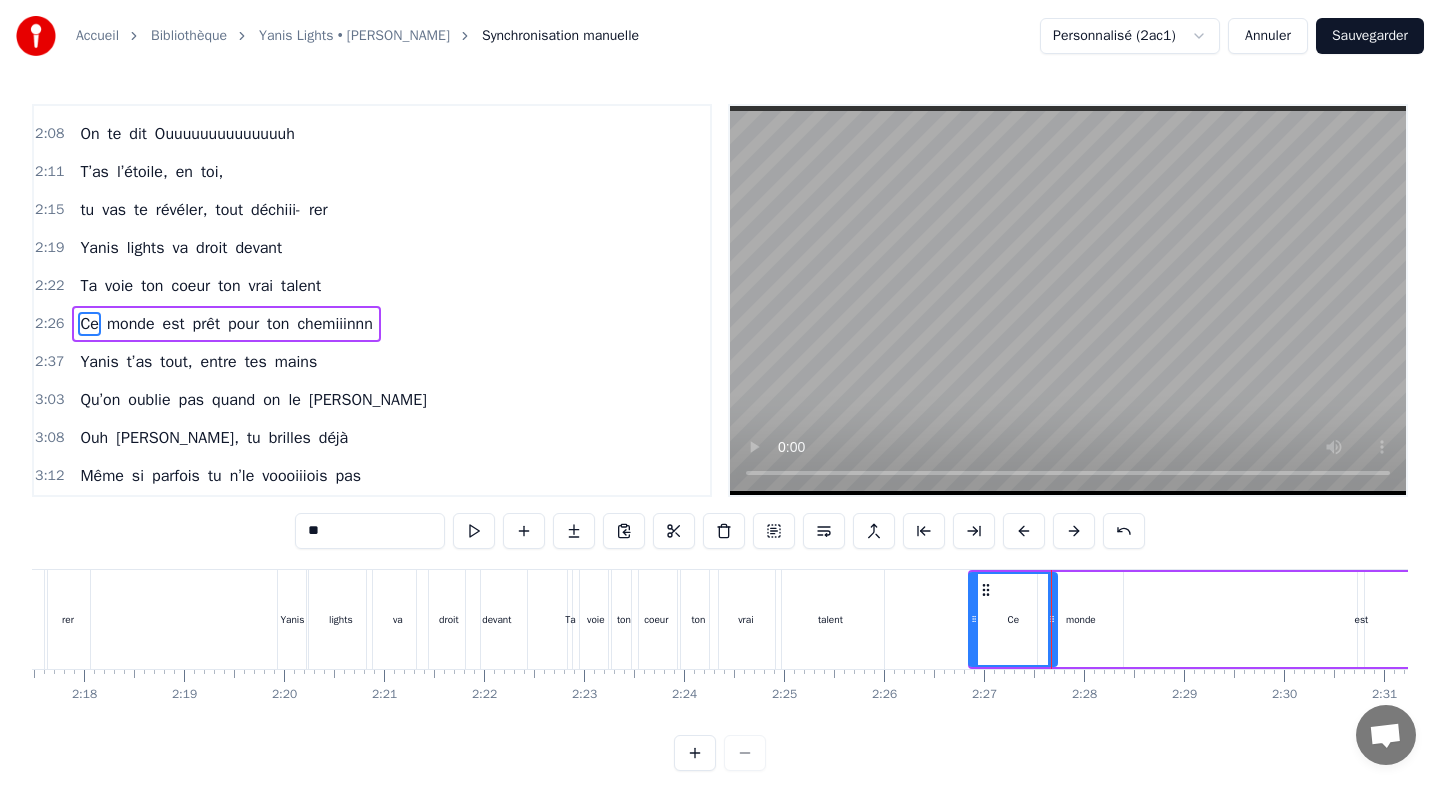 drag, startPoint x: 975, startPoint y: 603, endPoint x: 973, endPoint y: 614, distance: 11.18034 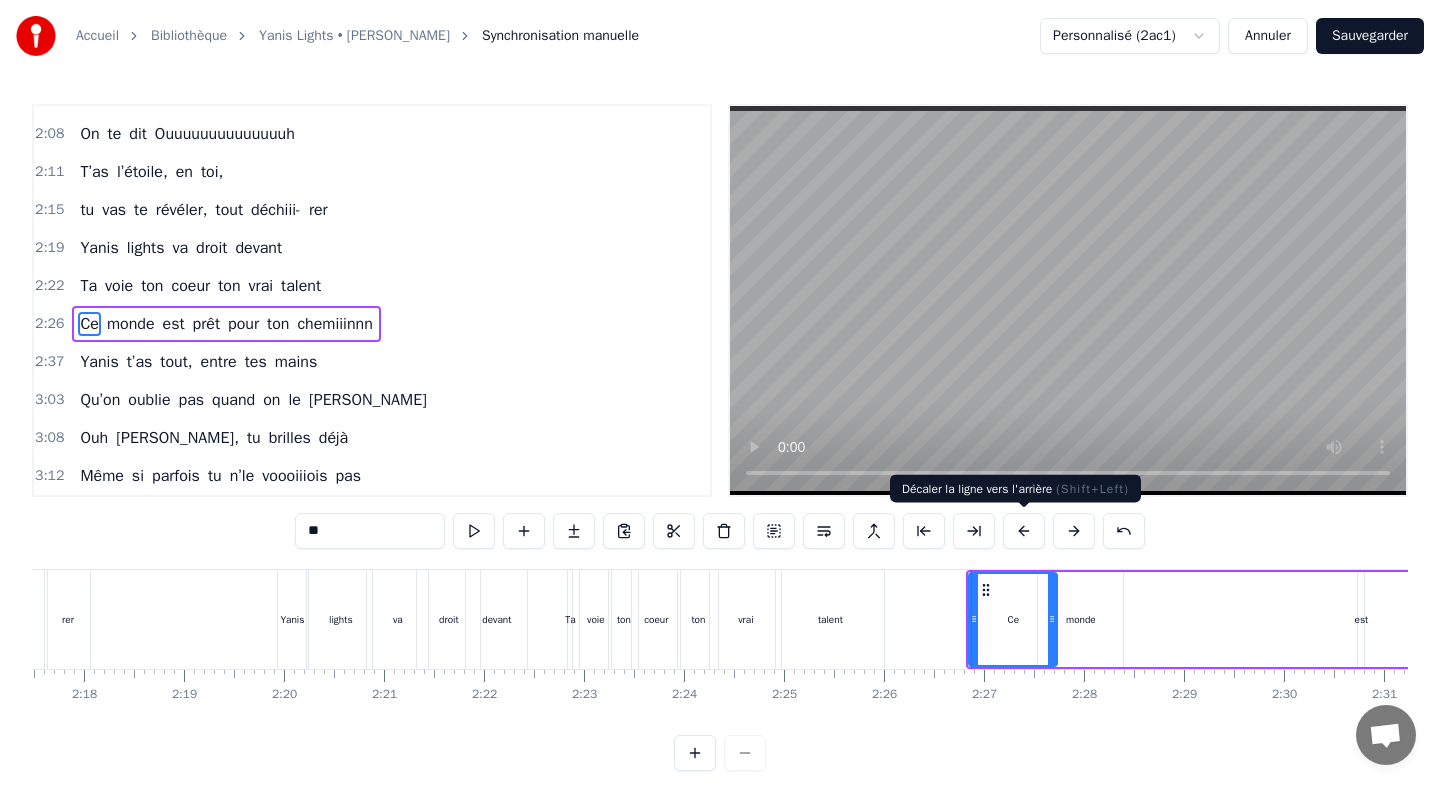 click at bounding box center [1024, 531] 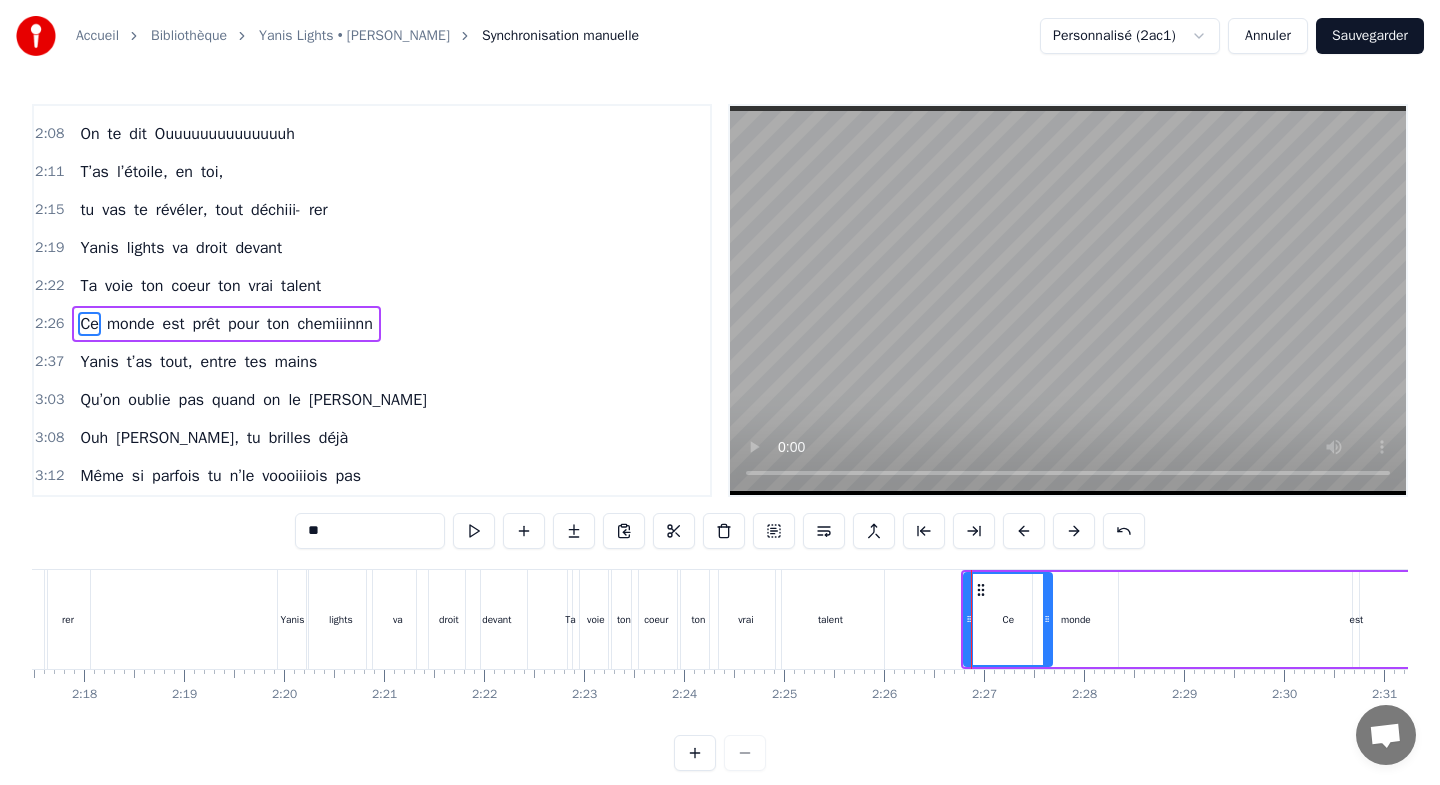 click at bounding box center [1024, 531] 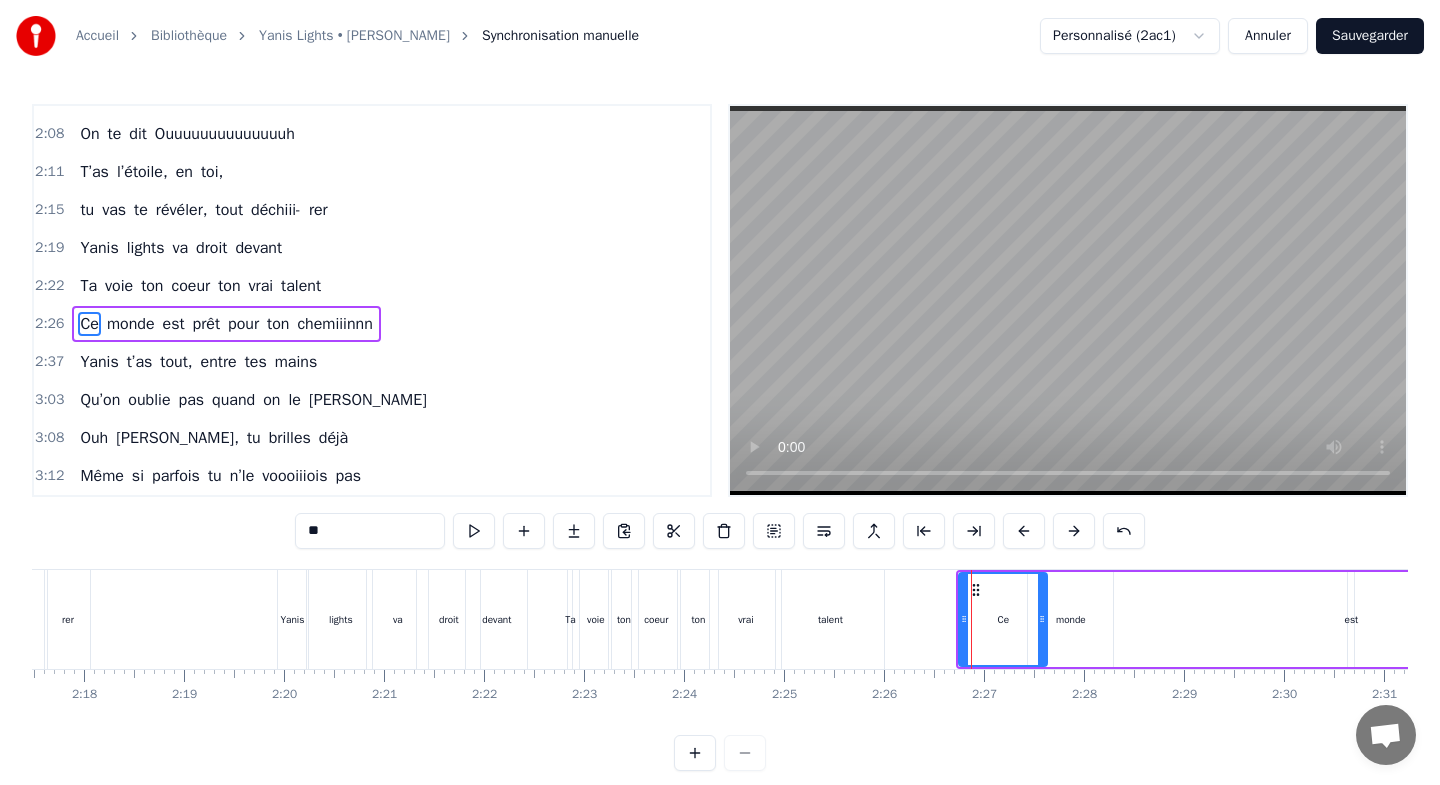 click at bounding box center [1024, 531] 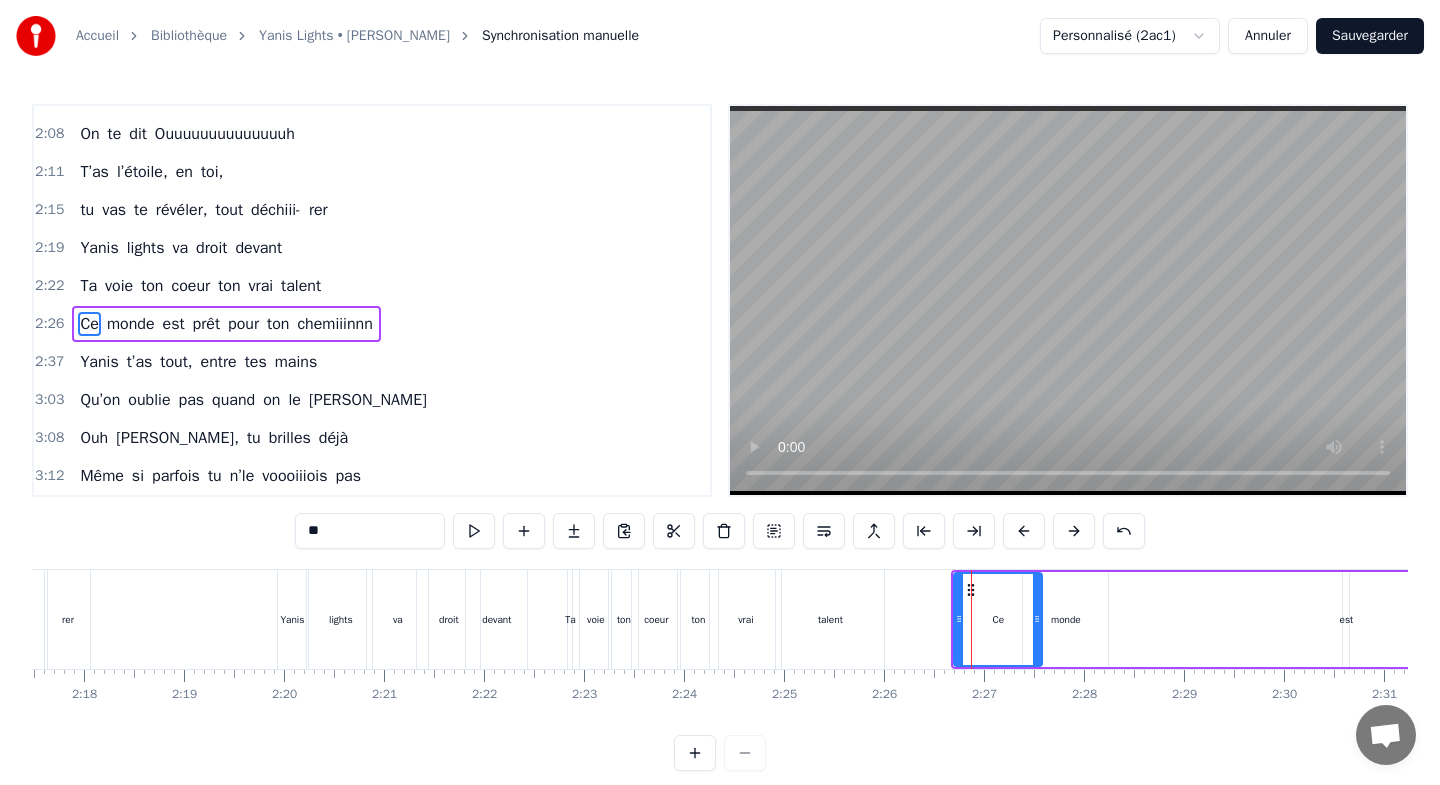 click at bounding box center [1024, 531] 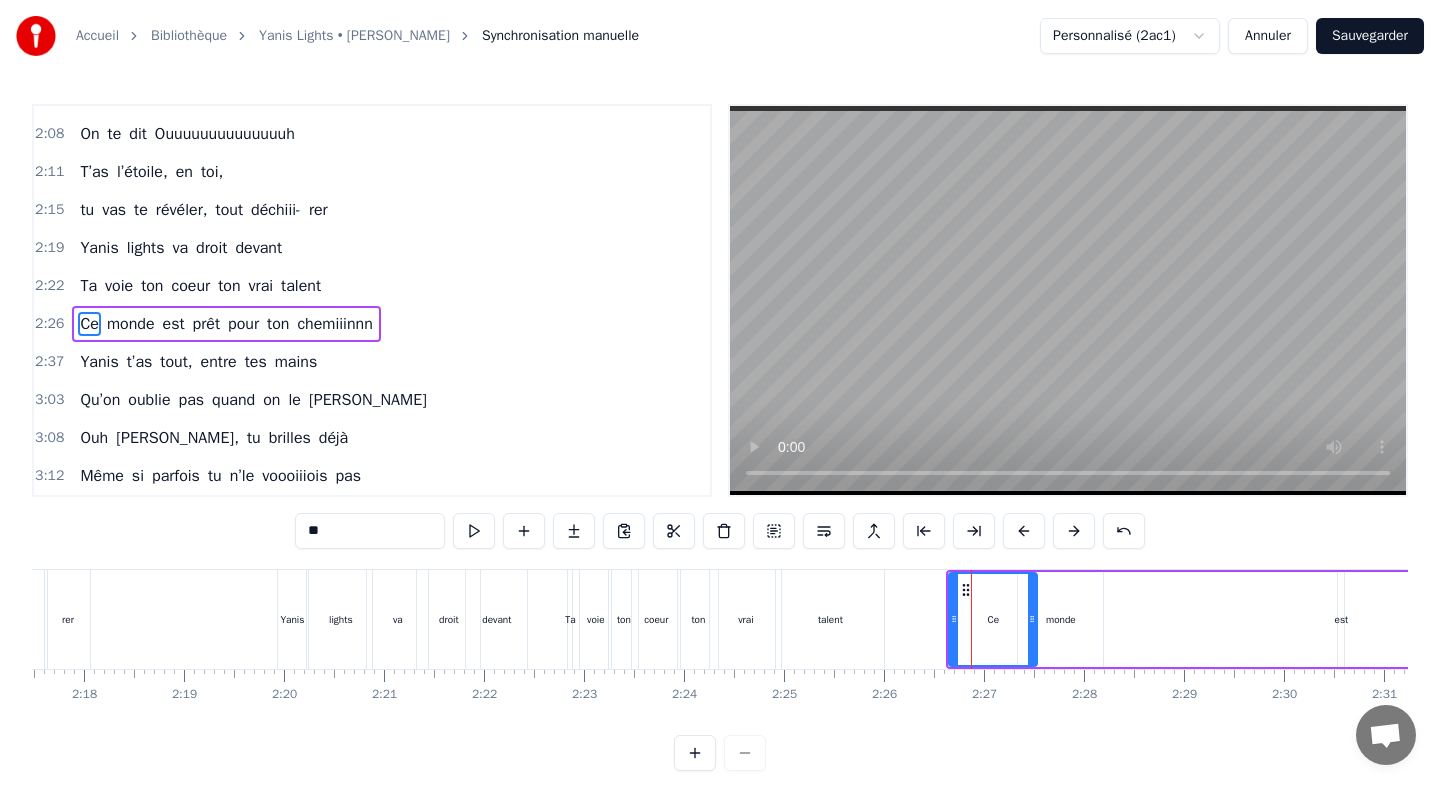 click at bounding box center [1024, 531] 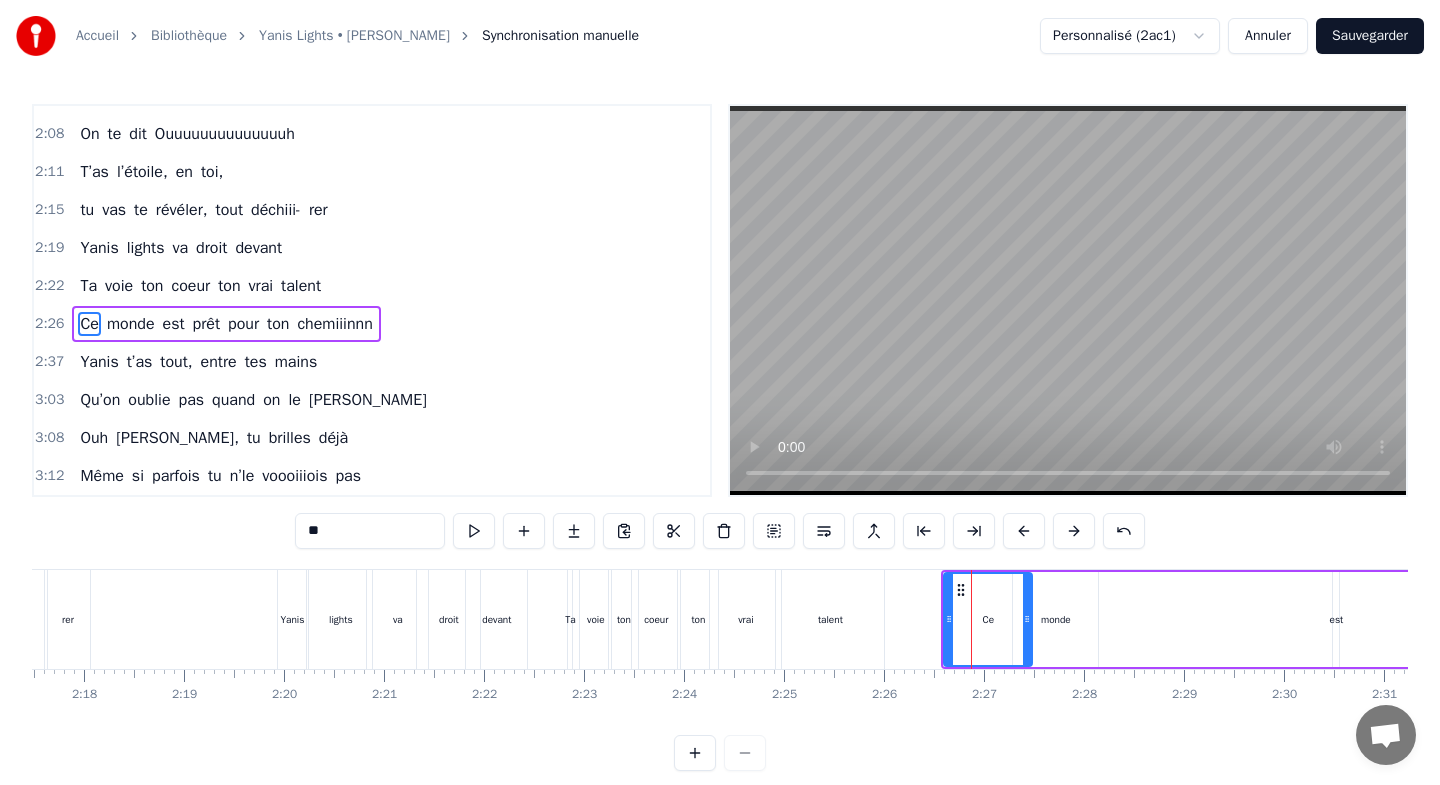 click at bounding box center (1024, 531) 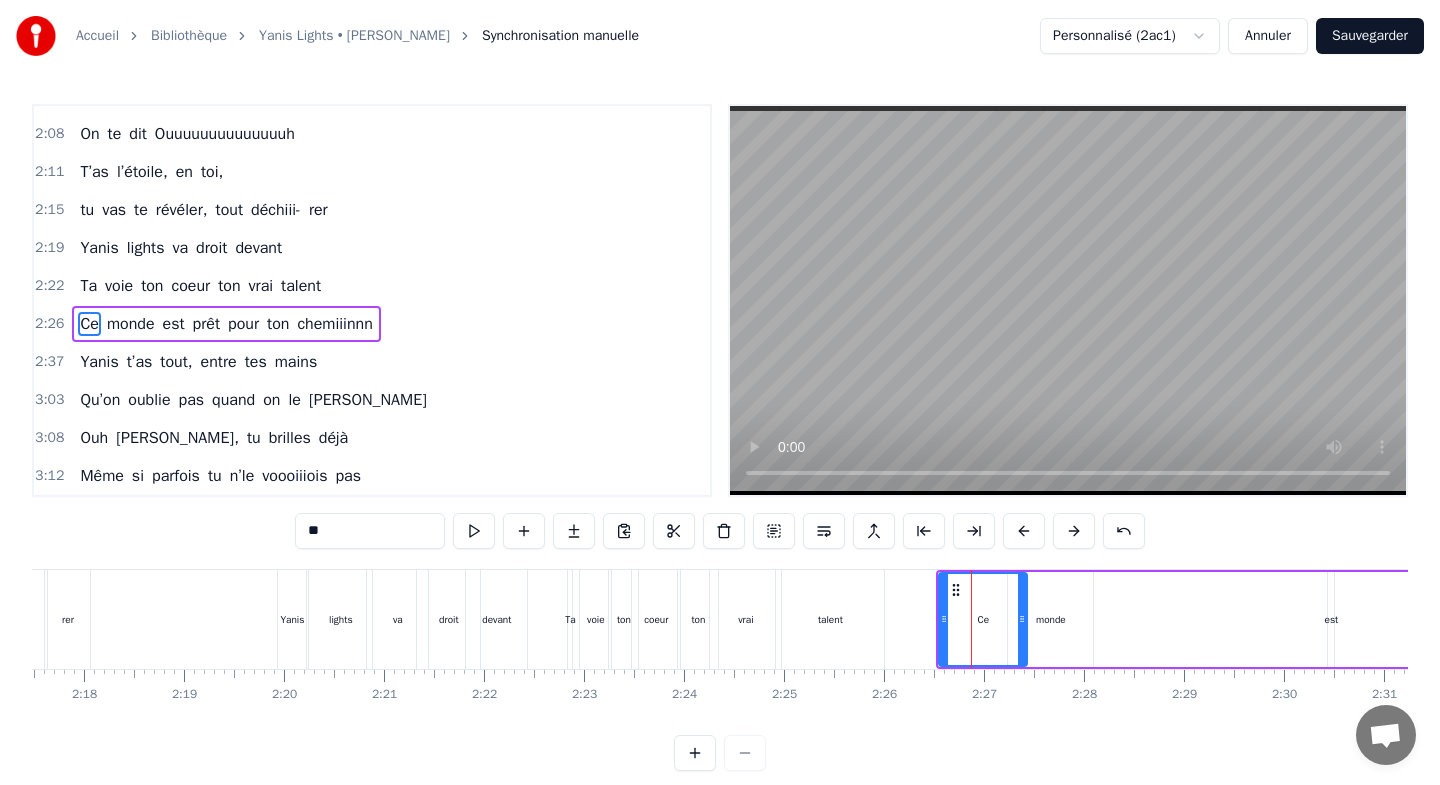 click at bounding box center (1024, 531) 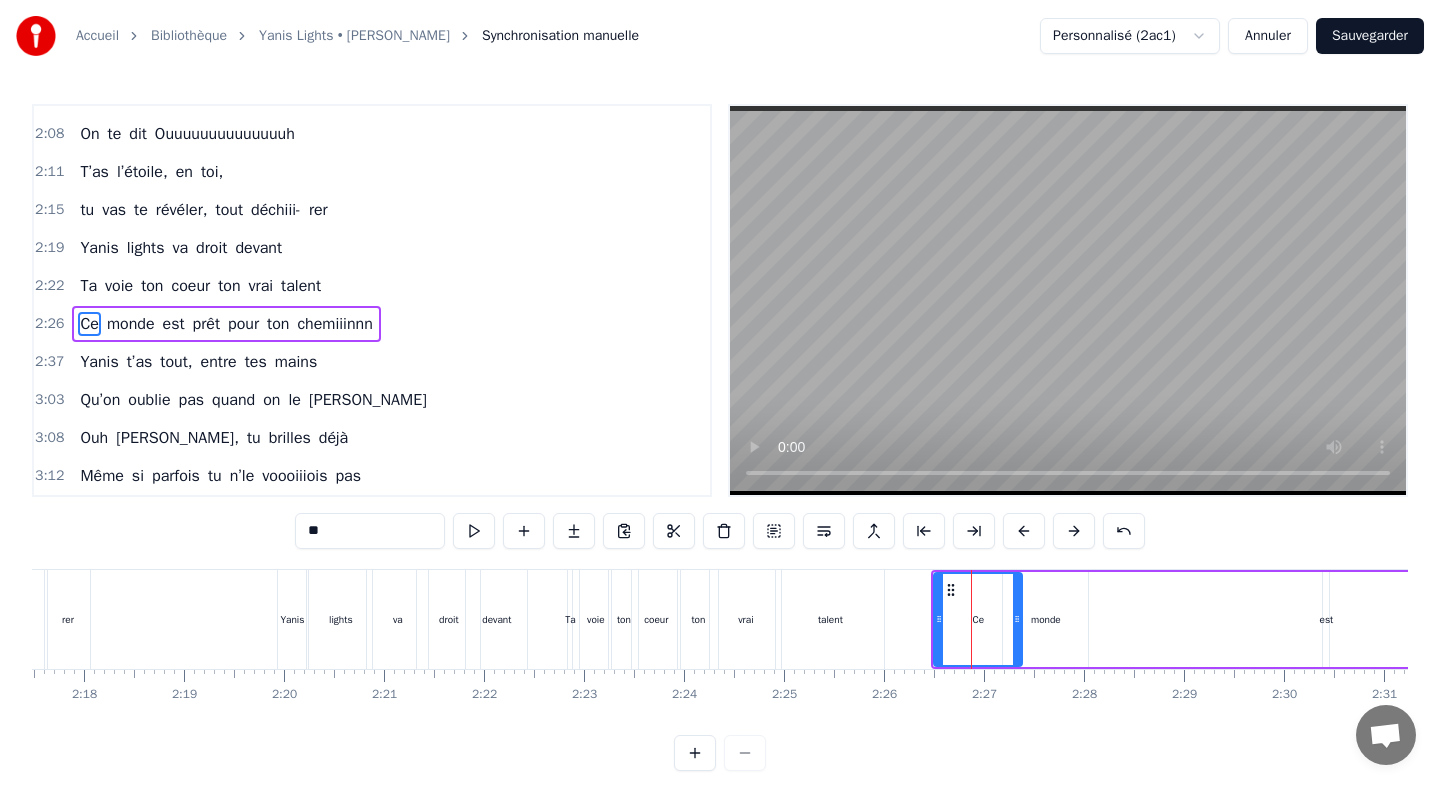 click at bounding box center (1024, 531) 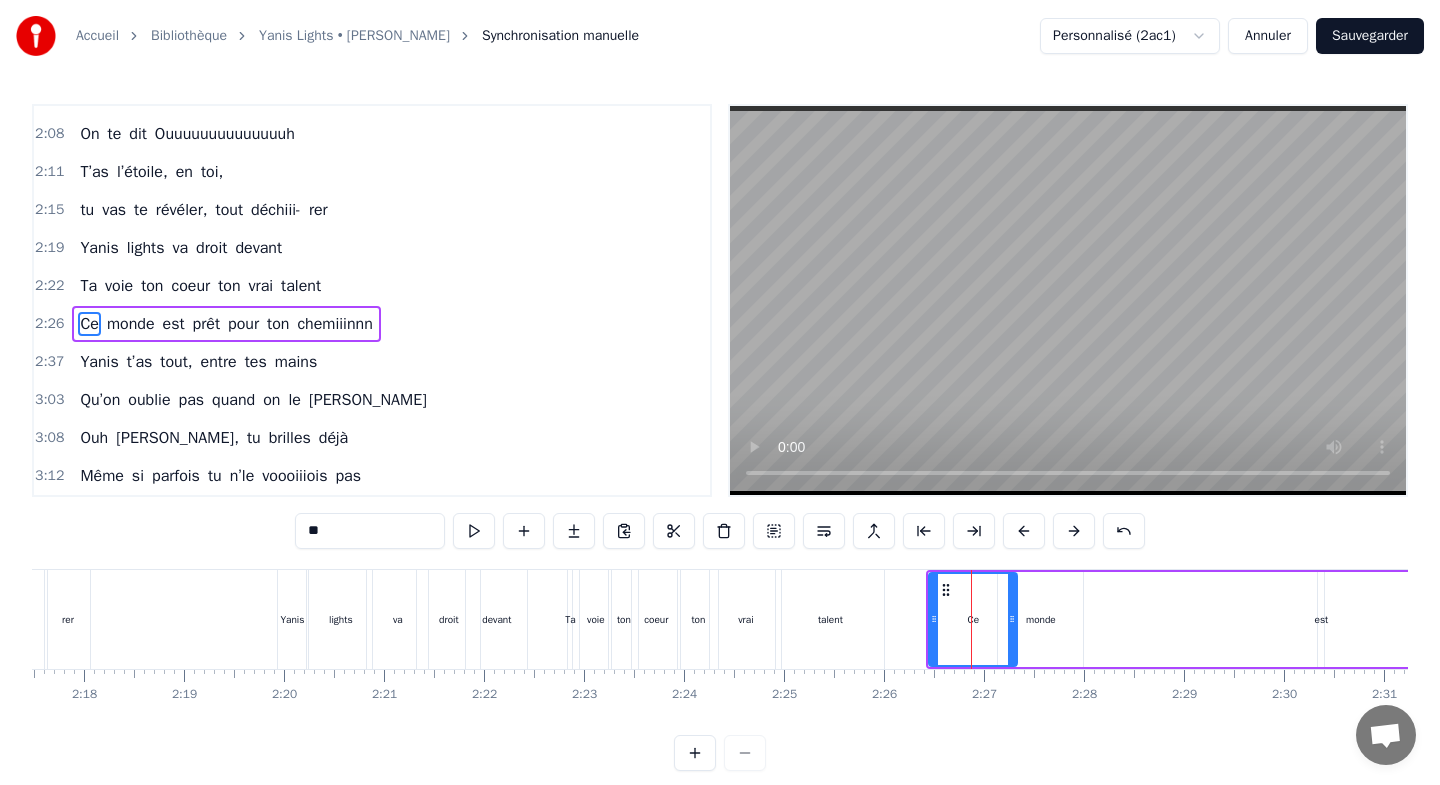 click at bounding box center (1024, 531) 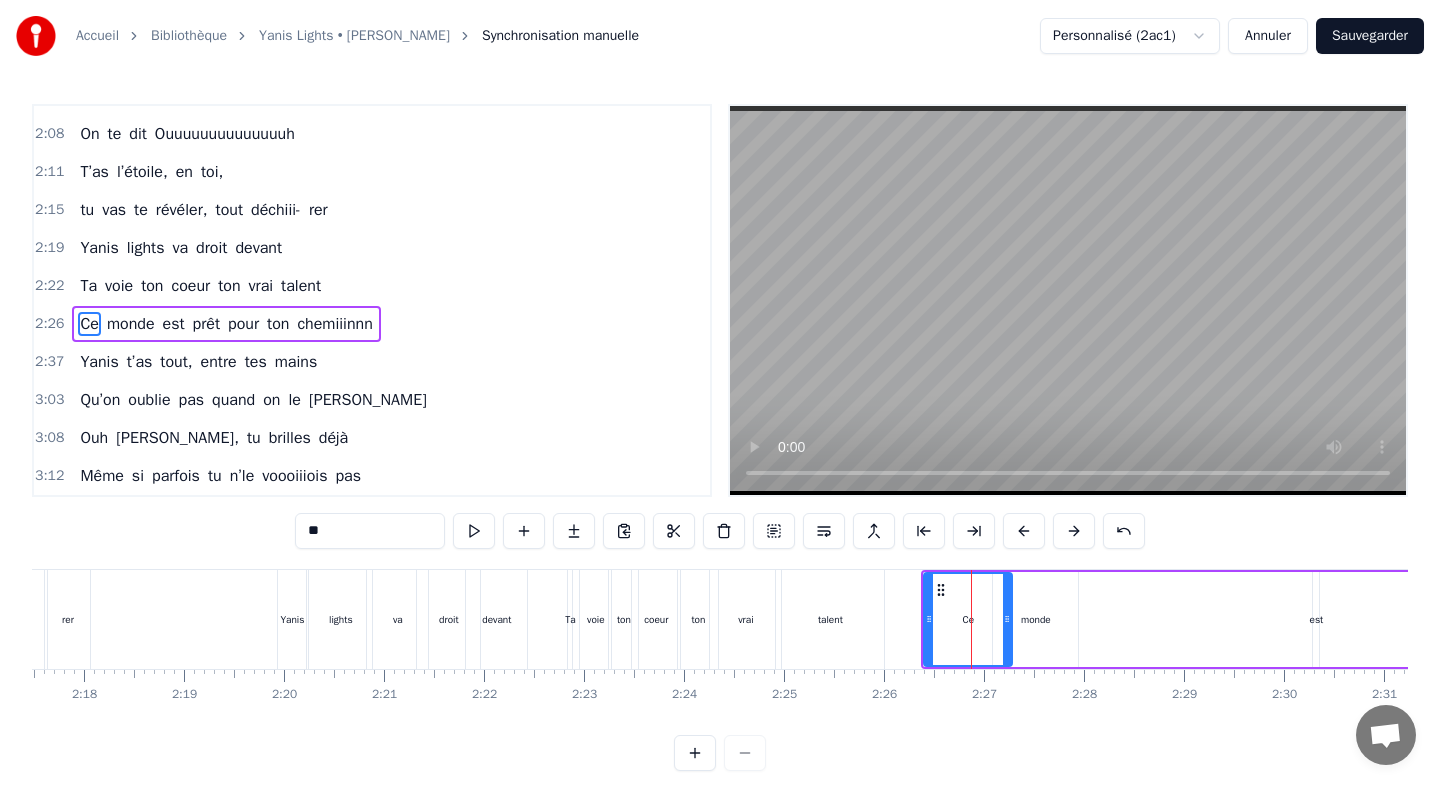 click on "est" at bounding box center [1316, 619] 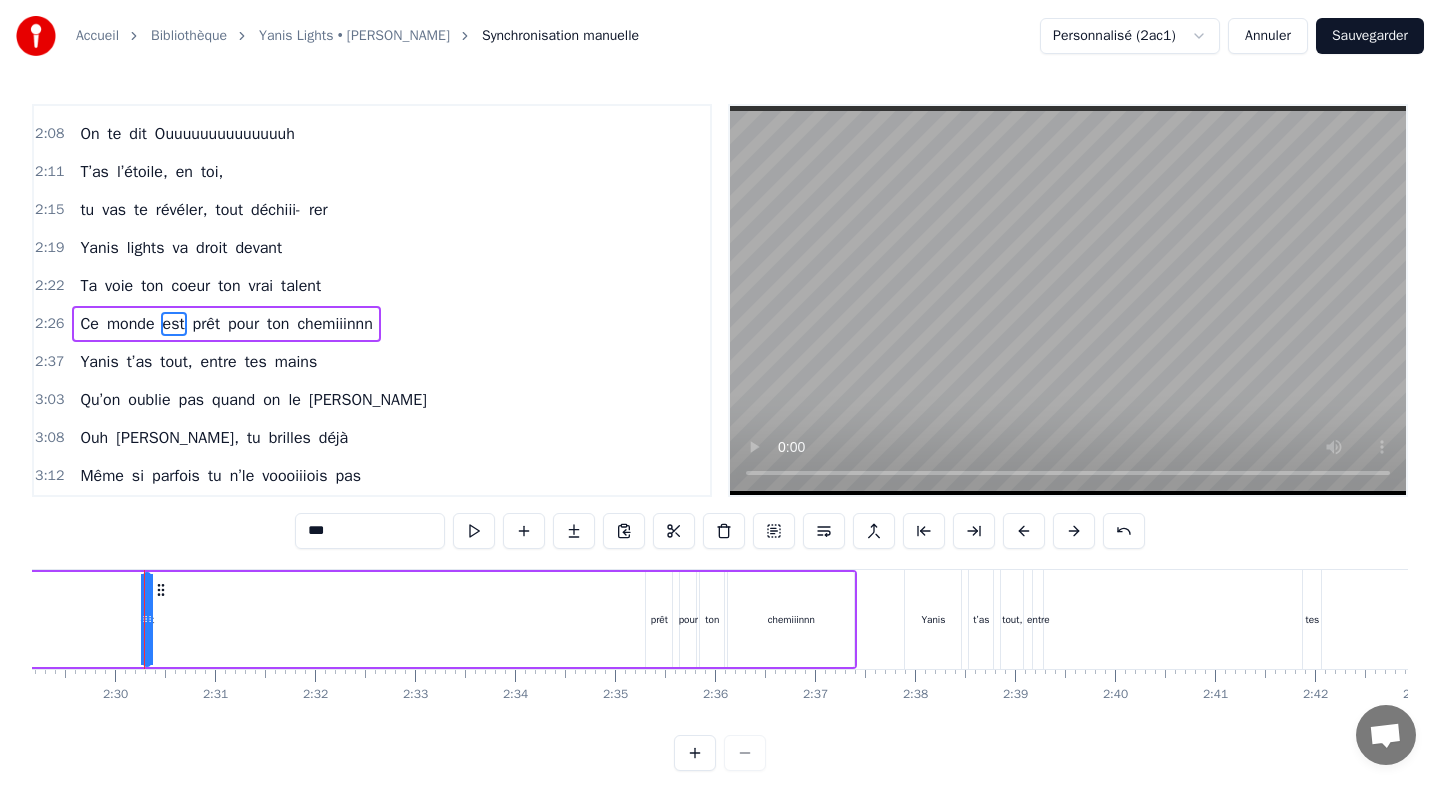 scroll, scrollTop: 0, scrollLeft: 14929, axis: horizontal 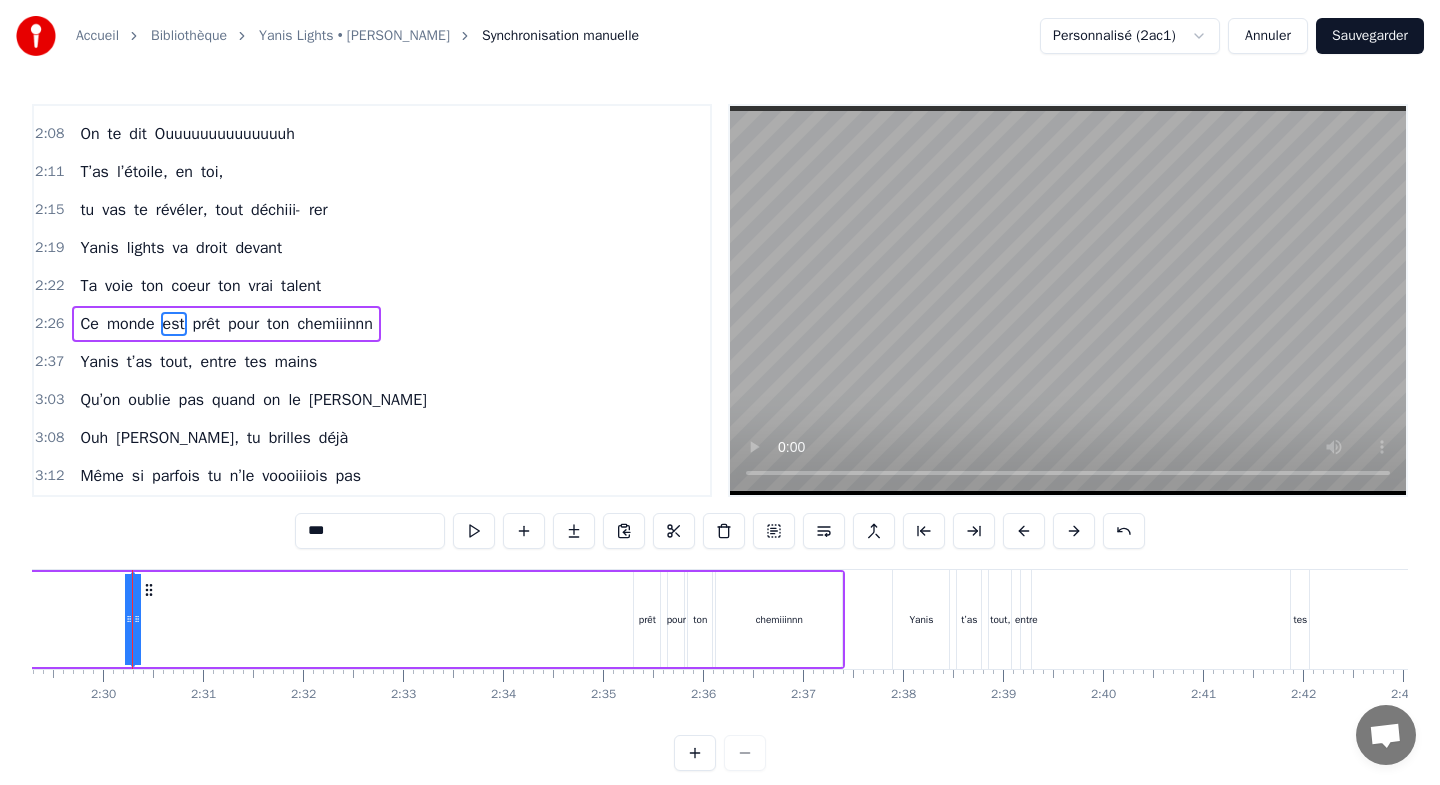 drag, startPoint x: 133, startPoint y: 601, endPoint x: 66, endPoint y: 608, distance: 67.36468 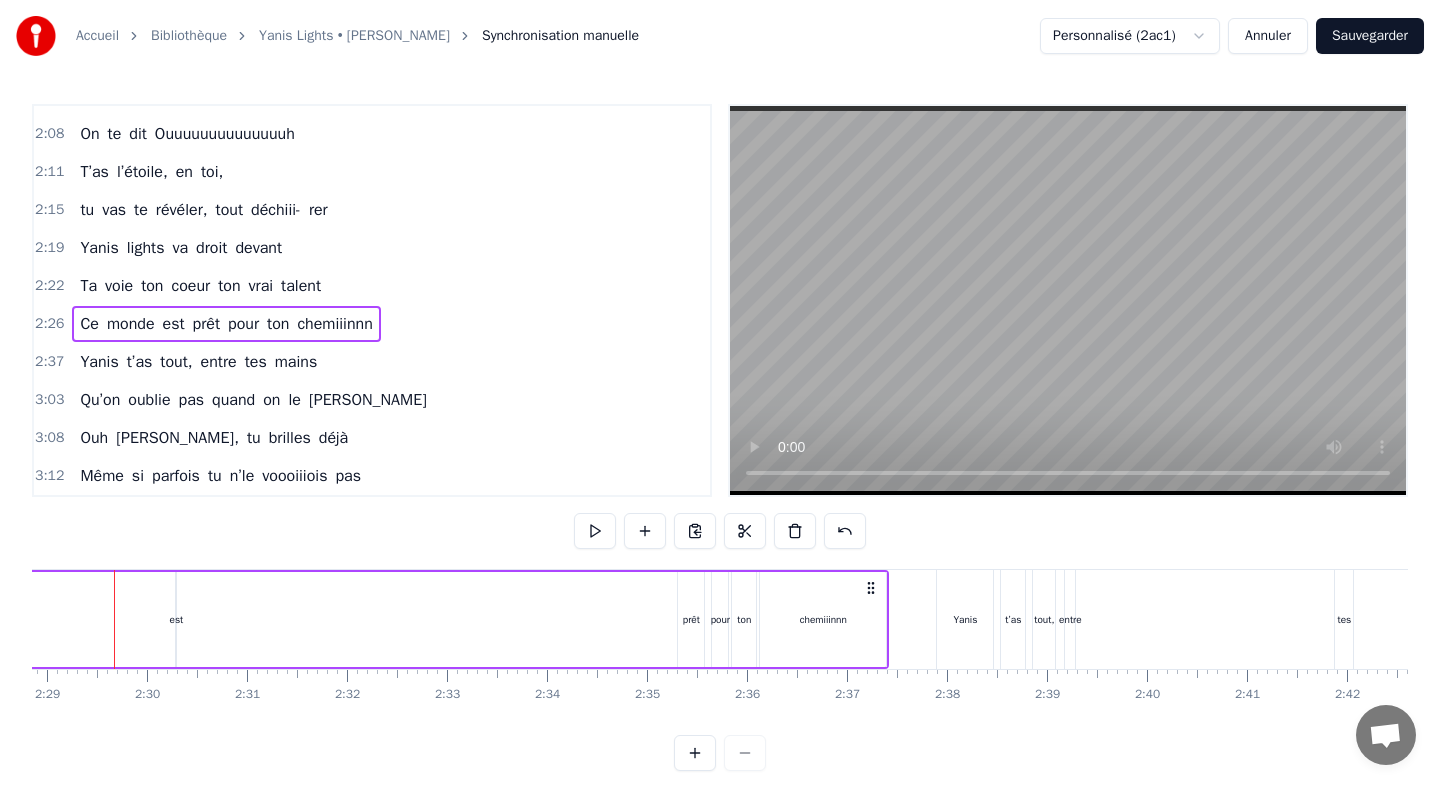 scroll, scrollTop: 0, scrollLeft: 14867, axis: horizontal 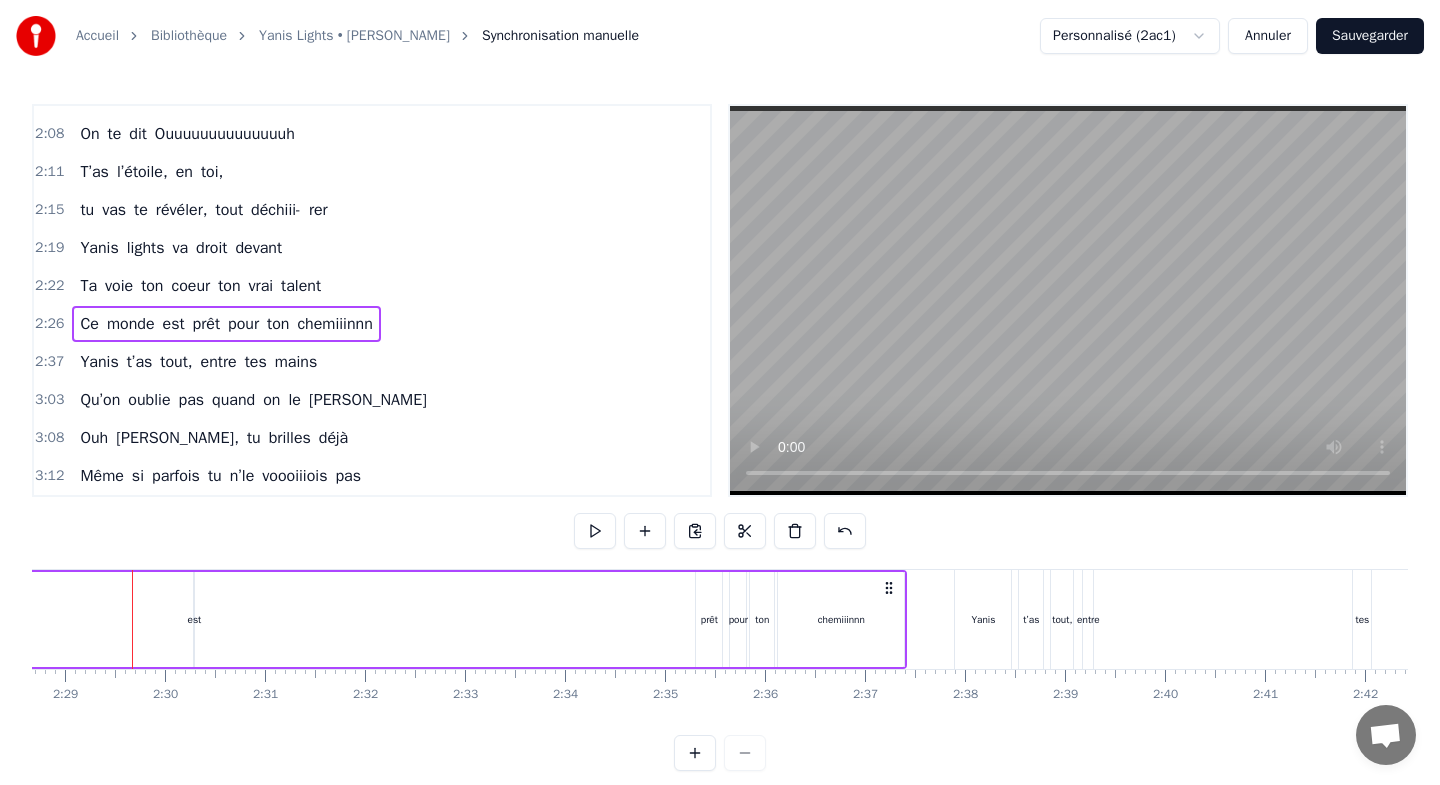 click on "est" at bounding box center (194, 619) 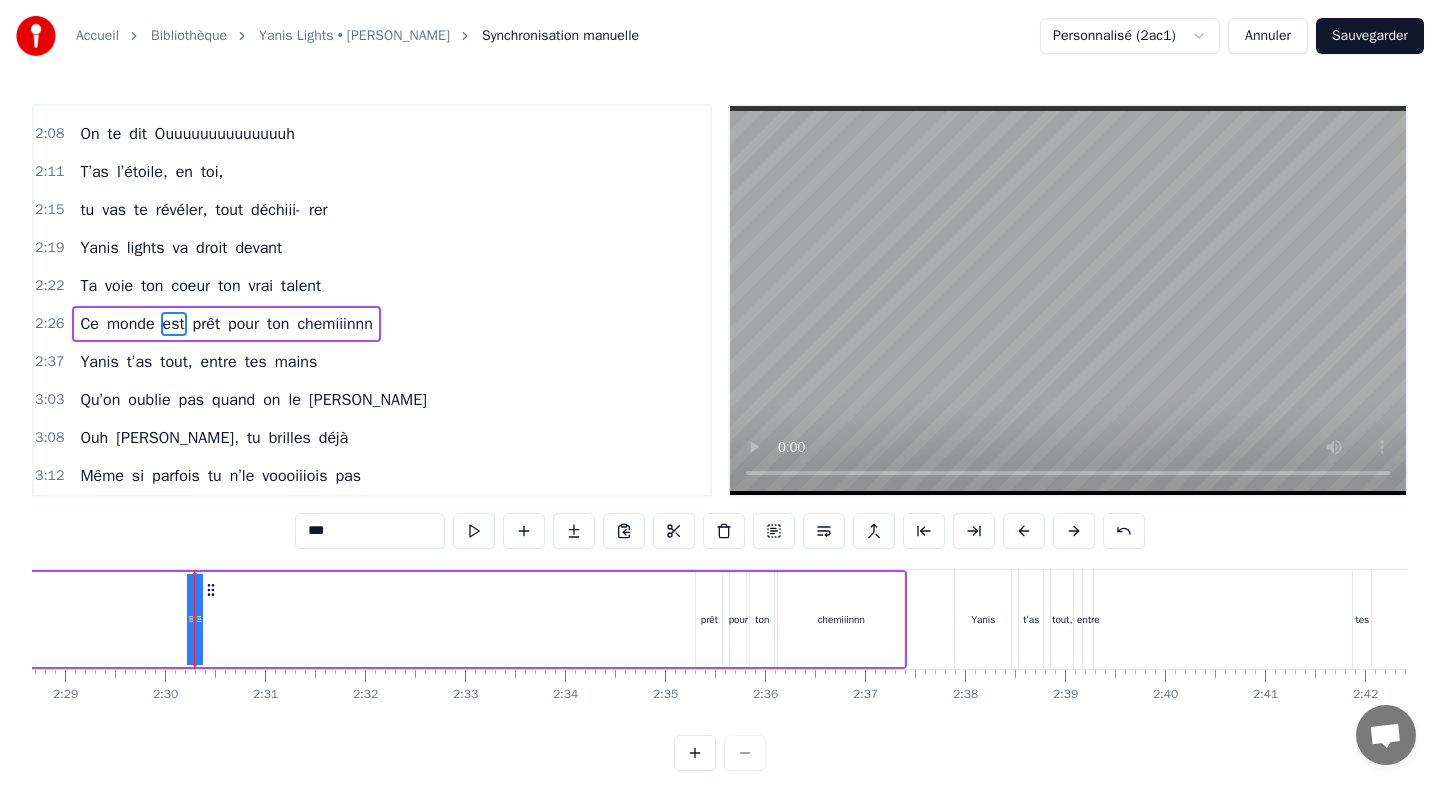 drag, startPoint x: 201, startPoint y: 597, endPoint x: 255, endPoint y: 605, distance: 54.589375 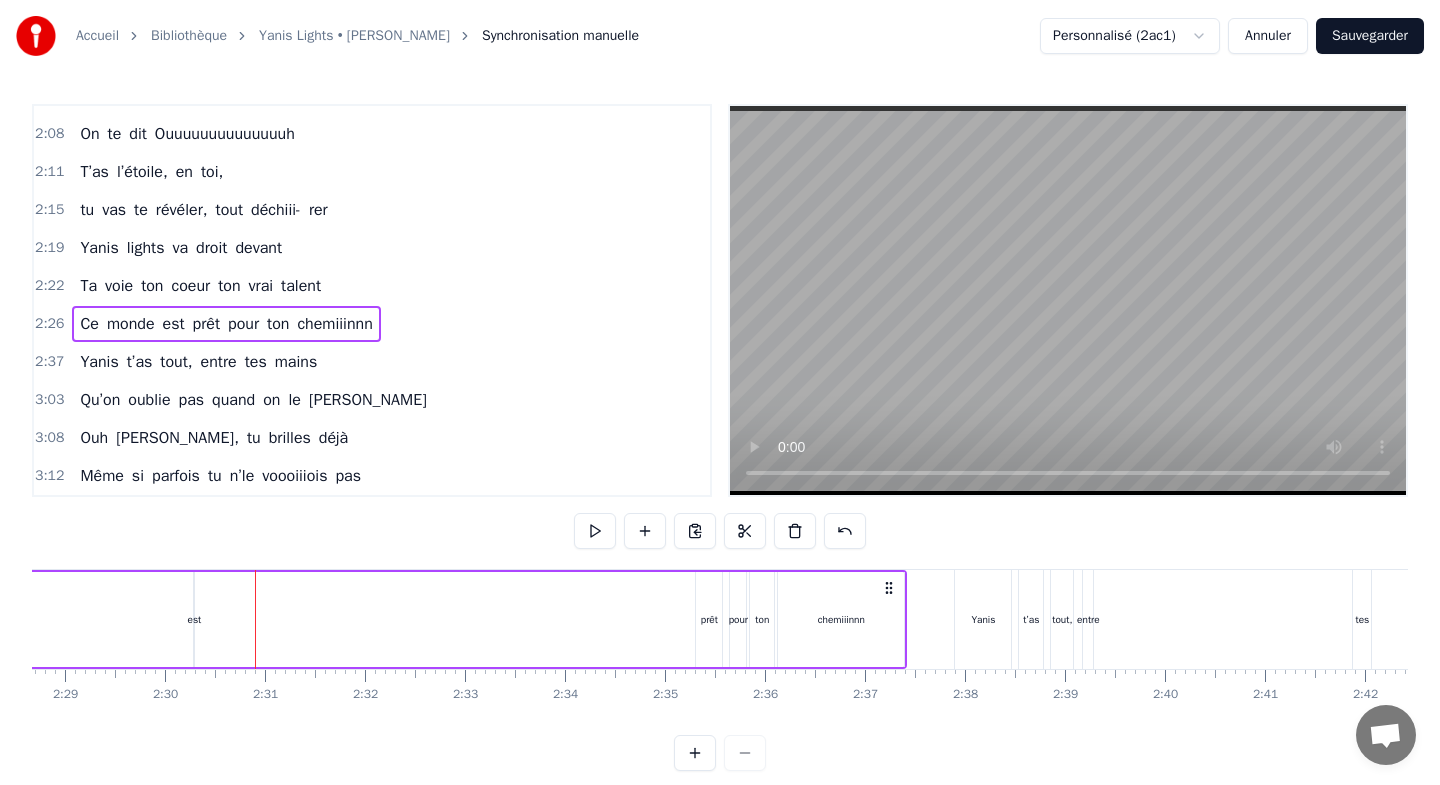 click on "Ce monde est prêt pour ton chemiiinnn" at bounding box center [354, 619] 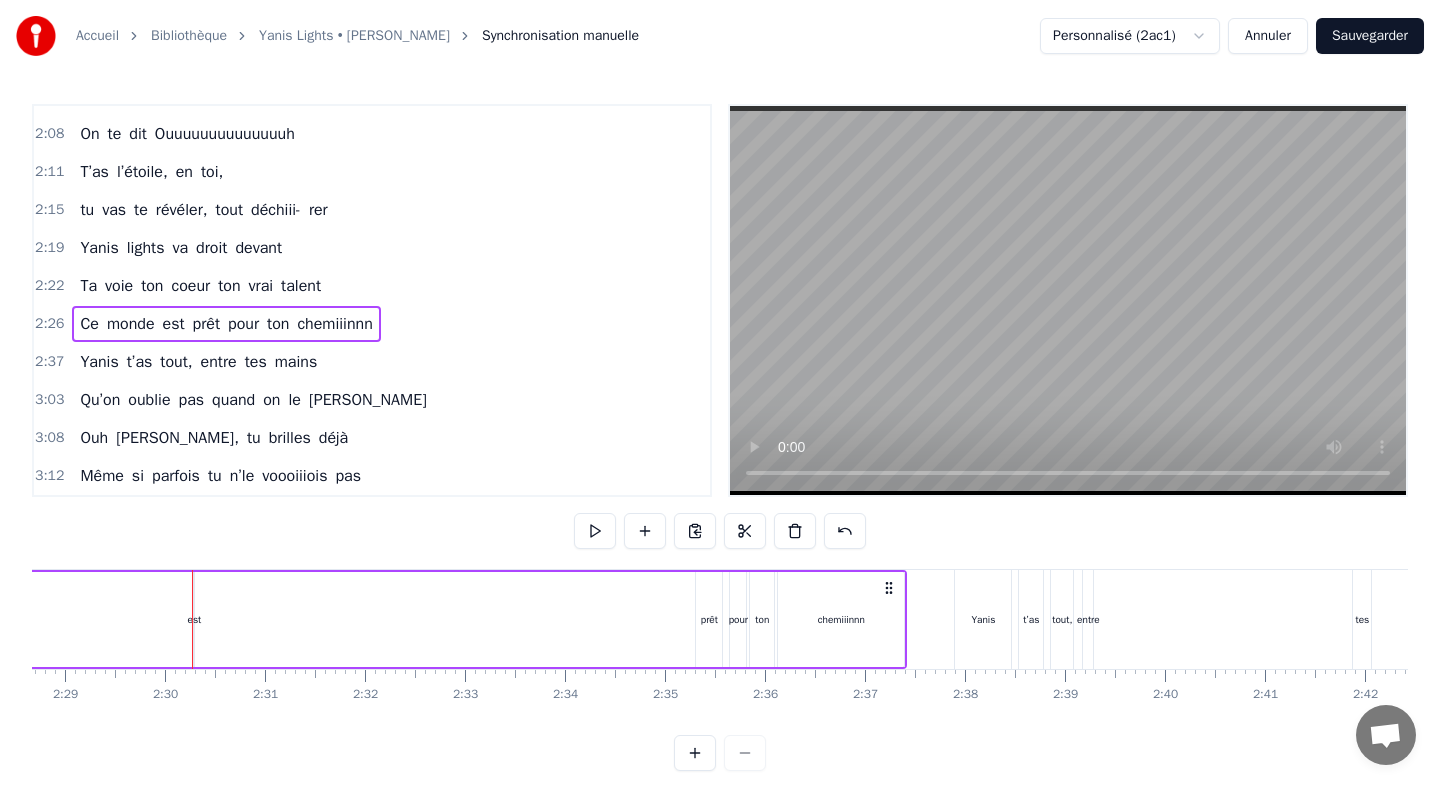 click on "est" at bounding box center [194, 619] 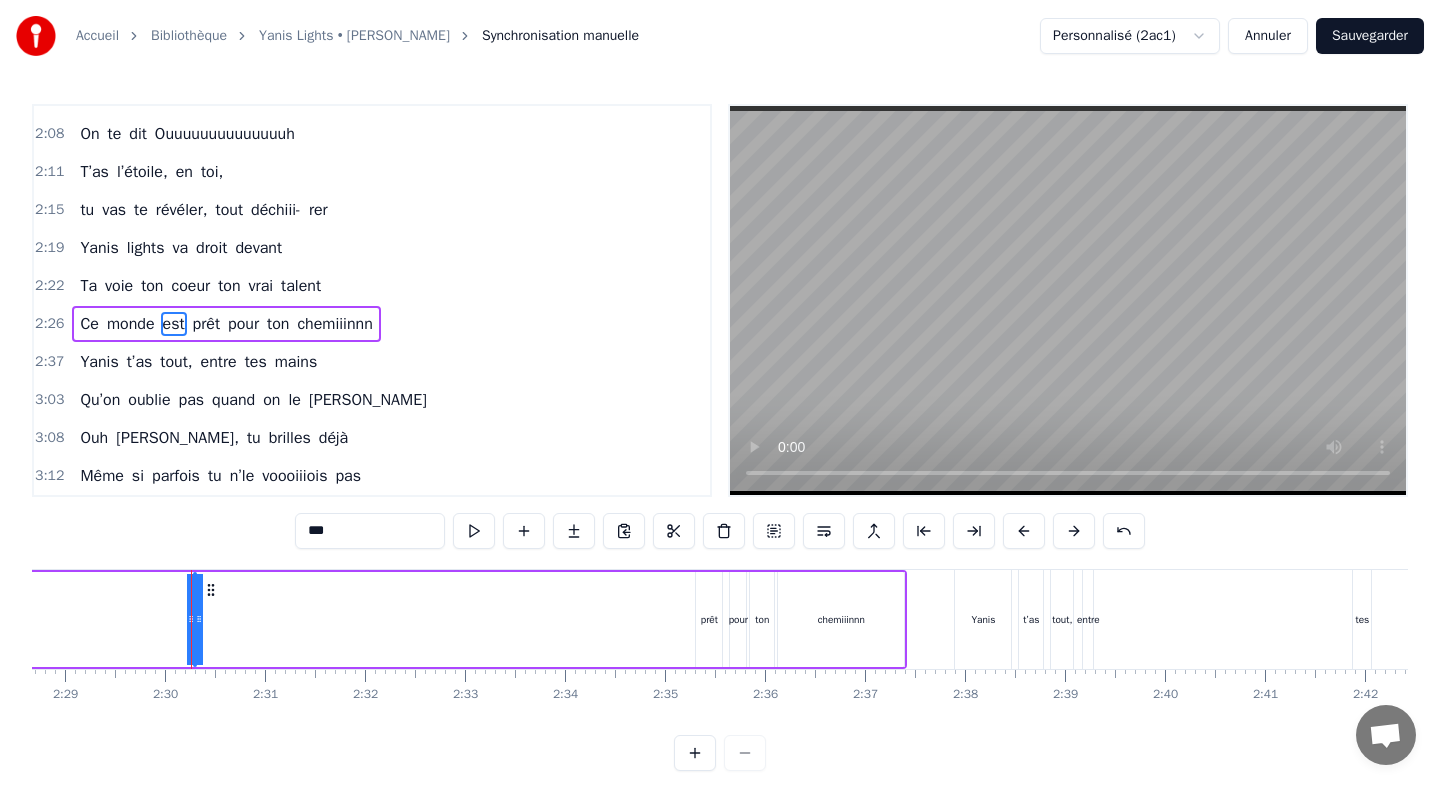 drag, startPoint x: 201, startPoint y: 604, endPoint x: 218, endPoint y: 601, distance: 17.262676 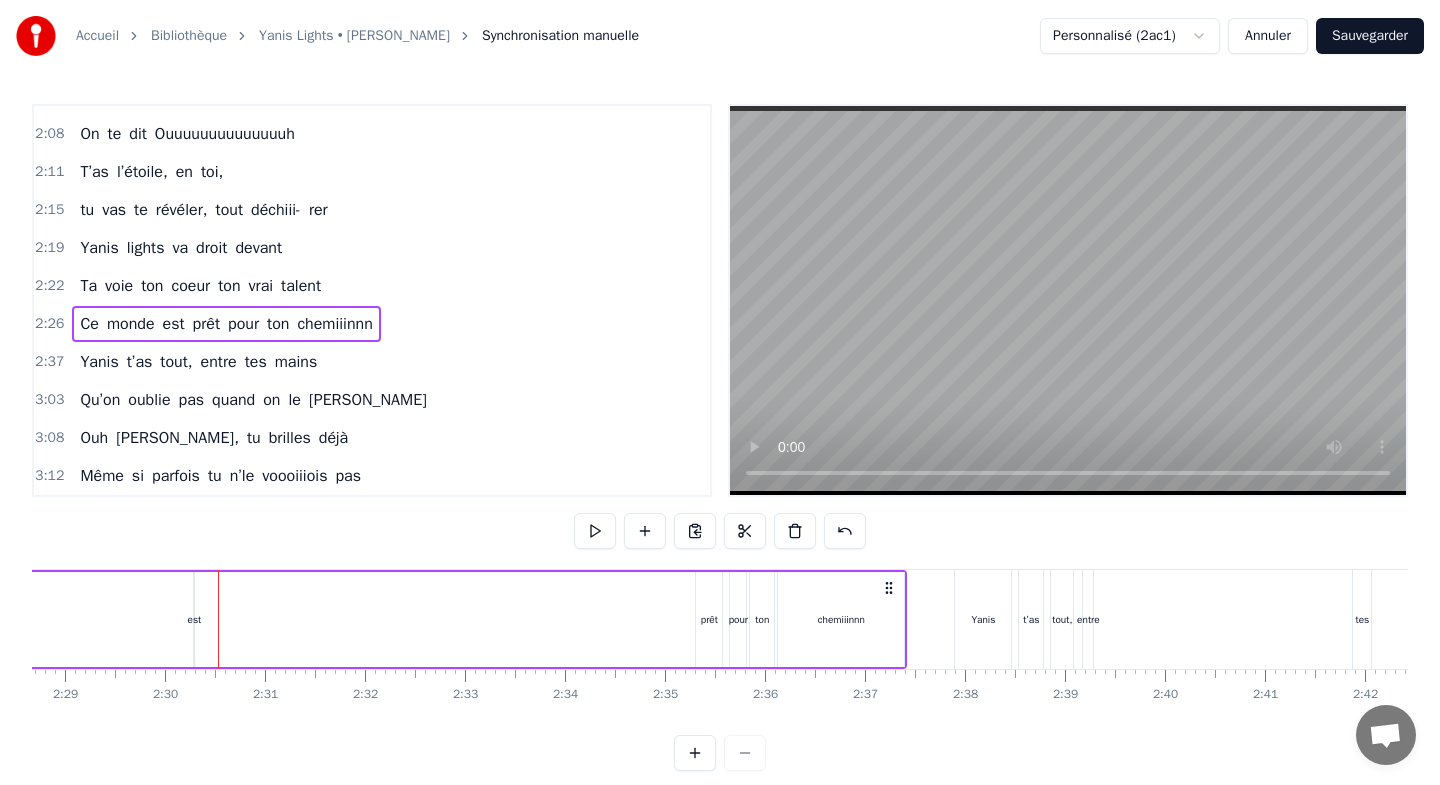 click on "est" at bounding box center (194, 619) 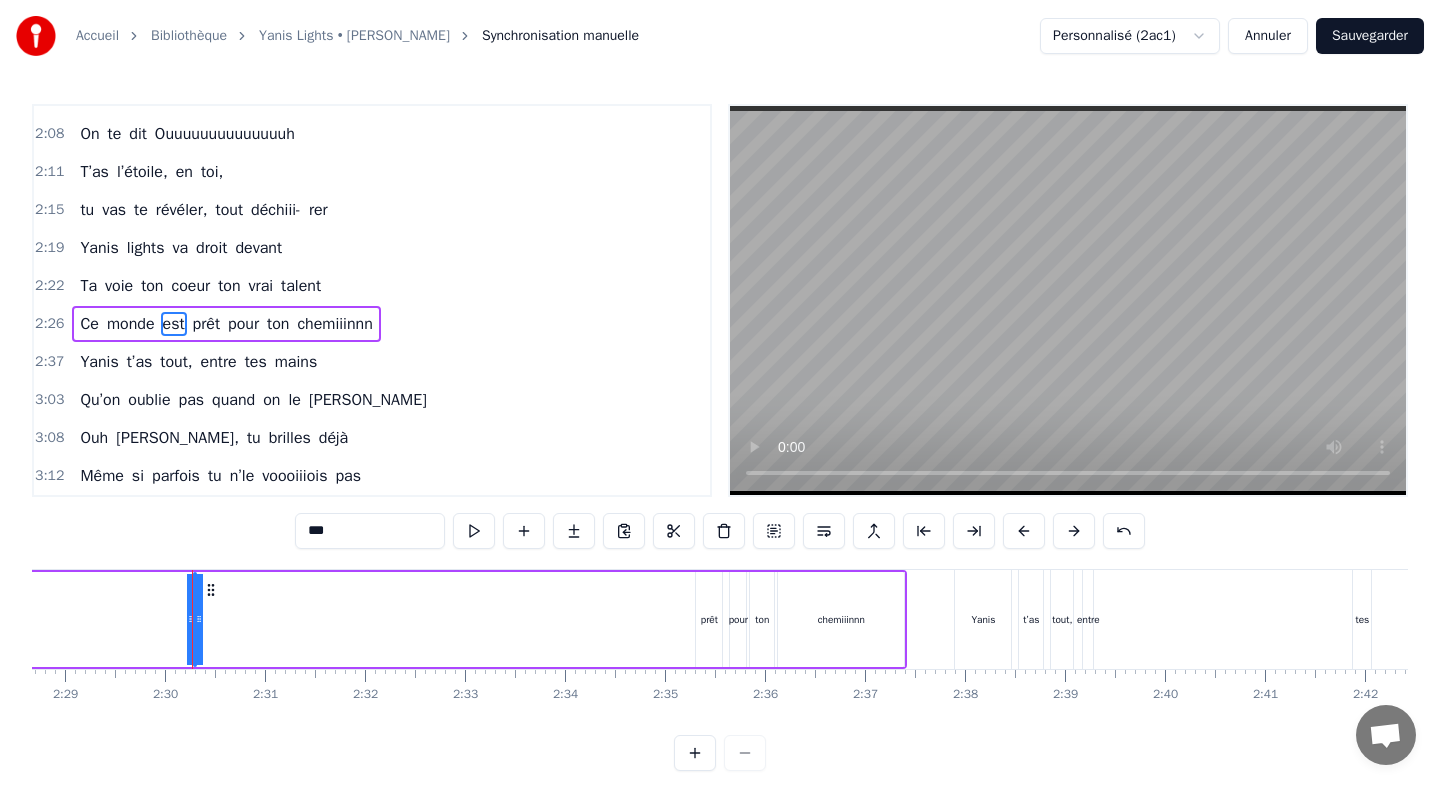 drag, startPoint x: 189, startPoint y: 599, endPoint x: 162, endPoint y: 599, distance: 27 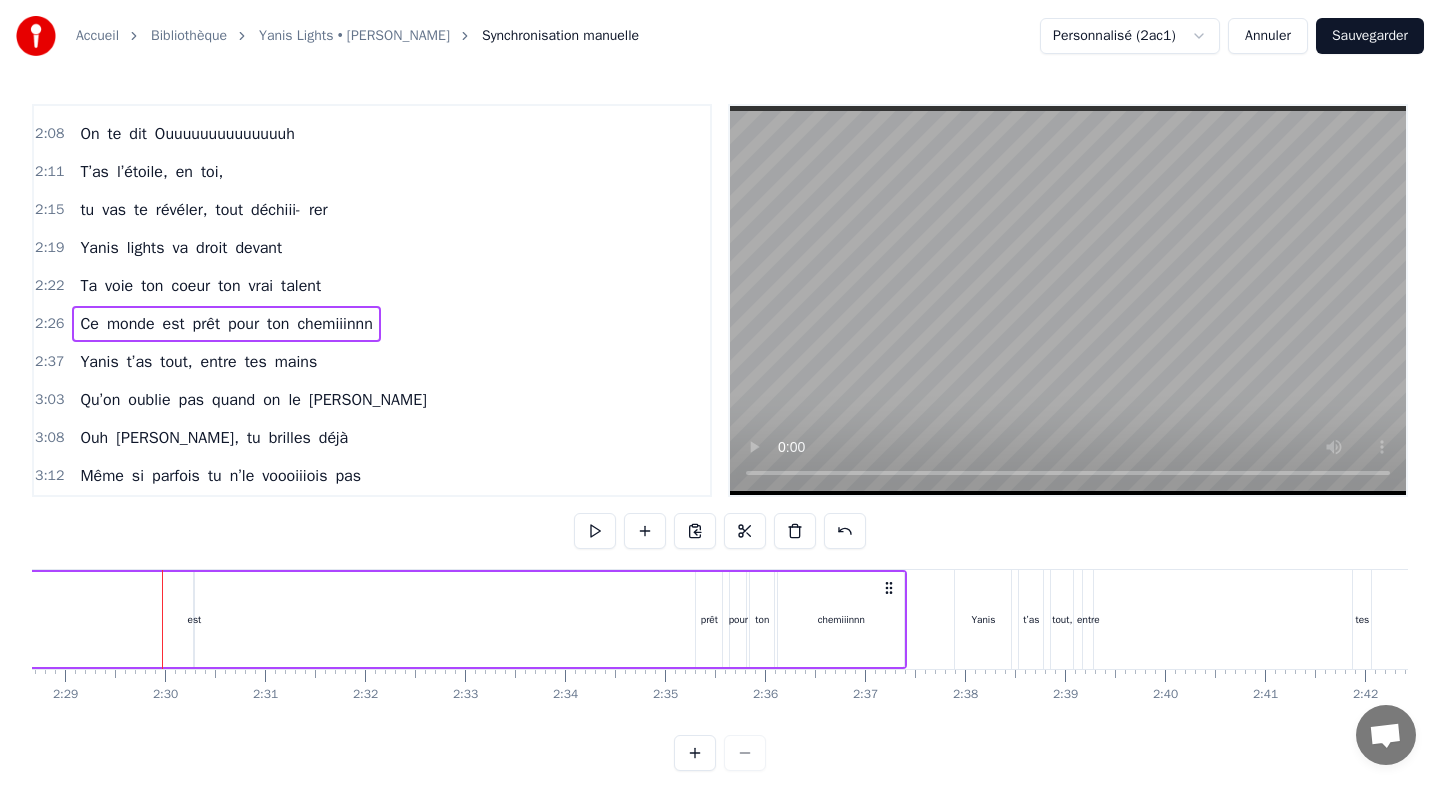 click on "Ce monde est prêt pour ton chemiiinnn" at bounding box center [354, 619] 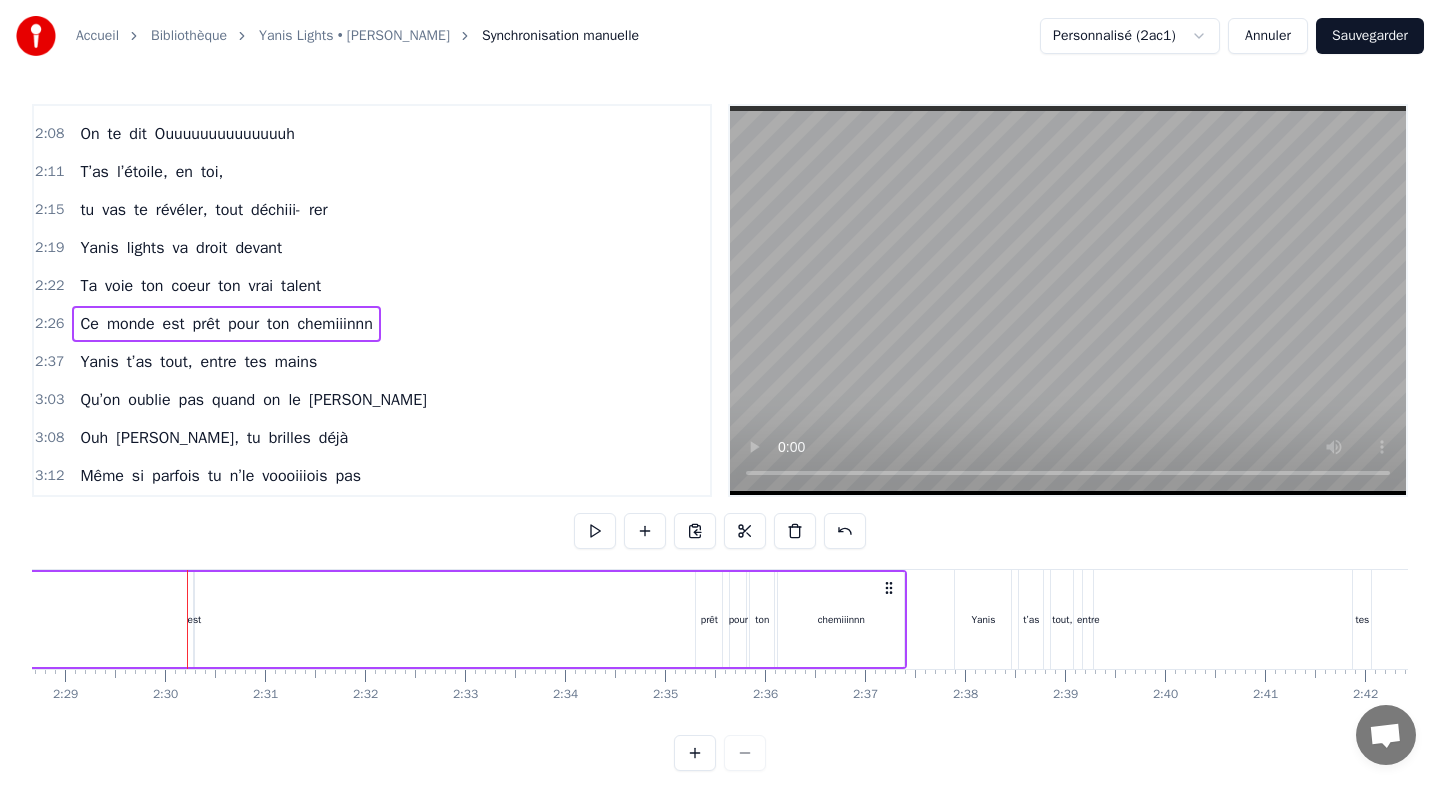 click on "Ce monde est prêt pour ton chemiiinnn" at bounding box center (354, 619) 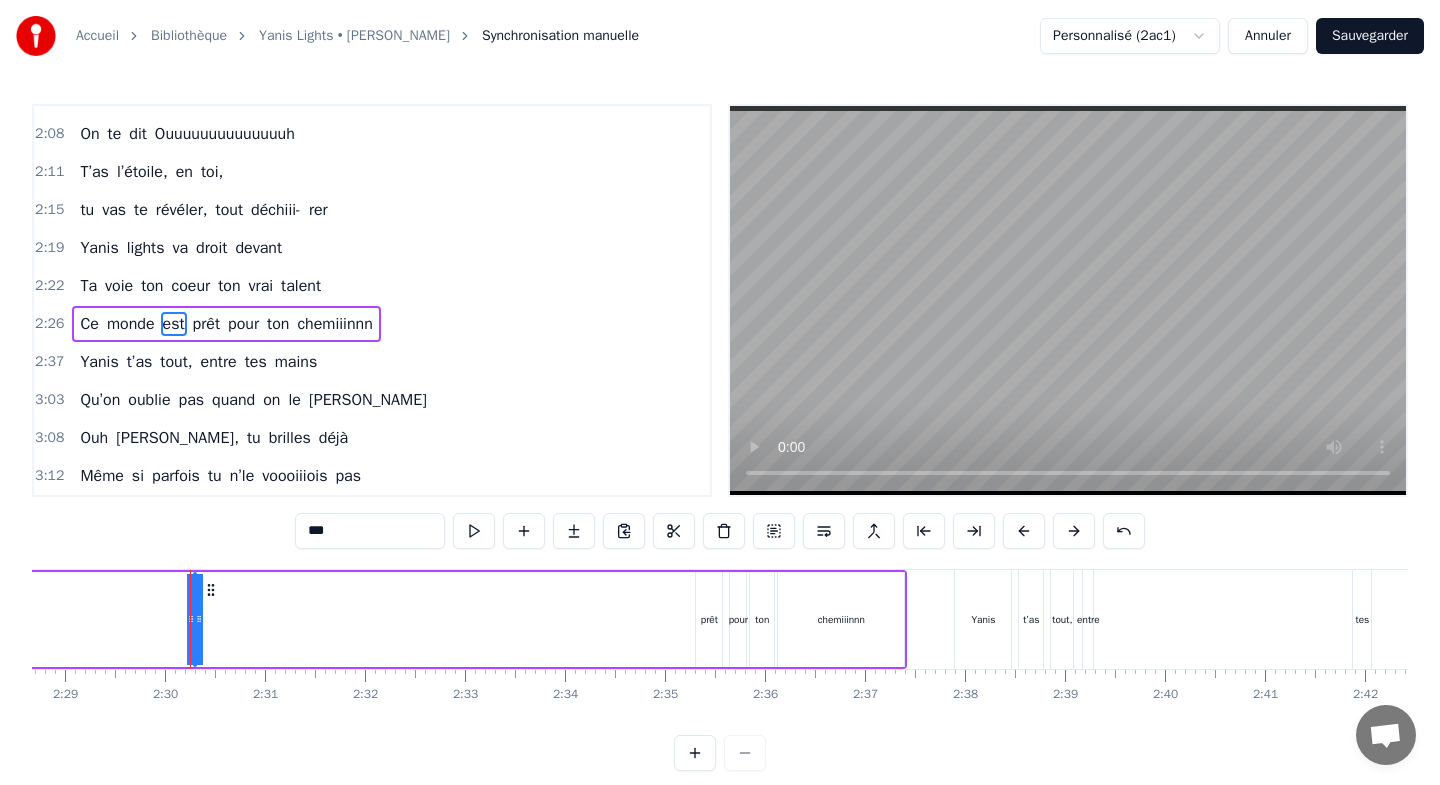drag, startPoint x: 201, startPoint y: 600, endPoint x: 277, endPoint y: 593, distance: 76.321686 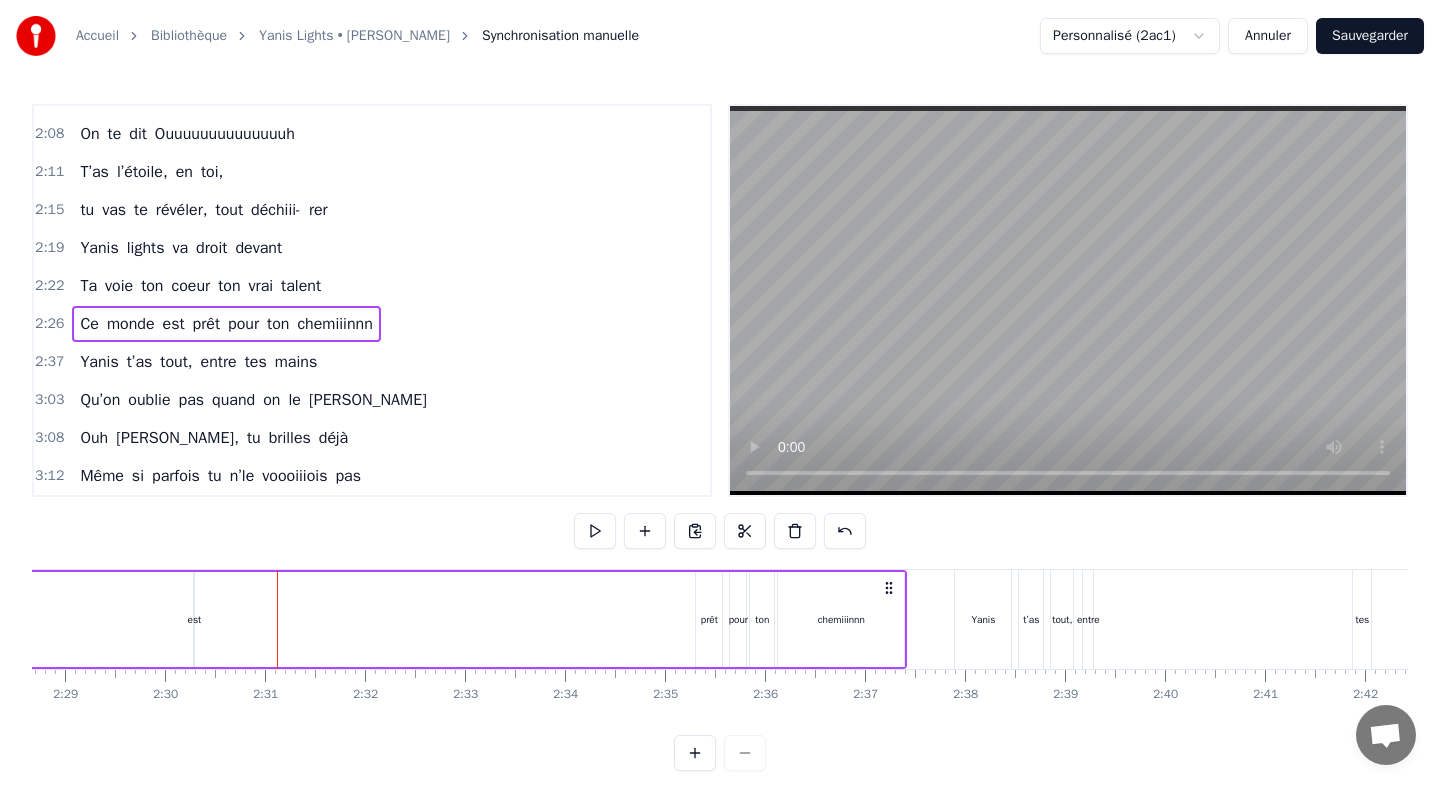 click on "est" at bounding box center (194, 619) 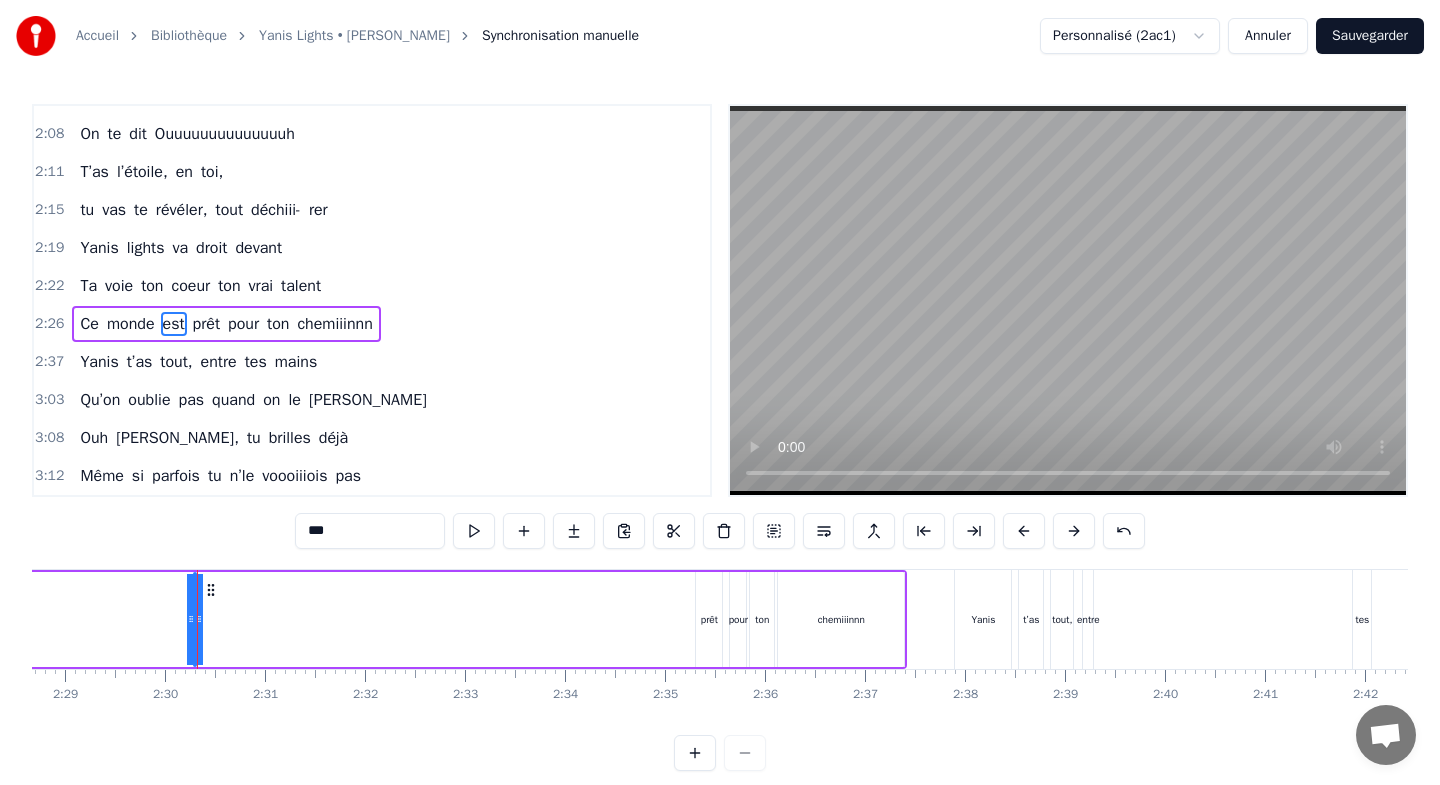 click 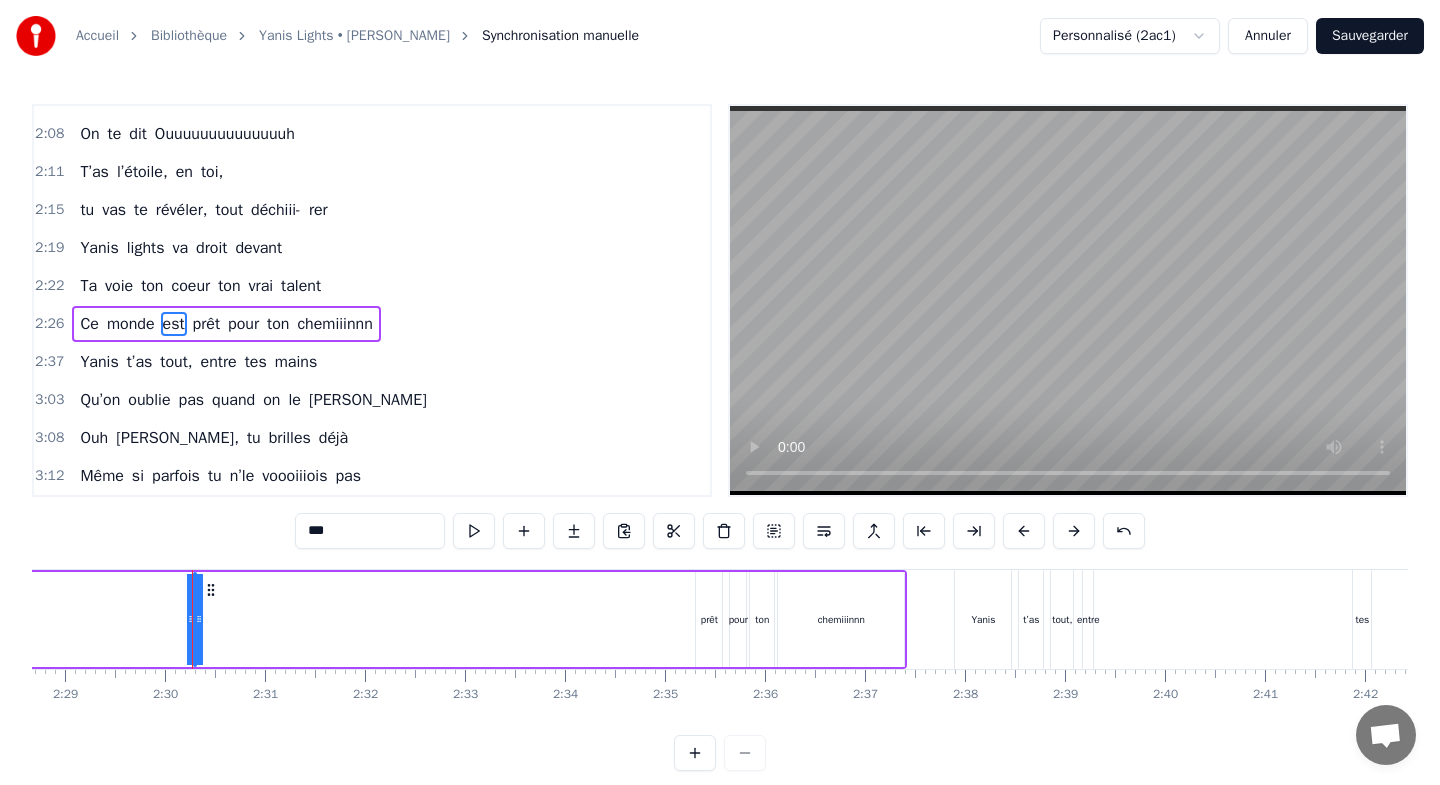 drag, startPoint x: 202, startPoint y: 601, endPoint x: 302, endPoint y: 609, distance: 100.31949 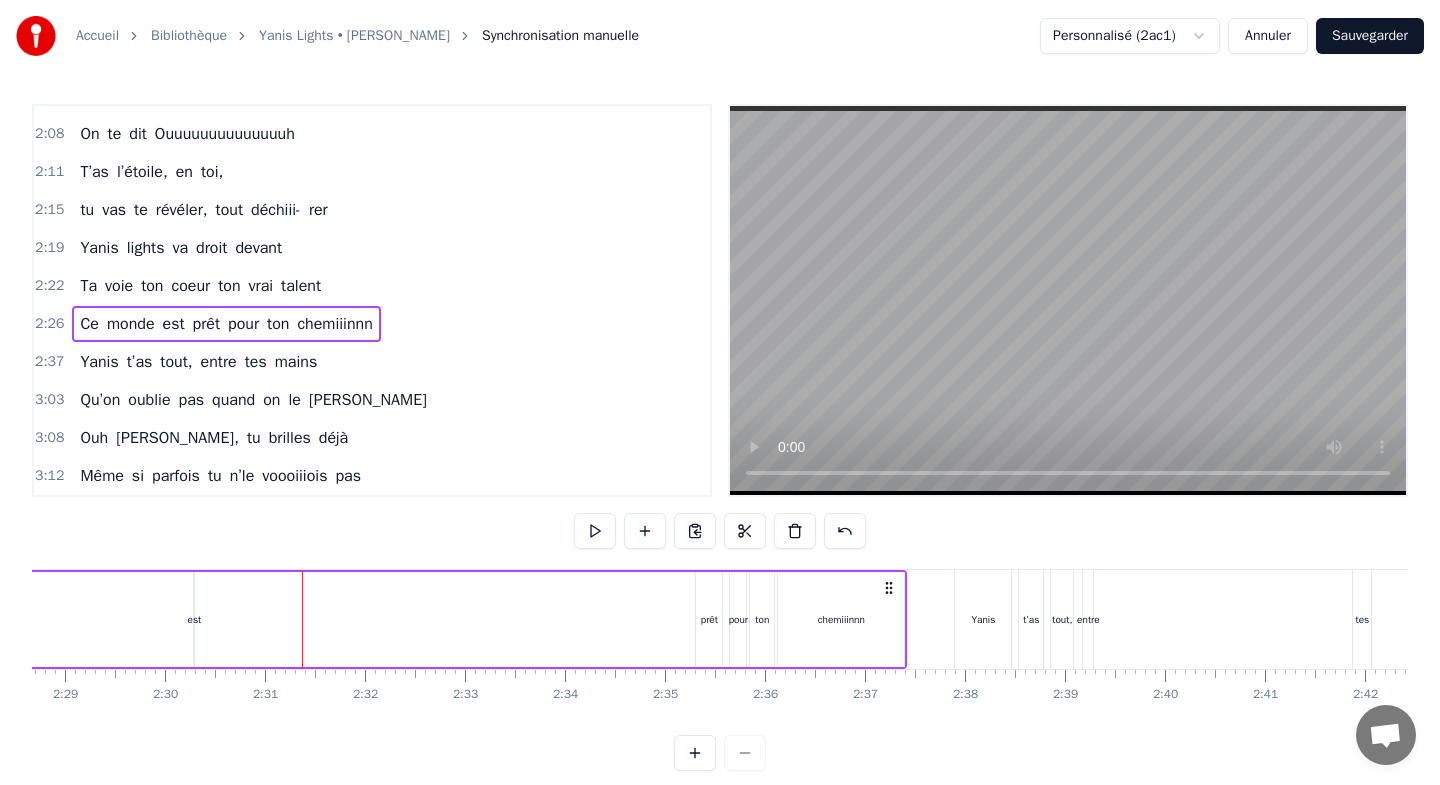 drag, startPoint x: 190, startPoint y: 616, endPoint x: 135, endPoint y: 618, distance: 55.03635 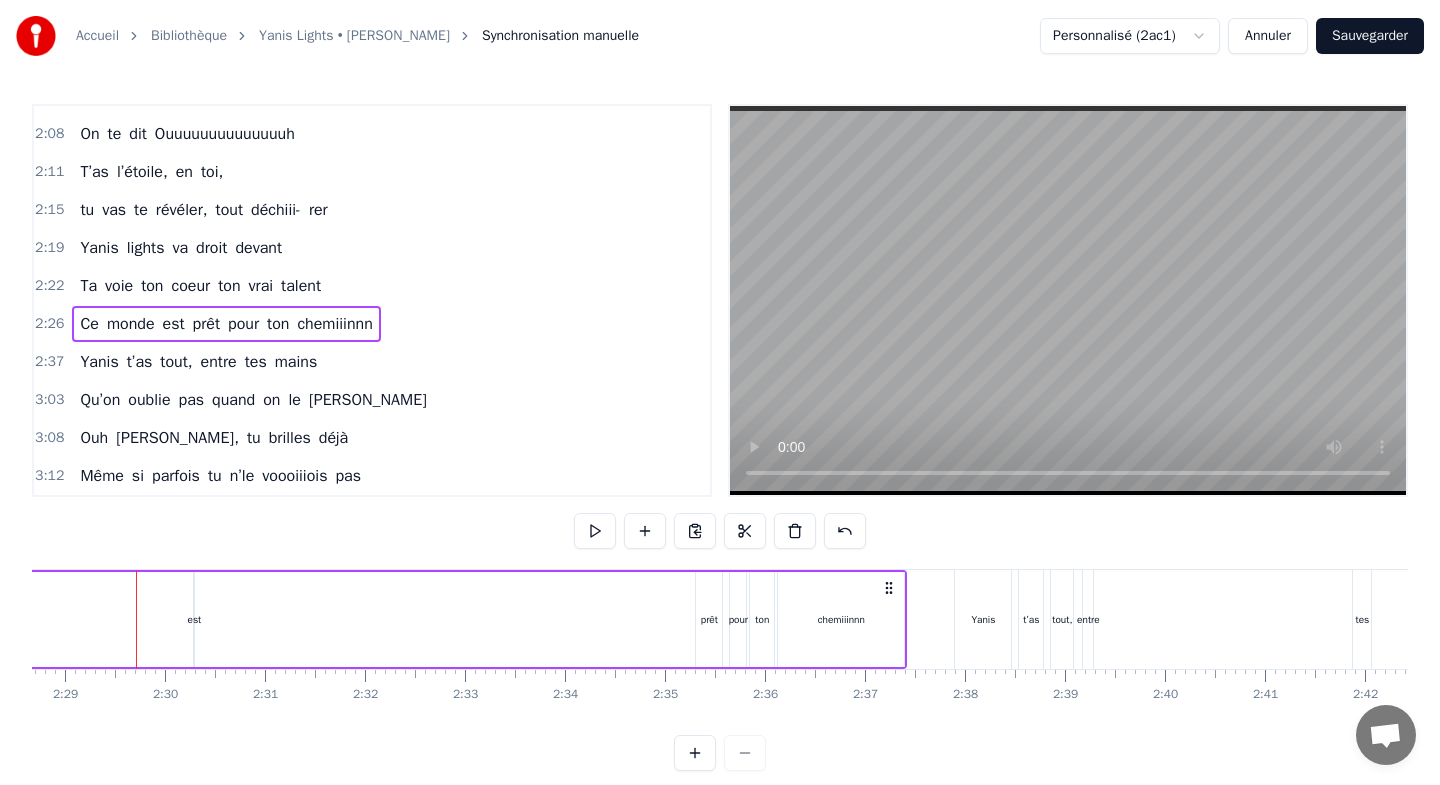 click on "est" at bounding box center (194, 619) 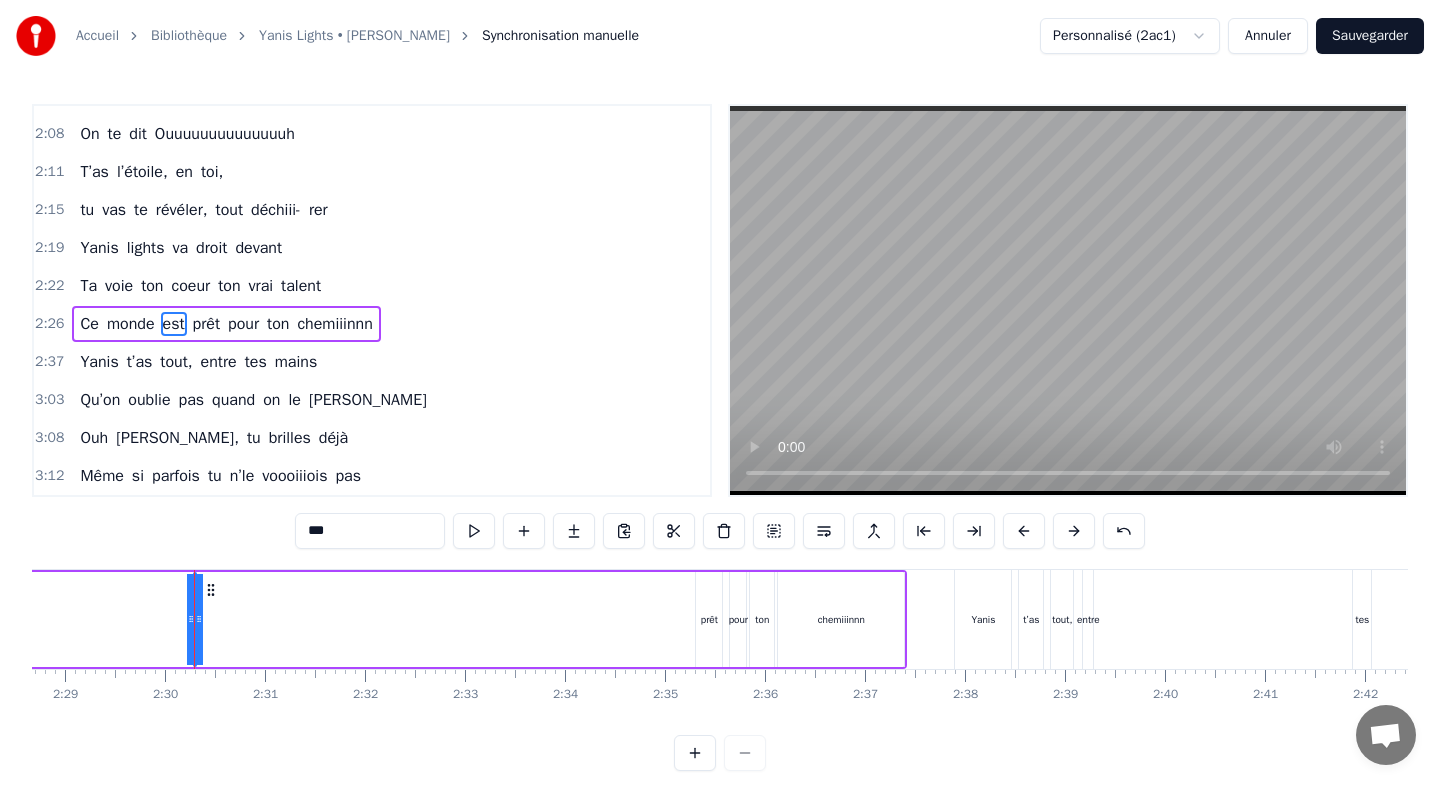 click 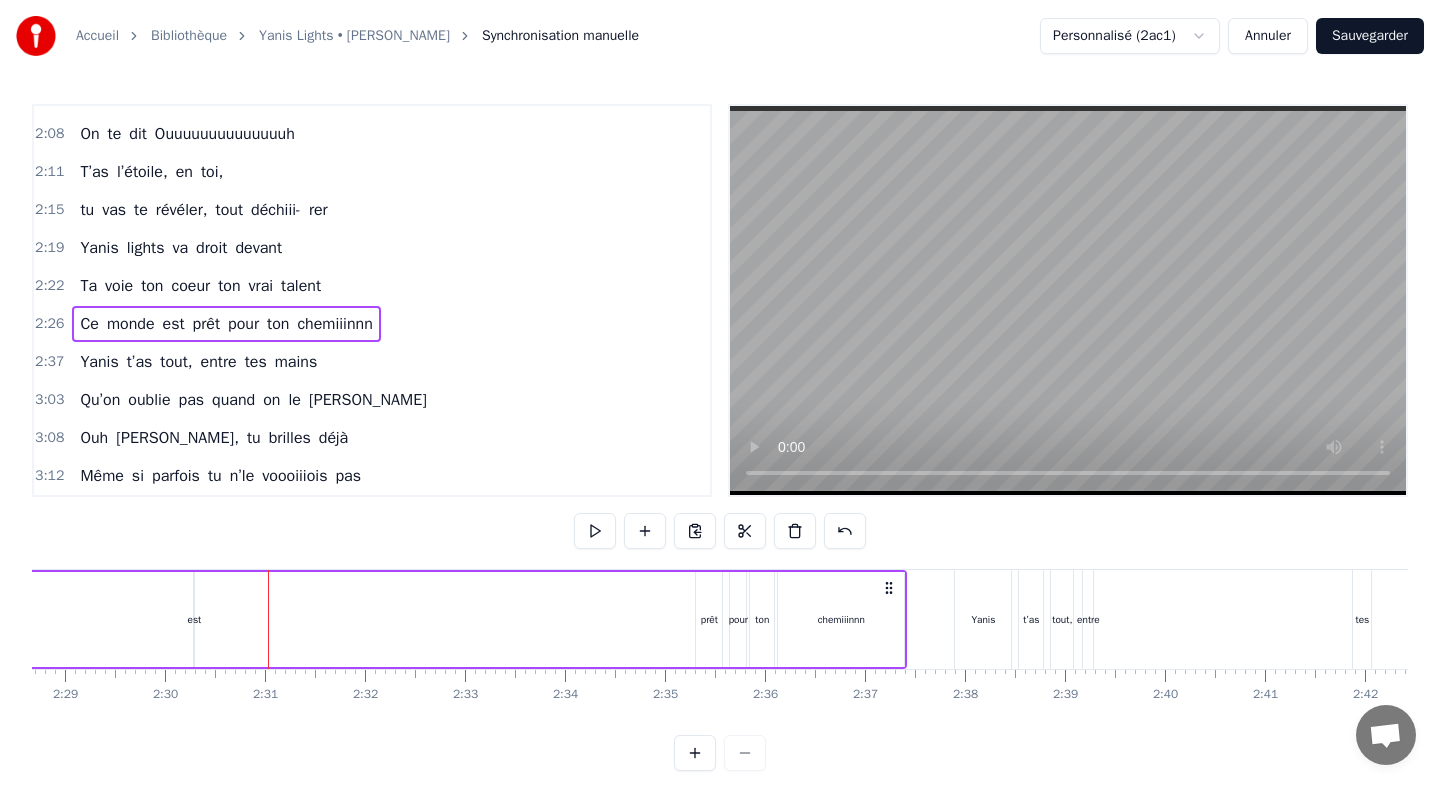 click on "est" at bounding box center (194, 619) 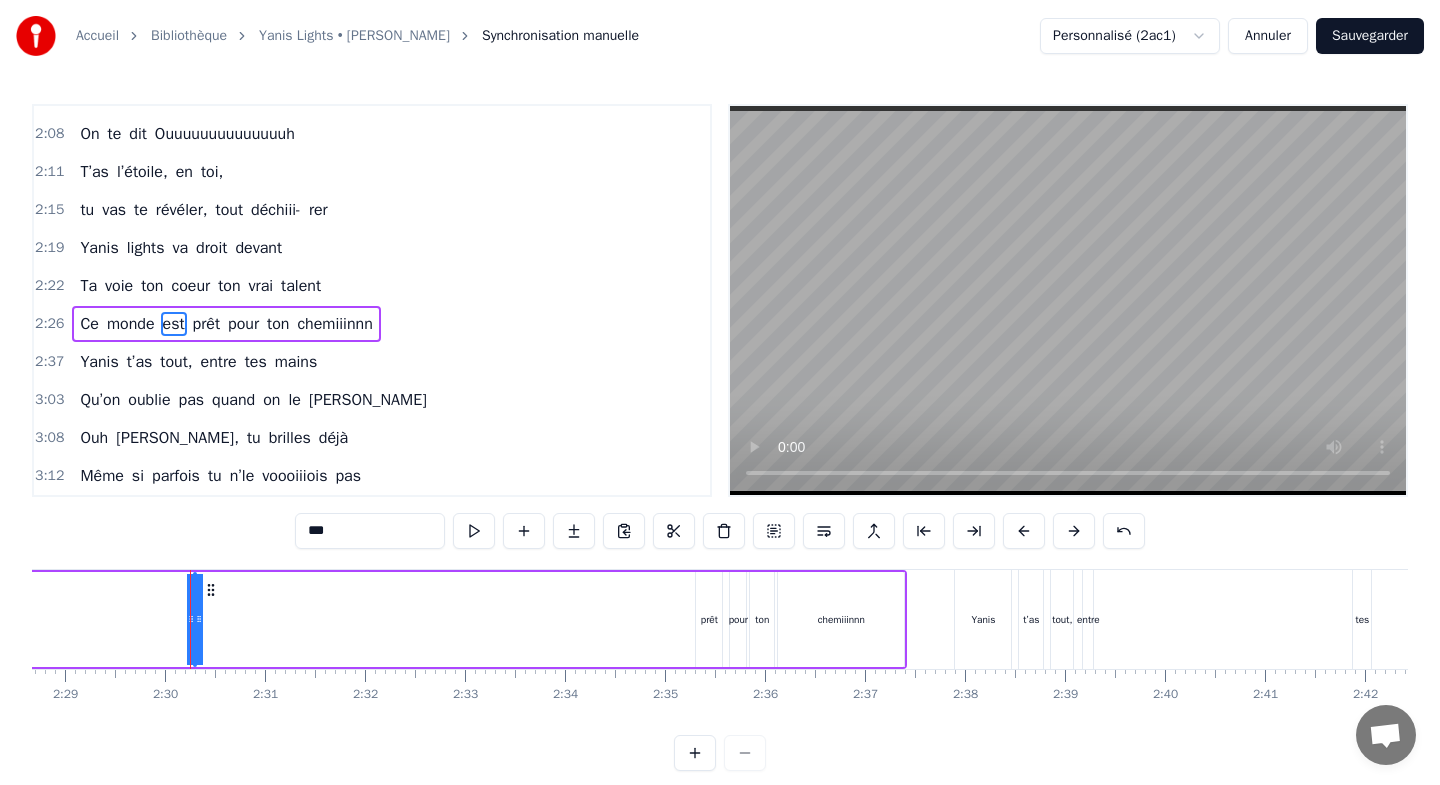 click 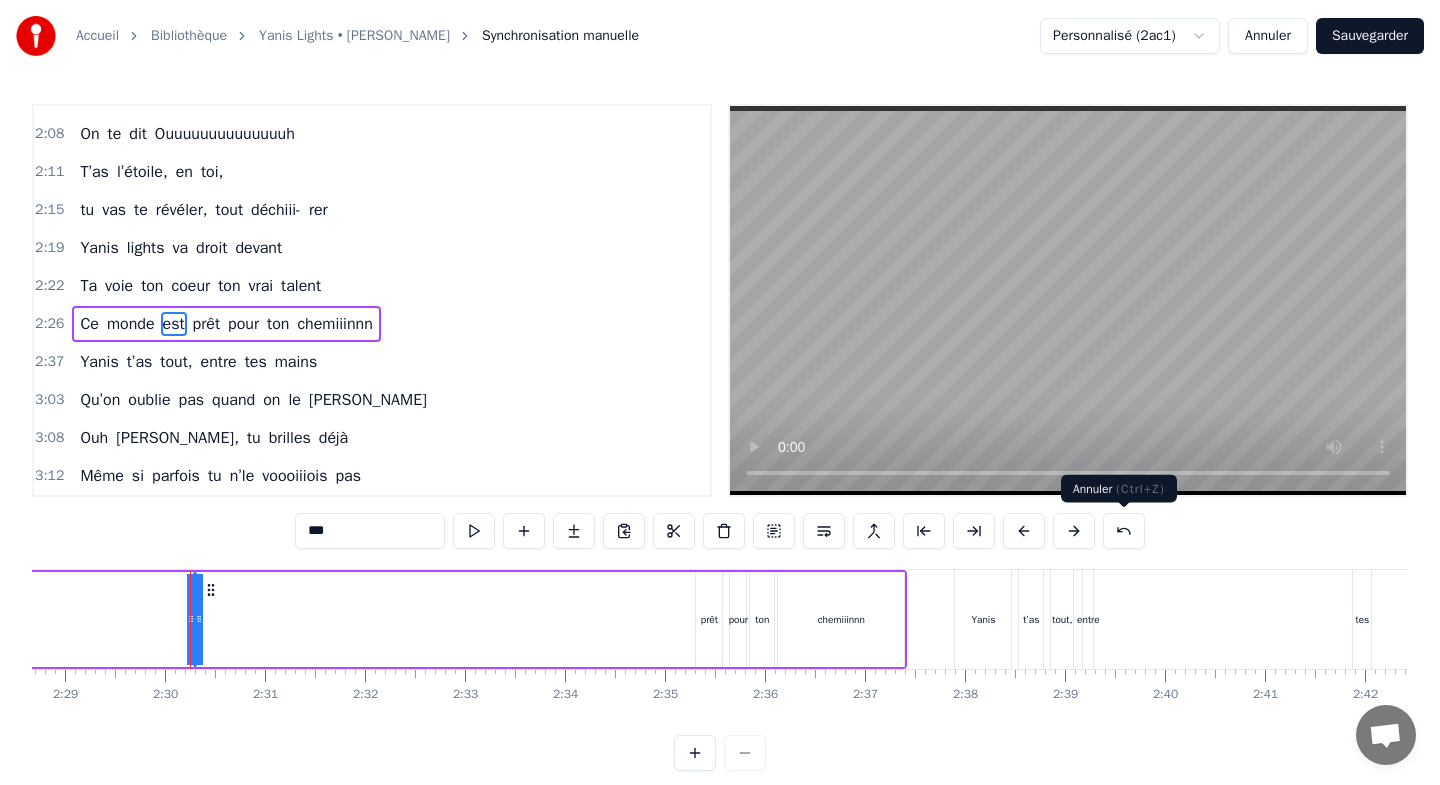 click at bounding box center [1124, 531] 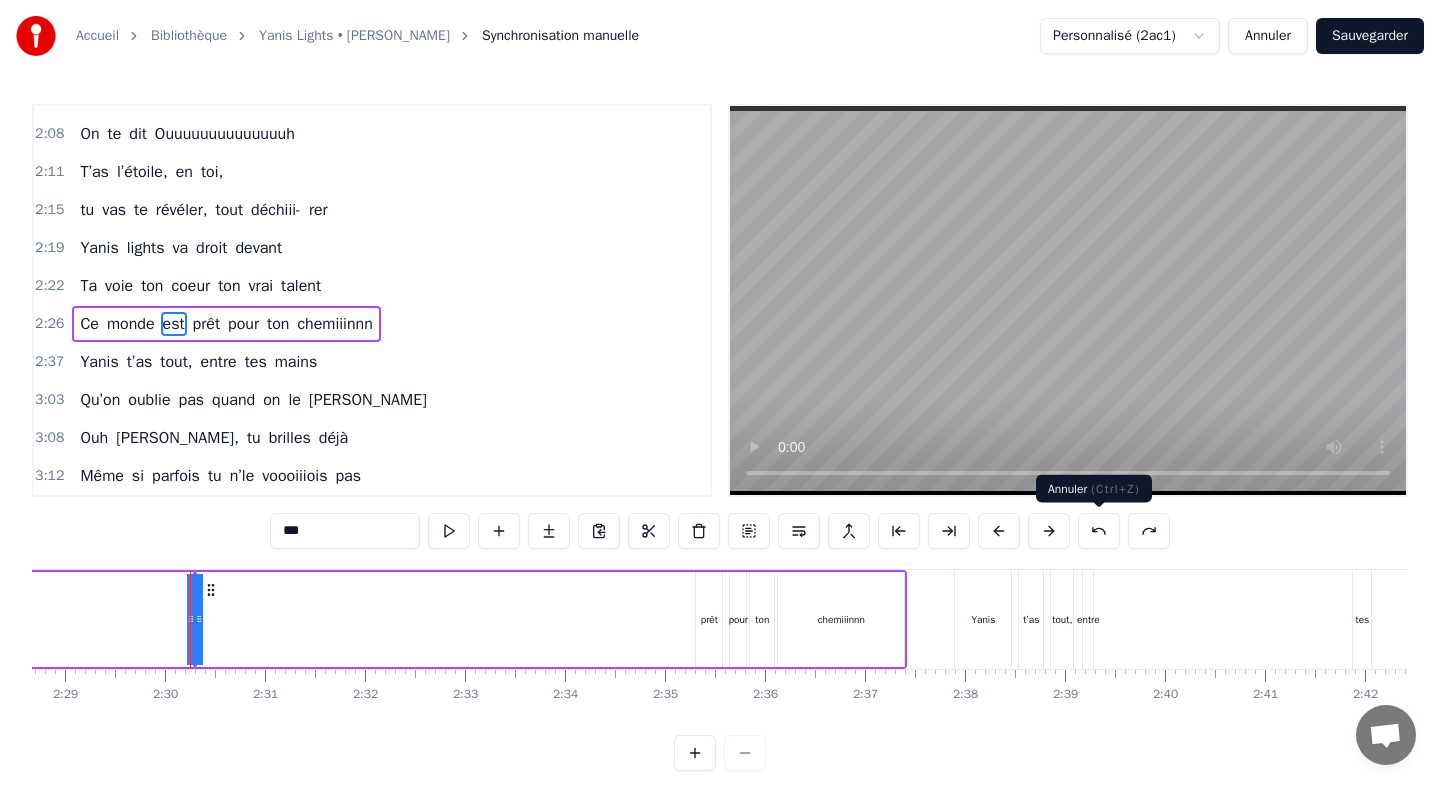 click at bounding box center [1099, 531] 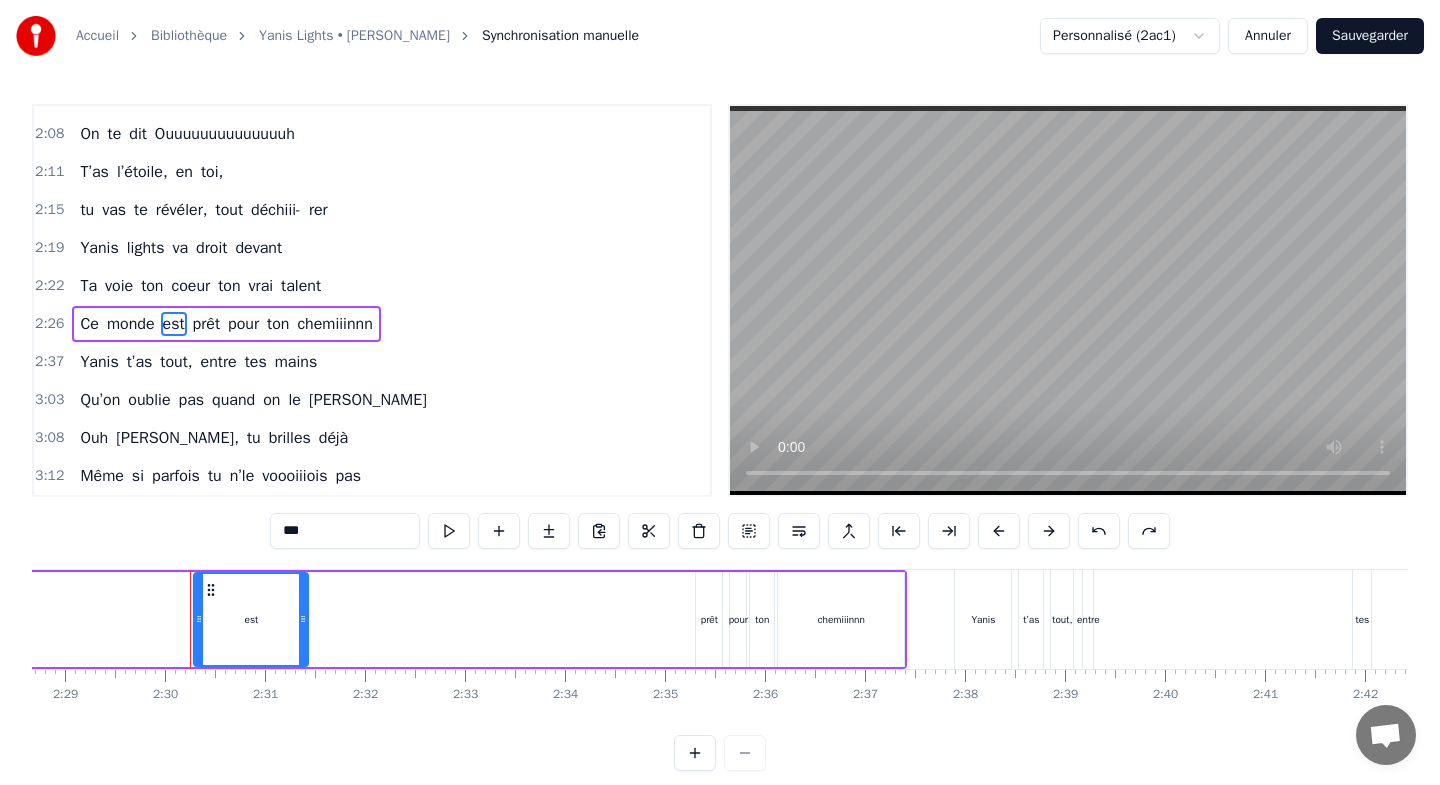 drag, startPoint x: 194, startPoint y: 595, endPoint x: 310, endPoint y: 585, distance: 116.43024 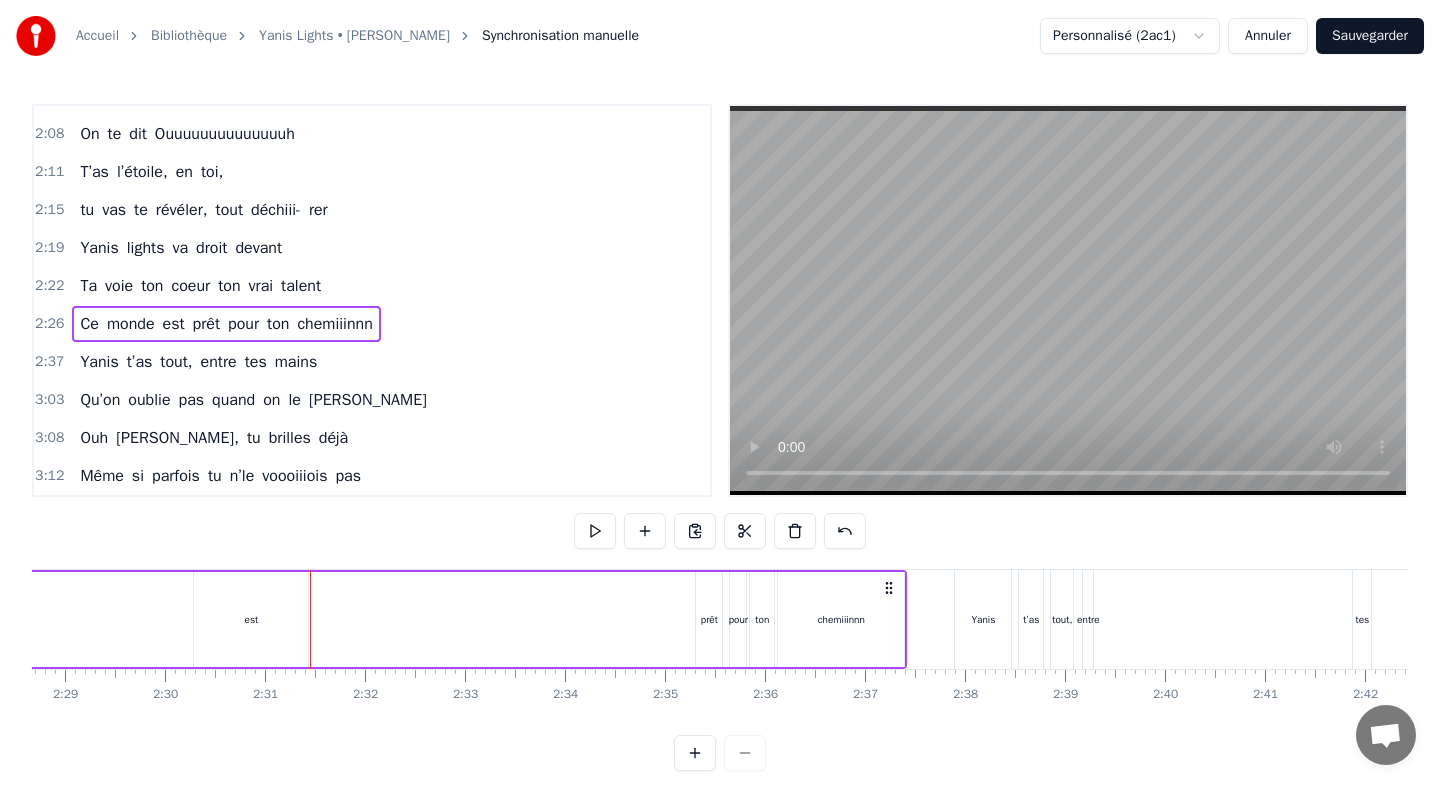 click on "est" at bounding box center (251, 619) 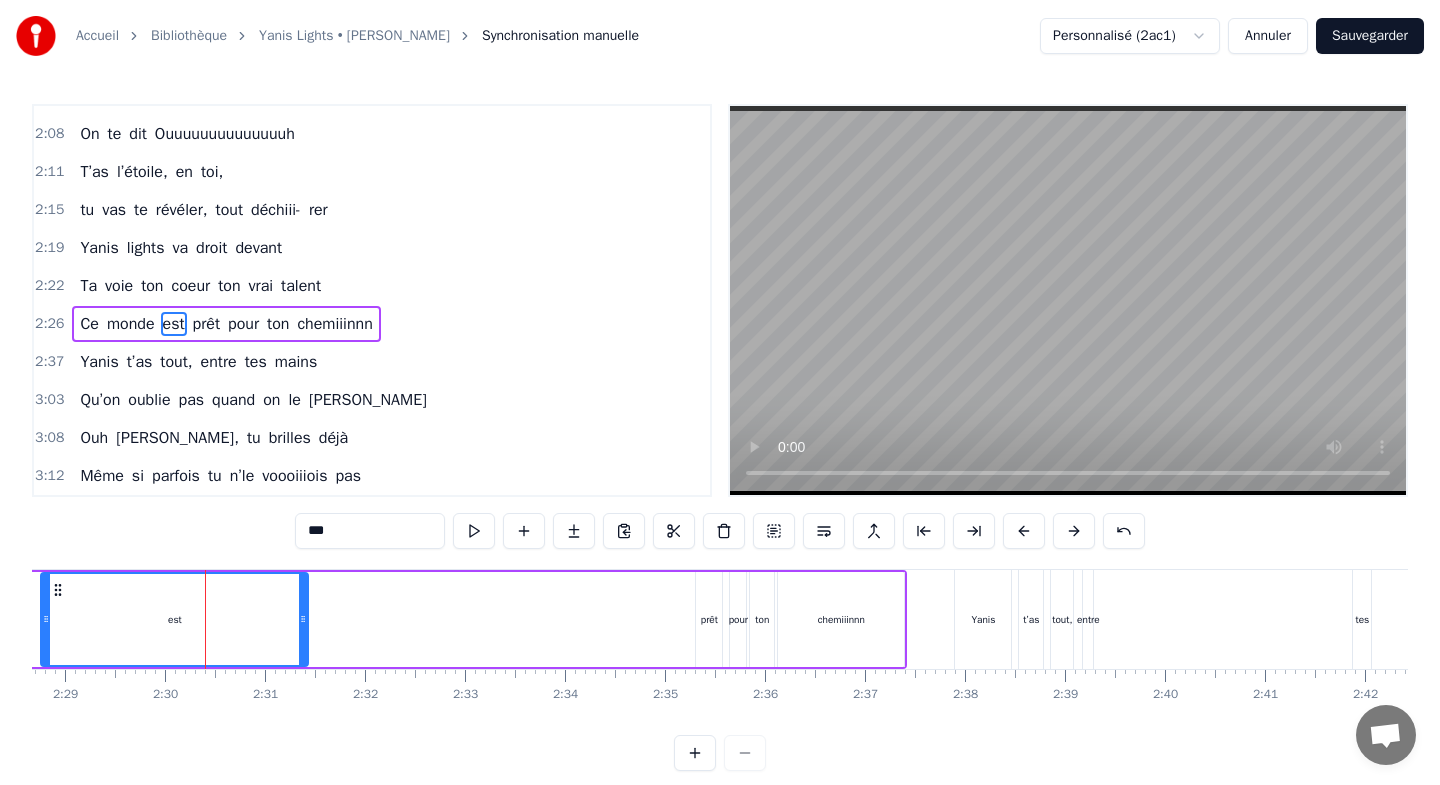 drag, startPoint x: 195, startPoint y: 600, endPoint x: 42, endPoint y: 600, distance: 153 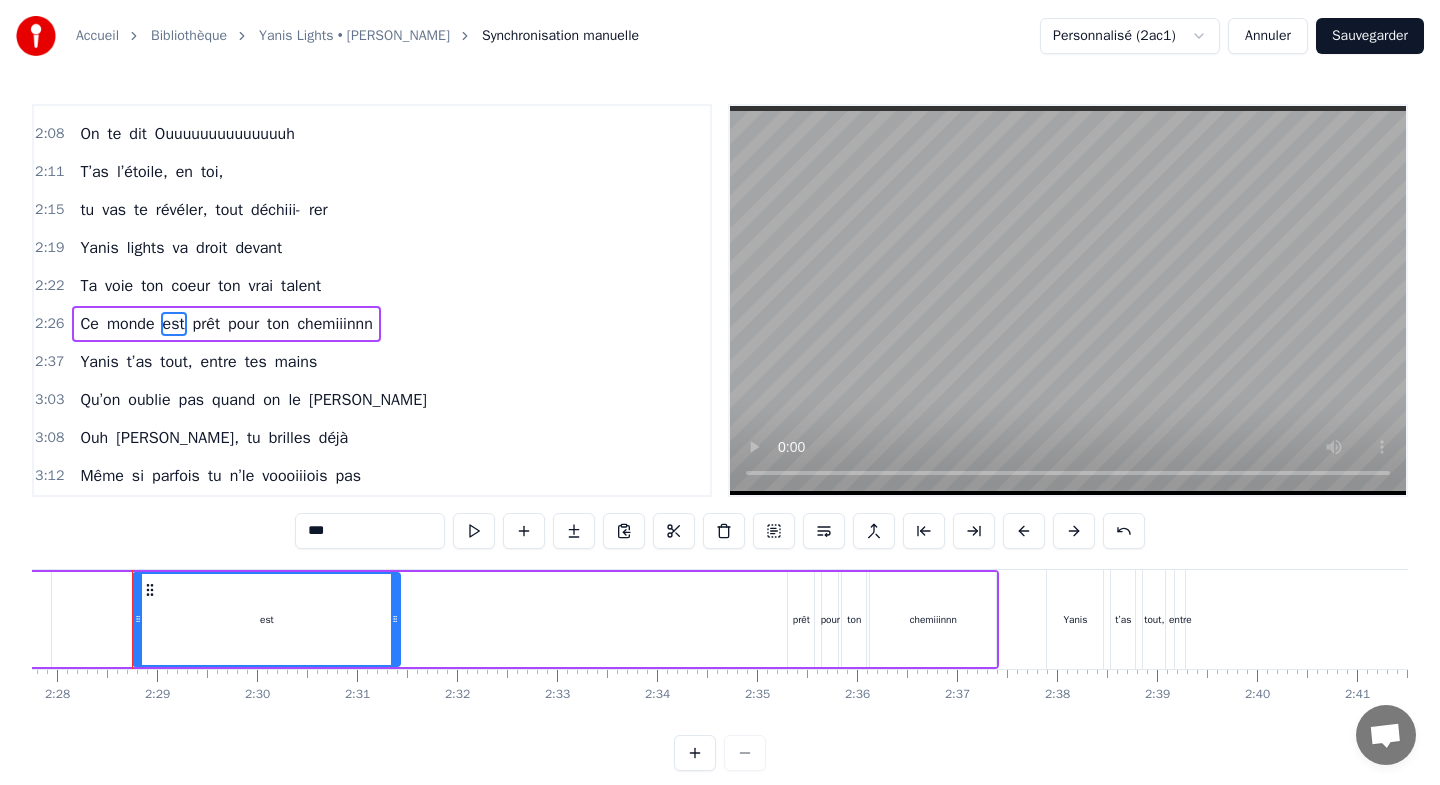 scroll, scrollTop: 0, scrollLeft: 14775, axis: horizontal 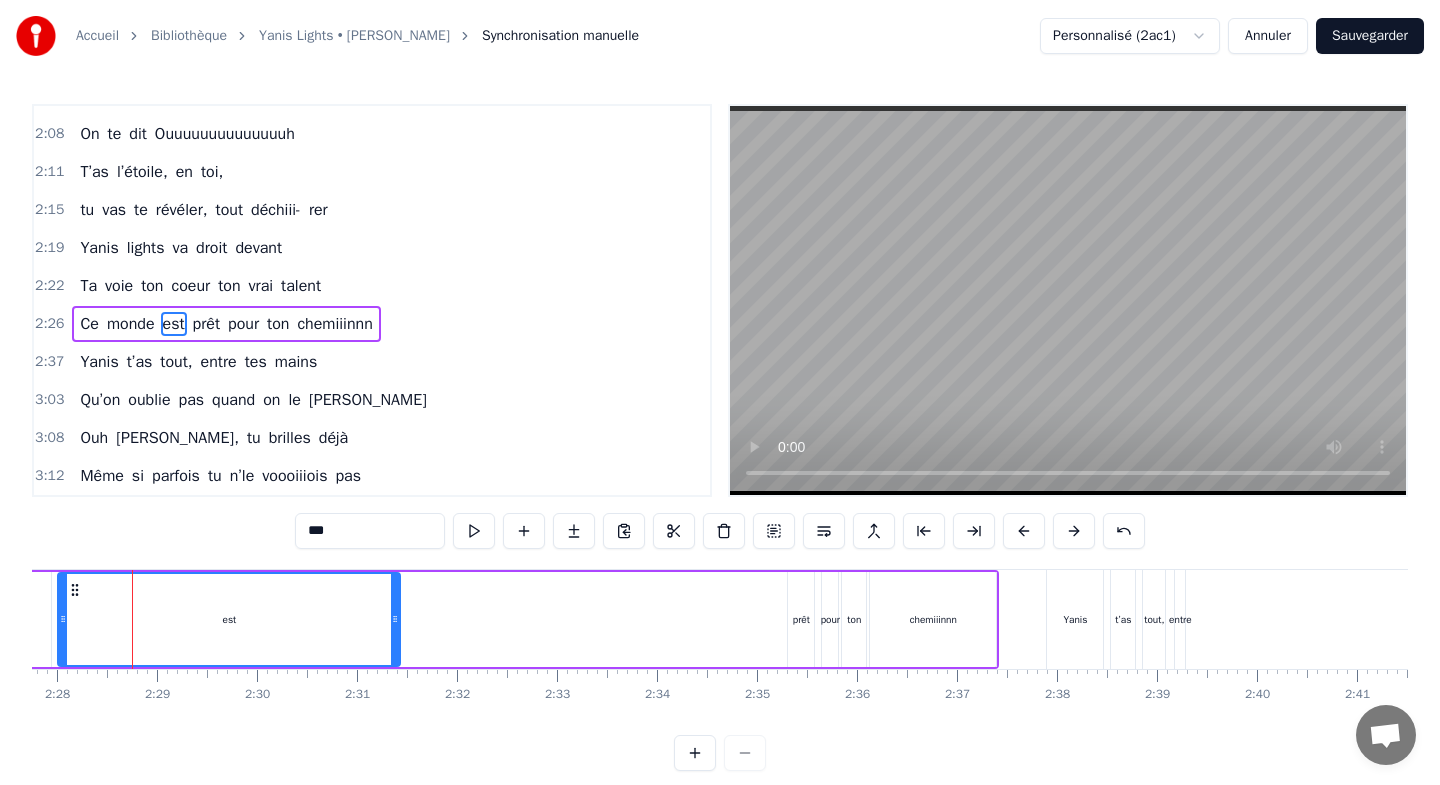 drag, startPoint x: 139, startPoint y: 612, endPoint x: 64, endPoint y: 618, distance: 75.23962 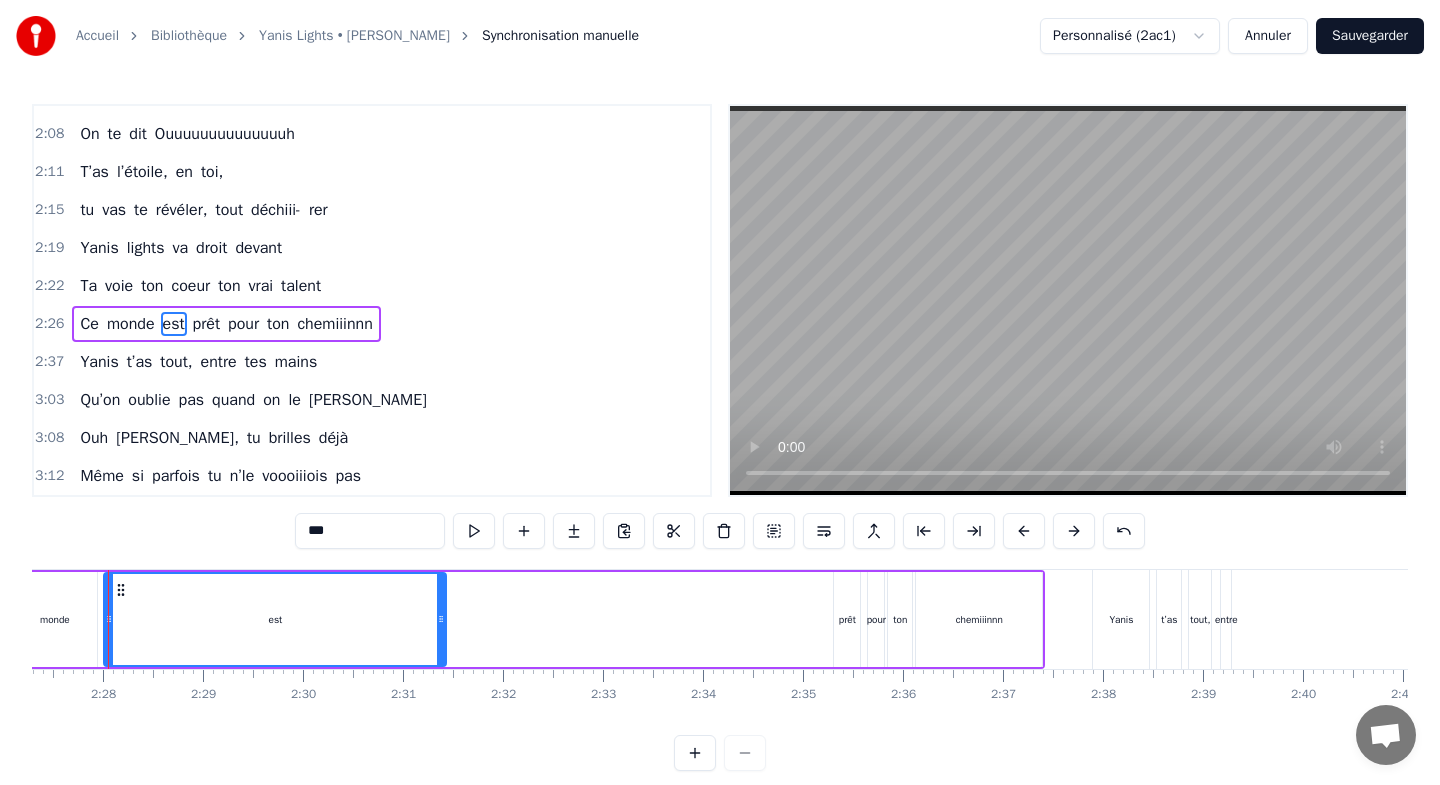 scroll, scrollTop: 0, scrollLeft: 14705, axis: horizontal 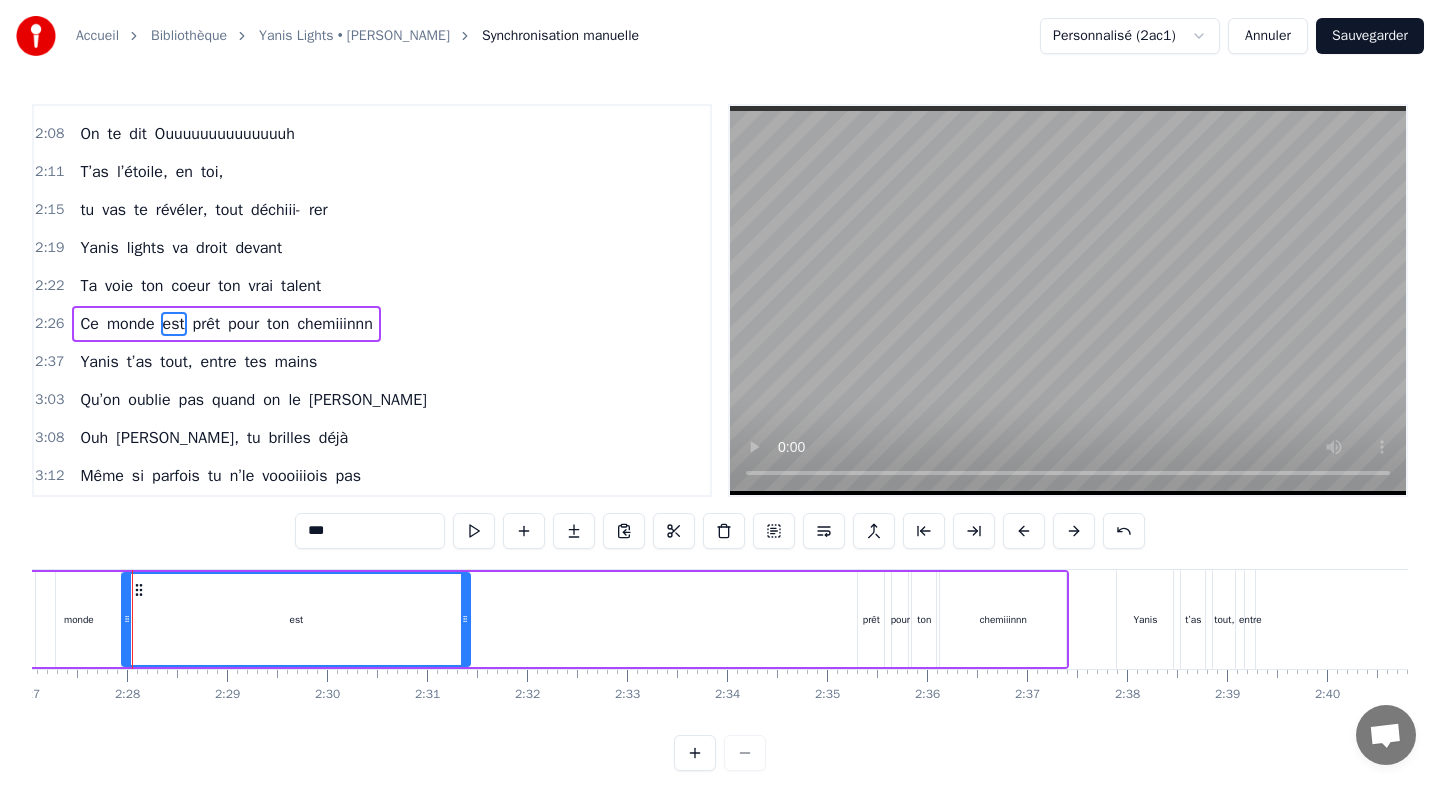 click at bounding box center (127, 619) 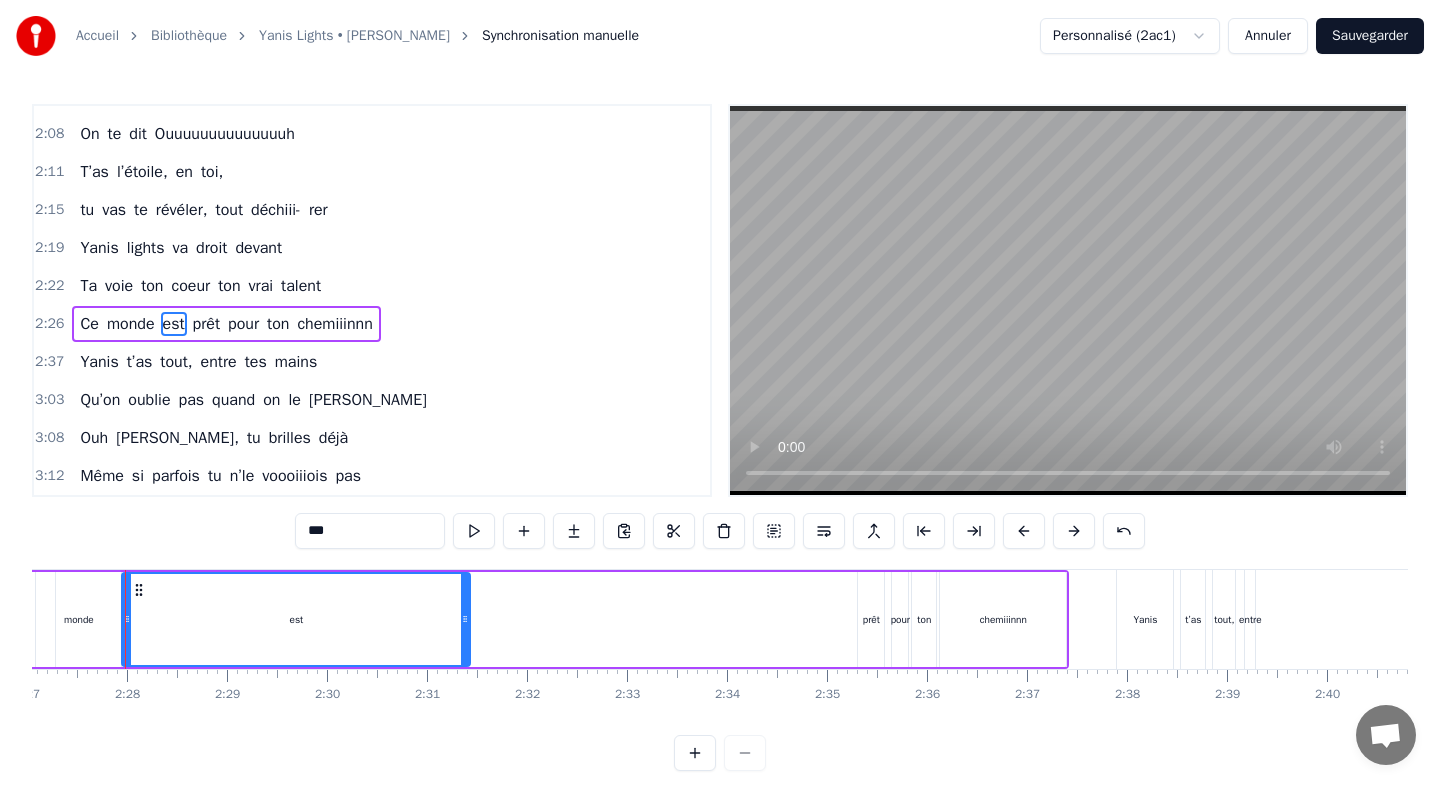 scroll, scrollTop: 0, scrollLeft: 14698, axis: horizontal 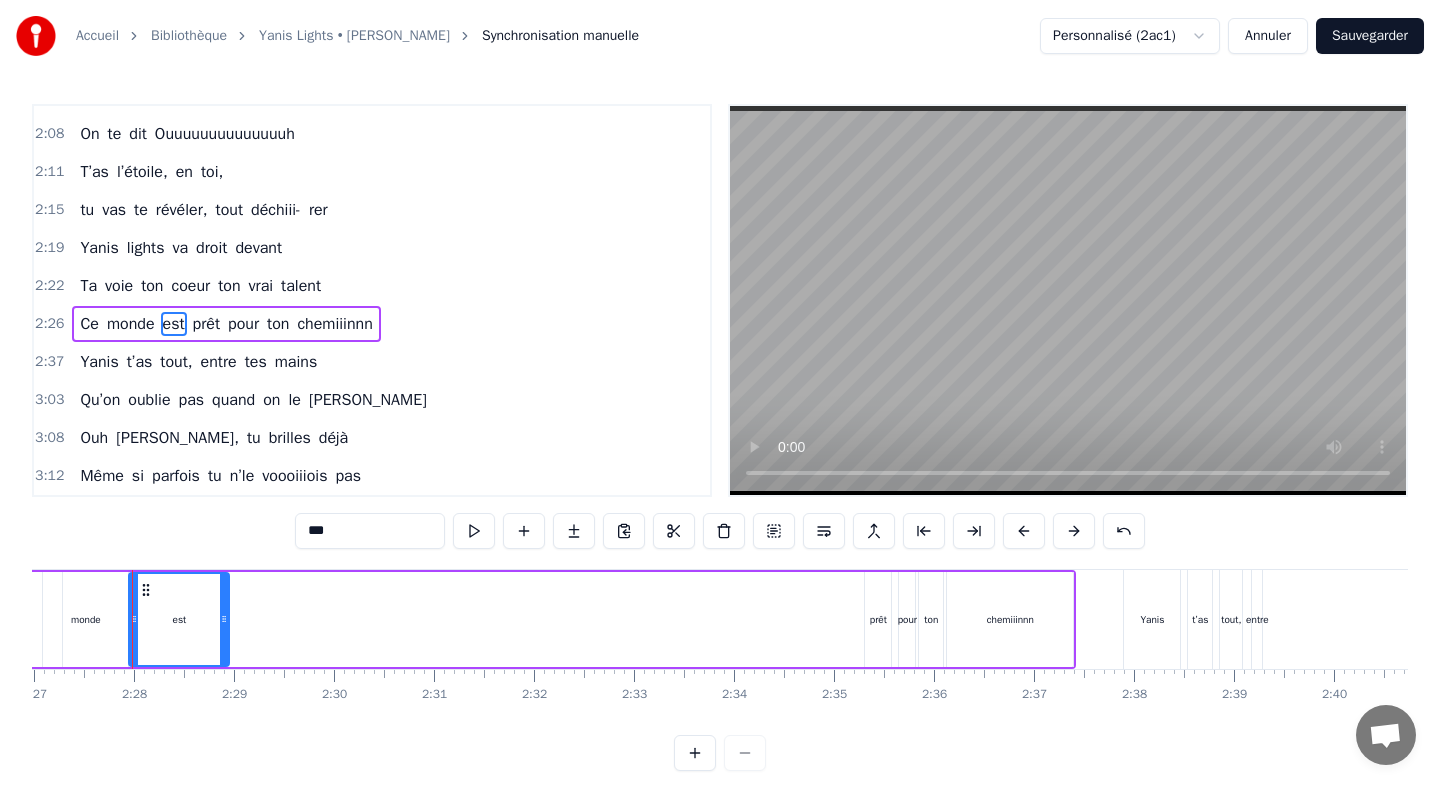 drag, startPoint x: 474, startPoint y: 593, endPoint x: 226, endPoint y: 611, distance: 248.65237 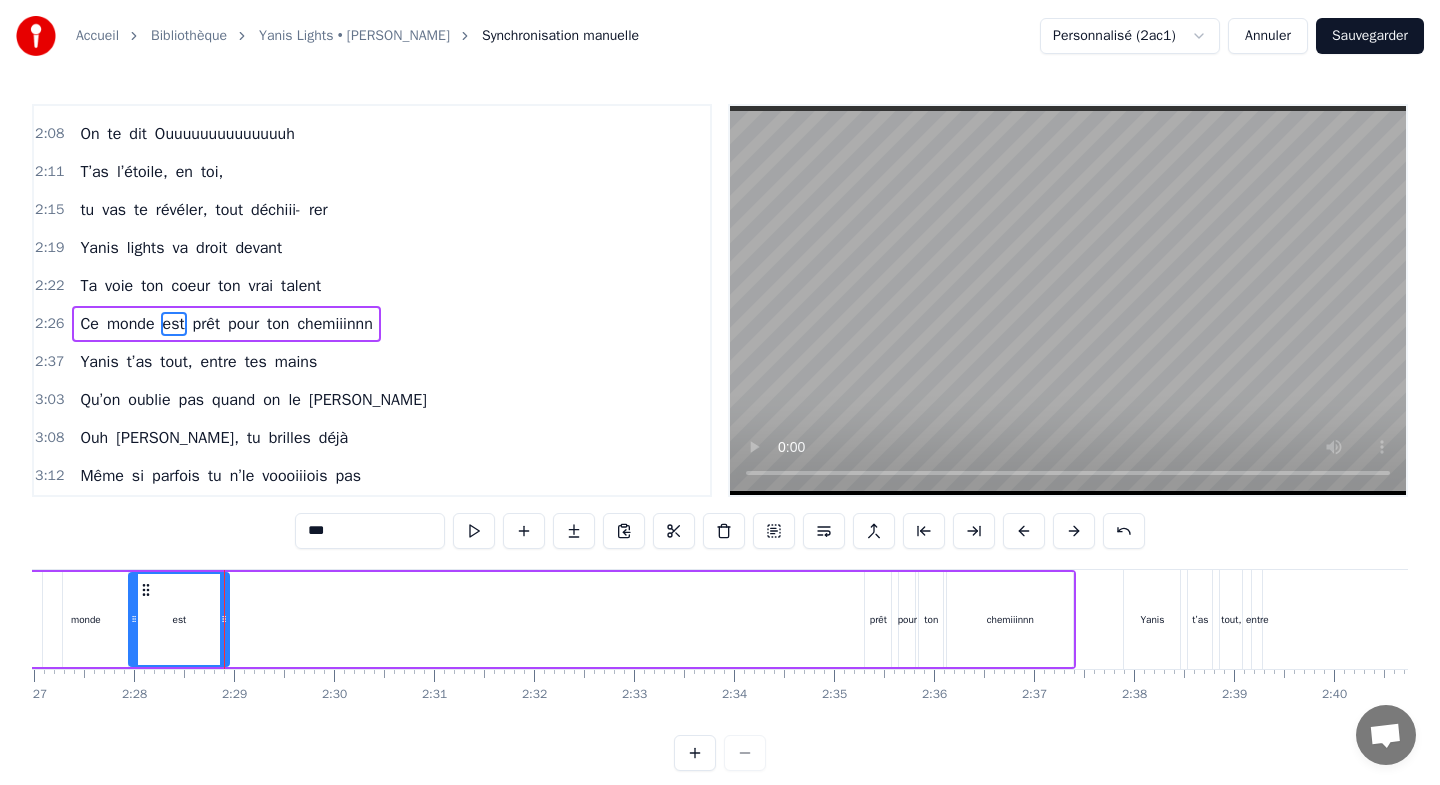 click on "prêt" at bounding box center [878, 619] 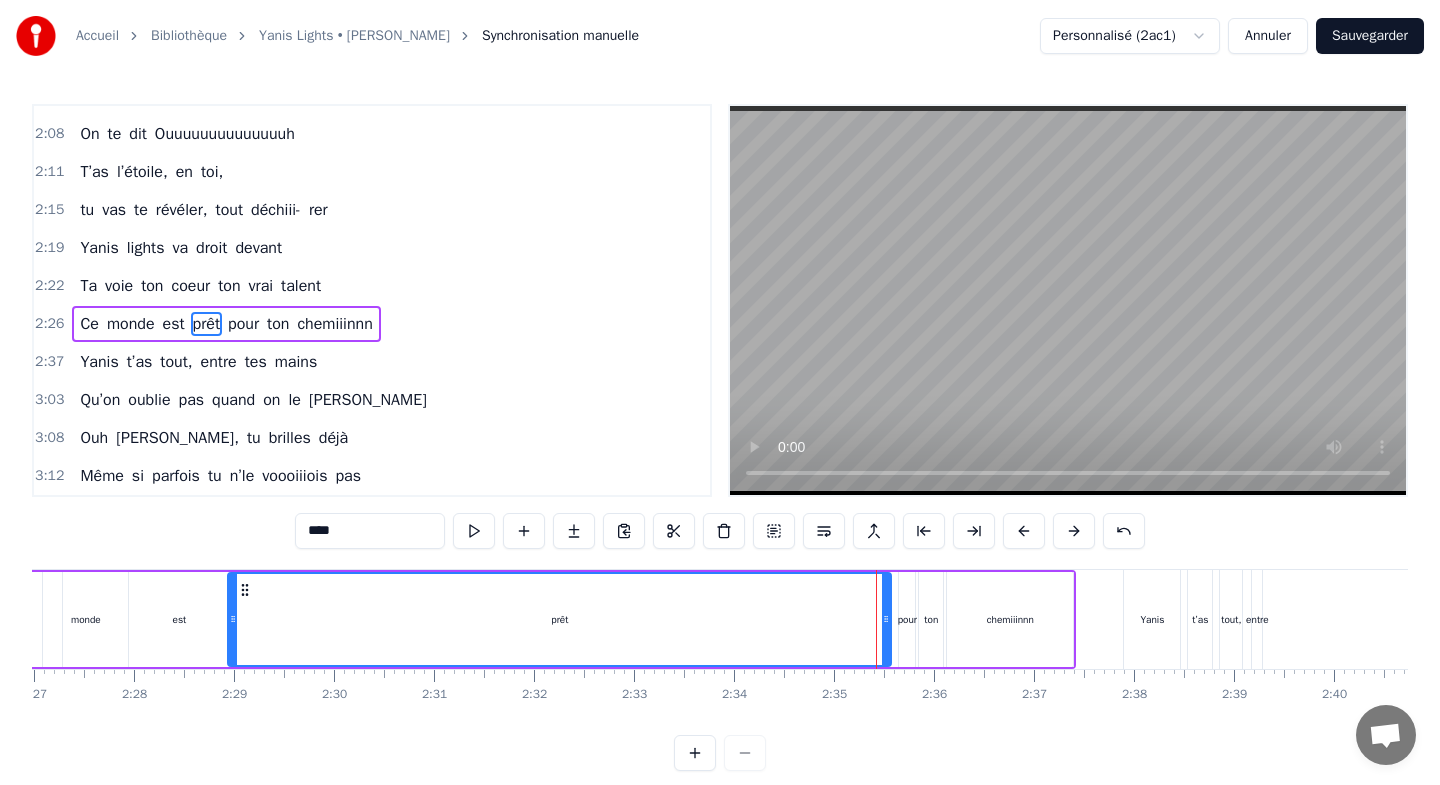 drag, startPoint x: 867, startPoint y: 594, endPoint x: 230, endPoint y: 599, distance: 637.01965 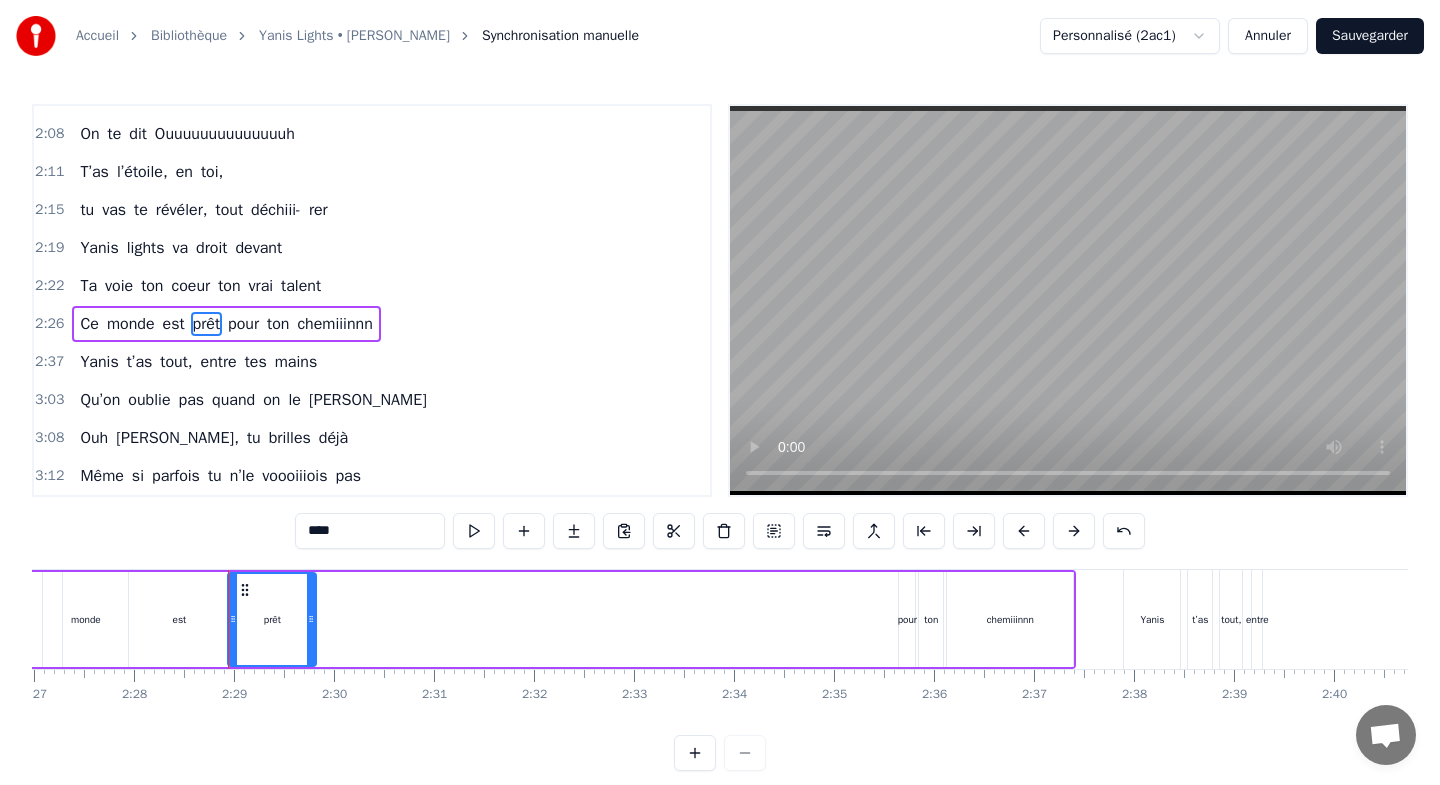 drag, startPoint x: 887, startPoint y: 596, endPoint x: 312, endPoint y: 600, distance: 575.0139 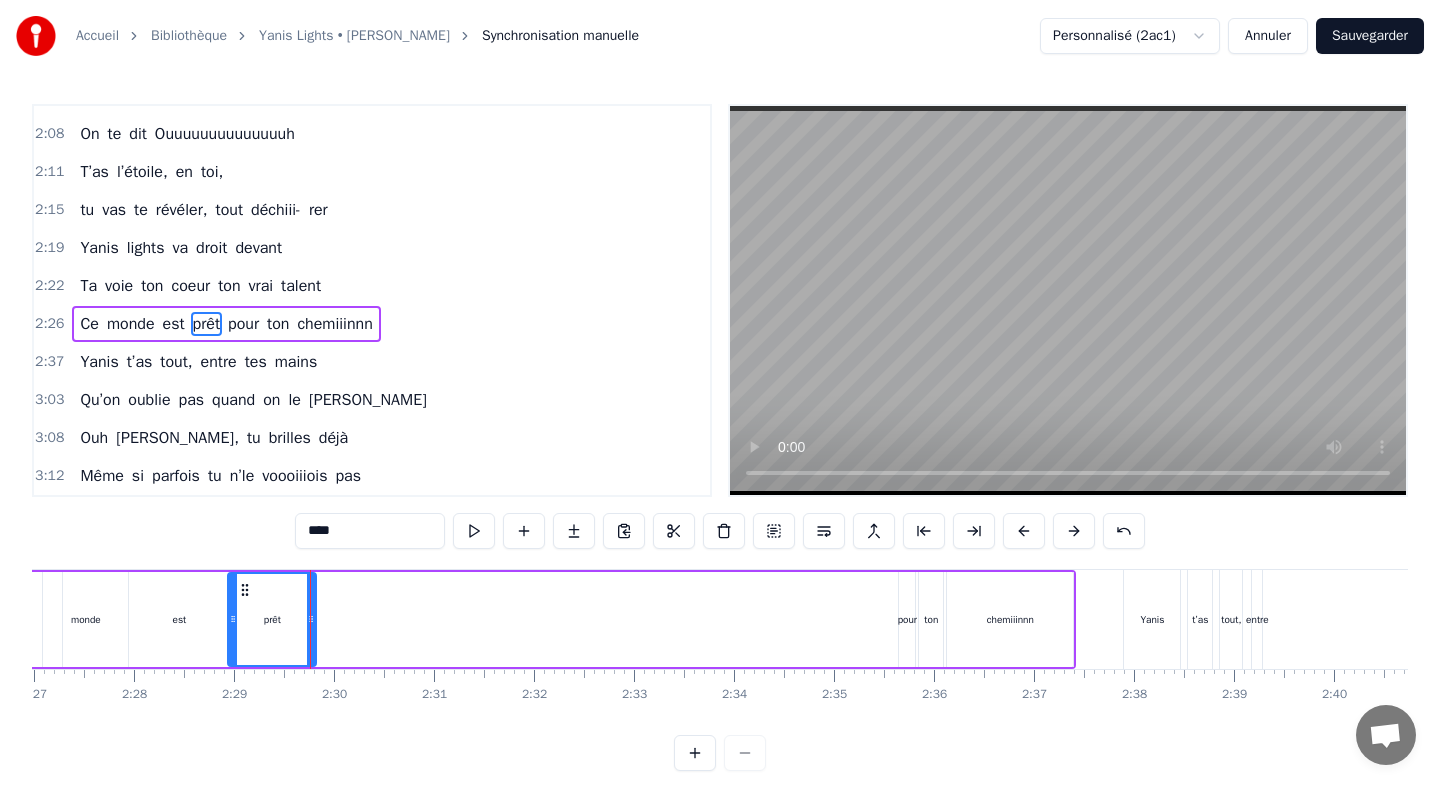 click on "pour" at bounding box center (907, 619) 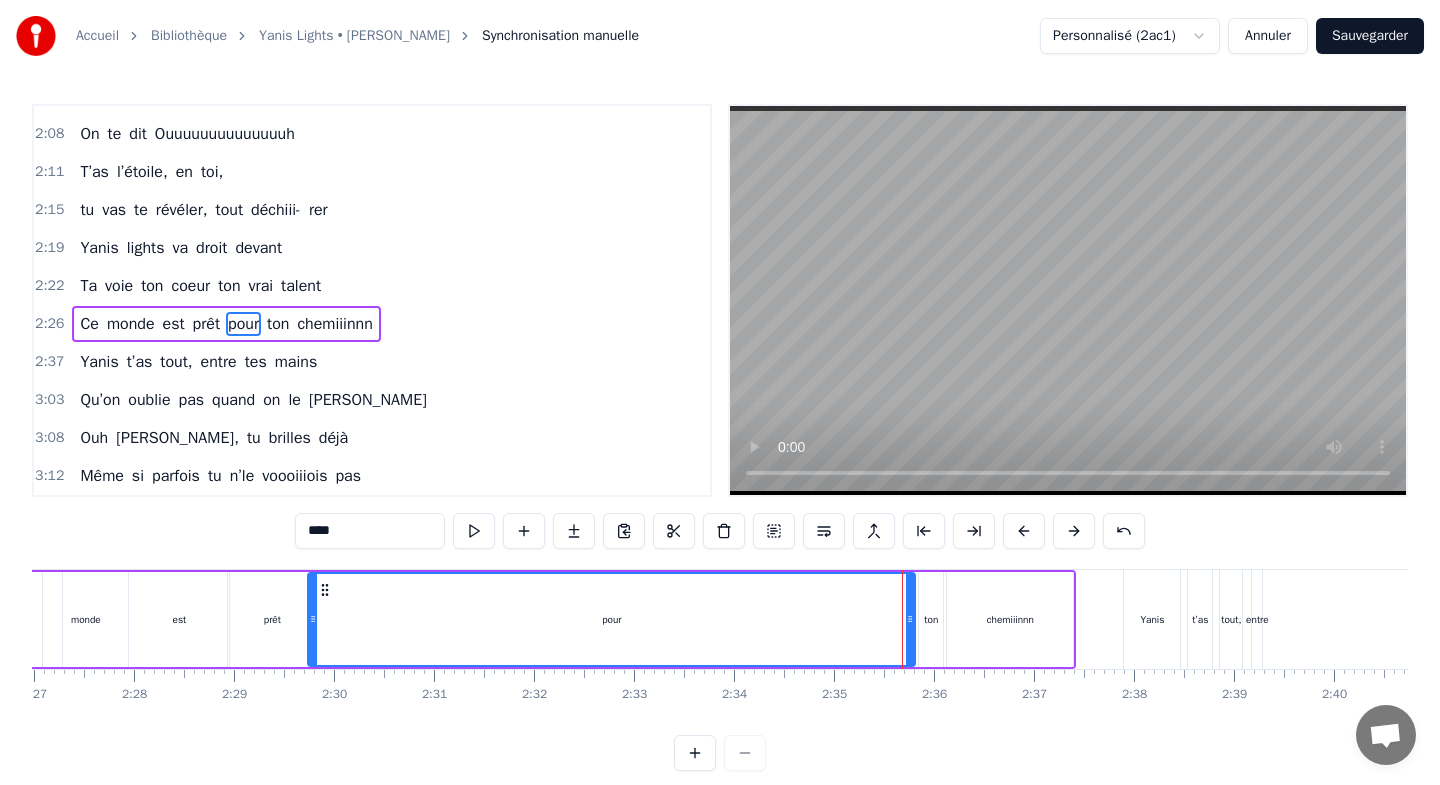 drag, startPoint x: 900, startPoint y: 600, endPoint x: 309, endPoint y: 589, distance: 591.10236 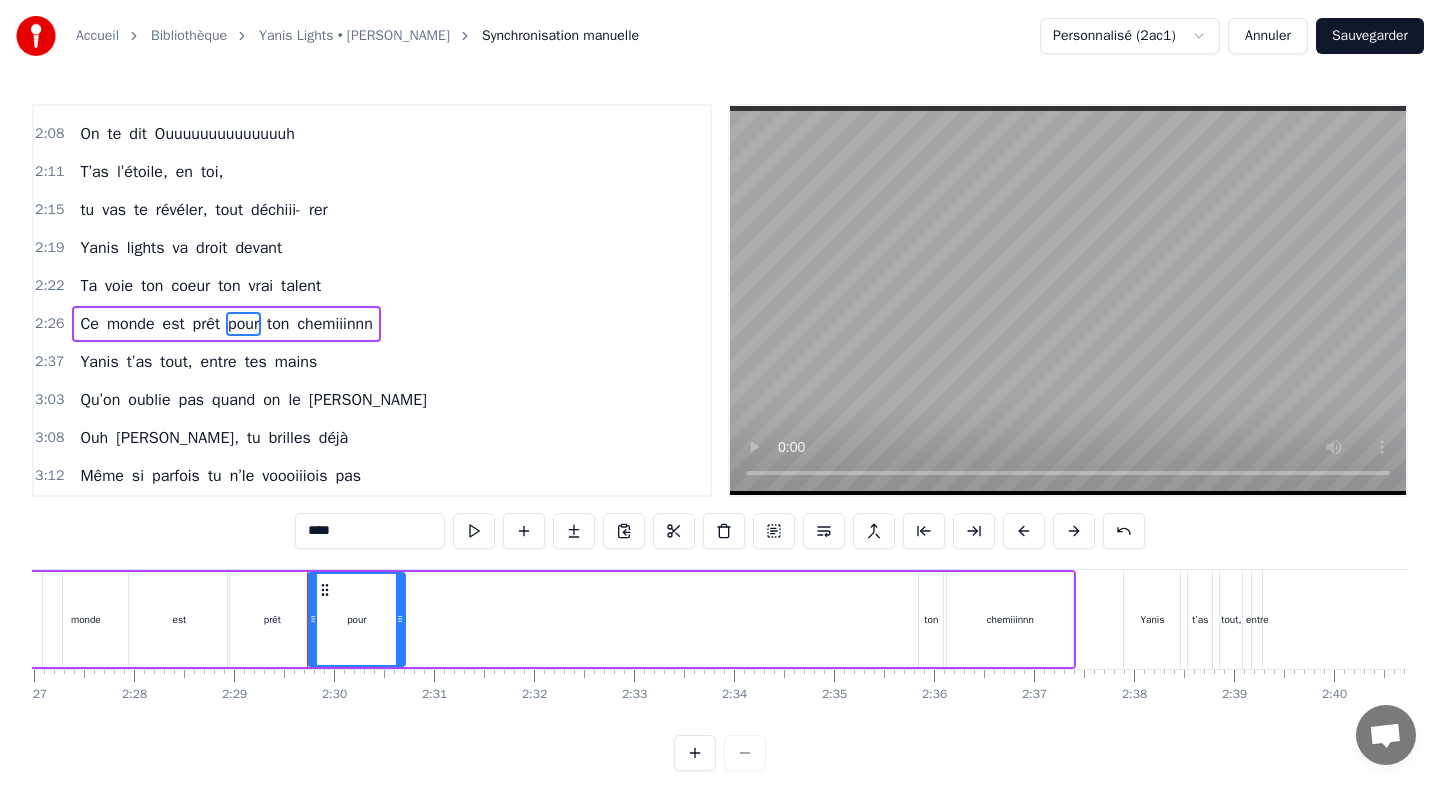 drag, startPoint x: 909, startPoint y: 595, endPoint x: 399, endPoint y: 590, distance: 510.0245 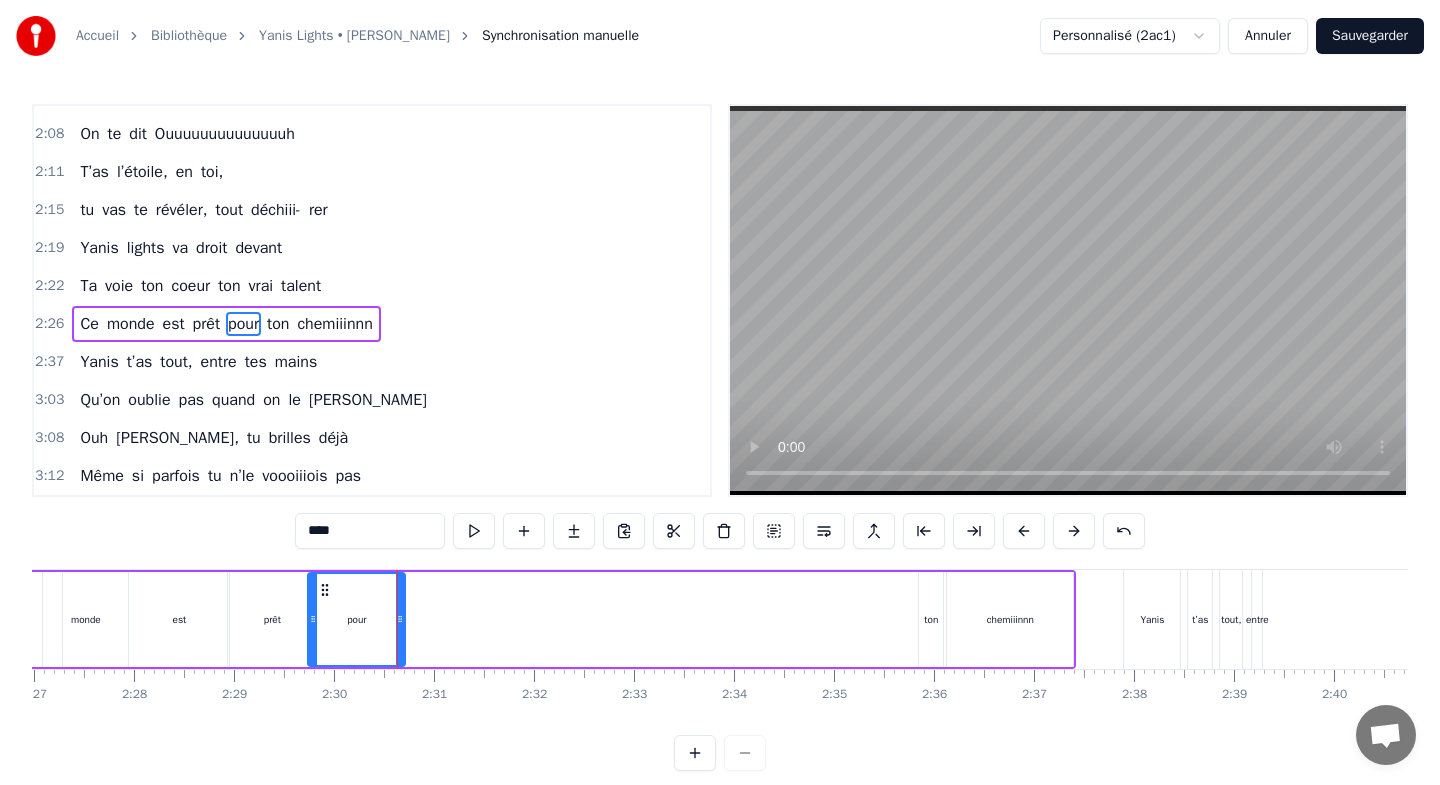 click on "ton" at bounding box center [931, 619] 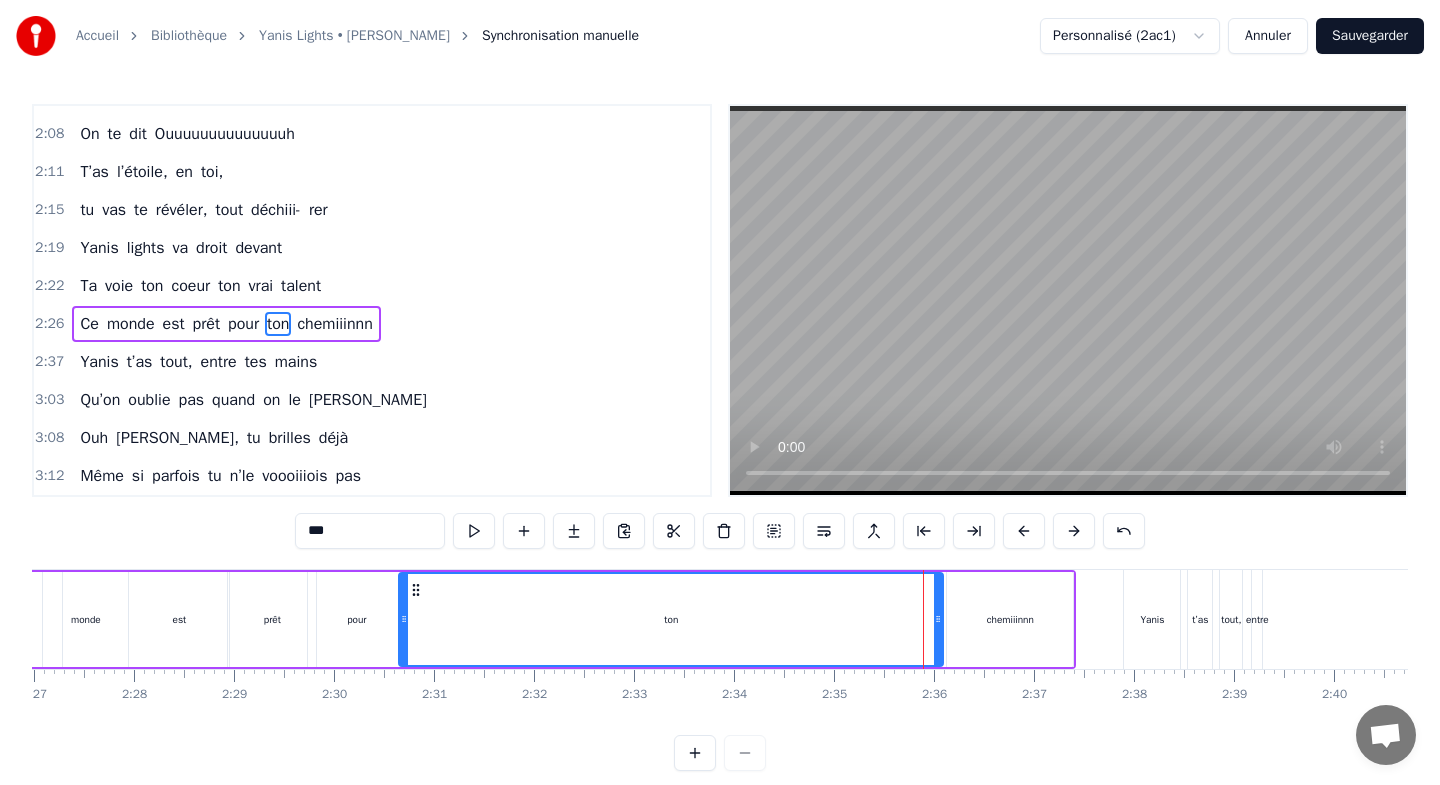 drag, startPoint x: 921, startPoint y: 592, endPoint x: 401, endPoint y: 573, distance: 520.347 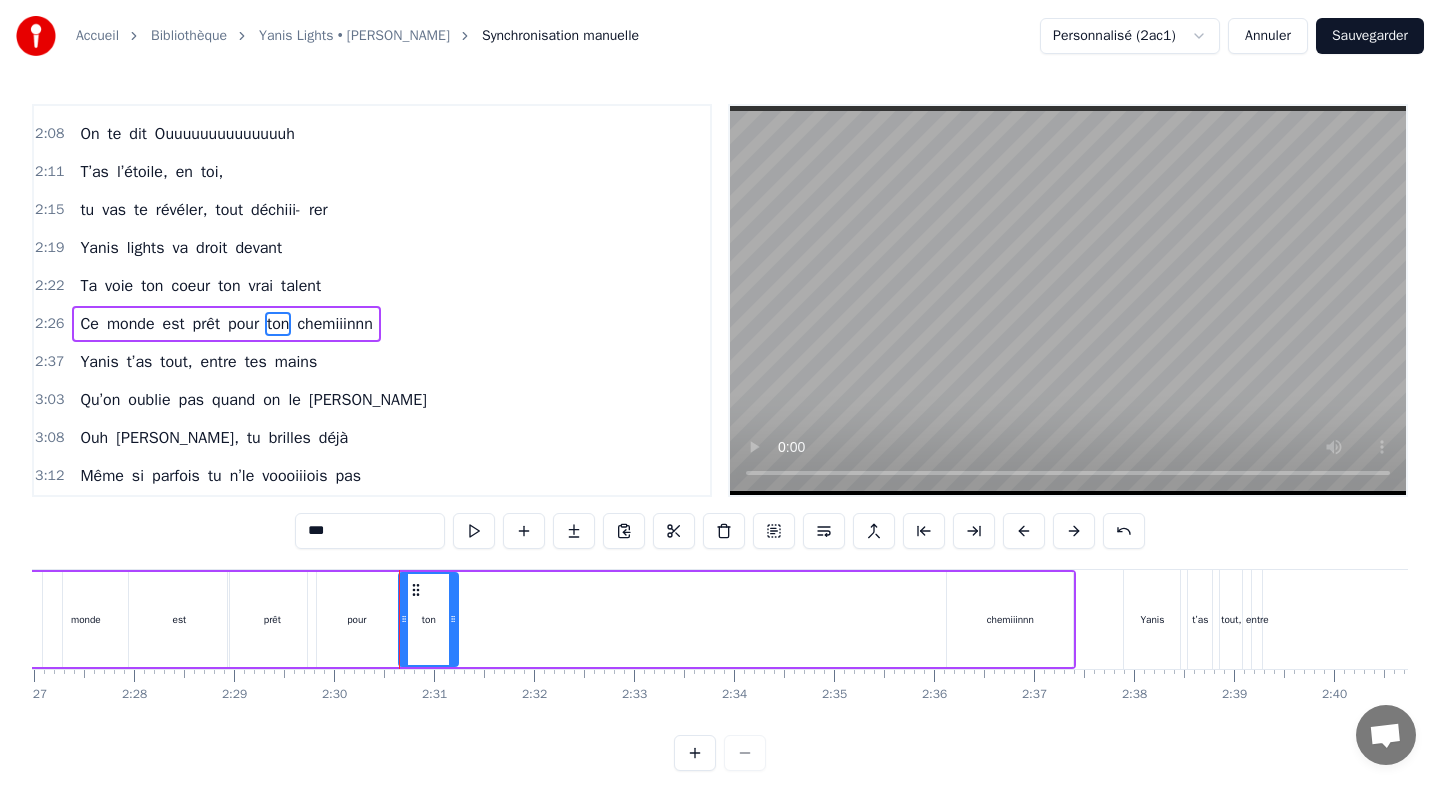 drag, startPoint x: 939, startPoint y: 608, endPoint x: 462, endPoint y: 599, distance: 477.0849 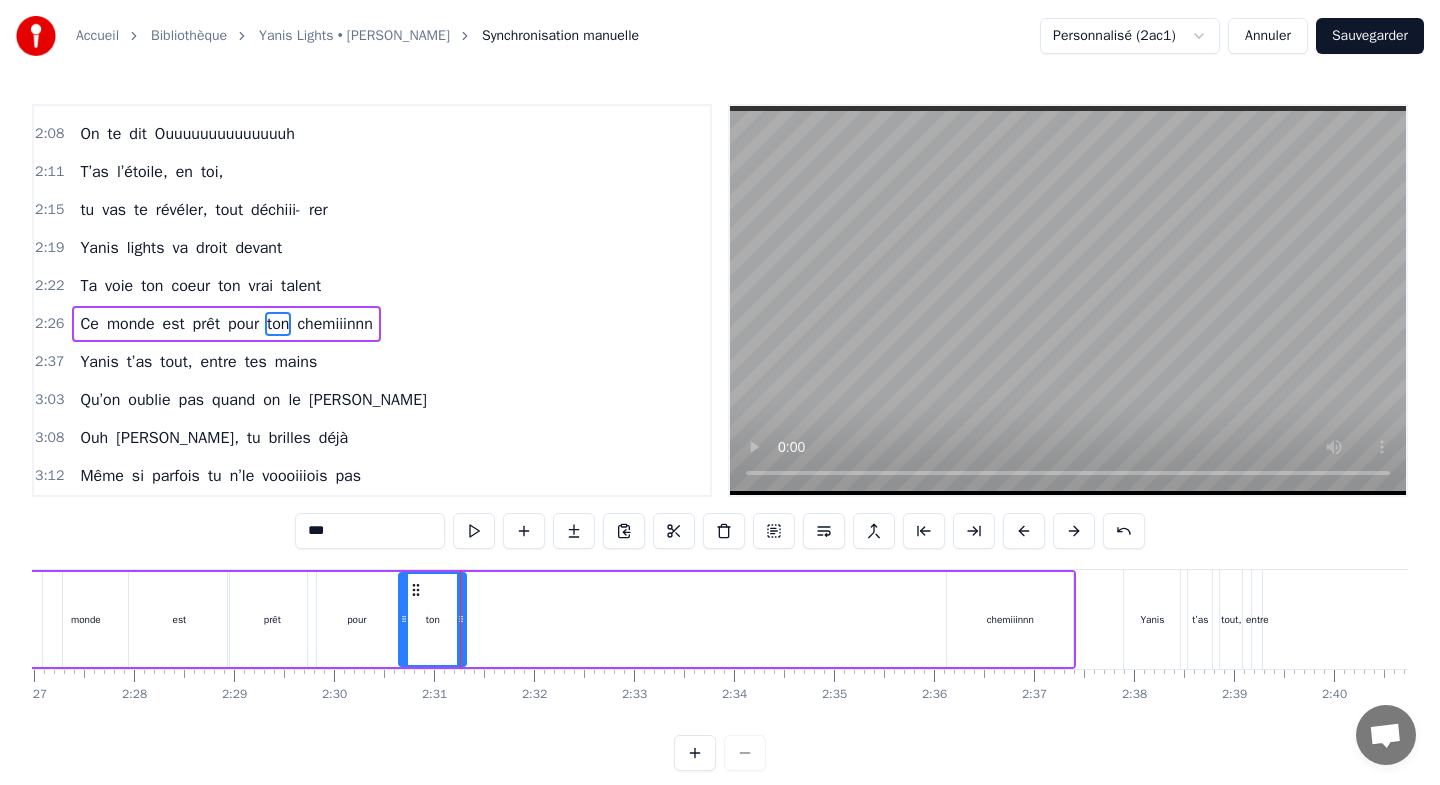 click on "chemiiinnn" at bounding box center (1010, 619) 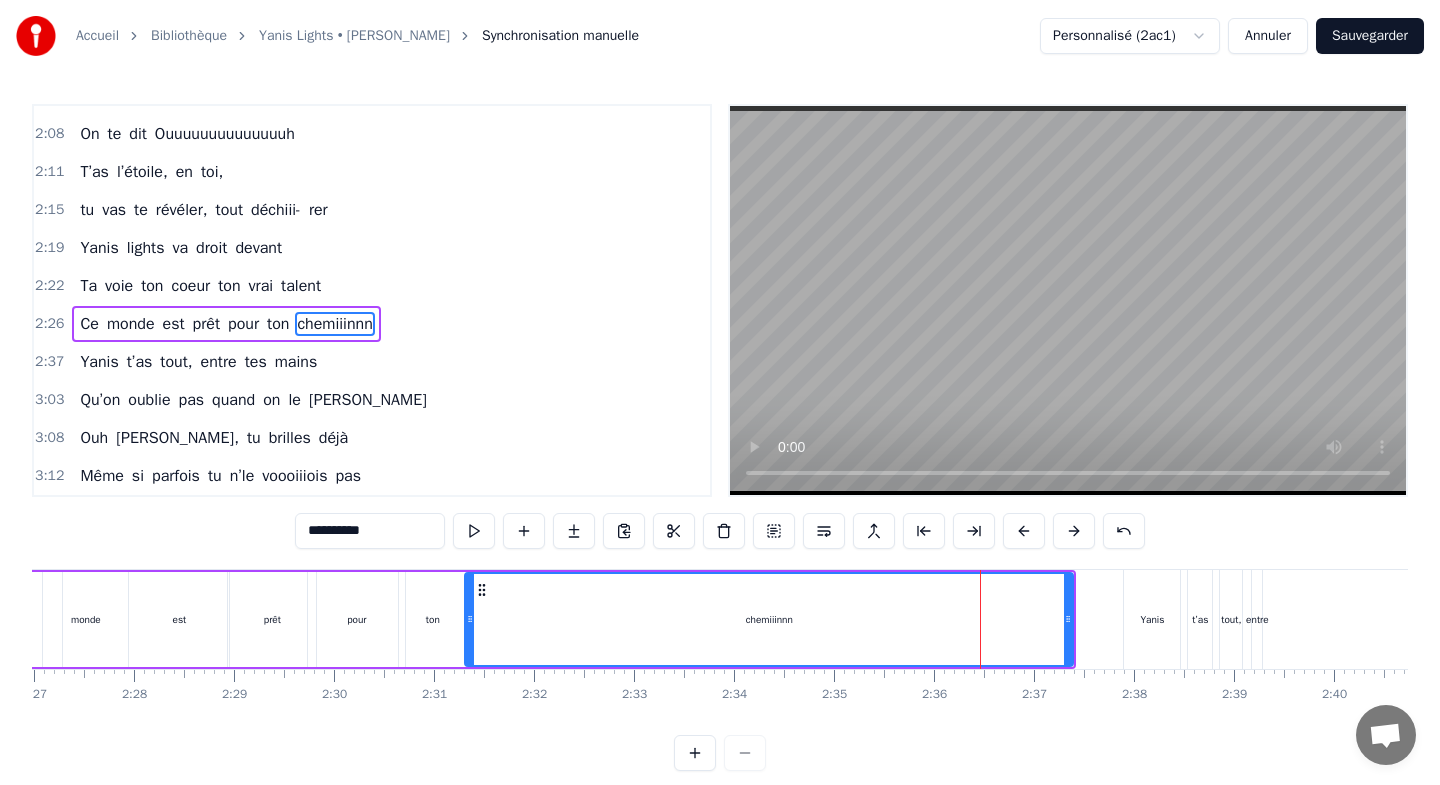 drag, startPoint x: 950, startPoint y: 598, endPoint x: 468, endPoint y: 588, distance: 482.10373 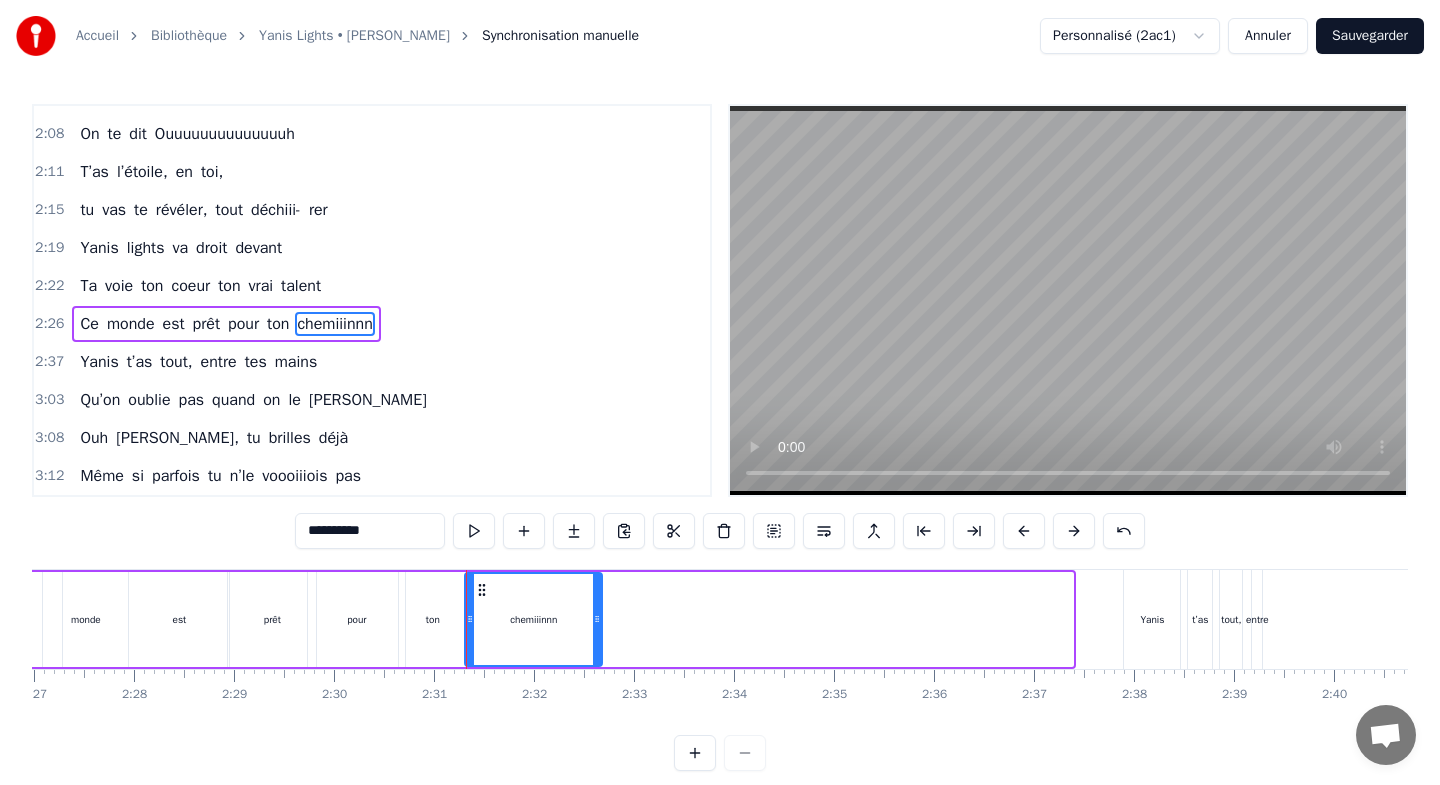 drag, startPoint x: 1071, startPoint y: 593, endPoint x: 597, endPoint y: 599, distance: 474.03796 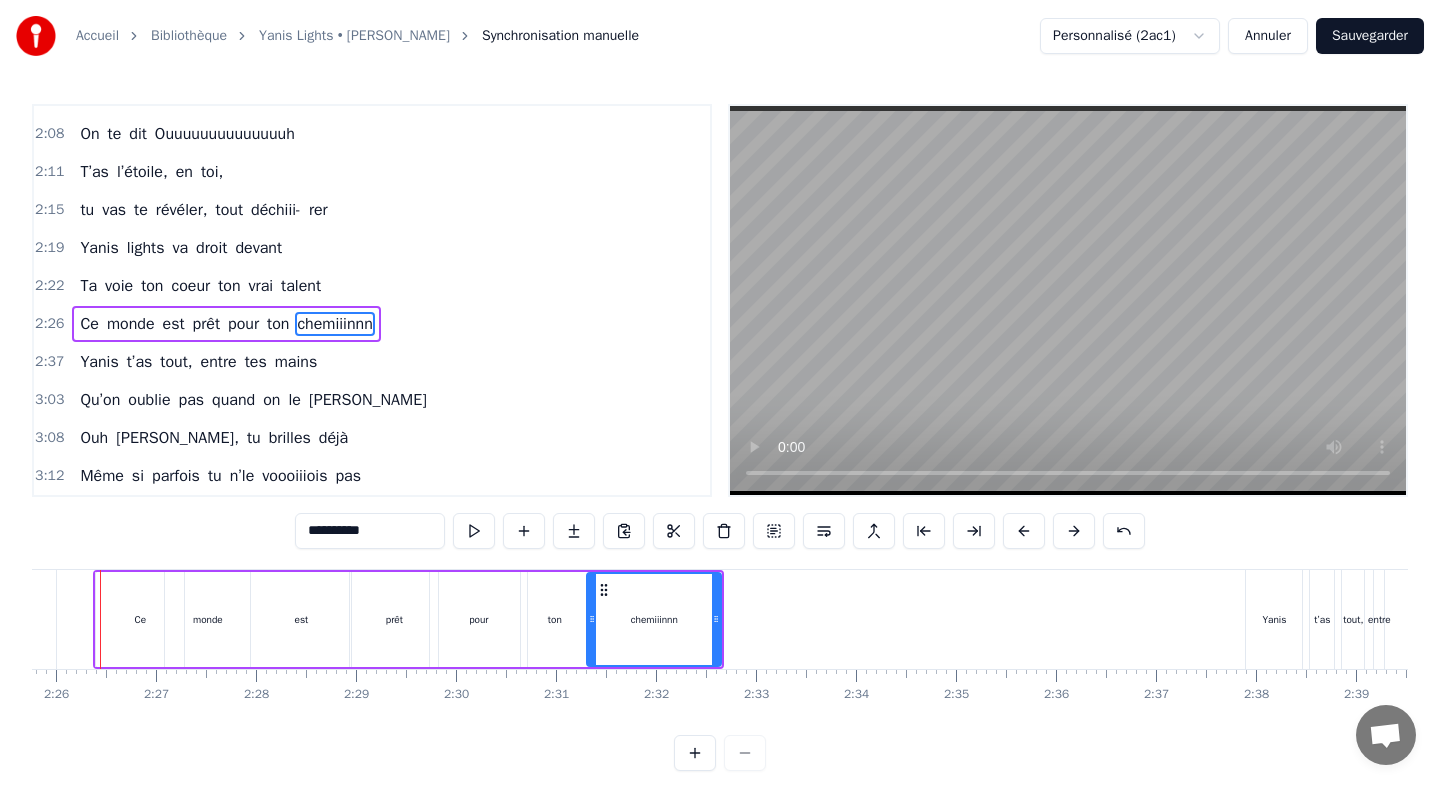 scroll, scrollTop: 0, scrollLeft: 14544, axis: horizontal 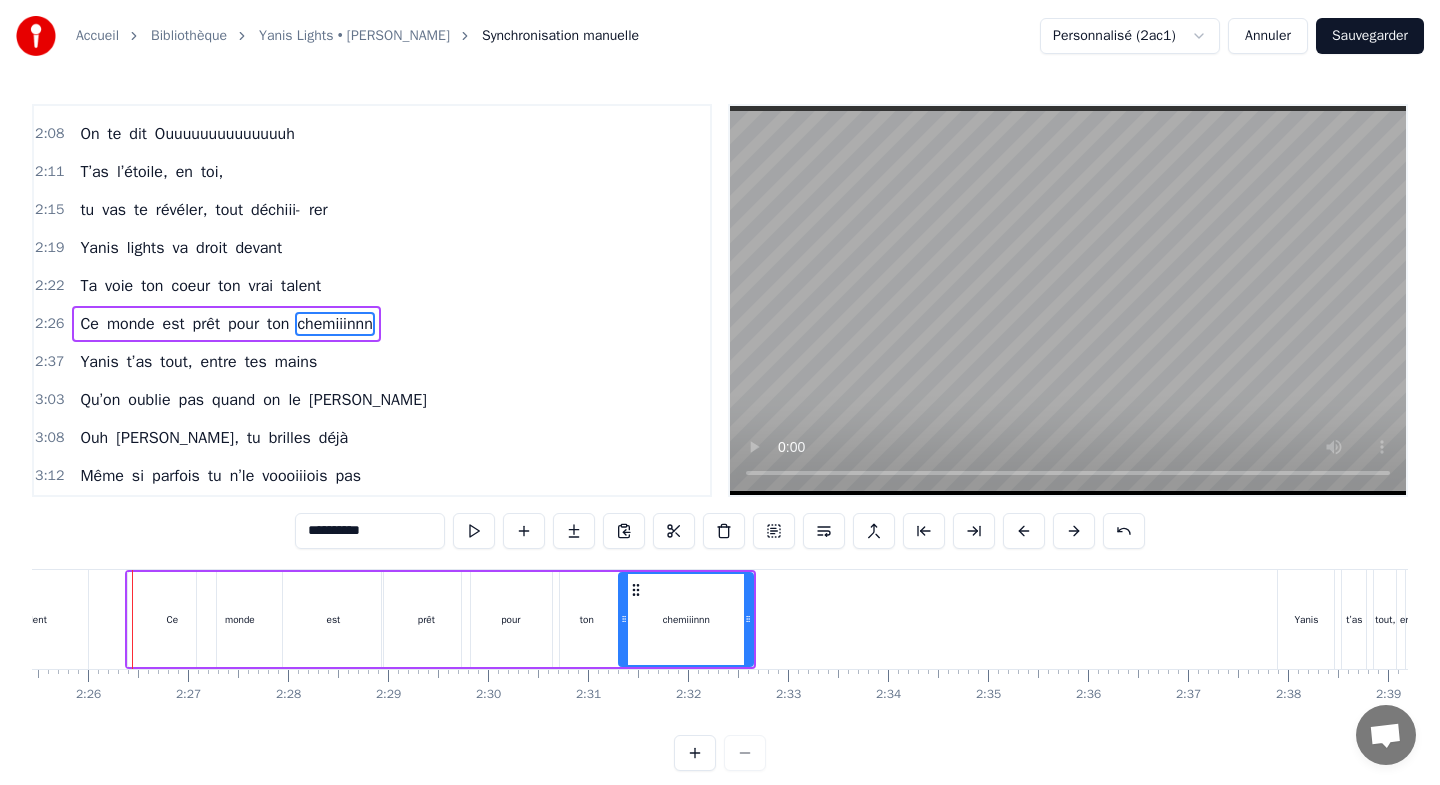 click on "Ce" at bounding box center [172, 619] 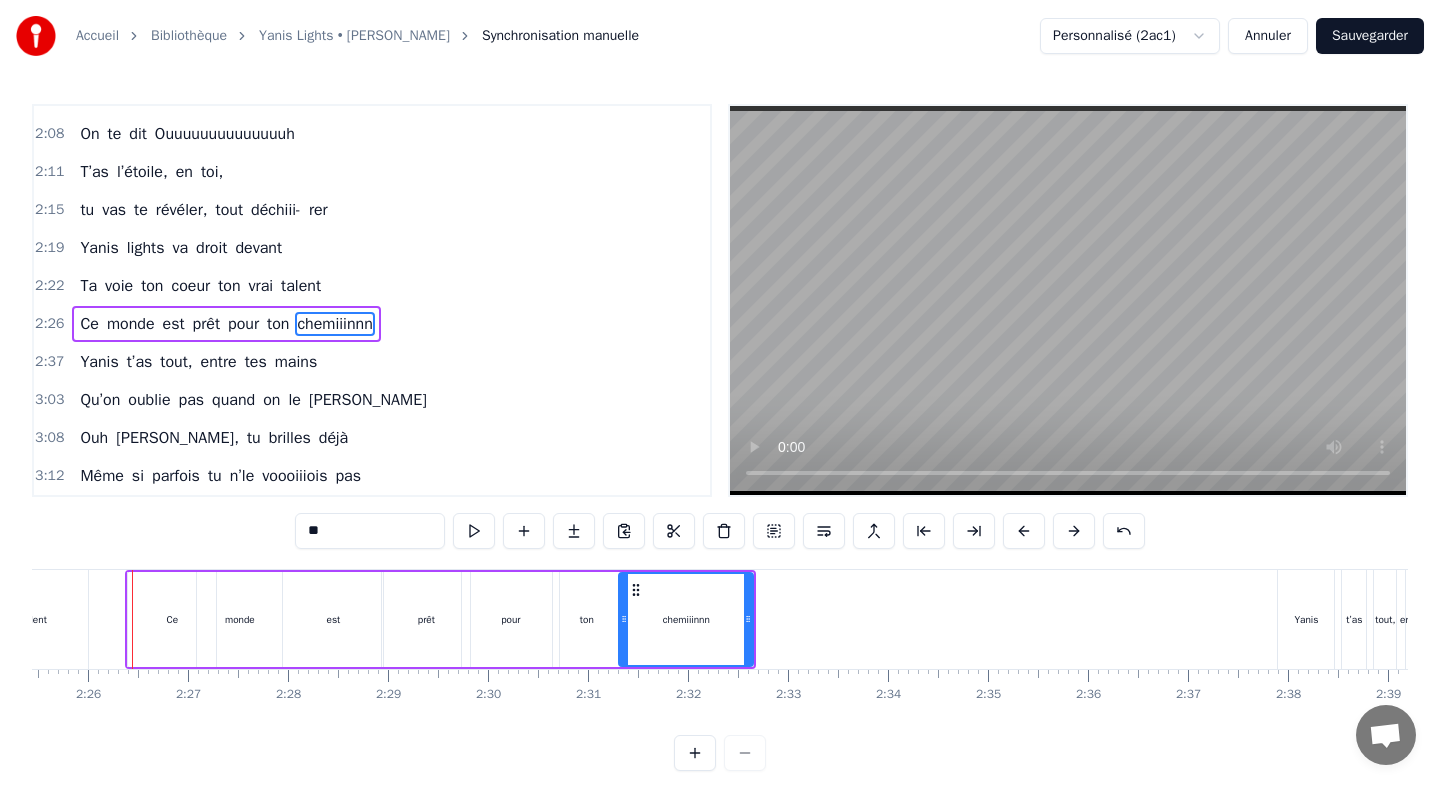 scroll, scrollTop: 0, scrollLeft: 14539, axis: horizontal 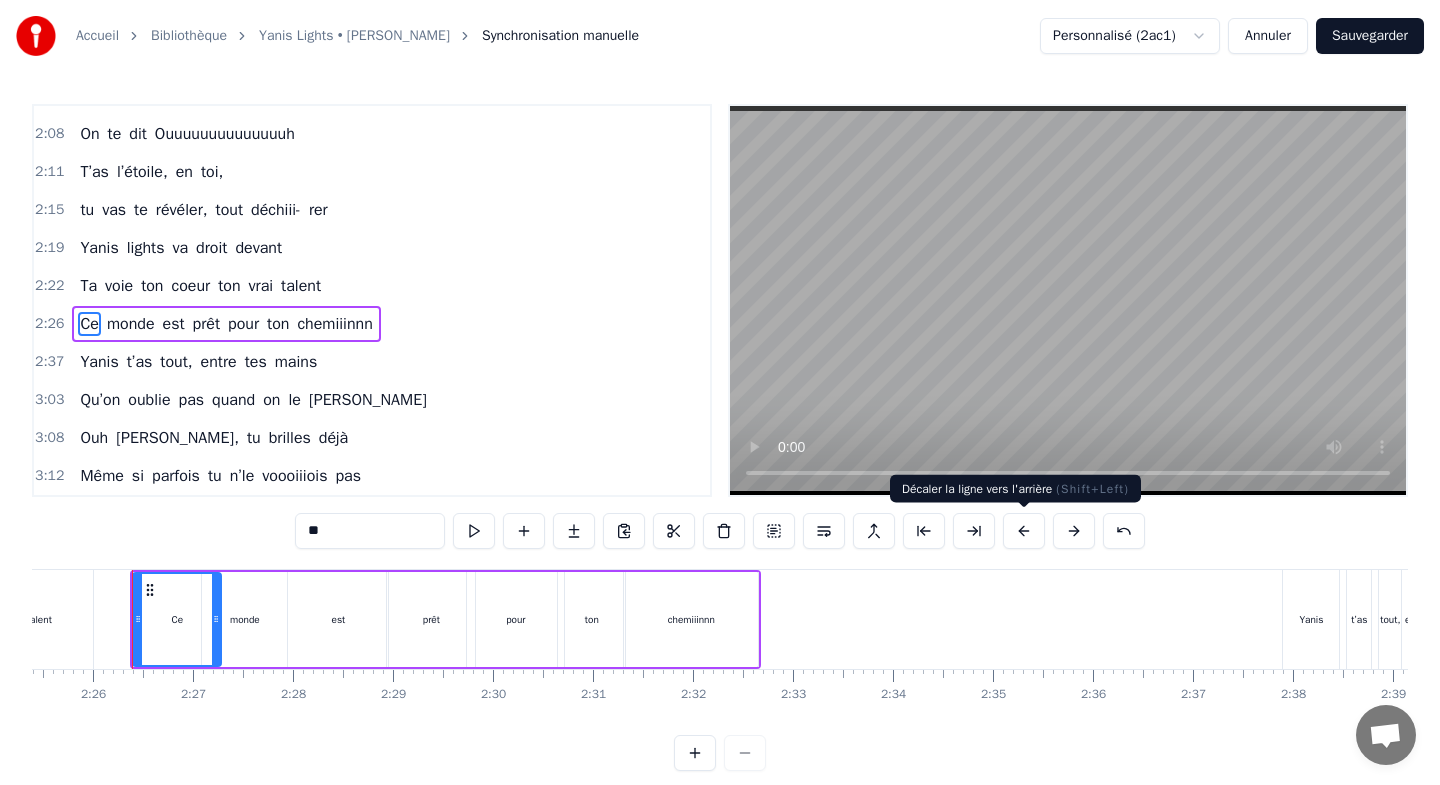 click at bounding box center [1024, 531] 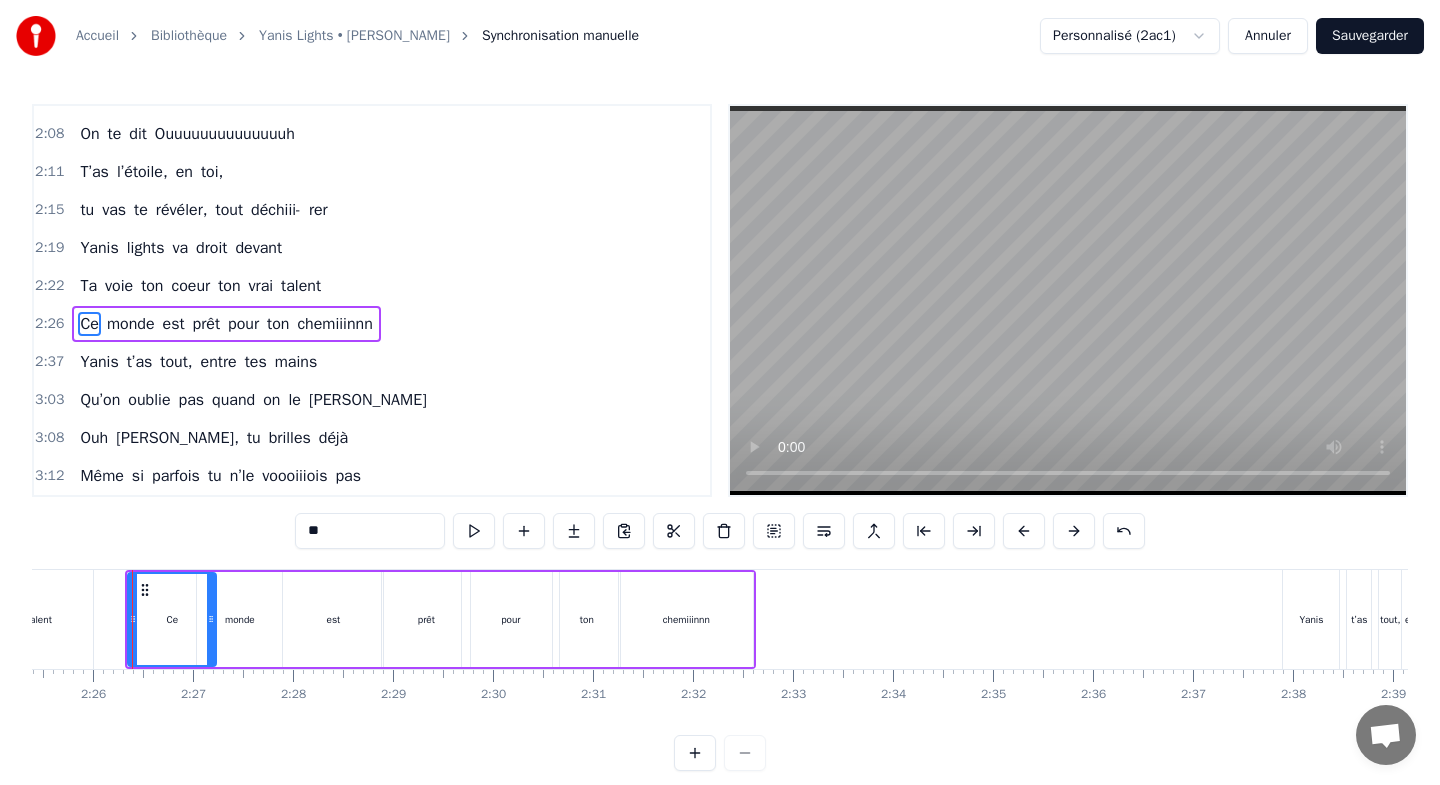 click at bounding box center [1024, 531] 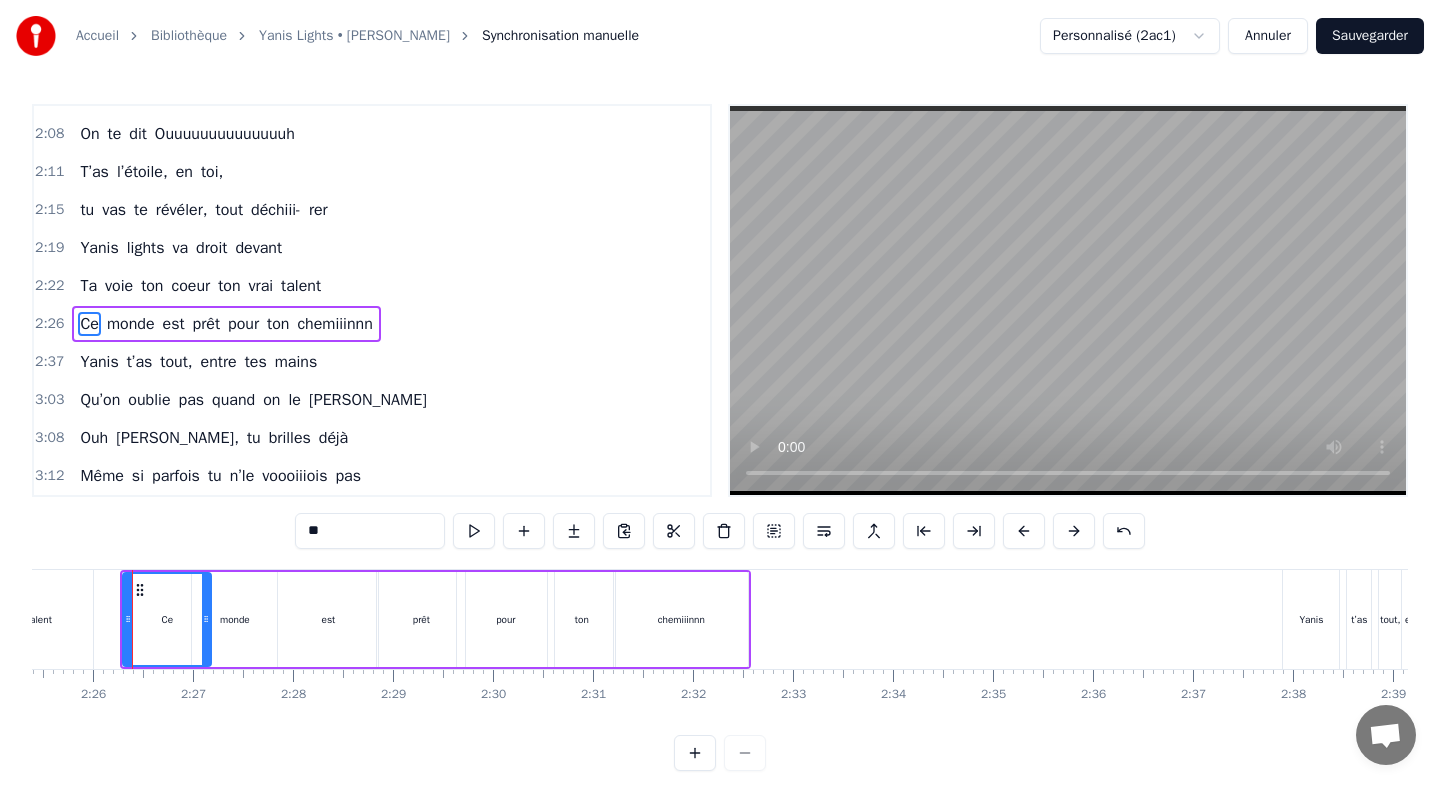 click at bounding box center [1024, 531] 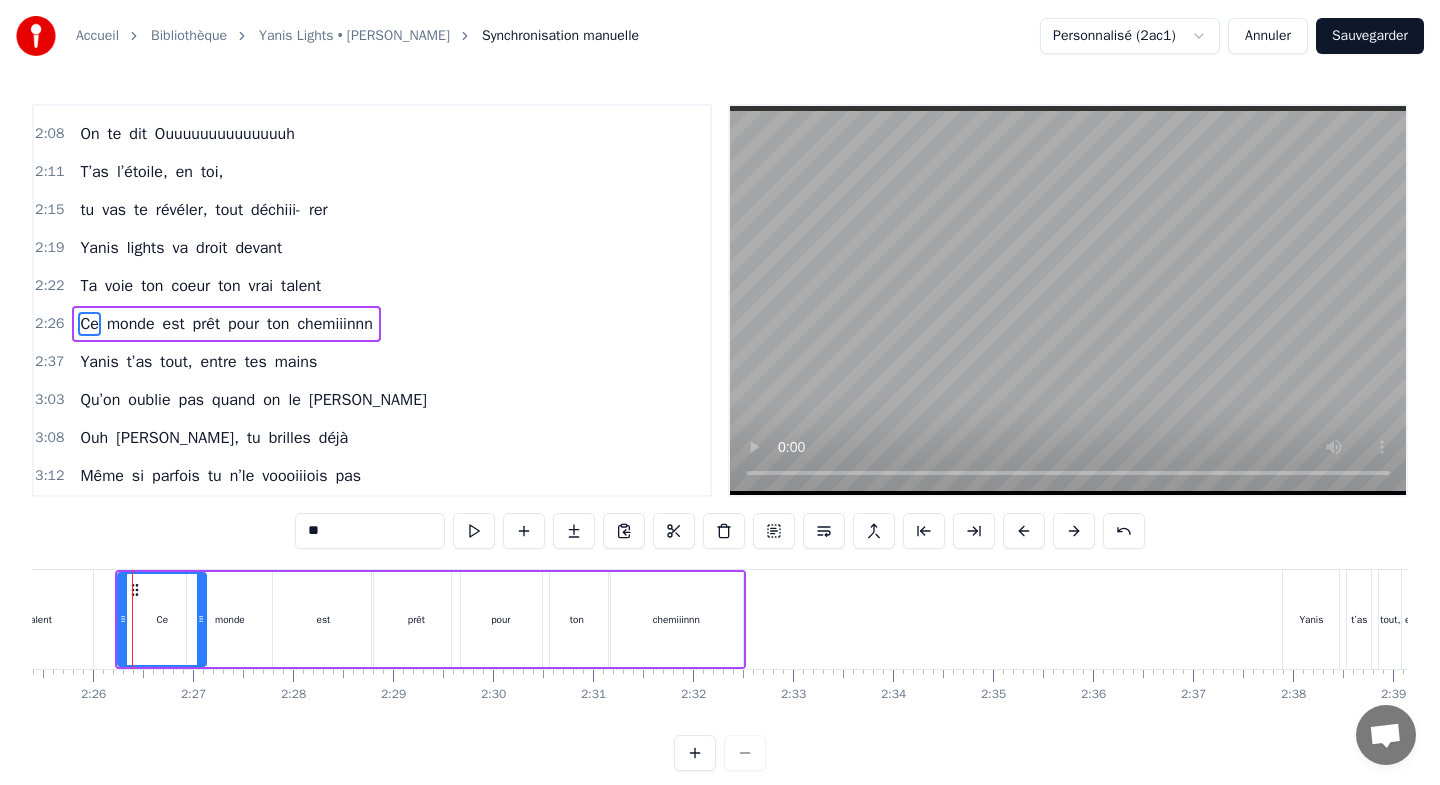 click at bounding box center [1024, 531] 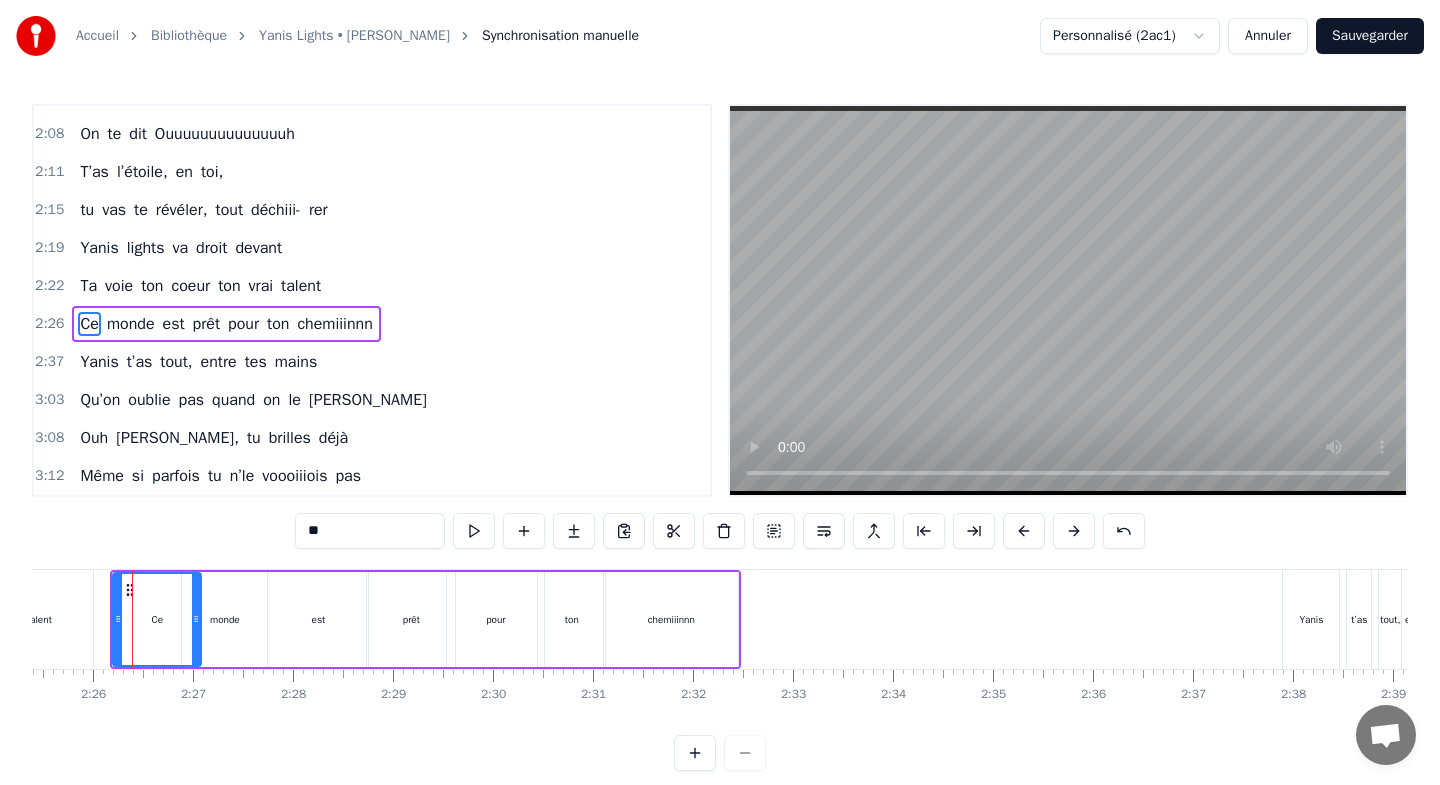 click at bounding box center (1024, 531) 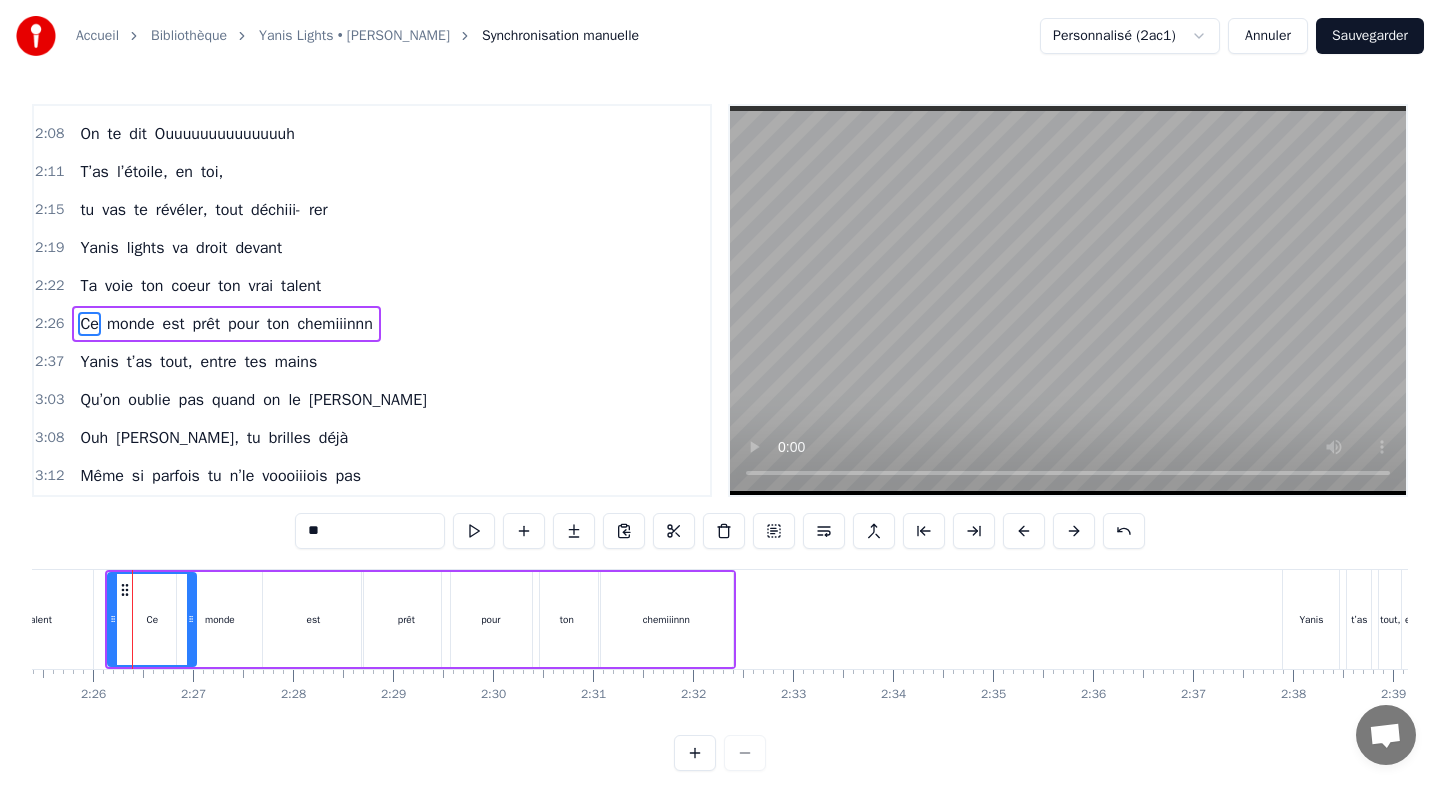 click at bounding box center [1024, 531] 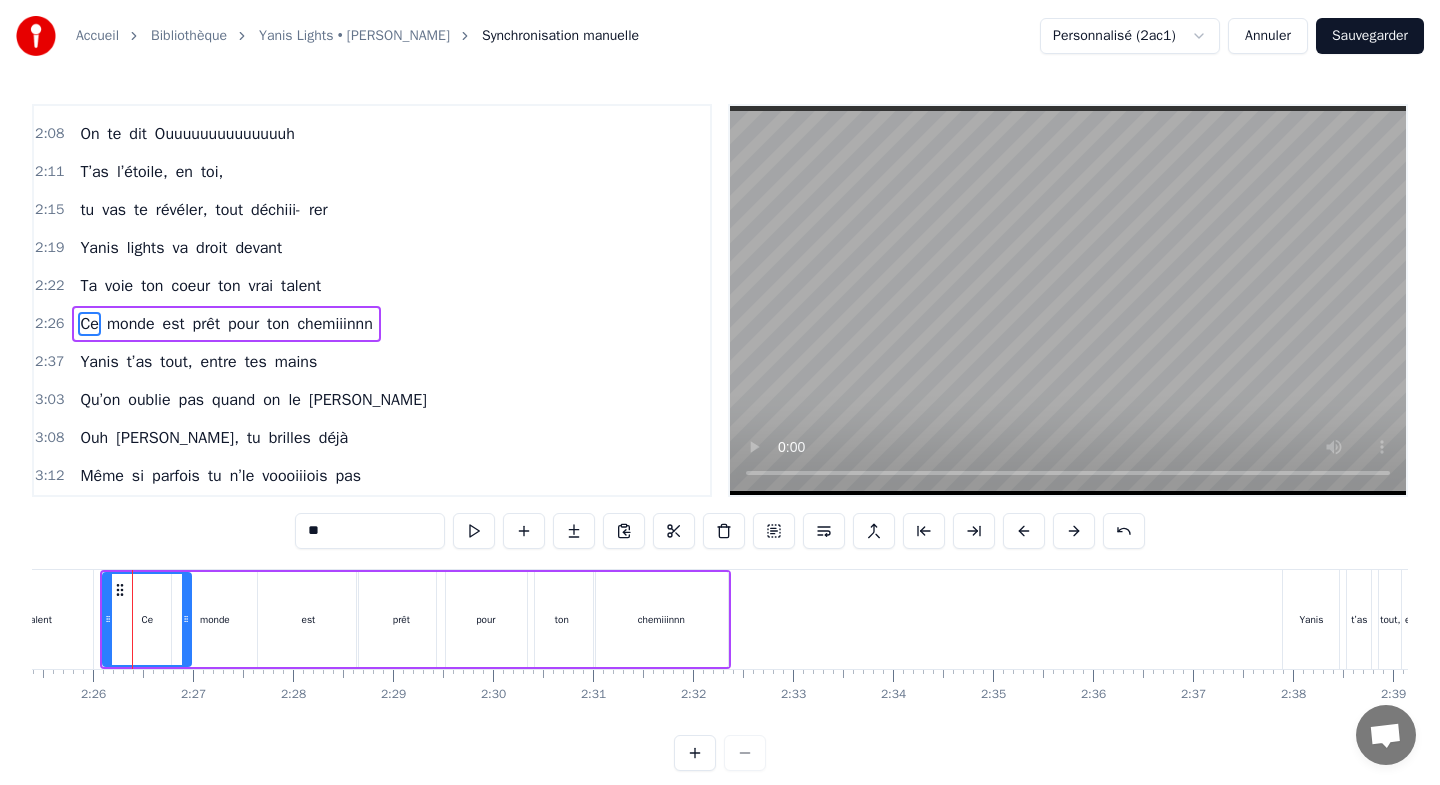 click at bounding box center (1024, 531) 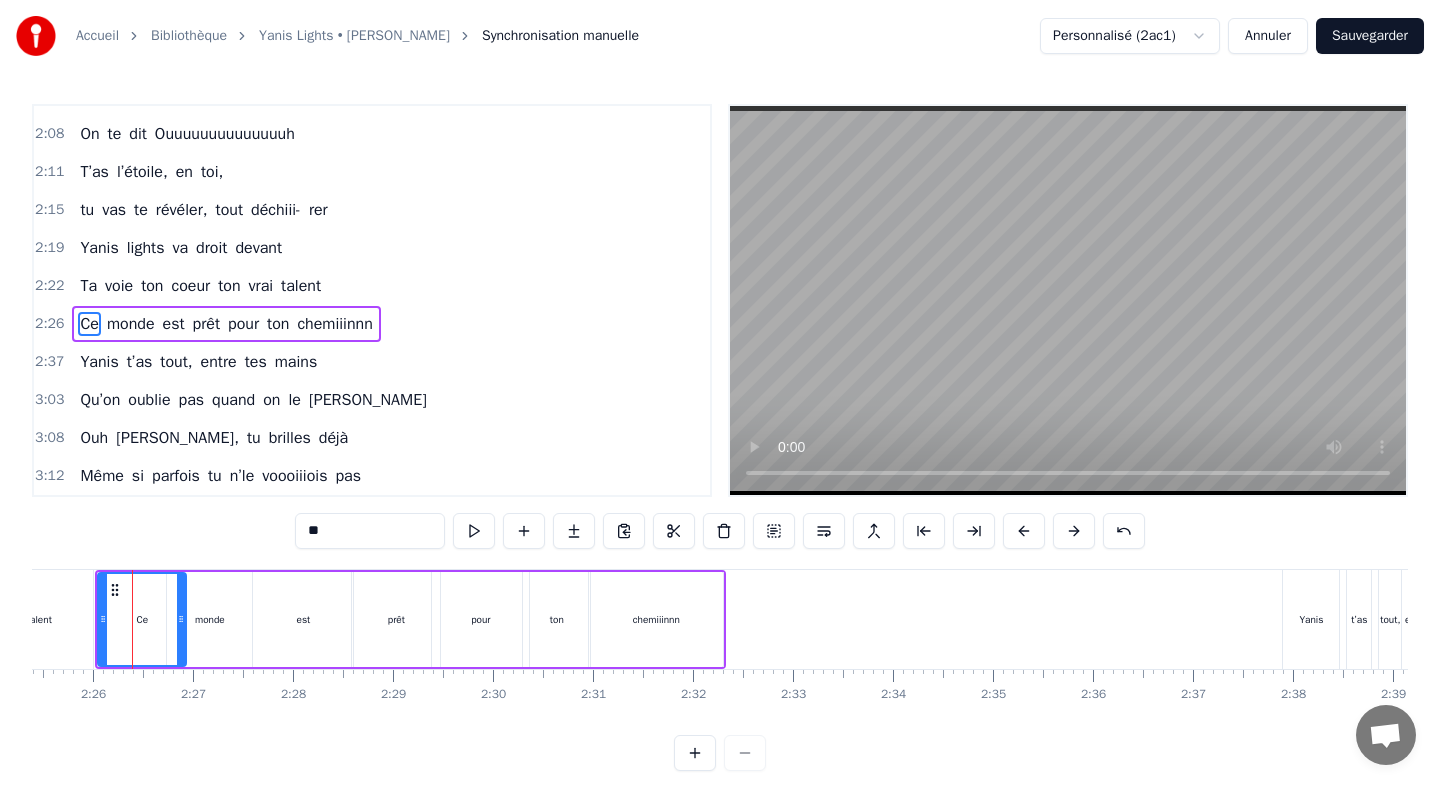 click on "est" at bounding box center [303, 619] 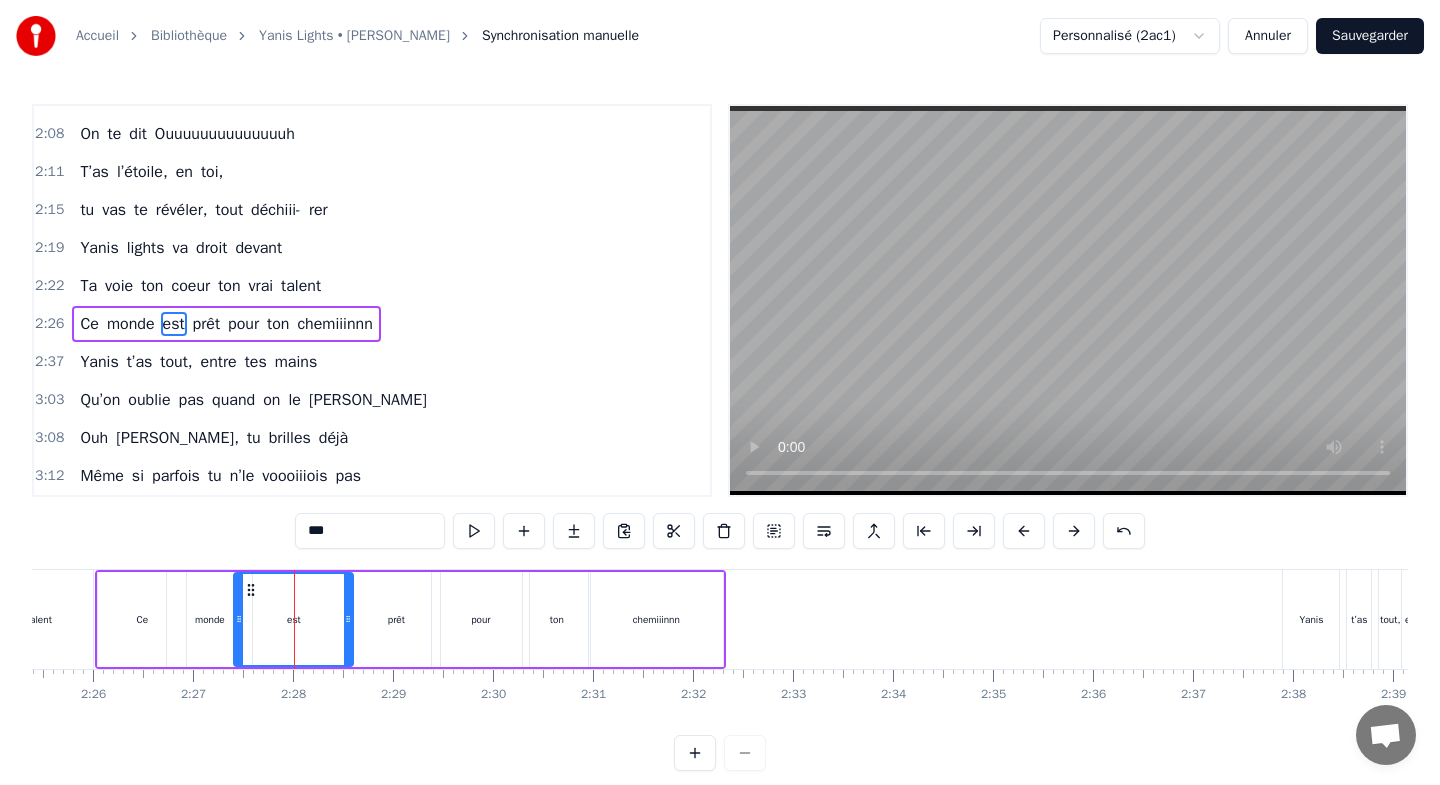 drag, startPoint x: 255, startPoint y: 593, endPoint x: 236, endPoint y: 595, distance: 19.104973 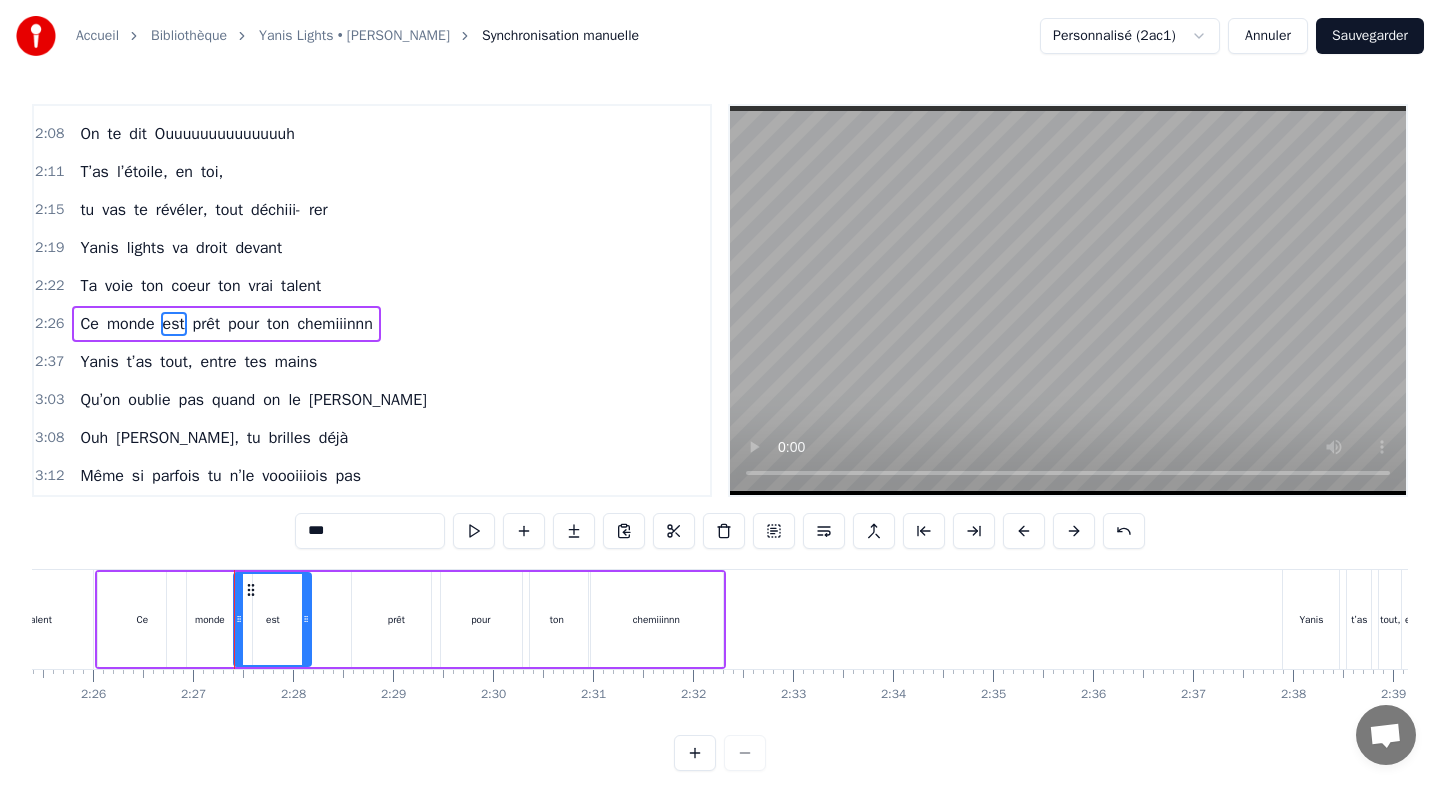 drag, startPoint x: 347, startPoint y: 600, endPoint x: 304, endPoint y: 598, distance: 43.046486 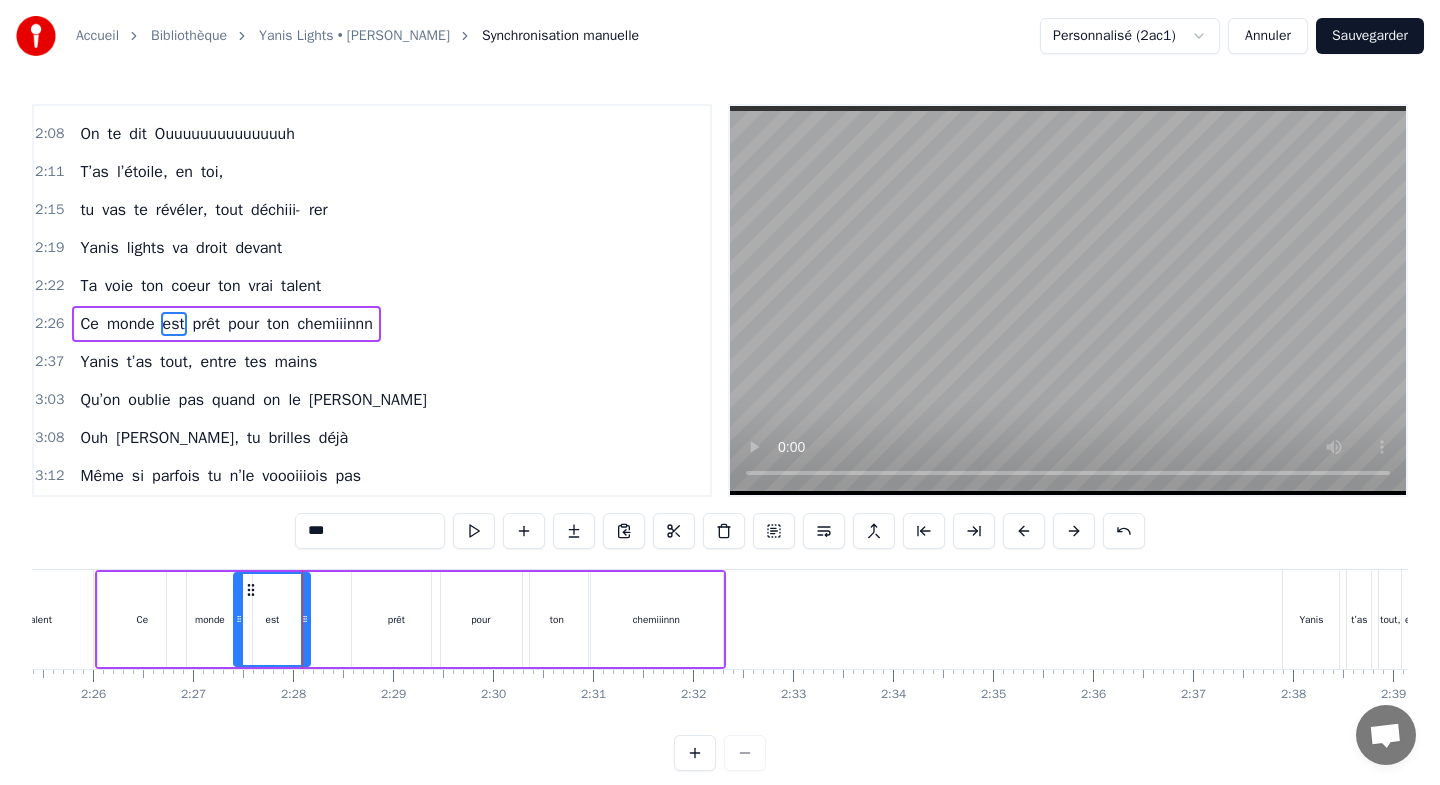 click on "prêt" at bounding box center [396, 619] 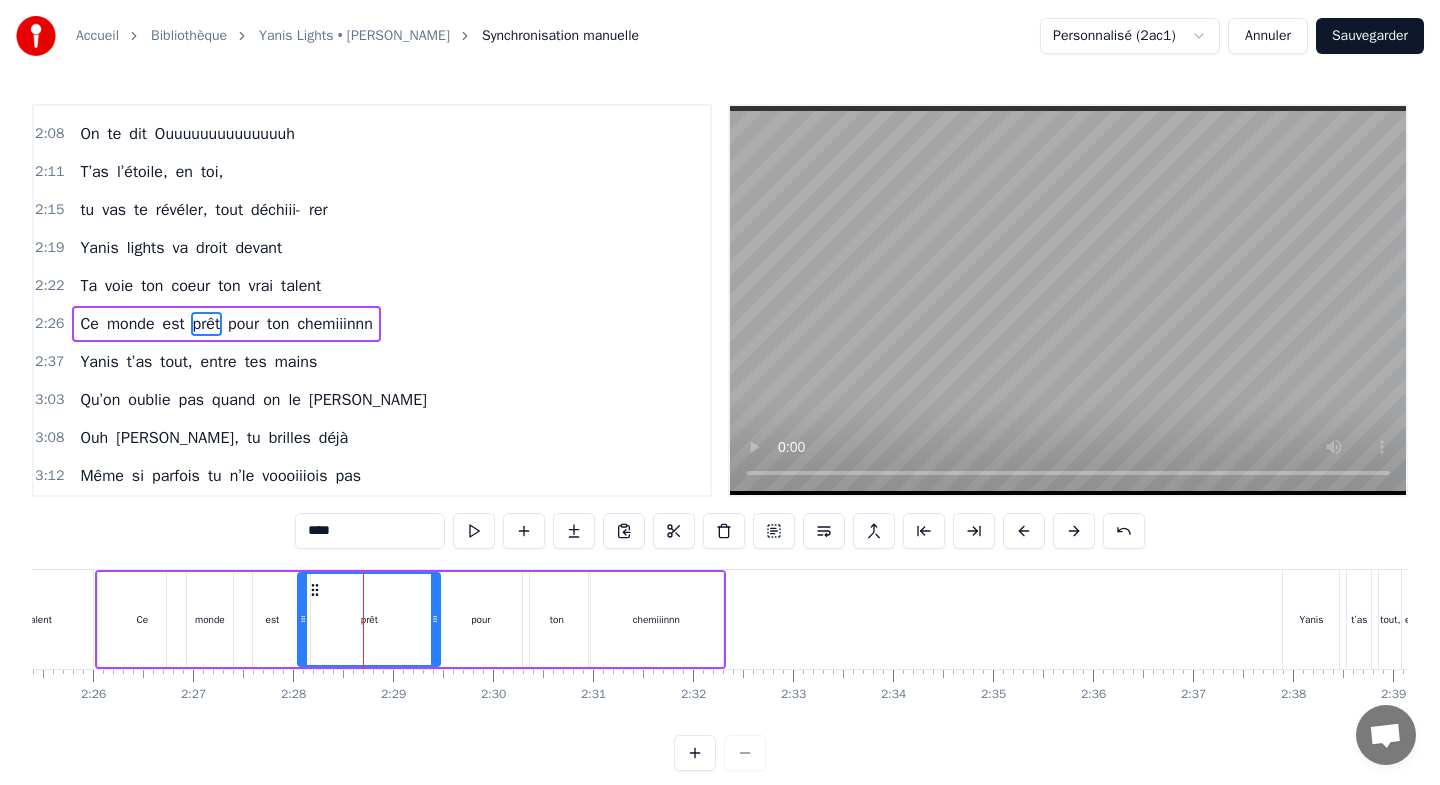 drag, startPoint x: 358, startPoint y: 598, endPoint x: 306, endPoint y: 599, distance: 52.009613 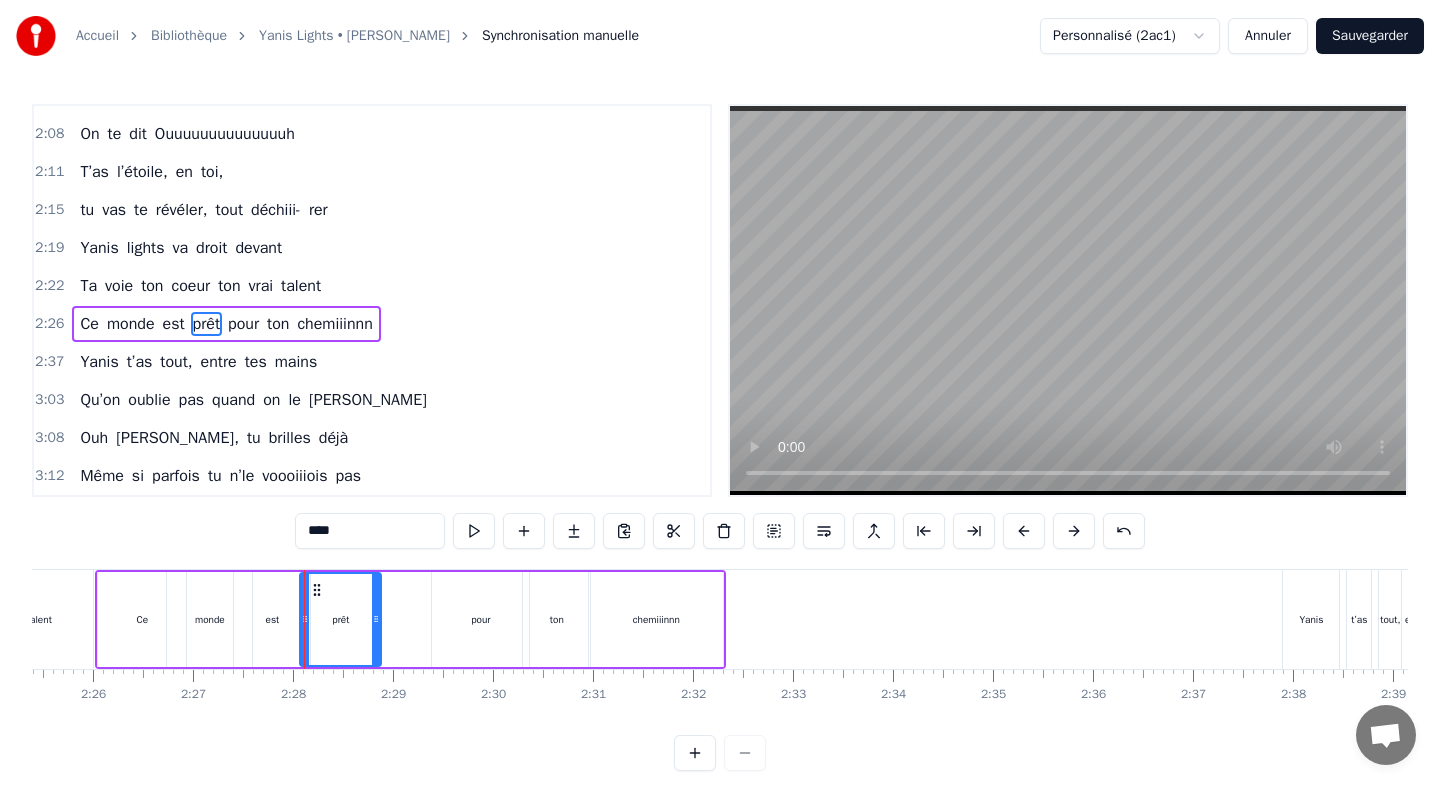 drag, startPoint x: 435, startPoint y: 599, endPoint x: 376, endPoint y: 599, distance: 59 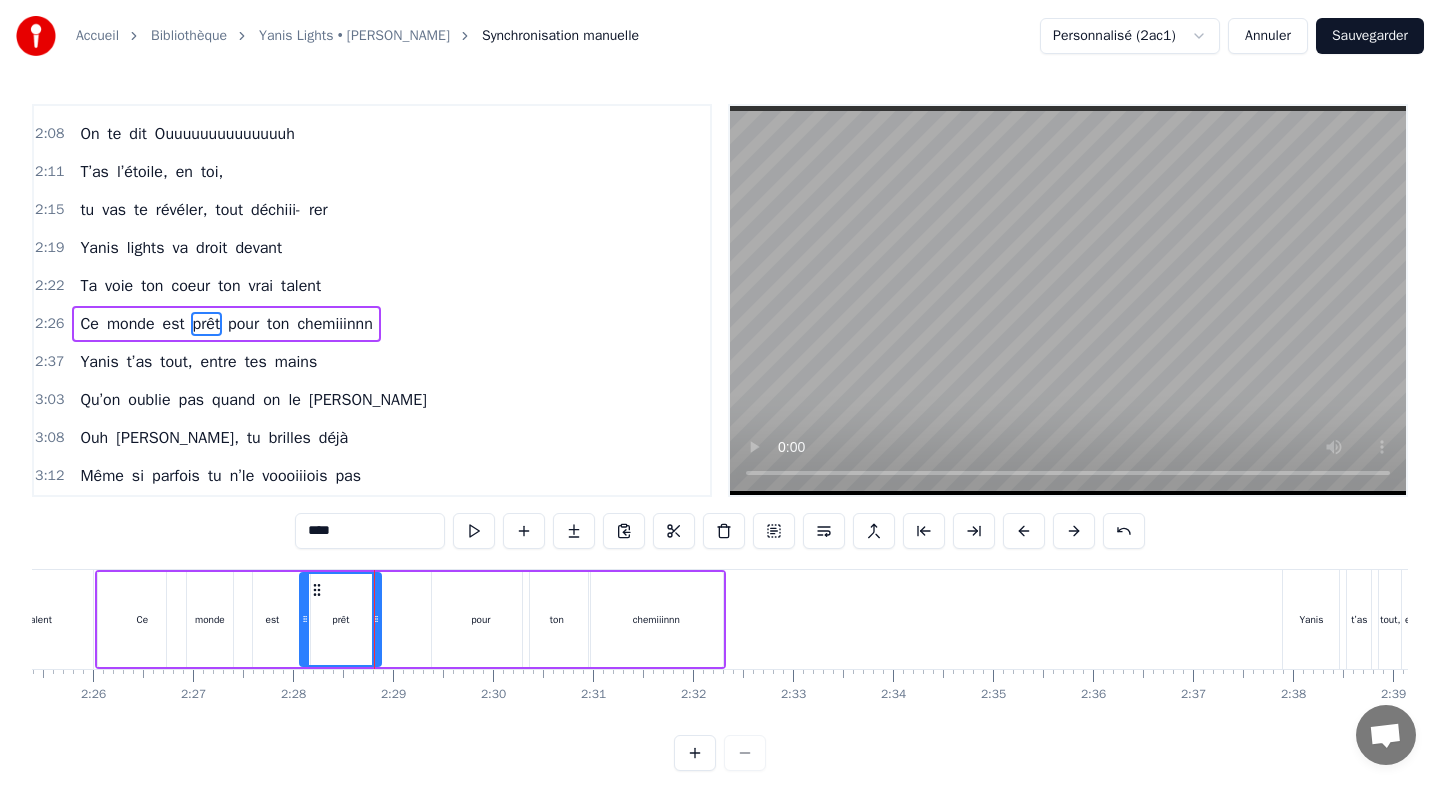 click on "pour" at bounding box center (480, 619) 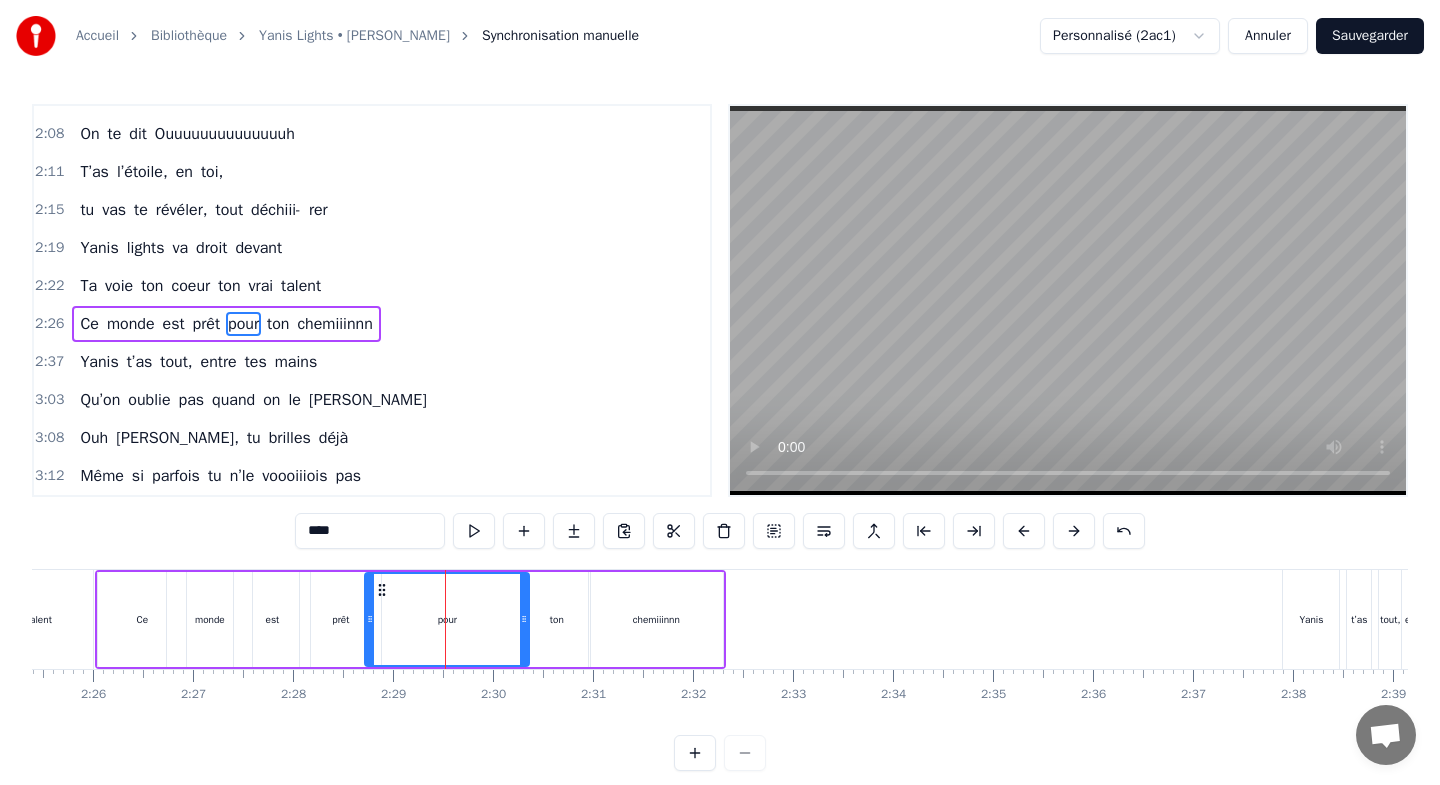 drag, startPoint x: 438, startPoint y: 596, endPoint x: 371, endPoint y: 597, distance: 67.00746 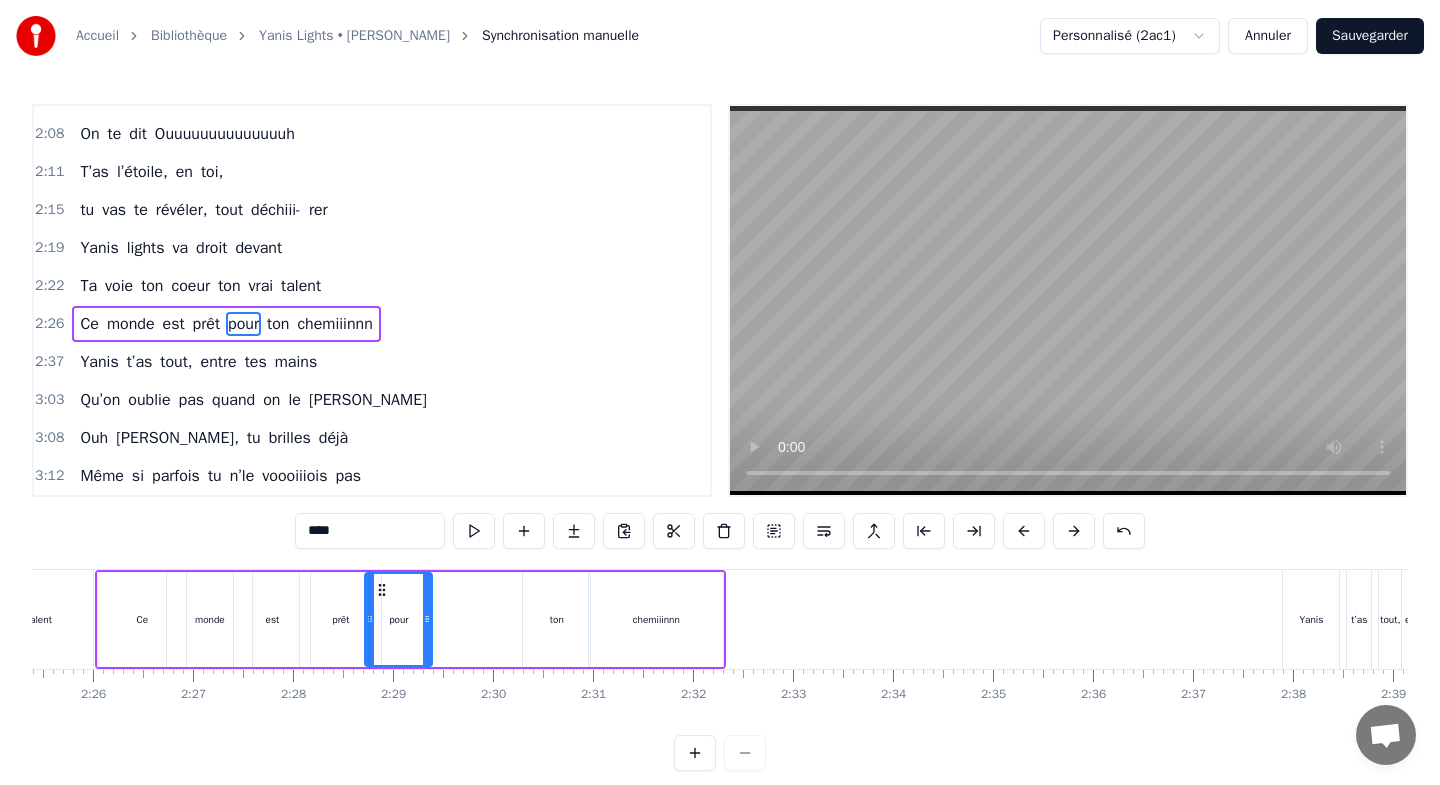 drag, startPoint x: 521, startPoint y: 597, endPoint x: 424, endPoint y: 593, distance: 97.082436 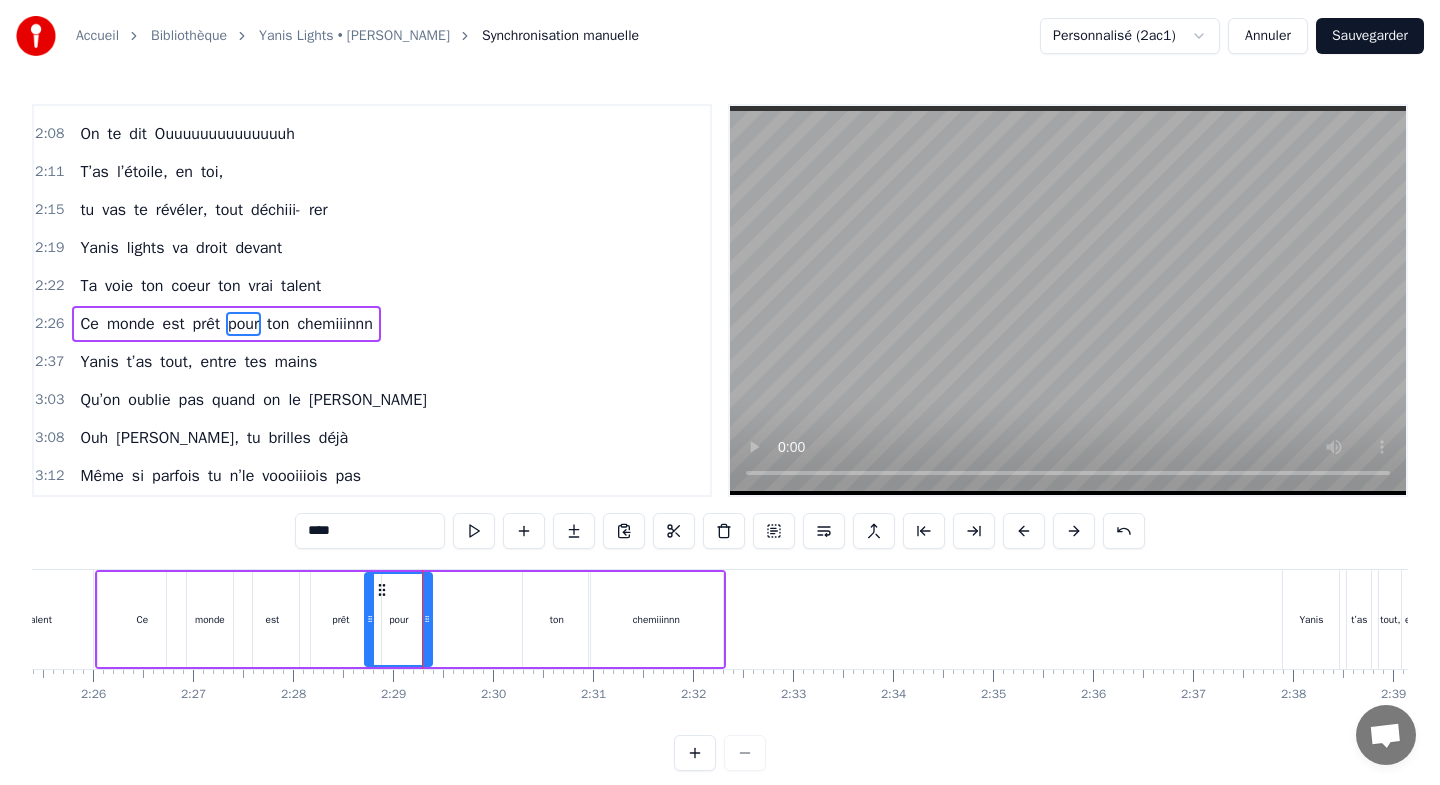click on "est" at bounding box center [272, 619] 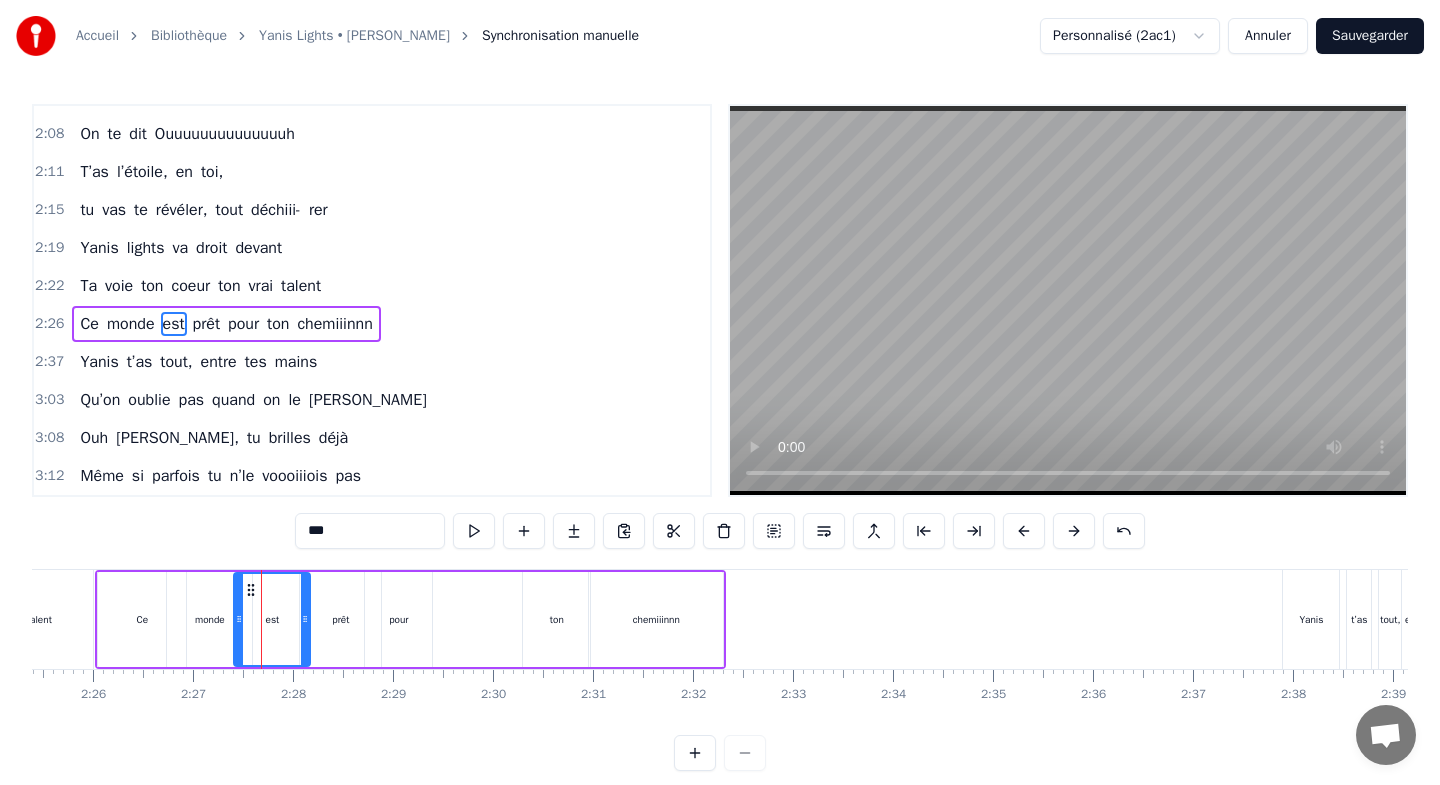 click on "monde" at bounding box center [209, 619] 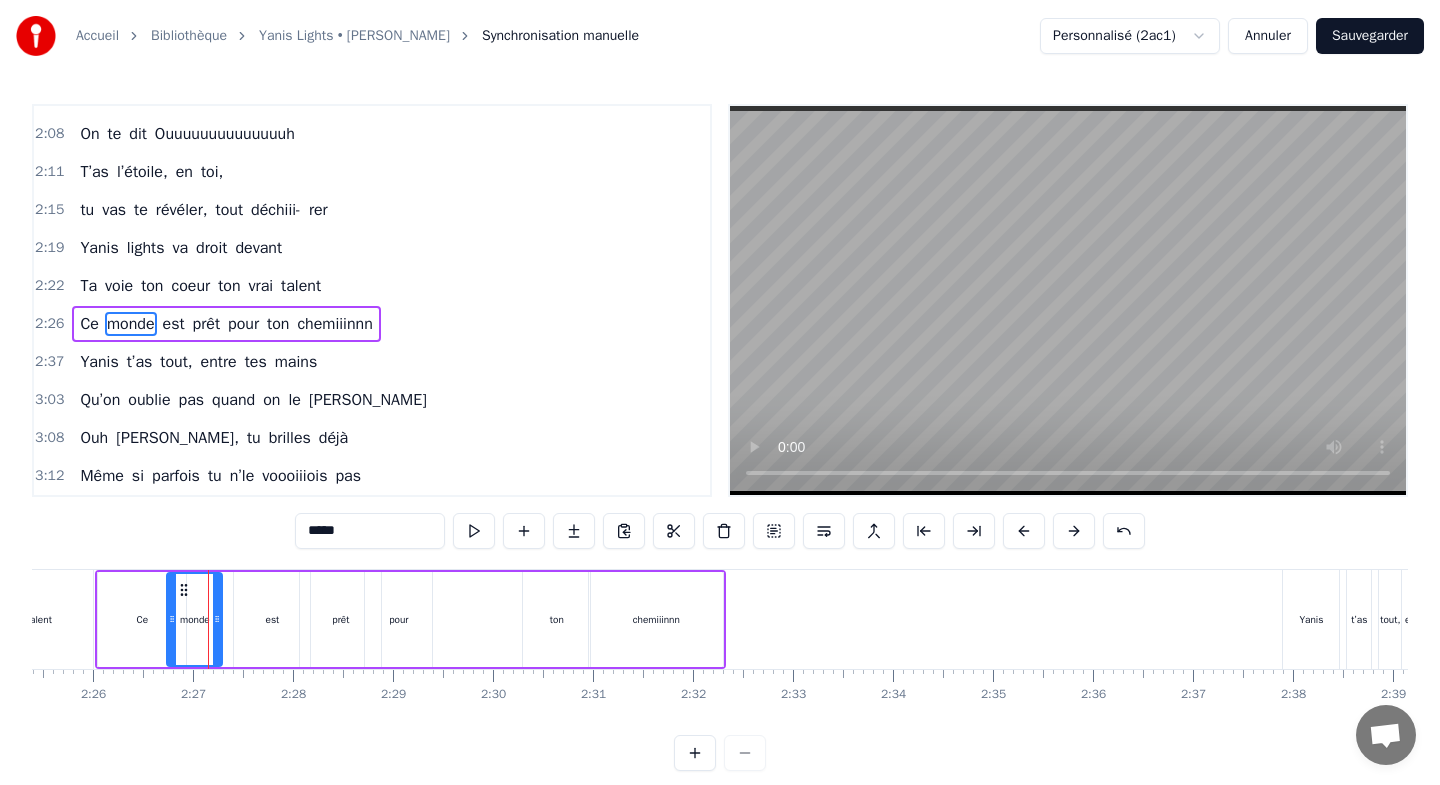 drag, startPoint x: 249, startPoint y: 603, endPoint x: 219, endPoint y: 596, distance: 30.805843 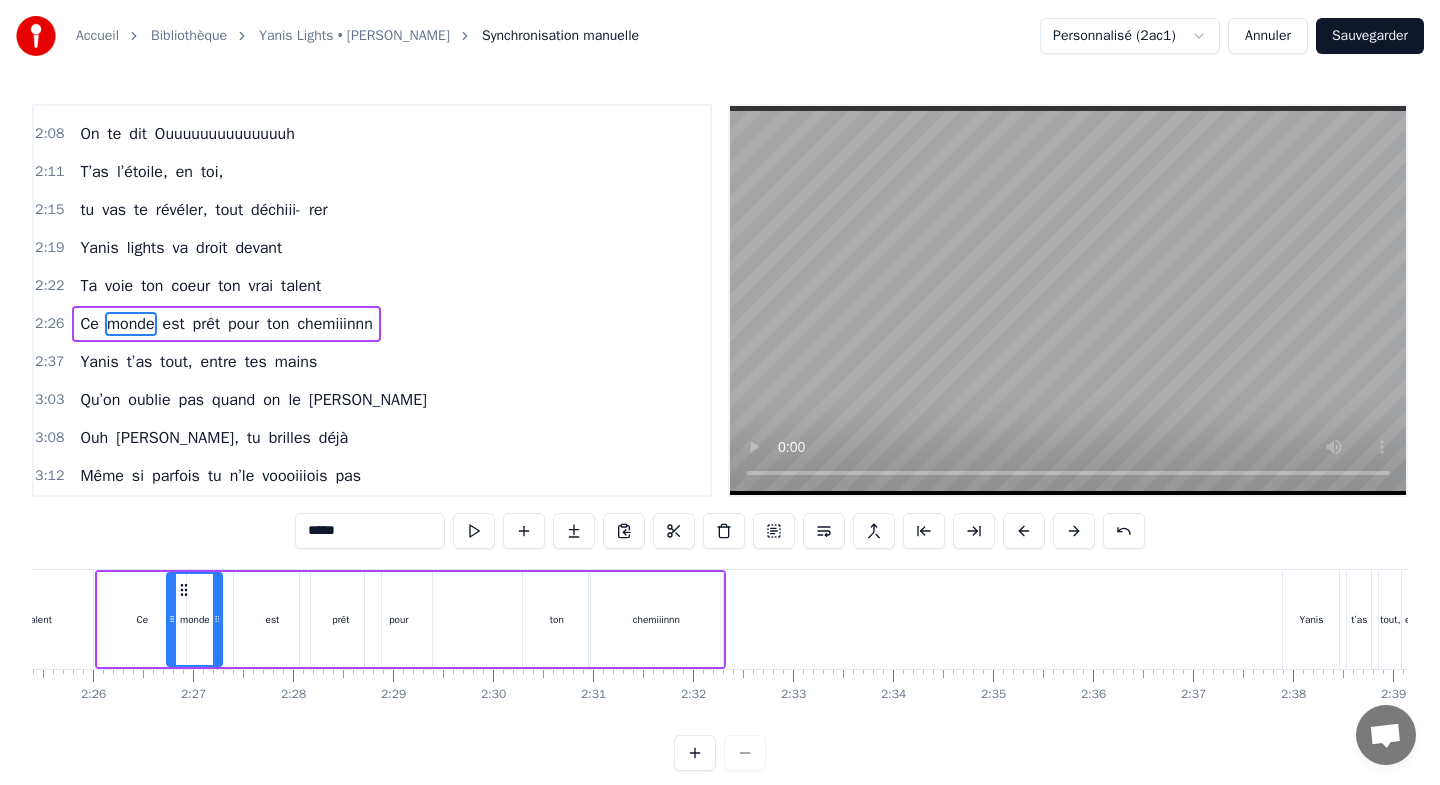 click on "Ce" at bounding box center (142, 619) 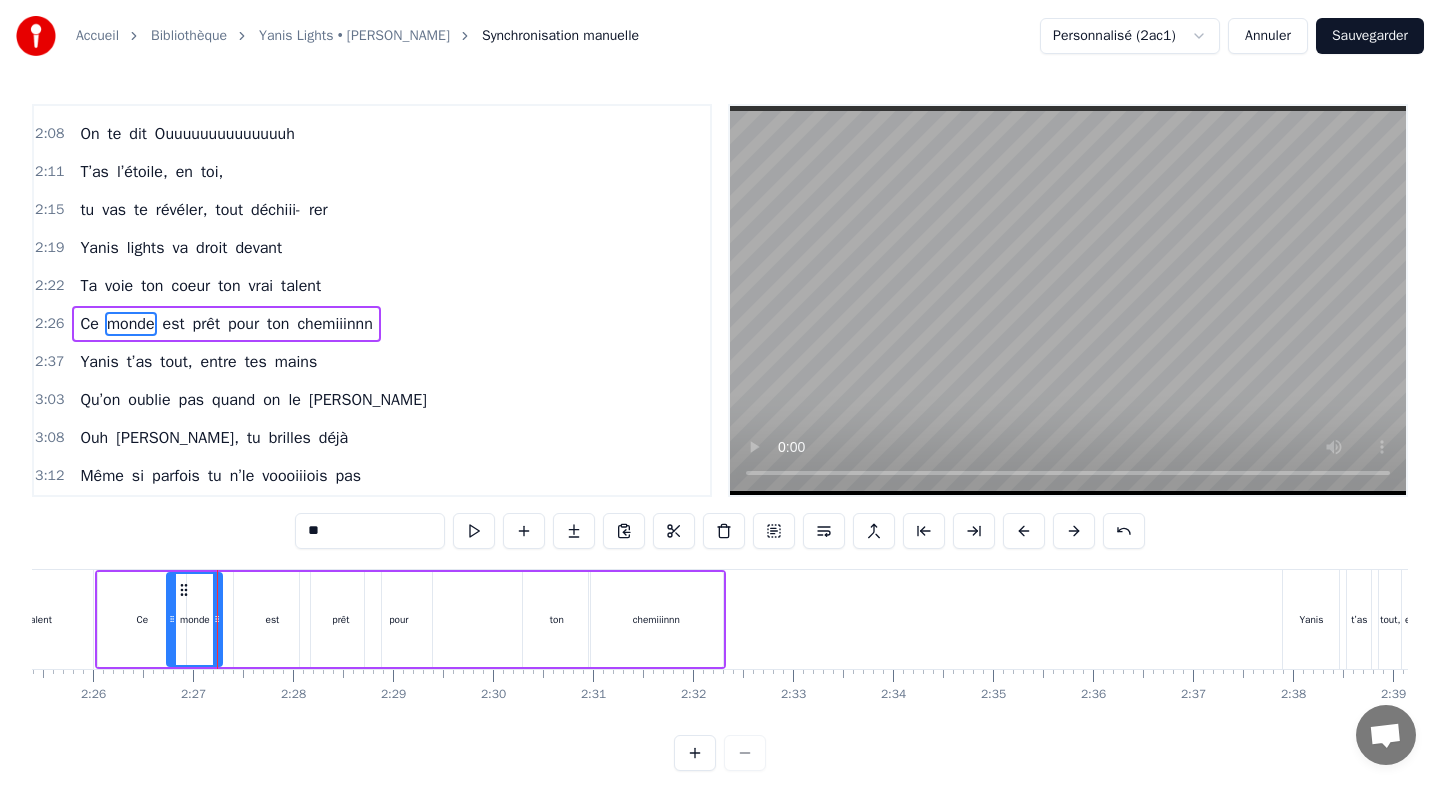 scroll, scrollTop: 0, scrollLeft: 14538, axis: horizontal 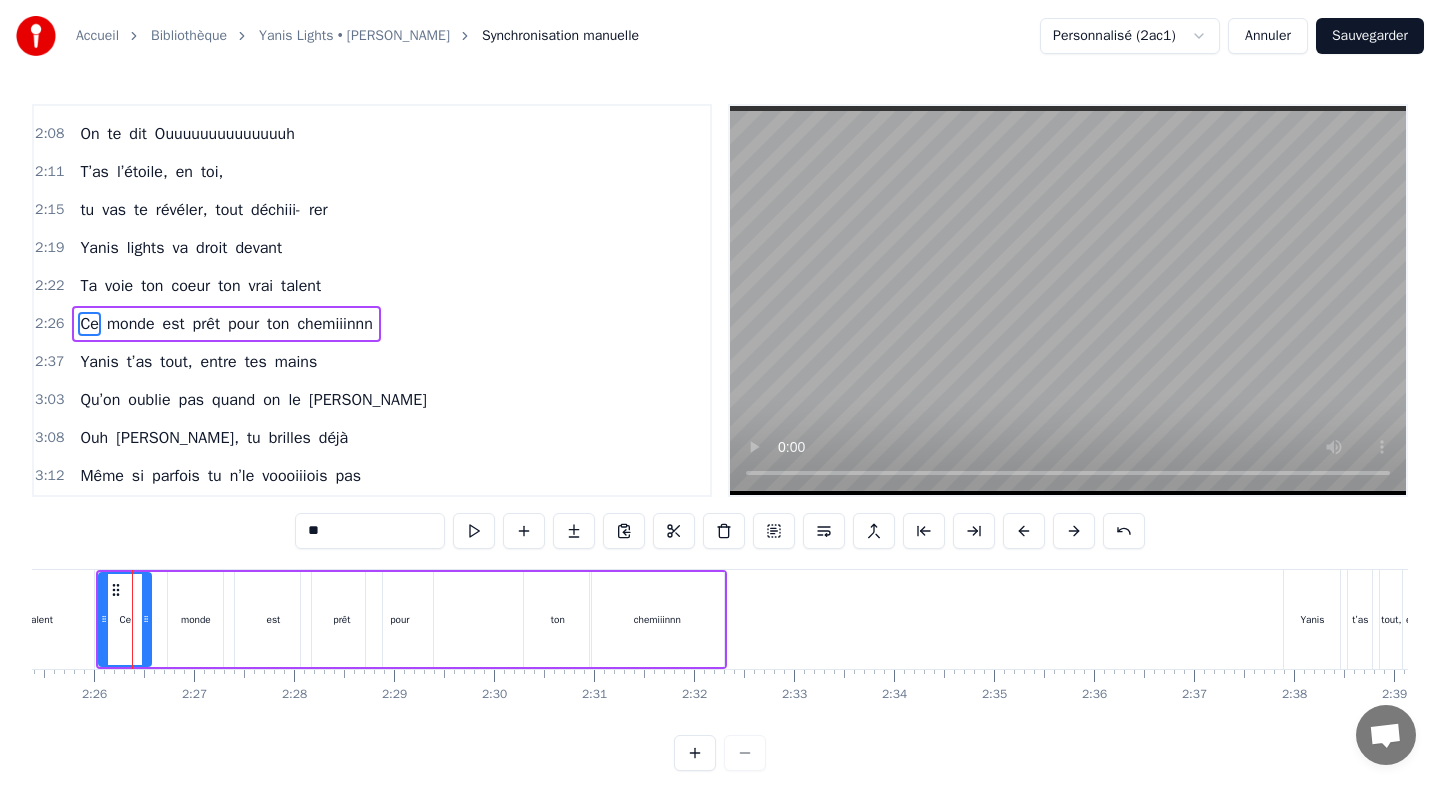 drag, startPoint x: 181, startPoint y: 599, endPoint x: 145, endPoint y: 597, distance: 36.05551 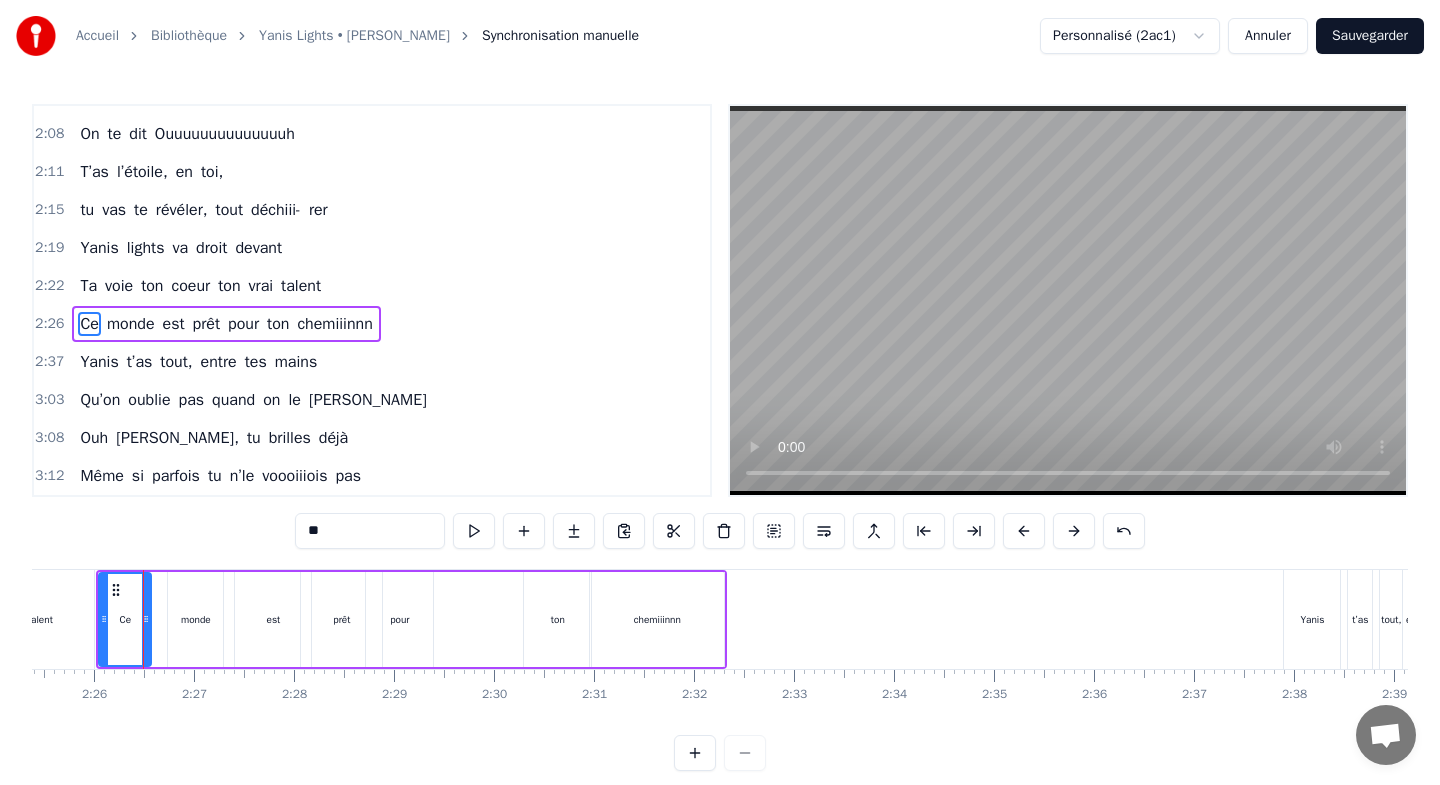 click on "monde" at bounding box center (195, 619) 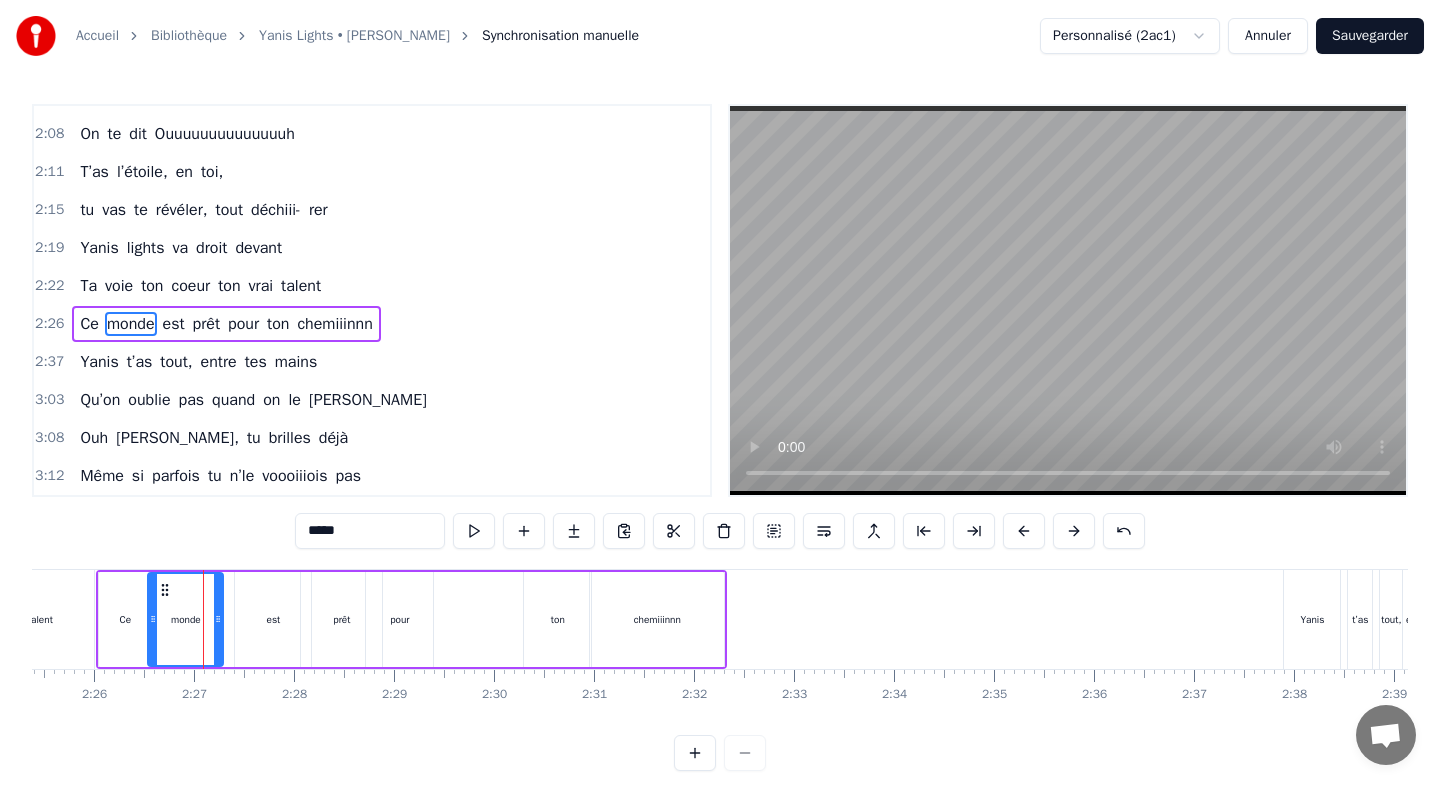 drag, startPoint x: 172, startPoint y: 591, endPoint x: 152, endPoint y: 591, distance: 20 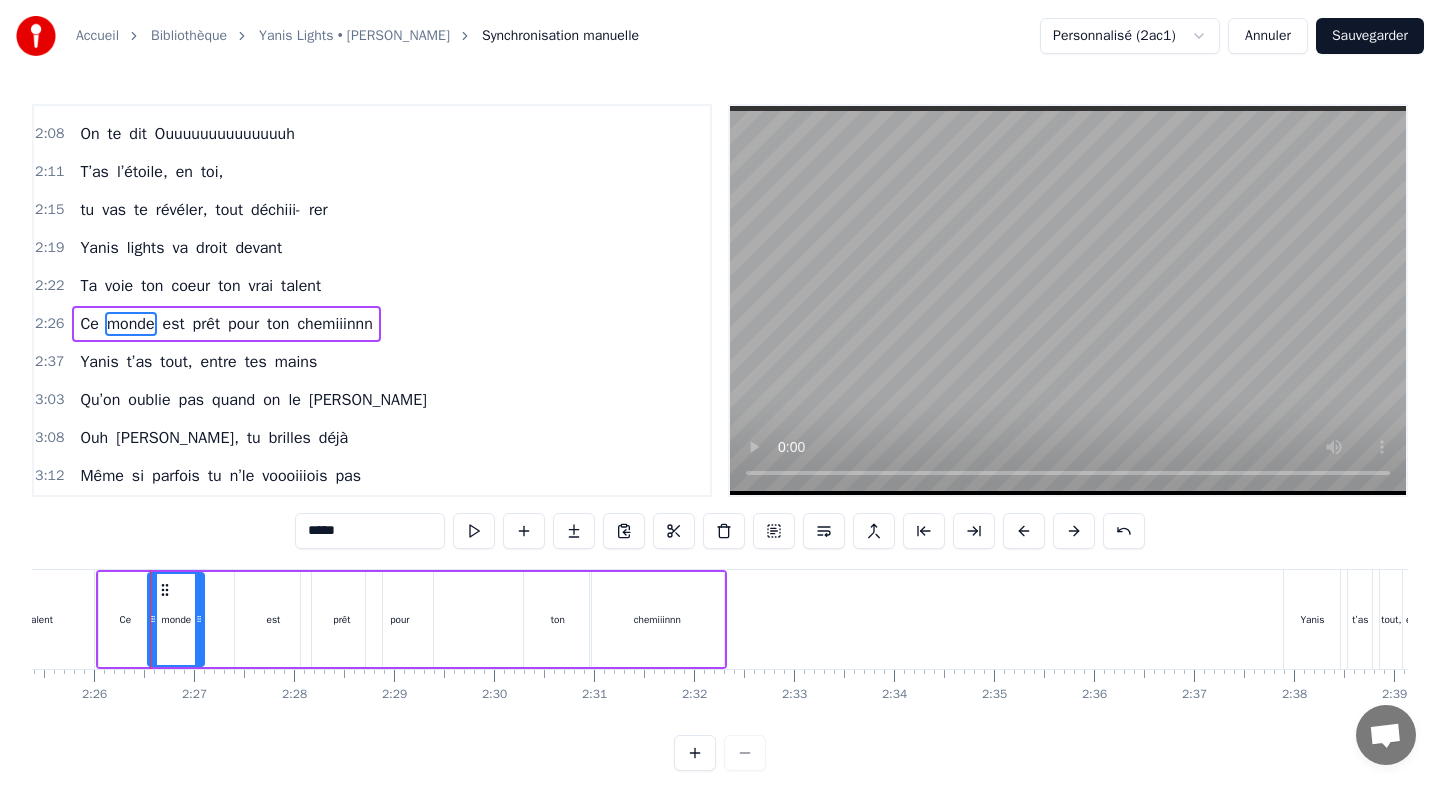 drag, startPoint x: 216, startPoint y: 597, endPoint x: 197, endPoint y: 597, distance: 19 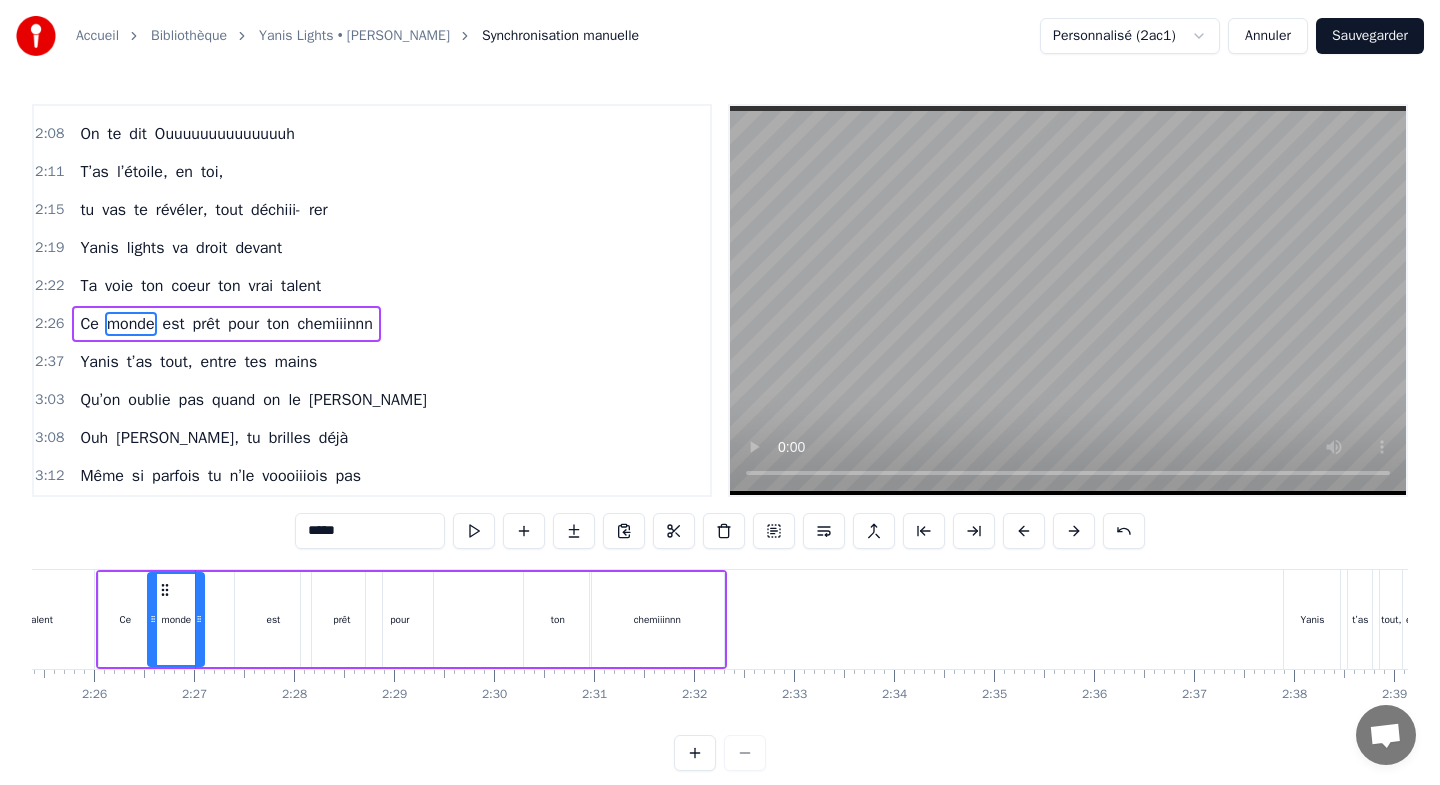 click on "est" at bounding box center (273, 619) 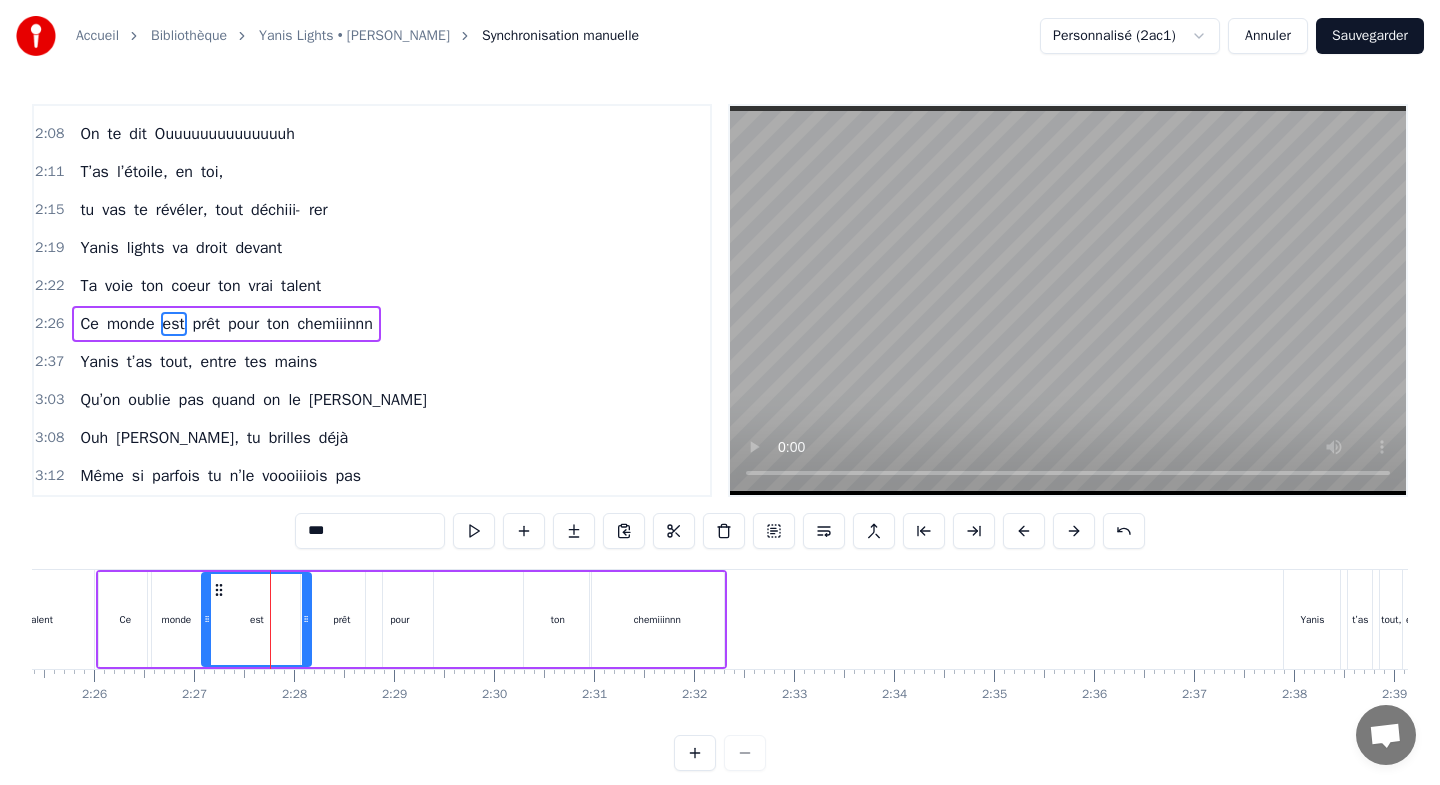 drag, startPoint x: 240, startPoint y: 591, endPoint x: 207, endPoint y: 591, distance: 33 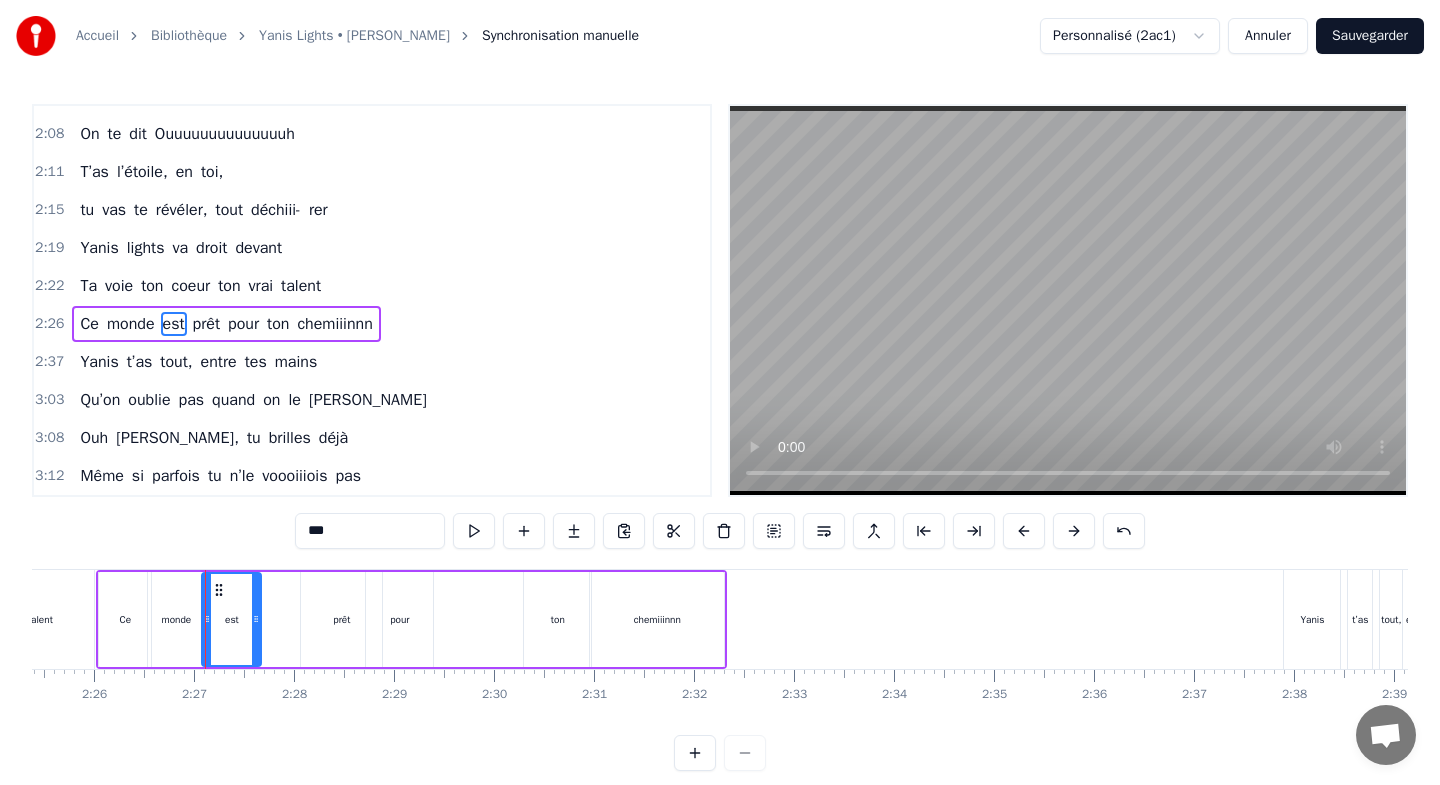 drag, startPoint x: 305, startPoint y: 597, endPoint x: 255, endPoint y: 597, distance: 50 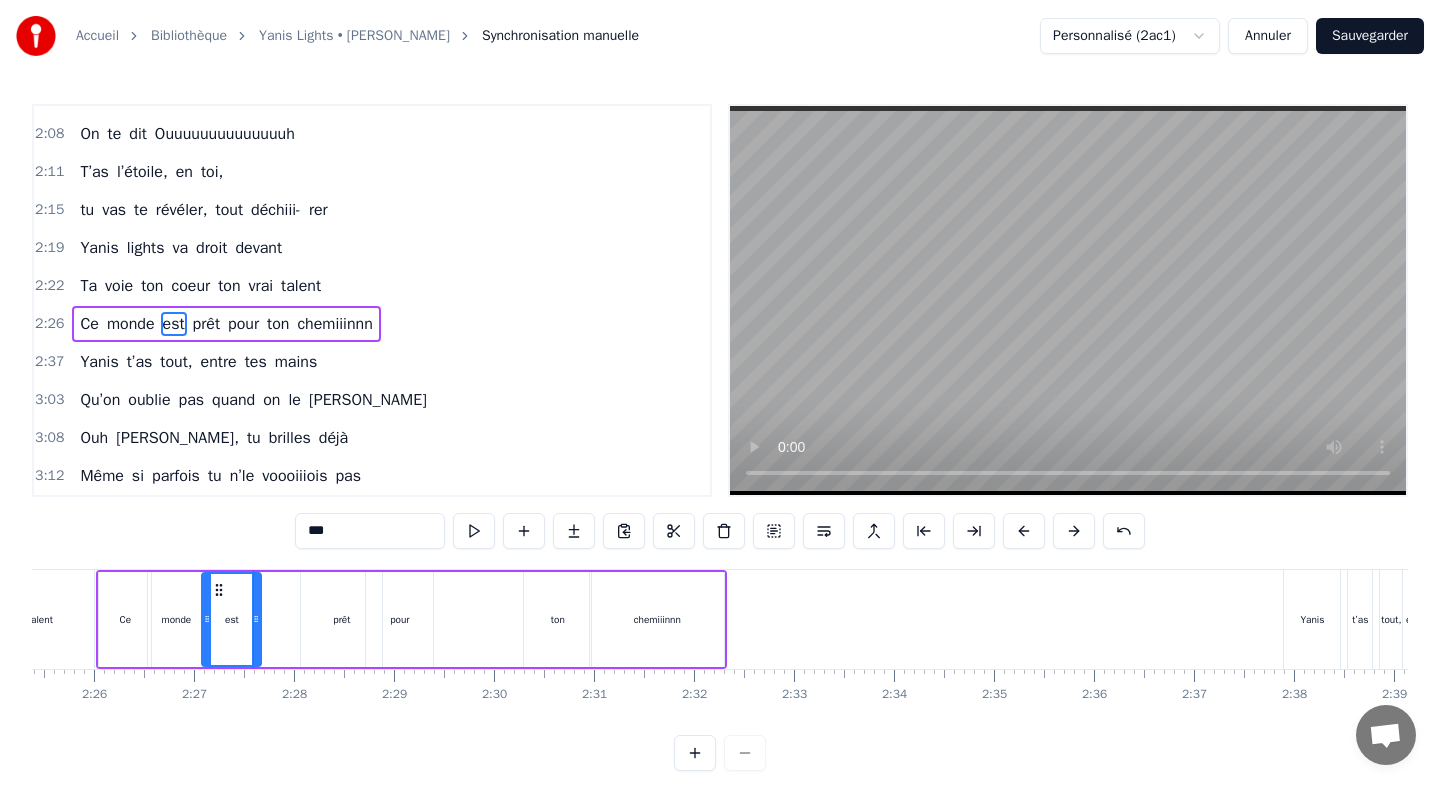 click on "prêt" at bounding box center (341, 619) 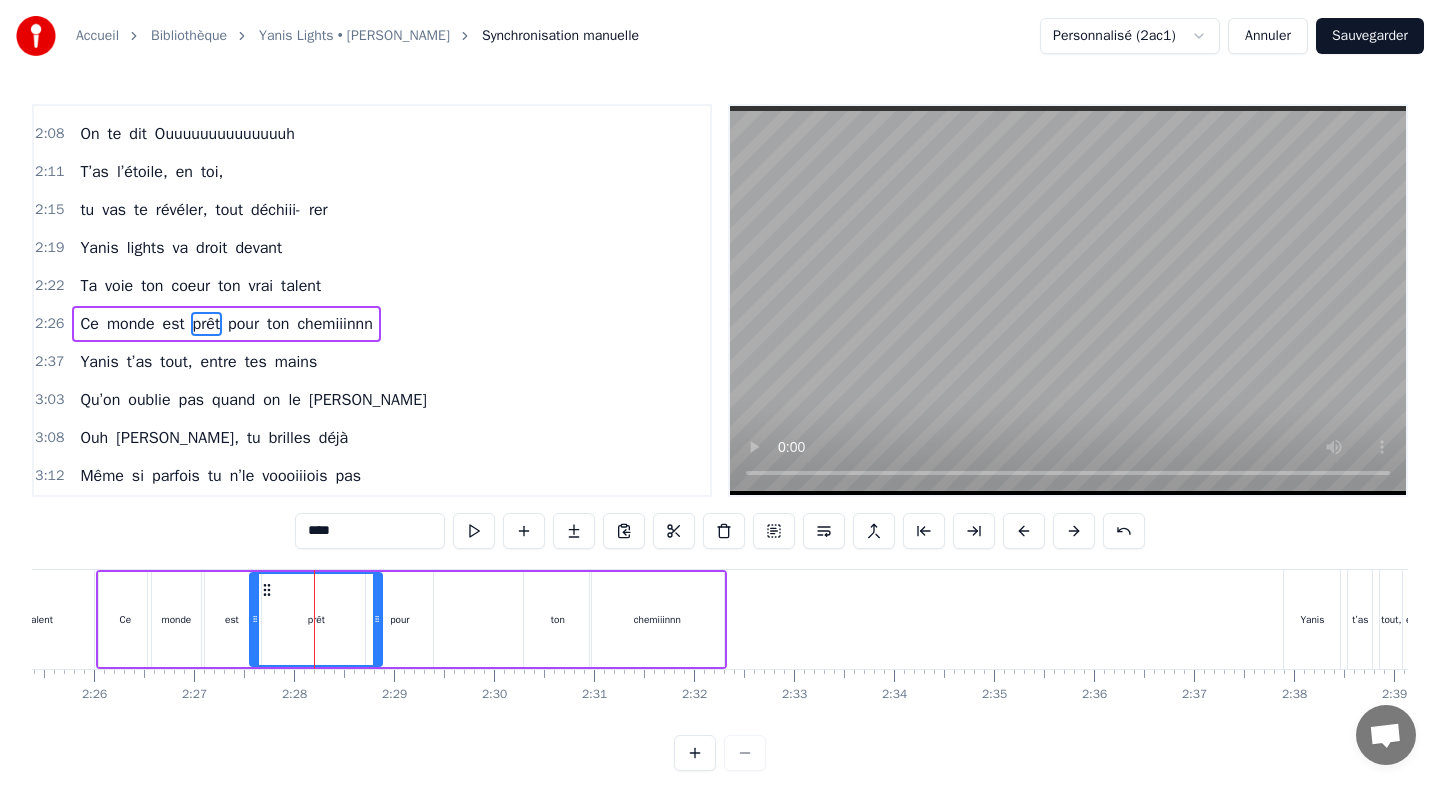 drag, startPoint x: 305, startPoint y: 592, endPoint x: 254, endPoint y: 590, distance: 51.0392 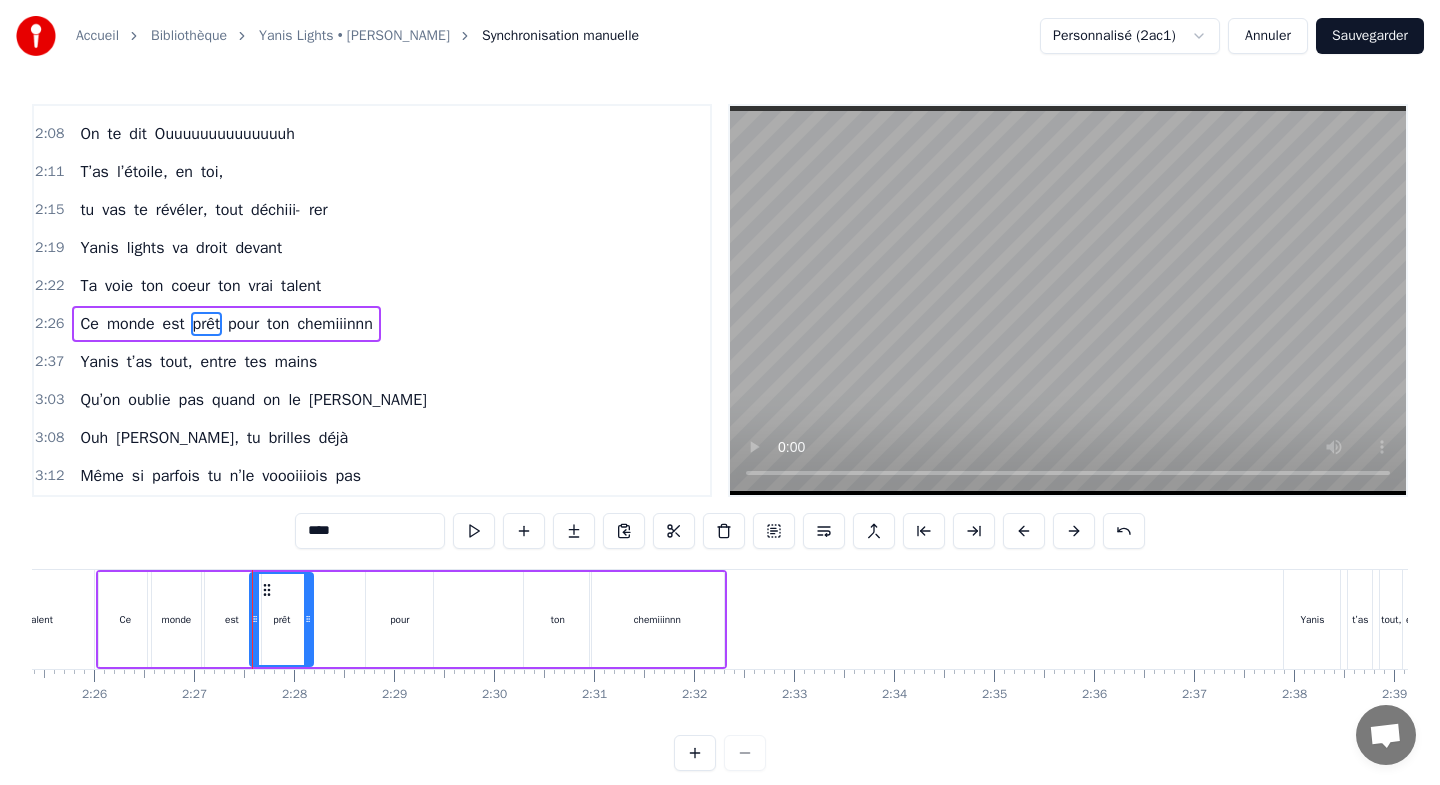 drag, startPoint x: 375, startPoint y: 595, endPoint x: 306, endPoint y: 593, distance: 69.02898 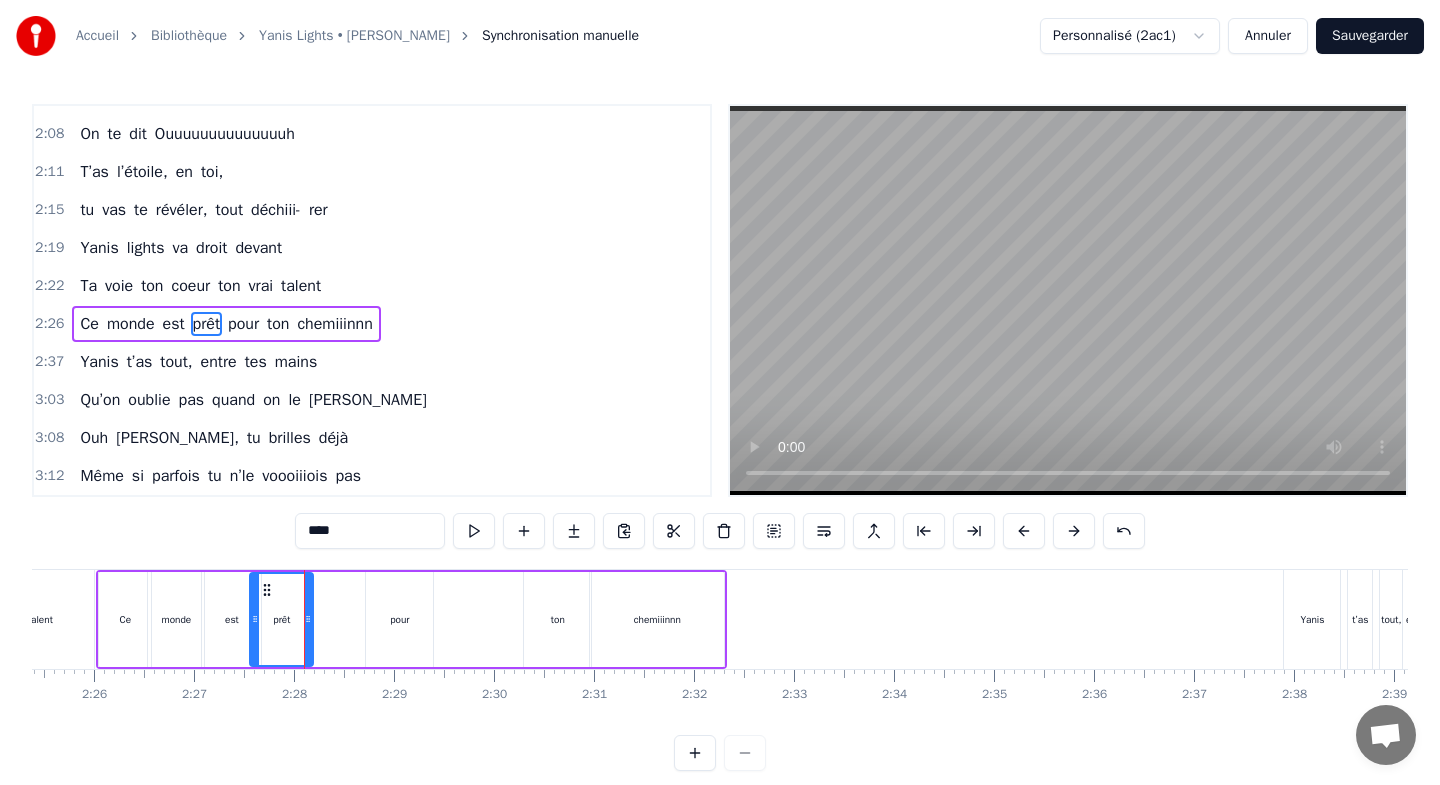 click on "pour" at bounding box center (399, 619) 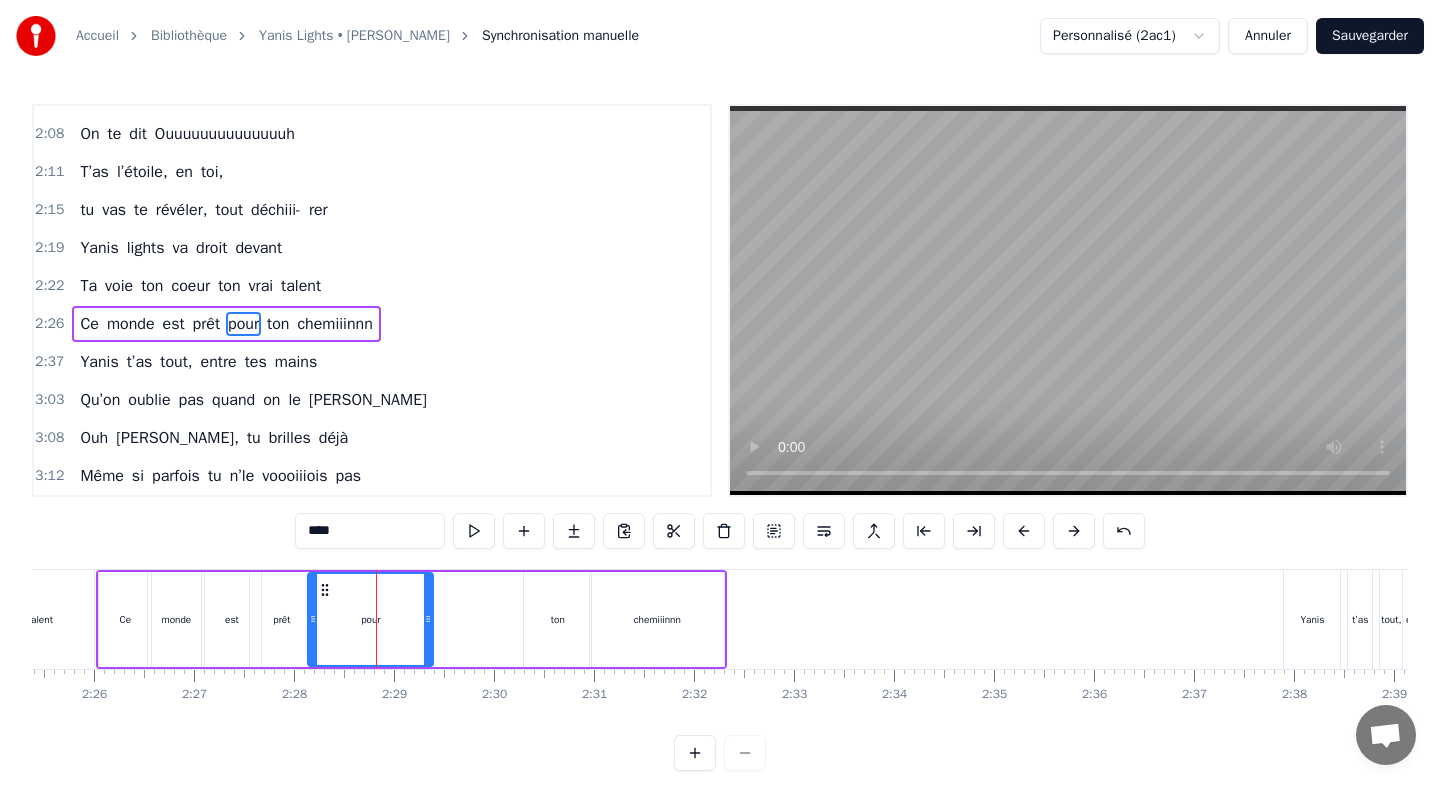 drag, startPoint x: 367, startPoint y: 594, endPoint x: 309, endPoint y: 594, distance: 58 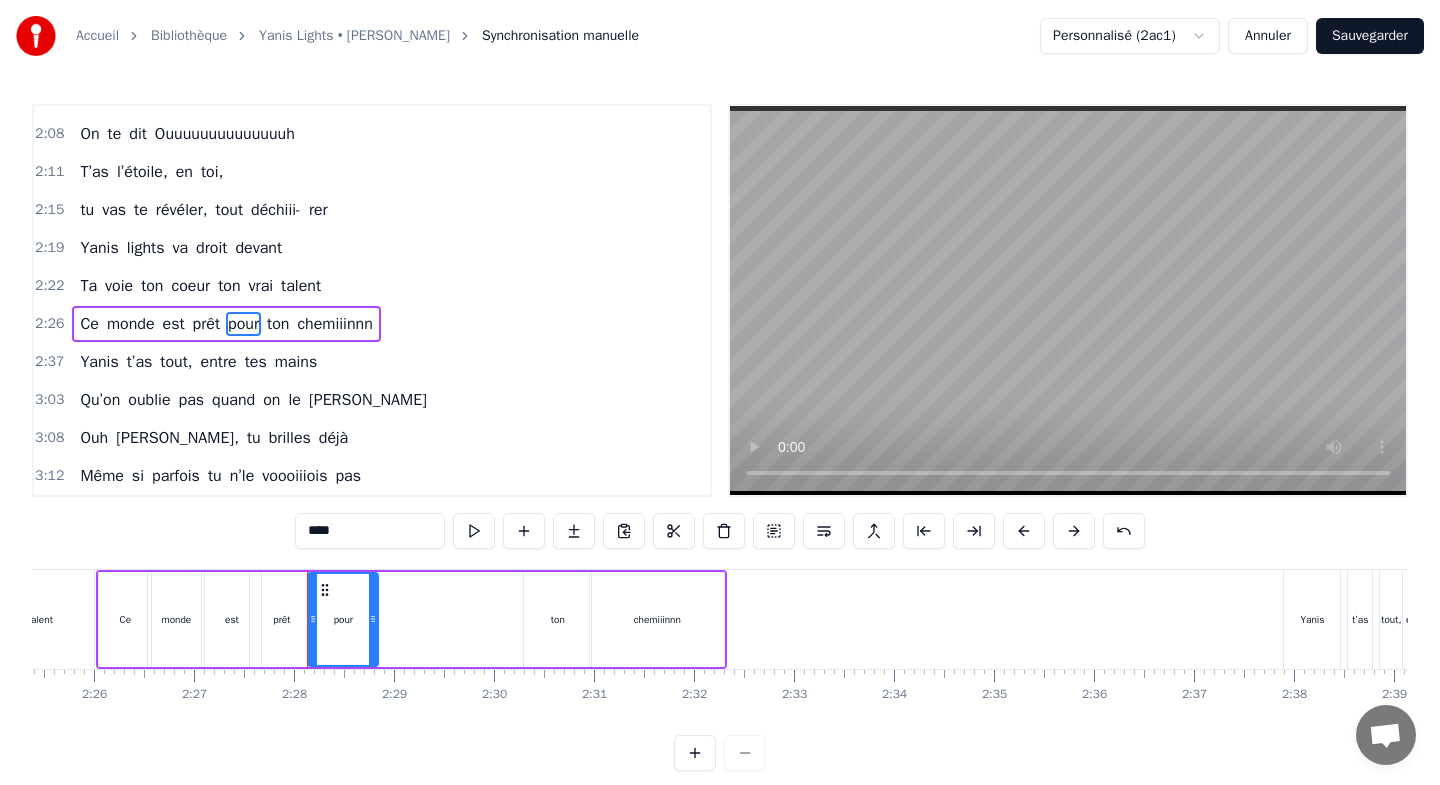 drag, startPoint x: 425, startPoint y: 594, endPoint x: 368, endPoint y: 592, distance: 57.035076 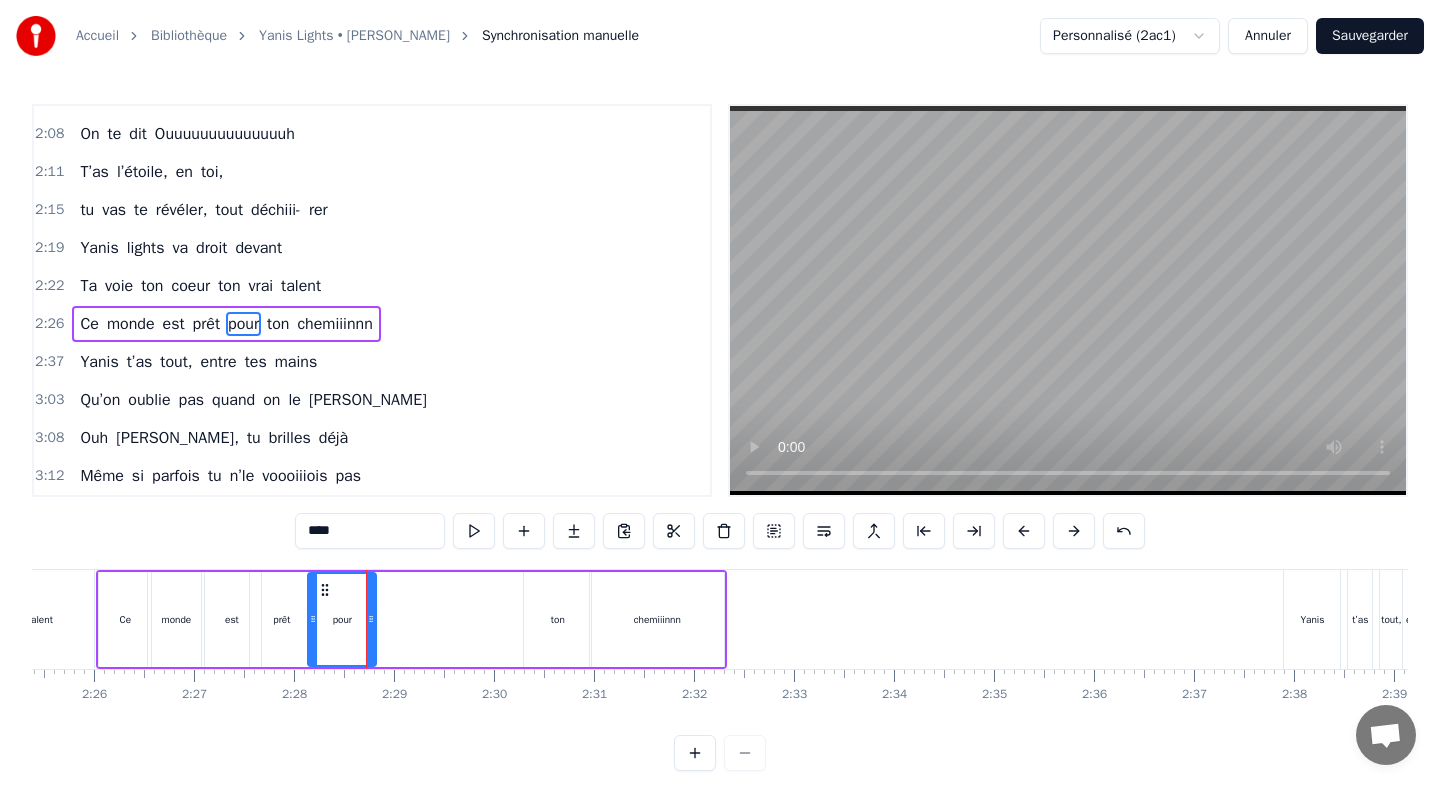 click on "ton" at bounding box center [557, 619] 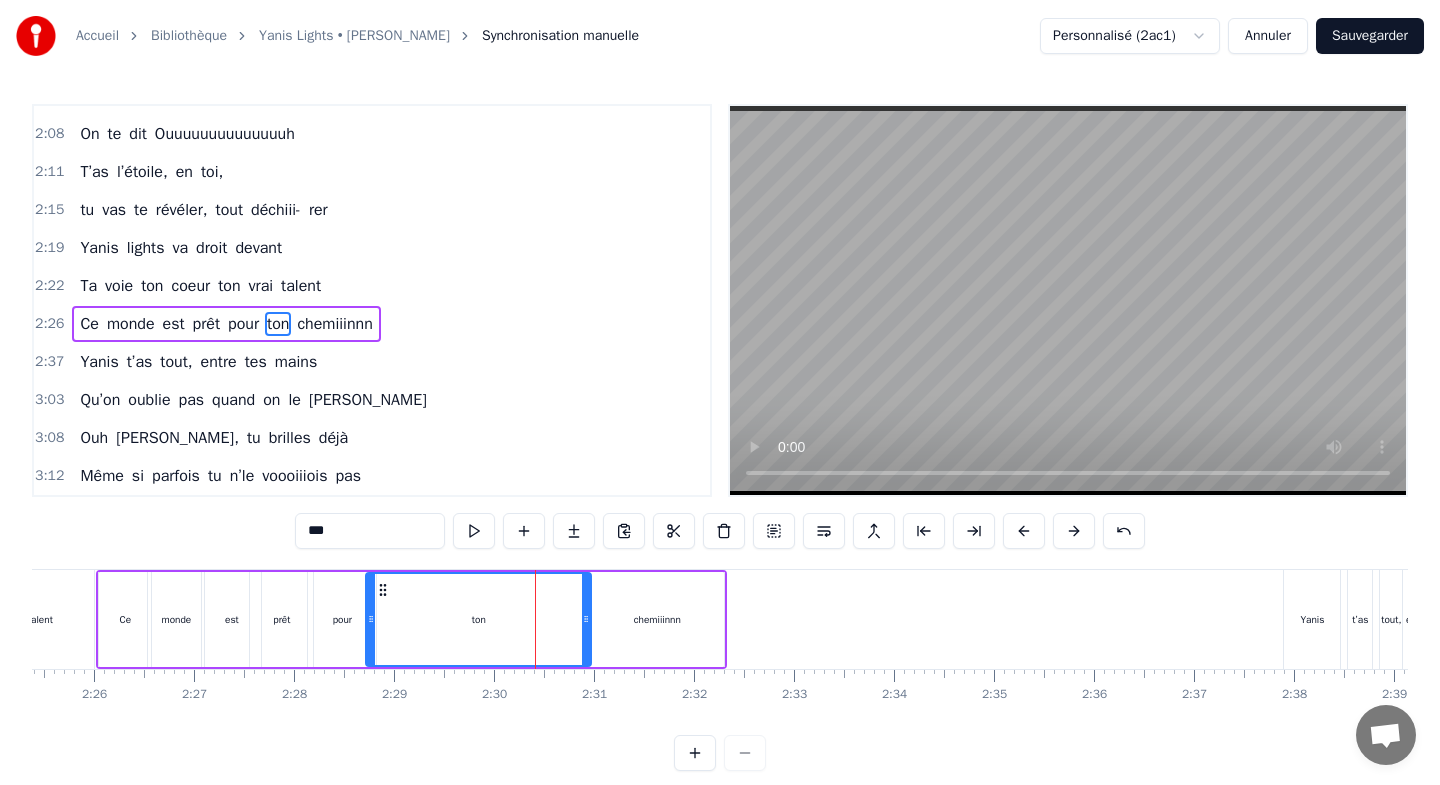 drag, startPoint x: 529, startPoint y: 593, endPoint x: 371, endPoint y: 576, distance: 158.91193 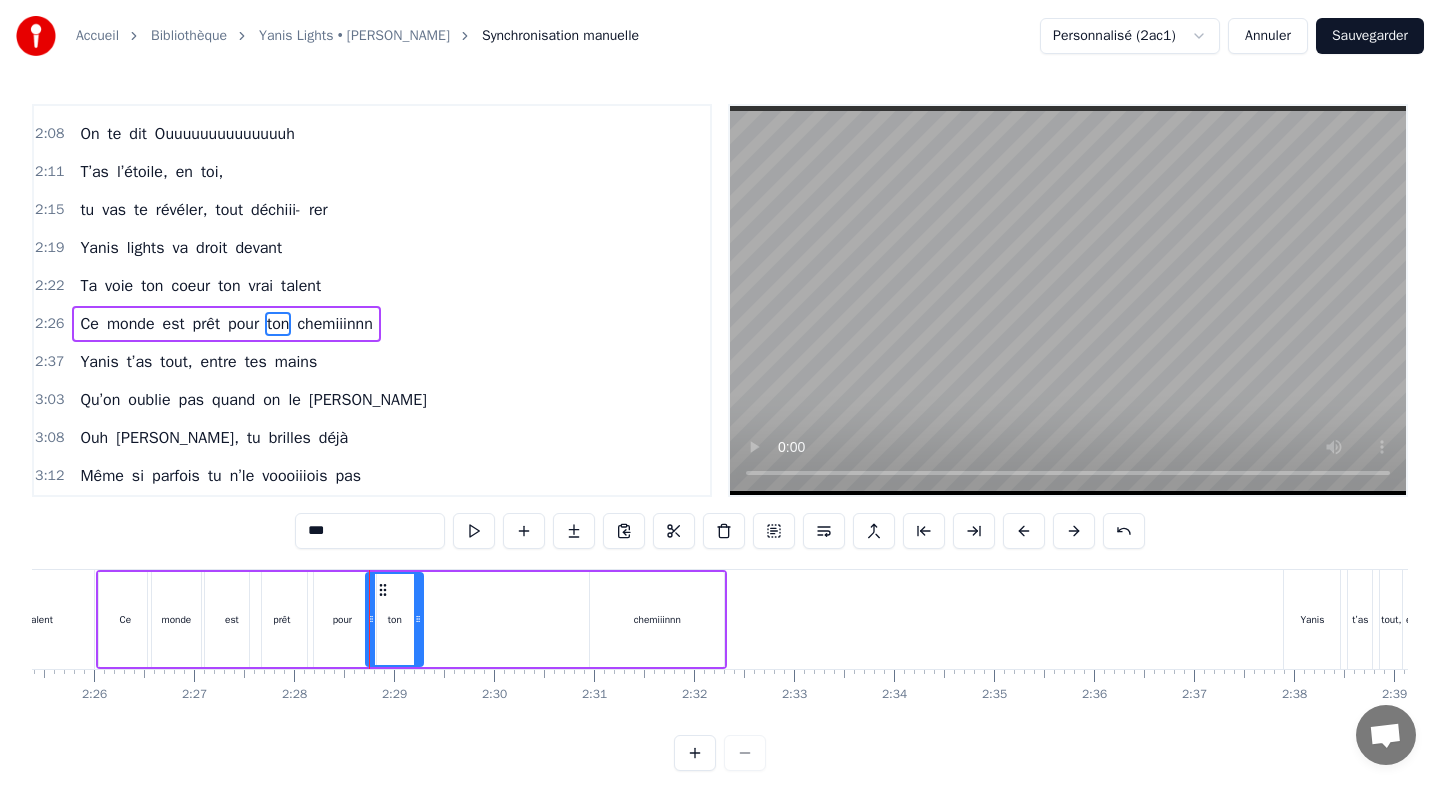drag, startPoint x: 585, startPoint y: 603, endPoint x: 417, endPoint y: 605, distance: 168.0119 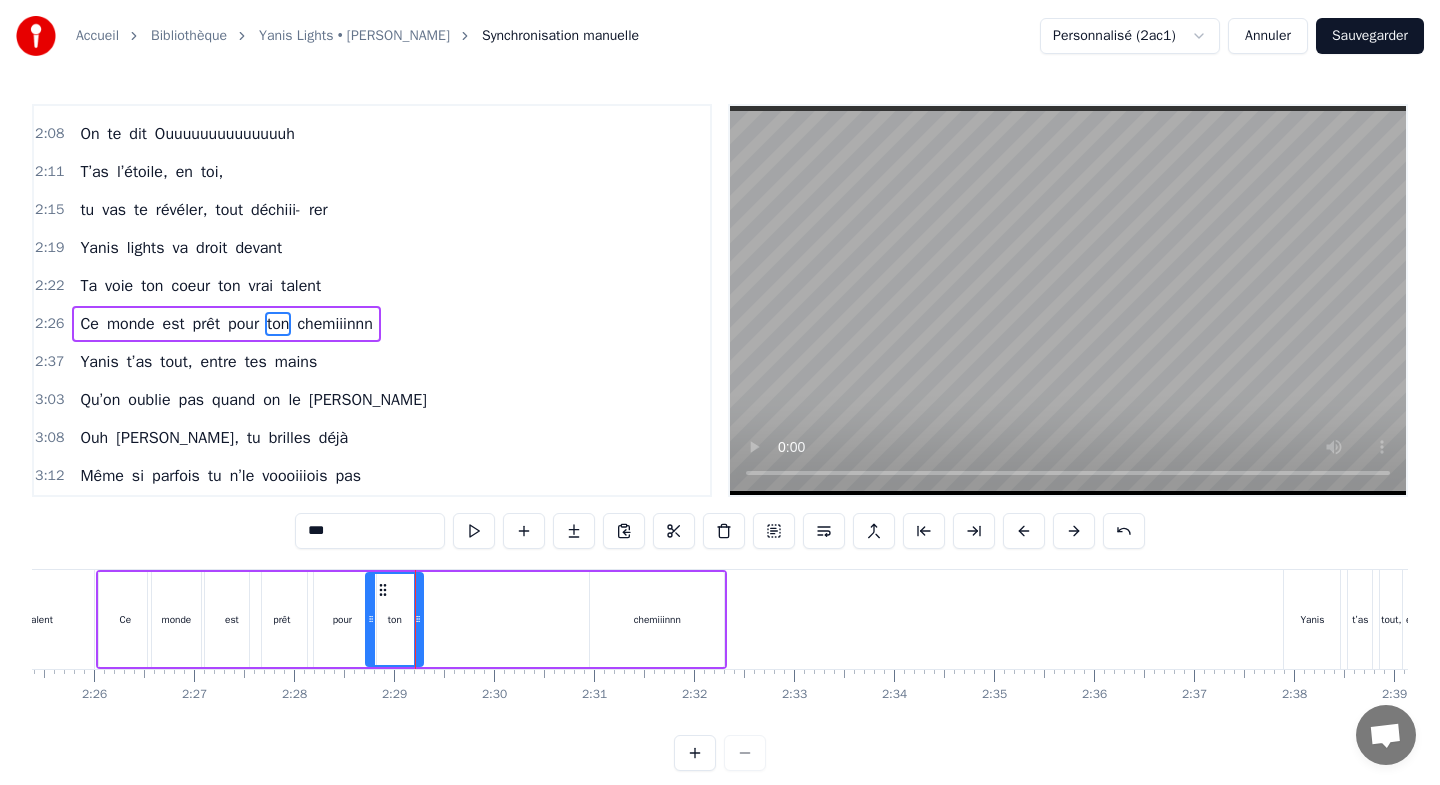 click on "chemiiinnn" at bounding box center (657, 619) 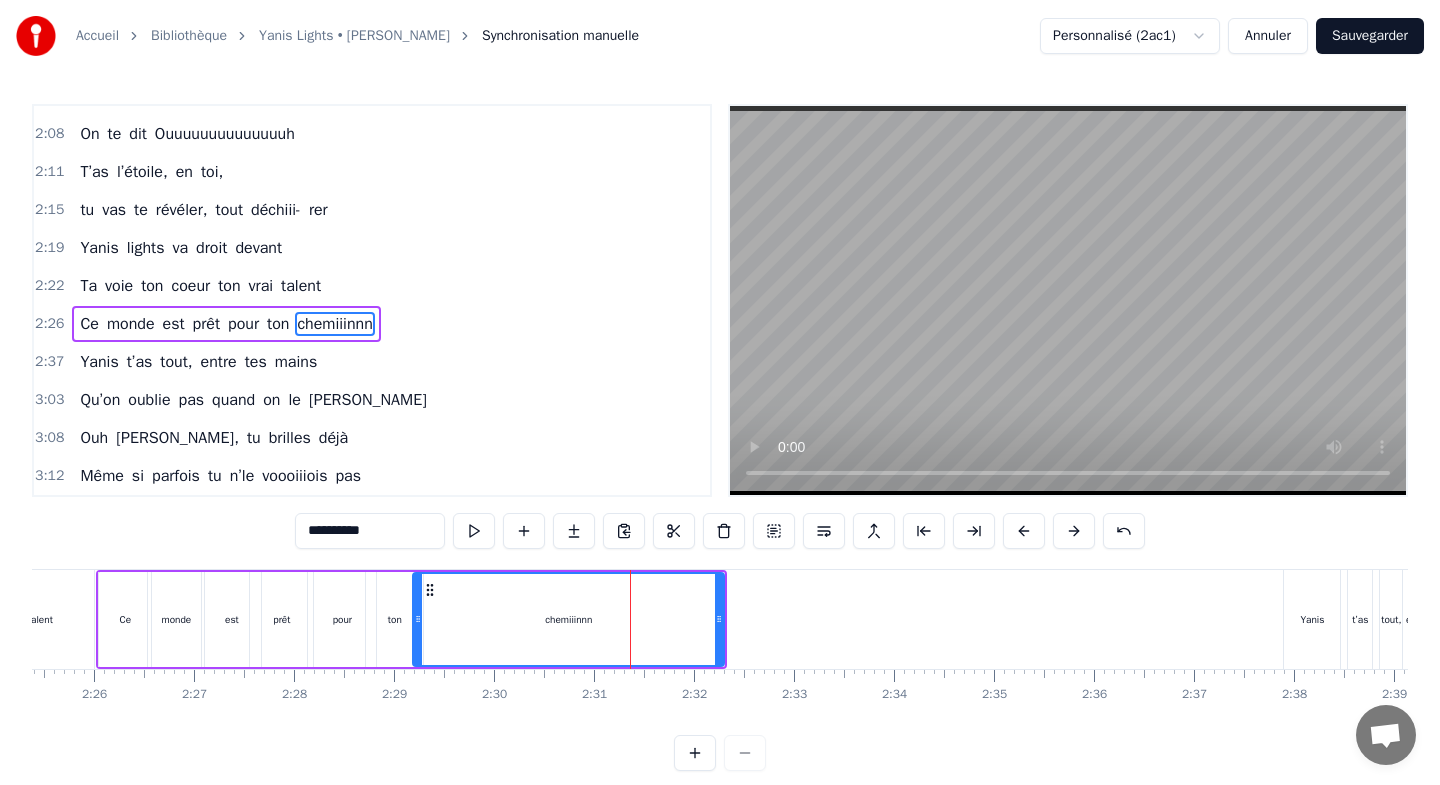 drag, startPoint x: 595, startPoint y: 598, endPoint x: 418, endPoint y: 609, distance: 177.34148 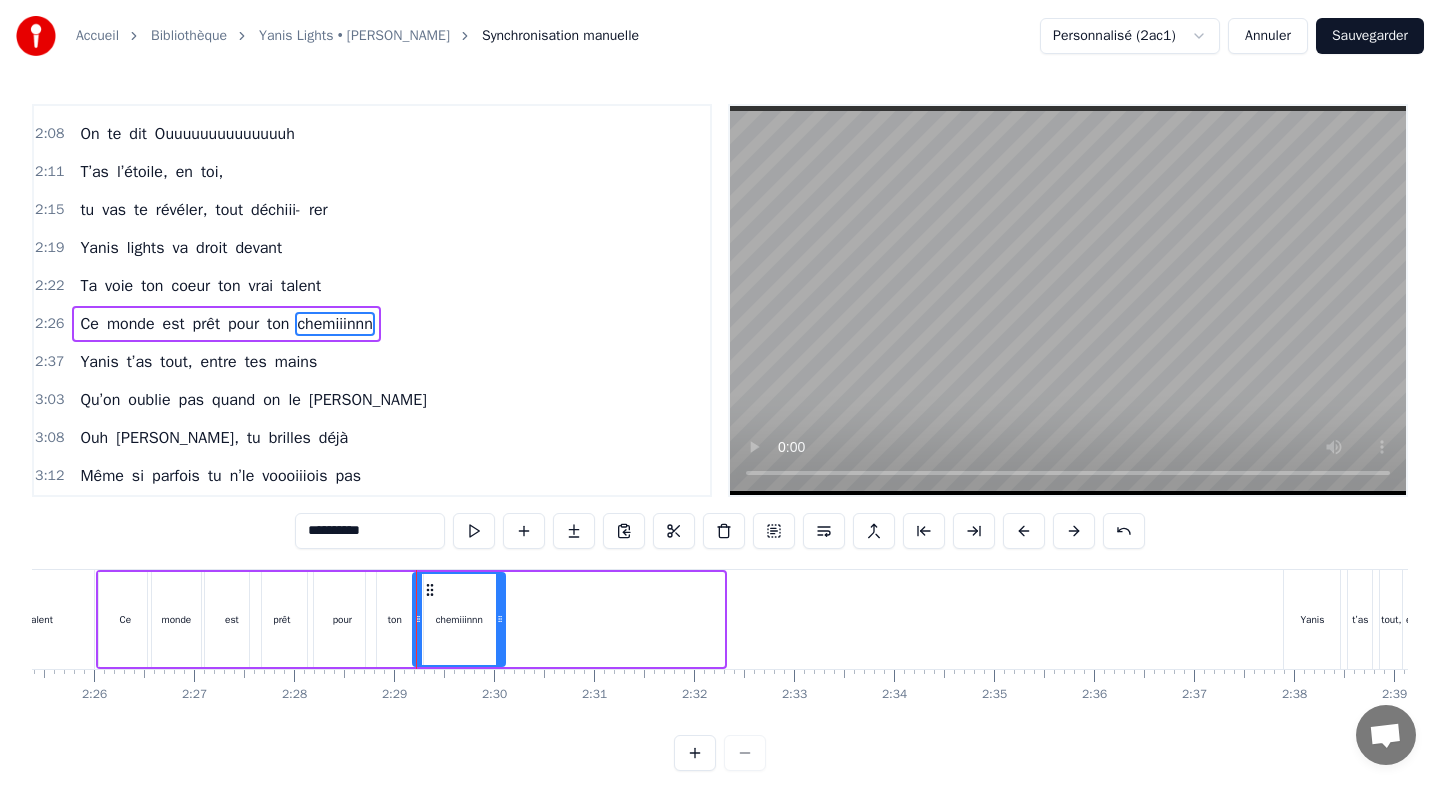 drag, startPoint x: 716, startPoint y: 609, endPoint x: 497, endPoint y: 613, distance: 219.03653 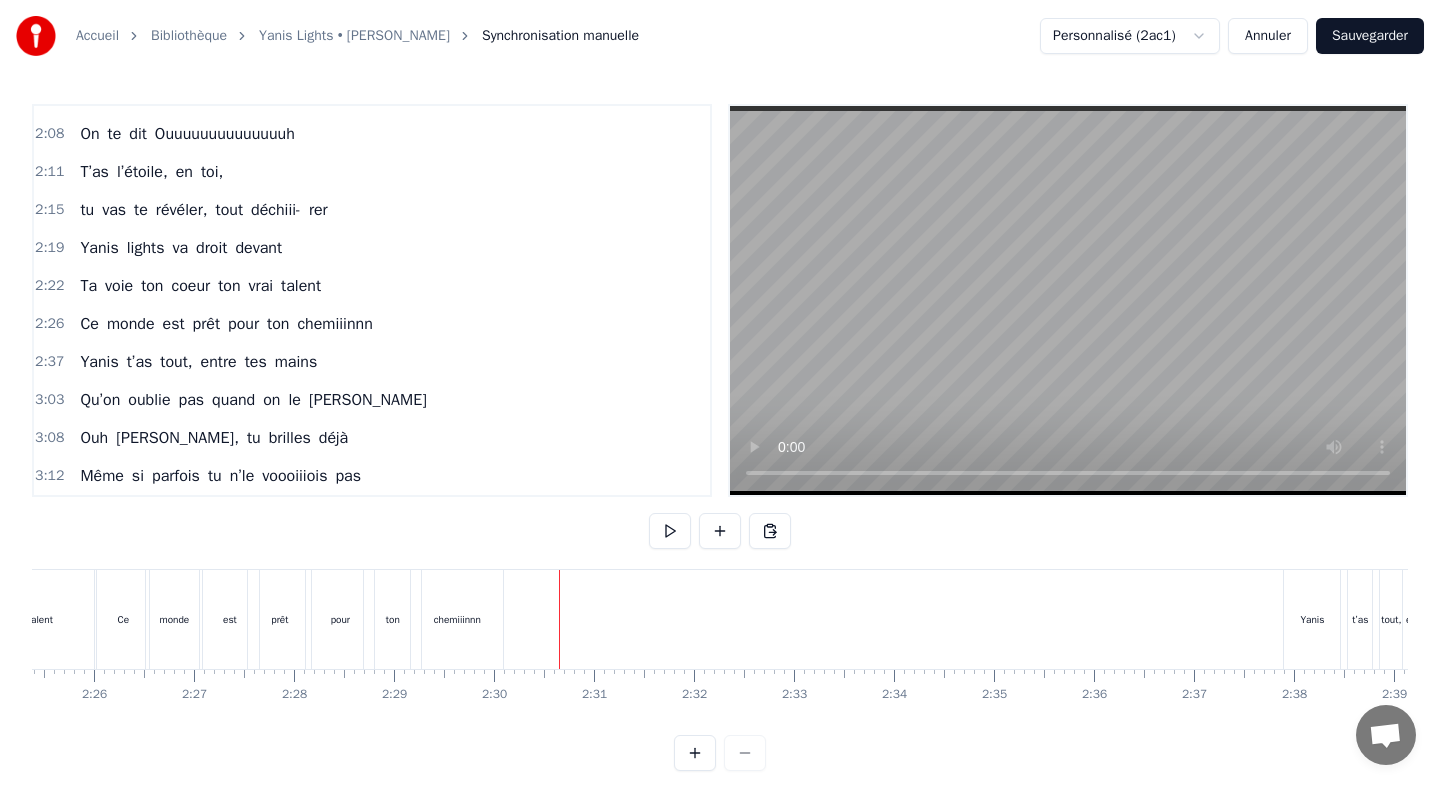 click at bounding box center (-4500, 619) 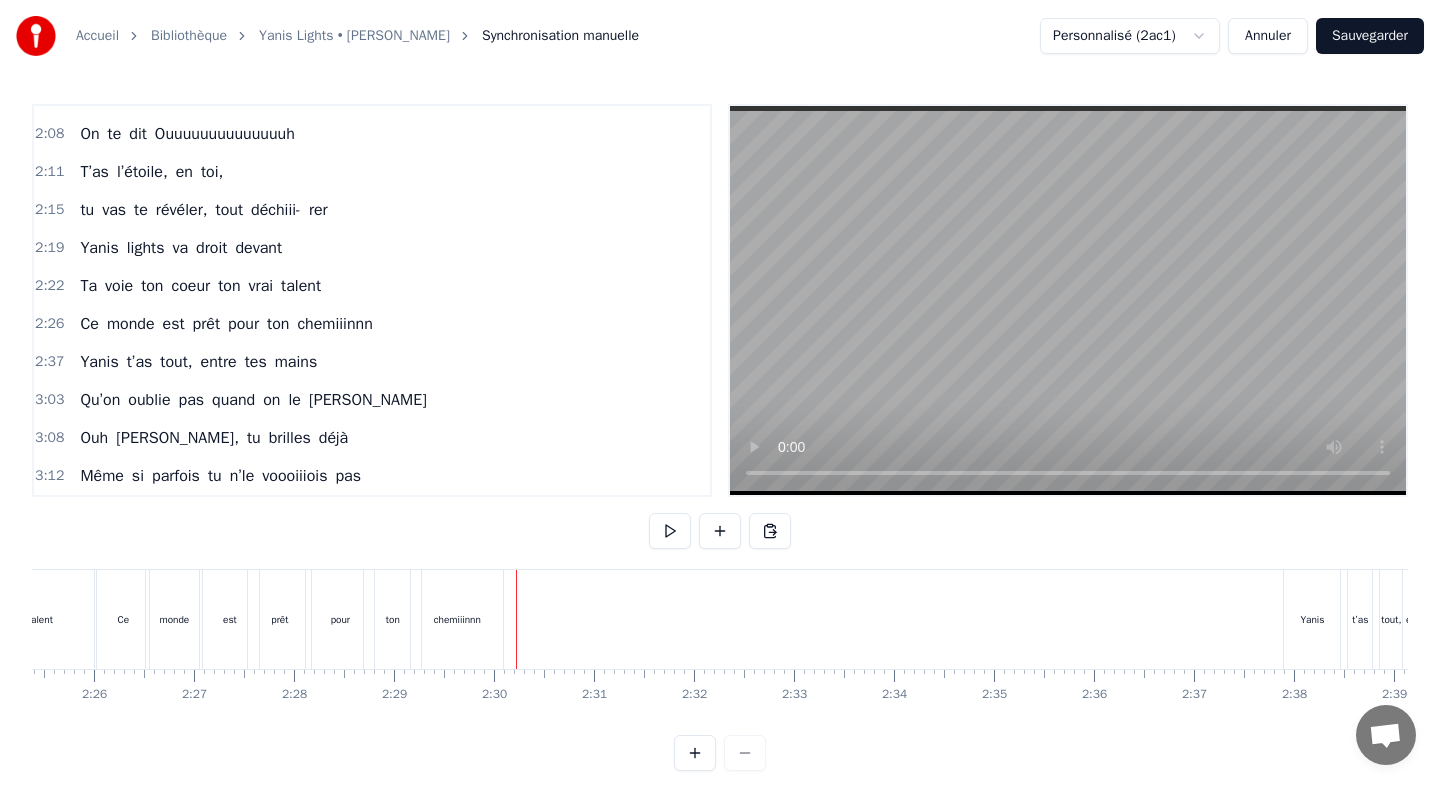 click on "chemiiinnn" at bounding box center (457, 619) 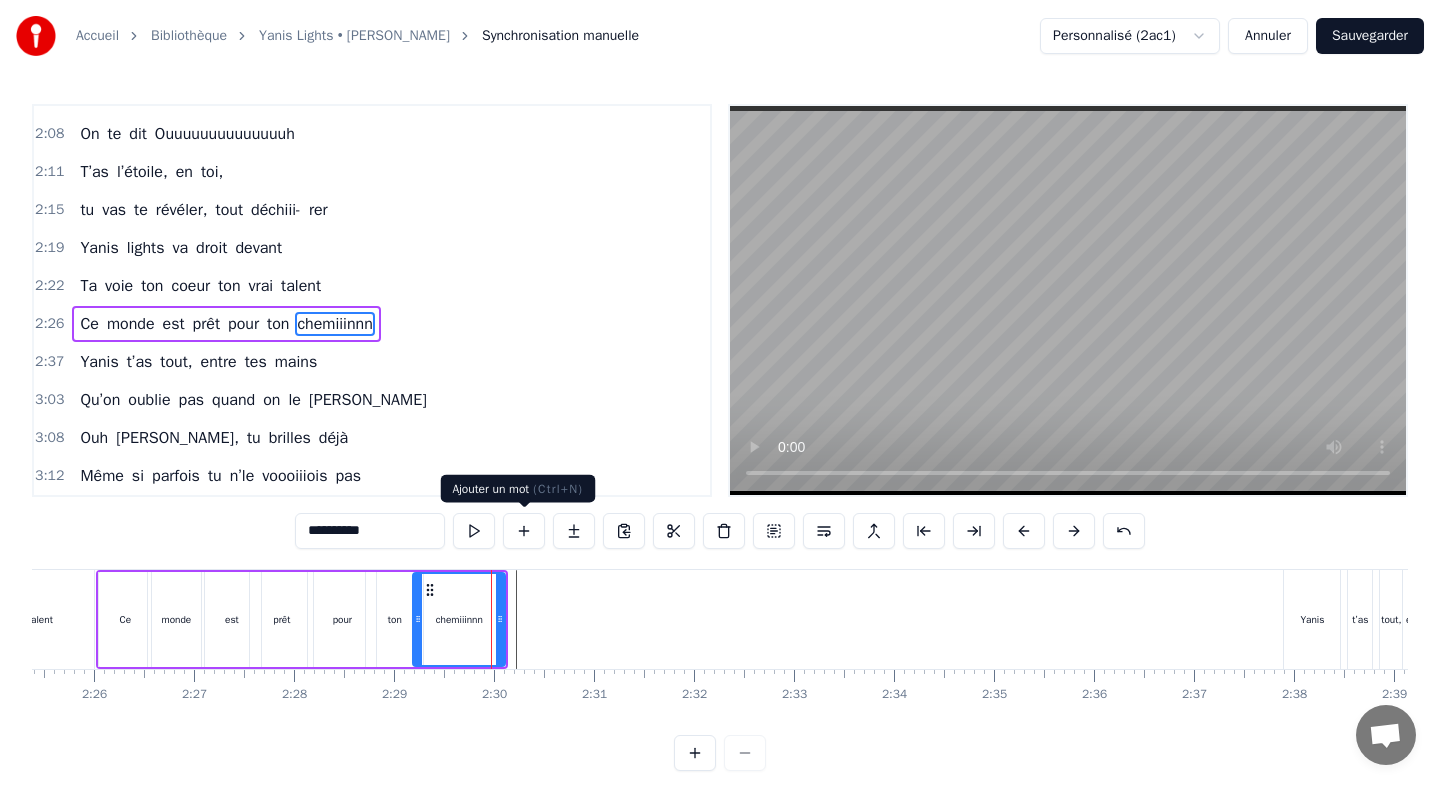 click at bounding box center (524, 531) 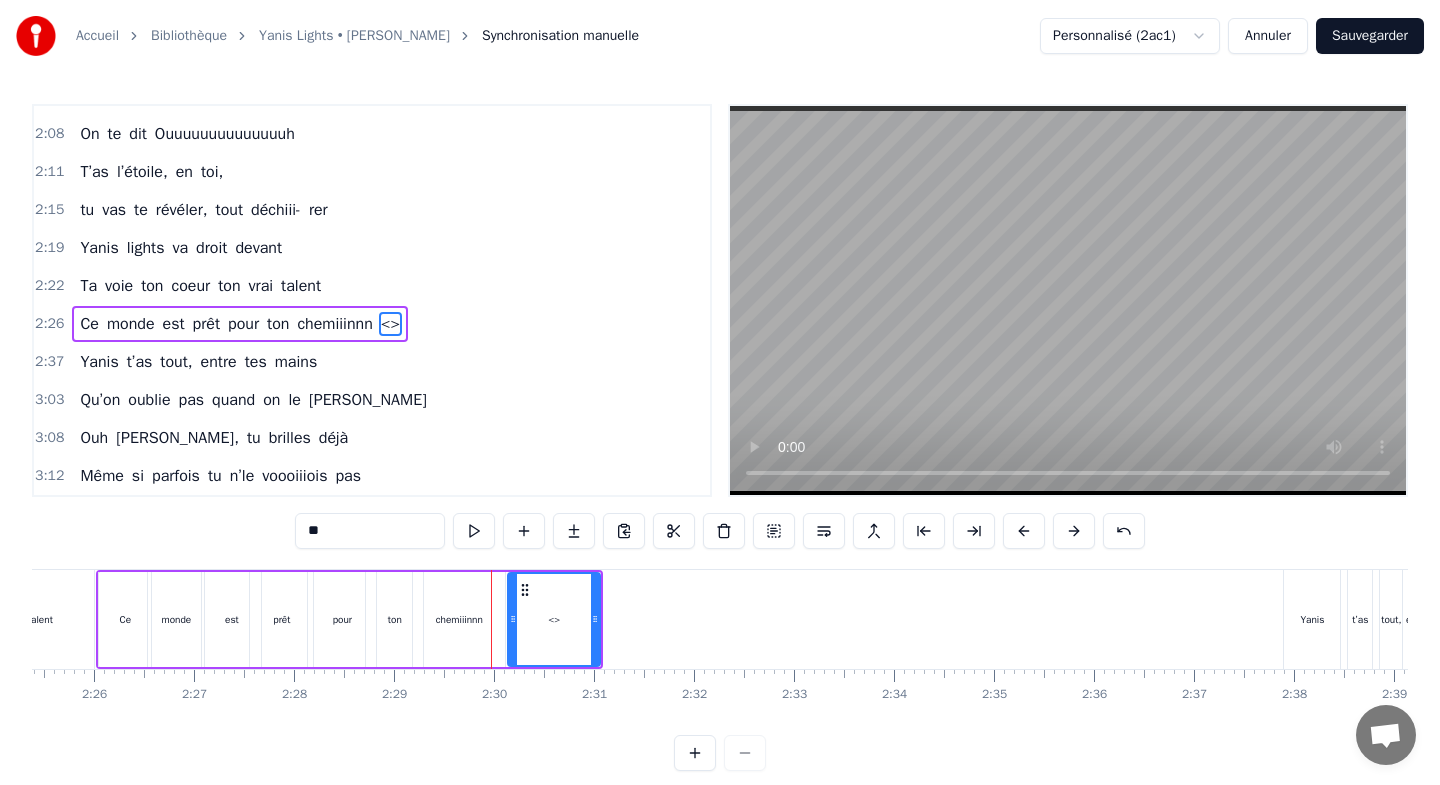 click on "**" at bounding box center (370, 531) 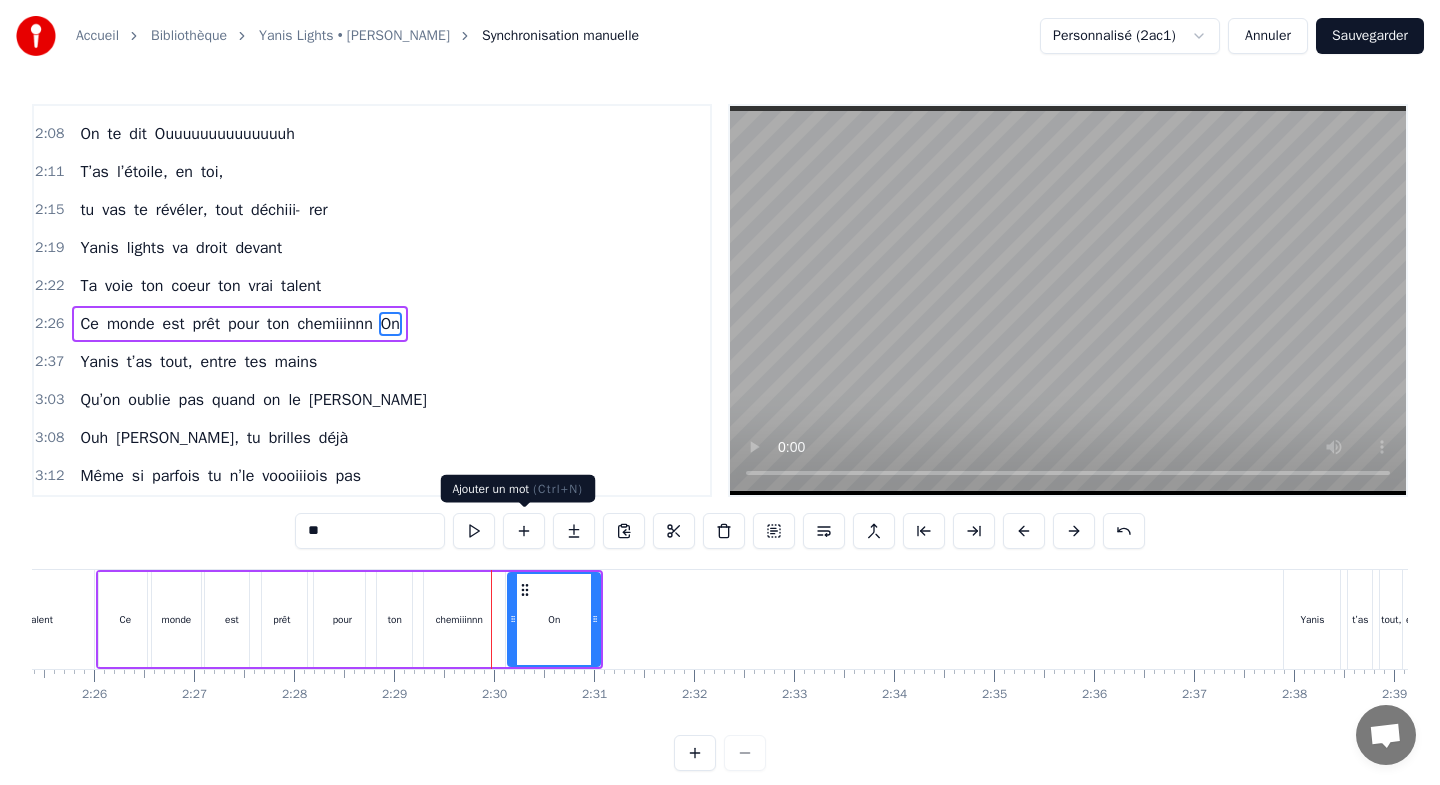 type on "**" 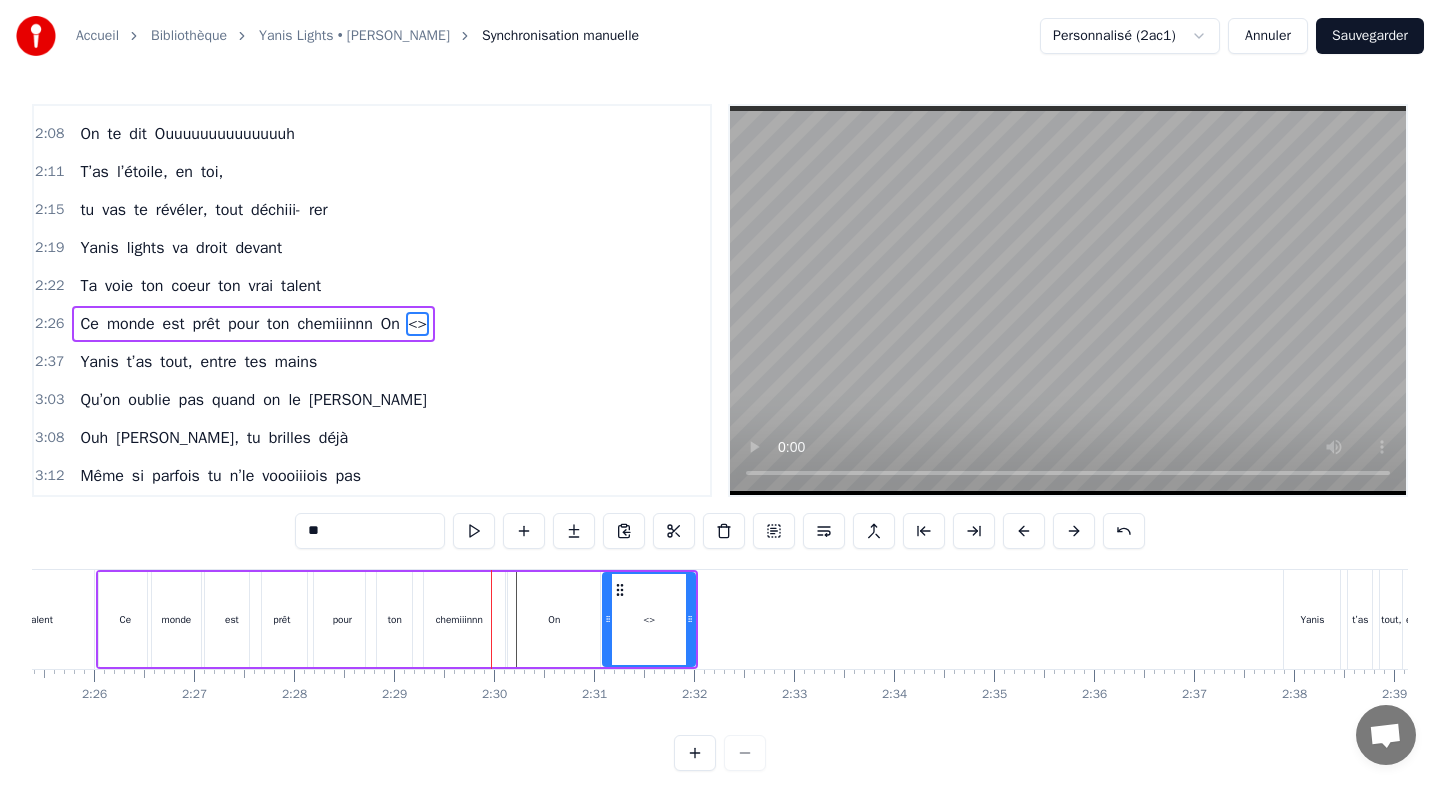 click on "**" at bounding box center (370, 531) 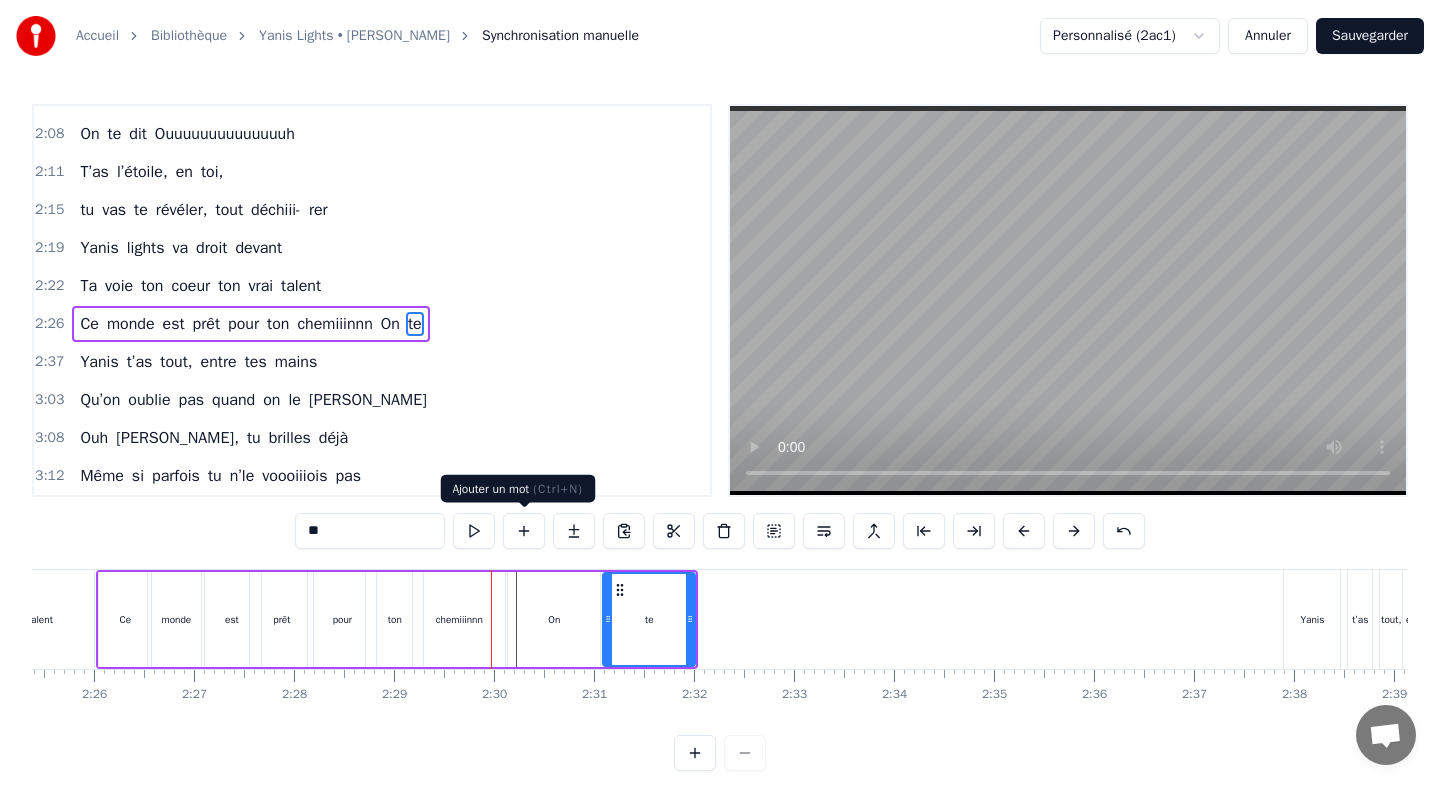 type on "**" 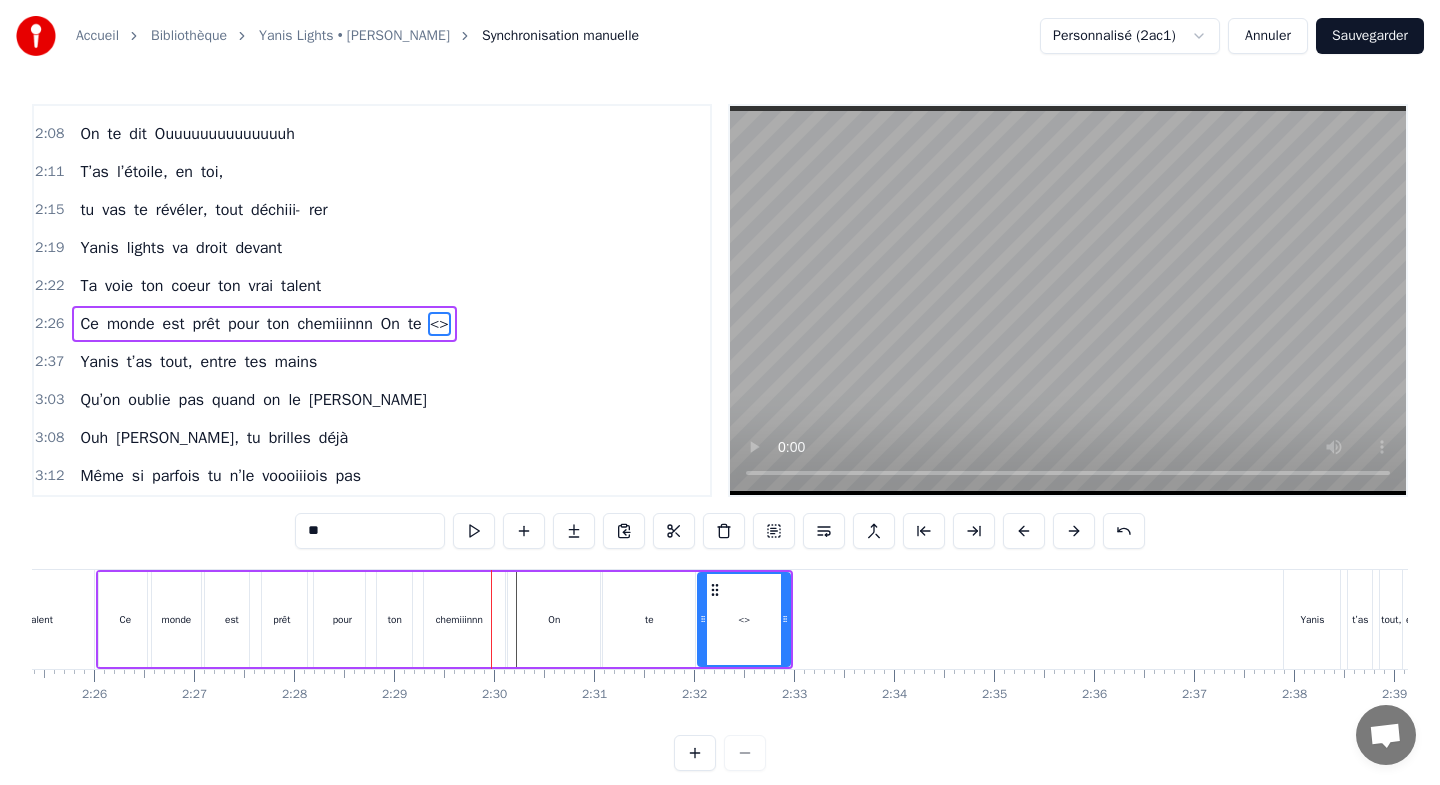 click on "**" at bounding box center (370, 531) 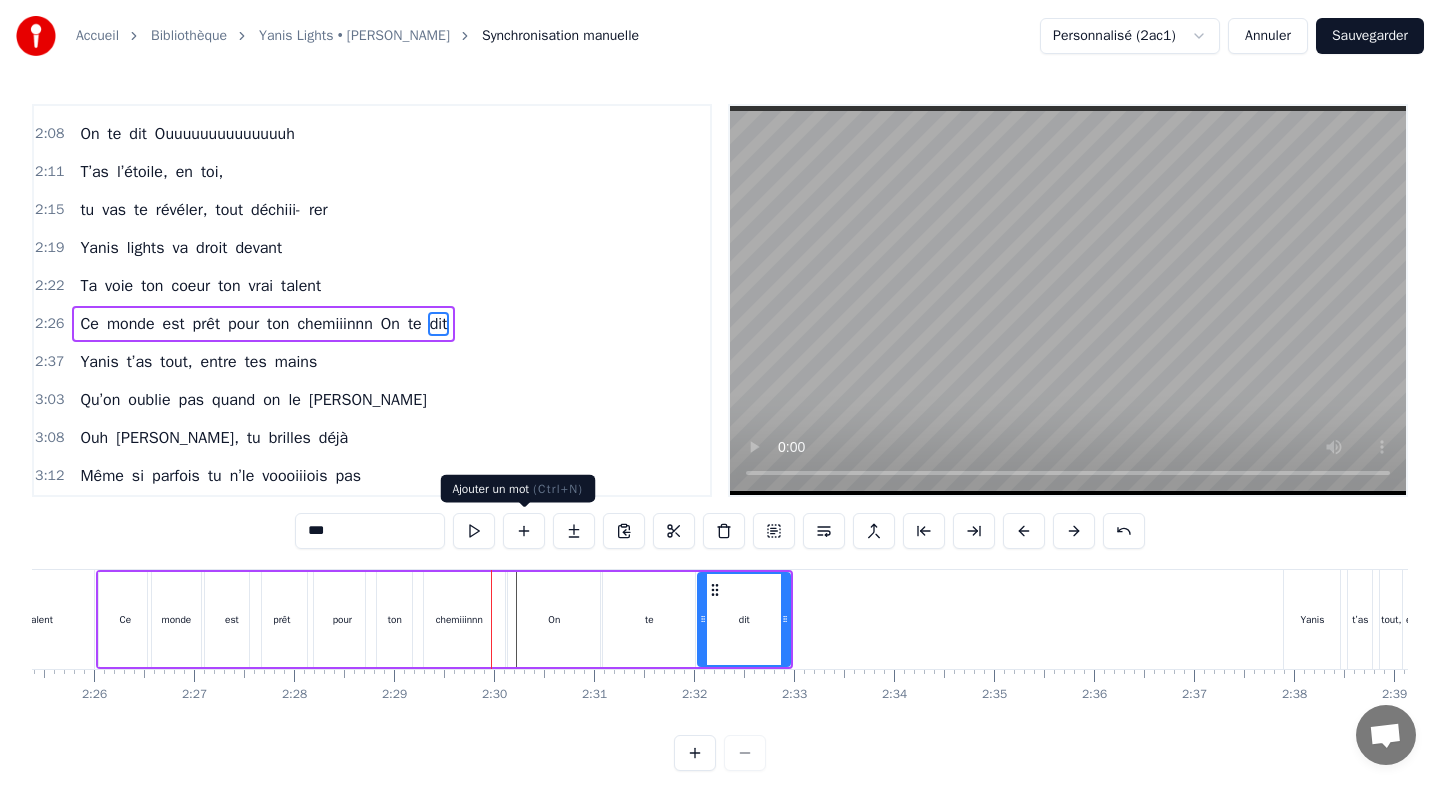 type on "***" 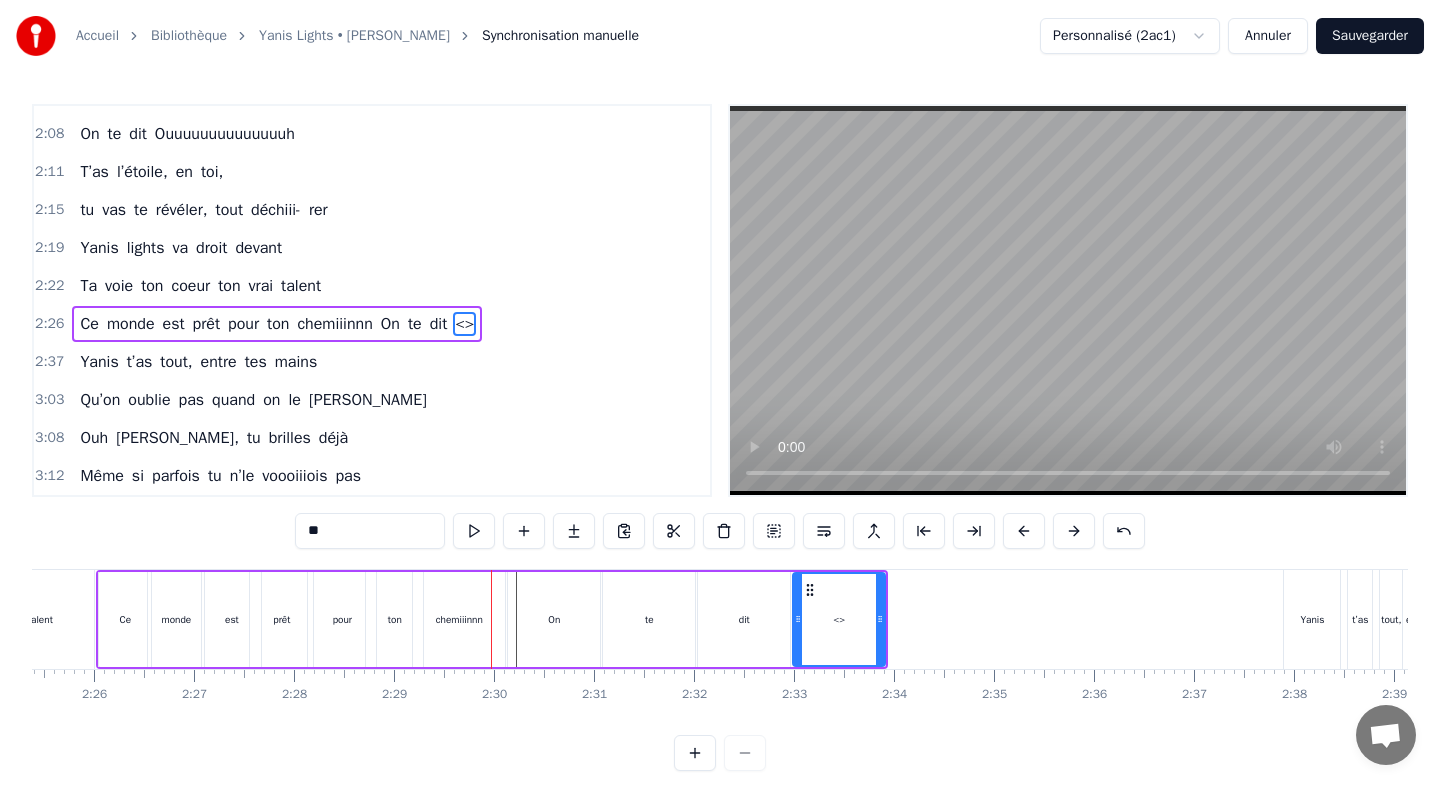 click on "**" at bounding box center (370, 531) 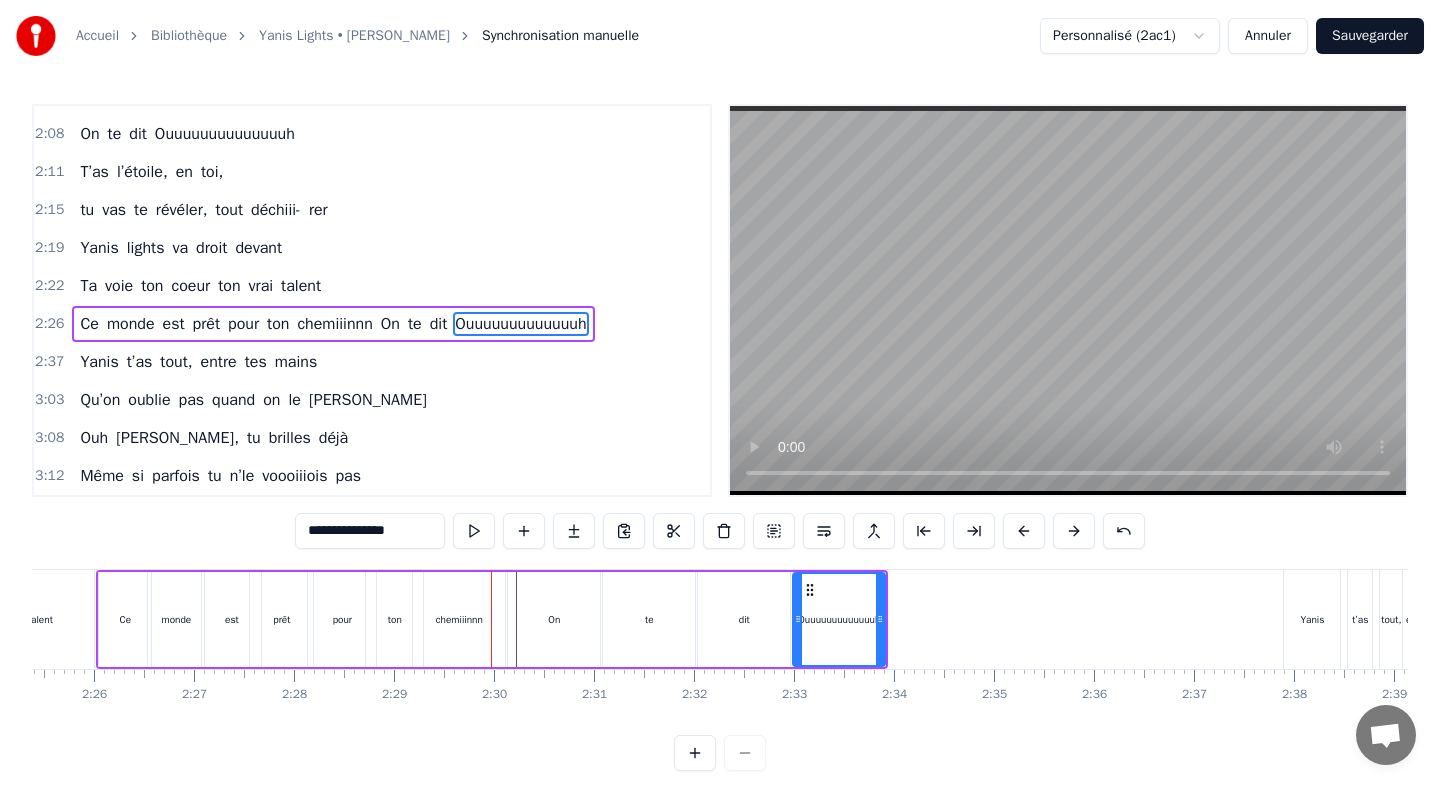 click on "On" at bounding box center (554, 619) 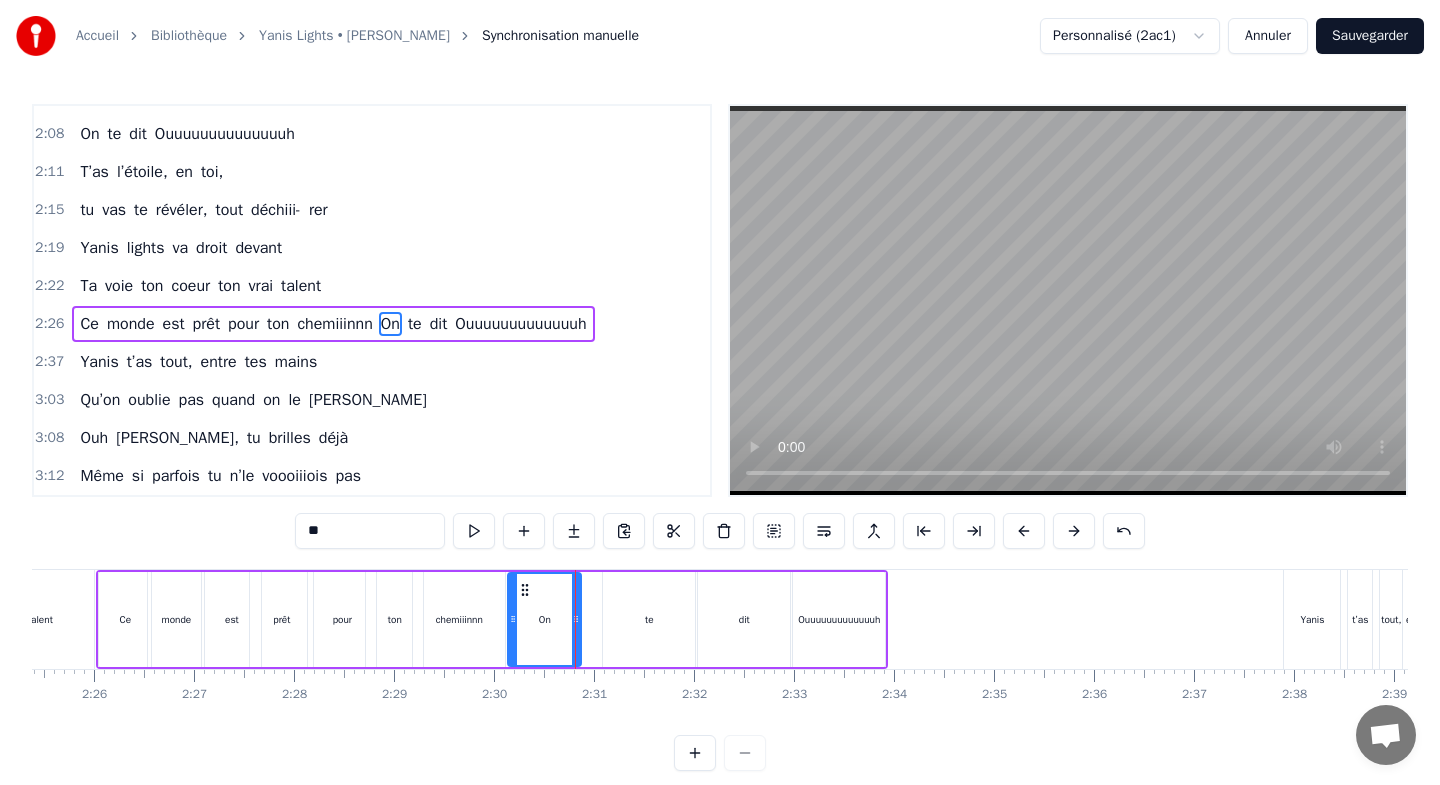 drag, startPoint x: 596, startPoint y: 602, endPoint x: 577, endPoint y: 602, distance: 19 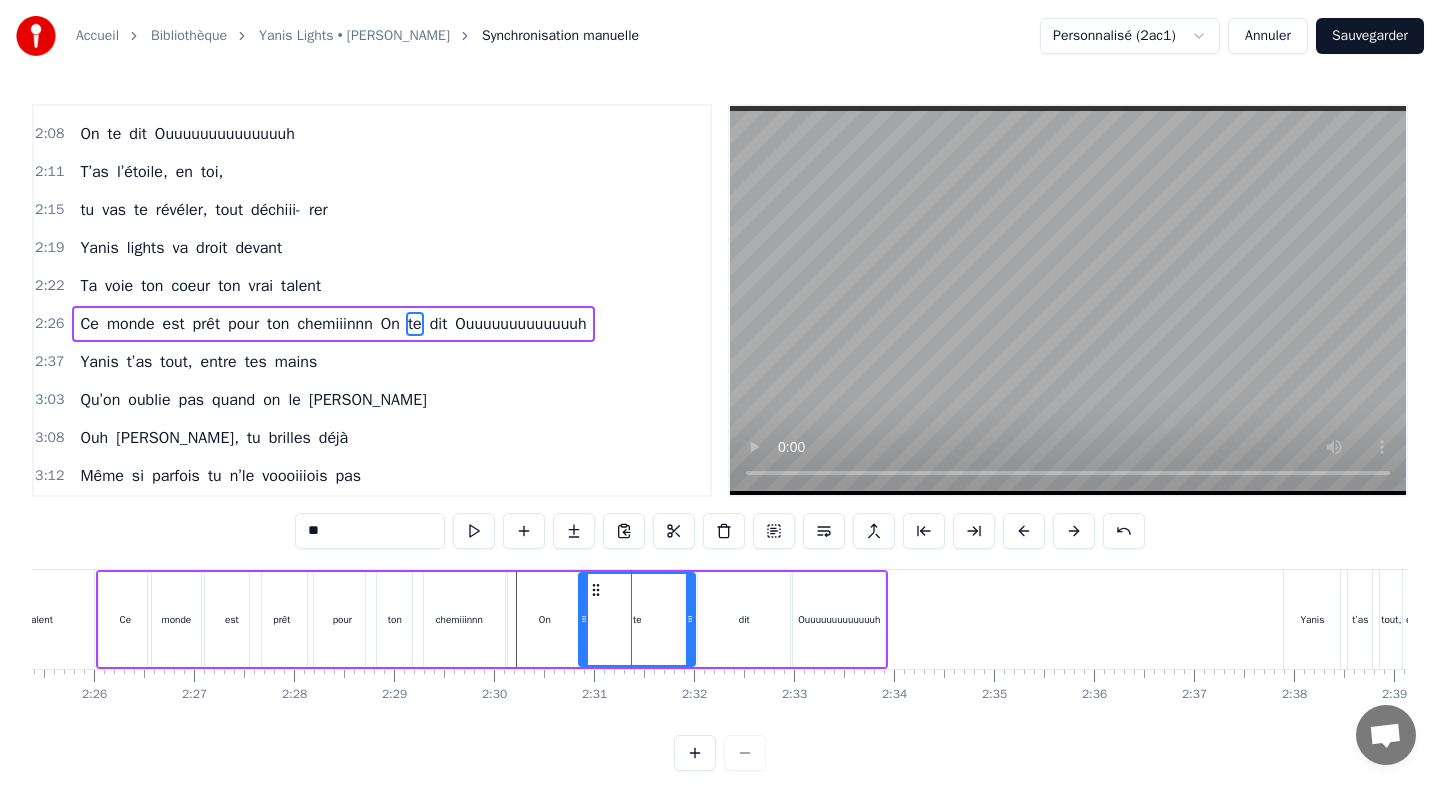 drag, startPoint x: 605, startPoint y: 595, endPoint x: 581, endPoint y: 596, distance: 24.020824 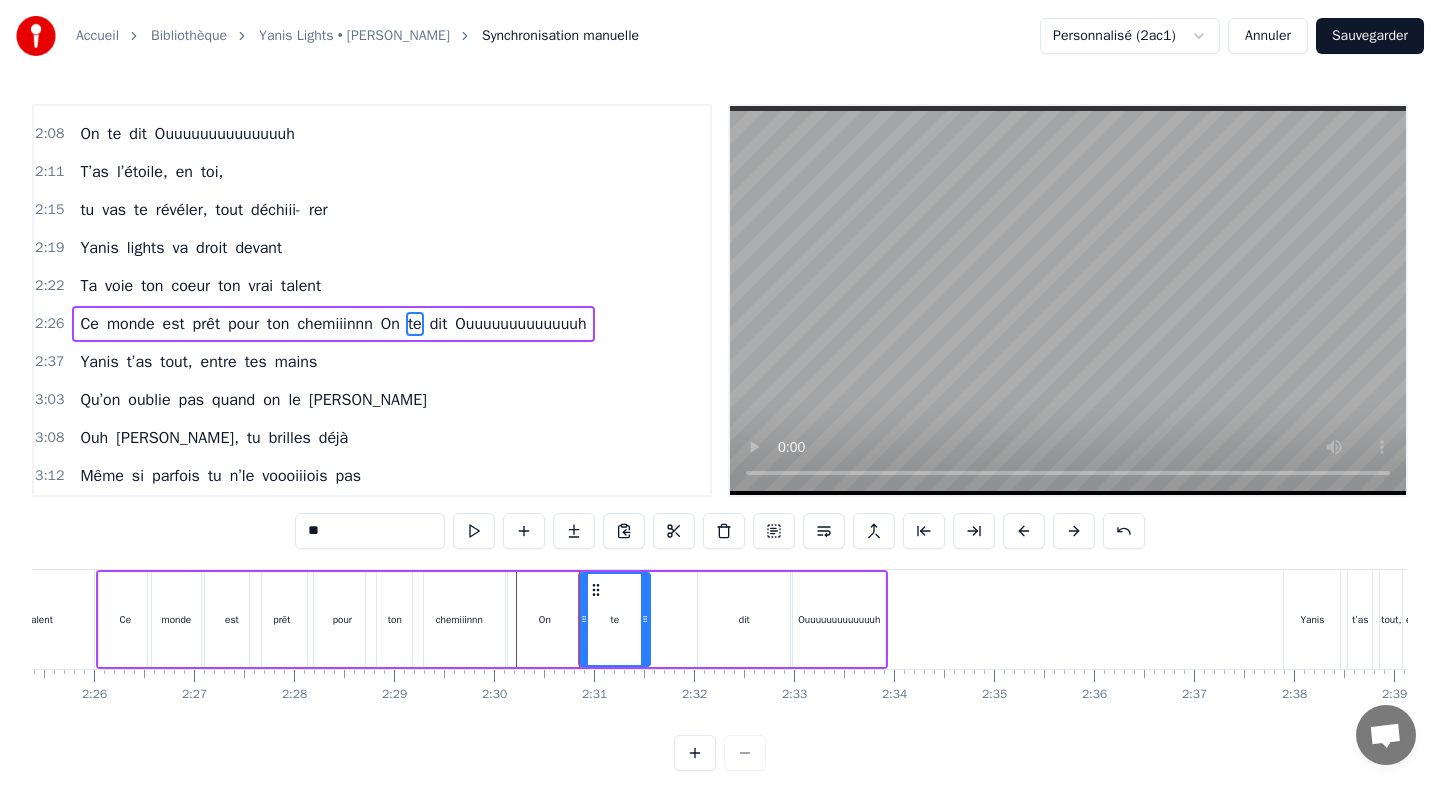 drag, startPoint x: 691, startPoint y: 590, endPoint x: 646, endPoint y: 591, distance: 45.01111 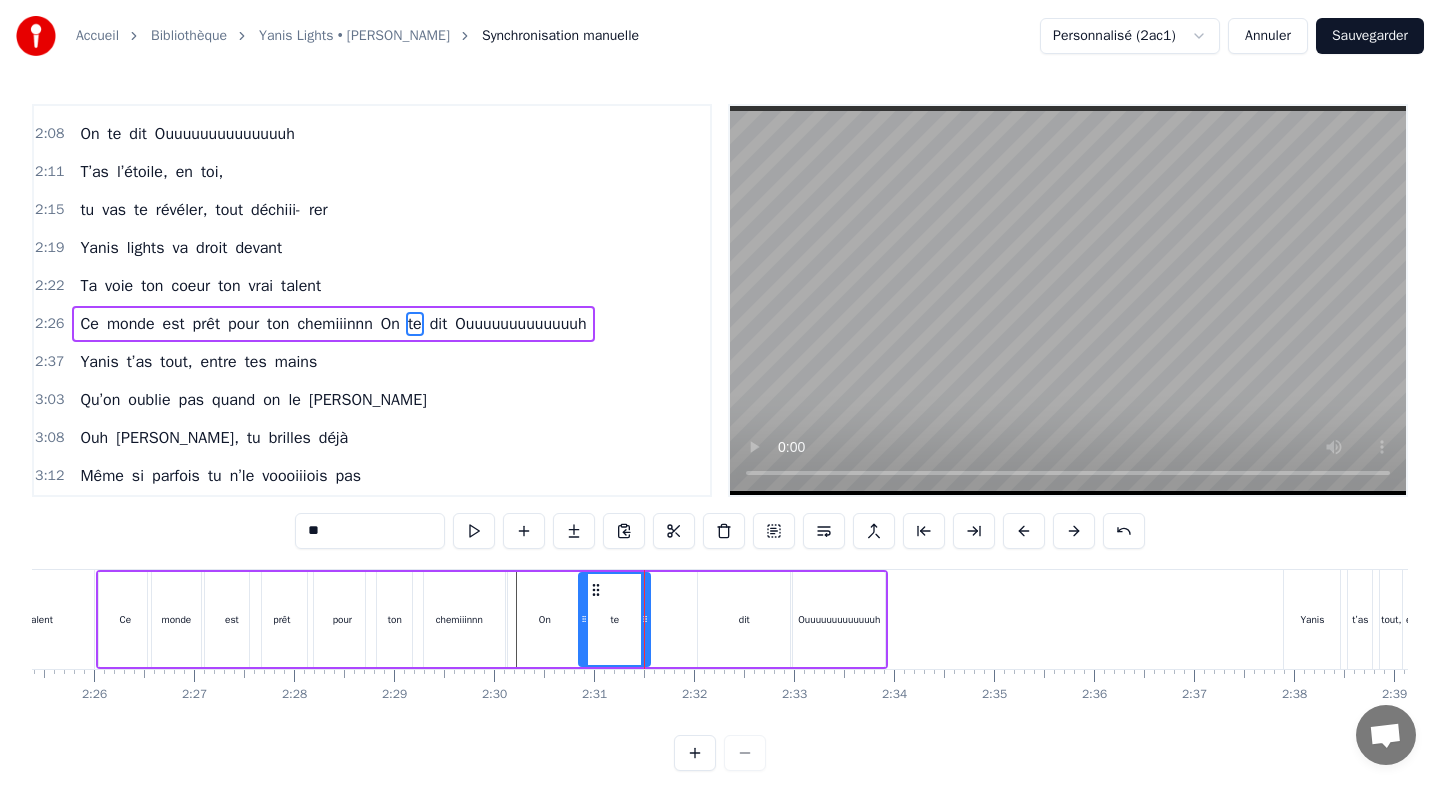 click on "dit" at bounding box center [744, 619] 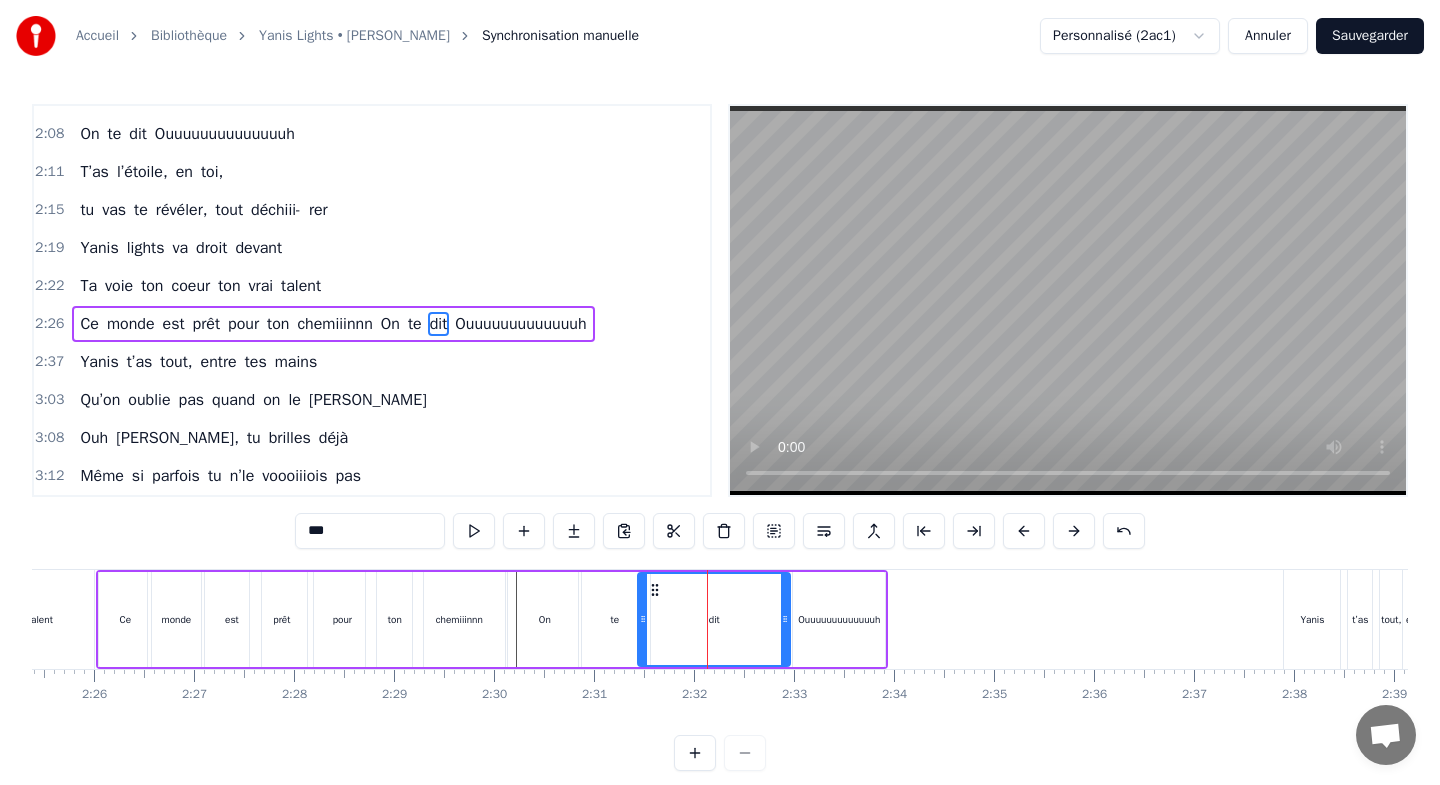 drag, startPoint x: 703, startPoint y: 595, endPoint x: 643, endPoint y: 597, distance: 60.033325 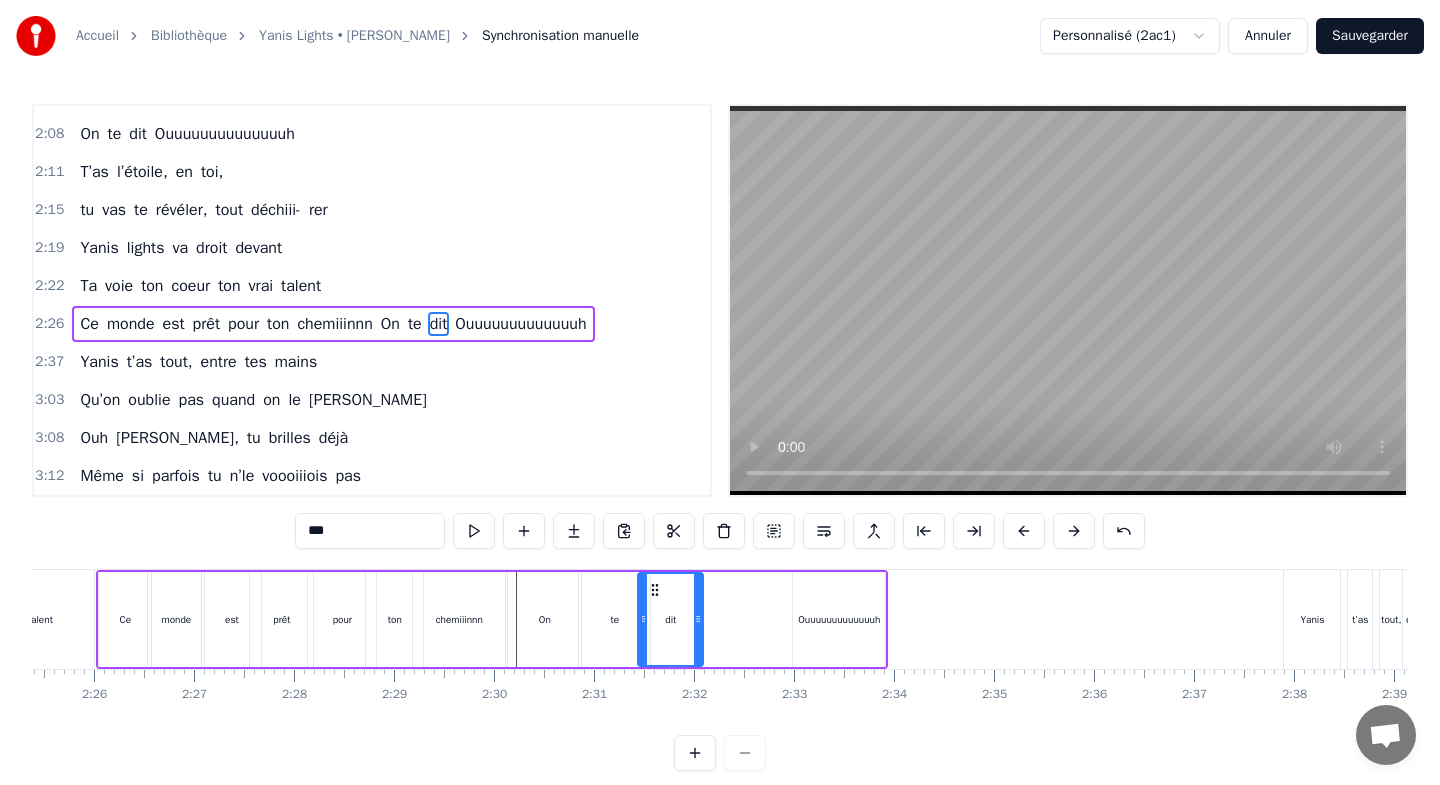 drag, startPoint x: 782, startPoint y: 592, endPoint x: 695, endPoint y: 599, distance: 87.28116 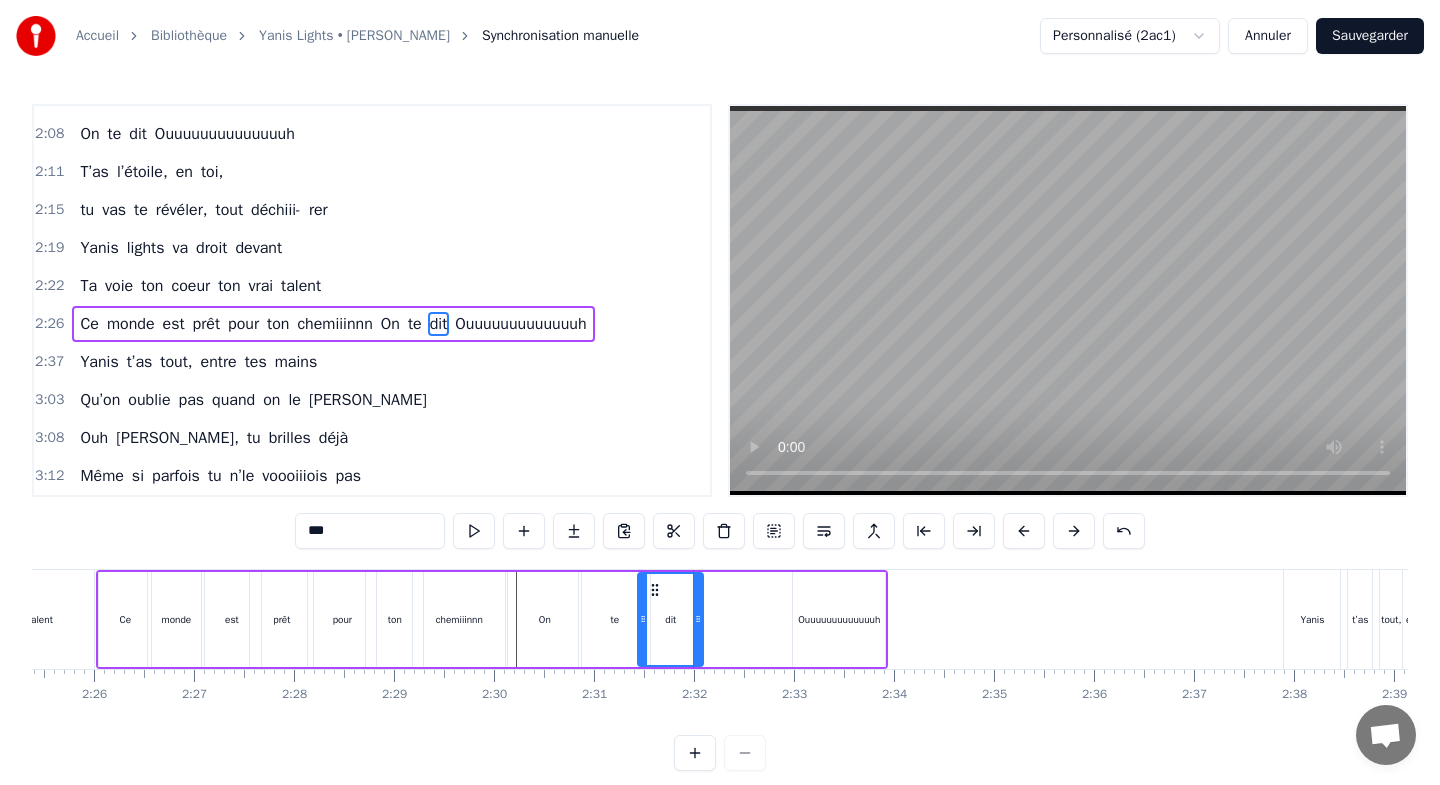 click on "Ouuuuuuuuuuuuuh" at bounding box center [839, 619] 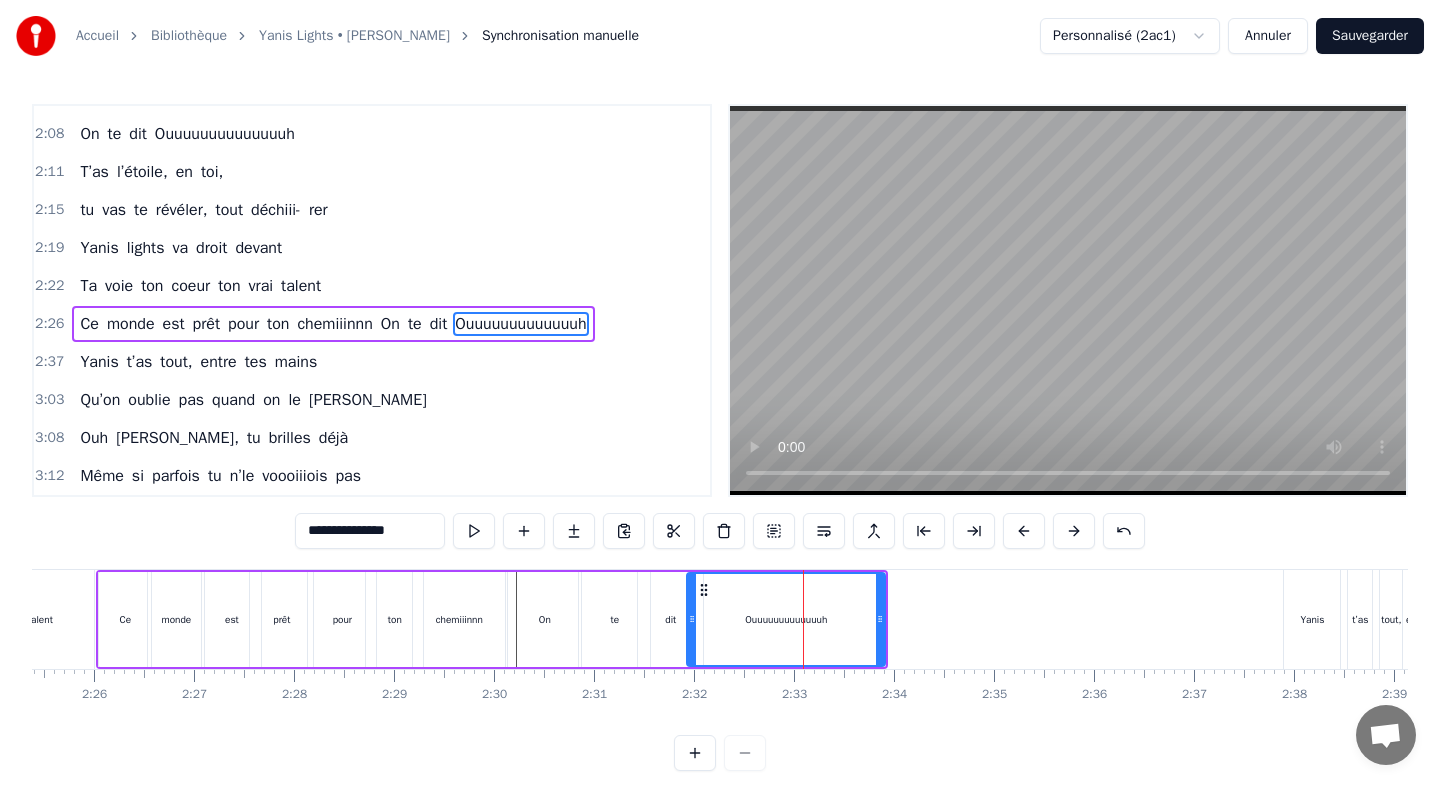 drag, startPoint x: 796, startPoint y: 593, endPoint x: 690, endPoint y: 601, distance: 106.30146 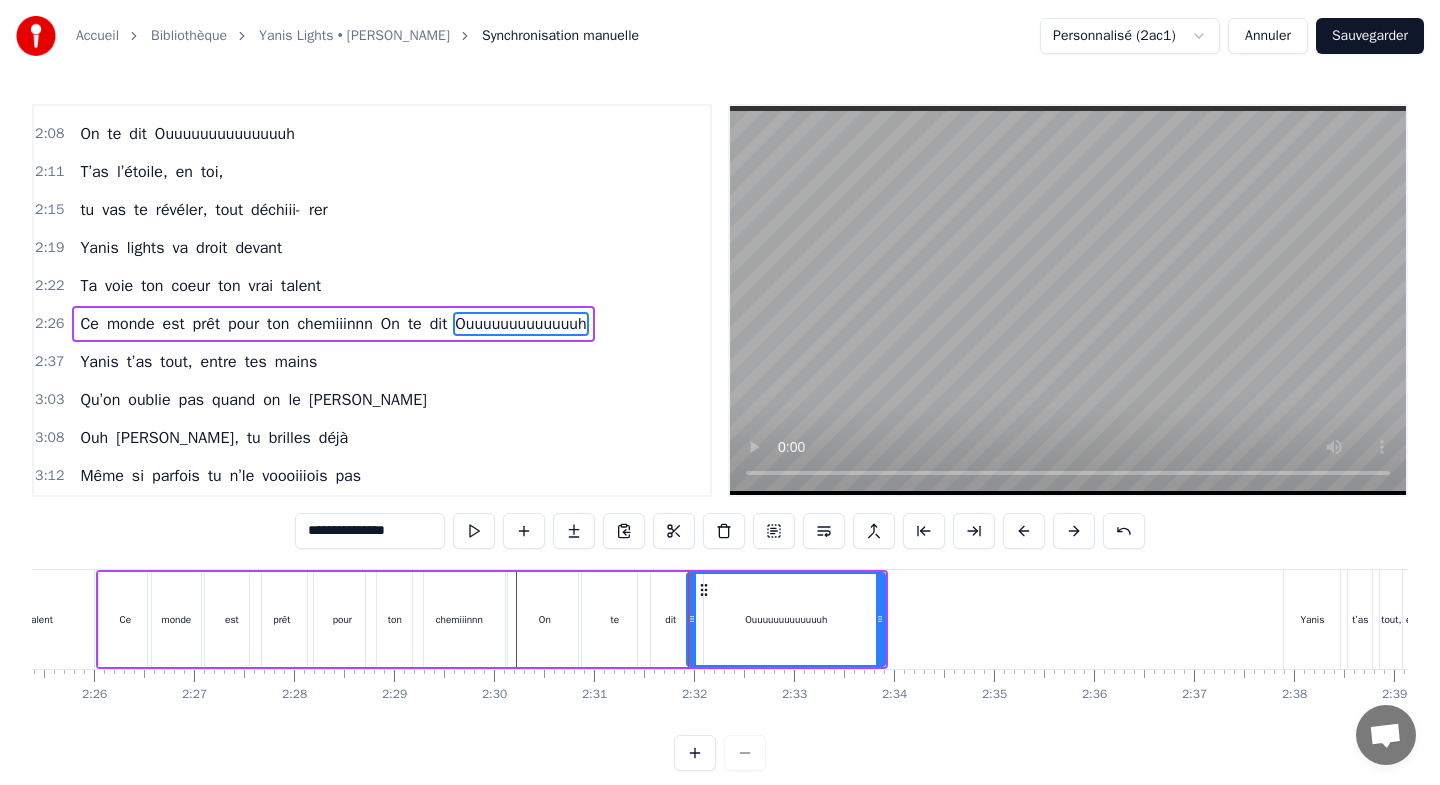 click on "Yanis" at bounding box center [1312, 619] 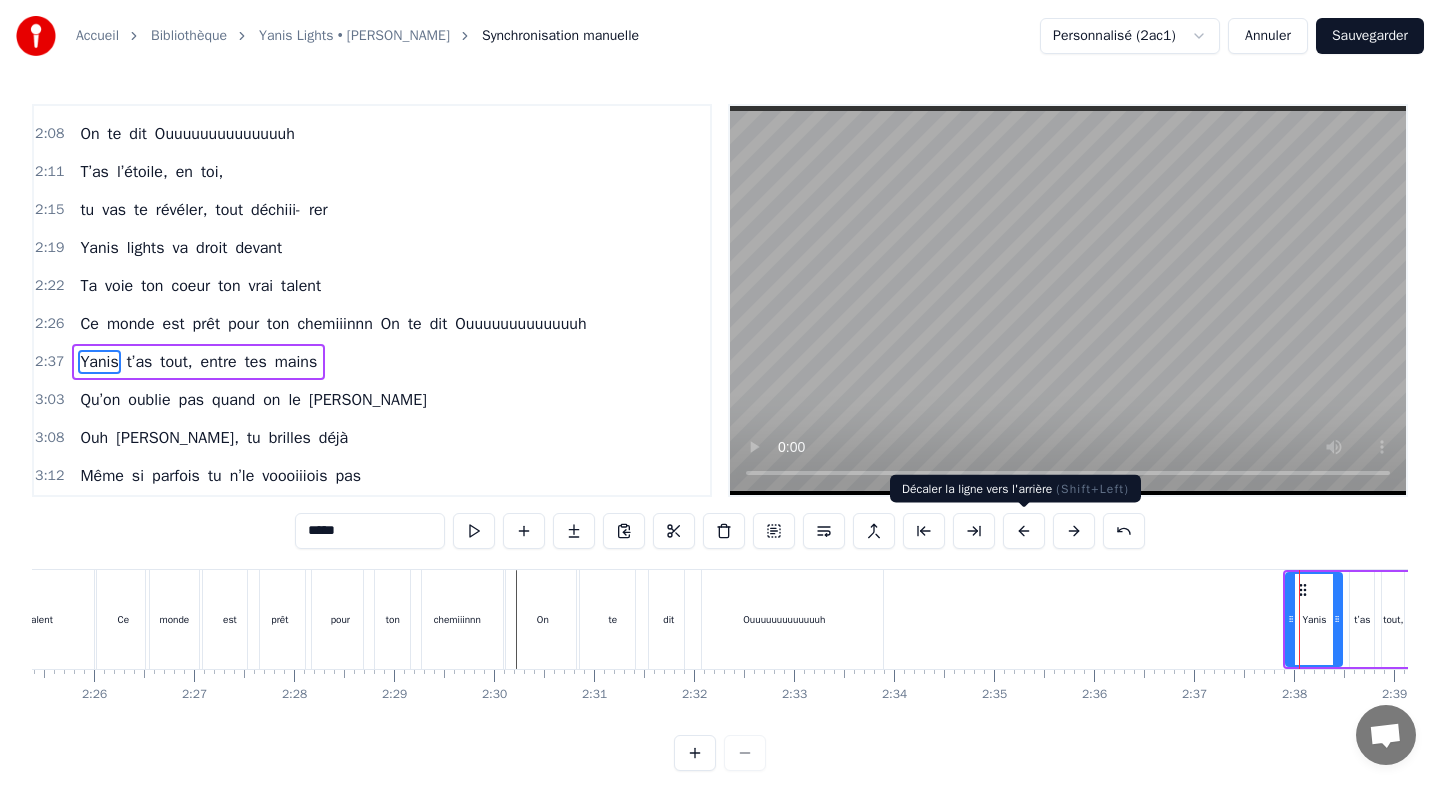 click at bounding box center [1024, 531] 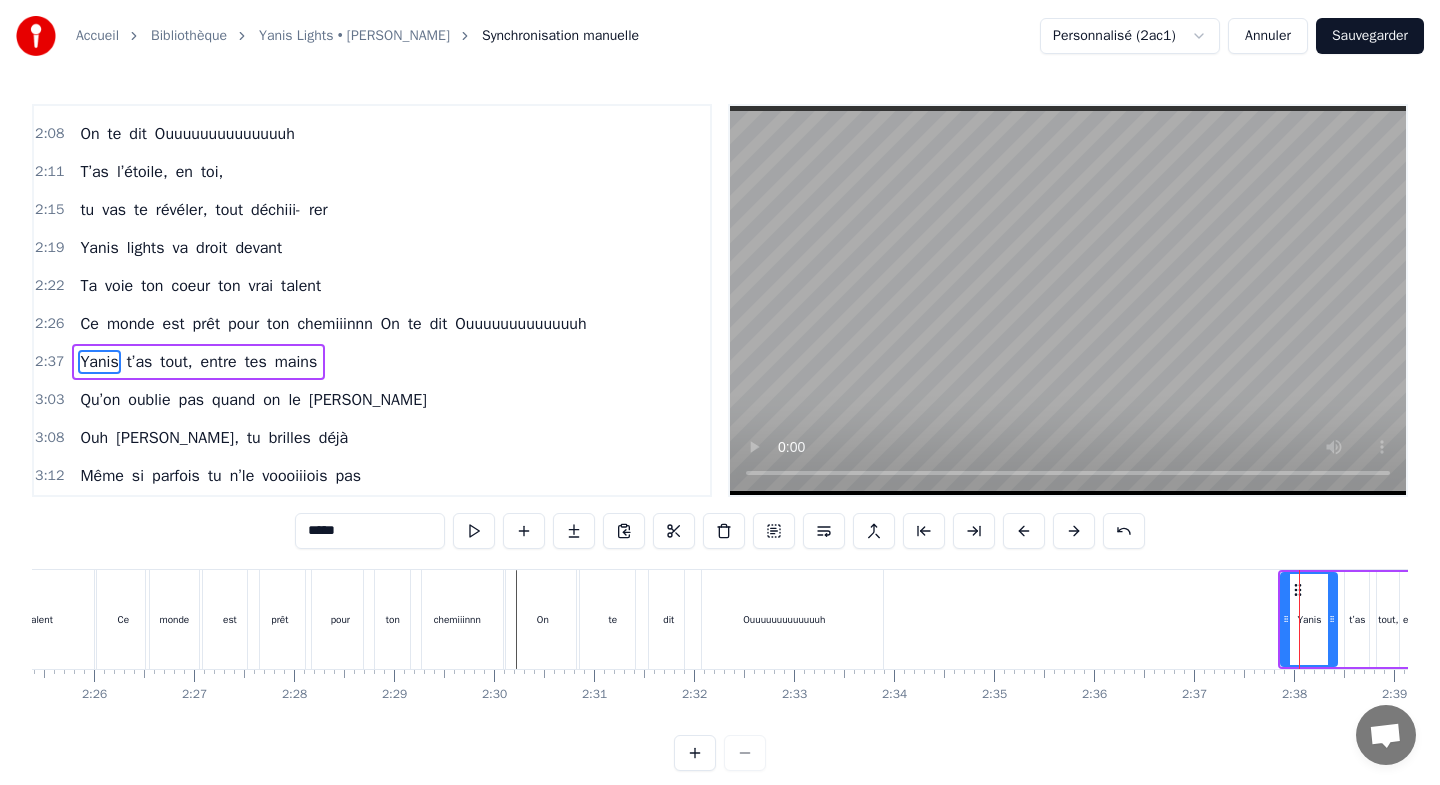 click at bounding box center [1024, 531] 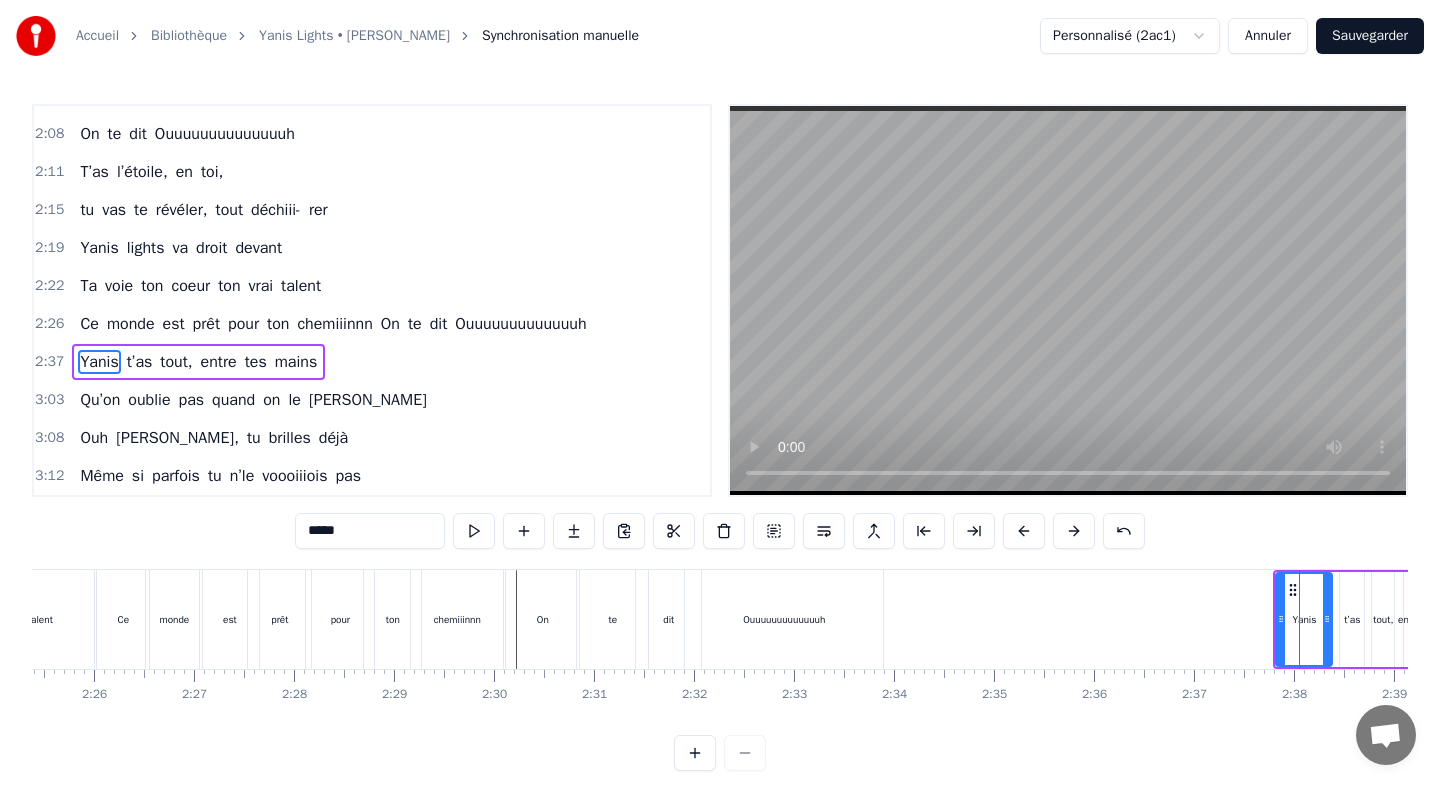 click at bounding box center (1024, 531) 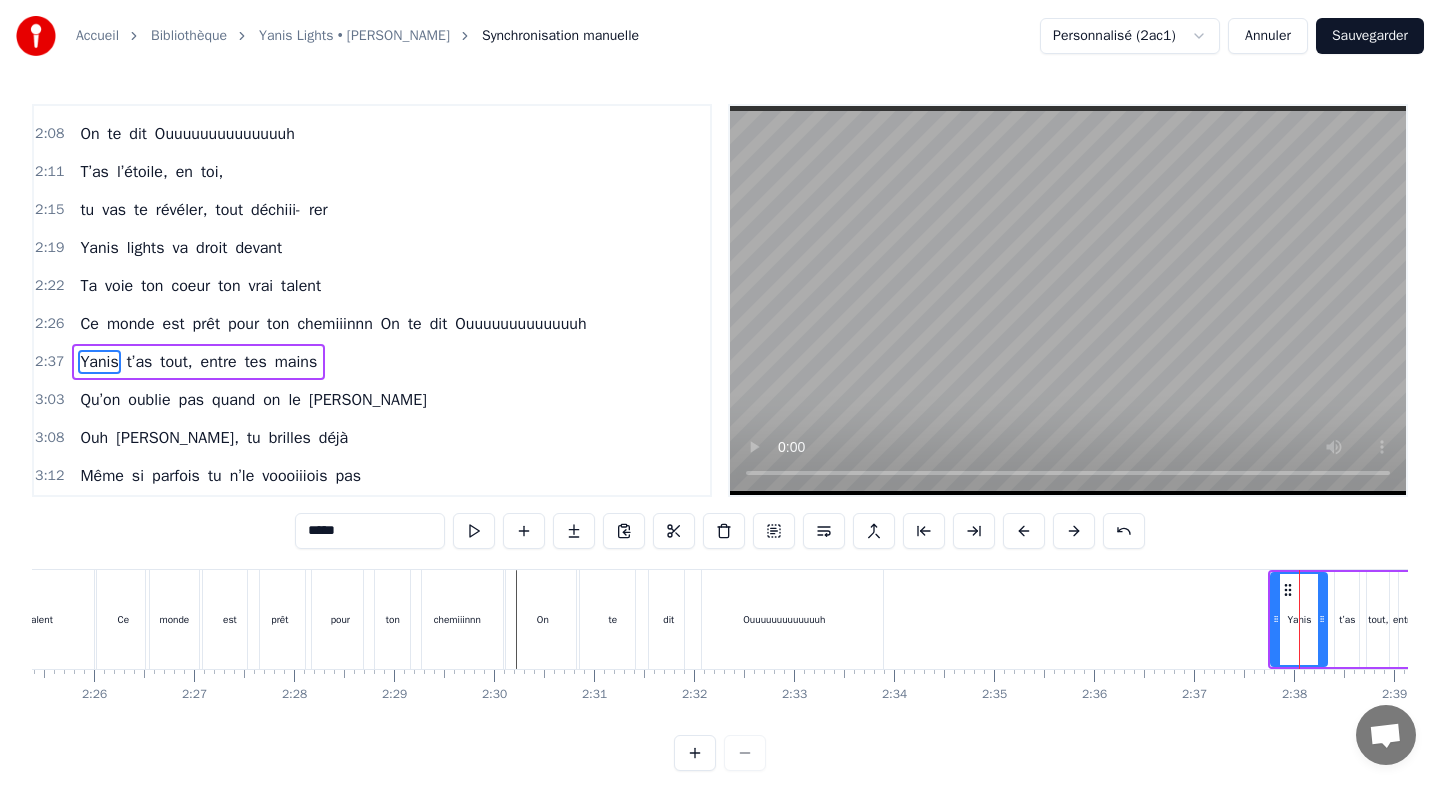 click at bounding box center (1024, 531) 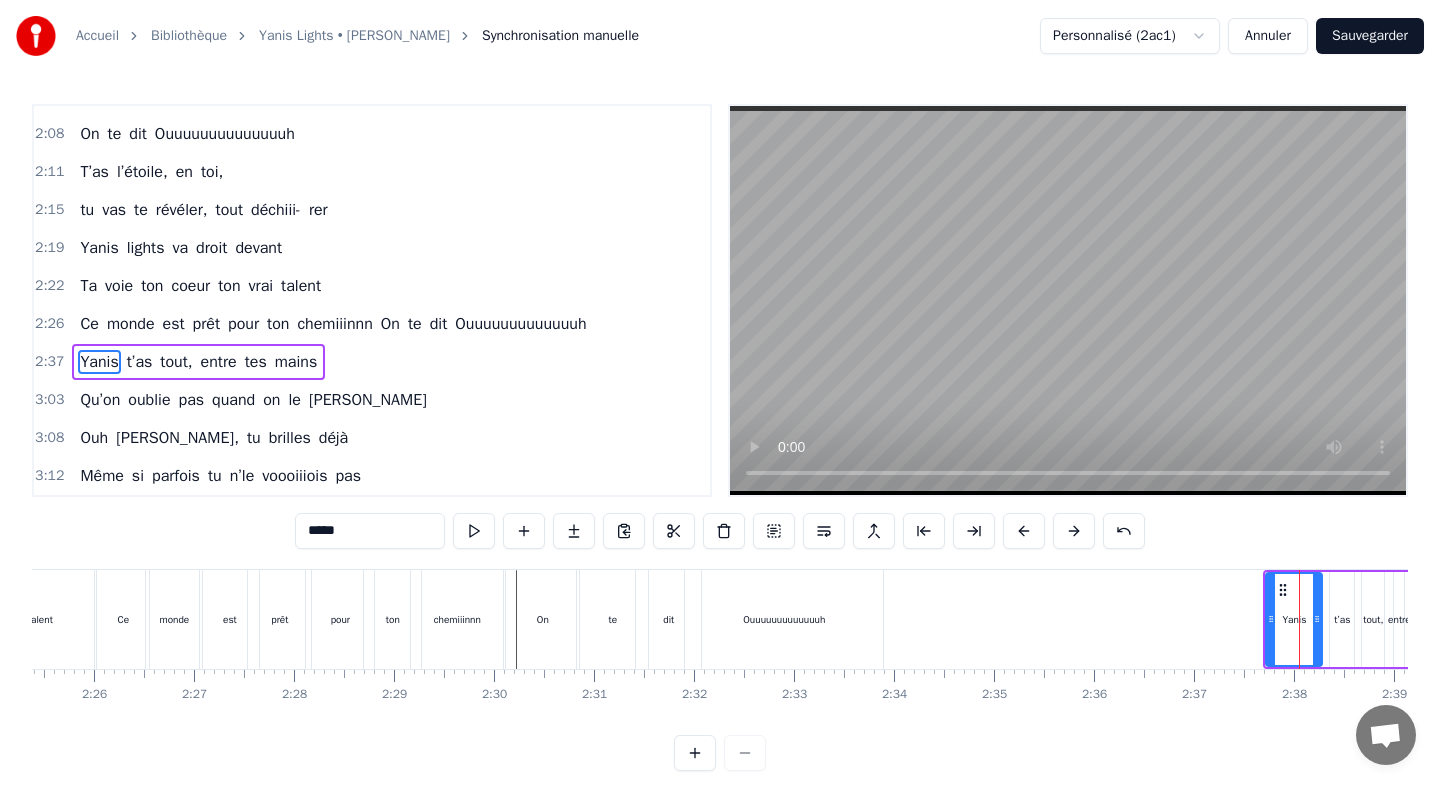 click at bounding box center [1024, 531] 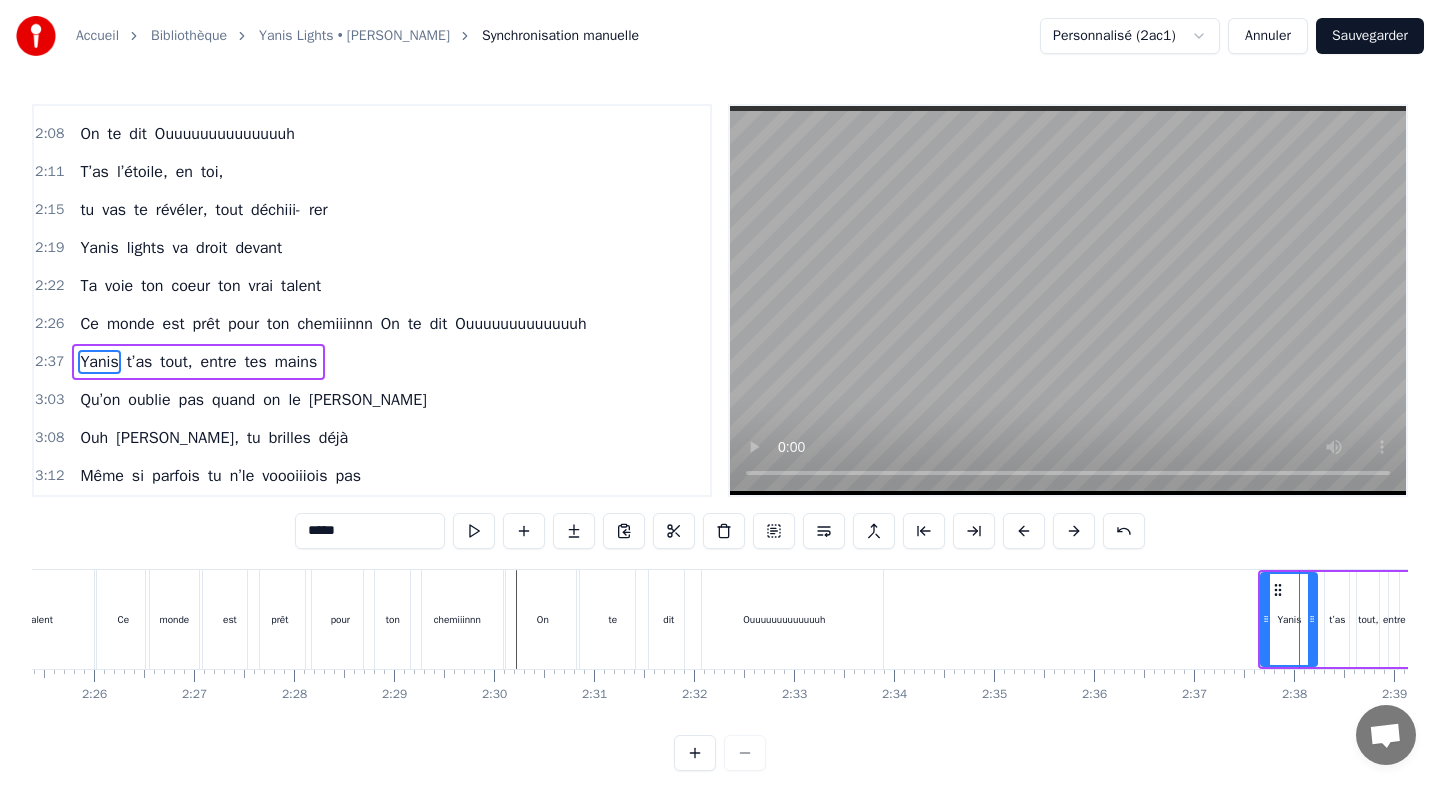 click at bounding box center [1024, 531] 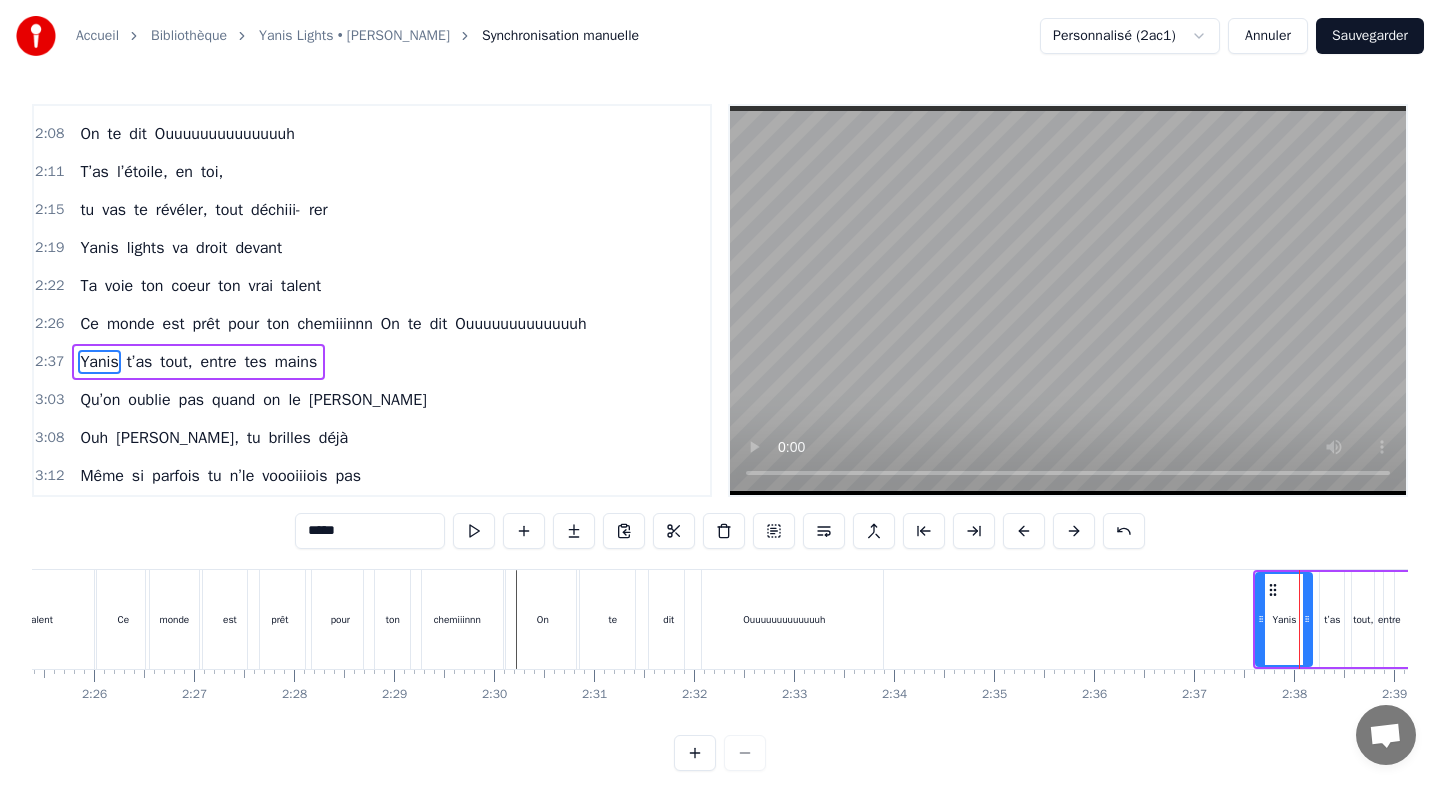 click at bounding box center (1024, 531) 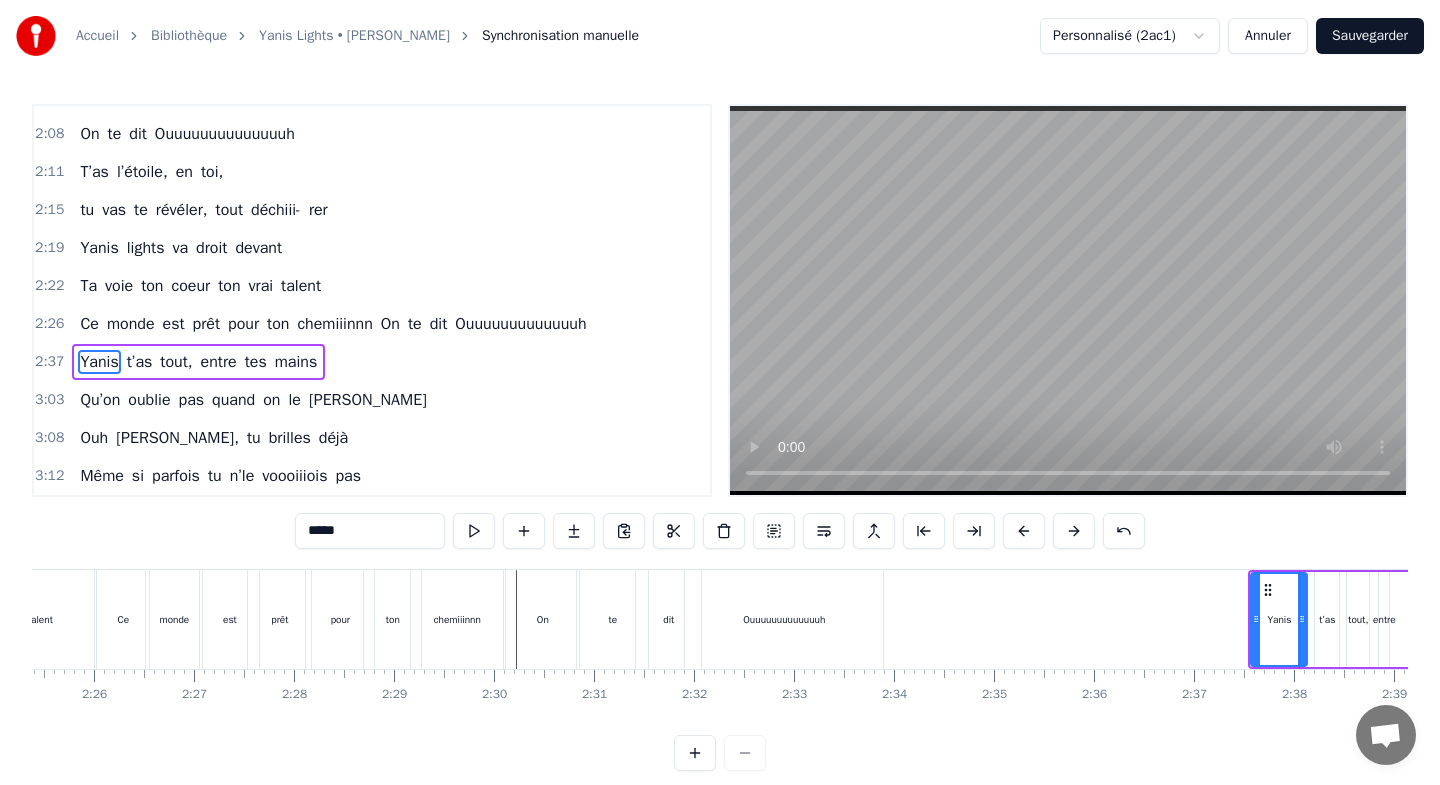 click at bounding box center [1024, 531] 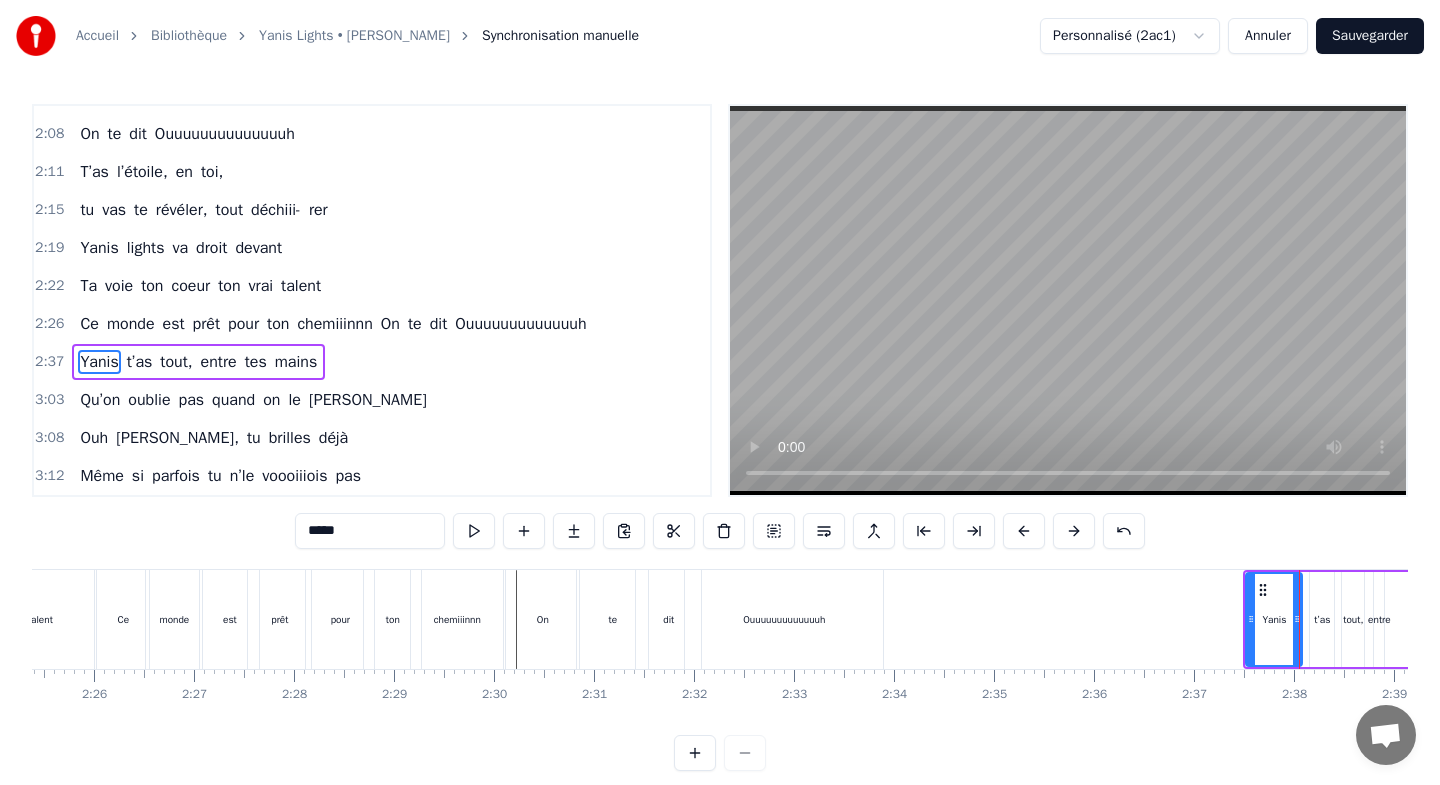 click at bounding box center [1024, 531] 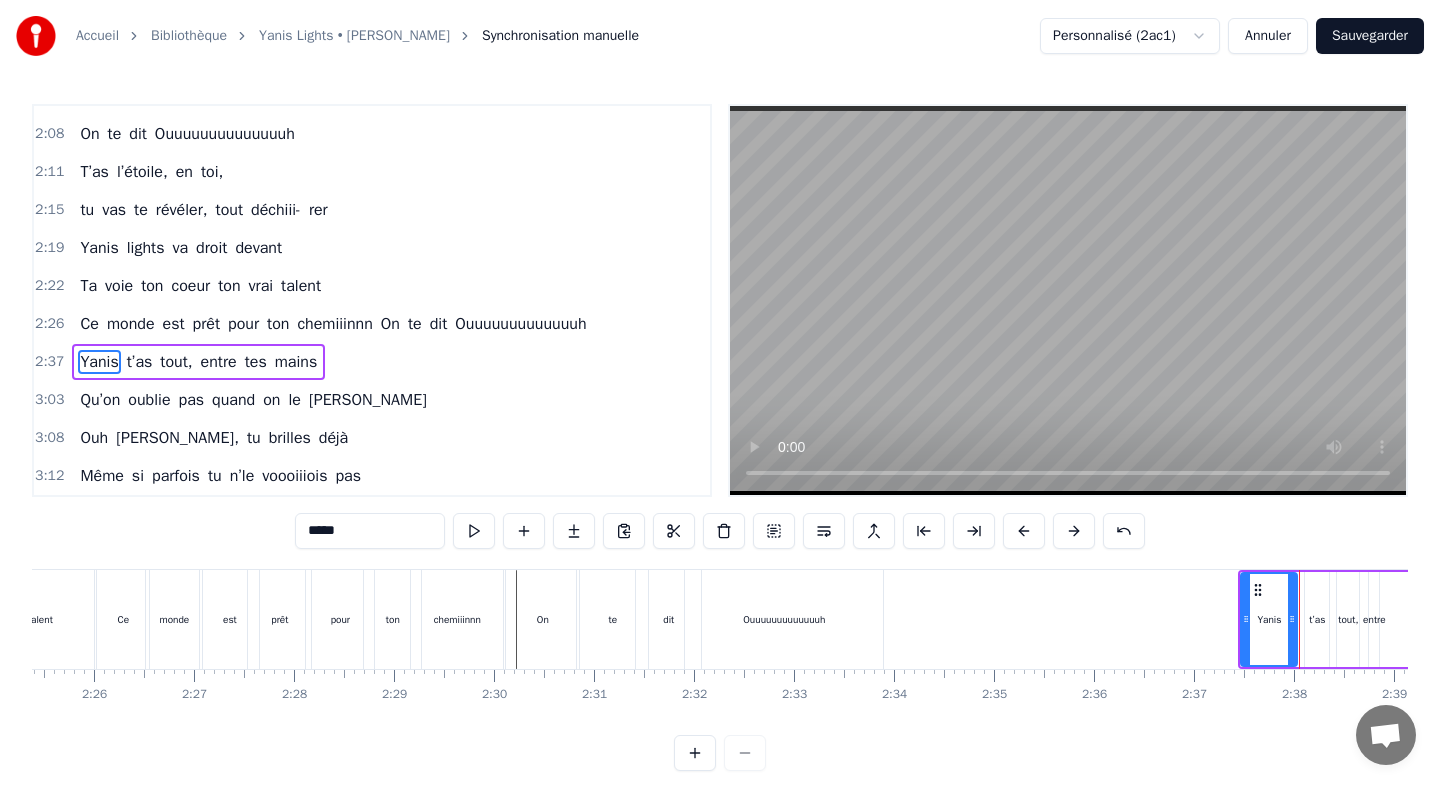 click at bounding box center [1024, 531] 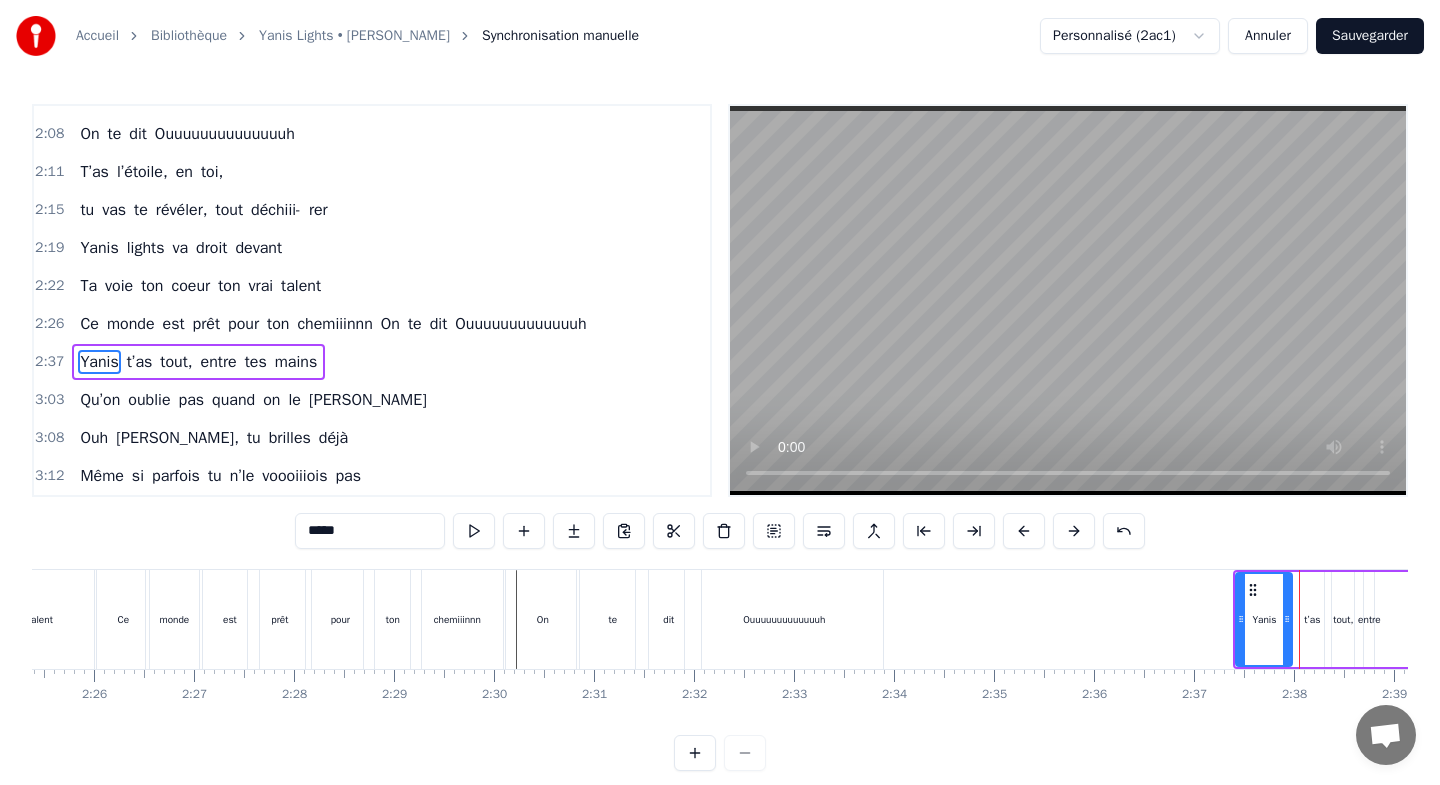 click at bounding box center [1024, 531] 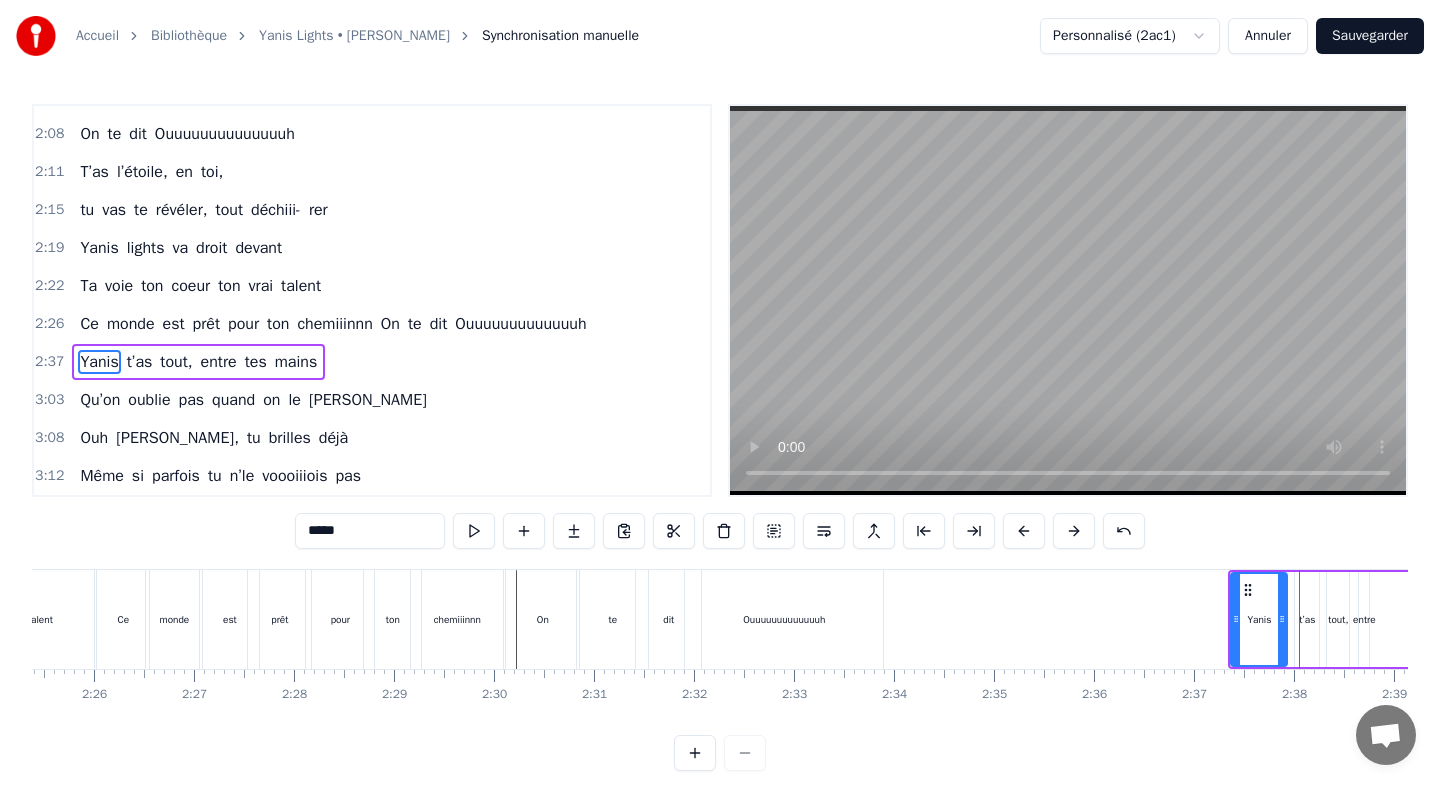 click at bounding box center [1024, 531] 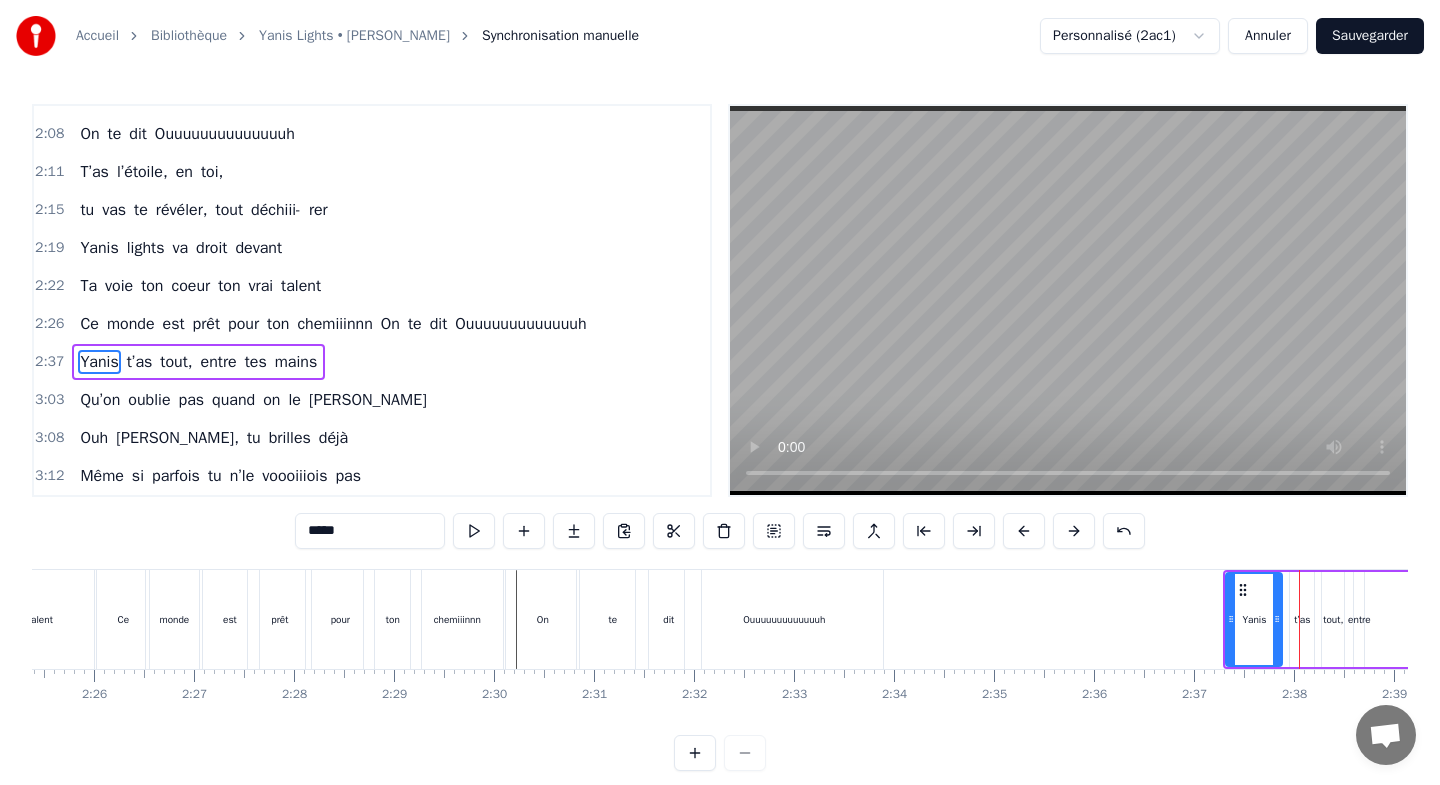 click at bounding box center (1024, 531) 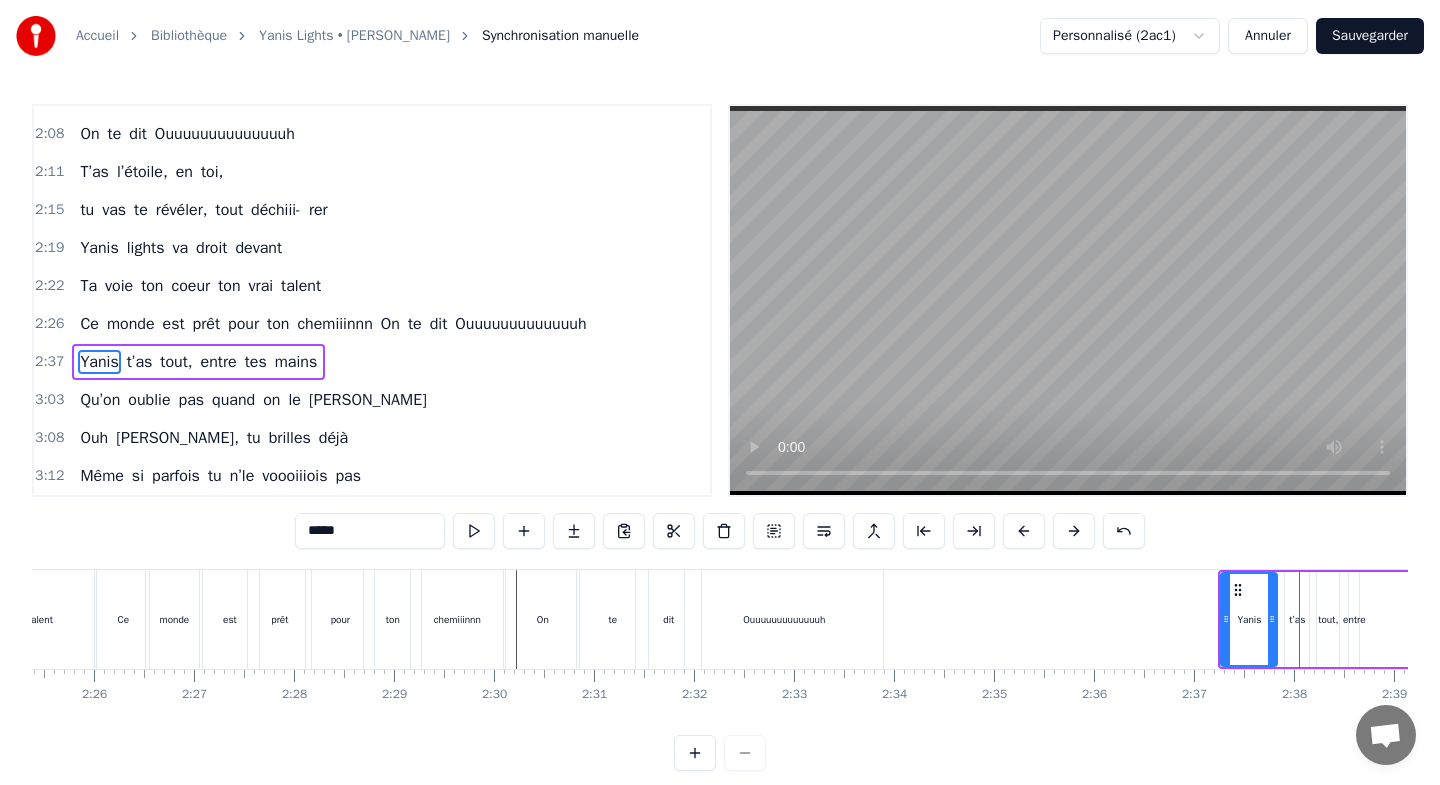 click at bounding box center [1024, 531] 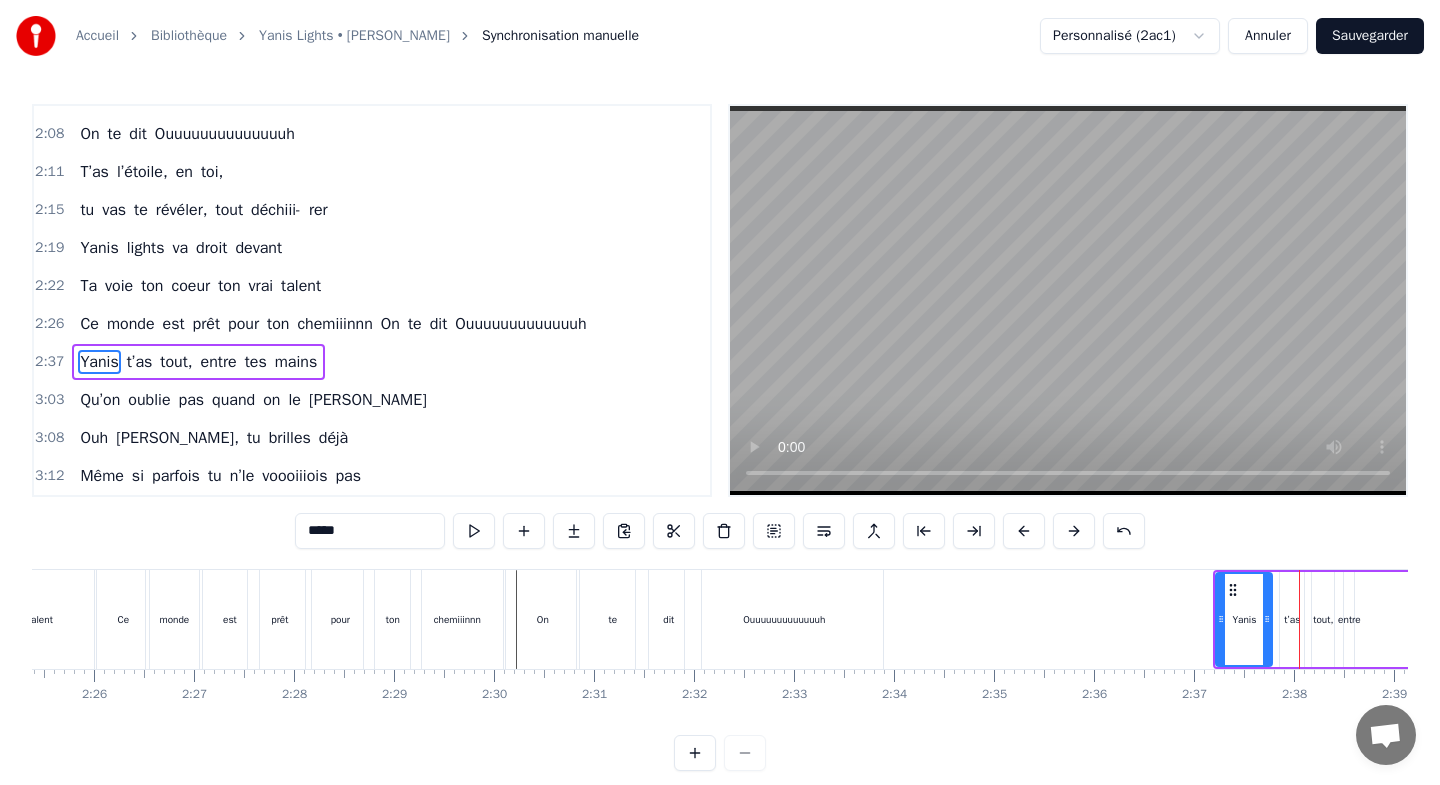 click at bounding box center [1024, 531] 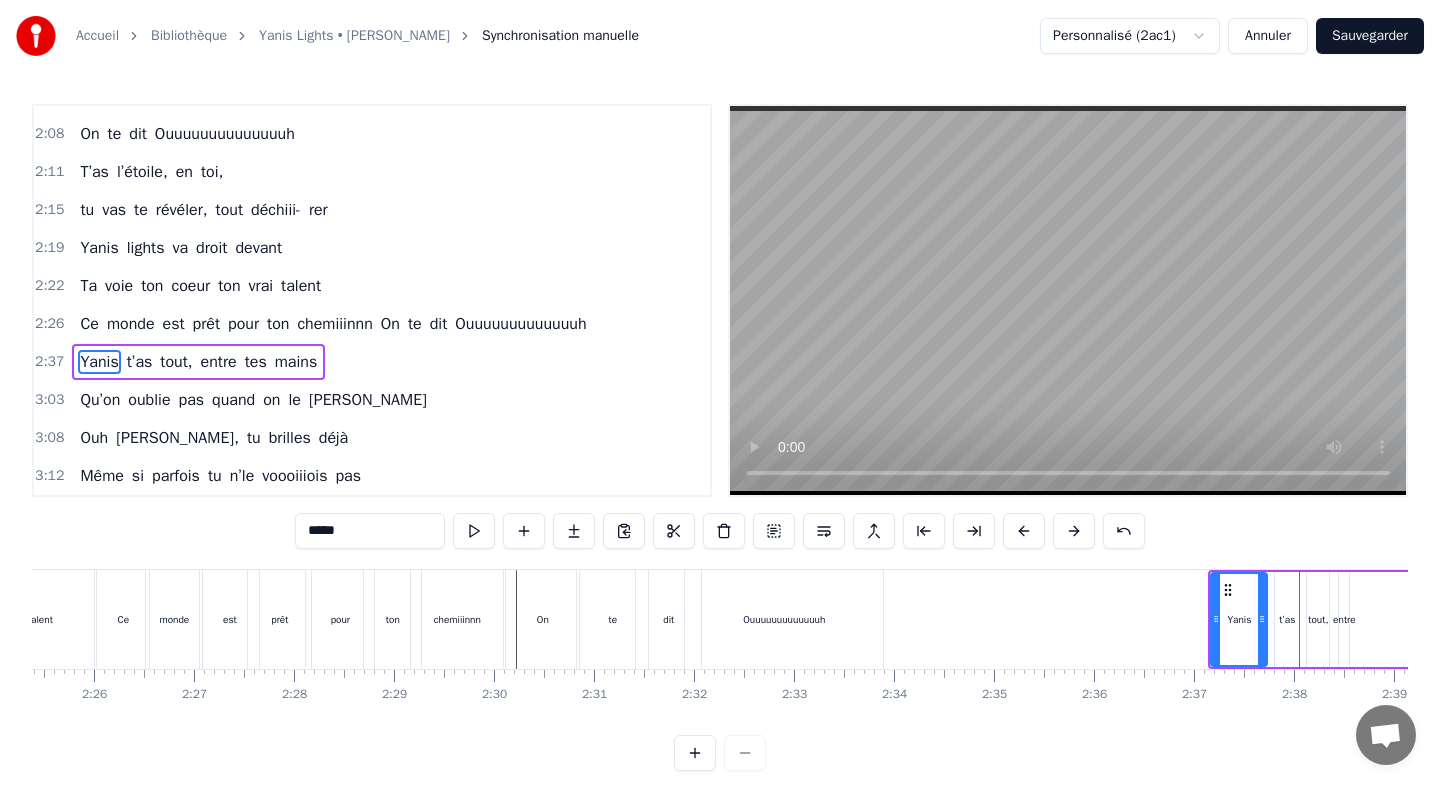 click at bounding box center (1024, 531) 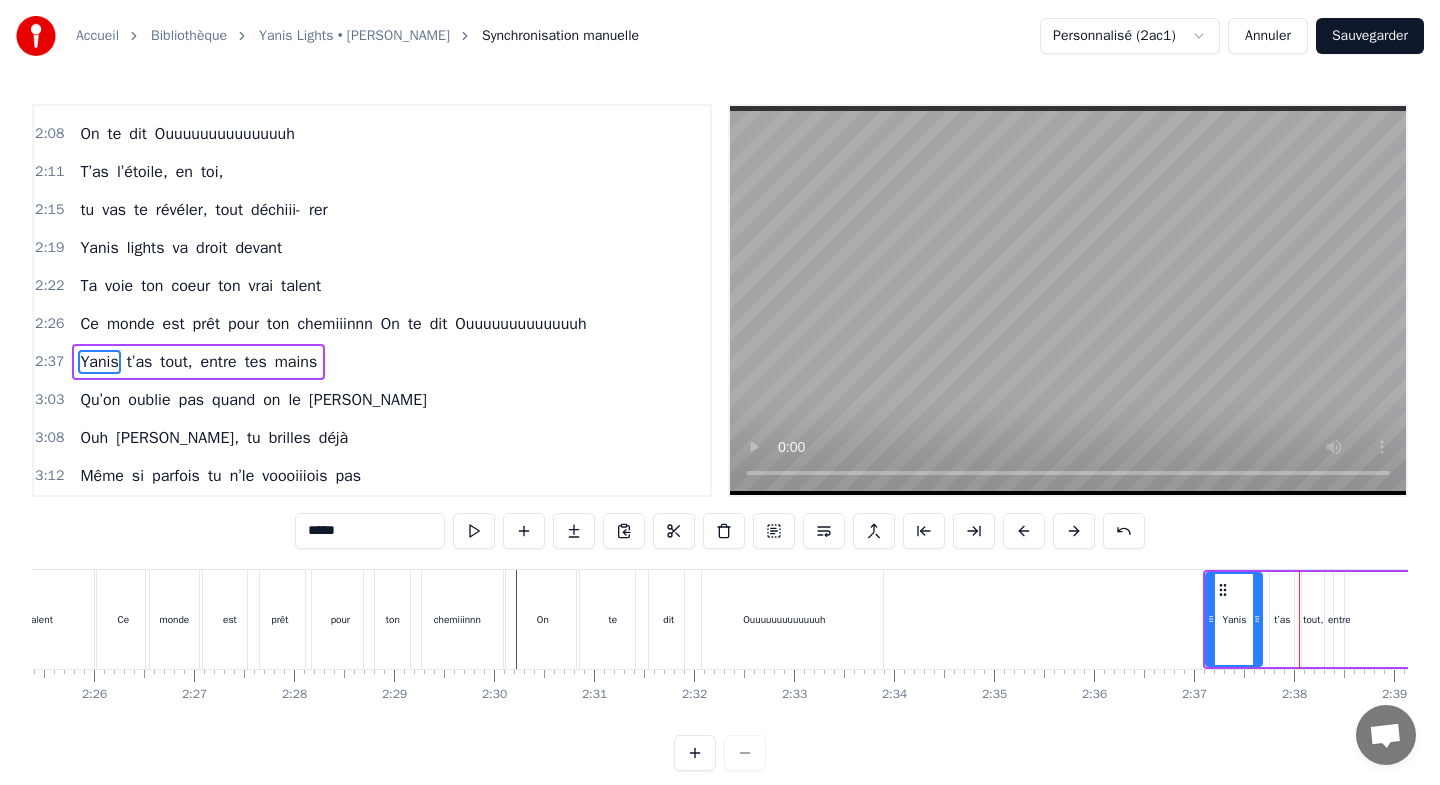 click at bounding box center (1024, 531) 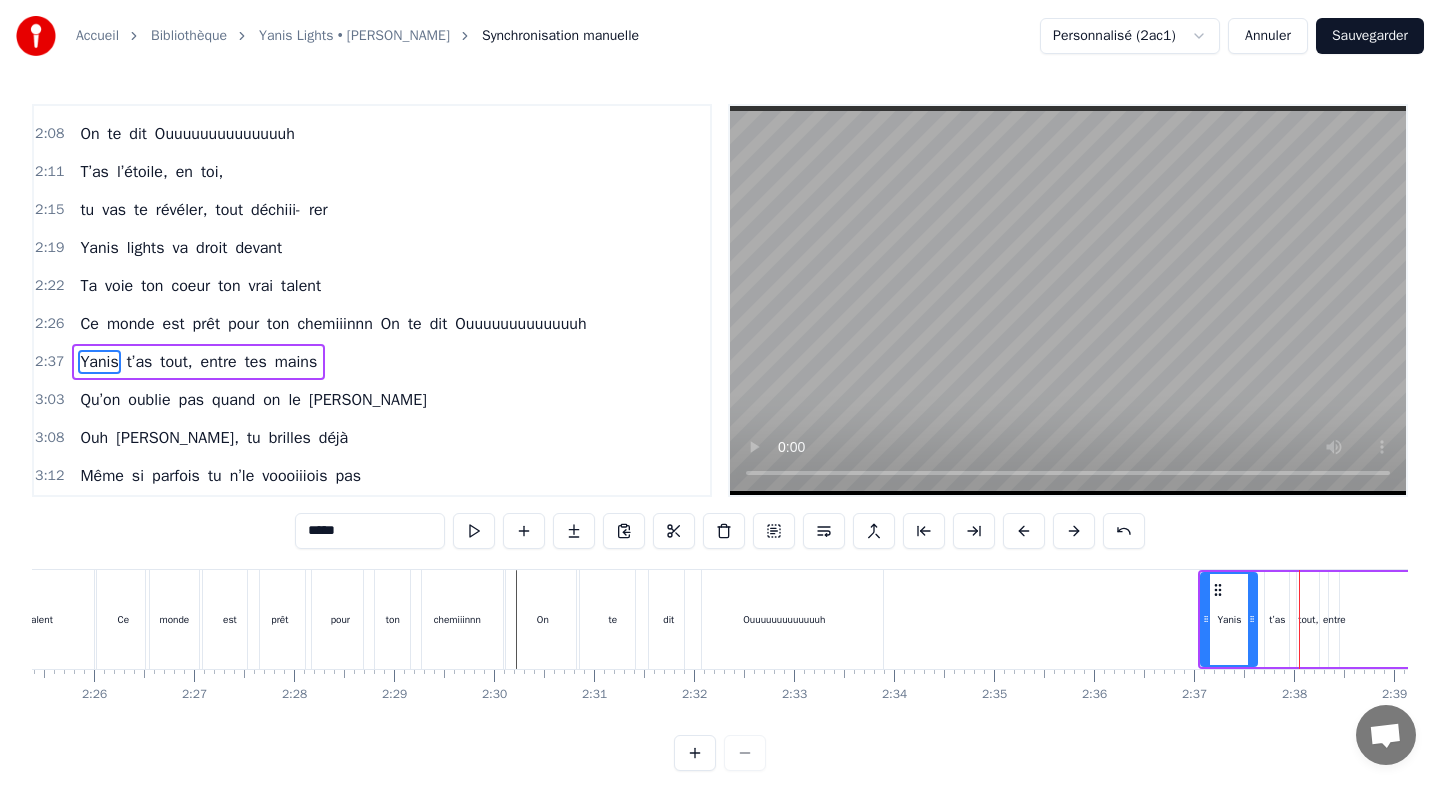 click at bounding box center (1024, 531) 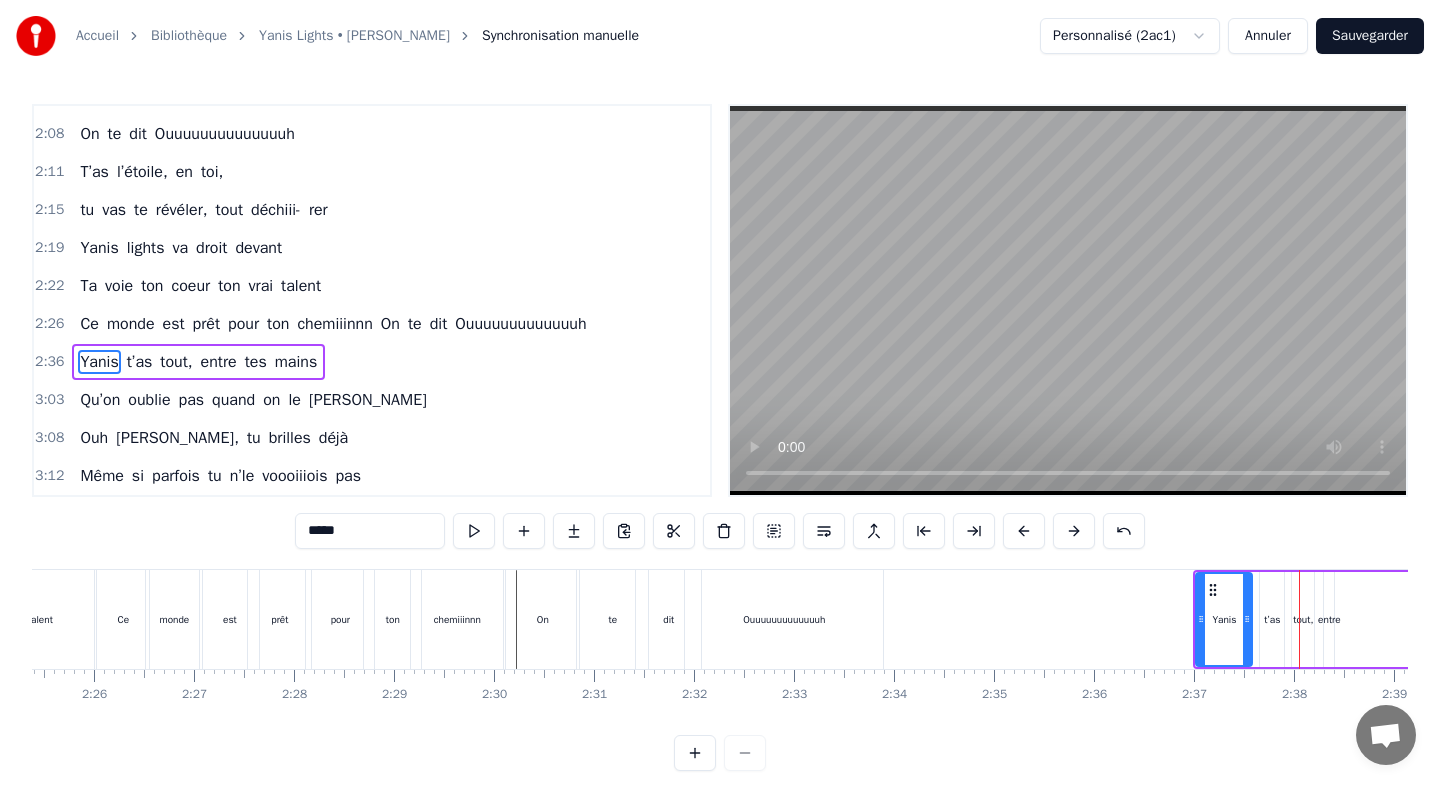 click at bounding box center [1024, 531] 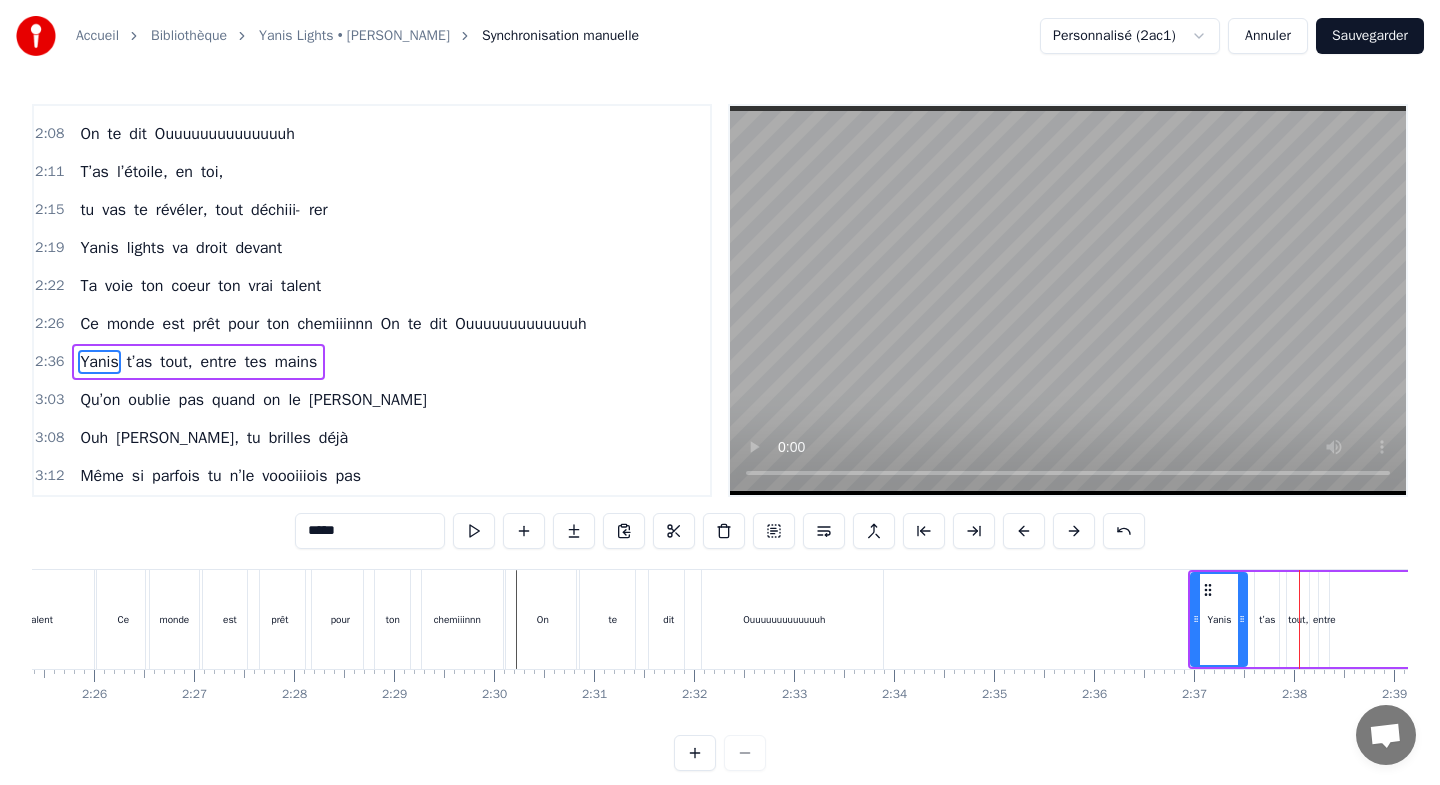 click at bounding box center [1024, 531] 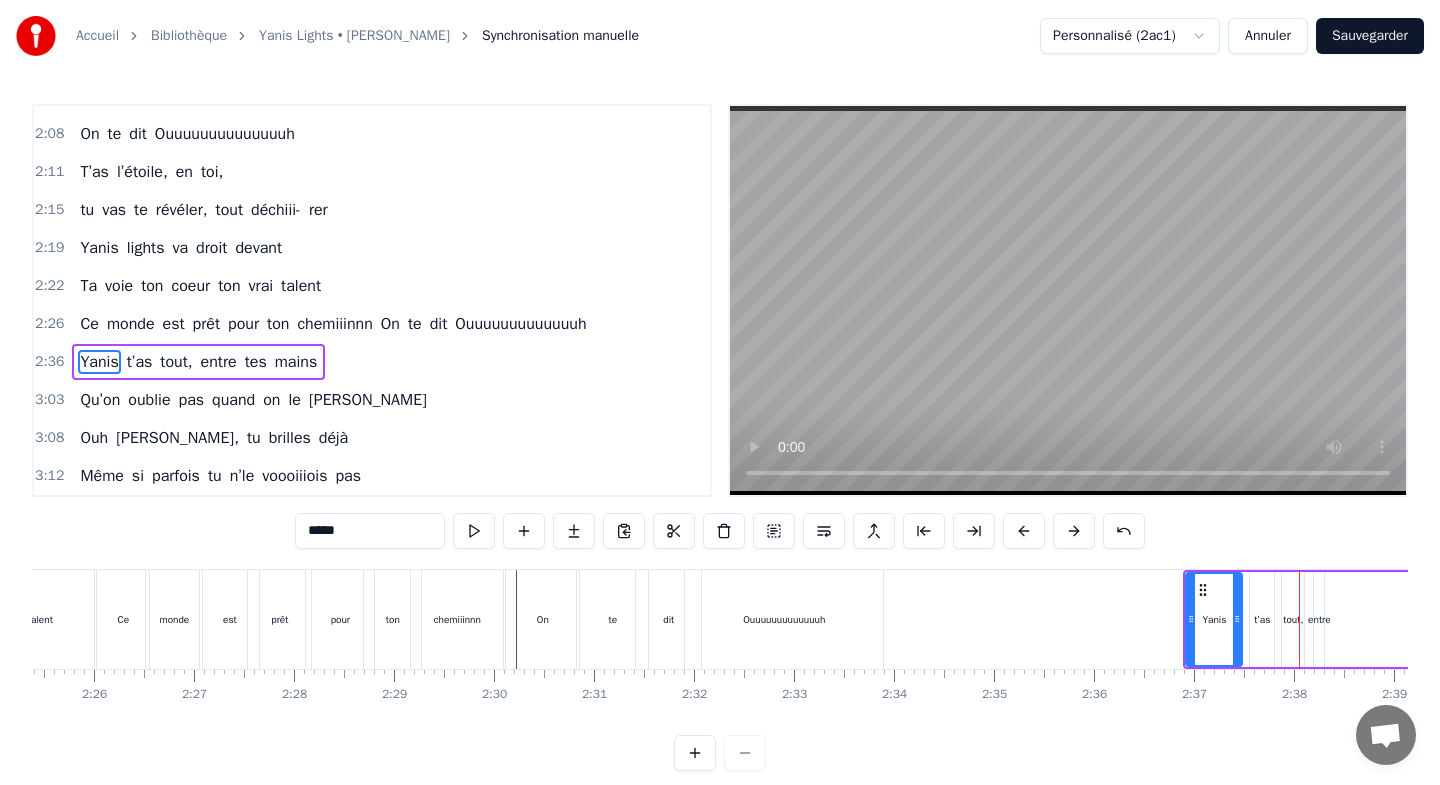 click at bounding box center (1024, 531) 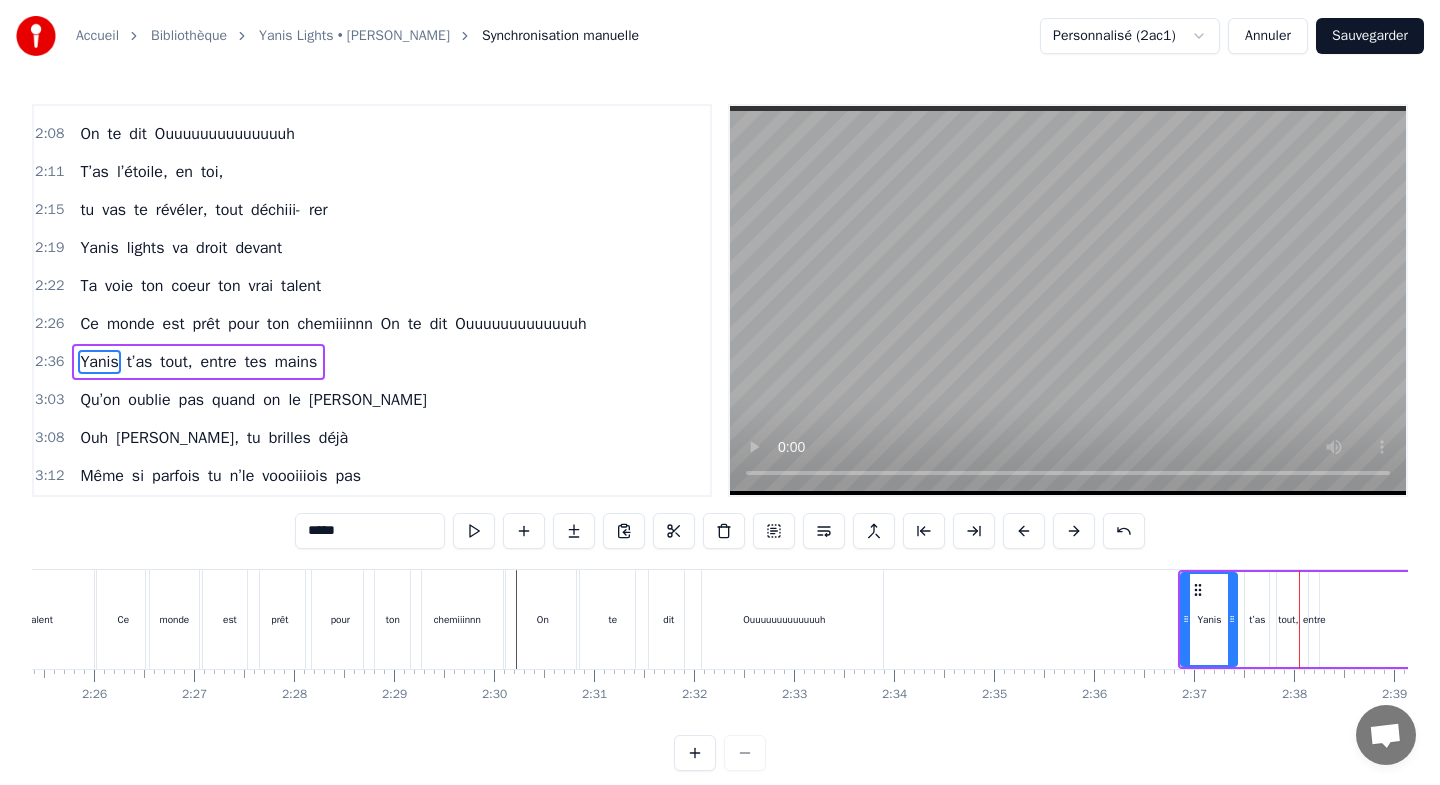 click at bounding box center (1024, 531) 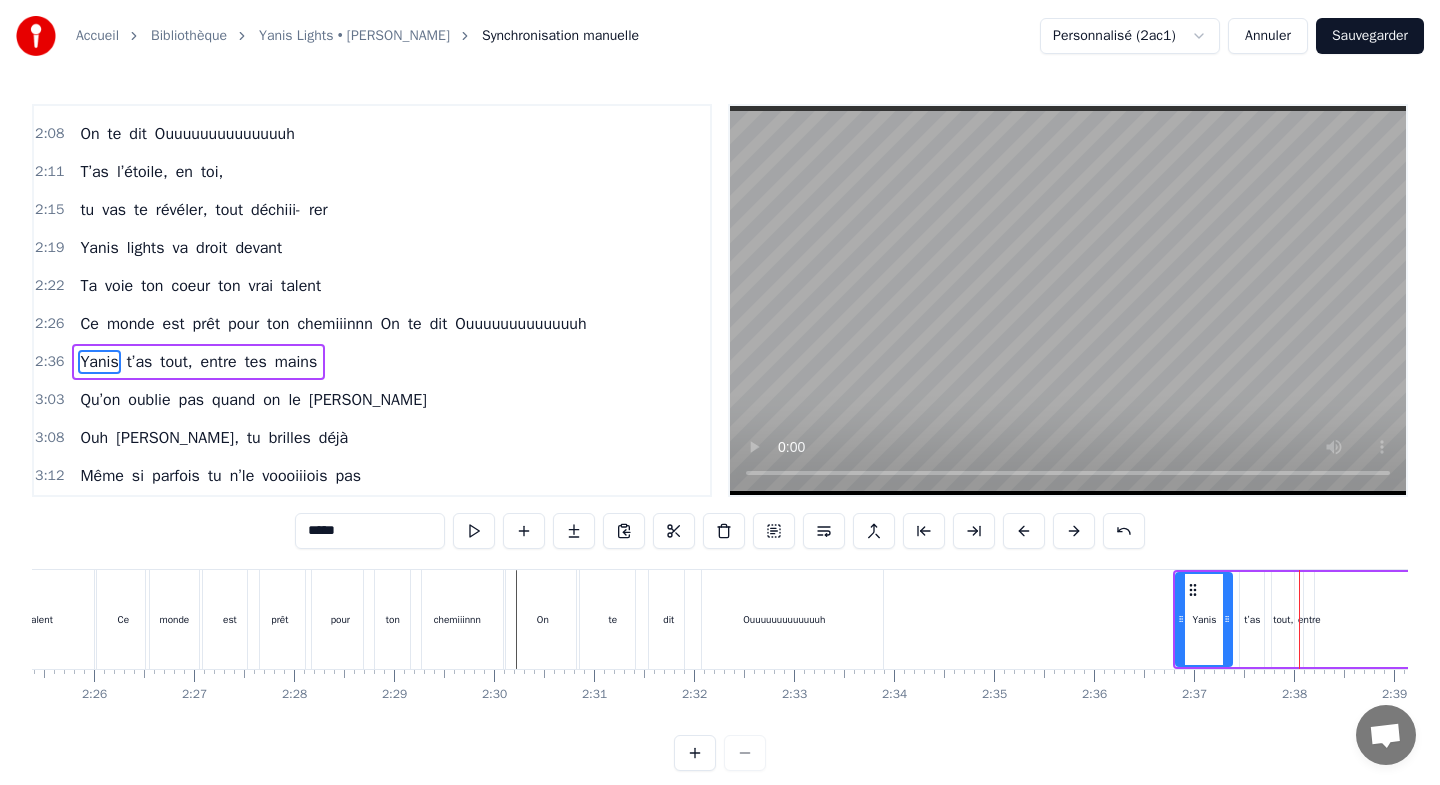click at bounding box center (1024, 531) 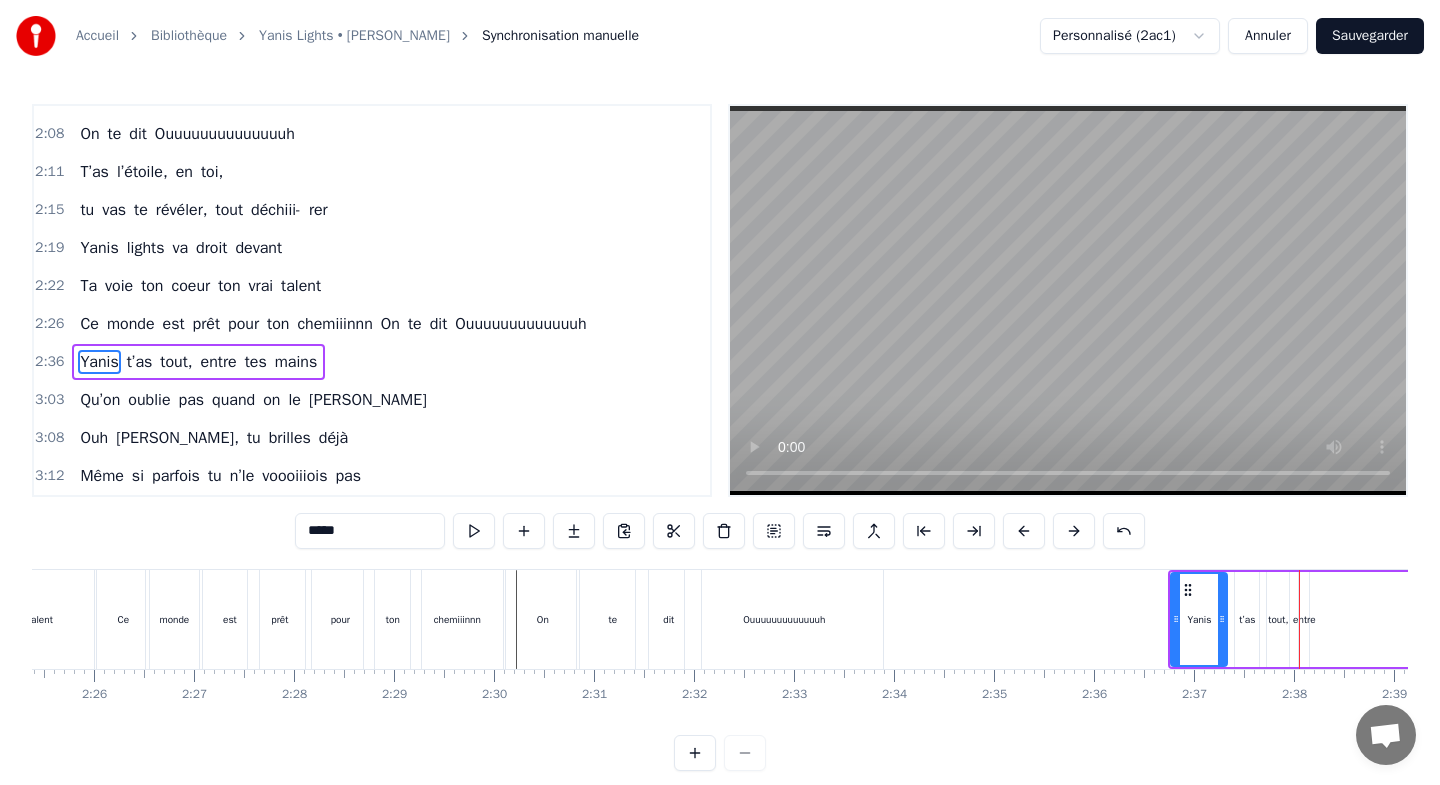 click at bounding box center (1024, 531) 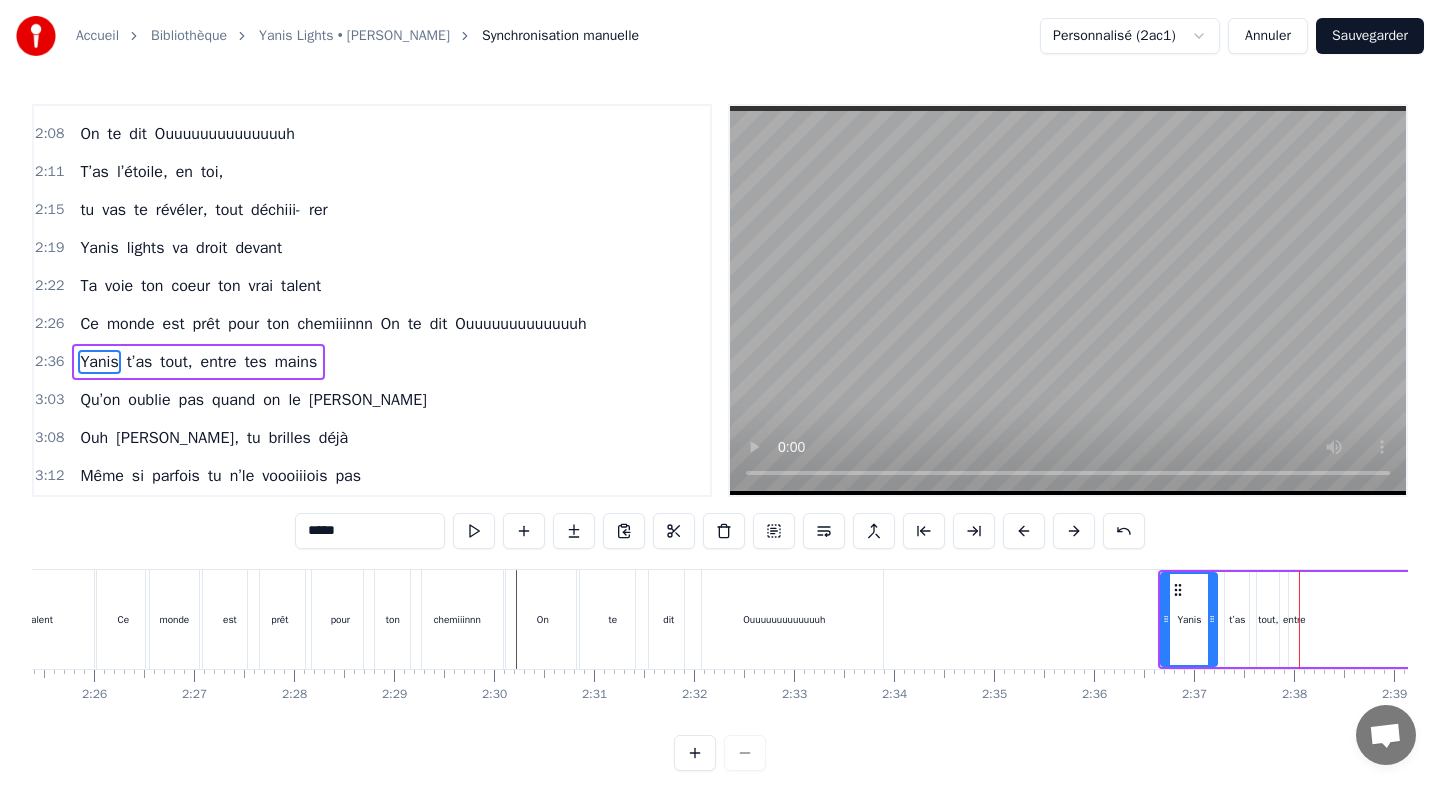 click at bounding box center [1024, 531] 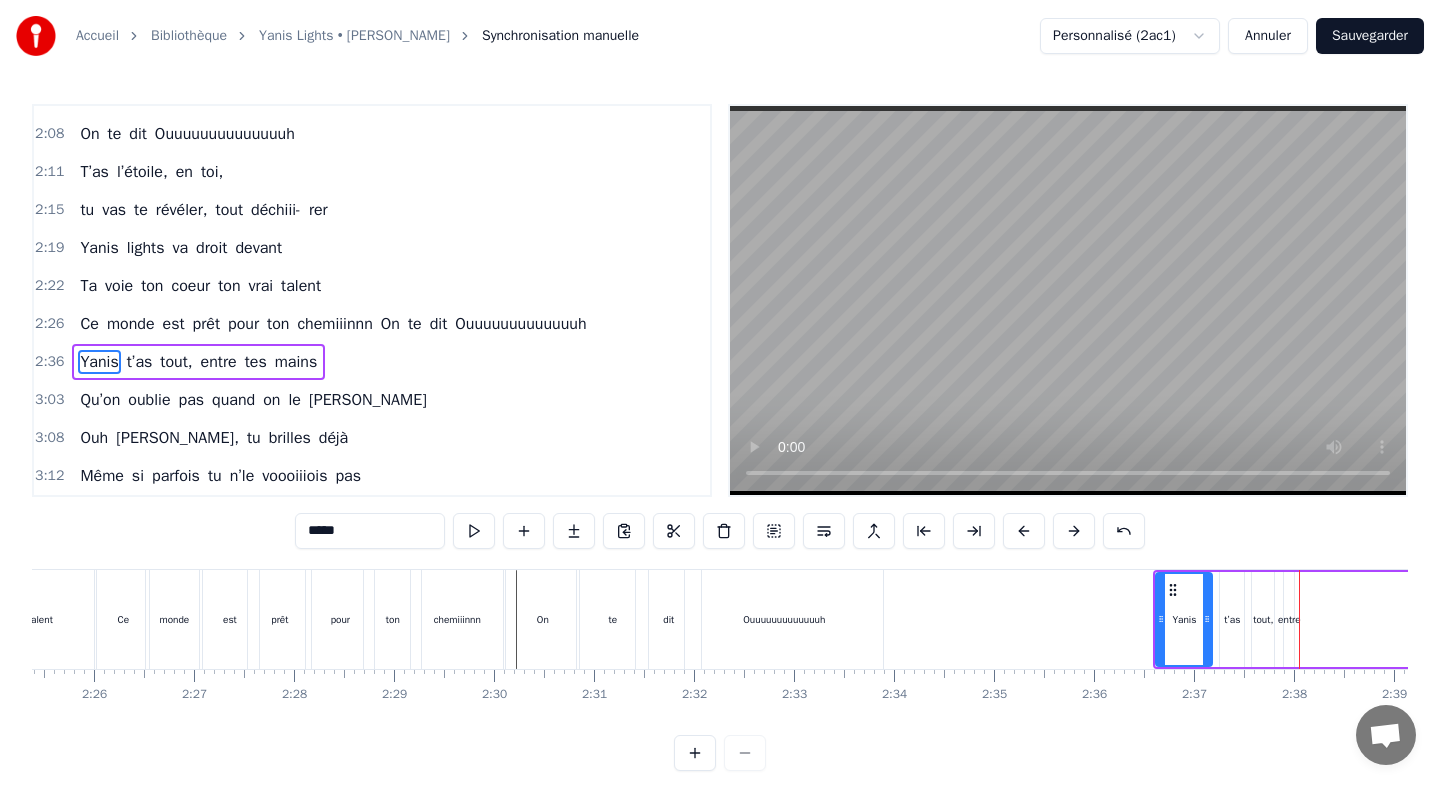click at bounding box center [1024, 531] 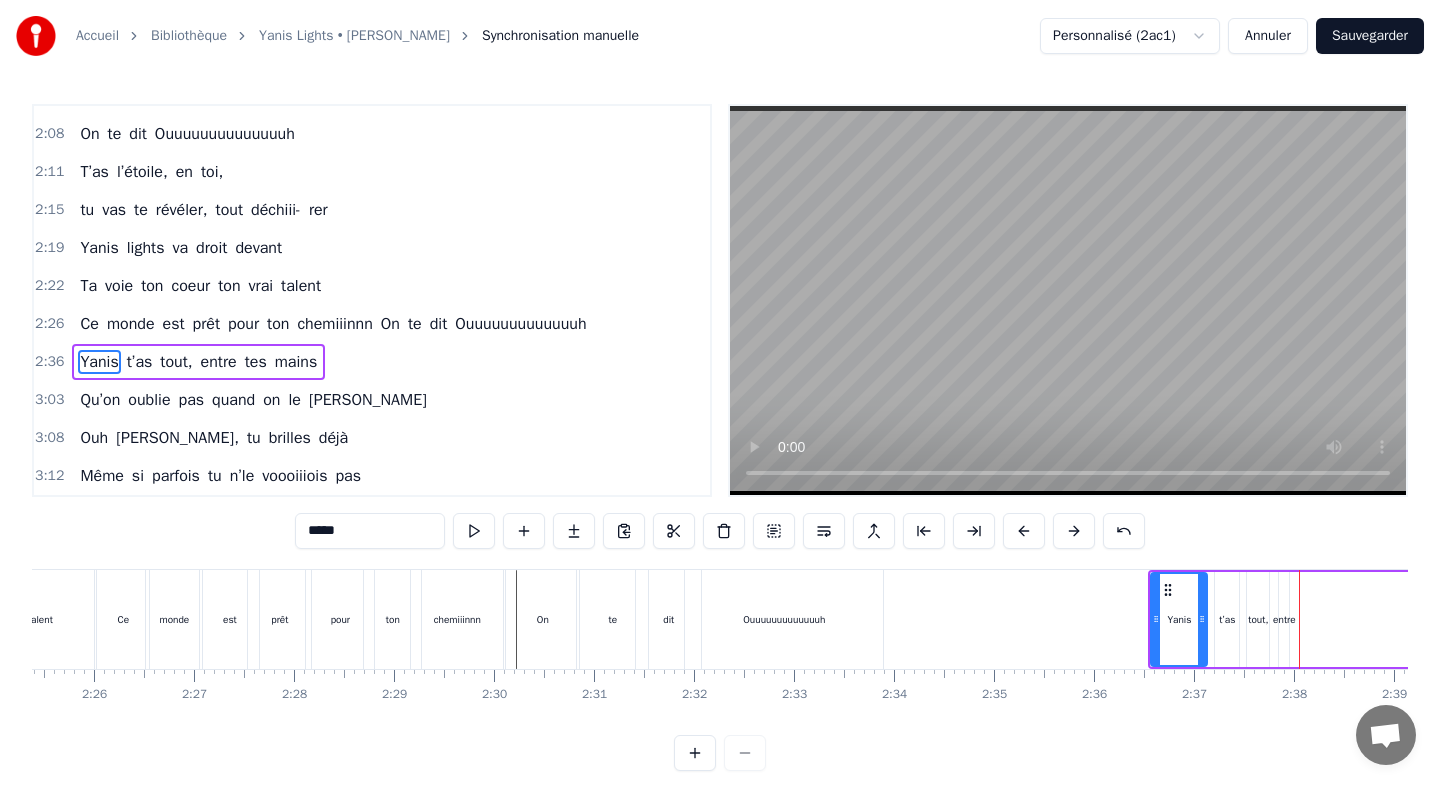 click at bounding box center [1024, 531] 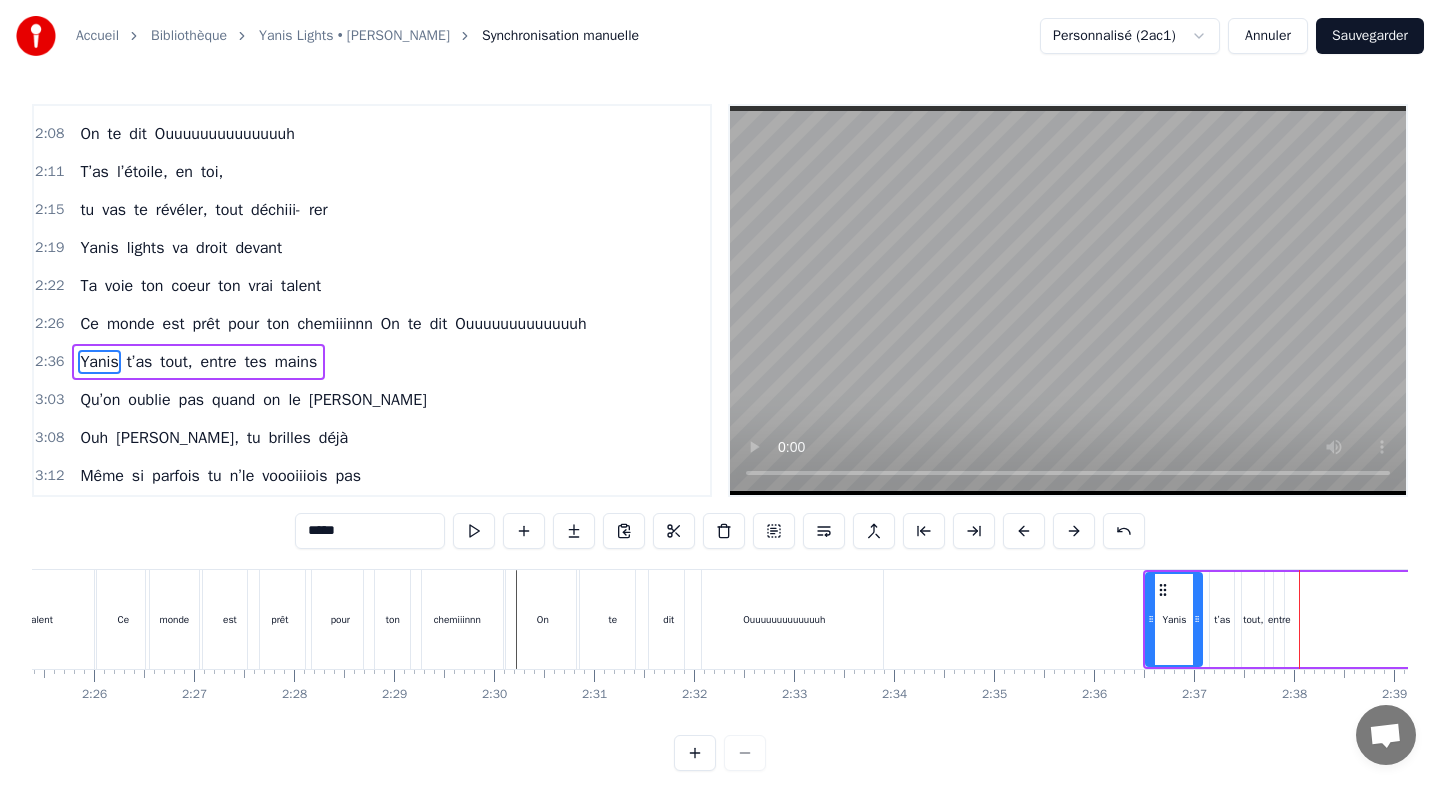 click at bounding box center (1024, 531) 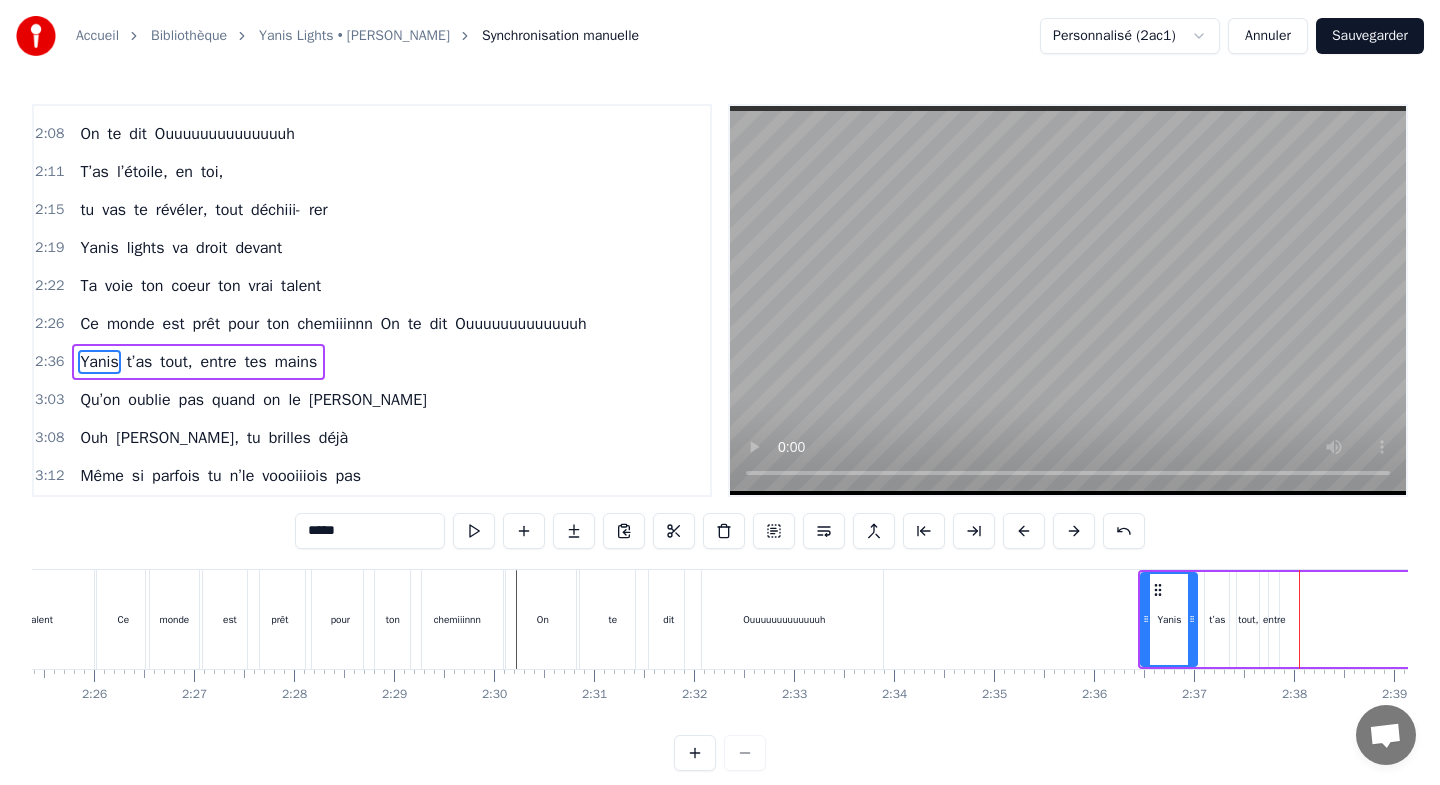 click at bounding box center [1024, 531] 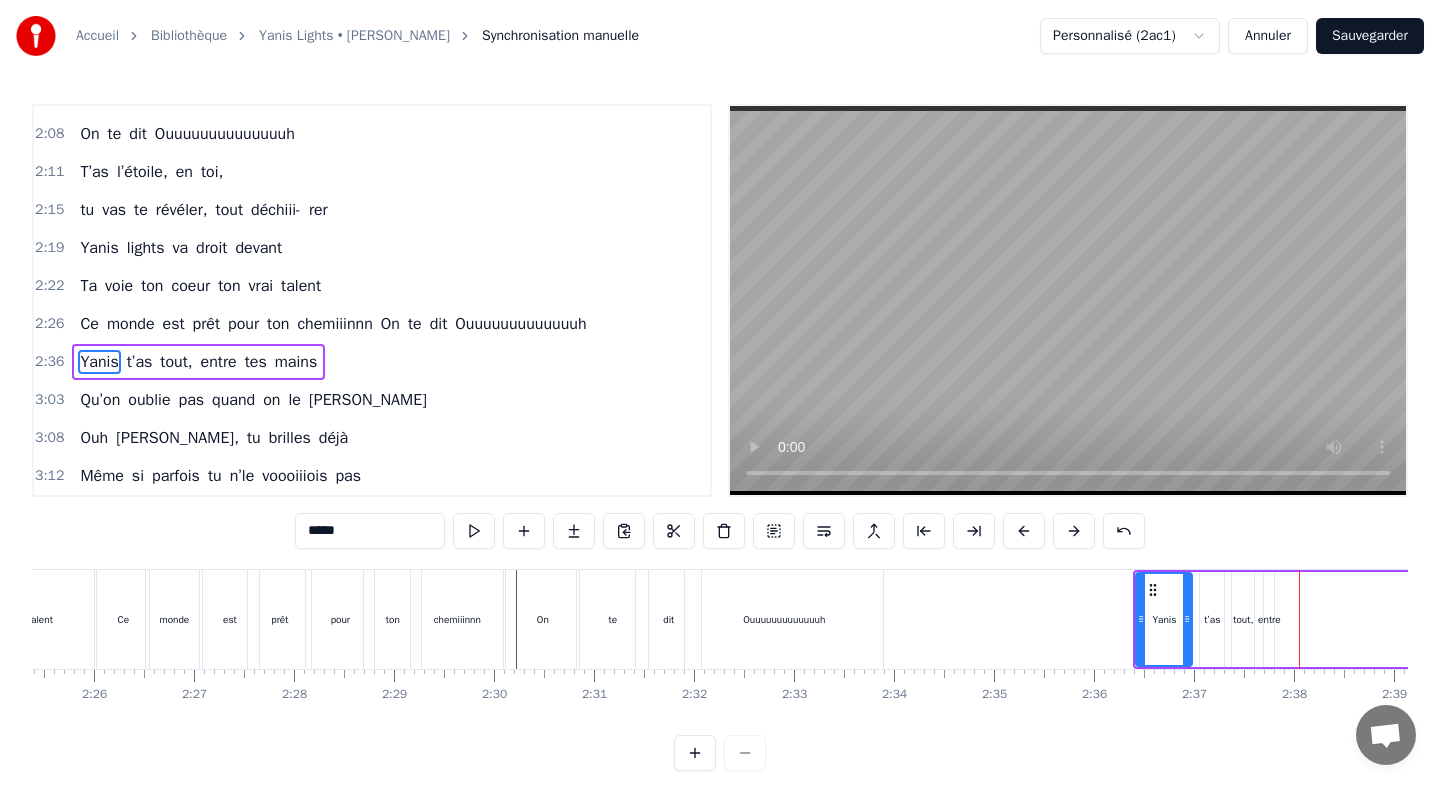 click at bounding box center (1024, 531) 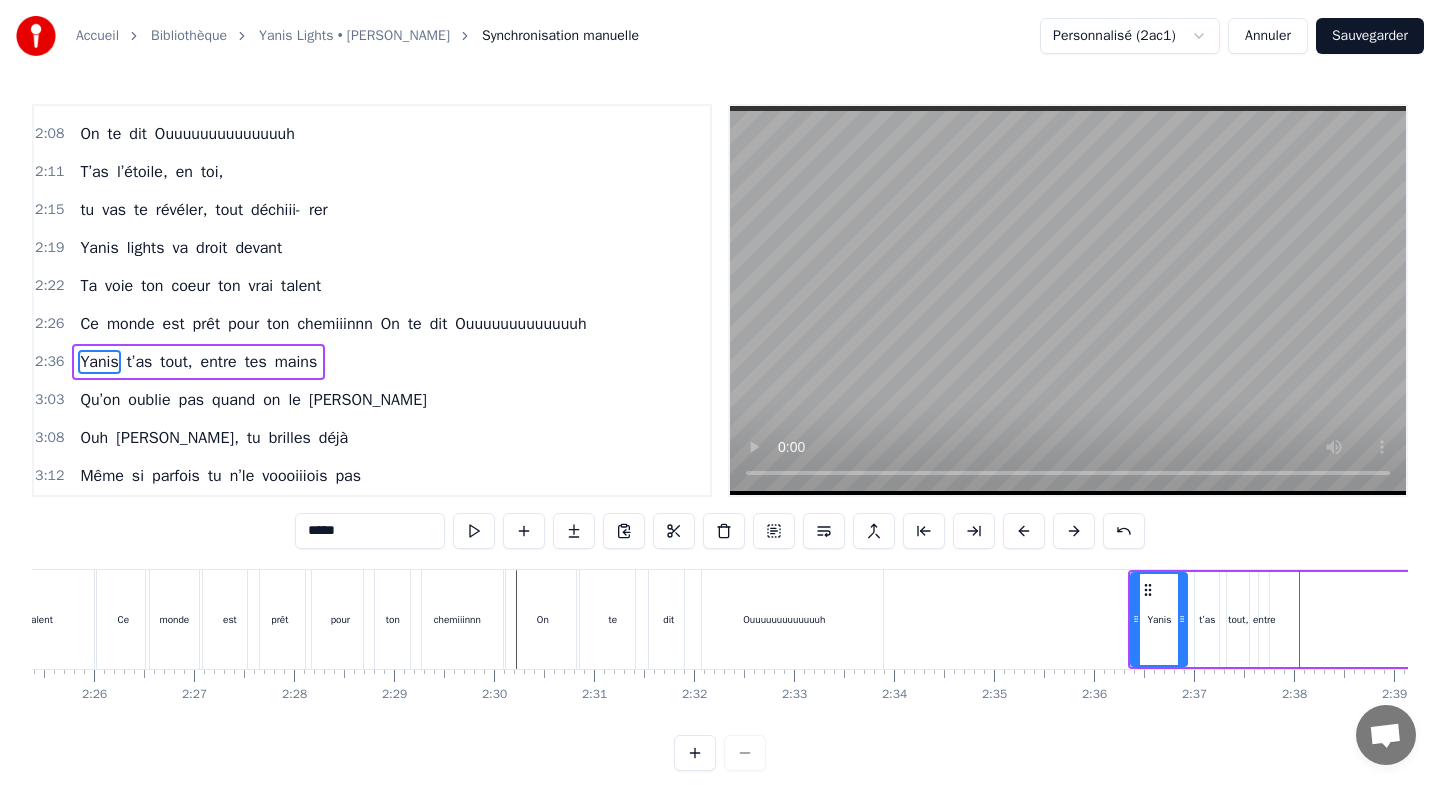 click at bounding box center [1024, 531] 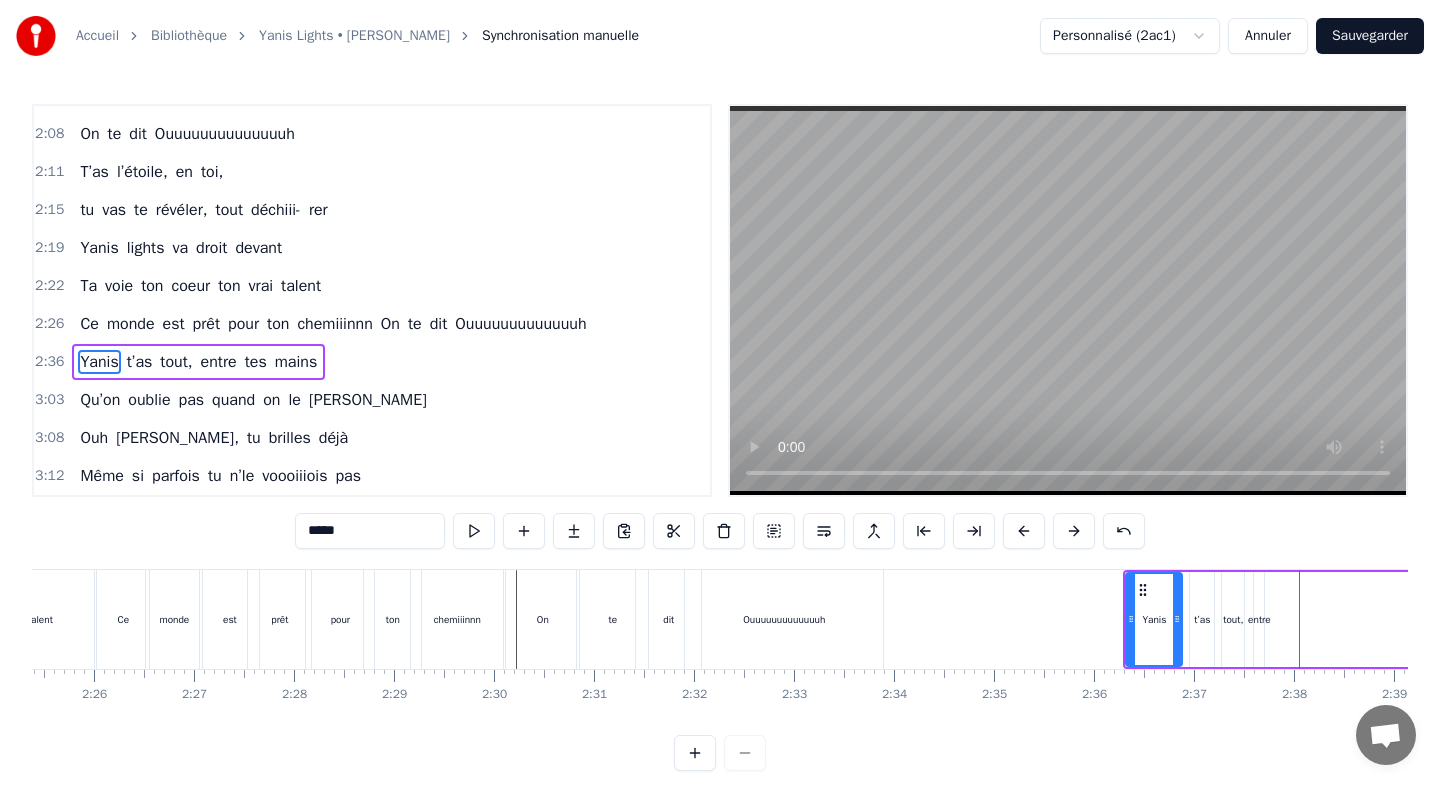 click at bounding box center [1024, 531] 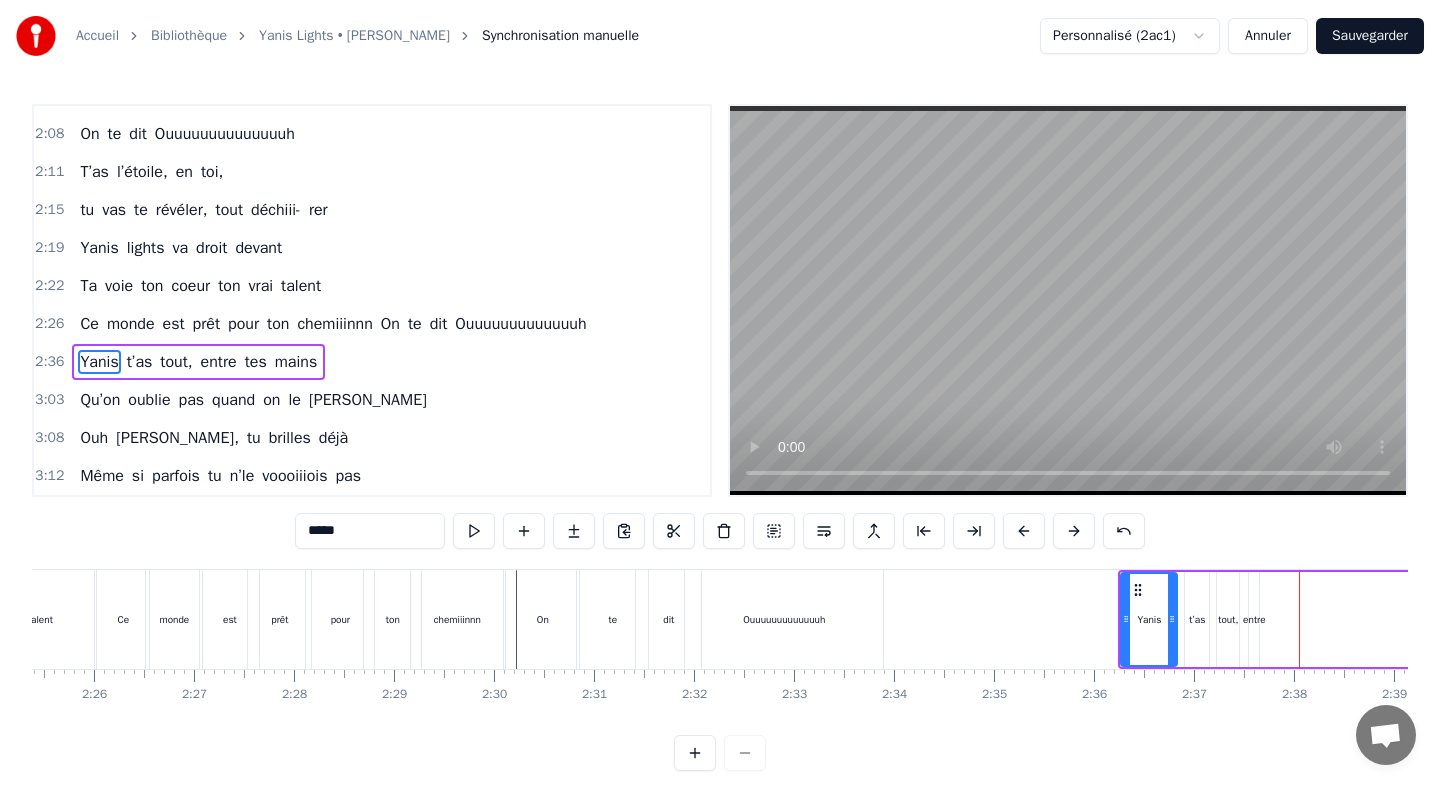 click at bounding box center [1024, 531] 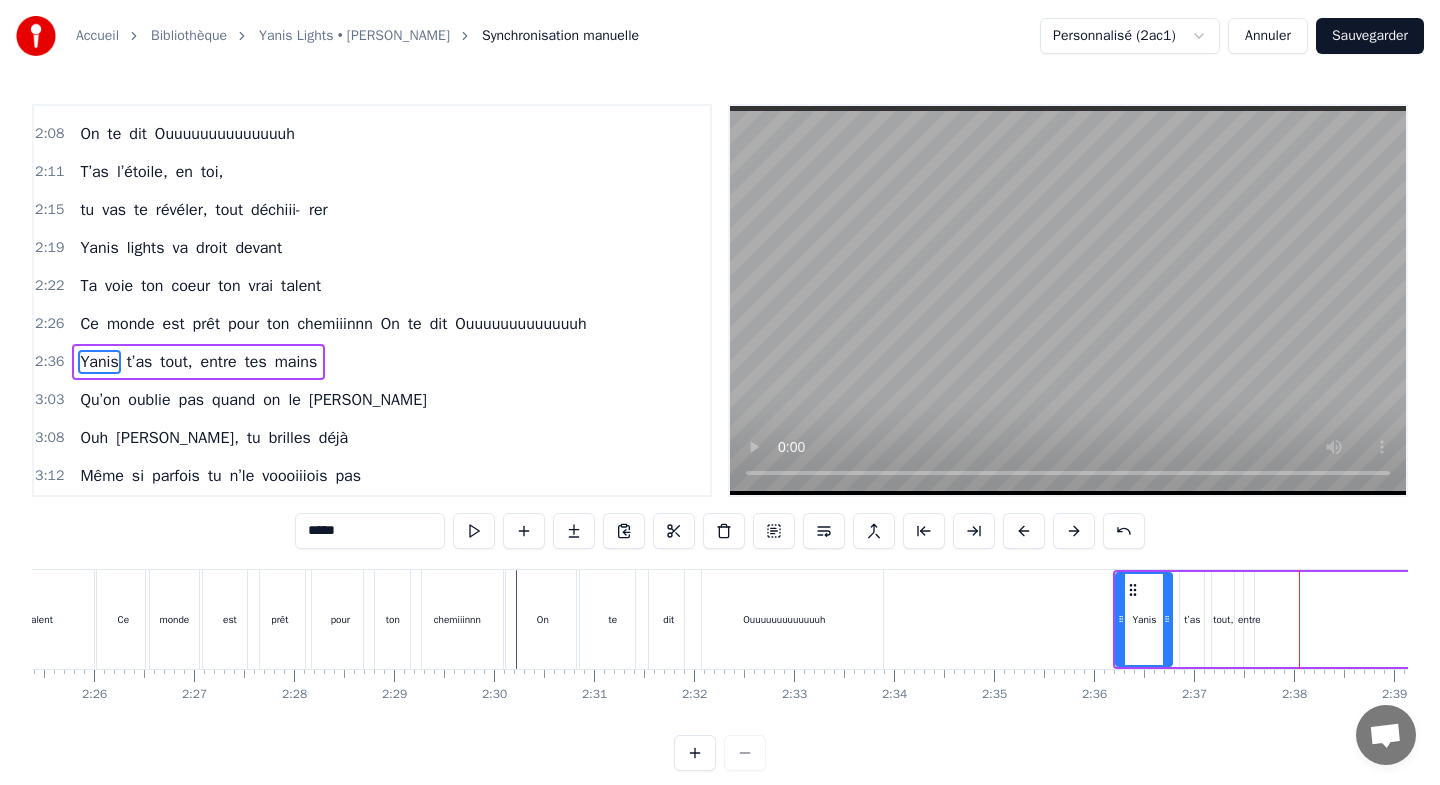 click at bounding box center (1024, 531) 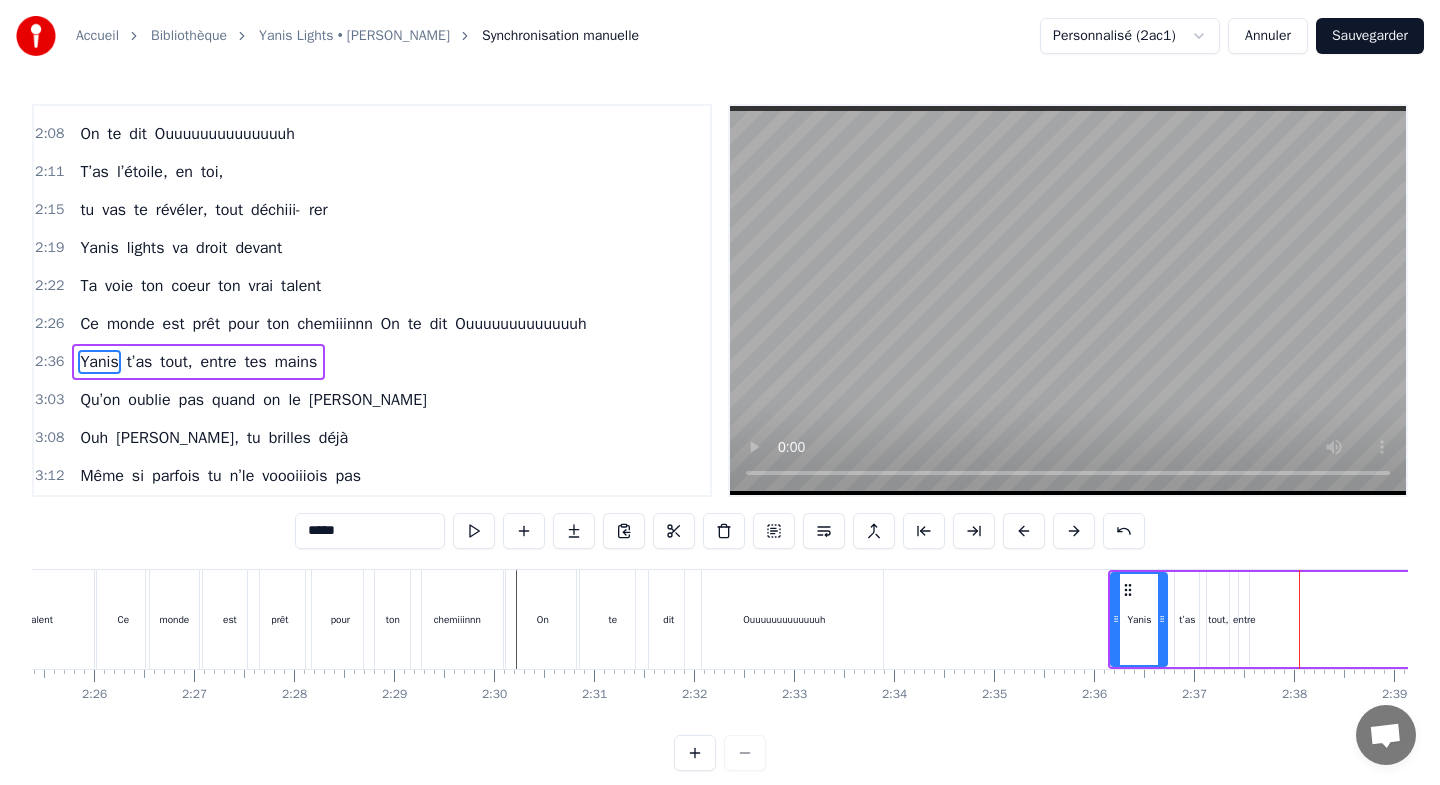 click at bounding box center (1024, 531) 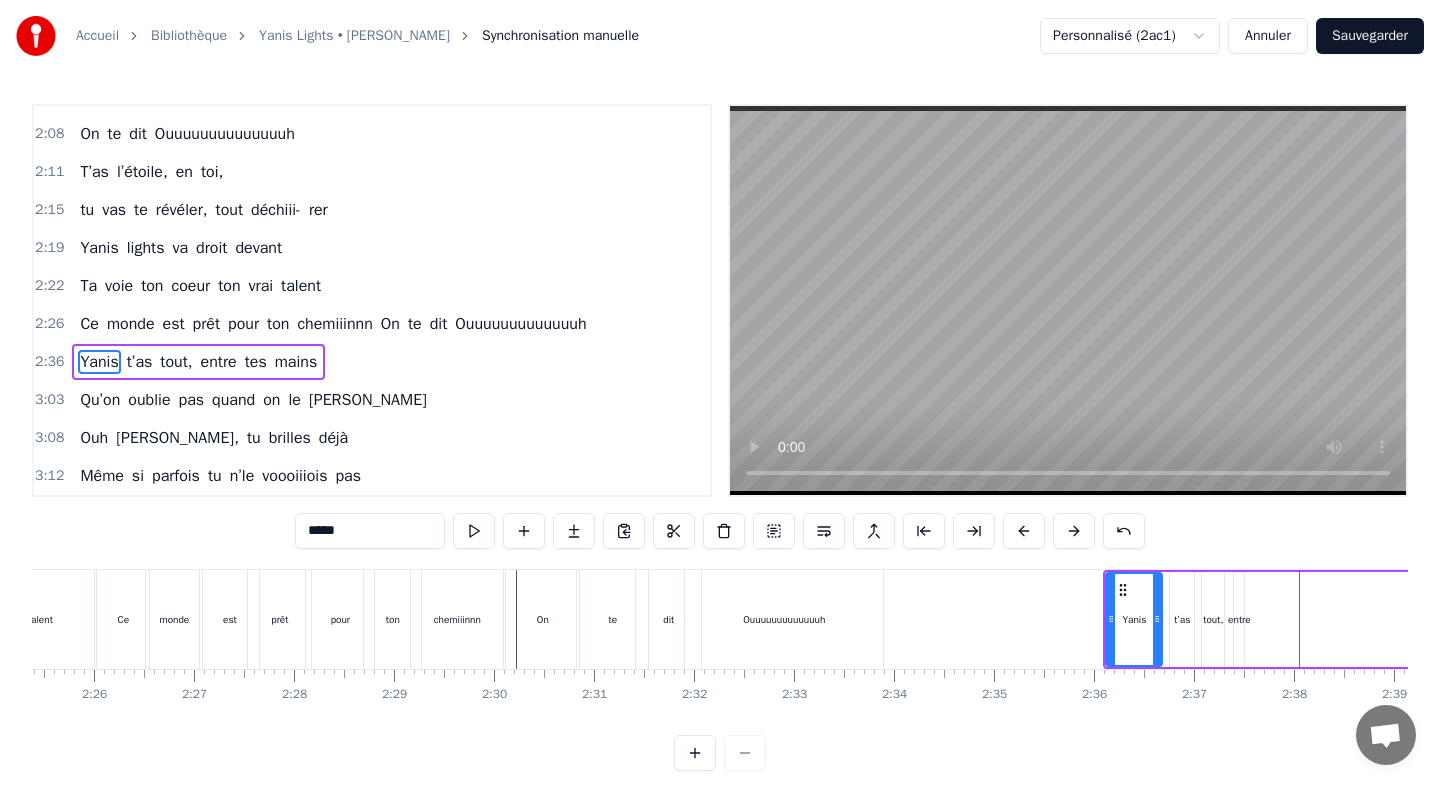 click at bounding box center [1024, 531] 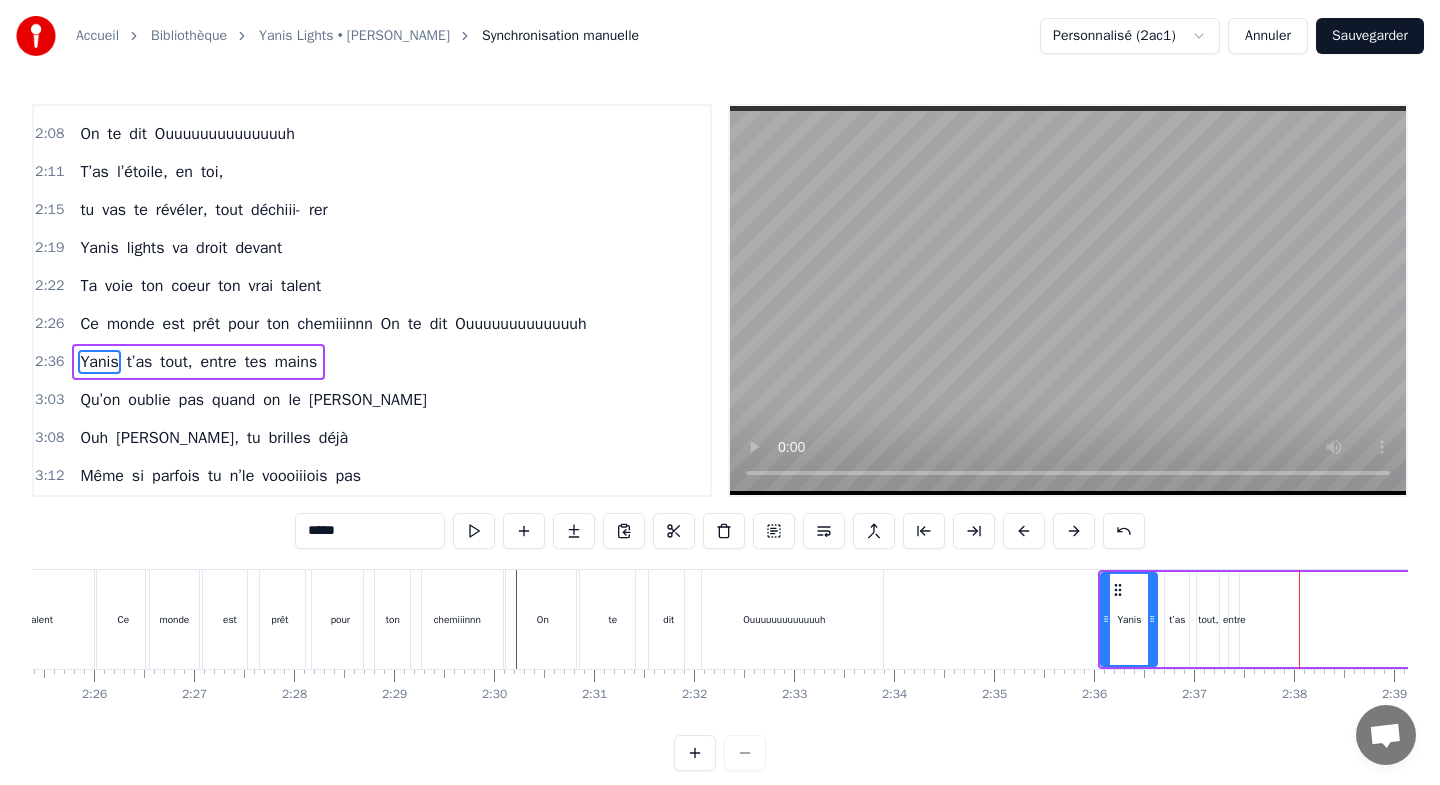 click at bounding box center (1024, 531) 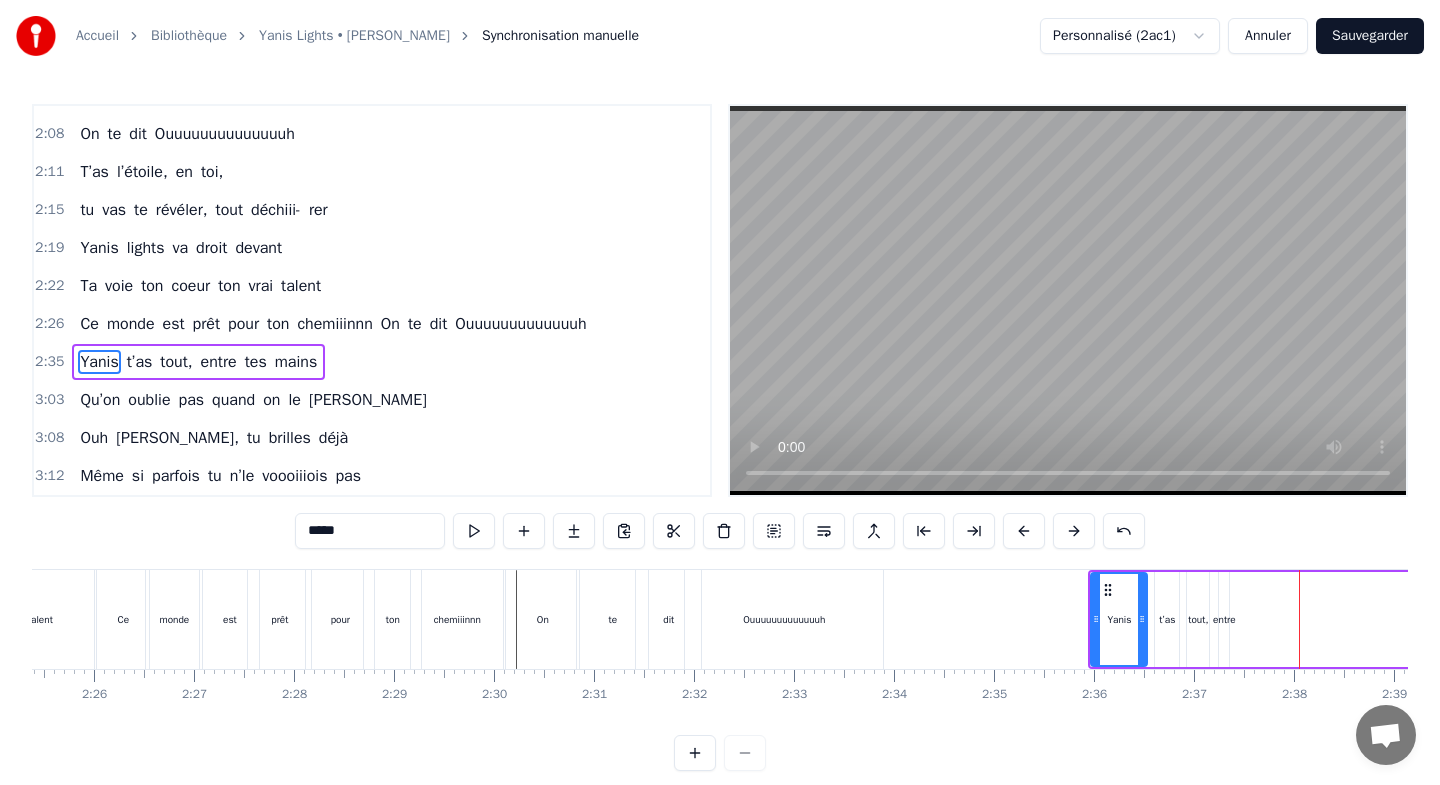 click at bounding box center [1024, 531] 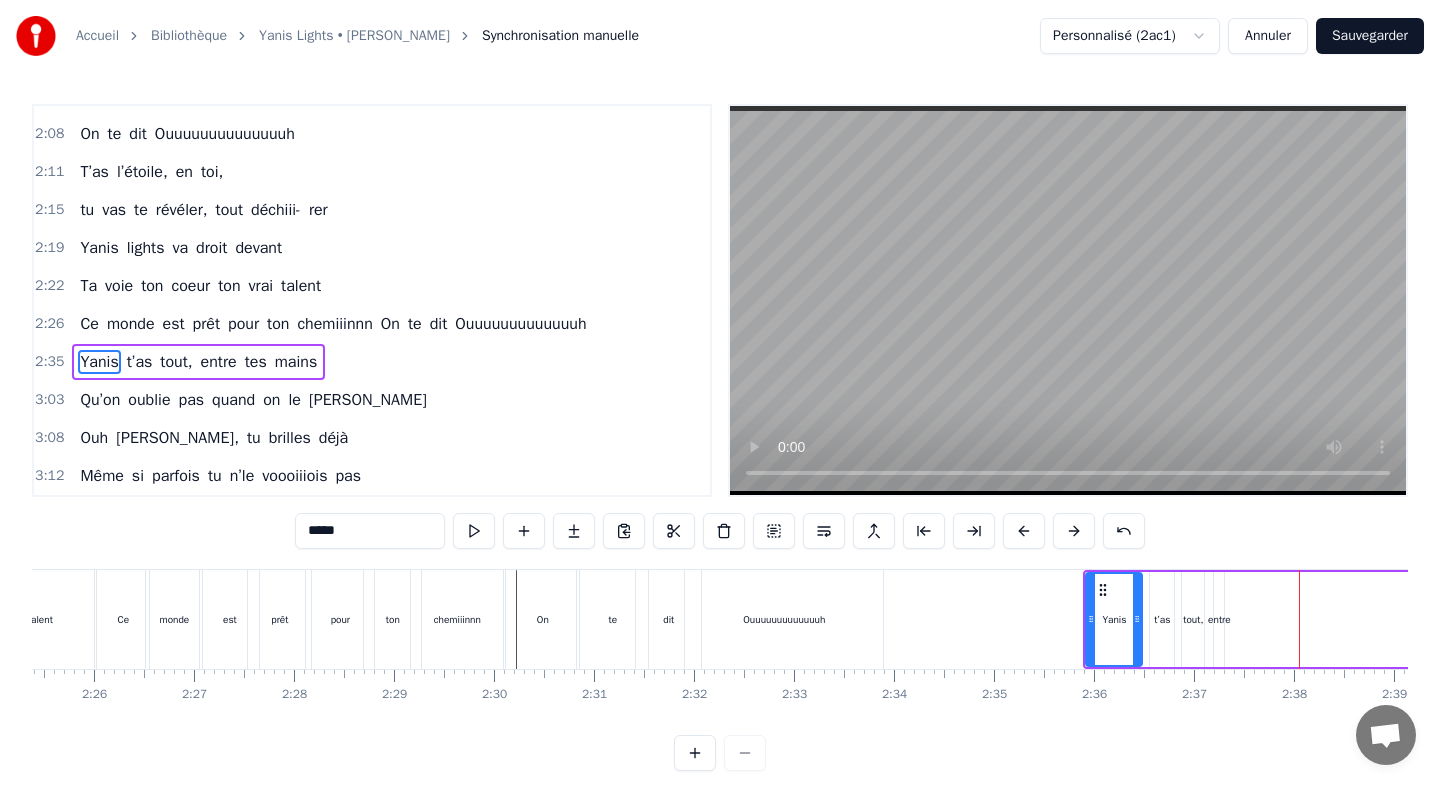 click at bounding box center [1024, 531] 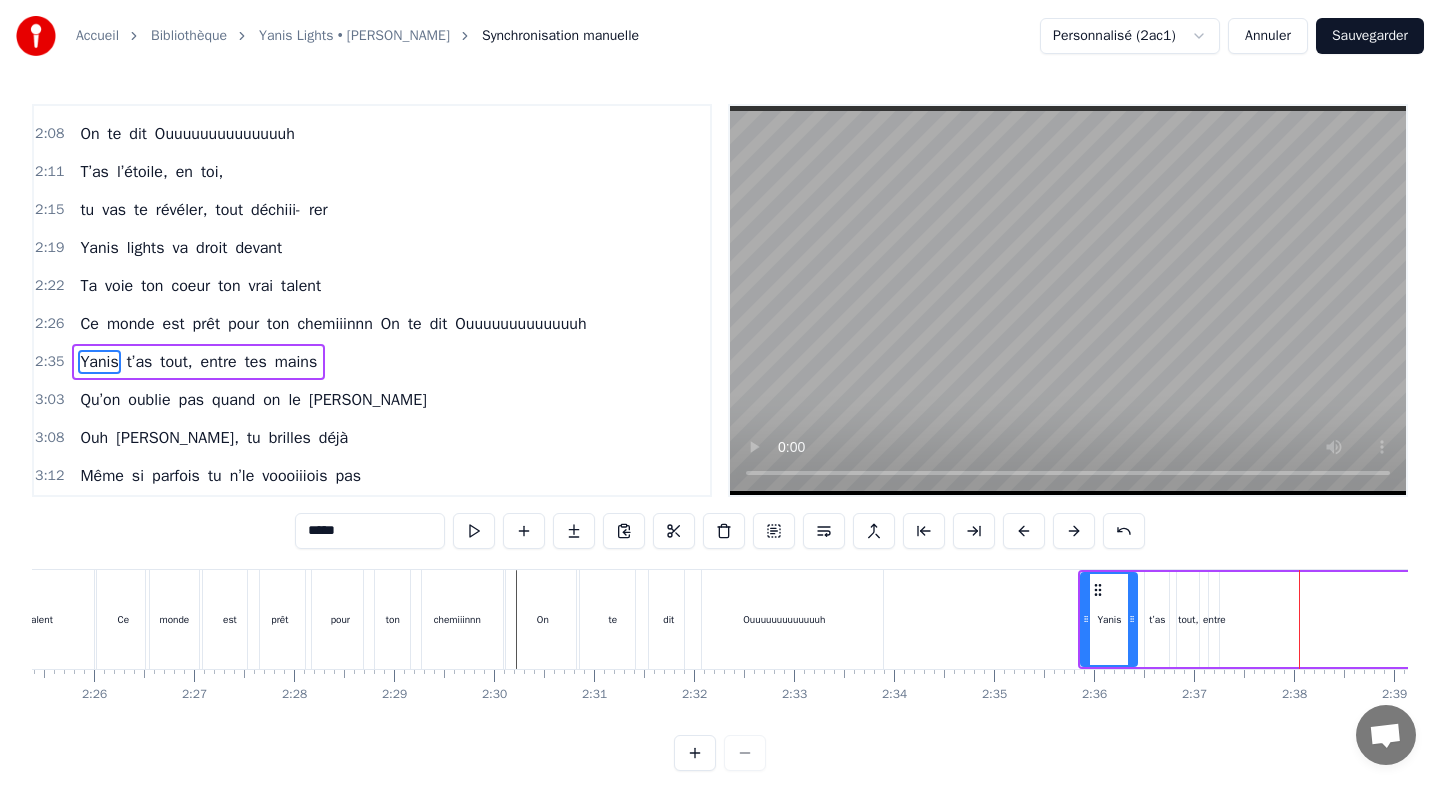 click at bounding box center (1024, 531) 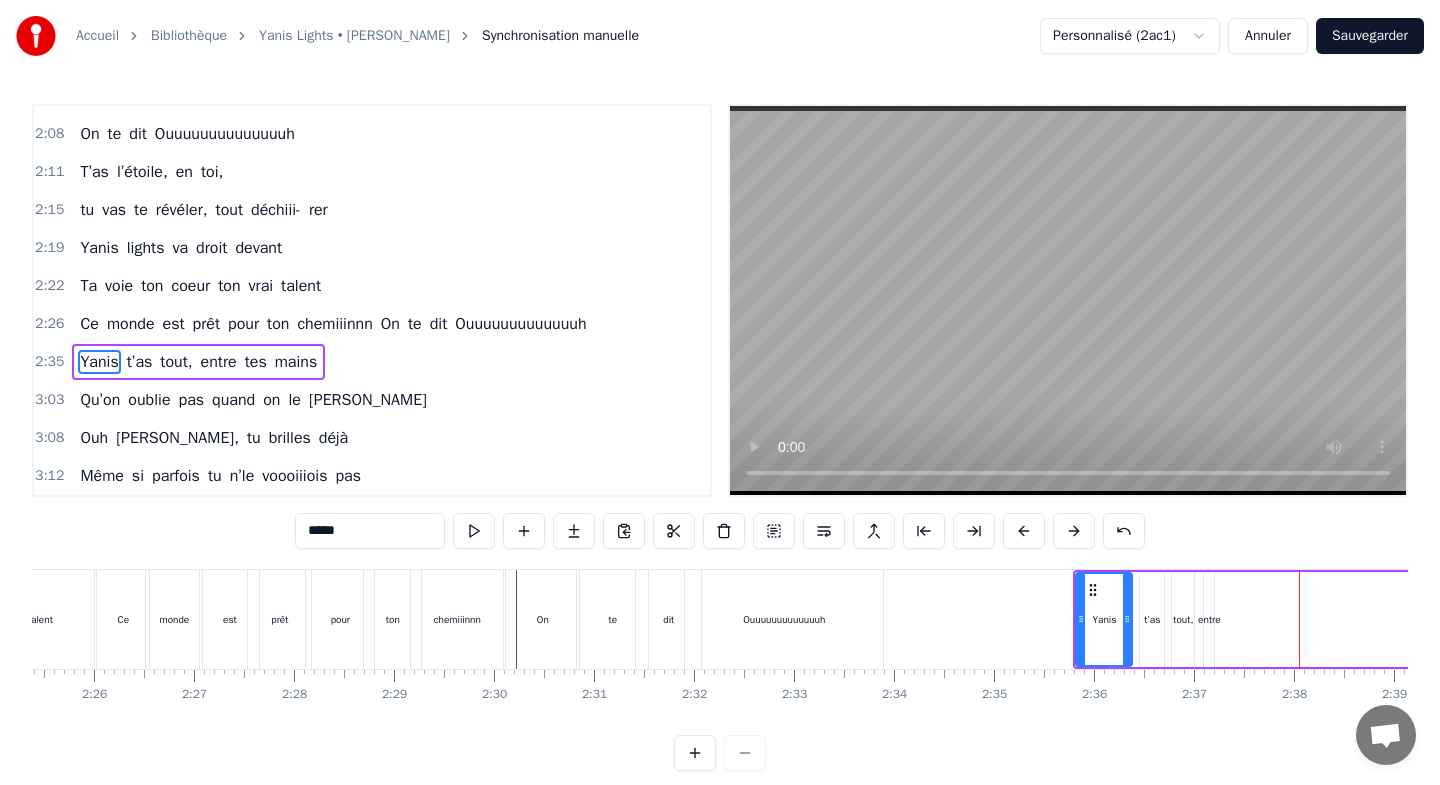 click at bounding box center [1024, 531] 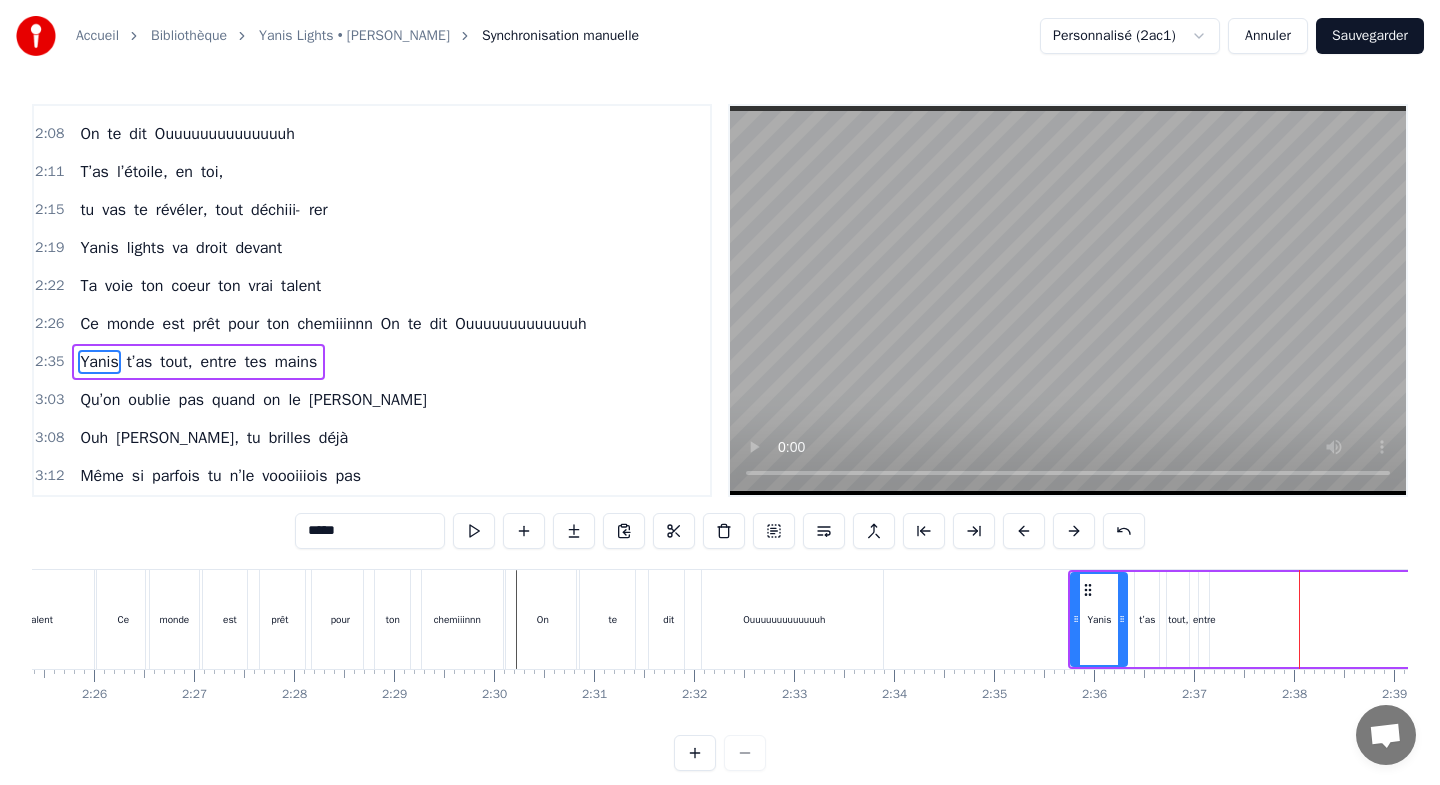 click at bounding box center (1024, 531) 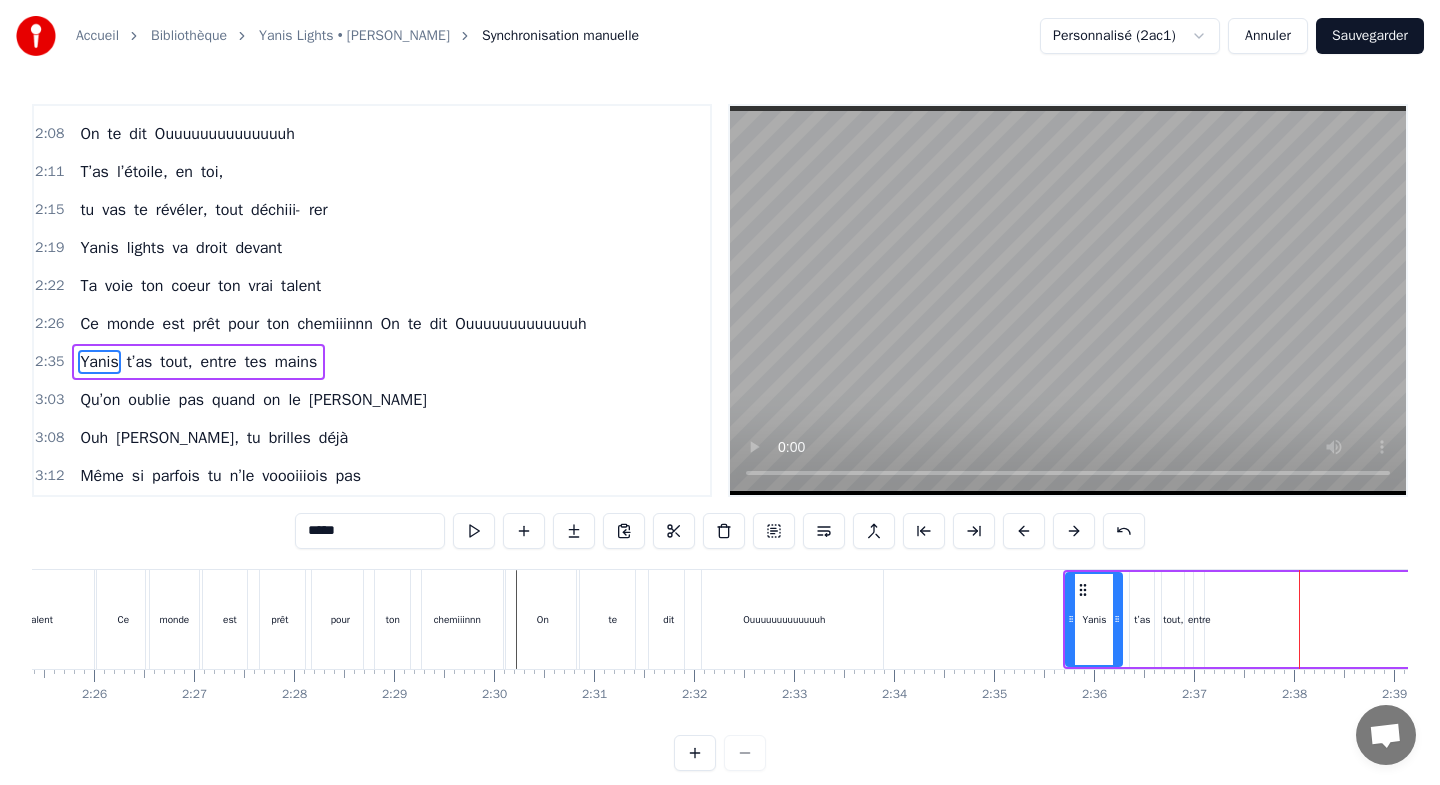 click at bounding box center [1024, 531] 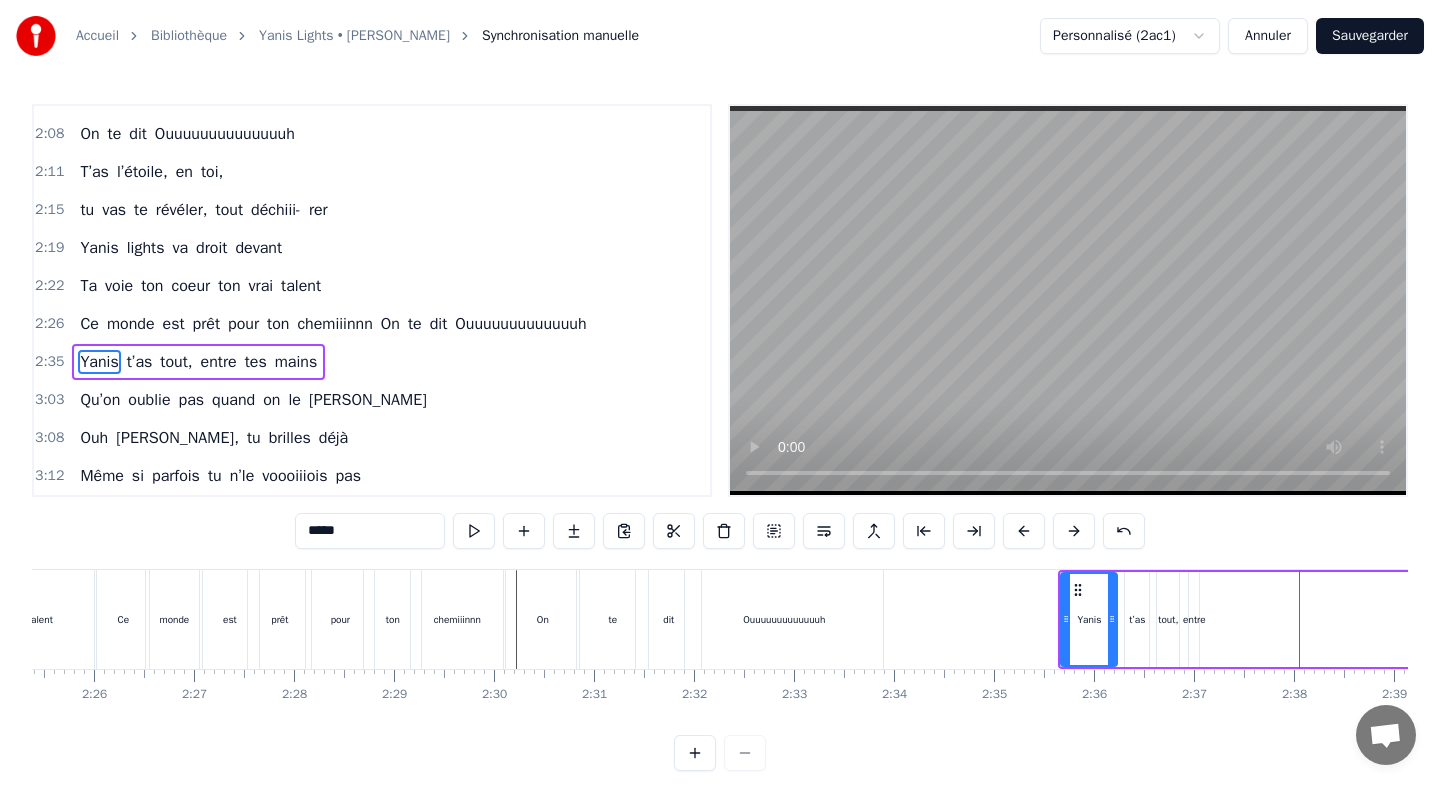 click at bounding box center [1024, 531] 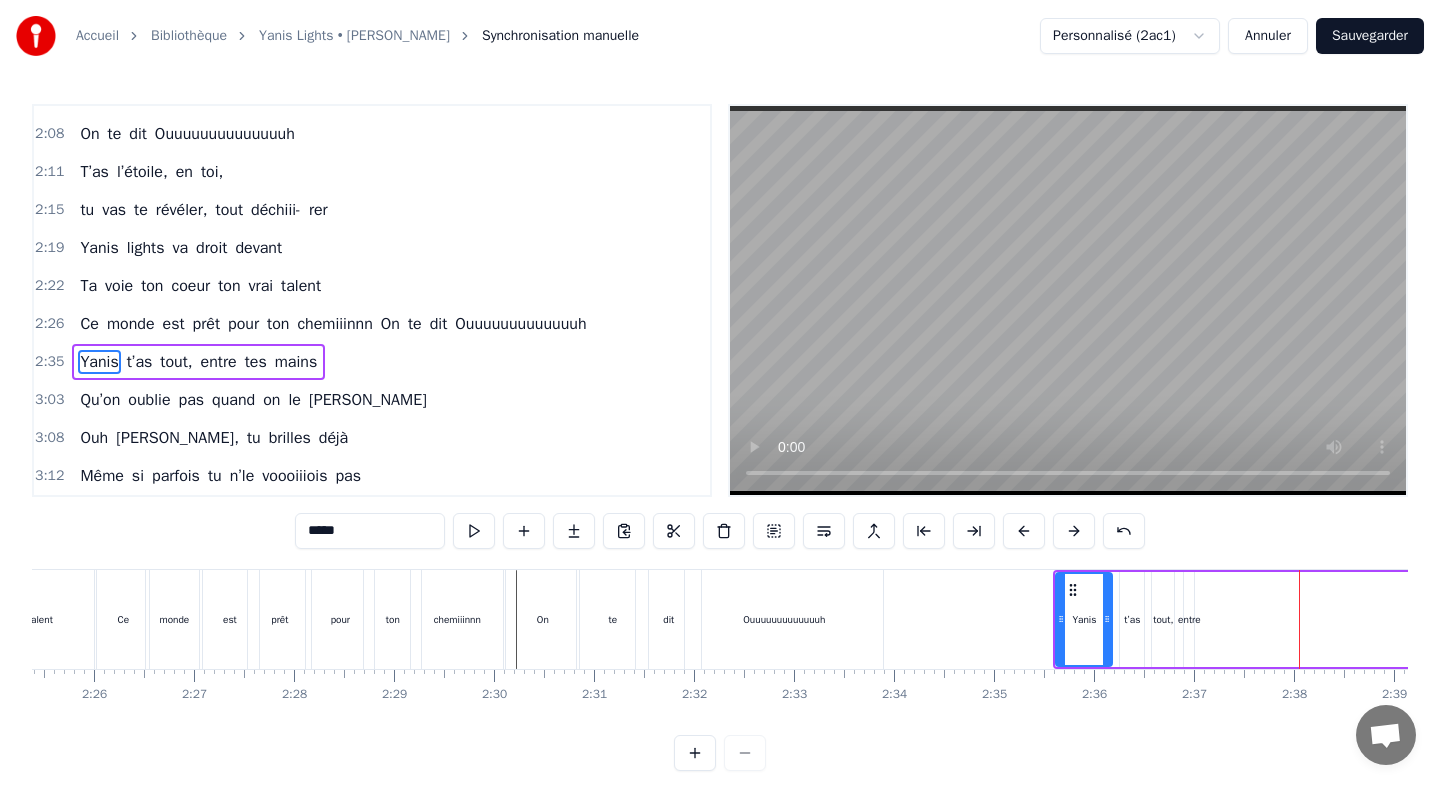 click at bounding box center [1024, 531] 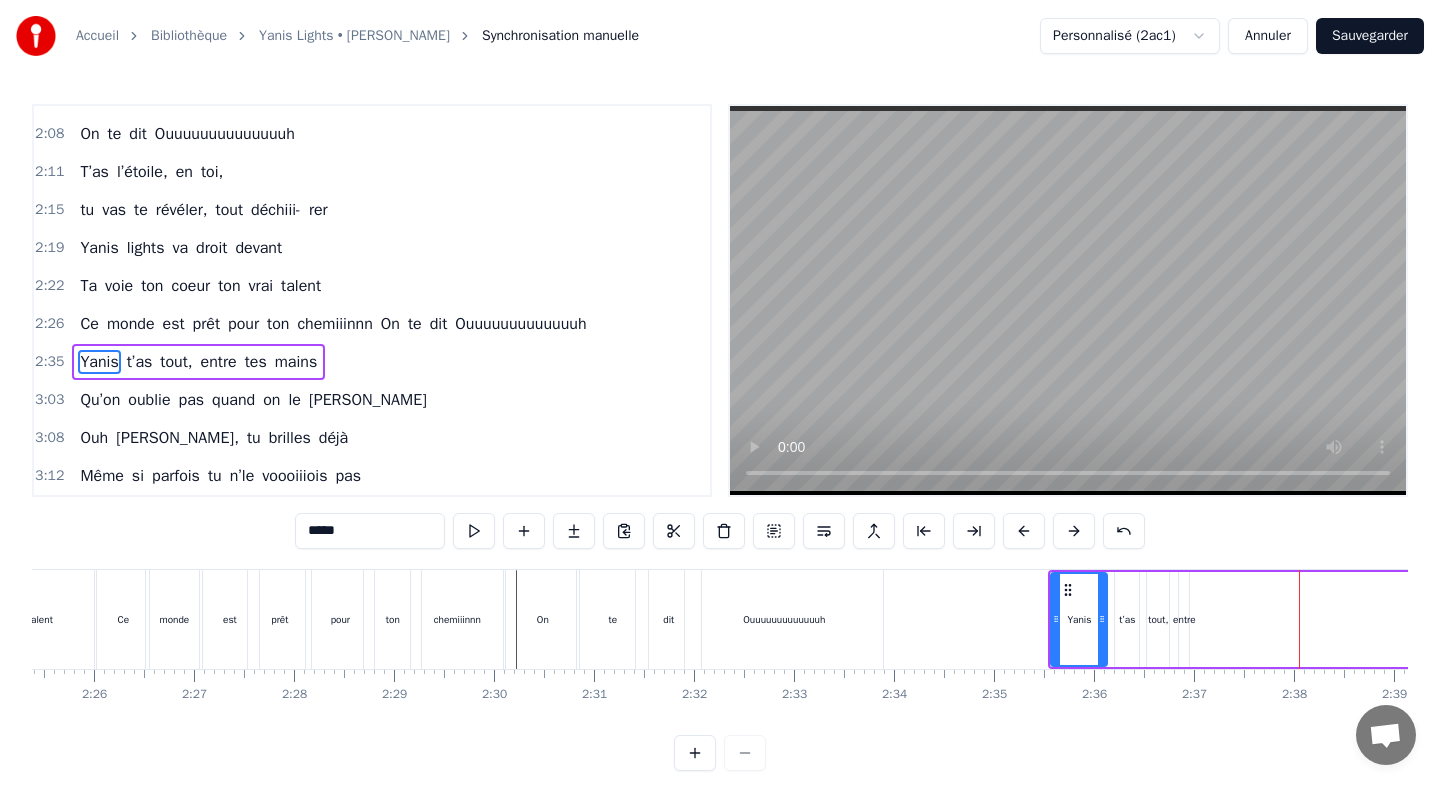 click at bounding box center [1024, 531] 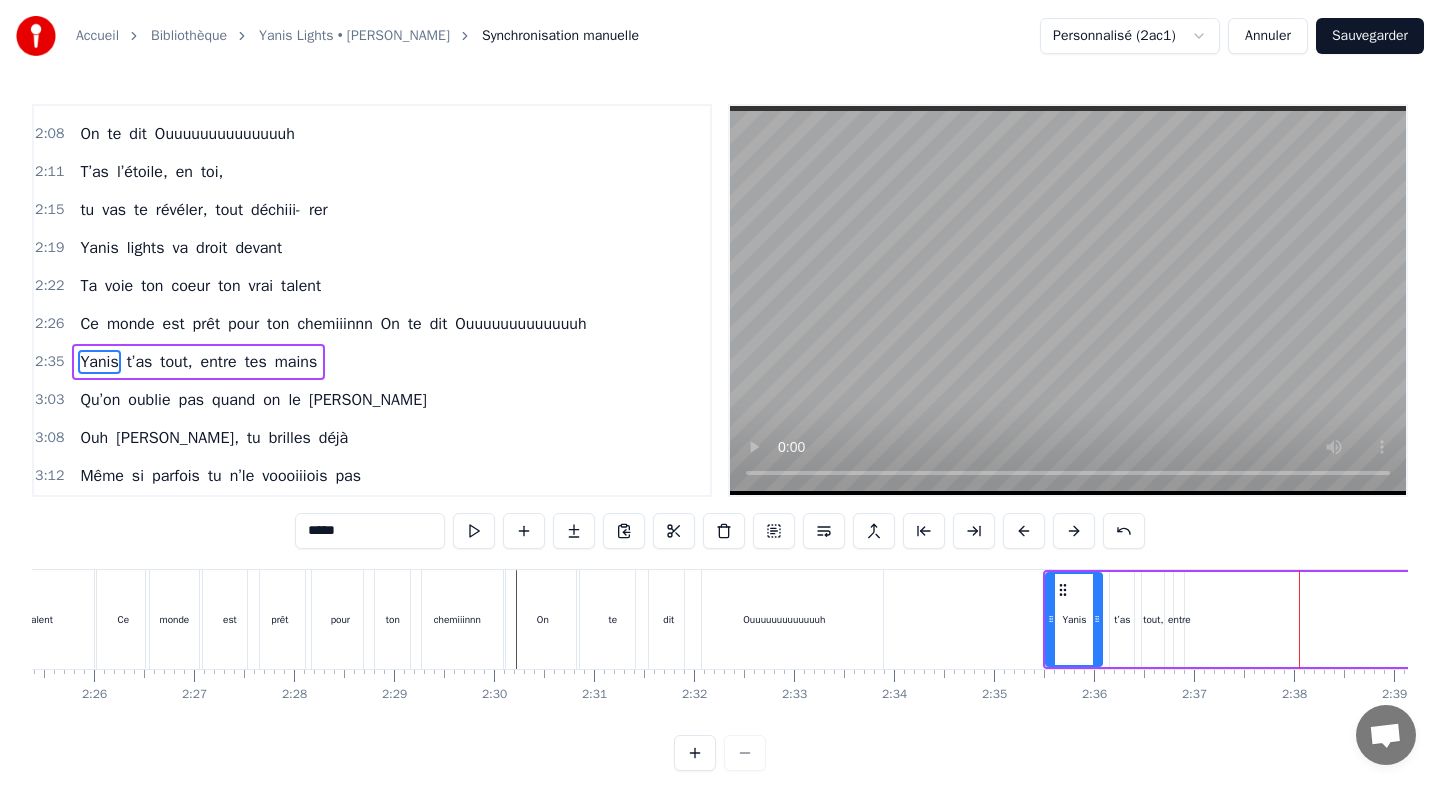 click at bounding box center (1024, 531) 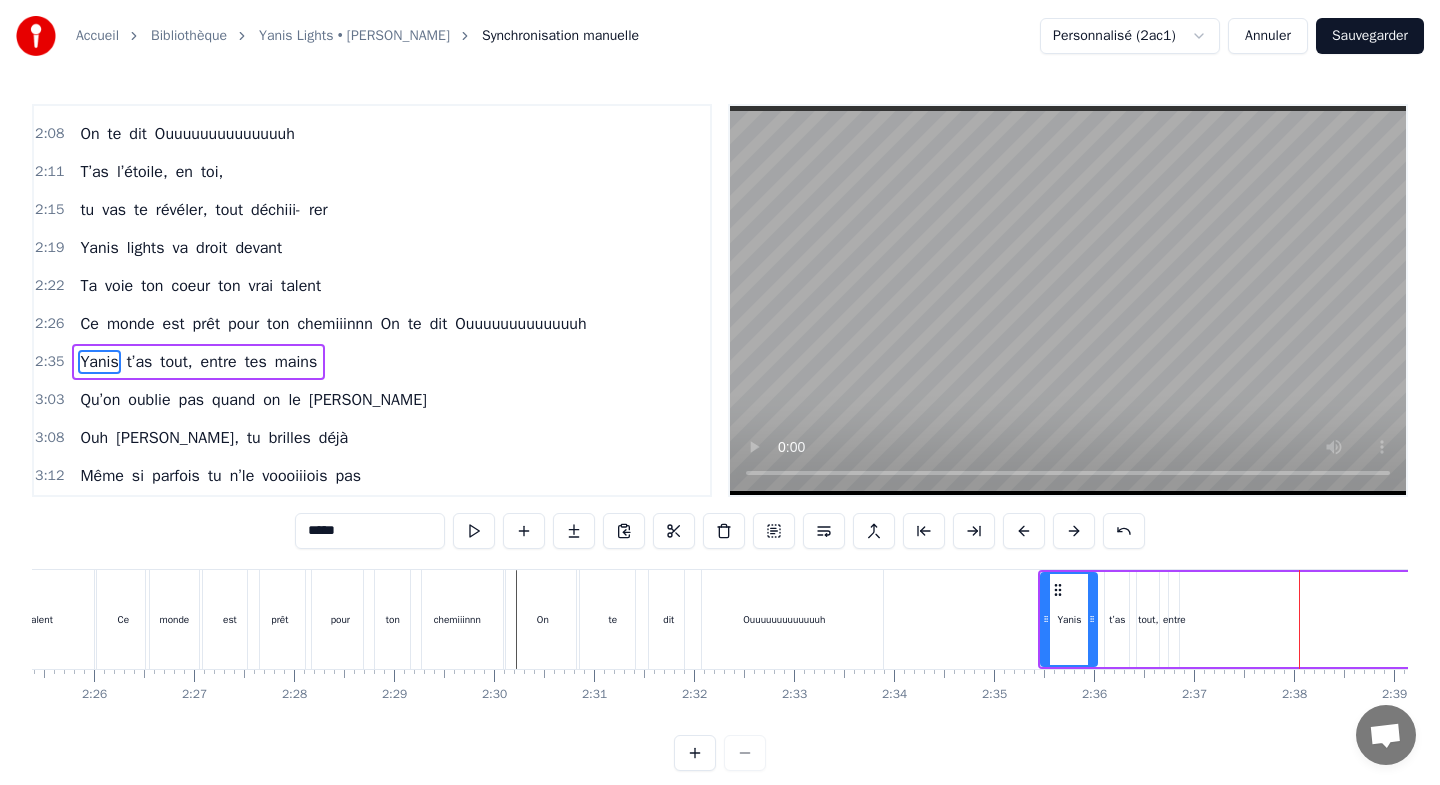 click at bounding box center (1024, 531) 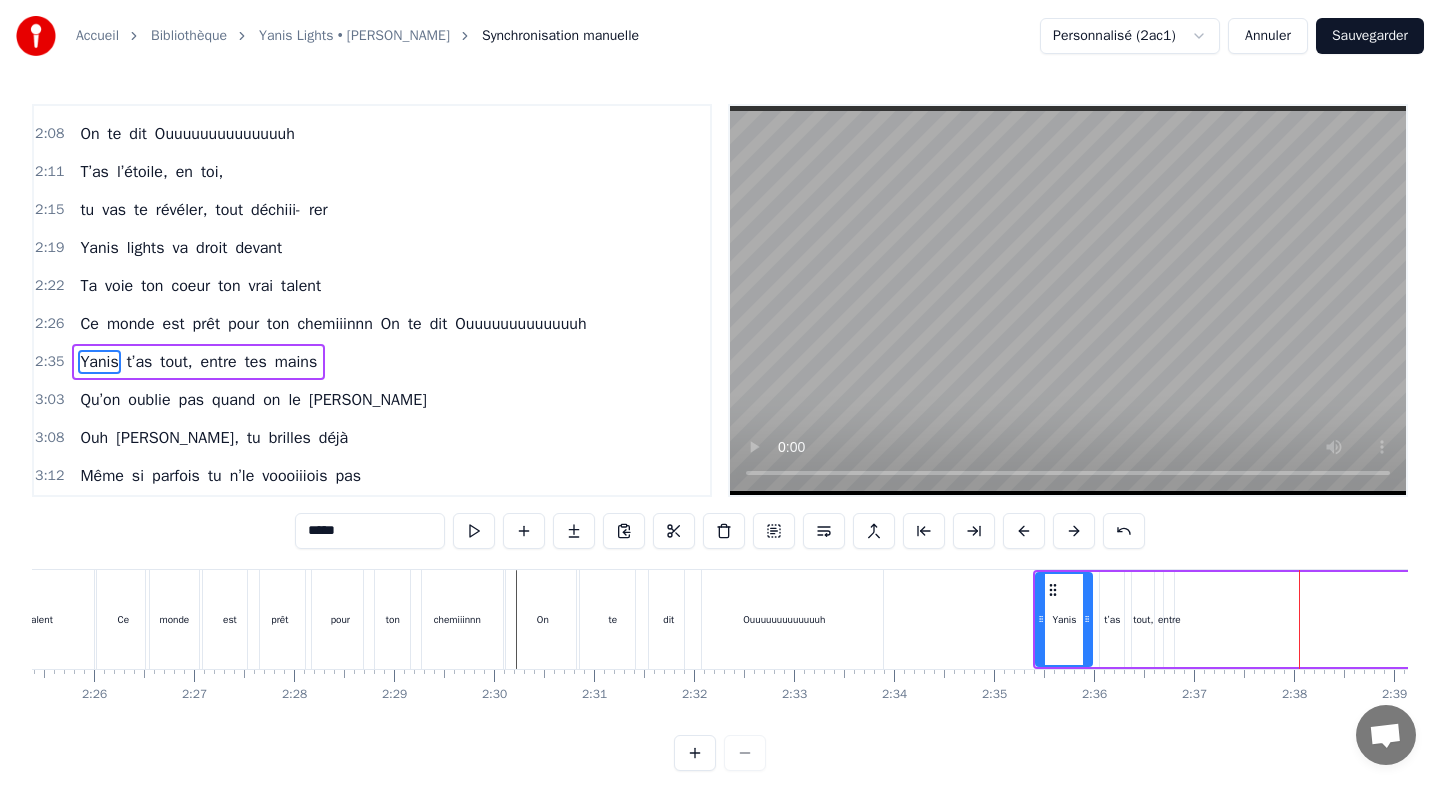 click at bounding box center (1024, 531) 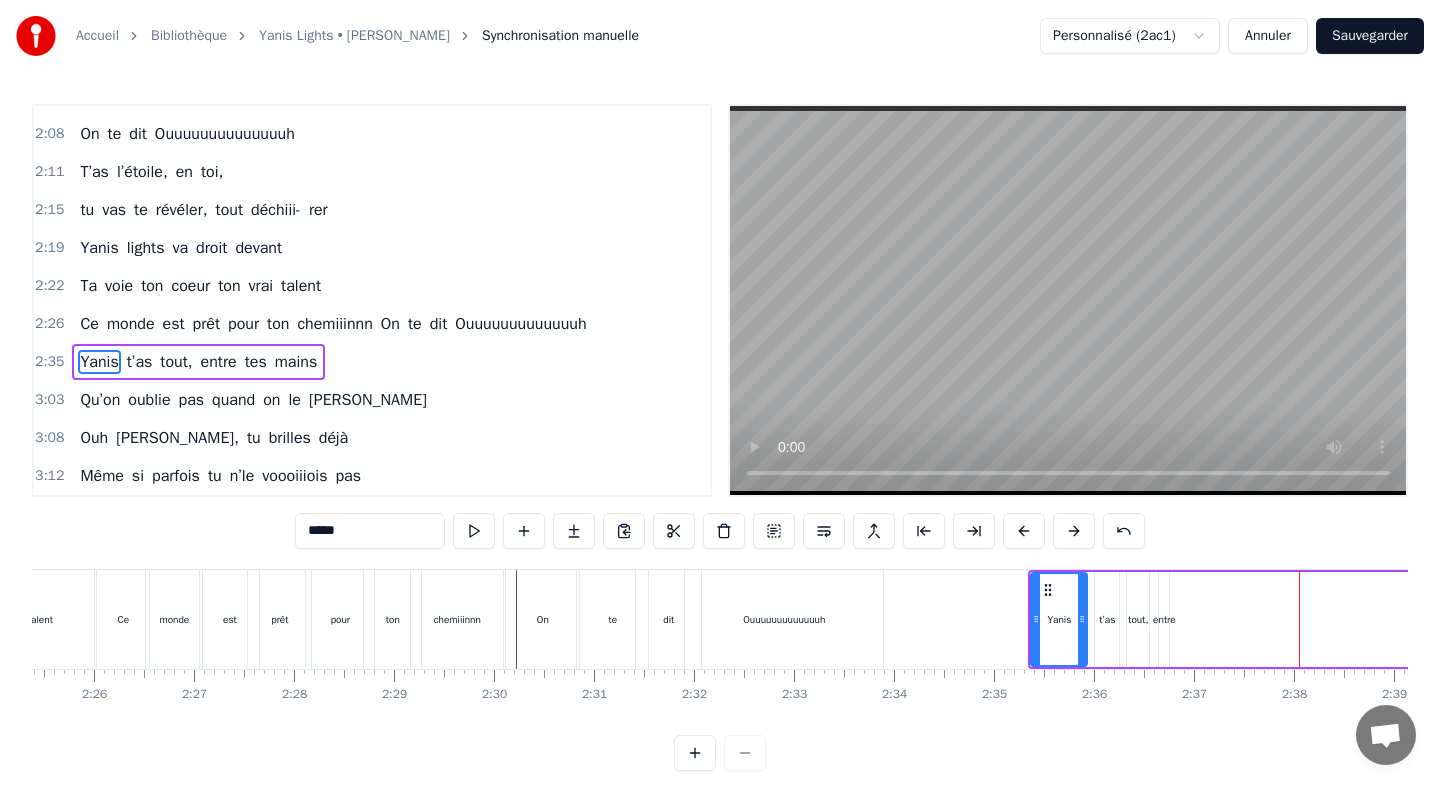 click at bounding box center [1024, 531] 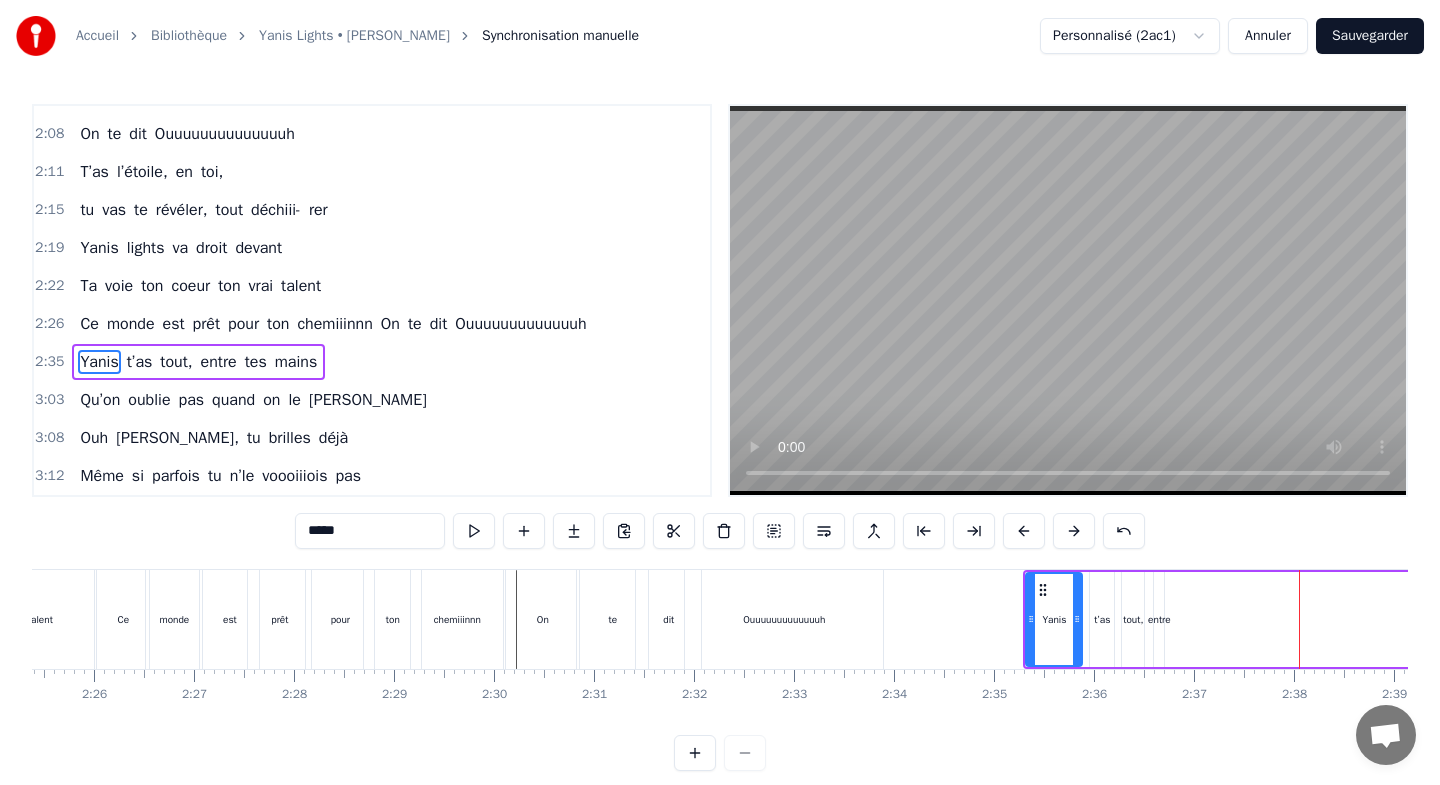 click at bounding box center [1024, 531] 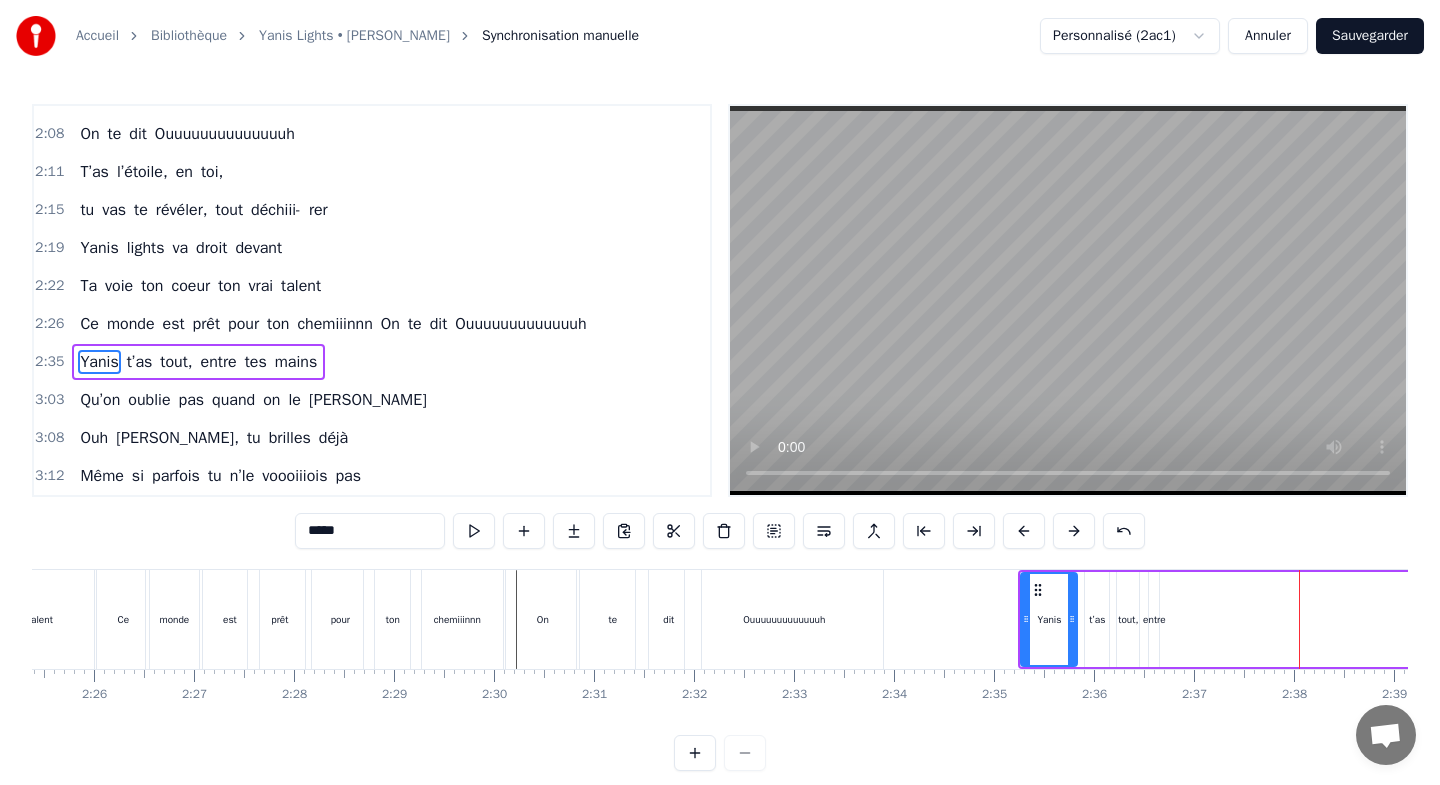 click at bounding box center [1024, 531] 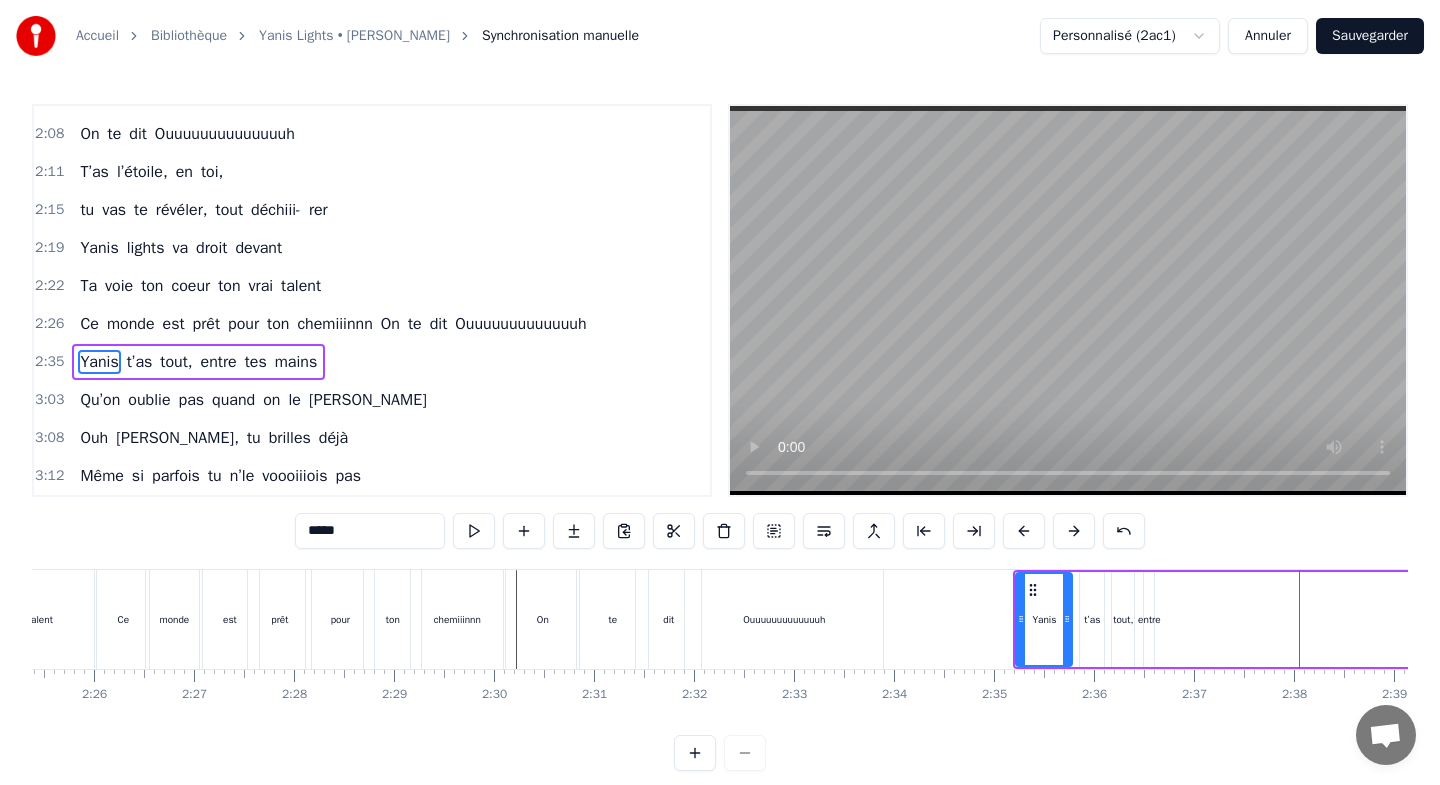 click at bounding box center (1024, 531) 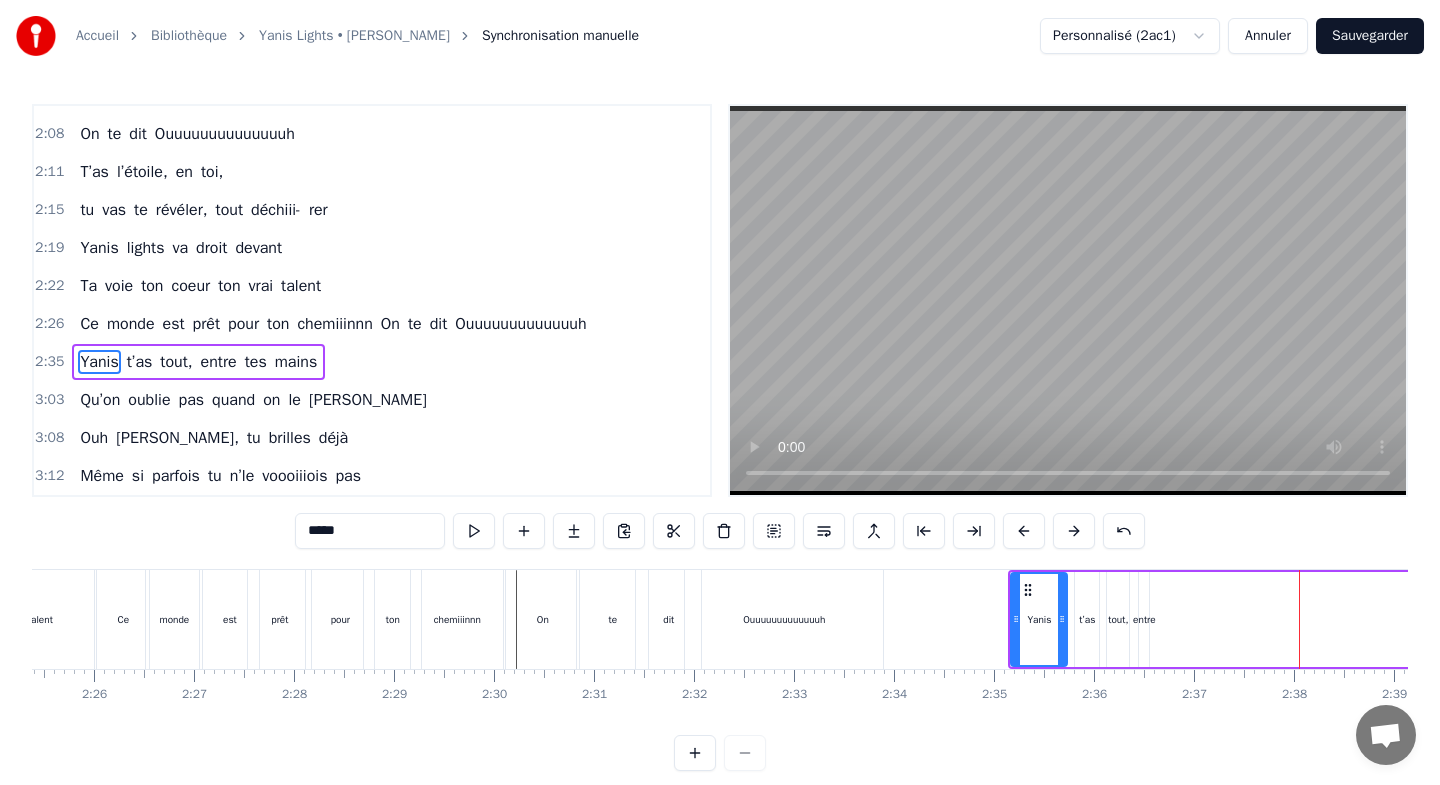 click at bounding box center (1024, 531) 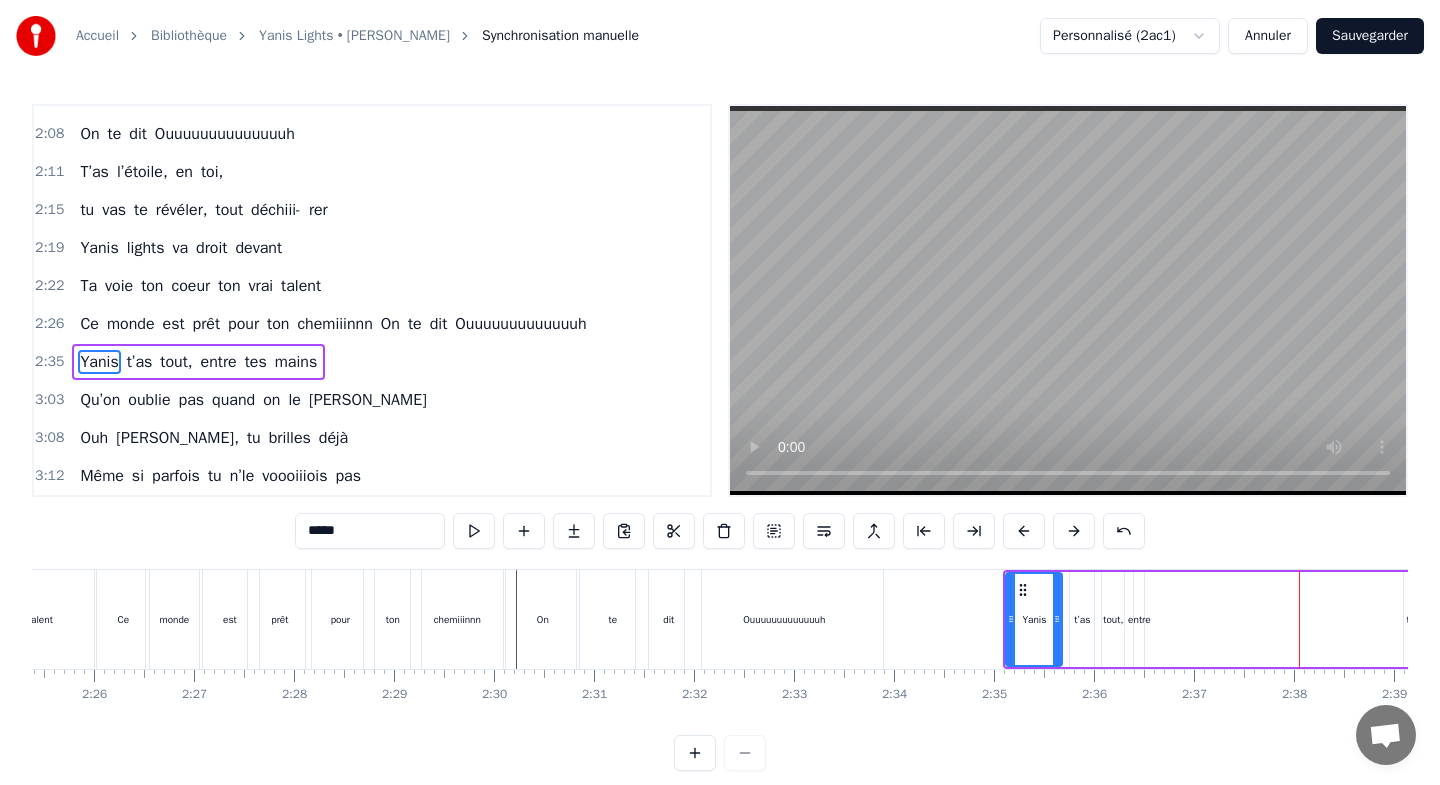 click at bounding box center [1024, 531] 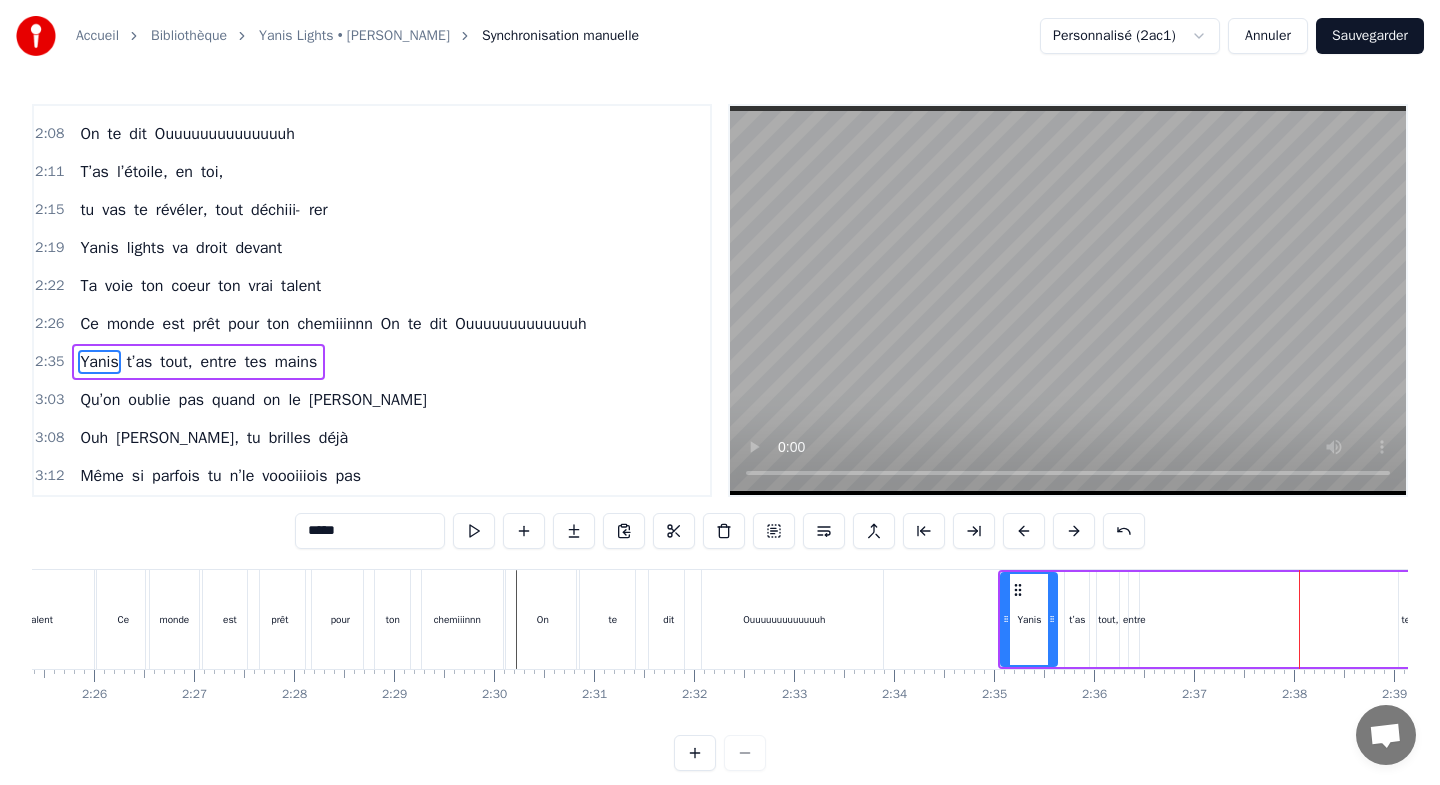click at bounding box center [1024, 531] 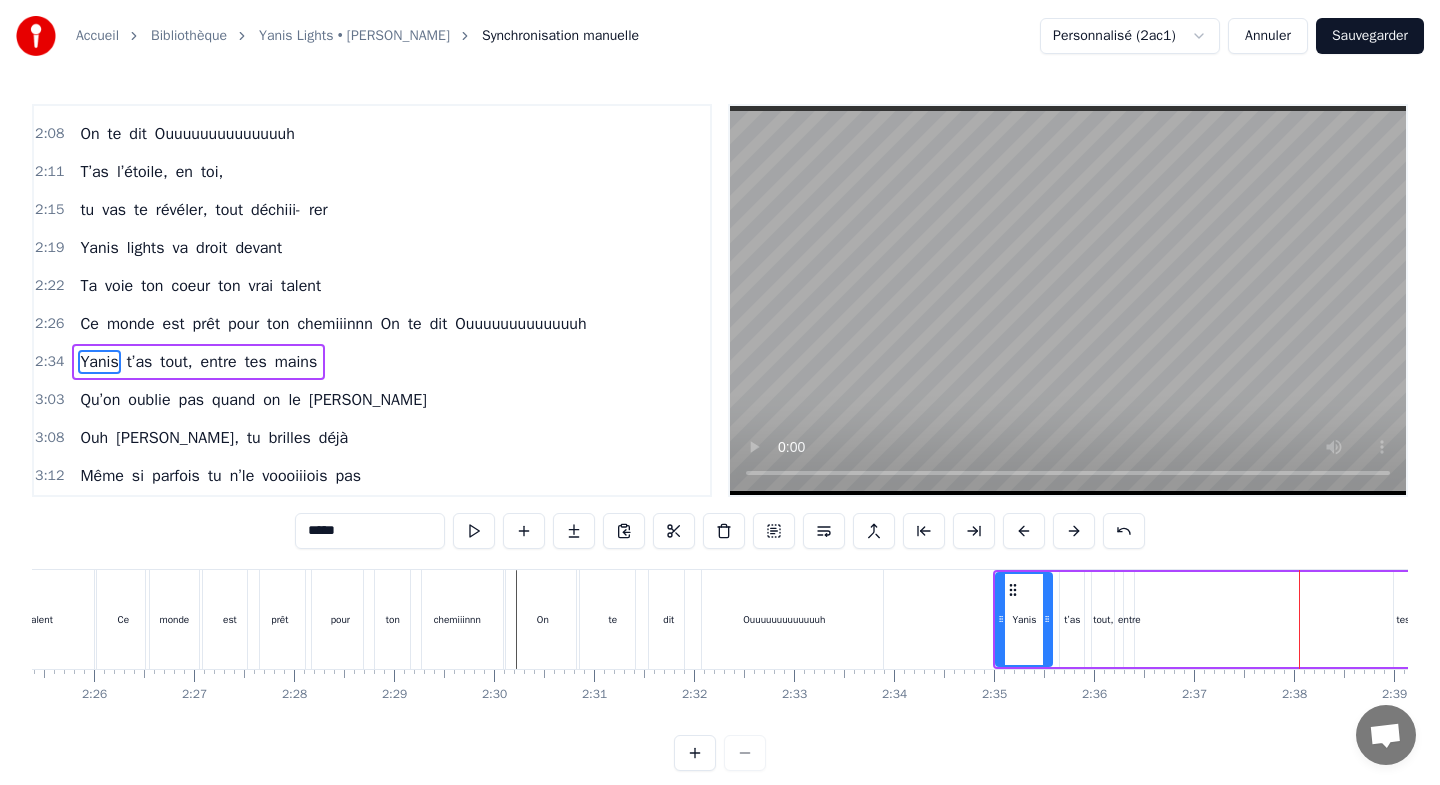 click at bounding box center [1024, 531] 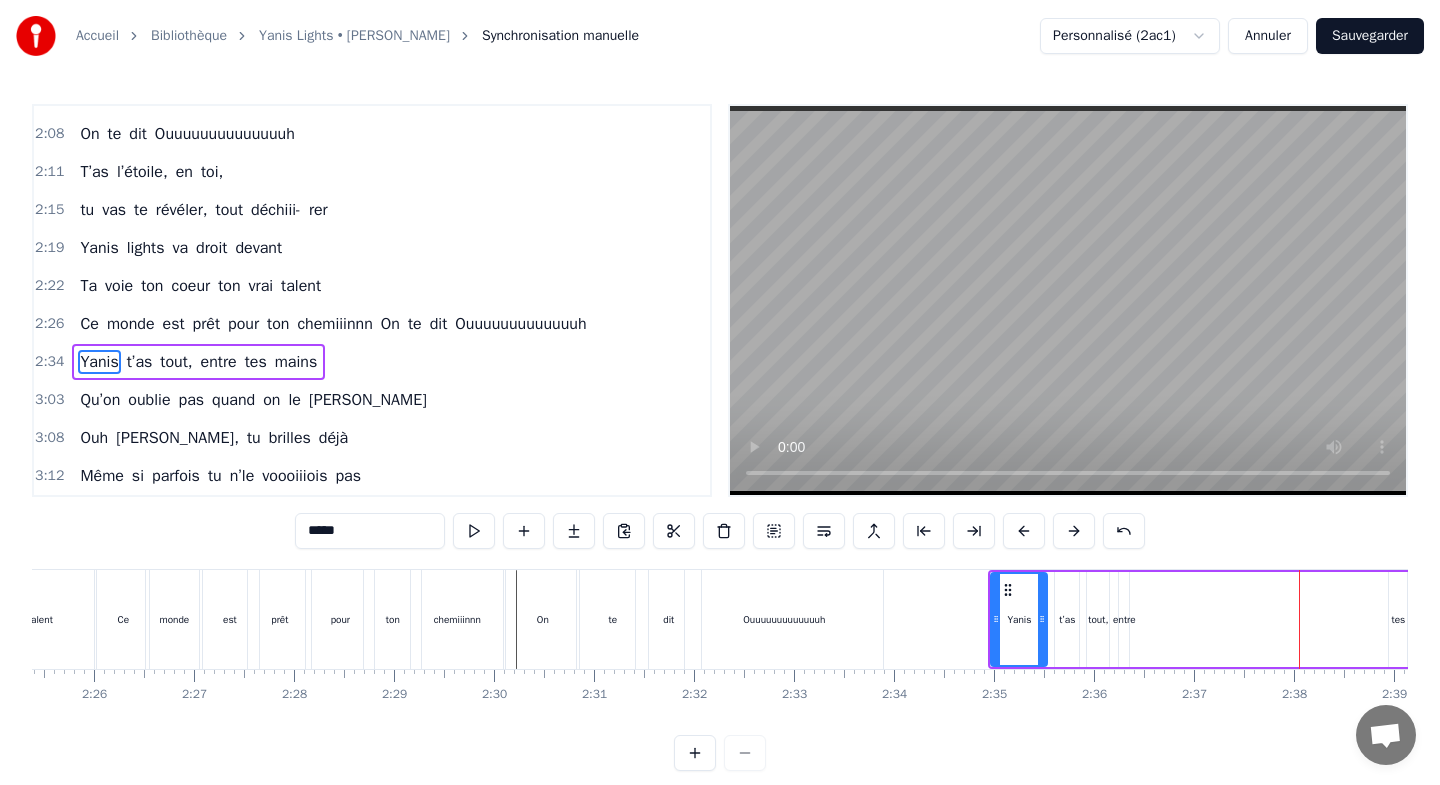 click at bounding box center [1024, 531] 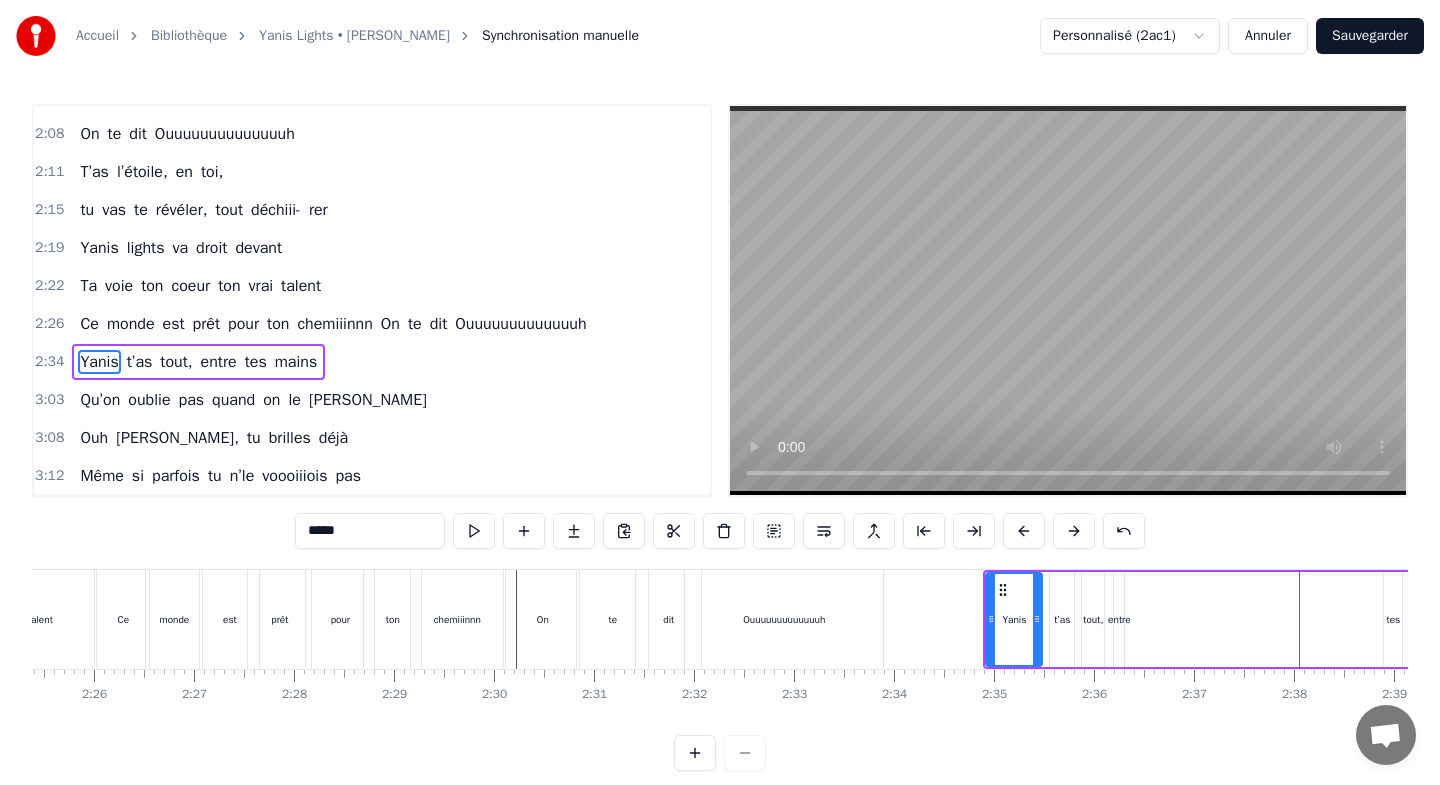 click at bounding box center (1024, 531) 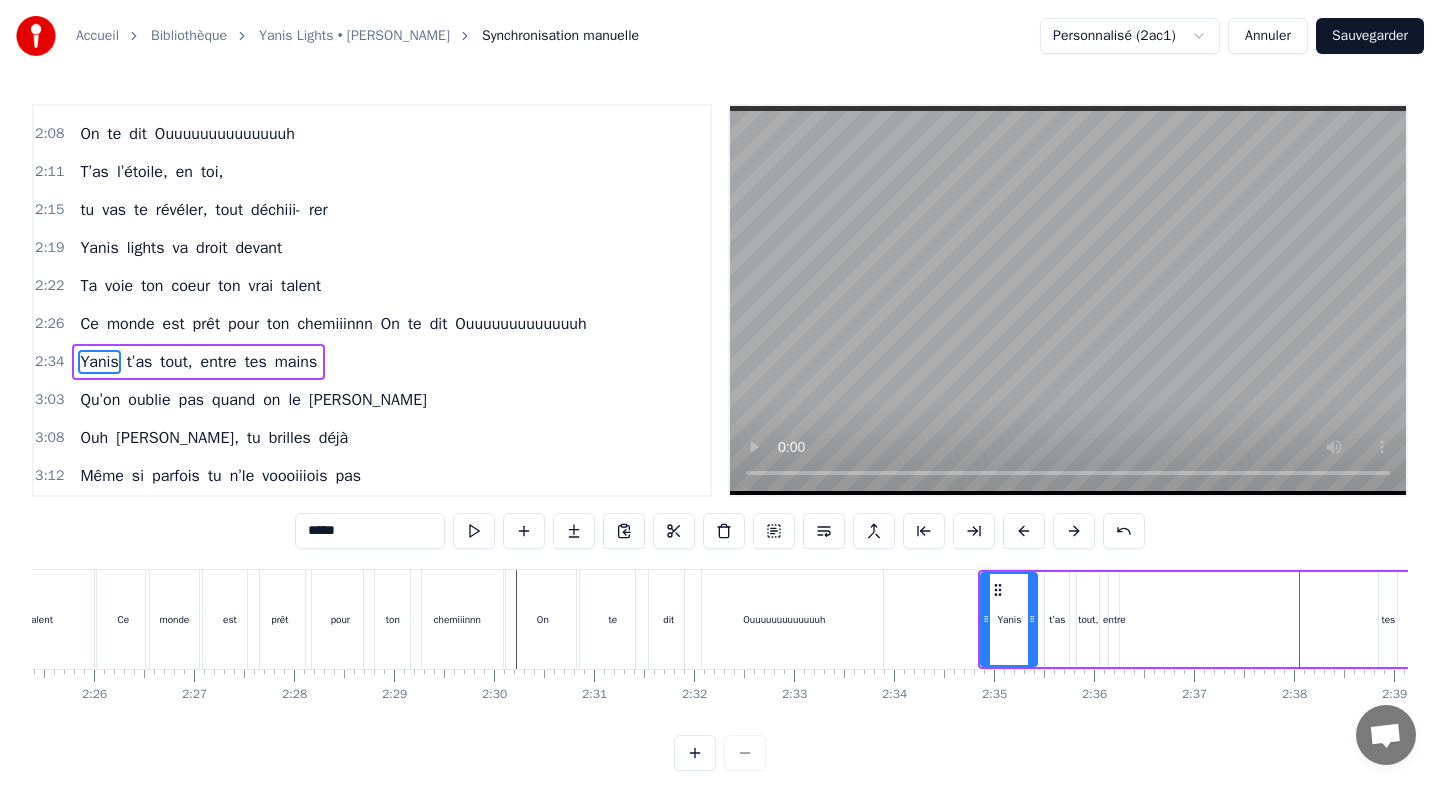 click at bounding box center (1024, 531) 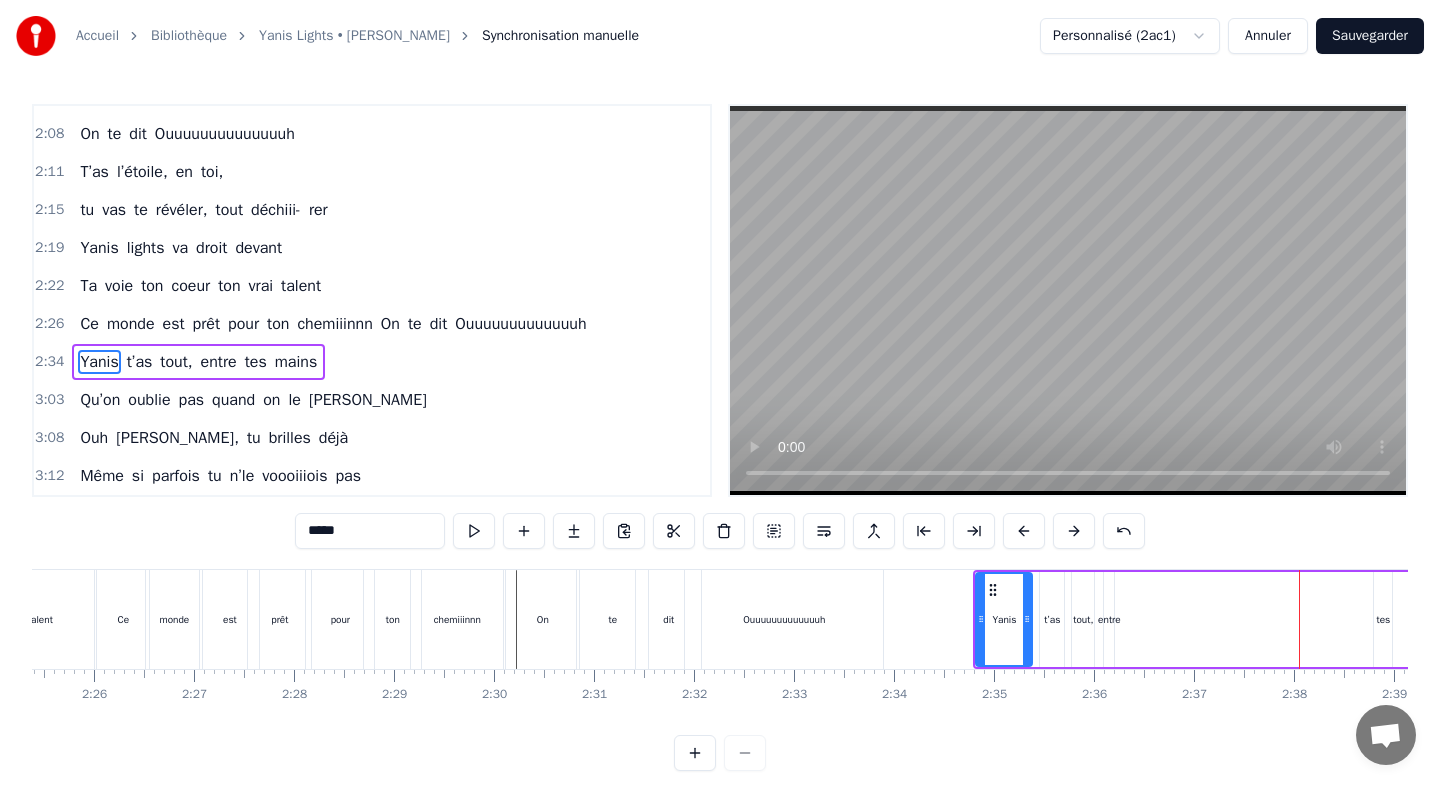 click at bounding box center [1024, 531] 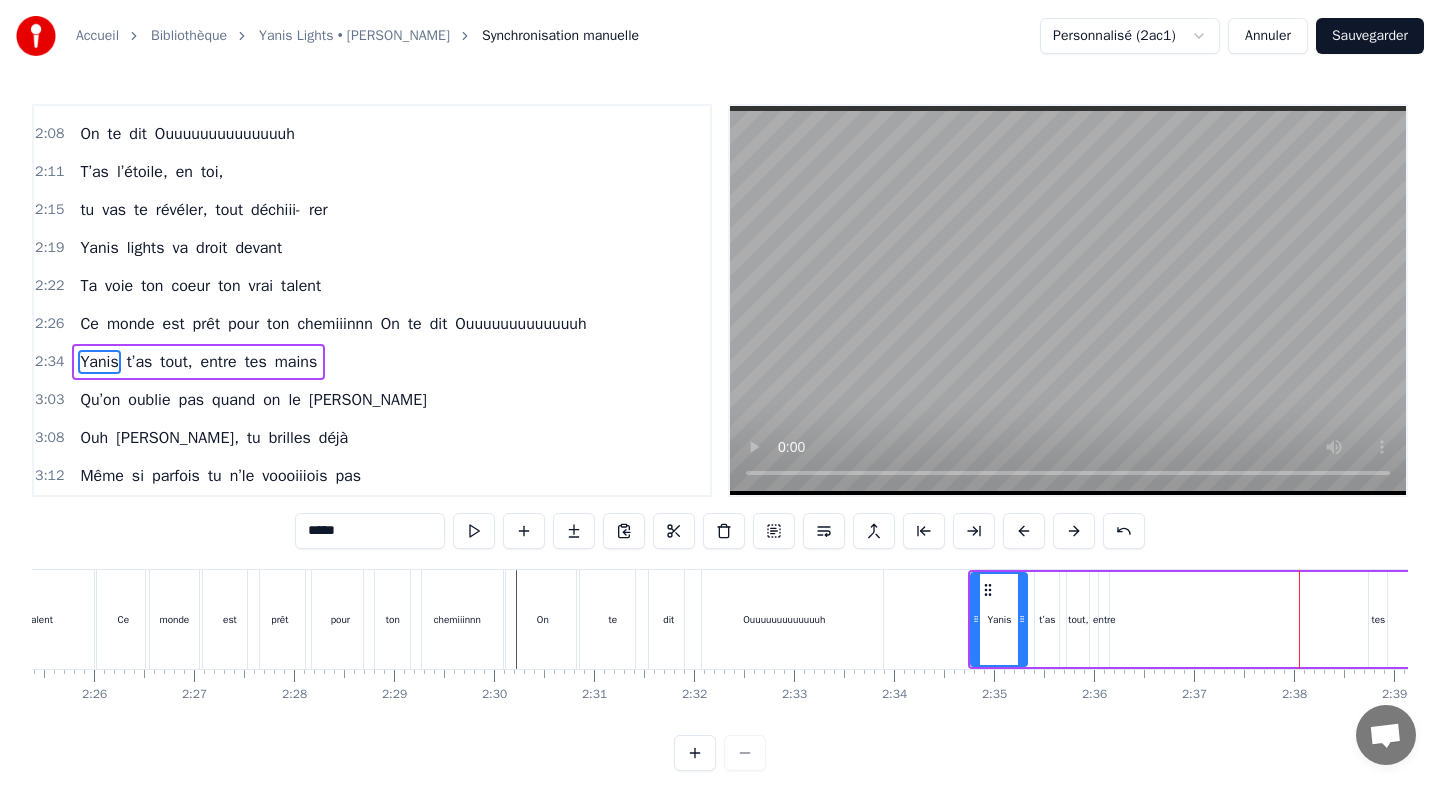 click at bounding box center (1024, 531) 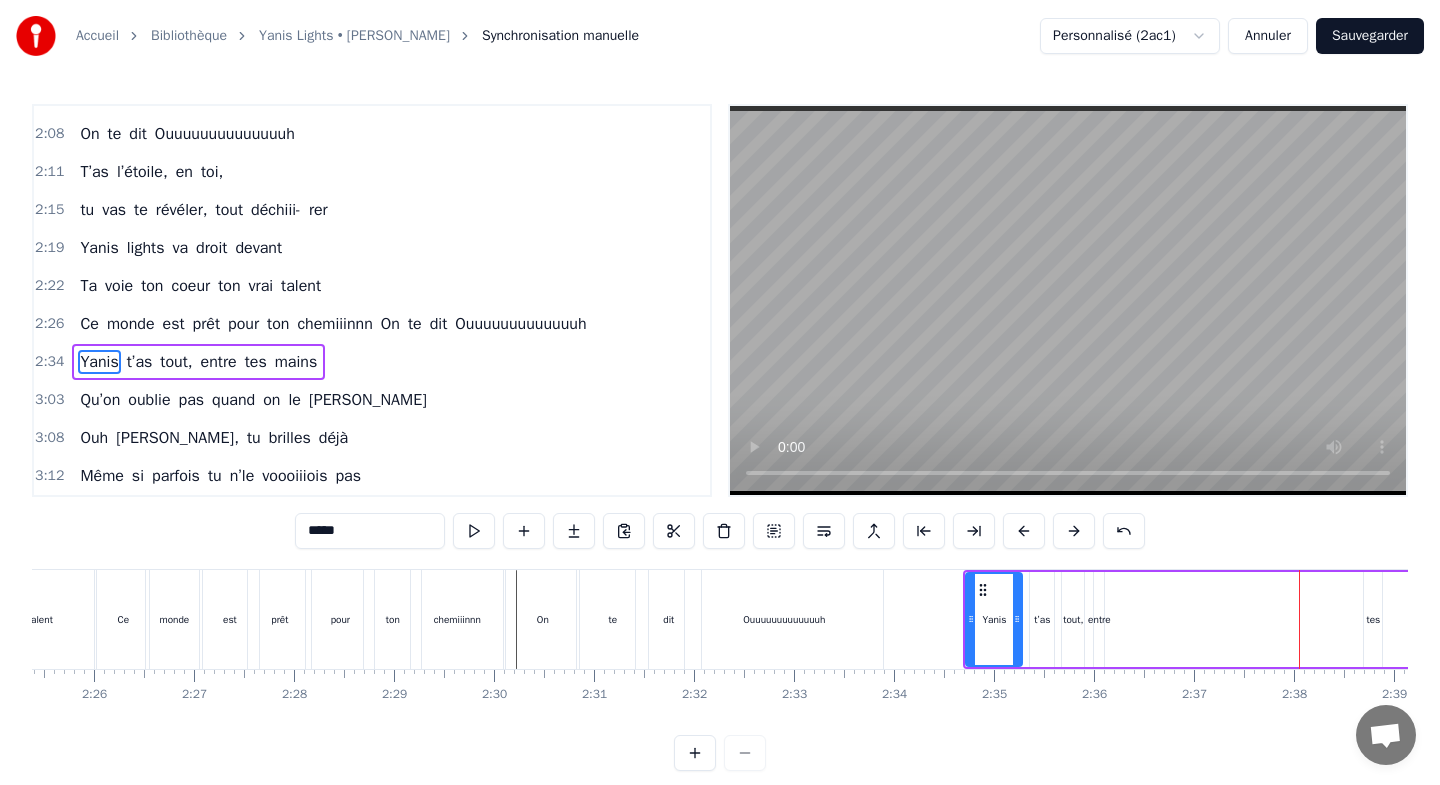 click at bounding box center (1024, 531) 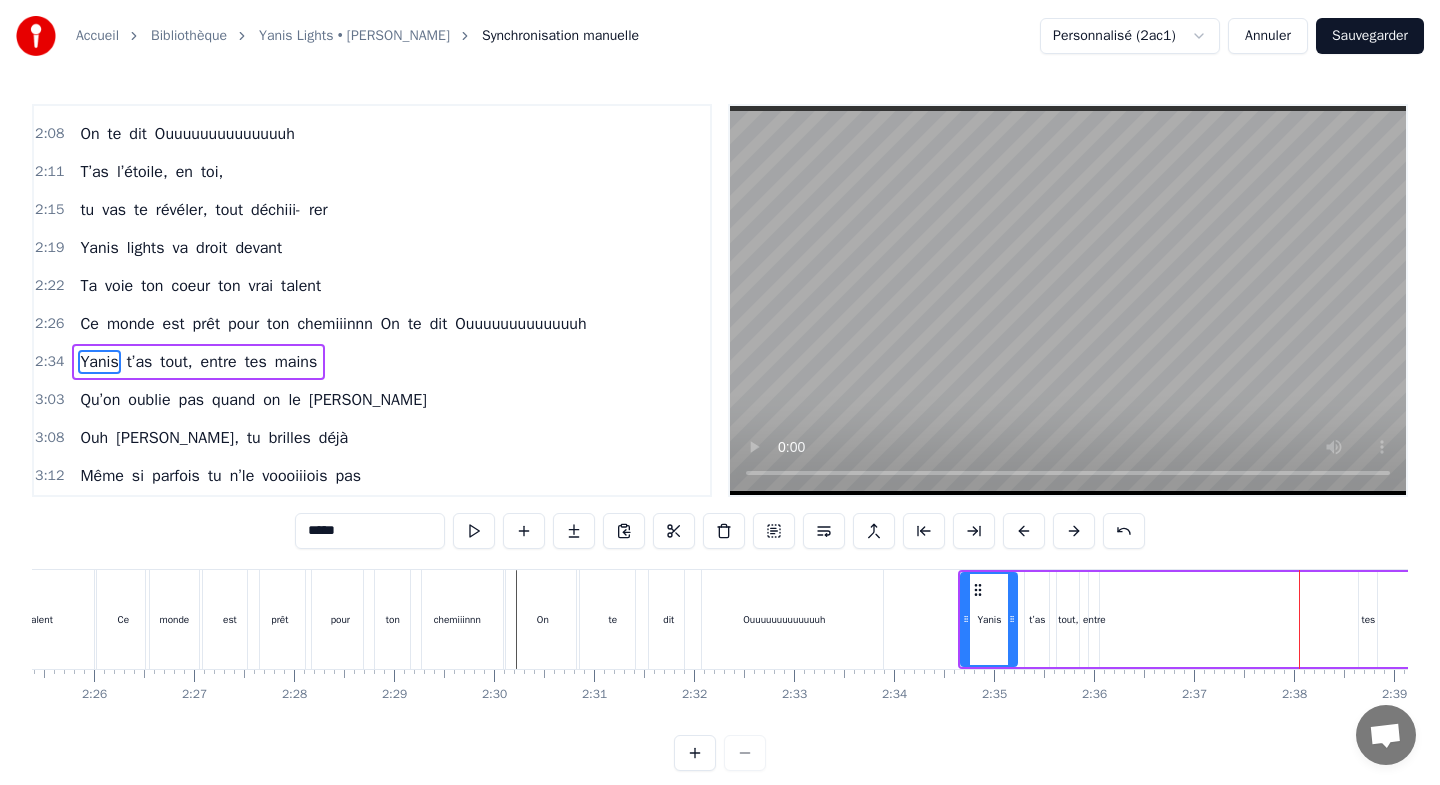click at bounding box center (1024, 531) 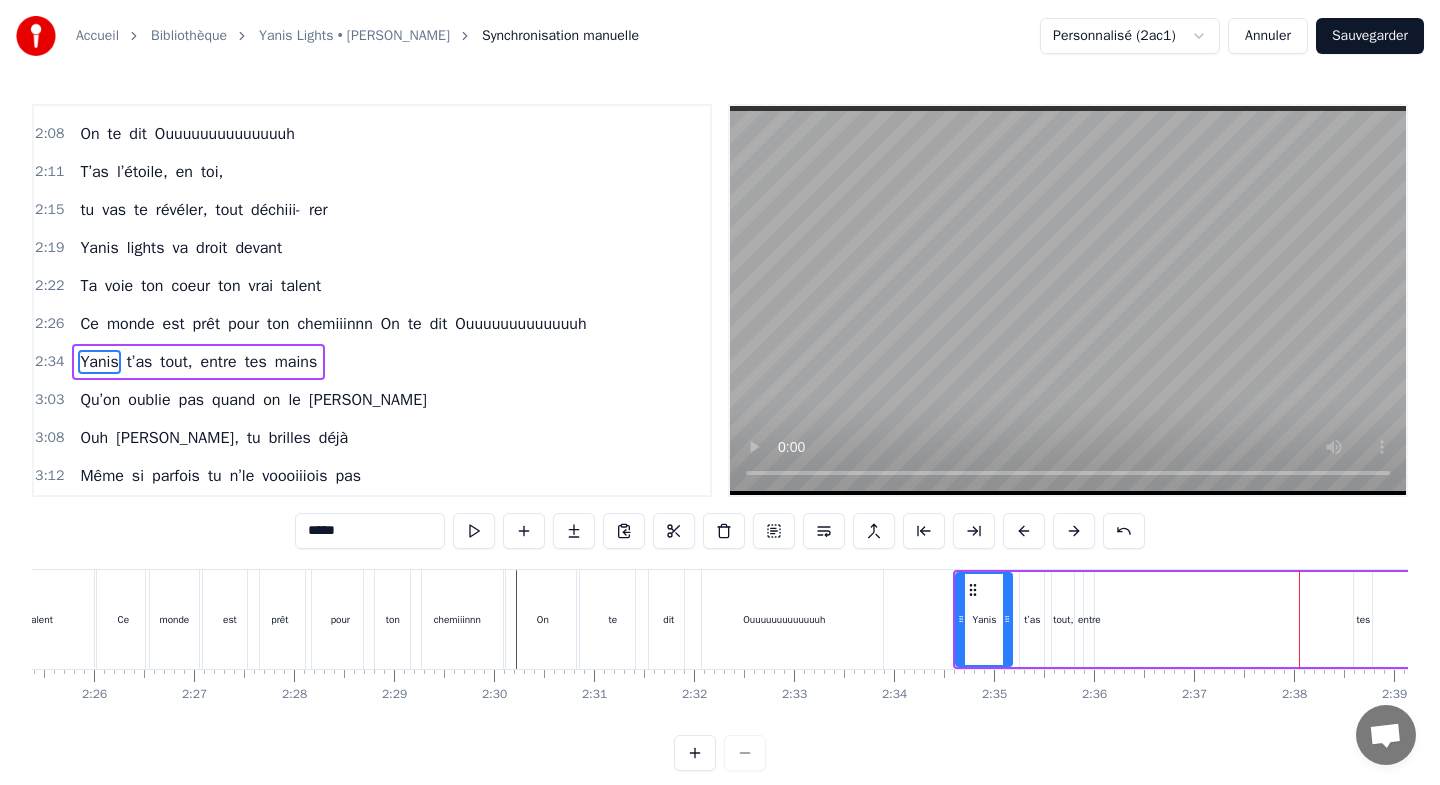 click at bounding box center [1024, 531] 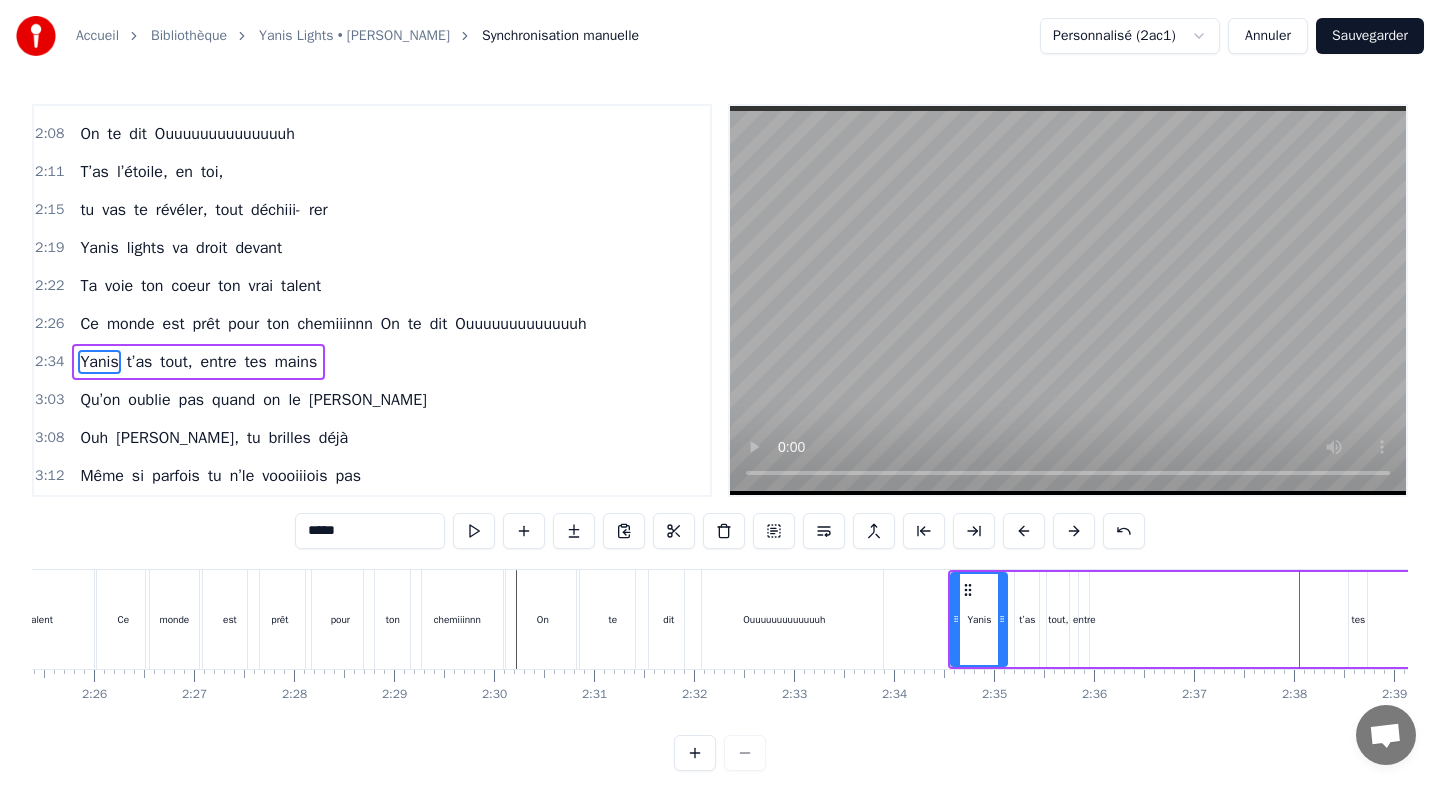 click at bounding box center (1024, 531) 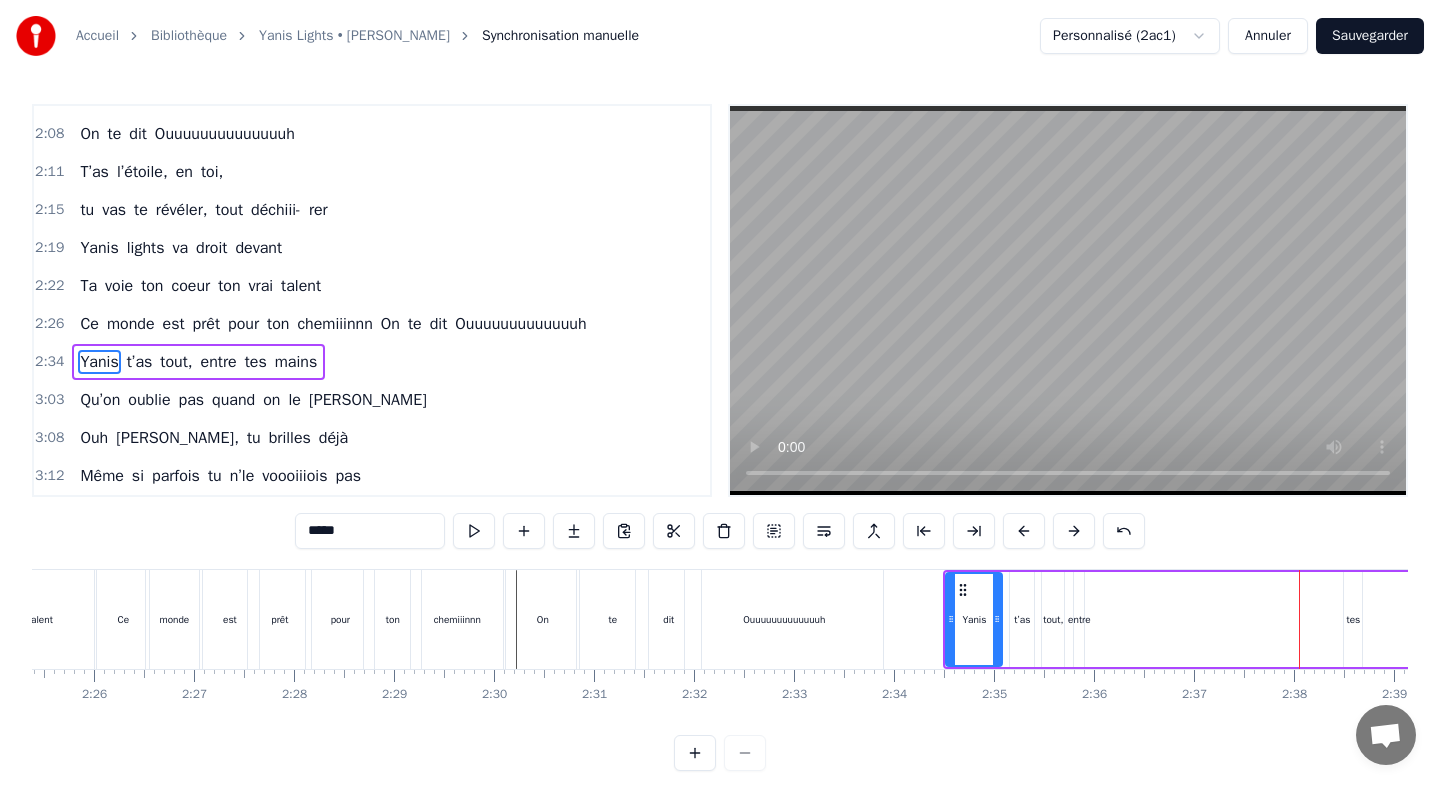 click at bounding box center [1024, 531] 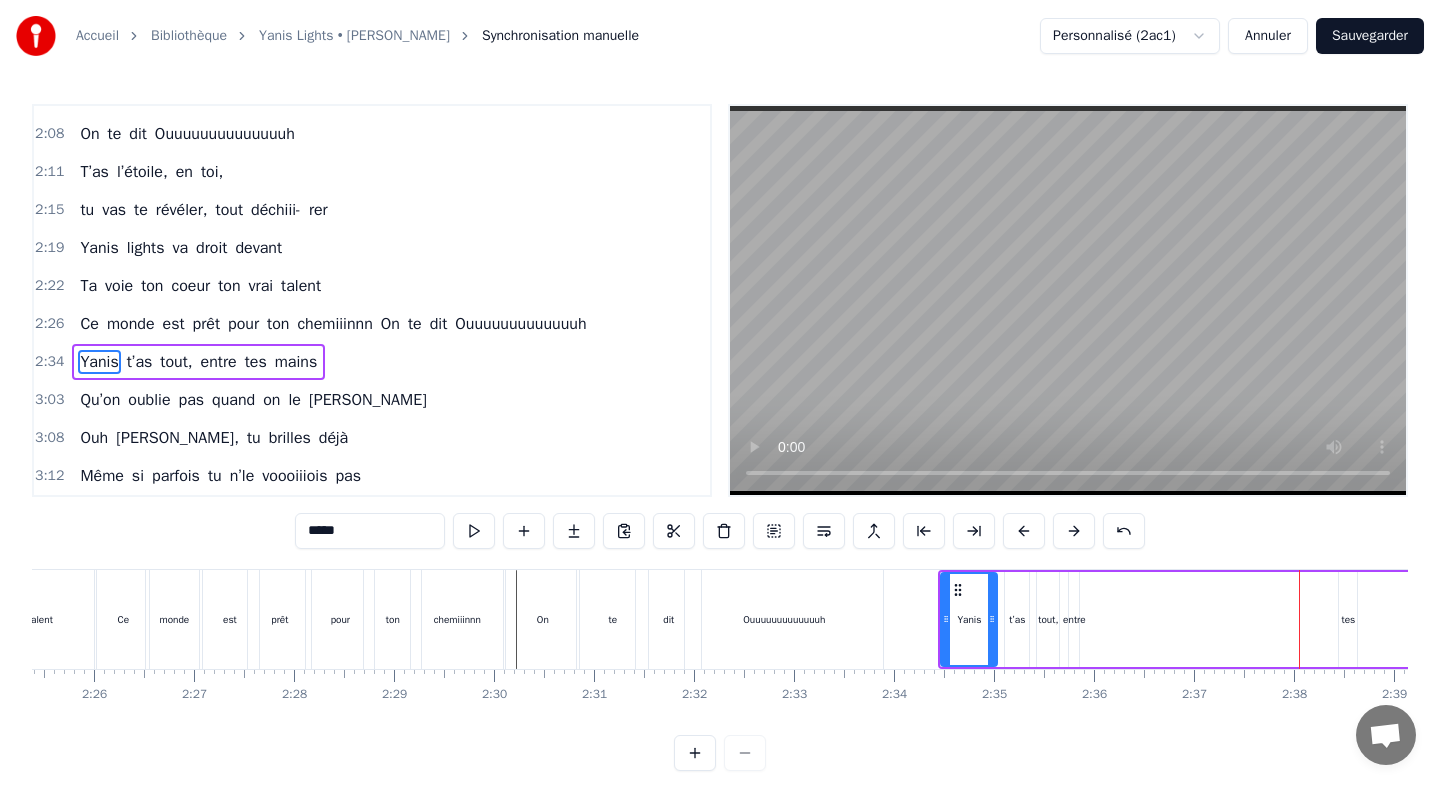 click at bounding box center (1024, 531) 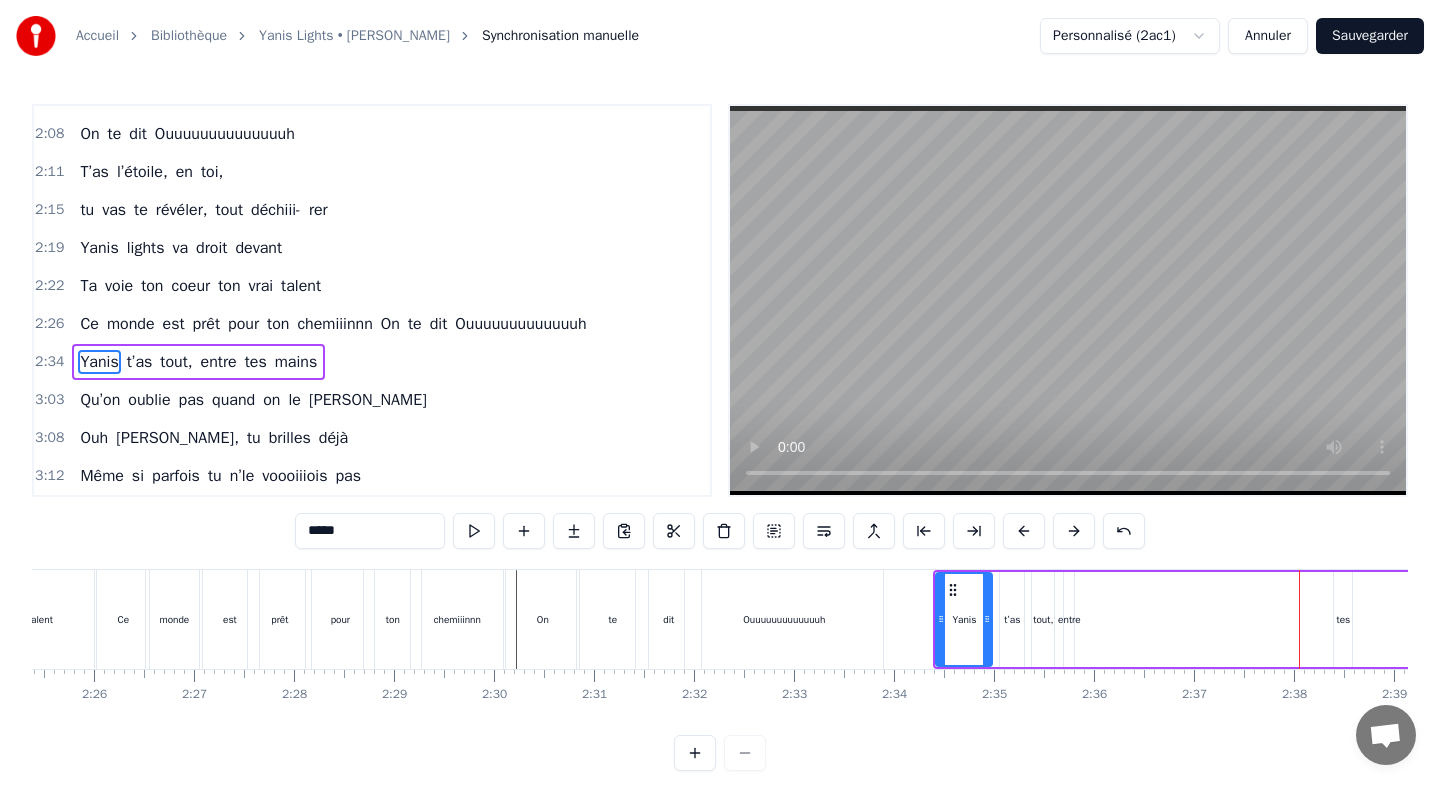 click at bounding box center [1024, 531] 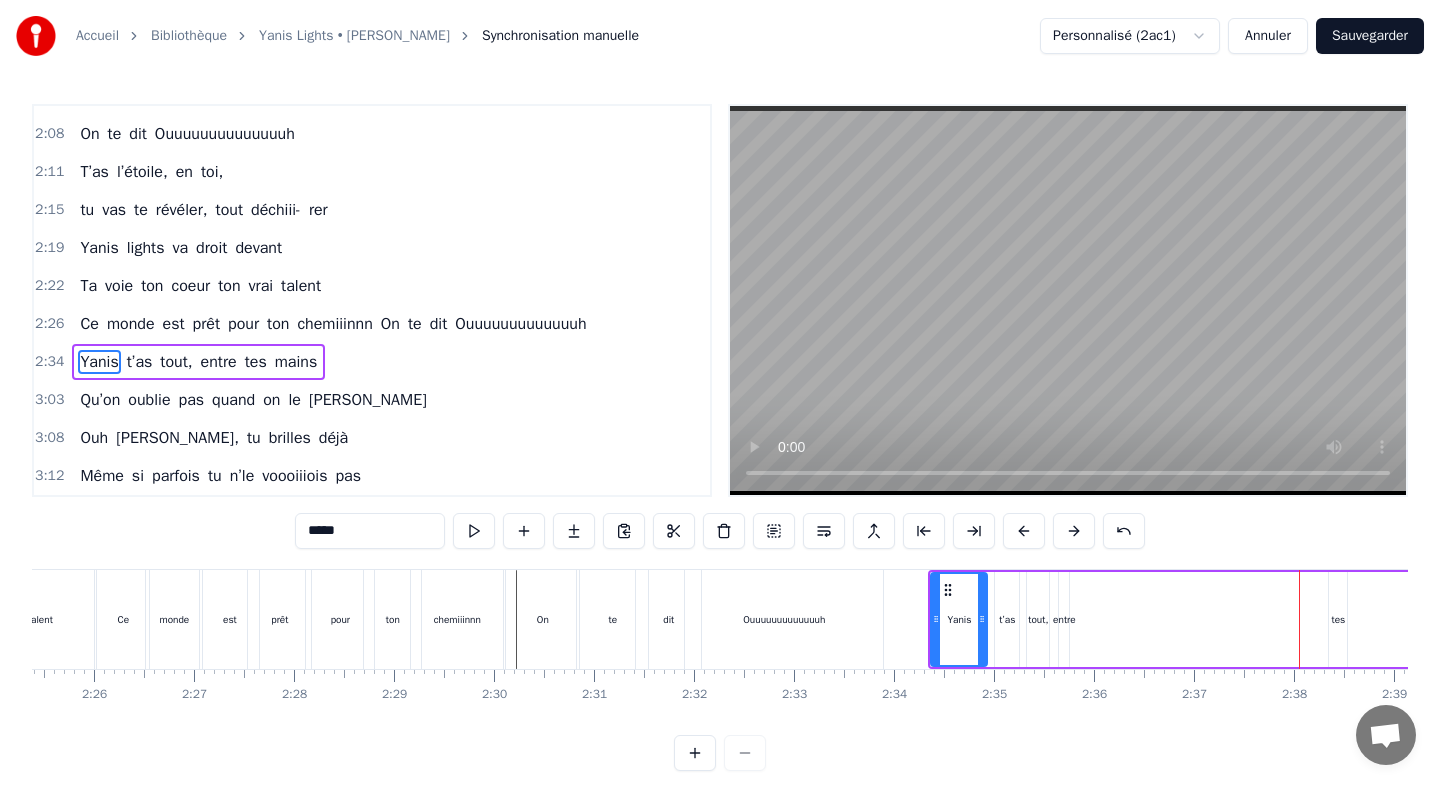 click at bounding box center [1024, 531] 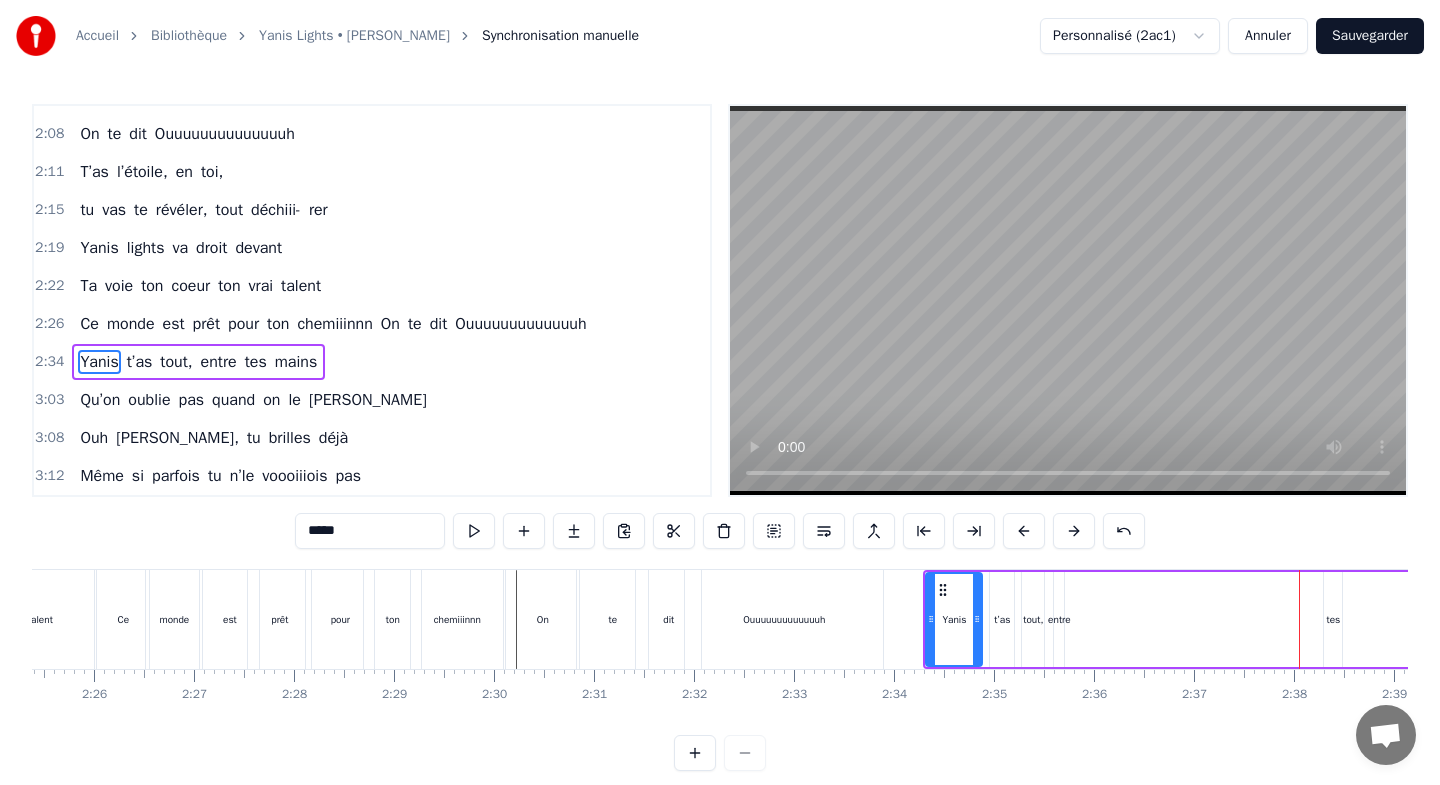 click at bounding box center (1024, 531) 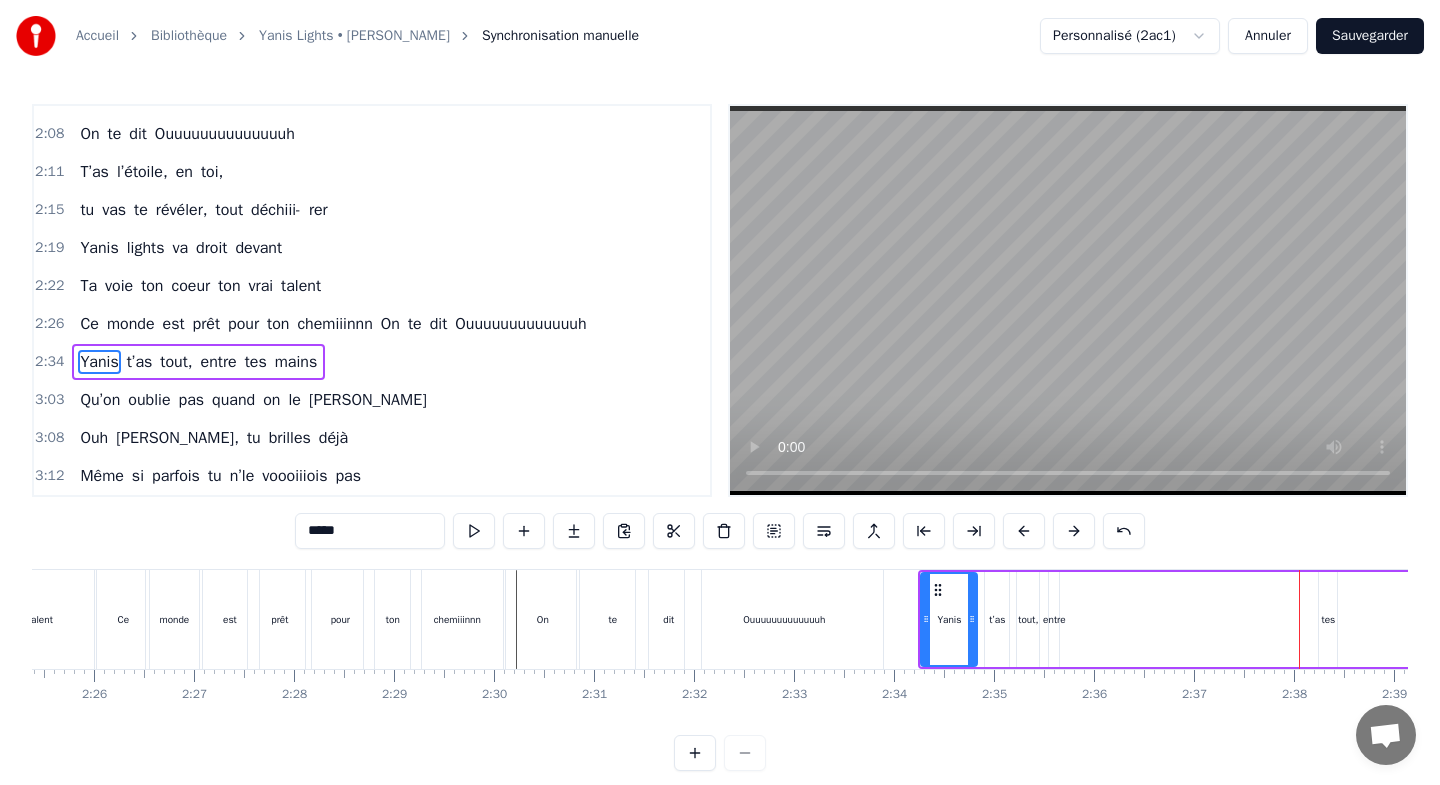 click at bounding box center (1024, 531) 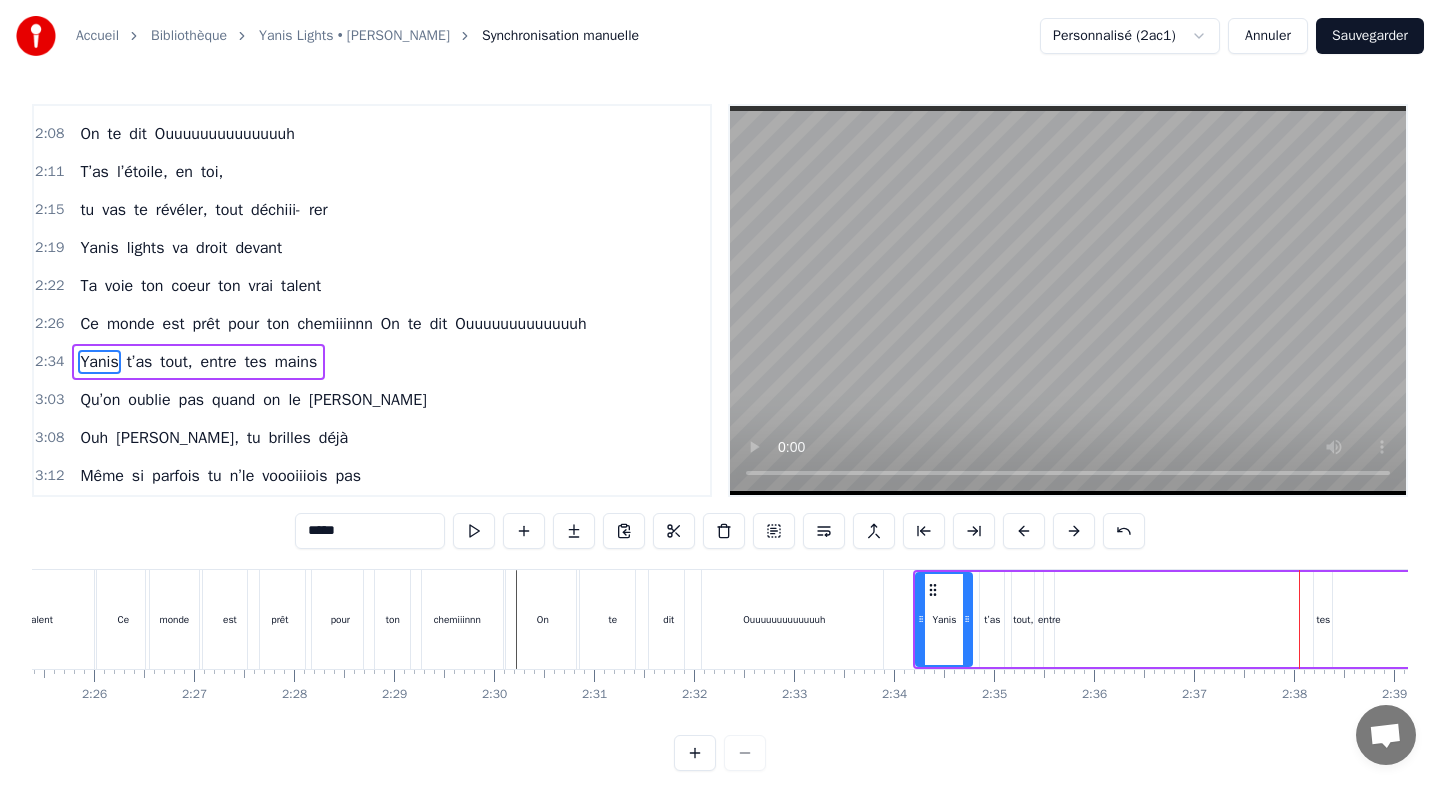 click at bounding box center (1024, 531) 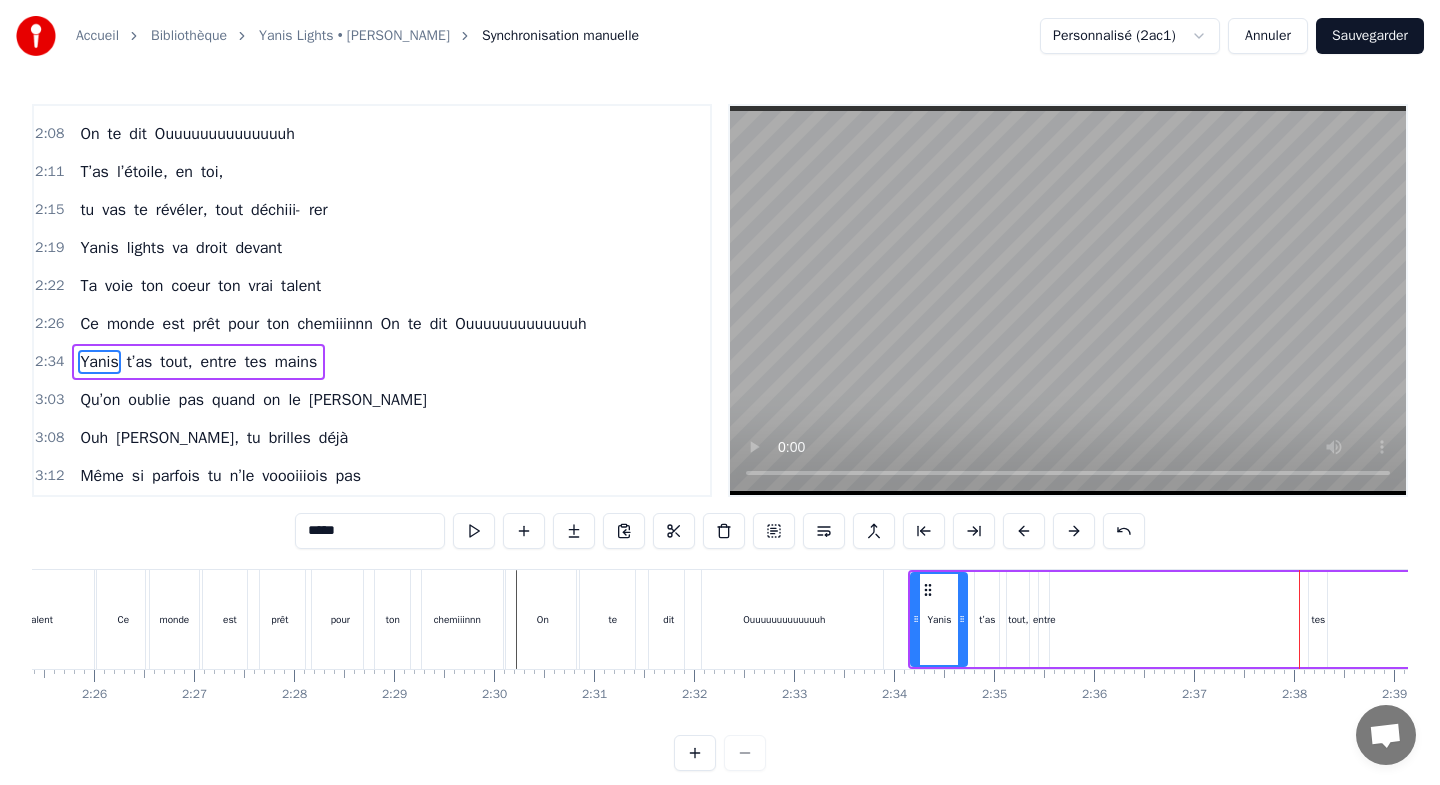 click at bounding box center (1024, 531) 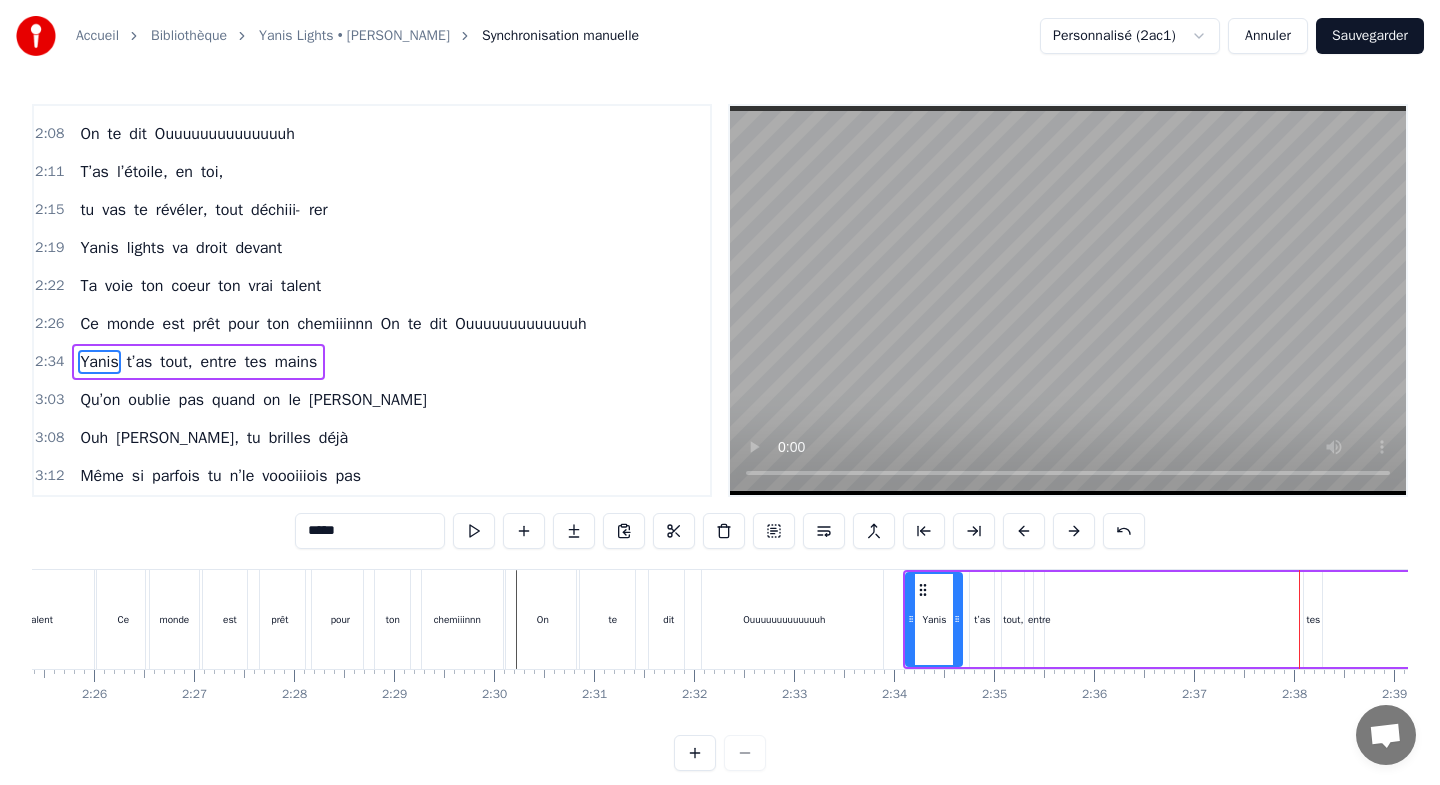 click at bounding box center [1024, 531] 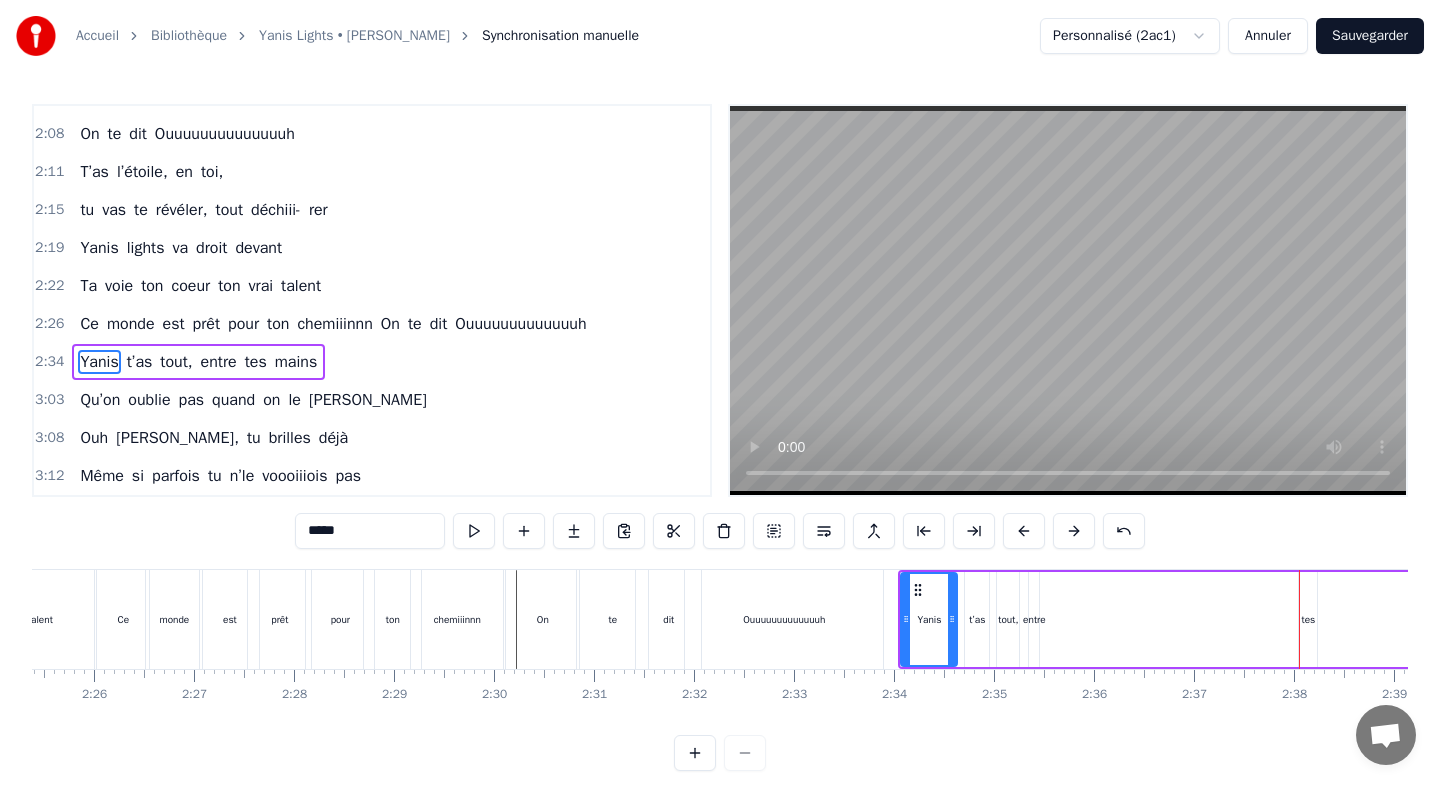 click at bounding box center (1024, 531) 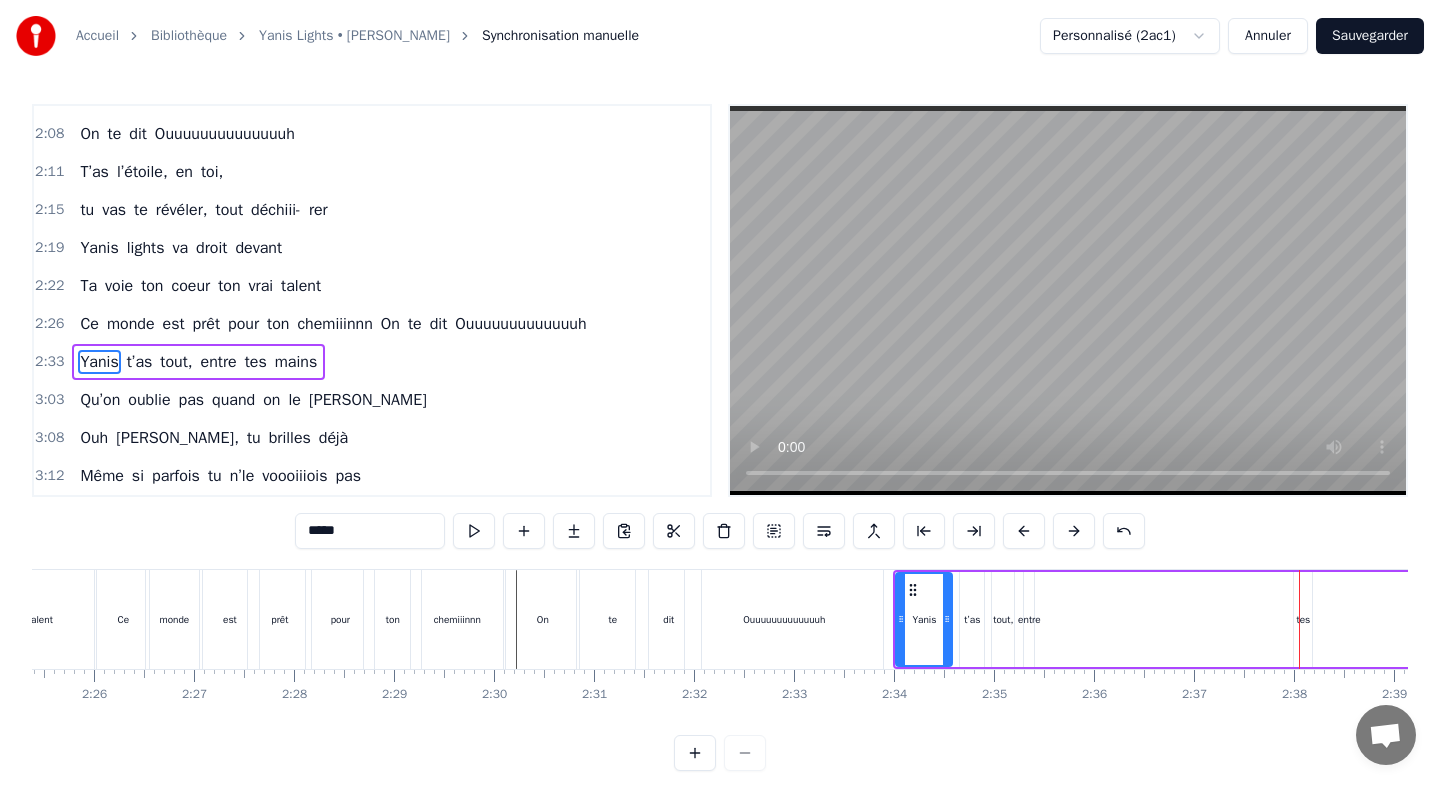 click at bounding box center (1024, 531) 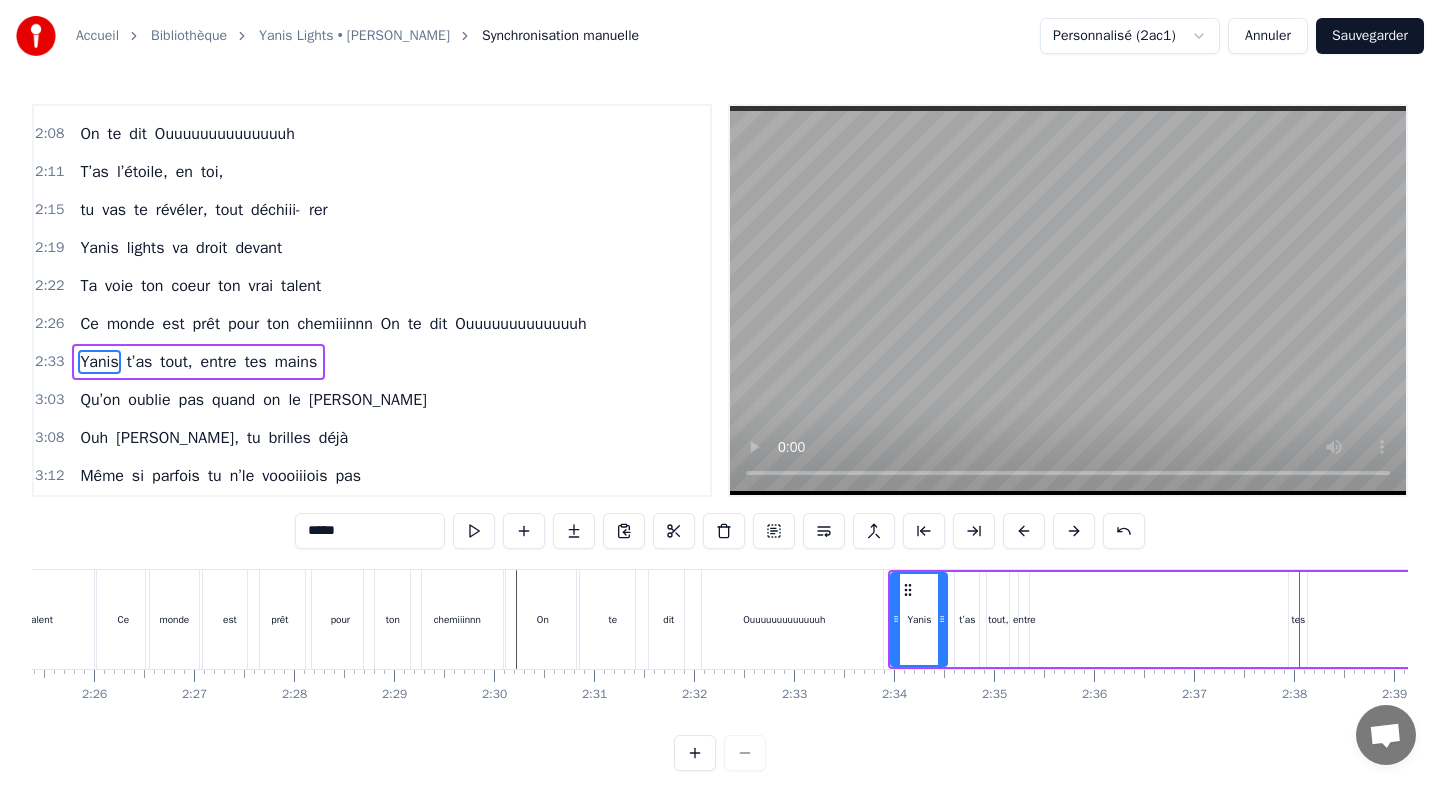 click at bounding box center (1024, 531) 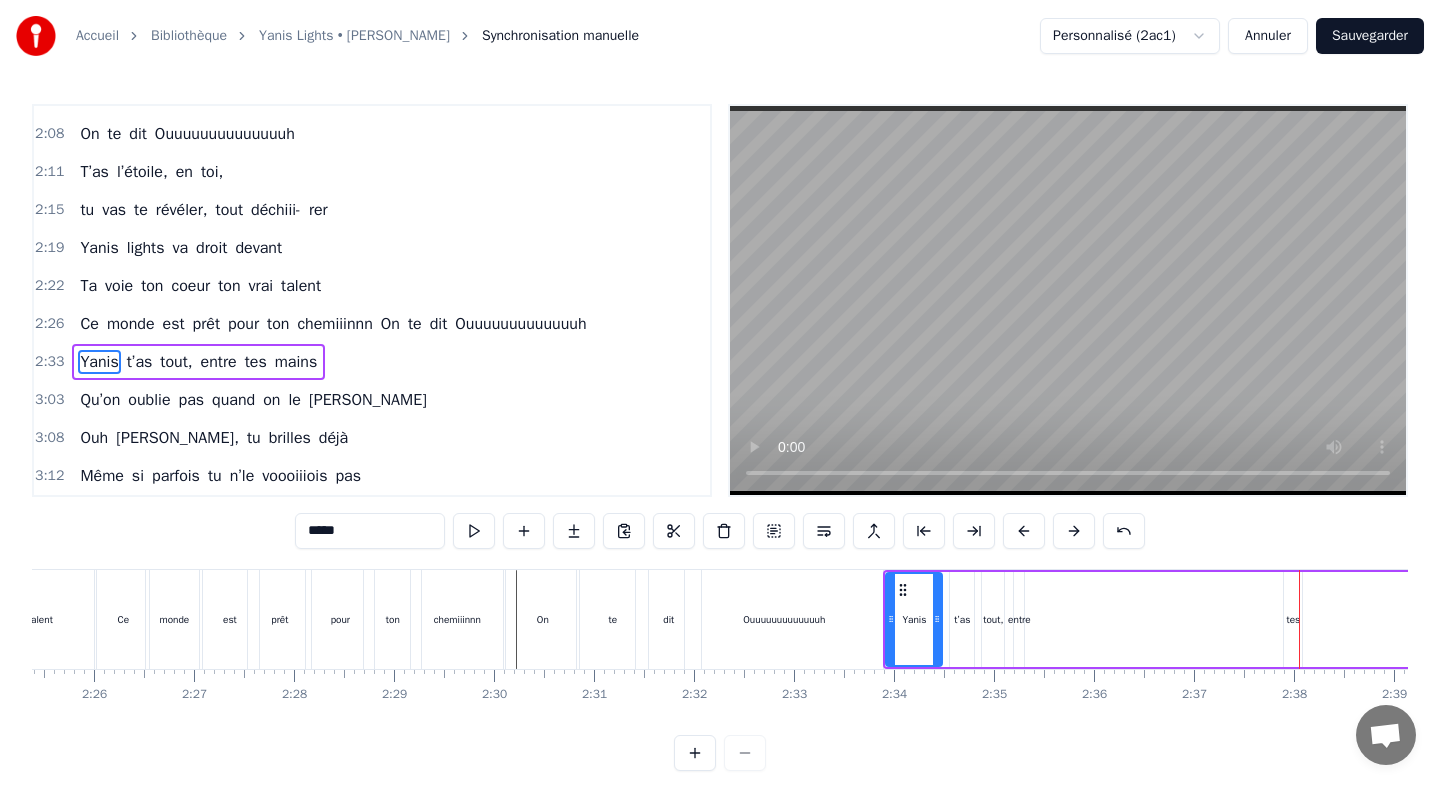click on "tes" at bounding box center [1293, 619] 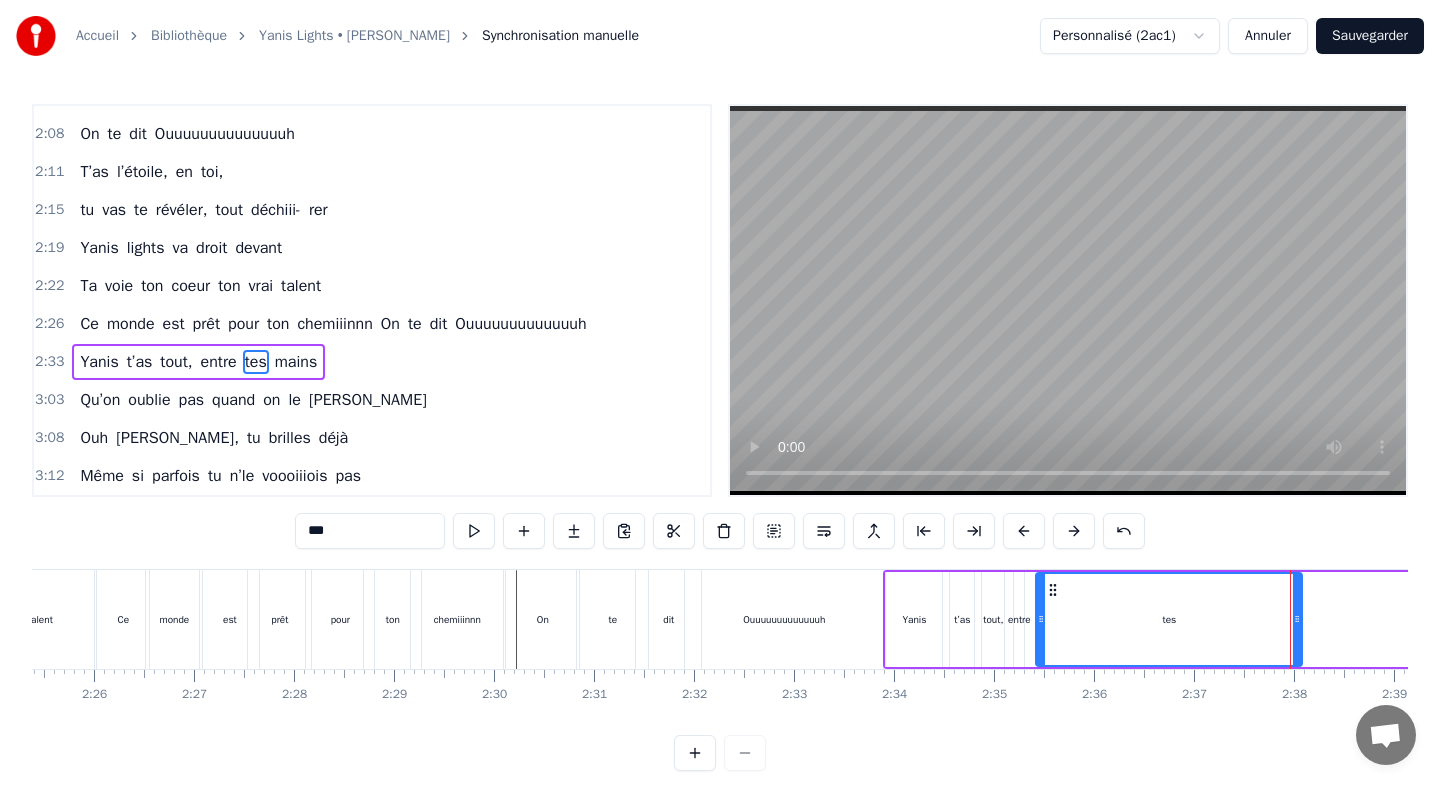 drag, startPoint x: 1287, startPoint y: 607, endPoint x: 1039, endPoint y: 602, distance: 248.0504 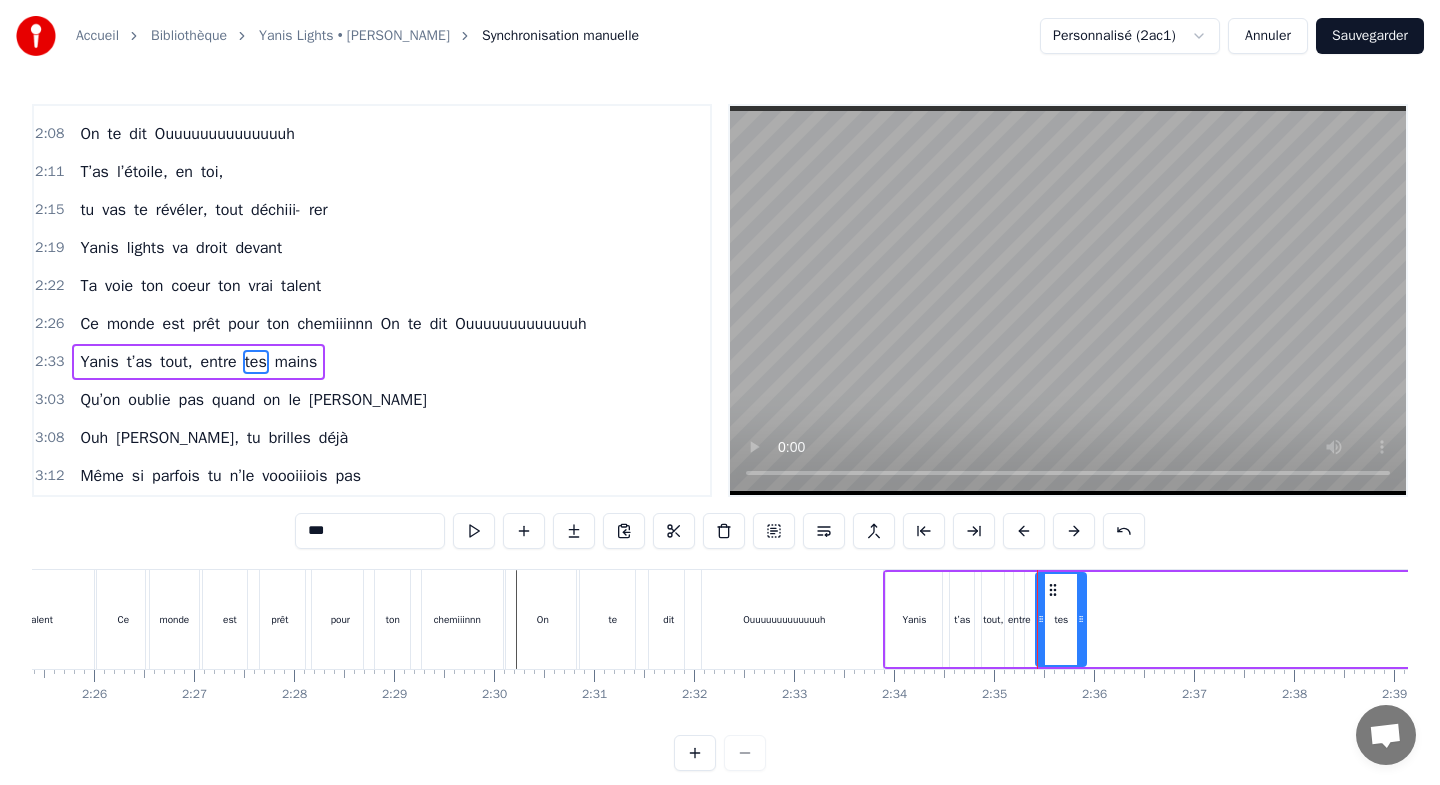 drag, startPoint x: 1297, startPoint y: 601, endPoint x: 1081, endPoint y: 609, distance: 216.1481 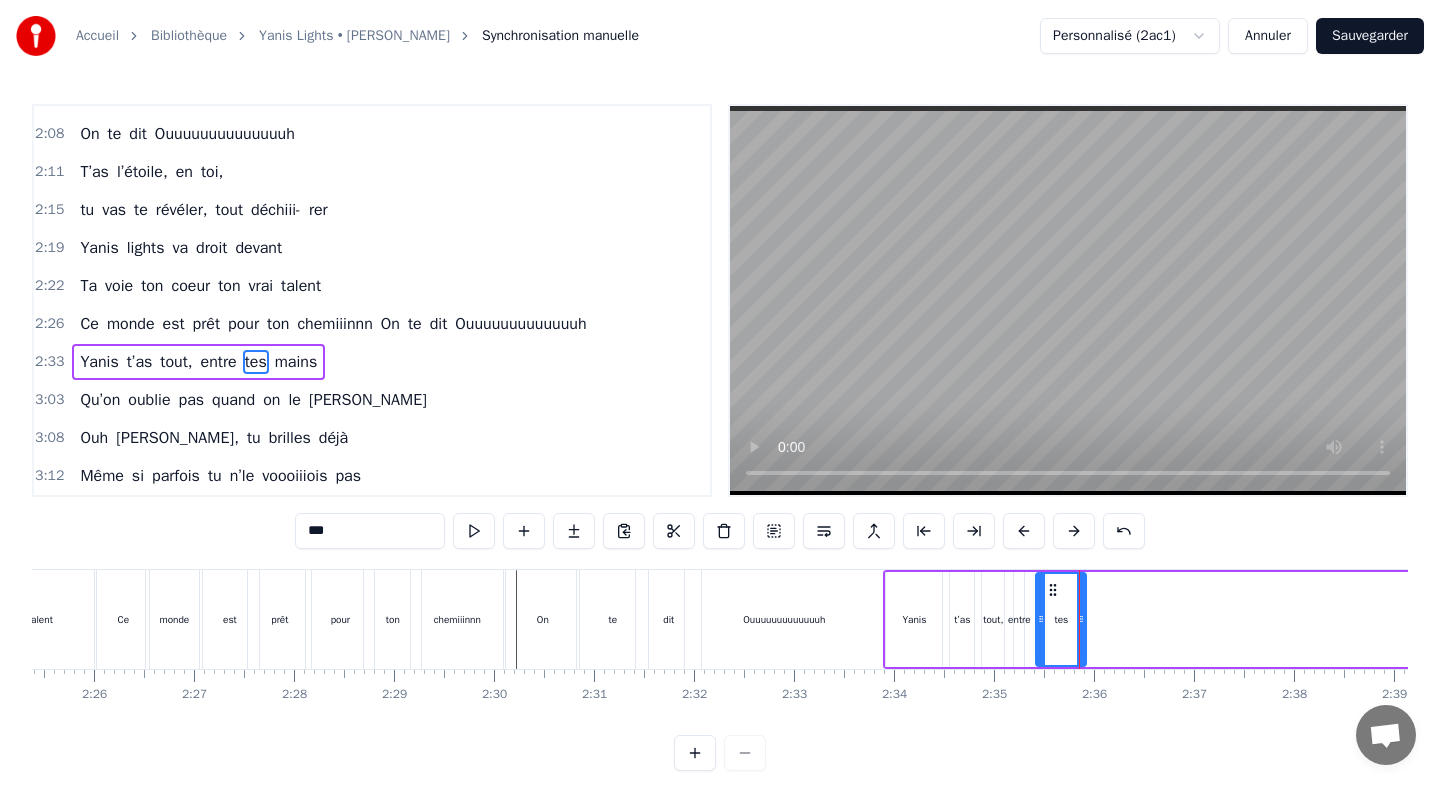 click on "t’as" at bounding box center [962, 619] 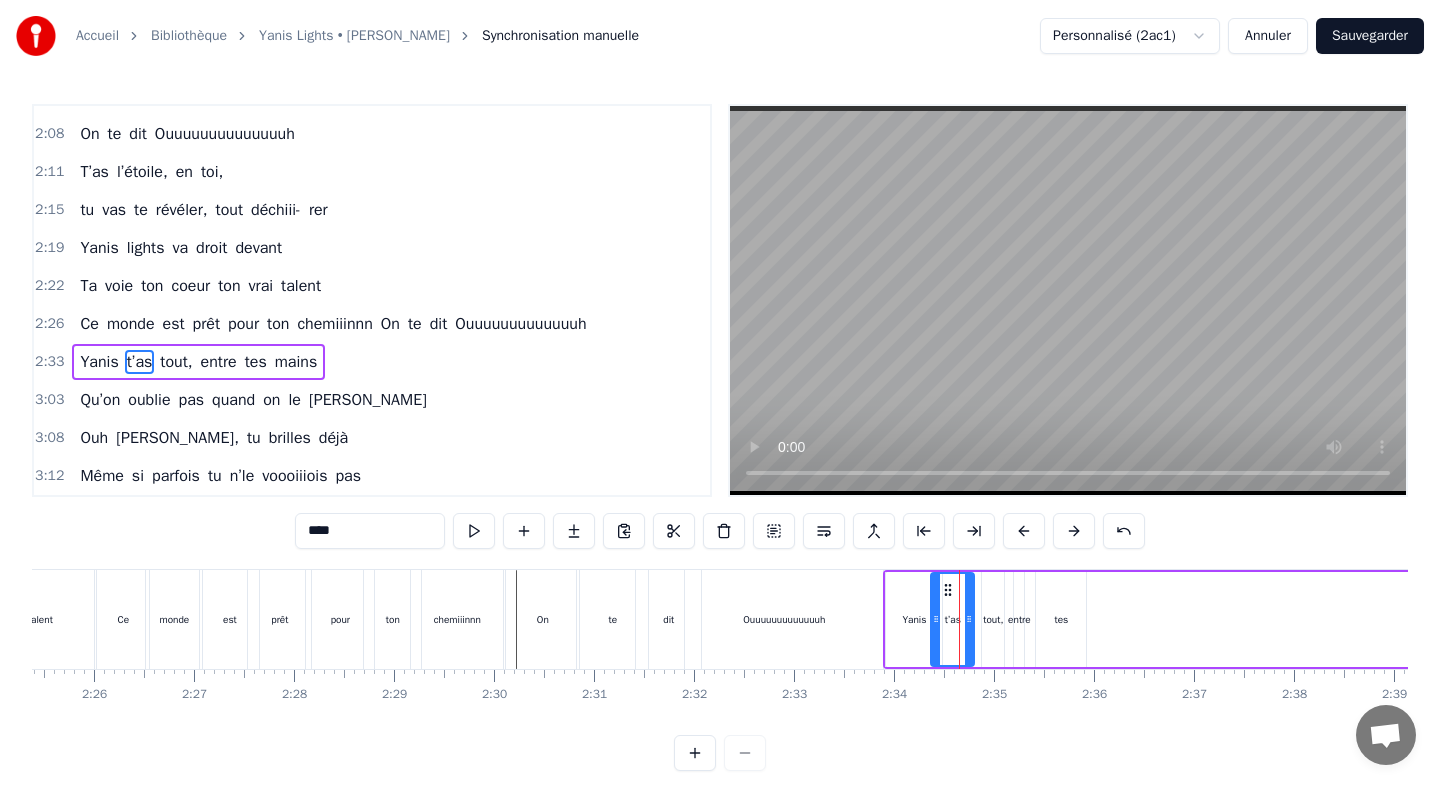 drag, startPoint x: 952, startPoint y: 598, endPoint x: 933, endPoint y: 598, distance: 19 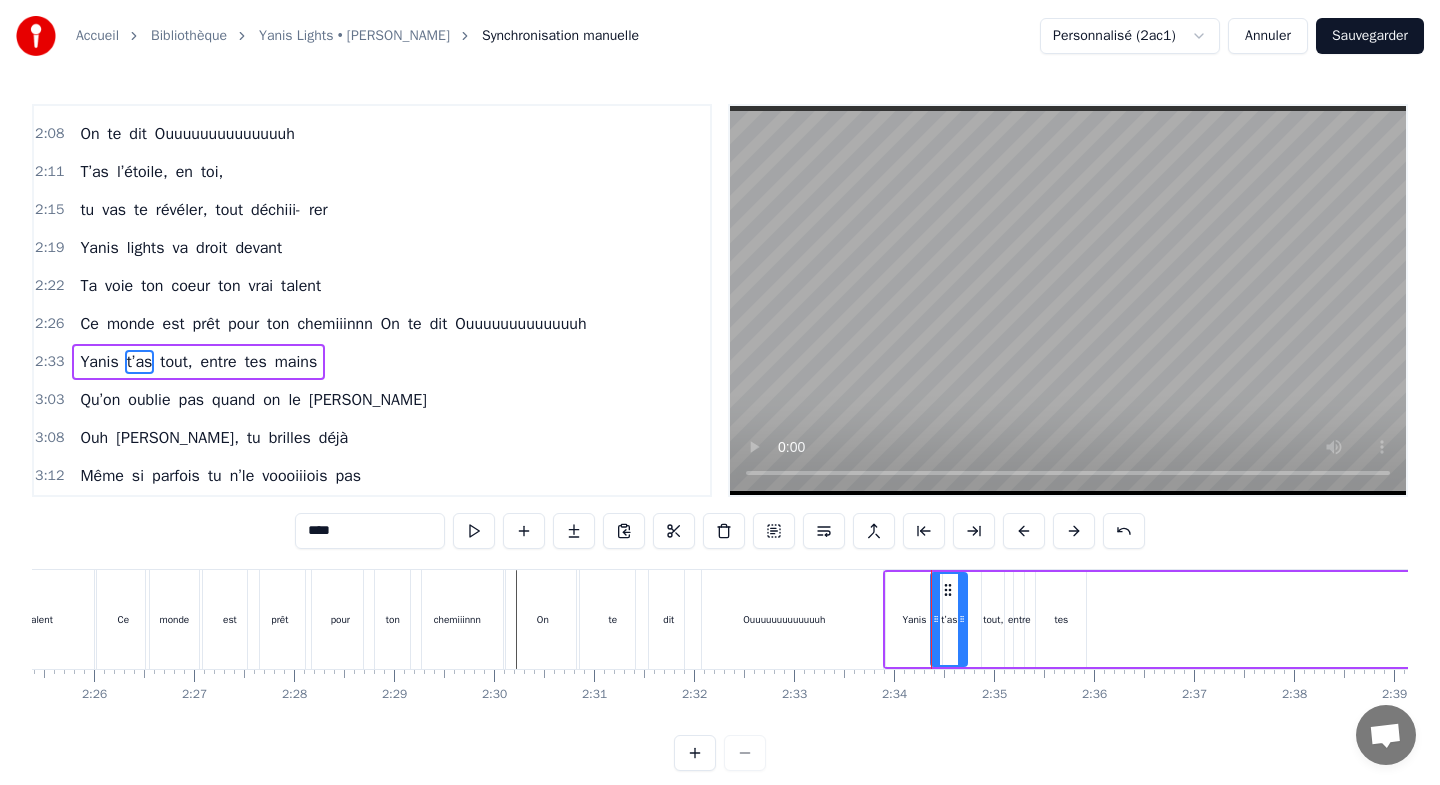 click at bounding box center [962, 619] 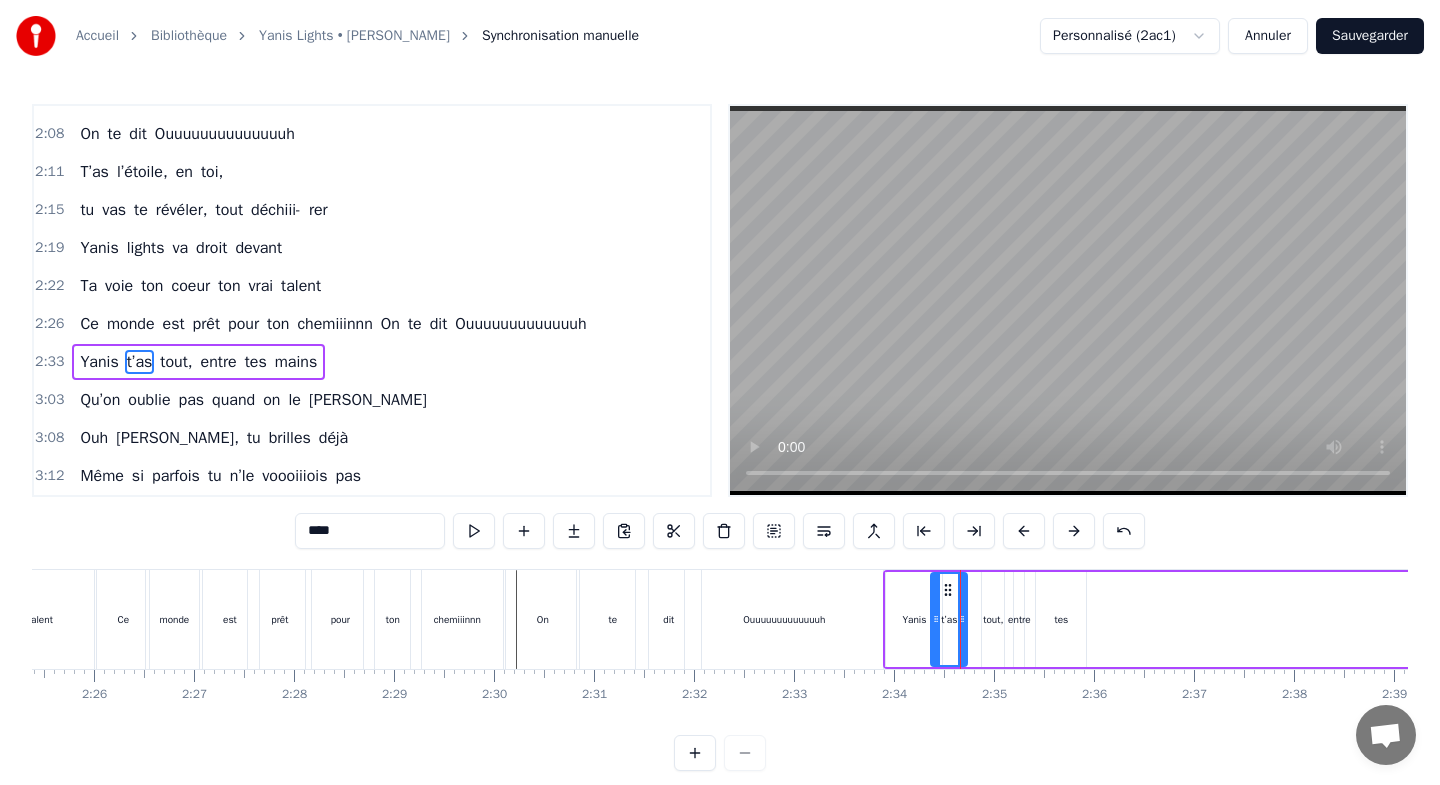 click on "tout," at bounding box center [993, 619] 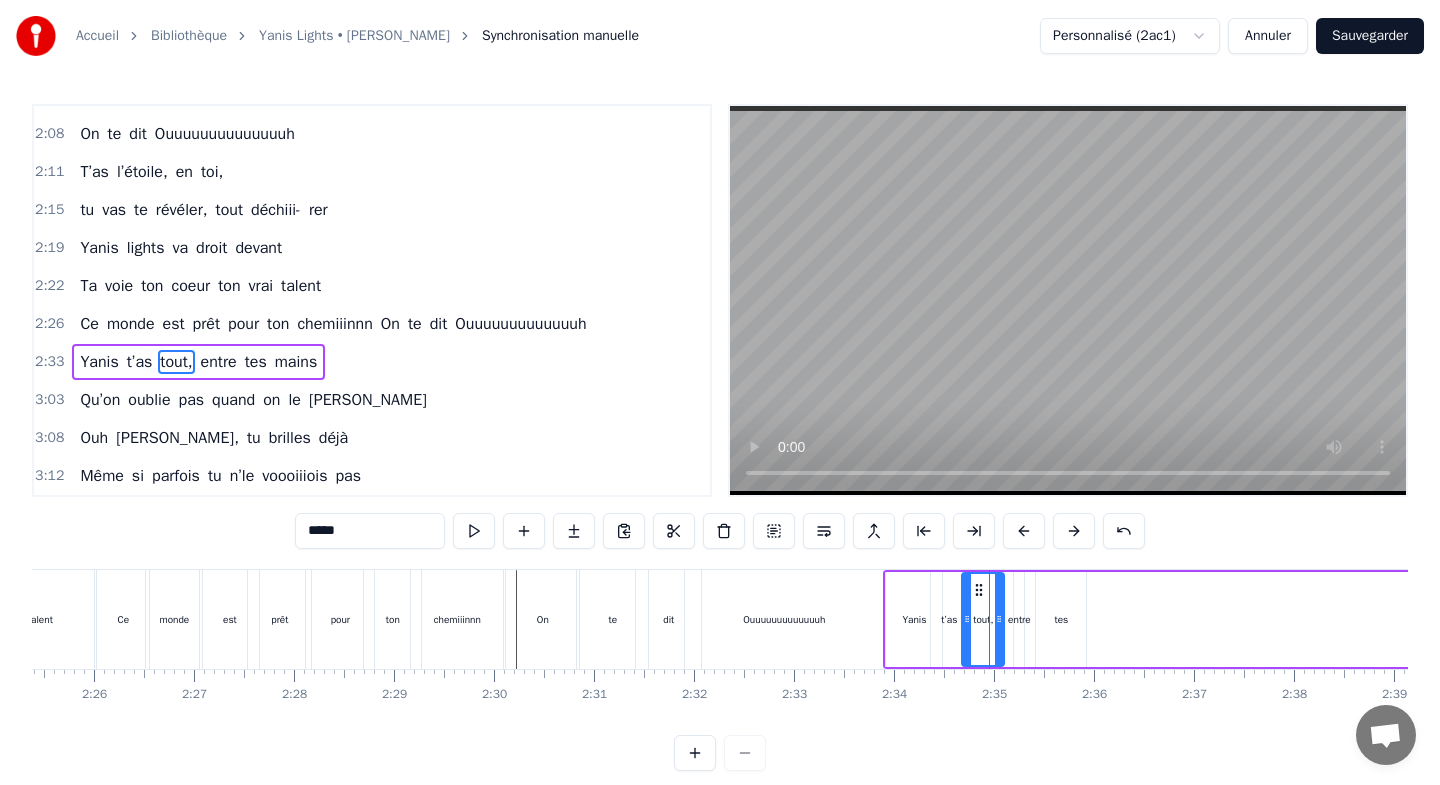 drag, startPoint x: 983, startPoint y: 595, endPoint x: 963, endPoint y: 598, distance: 20.22375 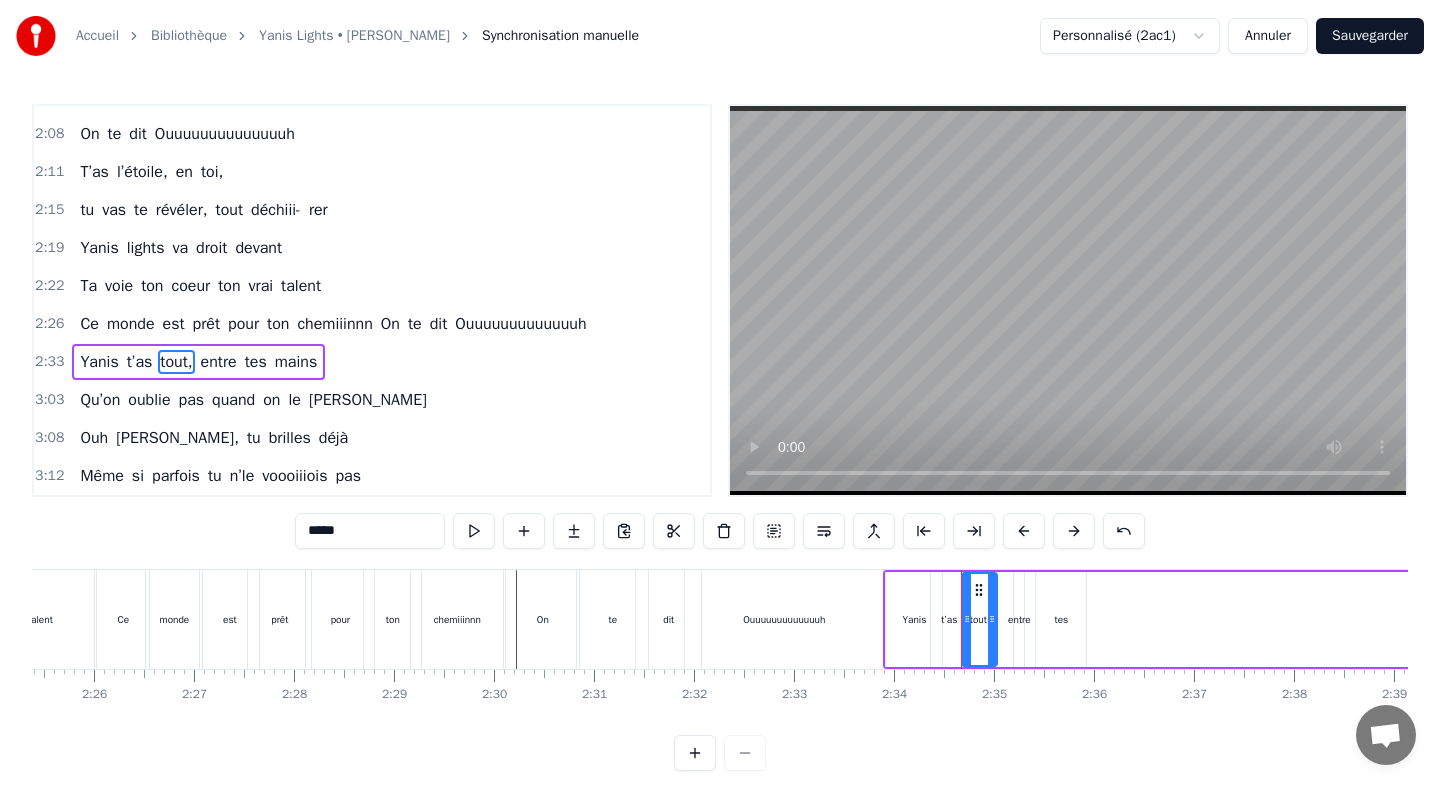 click at bounding box center (992, 619) 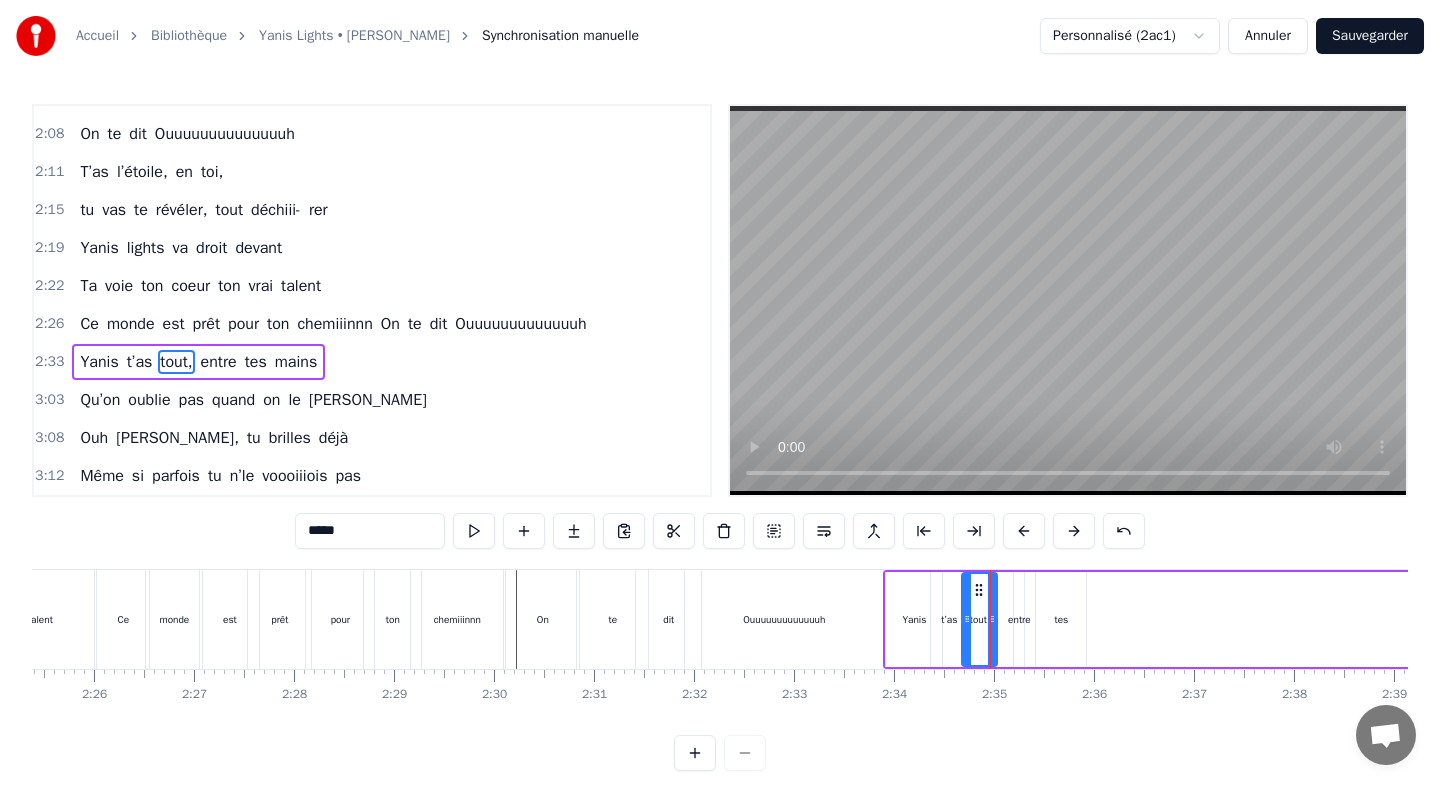 click on "entre" at bounding box center (1019, 619) 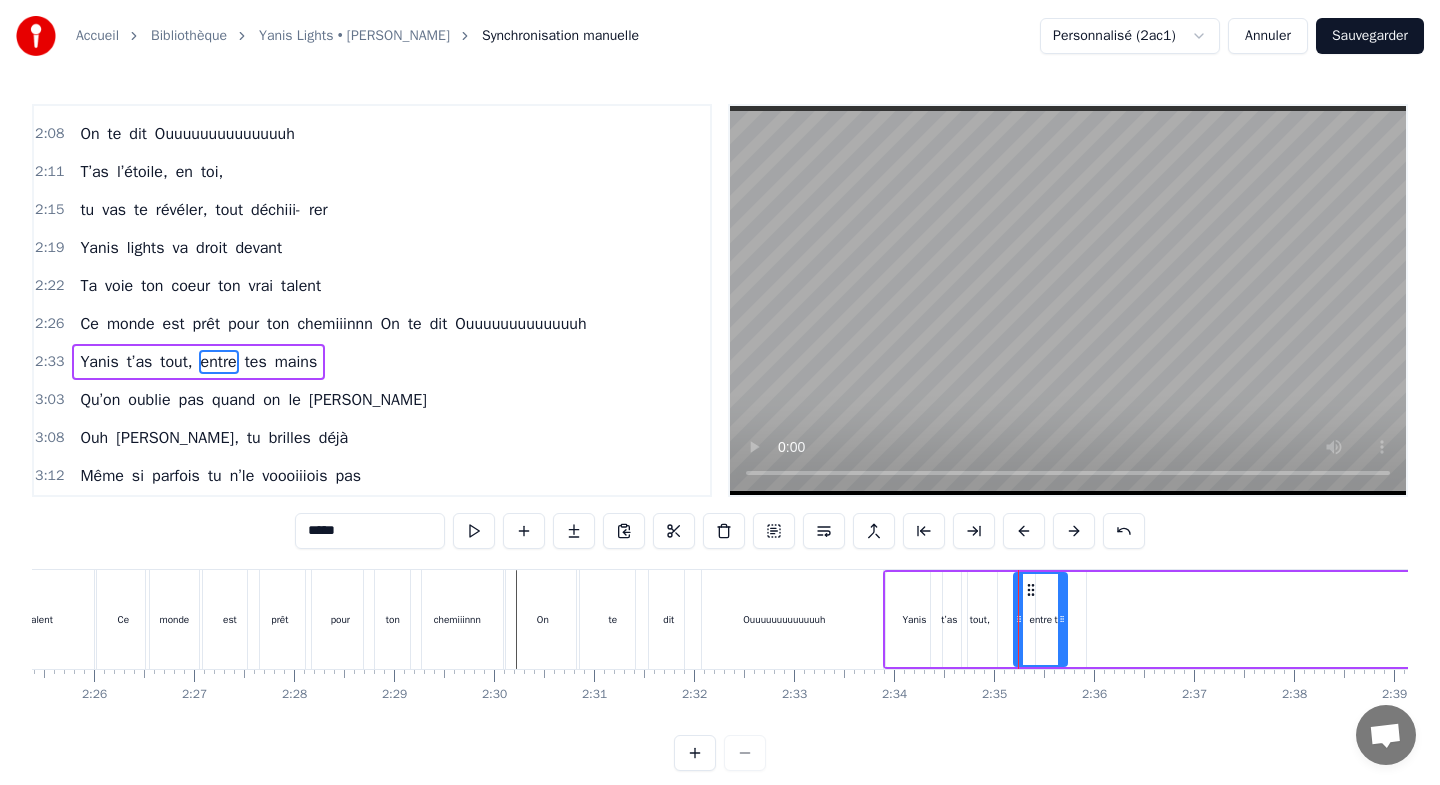 drag, startPoint x: 1017, startPoint y: 595, endPoint x: 1065, endPoint y: 596, distance: 48.010414 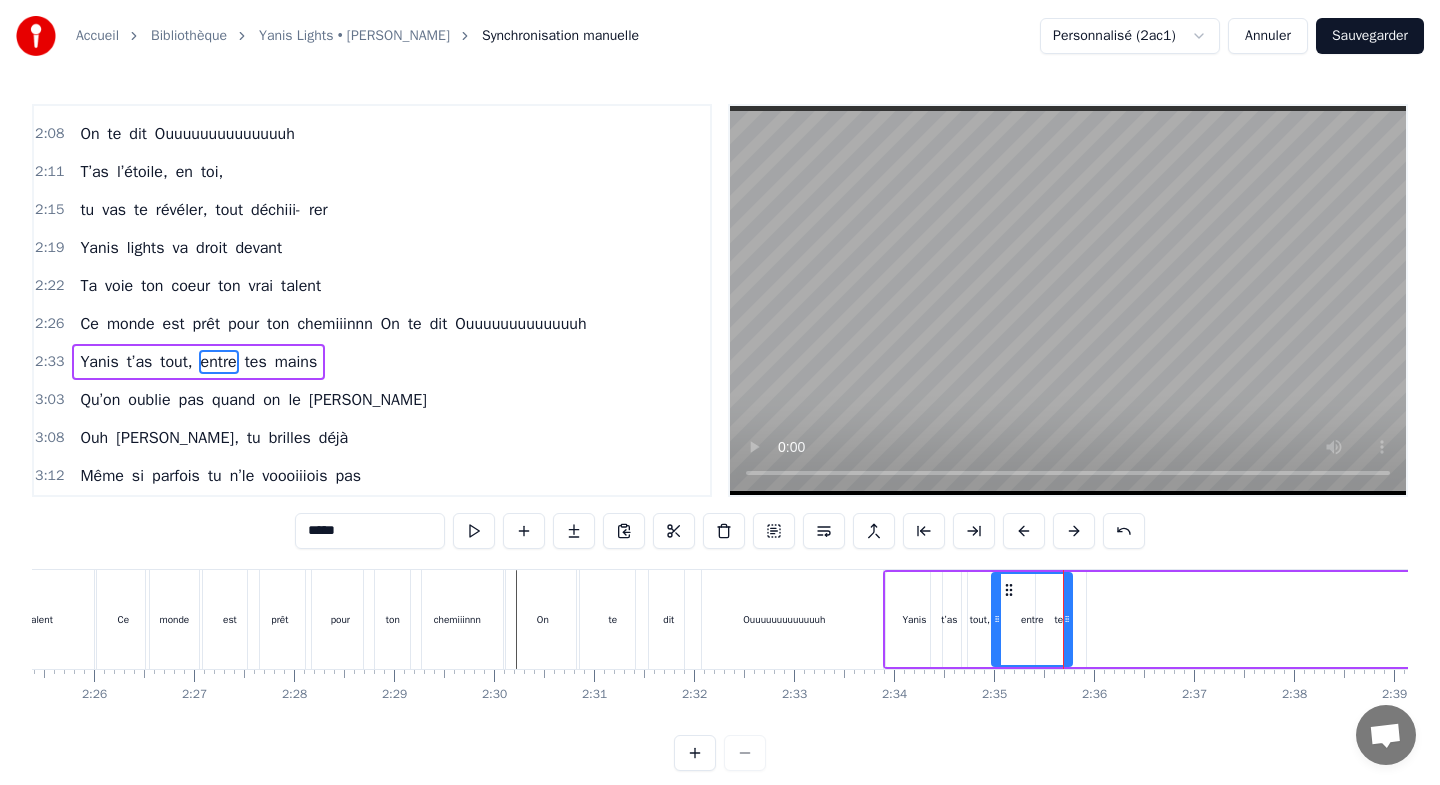 drag, startPoint x: 1018, startPoint y: 595, endPoint x: 996, endPoint y: 596, distance: 22.022715 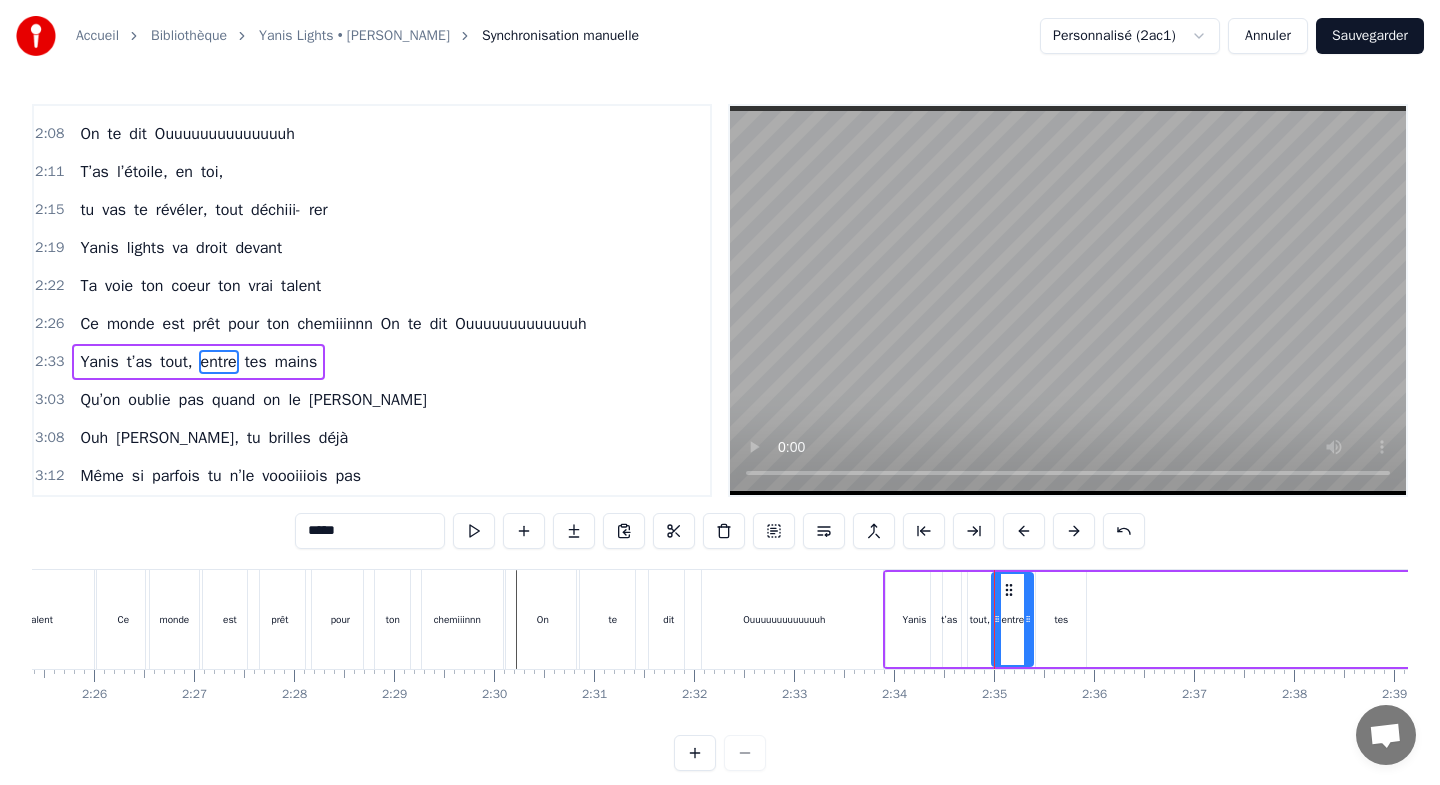 drag, startPoint x: 1067, startPoint y: 595, endPoint x: 1028, endPoint y: 599, distance: 39.20459 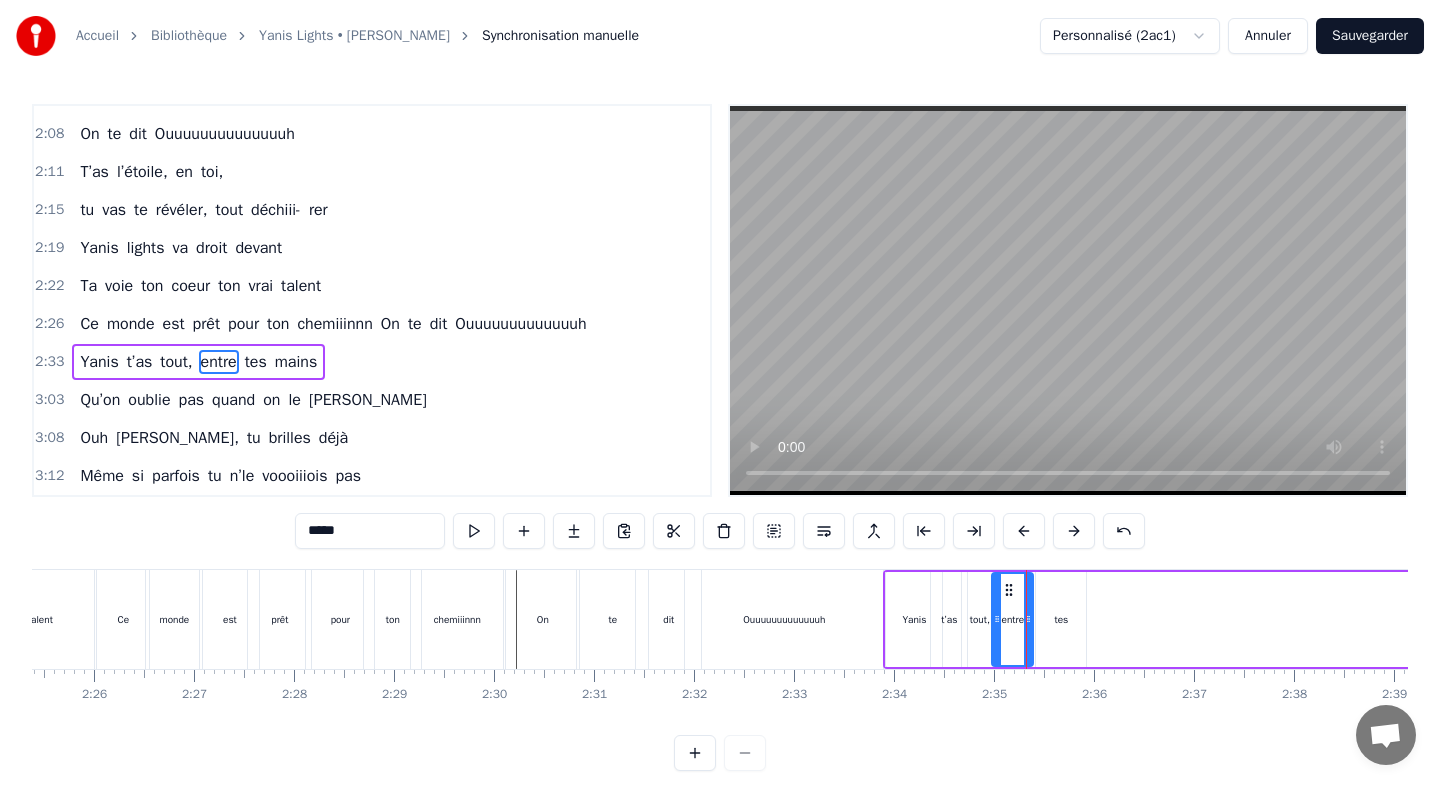 click on "tes" at bounding box center (1061, 619) 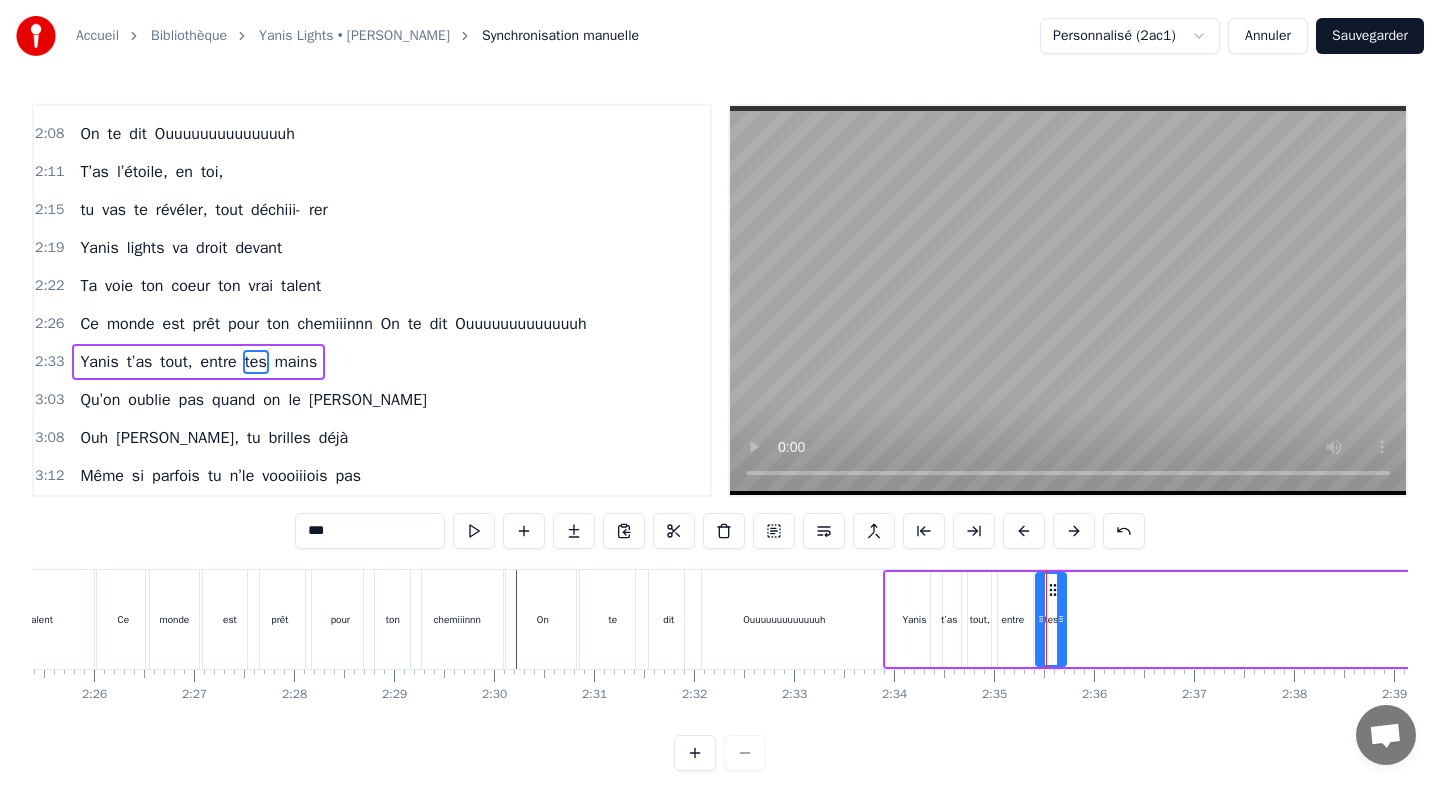 drag, startPoint x: 1084, startPoint y: 592, endPoint x: 1064, endPoint y: 594, distance: 20.09975 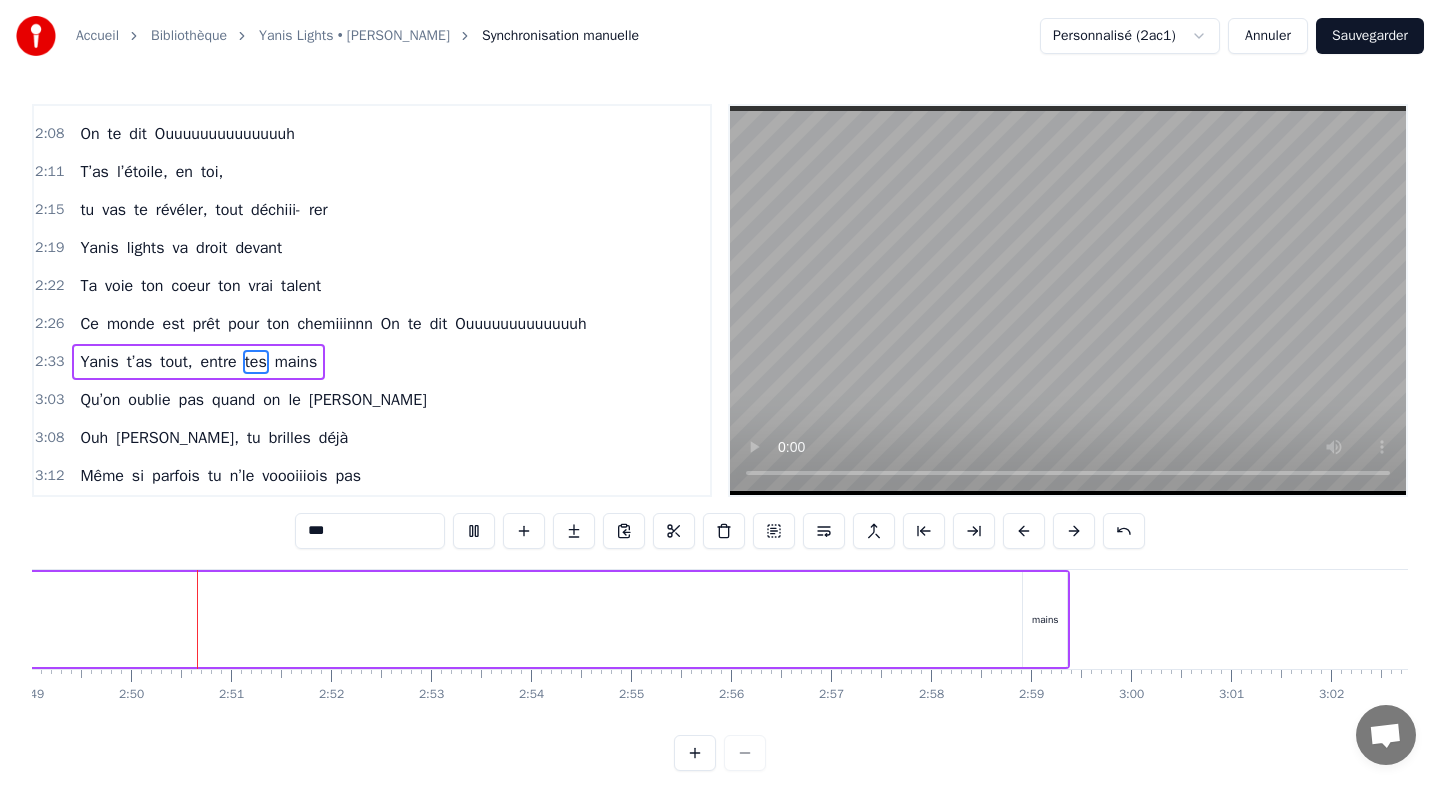 scroll, scrollTop: 0, scrollLeft: 16913, axis: horizontal 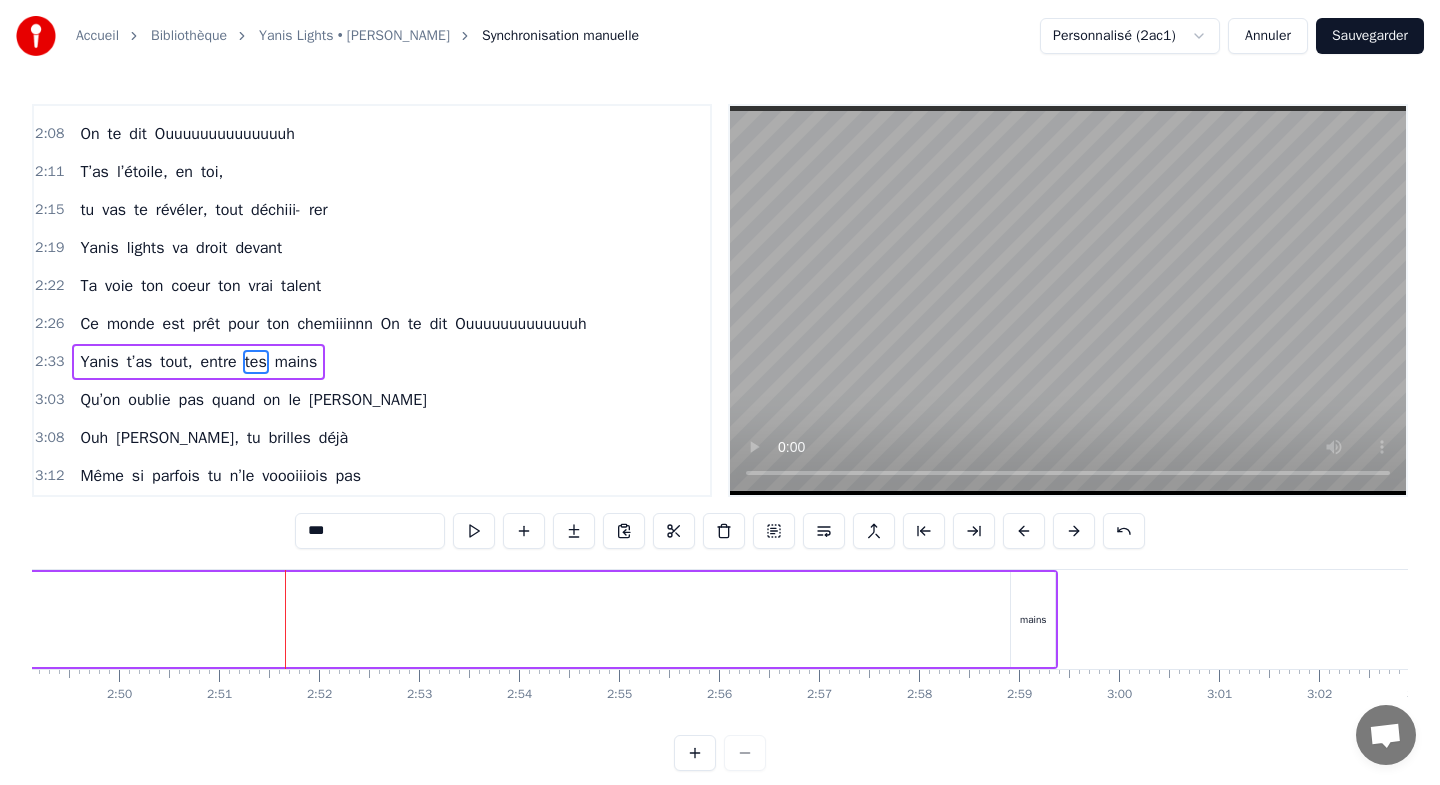click on "mains" at bounding box center [1033, 619] 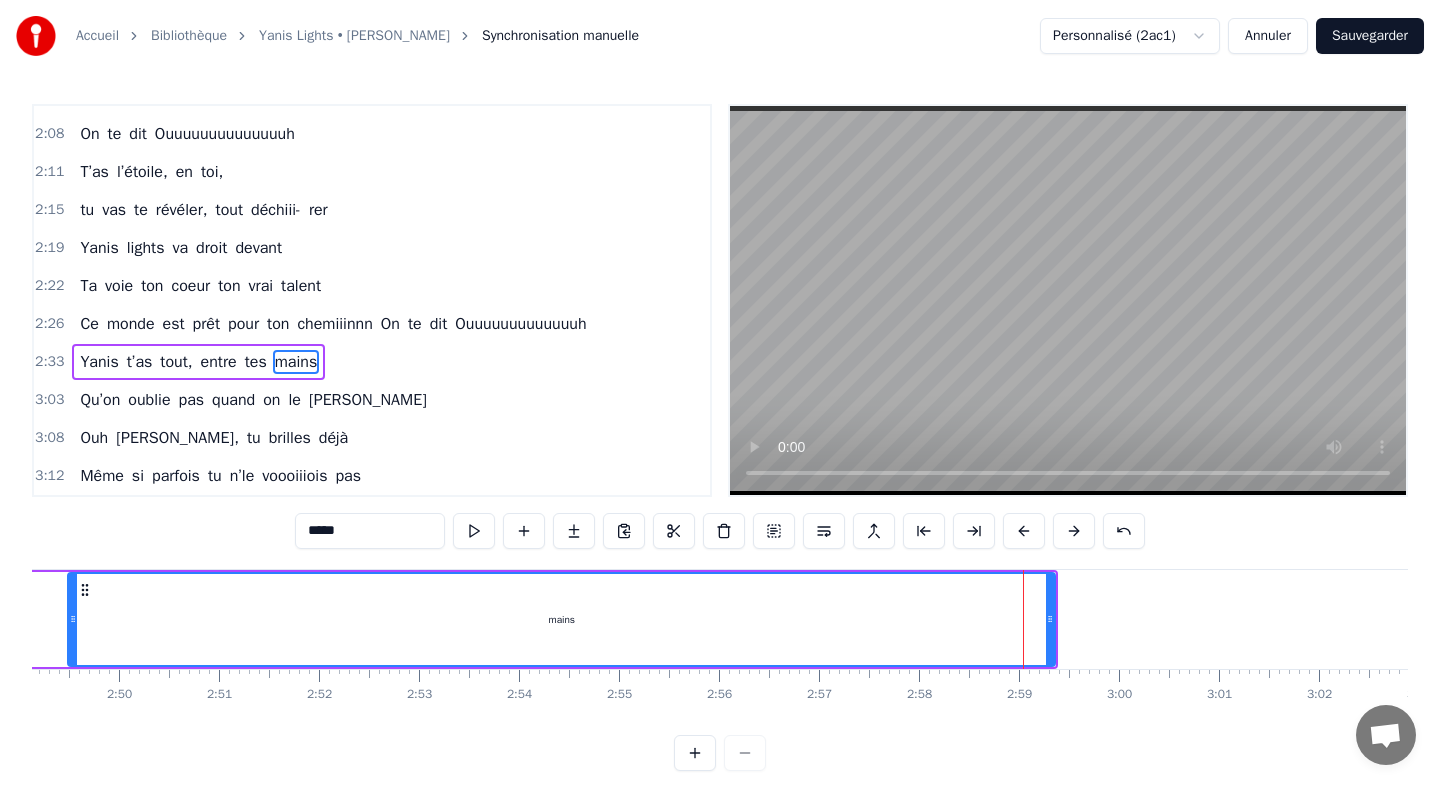 drag, startPoint x: 1017, startPoint y: 614, endPoint x: 74, endPoint y: 608, distance: 943.0191 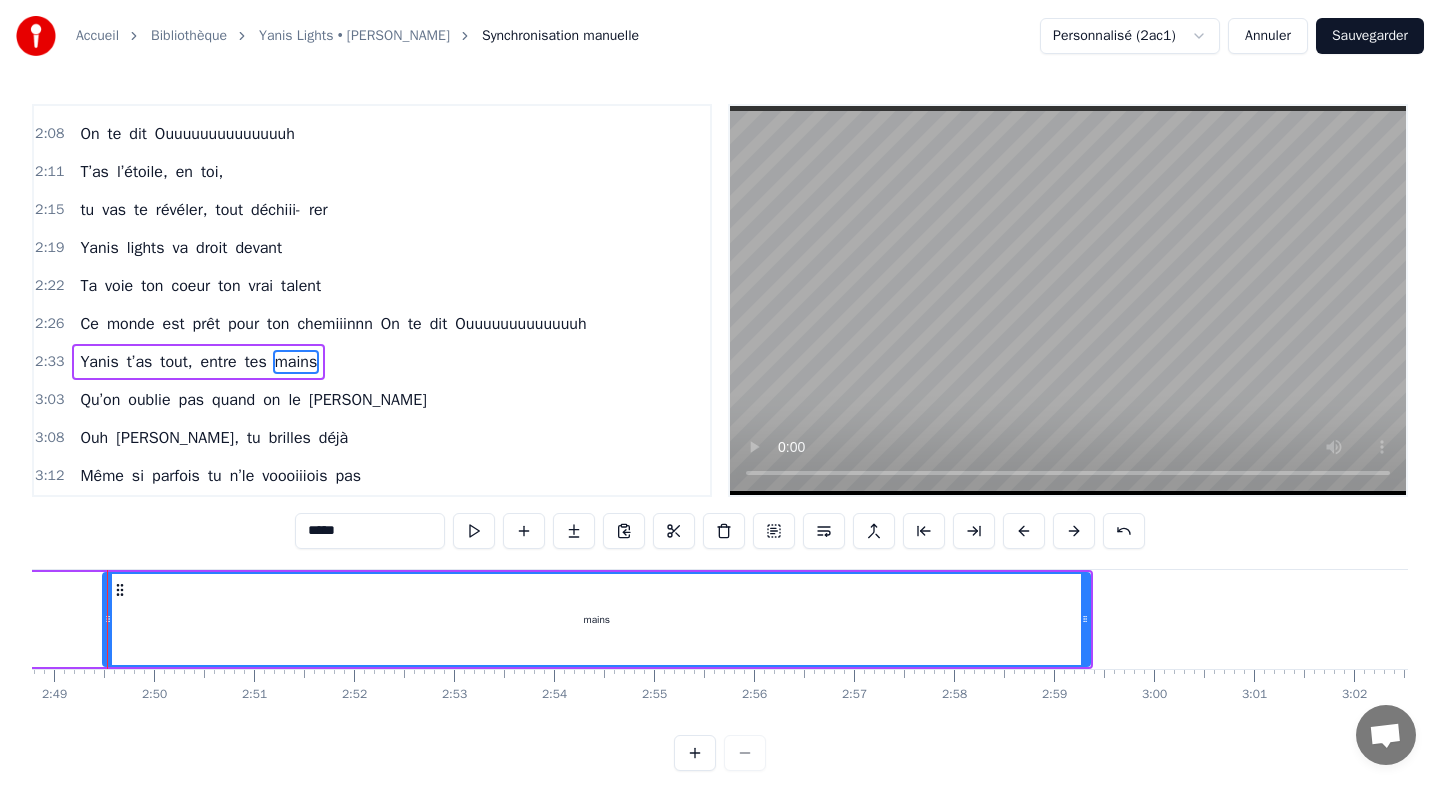 scroll, scrollTop: 0, scrollLeft: 16853, axis: horizontal 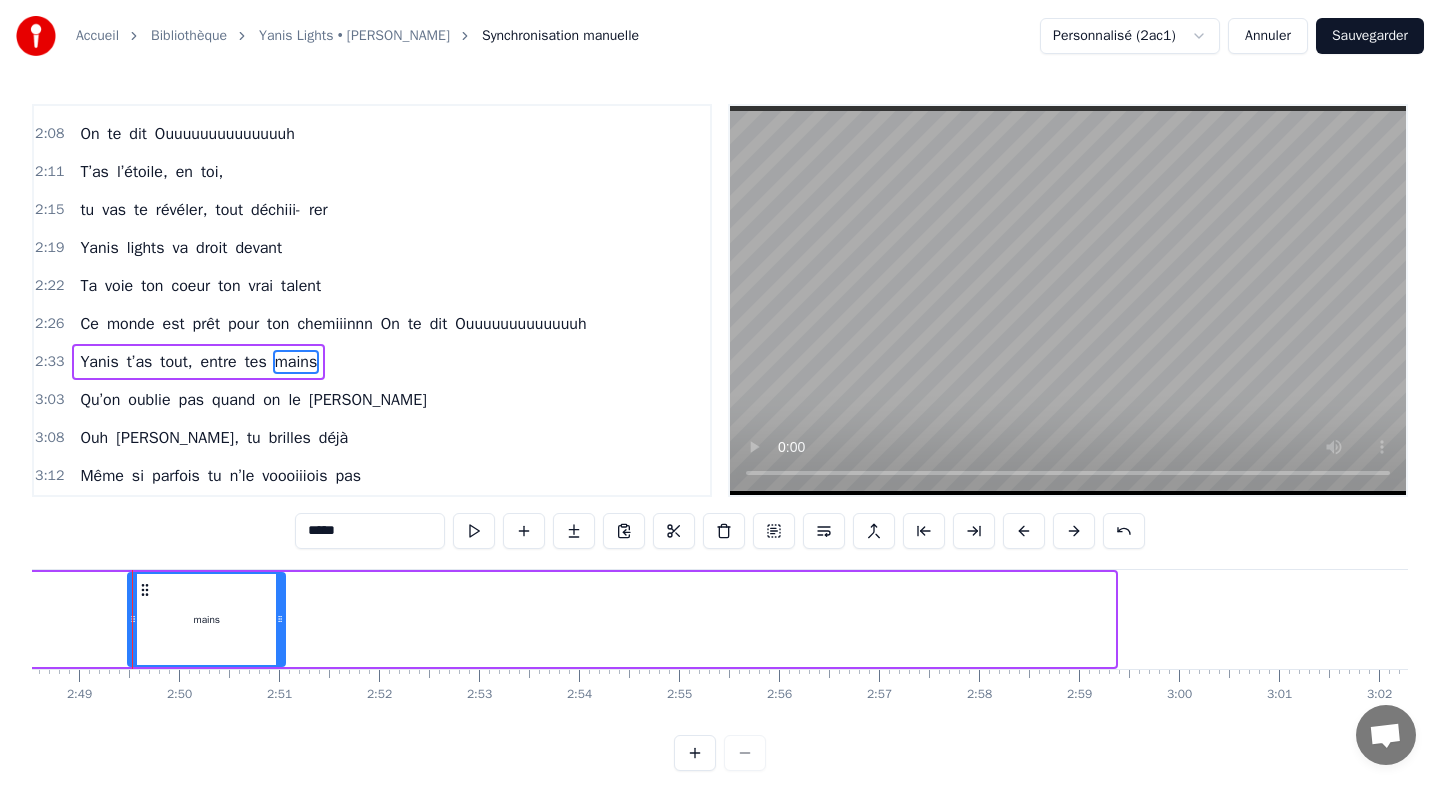 drag, startPoint x: 1113, startPoint y: 600, endPoint x: 283, endPoint y: 624, distance: 830.3469 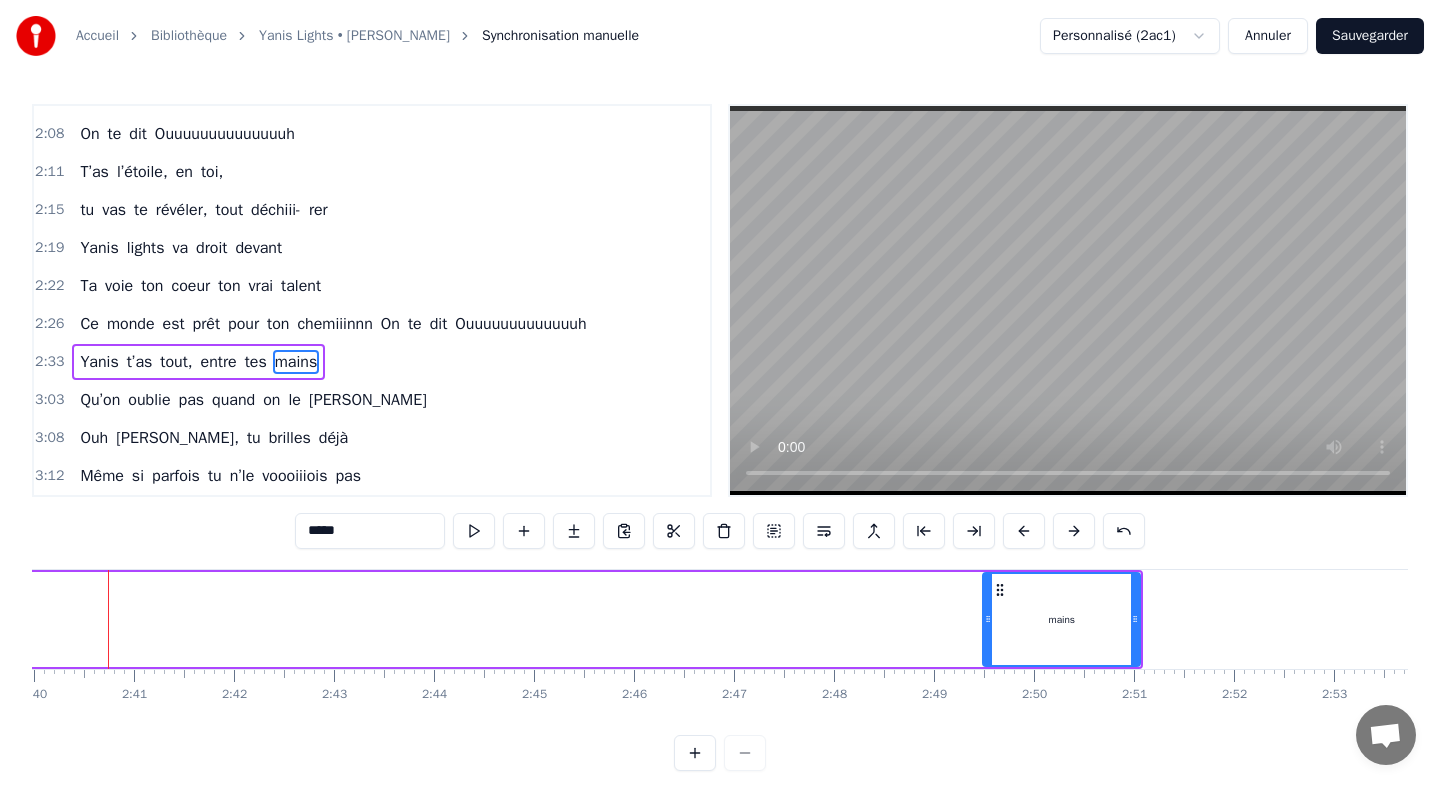 scroll, scrollTop: 0, scrollLeft: 15974, axis: horizontal 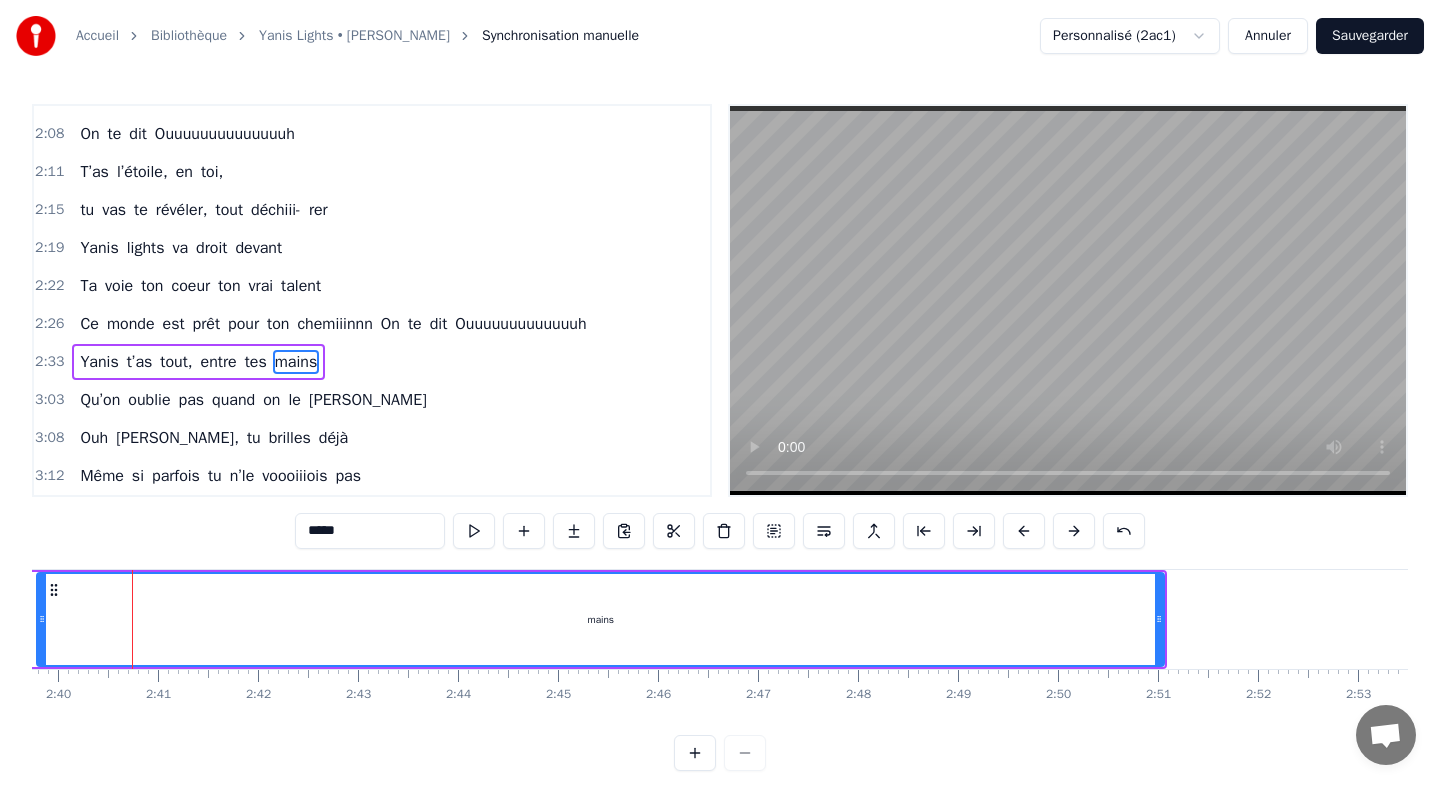 drag, startPoint x: 1011, startPoint y: 599, endPoint x: 41, endPoint y: 613, distance: 970.101 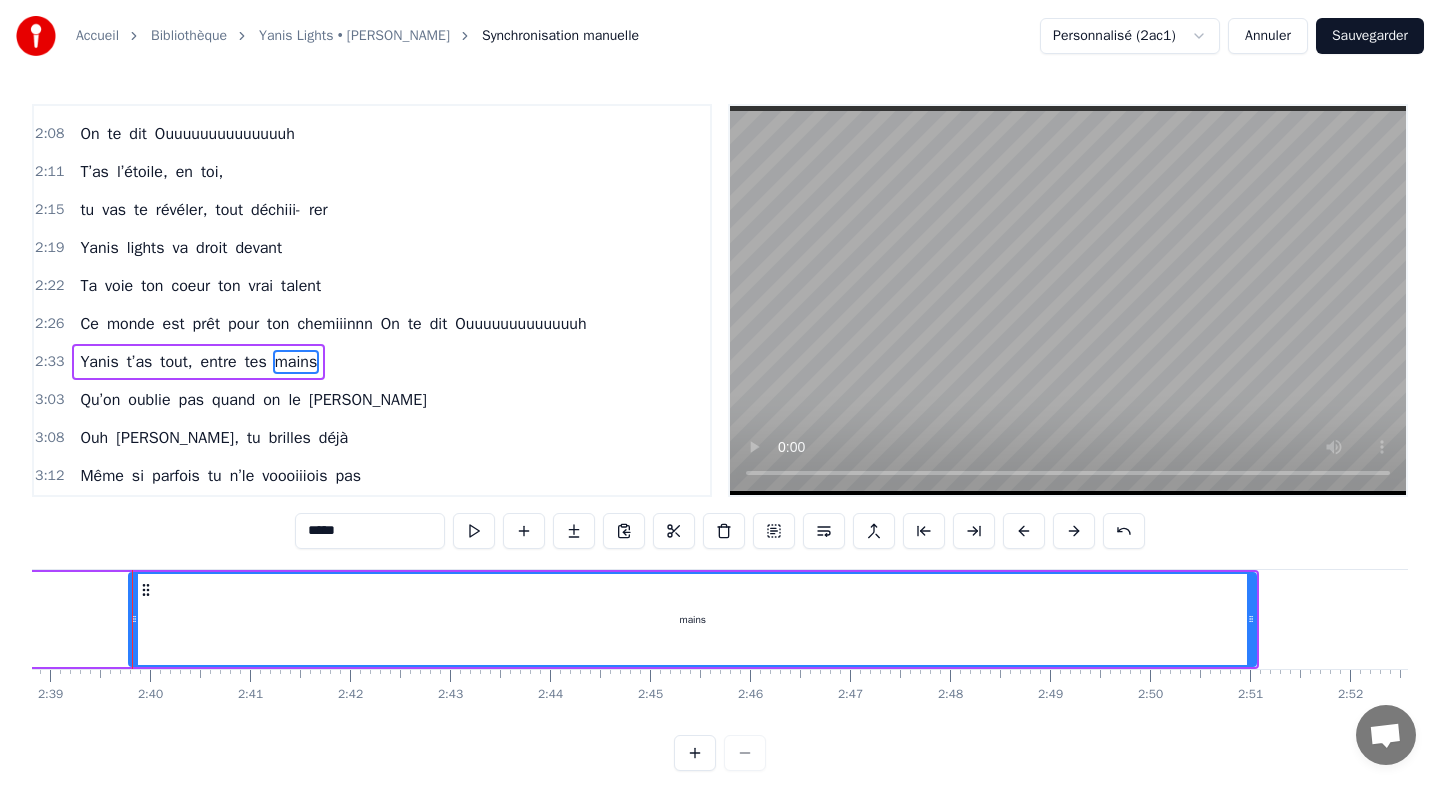 scroll, scrollTop: 0, scrollLeft: 15881, axis: horizontal 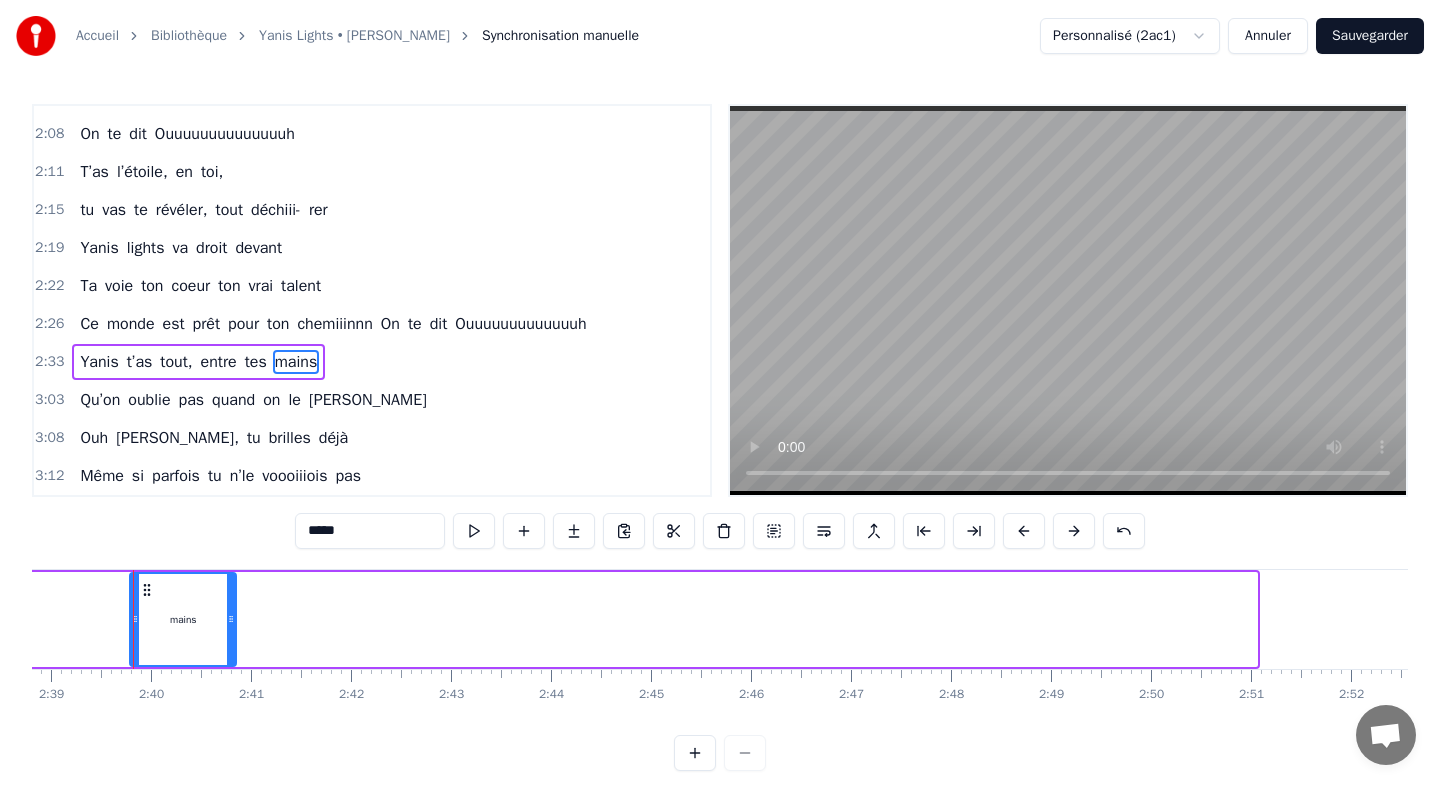drag, startPoint x: 1251, startPoint y: 604, endPoint x: 230, endPoint y: 602, distance: 1021.00195 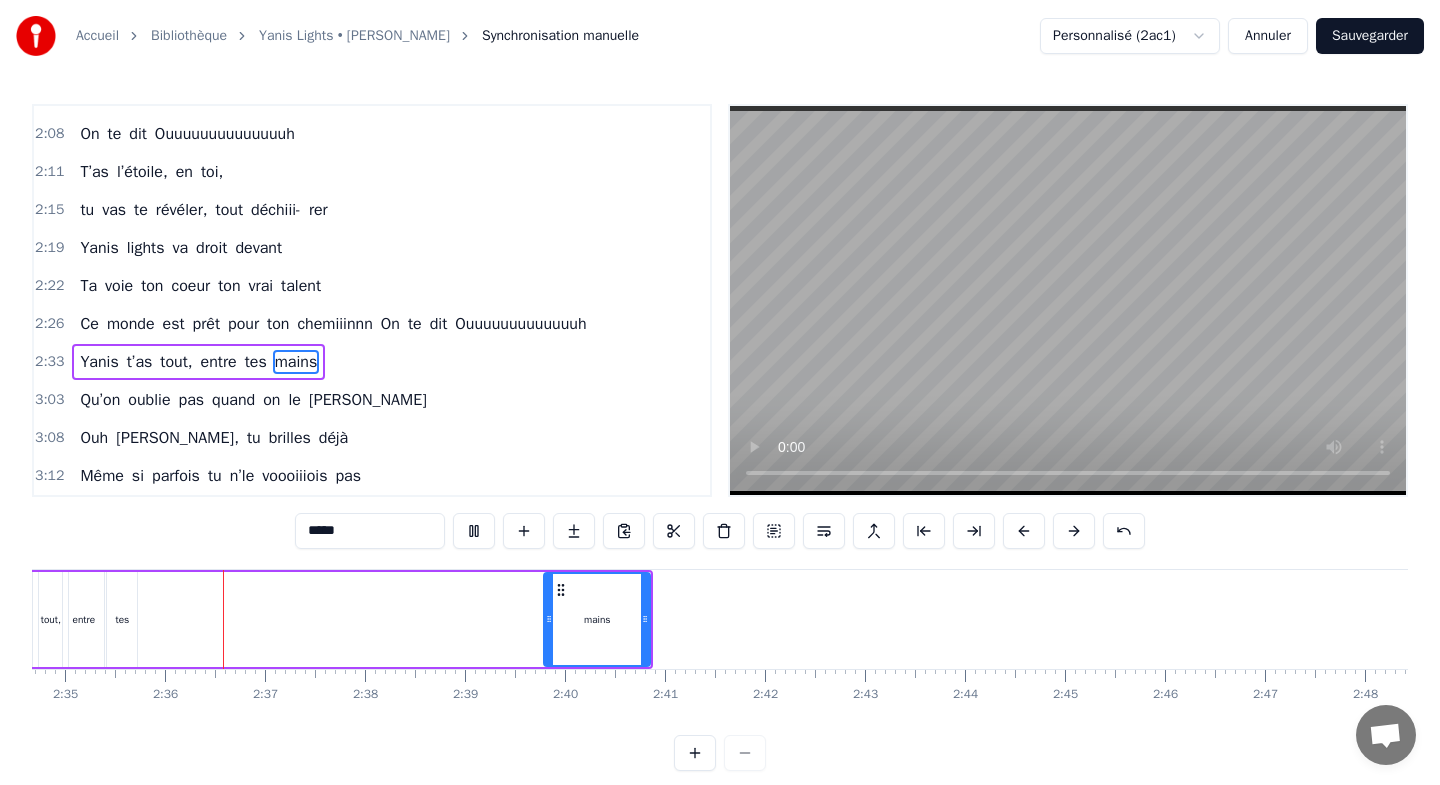scroll, scrollTop: 0, scrollLeft: 15488, axis: horizontal 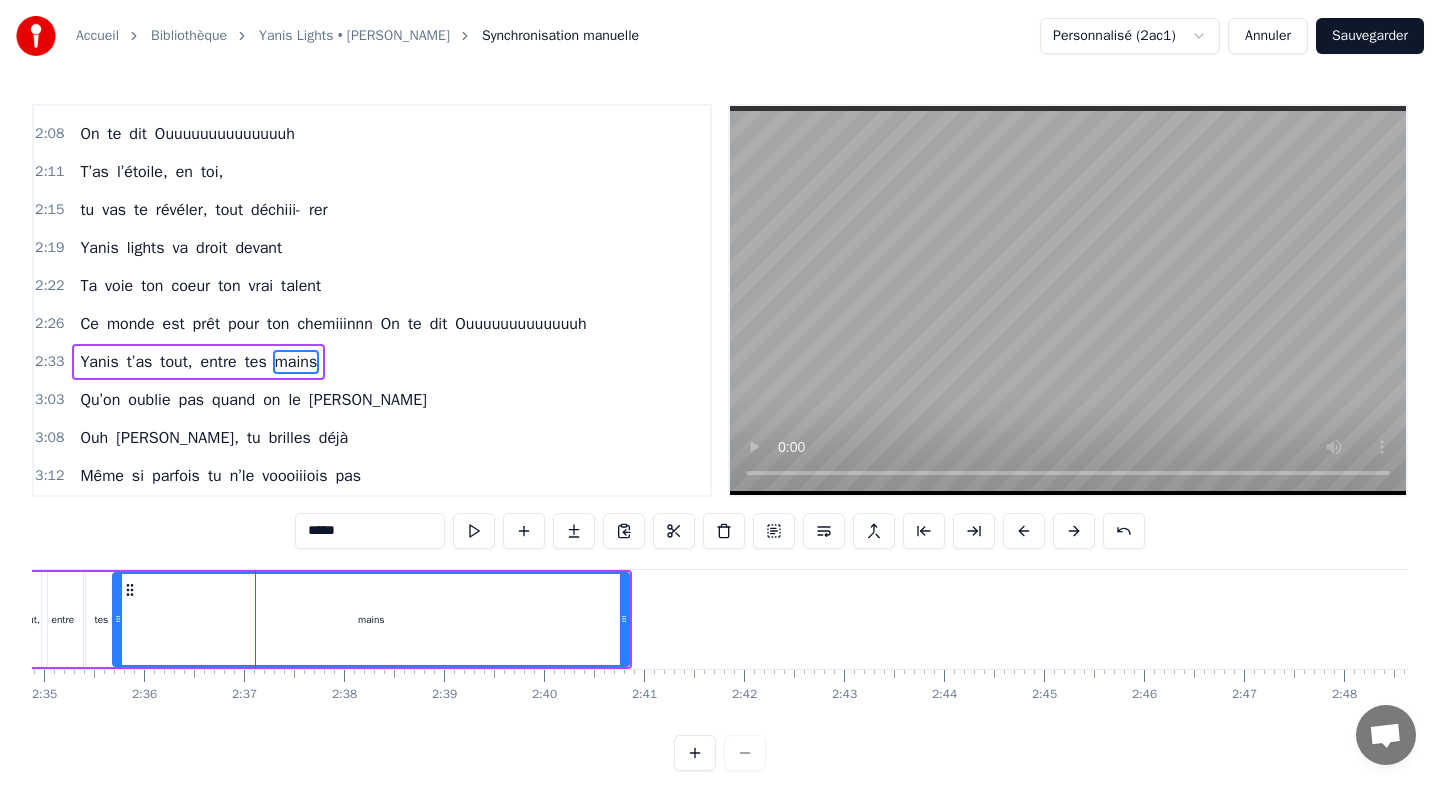 drag, startPoint x: 526, startPoint y: 602, endPoint x: 116, endPoint y: 573, distance: 411.02432 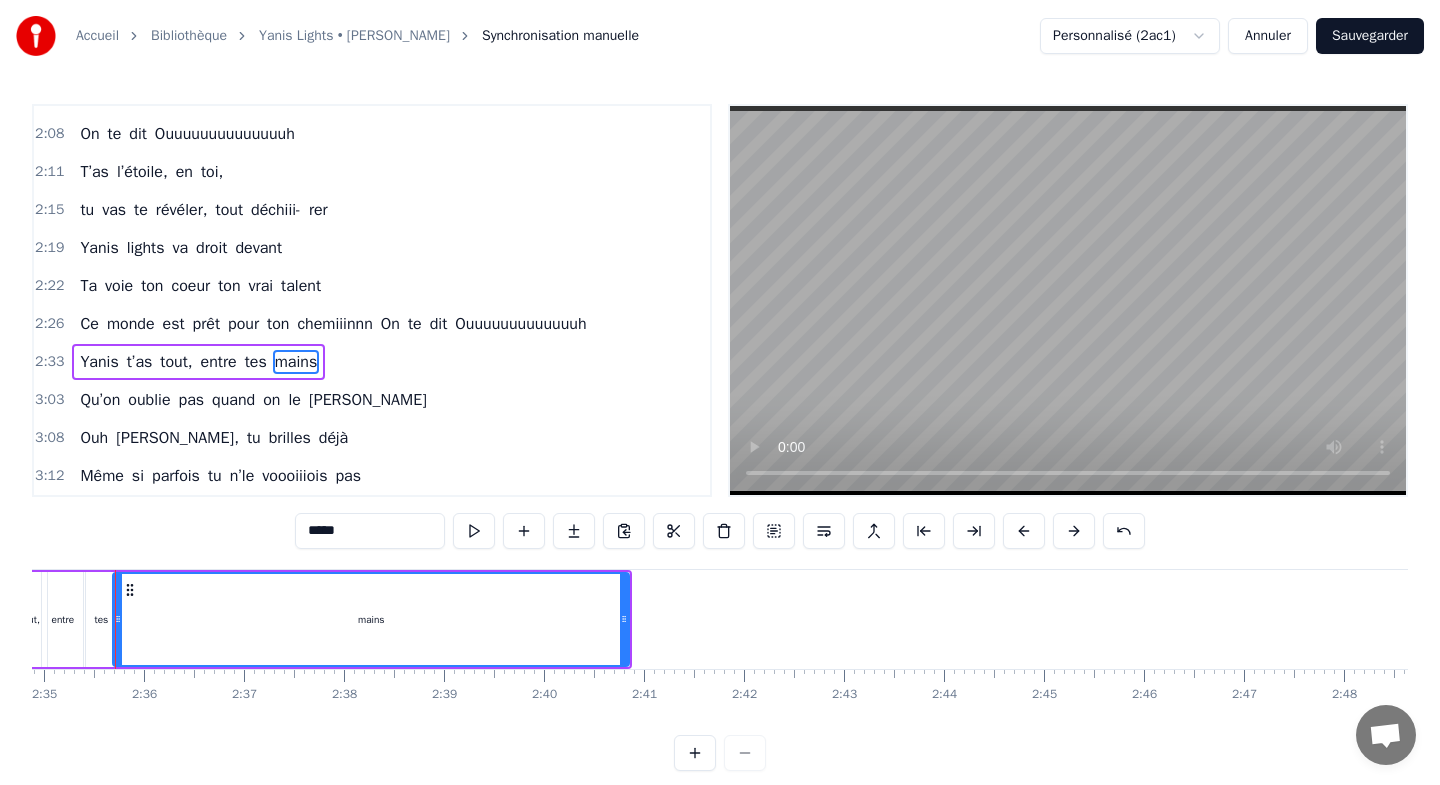 scroll, scrollTop: 0, scrollLeft: 15470, axis: horizontal 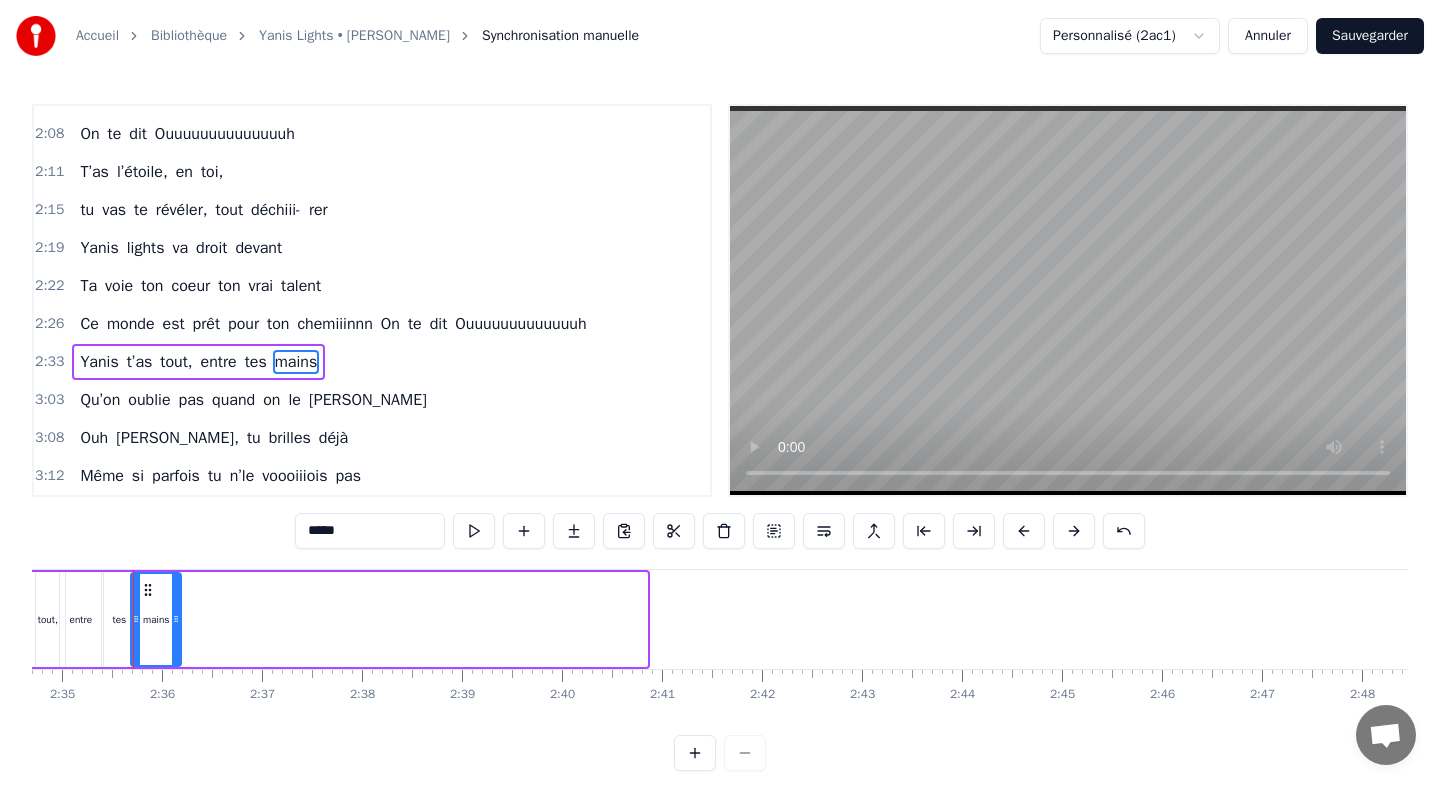 drag, startPoint x: 641, startPoint y: 601, endPoint x: 175, endPoint y: 601, distance: 466 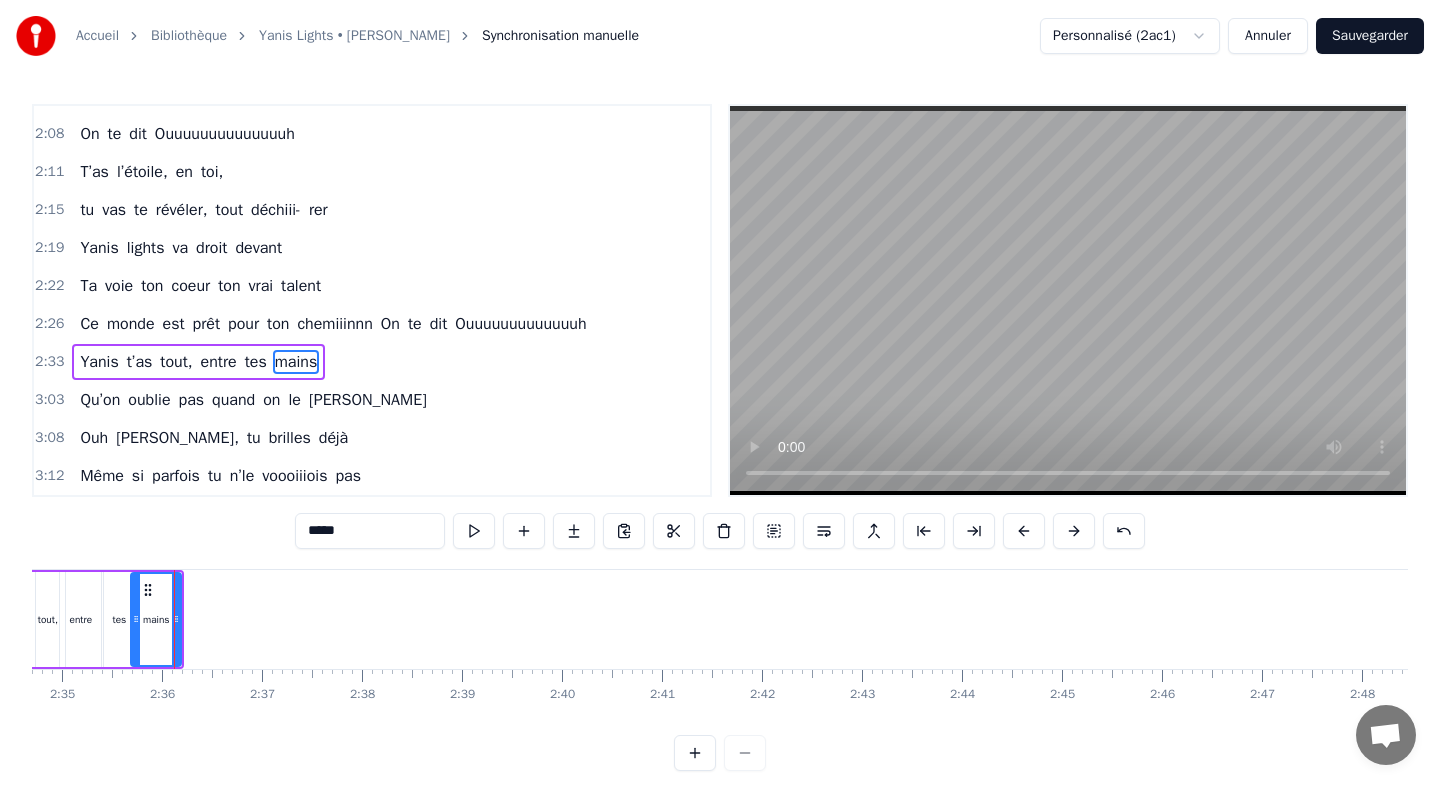 click on "On" at bounding box center [390, 324] 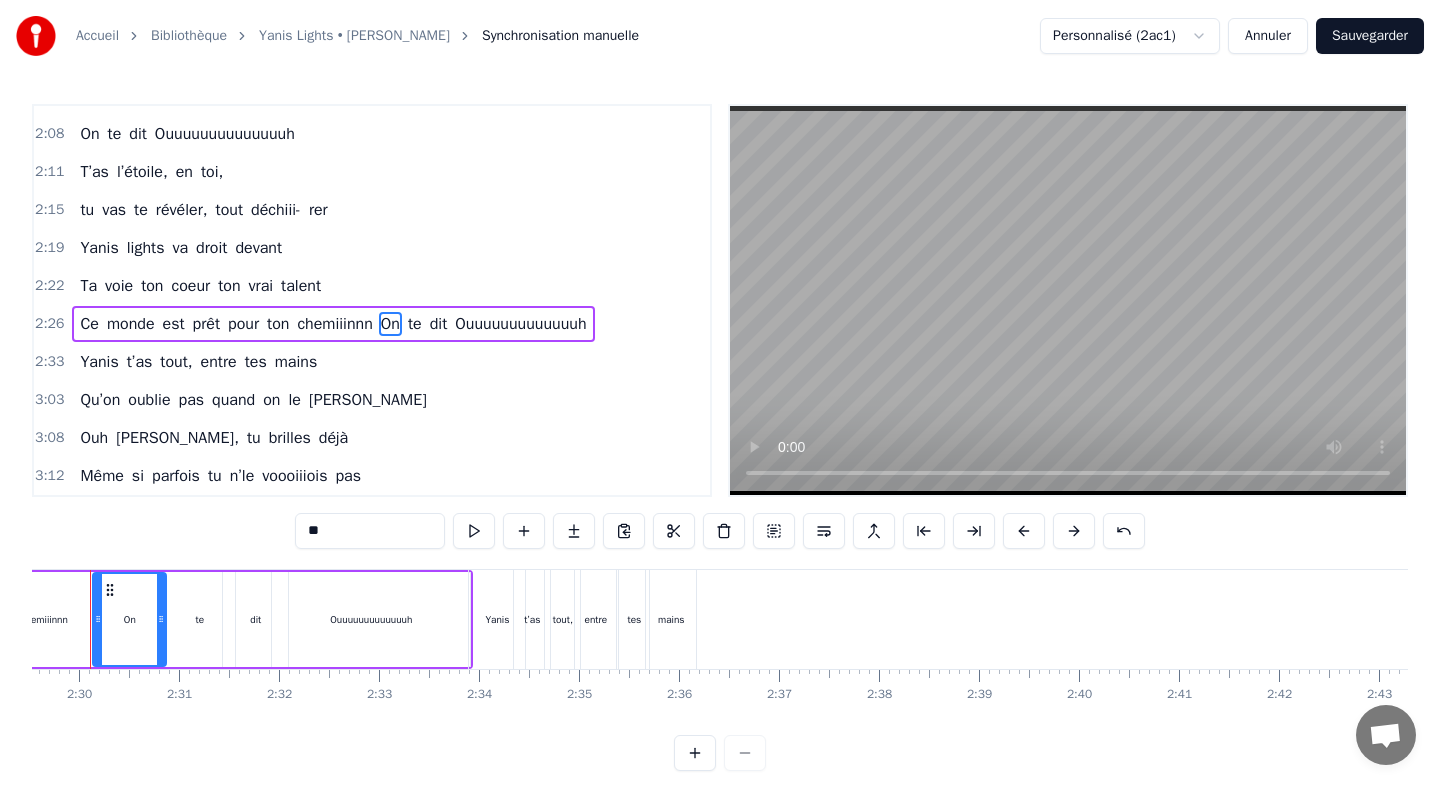 scroll, scrollTop: 0, scrollLeft: 14911, axis: horizontal 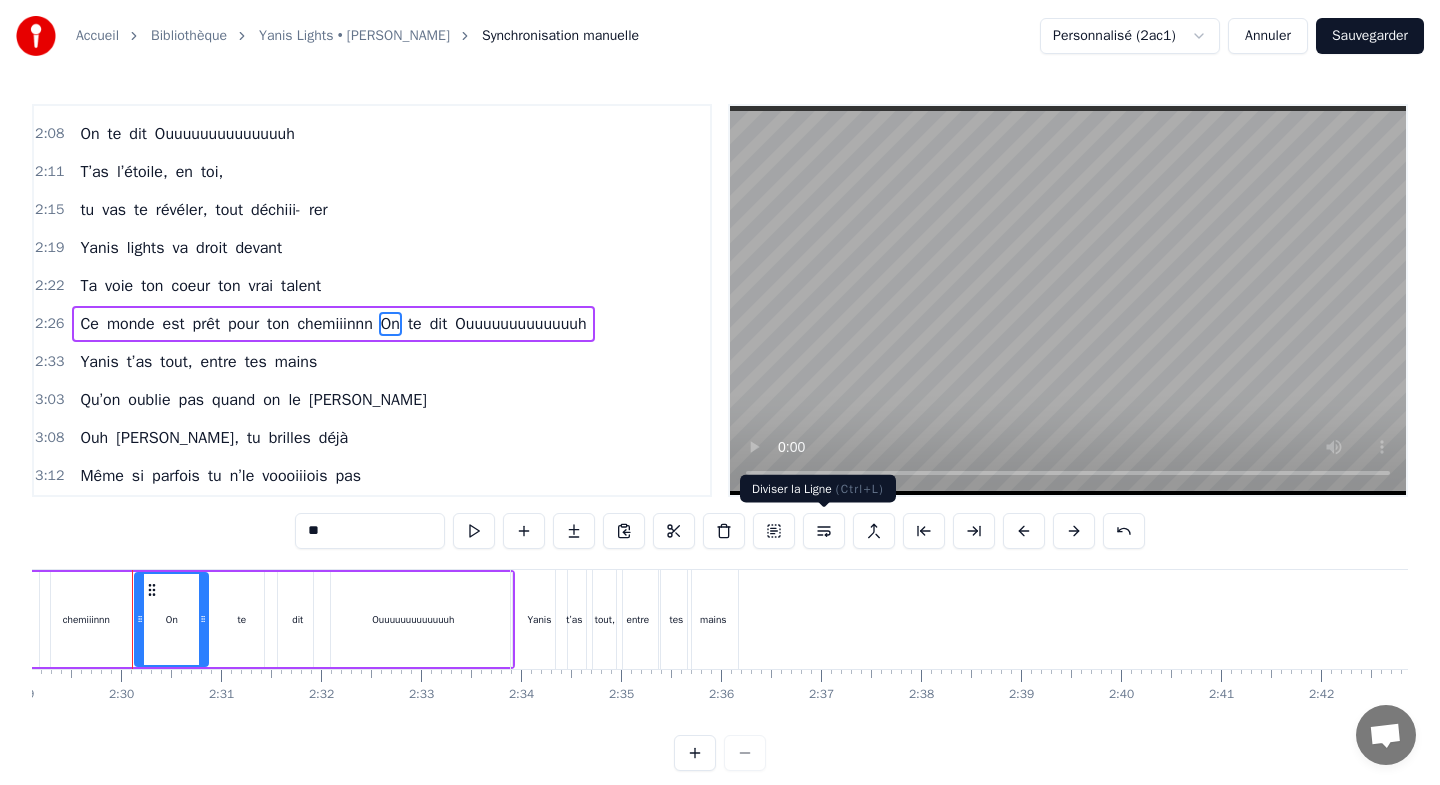 click at bounding box center [824, 531] 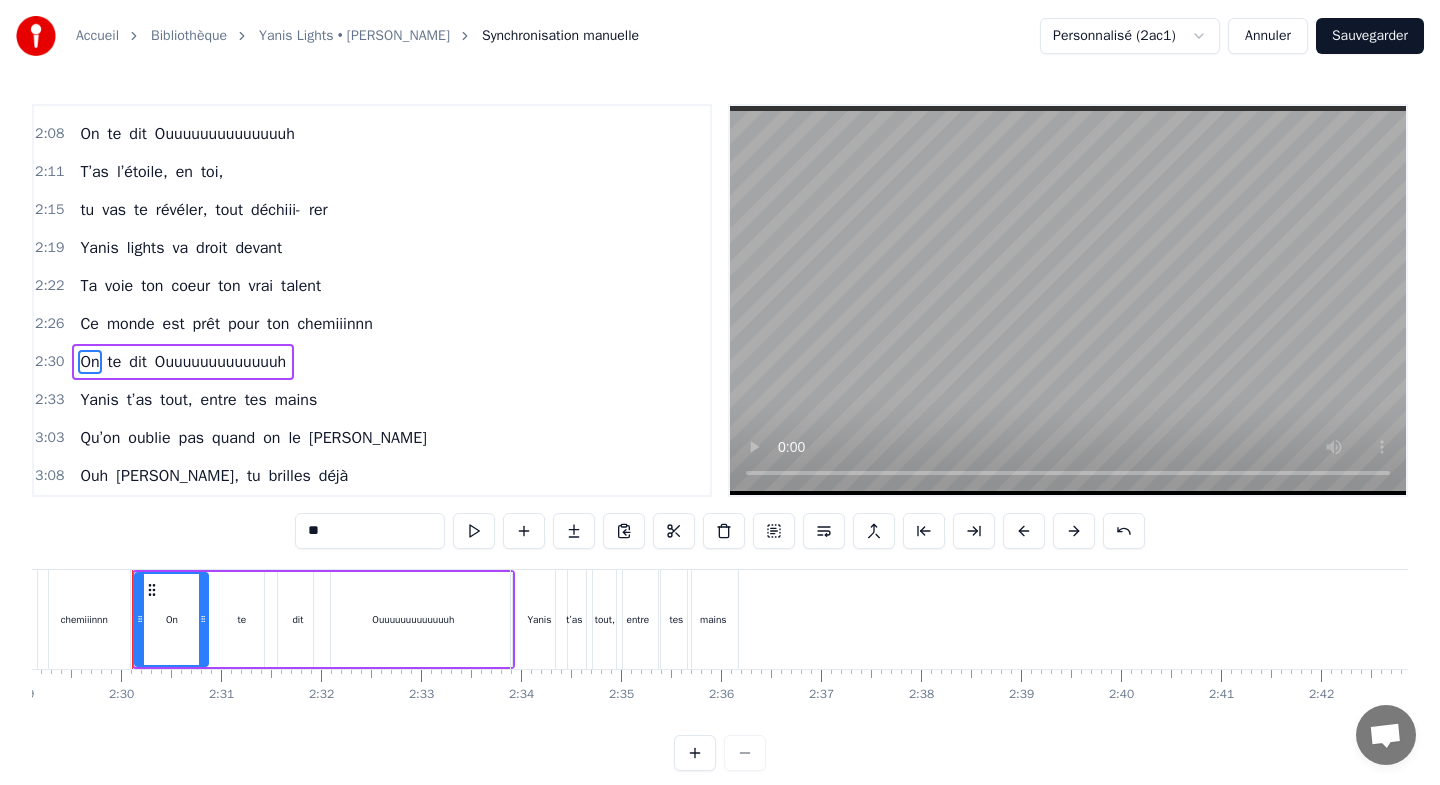 scroll, scrollTop: 1093, scrollLeft: 0, axis: vertical 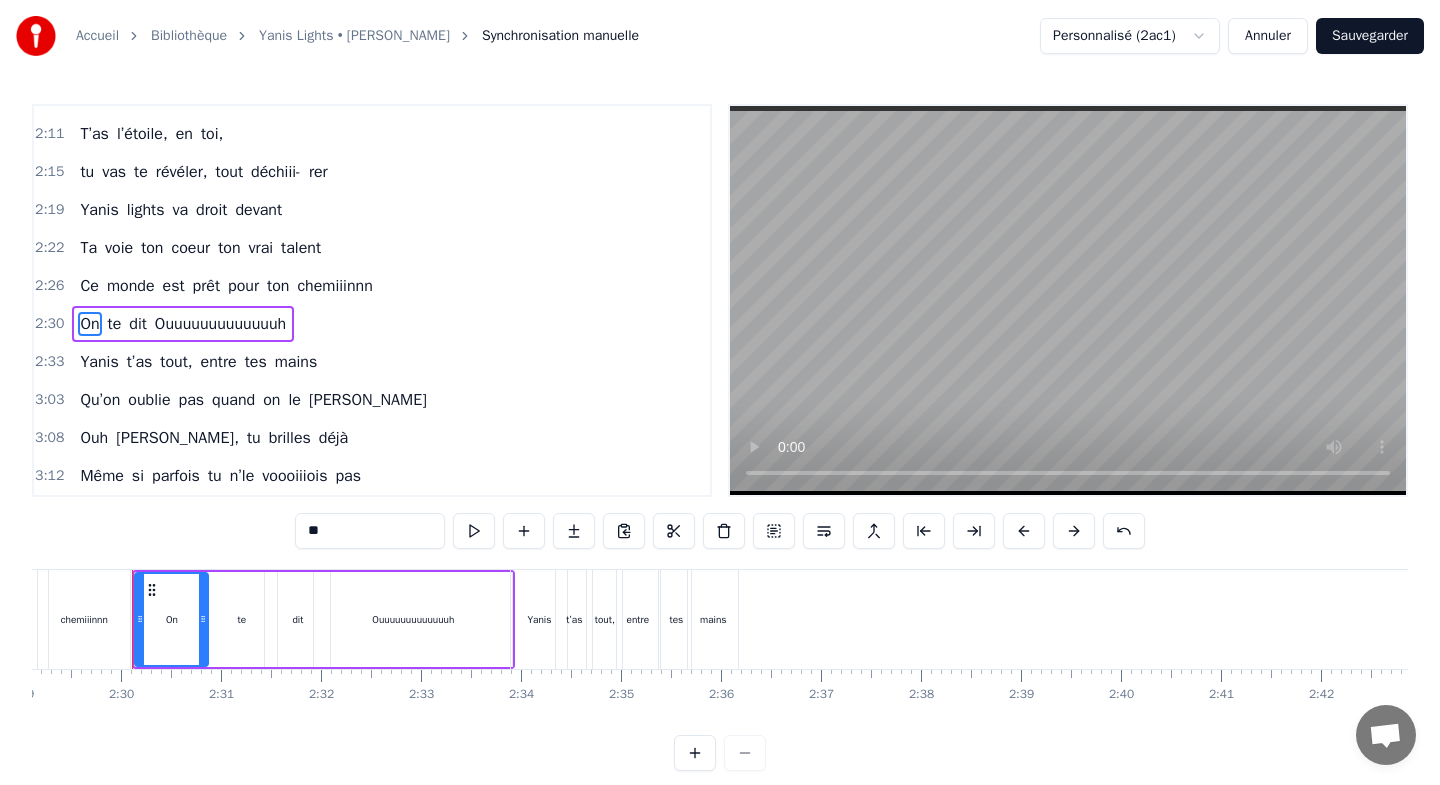 click on "oublie" at bounding box center [149, 400] 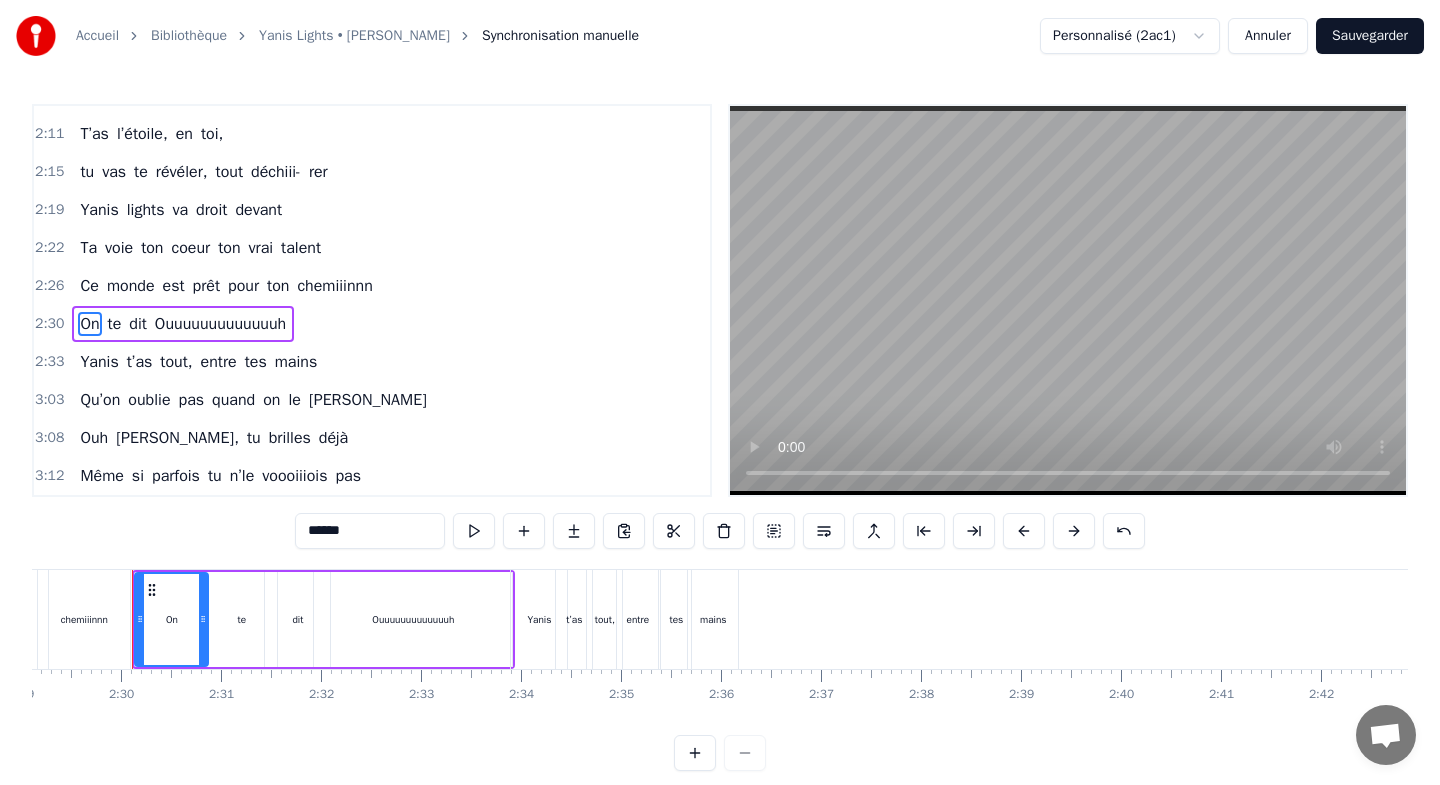 scroll, scrollTop: 6, scrollLeft: 0, axis: vertical 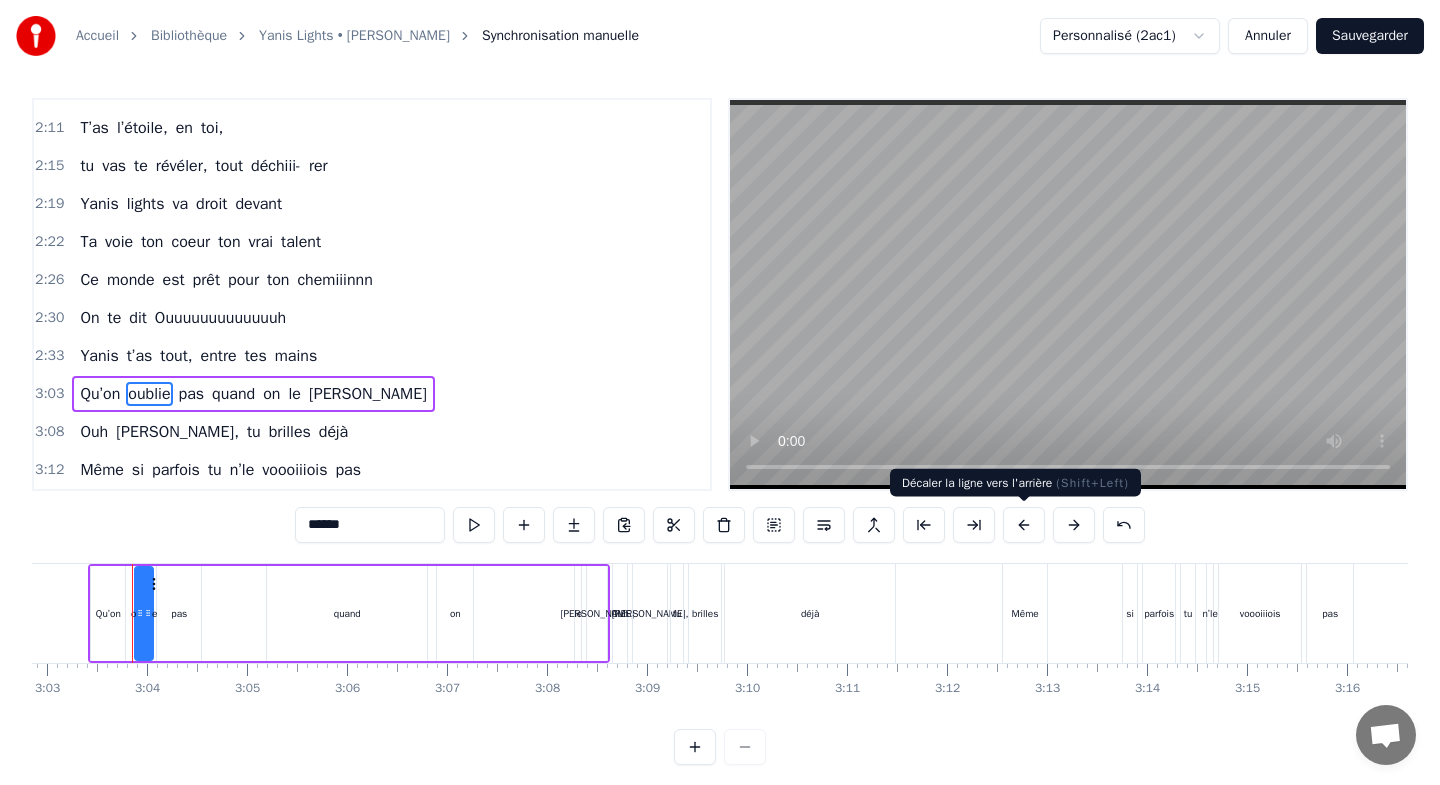 click at bounding box center (1024, 525) 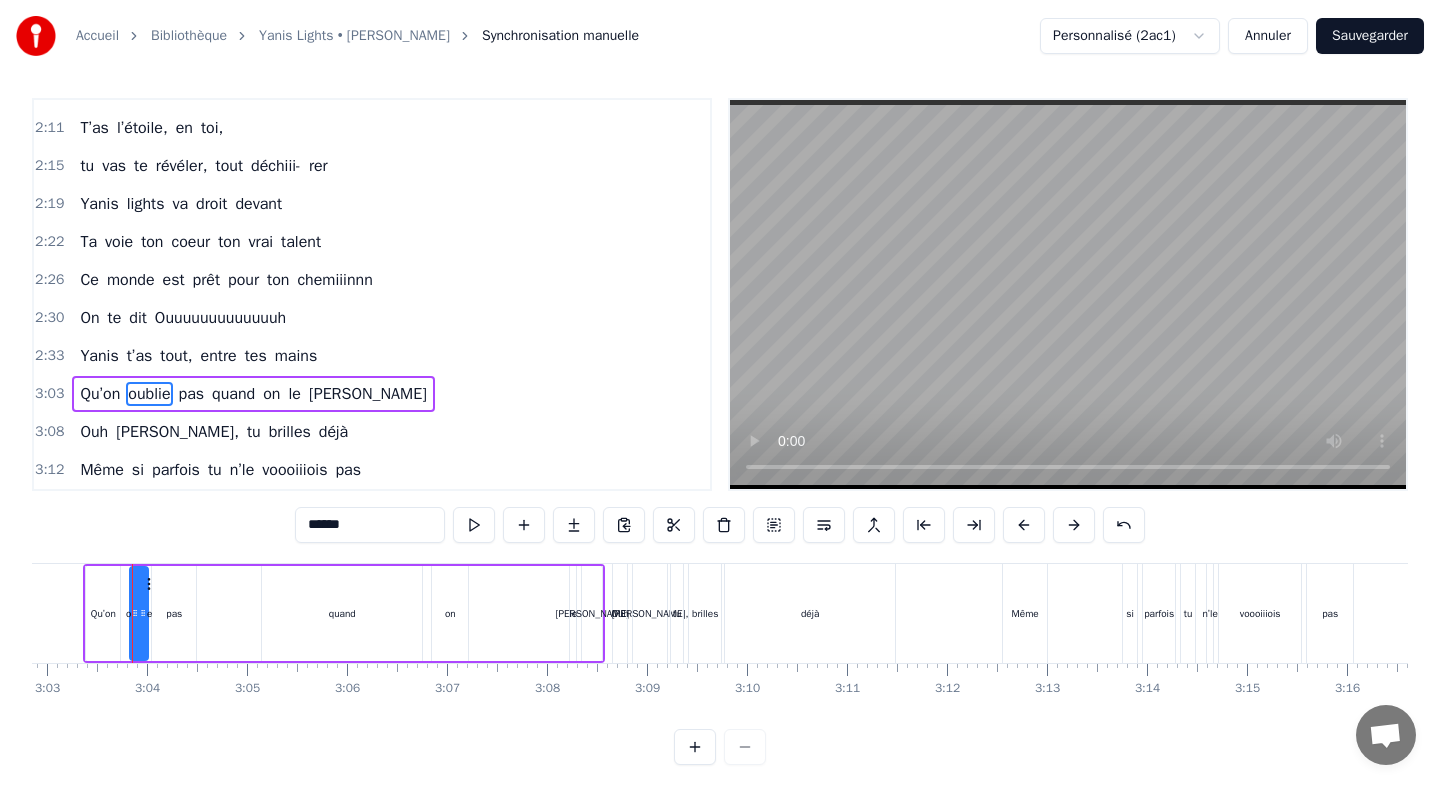 click at bounding box center (1024, 525) 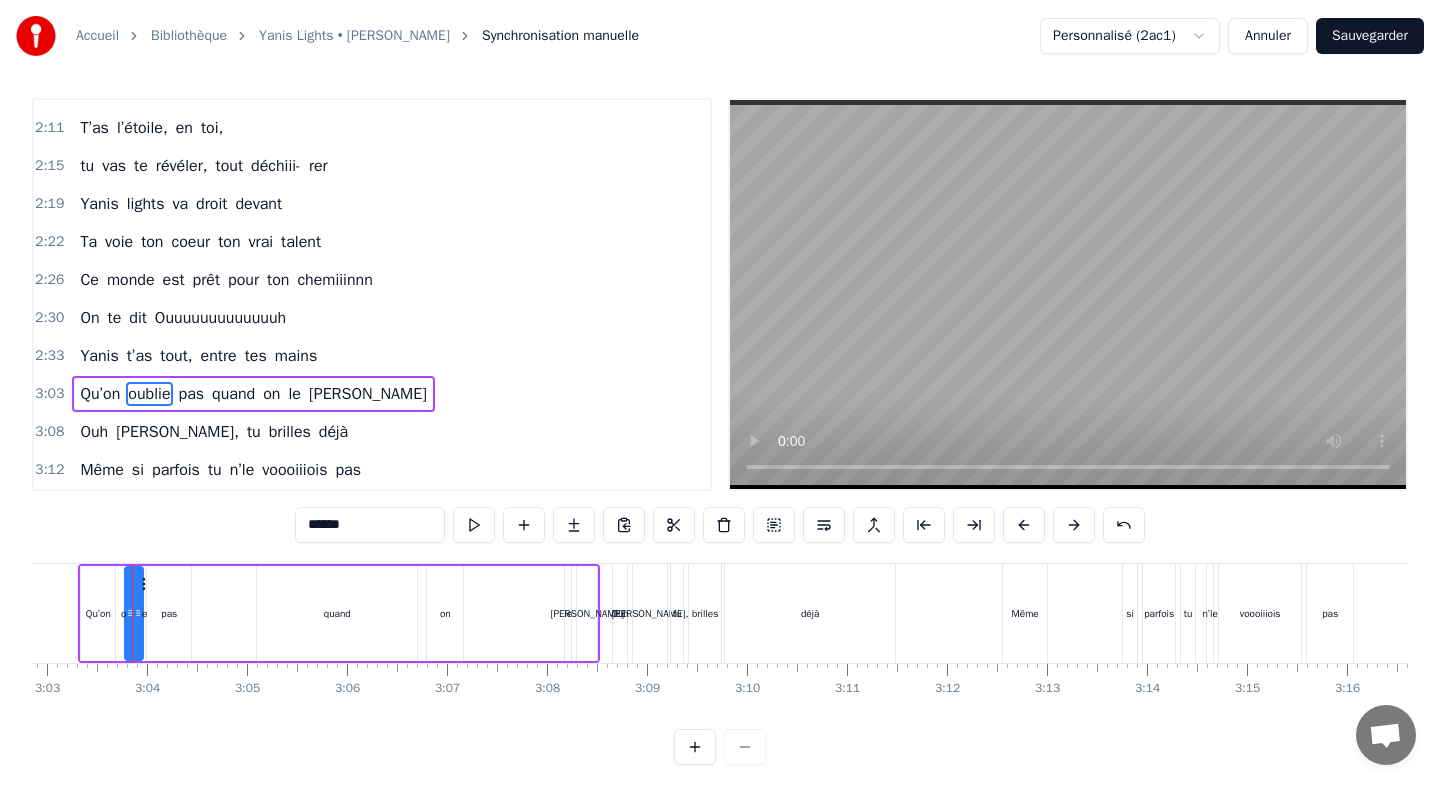 click at bounding box center [1024, 525] 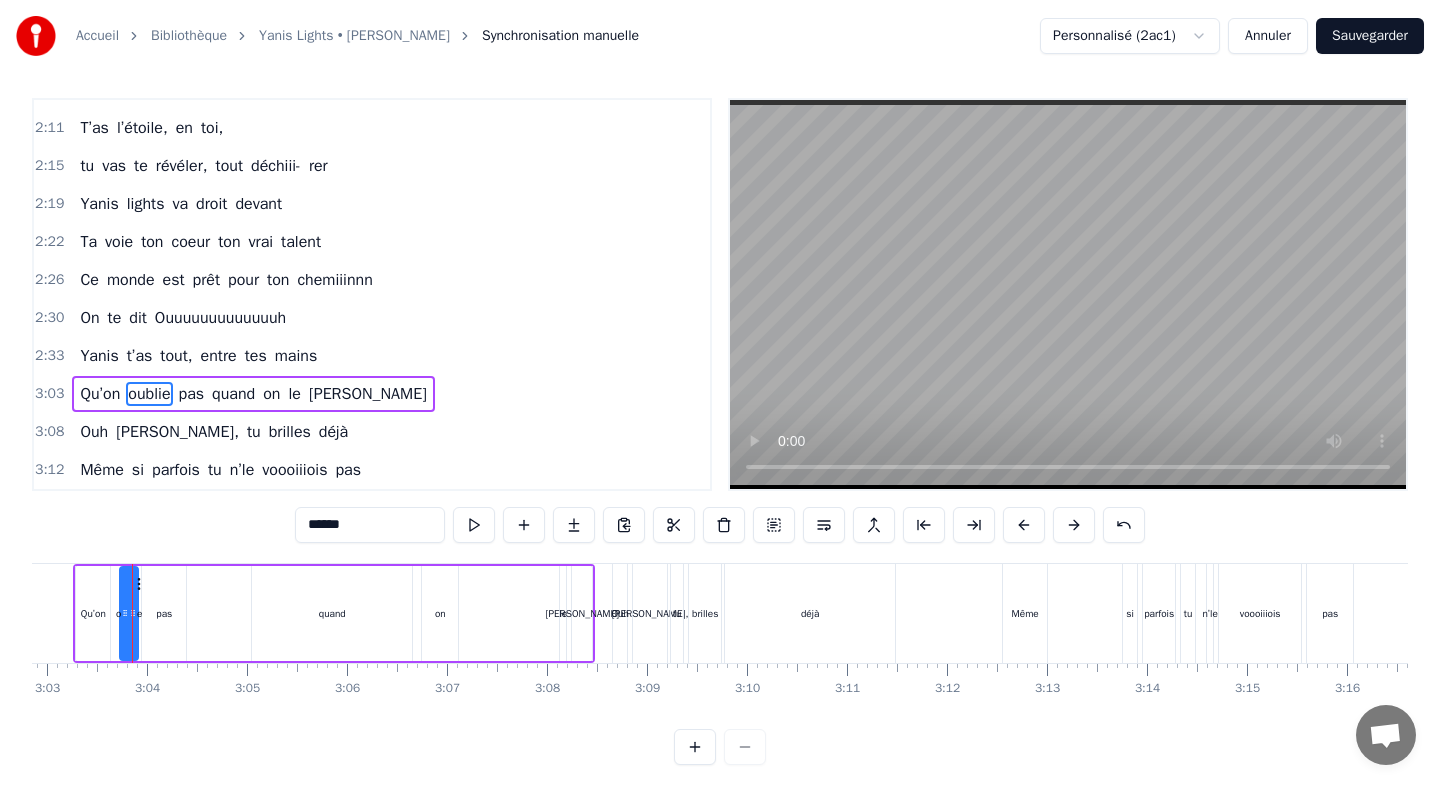 click at bounding box center [1024, 525] 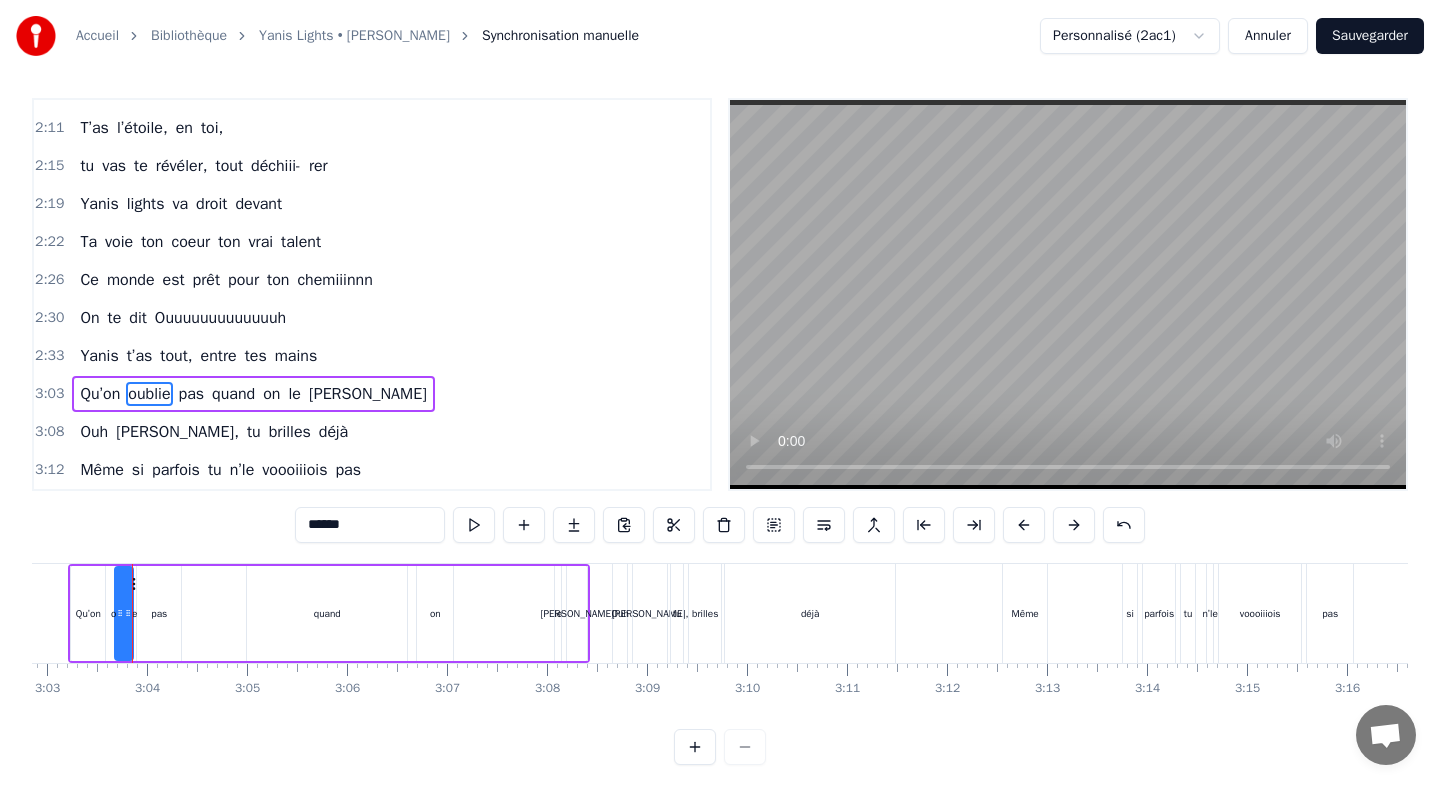 click at bounding box center (1024, 525) 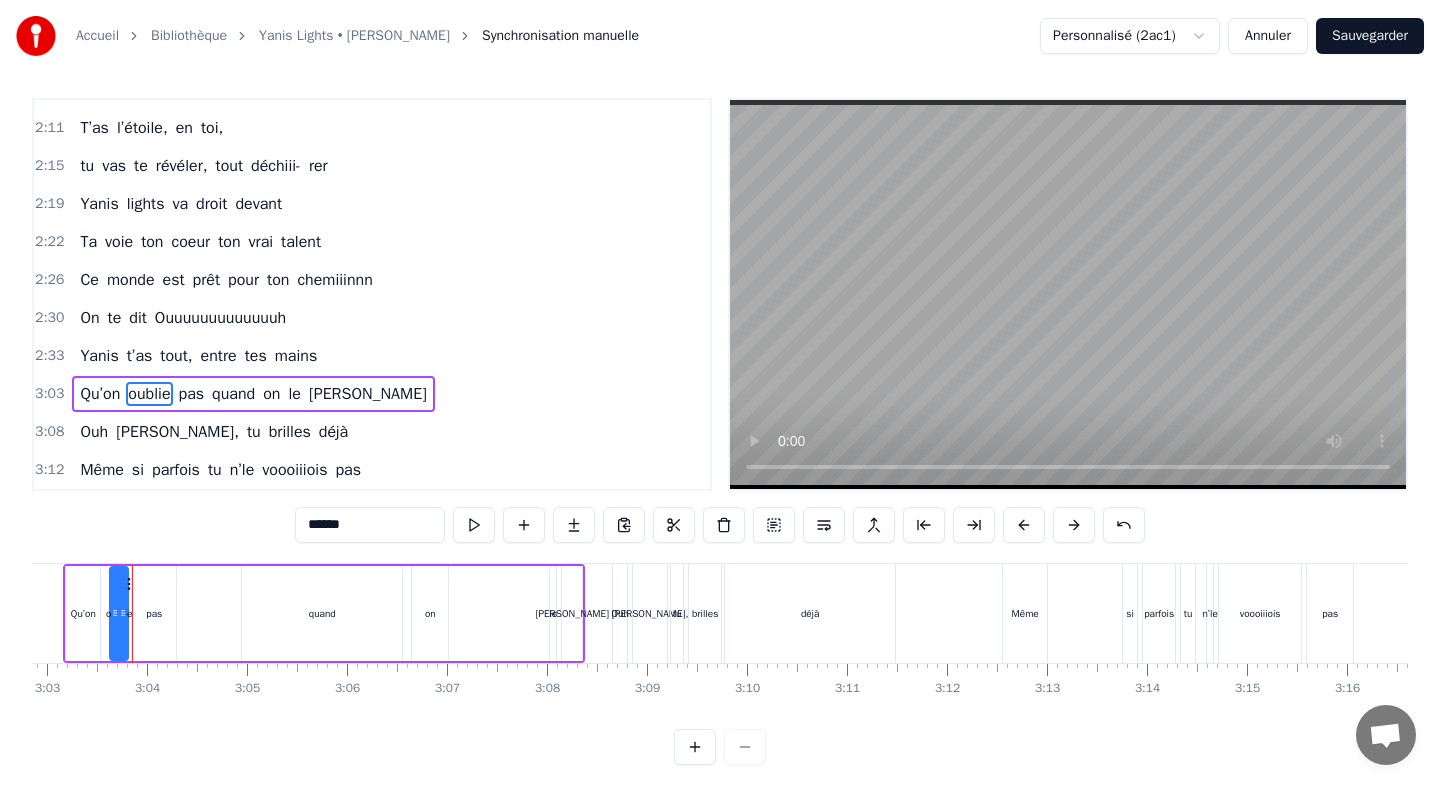 click at bounding box center (1024, 525) 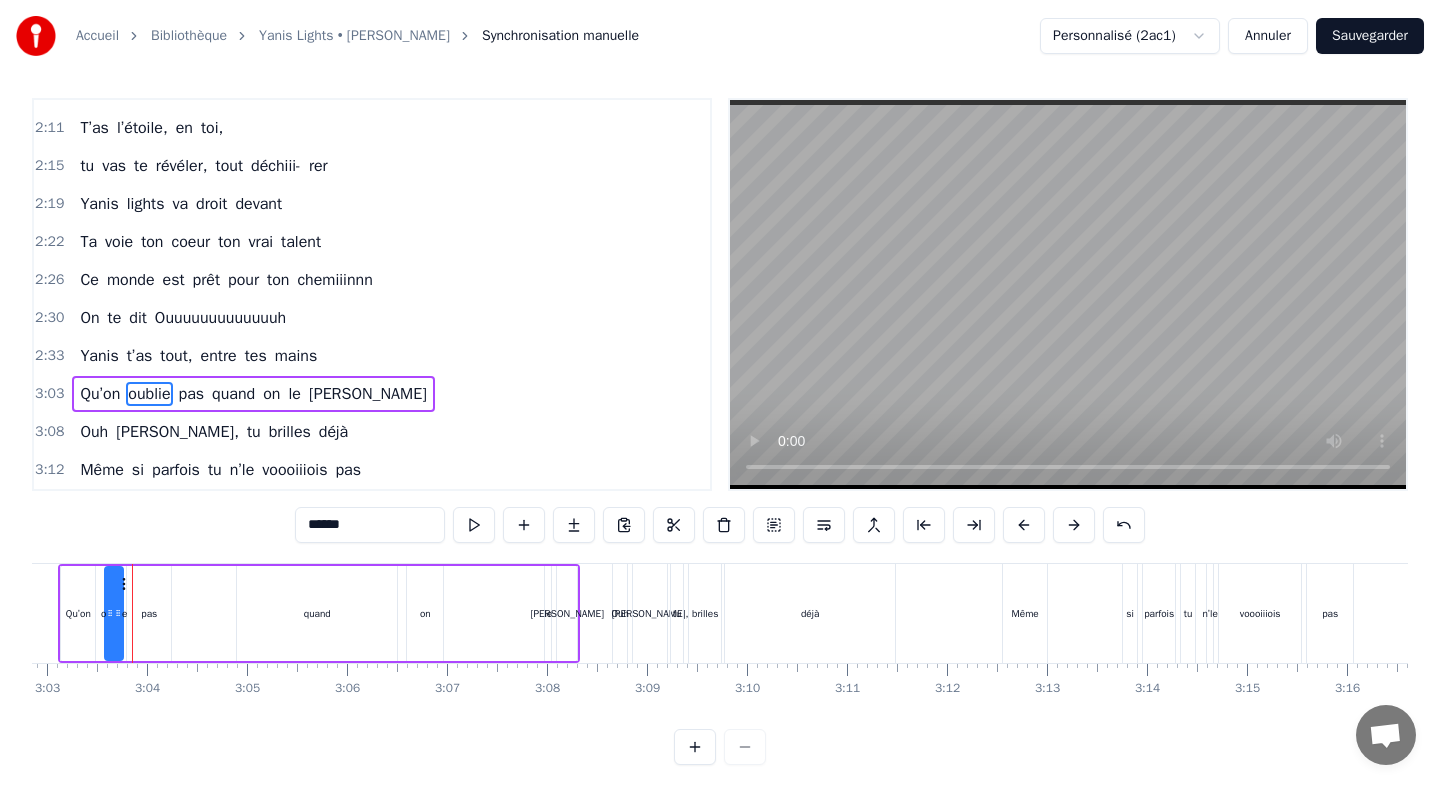 click at bounding box center [1024, 525] 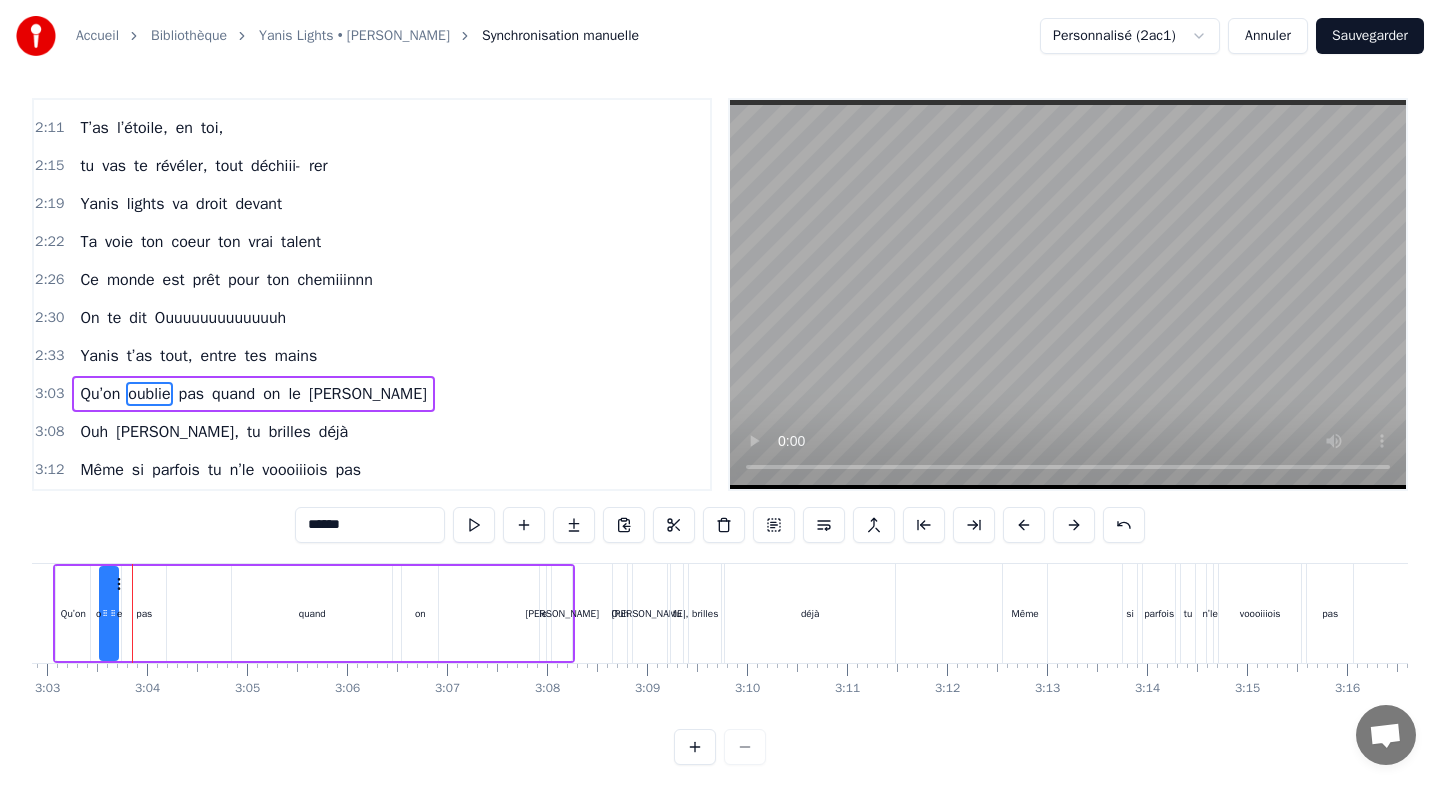 click at bounding box center (1024, 525) 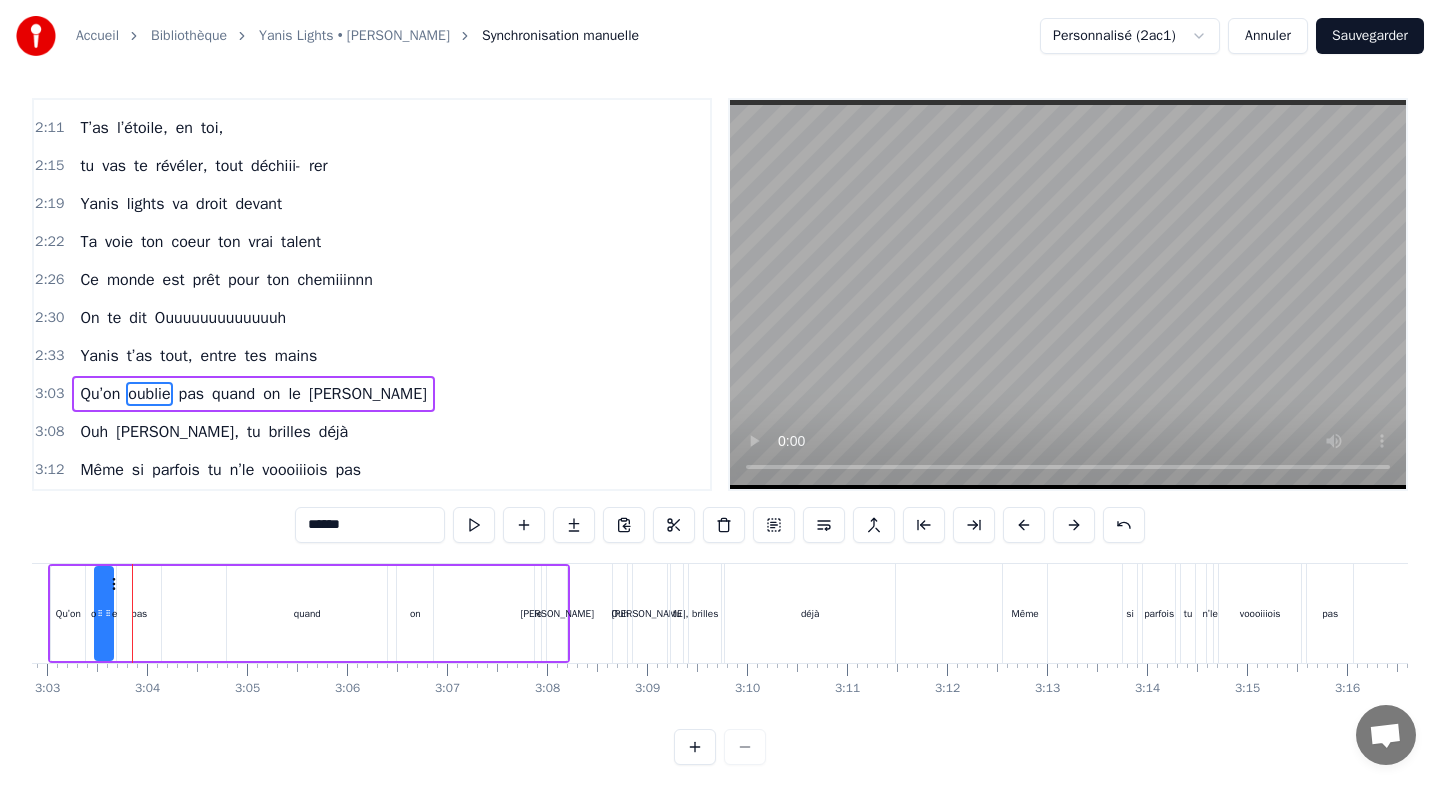 click at bounding box center (1024, 525) 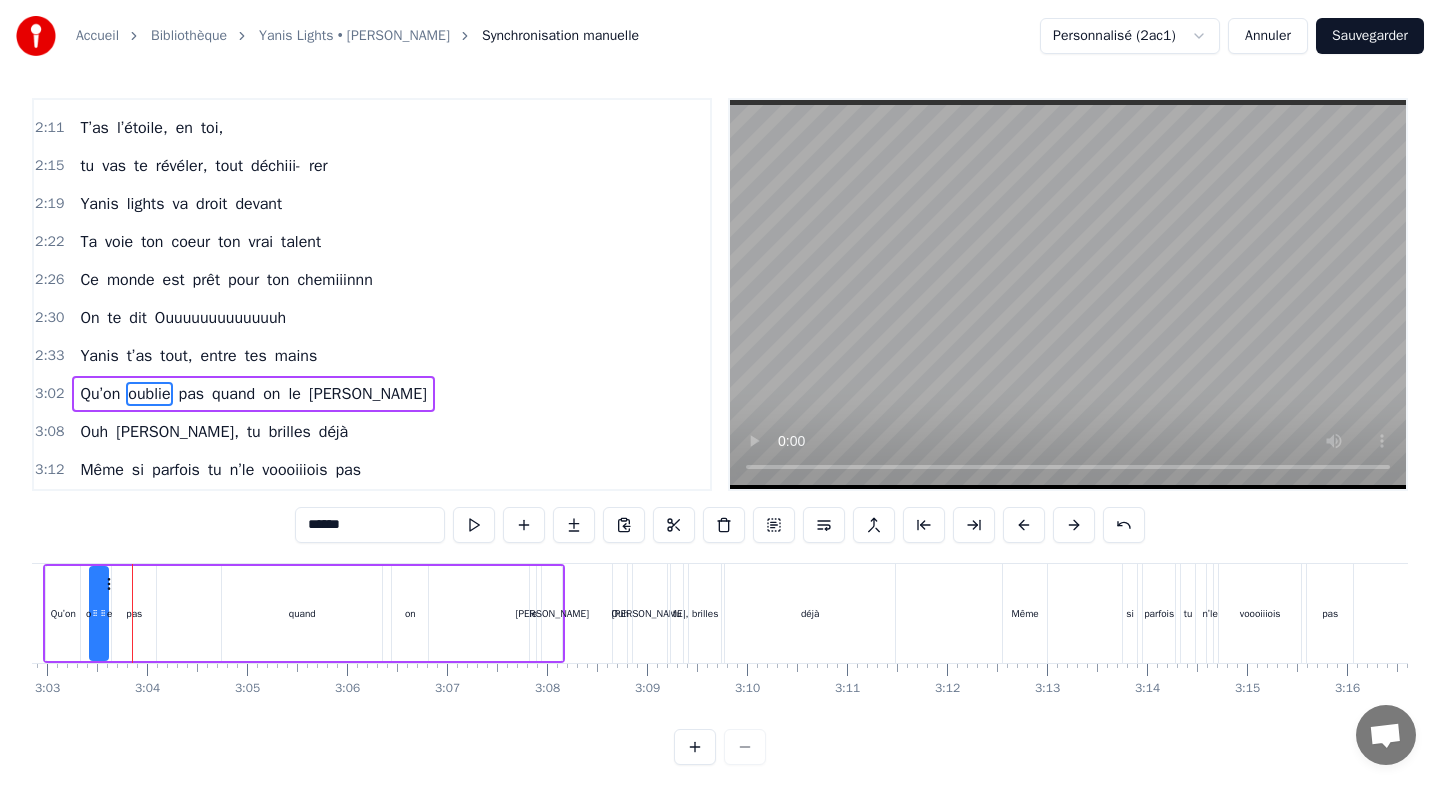 click at bounding box center (1024, 525) 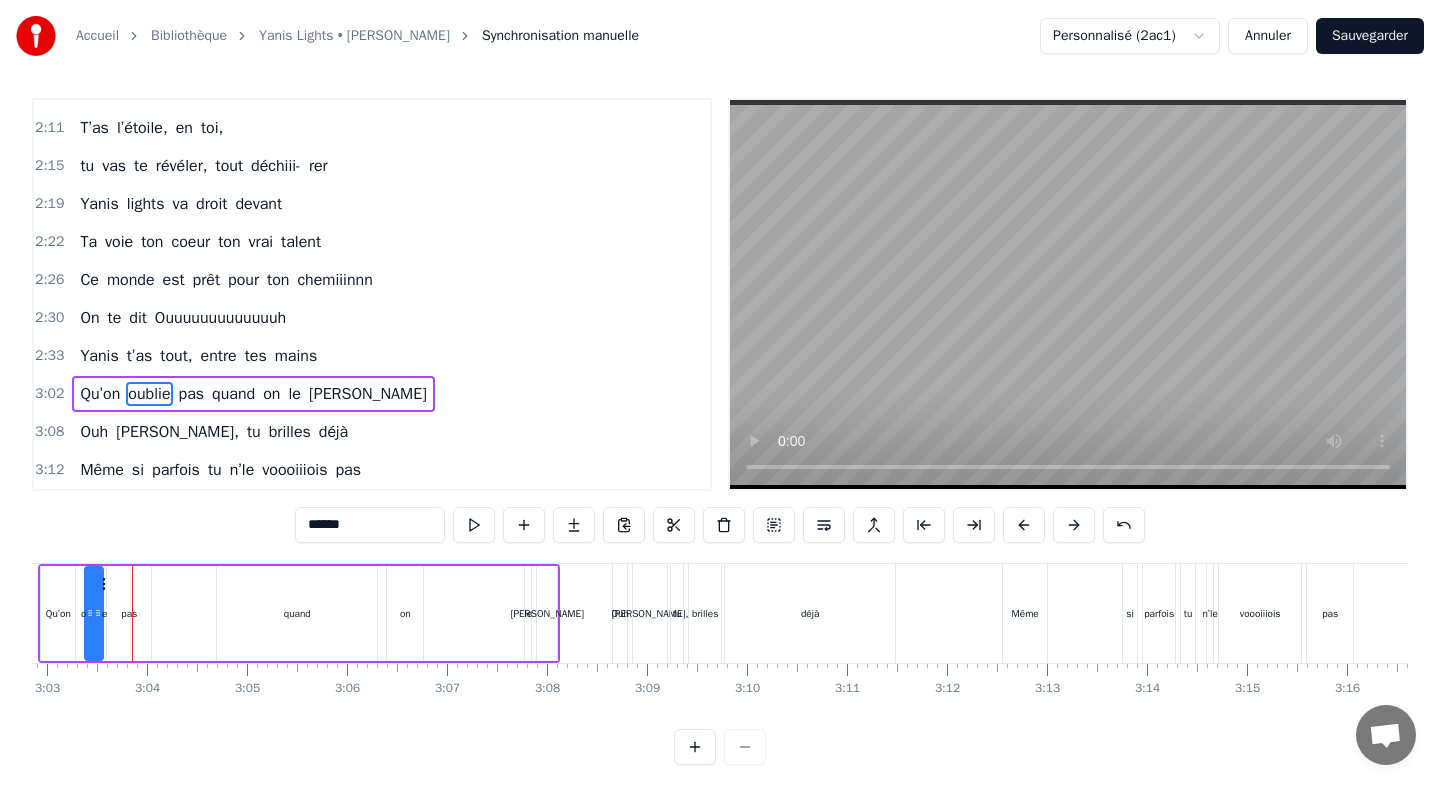 click at bounding box center (1024, 525) 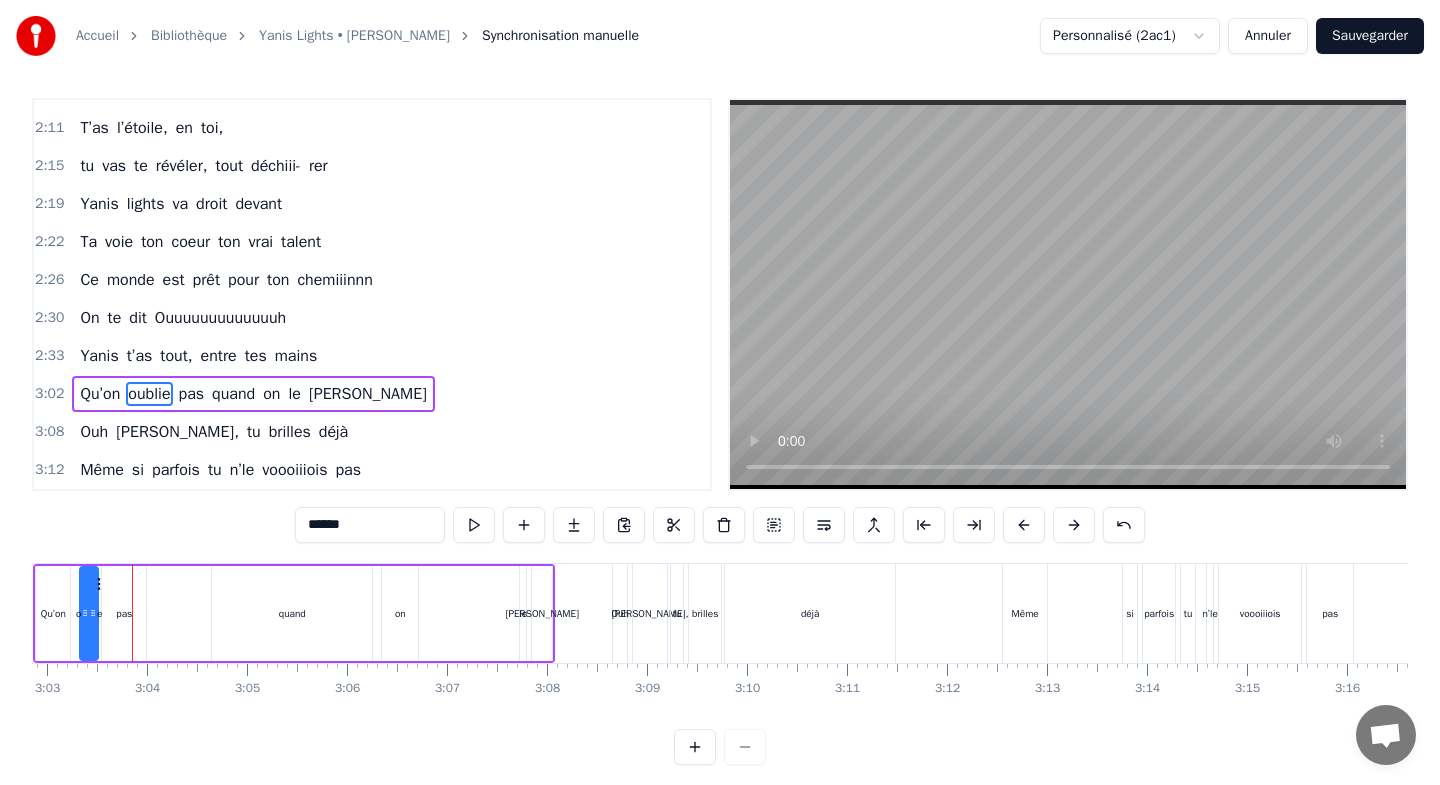 click at bounding box center [1024, 525] 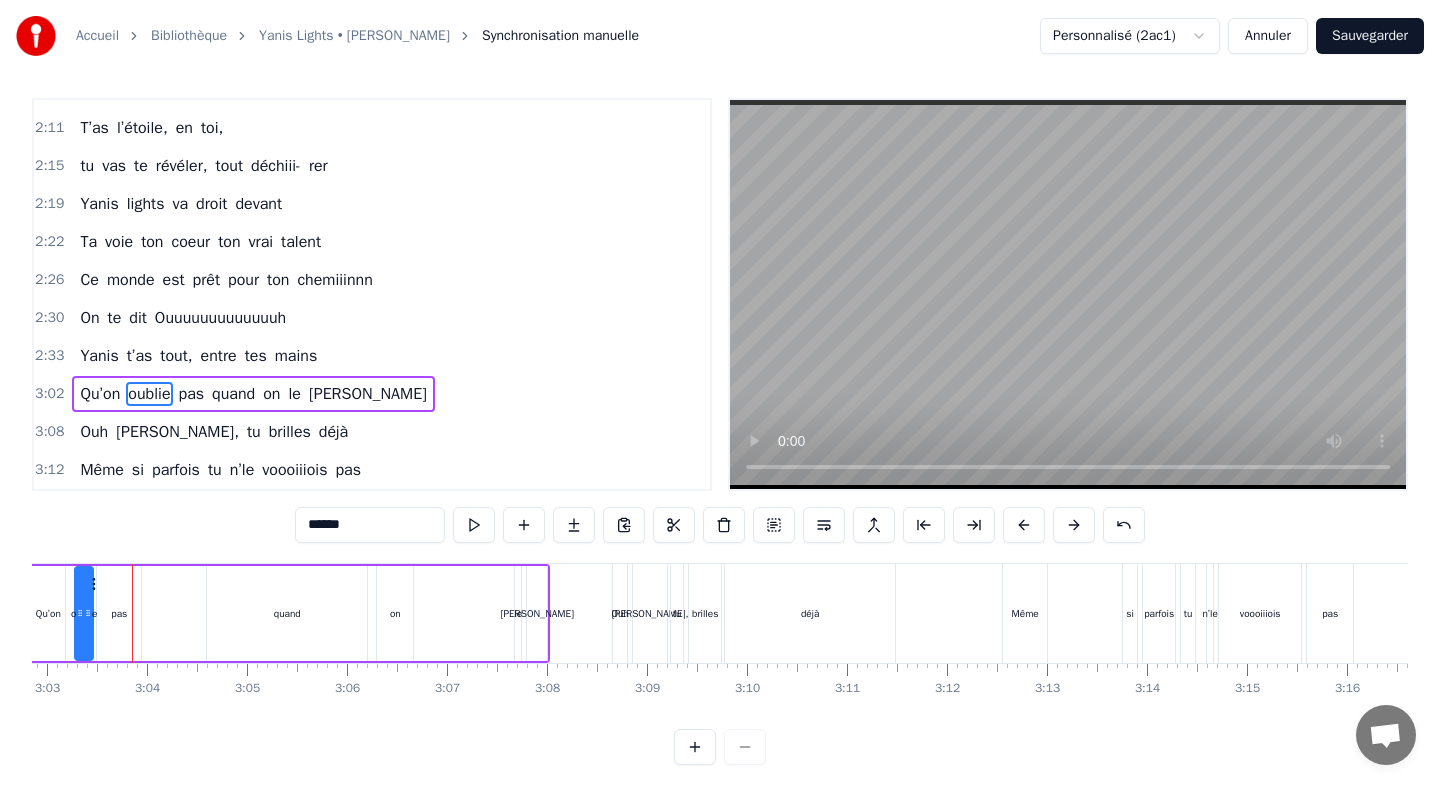 click at bounding box center (1024, 525) 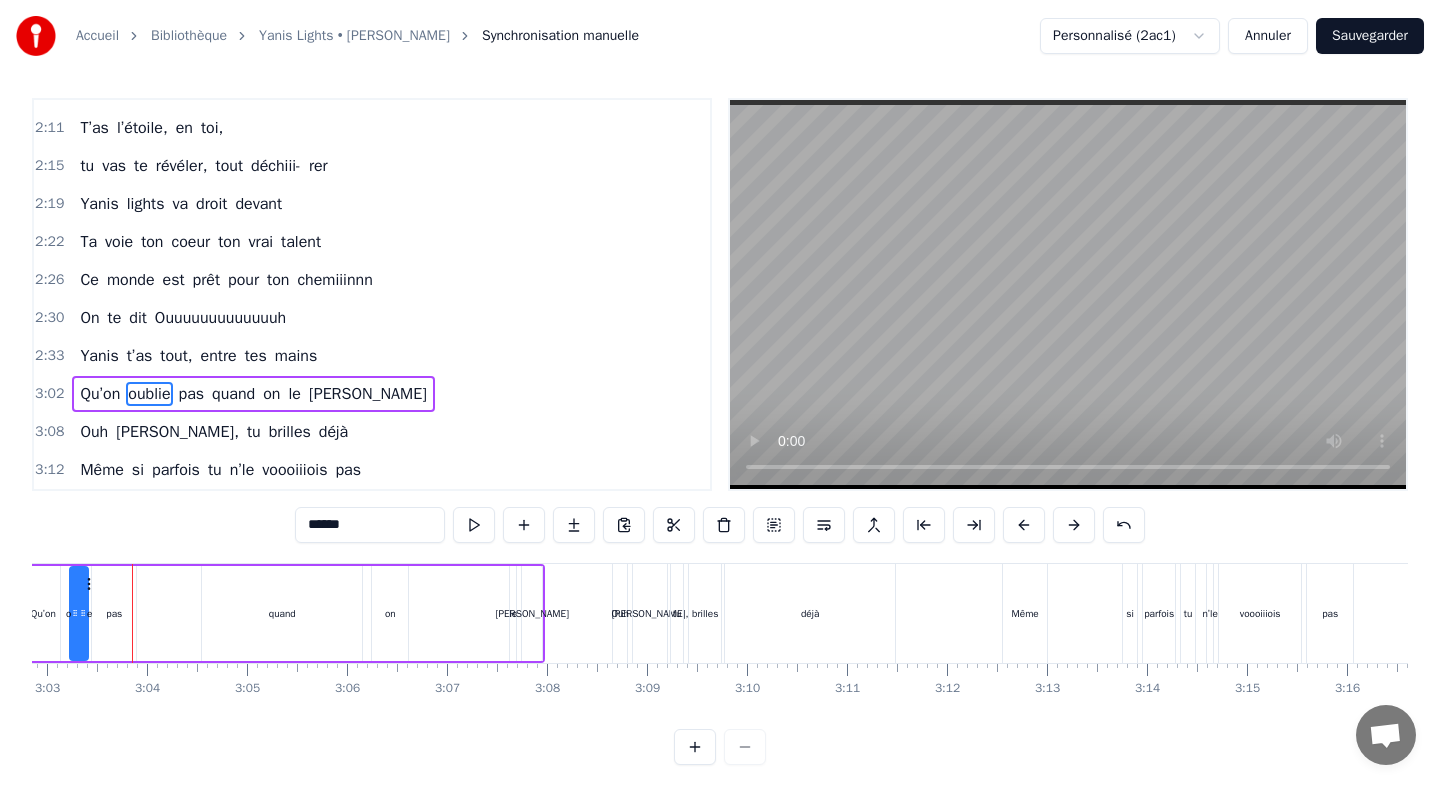 click at bounding box center (1024, 525) 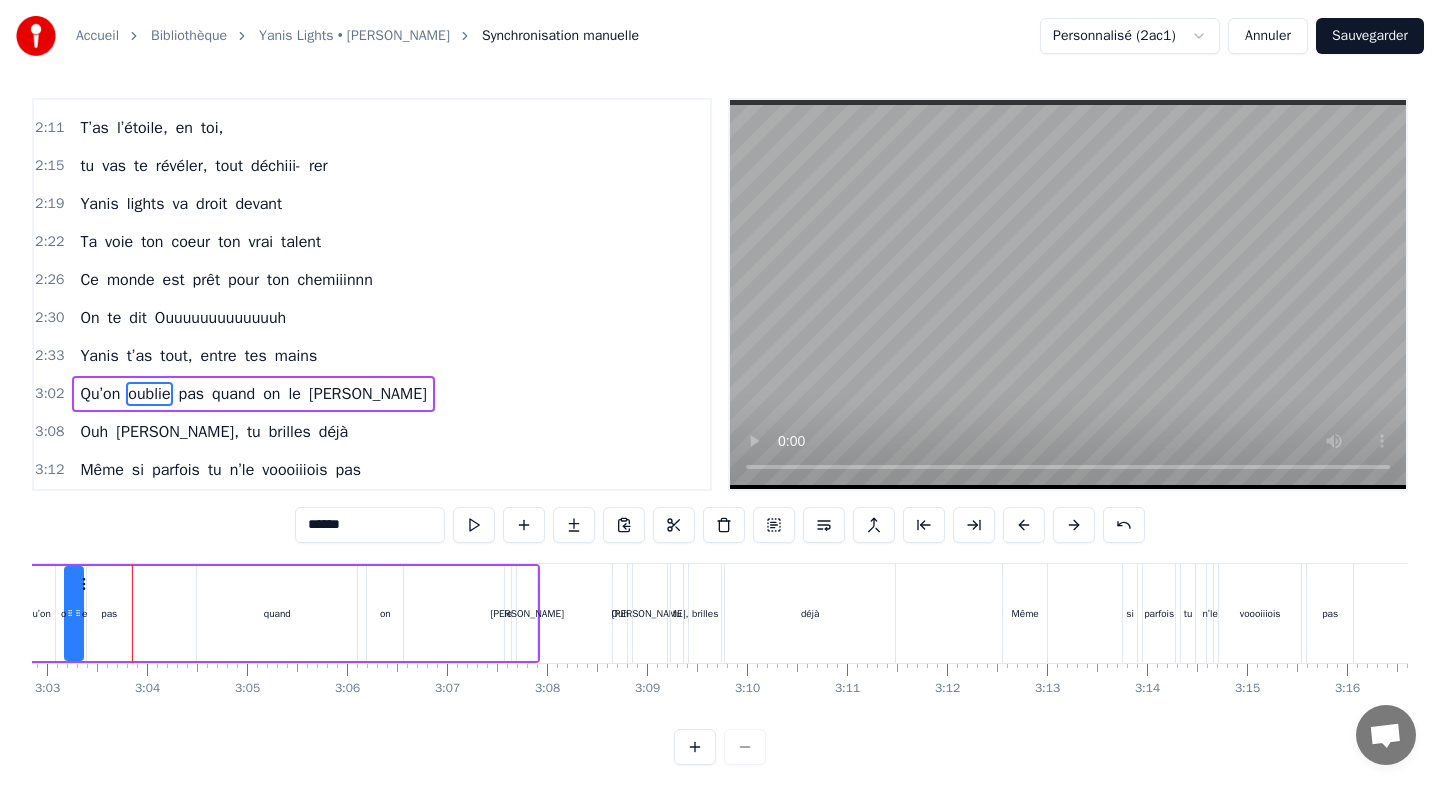 click at bounding box center [1024, 525] 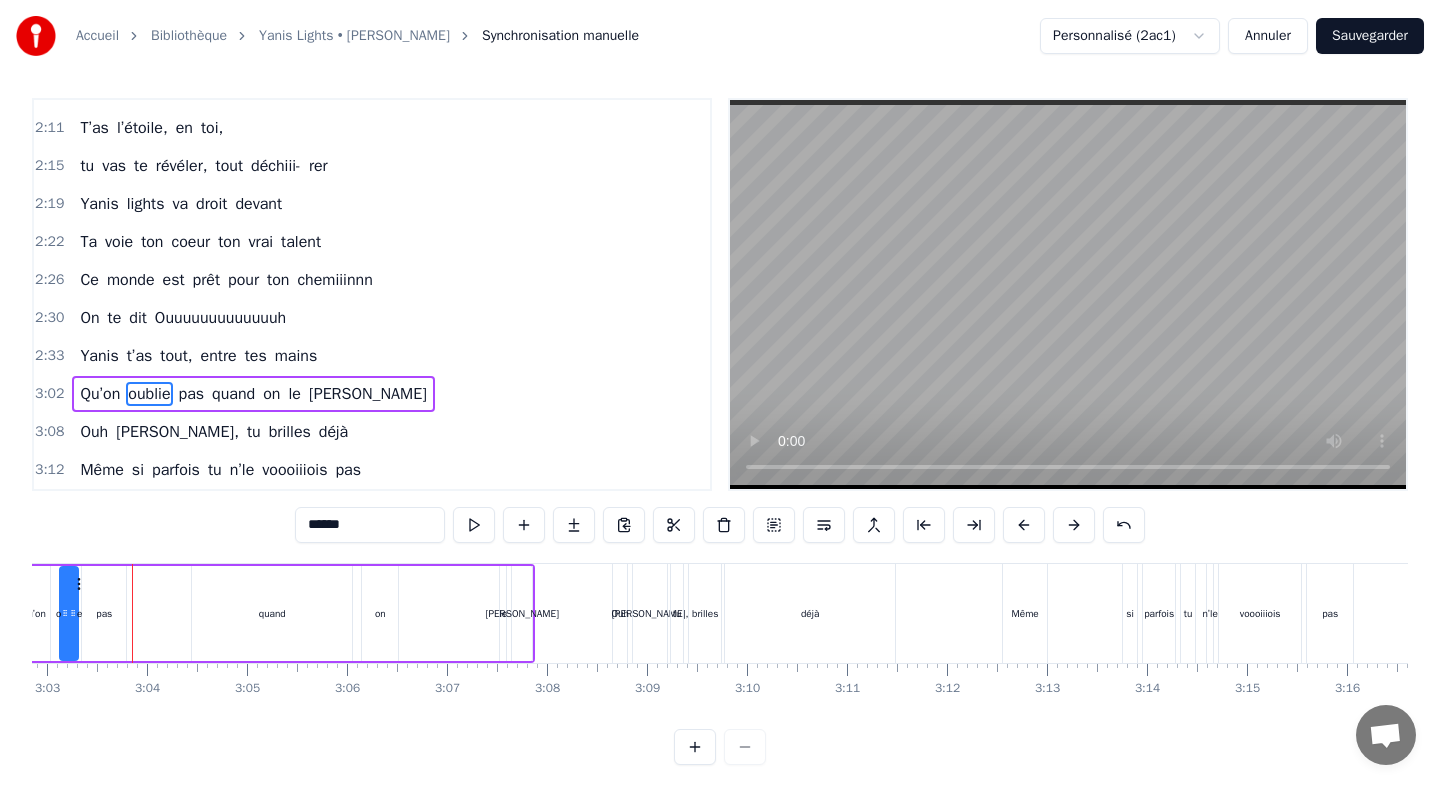 click at bounding box center (1024, 525) 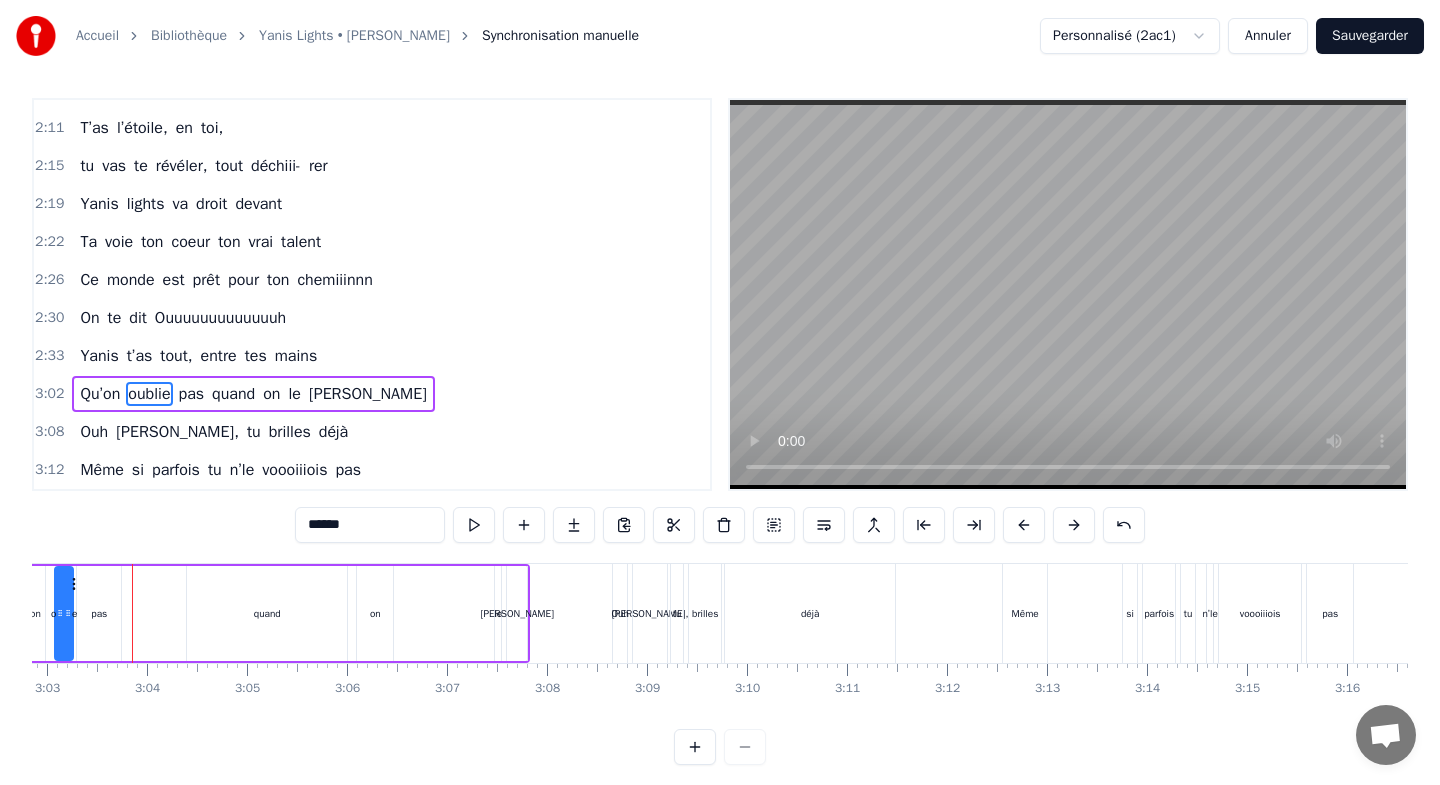 click at bounding box center (1024, 525) 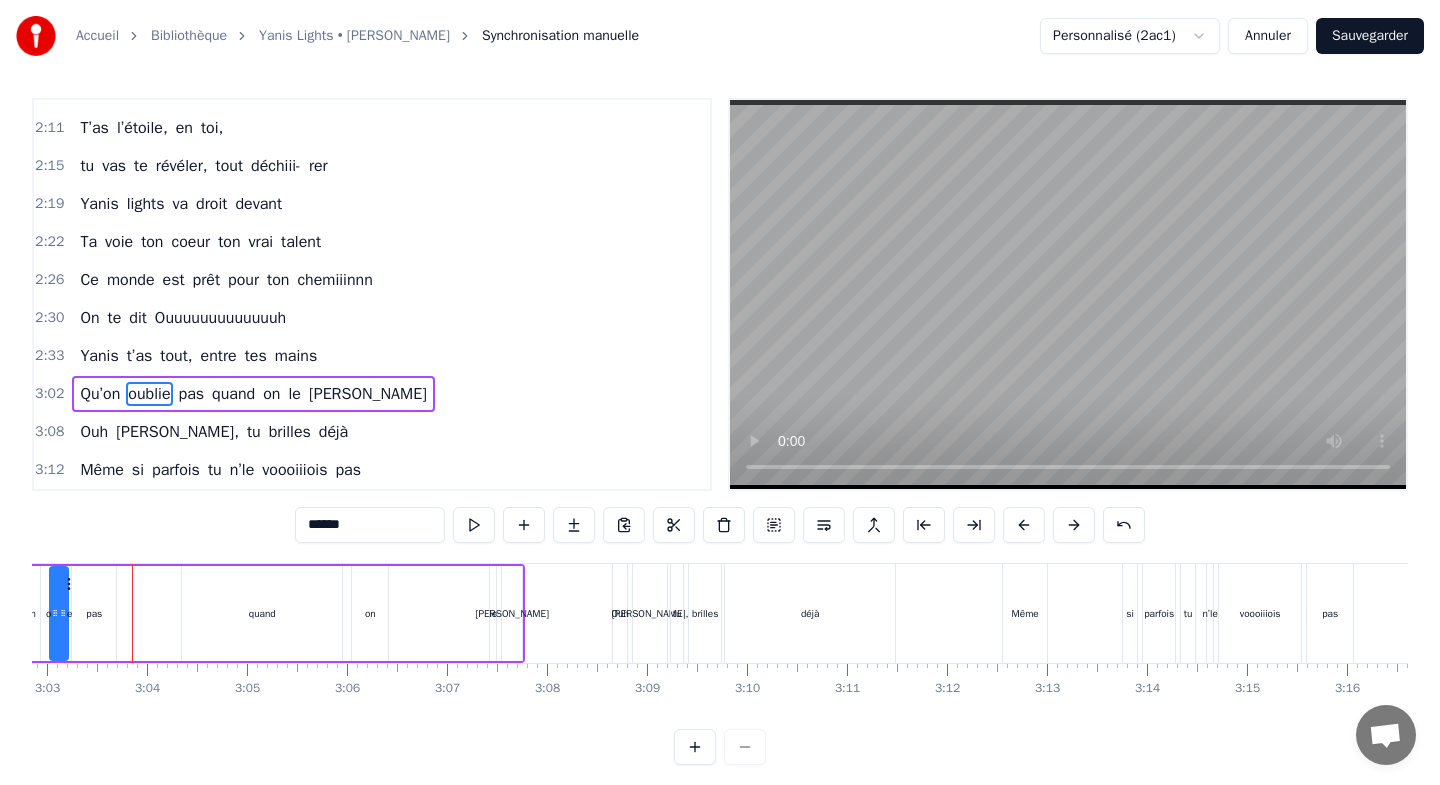 click at bounding box center (1024, 525) 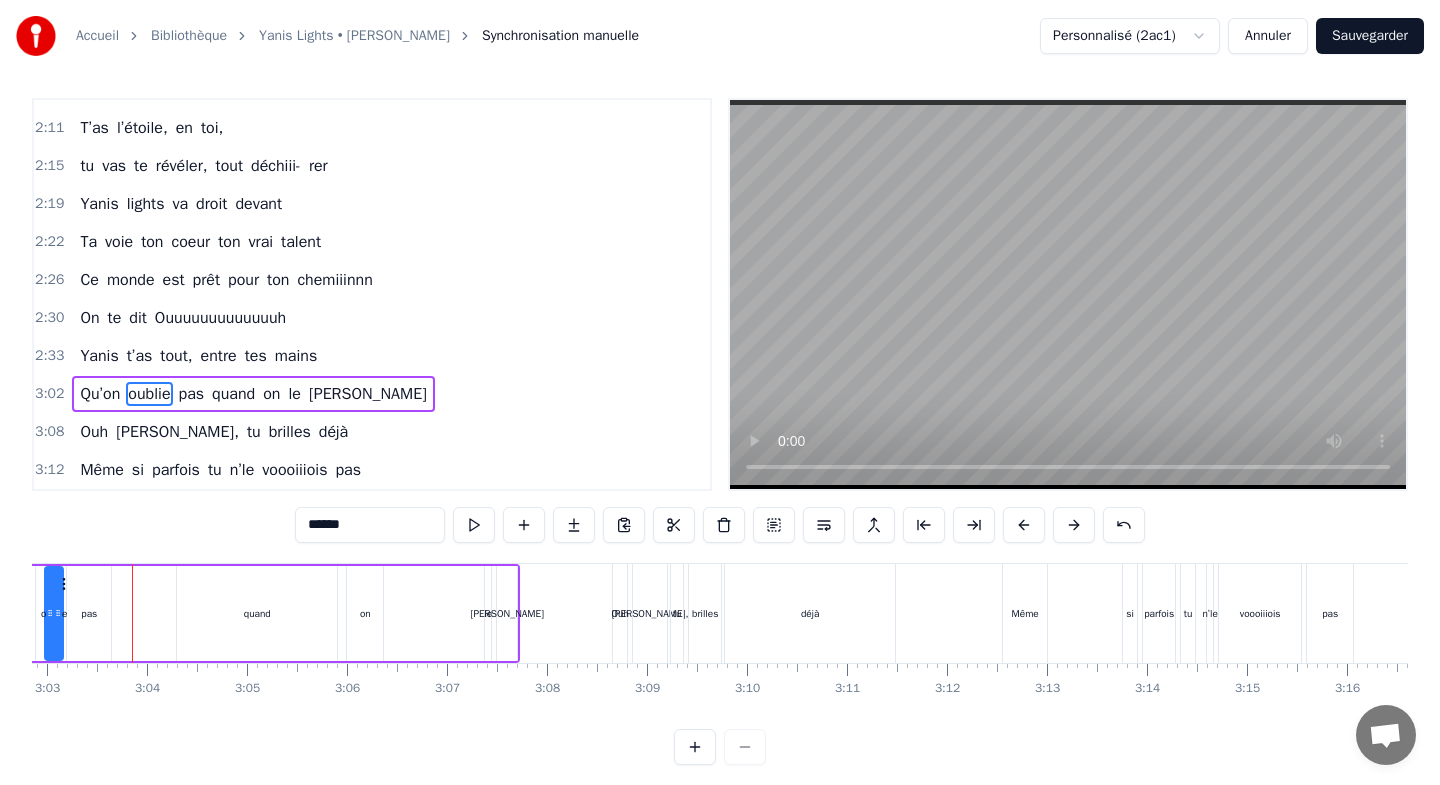 click at bounding box center (1024, 525) 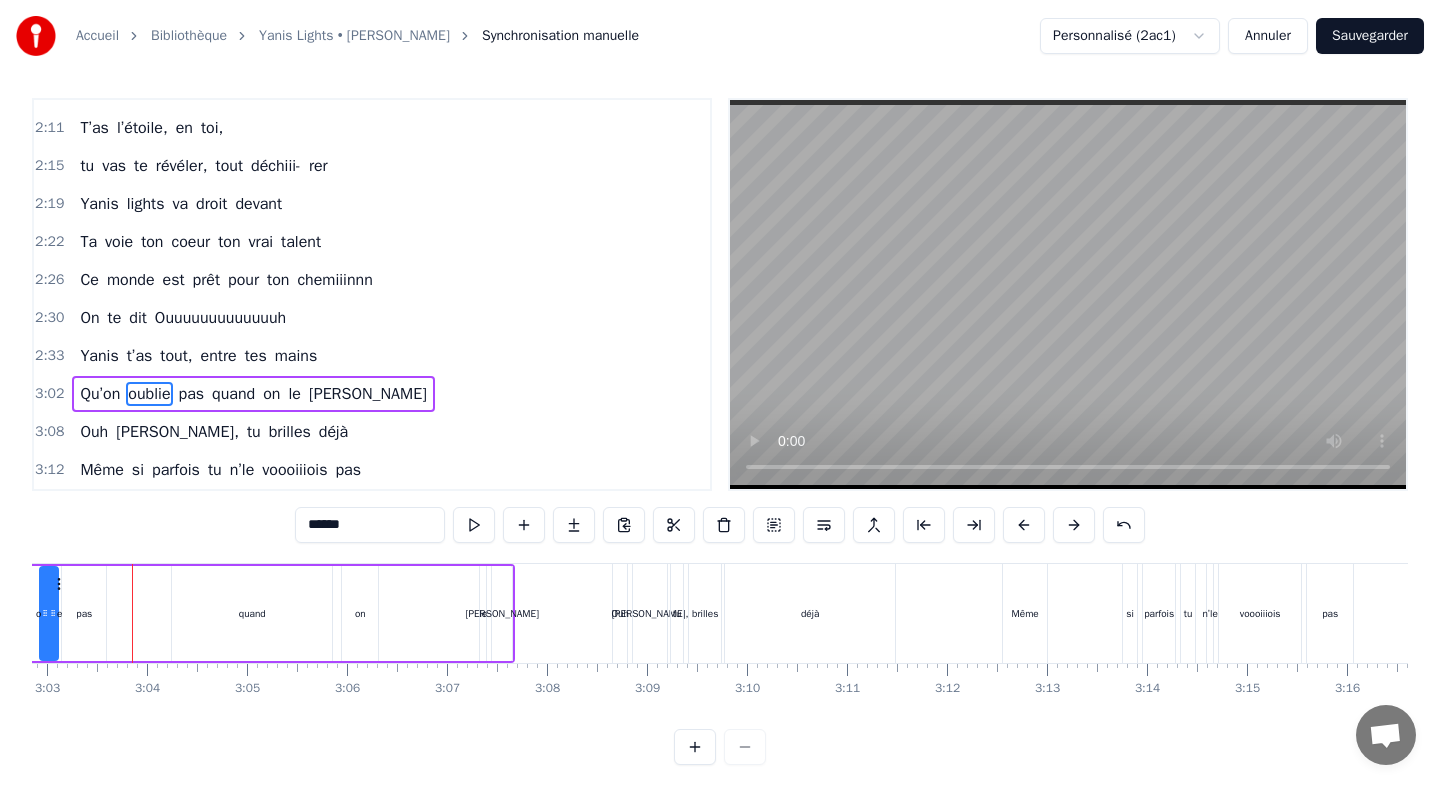 click at bounding box center (1024, 525) 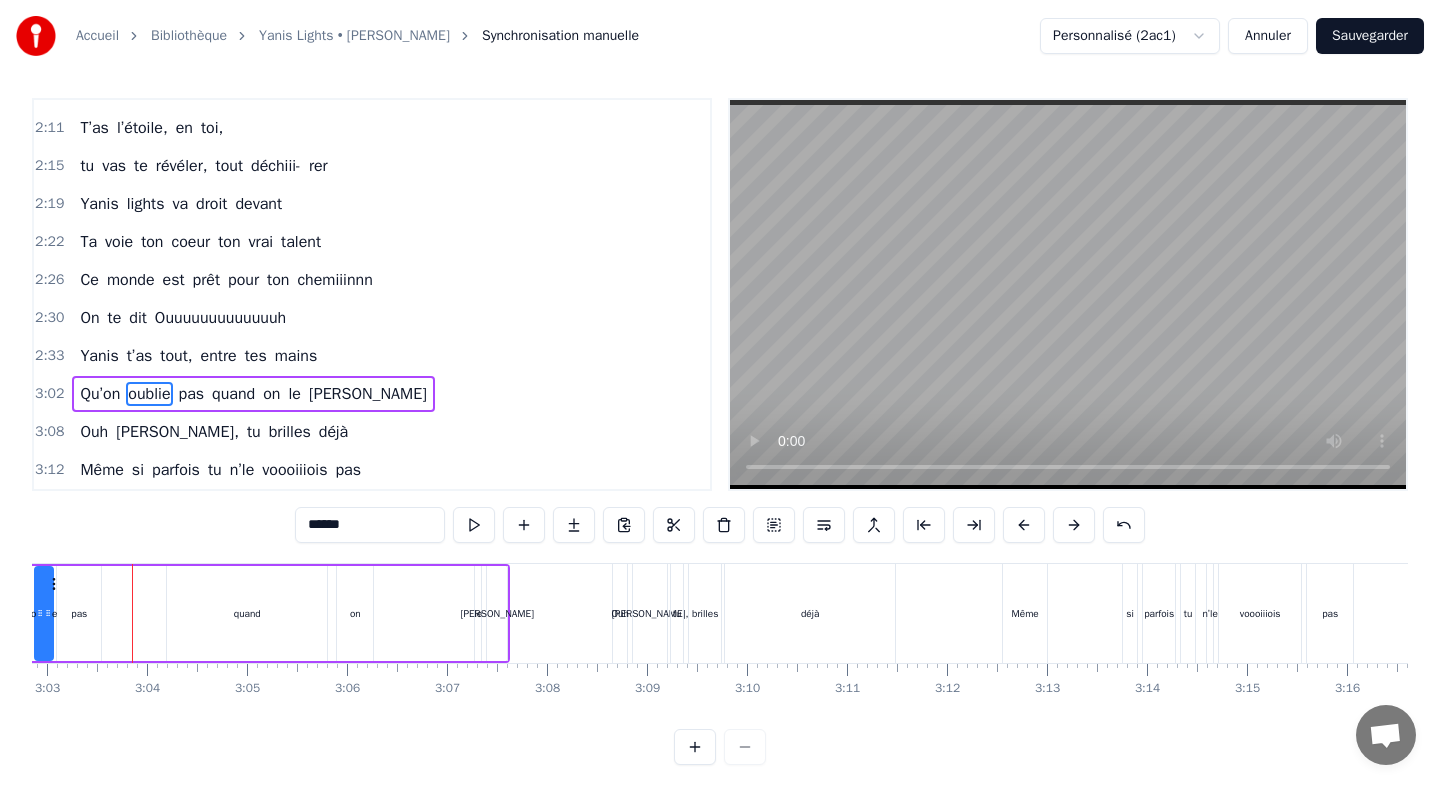 click at bounding box center [1024, 525] 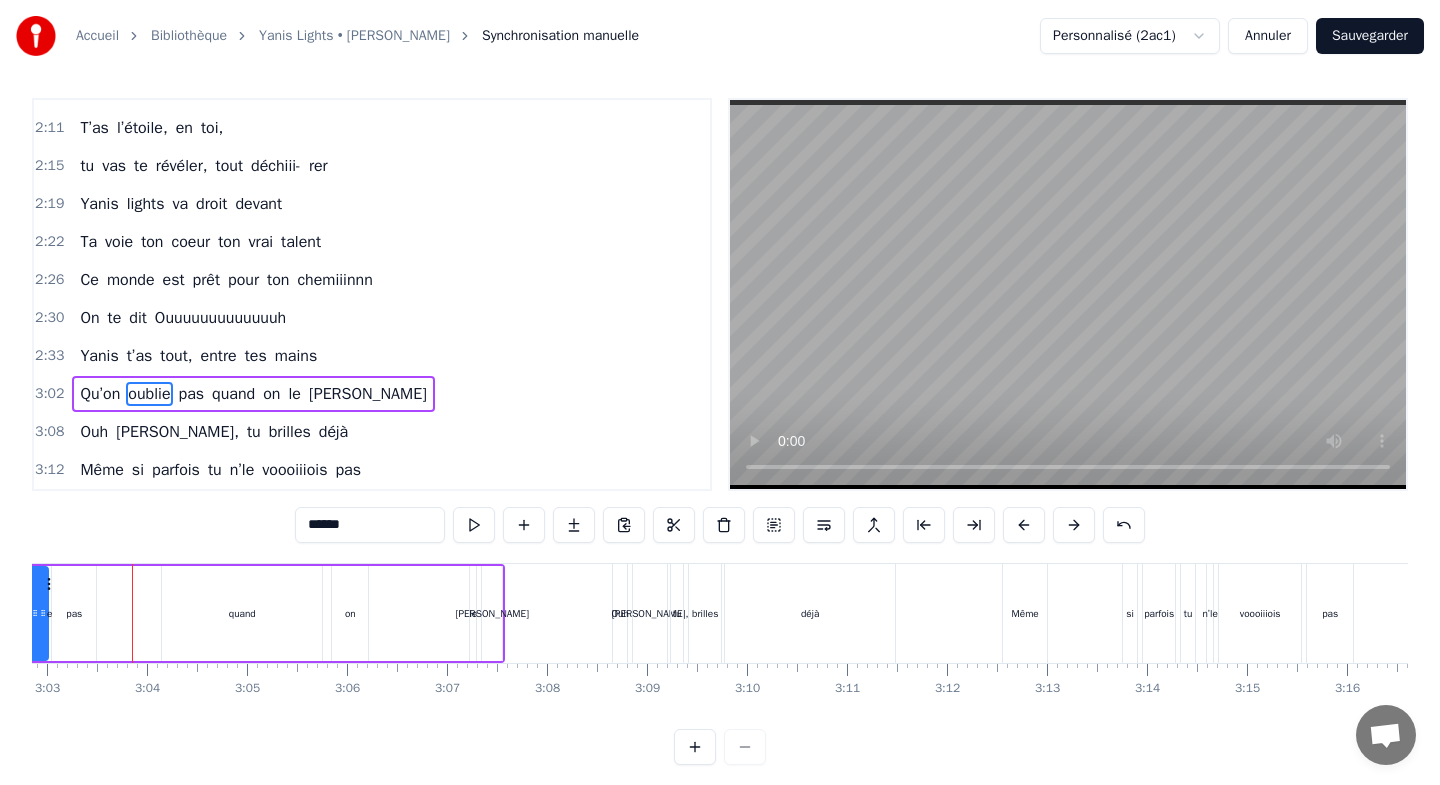 click at bounding box center (1024, 525) 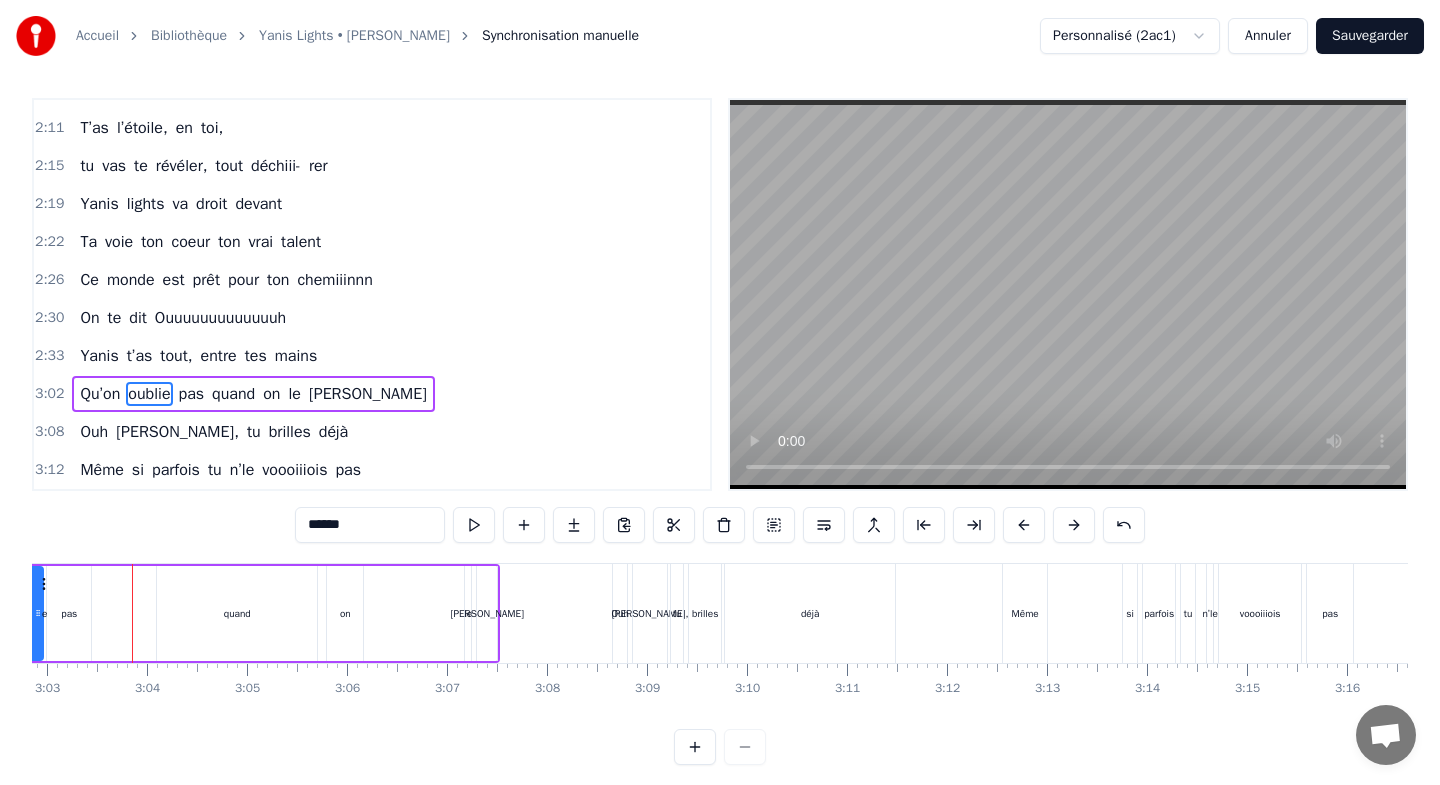 click at bounding box center (1024, 525) 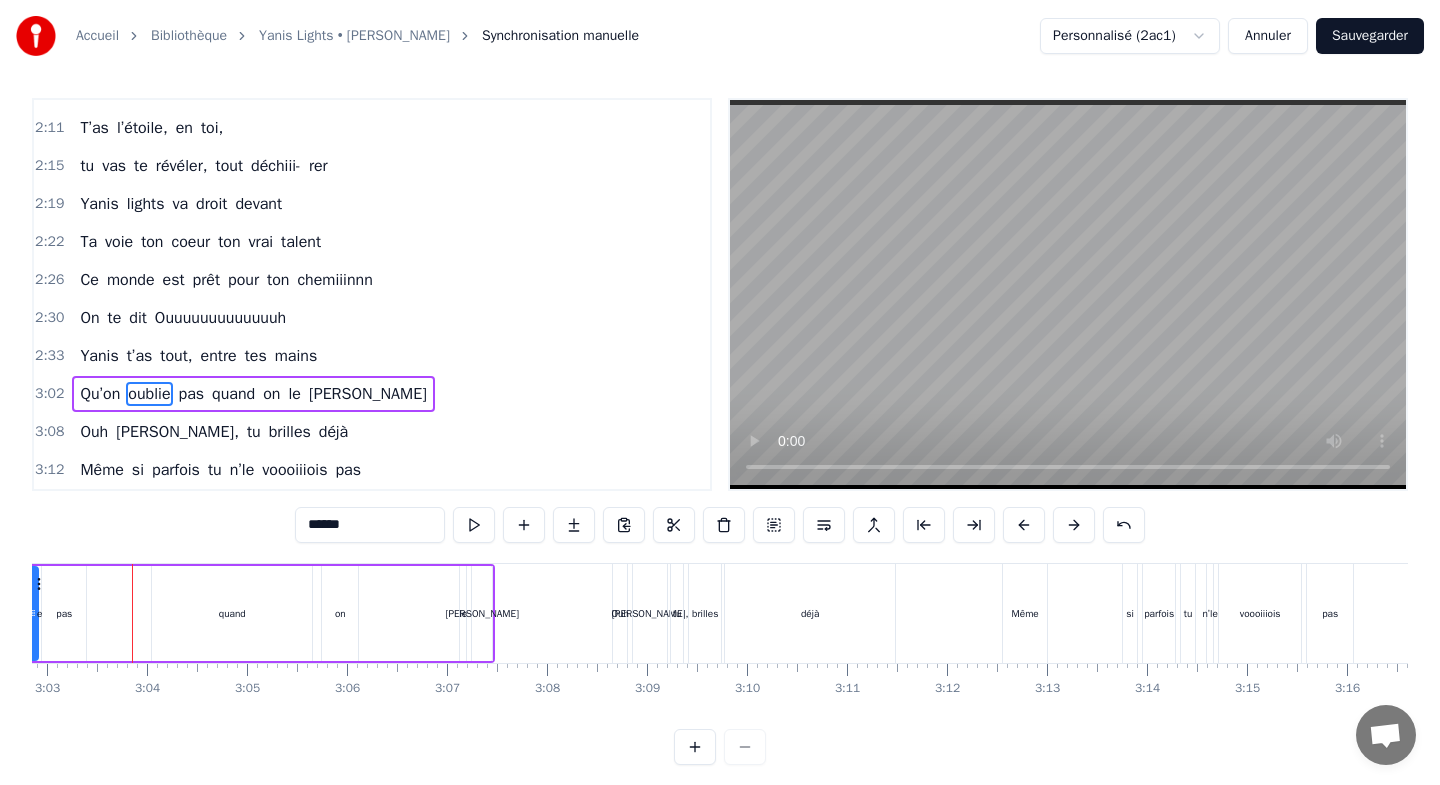 click at bounding box center (1024, 525) 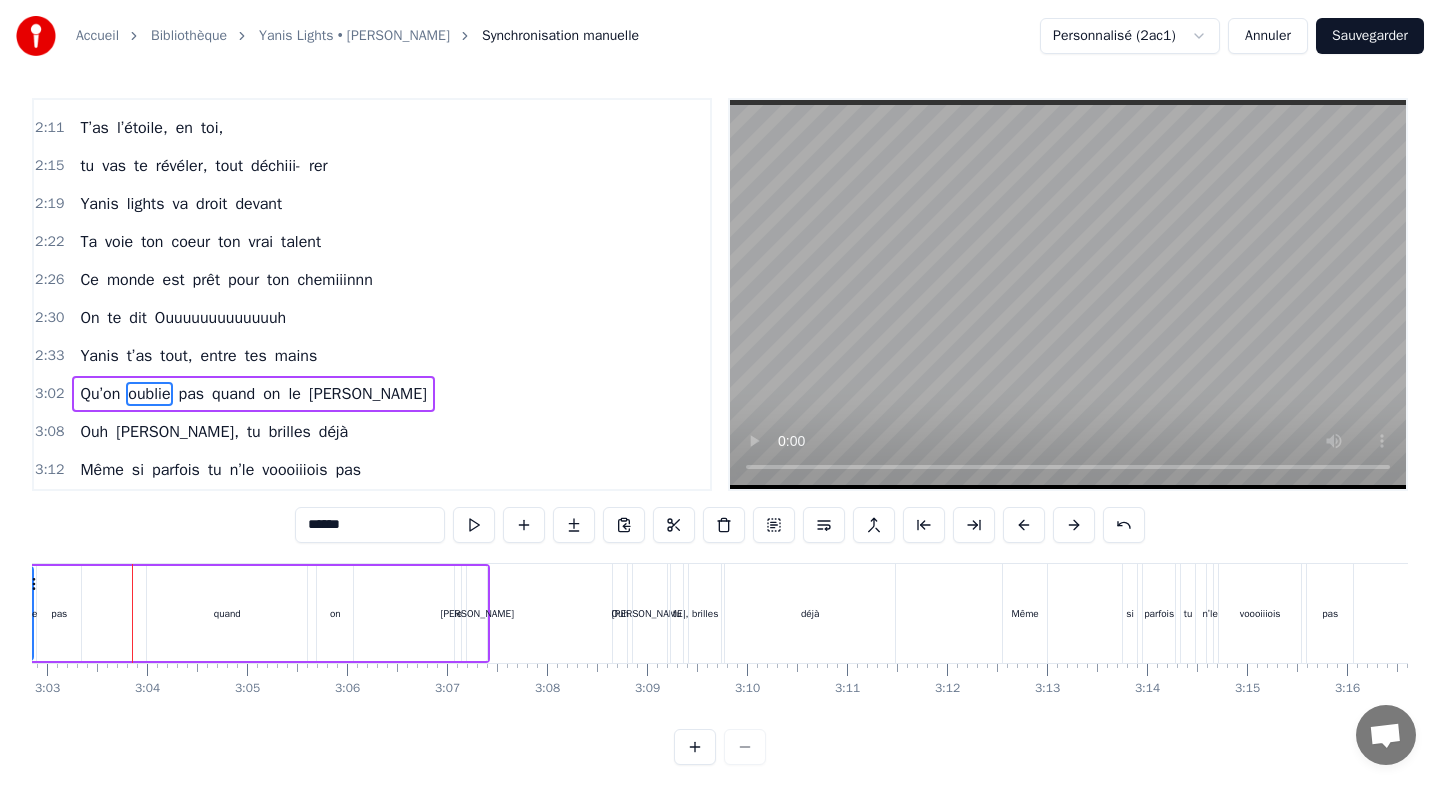 click at bounding box center (1024, 525) 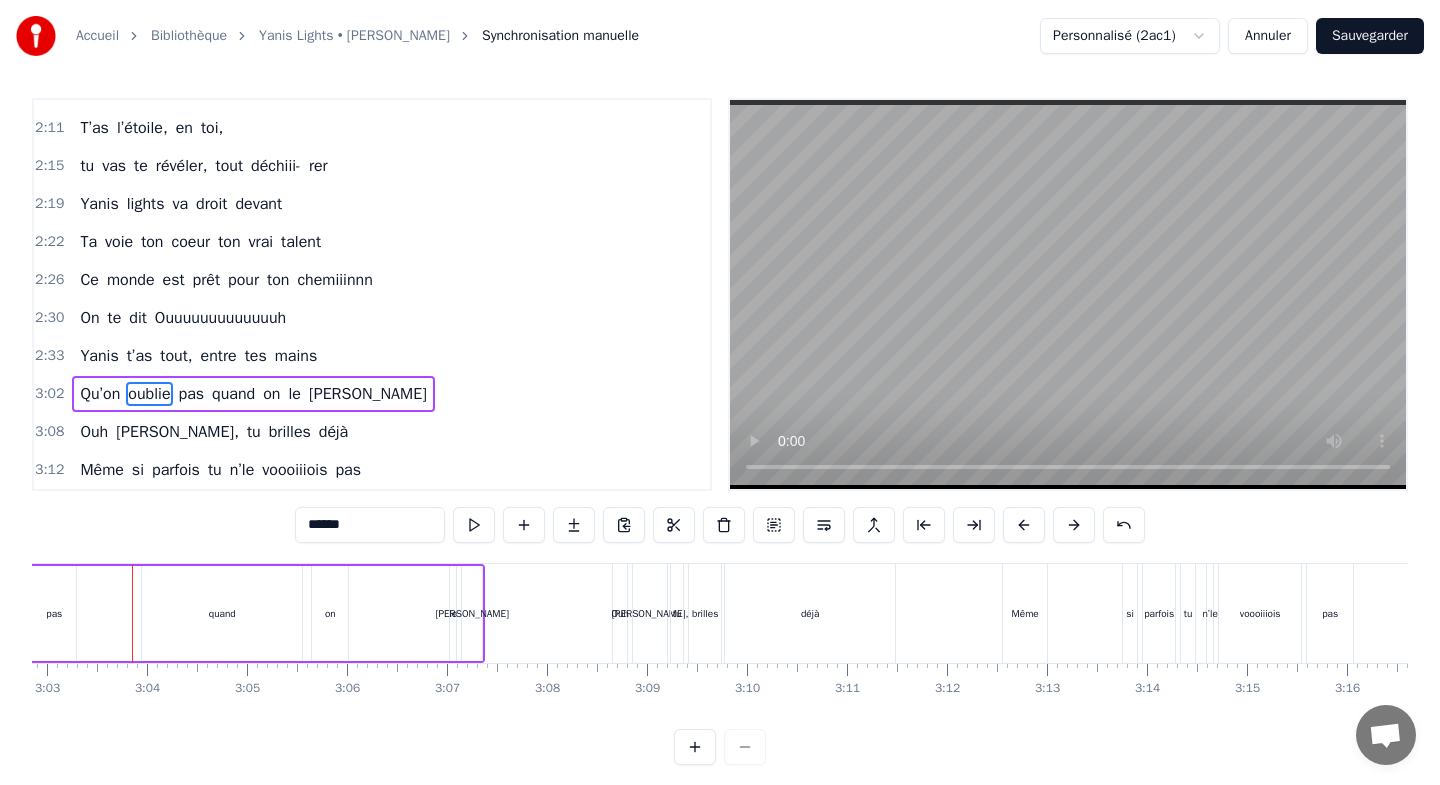 click at bounding box center (1024, 525) 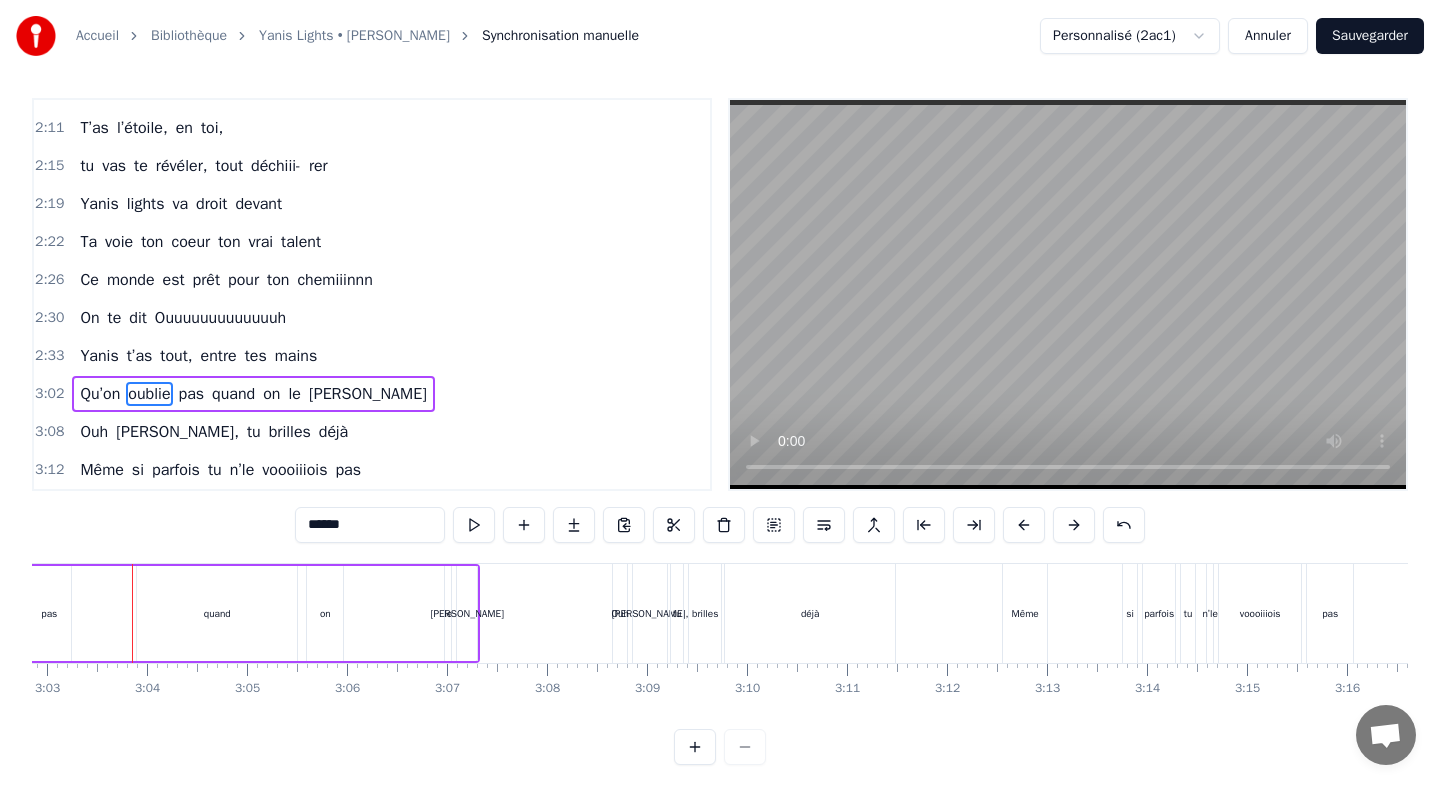 click at bounding box center [1024, 525] 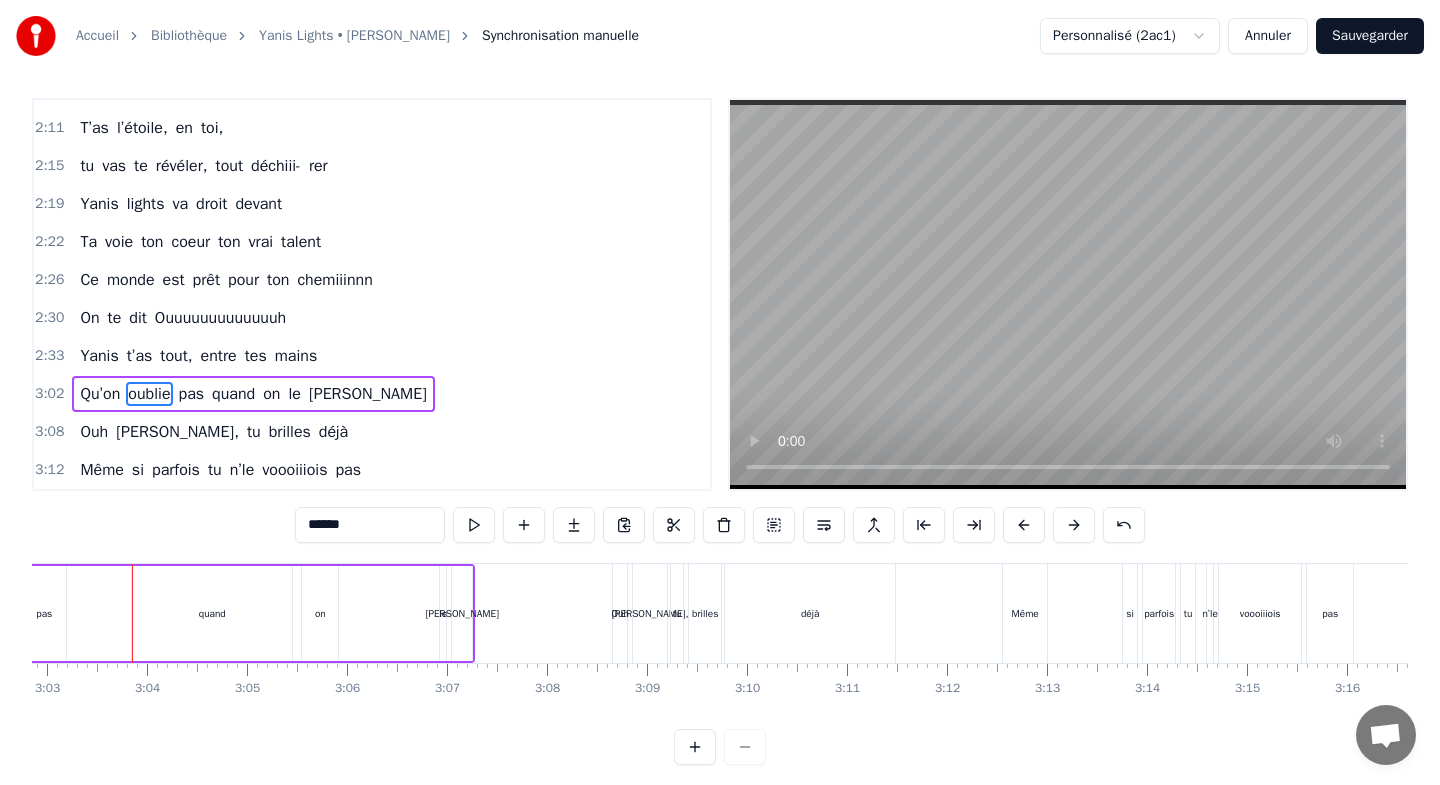 click at bounding box center (1024, 525) 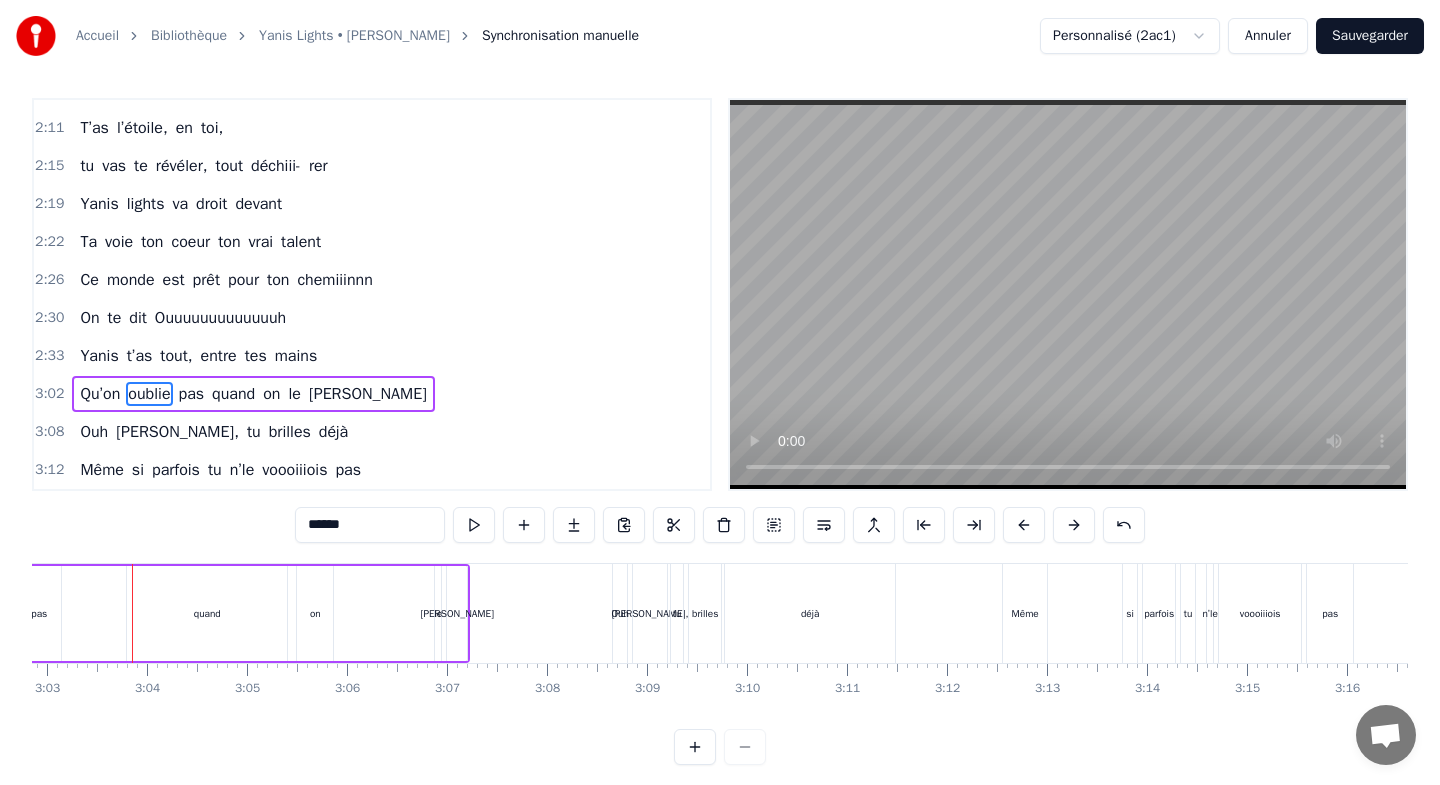 click at bounding box center (1024, 525) 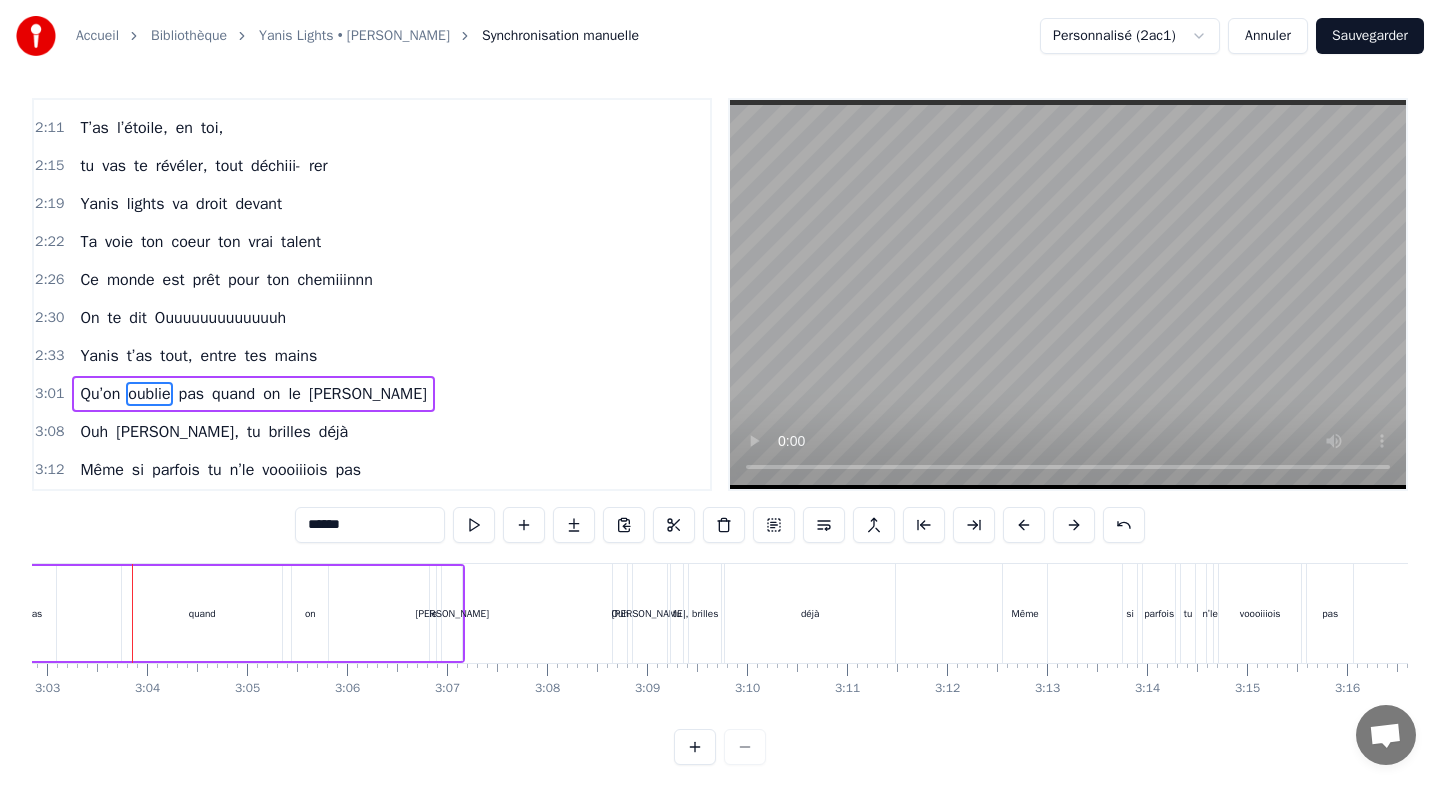 click at bounding box center [1024, 525] 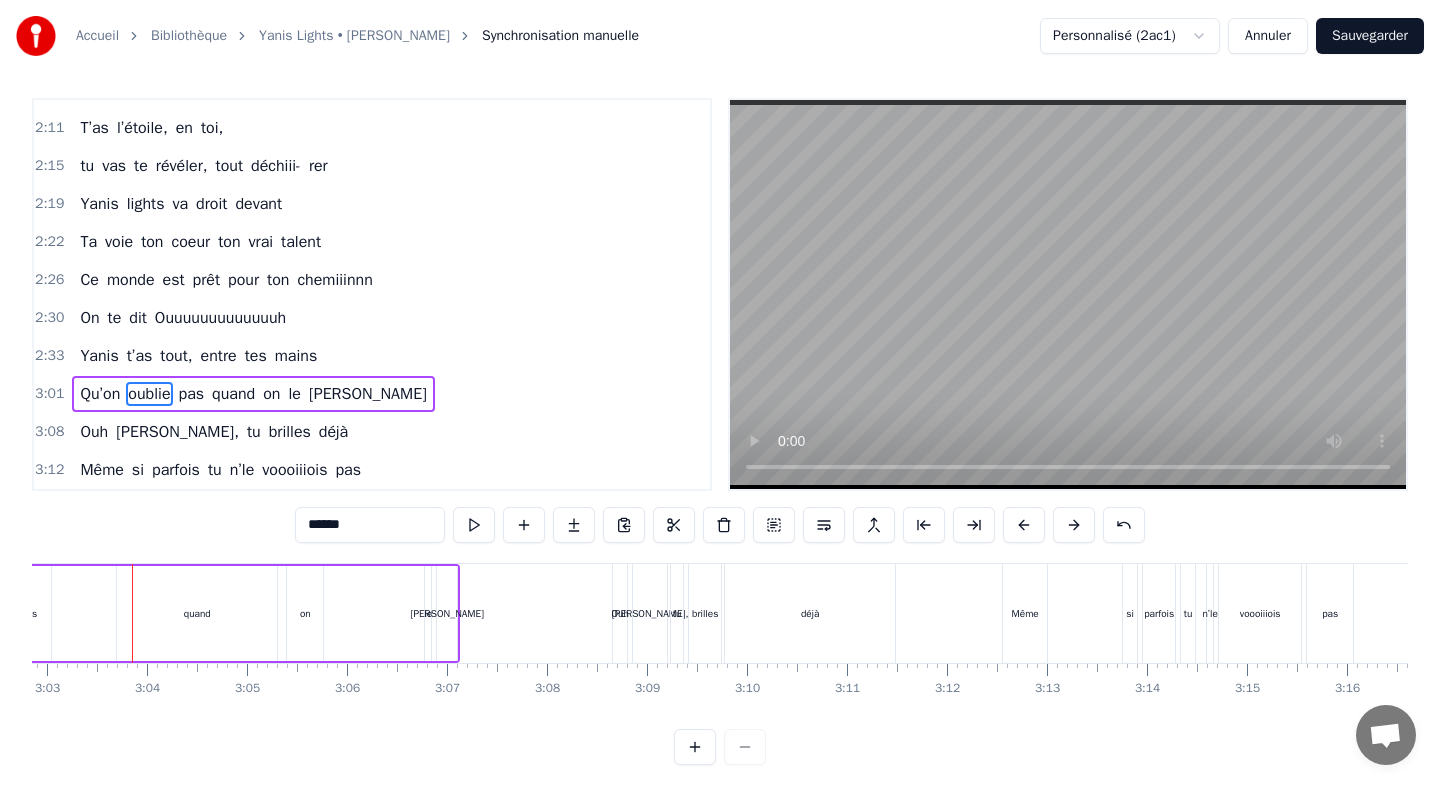 click at bounding box center (1024, 525) 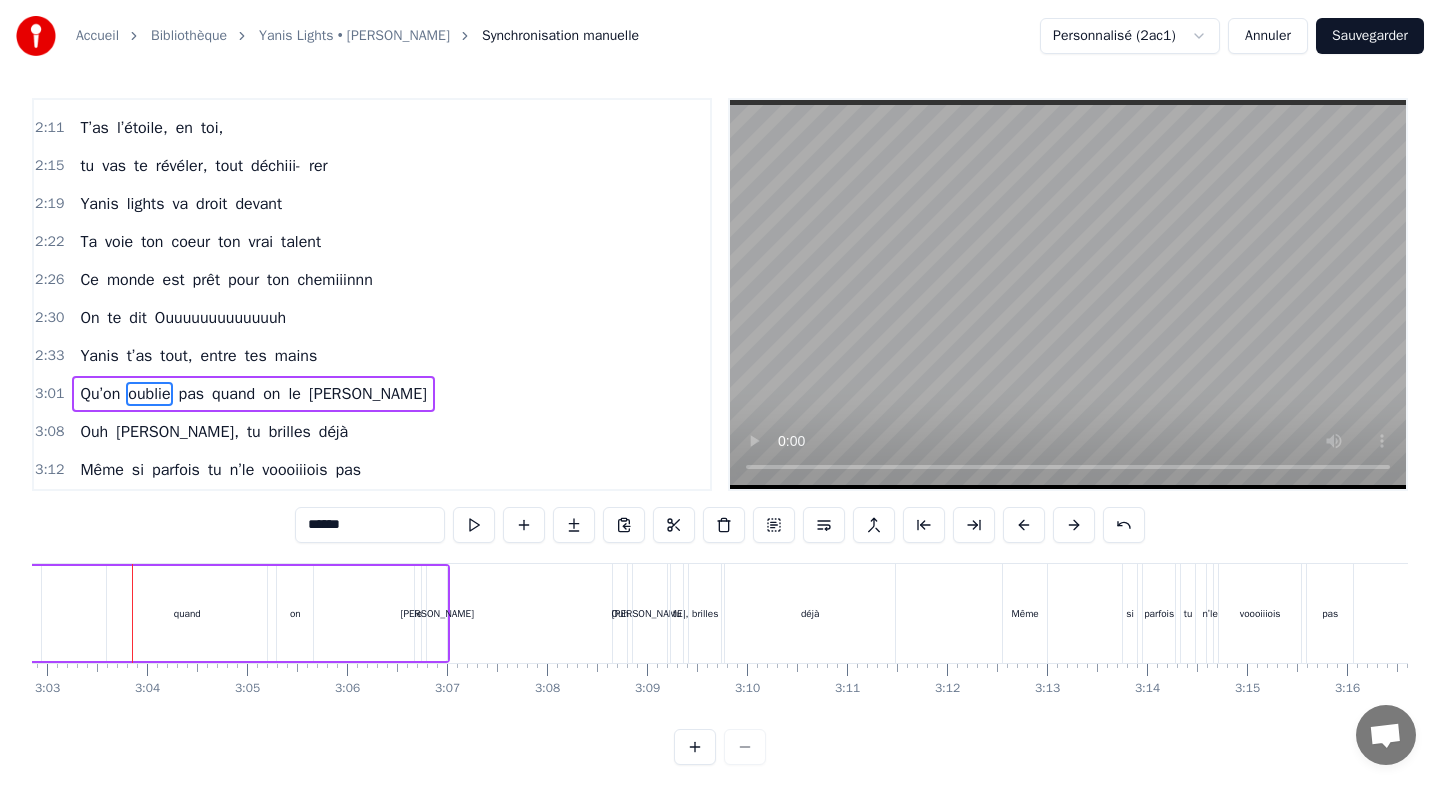 click at bounding box center [1024, 525] 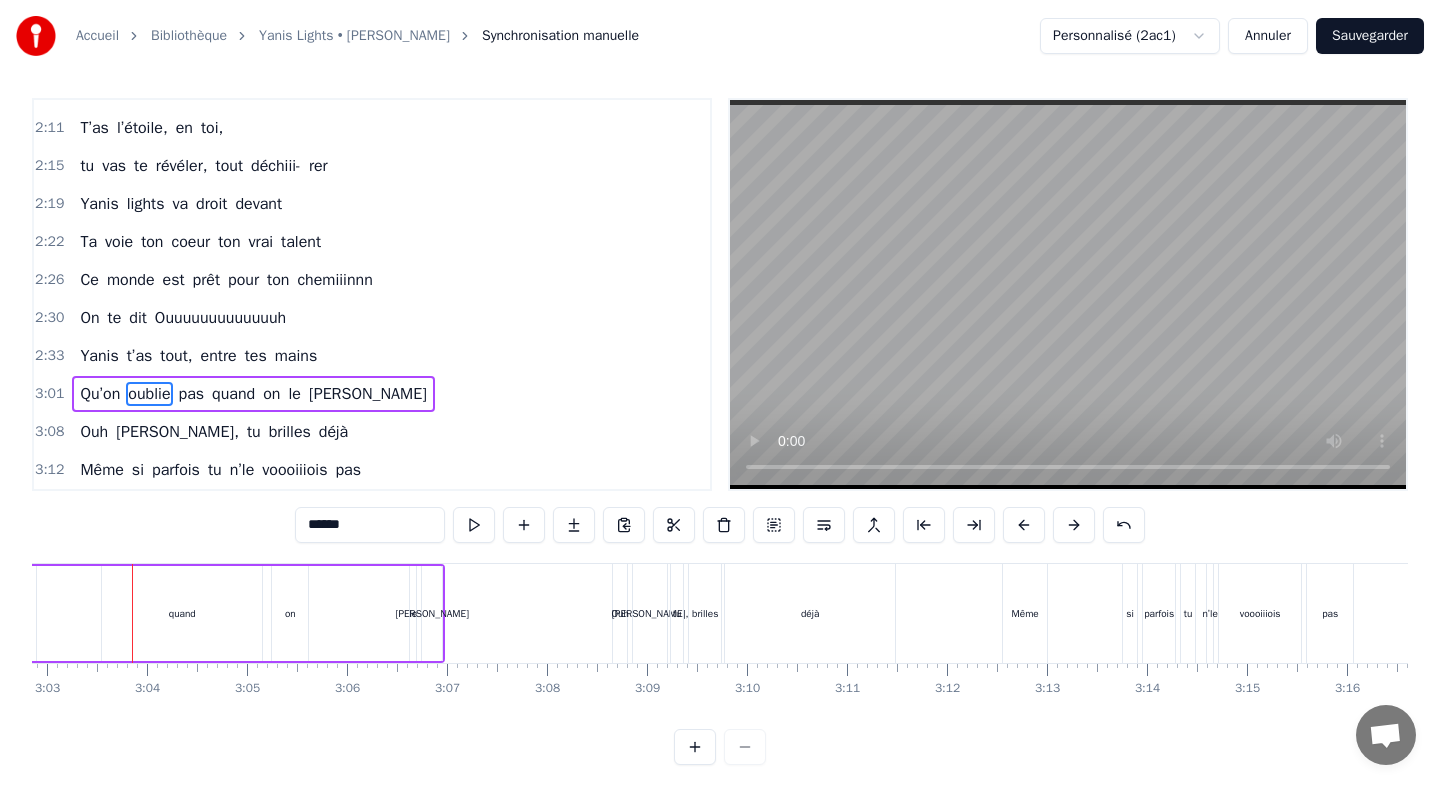 click at bounding box center (1024, 525) 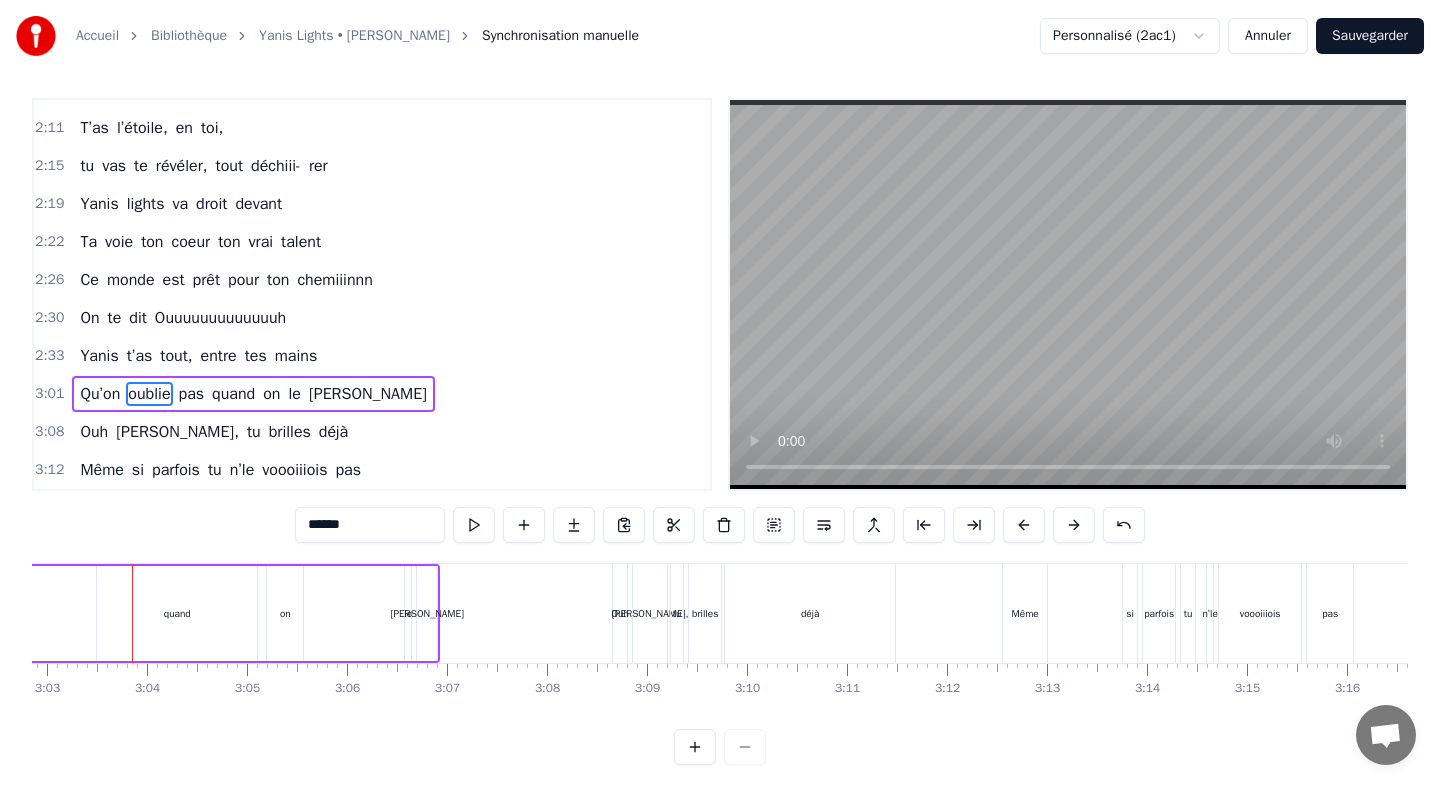 click at bounding box center (1024, 525) 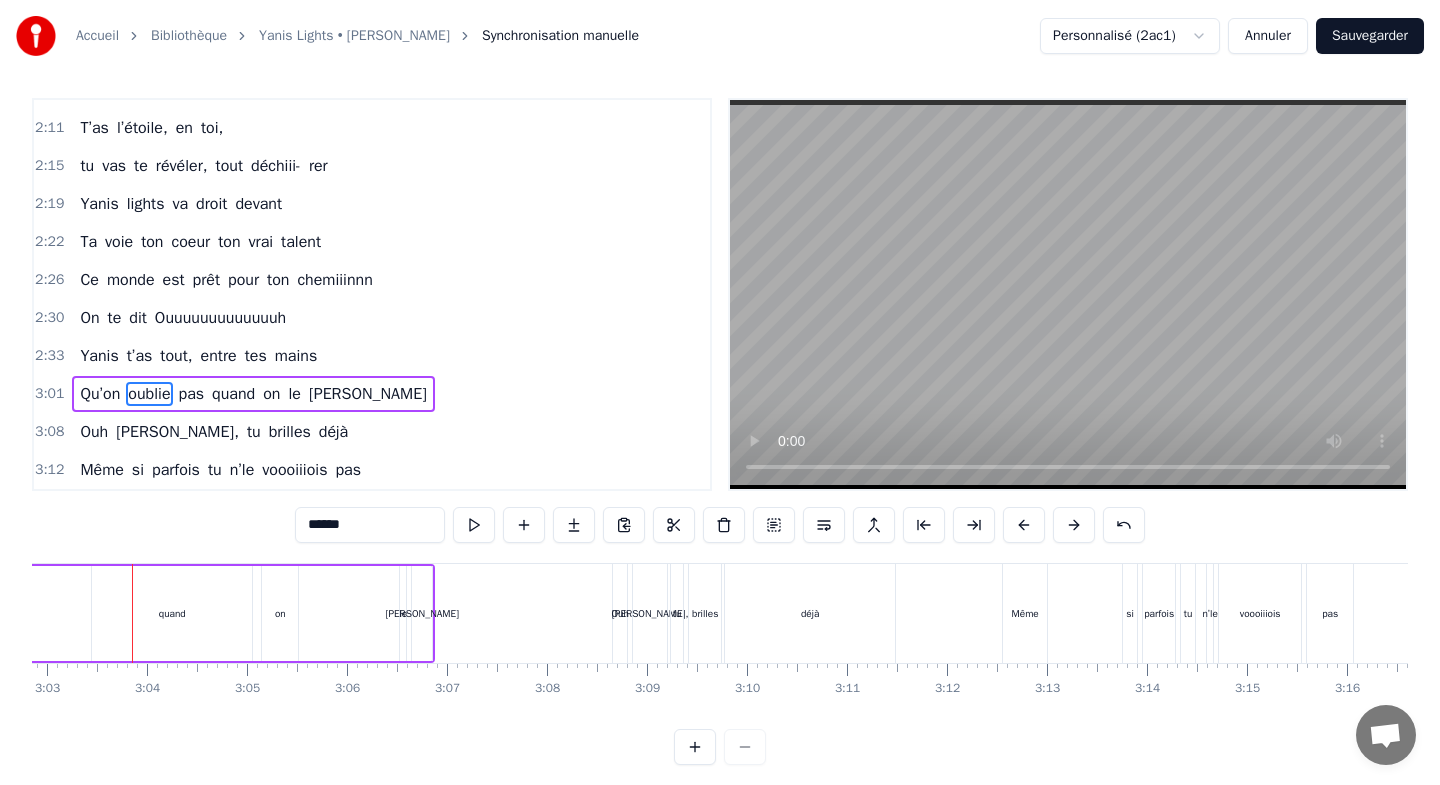 click at bounding box center (1024, 525) 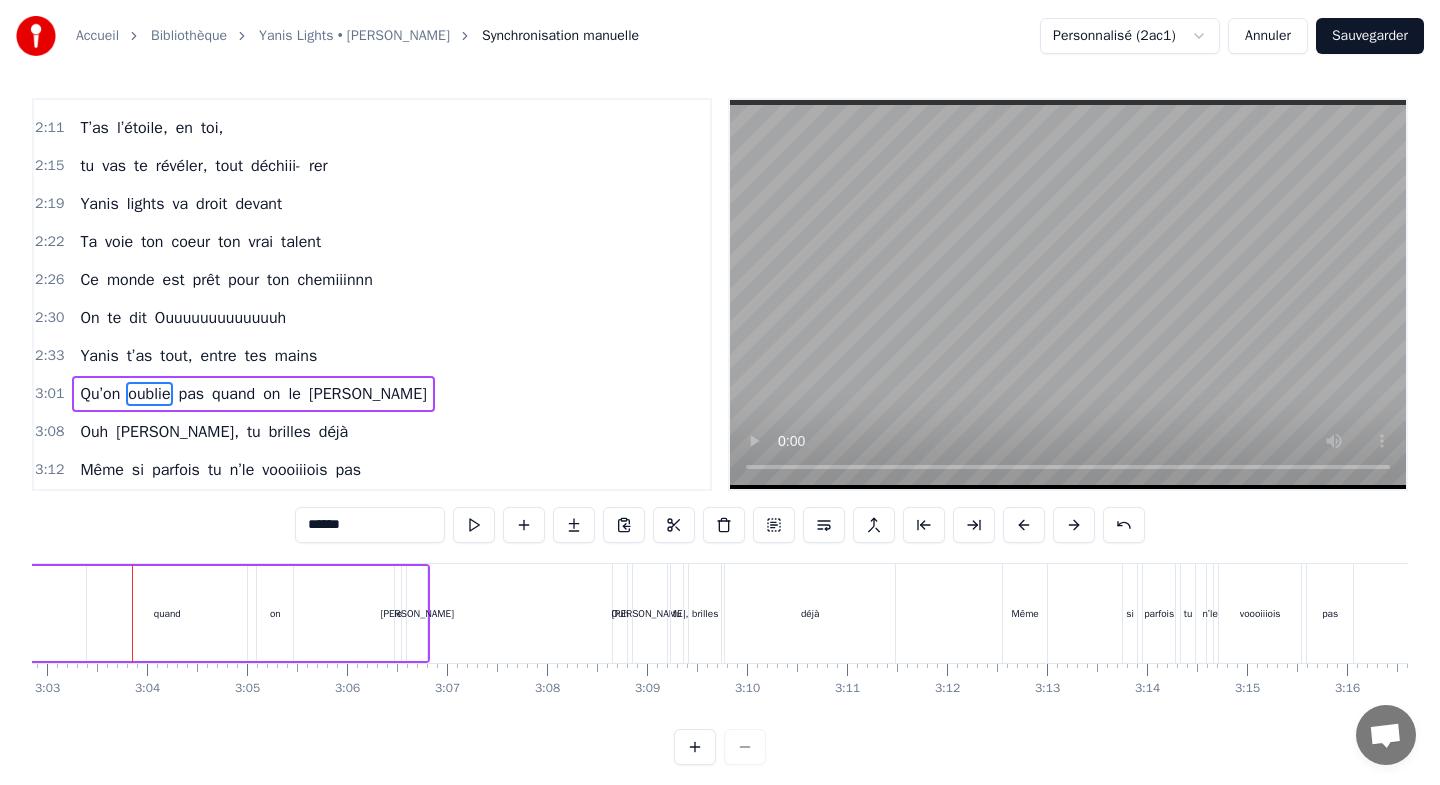 click at bounding box center [1024, 525] 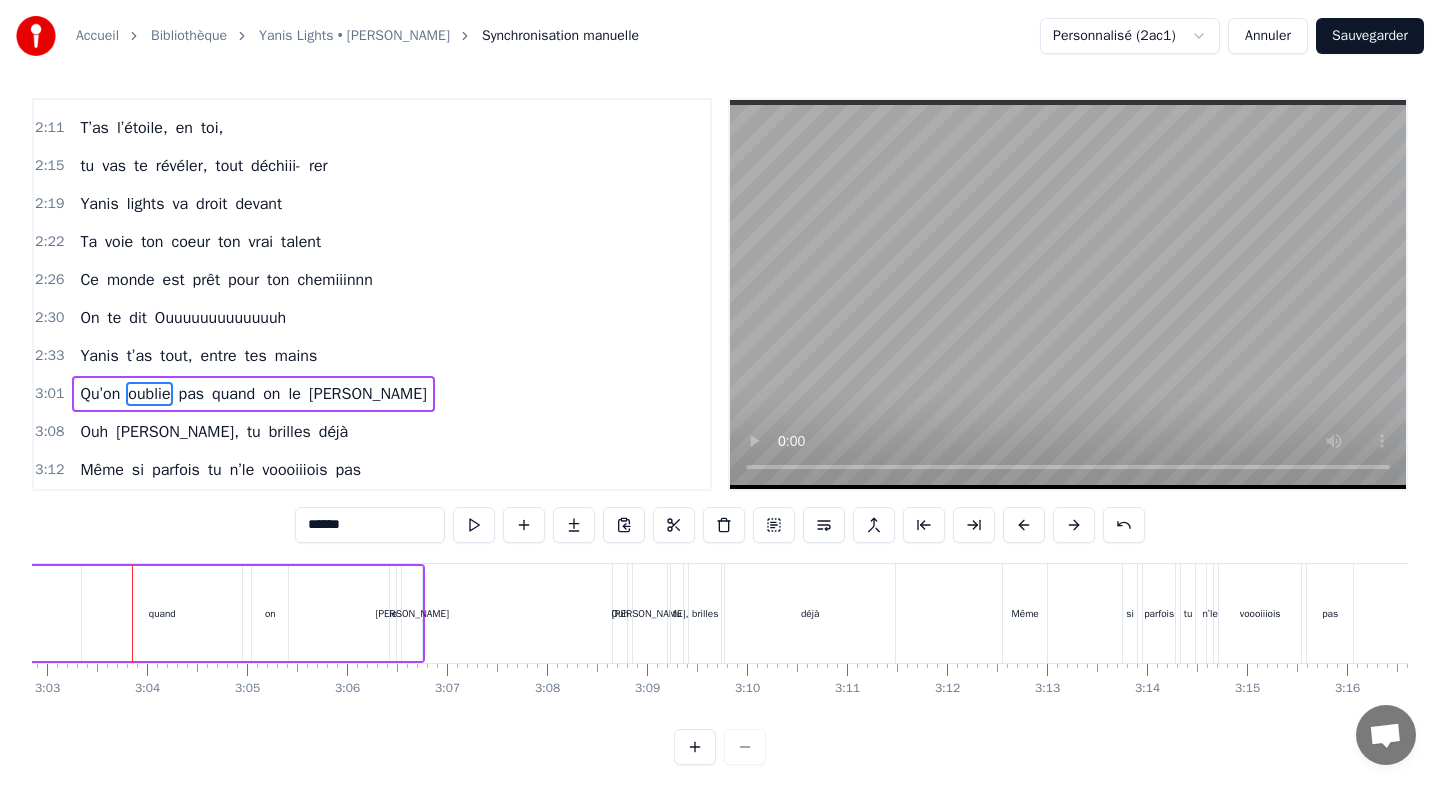 click at bounding box center [1024, 525] 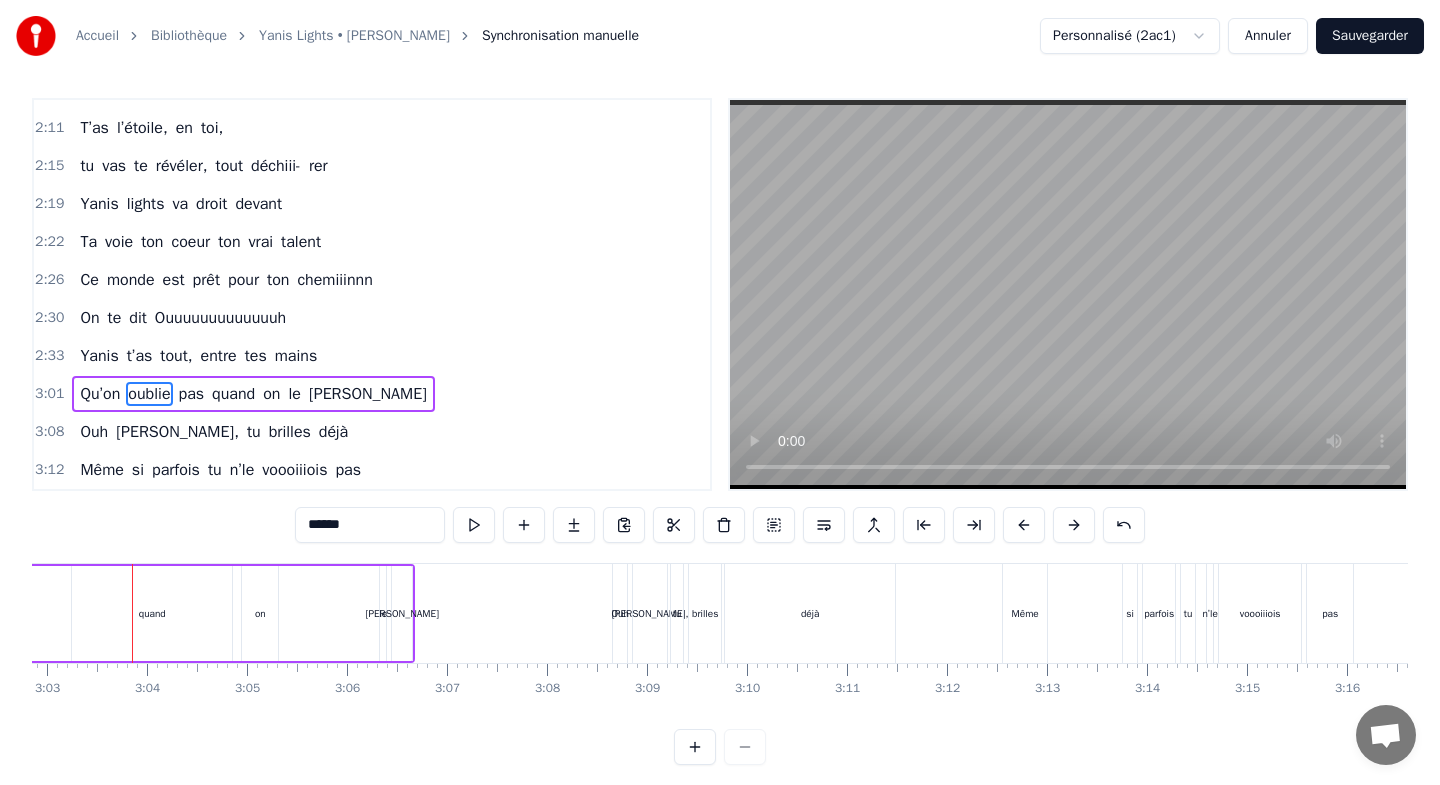 click at bounding box center [1024, 525] 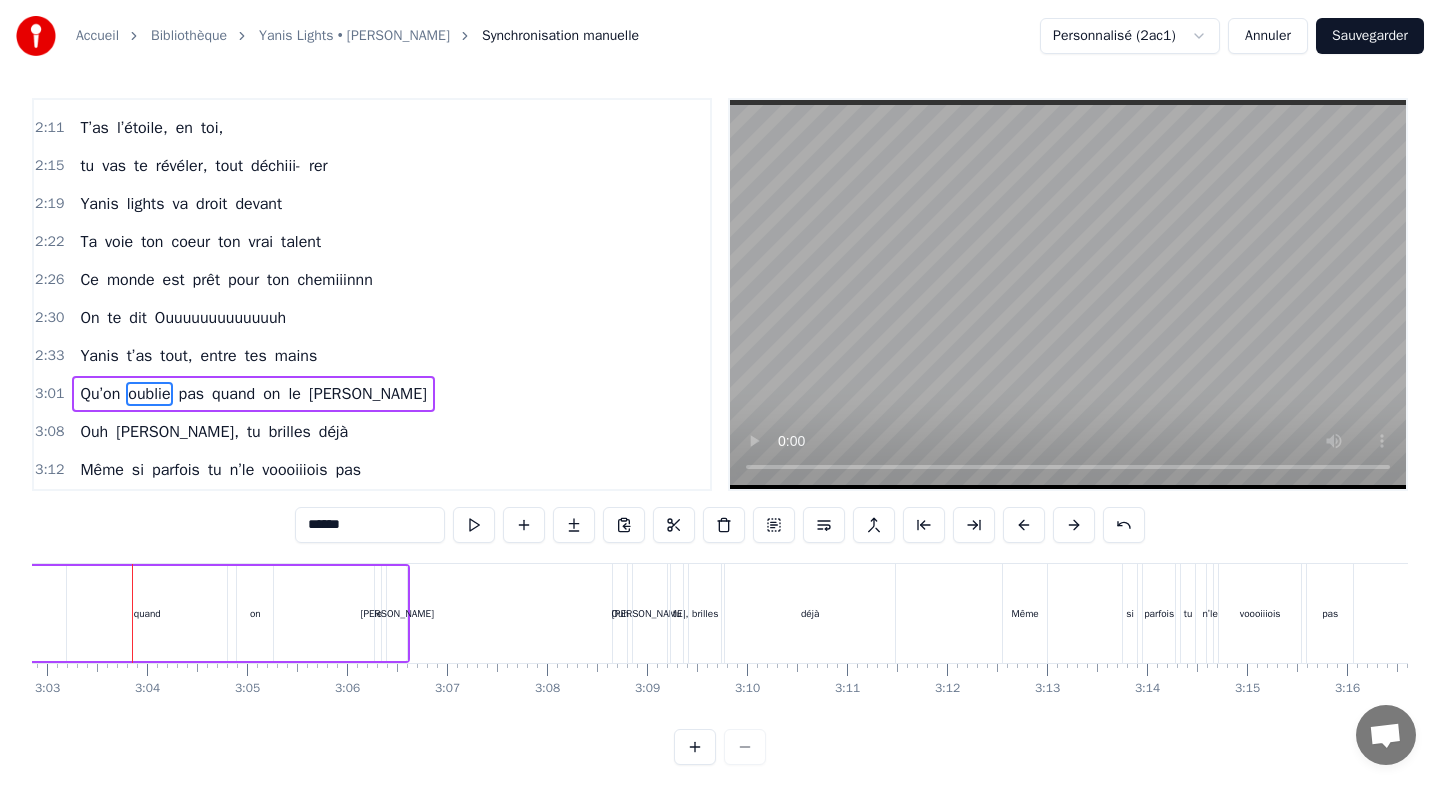 click at bounding box center (1024, 525) 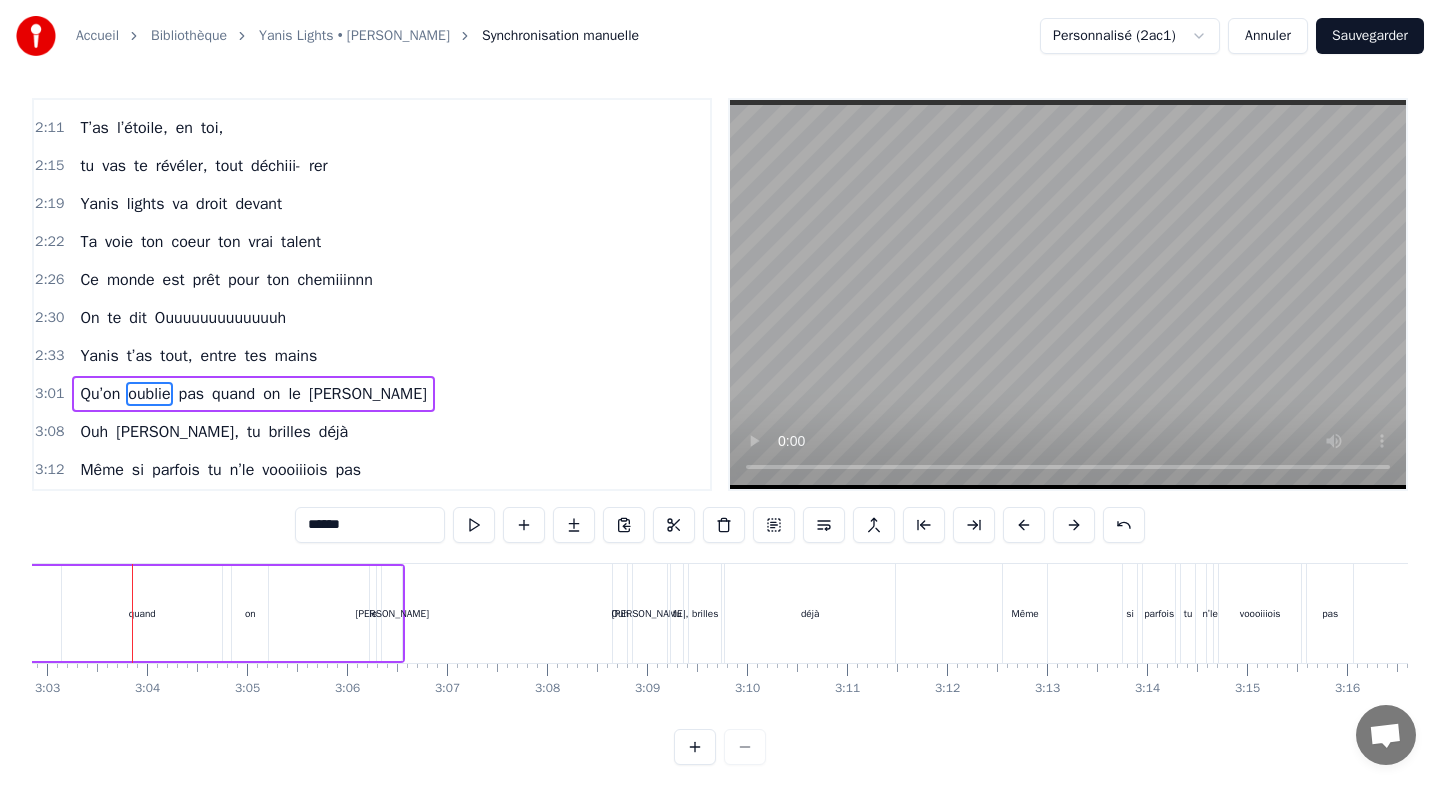 click at bounding box center (1024, 525) 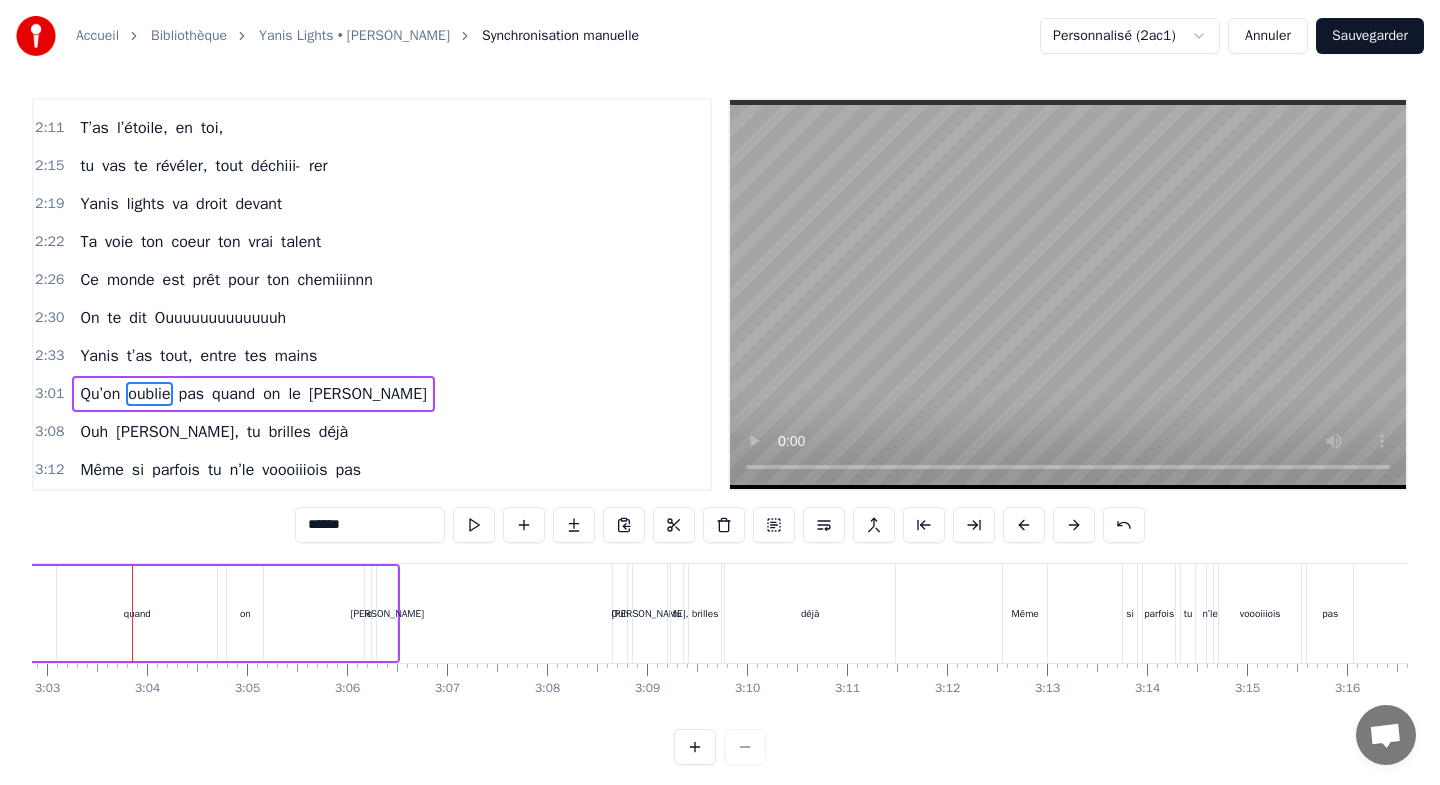 click at bounding box center [1024, 525] 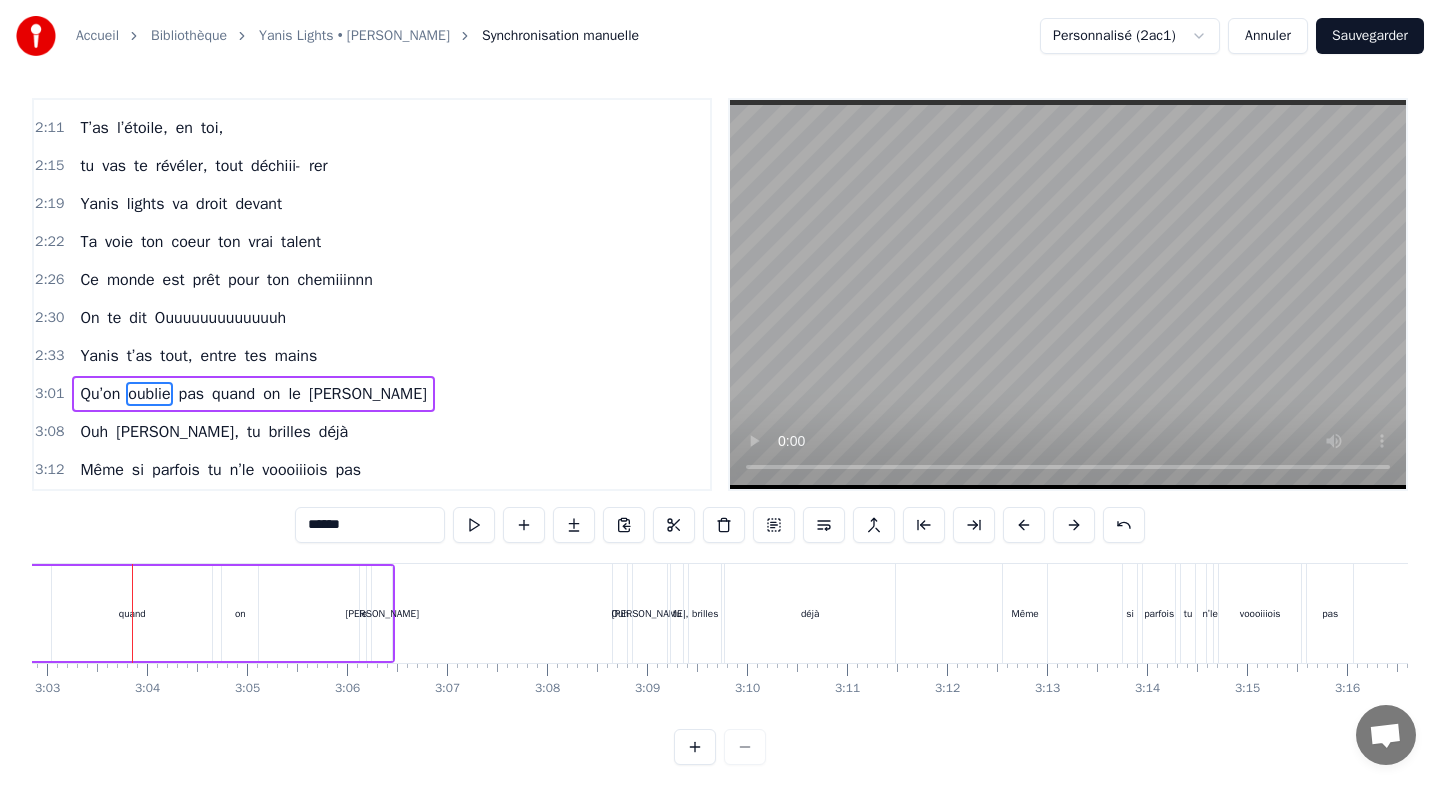 click at bounding box center (1024, 525) 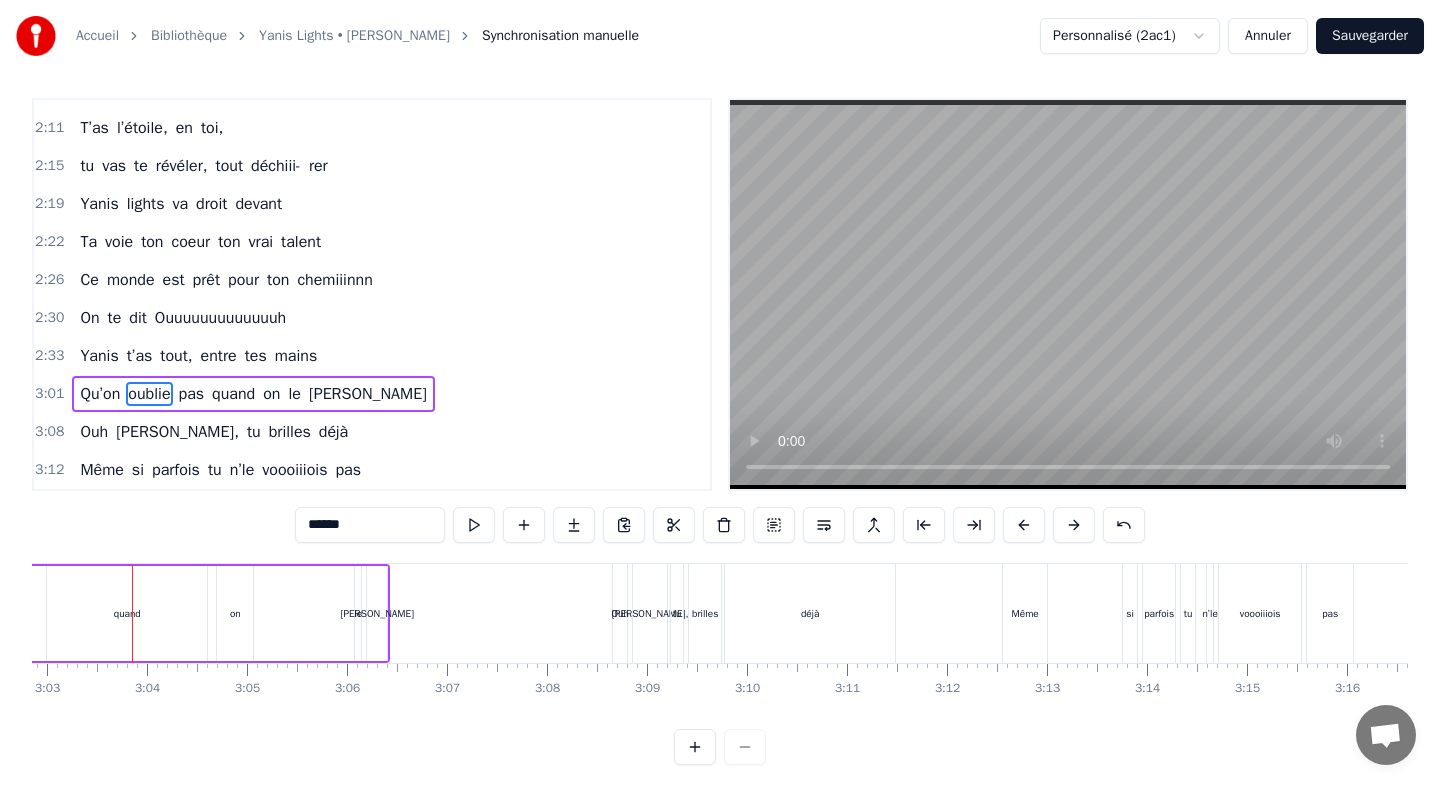 click at bounding box center [1024, 525] 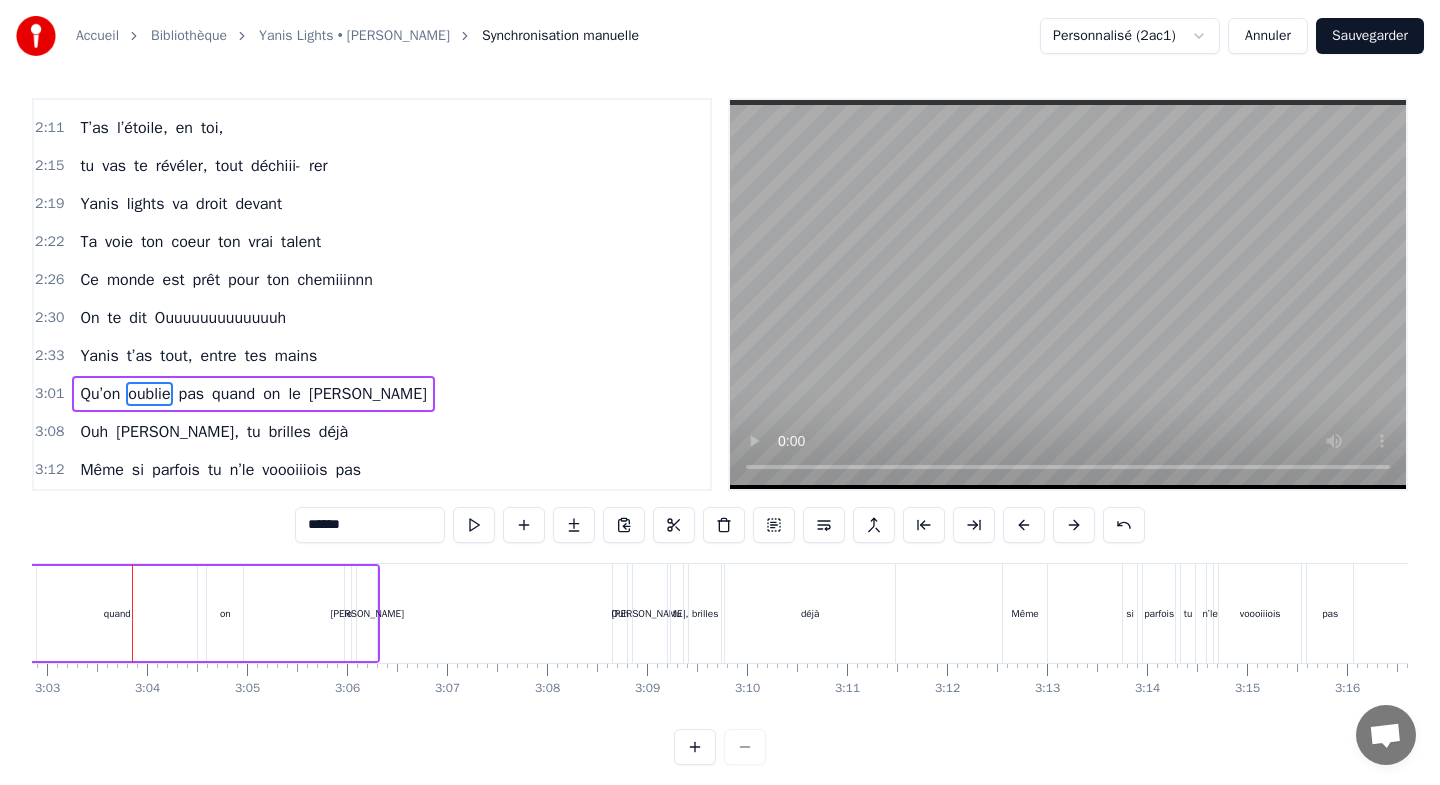 click at bounding box center (1024, 525) 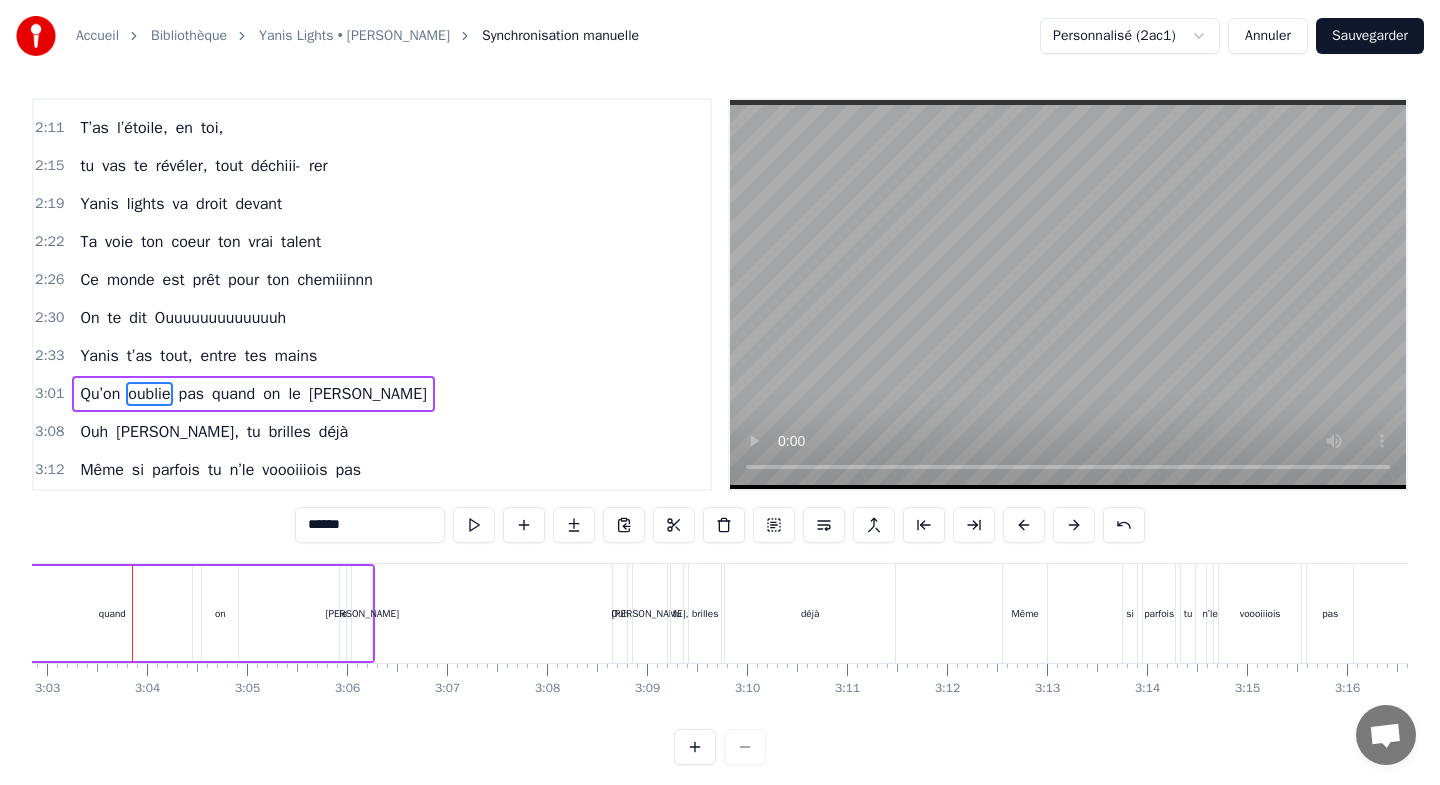 click at bounding box center (1024, 525) 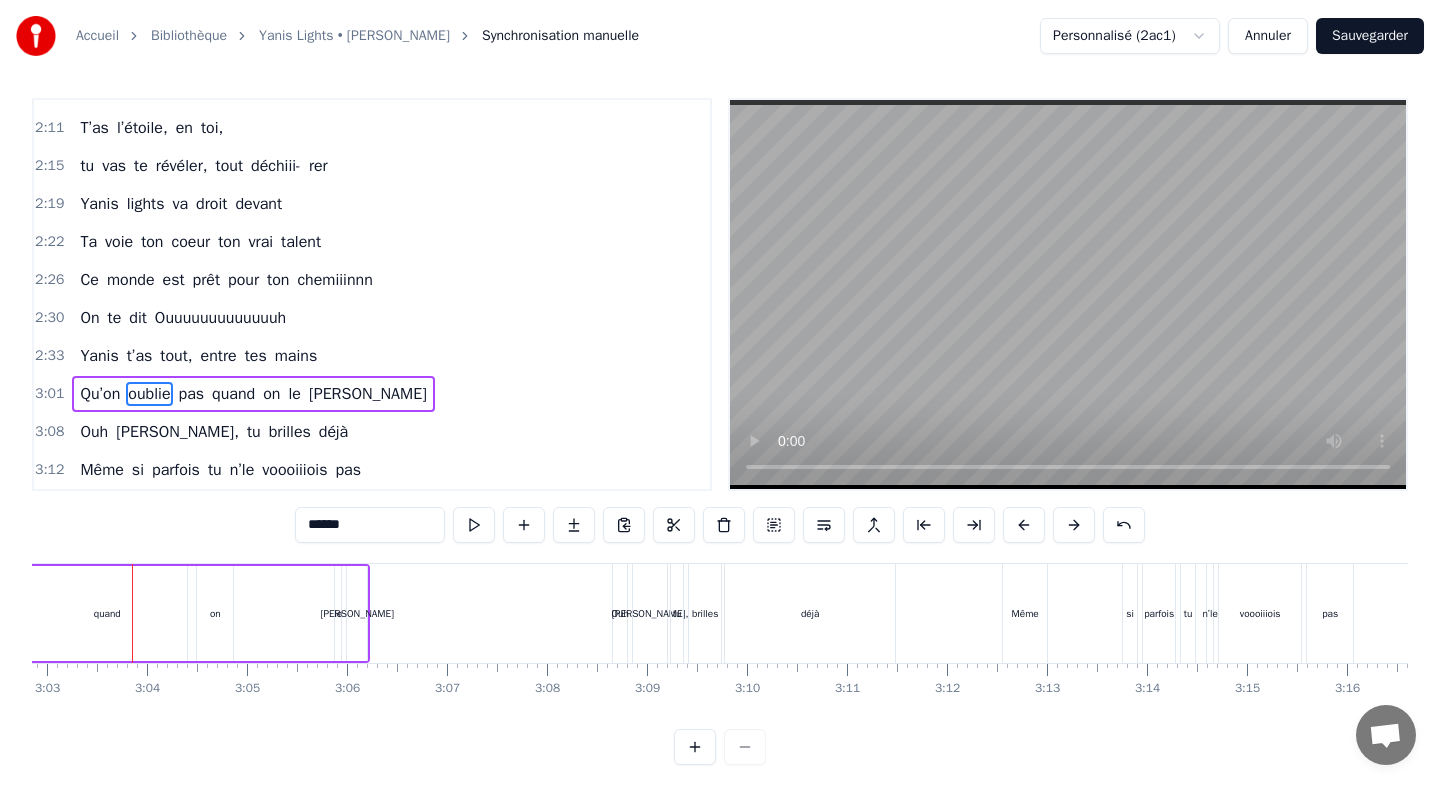 click at bounding box center [1024, 525] 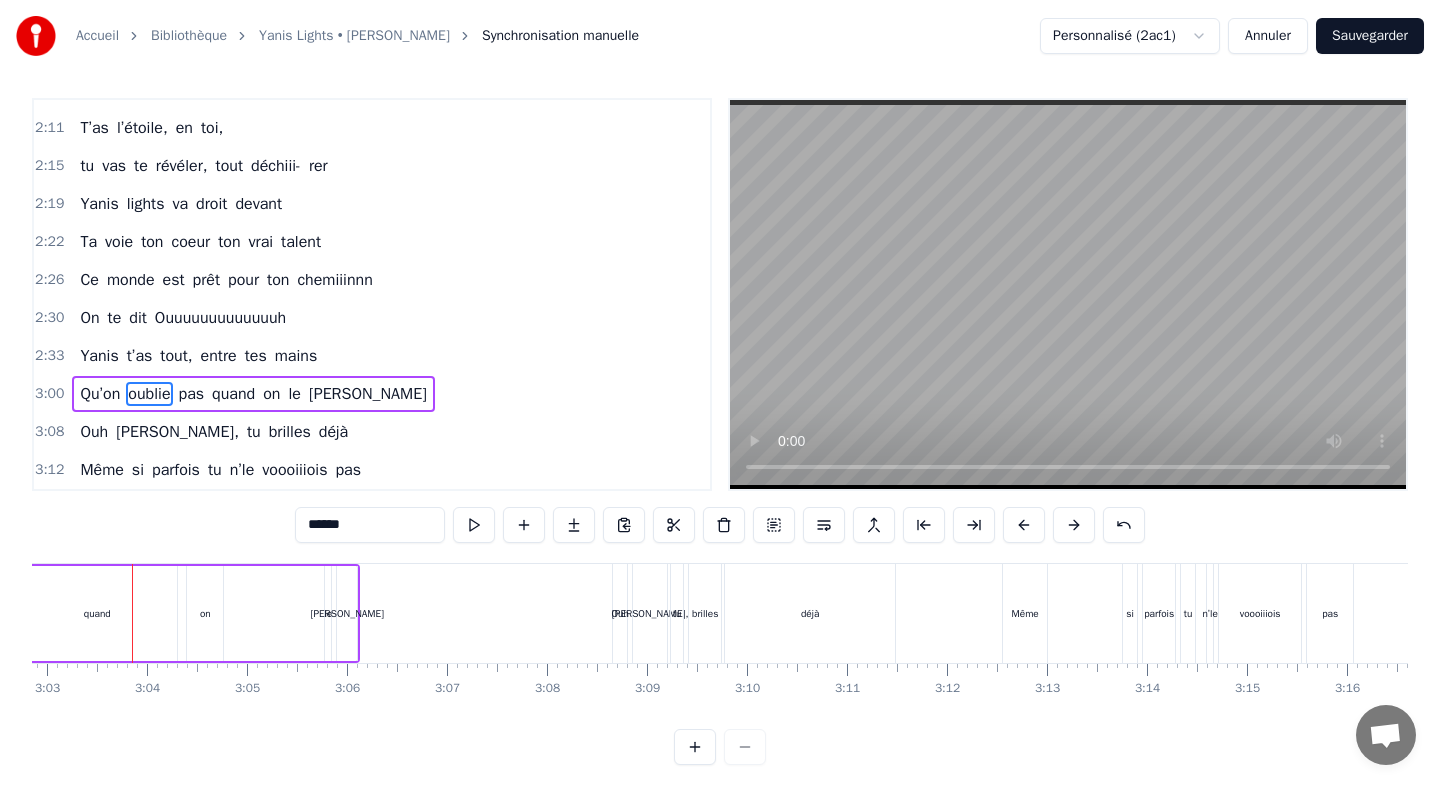 click at bounding box center (1024, 525) 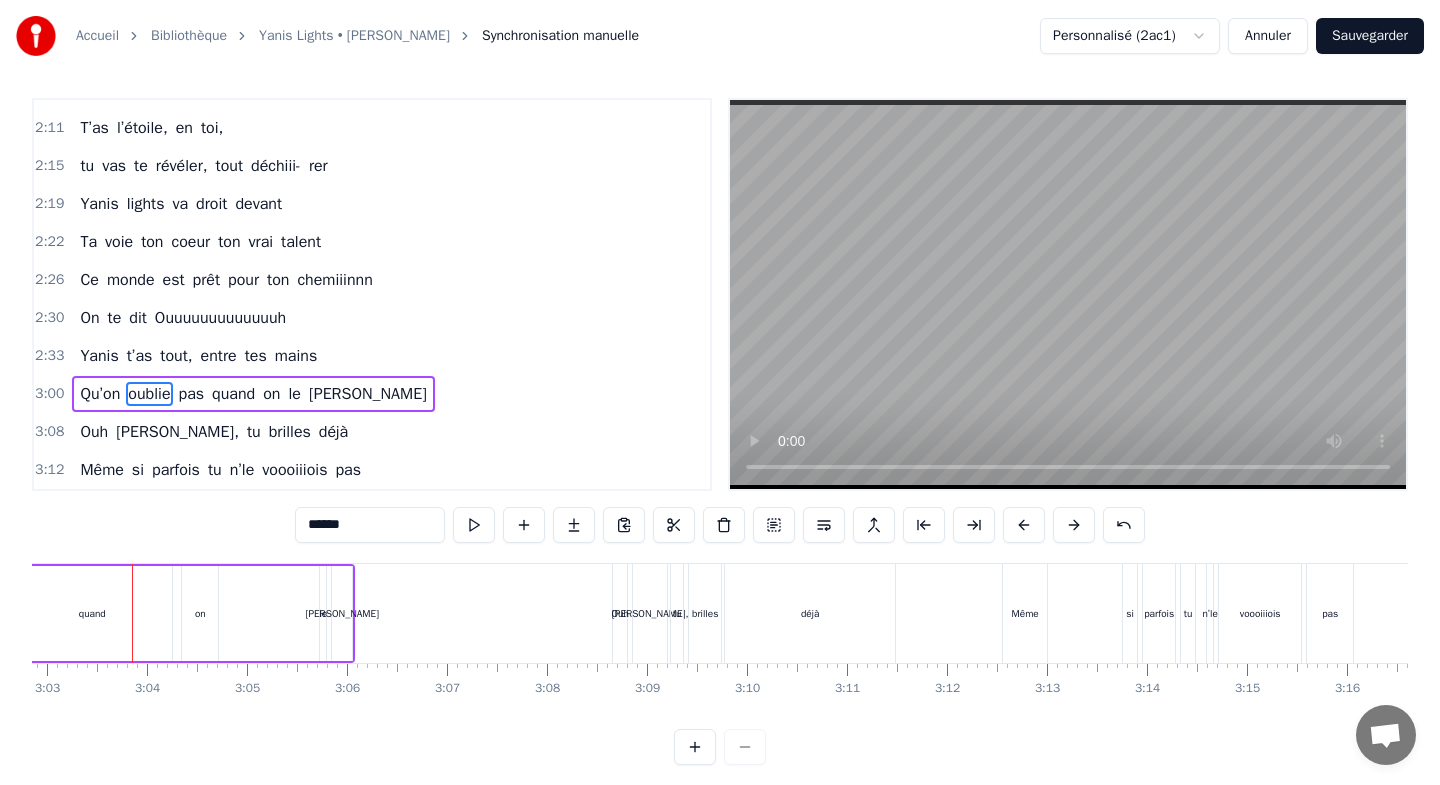 click at bounding box center (1024, 525) 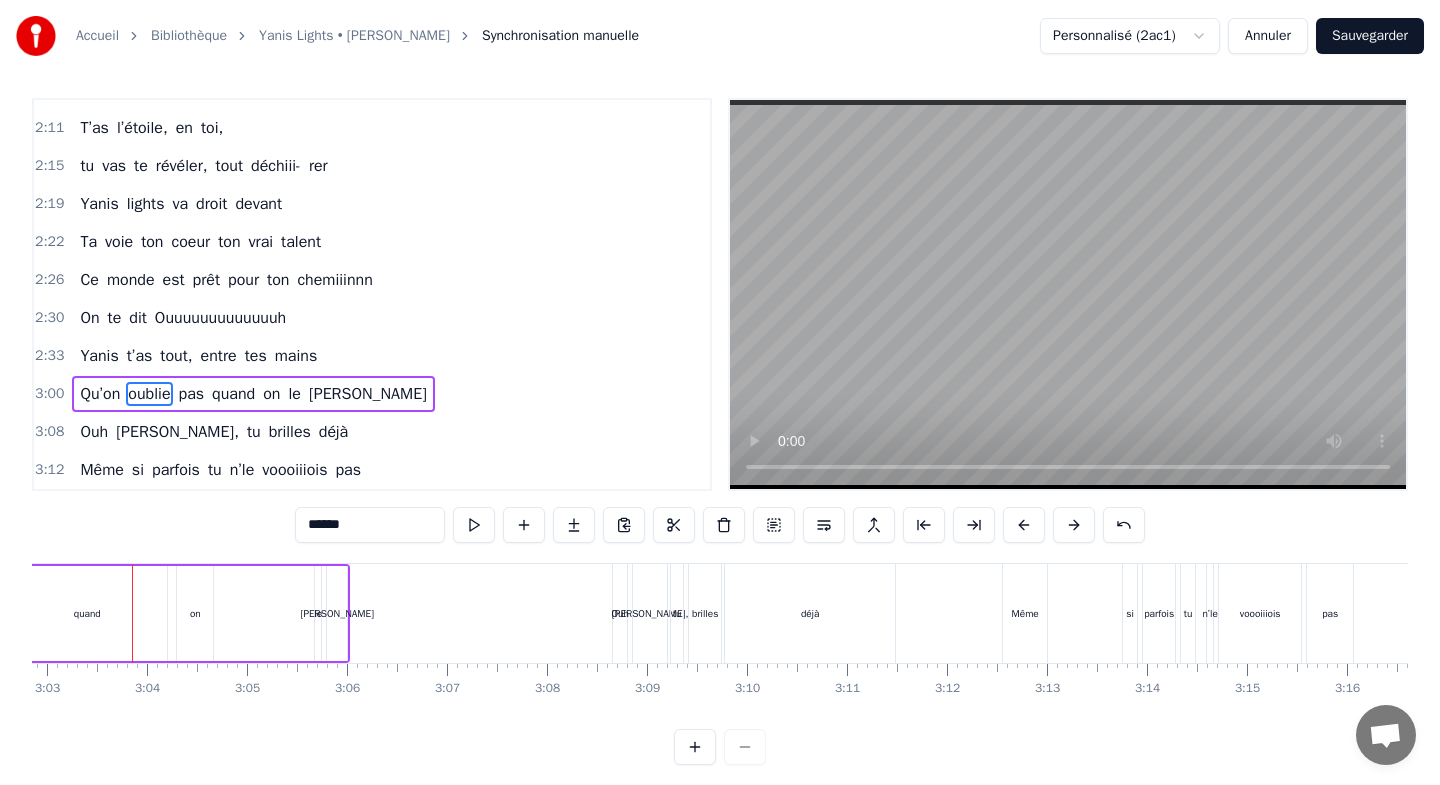 click at bounding box center [1024, 525] 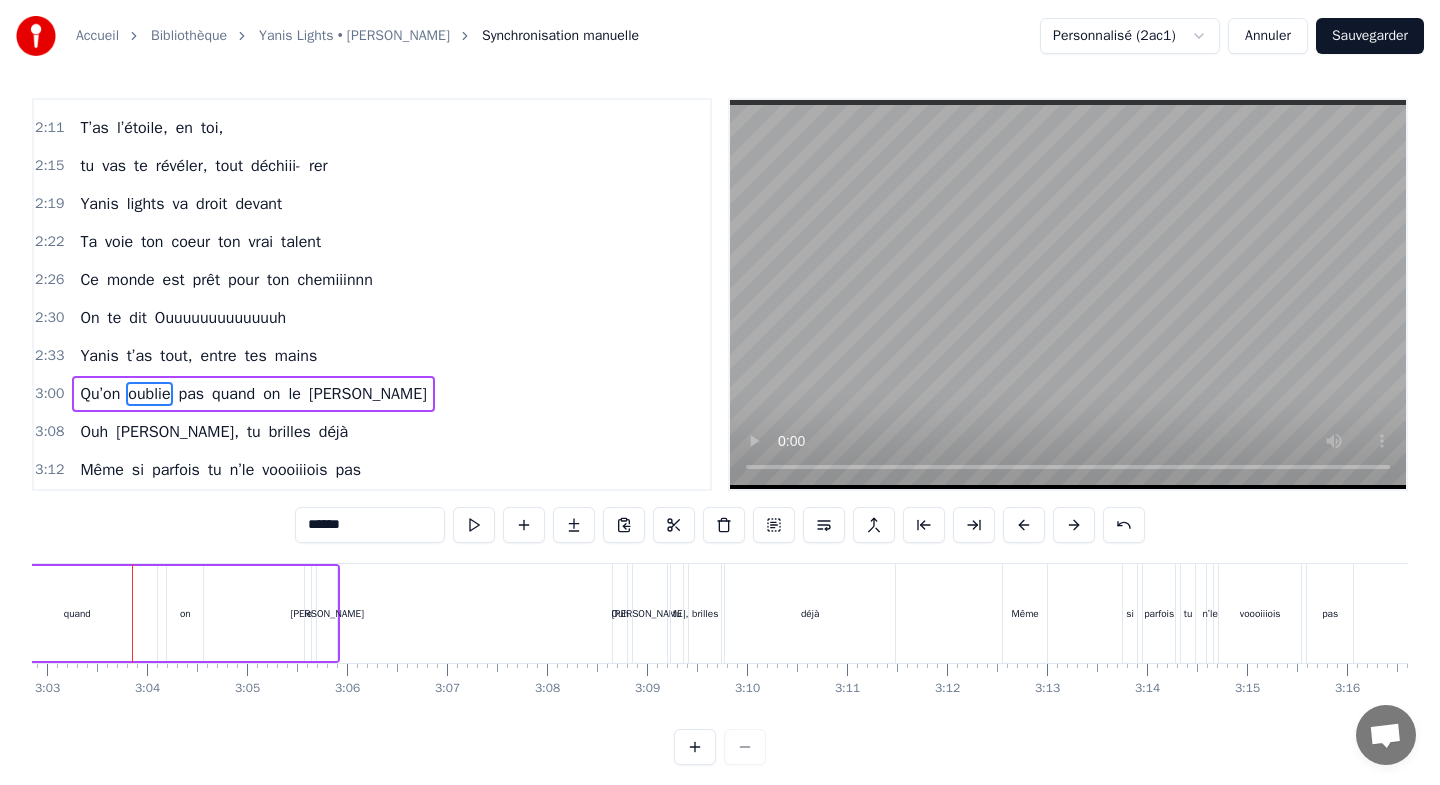 click at bounding box center [1024, 525] 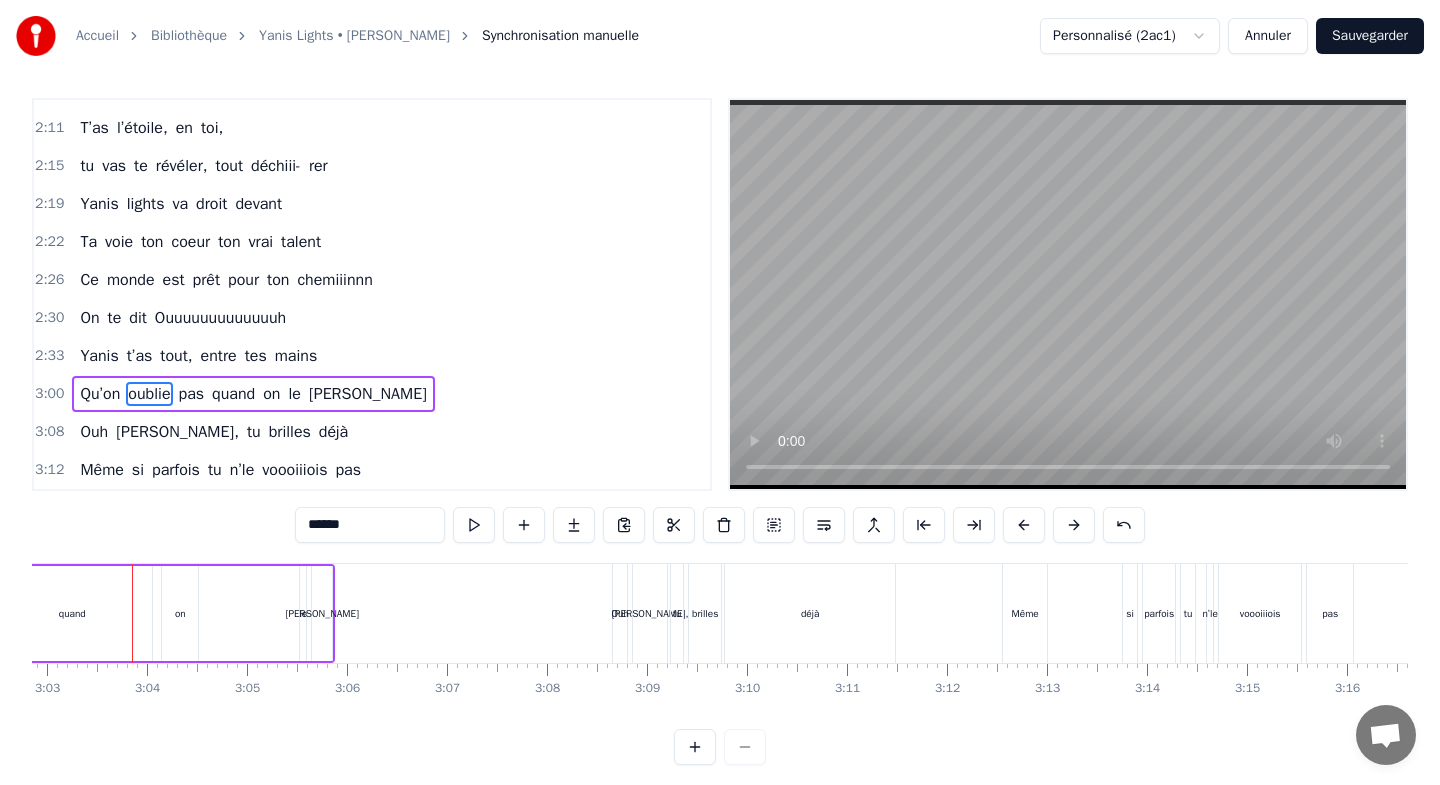 click at bounding box center (1024, 525) 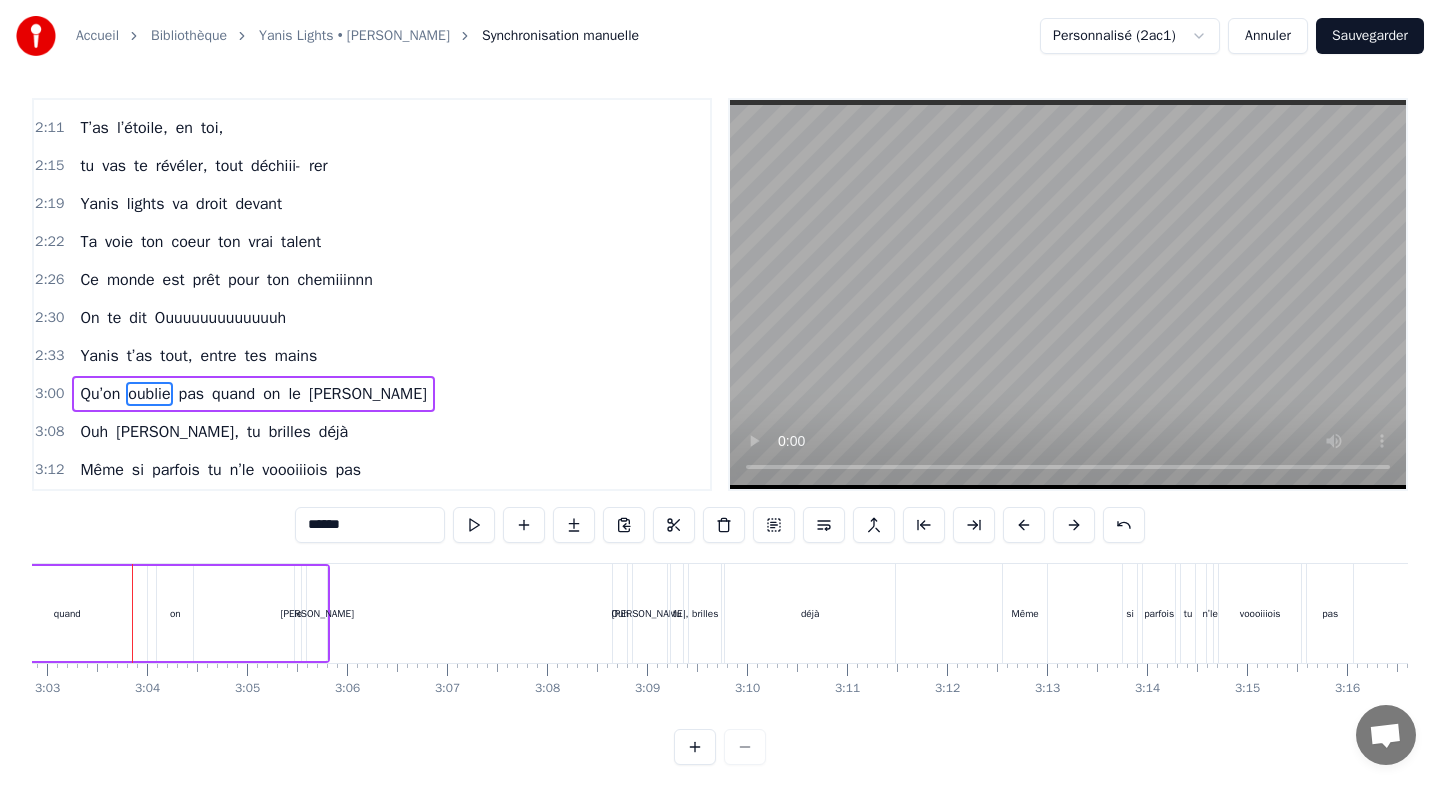 click at bounding box center (1024, 525) 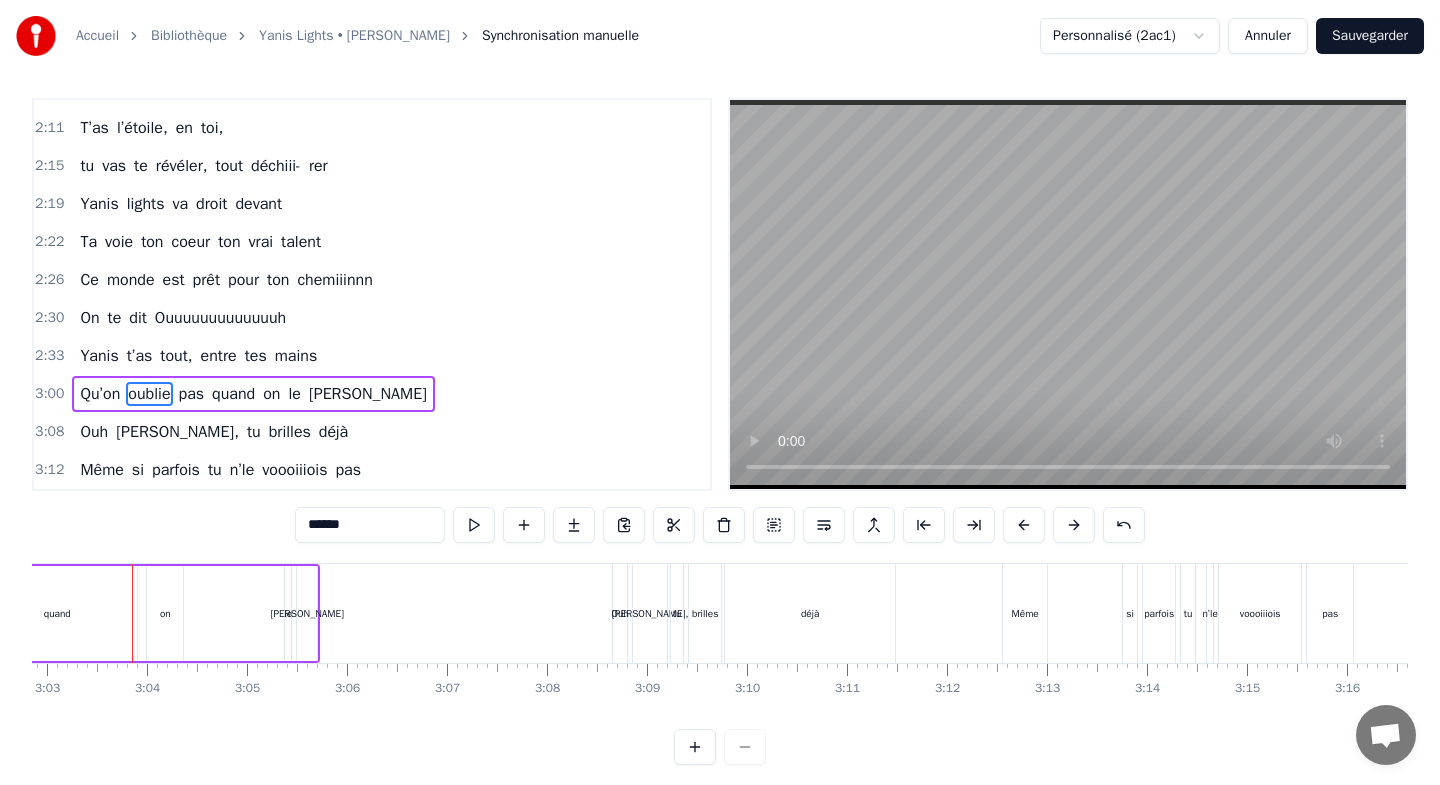 click at bounding box center [1024, 525] 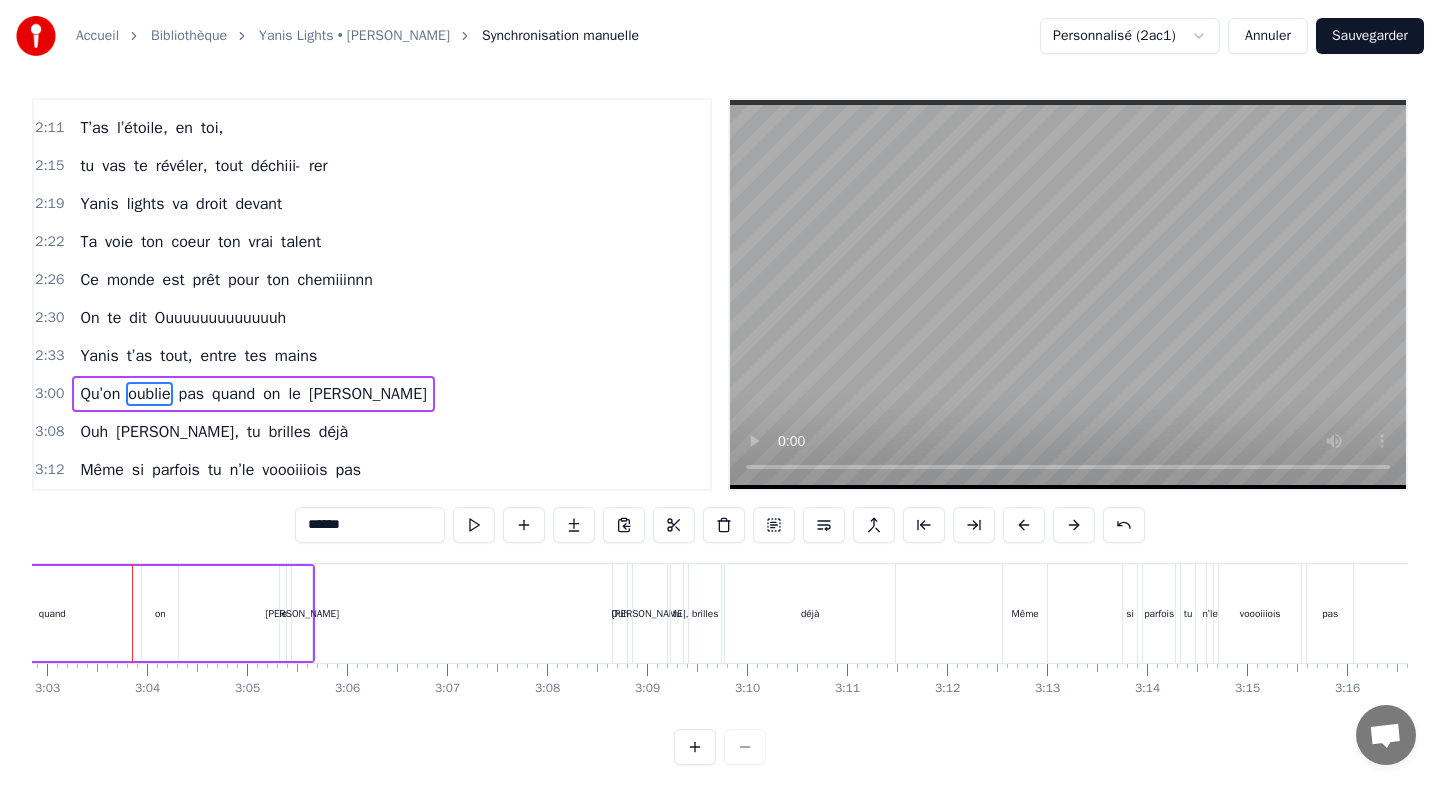 click at bounding box center [1024, 525] 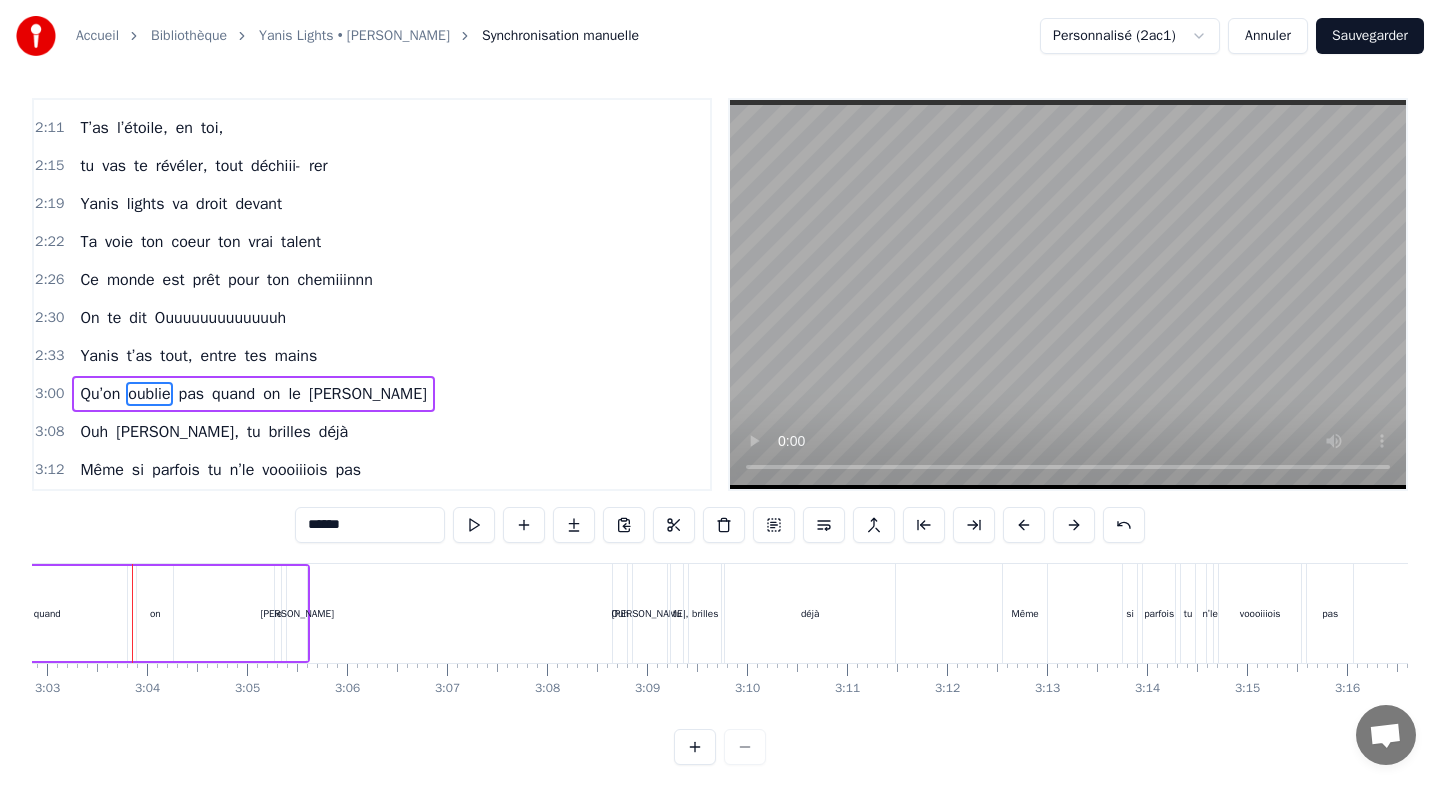 click at bounding box center (1024, 525) 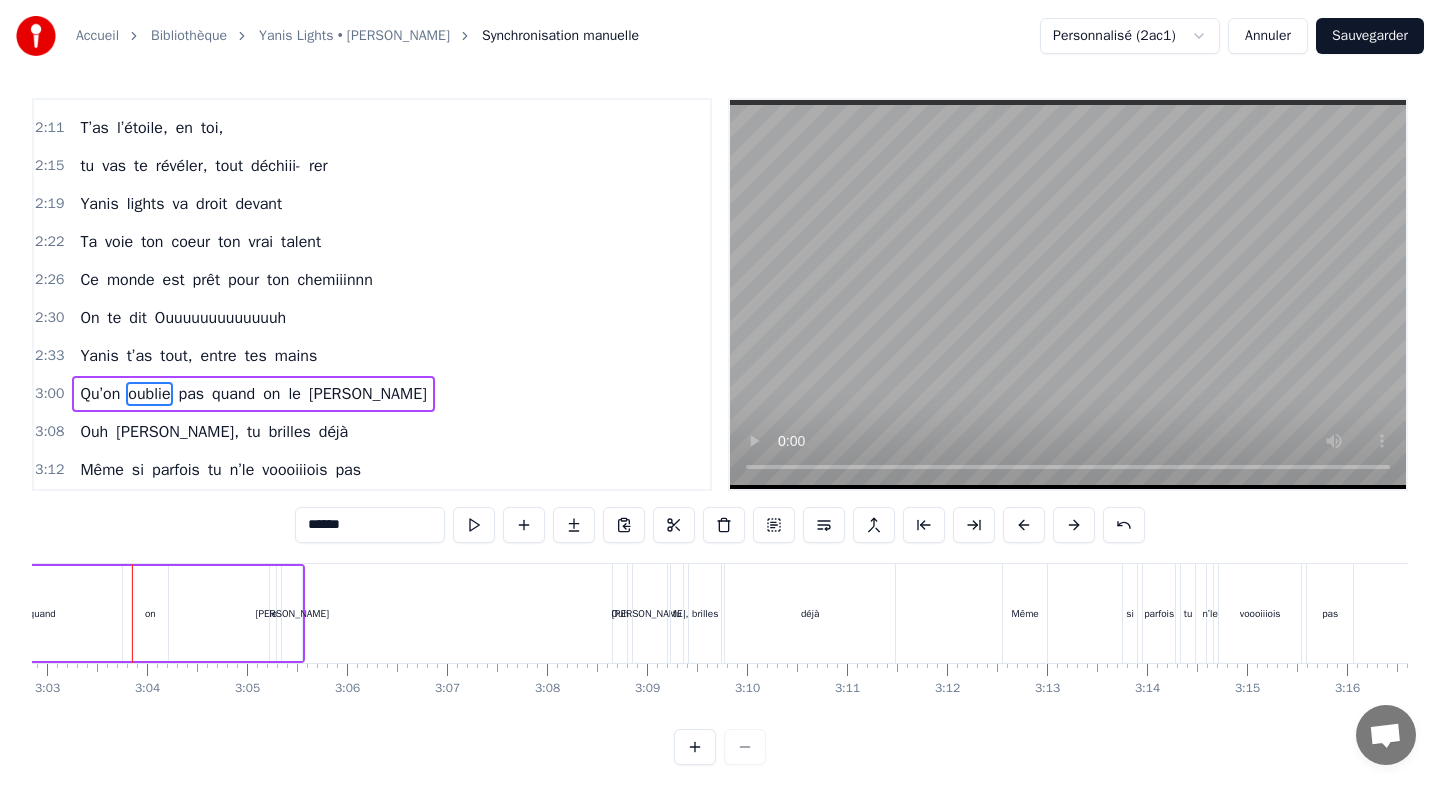 click at bounding box center (1024, 525) 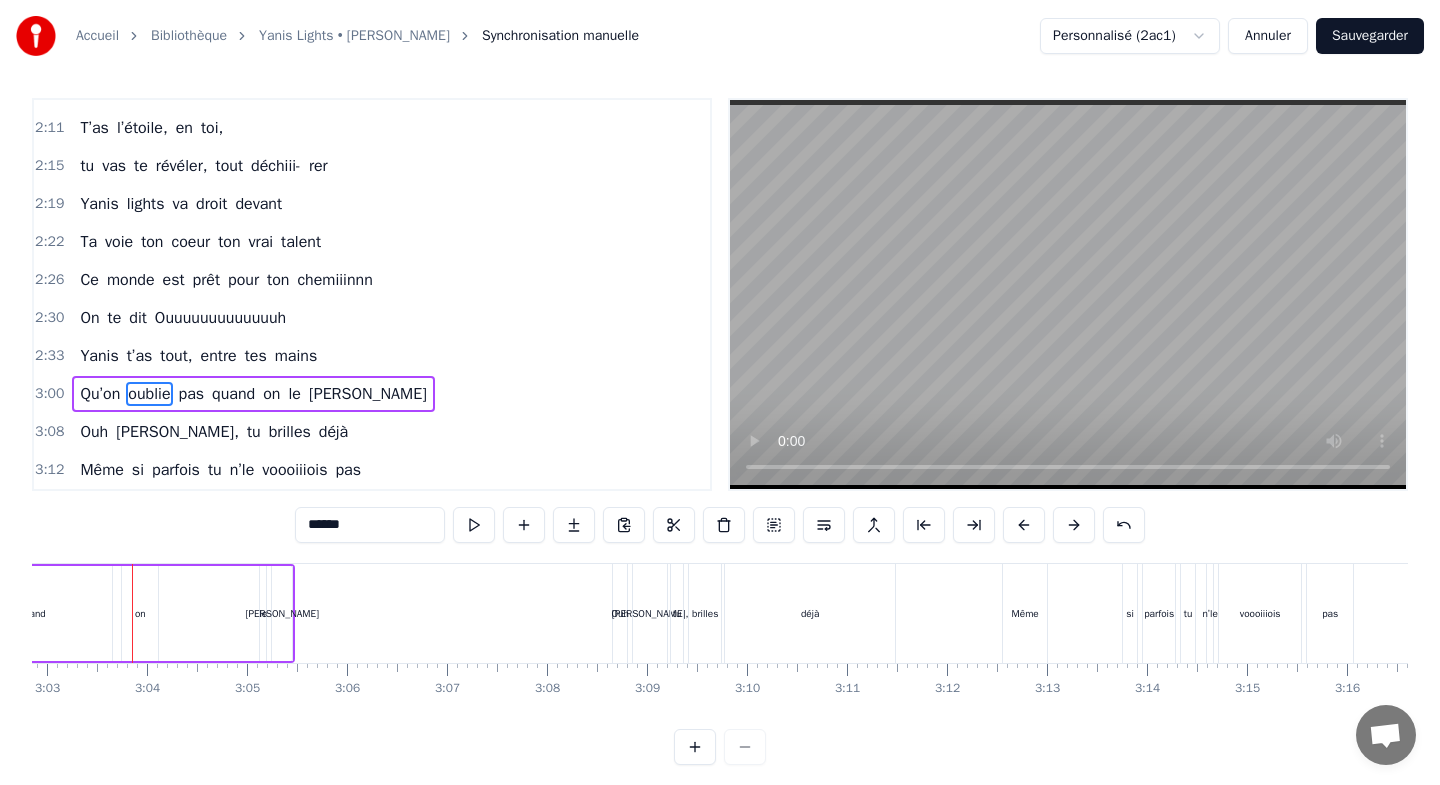 click at bounding box center [1024, 525] 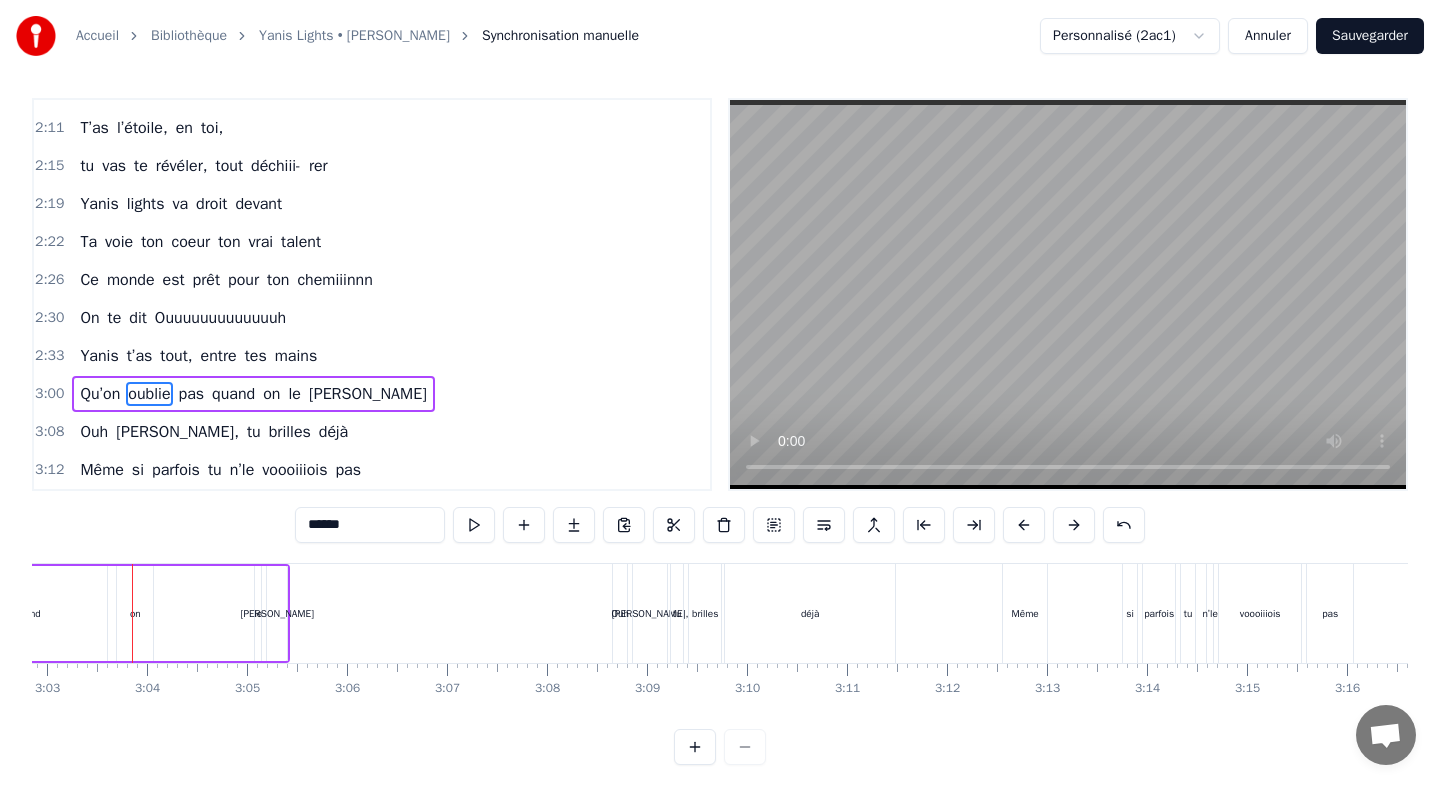 click at bounding box center (1024, 525) 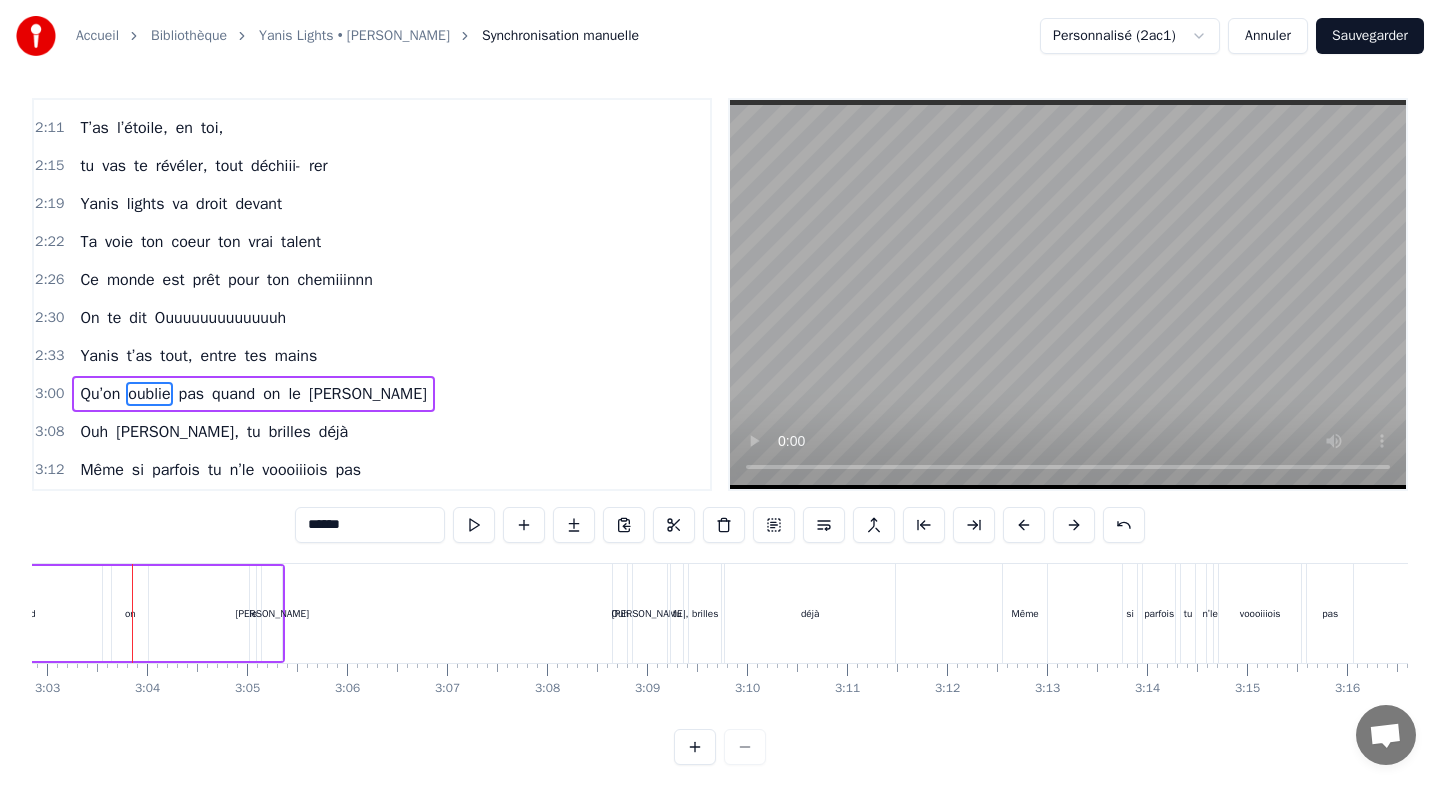 click at bounding box center (1024, 525) 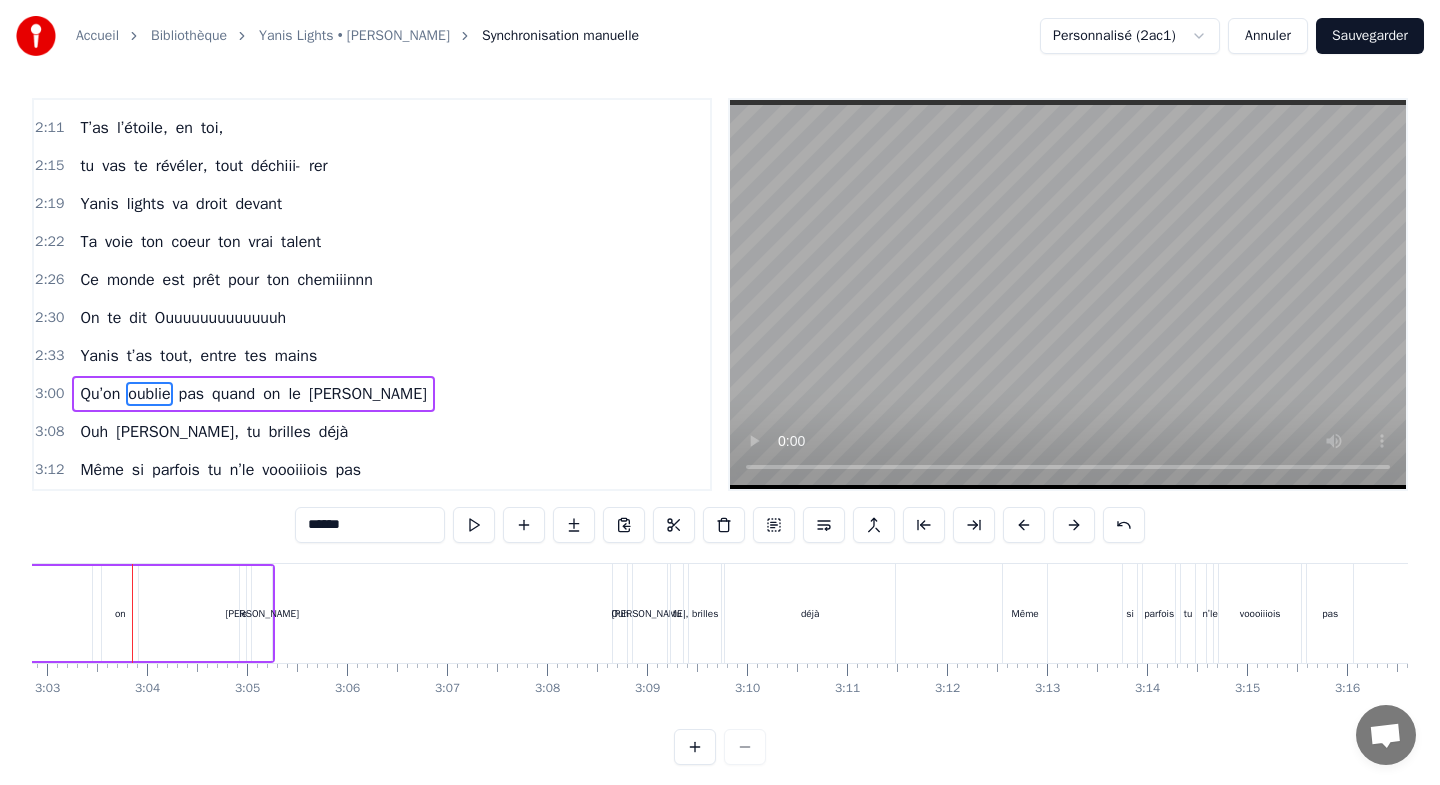 click at bounding box center (1024, 525) 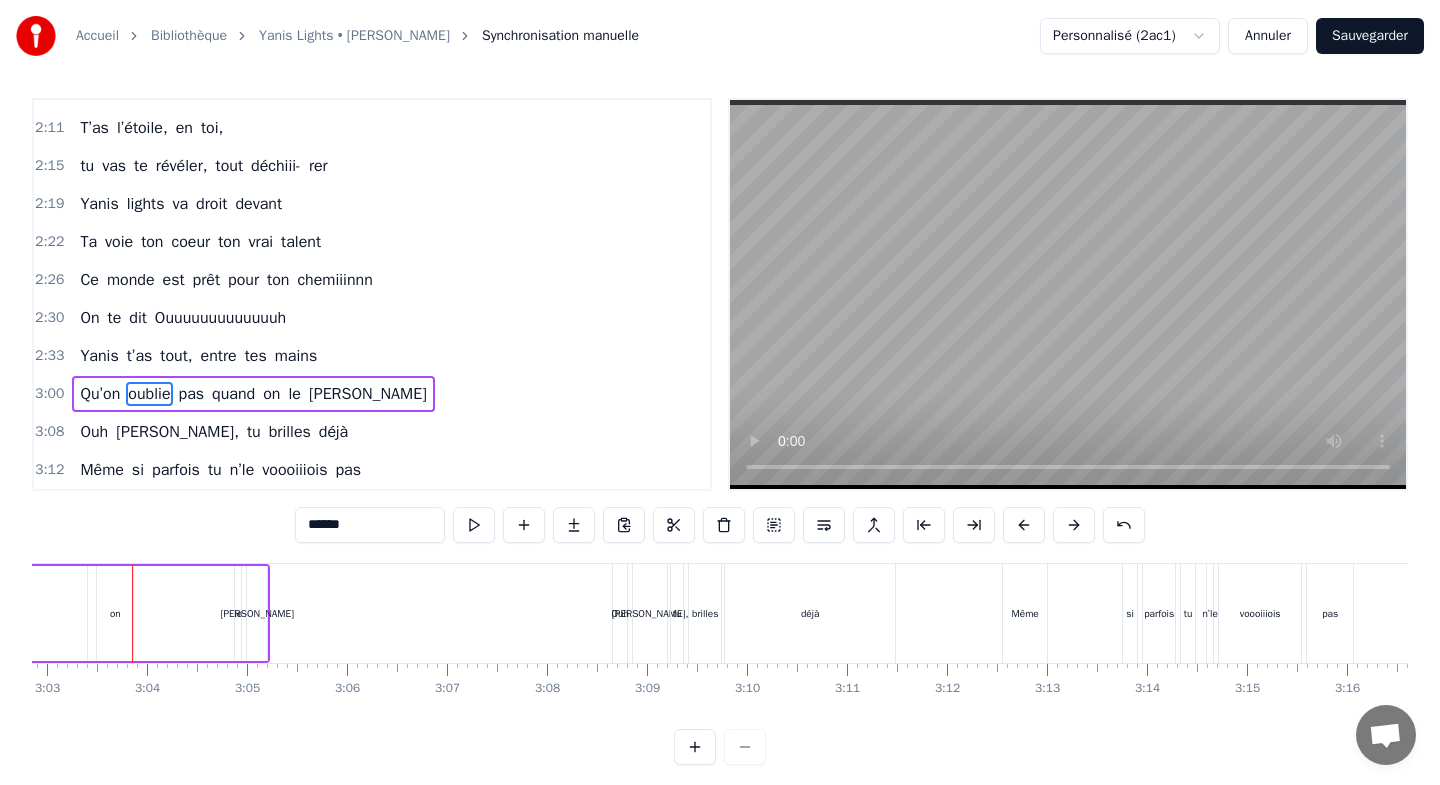 click at bounding box center (1024, 525) 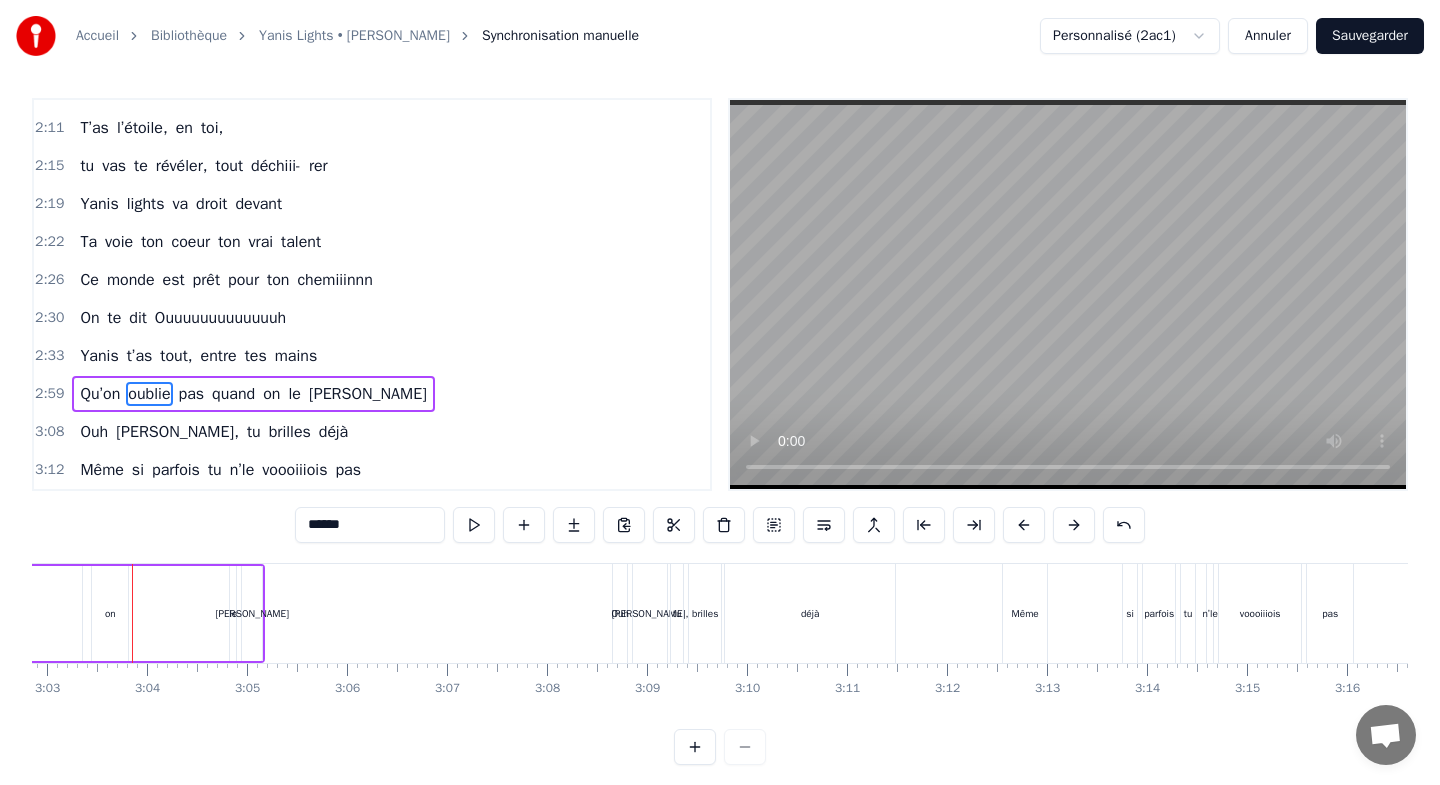 click at bounding box center (1024, 525) 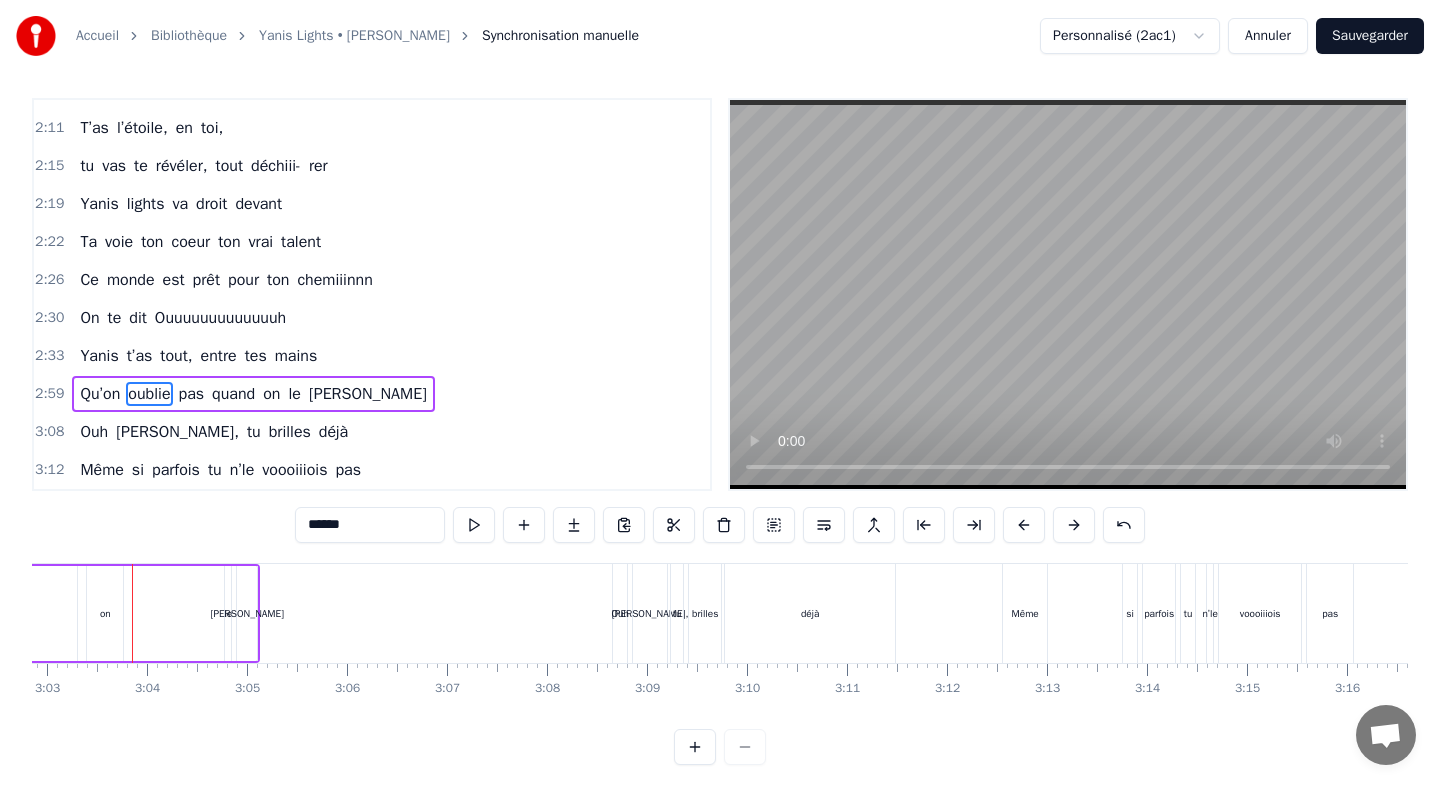 click at bounding box center (1024, 525) 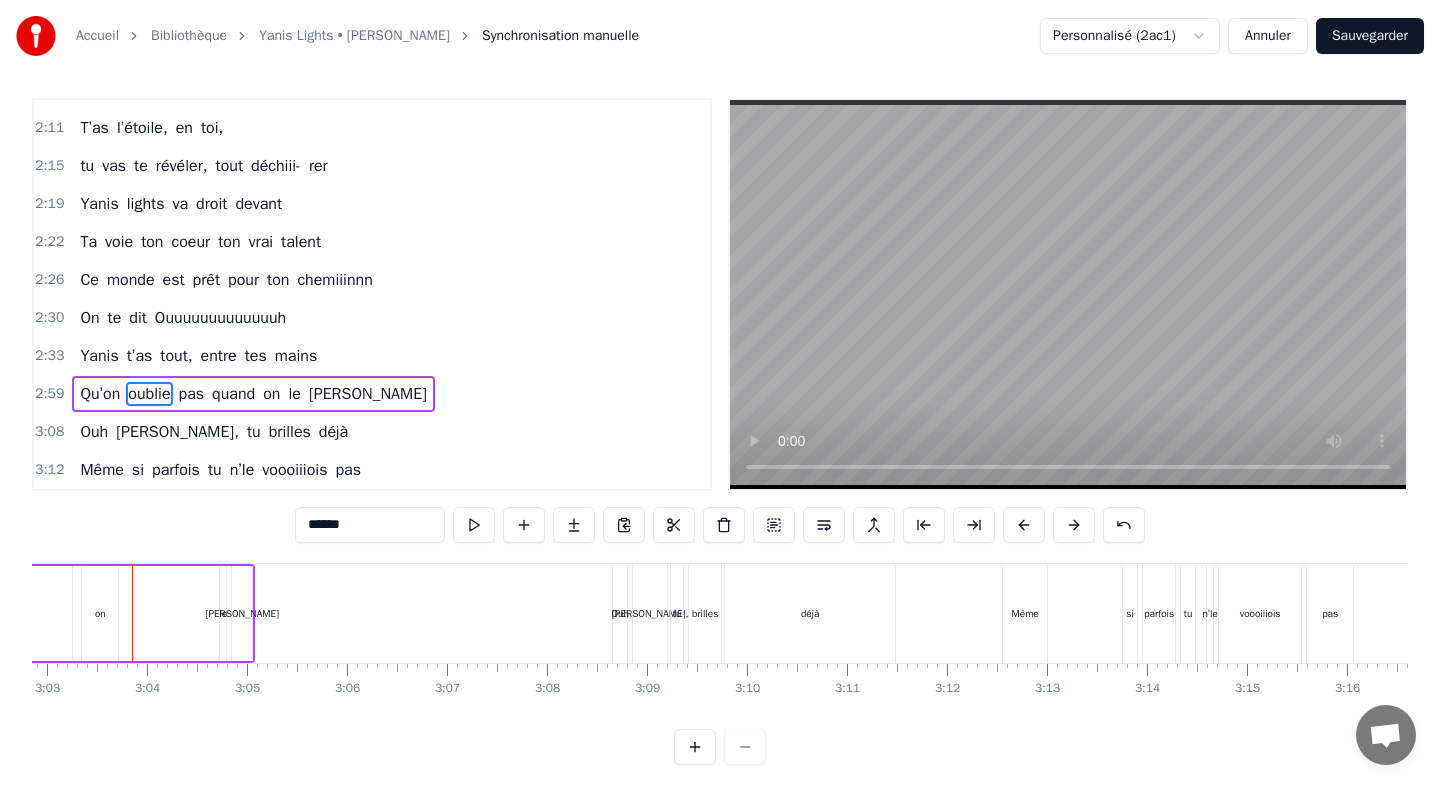 click at bounding box center [1024, 525] 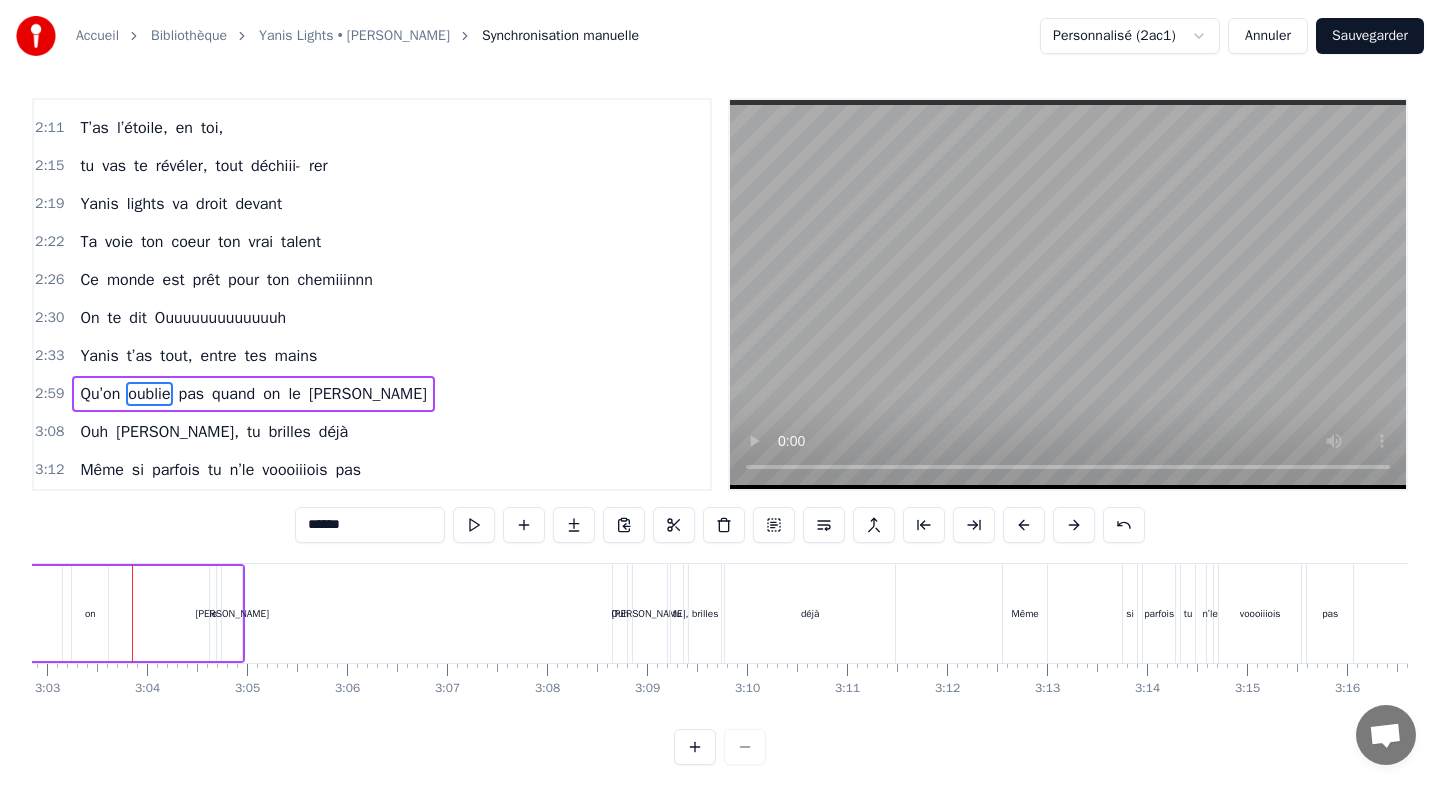 click at bounding box center (1024, 525) 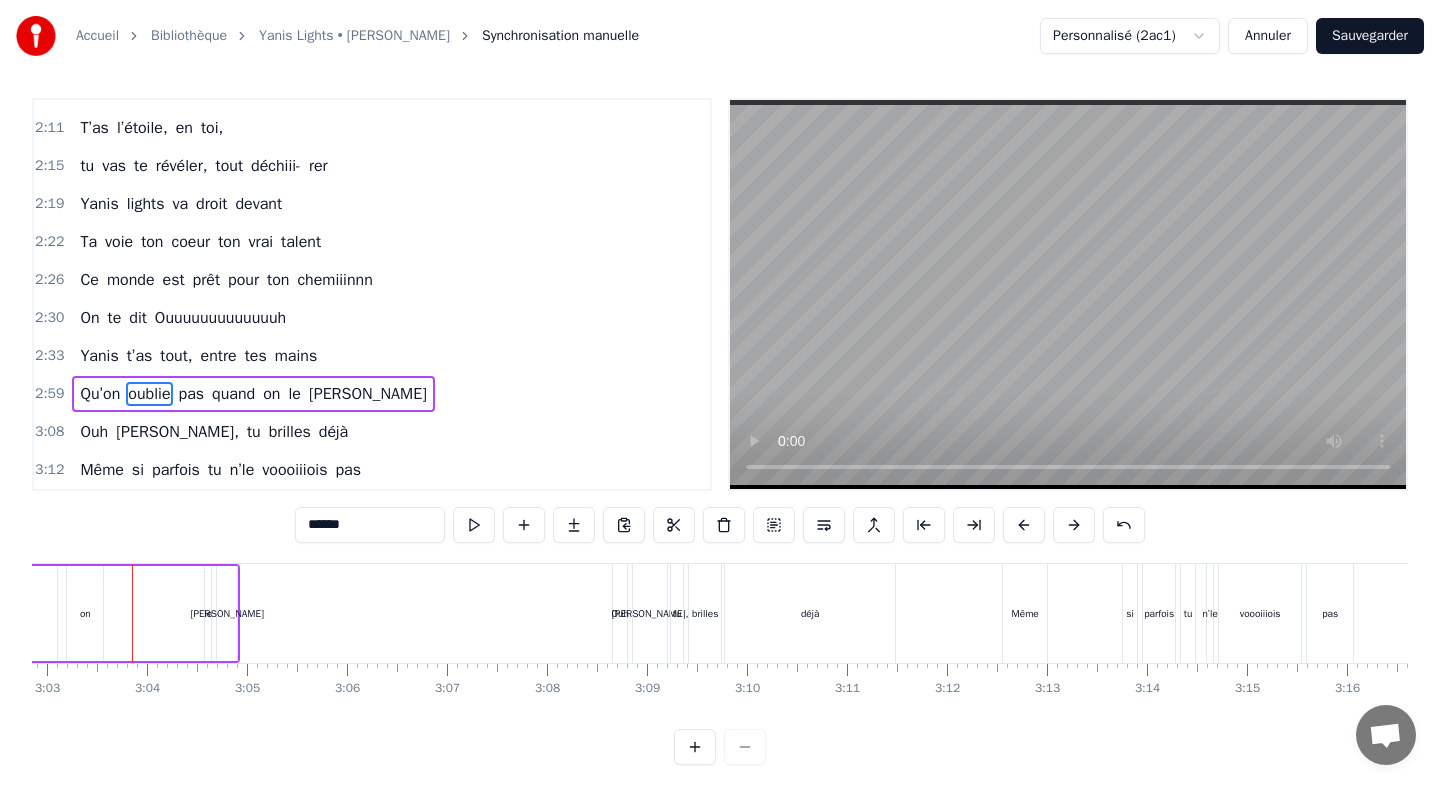 click at bounding box center (1024, 525) 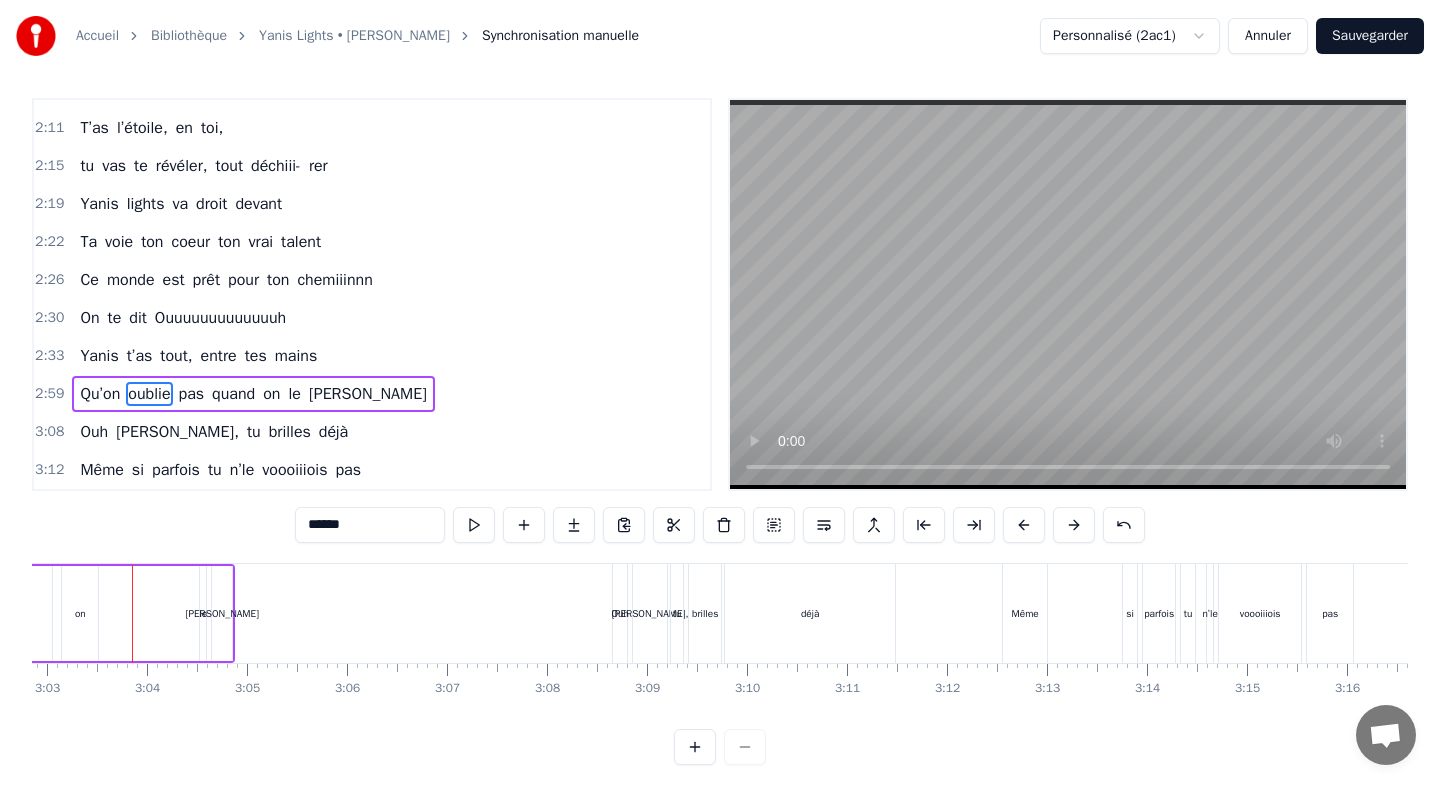 click at bounding box center (1024, 525) 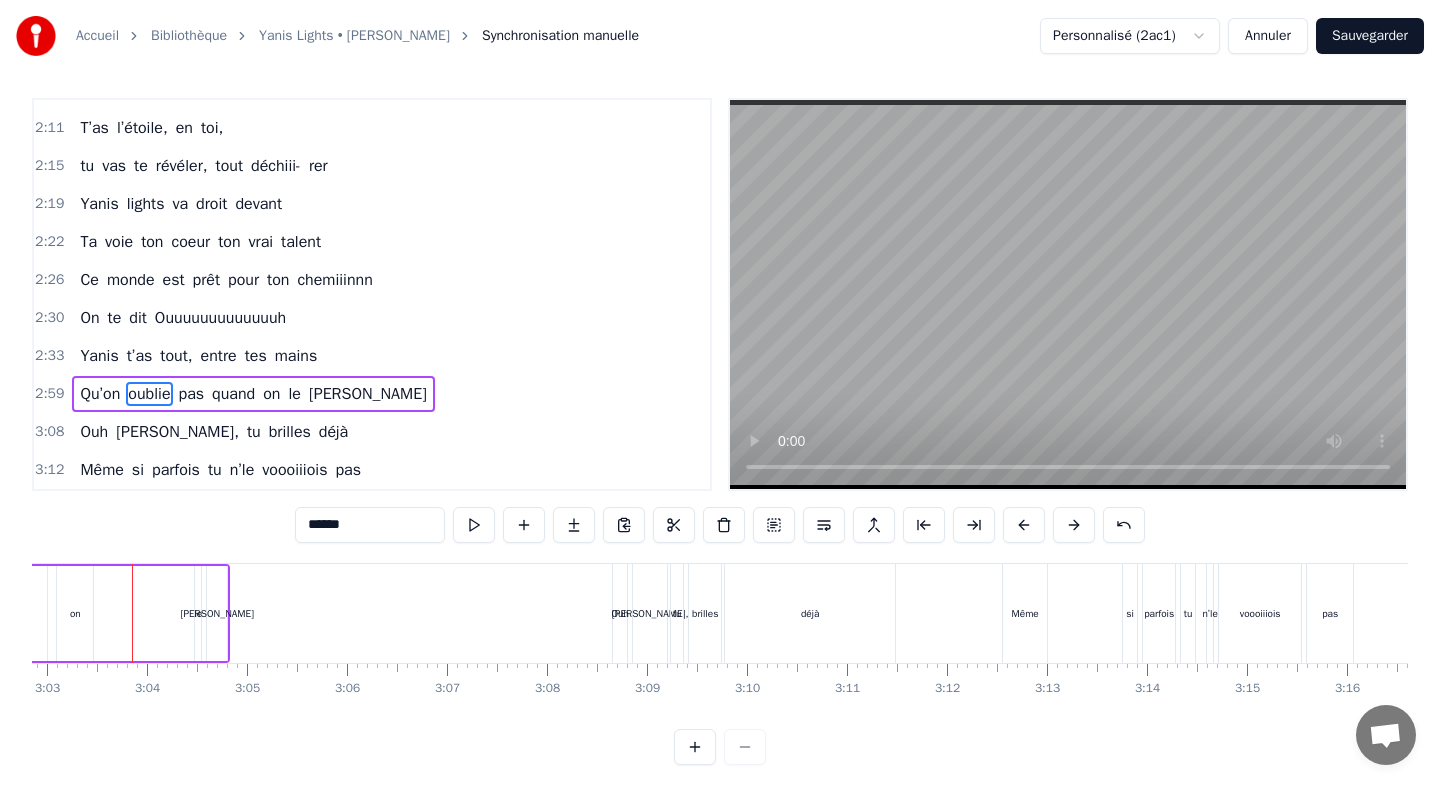 click at bounding box center (1024, 525) 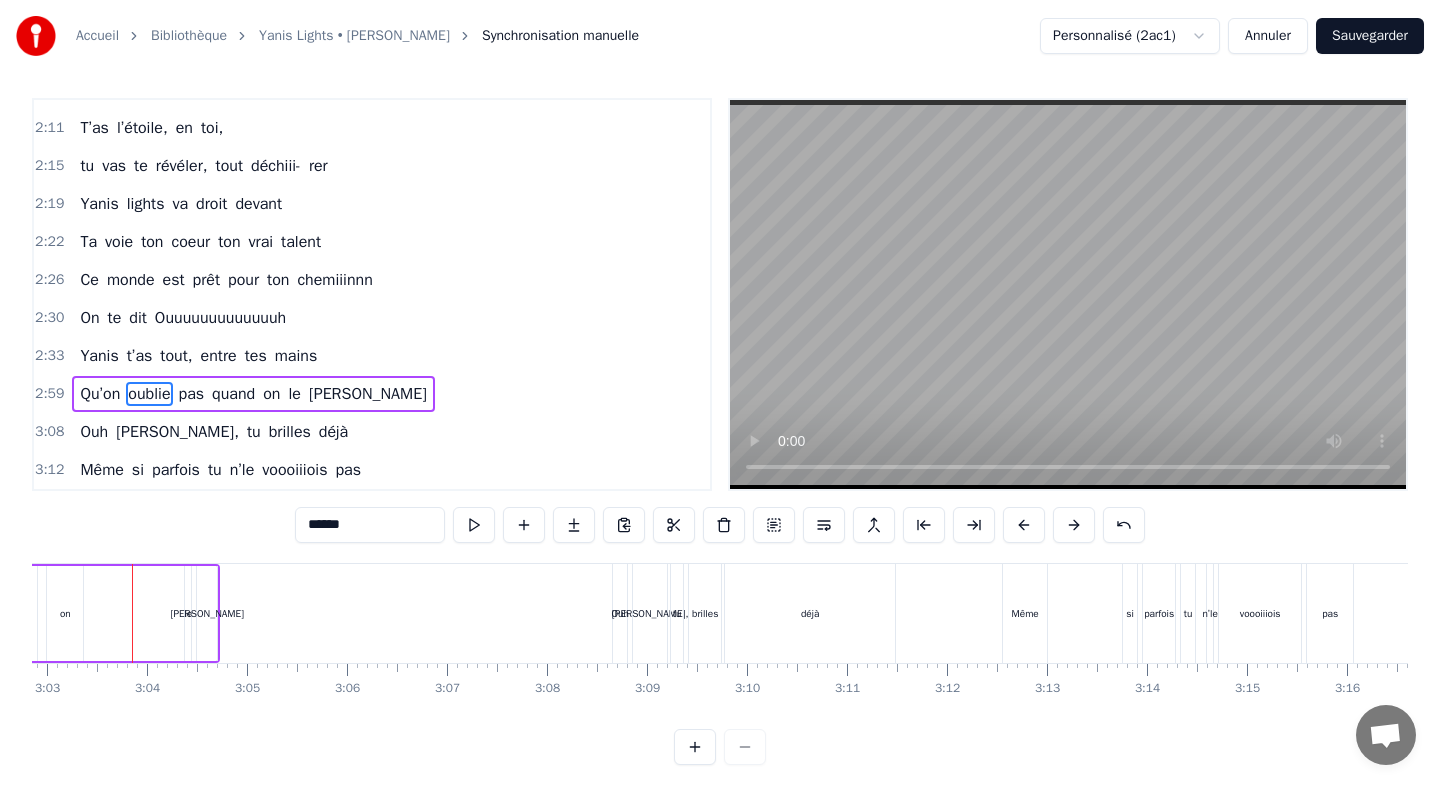 click at bounding box center [1024, 525] 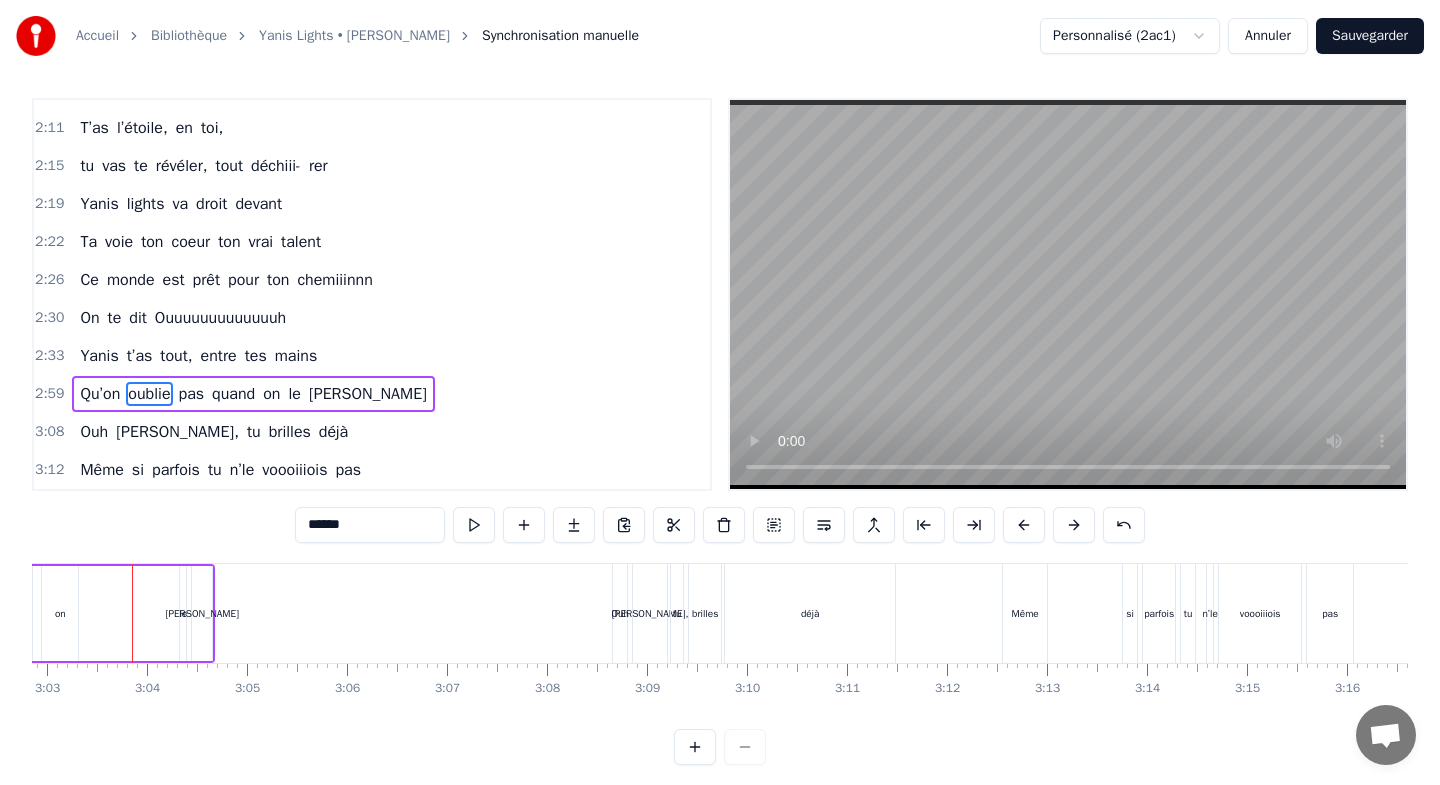 click at bounding box center [1024, 525] 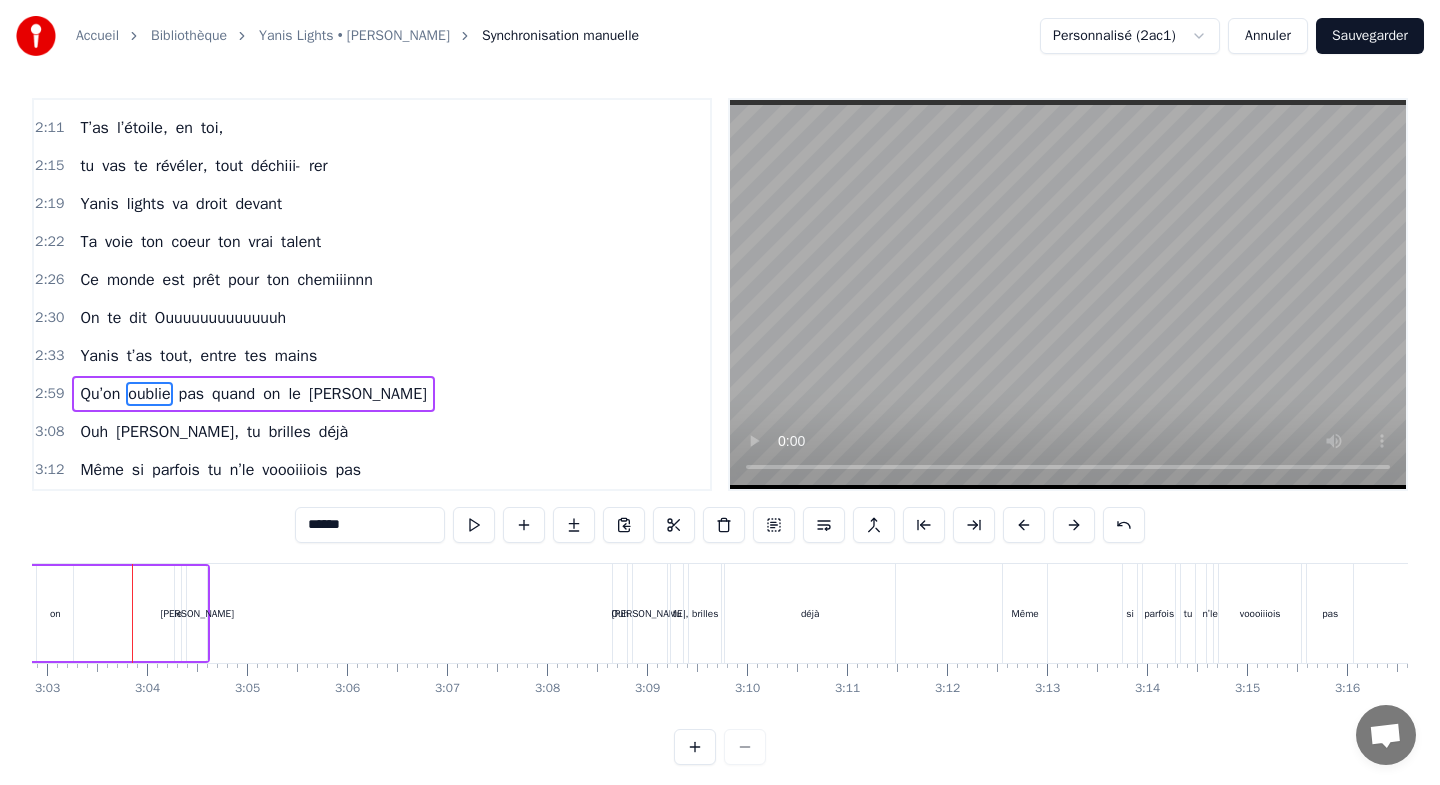 click at bounding box center [1024, 525] 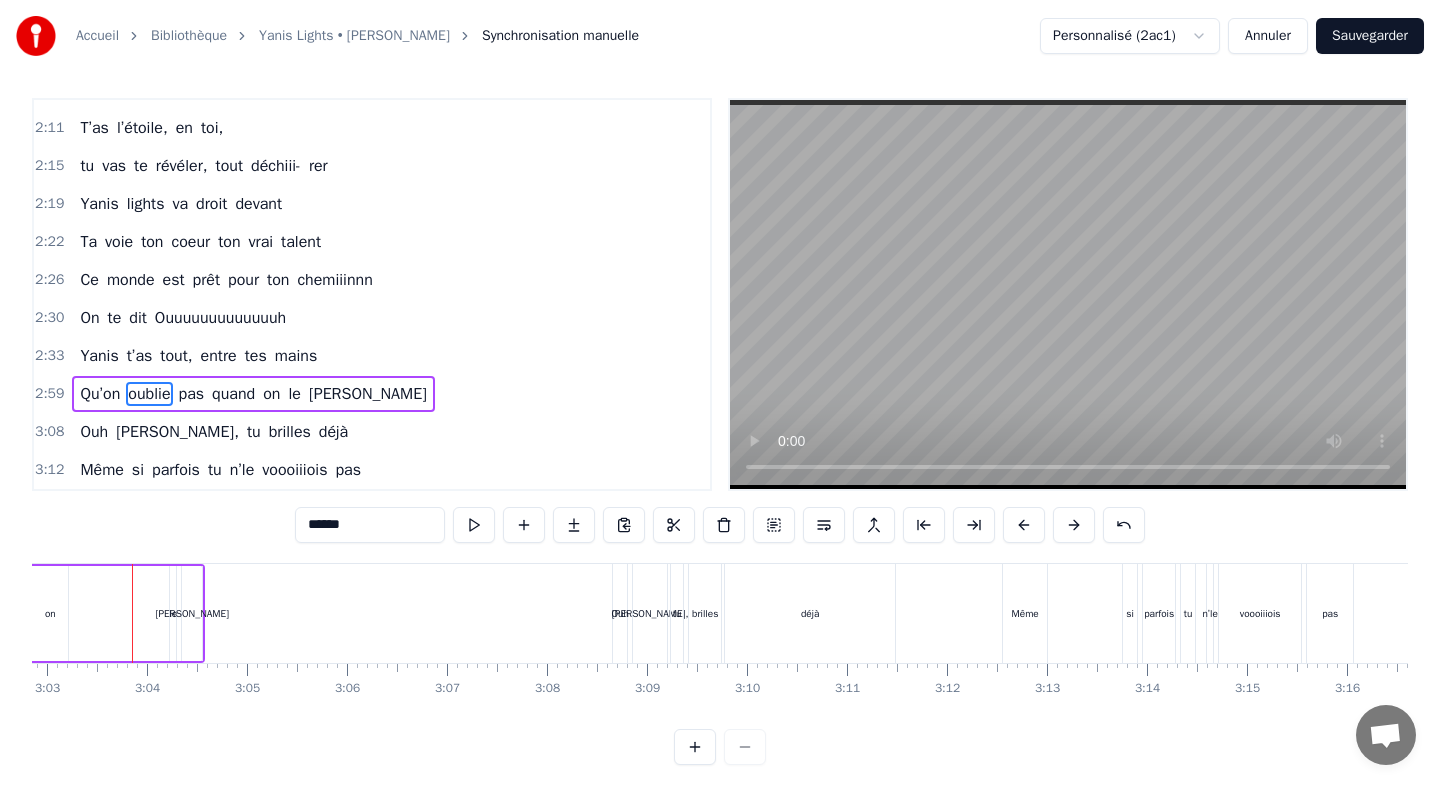 click at bounding box center [1024, 525] 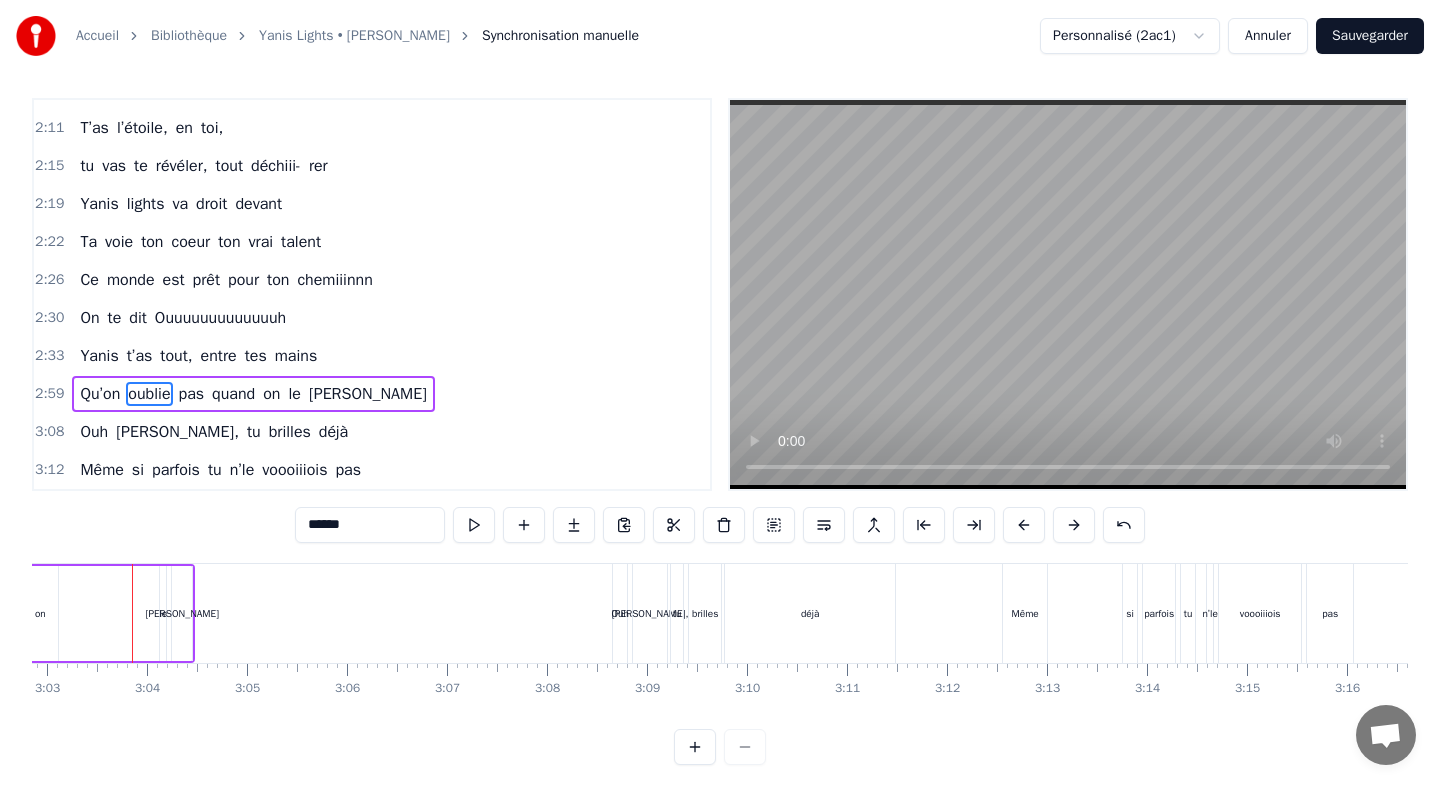 click at bounding box center [1024, 525] 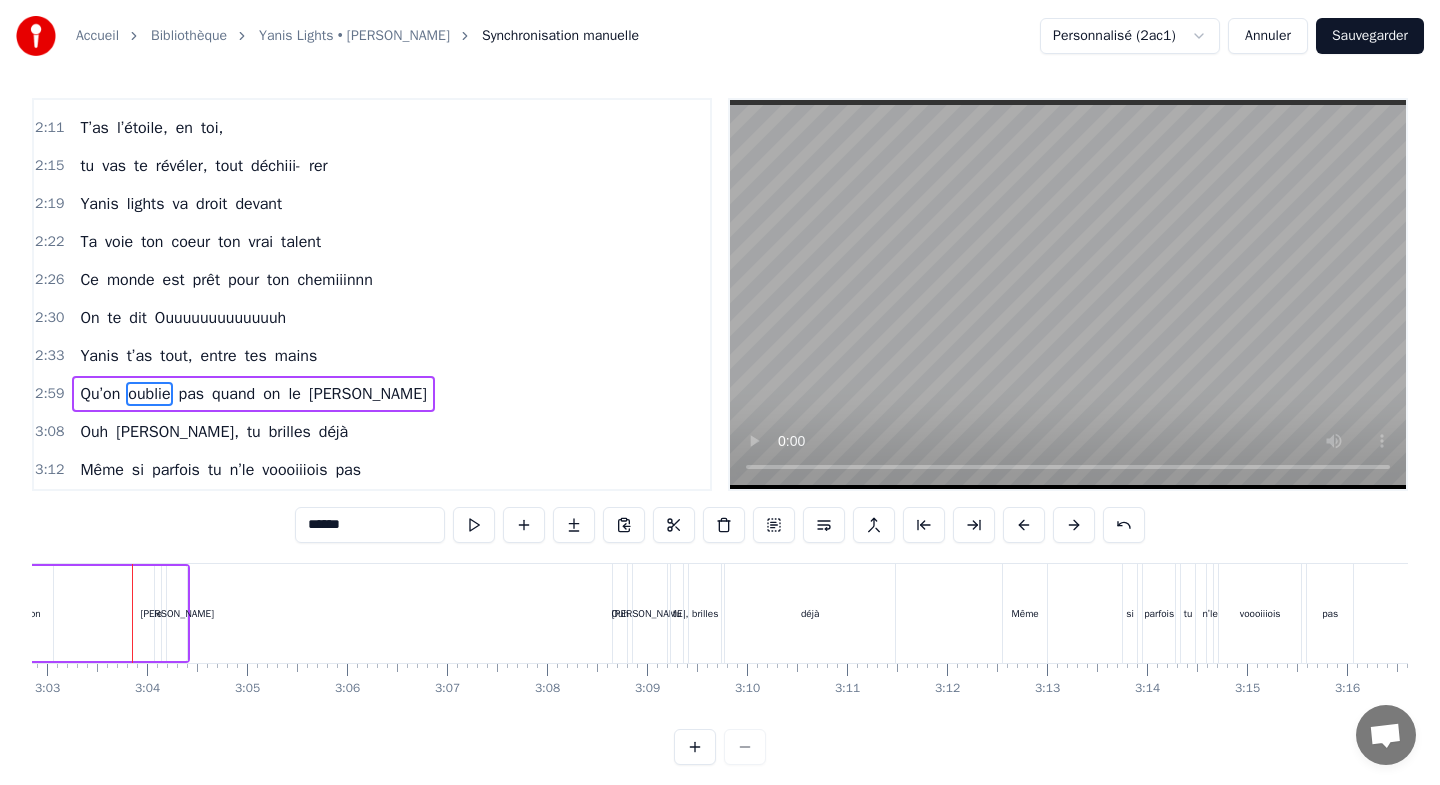 click at bounding box center [1024, 525] 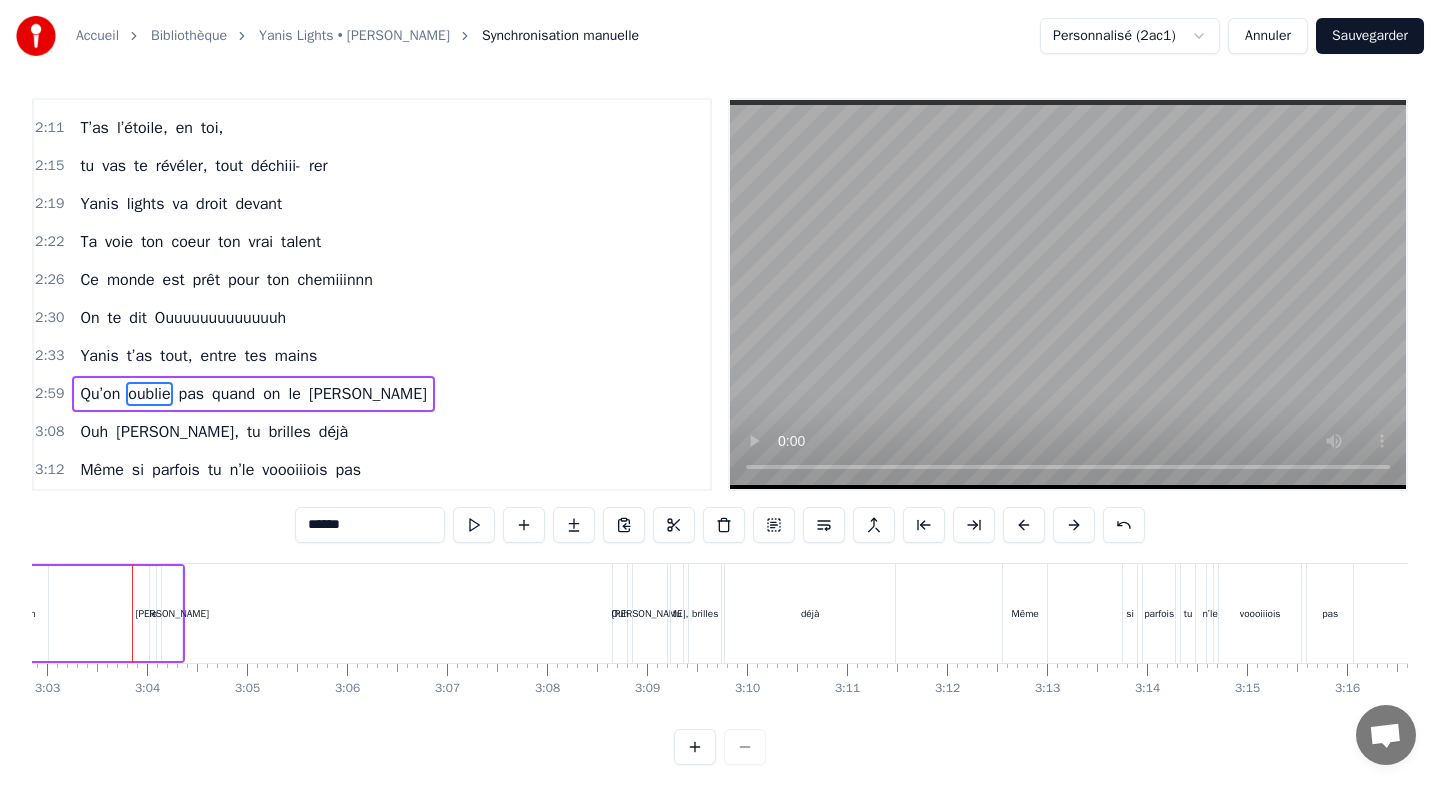 click at bounding box center (1024, 525) 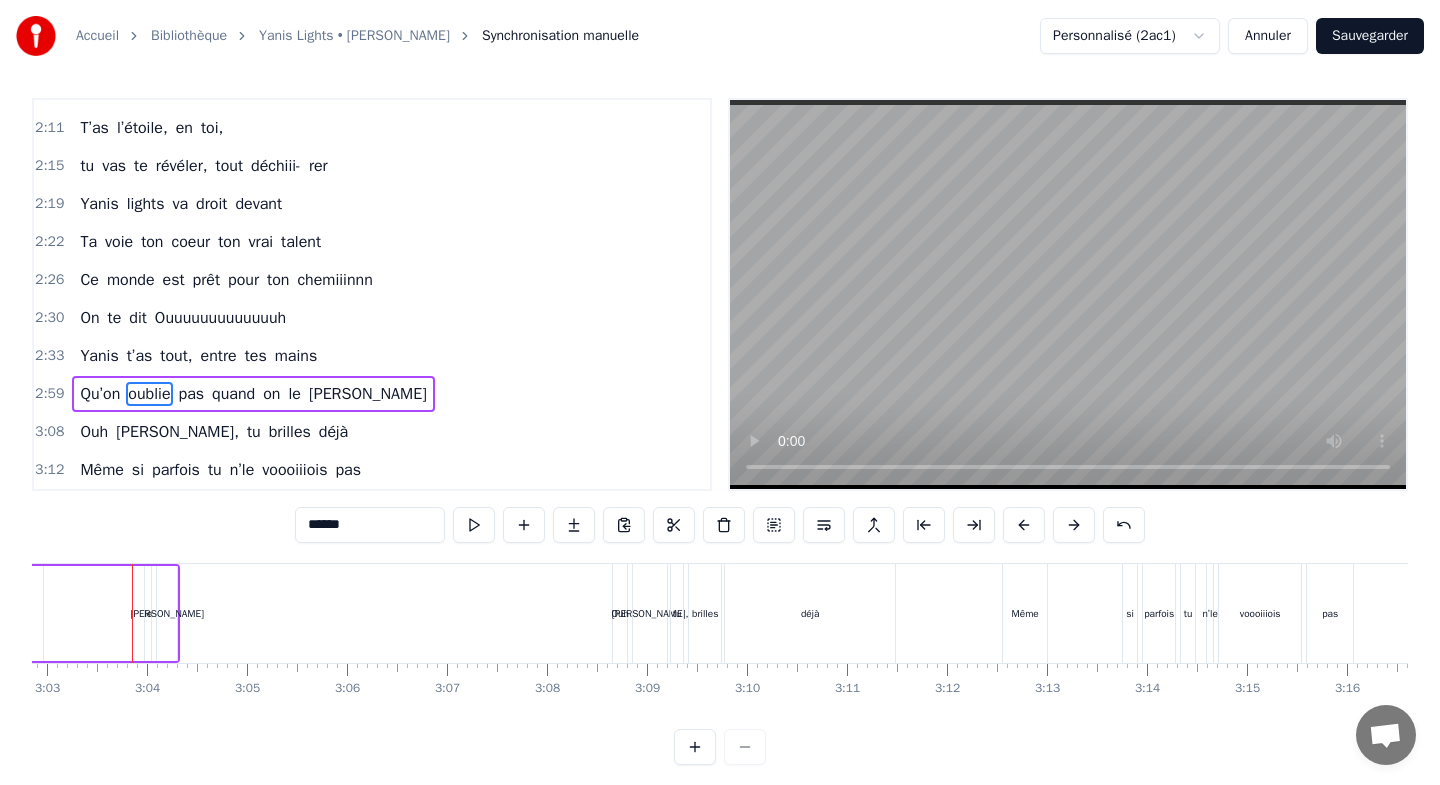 click at bounding box center (1024, 525) 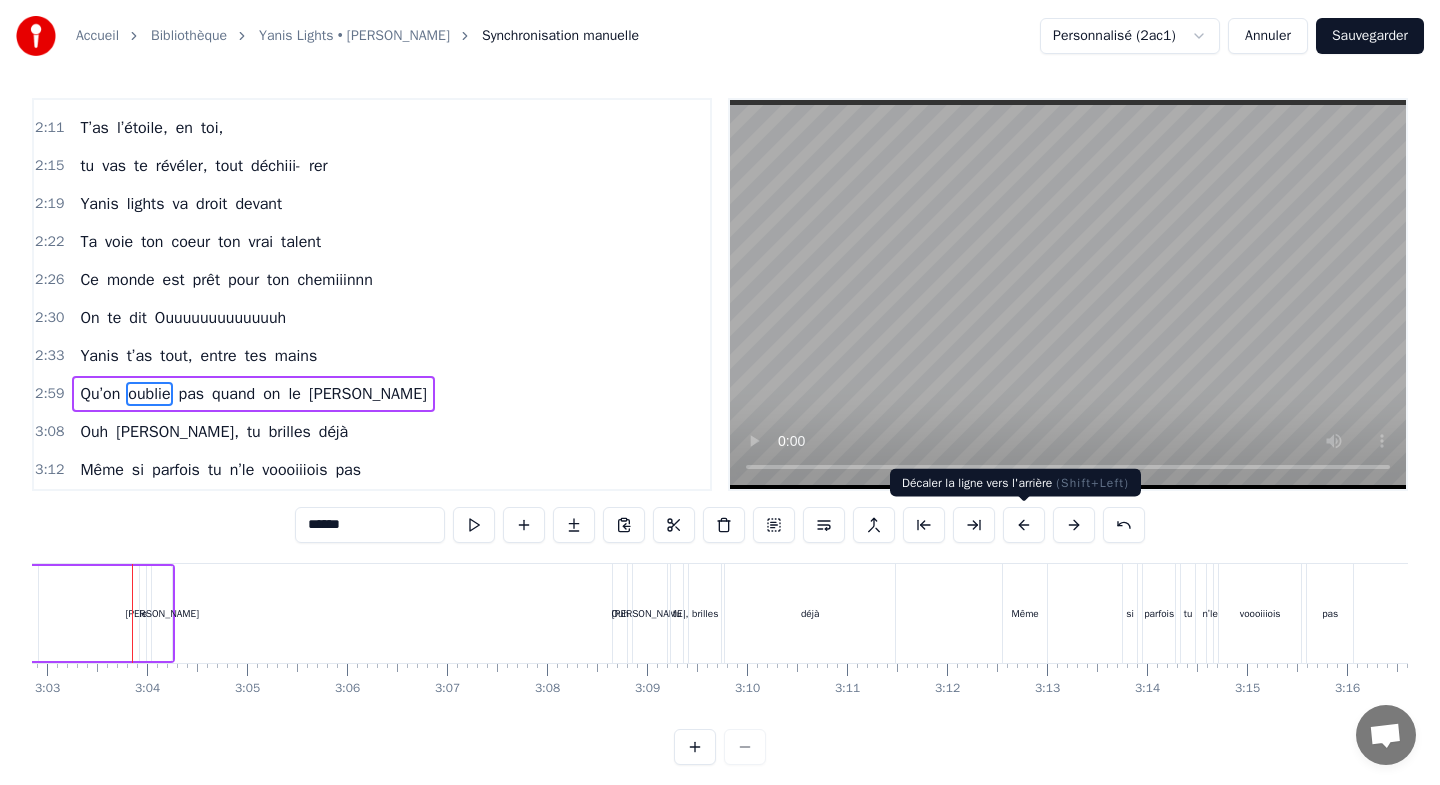 click at bounding box center [1024, 525] 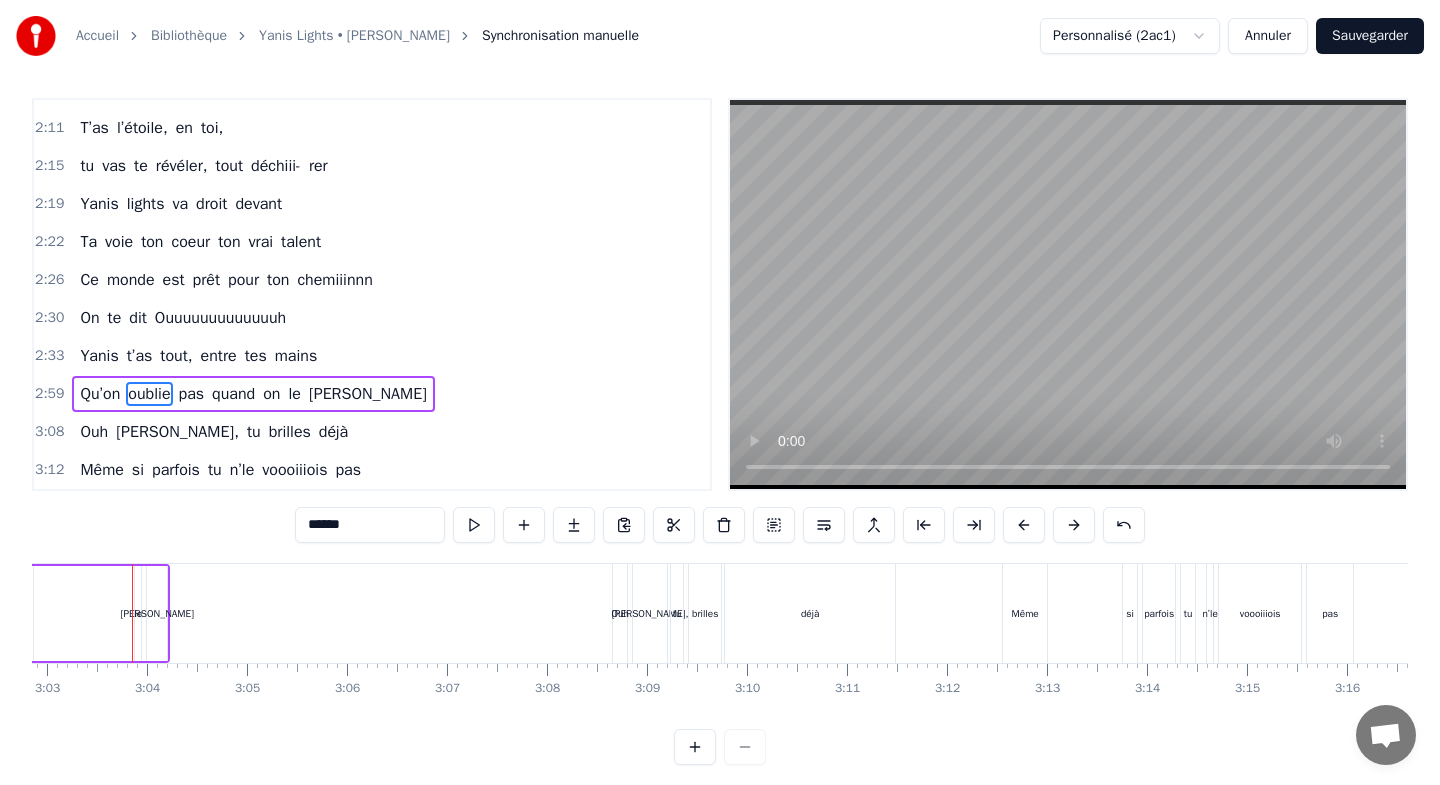 click at bounding box center [1024, 525] 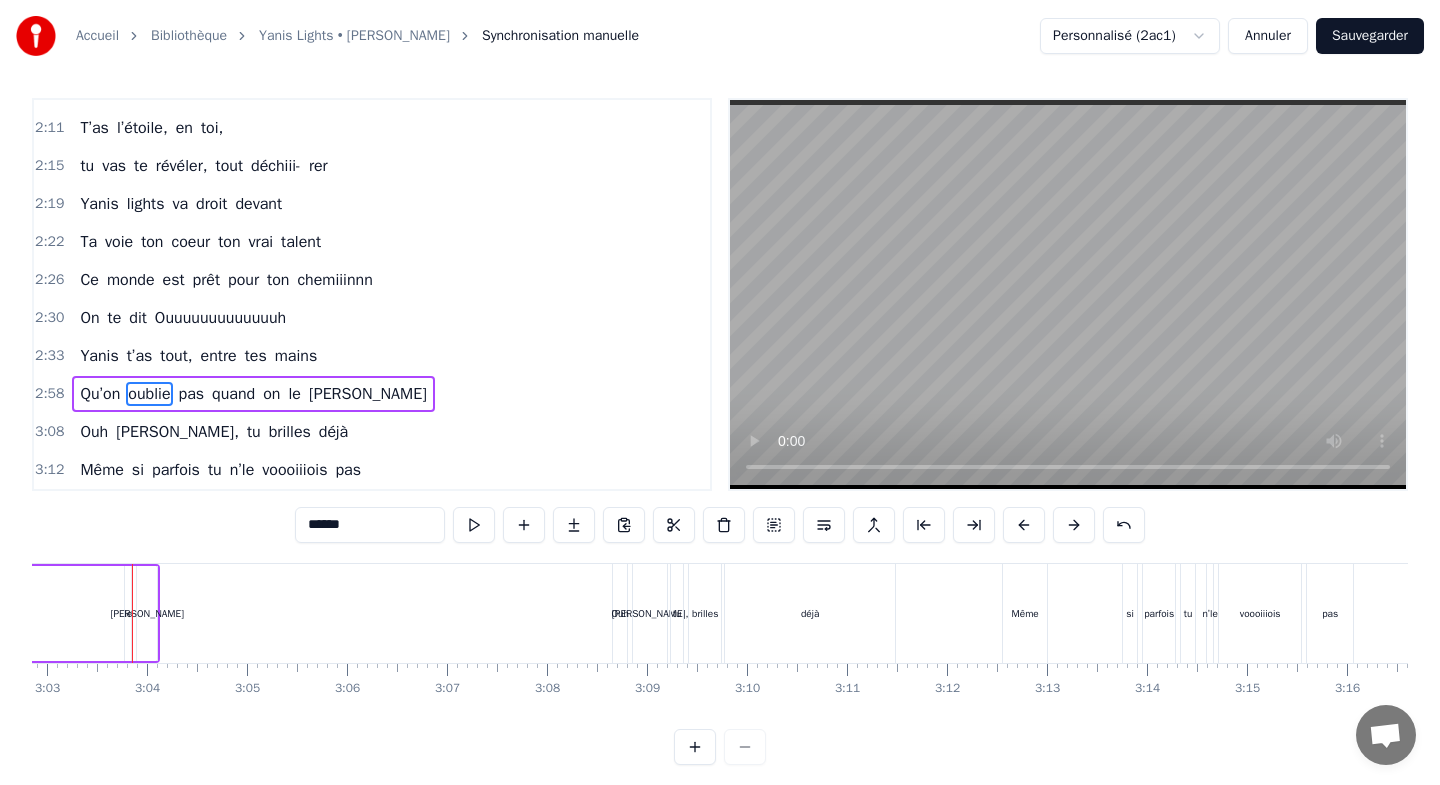 click at bounding box center [1024, 525] 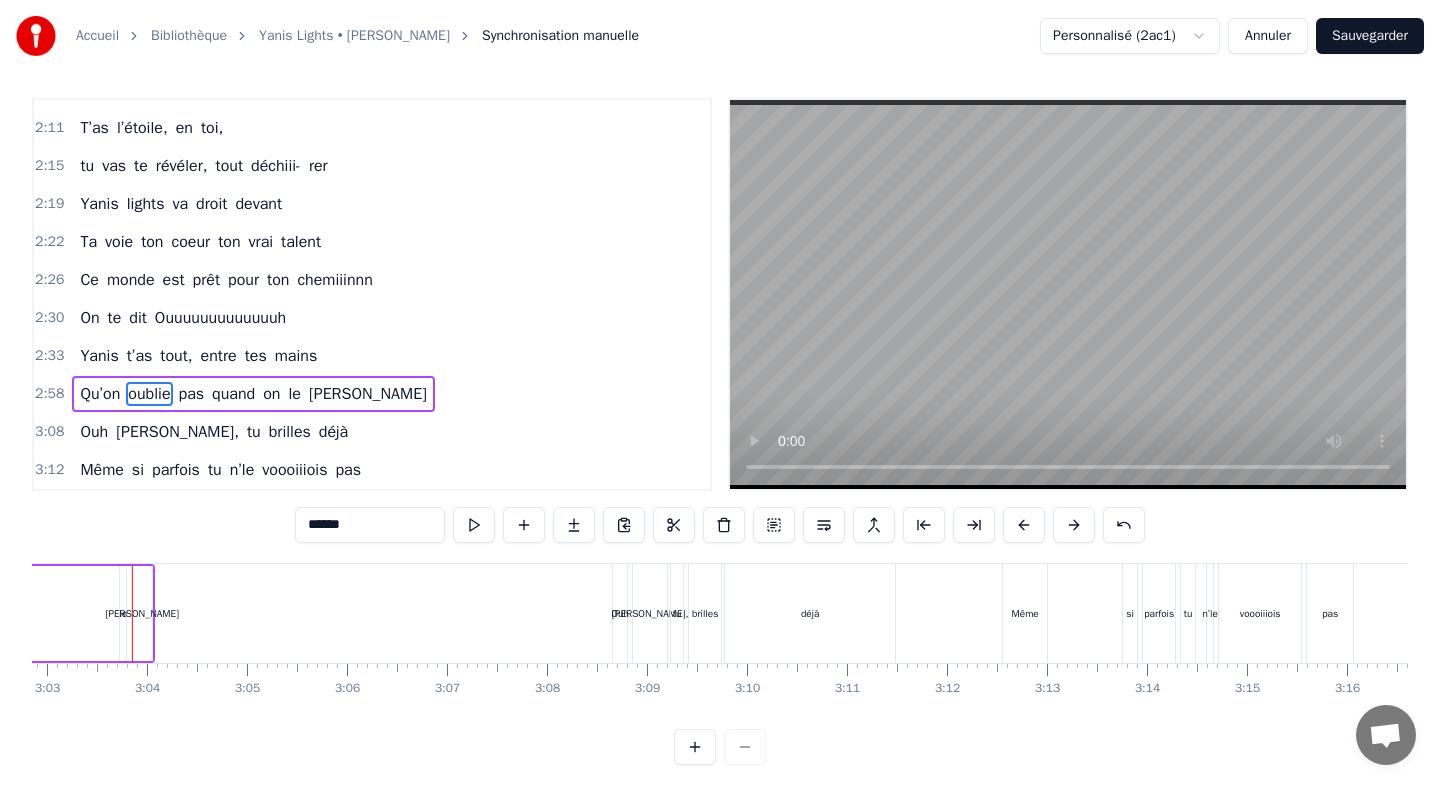 click at bounding box center (1024, 525) 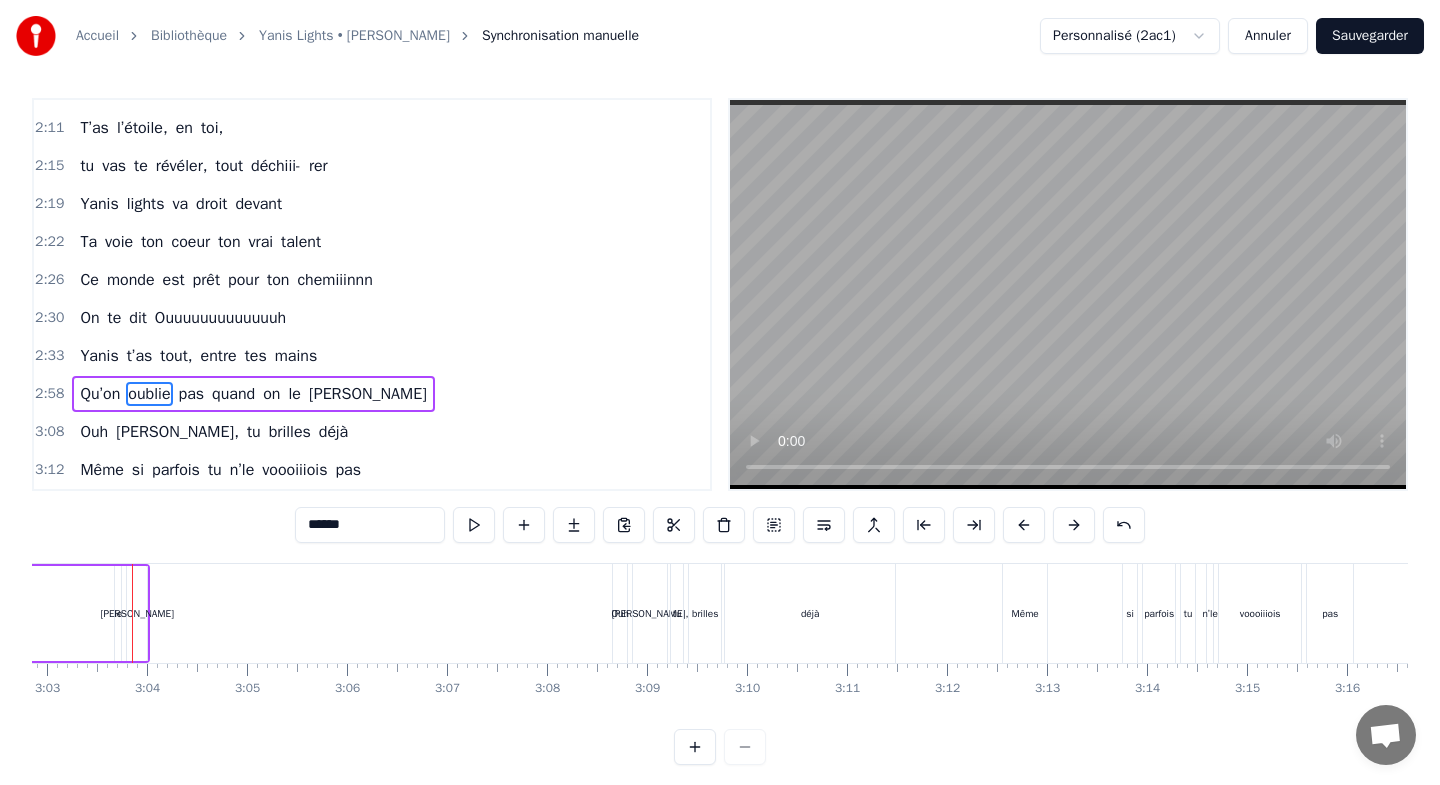click at bounding box center [1024, 525] 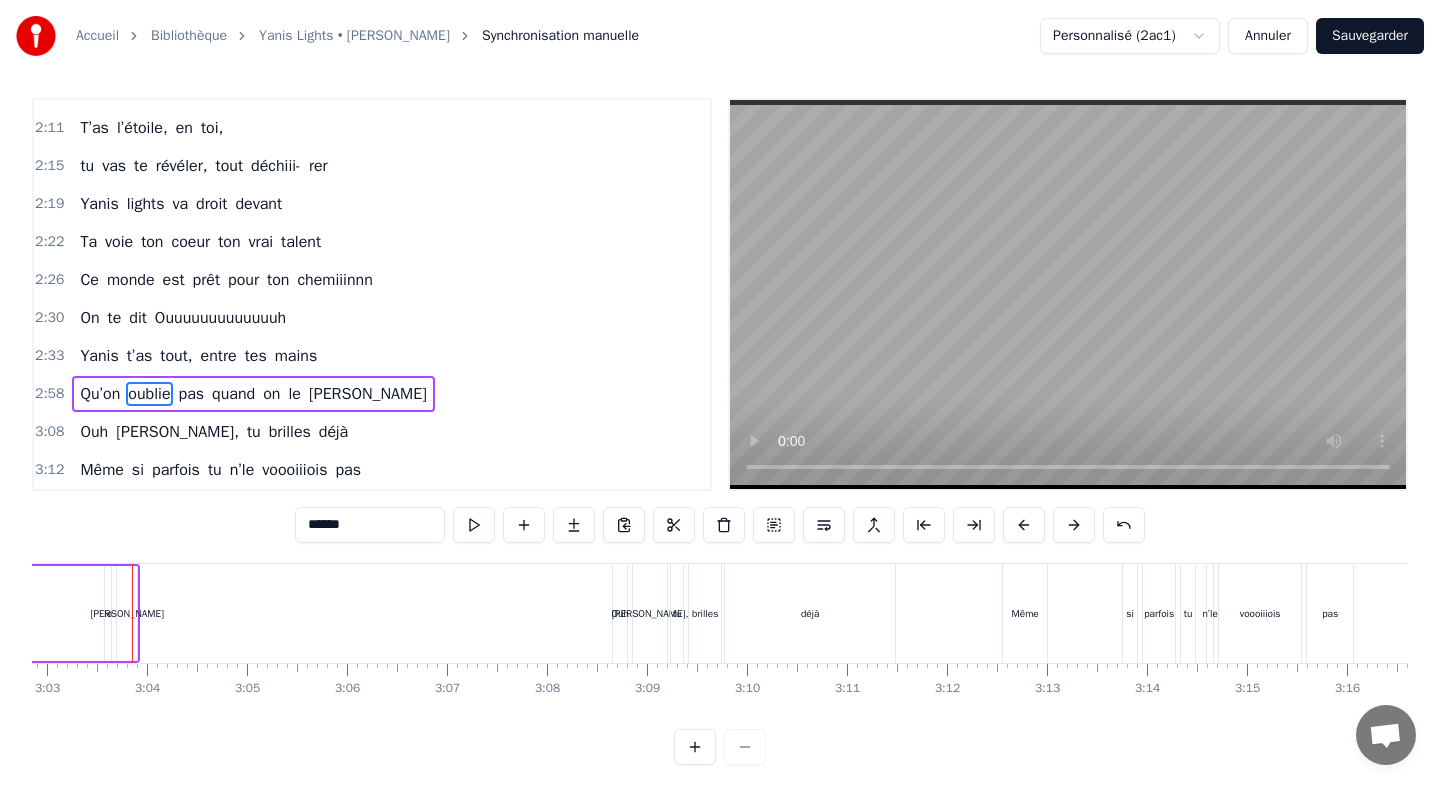 click at bounding box center [1024, 525] 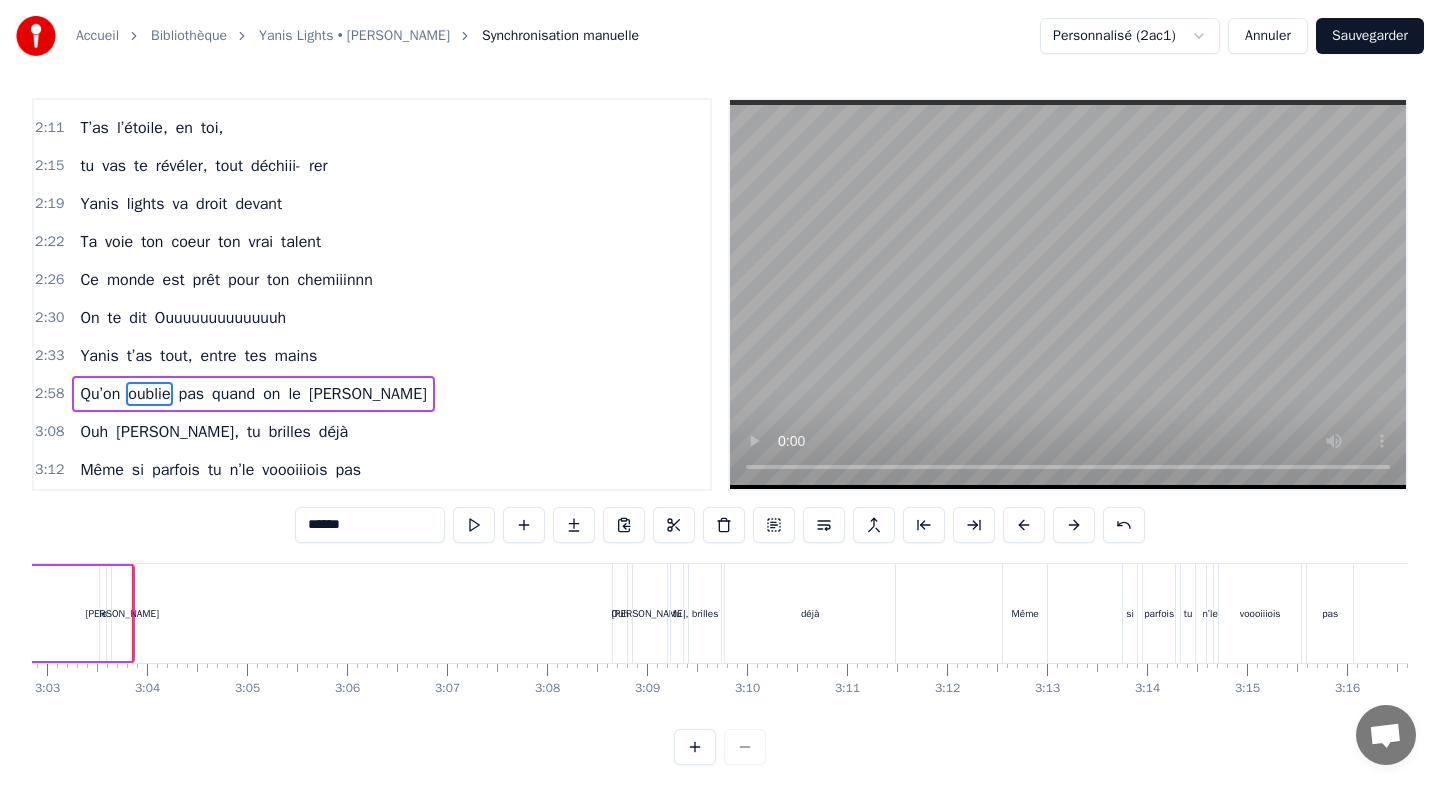 click at bounding box center [1024, 525] 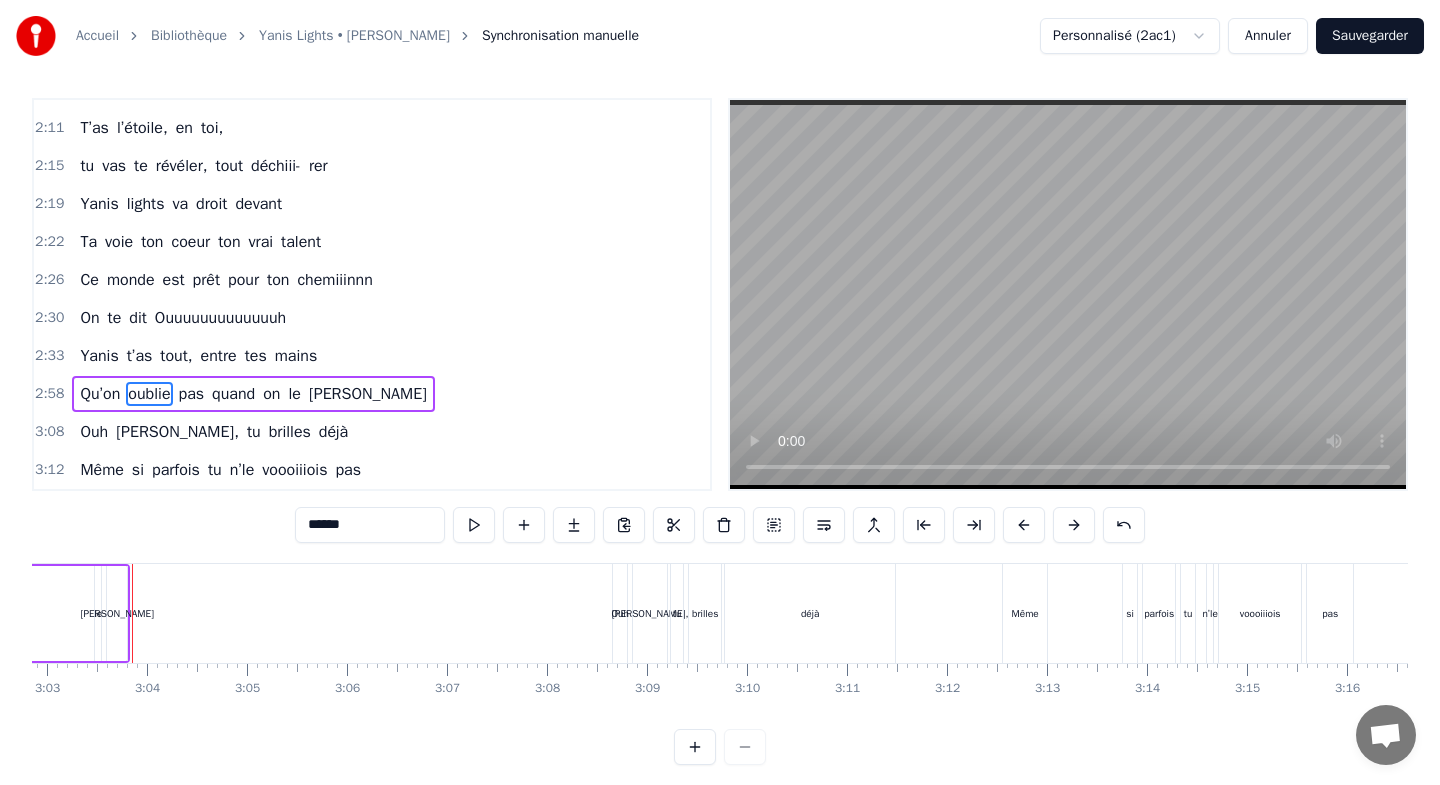 click at bounding box center [1024, 525] 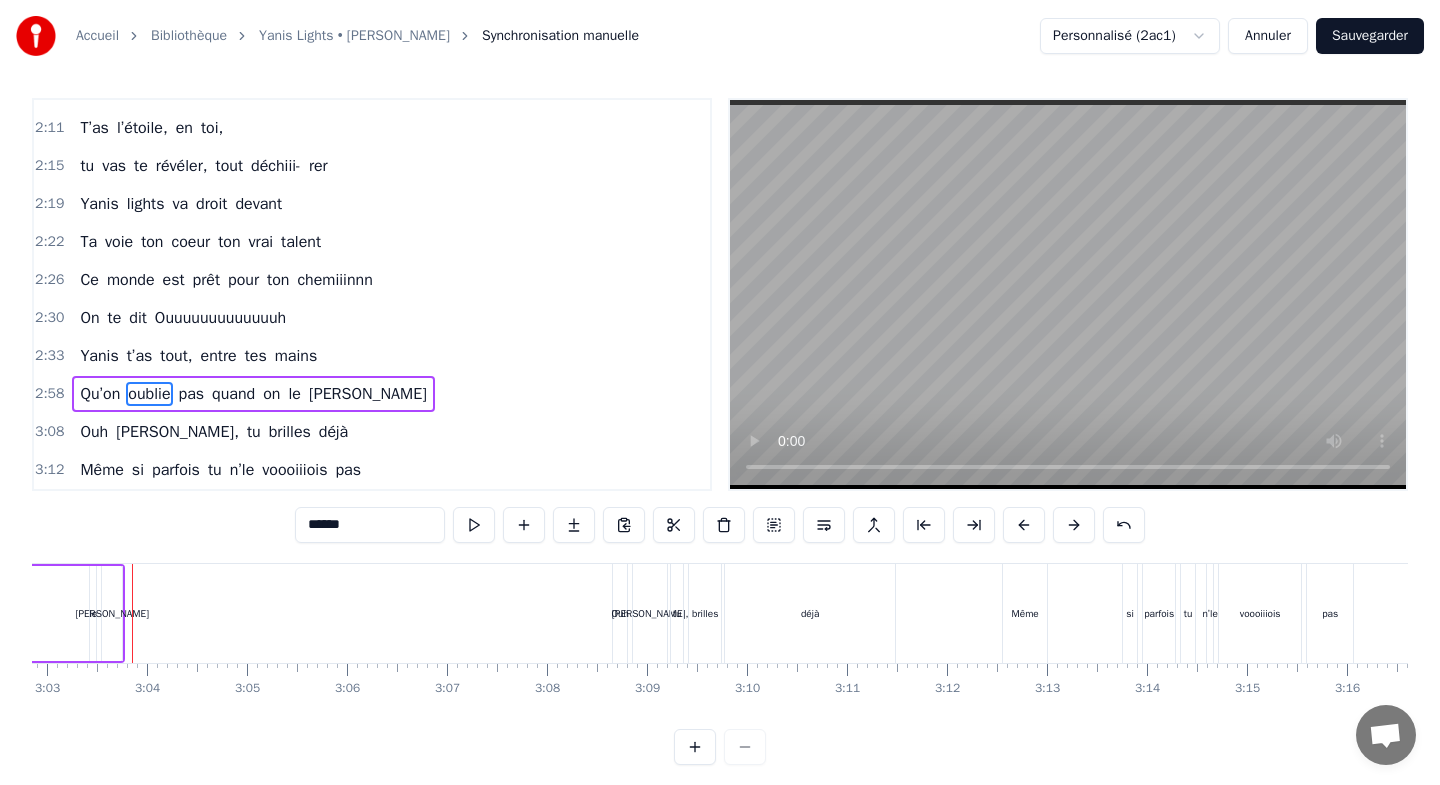 click at bounding box center [1024, 525] 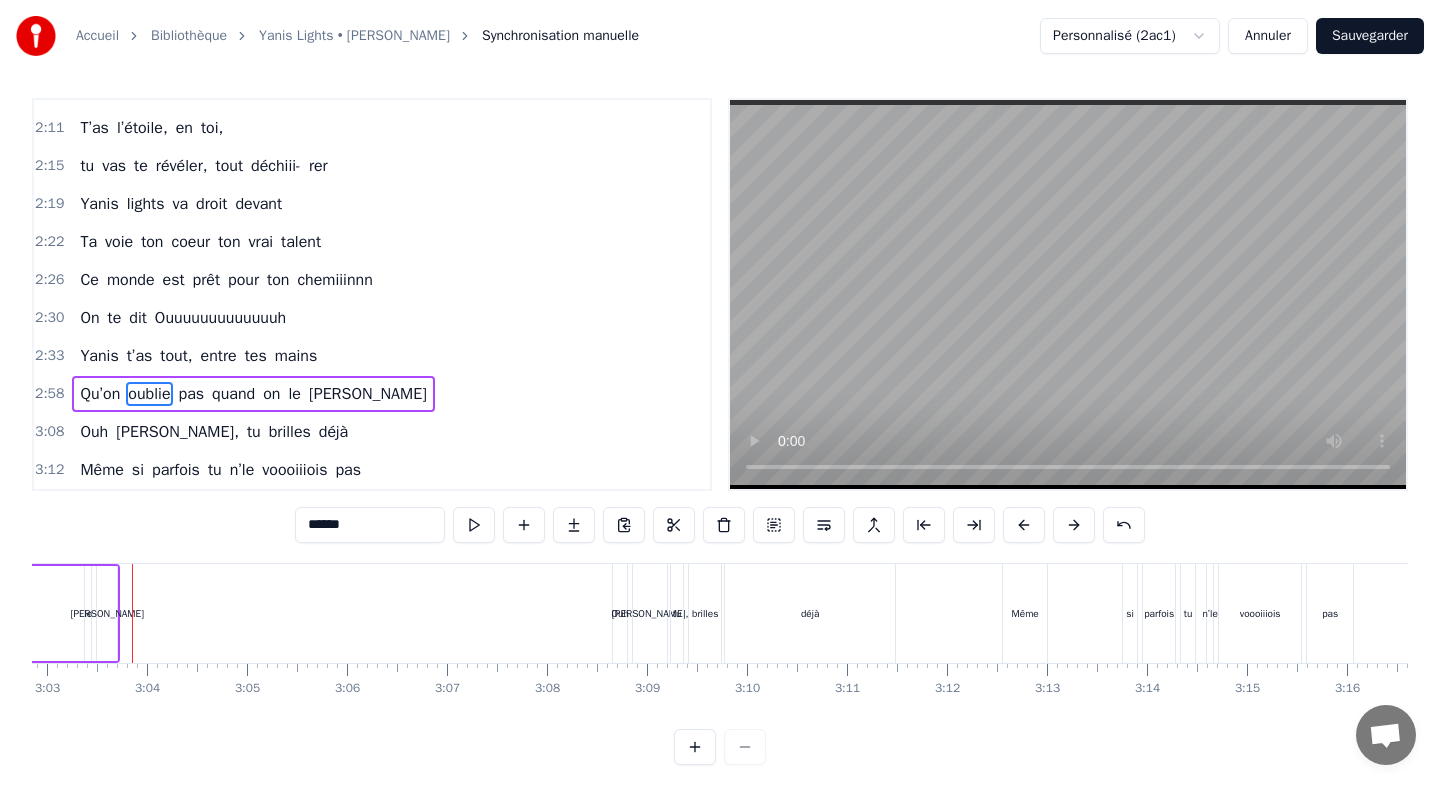 click at bounding box center (1024, 525) 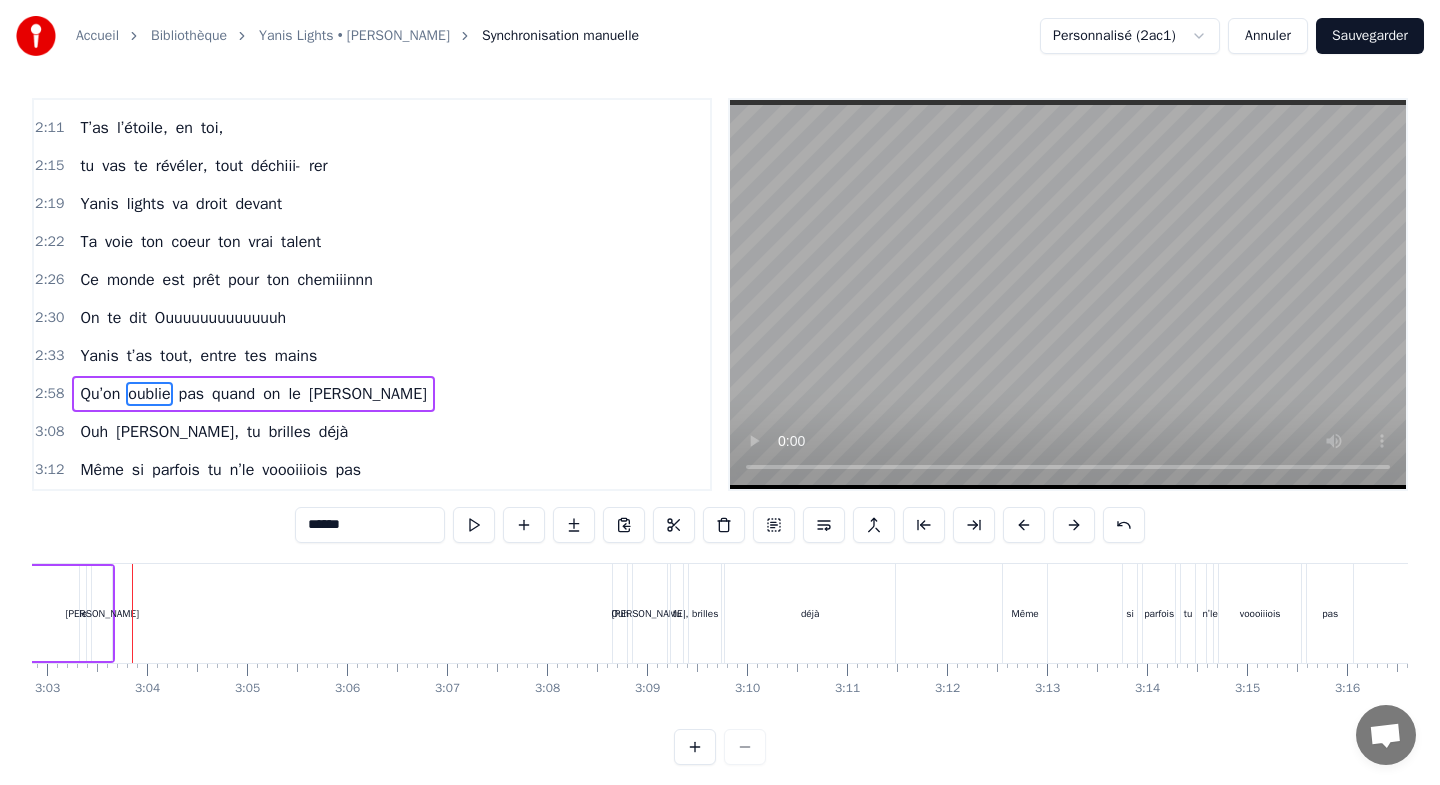 click at bounding box center [1024, 525] 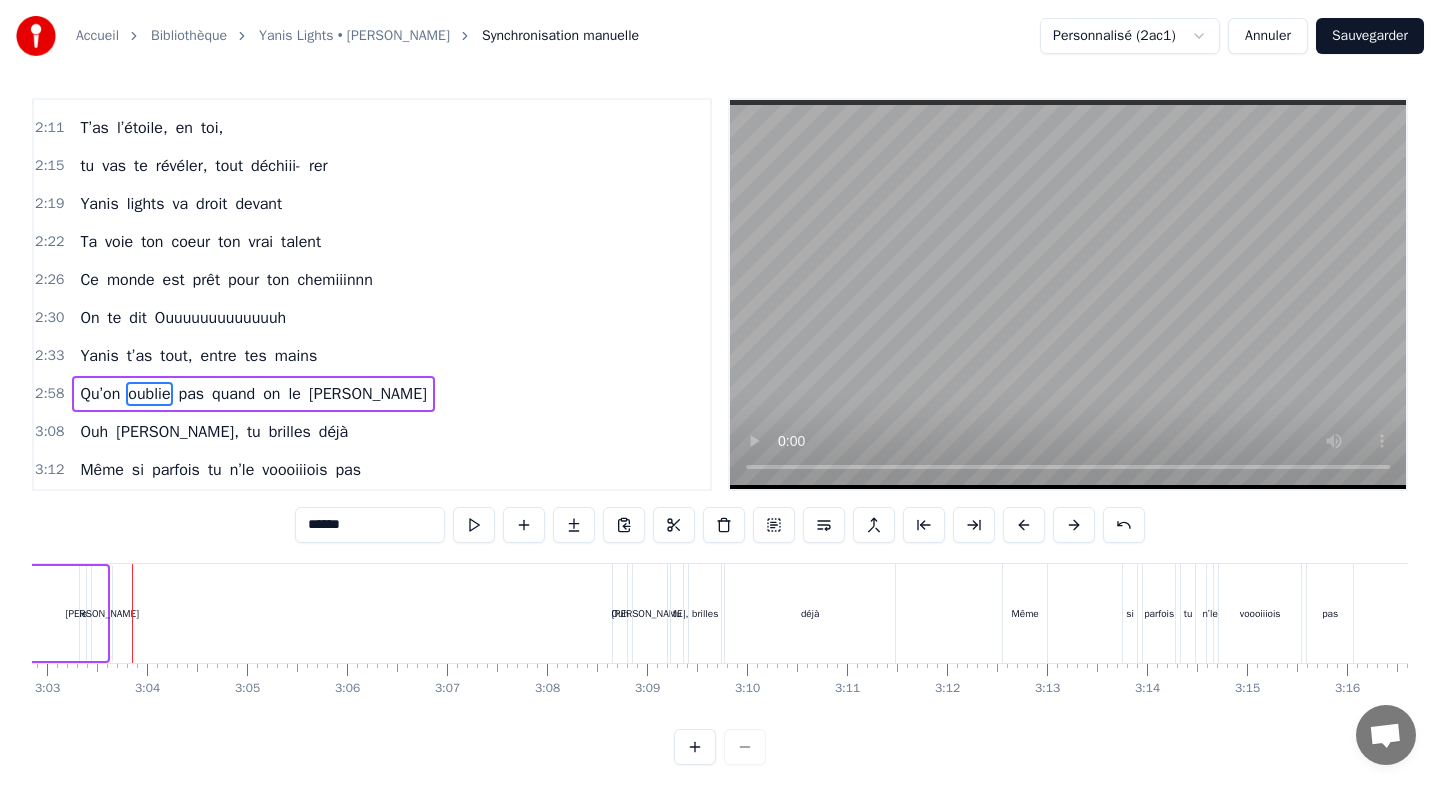 click at bounding box center [1024, 525] 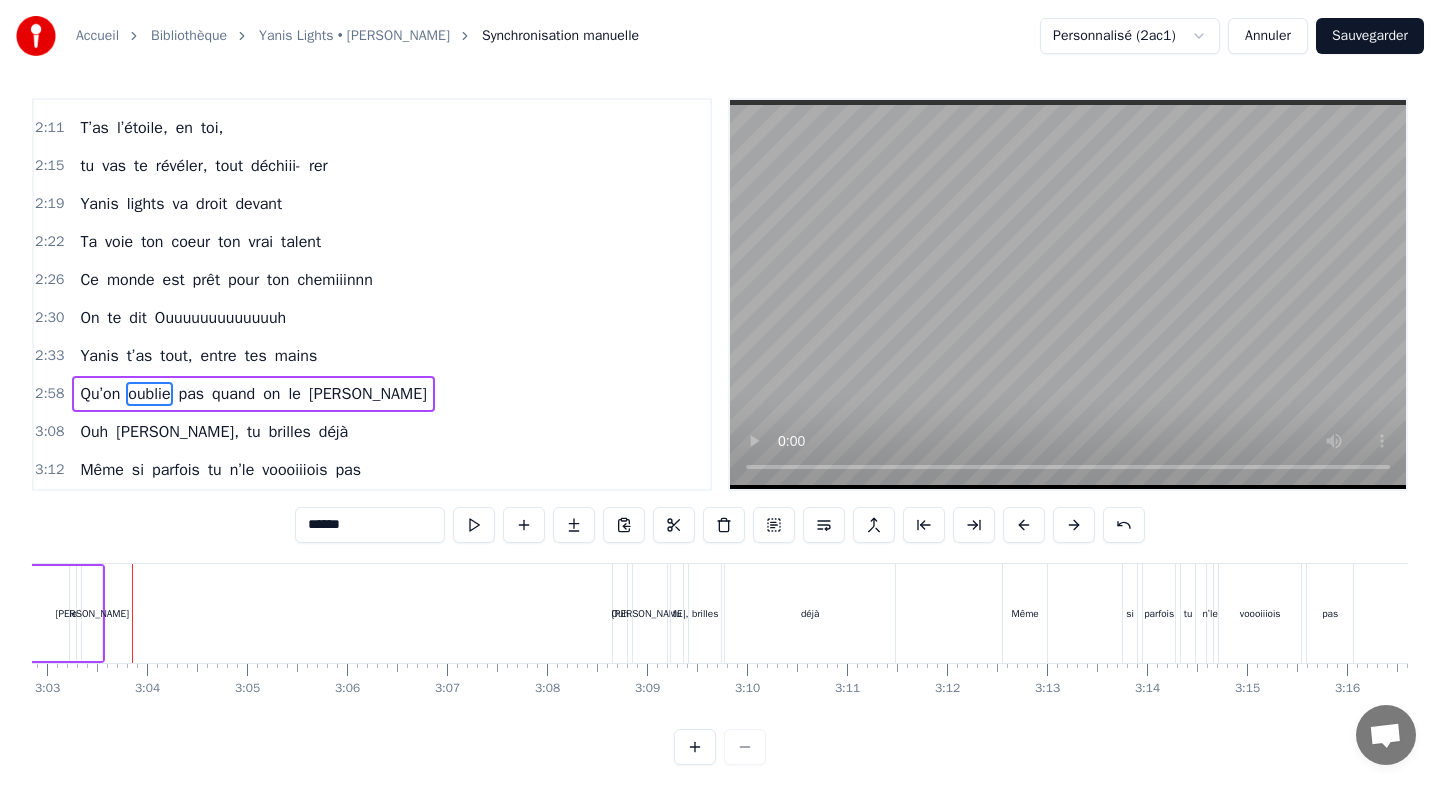 click at bounding box center [1024, 525] 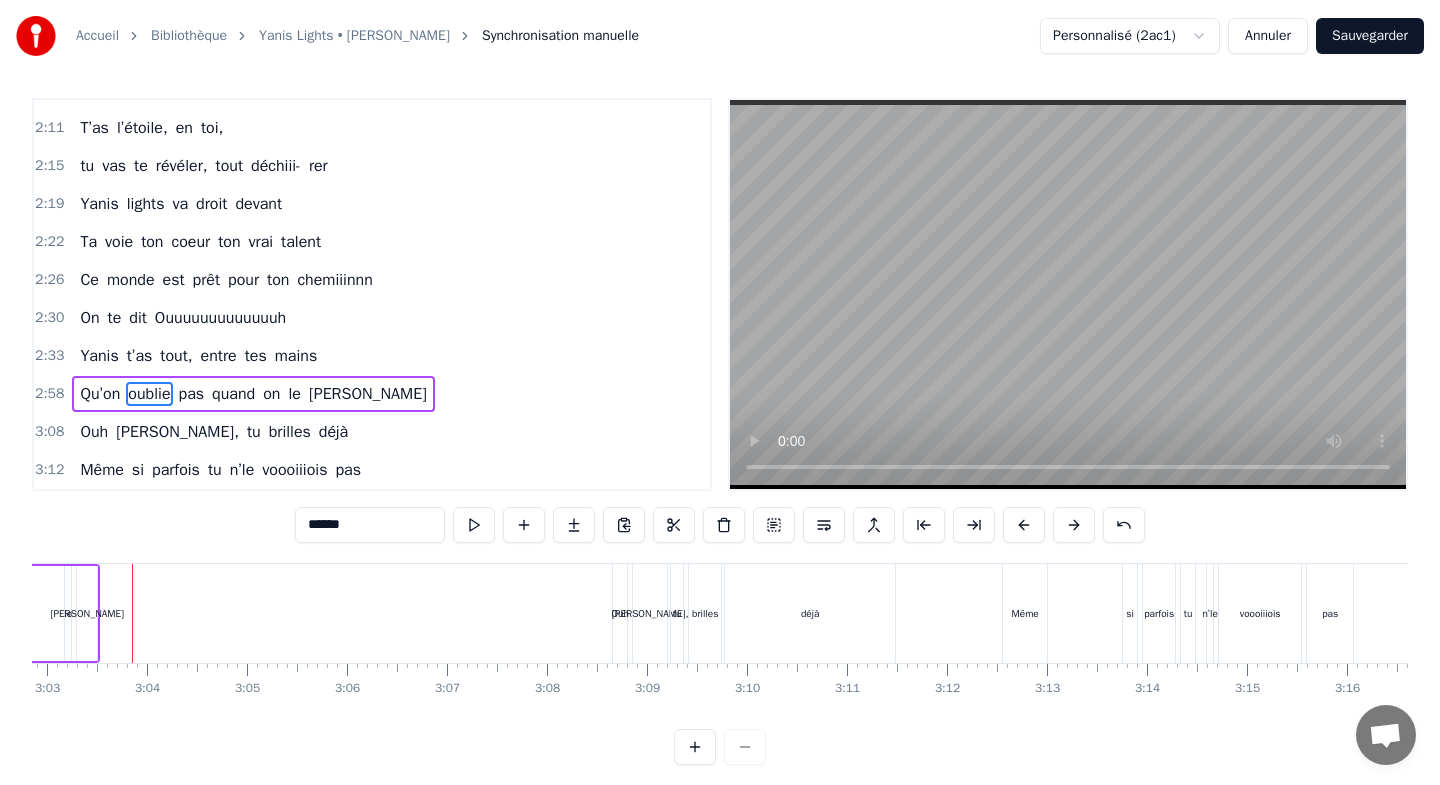 click at bounding box center (1024, 525) 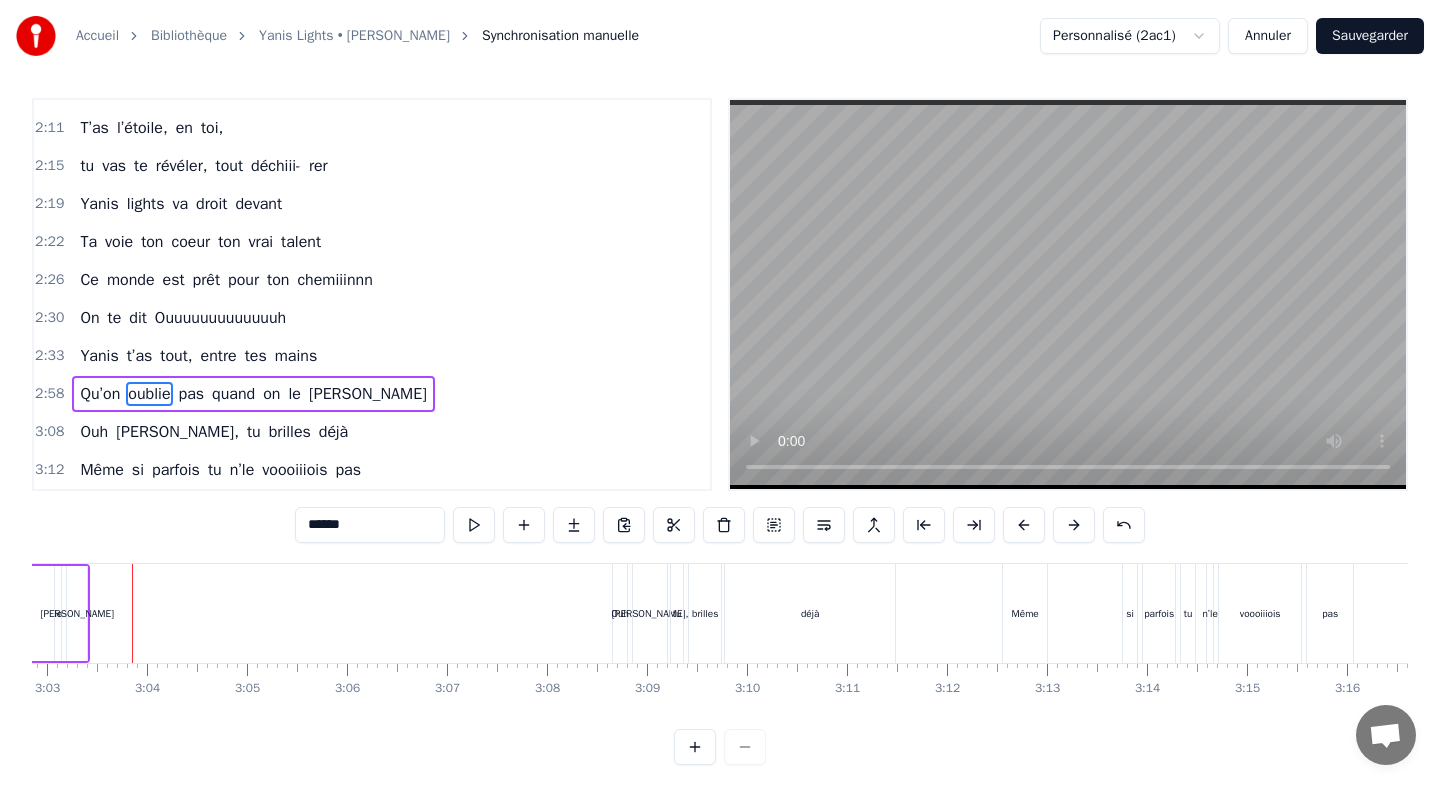 click at bounding box center (1024, 525) 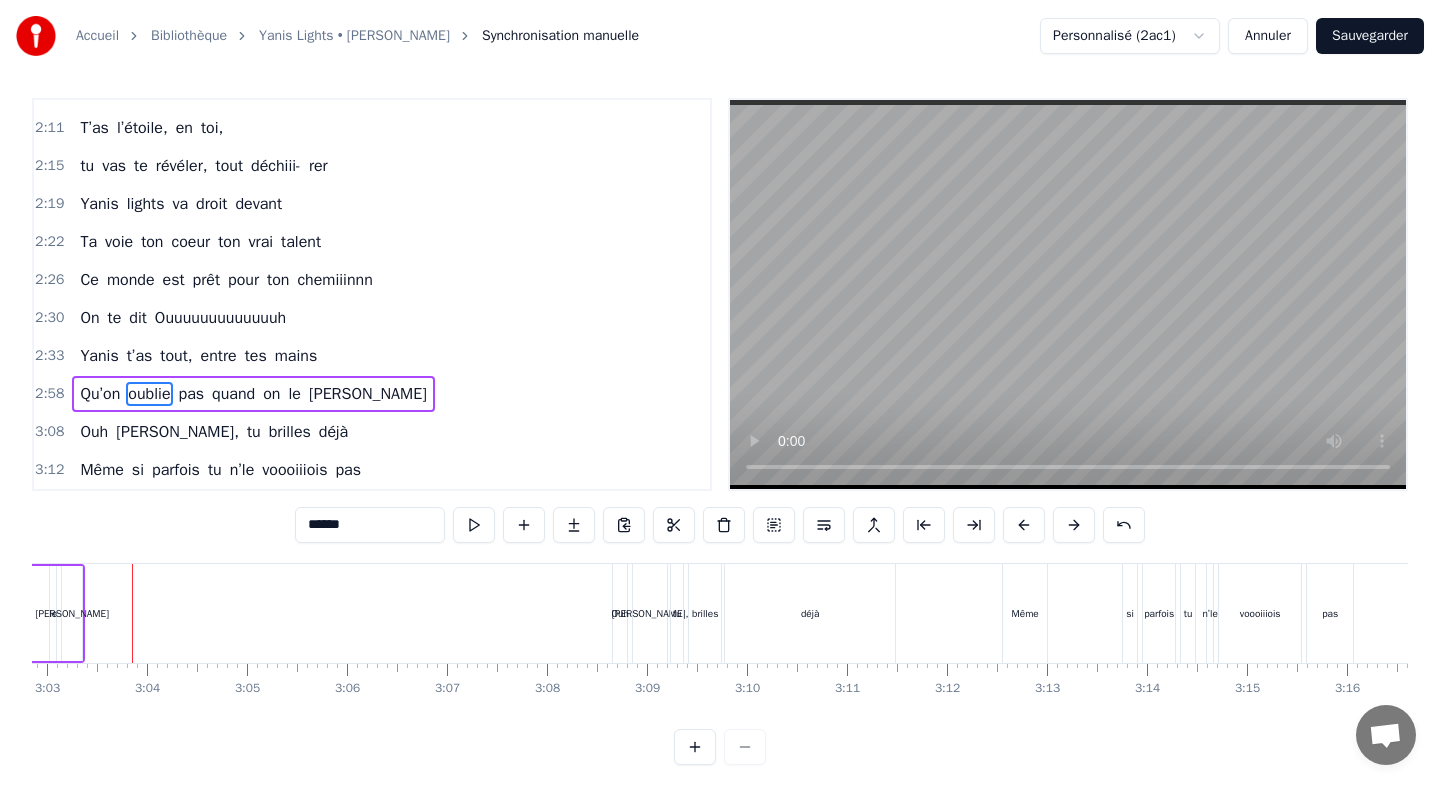 click at bounding box center [1024, 525] 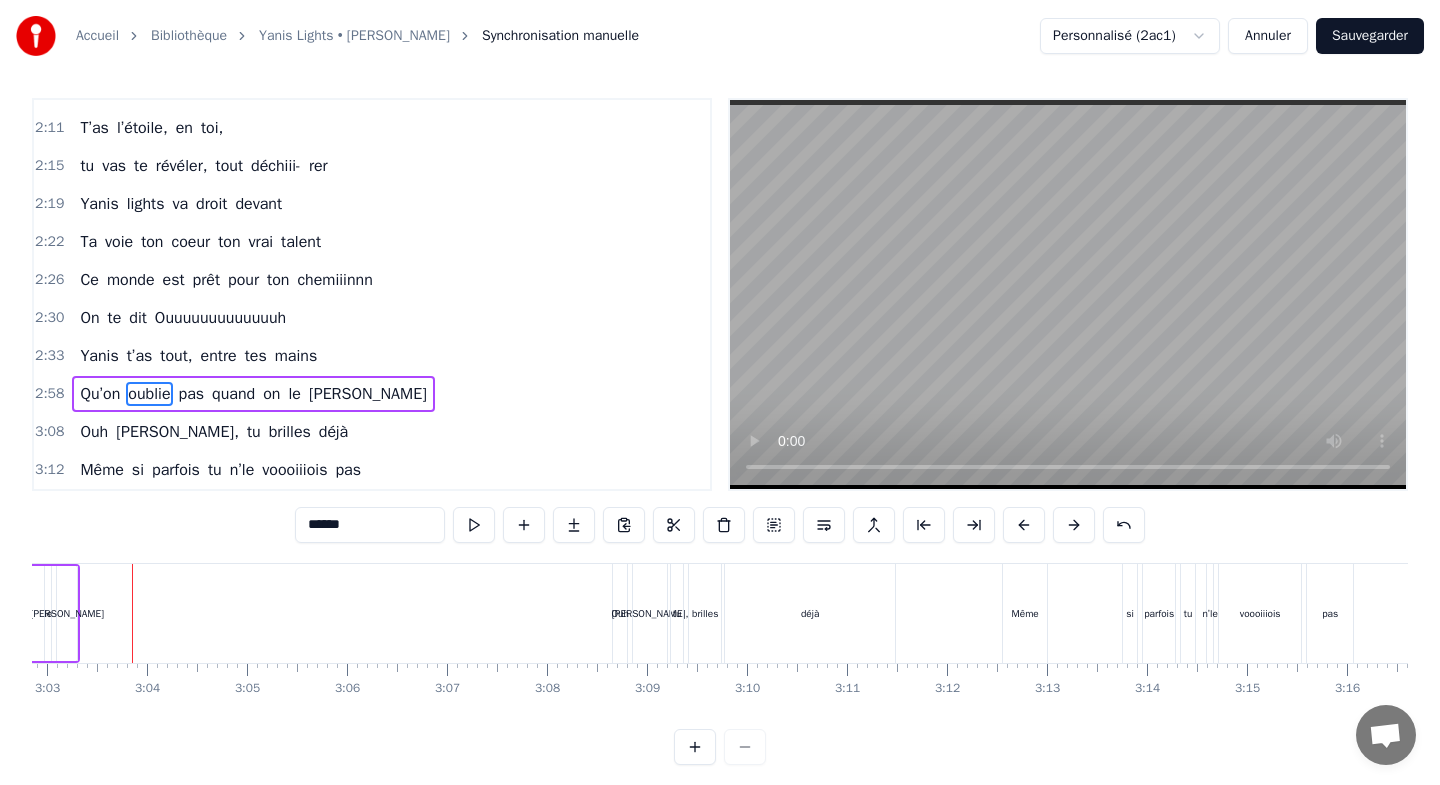 click at bounding box center (1024, 525) 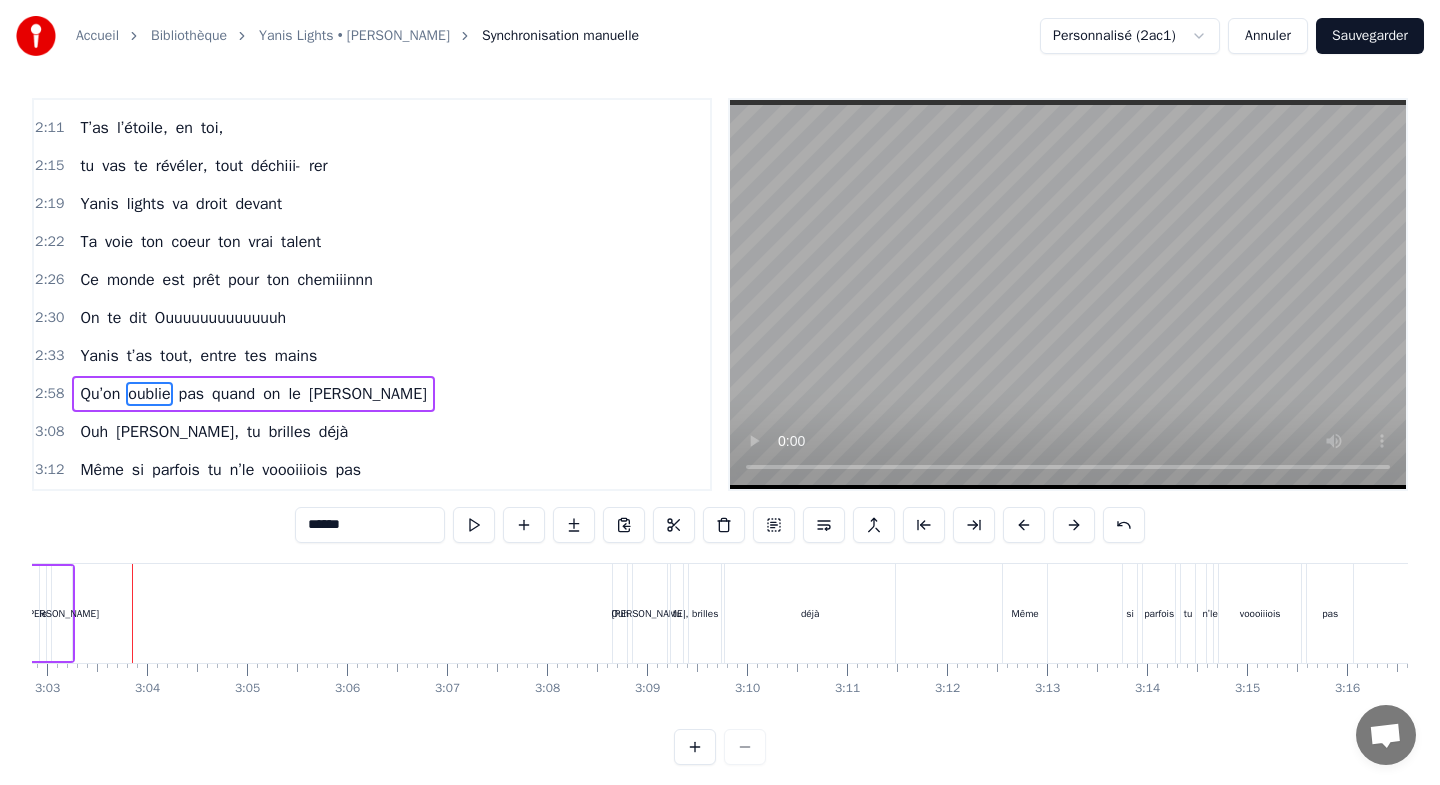 click at bounding box center [1024, 525] 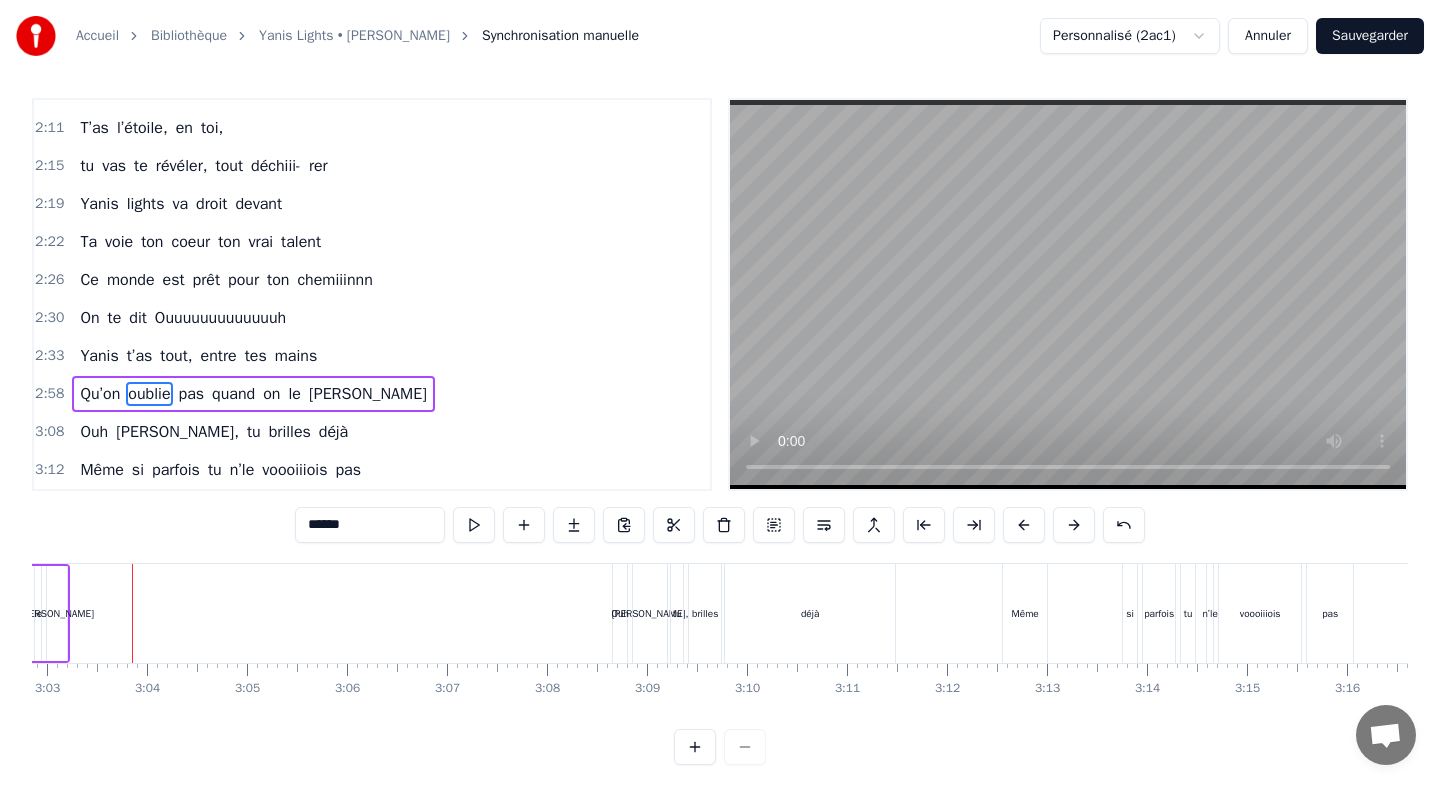 click at bounding box center (1024, 525) 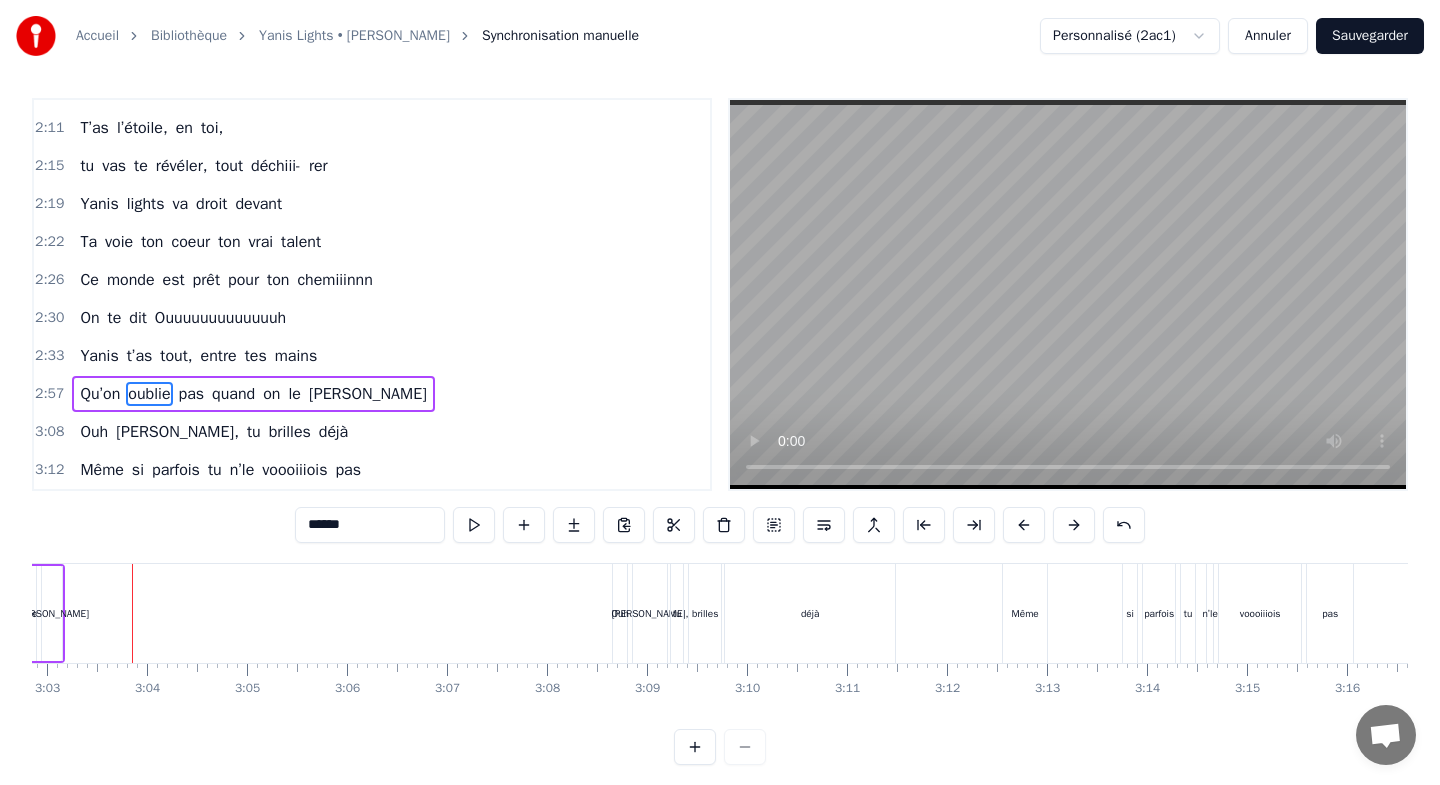 click at bounding box center (1024, 525) 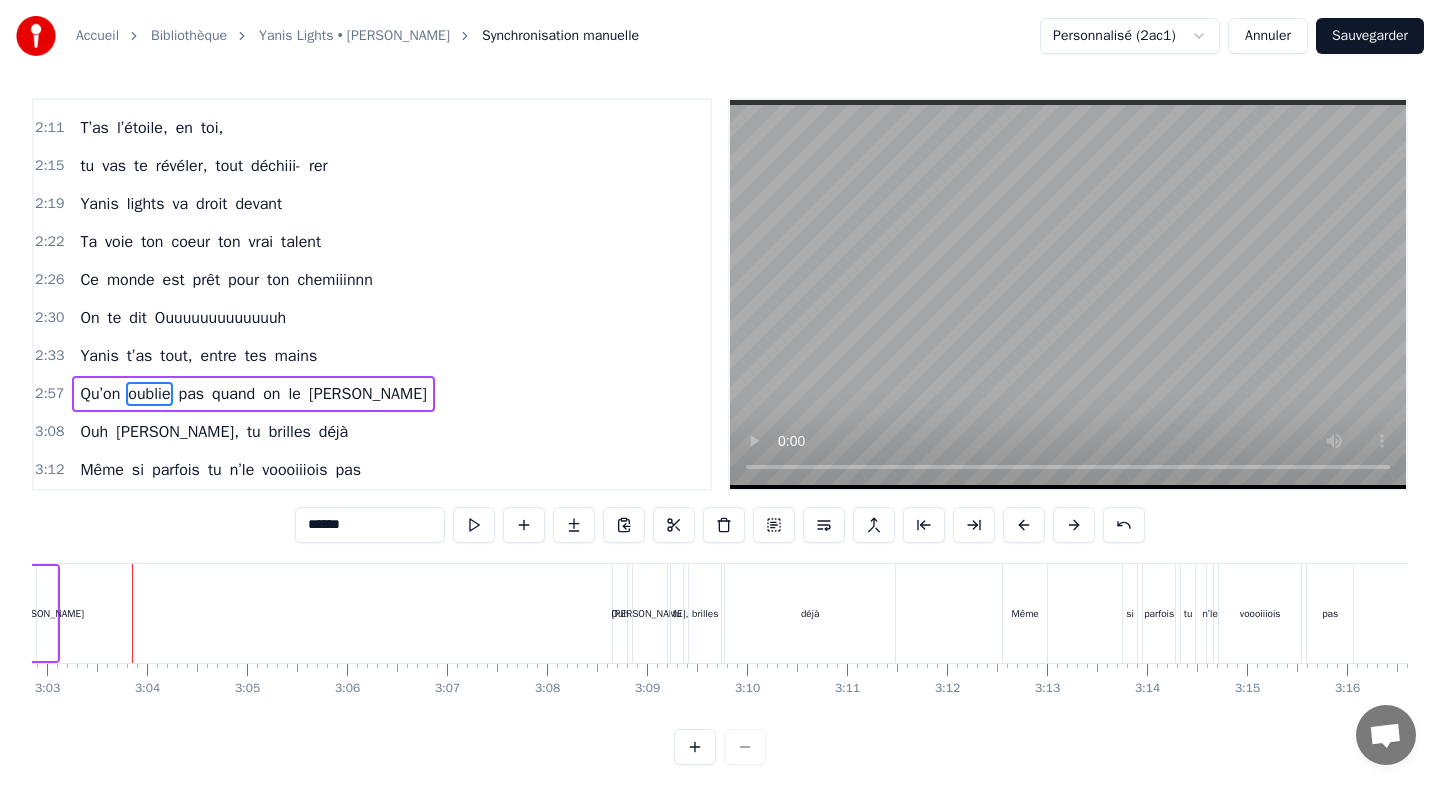 click at bounding box center (1024, 525) 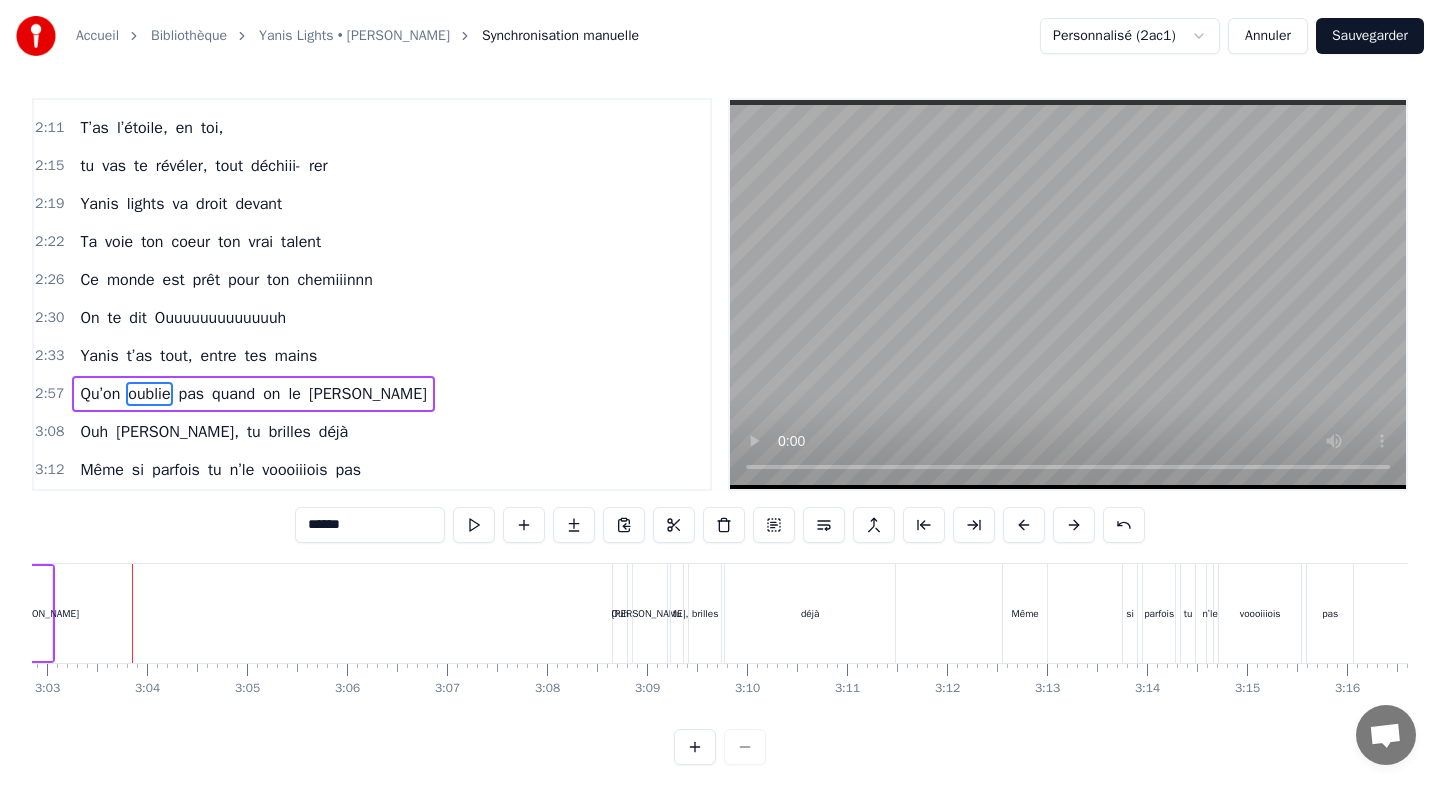 click at bounding box center (1024, 525) 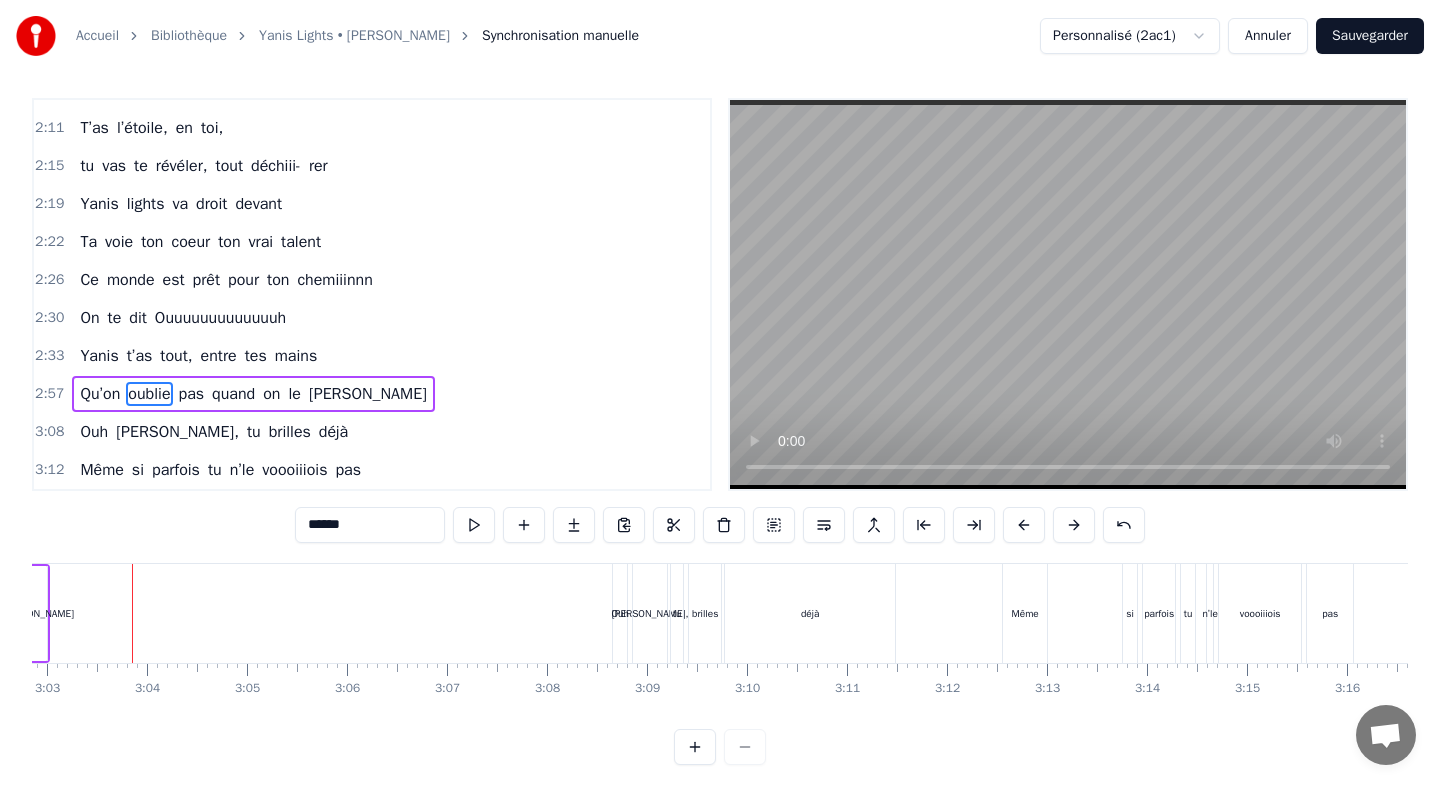 click at bounding box center [1024, 525] 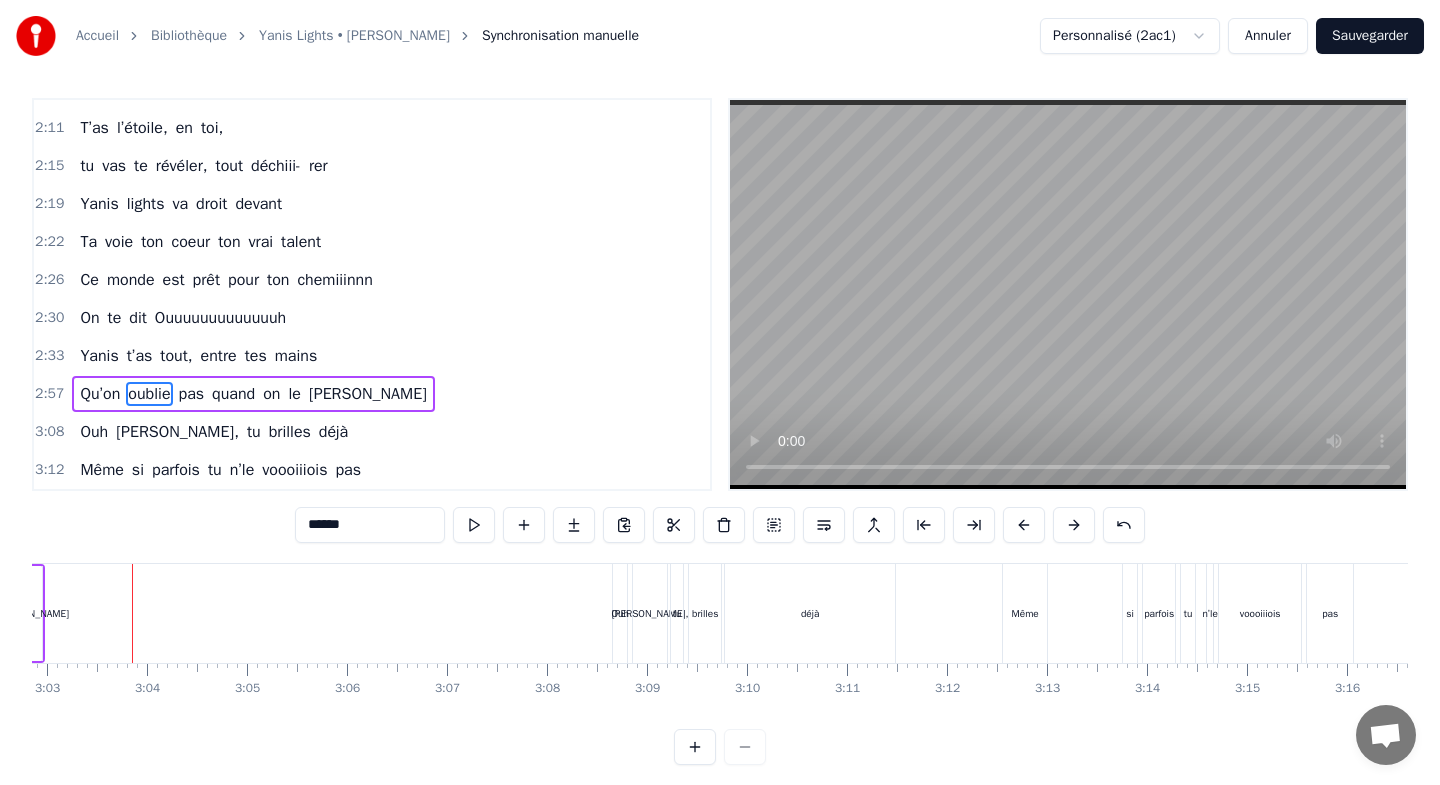 click at bounding box center [1024, 525] 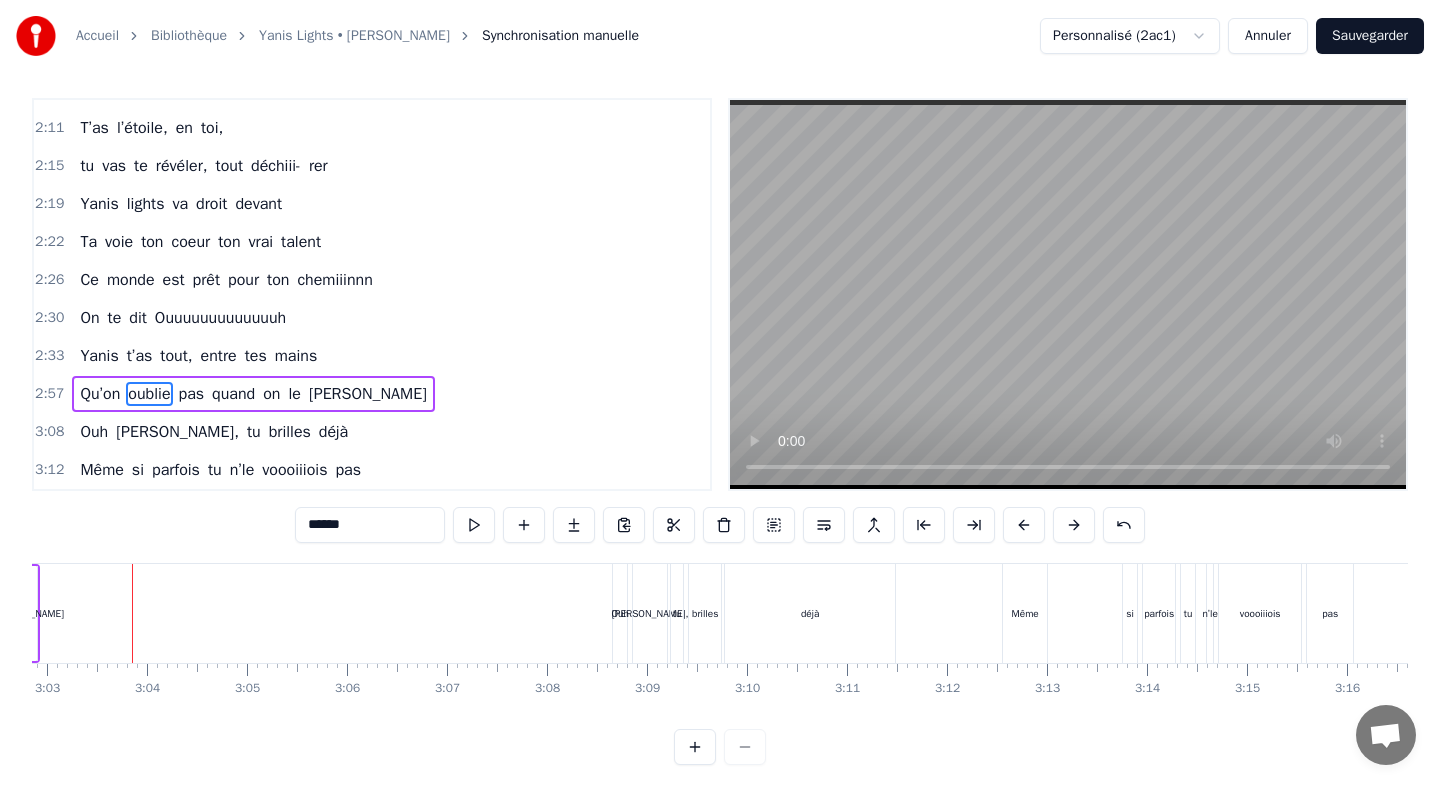 click at bounding box center (1024, 525) 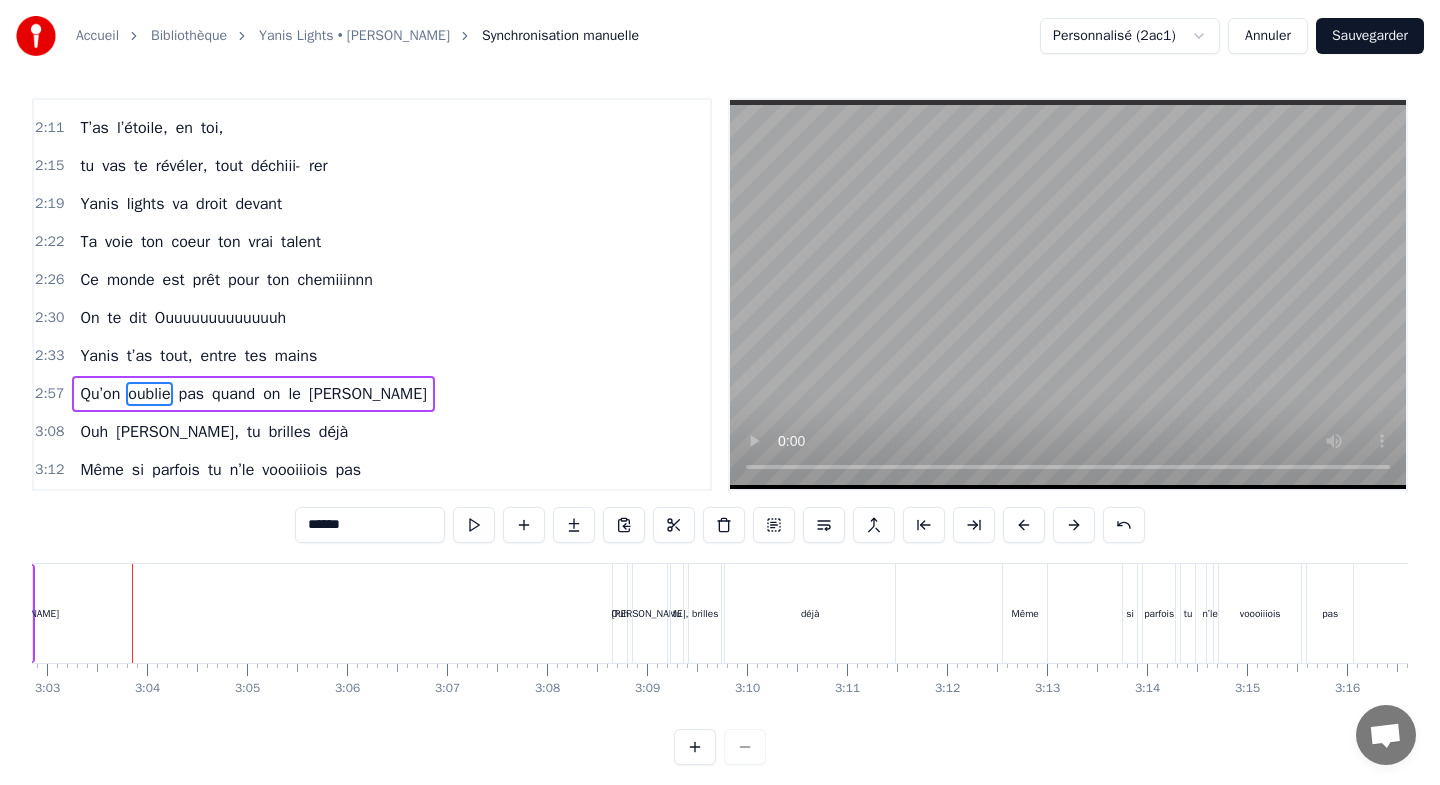 click at bounding box center (1024, 525) 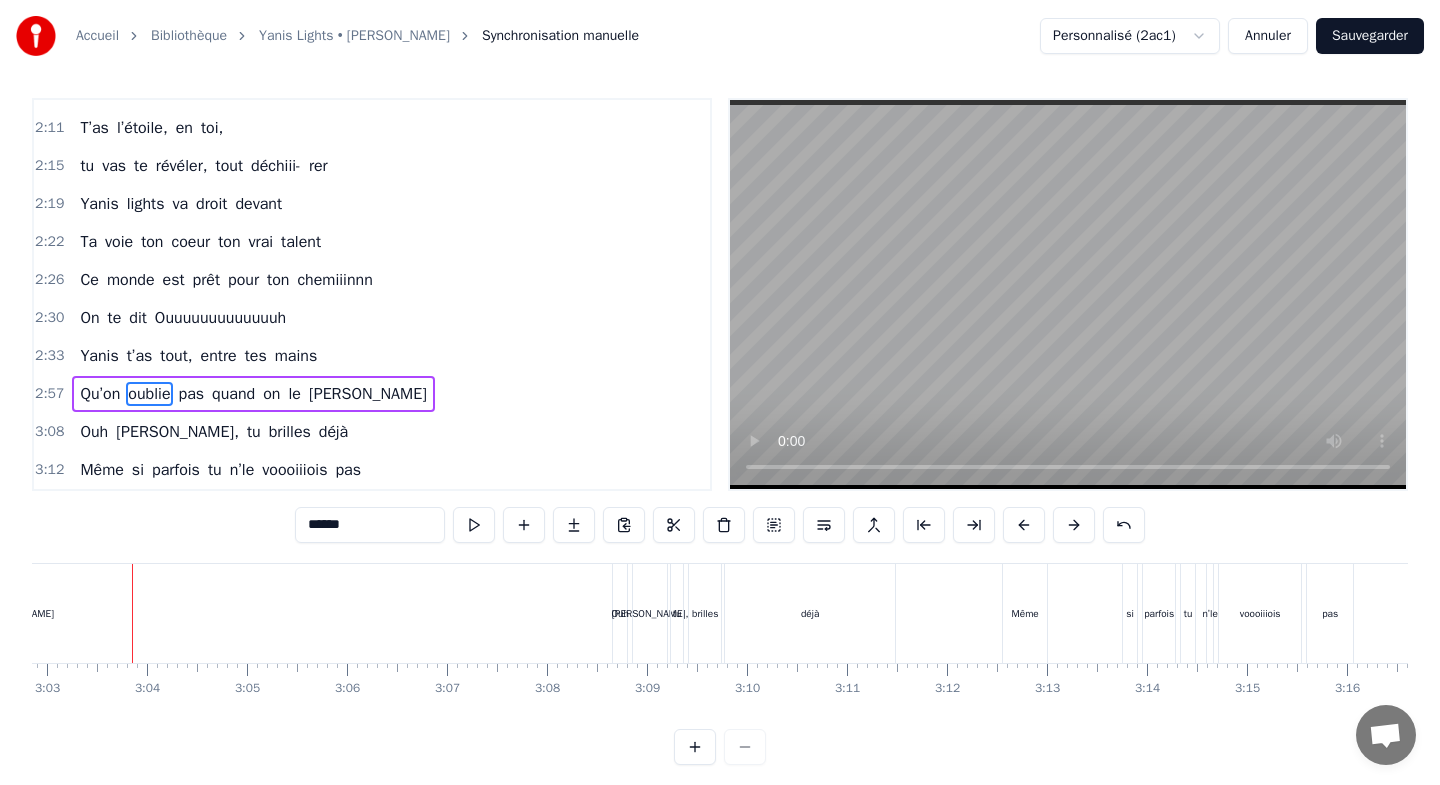 click at bounding box center (1024, 525) 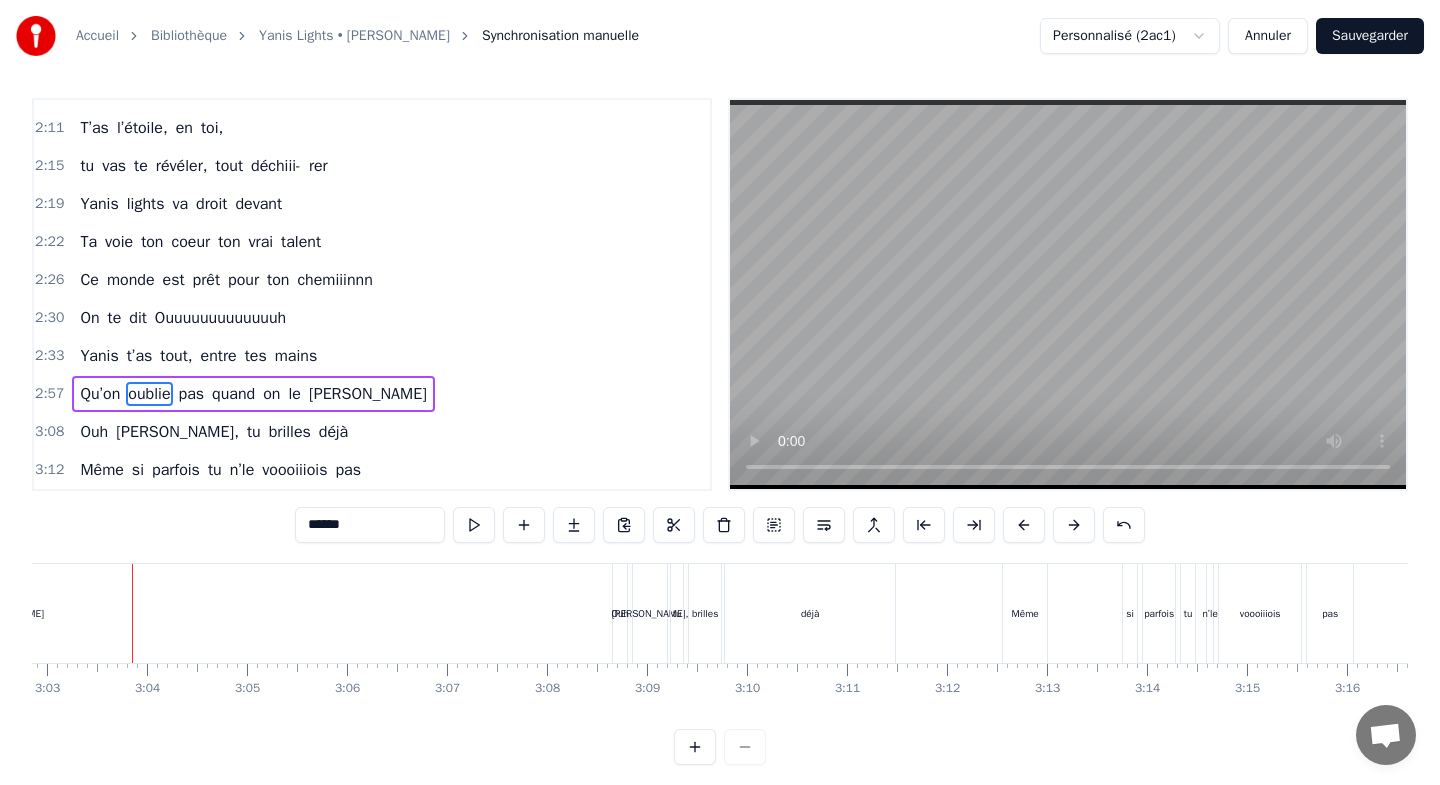 click at bounding box center (1024, 525) 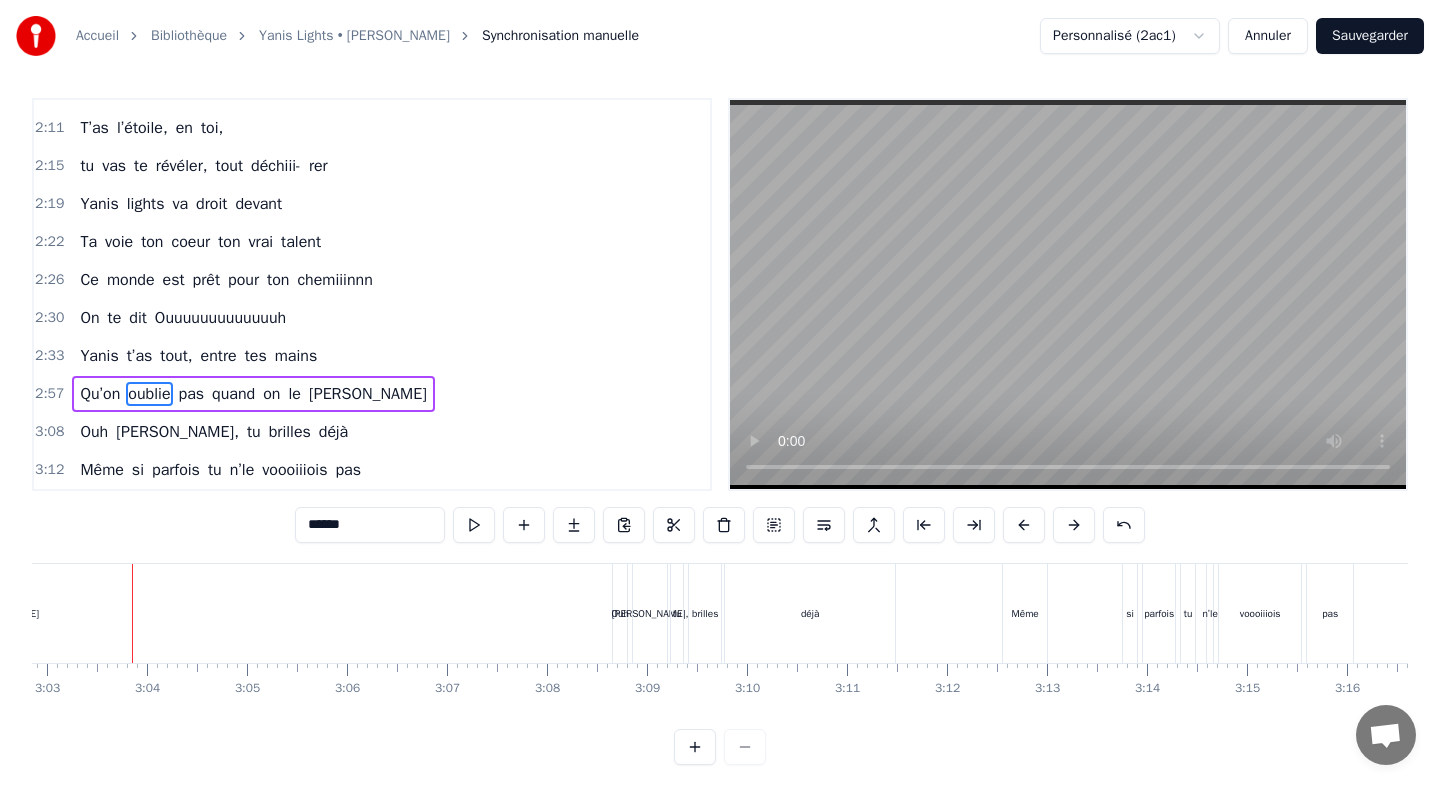 click at bounding box center [1024, 525] 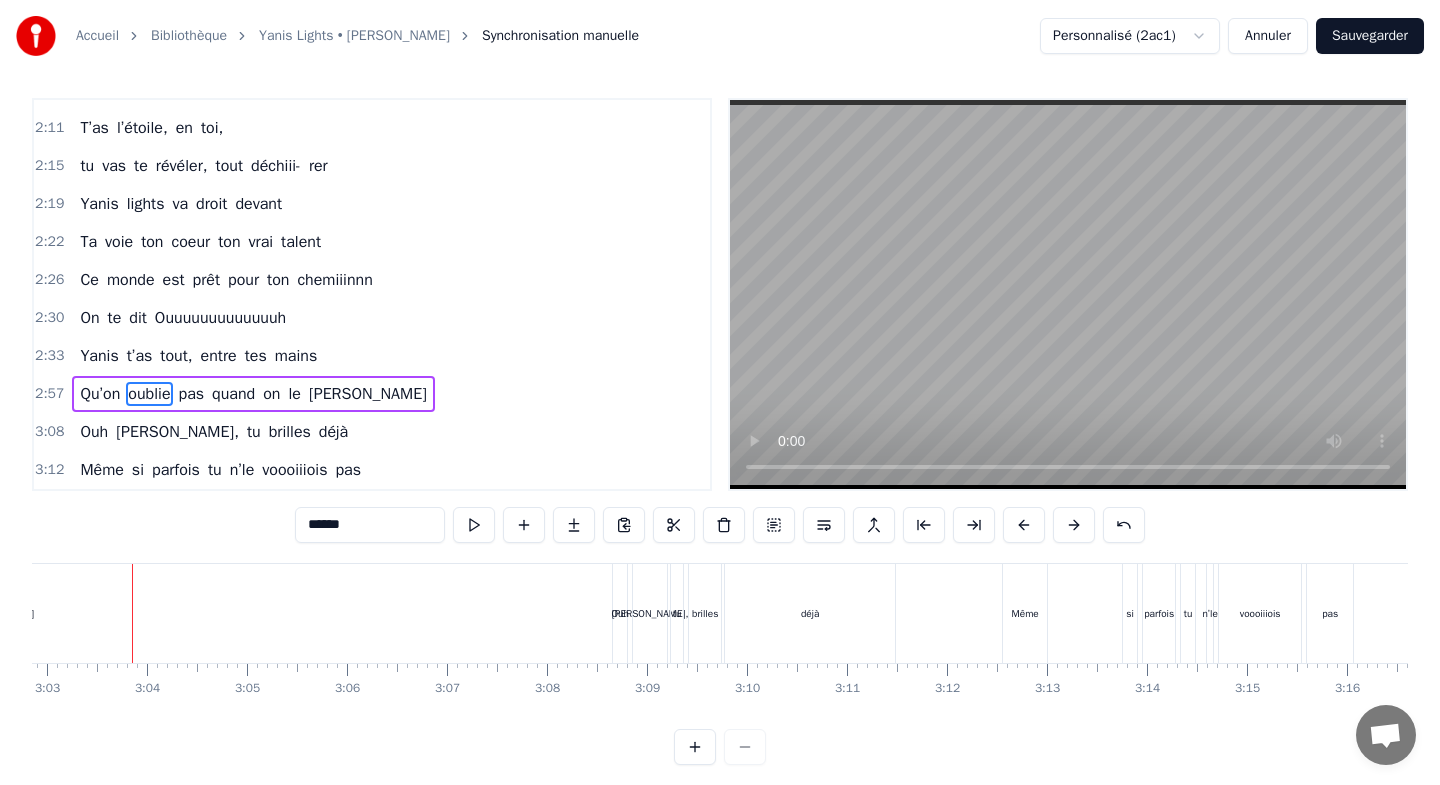 click at bounding box center (1024, 525) 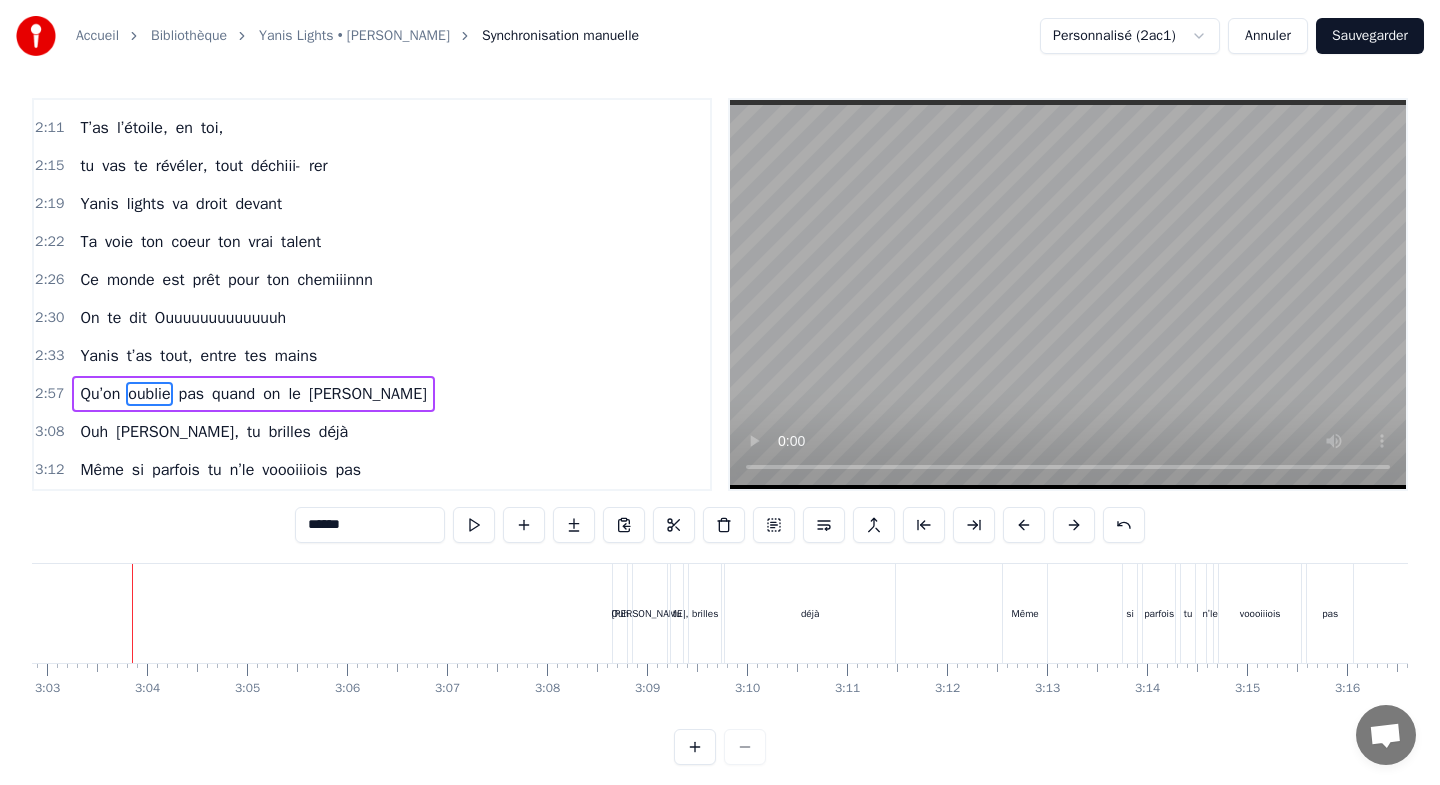 click at bounding box center [1024, 525] 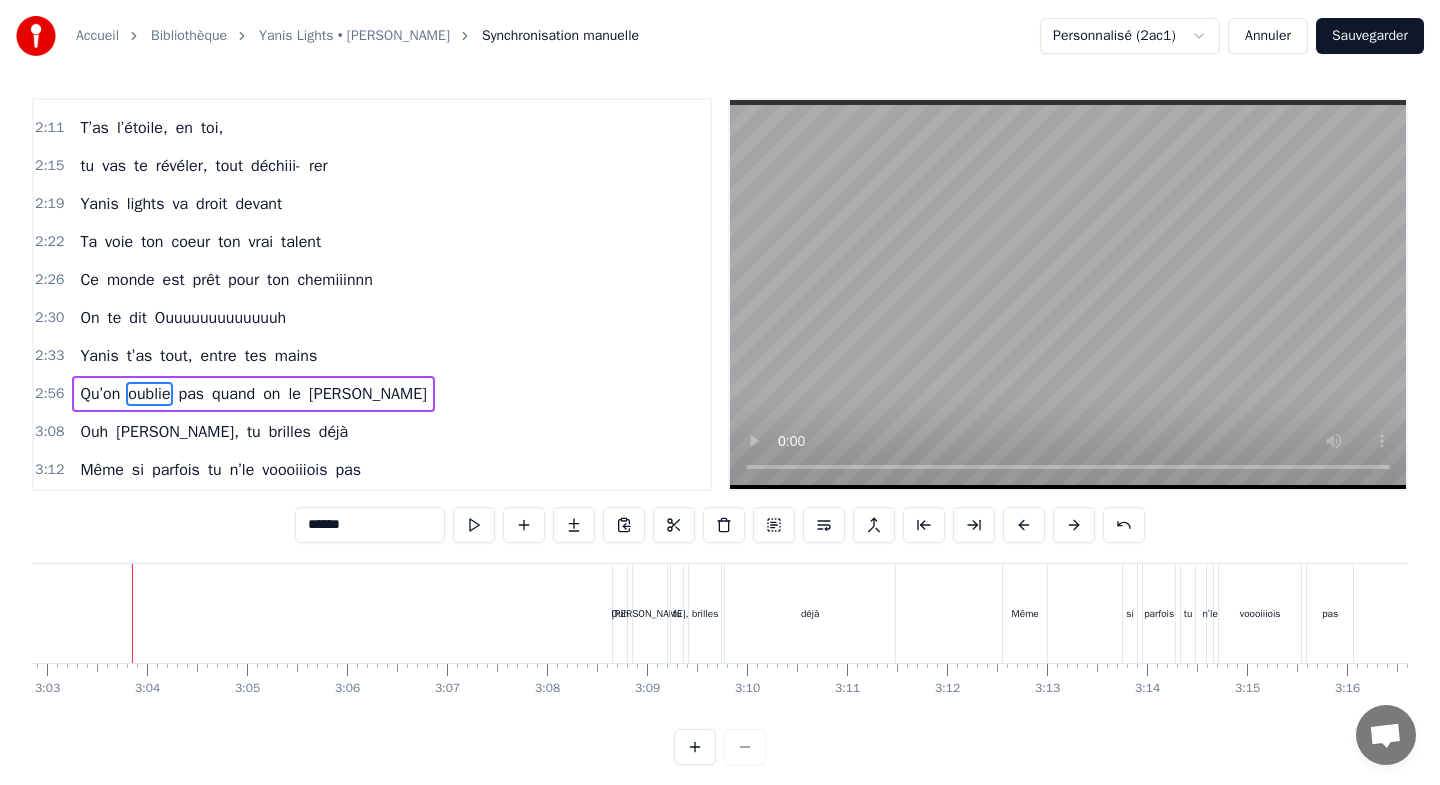 click at bounding box center (1024, 525) 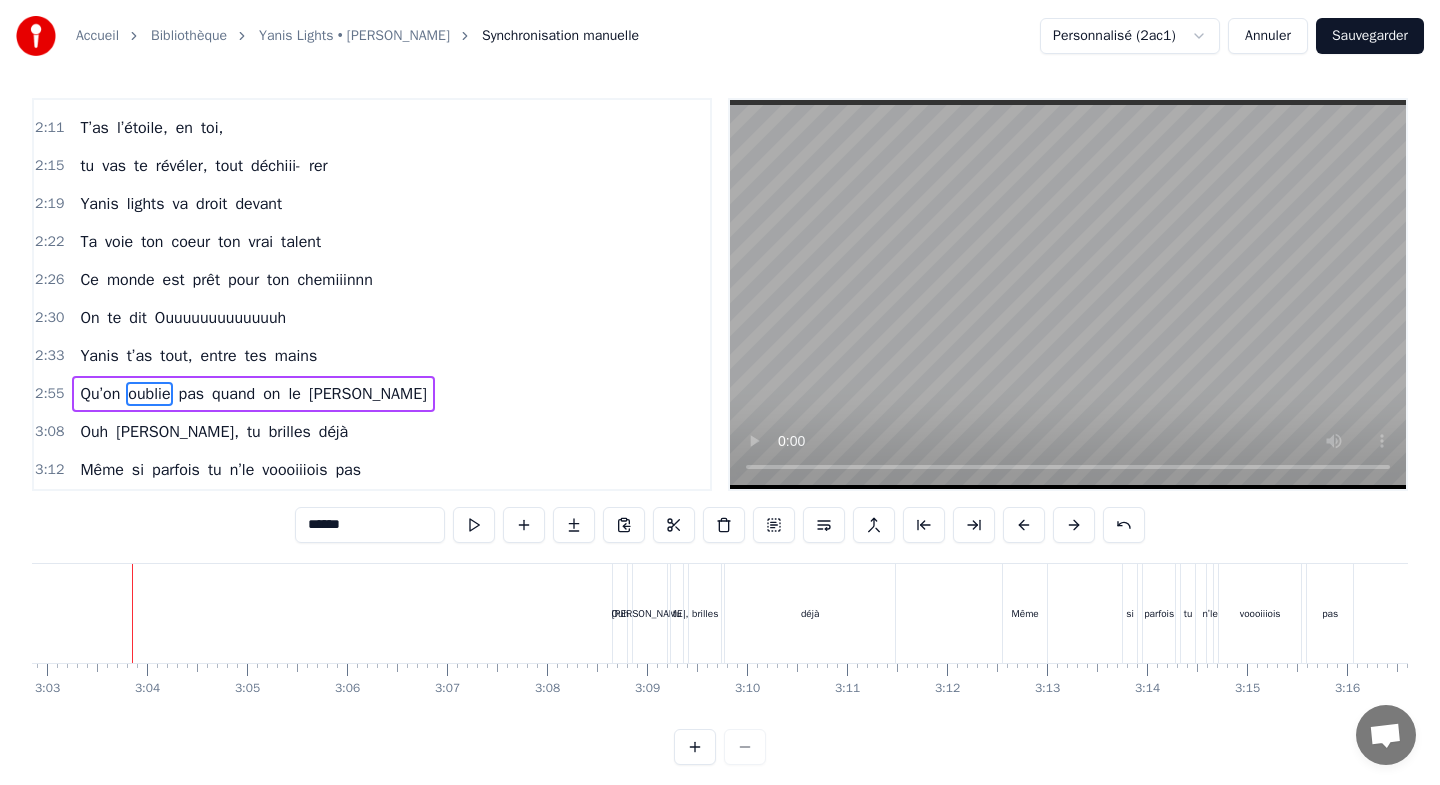 click at bounding box center (1024, 525) 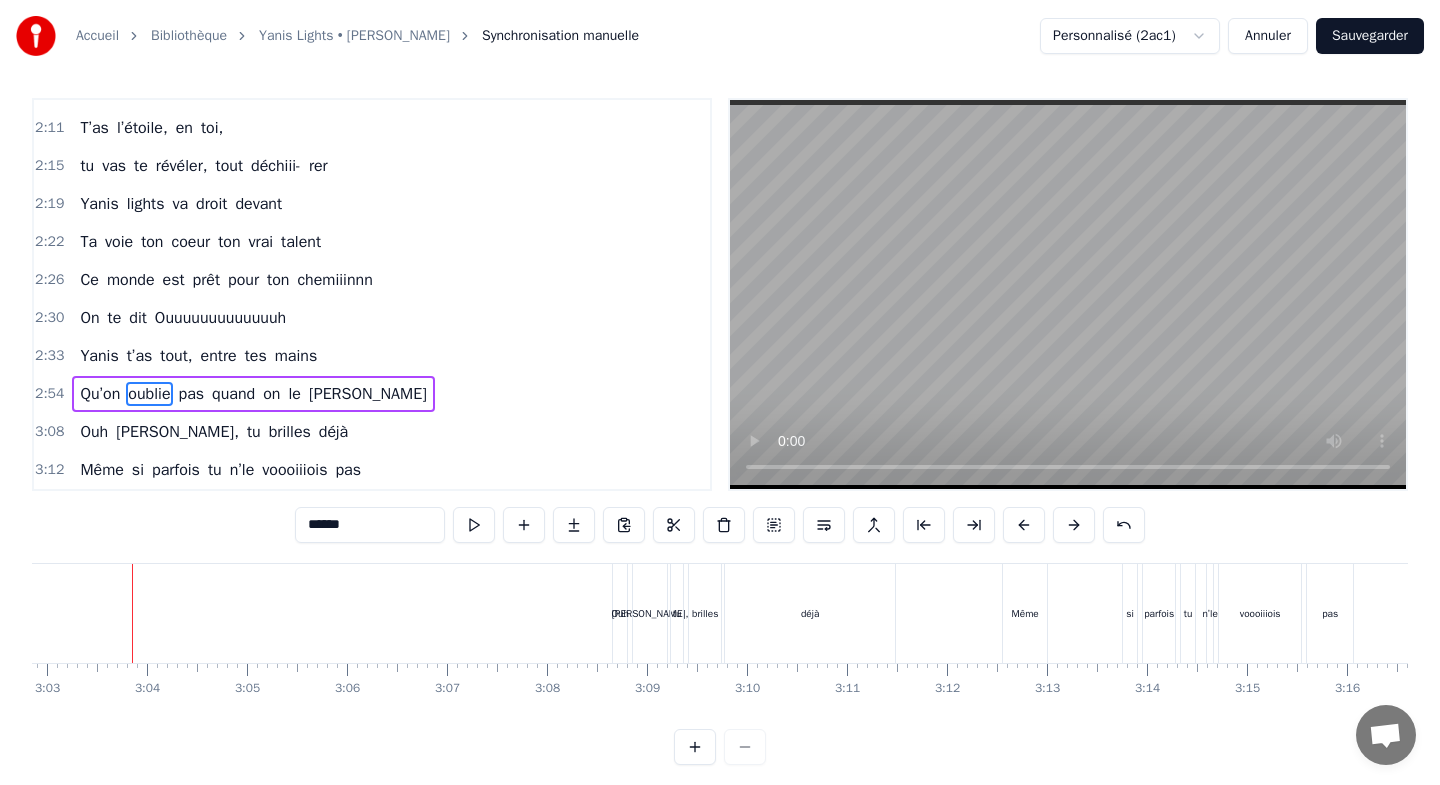 click at bounding box center (1024, 525) 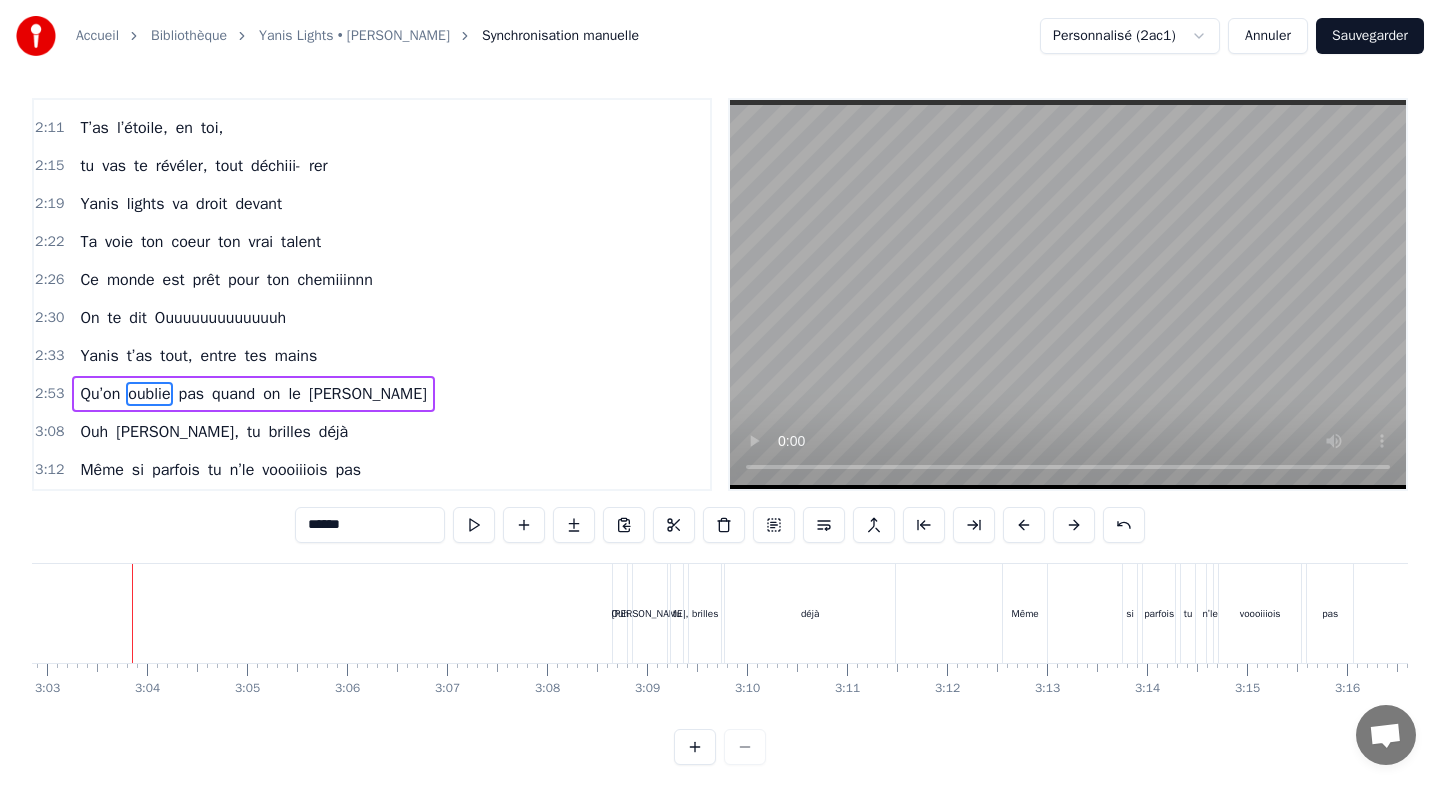 click at bounding box center (1024, 525) 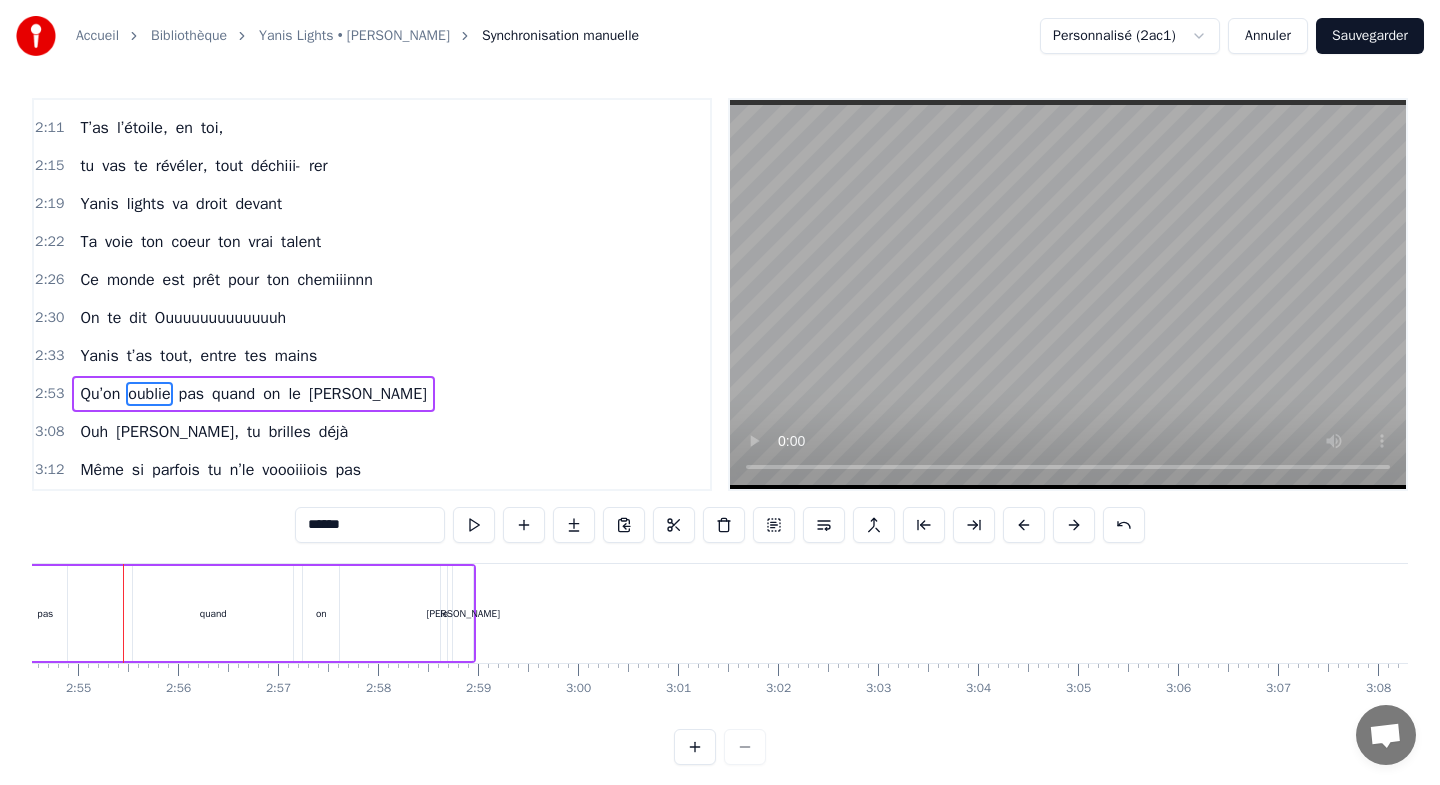 scroll, scrollTop: 0, scrollLeft: 17445, axis: horizontal 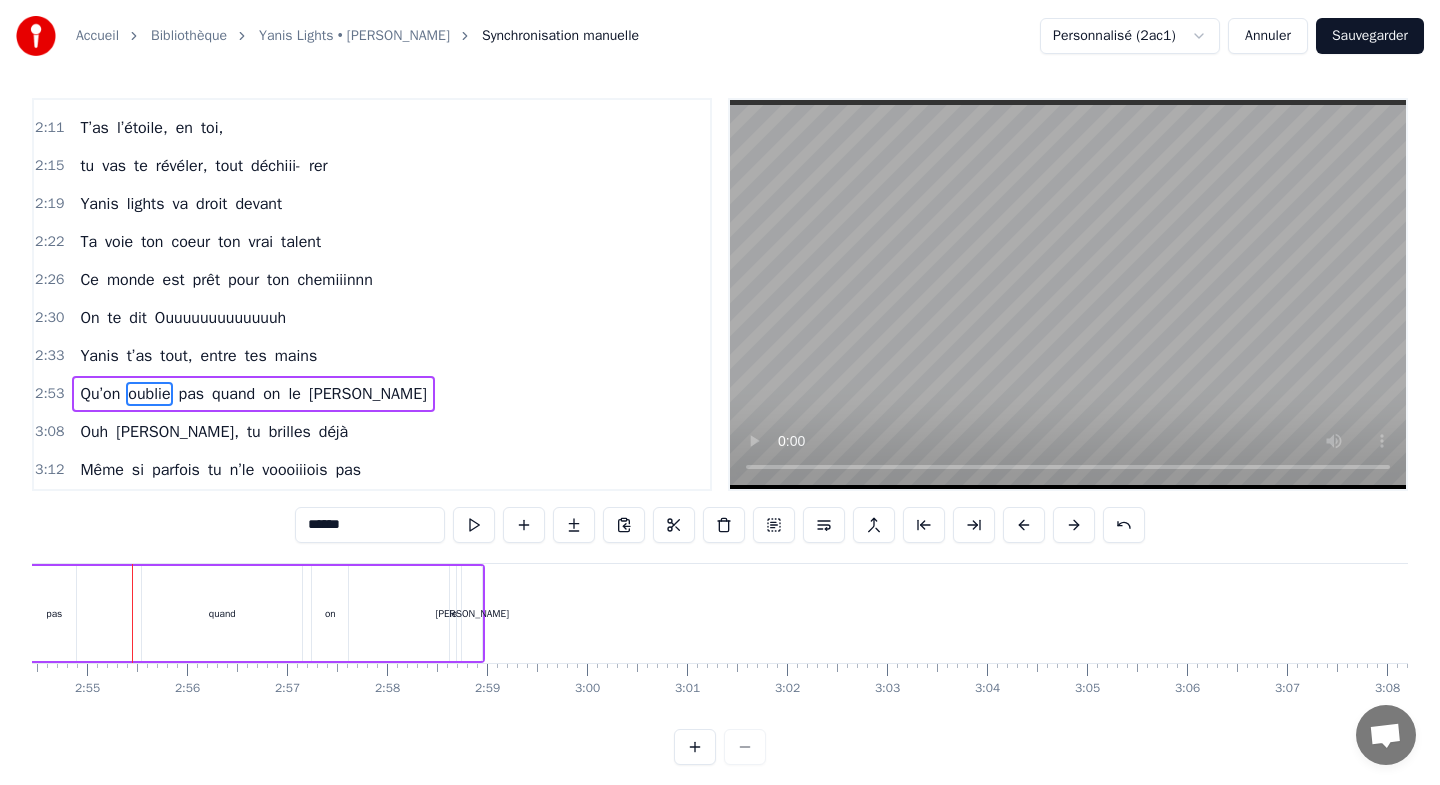 click on "Qu’on" at bounding box center [100, 394] 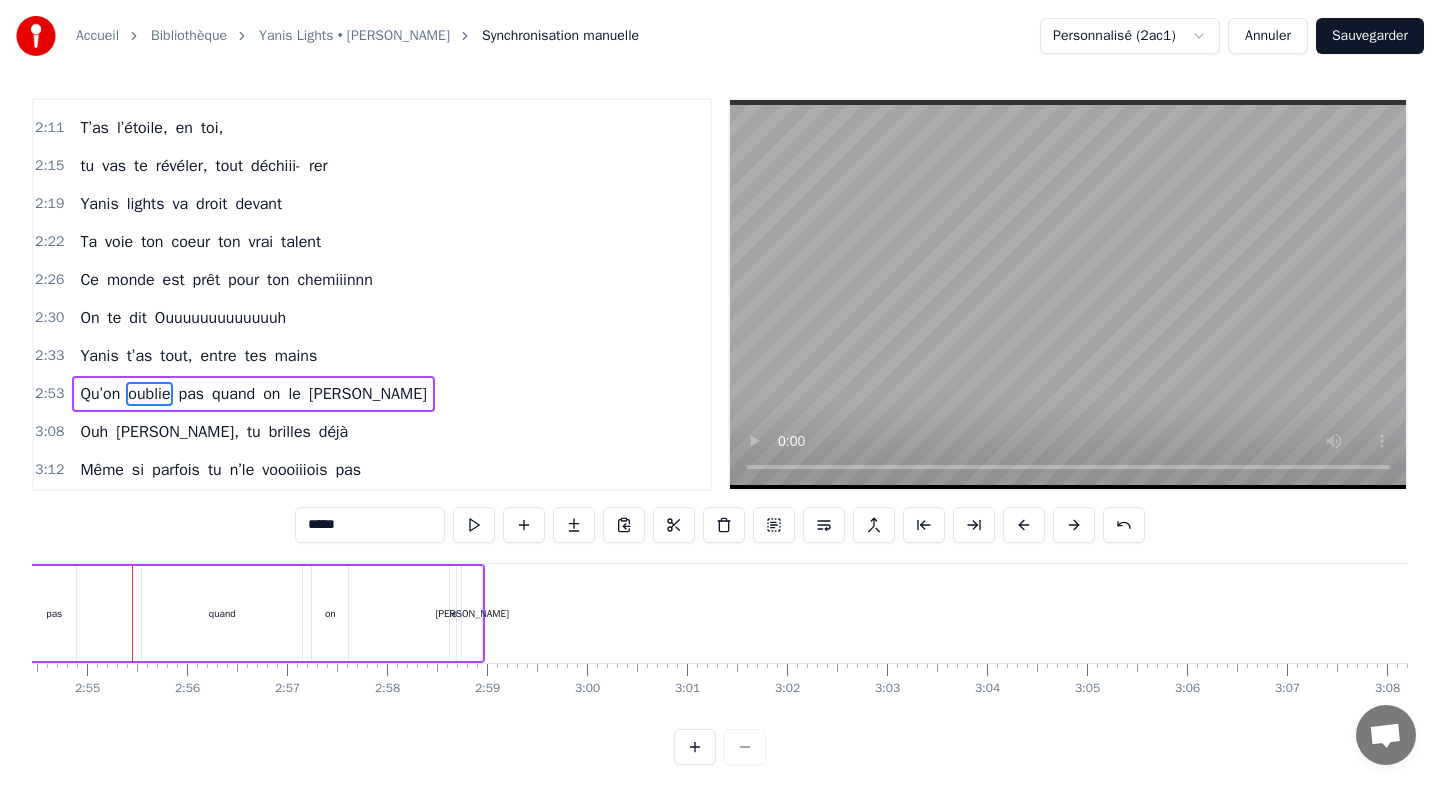 scroll, scrollTop: 7, scrollLeft: 0, axis: vertical 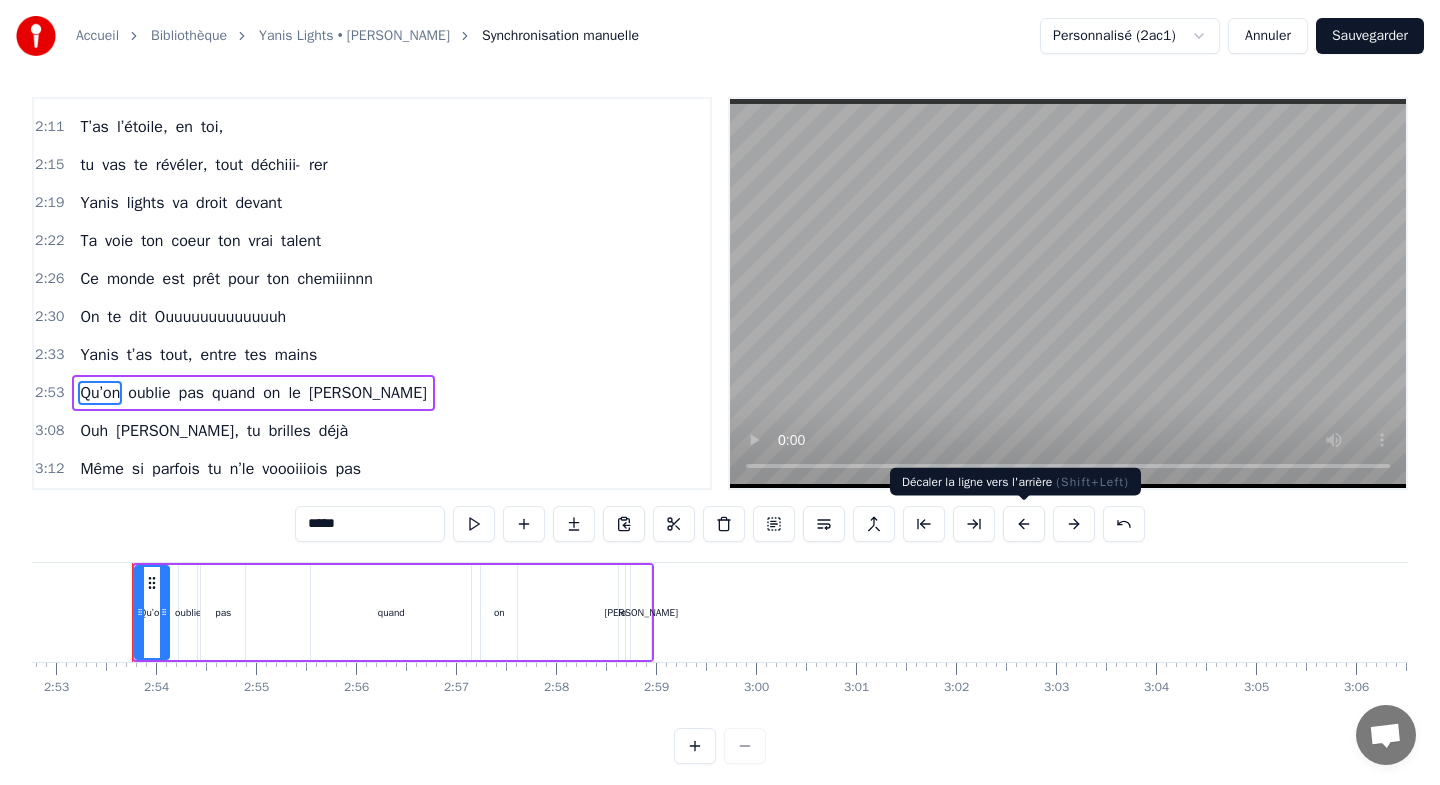 click at bounding box center (1024, 524) 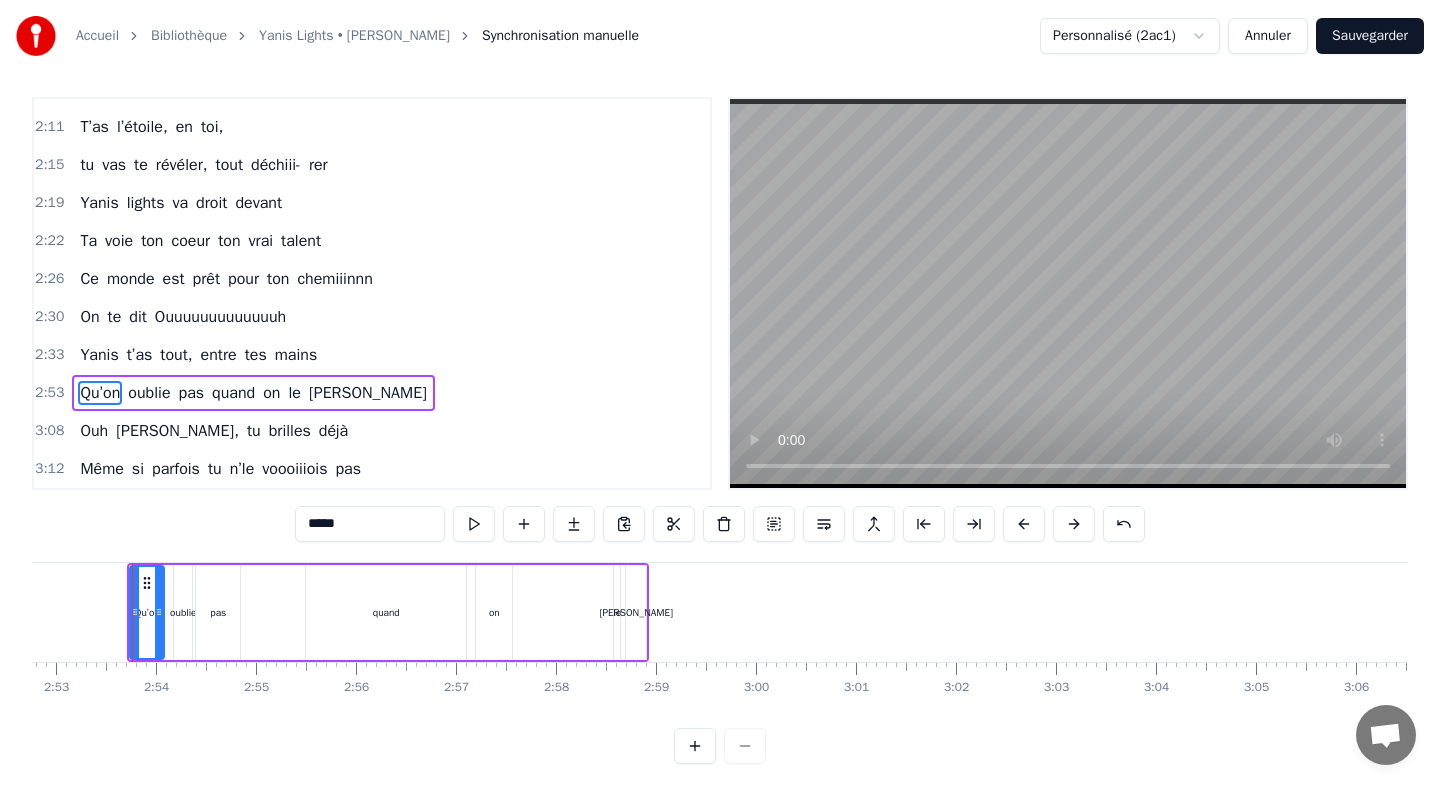 click at bounding box center (1024, 524) 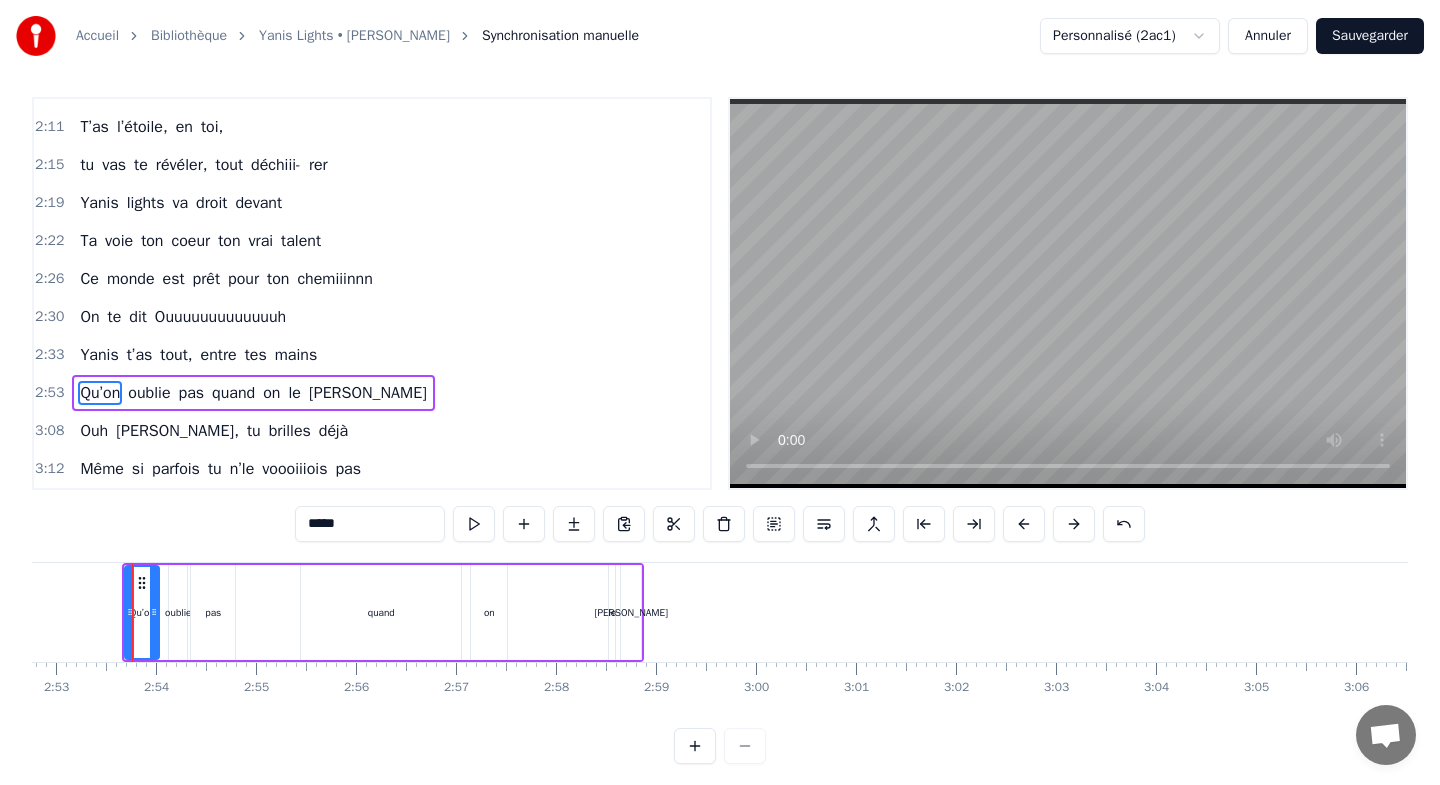 click at bounding box center [1024, 524] 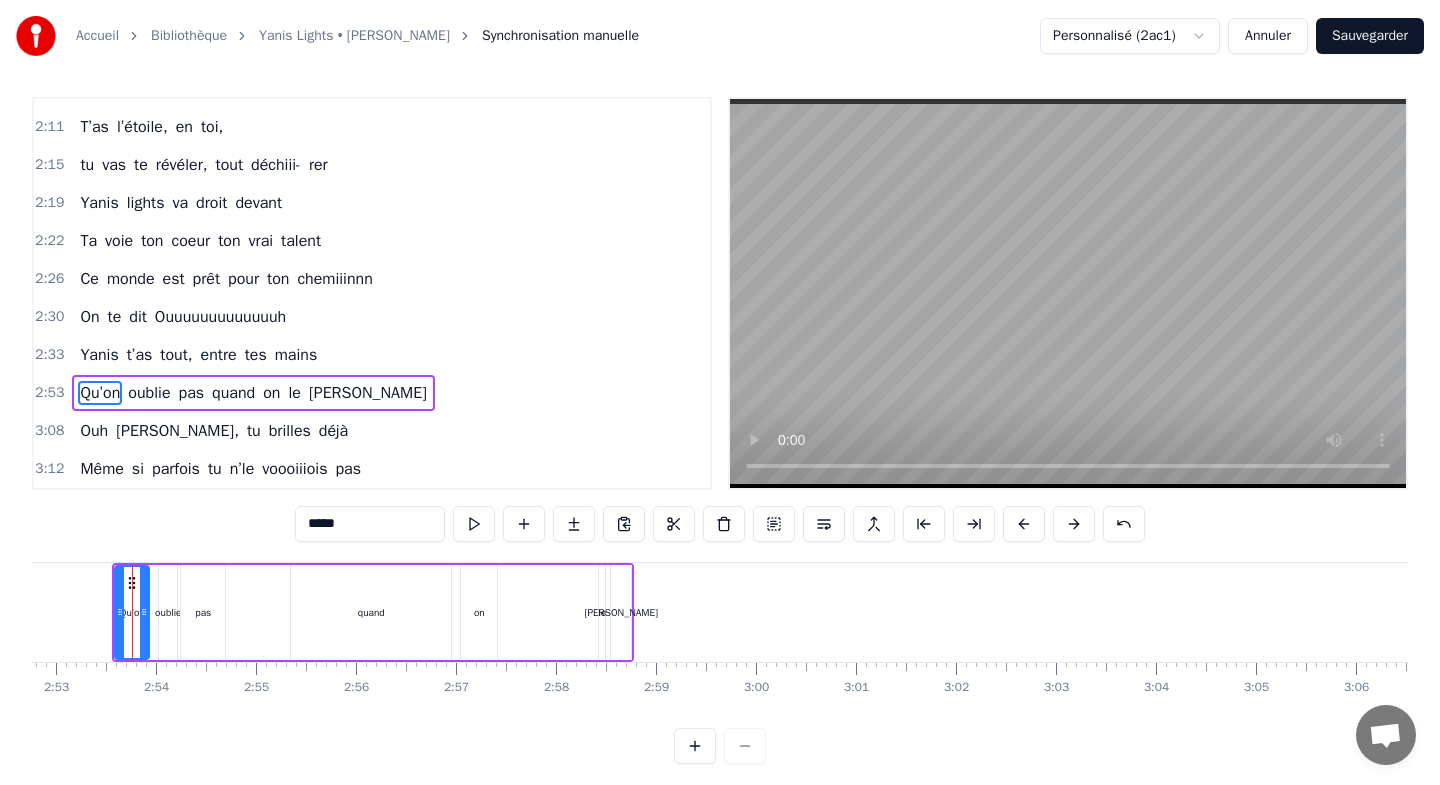 click at bounding box center (1024, 524) 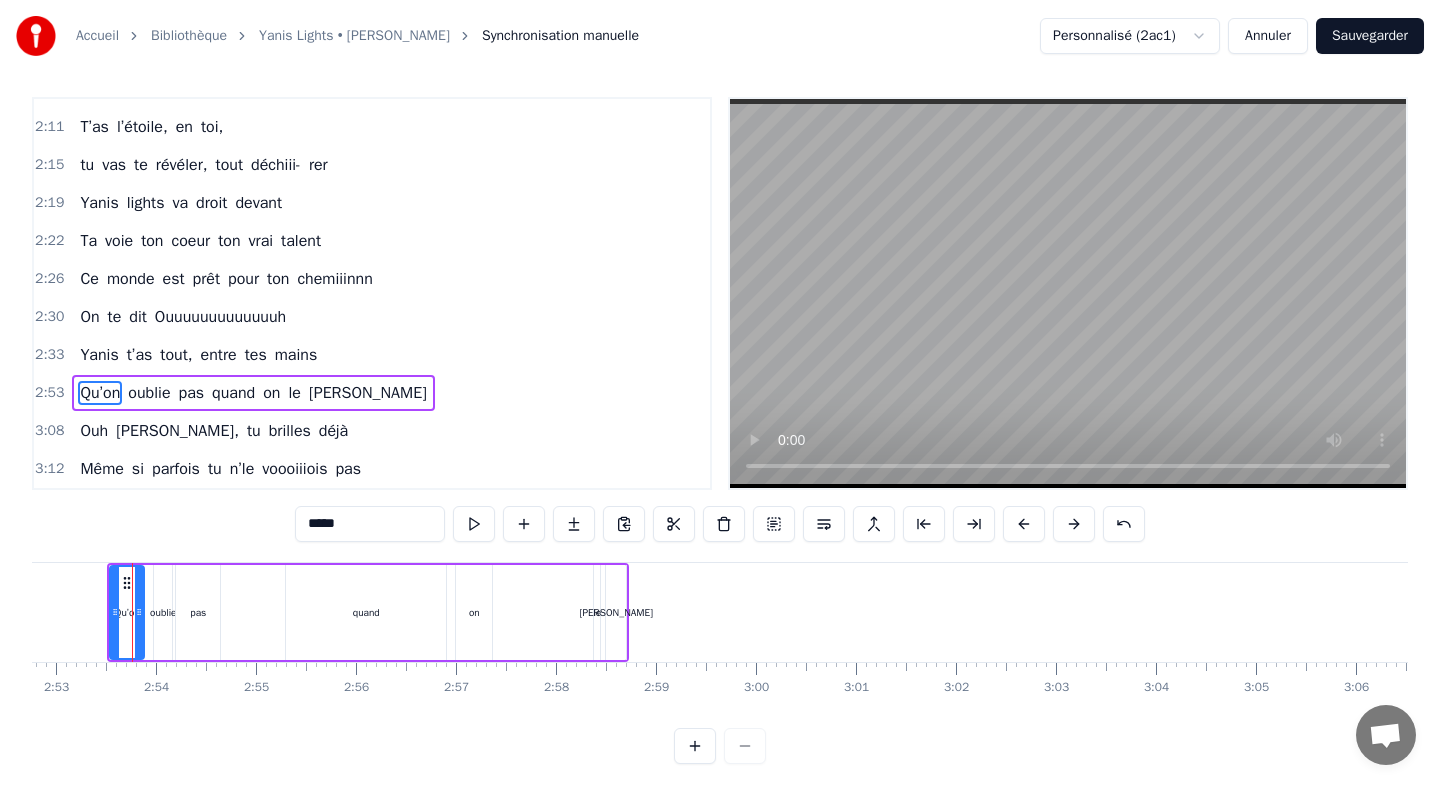 click at bounding box center [1024, 524] 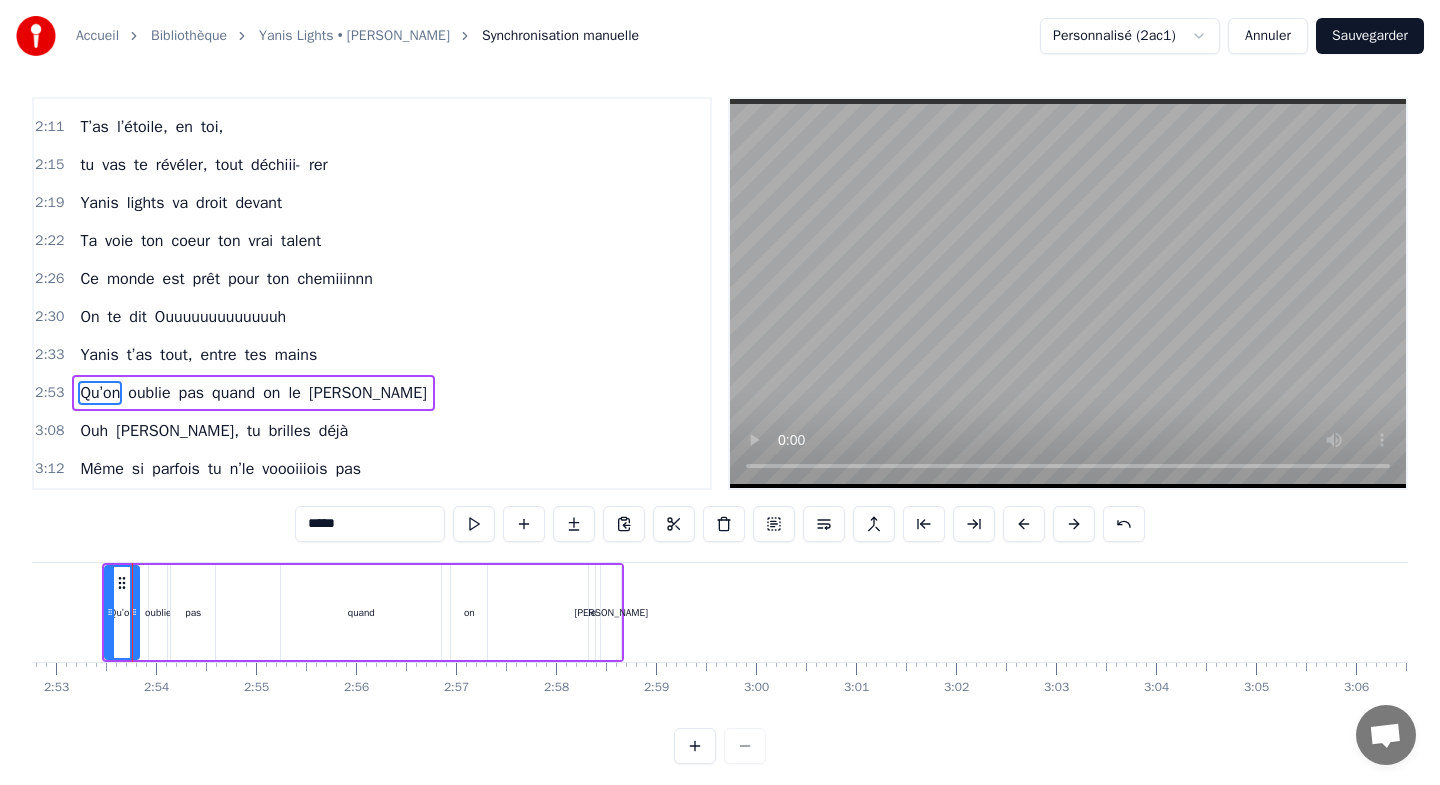 click at bounding box center (1024, 524) 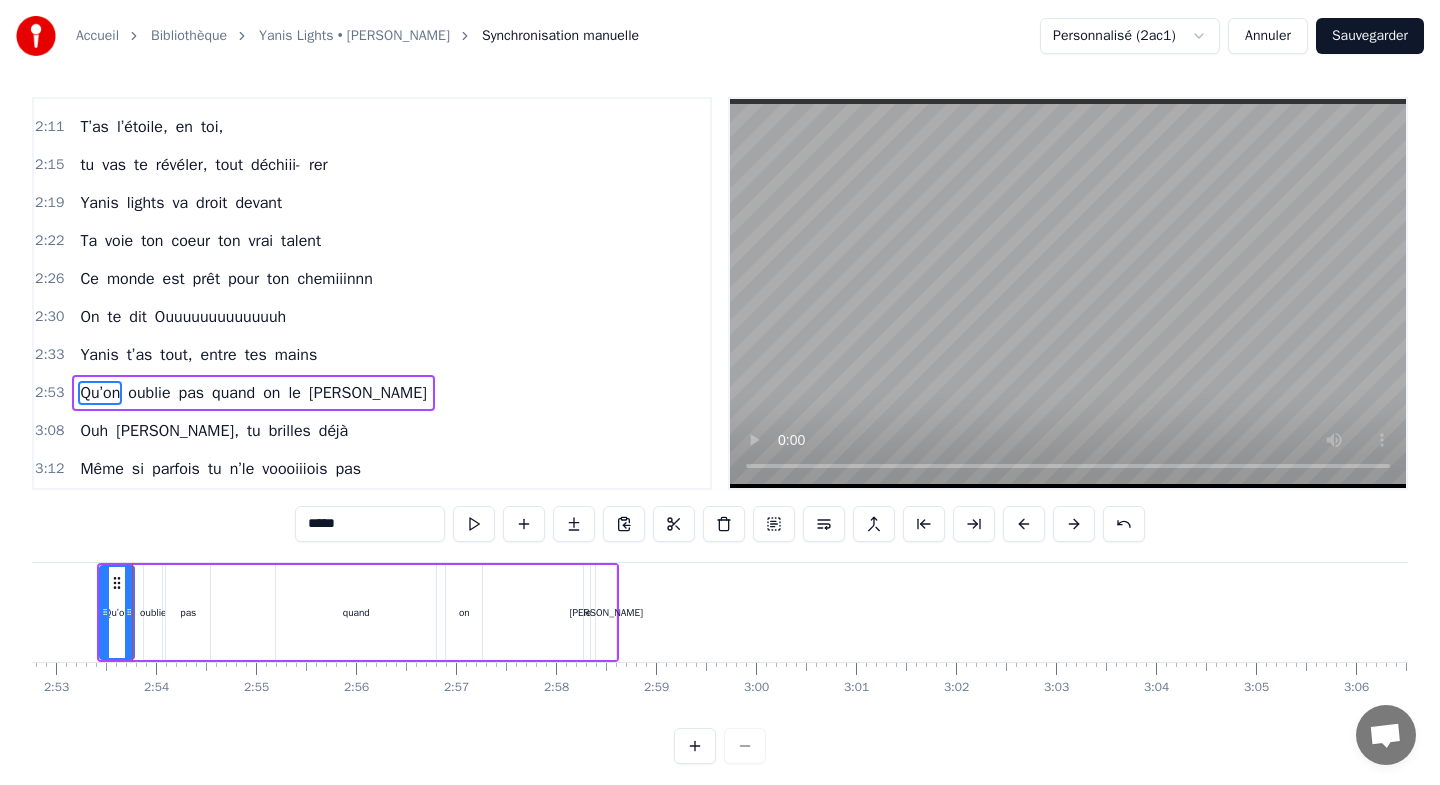 click at bounding box center [1024, 524] 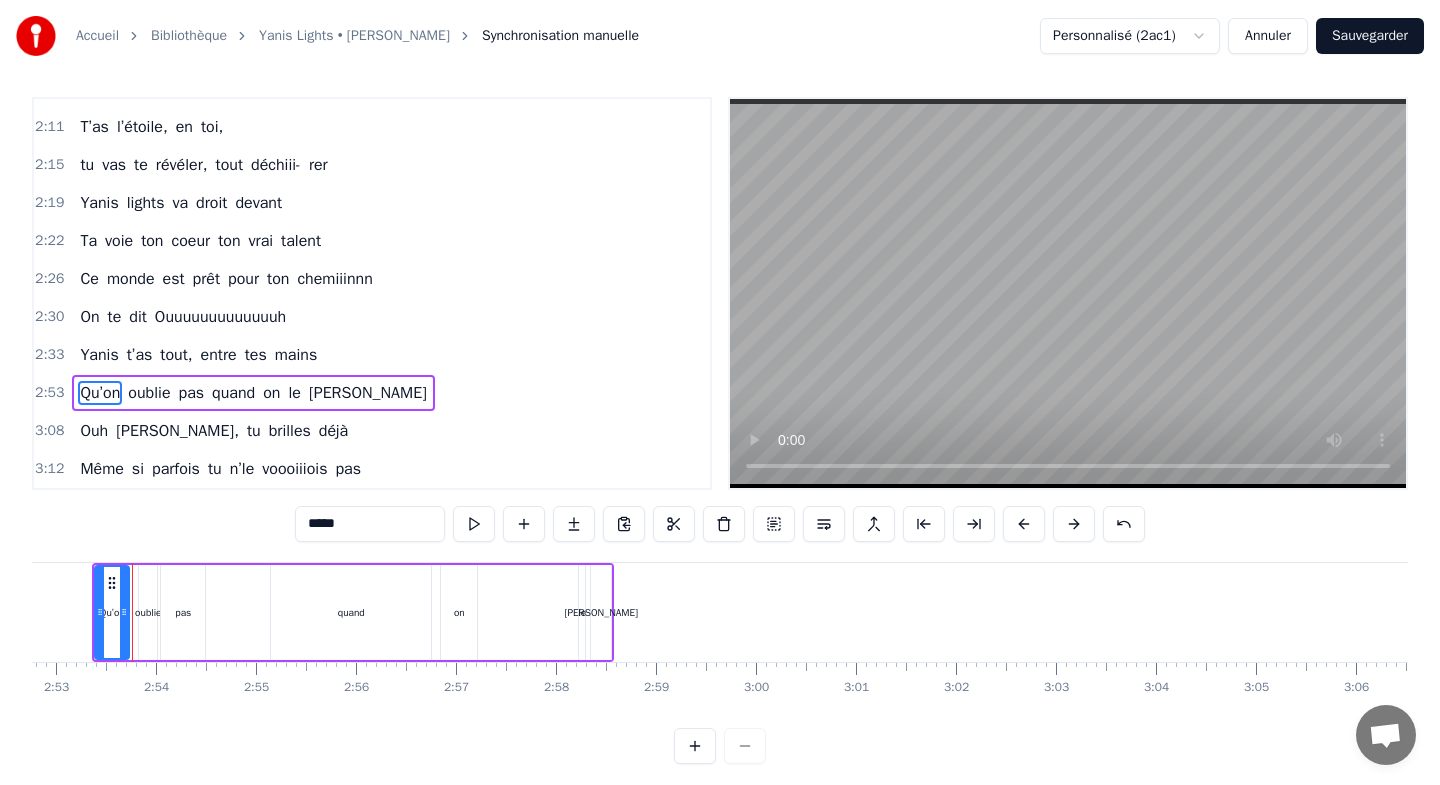 click at bounding box center [1024, 524] 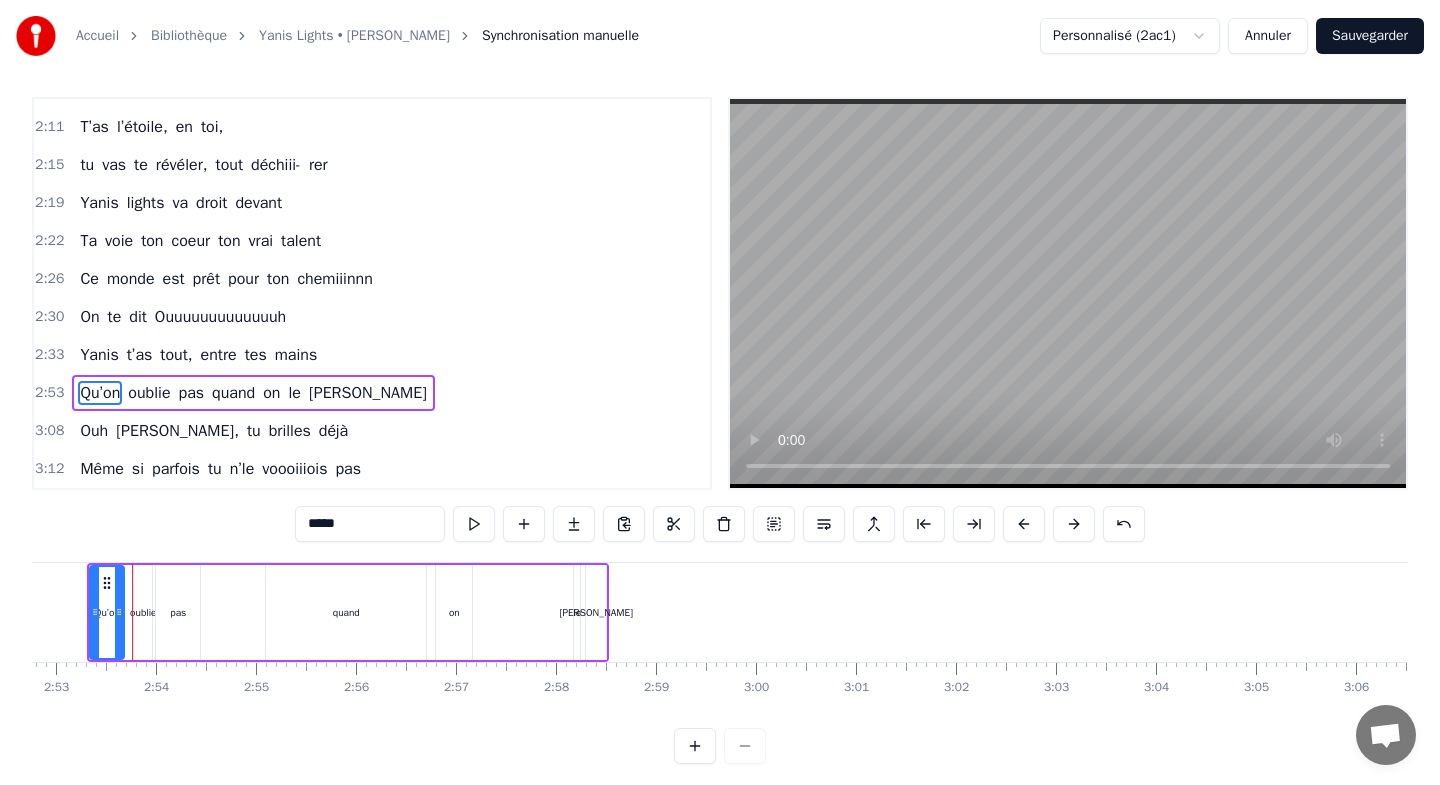 click at bounding box center [1024, 524] 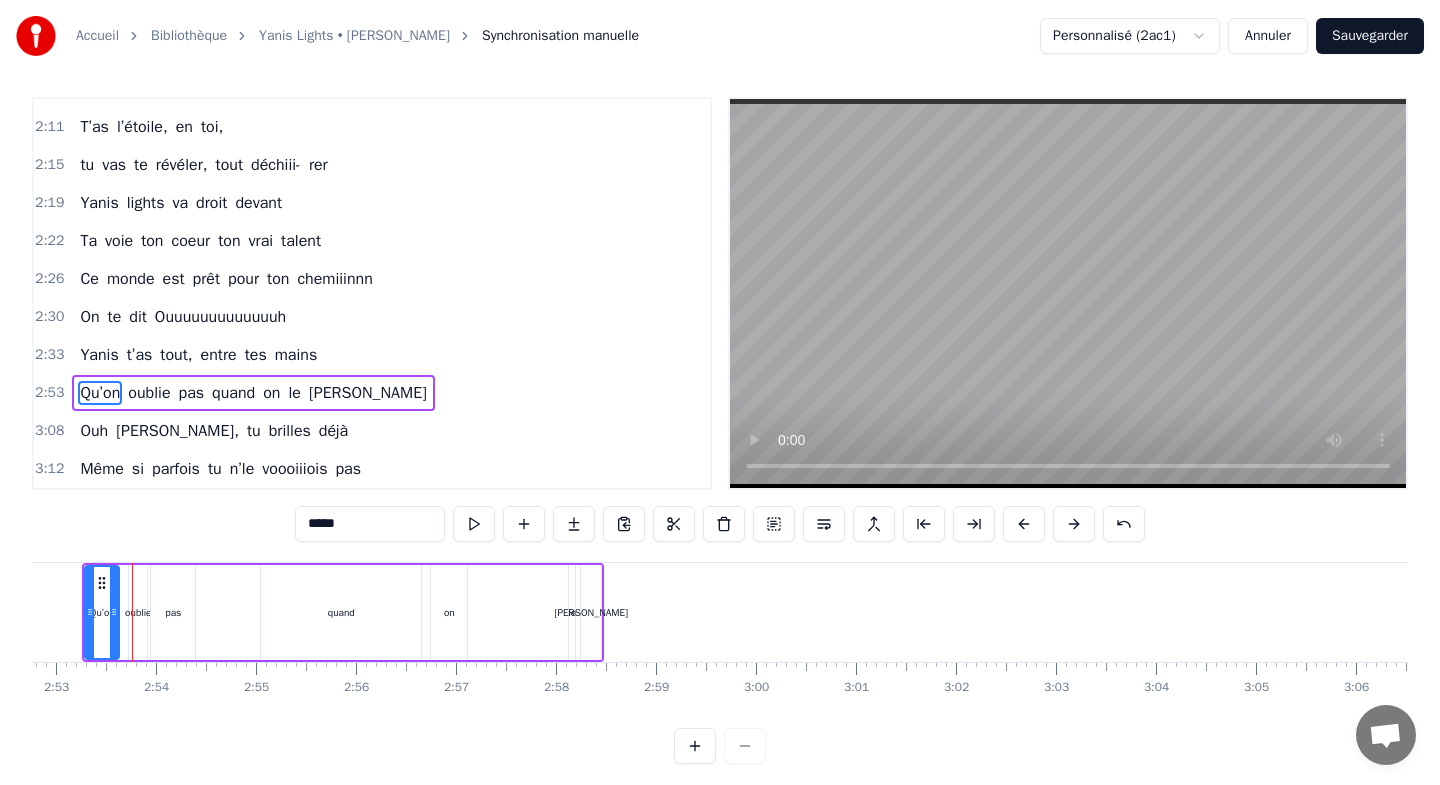click at bounding box center (1024, 524) 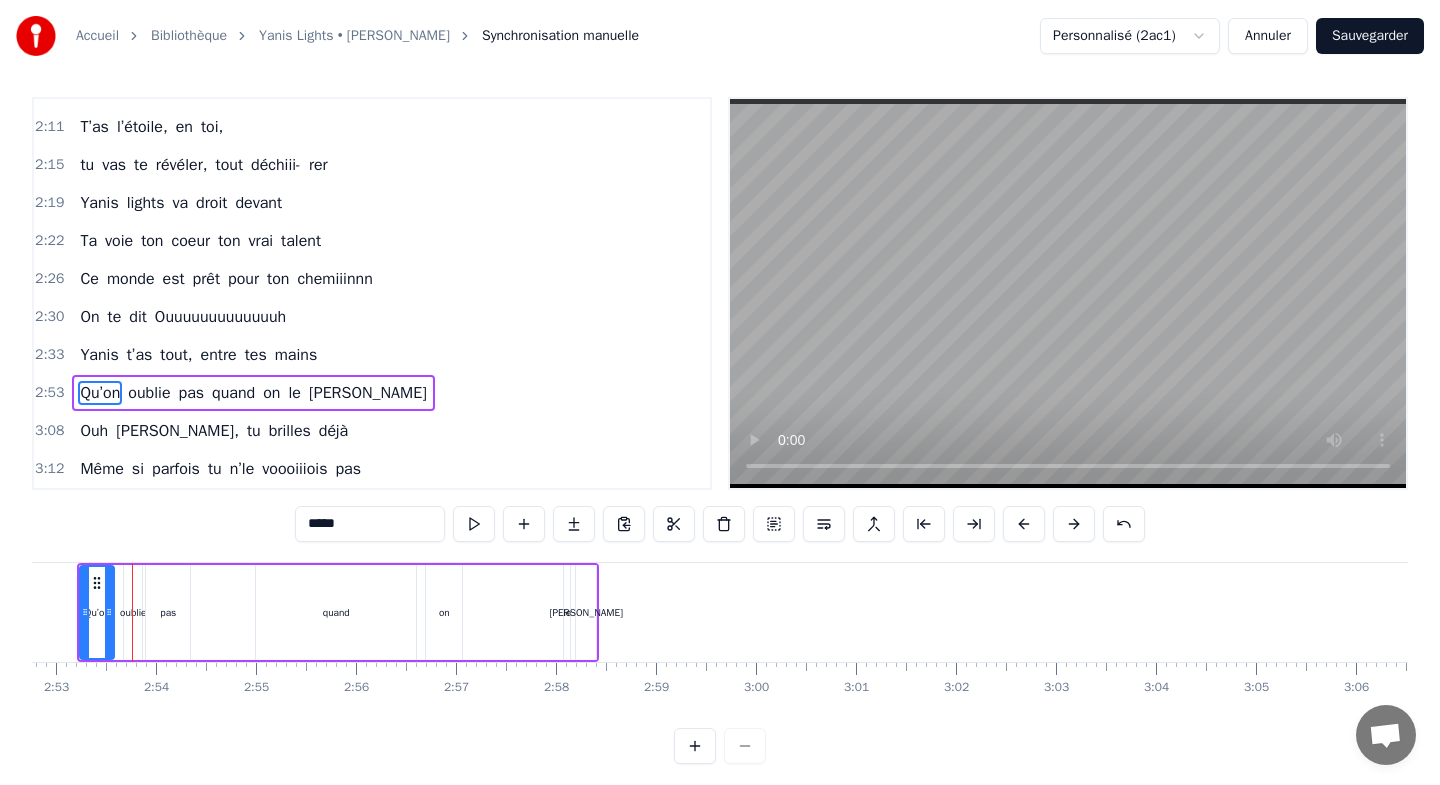 click at bounding box center (1024, 524) 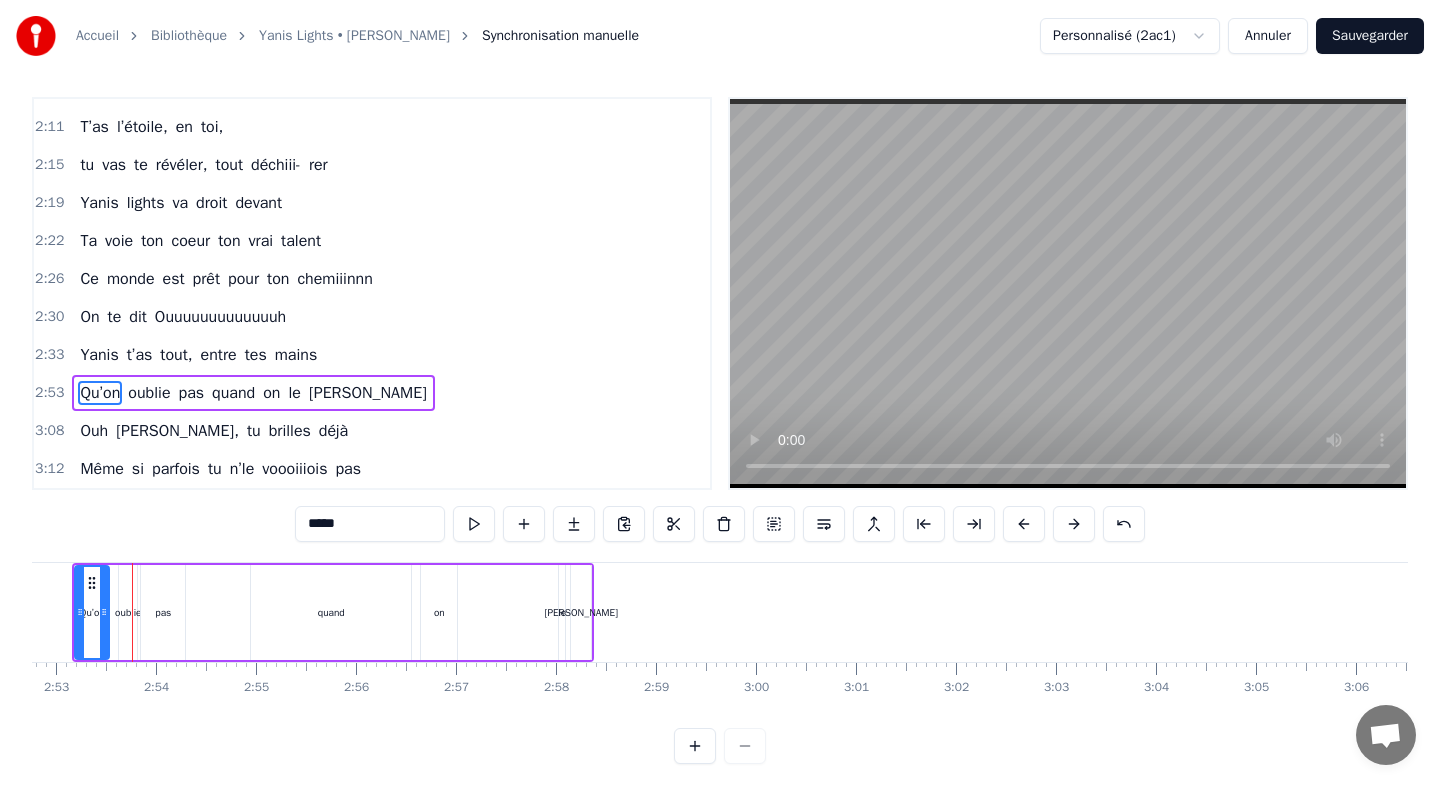 click at bounding box center [1024, 524] 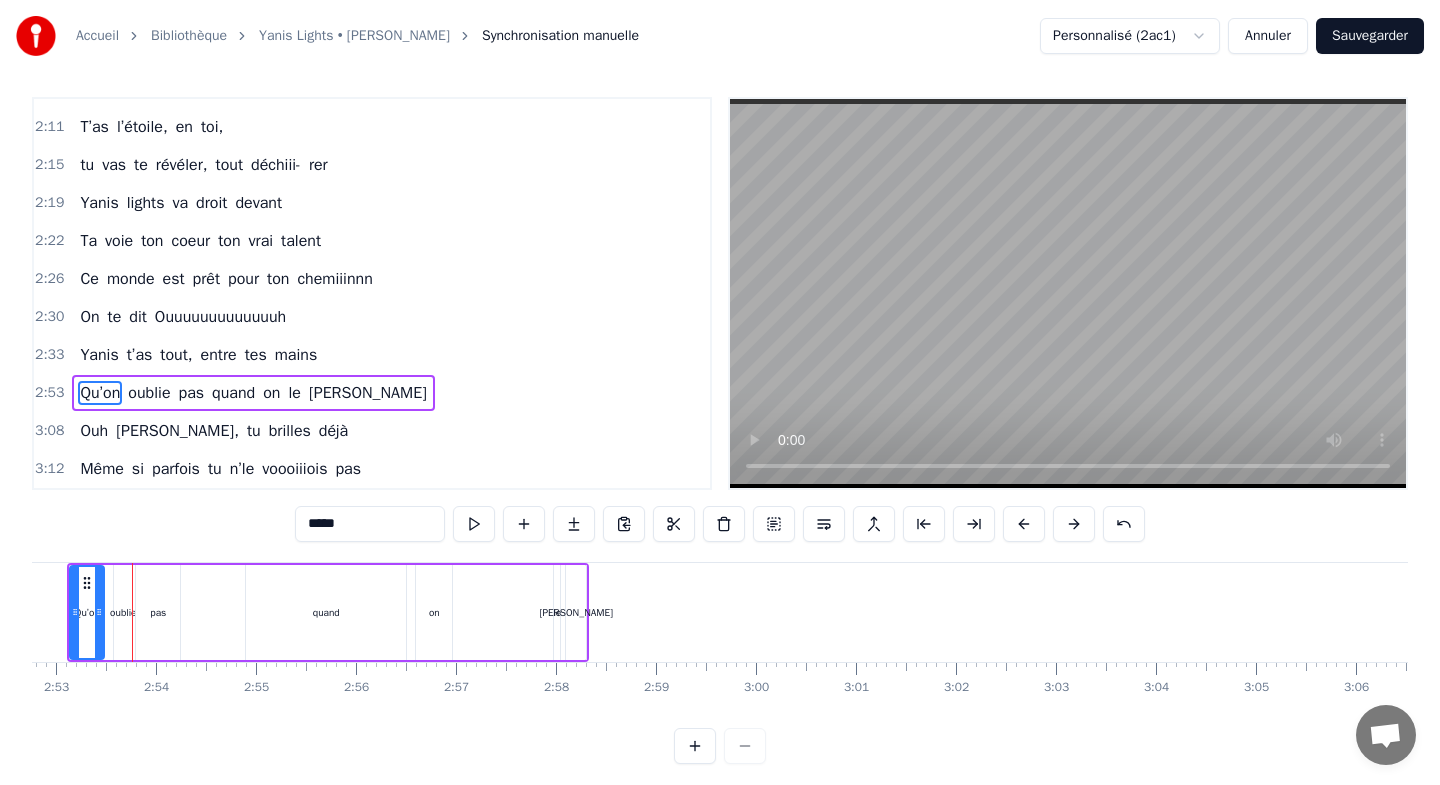 click at bounding box center (1024, 524) 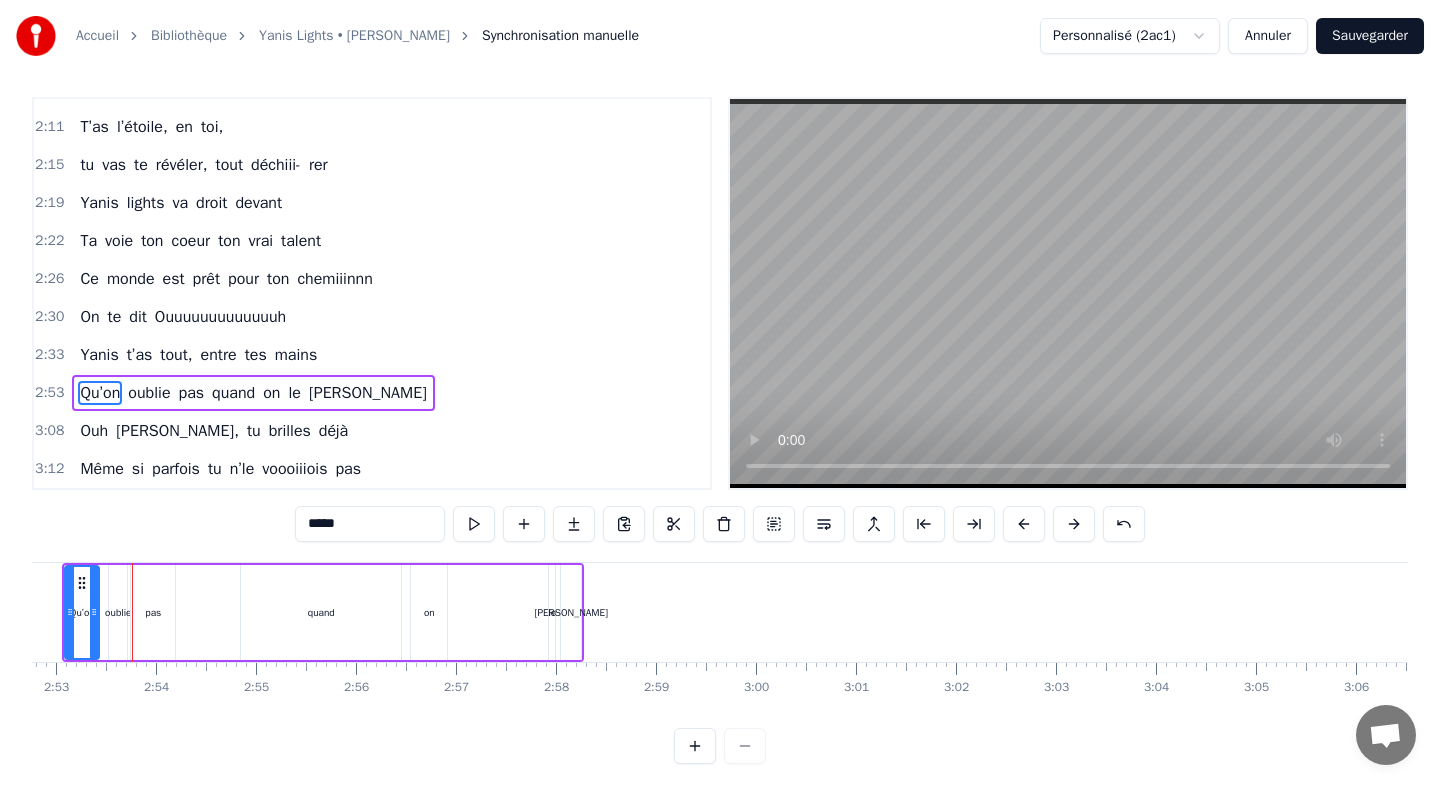 click at bounding box center (1024, 524) 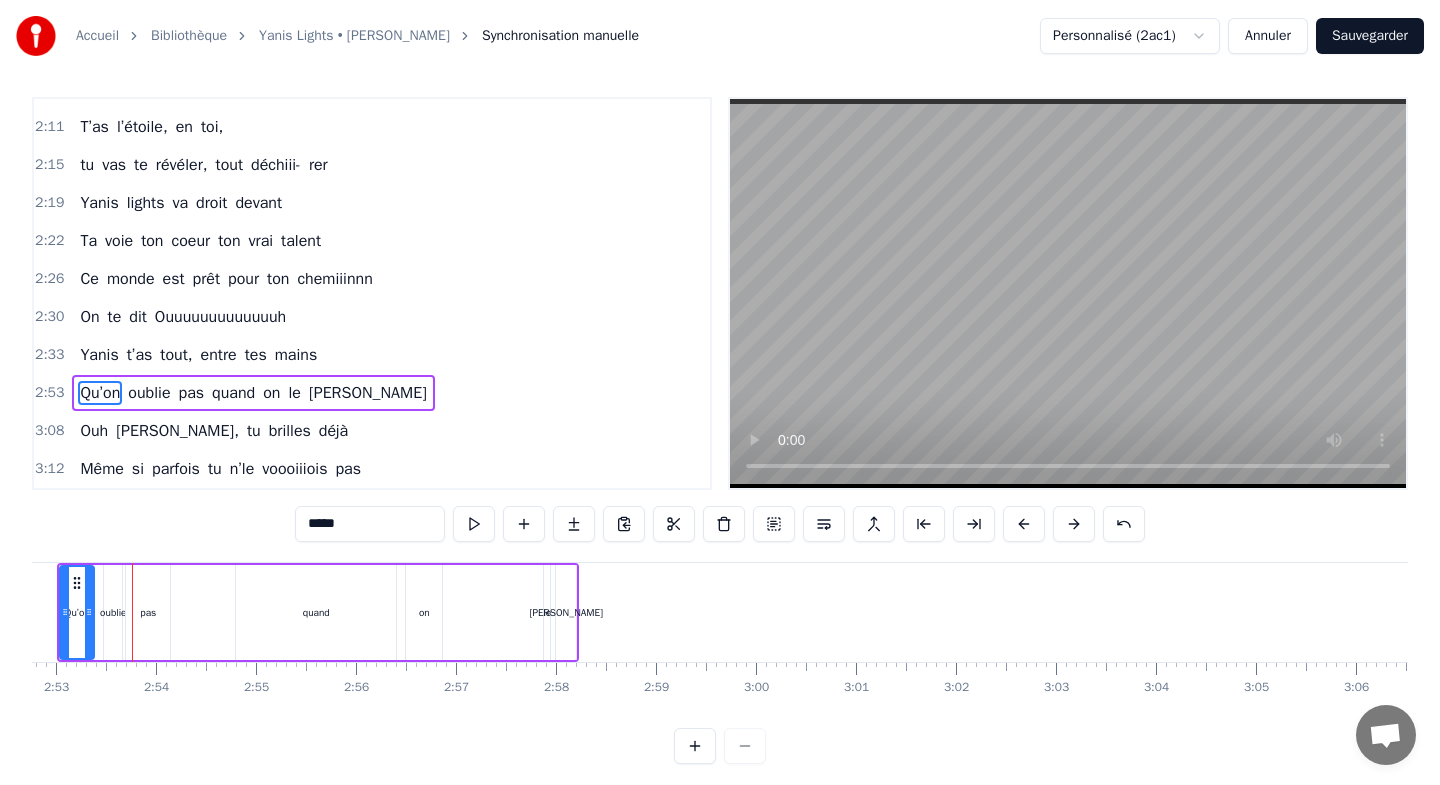 click at bounding box center (1024, 524) 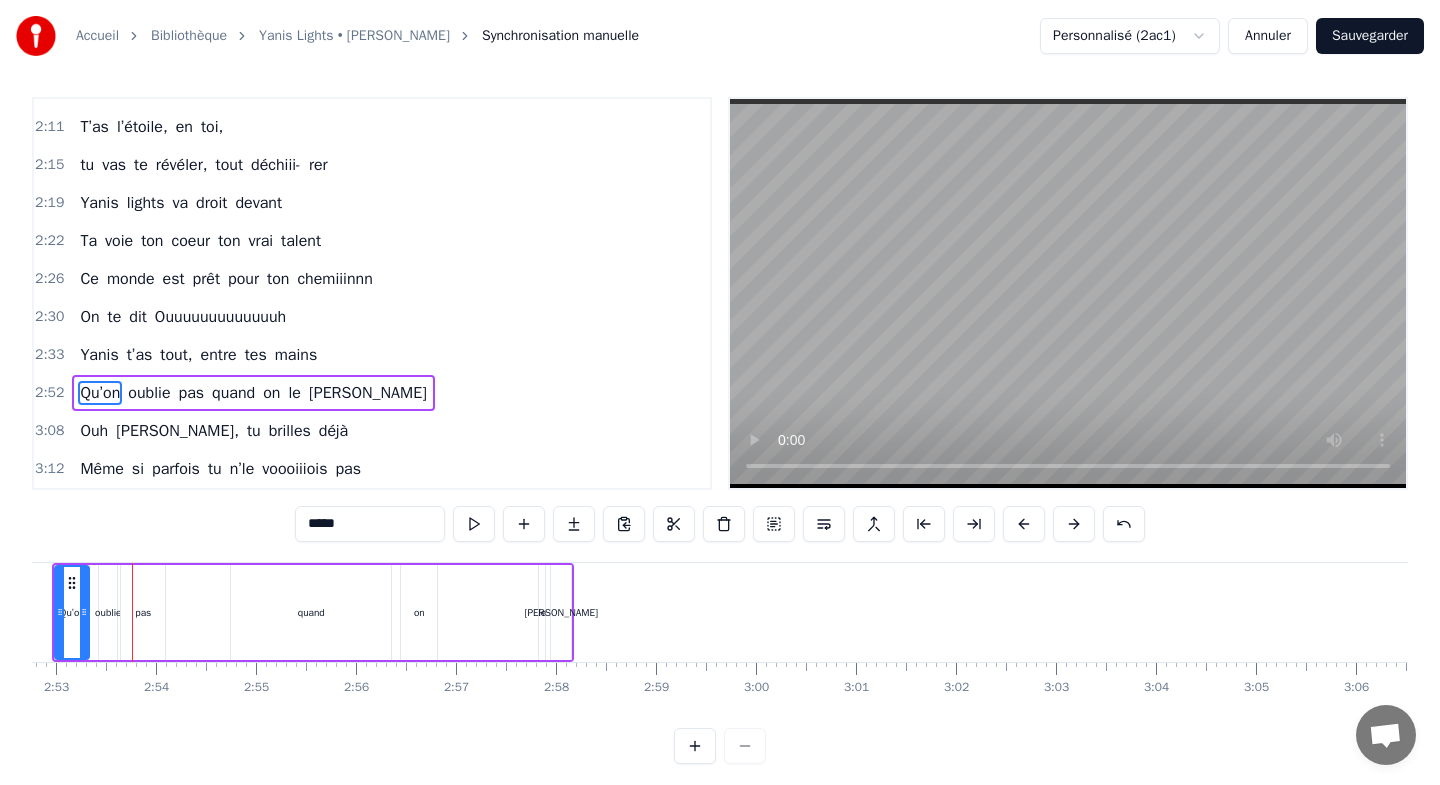 click at bounding box center [1024, 524] 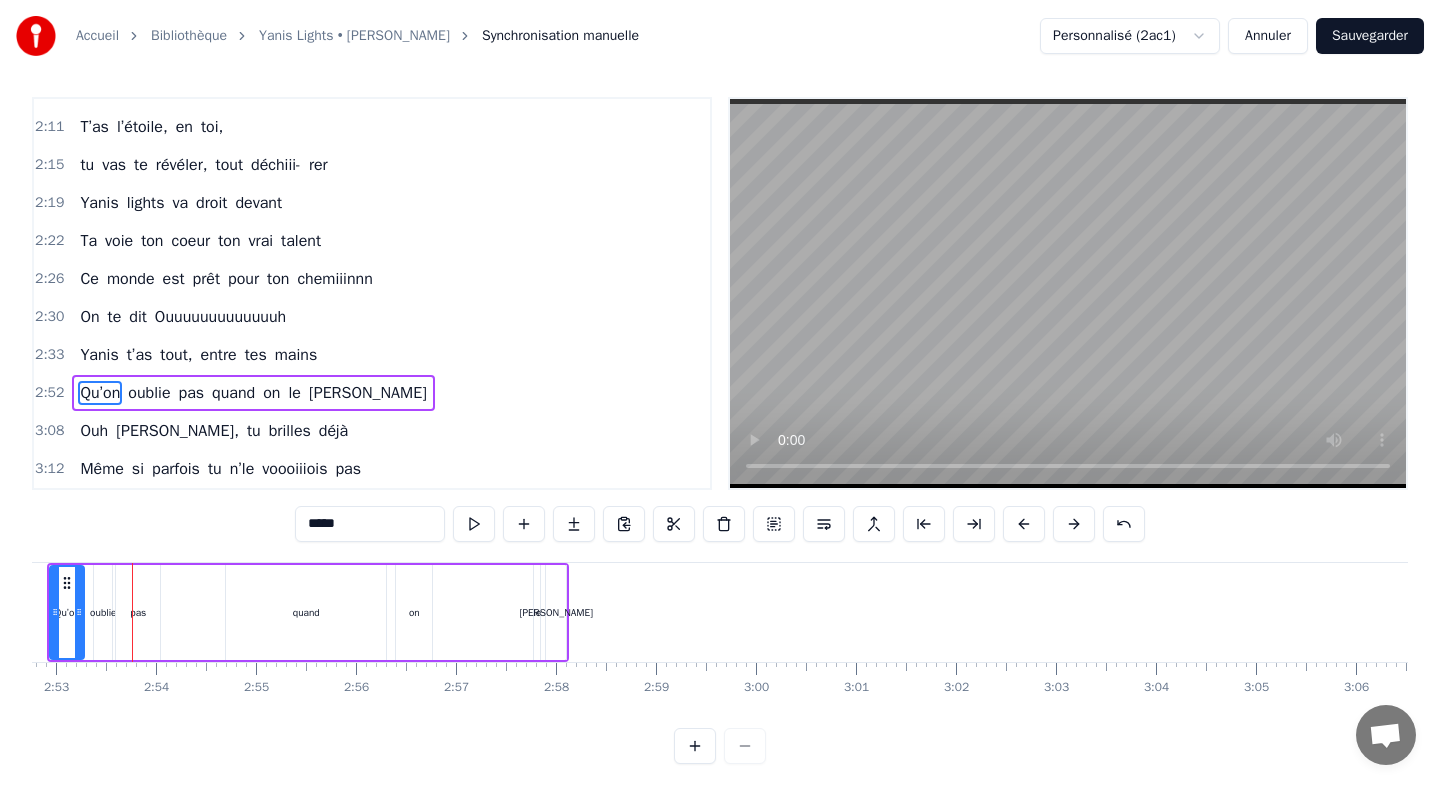 click at bounding box center (1024, 524) 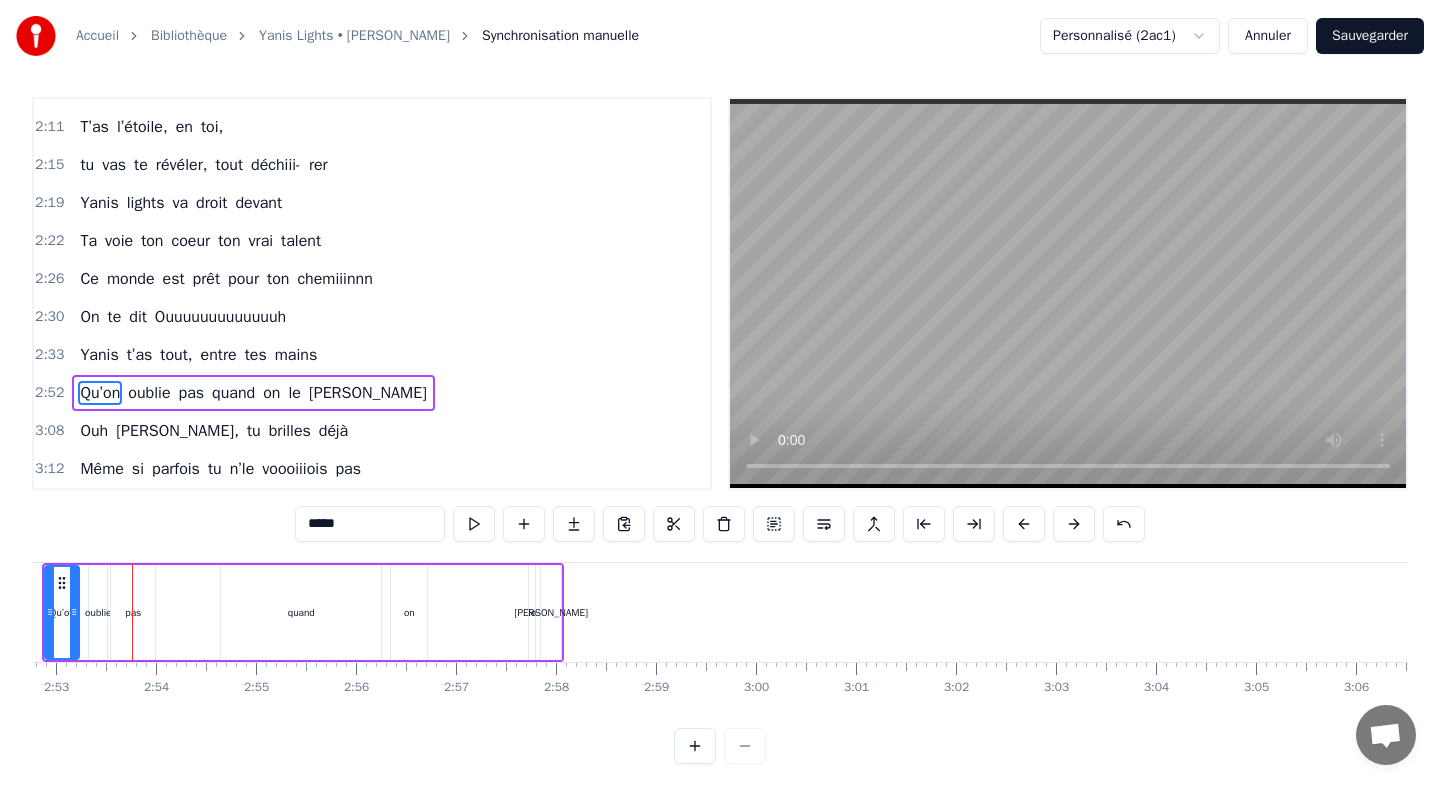 click at bounding box center (1024, 524) 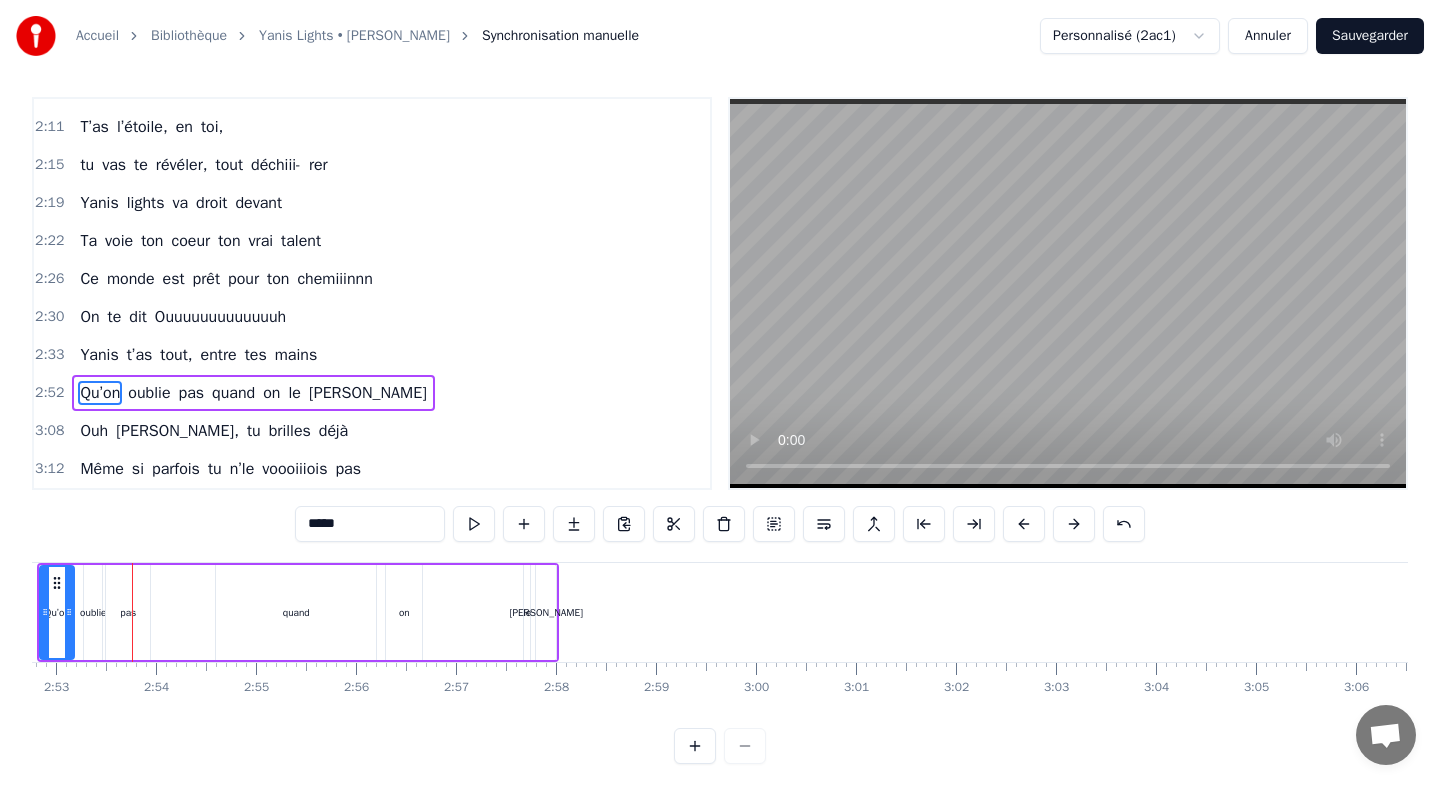 click at bounding box center (1024, 524) 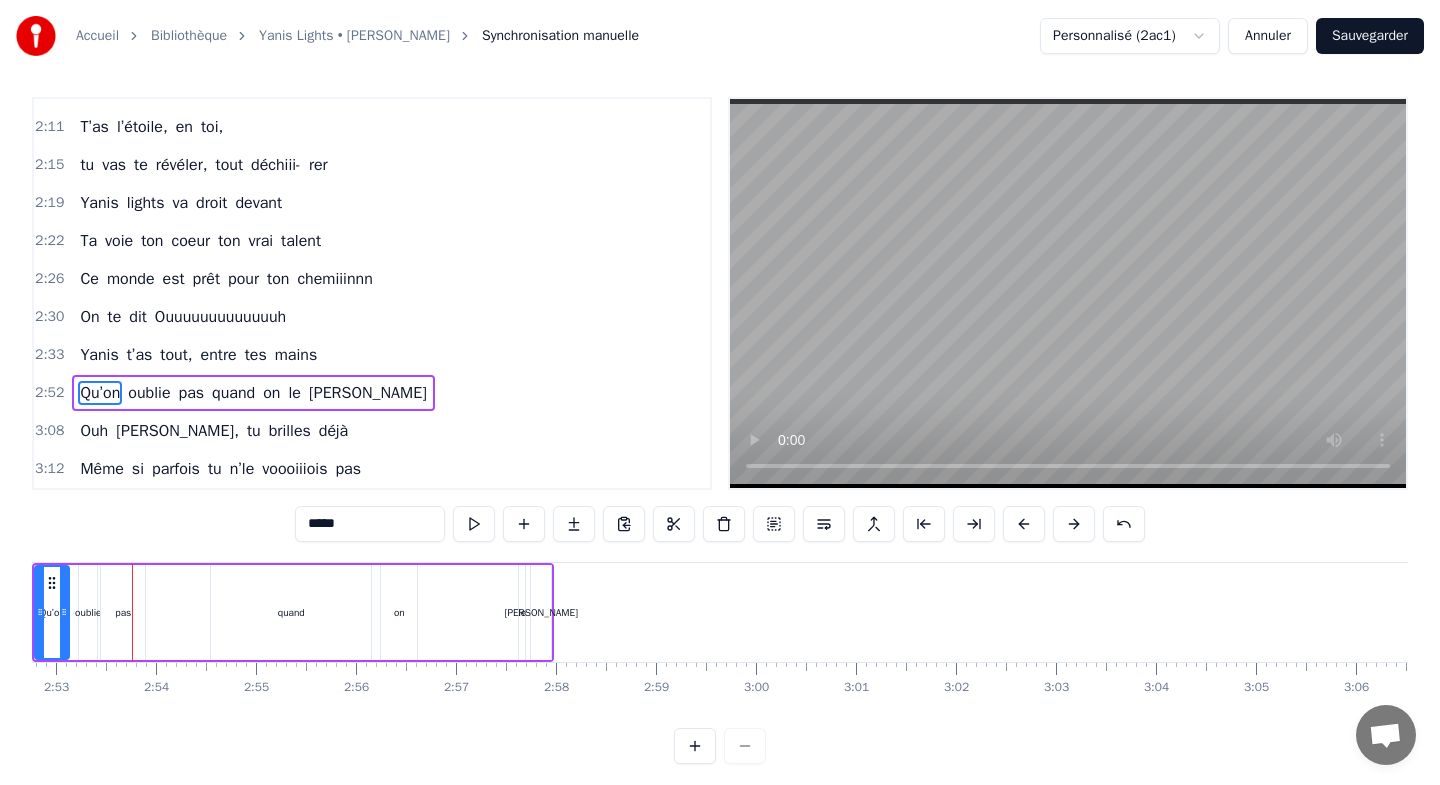 click at bounding box center (1024, 524) 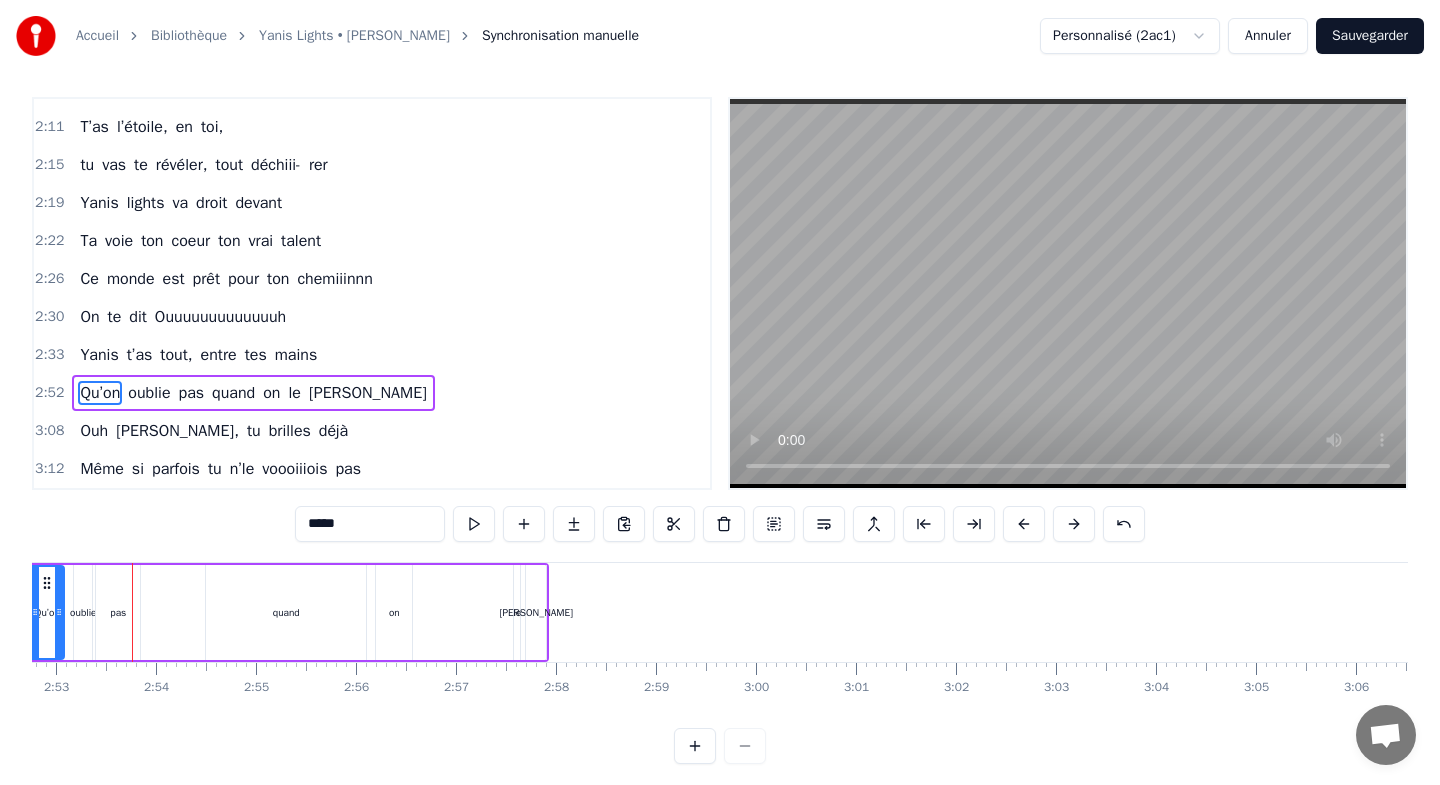 click at bounding box center [1024, 524] 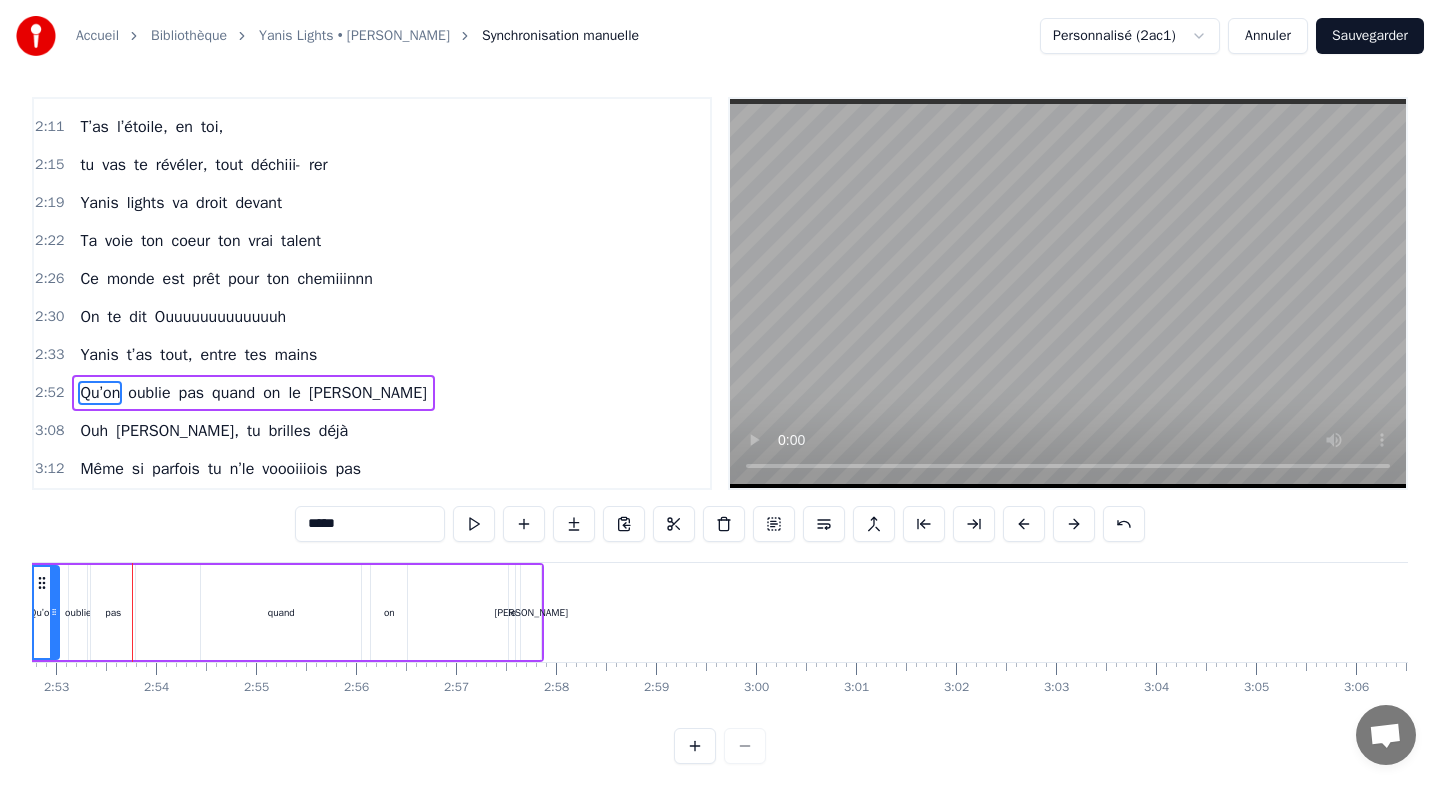 click at bounding box center (1024, 524) 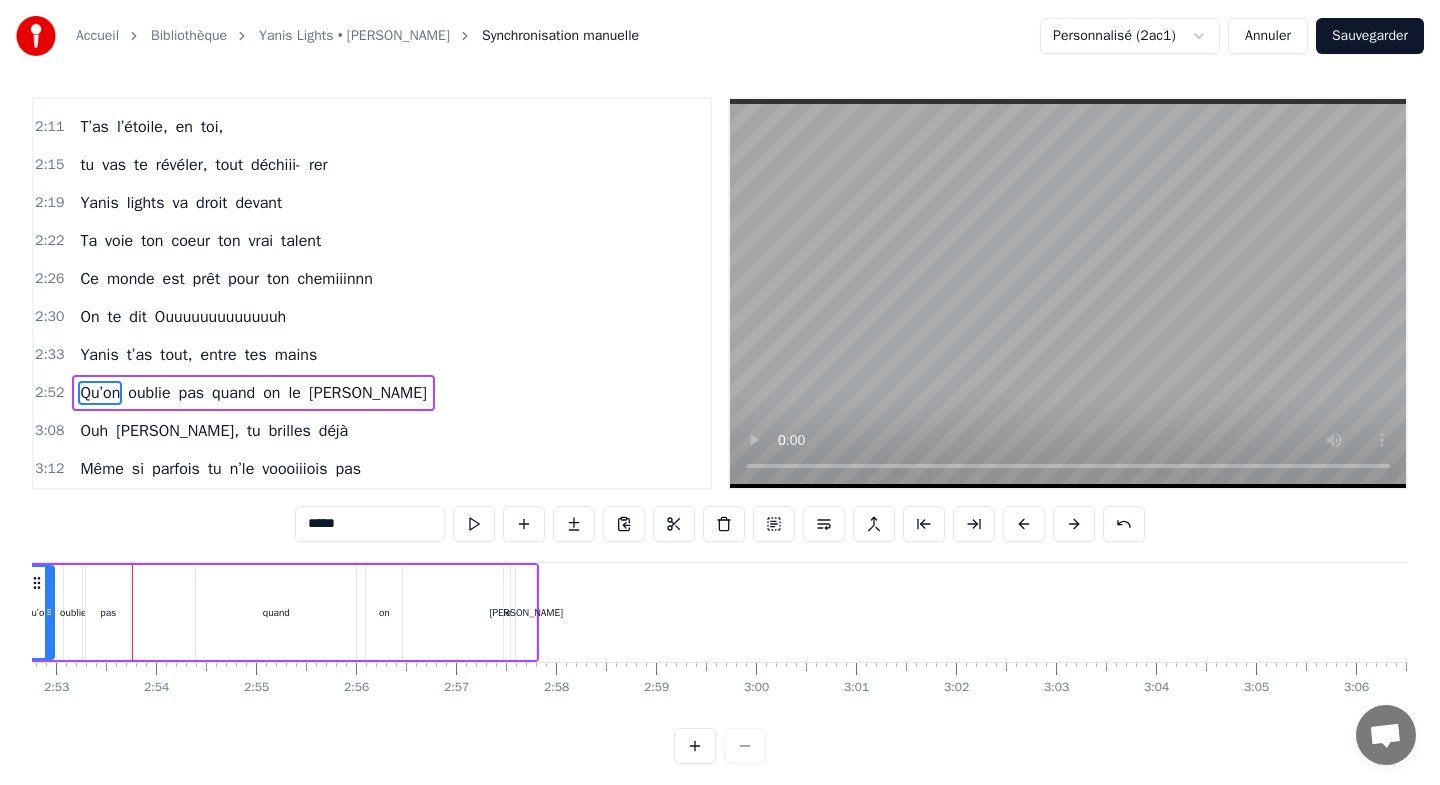 click at bounding box center (1024, 524) 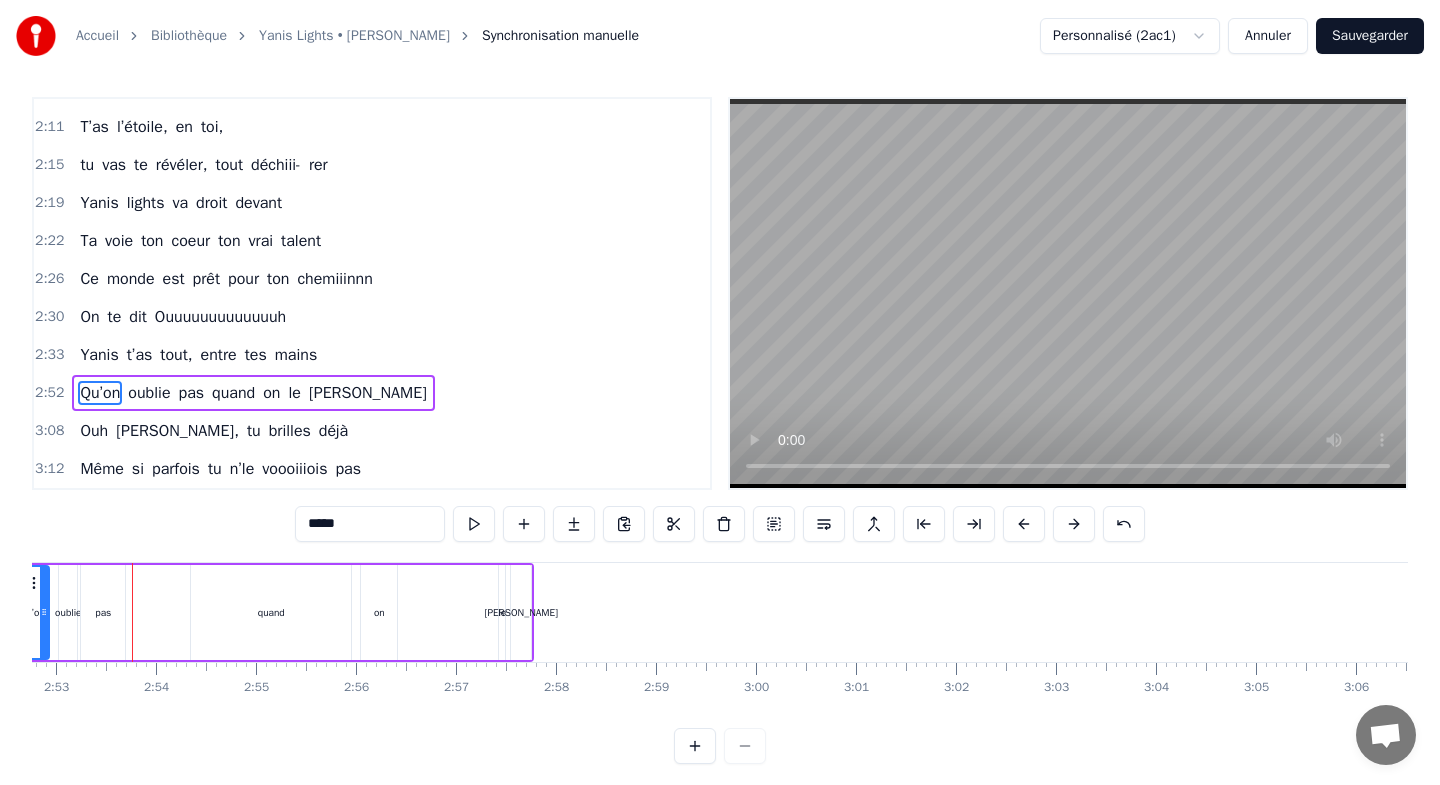 click at bounding box center (1024, 524) 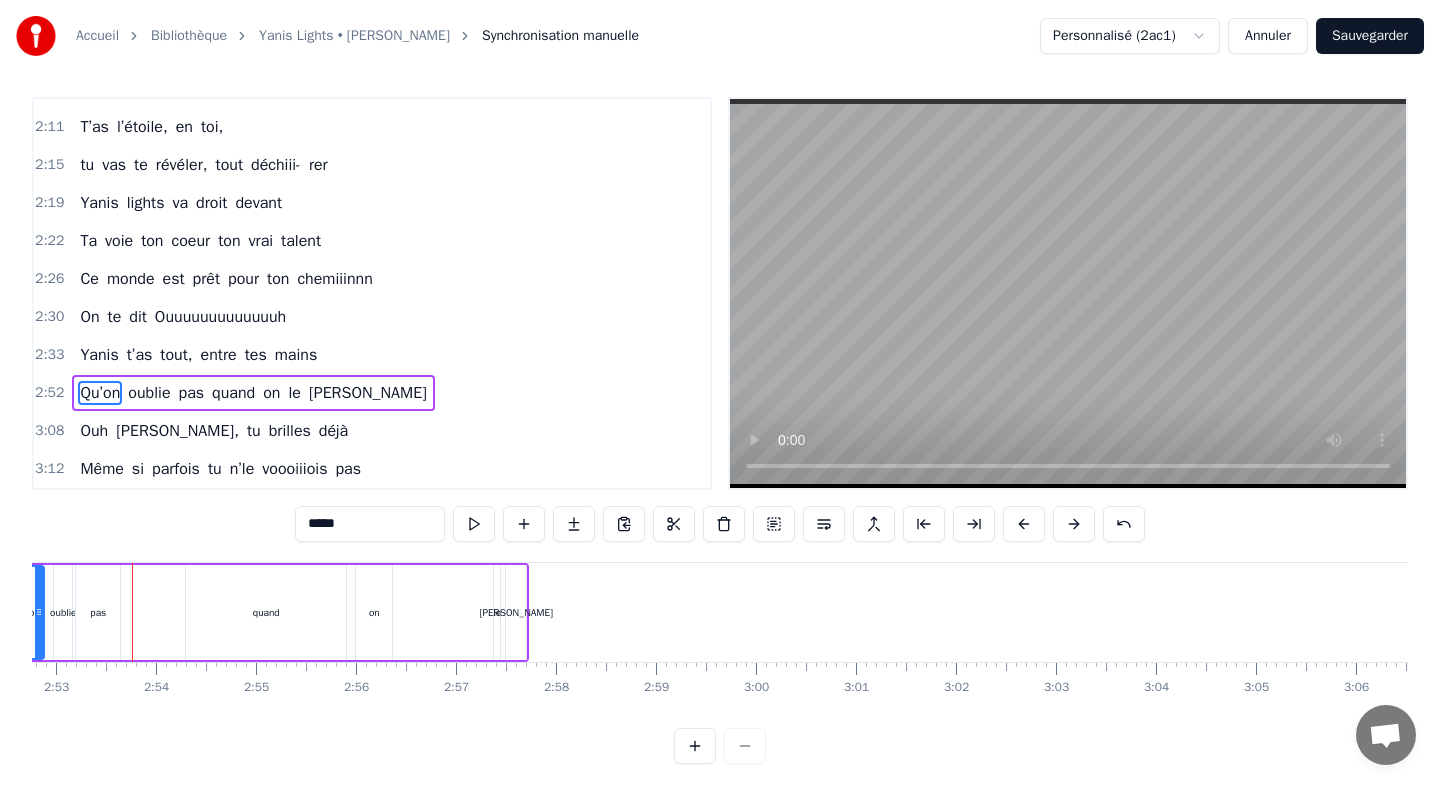 click at bounding box center [1024, 524] 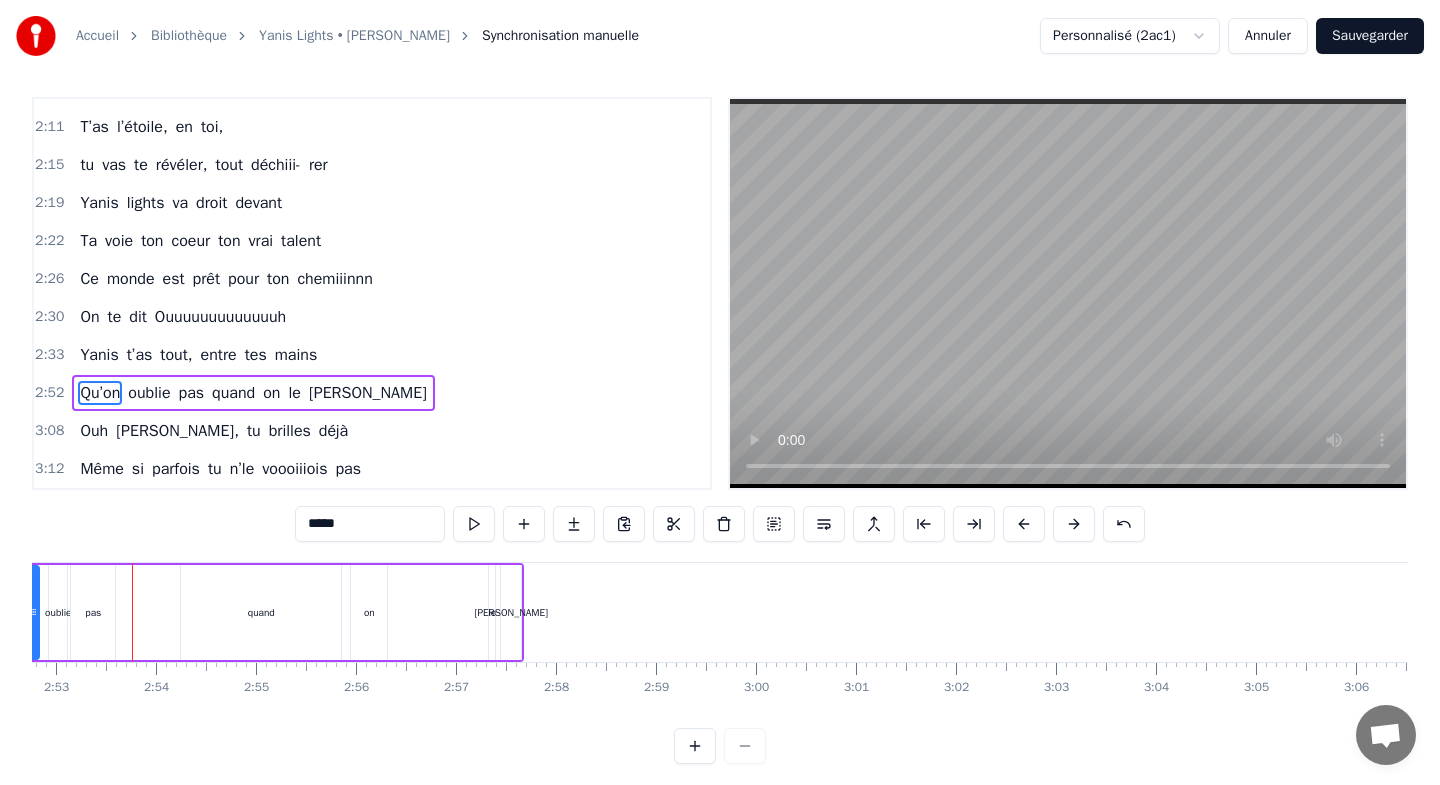 click at bounding box center (1024, 524) 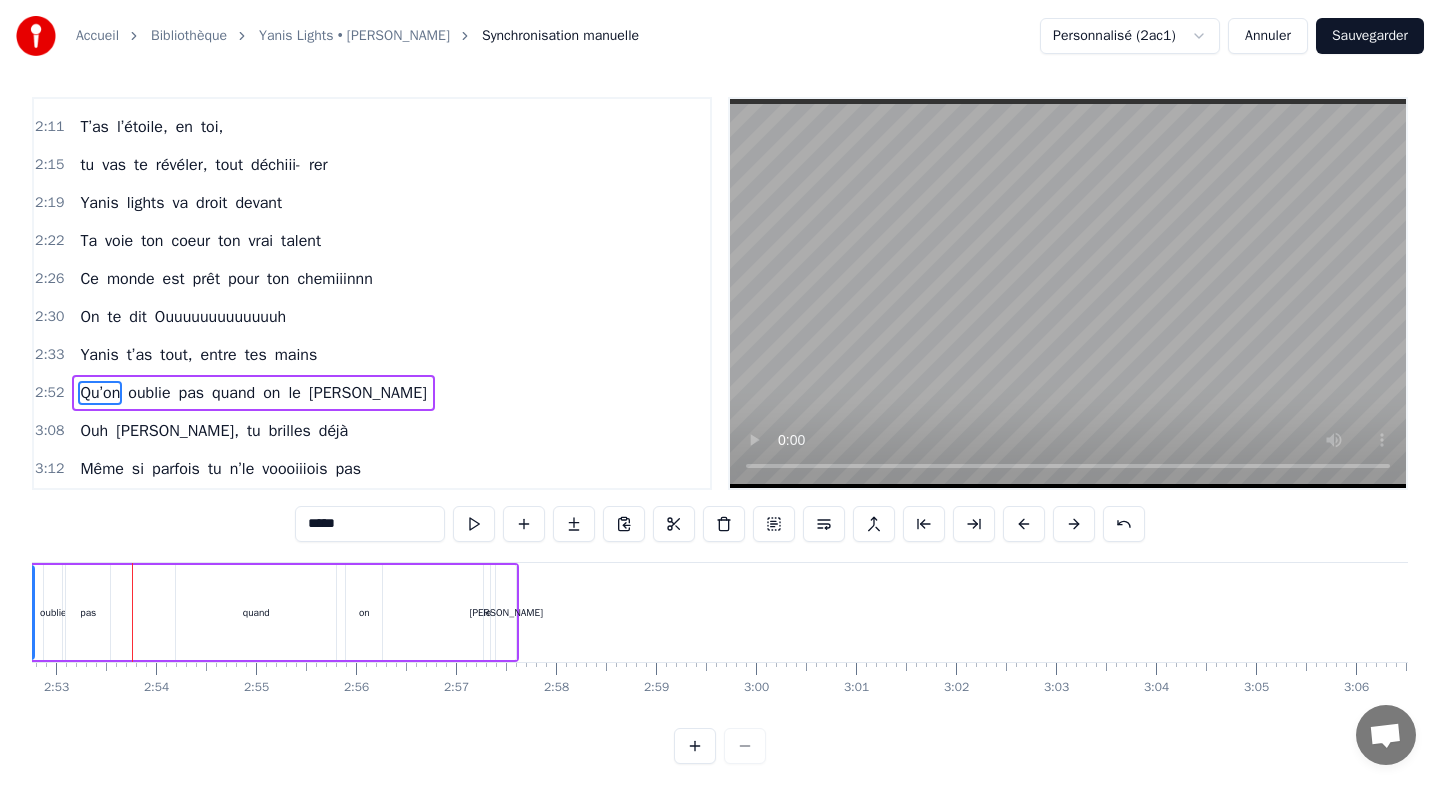 click at bounding box center (1024, 524) 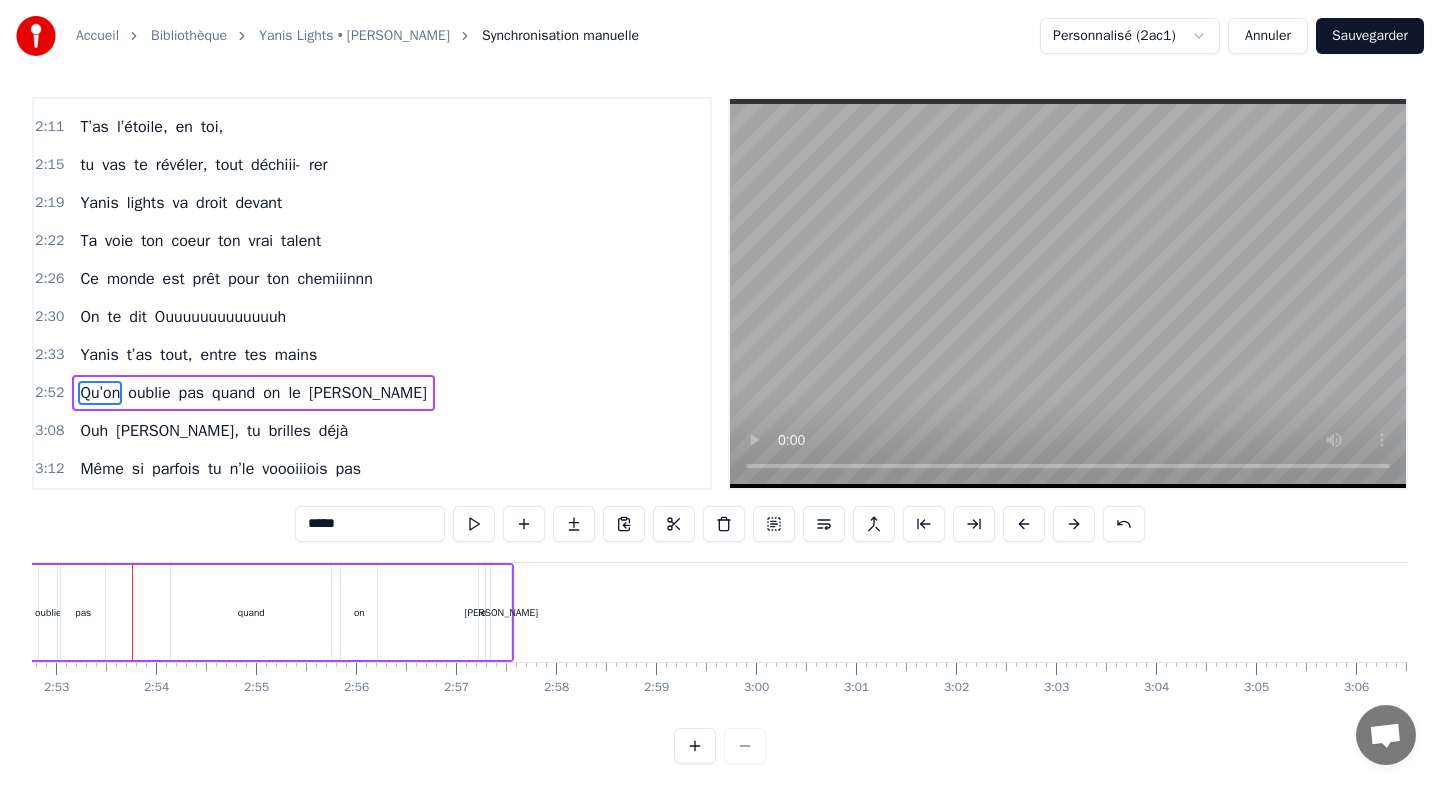 click at bounding box center (1024, 524) 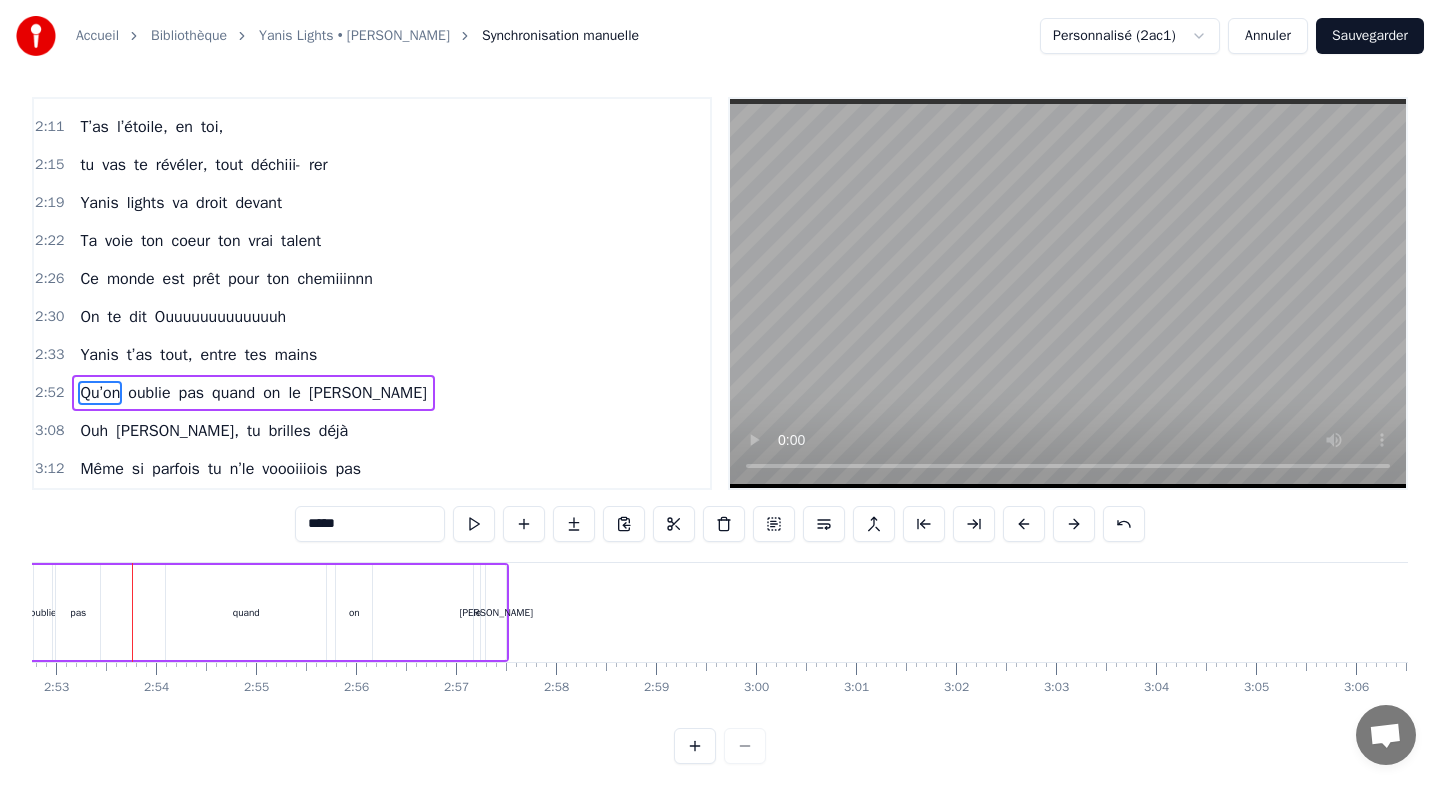 click at bounding box center [1024, 524] 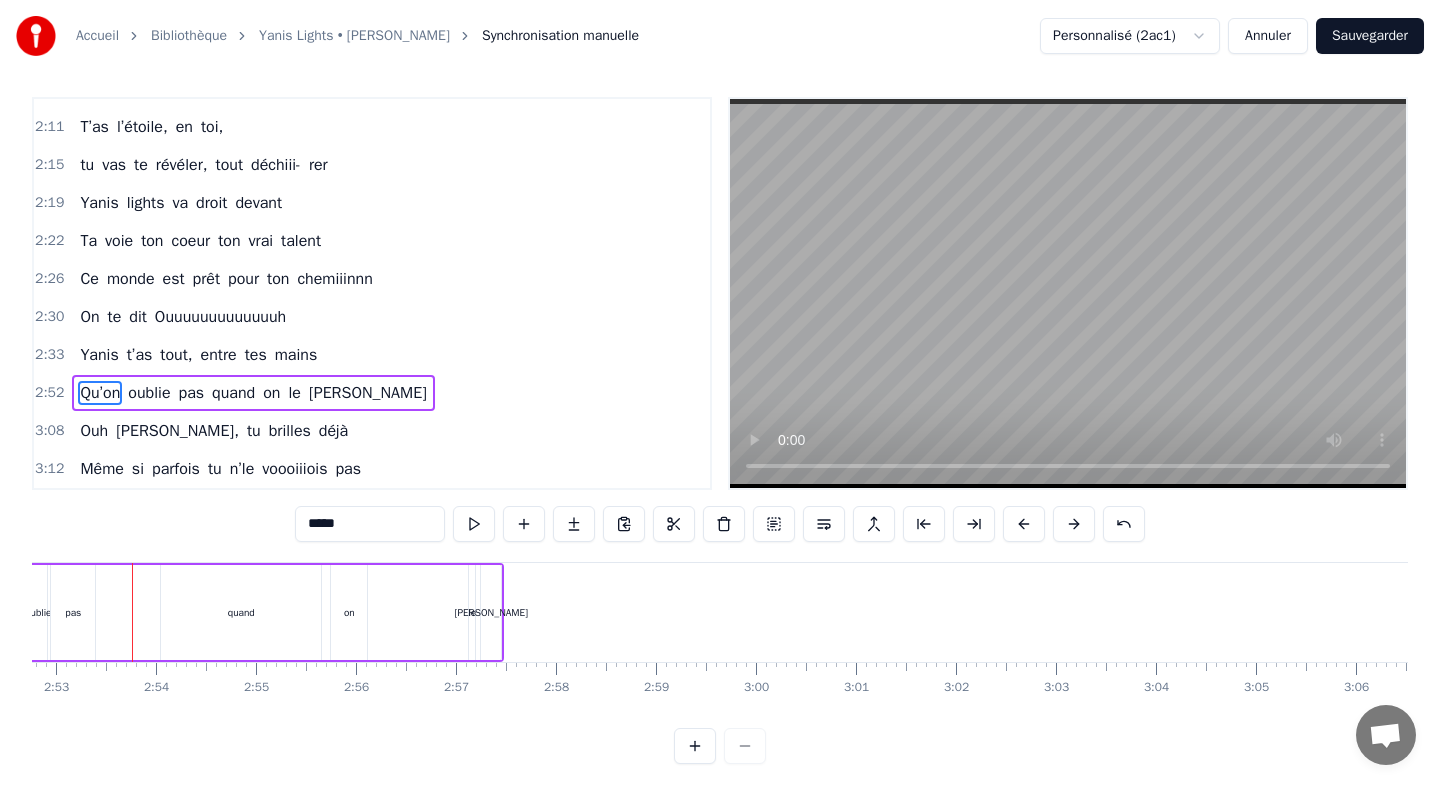 click at bounding box center [1024, 524] 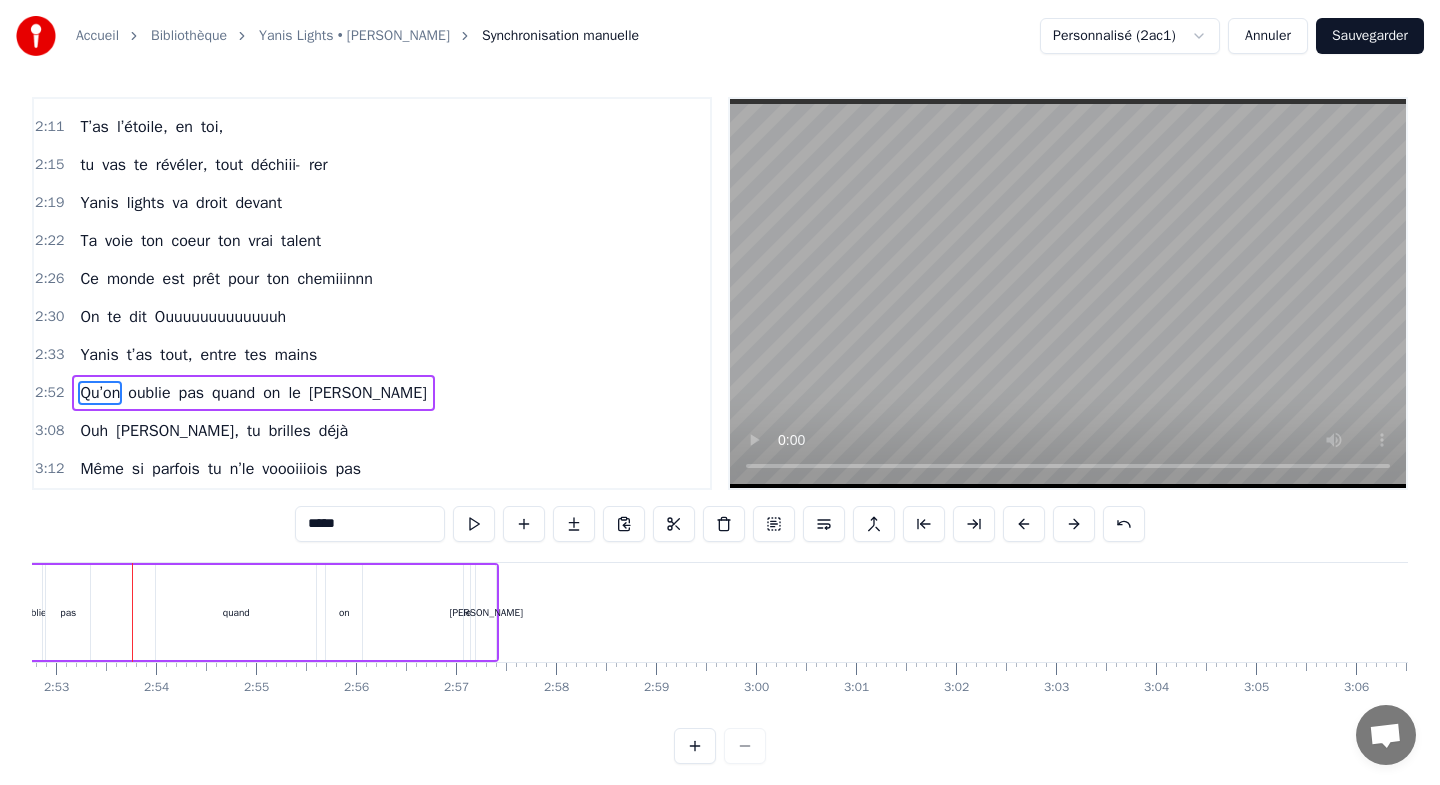 click at bounding box center [1024, 524] 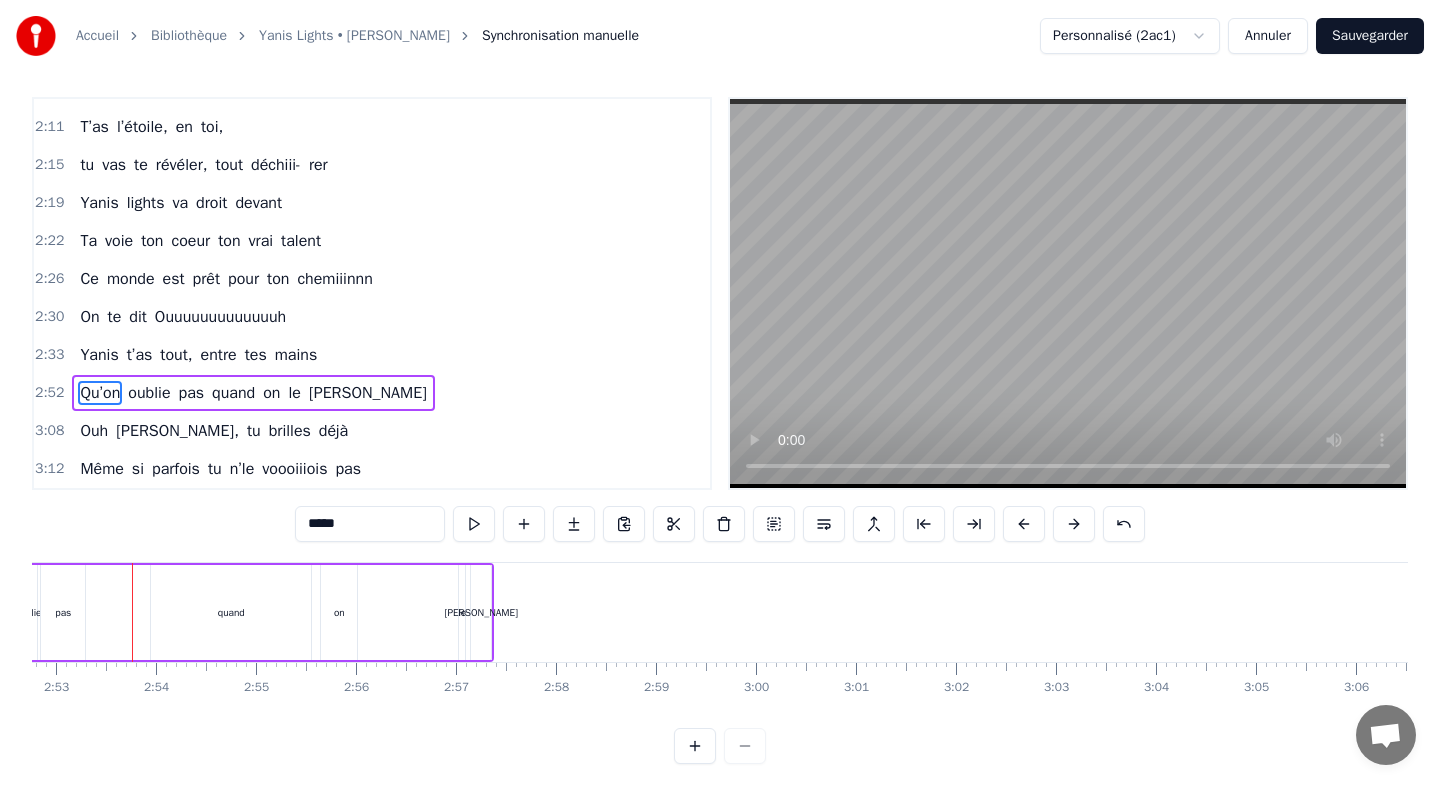 click at bounding box center [1024, 524] 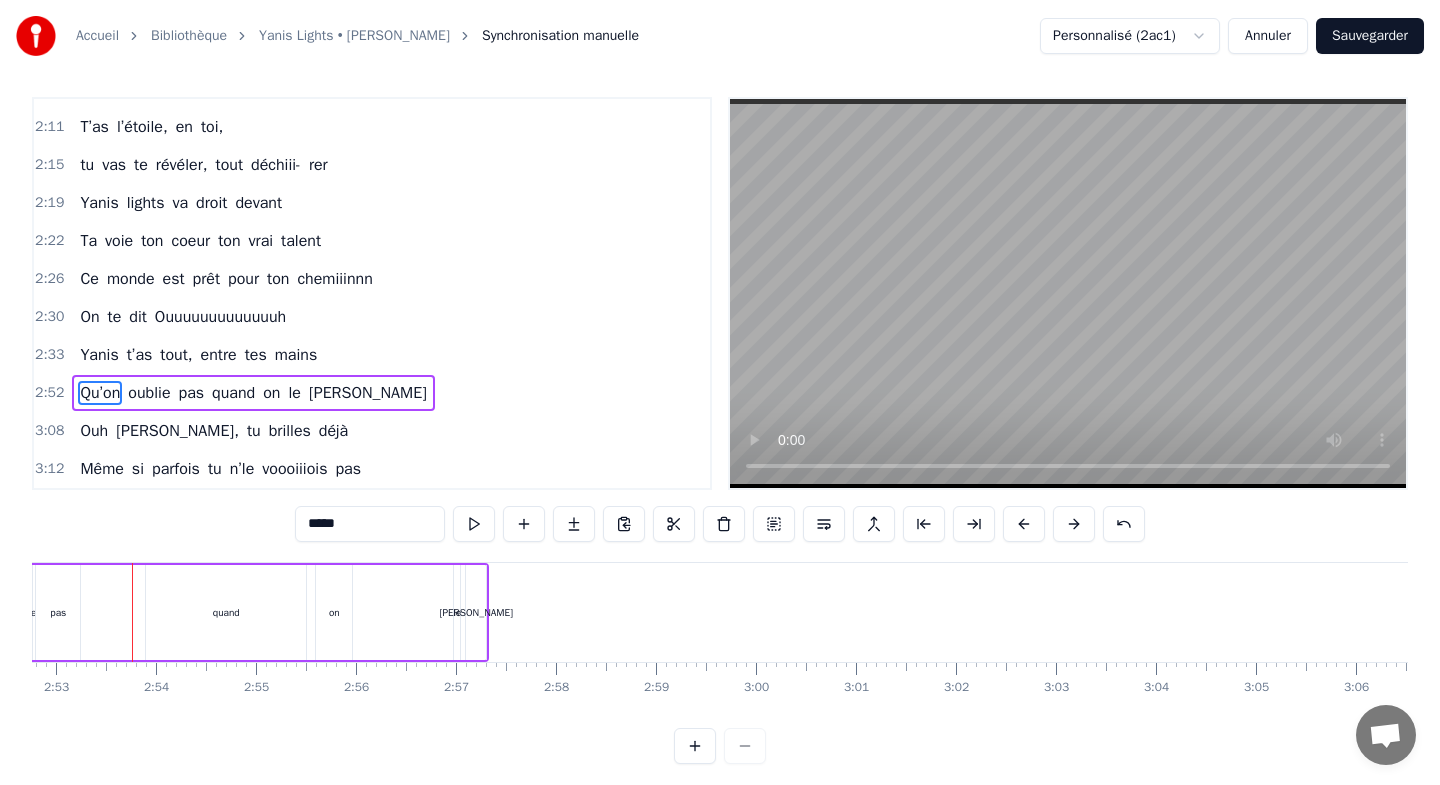 click at bounding box center (1024, 524) 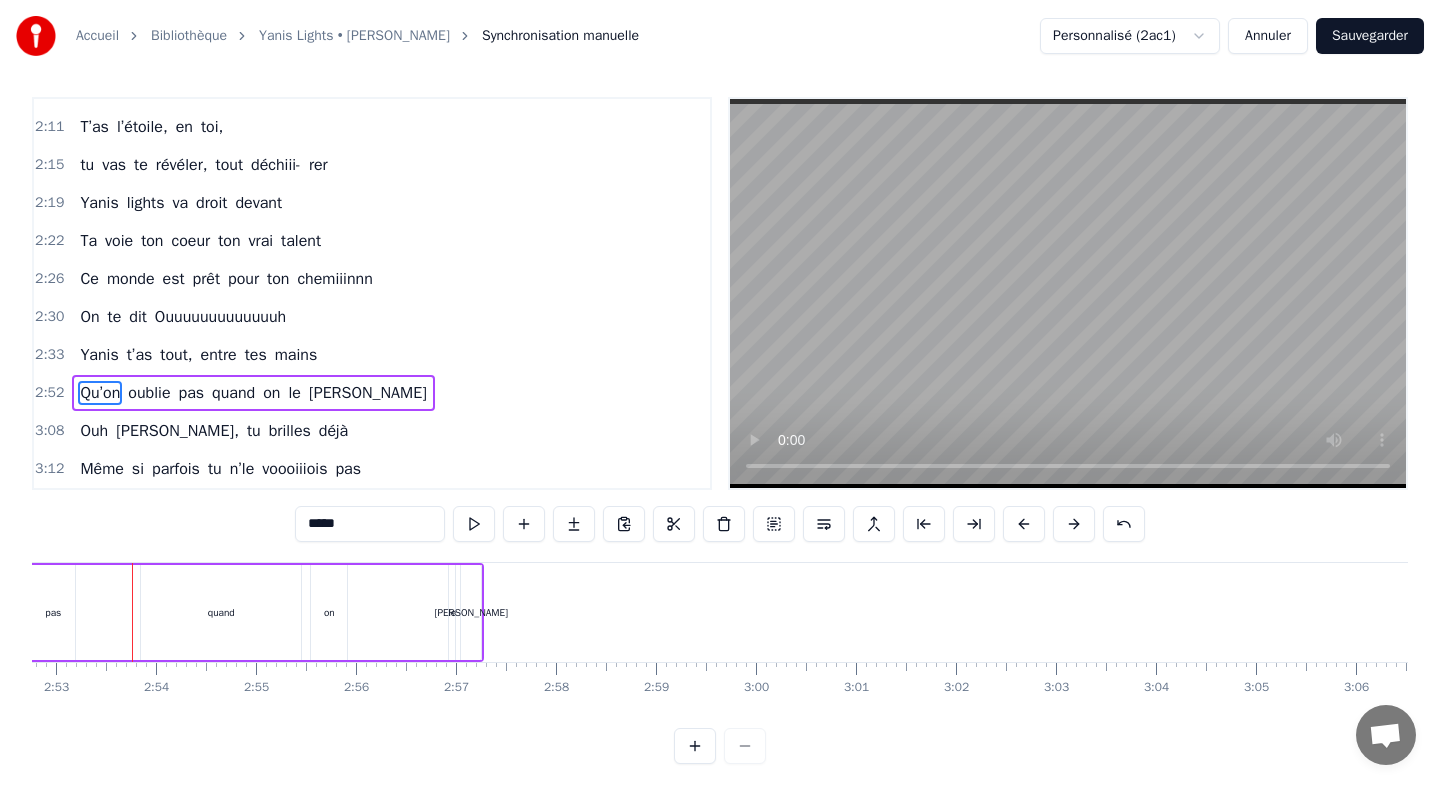 click at bounding box center [1024, 524] 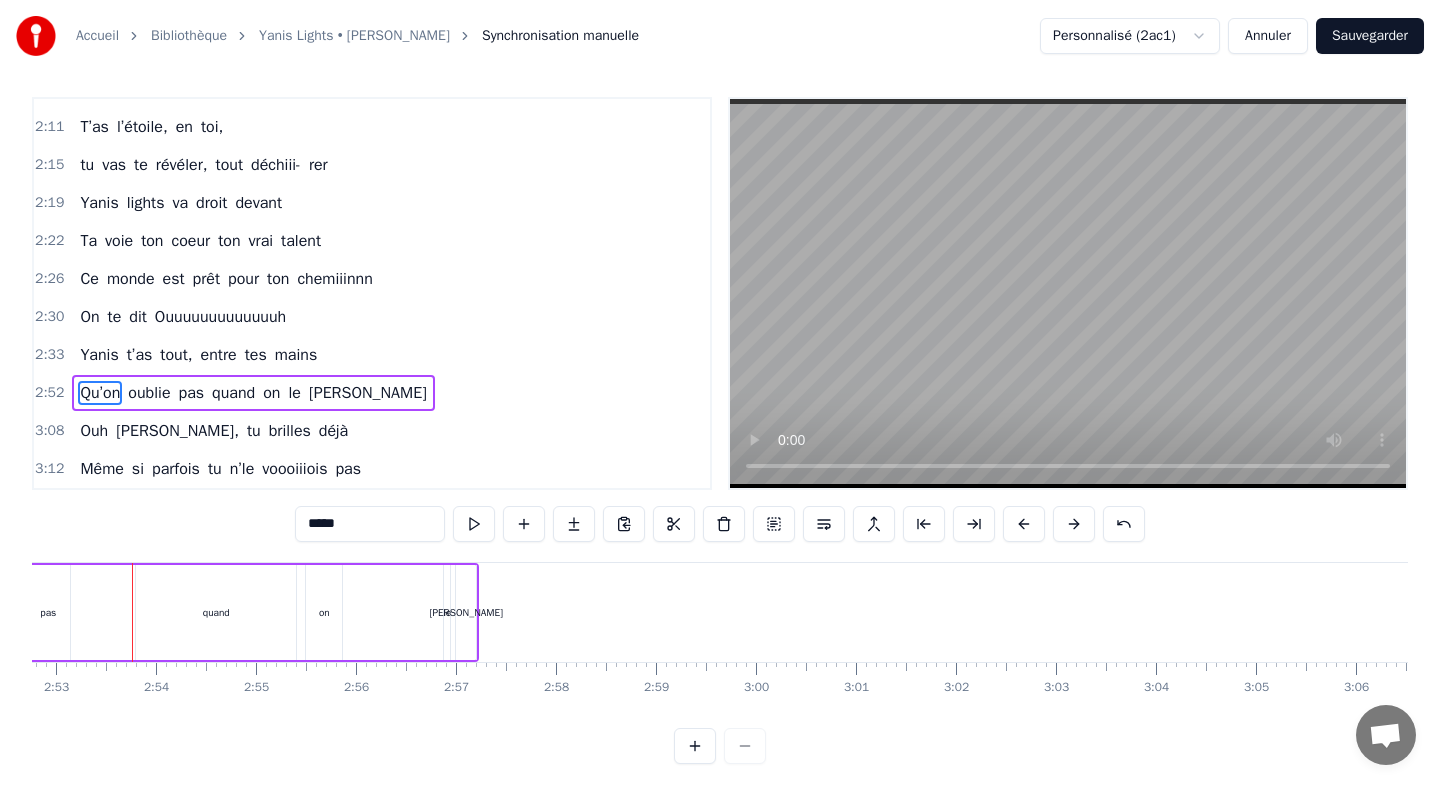 click at bounding box center (1024, 524) 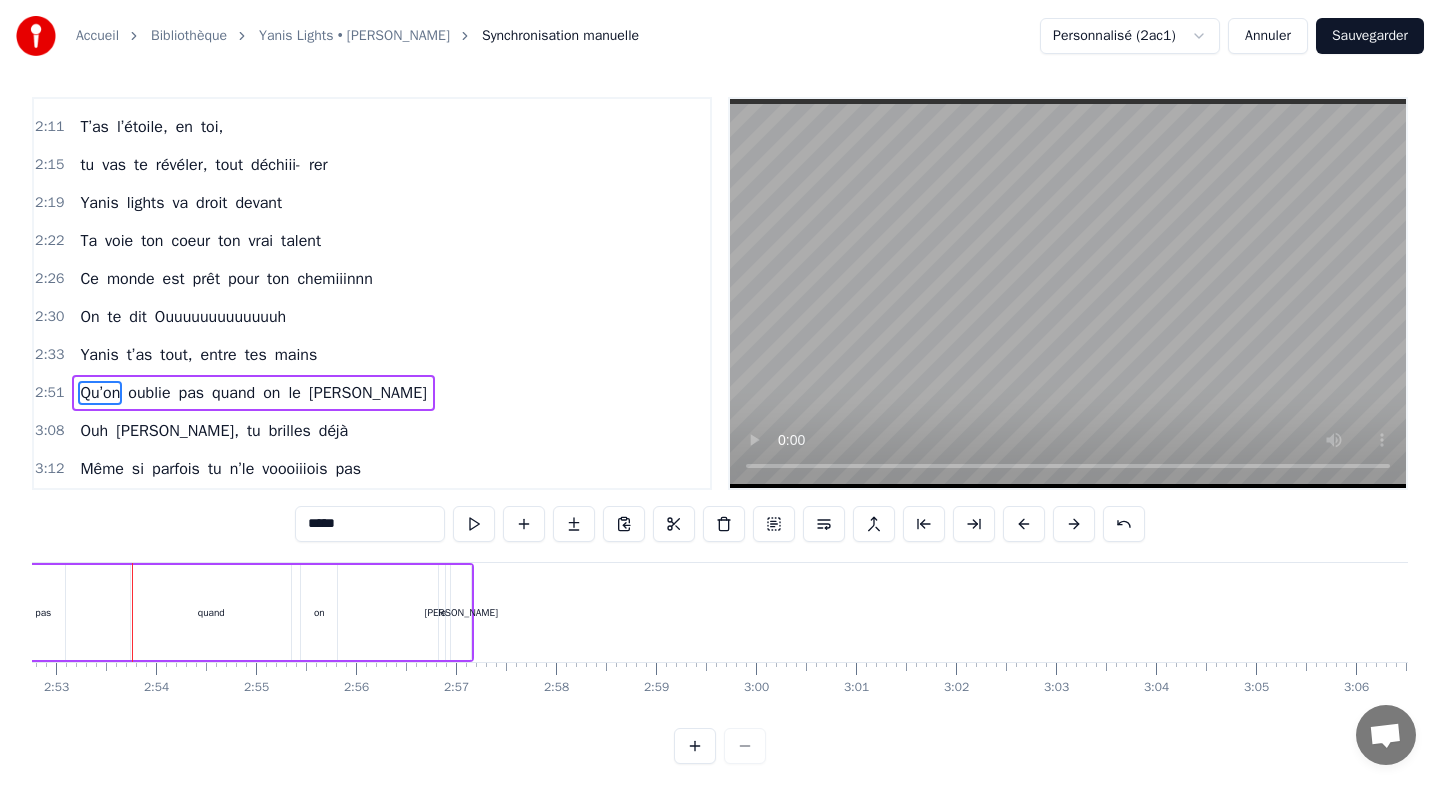 click at bounding box center [1024, 524] 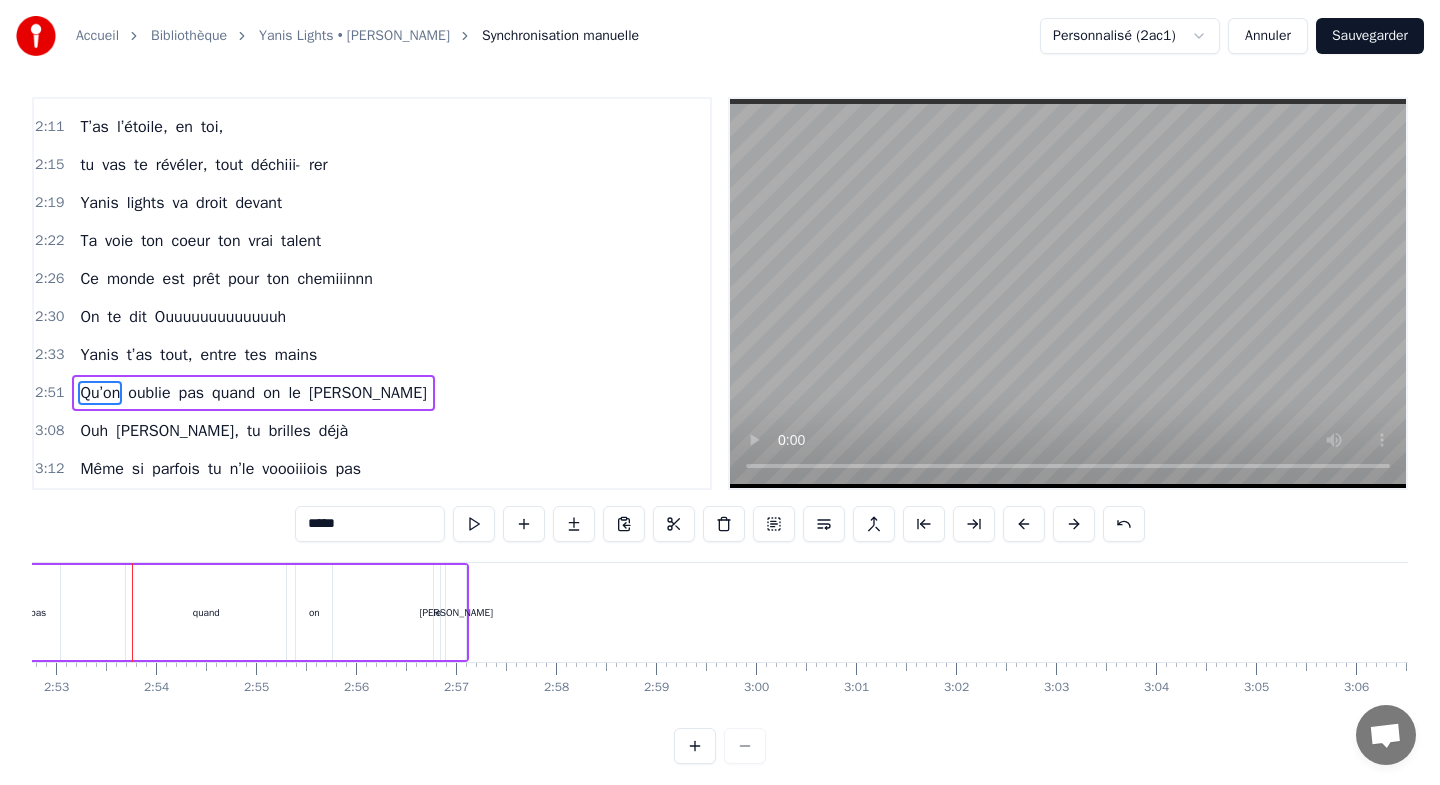 click at bounding box center [1024, 524] 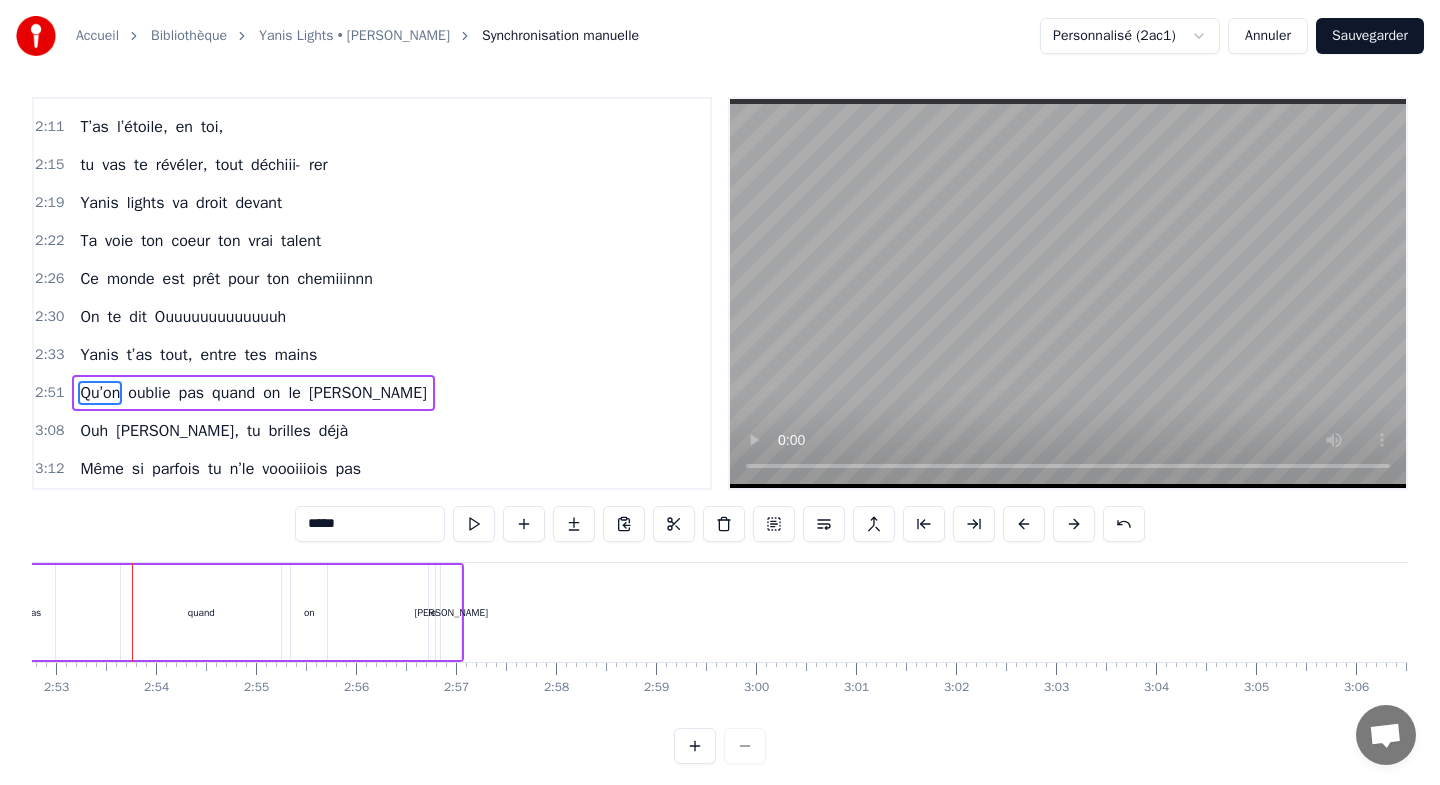 click at bounding box center (1024, 524) 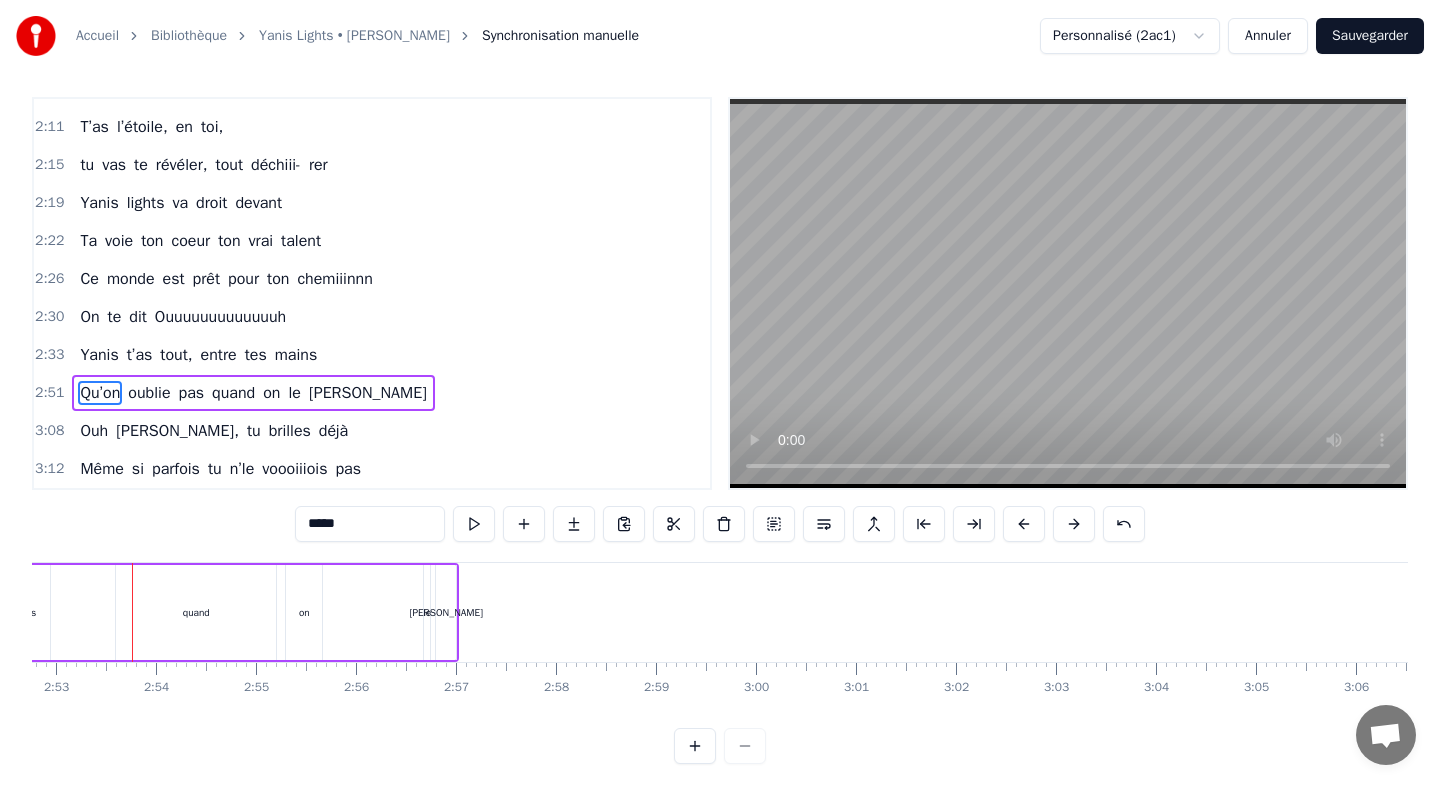 click at bounding box center [1024, 524] 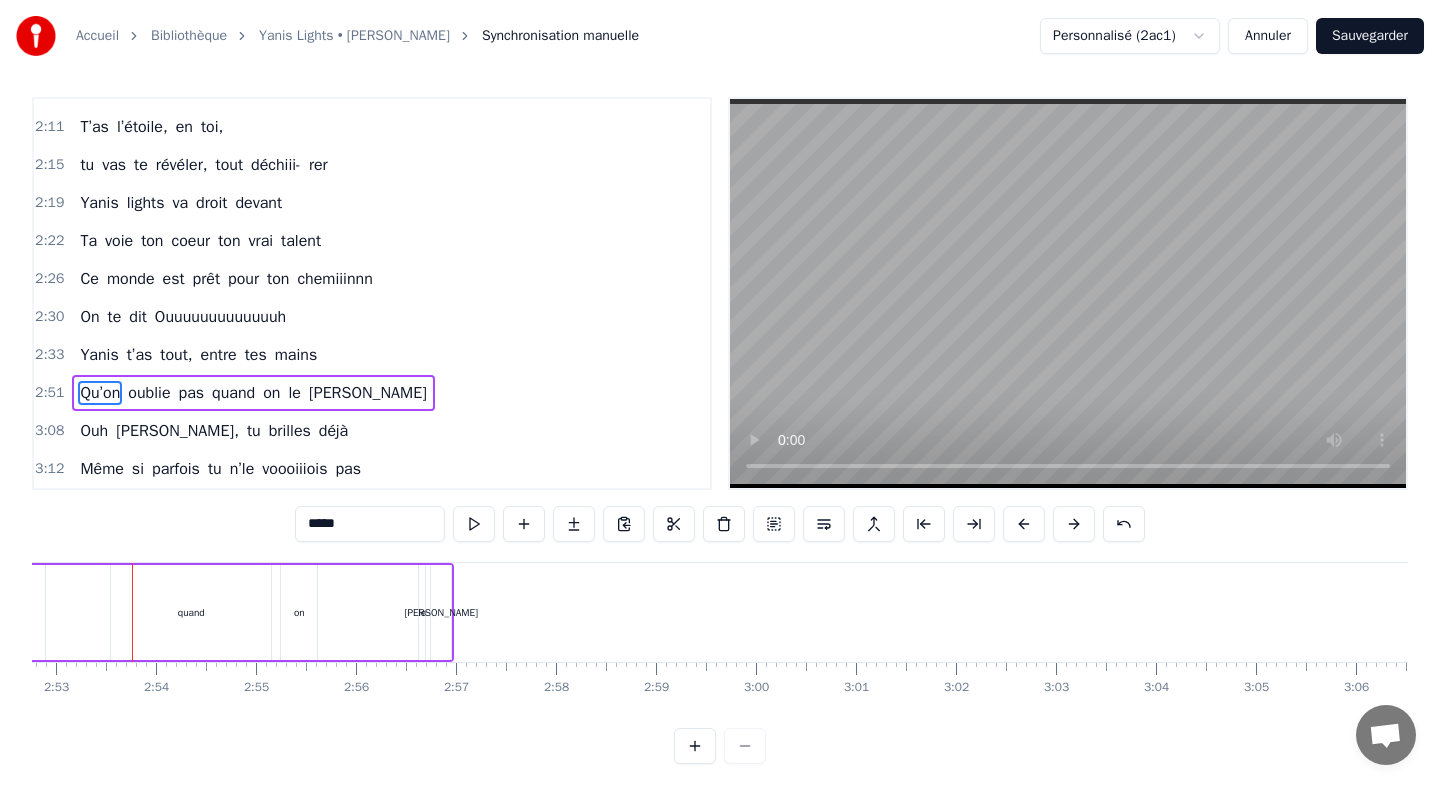 click at bounding box center (1024, 524) 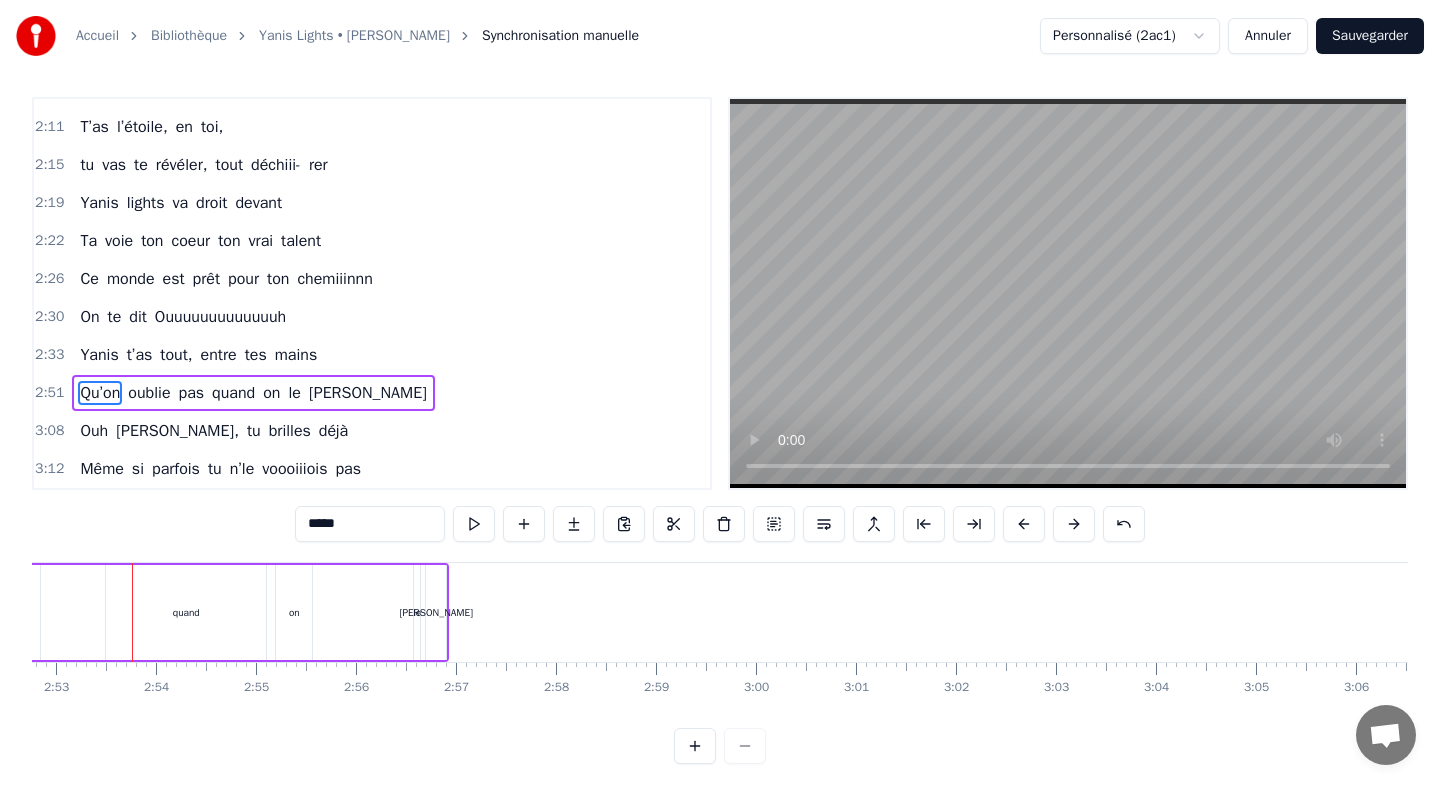 click at bounding box center [1024, 524] 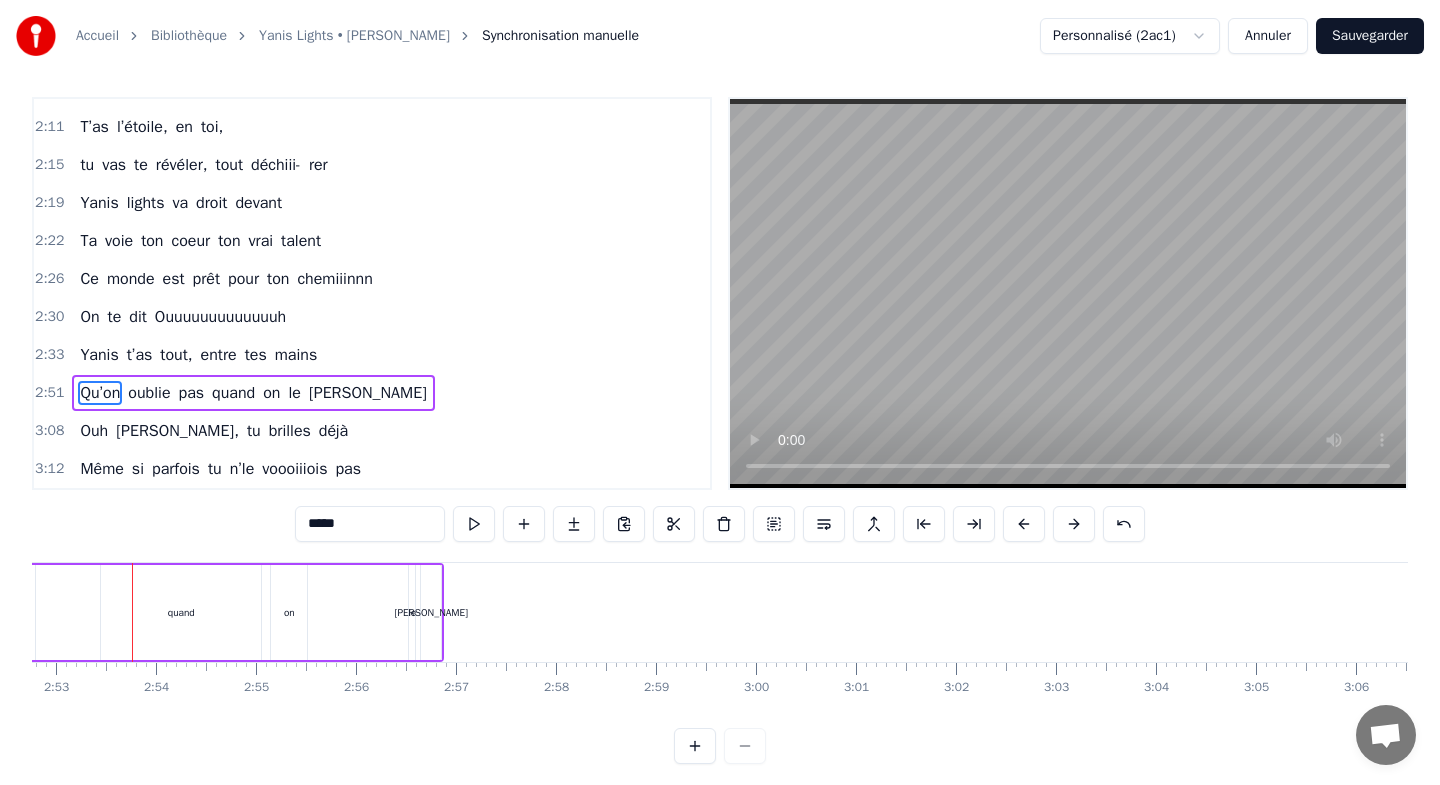 click at bounding box center (1024, 524) 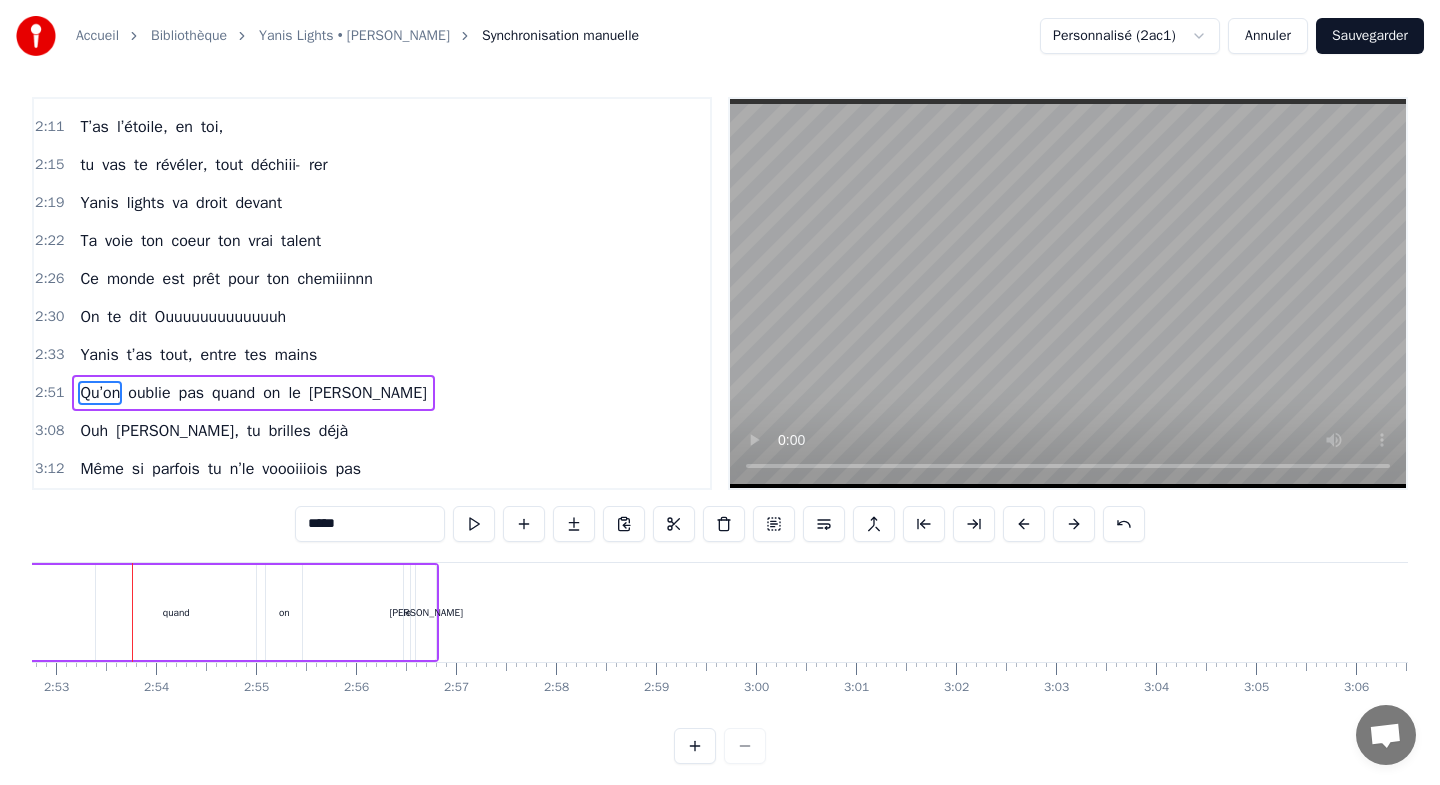 click at bounding box center (1024, 524) 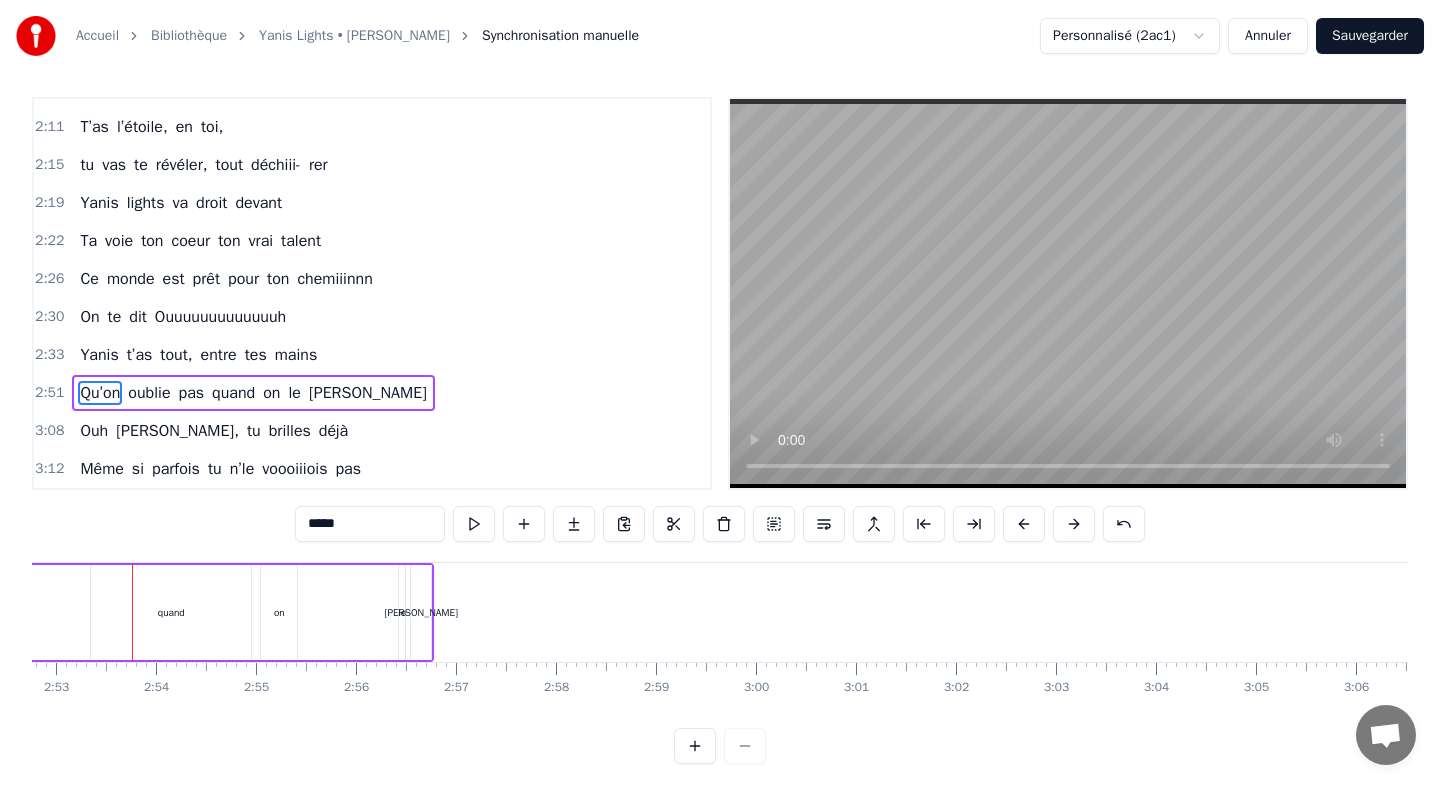 click at bounding box center (1024, 524) 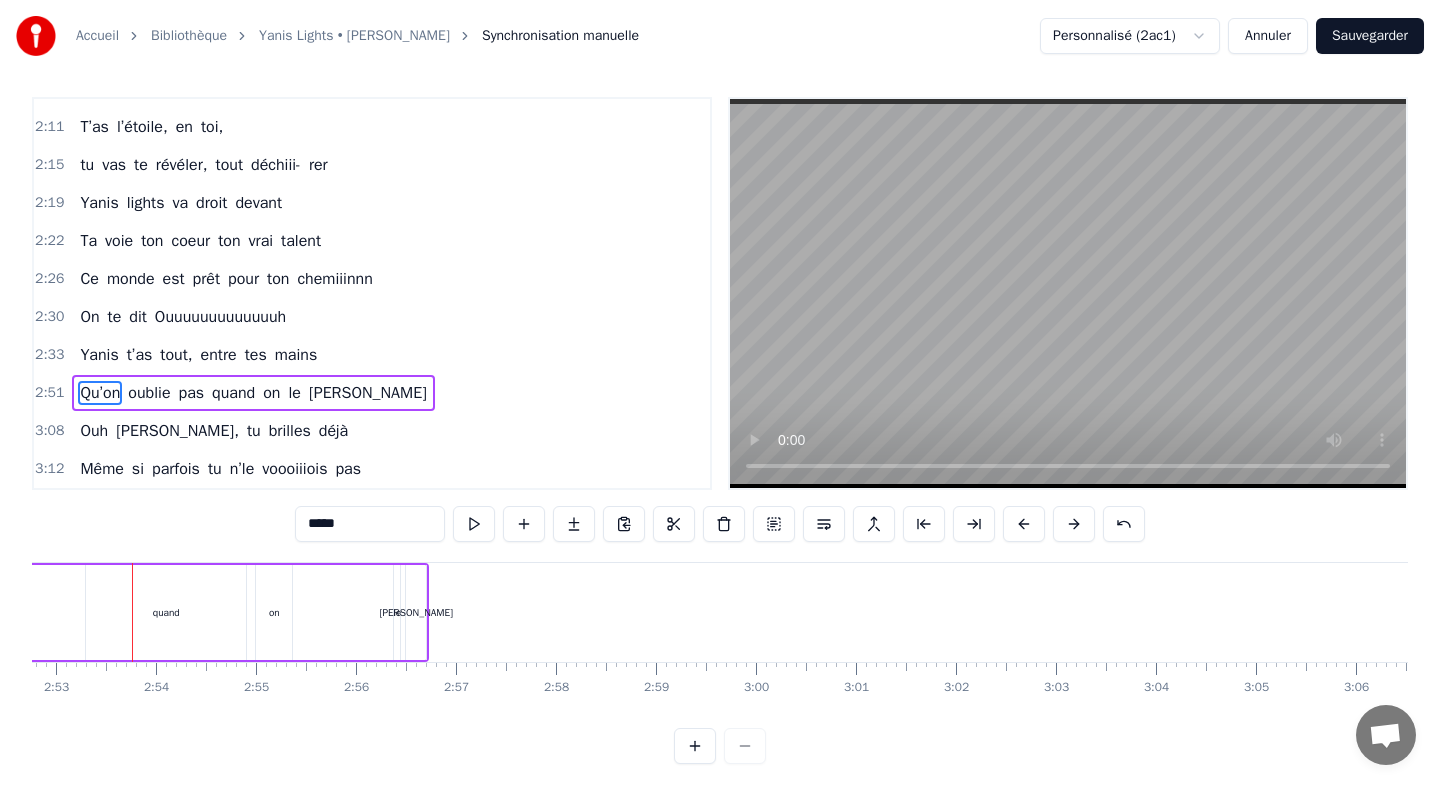 click at bounding box center (1024, 524) 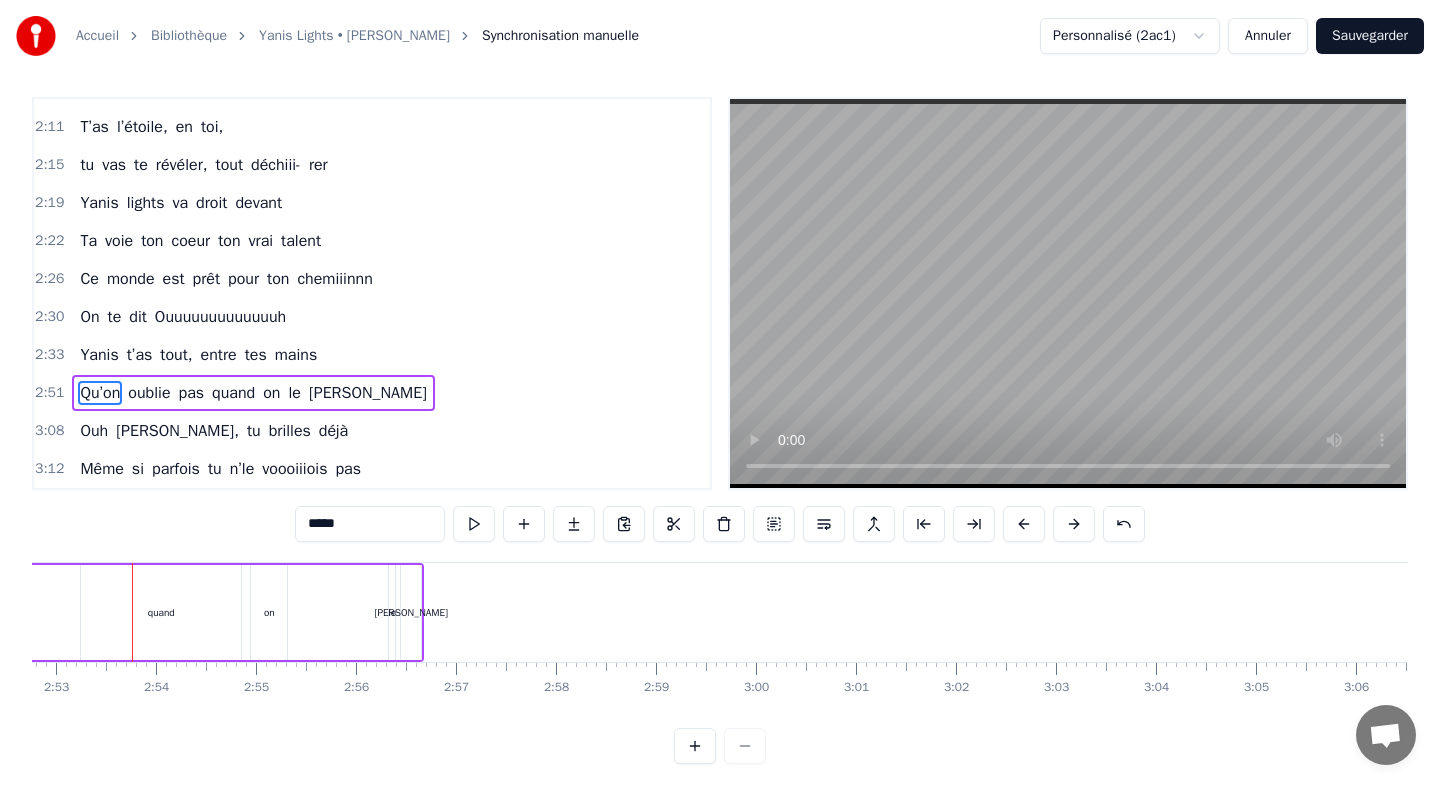 click at bounding box center [1024, 524] 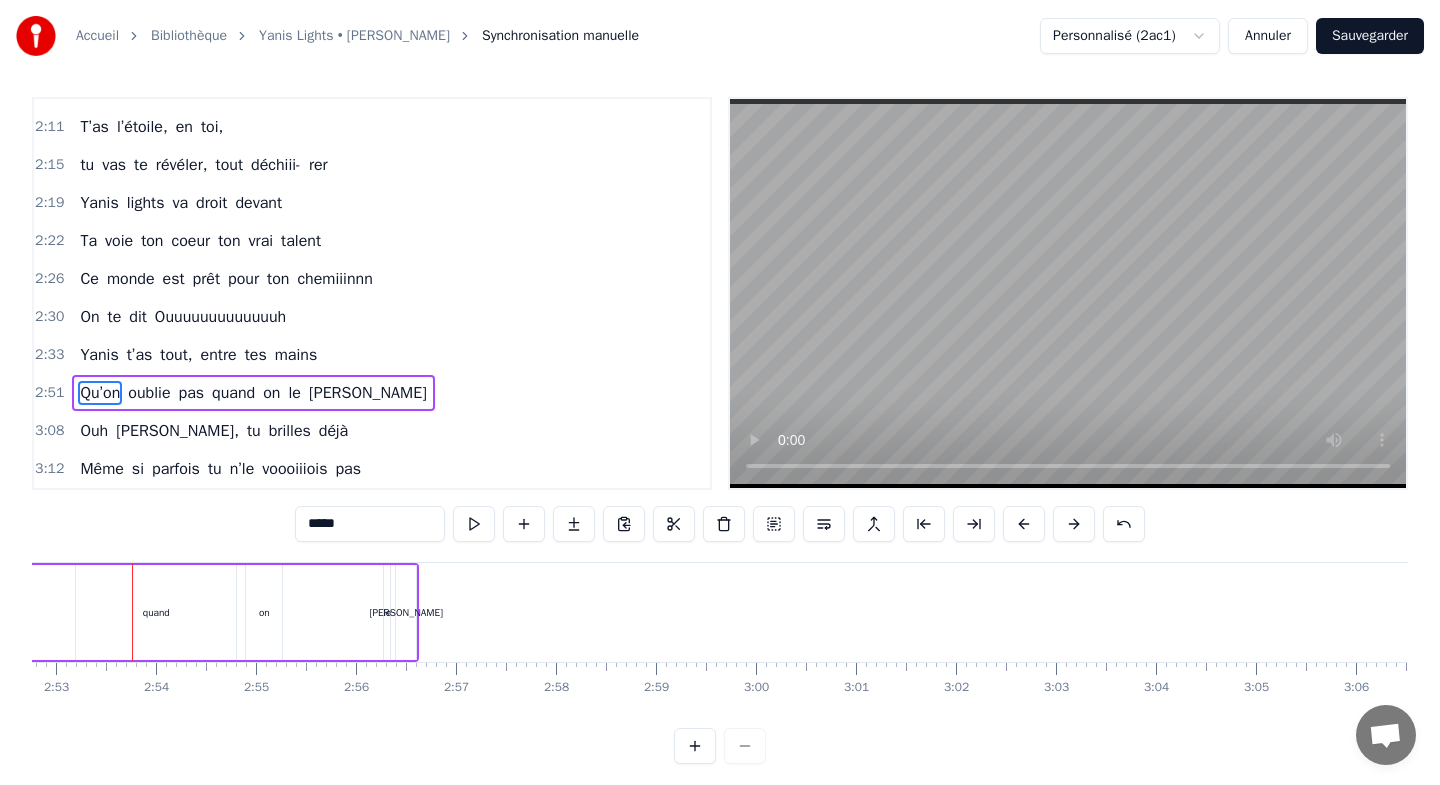 click at bounding box center (1024, 524) 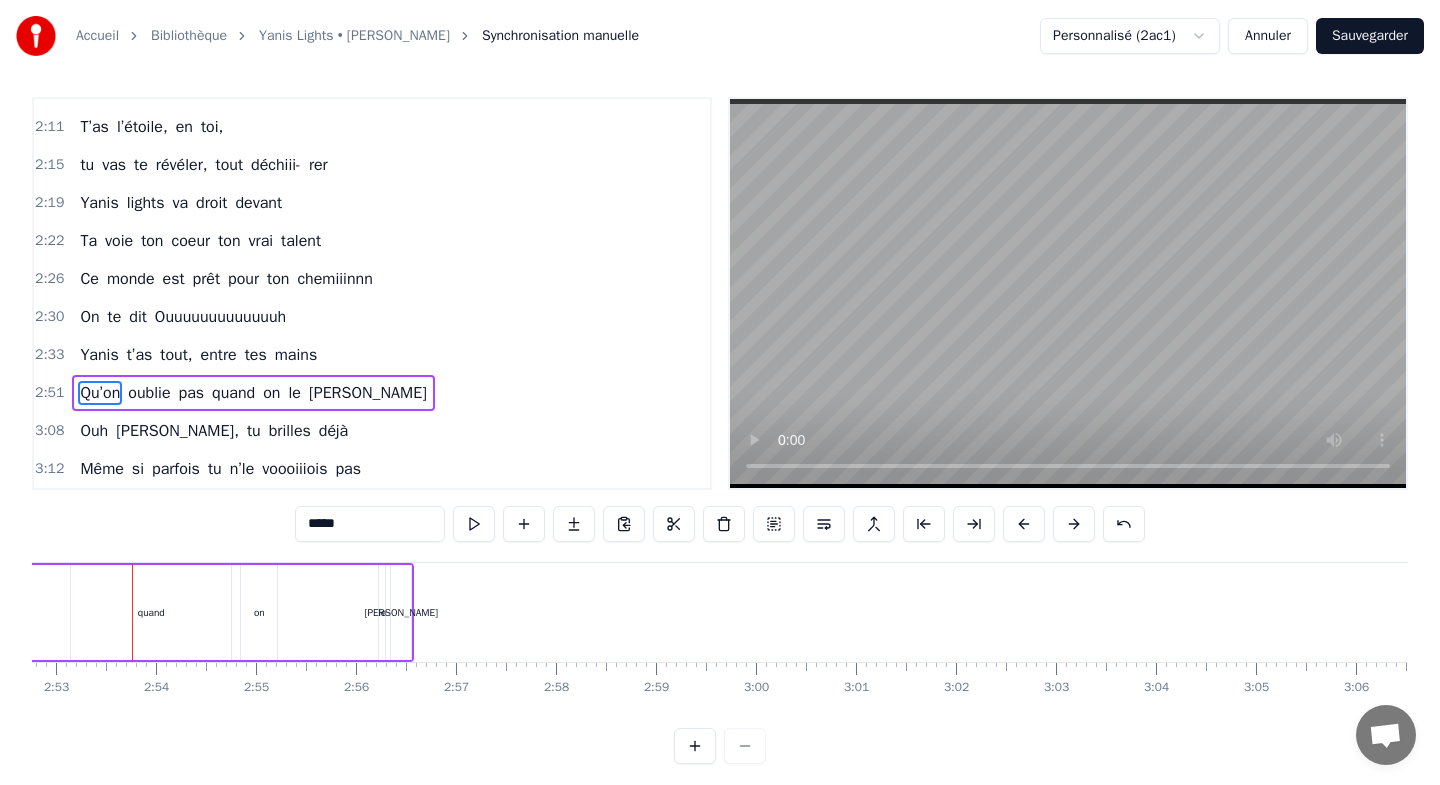 click at bounding box center (1024, 524) 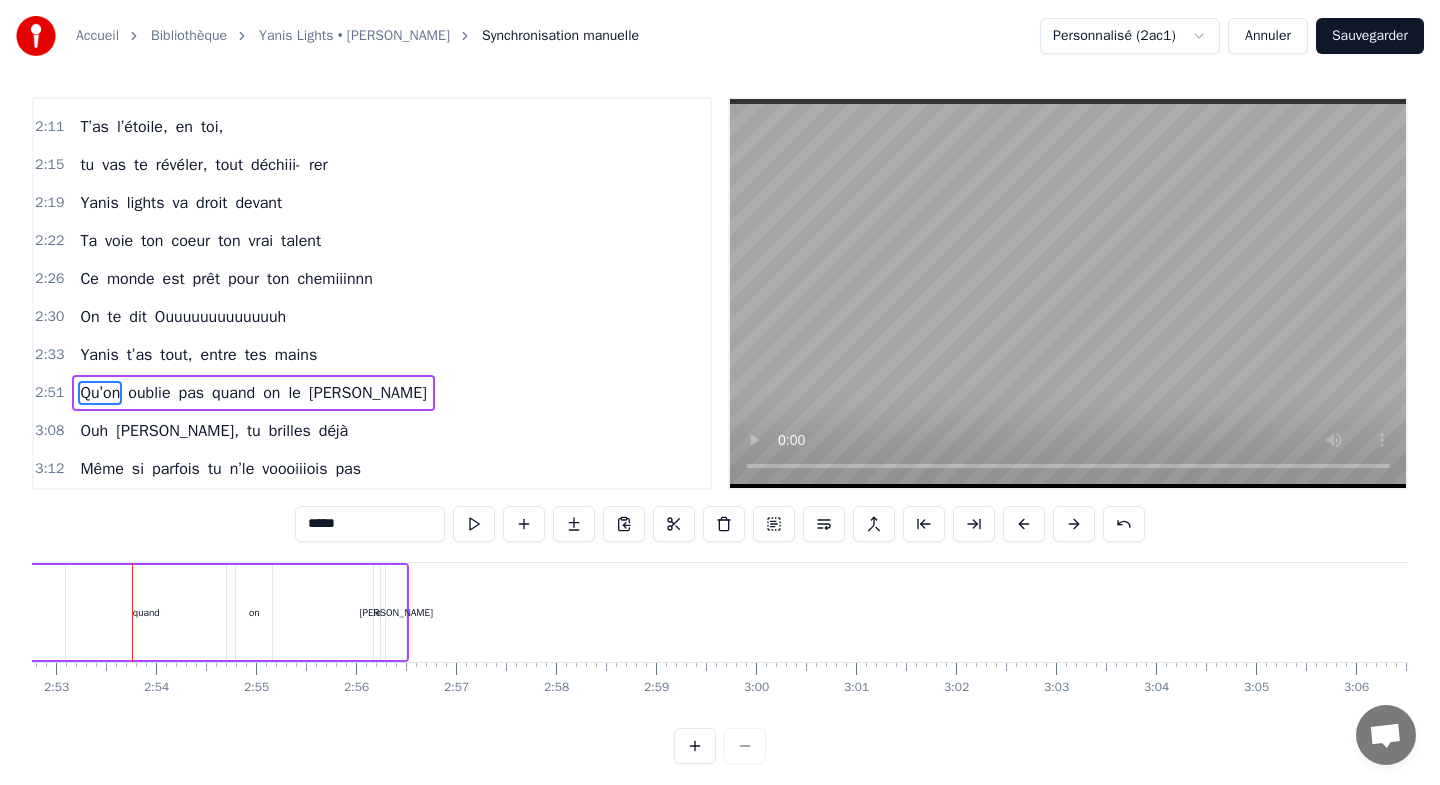 click at bounding box center (1024, 524) 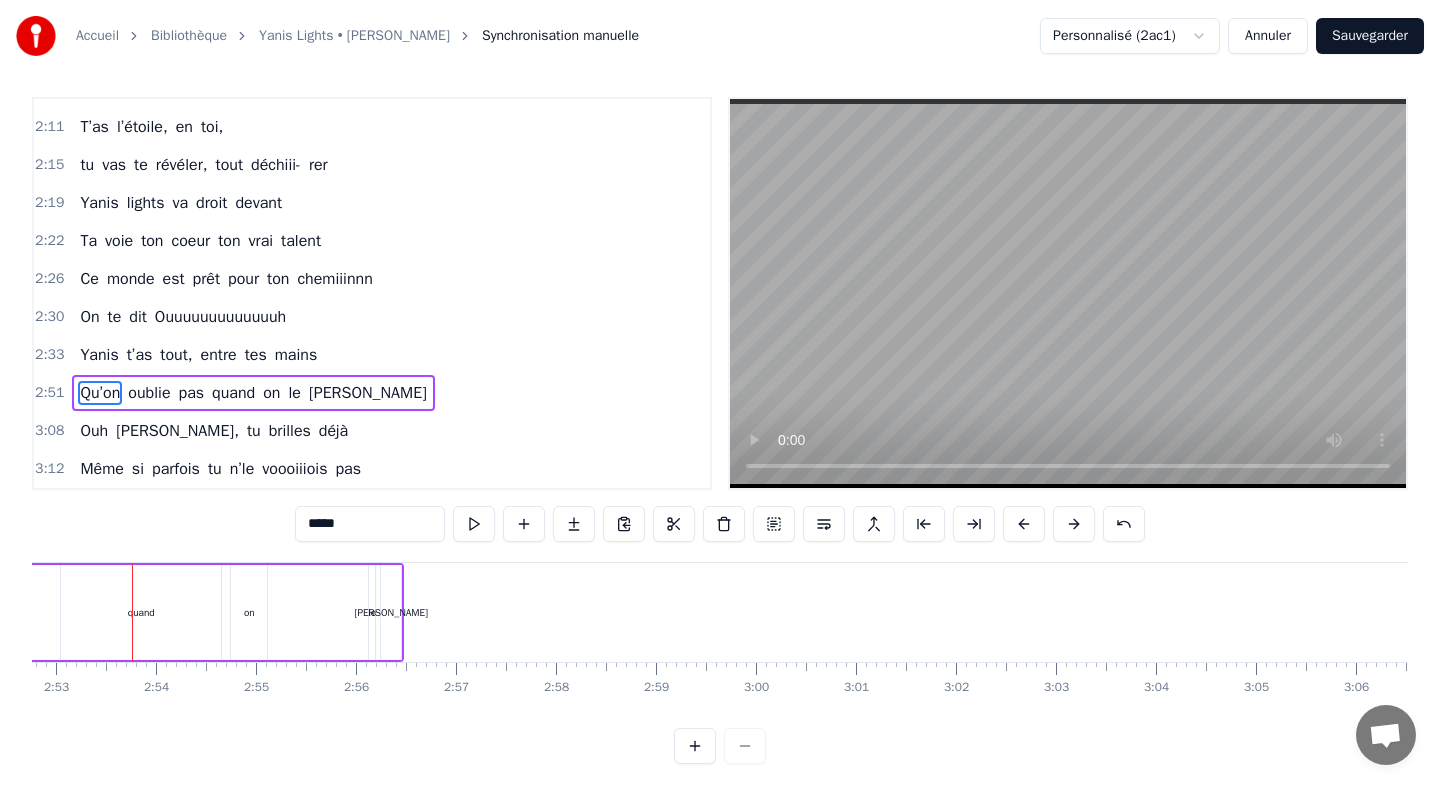click at bounding box center (1024, 524) 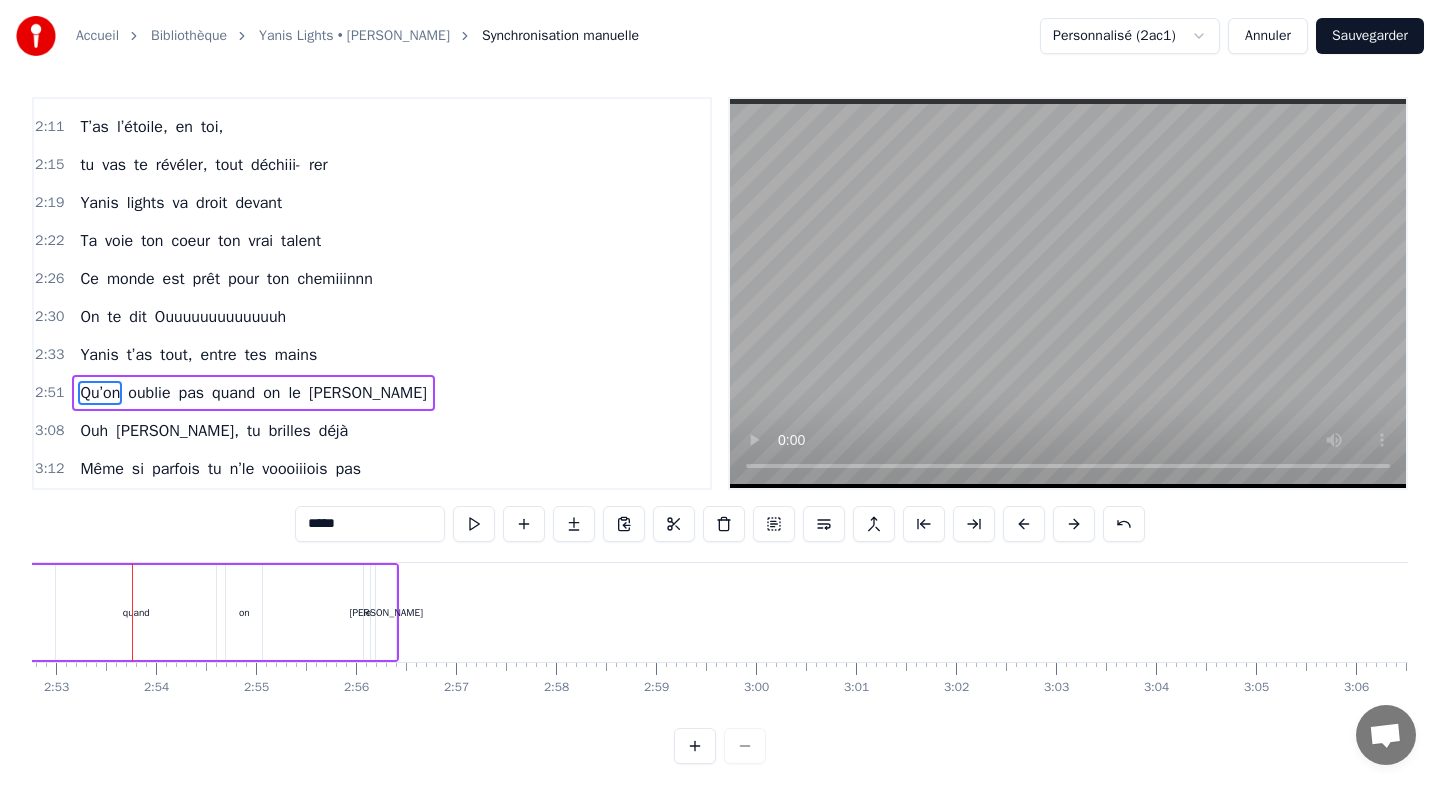 click at bounding box center (1024, 524) 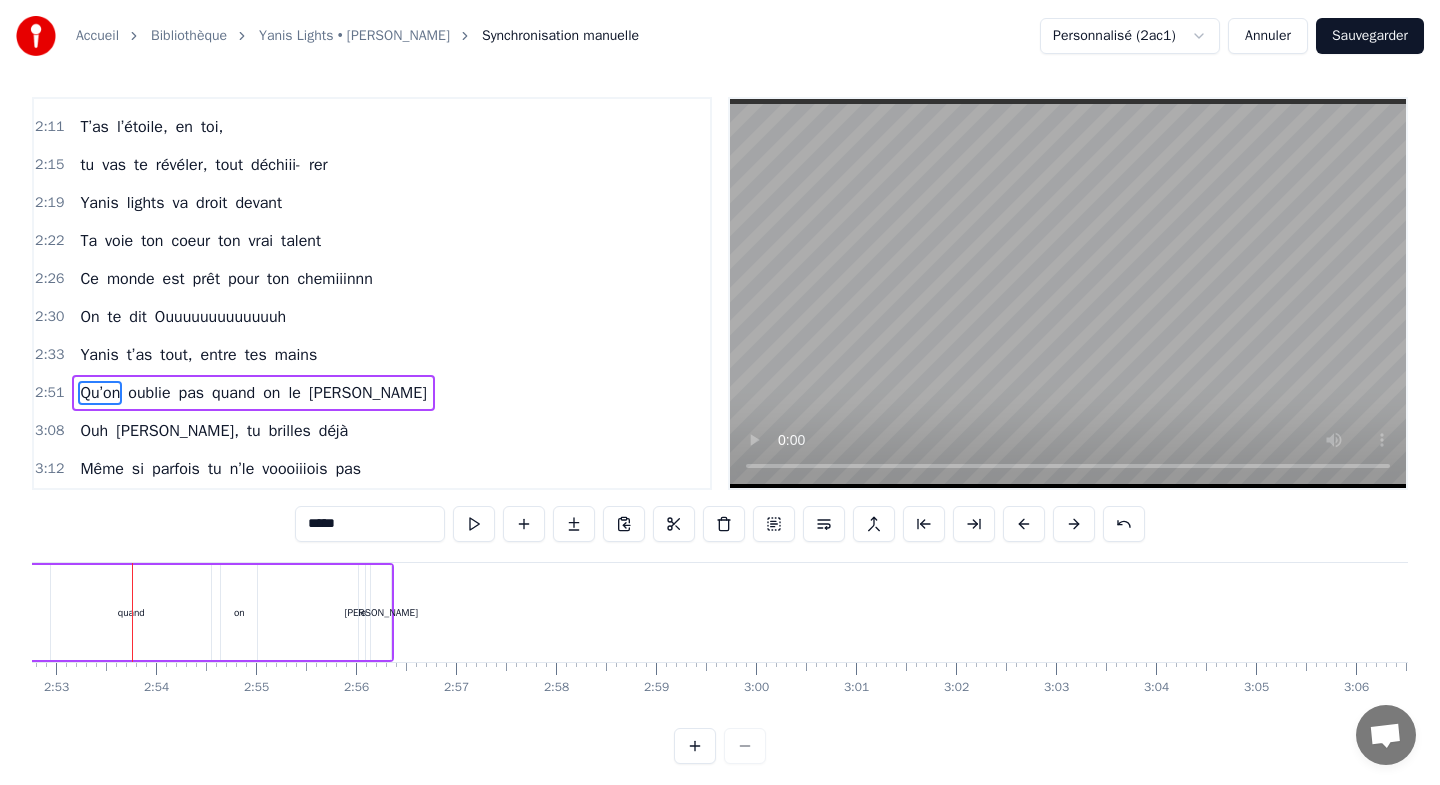 click at bounding box center (1024, 524) 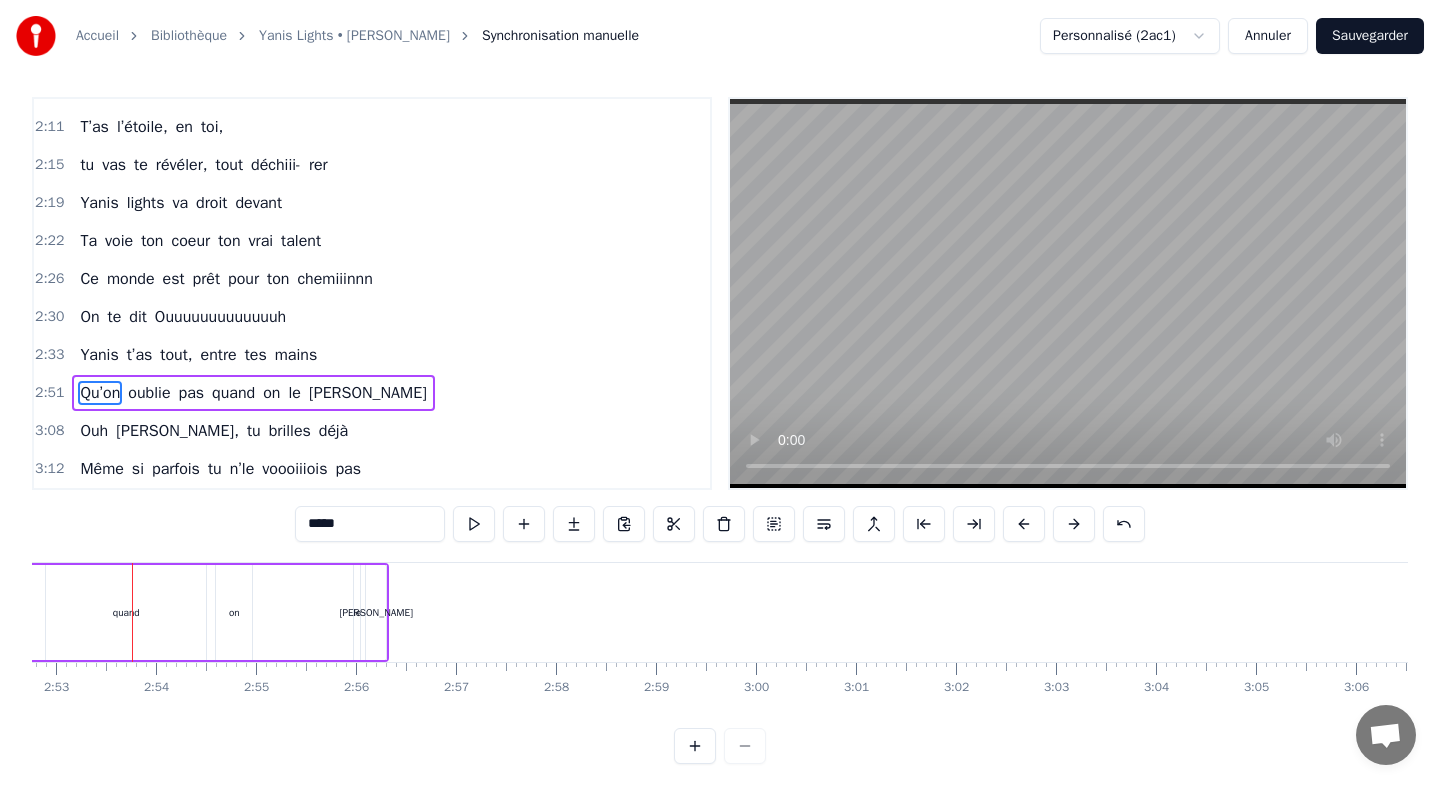 click at bounding box center (1024, 524) 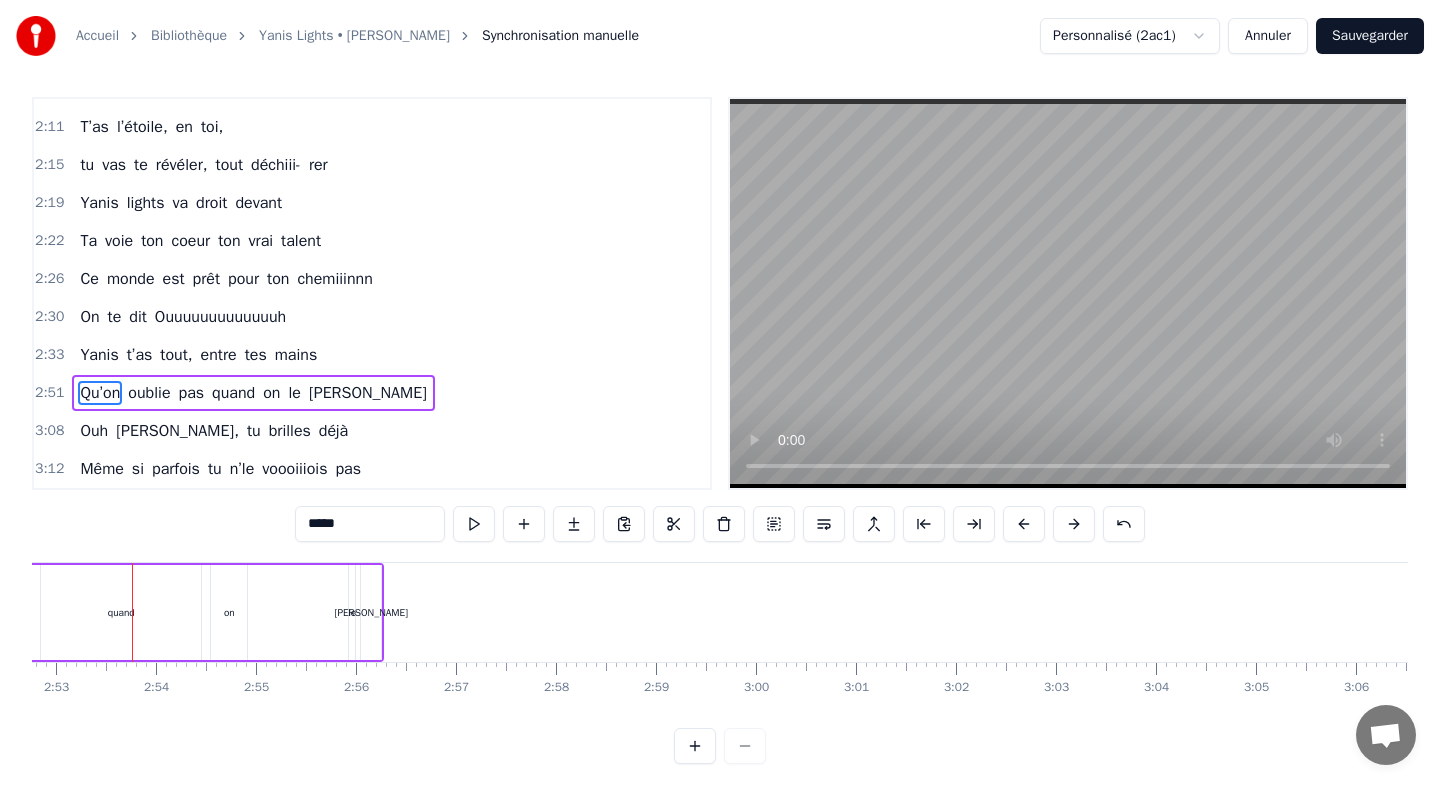 click at bounding box center [1024, 524] 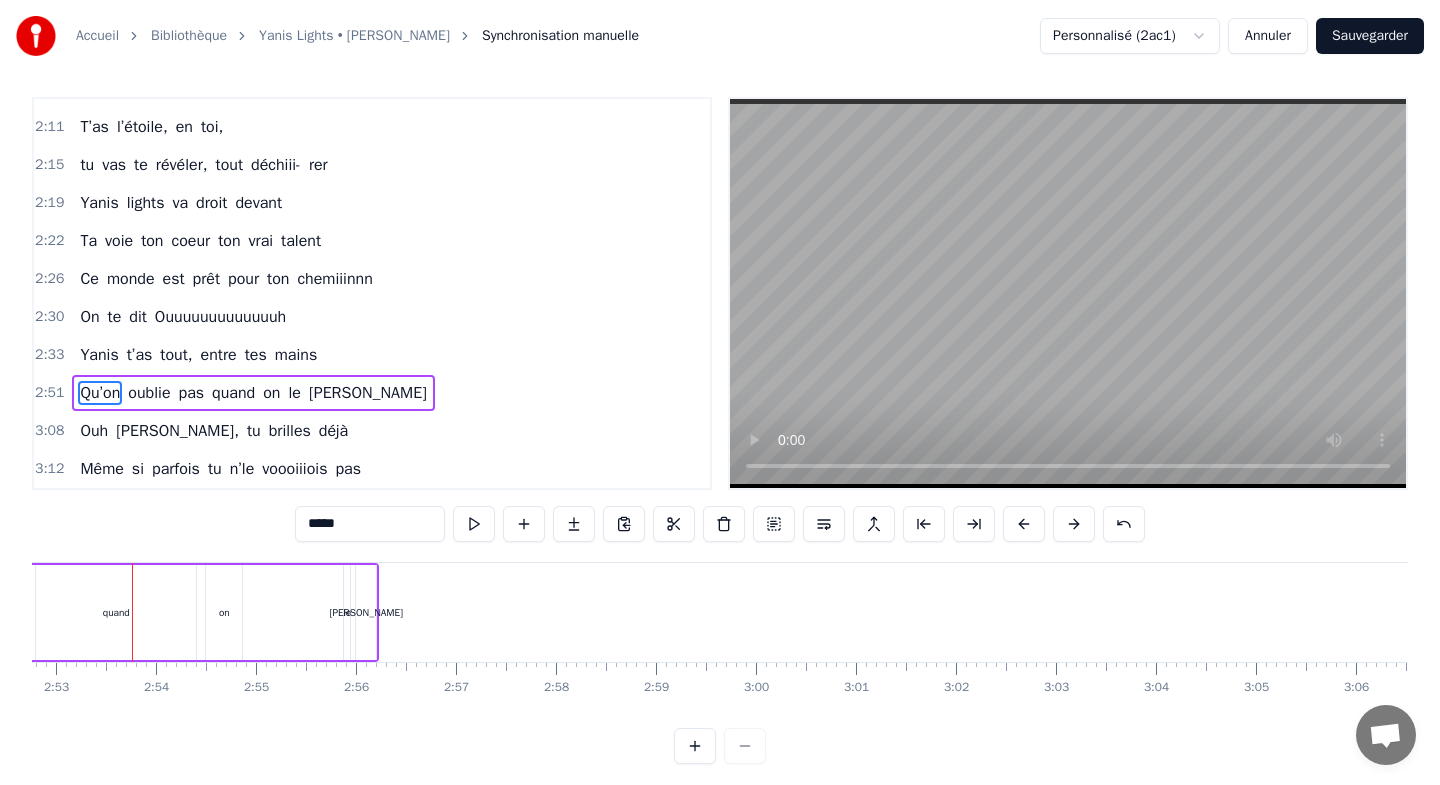 click at bounding box center (1024, 524) 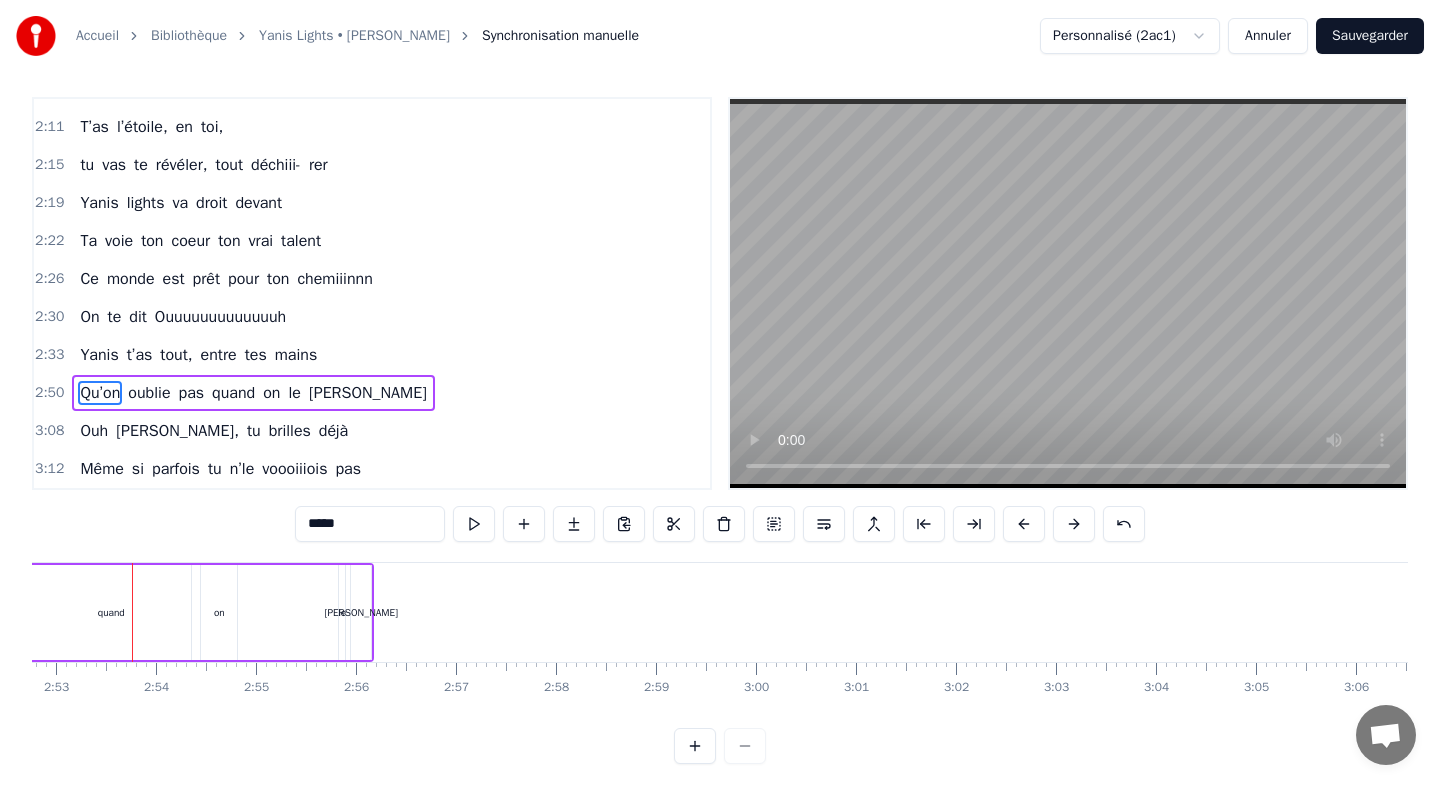 click 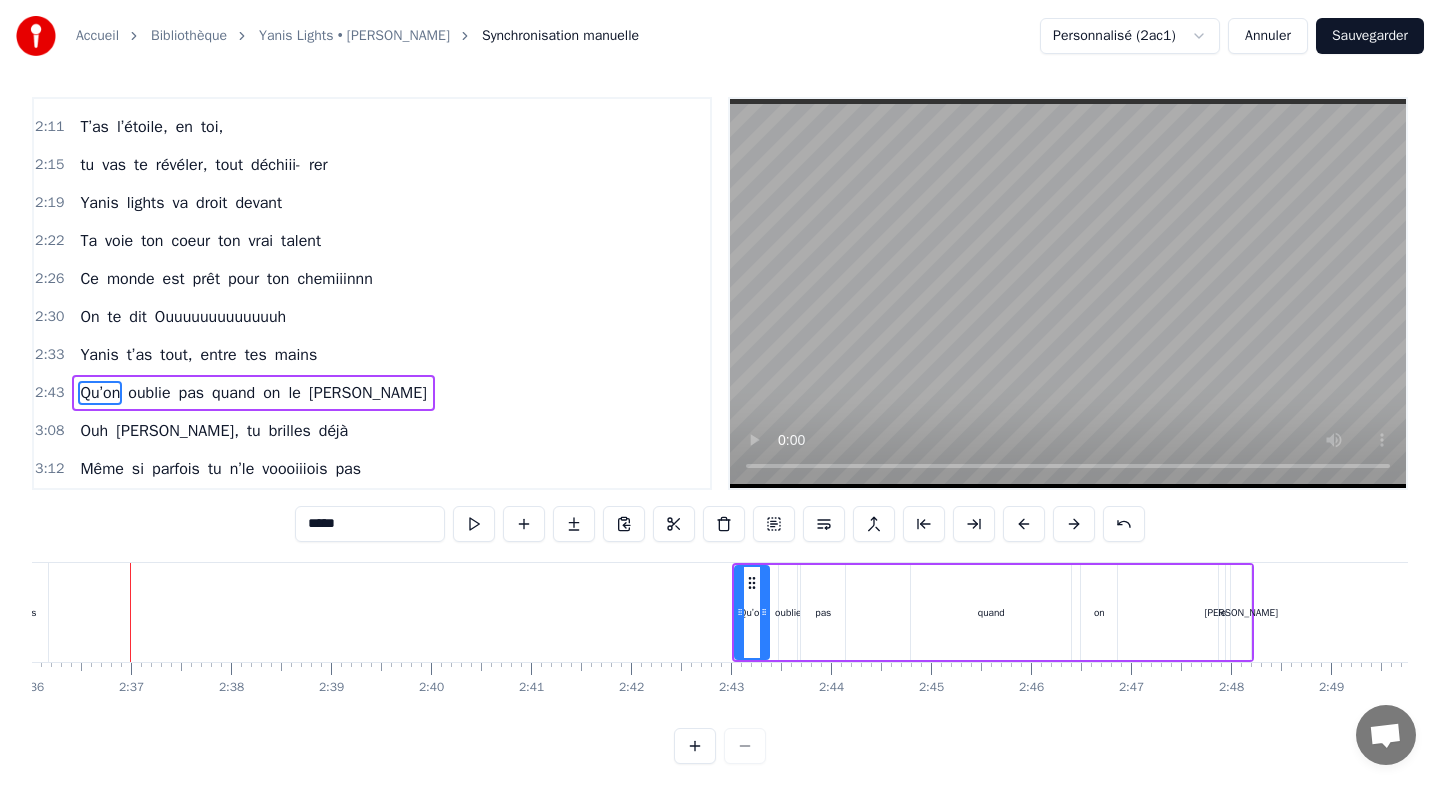 scroll, scrollTop: 0, scrollLeft: 15599, axis: horizontal 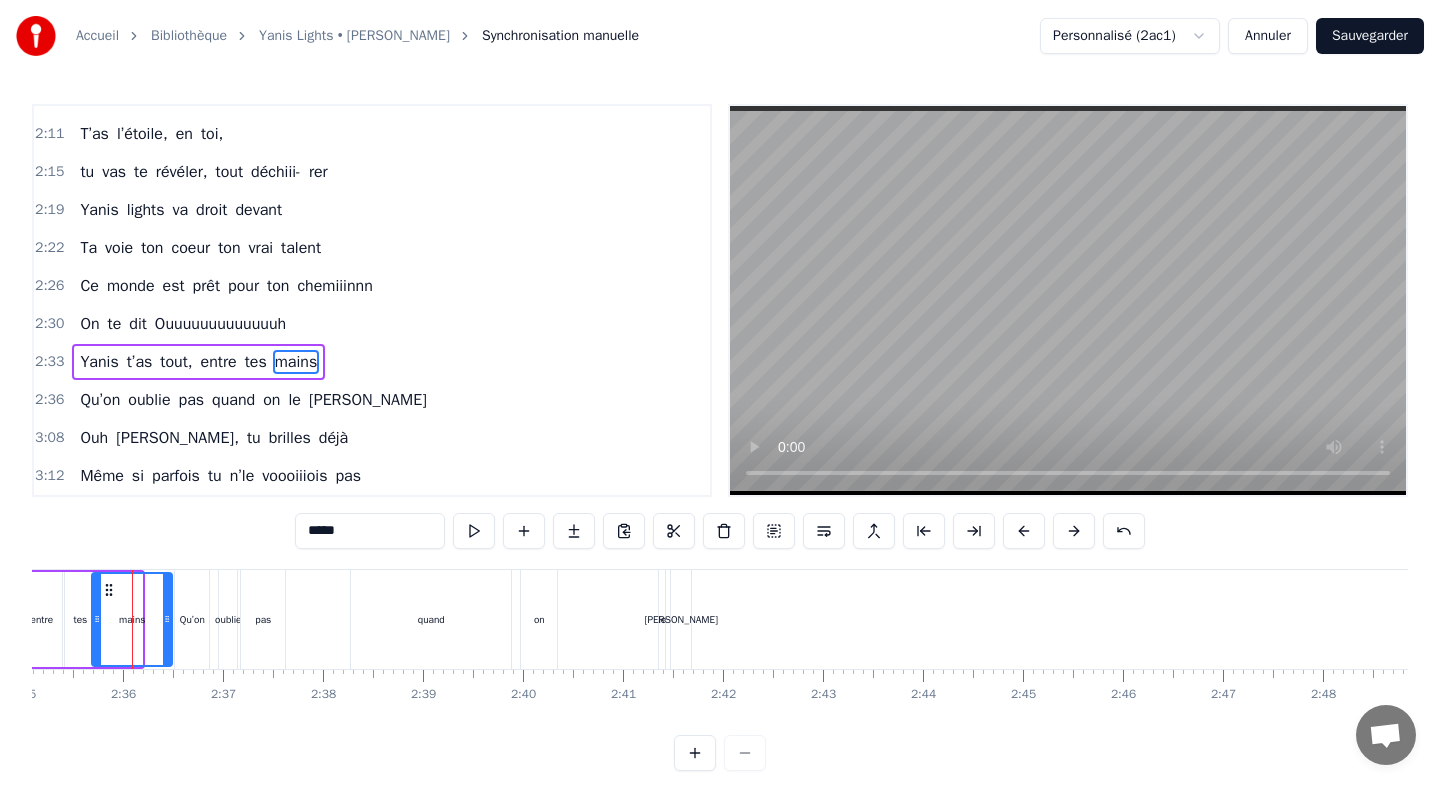 drag, startPoint x: 140, startPoint y: 595, endPoint x: 170, endPoint y: 599, distance: 30.265491 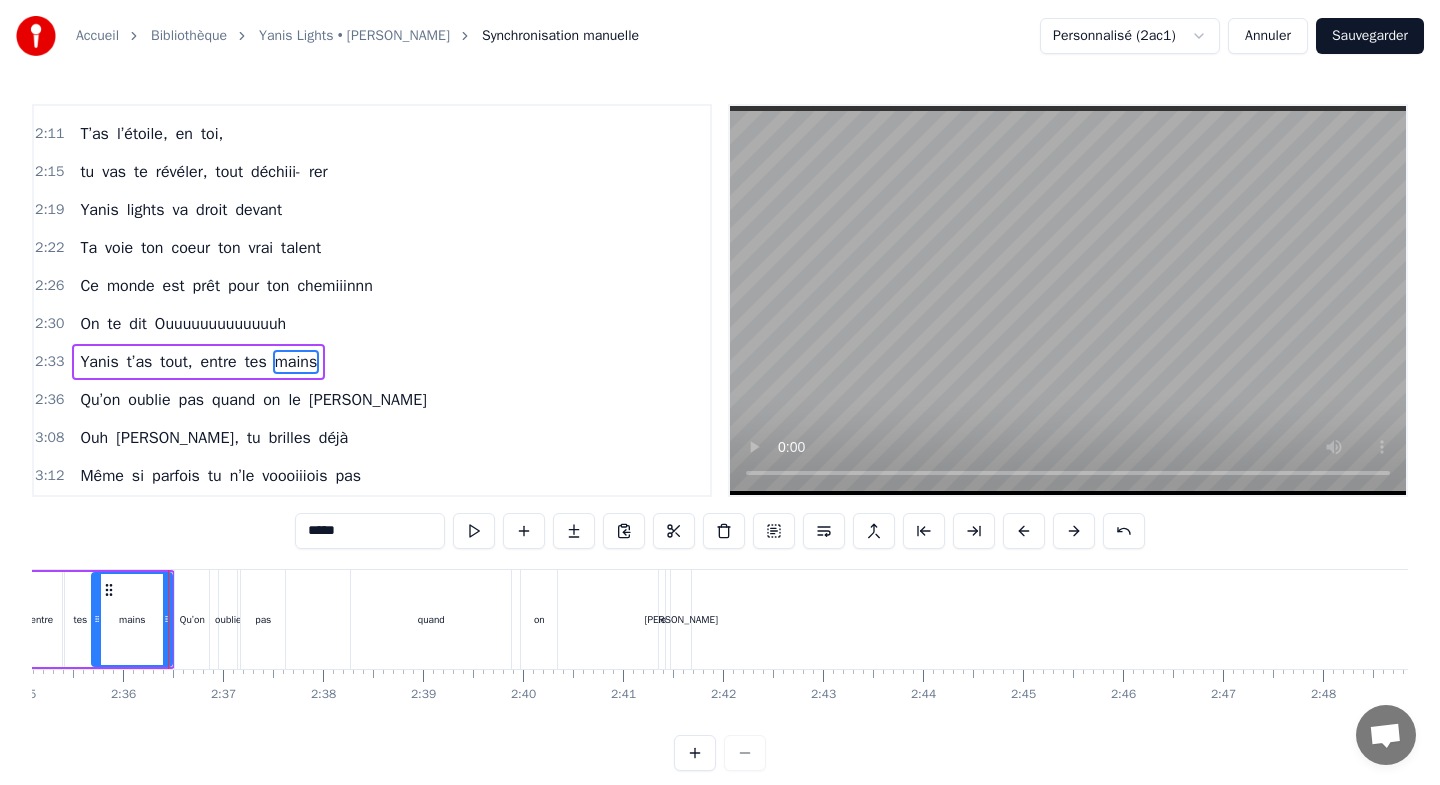 scroll, scrollTop: 7, scrollLeft: 0, axis: vertical 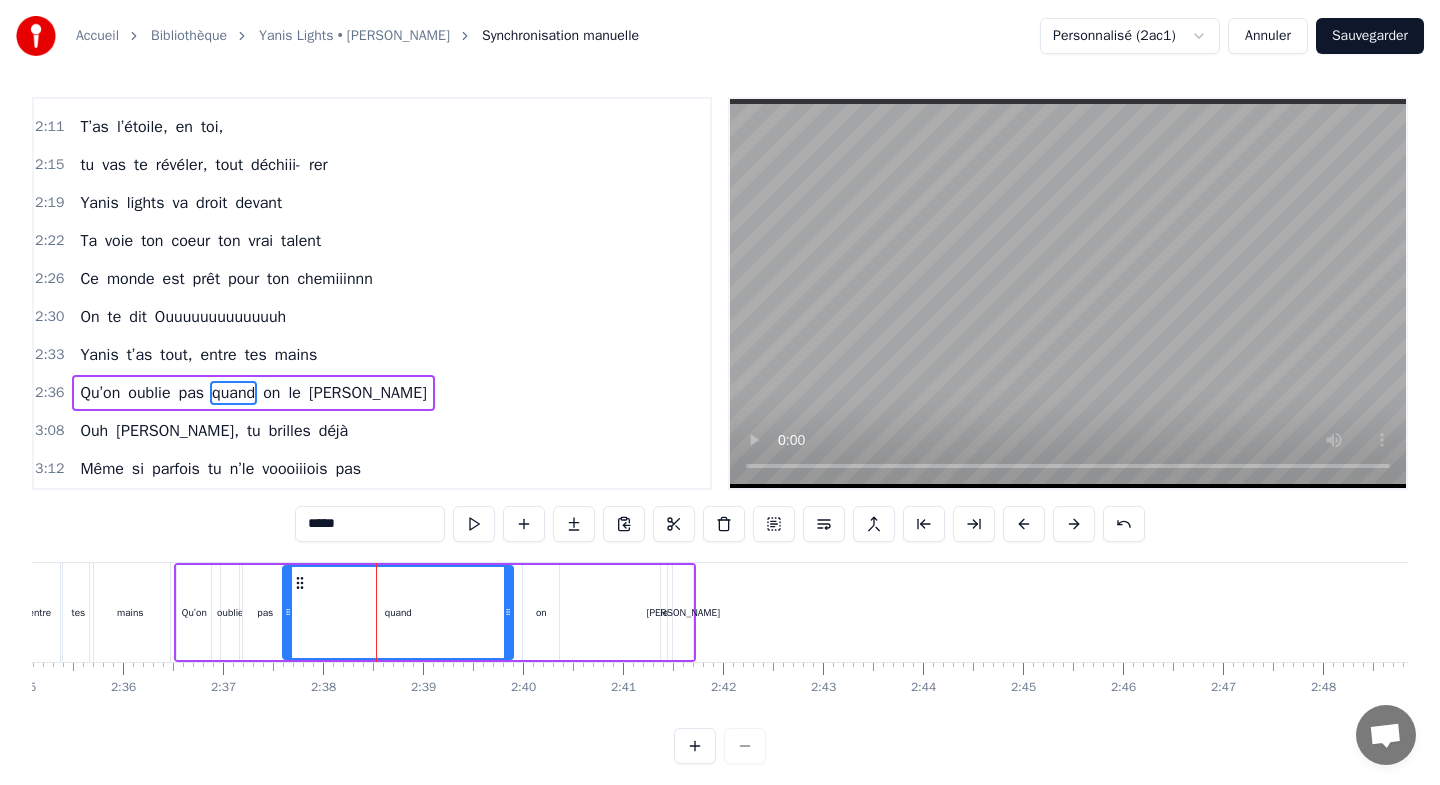 drag, startPoint x: 360, startPoint y: 592, endPoint x: 290, endPoint y: 588, distance: 70.11419 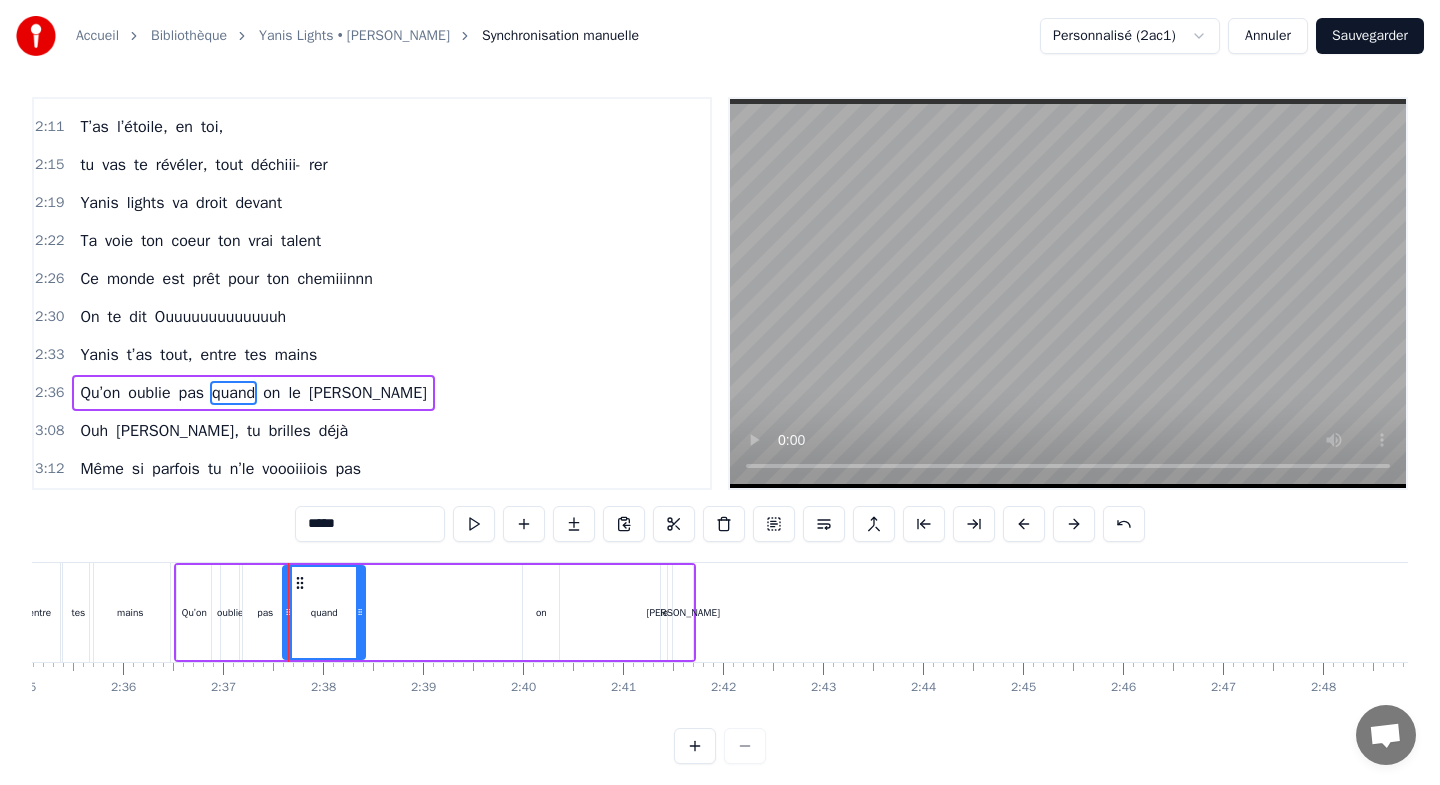 drag, startPoint x: 506, startPoint y: 596, endPoint x: 358, endPoint y: 594, distance: 148.01352 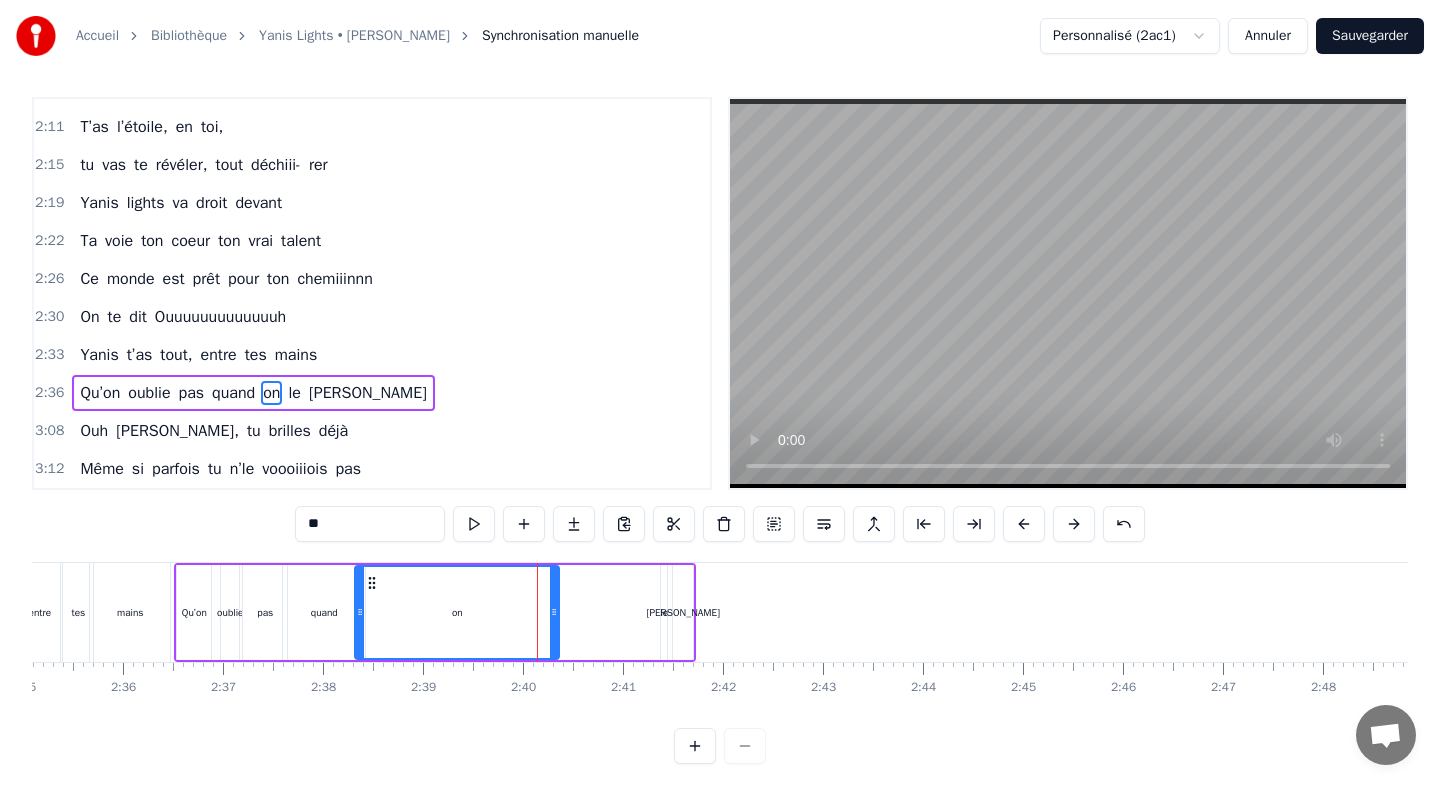 drag, startPoint x: 524, startPoint y: 587, endPoint x: 356, endPoint y: 585, distance: 168.0119 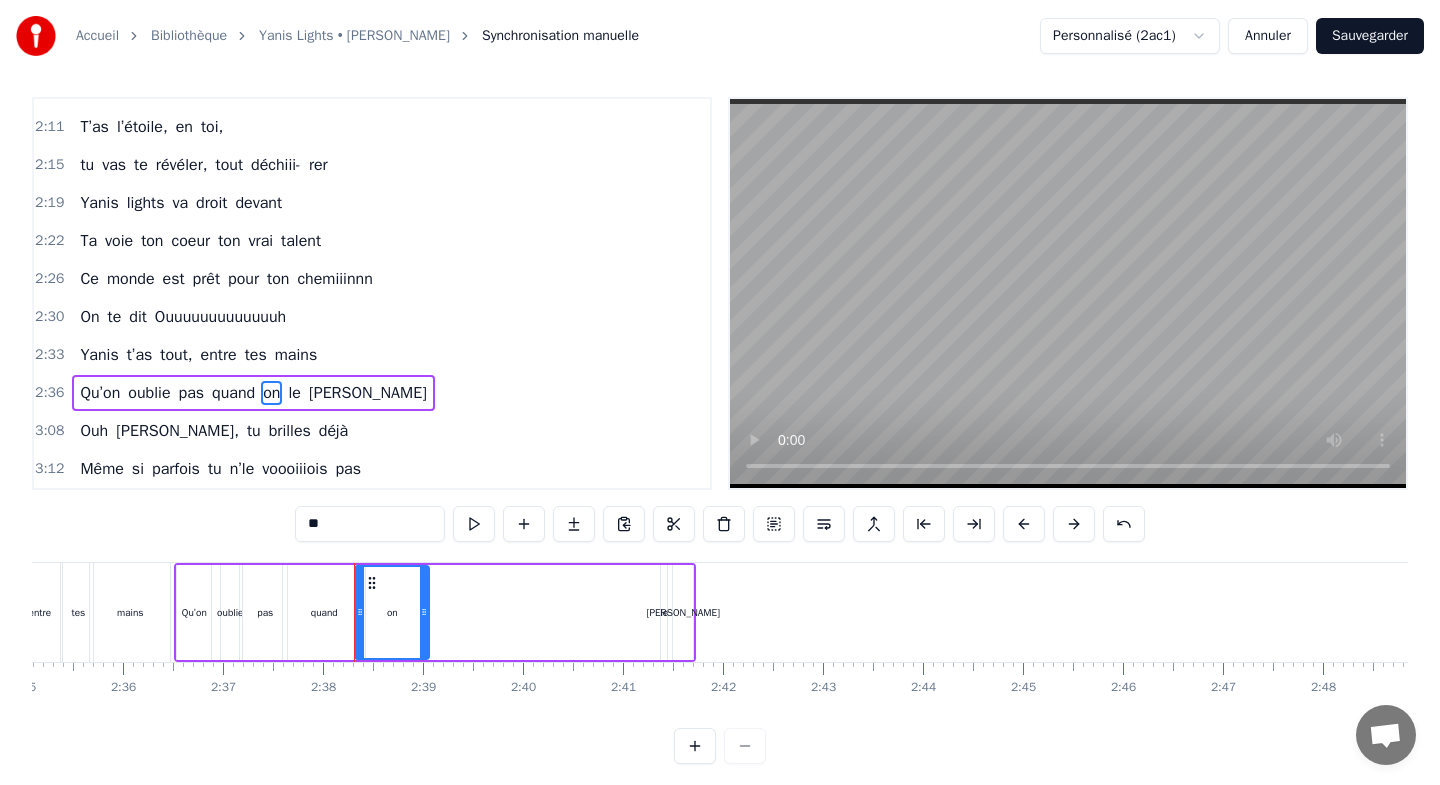 drag, startPoint x: 554, startPoint y: 592, endPoint x: 423, endPoint y: 595, distance: 131.03435 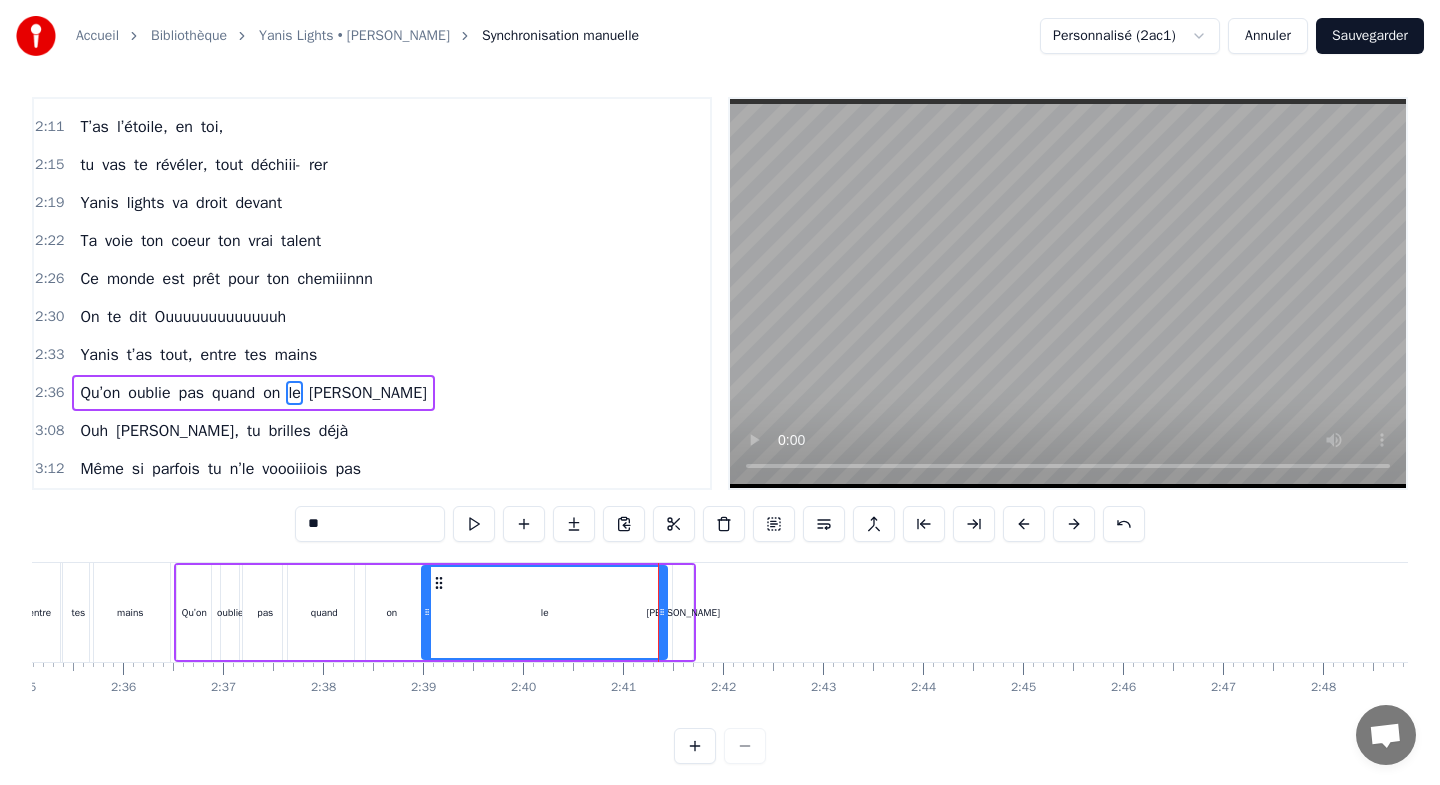 drag, startPoint x: 668, startPoint y: 595, endPoint x: 429, endPoint y: 608, distance: 239.3533 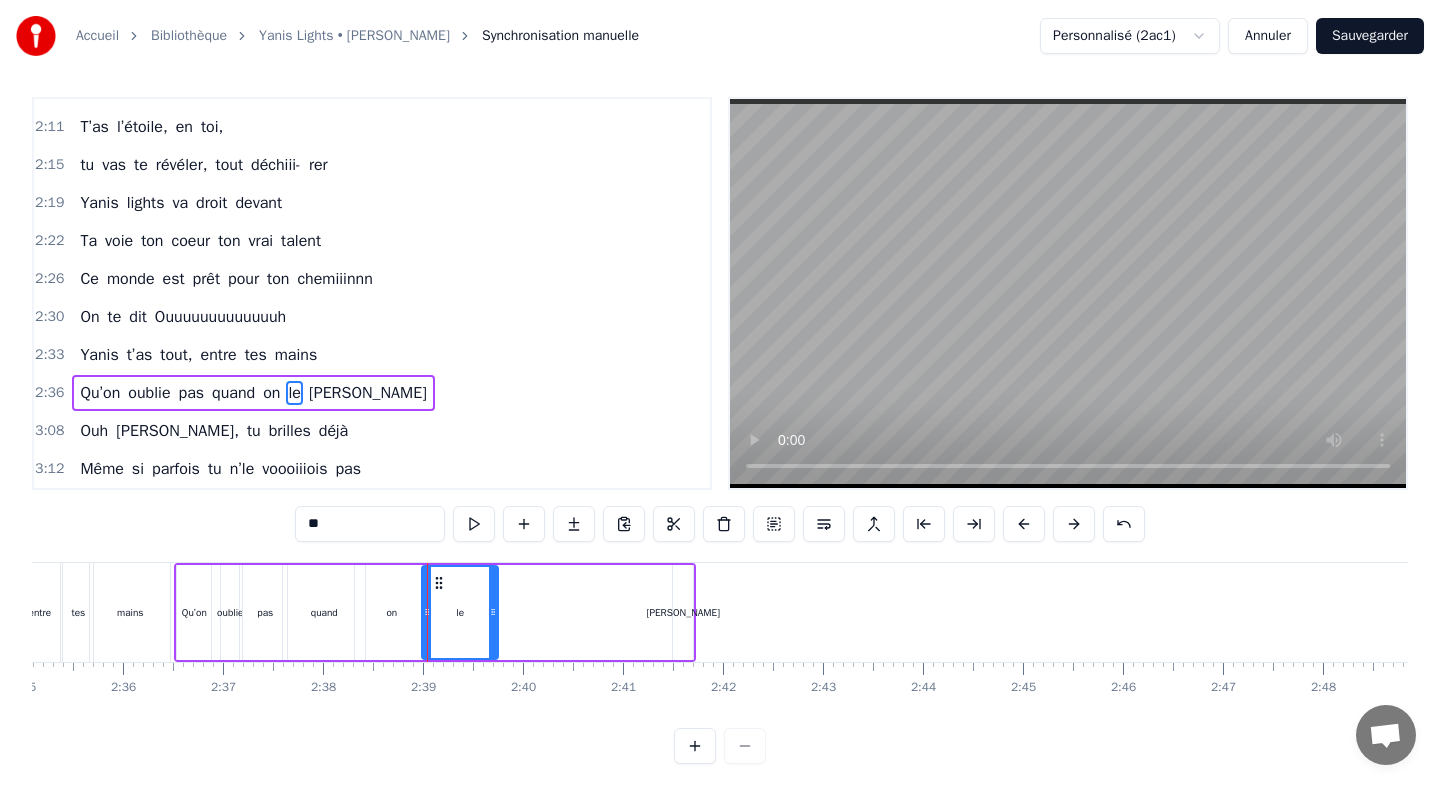 drag, startPoint x: 662, startPoint y: 591, endPoint x: 493, endPoint y: 595, distance: 169.04733 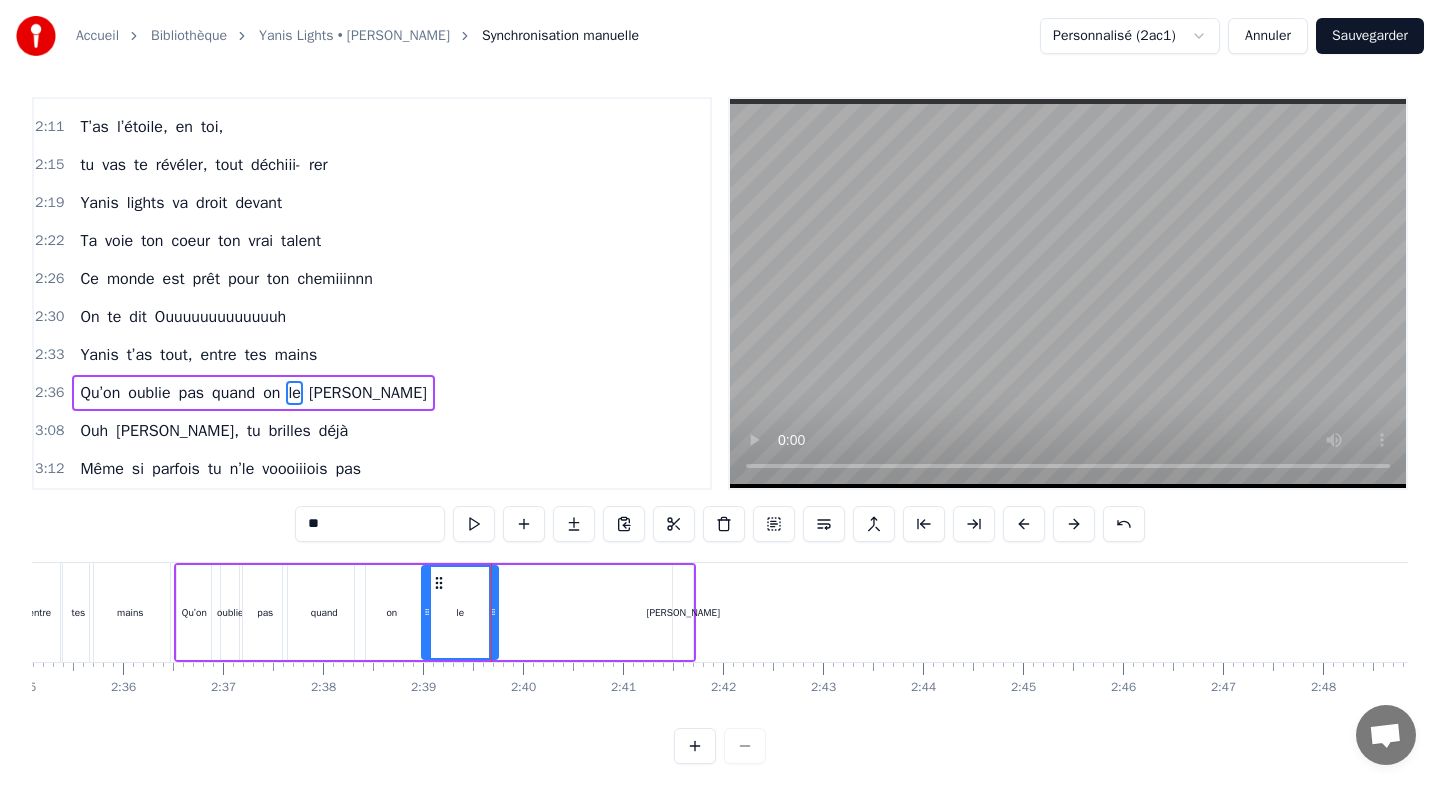 type on "****" 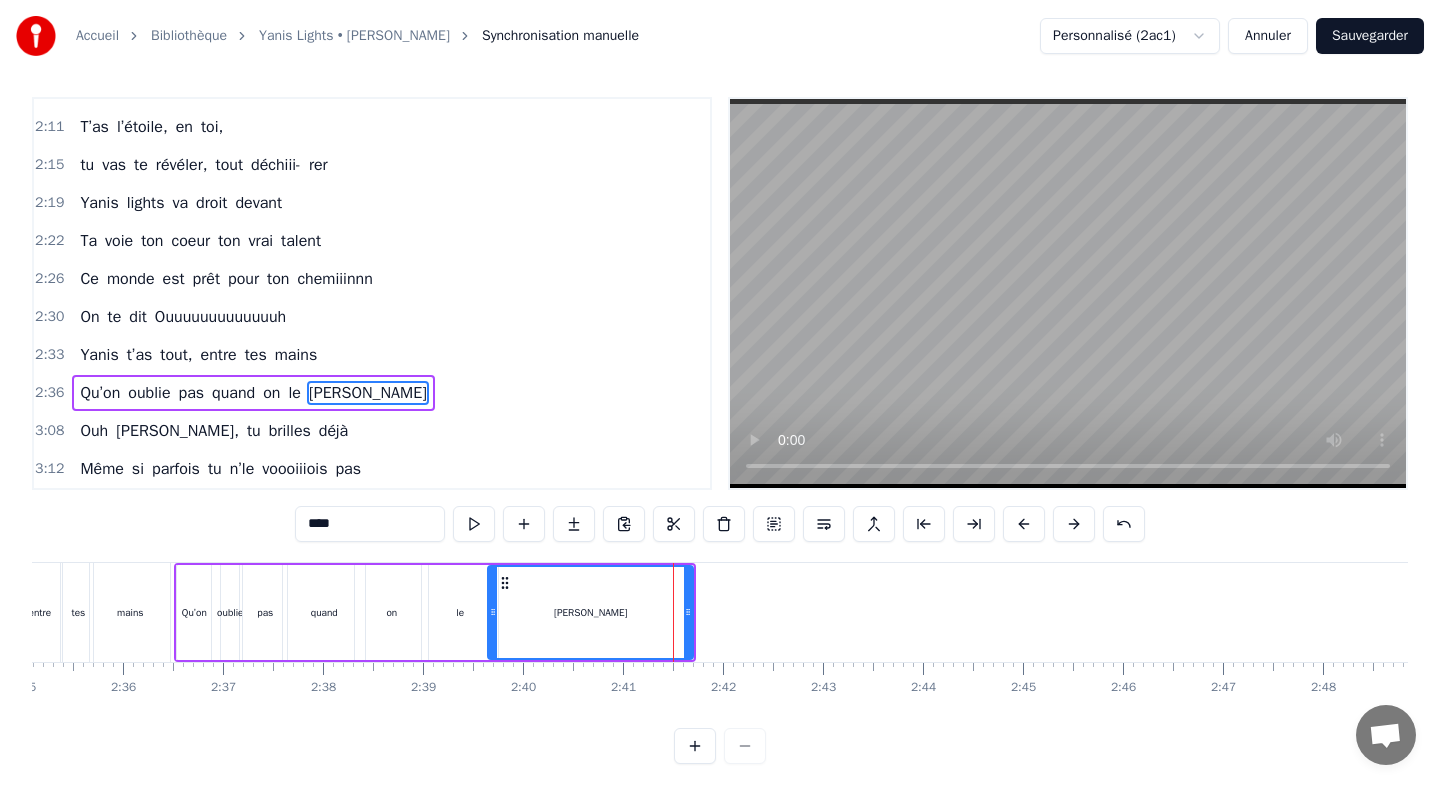 drag, startPoint x: 674, startPoint y: 589, endPoint x: 489, endPoint y: 592, distance: 185.02432 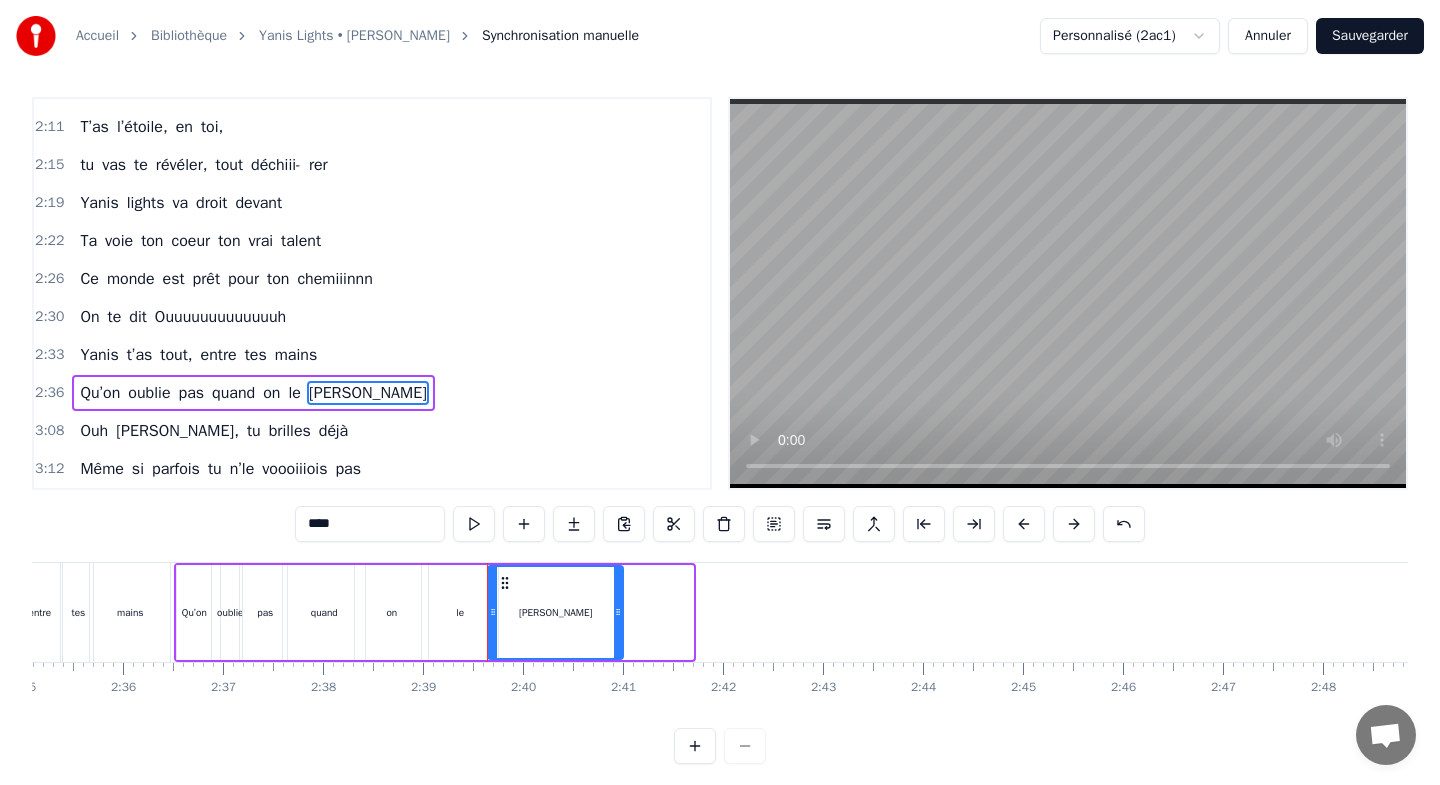 drag, startPoint x: 690, startPoint y: 593, endPoint x: 620, endPoint y: 594, distance: 70.00714 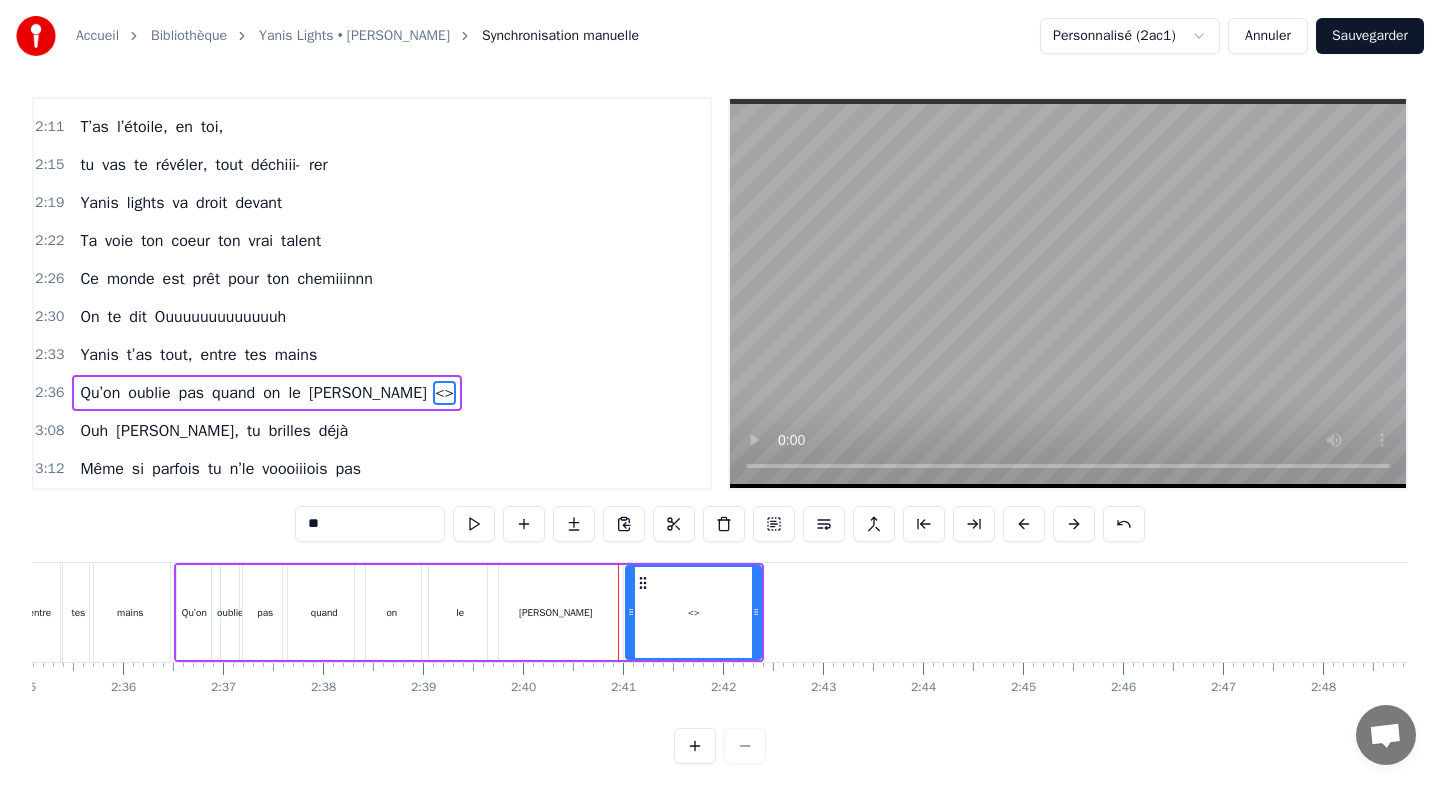 type on "*" 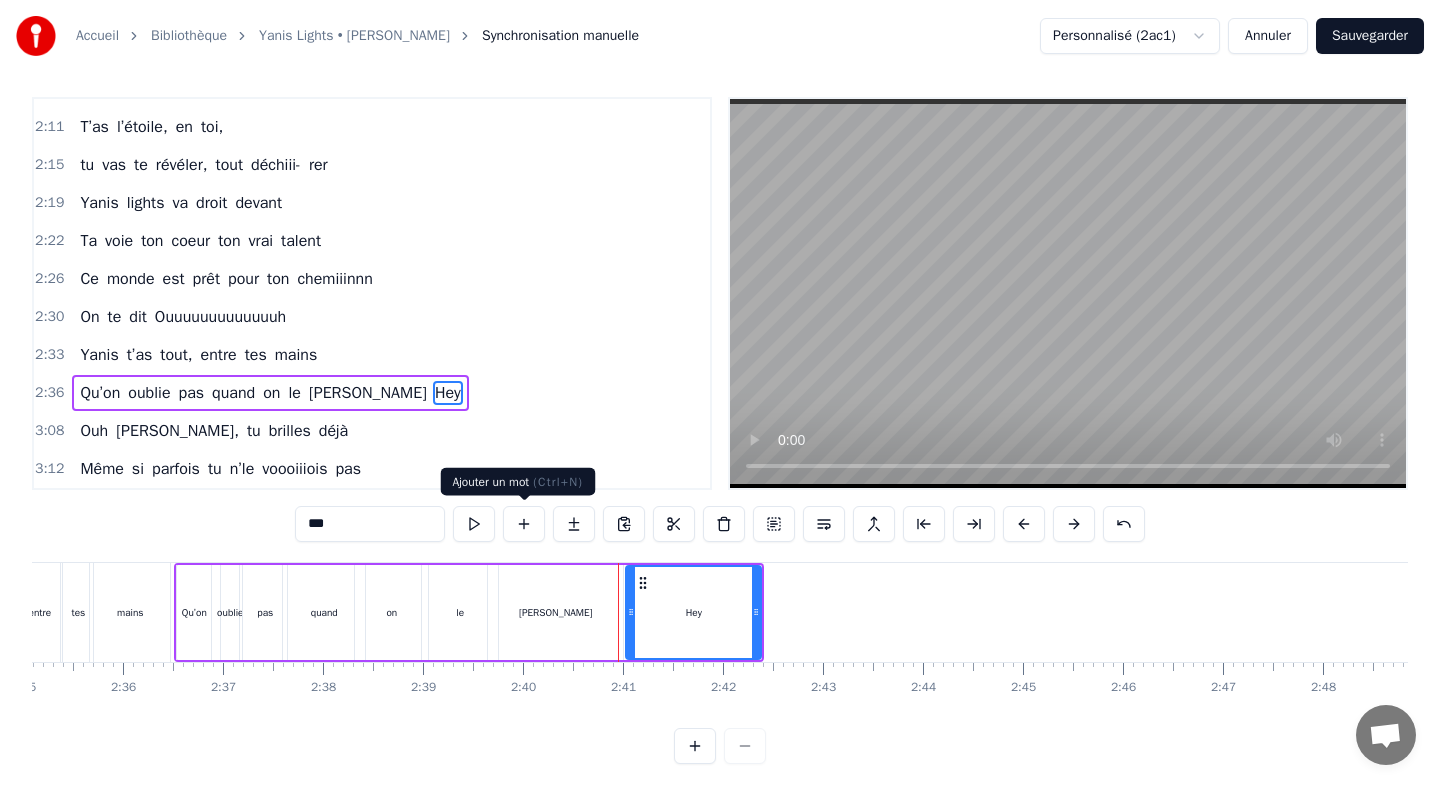 type on "***" 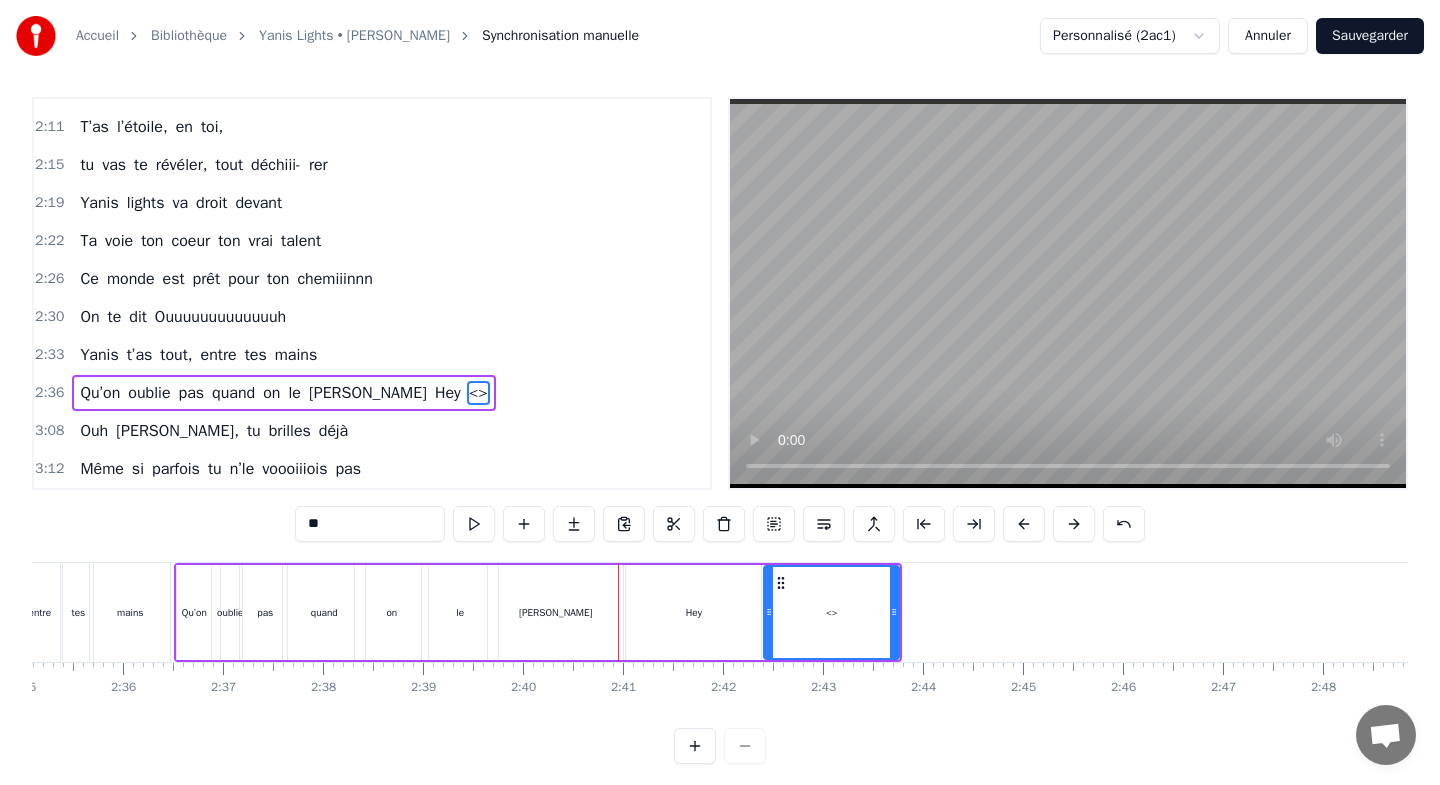 type on "*" 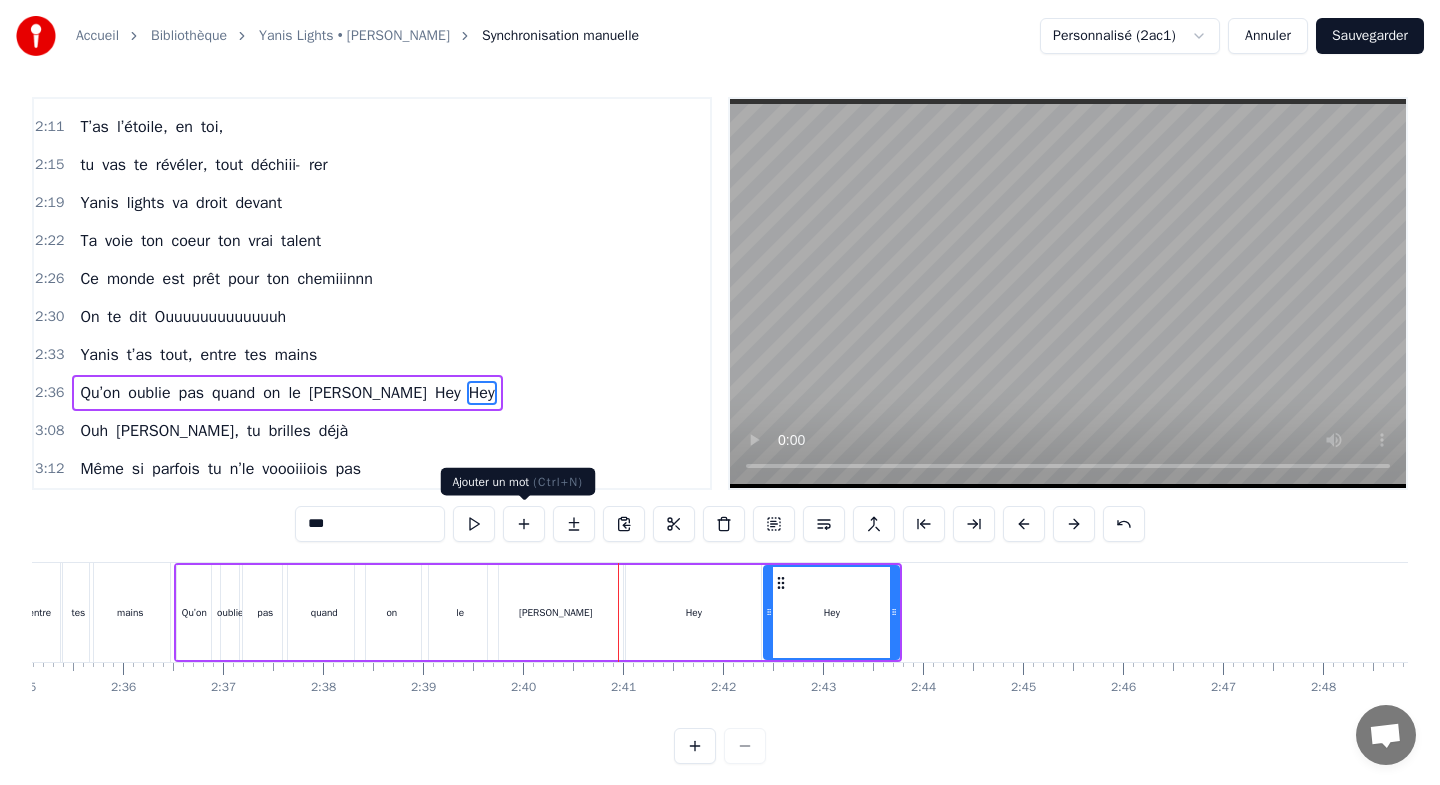 type on "***" 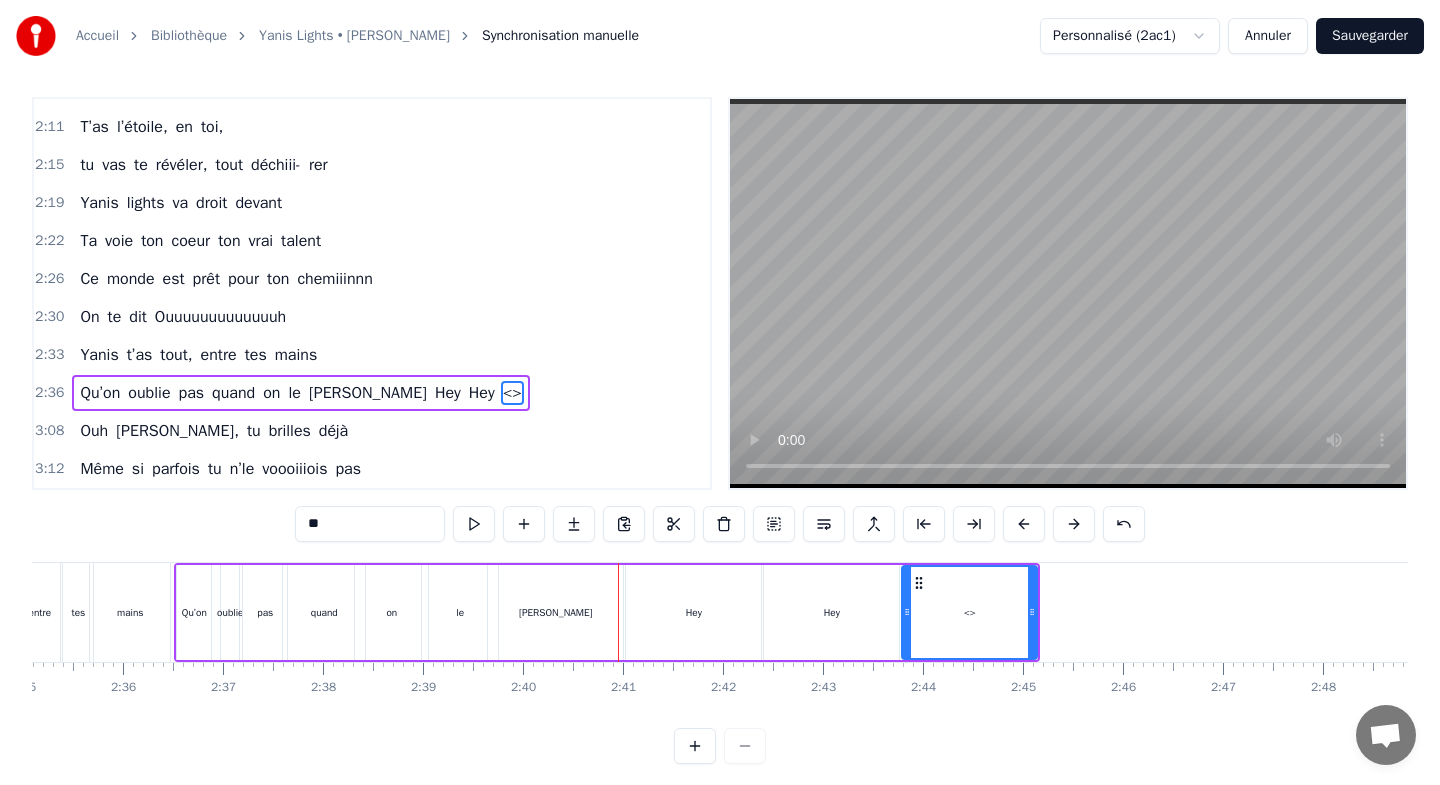 type on "*" 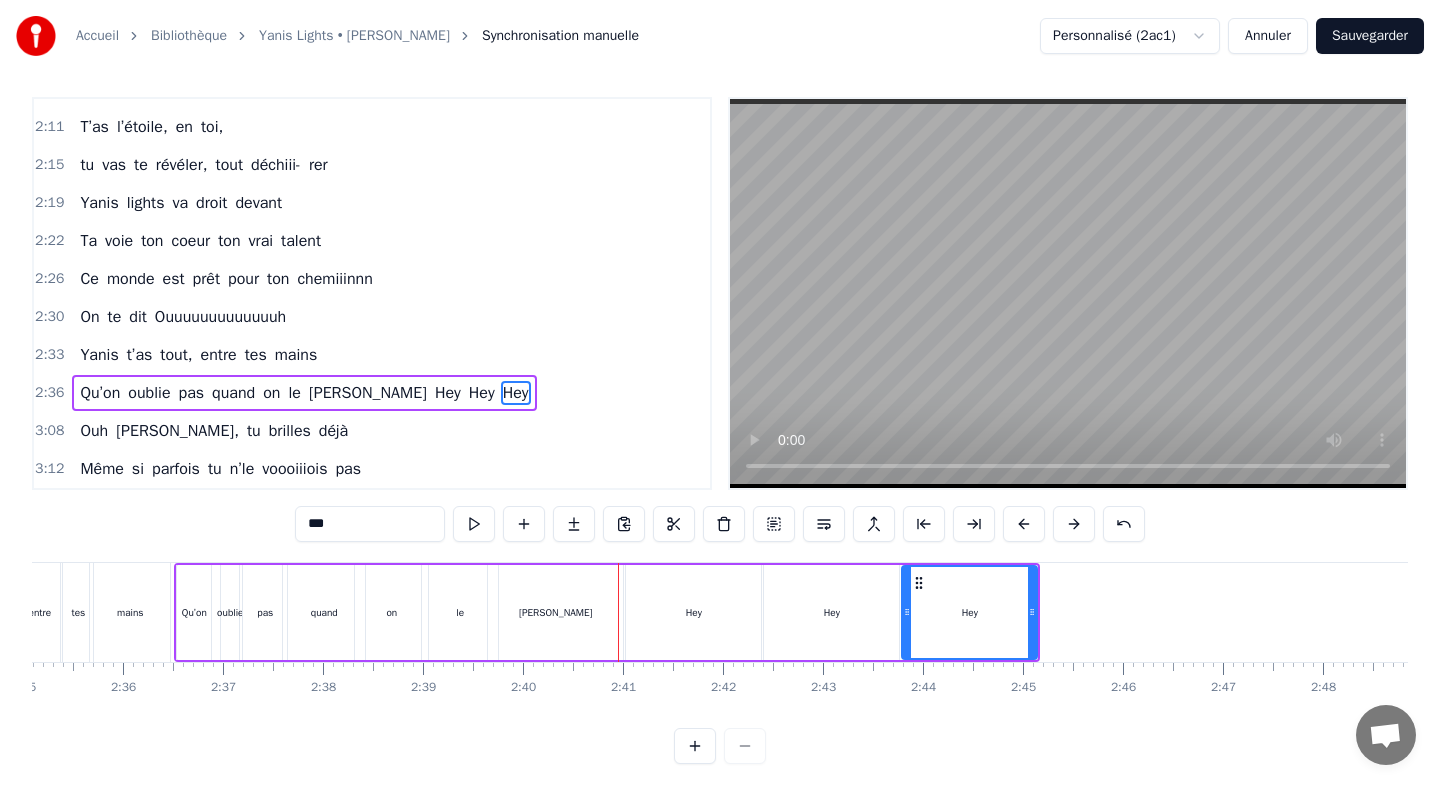 type on "***" 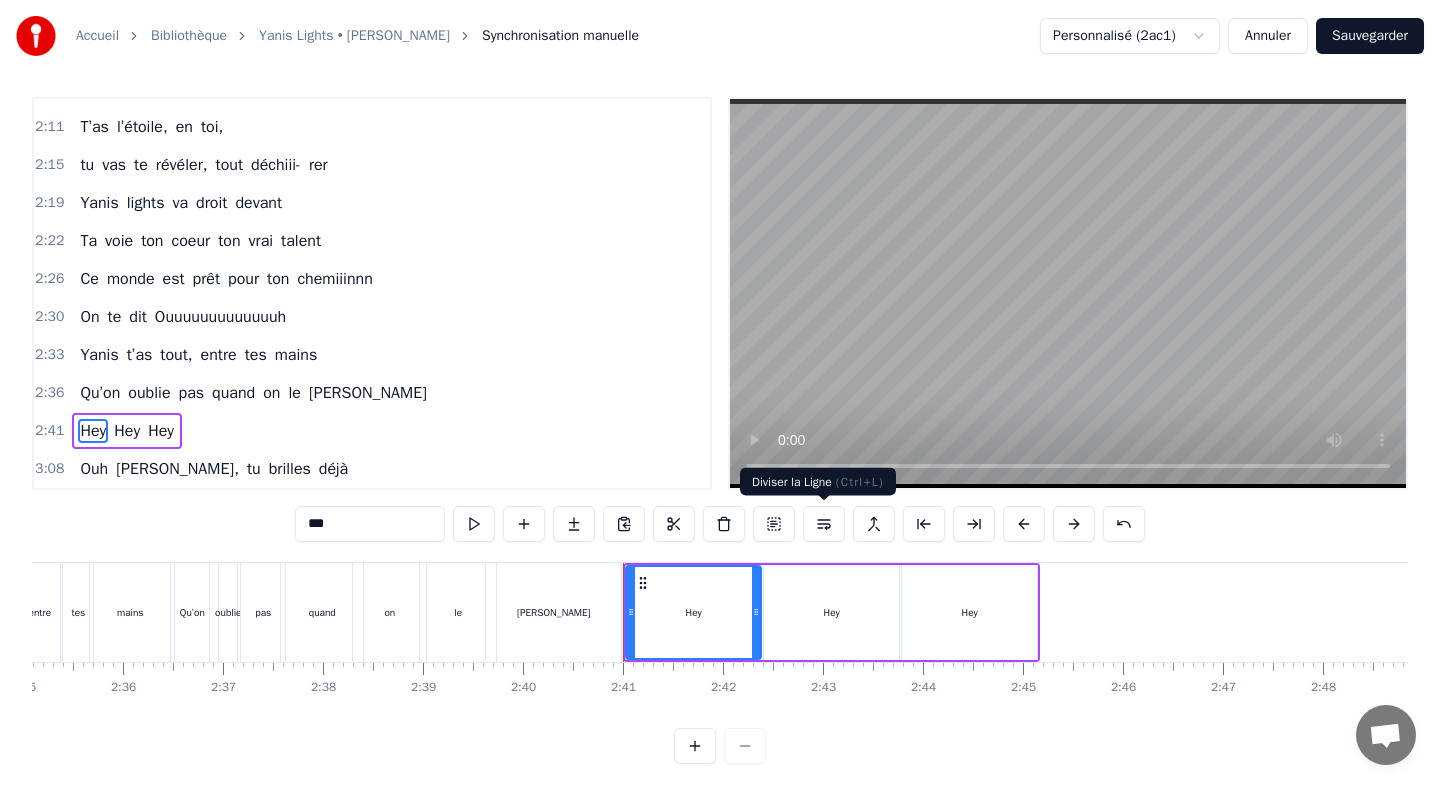 scroll, scrollTop: 1131, scrollLeft: 0, axis: vertical 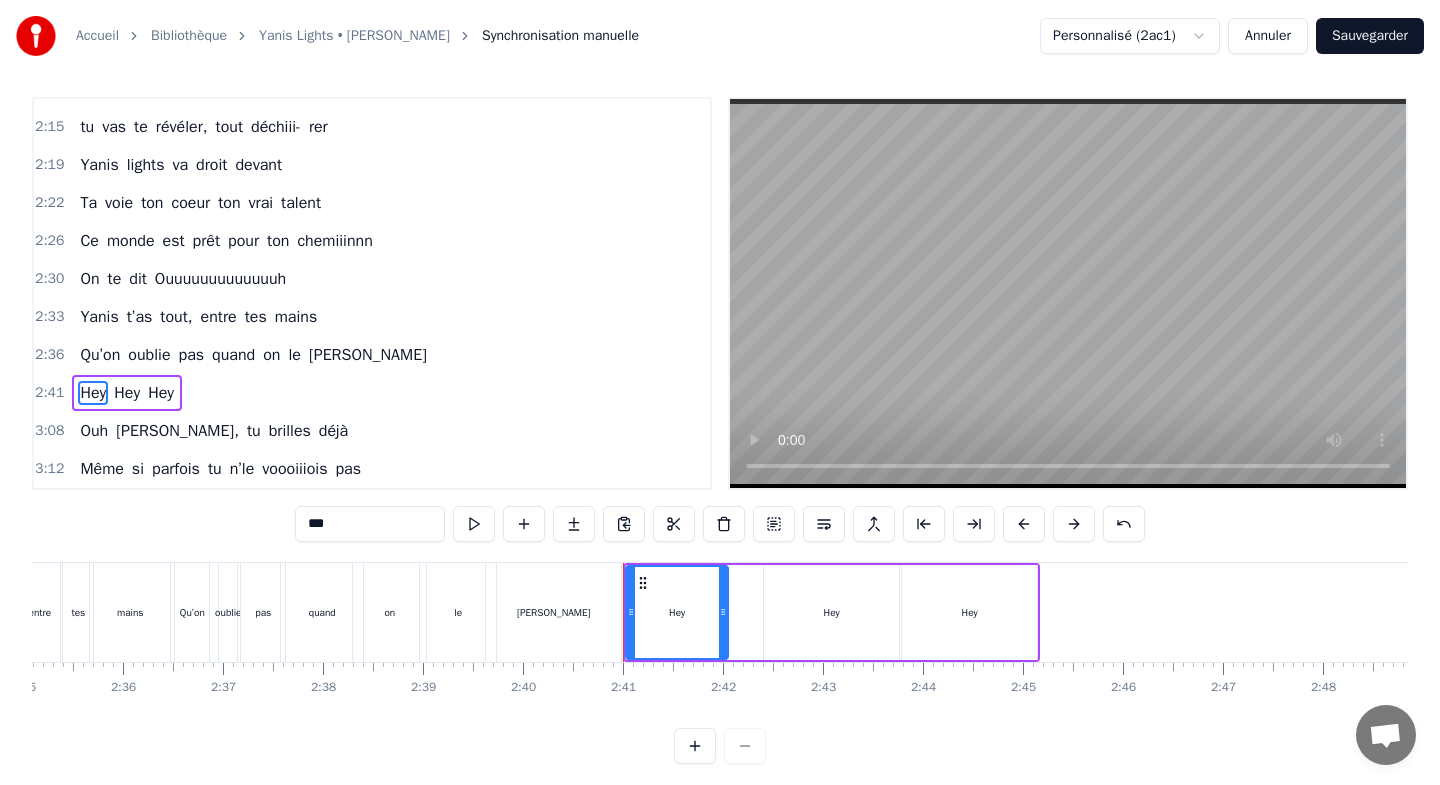 drag, startPoint x: 756, startPoint y: 586, endPoint x: 723, endPoint y: 587, distance: 33.01515 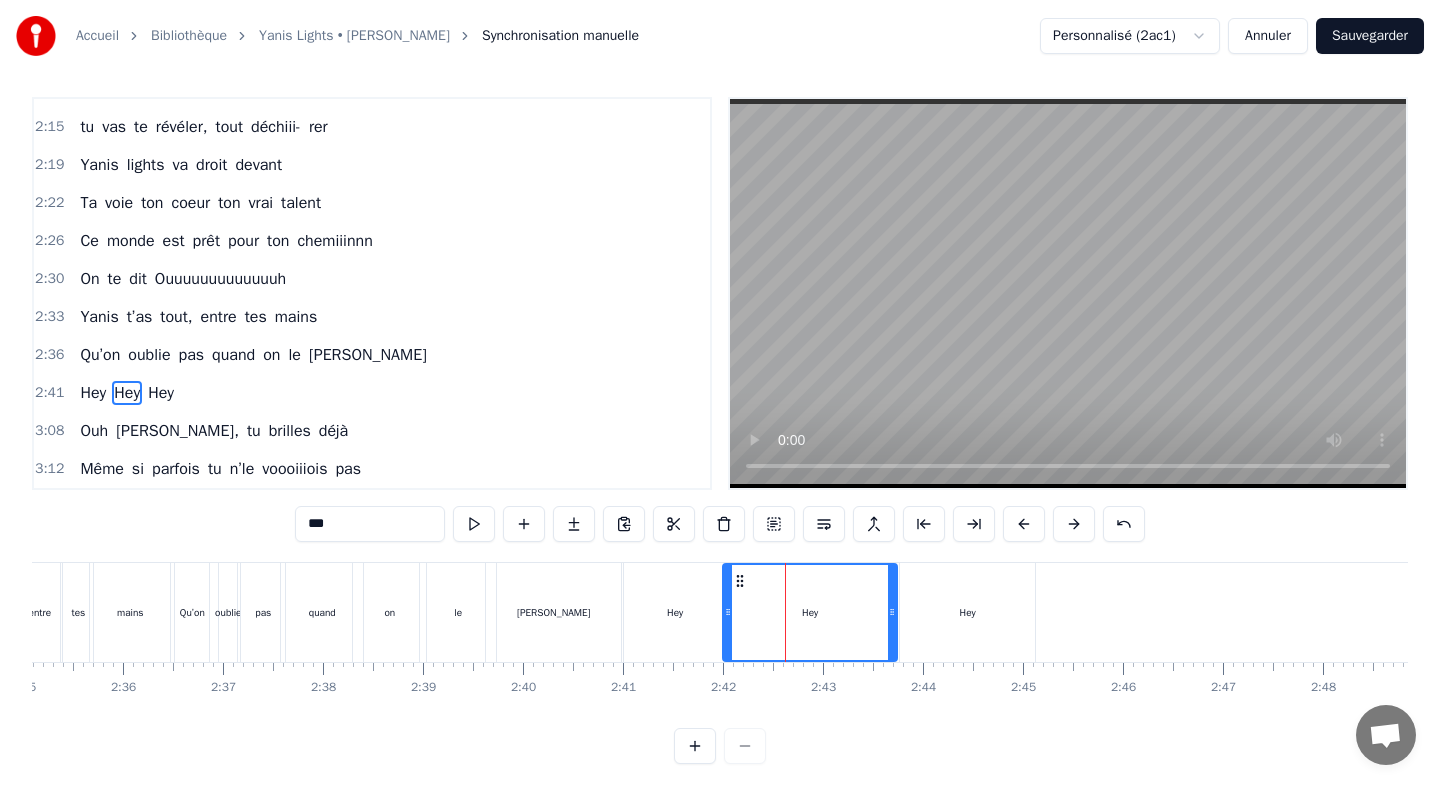 drag, startPoint x: 766, startPoint y: 582, endPoint x: 727, endPoint y: 586, distance: 39.20459 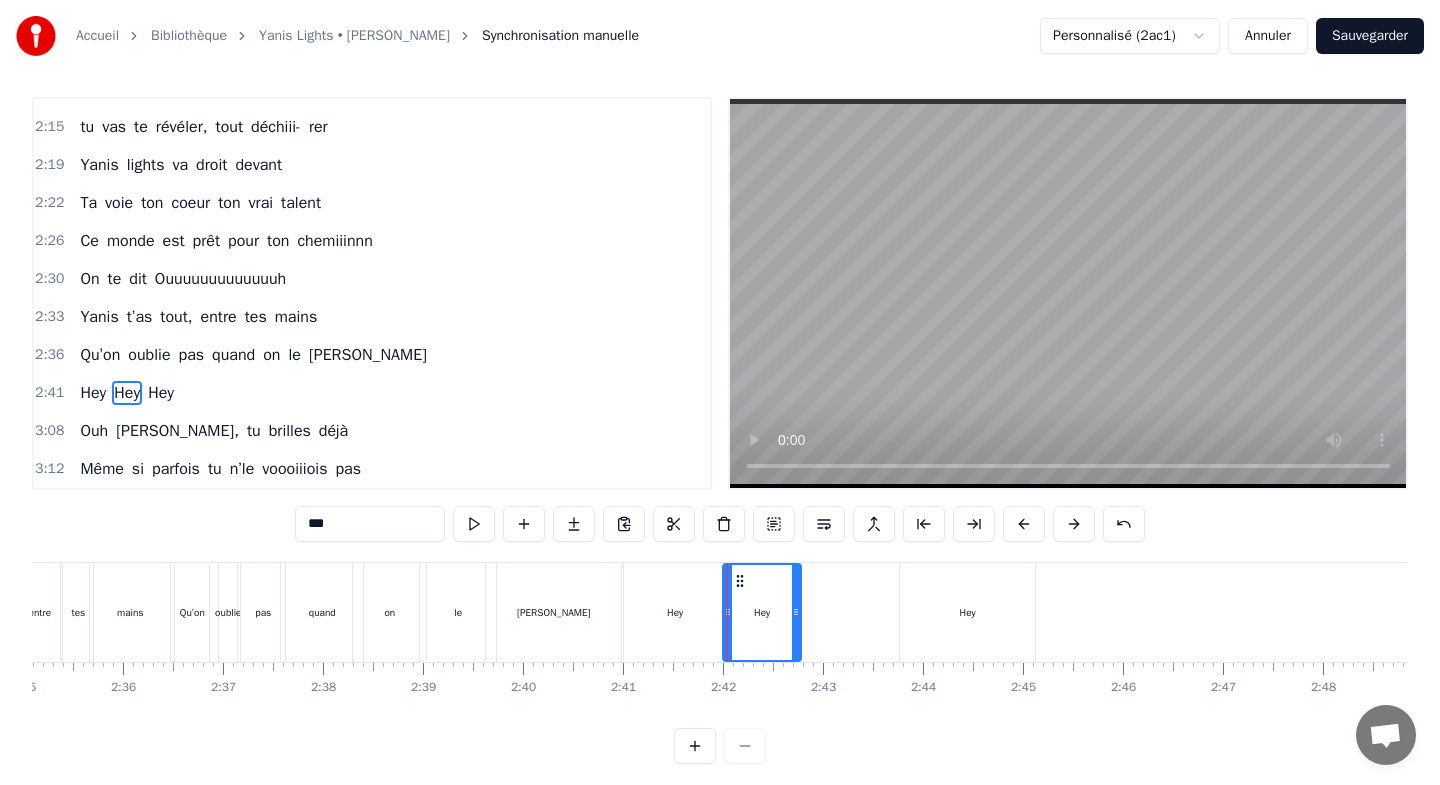 drag, startPoint x: 890, startPoint y: 589, endPoint x: 794, endPoint y: 590, distance: 96.00521 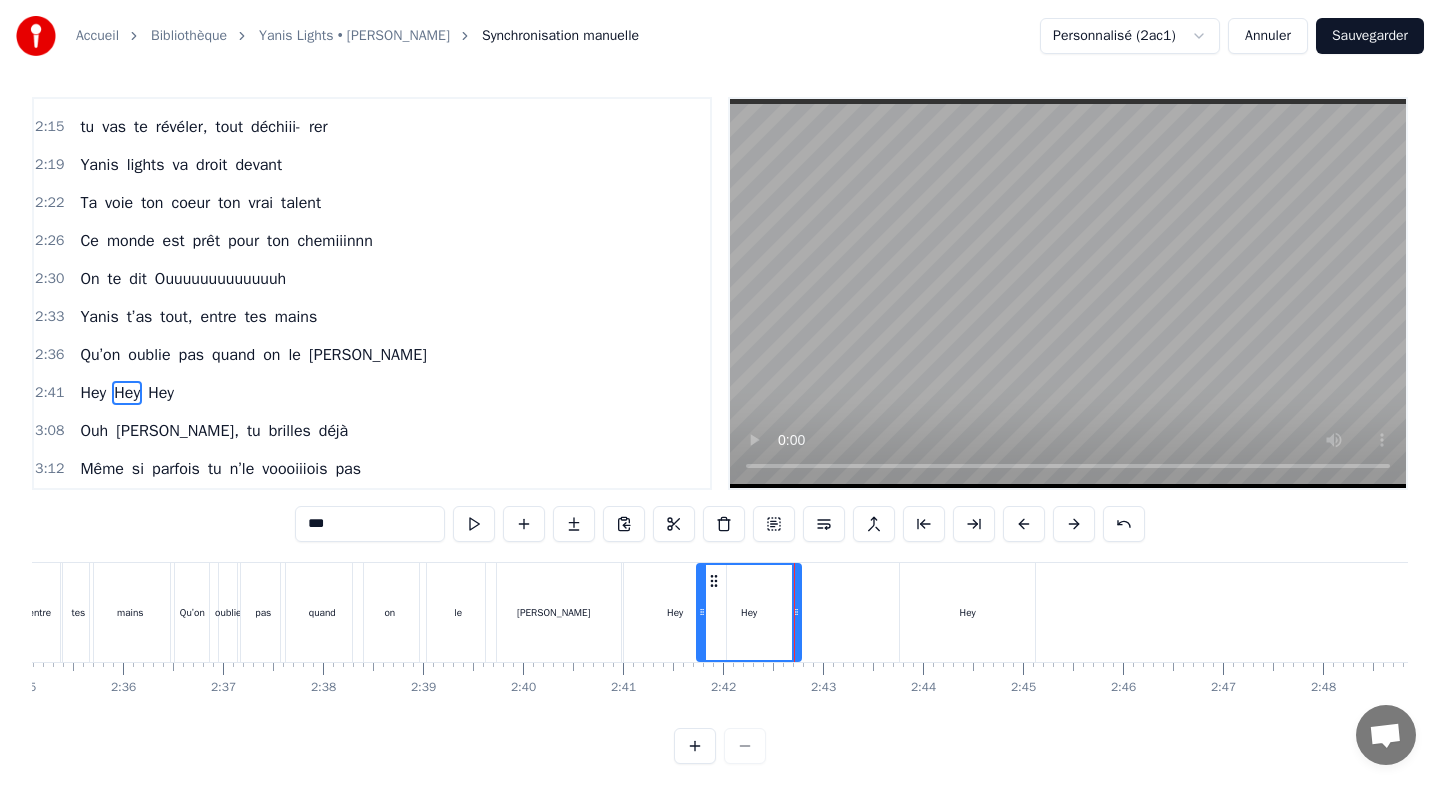 drag, startPoint x: 724, startPoint y: 578, endPoint x: 698, endPoint y: 578, distance: 26 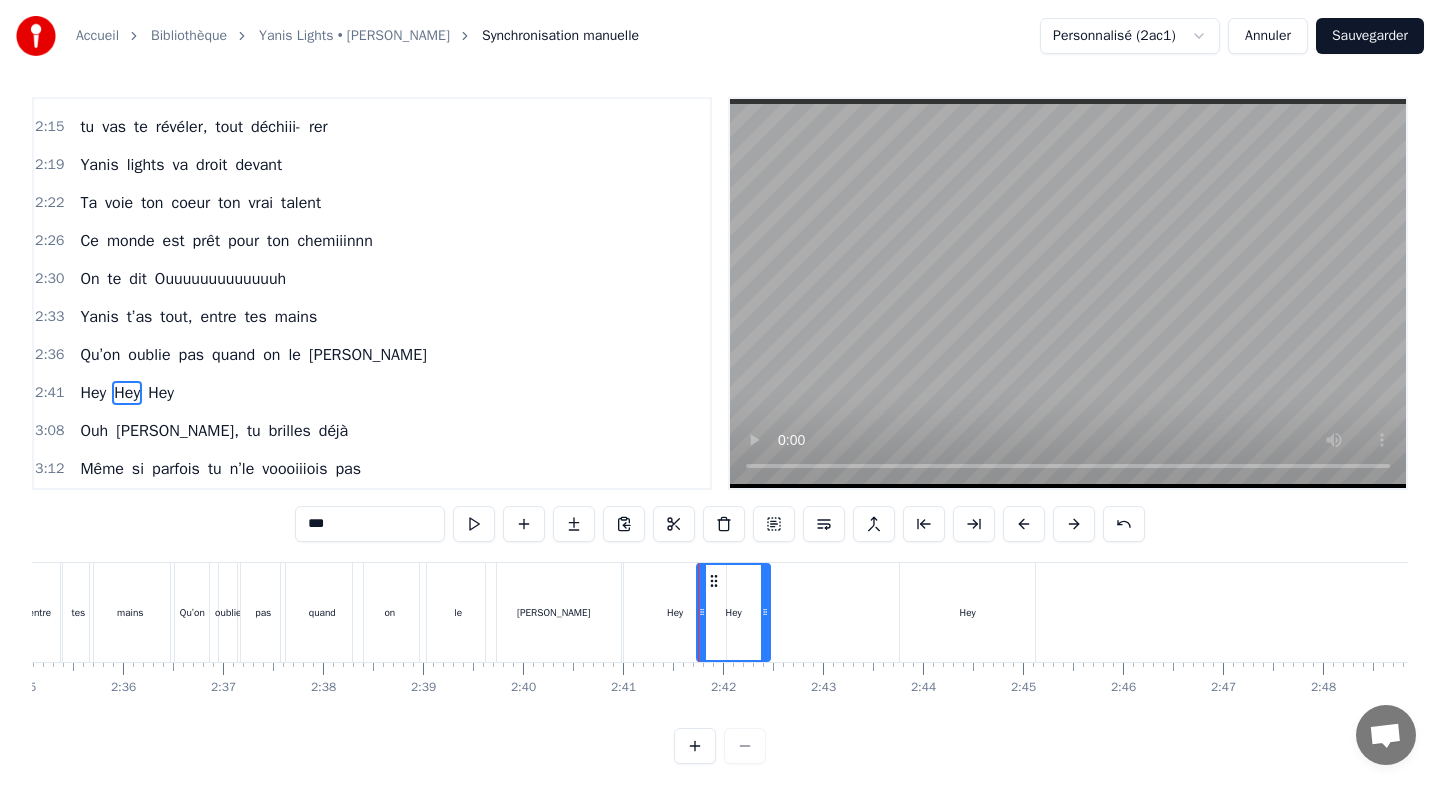 drag, startPoint x: 794, startPoint y: 588, endPoint x: 763, endPoint y: 589, distance: 31.016125 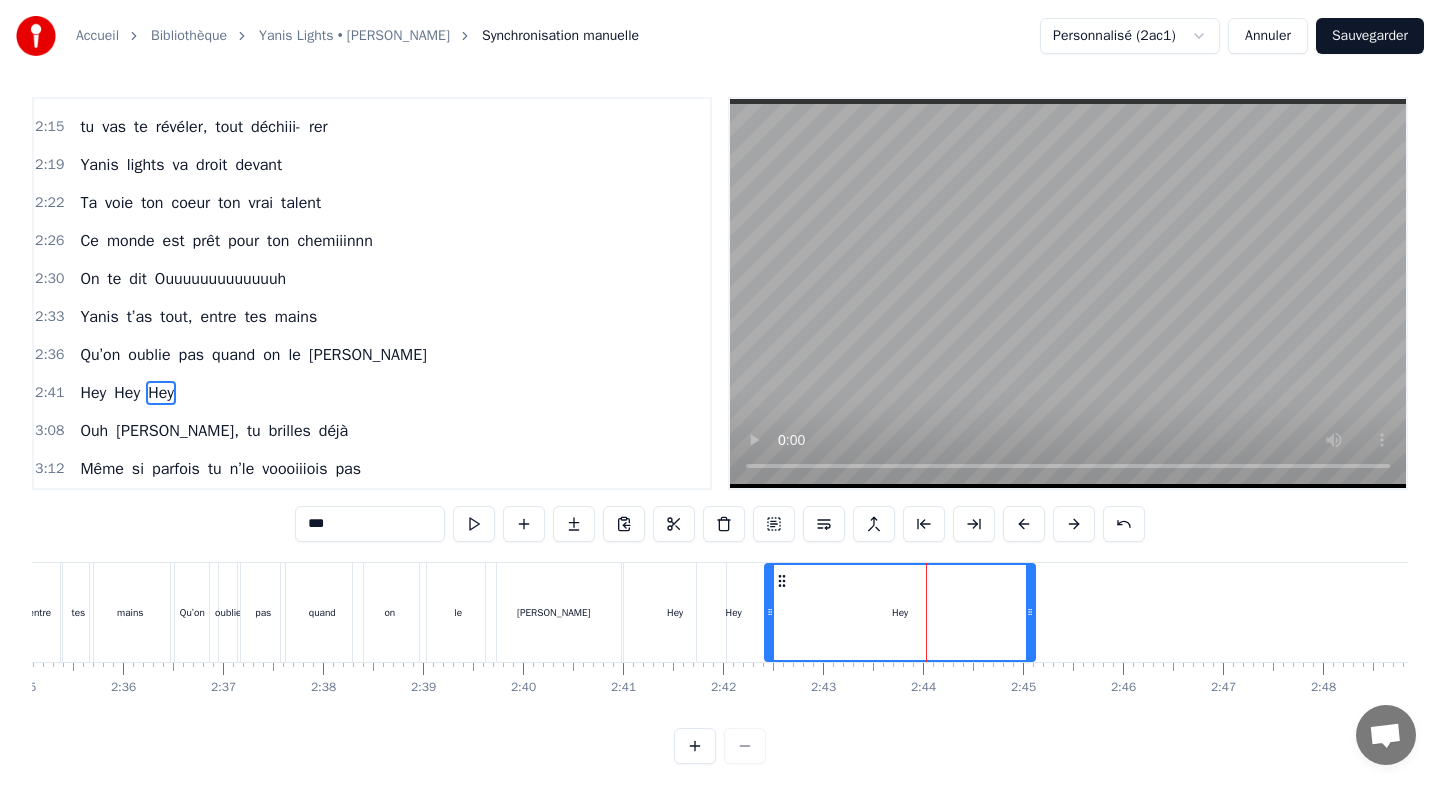 drag, startPoint x: 903, startPoint y: 587, endPoint x: 768, endPoint y: 591, distance: 135.05925 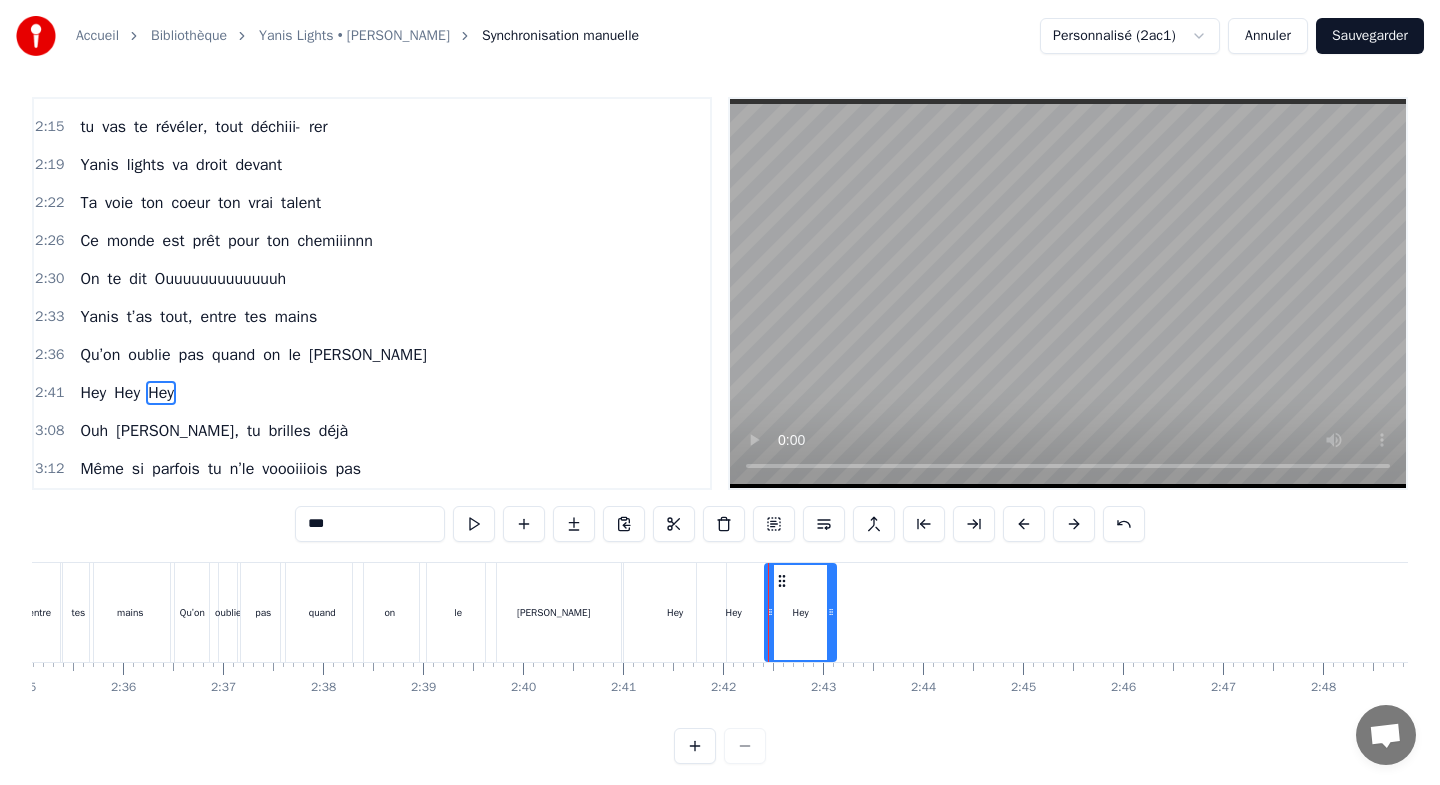 drag, startPoint x: 1032, startPoint y: 595, endPoint x: 833, endPoint y: 614, distance: 199.90498 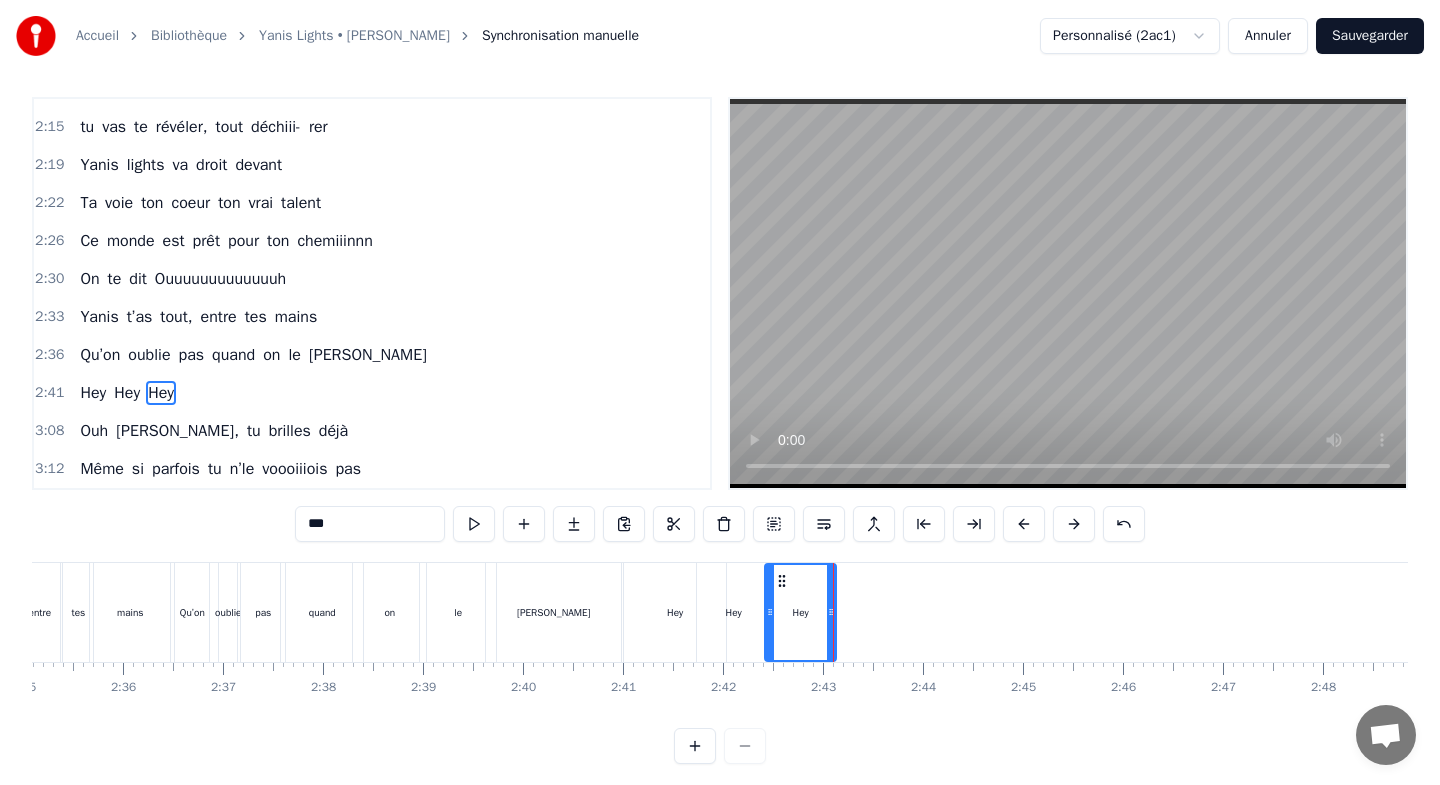 drag, startPoint x: 303, startPoint y: 523, endPoint x: 340, endPoint y: 522, distance: 37.01351 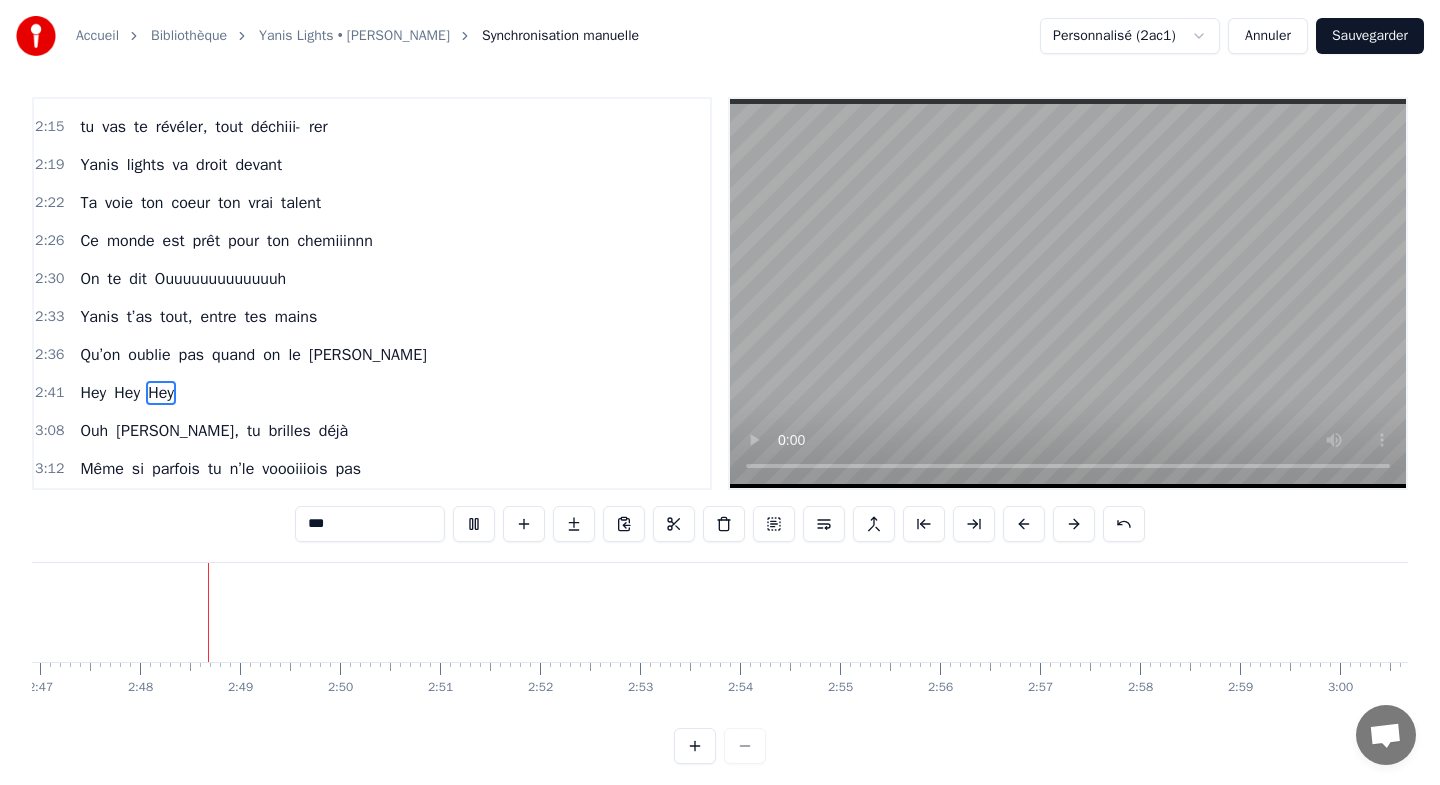 scroll, scrollTop: 0, scrollLeft: 16704, axis: horizontal 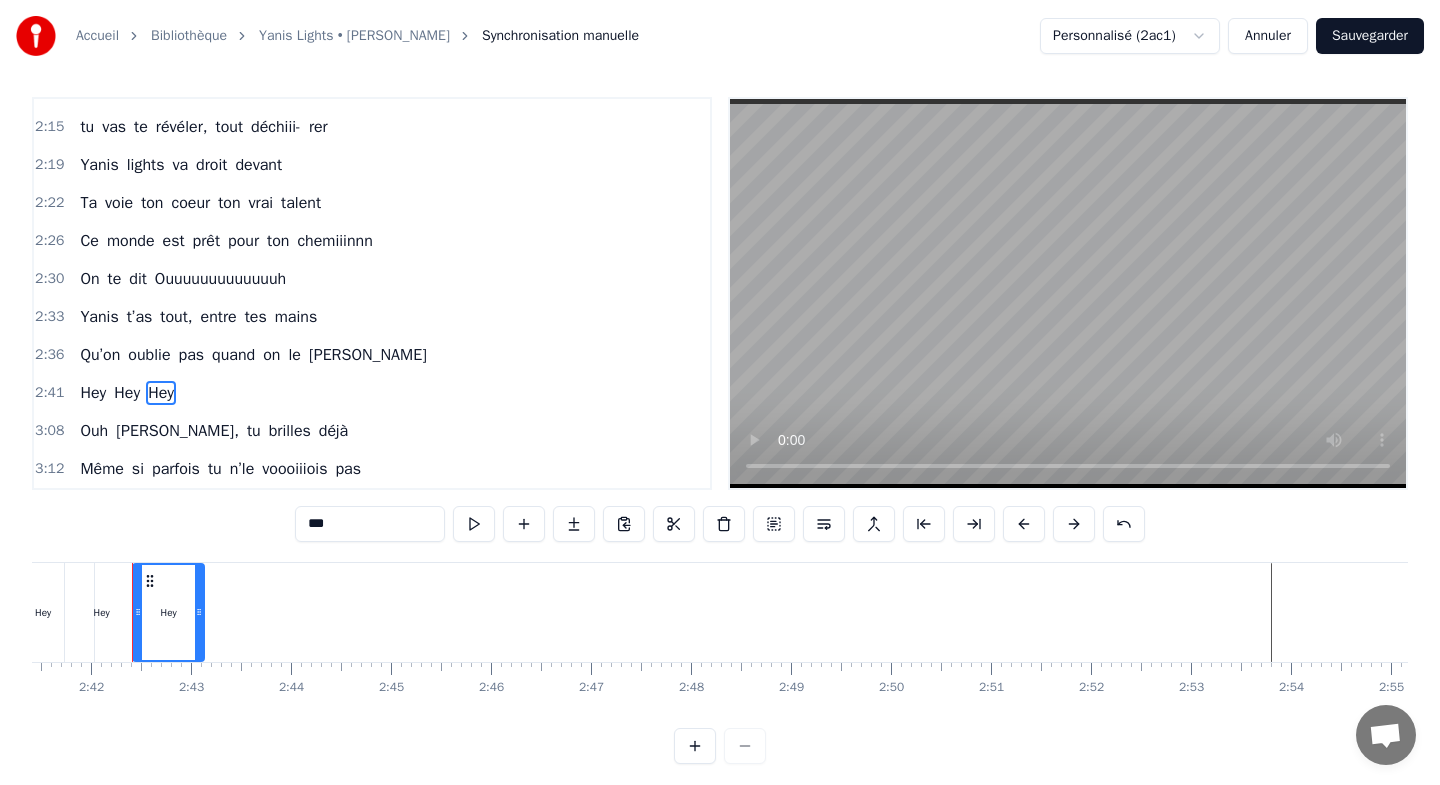 drag, startPoint x: 306, startPoint y: 518, endPoint x: 332, endPoint y: 522, distance: 26.305893 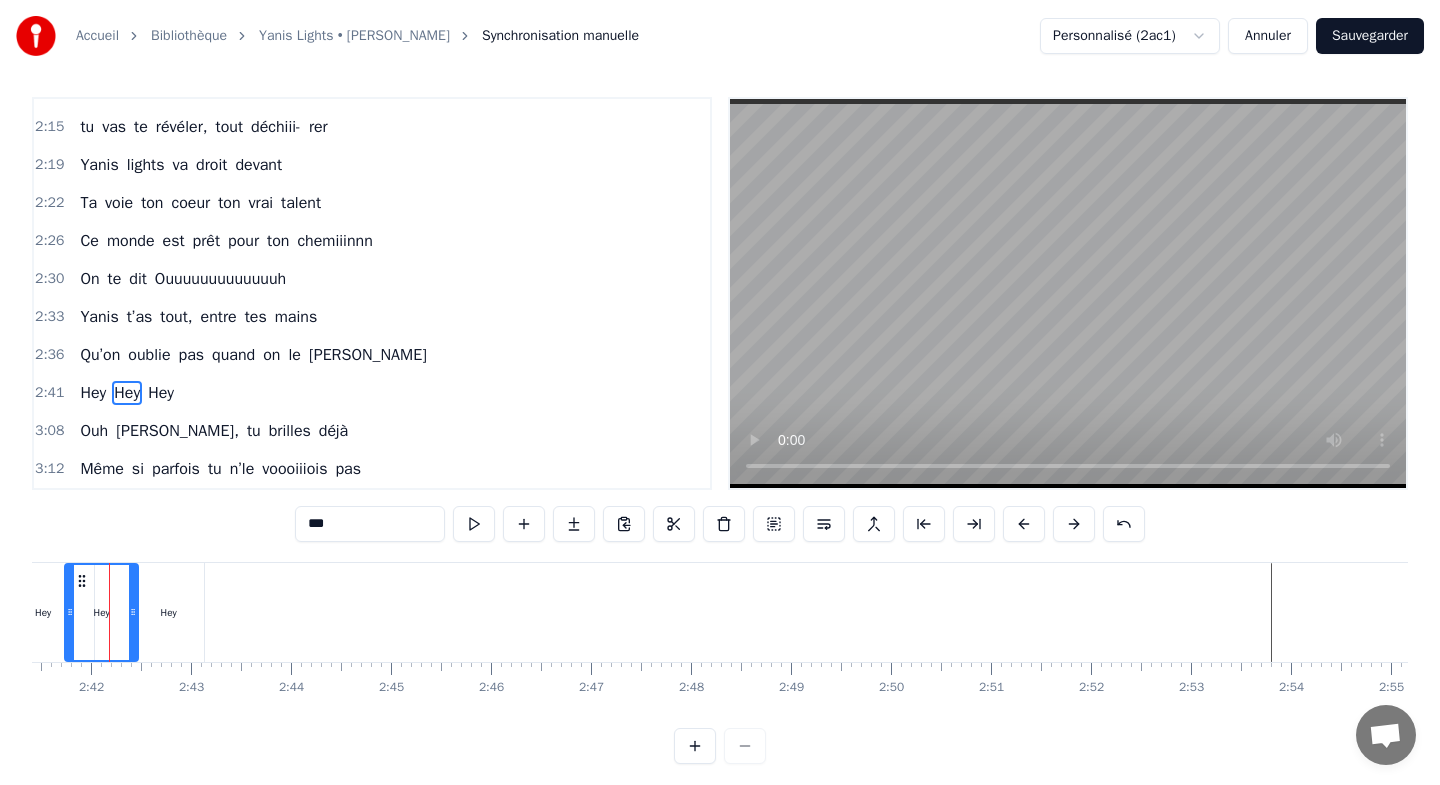 scroll, scrollTop: 0, scrollLeft: 16118, axis: horizontal 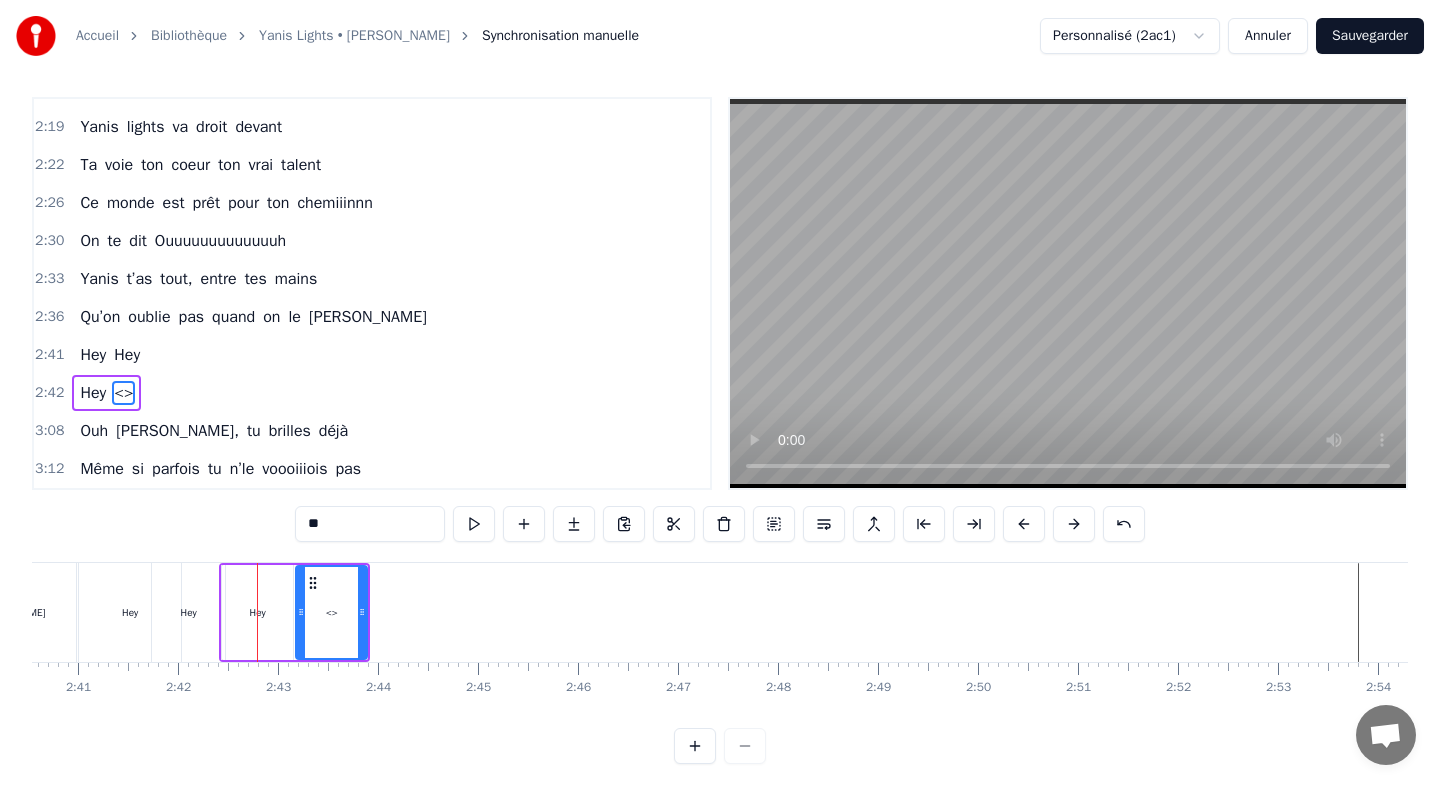 type on "*" 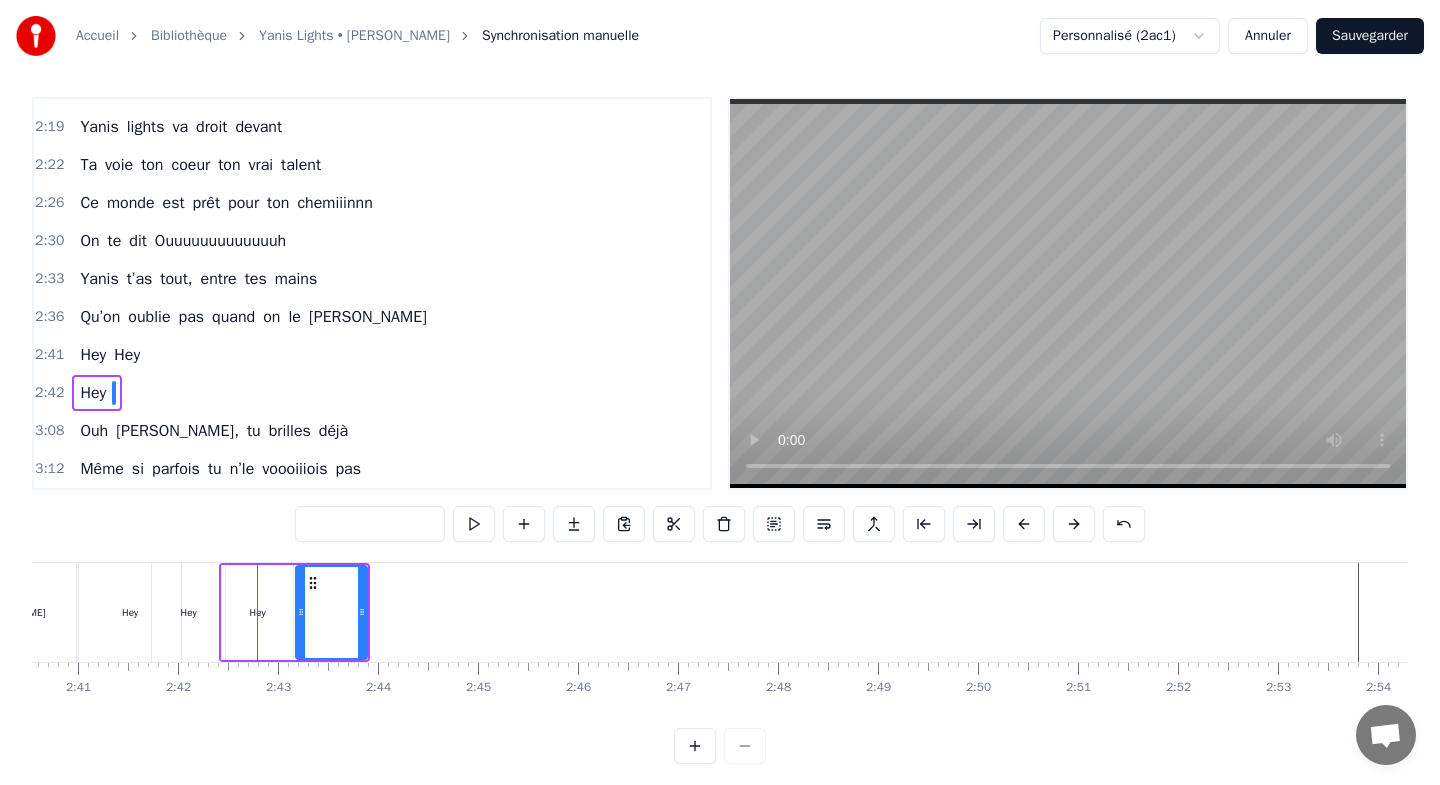 paste on "***" 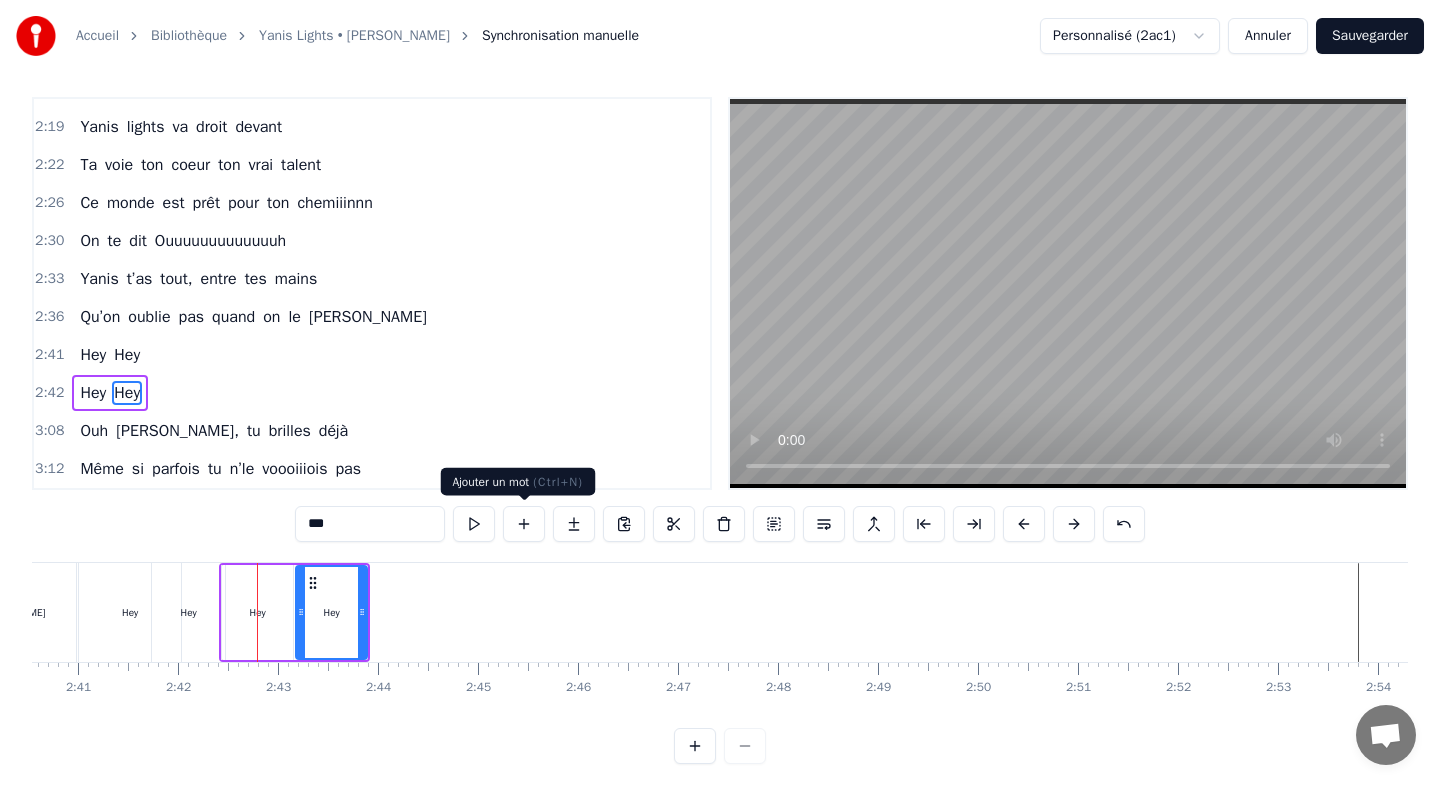 type on "***" 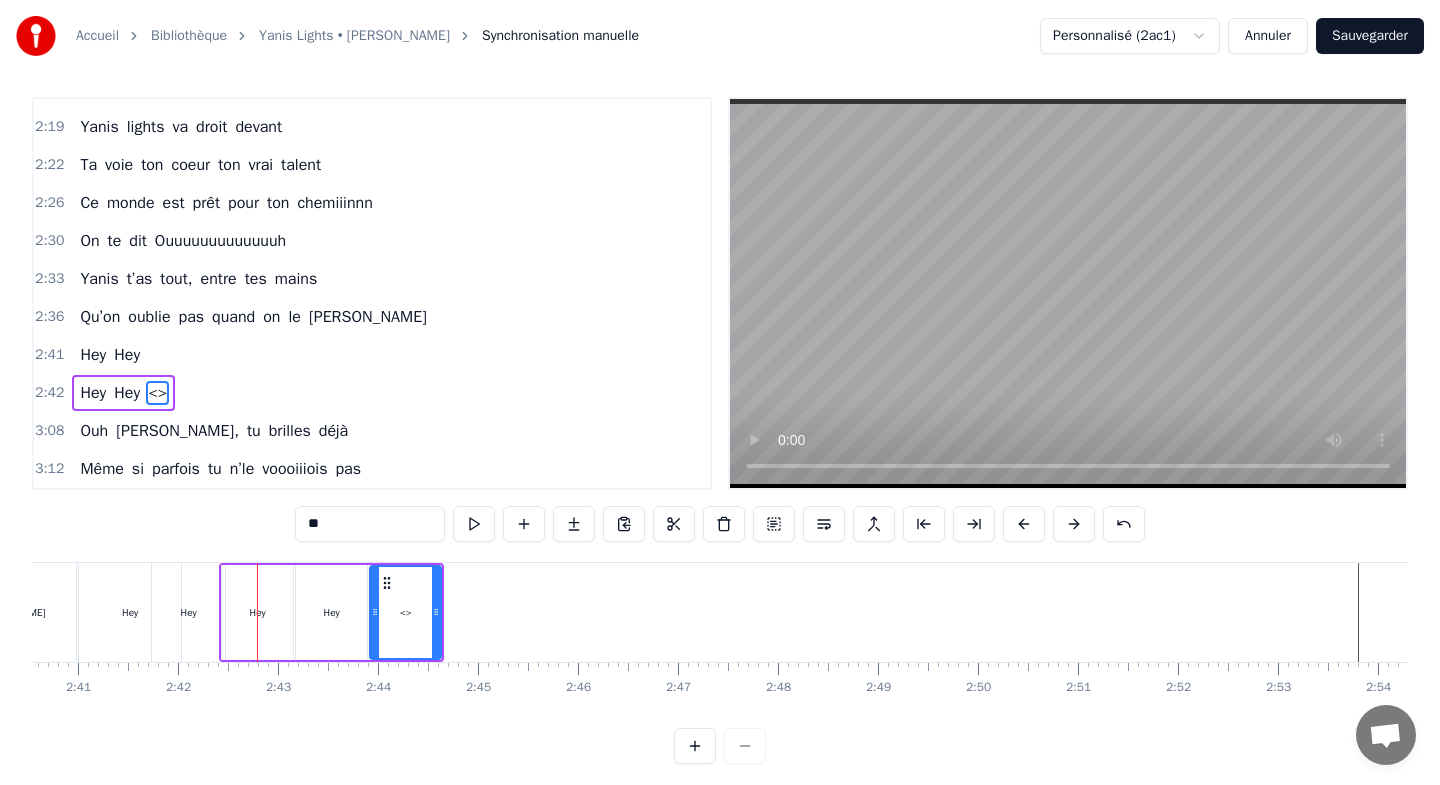 type on "*" 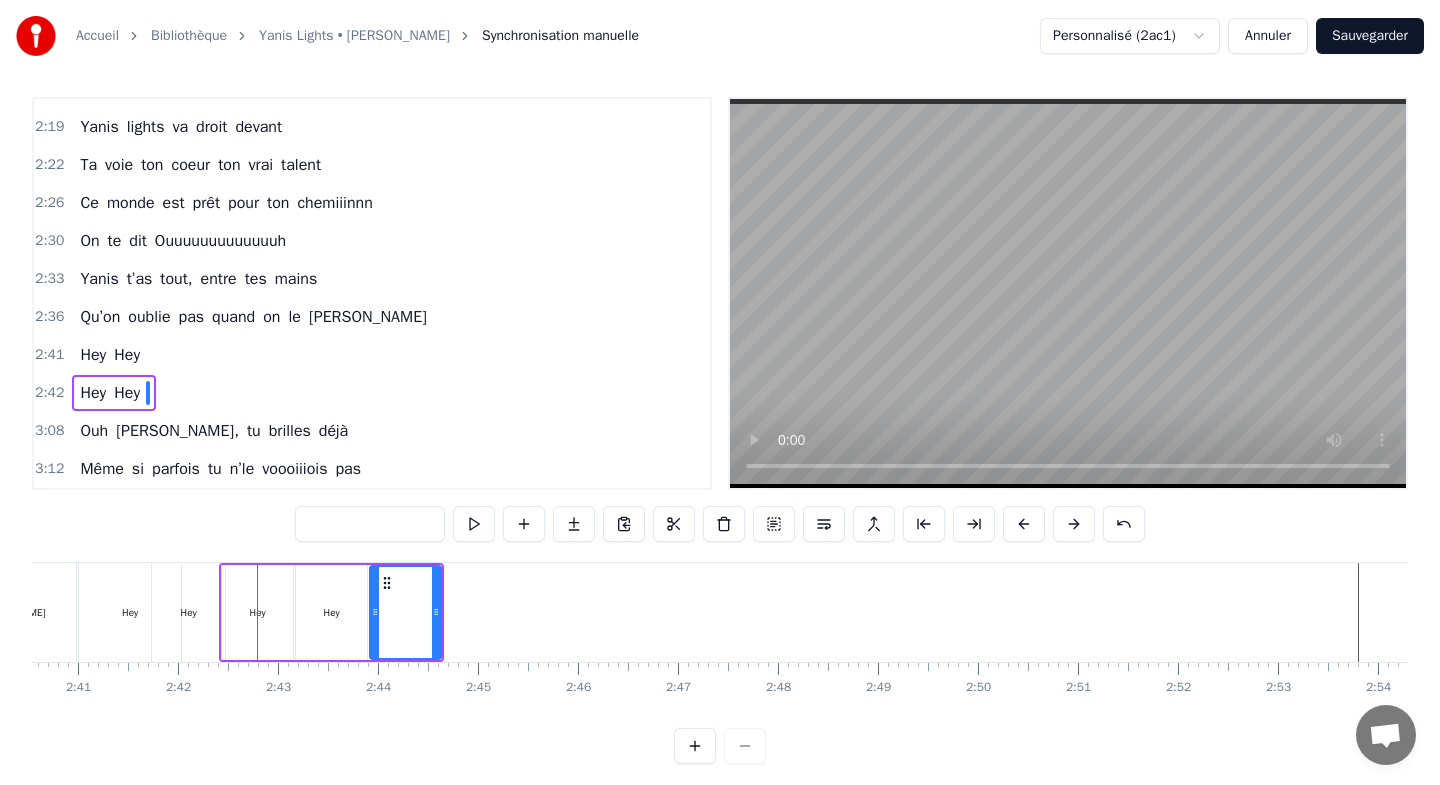 paste on "***" 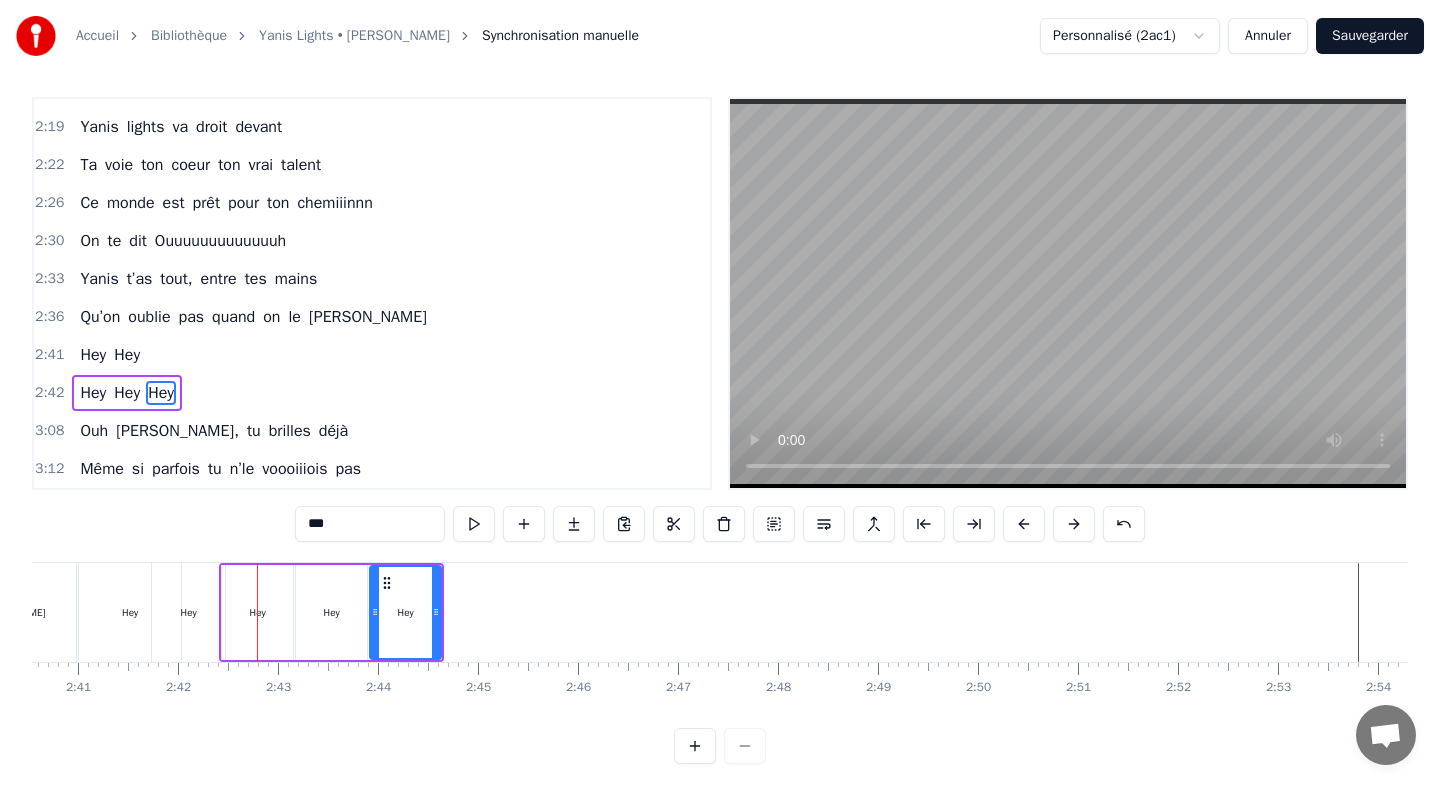 type on "***" 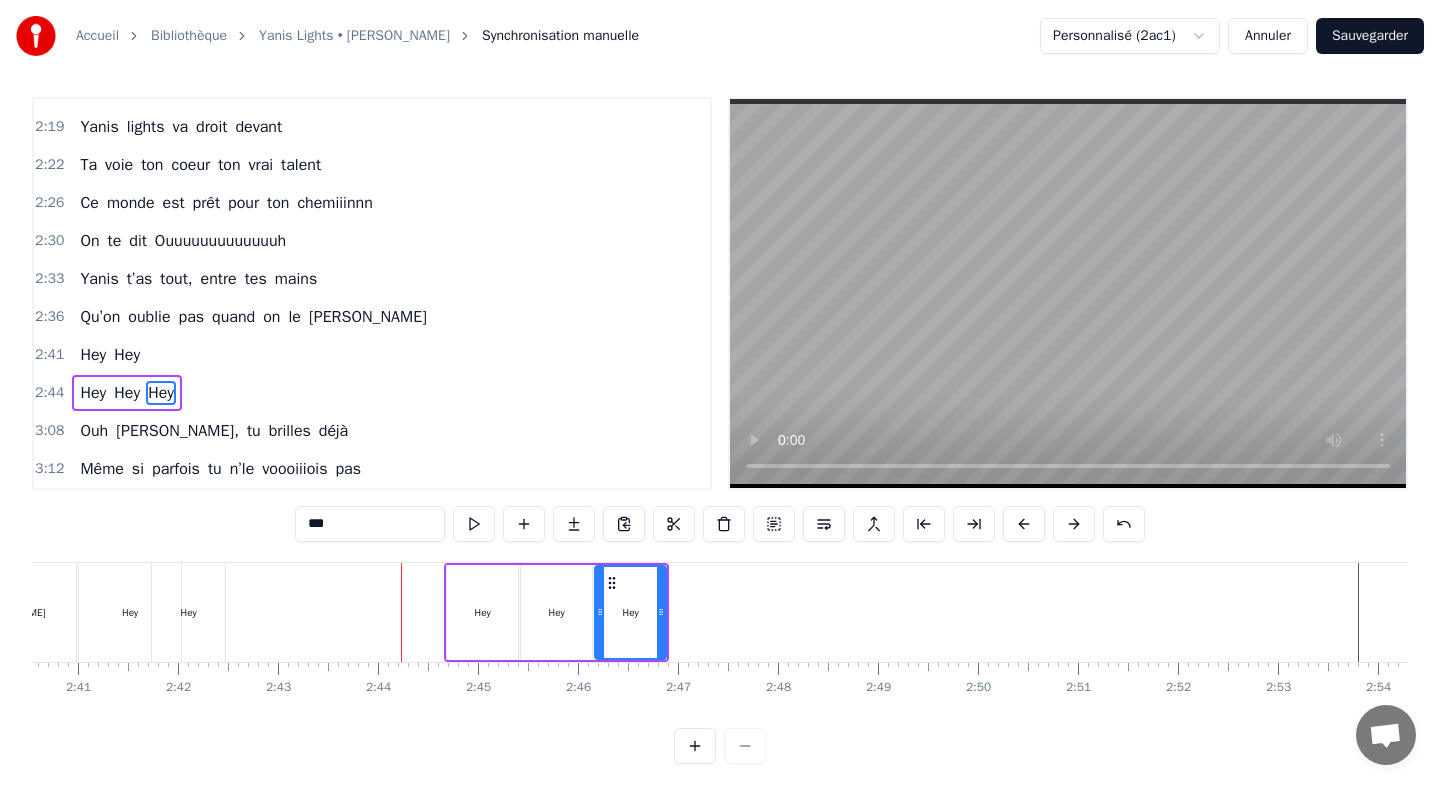 scroll, scrollTop: 0, scrollLeft: 0, axis: both 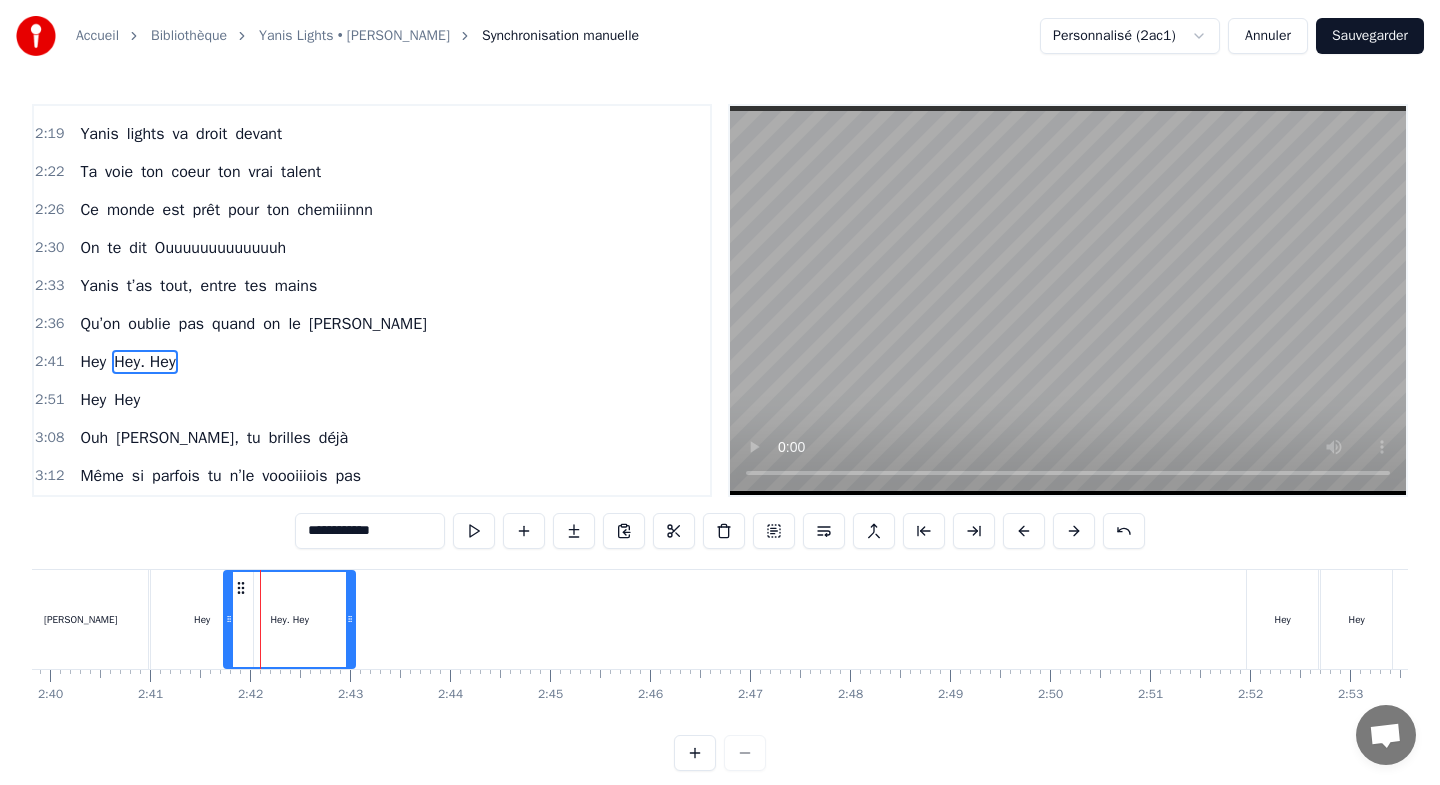 drag, startPoint x: 291, startPoint y: 597, endPoint x: 349, endPoint y: 600, distance: 58.077534 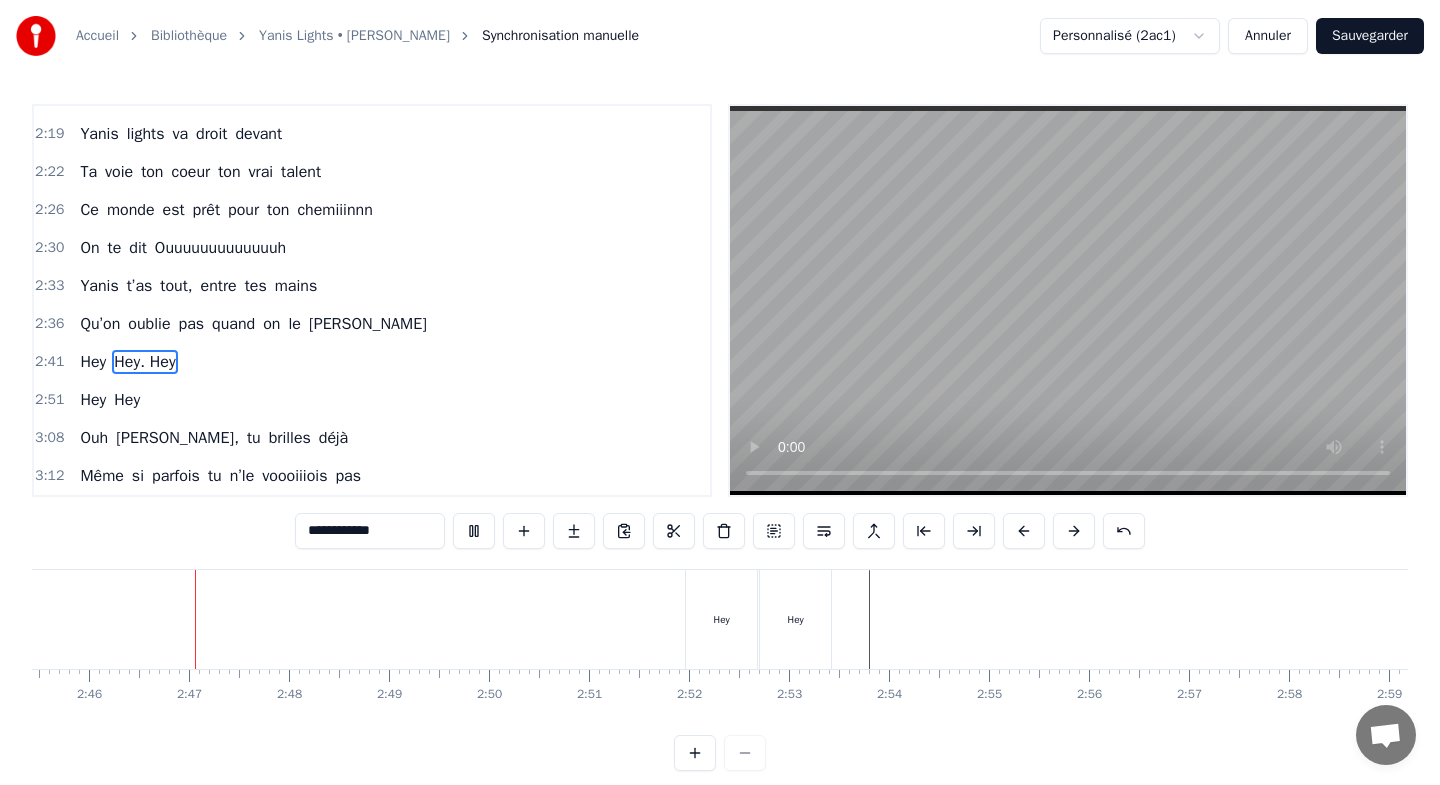 scroll, scrollTop: 0, scrollLeft: 16544, axis: horizontal 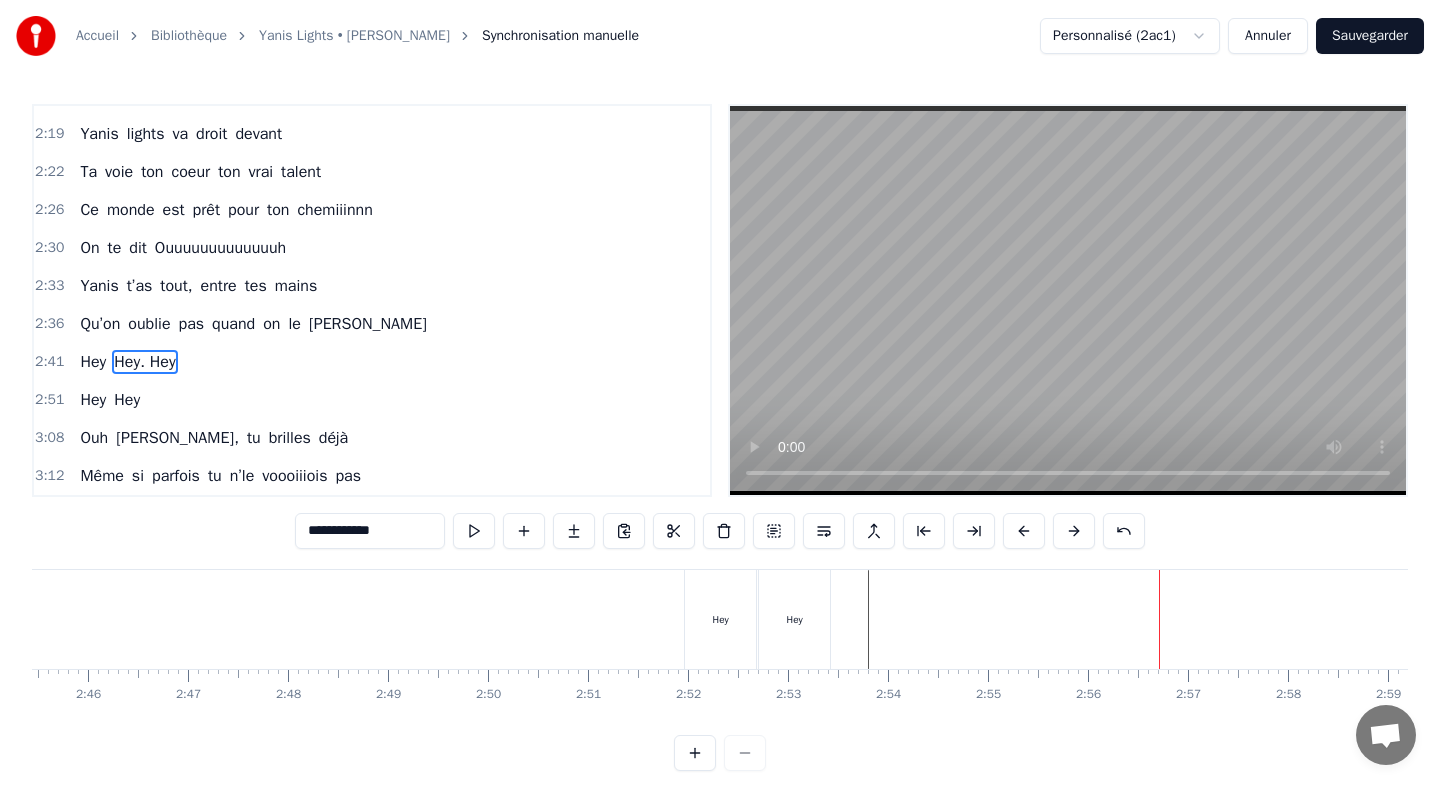 type on "***" 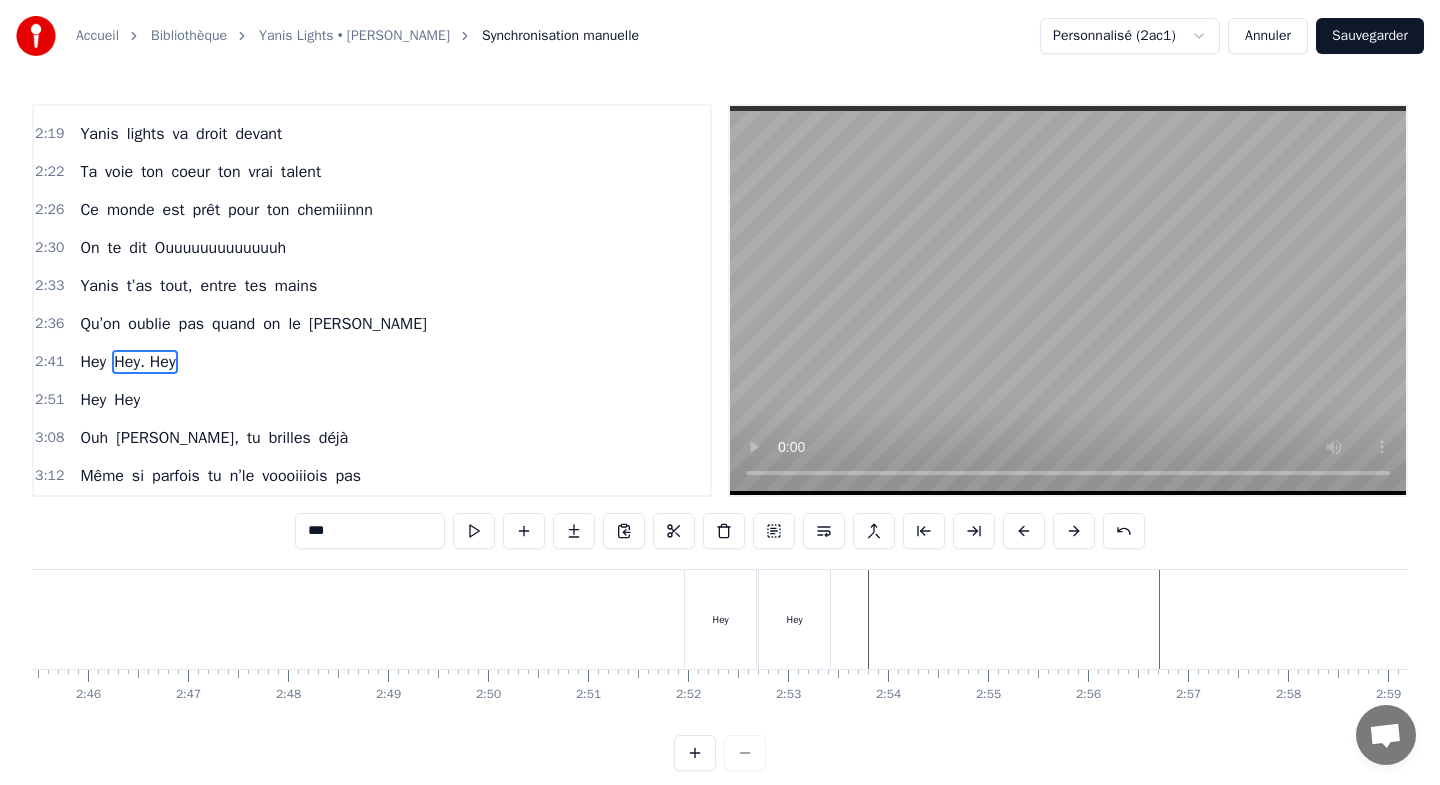 scroll, scrollTop: 7, scrollLeft: 0, axis: vertical 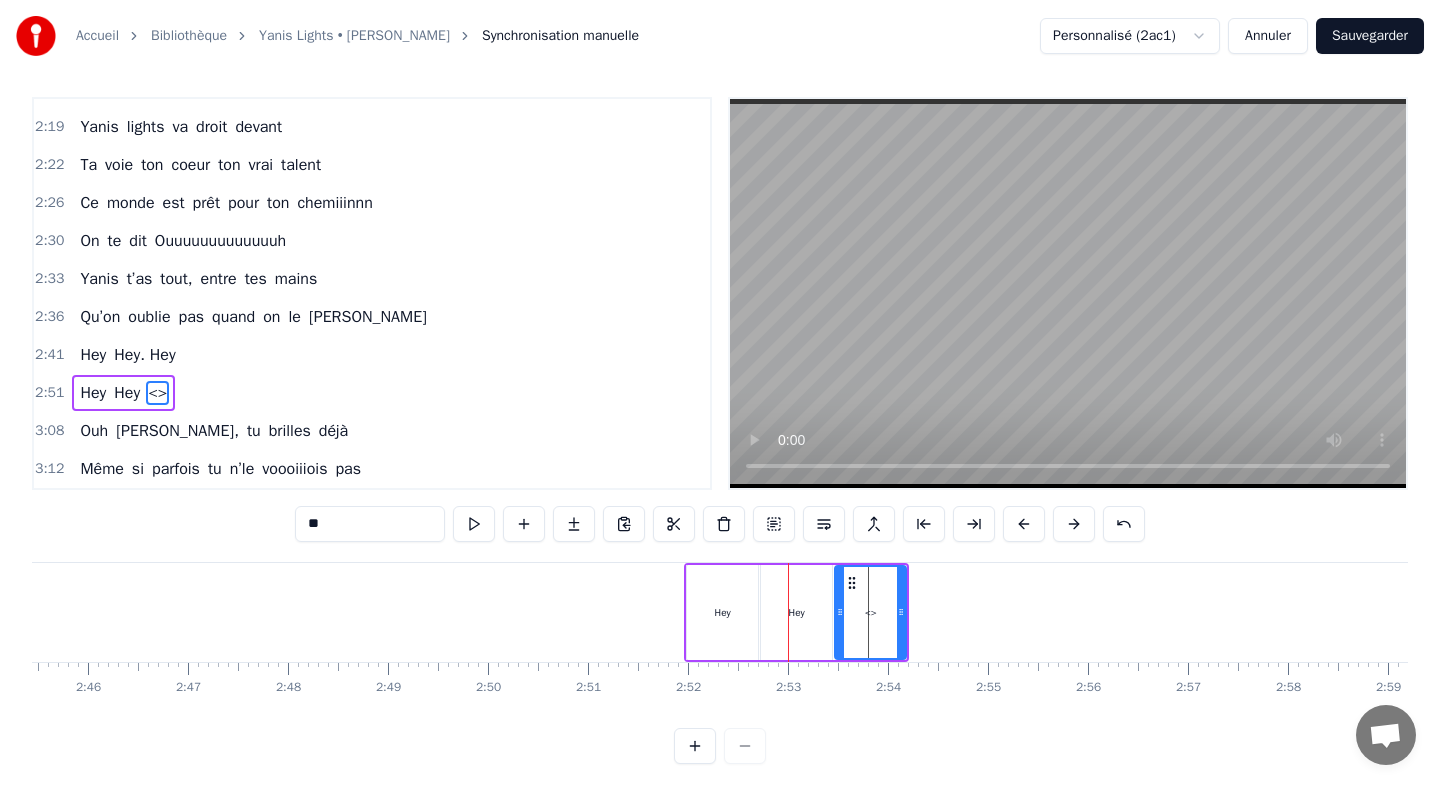 type on "*" 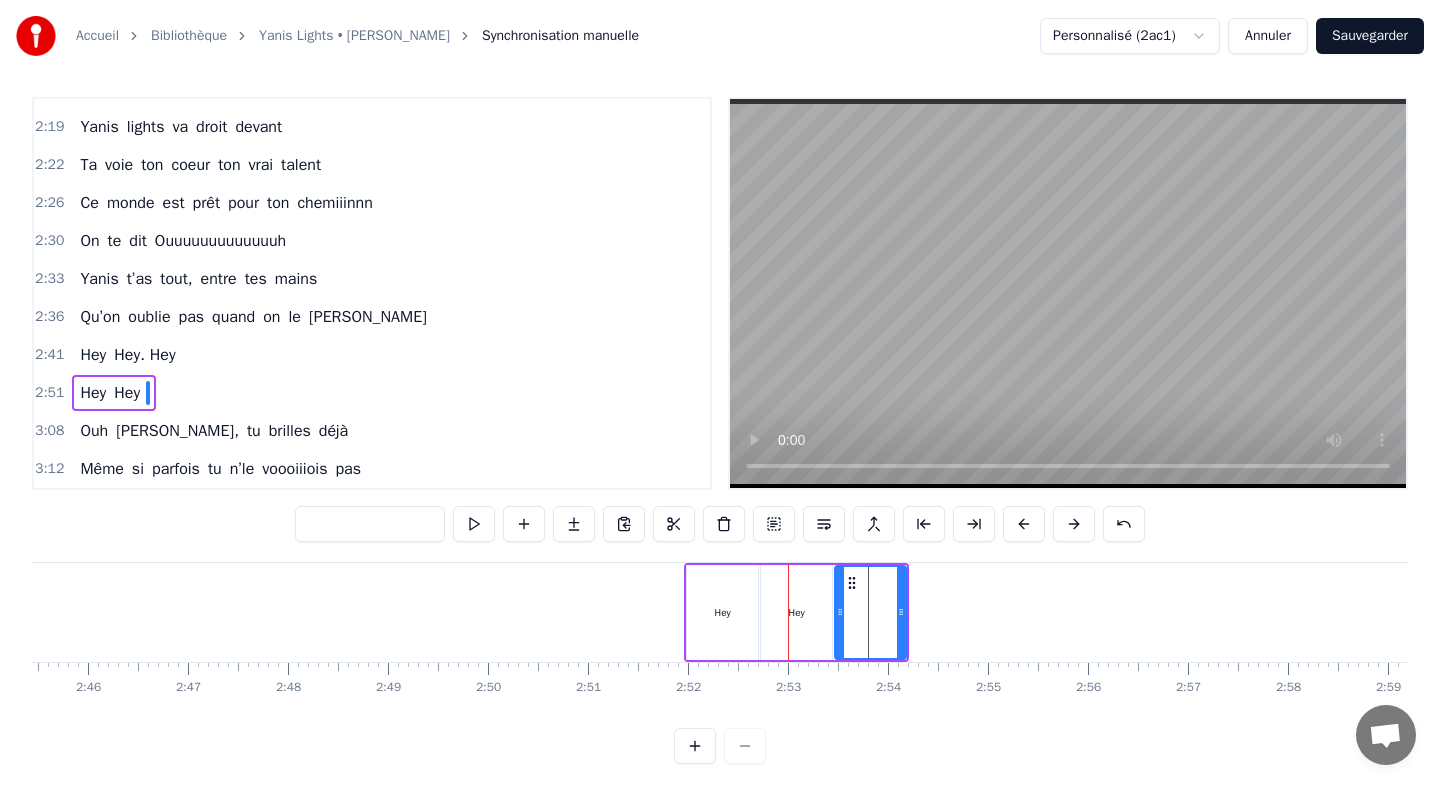 paste on "***" 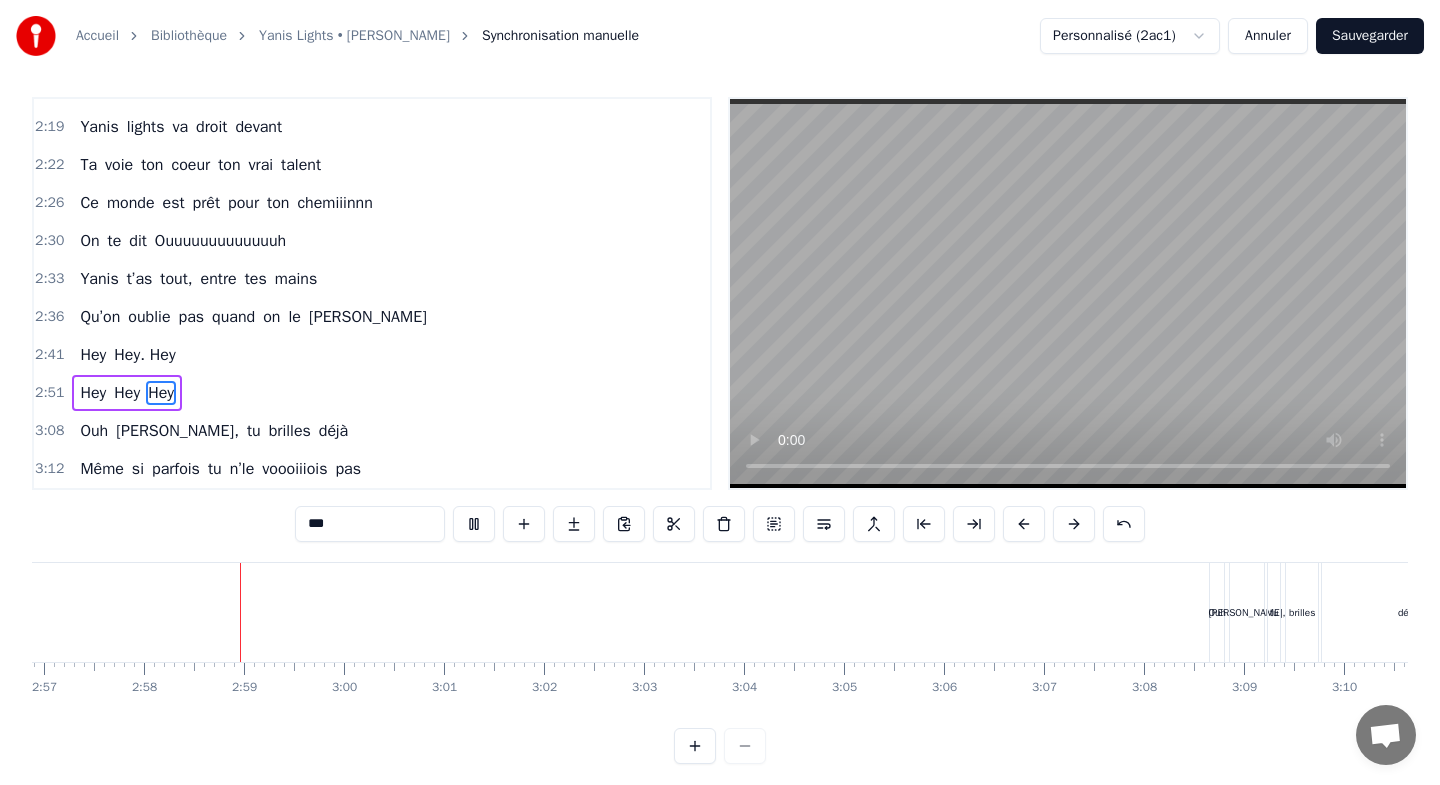 scroll, scrollTop: 0, scrollLeft: 17721, axis: horizontal 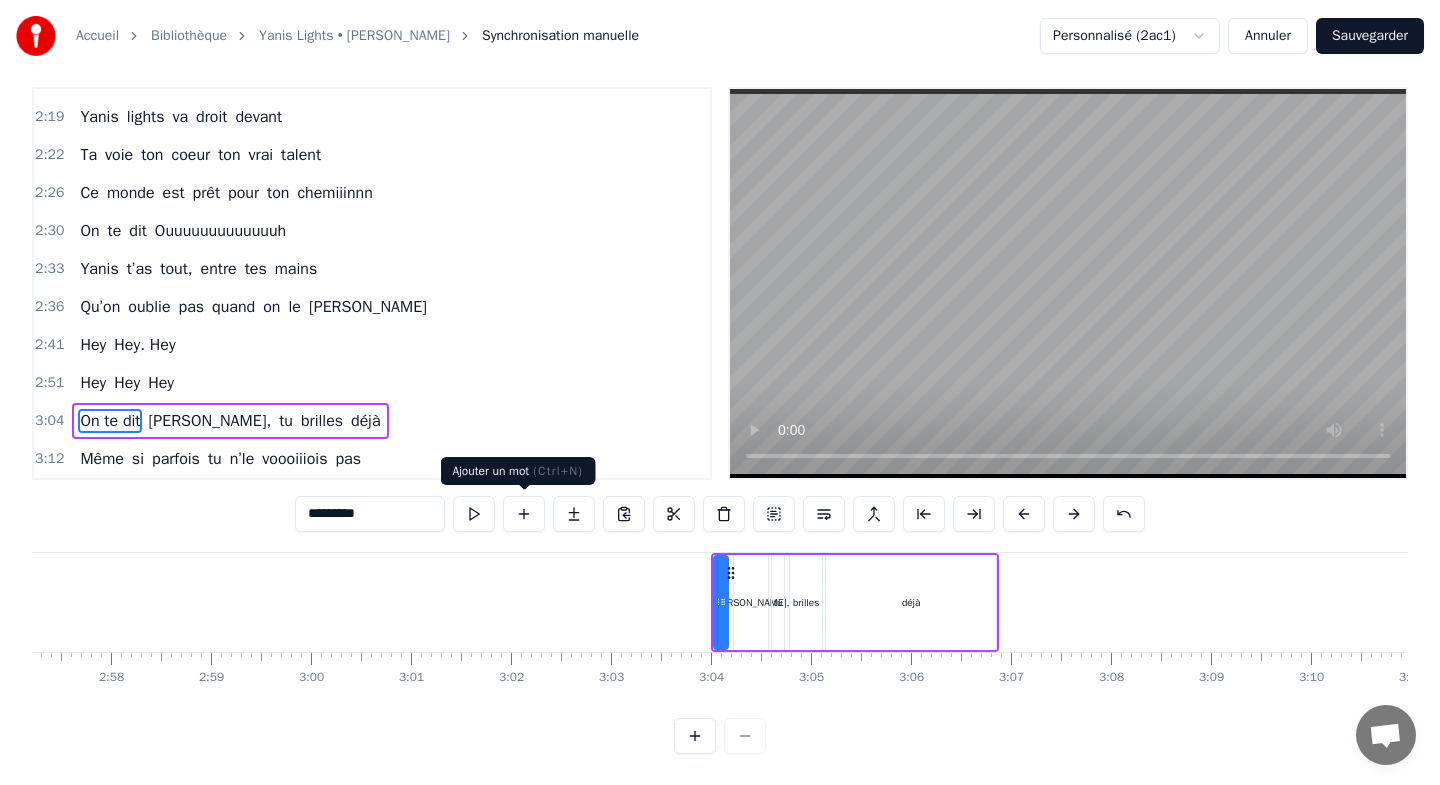 type on "*********" 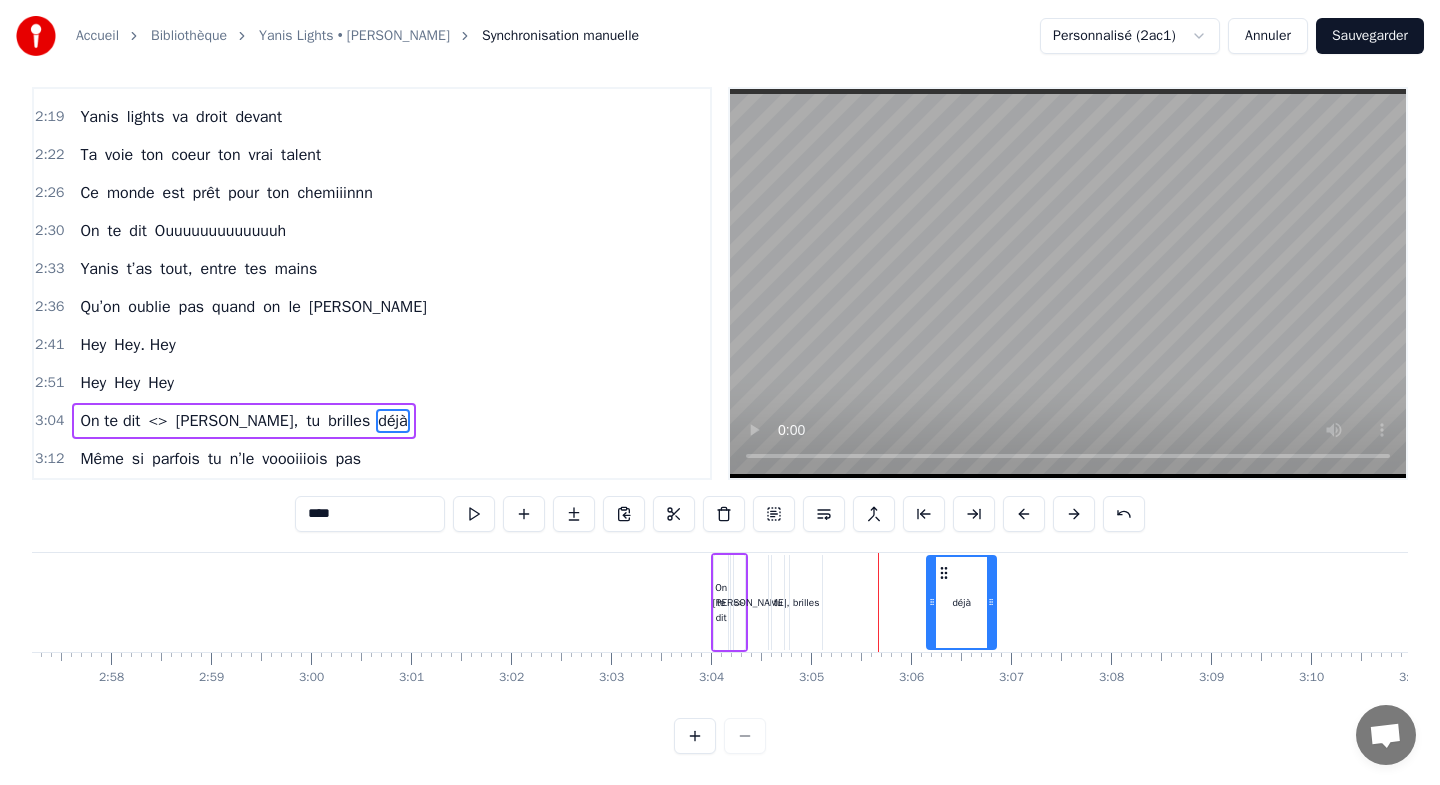 drag, startPoint x: 830, startPoint y: 575, endPoint x: 933, endPoint y: 581, distance: 103.17461 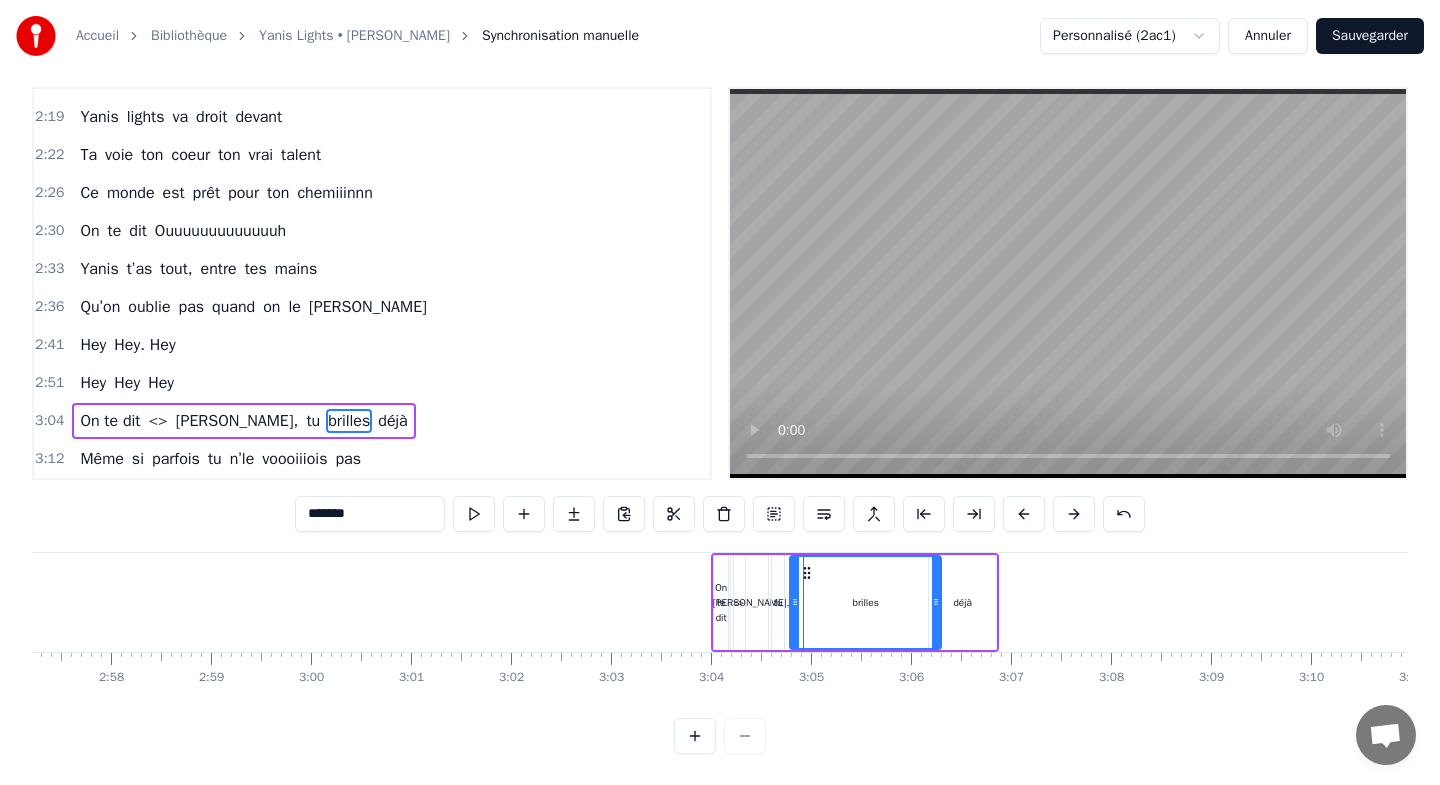 drag, startPoint x: 818, startPoint y: 573, endPoint x: 937, endPoint y: 579, distance: 119.15116 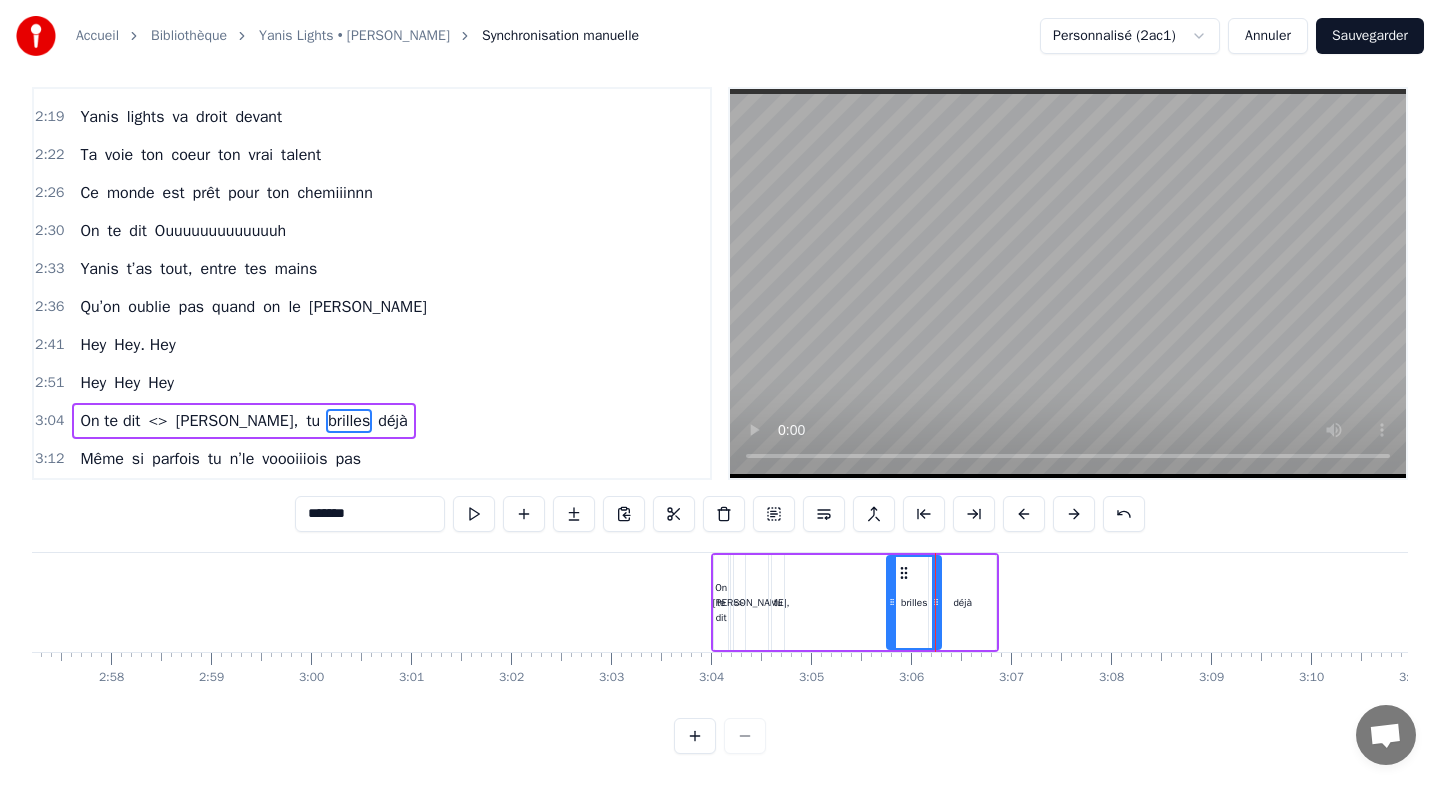 drag, startPoint x: 795, startPoint y: 576, endPoint x: 895, endPoint y: 581, distance: 100.12492 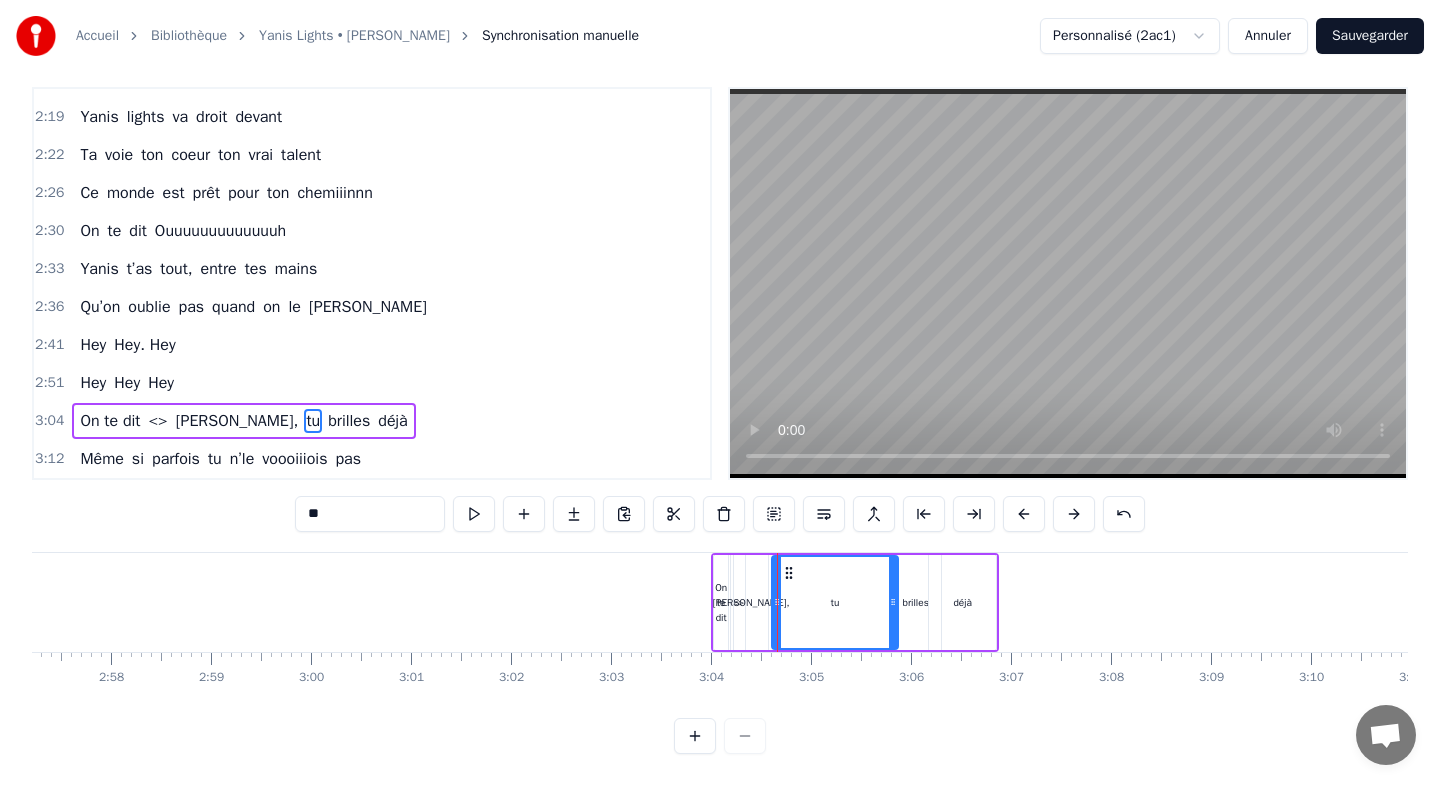 drag, startPoint x: 783, startPoint y: 576, endPoint x: 897, endPoint y: 581, distance: 114.1096 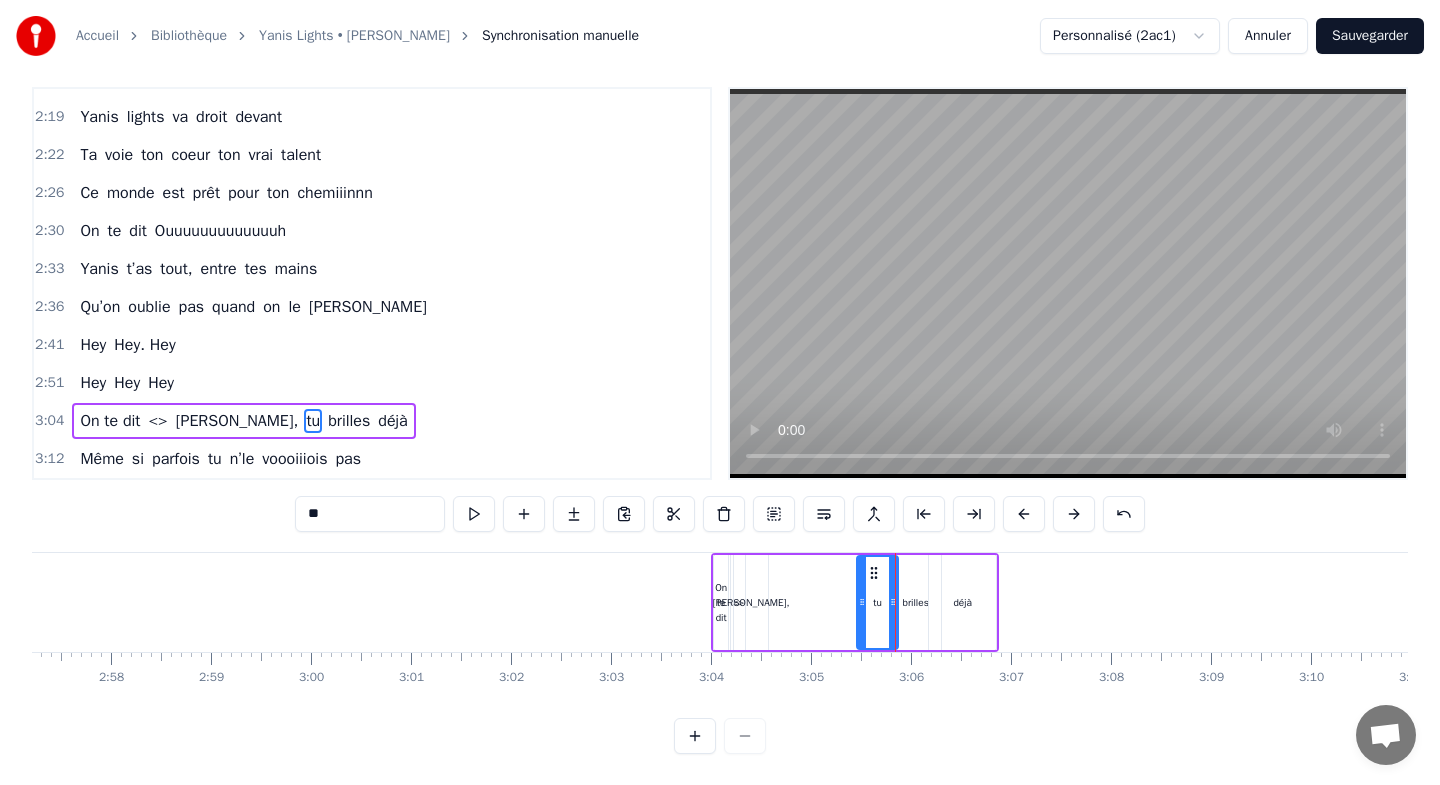 drag, startPoint x: 778, startPoint y: 578, endPoint x: 863, endPoint y: 586, distance: 85.37564 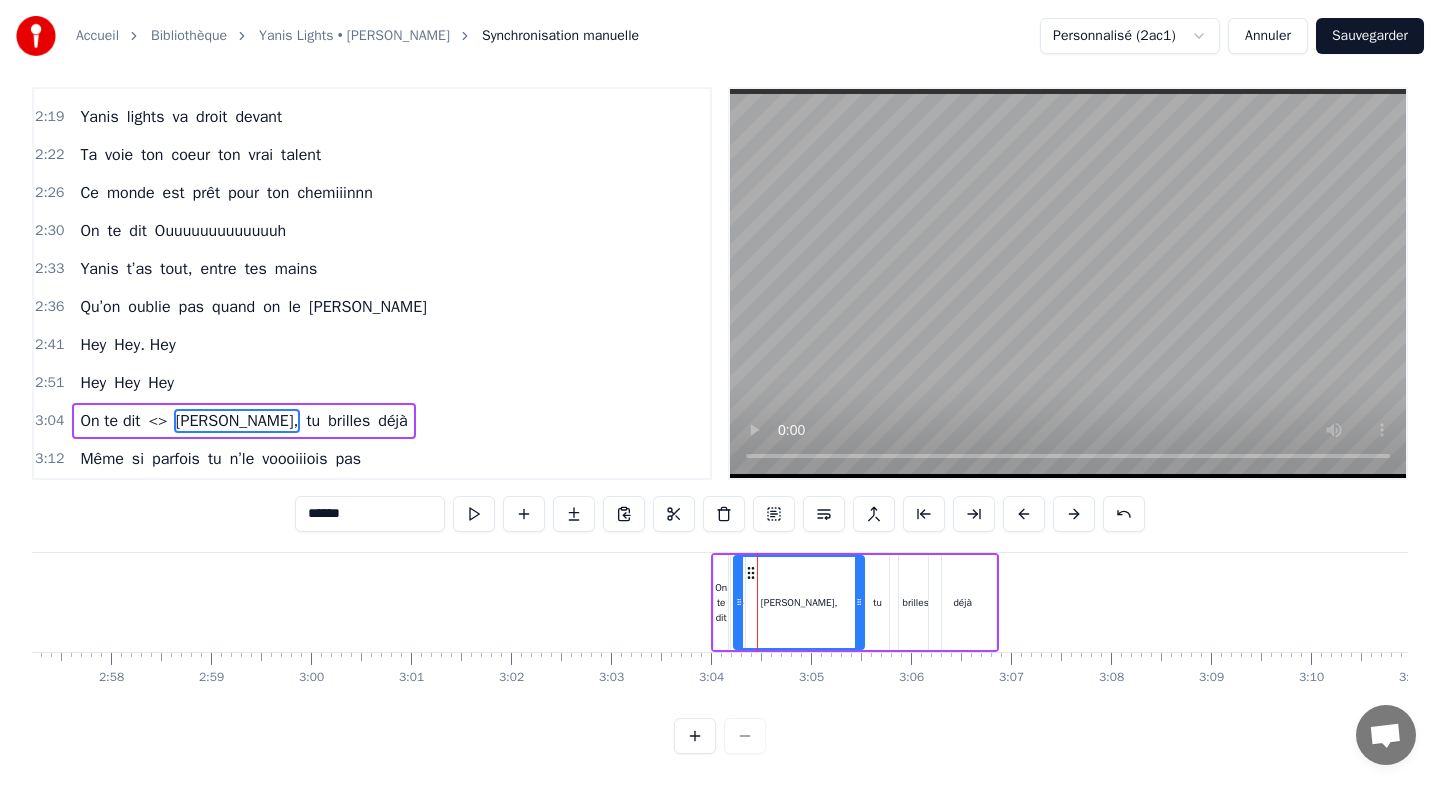 drag, startPoint x: 763, startPoint y: 577, endPoint x: 859, endPoint y: 585, distance: 96.332756 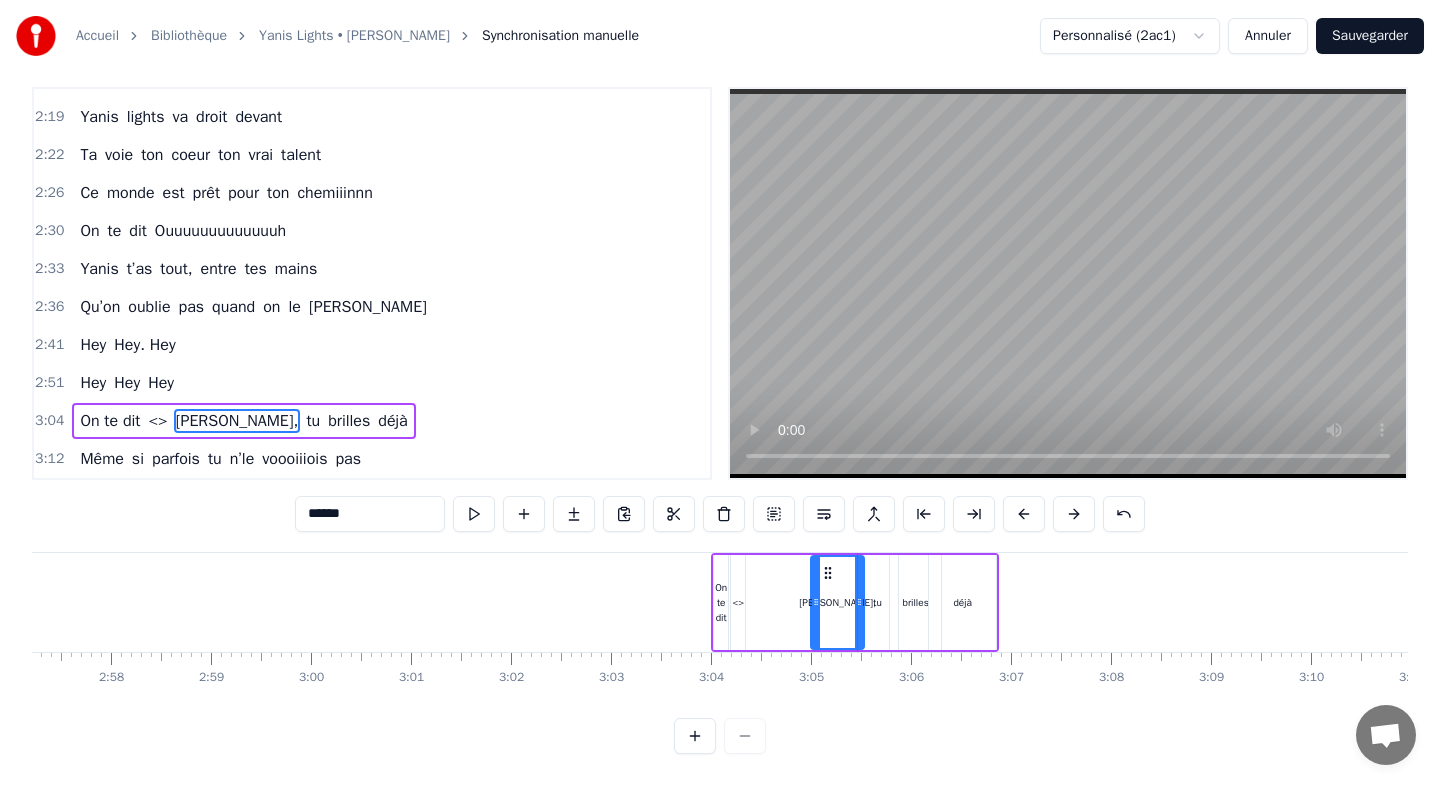 drag, startPoint x: 741, startPoint y: 576, endPoint x: 820, endPoint y: 587, distance: 79.762146 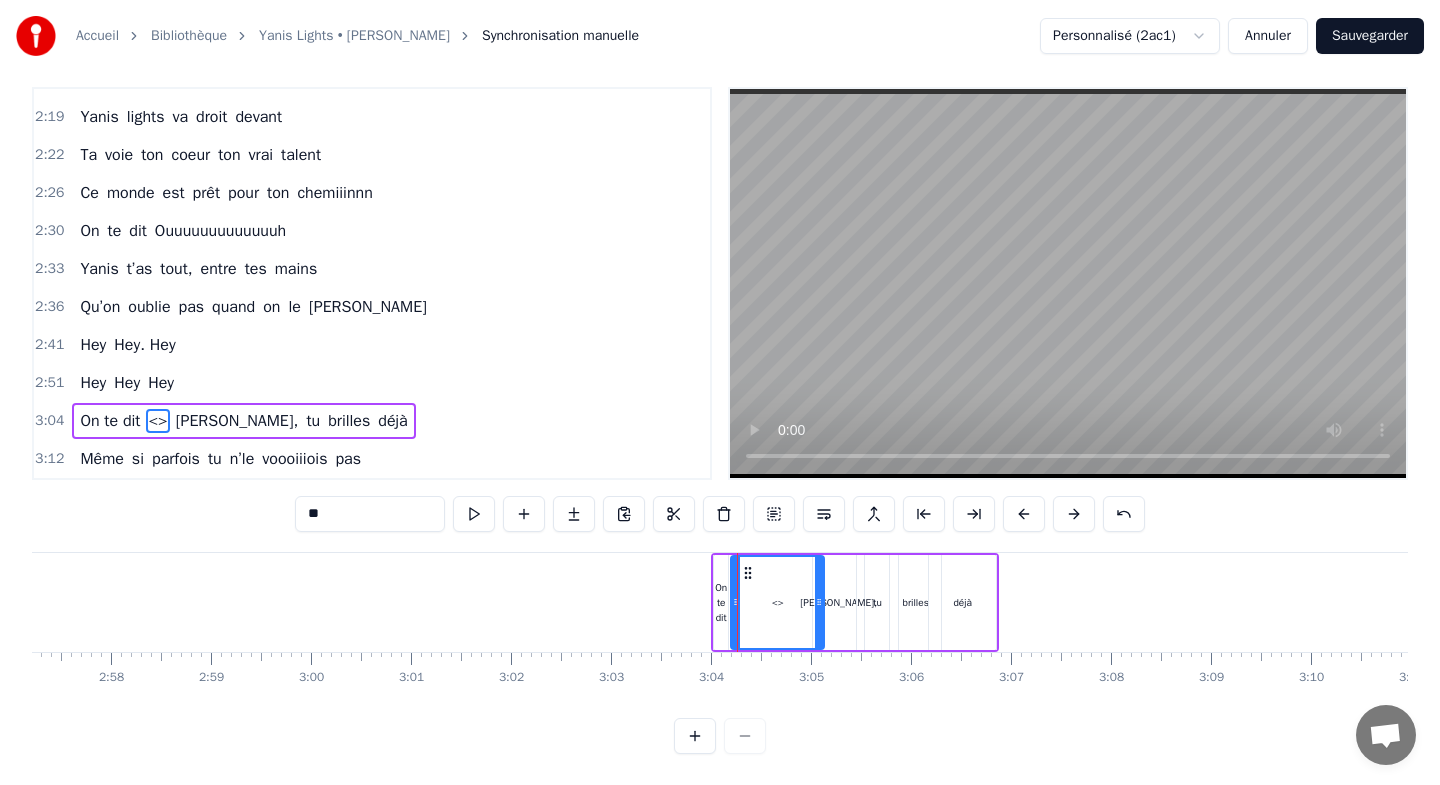 drag, startPoint x: 742, startPoint y: 571, endPoint x: 821, endPoint y: 578, distance: 79.30952 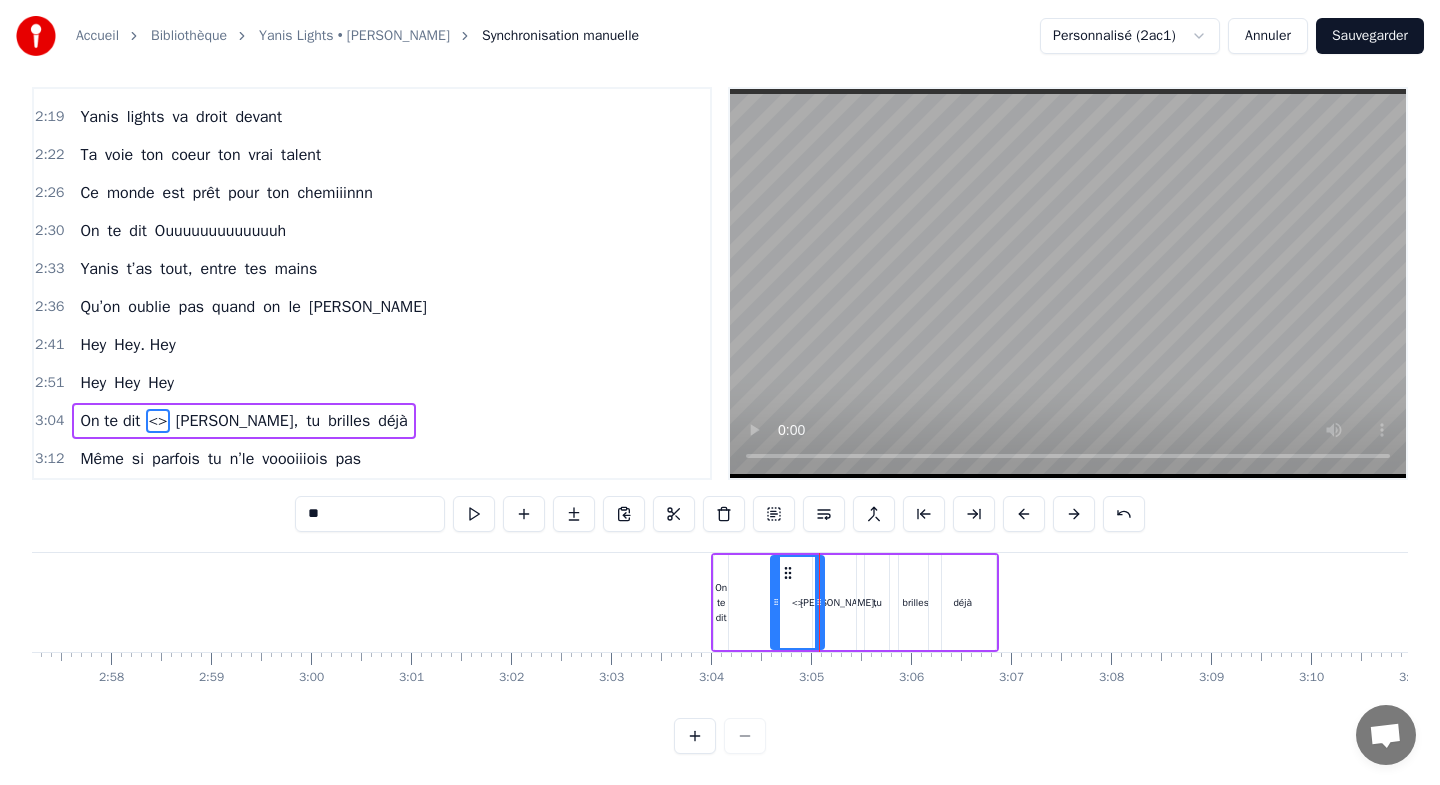 drag, startPoint x: 737, startPoint y: 574, endPoint x: 777, endPoint y: 576, distance: 40.04997 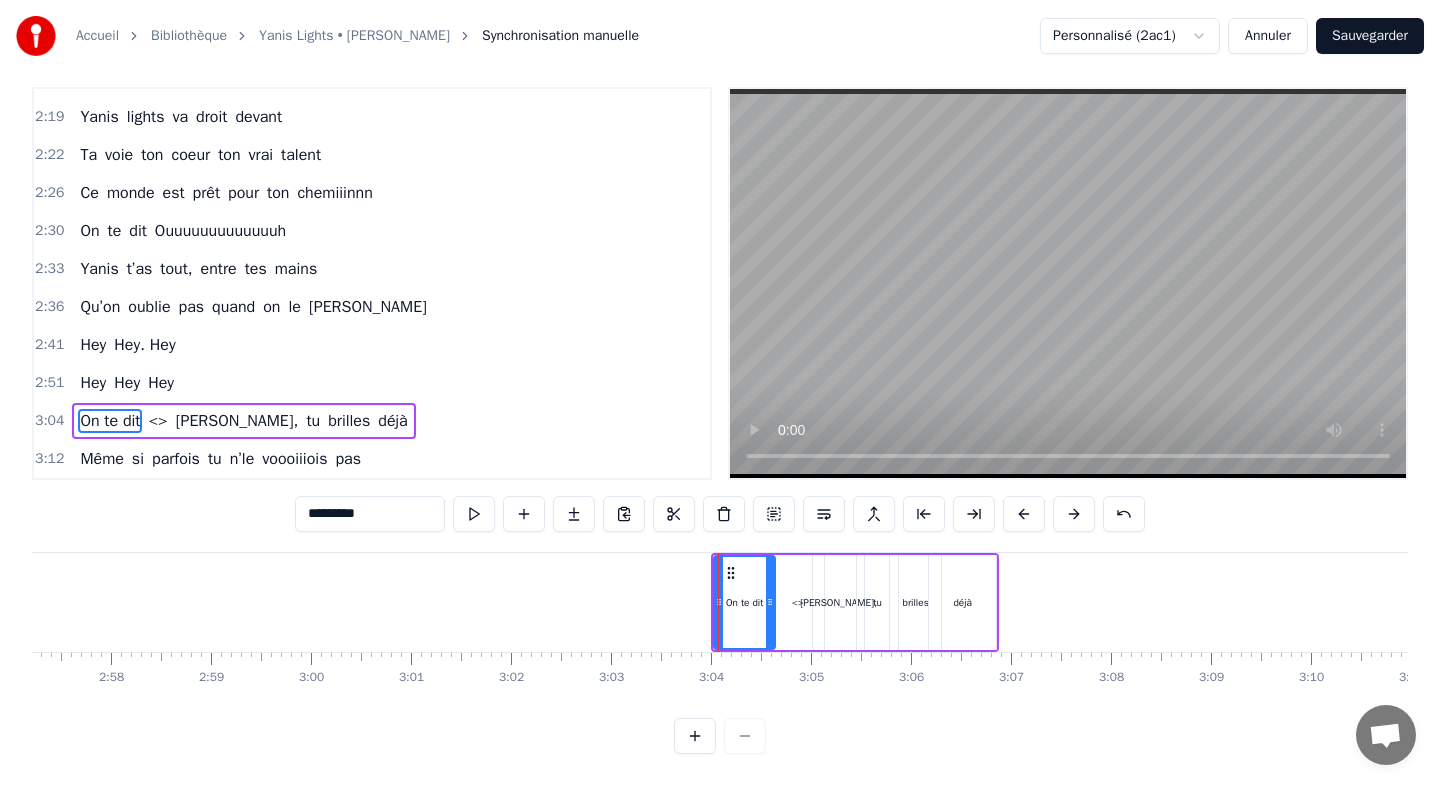 drag, startPoint x: 726, startPoint y: 567, endPoint x: 773, endPoint y: 568, distance: 47.010635 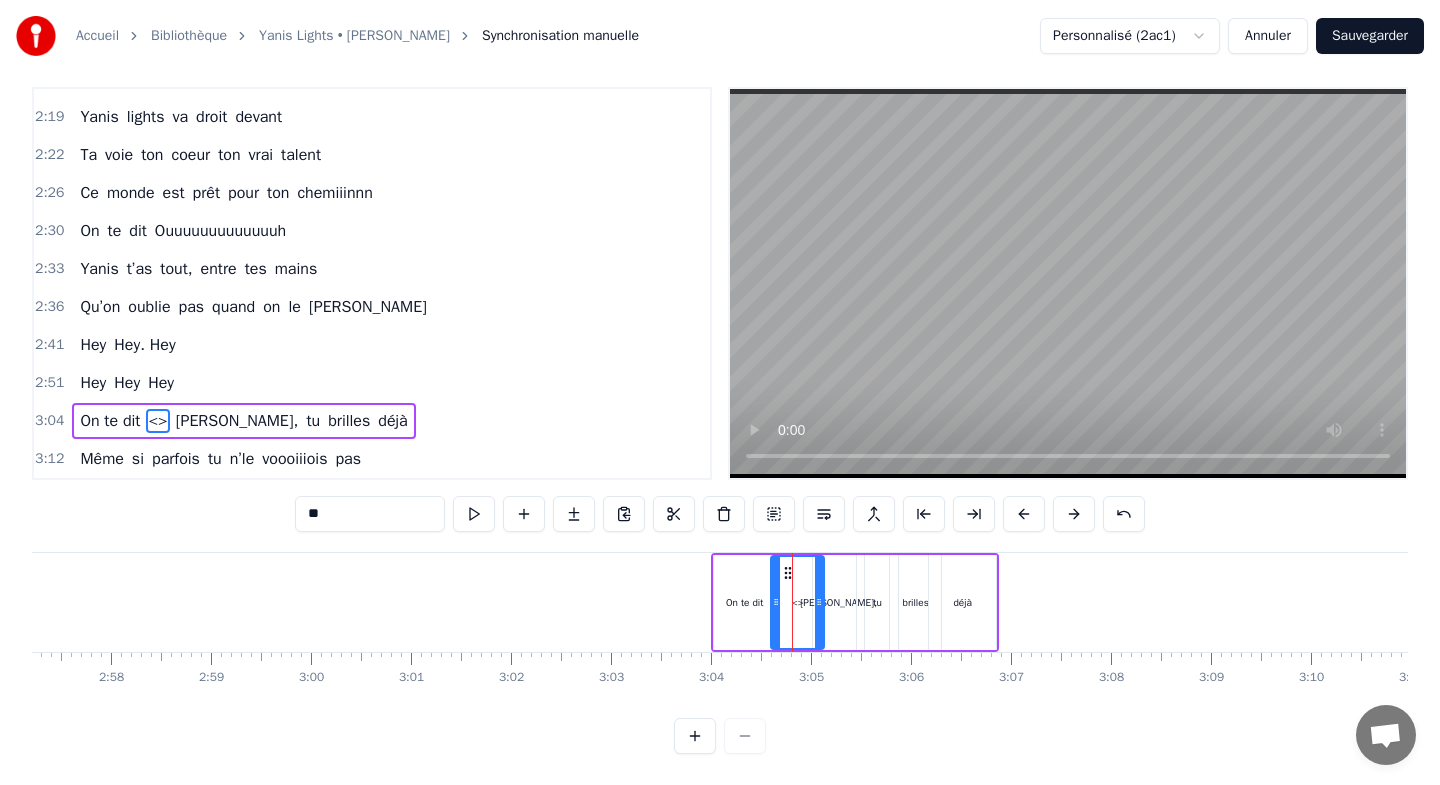 type on "*" 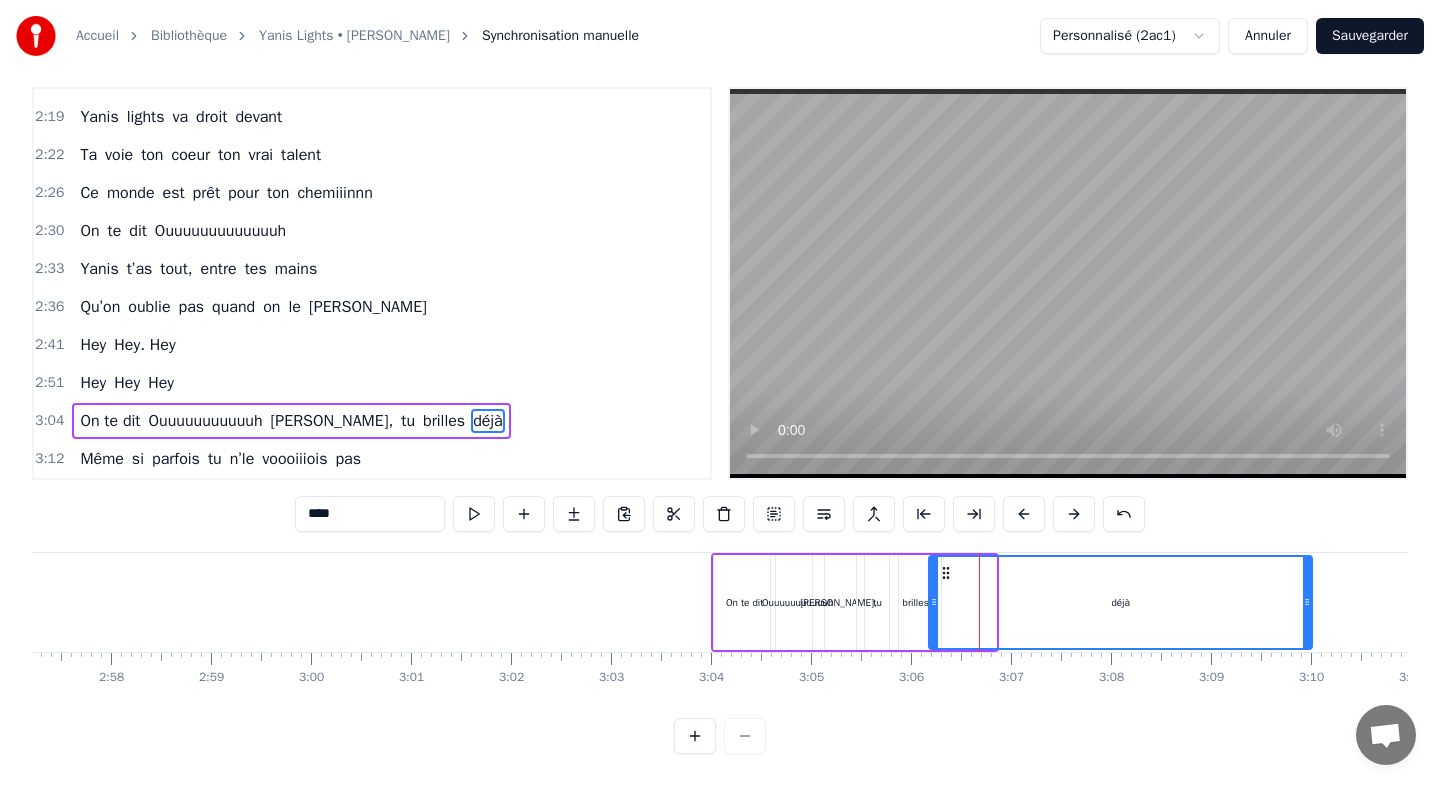drag, startPoint x: 993, startPoint y: 571, endPoint x: 1309, endPoint y: 590, distance: 316.57068 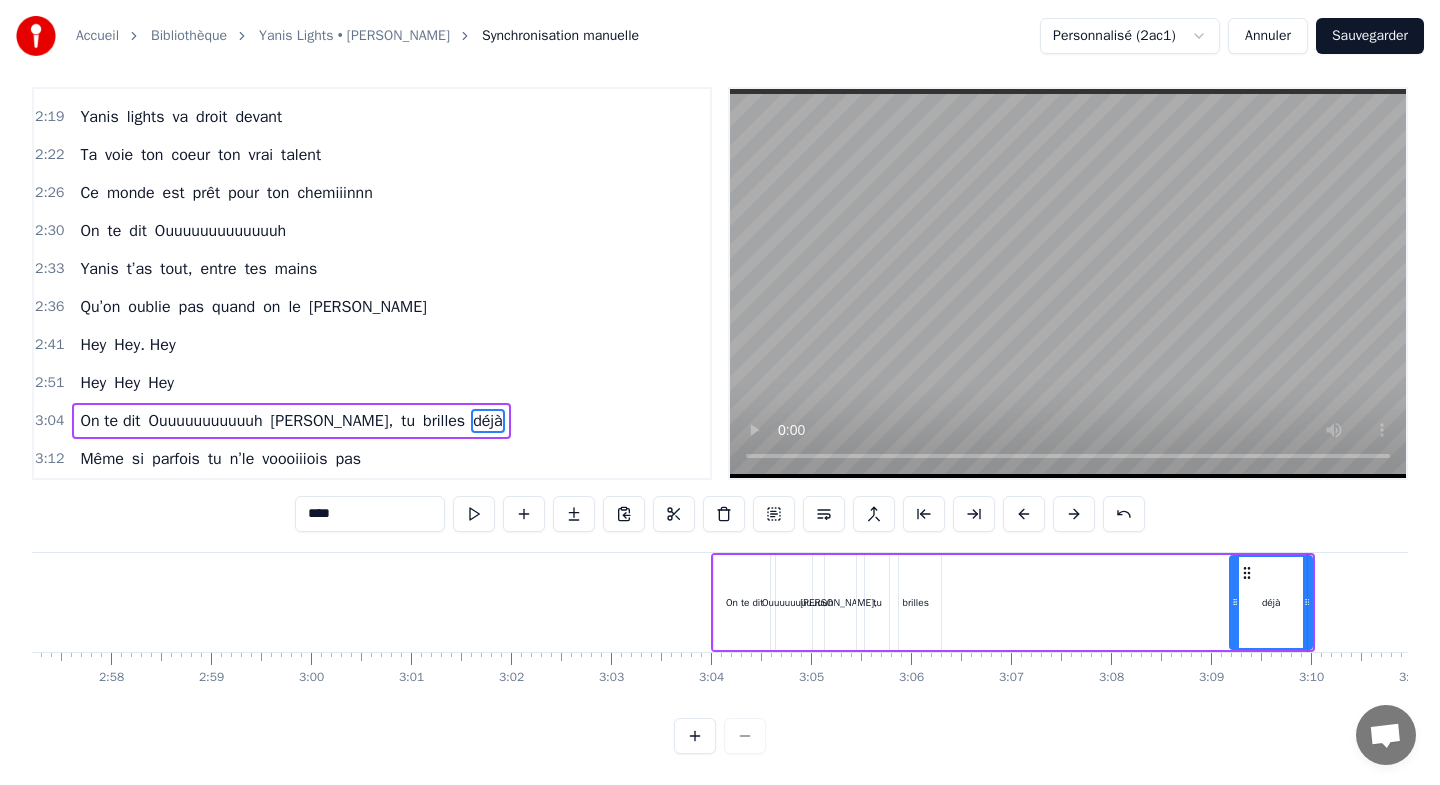 drag, startPoint x: 932, startPoint y: 569, endPoint x: 1233, endPoint y: 595, distance: 302.12085 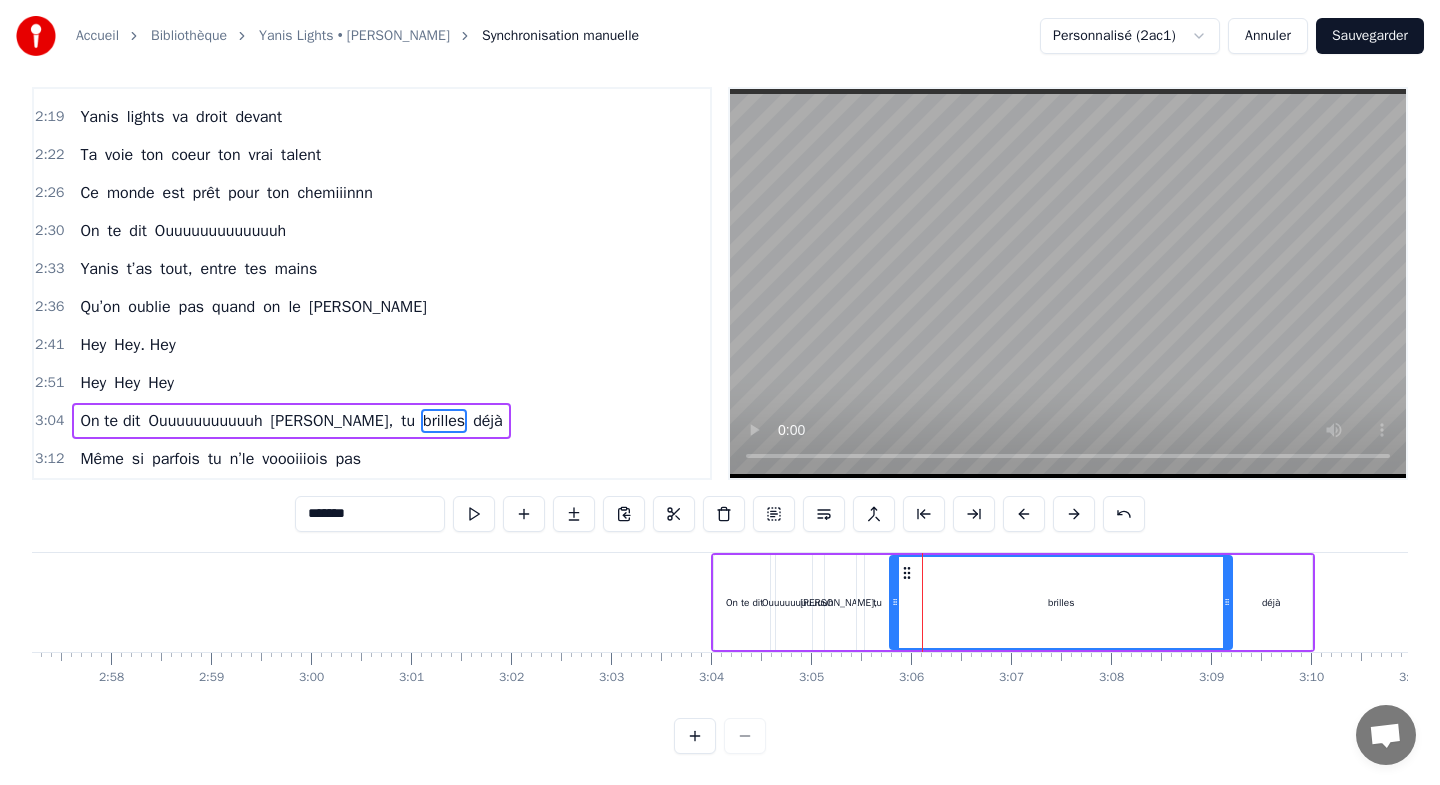 drag, startPoint x: 939, startPoint y: 577, endPoint x: 1230, endPoint y: 616, distance: 293.60178 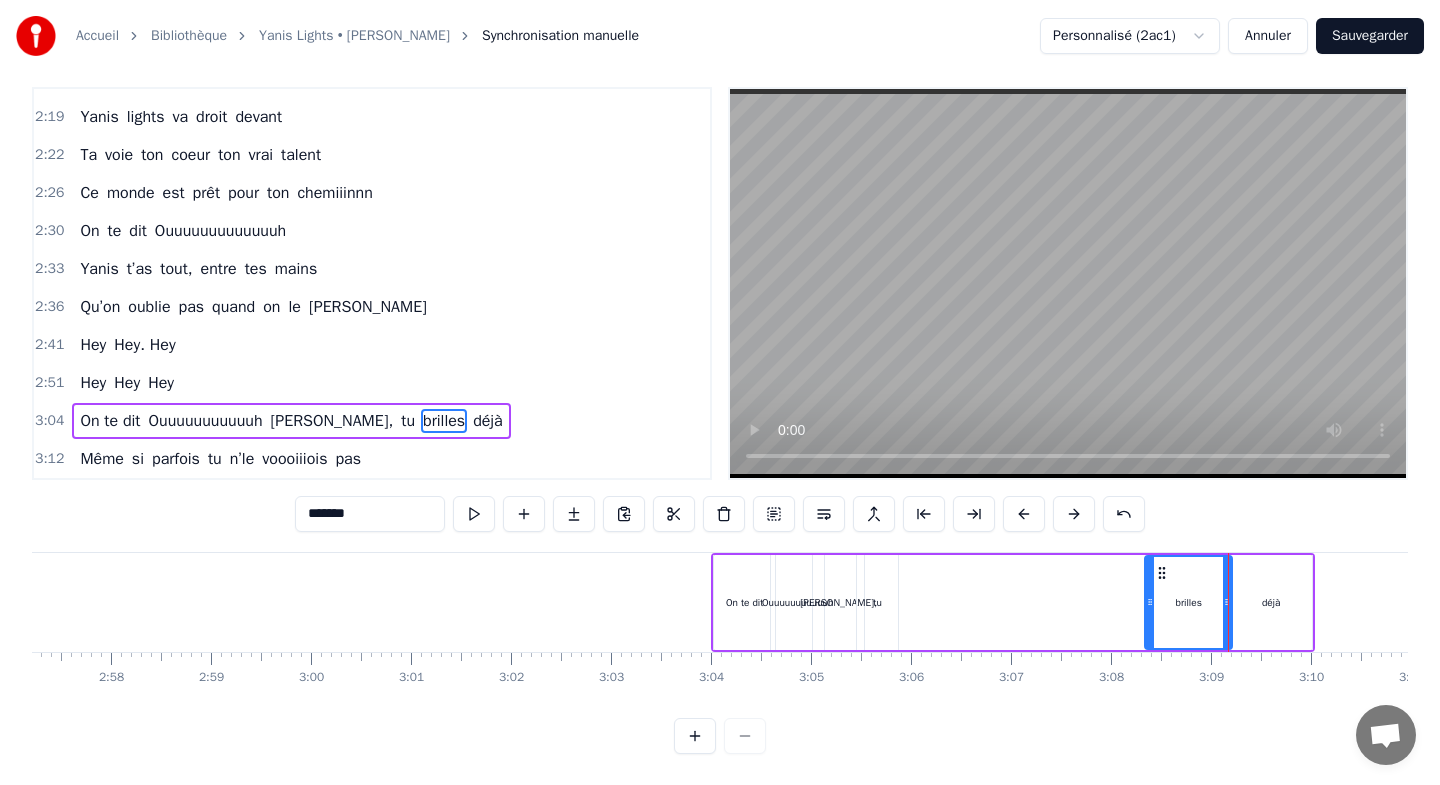 drag, startPoint x: 895, startPoint y: 580, endPoint x: 1150, endPoint y: 602, distance: 255.94727 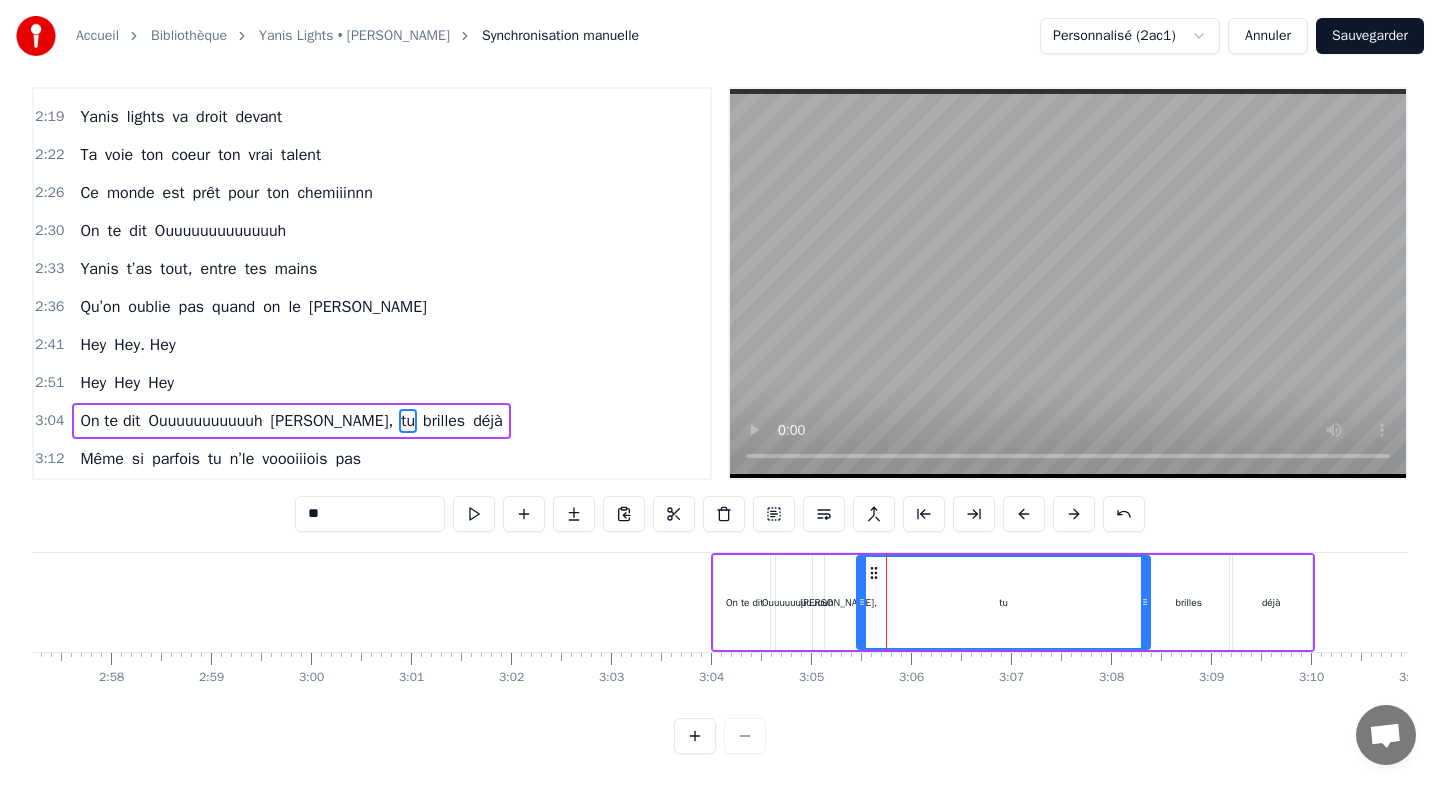 drag, startPoint x: 894, startPoint y: 576, endPoint x: 1146, endPoint y: 597, distance: 252.87349 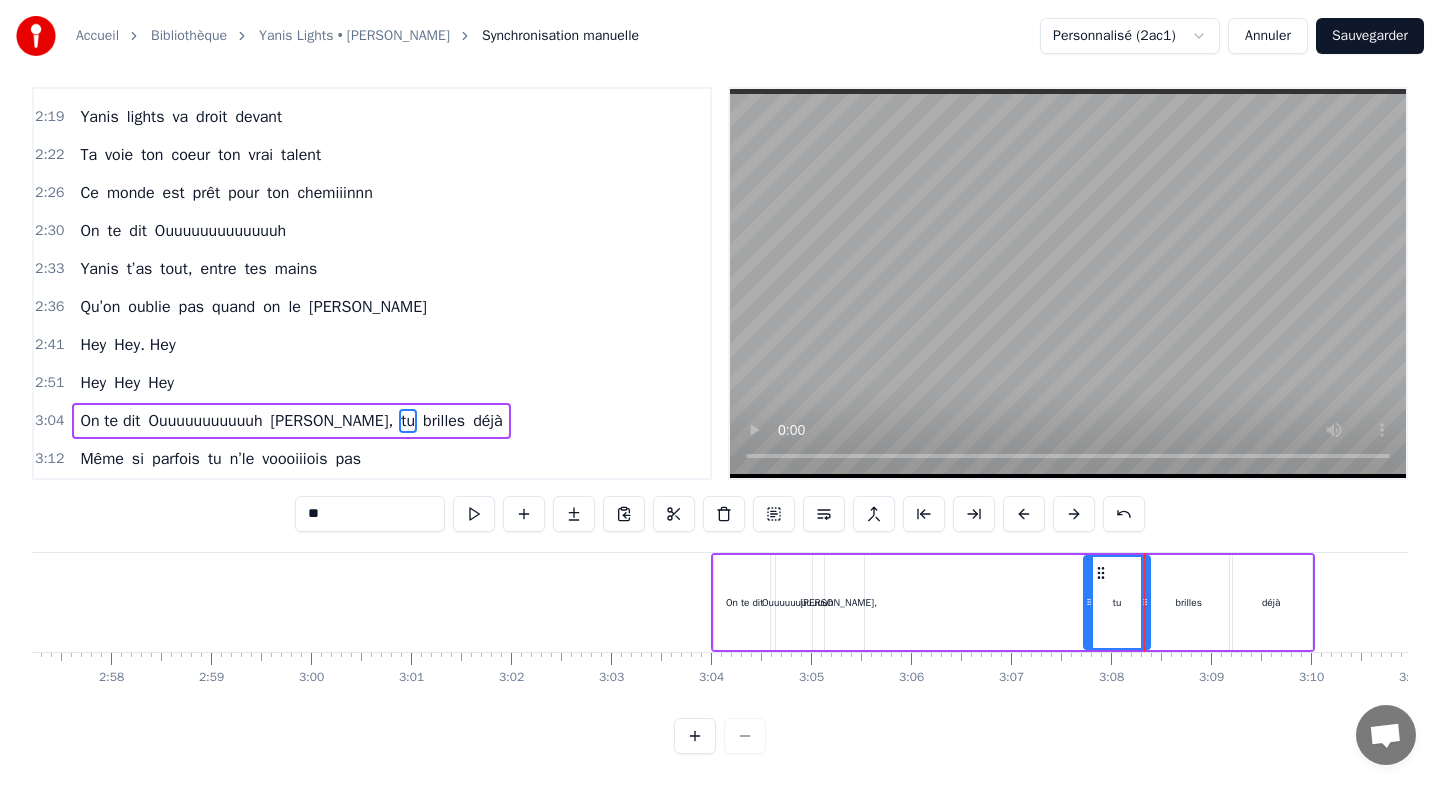 drag, startPoint x: 862, startPoint y: 571, endPoint x: 1090, endPoint y: 588, distance: 228.63289 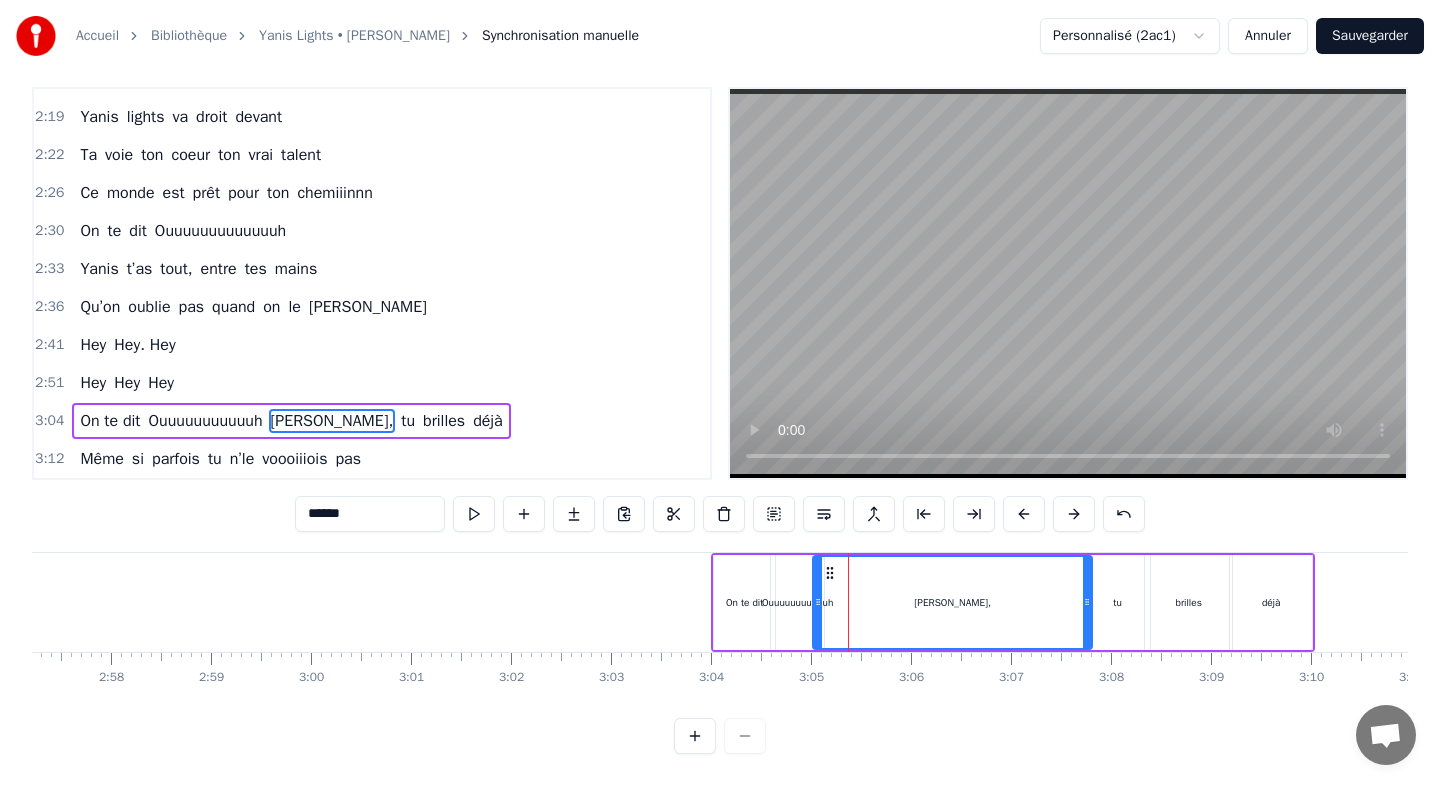 drag, startPoint x: 861, startPoint y: 573, endPoint x: 1089, endPoint y: 589, distance: 228.56071 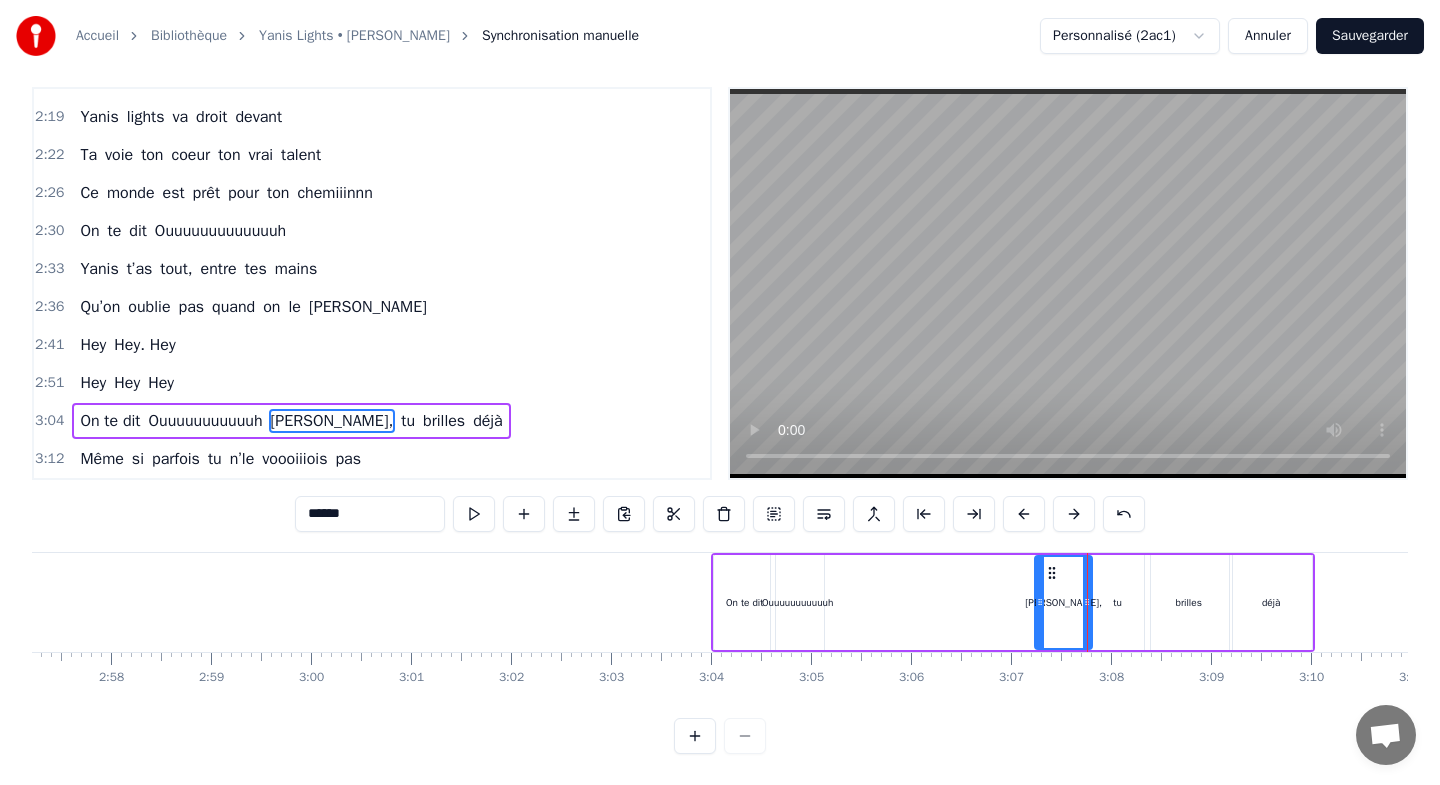 drag, startPoint x: 819, startPoint y: 577, endPoint x: 1041, endPoint y: 581, distance: 222.03603 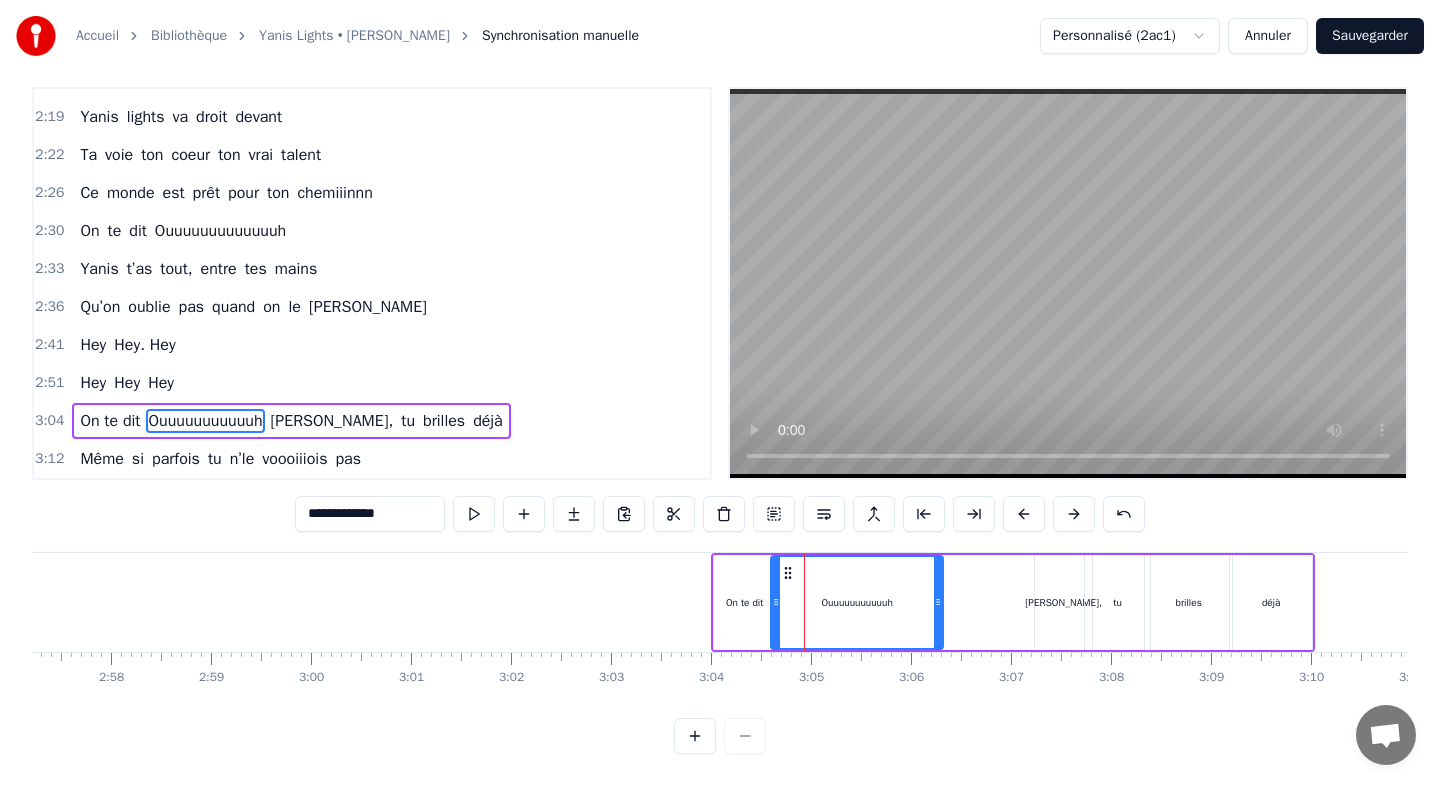 drag, startPoint x: 821, startPoint y: 572, endPoint x: 940, endPoint y: 582, distance: 119.419426 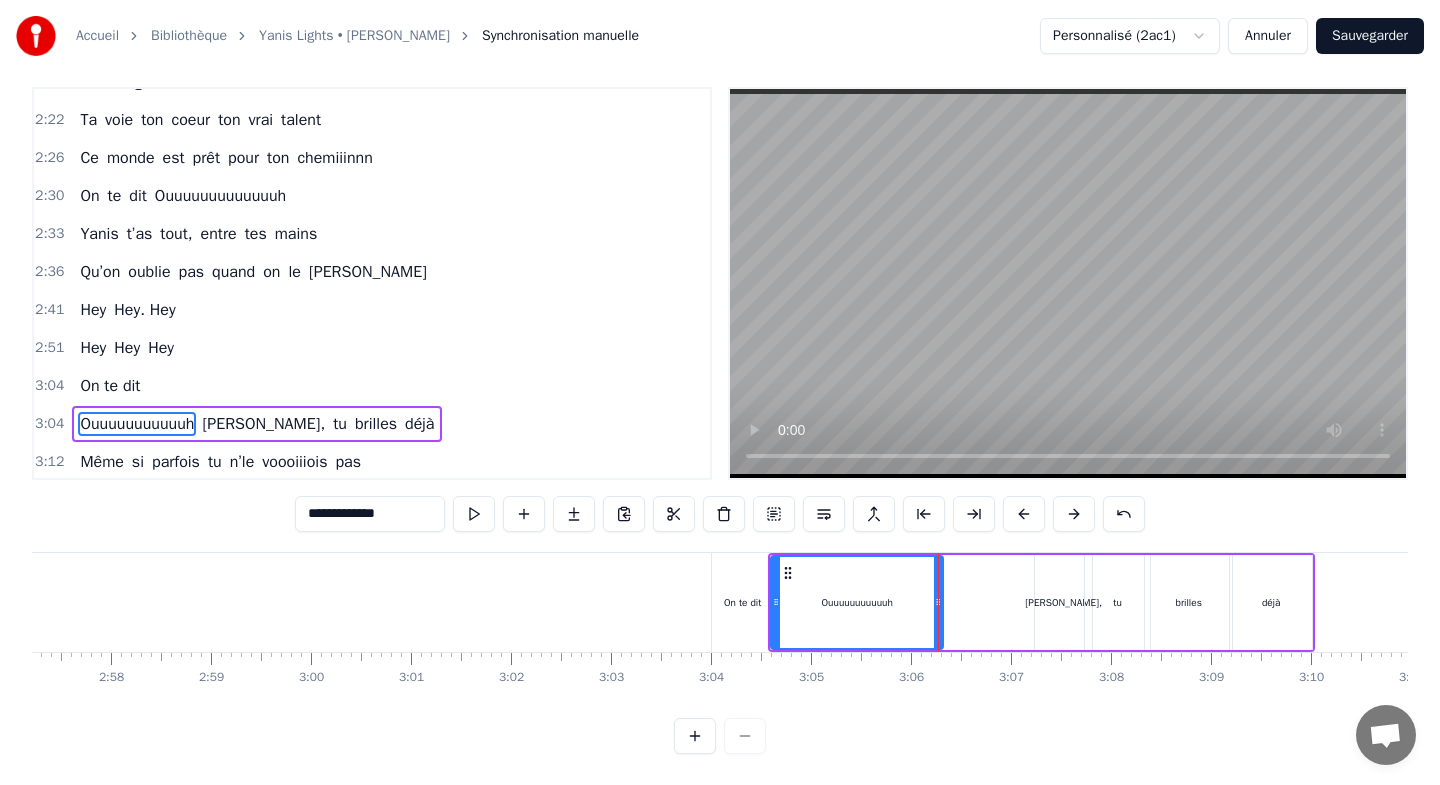 scroll, scrollTop: 1207, scrollLeft: 0, axis: vertical 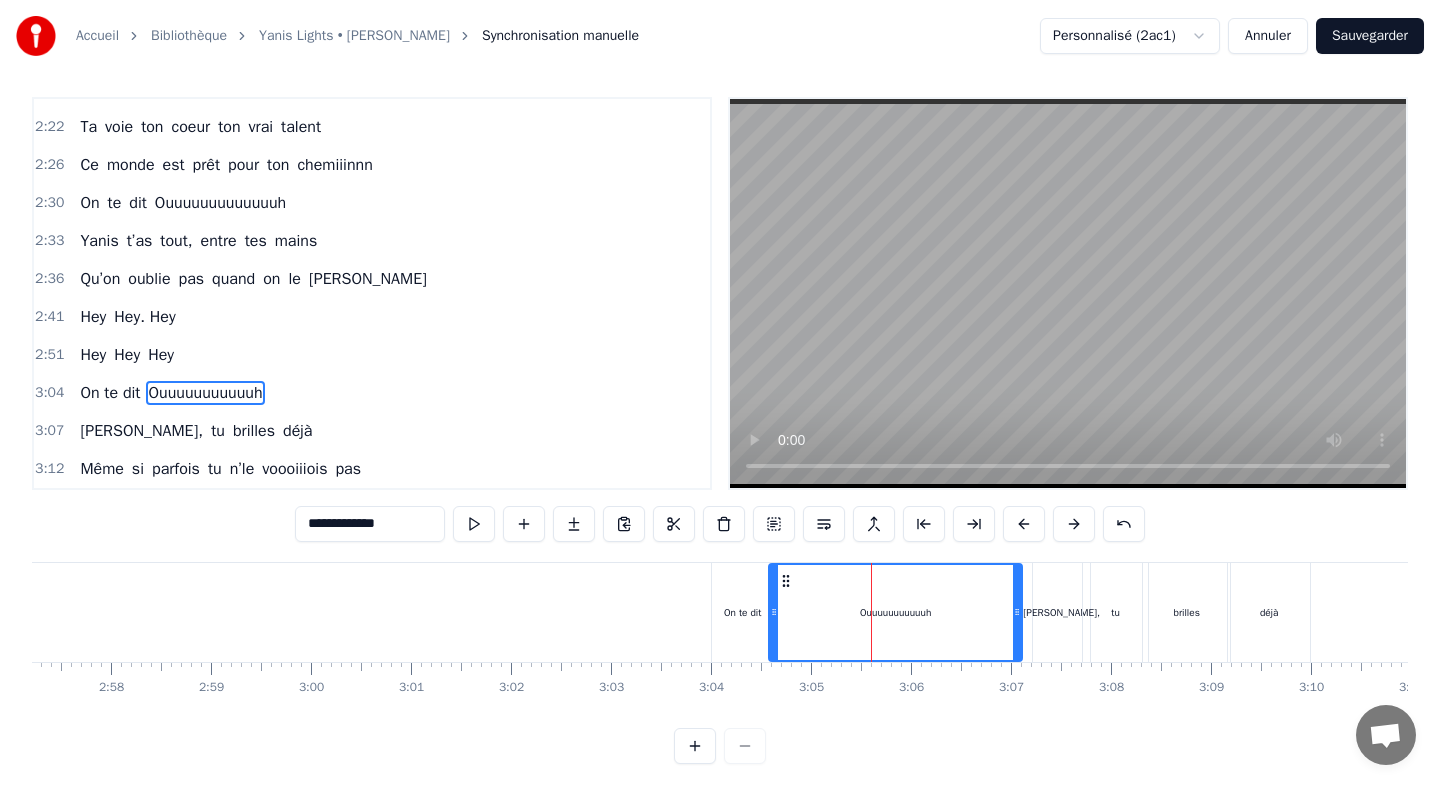 drag, startPoint x: 937, startPoint y: 585, endPoint x: 1018, endPoint y: 593, distance: 81.394104 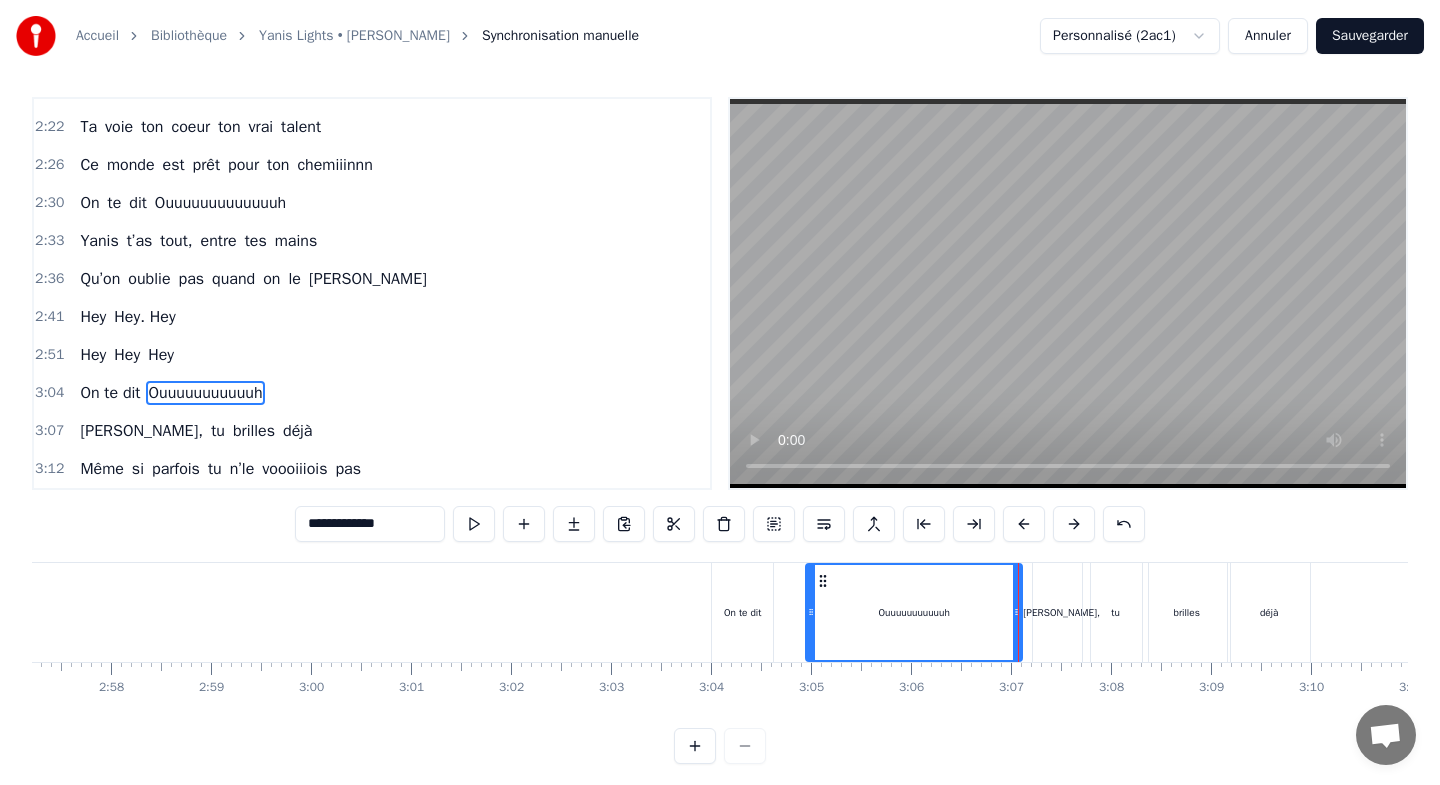 drag, startPoint x: 773, startPoint y: 591, endPoint x: 810, endPoint y: 594, distance: 37.12142 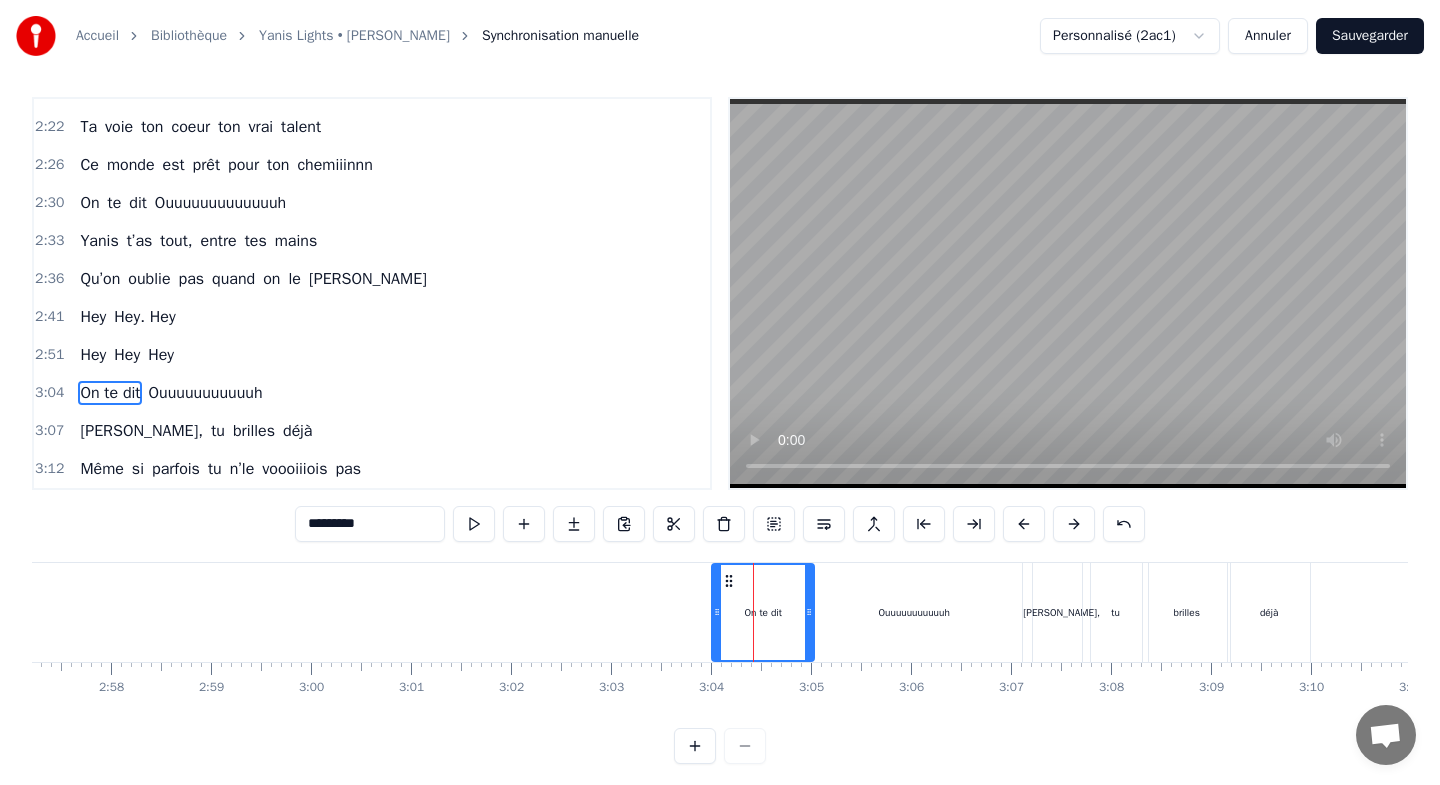 drag, startPoint x: 770, startPoint y: 588, endPoint x: 811, endPoint y: 592, distance: 41.19466 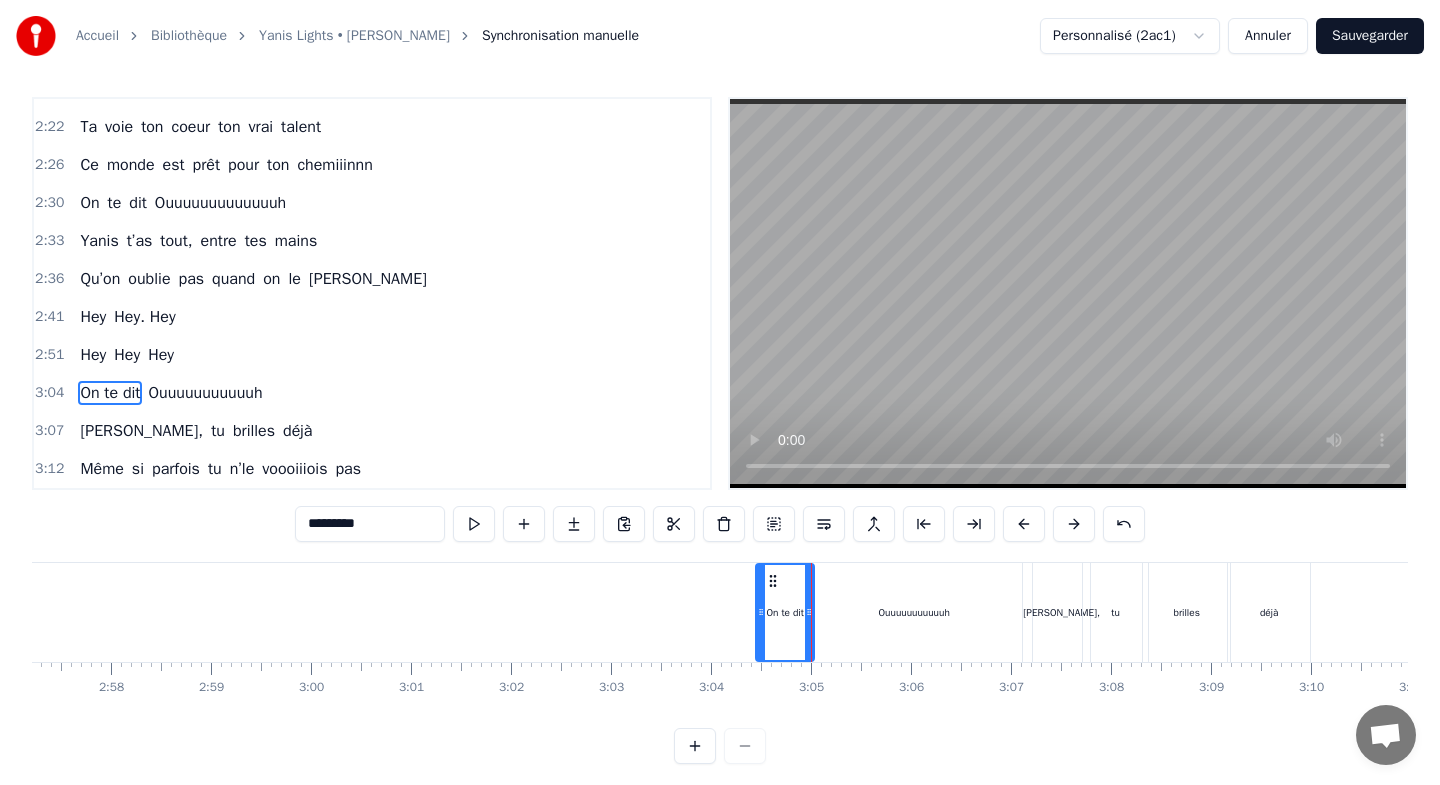 drag, startPoint x: 719, startPoint y: 587, endPoint x: 763, endPoint y: 594, distance: 44.553337 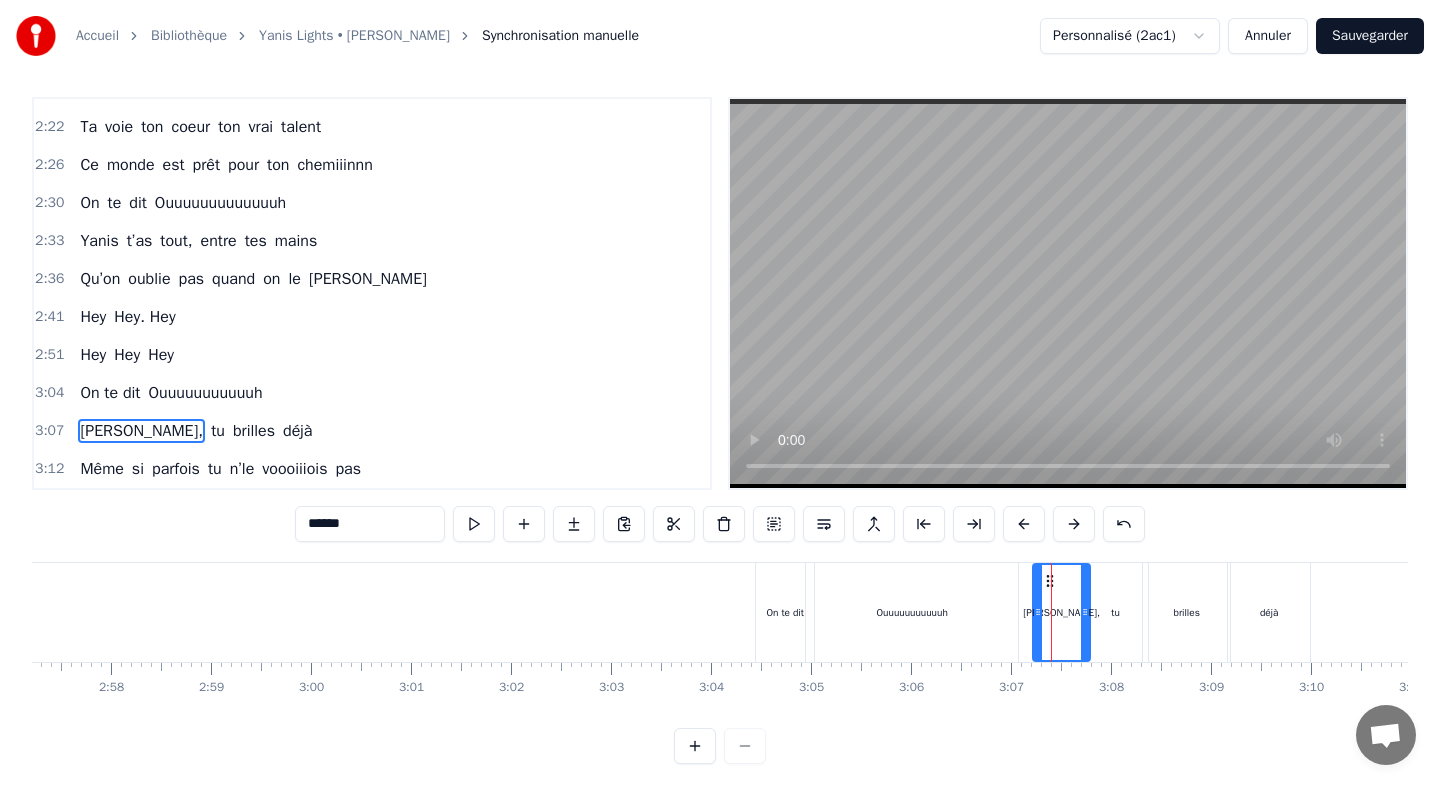 scroll, scrollTop: 17, scrollLeft: 0, axis: vertical 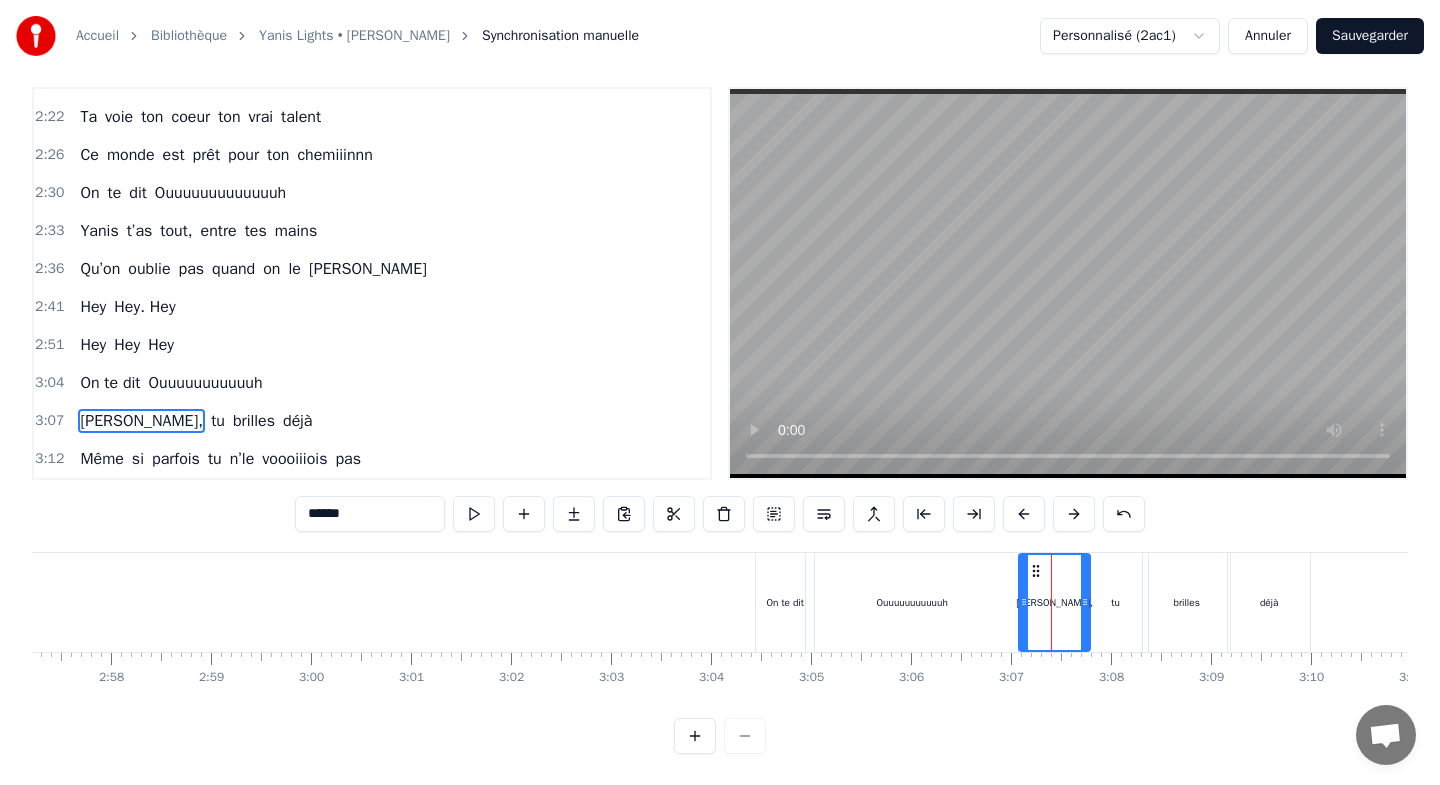drag, startPoint x: 1036, startPoint y: 587, endPoint x: 1022, endPoint y: 587, distance: 14 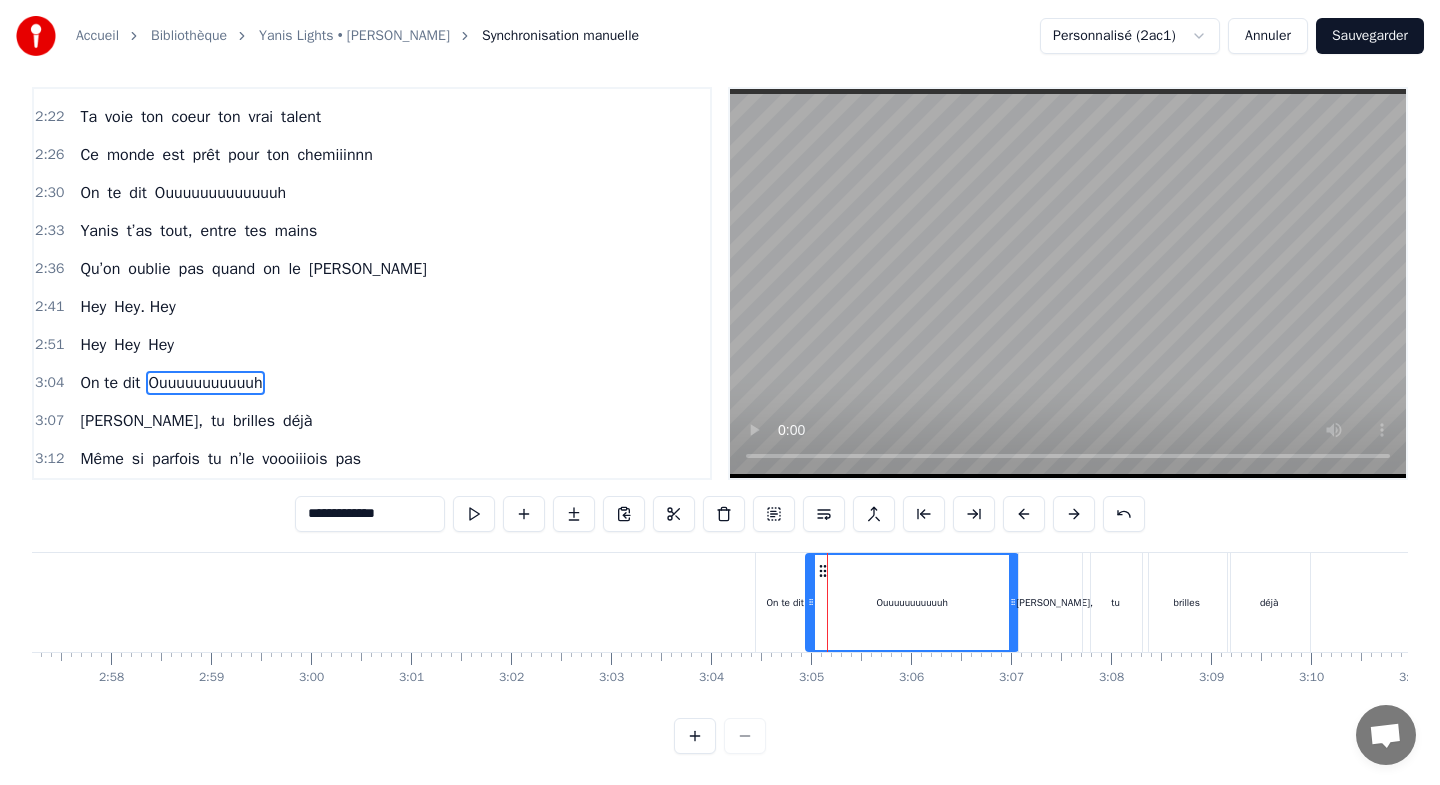 scroll, scrollTop: 7, scrollLeft: 0, axis: vertical 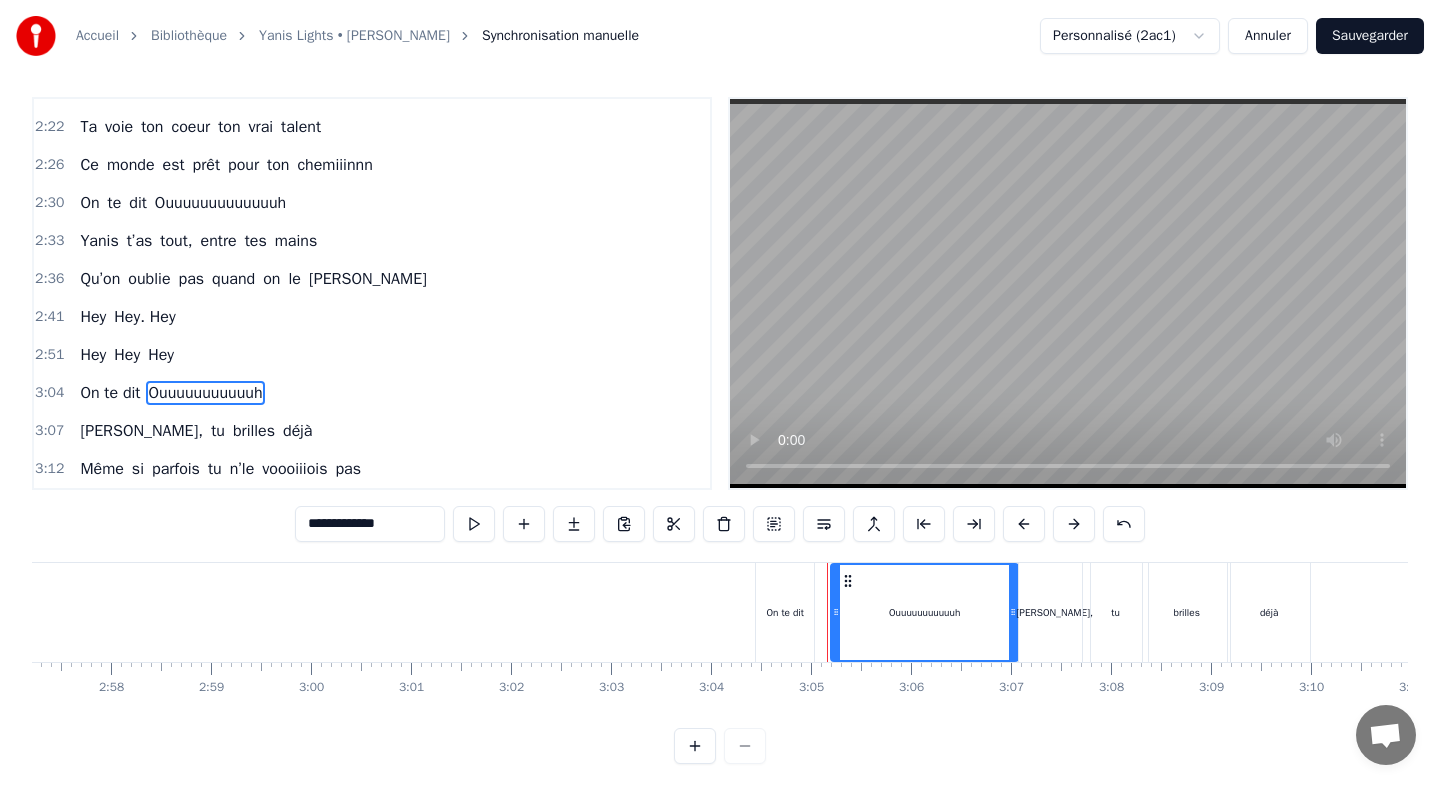 drag, startPoint x: 812, startPoint y: 582, endPoint x: 837, endPoint y: 584, distance: 25.079872 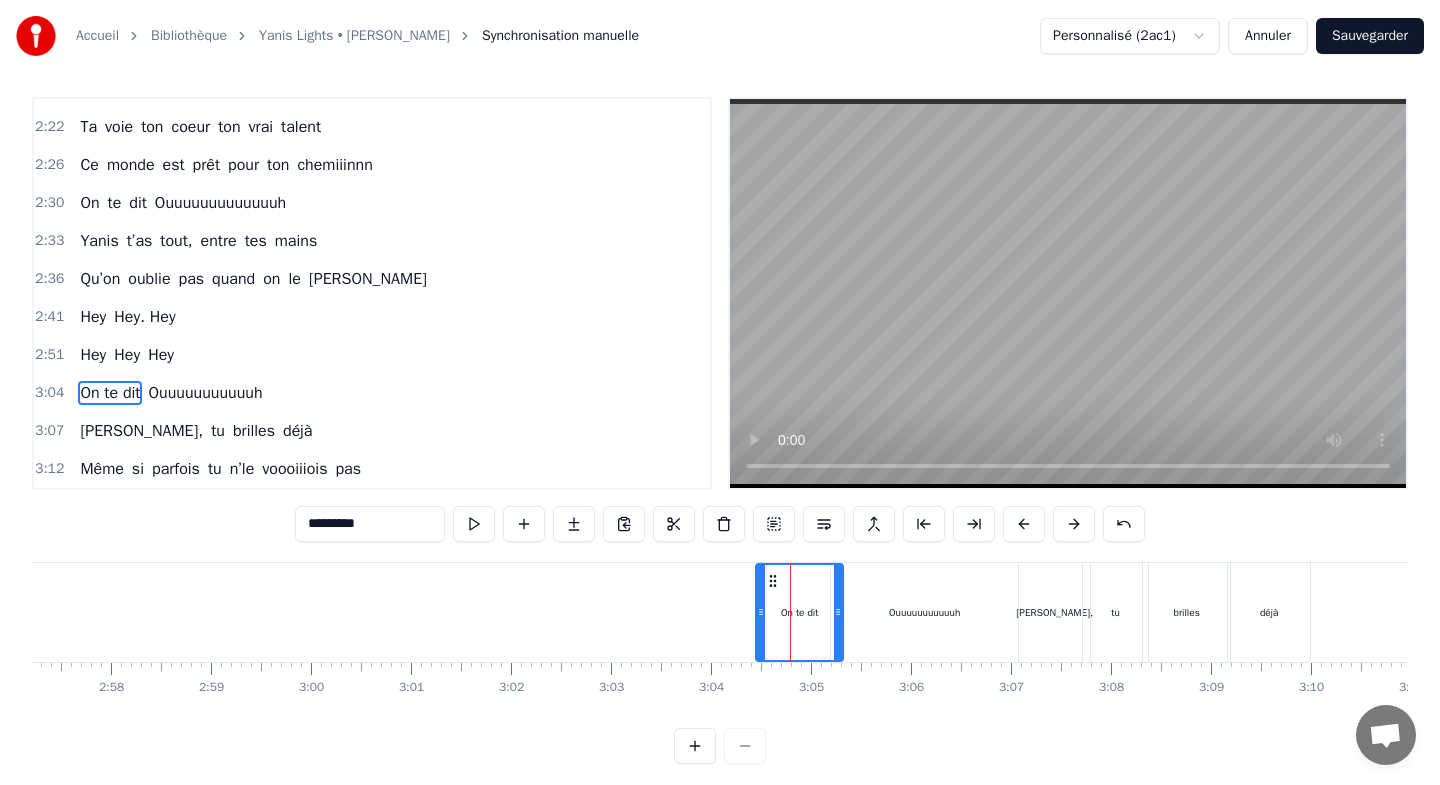 drag, startPoint x: 808, startPoint y: 586, endPoint x: 837, endPoint y: 588, distance: 29.068884 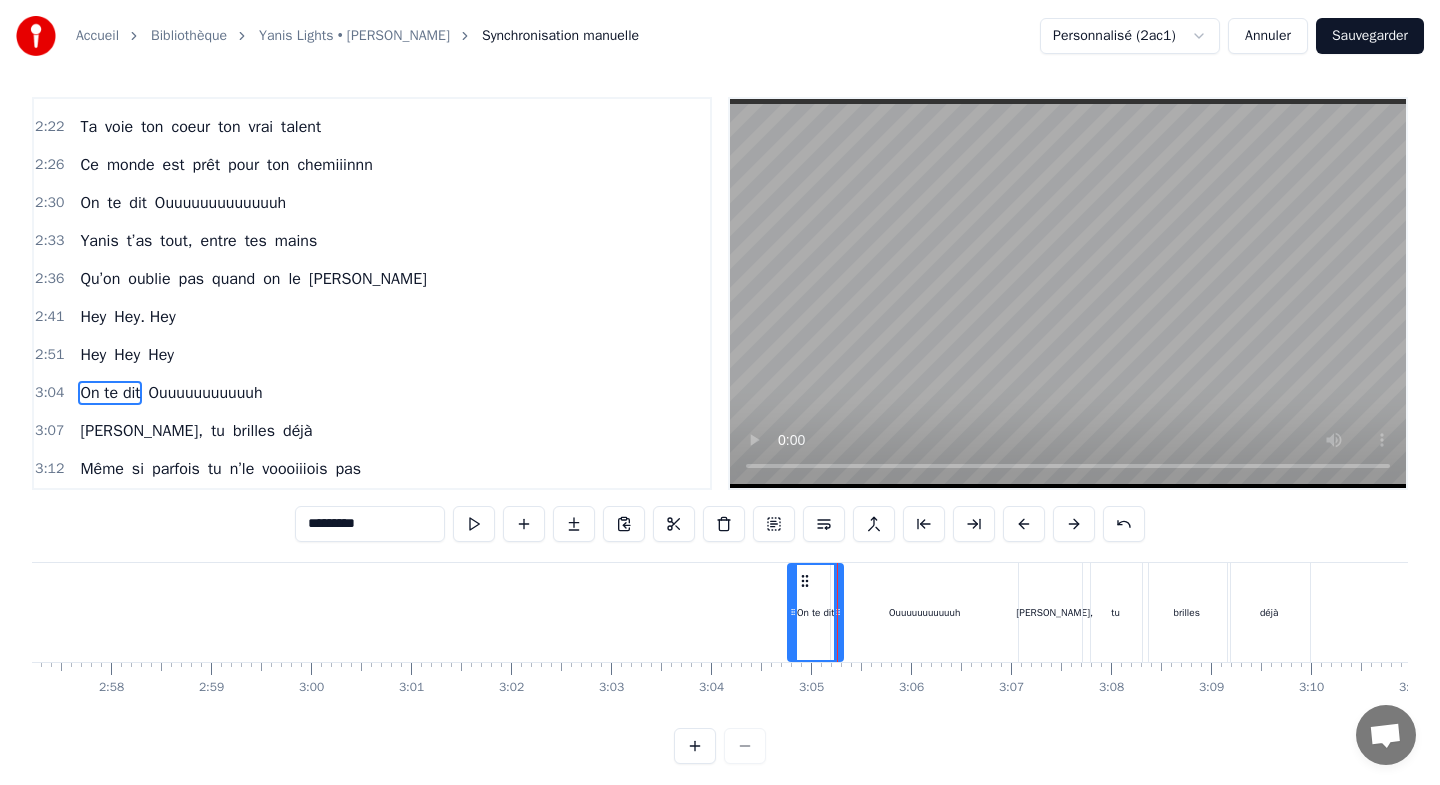 drag, startPoint x: 762, startPoint y: 594, endPoint x: 794, endPoint y: 600, distance: 32.55764 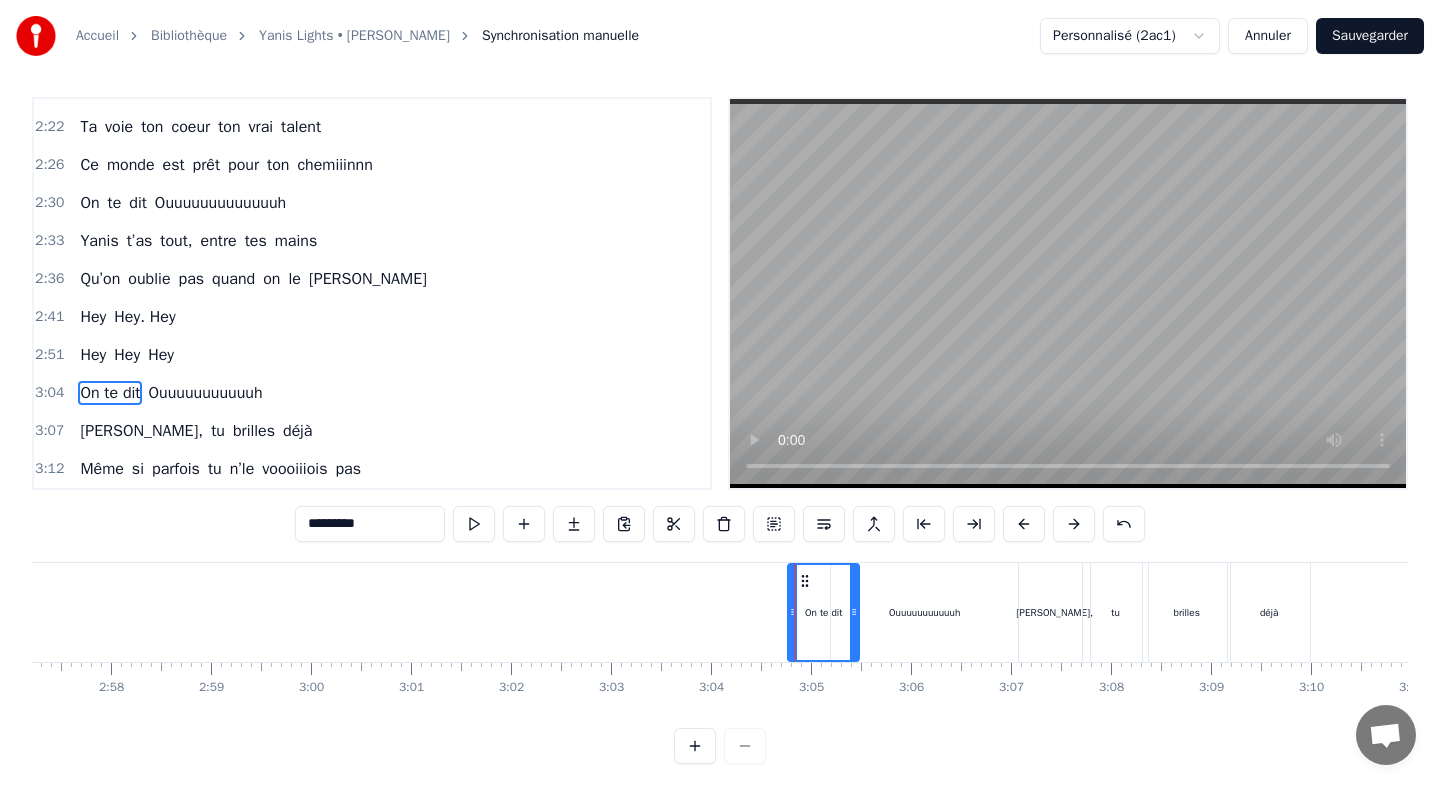 drag, startPoint x: 837, startPoint y: 602, endPoint x: 853, endPoint y: 602, distance: 16 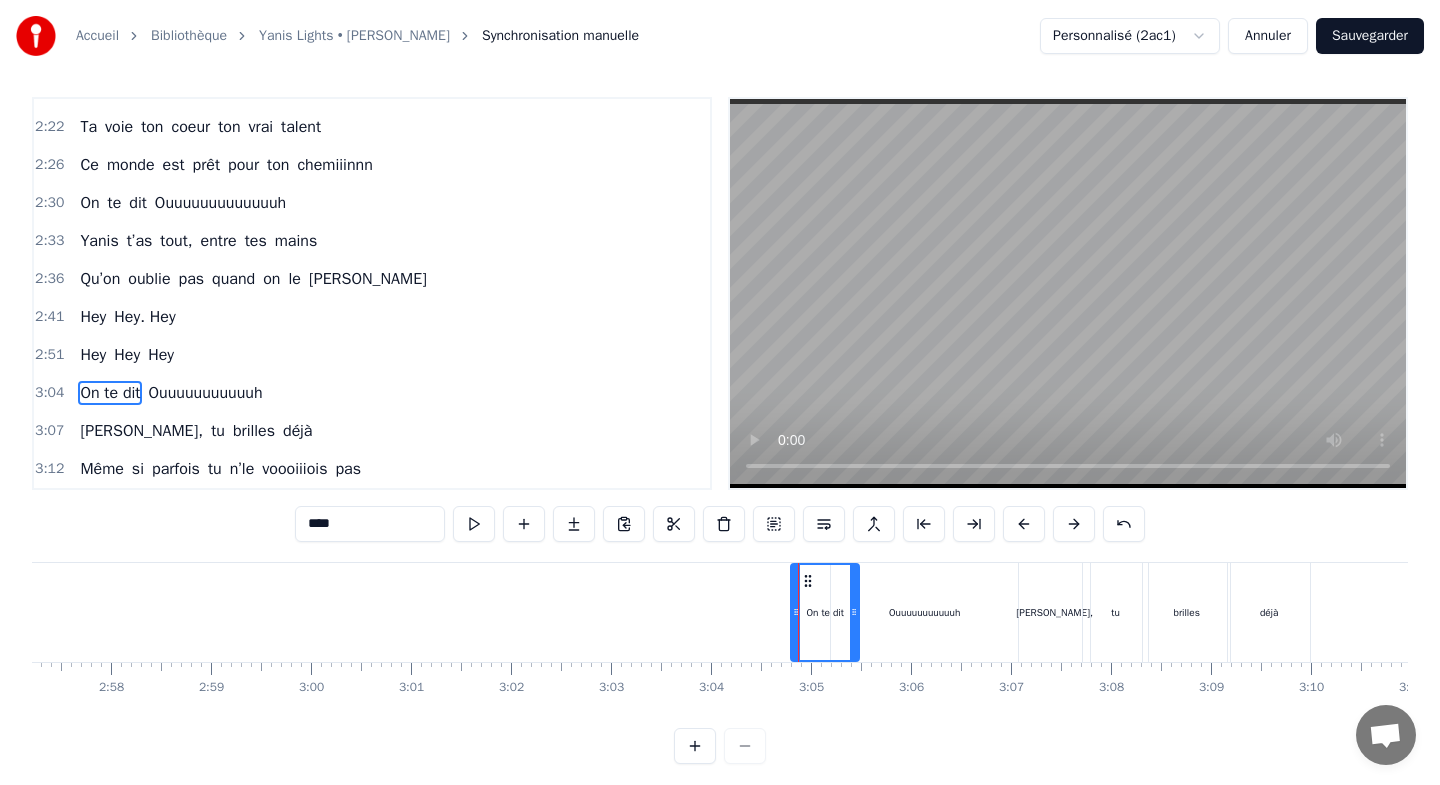 scroll, scrollTop: 17, scrollLeft: 0, axis: vertical 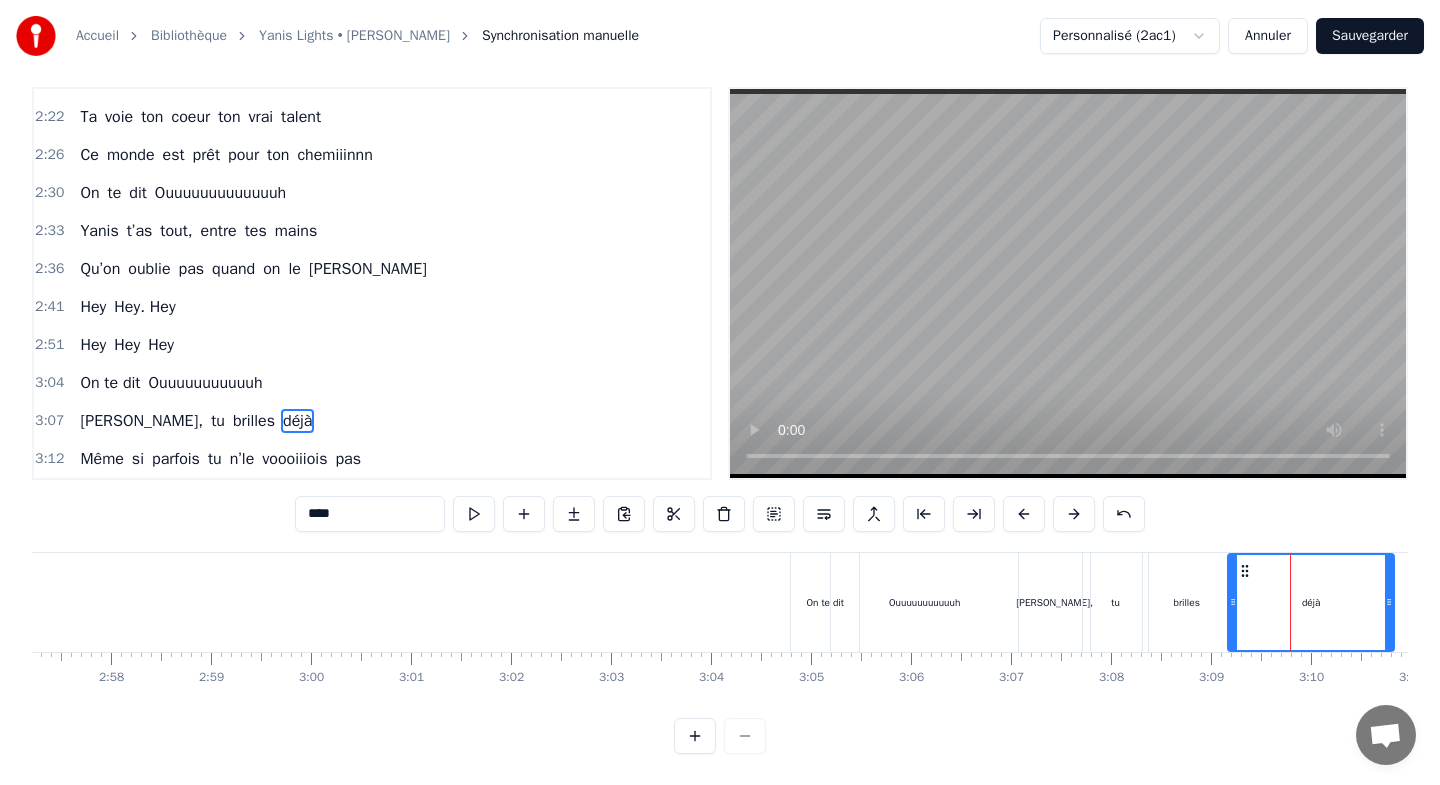 drag, startPoint x: 1306, startPoint y: 582, endPoint x: 1390, endPoint y: 578, distance: 84.095184 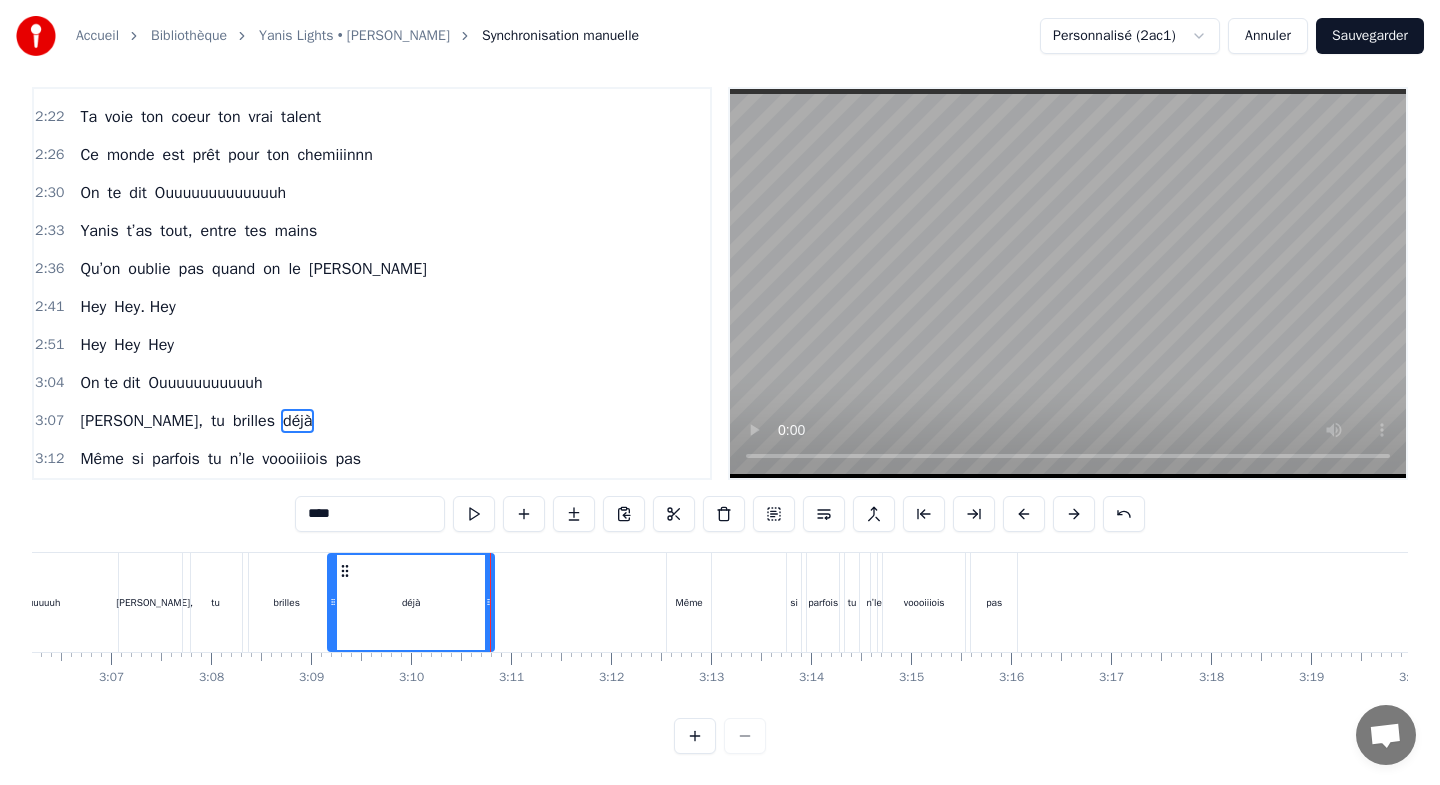 scroll, scrollTop: 0, scrollLeft: 18637, axis: horizontal 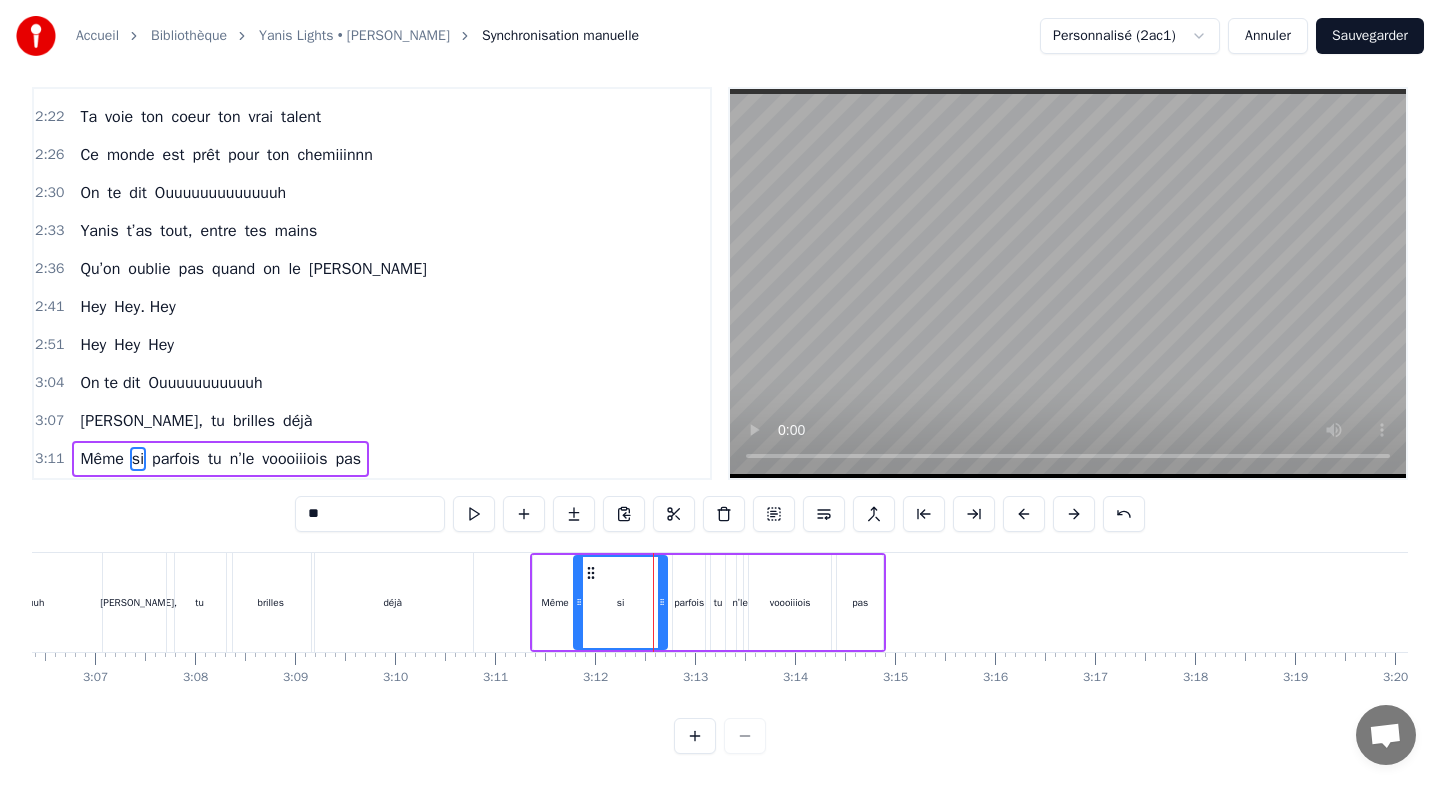 drag, startPoint x: 655, startPoint y: 576, endPoint x: 576, endPoint y: 580, distance: 79.101204 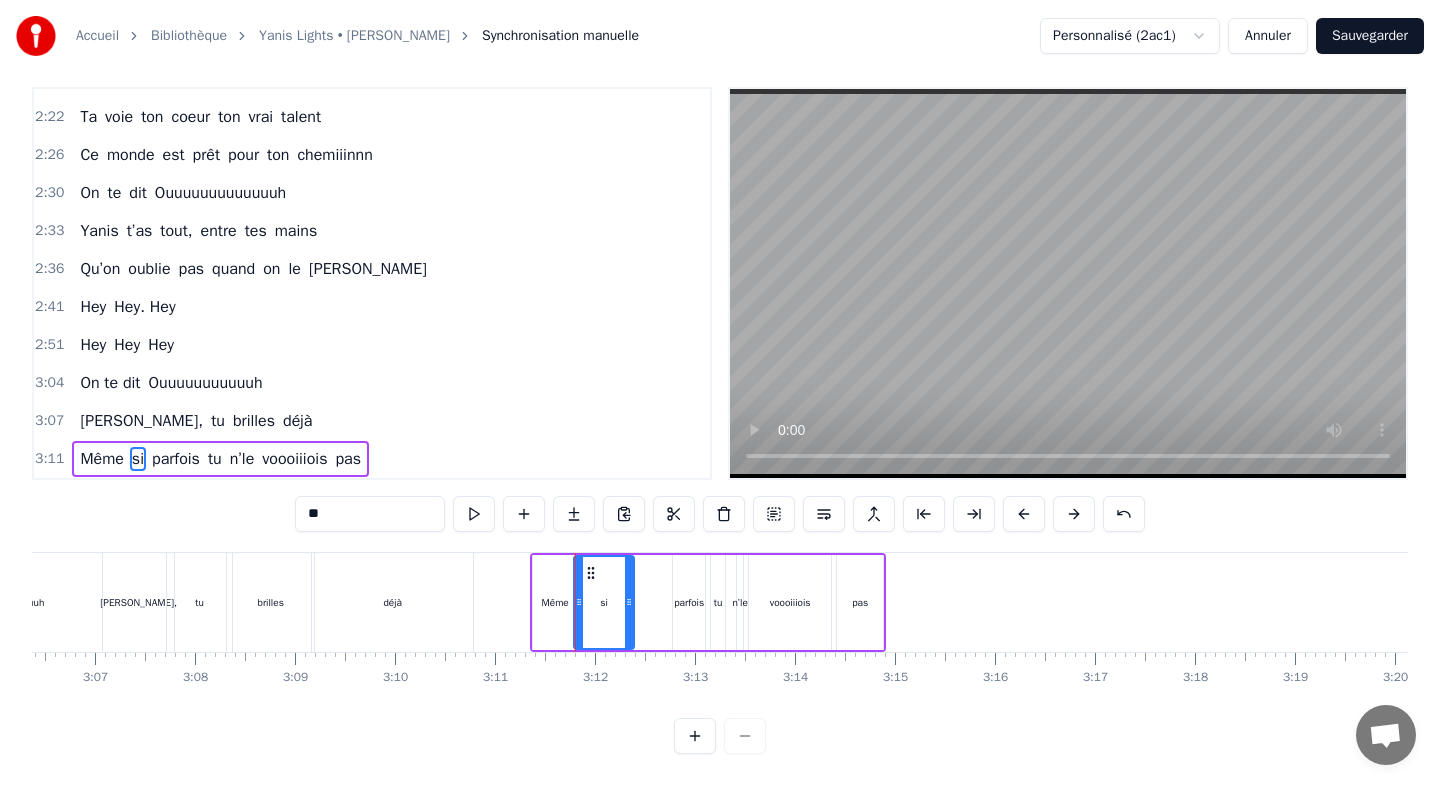 drag, startPoint x: 664, startPoint y: 580, endPoint x: 631, endPoint y: 582, distance: 33.06055 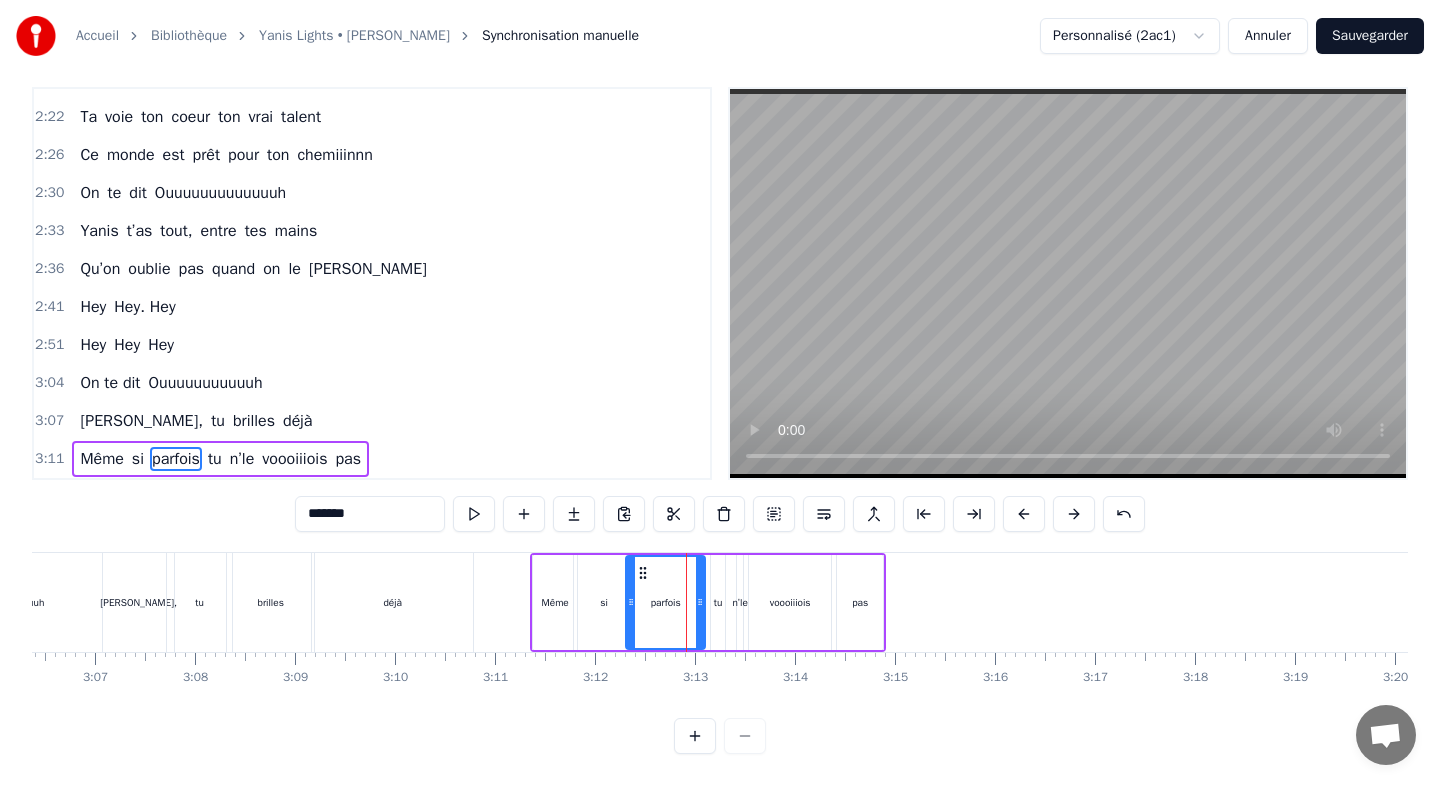 drag, startPoint x: 676, startPoint y: 576, endPoint x: 629, endPoint y: 578, distance: 47.042534 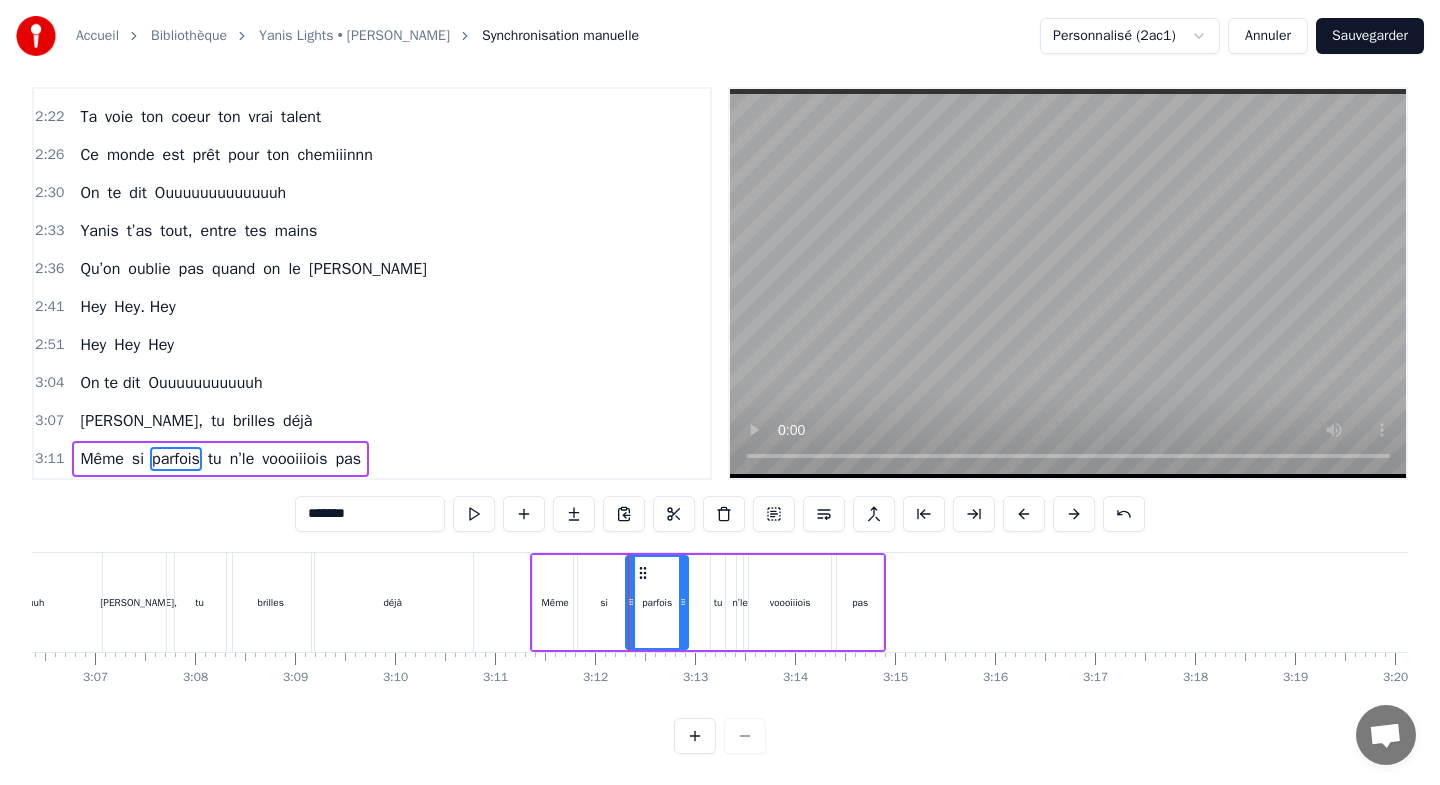 drag, startPoint x: 696, startPoint y: 581, endPoint x: 679, endPoint y: 581, distance: 17 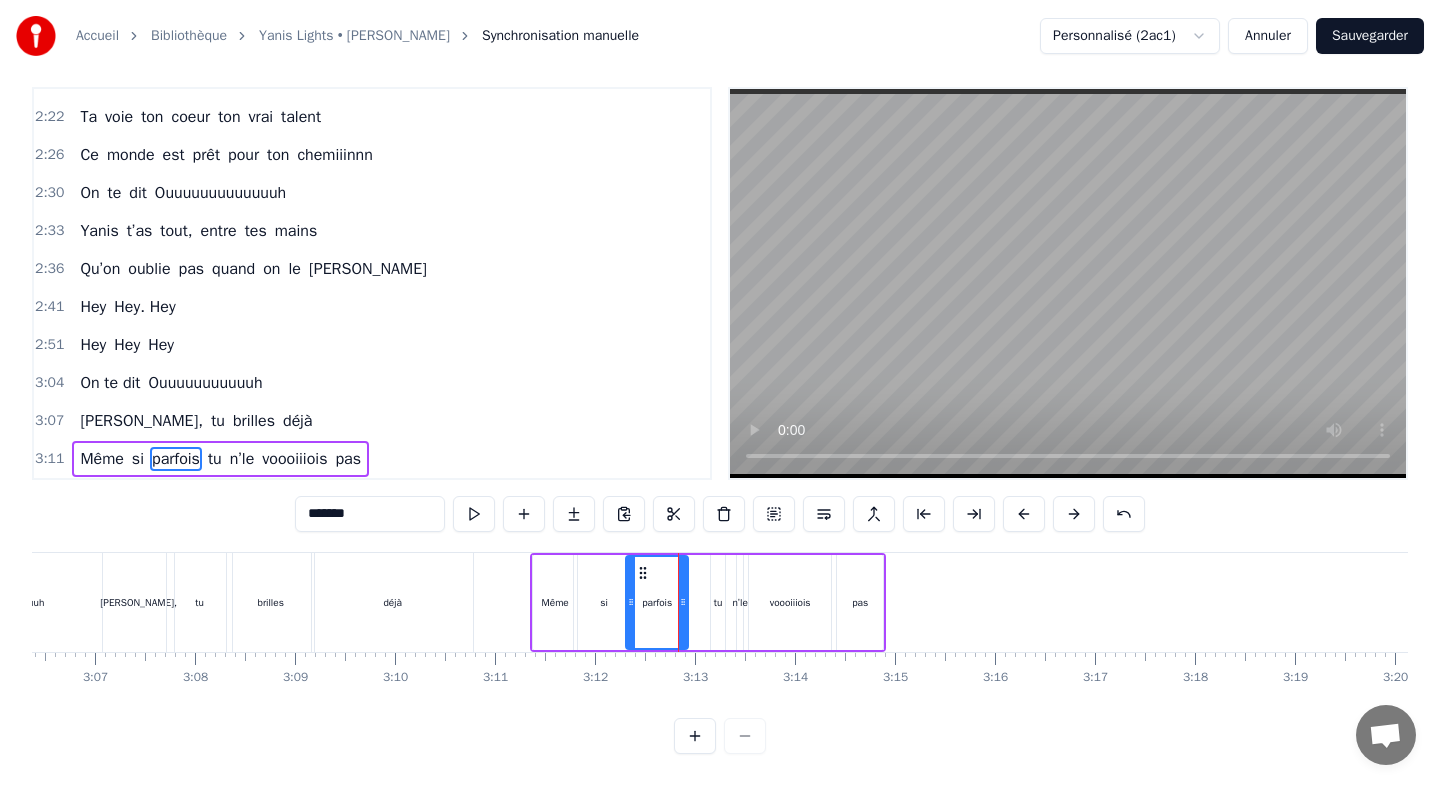 type on "**" 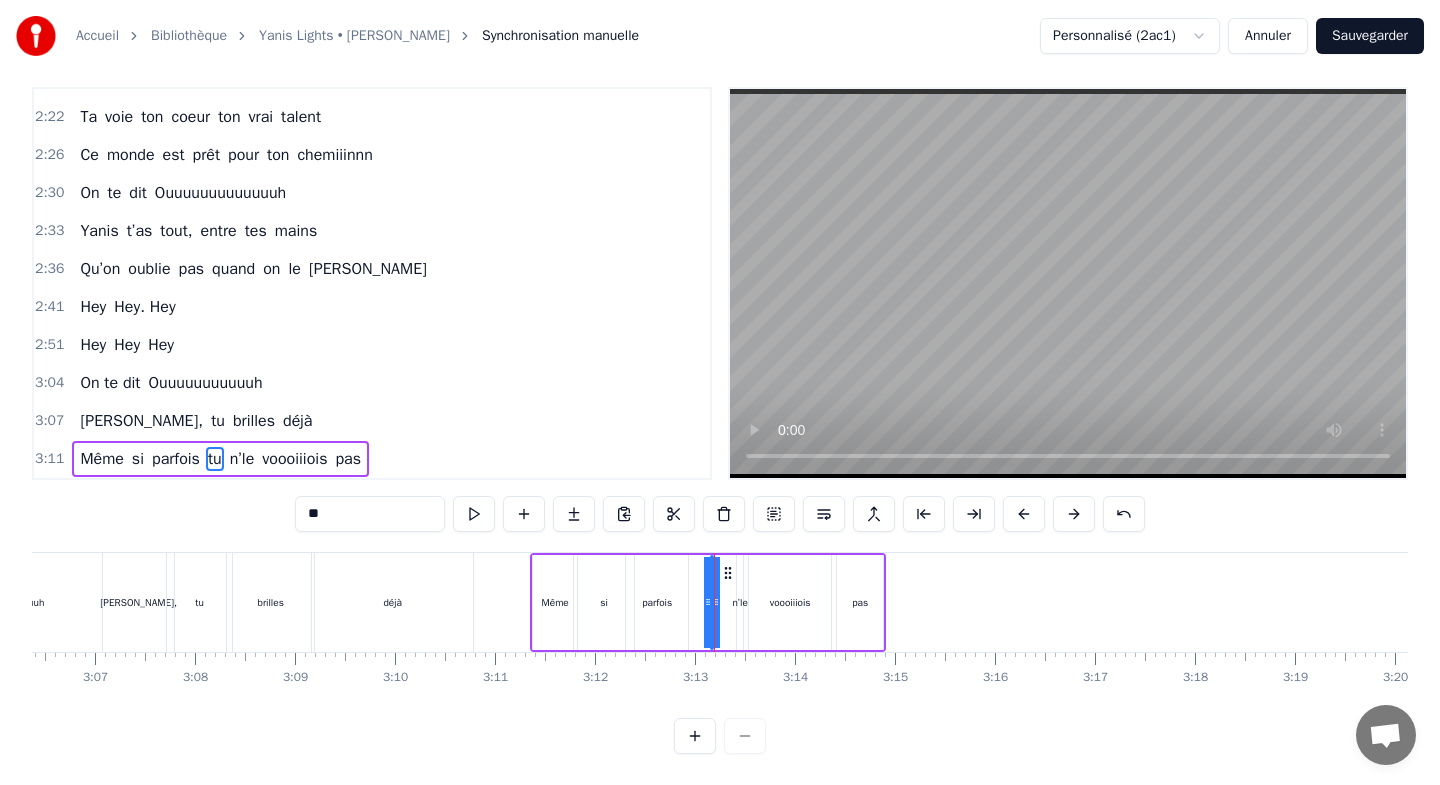 drag, startPoint x: 715, startPoint y: 581, endPoint x: 678, endPoint y: 583, distance: 37.054016 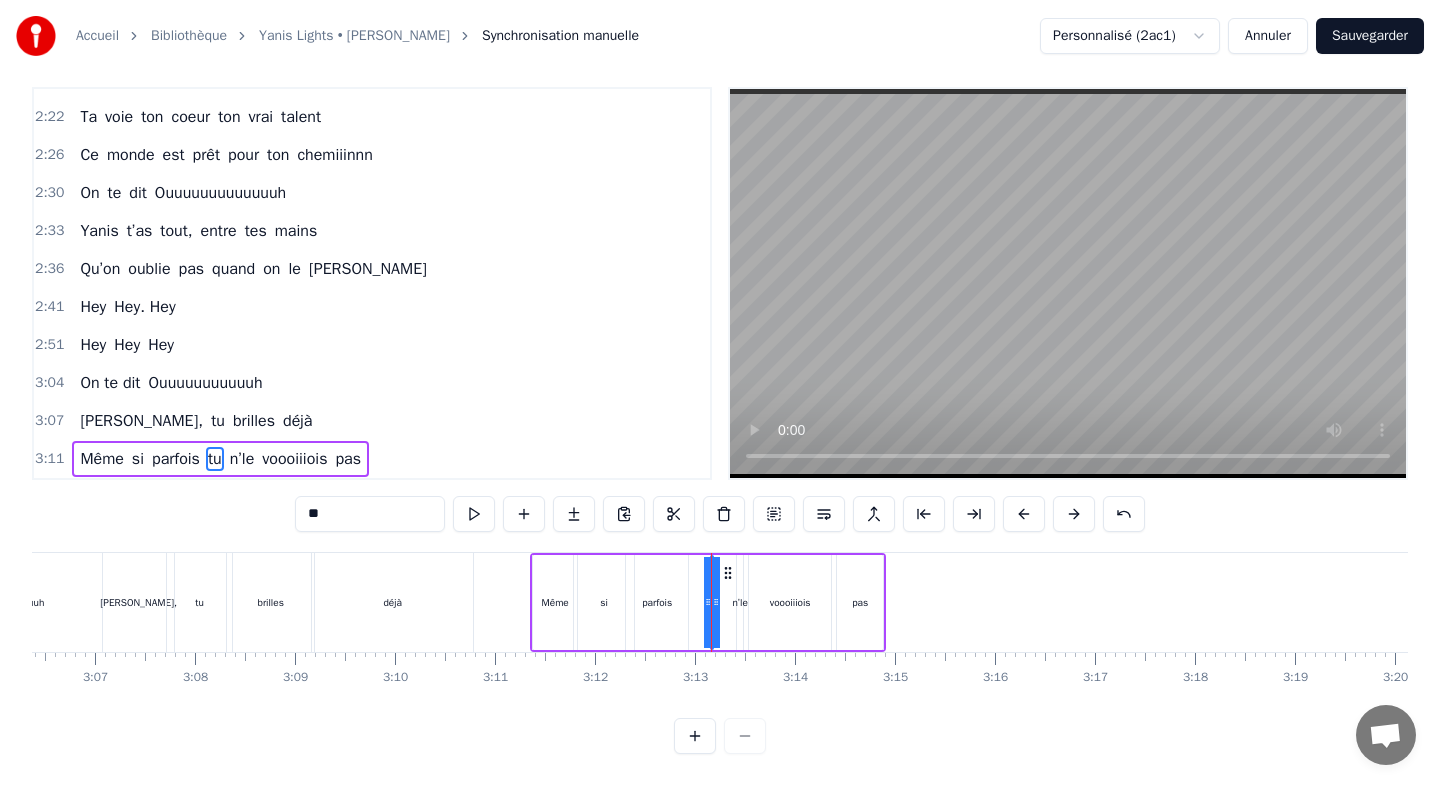 drag, startPoint x: 716, startPoint y: 586, endPoint x: 739, endPoint y: 587, distance: 23.021729 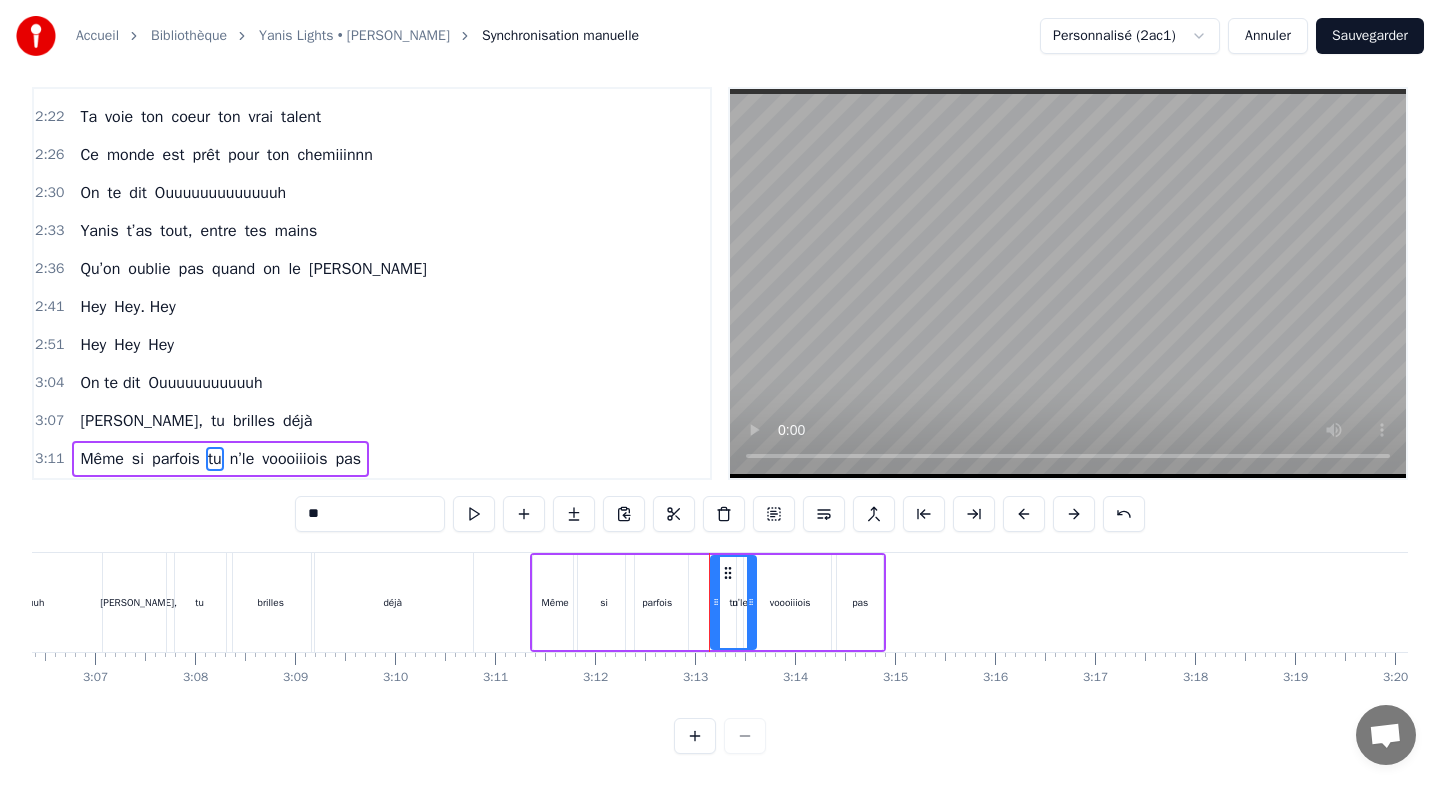 drag, startPoint x: 705, startPoint y: 586, endPoint x: 752, endPoint y: 588, distance: 47.042534 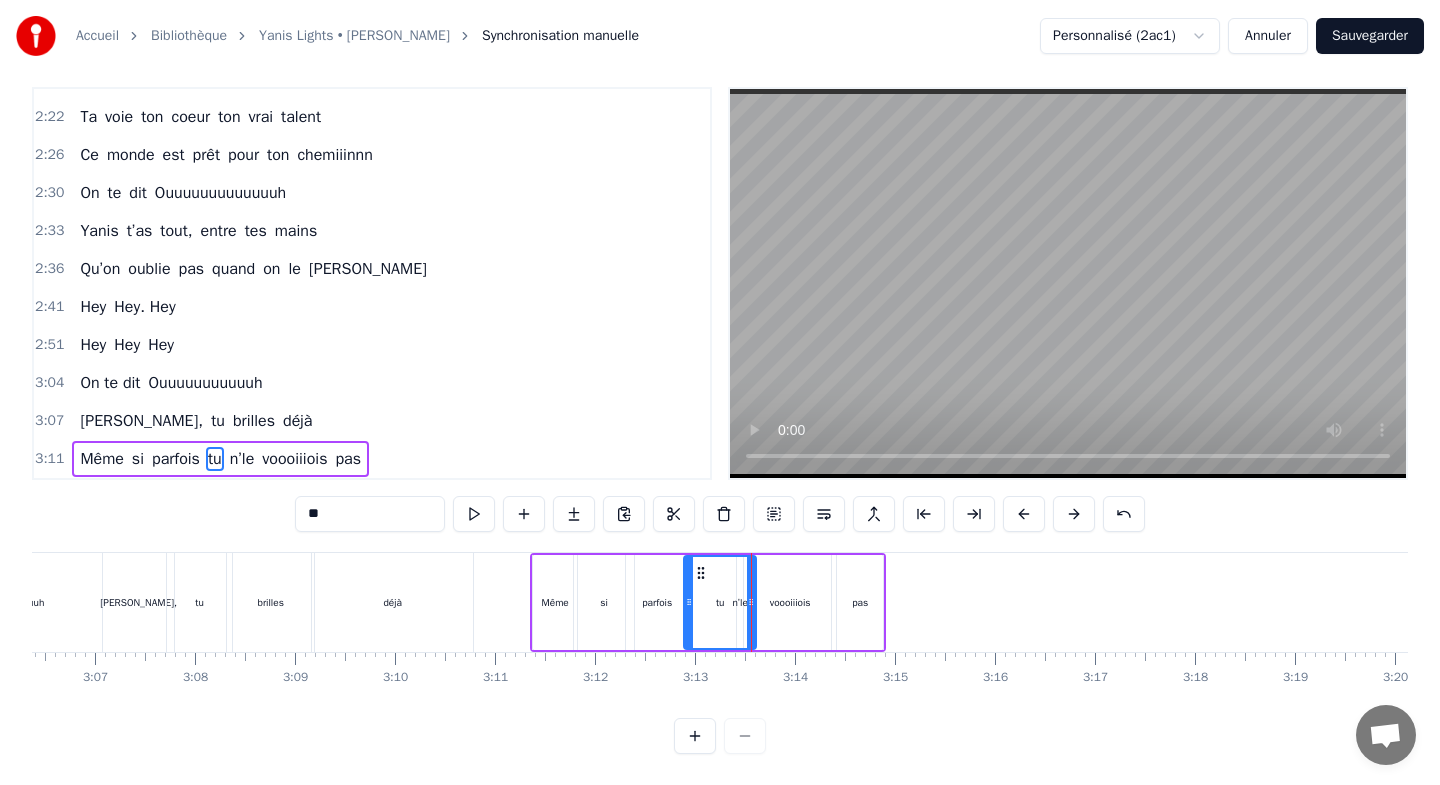 drag, startPoint x: 716, startPoint y: 588, endPoint x: 689, endPoint y: 587, distance: 27.018513 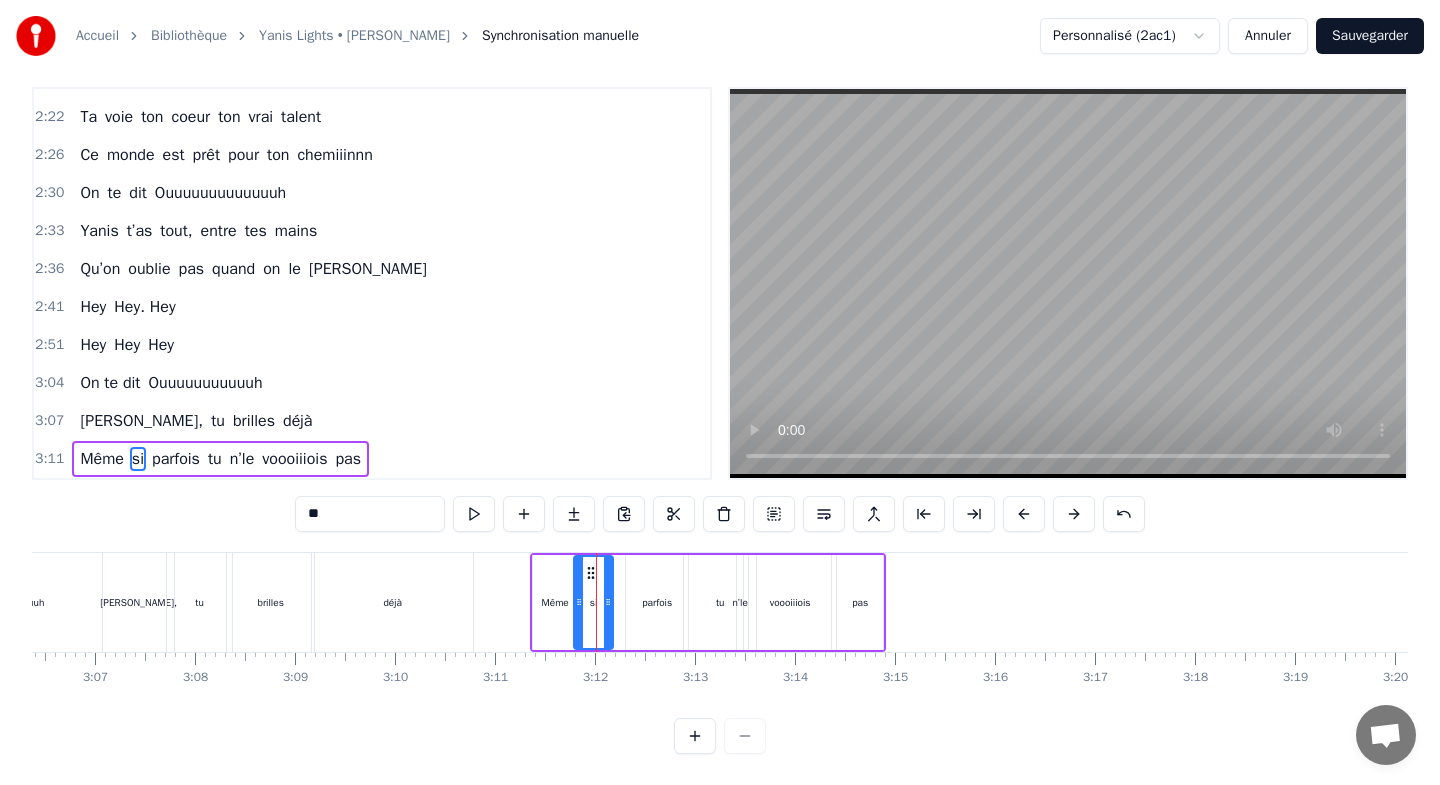 drag, startPoint x: 626, startPoint y: 579, endPoint x: 605, endPoint y: 579, distance: 21 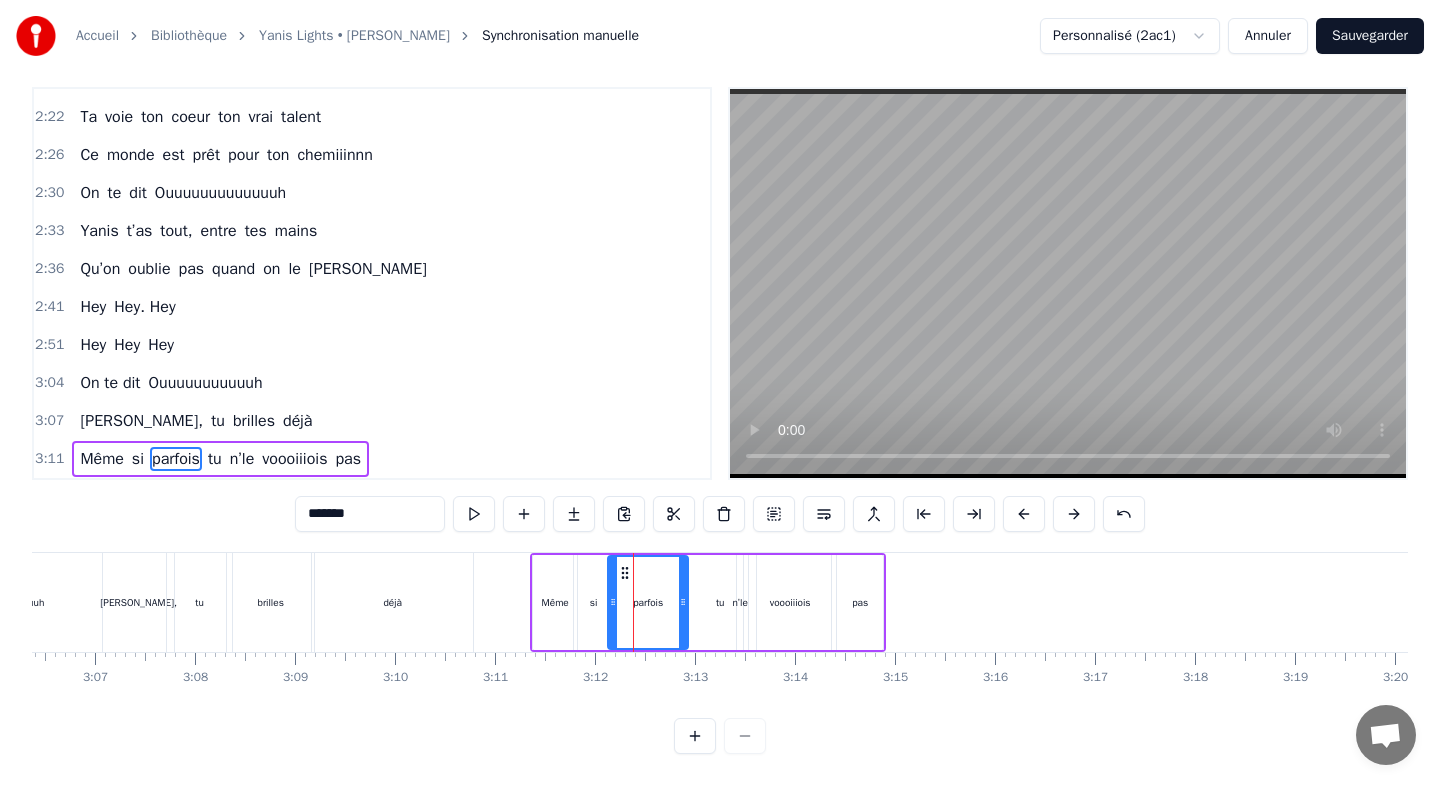 drag, startPoint x: 630, startPoint y: 581, endPoint x: 612, endPoint y: 581, distance: 18 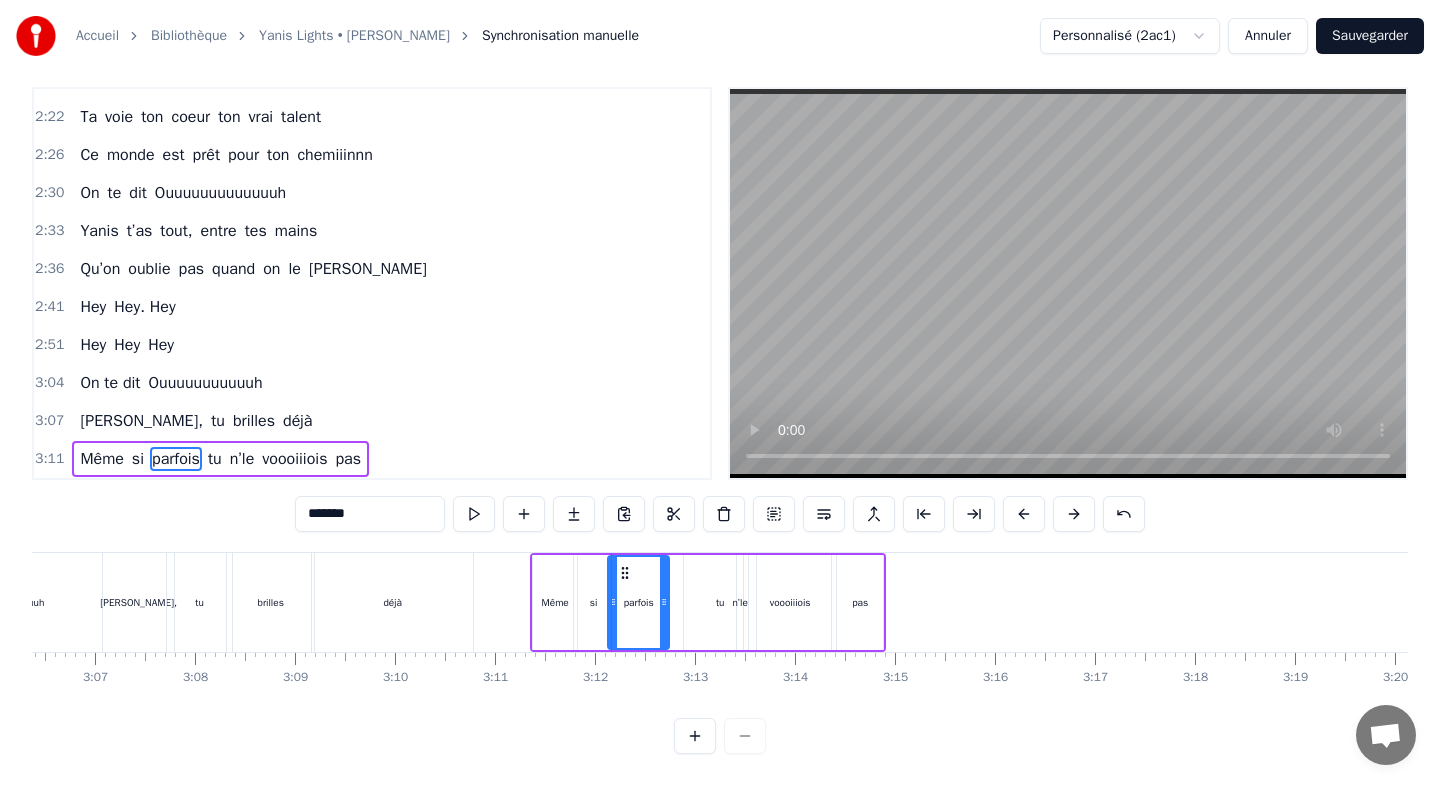 drag, startPoint x: 680, startPoint y: 585, endPoint x: 661, endPoint y: 586, distance: 19.026299 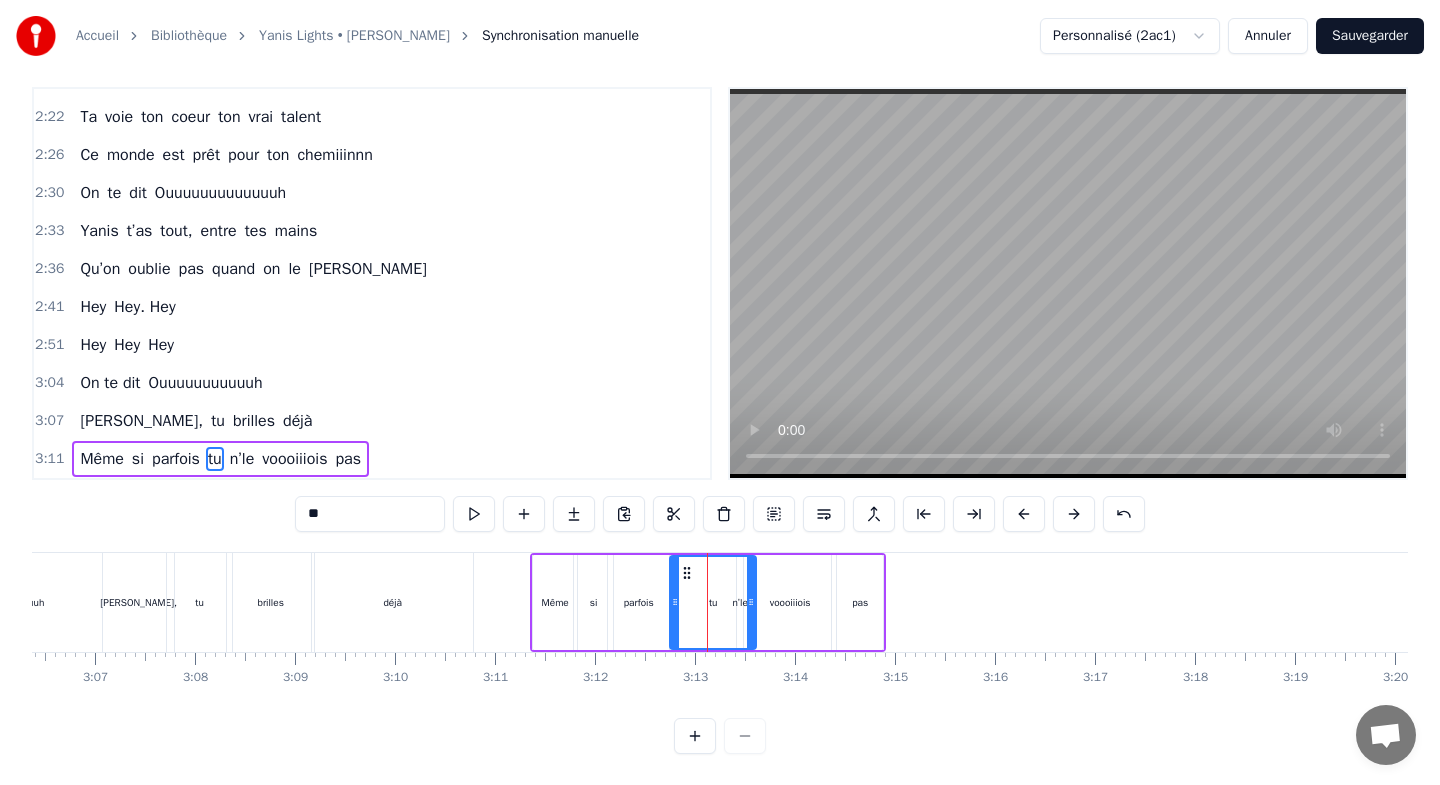 drag, startPoint x: 687, startPoint y: 581, endPoint x: 673, endPoint y: 581, distance: 14 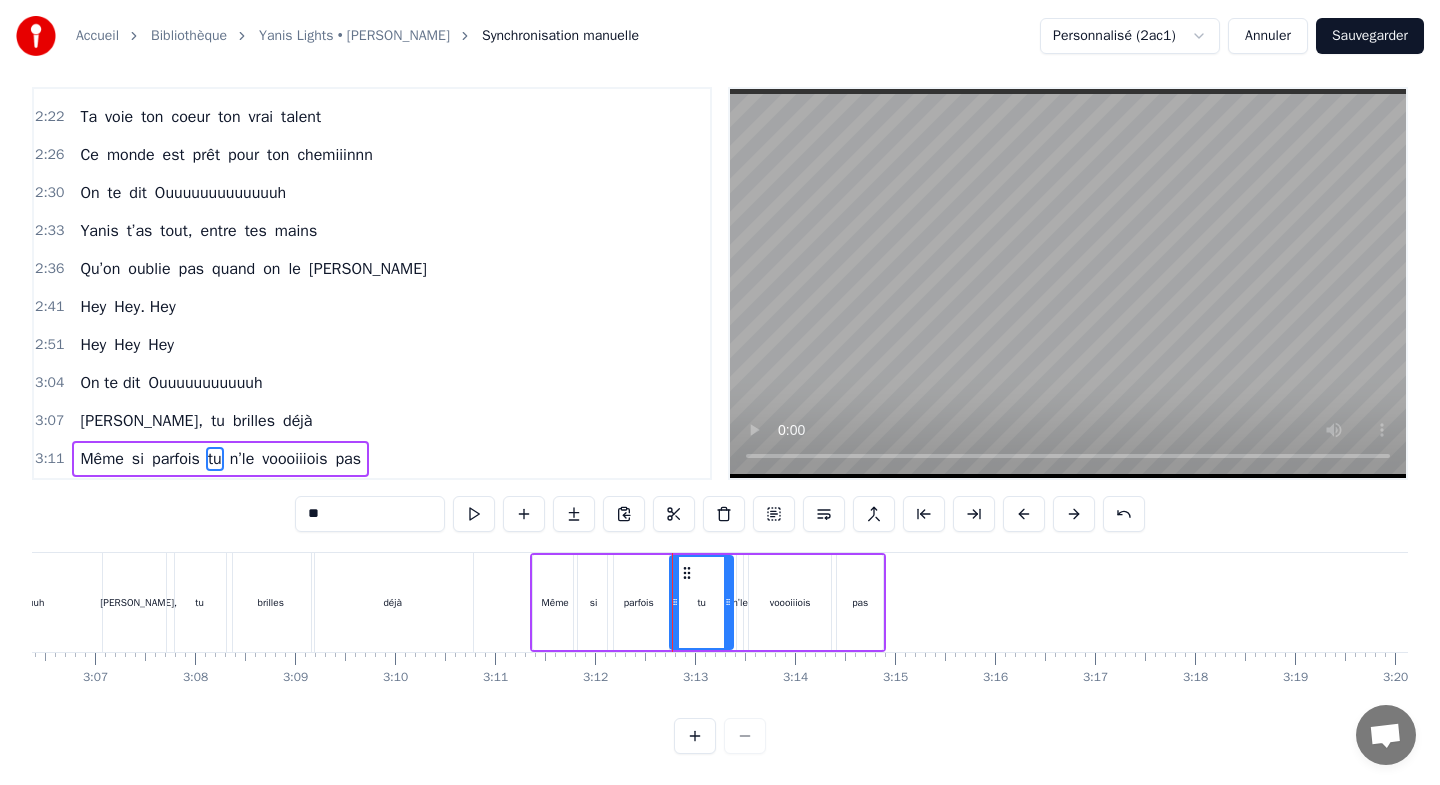 drag, startPoint x: 749, startPoint y: 579, endPoint x: 726, endPoint y: 579, distance: 23 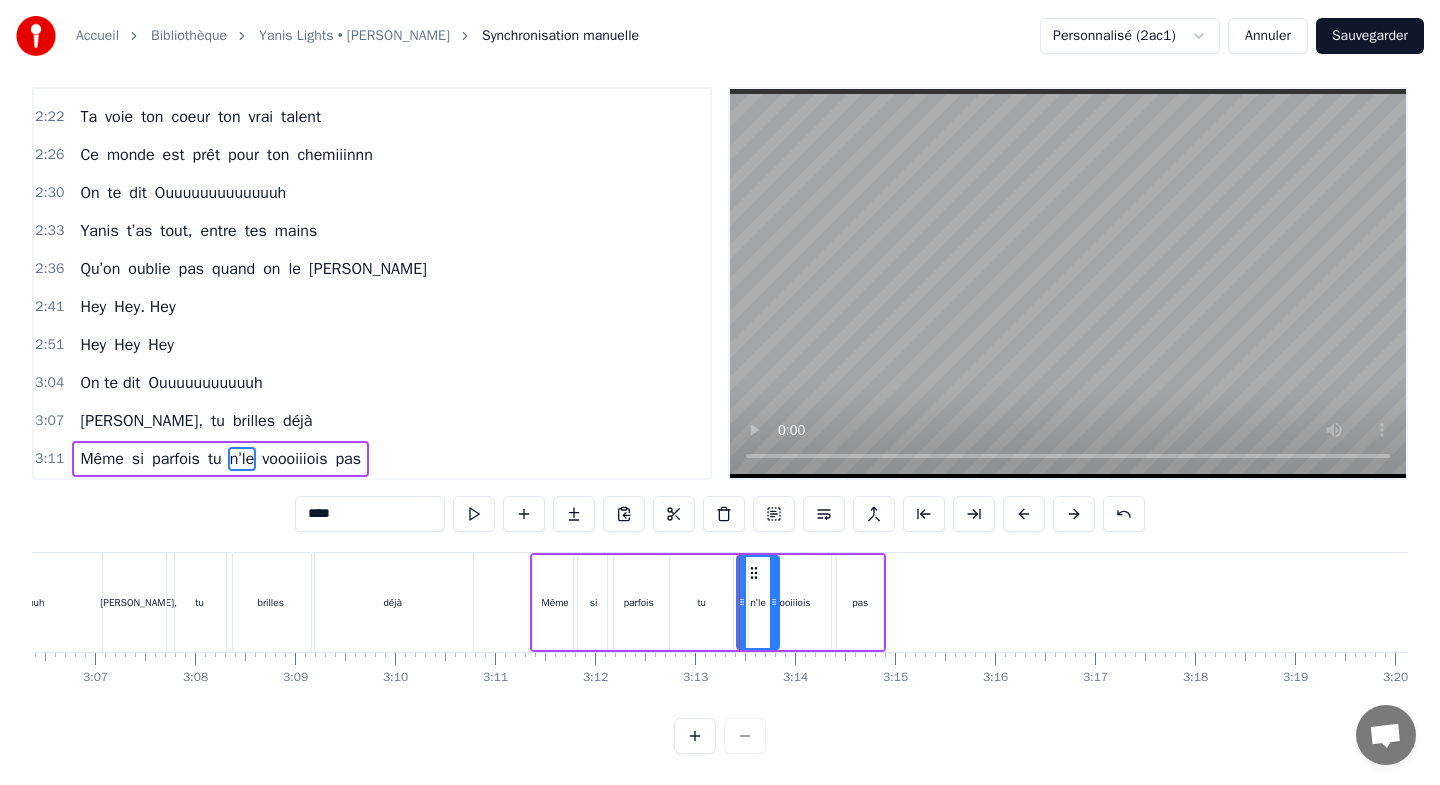 drag, startPoint x: 735, startPoint y: 575, endPoint x: 771, endPoint y: 576, distance: 36.013885 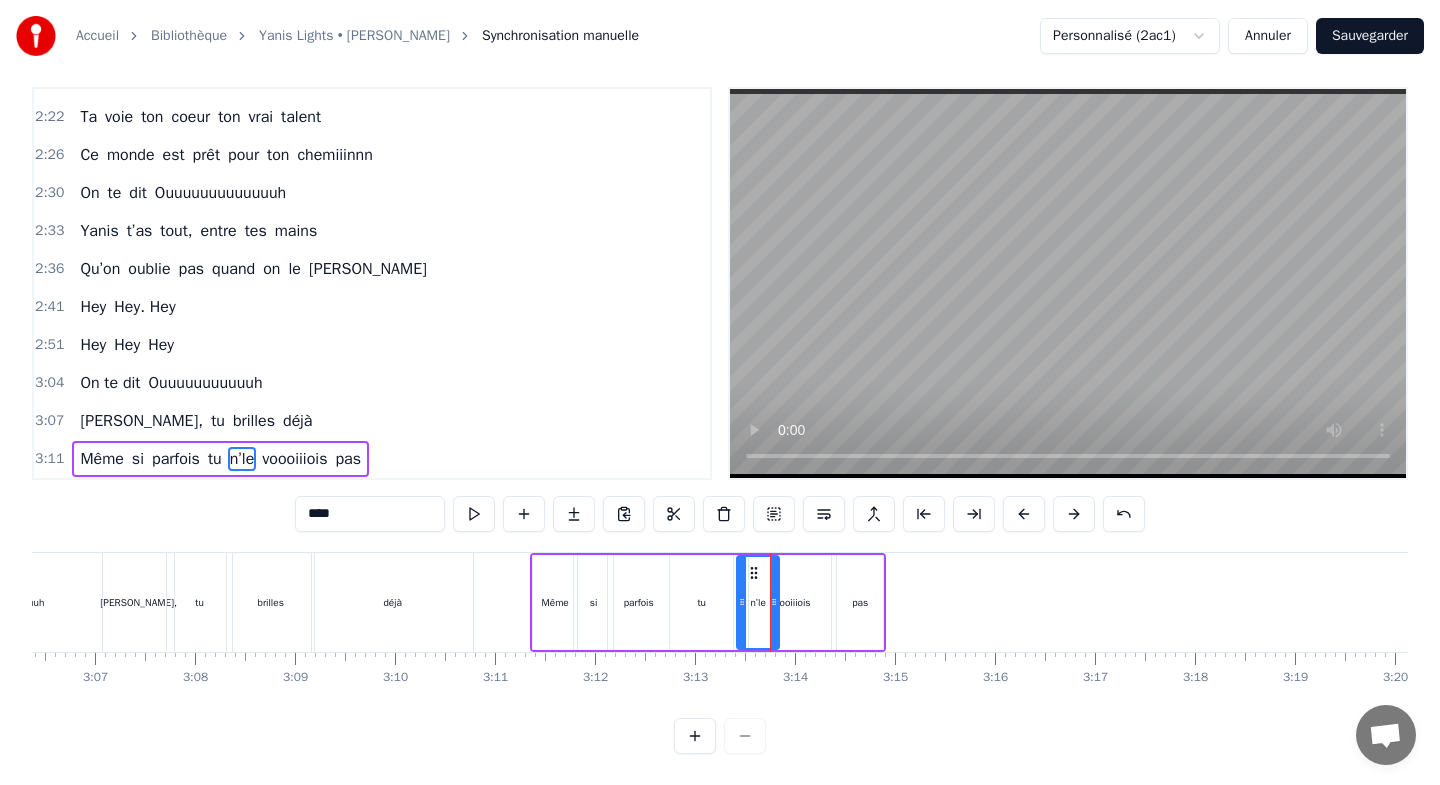 type on "**********" 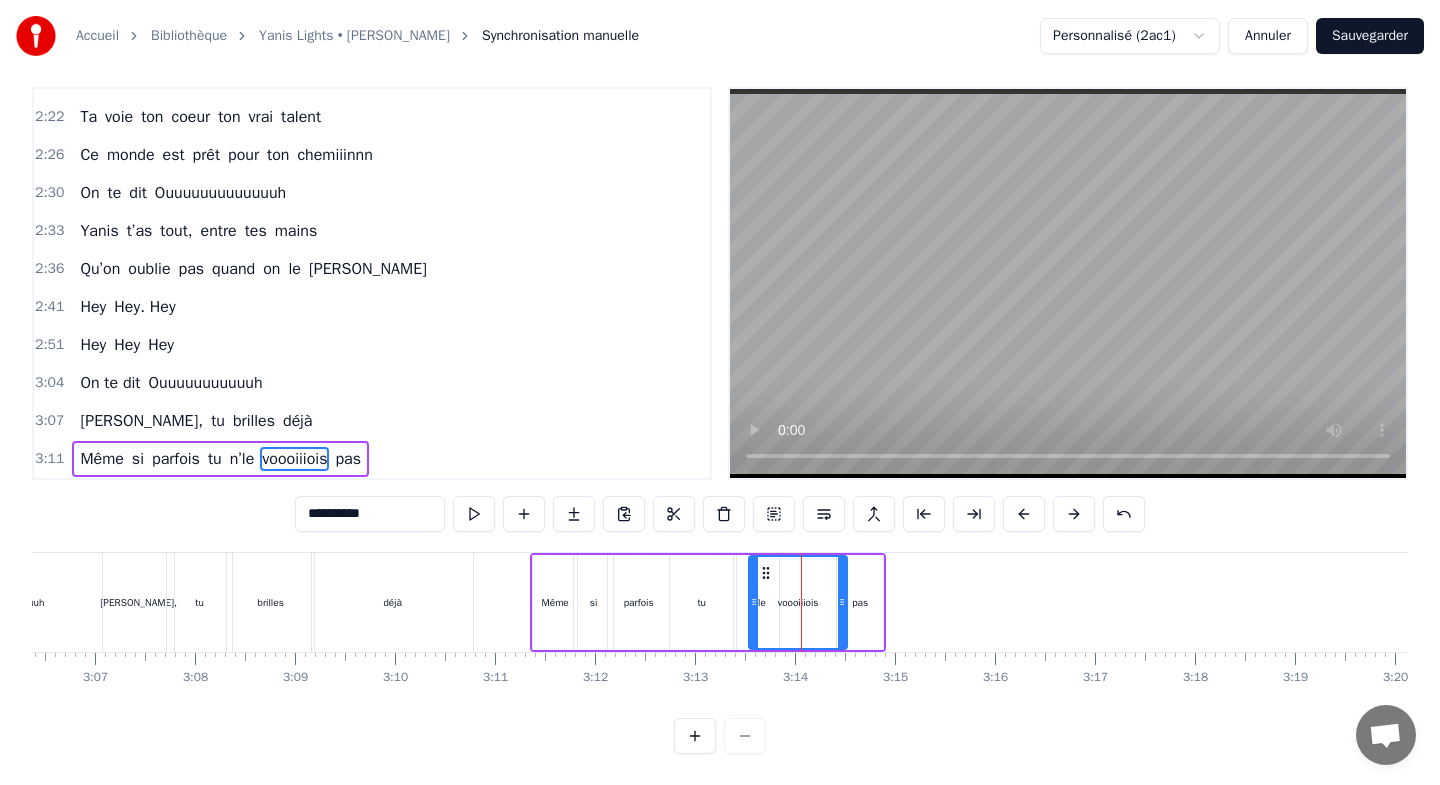 drag, startPoint x: 827, startPoint y: 582, endPoint x: 843, endPoint y: 582, distance: 16 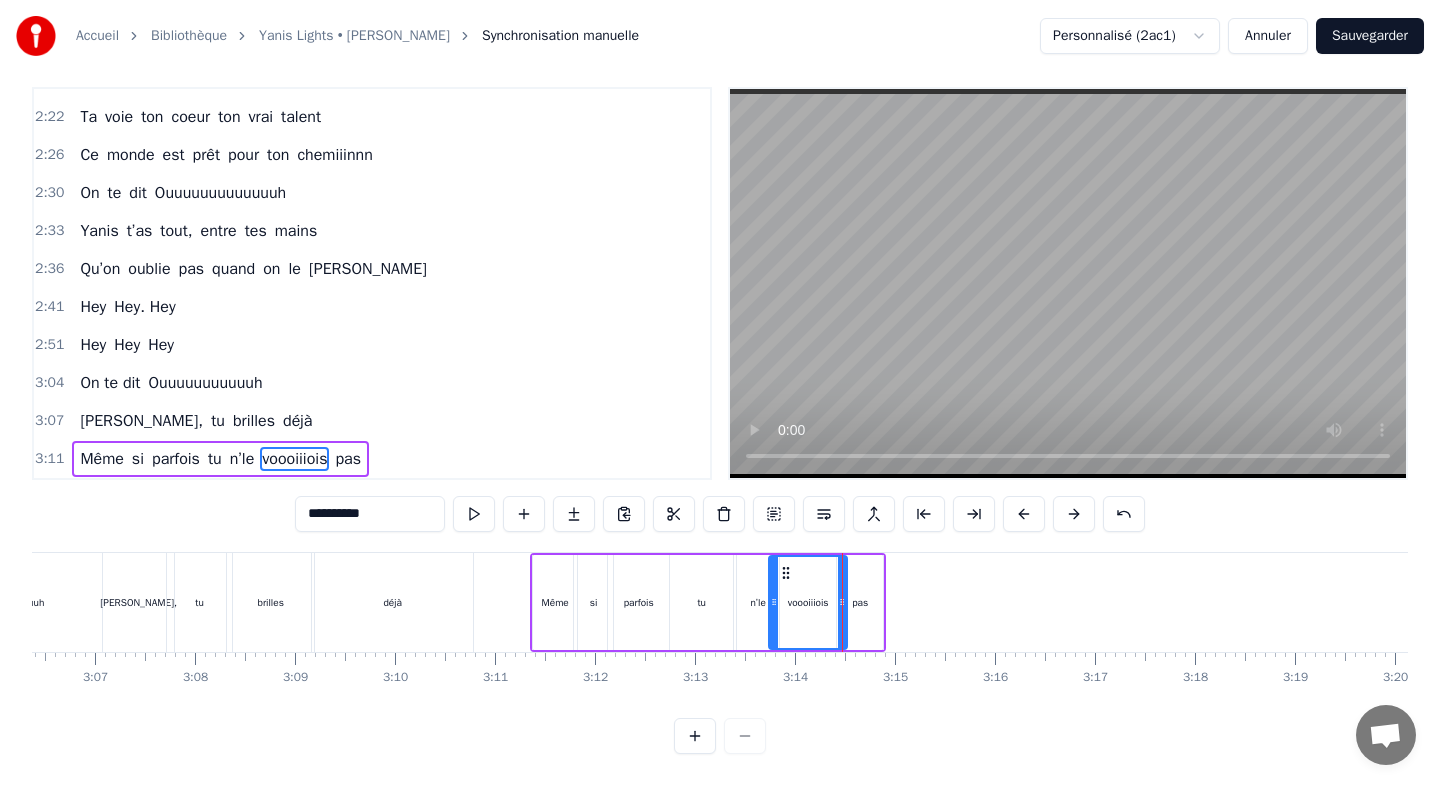 drag, startPoint x: 756, startPoint y: 575, endPoint x: 776, endPoint y: 579, distance: 20.396078 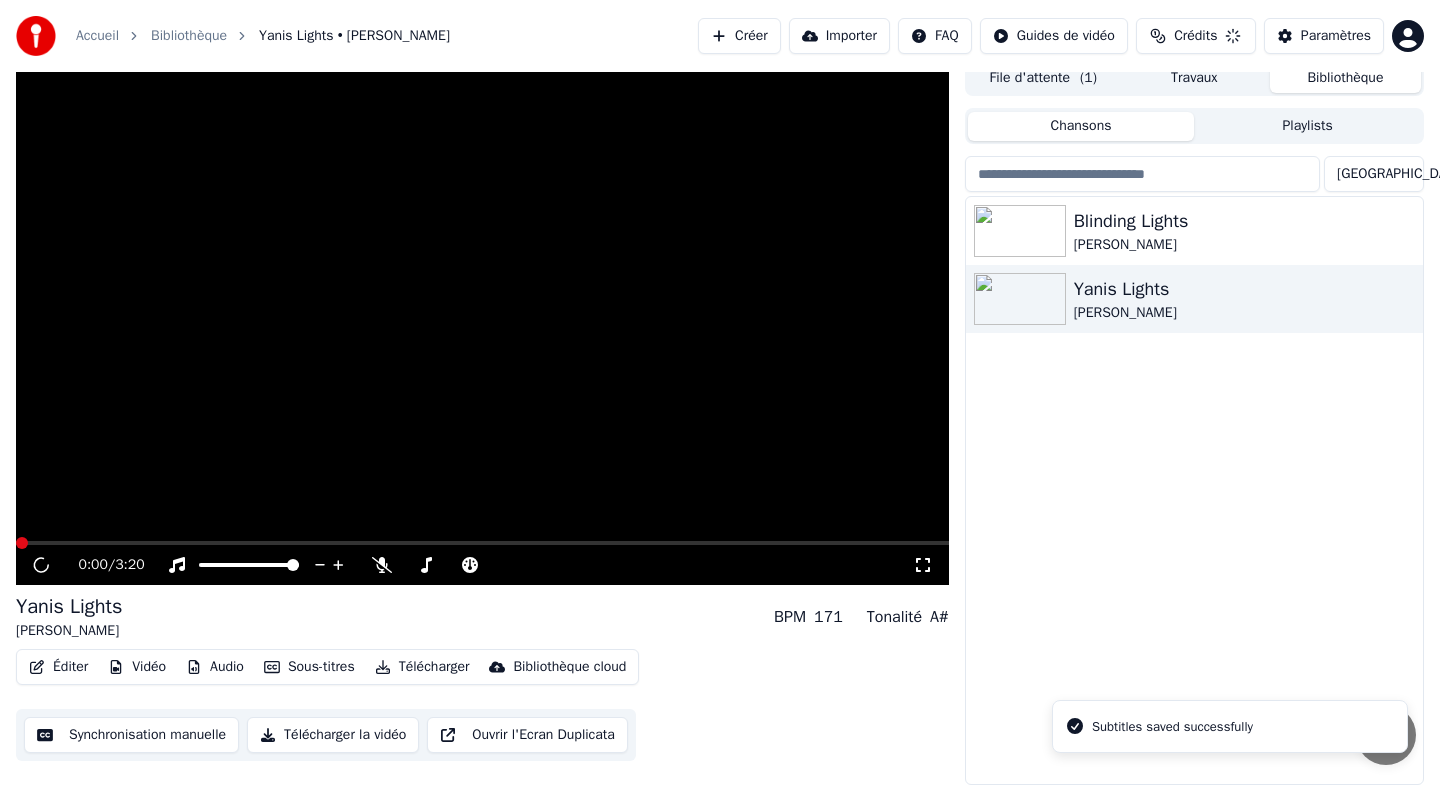 scroll, scrollTop: 12, scrollLeft: 0, axis: vertical 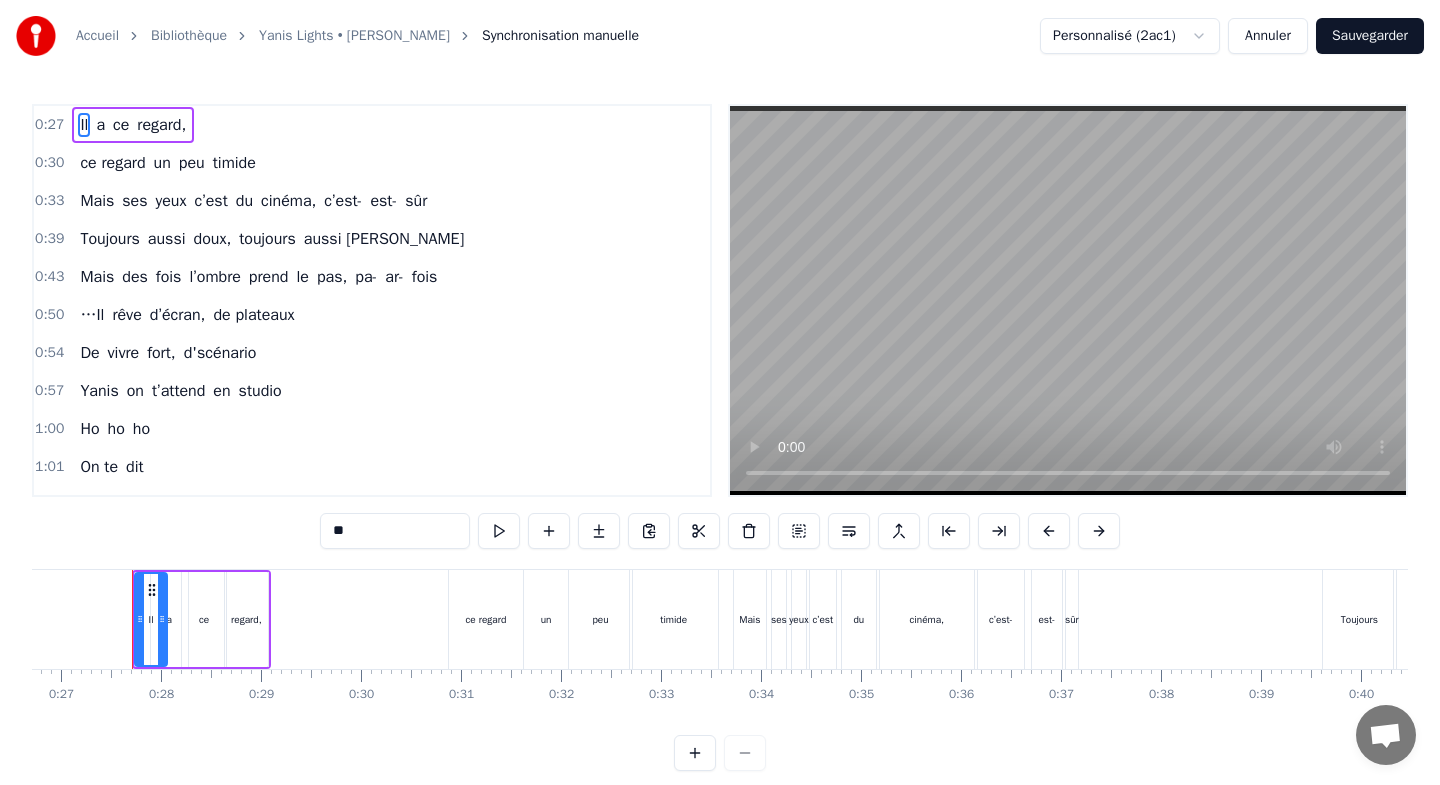 type 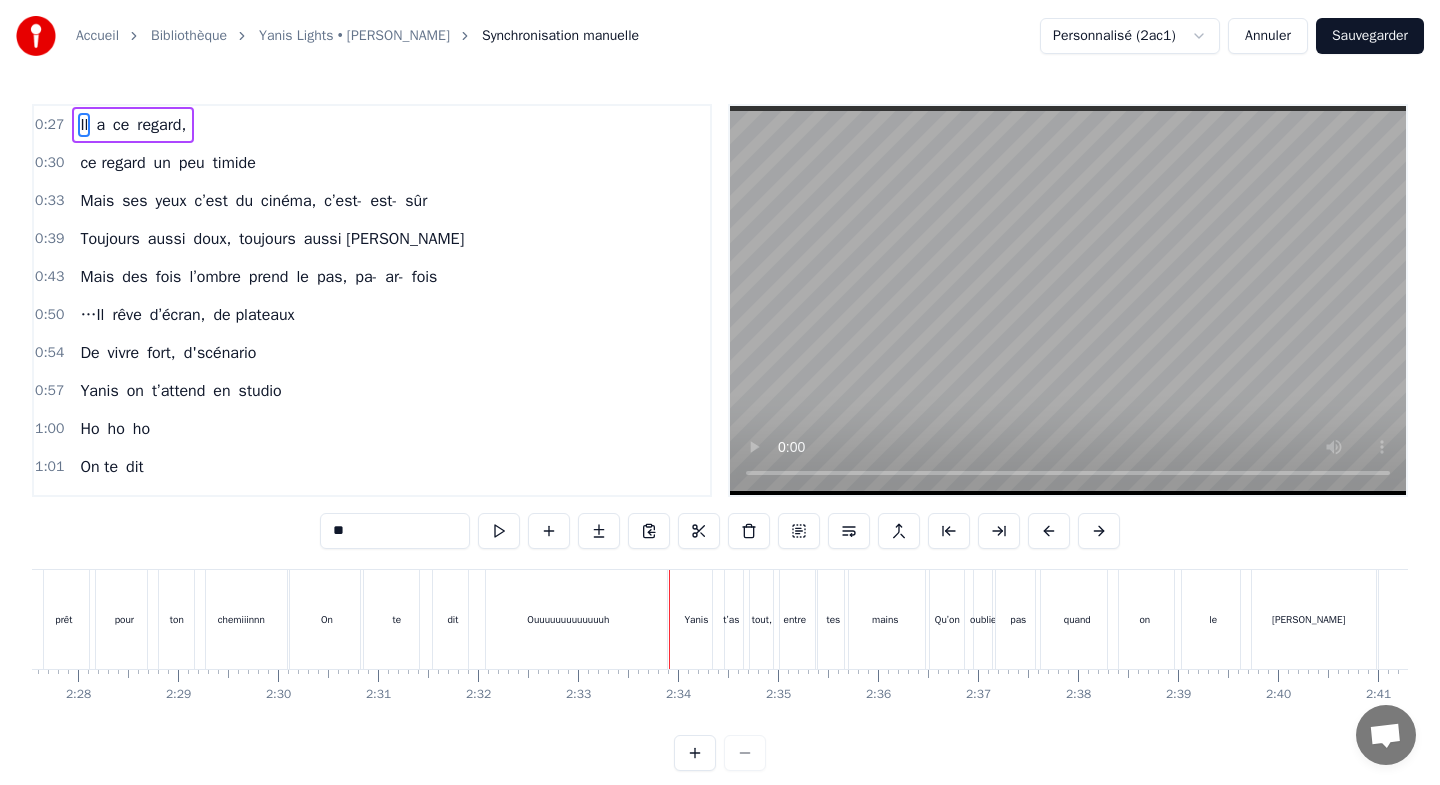 scroll, scrollTop: 0, scrollLeft: 14818, axis: horizontal 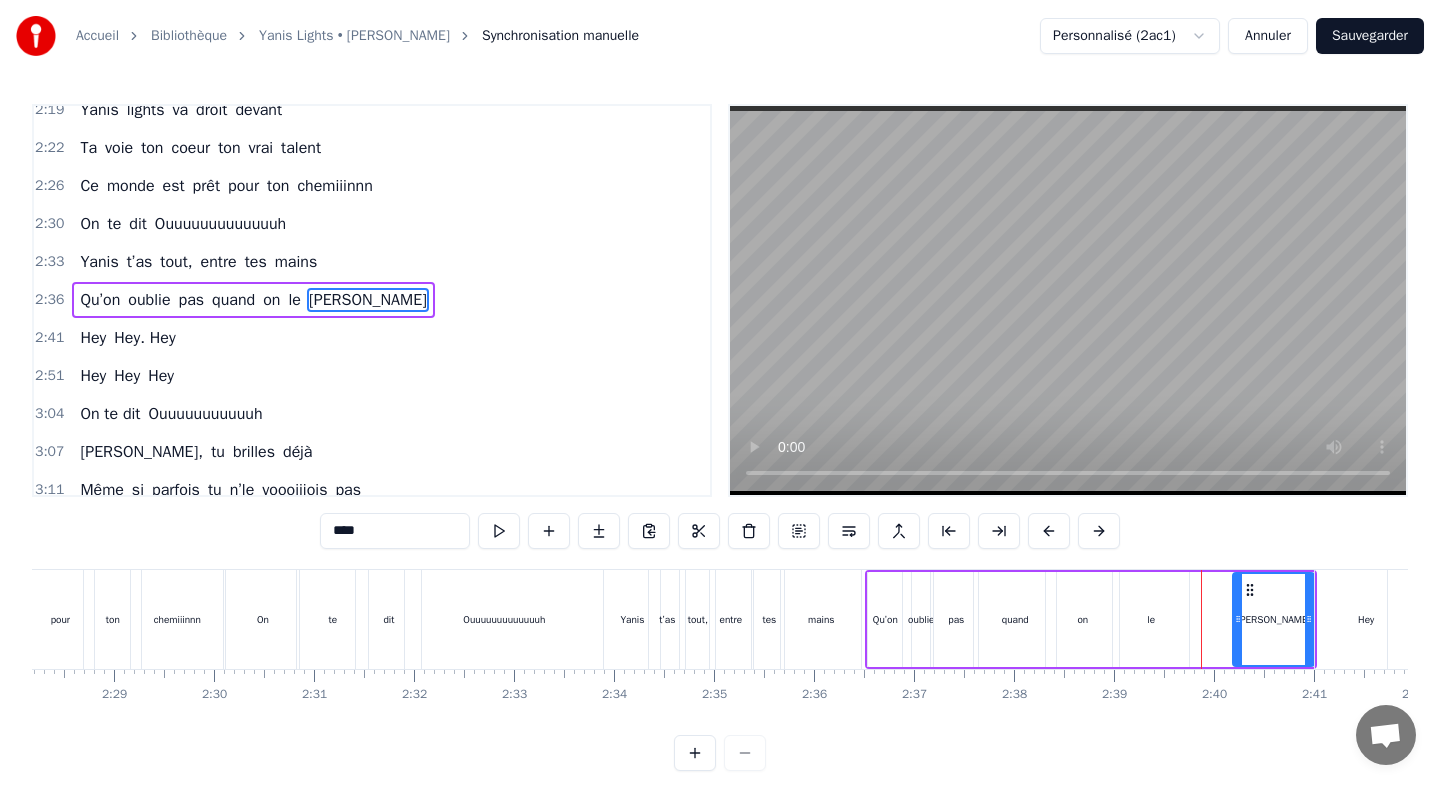 drag, startPoint x: 1183, startPoint y: 596, endPoint x: 1237, endPoint y: 598, distance: 54.037025 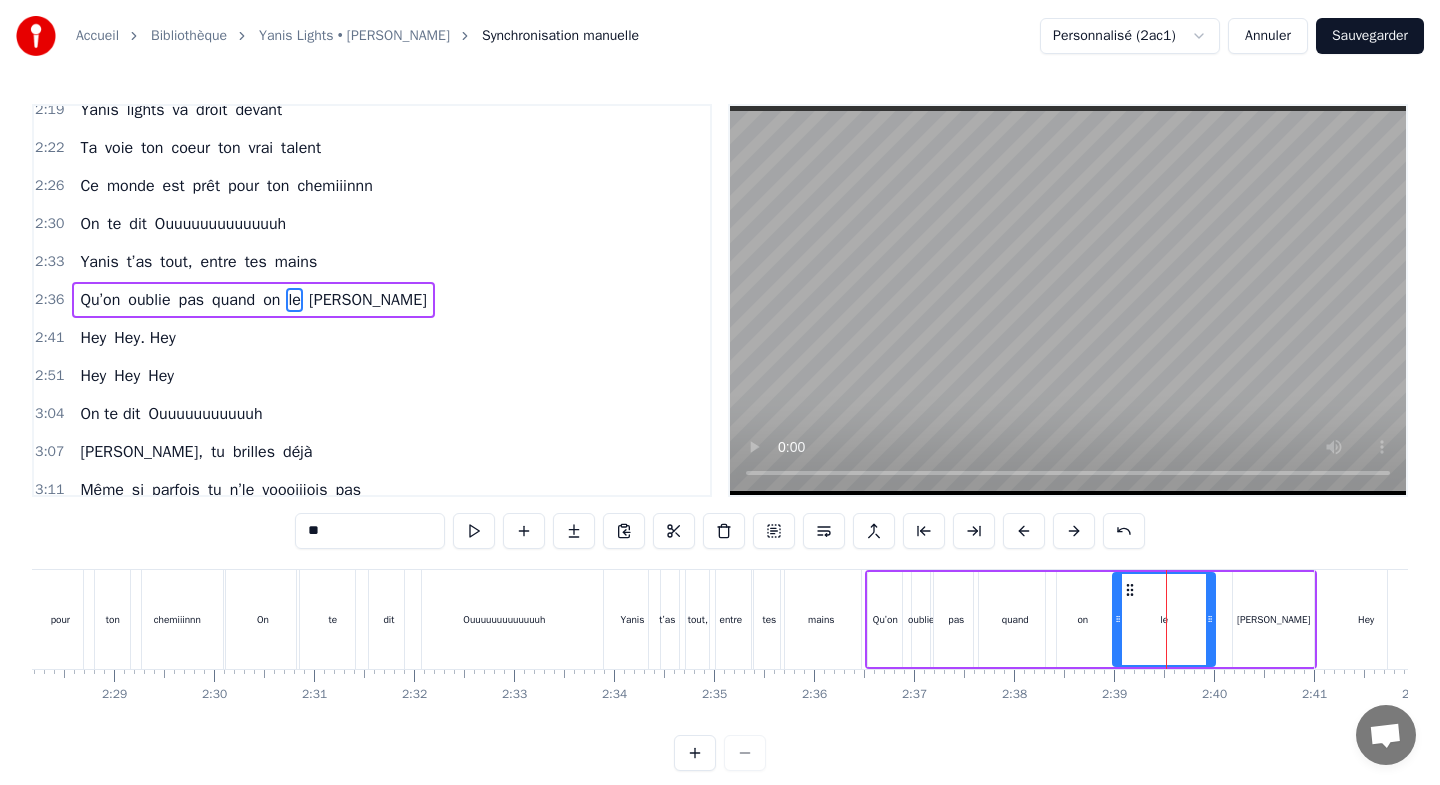 drag, startPoint x: 1186, startPoint y: 600, endPoint x: 1211, endPoint y: 601, distance: 25.019993 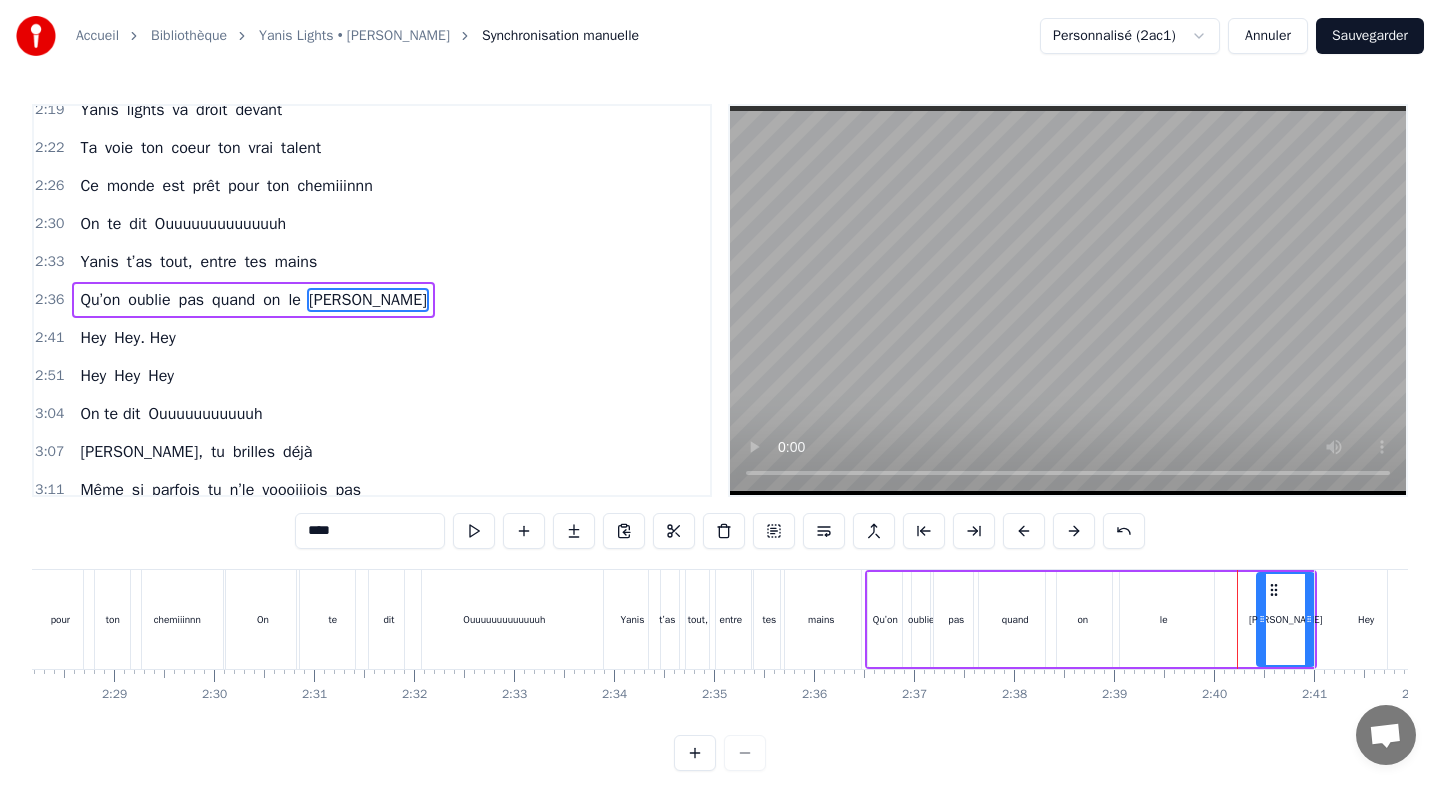 drag, startPoint x: 1238, startPoint y: 599, endPoint x: 1262, endPoint y: 601, distance: 24.083189 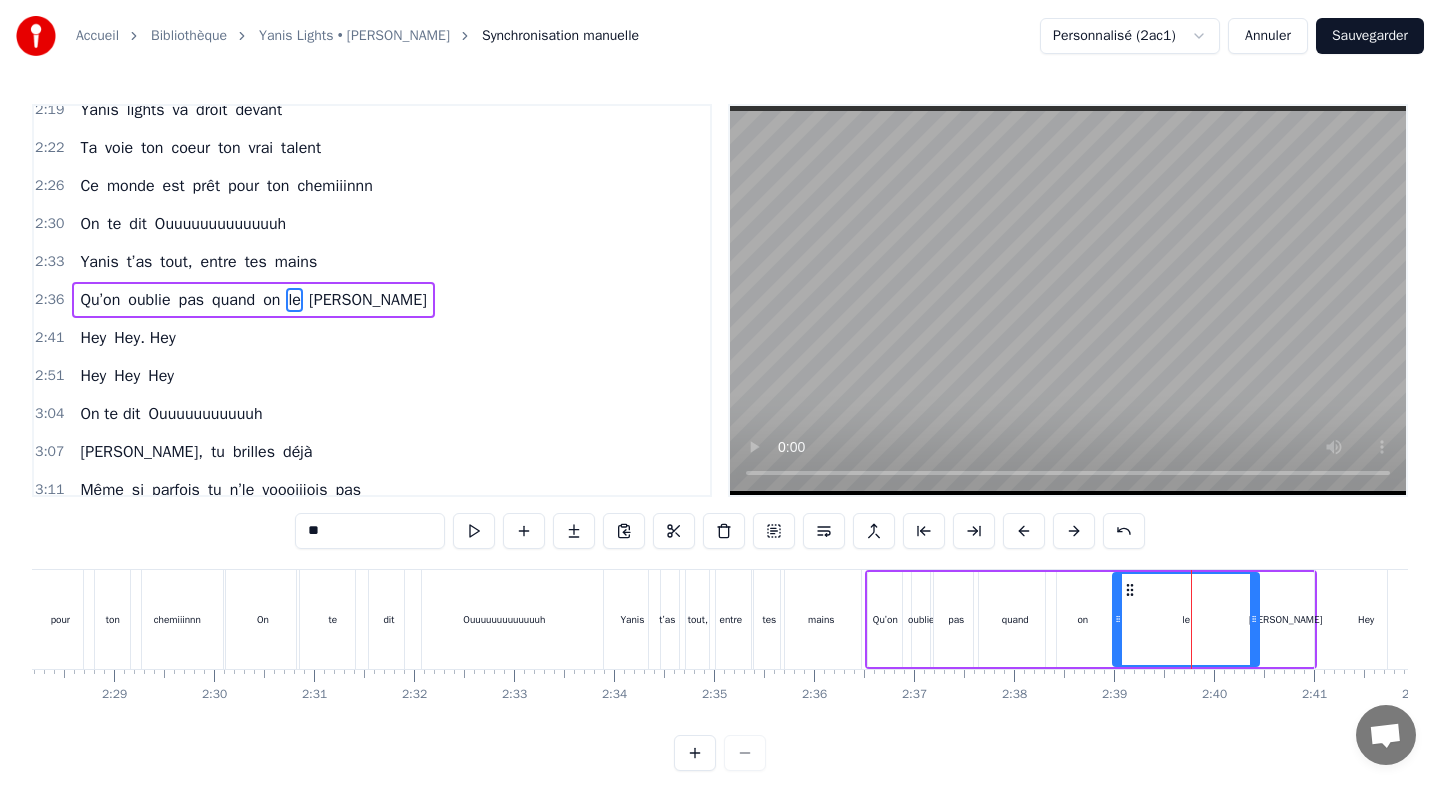 drag, startPoint x: 1210, startPoint y: 601, endPoint x: 1255, endPoint y: 603, distance: 45.044422 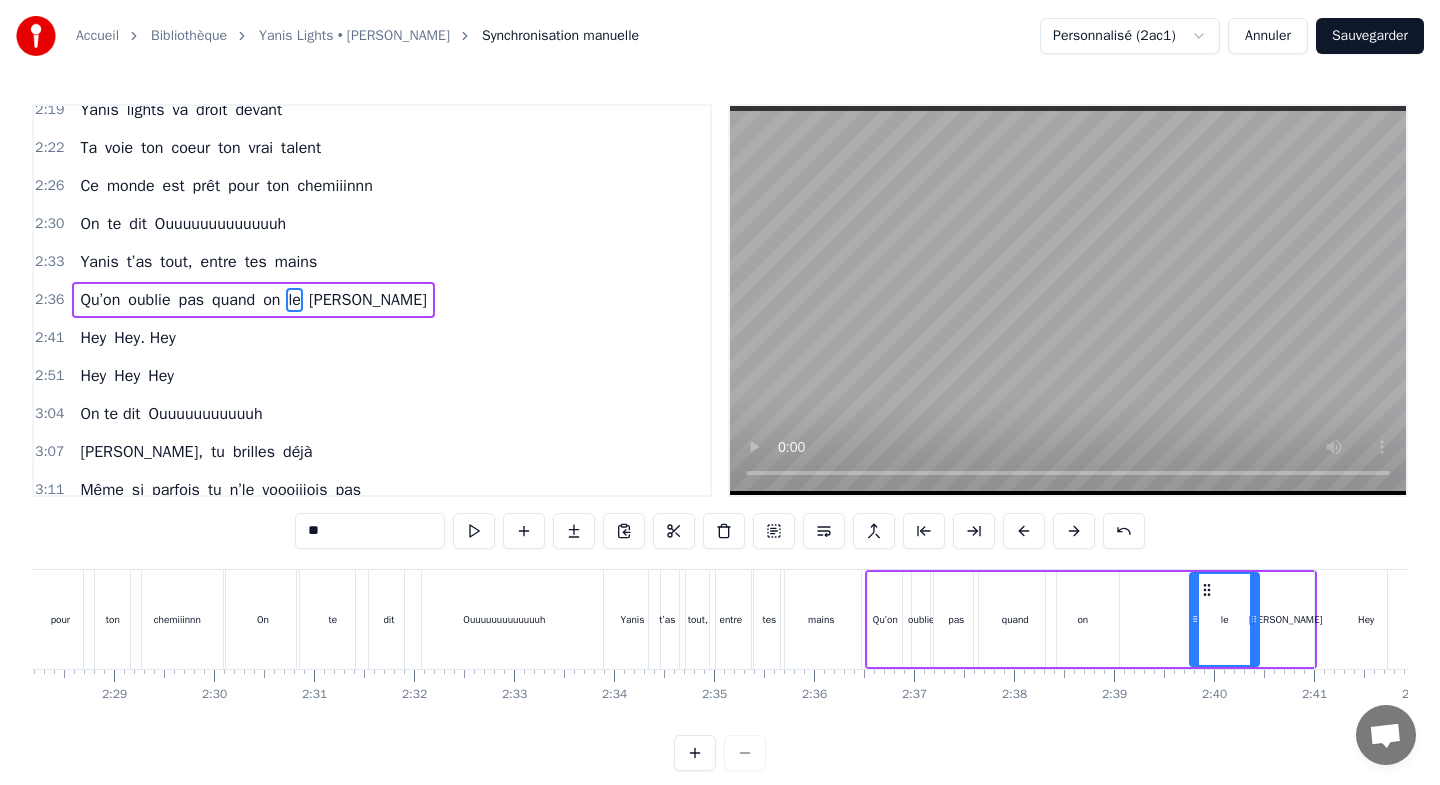 drag, startPoint x: 1118, startPoint y: 606, endPoint x: 1195, endPoint y: 604, distance: 77.02597 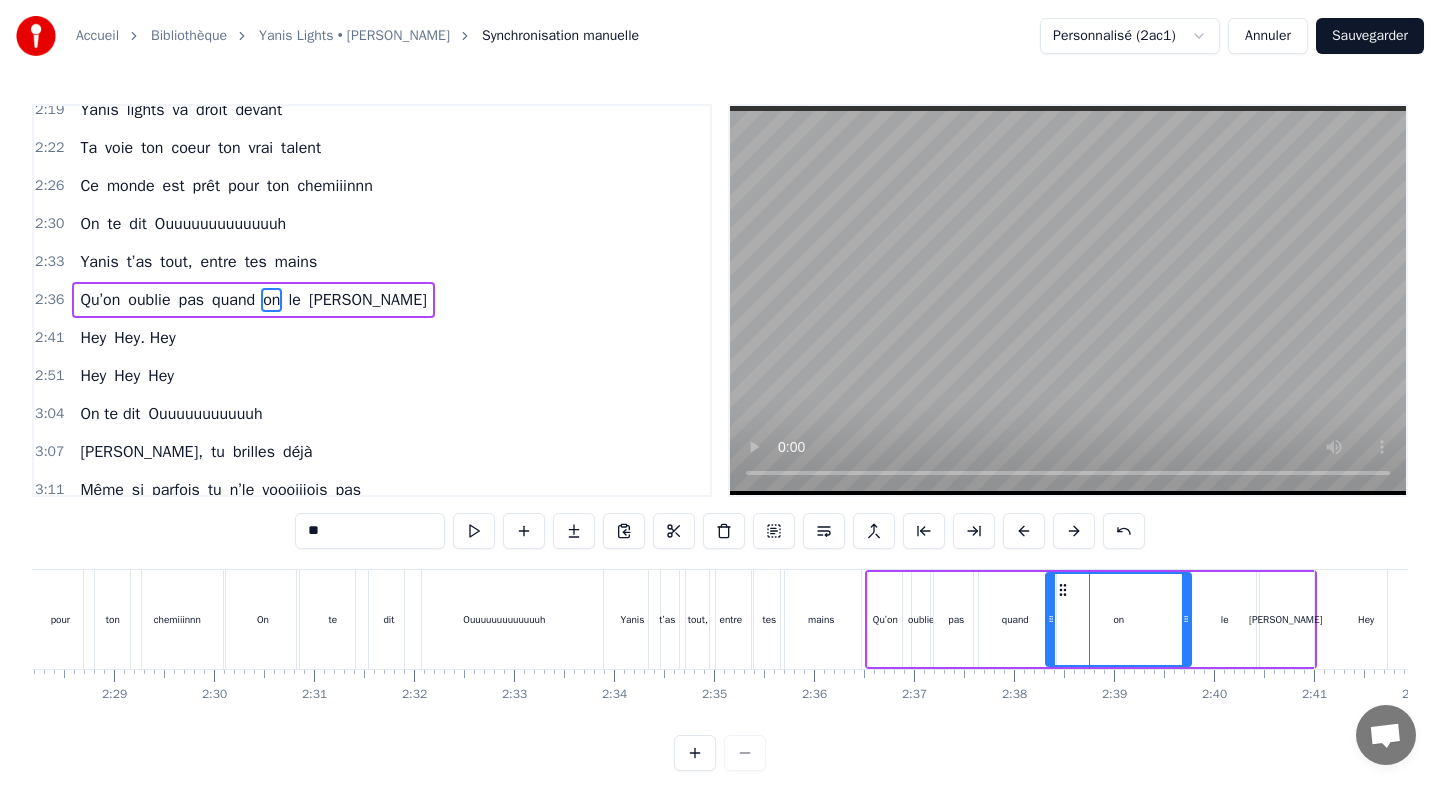 drag, startPoint x: 1115, startPoint y: 597, endPoint x: 1187, endPoint y: 599, distance: 72.02777 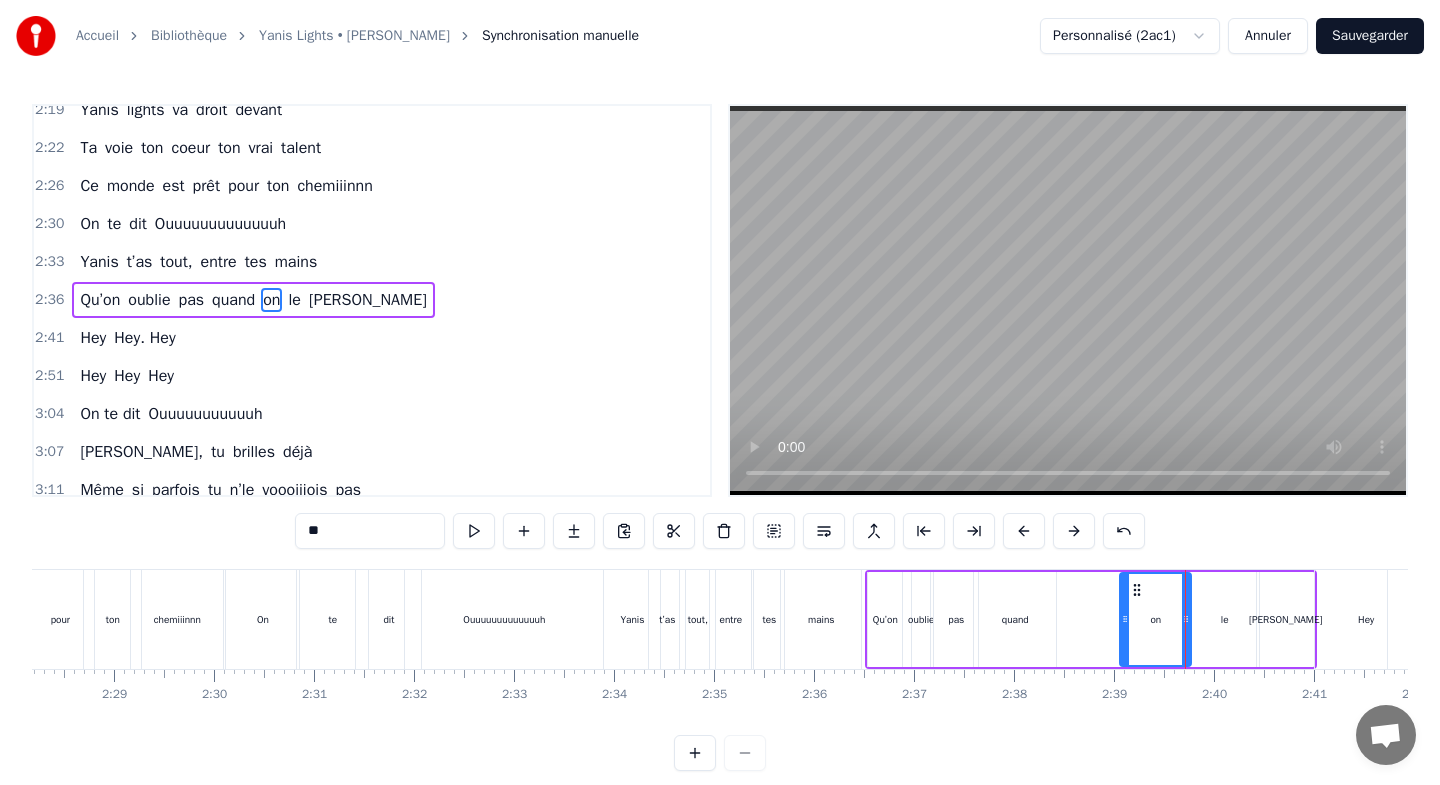 drag, startPoint x: 1051, startPoint y: 595, endPoint x: 1125, endPoint y: 590, distance: 74.168724 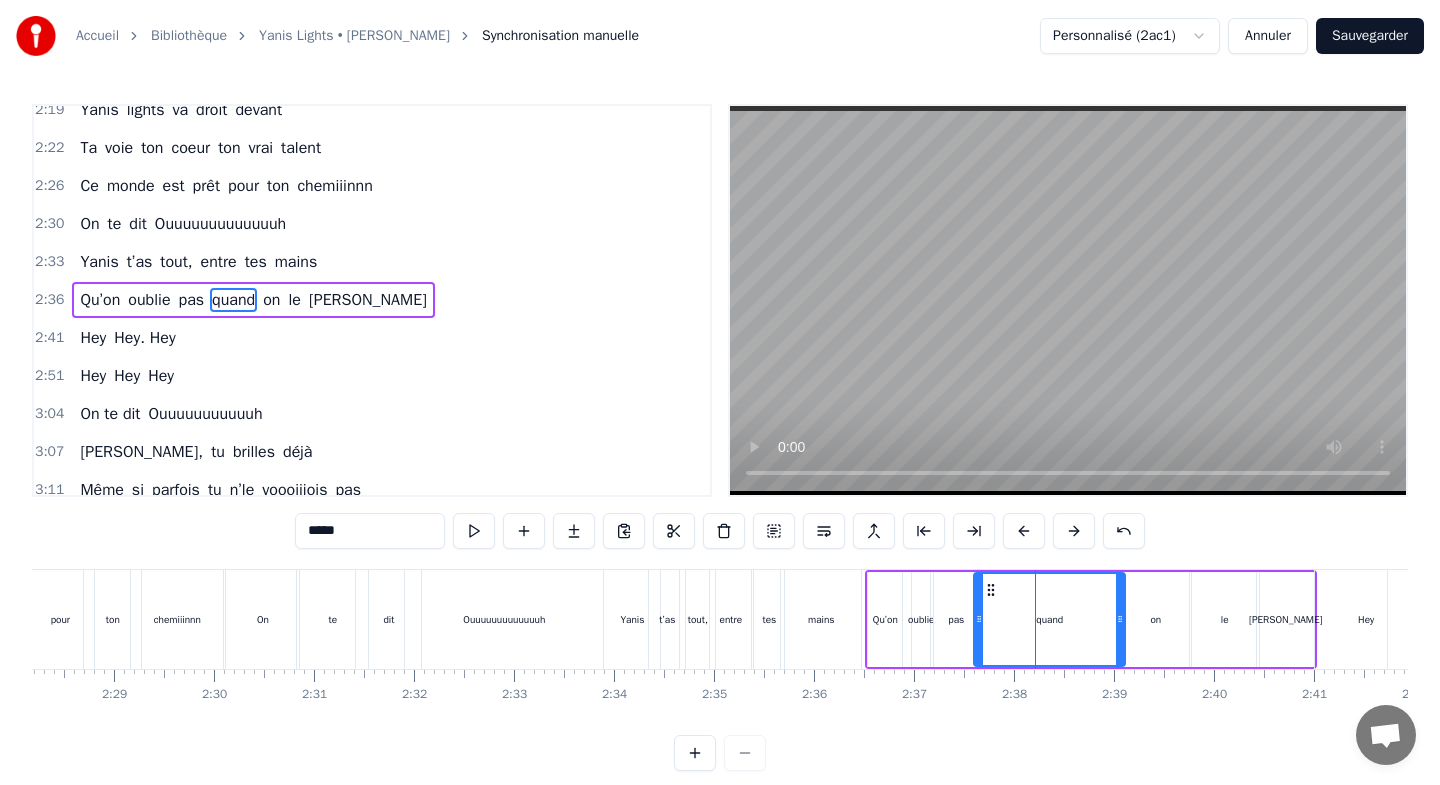 drag, startPoint x: 1054, startPoint y: 589, endPoint x: 1123, endPoint y: 588, distance: 69.00725 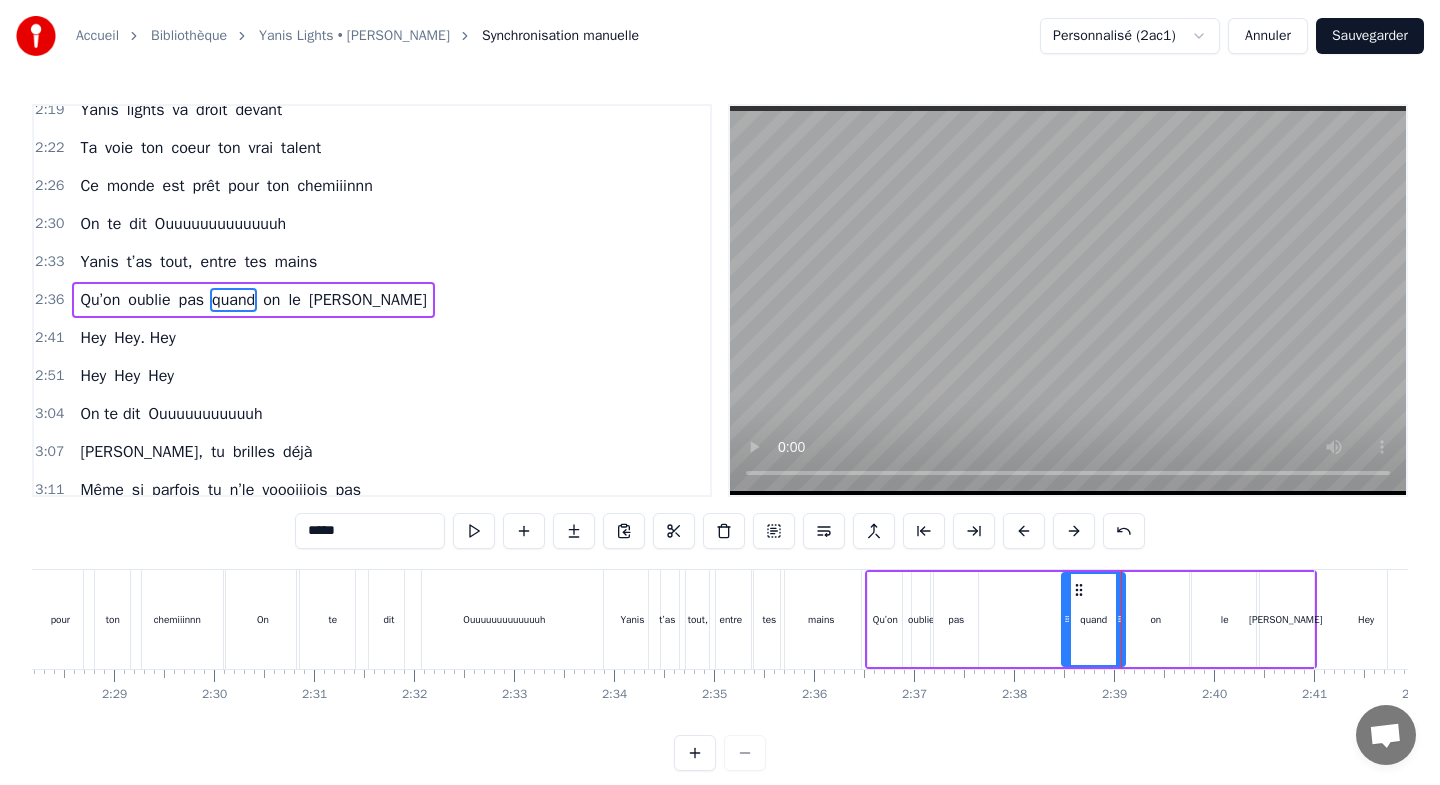 drag, startPoint x: 979, startPoint y: 596, endPoint x: 1067, endPoint y: 595, distance: 88.005684 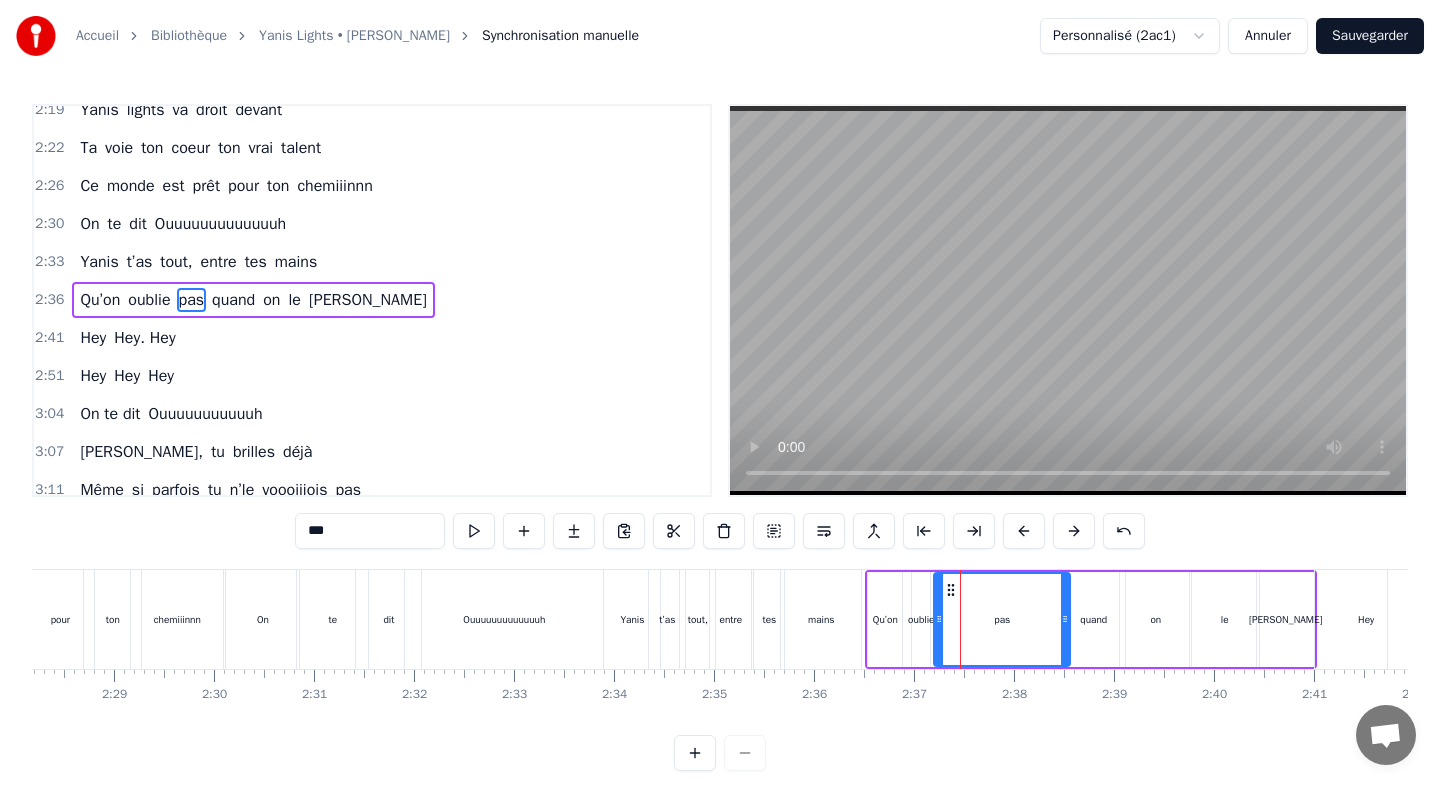drag, startPoint x: 974, startPoint y: 594, endPoint x: 1066, endPoint y: 603, distance: 92.43917 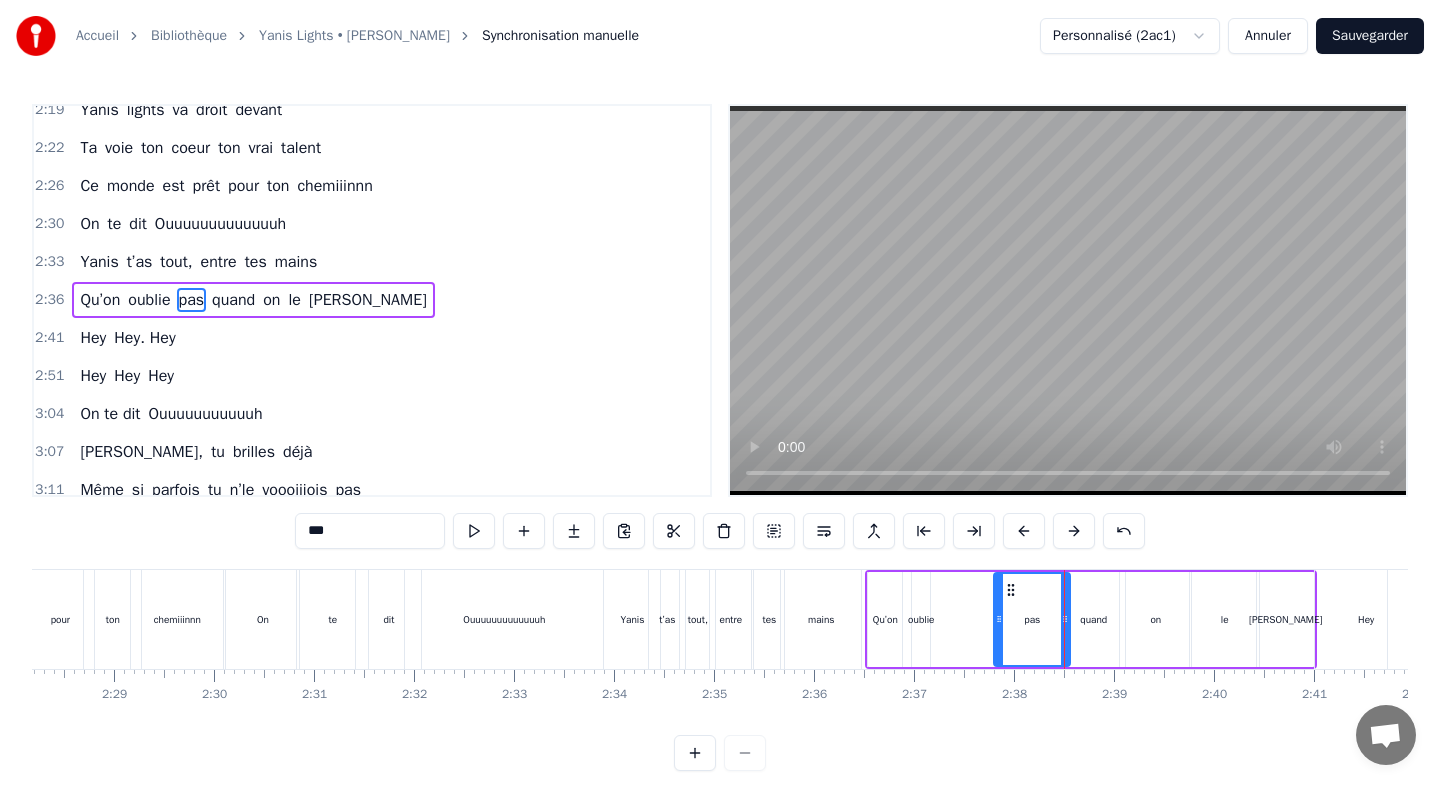 drag, startPoint x: 941, startPoint y: 599, endPoint x: 1003, endPoint y: 603, distance: 62.1289 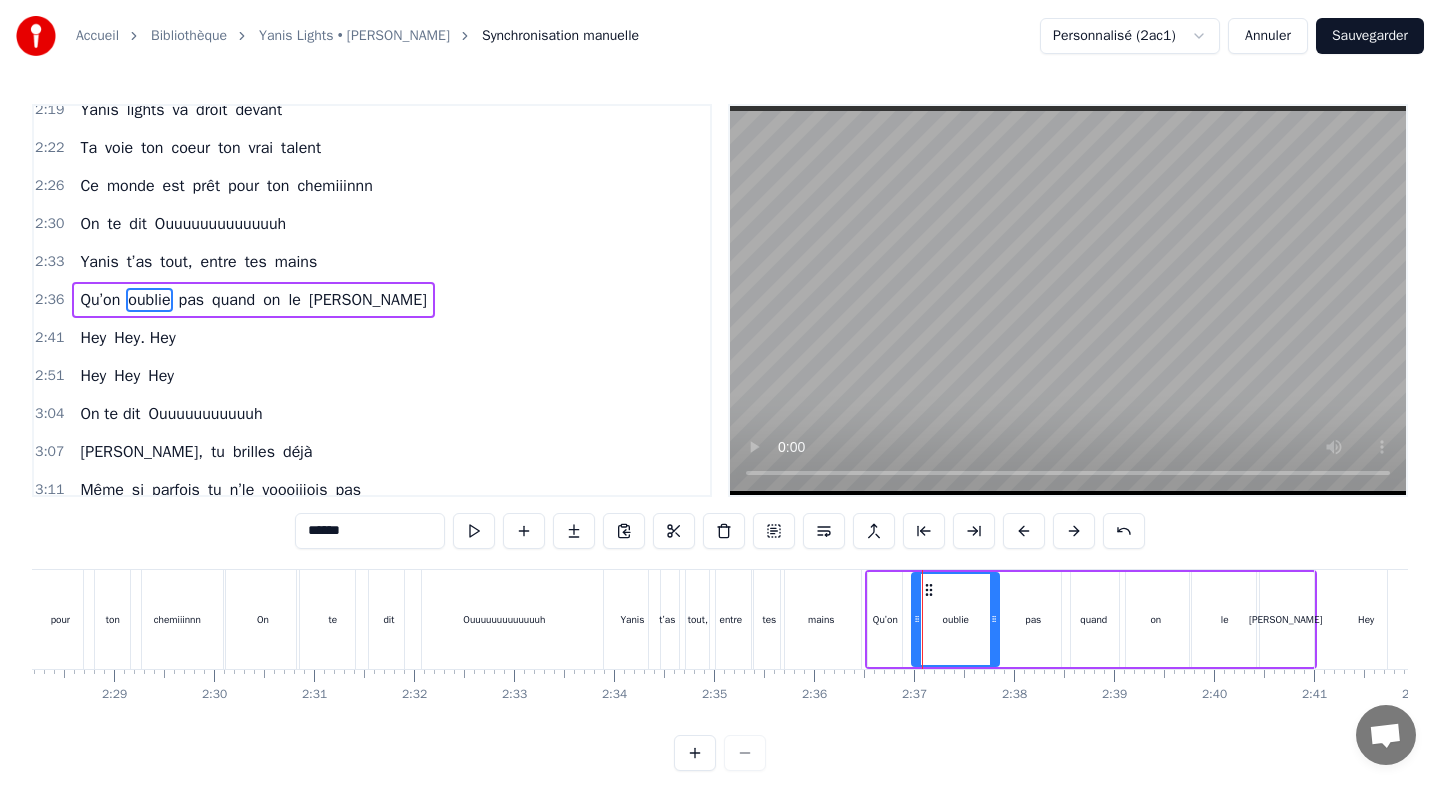 drag, startPoint x: 929, startPoint y: 593, endPoint x: 998, endPoint y: 594, distance: 69.00725 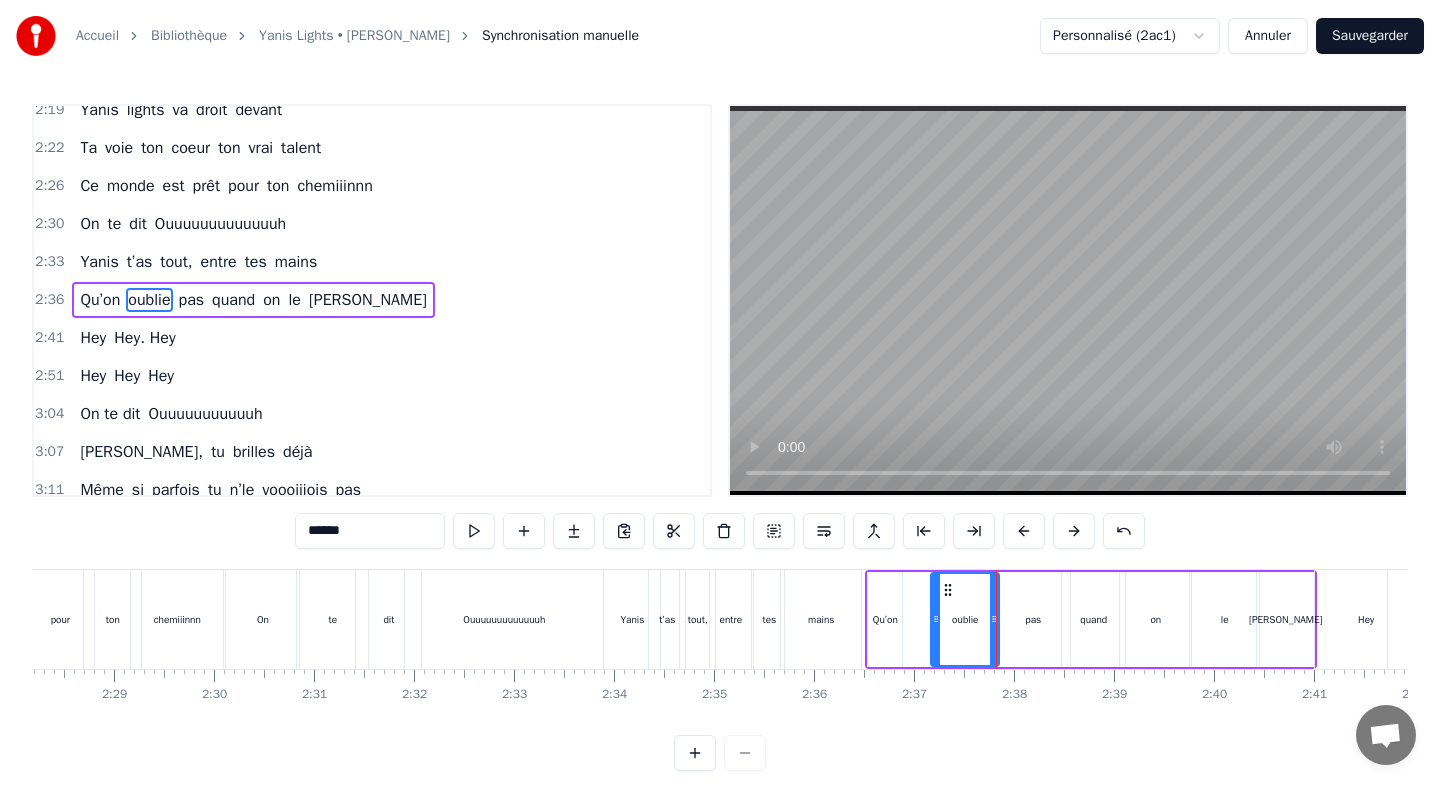 drag, startPoint x: 919, startPoint y: 595, endPoint x: 938, endPoint y: 596, distance: 19.026299 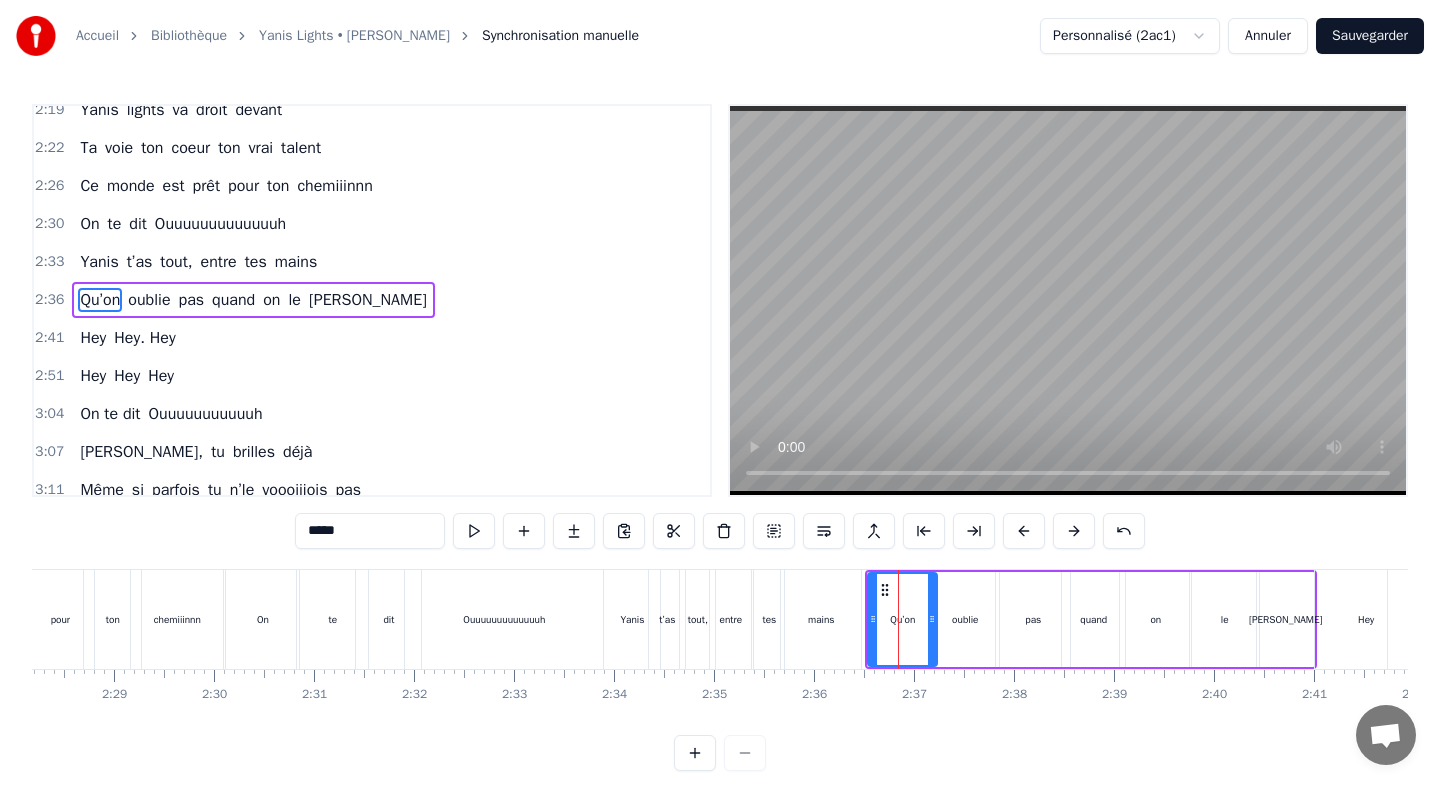 drag, startPoint x: 899, startPoint y: 594, endPoint x: 934, endPoint y: 595, distance: 35.014282 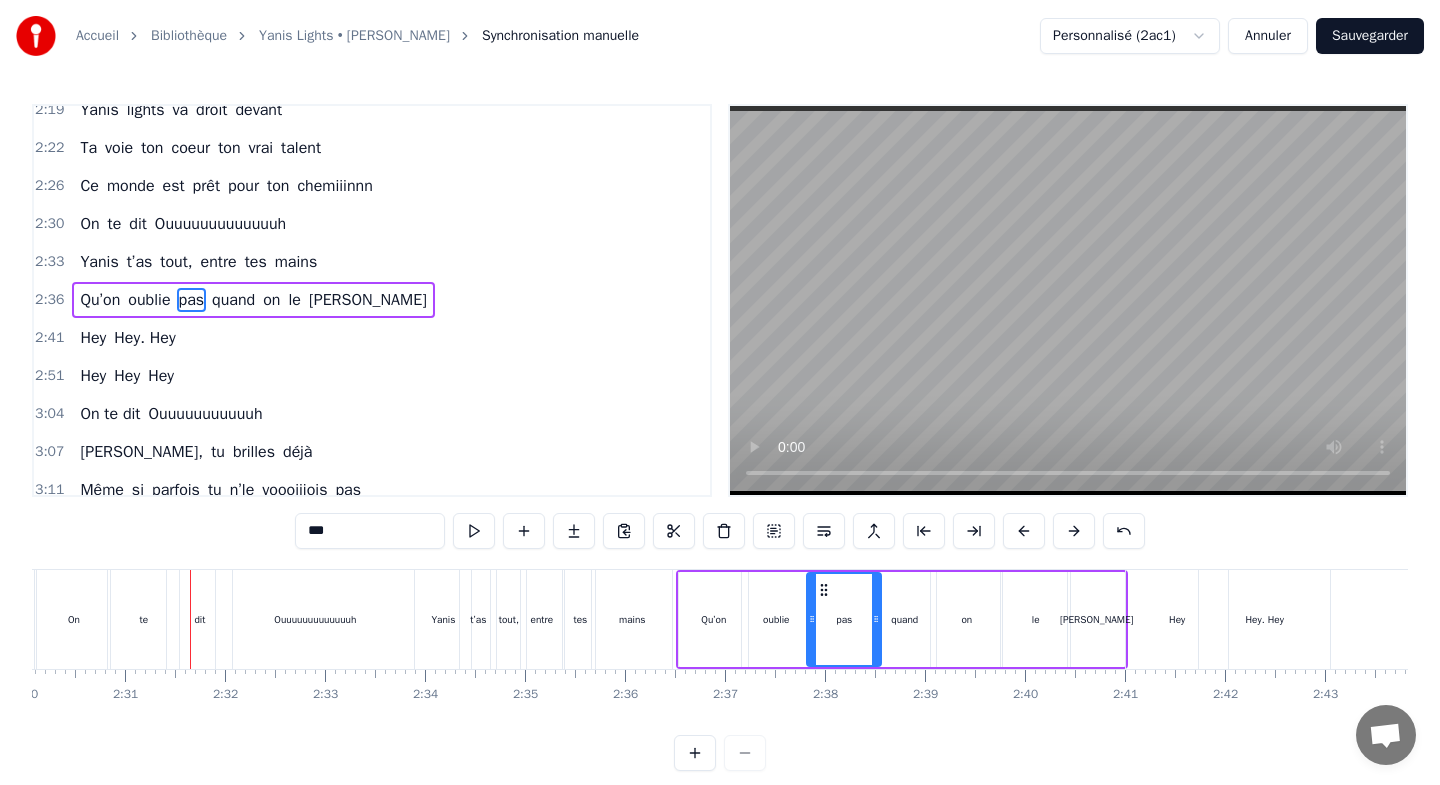 scroll, scrollTop: 0, scrollLeft: 15040, axis: horizontal 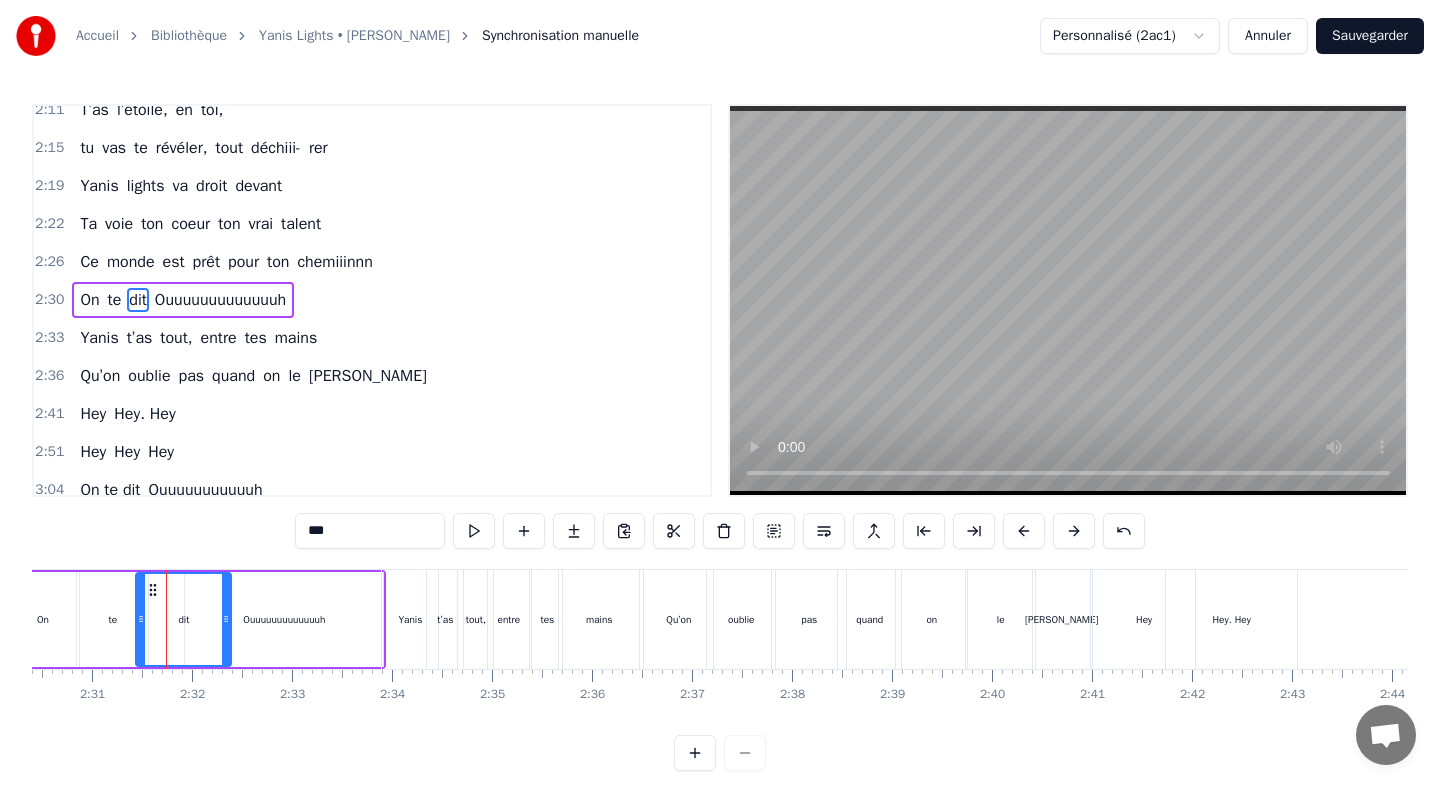 drag, startPoint x: 200, startPoint y: 594, endPoint x: 230, endPoint y: 599, distance: 30.413813 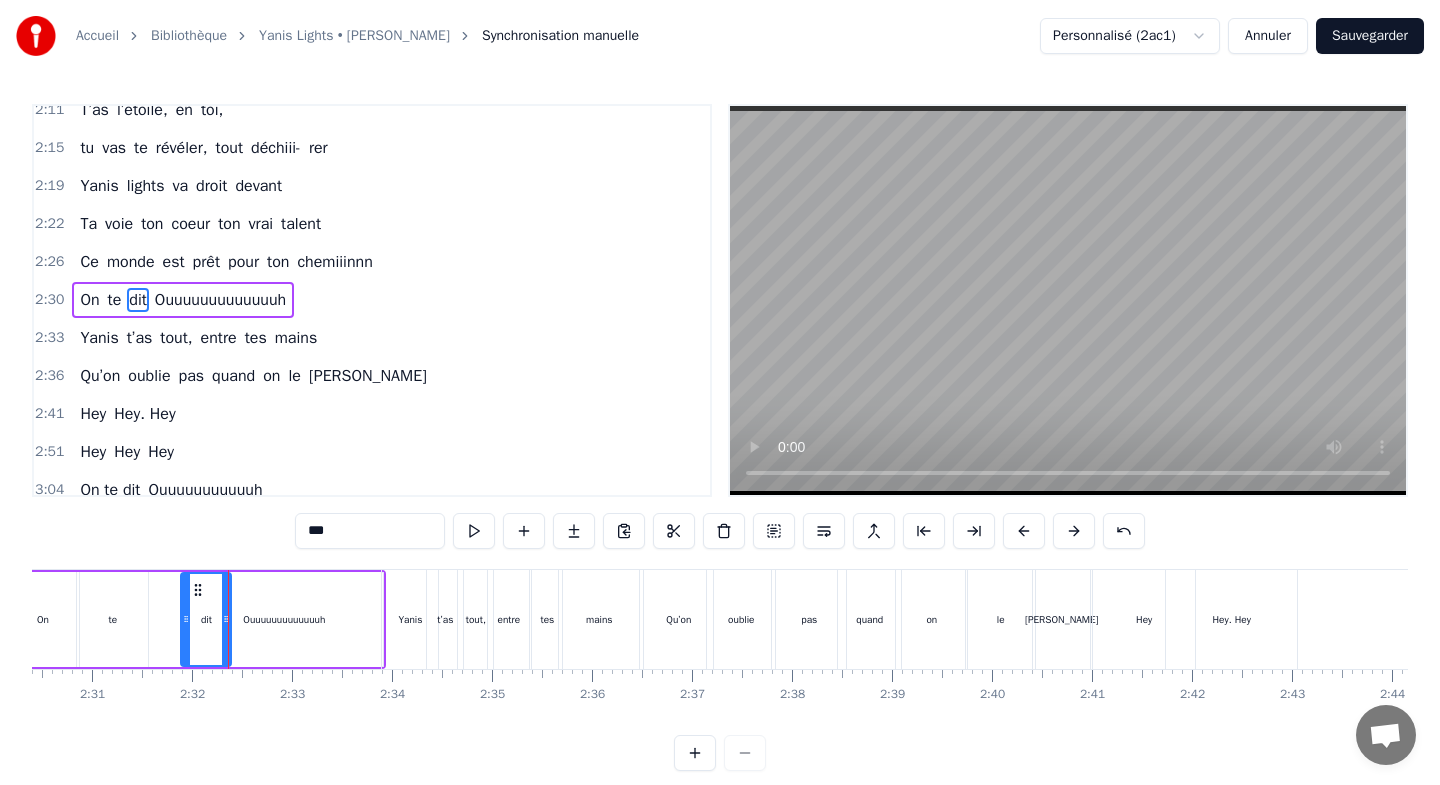 drag, startPoint x: 142, startPoint y: 591, endPoint x: 187, endPoint y: 596, distance: 45.276924 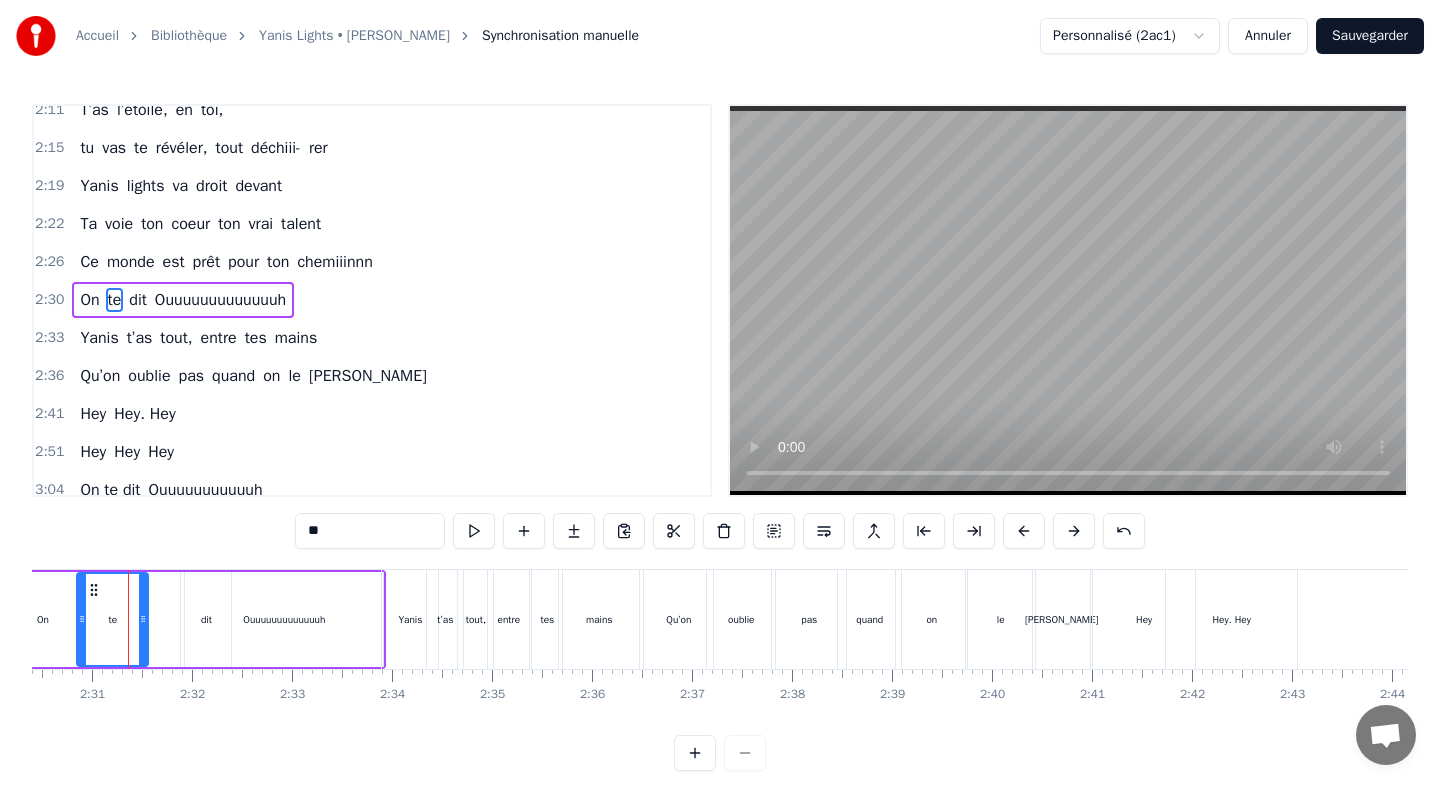 scroll, scrollTop: 0, scrollLeft: 15036, axis: horizontal 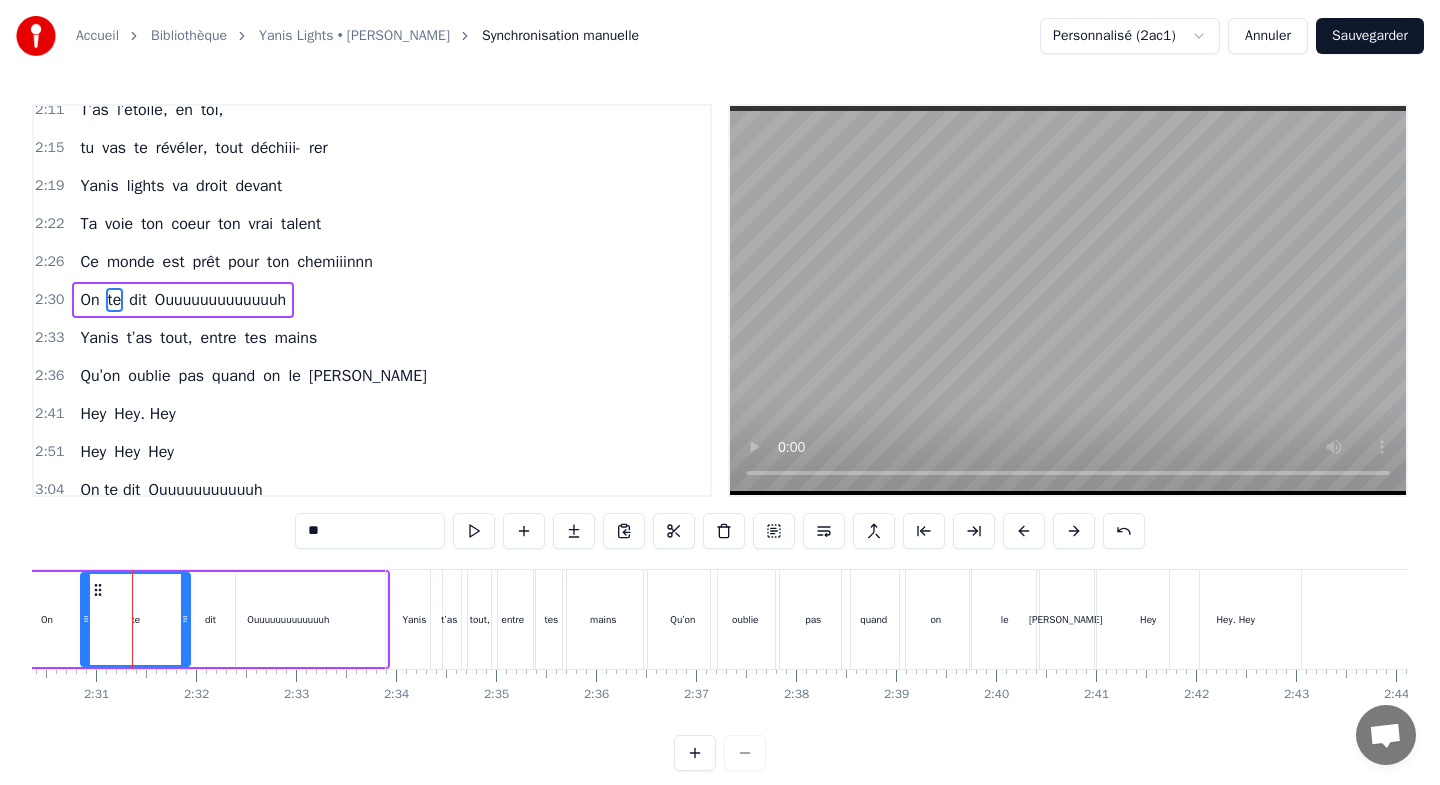 drag, startPoint x: 149, startPoint y: 592, endPoint x: 187, endPoint y: 597, distance: 38.327538 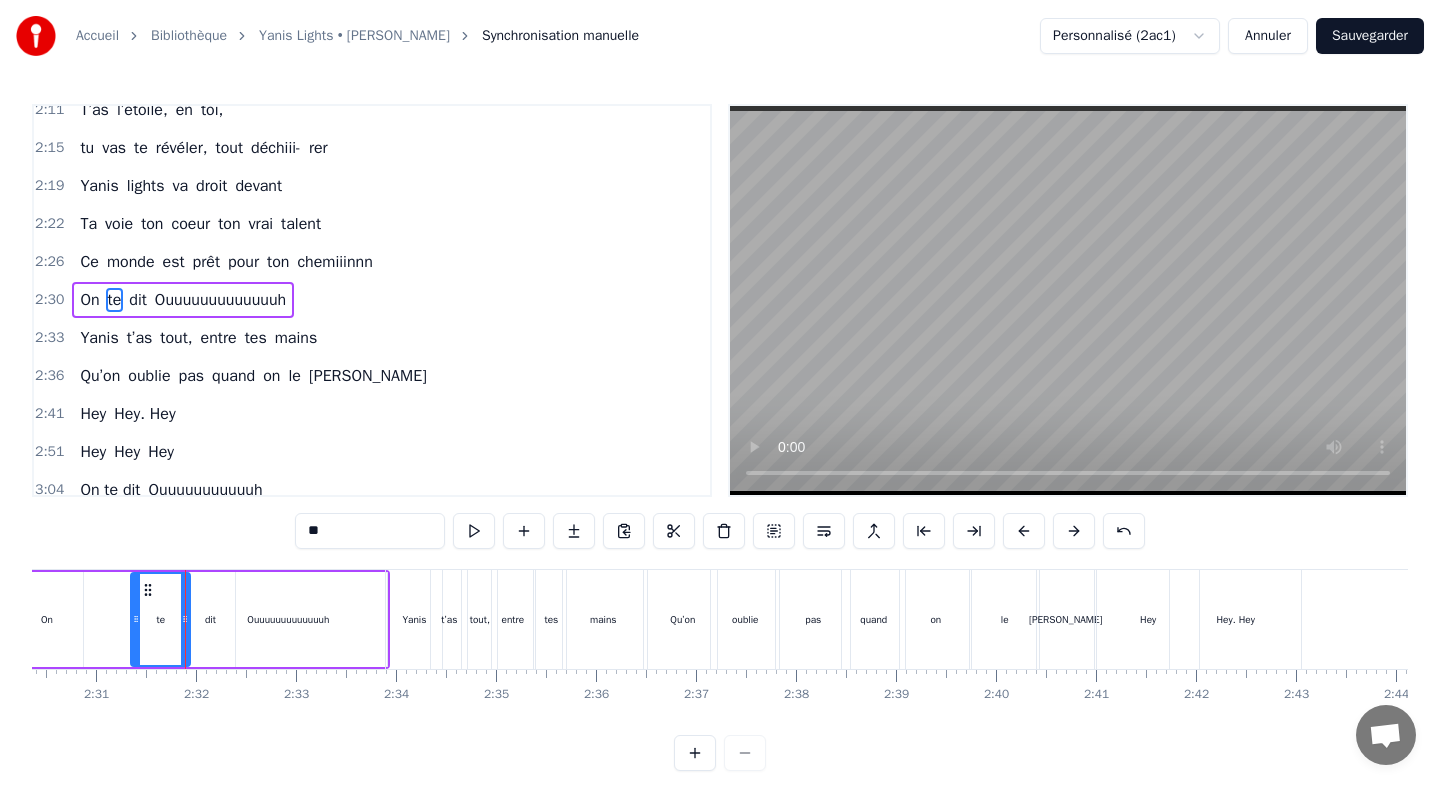 drag, startPoint x: 87, startPoint y: 596, endPoint x: 137, endPoint y: 597, distance: 50.01 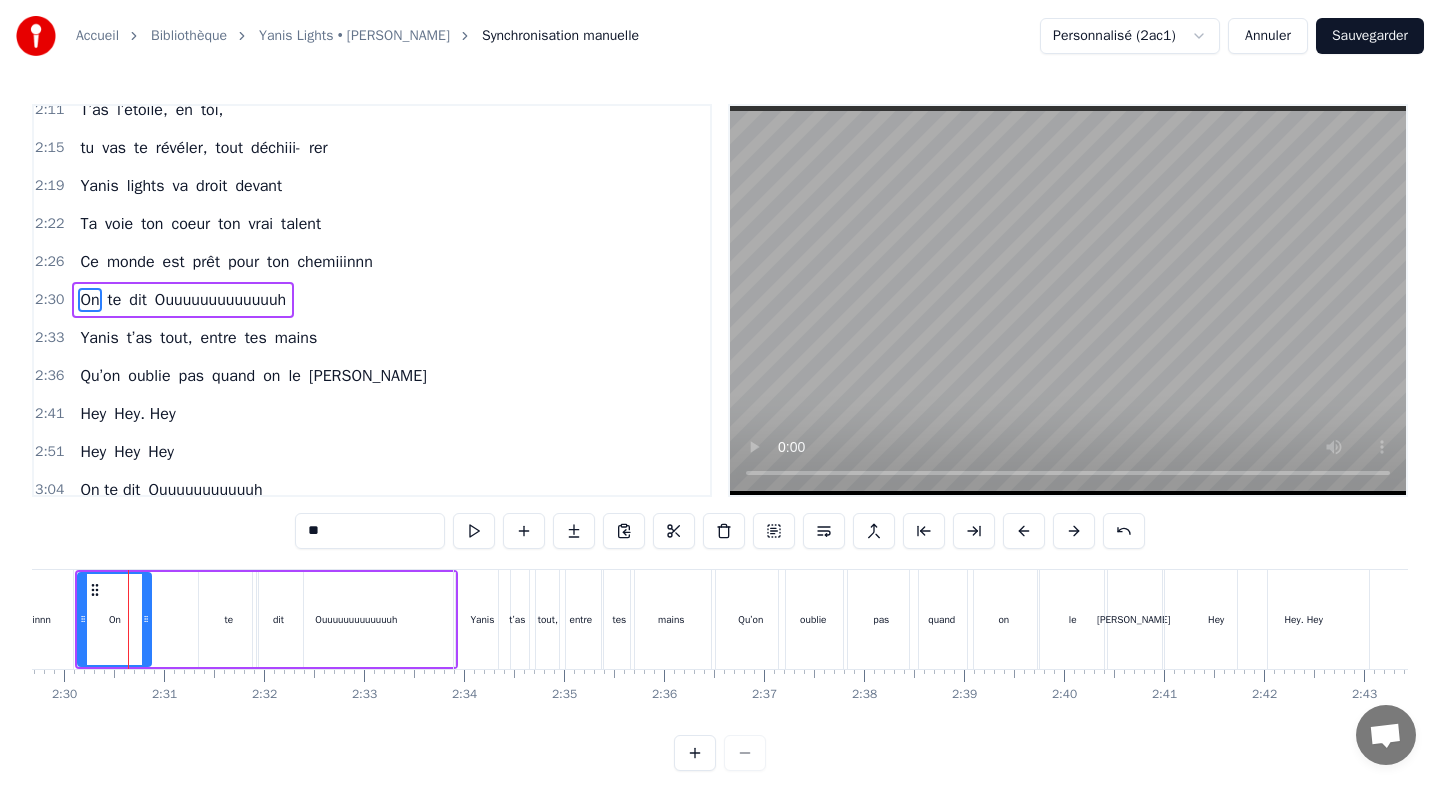 scroll, scrollTop: 0, scrollLeft: 14964, axis: horizontal 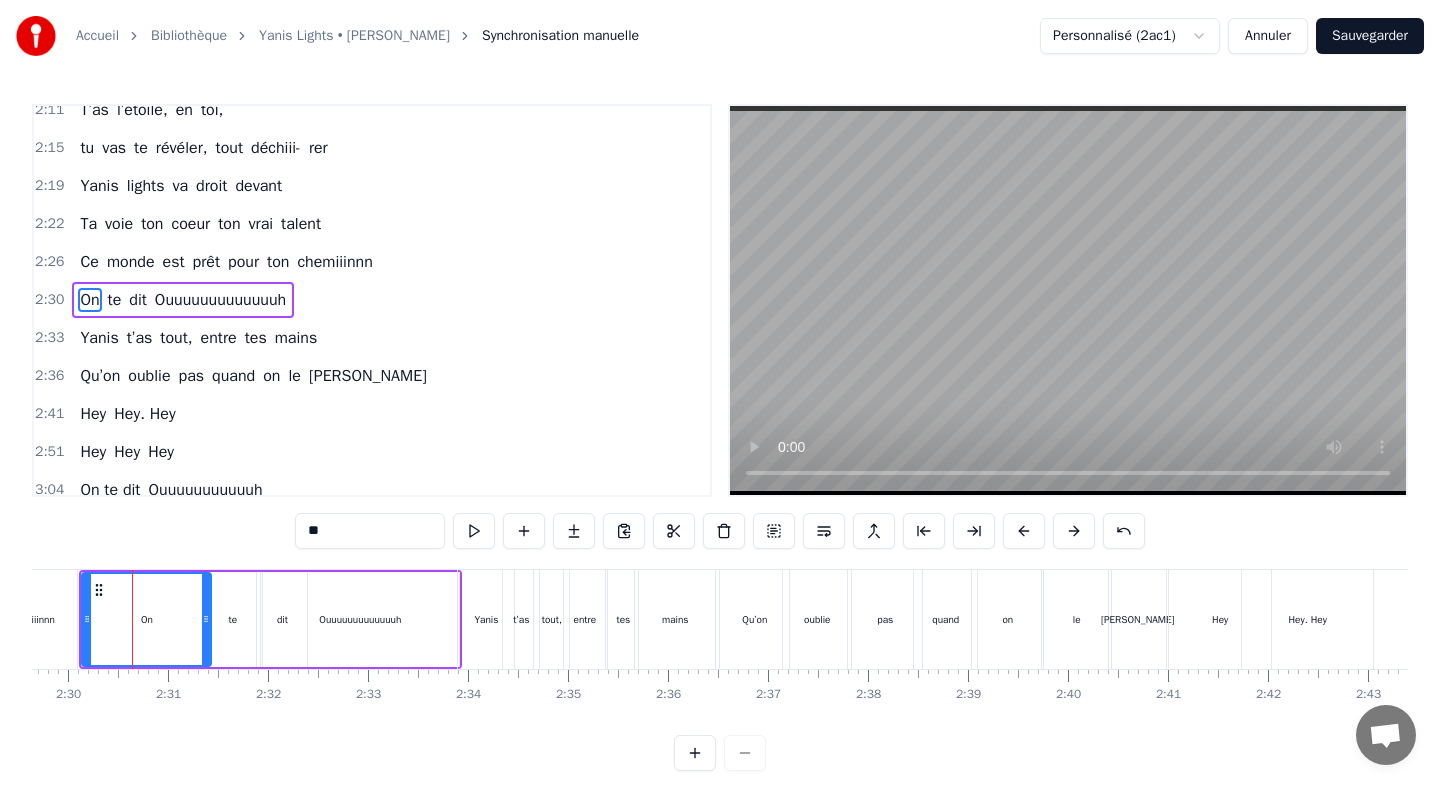 drag, startPoint x: 152, startPoint y: 598, endPoint x: 208, endPoint y: 602, distance: 56.142673 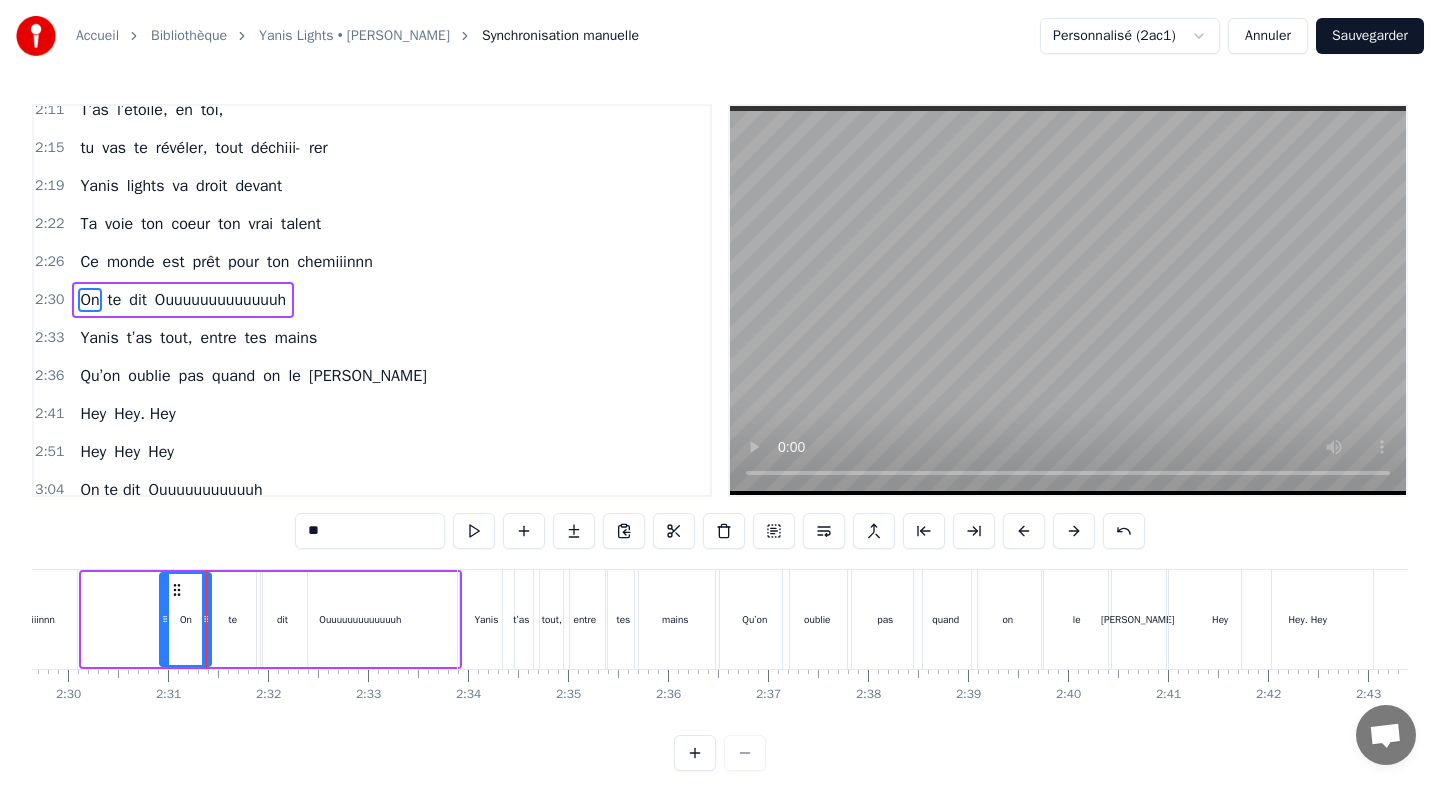 drag, startPoint x: 86, startPoint y: 602, endPoint x: 164, endPoint y: 614, distance: 78.91768 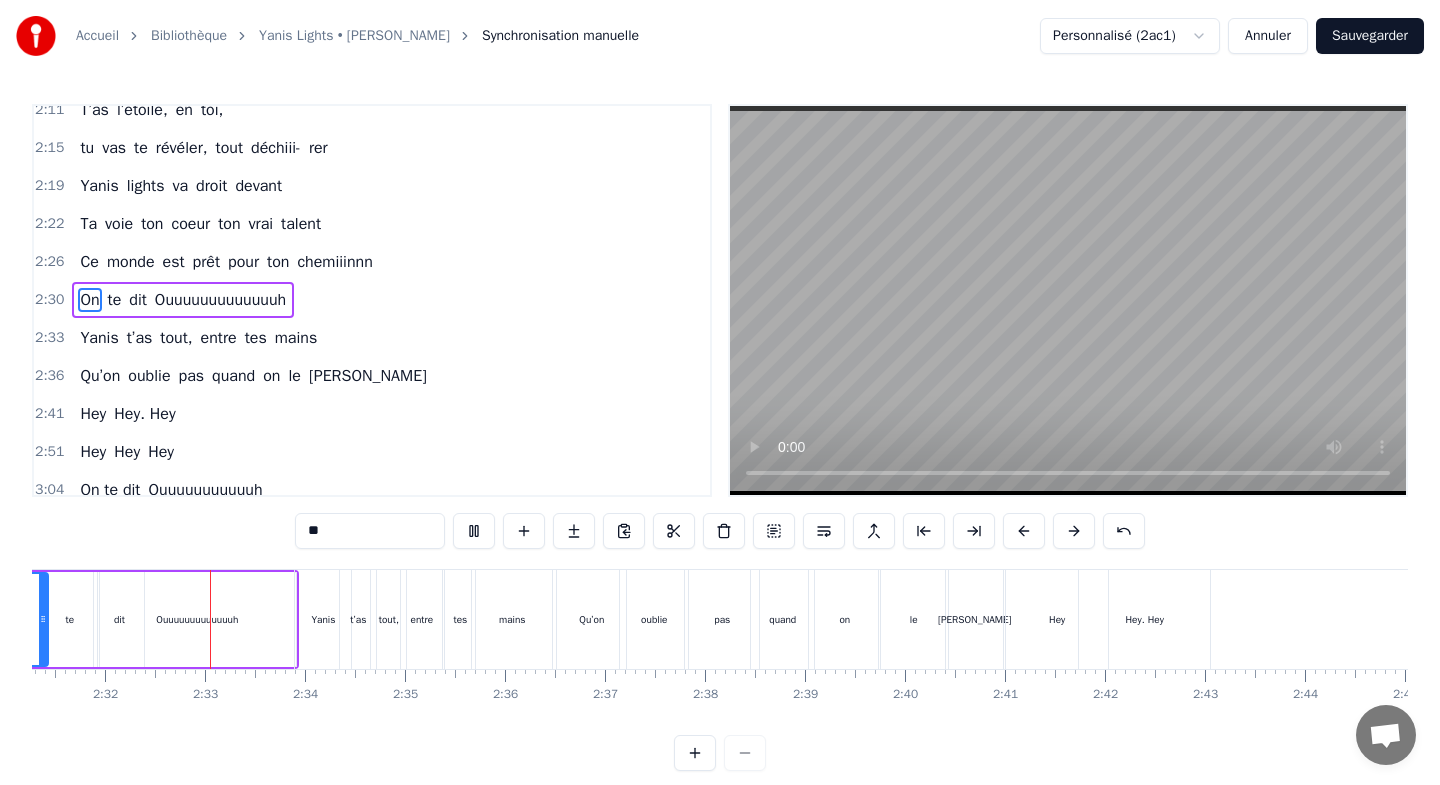 scroll, scrollTop: 0, scrollLeft: 15138, axis: horizontal 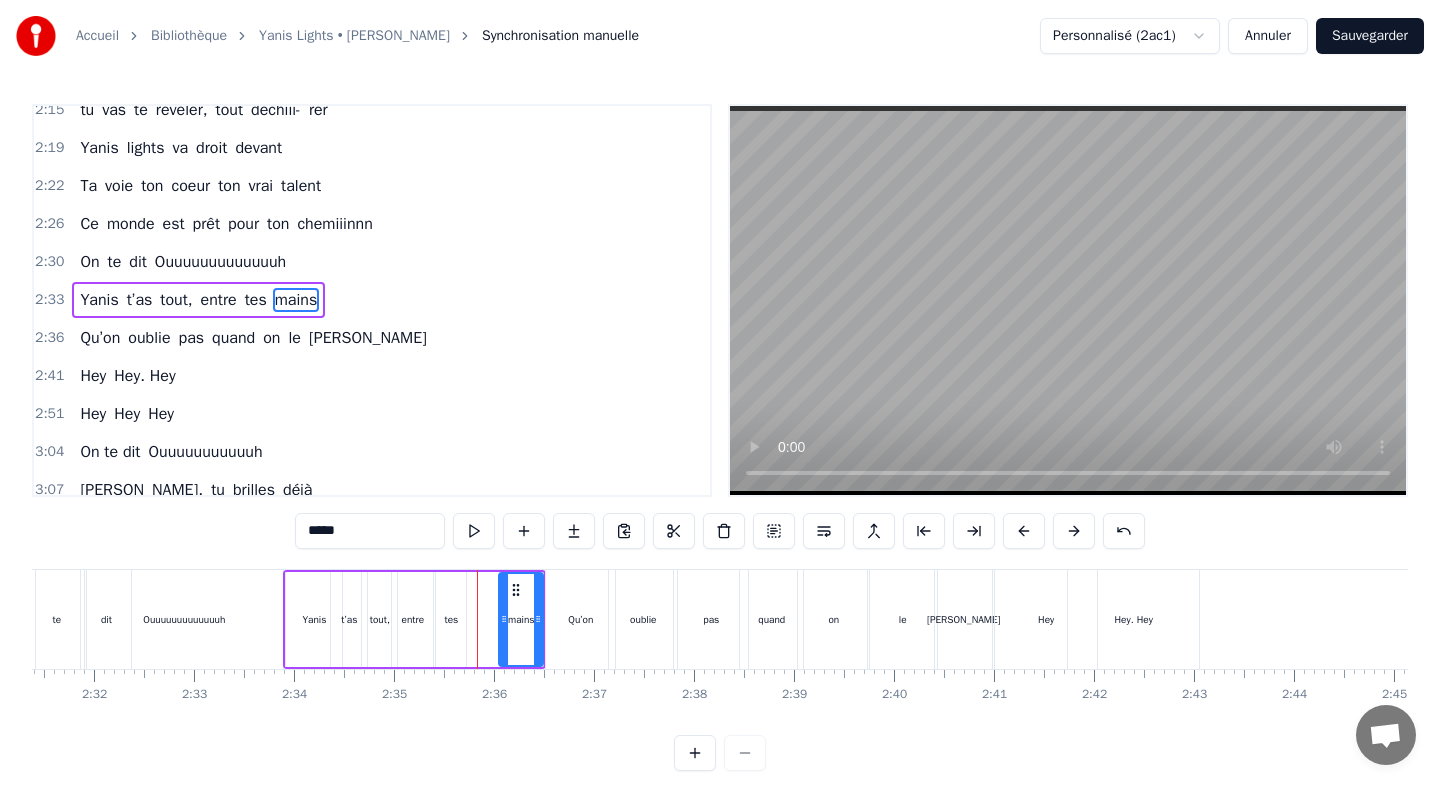 drag, startPoint x: 467, startPoint y: 588, endPoint x: 503, endPoint y: 591, distance: 36.124783 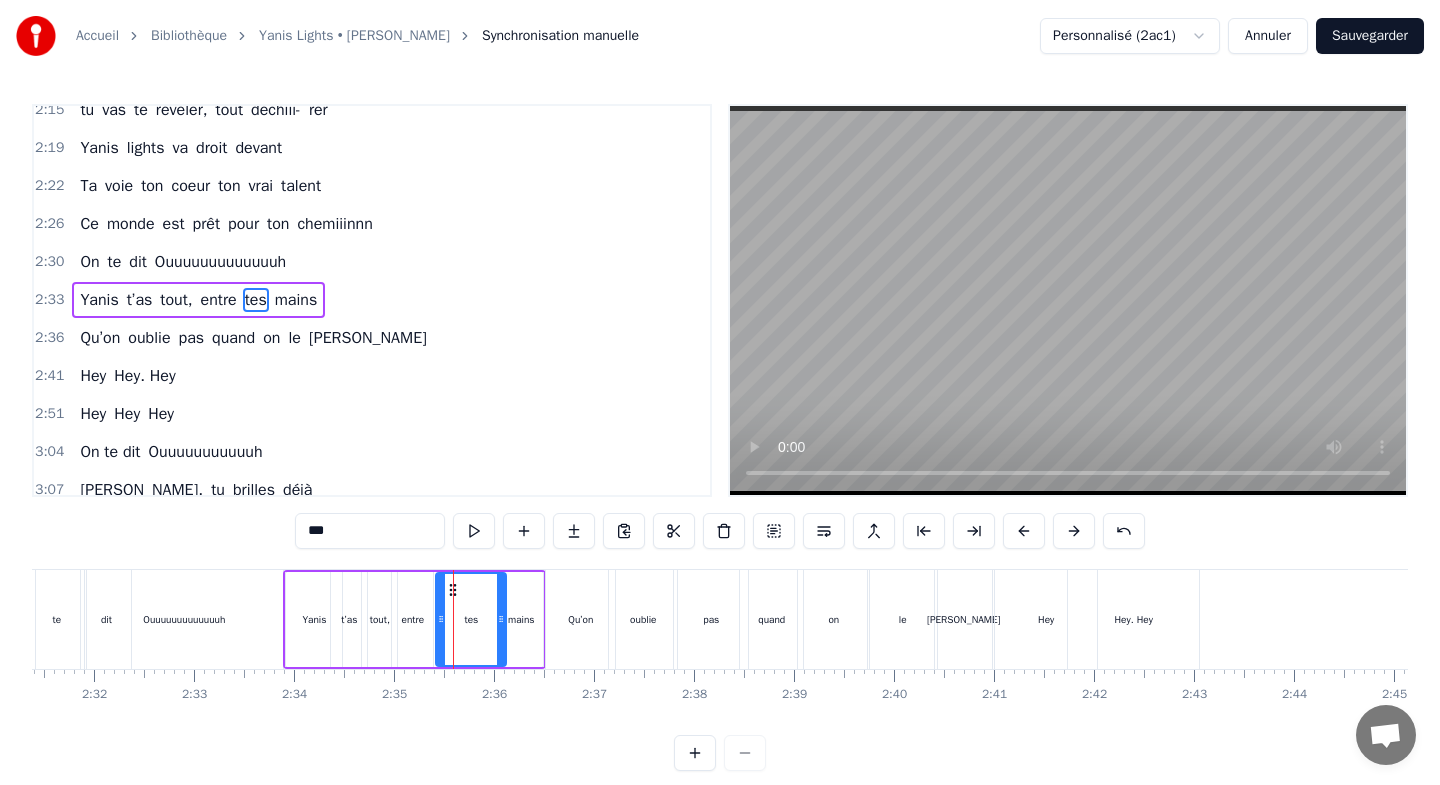 drag, startPoint x: 463, startPoint y: 588, endPoint x: 503, endPoint y: 591, distance: 40.112343 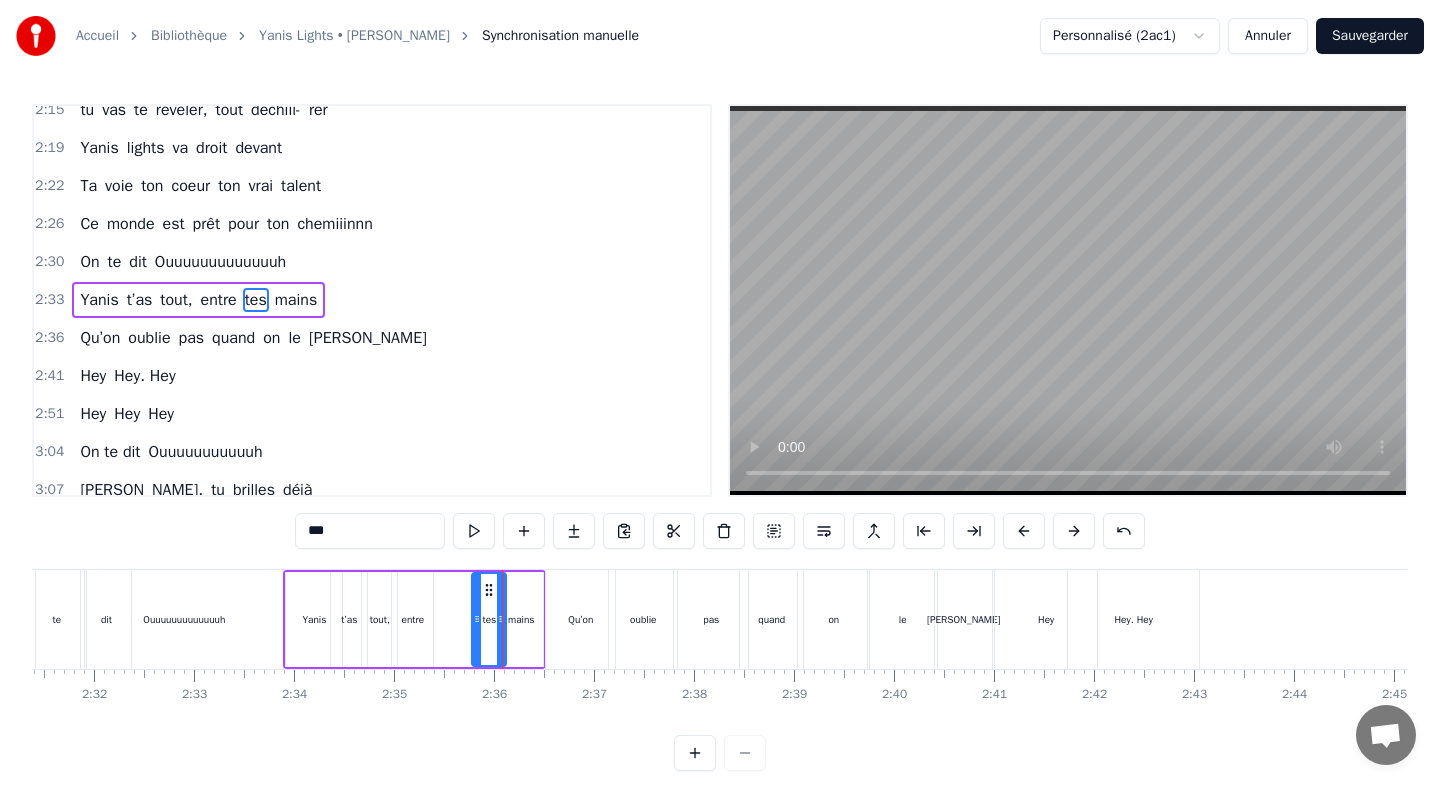 drag, startPoint x: 438, startPoint y: 591, endPoint x: 474, endPoint y: 592, distance: 36.013885 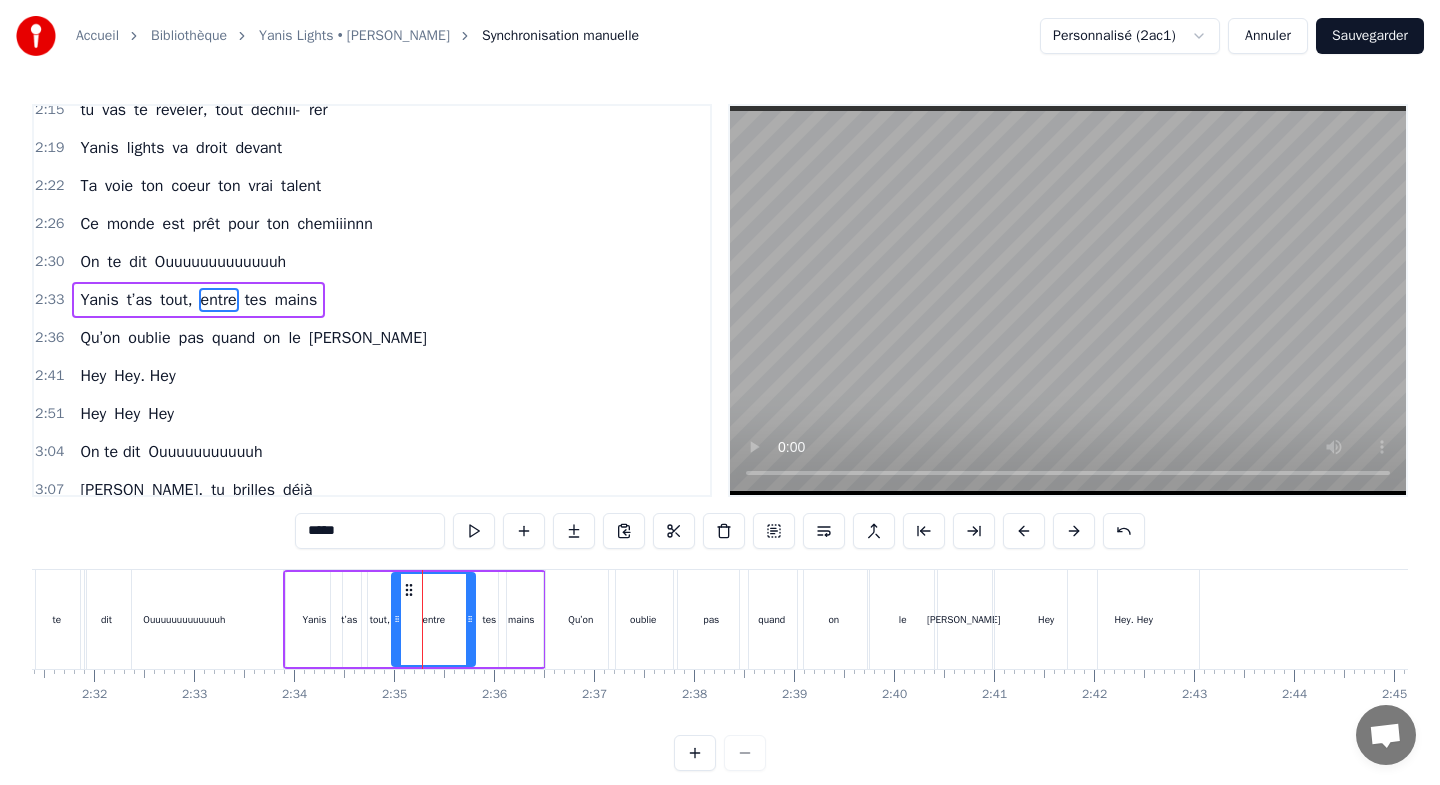 drag, startPoint x: 430, startPoint y: 591, endPoint x: 472, endPoint y: 596, distance: 42.296574 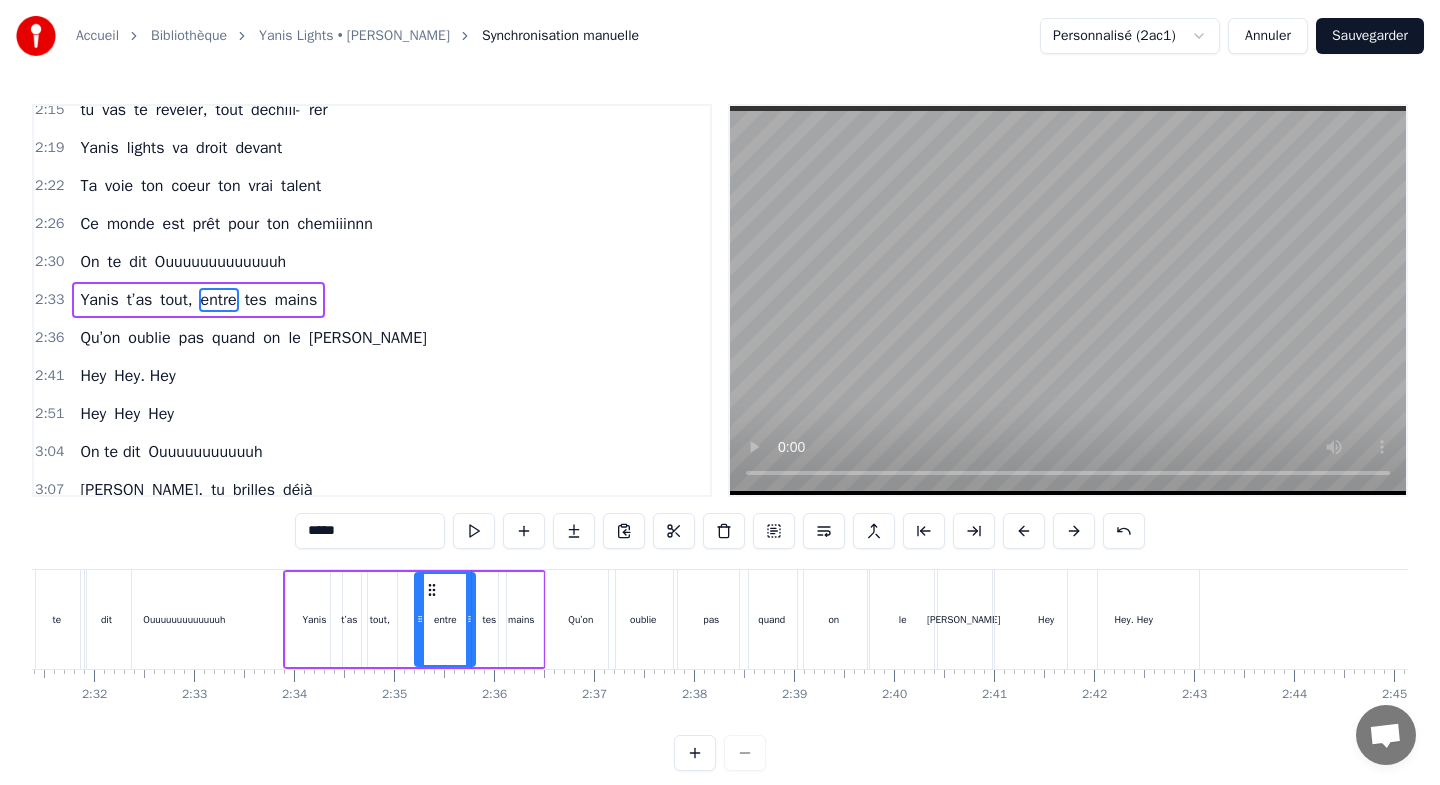 drag, startPoint x: 397, startPoint y: 596, endPoint x: 420, endPoint y: 598, distance: 23.086792 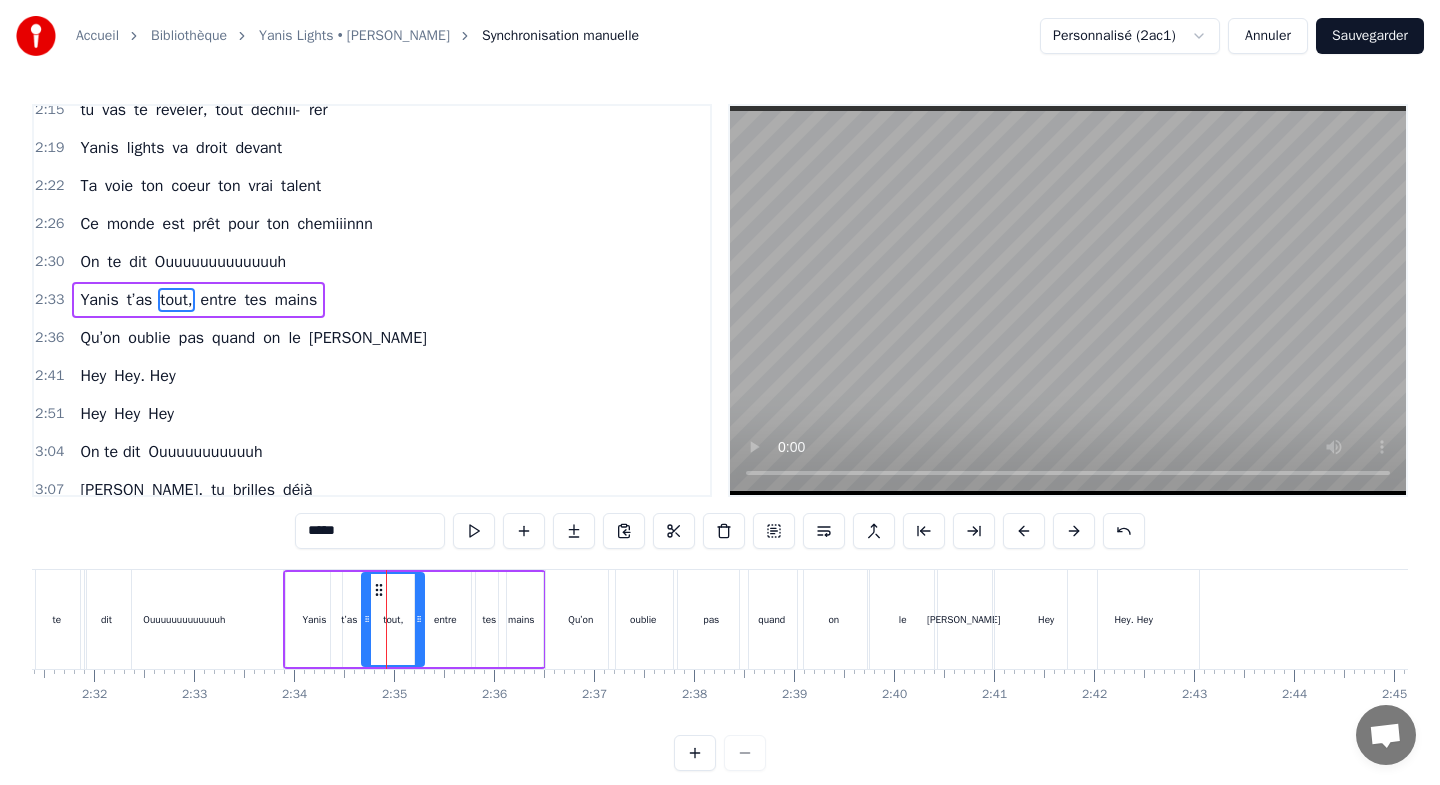 drag, startPoint x: 393, startPoint y: 596, endPoint x: 421, endPoint y: 598, distance: 28.071337 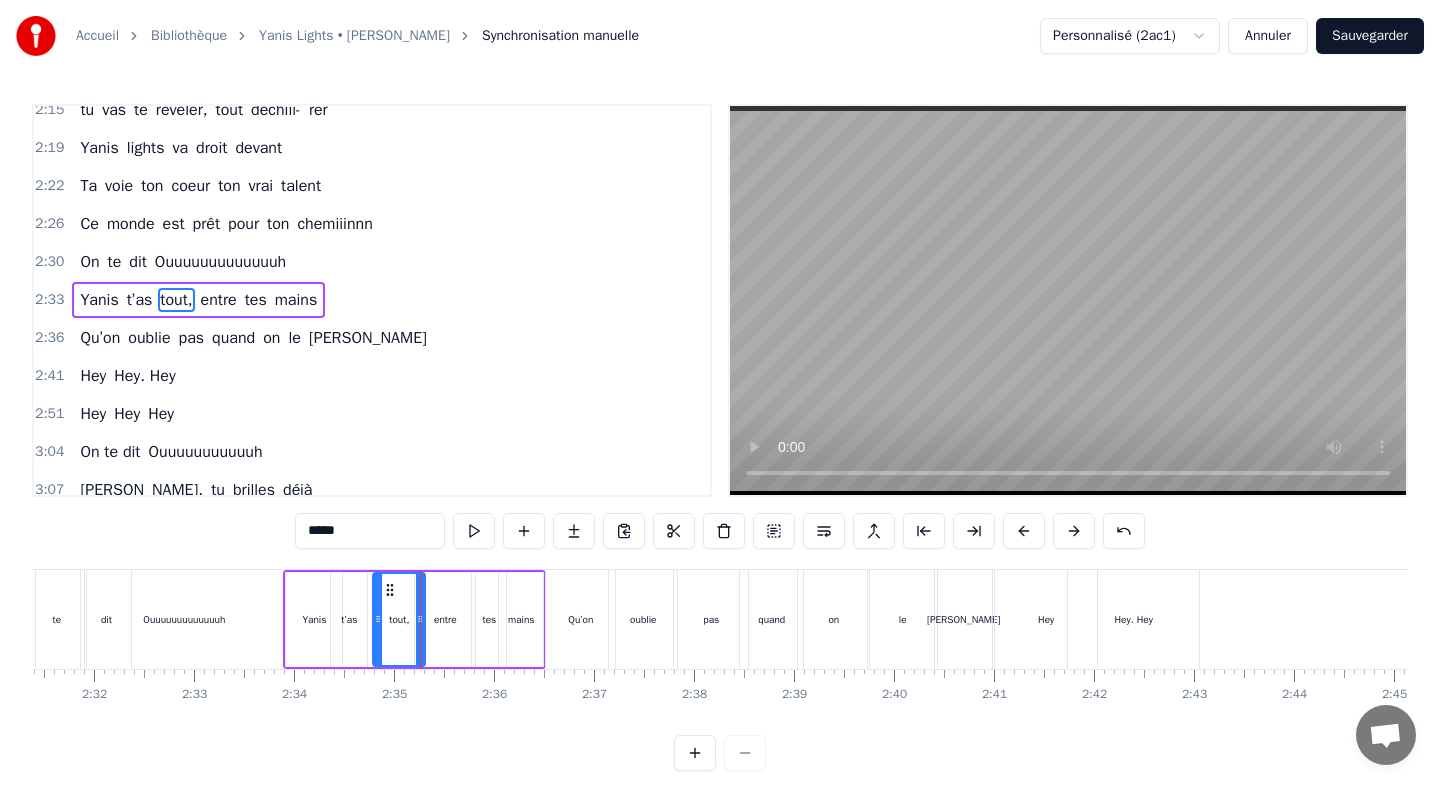 drag, startPoint x: 367, startPoint y: 595, endPoint x: 378, endPoint y: 597, distance: 11.18034 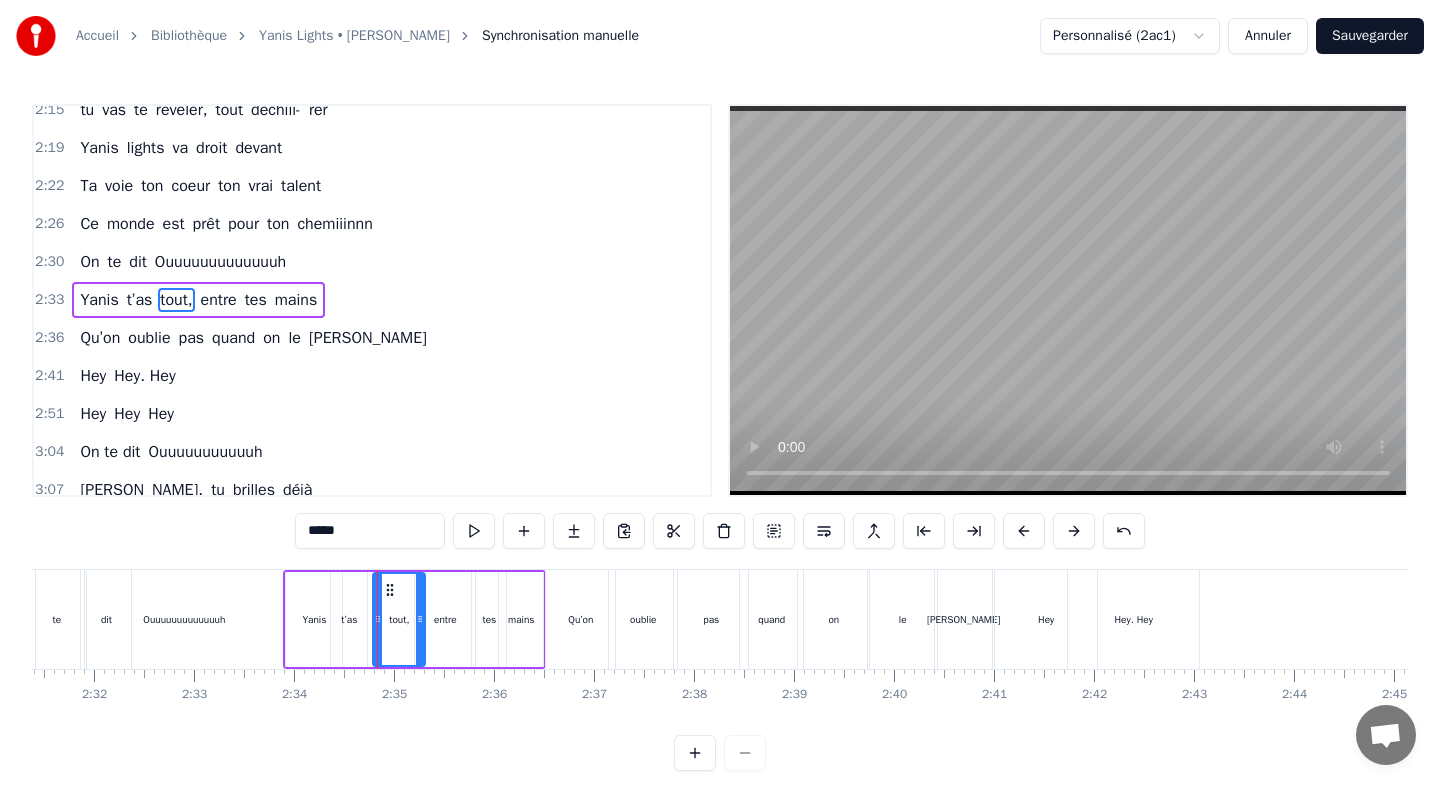 click on "t’as" at bounding box center (349, 619) 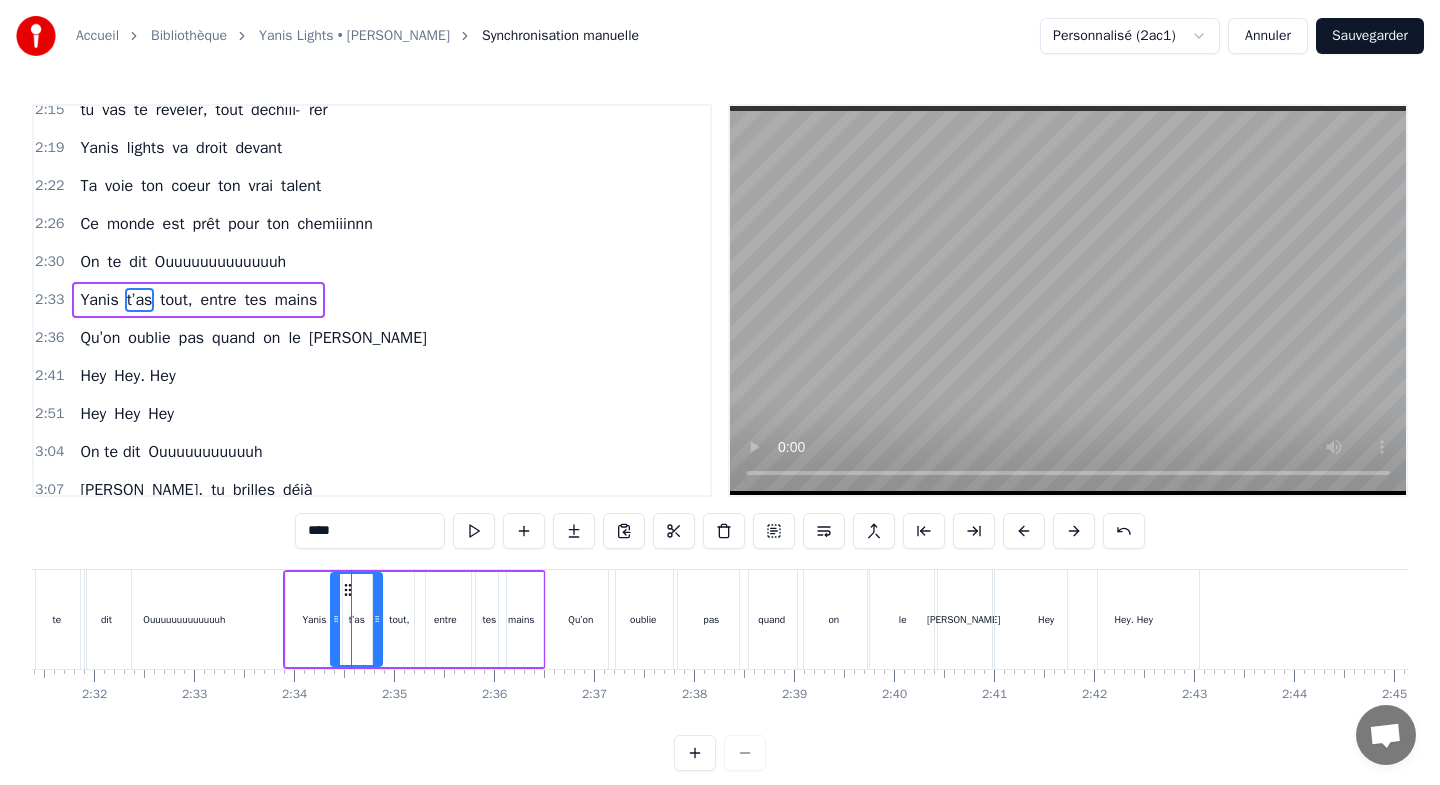 drag, startPoint x: 365, startPoint y: 596, endPoint x: 380, endPoint y: 597, distance: 15.033297 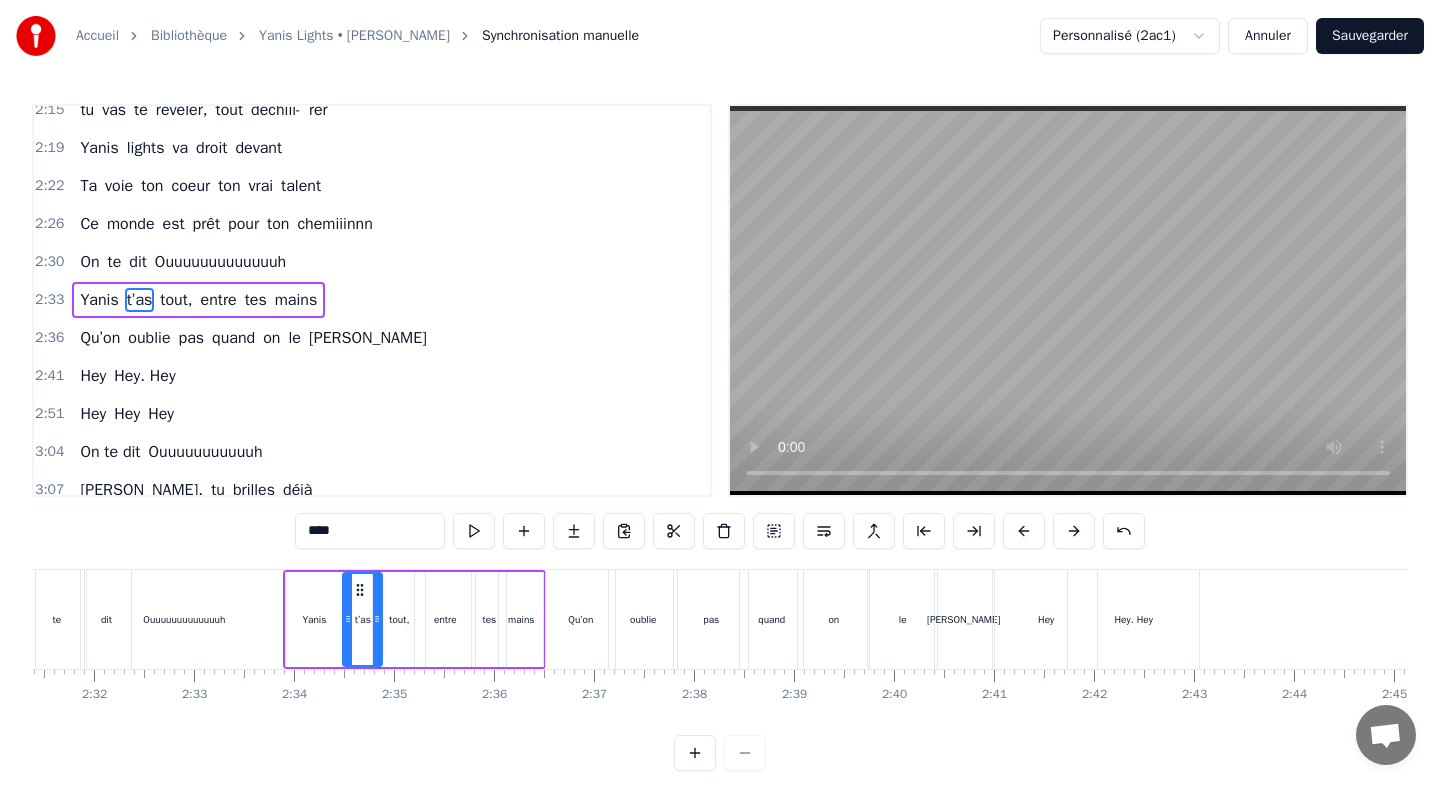 drag, startPoint x: 338, startPoint y: 595, endPoint x: 350, endPoint y: 597, distance: 12.165525 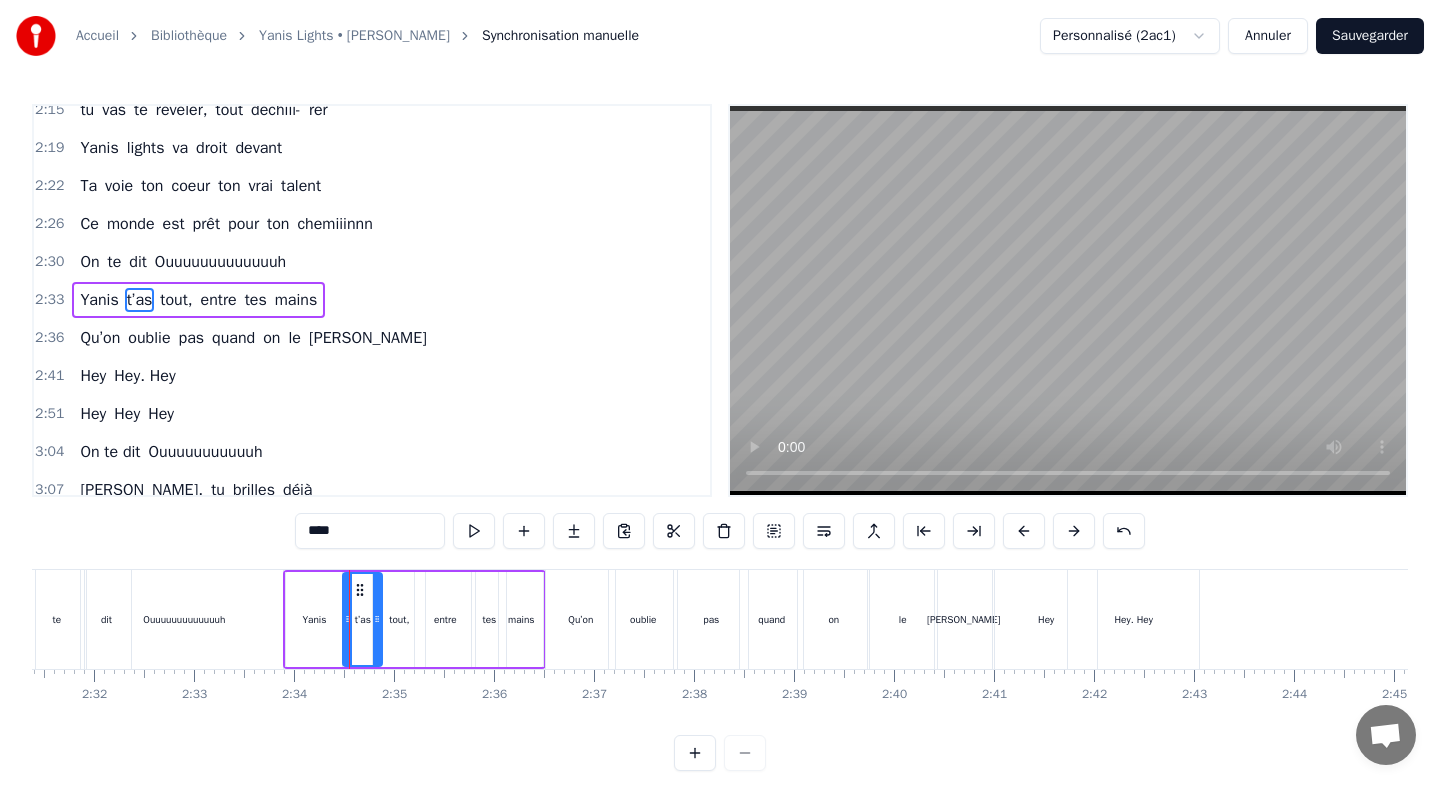 click on "Yanis" at bounding box center (314, 619) 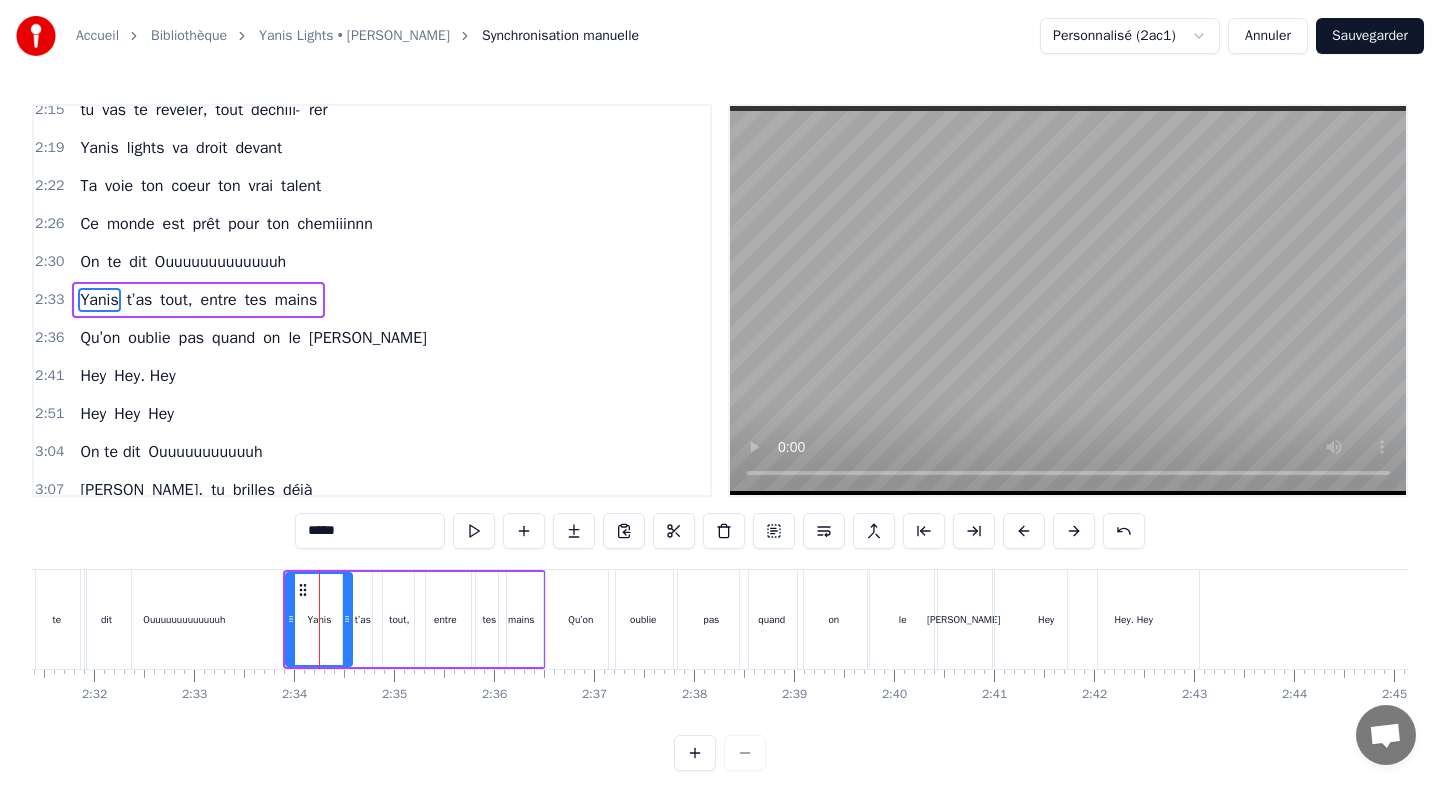 drag, startPoint x: 338, startPoint y: 595, endPoint x: 348, endPoint y: 597, distance: 10.198039 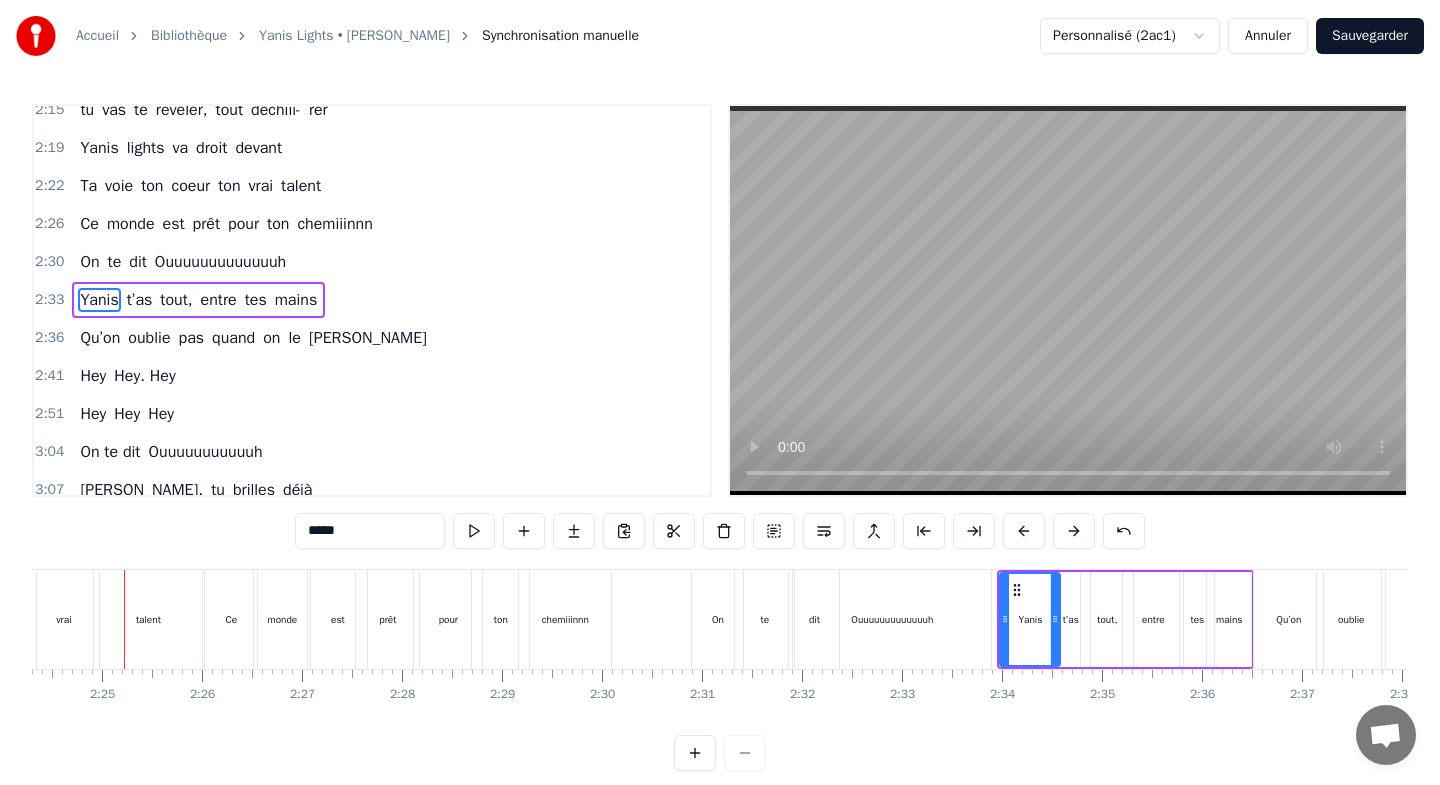 scroll, scrollTop: 0, scrollLeft: 14422, axis: horizontal 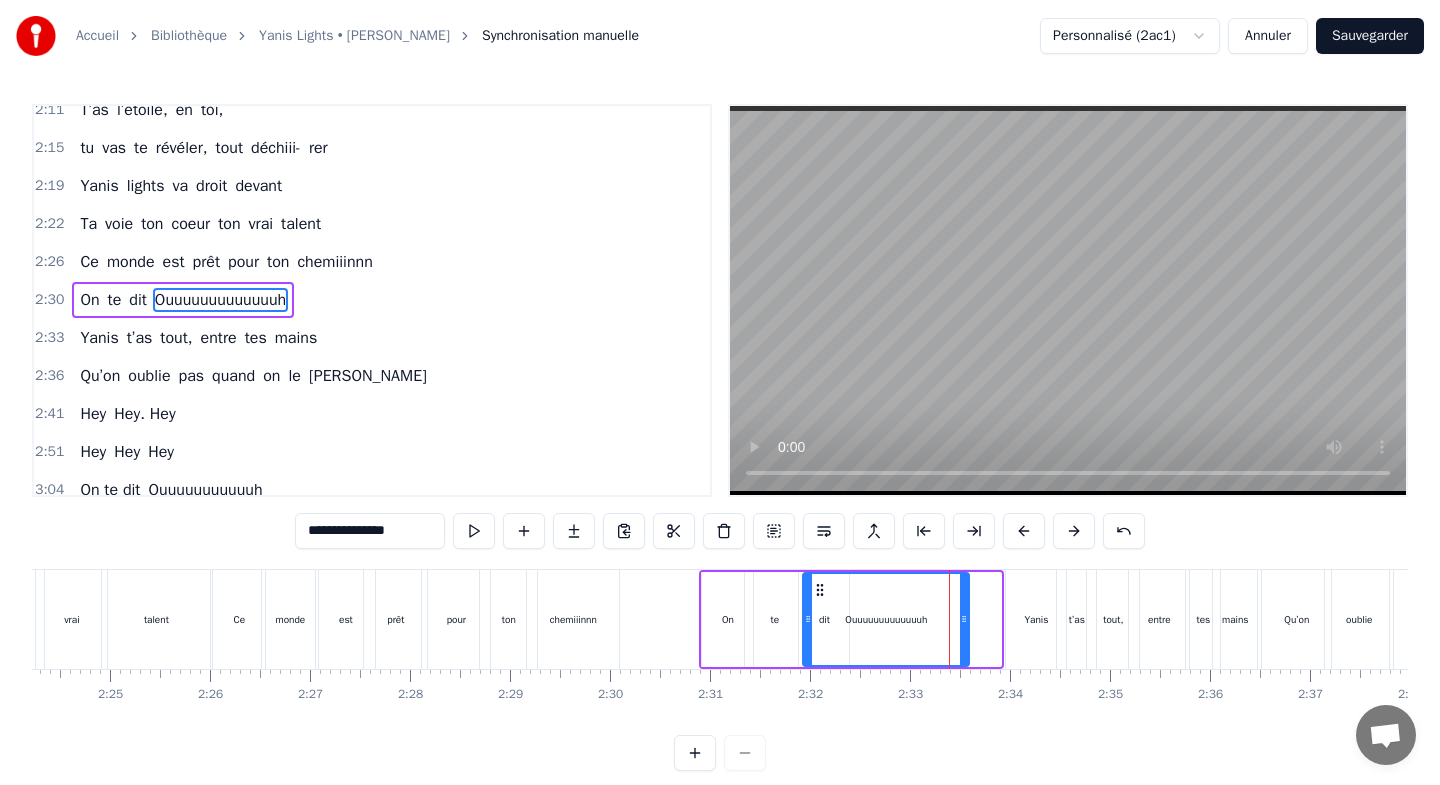 drag, startPoint x: 998, startPoint y: 592, endPoint x: 966, endPoint y: 595, distance: 32.140316 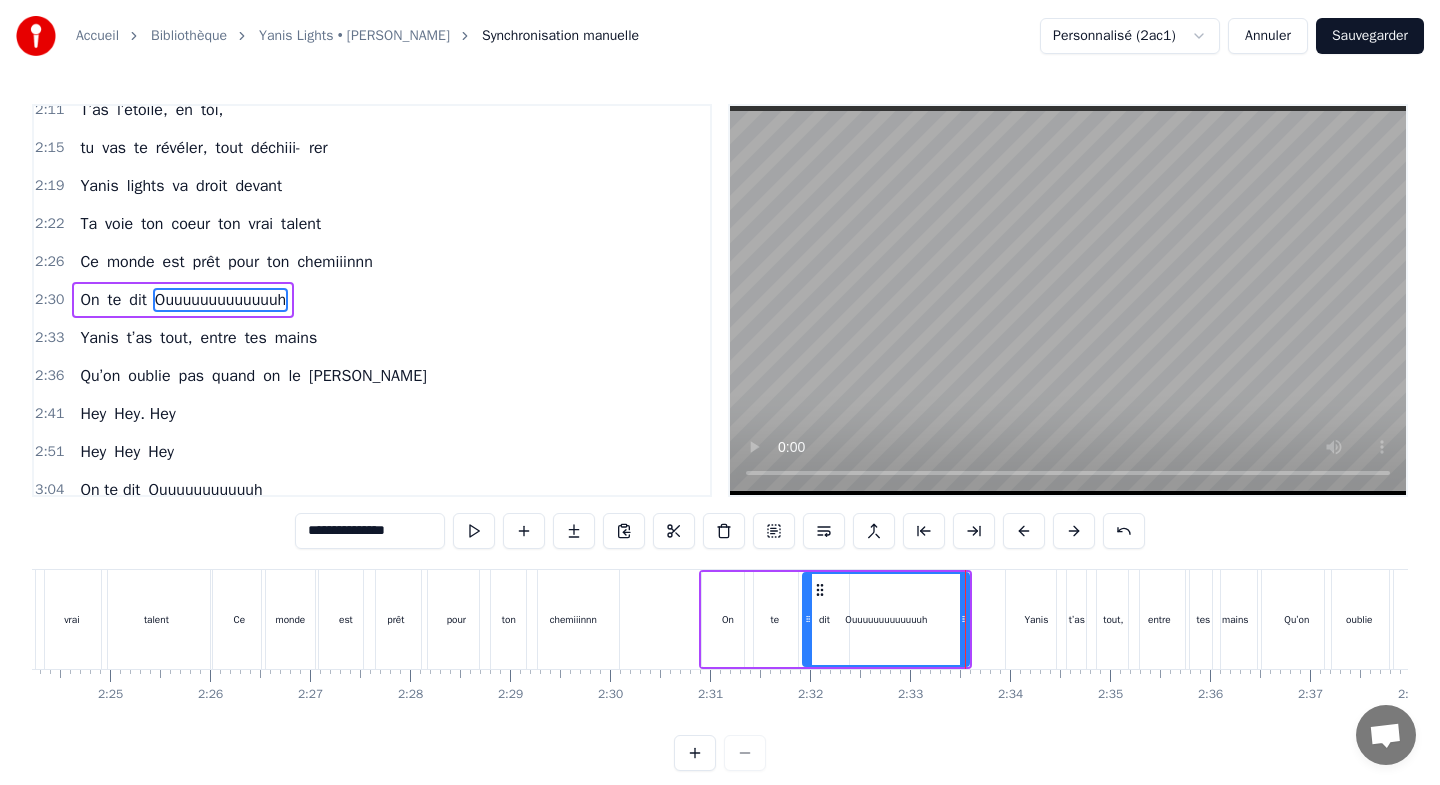 click on "Yanis" at bounding box center [1036, 619] 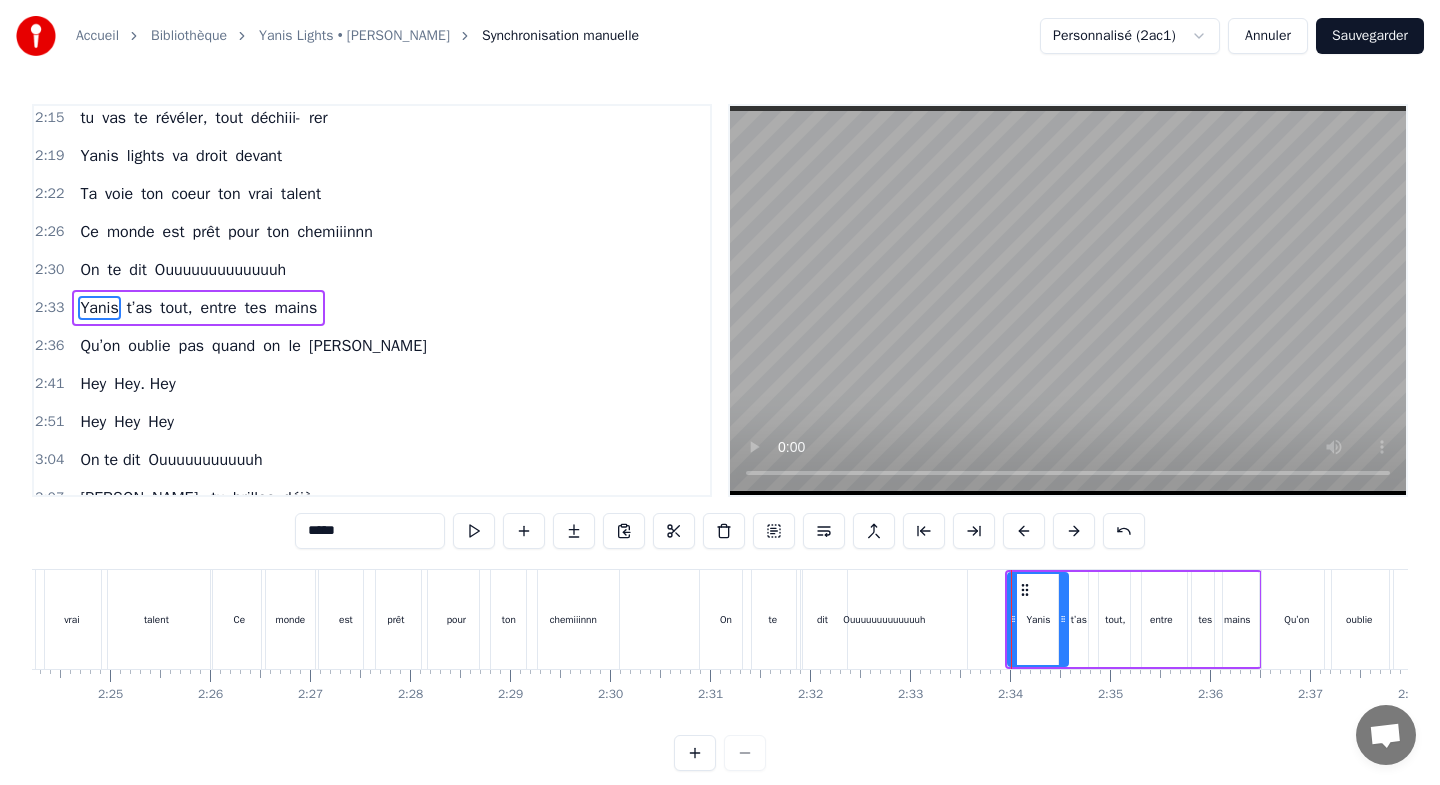 scroll, scrollTop: 1155, scrollLeft: 0, axis: vertical 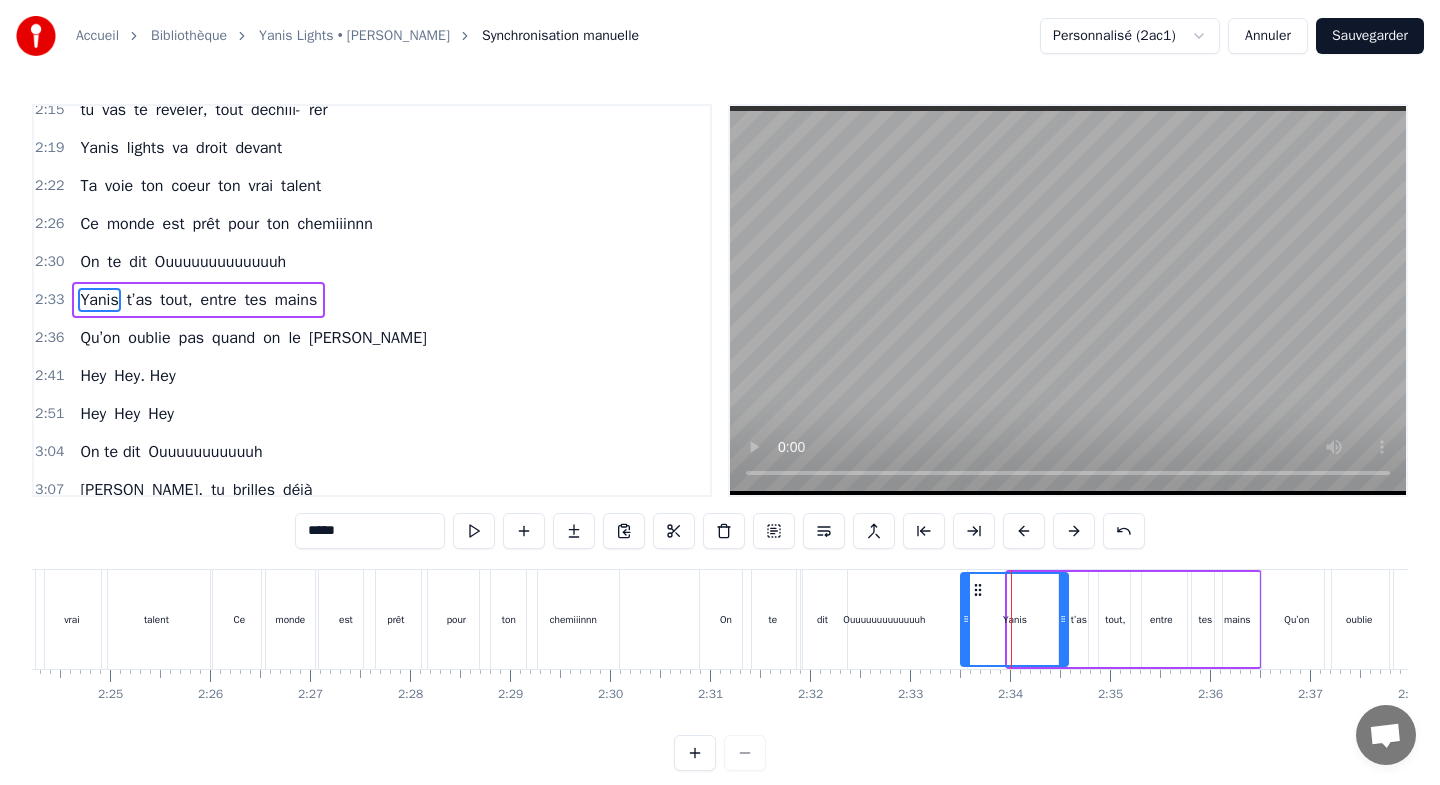 drag, startPoint x: 1012, startPoint y: 597, endPoint x: 965, endPoint y: 599, distance: 47.042534 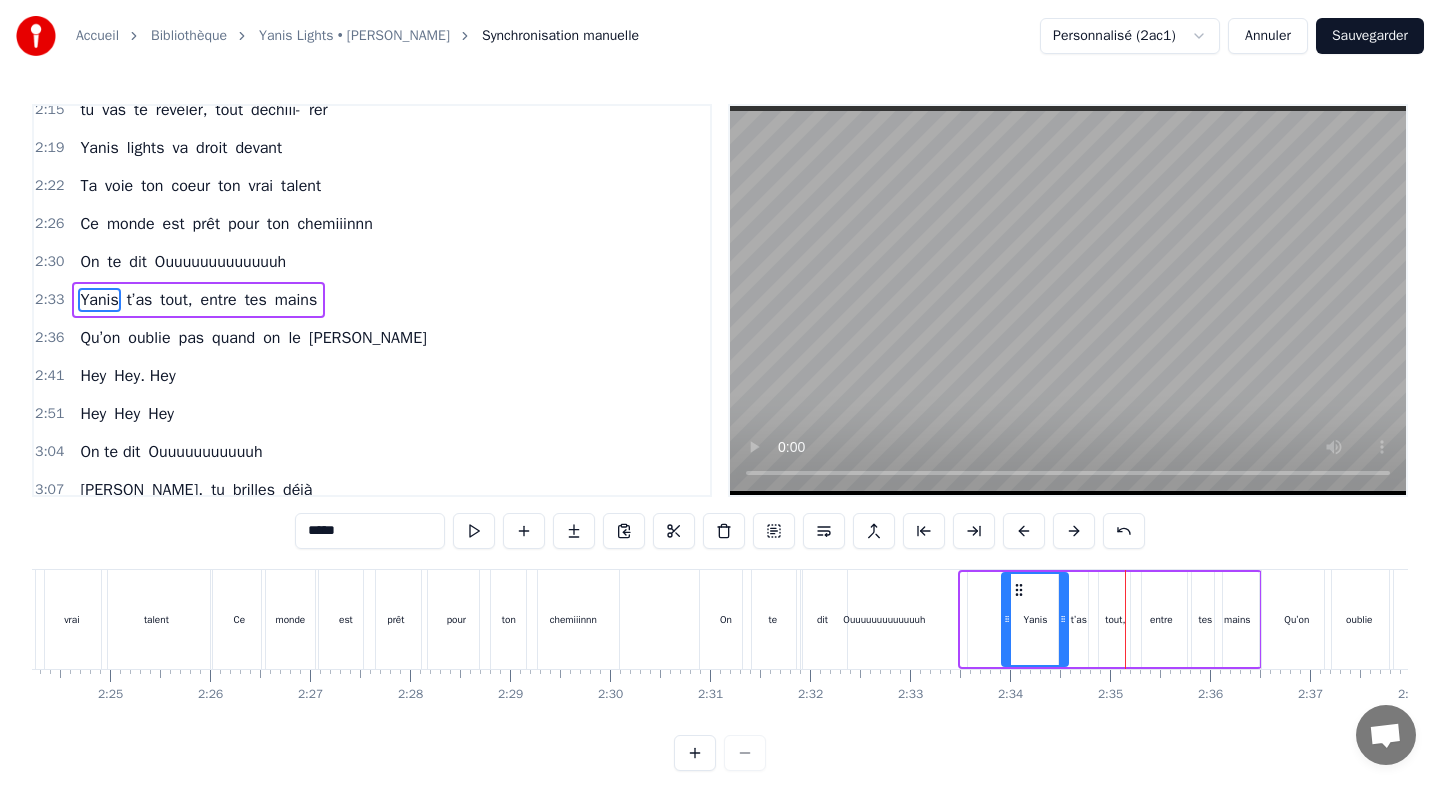 drag, startPoint x: 963, startPoint y: 595, endPoint x: 1004, endPoint y: 606, distance: 42.44997 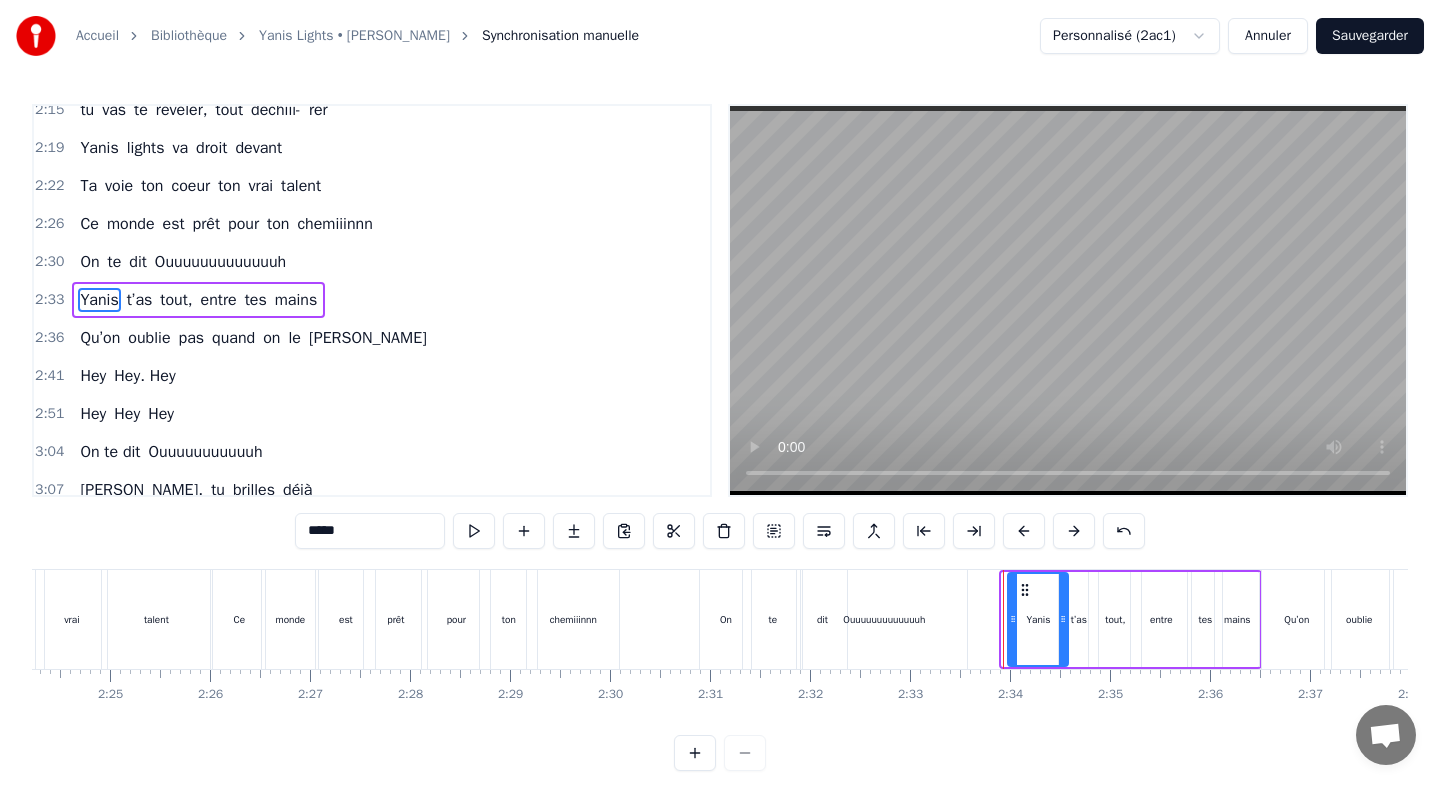 click at bounding box center [1013, 619] 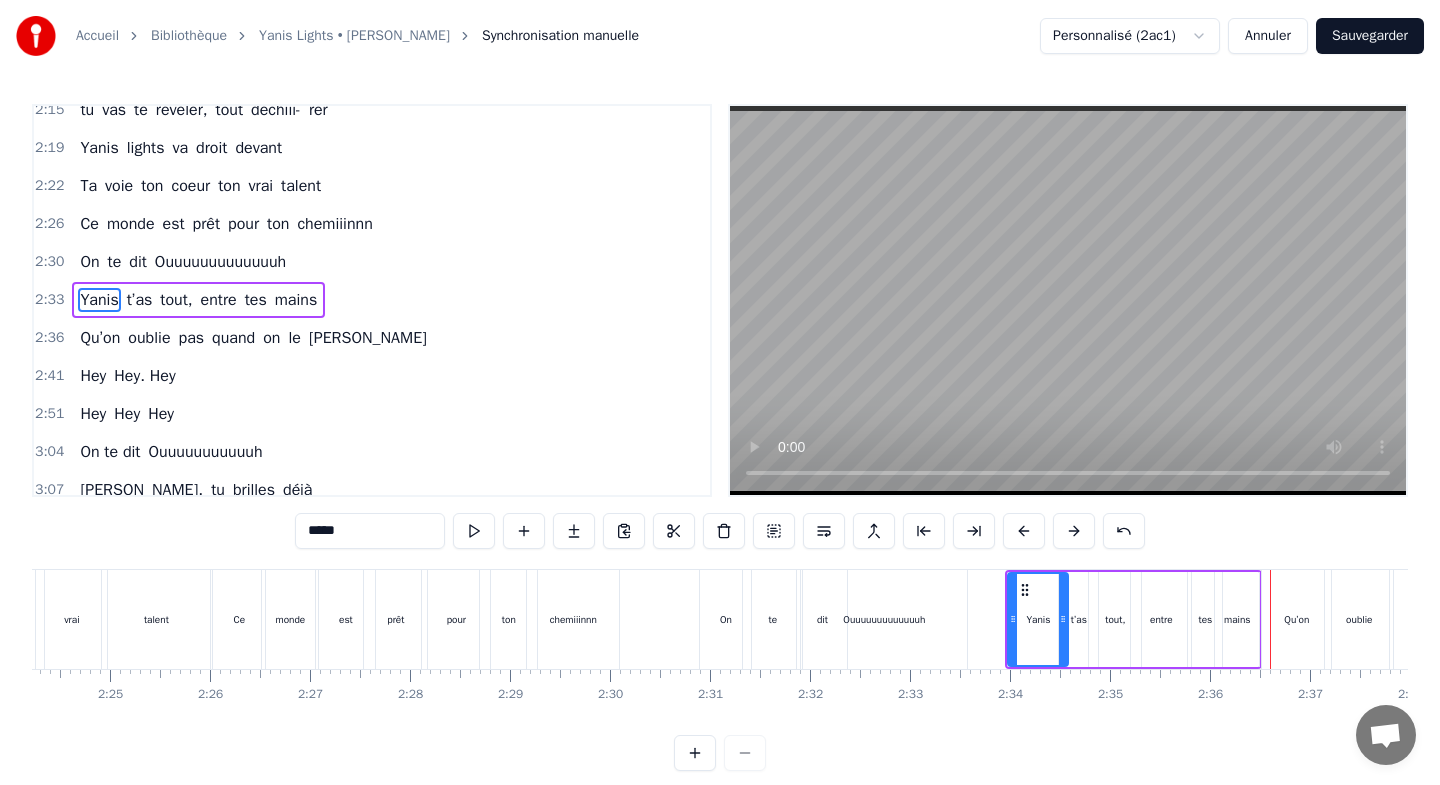 click on "Qu’on" at bounding box center (1296, 619) 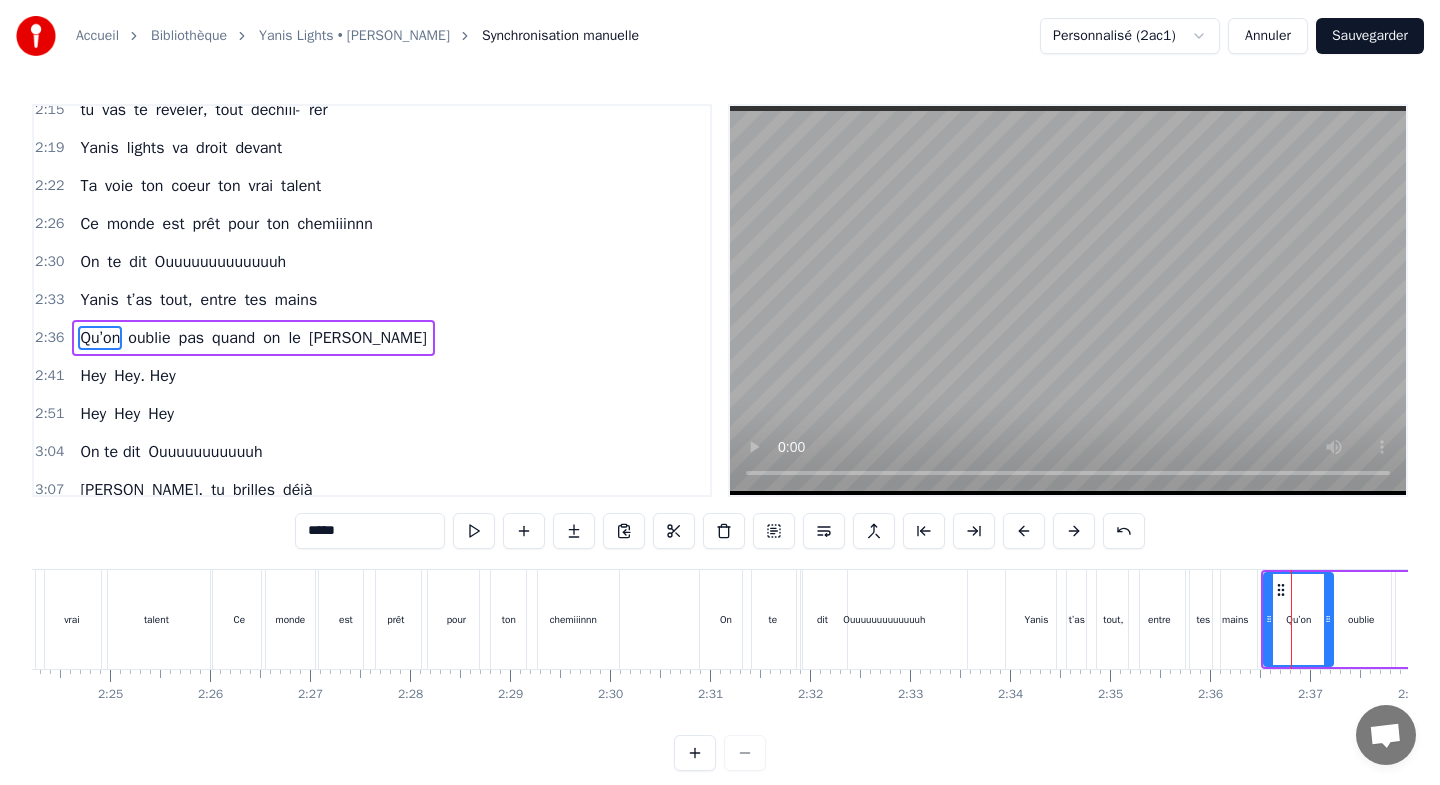 scroll, scrollTop: 1193, scrollLeft: 0, axis: vertical 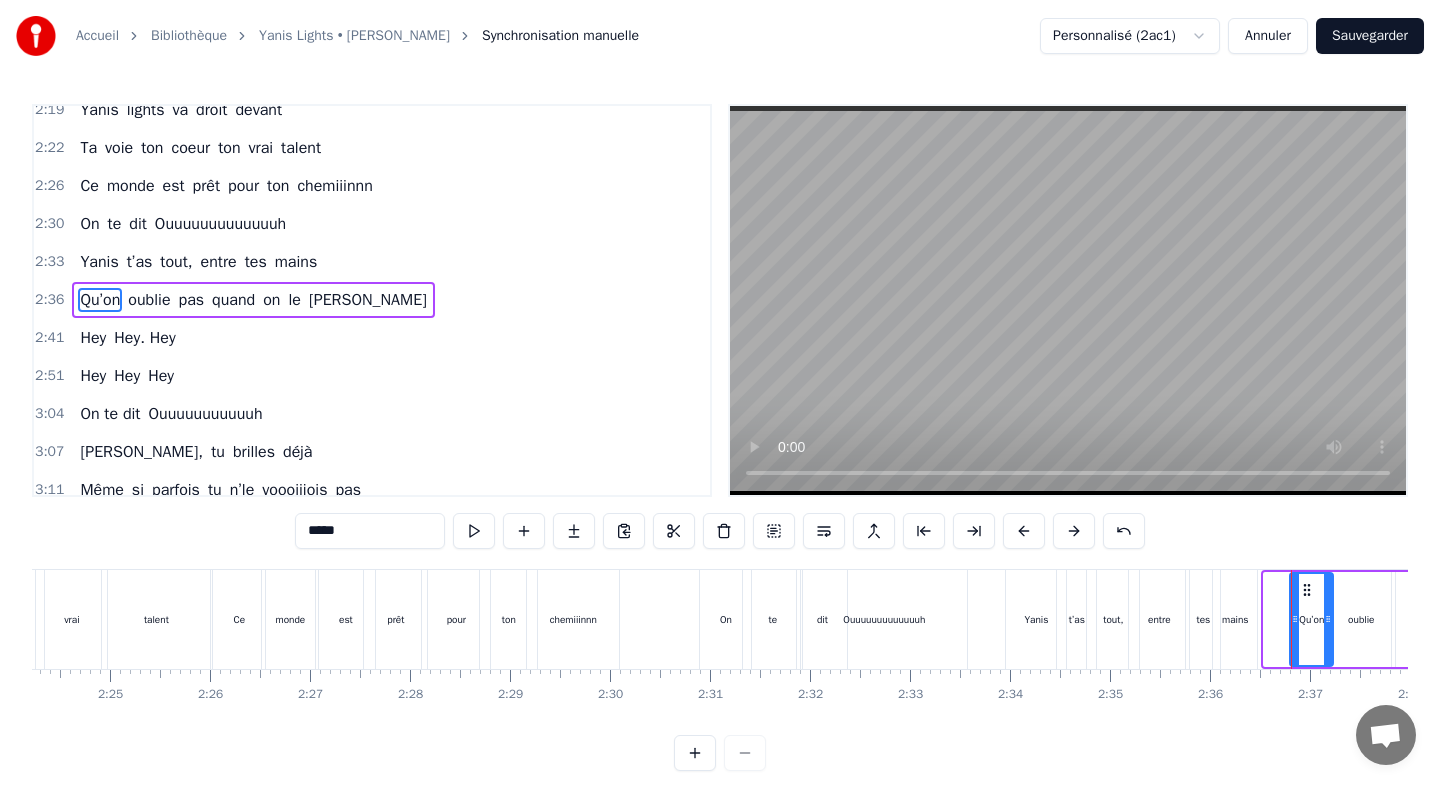 drag, startPoint x: 1266, startPoint y: 594, endPoint x: 1292, endPoint y: 600, distance: 26.683329 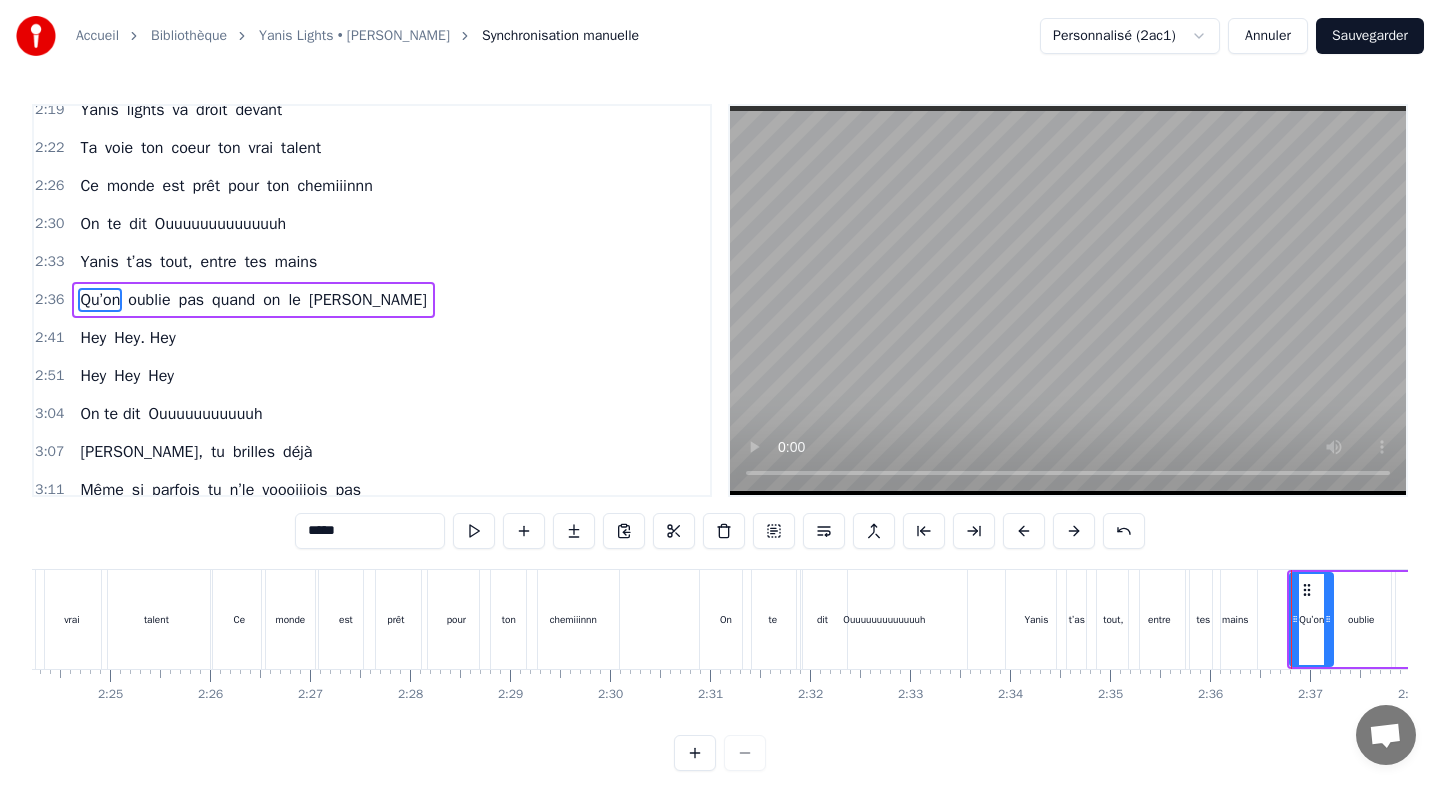 click on "mains" at bounding box center [1235, 619] 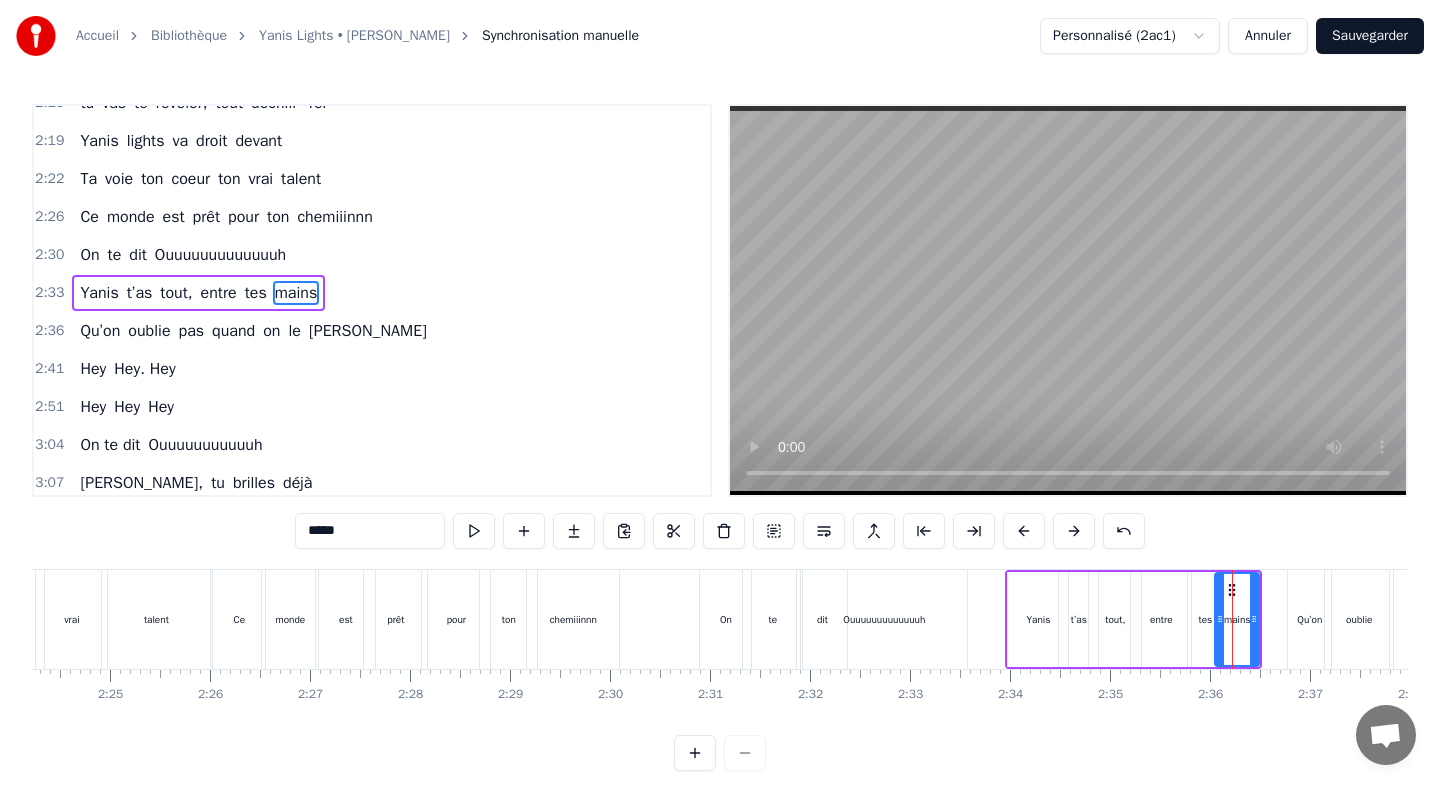 scroll, scrollTop: 1155, scrollLeft: 0, axis: vertical 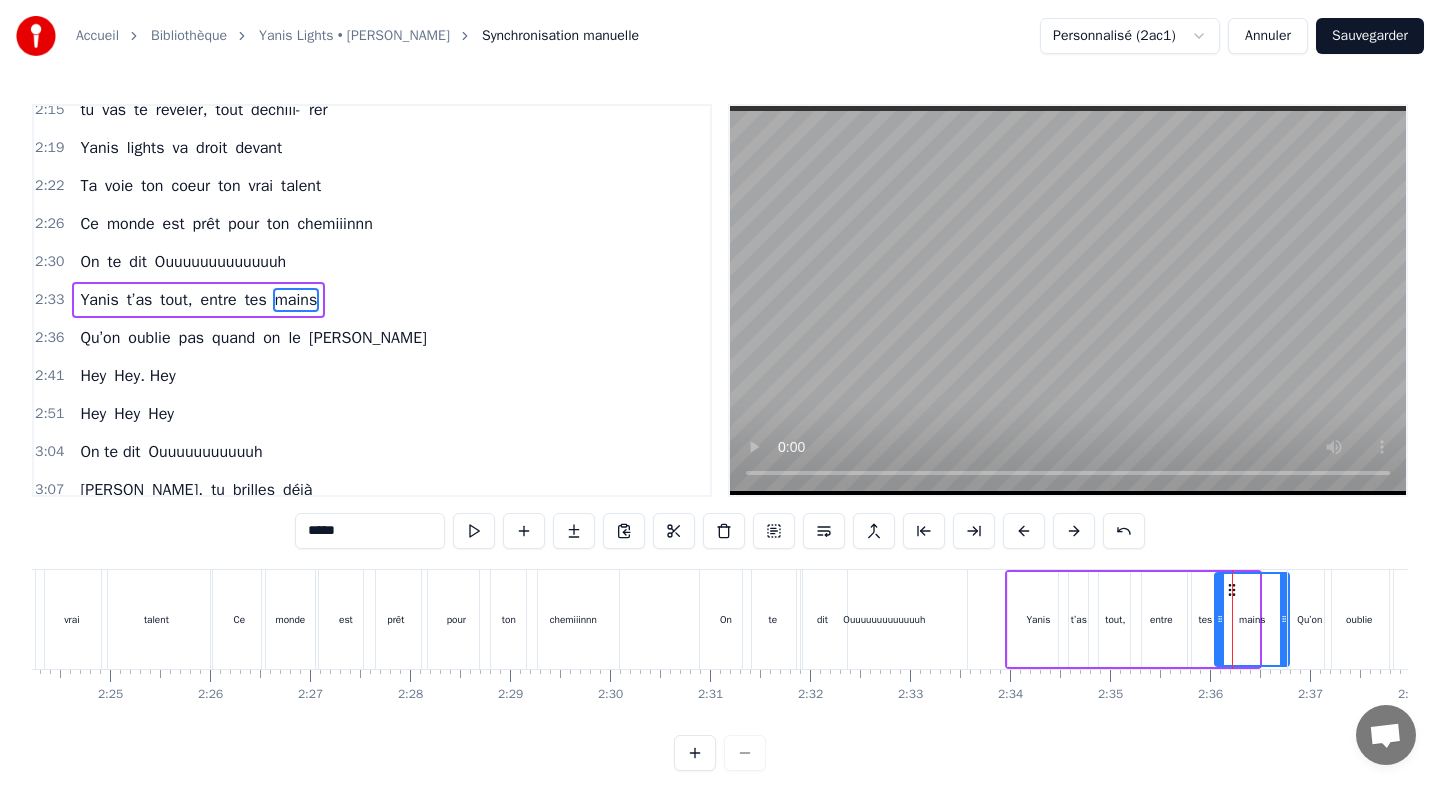 drag, startPoint x: 1255, startPoint y: 598, endPoint x: 1285, endPoint y: 601, distance: 30.149628 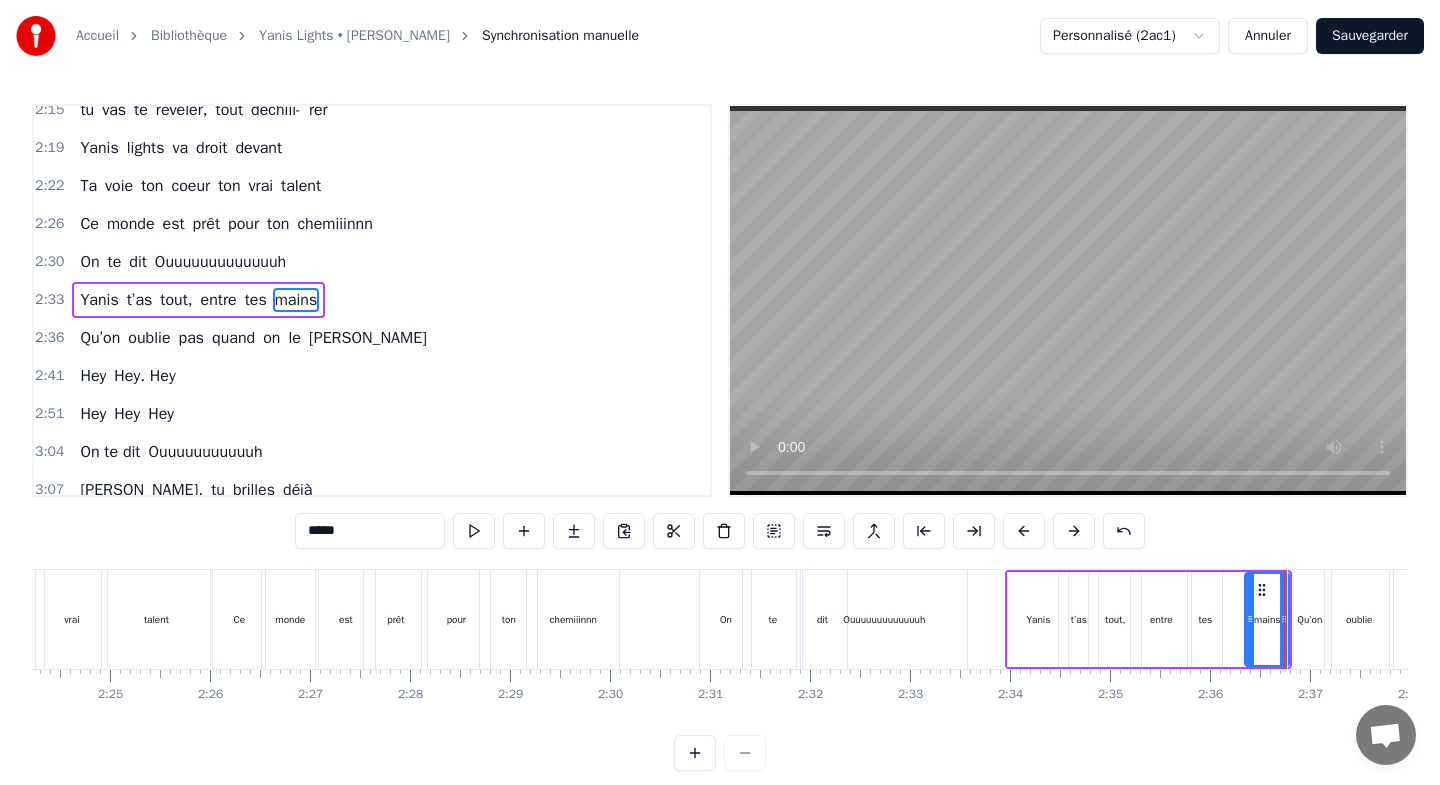 drag, startPoint x: 1222, startPoint y: 597, endPoint x: 1252, endPoint y: 598, distance: 30.016663 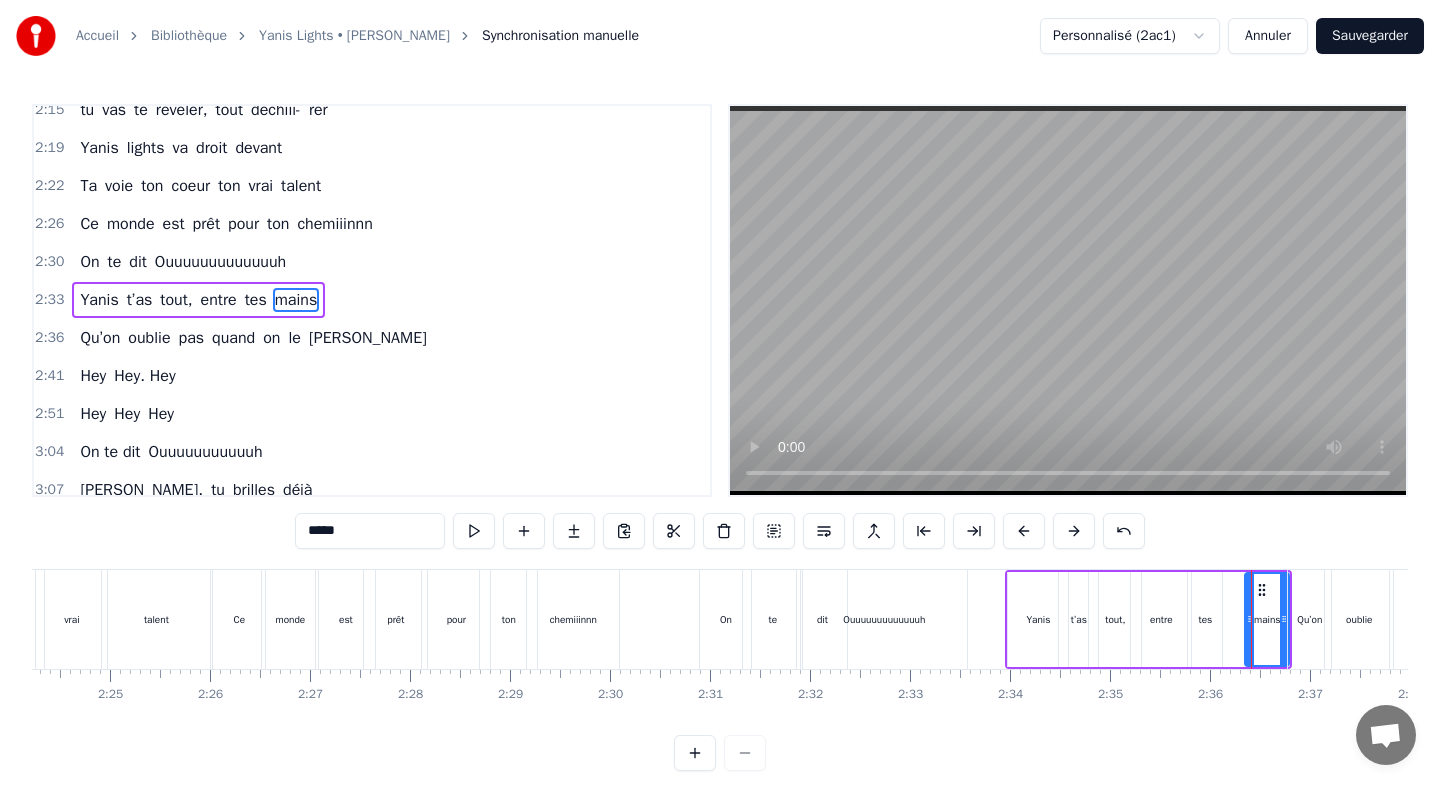 click on "tes" at bounding box center (1205, 619) 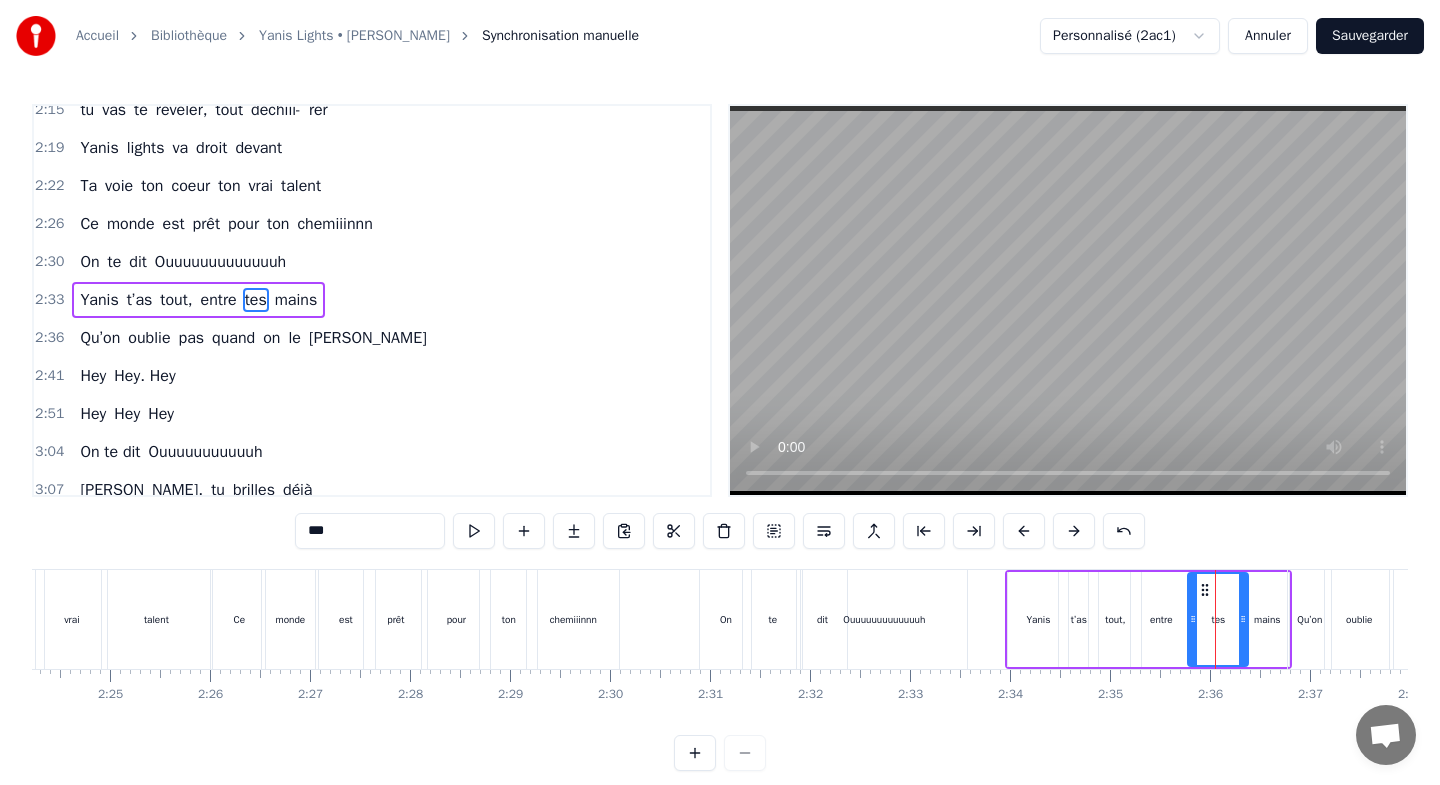 drag, startPoint x: 1219, startPoint y: 596, endPoint x: 1245, endPoint y: 596, distance: 26 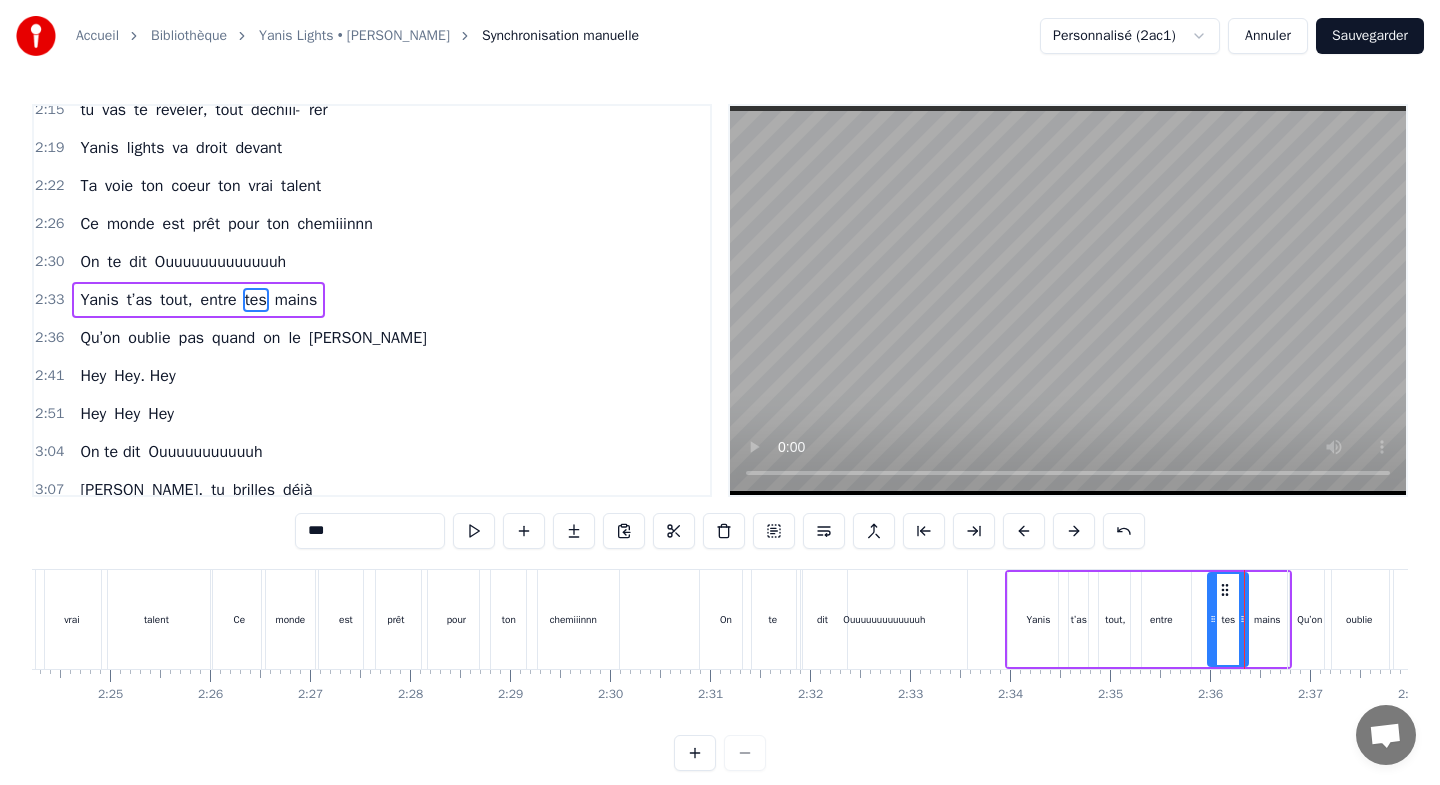 drag, startPoint x: 1192, startPoint y: 596, endPoint x: 1212, endPoint y: 597, distance: 20.024984 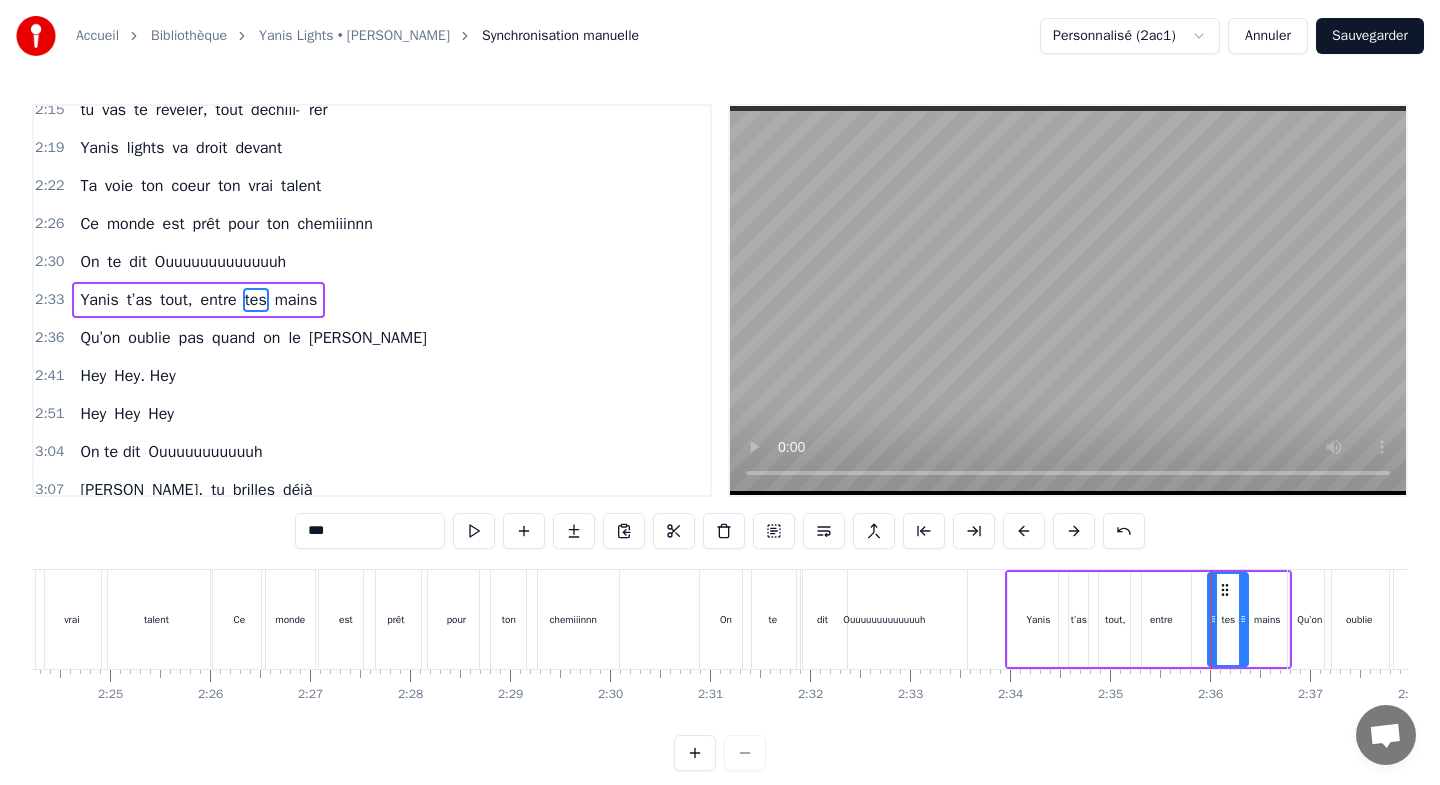 click on "entre" at bounding box center (1161, 619) 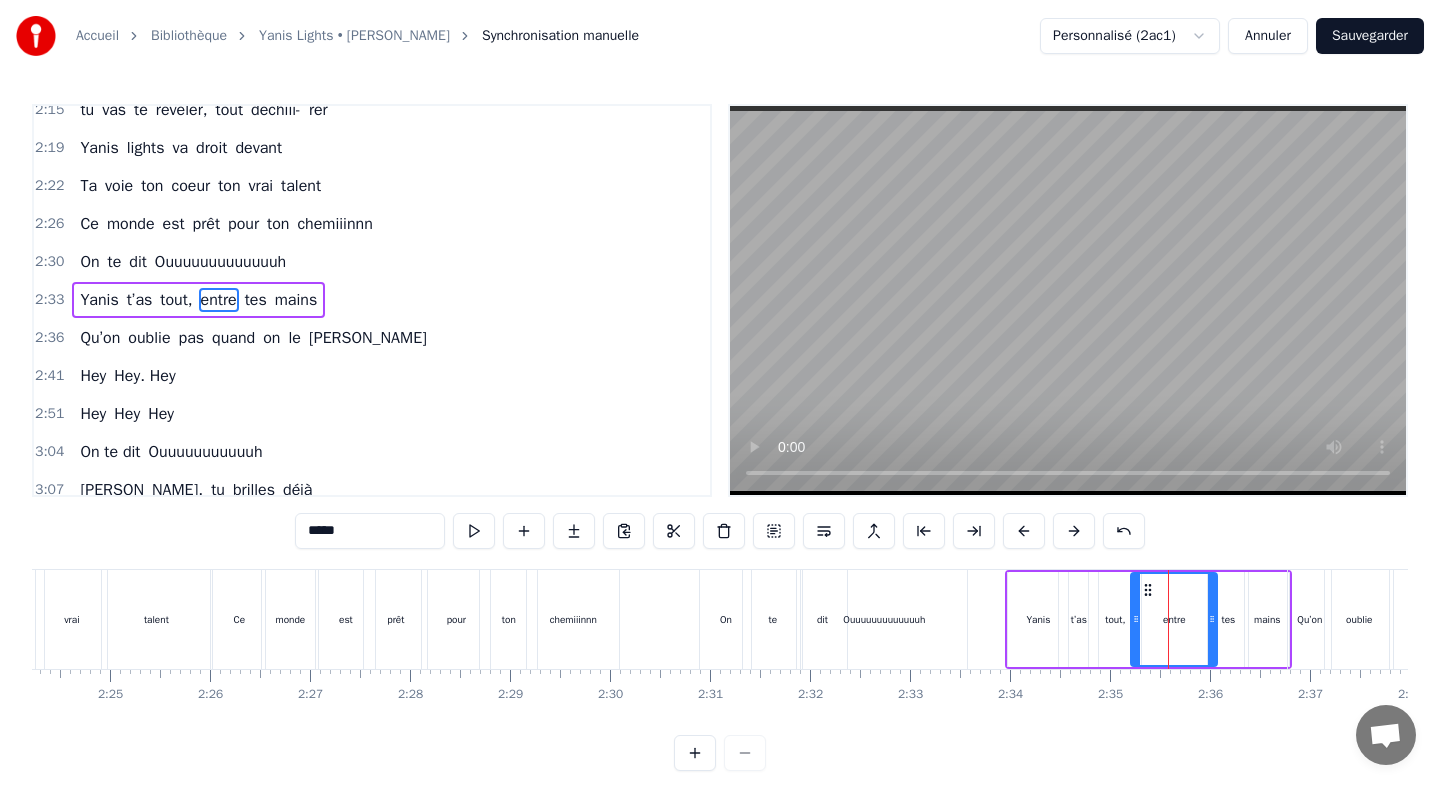 drag, startPoint x: 1184, startPoint y: 594, endPoint x: 1210, endPoint y: 594, distance: 26 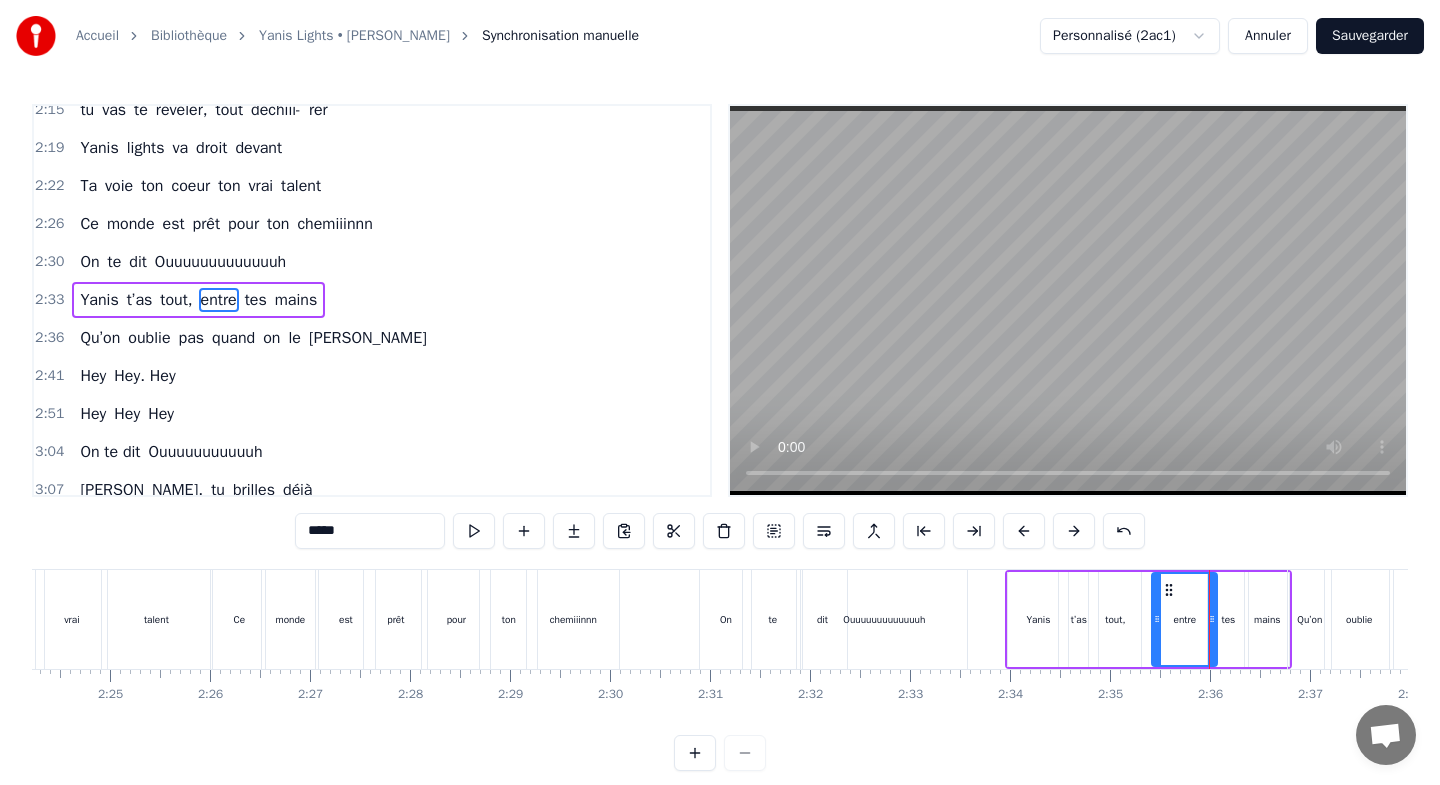 drag, startPoint x: 1138, startPoint y: 594, endPoint x: 1159, endPoint y: 598, distance: 21.377558 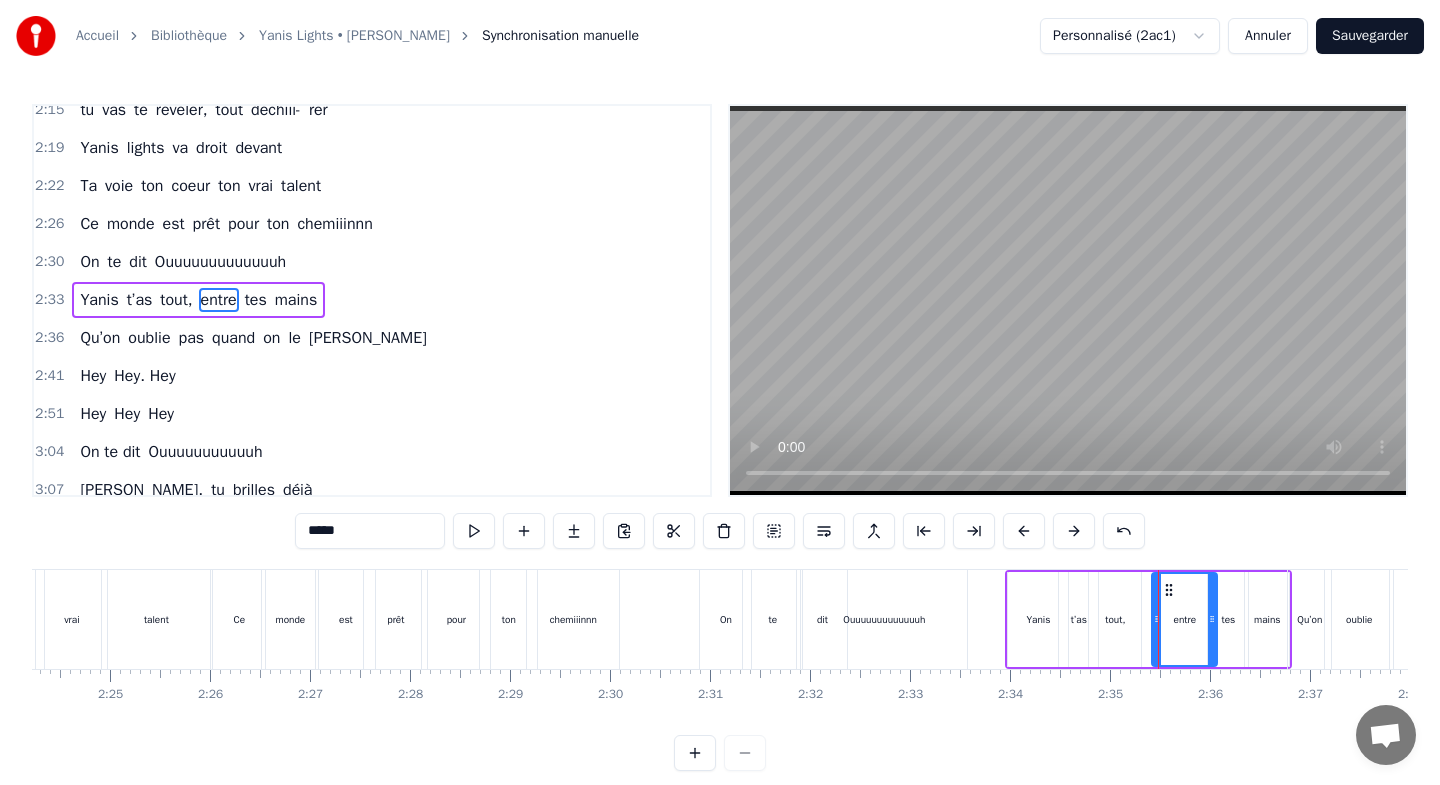click on "tout," at bounding box center (1115, 619) 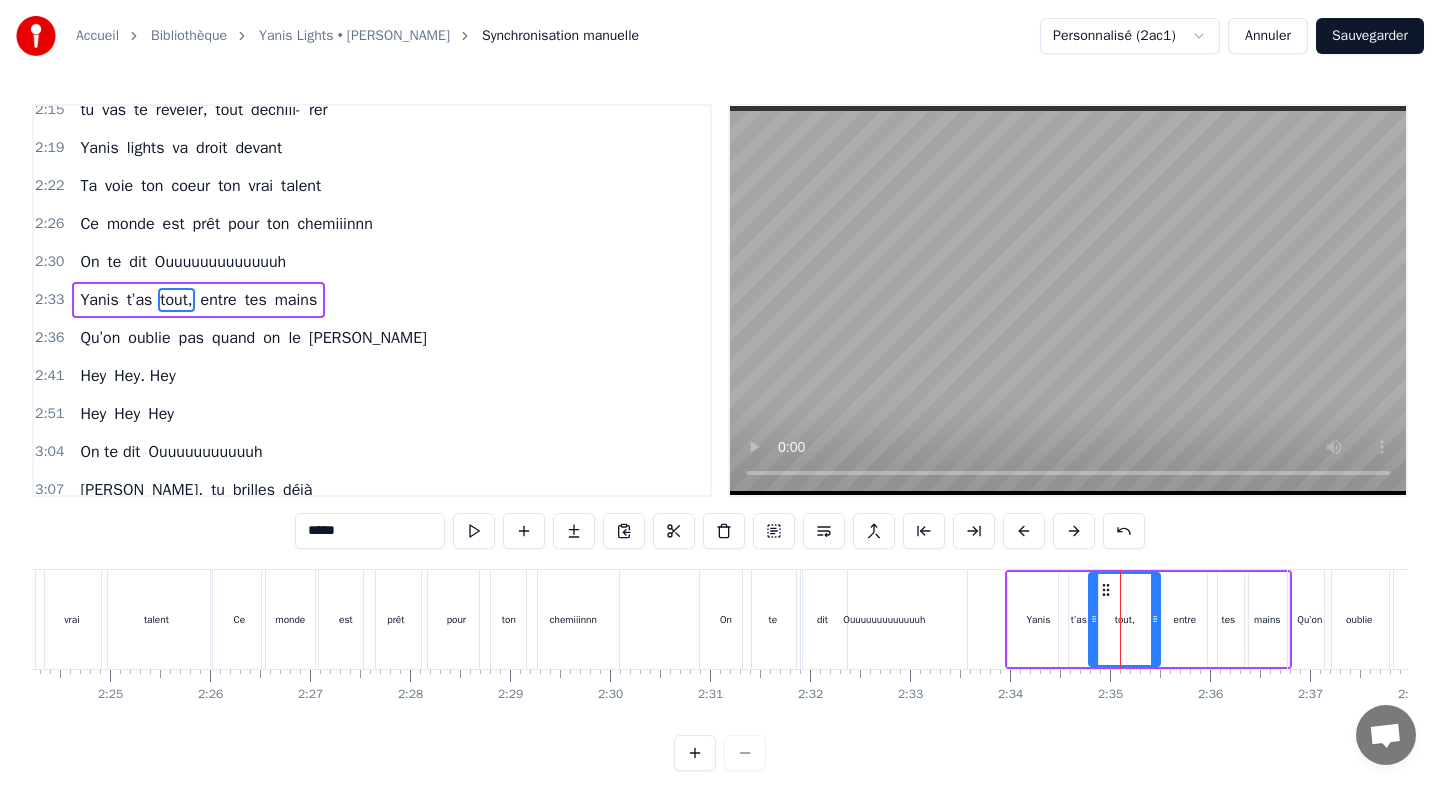 drag, startPoint x: 1137, startPoint y: 596, endPoint x: 1156, endPoint y: 597, distance: 19.026299 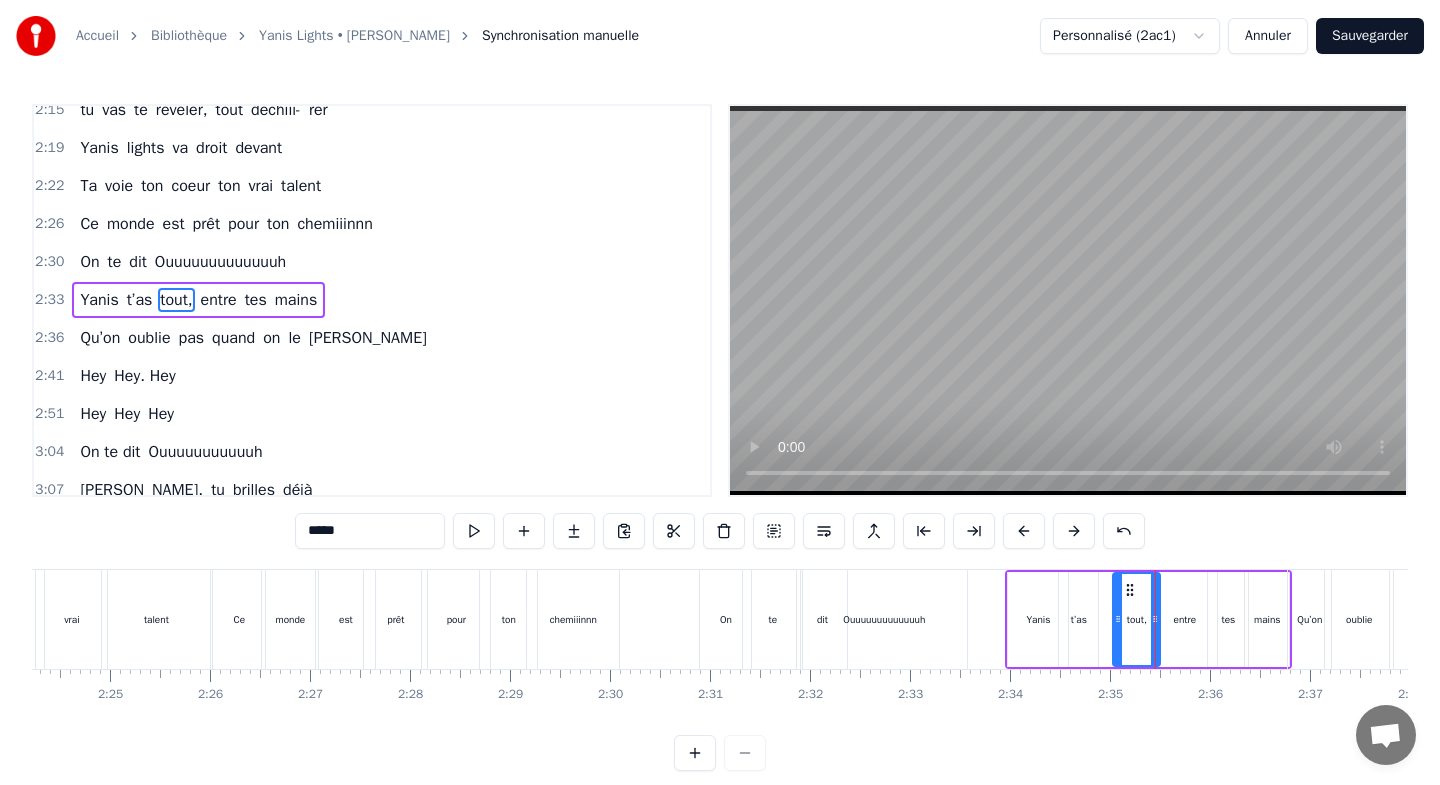 drag, startPoint x: 1095, startPoint y: 599, endPoint x: 1120, endPoint y: 600, distance: 25.019993 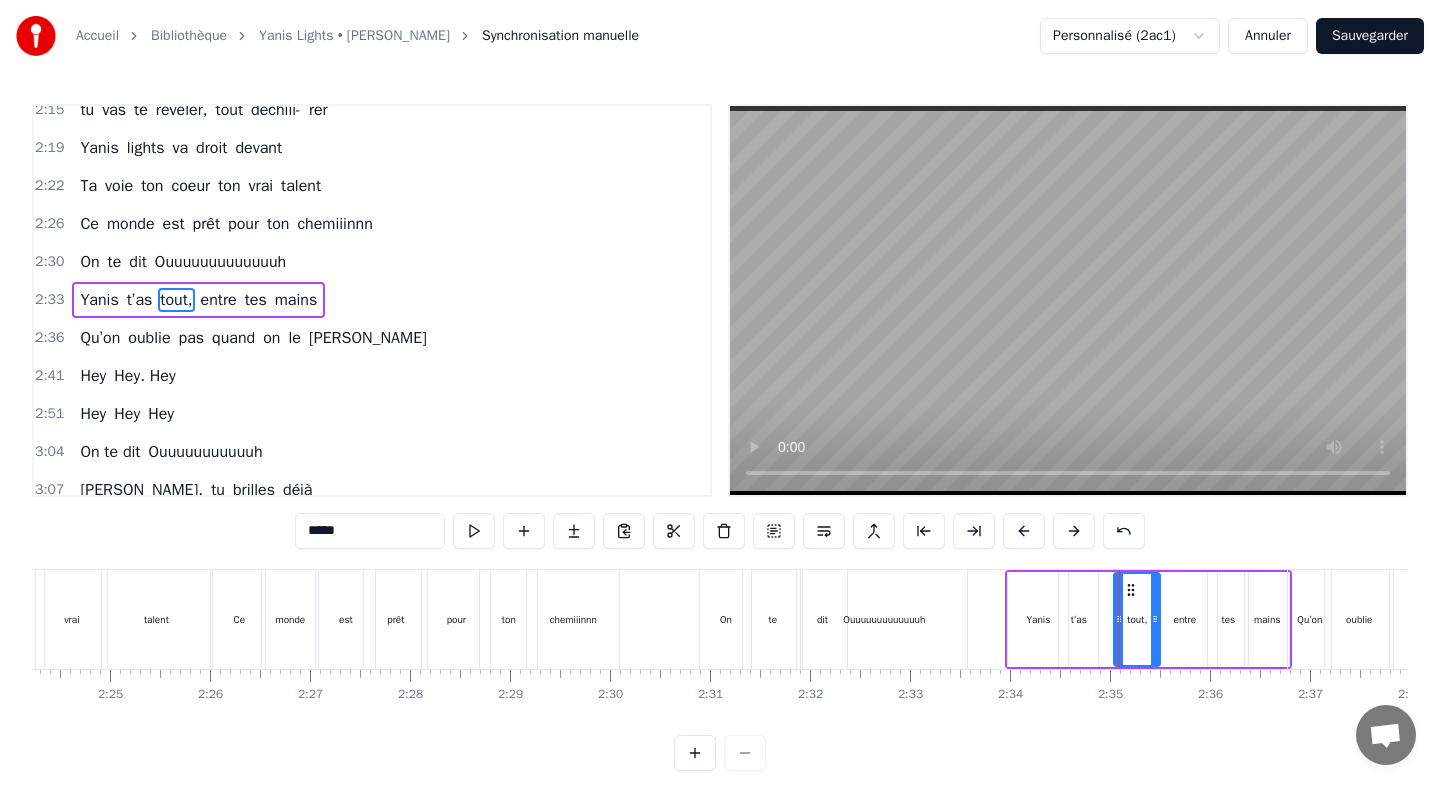 click on "t’as" at bounding box center [1078, 619] 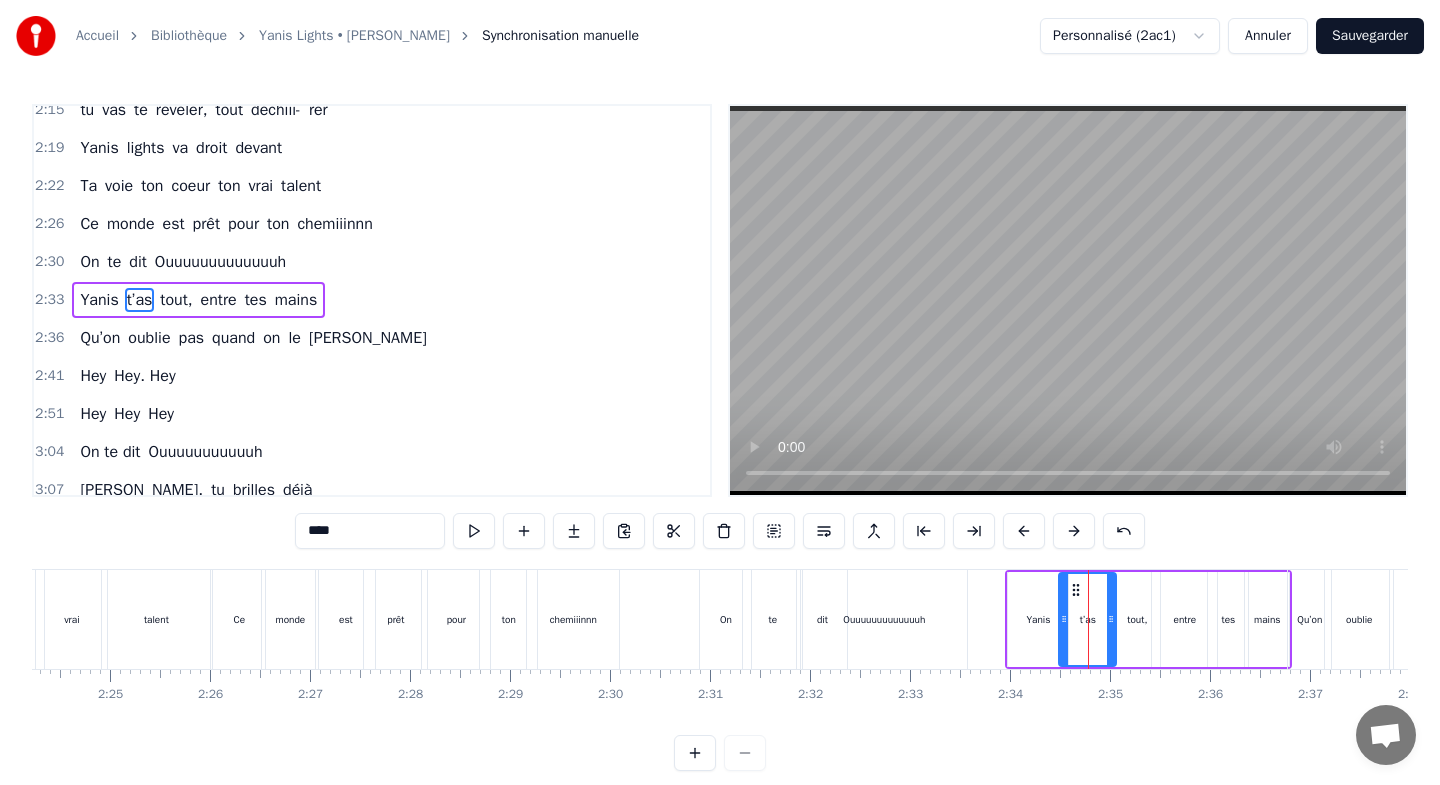 drag, startPoint x: 1094, startPoint y: 592, endPoint x: 1112, endPoint y: 594, distance: 18.110771 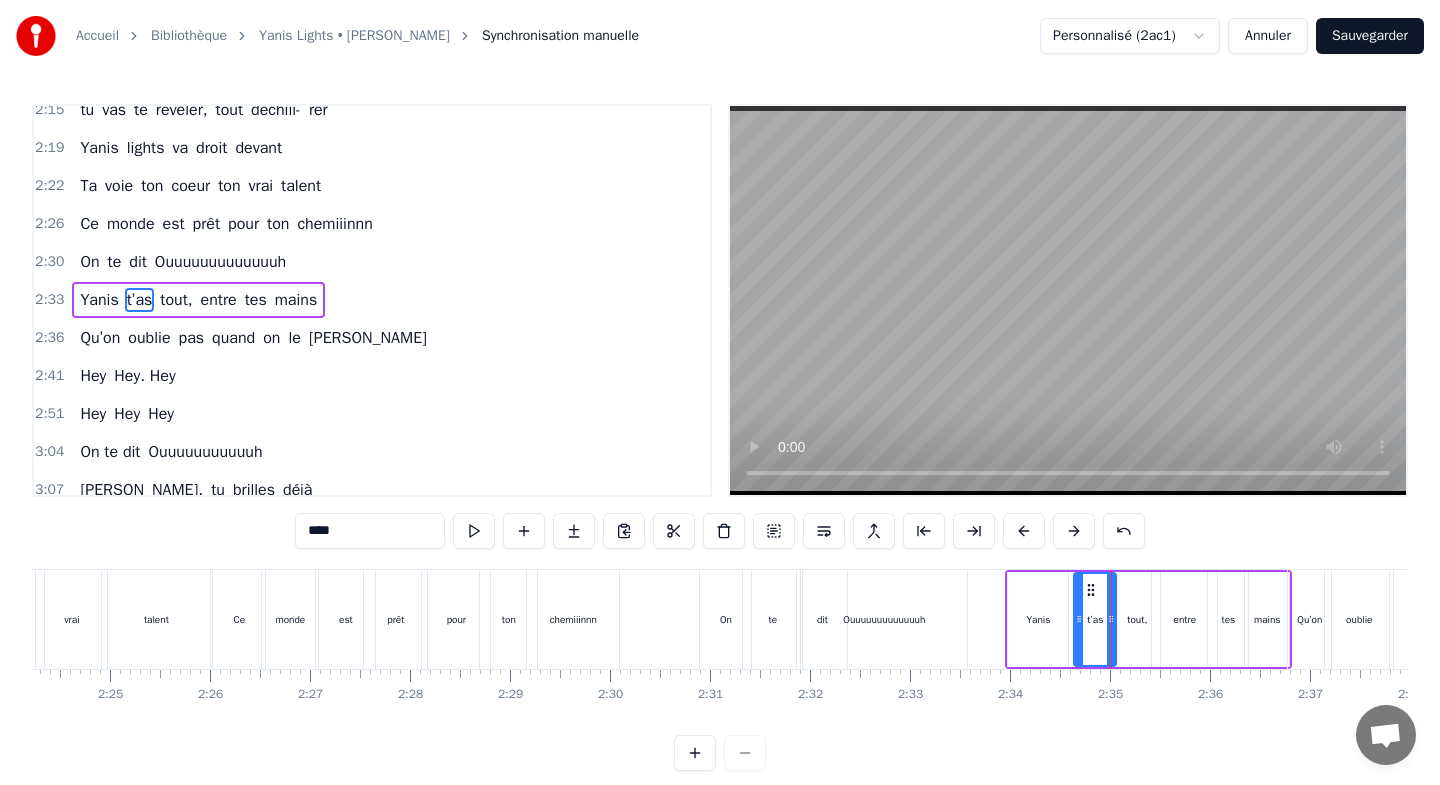 drag, startPoint x: 1066, startPoint y: 591, endPoint x: 1081, endPoint y: 592, distance: 15.033297 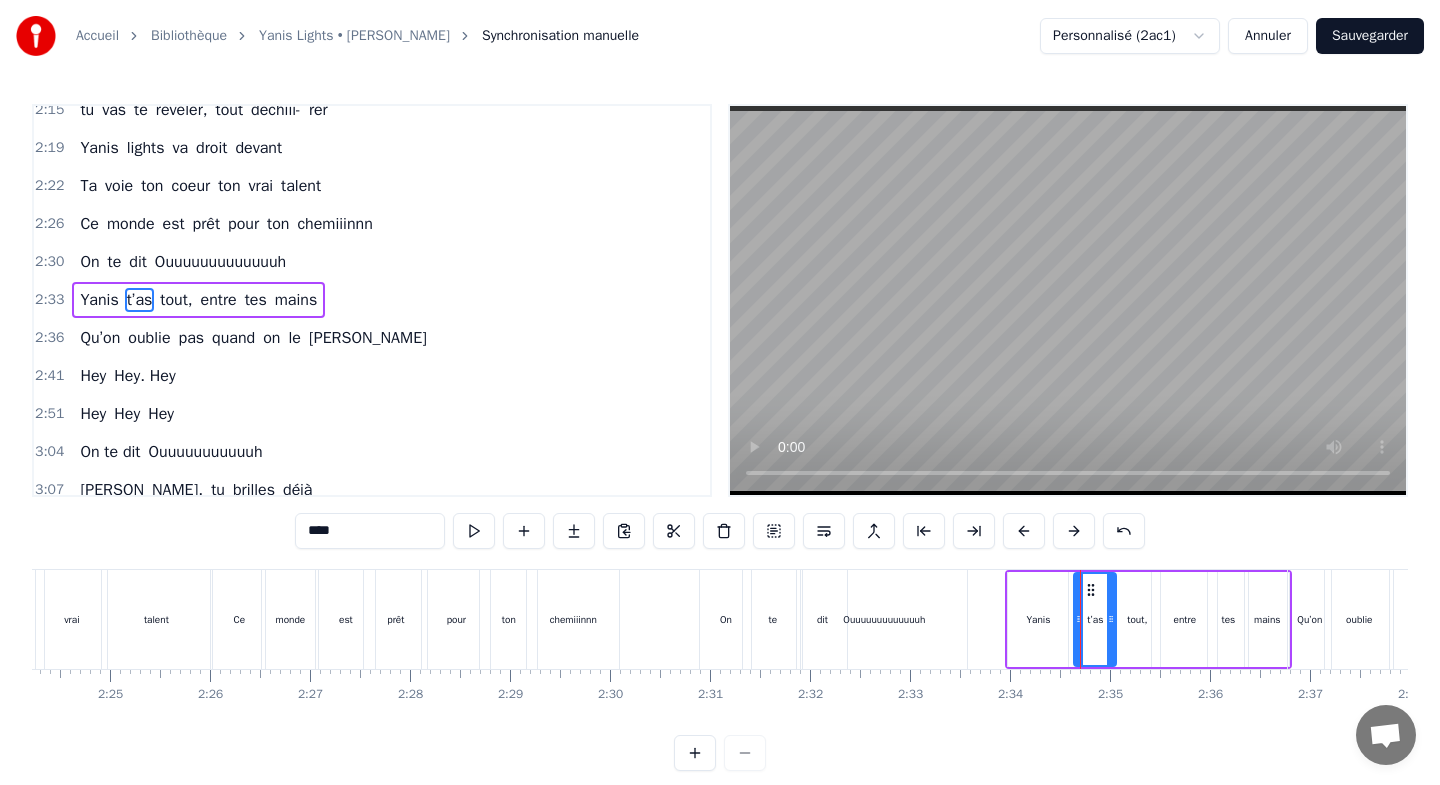 click on "Yanis" at bounding box center [1038, 619] 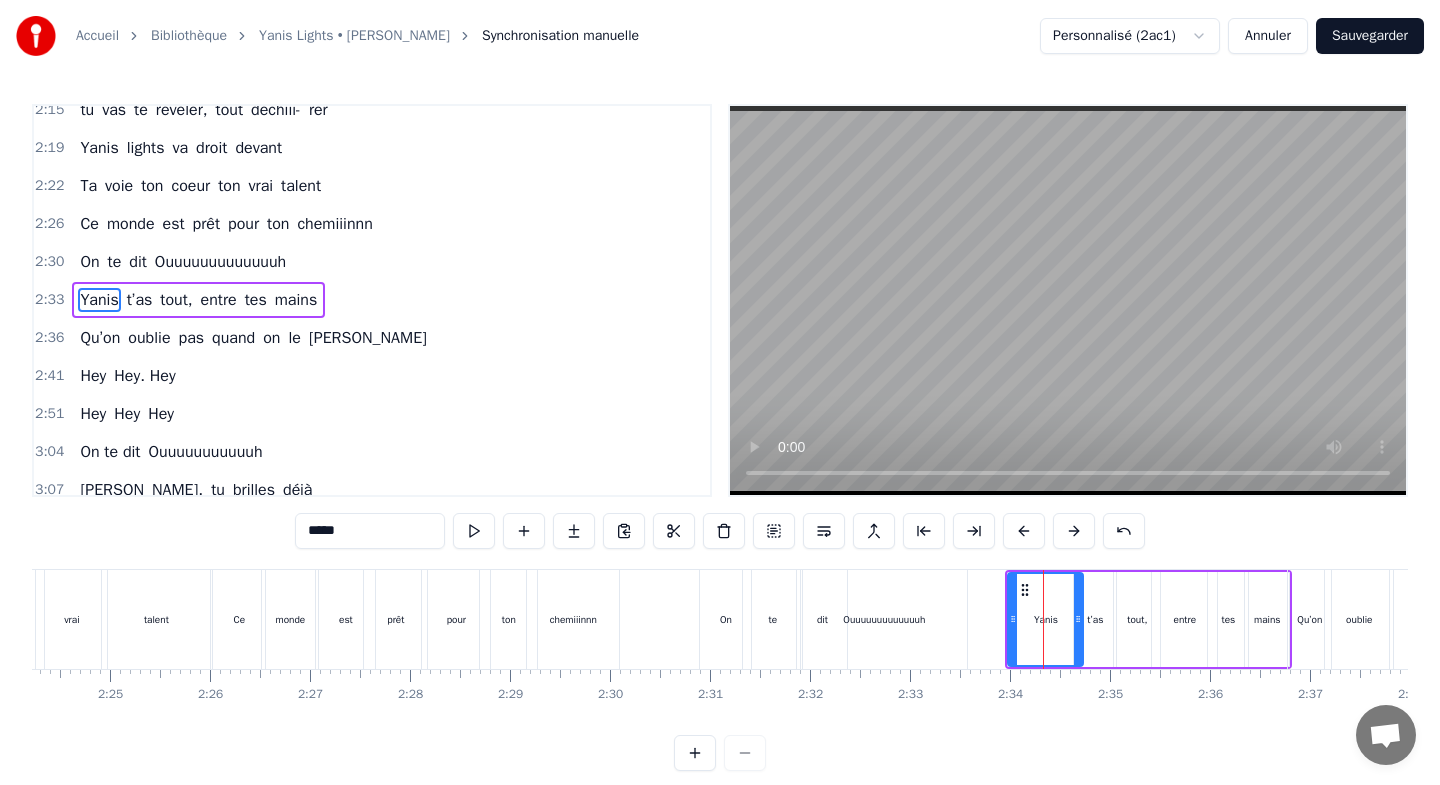 drag, startPoint x: 1063, startPoint y: 596, endPoint x: 1078, endPoint y: 597, distance: 15.033297 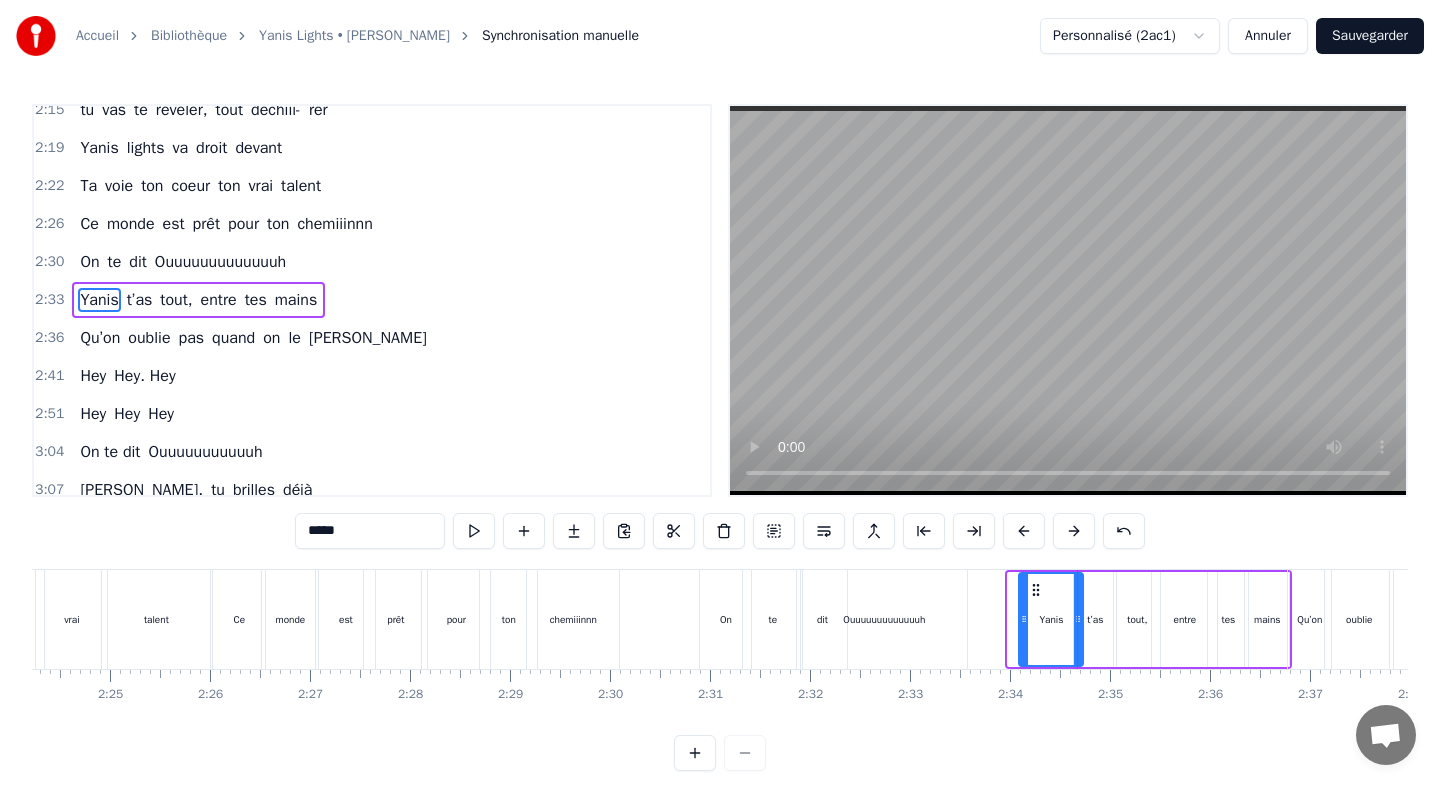 drag, startPoint x: 1012, startPoint y: 595, endPoint x: 1023, endPoint y: 597, distance: 11.18034 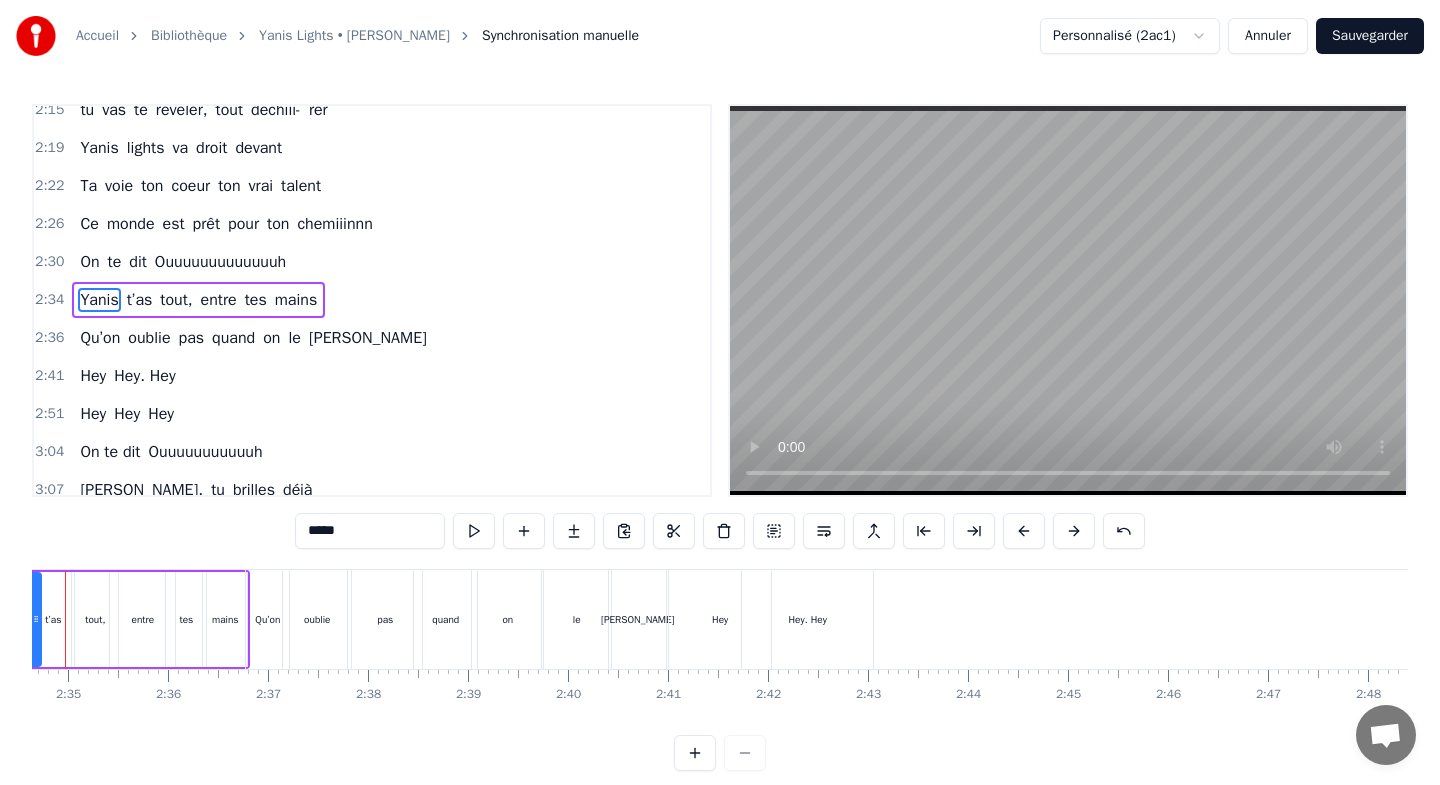 scroll, scrollTop: 0, scrollLeft: 15396, axis: horizontal 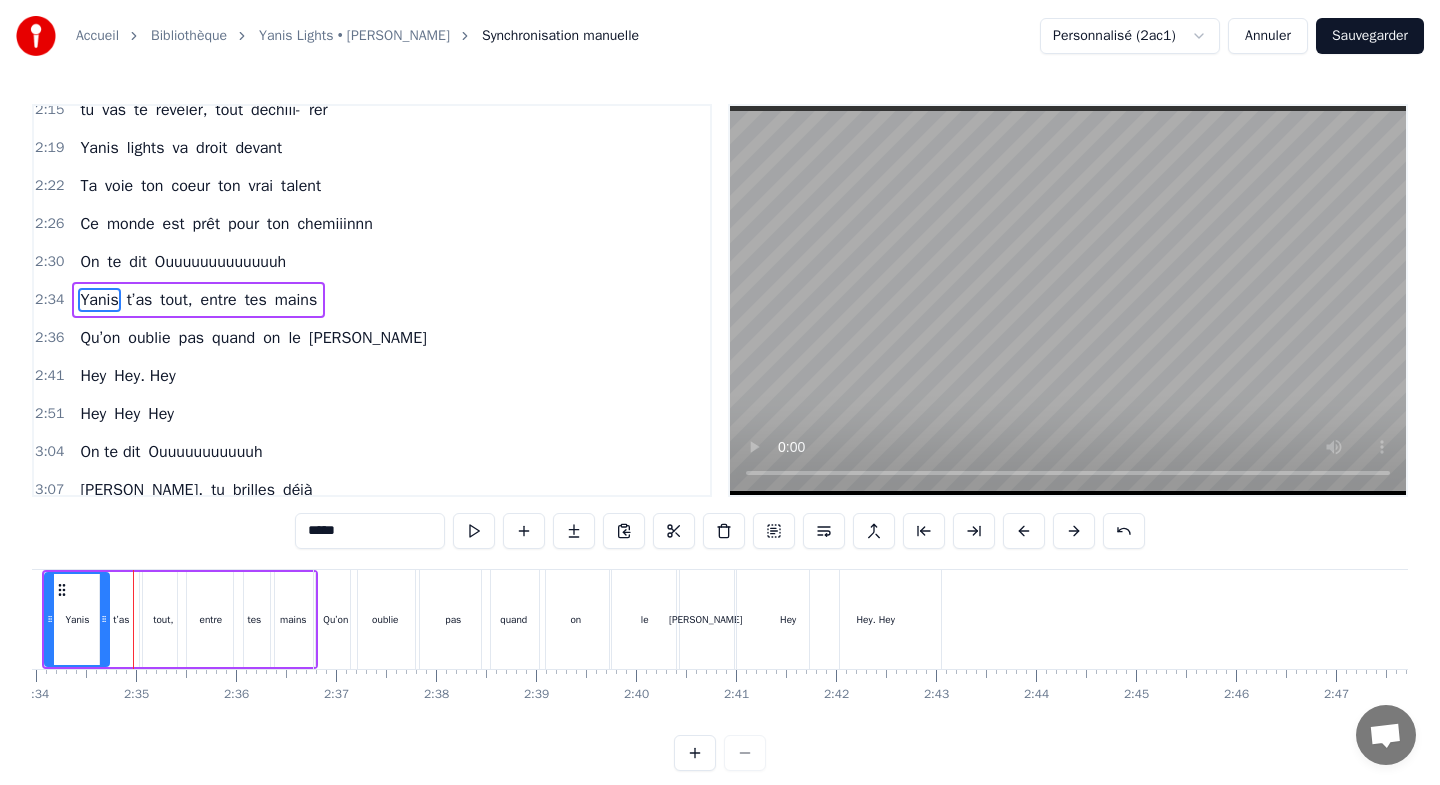 click on "tout," at bounding box center (163, 619) 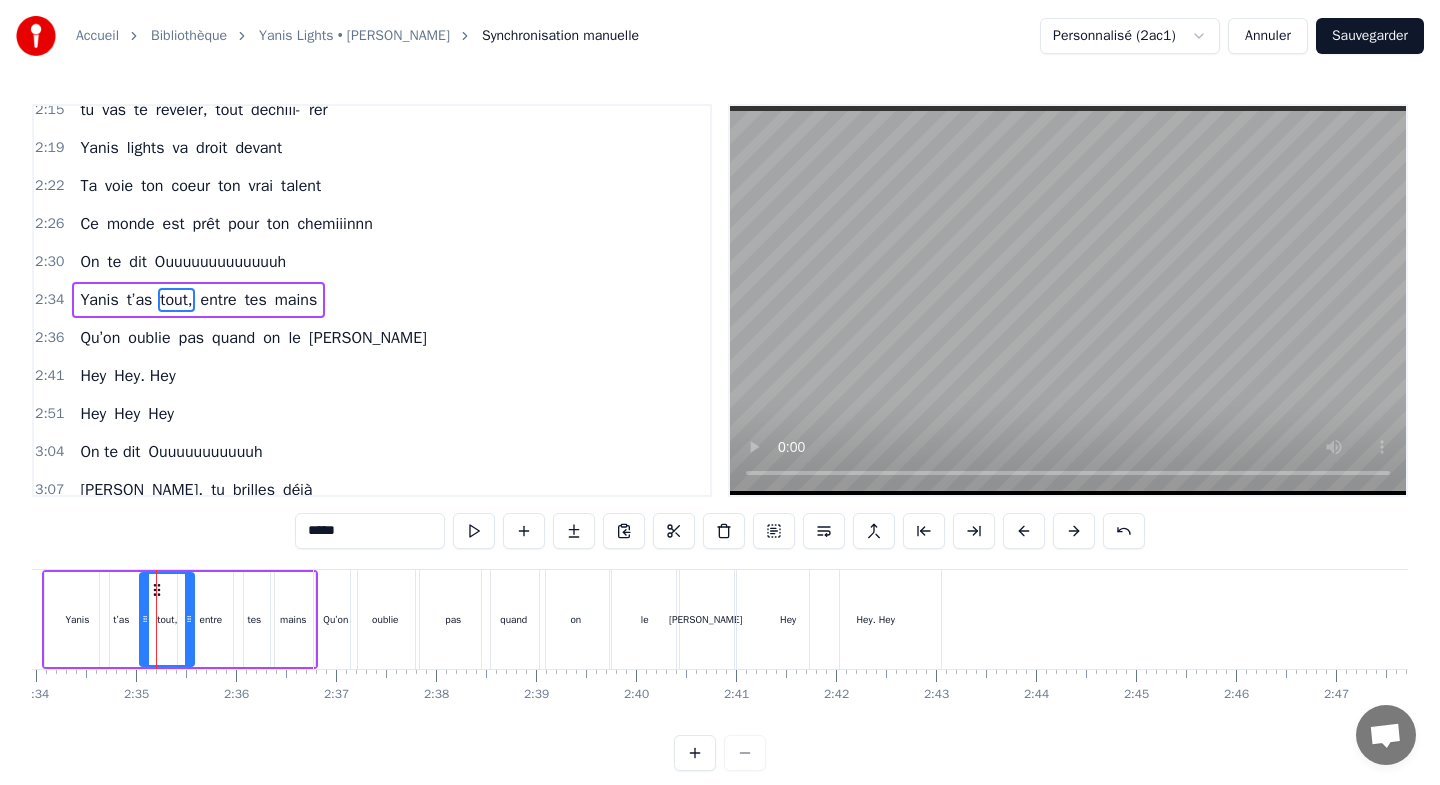 click at bounding box center [189, 619] 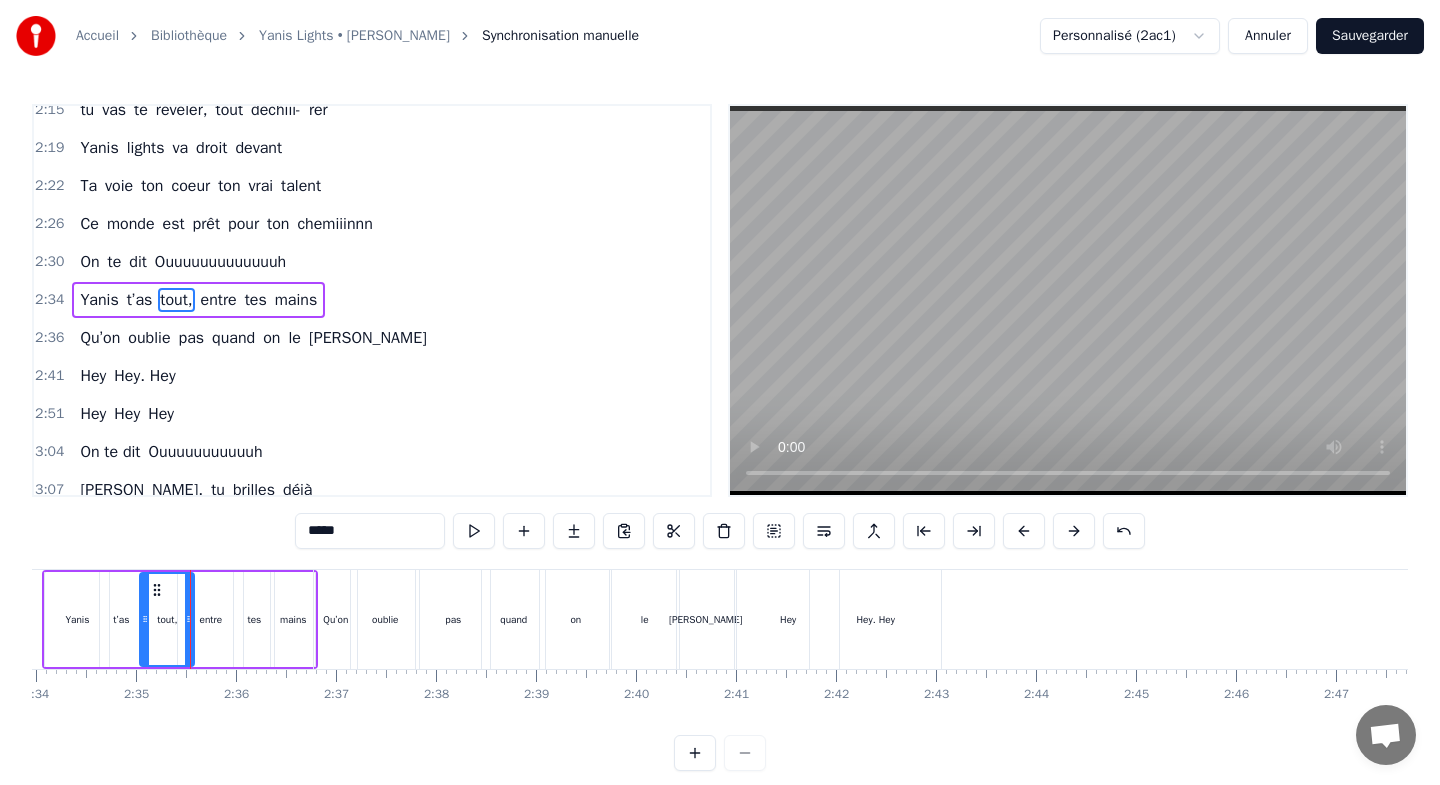 click on "tes" at bounding box center [254, 619] 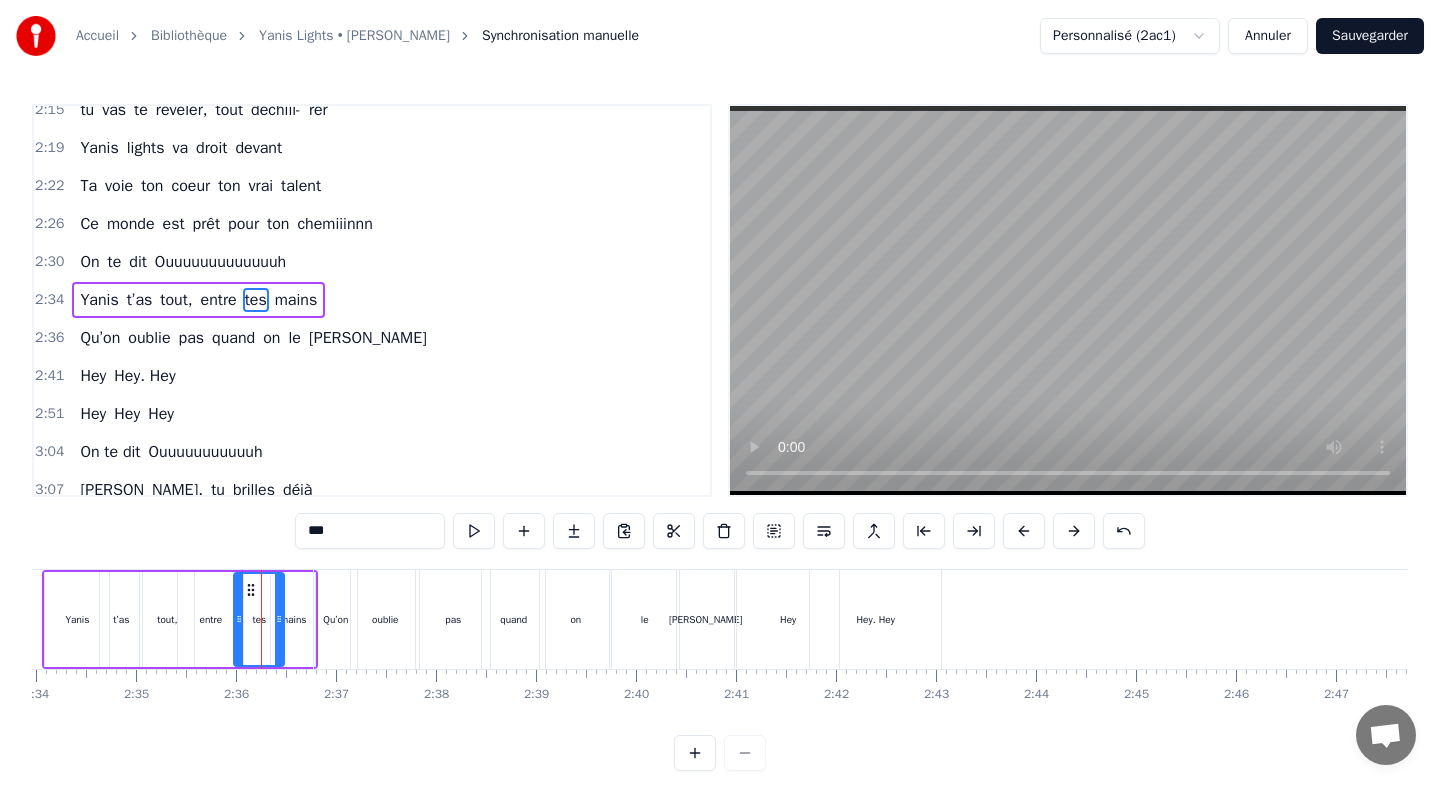 click at bounding box center [279, 619] 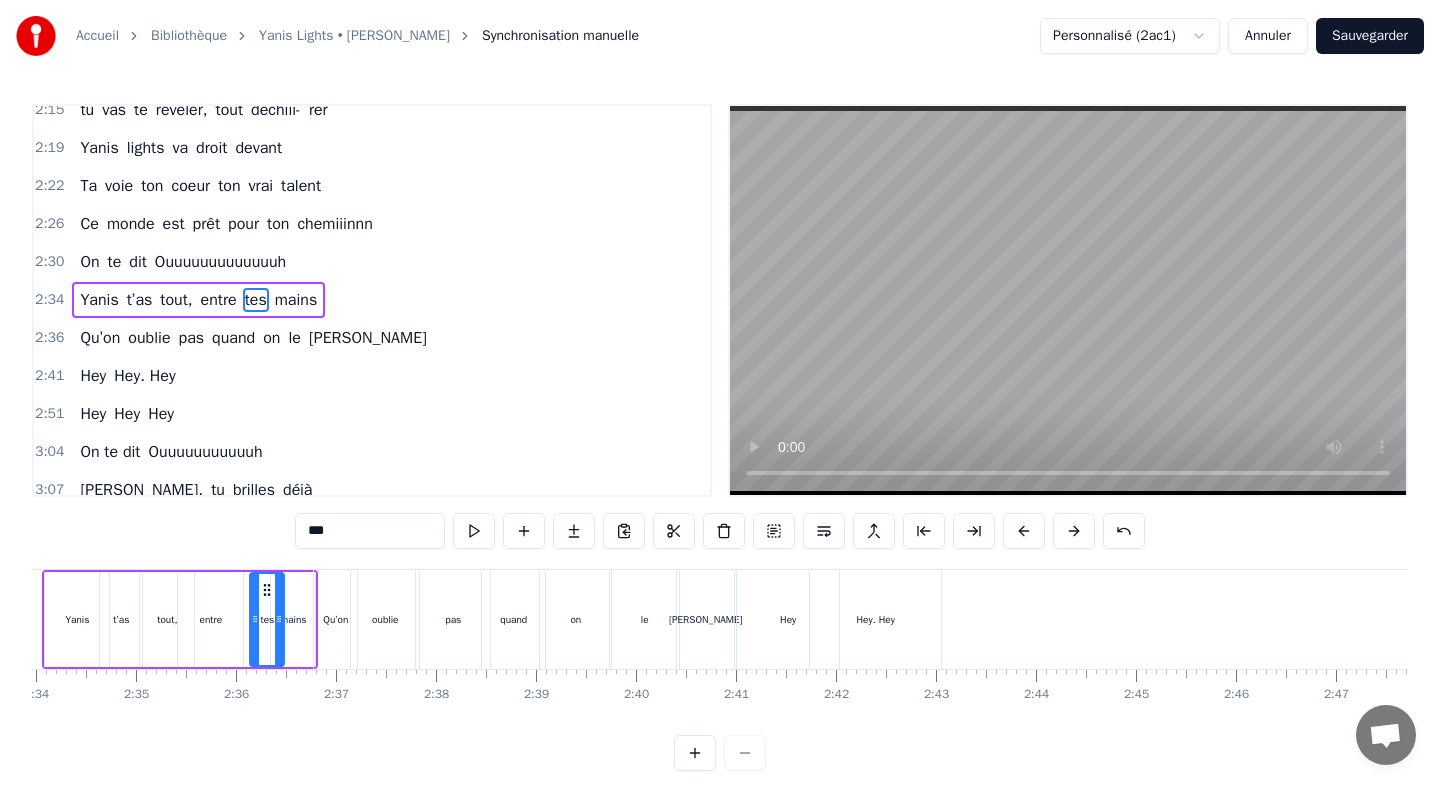 drag, startPoint x: 240, startPoint y: 590, endPoint x: 256, endPoint y: 590, distance: 16 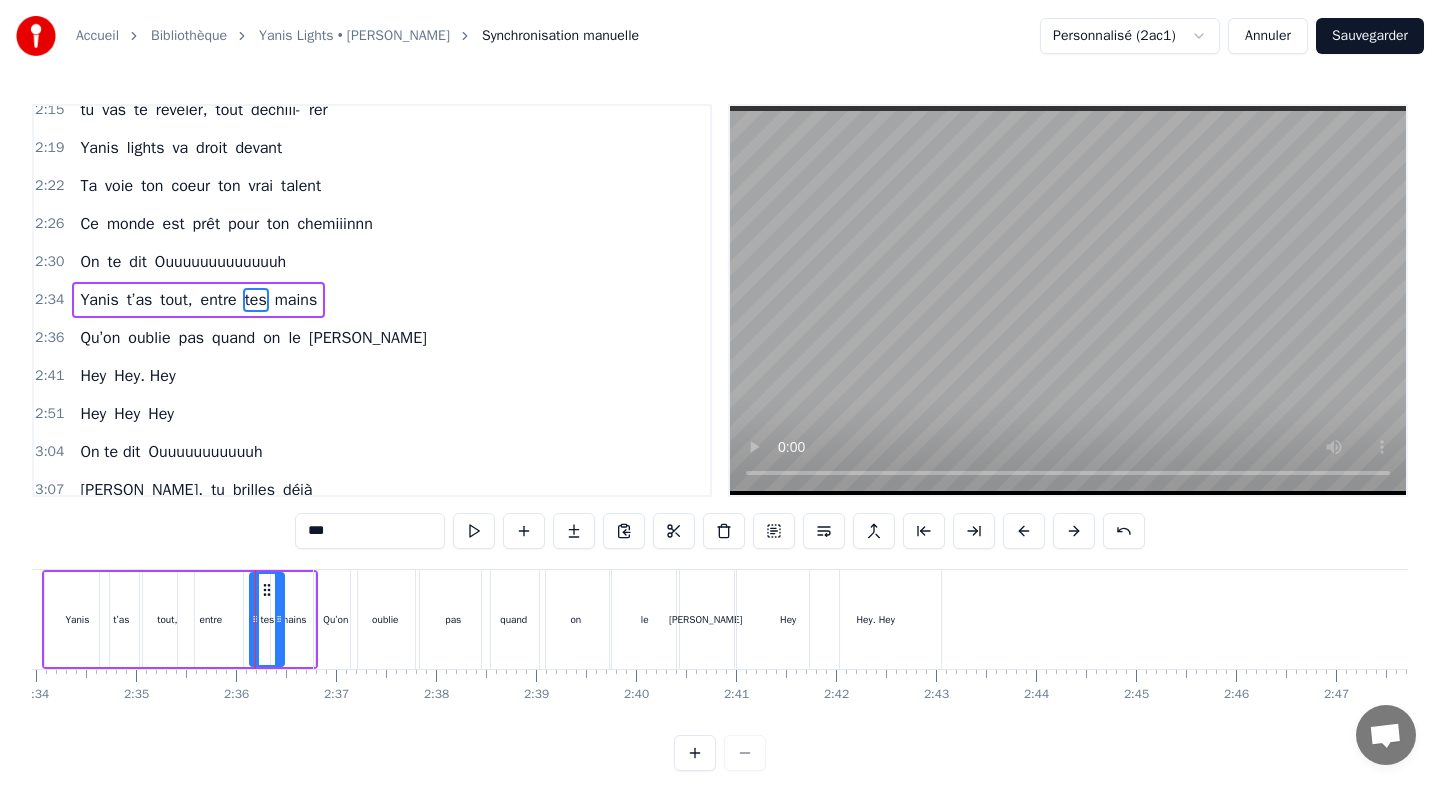 click on "entre" at bounding box center [210, 619] 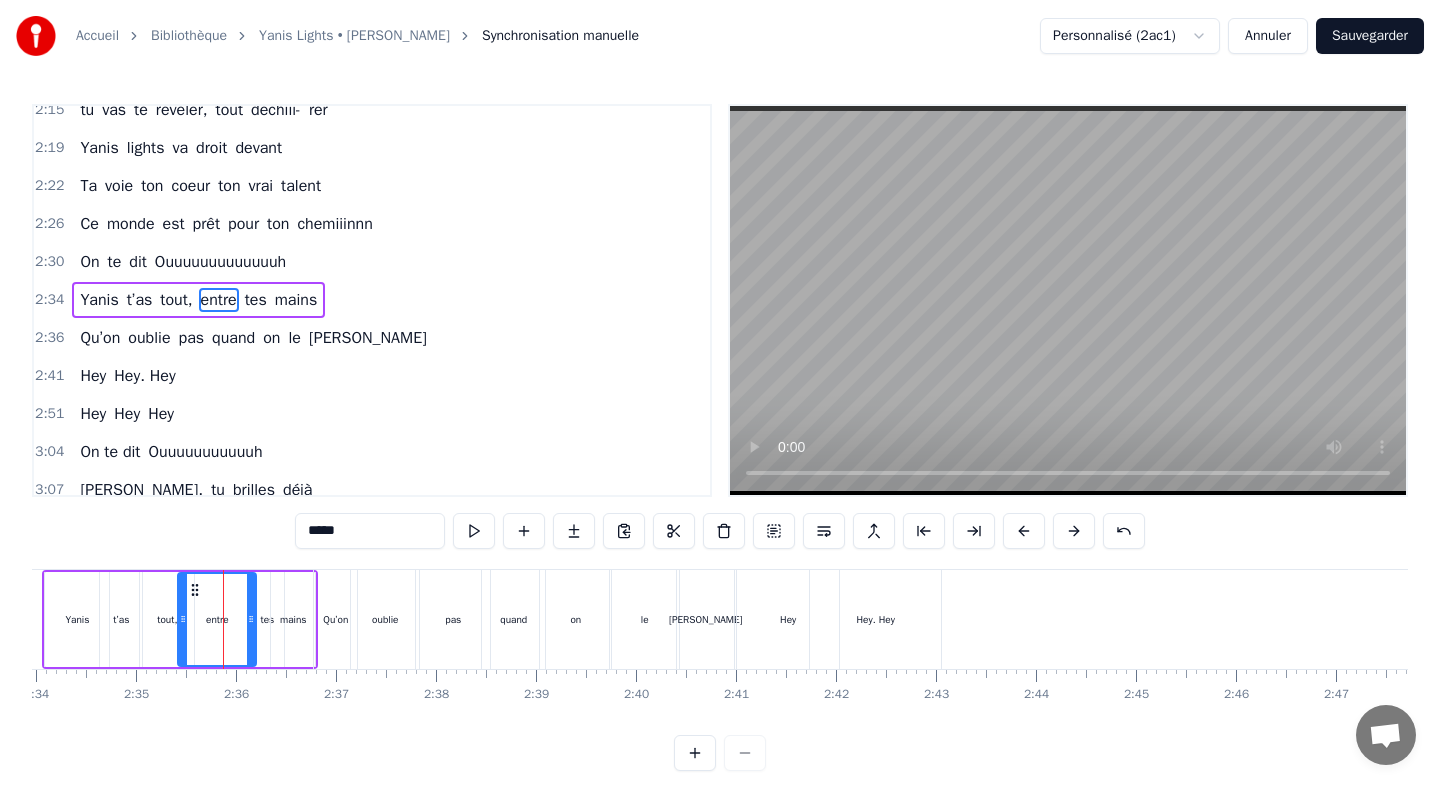 drag, startPoint x: 238, startPoint y: 588, endPoint x: 251, endPoint y: 589, distance: 13.038404 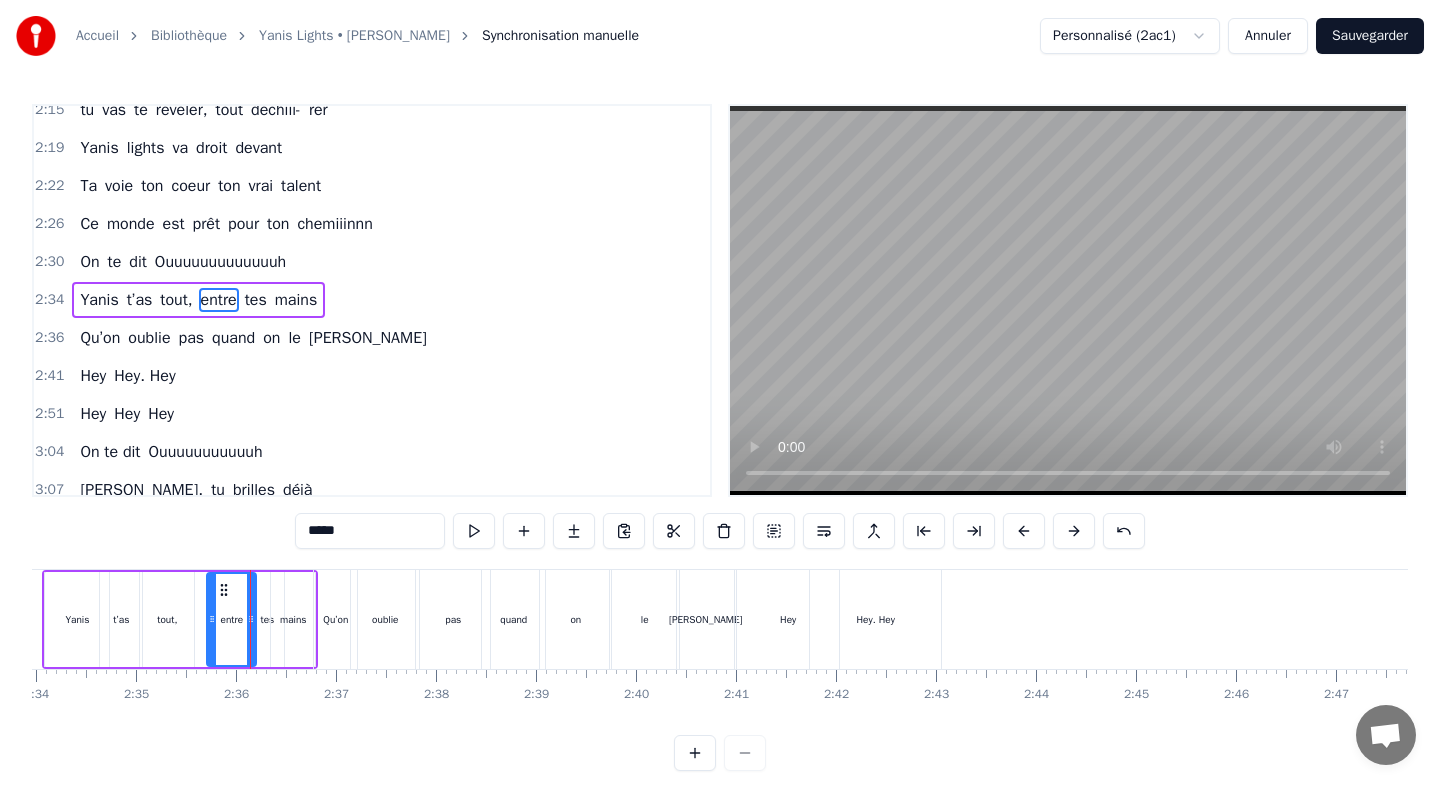drag, startPoint x: 184, startPoint y: 586, endPoint x: 213, endPoint y: 589, distance: 29.15476 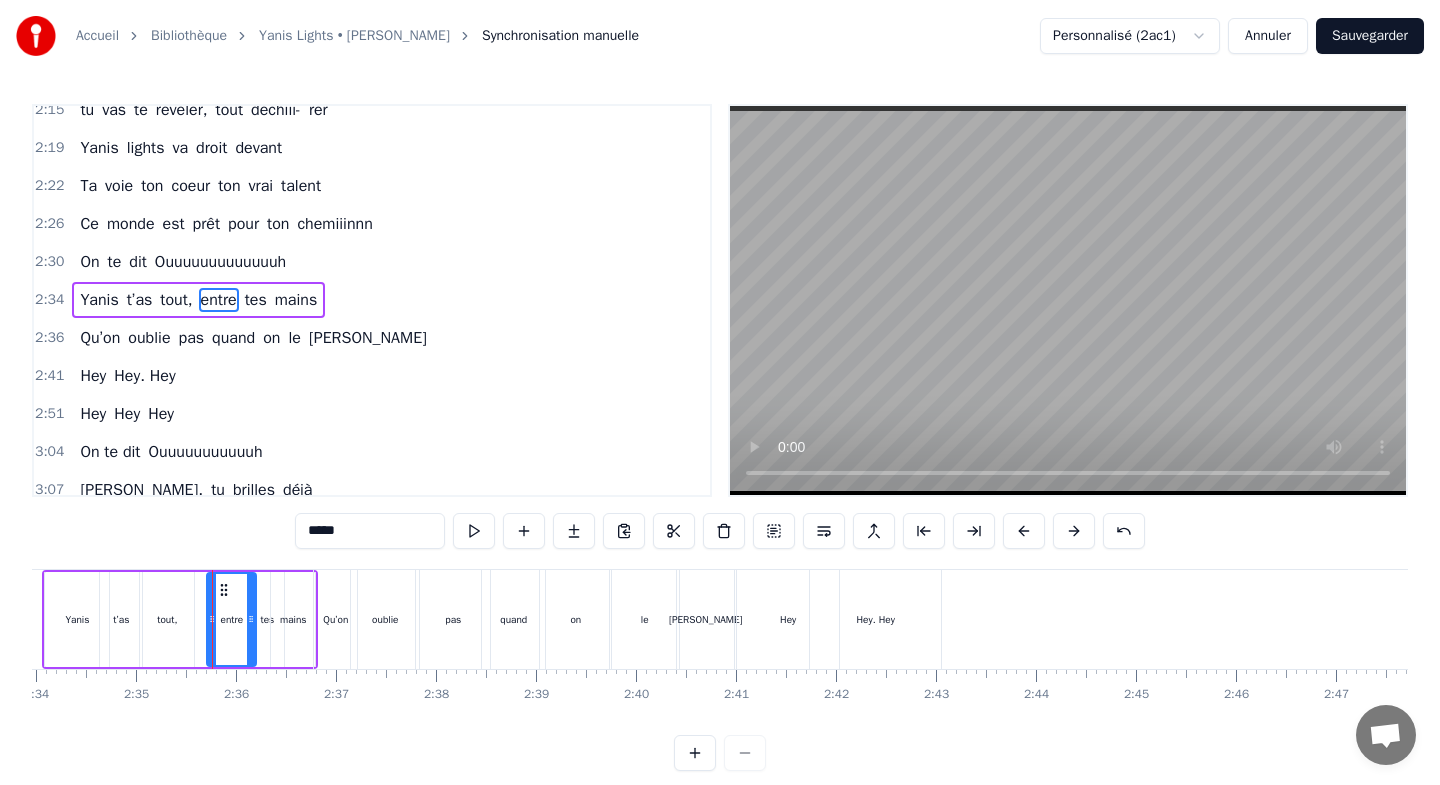 click on "tout," at bounding box center (167, 619) 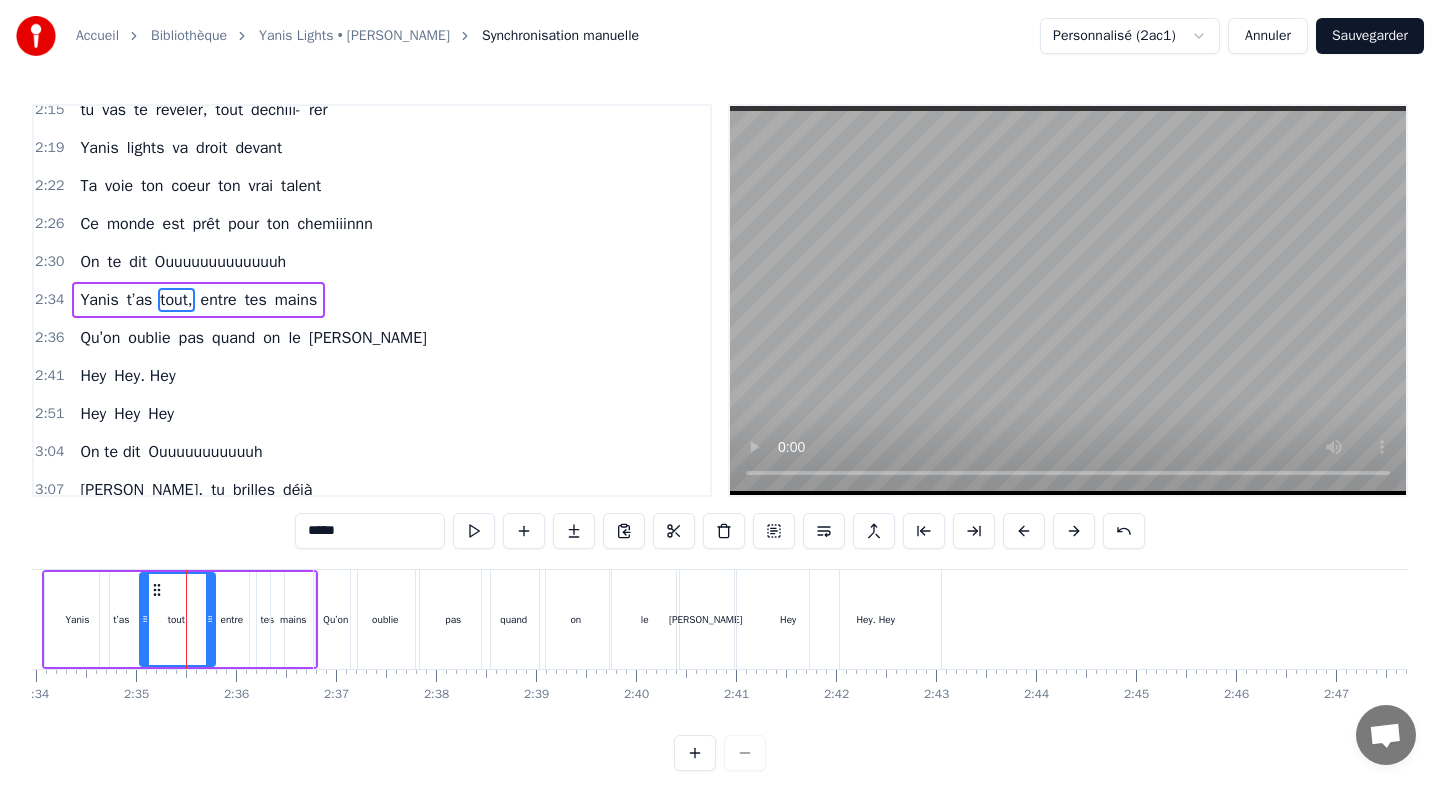 drag, startPoint x: 190, startPoint y: 594, endPoint x: 211, endPoint y: 597, distance: 21.213203 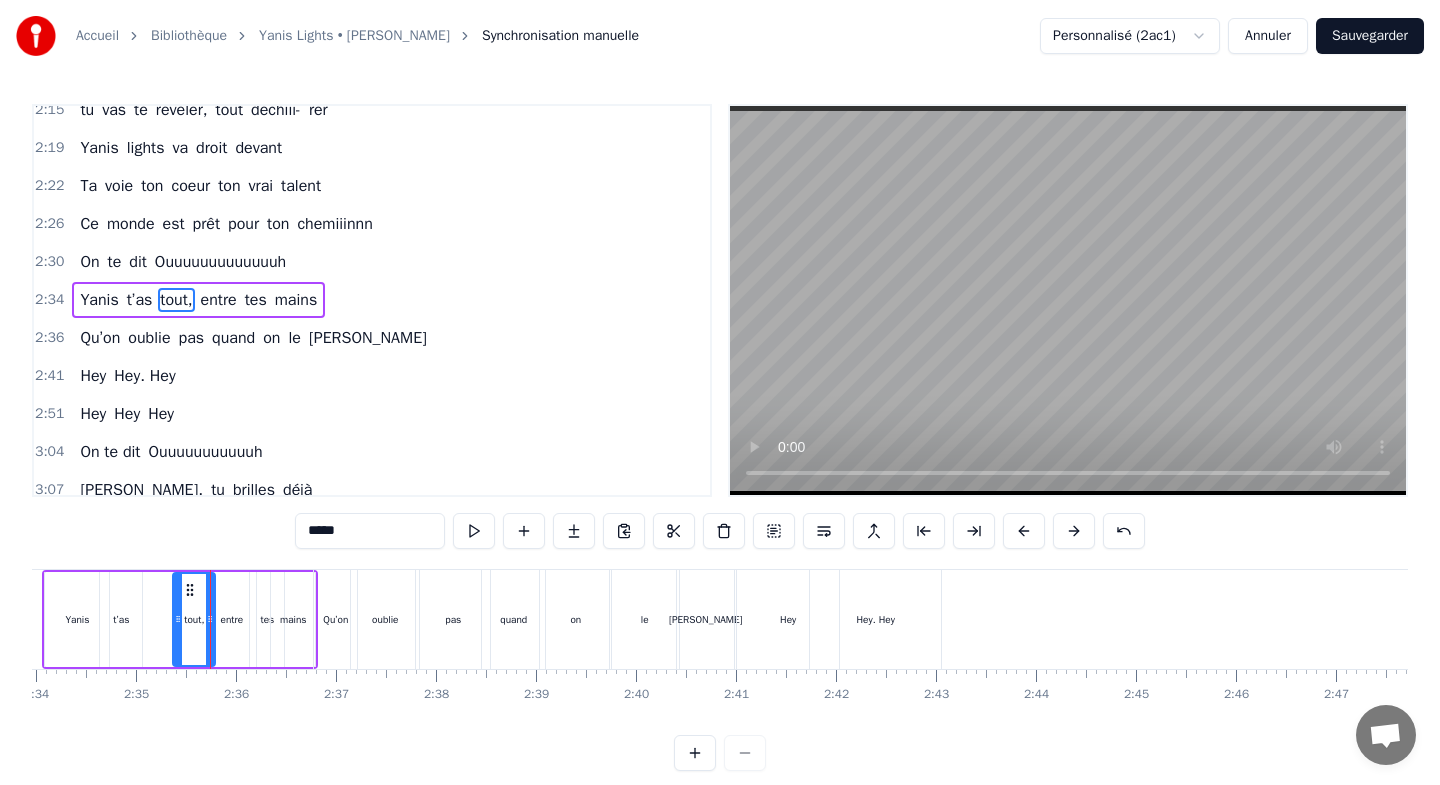 drag, startPoint x: 146, startPoint y: 596, endPoint x: 179, endPoint y: 602, distance: 33.54102 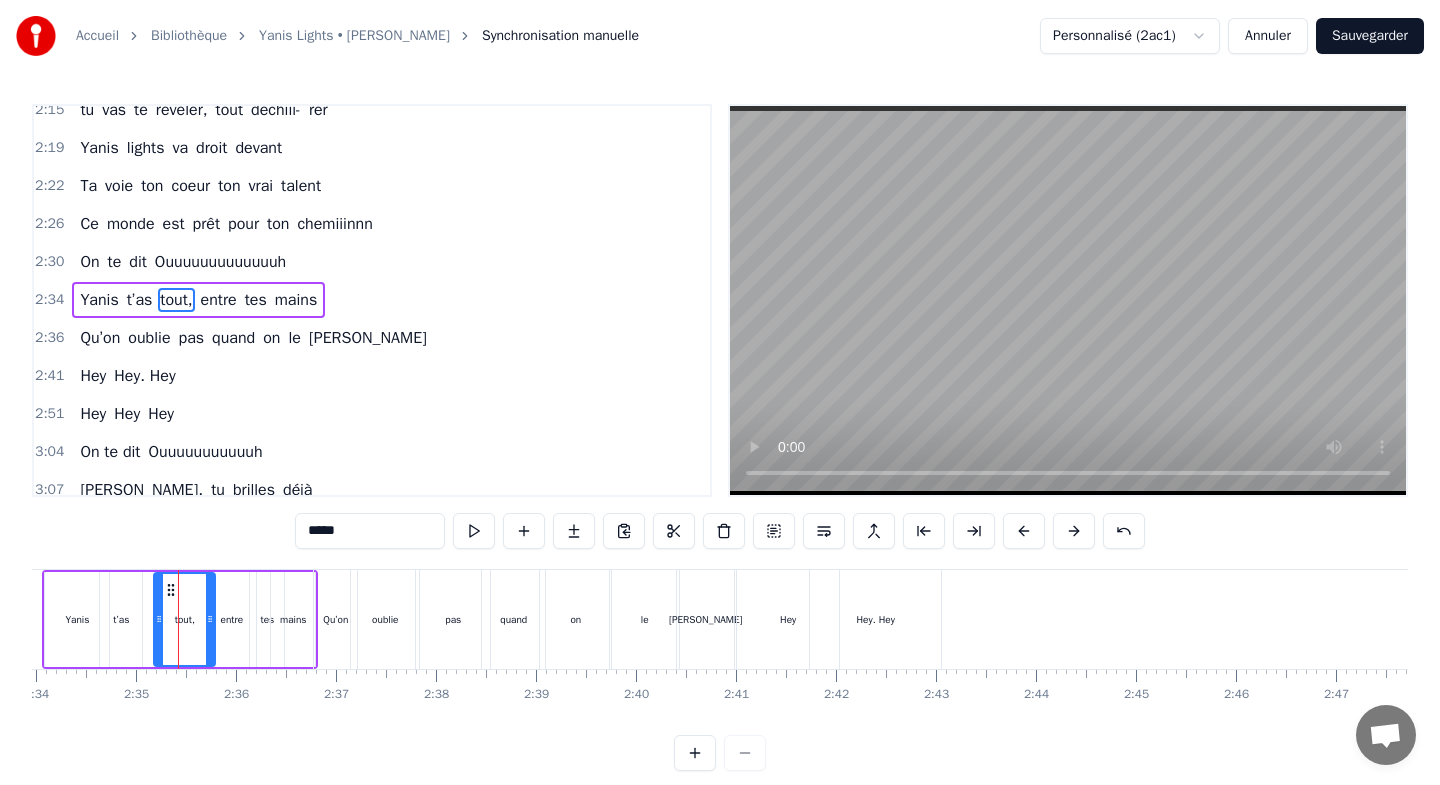 drag, startPoint x: 178, startPoint y: 601, endPoint x: 159, endPoint y: 602, distance: 19.026299 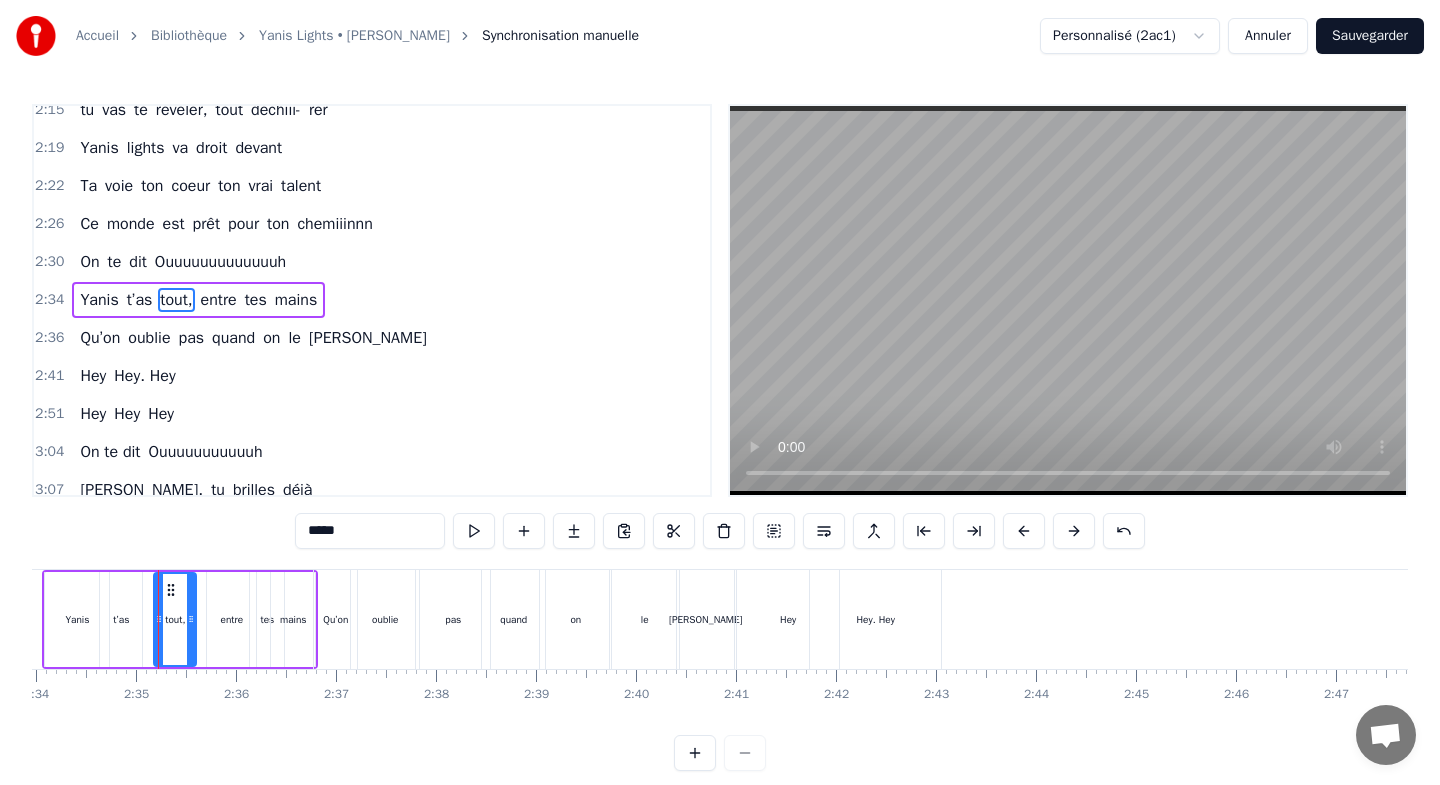 drag, startPoint x: 209, startPoint y: 603, endPoint x: 190, endPoint y: 602, distance: 19.026299 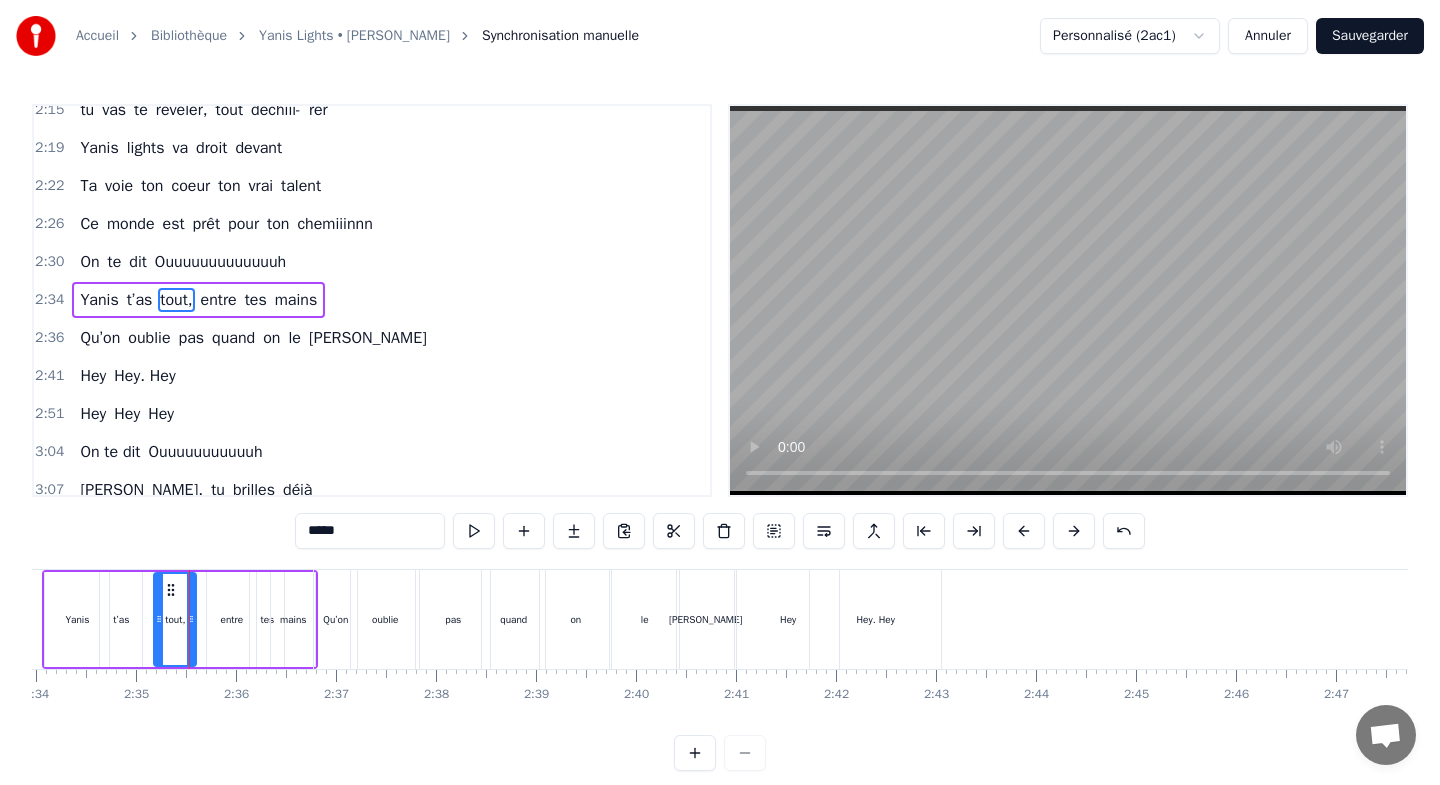 click on "entre" at bounding box center (231, 619) 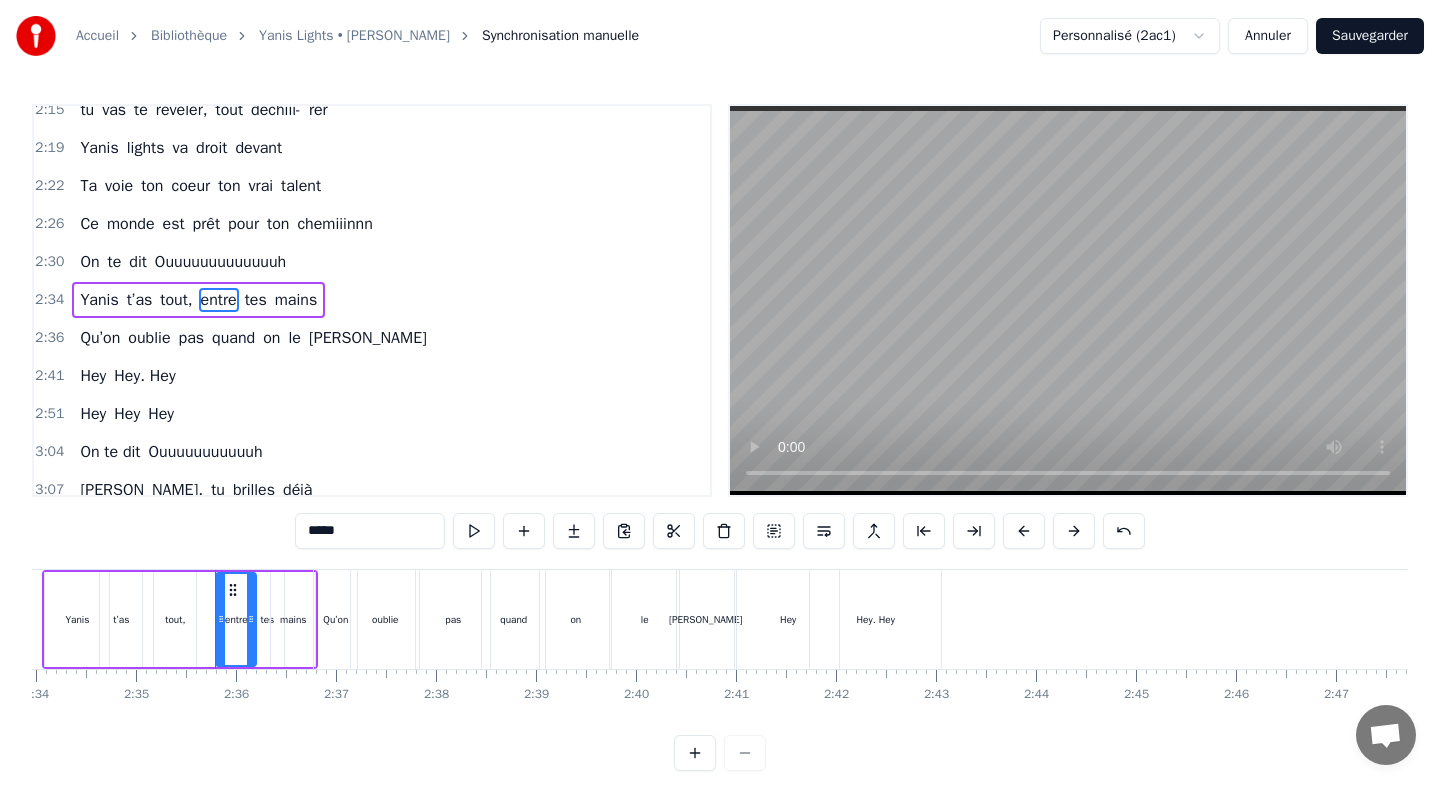 click at bounding box center (221, 619) 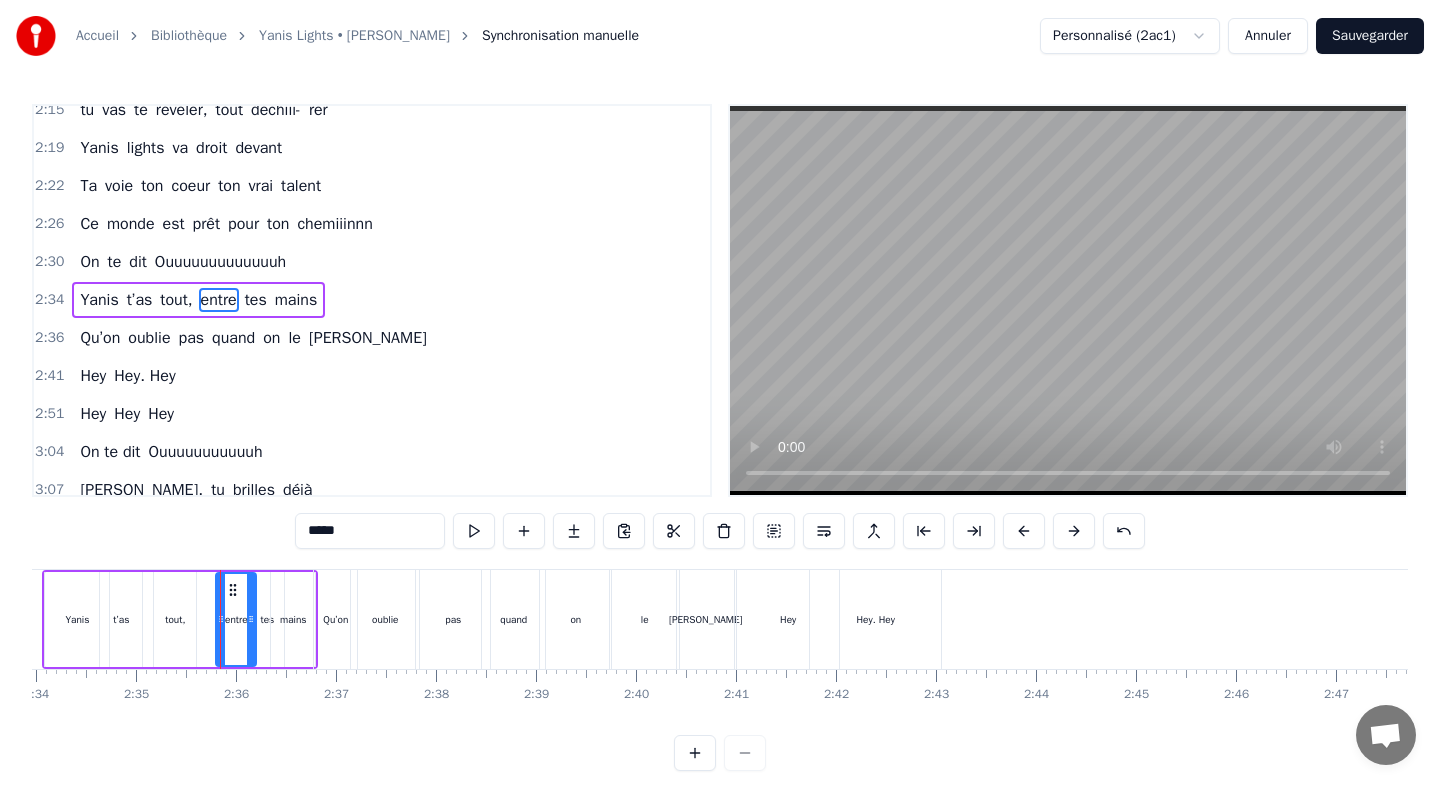 click on "Yanis t’as tout, entre tes mains" at bounding box center [180, 619] 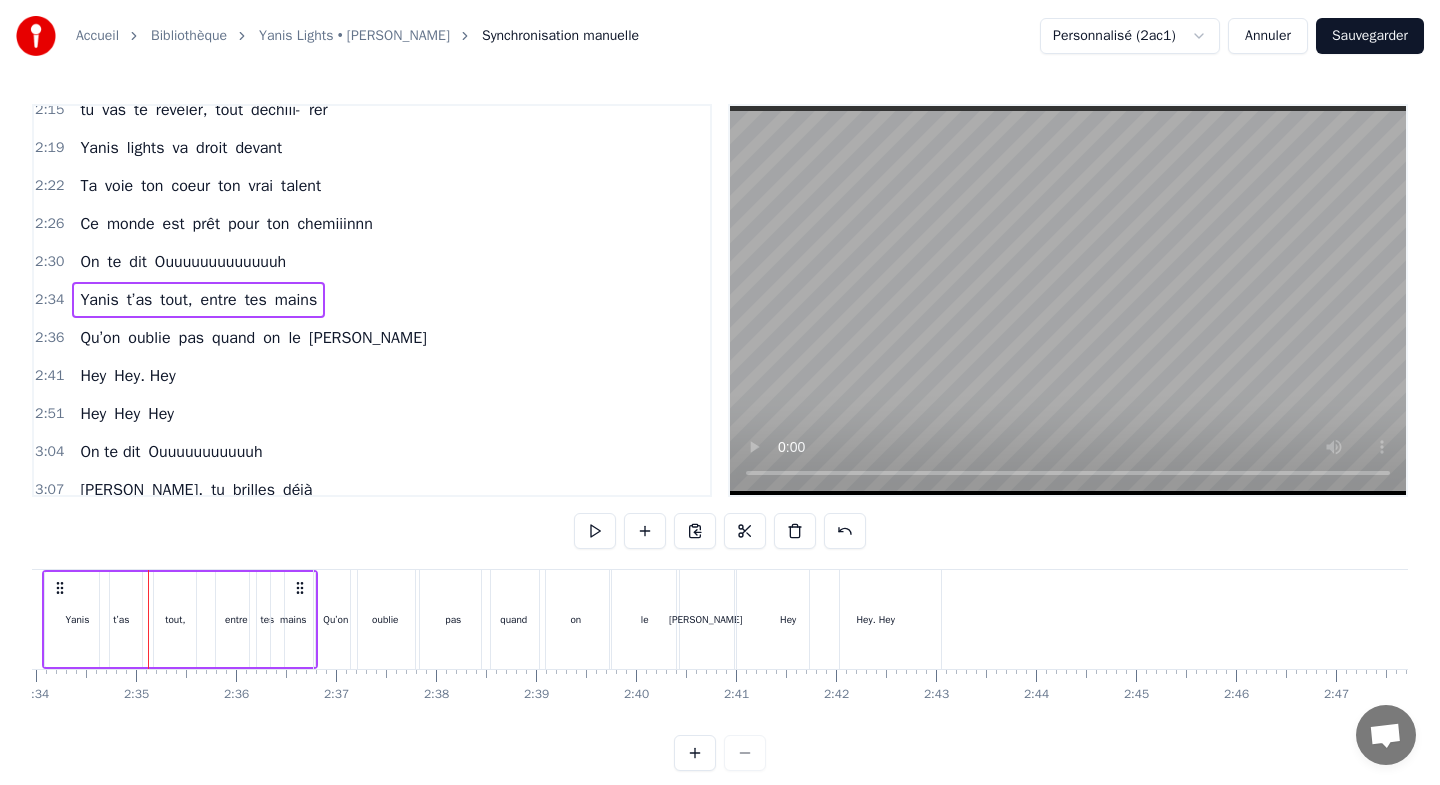 click on "tout," at bounding box center [175, 619] 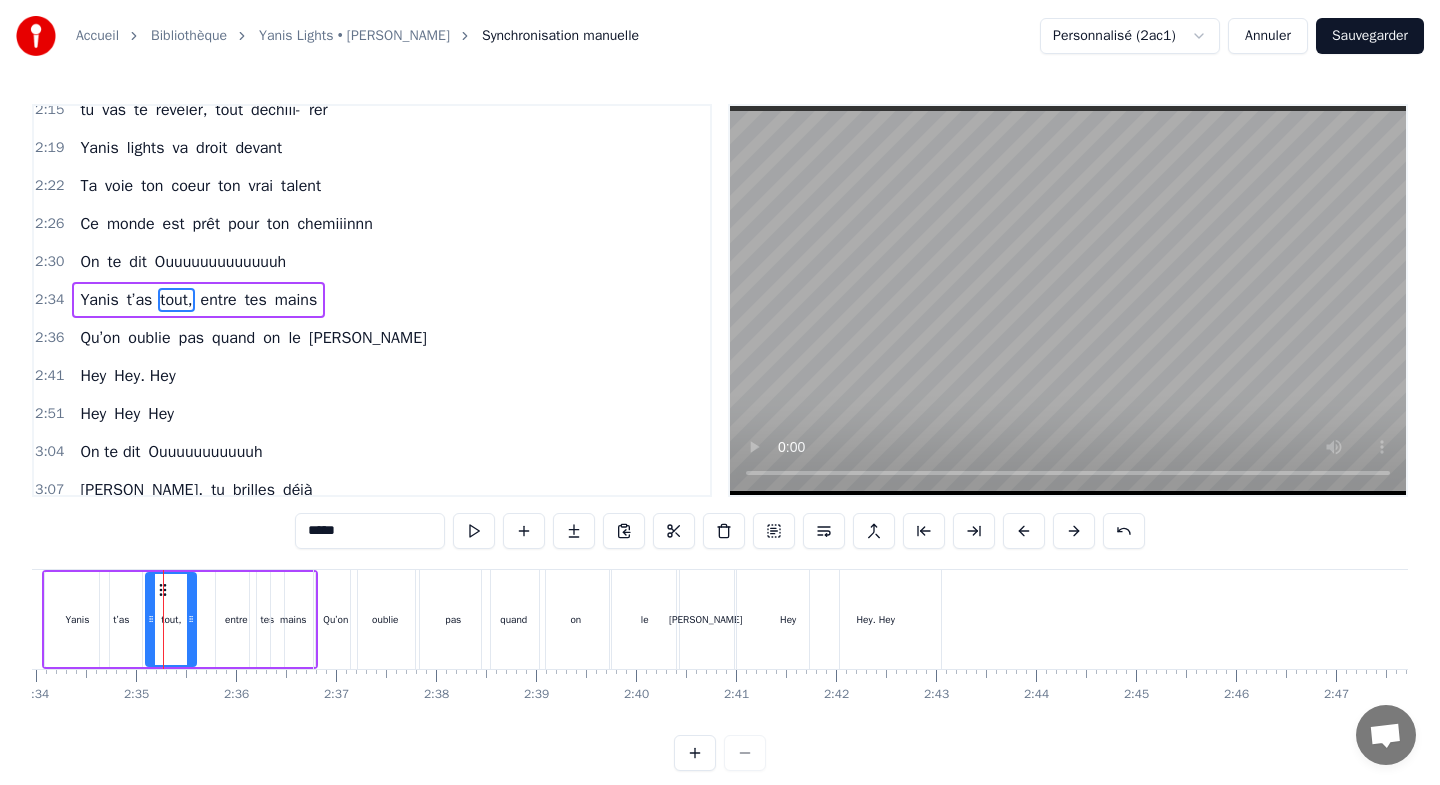click at bounding box center (151, 619) 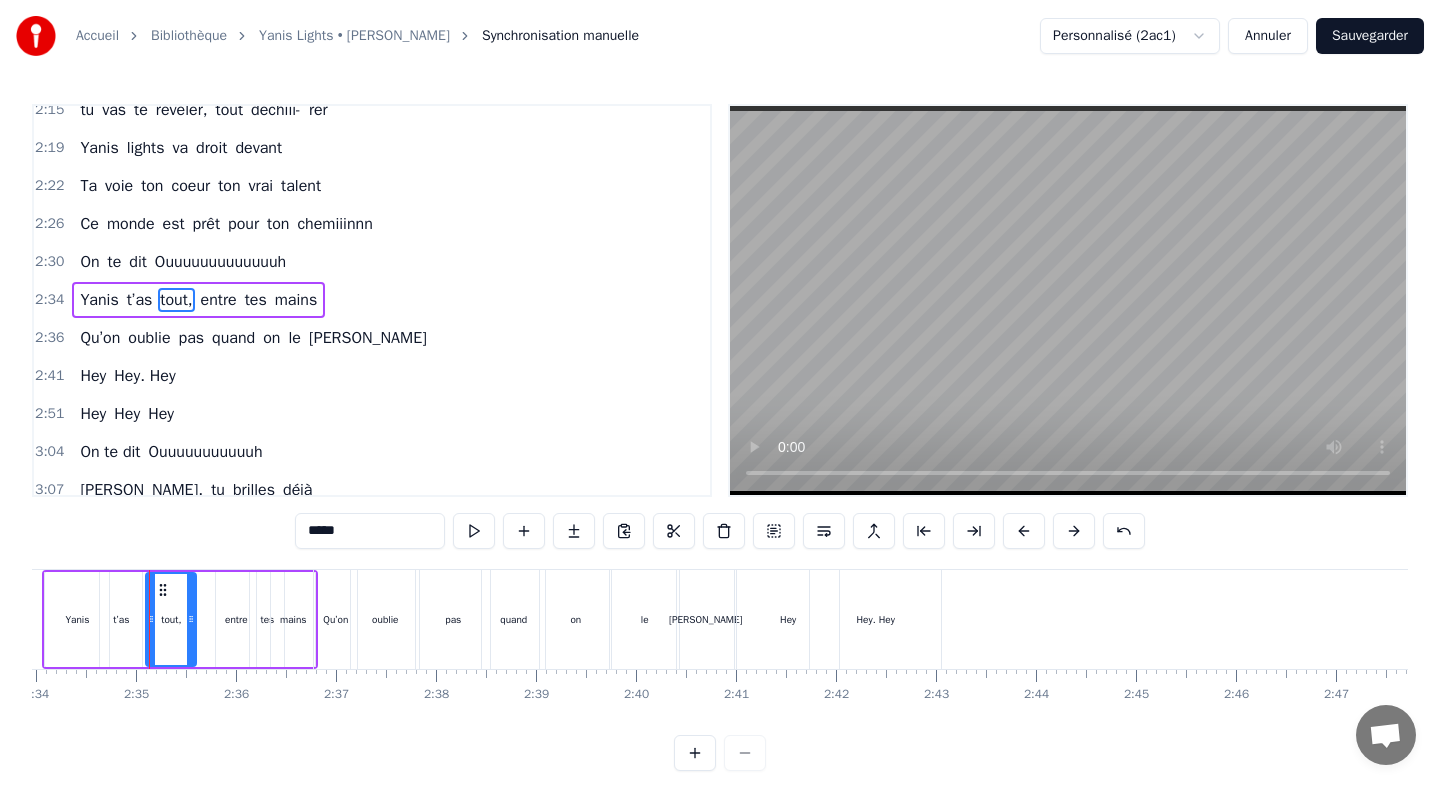 click on "t’as" at bounding box center (121, 619) 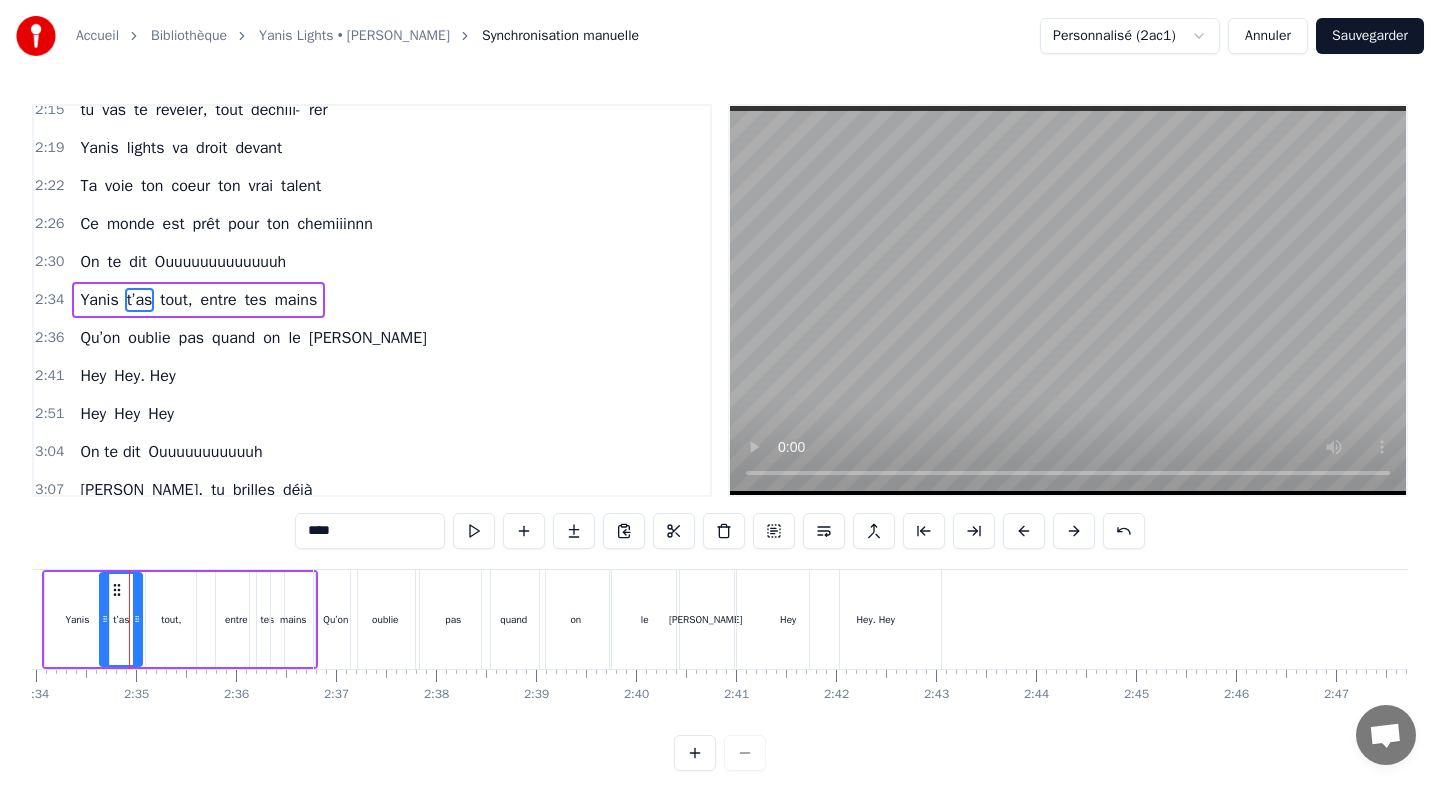 scroll, scrollTop: 0, scrollLeft: 15392, axis: horizontal 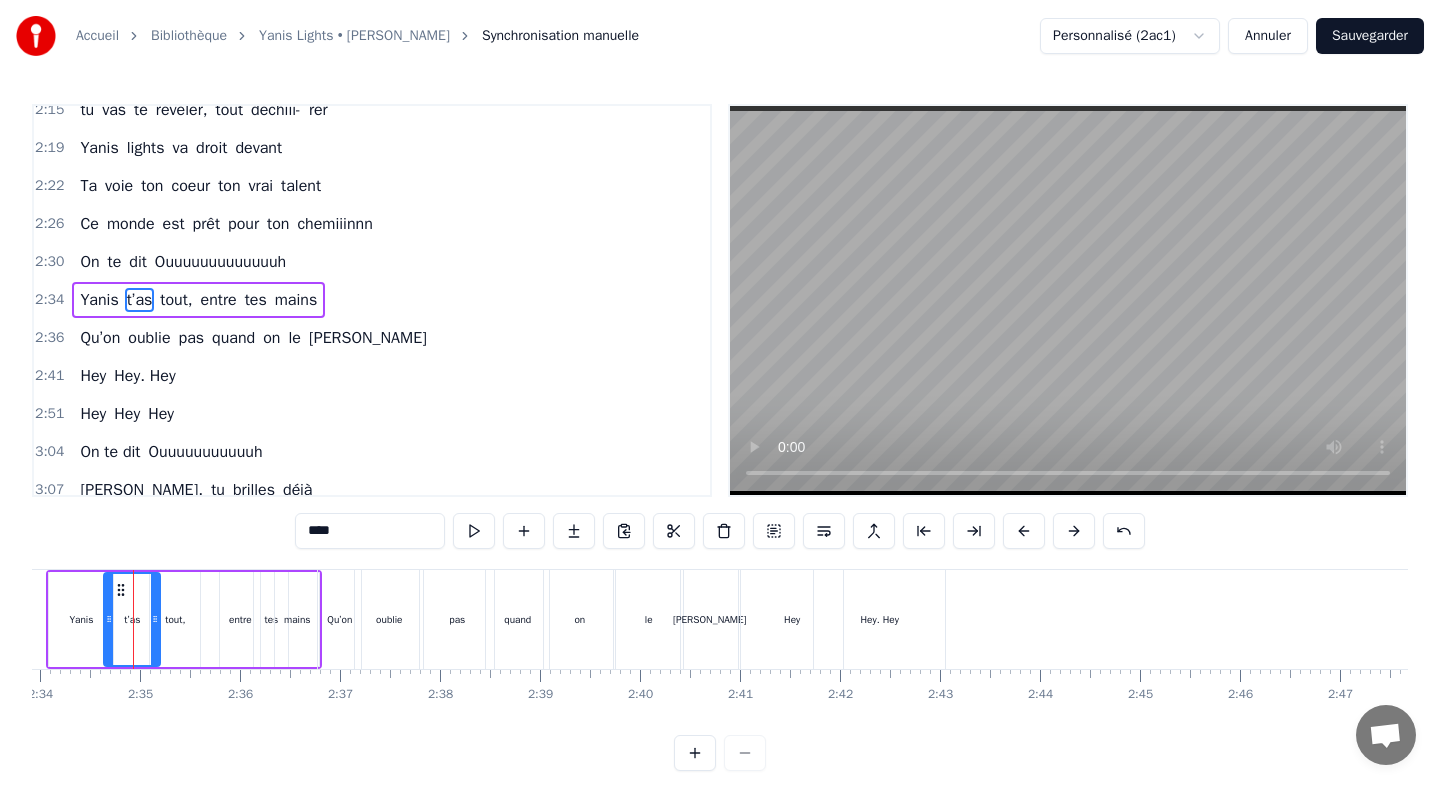 drag, startPoint x: 141, startPoint y: 587, endPoint x: 155, endPoint y: 589, distance: 14.142136 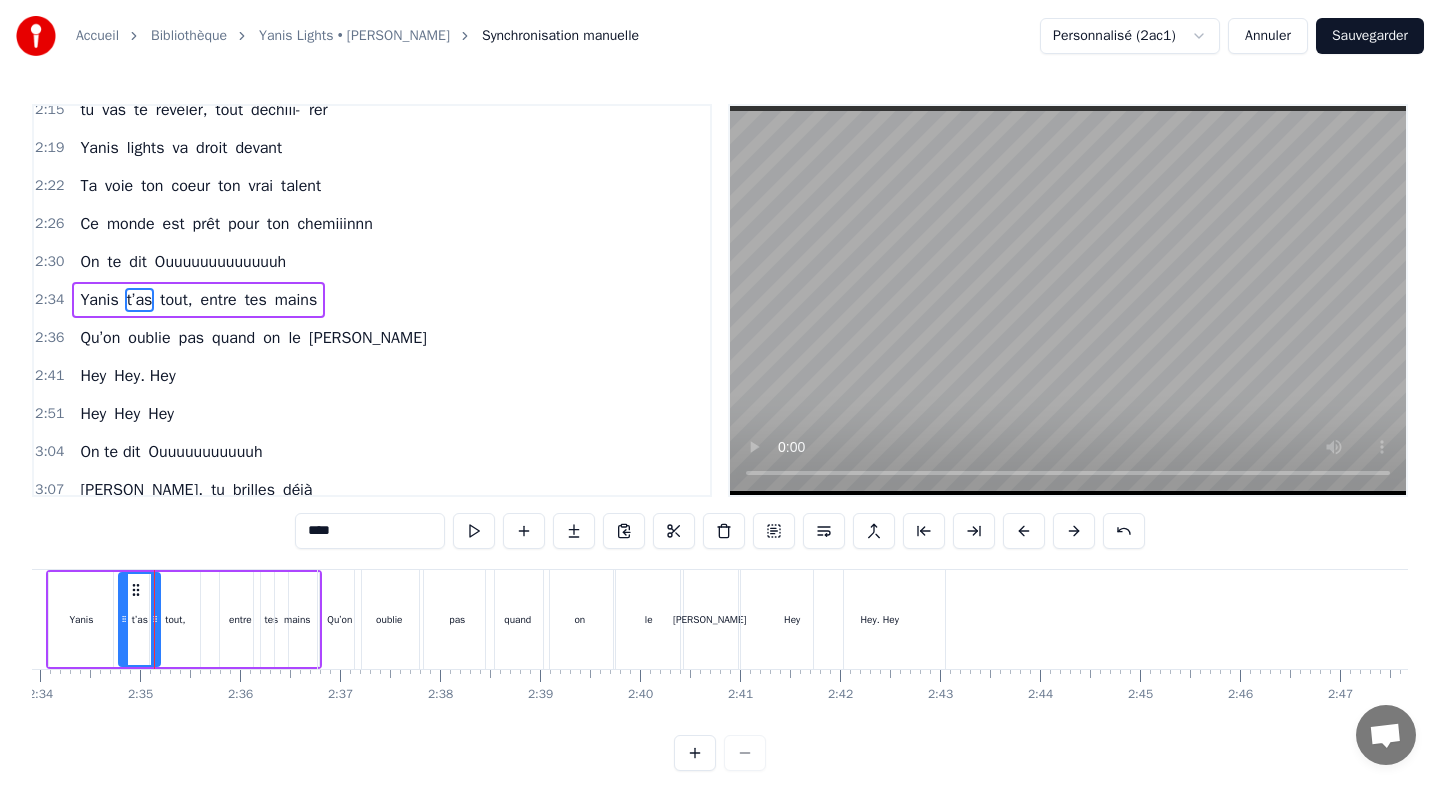 drag, startPoint x: 110, startPoint y: 587, endPoint x: 125, endPoint y: 590, distance: 15.297058 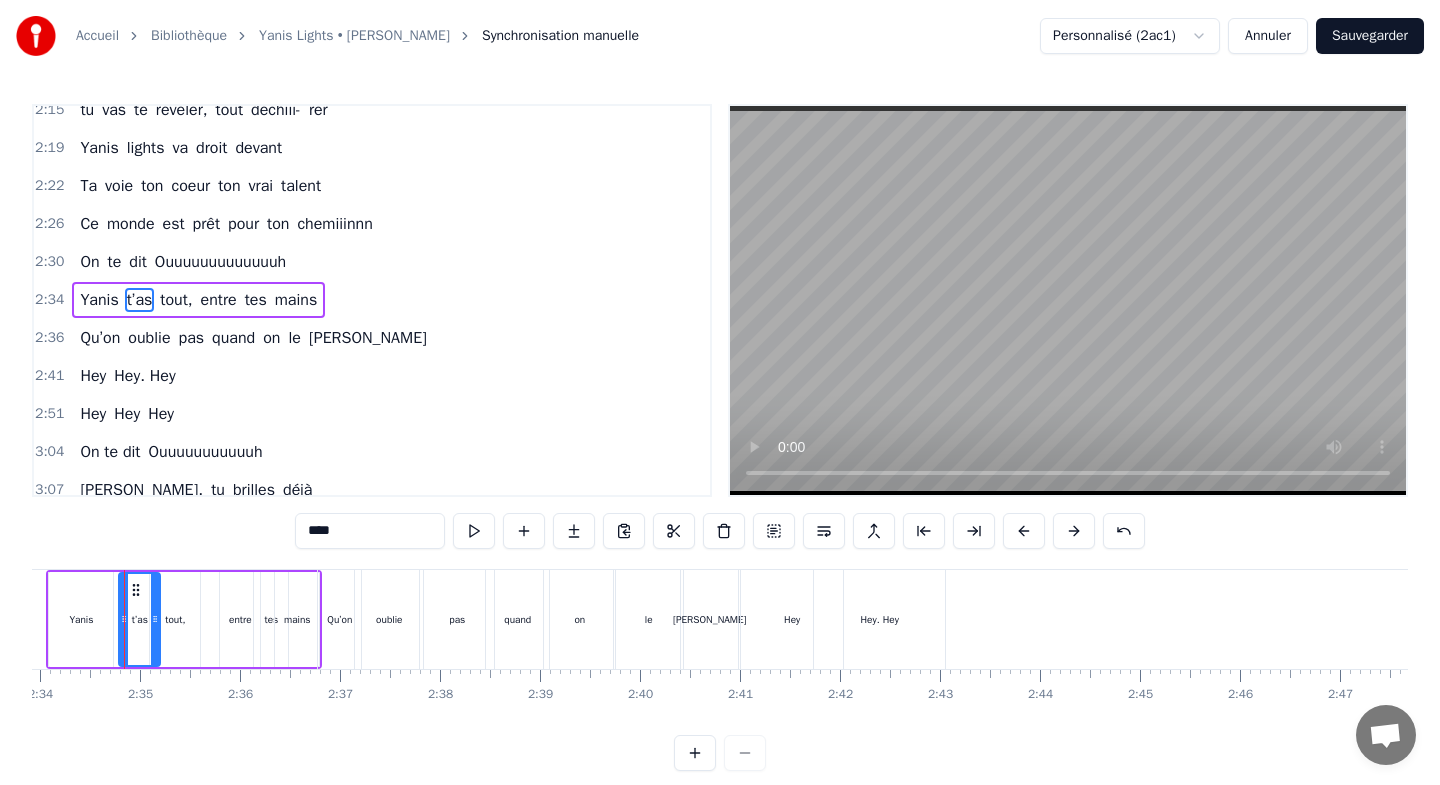 scroll, scrollTop: 0, scrollLeft: 15383, axis: horizontal 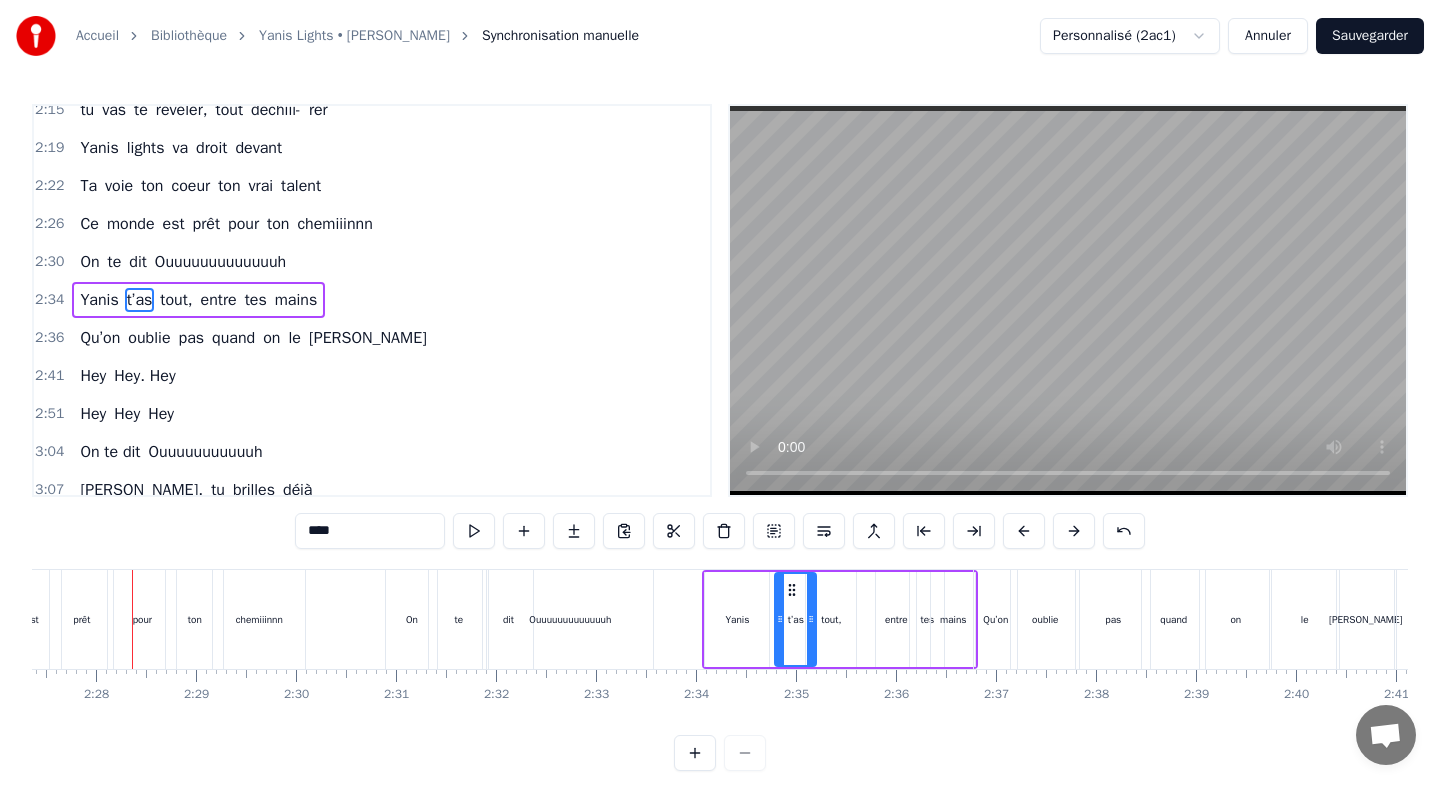 click on "Yanis" at bounding box center [737, 619] 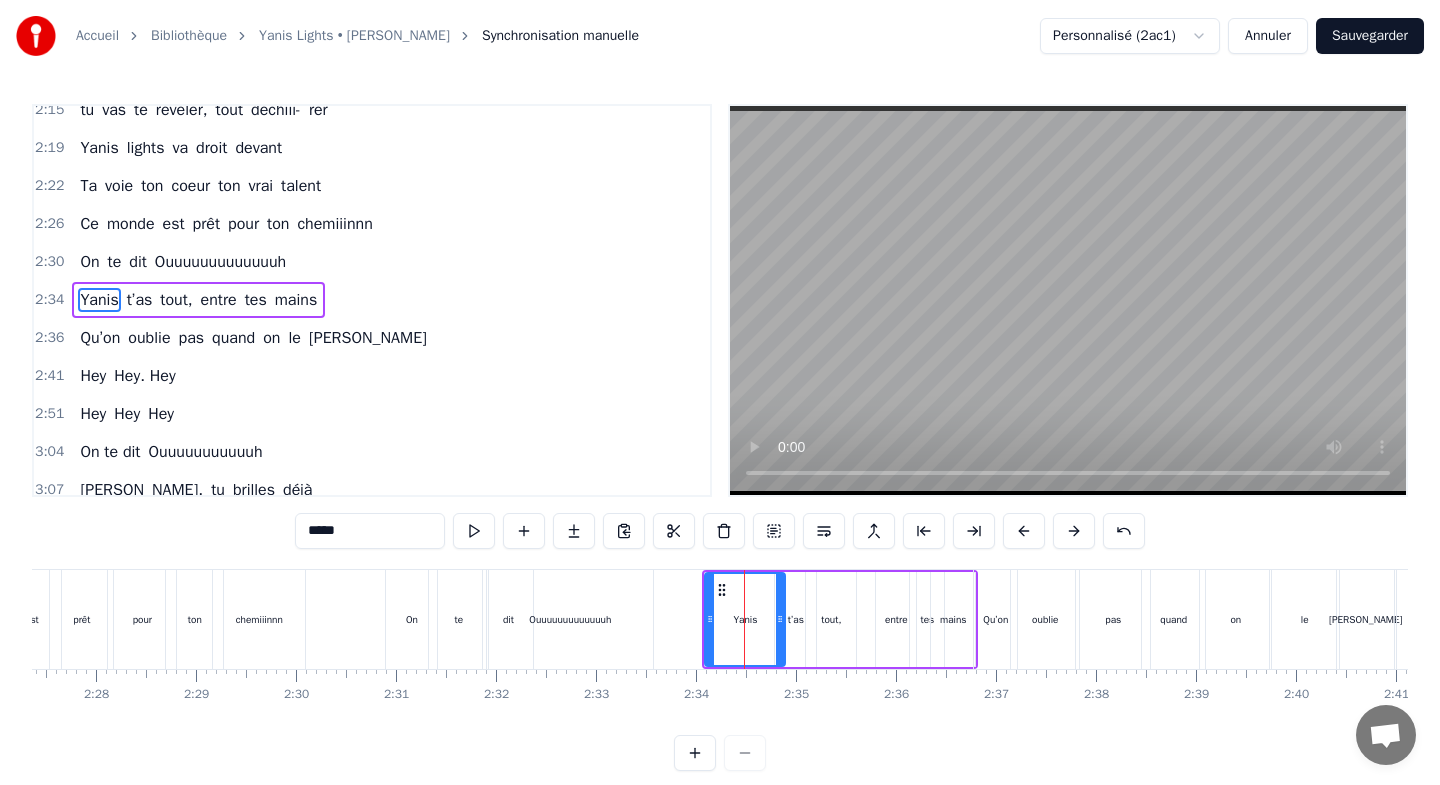 drag, startPoint x: 766, startPoint y: 587, endPoint x: 782, endPoint y: 589, distance: 16.124516 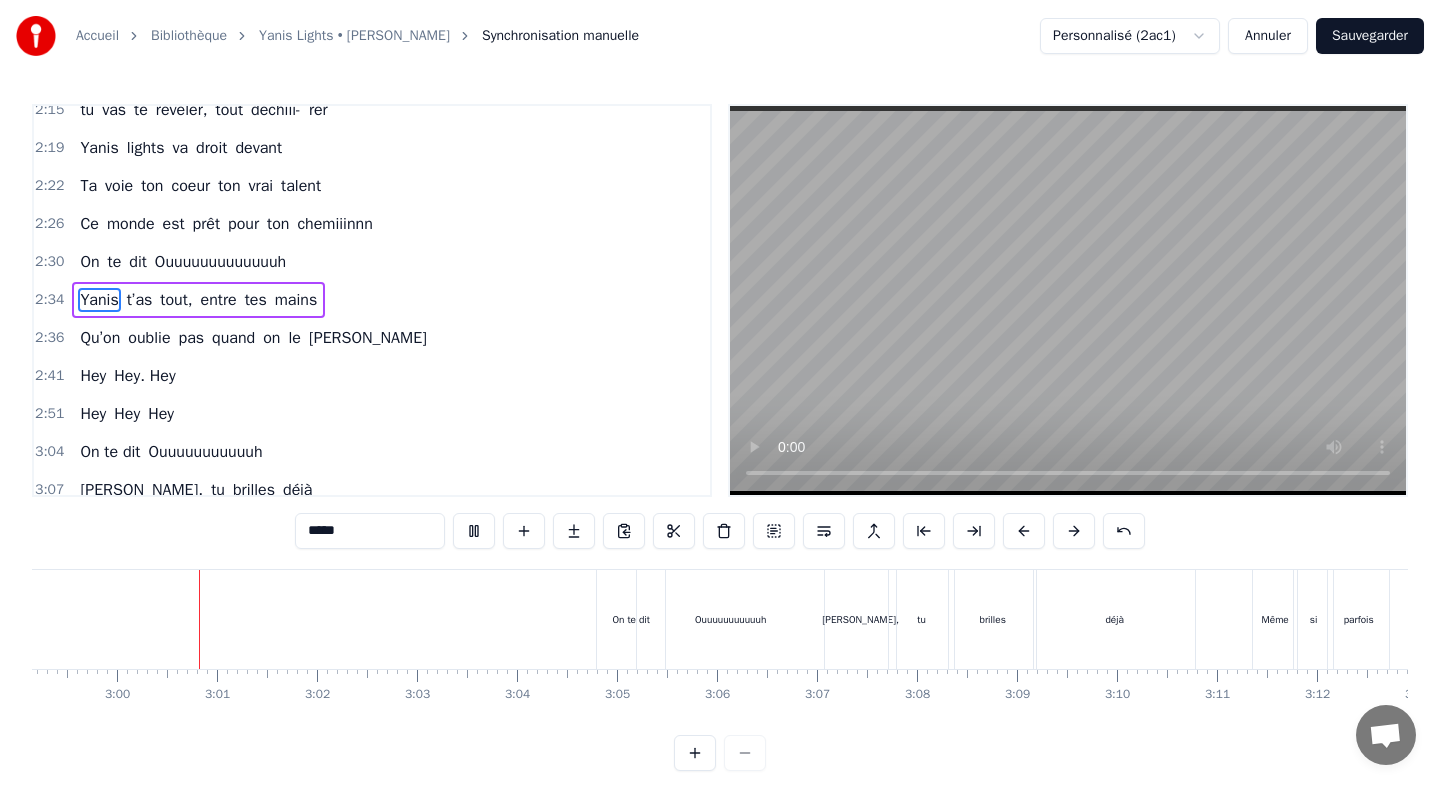 scroll, scrollTop: 0, scrollLeft: 17920, axis: horizontal 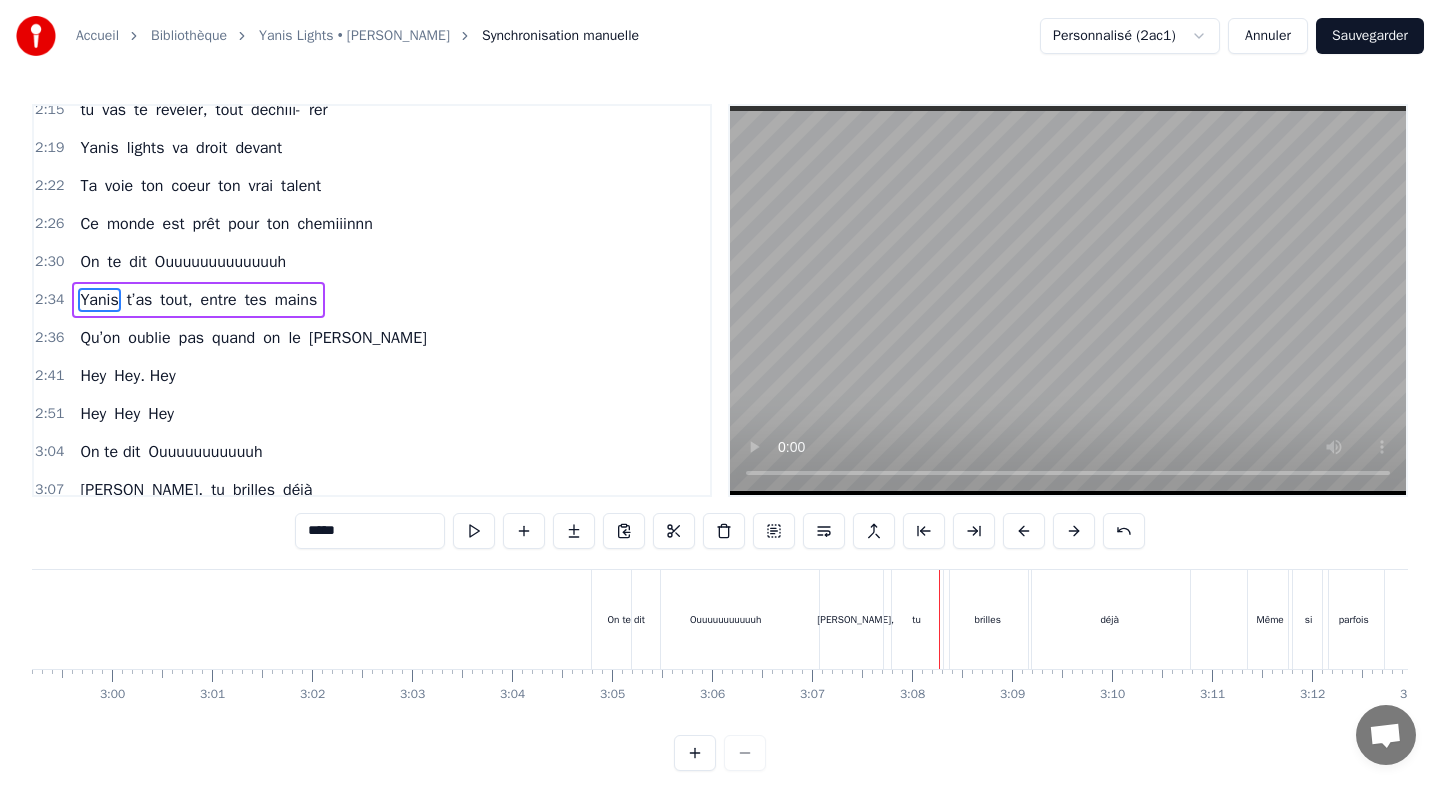 click on "brilles" at bounding box center (987, 619) 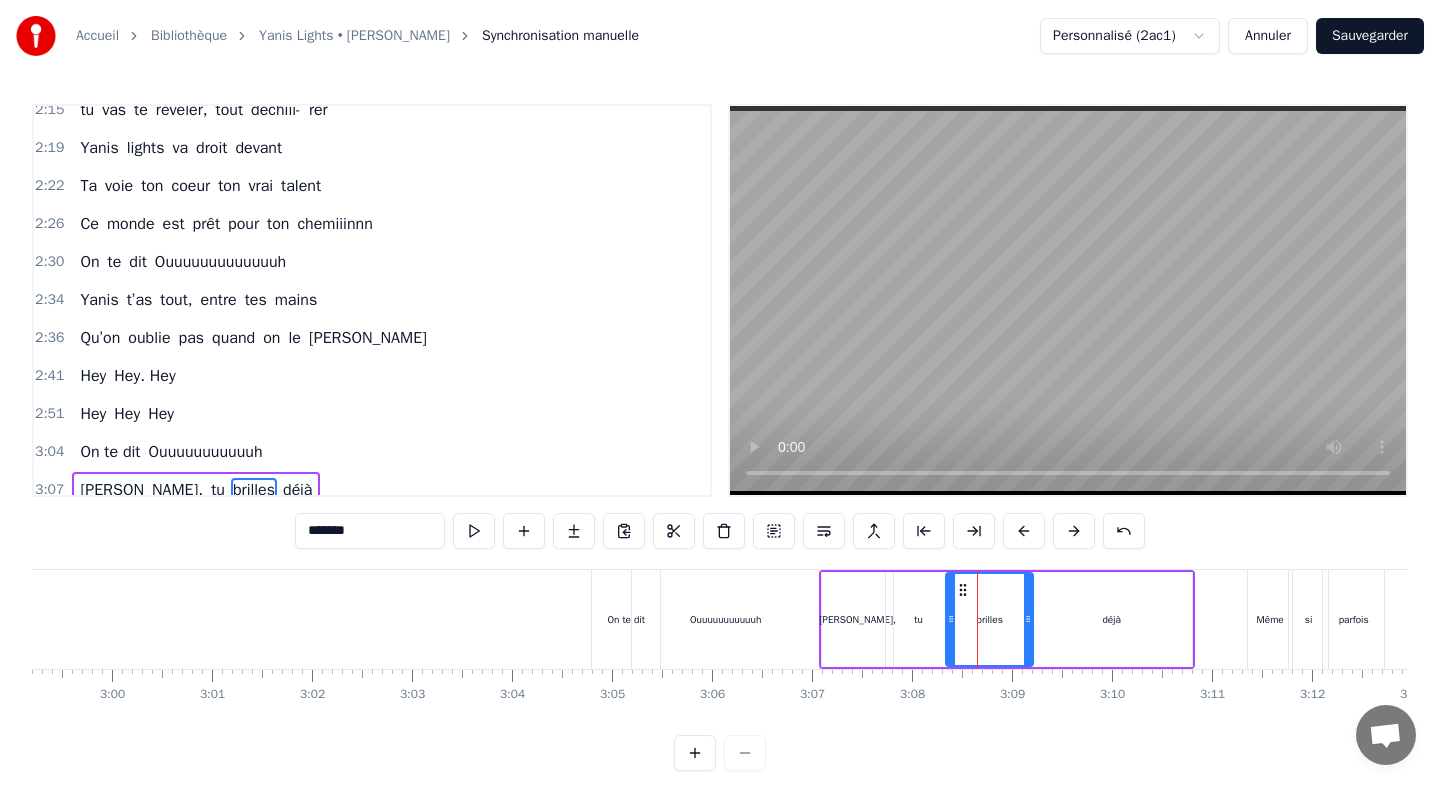 scroll, scrollTop: 17, scrollLeft: 0, axis: vertical 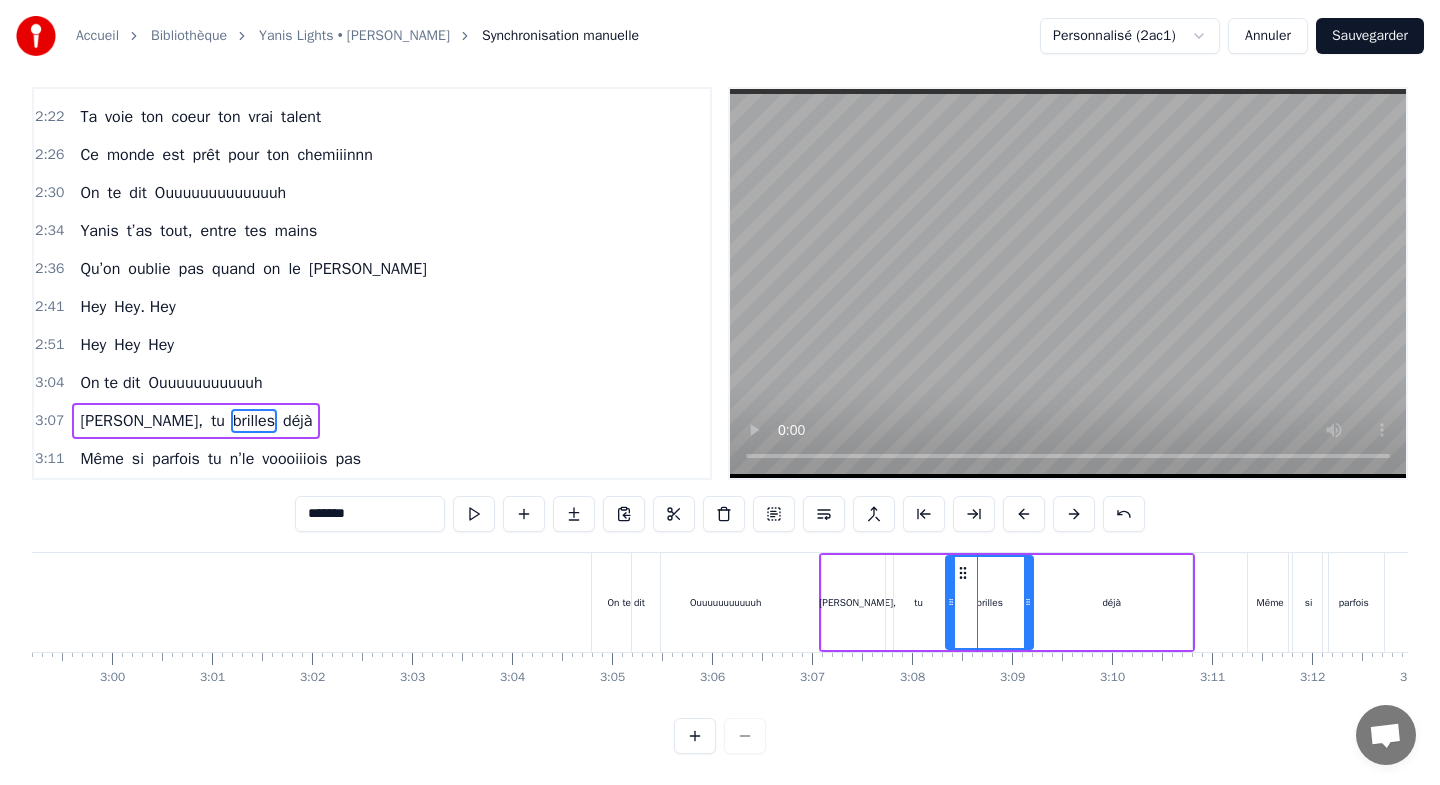 click on "déjà" at bounding box center [1111, 602] 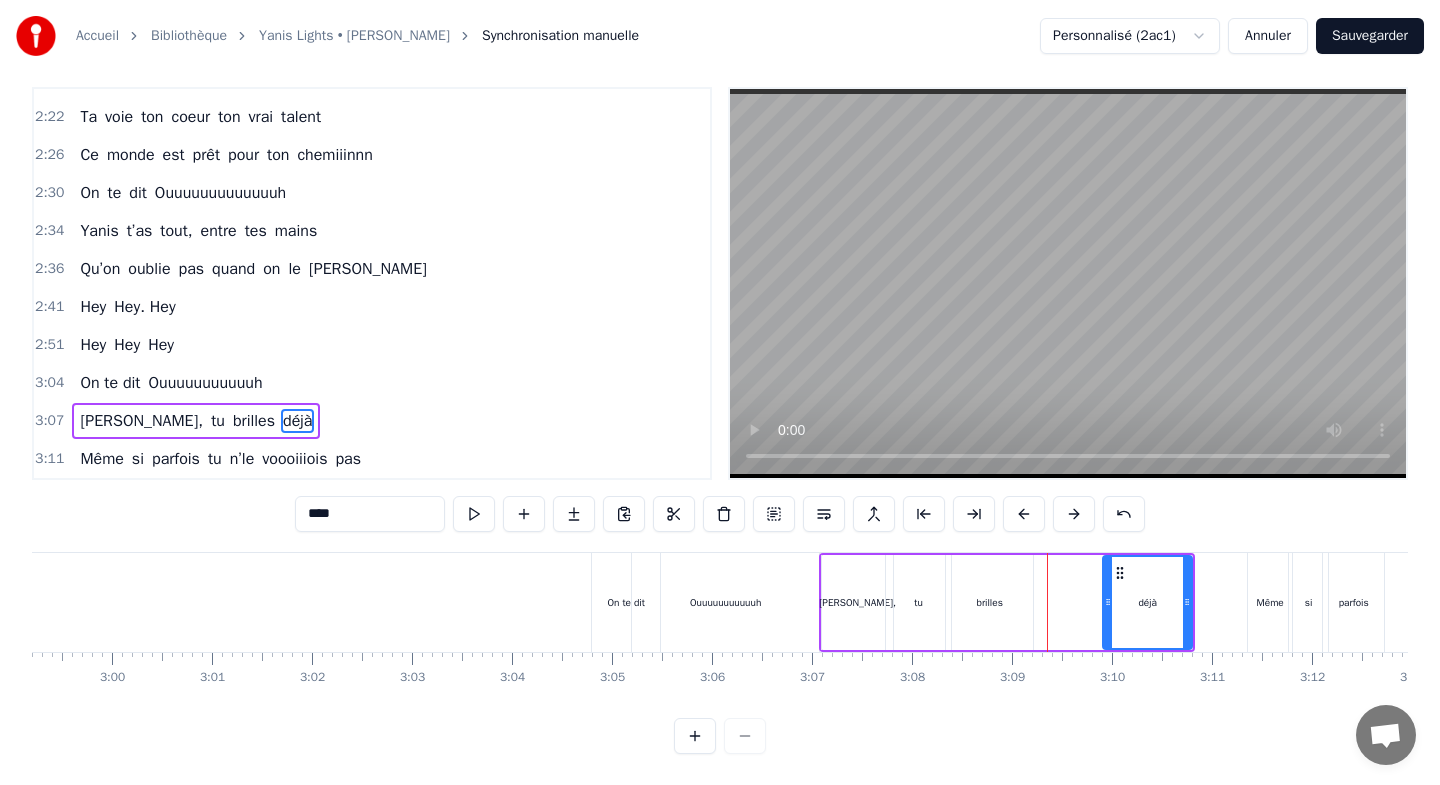 drag, startPoint x: 1037, startPoint y: 584, endPoint x: 1109, endPoint y: 591, distance: 72.33948 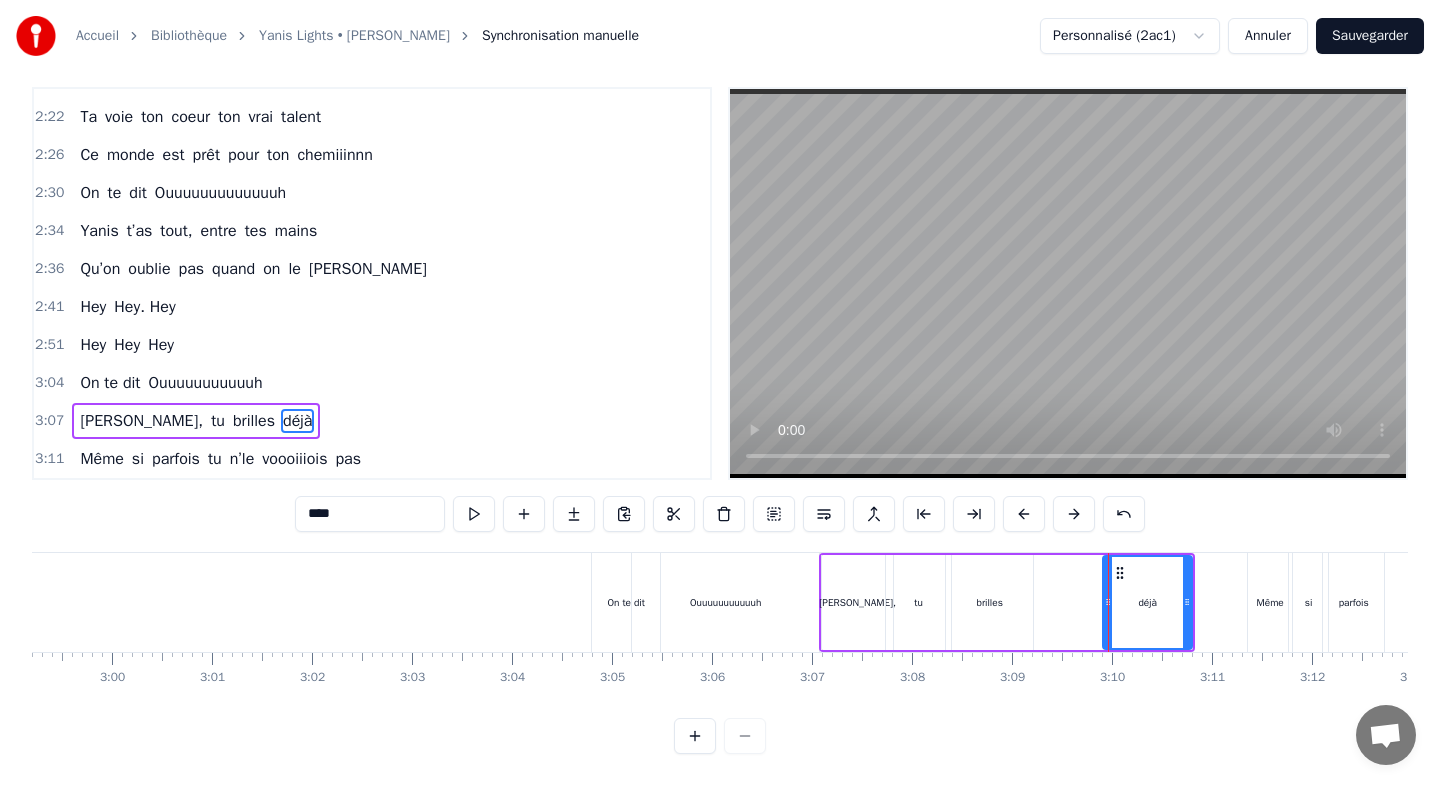 click on "brilles" at bounding box center [989, 602] 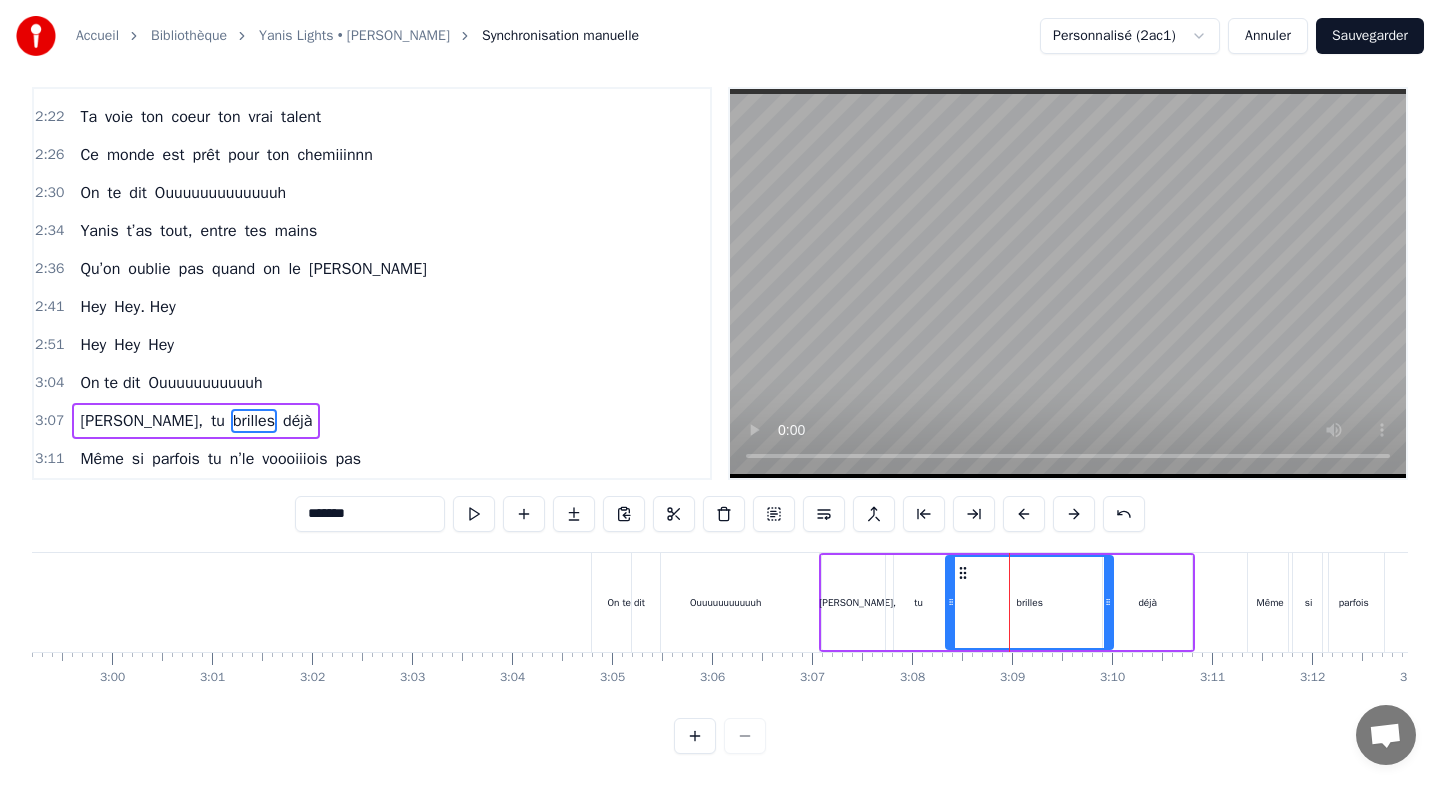 drag, startPoint x: 1030, startPoint y: 584, endPoint x: 1110, endPoint y: 586, distance: 80.024994 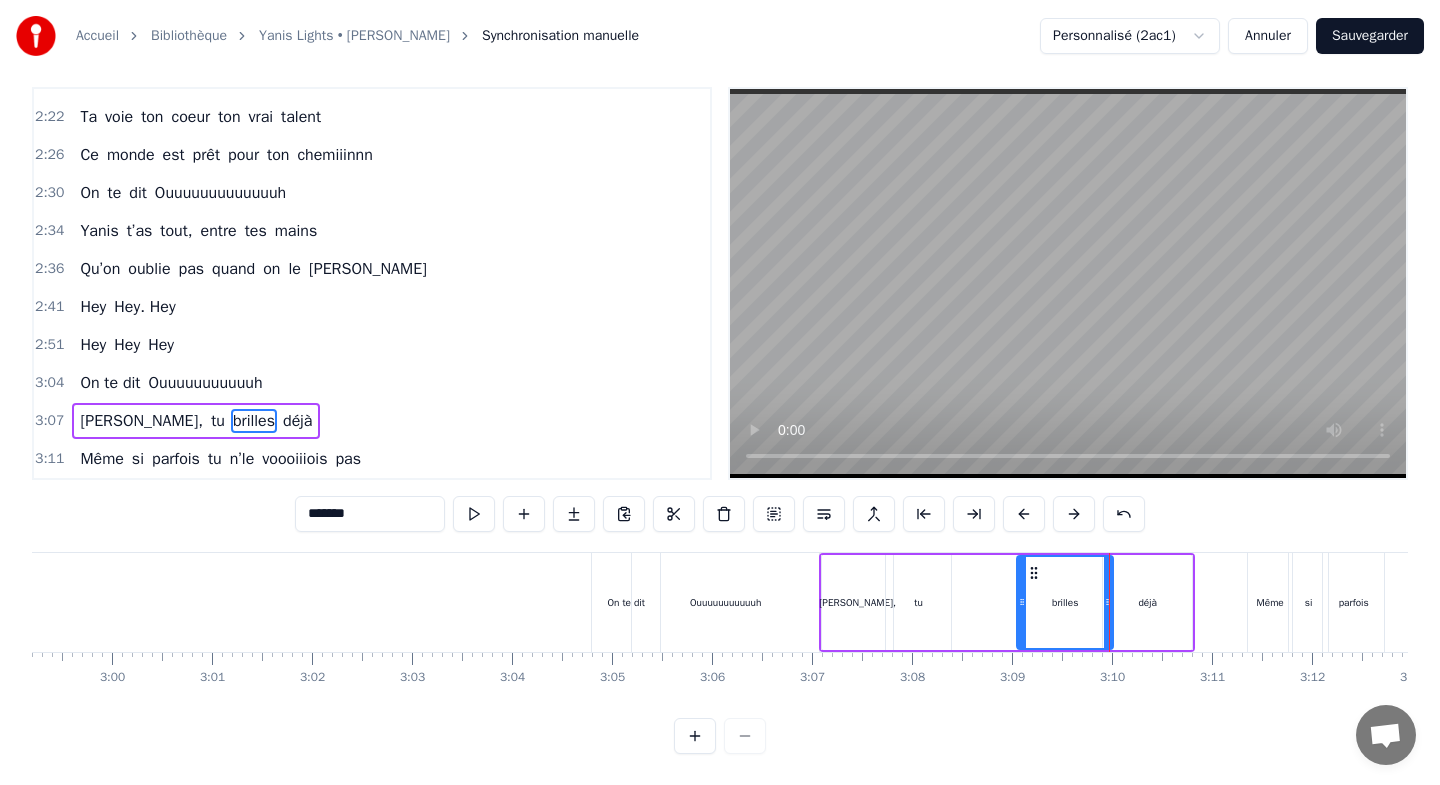 drag, startPoint x: 952, startPoint y: 577, endPoint x: 1023, endPoint y: 589, distance: 72.00694 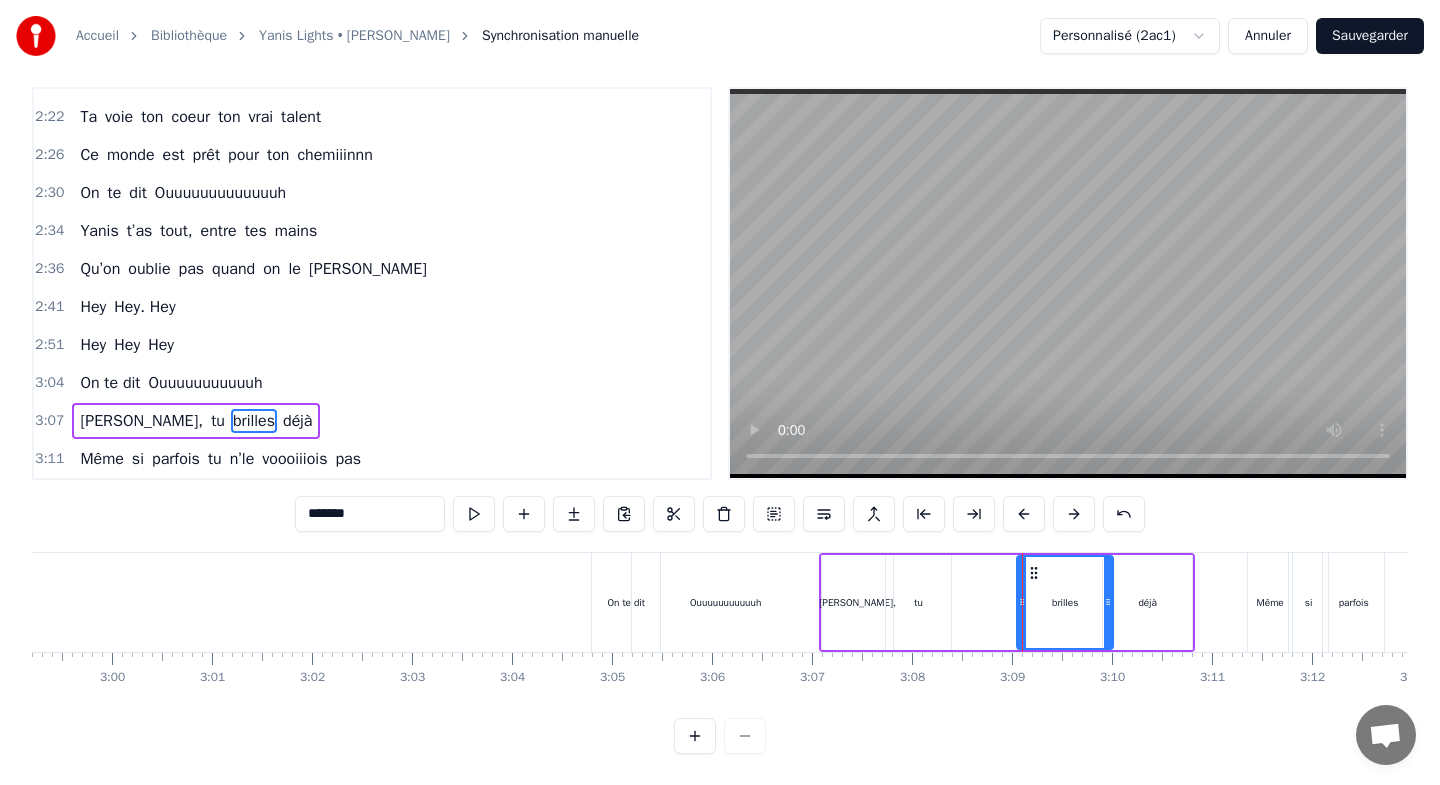 click on "tu" at bounding box center (918, 602) 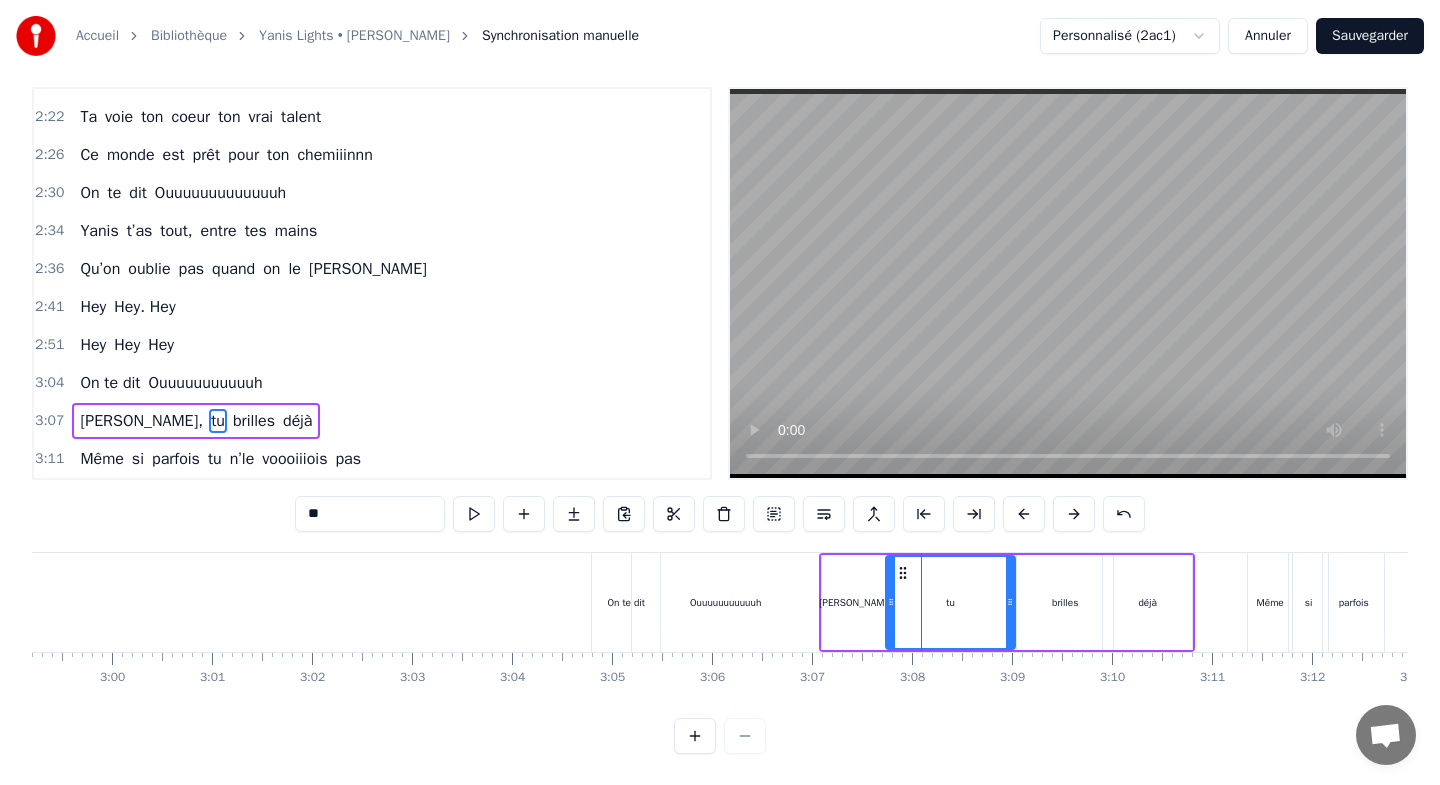 drag, startPoint x: 945, startPoint y: 580, endPoint x: 1011, endPoint y: 584, distance: 66.1211 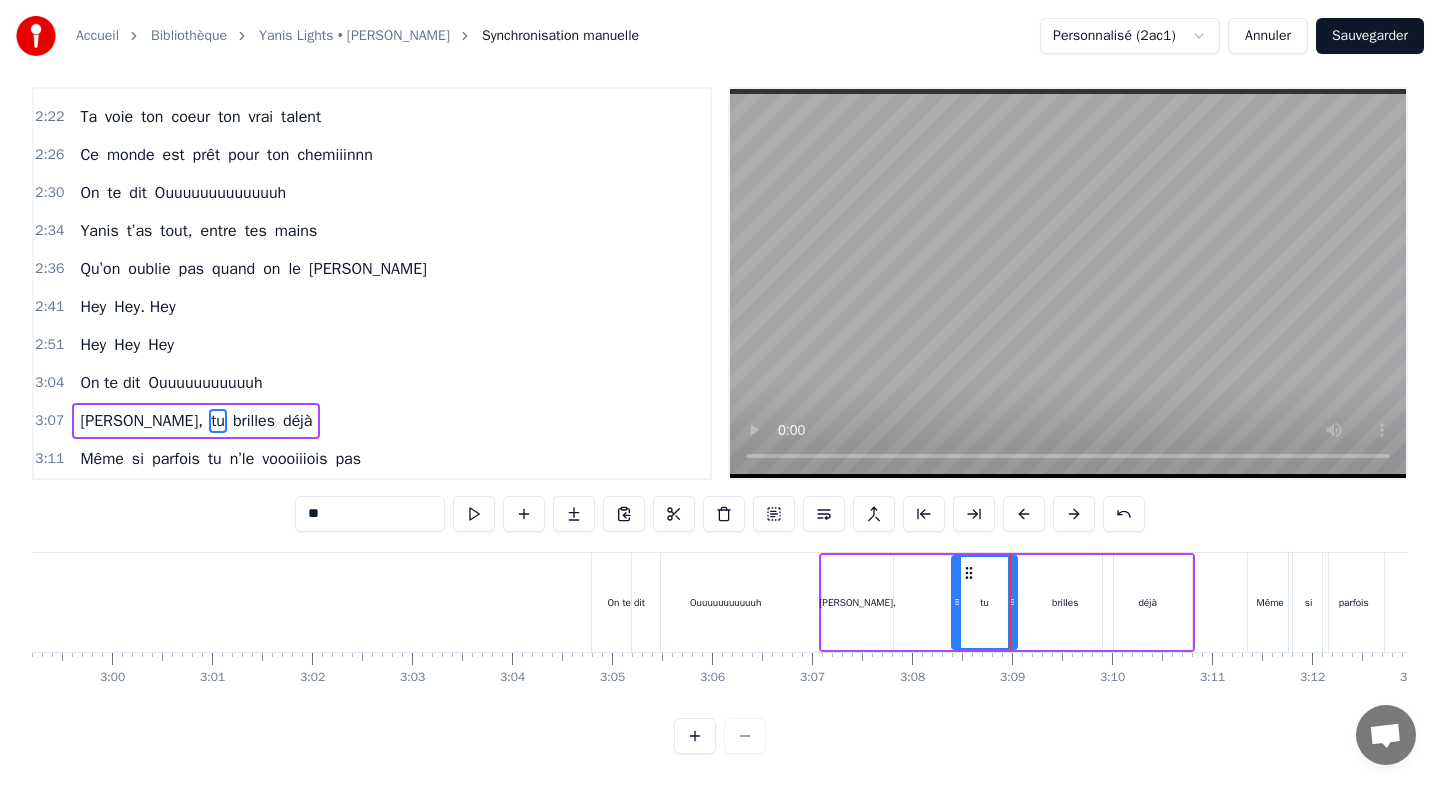 drag, startPoint x: 890, startPoint y: 582, endPoint x: 957, endPoint y: 589, distance: 67.36468 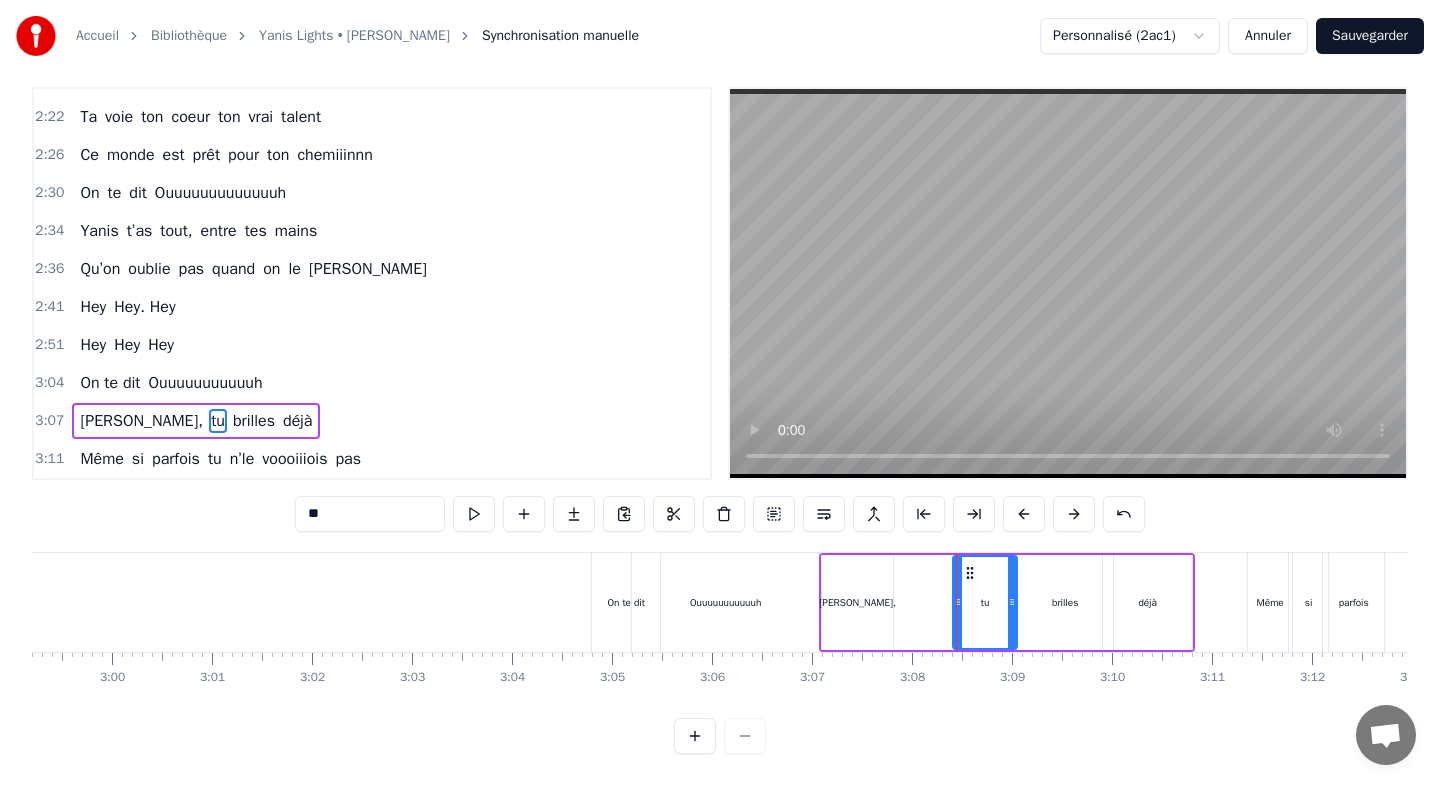 click on "[PERSON_NAME]," at bounding box center (857, 602) 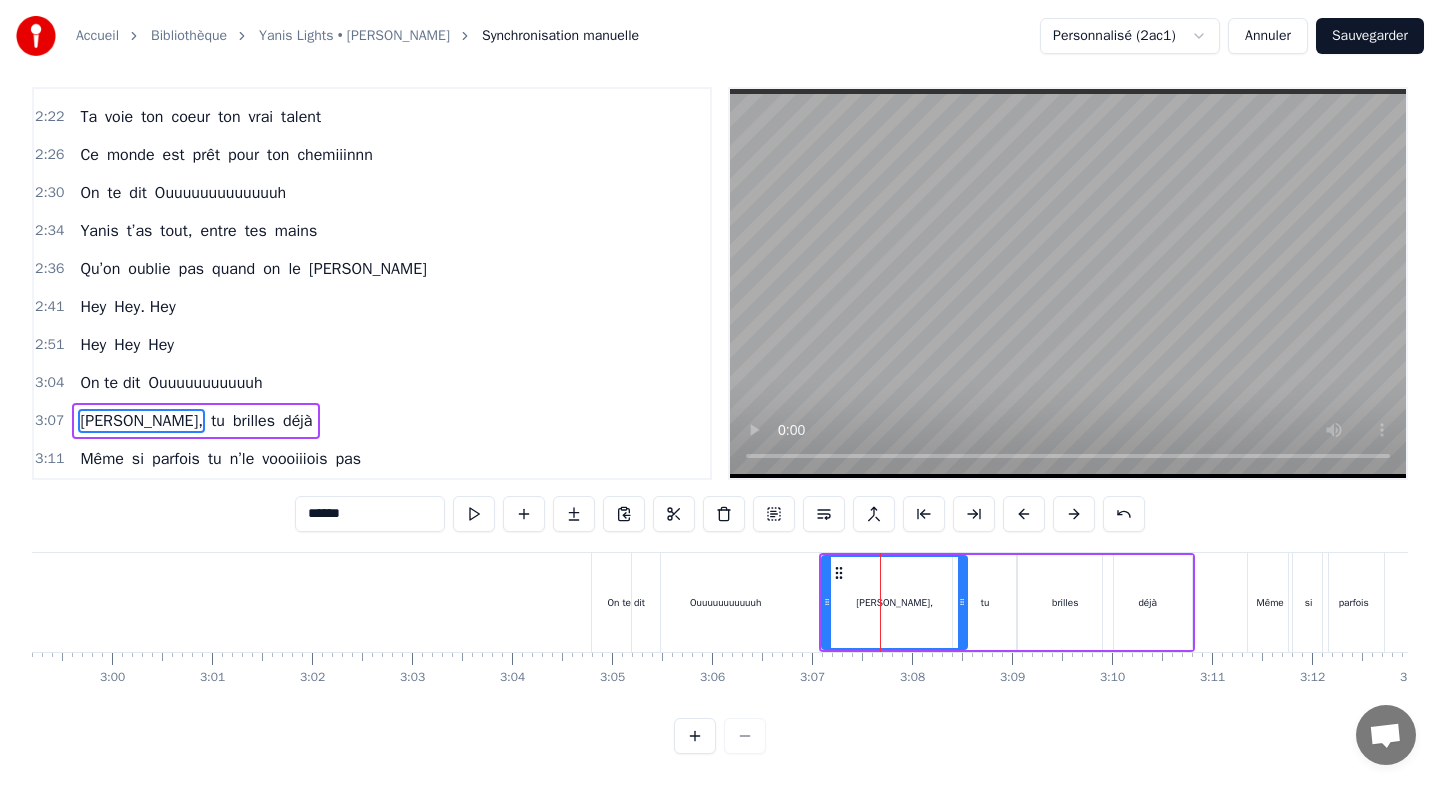 drag, startPoint x: 890, startPoint y: 583, endPoint x: 964, endPoint y: 592, distance: 74.54529 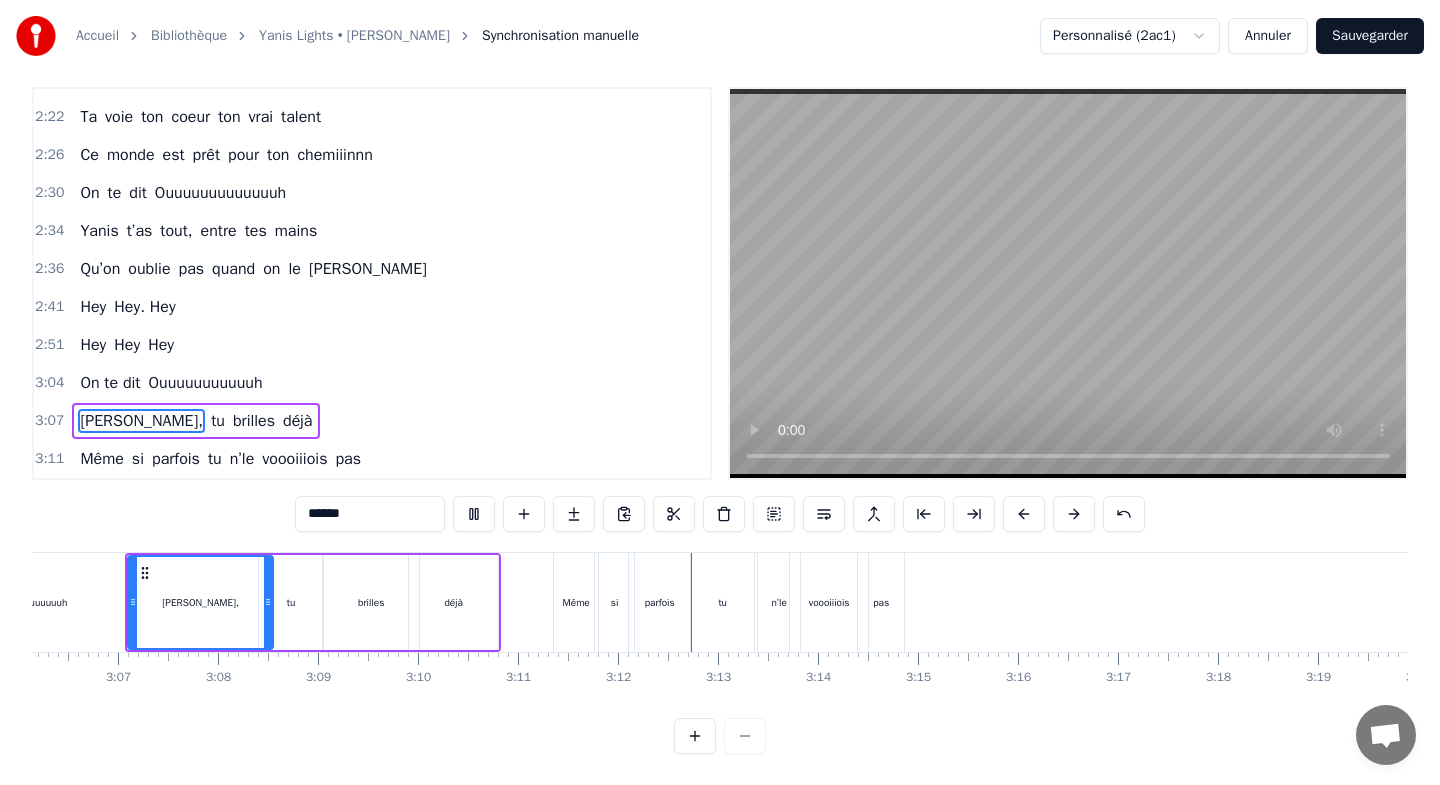 scroll, scrollTop: 0, scrollLeft: 18637, axis: horizontal 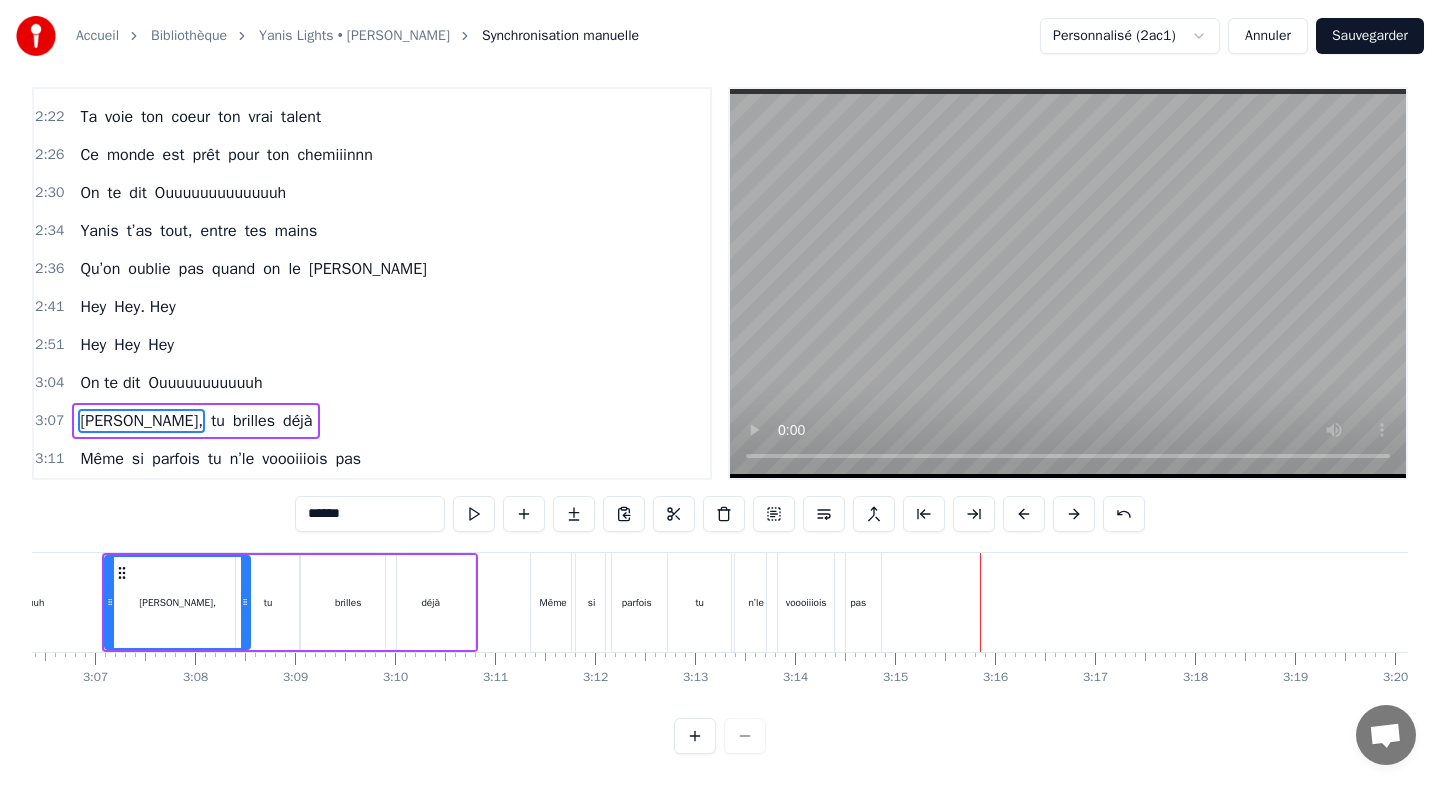 click on "Sauvegarder" at bounding box center (1370, 36) 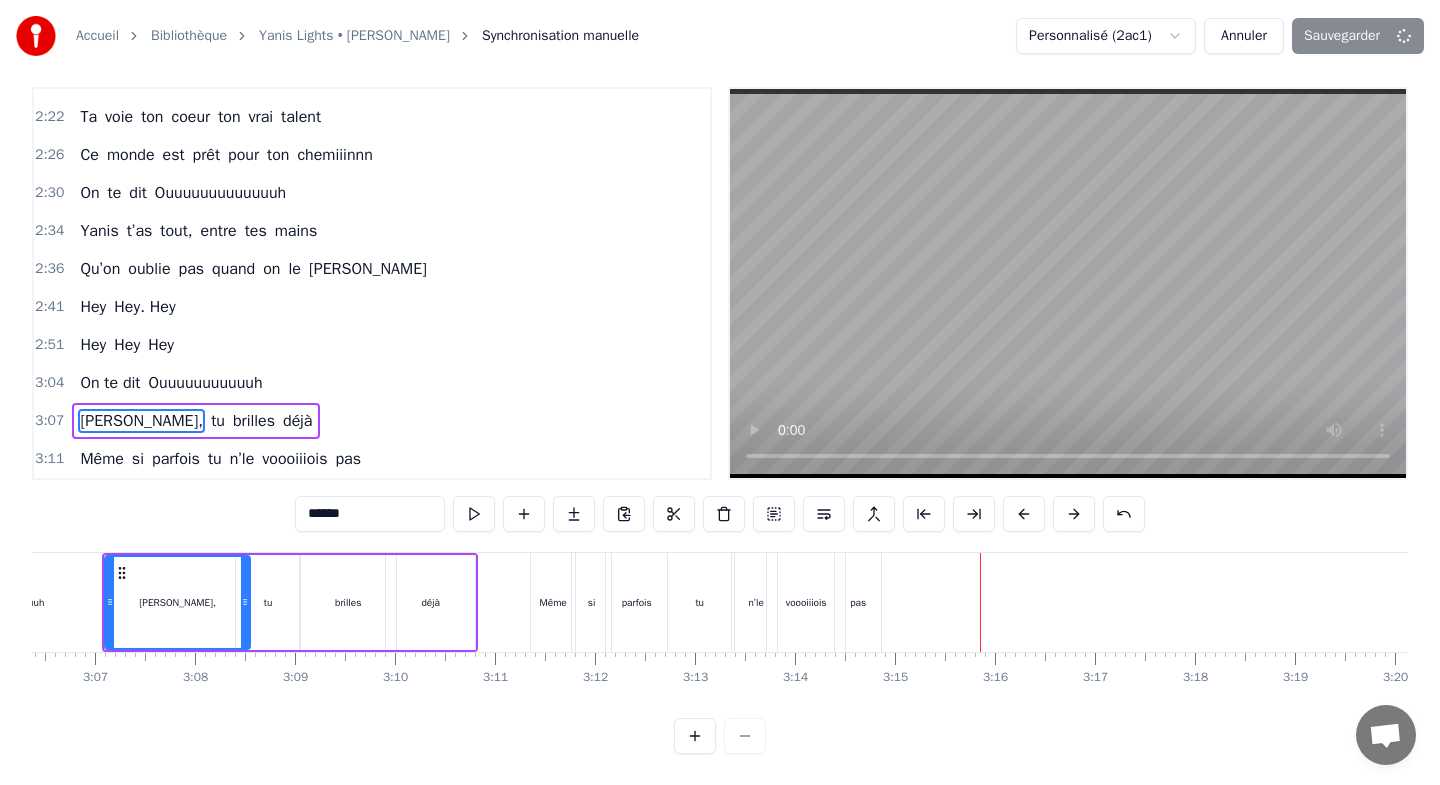 scroll, scrollTop: 12, scrollLeft: 0, axis: vertical 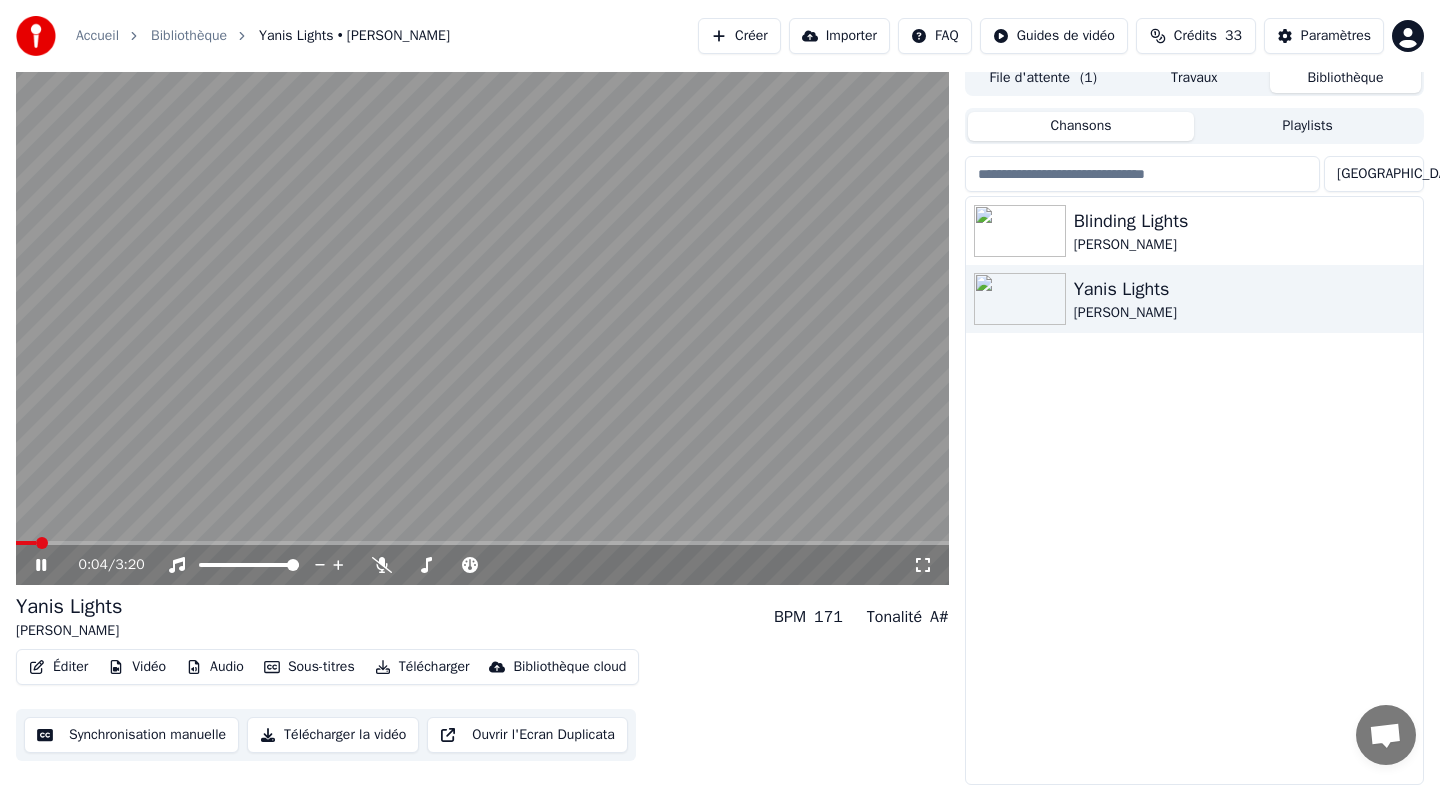 click 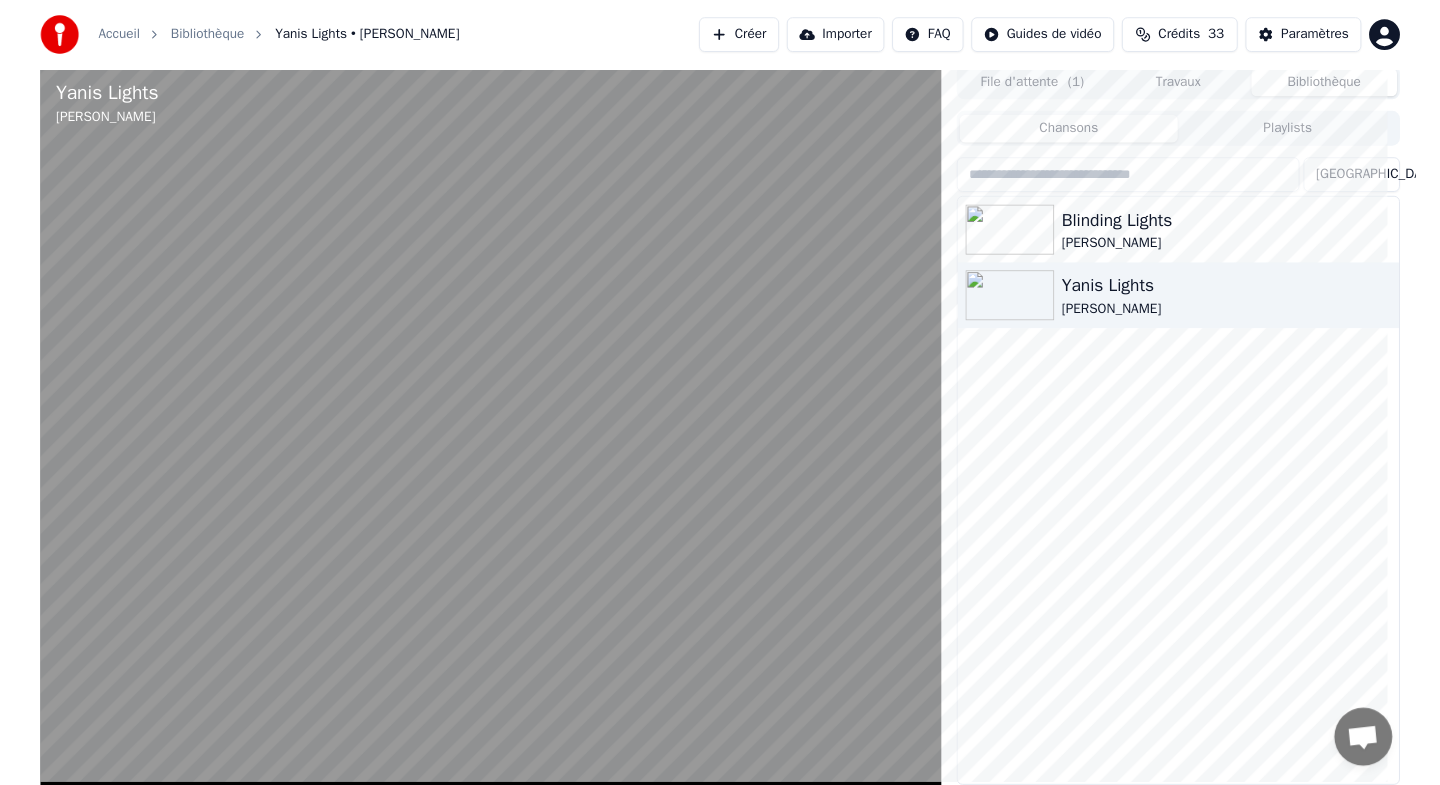 scroll, scrollTop: 0, scrollLeft: 0, axis: both 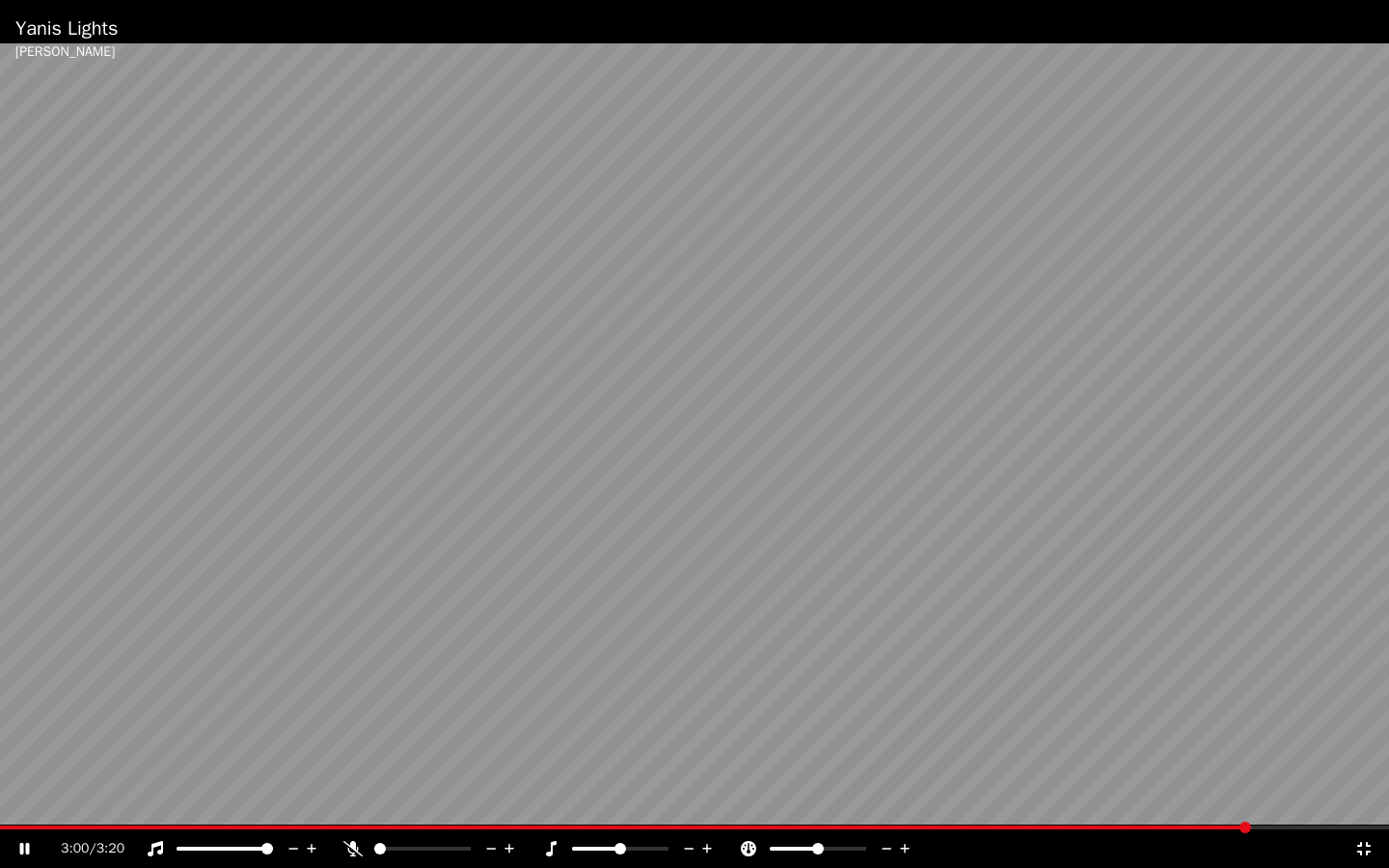 click 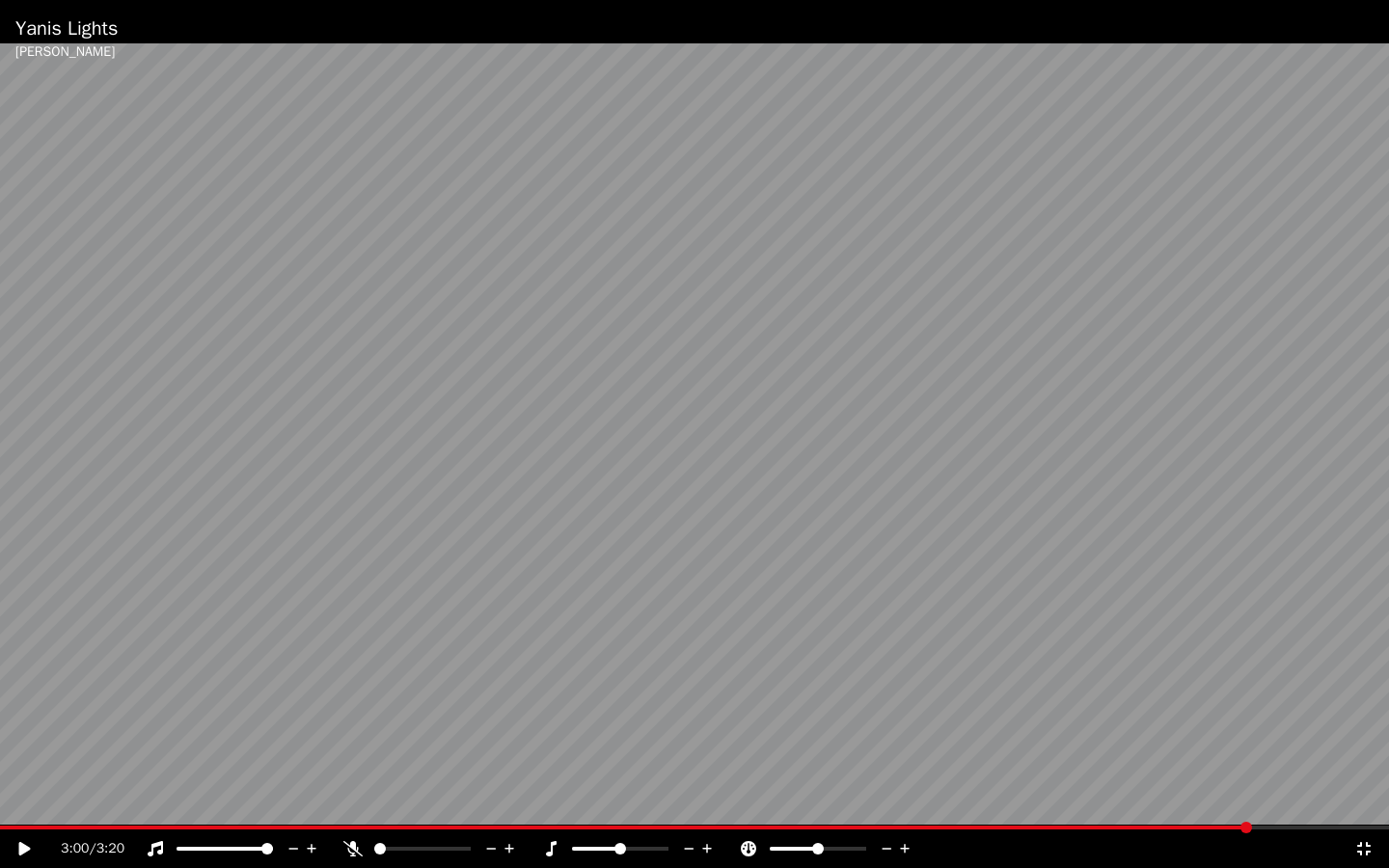 click 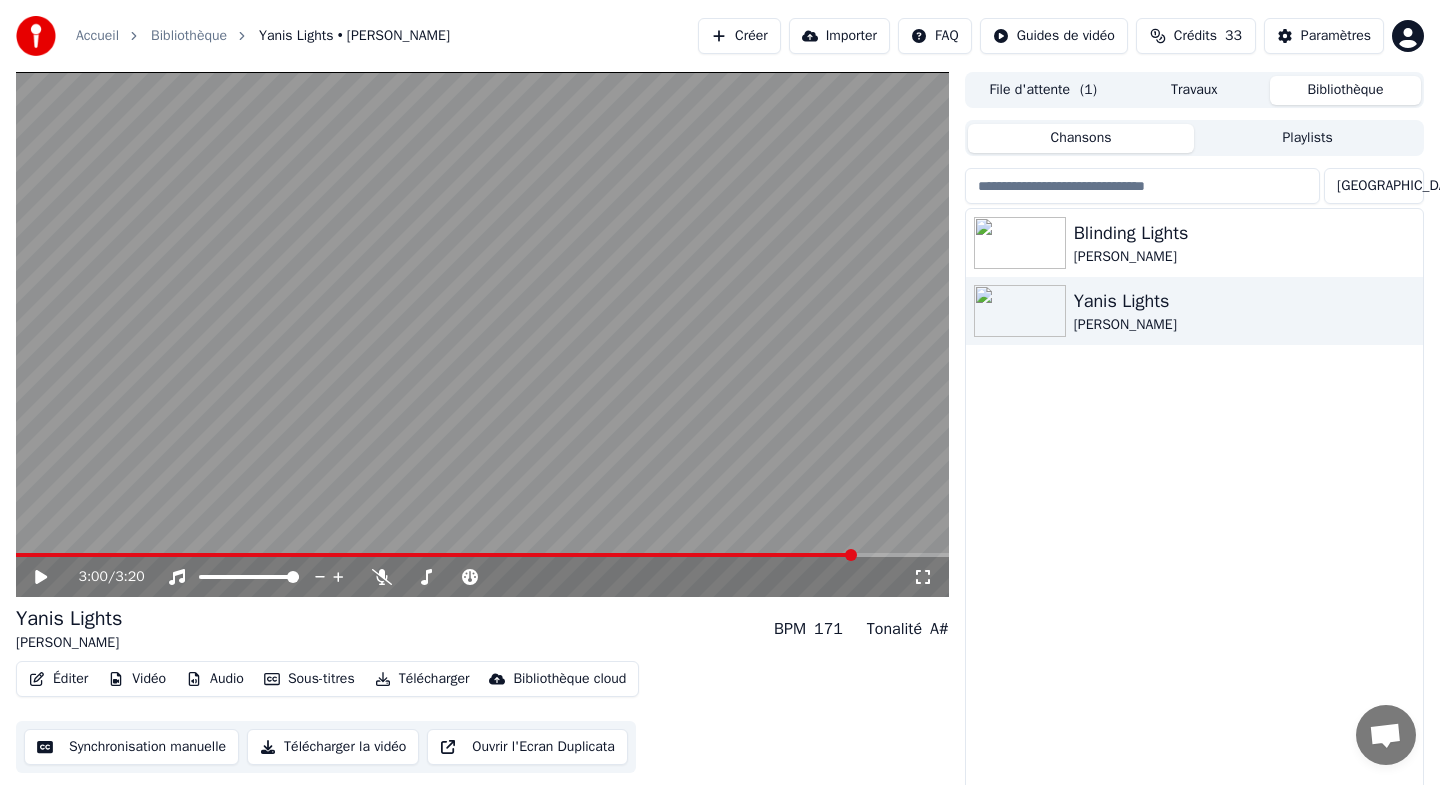 click at bounding box center (482, 334) 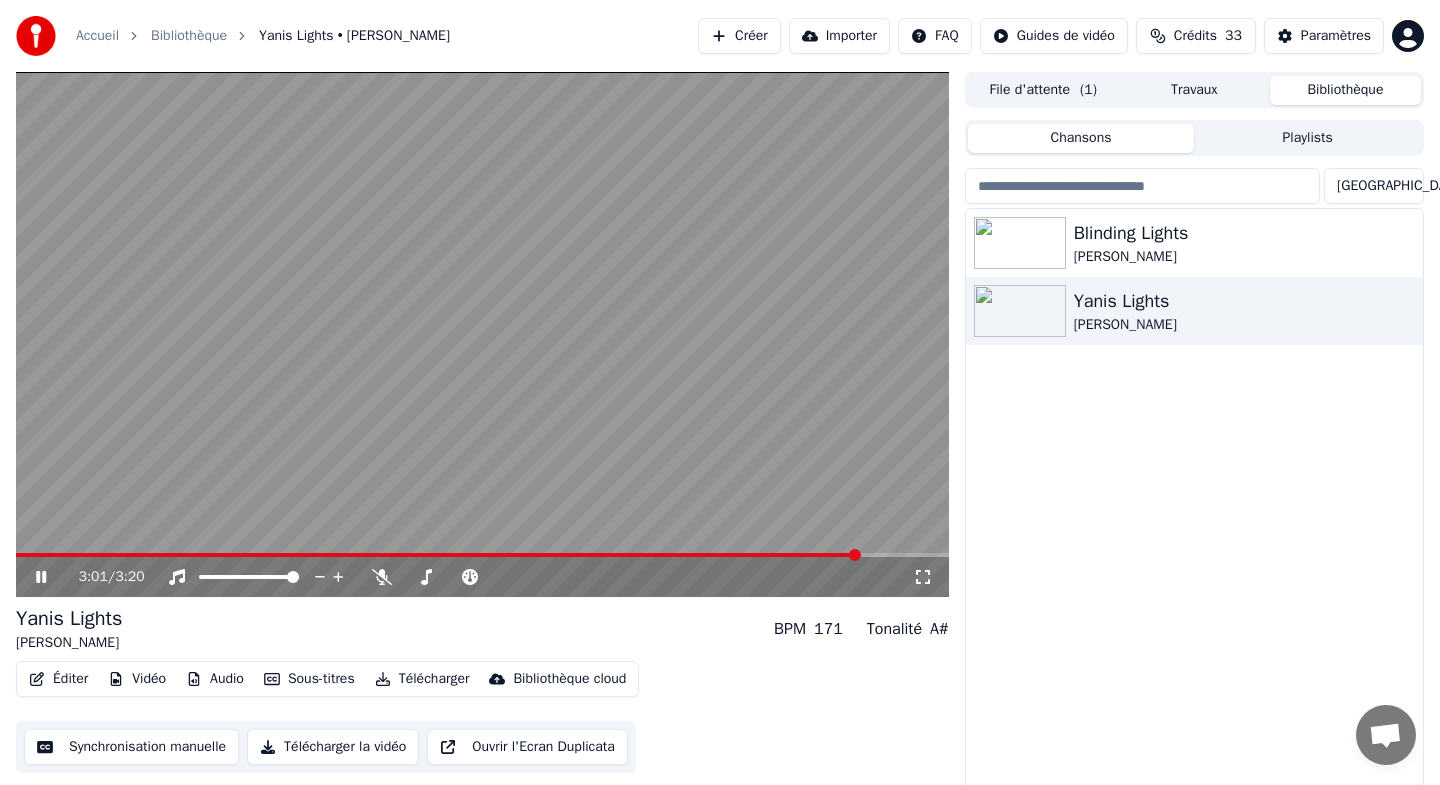 click on "3:01  /  3:20" at bounding box center [482, 577] 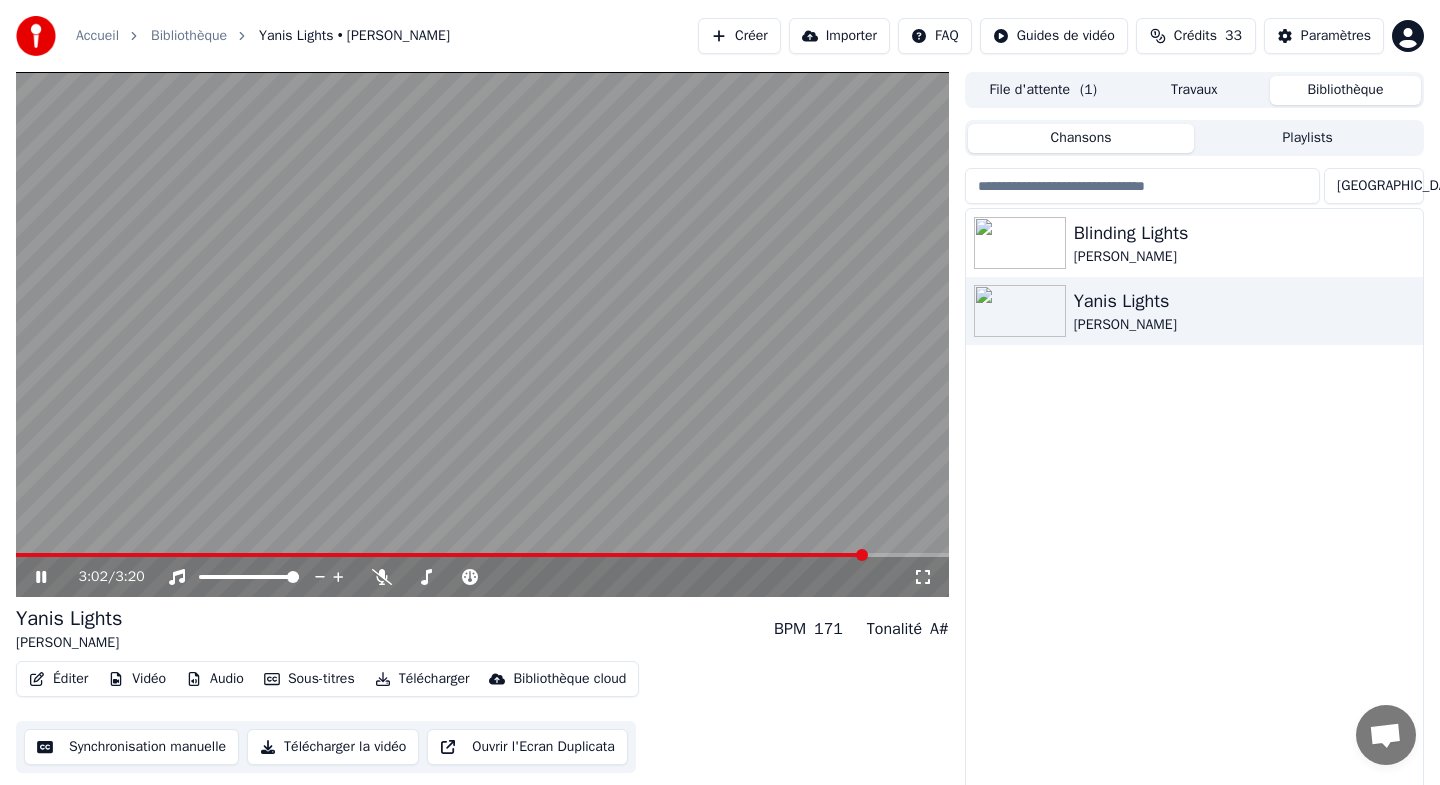 click on "3:02  /  3:20" at bounding box center (482, 577) 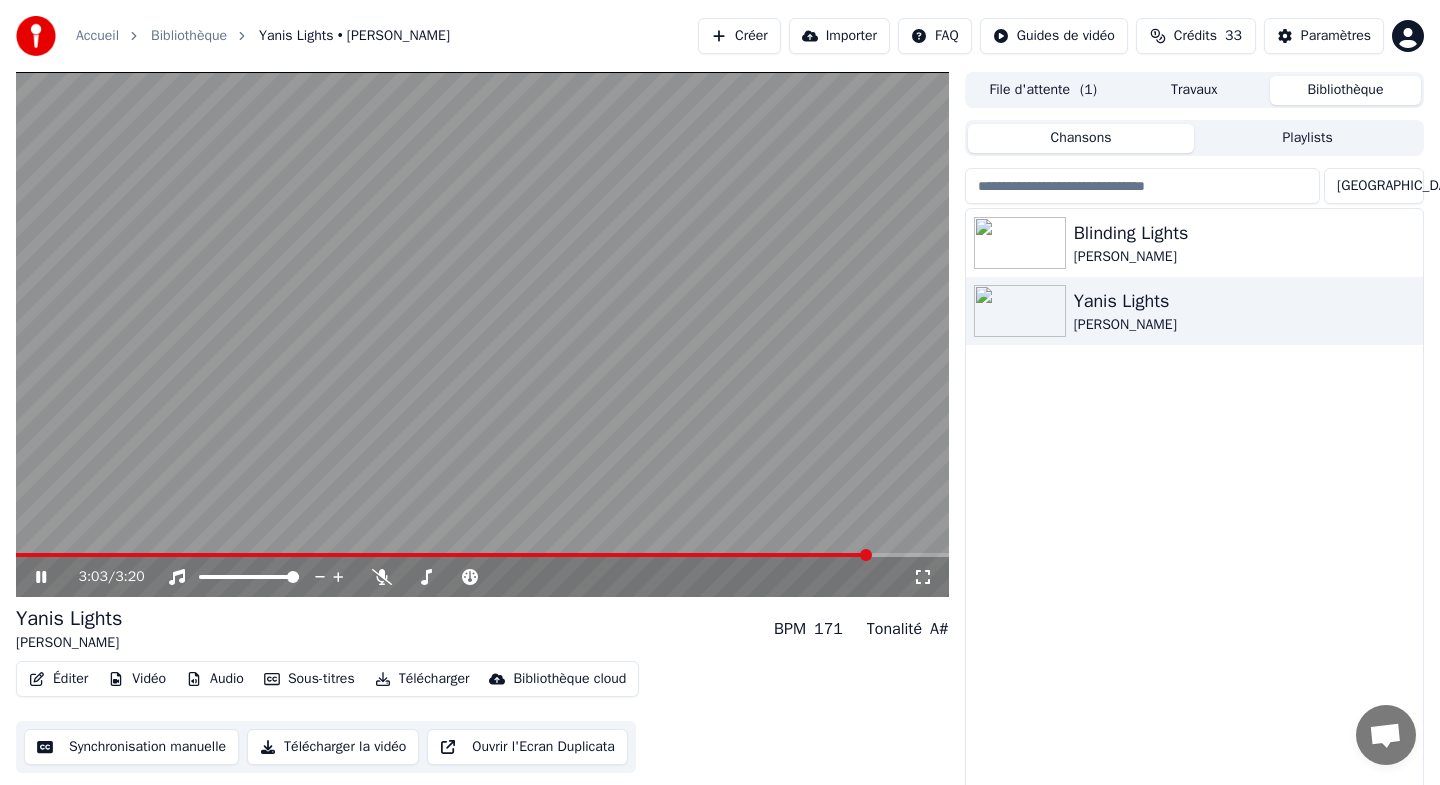 click at bounding box center [443, 555] 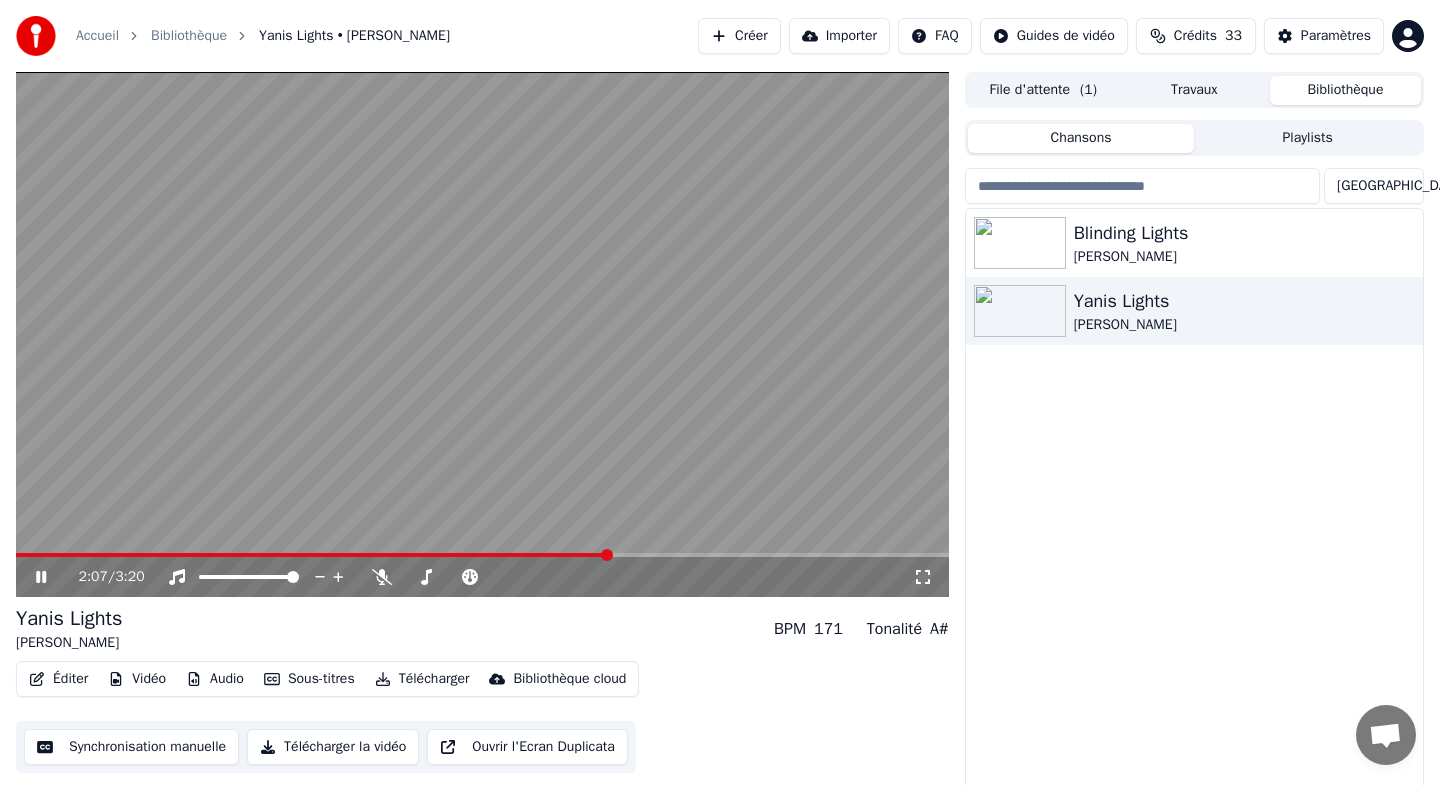 click on "Synchronisation manuelle" at bounding box center [131, 747] 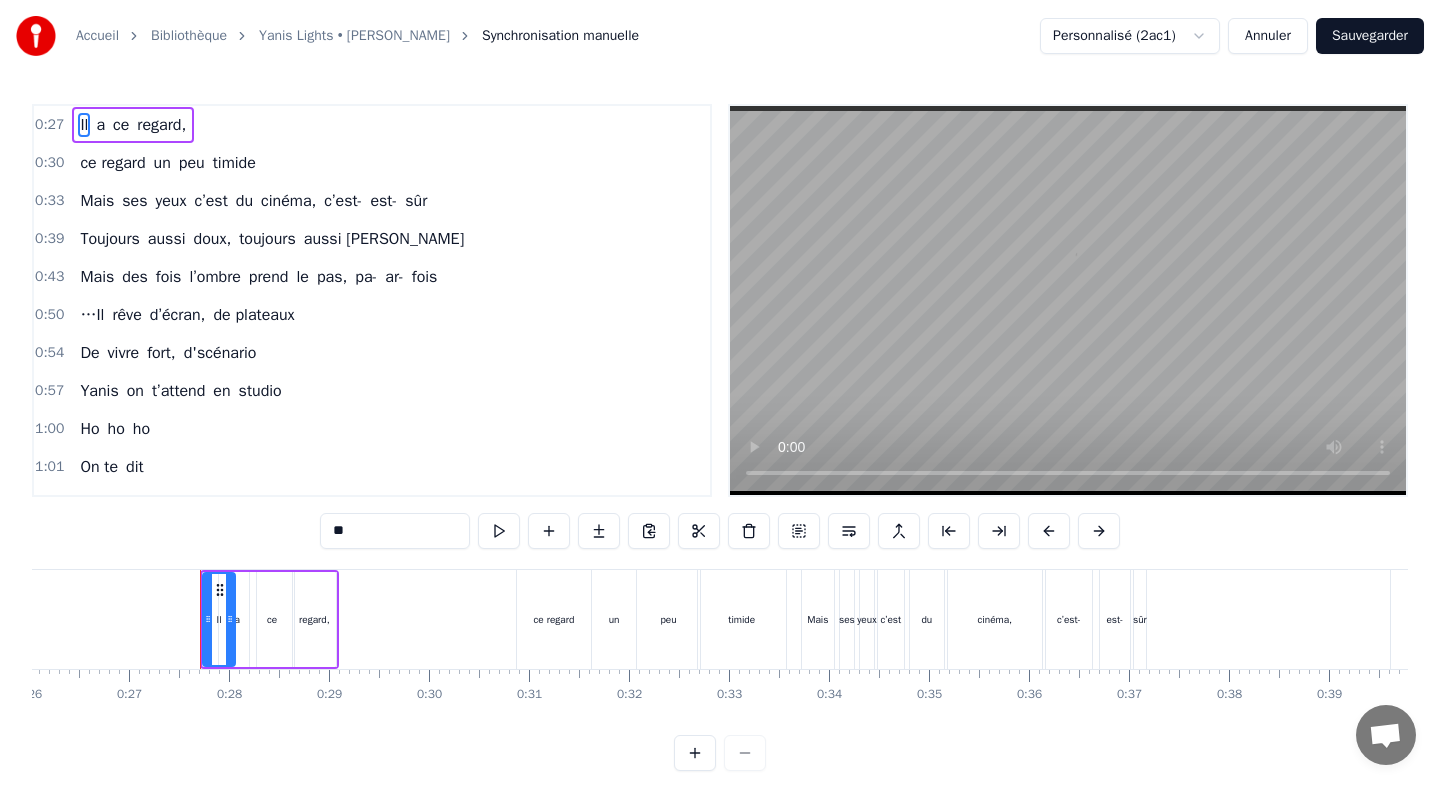 scroll, scrollTop: 0, scrollLeft: 2671, axis: horizontal 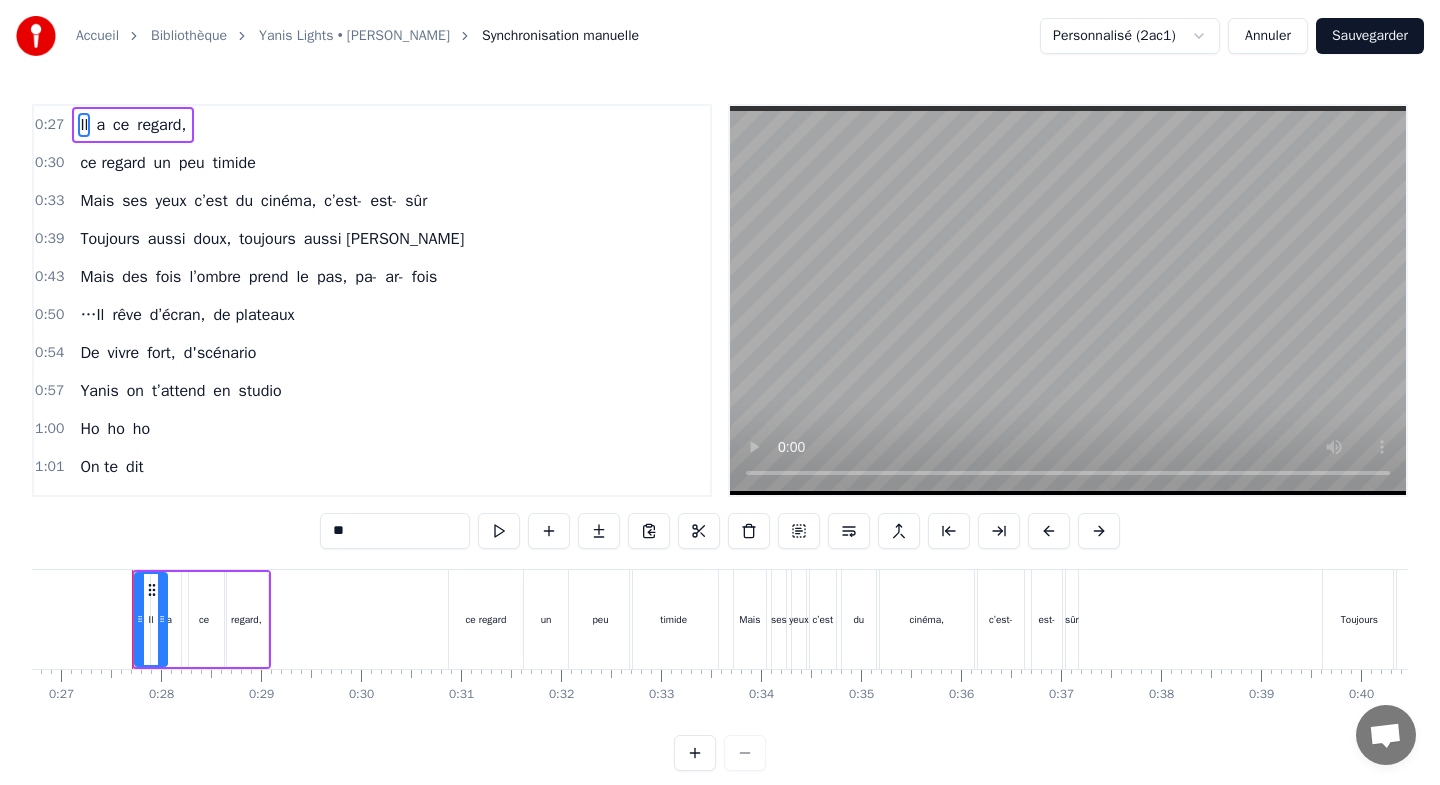 type 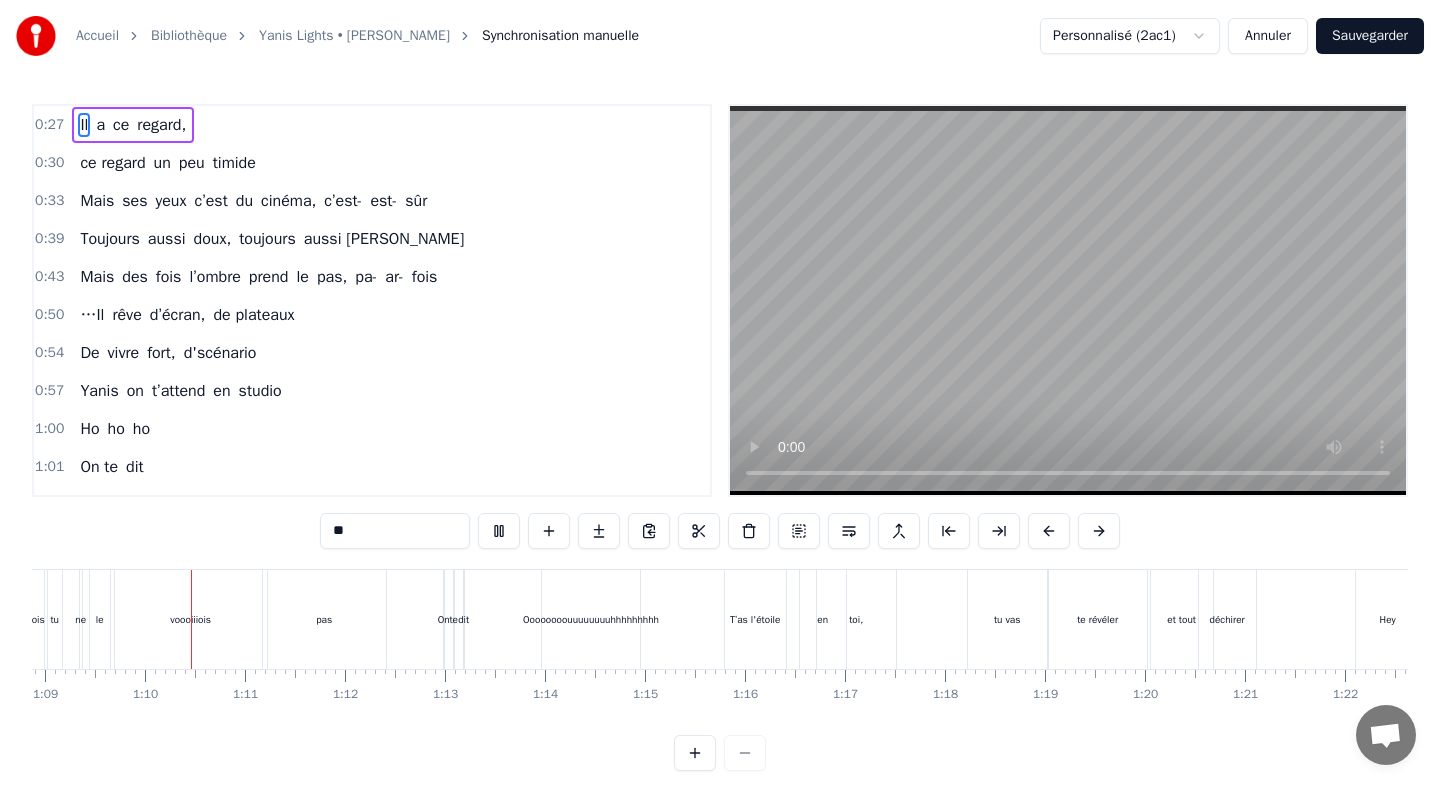 scroll, scrollTop: 0, scrollLeft: 6888, axis: horizontal 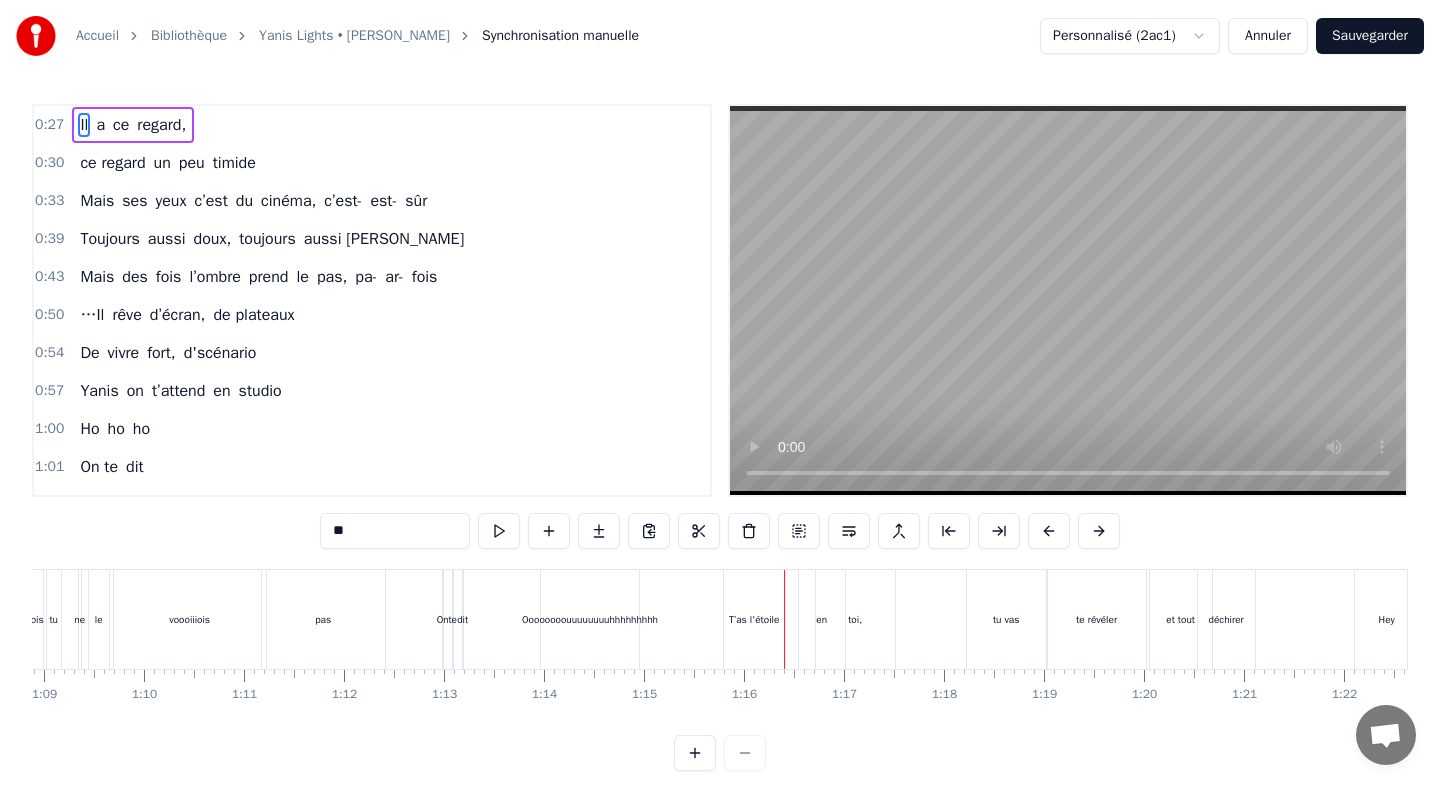 click on "T’as l'étoile" at bounding box center (754, 619) 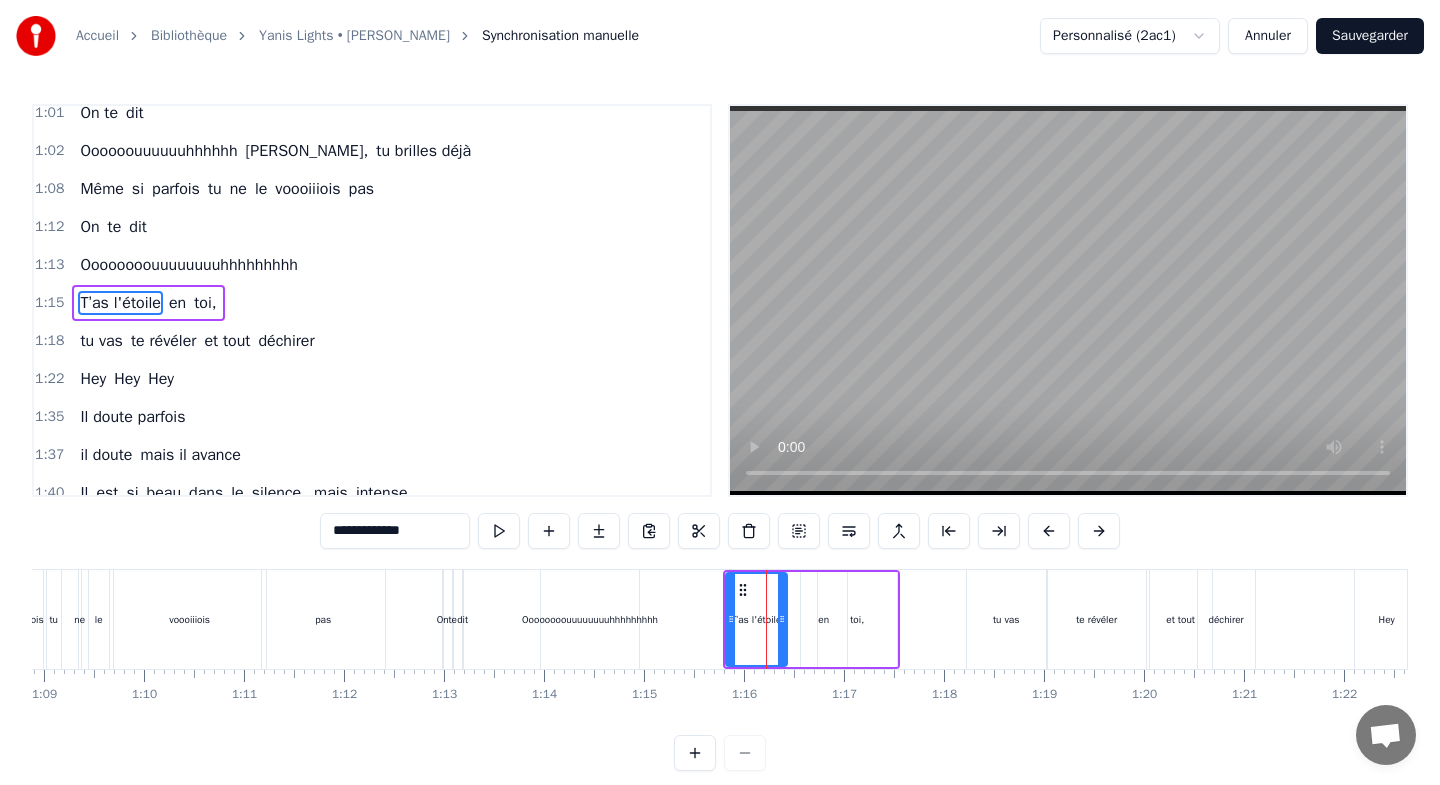scroll, scrollTop: 357, scrollLeft: 0, axis: vertical 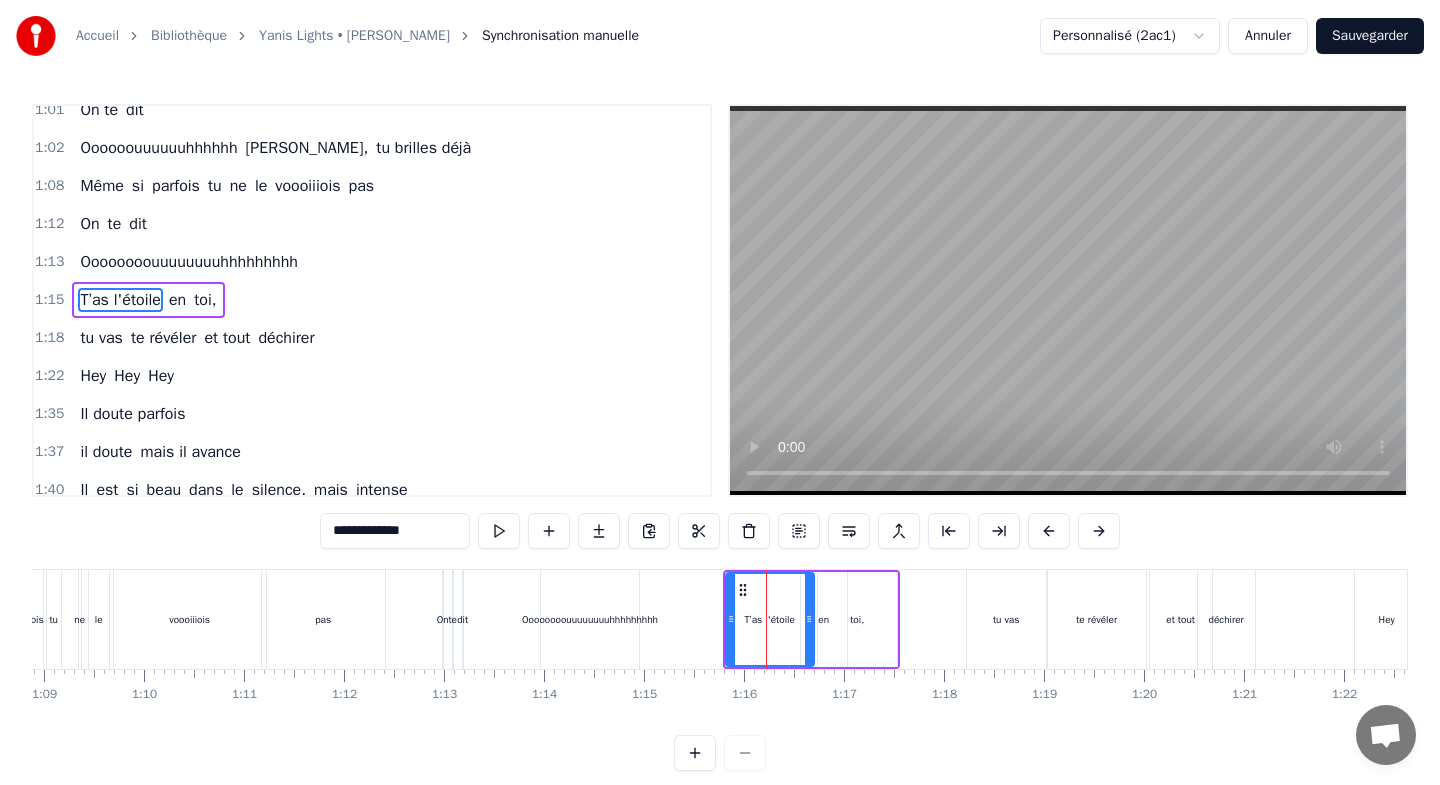 drag, startPoint x: 782, startPoint y: 592, endPoint x: 809, endPoint y: 594, distance: 27.073973 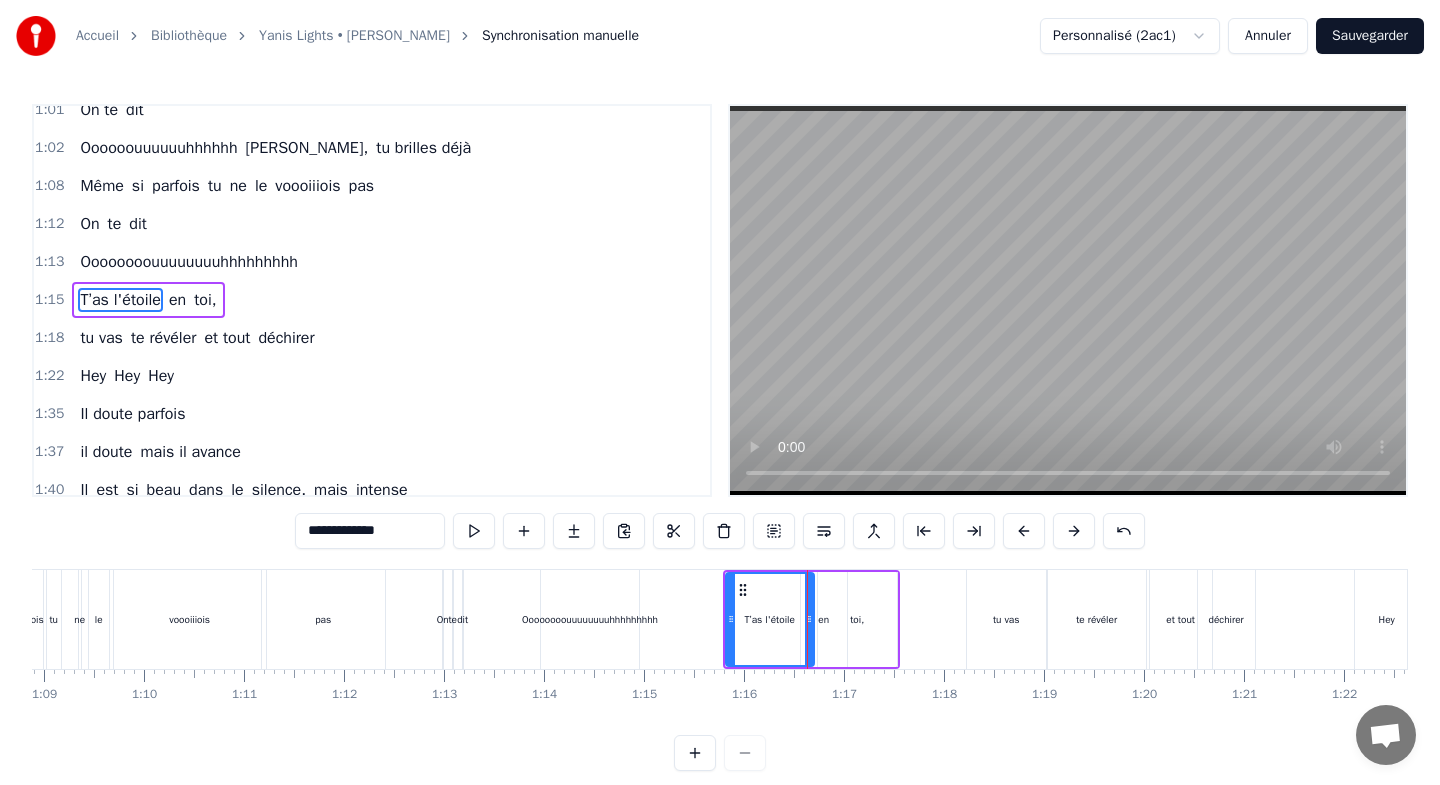 click on "toi," at bounding box center [857, 619] 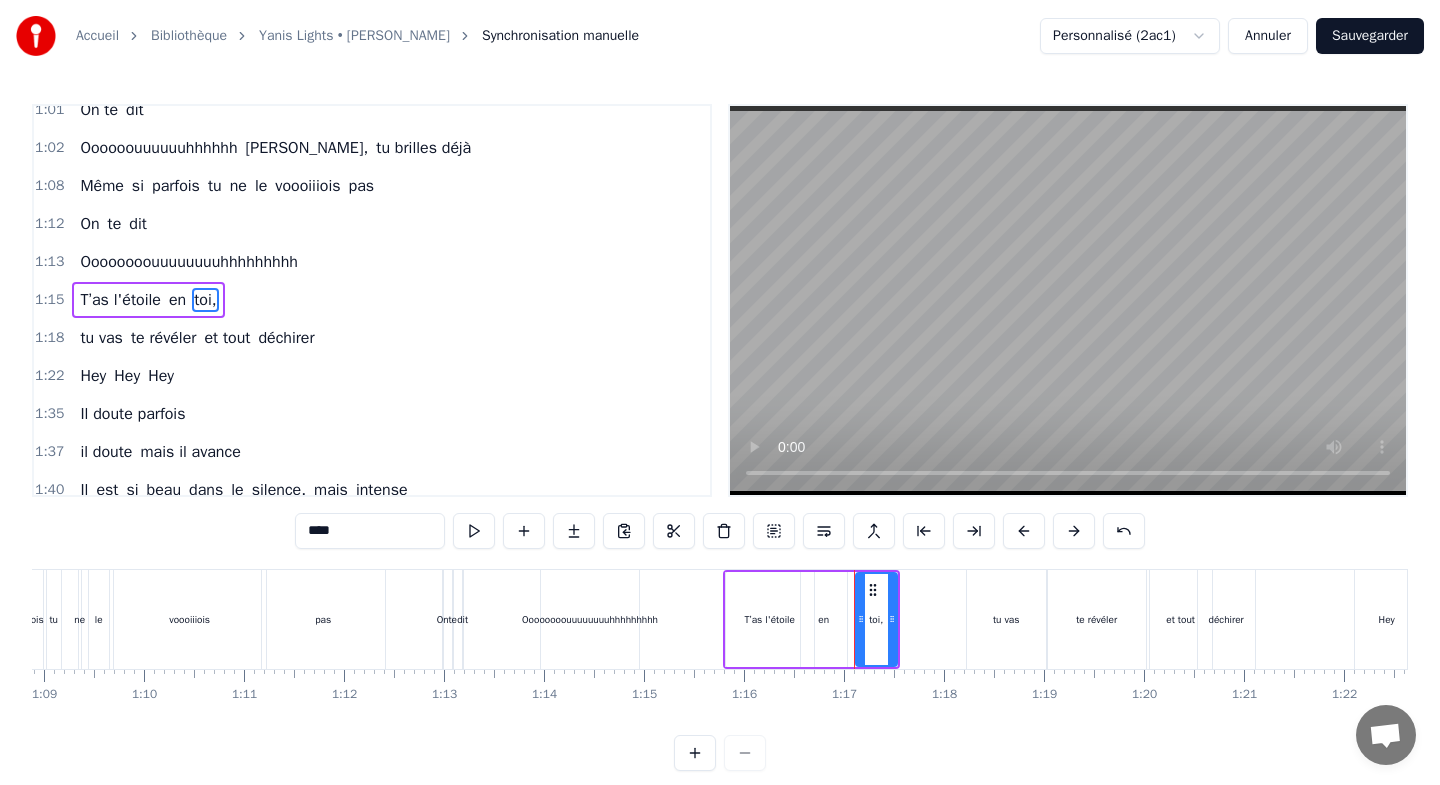 drag, startPoint x: 823, startPoint y: 593, endPoint x: 861, endPoint y: 598, distance: 38.327538 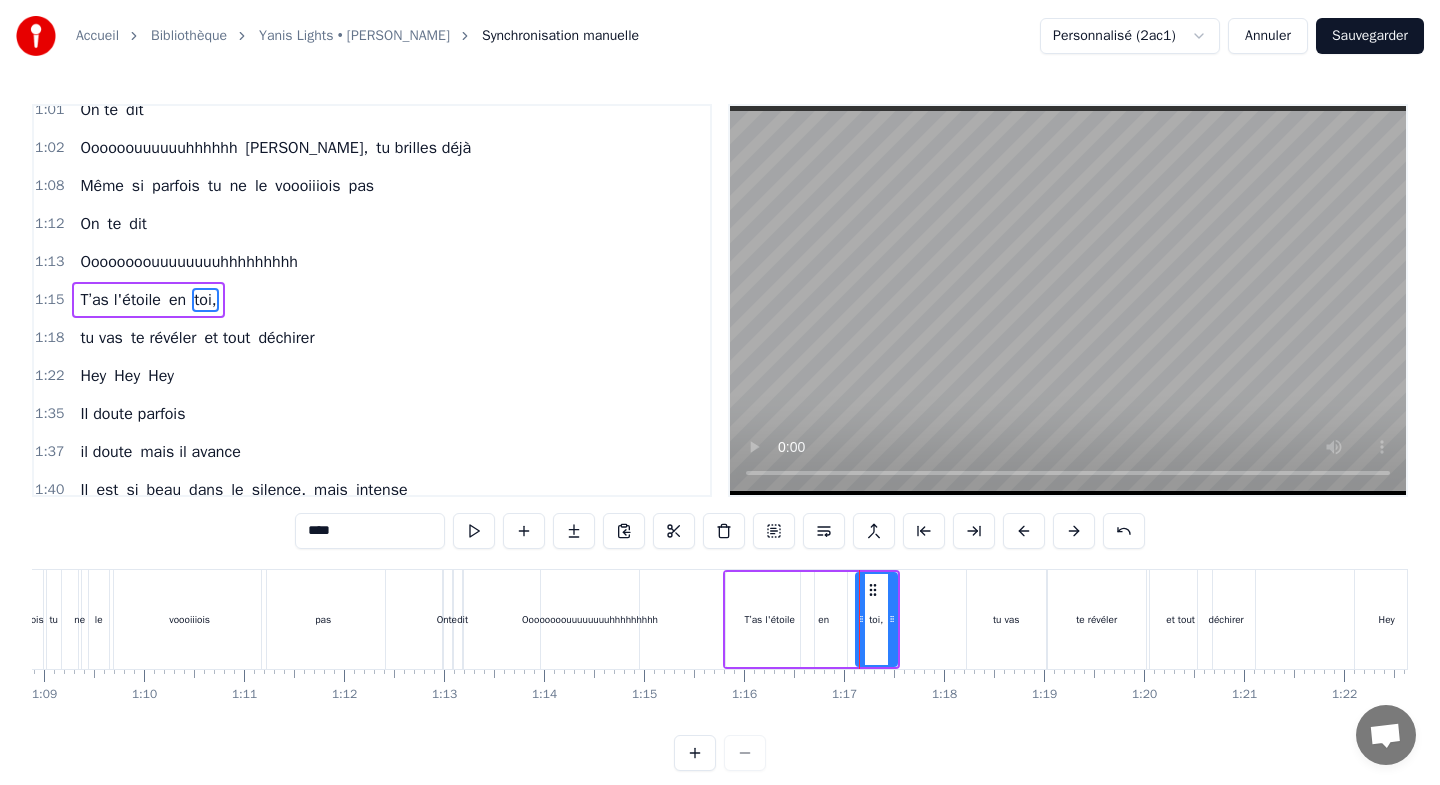 click on "en" at bounding box center [824, 619] 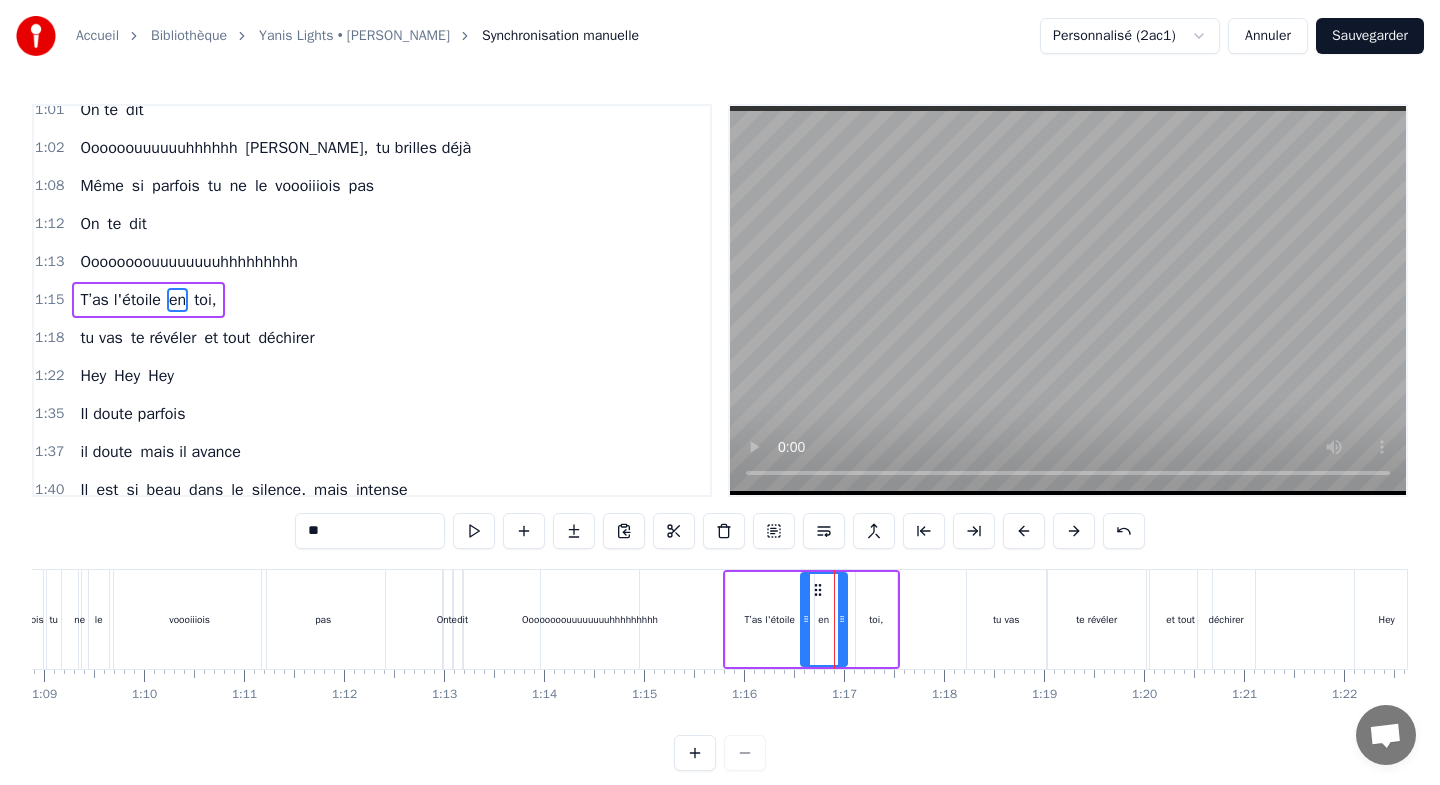click on "toi," at bounding box center (876, 619) 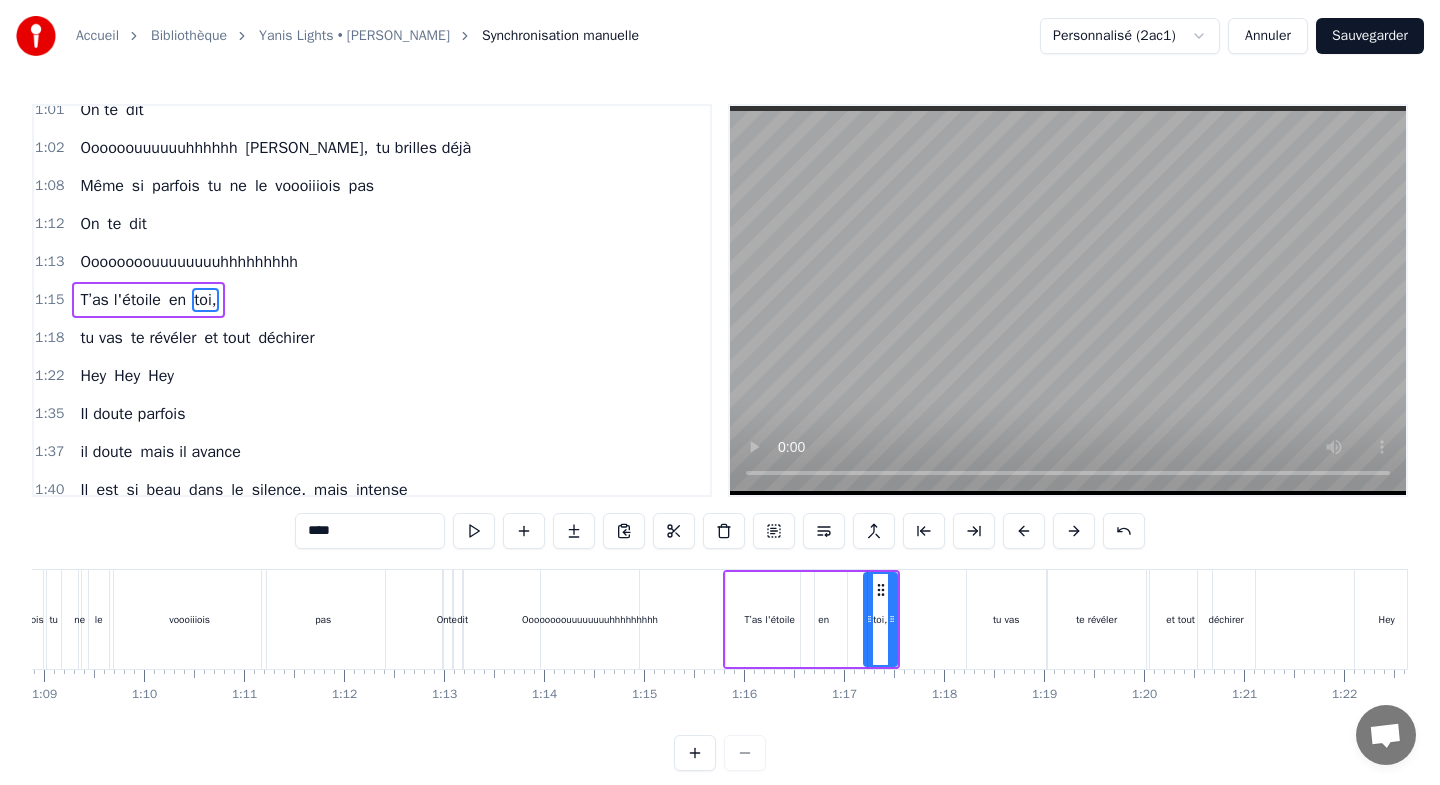 click at bounding box center [869, 619] 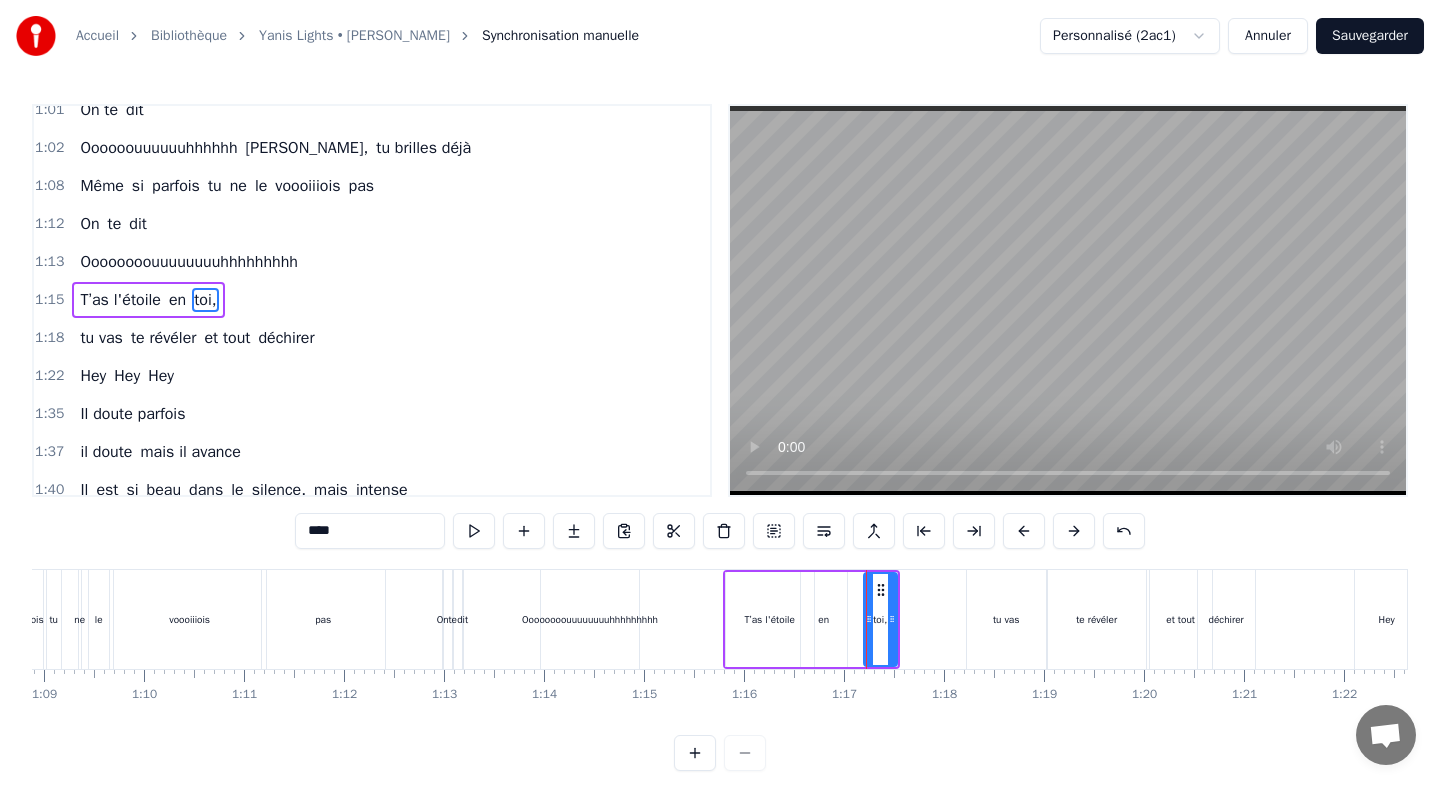 click on "en" at bounding box center [824, 619] 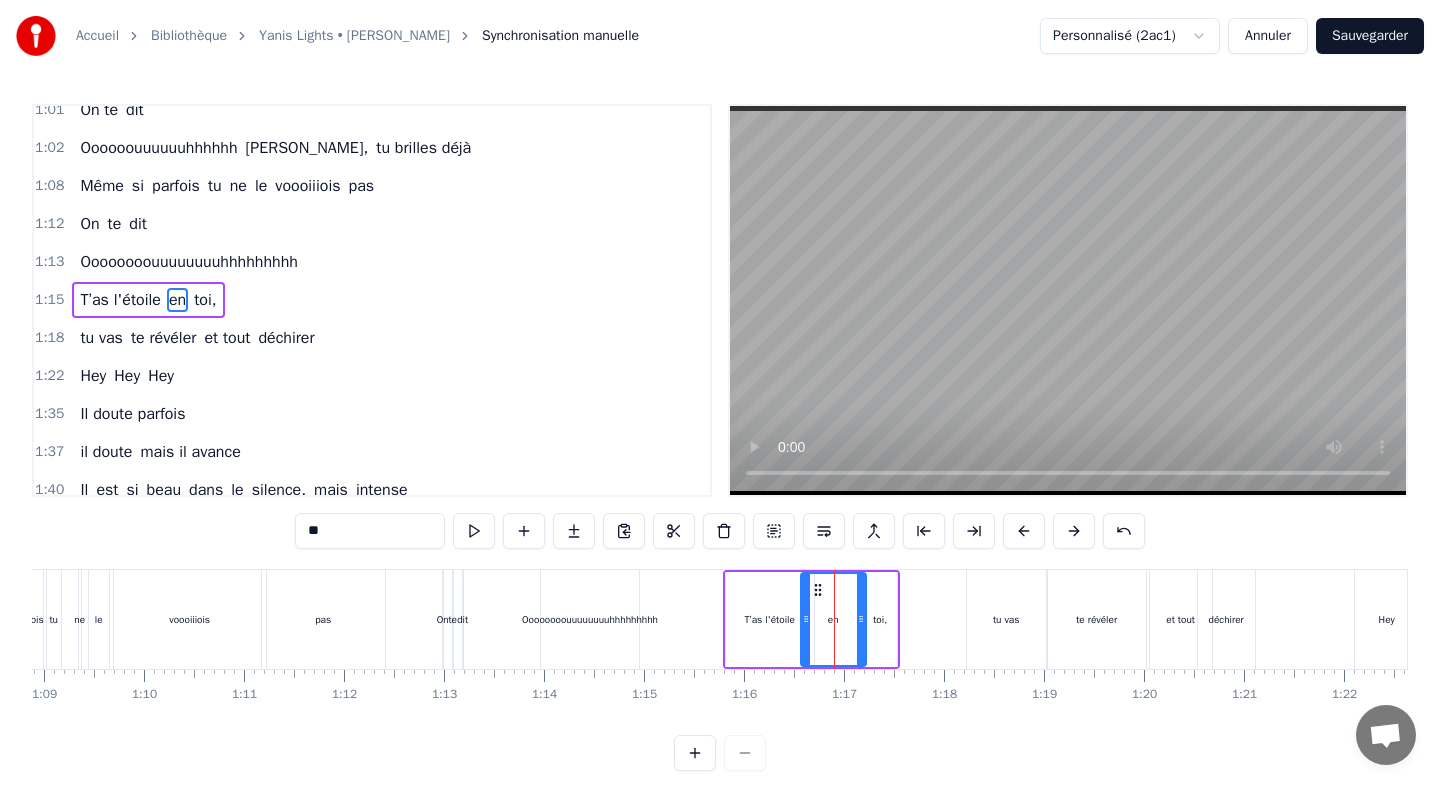 drag, startPoint x: 842, startPoint y: 594, endPoint x: 861, endPoint y: 595, distance: 19.026299 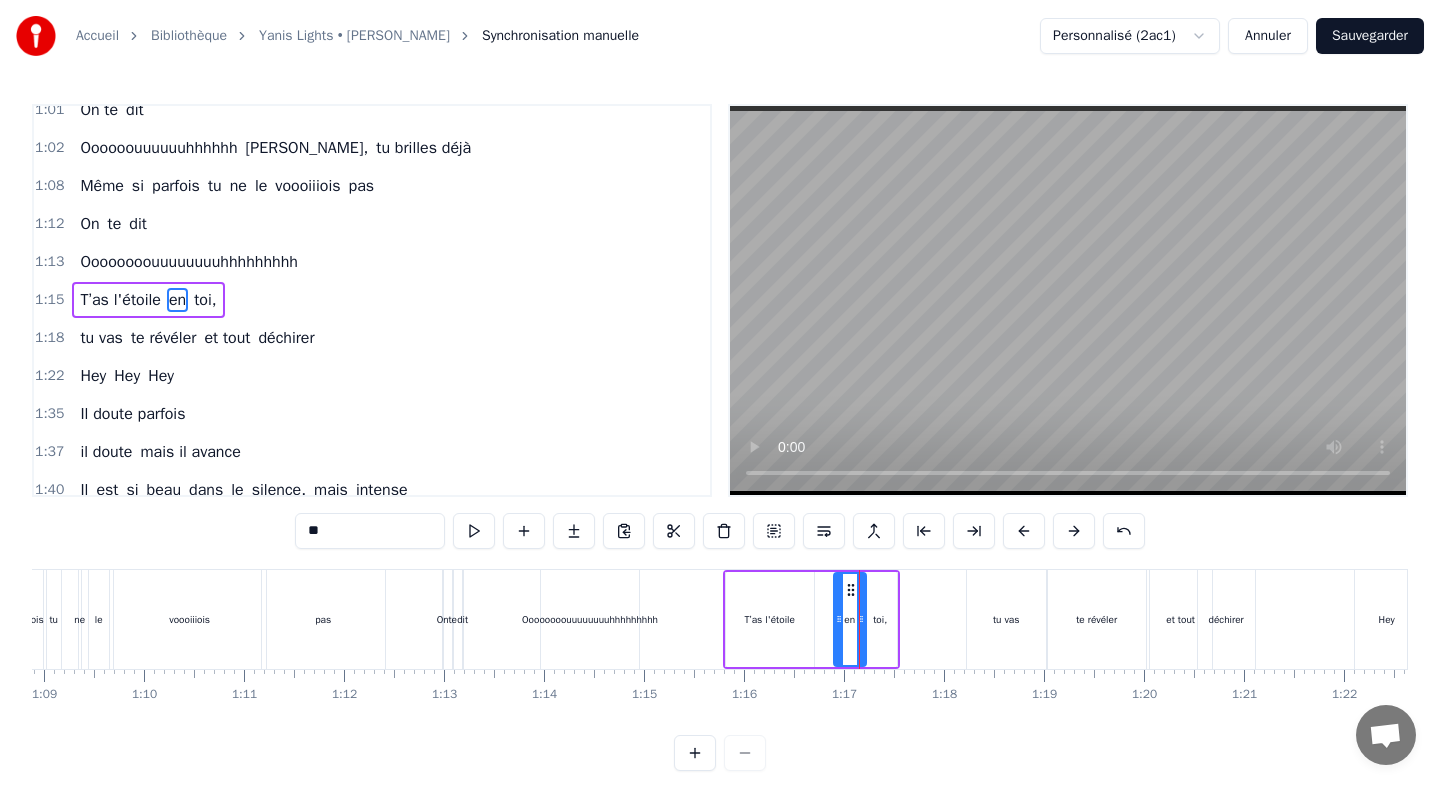 drag, startPoint x: 808, startPoint y: 596, endPoint x: 841, endPoint y: 599, distance: 33.13608 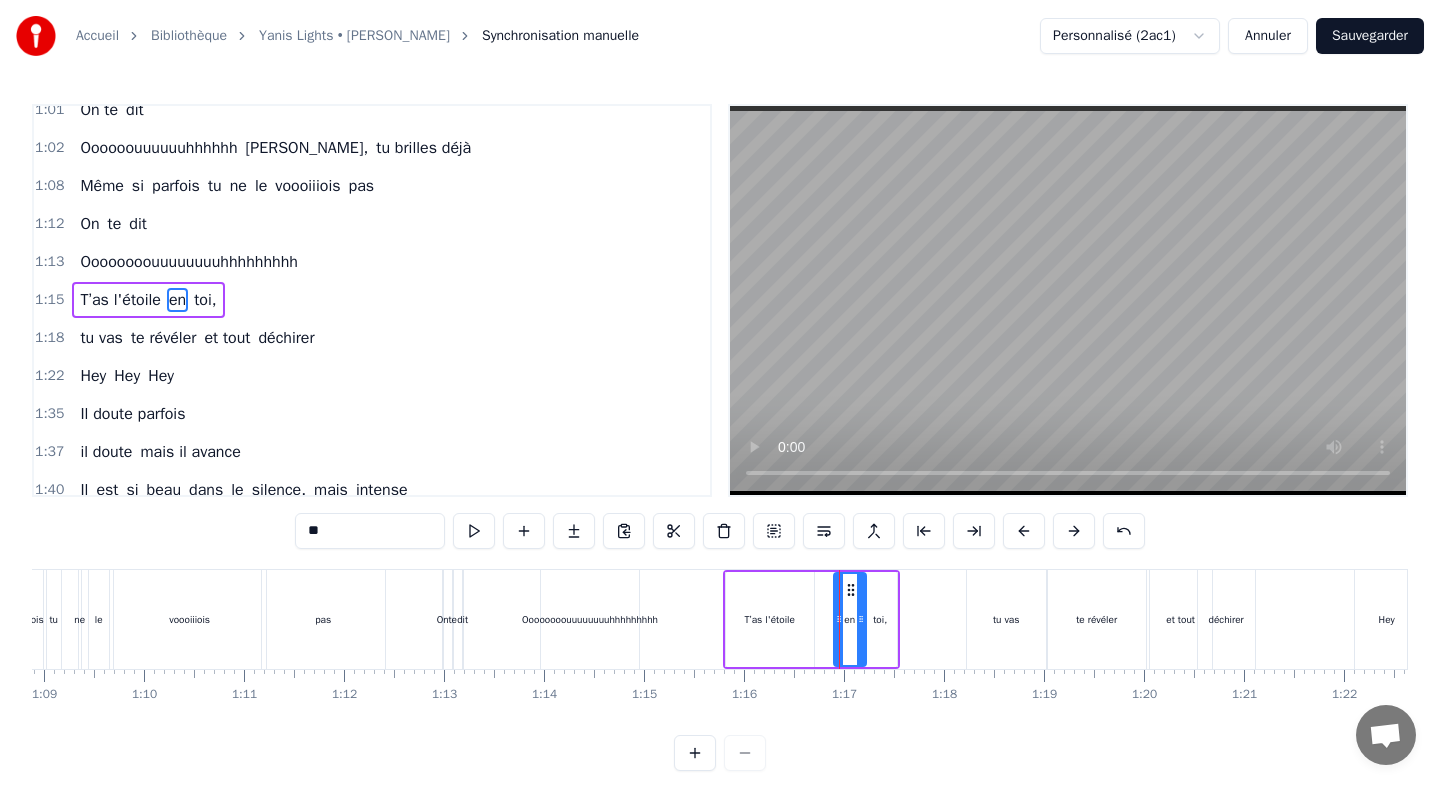 click on "T’as l'étoile" at bounding box center (770, 619) 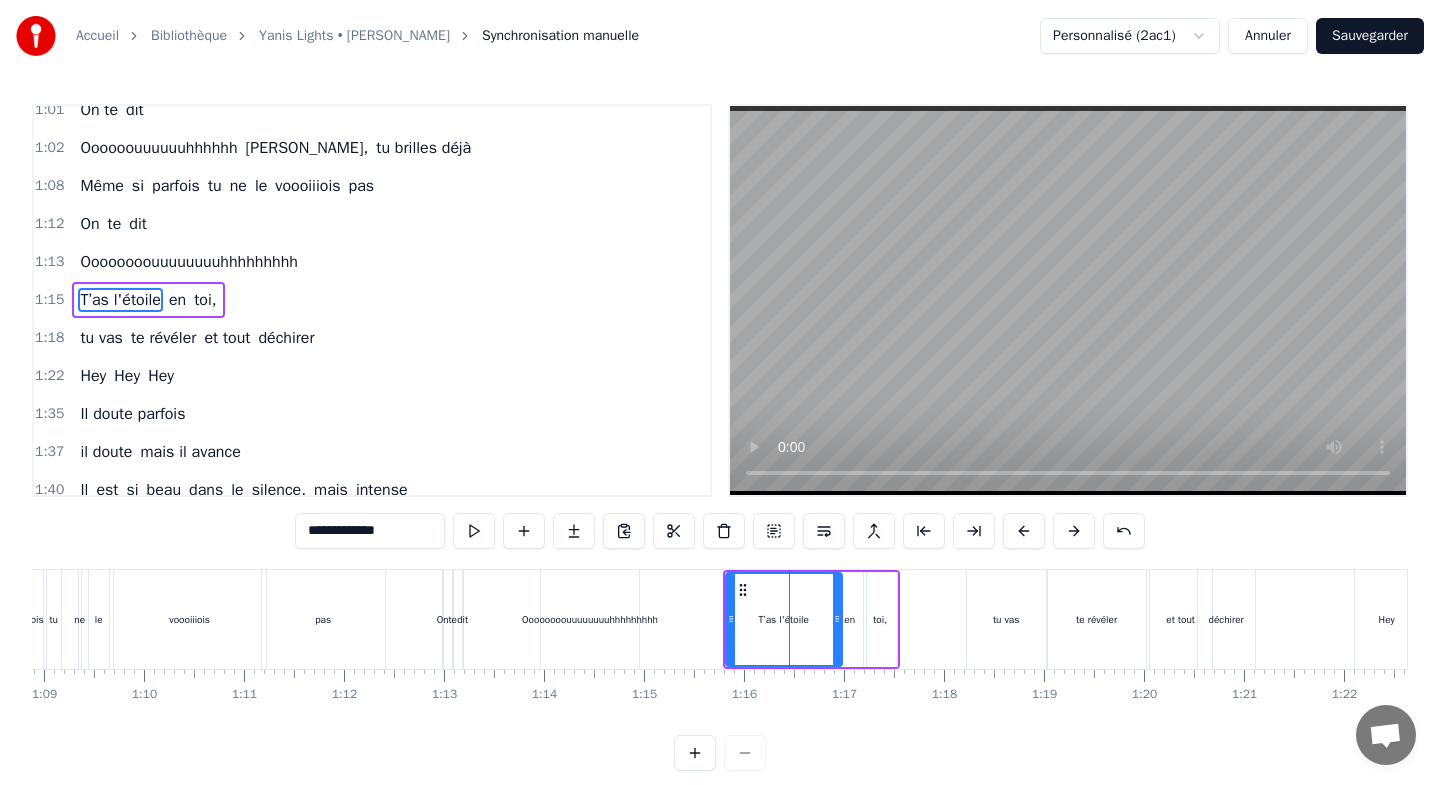 drag, startPoint x: 807, startPoint y: 592, endPoint x: 835, endPoint y: 594, distance: 28.071337 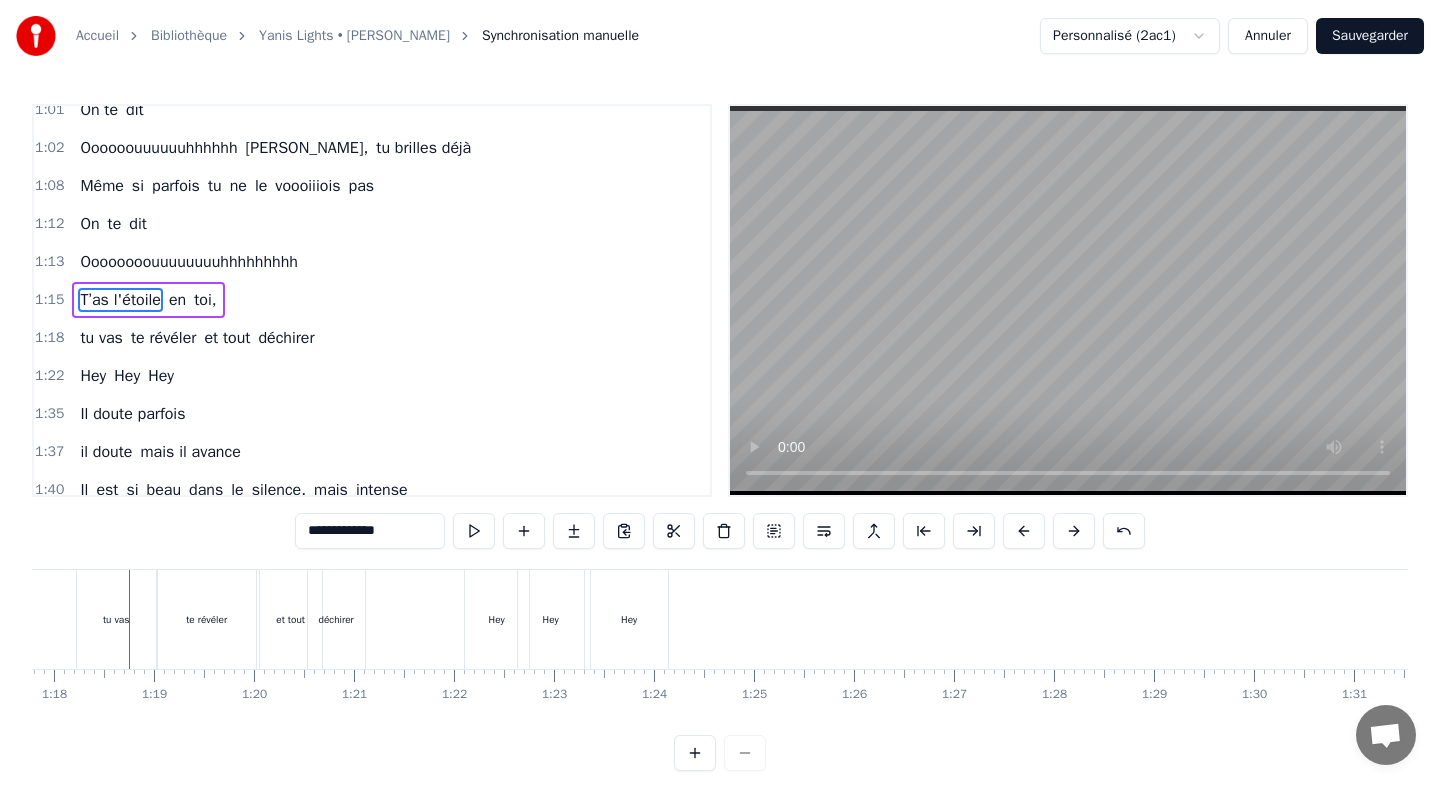 scroll, scrollTop: 0, scrollLeft: 7775, axis: horizontal 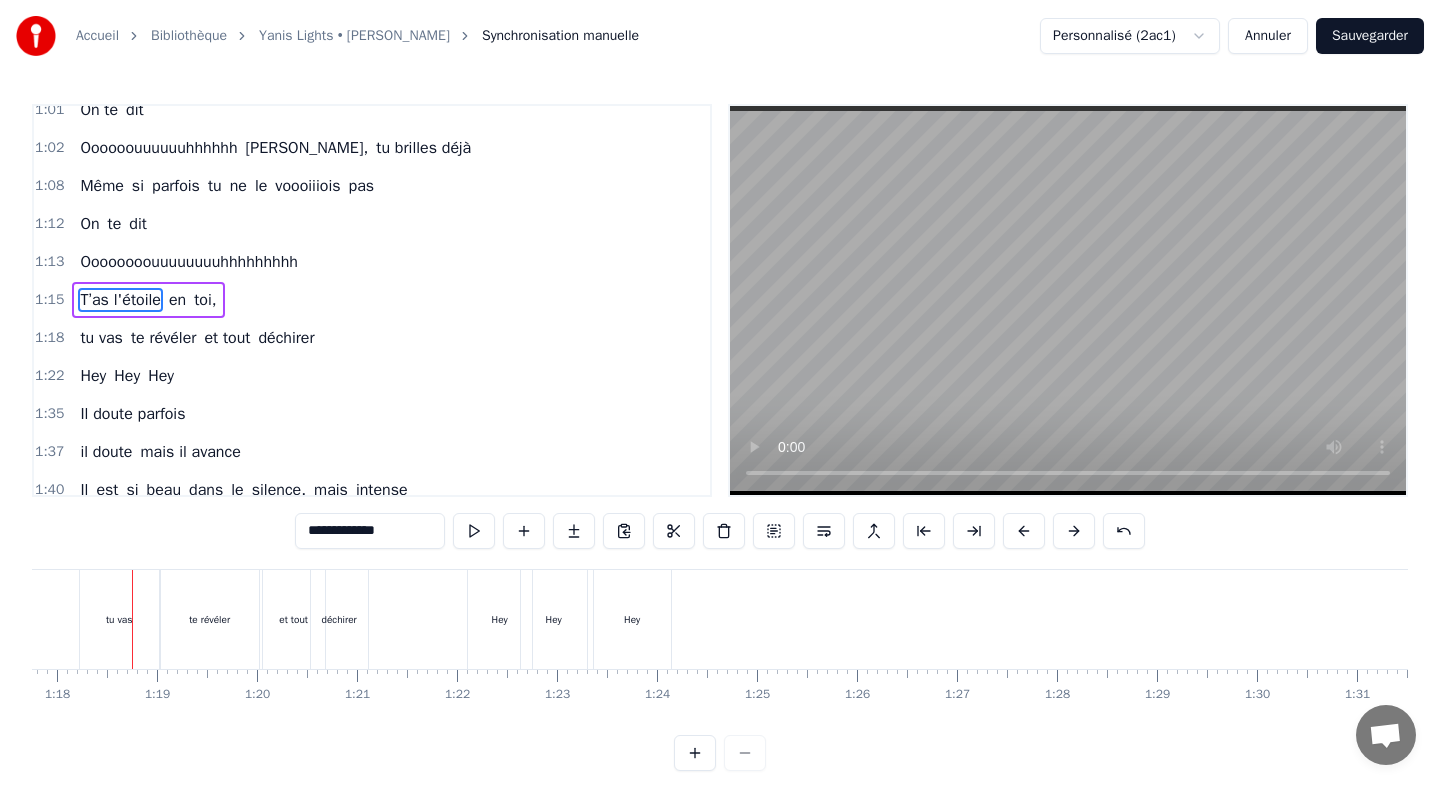 click on "déchirer" at bounding box center [339, 619] 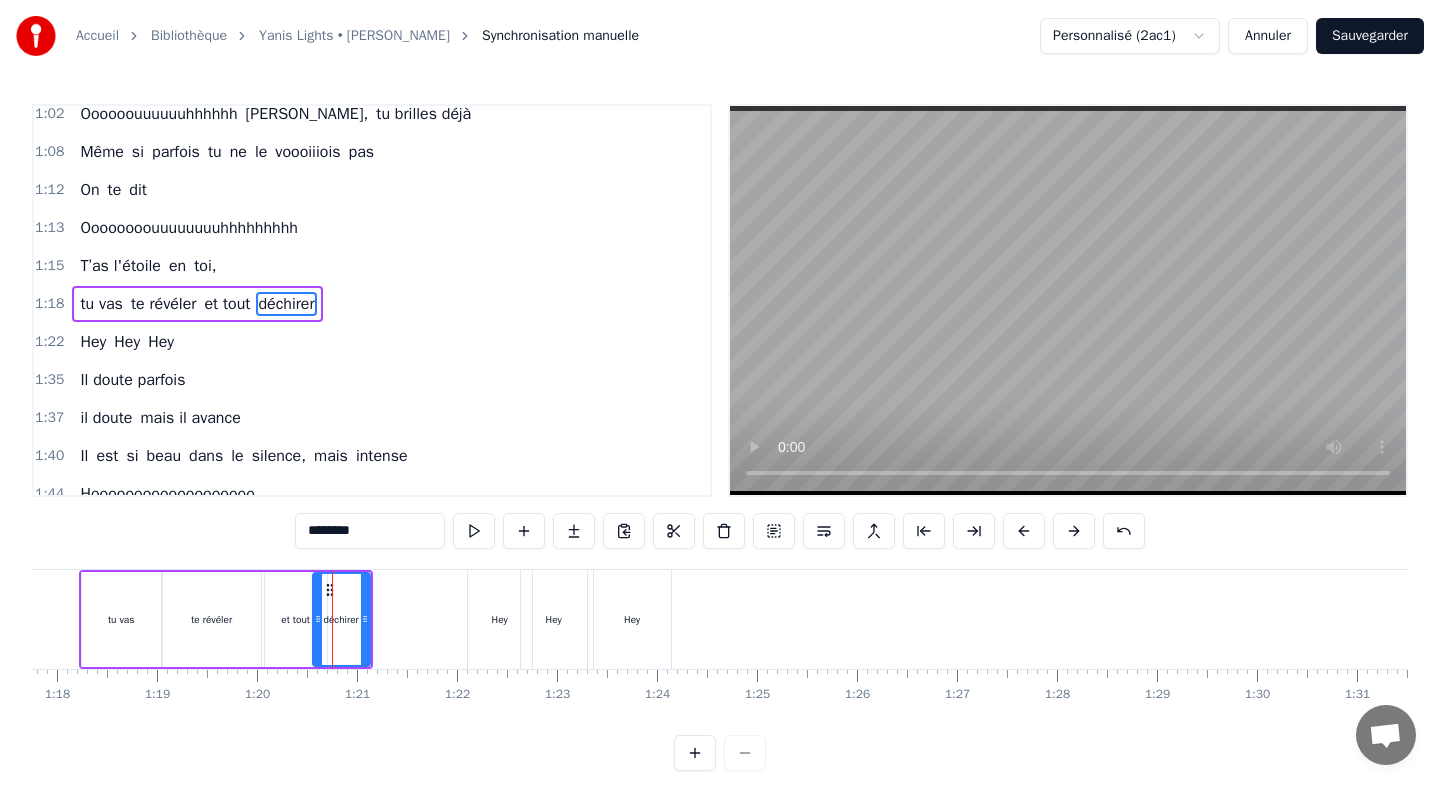 scroll, scrollTop: 395, scrollLeft: 0, axis: vertical 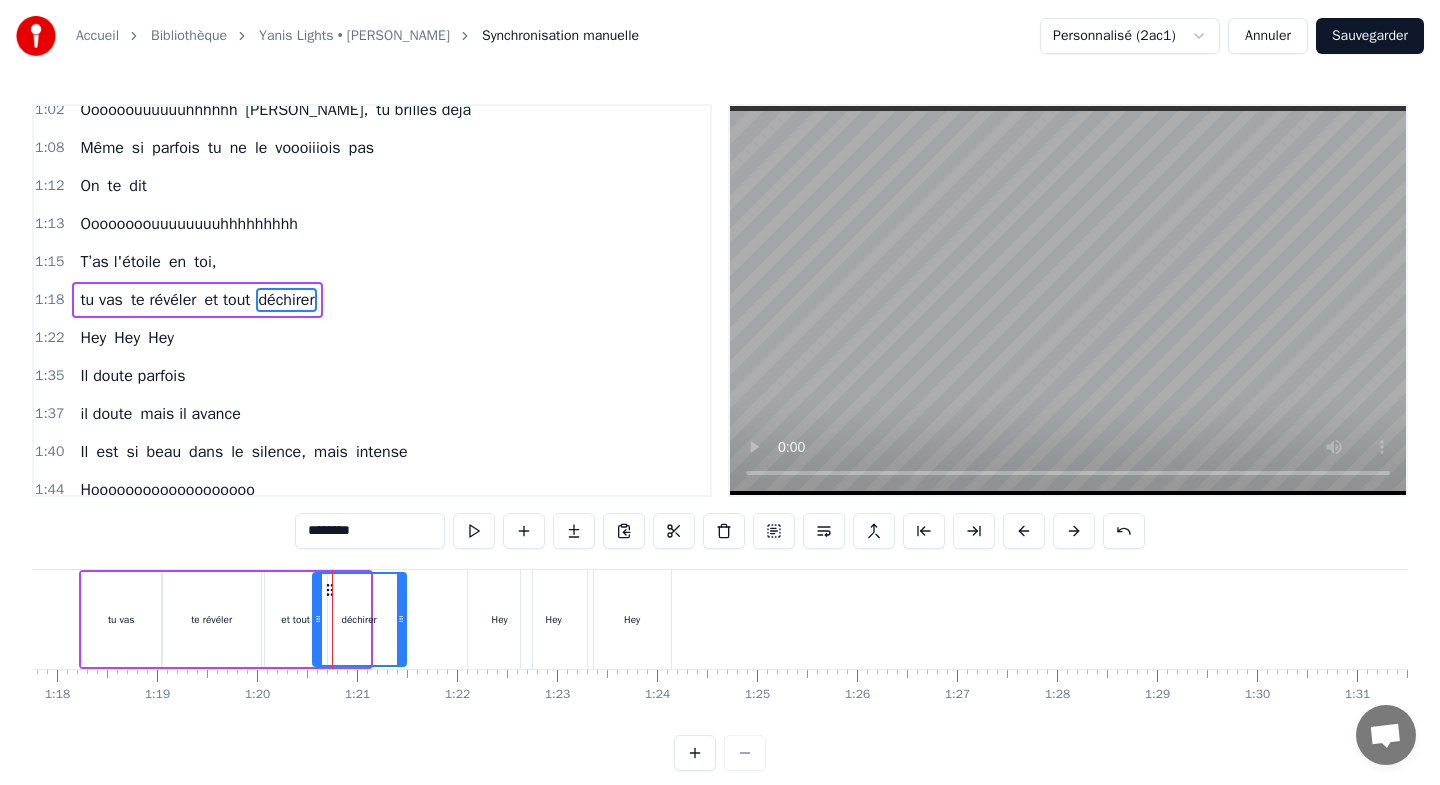 drag, startPoint x: 363, startPoint y: 585, endPoint x: 399, endPoint y: 593, distance: 36.878178 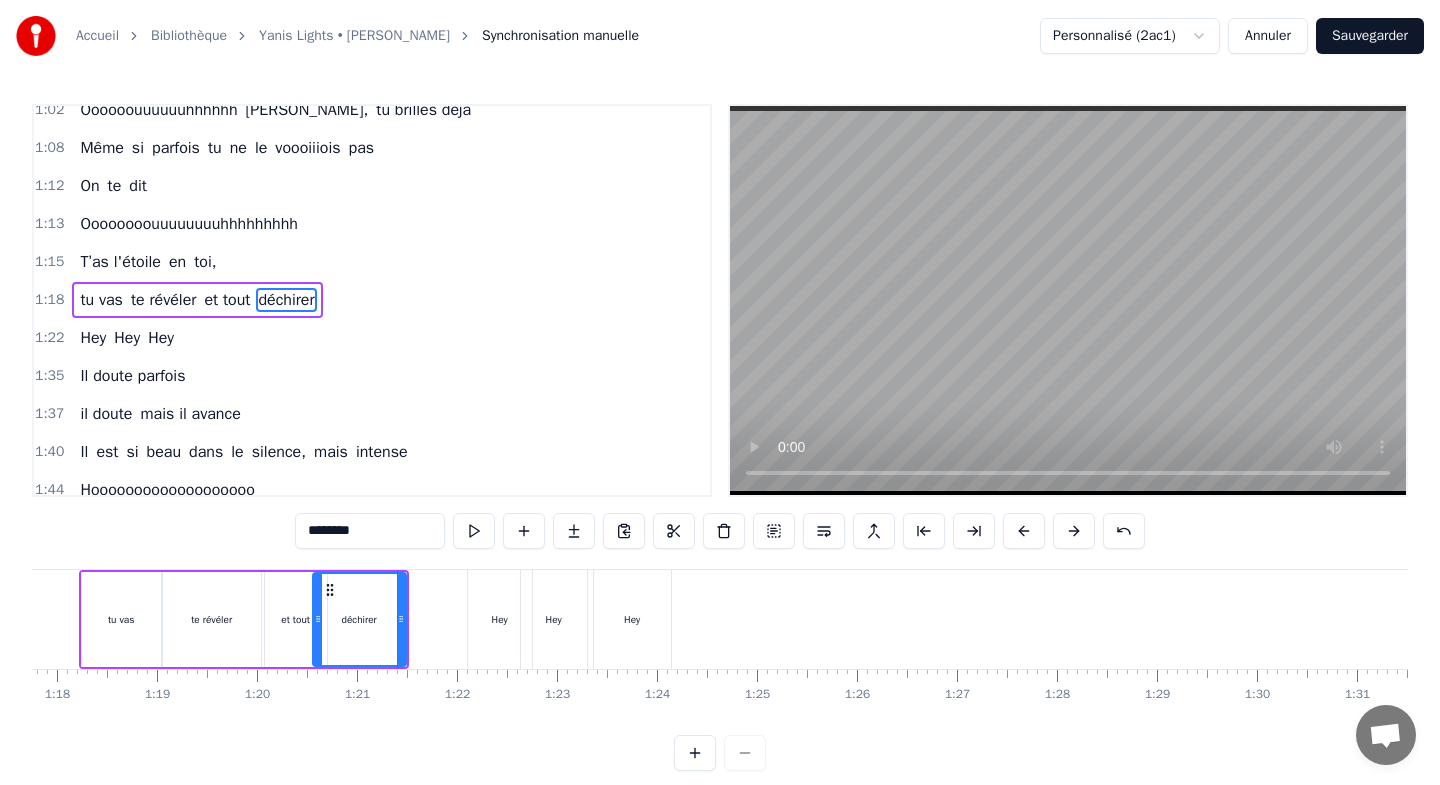 click on "tu vas" at bounding box center (121, 619) 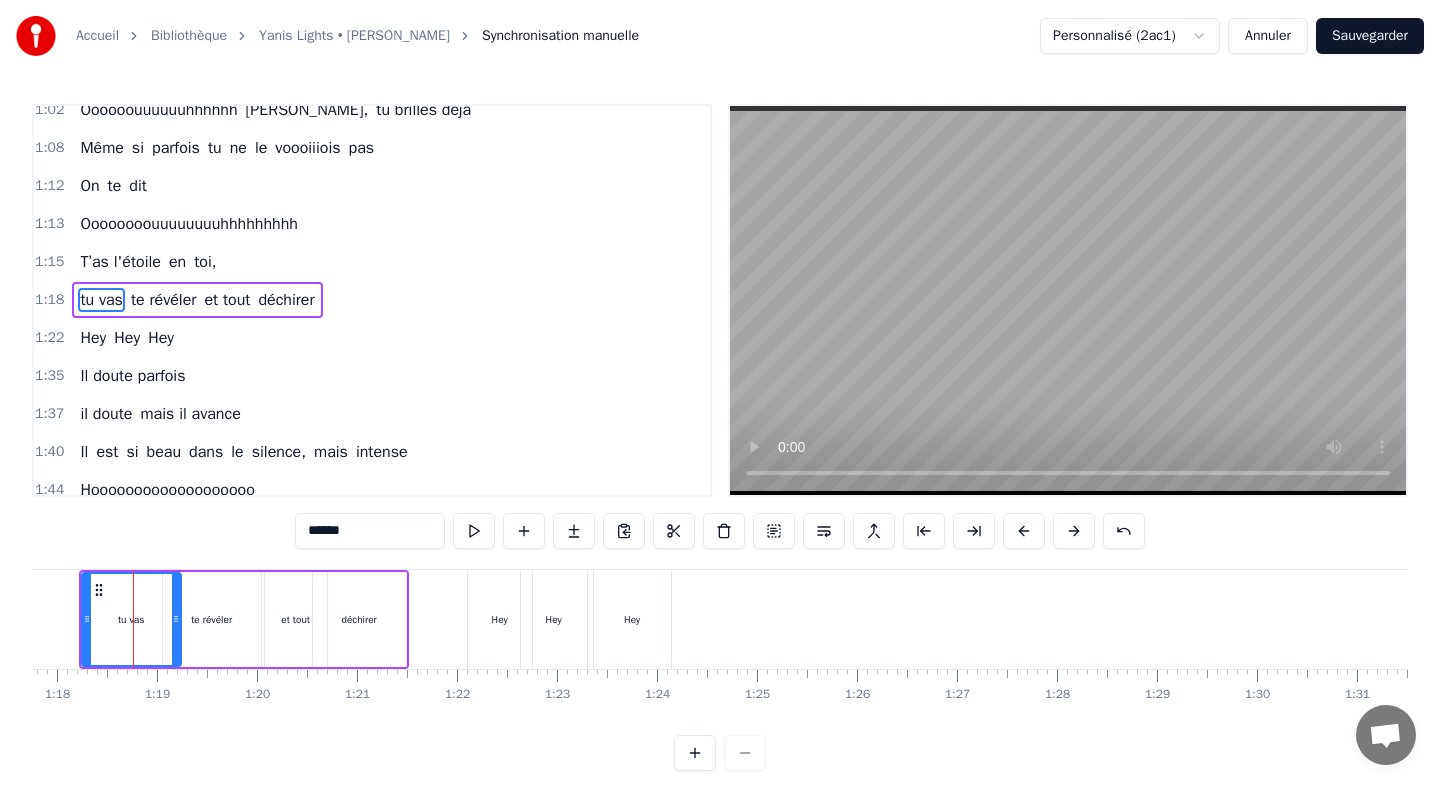 drag, startPoint x: 157, startPoint y: 585, endPoint x: 177, endPoint y: 584, distance: 20.024984 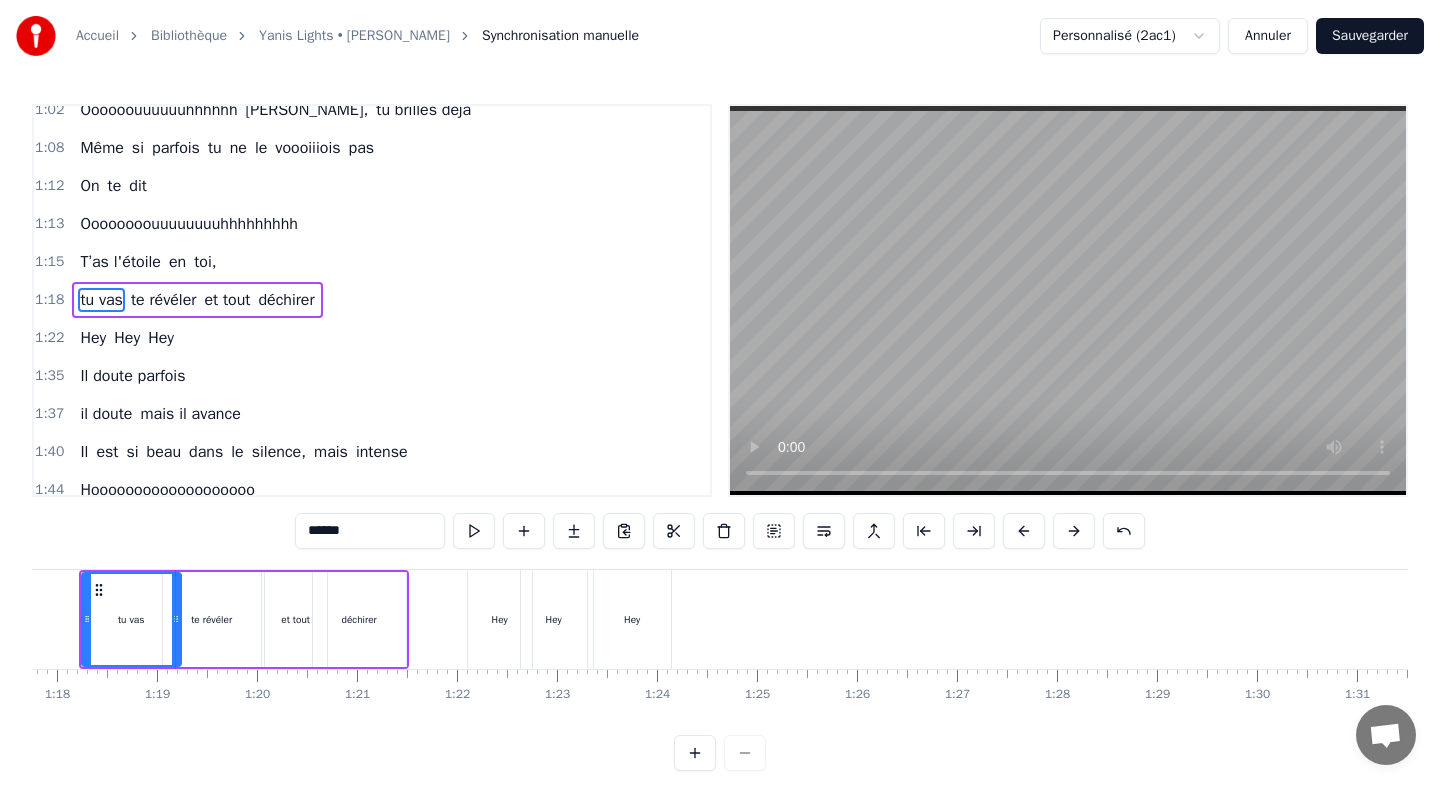click on "te révéler" at bounding box center (212, 619) 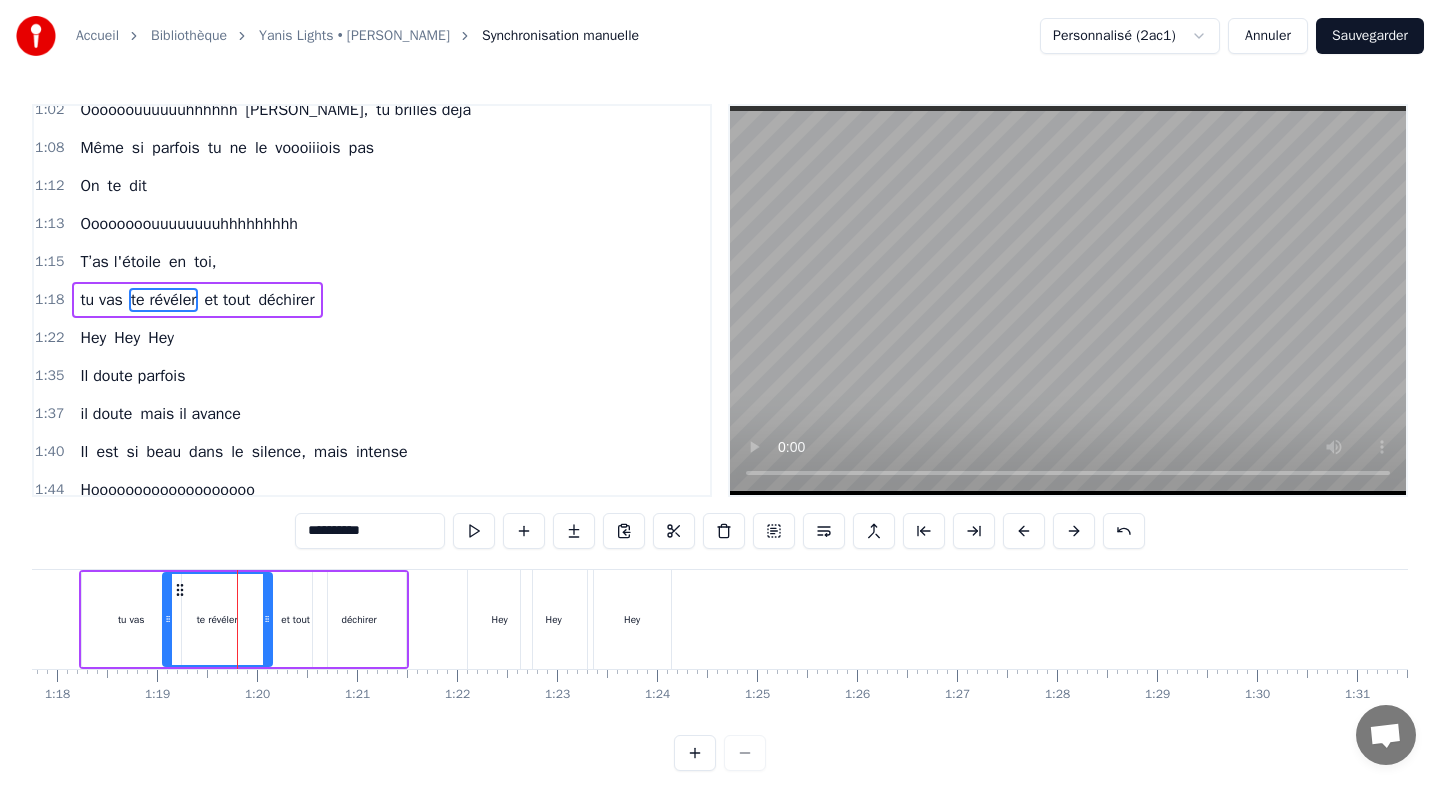 drag, startPoint x: 255, startPoint y: 590, endPoint x: 266, endPoint y: 590, distance: 11 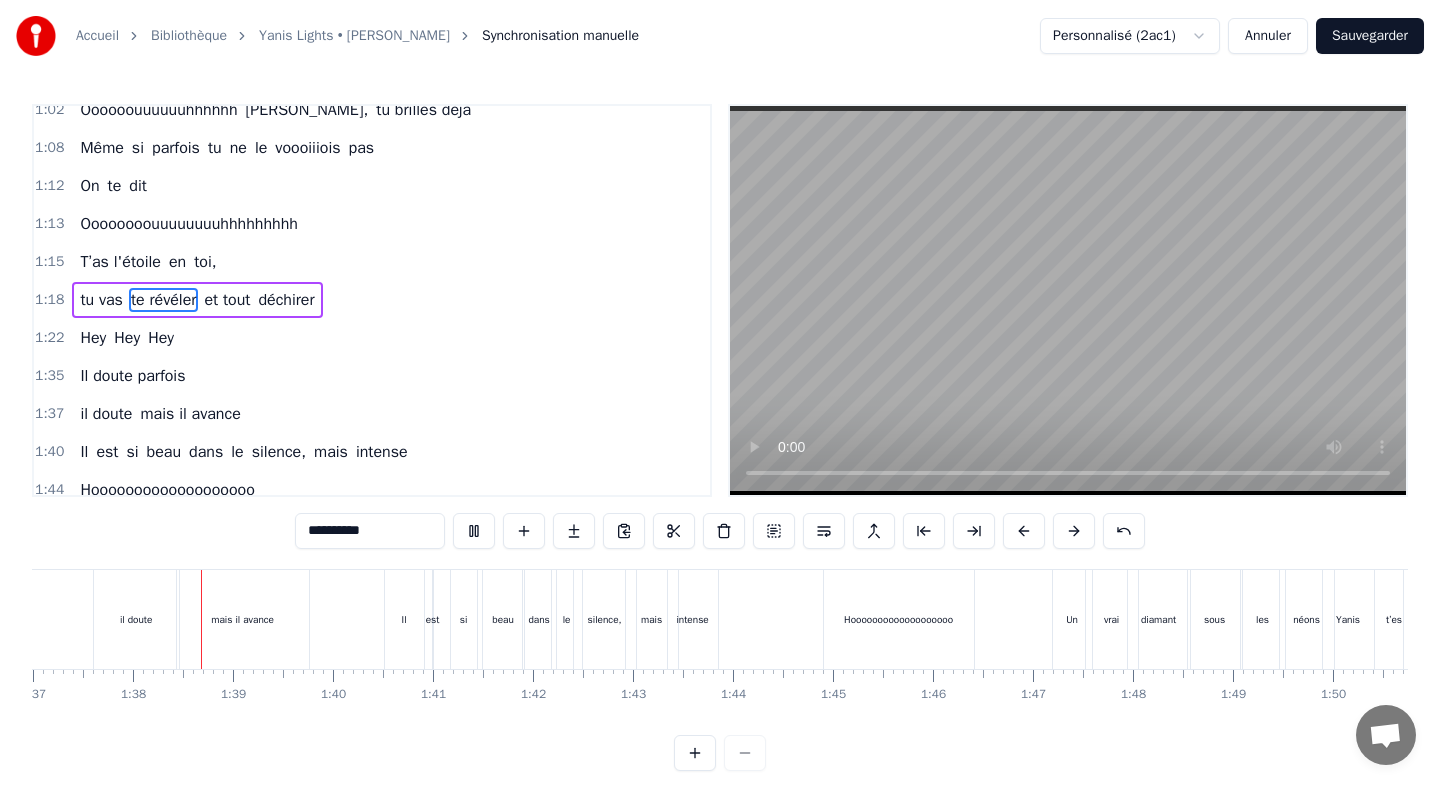 scroll, scrollTop: 0, scrollLeft: 9711, axis: horizontal 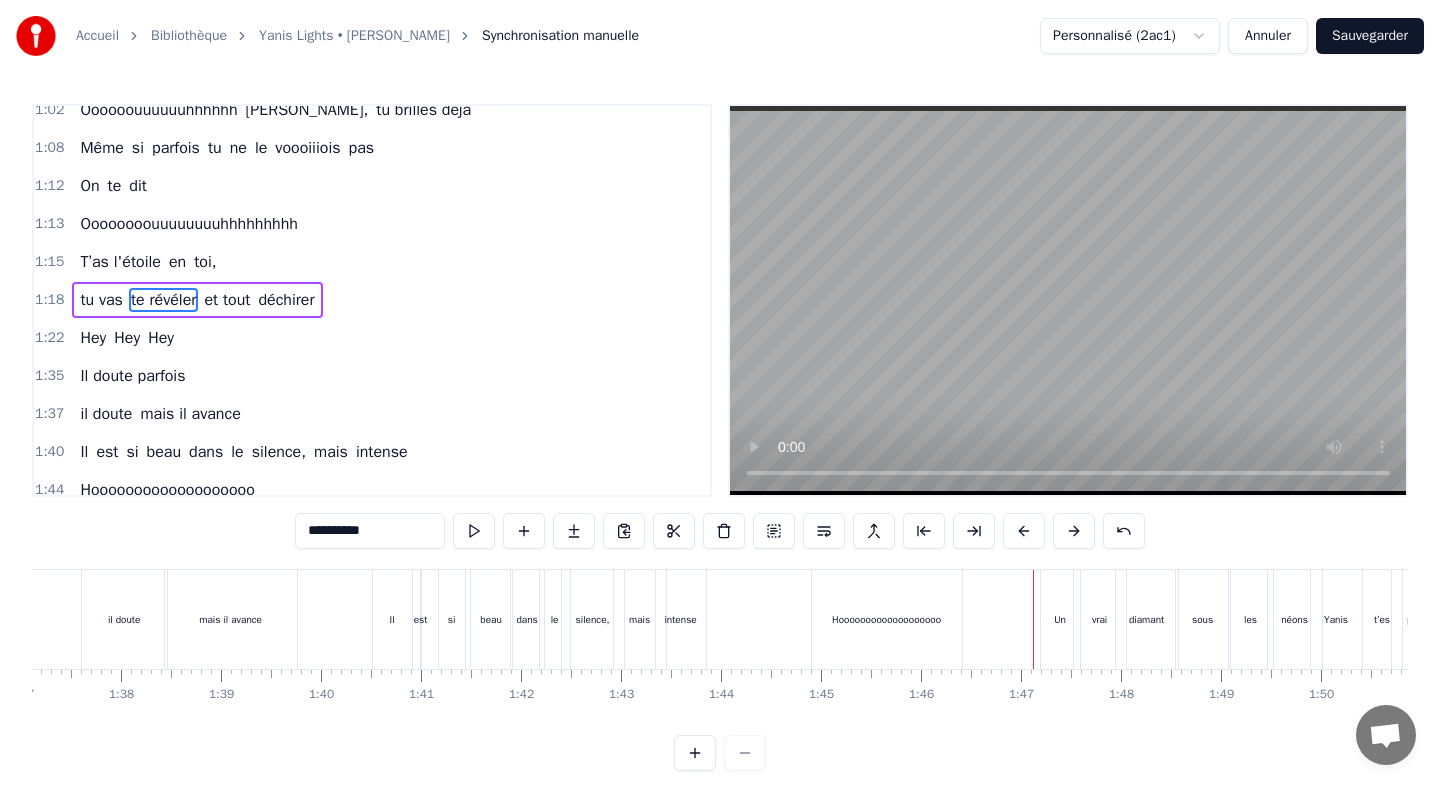 click on "Hooooooooooooooooooo" at bounding box center [887, 619] 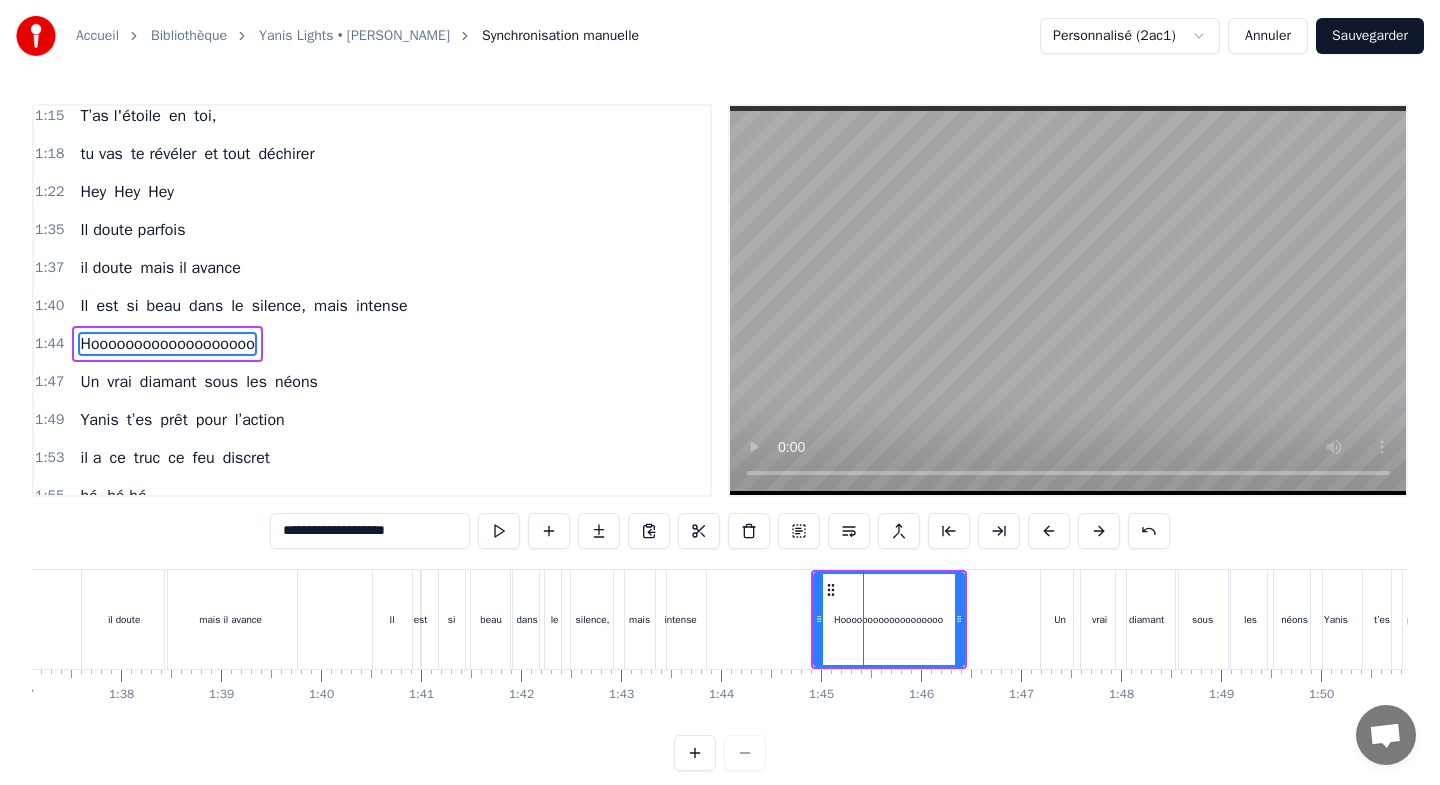 scroll, scrollTop: 585, scrollLeft: 0, axis: vertical 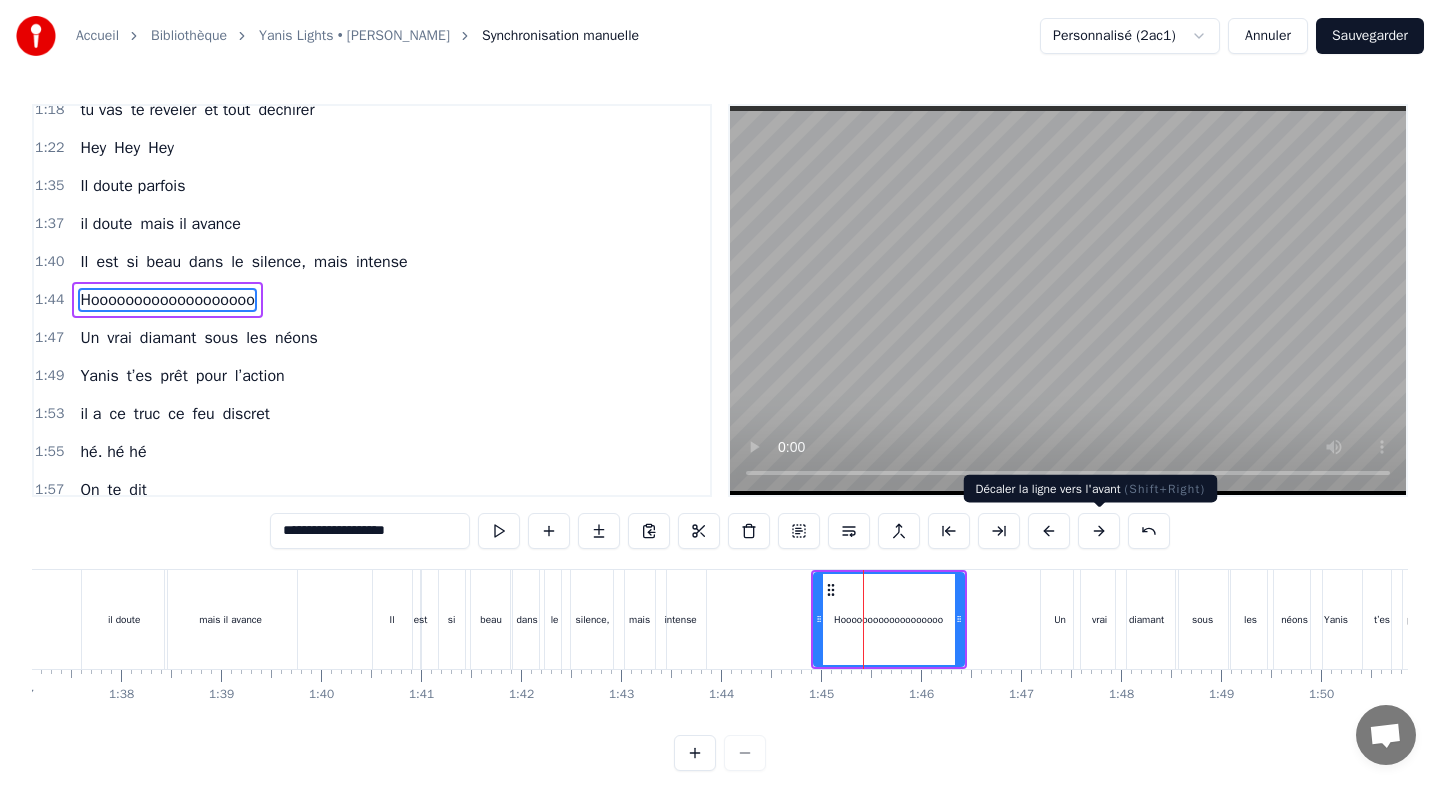 click at bounding box center (1099, 531) 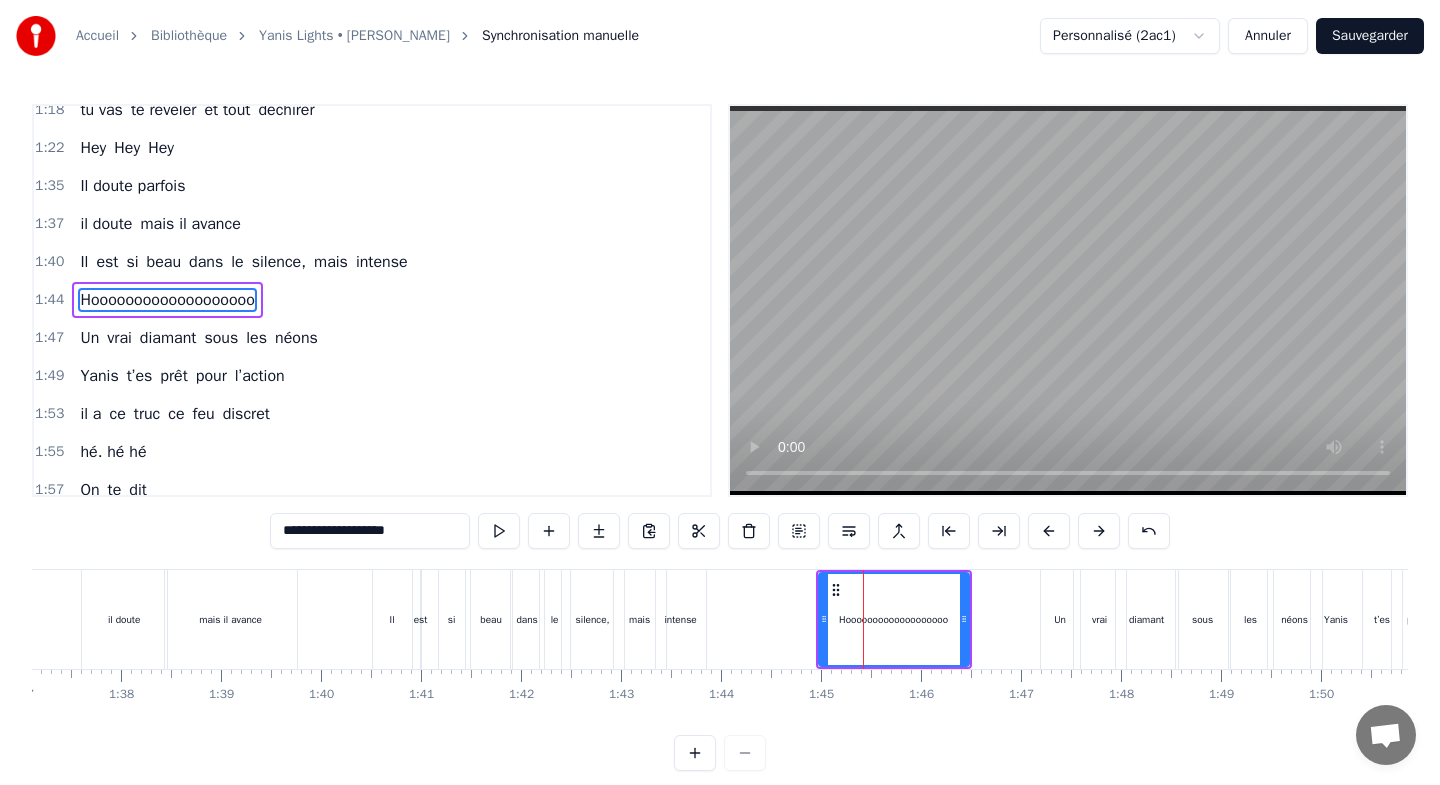 click at bounding box center [1099, 531] 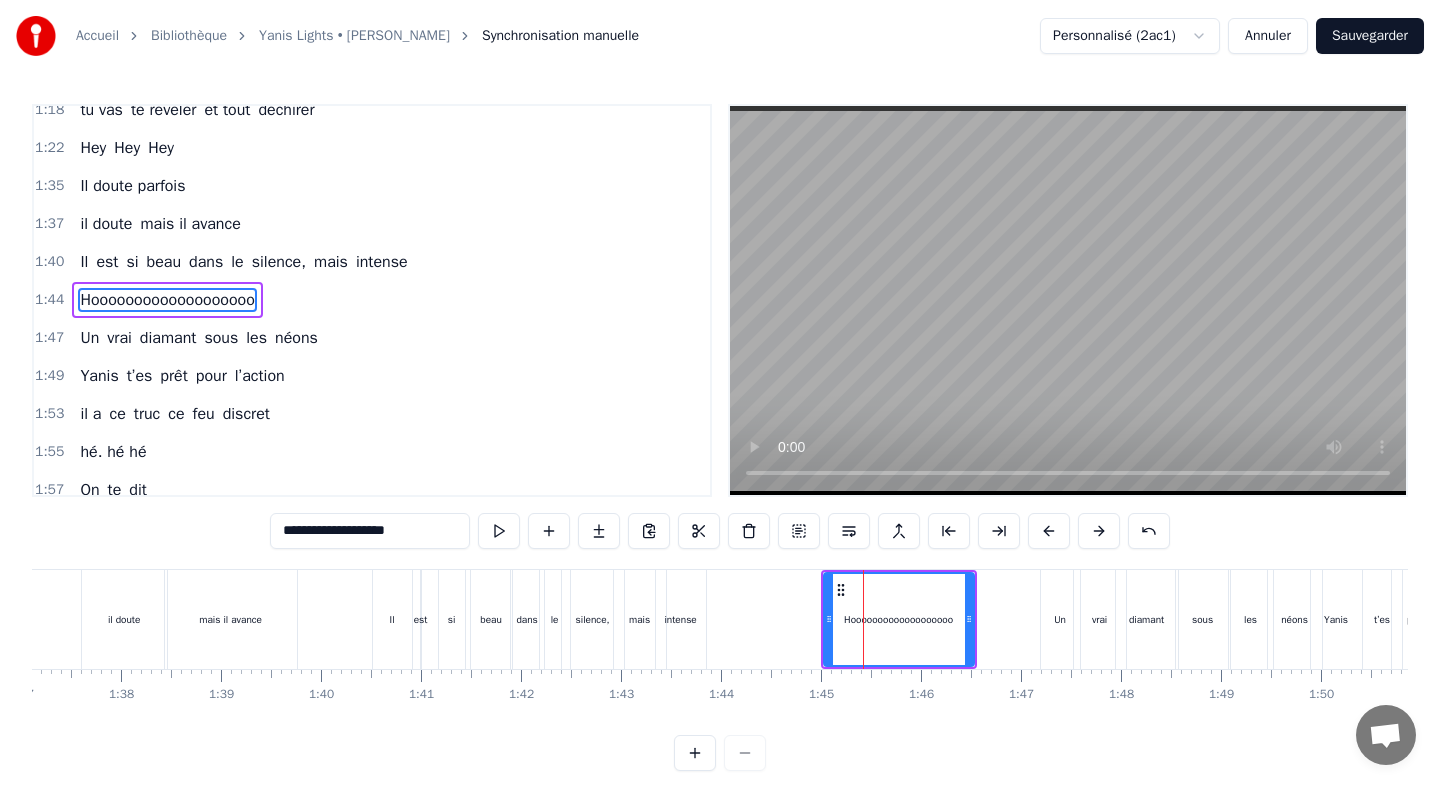 click at bounding box center (1099, 531) 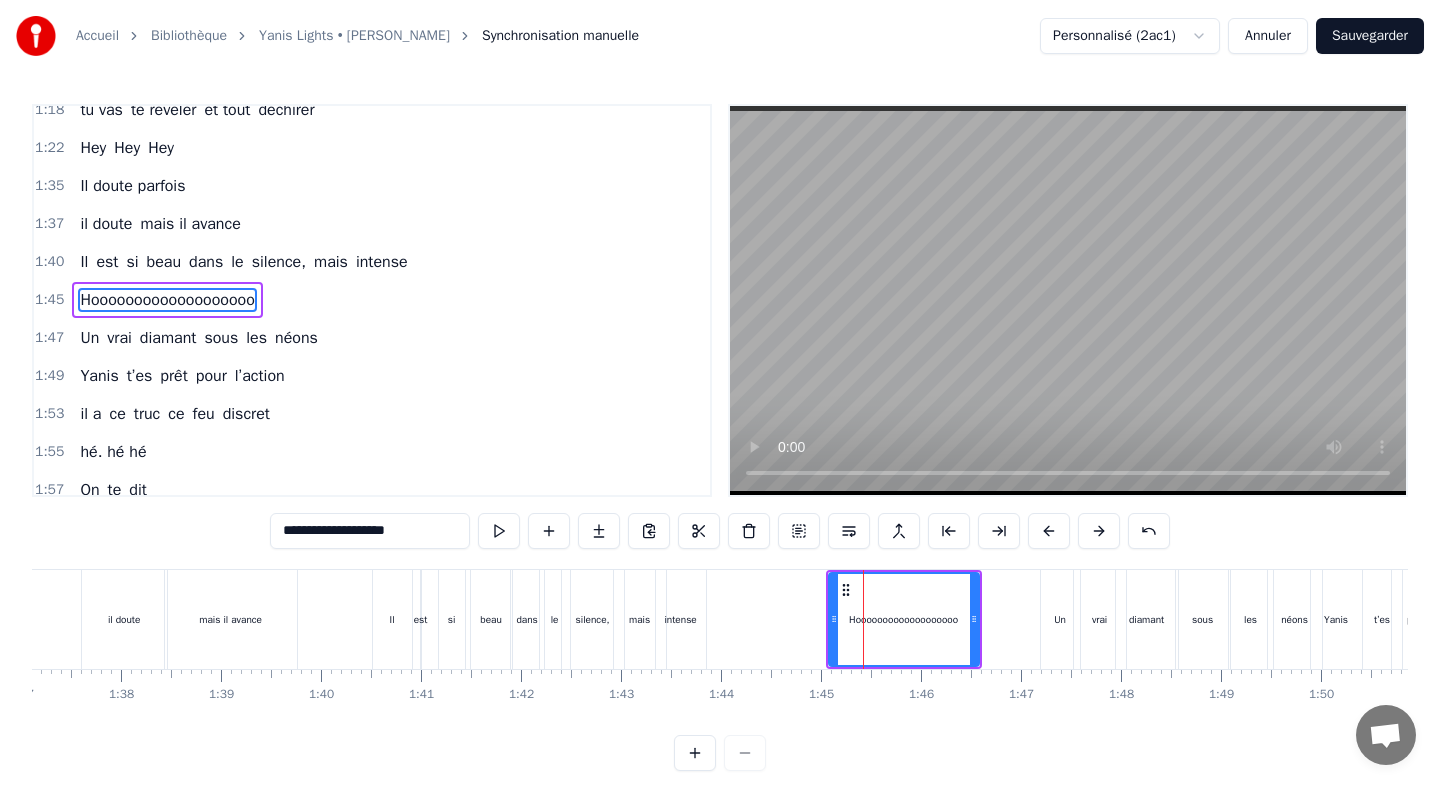 click at bounding box center [1099, 531] 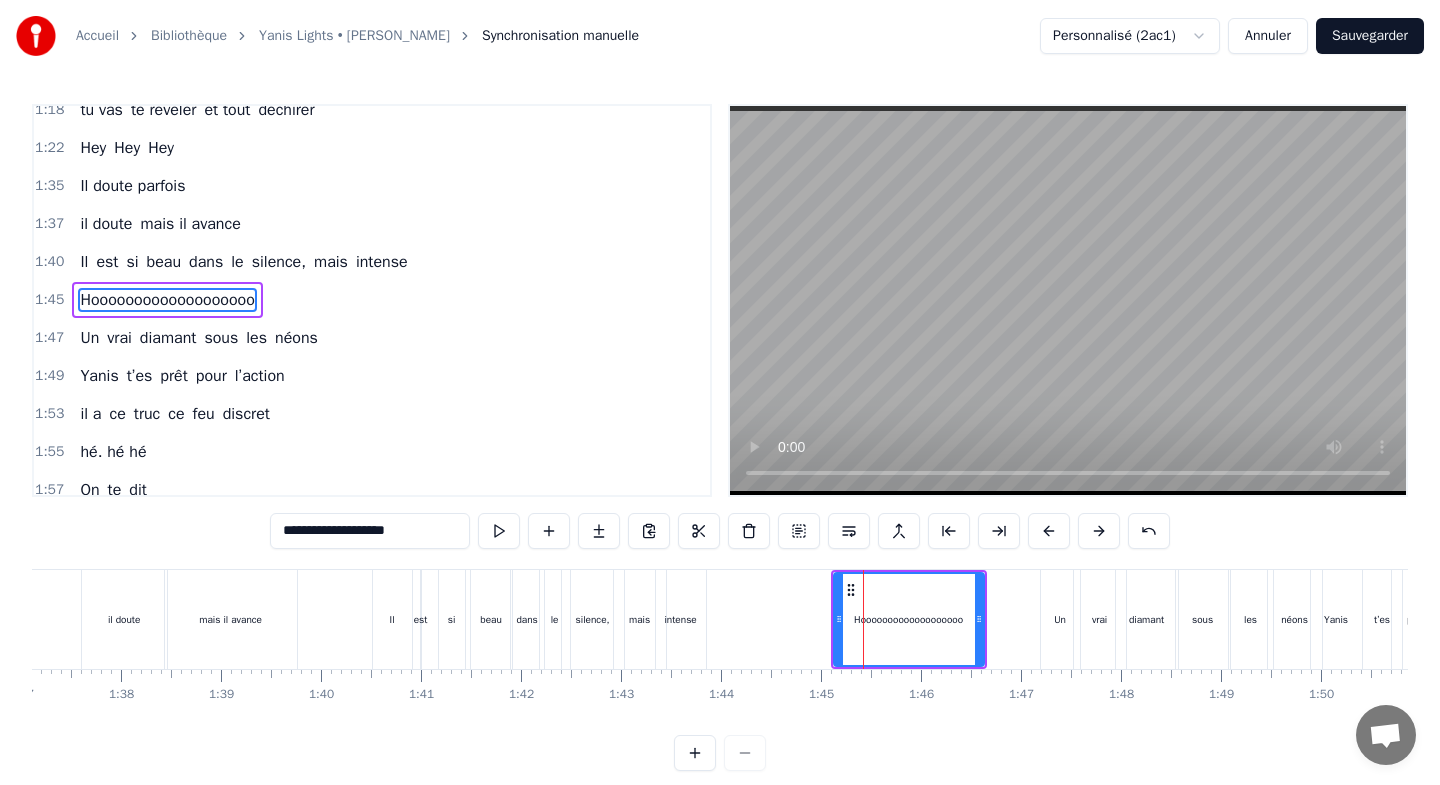 click at bounding box center (1099, 531) 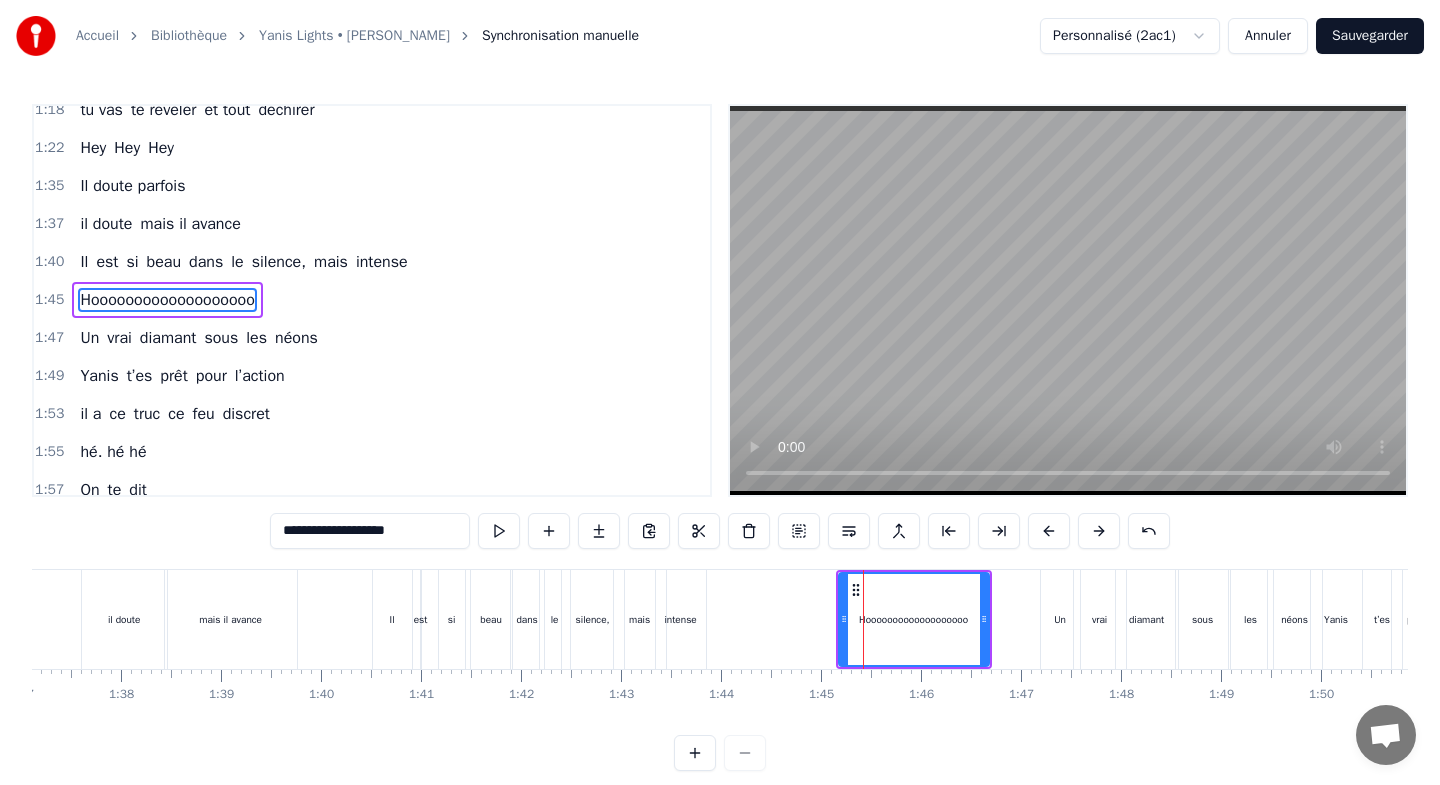 click at bounding box center [1099, 531] 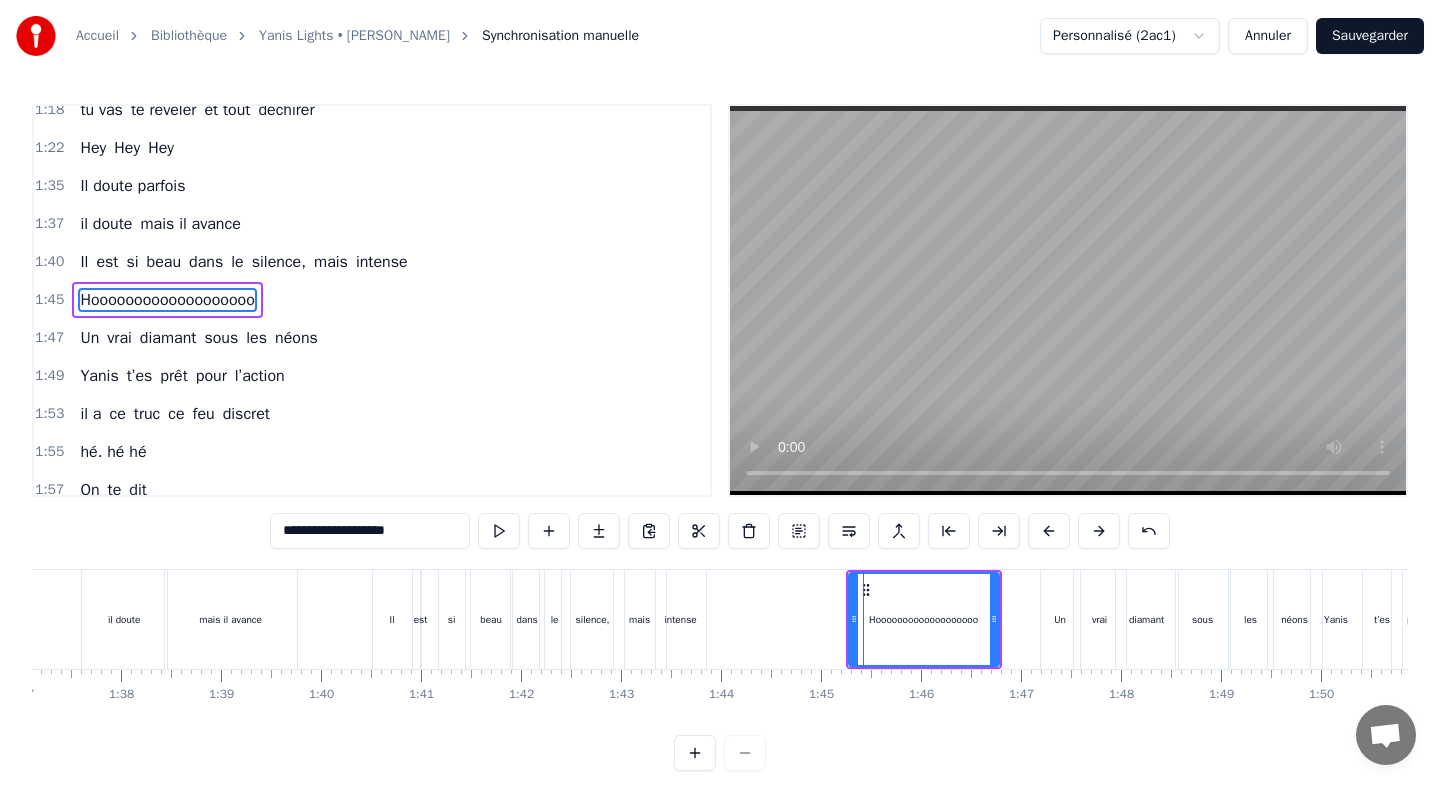 click at bounding box center (1099, 531) 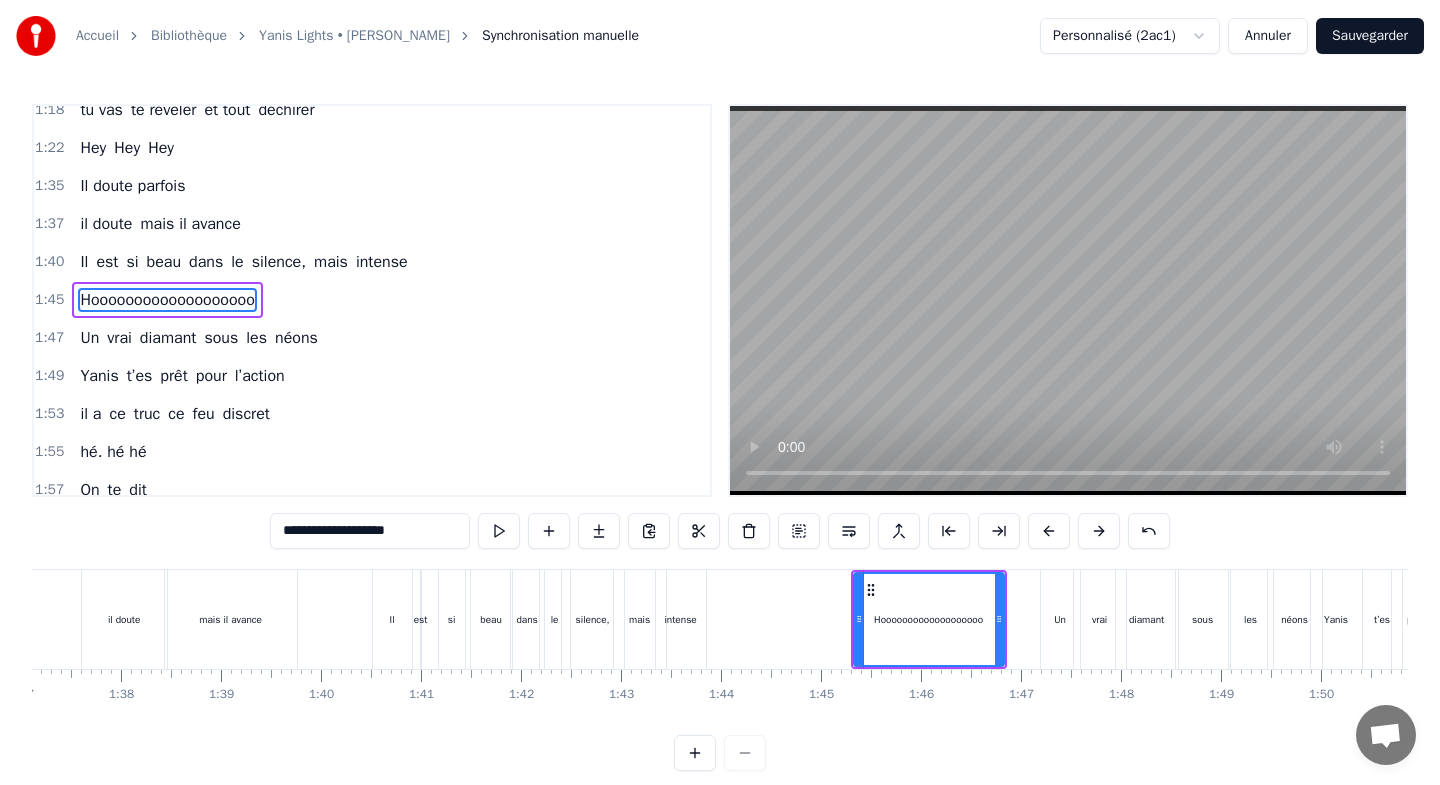 click at bounding box center [1099, 531] 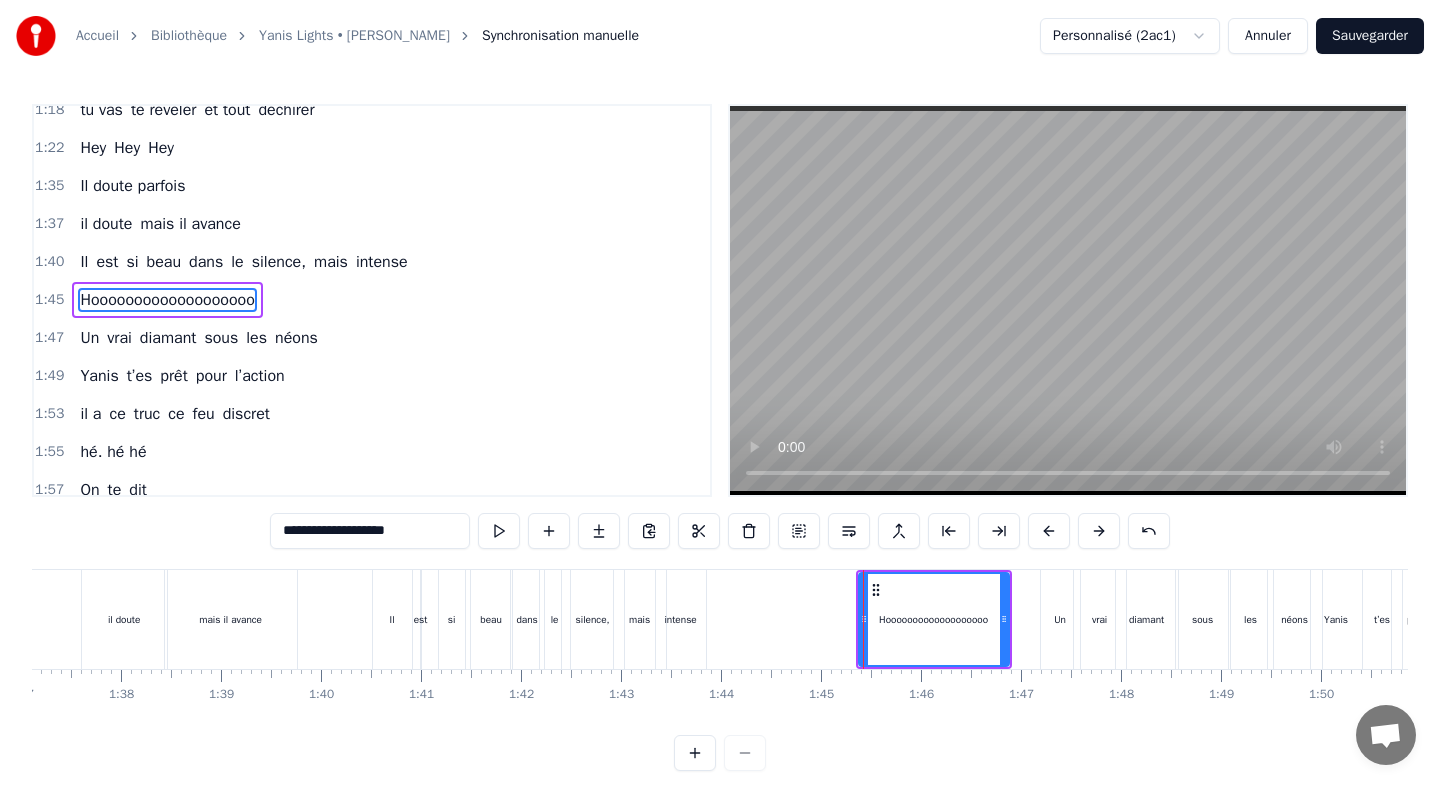 click at bounding box center [1099, 531] 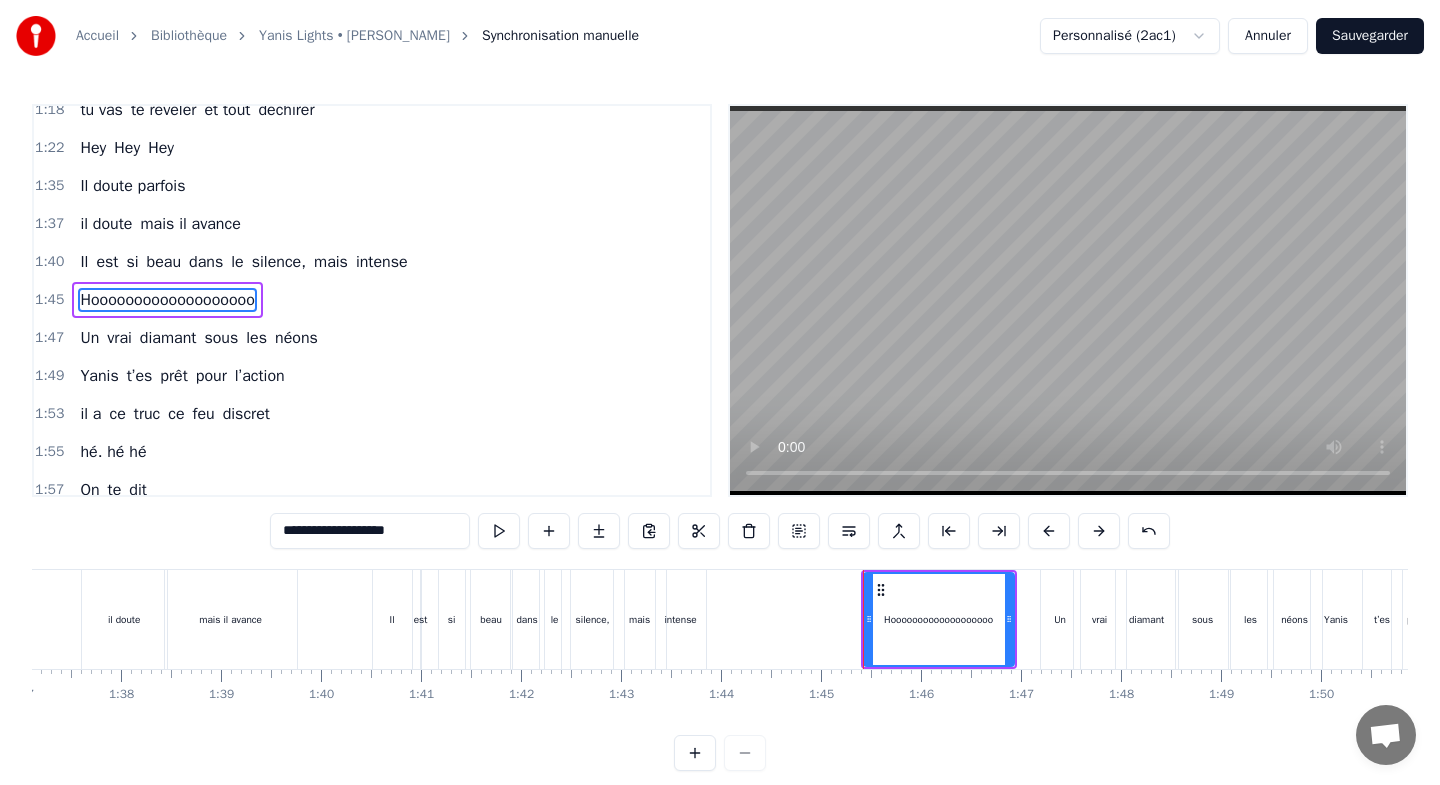 click at bounding box center (1099, 531) 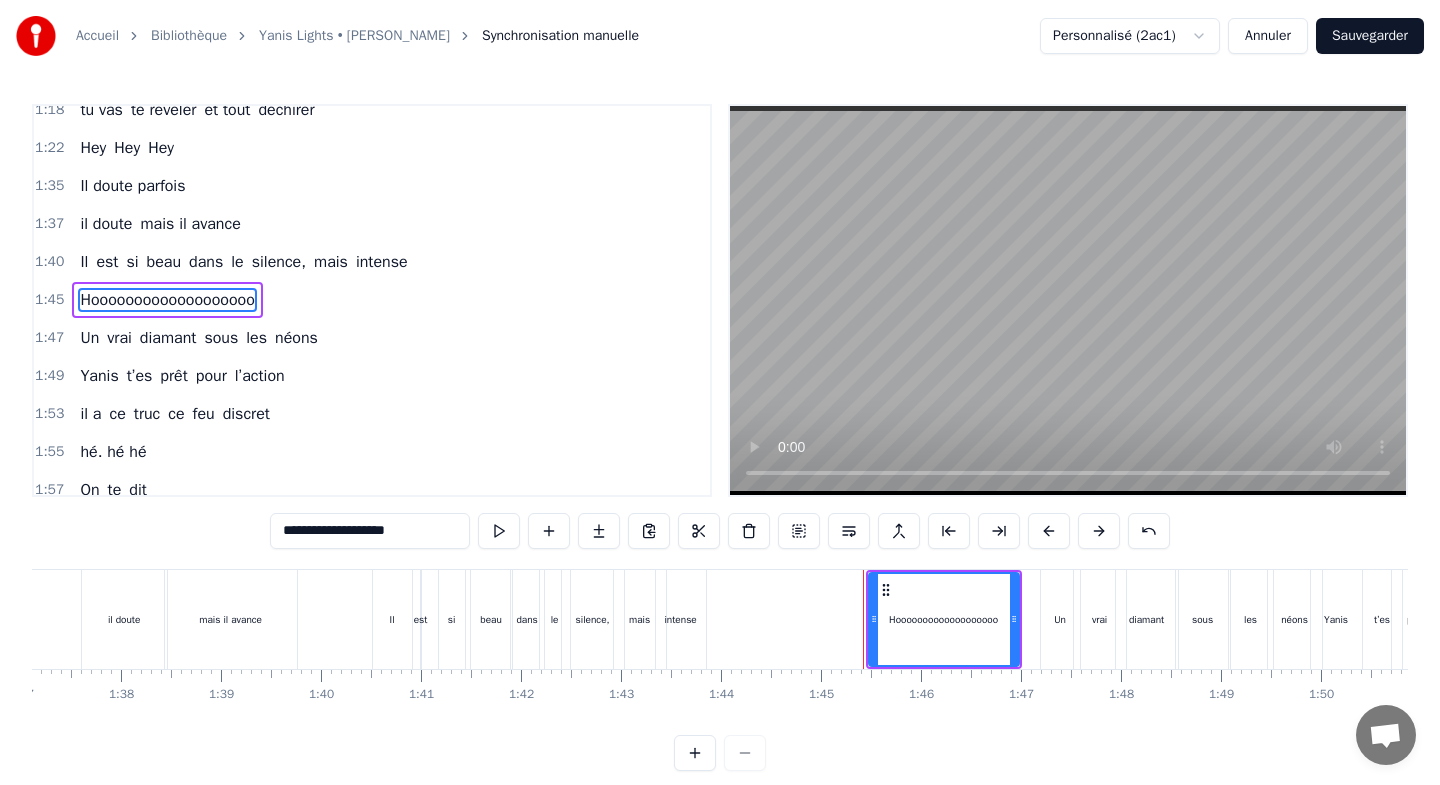 click at bounding box center [1099, 531] 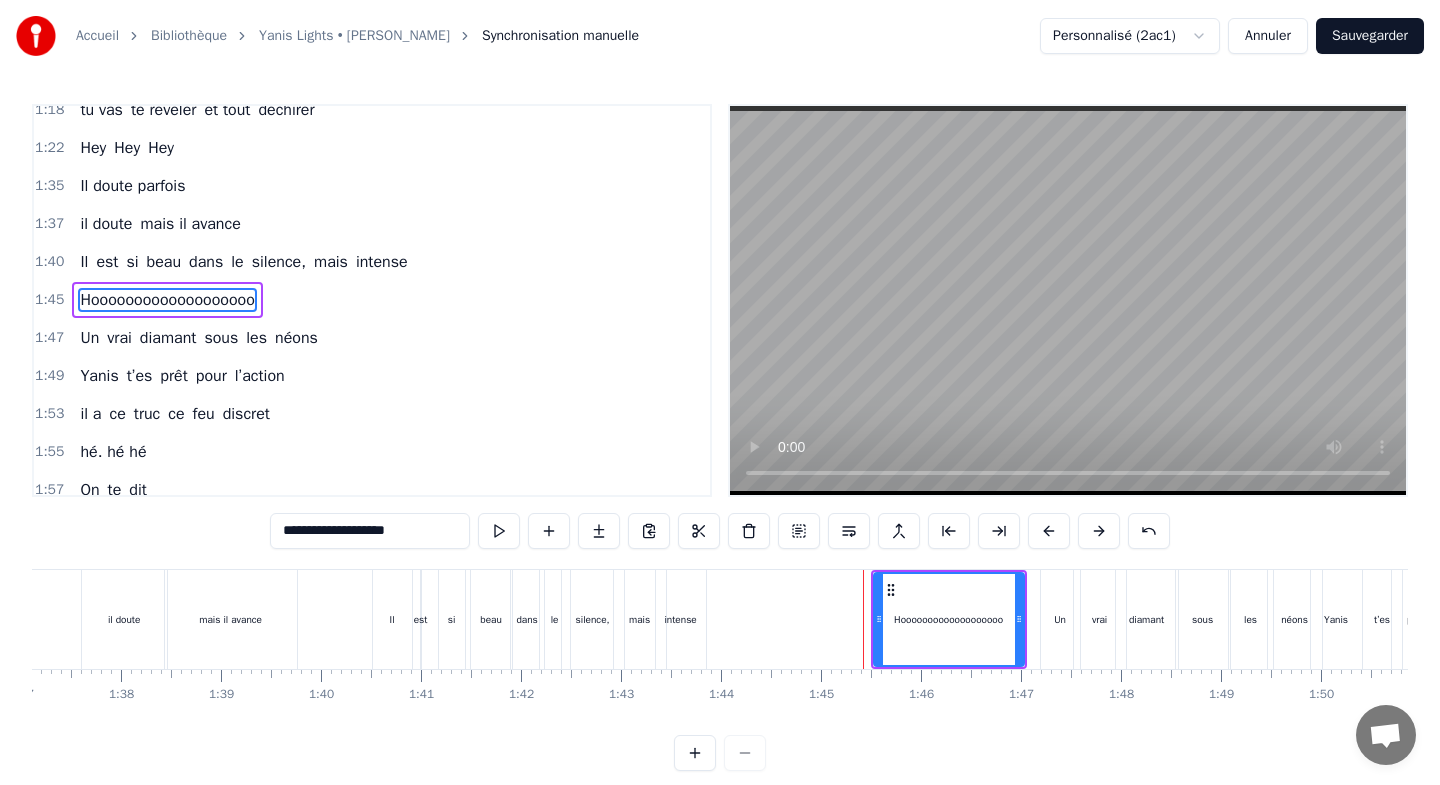 click at bounding box center [1099, 531] 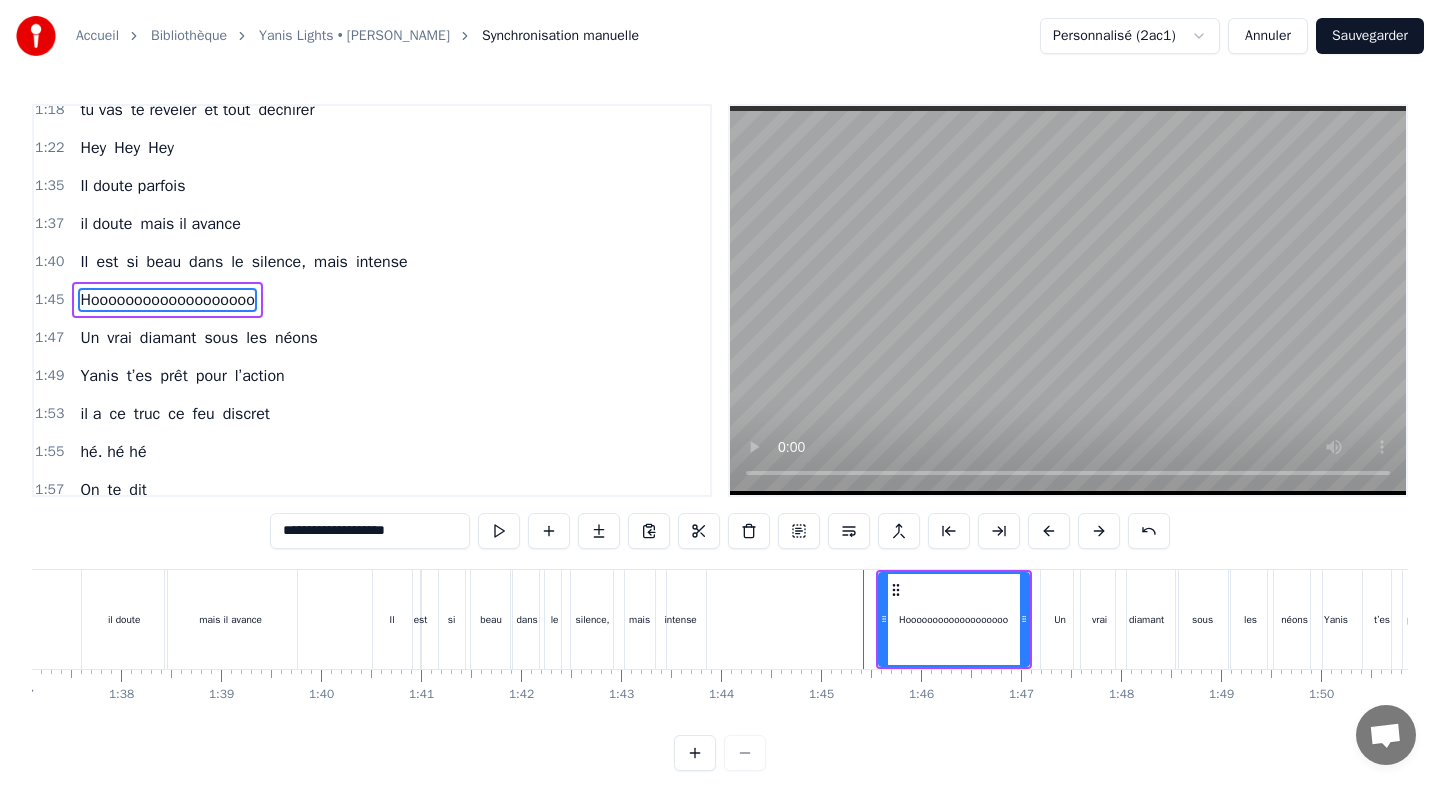click at bounding box center [1099, 531] 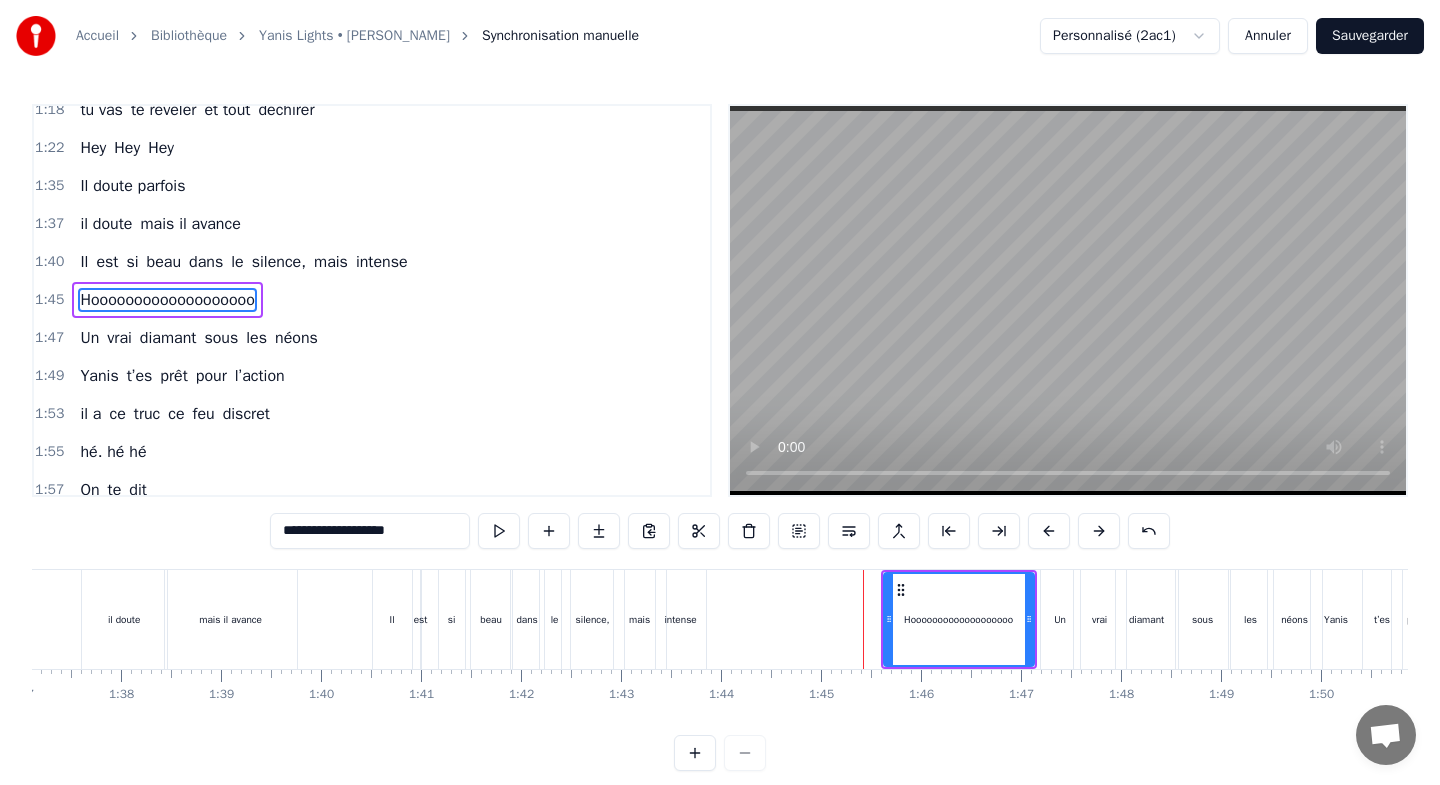 click at bounding box center (1099, 531) 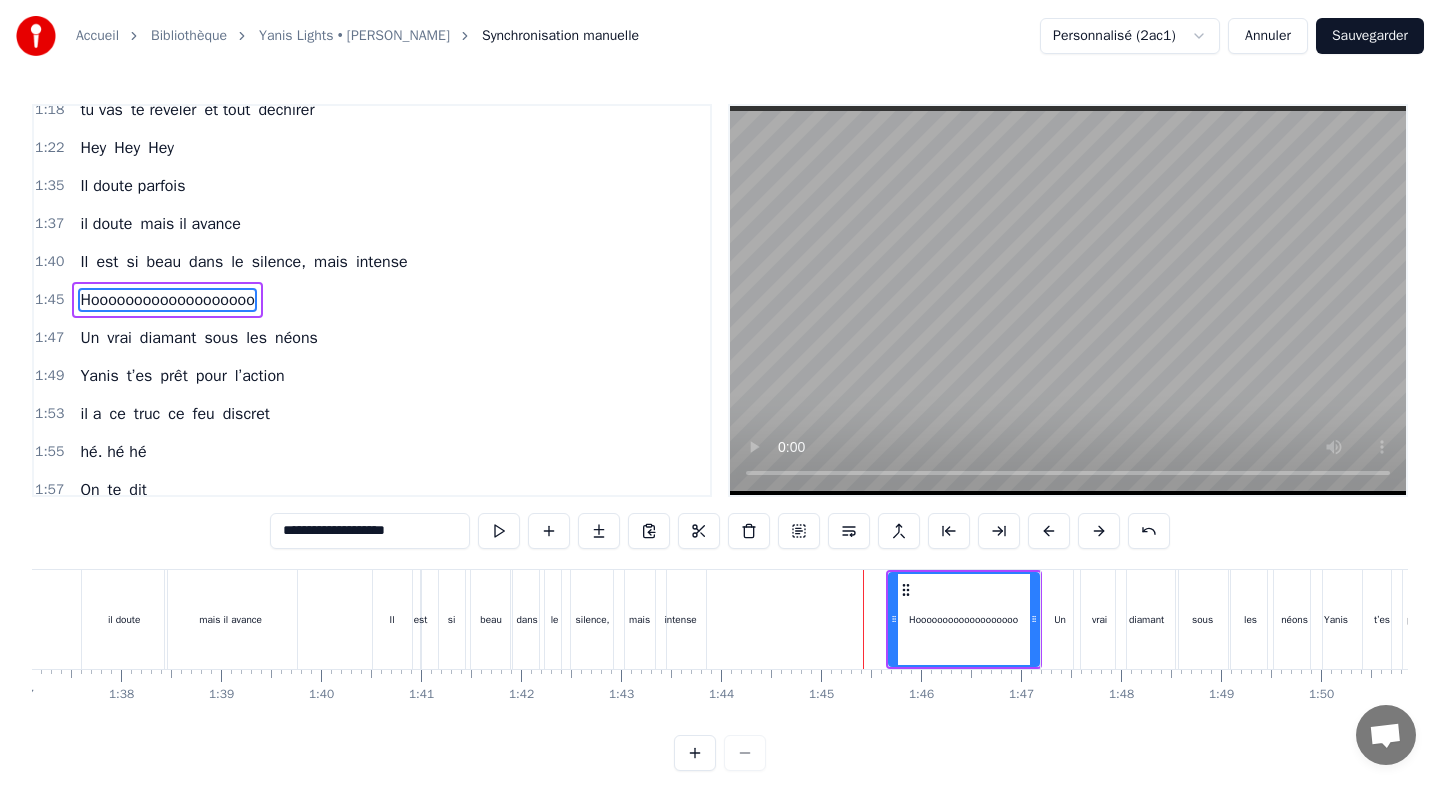 scroll, scrollTop: 0, scrollLeft: 9641, axis: horizontal 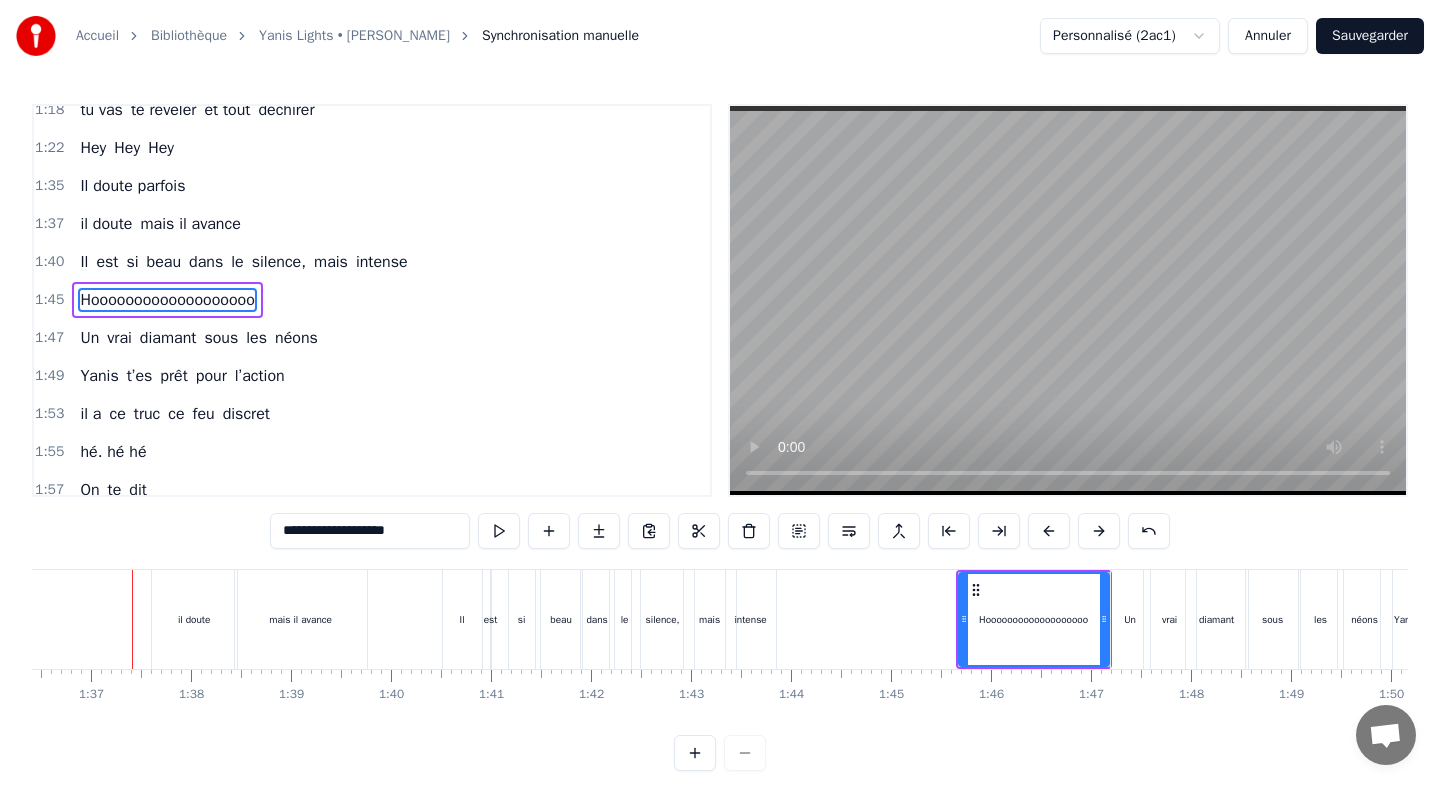 click on "mais il avance" at bounding box center (301, 619) 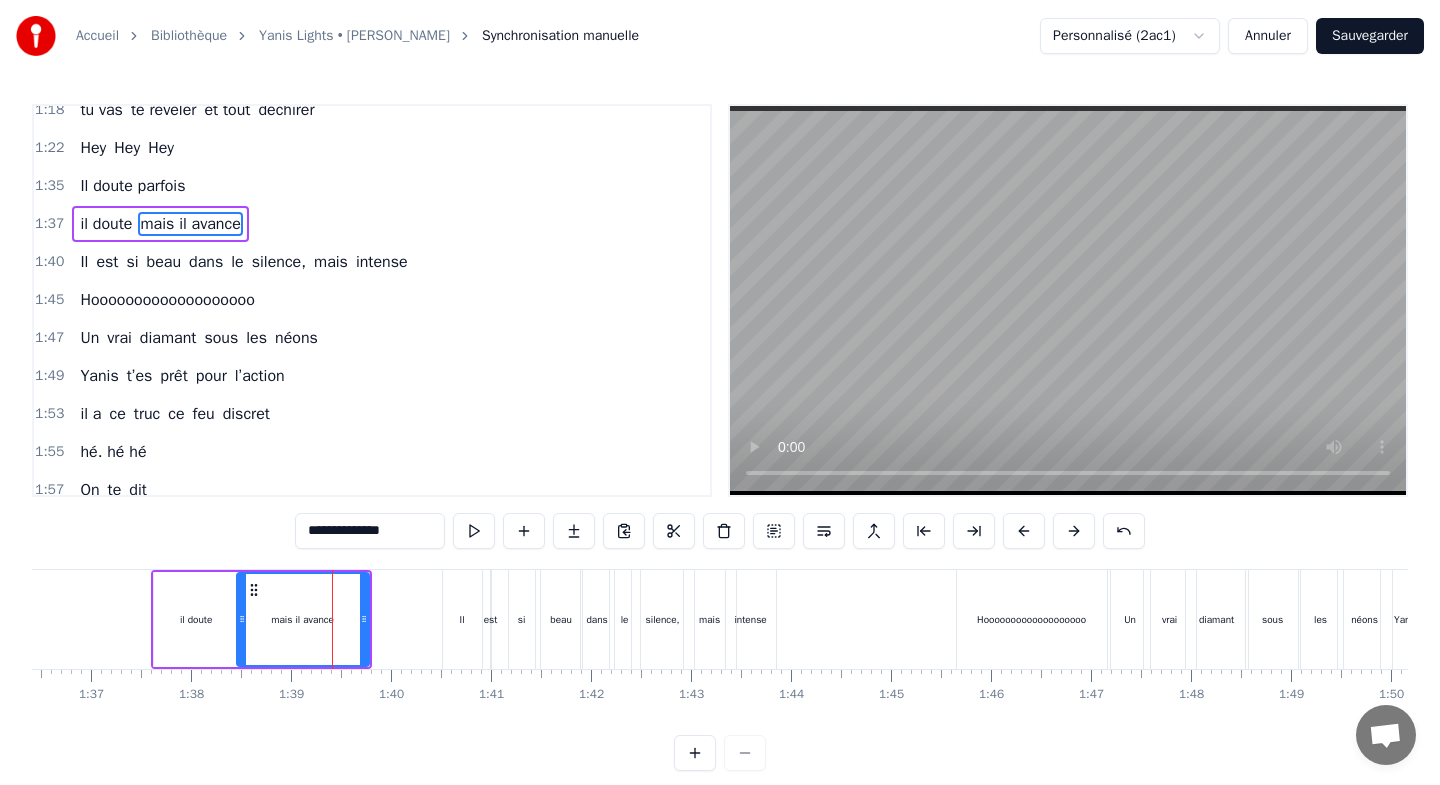 scroll, scrollTop: 509, scrollLeft: 0, axis: vertical 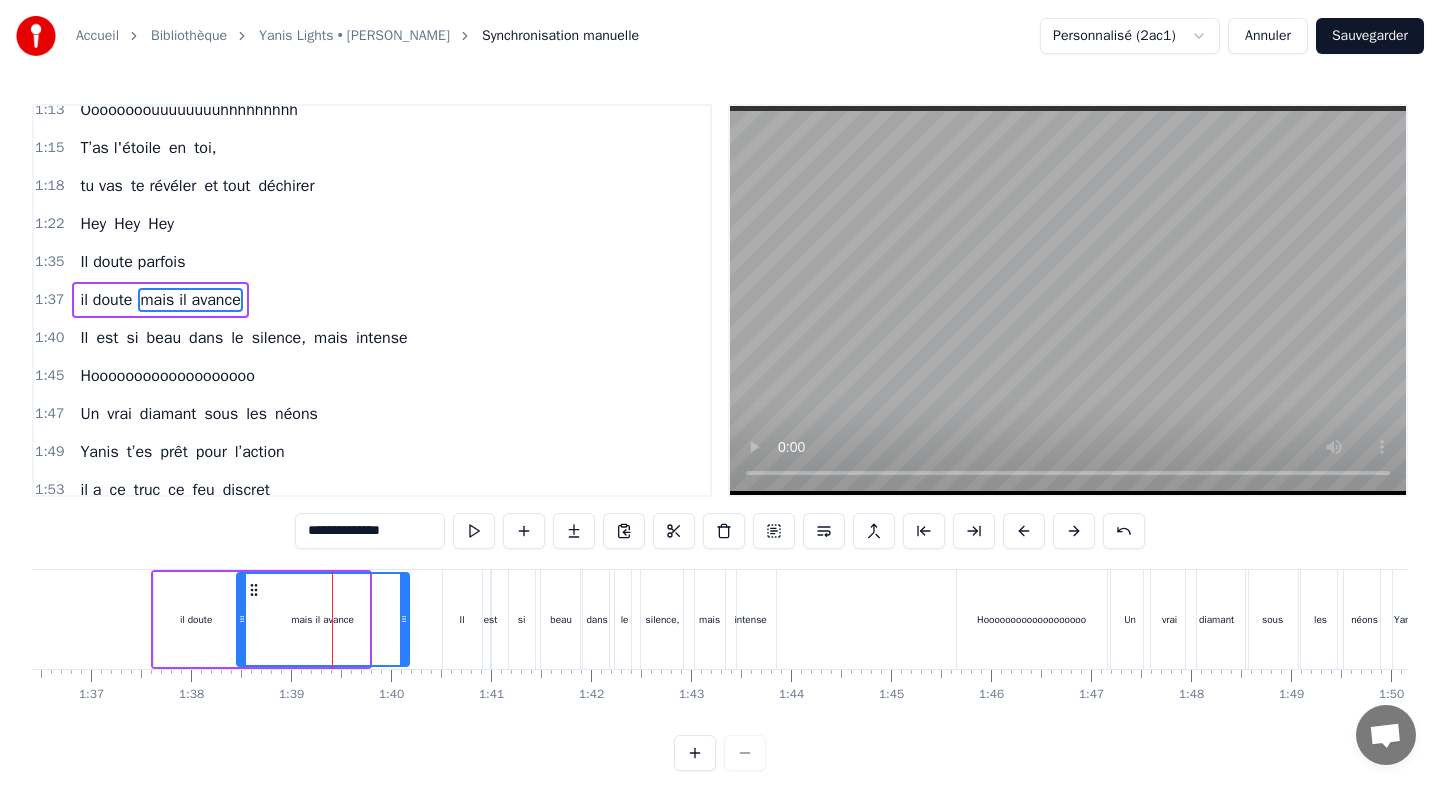 drag, startPoint x: 366, startPoint y: 589, endPoint x: 406, endPoint y: 592, distance: 40.112343 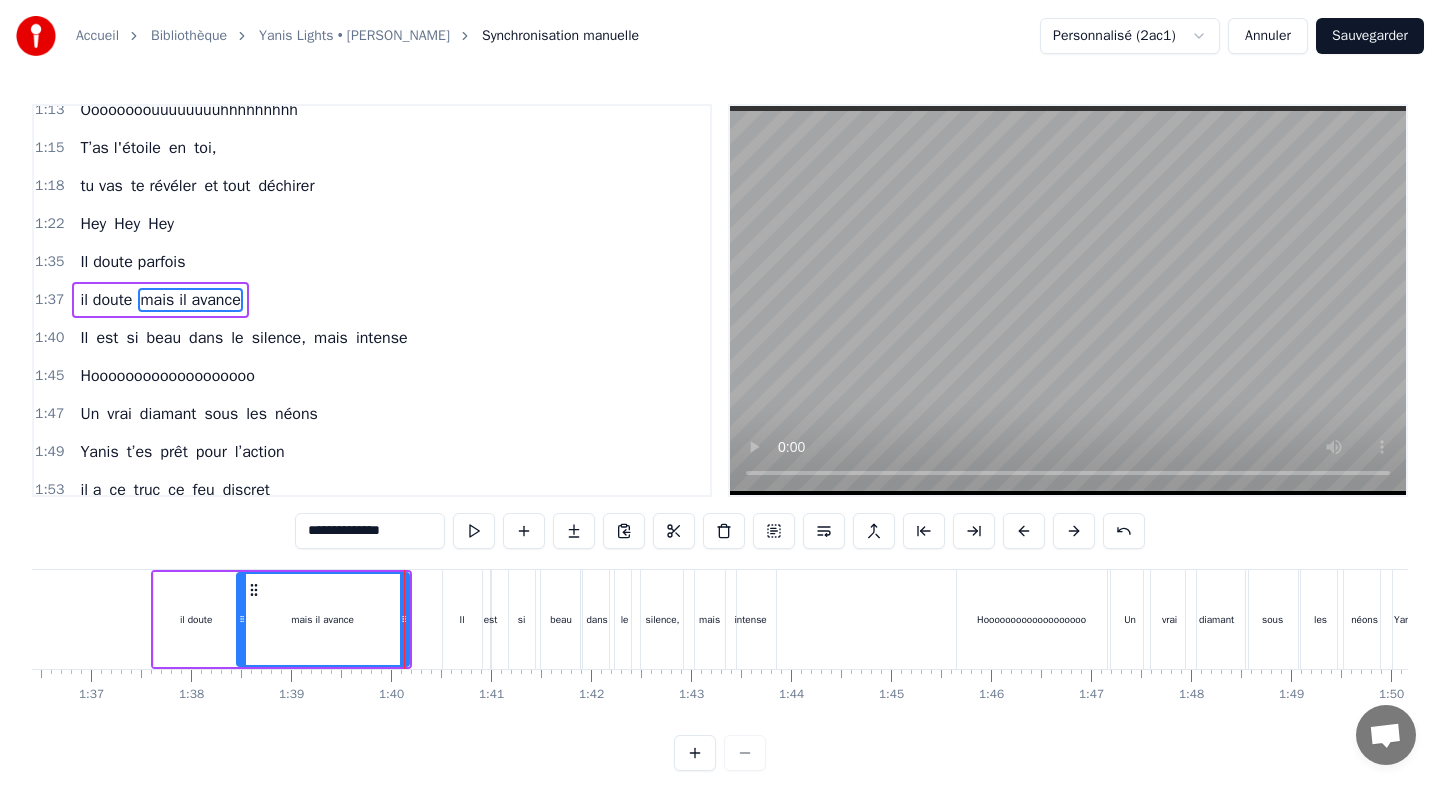 click on "Il" at bounding box center [462, 619] 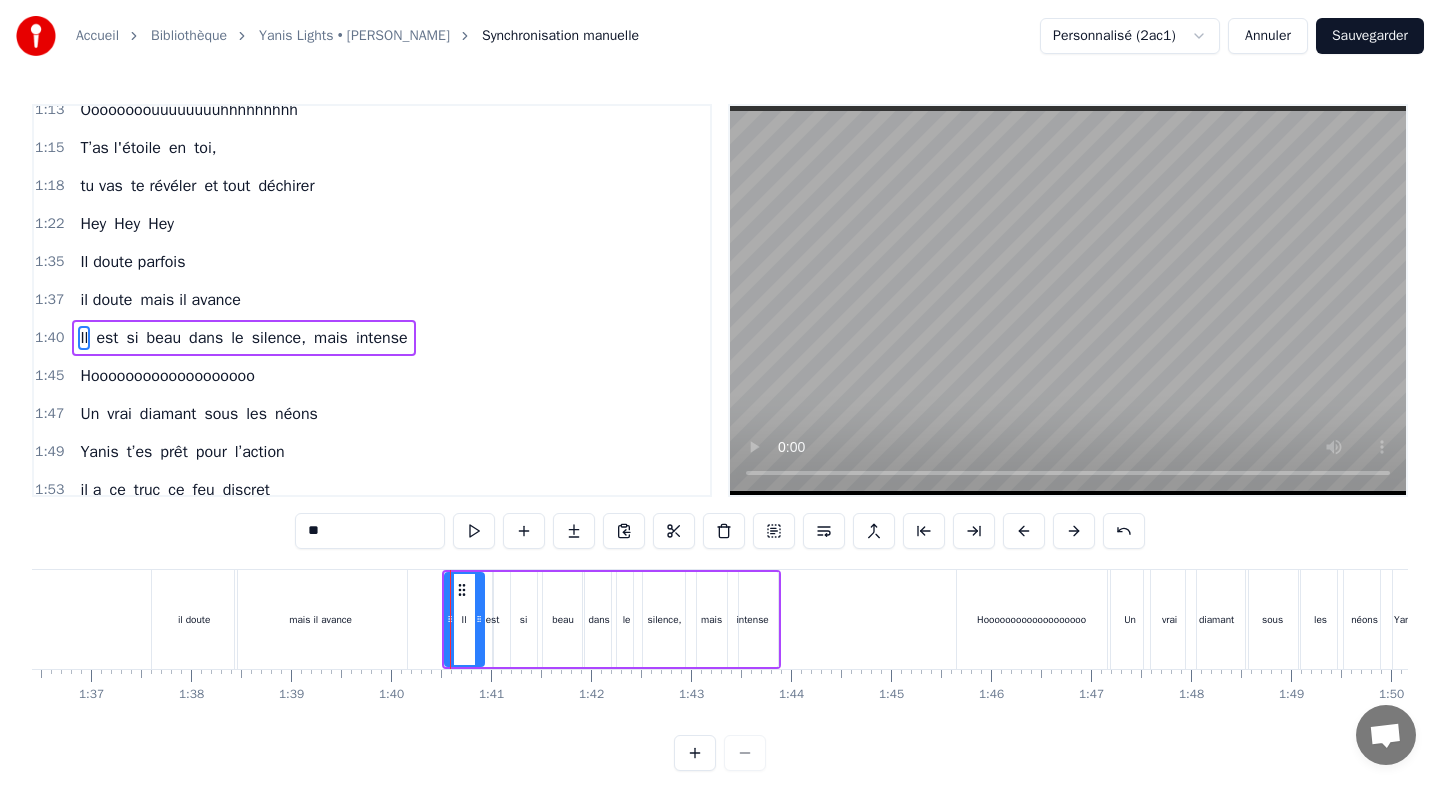 scroll, scrollTop: 547, scrollLeft: 0, axis: vertical 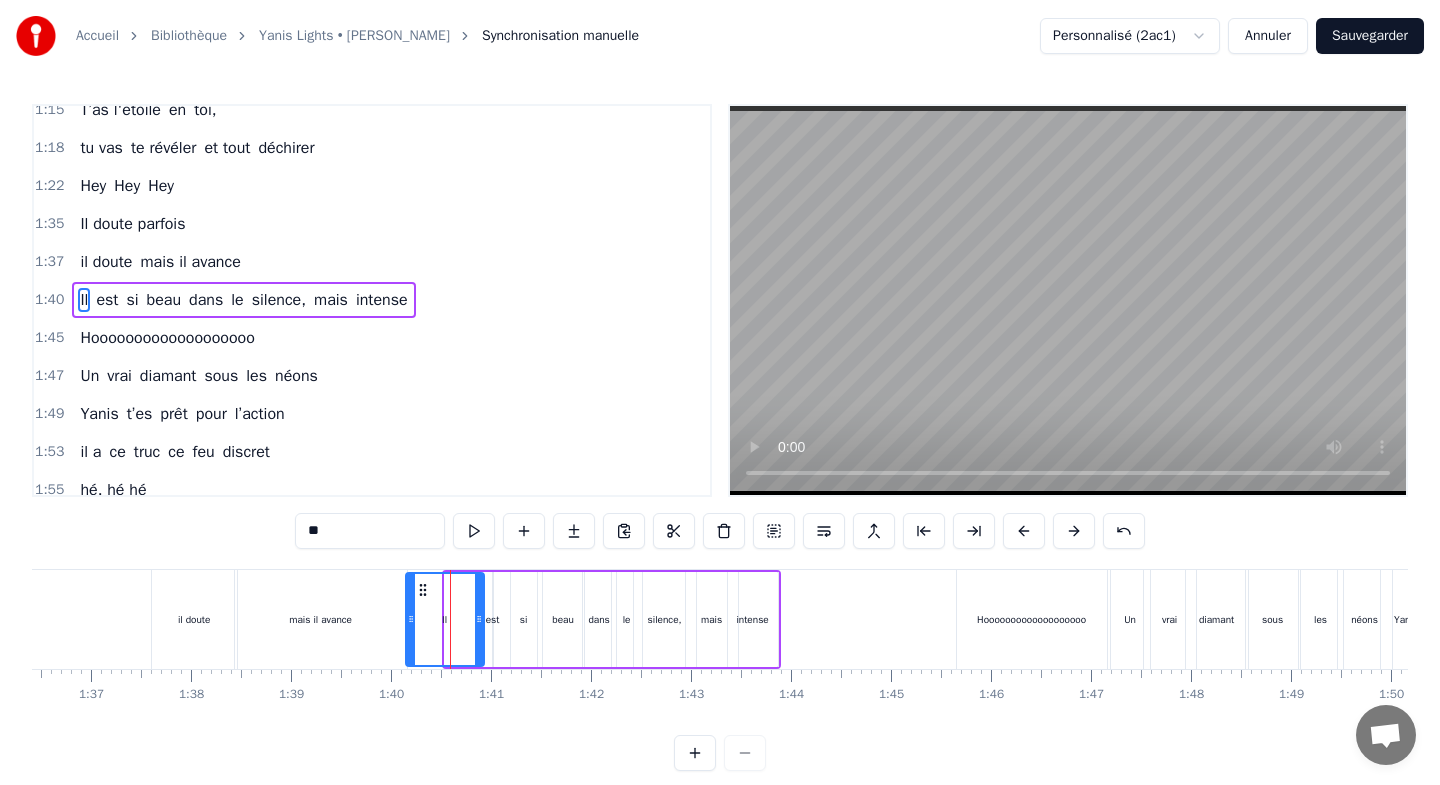 drag, startPoint x: 447, startPoint y: 593, endPoint x: 408, endPoint y: 589, distance: 39.20459 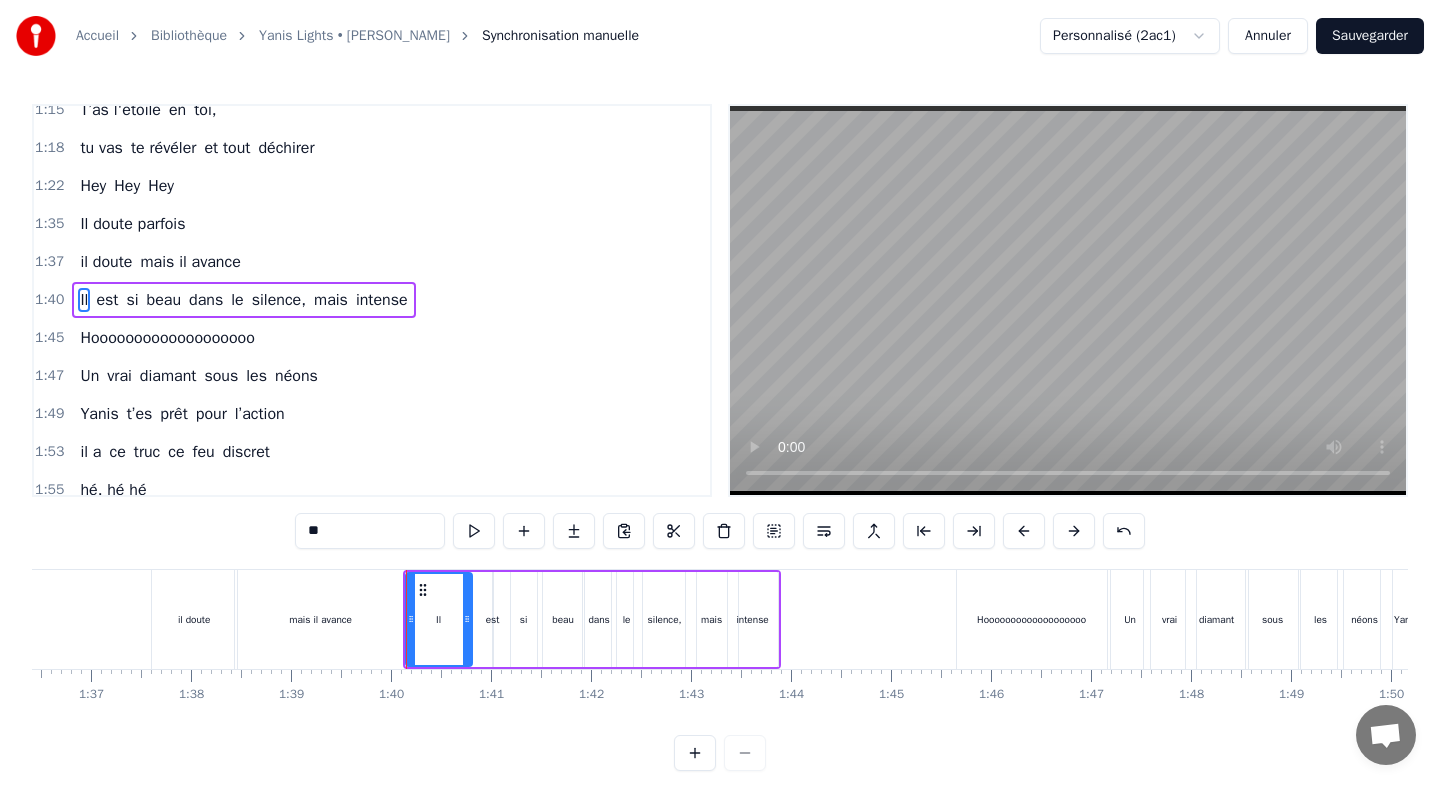 drag, startPoint x: 476, startPoint y: 590, endPoint x: 464, endPoint y: 591, distance: 12.0415945 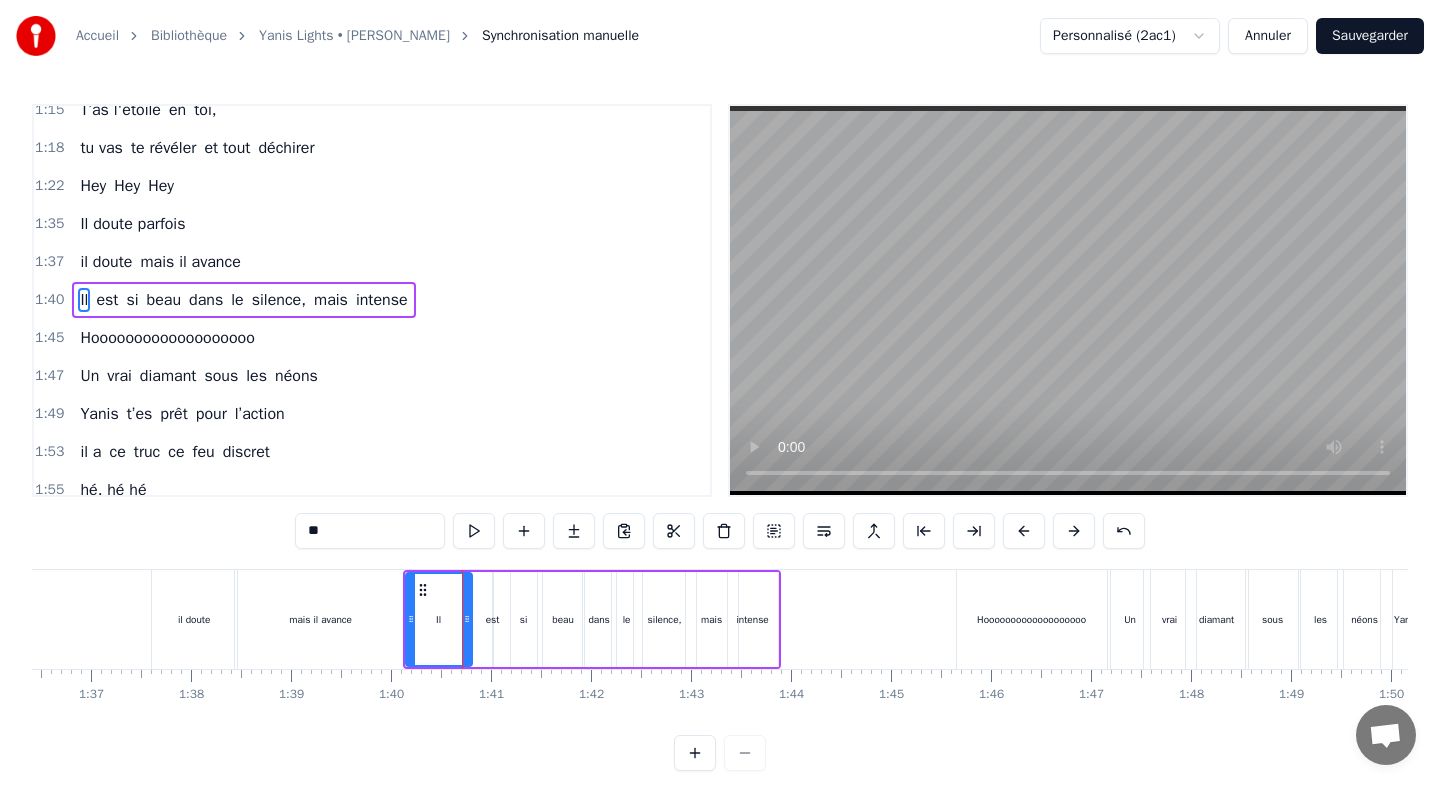 click on "est" at bounding box center (493, 619) 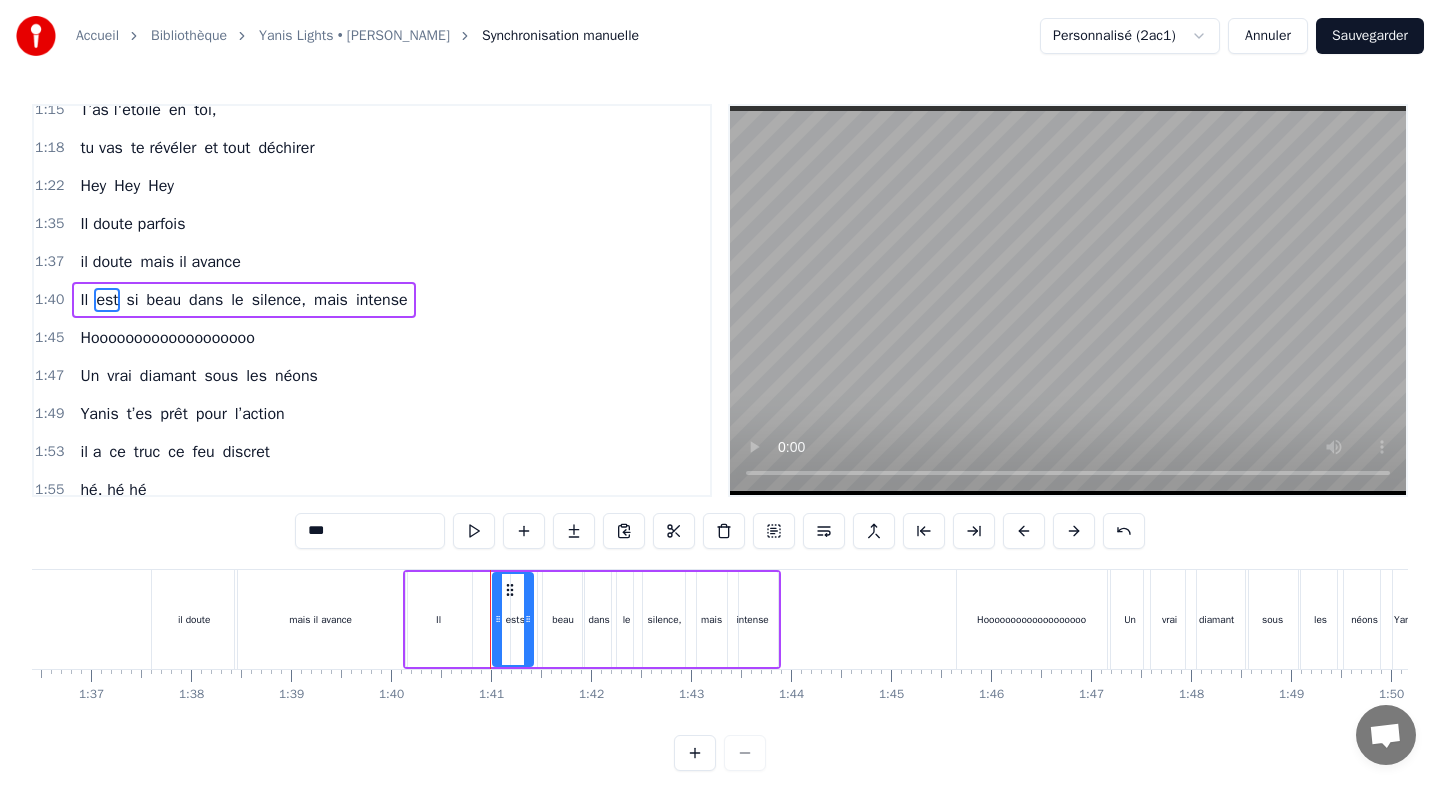 drag, startPoint x: 488, startPoint y: 594, endPoint x: 531, endPoint y: 594, distance: 43 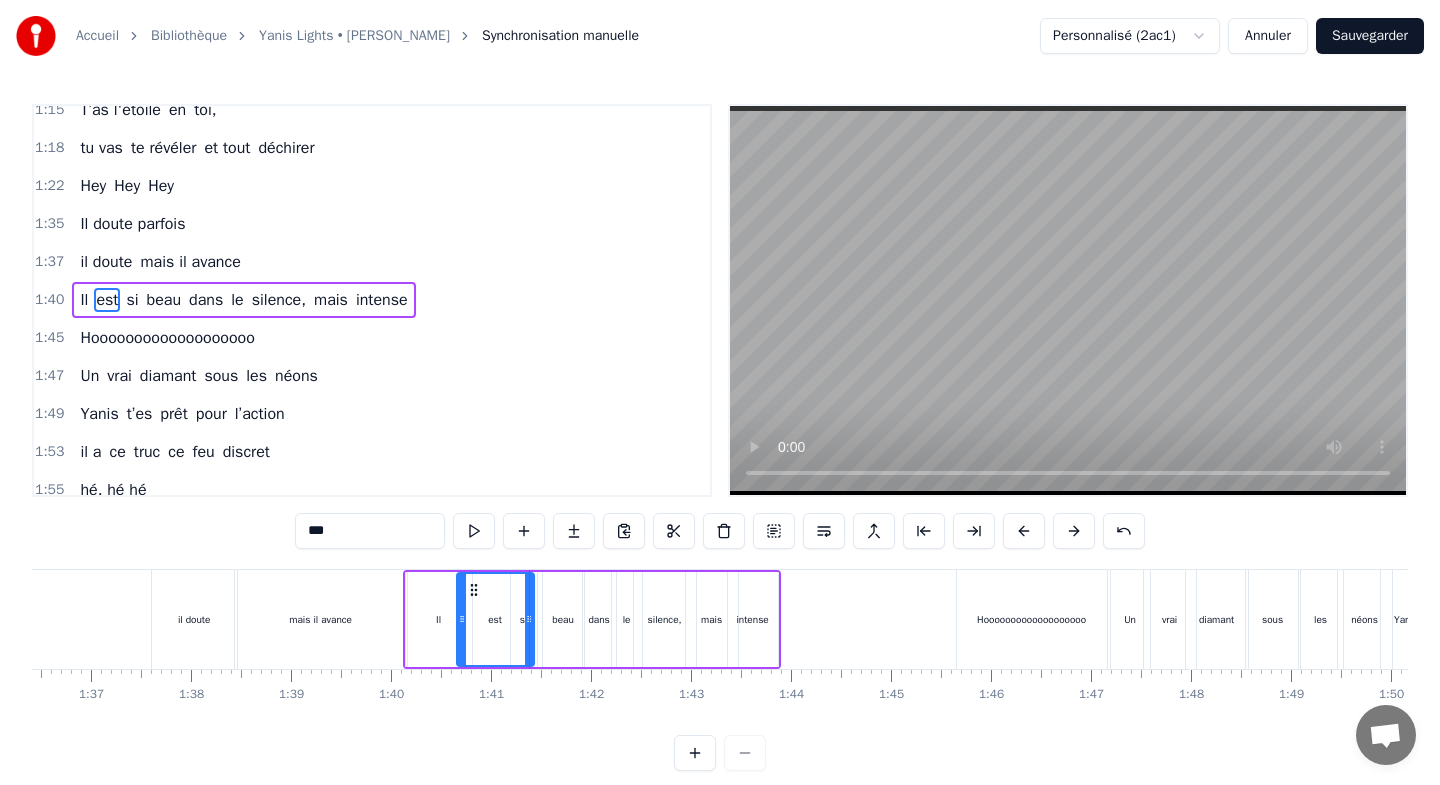 drag, startPoint x: 496, startPoint y: 594, endPoint x: 460, endPoint y: 595, distance: 36.013885 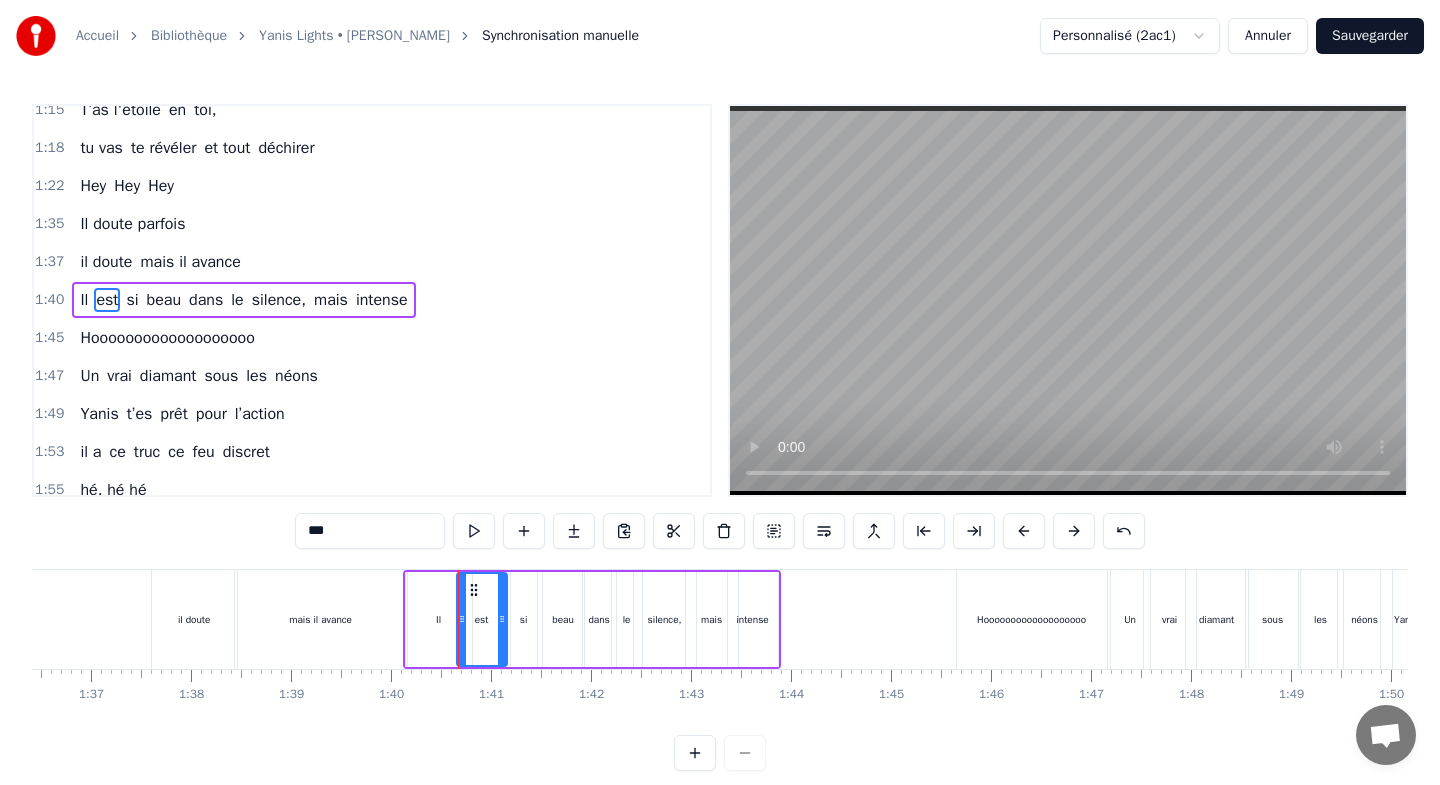 drag, startPoint x: 526, startPoint y: 596, endPoint x: 499, endPoint y: 597, distance: 27.018513 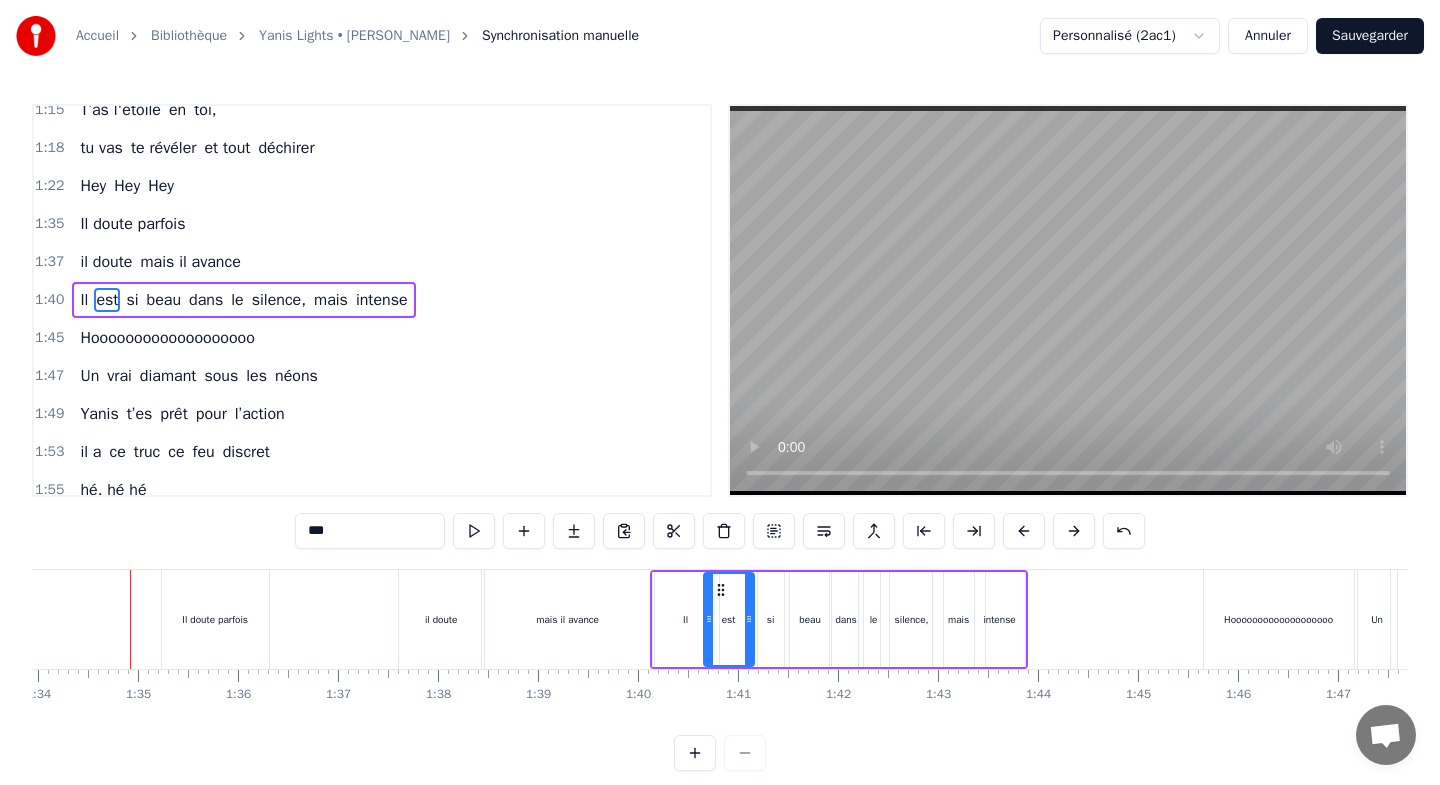 scroll, scrollTop: 0, scrollLeft: 9392, axis: horizontal 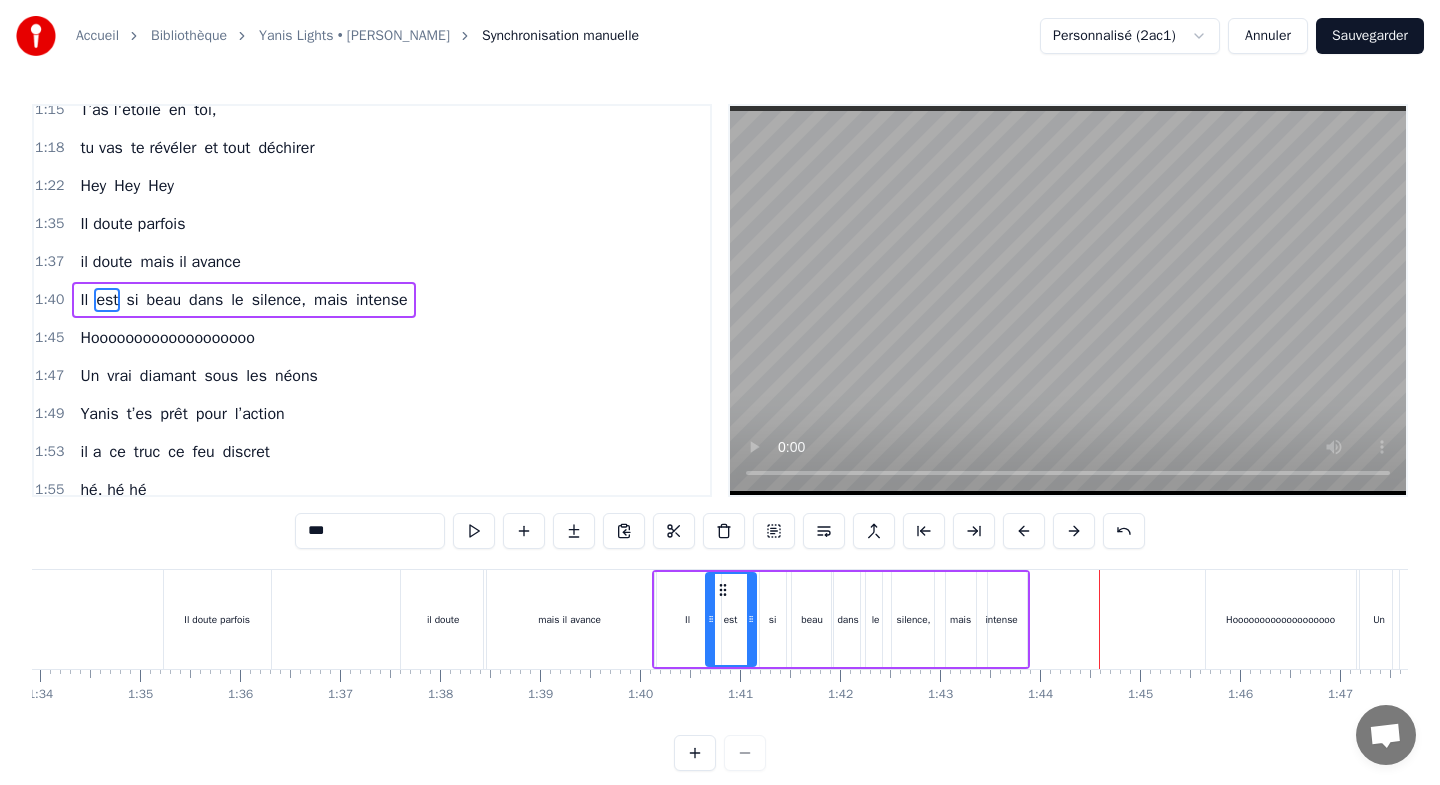 click on "Hooooooooooooooooooo" at bounding box center [1281, 619] 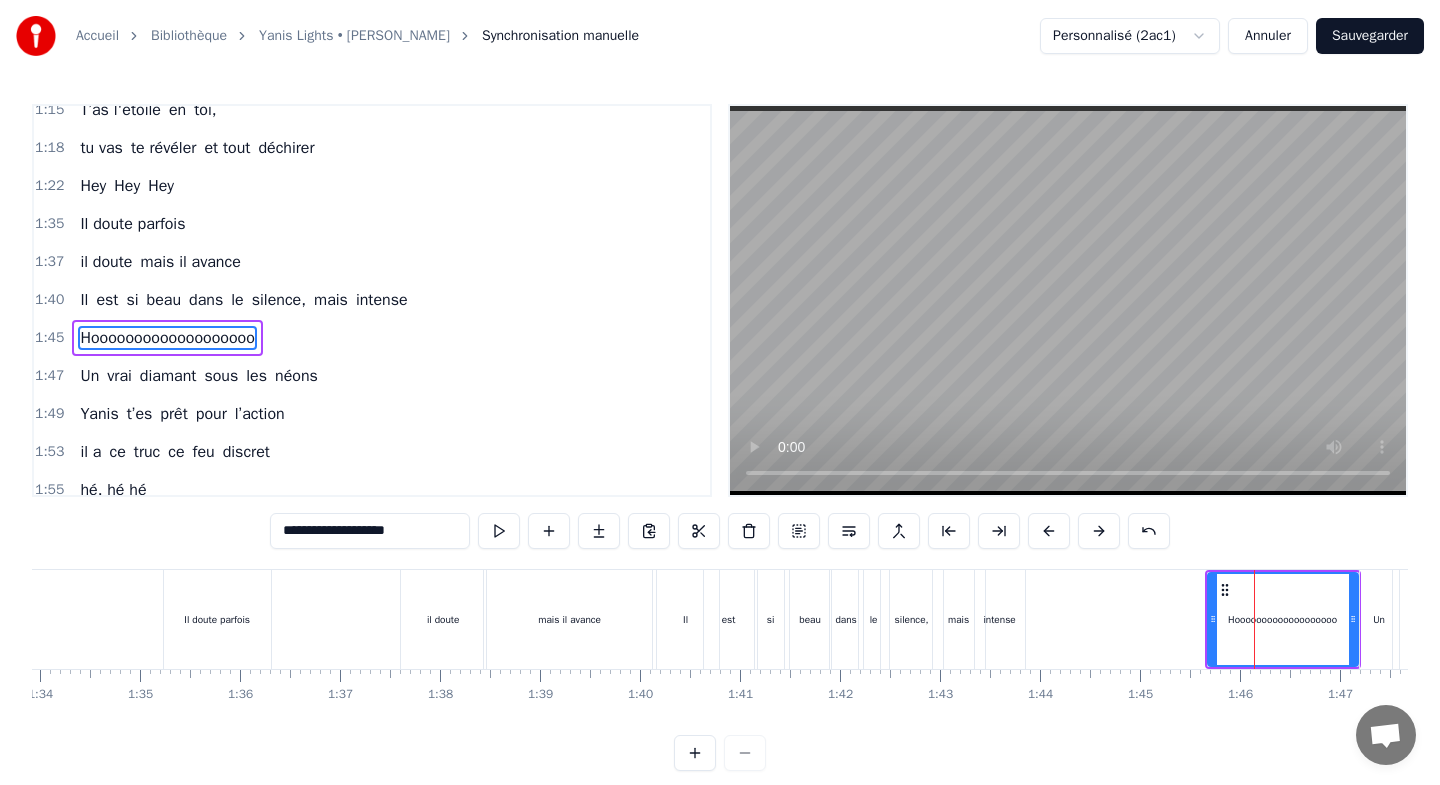 scroll, scrollTop: 585, scrollLeft: 0, axis: vertical 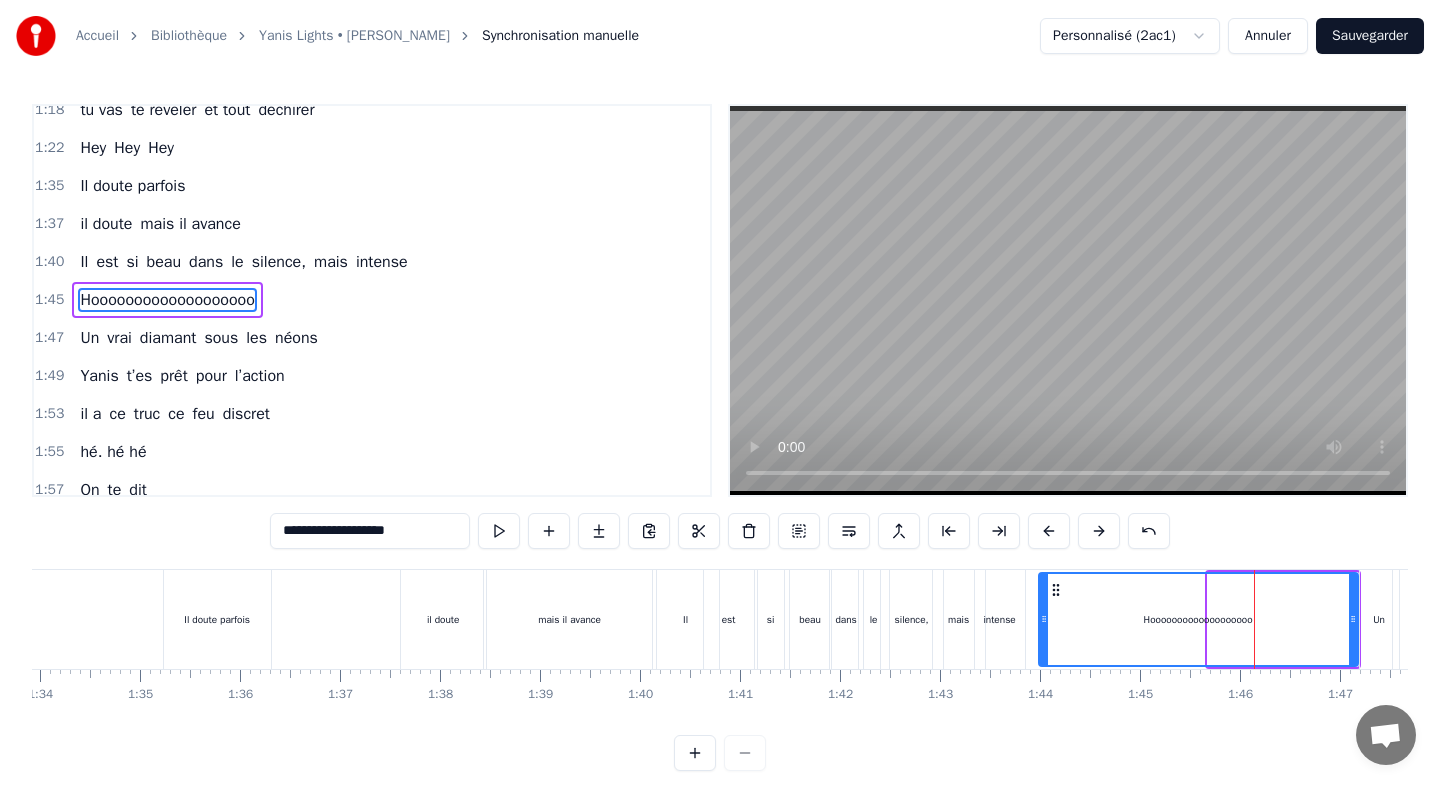 drag, startPoint x: 1212, startPoint y: 590, endPoint x: 1043, endPoint y: 595, distance: 169.07394 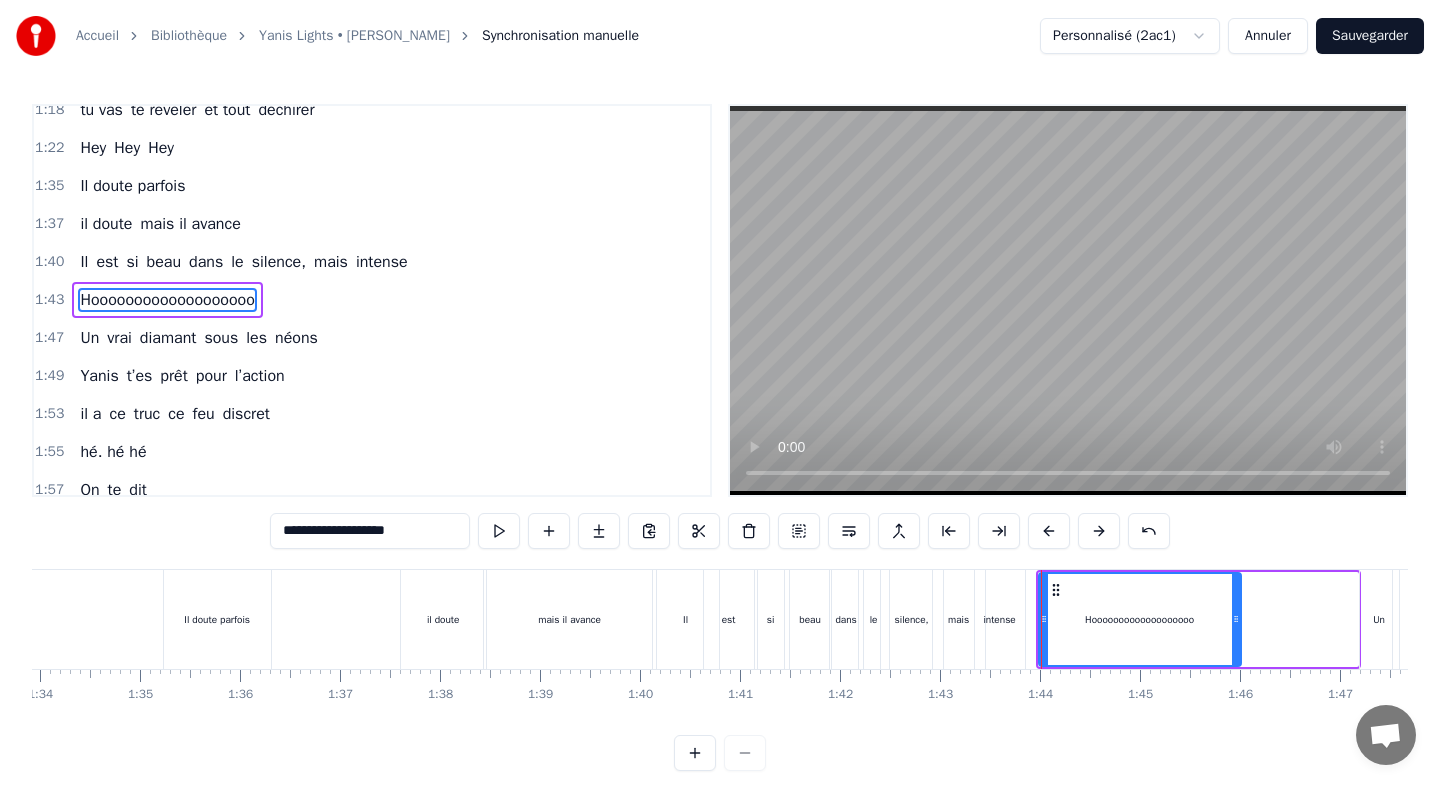 drag, startPoint x: 1352, startPoint y: 593, endPoint x: 1235, endPoint y: 595, distance: 117.01709 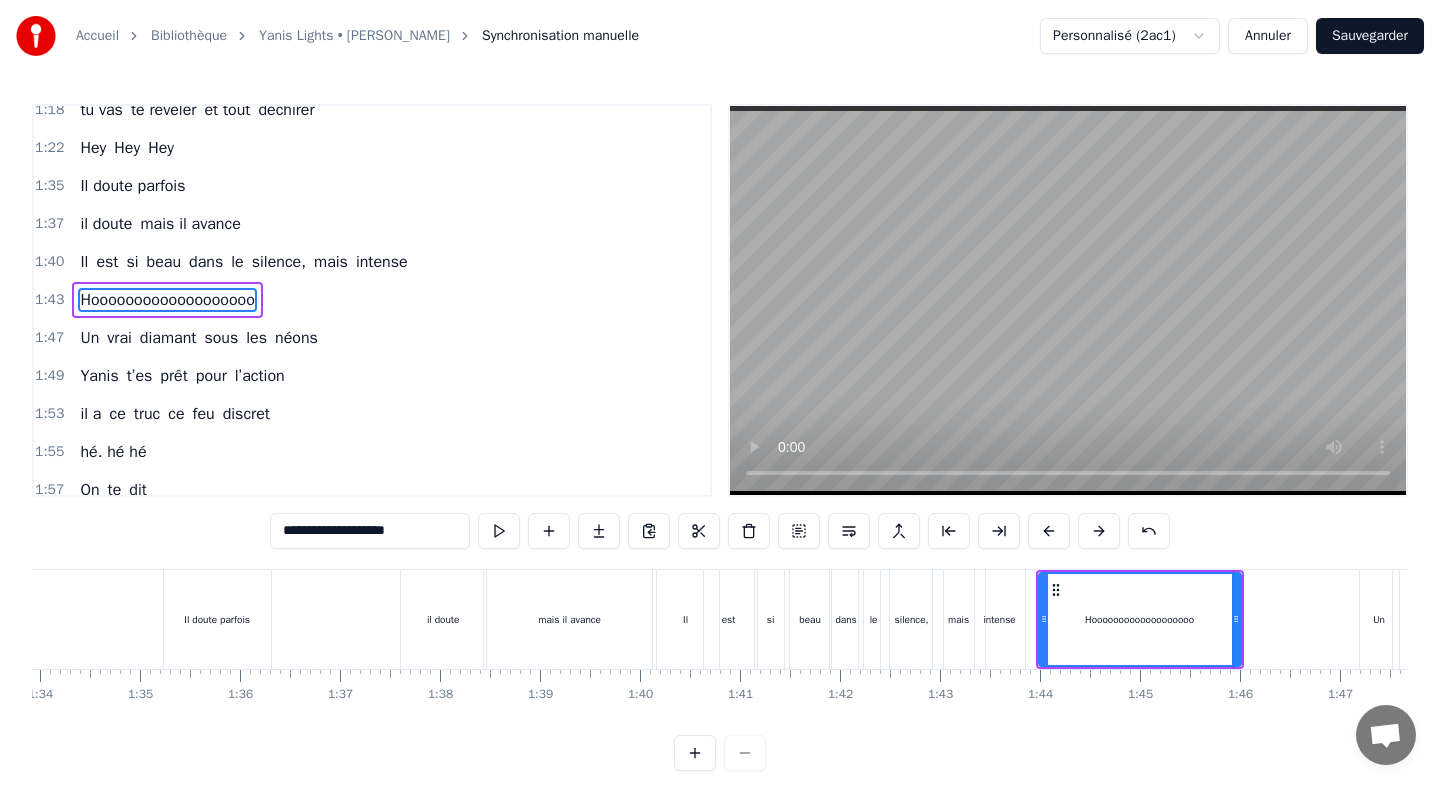 click on "Un" at bounding box center (1379, 619) 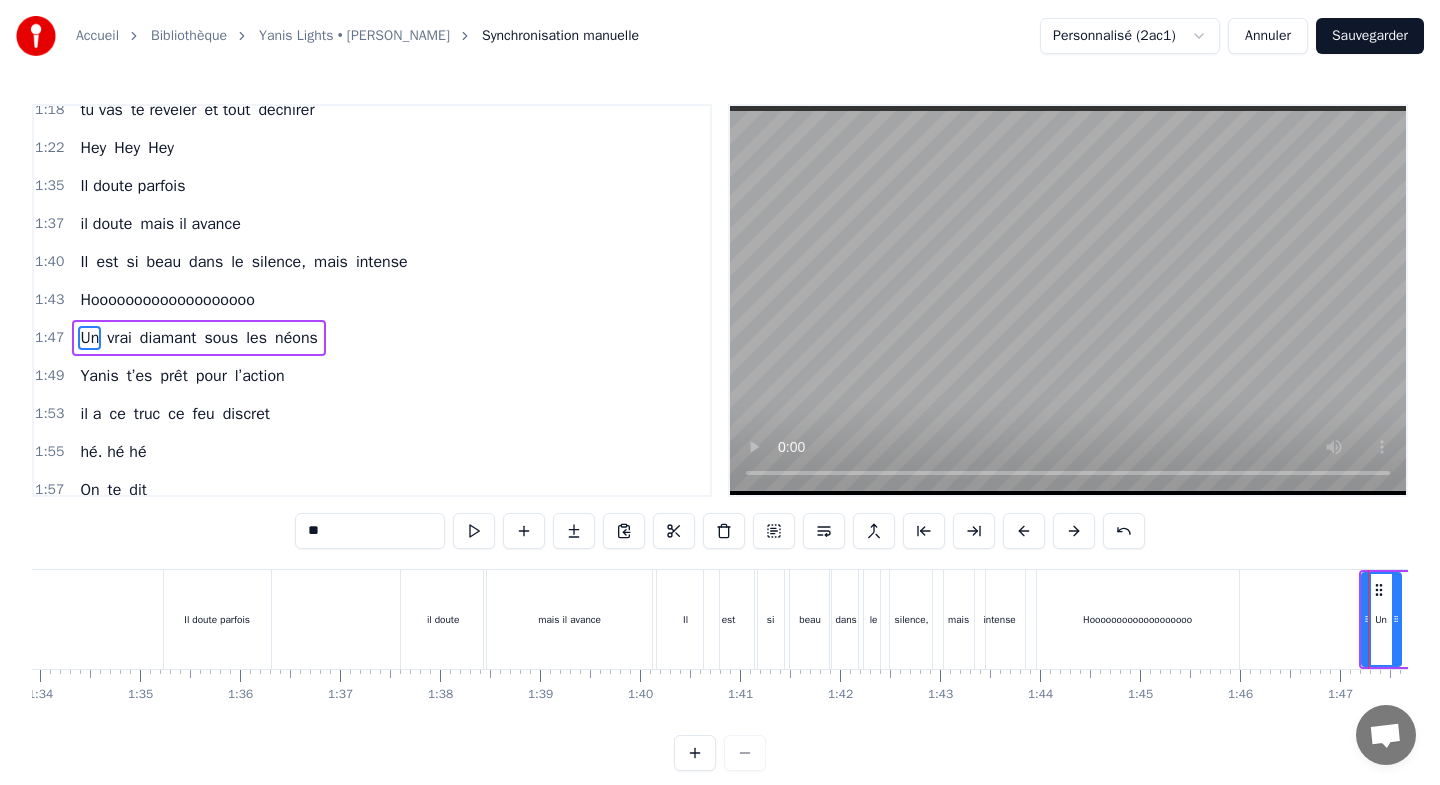scroll, scrollTop: 623, scrollLeft: 0, axis: vertical 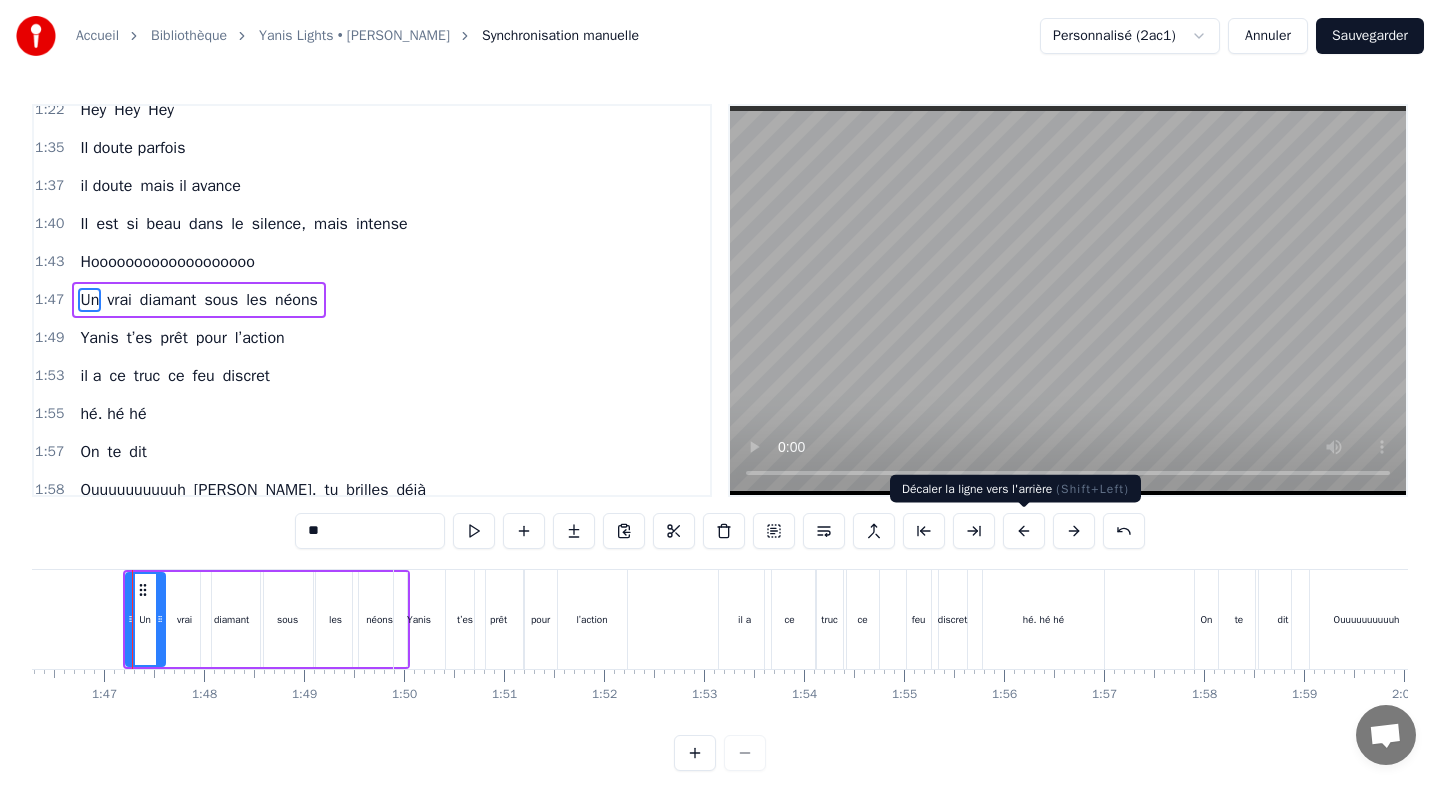 click at bounding box center (1024, 531) 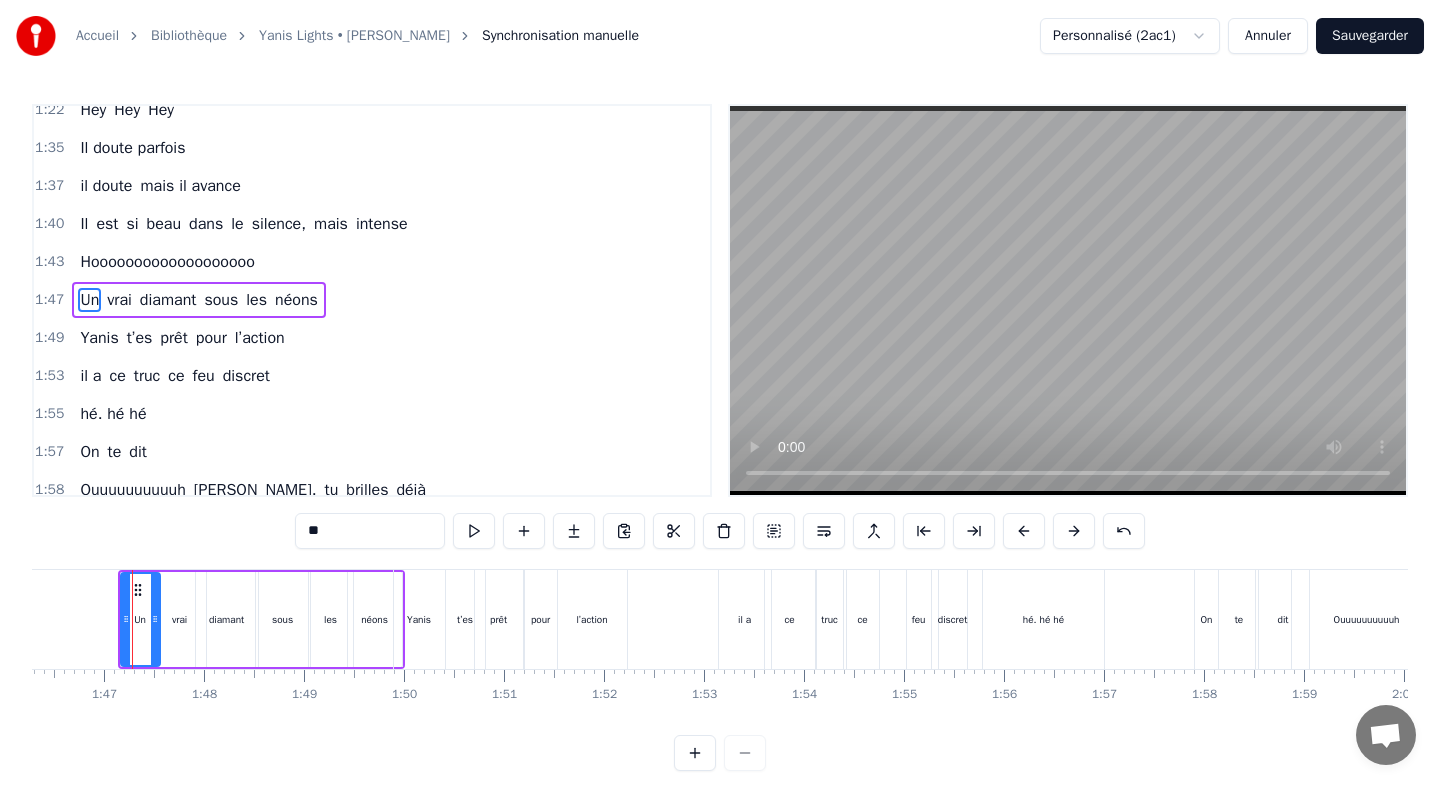 click at bounding box center [1024, 531] 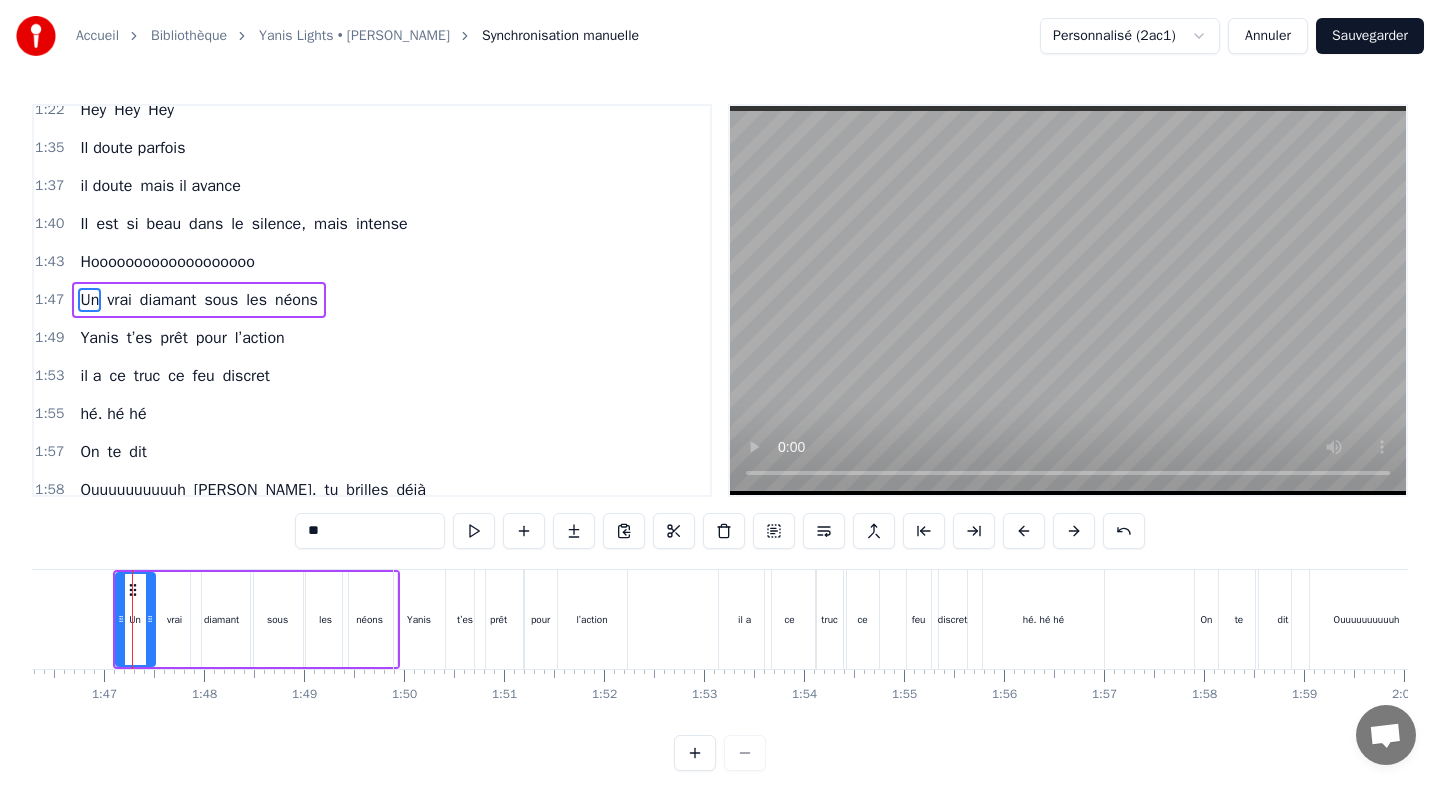 click at bounding box center (1024, 531) 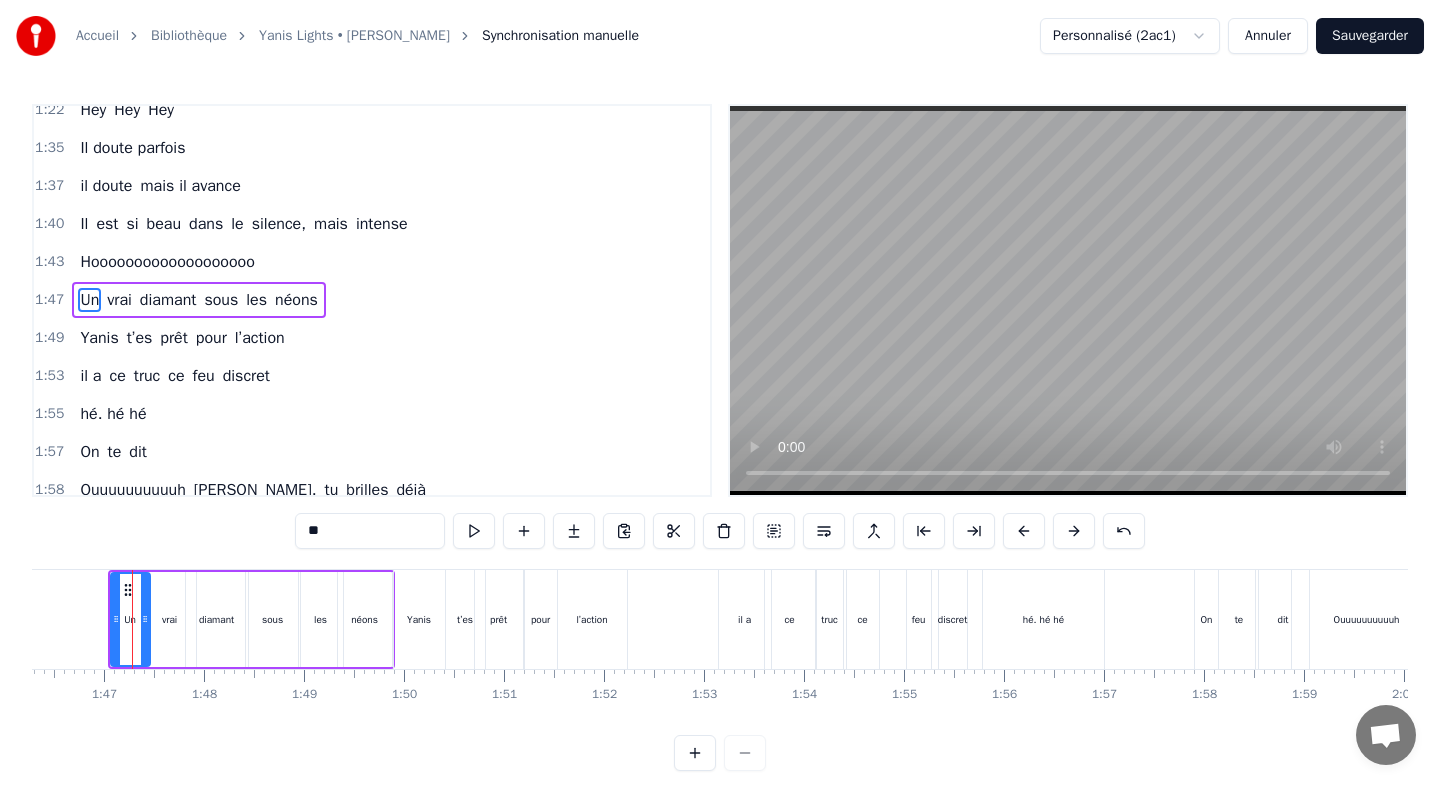 click at bounding box center [1024, 531] 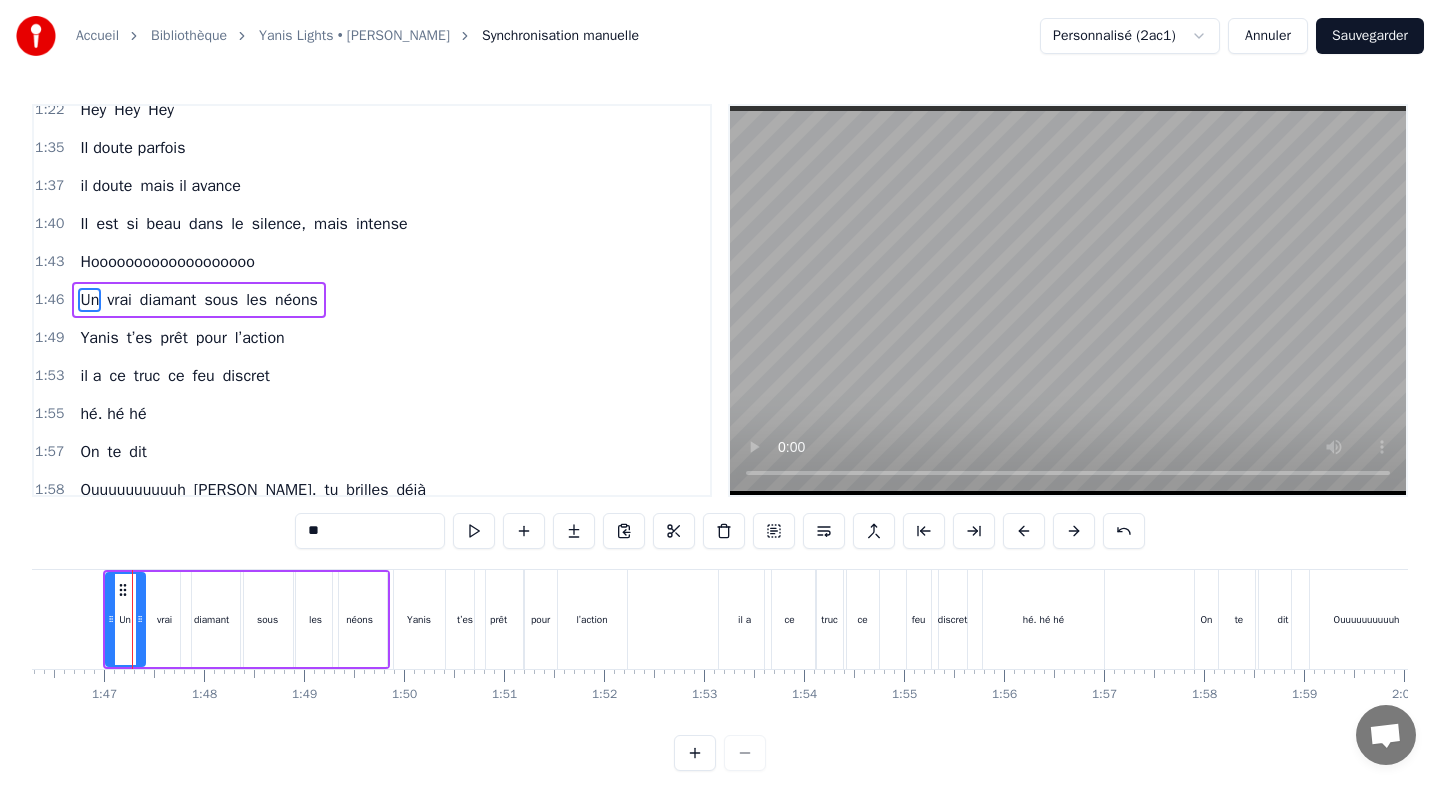 click at bounding box center (1024, 531) 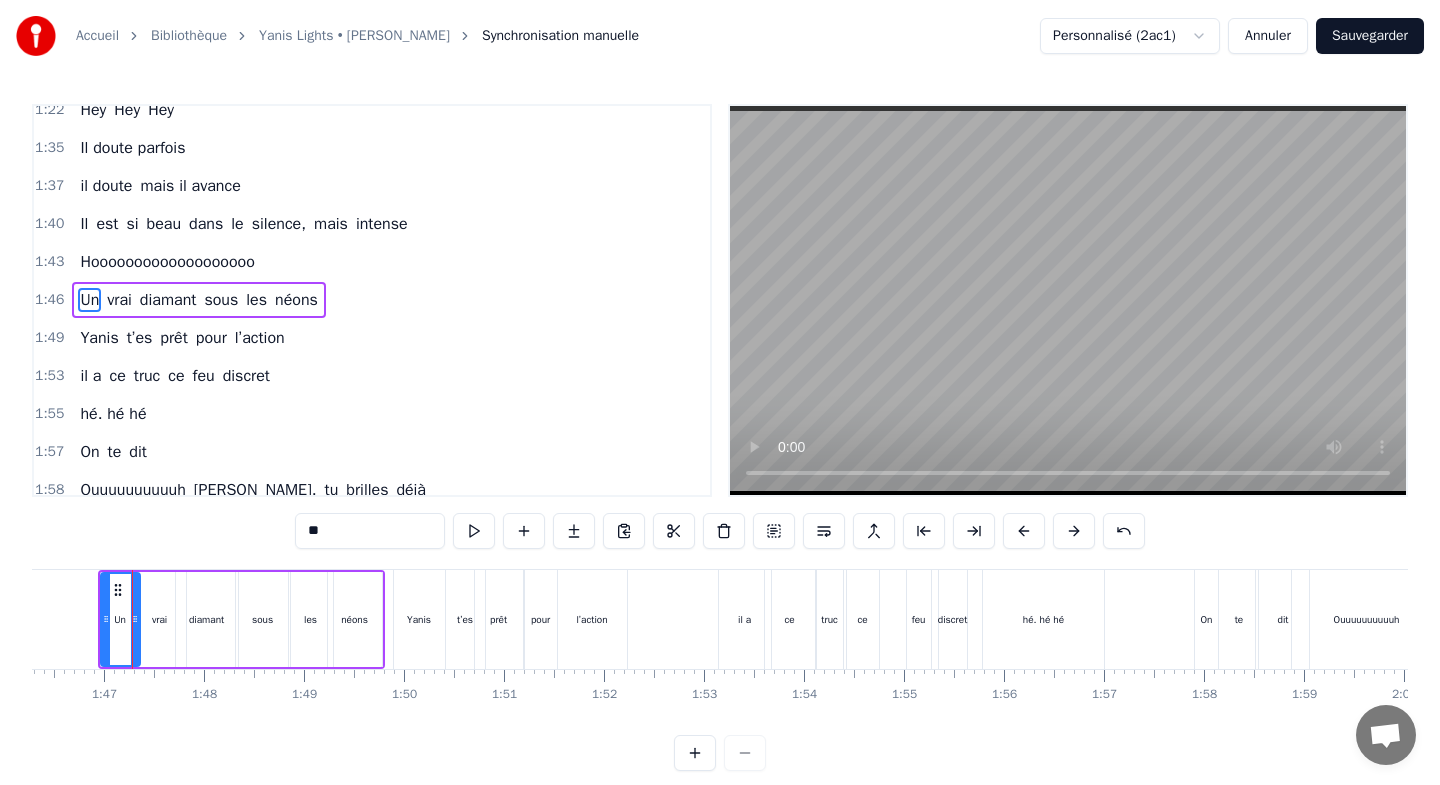 click at bounding box center (1024, 531) 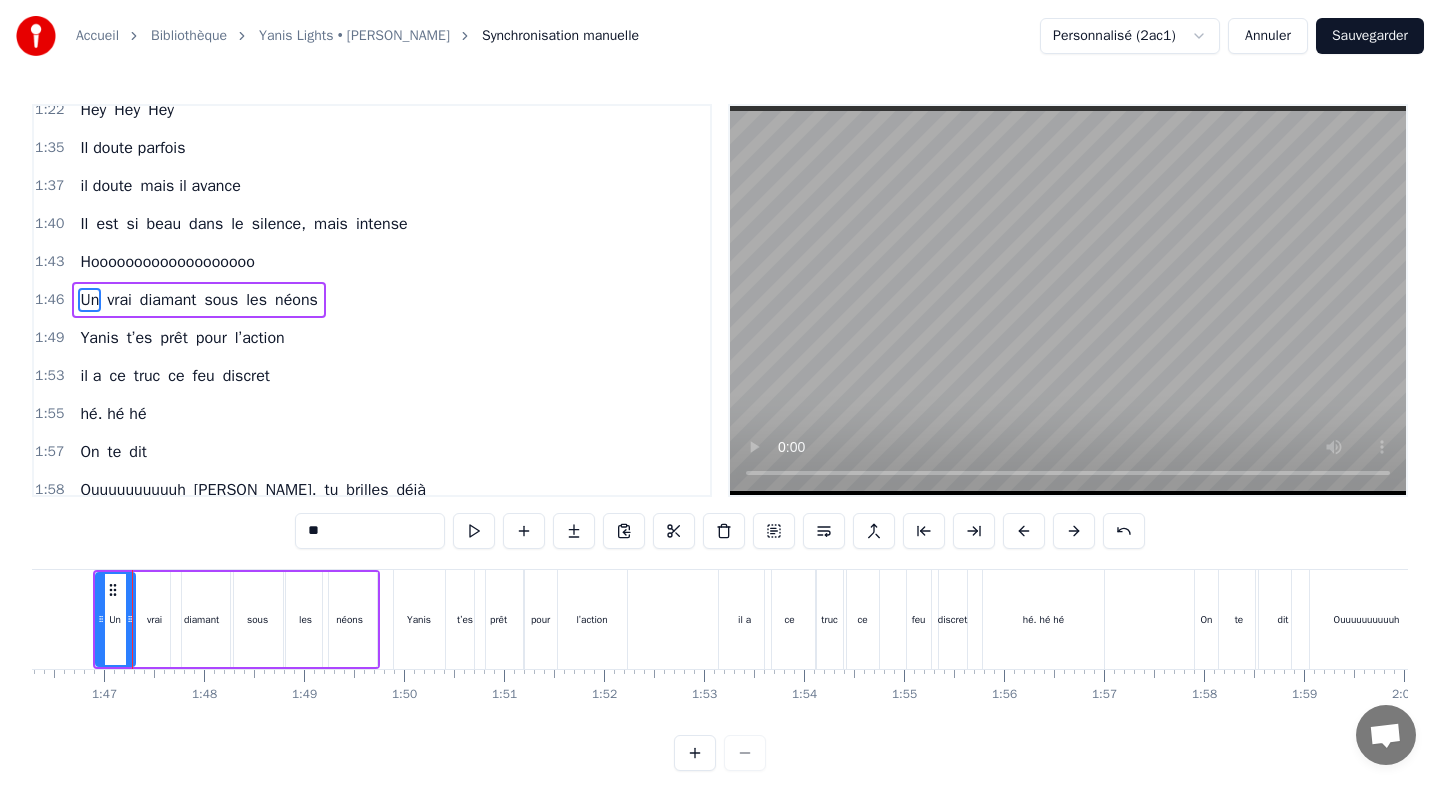 click at bounding box center (1024, 531) 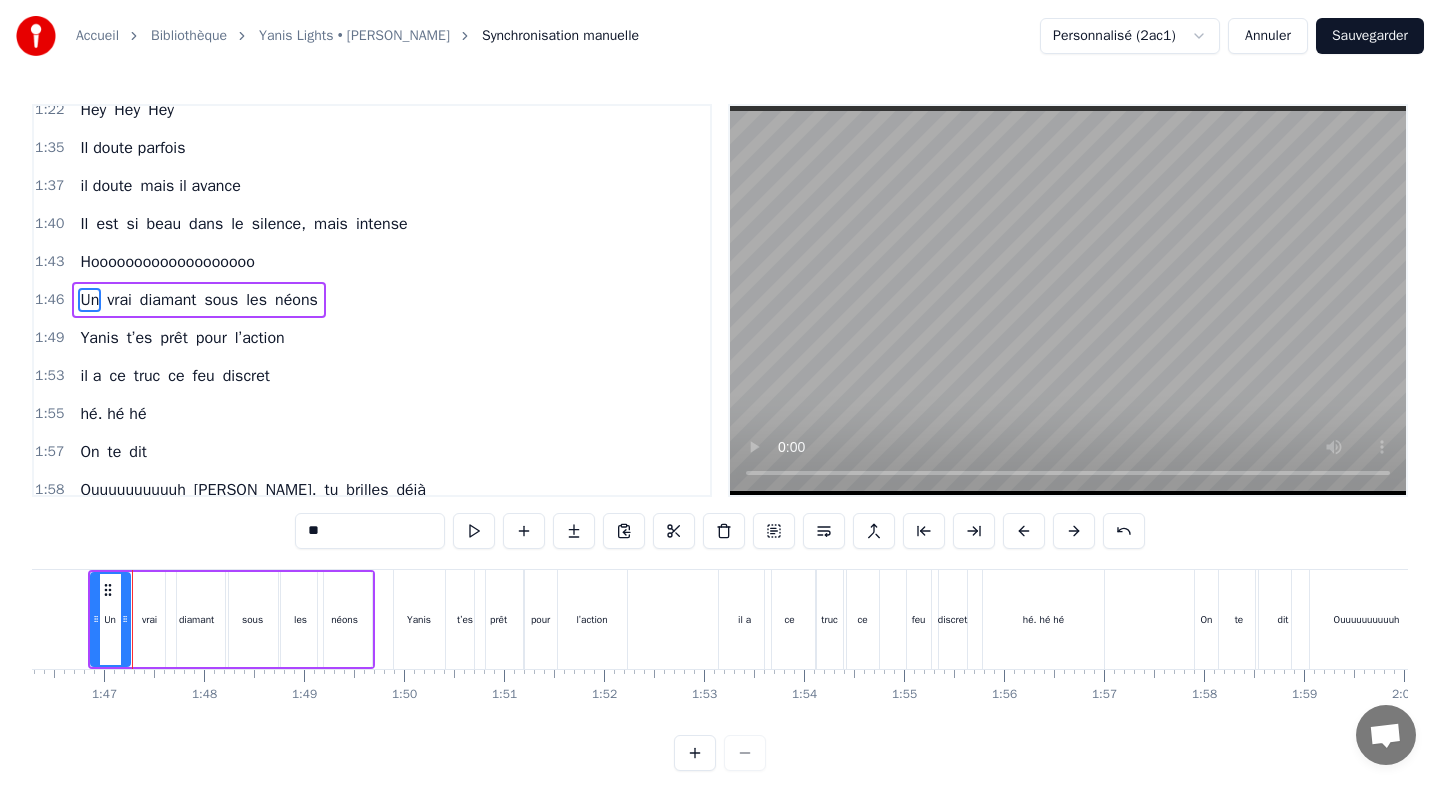 click at bounding box center (1024, 531) 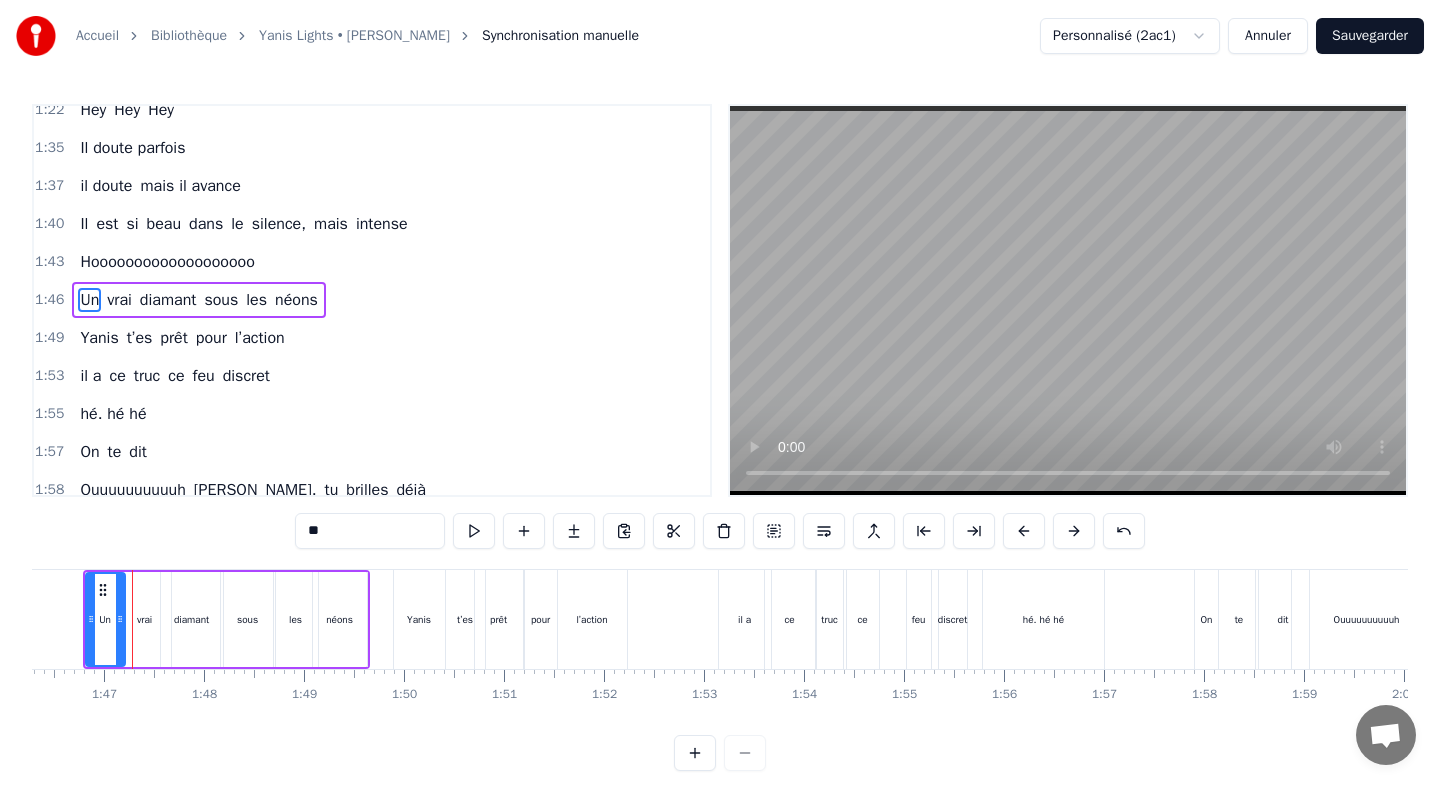 click at bounding box center (1024, 531) 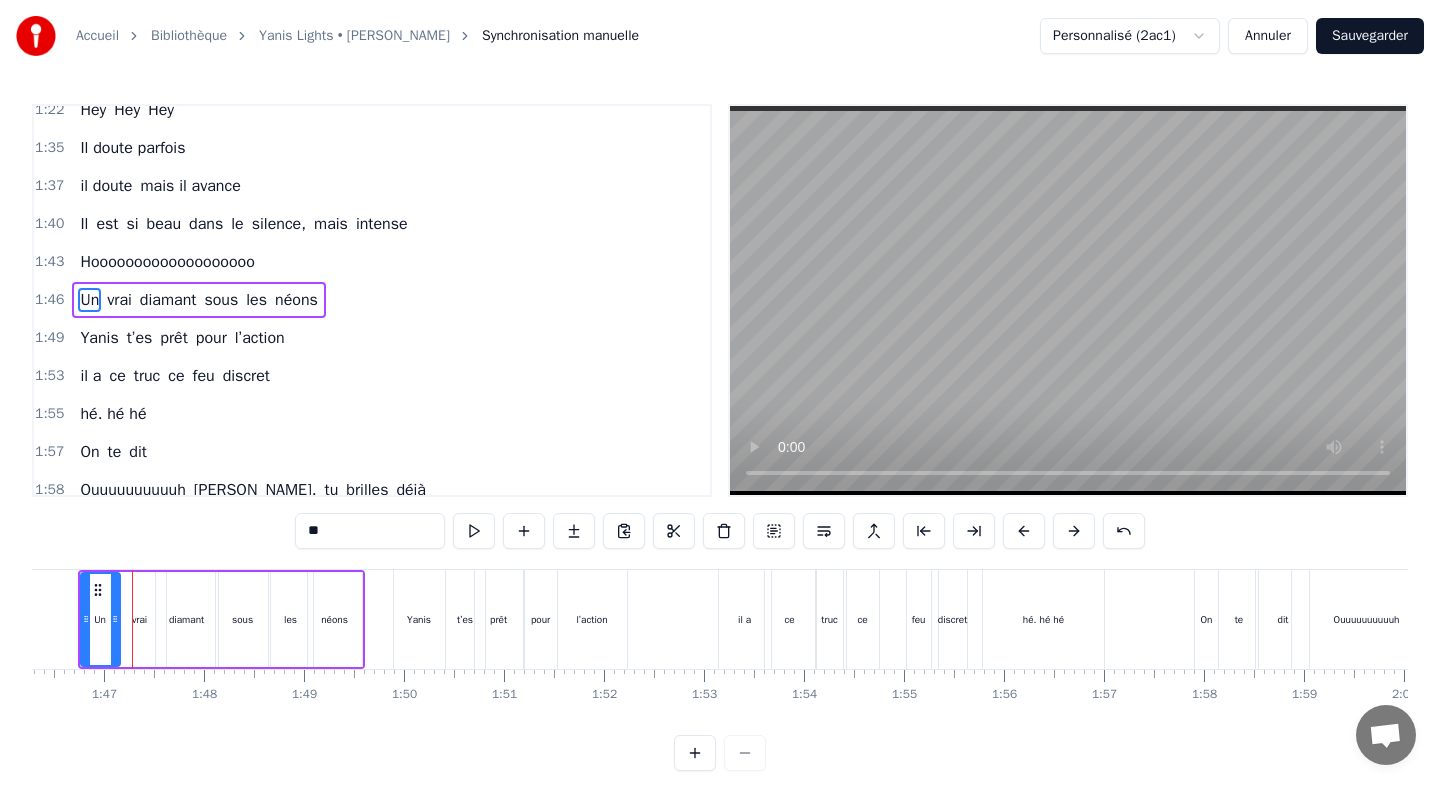 click at bounding box center [1024, 531] 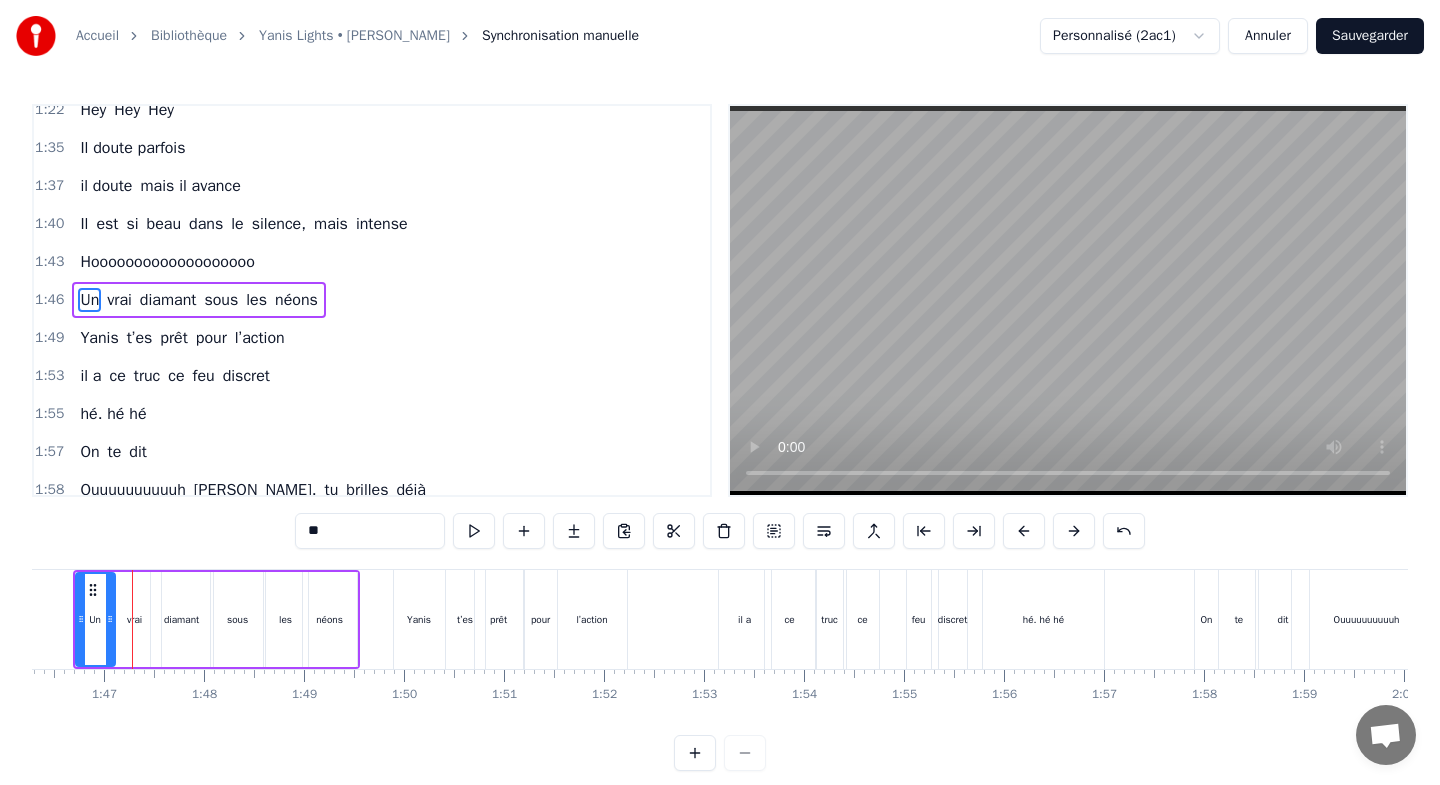 click at bounding box center (1024, 531) 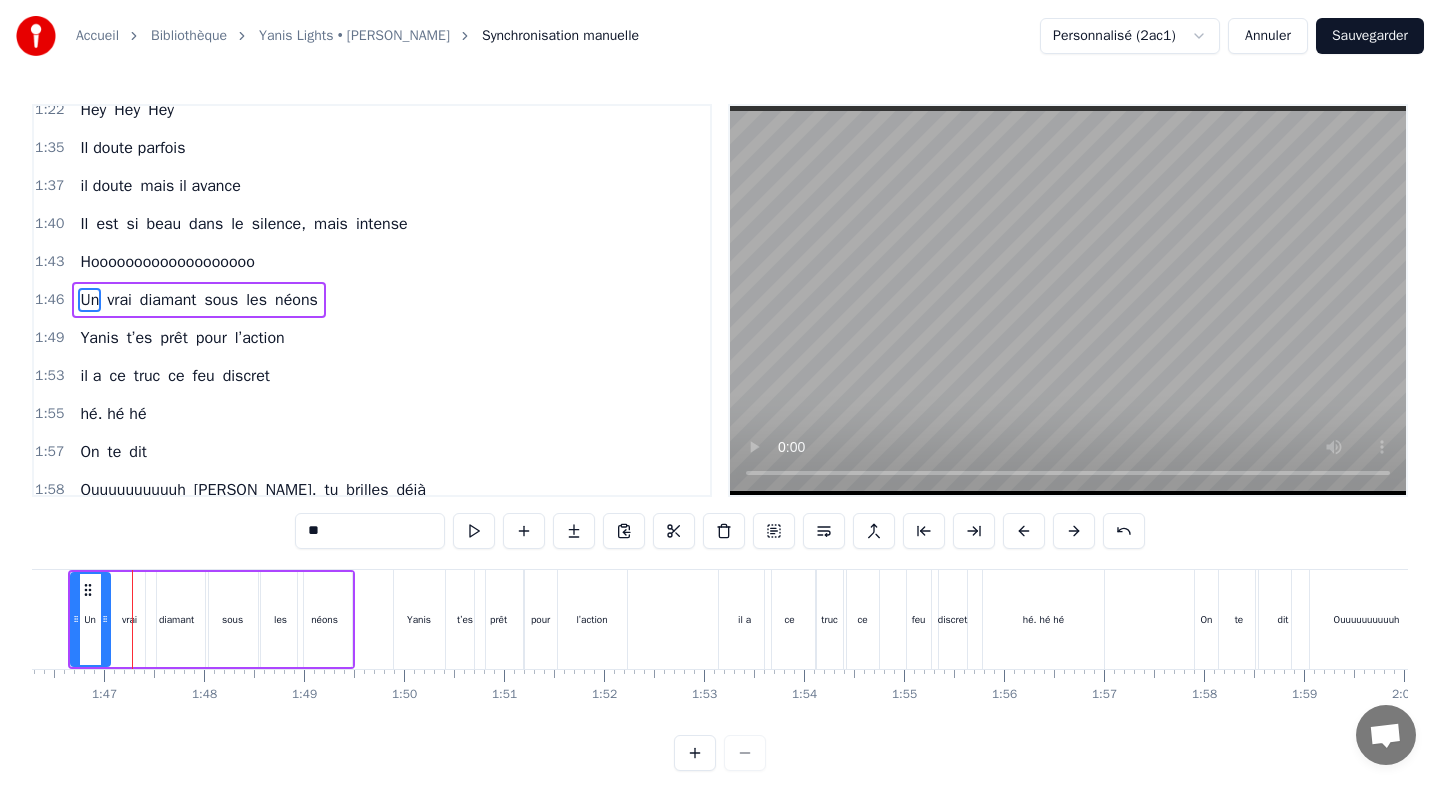 click at bounding box center (1024, 531) 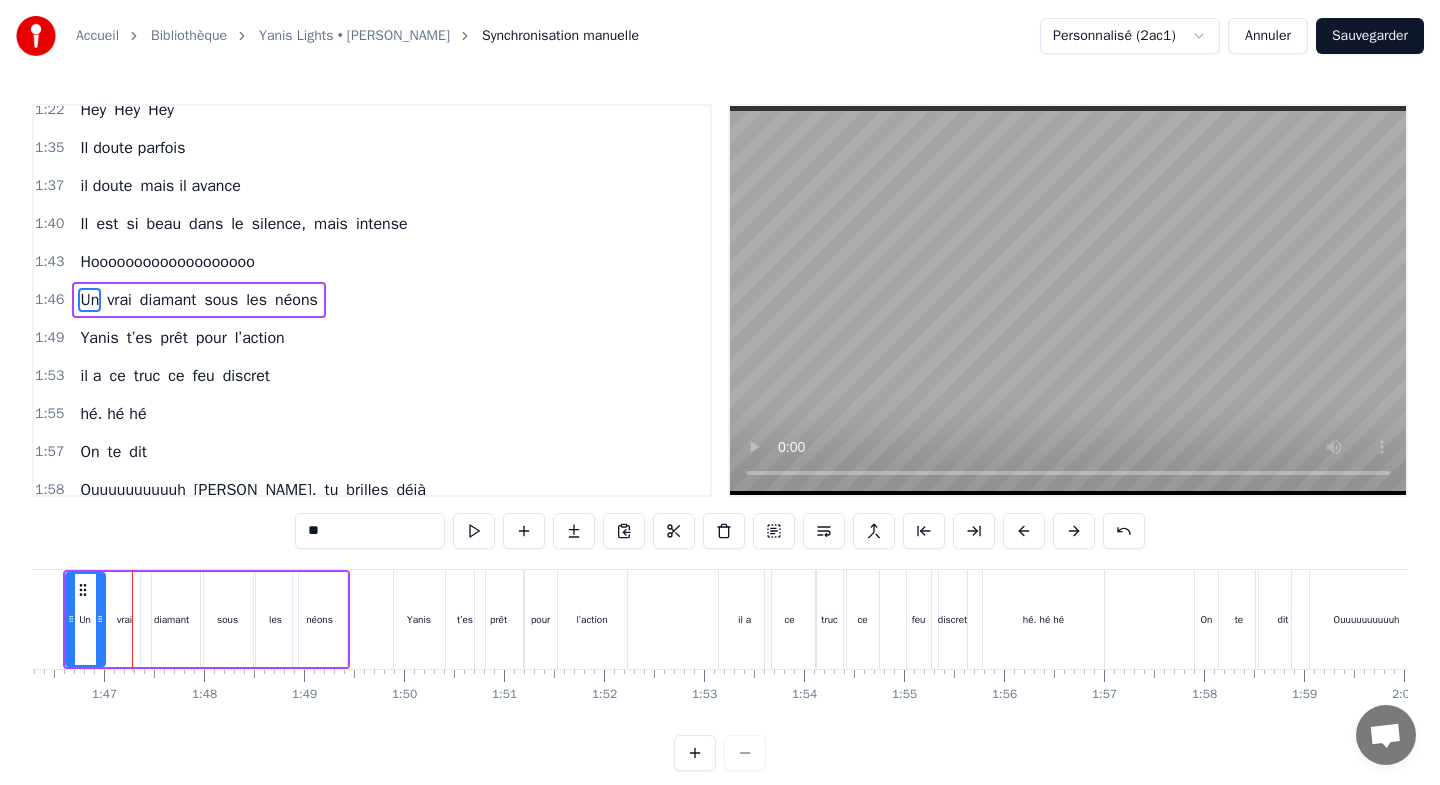 click at bounding box center [1024, 531] 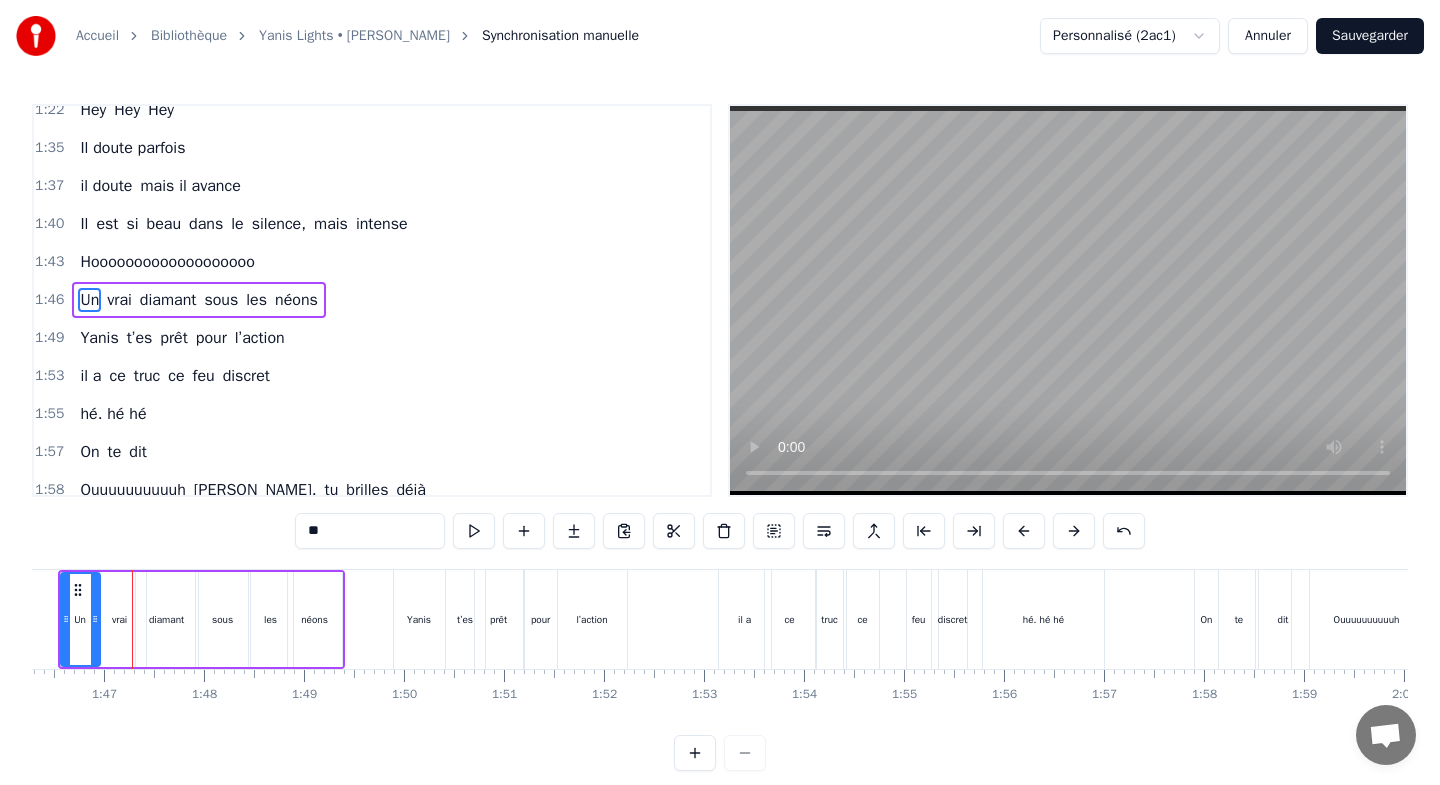 click at bounding box center (1024, 531) 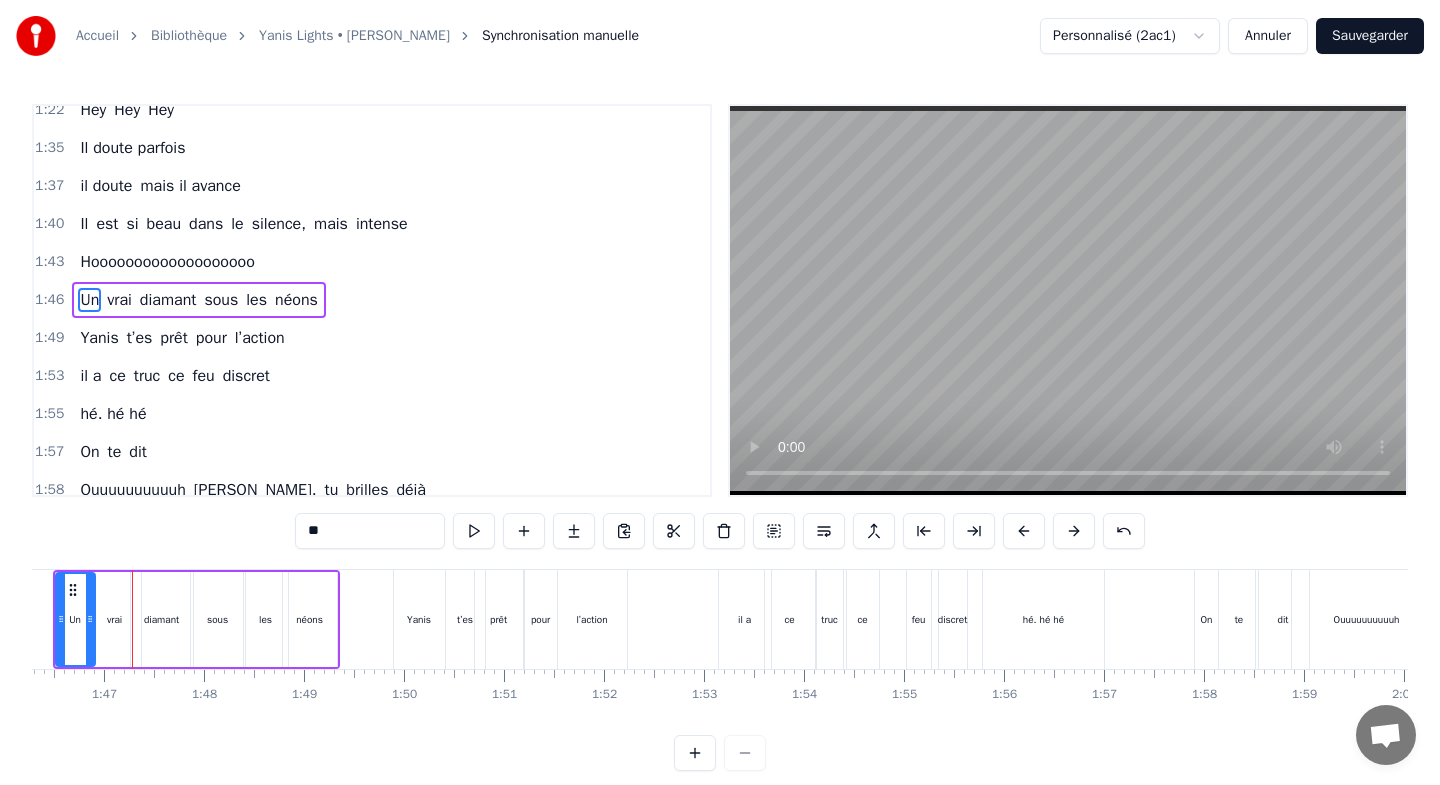click at bounding box center (1024, 531) 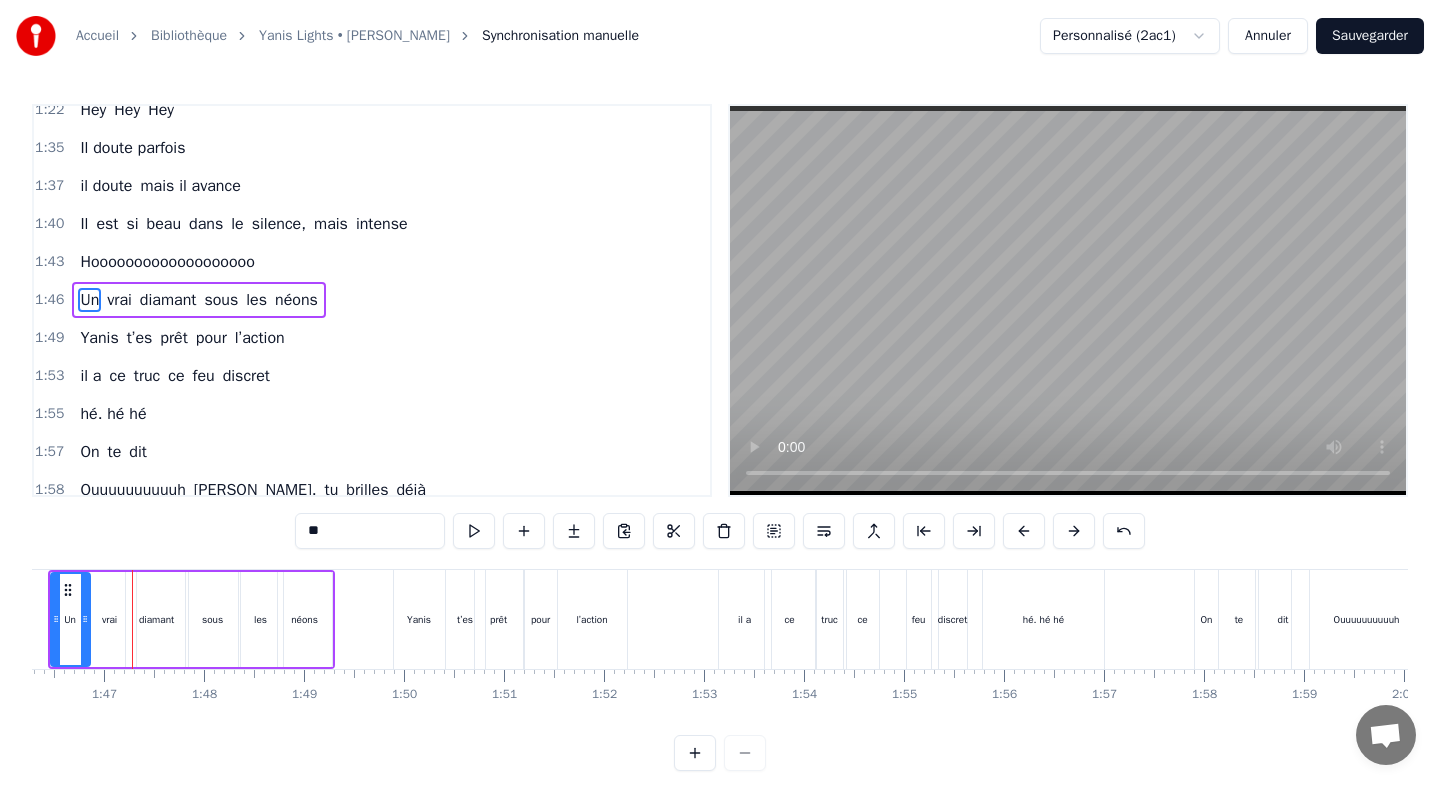 click at bounding box center (1024, 531) 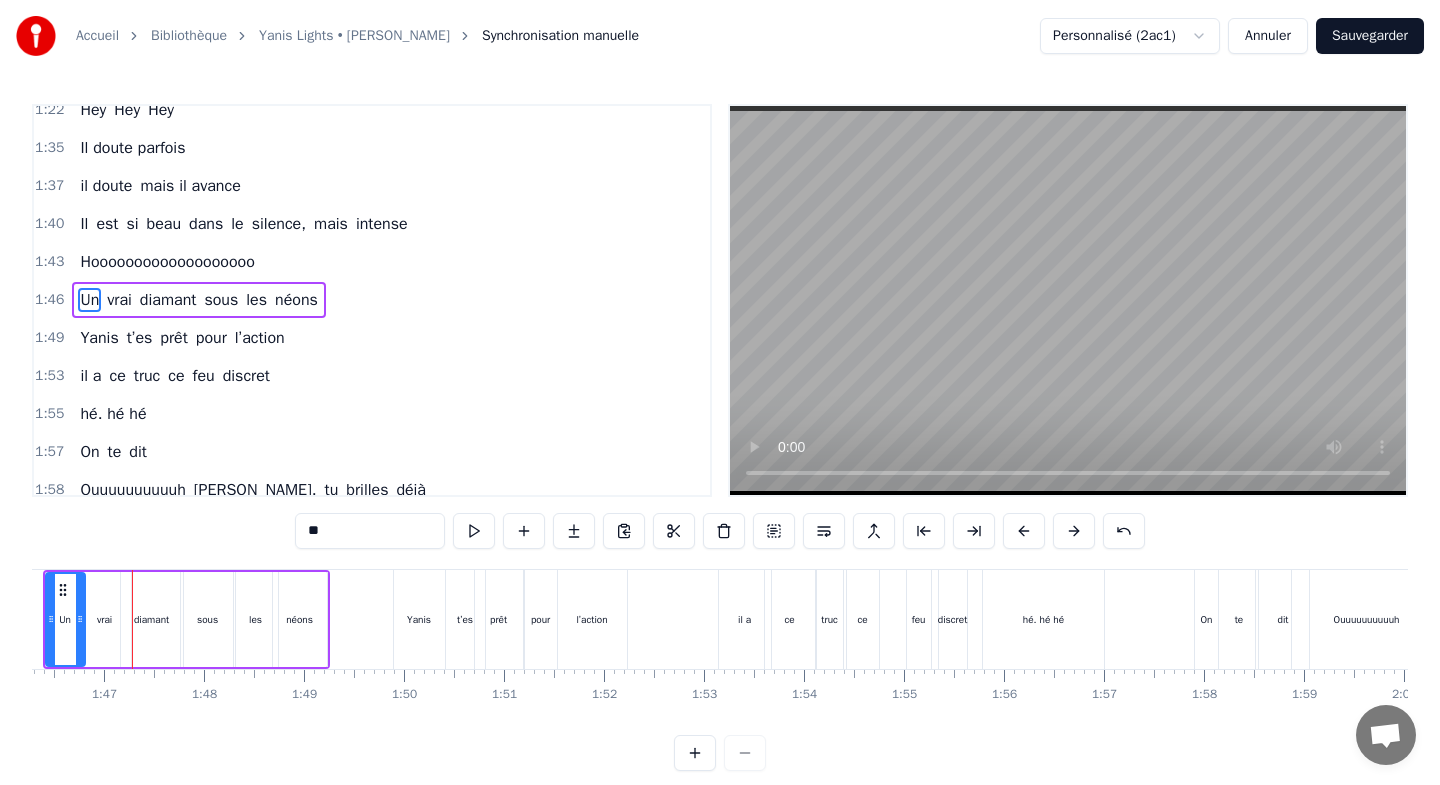 click at bounding box center [1024, 531] 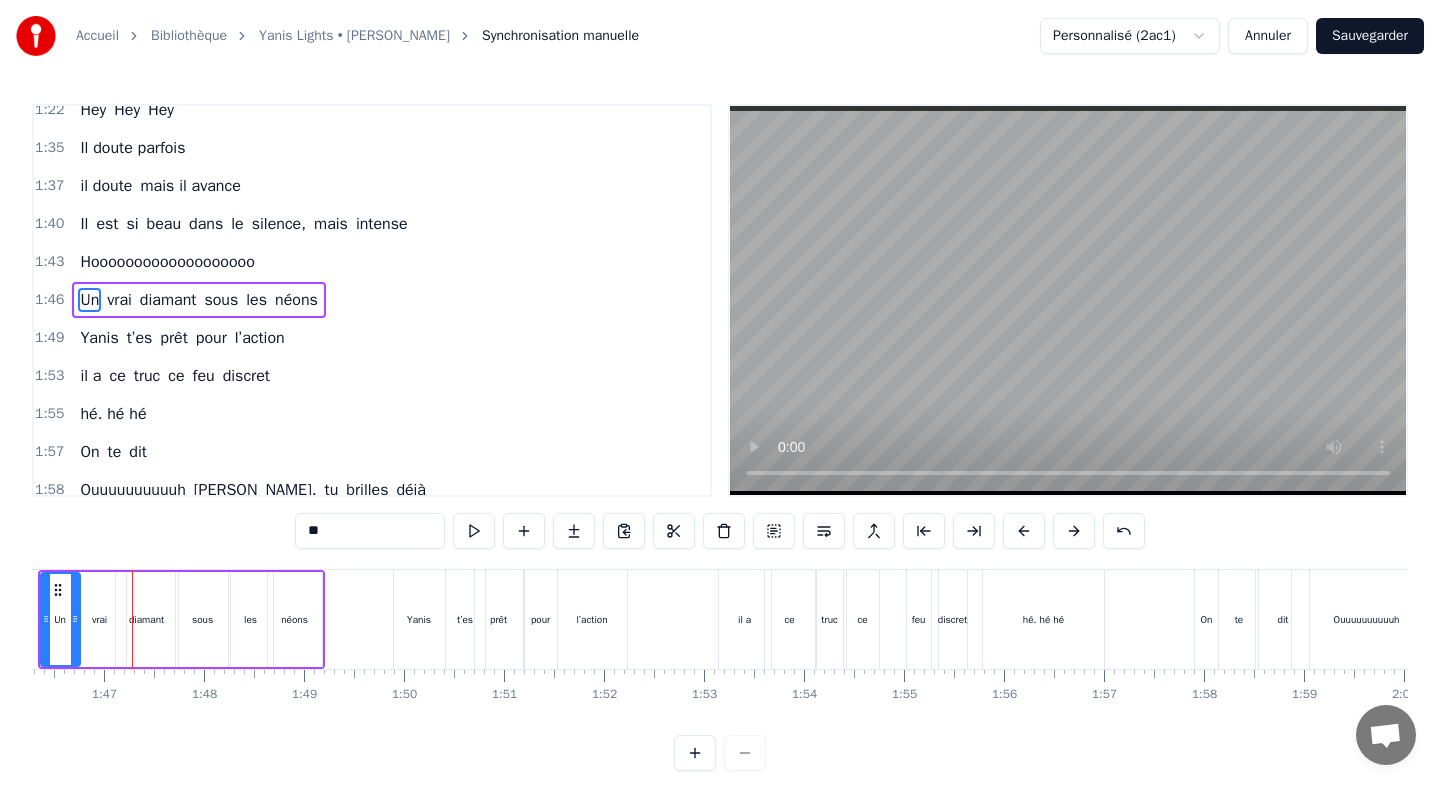 click at bounding box center (1024, 531) 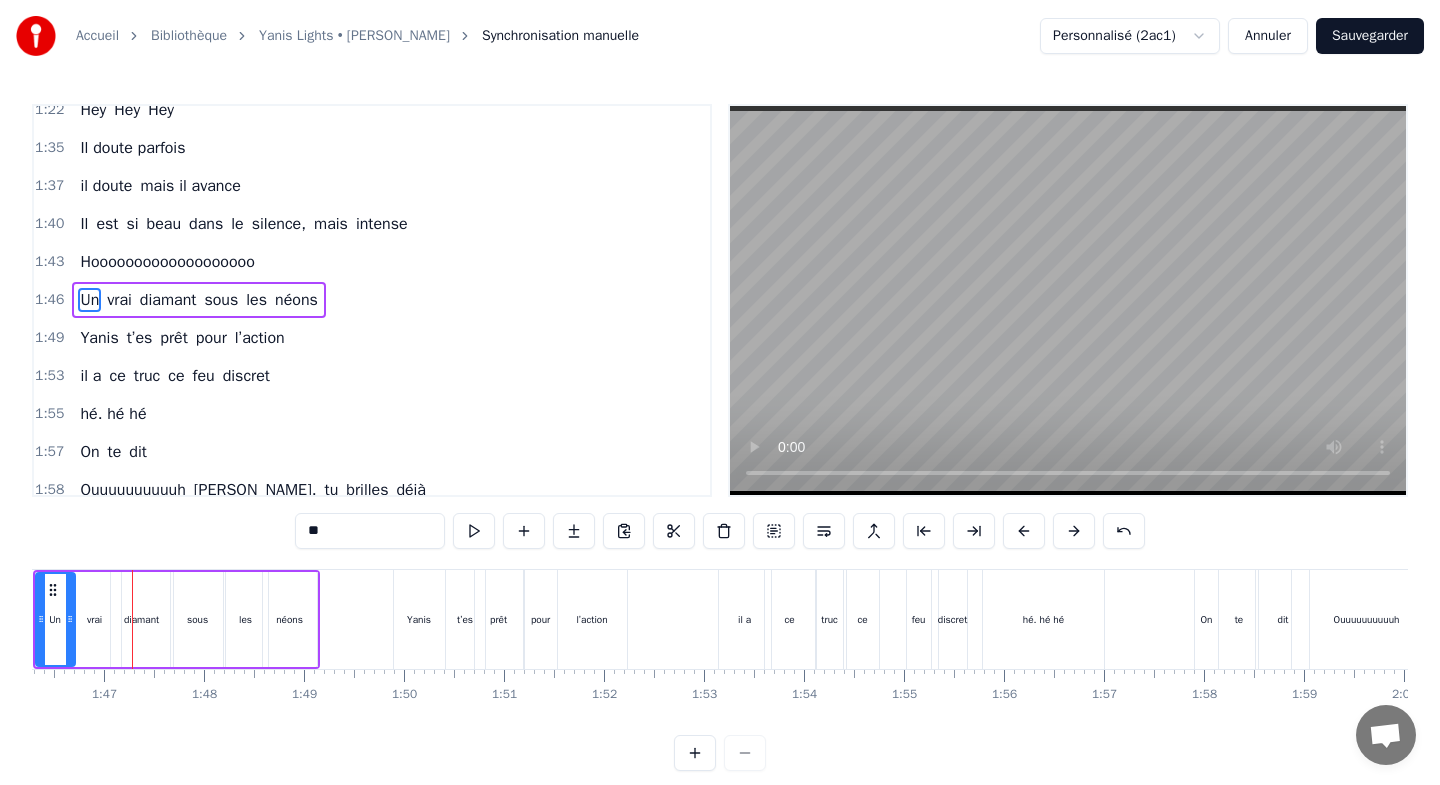 click at bounding box center (1024, 531) 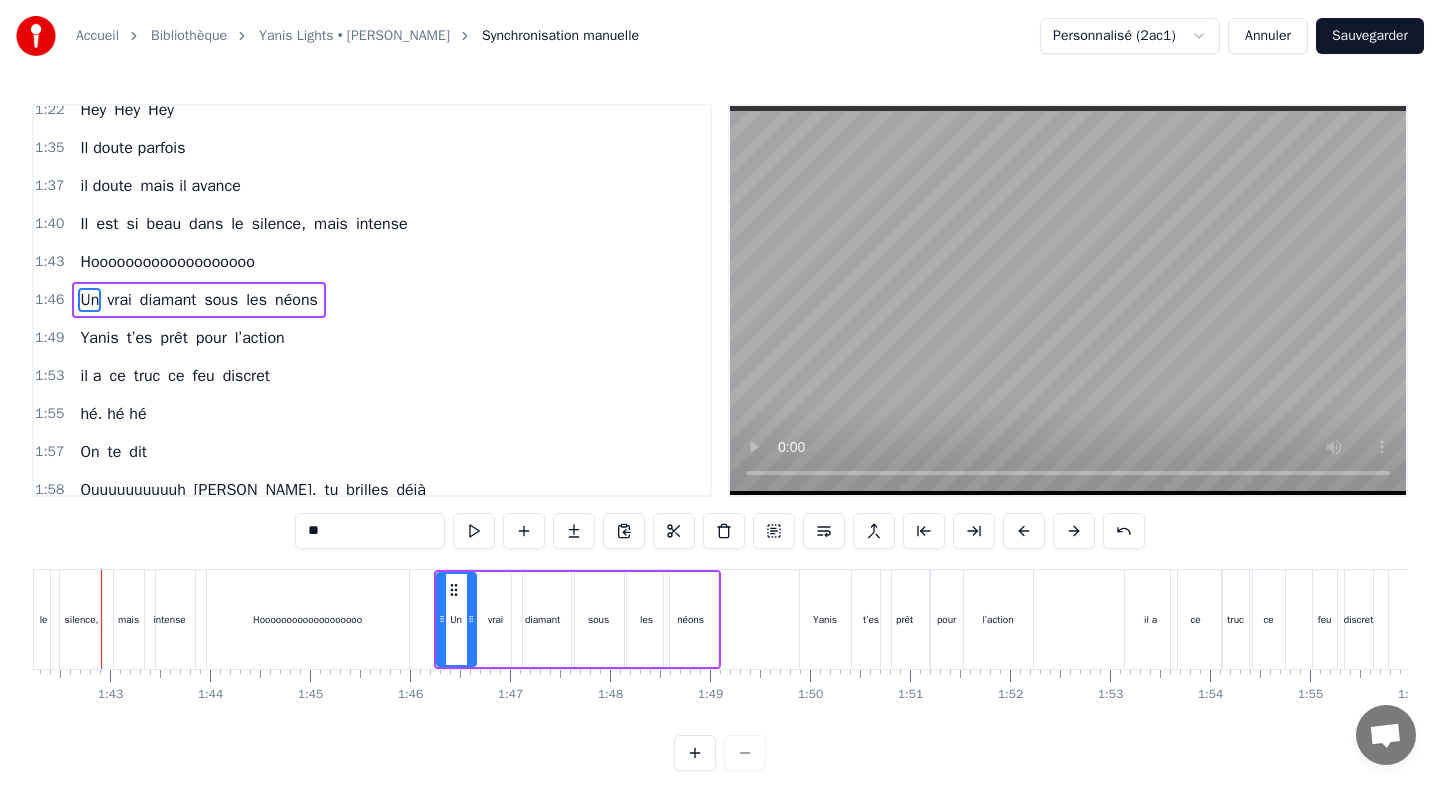scroll, scrollTop: 0, scrollLeft: 10190, axis: horizontal 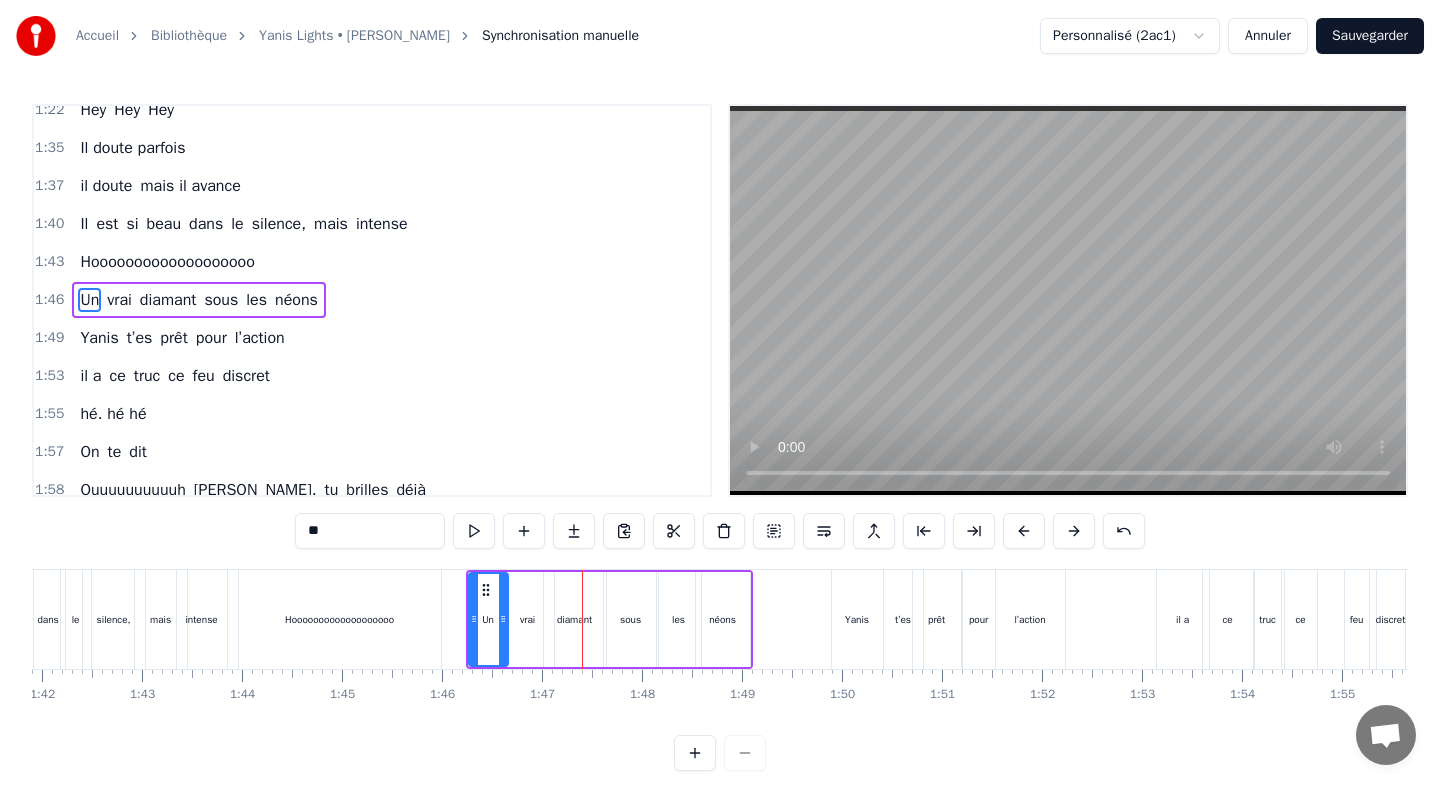 click on "Annuler" at bounding box center [1268, 36] 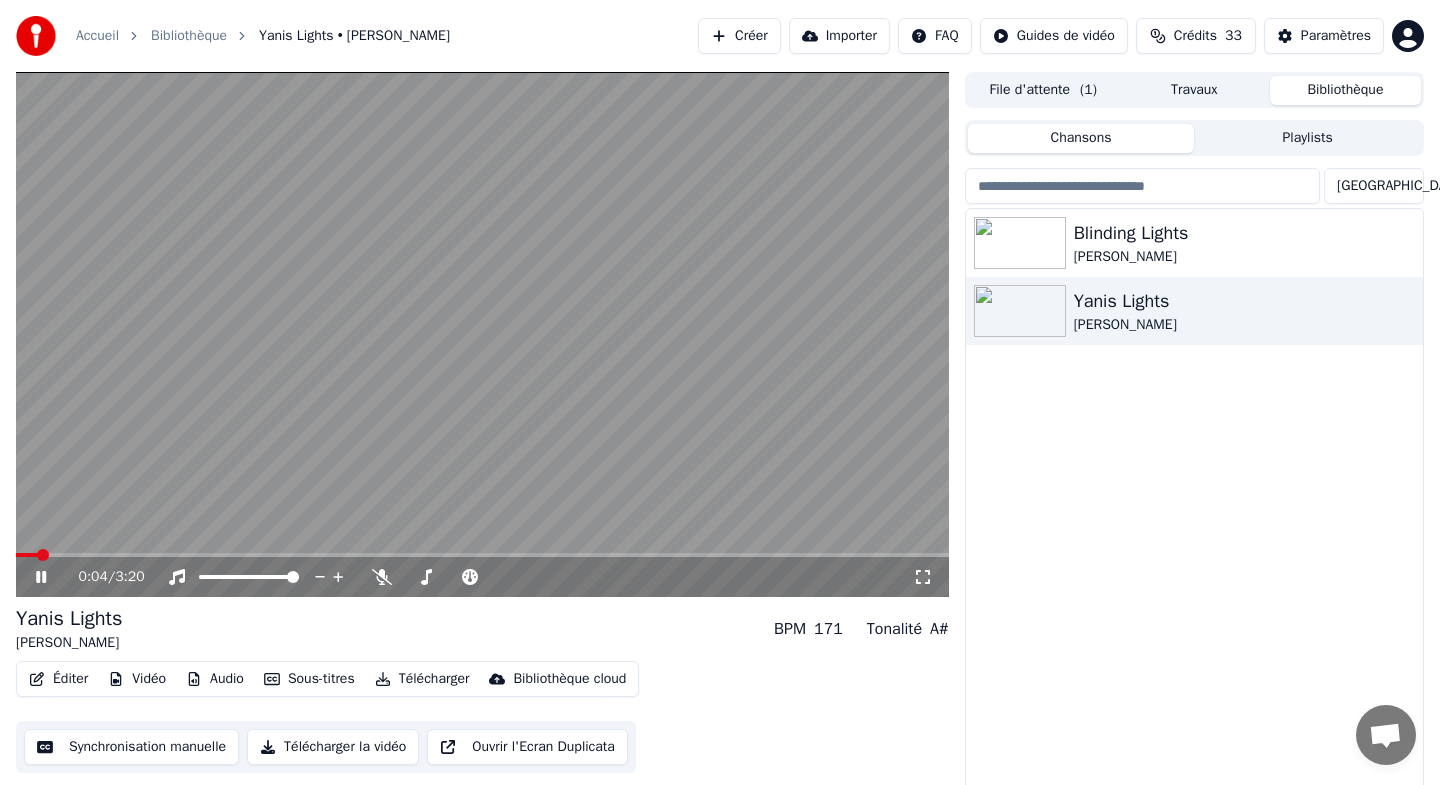 click 